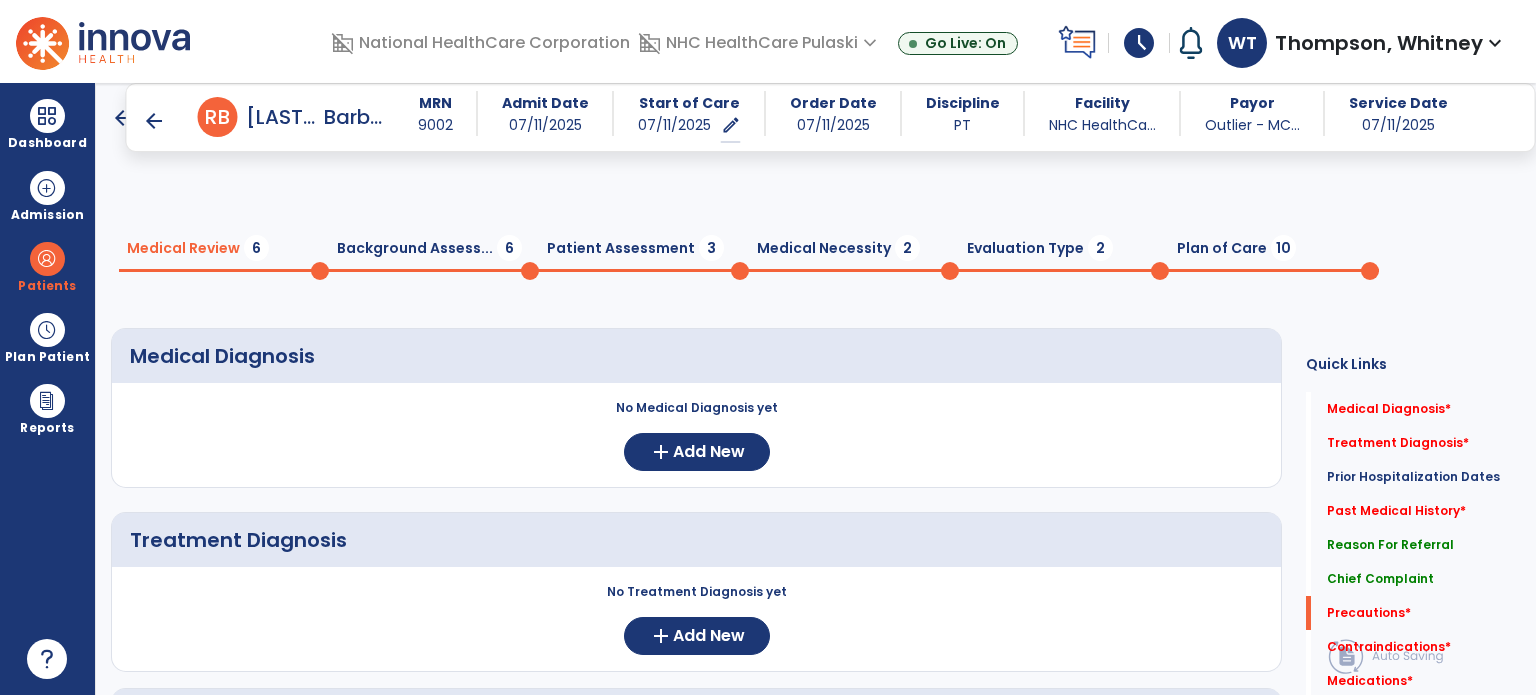 scroll, scrollTop: 0, scrollLeft: 0, axis: both 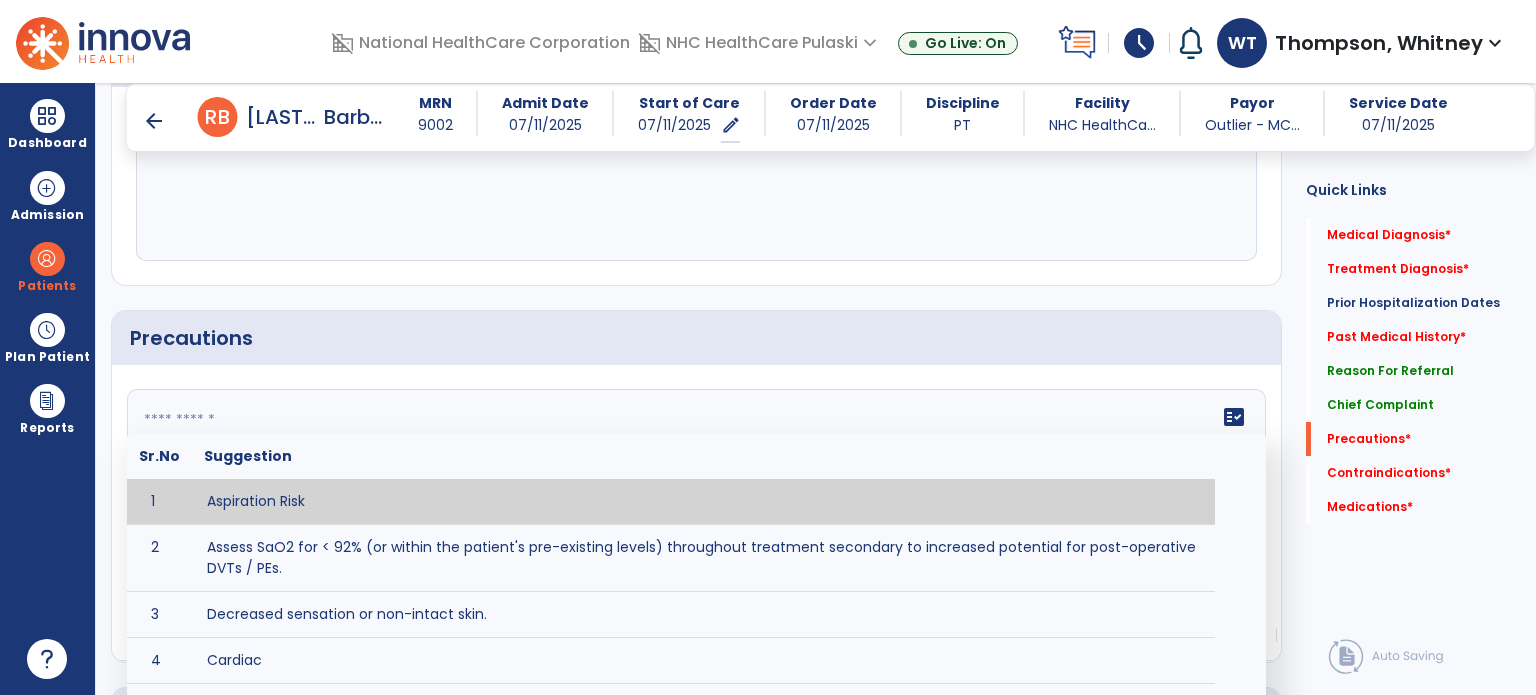 click on "schedule" at bounding box center (1139, 43) 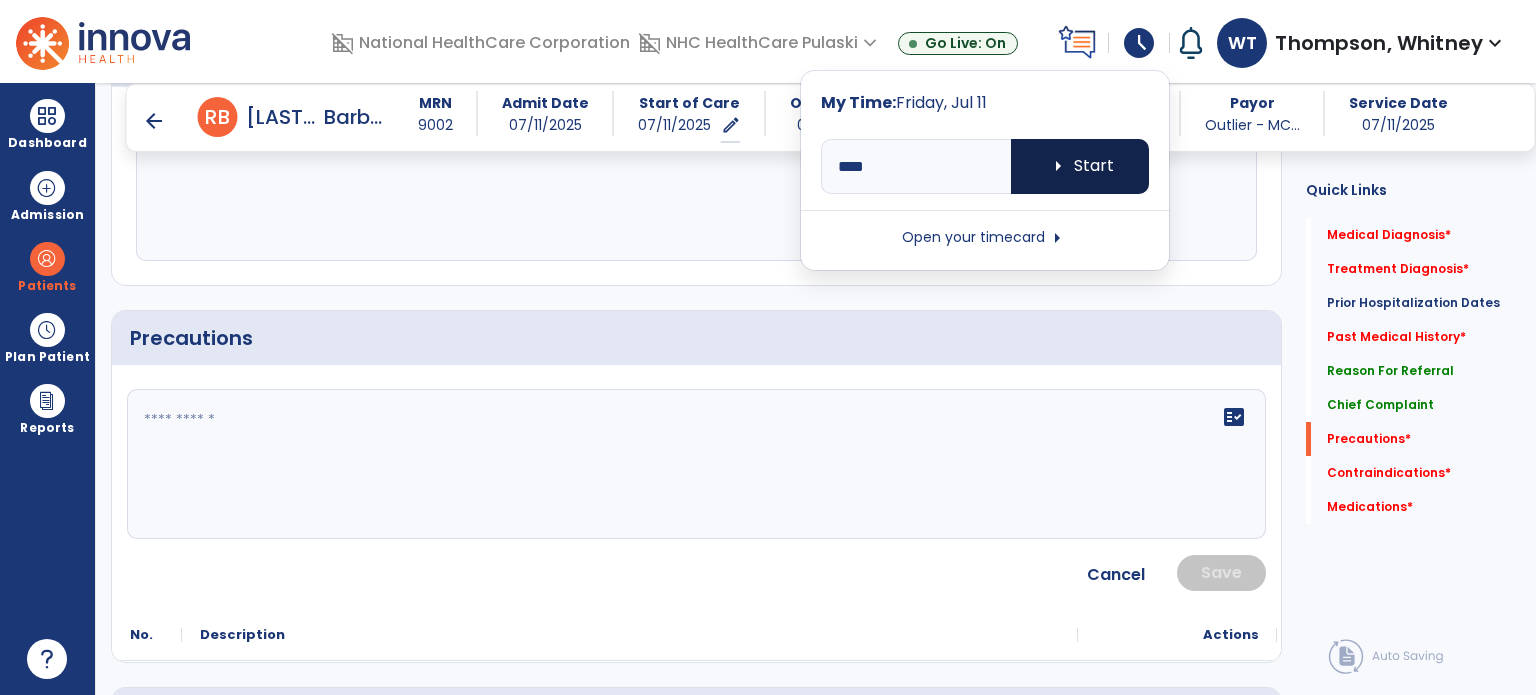 click on "arrow_right  Start" at bounding box center (1080, 166) 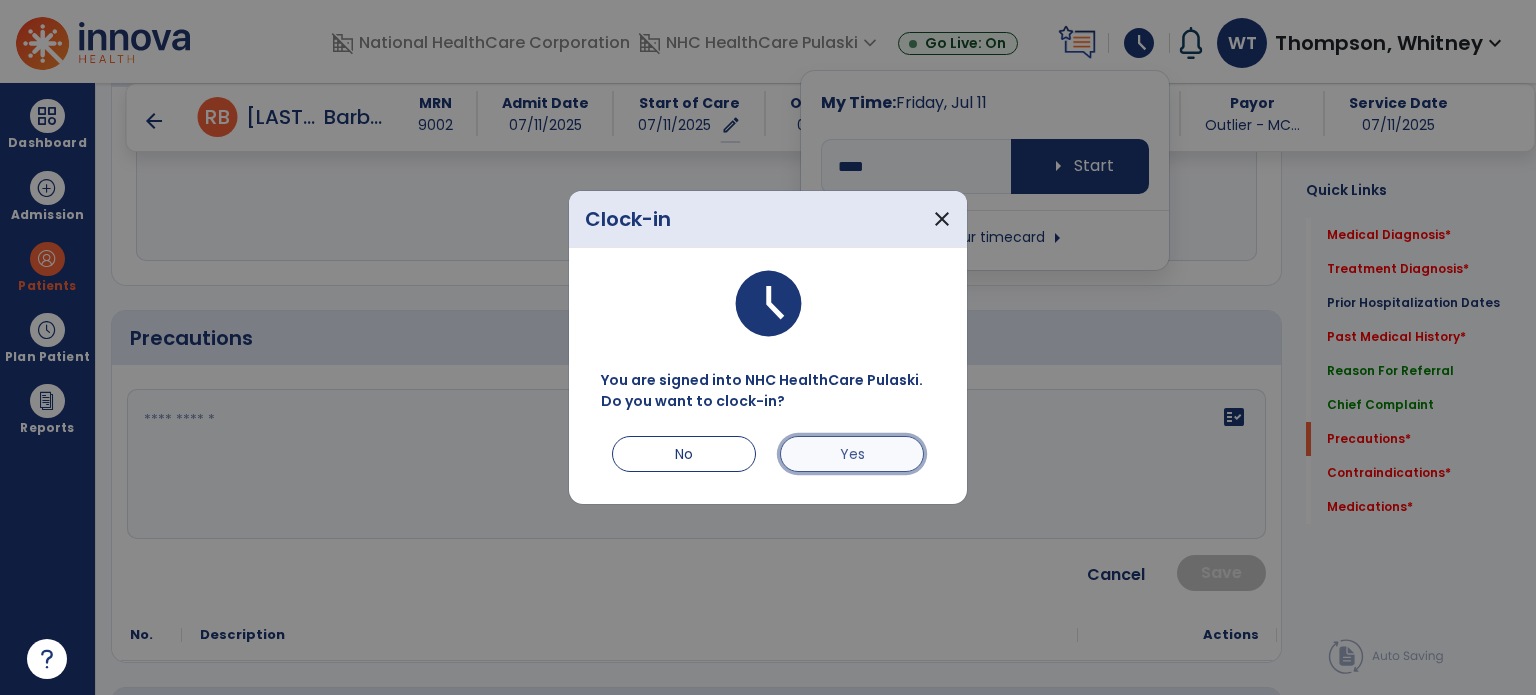 click on "Yes" at bounding box center [852, 454] 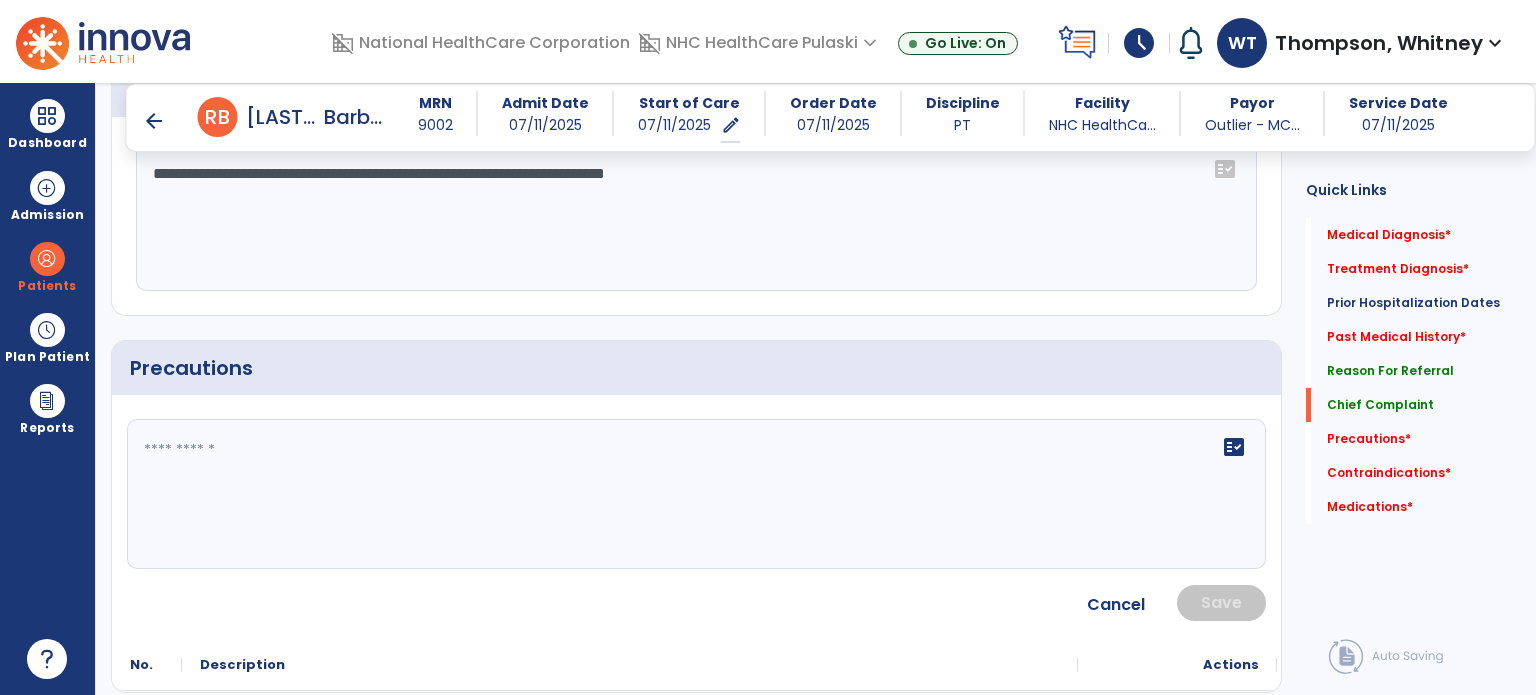 scroll, scrollTop: 1340, scrollLeft: 0, axis: vertical 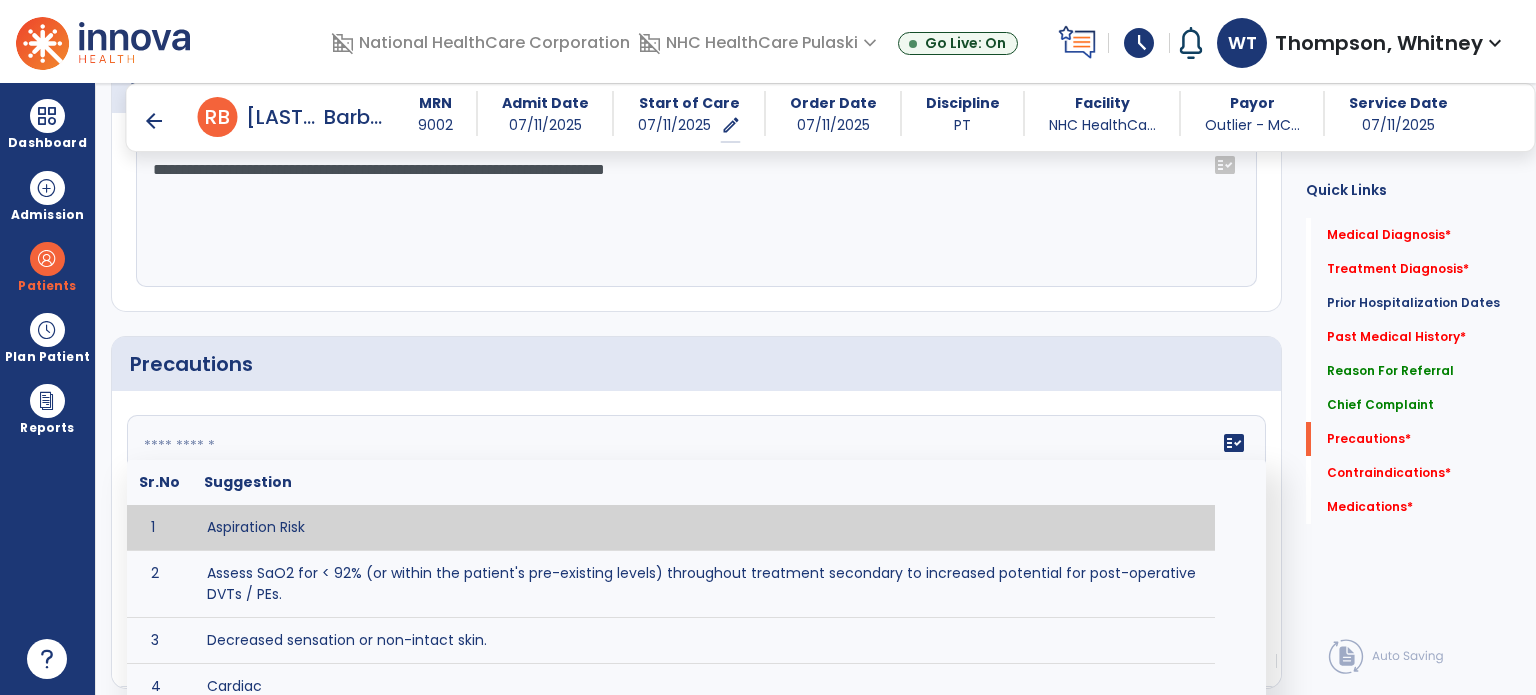click 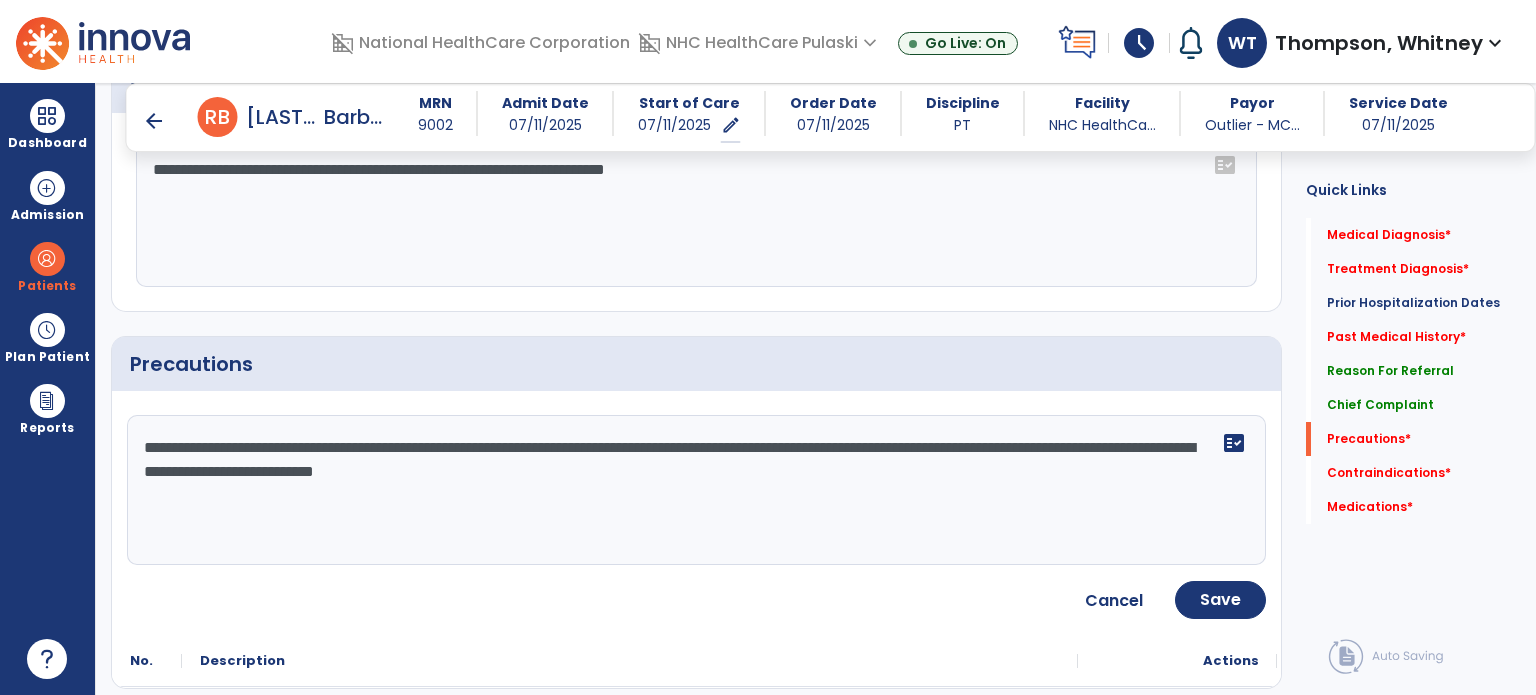 click on "**********" 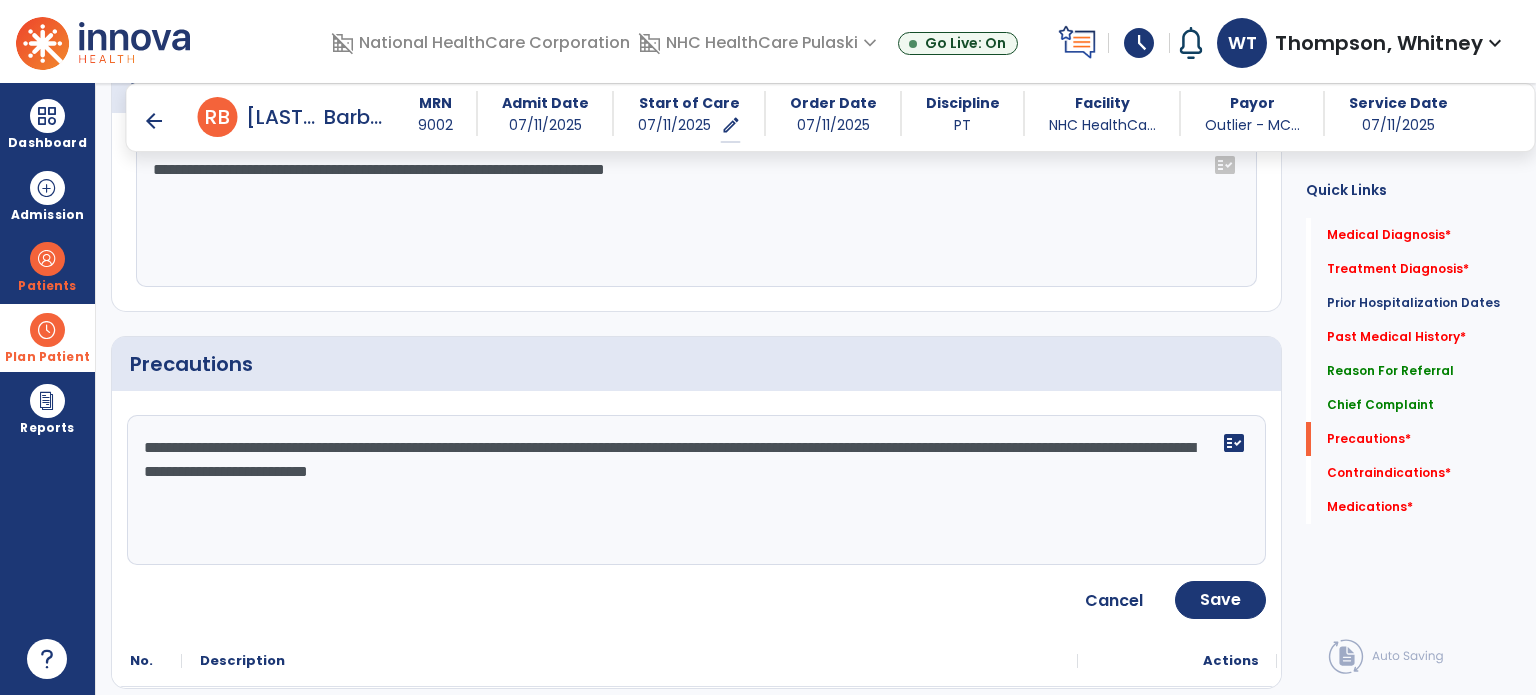 drag, startPoint x: 744, startPoint y: 479, endPoint x: 0, endPoint y: 337, distance: 757.4299 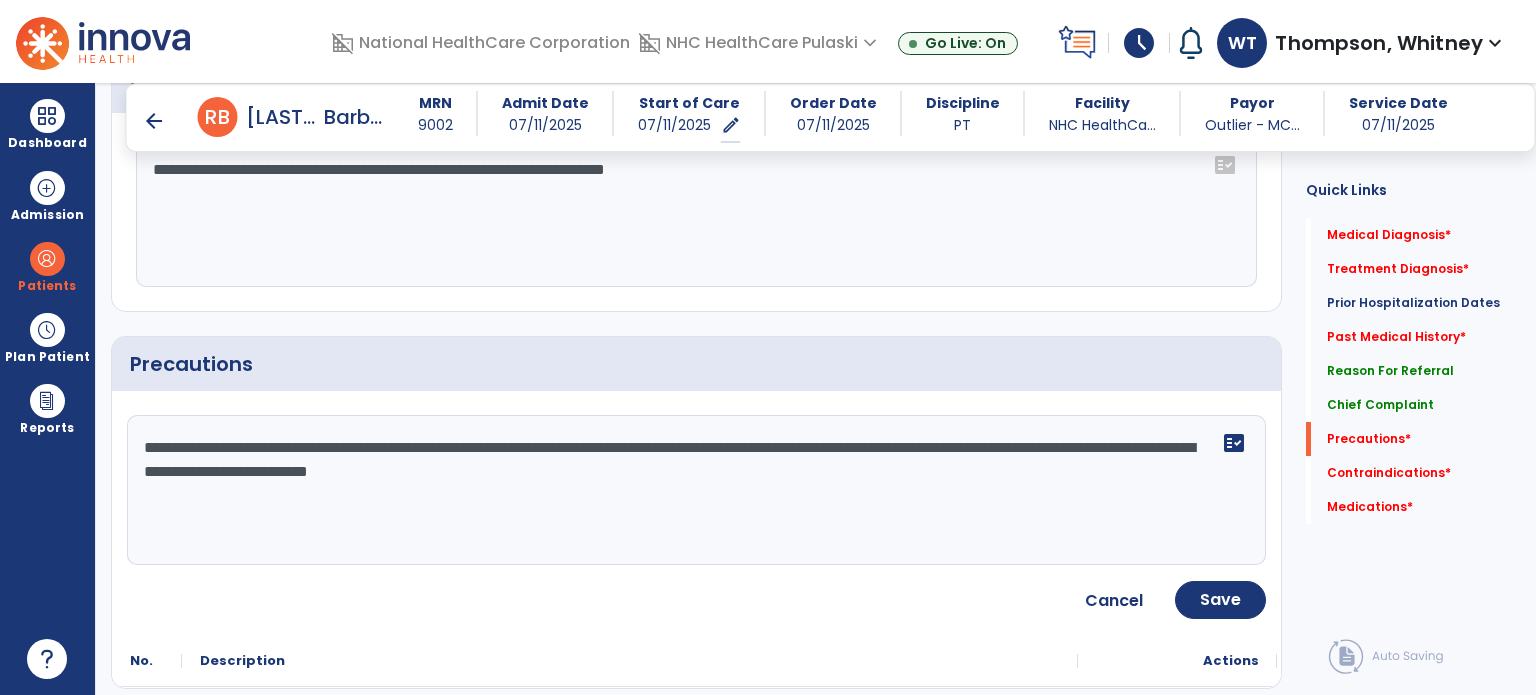 paste 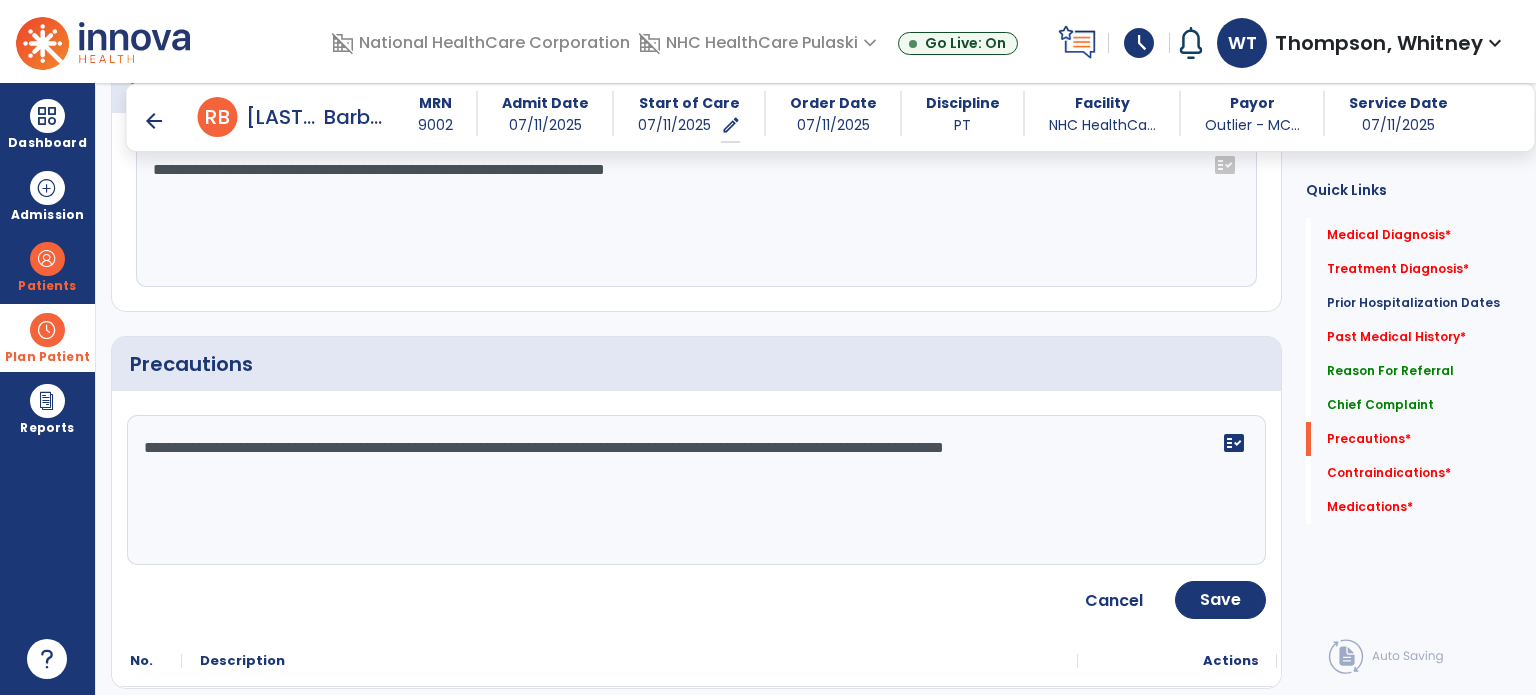 drag, startPoint x: 636, startPoint y: 439, endPoint x: 0, endPoint y: 367, distance: 640.0625 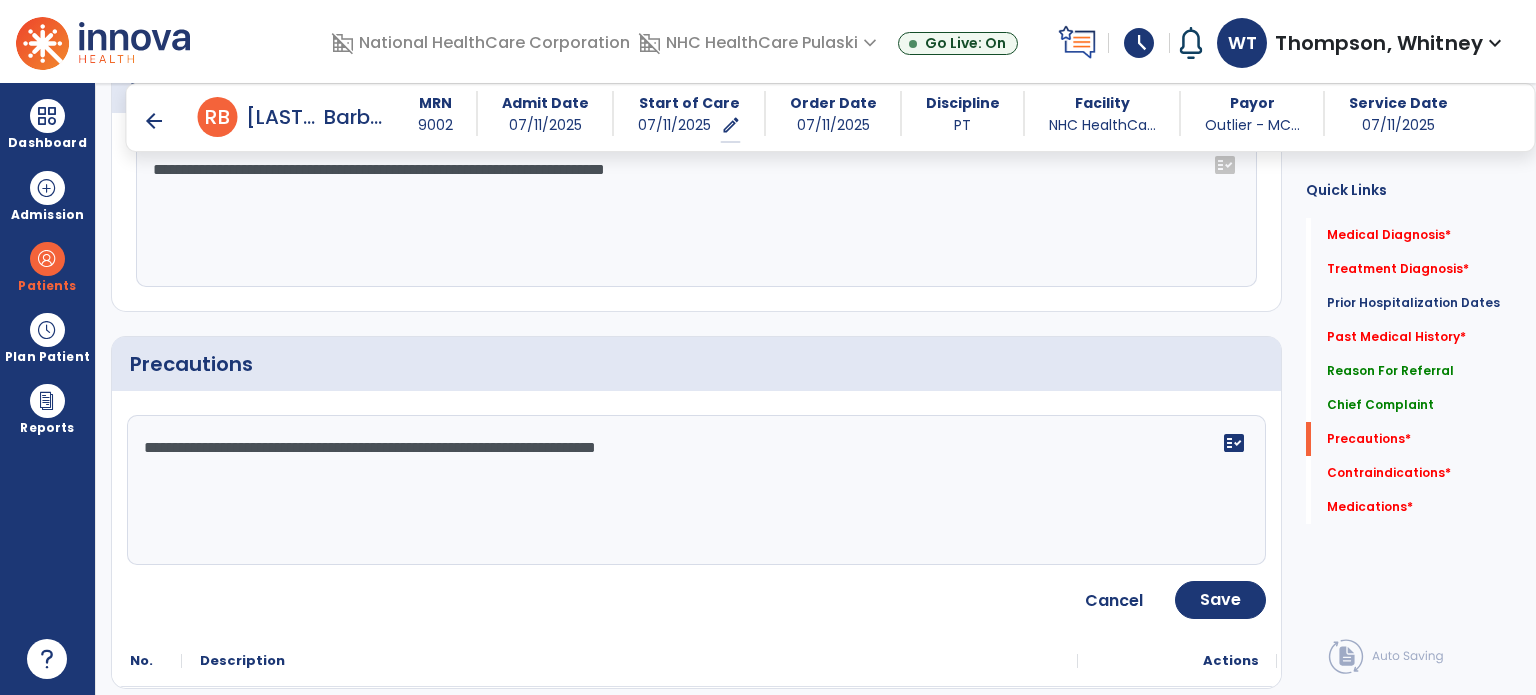 click on "**********" 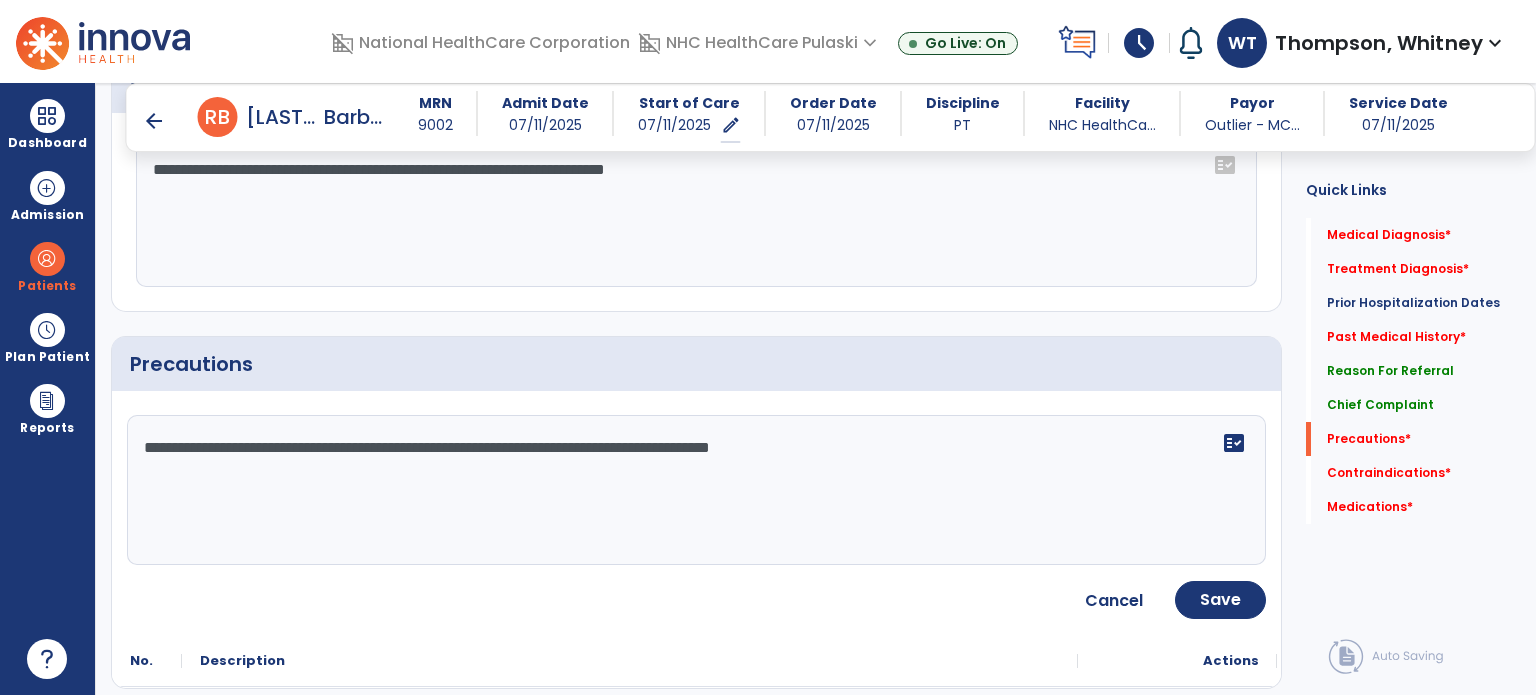 click on "**********" 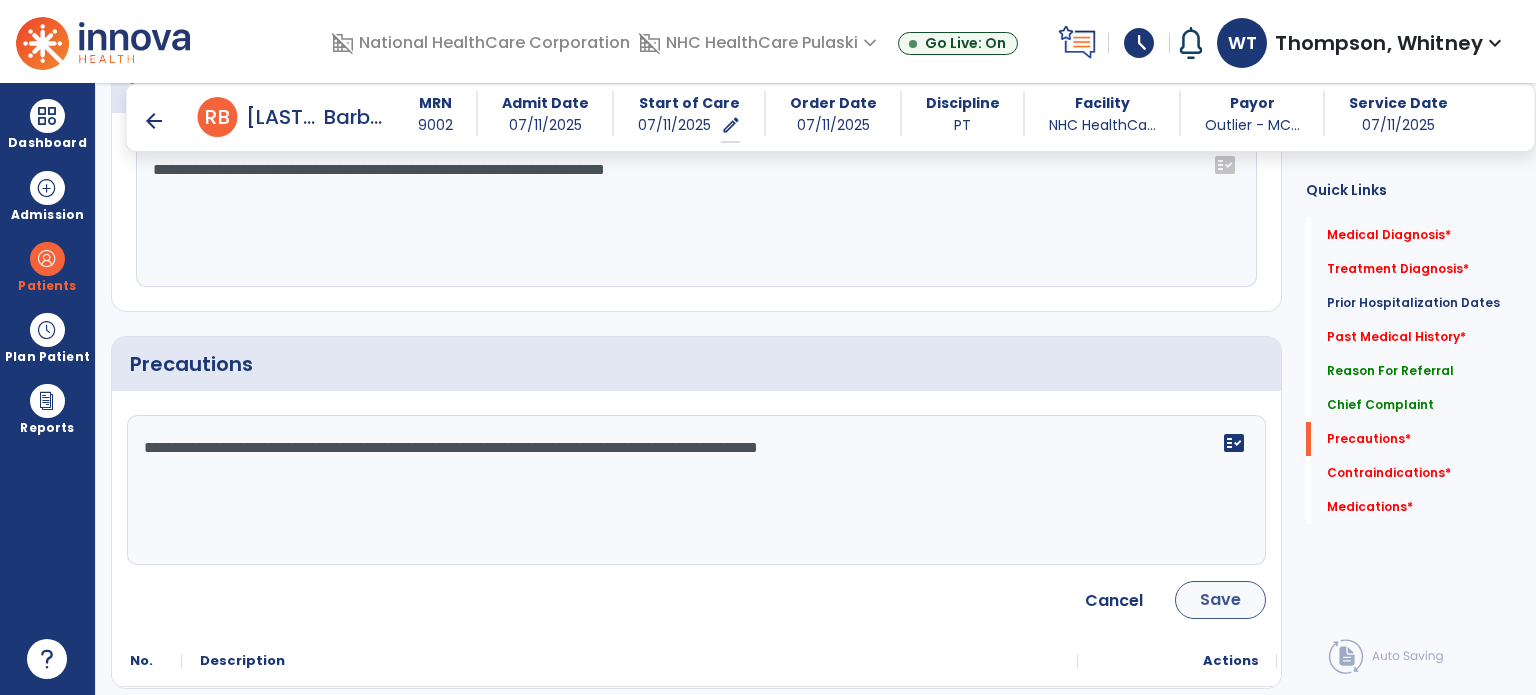 type on "**********" 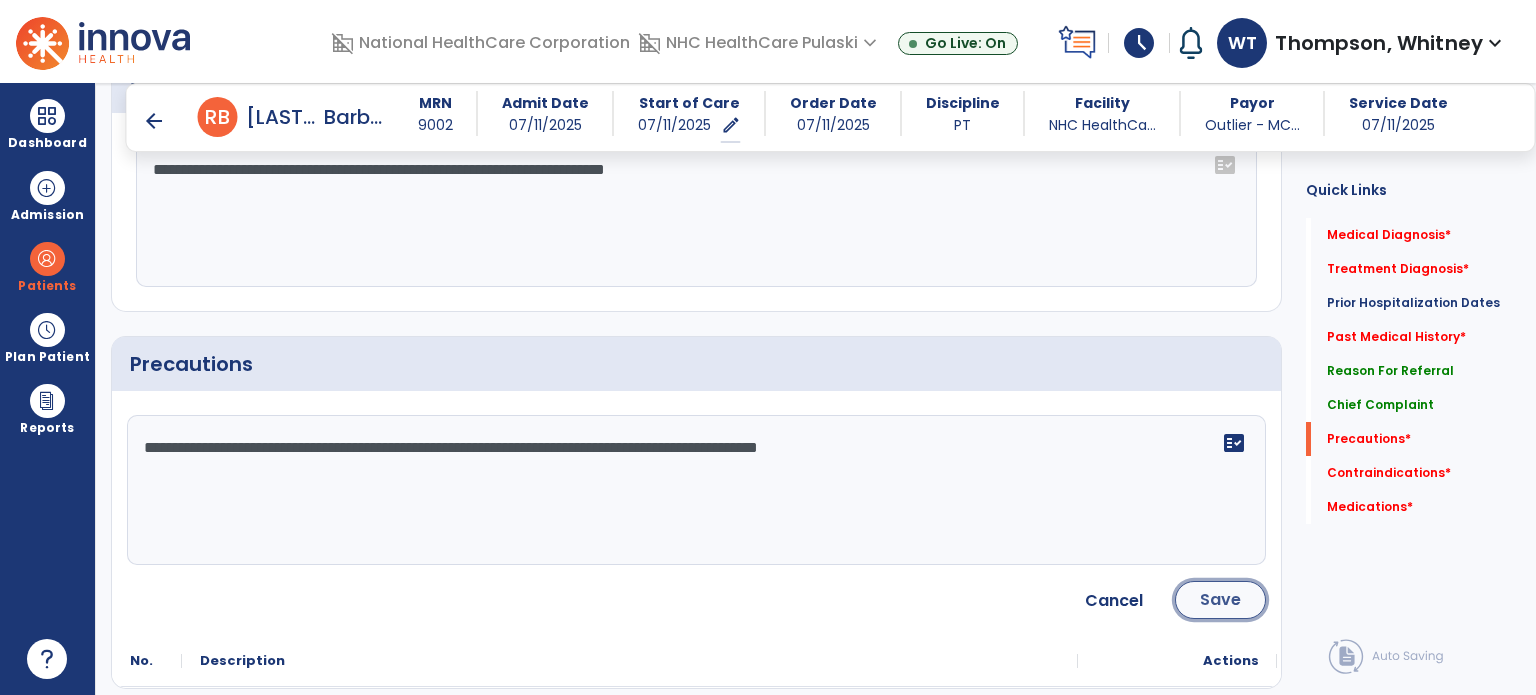 click on "Save" 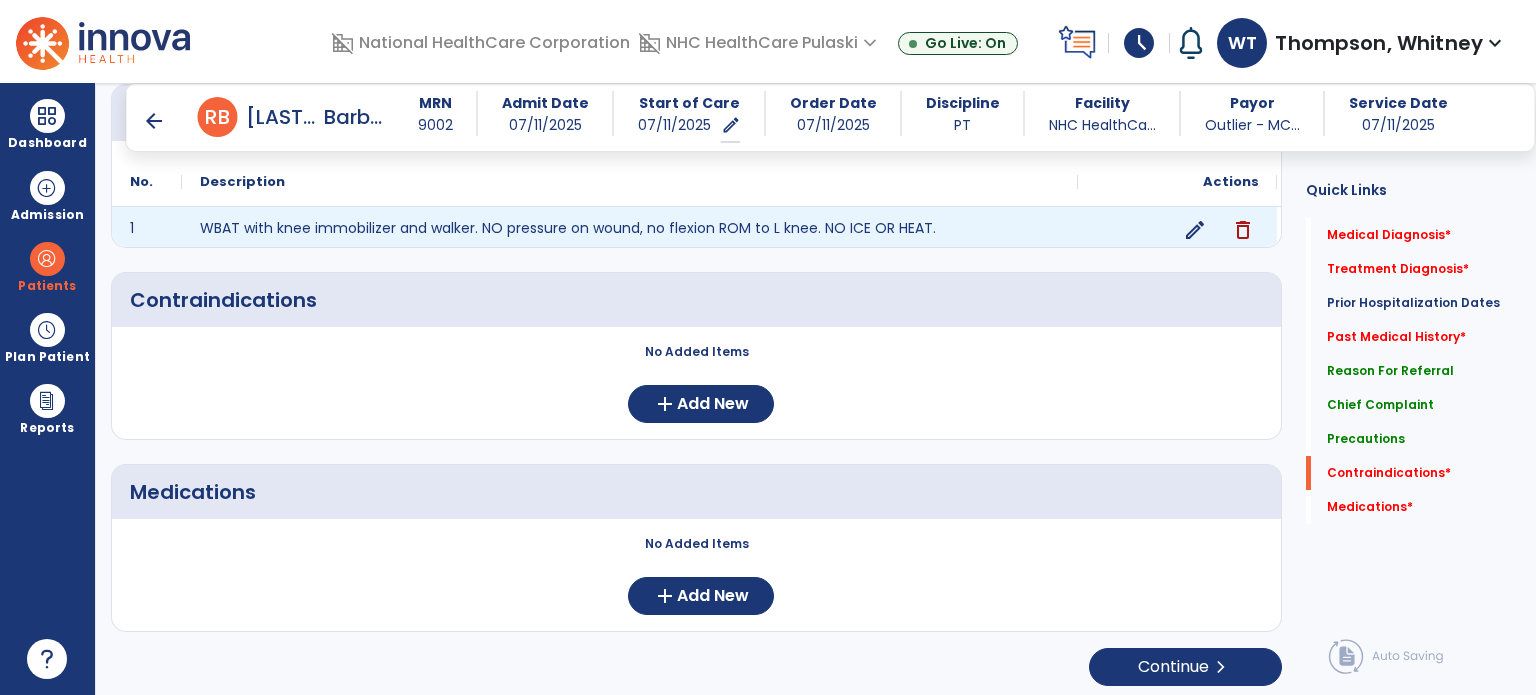 scroll, scrollTop: 1592, scrollLeft: 0, axis: vertical 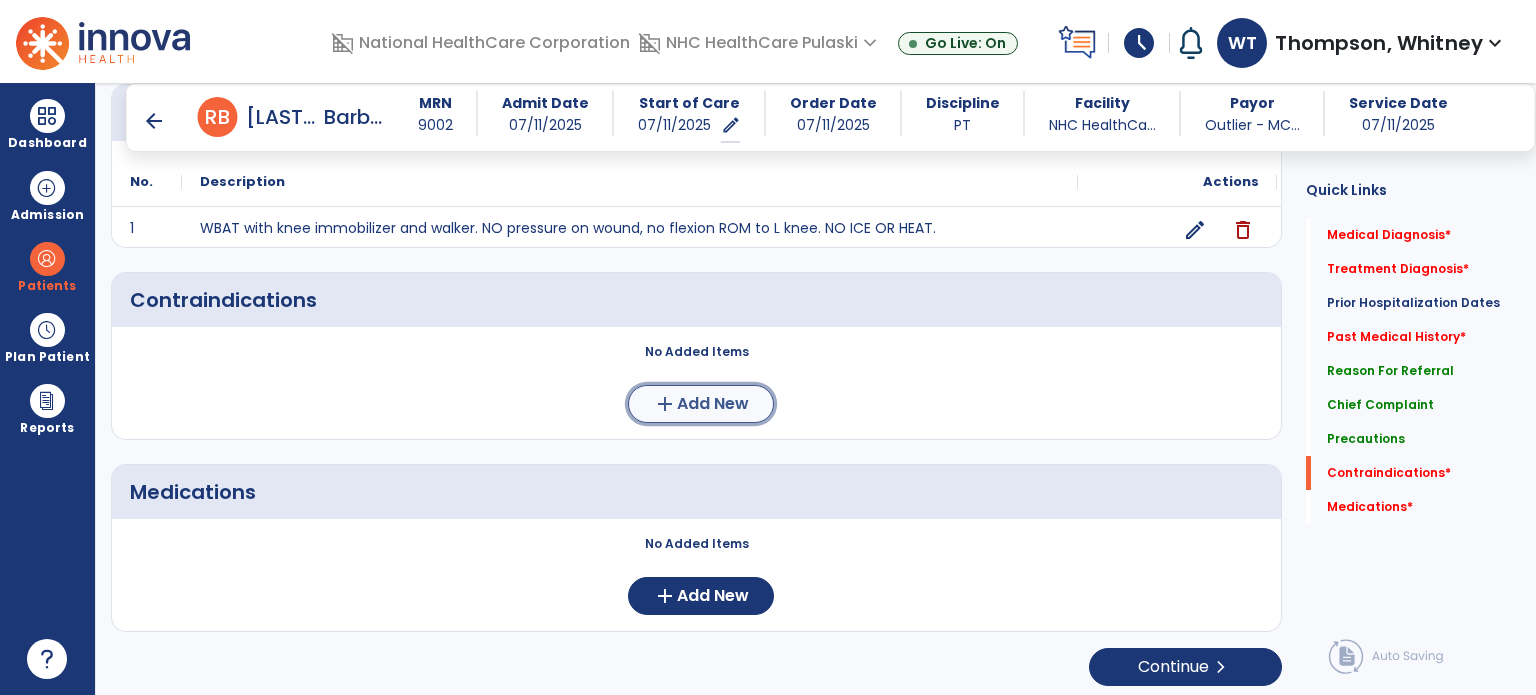 click on "add  Add New" 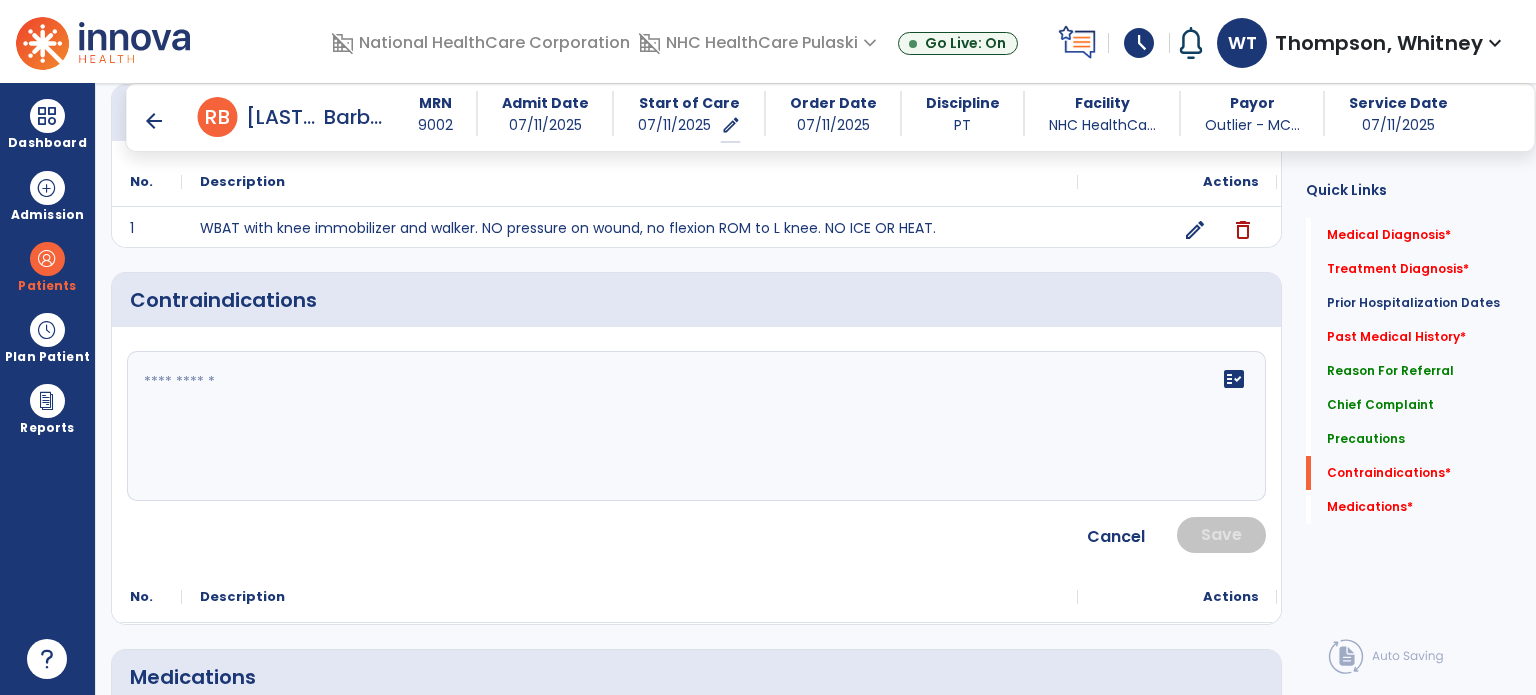 click 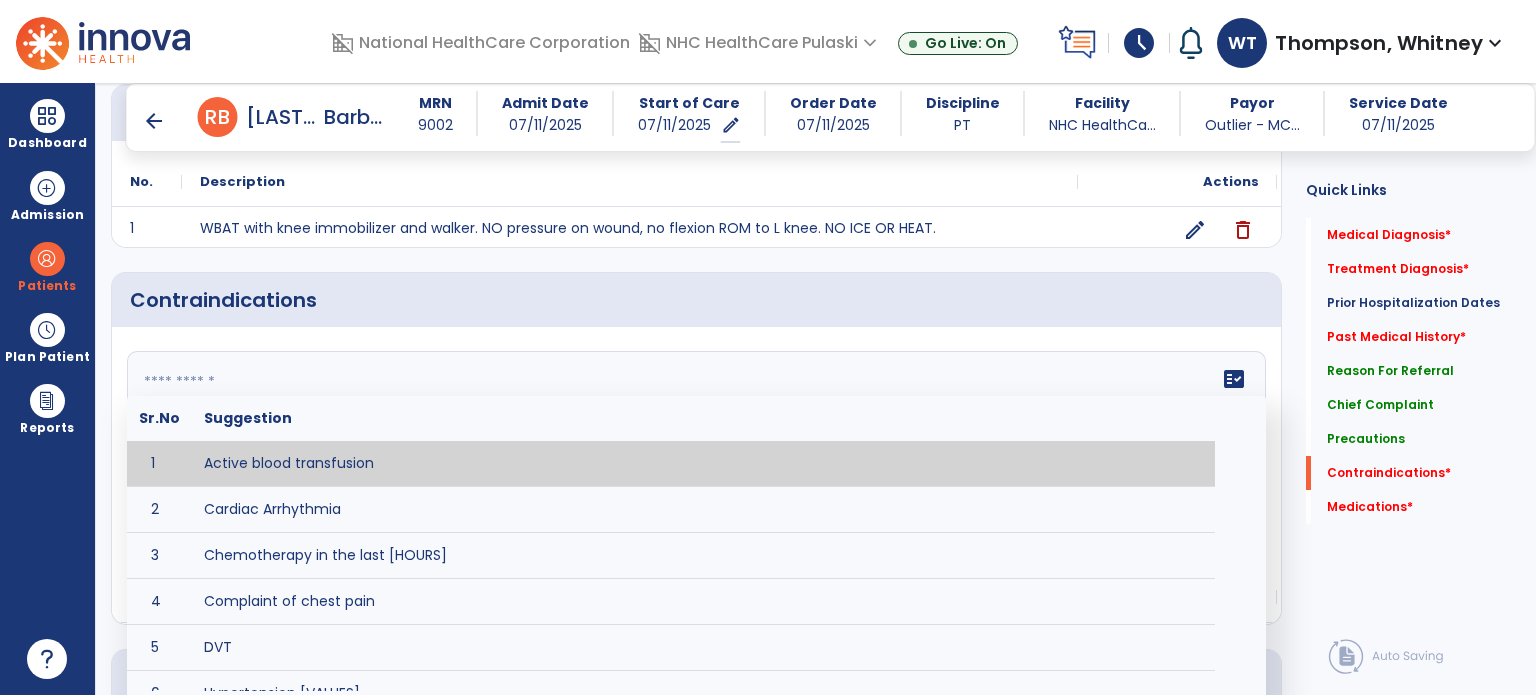 paste on "**********" 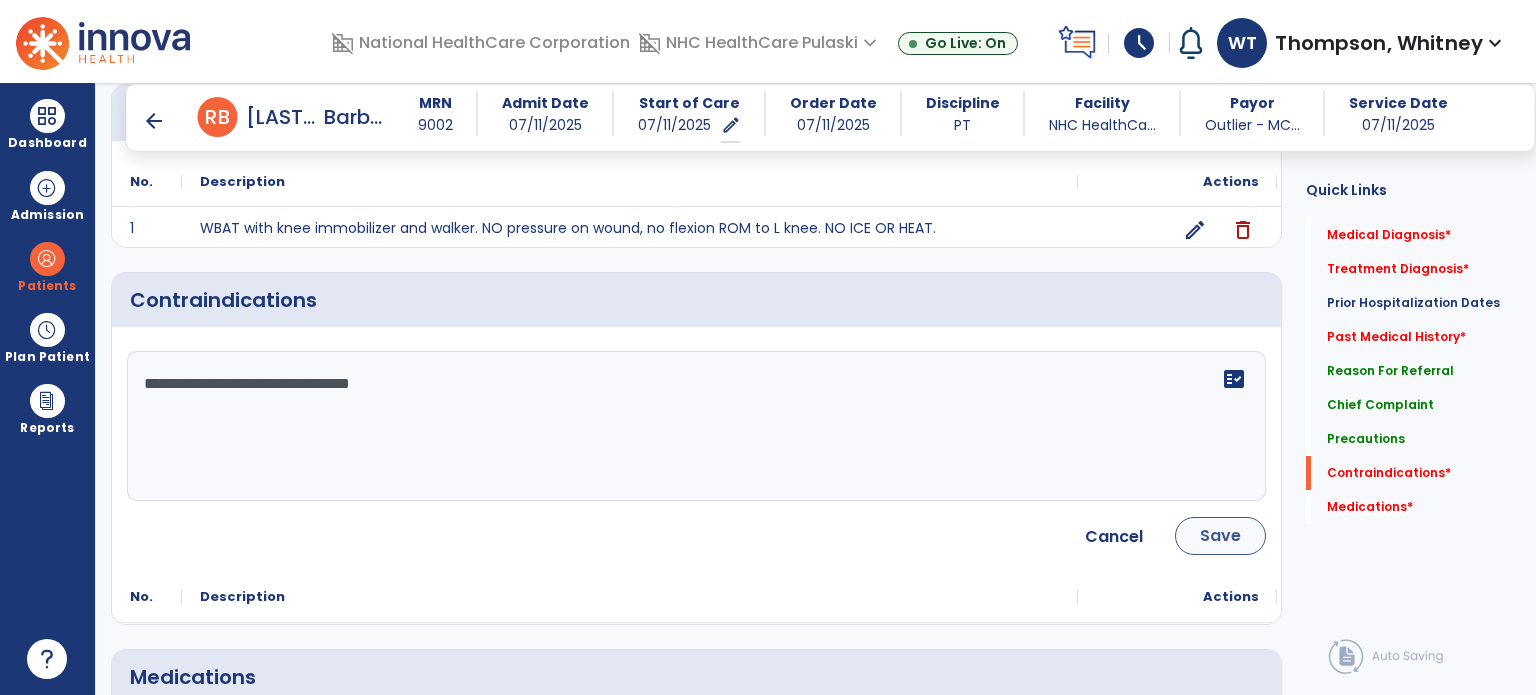 type on "**********" 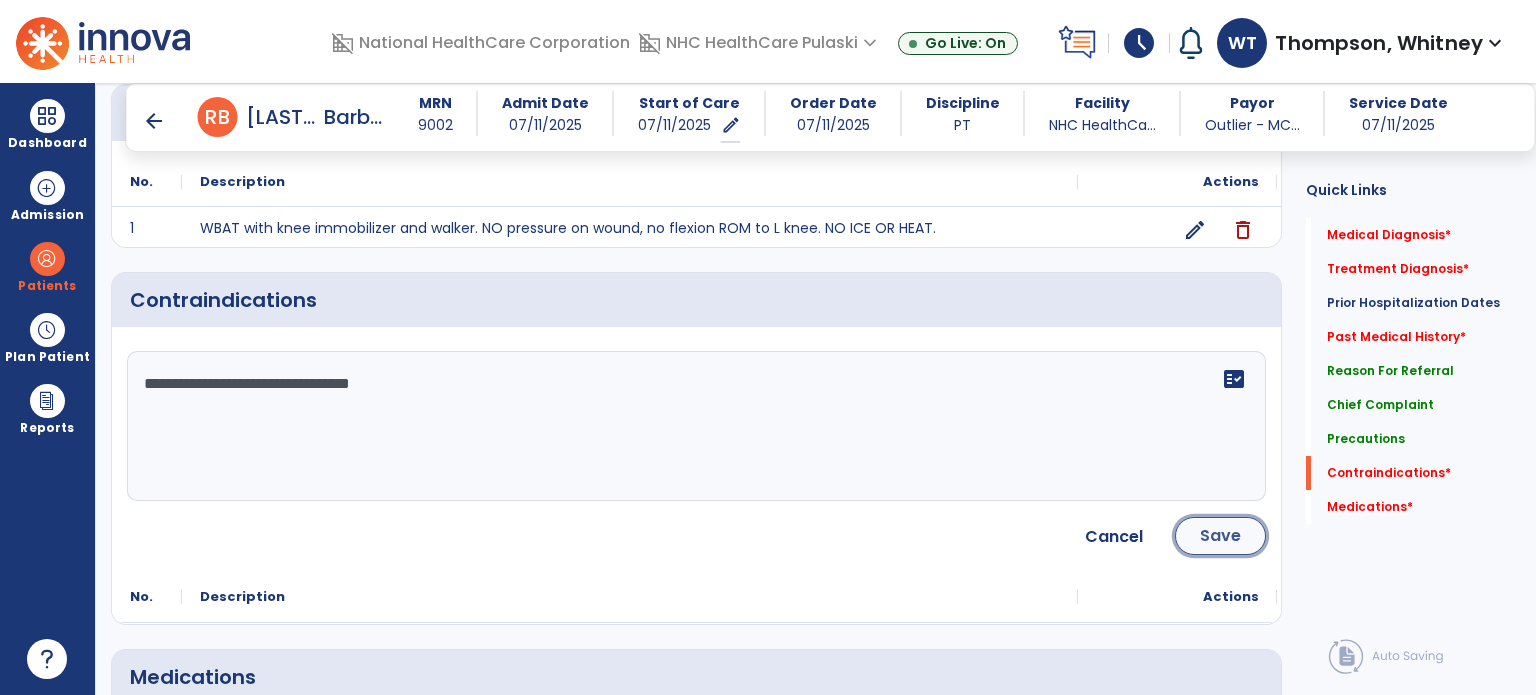 click on "Save" 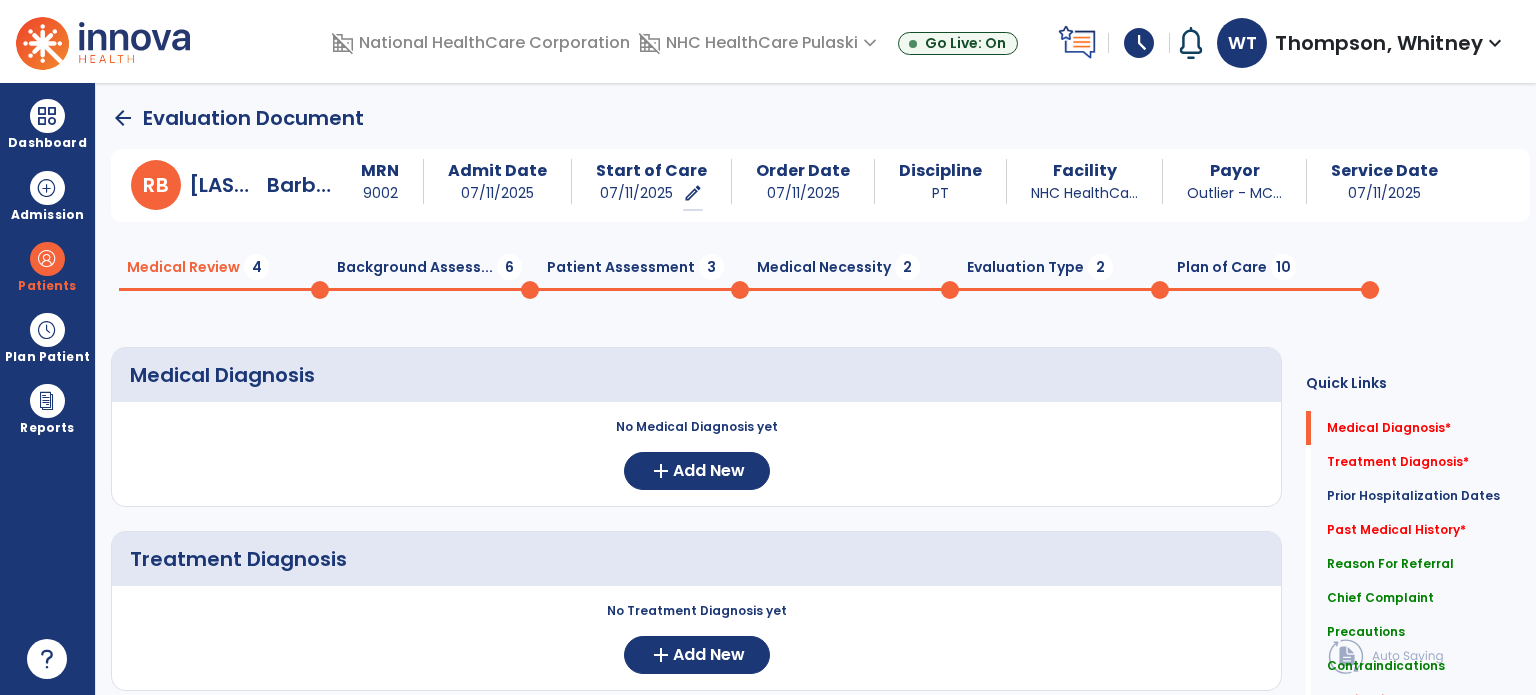 scroll, scrollTop: 2, scrollLeft: 0, axis: vertical 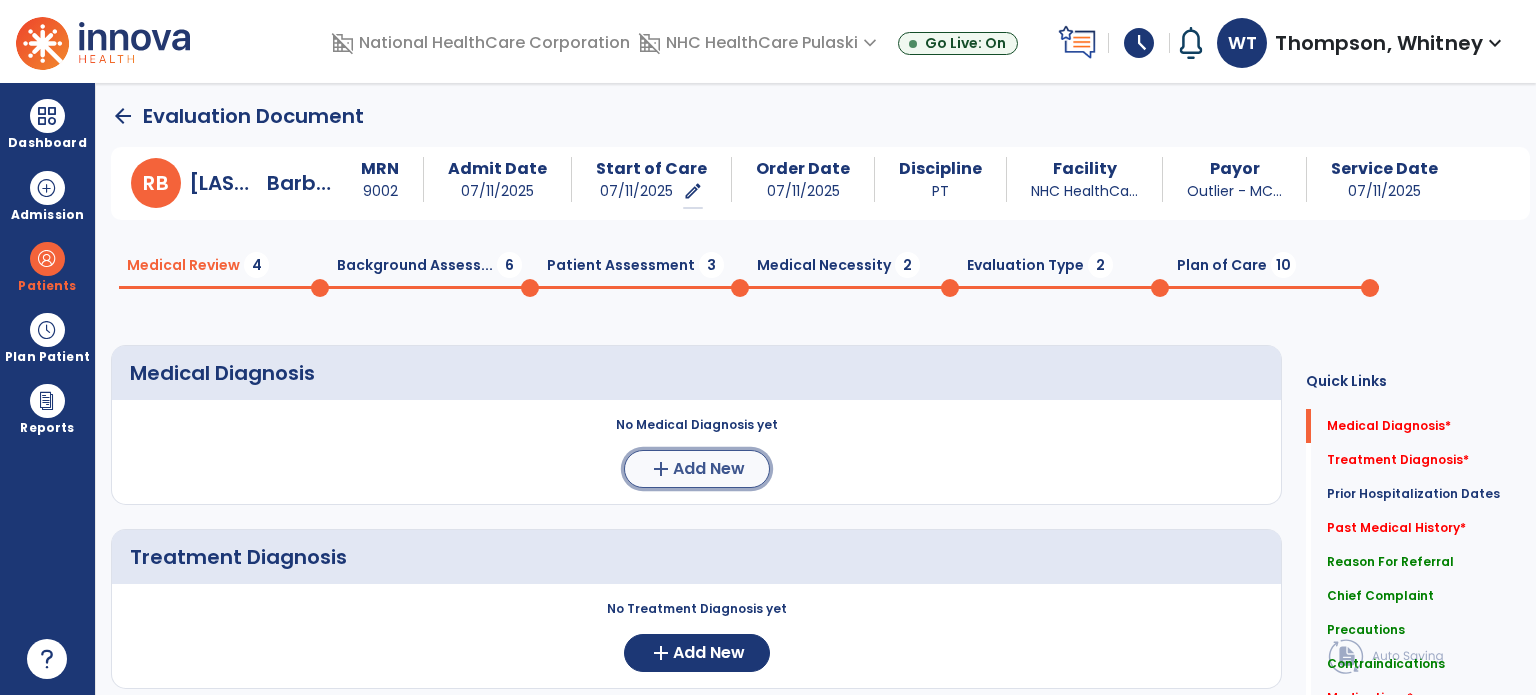 click on "add" 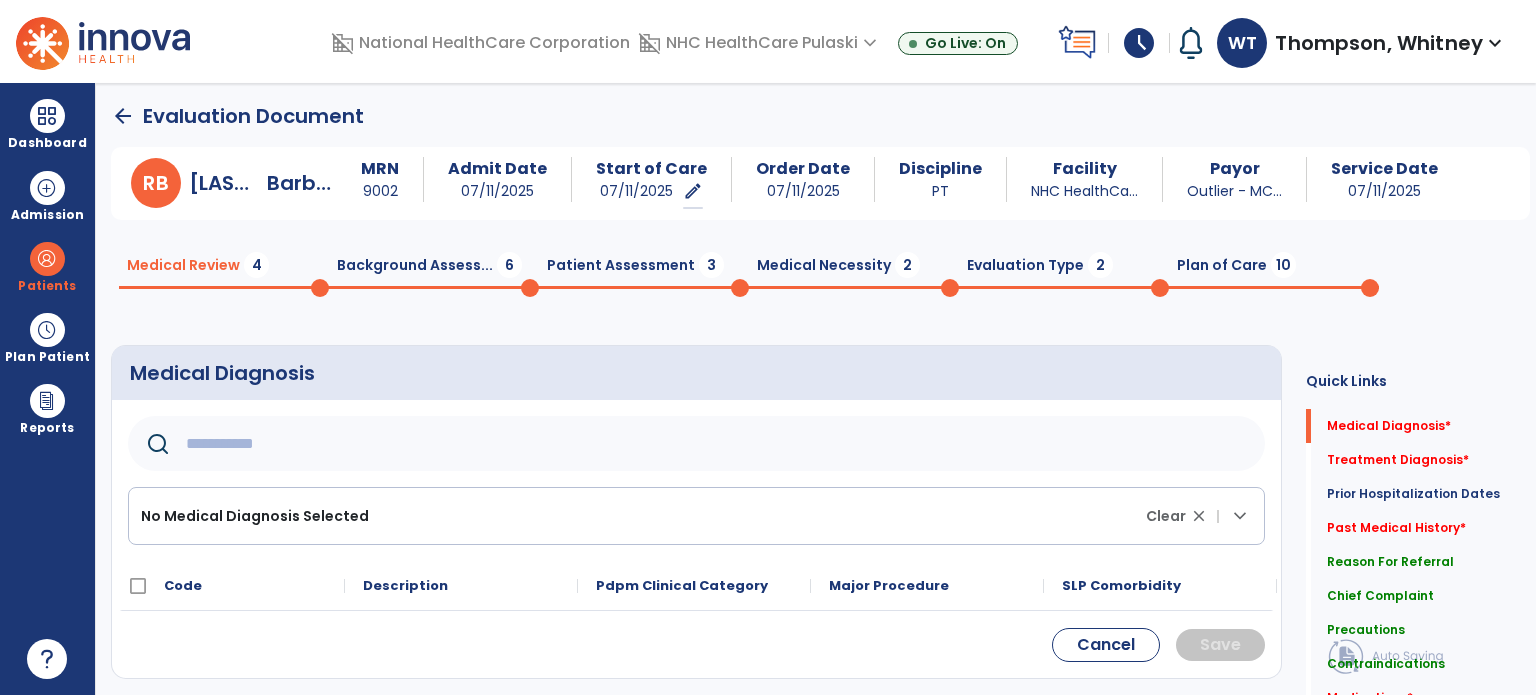 click 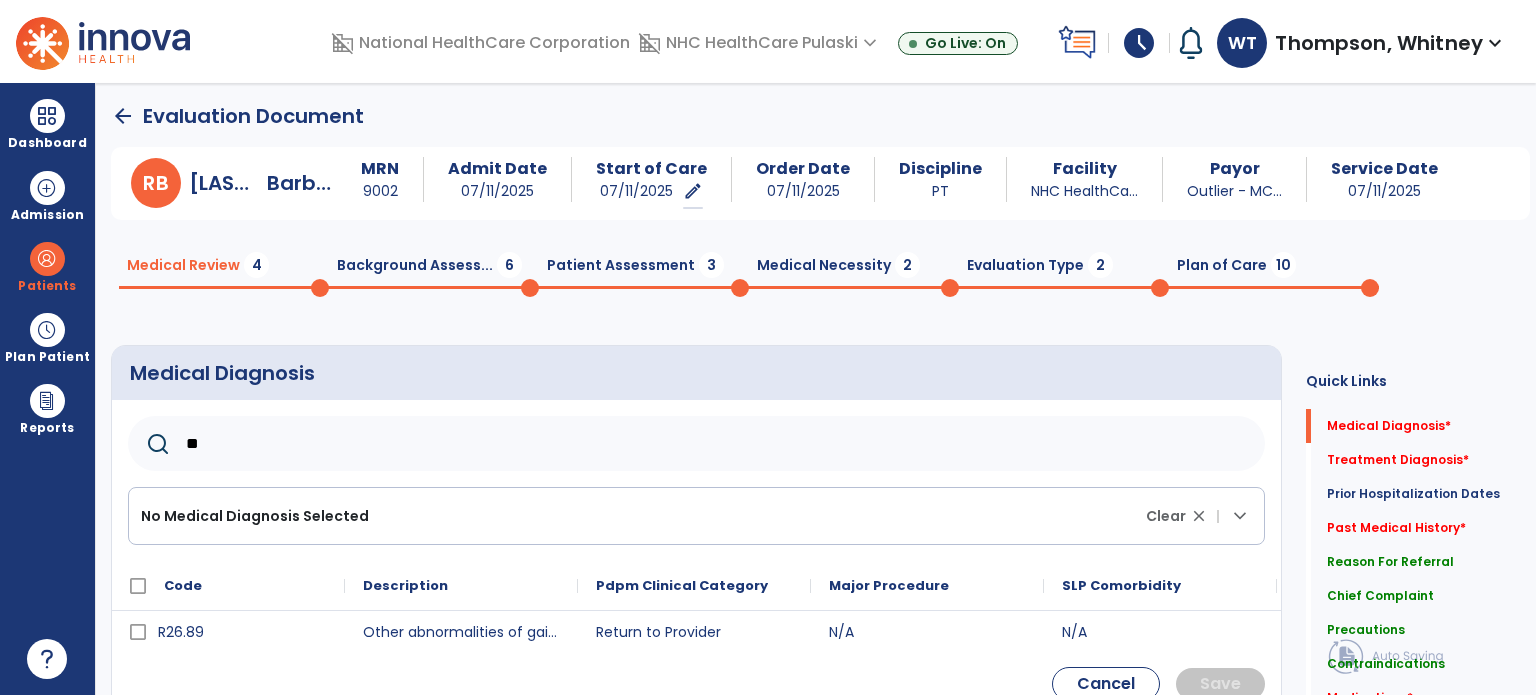 type on "*" 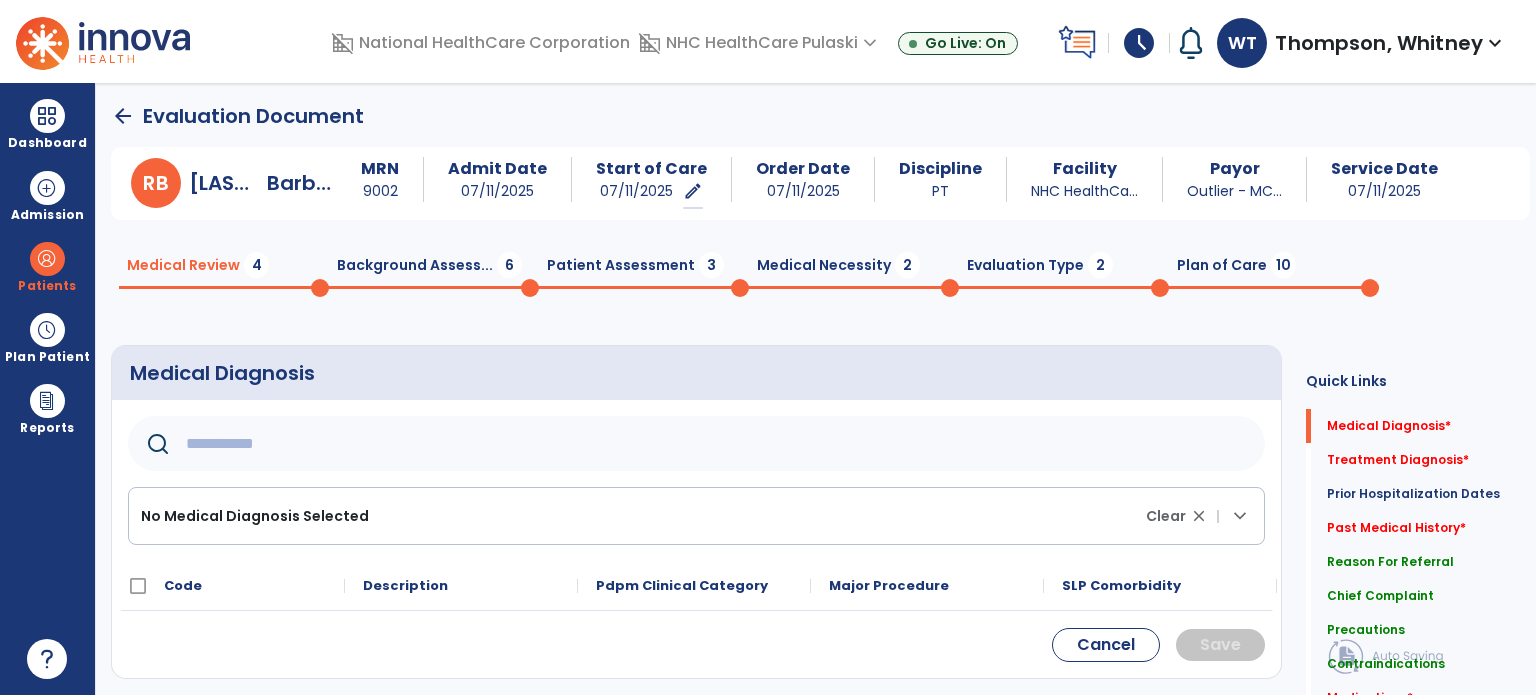 paste on "********" 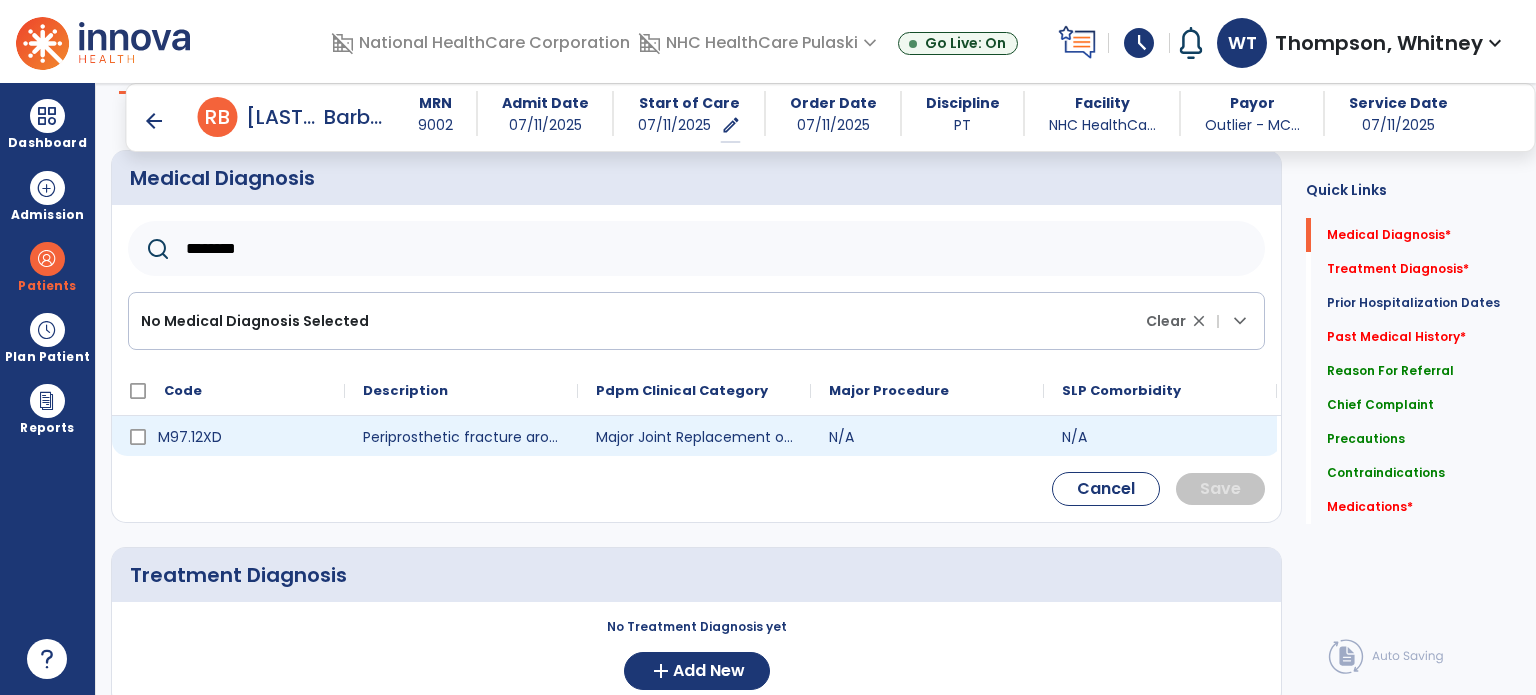 scroll, scrollTop: 190, scrollLeft: 0, axis: vertical 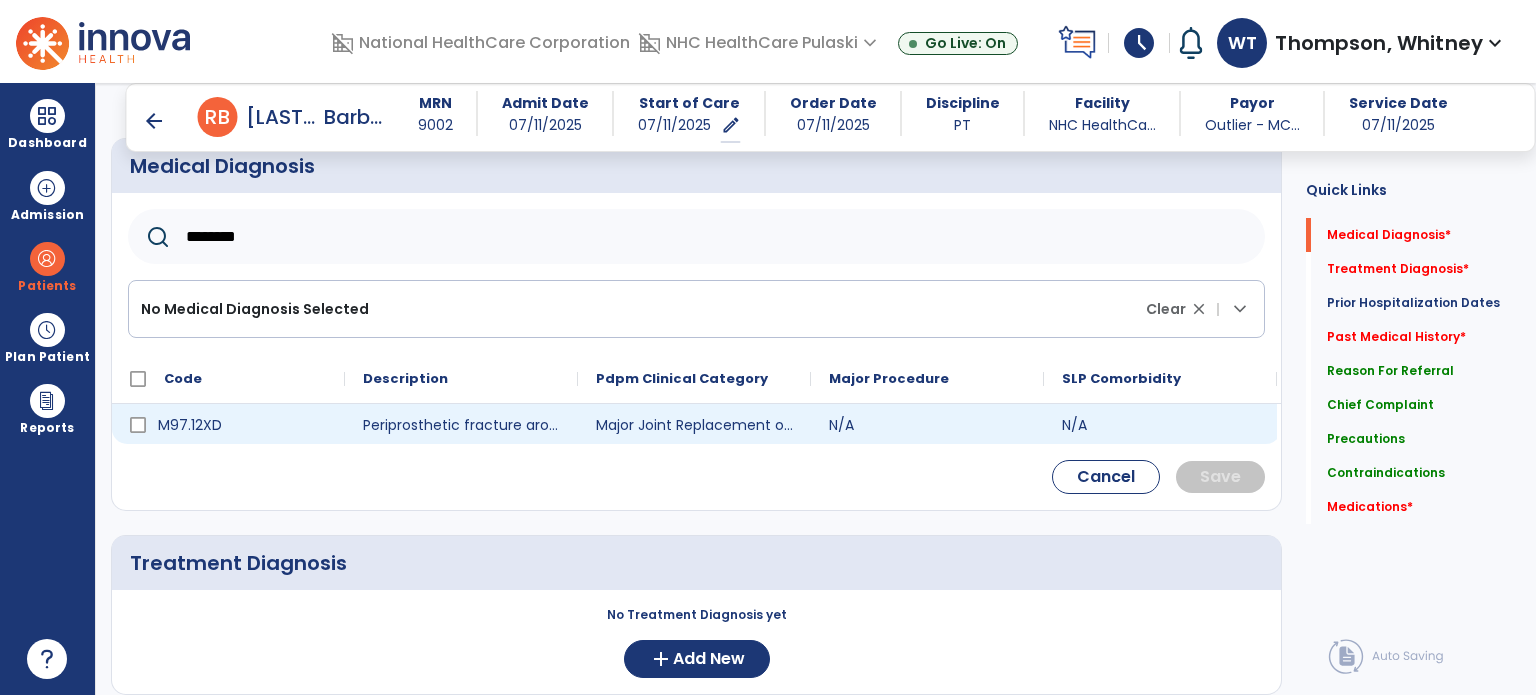 type on "********" 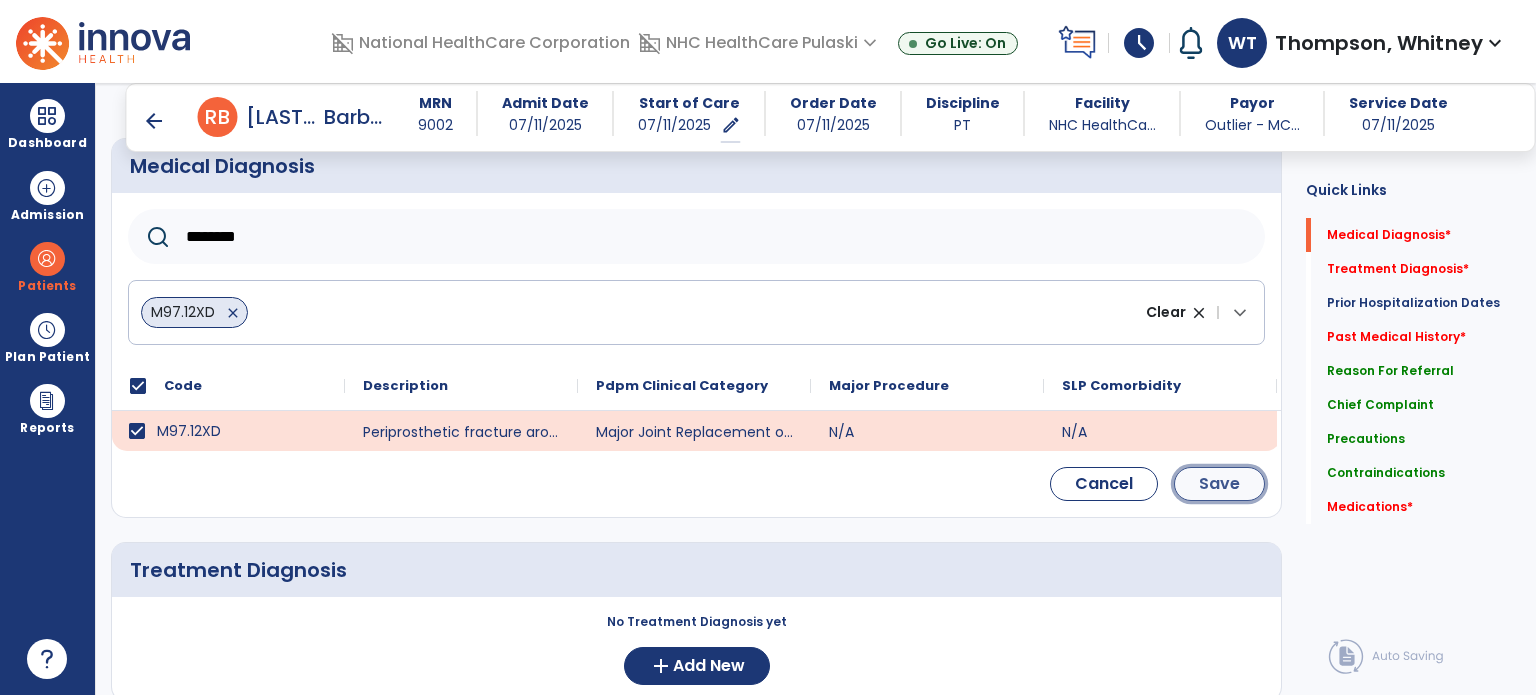 click on "Save" 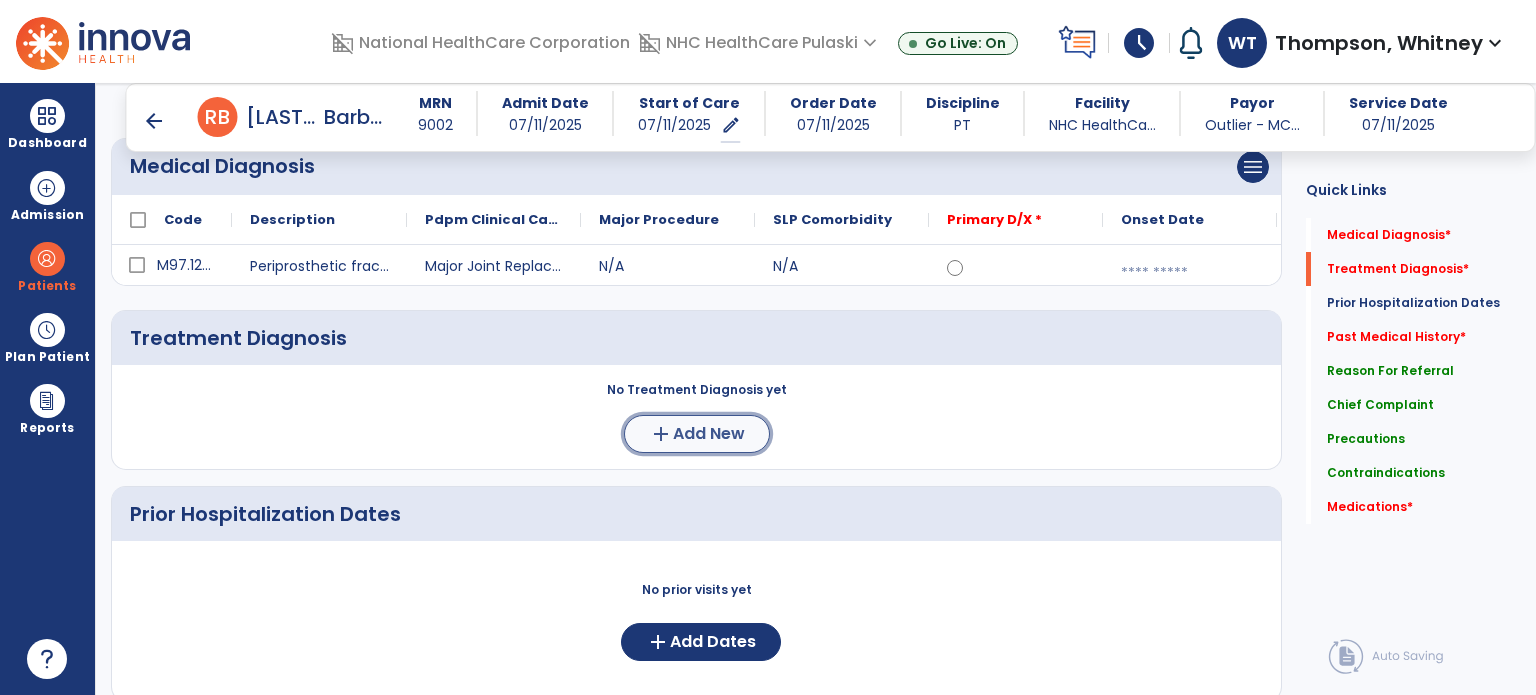 click on "add  Add New" 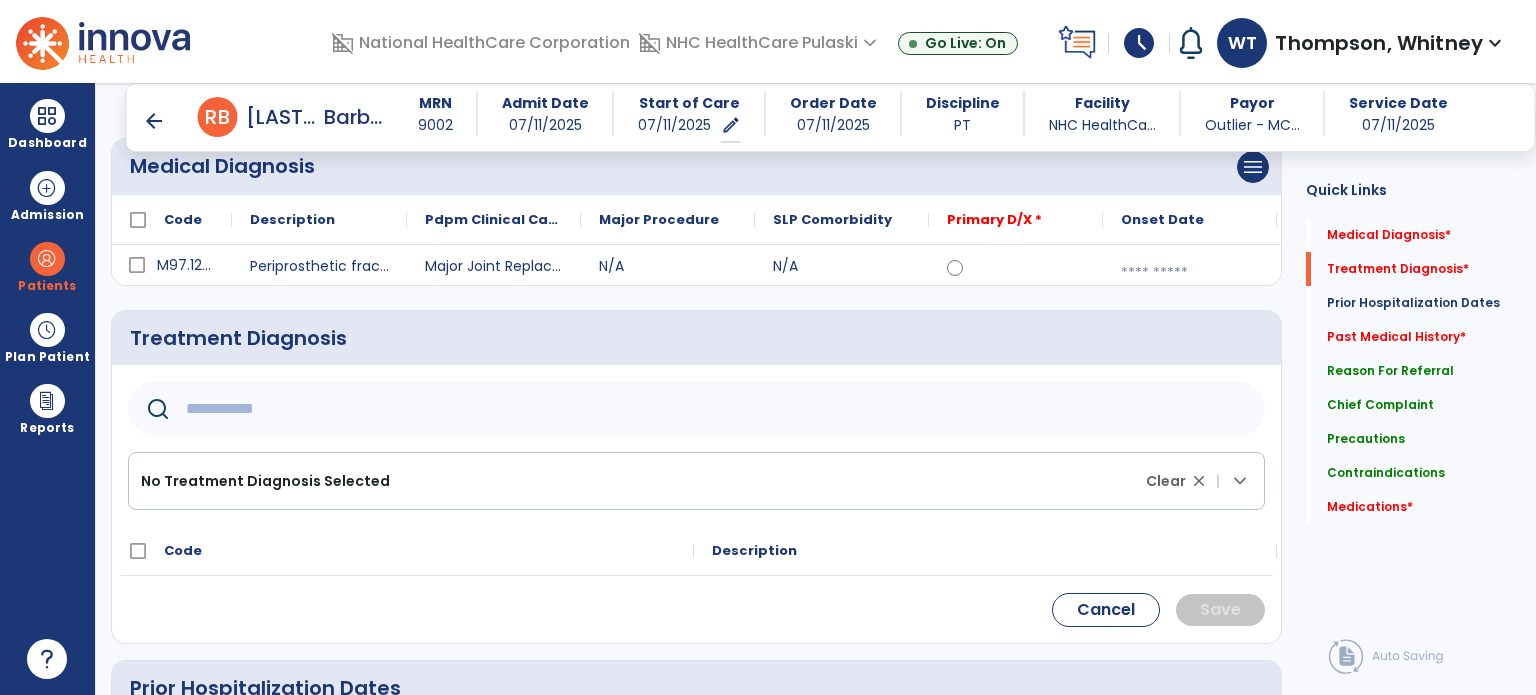 click 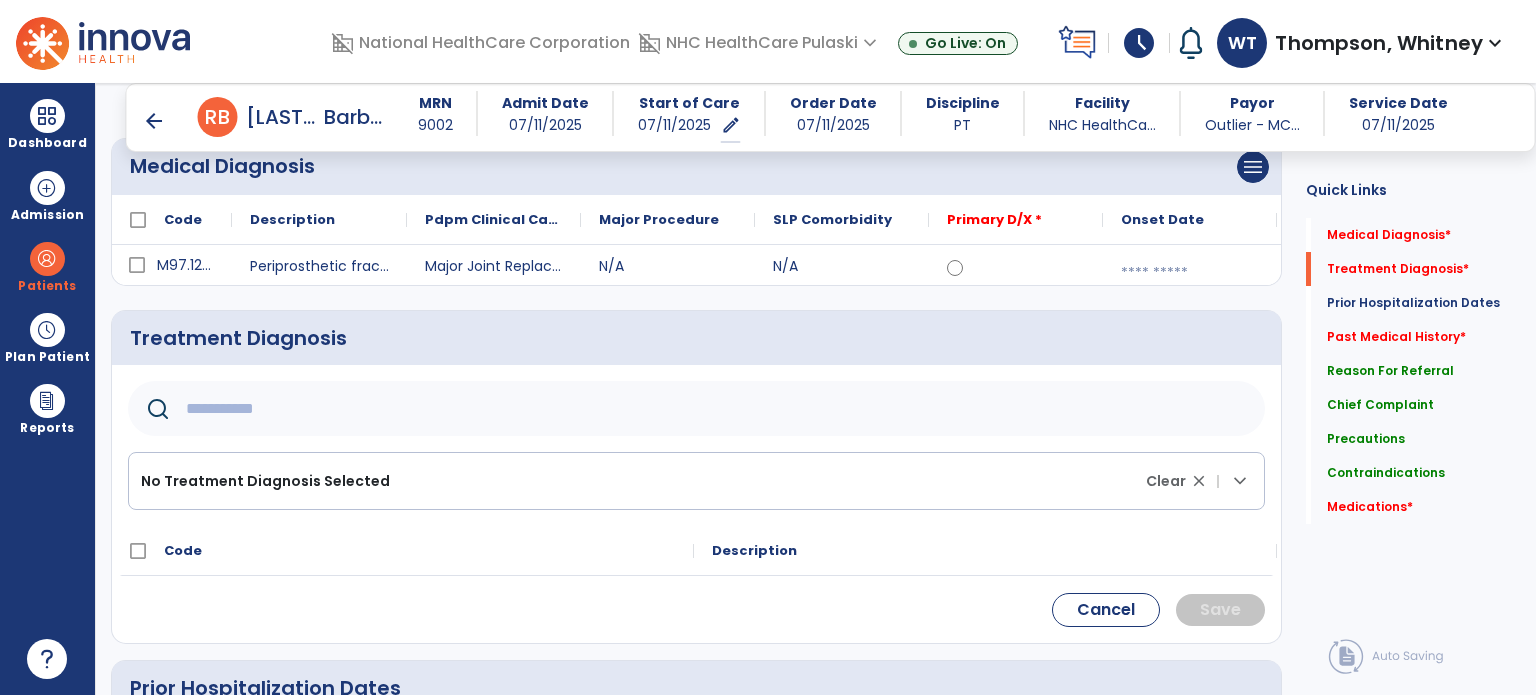 paste on "******" 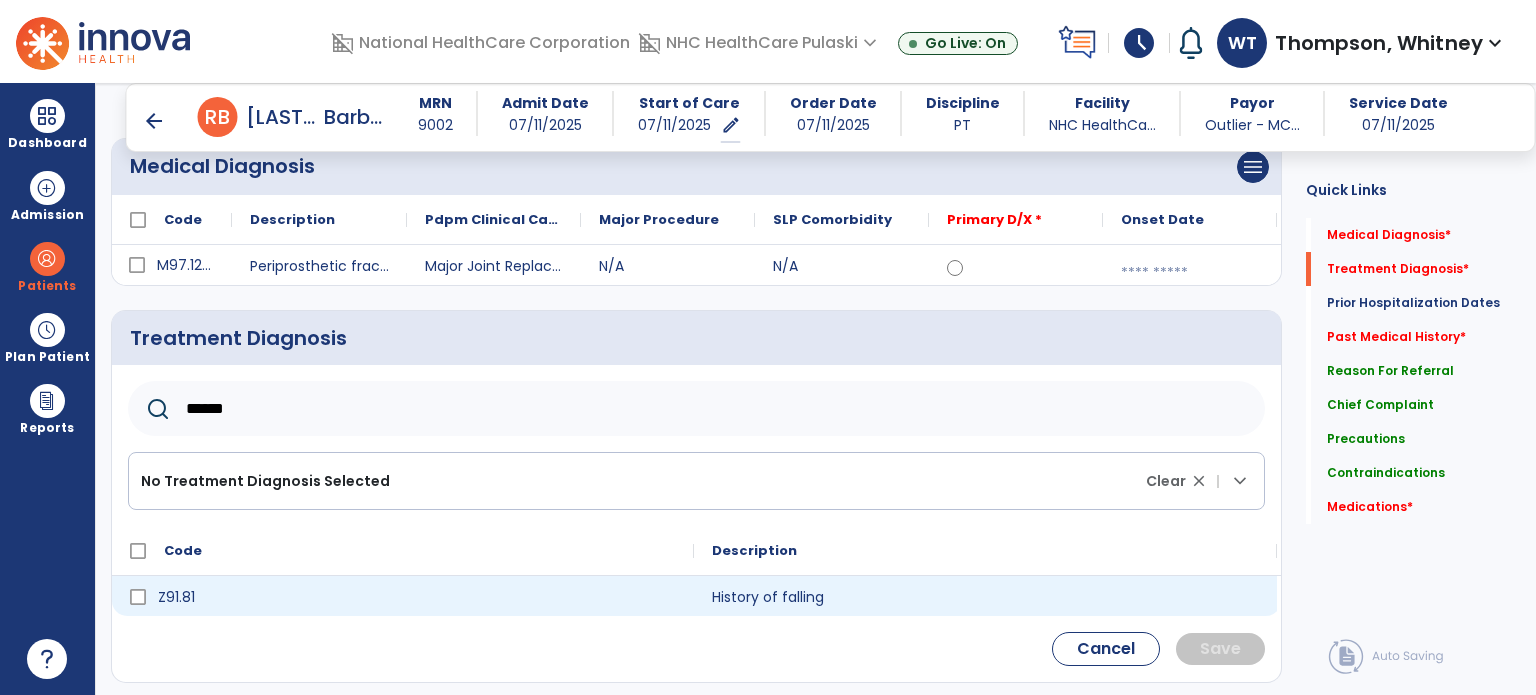 type on "******" 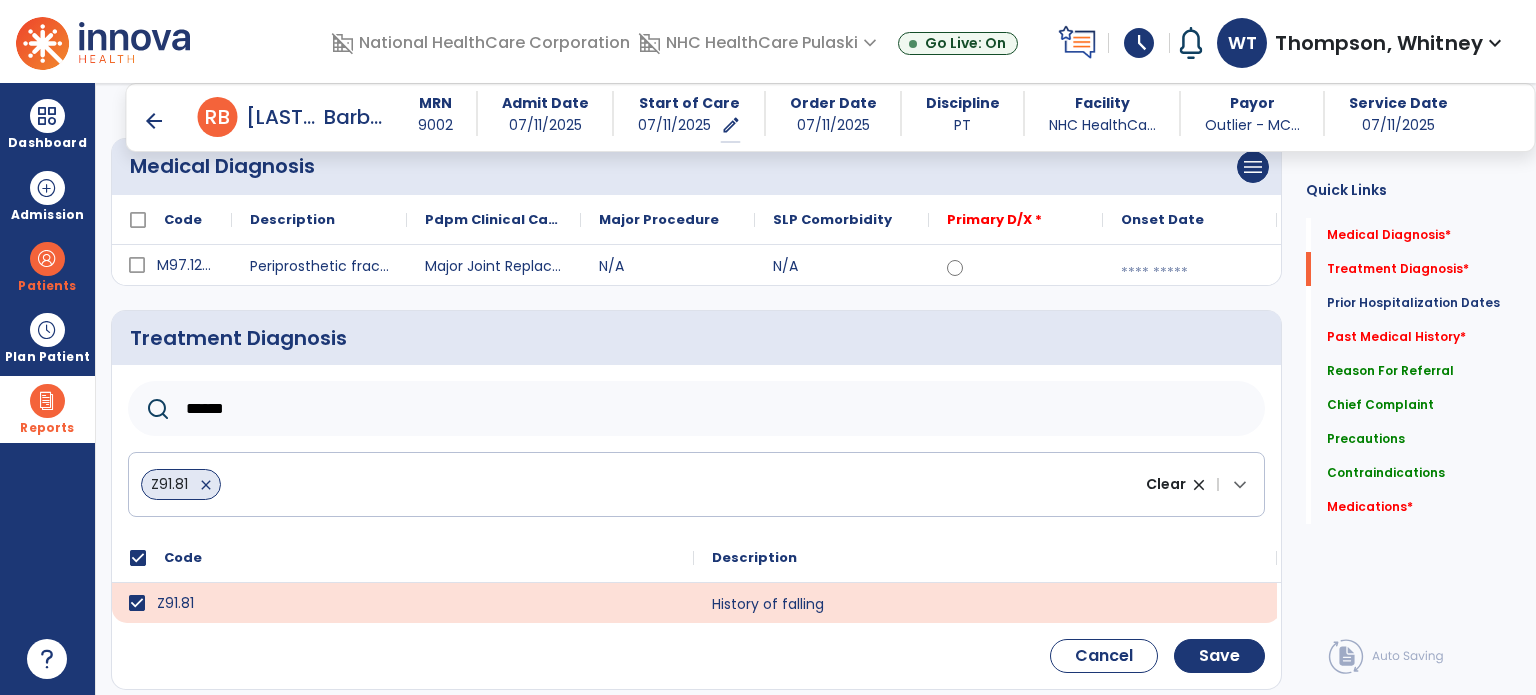 drag, startPoint x: 232, startPoint y: 410, endPoint x: 12, endPoint y: 387, distance: 221.199 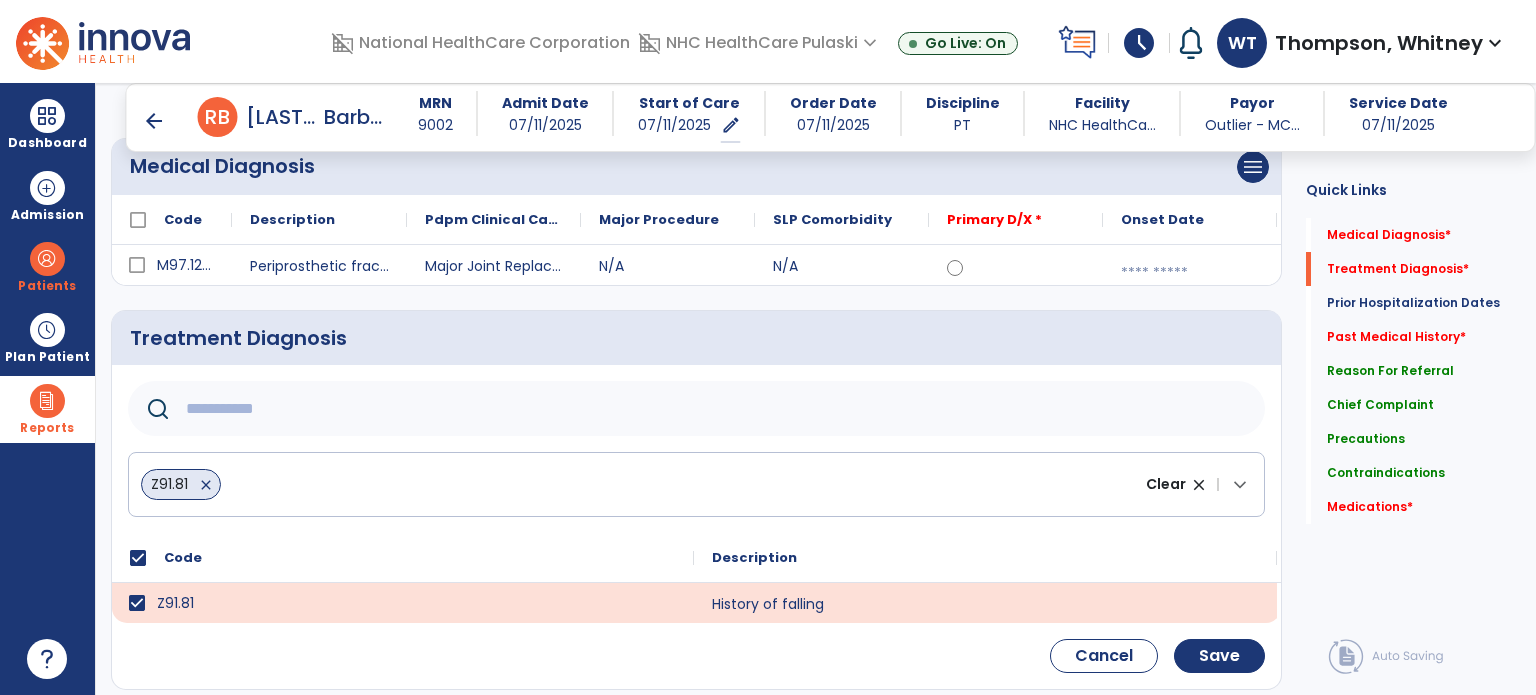paste on "******" 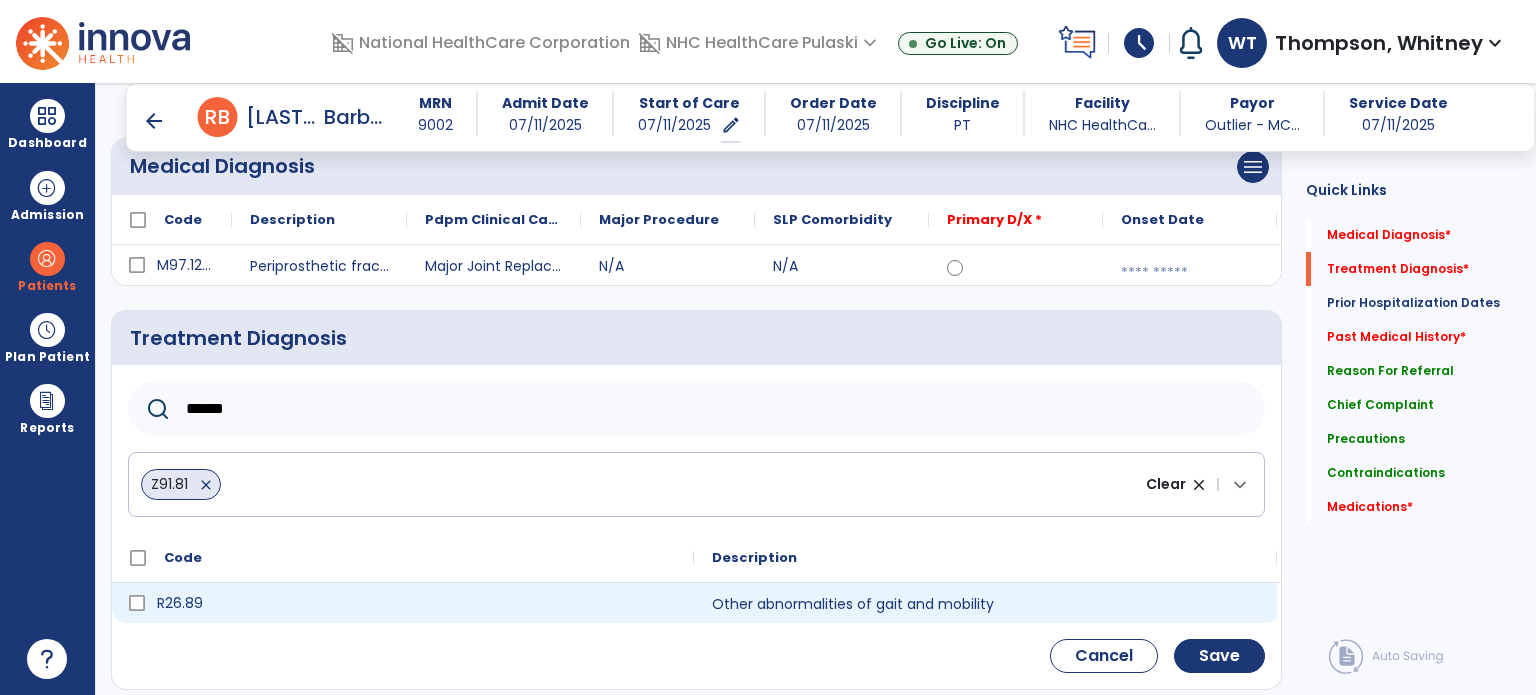 type on "******" 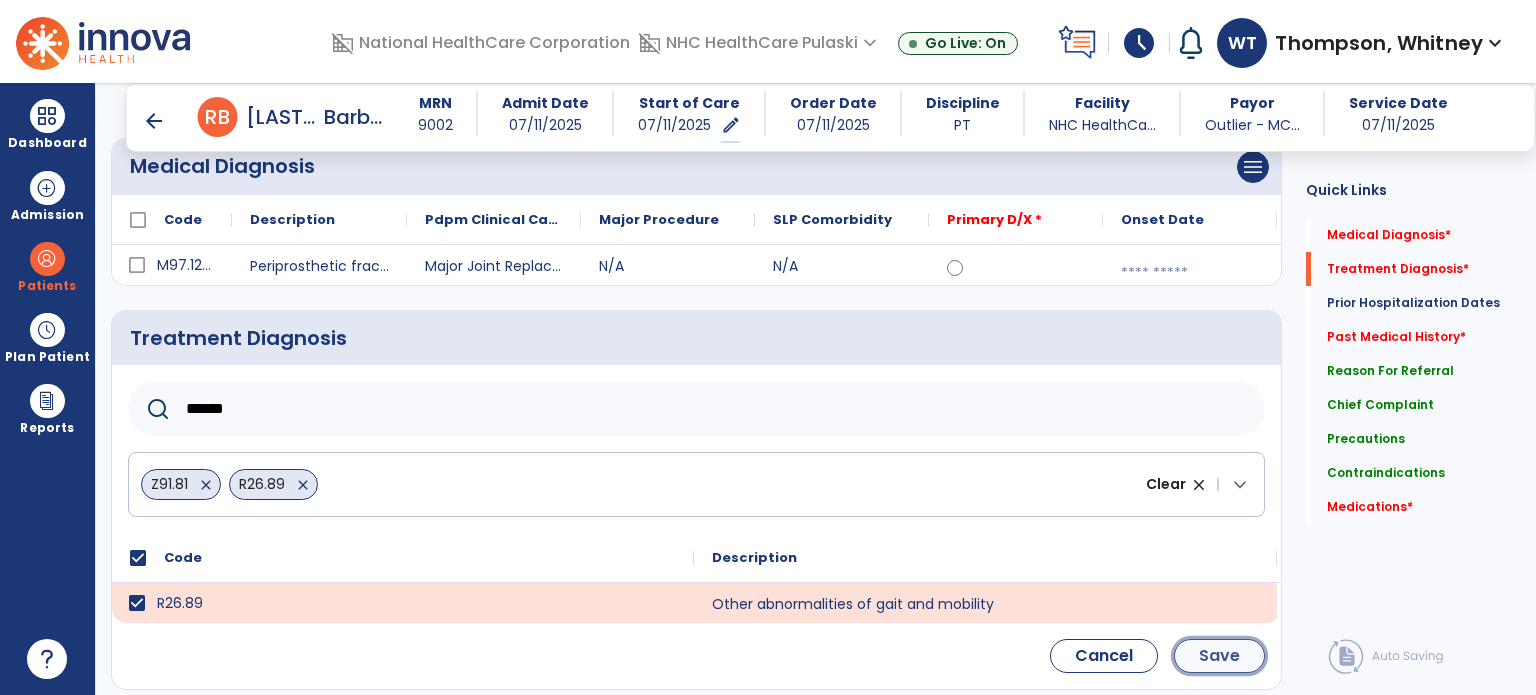 click on "Save" 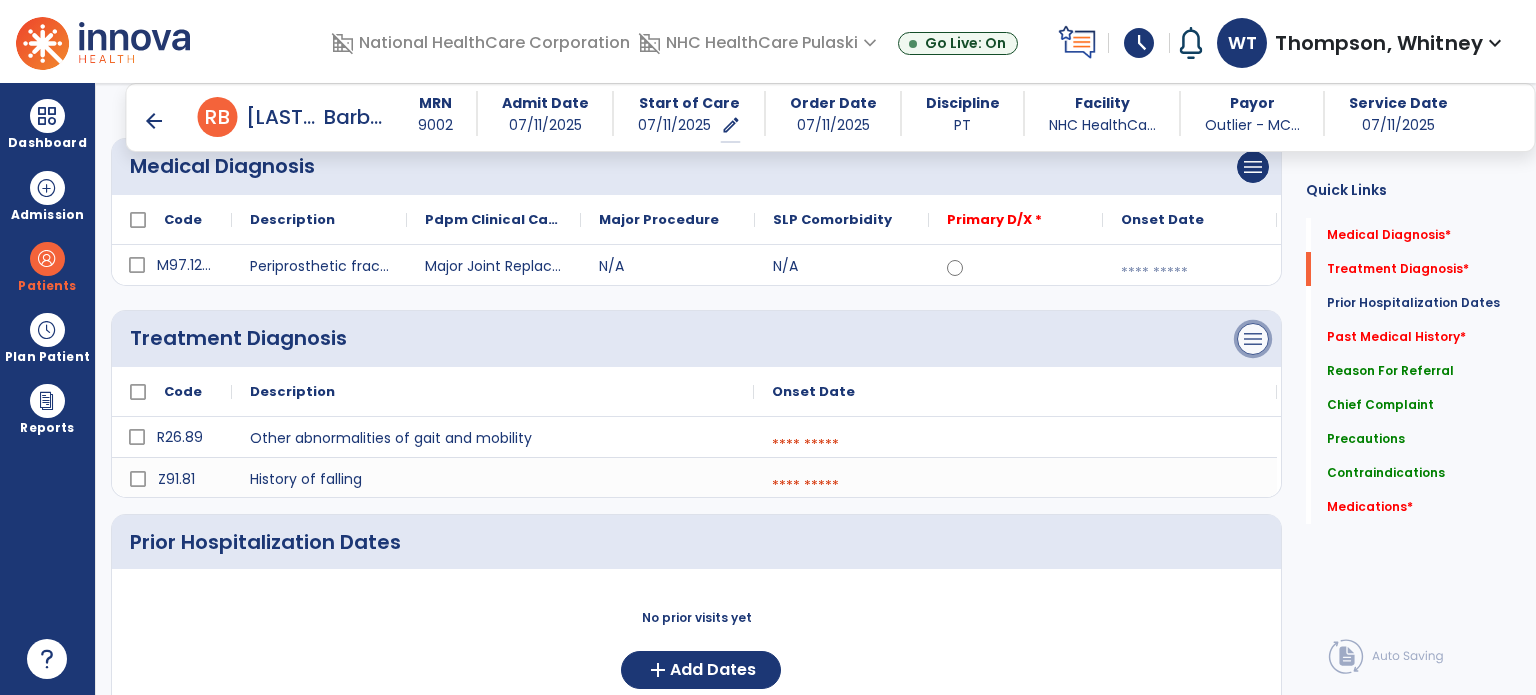 click on "menu" at bounding box center [1253, 167] 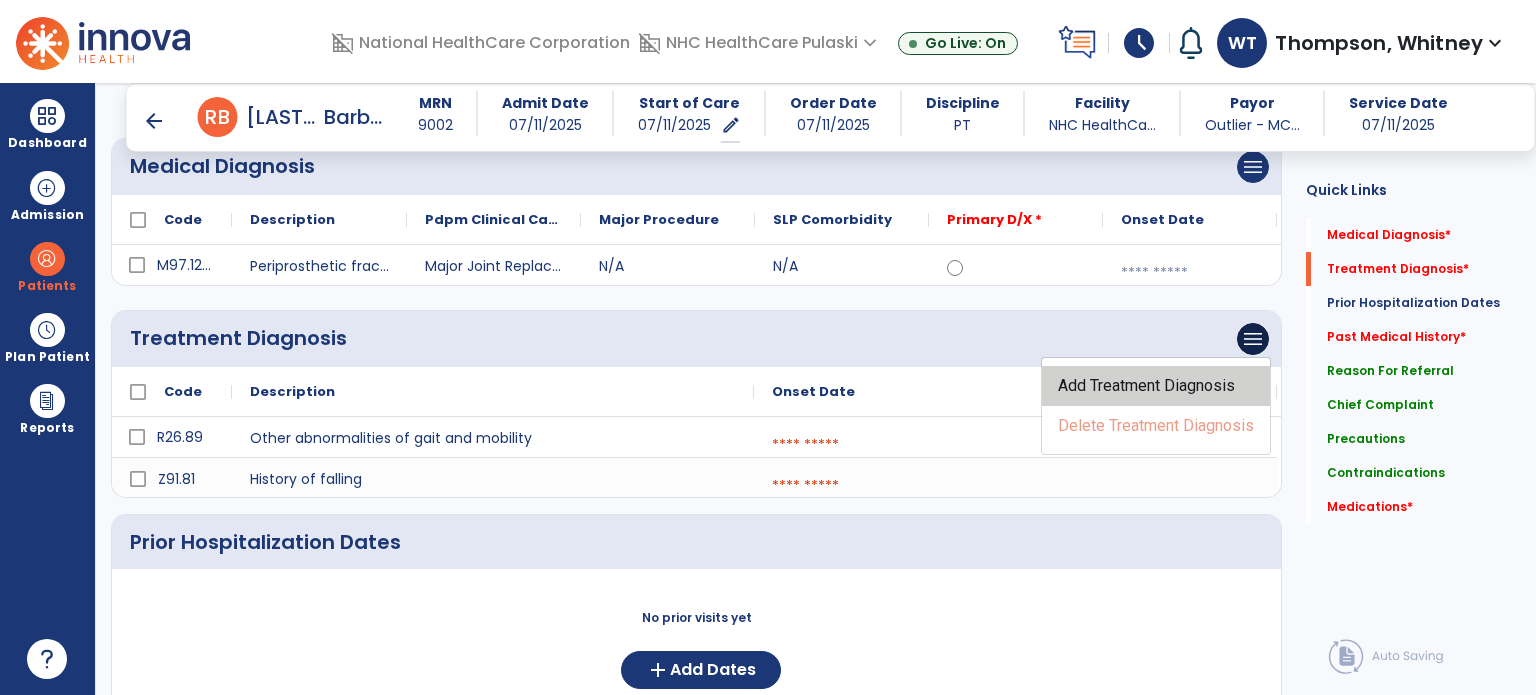 click on "Add Treatment Diagnosis" 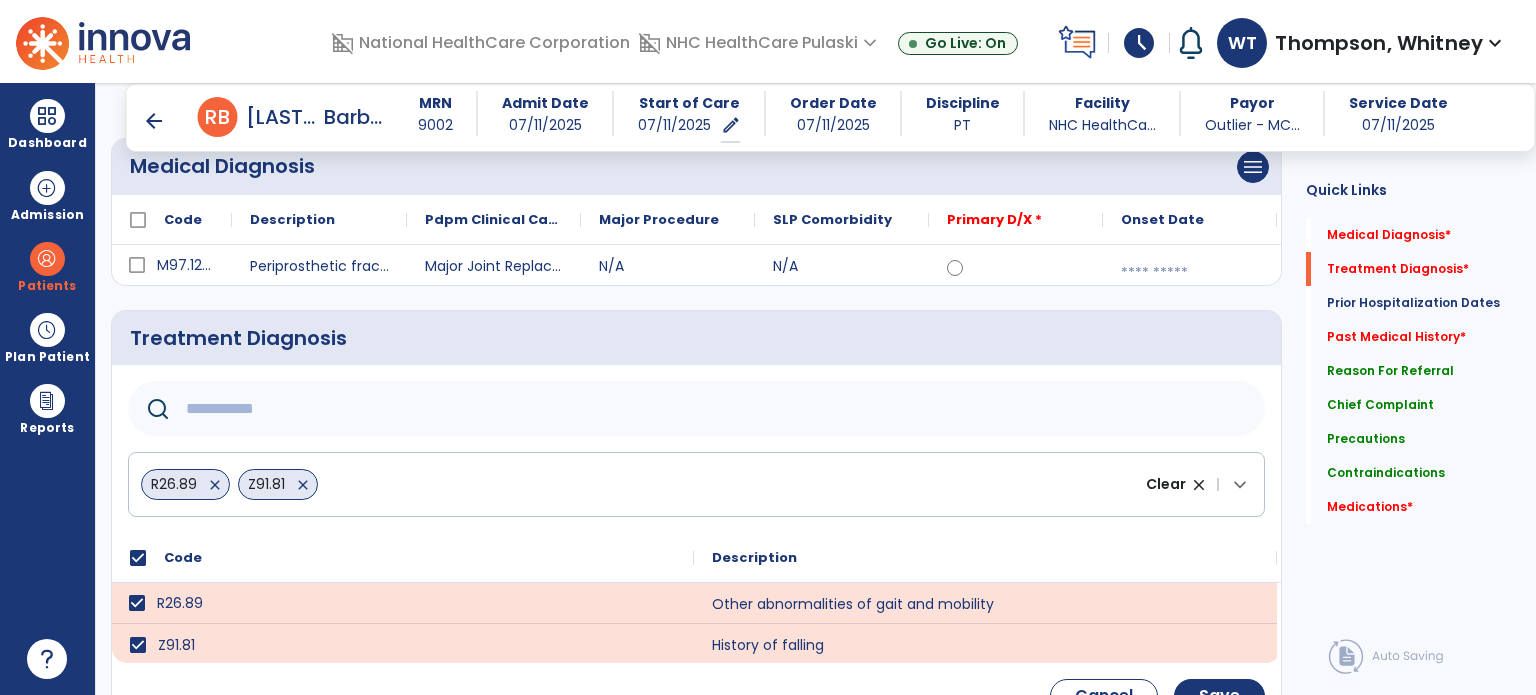 click 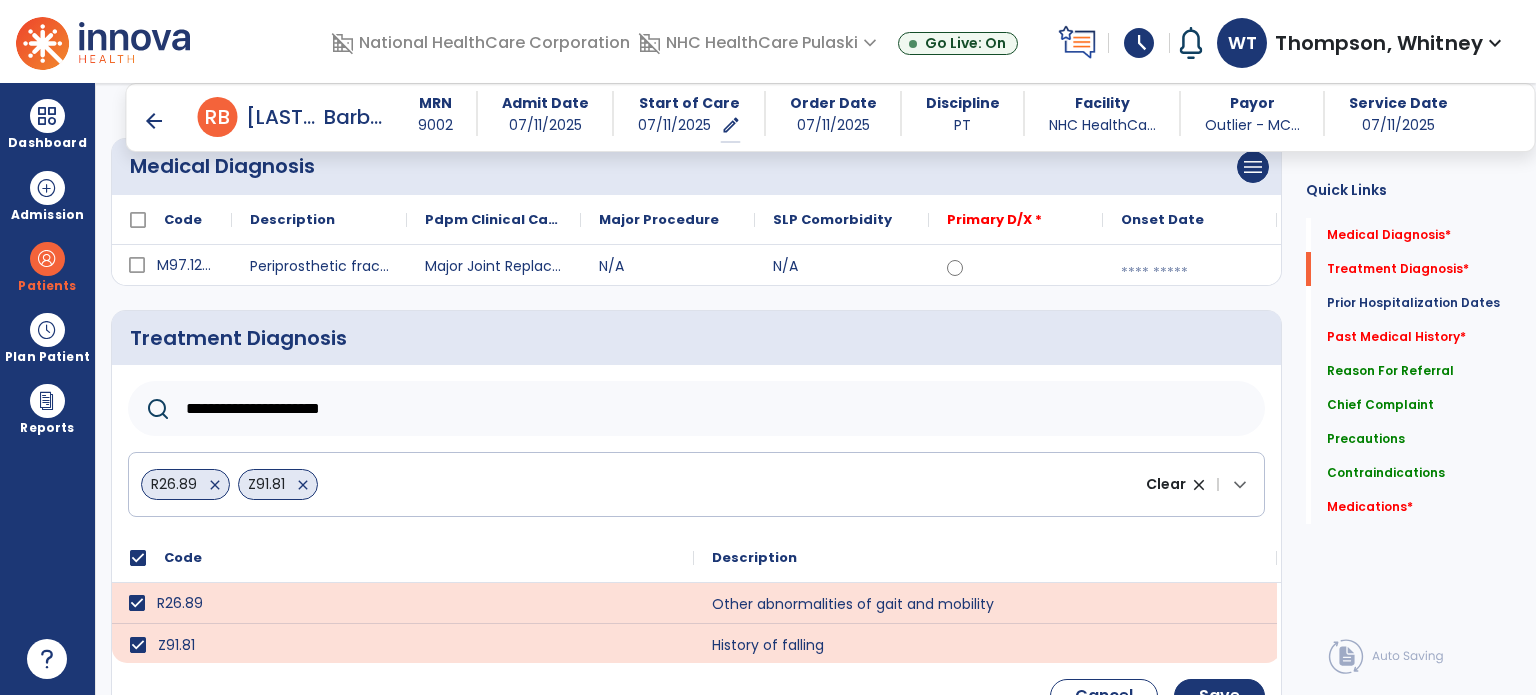type on "**********" 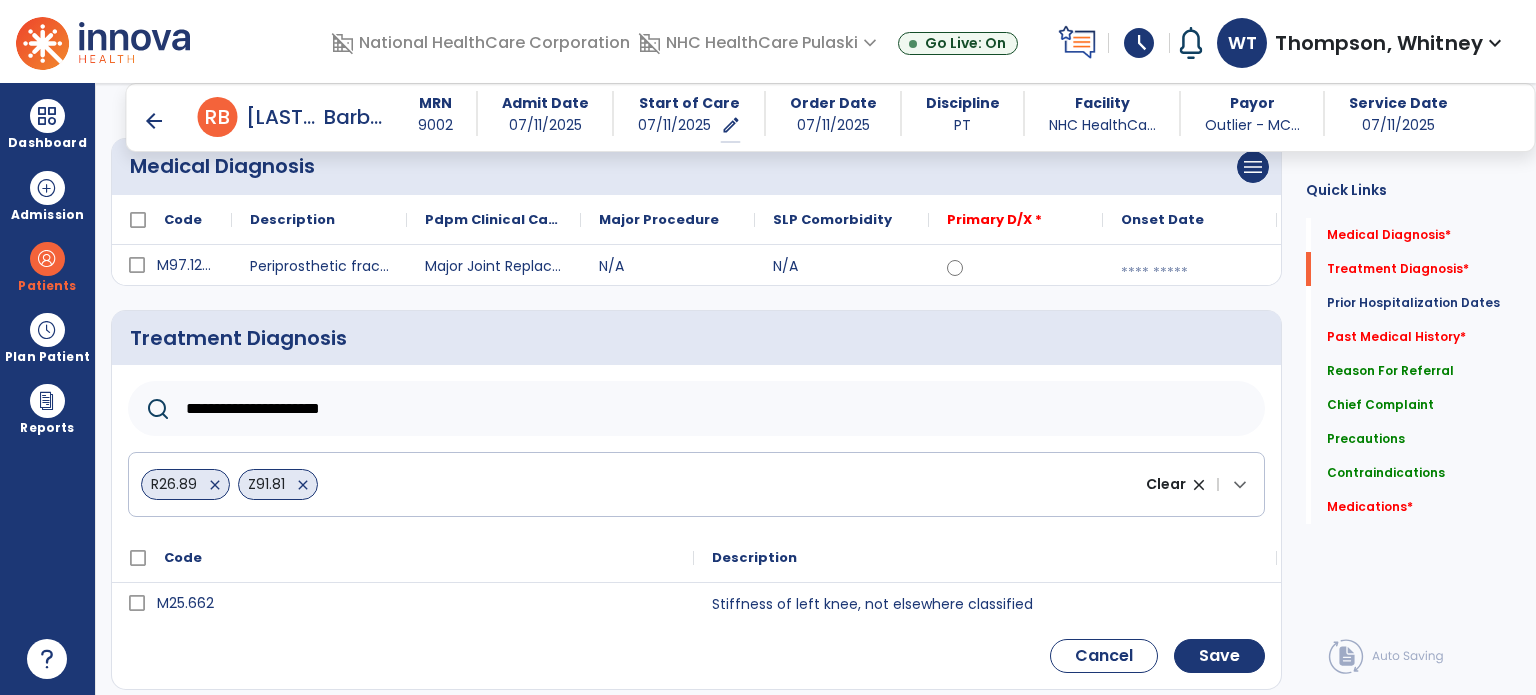 scroll, scrollTop: 267, scrollLeft: 0, axis: vertical 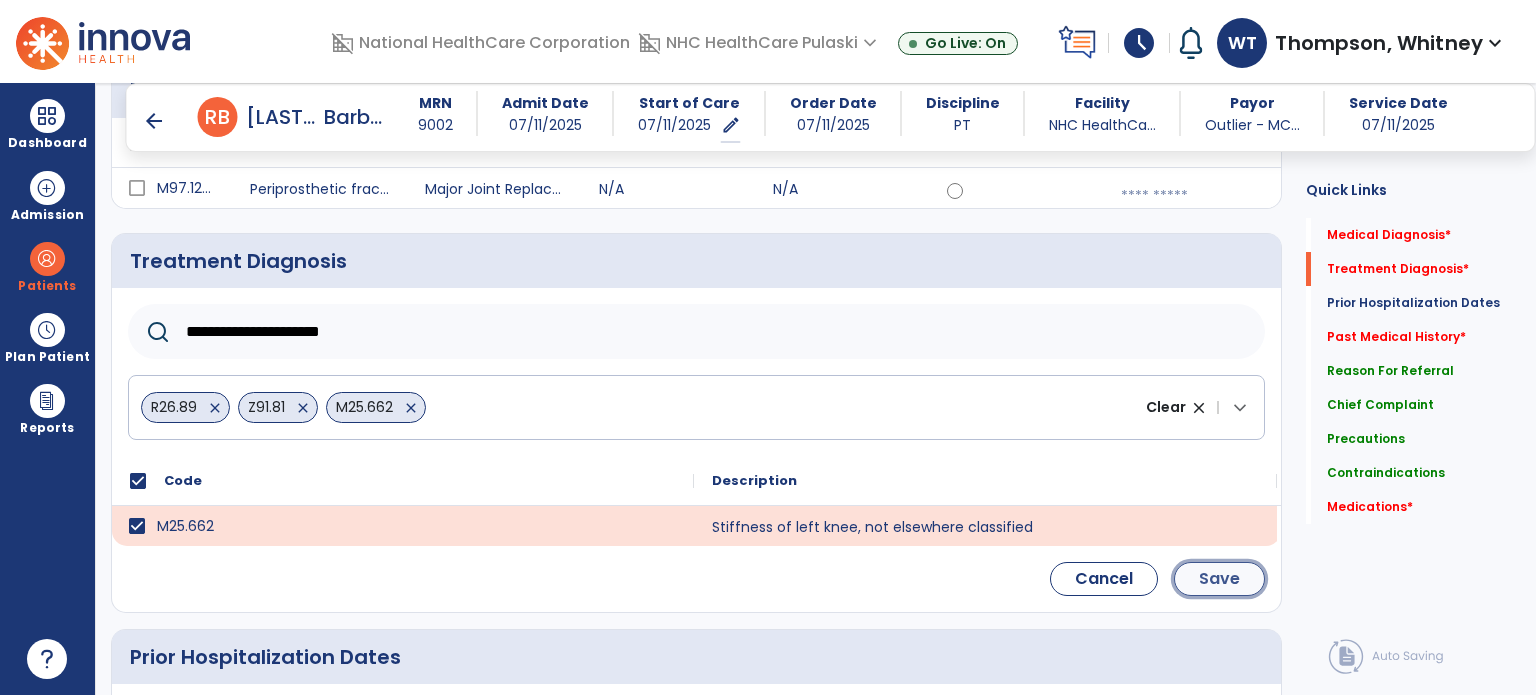 click on "Save" 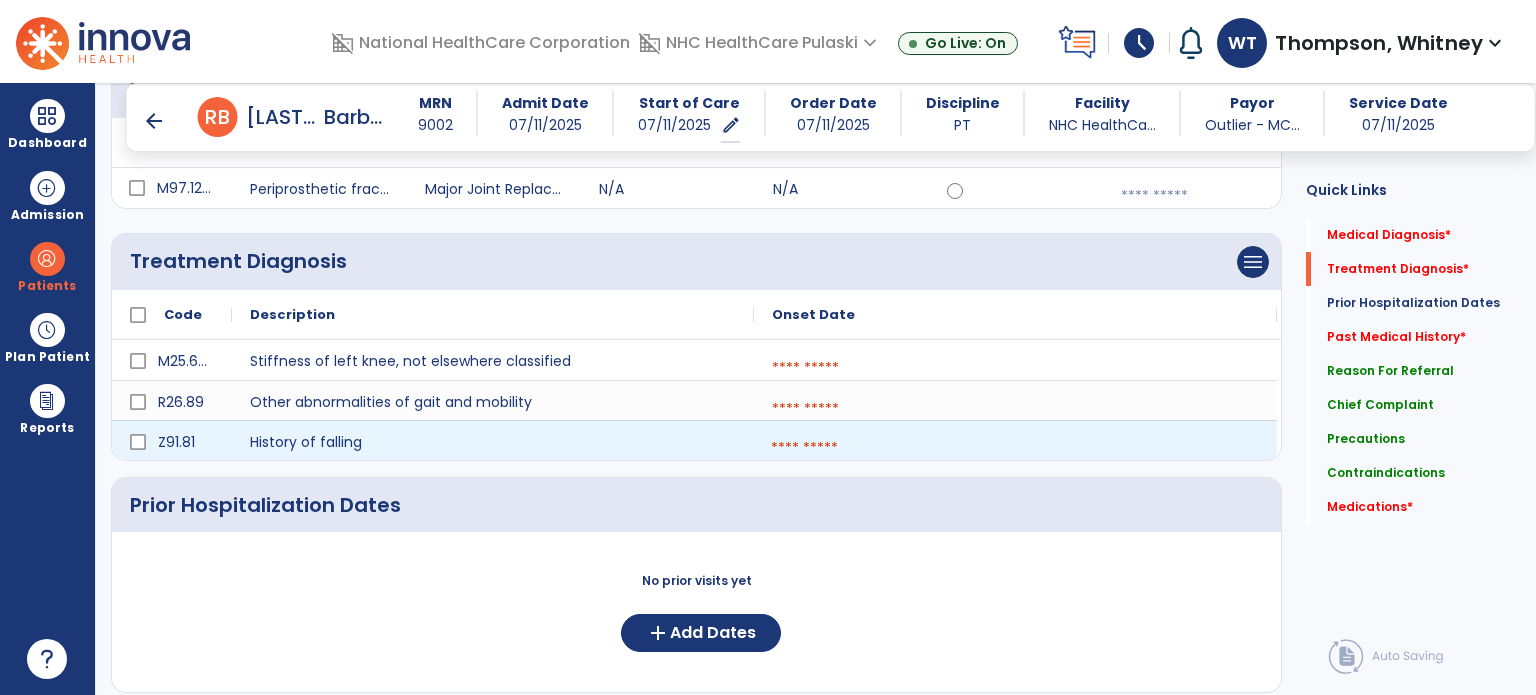 click at bounding box center [1015, 448] 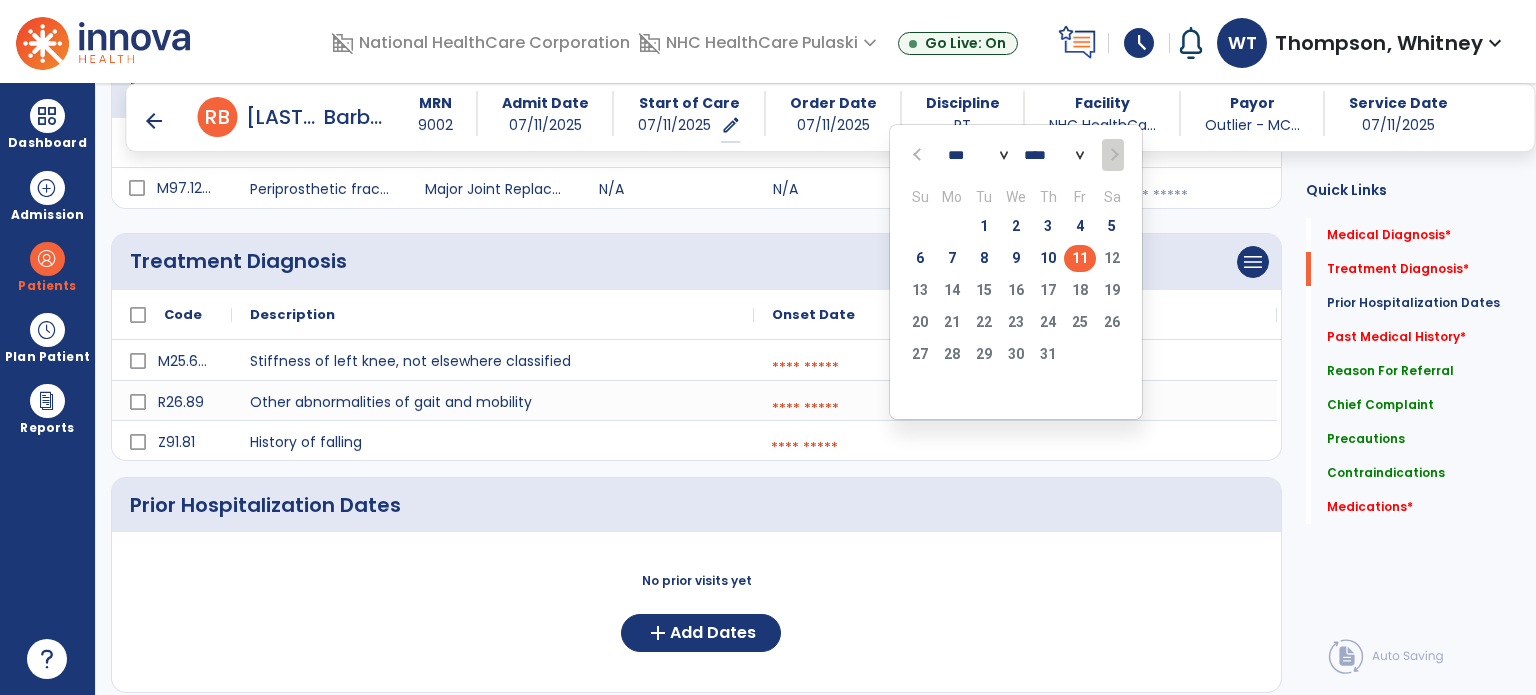 click on "11" 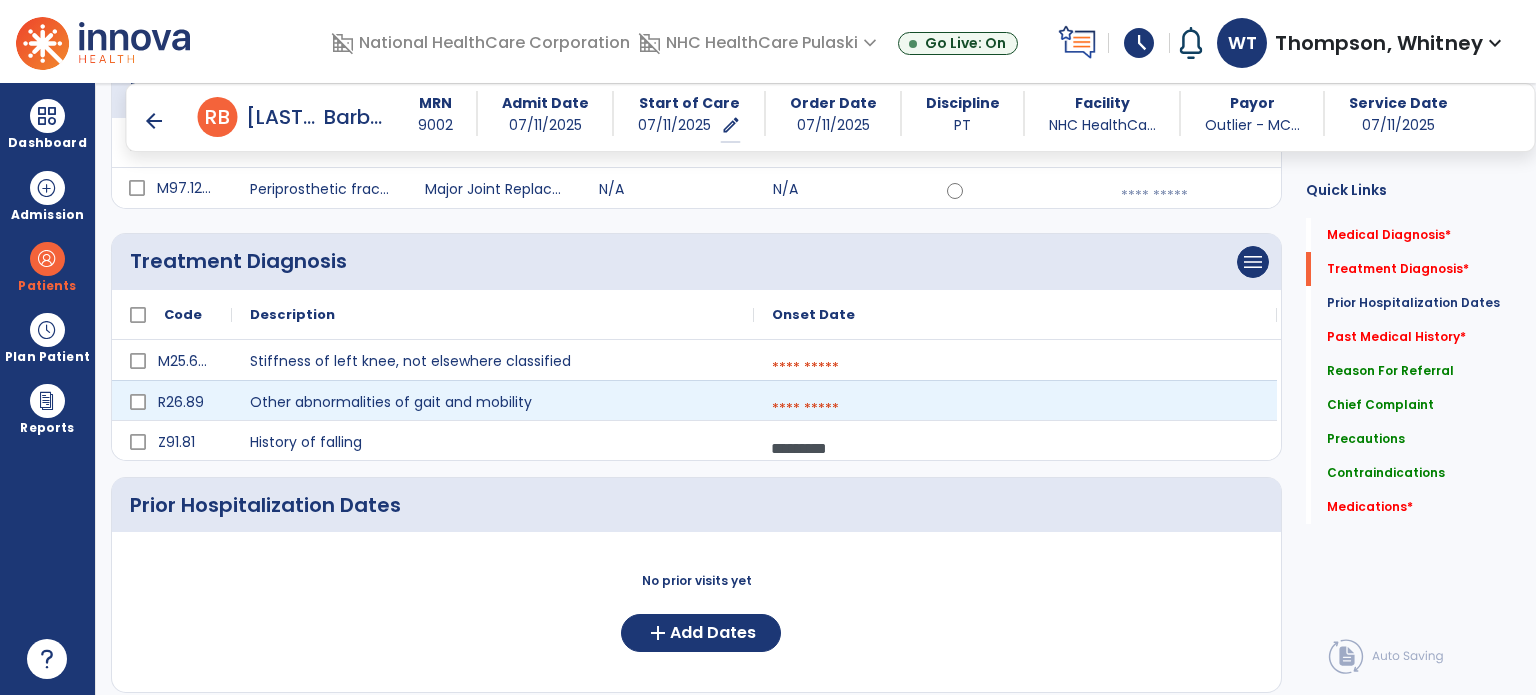 click at bounding box center [1015, 409] 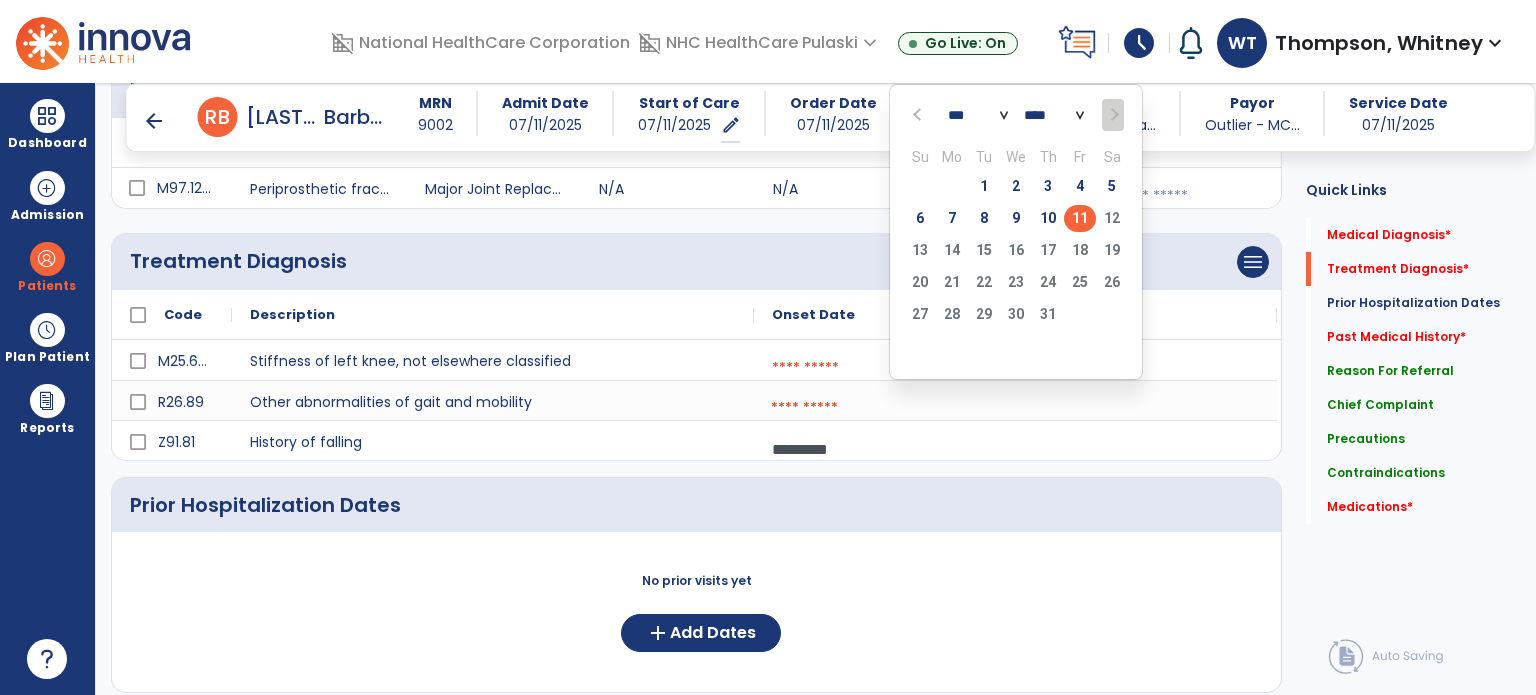 click on "4" 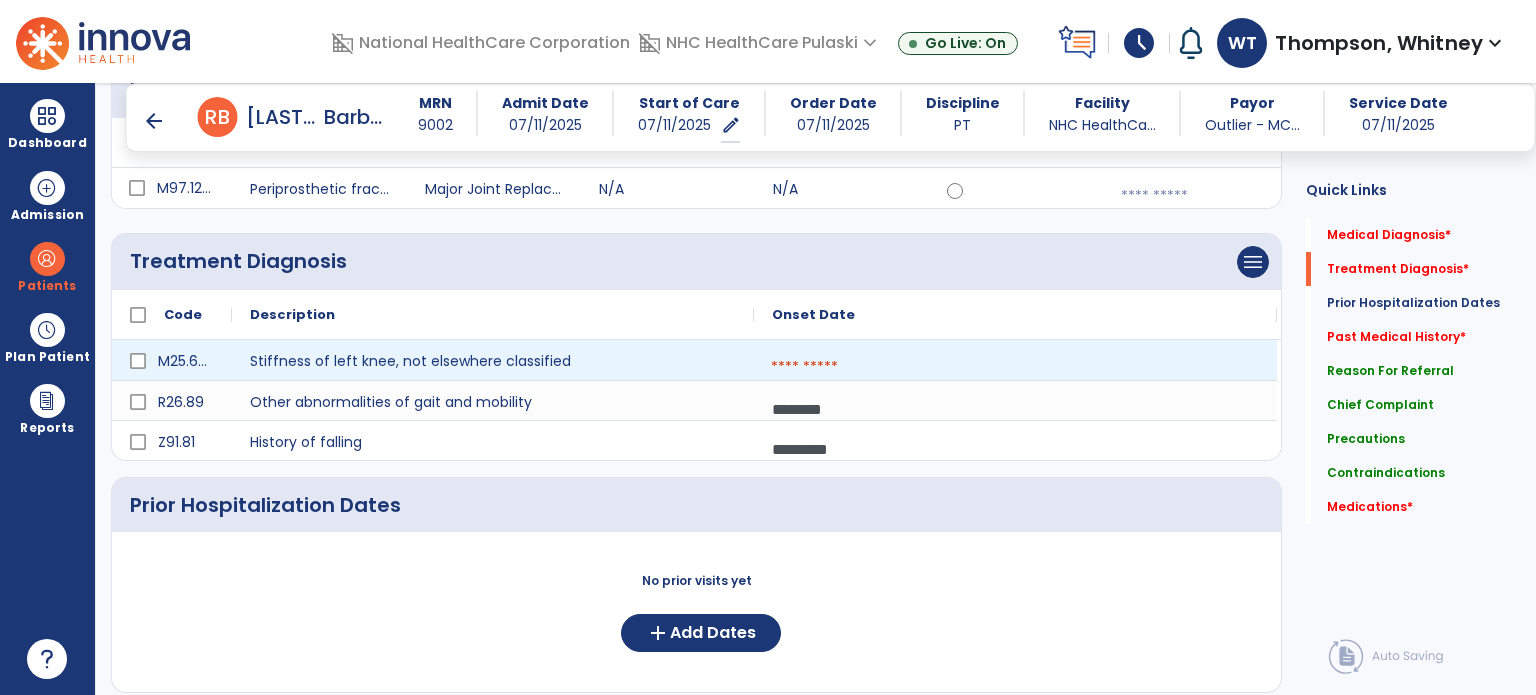 click at bounding box center (1015, 367) 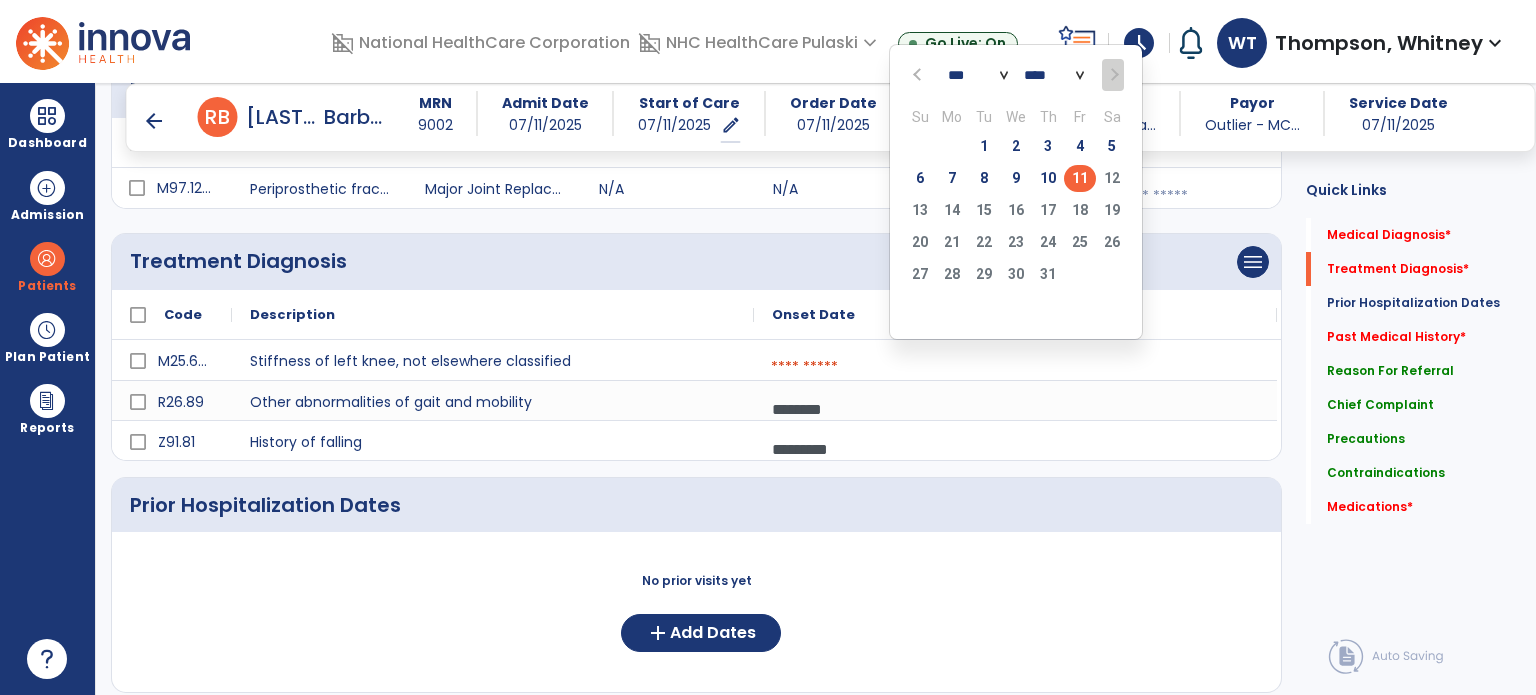 click on "11" 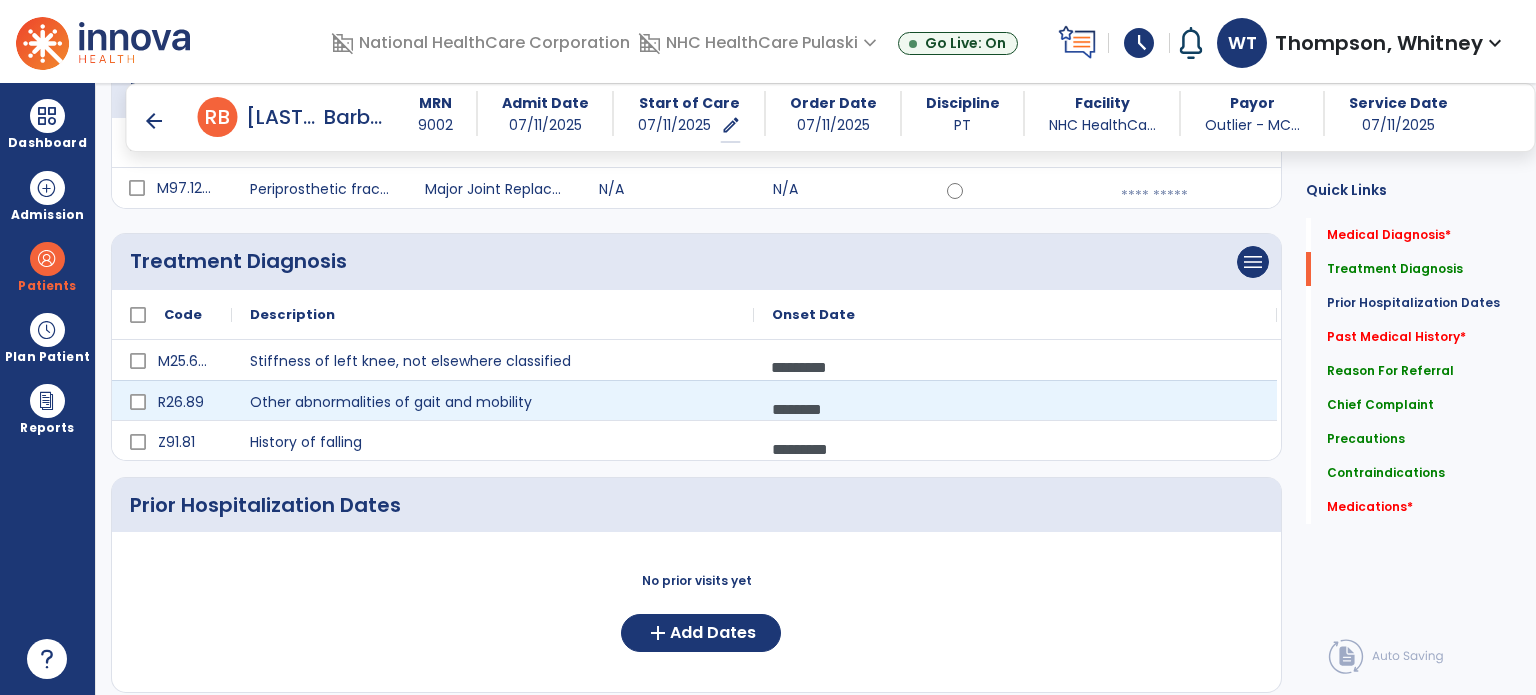 click on "********" at bounding box center (1015, 409) 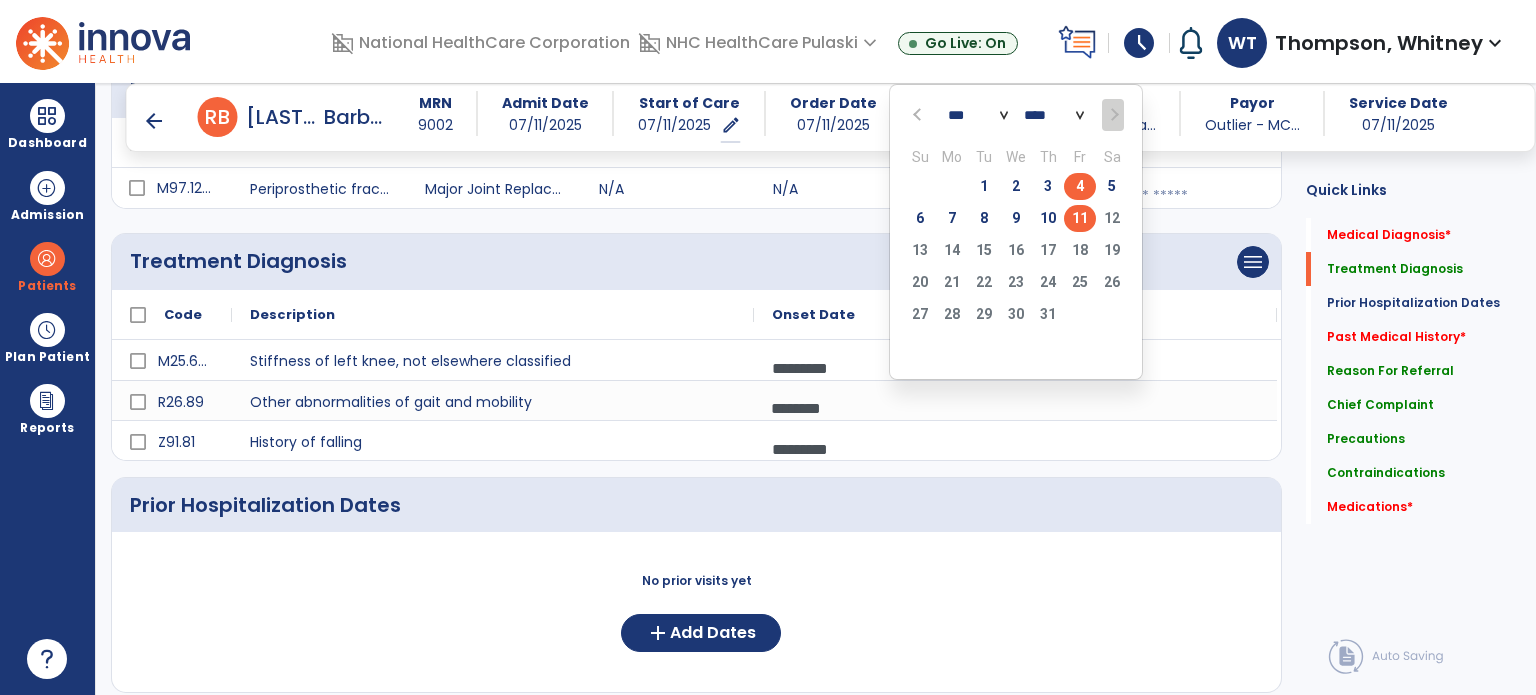 click on "11" 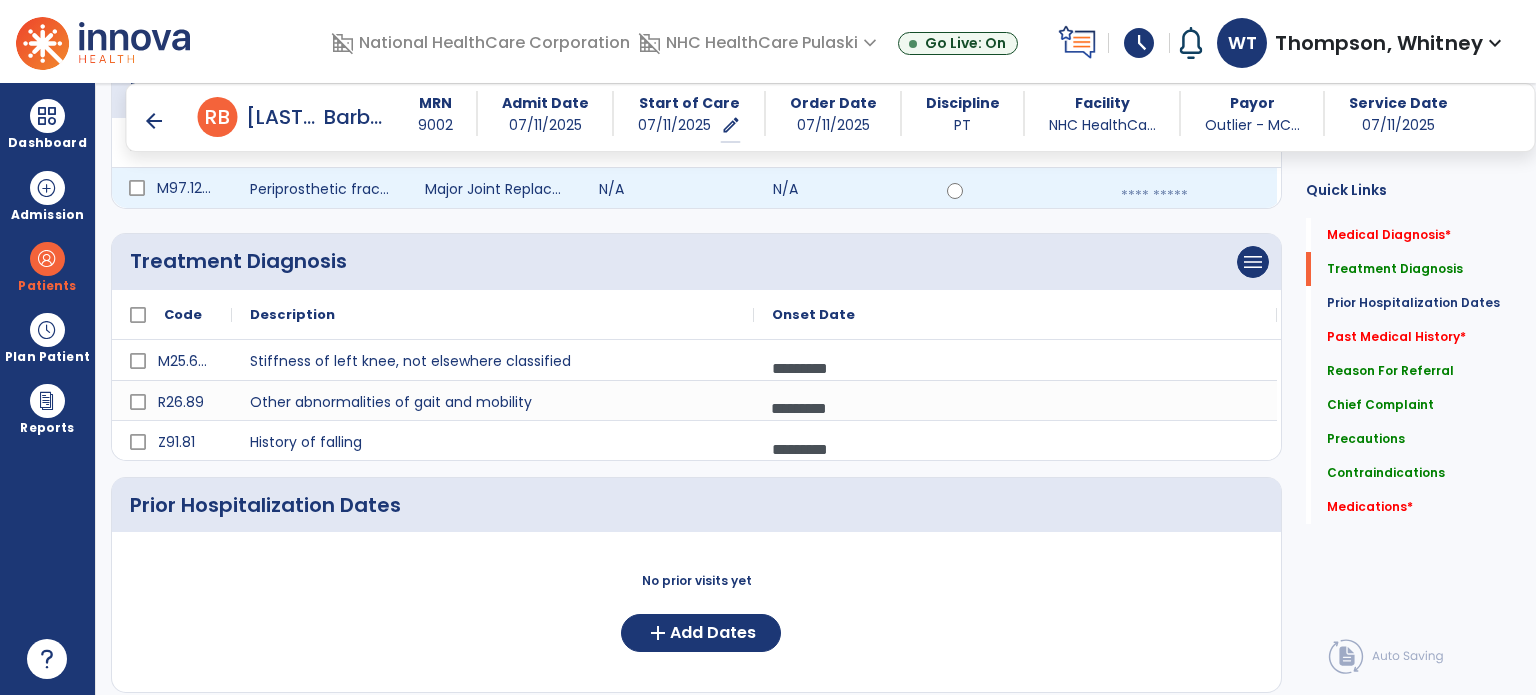 click at bounding box center [1190, 196] 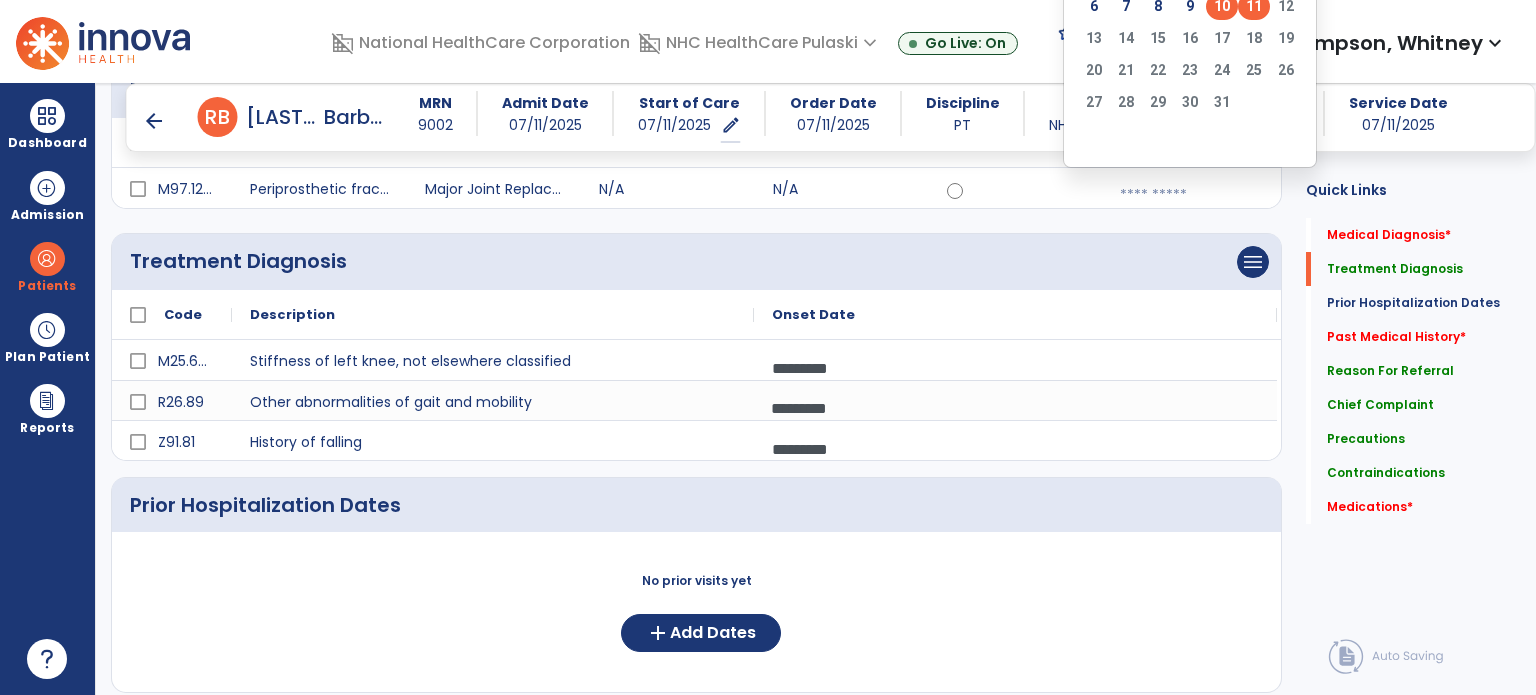 click on "10" 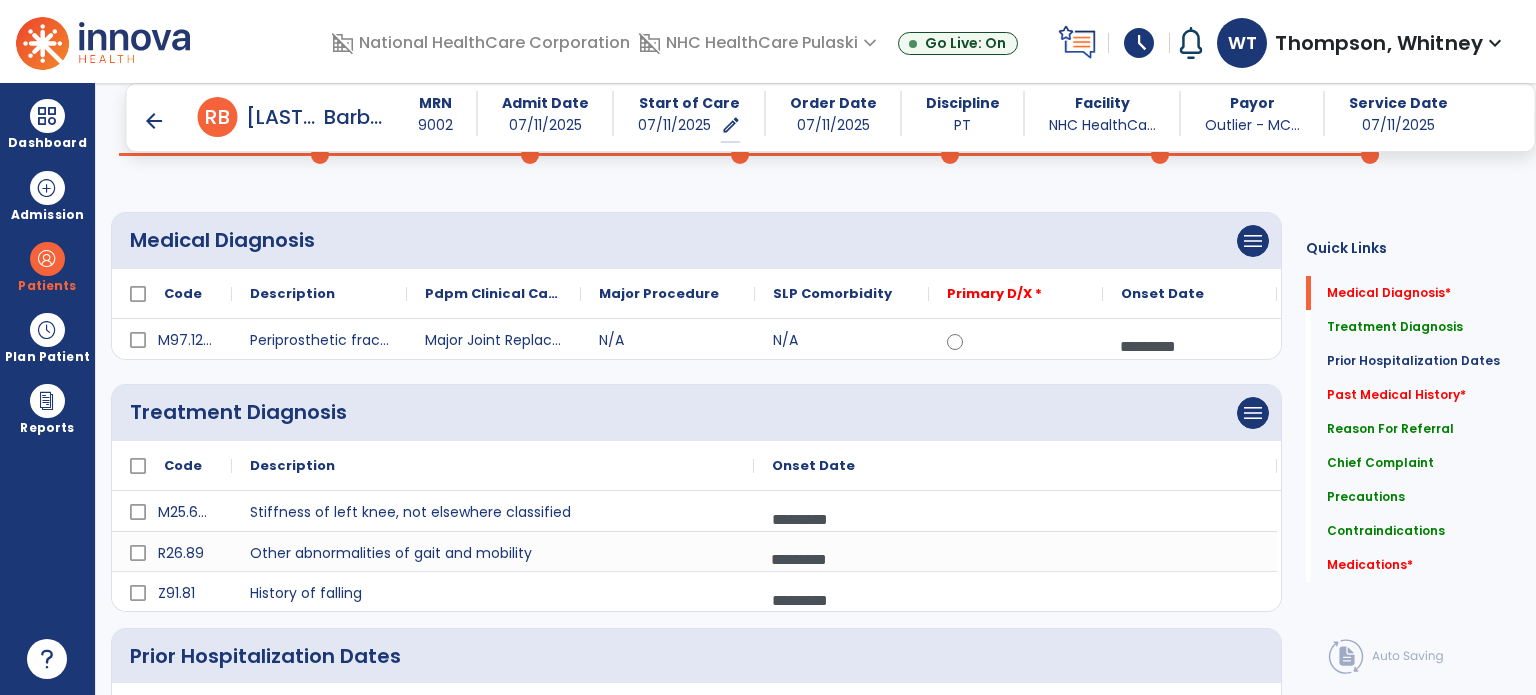 scroll, scrollTop: 116, scrollLeft: 0, axis: vertical 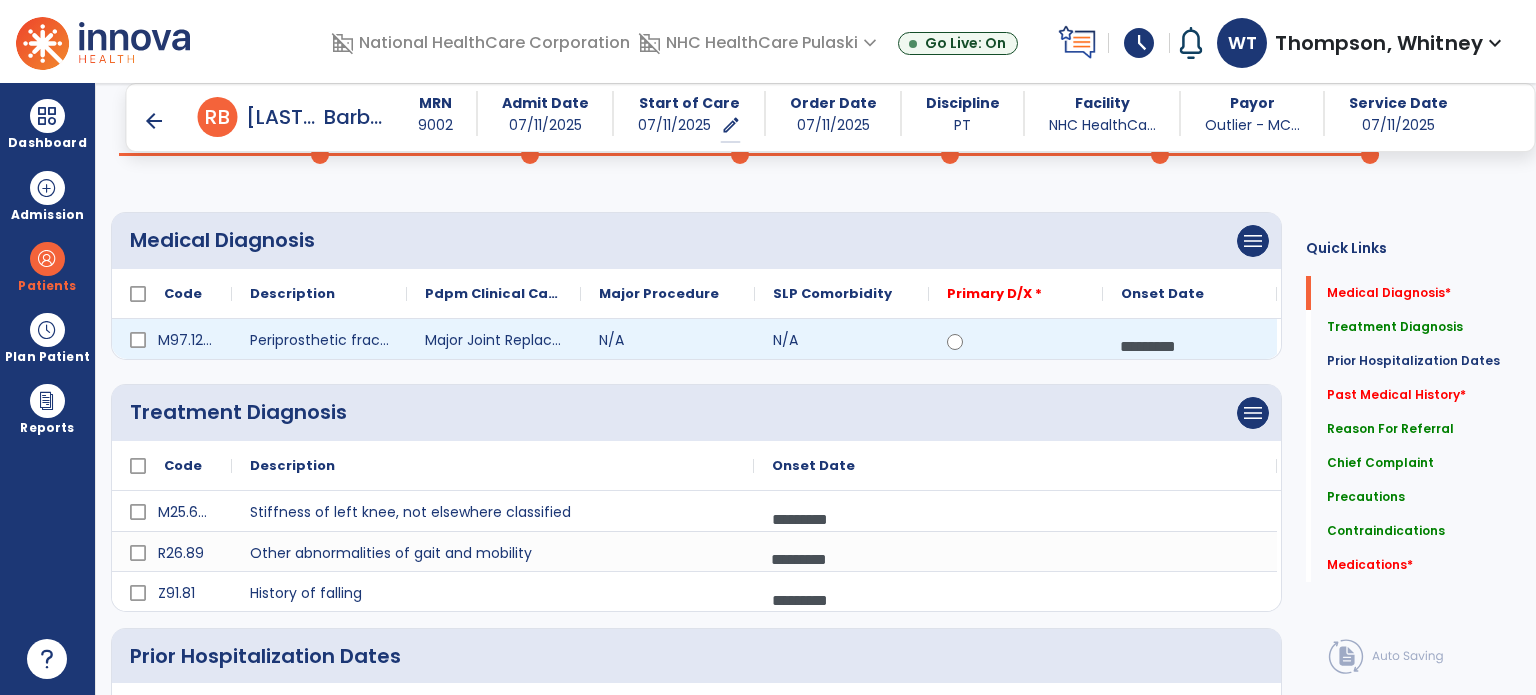 click on "*********" at bounding box center (1190, 346) 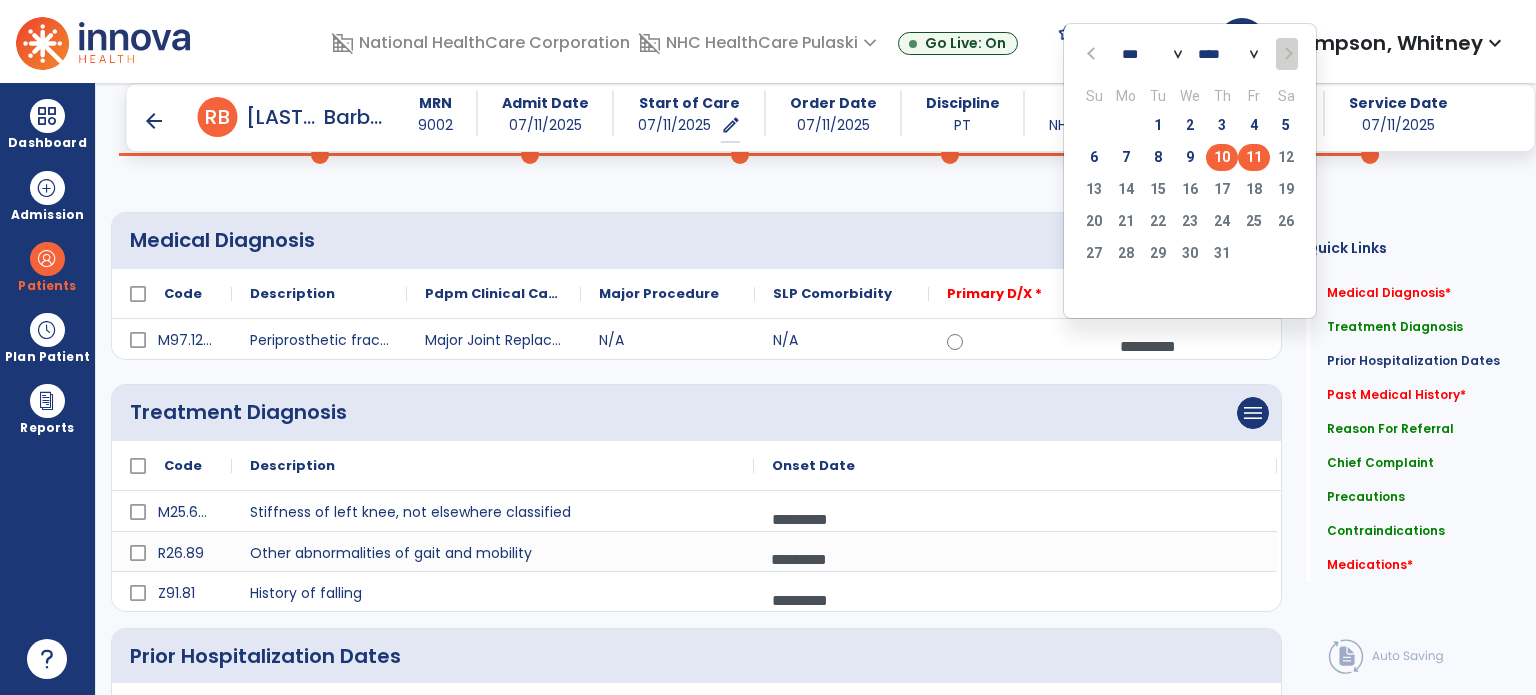 click on "11" 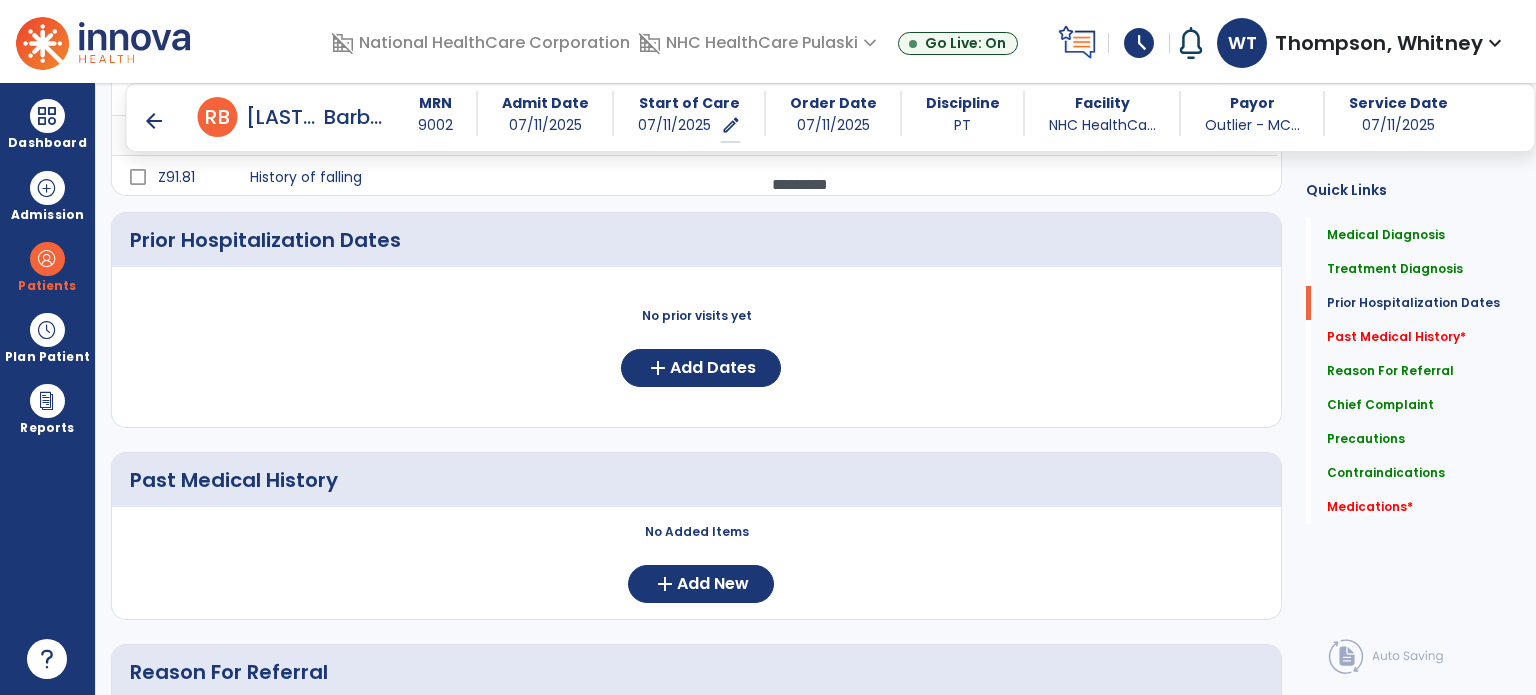 scroll, scrollTop: 526, scrollLeft: 0, axis: vertical 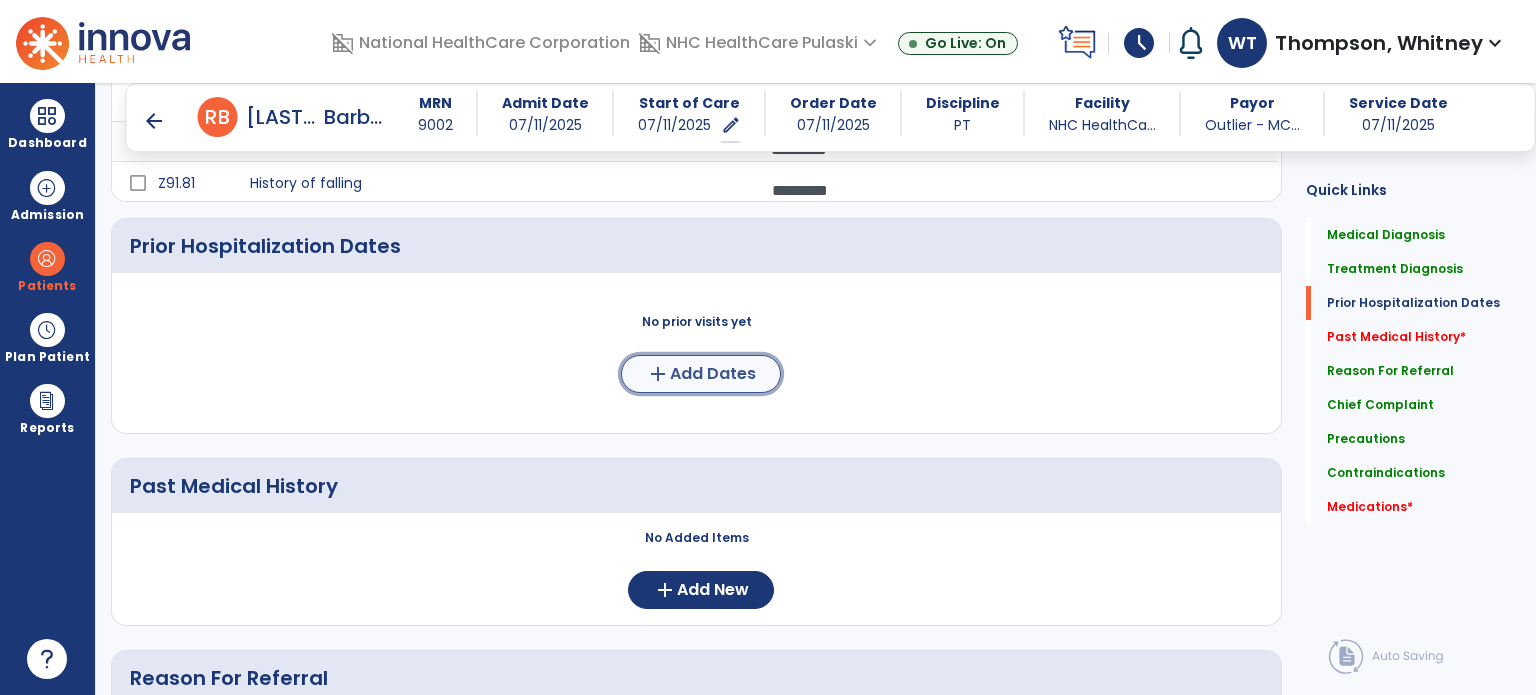 click on "add" 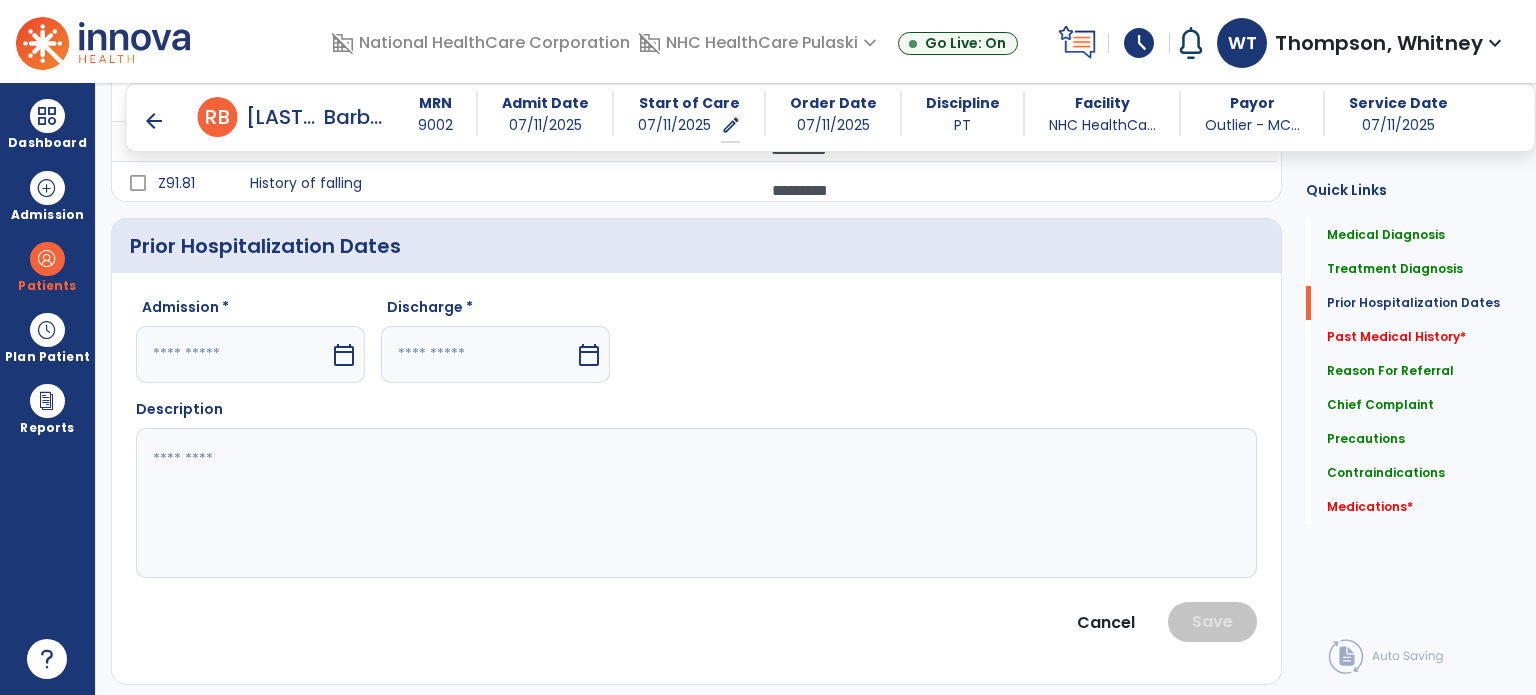 click on "calendar_today" at bounding box center (344, 355) 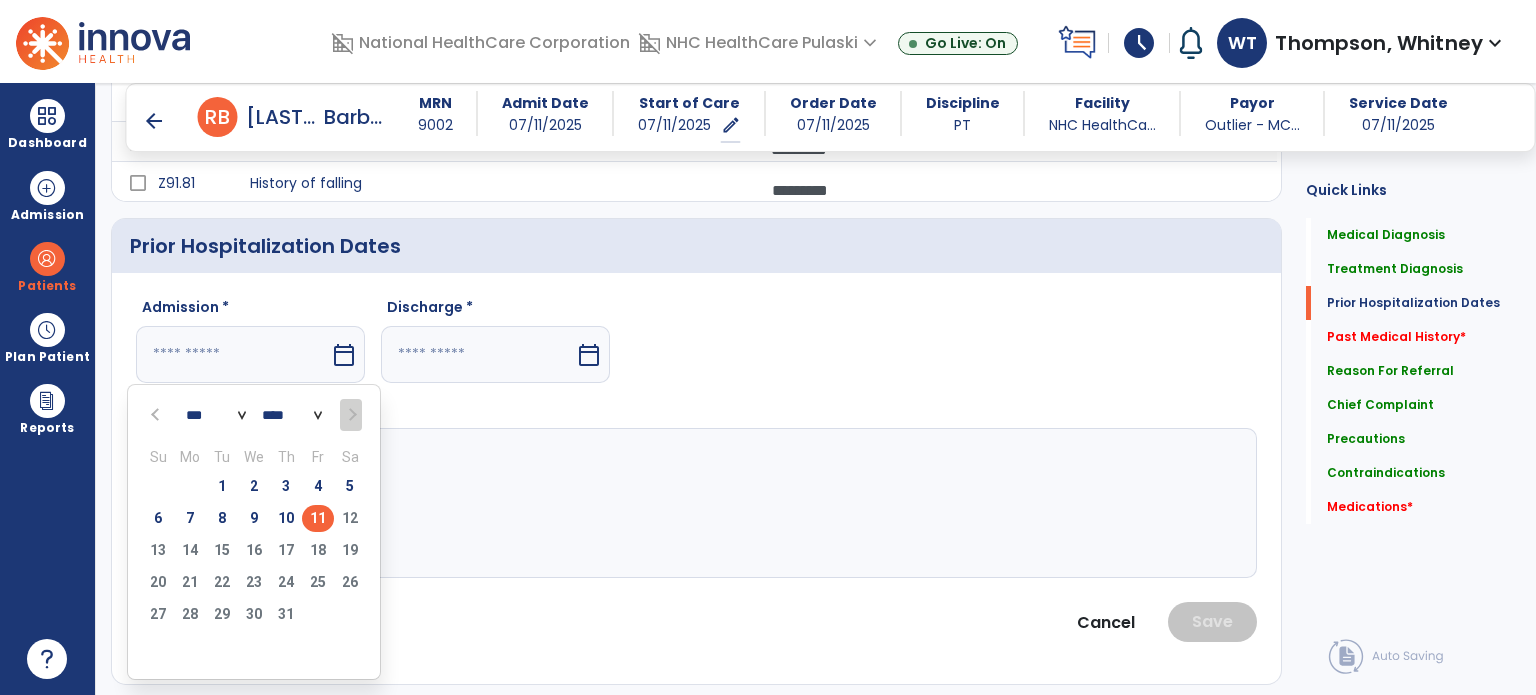 click at bounding box center [157, 415] 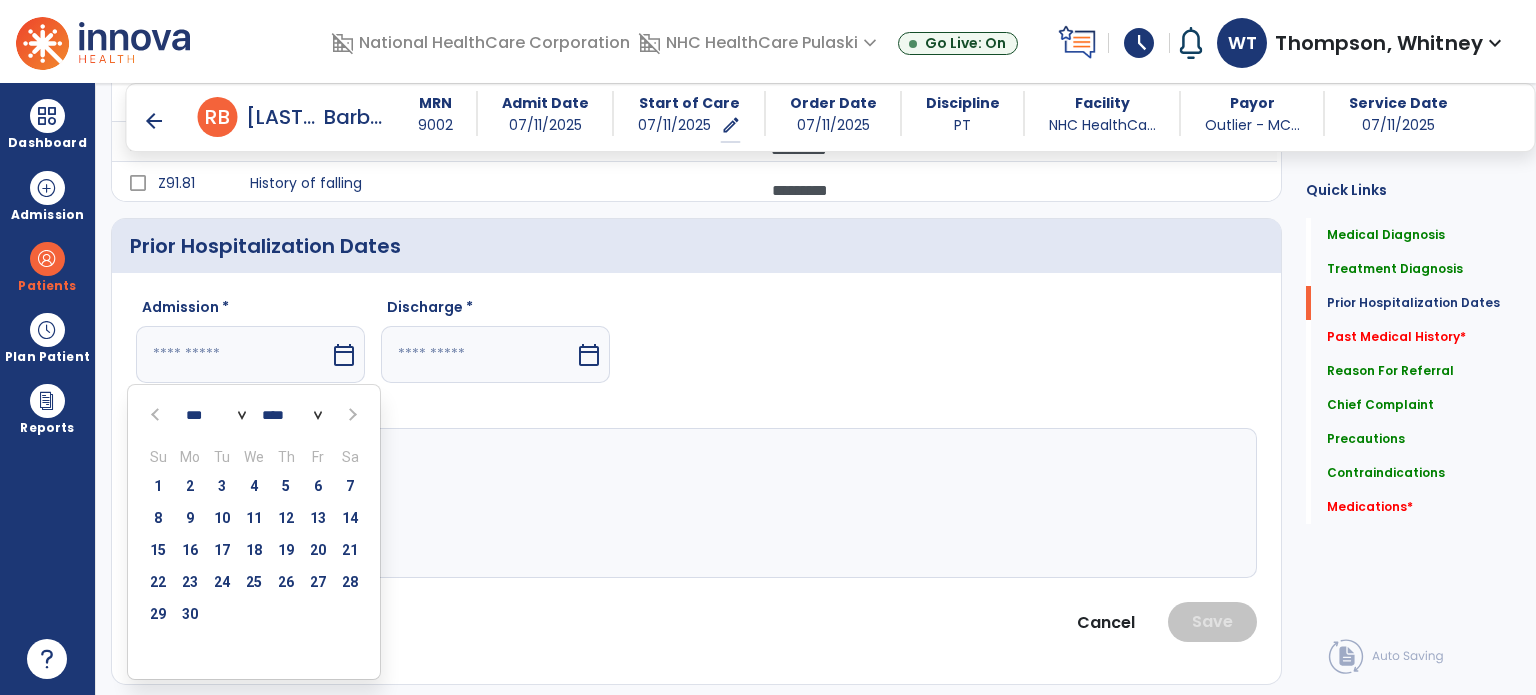 click at bounding box center [157, 415] 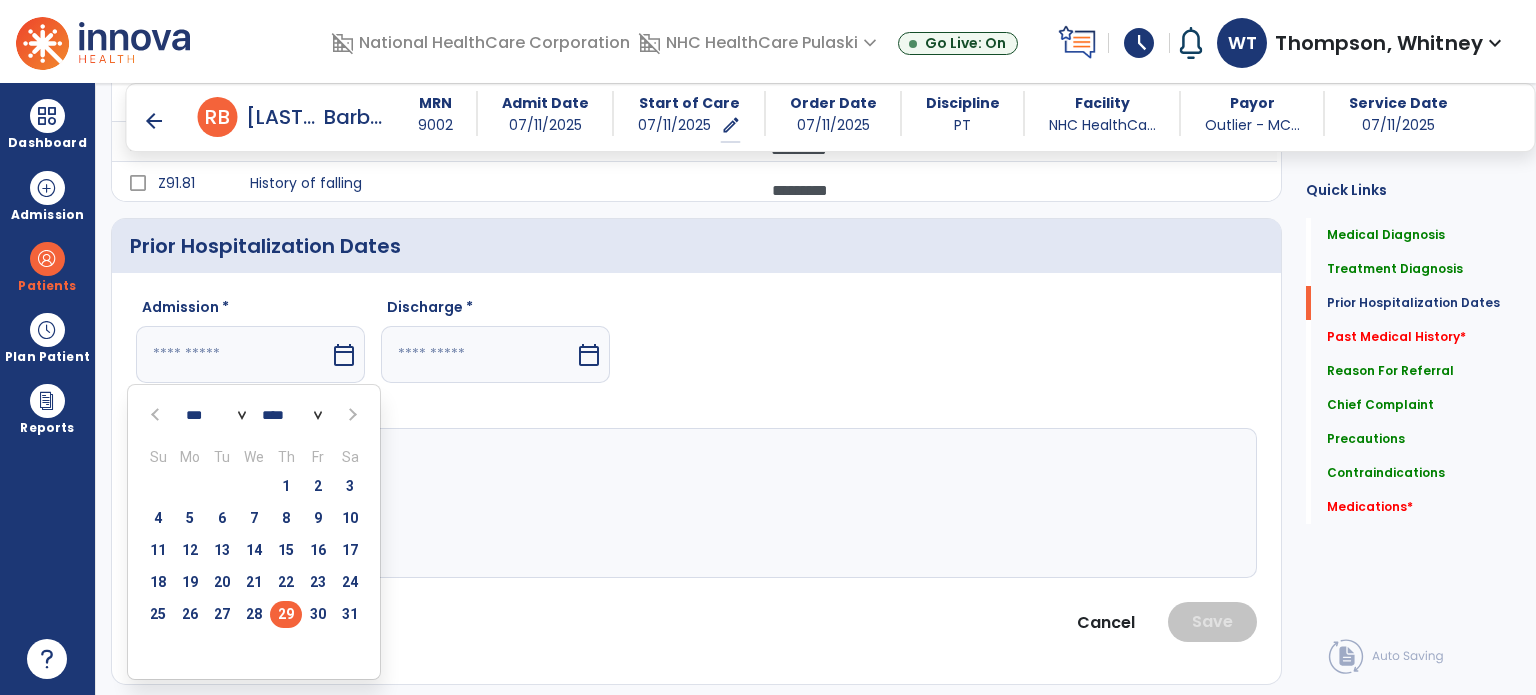 click on "29" at bounding box center (286, 614) 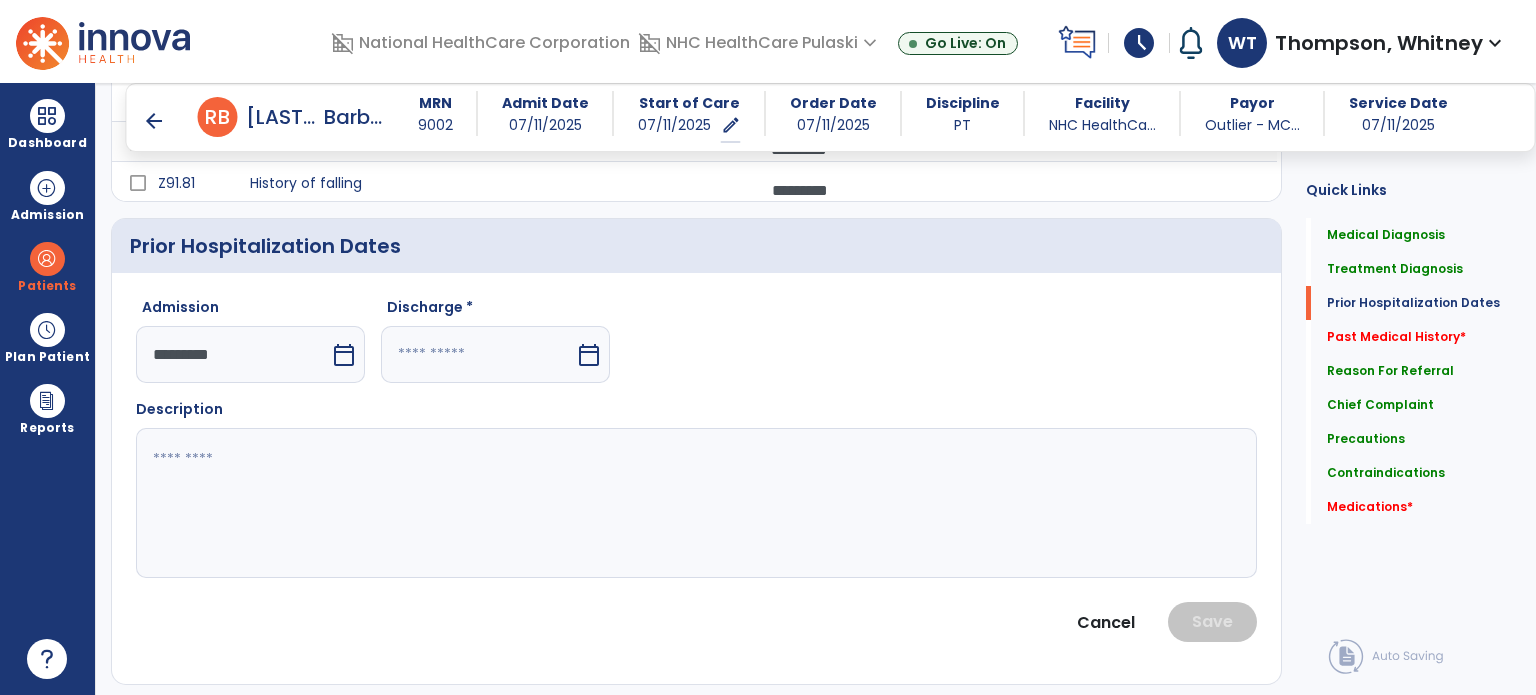 click on "calendar_today" at bounding box center [589, 355] 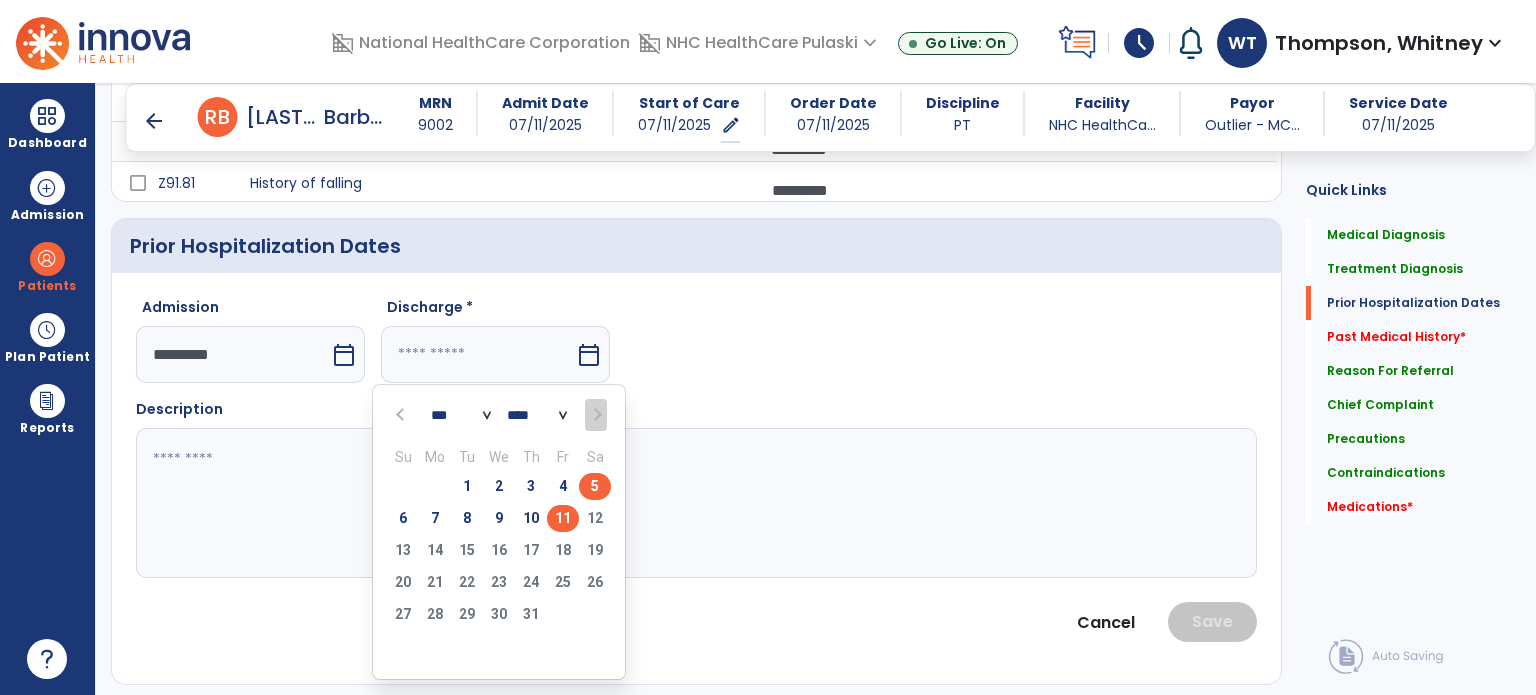 click on "5" at bounding box center (595, 486) 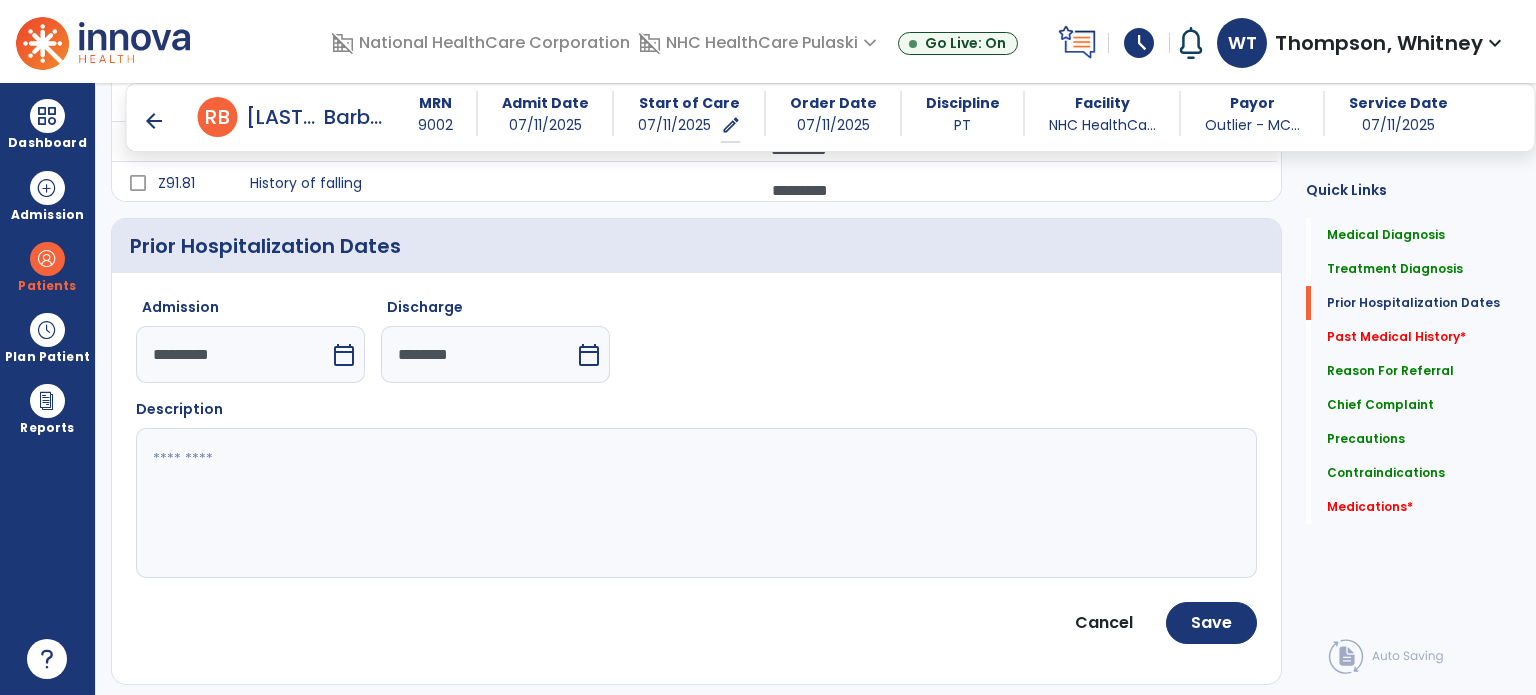 click on "calendar_today" at bounding box center [589, 355] 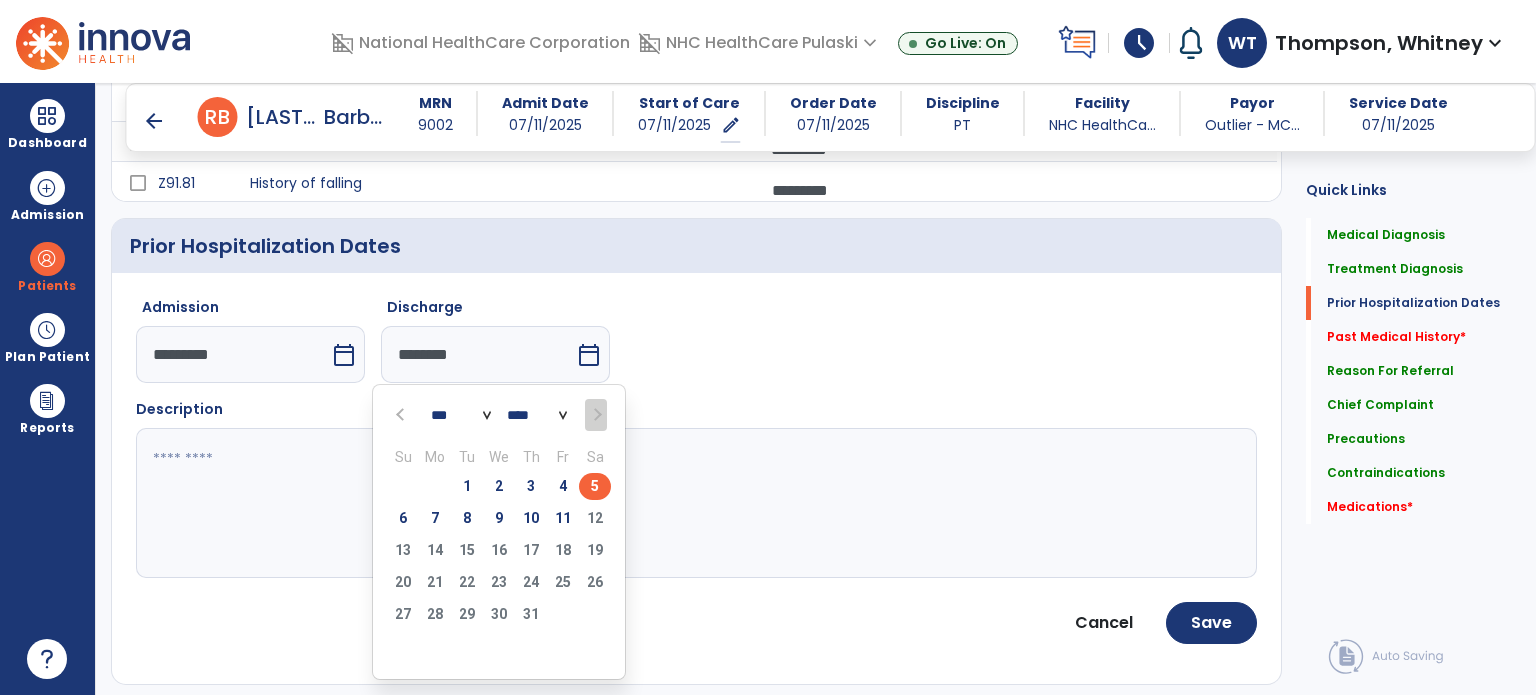 click at bounding box center (402, 415) 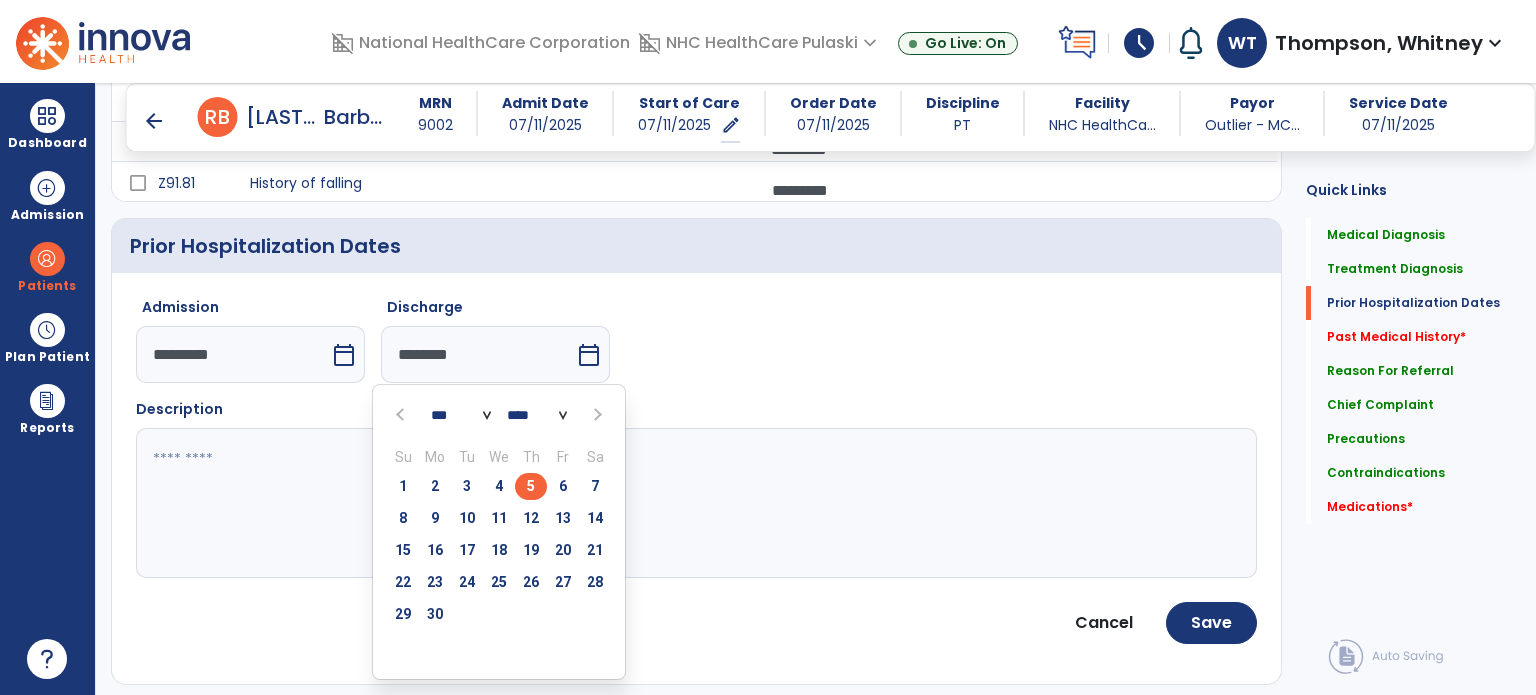 click on "5" at bounding box center (531, 486) 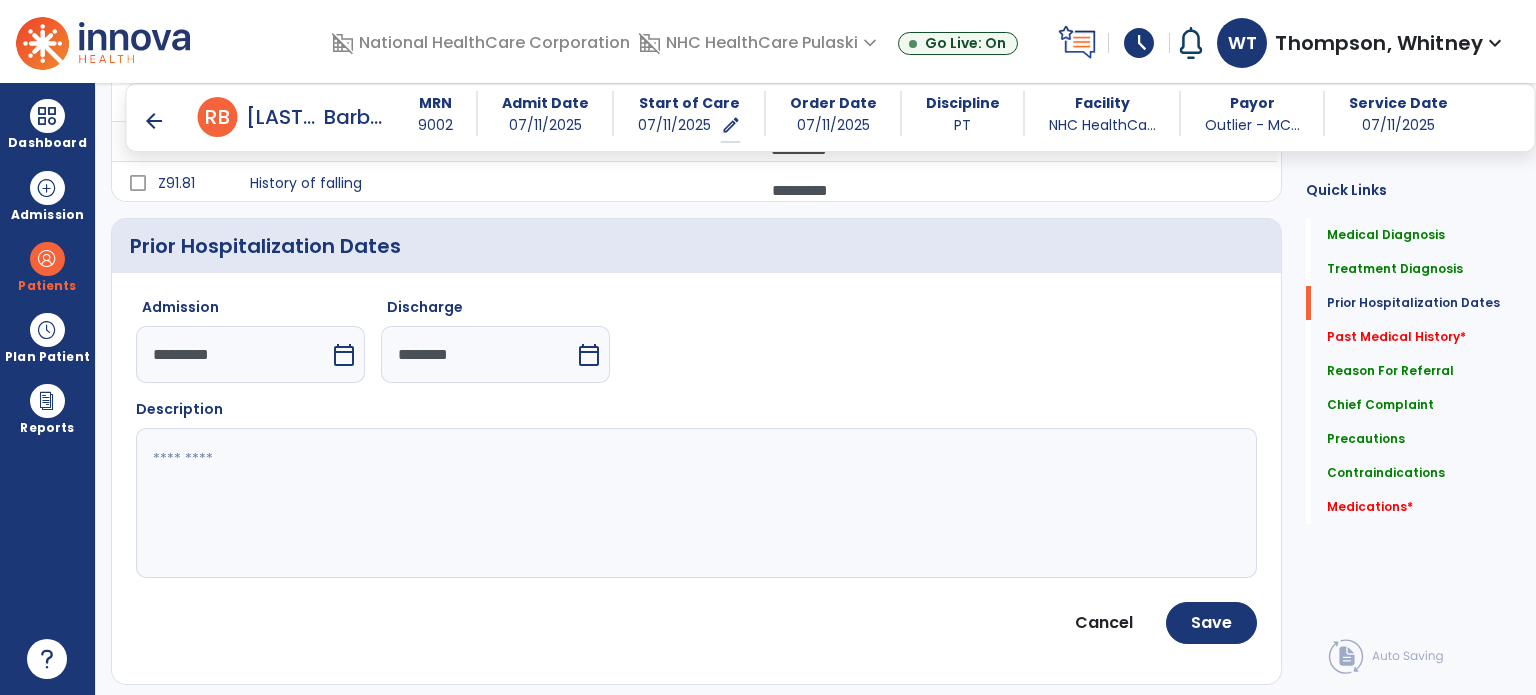 click 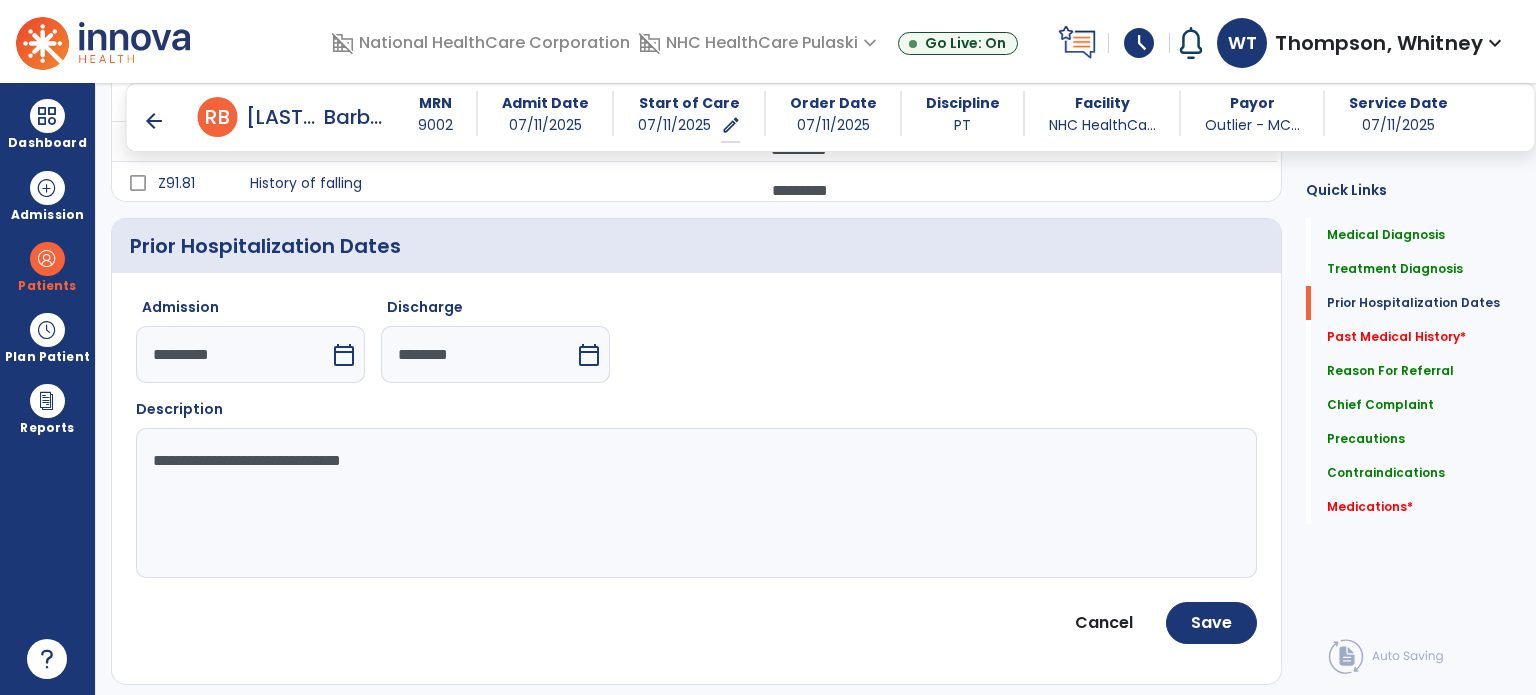 paste on "**********" 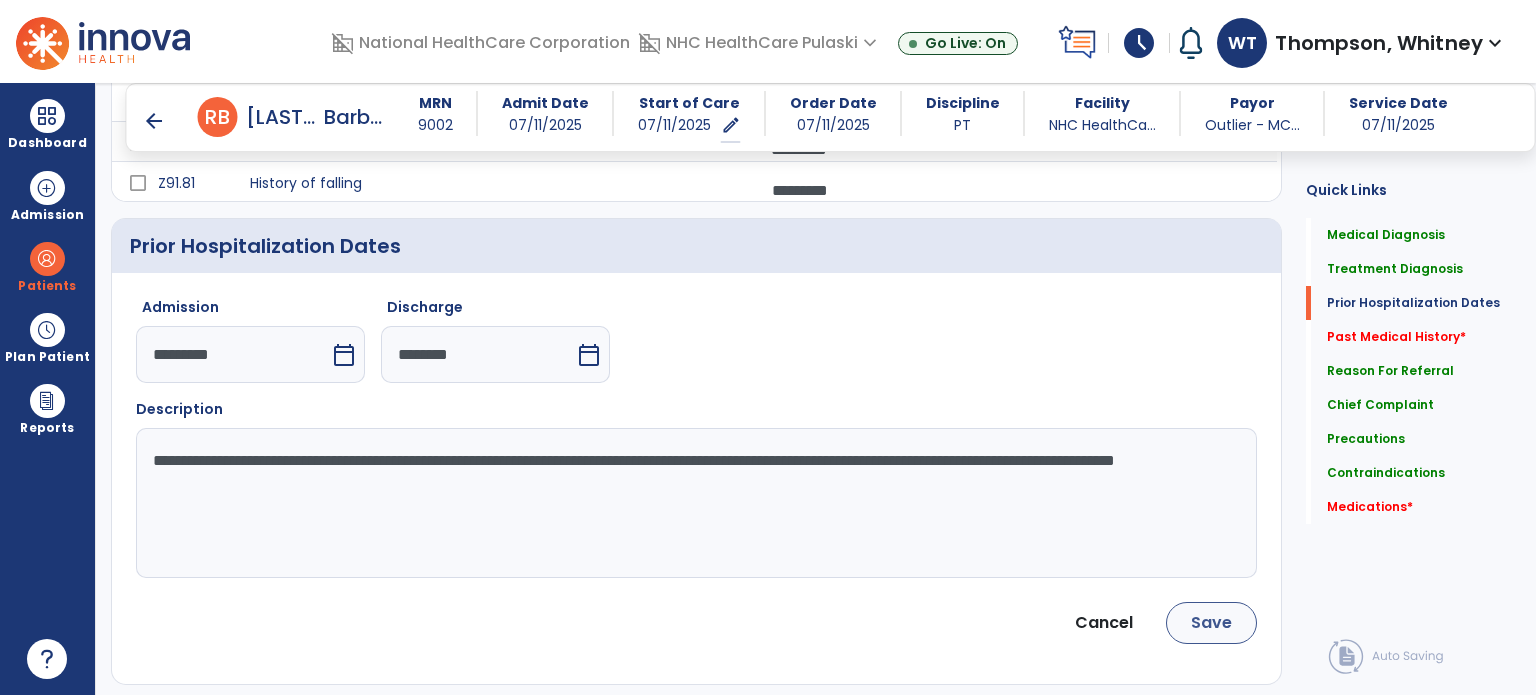 type on "**********" 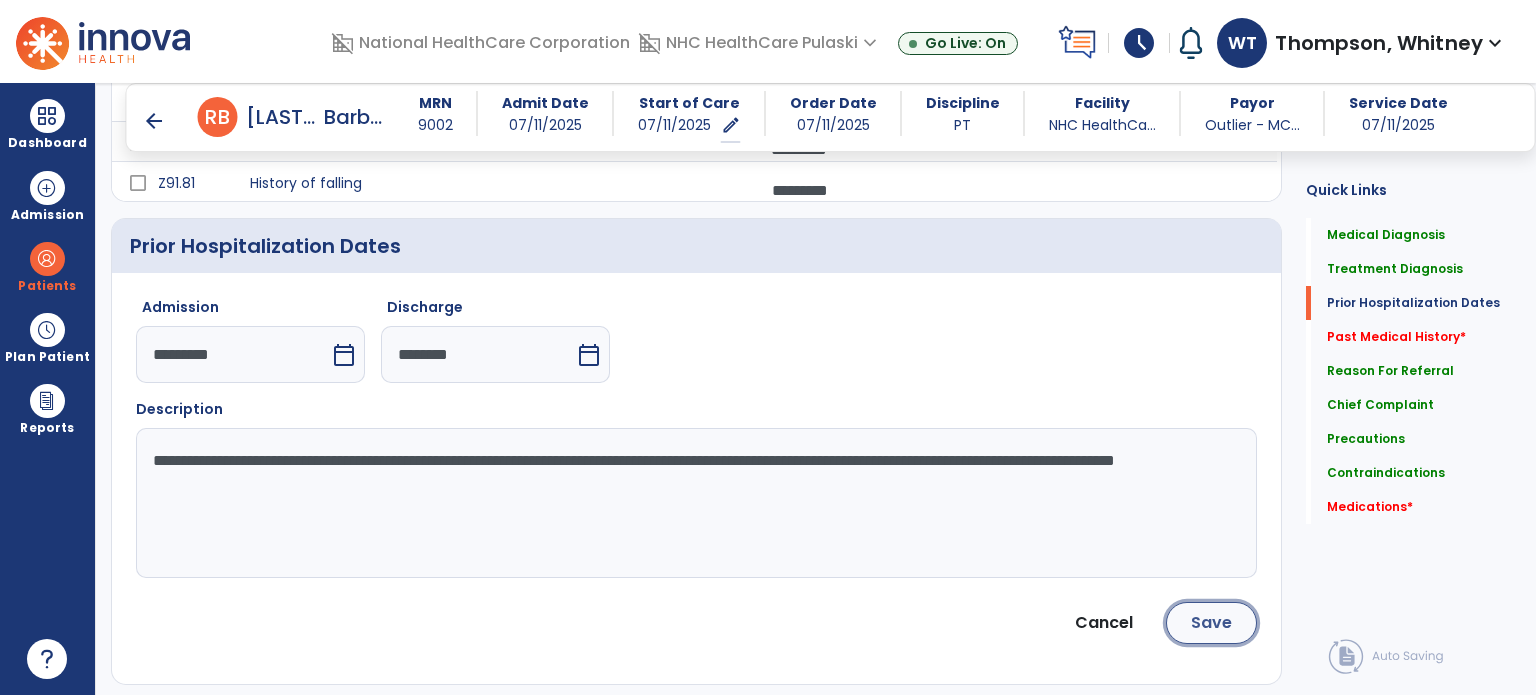 click on "Save" 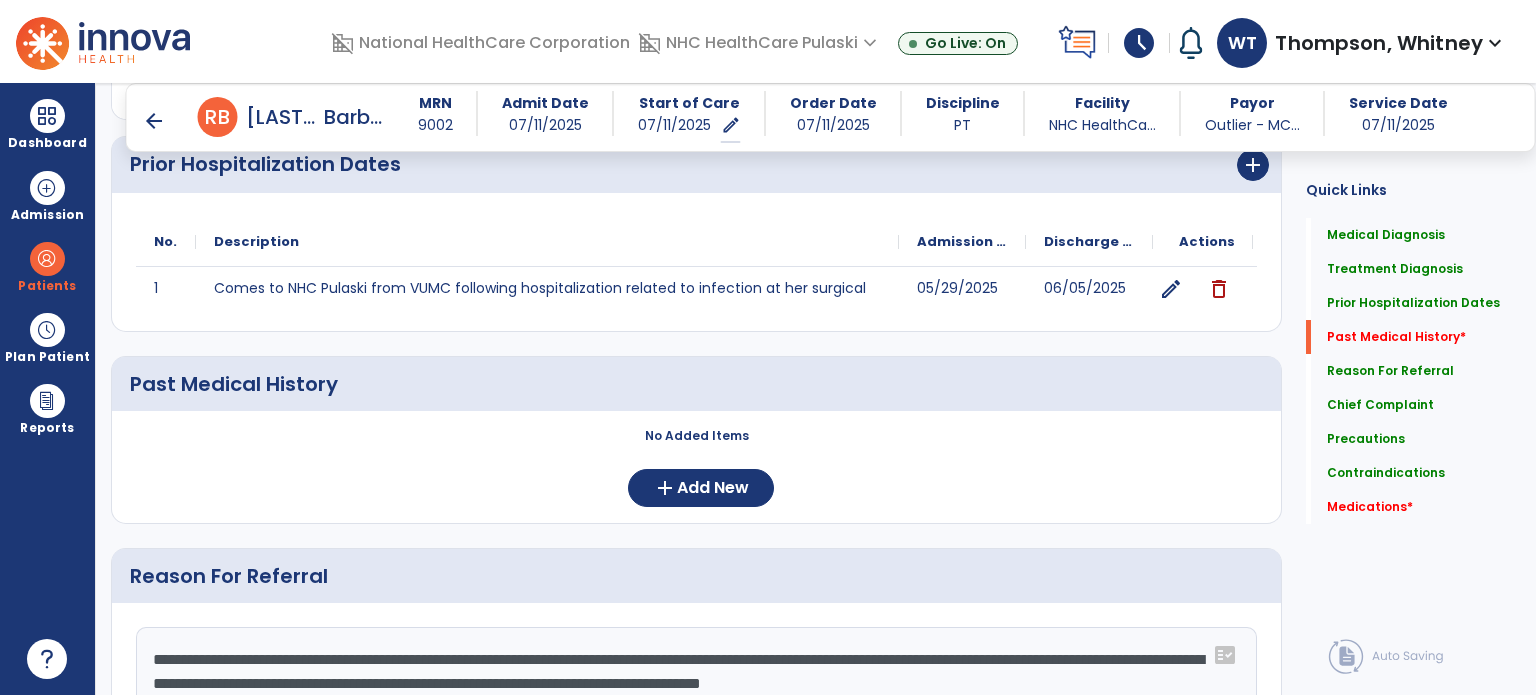 scroll, scrollTop: 608, scrollLeft: 0, axis: vertical 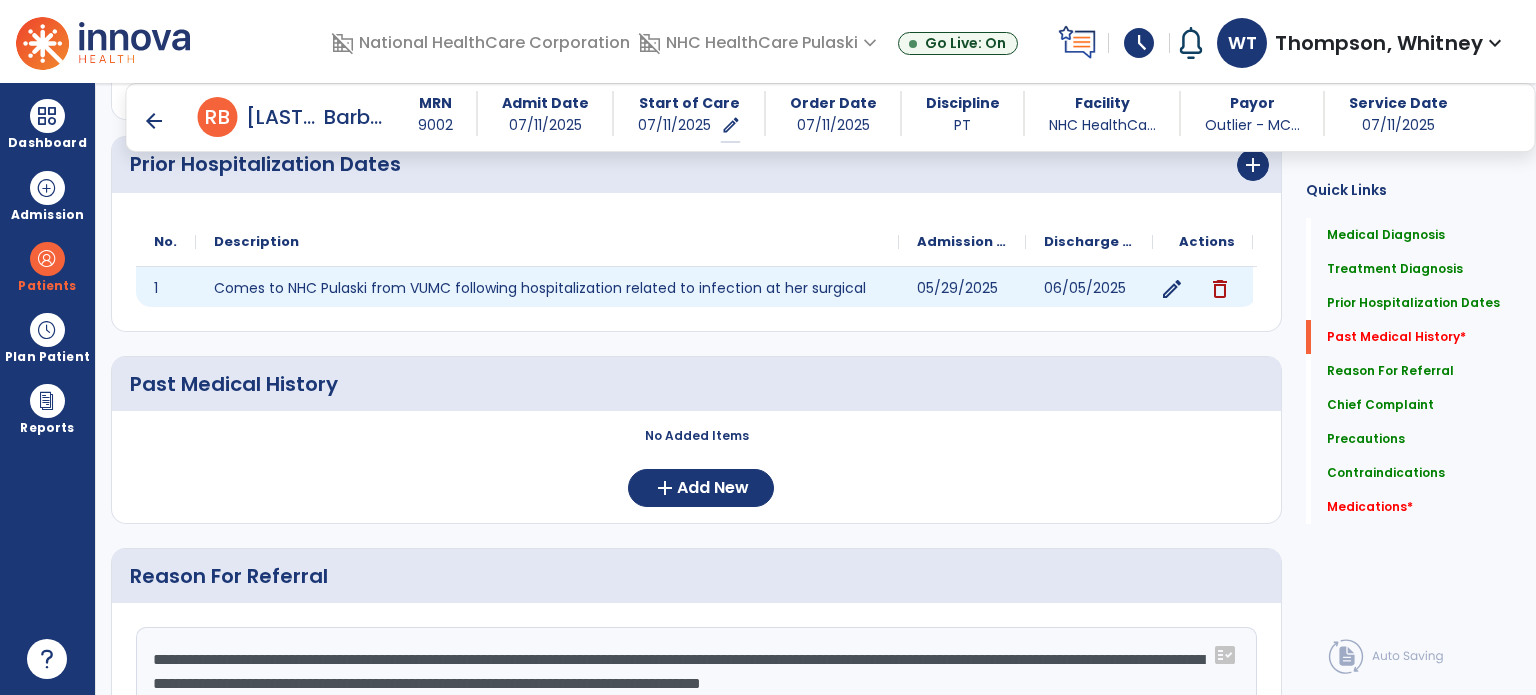 click on "edit" 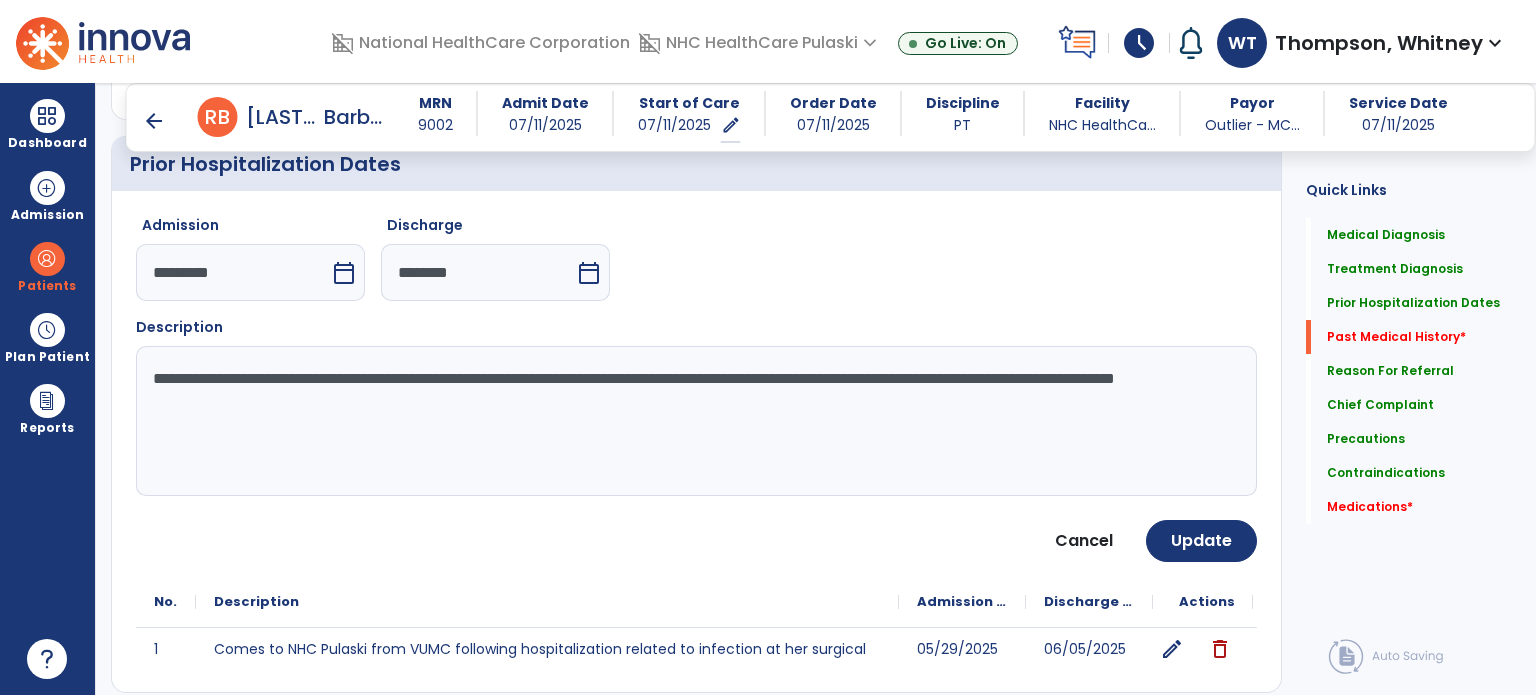 scroll, scrollTop: 605, scrollLeft: 0, axis: vertical 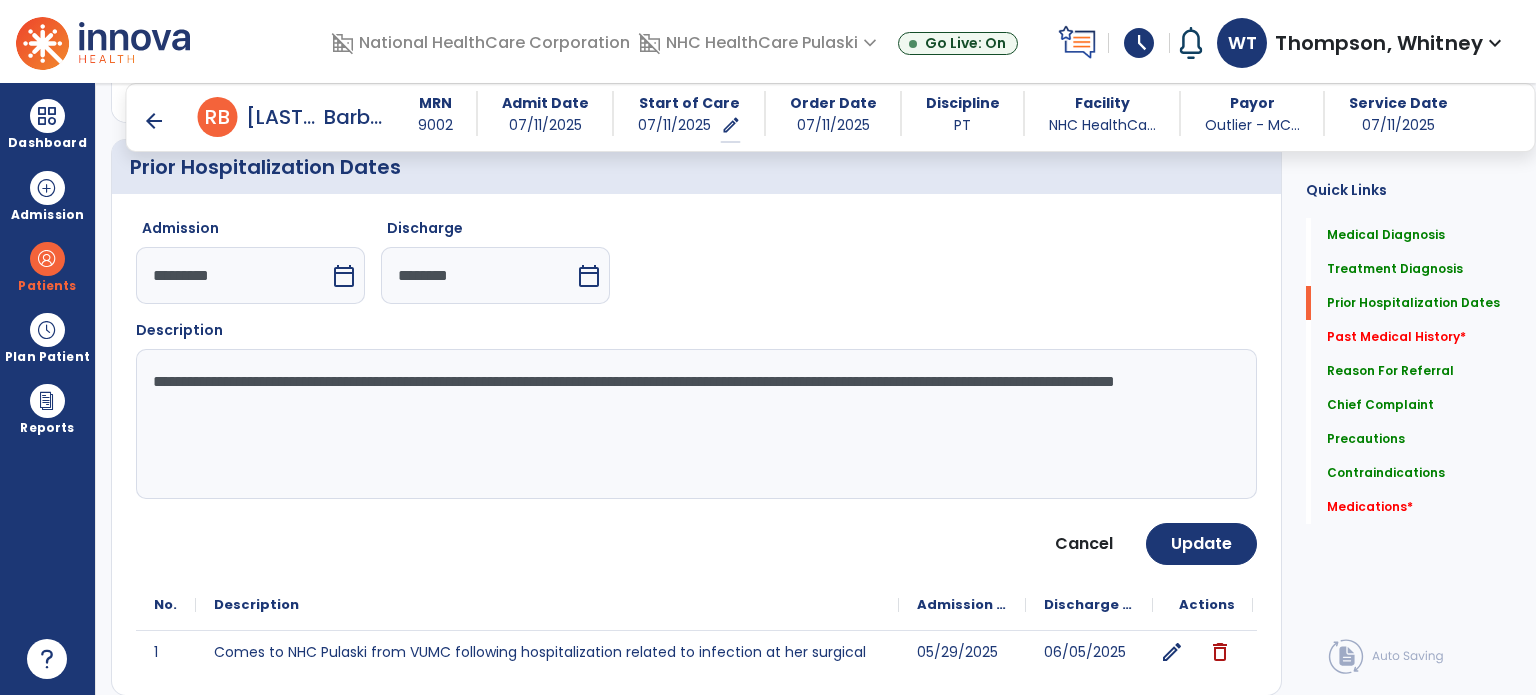 click on "**********" 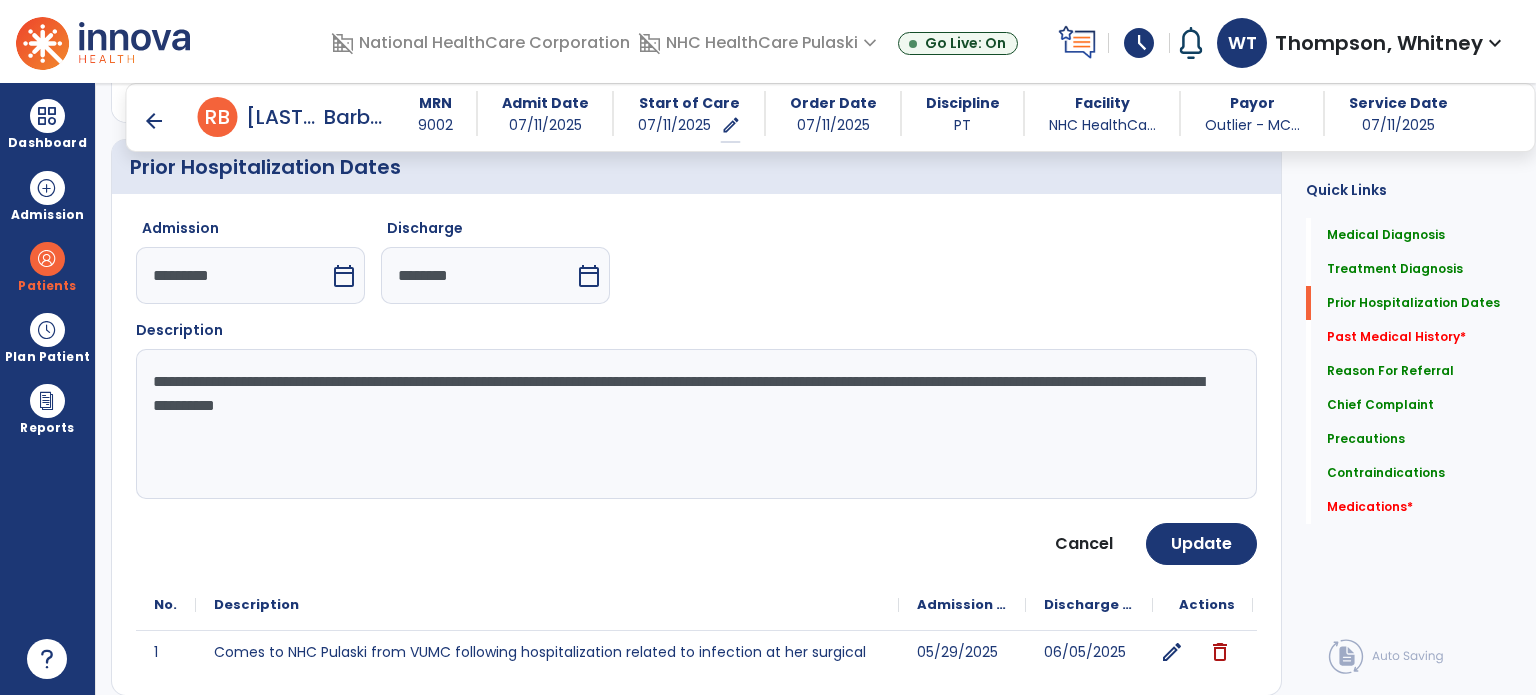 click on "**********" 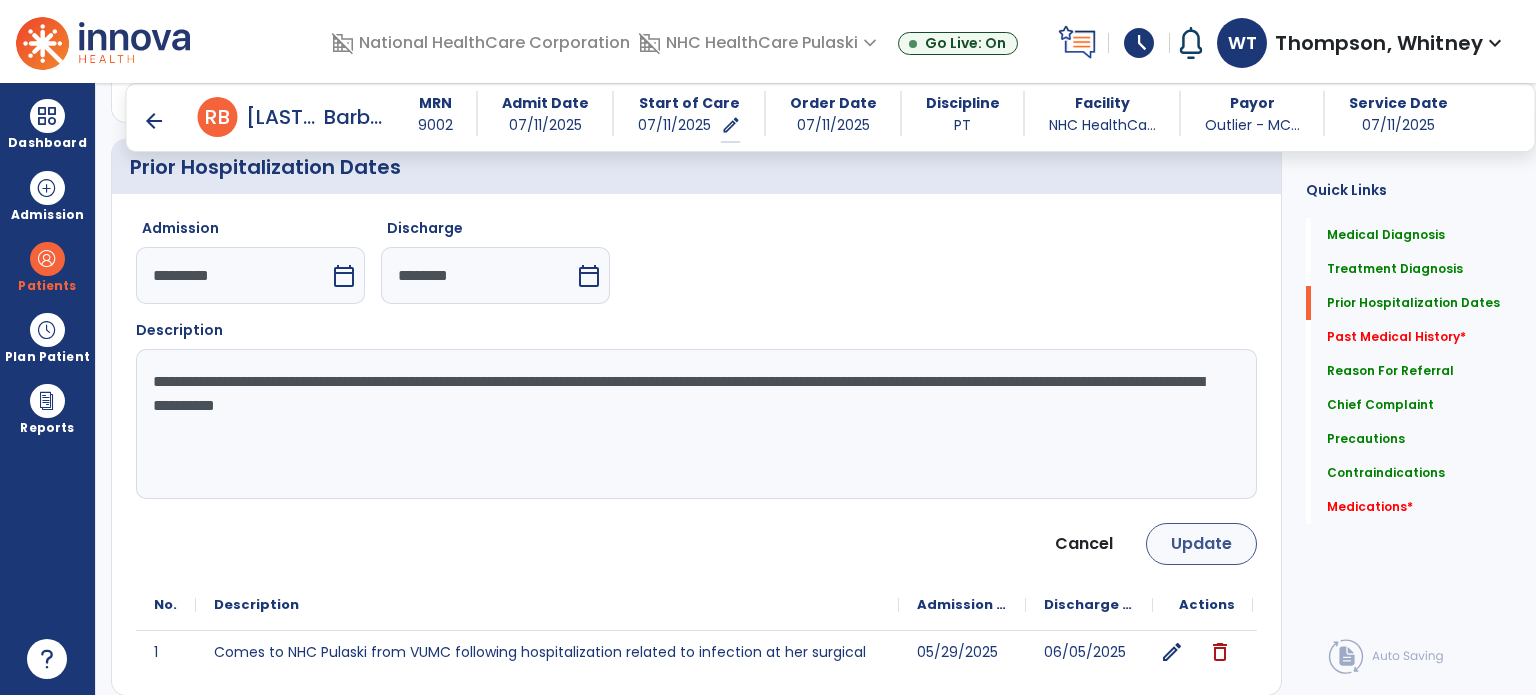 type on "**********" 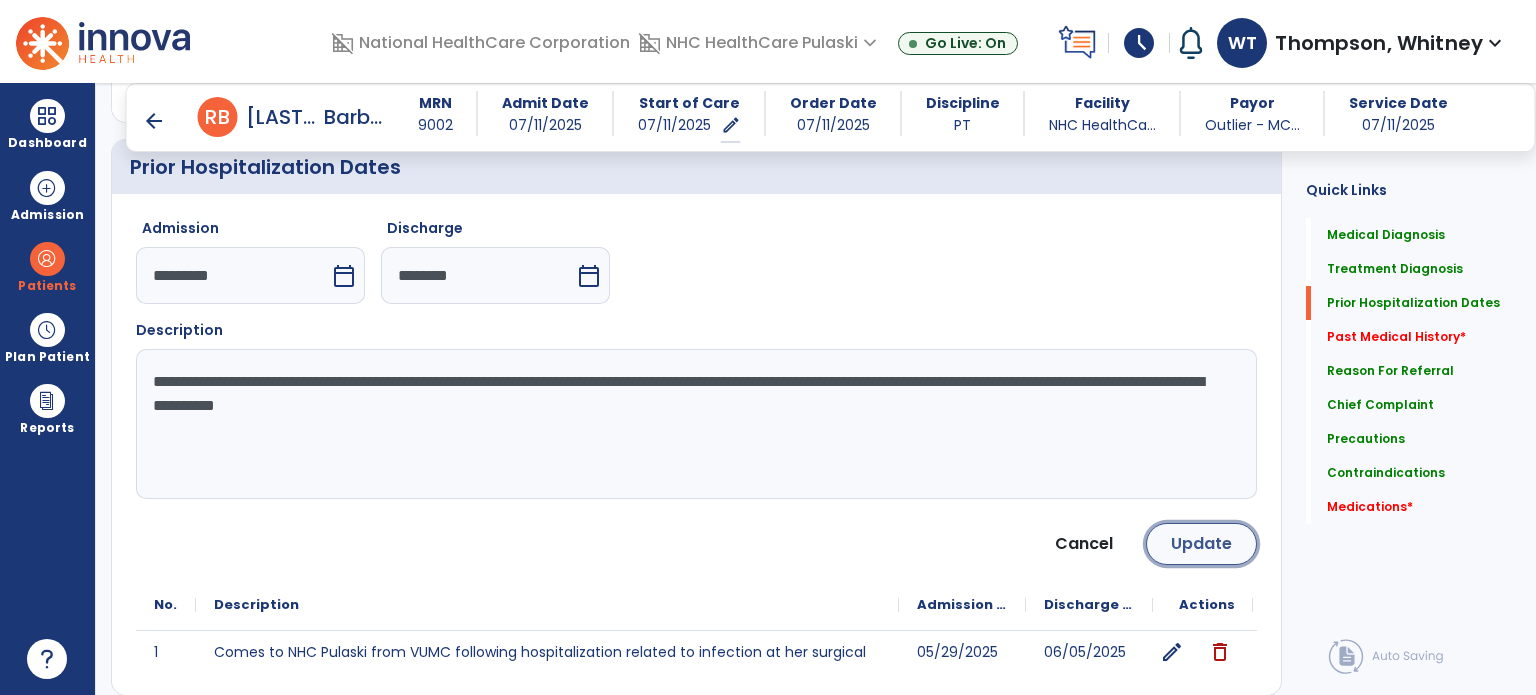 click on "Update" 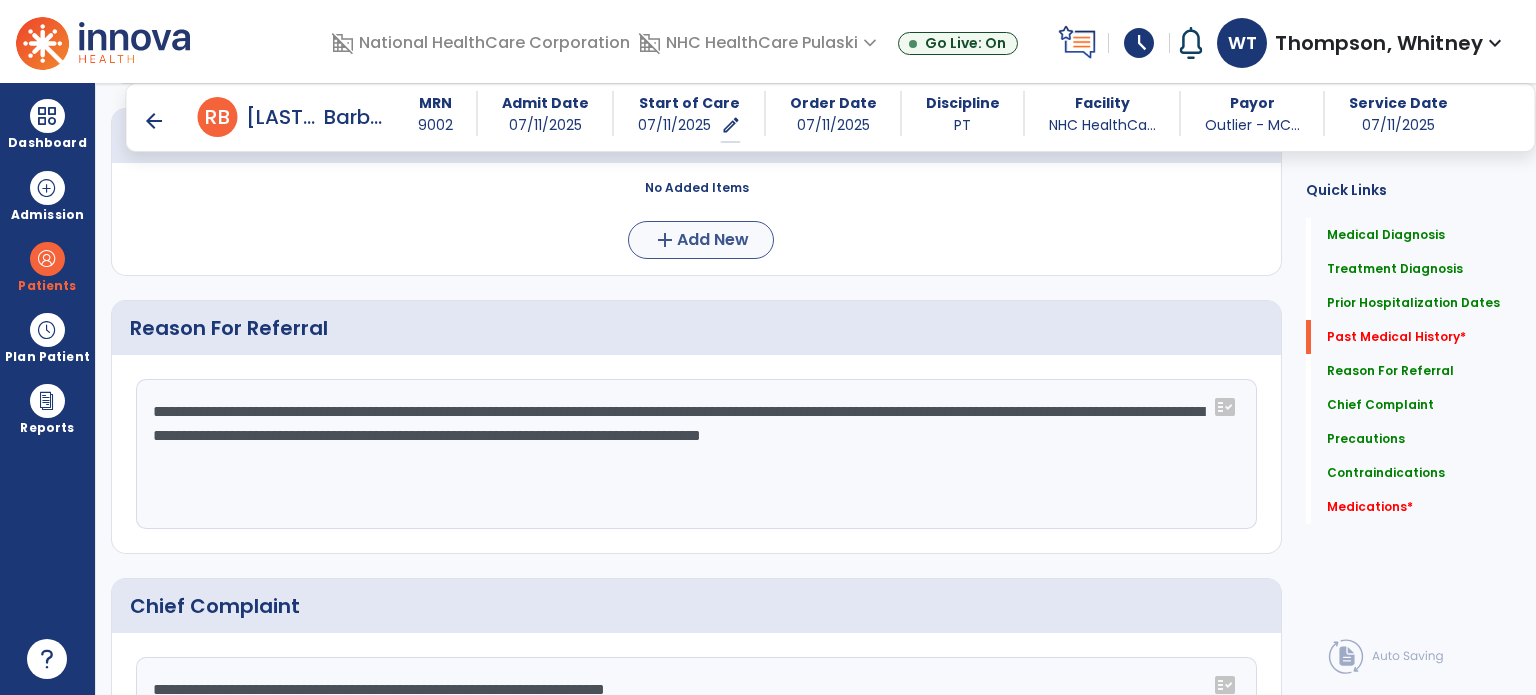 scroll, scrollTop: 856, scrollLeft: 0, axis: vertical 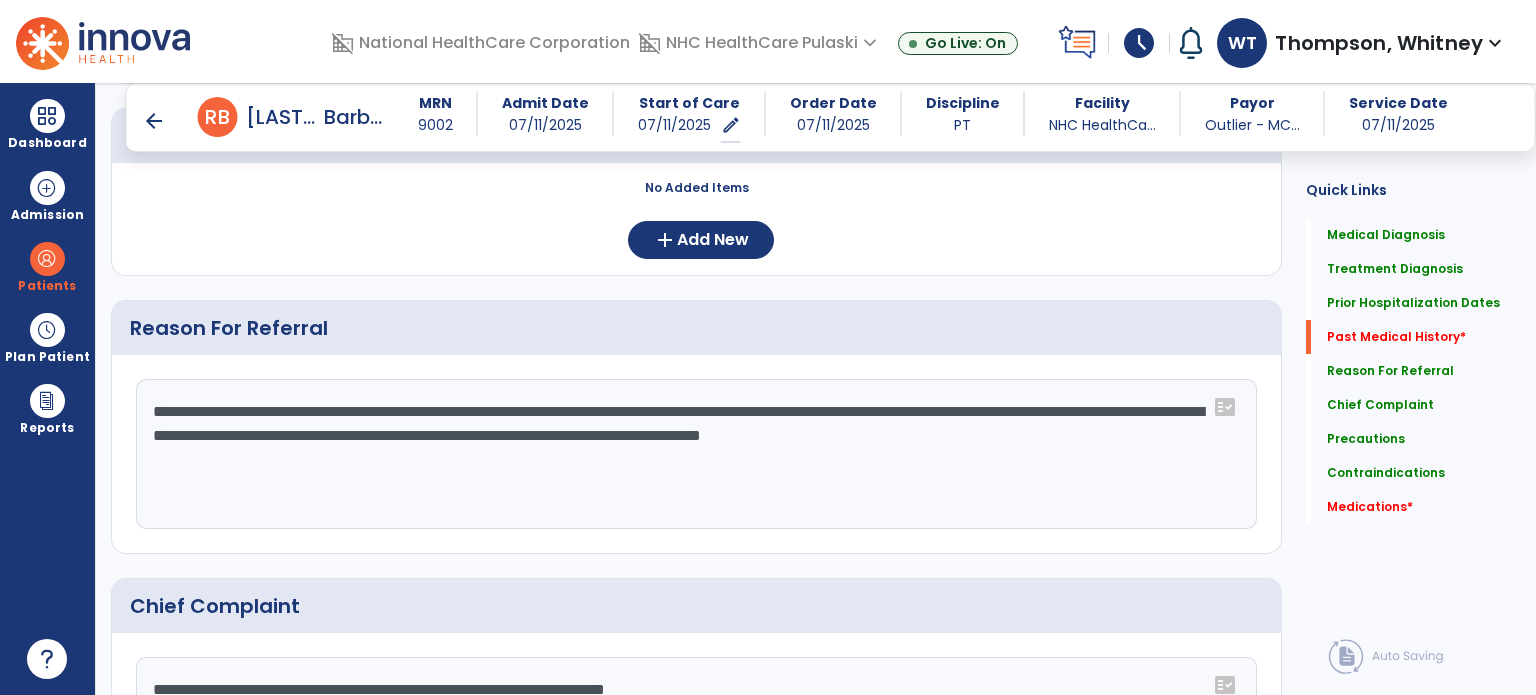 click on "**********" 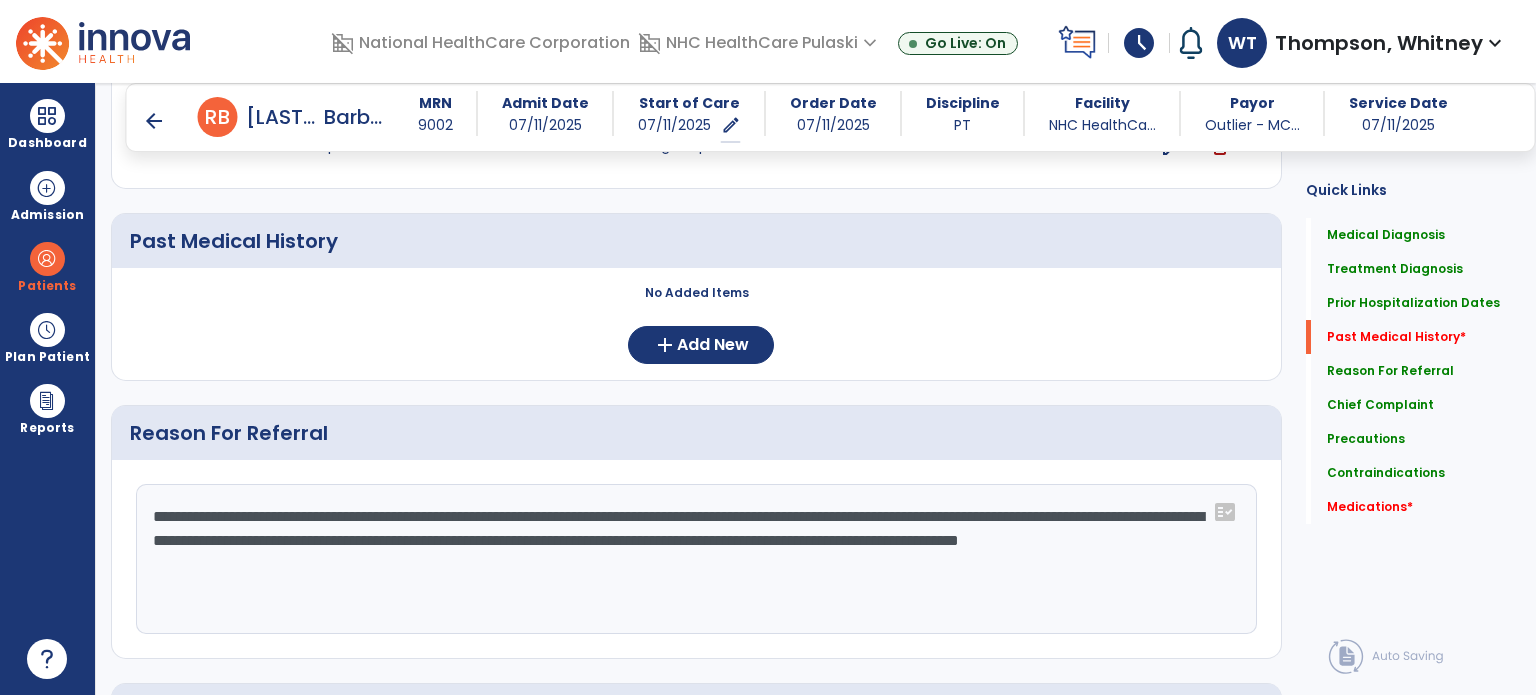 scroll, scrollTop: 760, scrollLeft: 0, axis: vertical 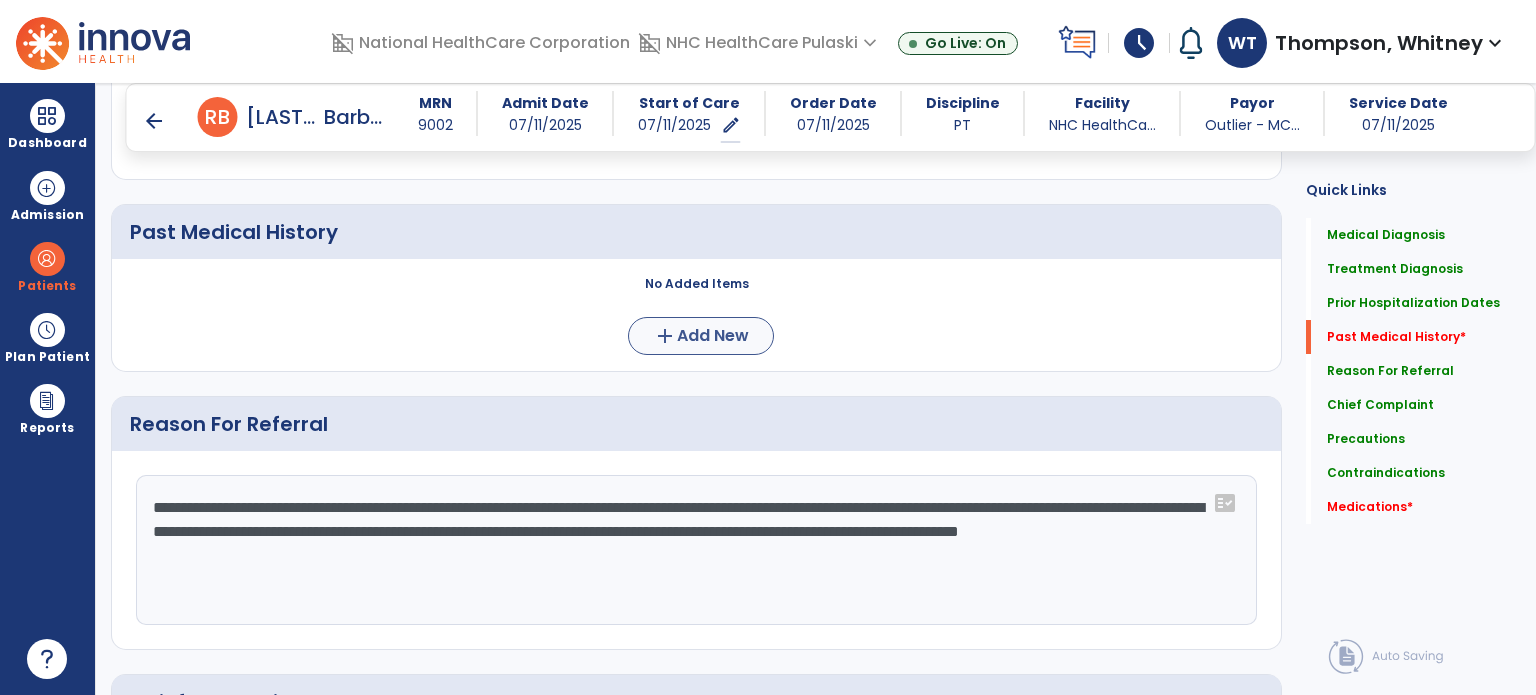 type on "**********" 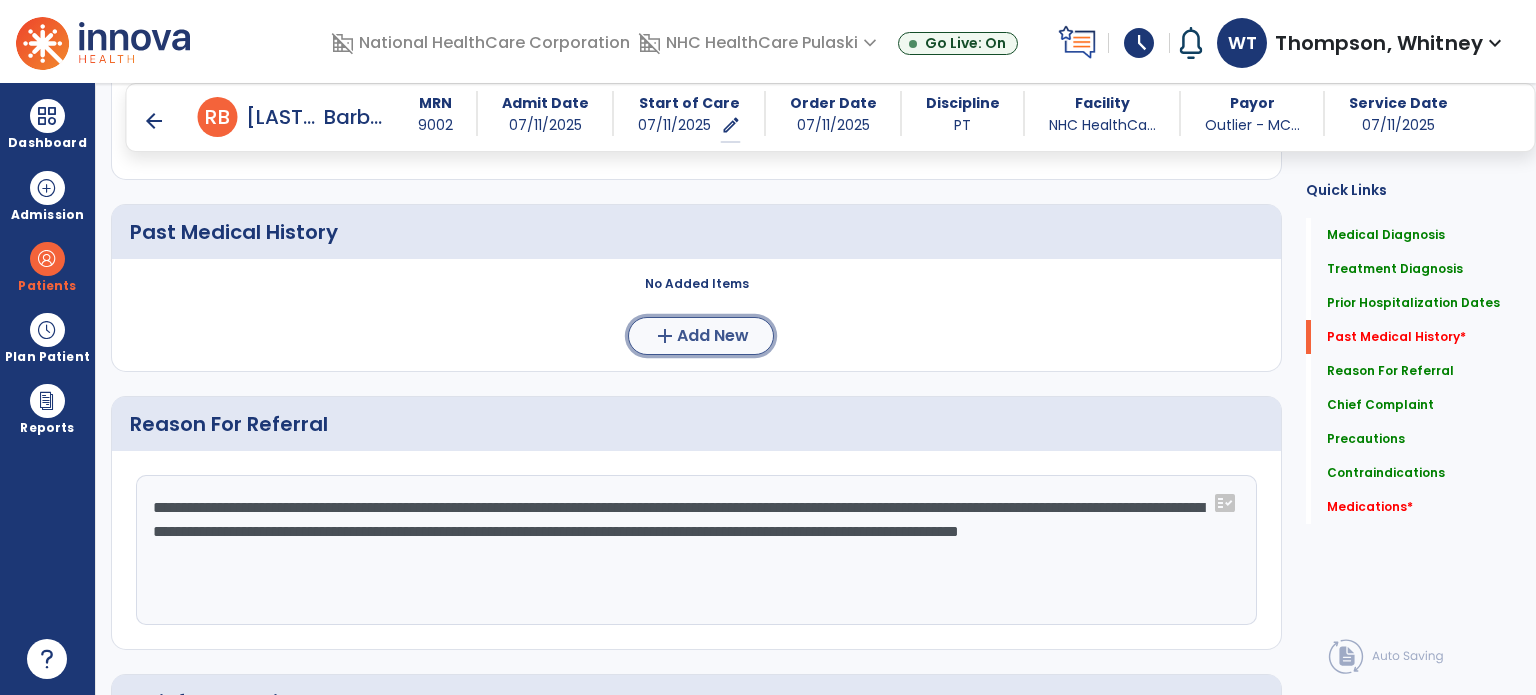 click on "add" 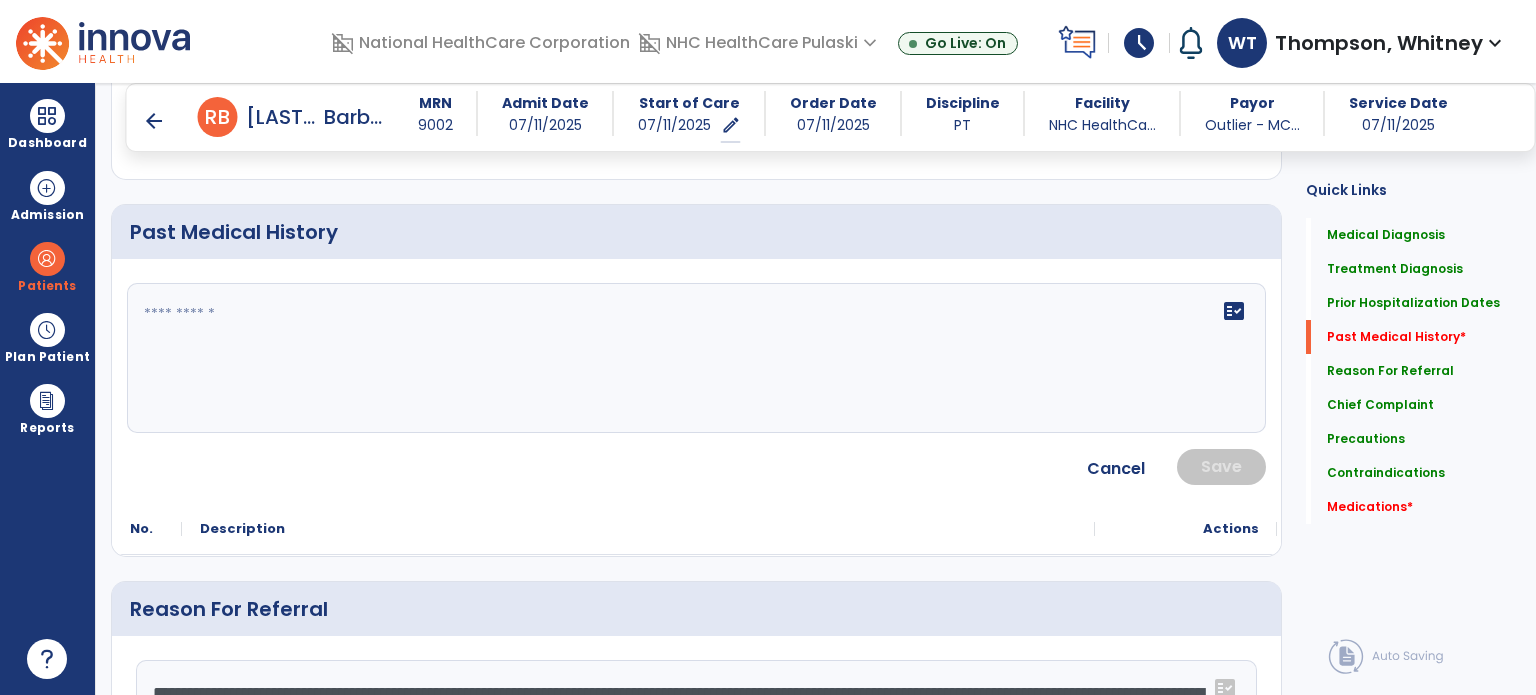 click on "fact_check" 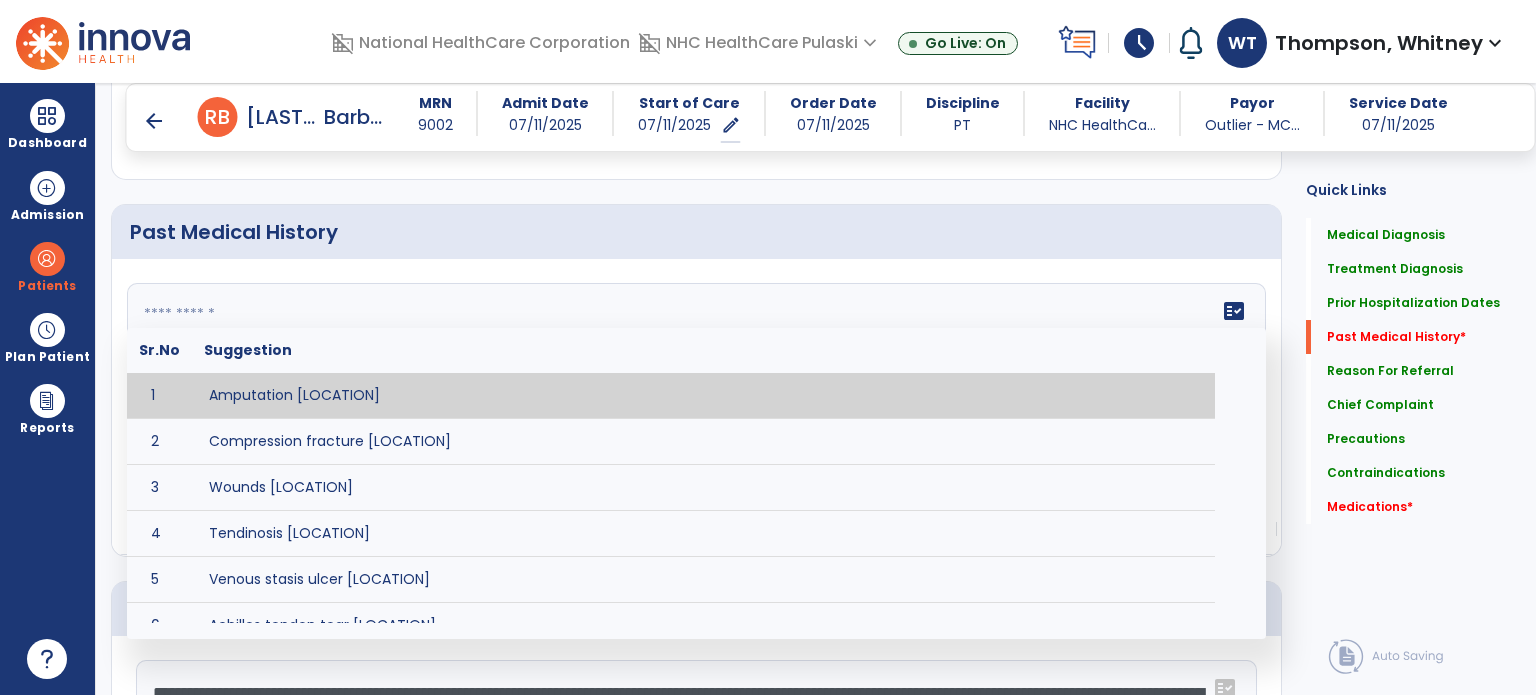 paste on "**********" 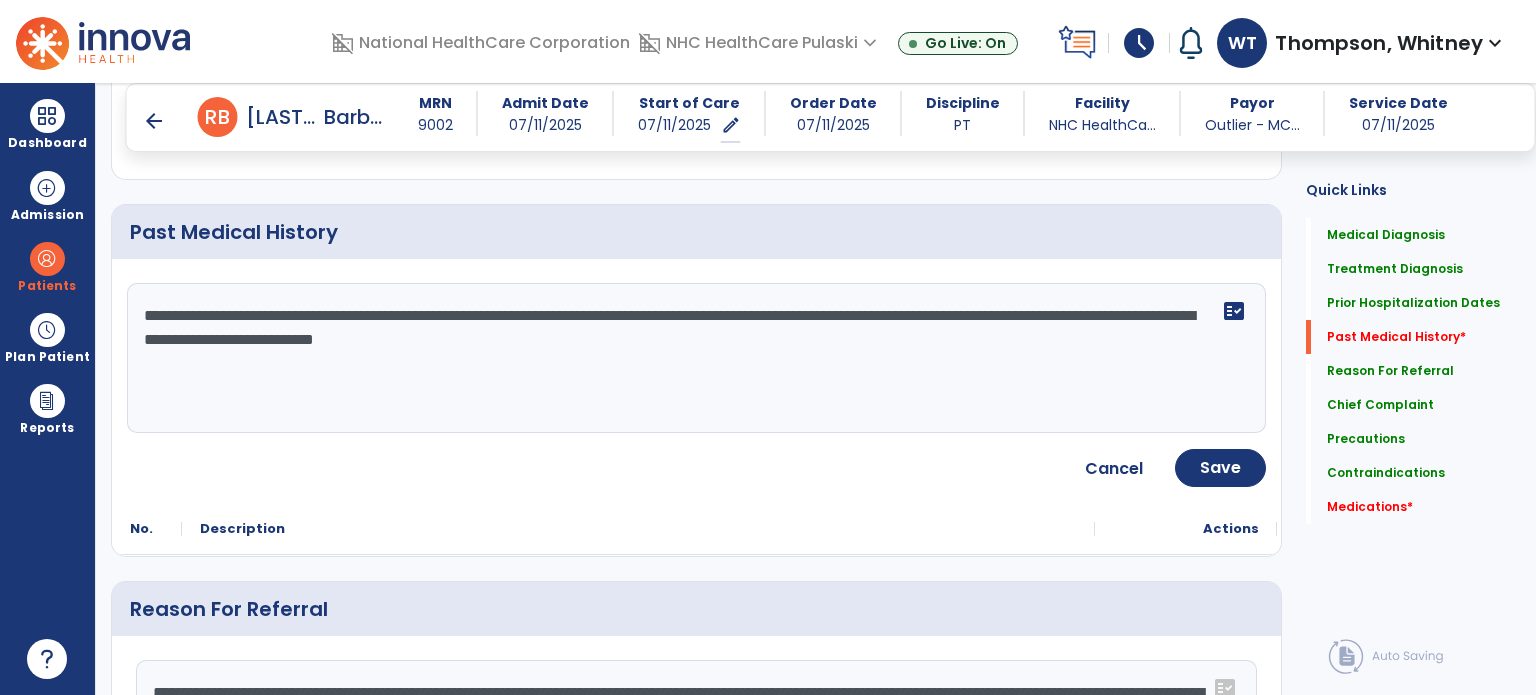 click on "**********" 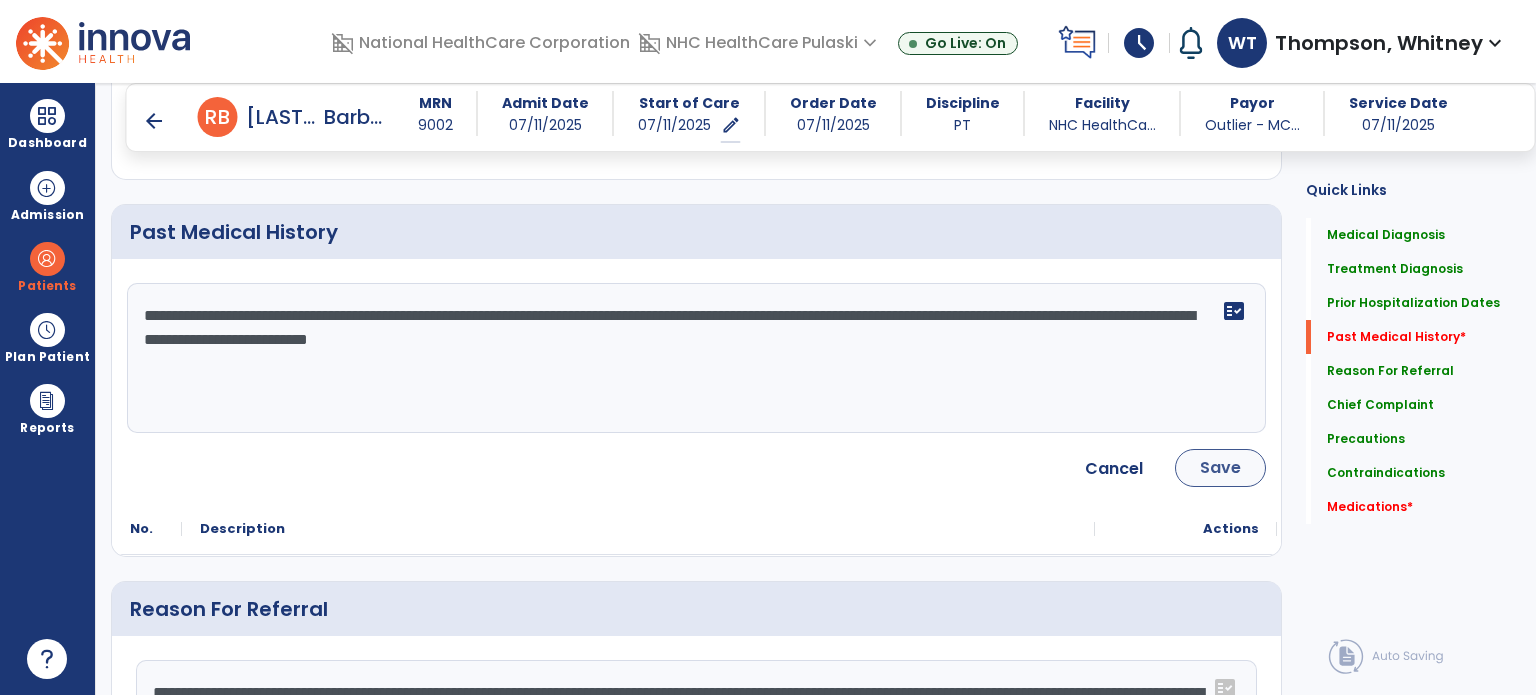 type on "**********" 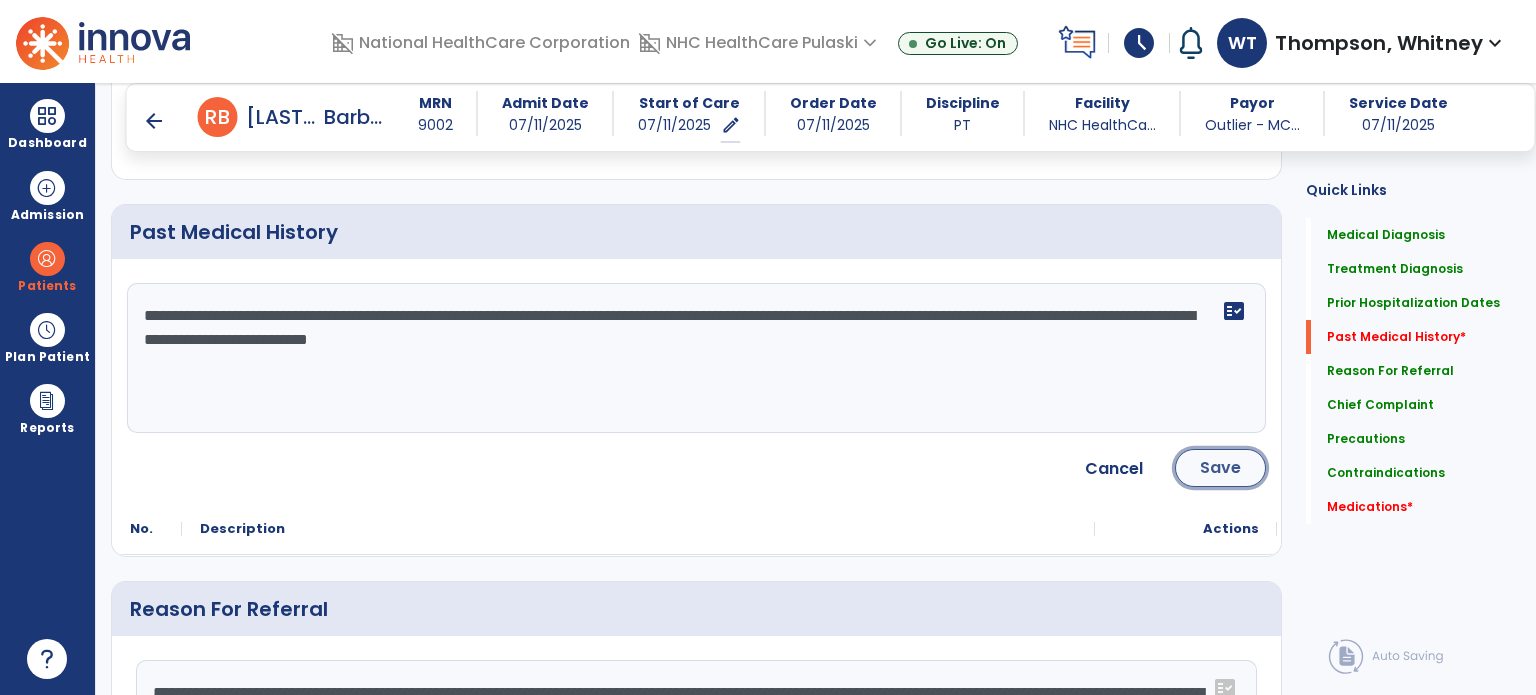 click on "Save" 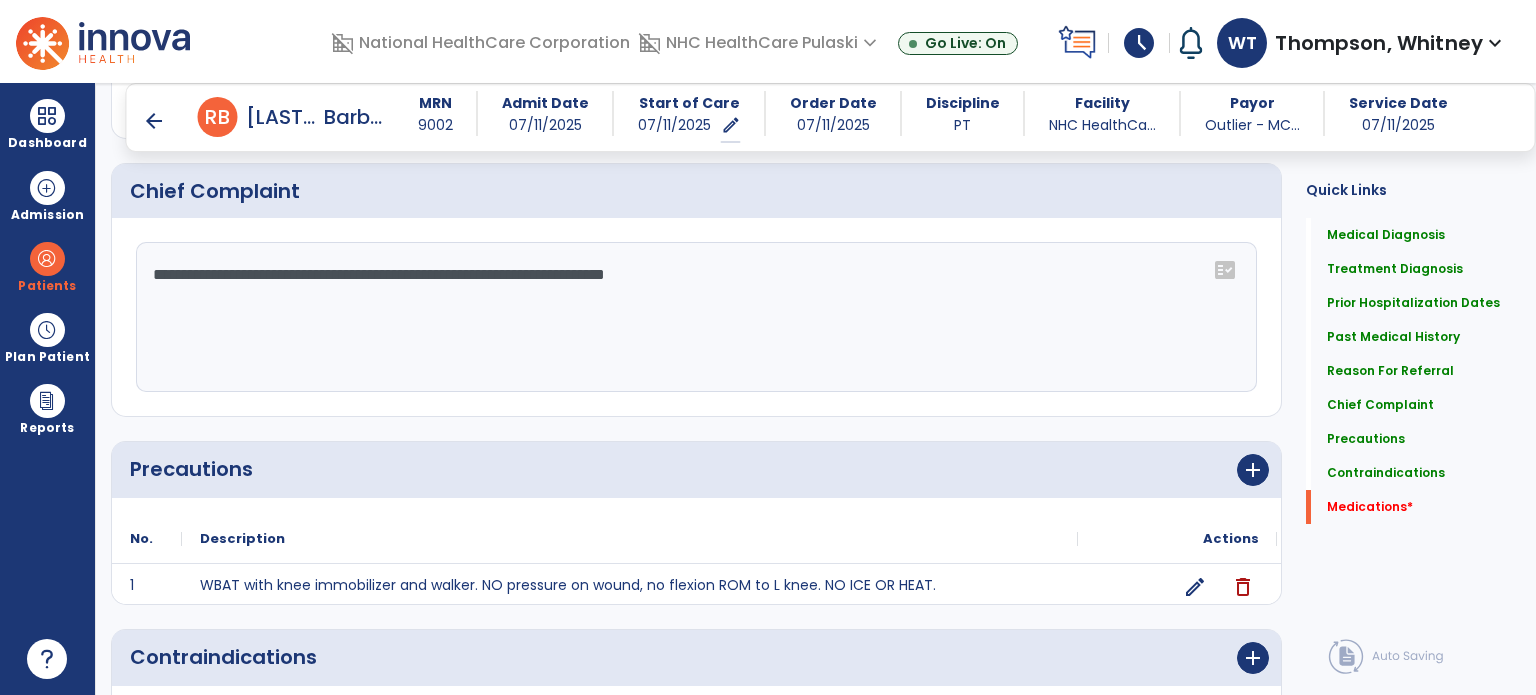 scroll, scrollTop: 1661, scrollLeft: 0, axis: vertical 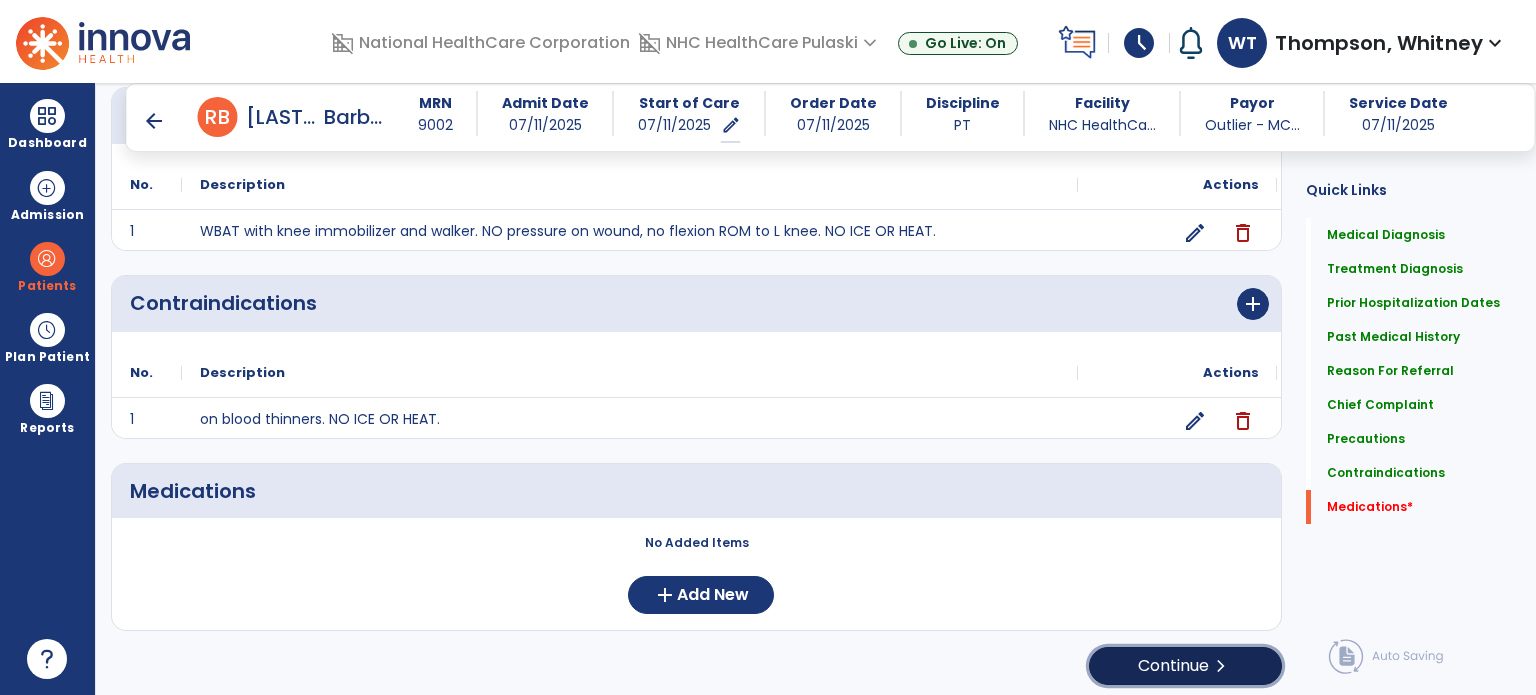 click on "Continue  chevron_right" 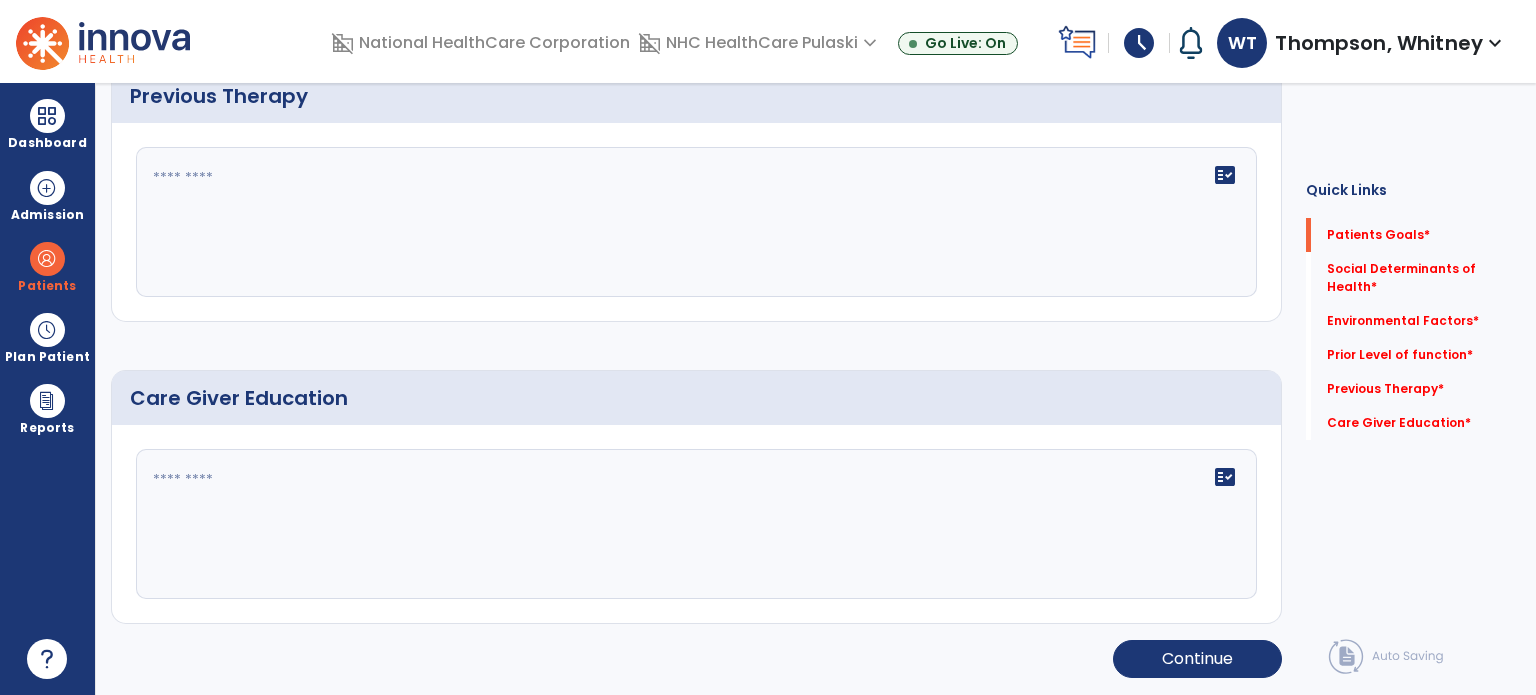 scroll, scrollTop: 0, scrollLeft: 0, axis: both 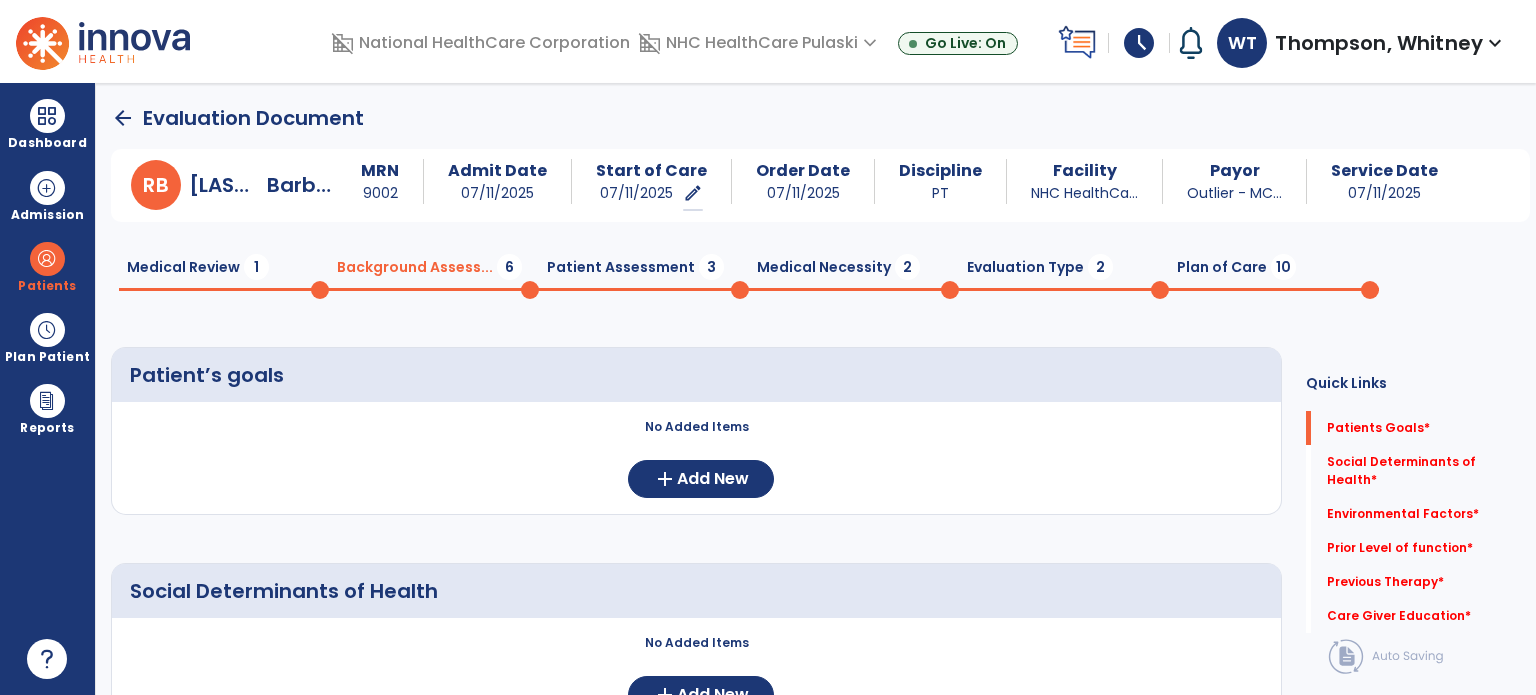 click on "arrow_back" 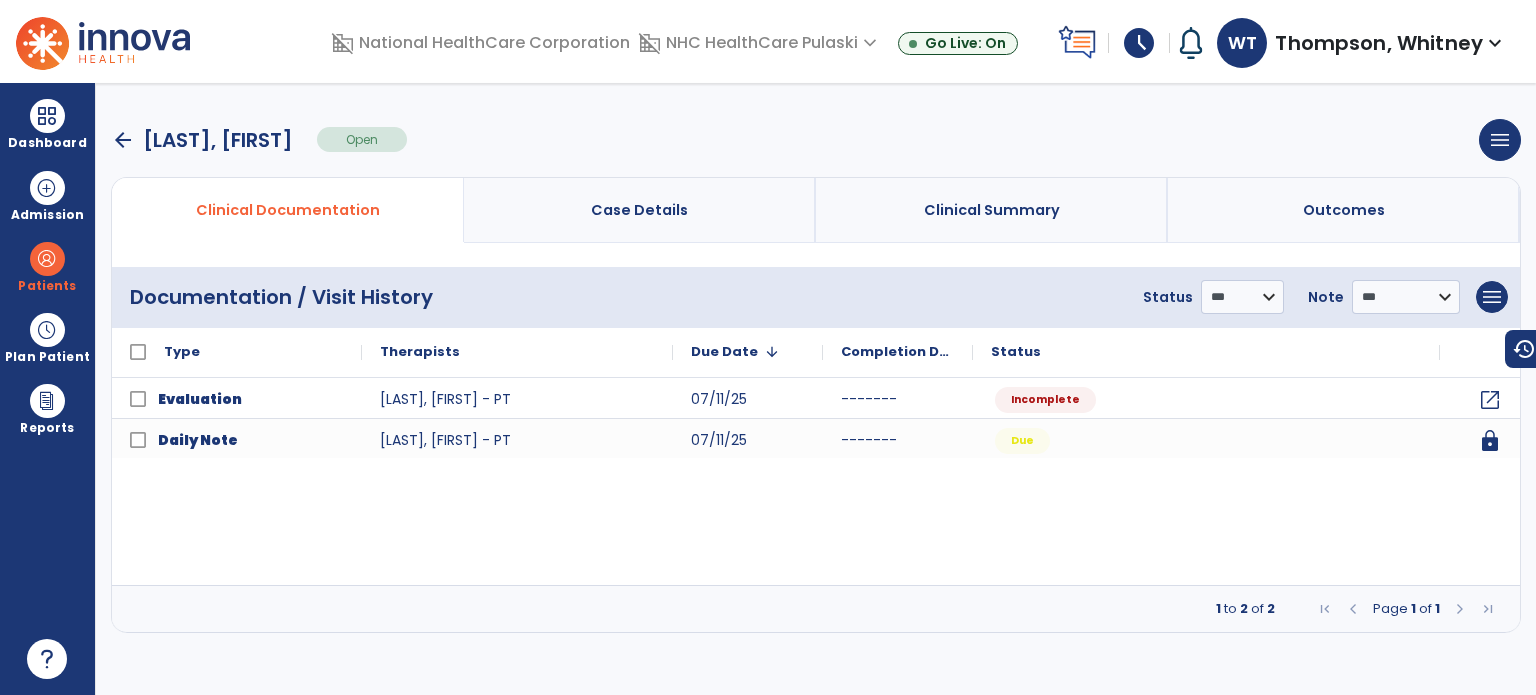 click on "arrow_back" at bounding box center (123, 140) 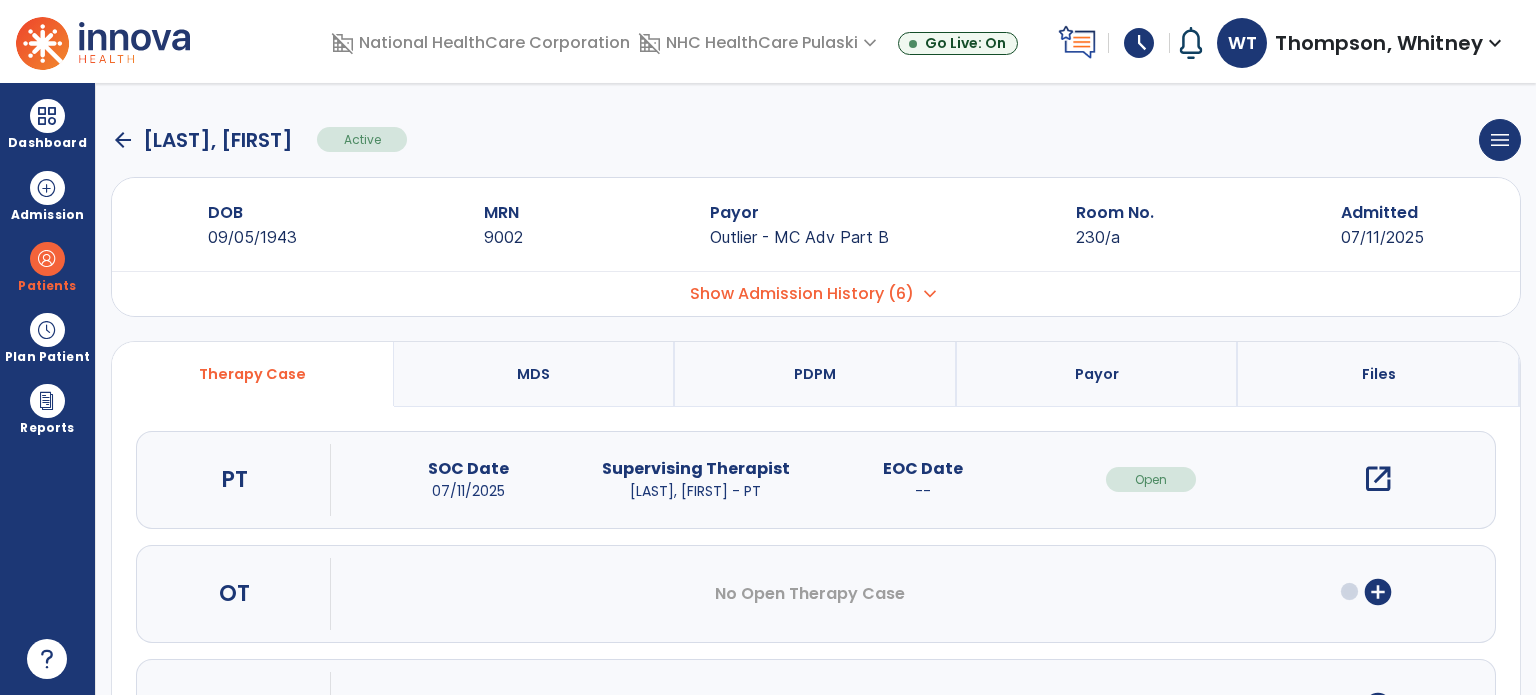 click on "domain_disabled   NHC HealthCare Pulaski   expand_more   NHC HealthCare Anniston   NHC HealthCare Columbia   NHC HealthCare Dickson - TN   NHC HealthCare Lawrenceburg  Show All" at bounding box center [760, 43] 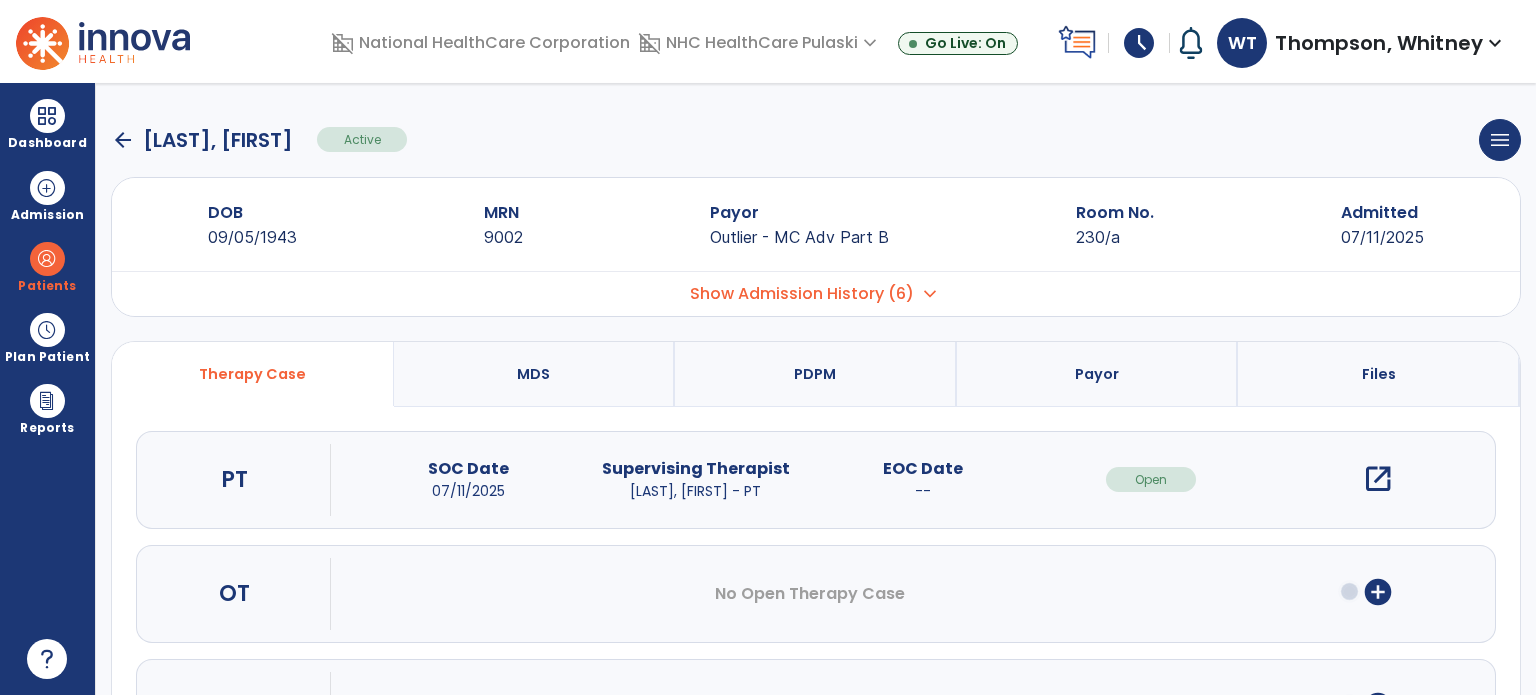 click on "arrow_back" 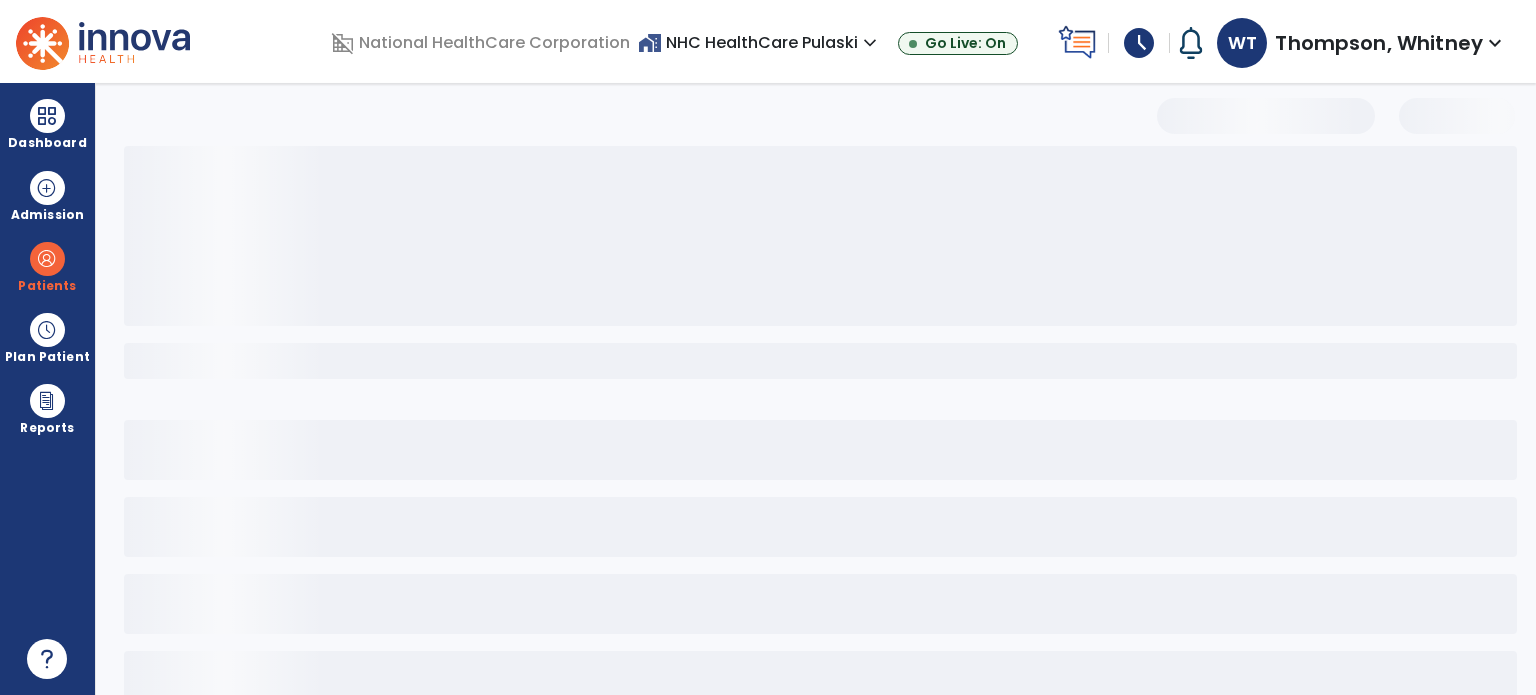 select on "***" 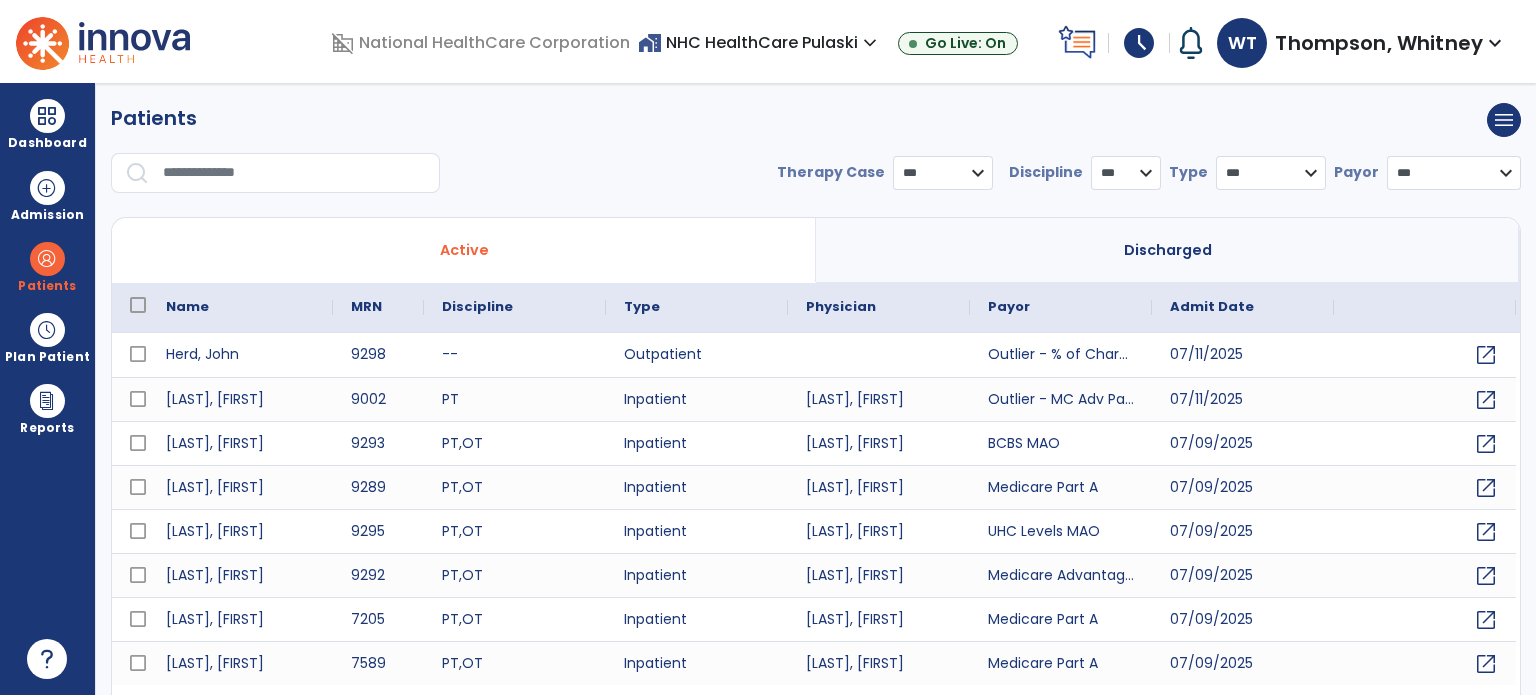 click on "expand_more" at bounding box center (870, 43) 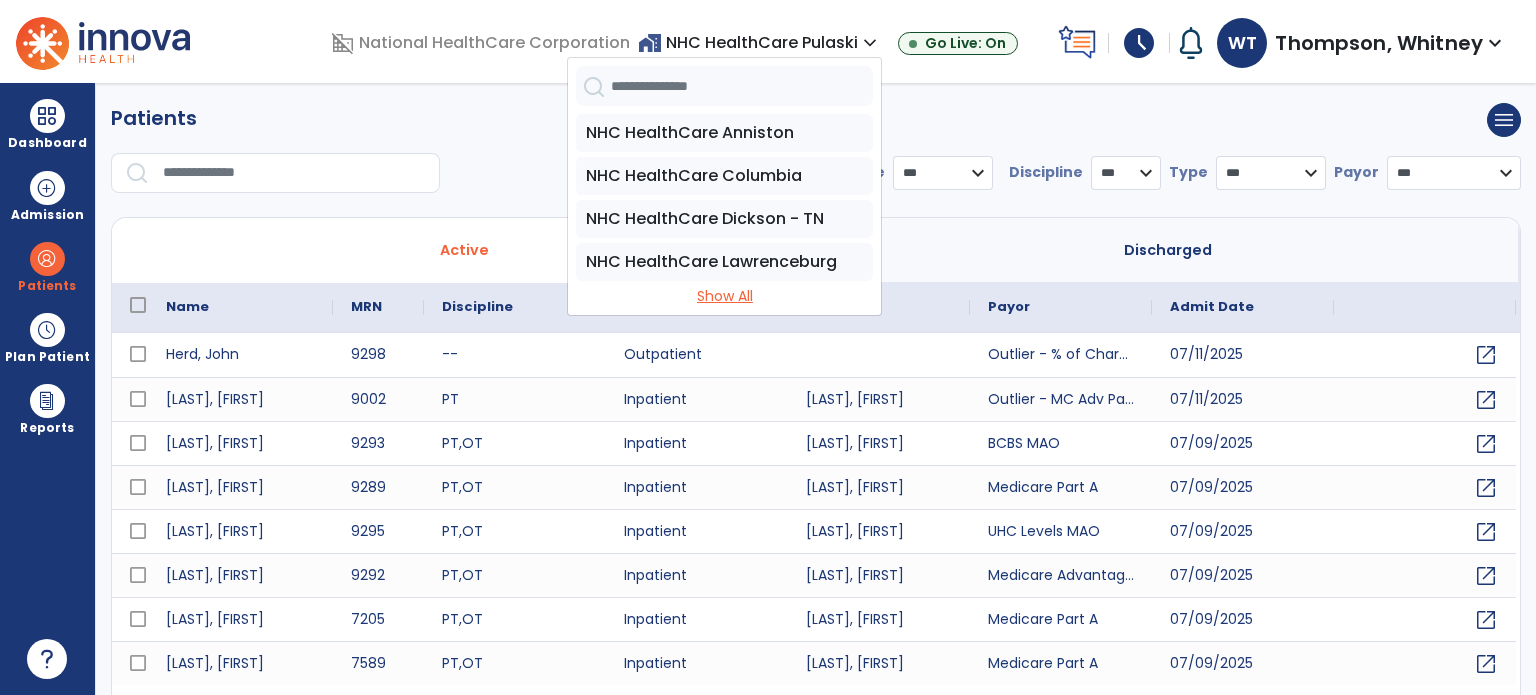 click on "Show All" at bounding box center [724, 296] 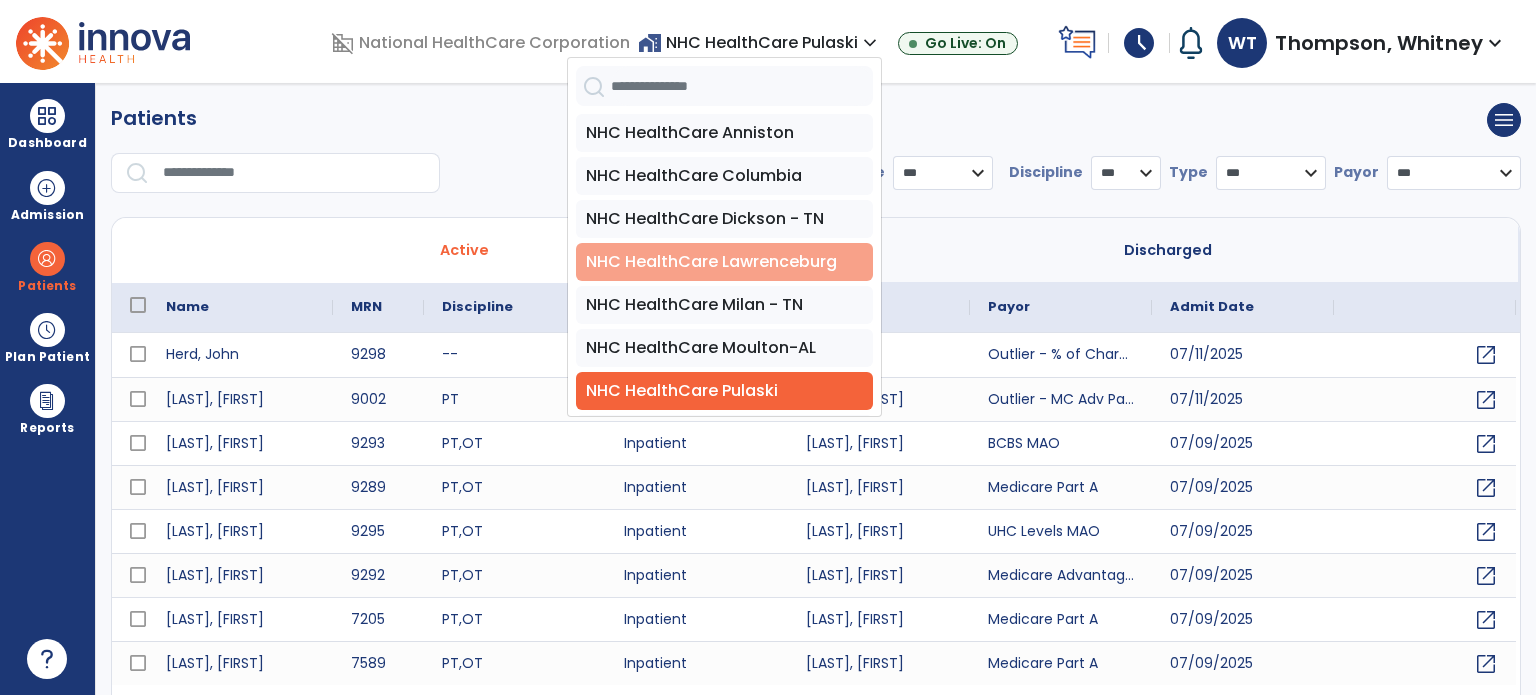 click on "NHC HealthCare Lawrenceburg" at bounding box center (724, 262) 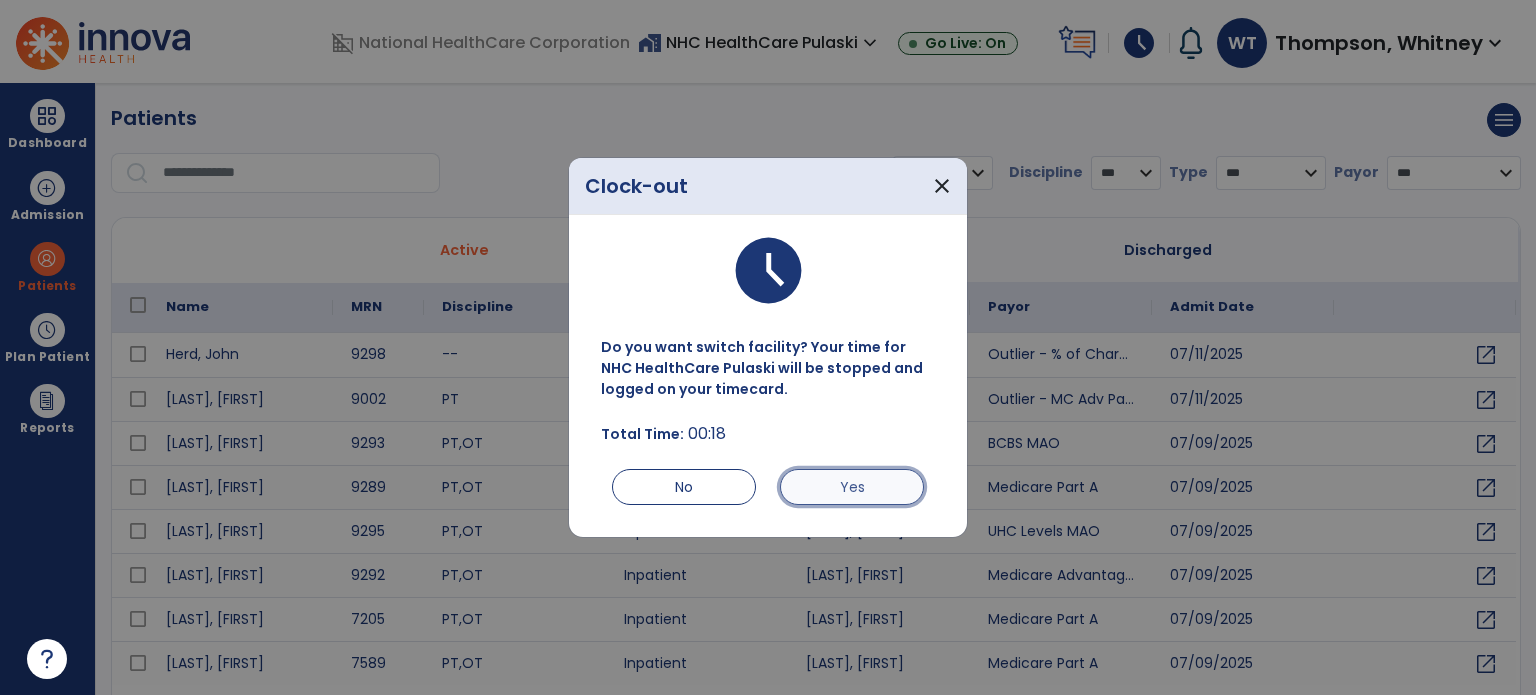 click on "Yes" at bounding box center (852, 487) 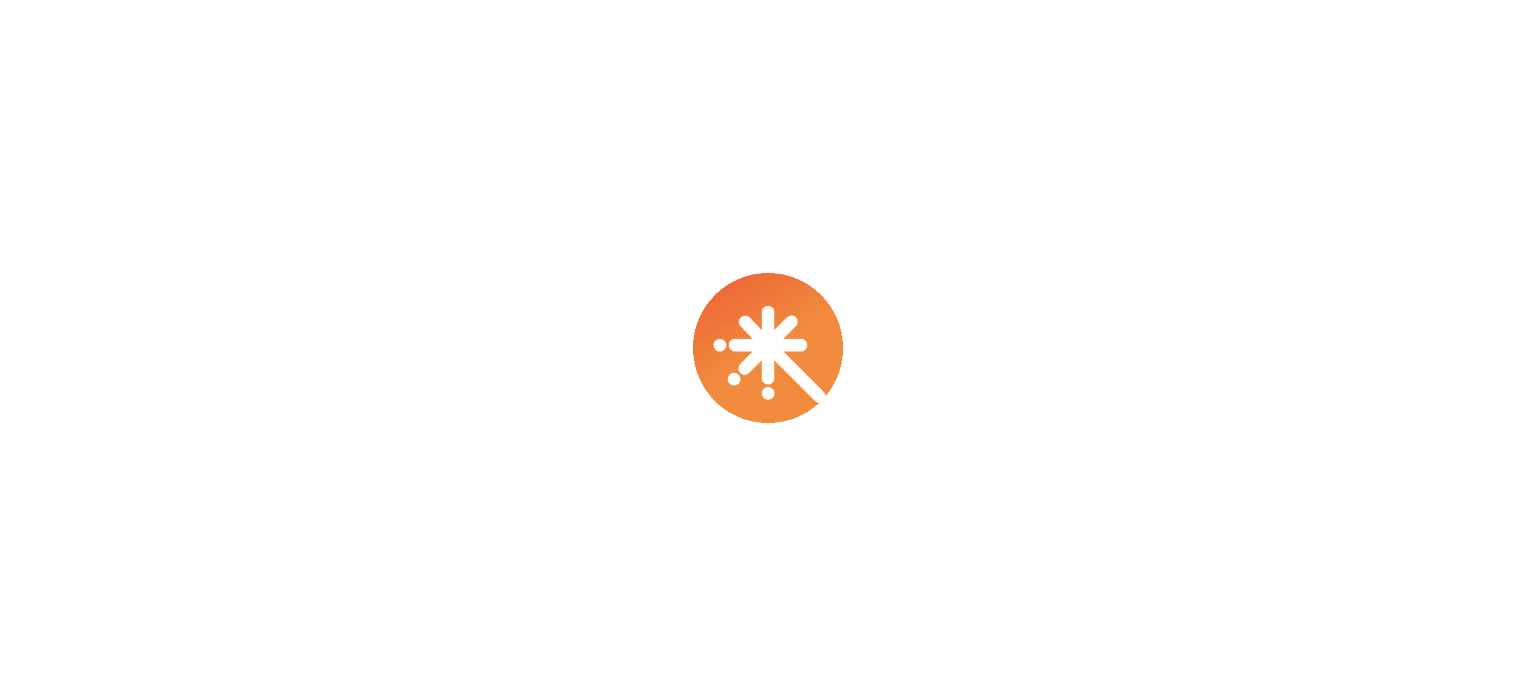 scroll, scrollTop: 0, scrollLeft: 0, axis: both 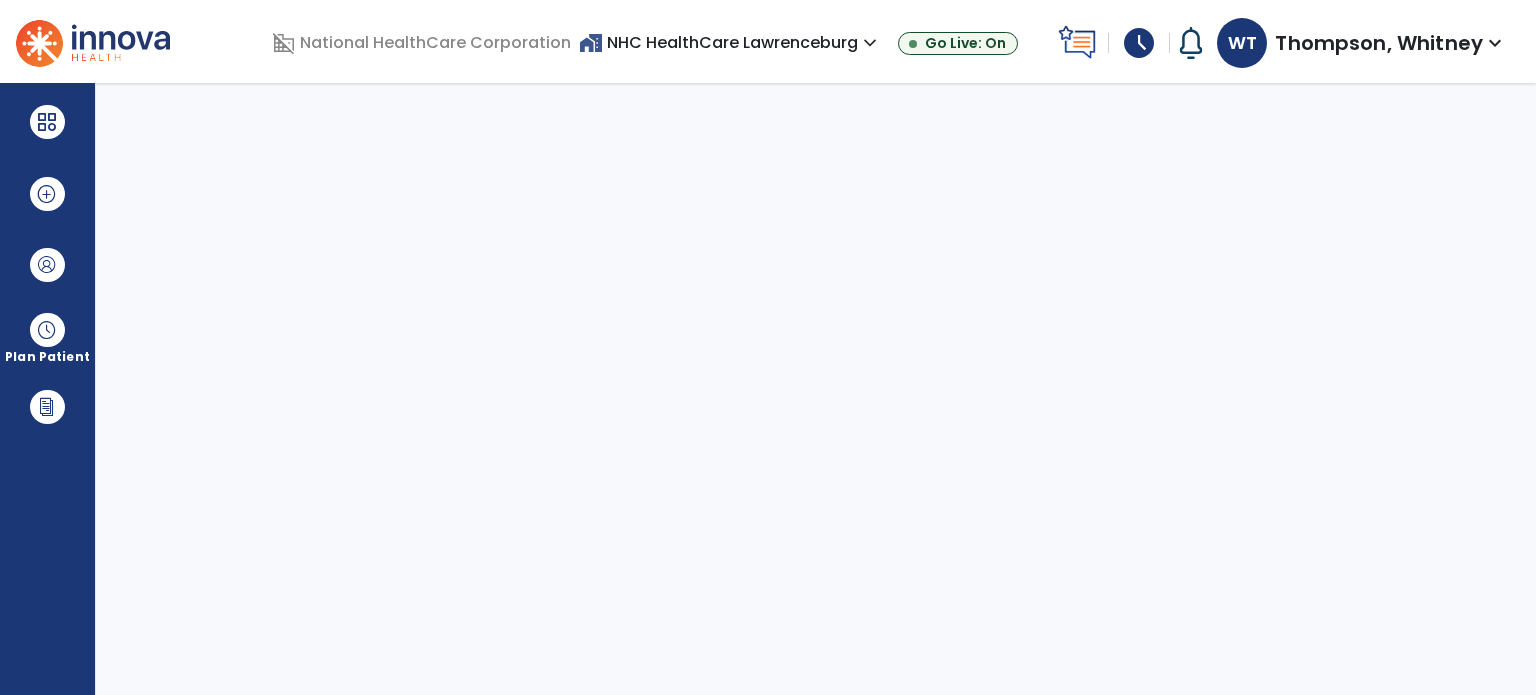 select on "****" 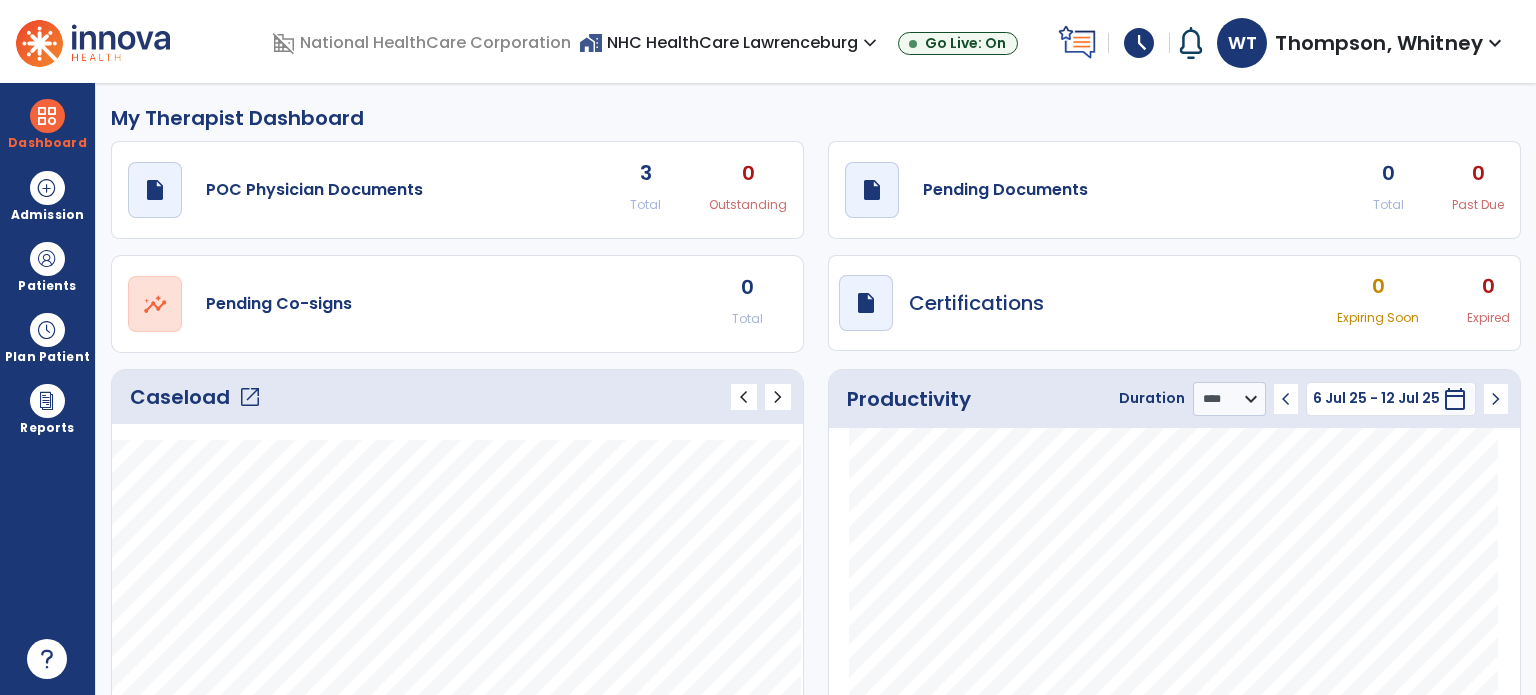 click on "schedule" at bounding box center [1139, 43] 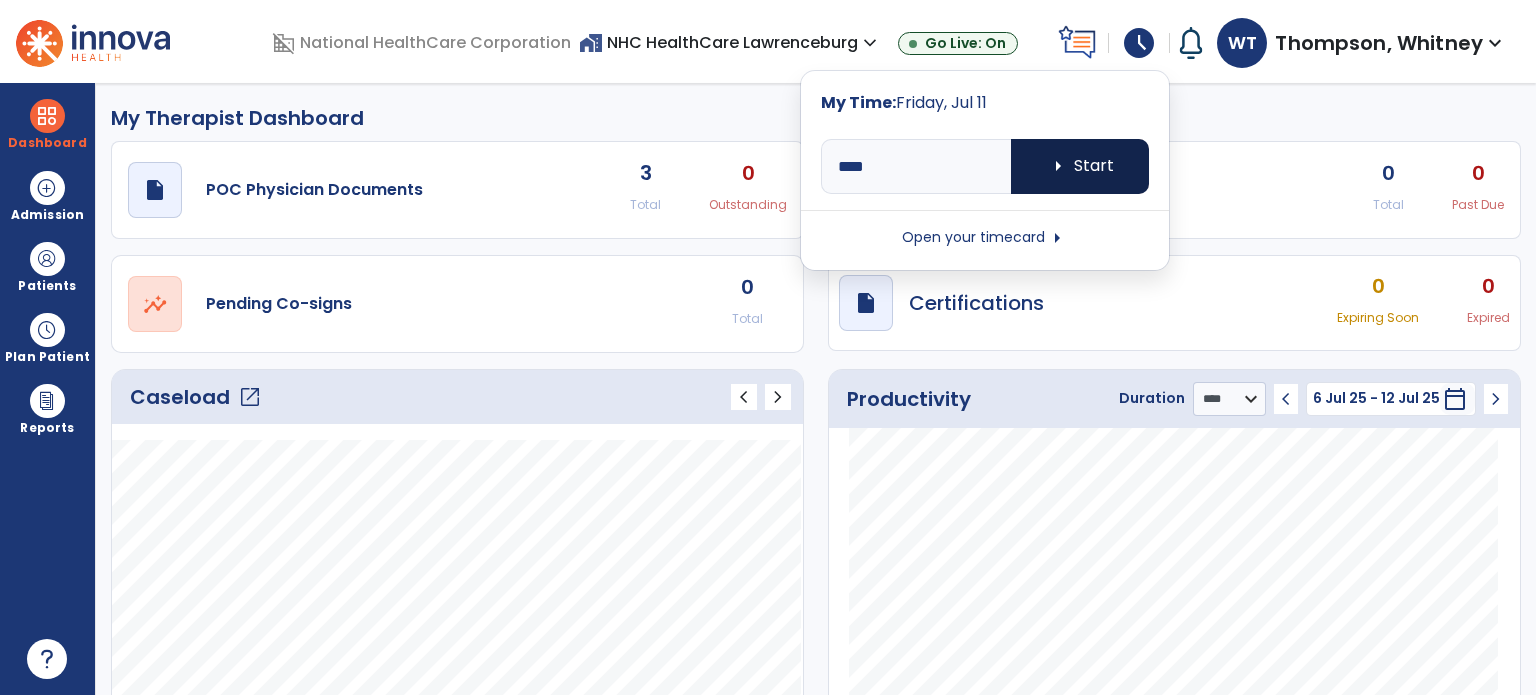 click on "arrow_right  Start" at bounding box center [1080, 166] 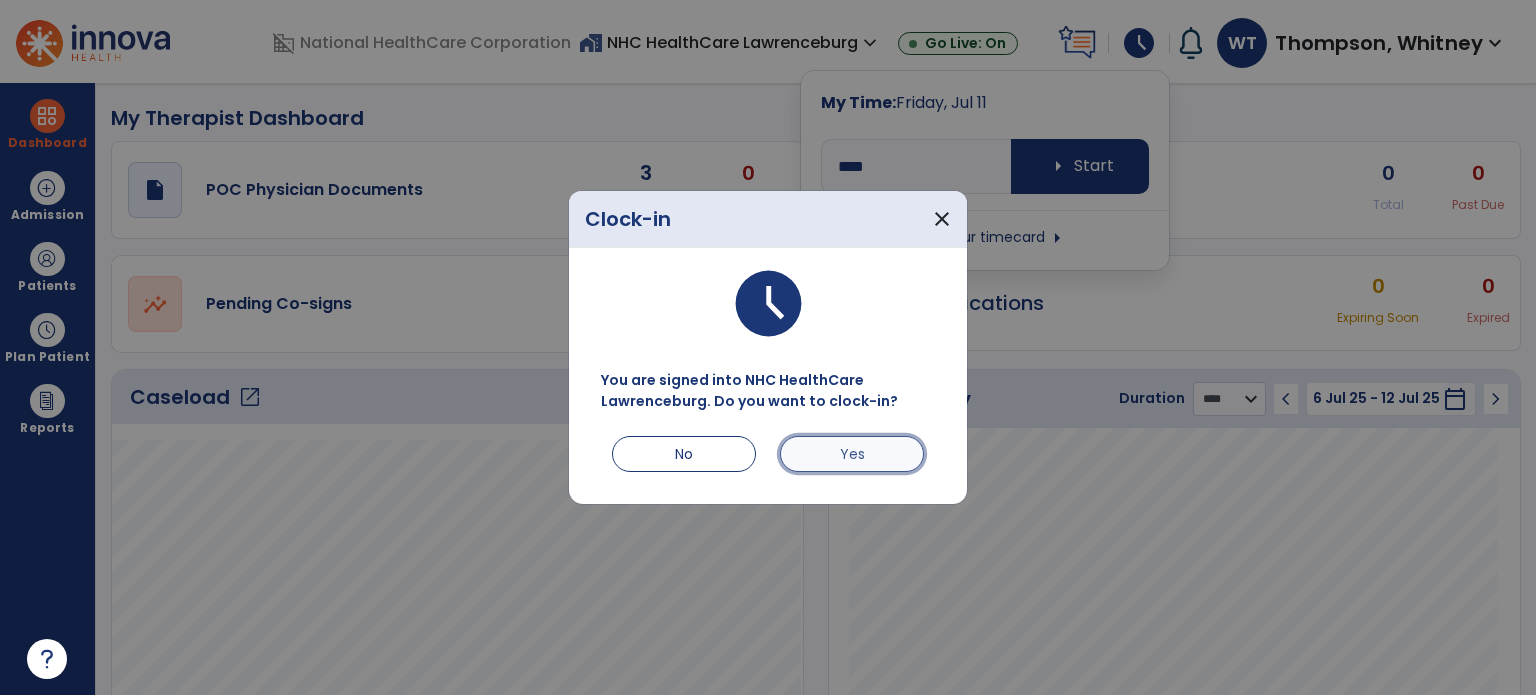 click on "Yes" at bounding box center (852, 454) 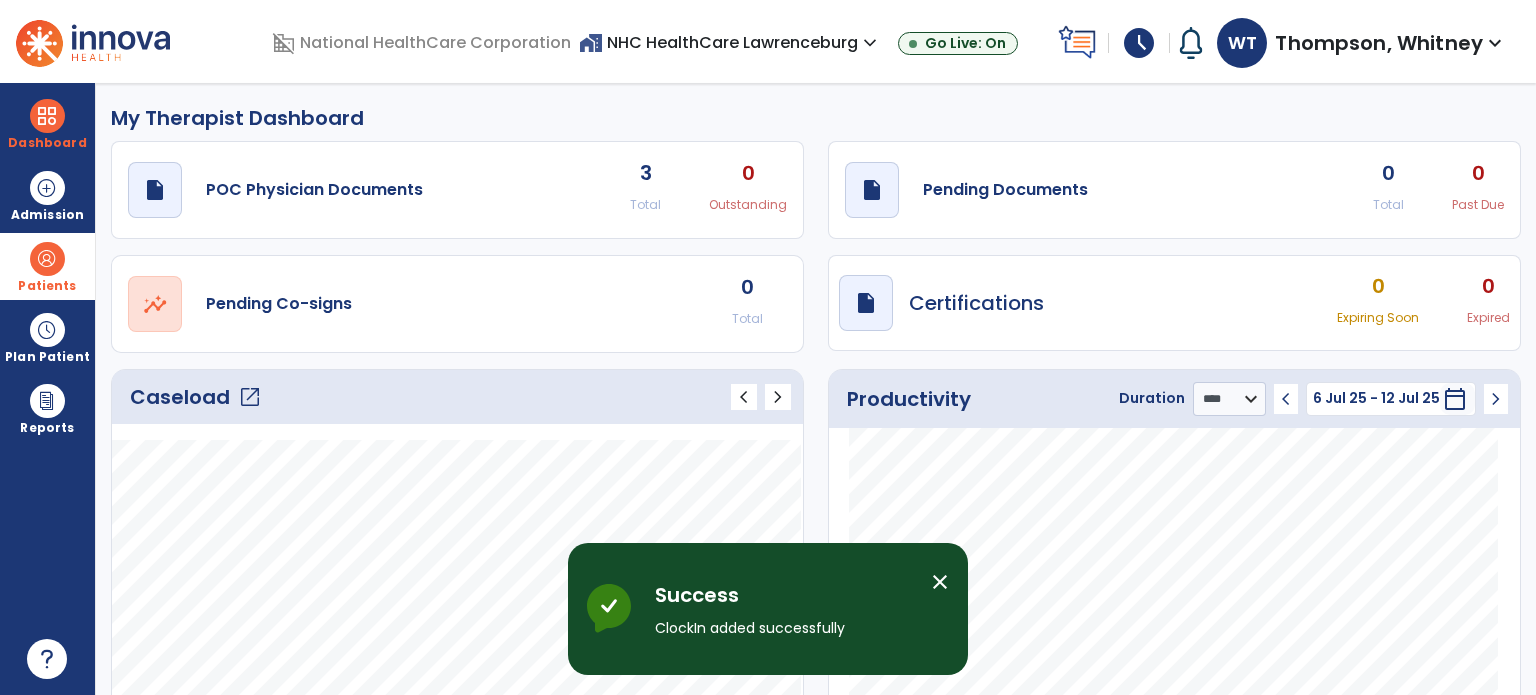 click on "Patients" at bounding box center (47, 286) 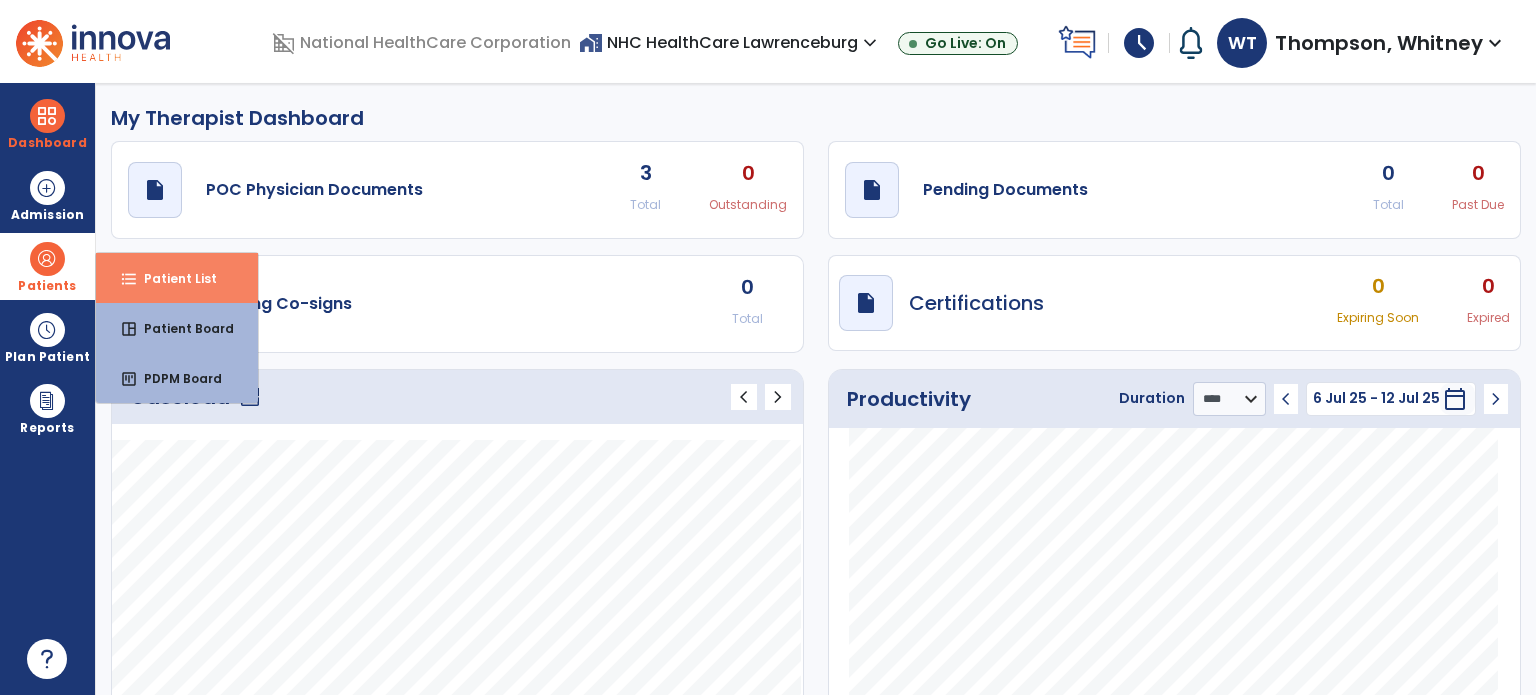 click on "format_list_bulleted  Patient List" at bounding box center [177, 278] 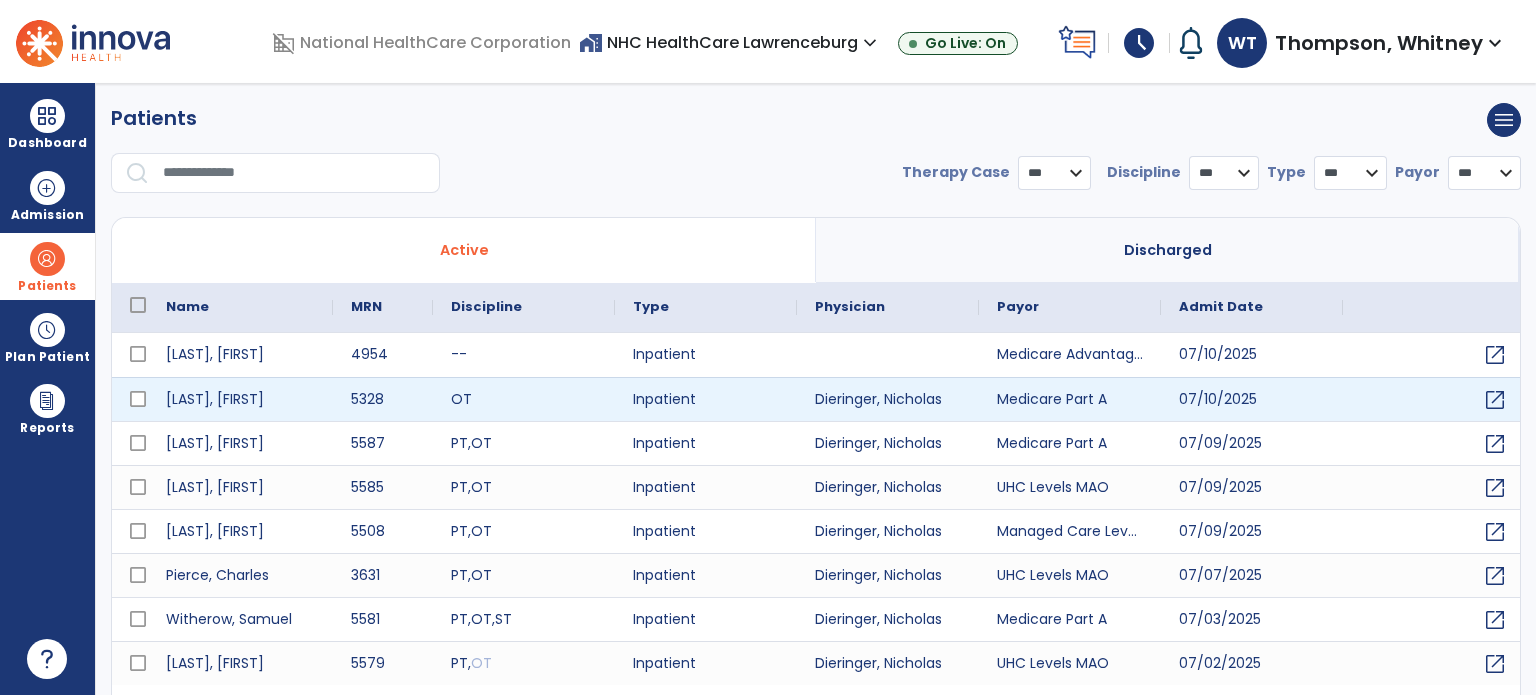 select on "***" 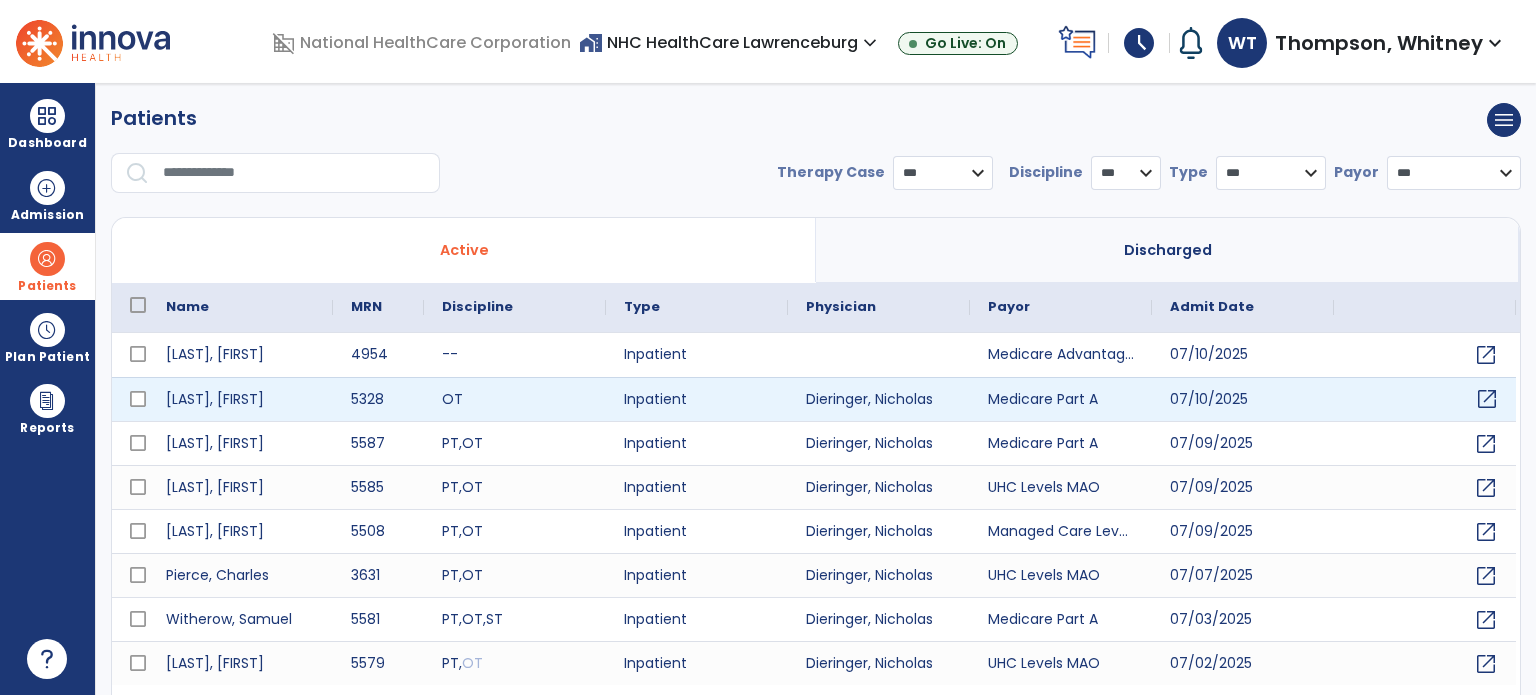 click on "open_in_new" at bounding box center [1487, 399] 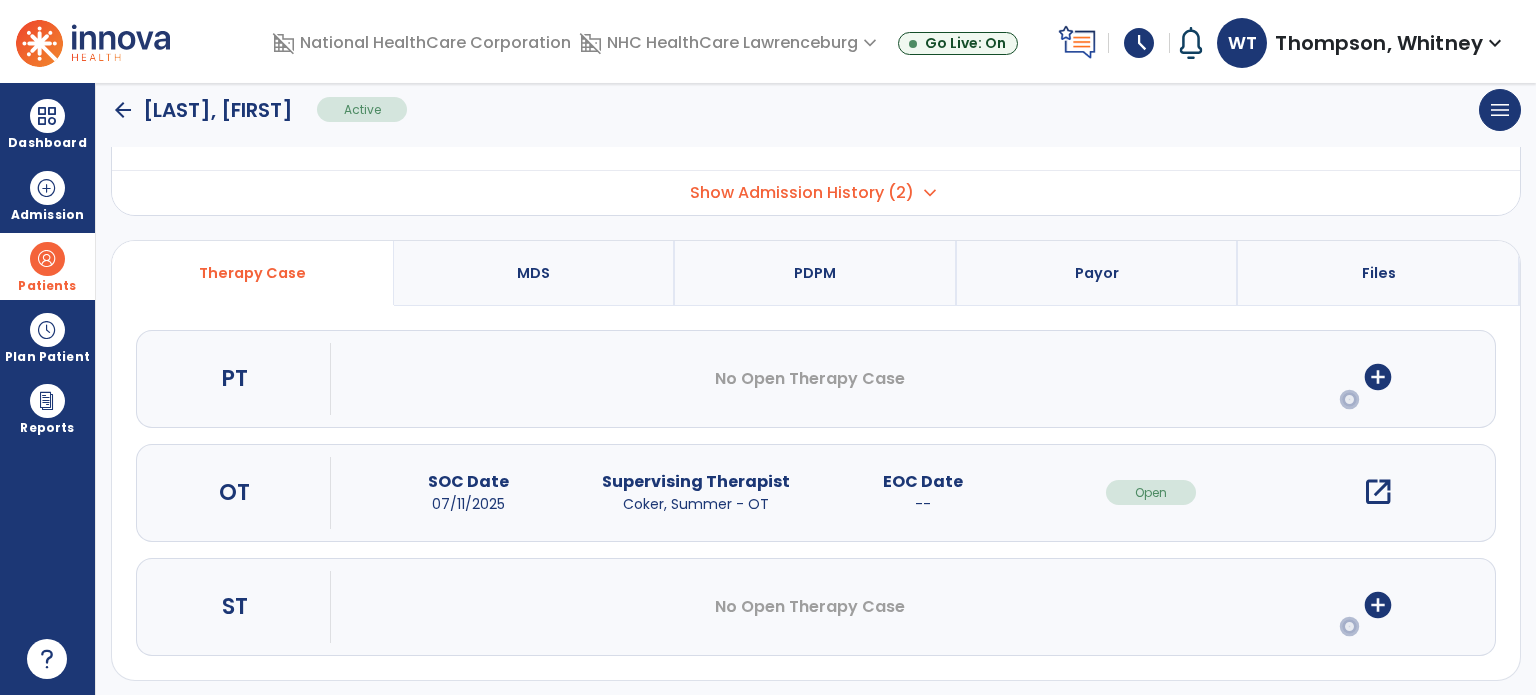 scroll, scrollTop: 107, scrollLeft: 0, axis: vertical 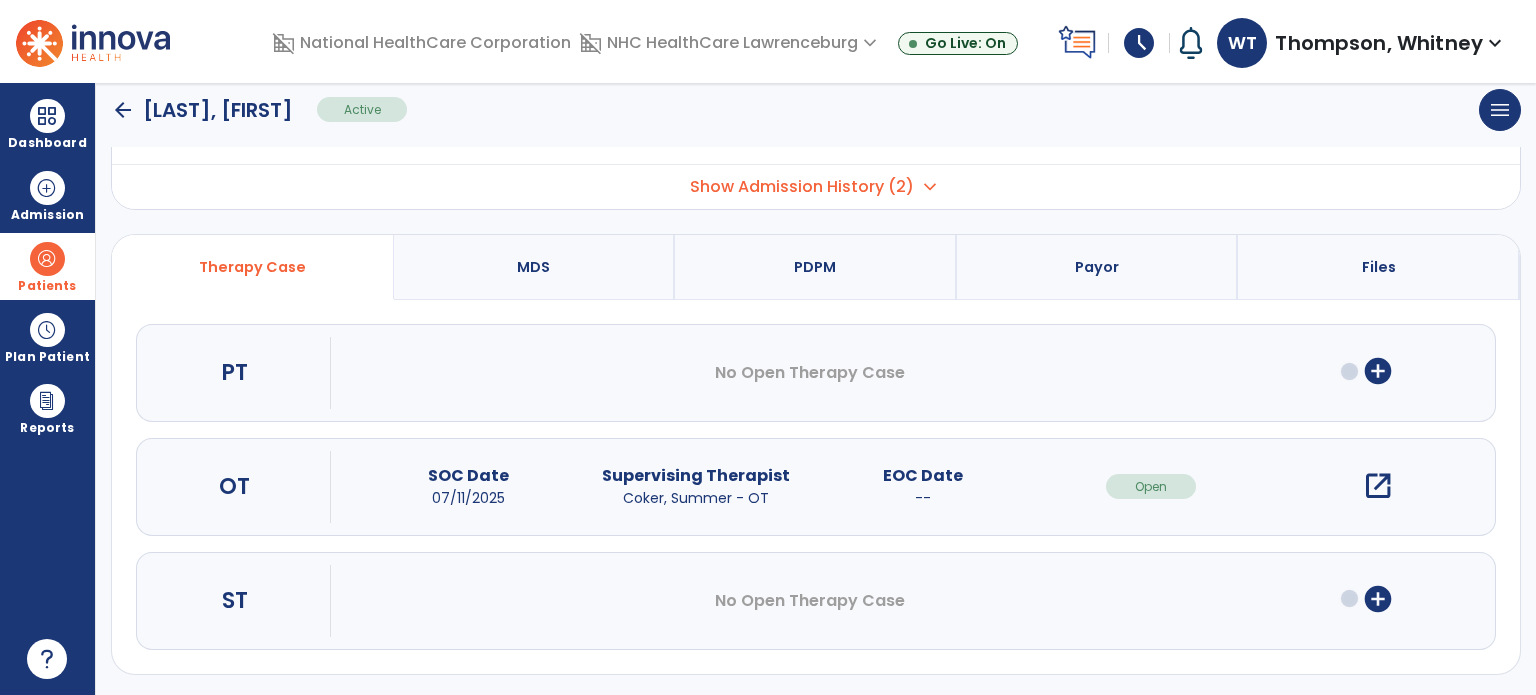 click on "open_in_new" at bounding box center (1378, 486) 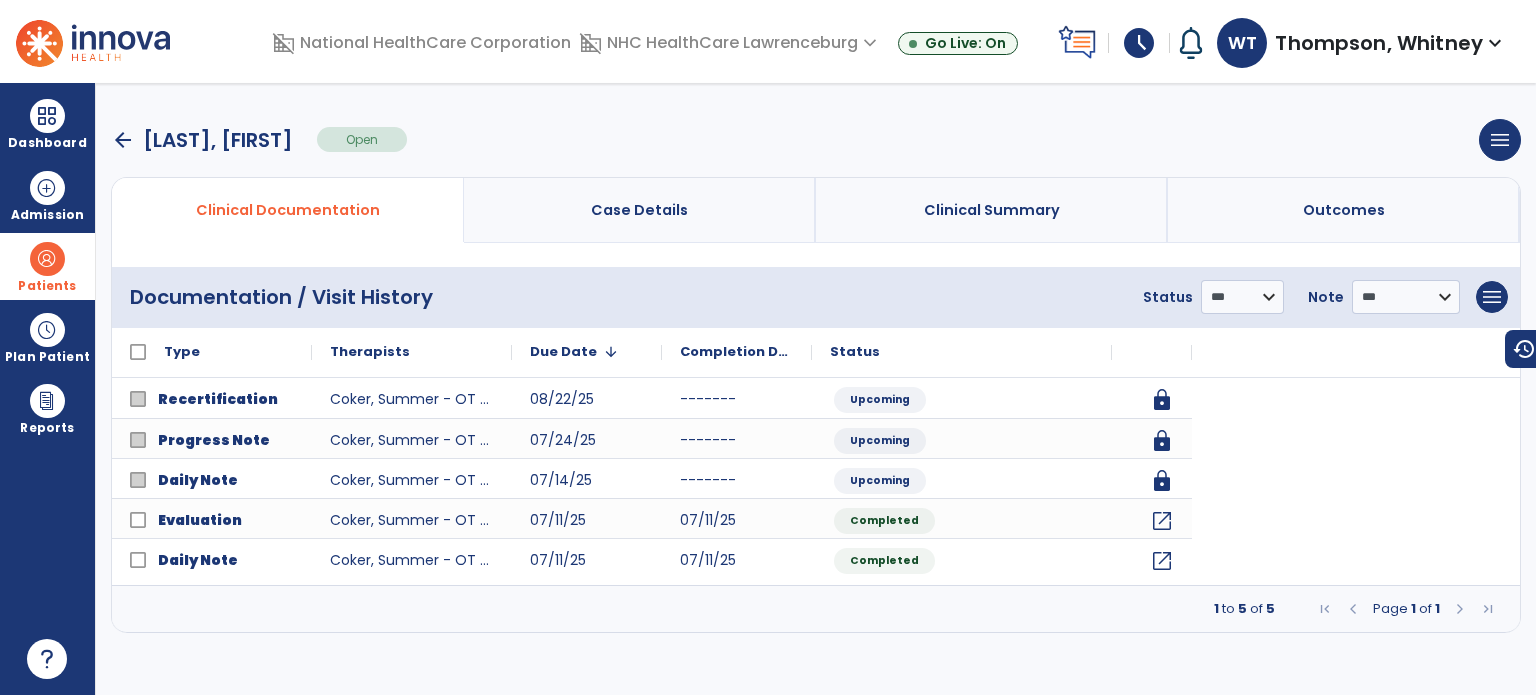 scroll, scrollTop: 0, scrollLeft: 0, axis: both 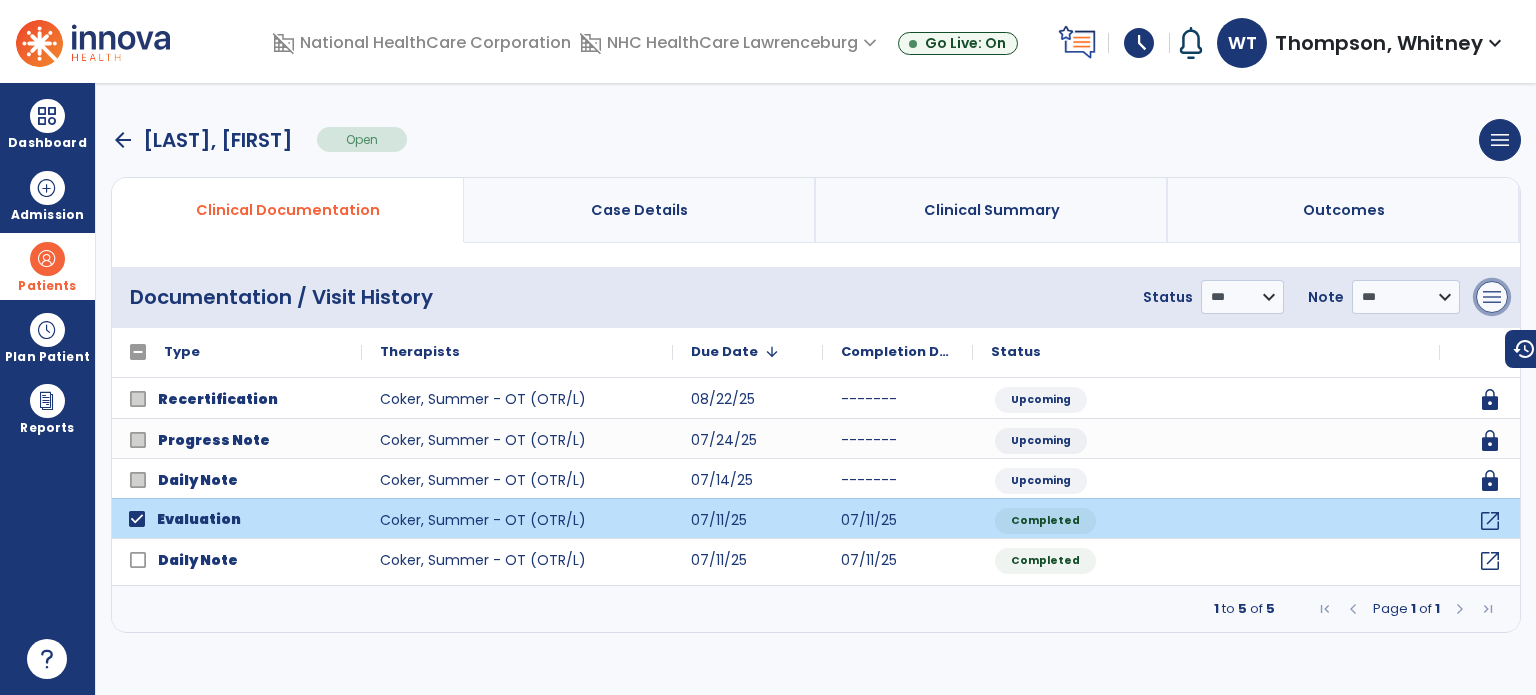 click on "menu" at bounding box center [1492, 297] 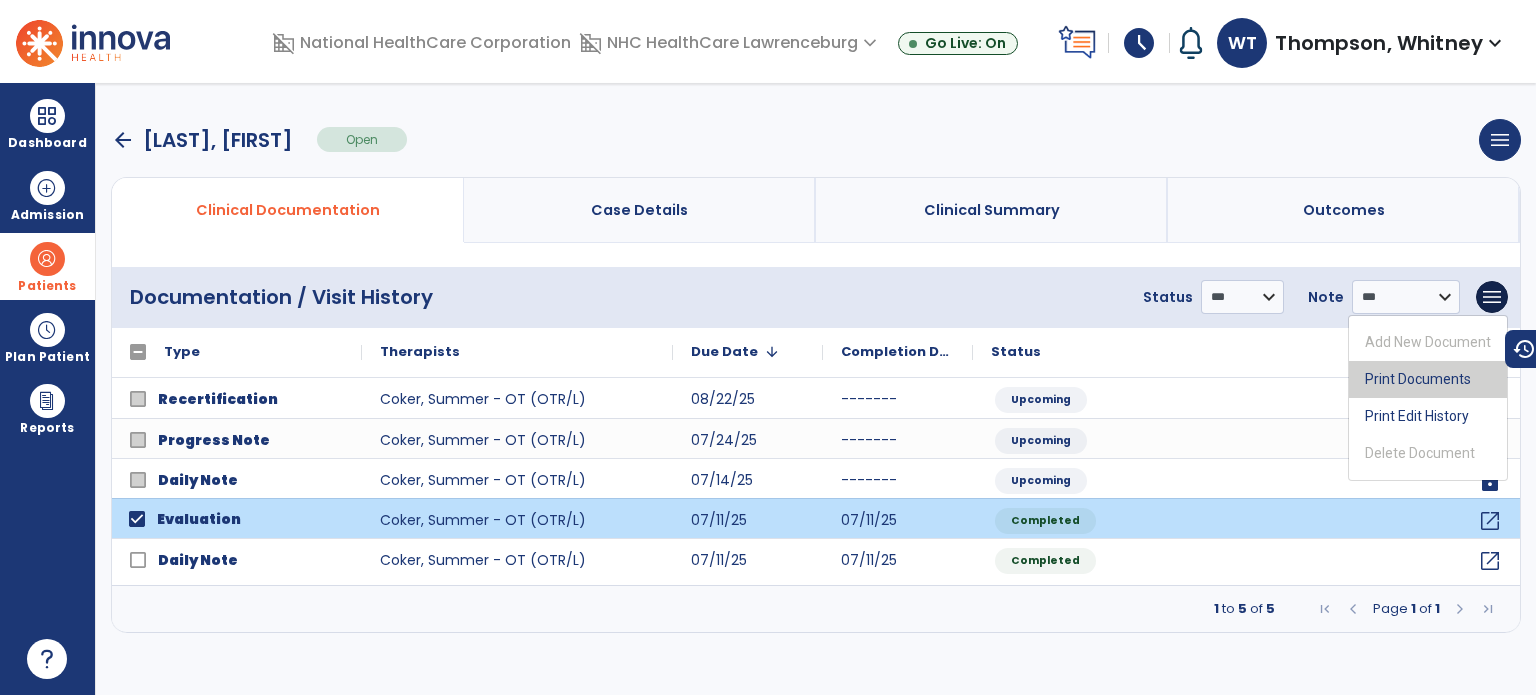 click on "Print Documents" at bounding box center [1428, 379] 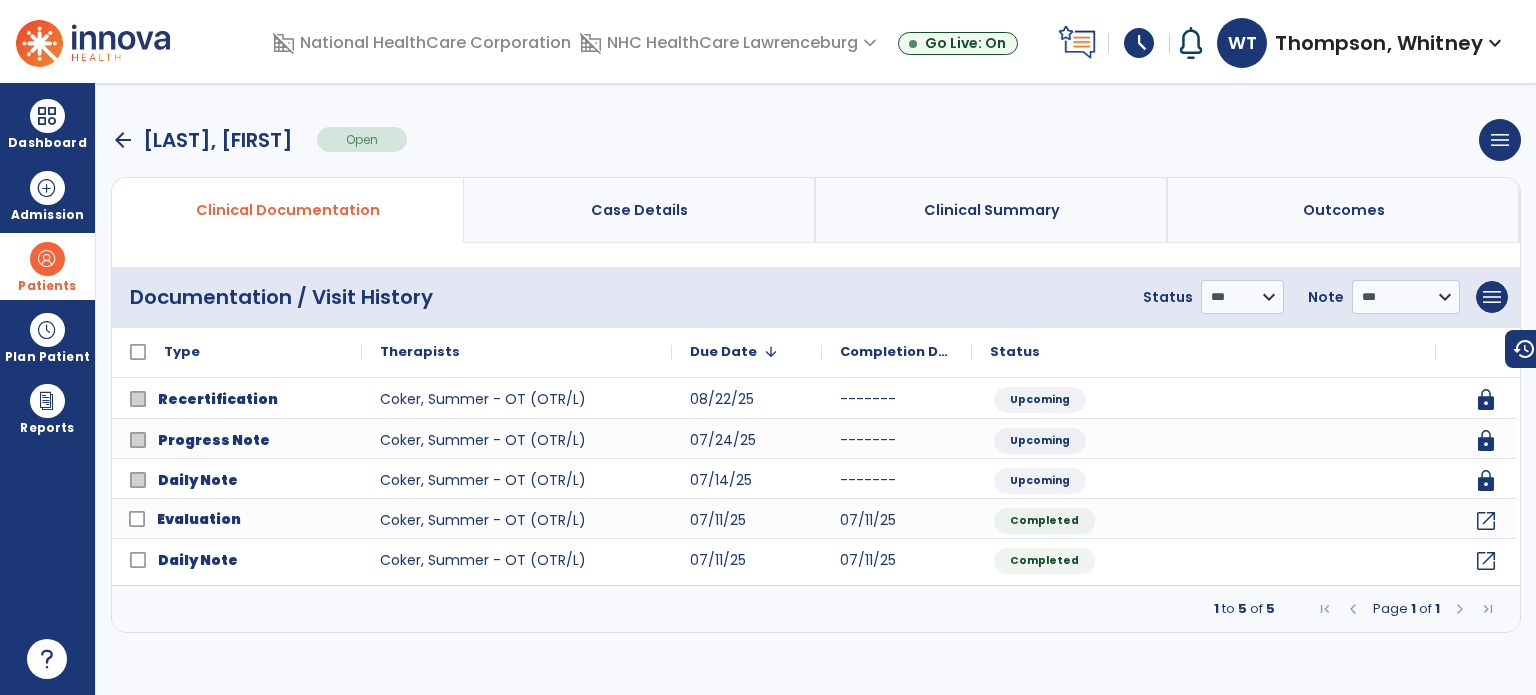 click on "arrow_back" at bounding box center [123, 140] 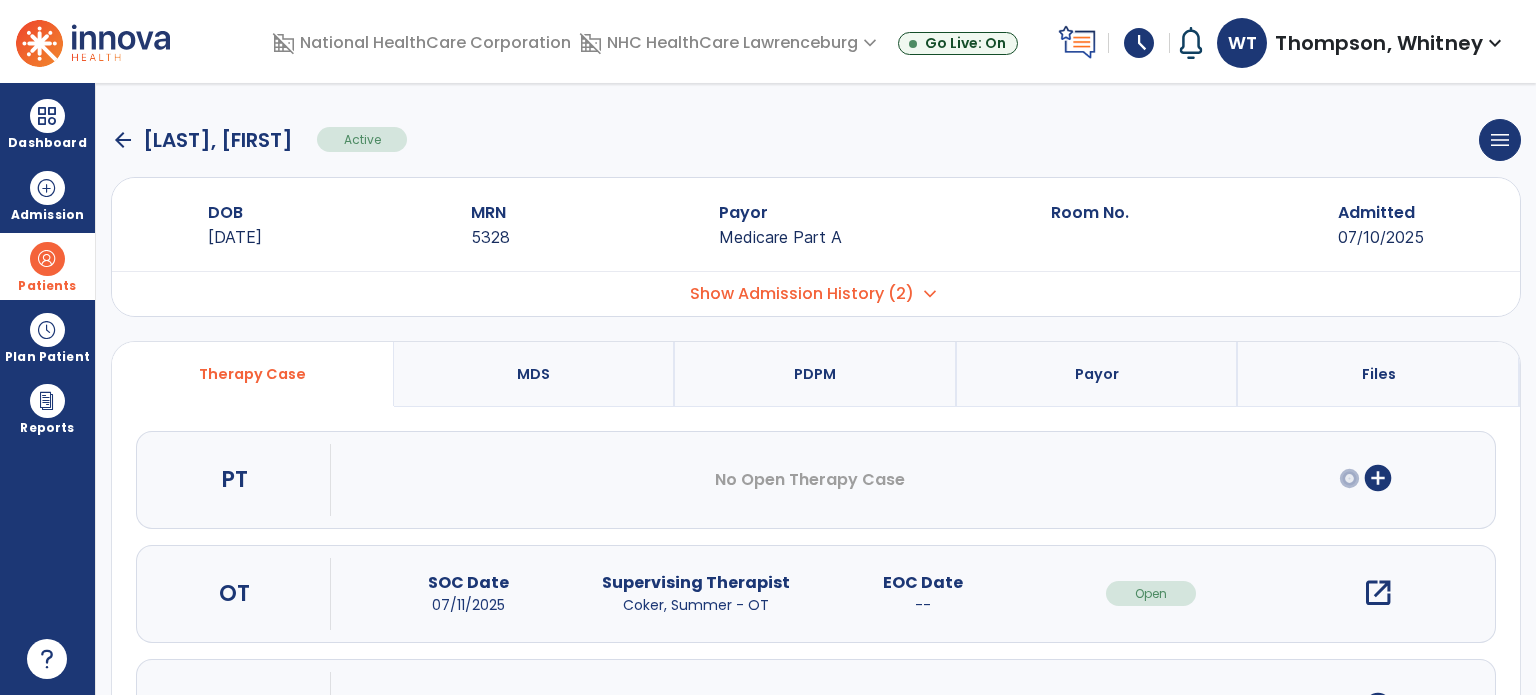 scroll, scrollTop: 107, scrollLeft: 0, axis: vertical 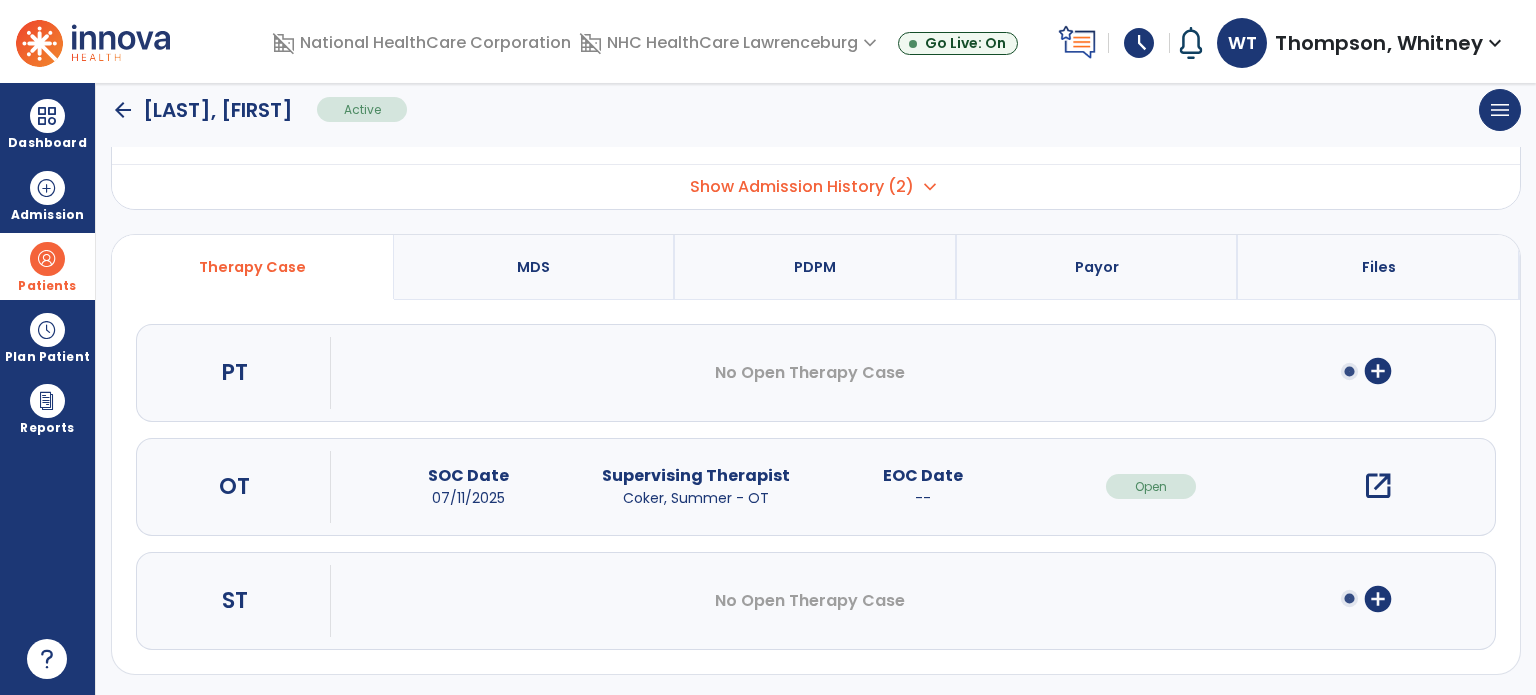 click on "add_circle" at bounding box center [1378, 371] 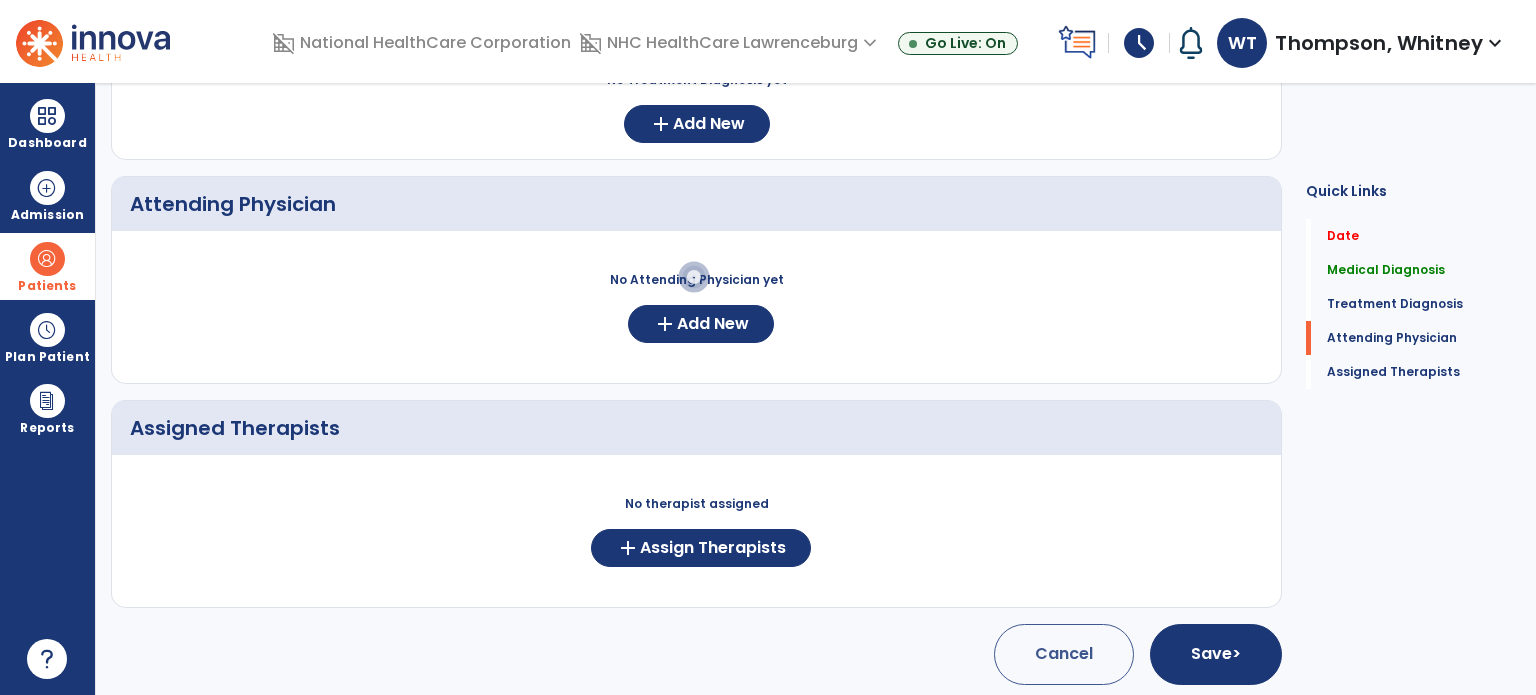 scroll, scrollTop: 551, scrollLeft: 0, axis: vertical 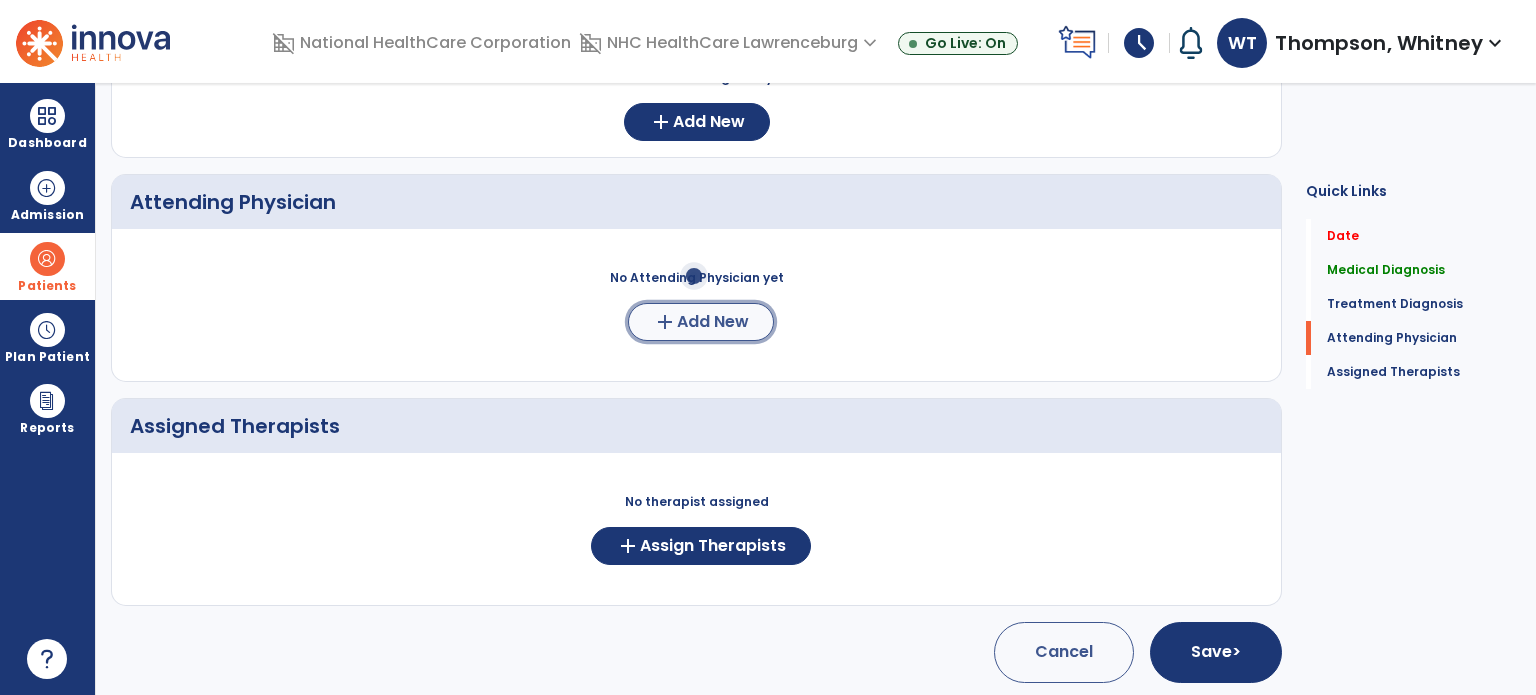 click on "add  Add New" 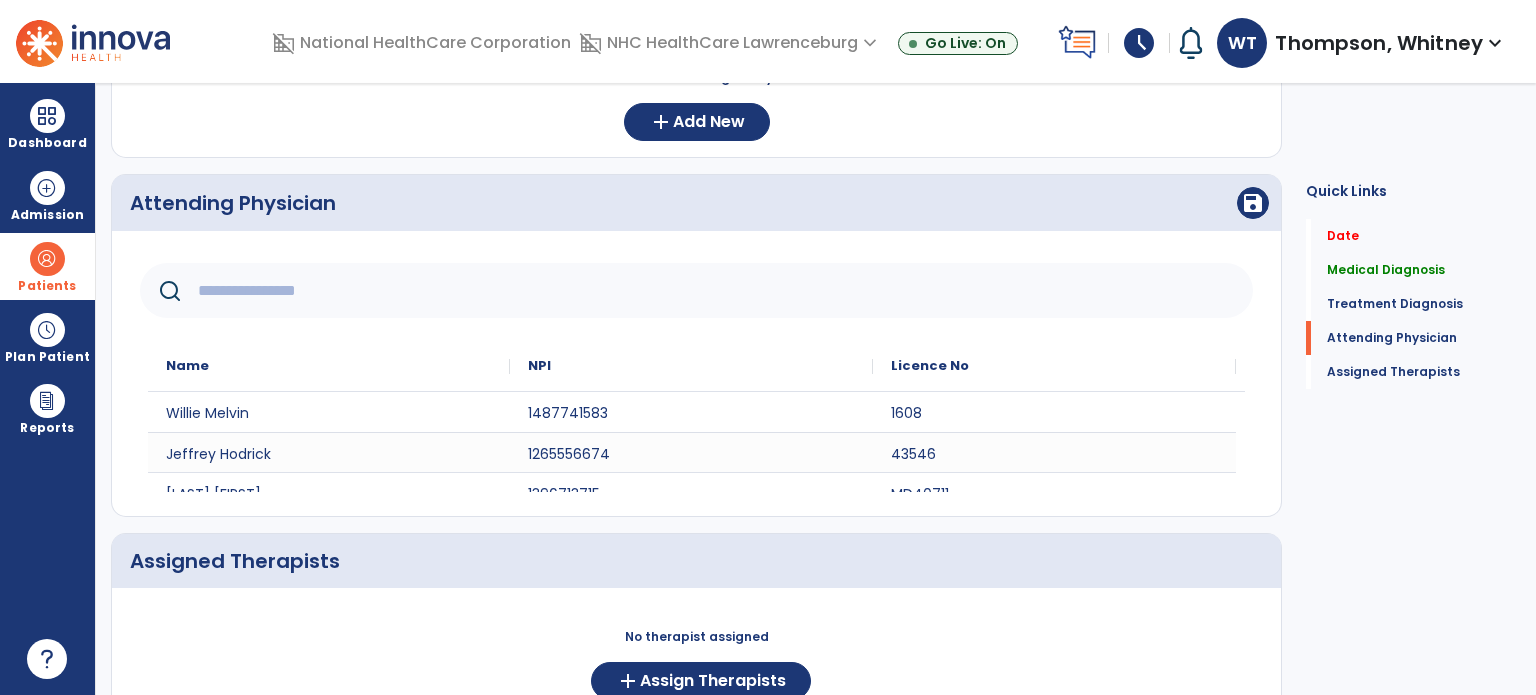 click 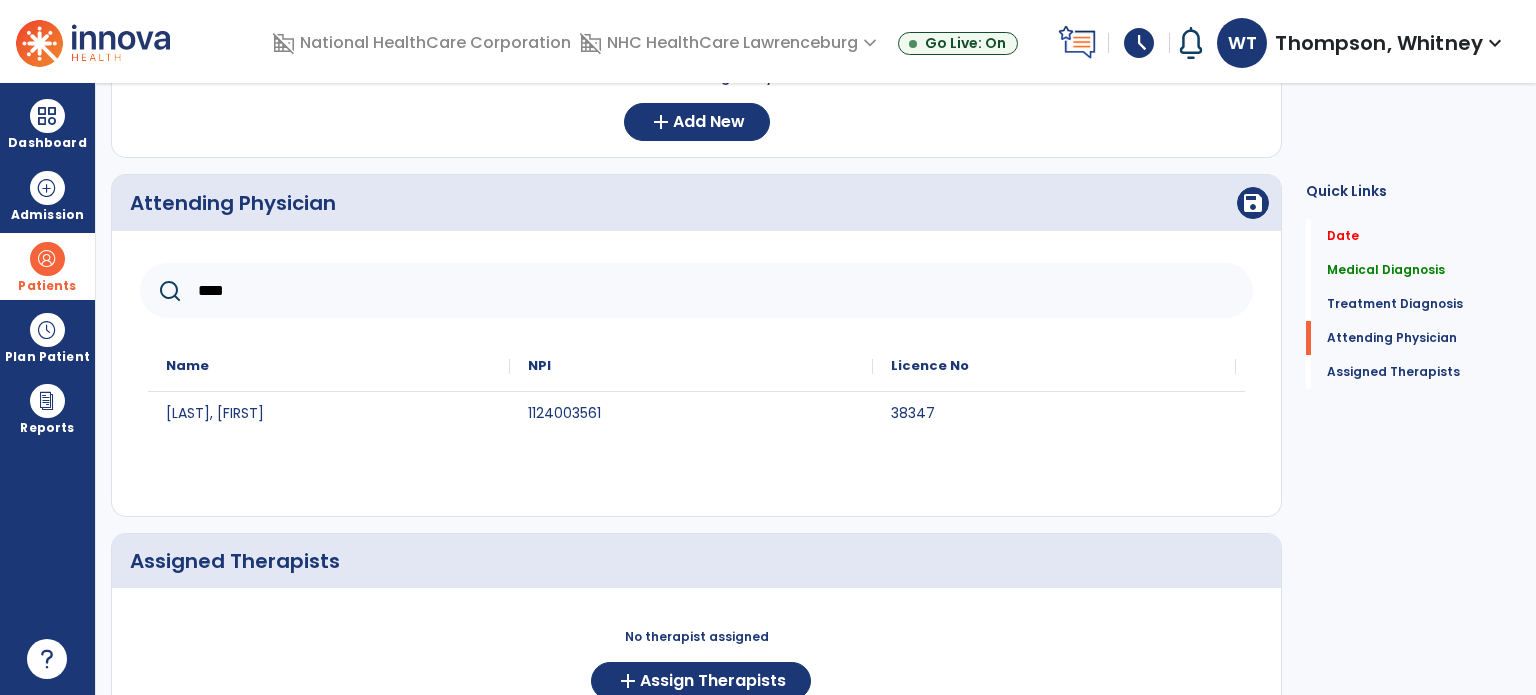type on "****" 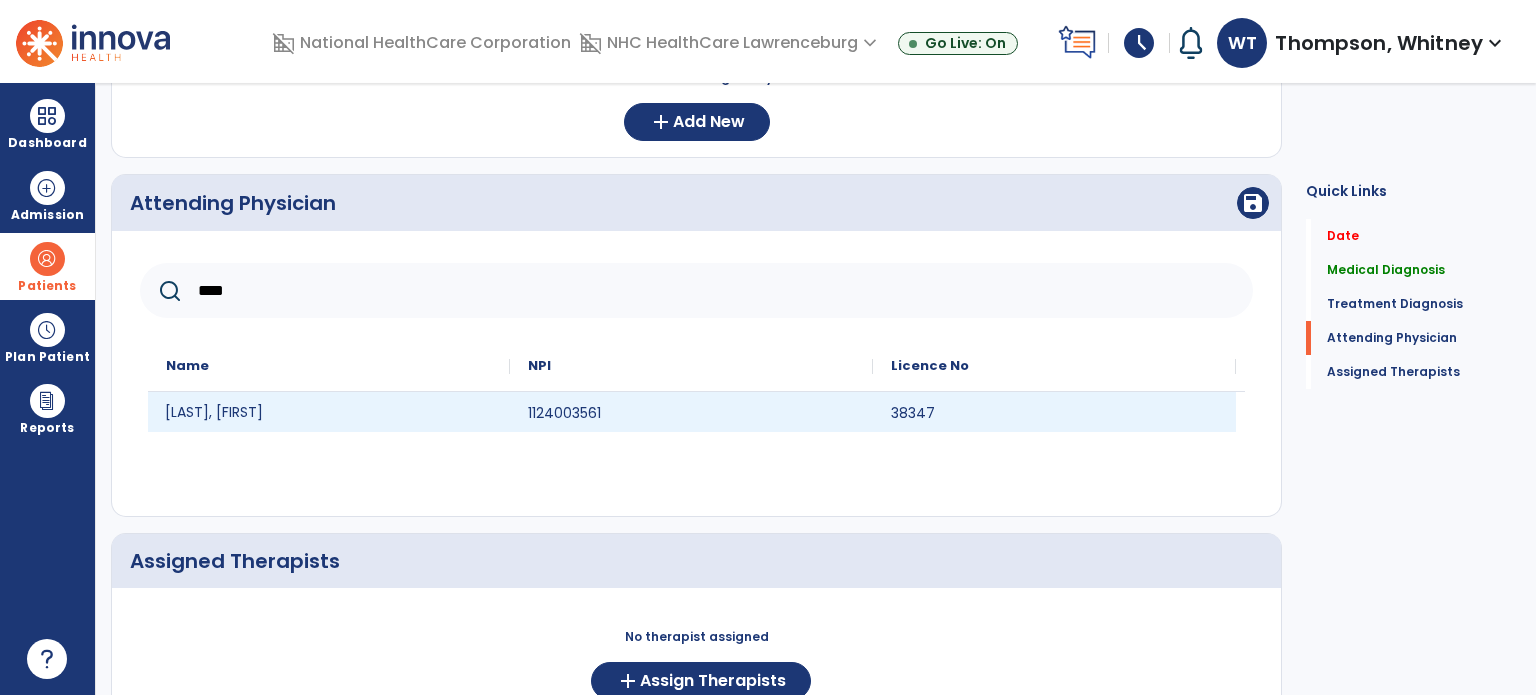 click on "Nicholas Dieringer" 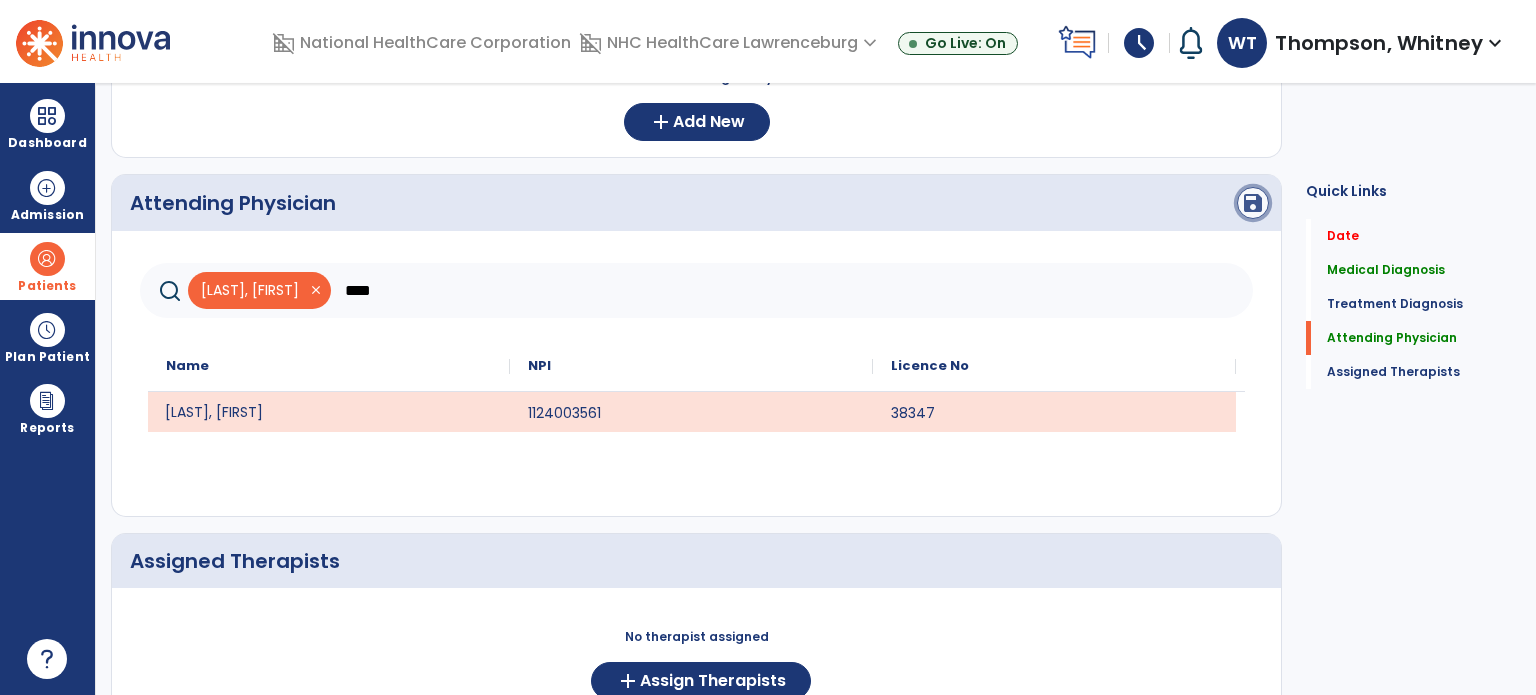 click on "save" 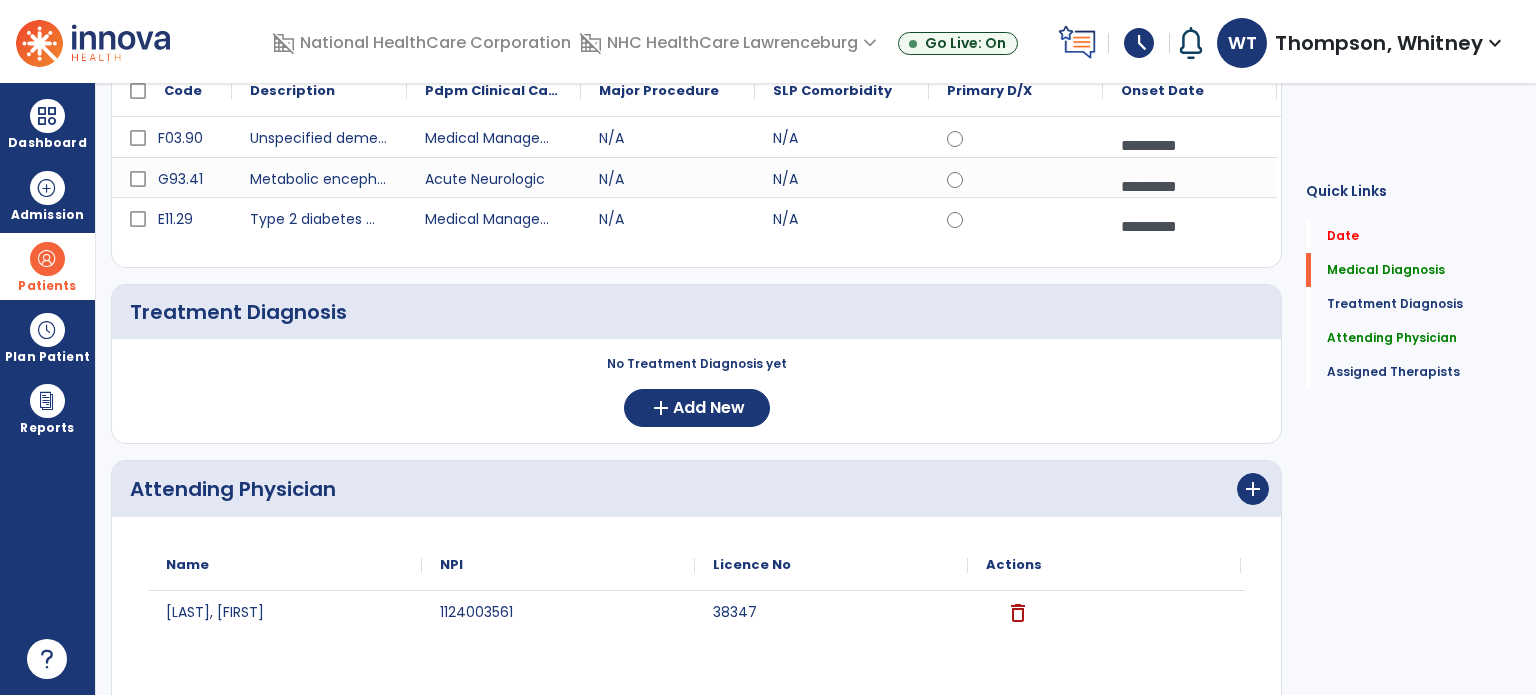 scroll, scrollTop: 0, scrollLeft: 0, axis: both 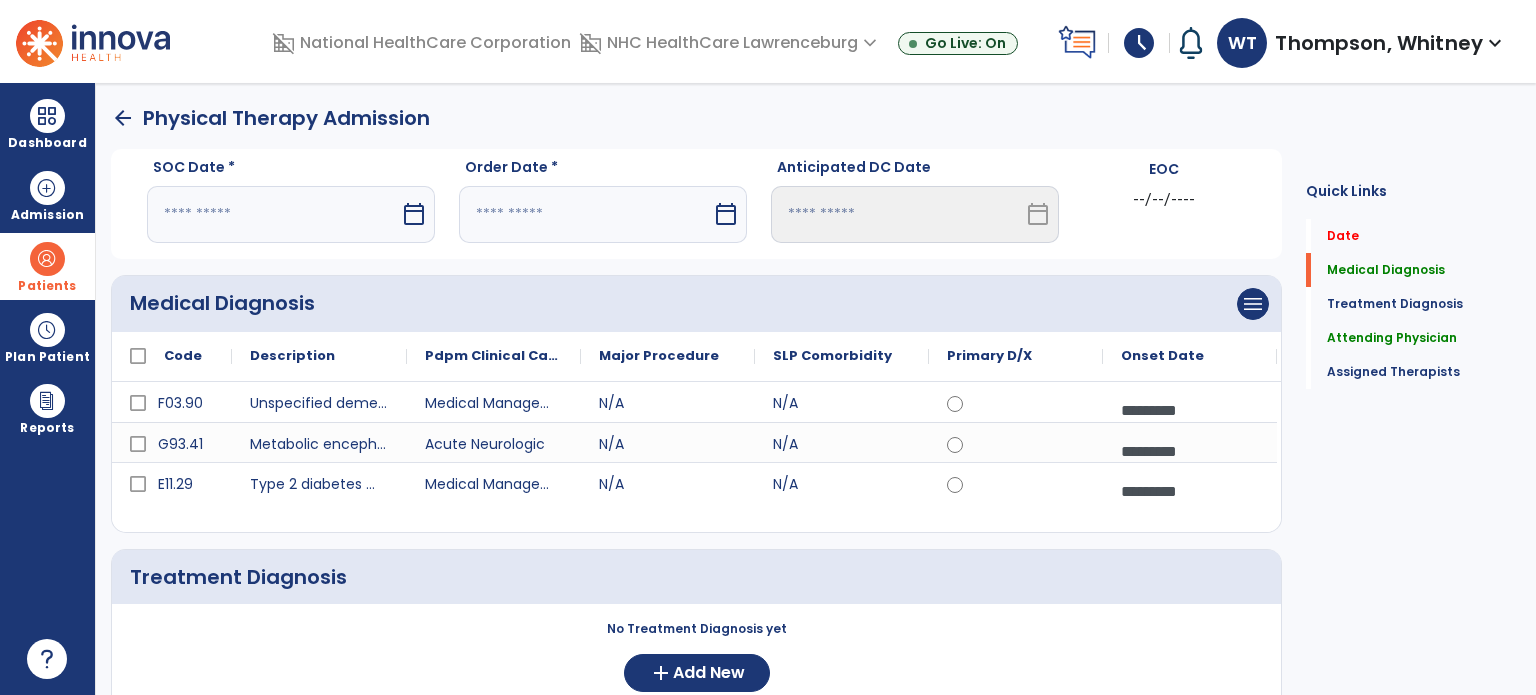 drag, startPoint x: 403, startPoint y: 202, endPoint x: 416, endPoint y: 216, distance: 19.104973 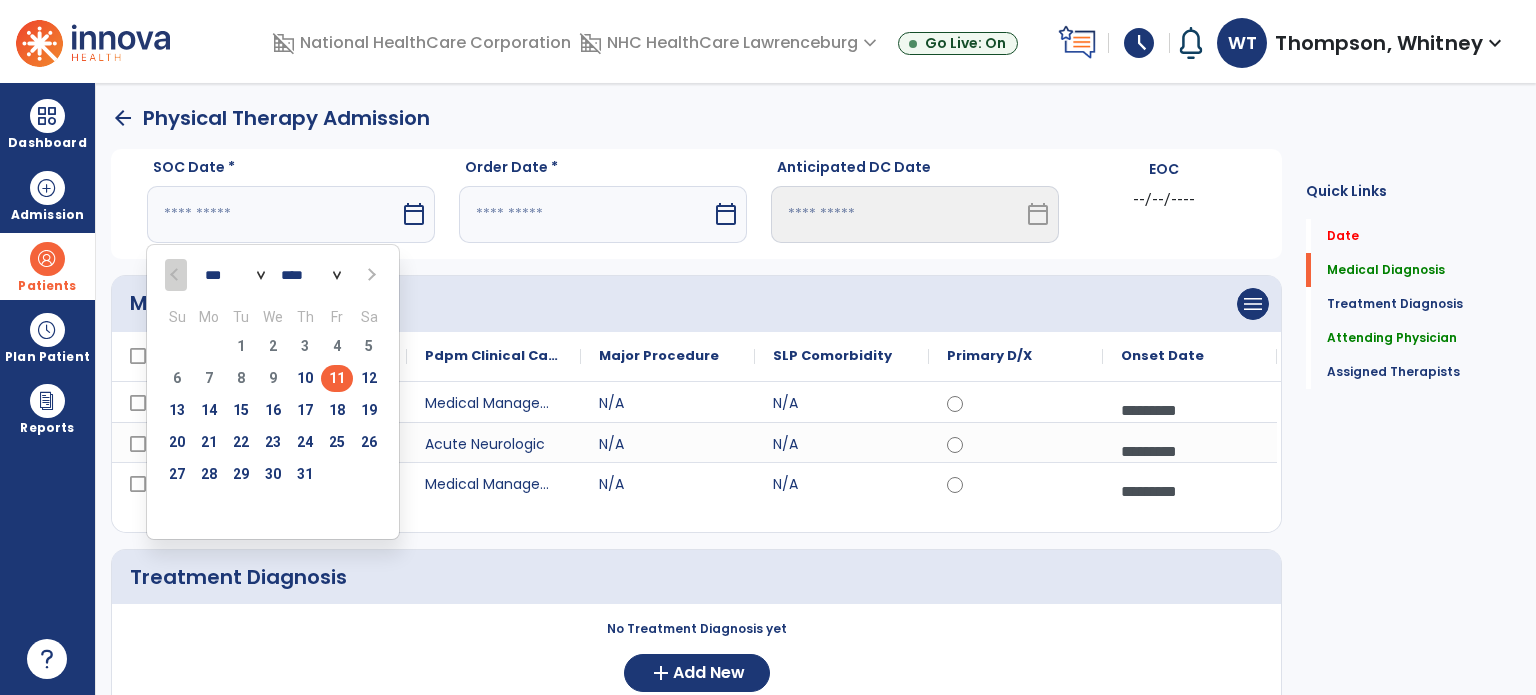 click on "11" at bounding box center [337, 378] 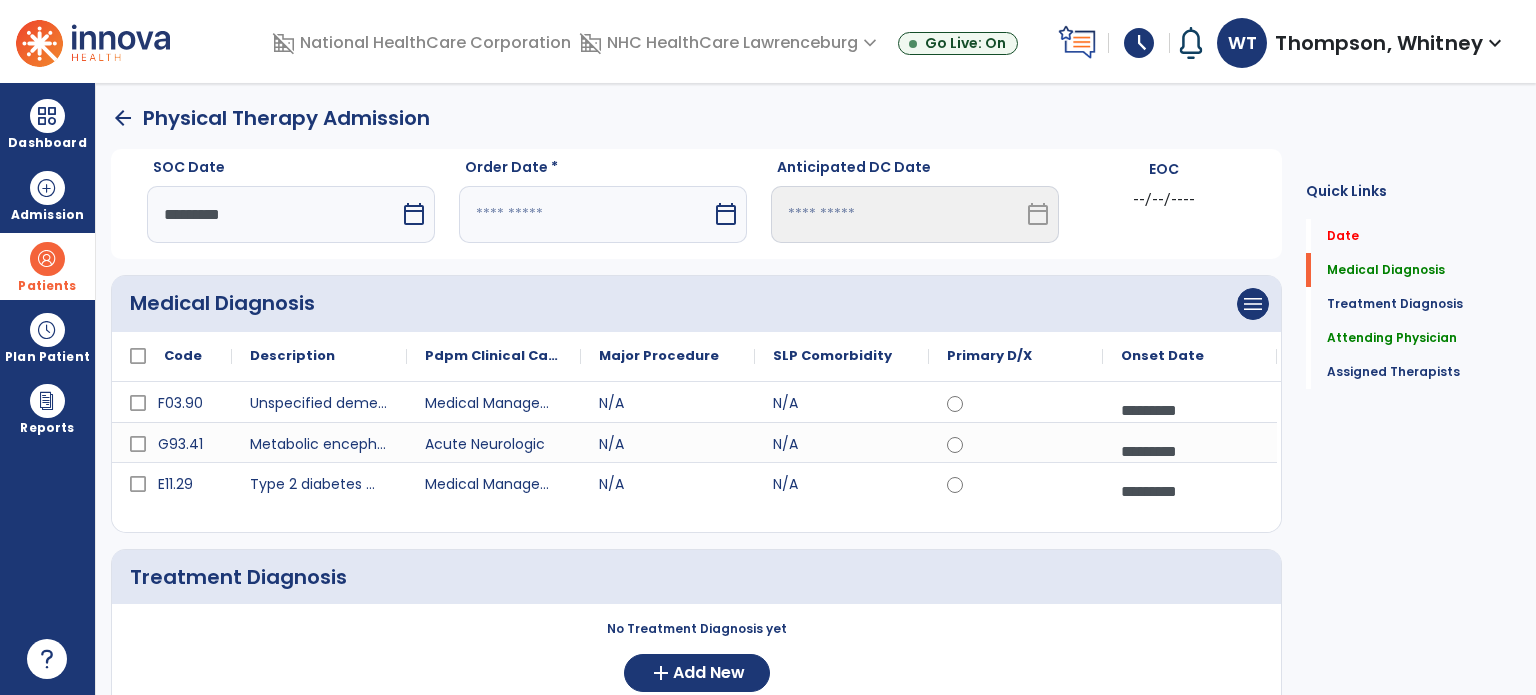 drag, startPoint x: 722, startPoint y: 215, endPoint x: 717, endPoint y: 233, distance: 18.681541 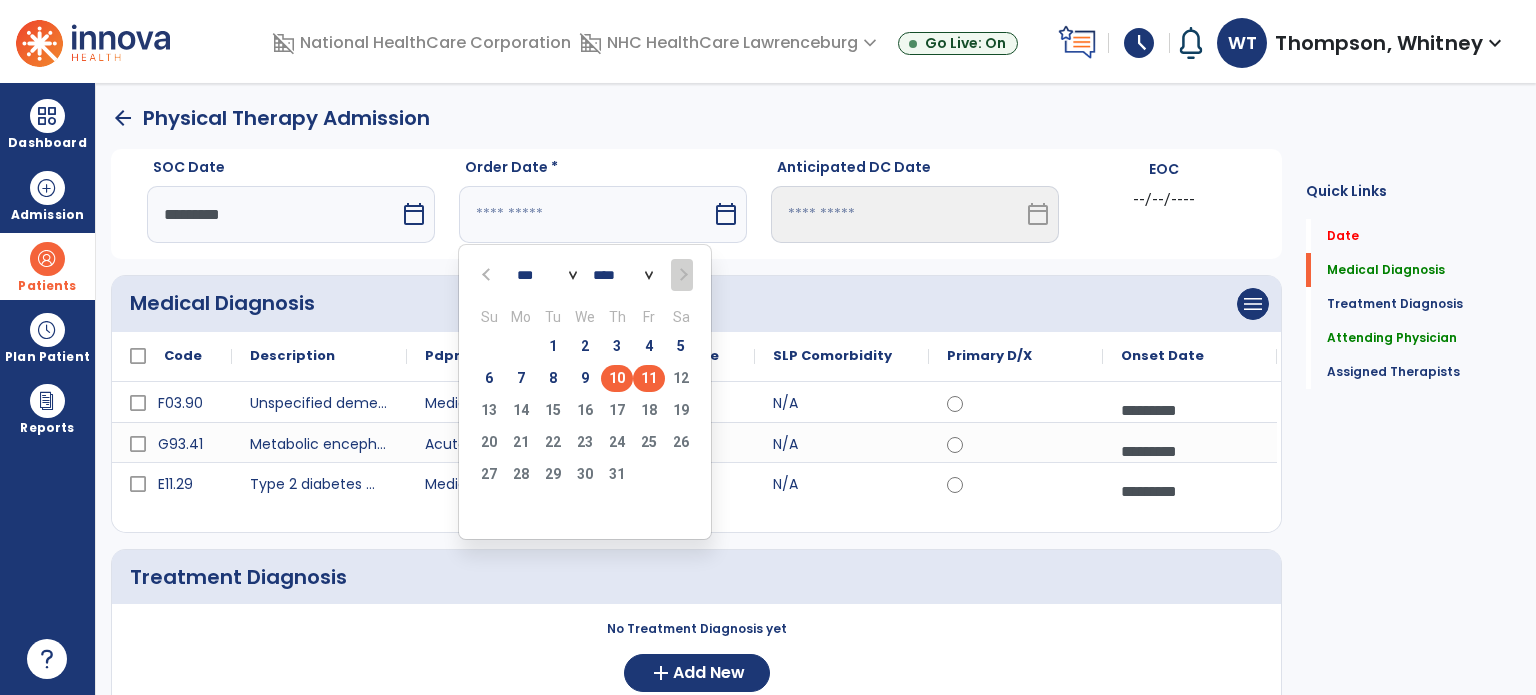 click on "10" at bounding box center (617, 378) 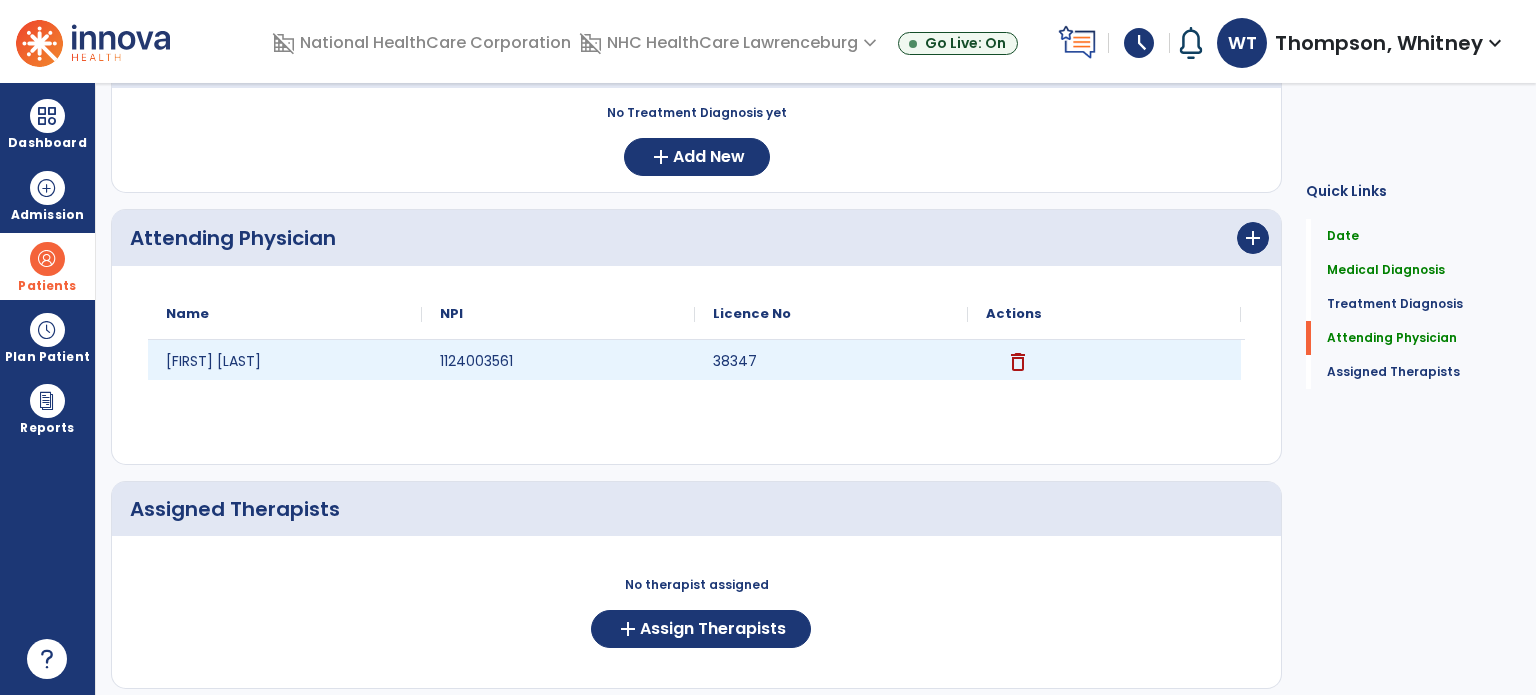 scroll, scrollTop: 599, scrollLeft: 0, axis: vertical 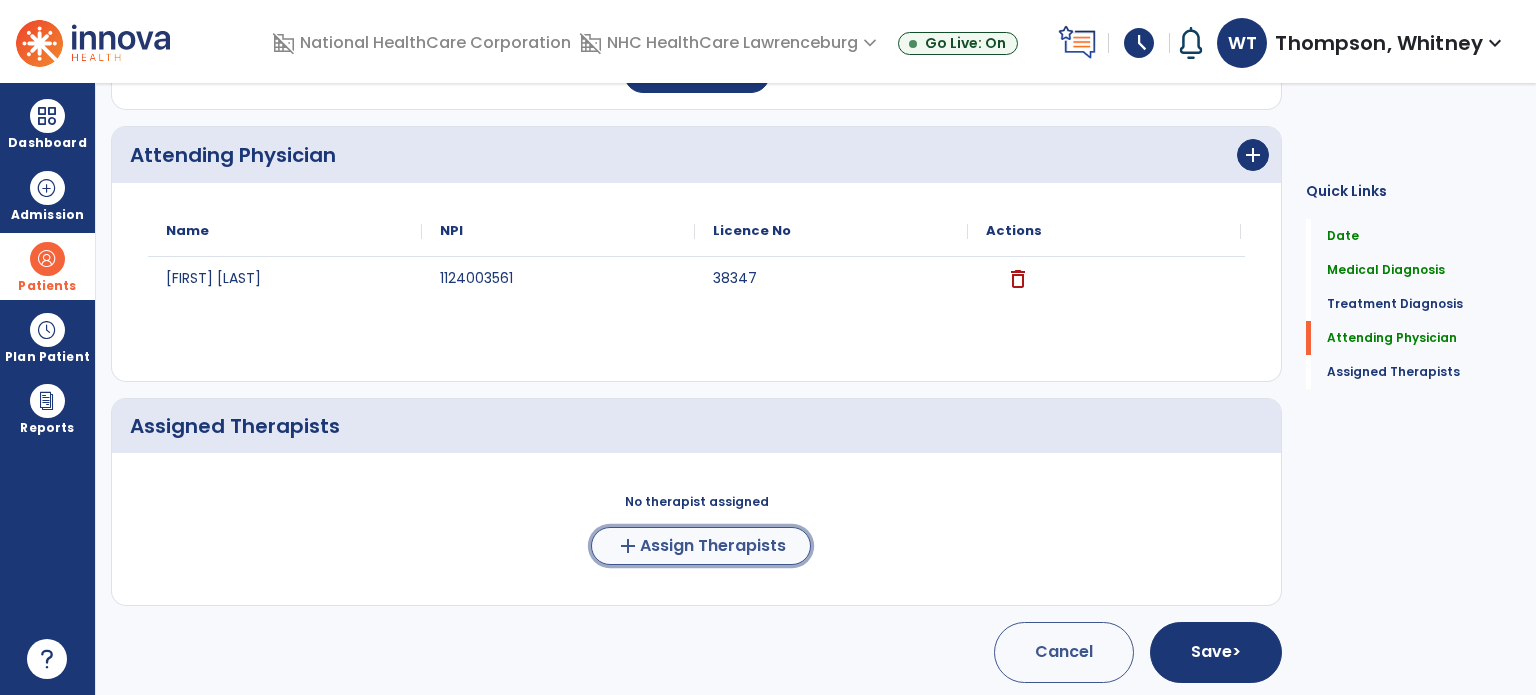 click on "add" 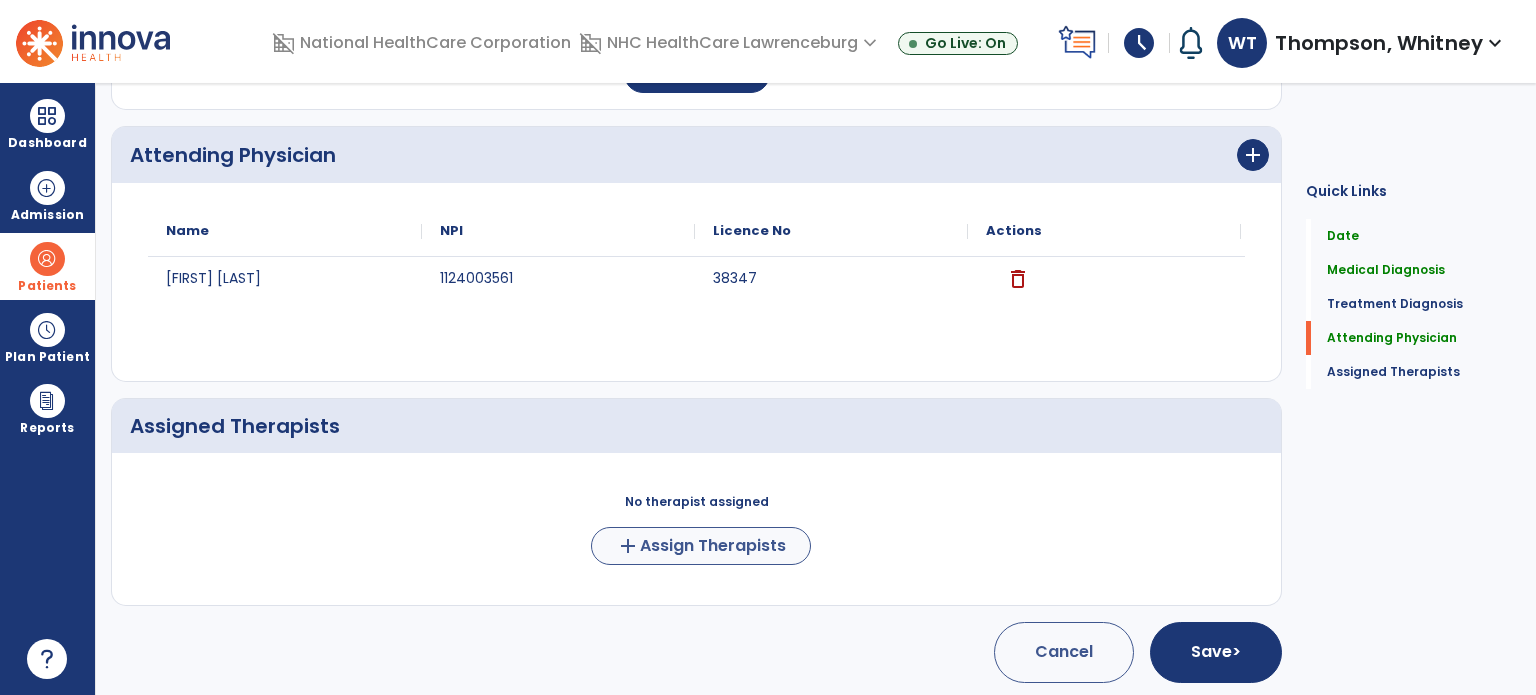 scroll, scrollTop: 596, scrollLeft: 0, axis: vertical 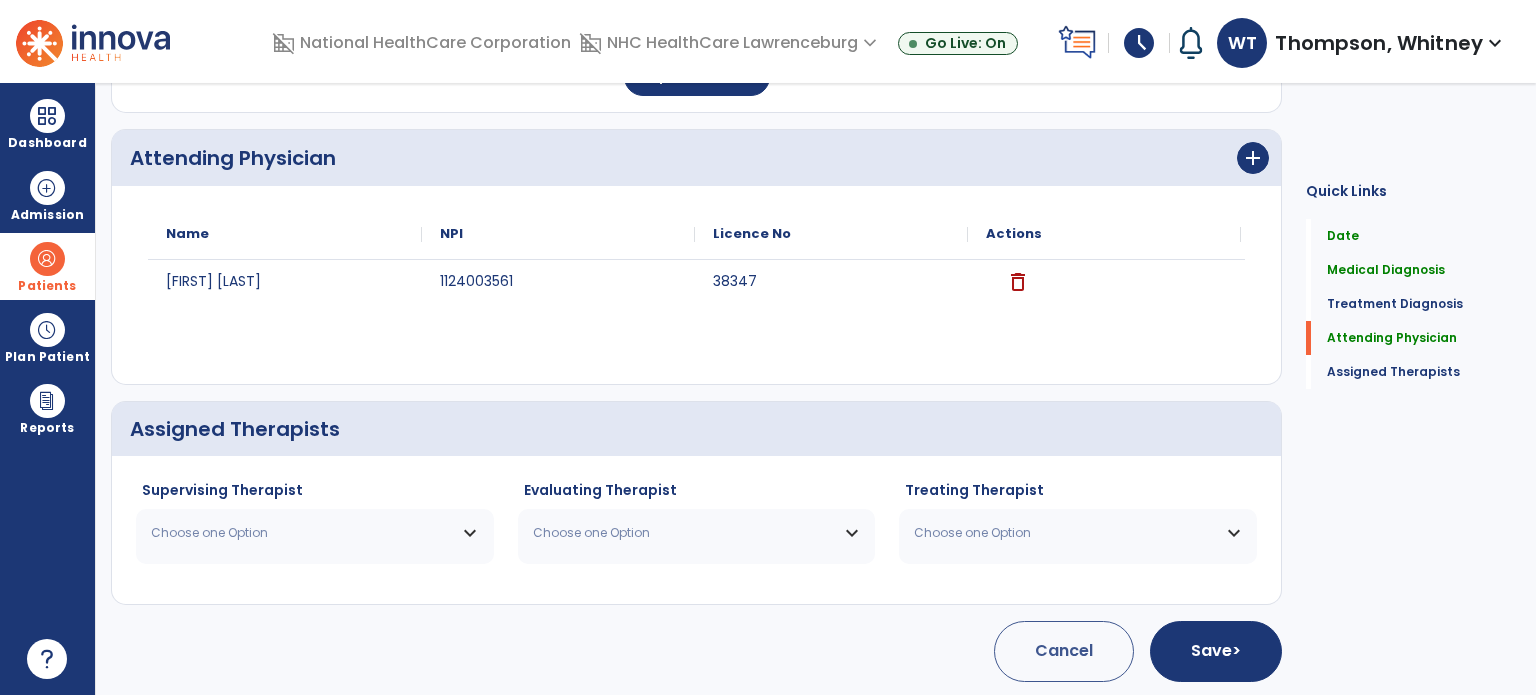 click on "Choose one Option" at bounding box center (315, 533) 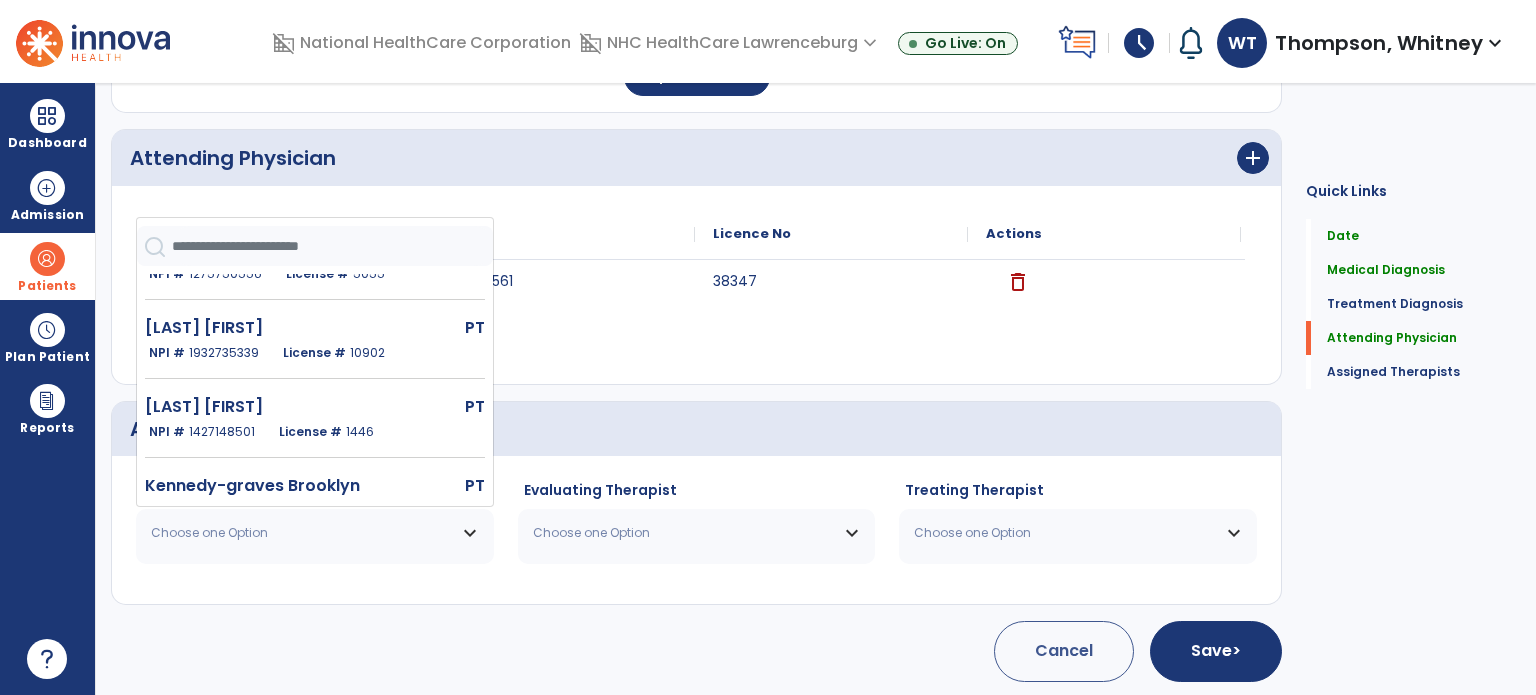 scroll, scrollTop: 243, scrollLeft: 0, axis: vertical 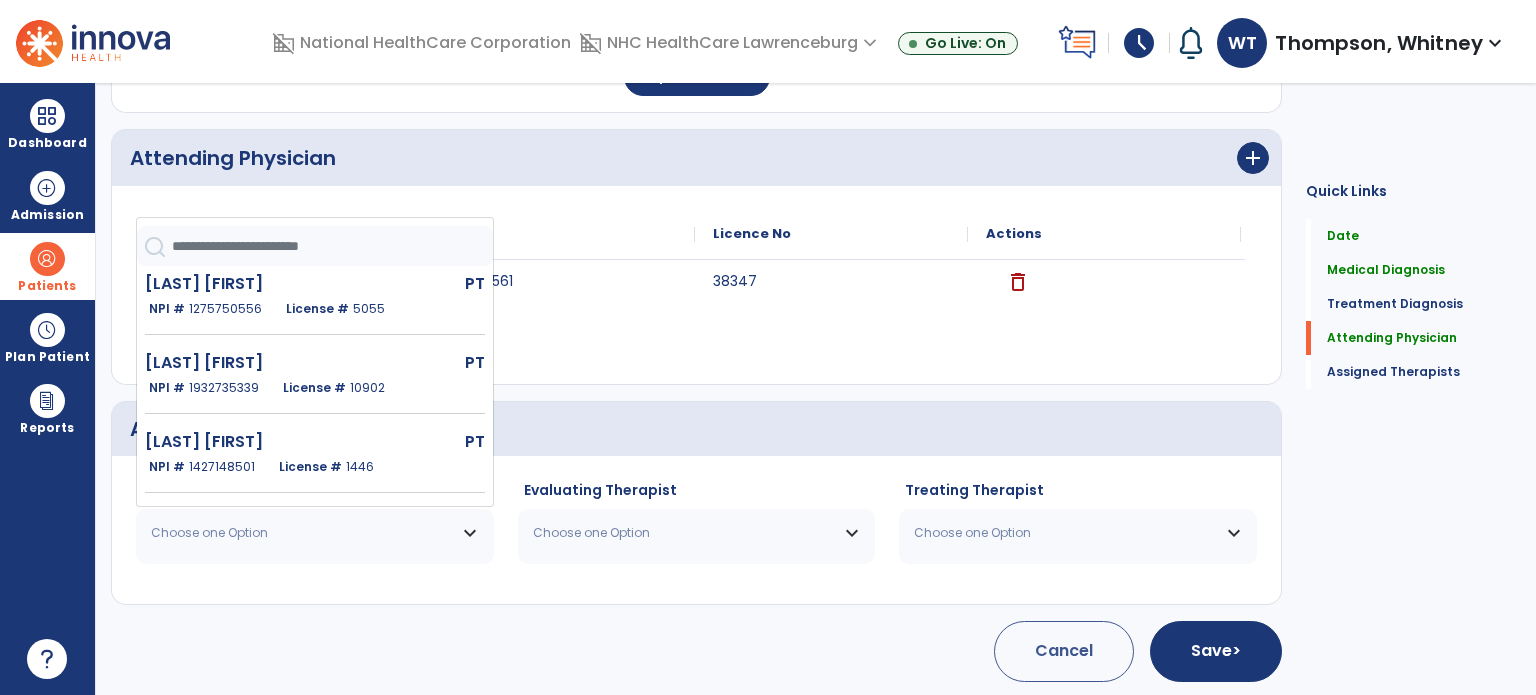 drag, startPoint x: 355, startPoint y: 441, endPoint x: 476, endPoint y: 470, distance: 124.42668 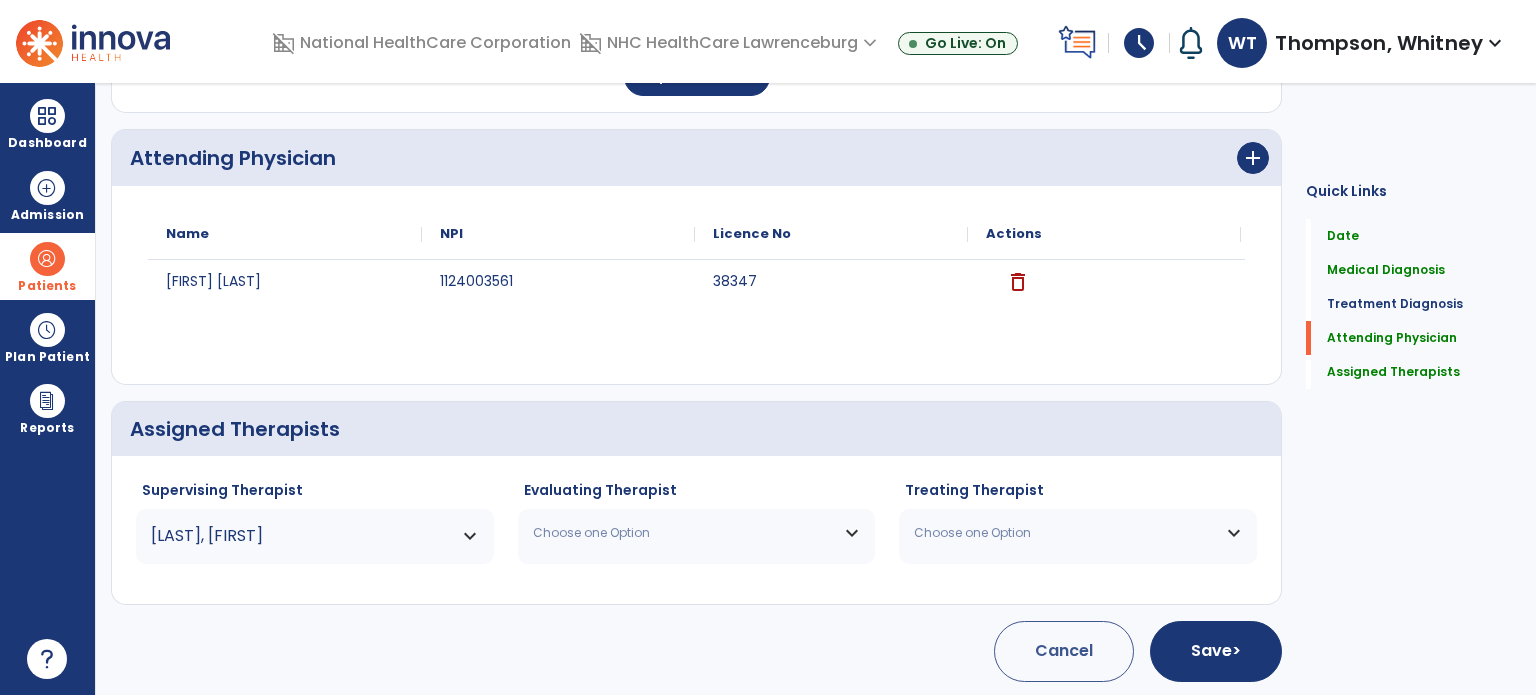 click on "Choose one Option" at bounding box center (684, 533) 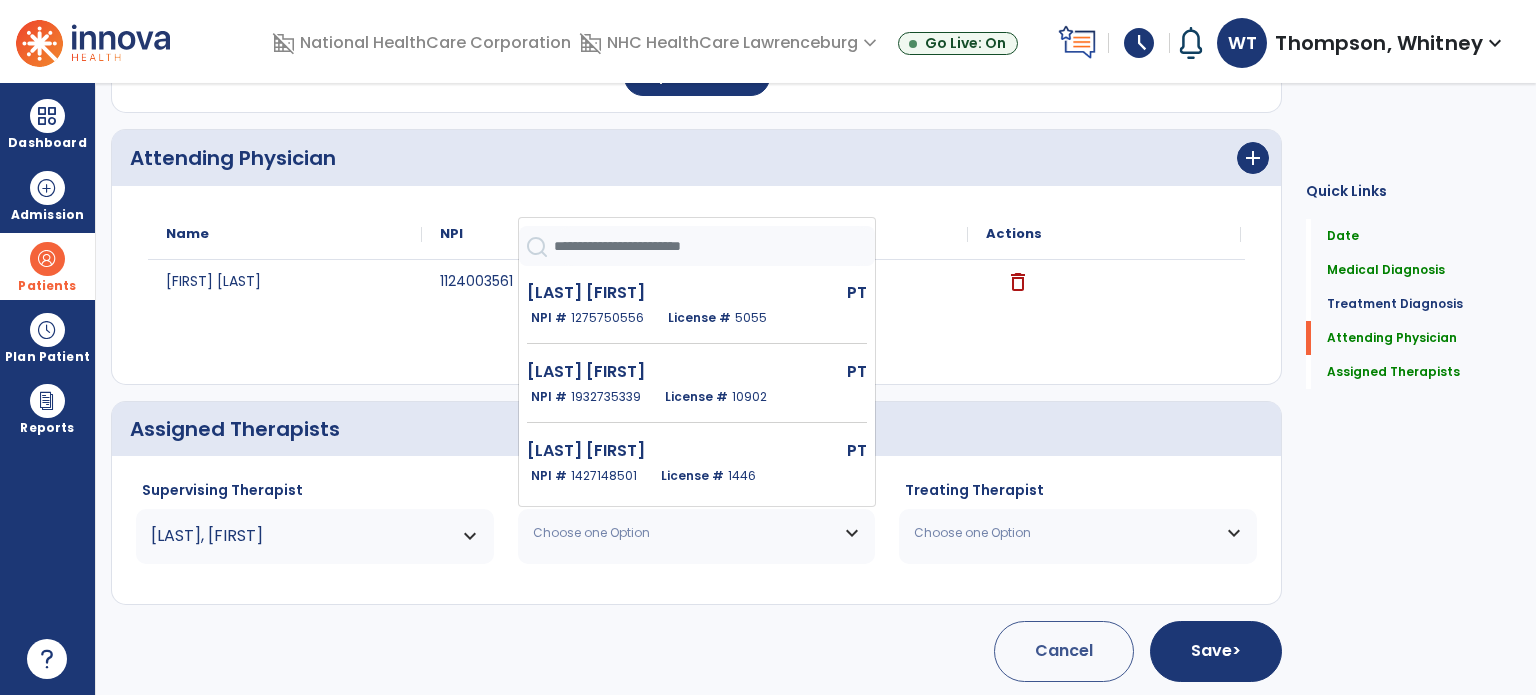 scroll, scrollTop: 643, scrollLeft: 0, axis: vertical 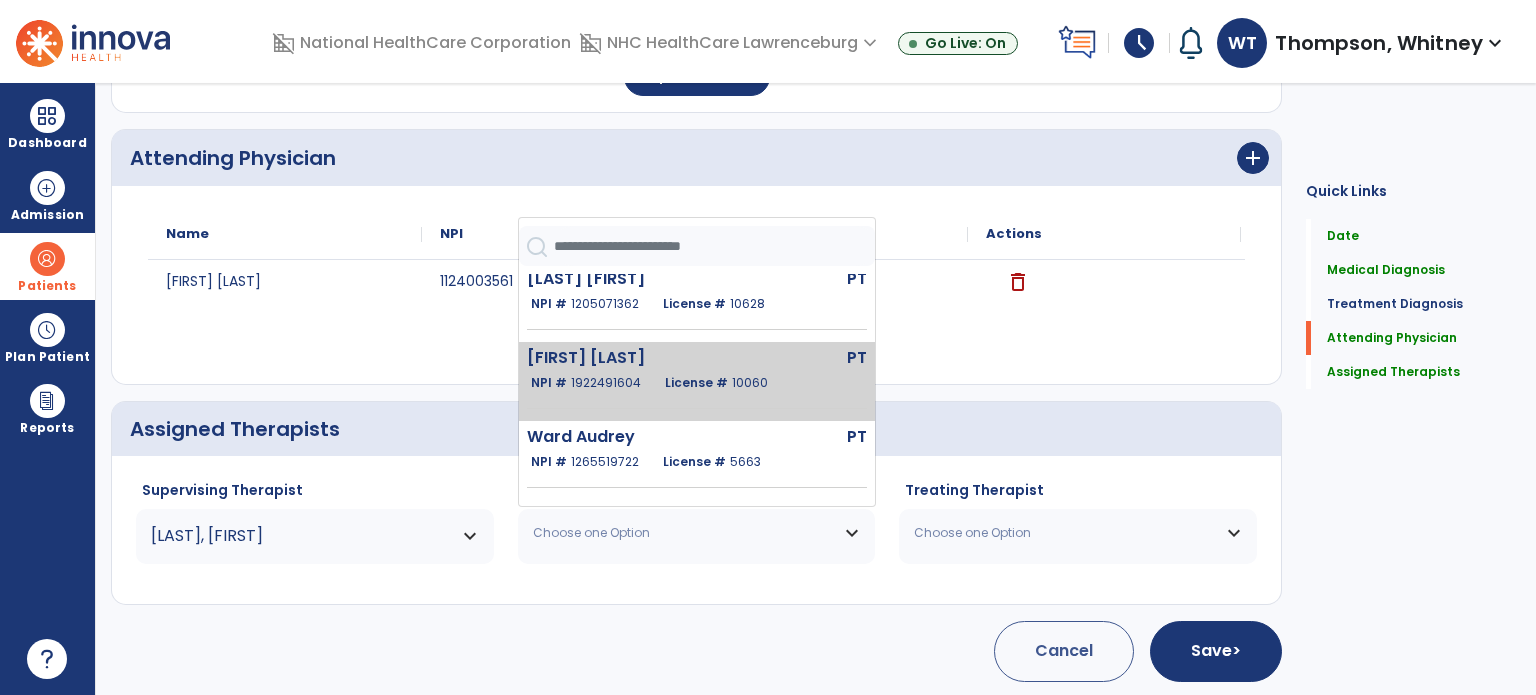 click on "License #  10060" 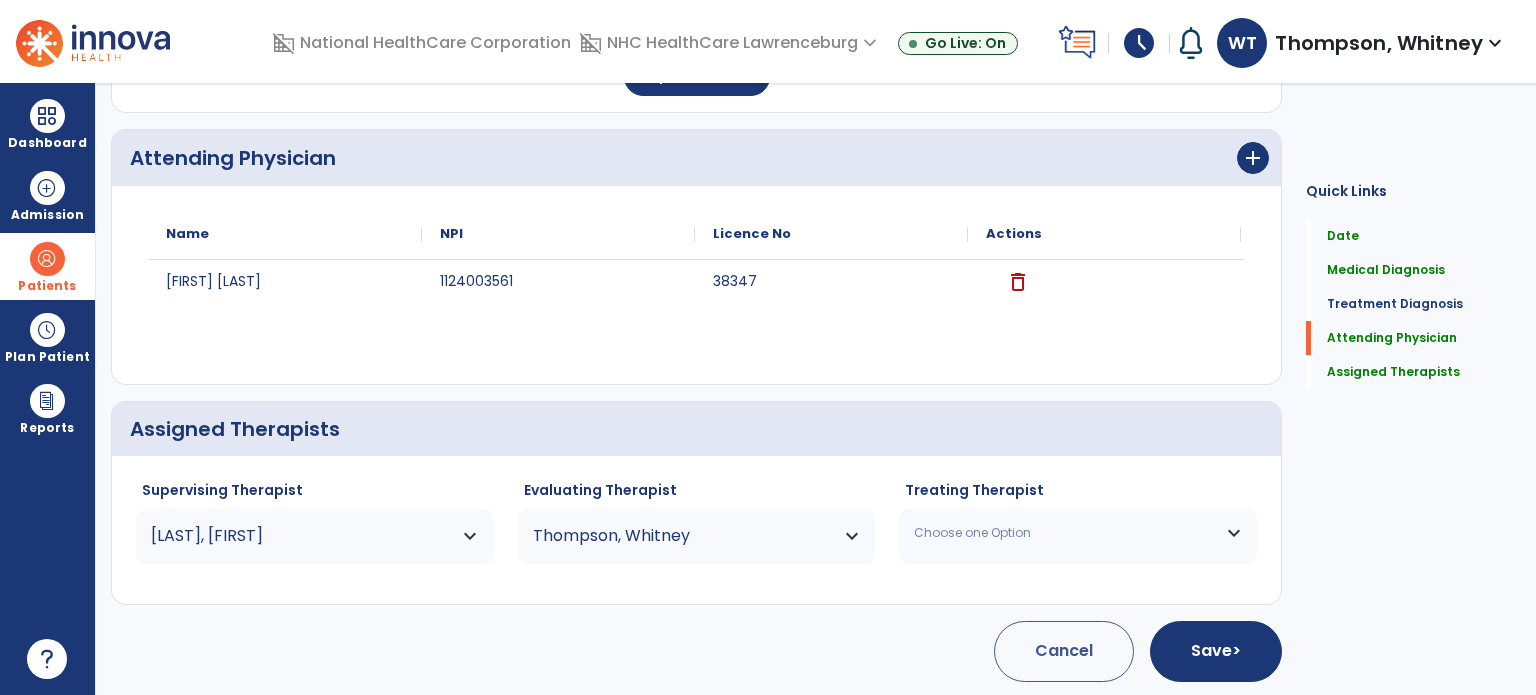 click on "Choose one Option" at bounding box center [1078, 533] 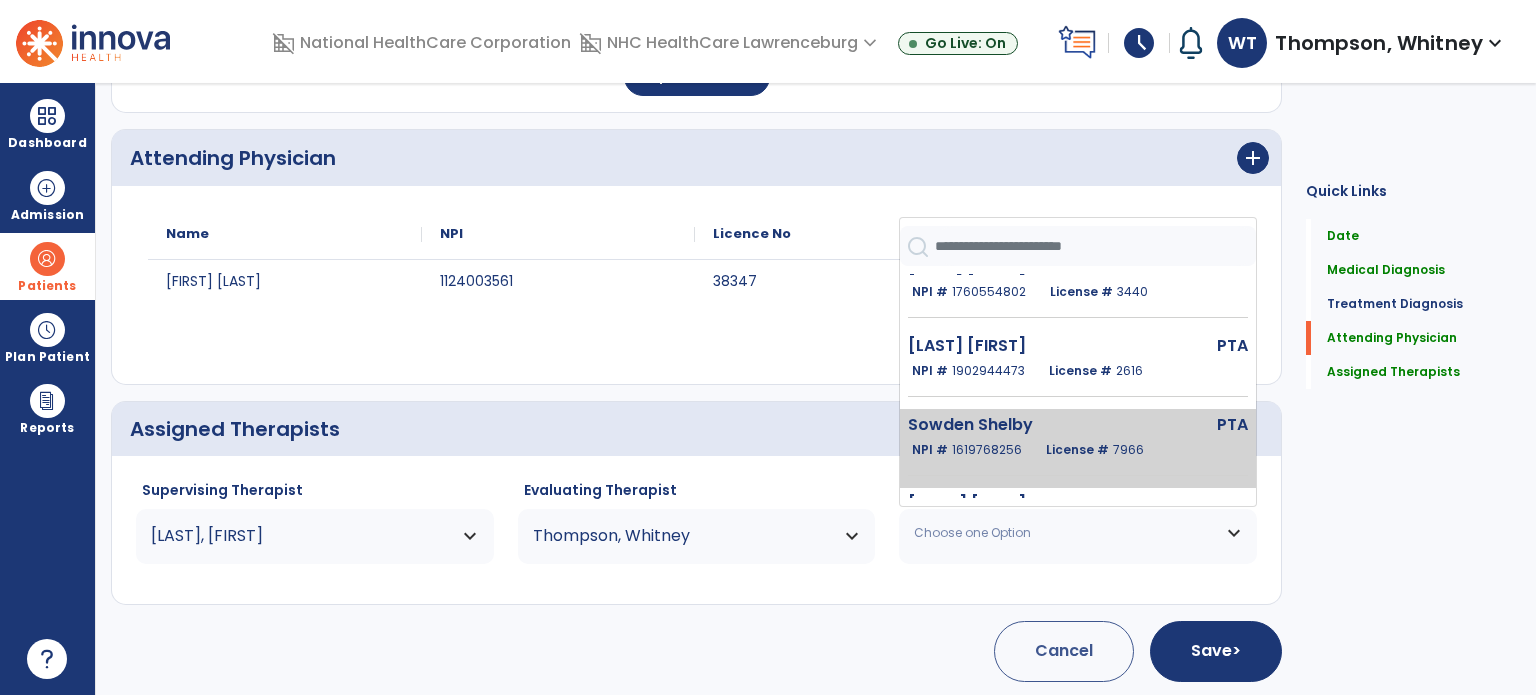 scroll, scrollTop: 900, scrollLeft: 0, axis: vertical 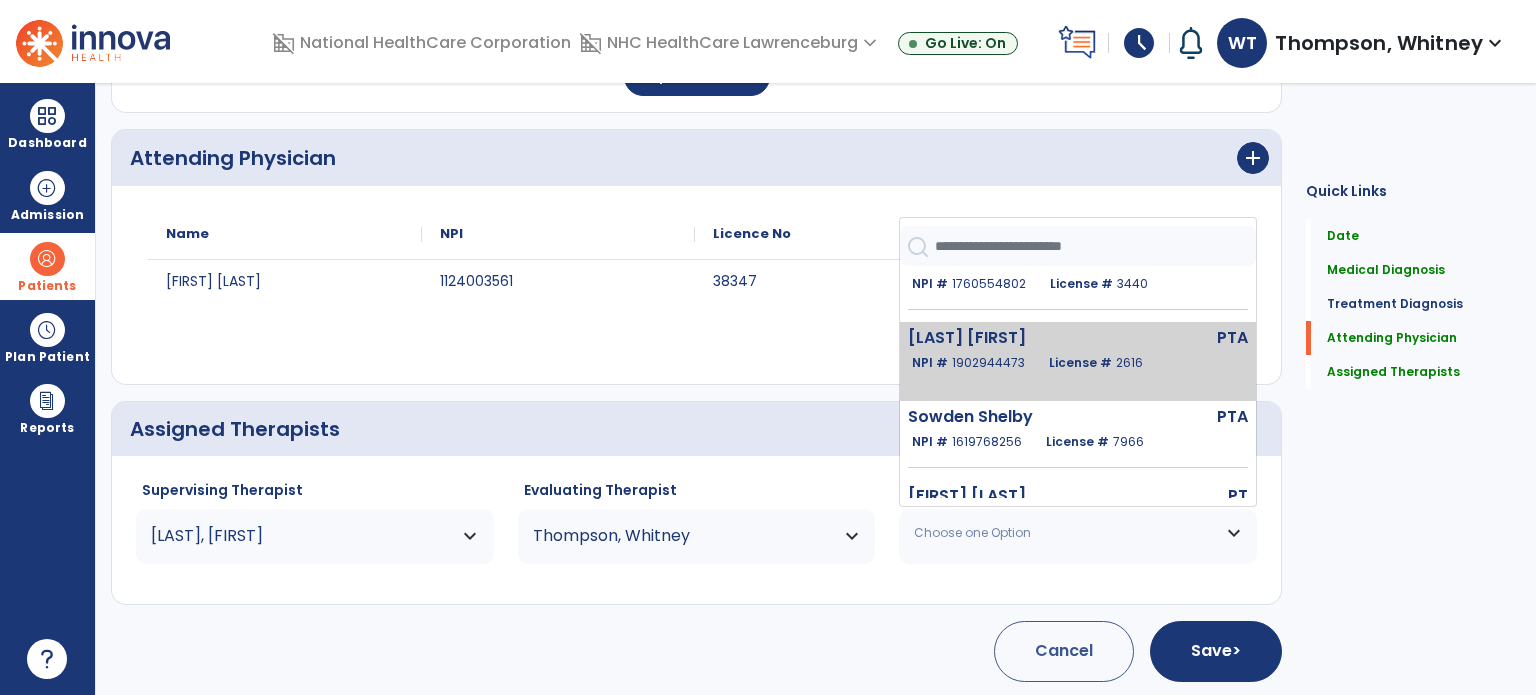click on "1902944473" 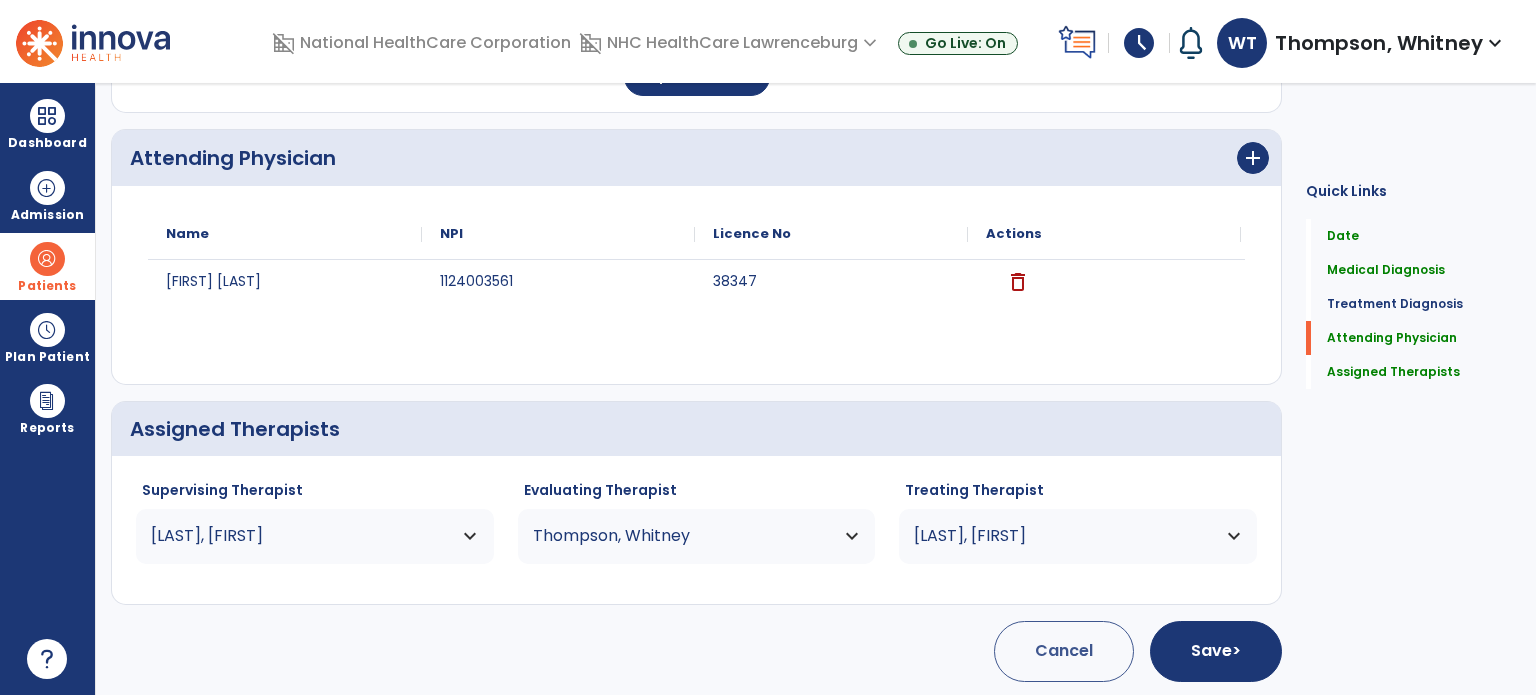 click on "Shrader, Tracy" at bounding box center (302, 536) 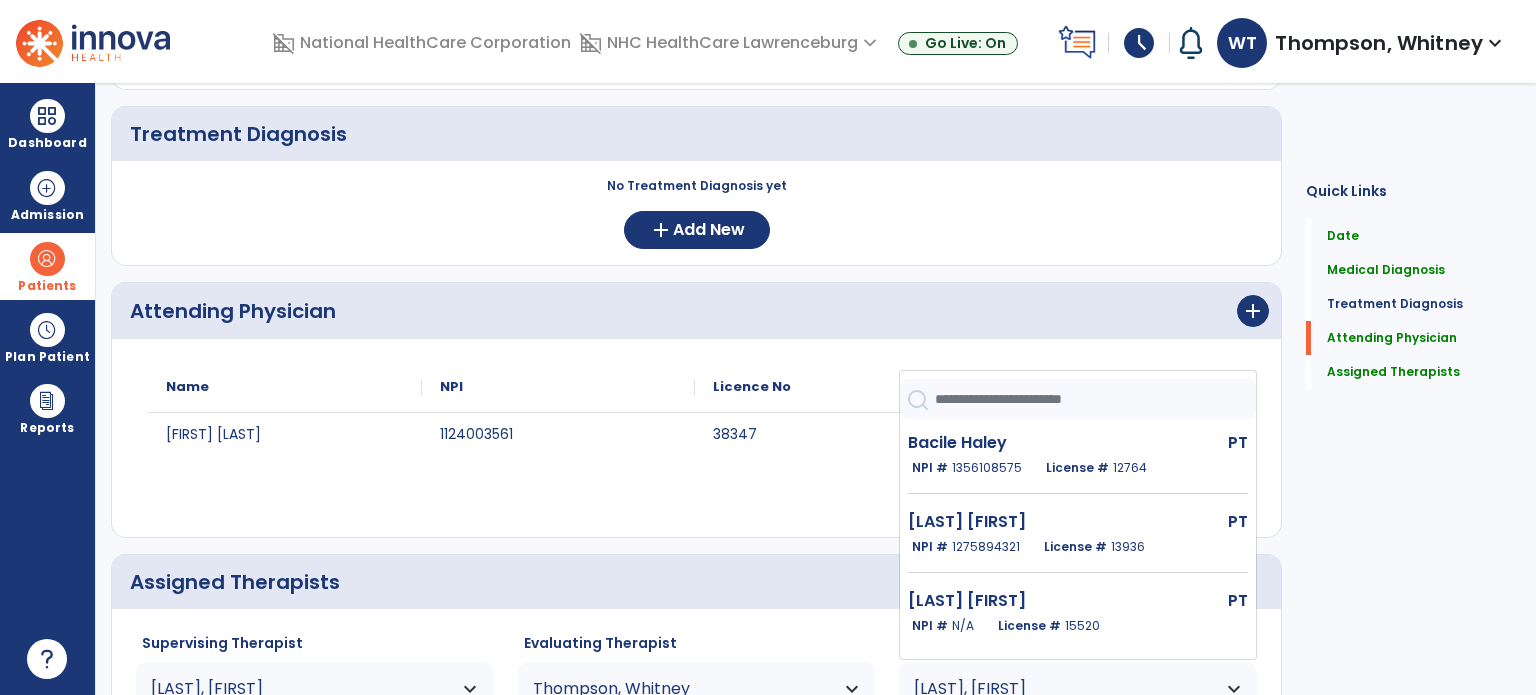 scroll, scrollTop: 396, scrollLeft: 0, axis: vertical 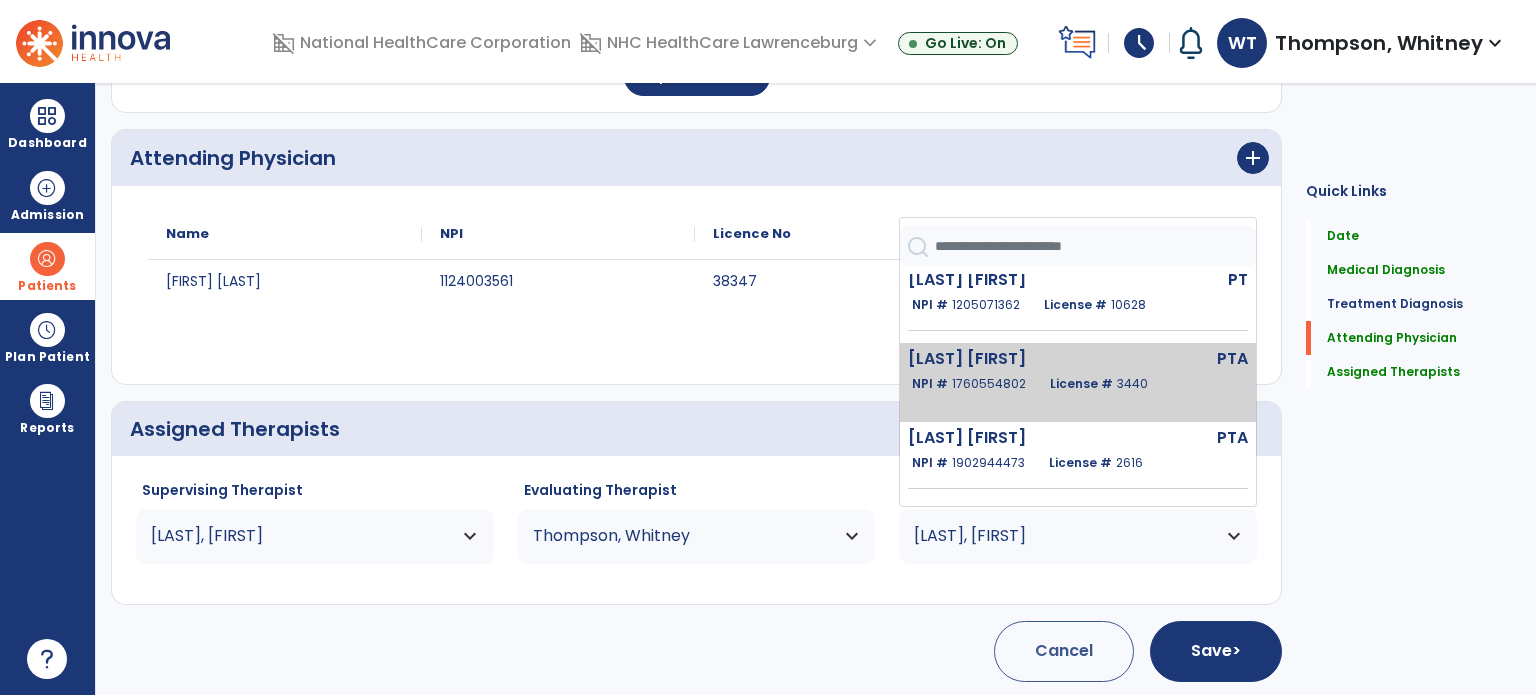 click on "1760554802" 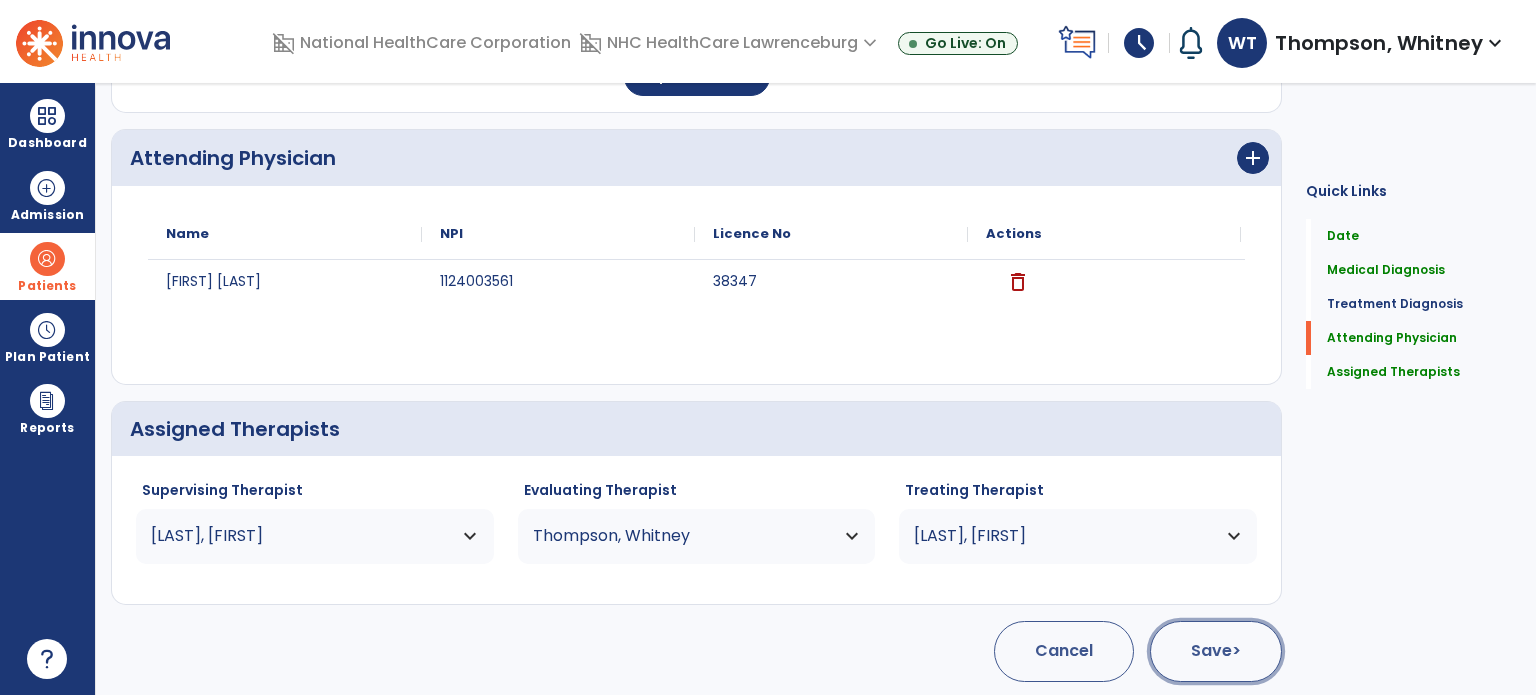 click on "Save  >" 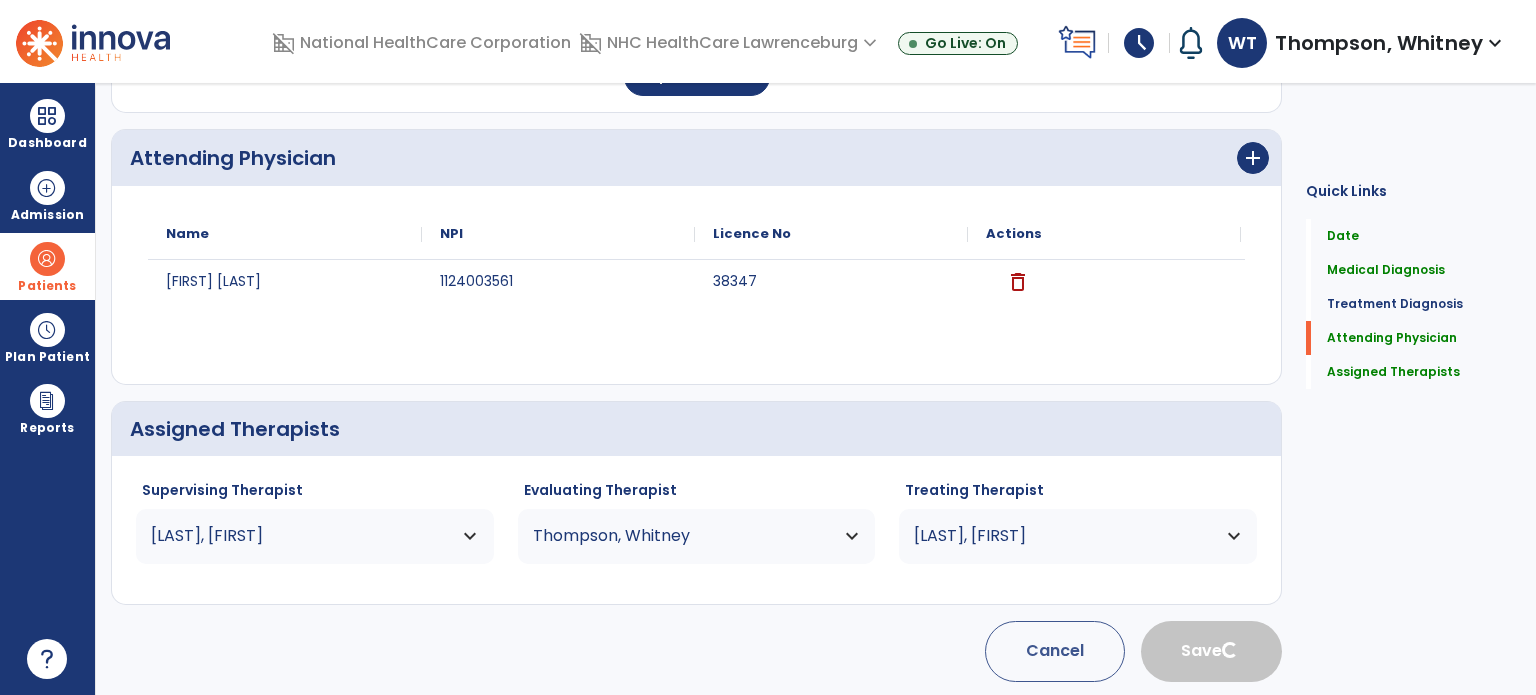 type 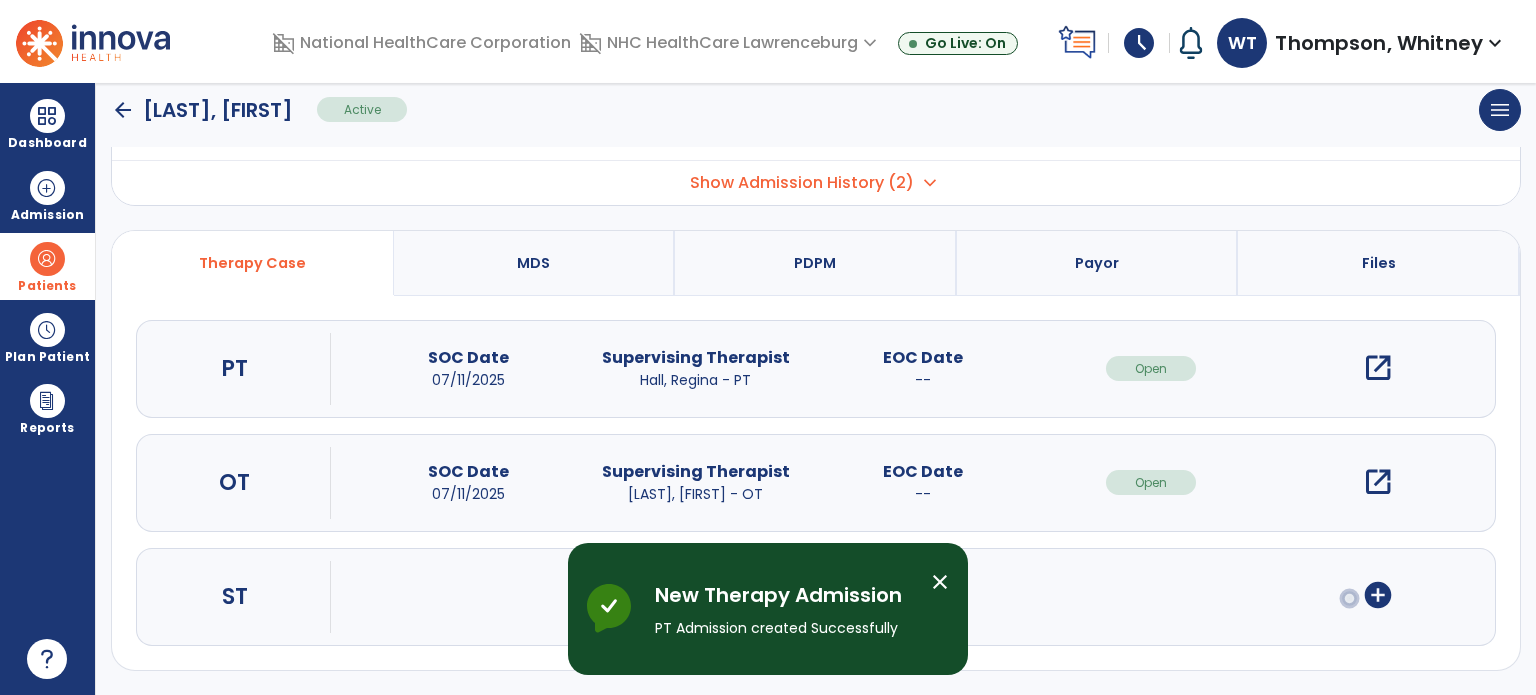 scroll, scrollTop: 107, scrollLeft: 0, axis: vertical 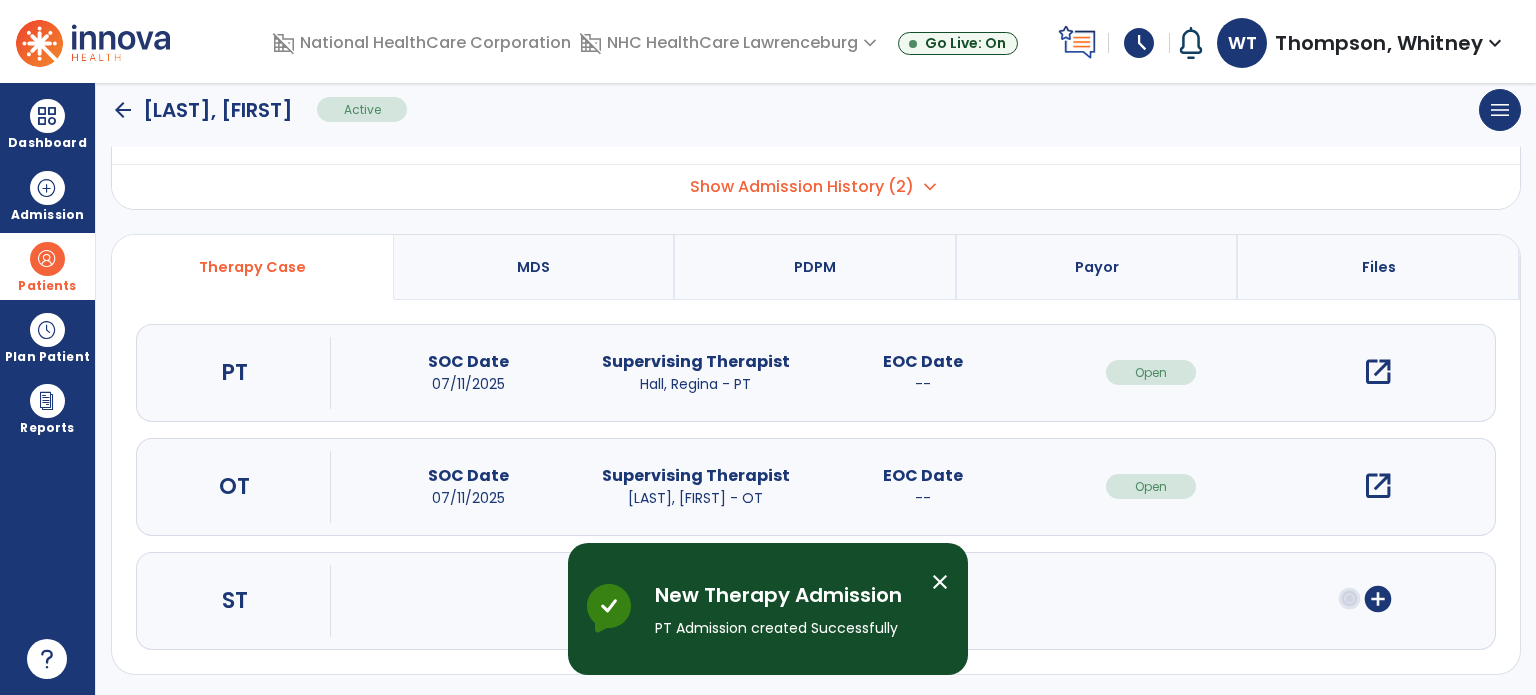 click on "open_in_new" at bounding box center (1378, 372) 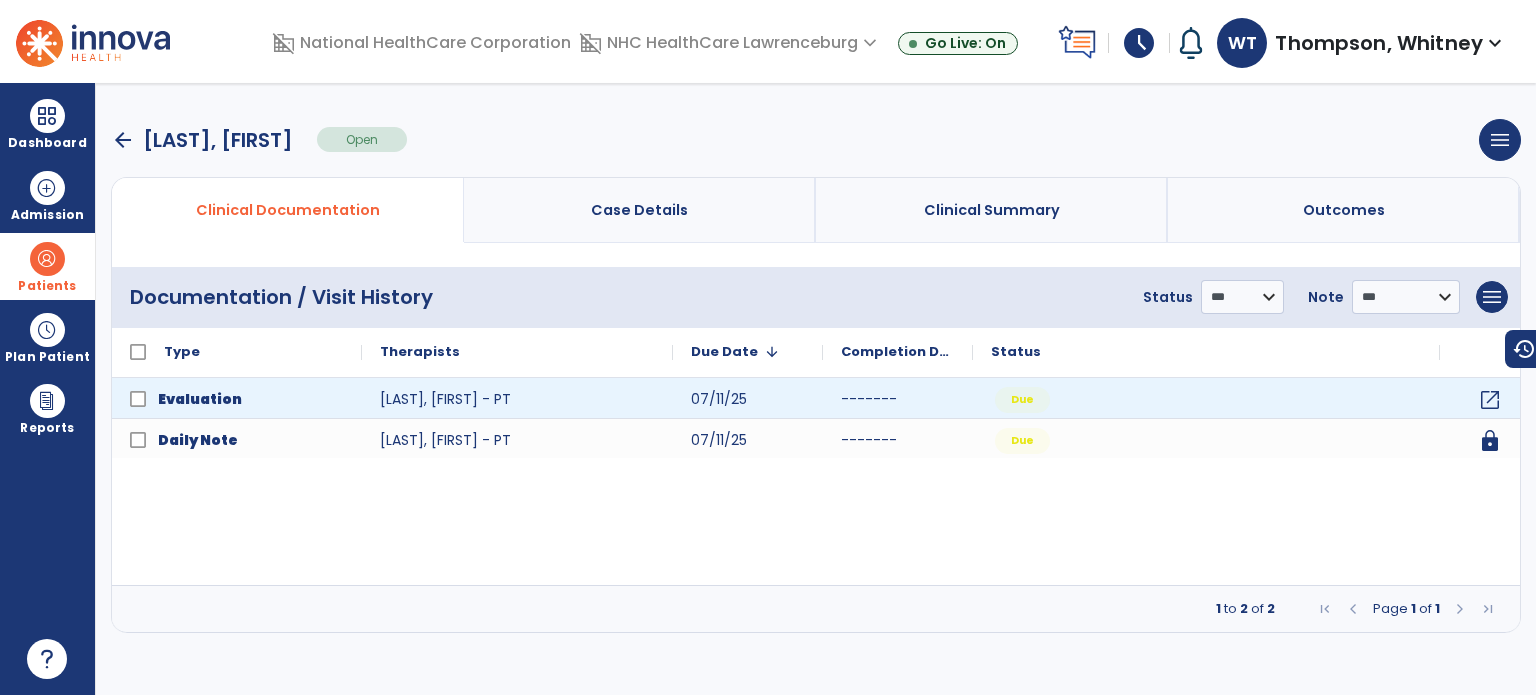 scroll, scrollTop: 0, scrollLeft: 0, axis: both 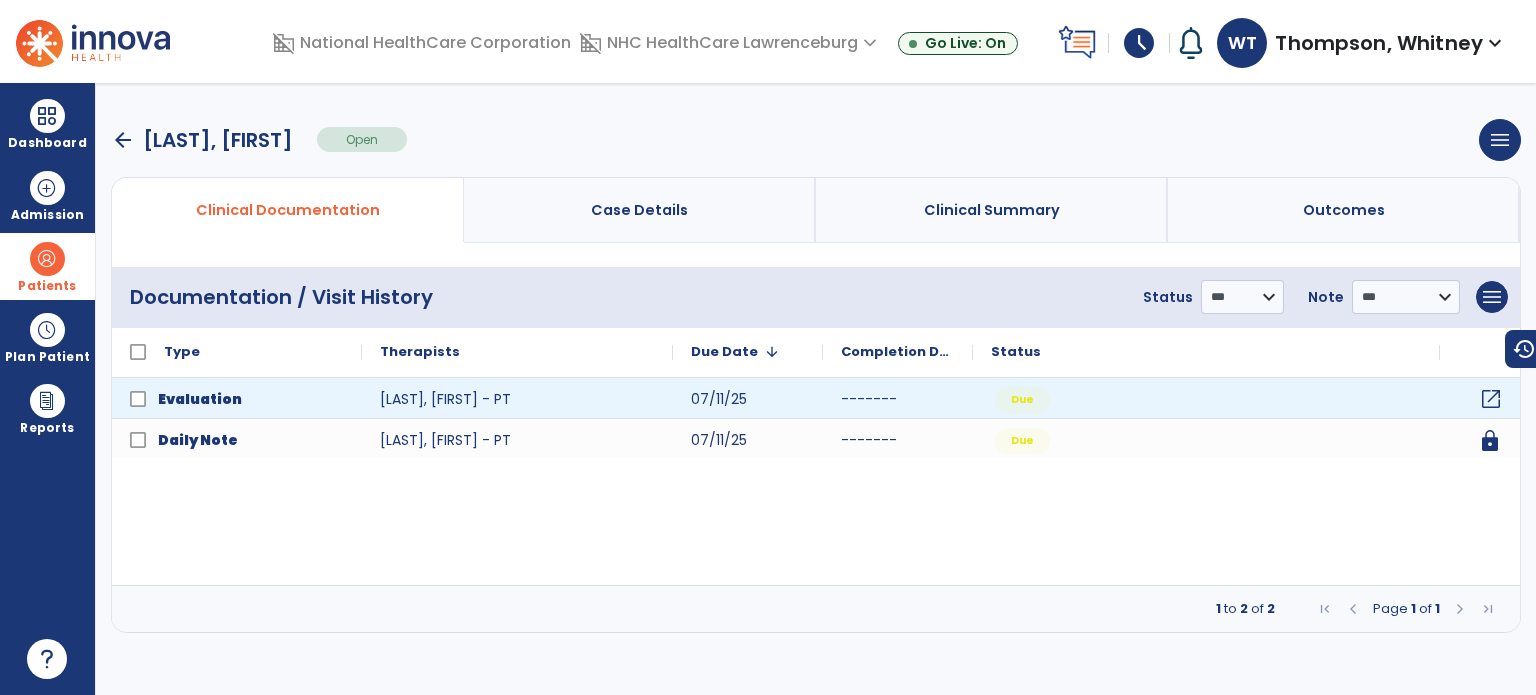 click on "open_in_new" 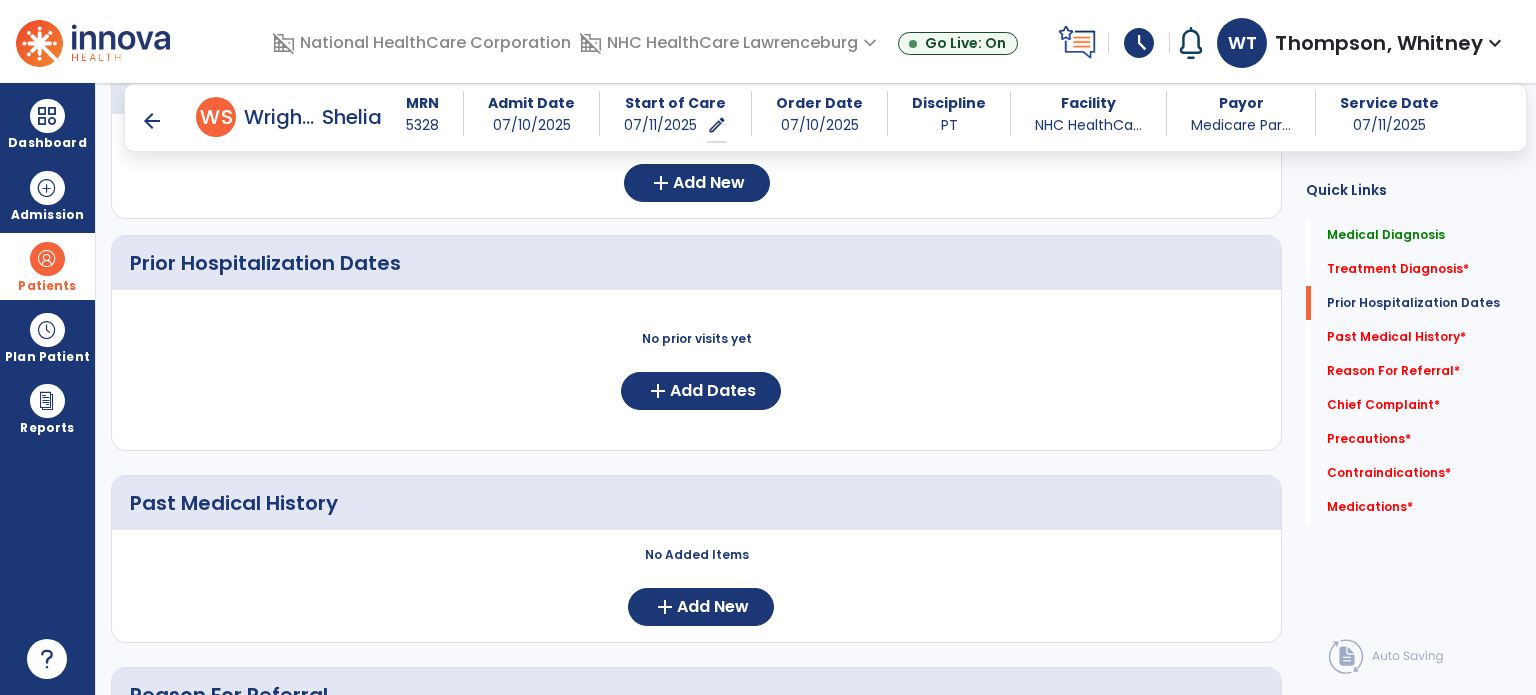 scroll, scrollTop: 600, scrollLeft: 0, axis: vertical 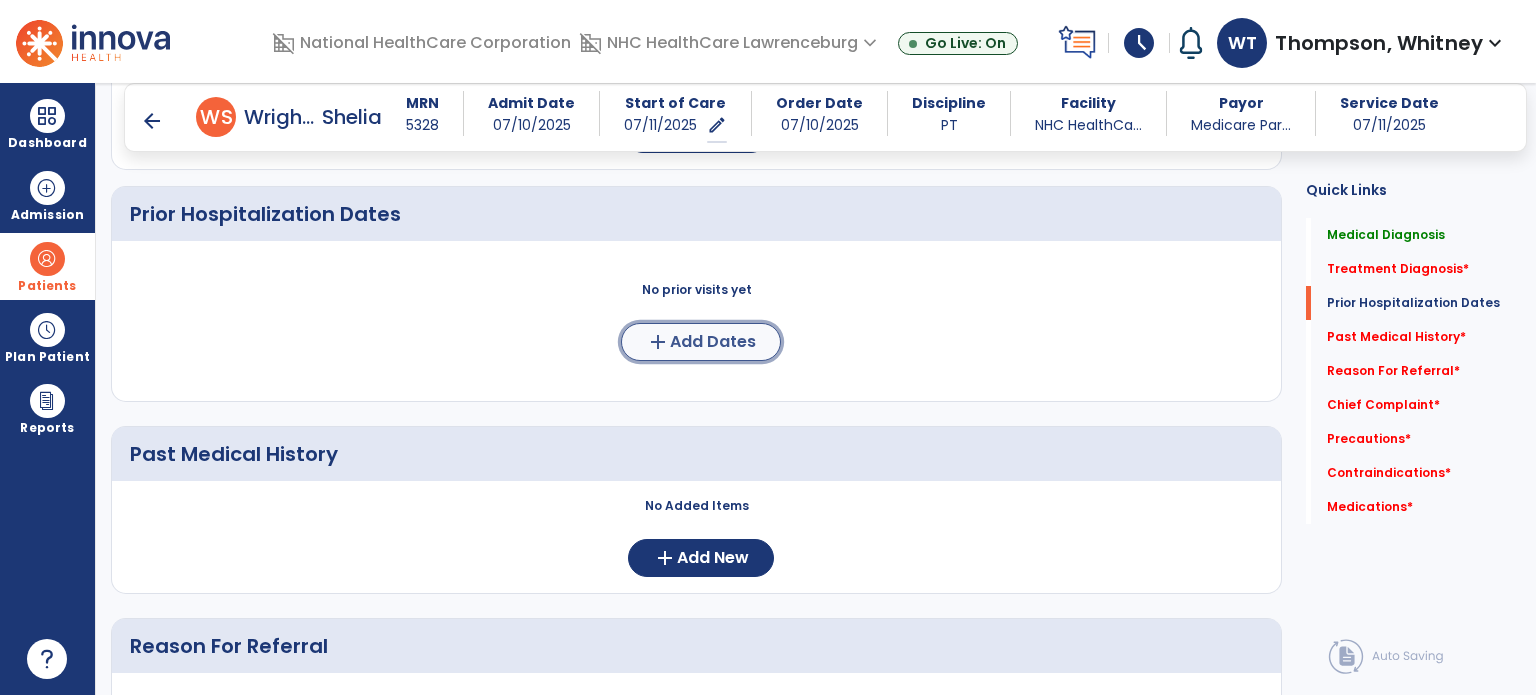 click on "add" 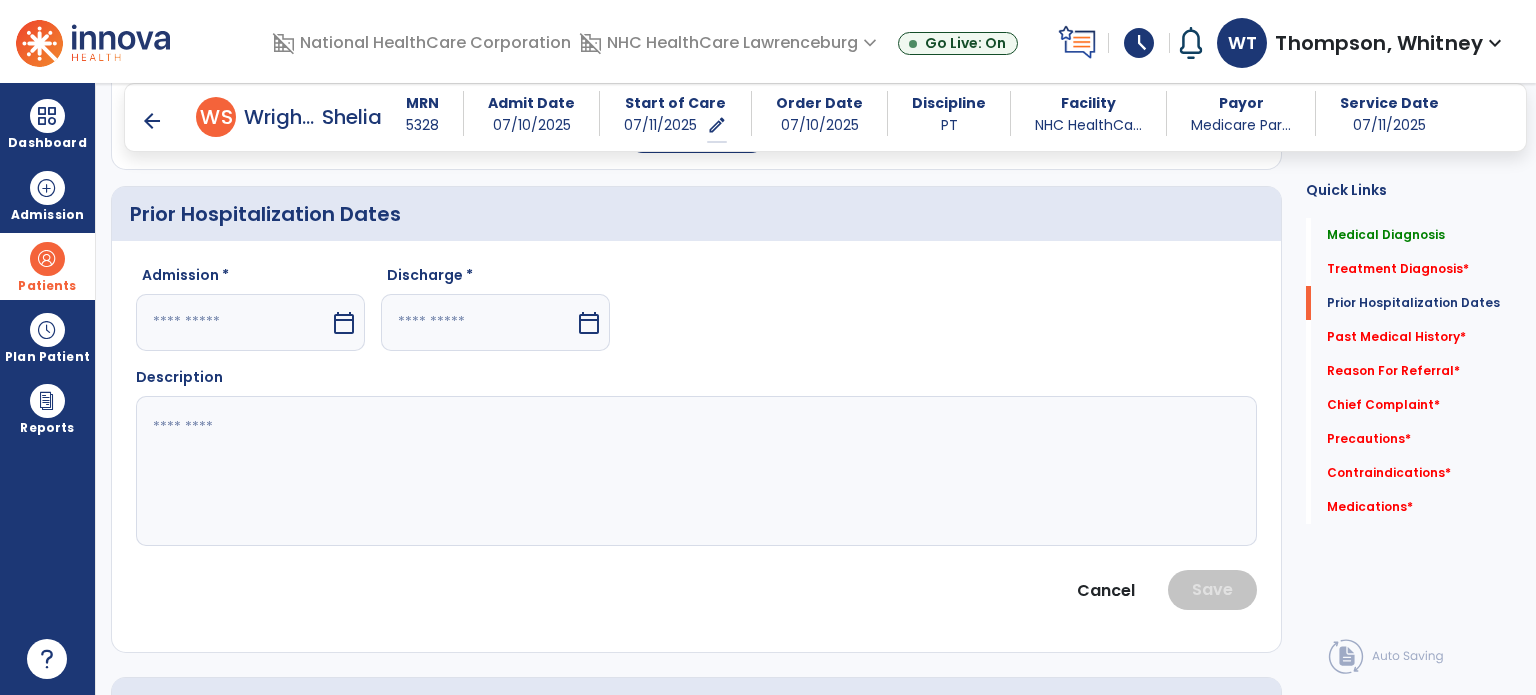 click on "calendar_today" at bounding box center (344, 323) 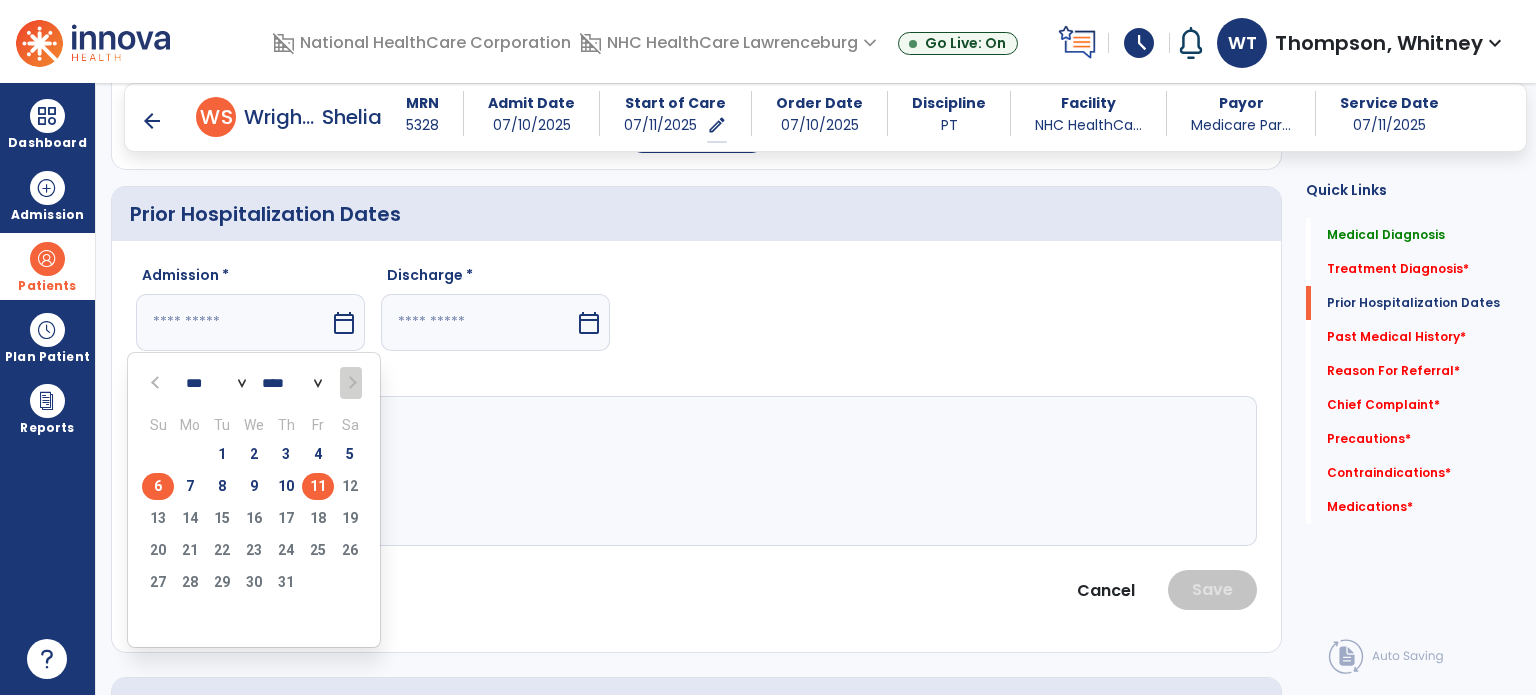 click on "6" at bounding box center [158, 486] 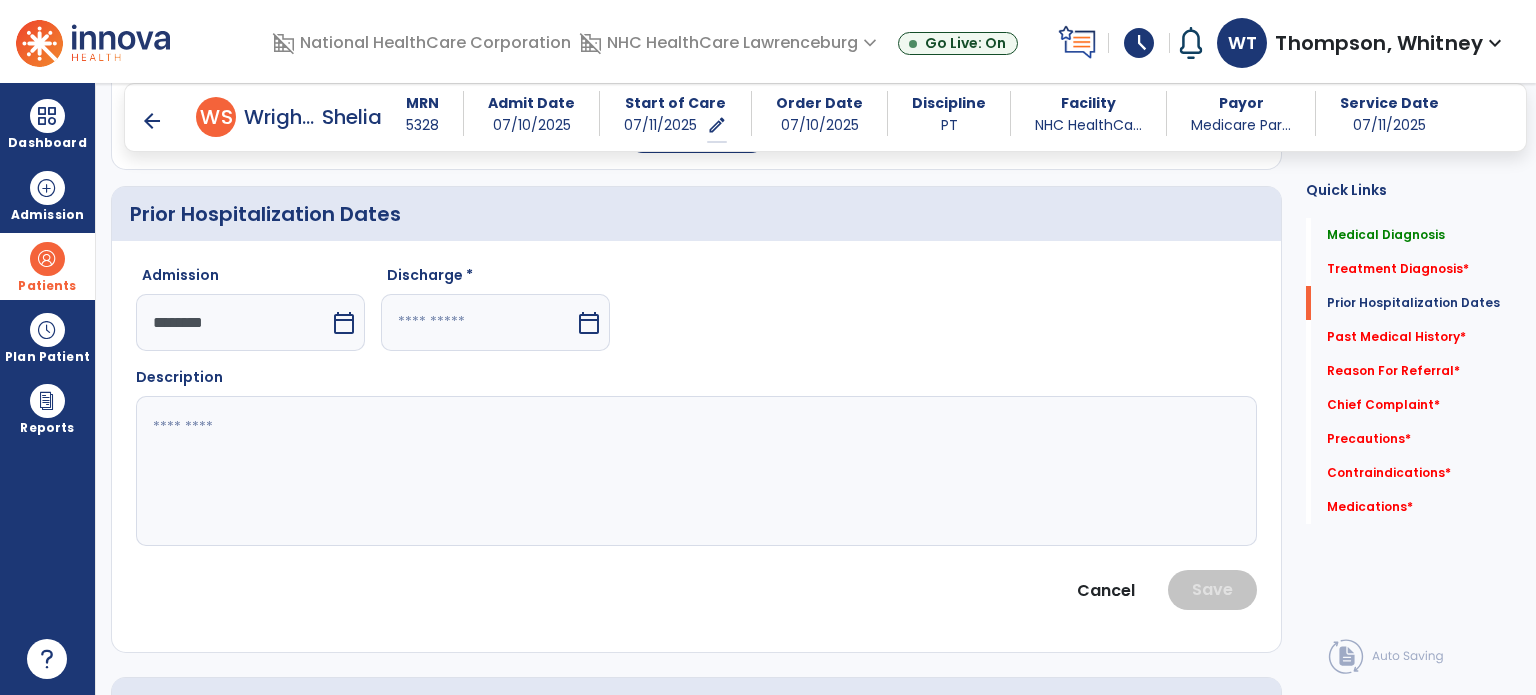 click on "calendar_today" at bounding box center [589, 323] 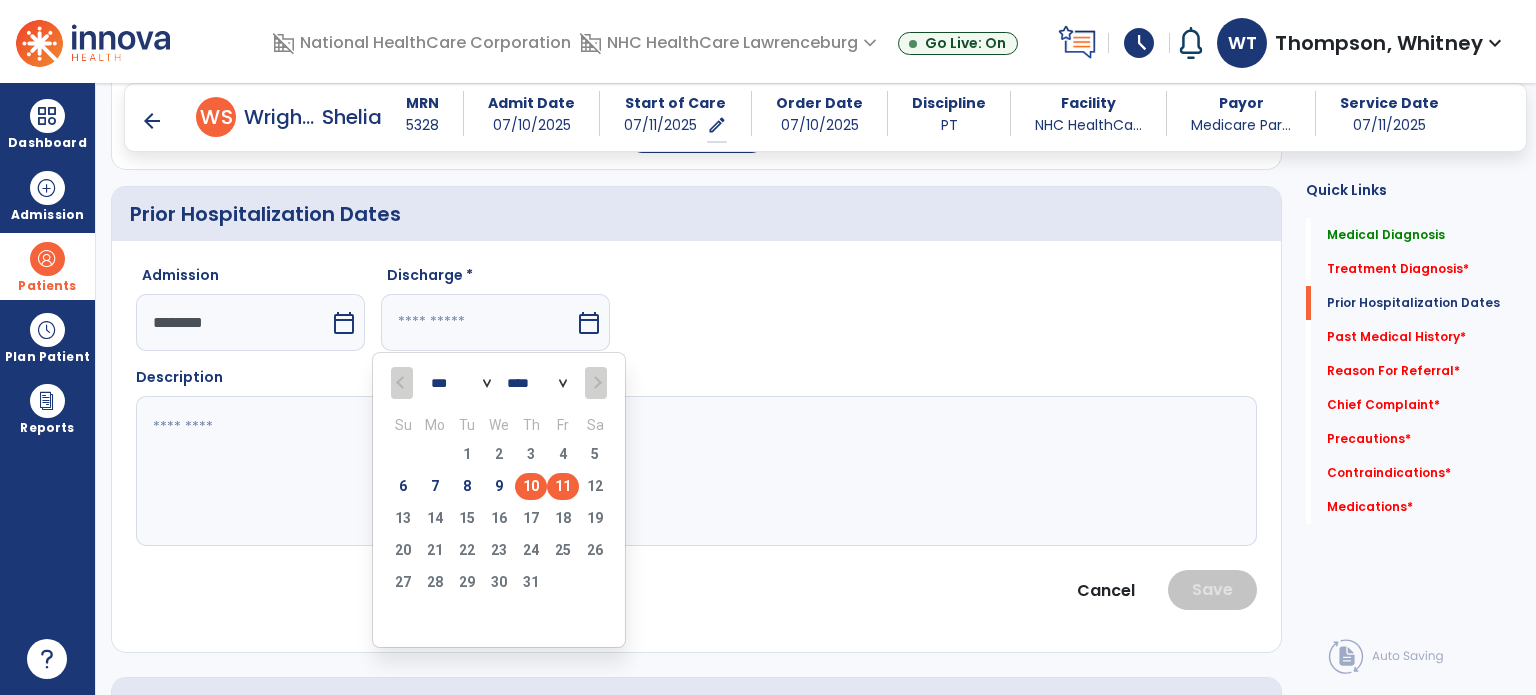 click on "10" at bounding box center [531, 486] 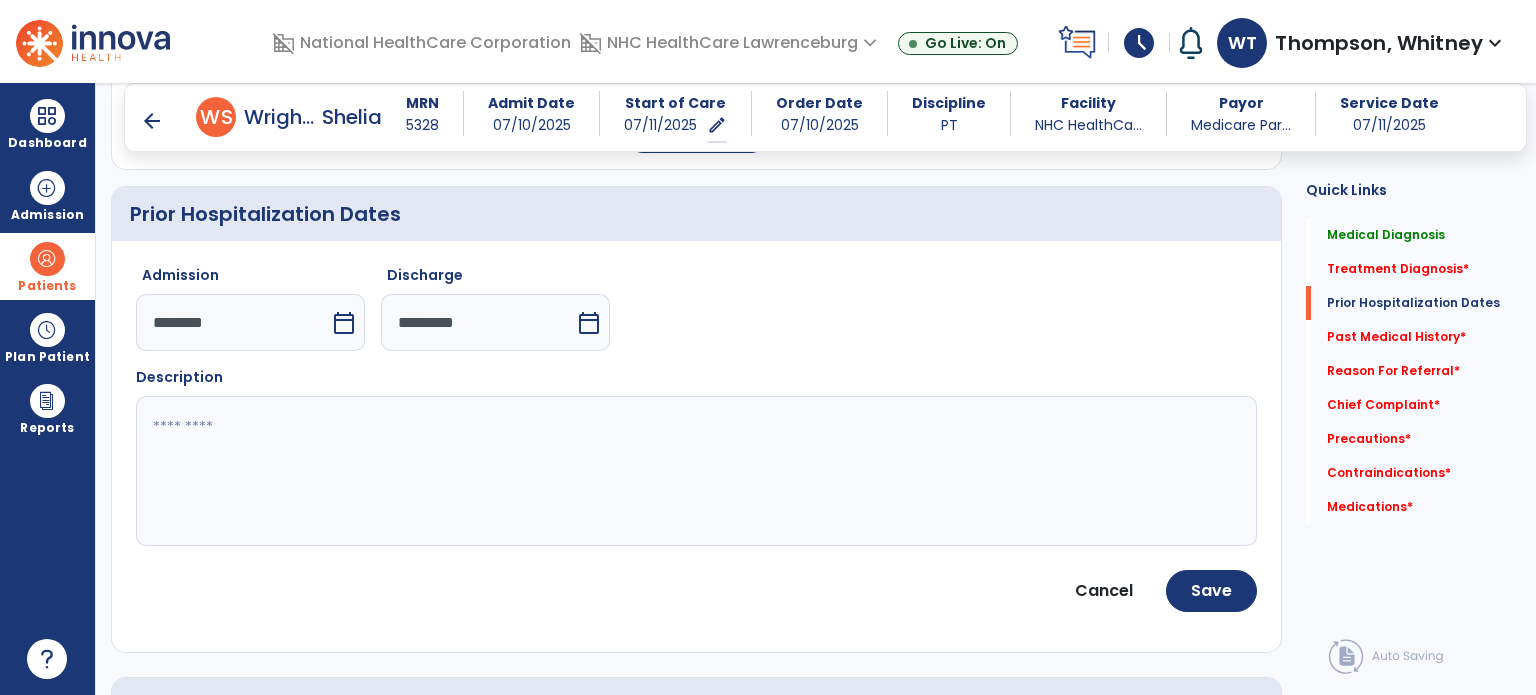 click 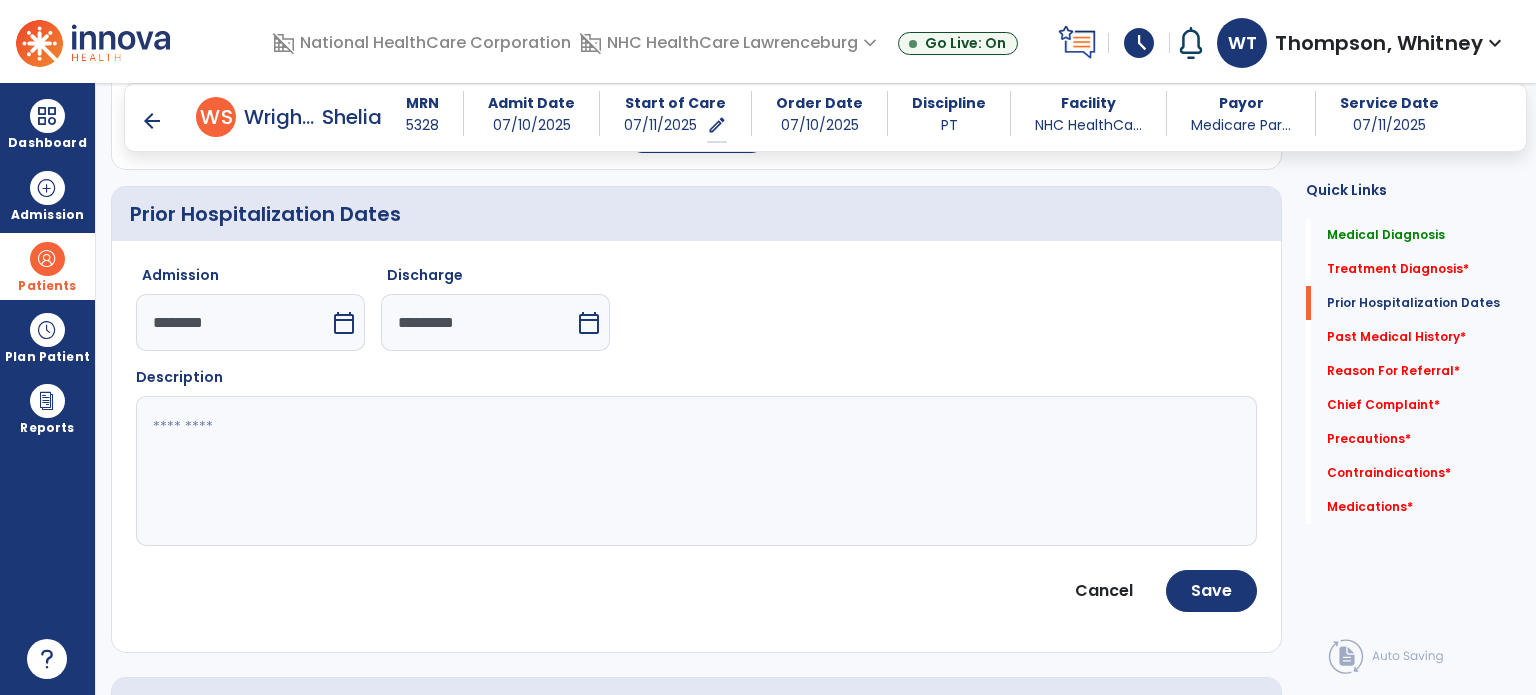 paste on "**********" 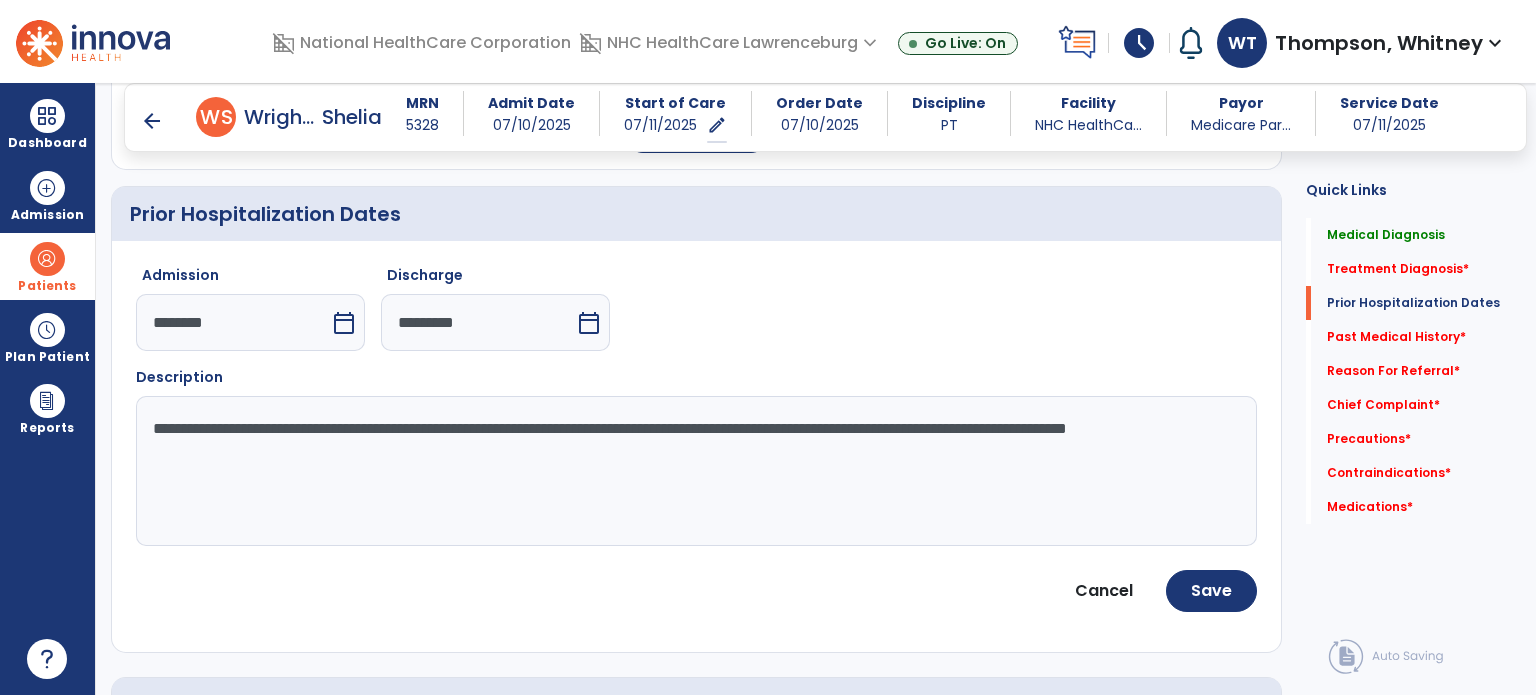 click on "**********" 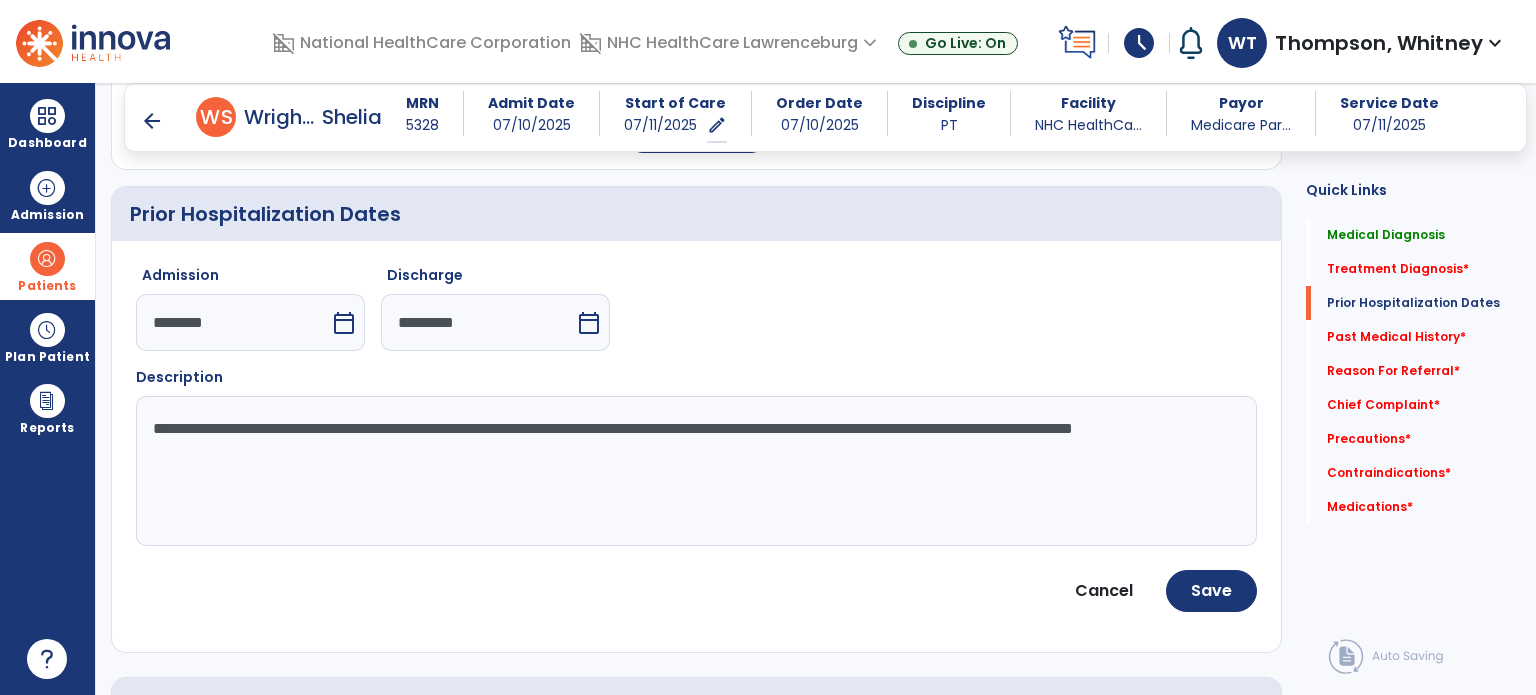 drag, startPoint x: 356, startPoint y: 426, endPoint x: 104, endPoint y: 420, distance: 252.07141 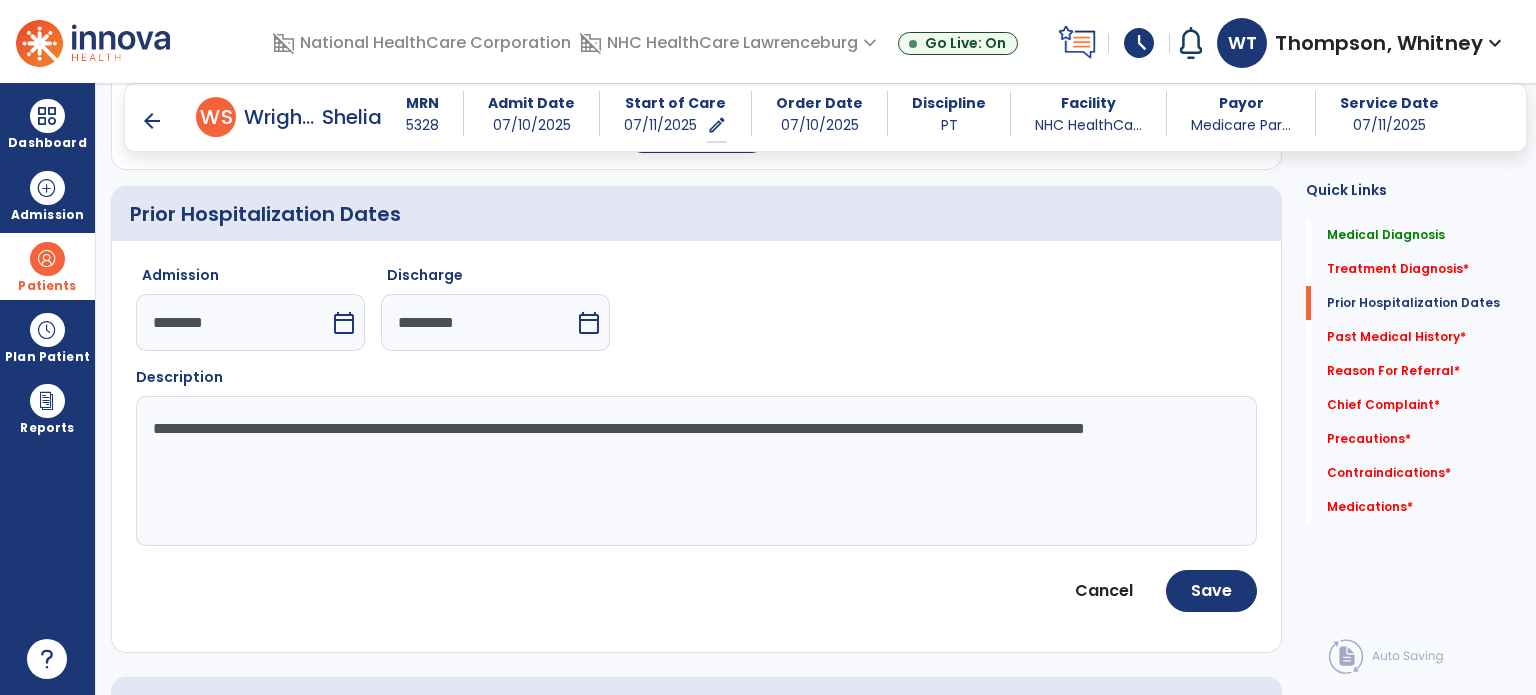 click on "**********" 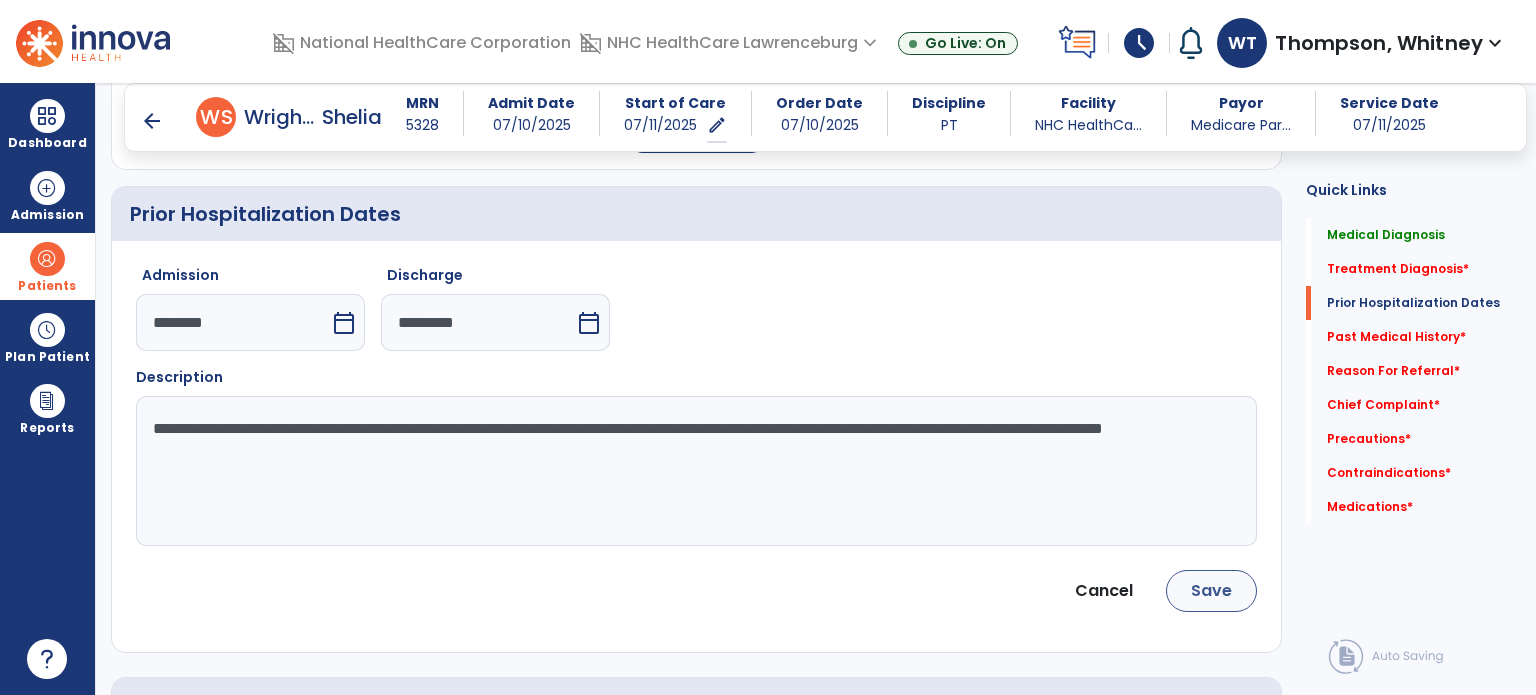 type on "**********" 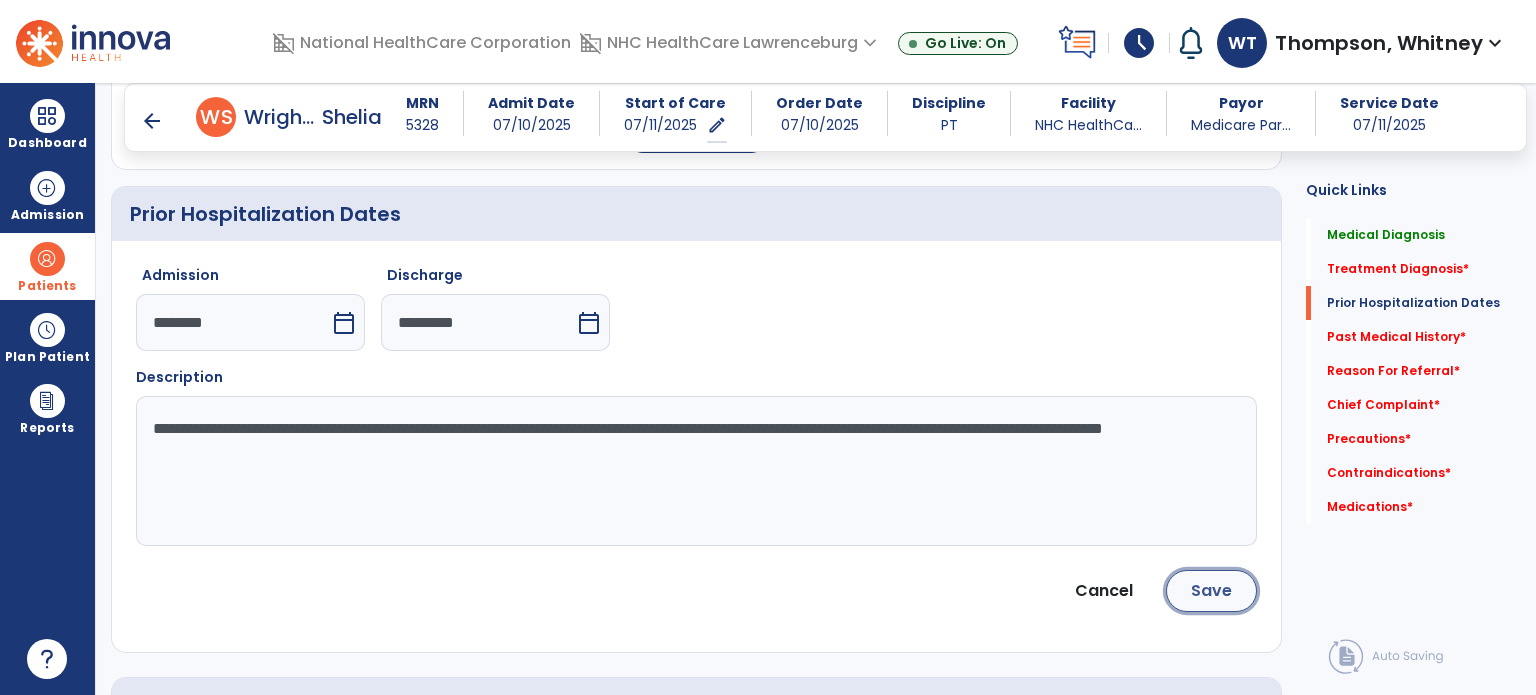 click on "Save" 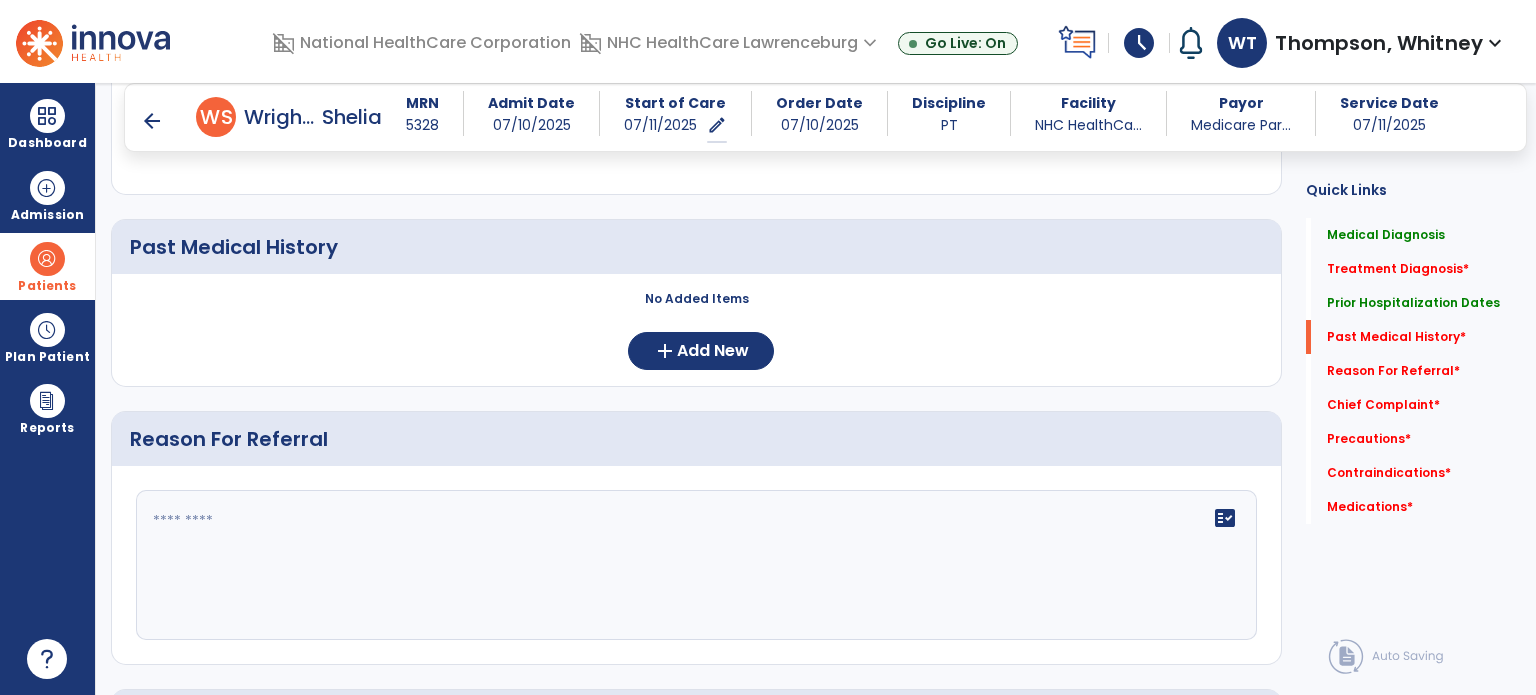 scroll, scrollTop: 900, scrollLeft: 0, axis: vertical 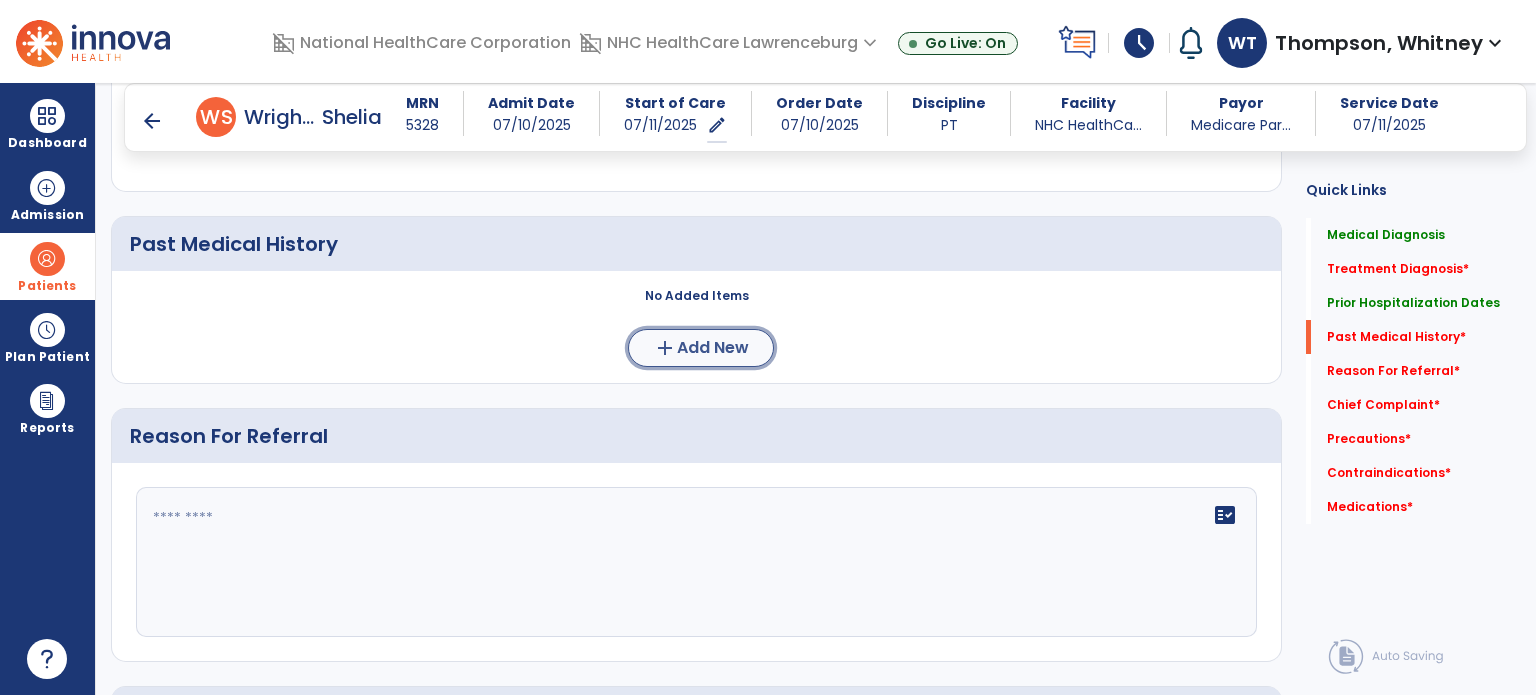 click on "add" 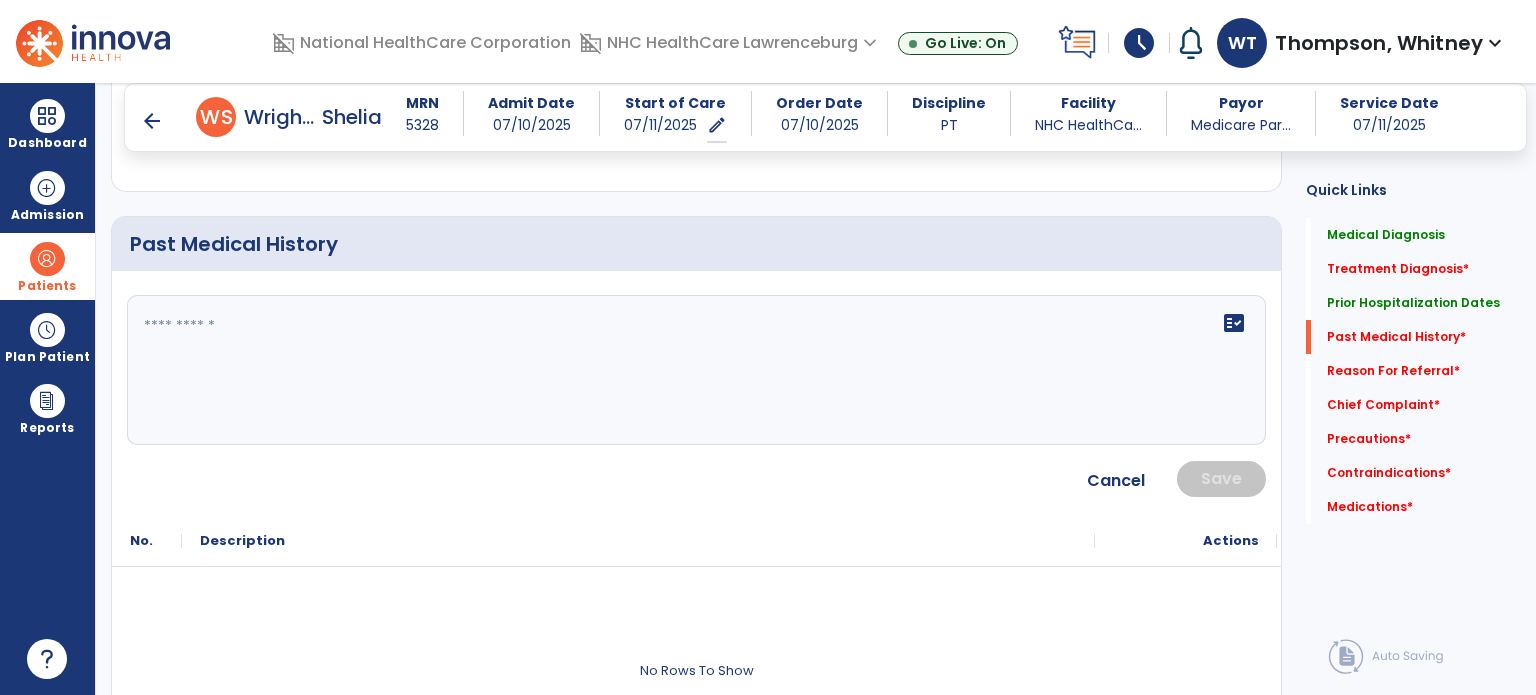 click on "fact_check" 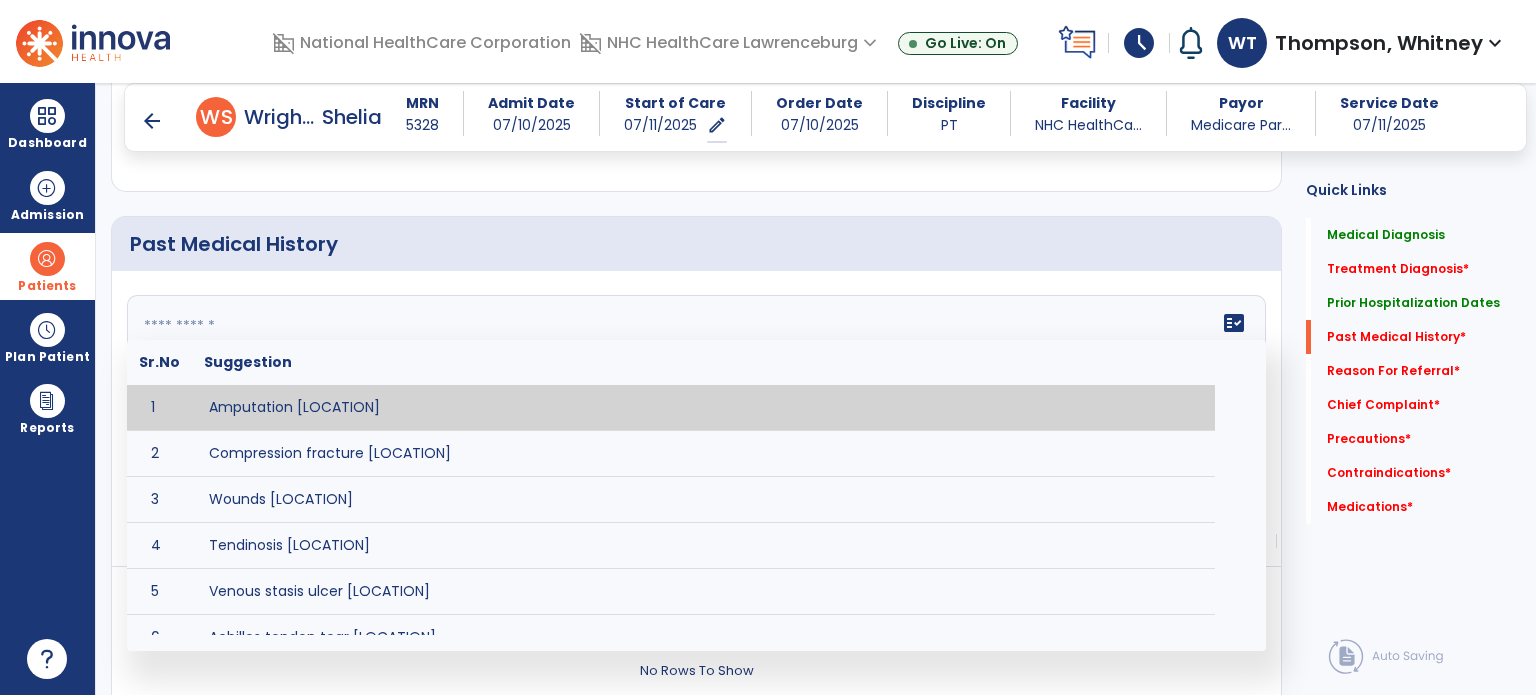 click 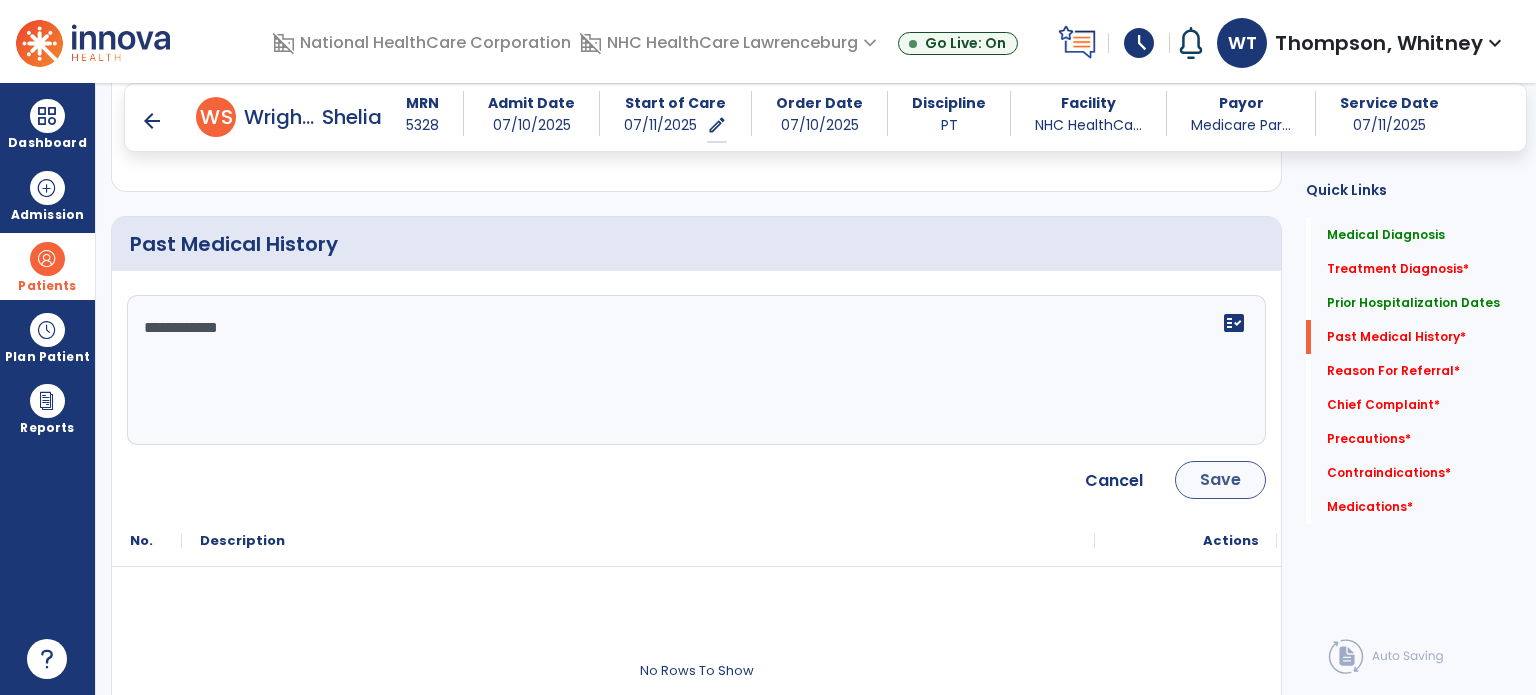 type on "**********" 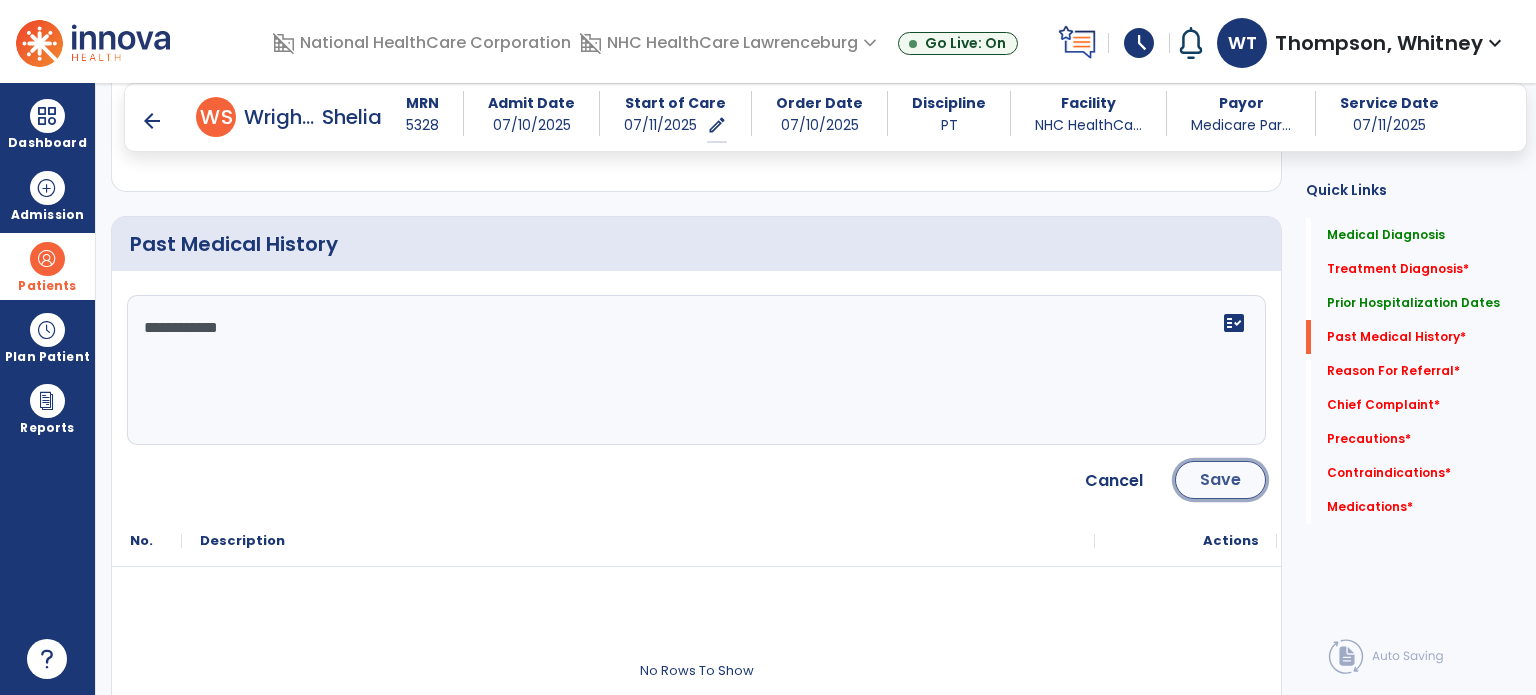 click on "Save" 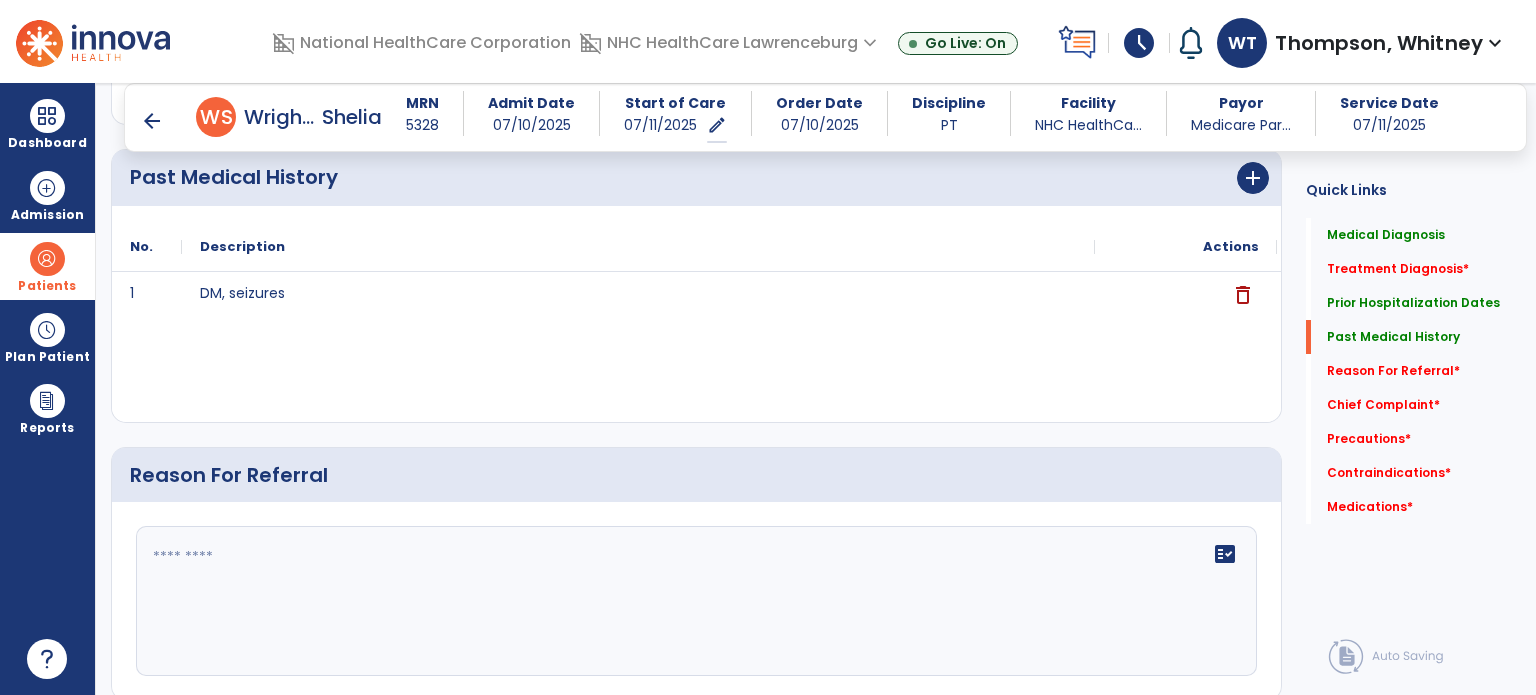 scroll, scrollTop: 1200, scrollLeft: 0, axis: vertical 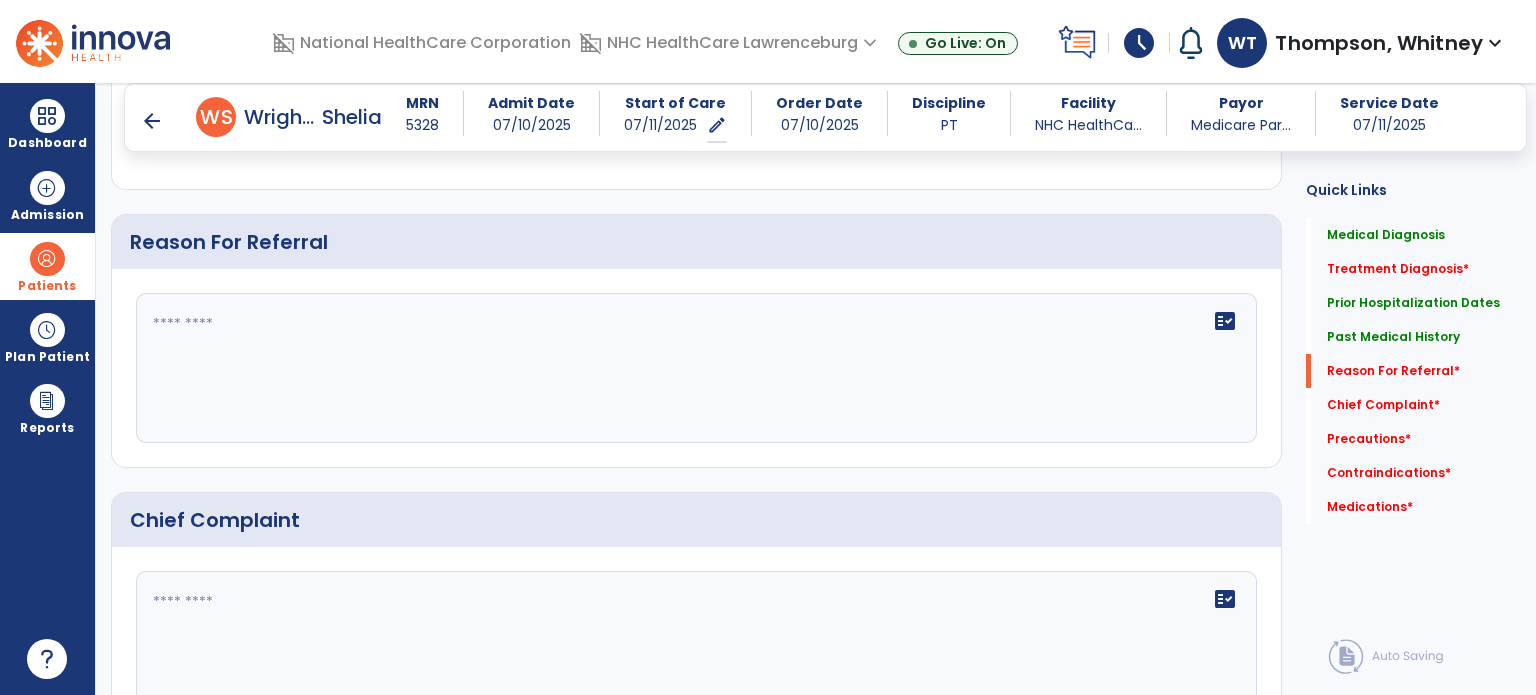 click 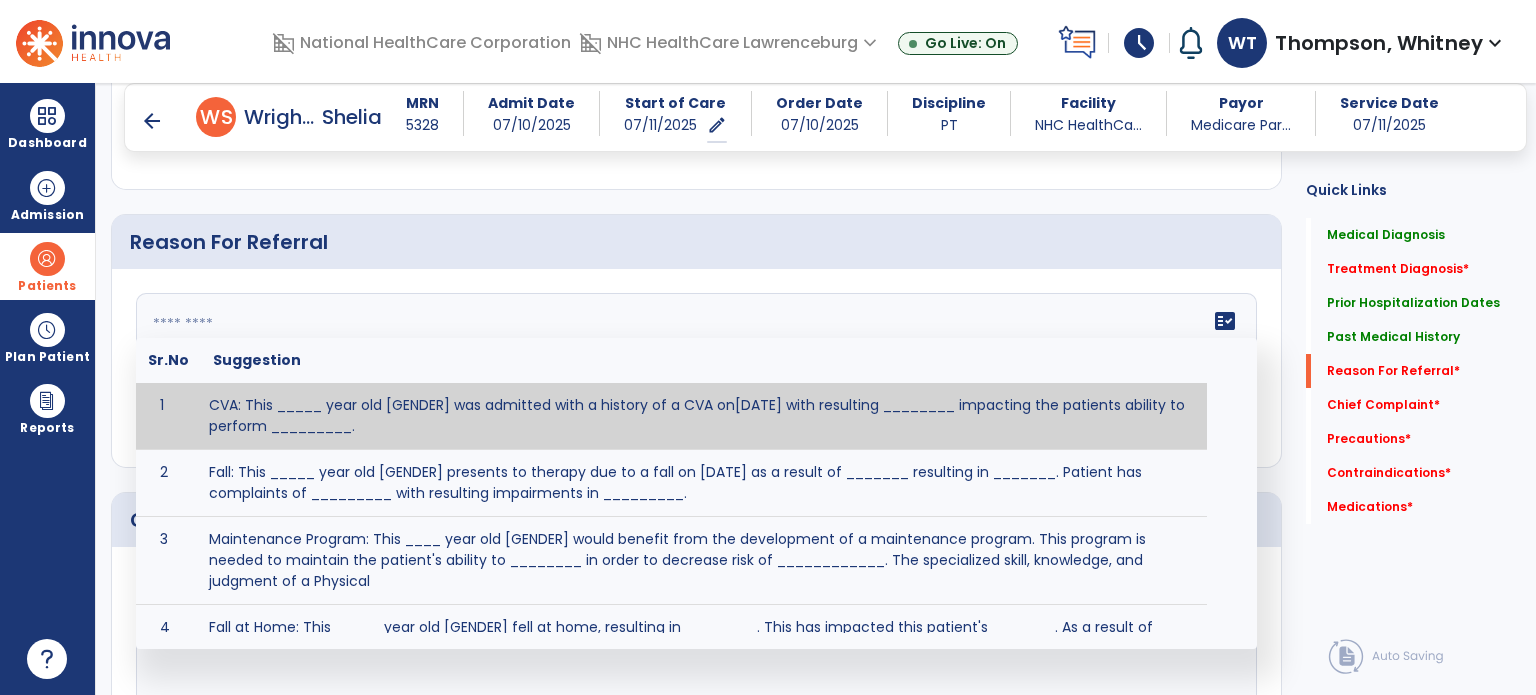 click 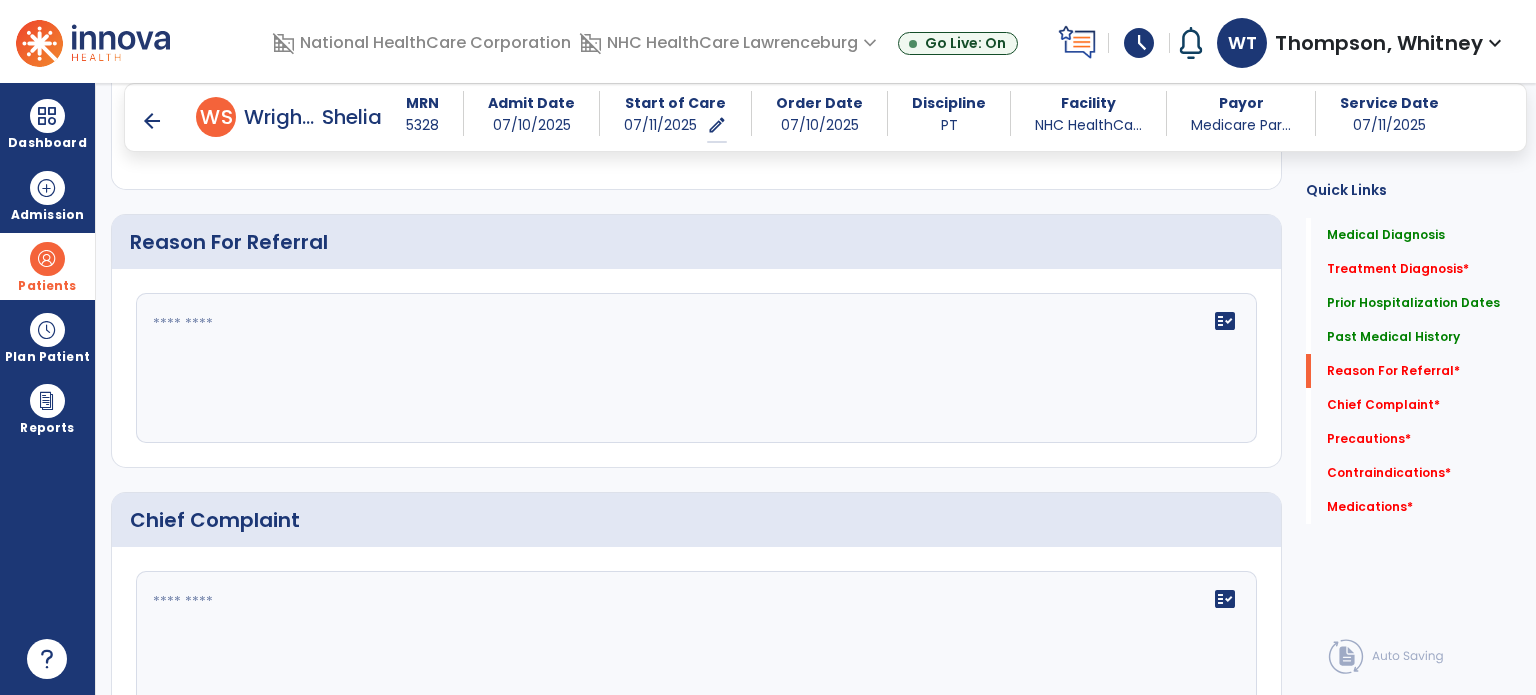 click 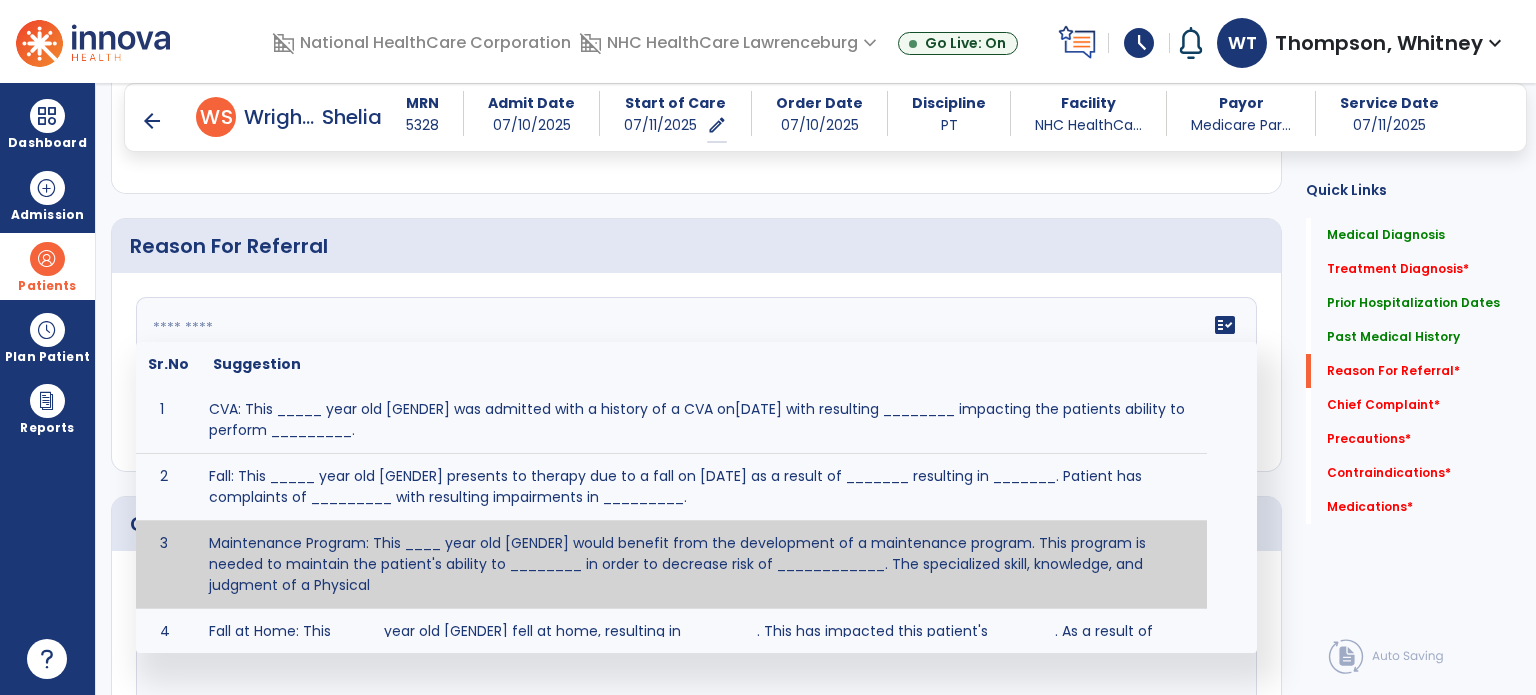 scroll, scrollTop: 1200, scrollLeft: 0, axis: vertical 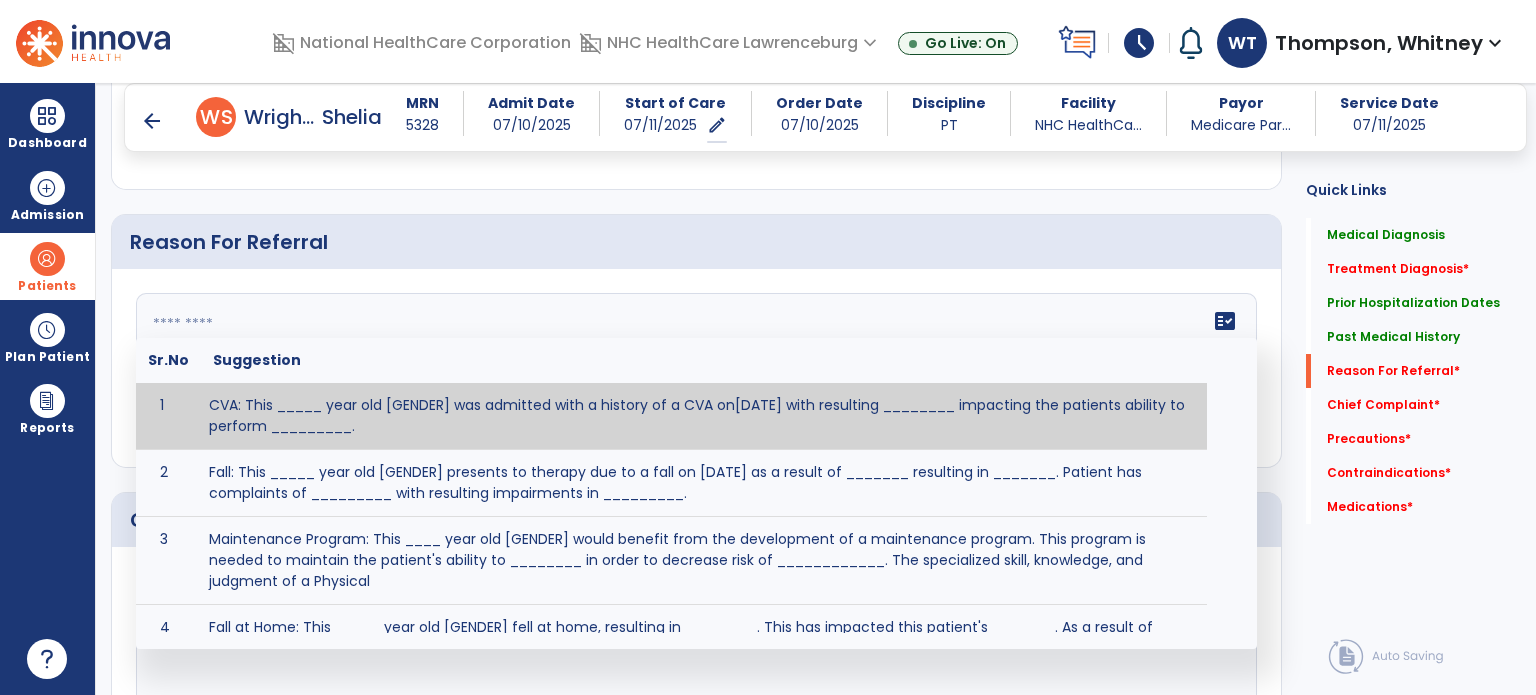 click 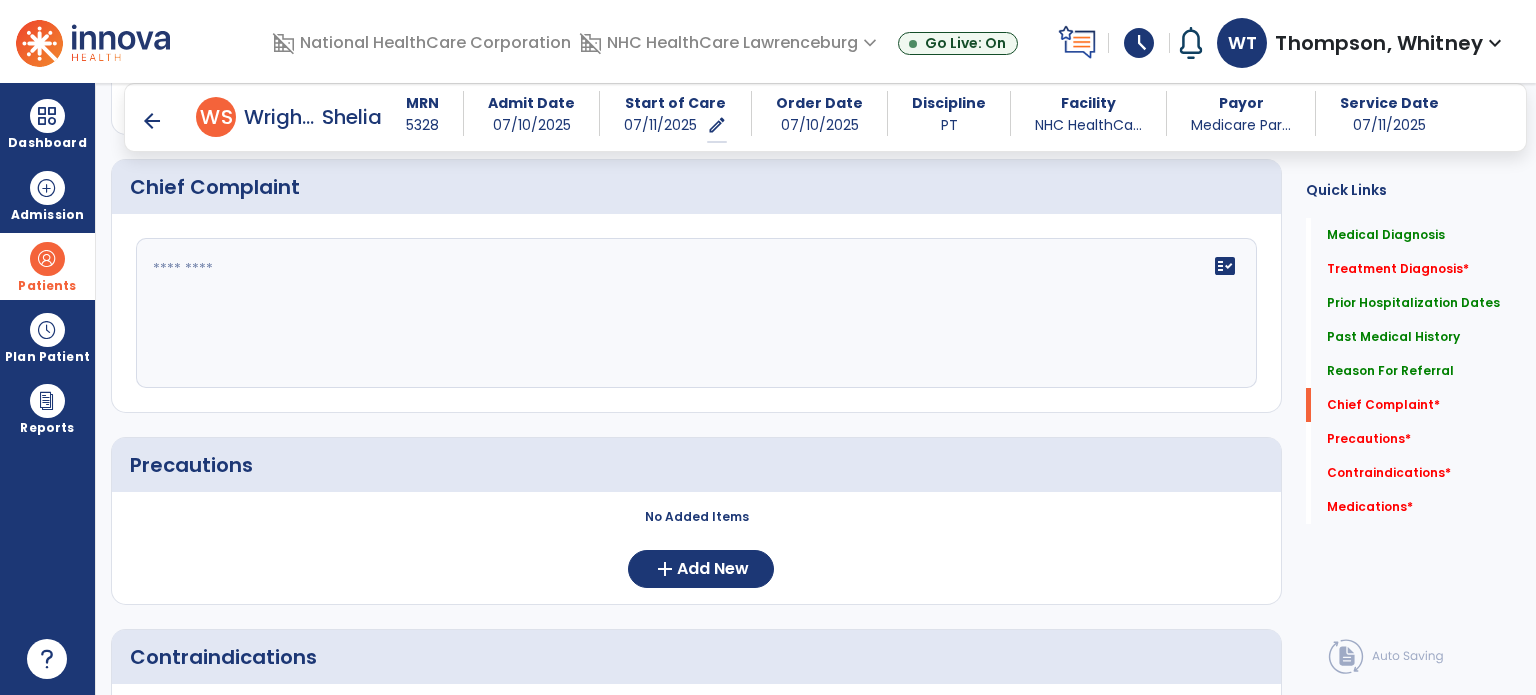 scroll, scrollTop: 1500, scrollLeft: 0, axis: vertical 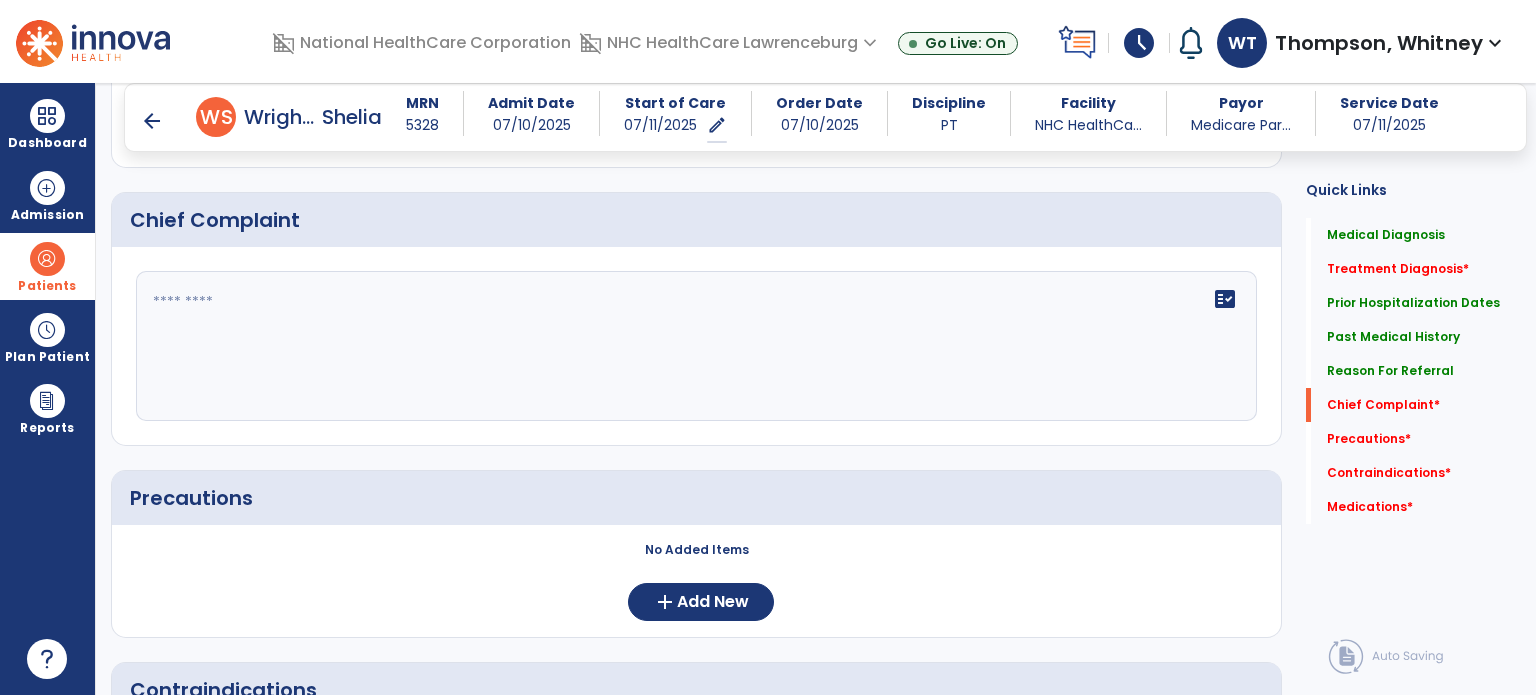 type on "**********" 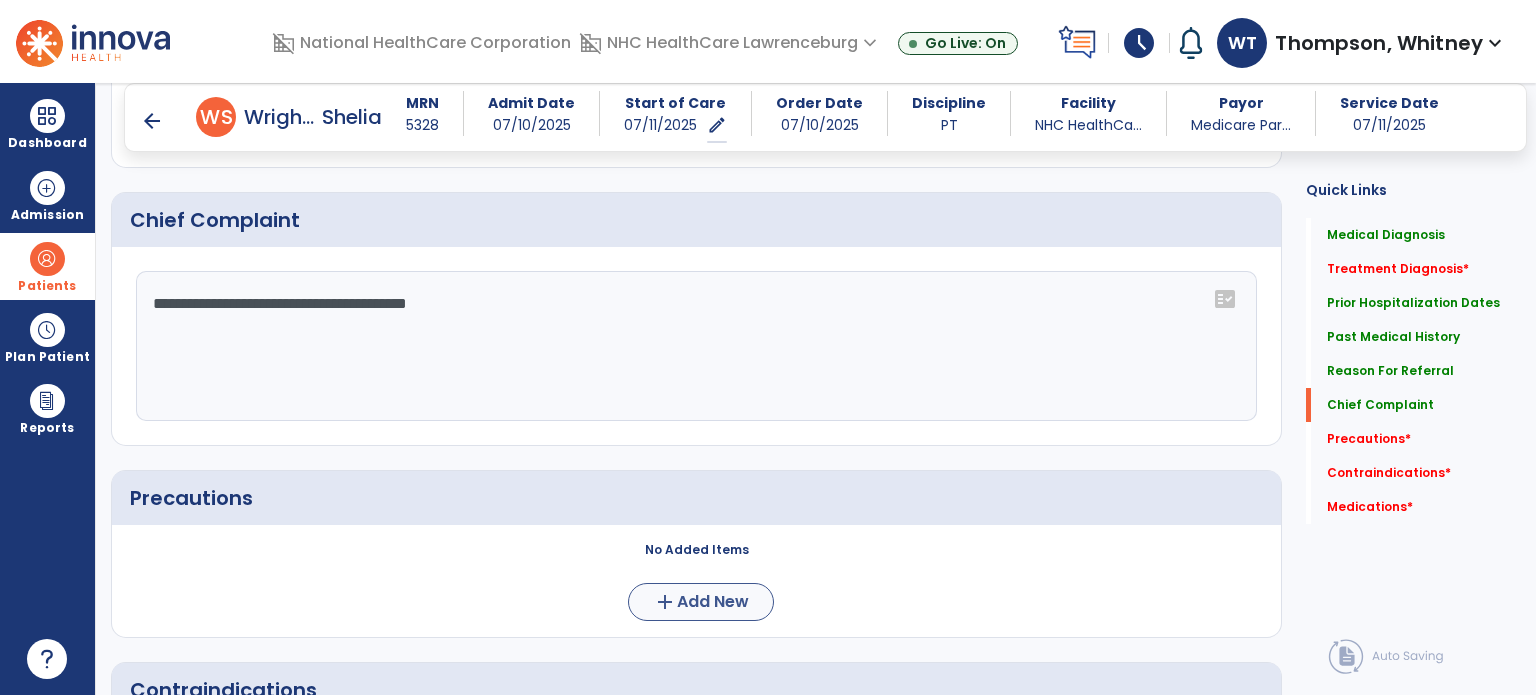 type on "**********" 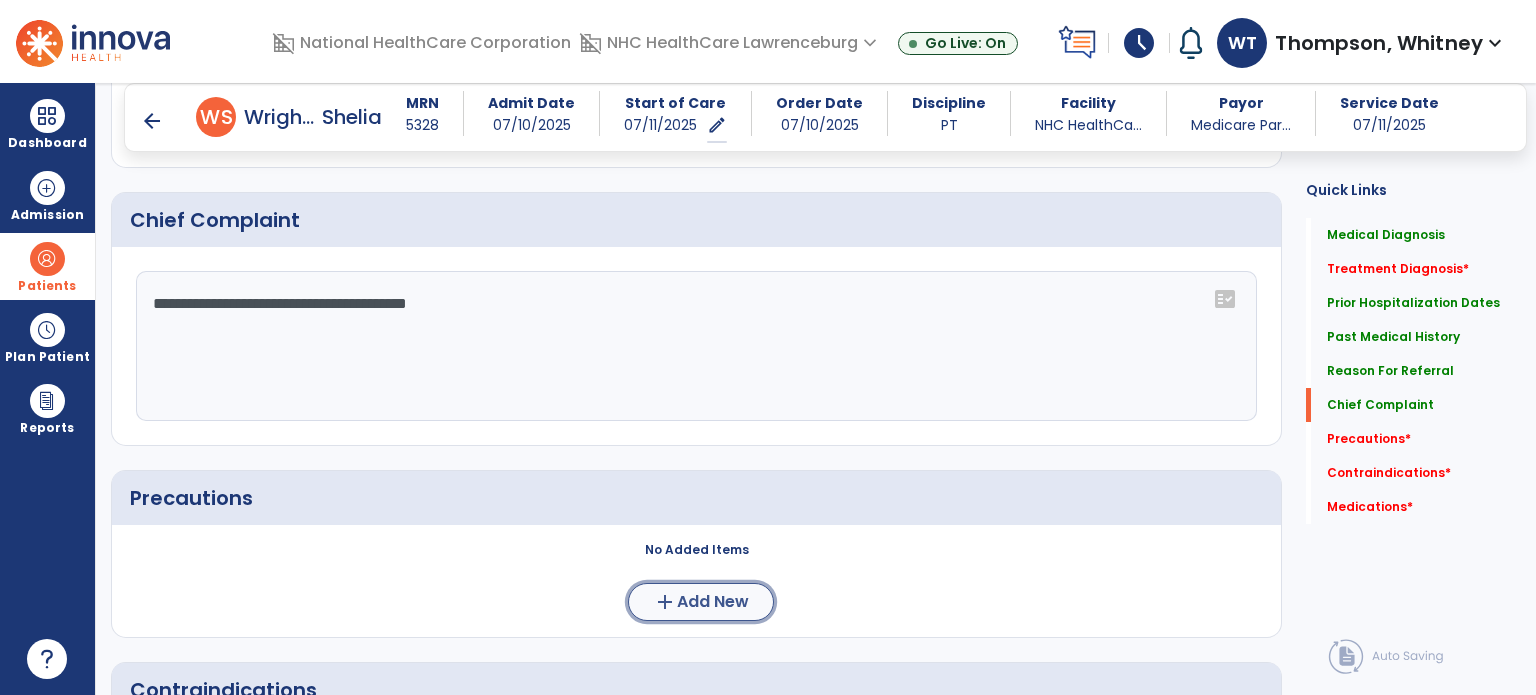 click on "Add New" 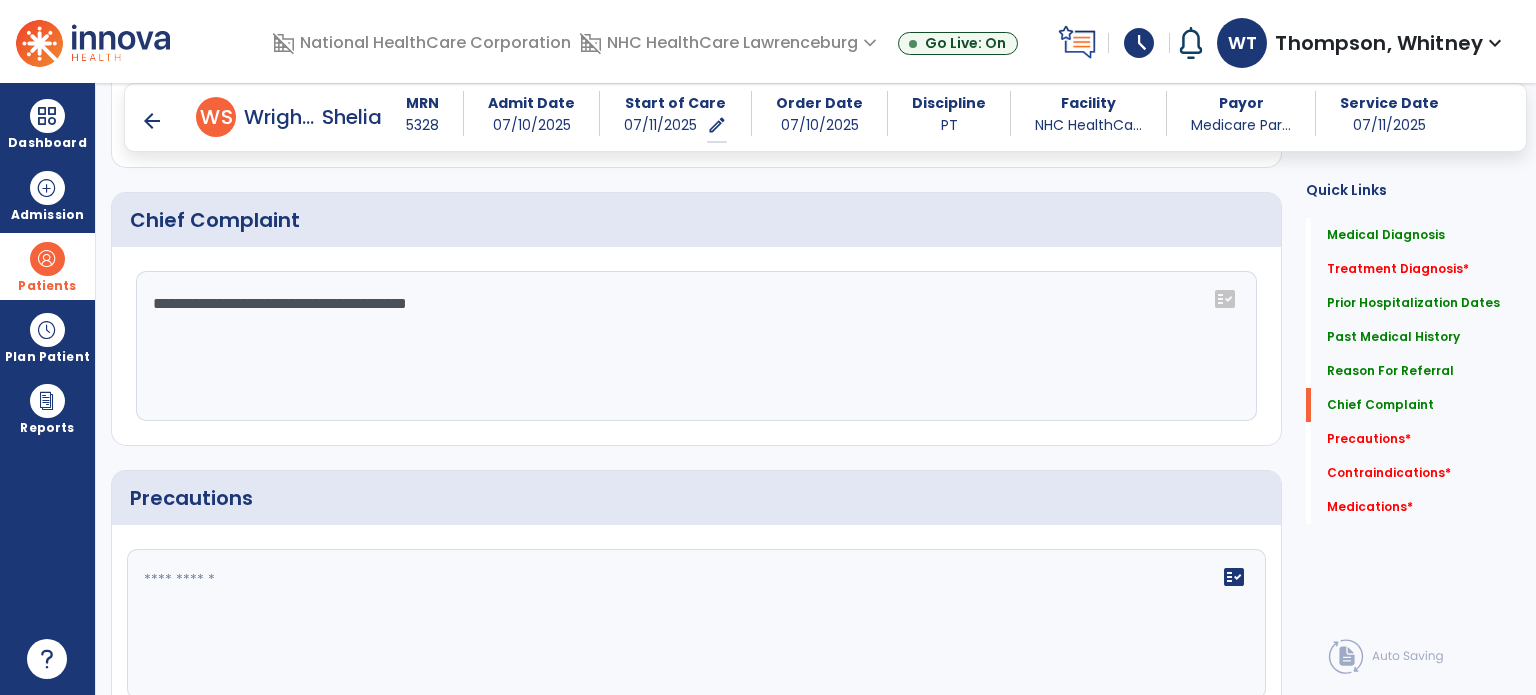 click 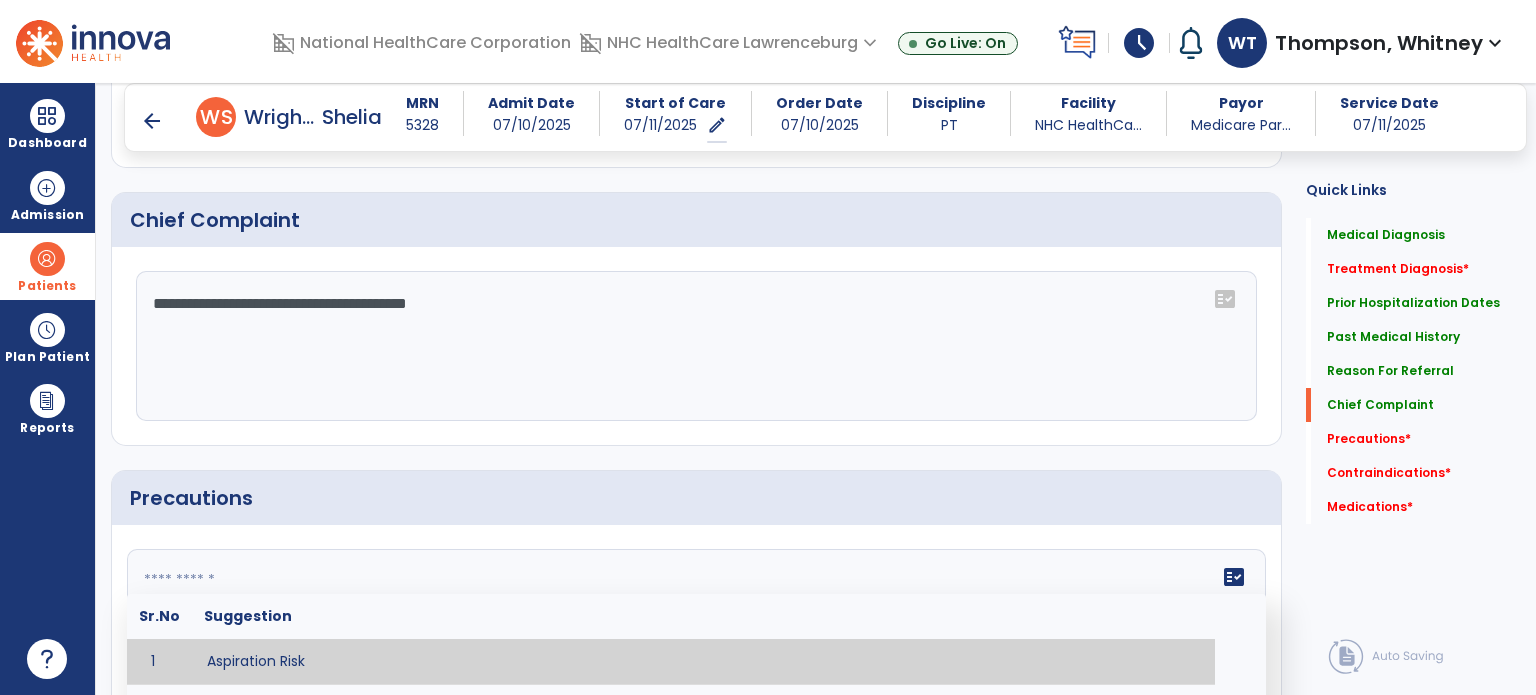 paste on "**********" 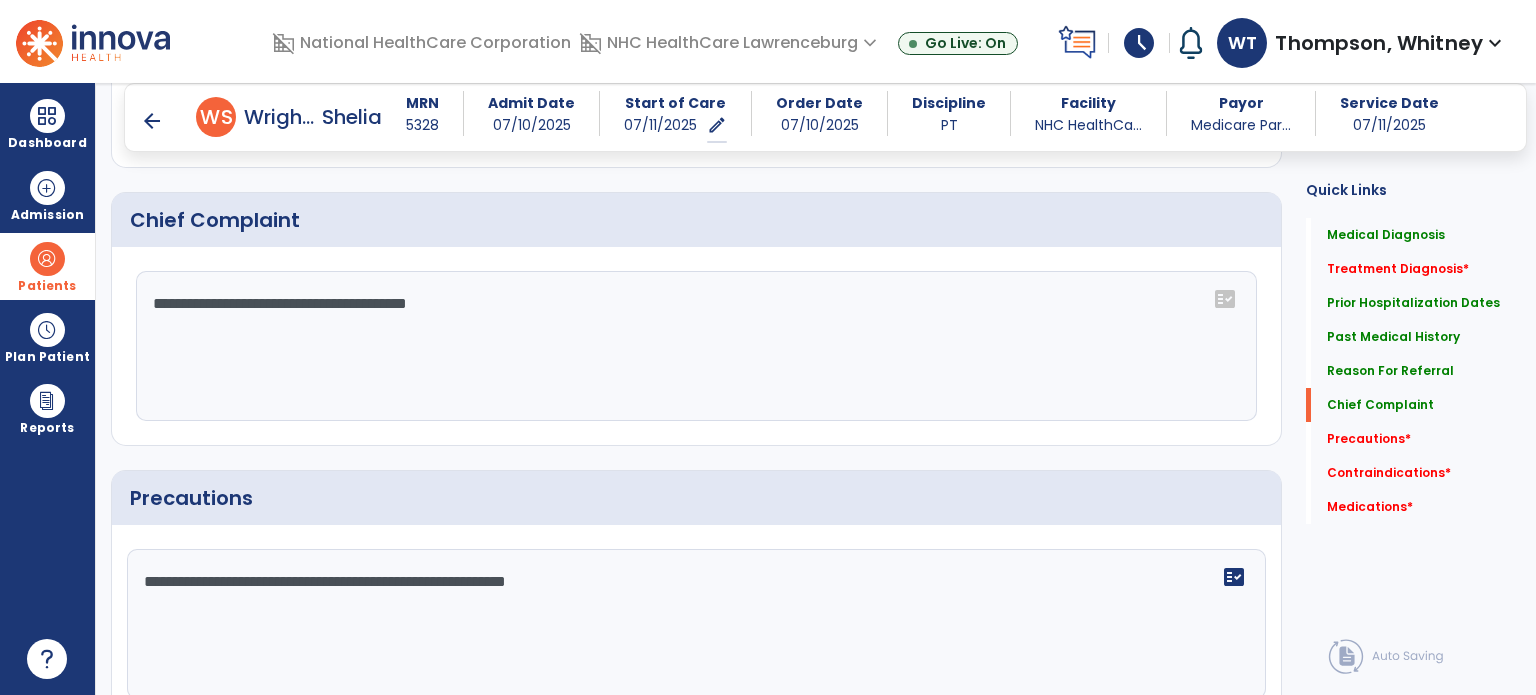 click on "**********" 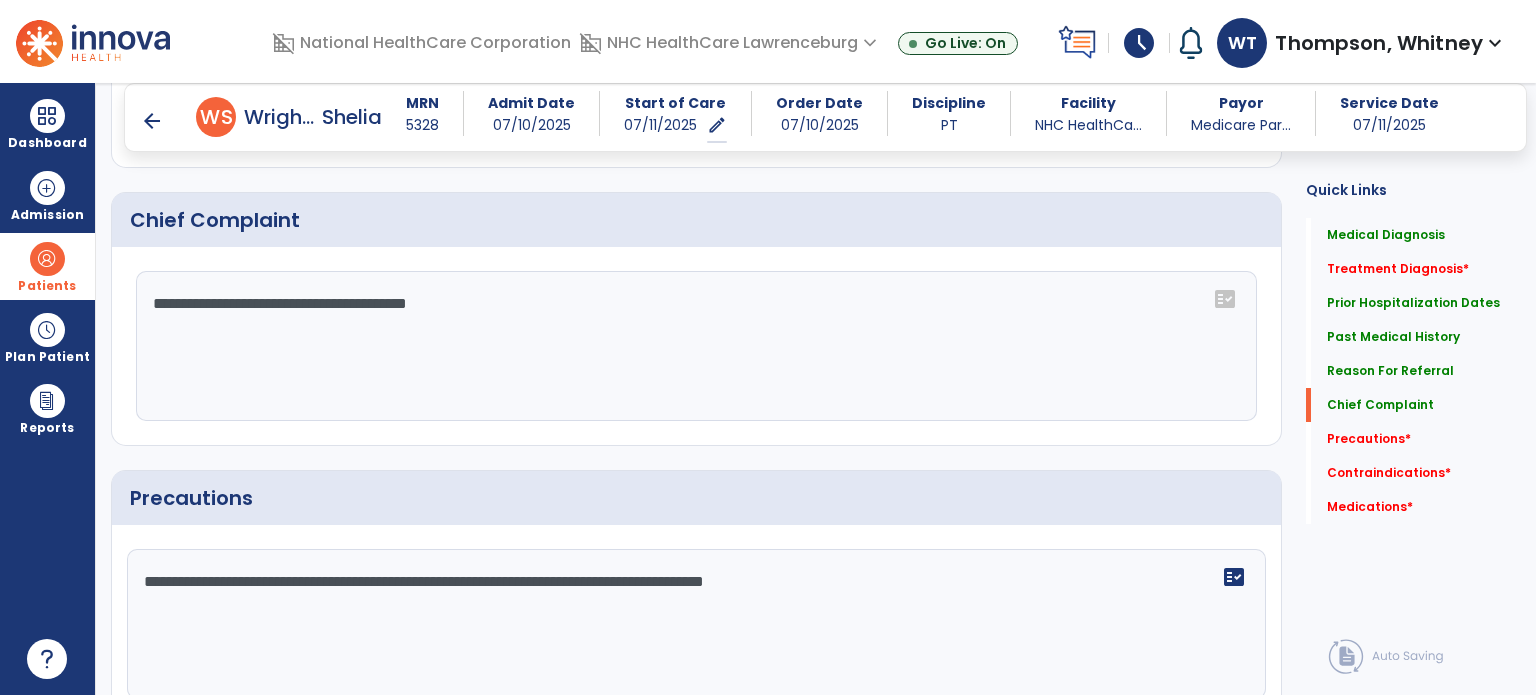 drag, startPoint x: 820, startPoint y: 567, endPoint x: 628, endPoint y: 578, distance: 192.31485 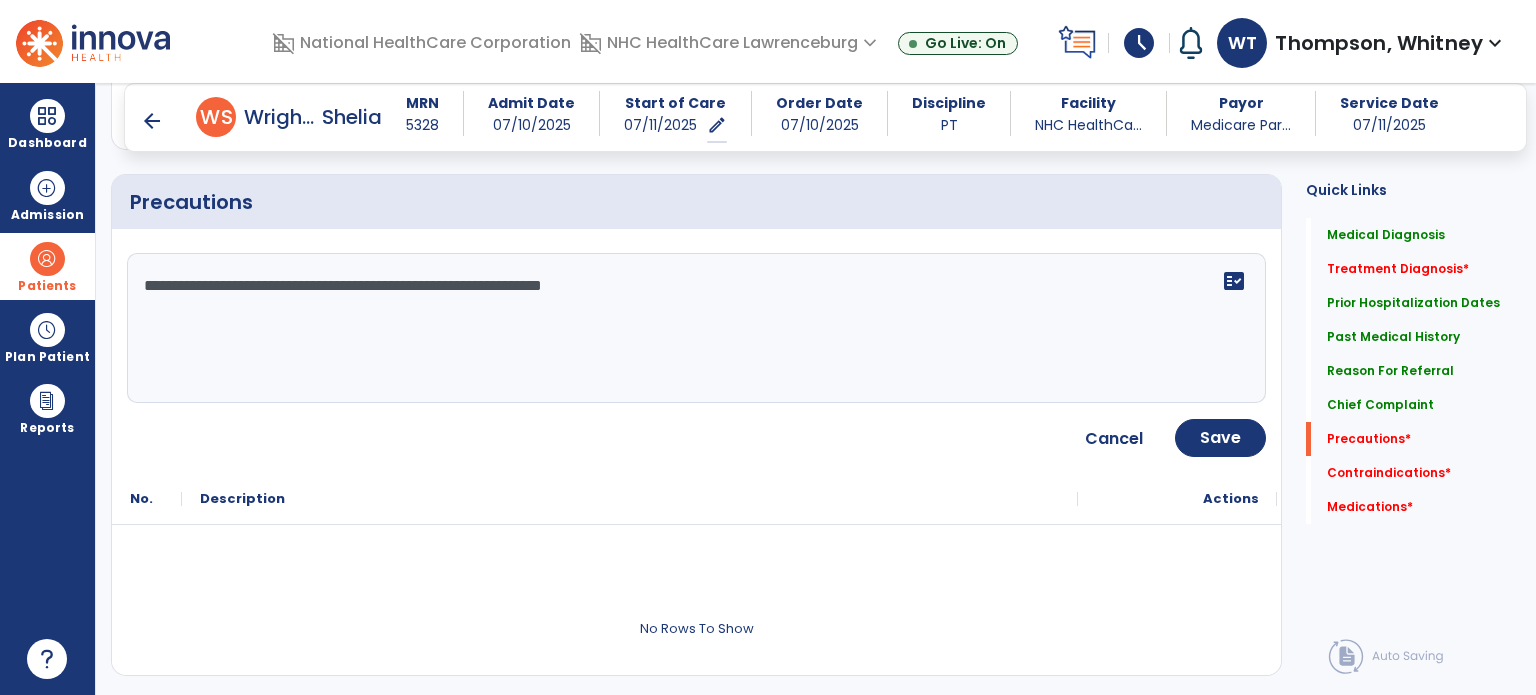 scroll, scrollTop: 1800, scrollLeft: 0, axis: vertical 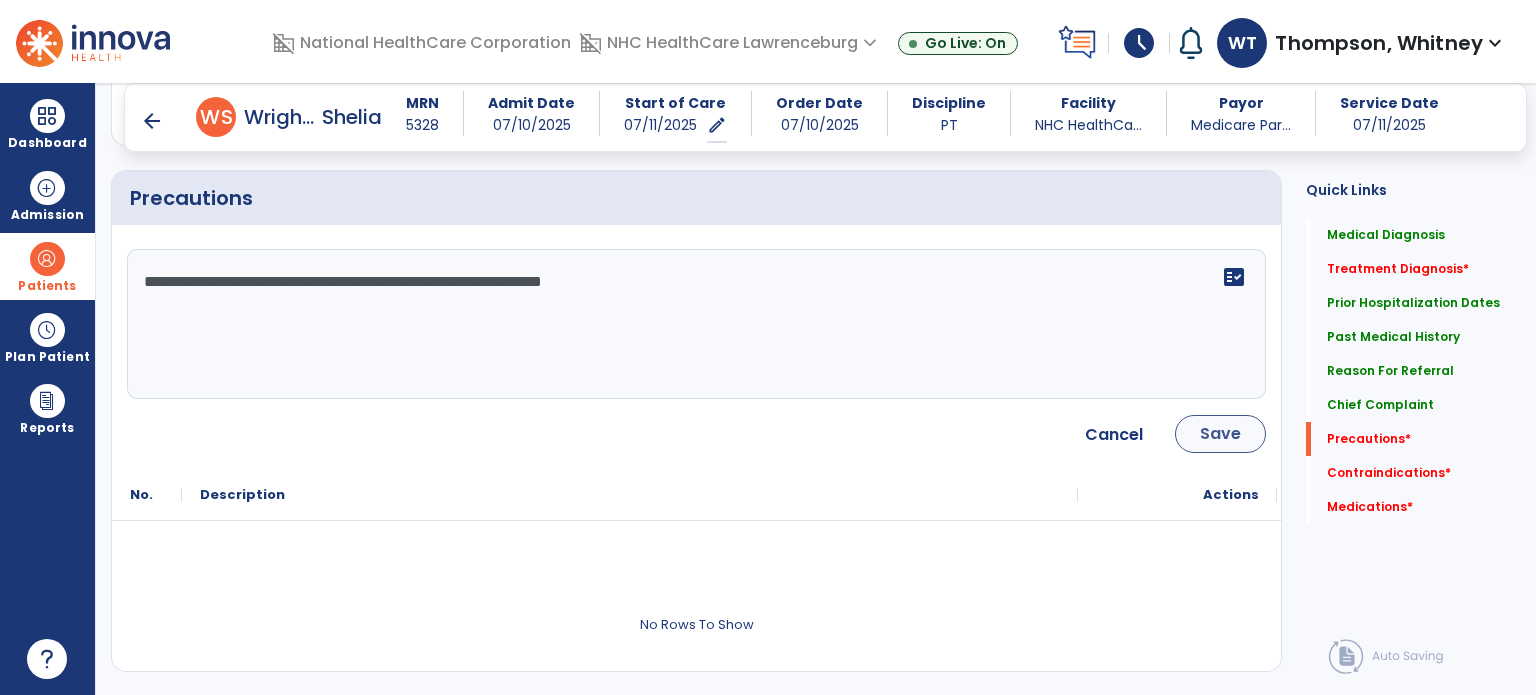 type on "**********" 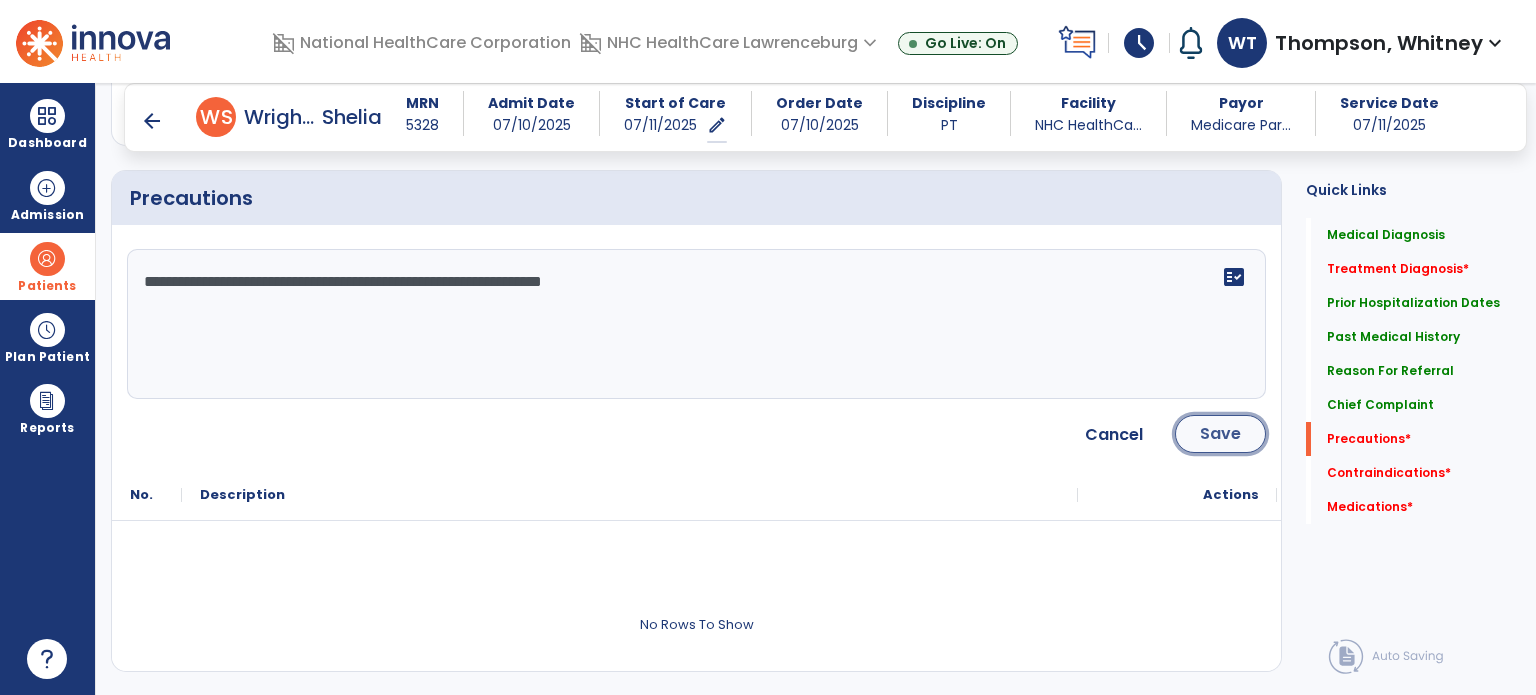 click on "Save" 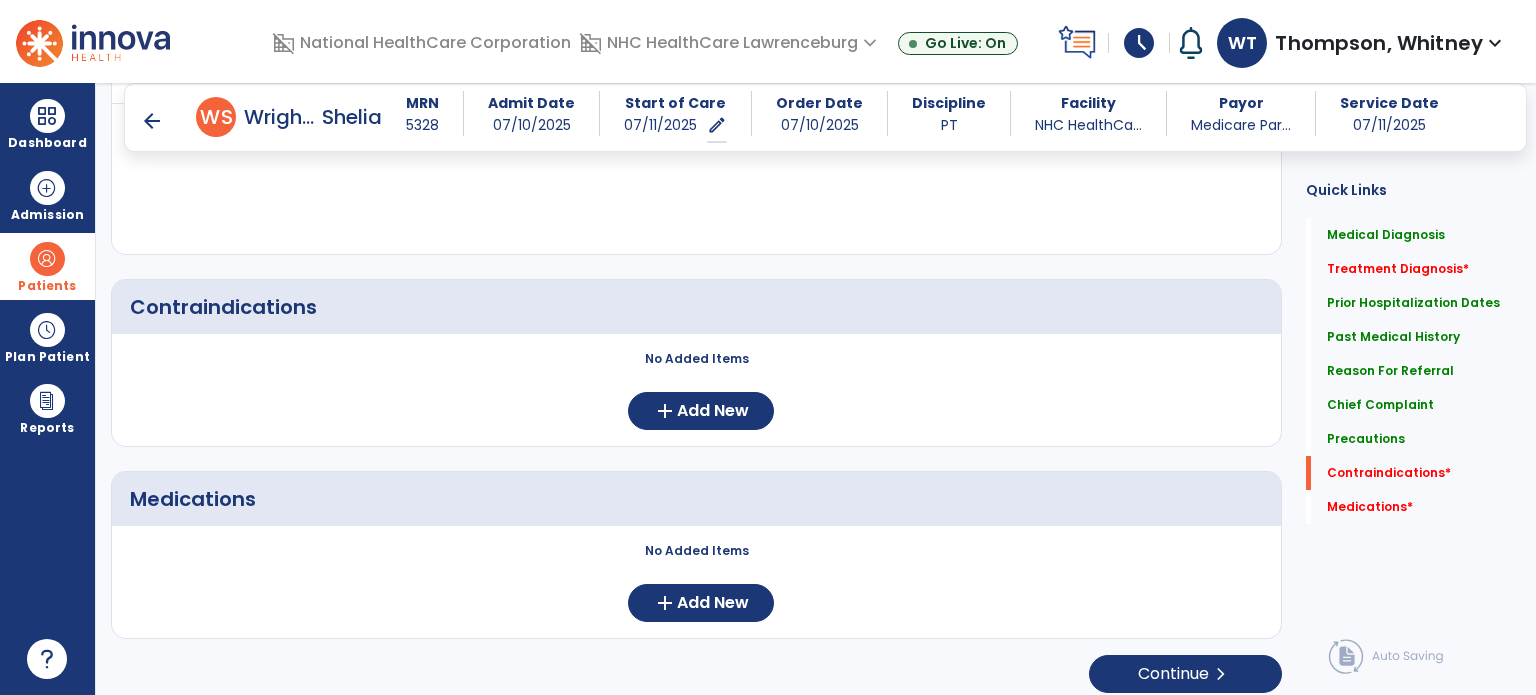 scroll, scrollTop: 1996, scrollLeft: 0, axis: vertical 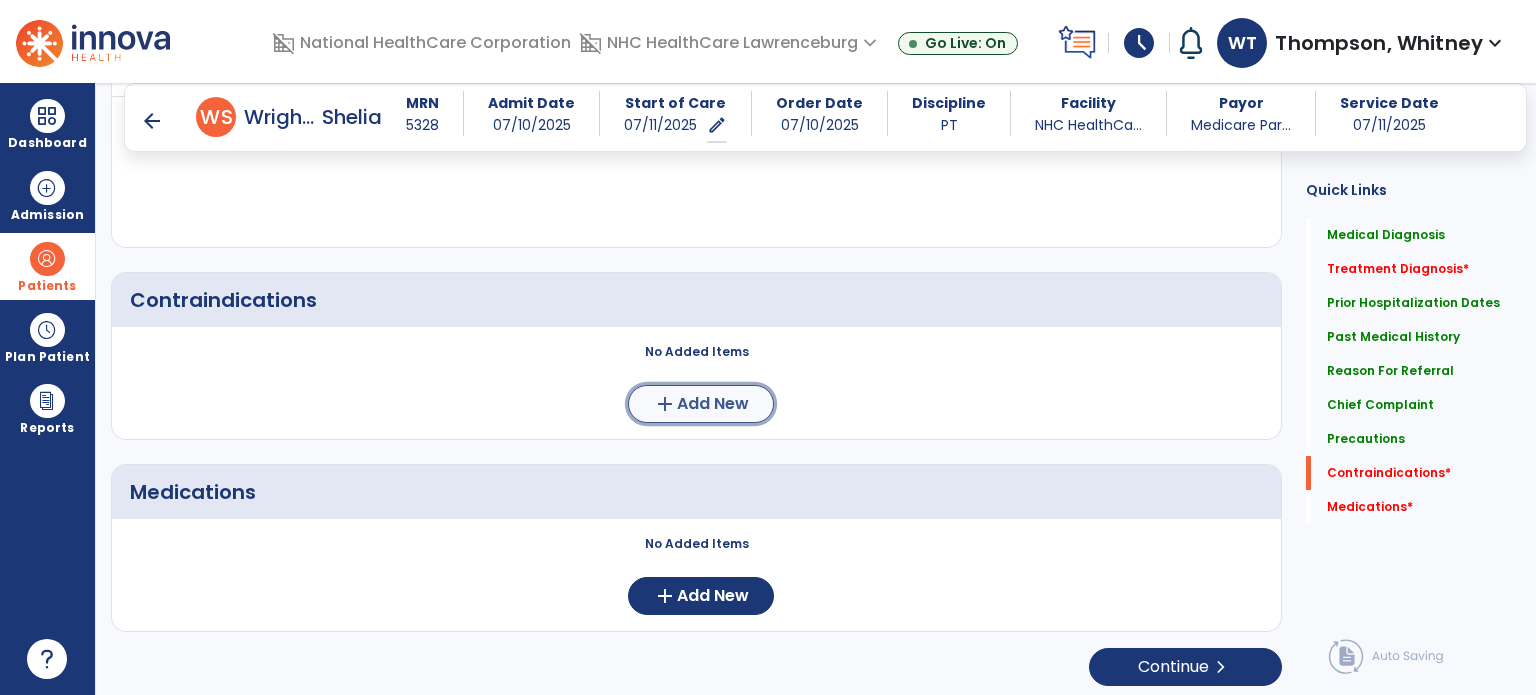 click on "add" 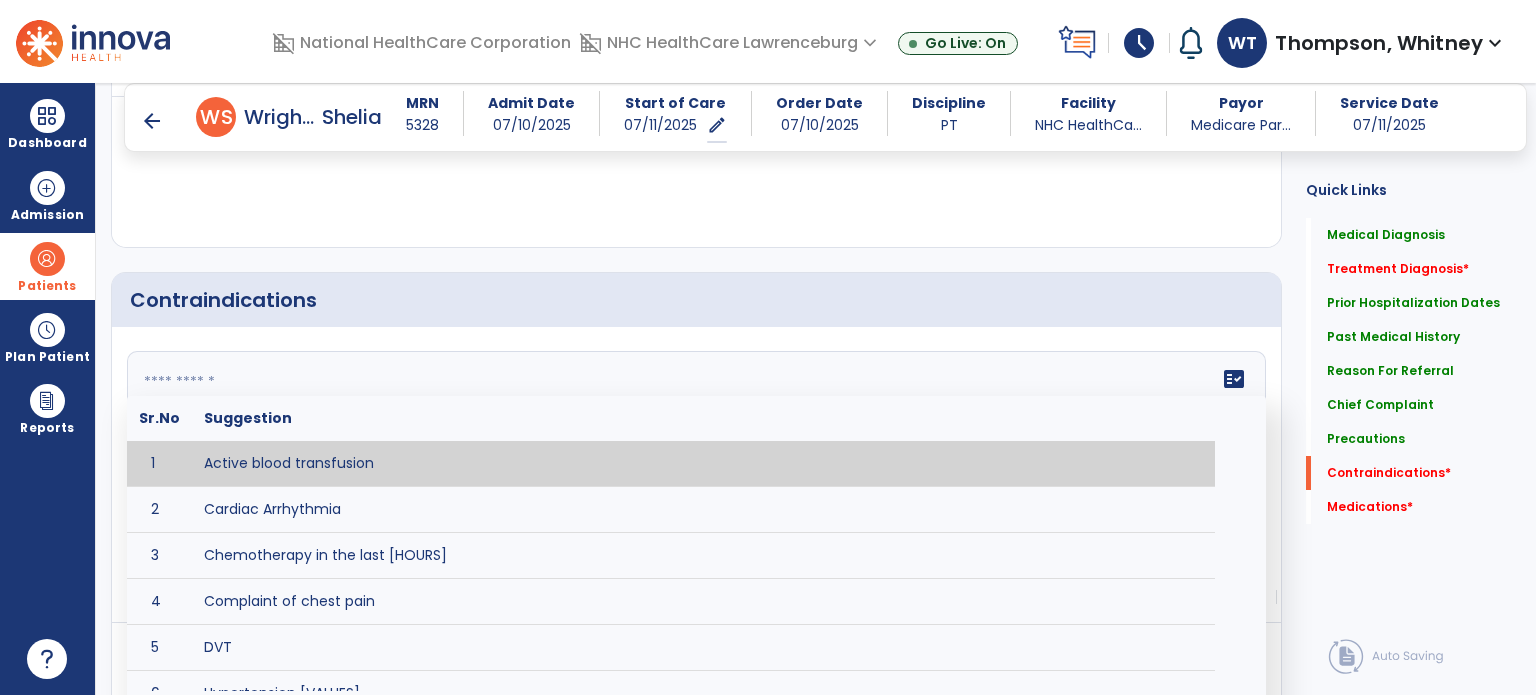 click on "fact_check  Sr.No Suggestion 1 Active blood transfusion 2 Cardiac Arrhythmia 3 Chemotherapy in the last [HOURS] 4 Complaint of chest pain 5 DVT 6 Hypertension [VALUES] 7 Inflammation or infection in the heart. 8 Oxygen saturation lower than [VALUE] 9 Pacemaker 10 Pulmonary infarction 11 Recent changes in EKG 12 Severe aortic stenosis 13 Severe dehydration 14 Severe diaphoresis 15 Severe orthostatic hypotension 16 Severe shortness of breath/dyspnea 17 Significantly elevated potassium levels 18 Significantly low potassium levels 19 Suspected or known dissecting aneurysm 20 Systemic infection 21 Uncontrolled diabetes with blood sugar levels greater than [VALUE] or less than [Value]  22 Unstable angina 23 Untreated blood clots" 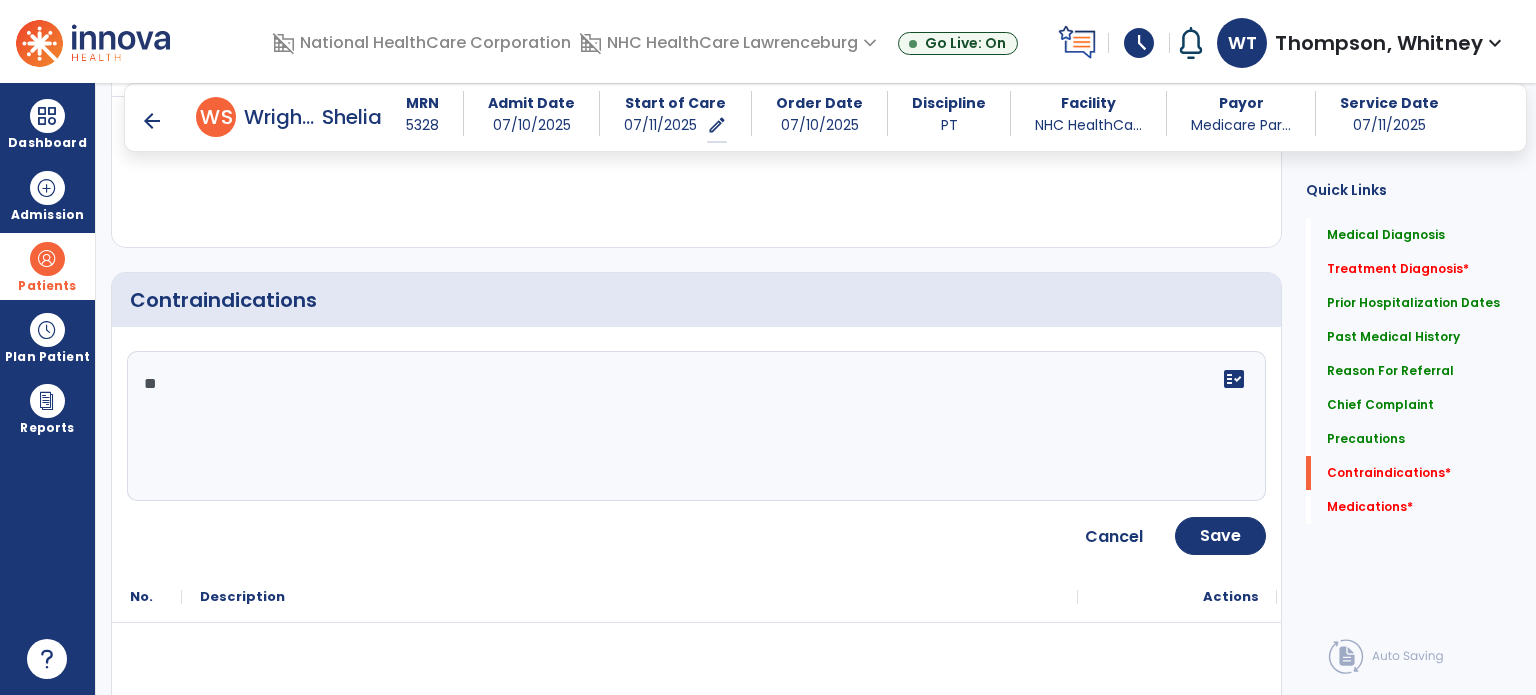 type on "*" 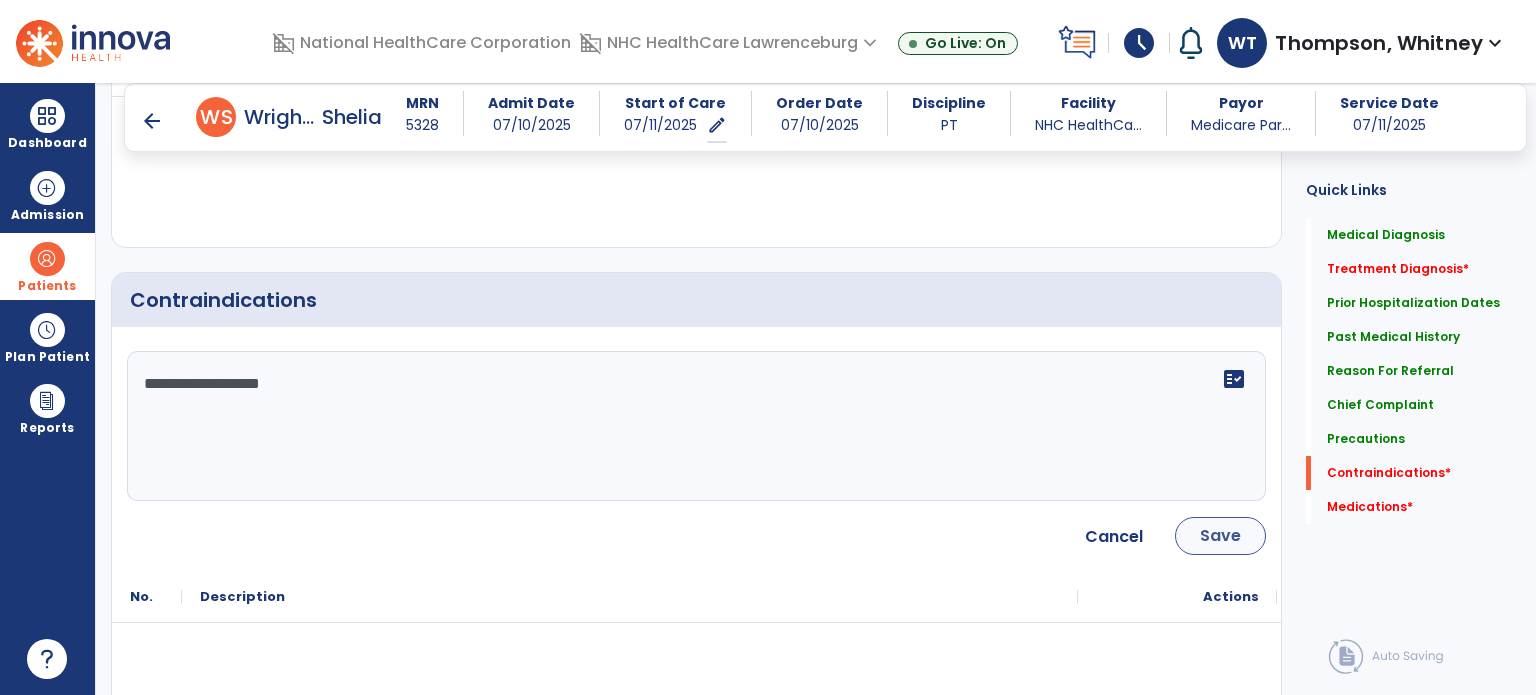 type on "**********" 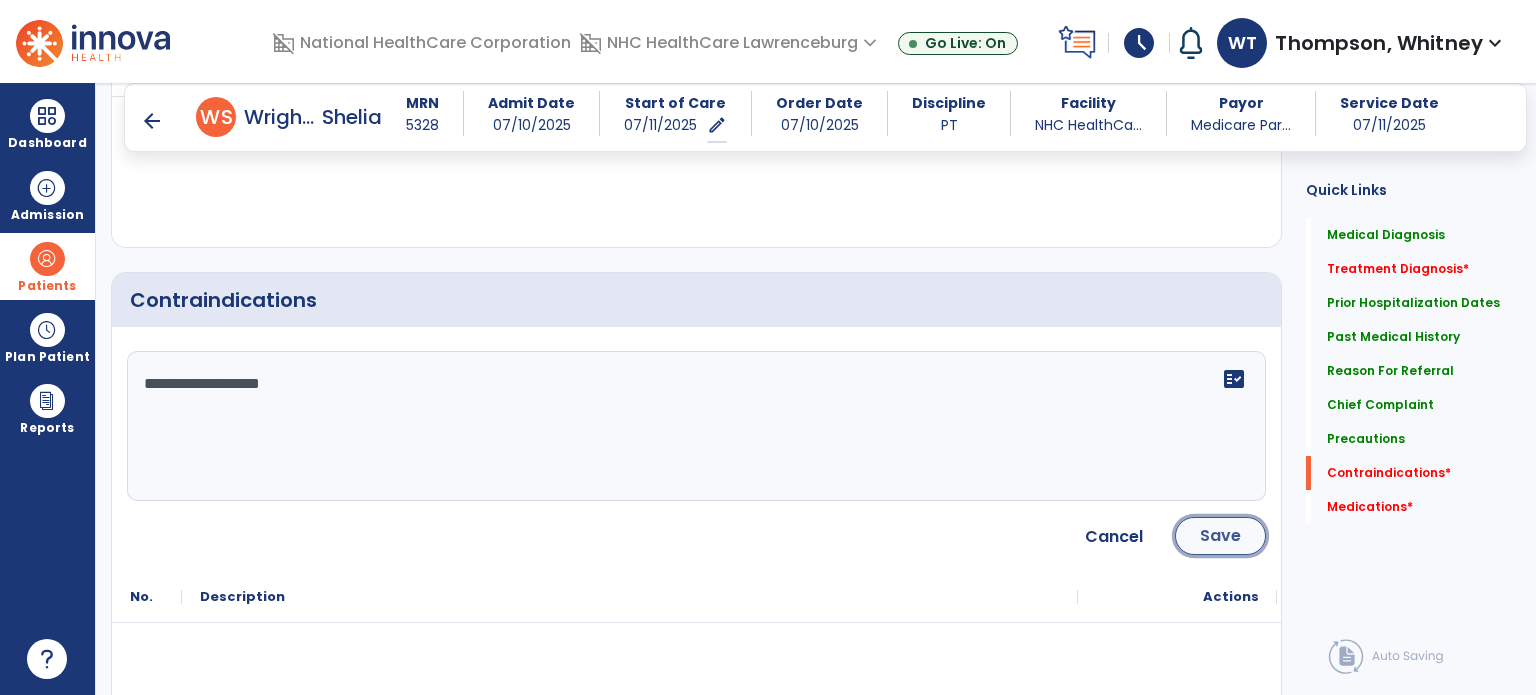 click on "Save" 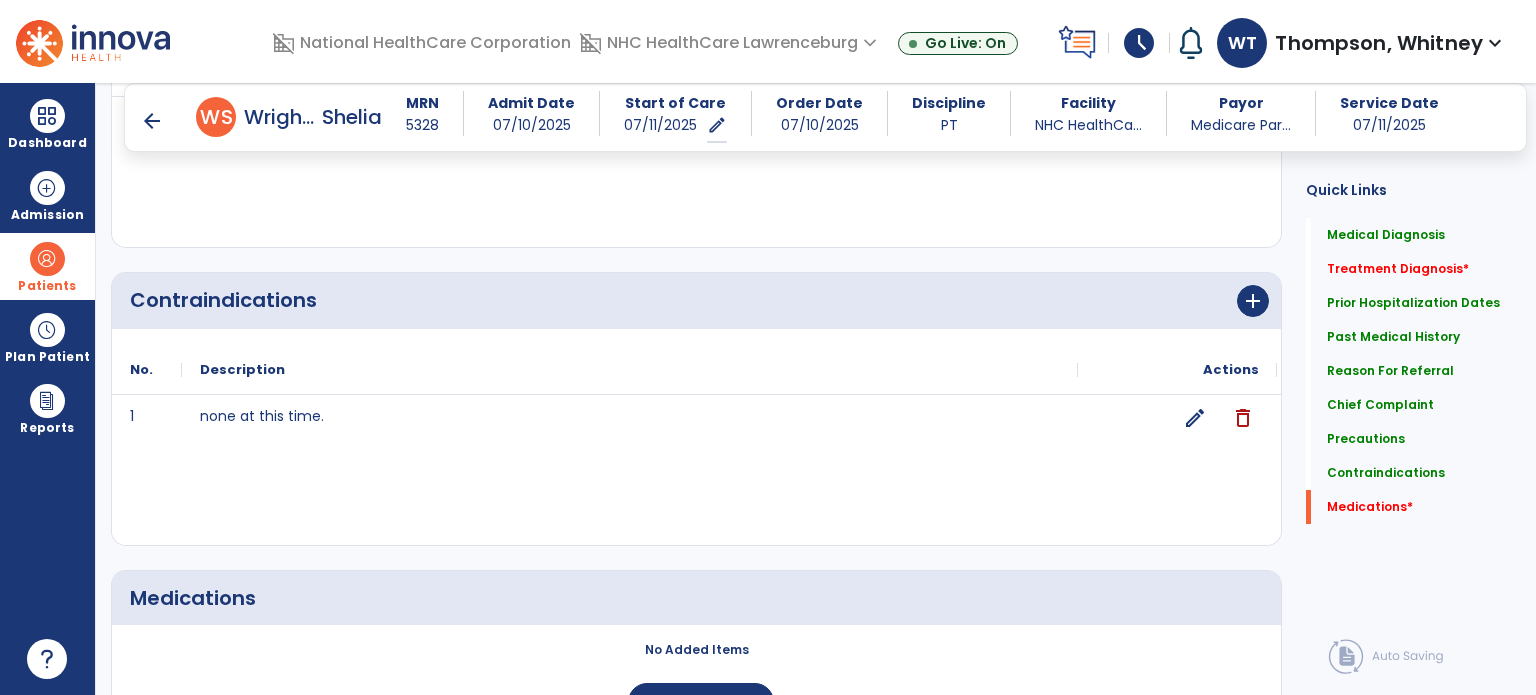 scroll, scrollTop: 2103, scrollLeft: 0, axis: vertical 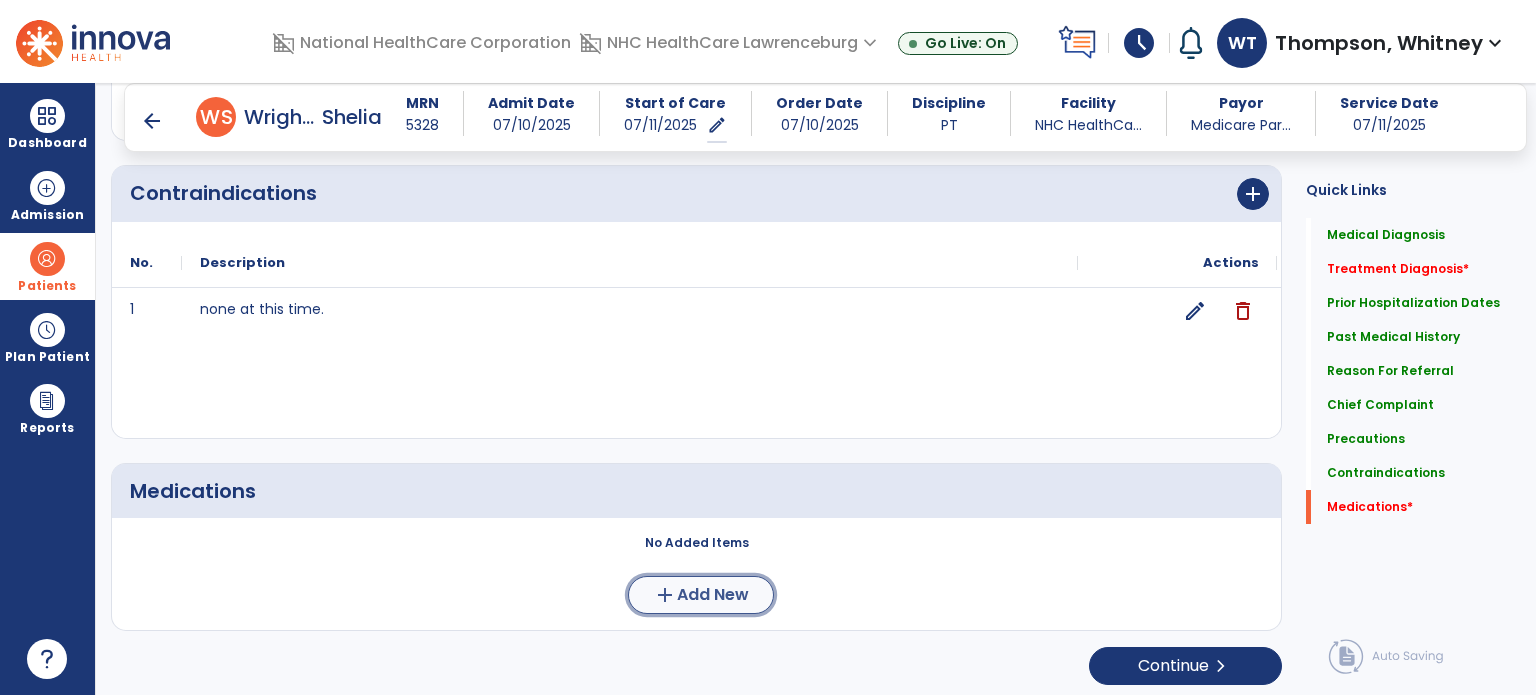 click on "add" 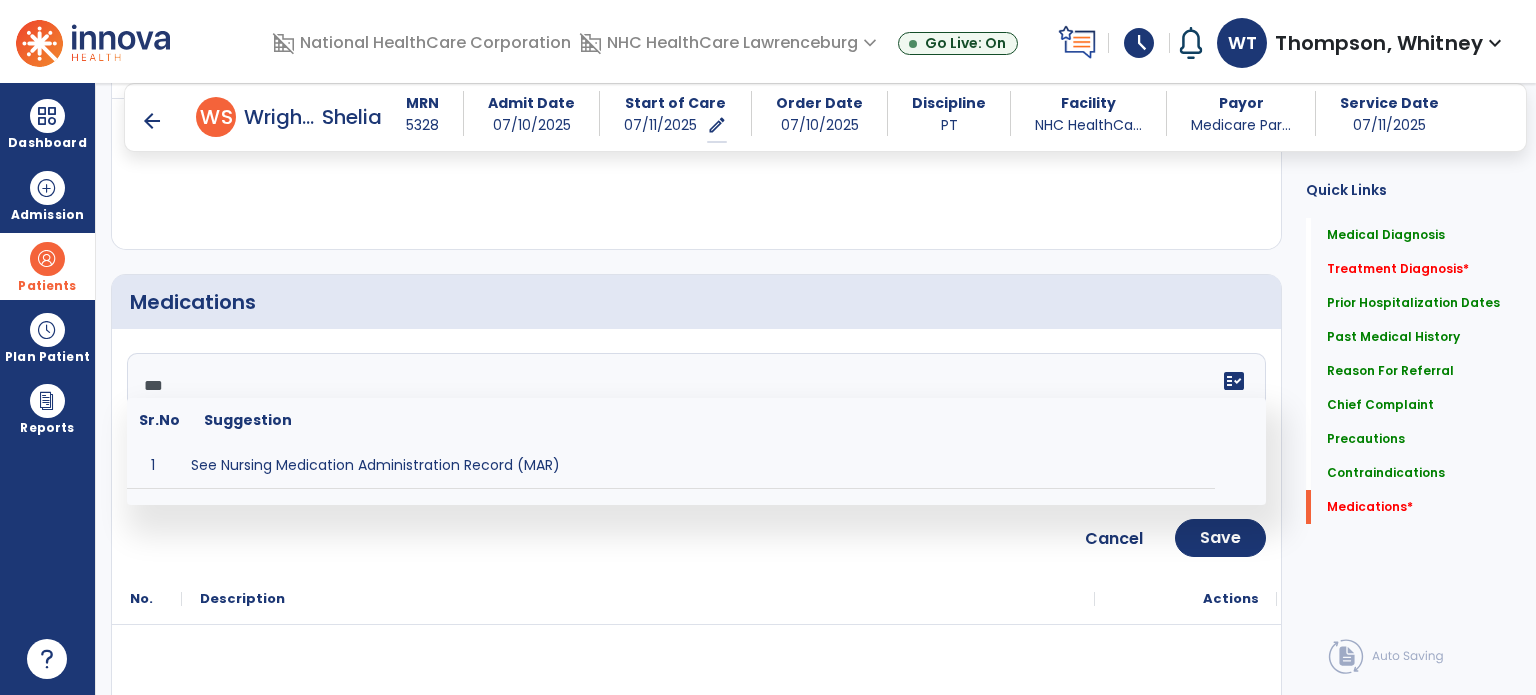 scroll, scrollTop: 2303, scrollLeft: 0, axis: vertical 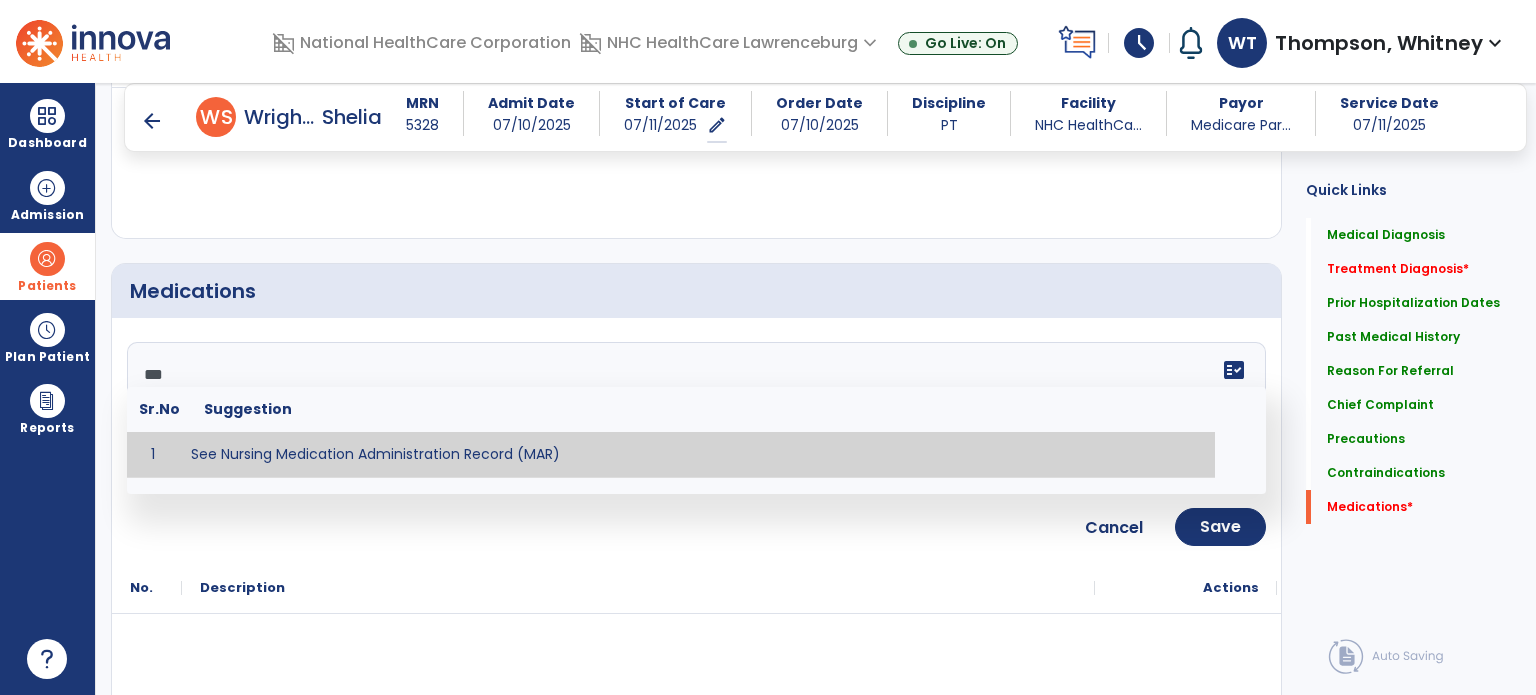 type on "**********" 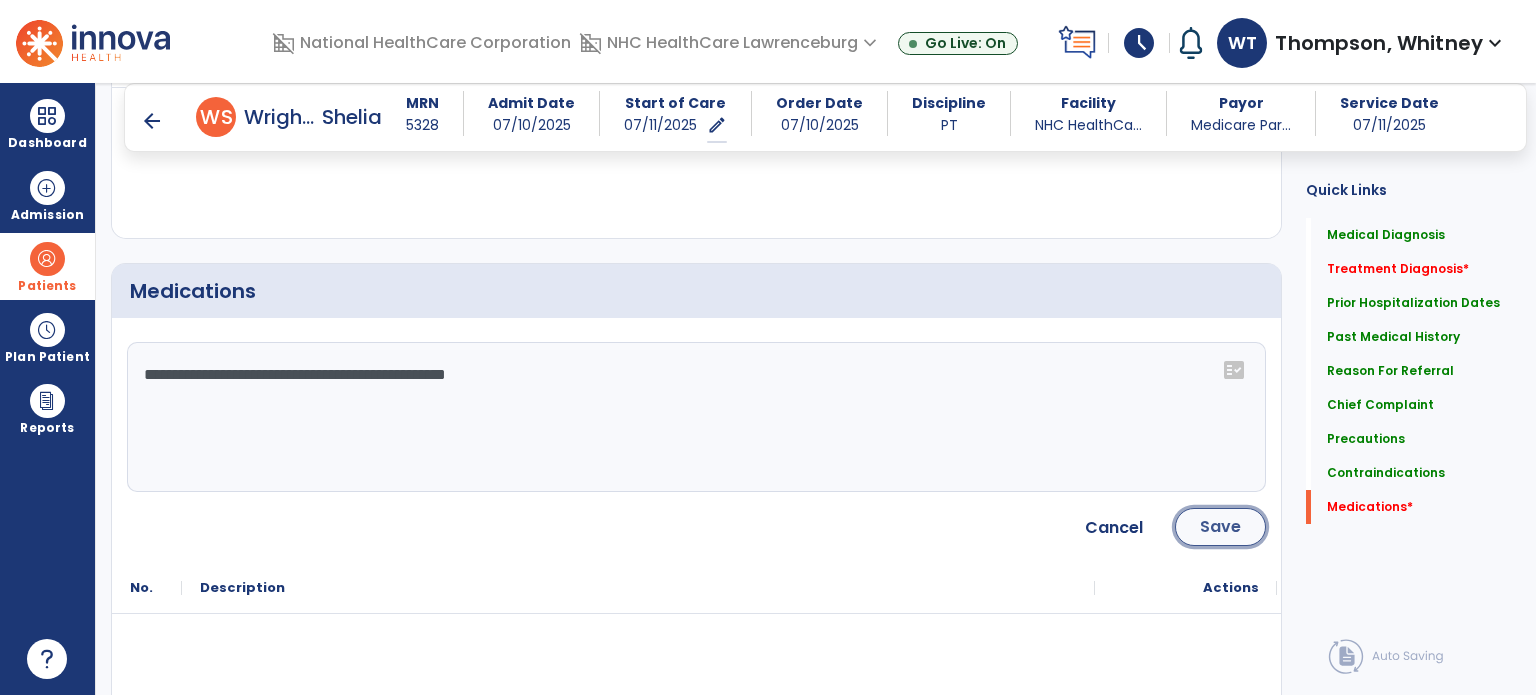 click on "Save" 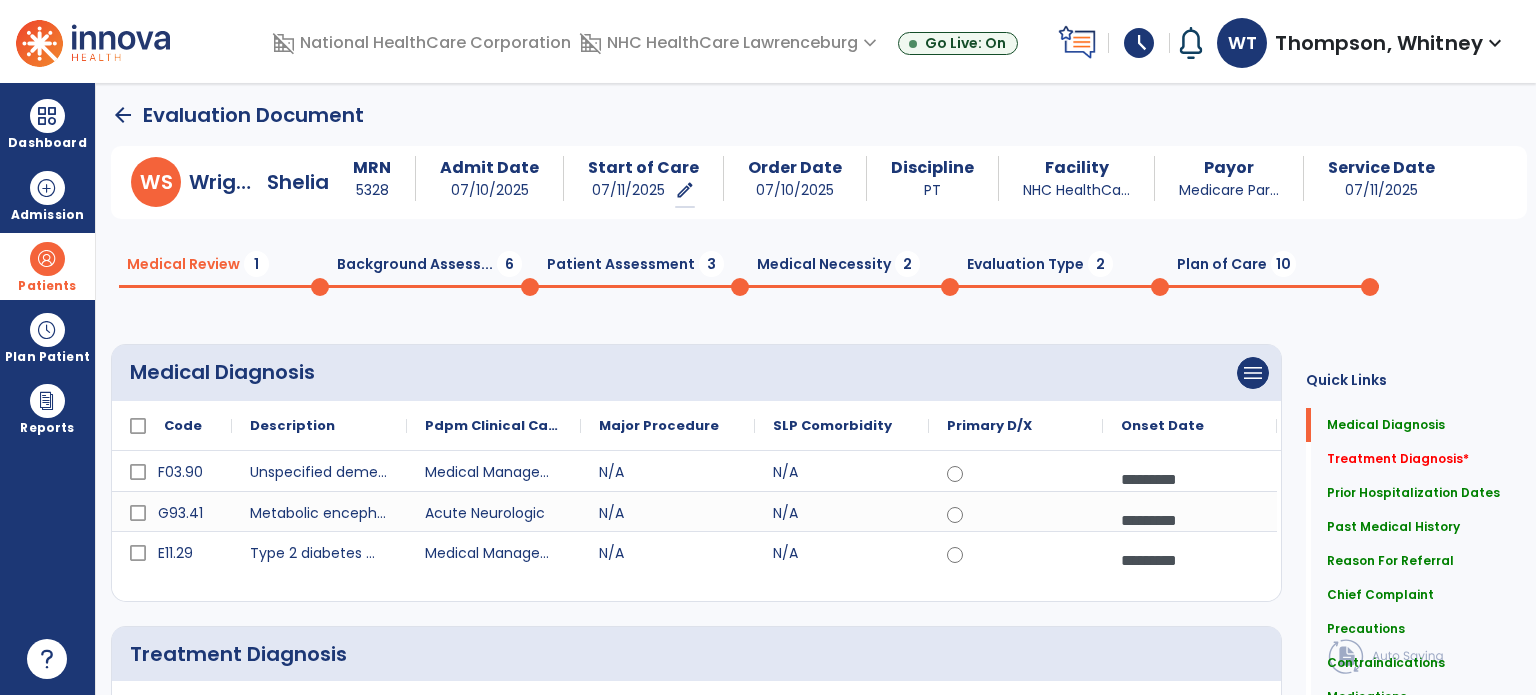 scroll, scrollTop: 0, scrollLeft: 0, axis: both 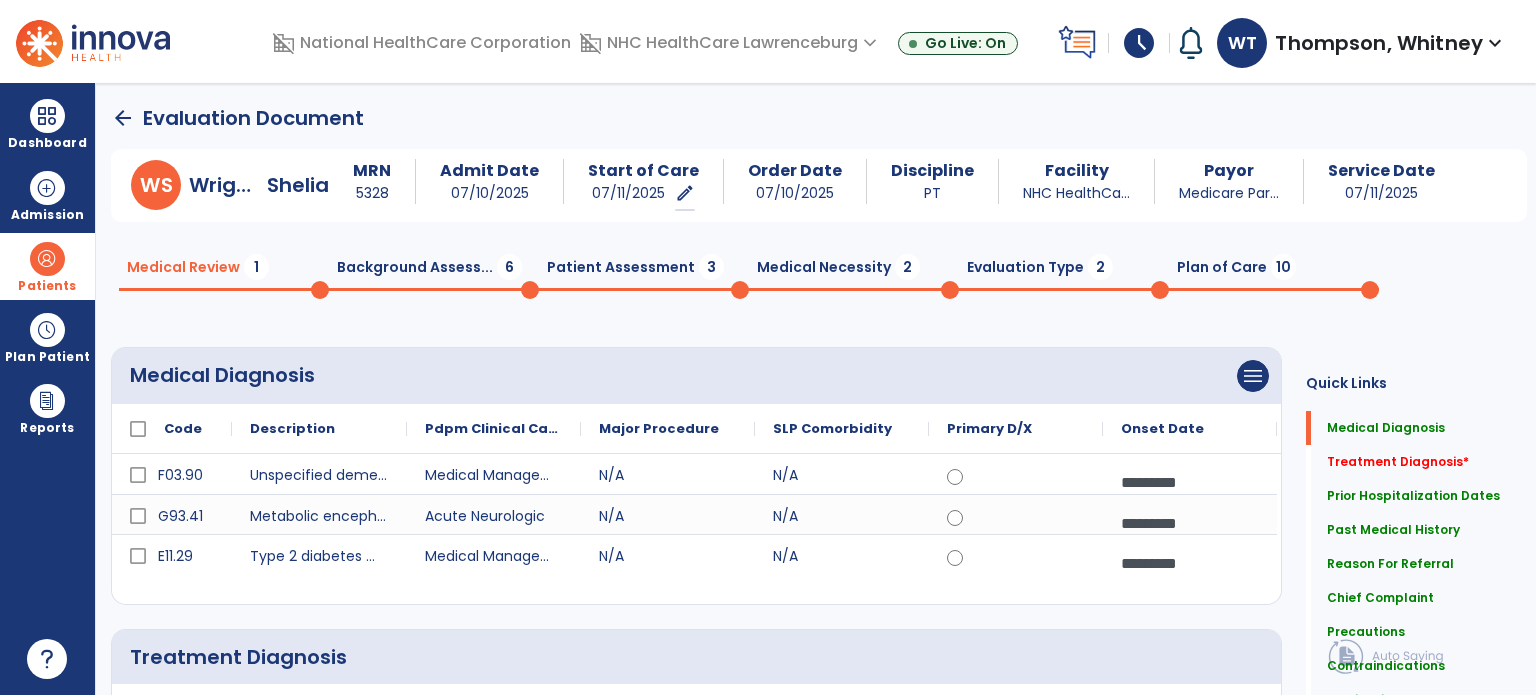 click on "Background Assess...  6" 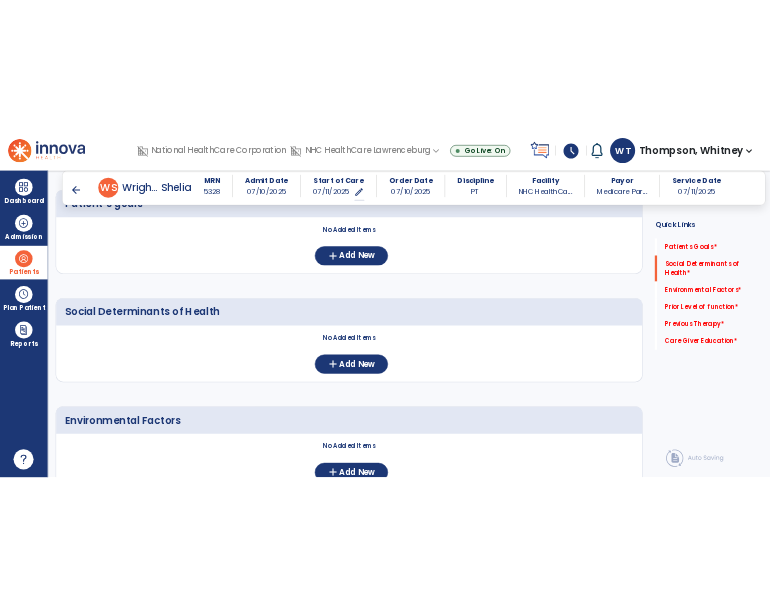 scroll, scrollTop: 100, scrollLeft: 0, axis: vertical 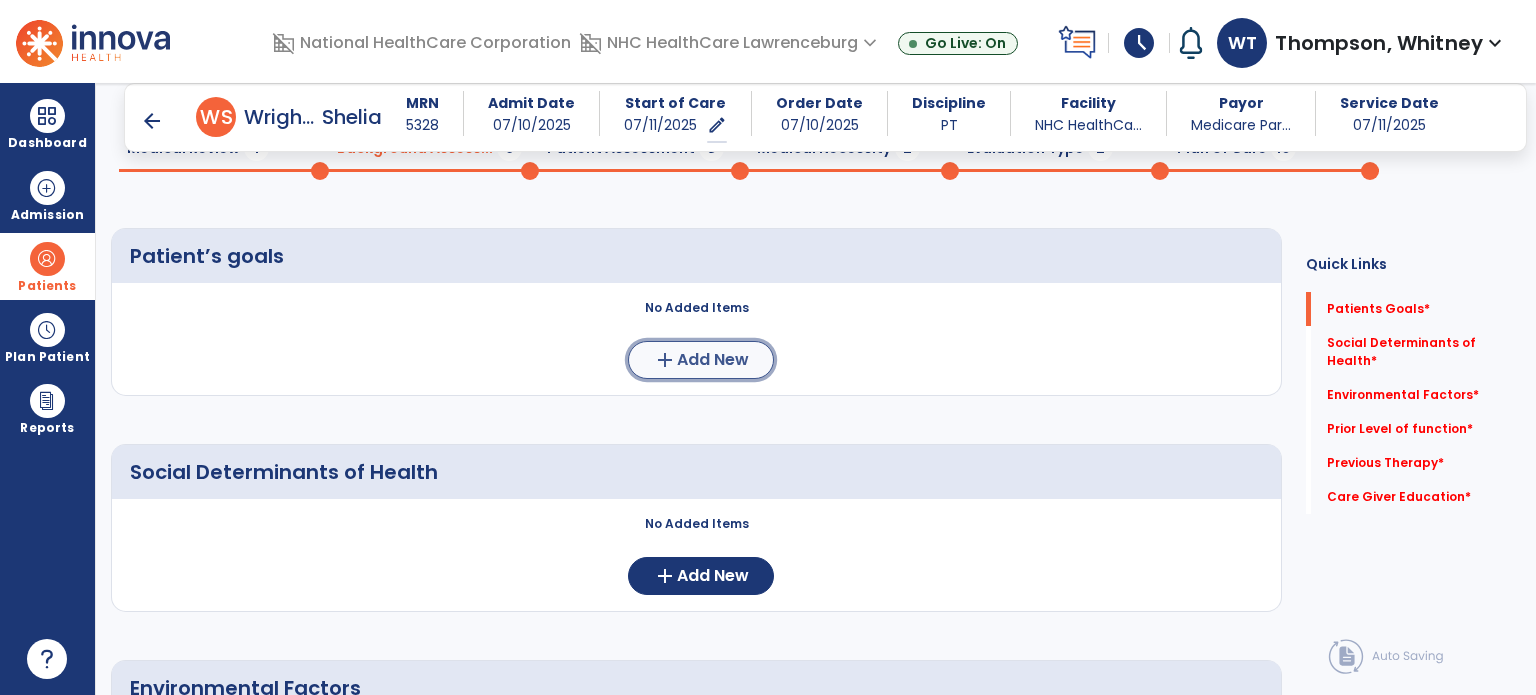 click on "Add New" 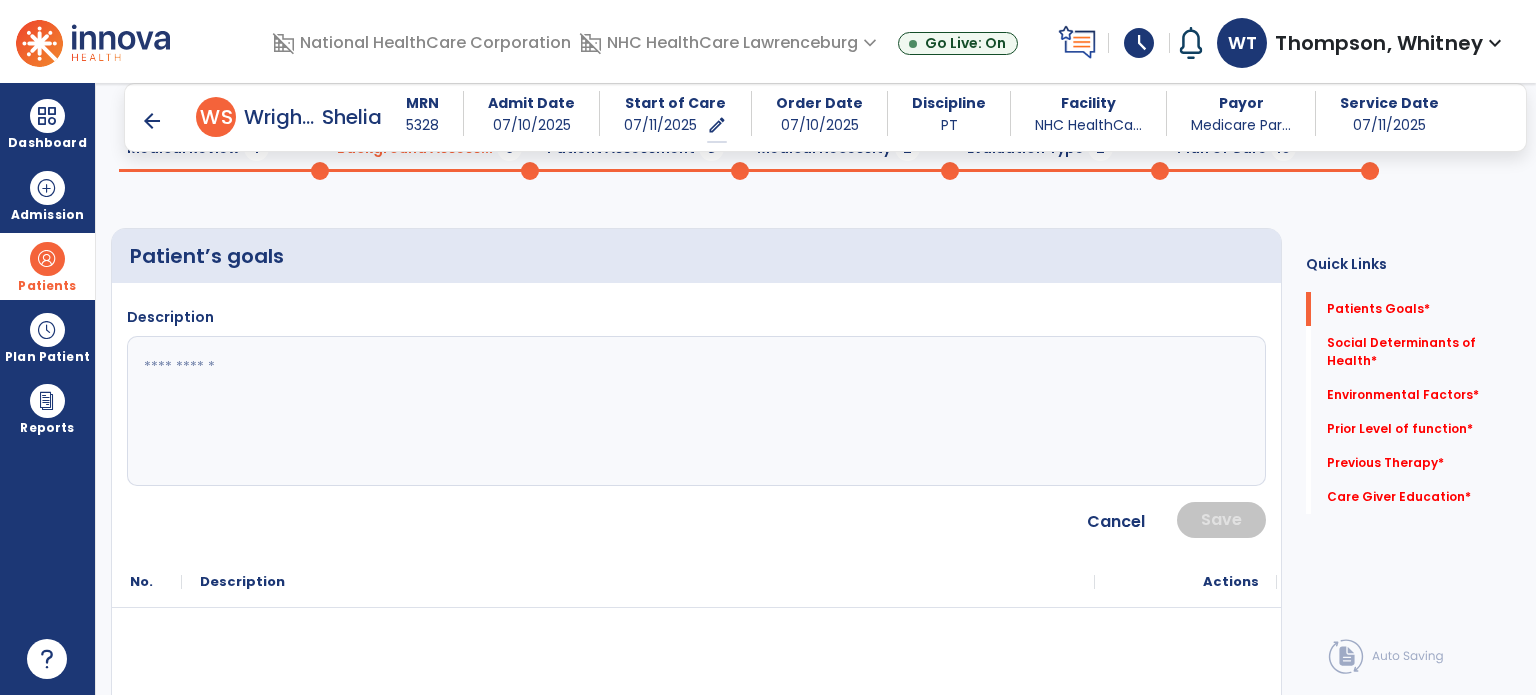 click 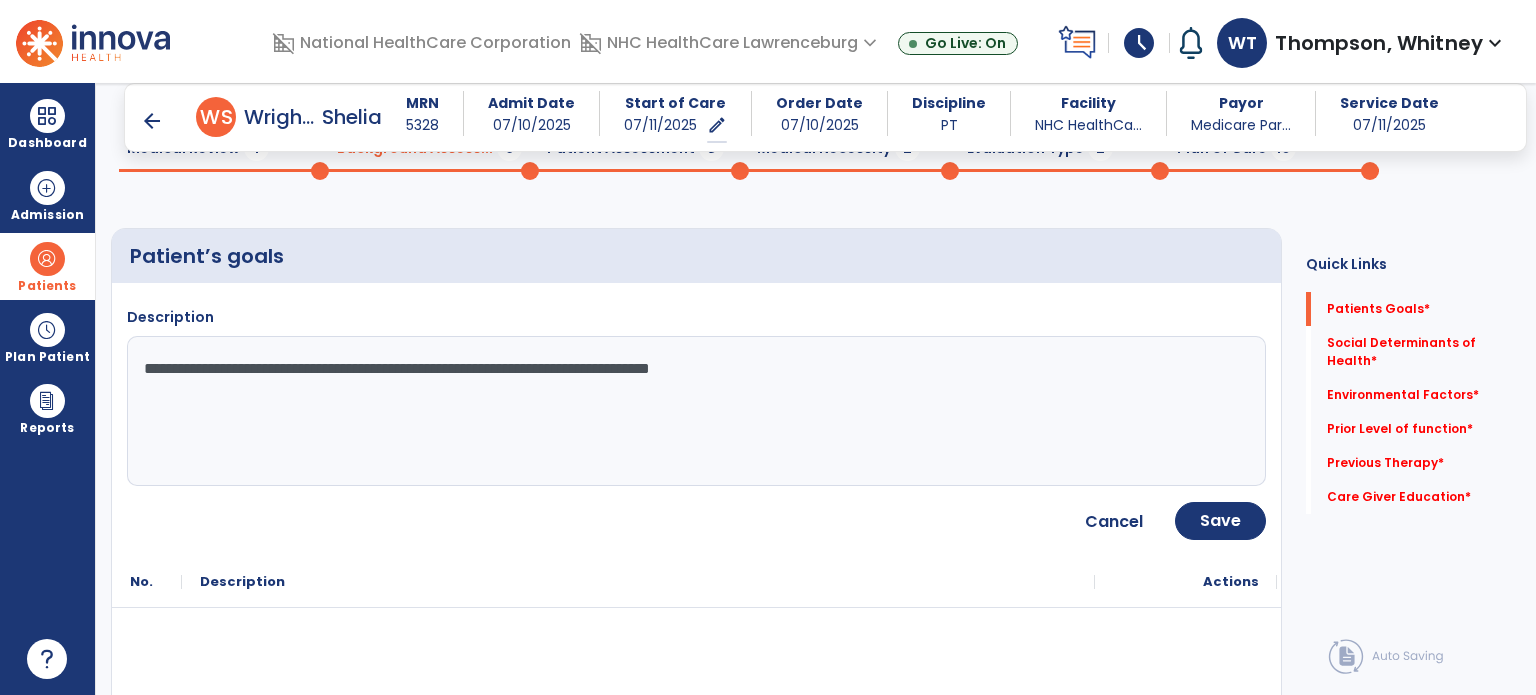 type on "**********" 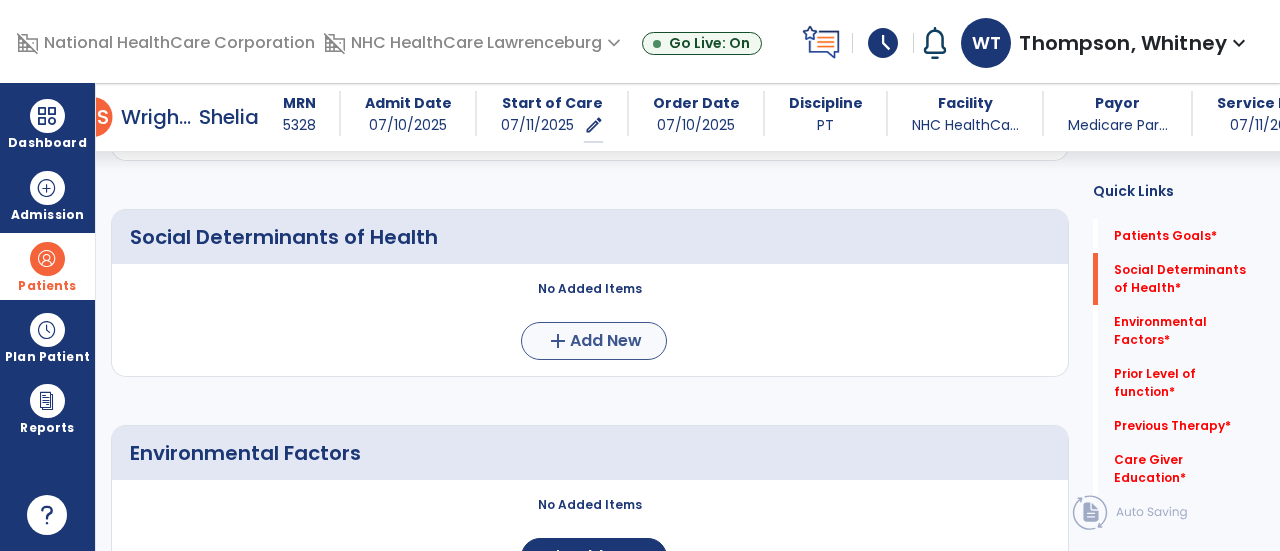 scroll, scrollTop: 700, scrollLeft: 0, axis: vertical 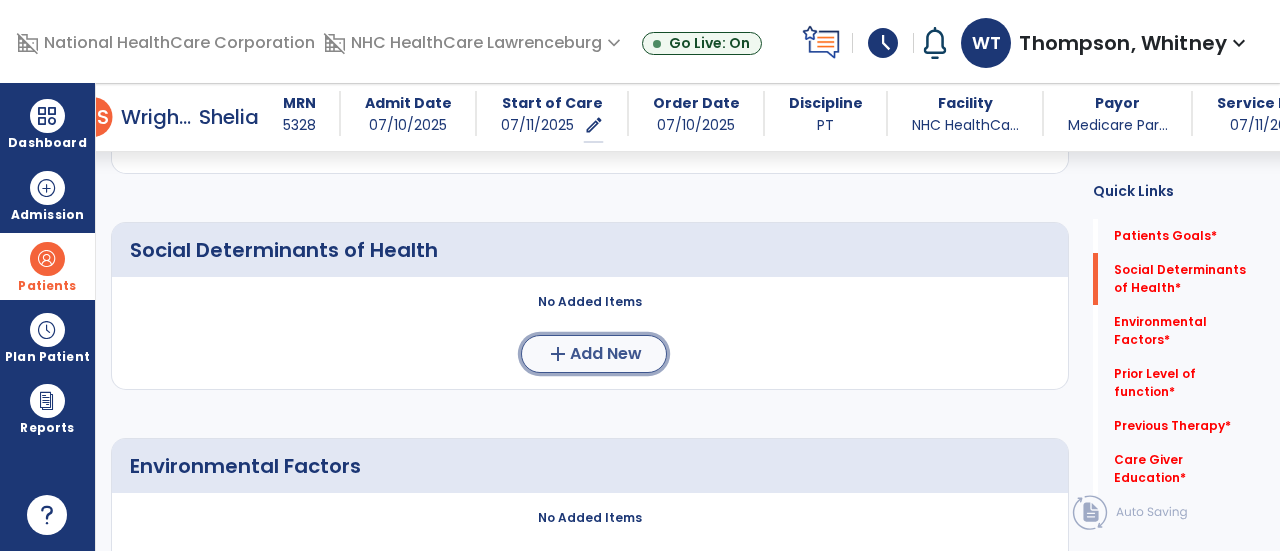 click on "Add New" 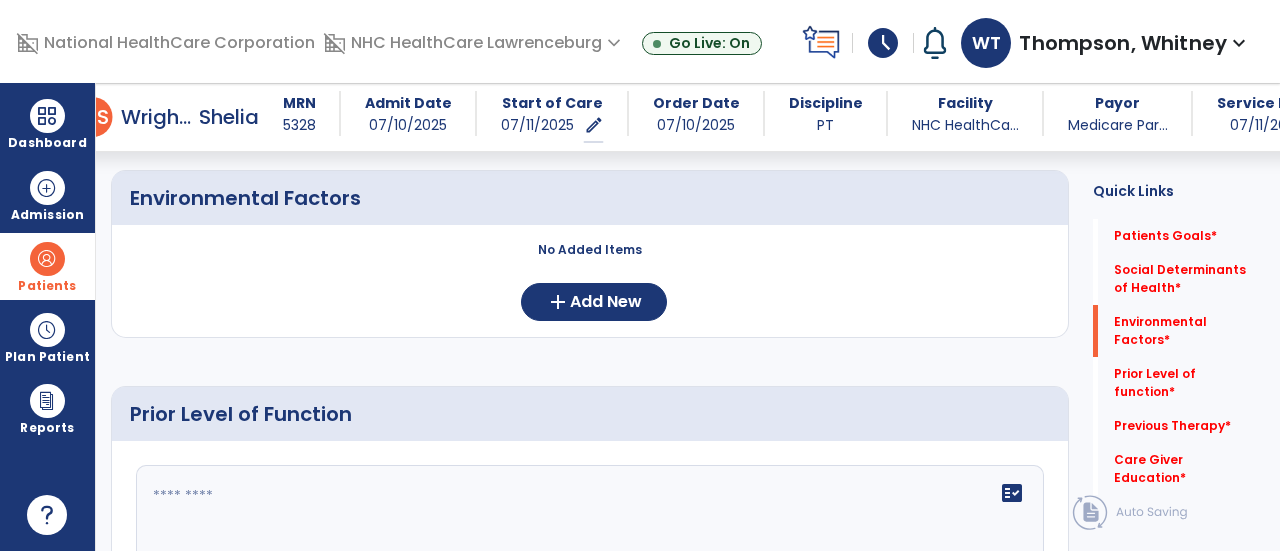 scroll, scrollTop: 1300, scrollLeft: 0, axis: vertical 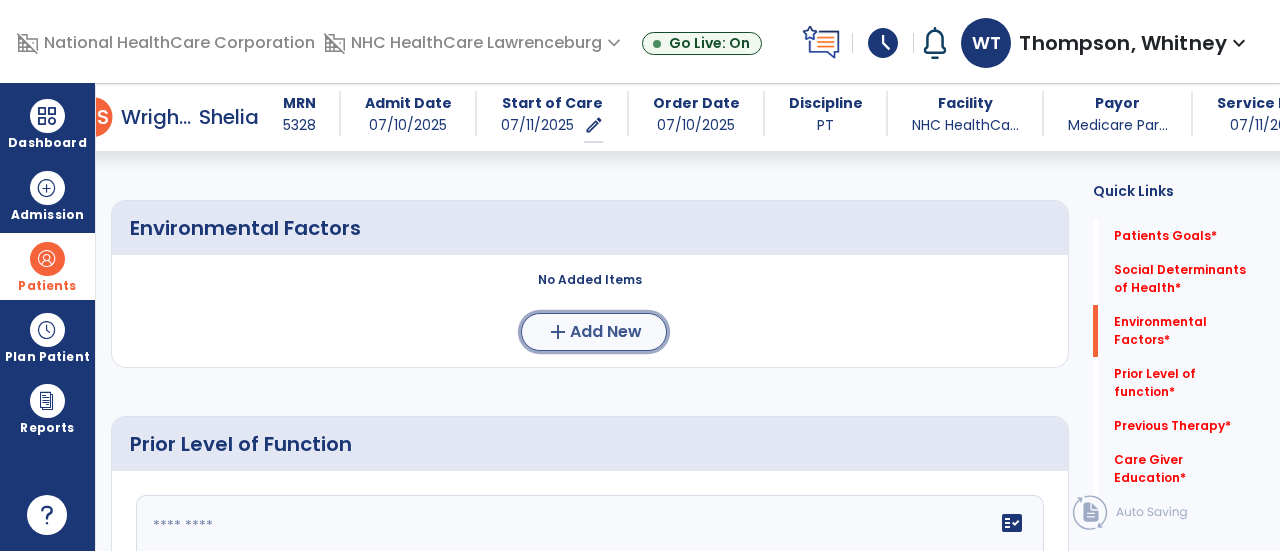 click on "add" 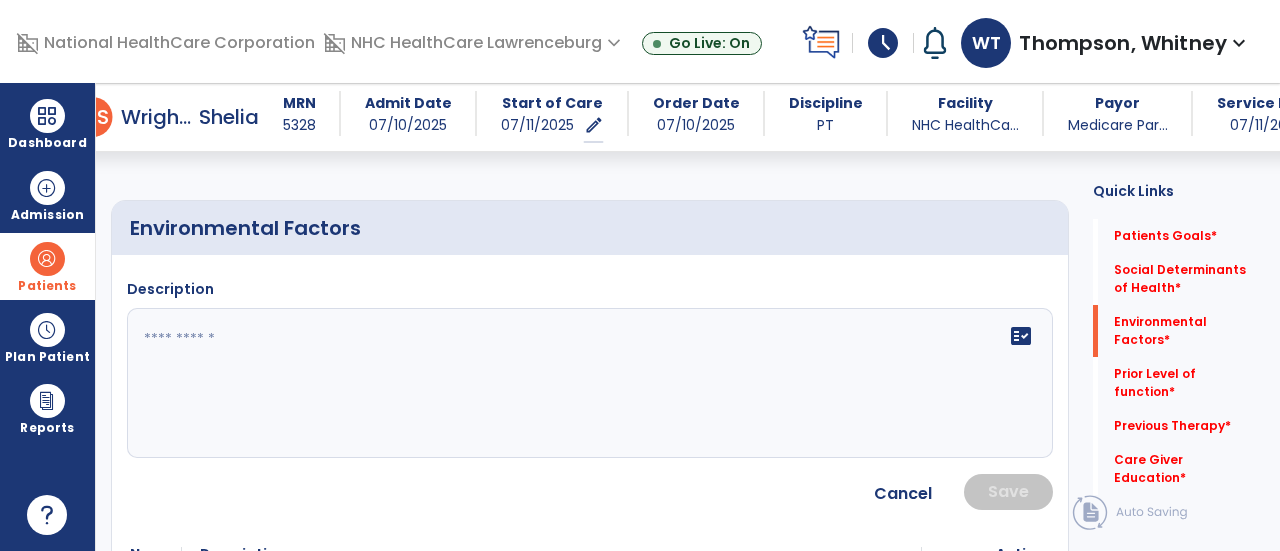 click 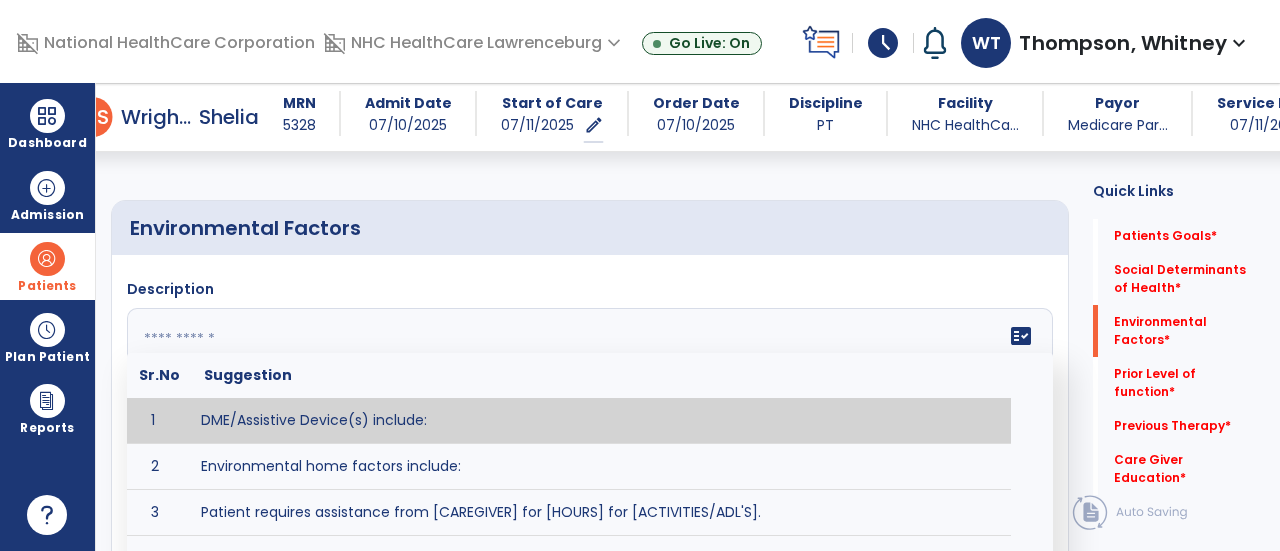 click 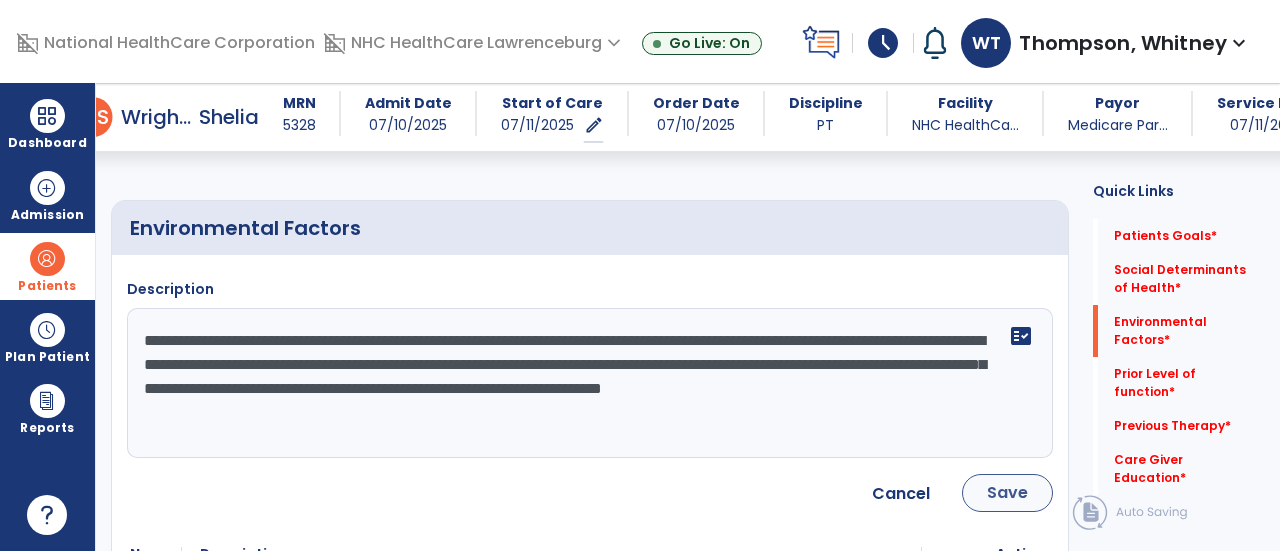 type on "**********" 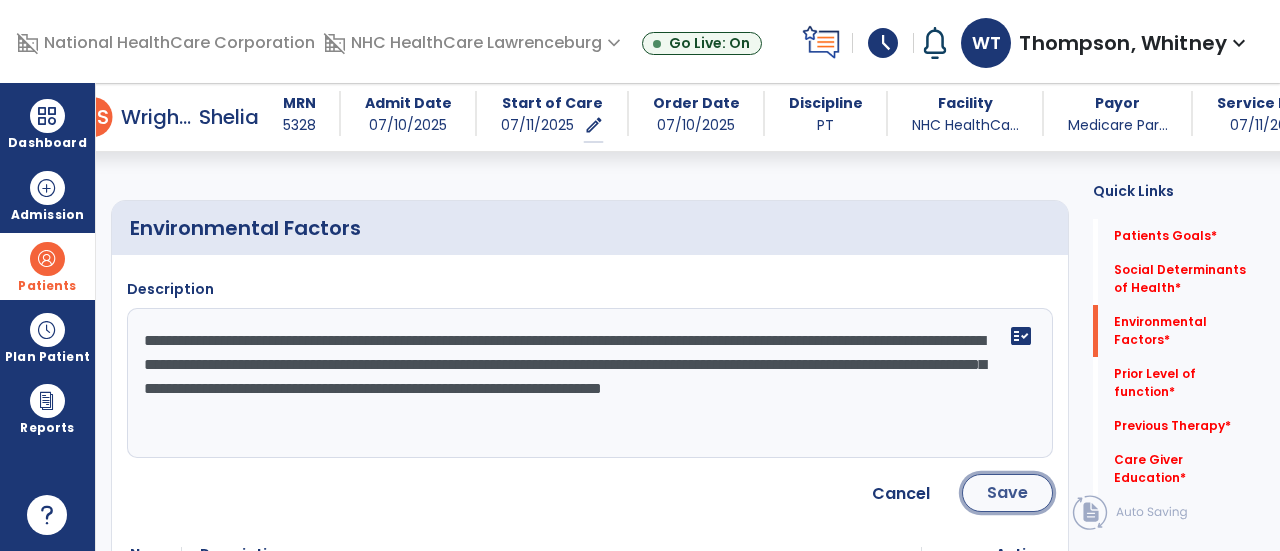 click on "Save" 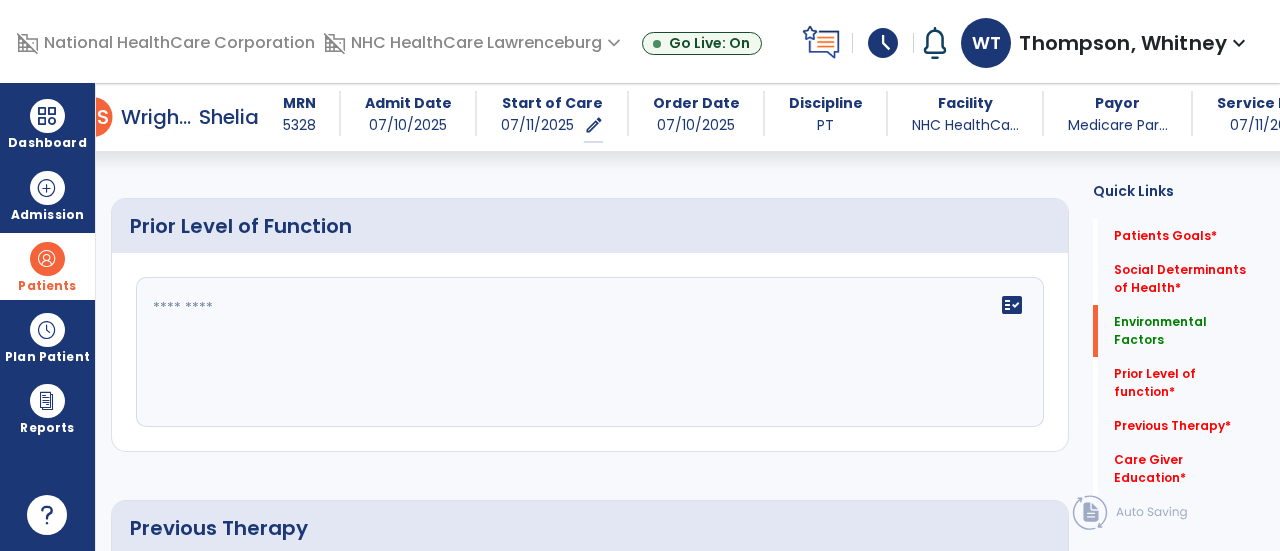 scroll, scrollTop: 1700, scrollLeft: 0, axis: vertical 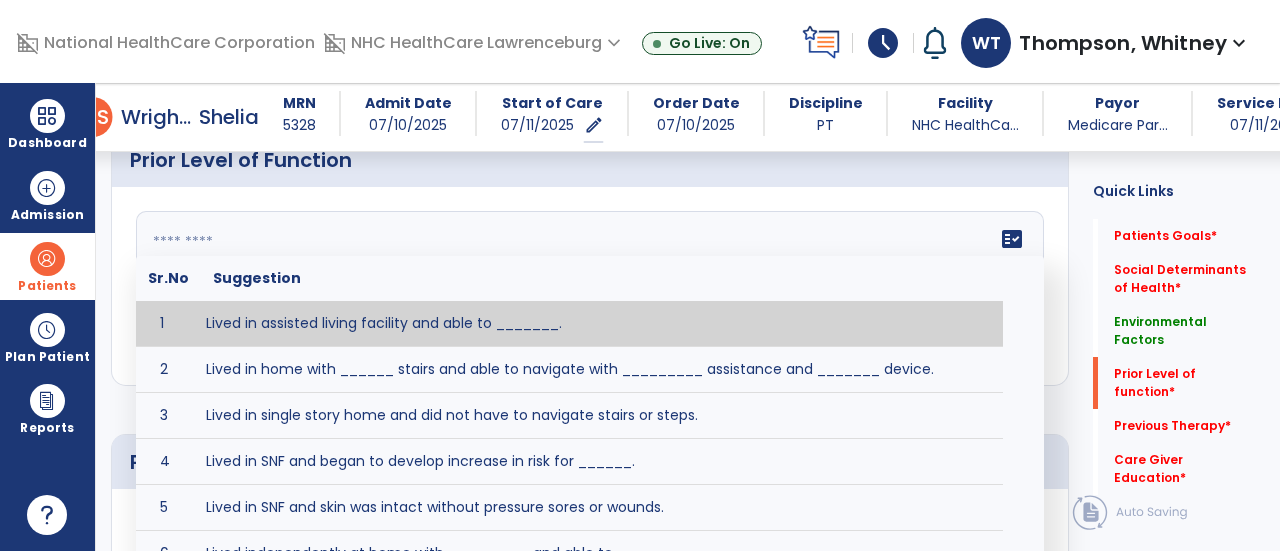 click 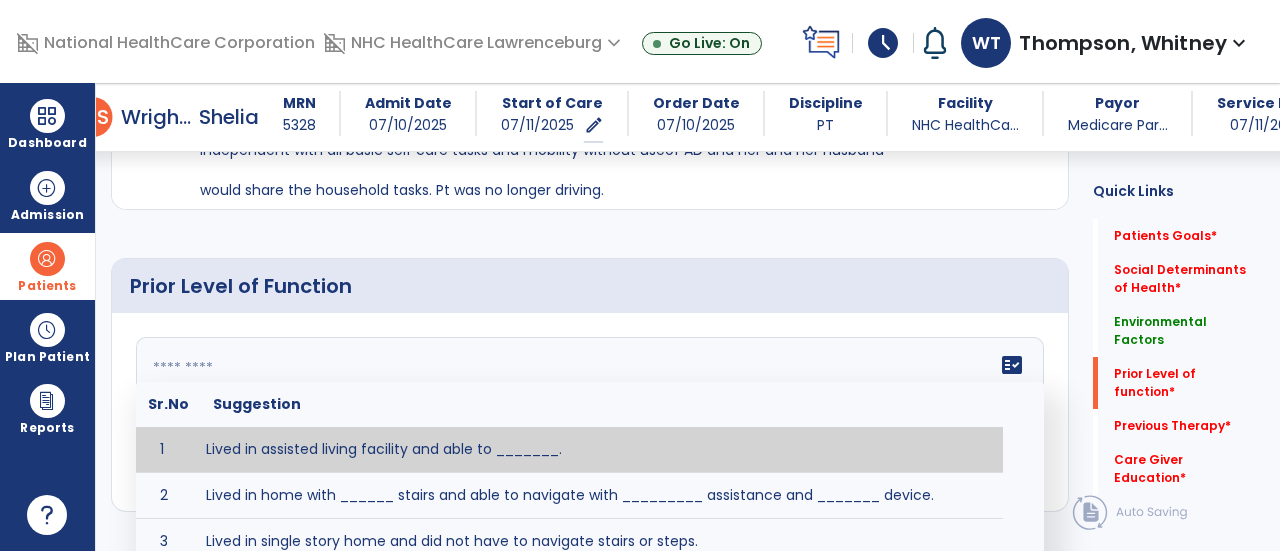 scroll, scrollTop: 1600, scrollLeft: 0, axis: vertical 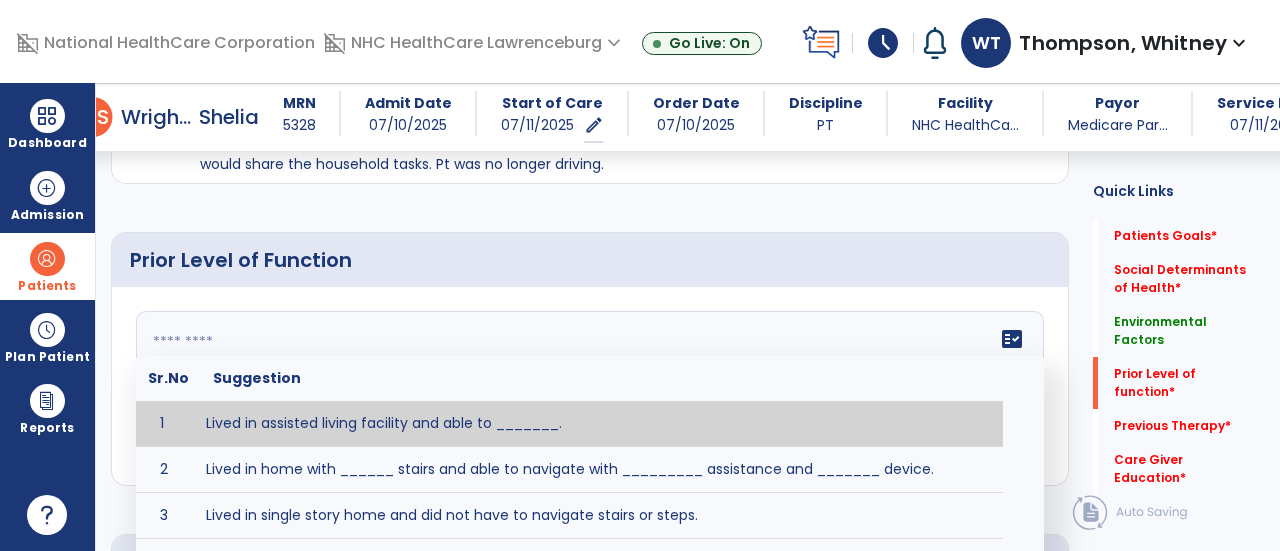 paste on "**********" 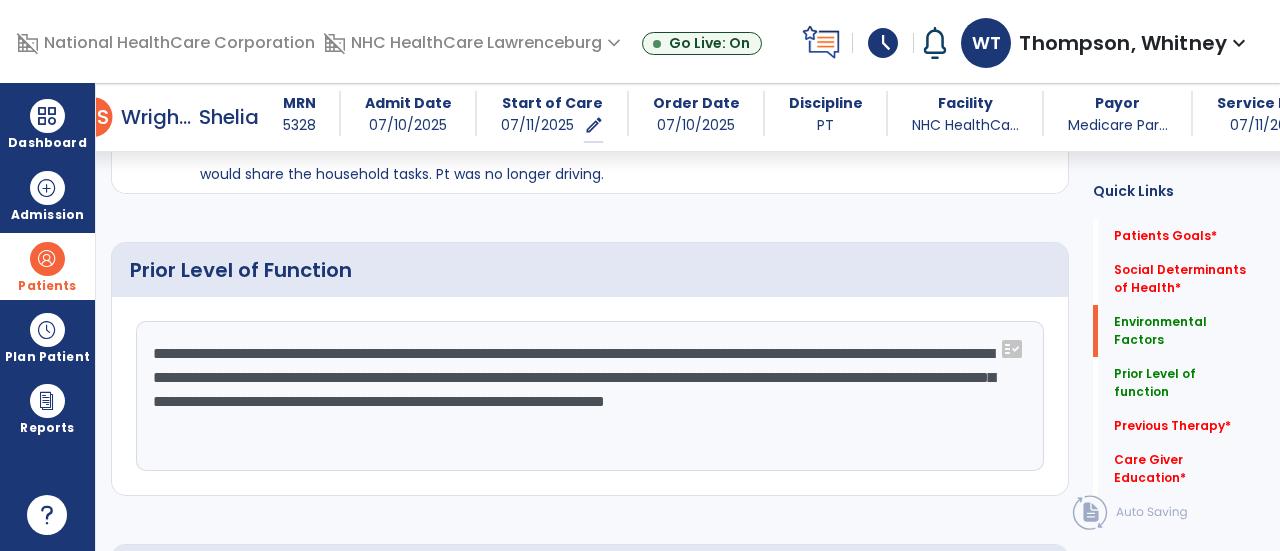 scroll, scrollTop: 1600, scrollLeft: 0, axis: vertical 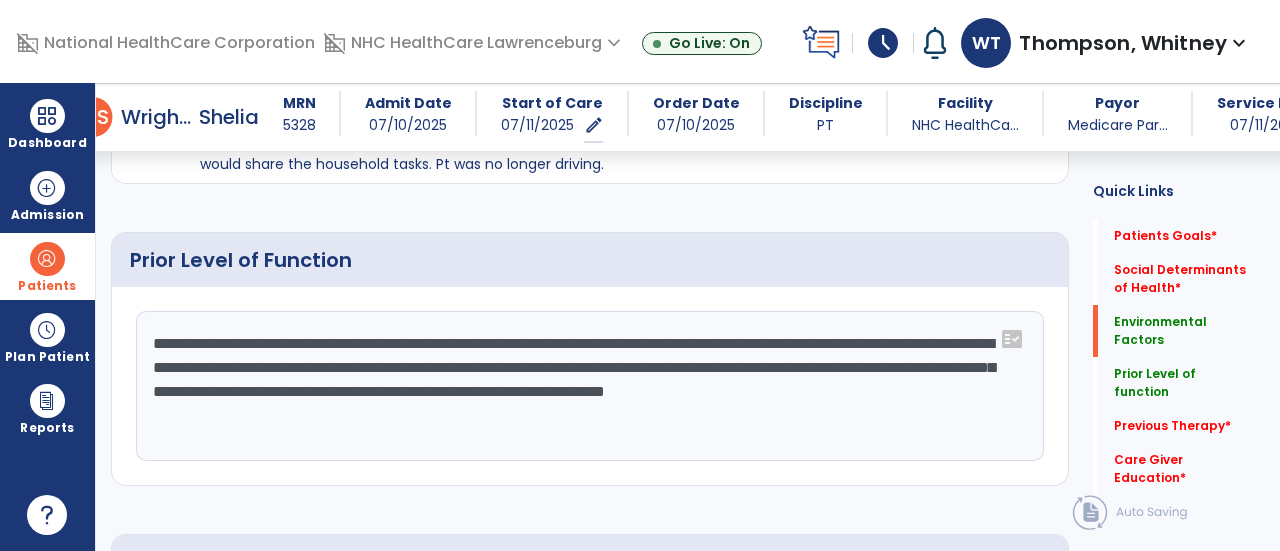 drag, startPoint x: 494, startPoint y: 401, endPoint x: 119, endPoint y: 300, distance: 388.36322 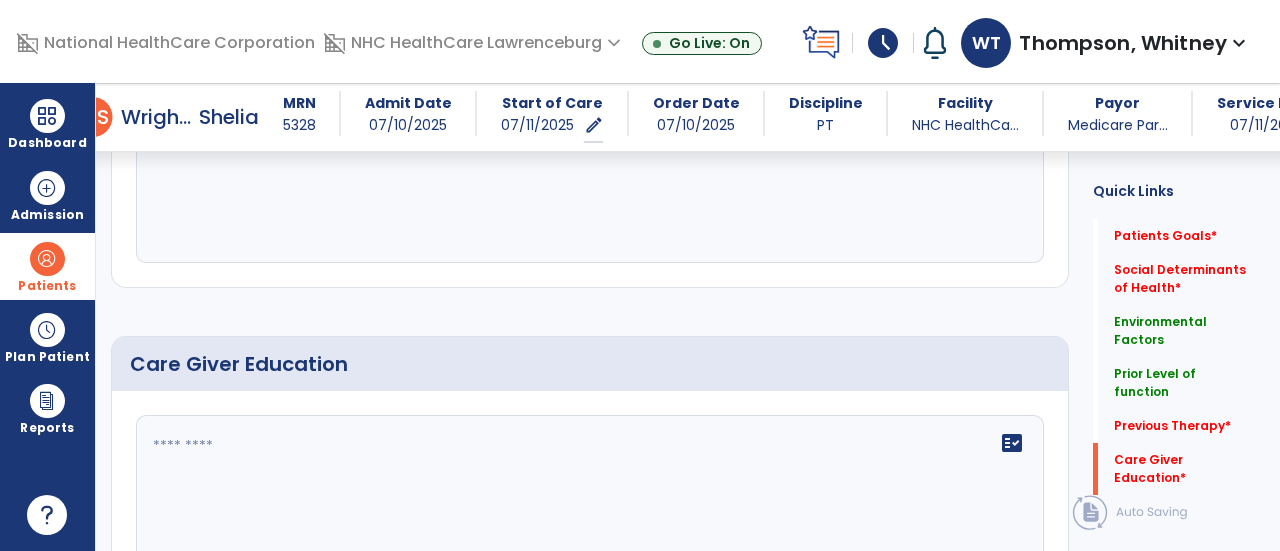 scroll, scrollTop: 2000, scrollLeft: 0, axis: vertical 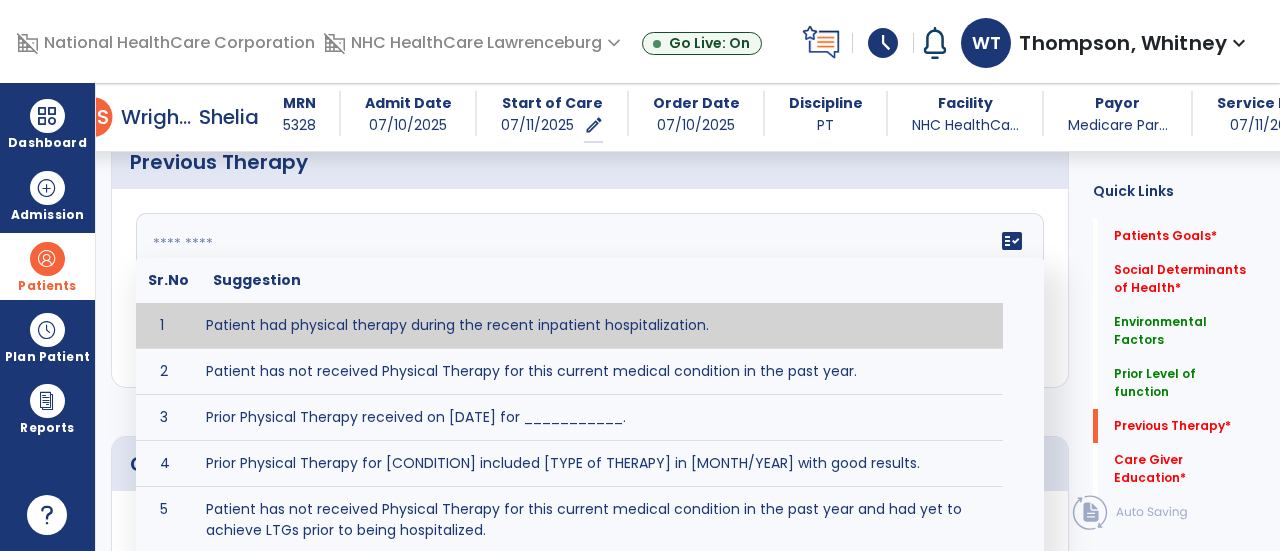 click 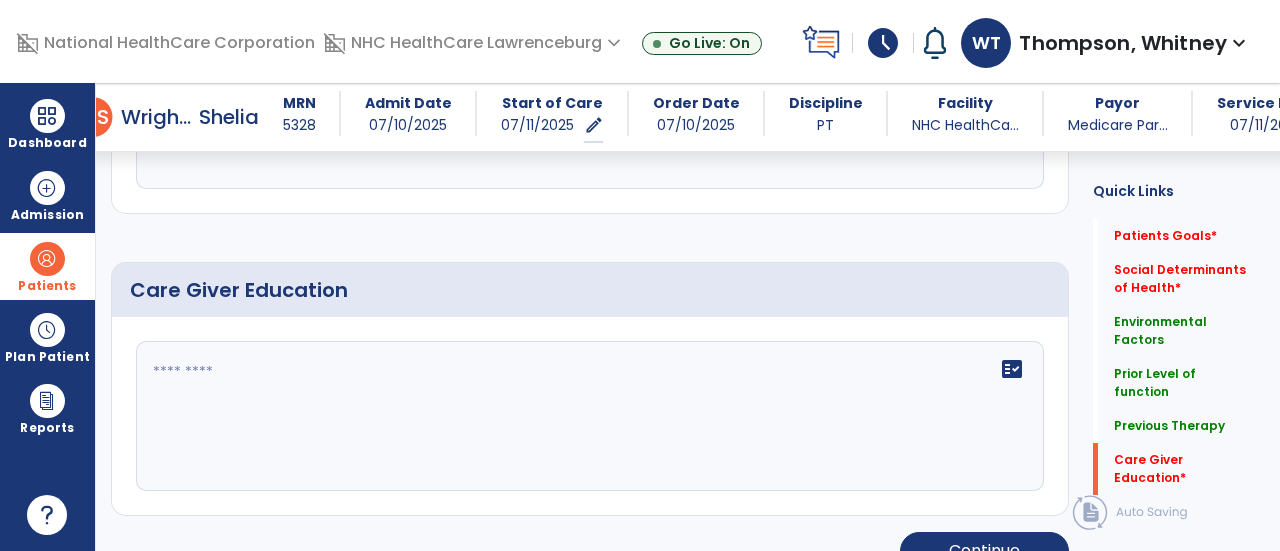 scroll, scrollTop: 2184, scrollLeft: 0, axis: vertical 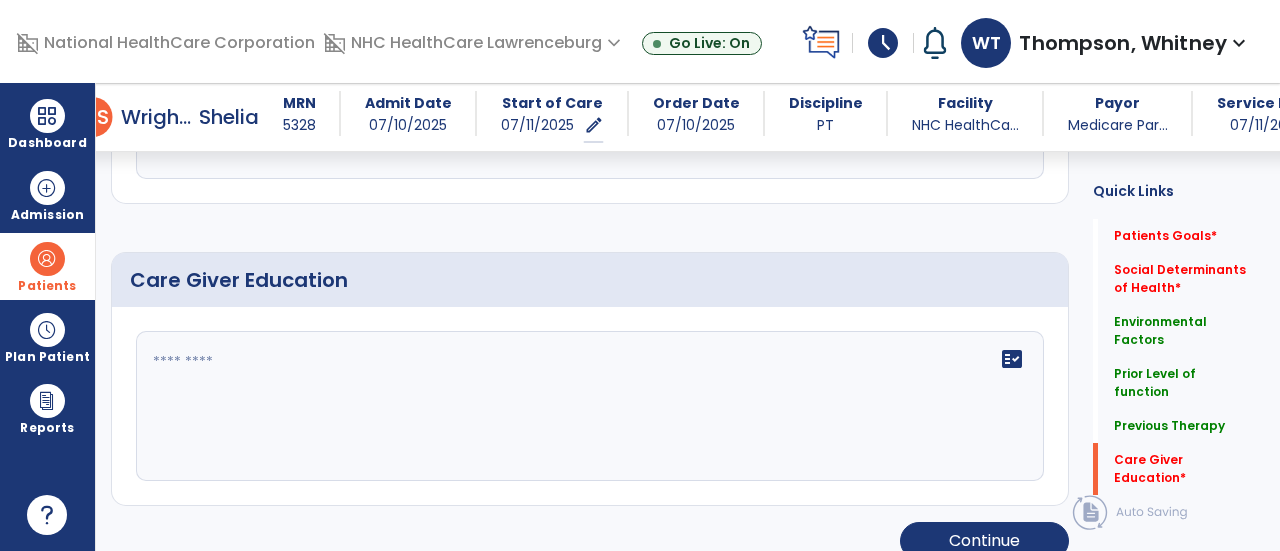 type on "**********" 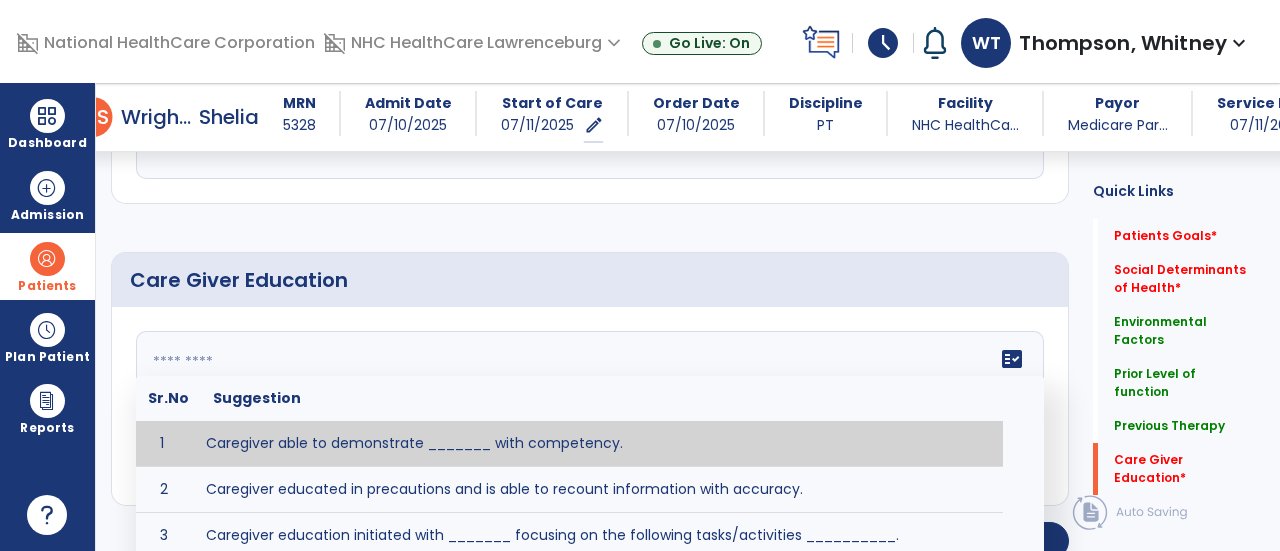 click 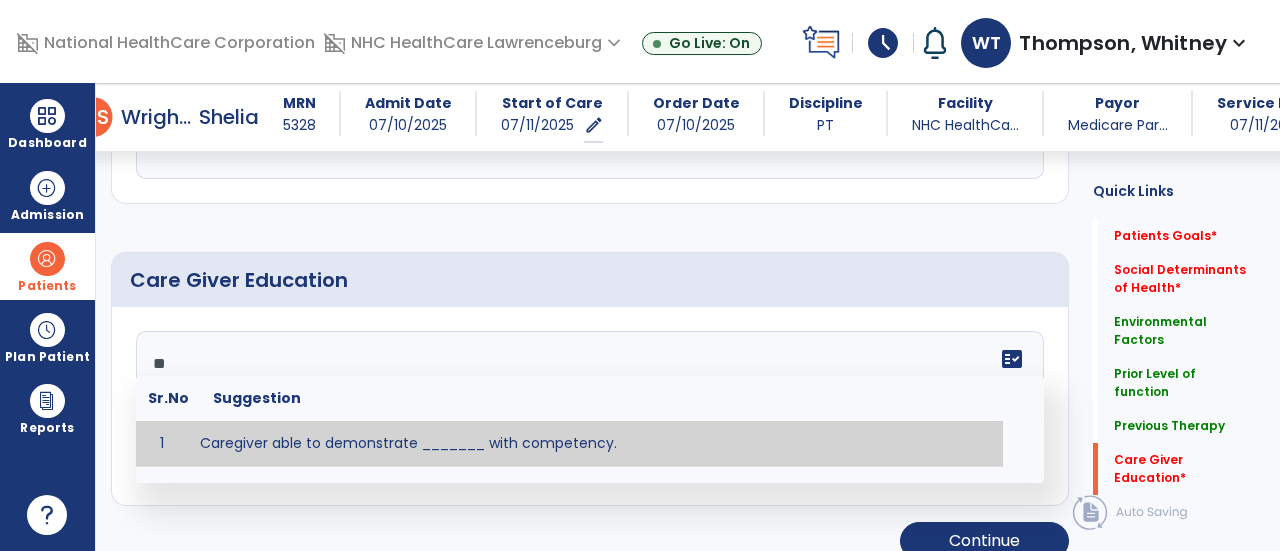 type on "*" 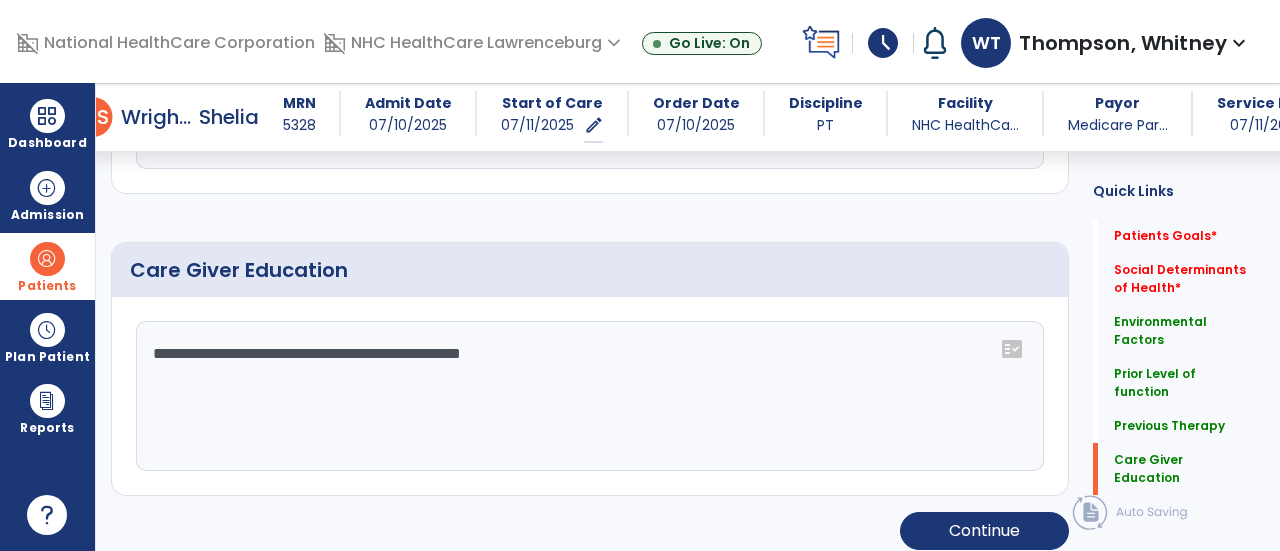 scroll, scrollTop: 2184, scrollLeft: 0, axis: vertical 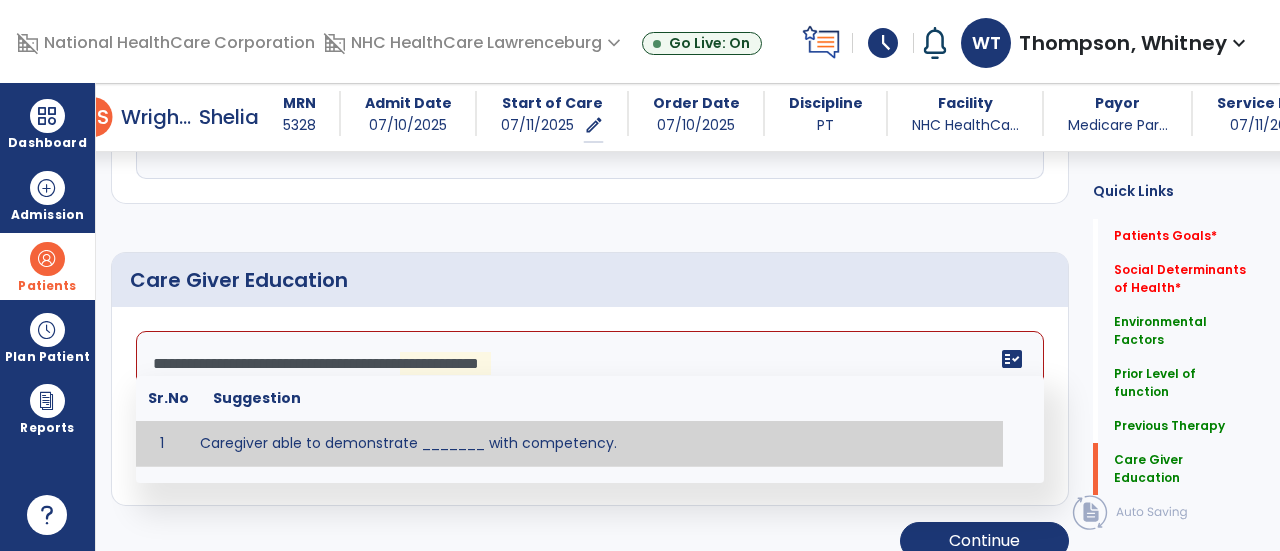 click on "Care Giver Education" 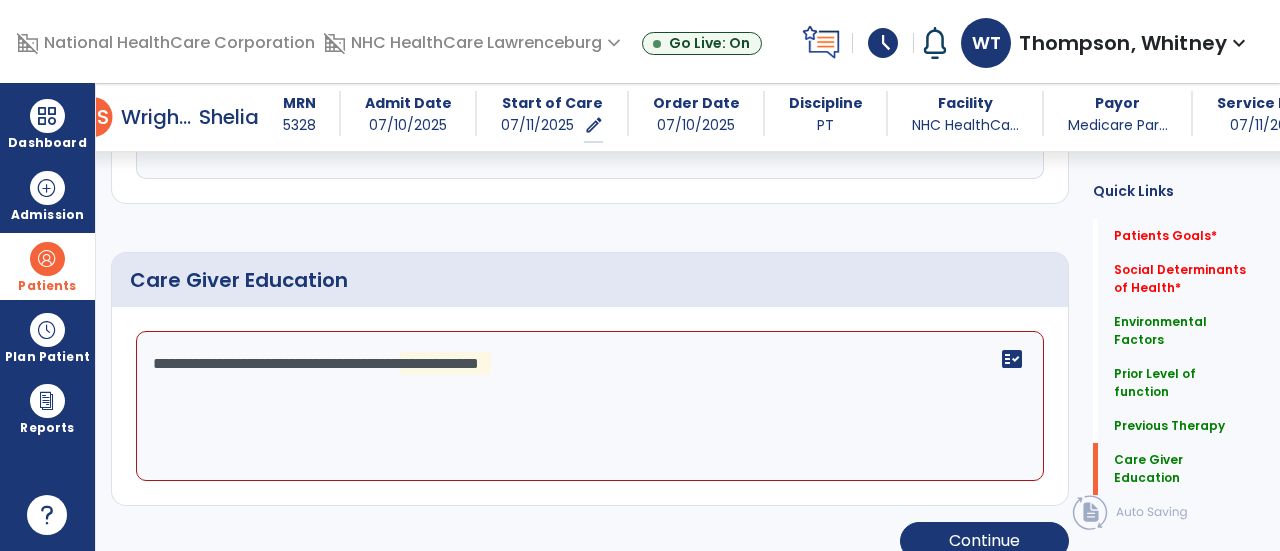 drag, startPoint x: 678, startPoint y: 335, endPoint x: 720, endPoint y: 363, distance: 50.47772 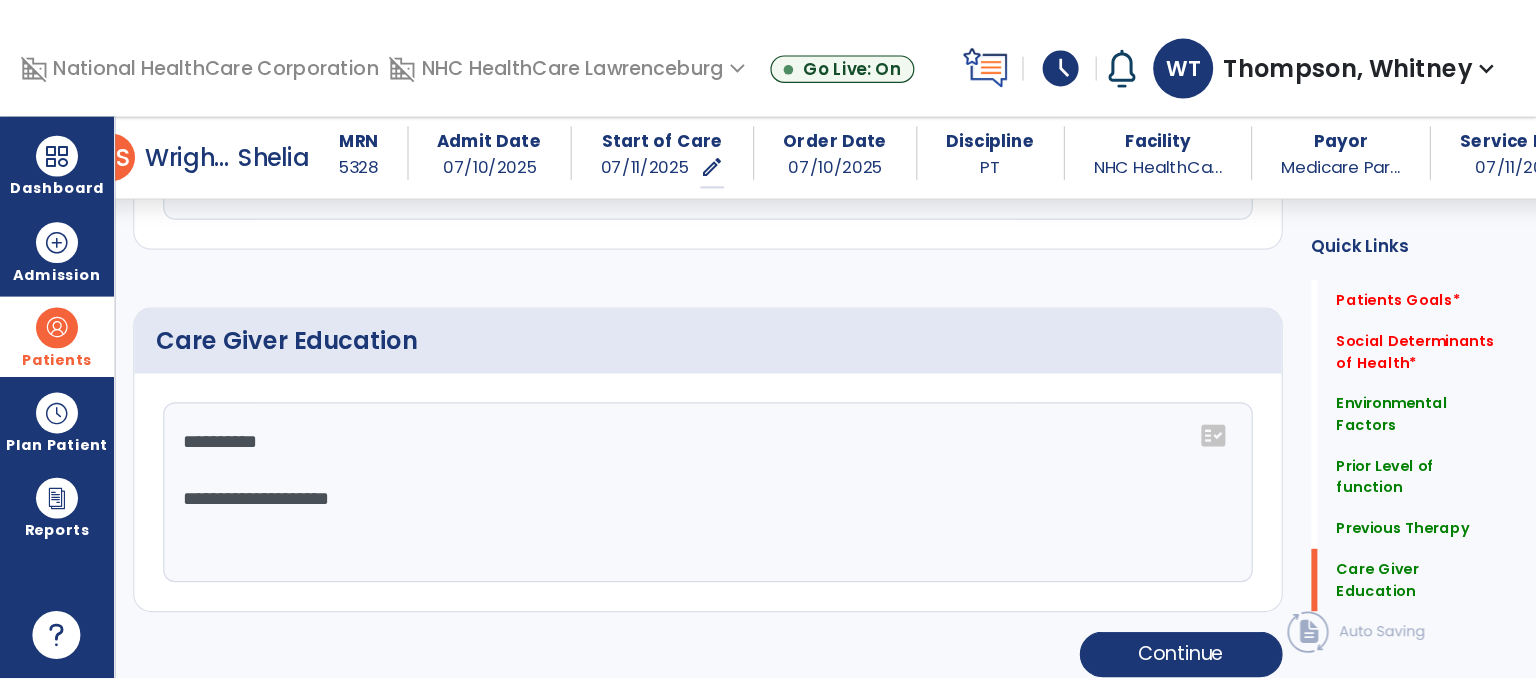 scroll, scrollTop: 2184, scrollLeft: 0, axis: vertical 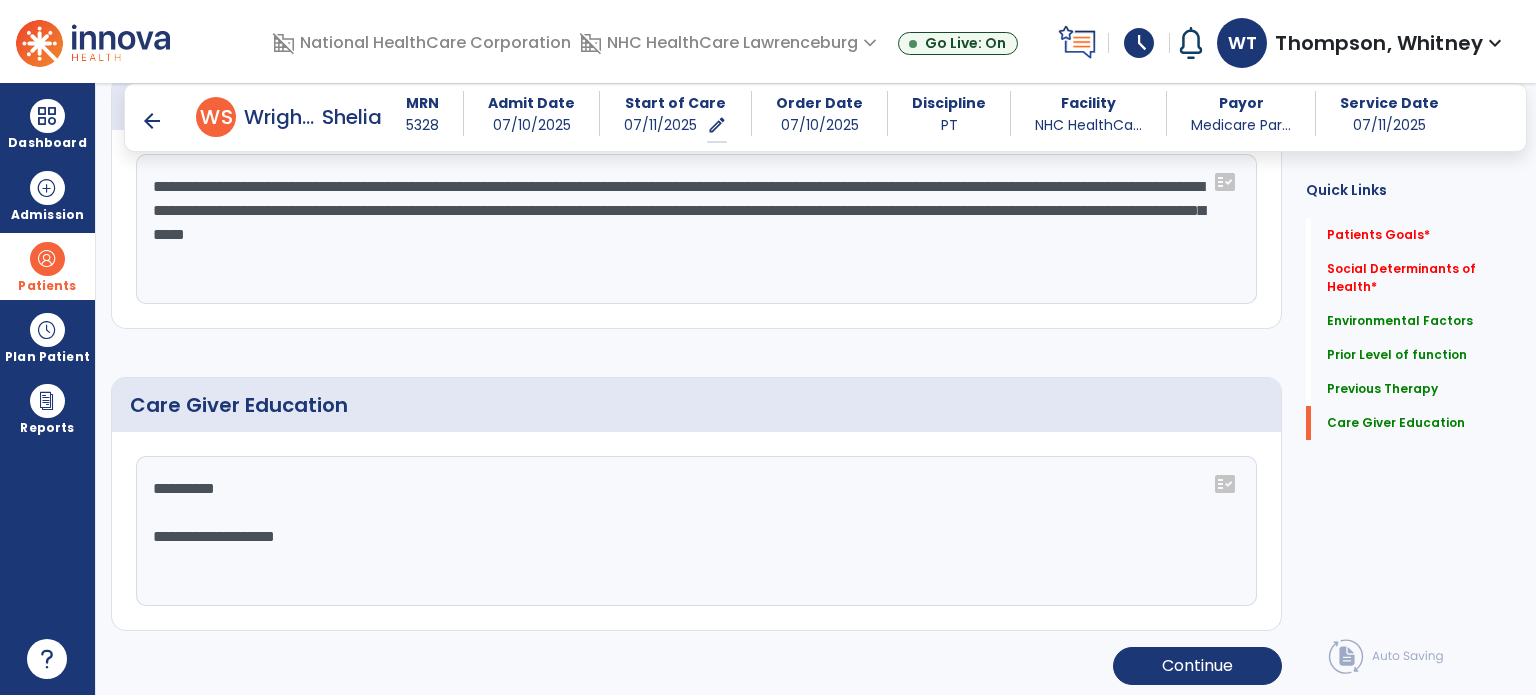 click on "**********" 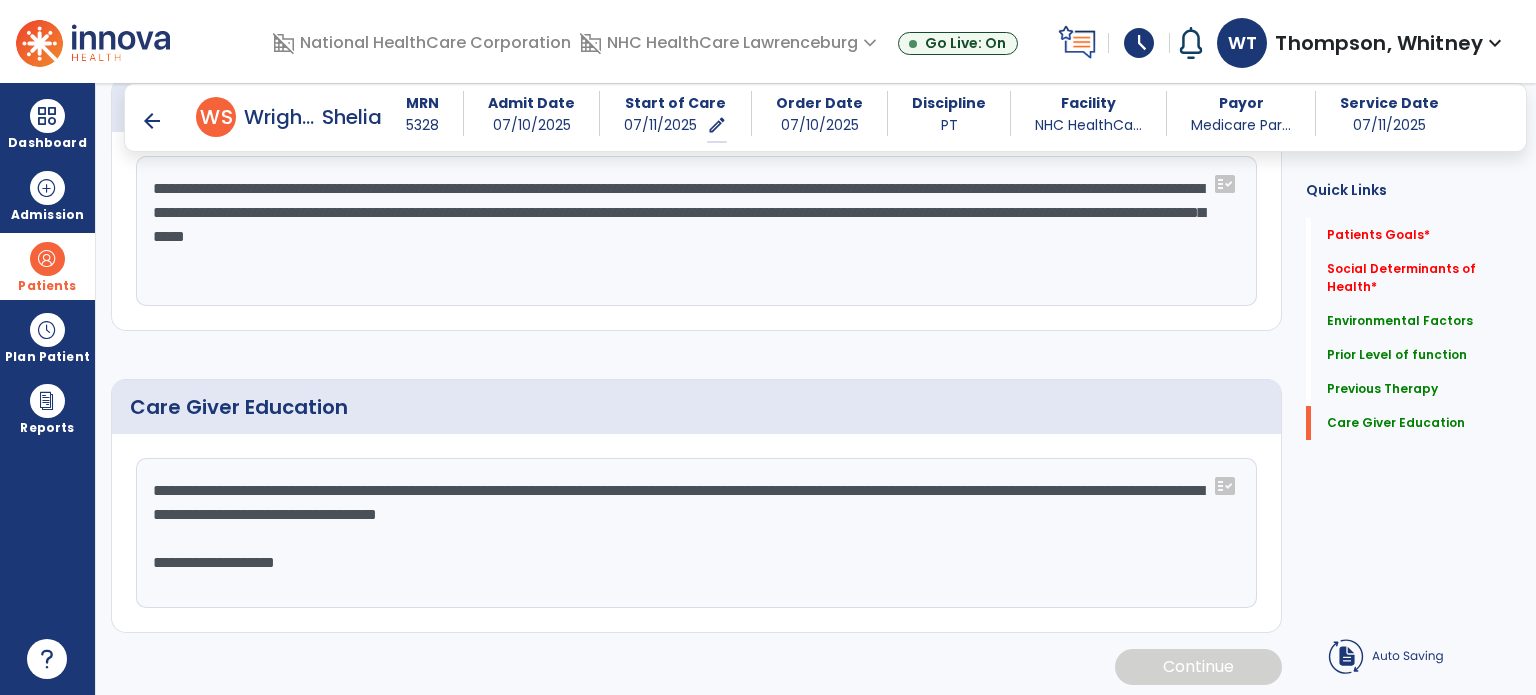 scroll, scrollTop: 2034, scrollLeft: 0, axis: vertical 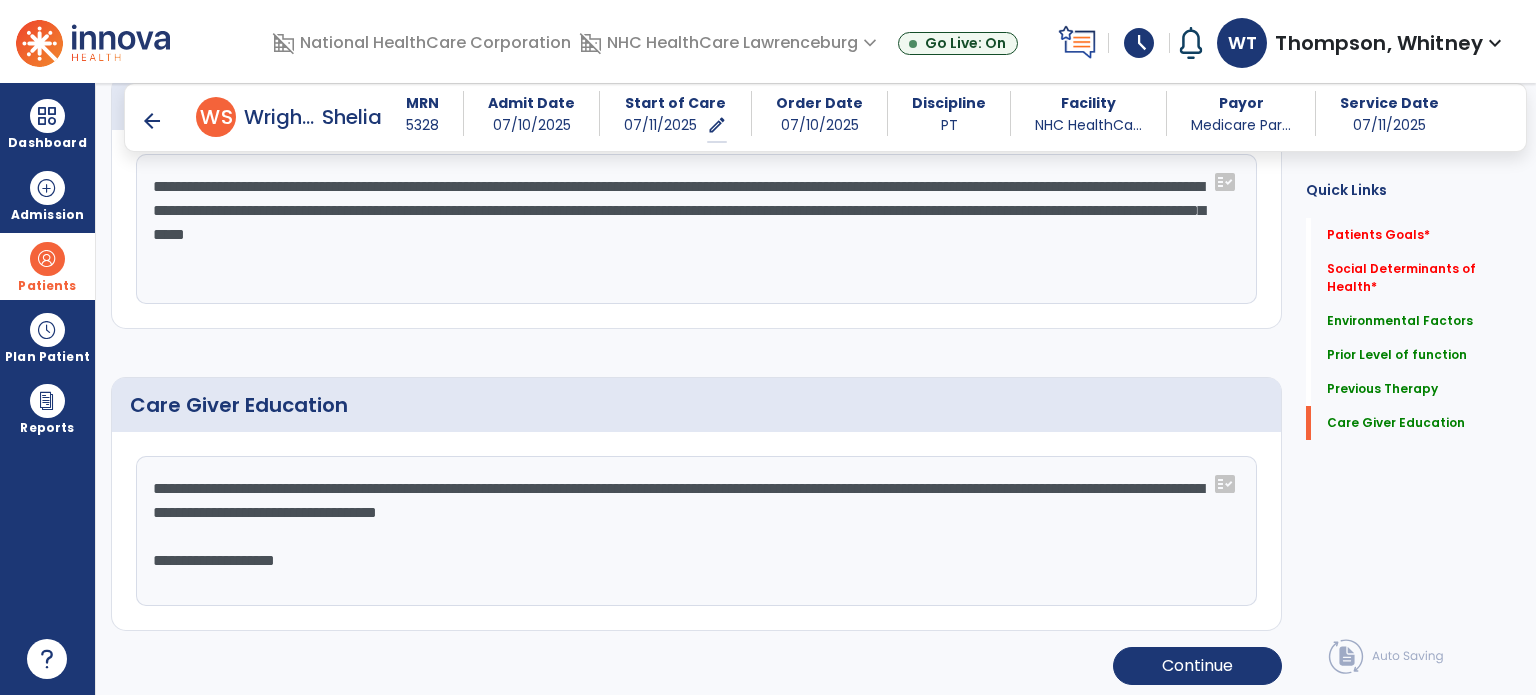 drag, startPoint x: 333, startPoint y: 561, endPoint x: 72, endPoint y: 551, distance: 261.1915 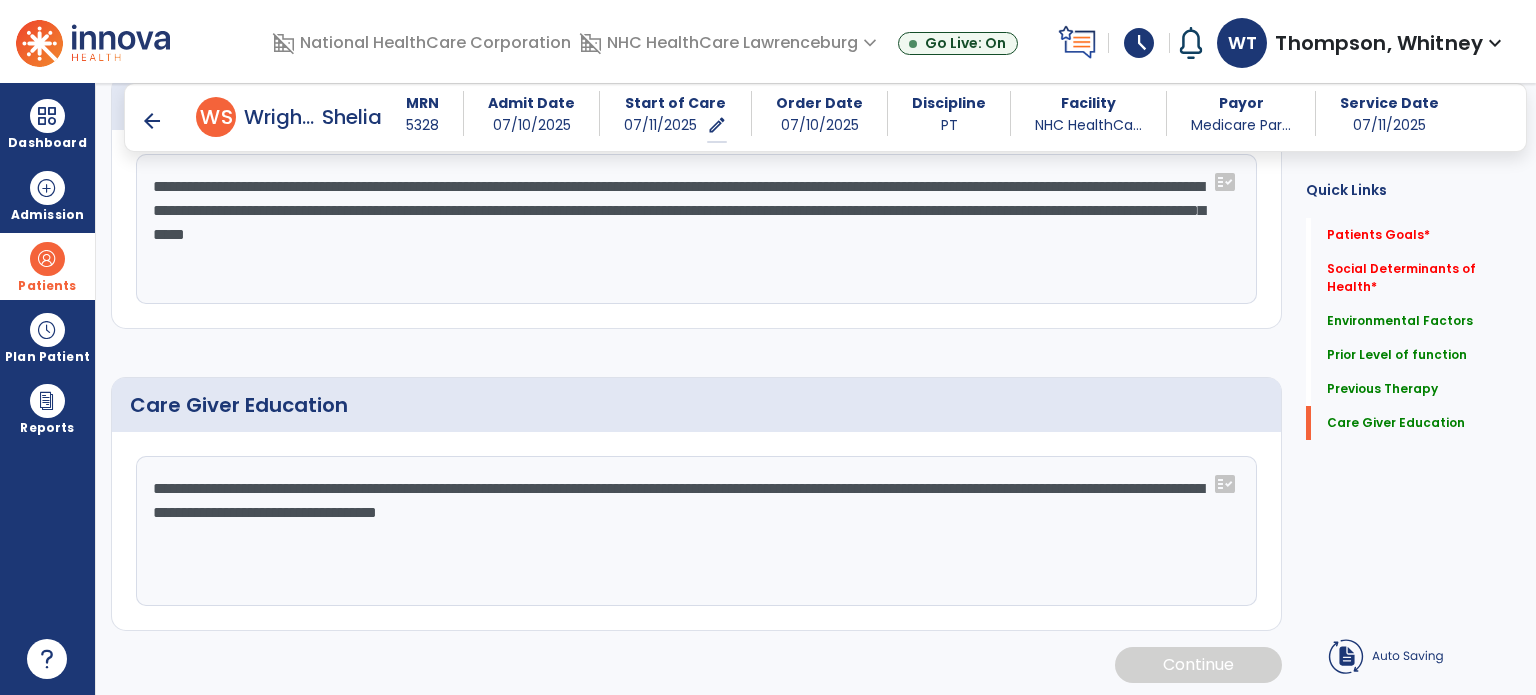 scroll, scrollTop: 2034, scrollLeft: 0, axis: vertical 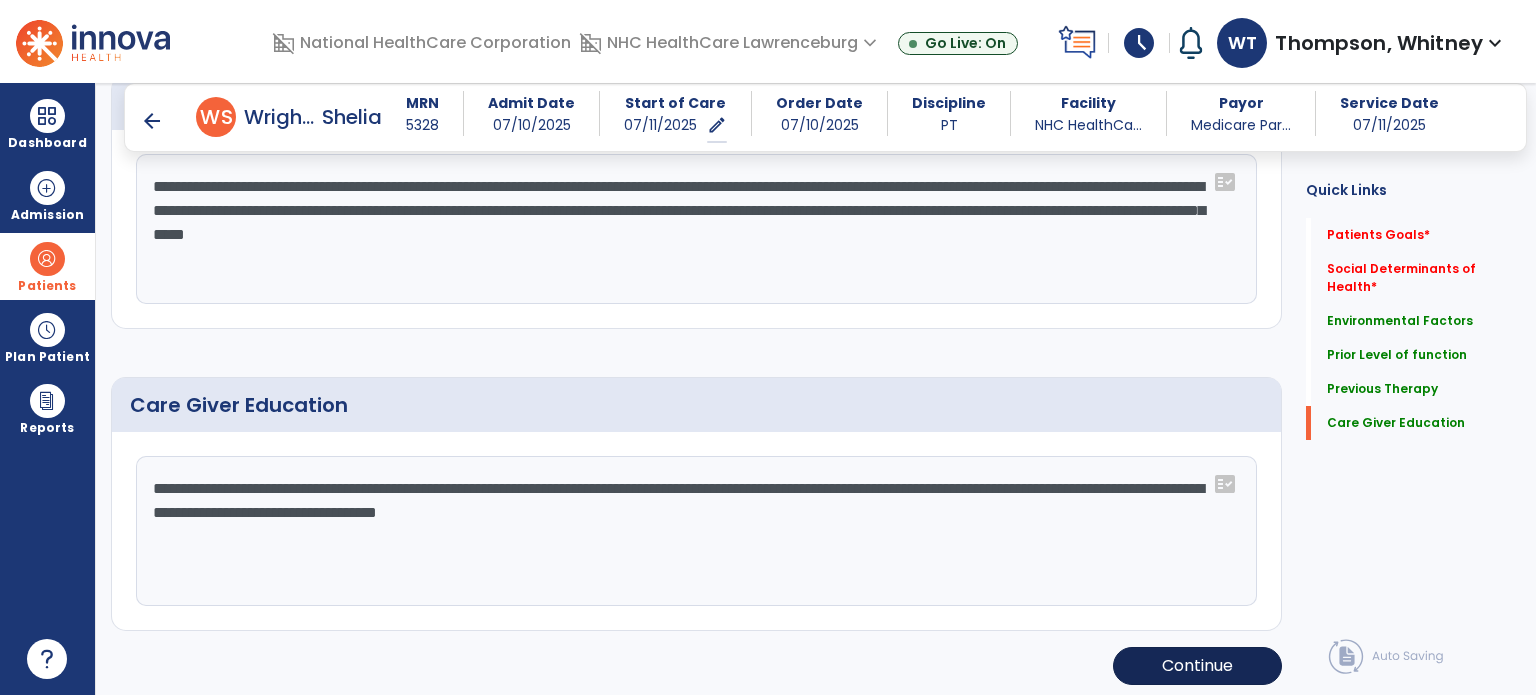 type on "**********" 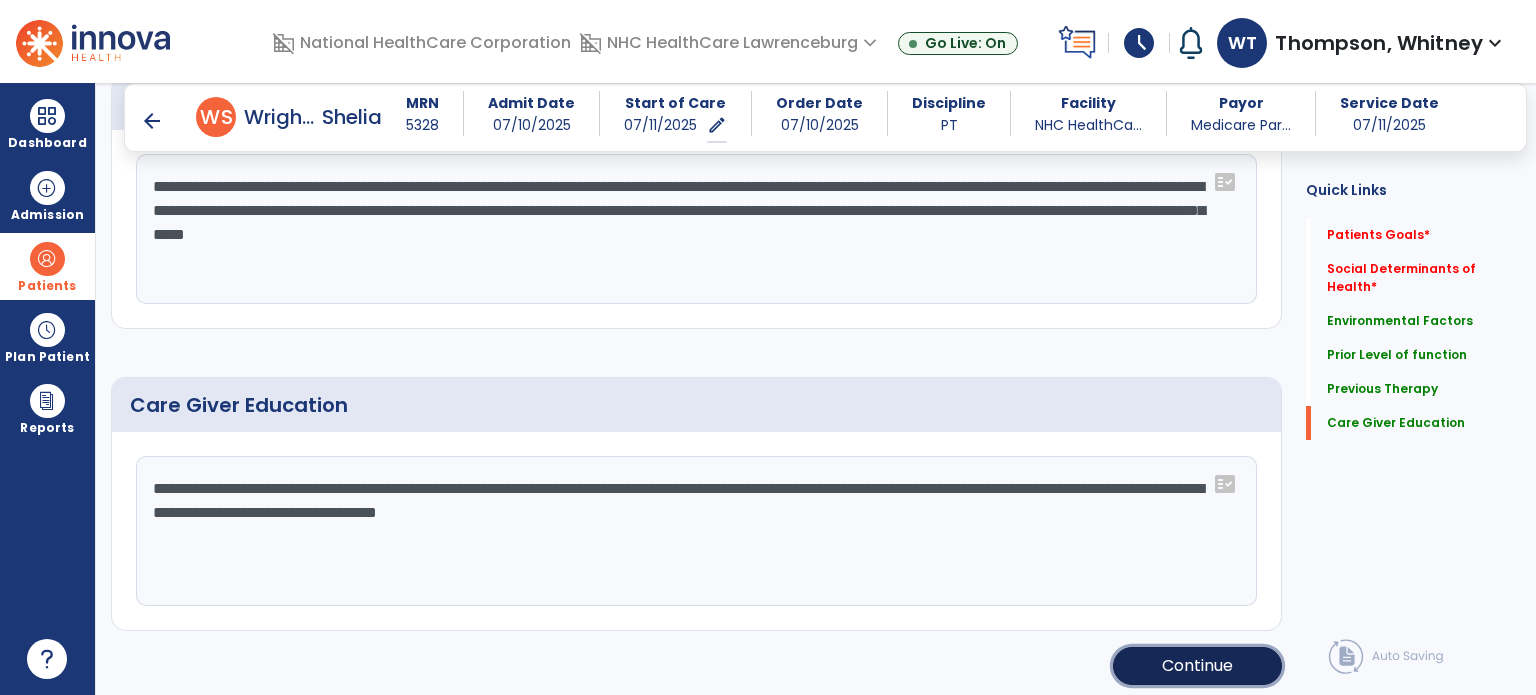 click on "Continue" 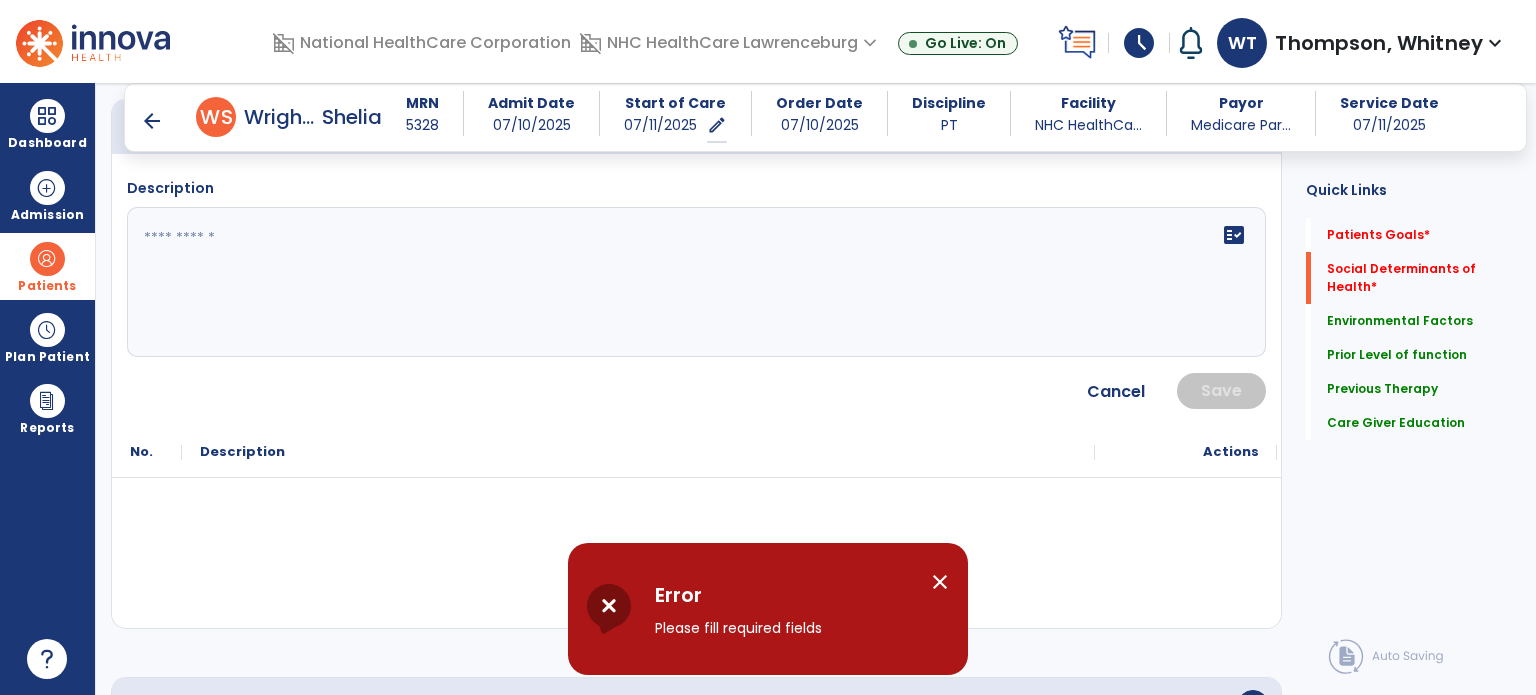 scroll, scrollTop: 734, scrollLeft: 0, axis: vertical 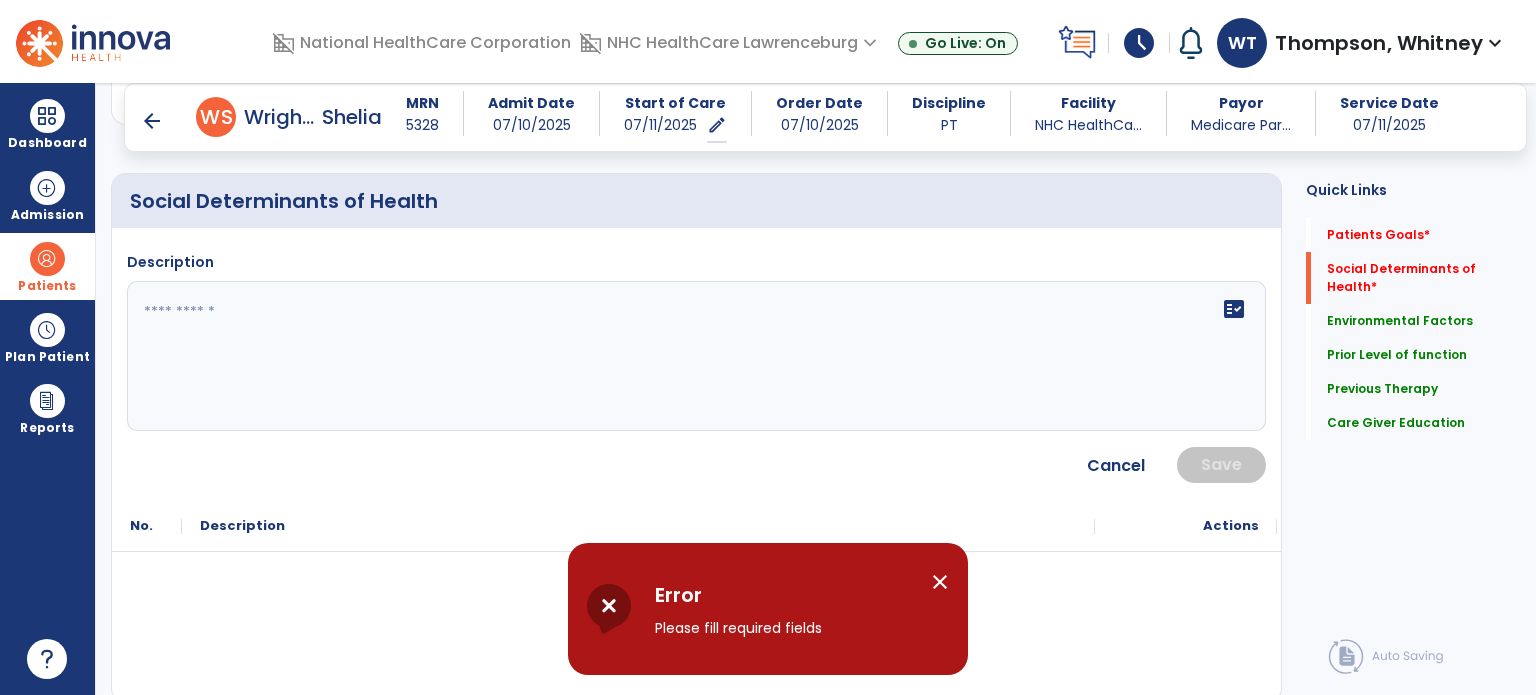 click on "fact_check" 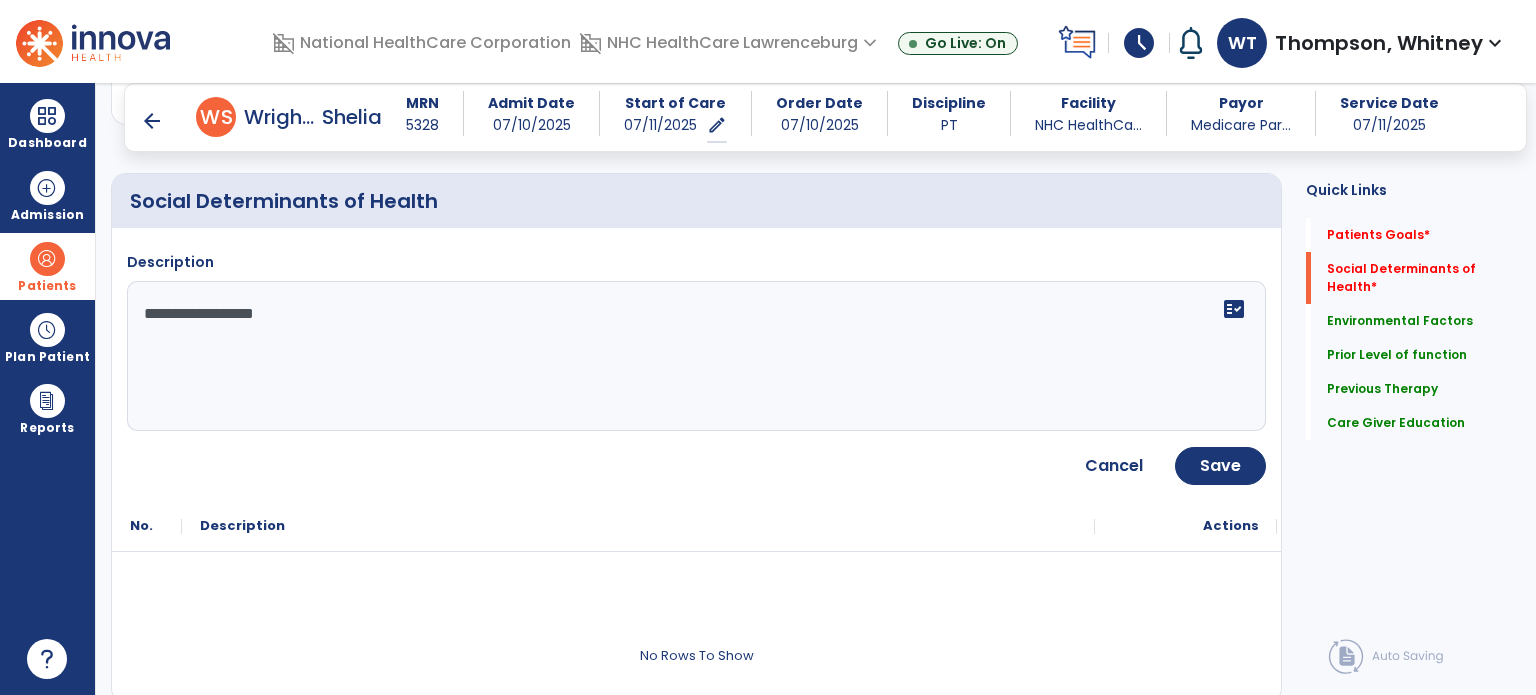 type on "**********" 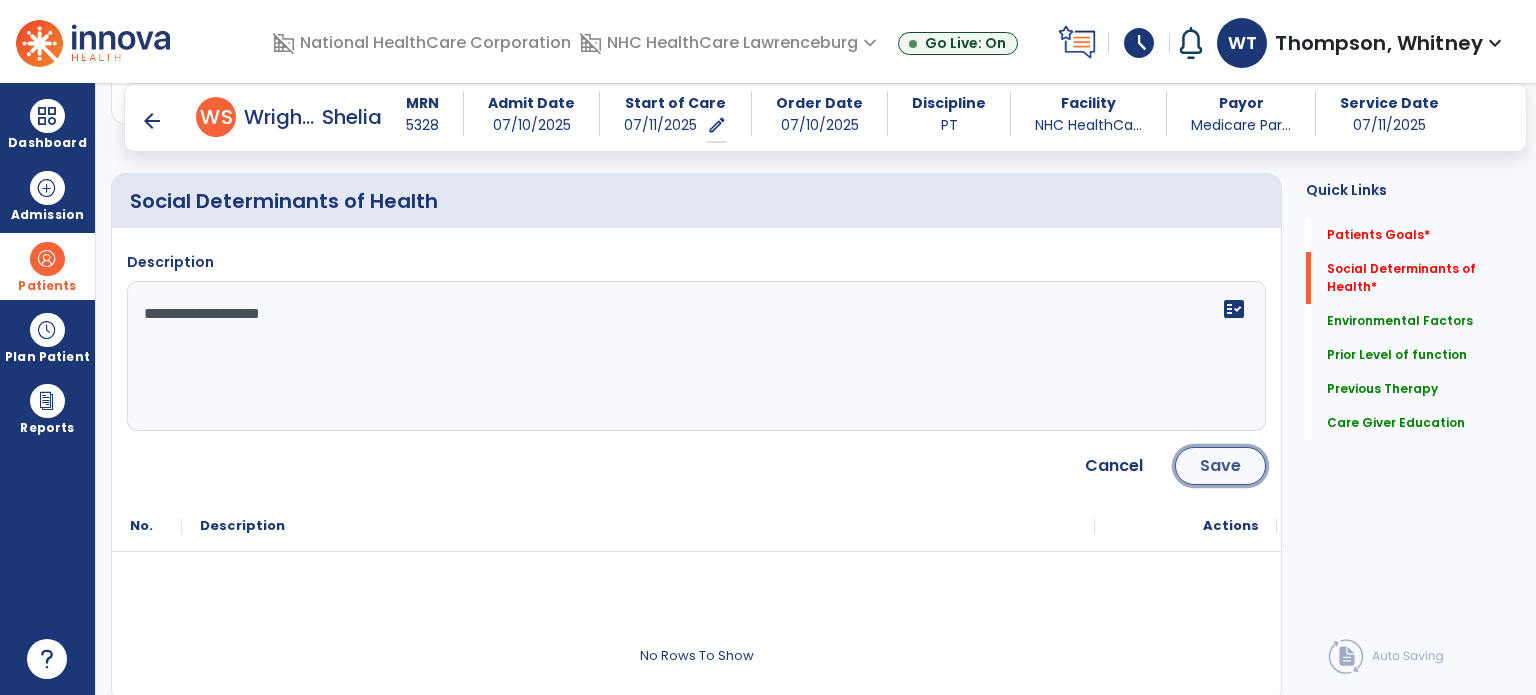 click on "Save" 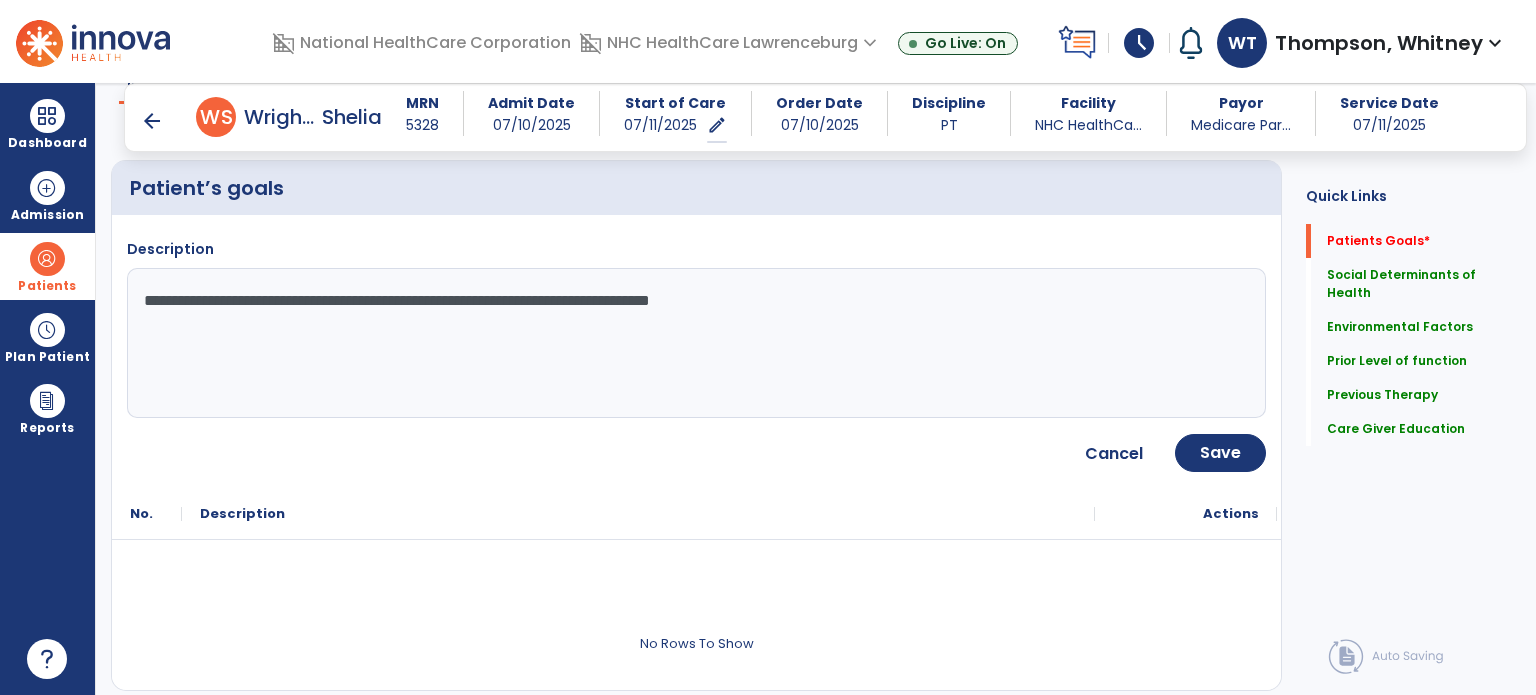 scroll, scrollTop: 134, scrollLeft: 0, axis: vertical 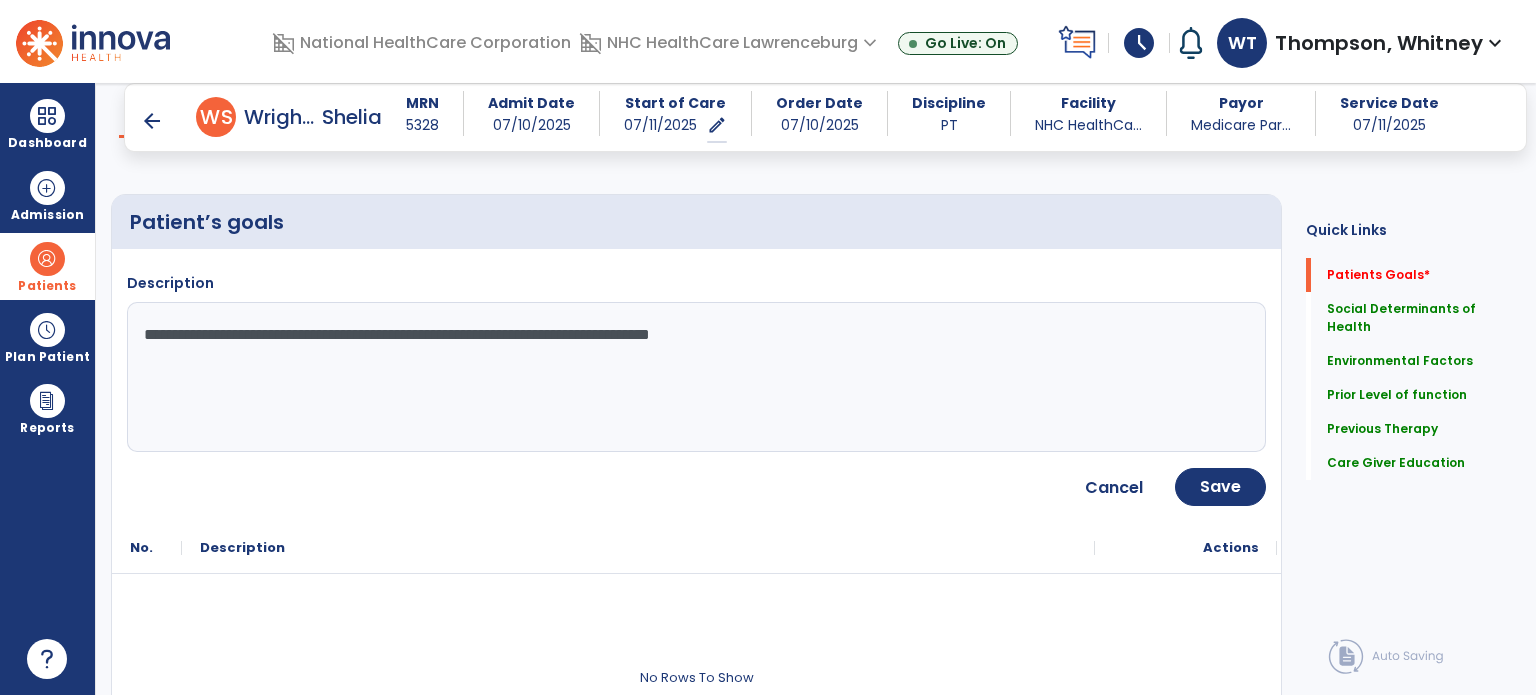 click on "**********" 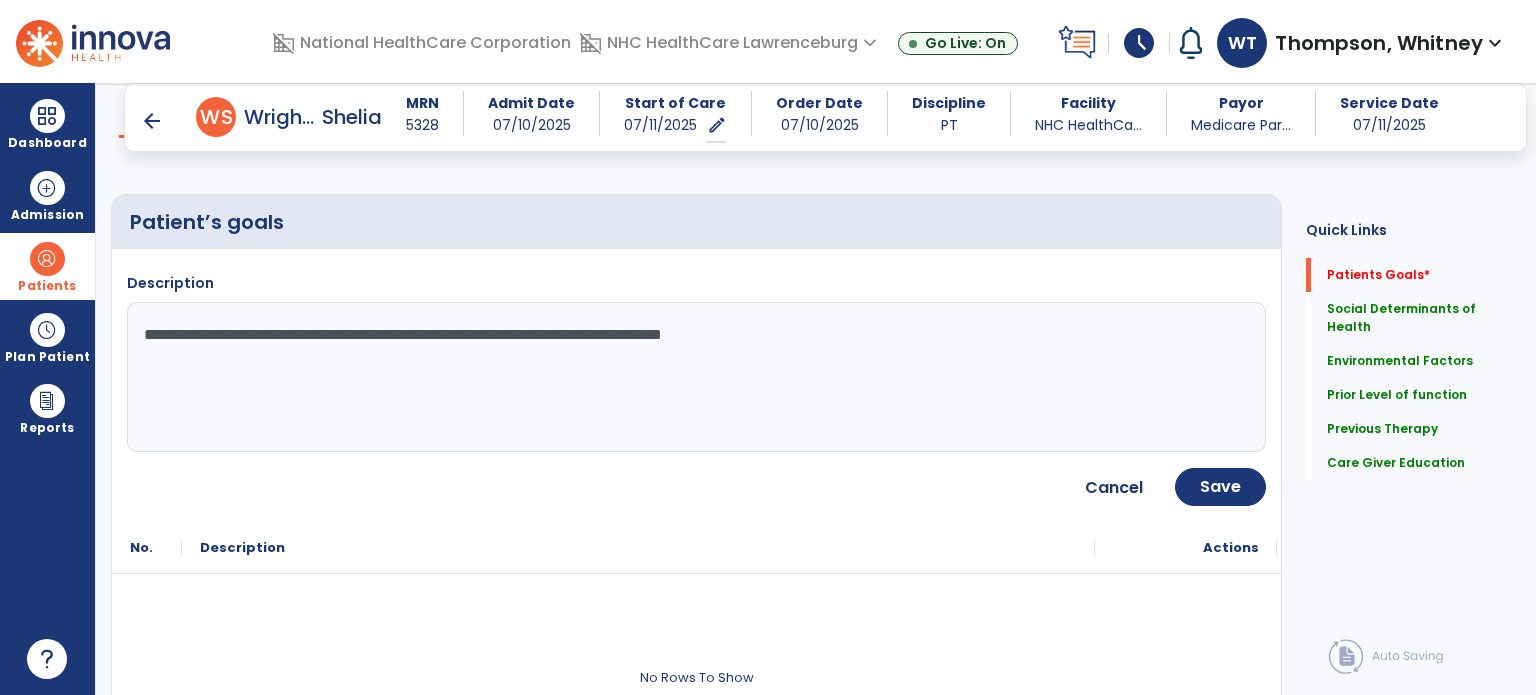 click on "**********" 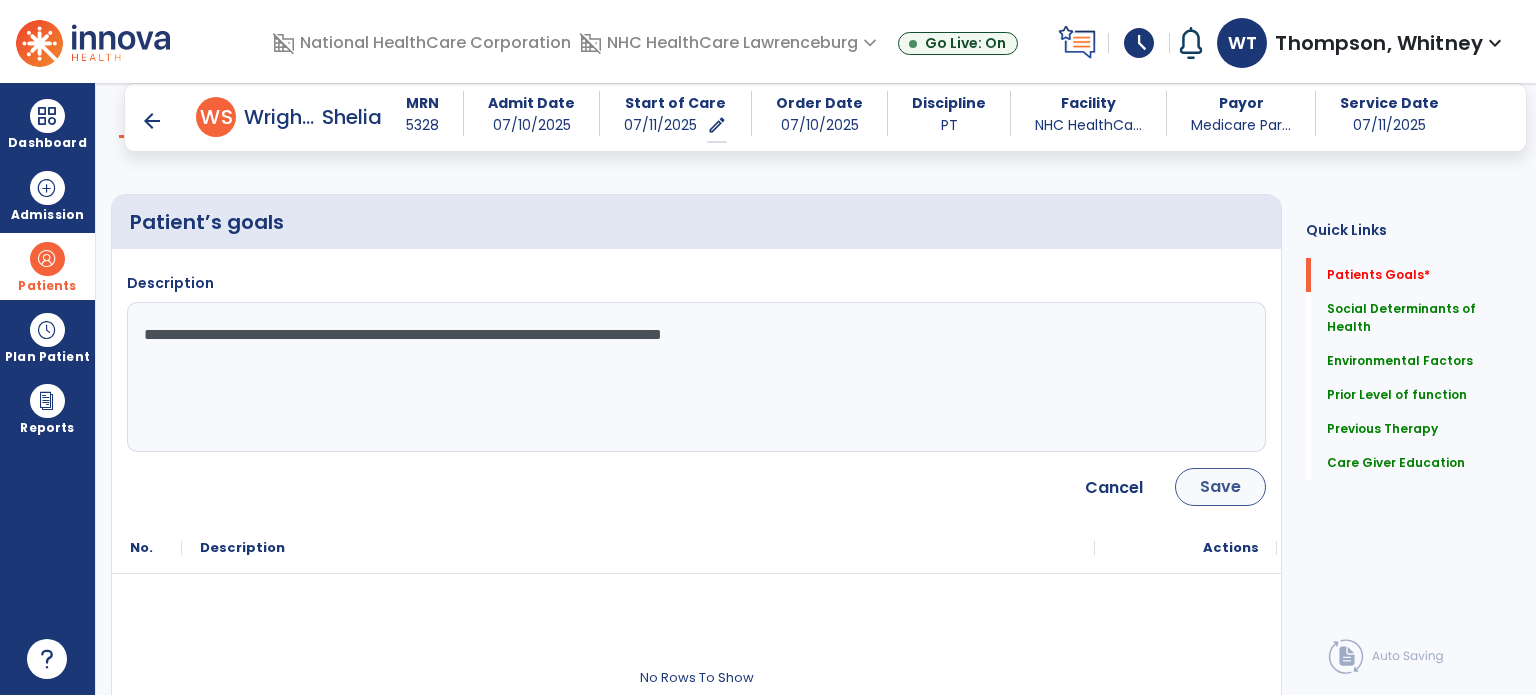 type on "**********" 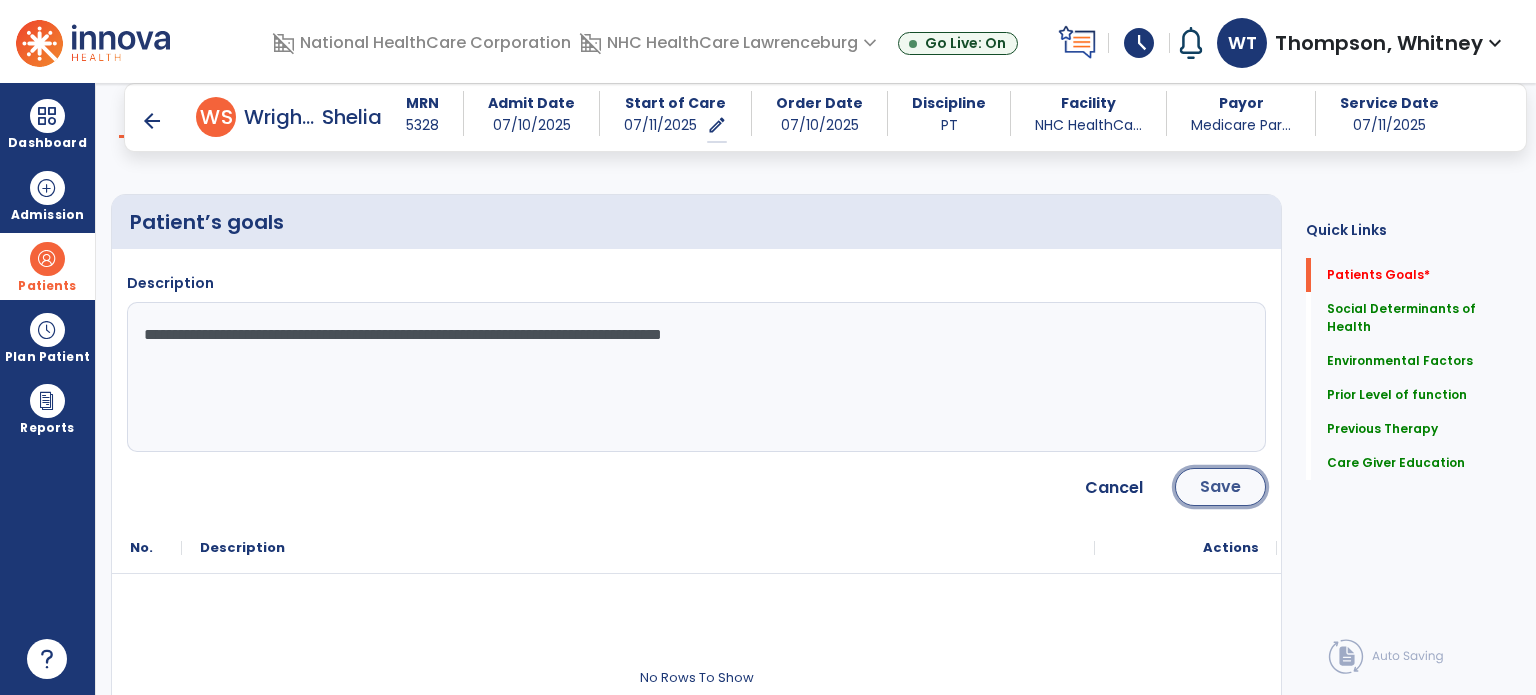 click on "Save" 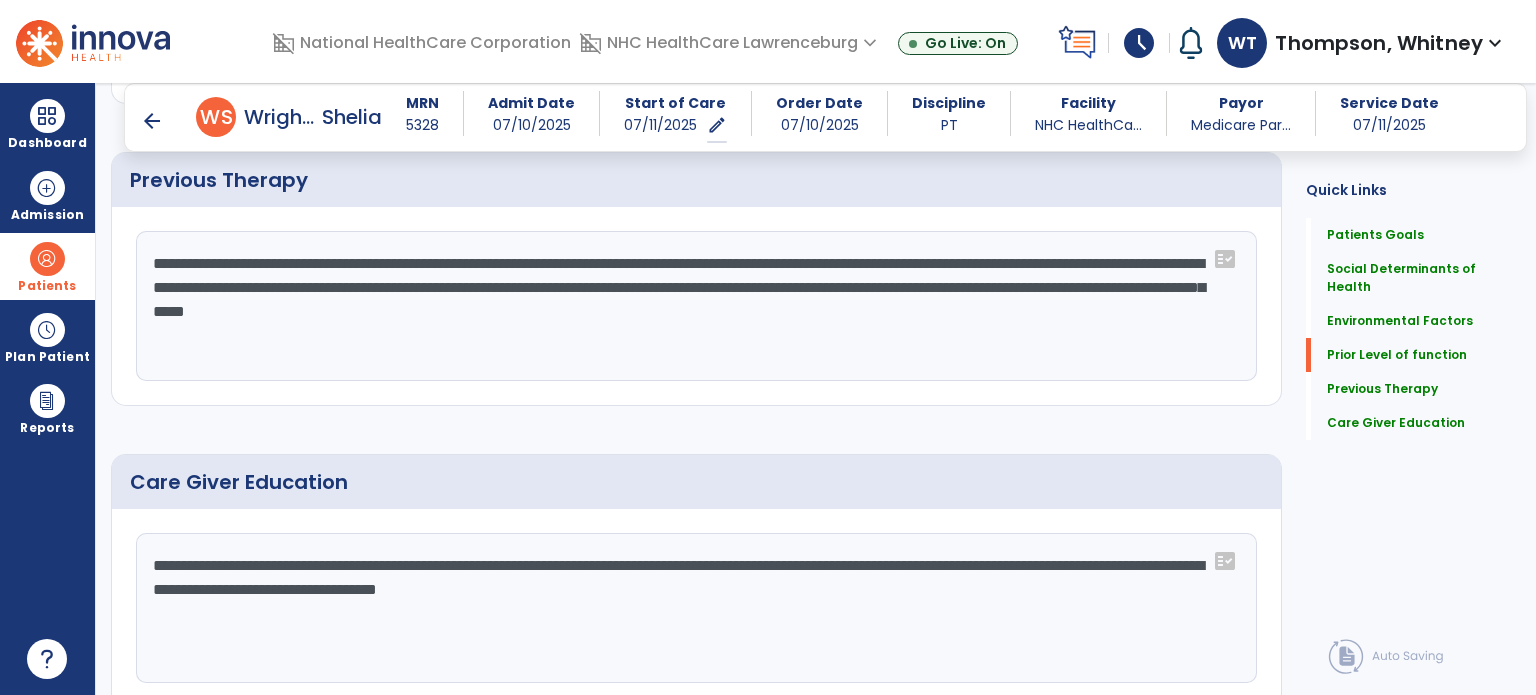 scroll, scrollTop: 1523, scrollLeft: 0, axis: vertical 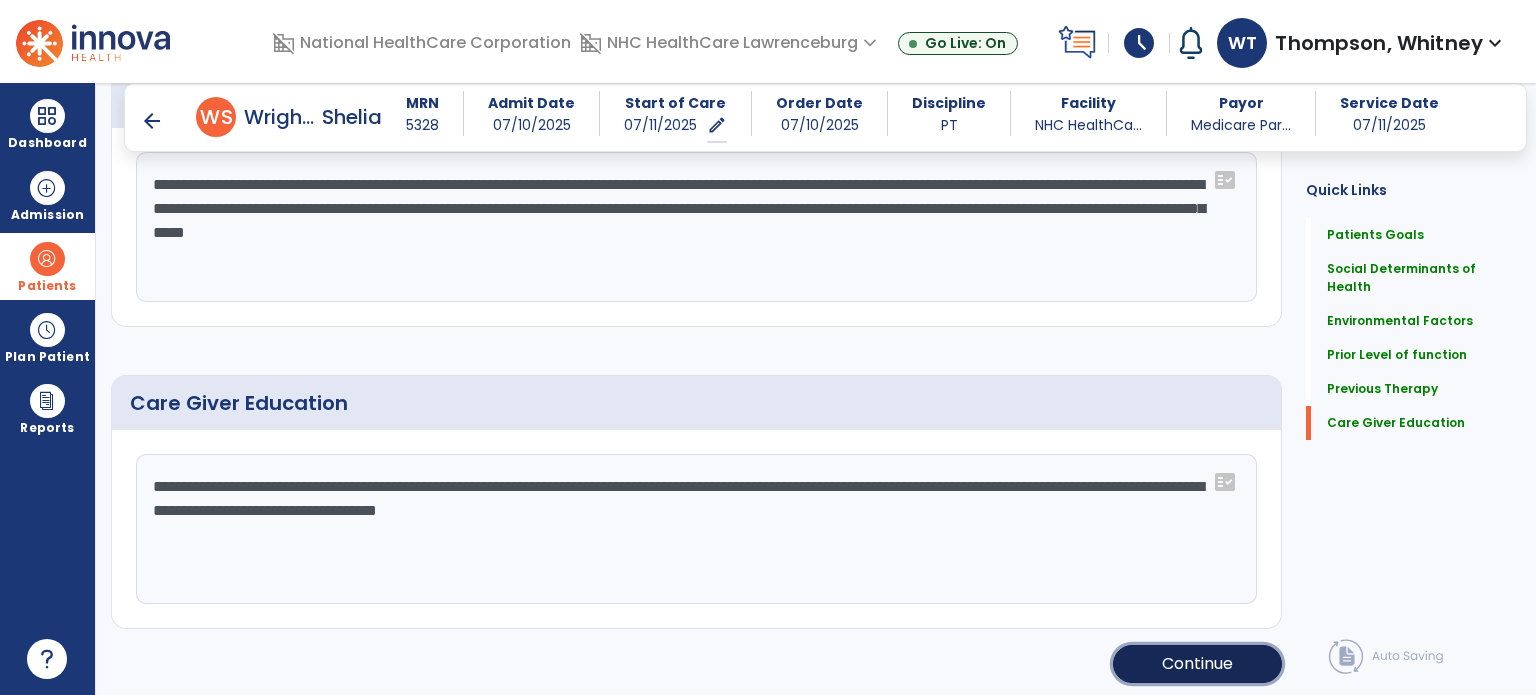click on "Continue" 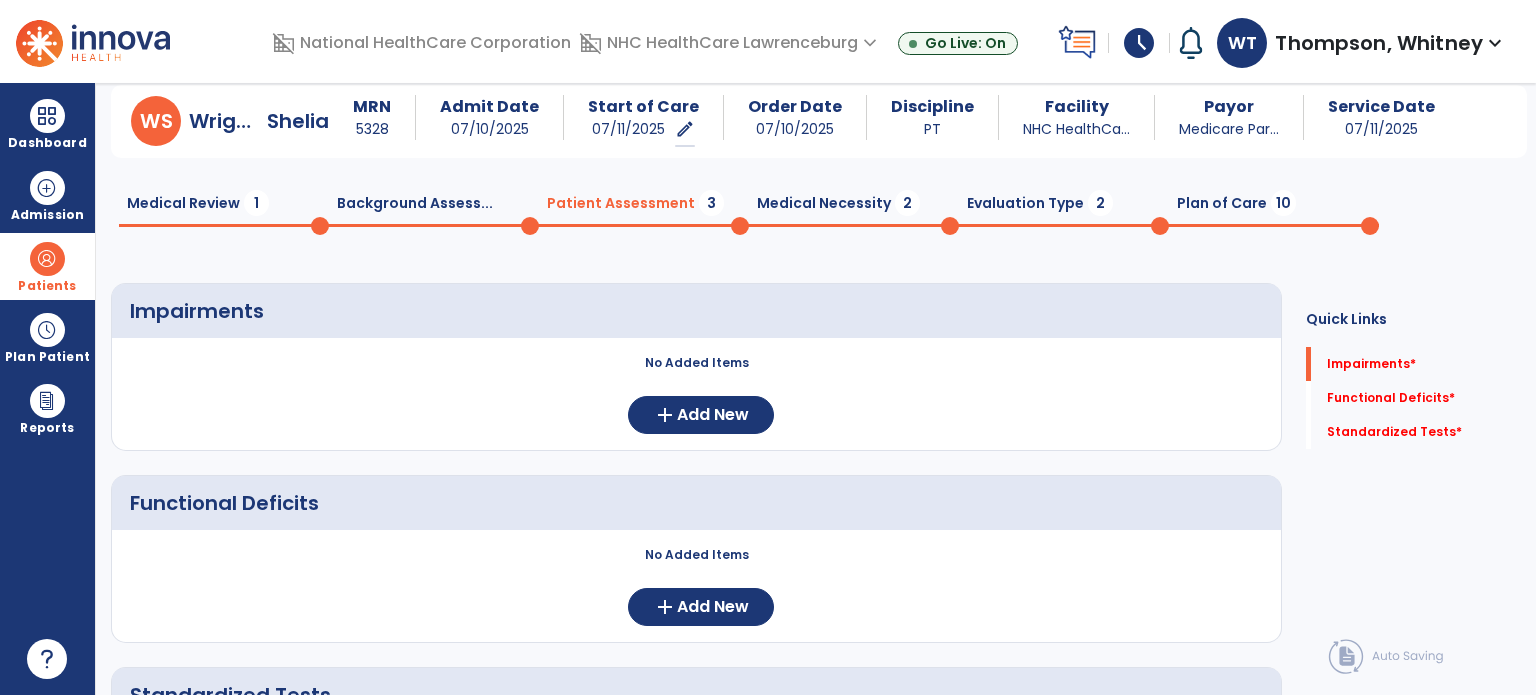 scroll, scrollTop: 100, scrollLeft: 0, axis: vertical 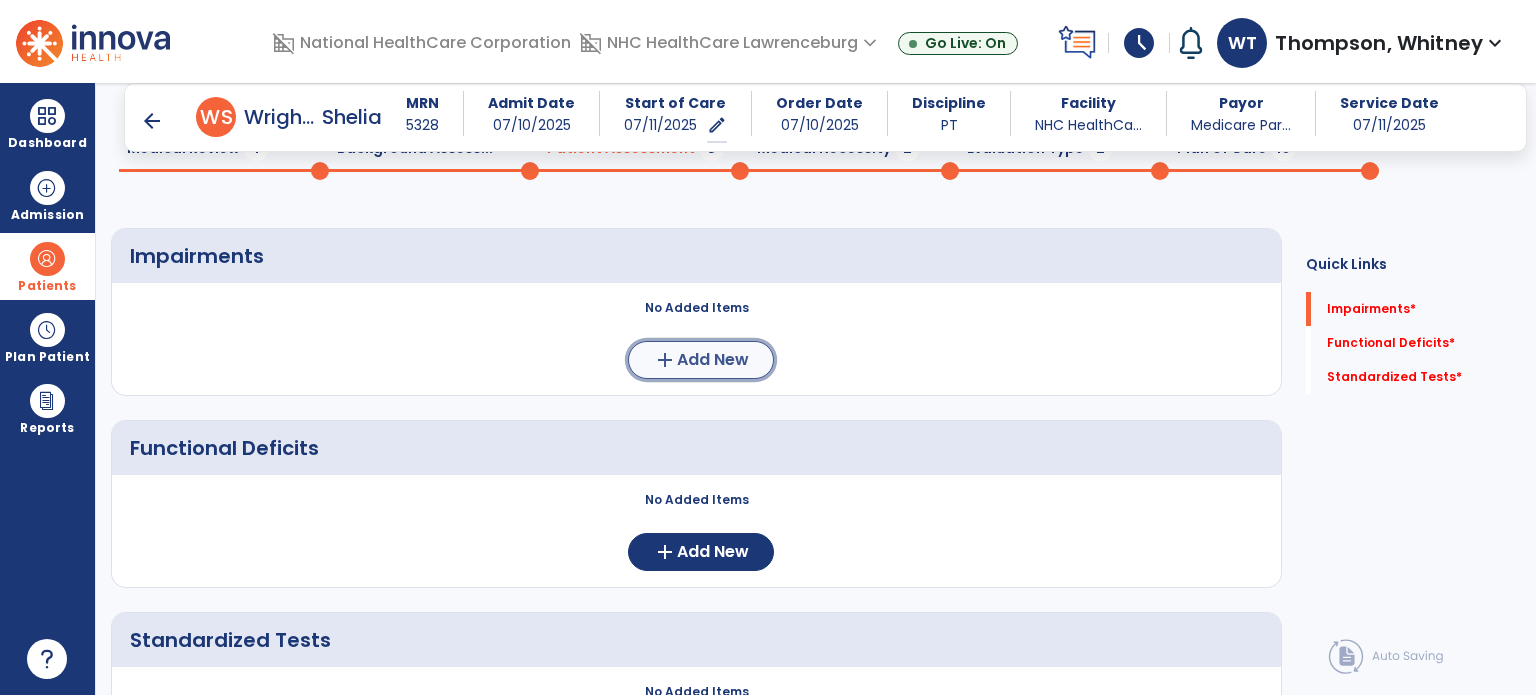 click on "add" 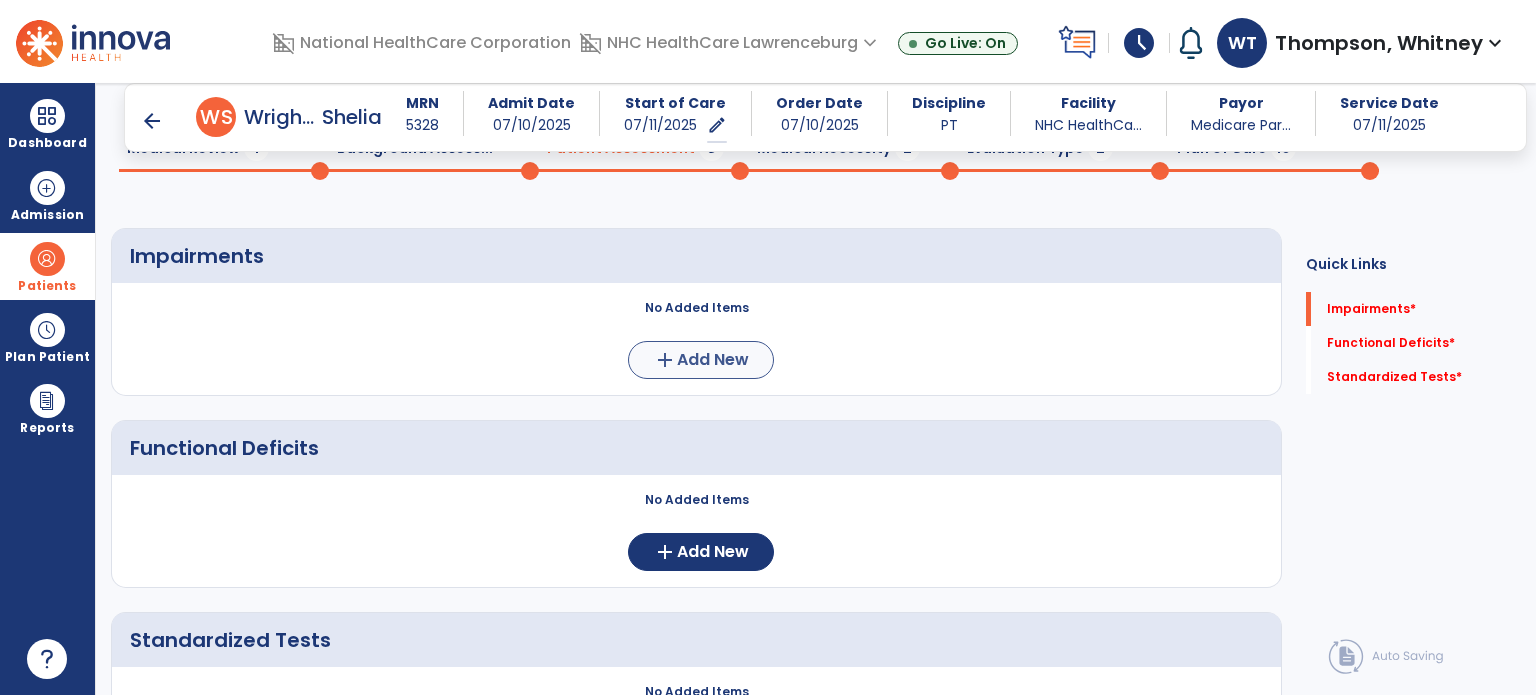 scroll, scrollTop: 0, scrollLeft: 0, axis: both 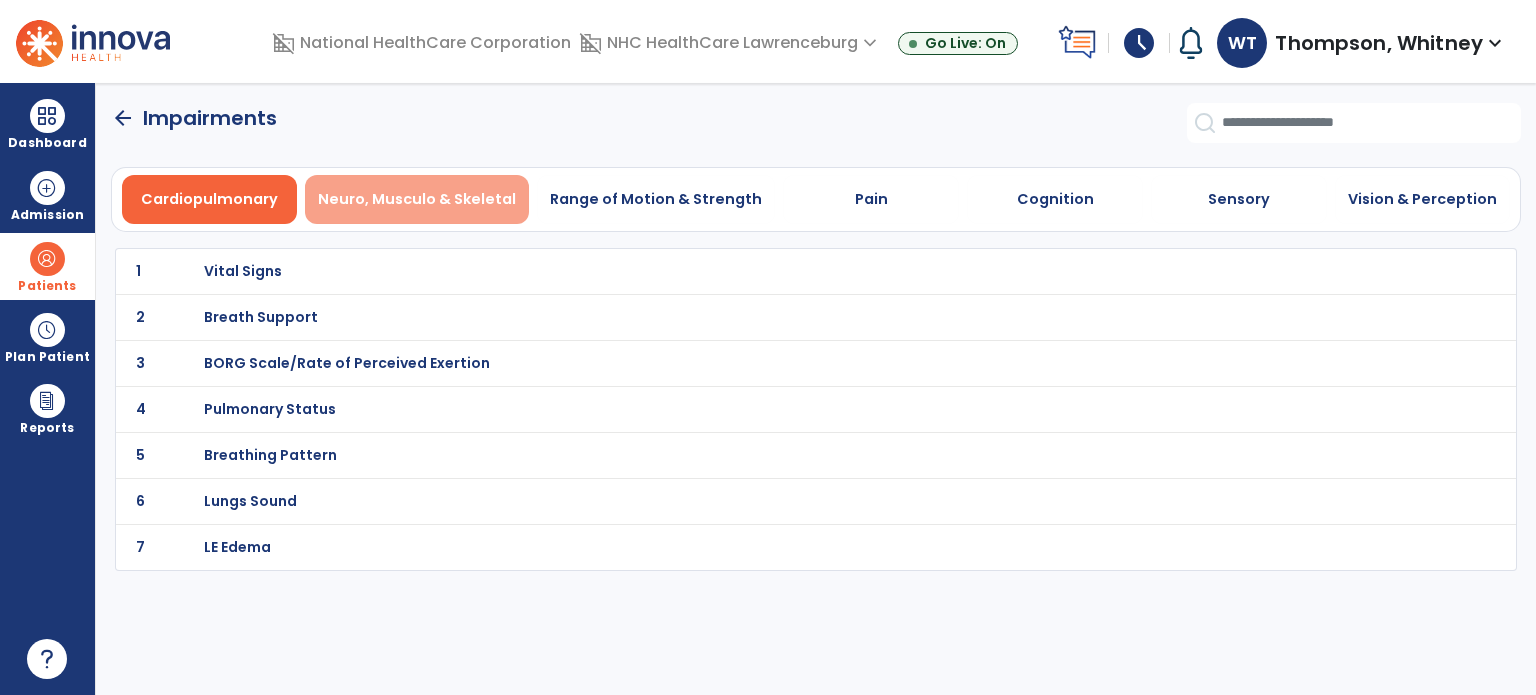 click on "Neuro, Musculo & Skeletal" at bounding box center (417, 199) 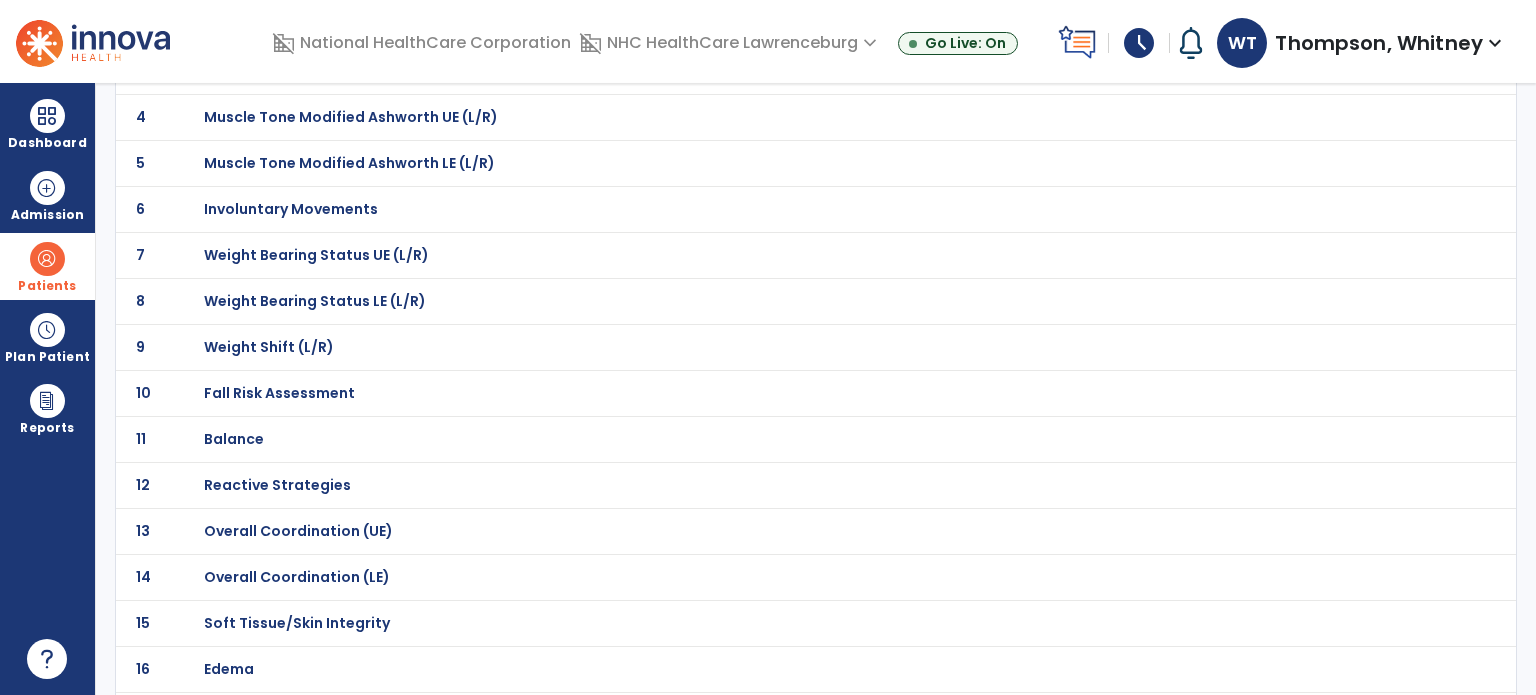 scroll, scrollTop: 300, scrollLeft: 0, axis: vertical 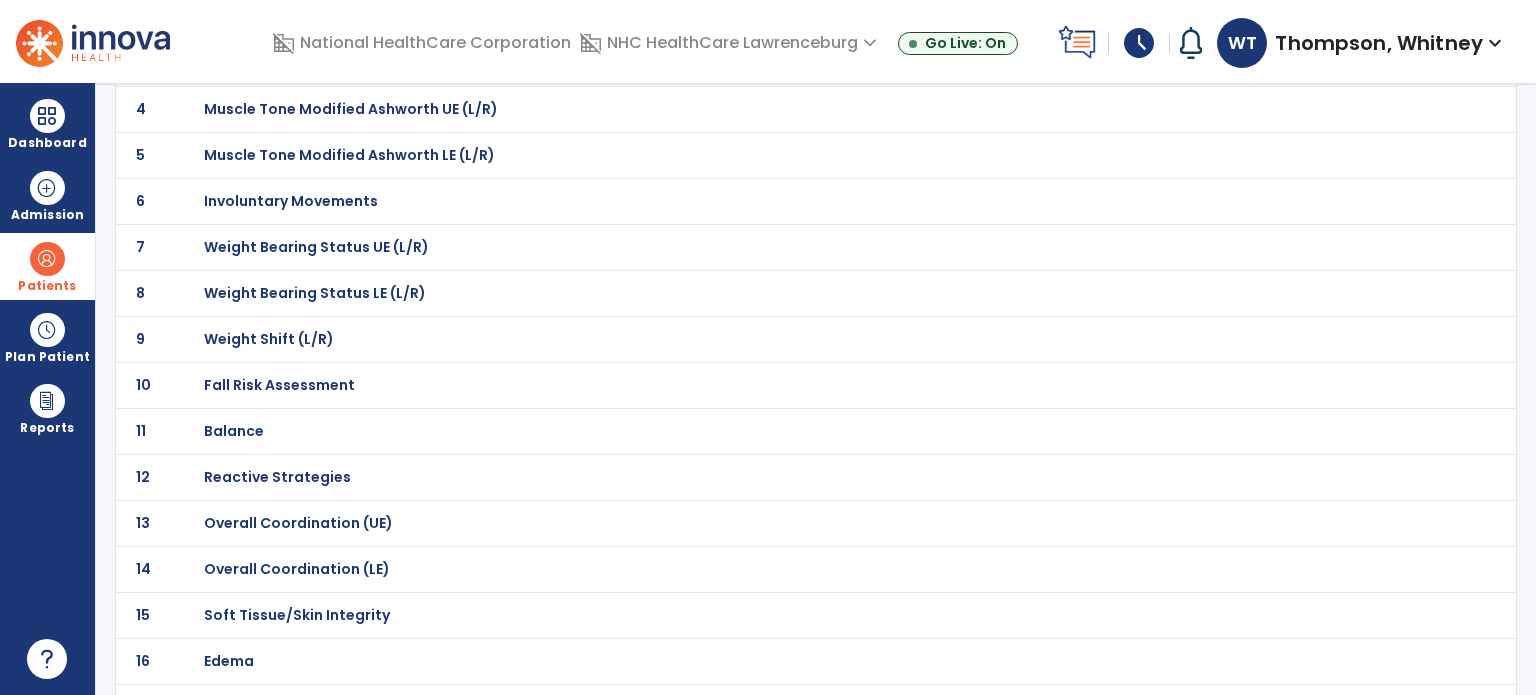 click on "Balance" at bounding box center (275, -29) 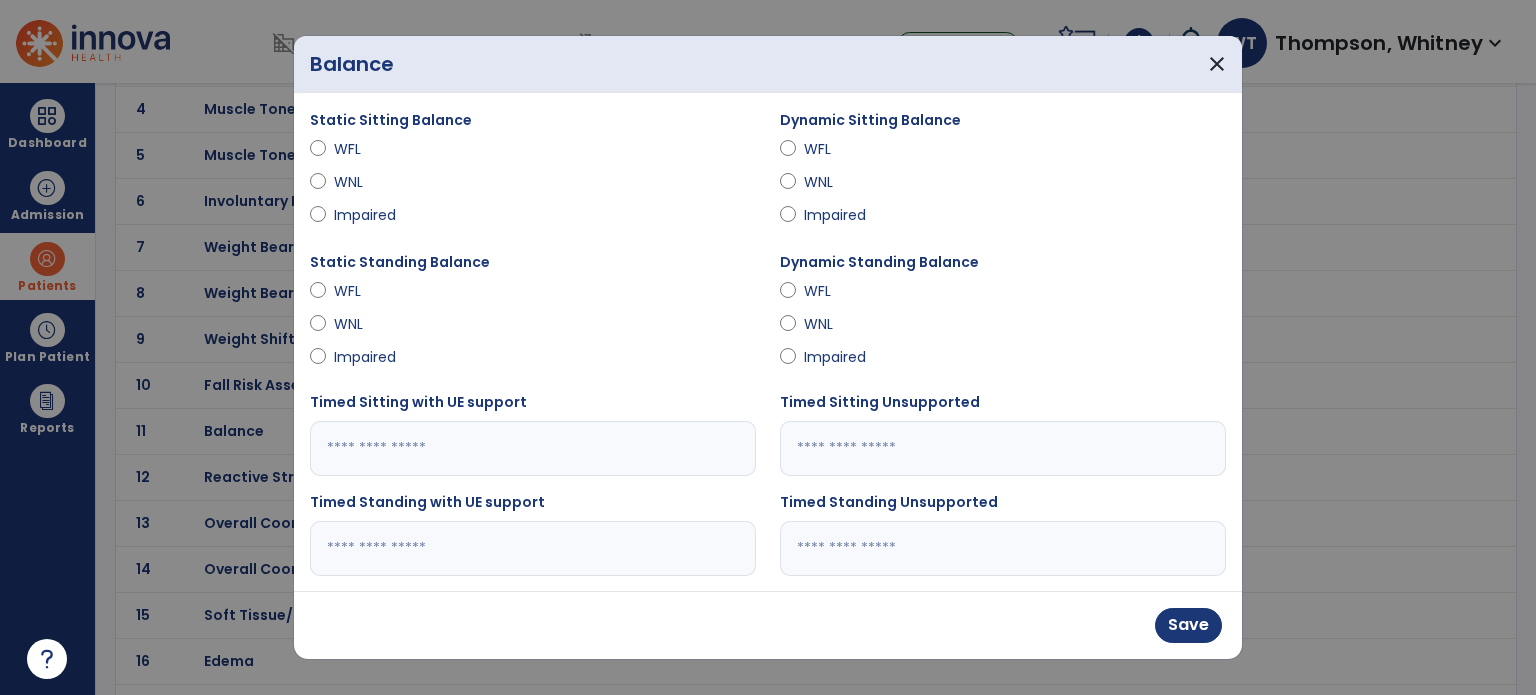 scroll, scrollTop: 0, scrollLeft: 0, axis: both 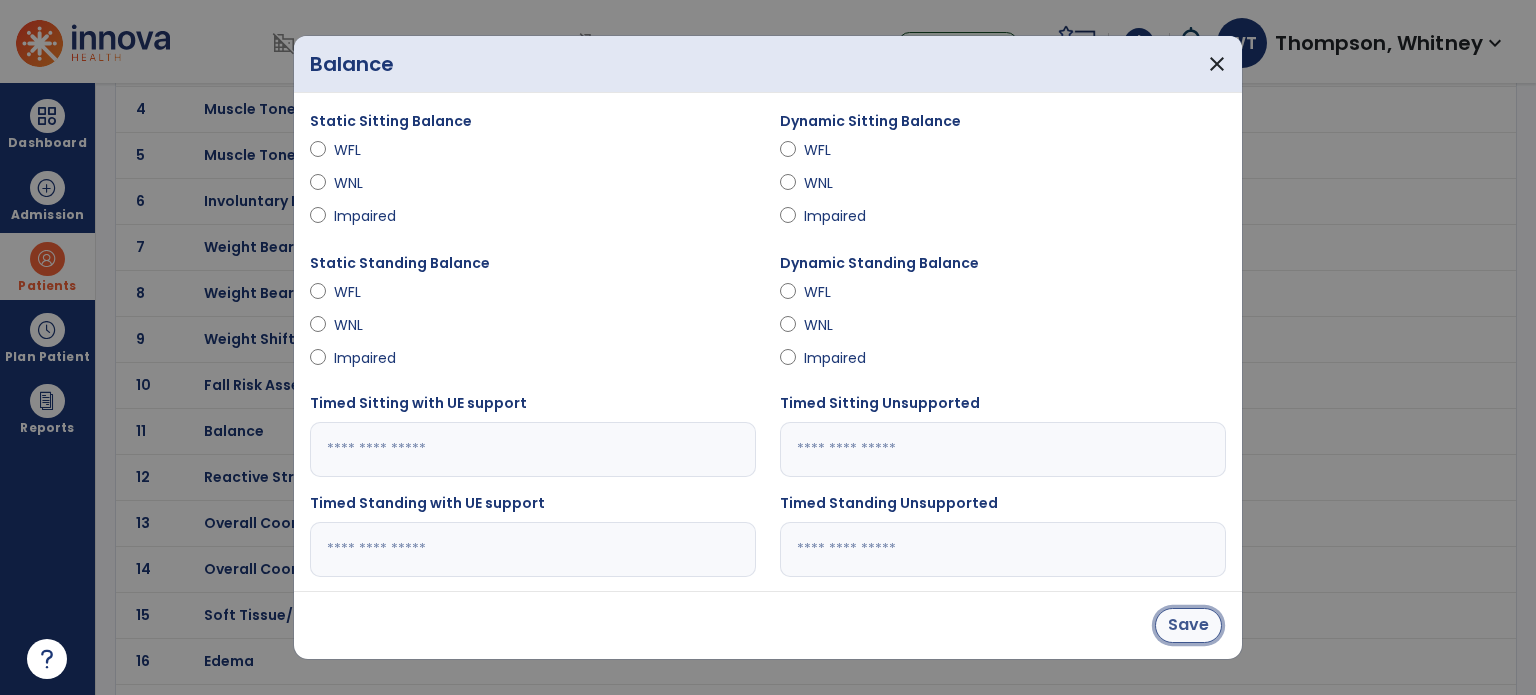 click on "Save" at bounding box center [1188, 625] 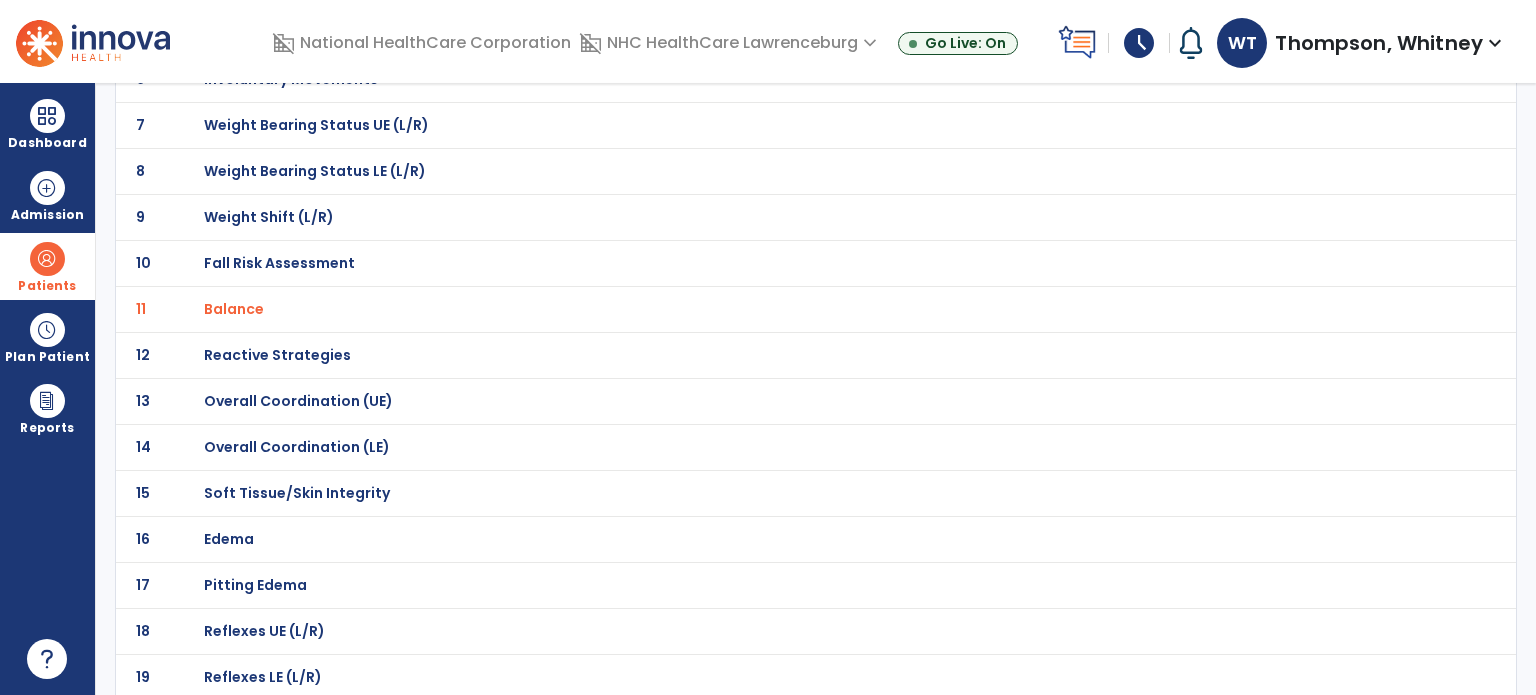 scroll, scrollTop: 0, scrollLeft: 0, axis: both 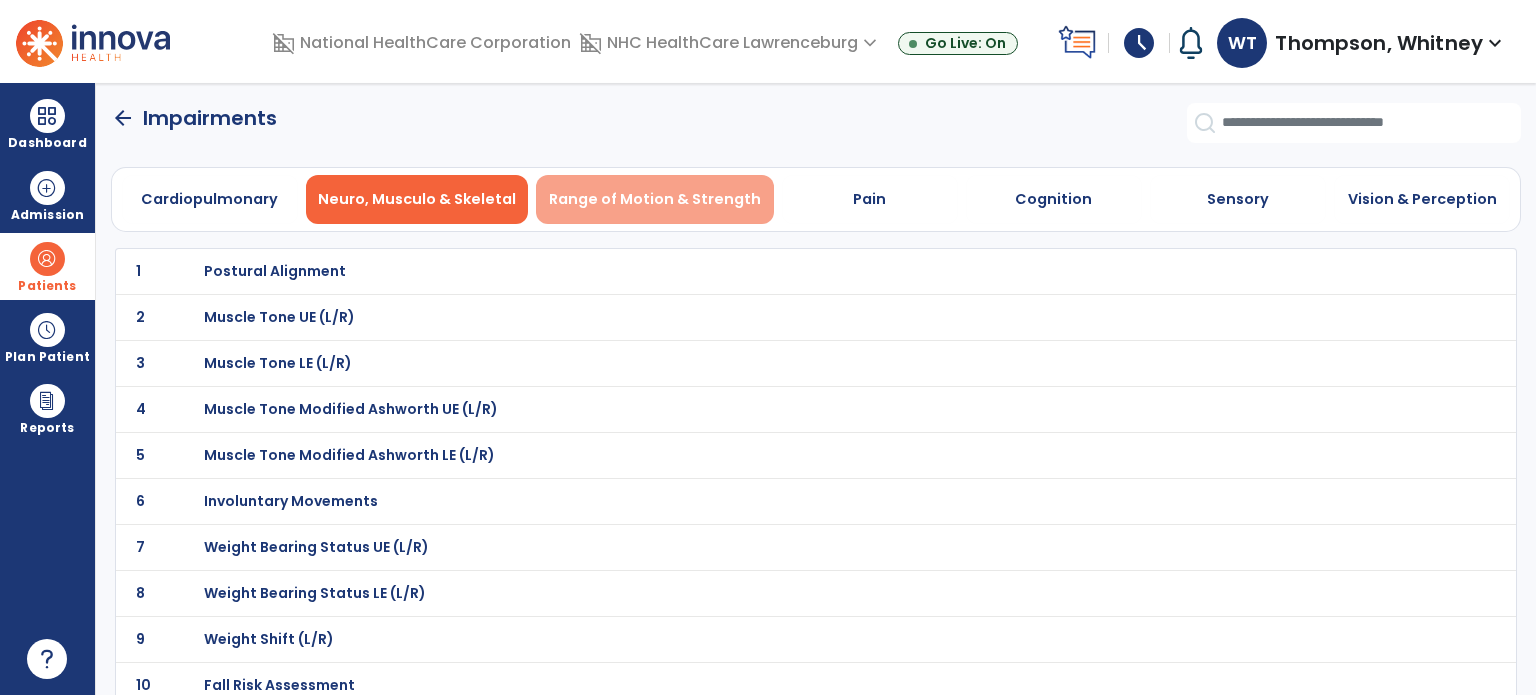click on "Range of Motion & Strength" at bounding box center (655, 199) 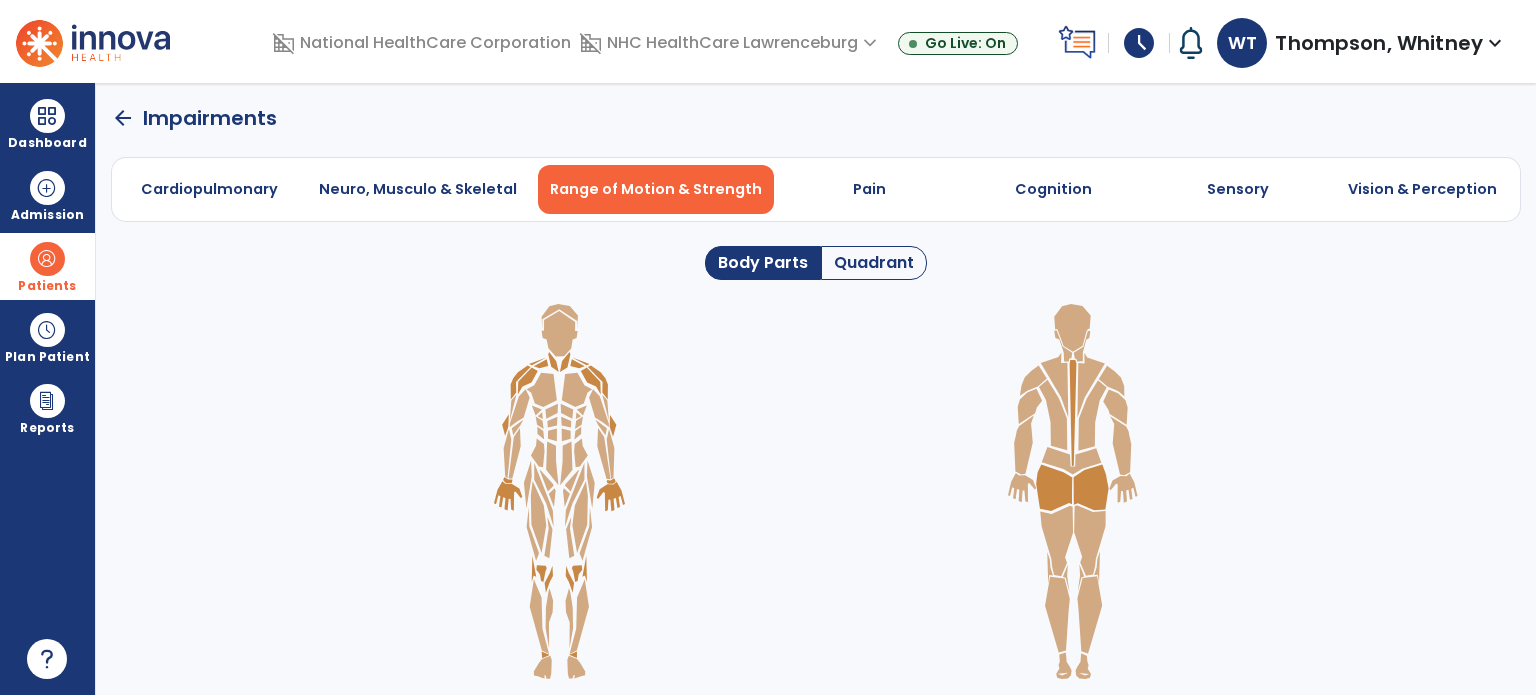 click on "Quadrant" 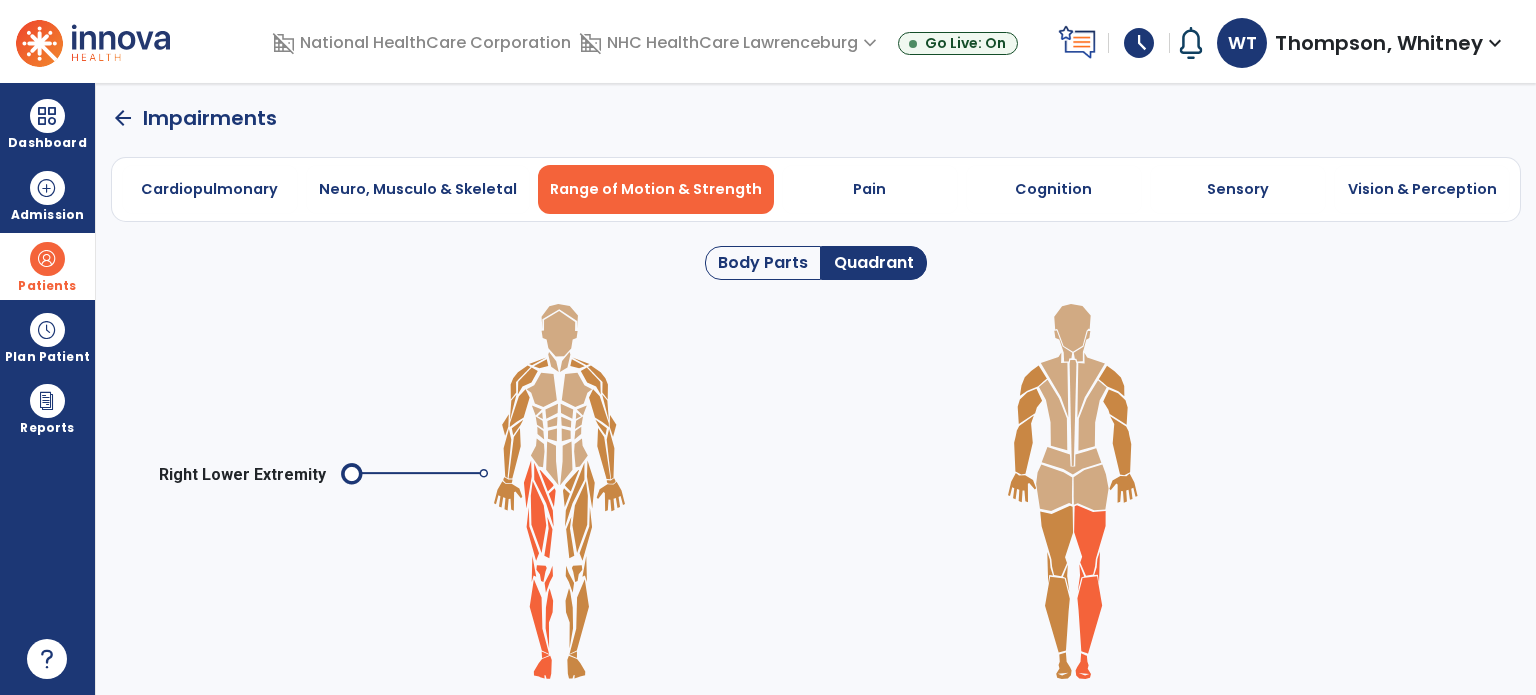 click 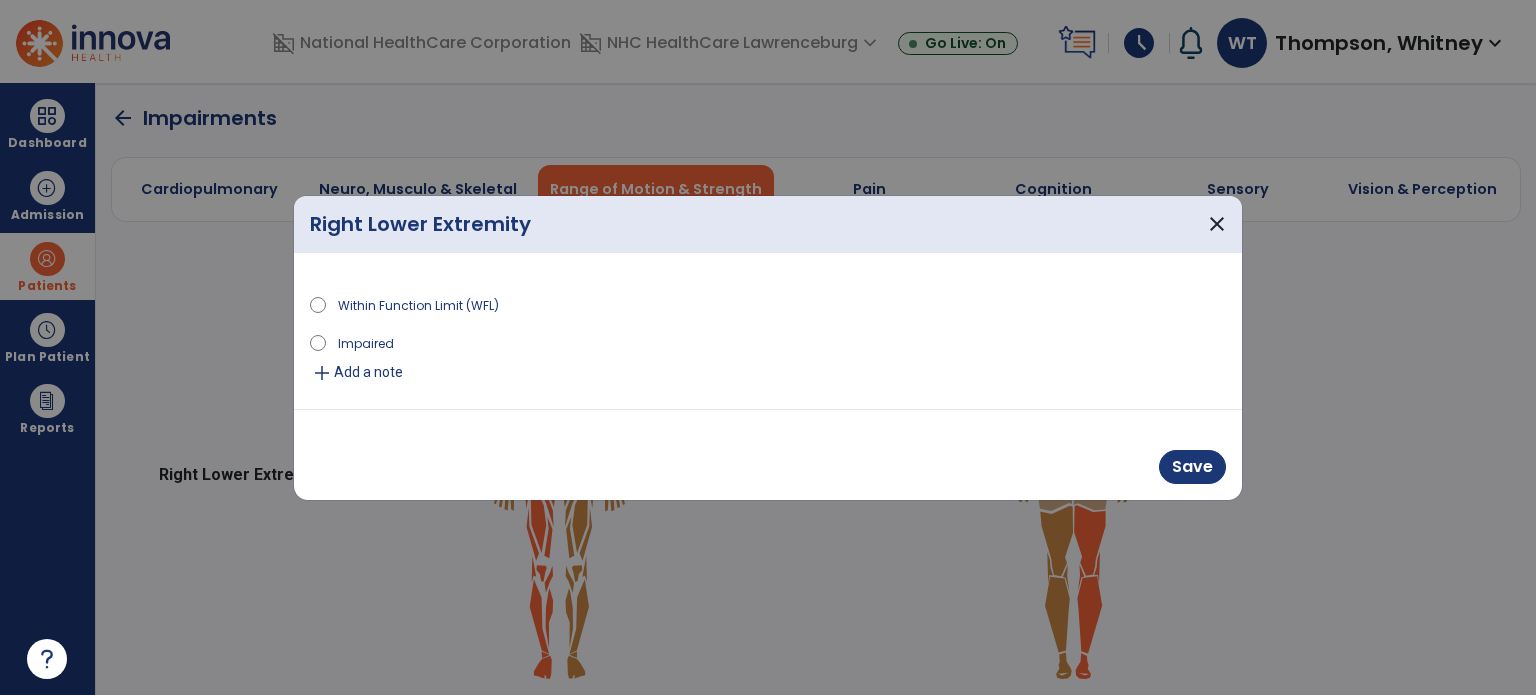 click on "Add a note" at bounding box center [368, 372] 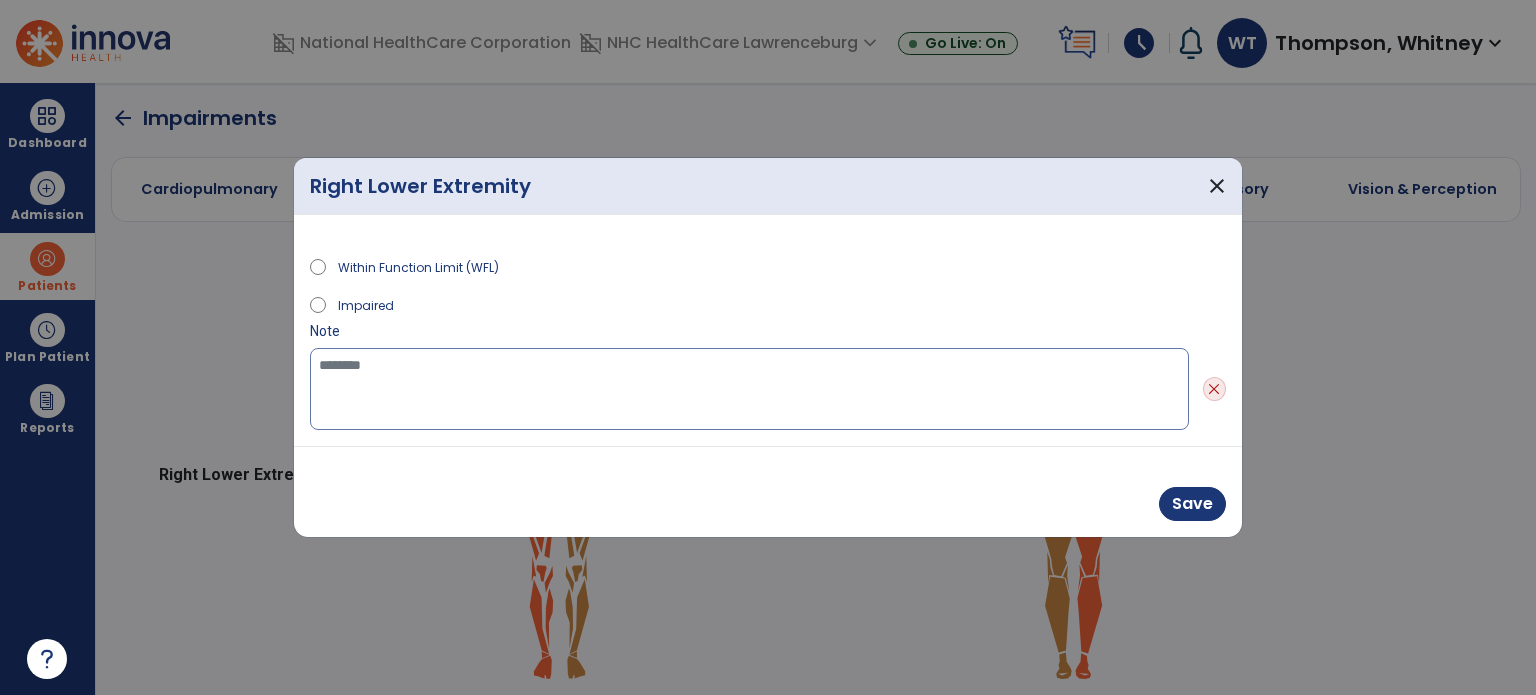 click at bounding box center (749, 389) 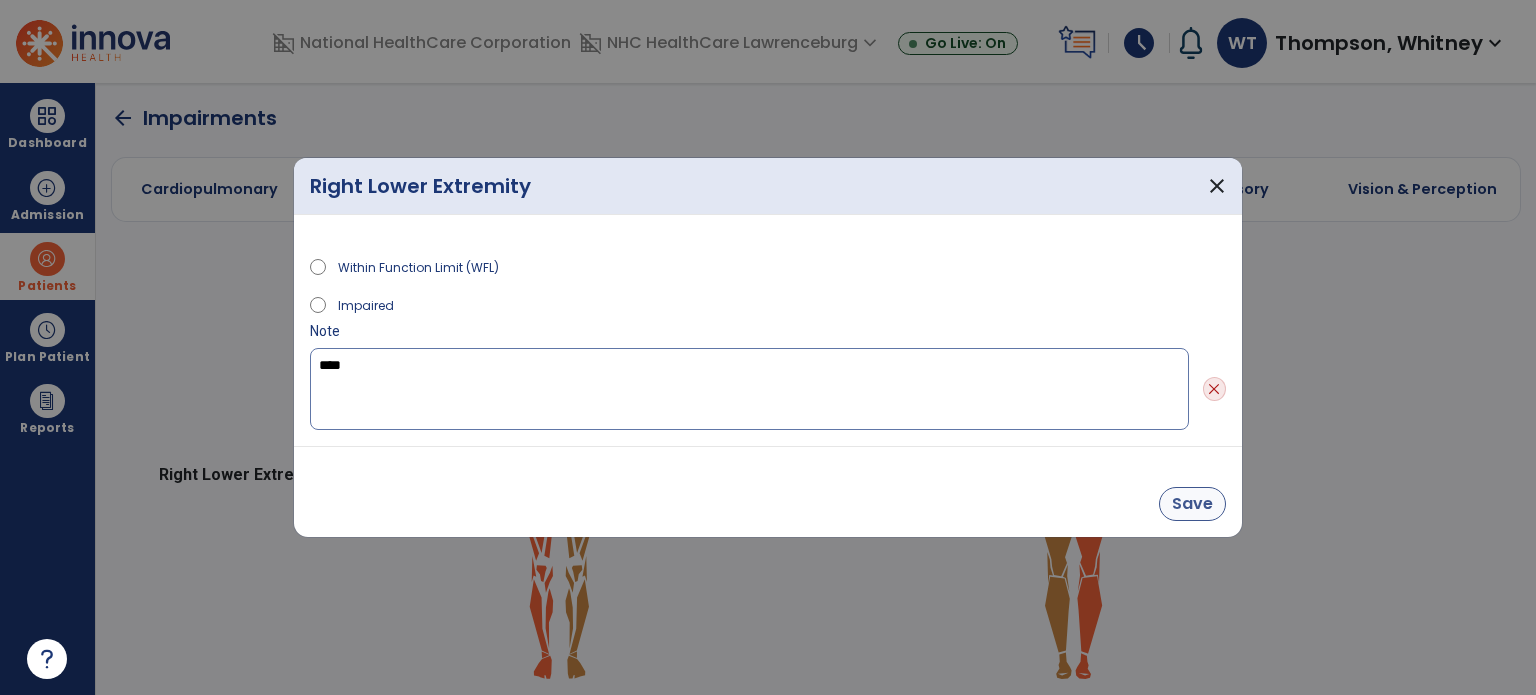 type on "****" 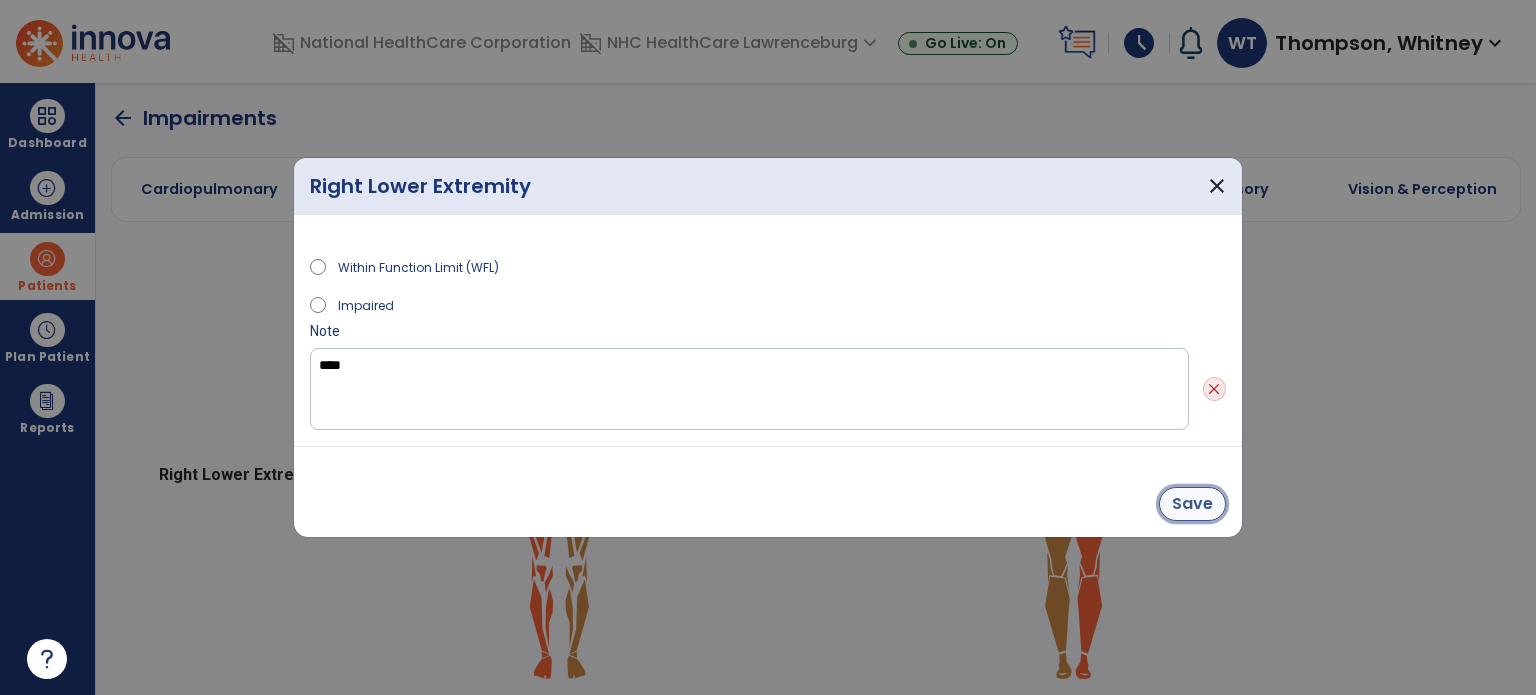 click on "Save" at bounding box center (1192, 504) 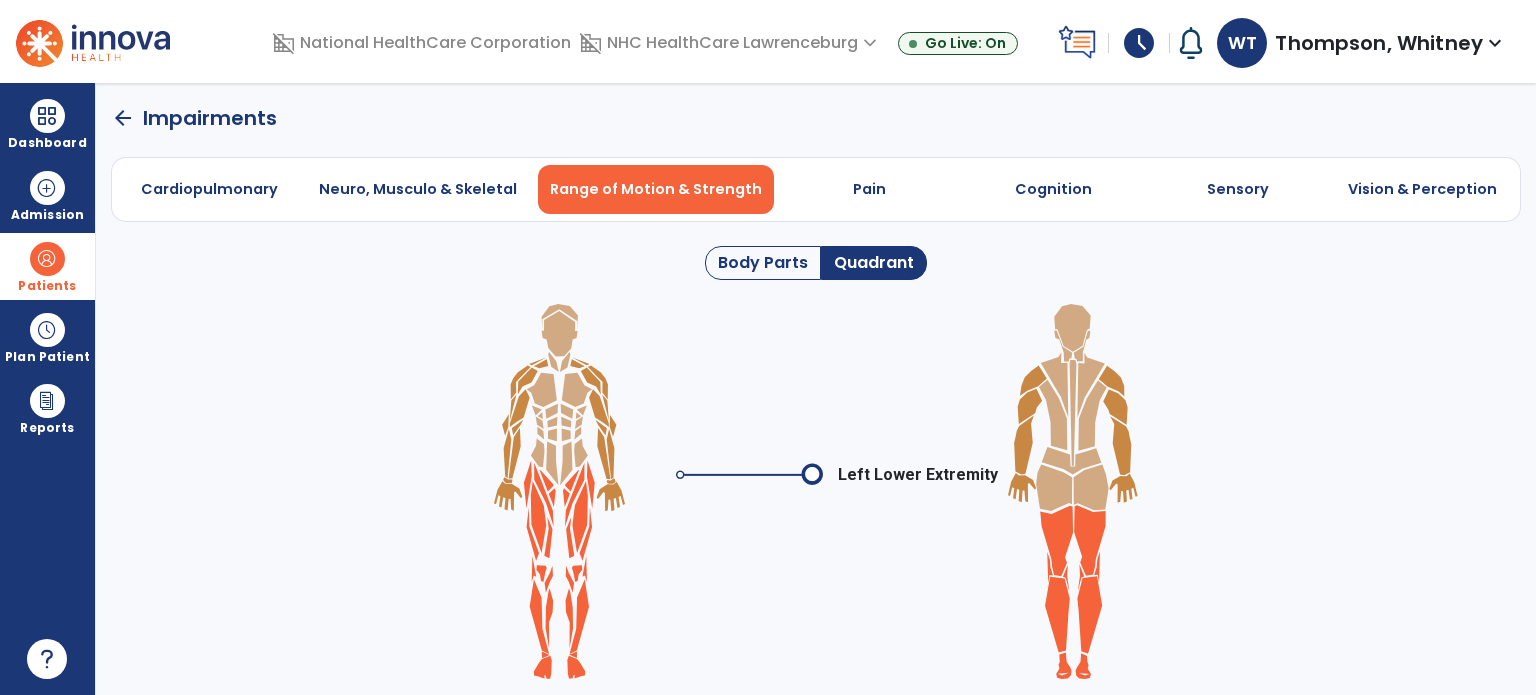 click 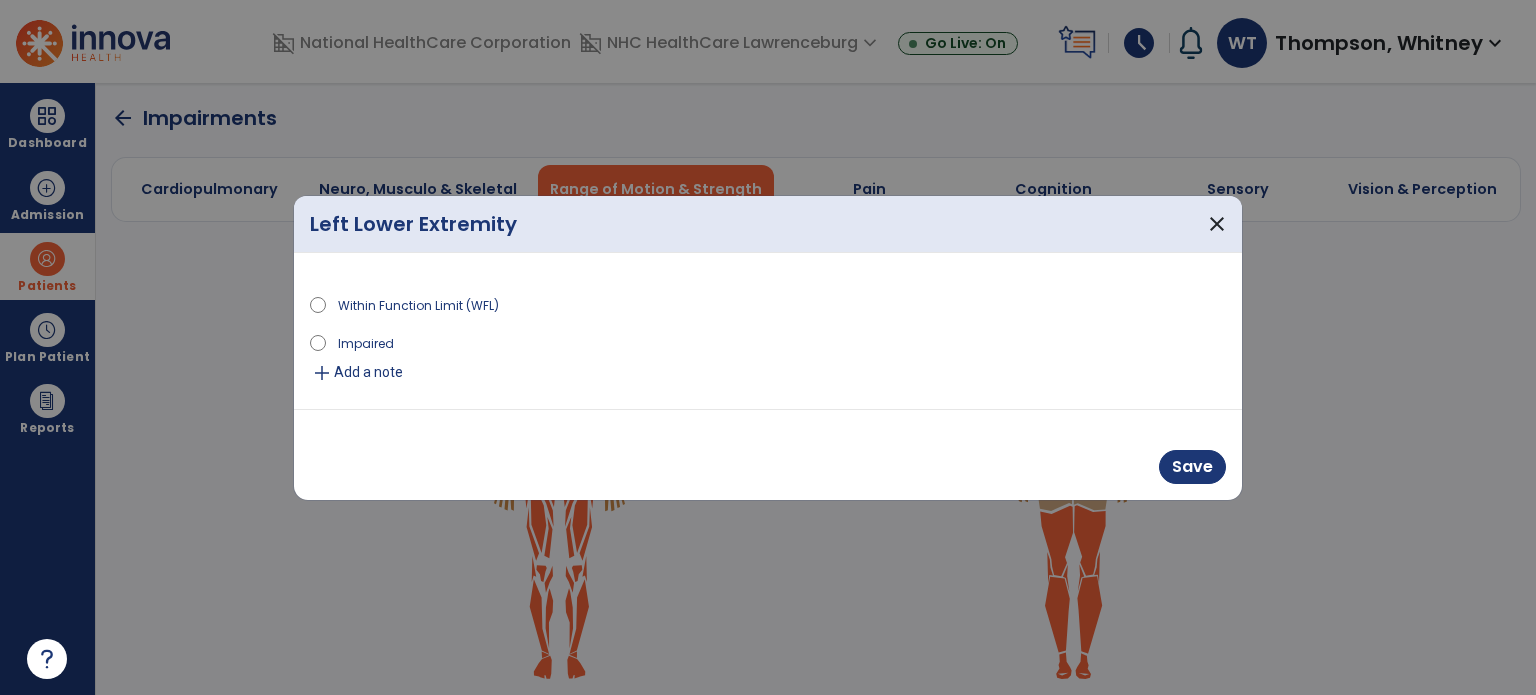 click on "Add a note" at bounding box center [368, 372] 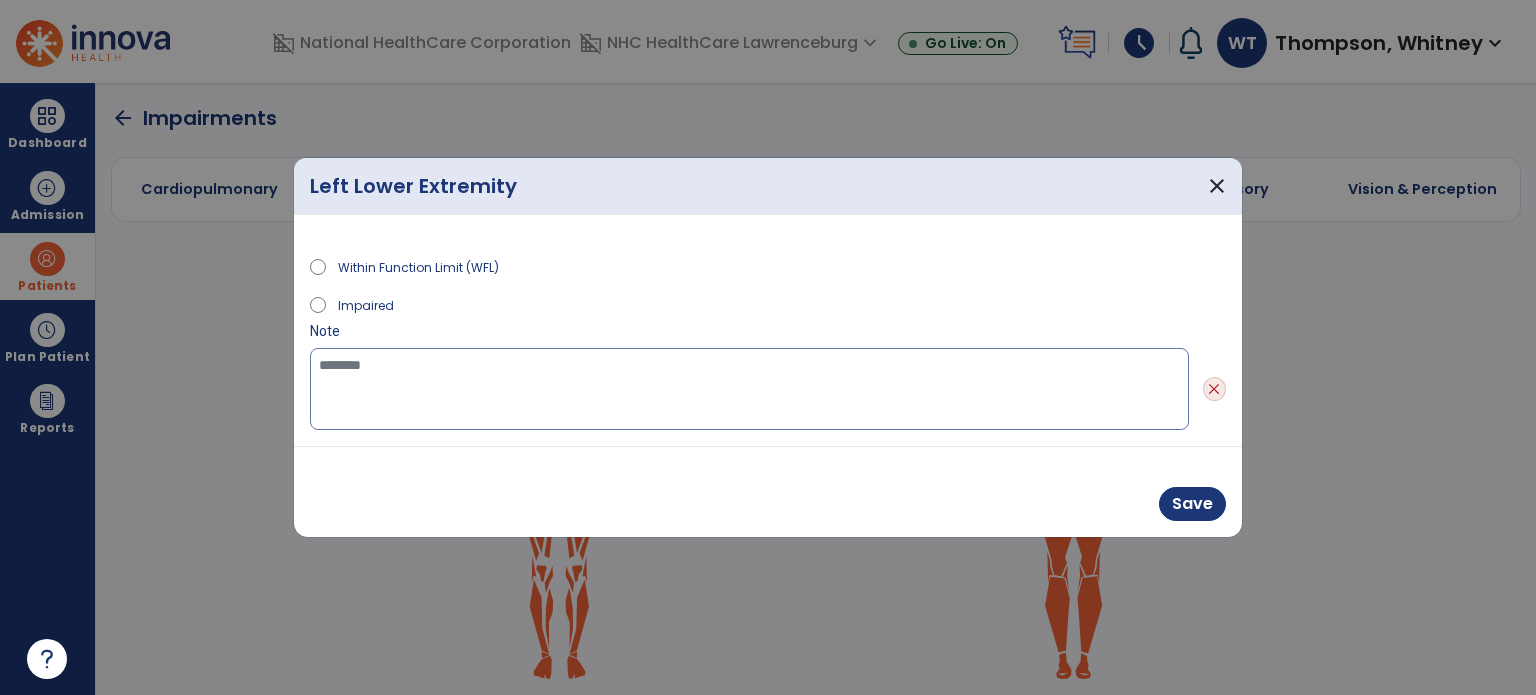 click at bounding box center (749, 389) 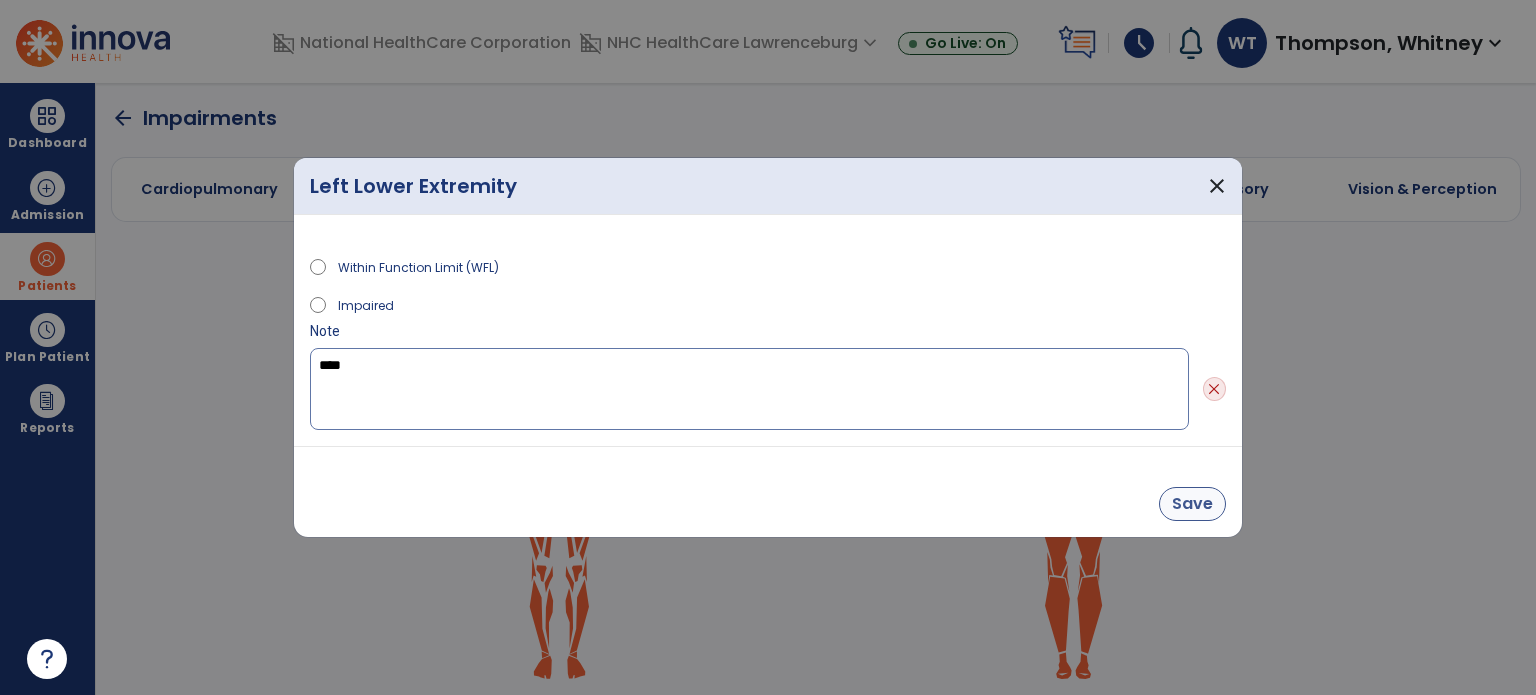 type on "****" 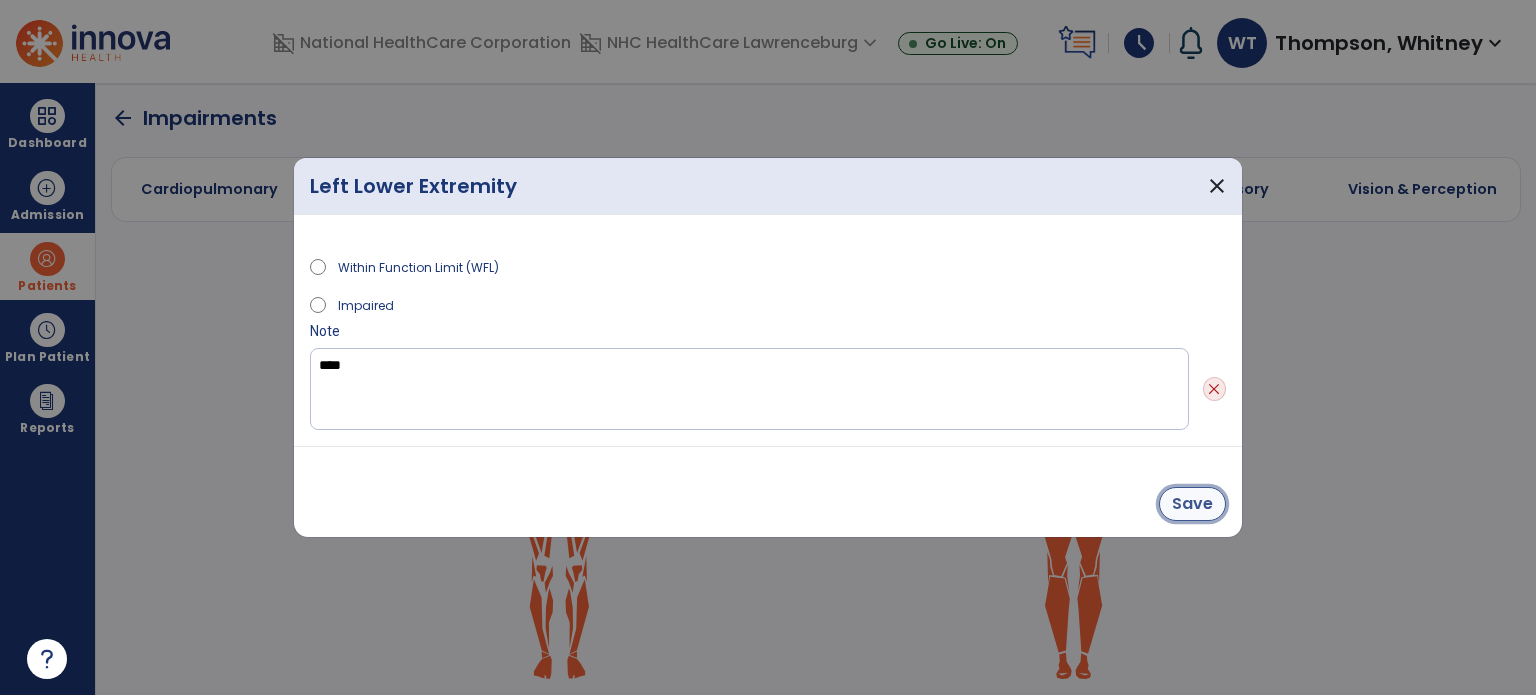 click on "Save" at bounding box center [1192, 504] 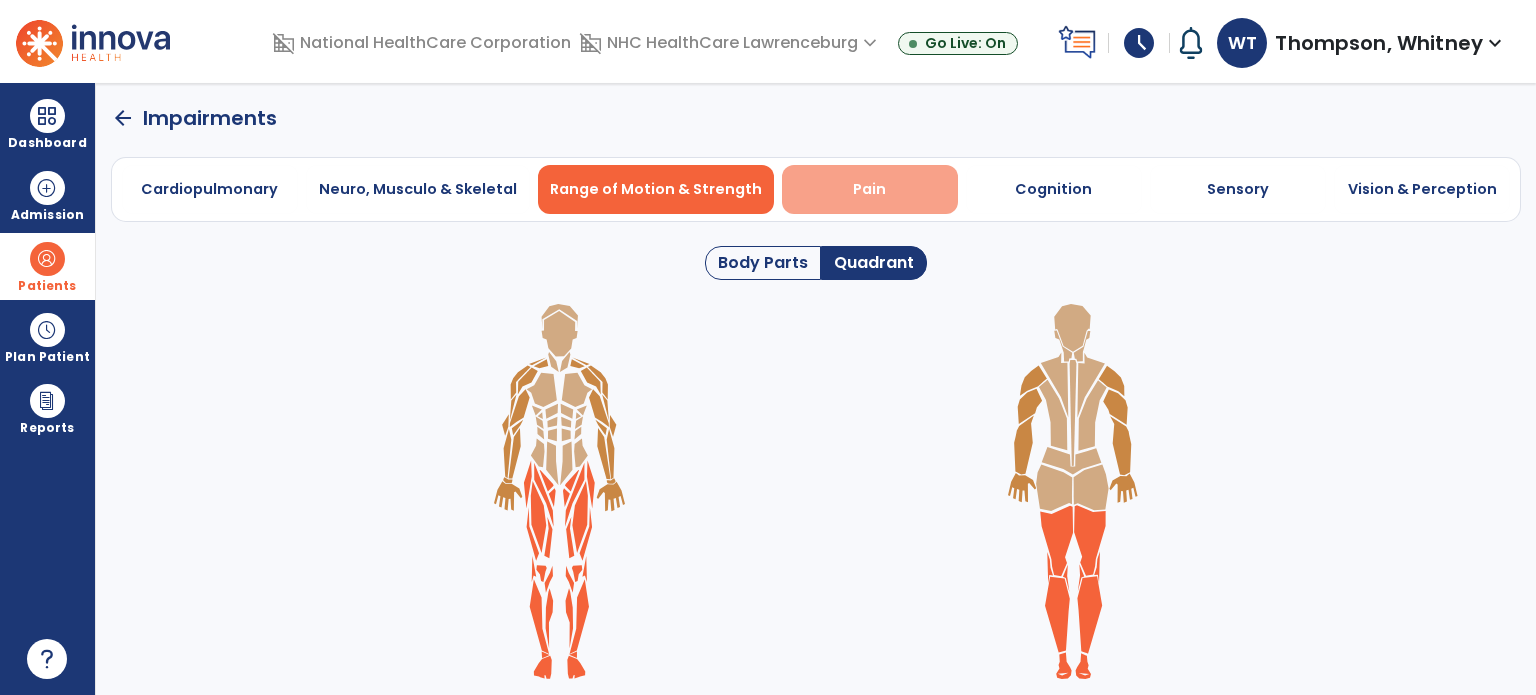 click on "Pain" at bounding box center (869, 189) 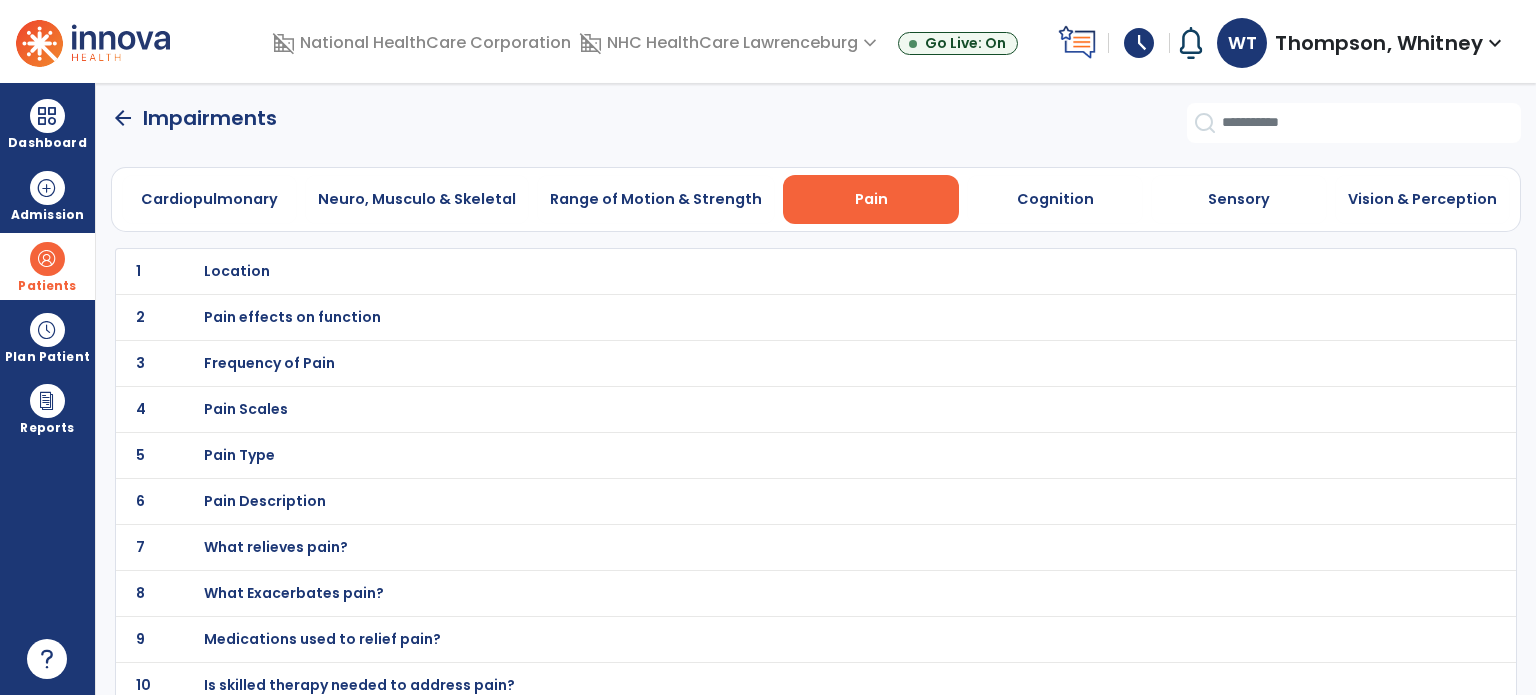 click on "Location" at bounding box center (772, 271) 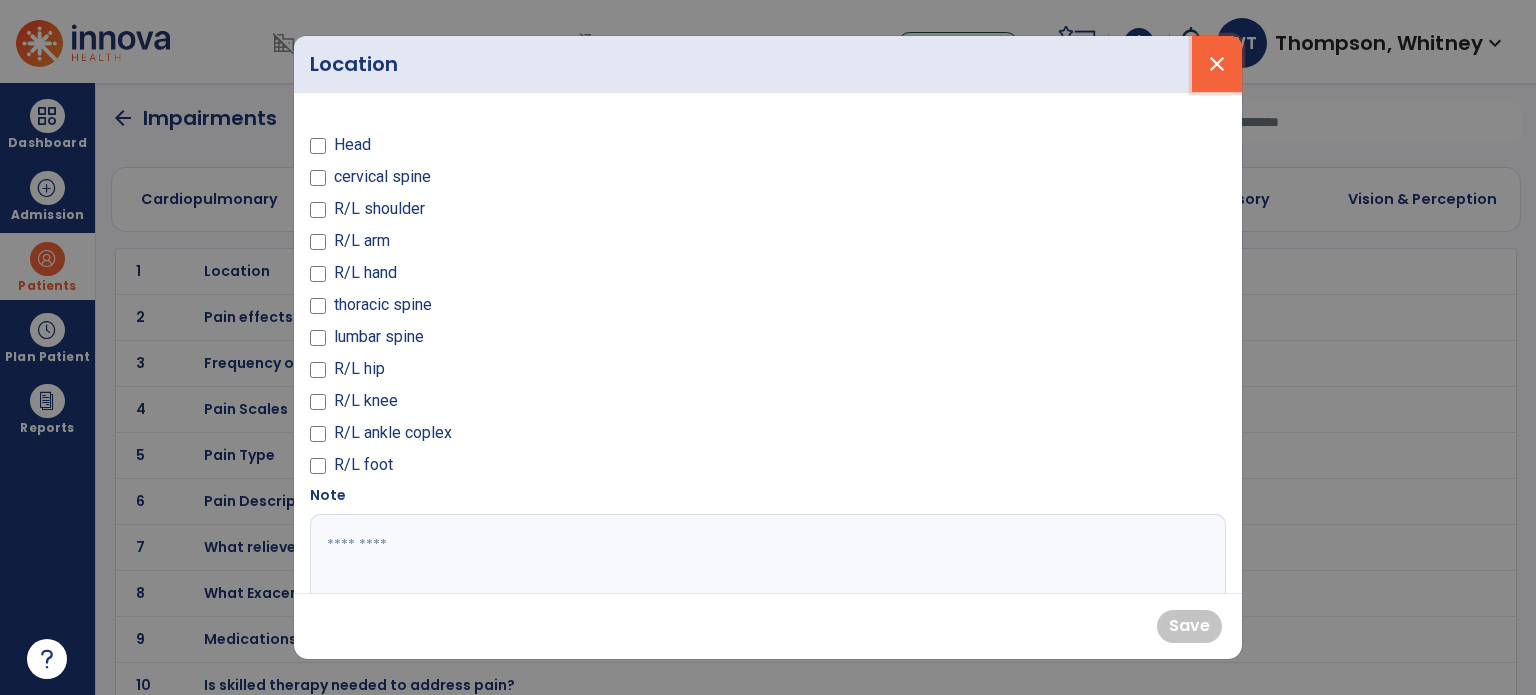 click on "close" at bounding box center (1217, 64) 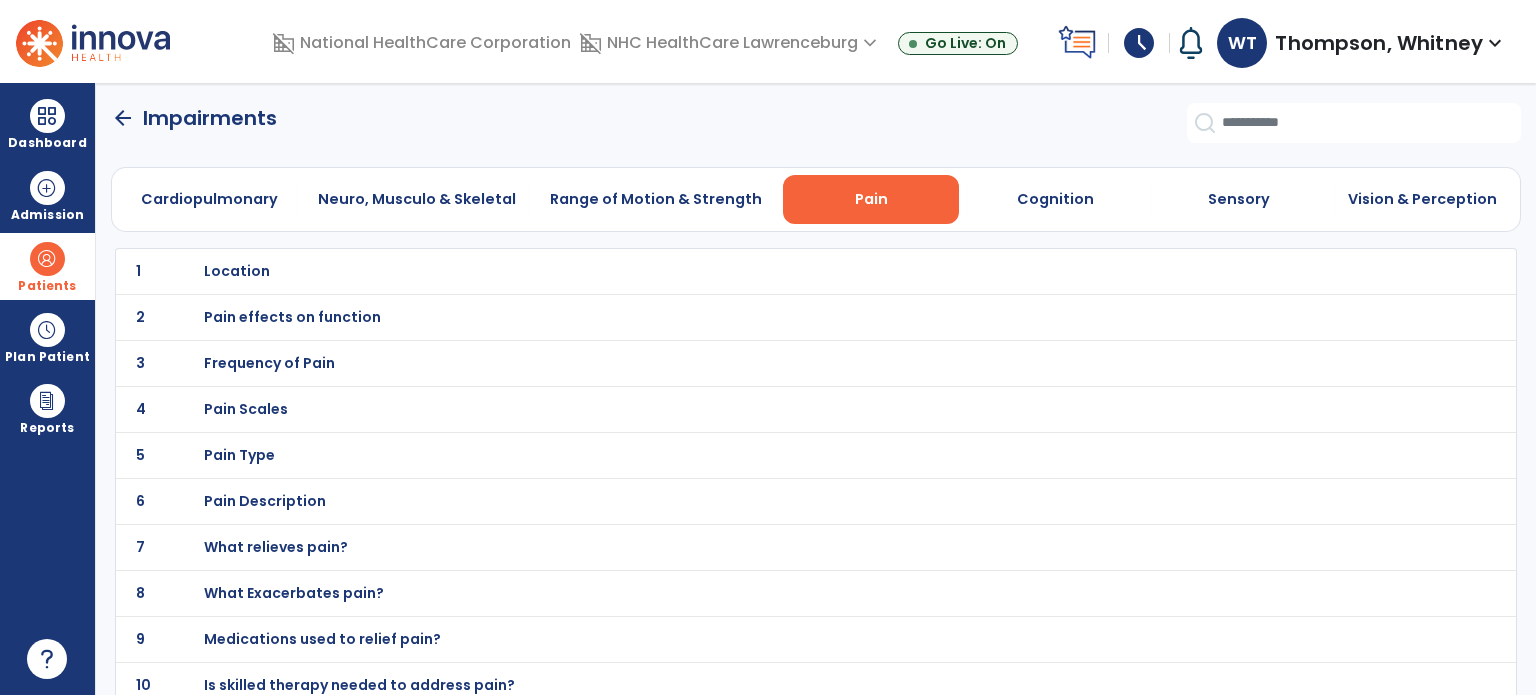 scroll, scrollTop: 11, scrollLeft: 0, axis: vertical 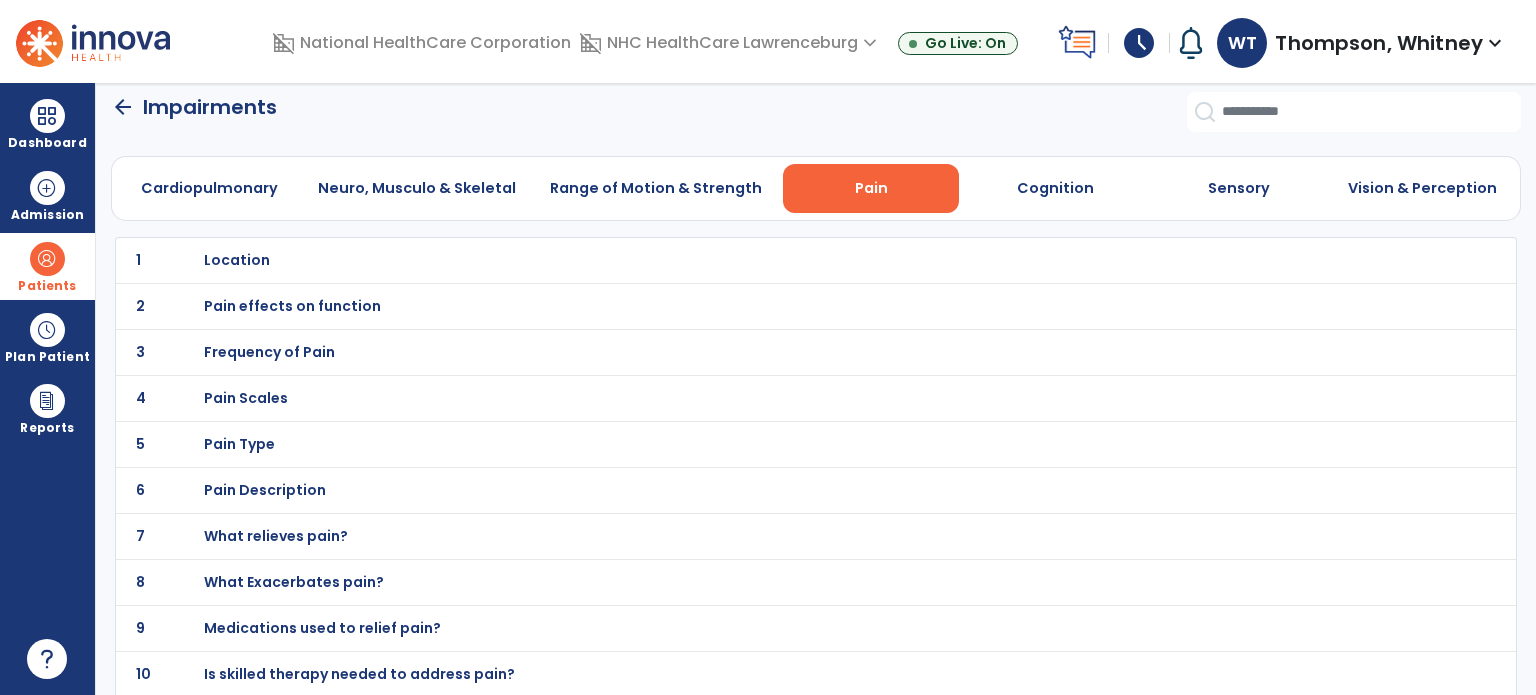 click on "Pain effects on function" at bounding box center [237, 260] 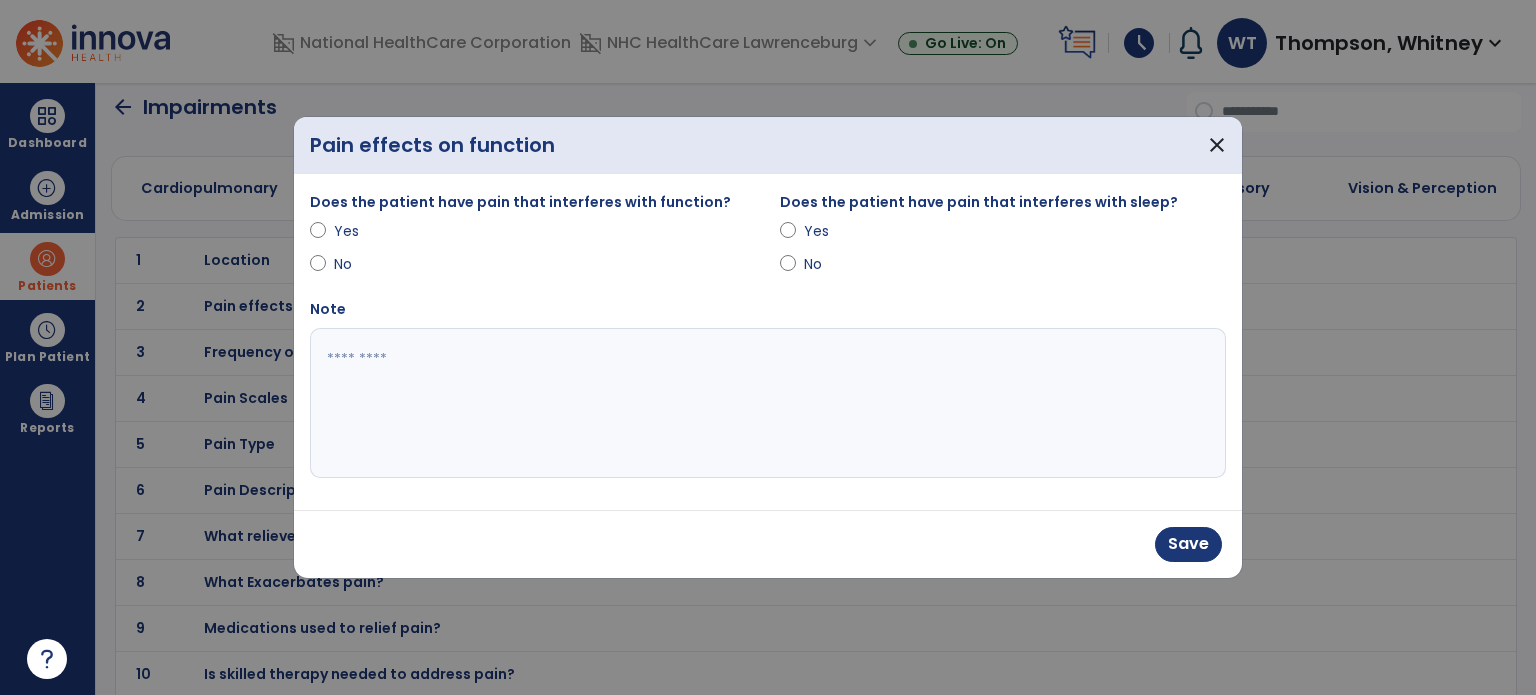click at bounding box center [768, 403] 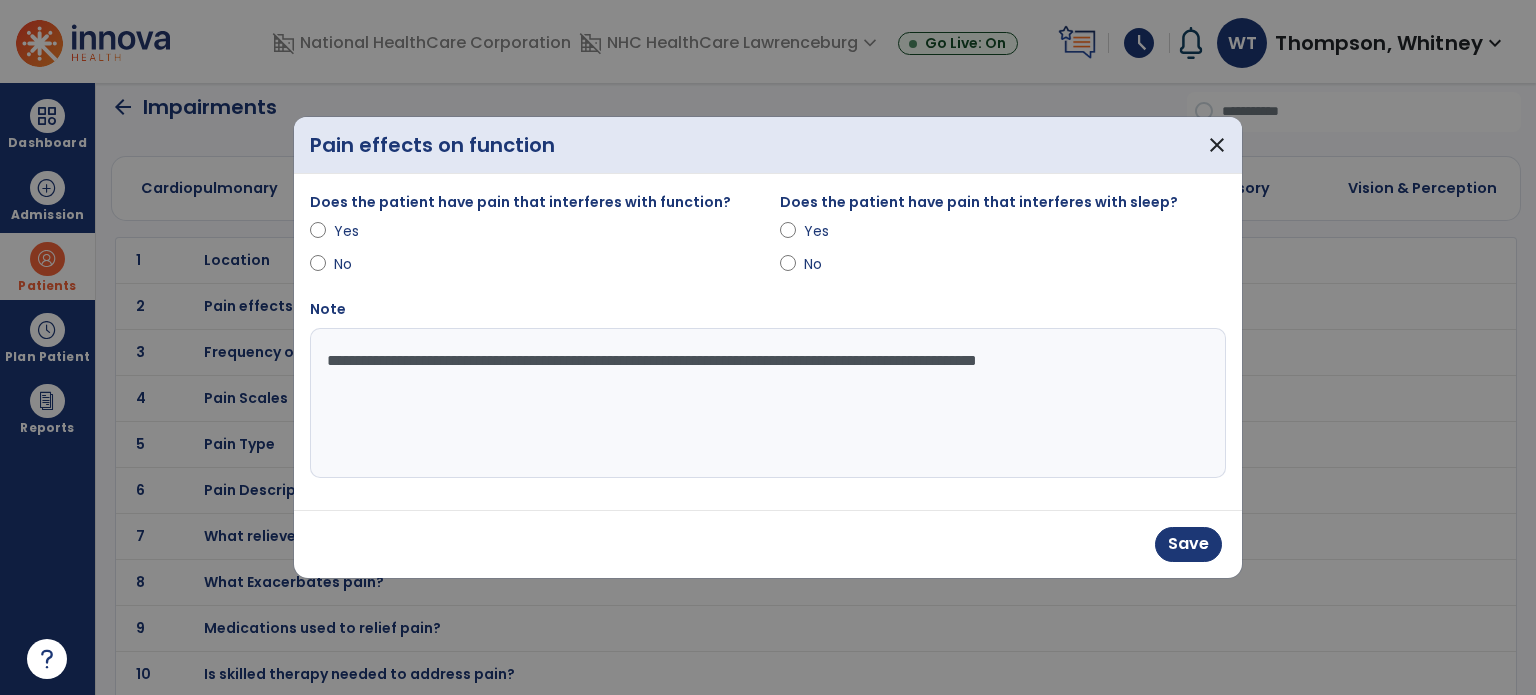 click on "**********" at bounding box center [768, 403] 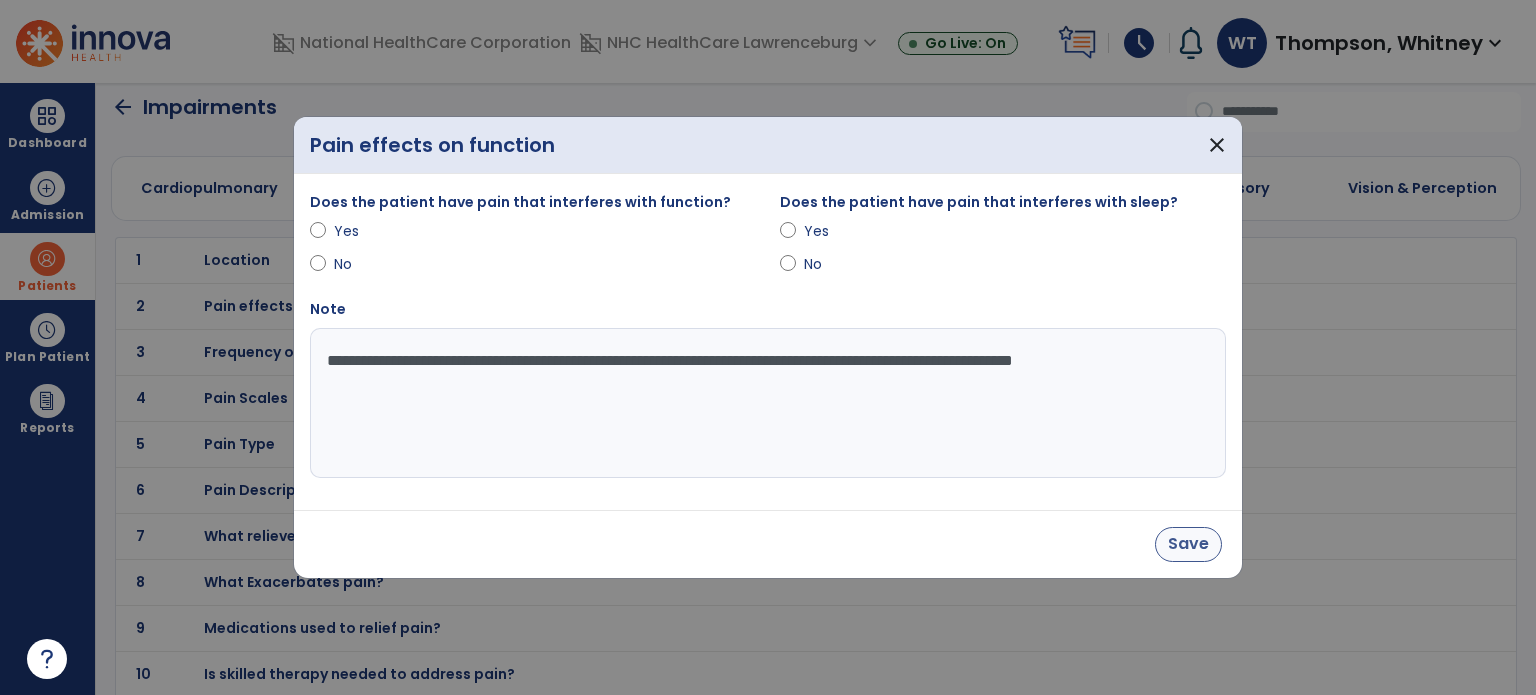 type on "**********" 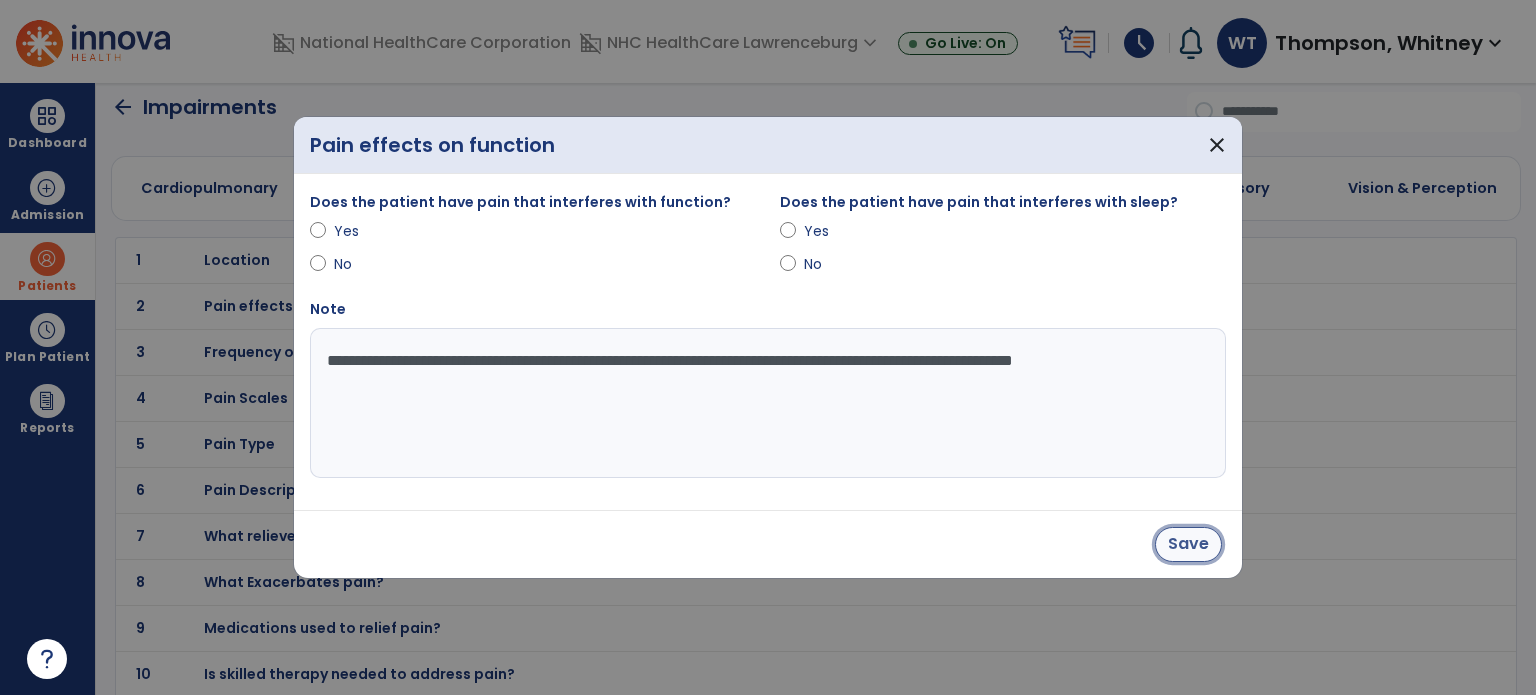 click on "Save" at bounding box center (1188, 544) 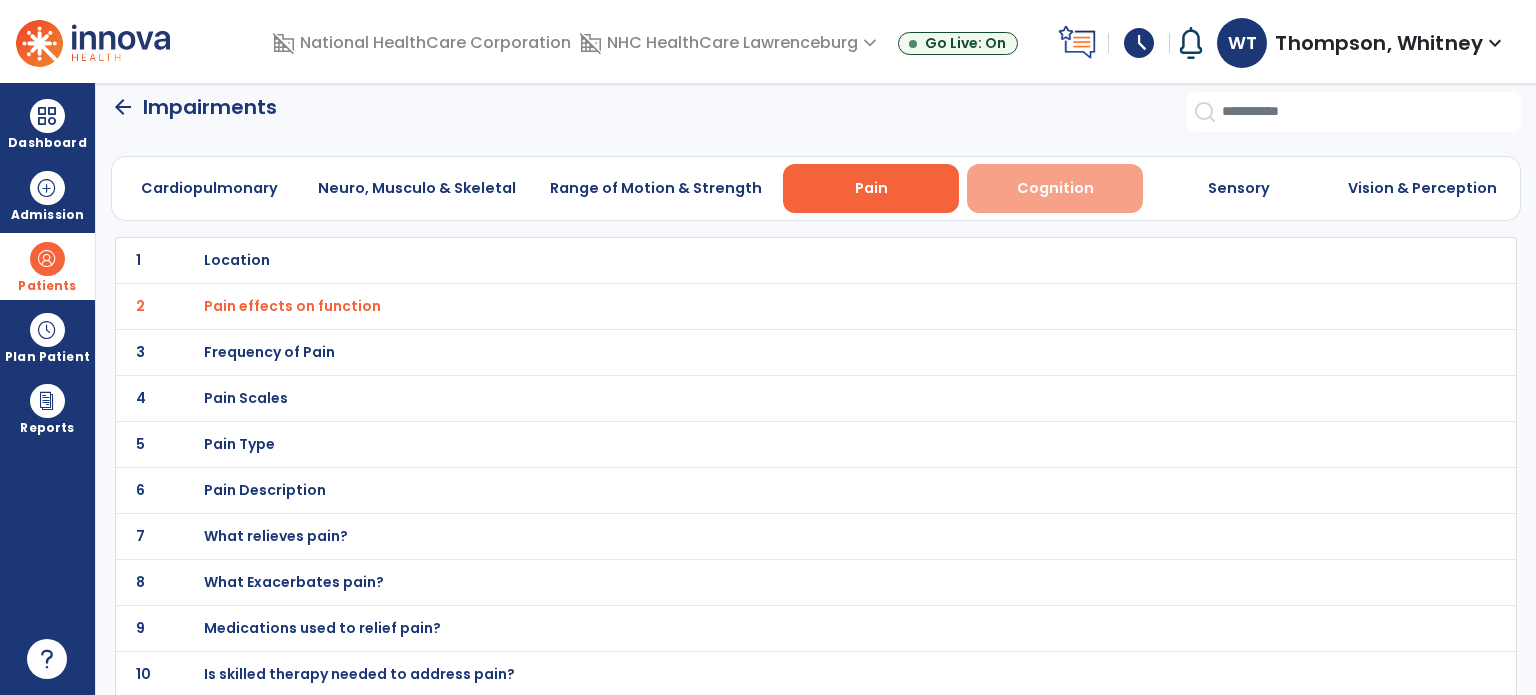 click on "Cognition" at bounding box center [1055, 188] 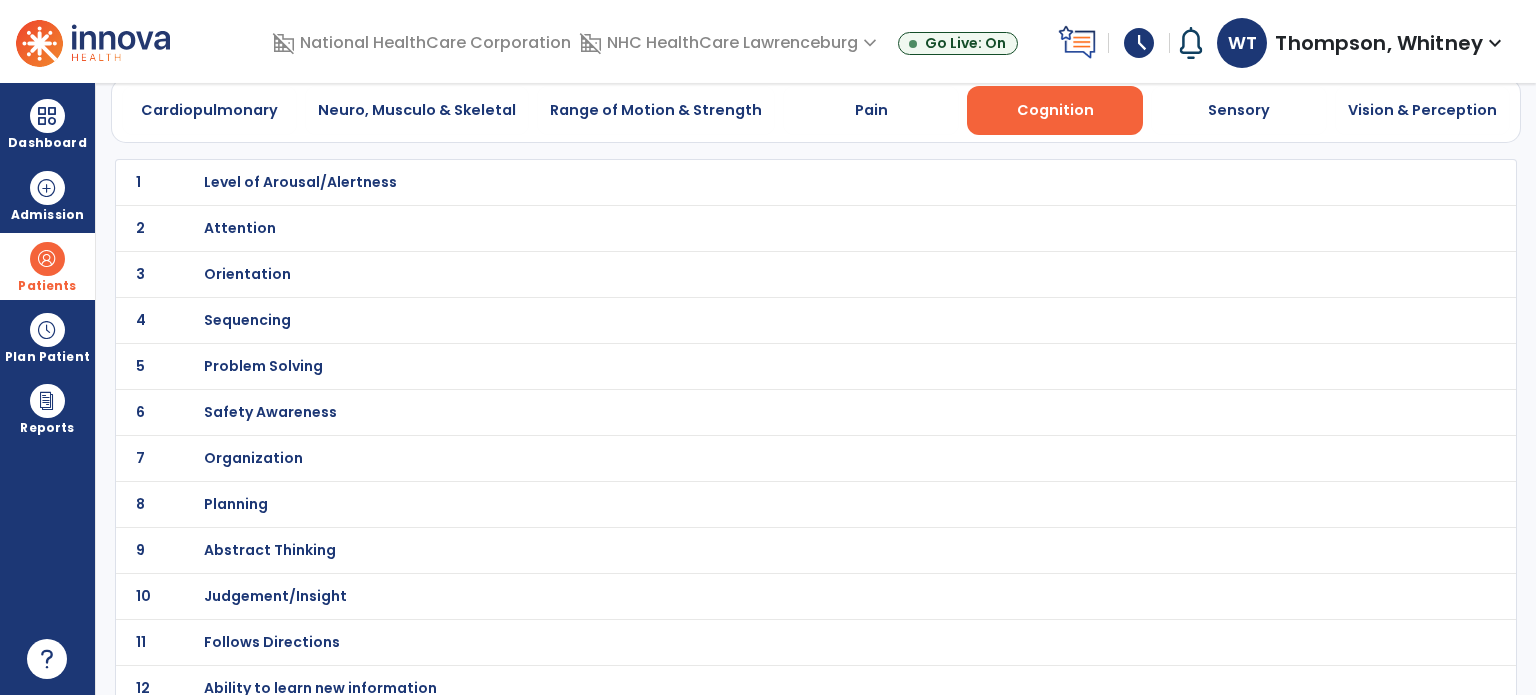 scroll, scrollTop: 111, scrollLeft: 0, axis: vertical 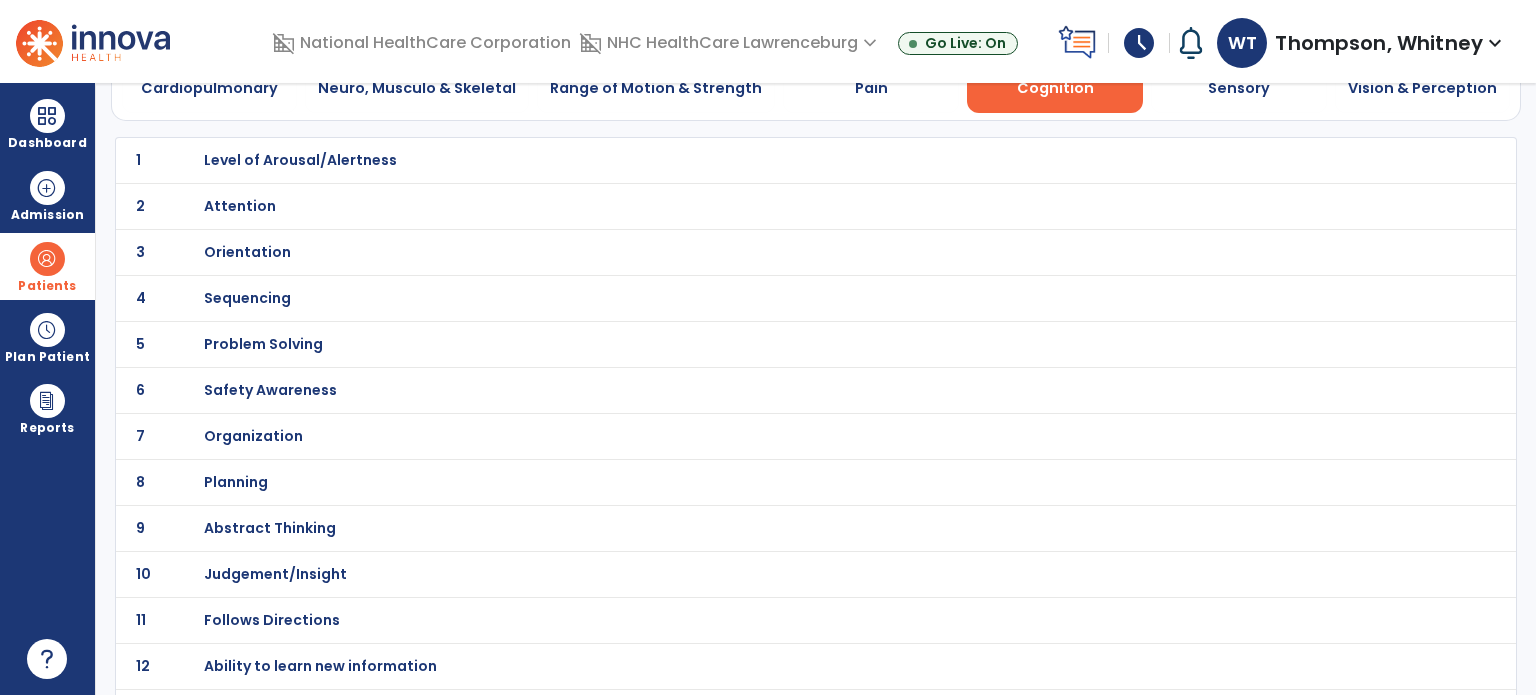 click on "Orientation" at bounding box center [300, 160] 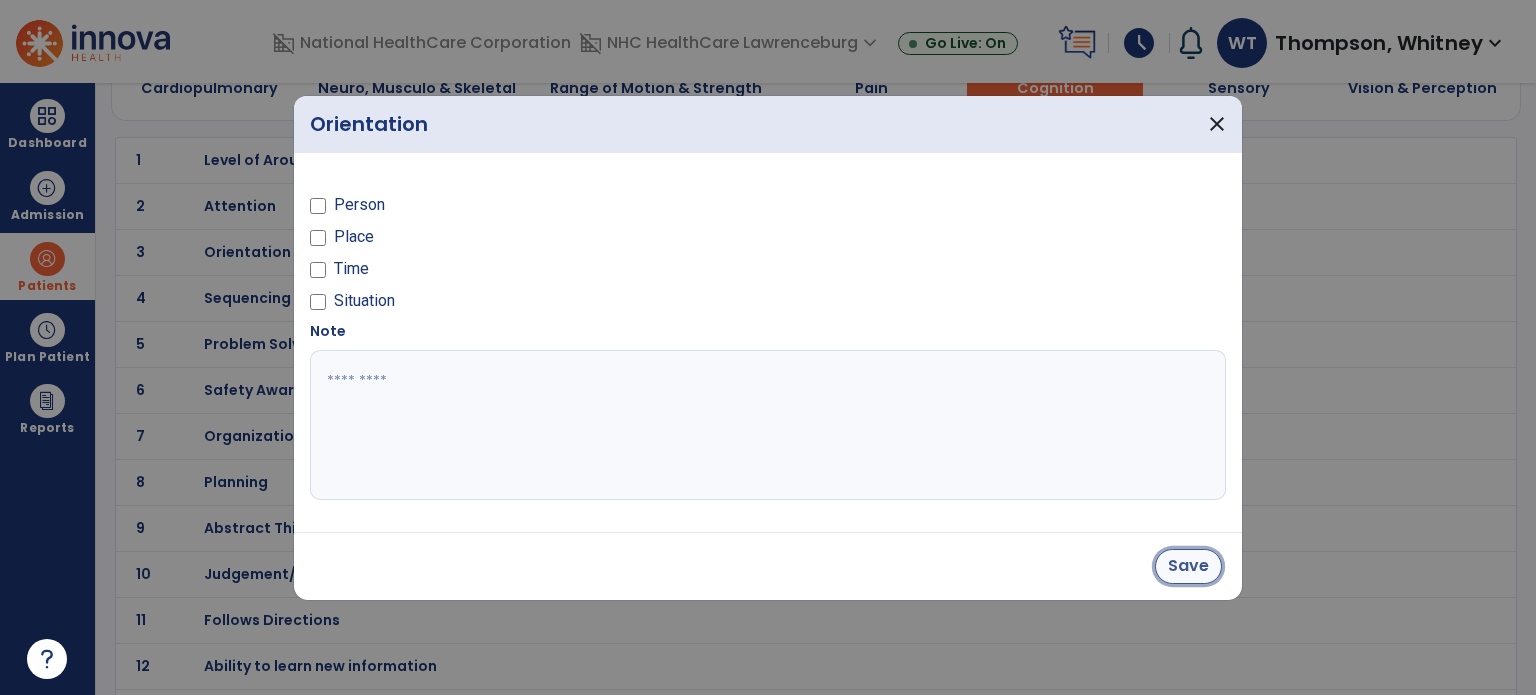 click on "Save" at bounding box center [1188, 566] 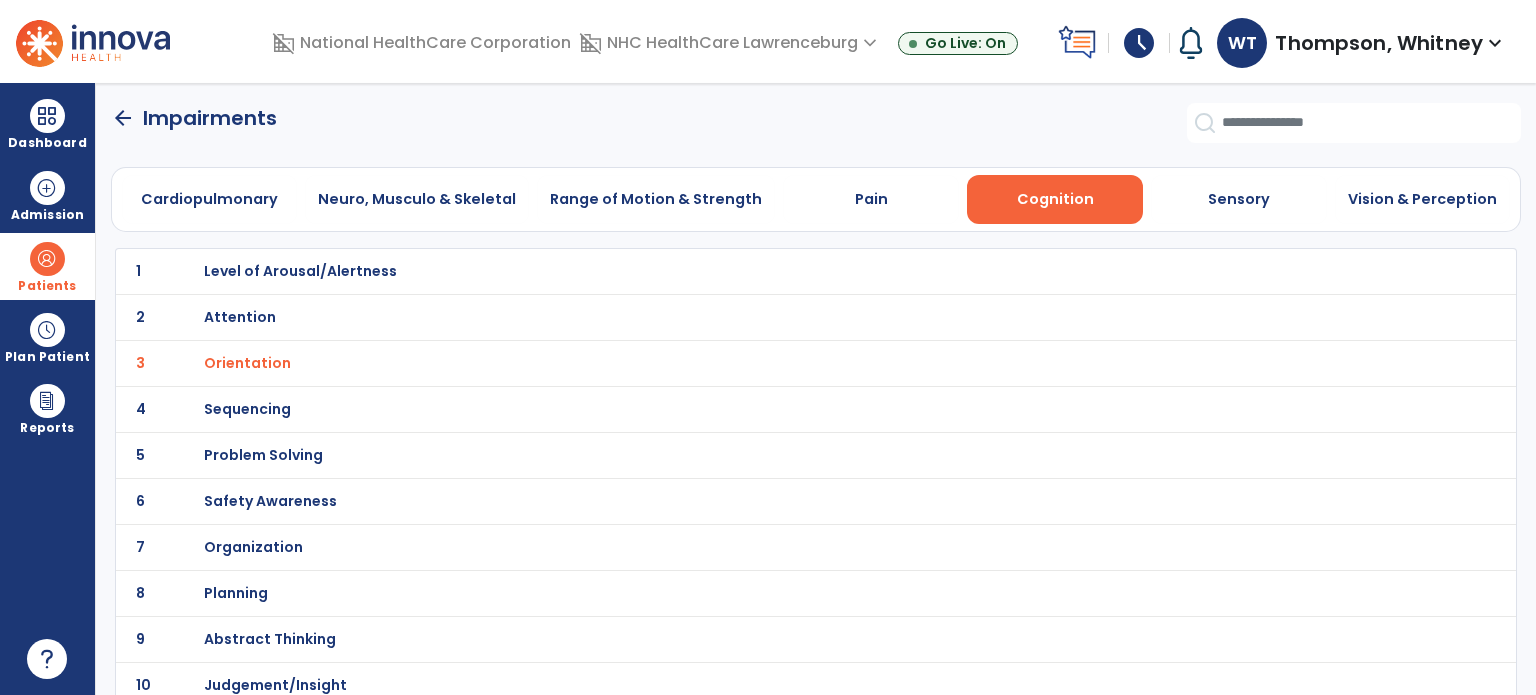 scroll, scrollTop: 0, scrollLeft: 0, axis: both 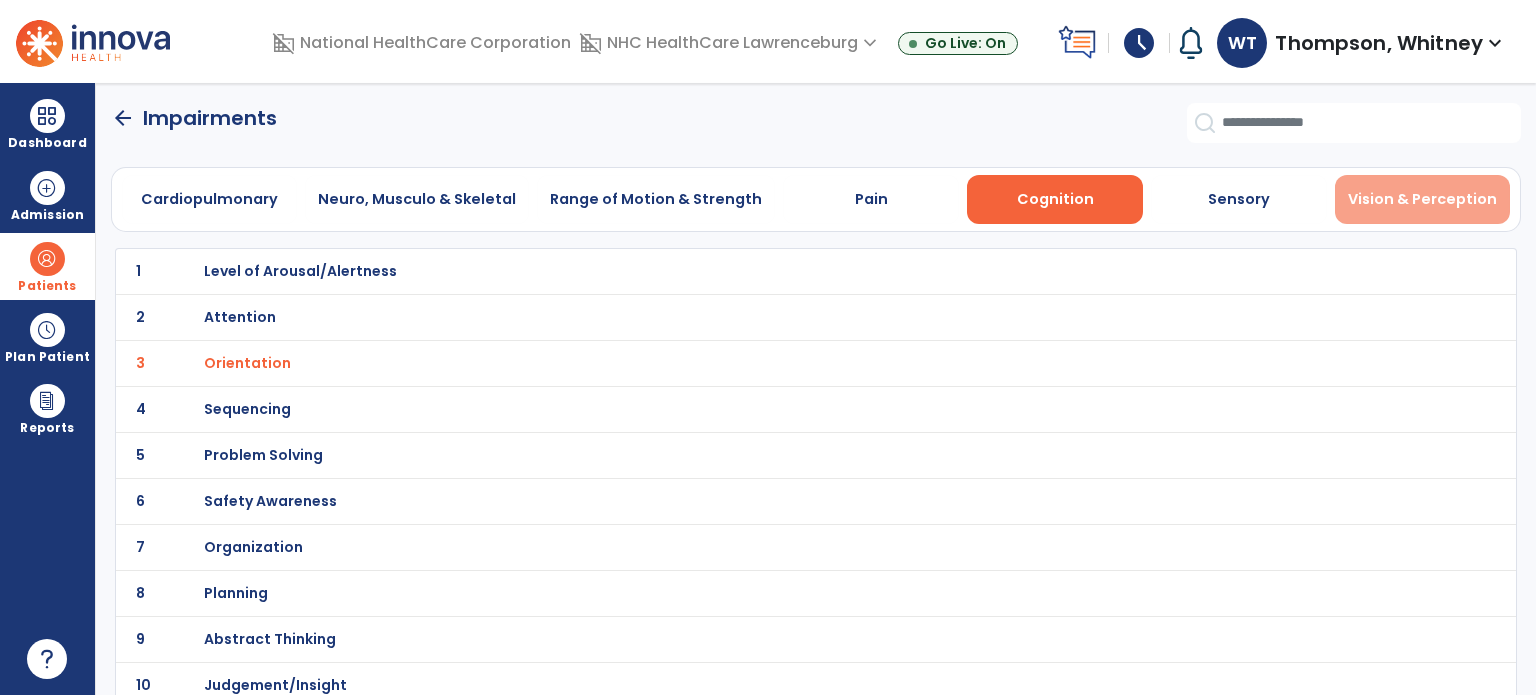 click on "Vision & Perception" at bounding box center [1423, 199] 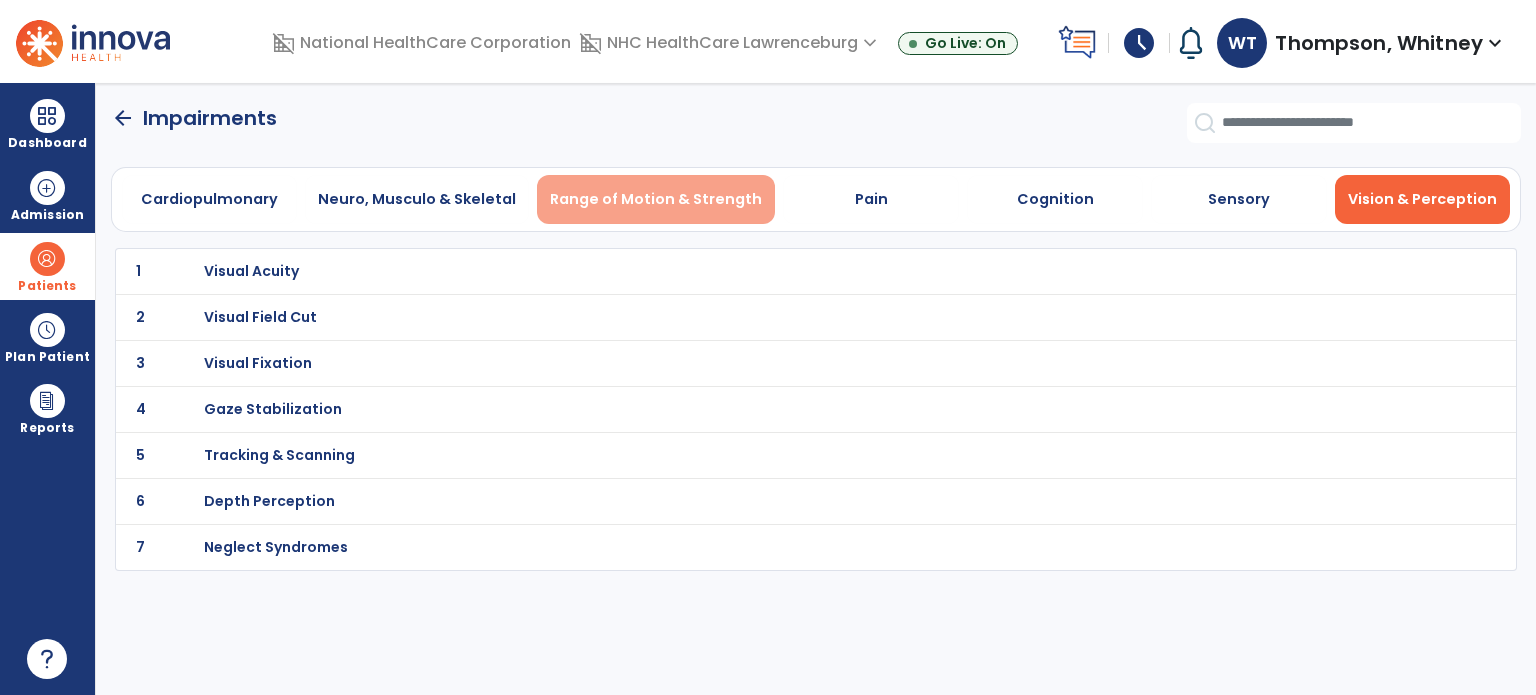 click on "Range of Motion & Strength" at bounding box center [656, 199] 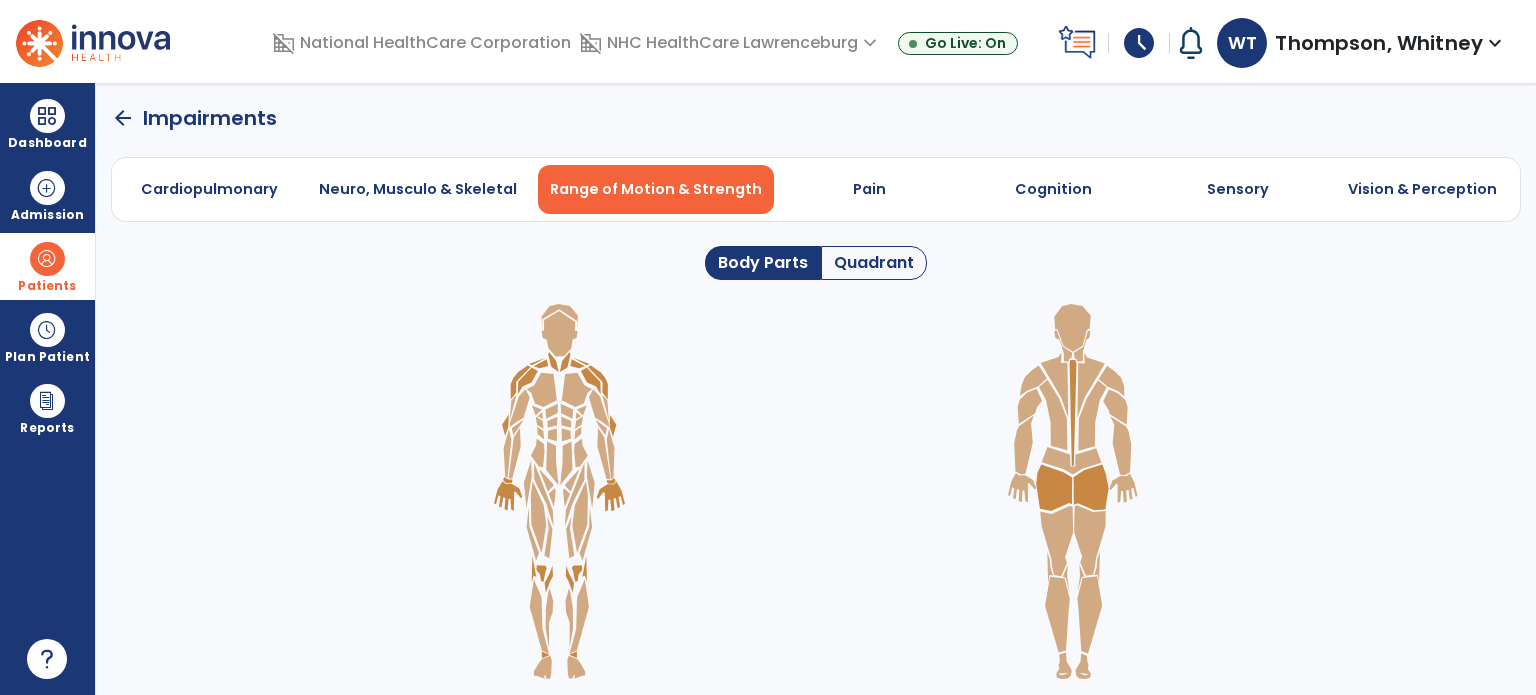 click on "Quadrant" 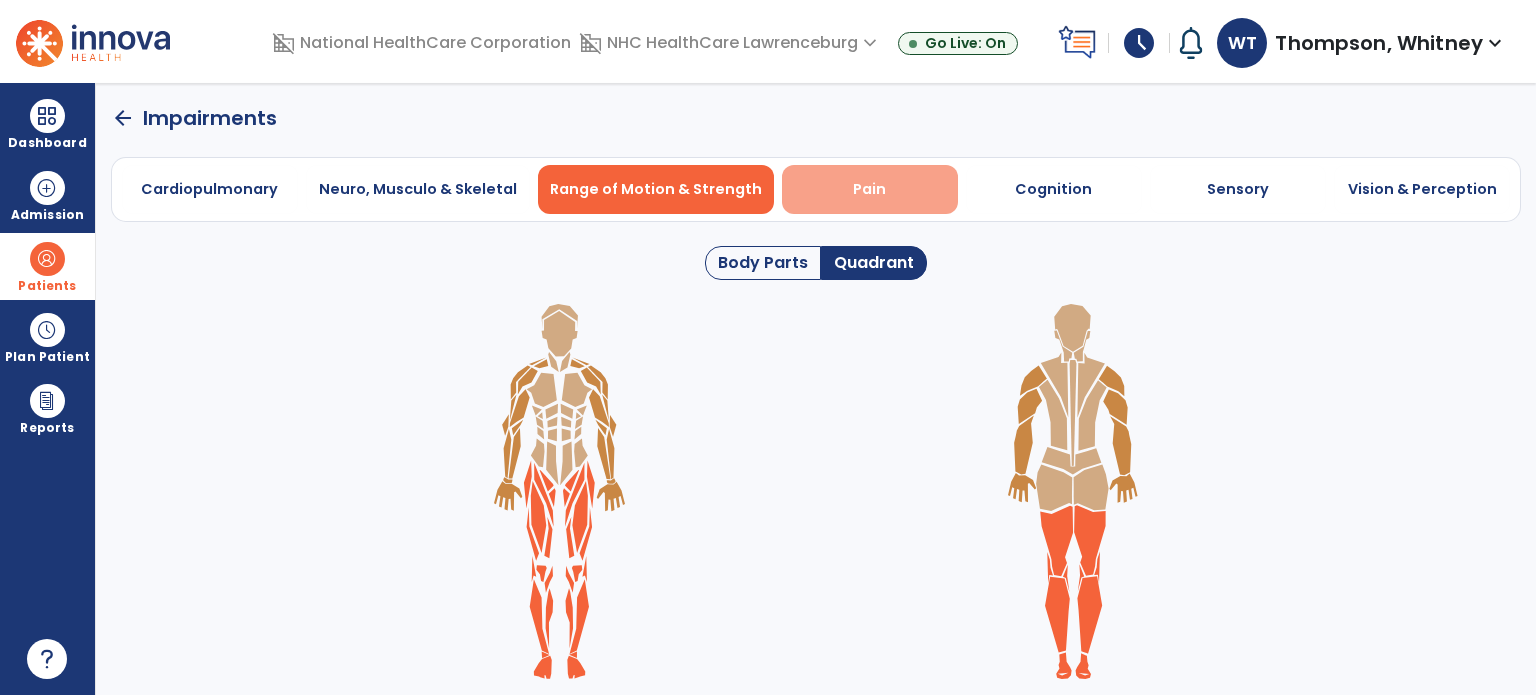 click on "Pain" at bounding box center (869, 189) 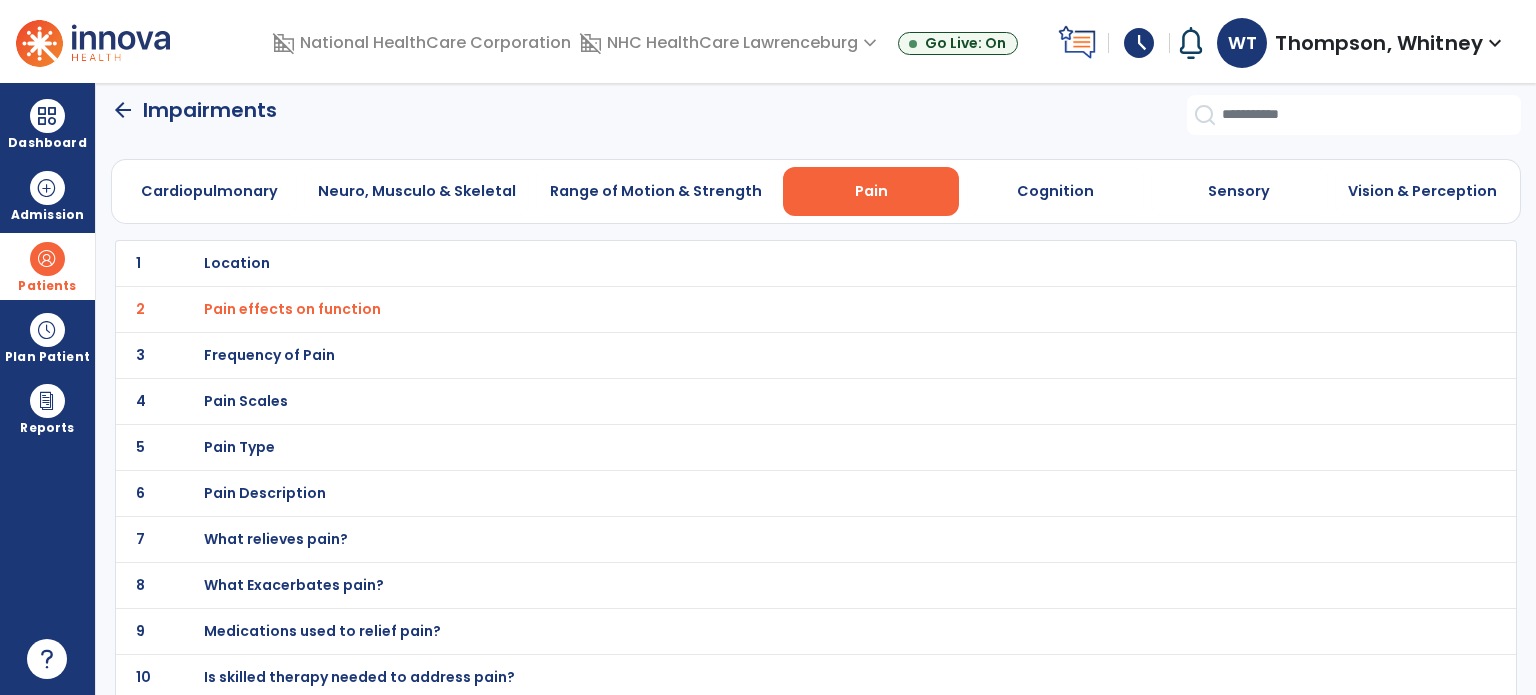scroll, scrollTop: 11, scrollLeft: 0, axis: vertical 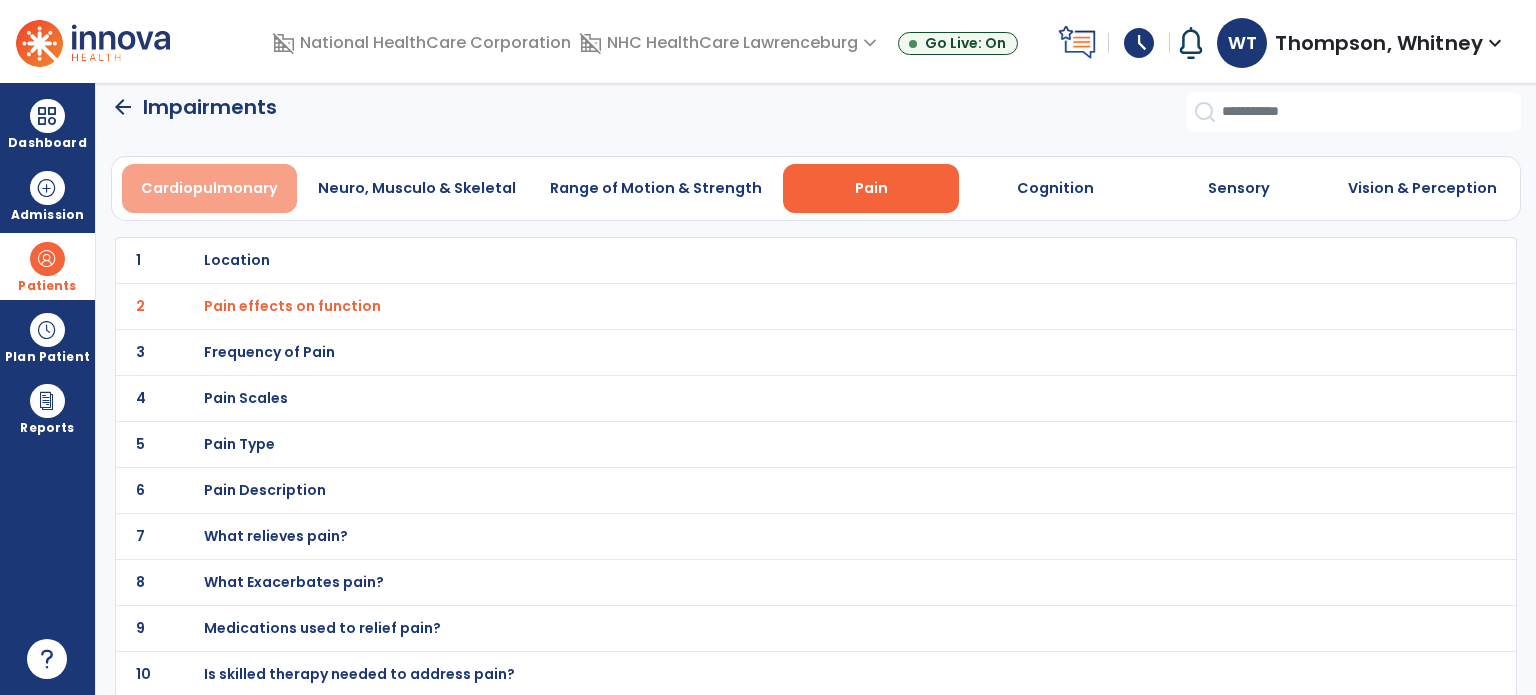 click on "Cardiopulmonary" at bounding box center (209, 188) 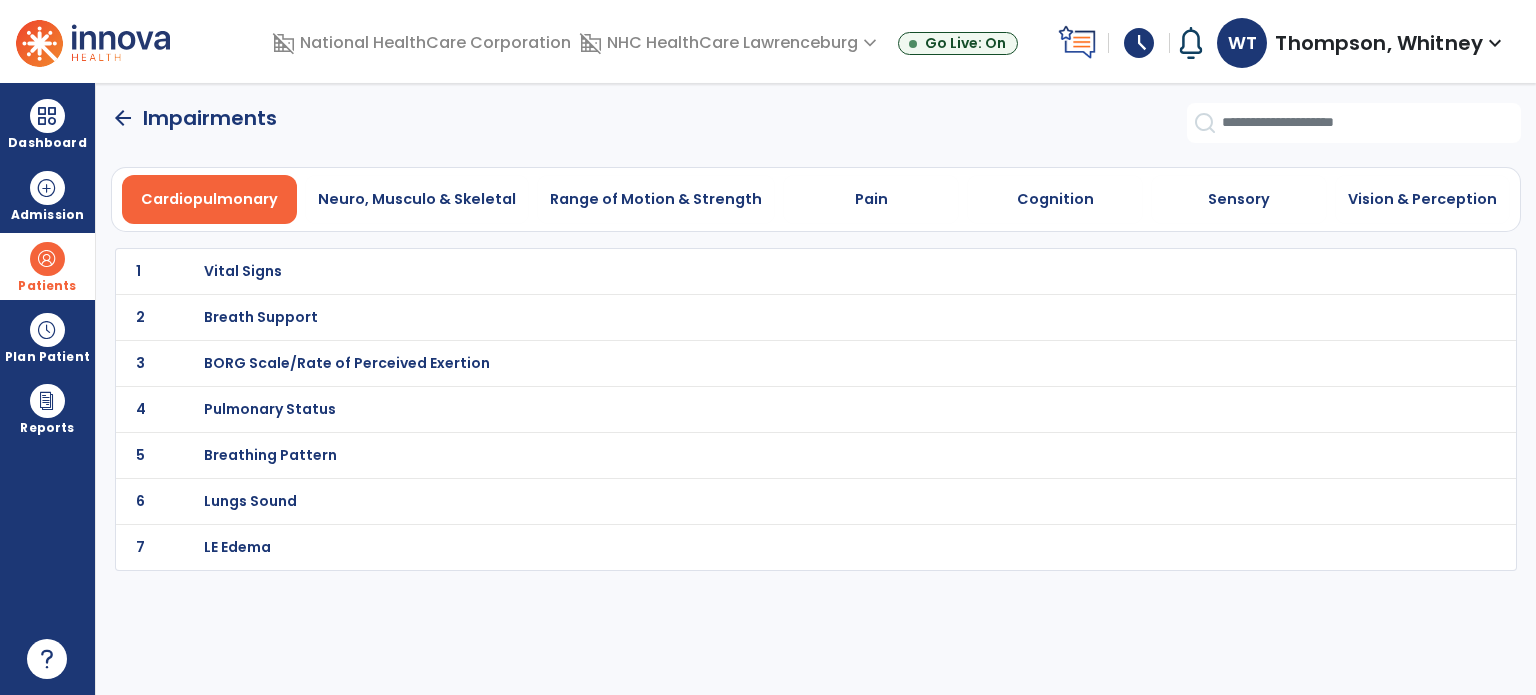 click on "arrow_back" 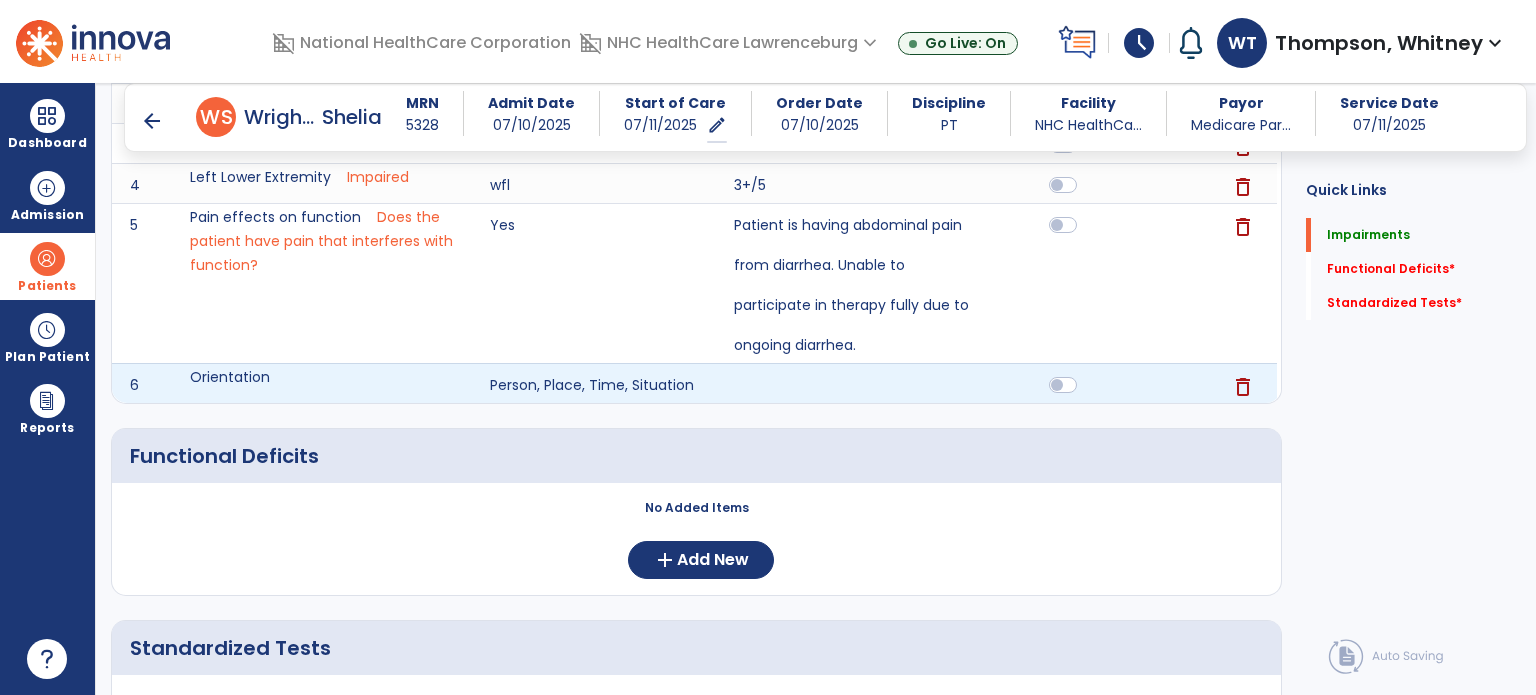 scroll, scrollTop: 200, scrollLeft: 0, axis: vertical 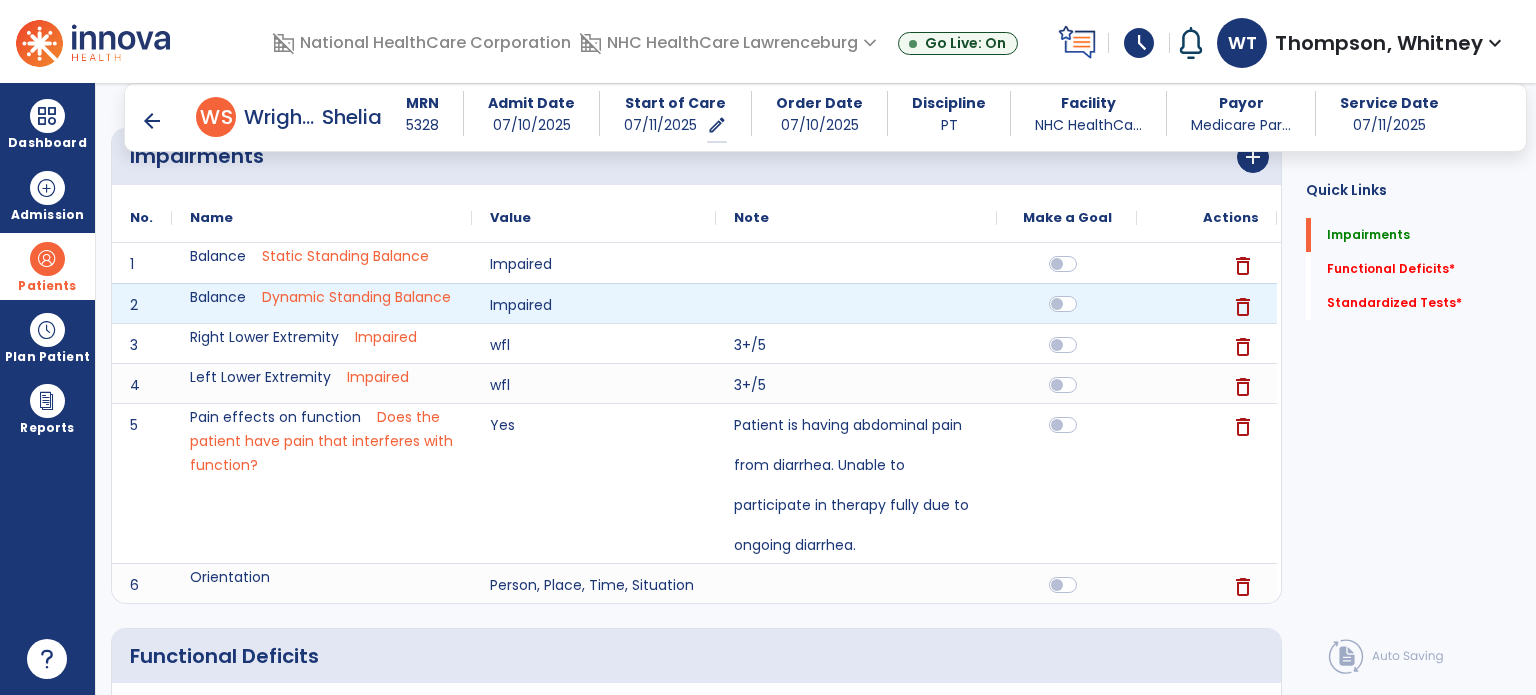 click 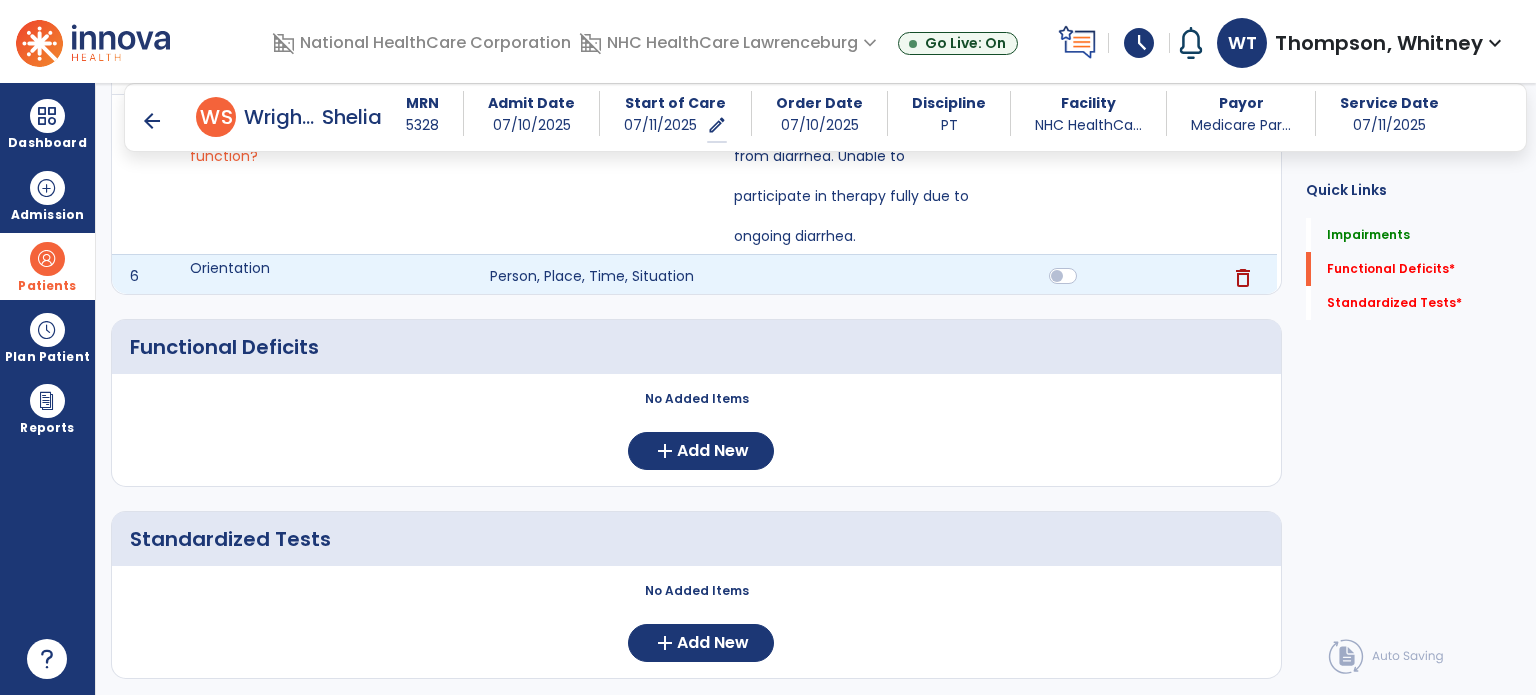 scroll, scrollTop: 560, scrollLeft: 0, axis: vertical 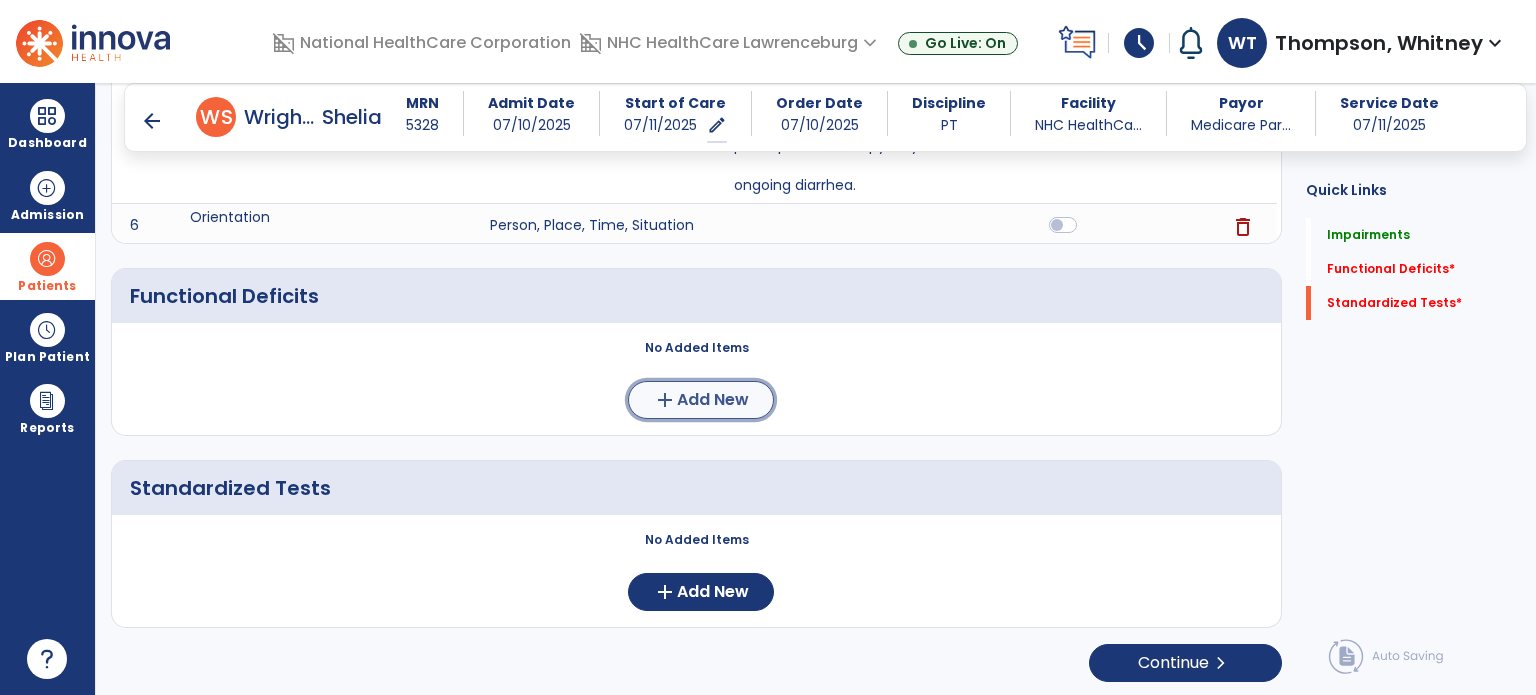 click on "Add New" 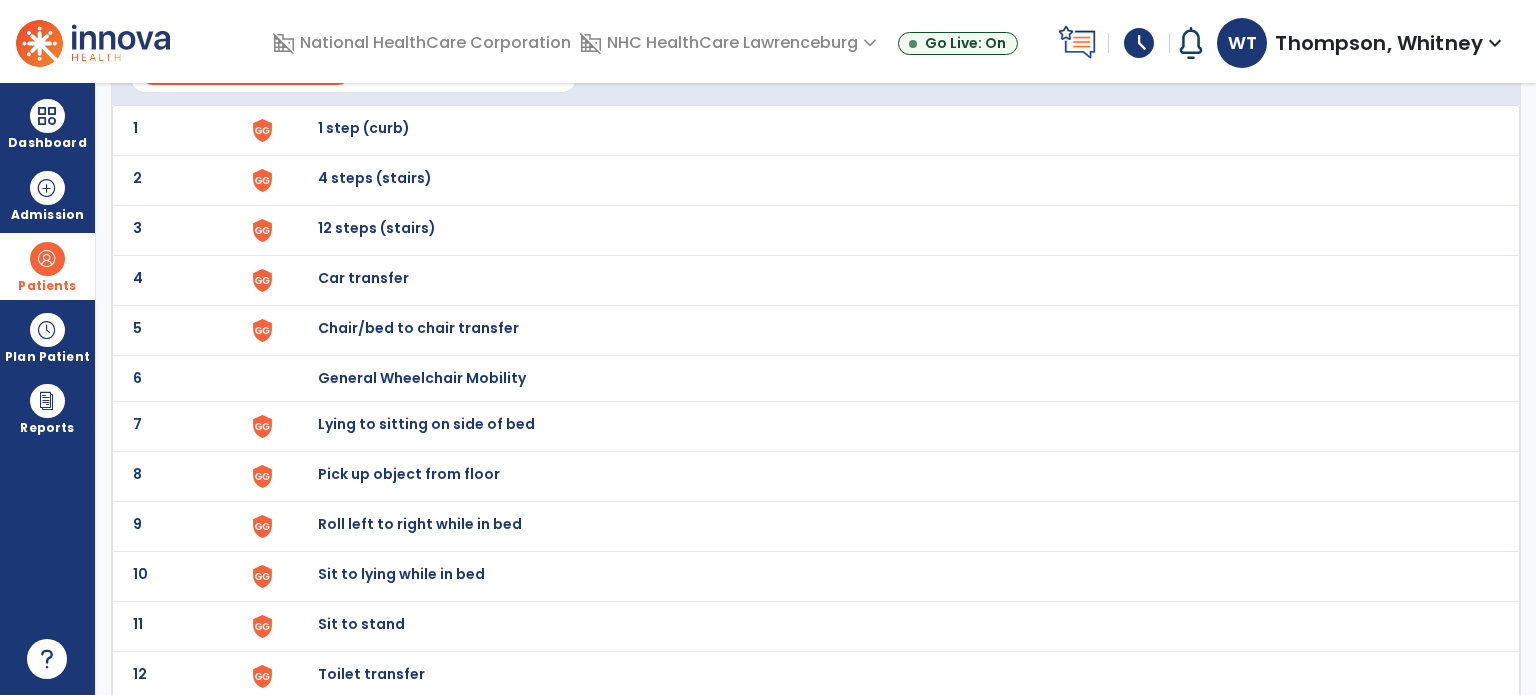 scroll, scrollTop: 100, scrollLeft: 0, axis: vertical 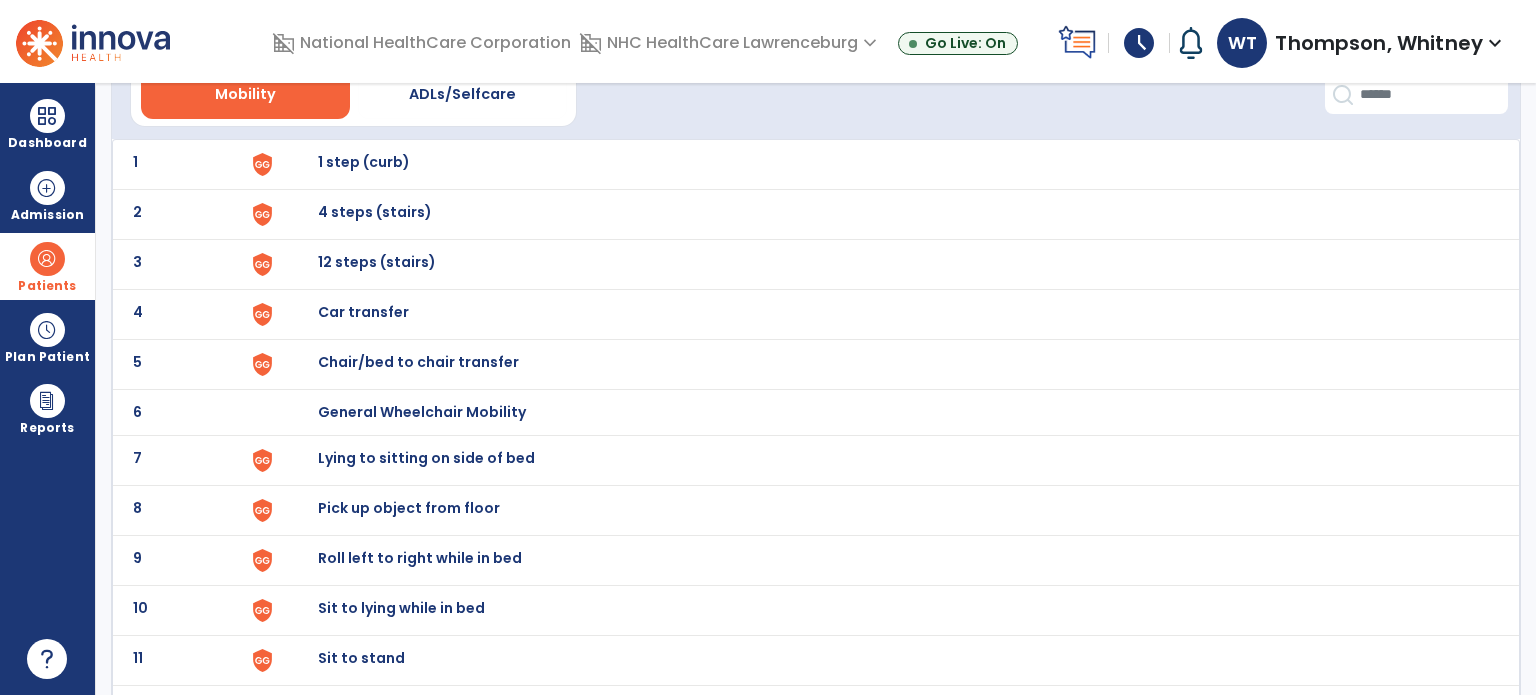 click on "1 step (curb)" at bounding box center [888, 164] 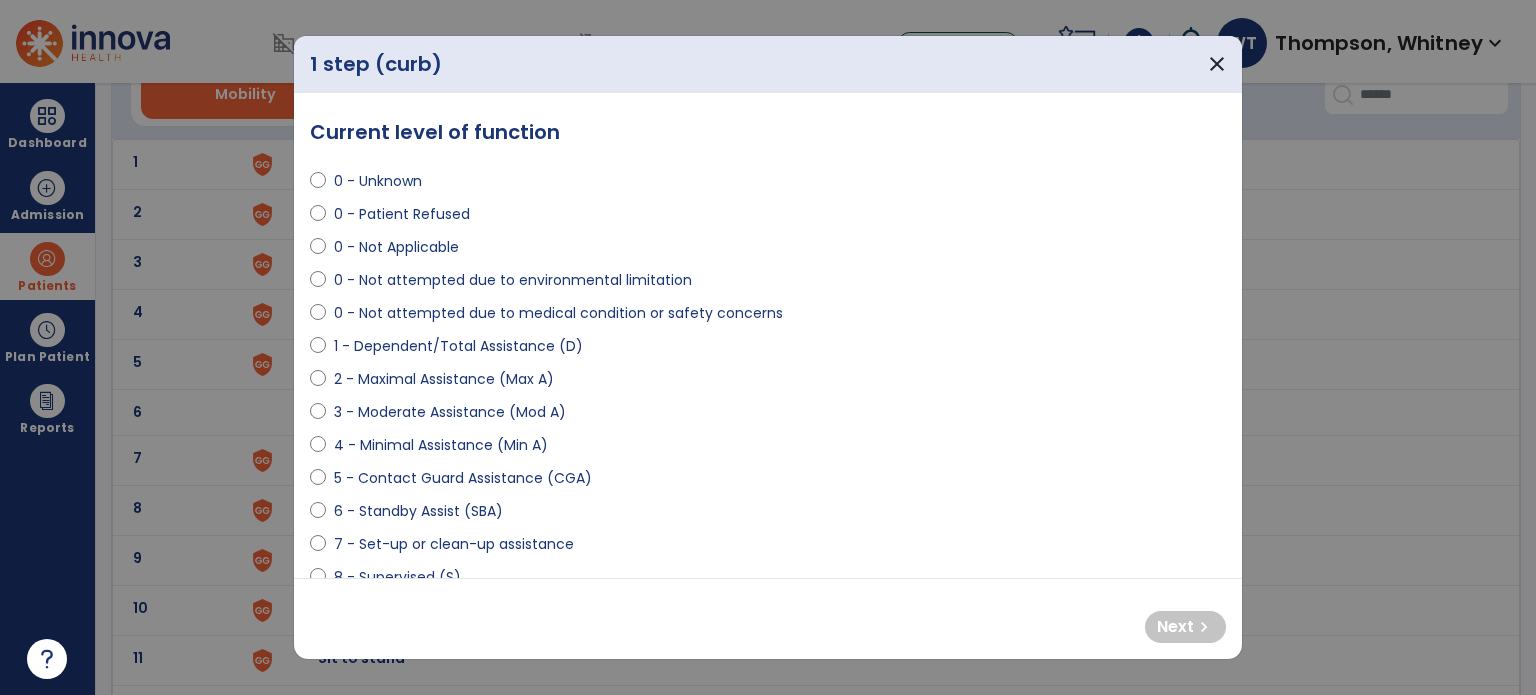 select on "**********" 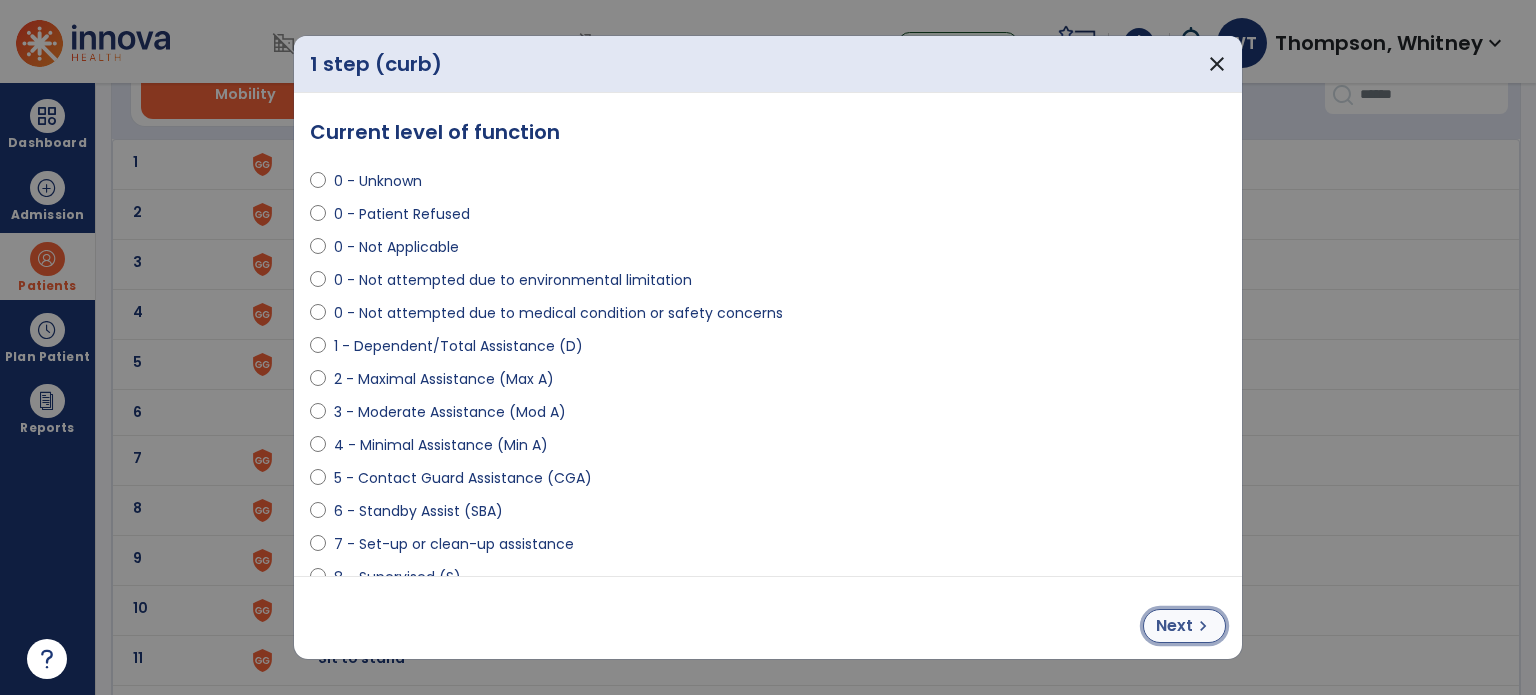click on "Next  chevron_right" at bounding box center (1184, 626) 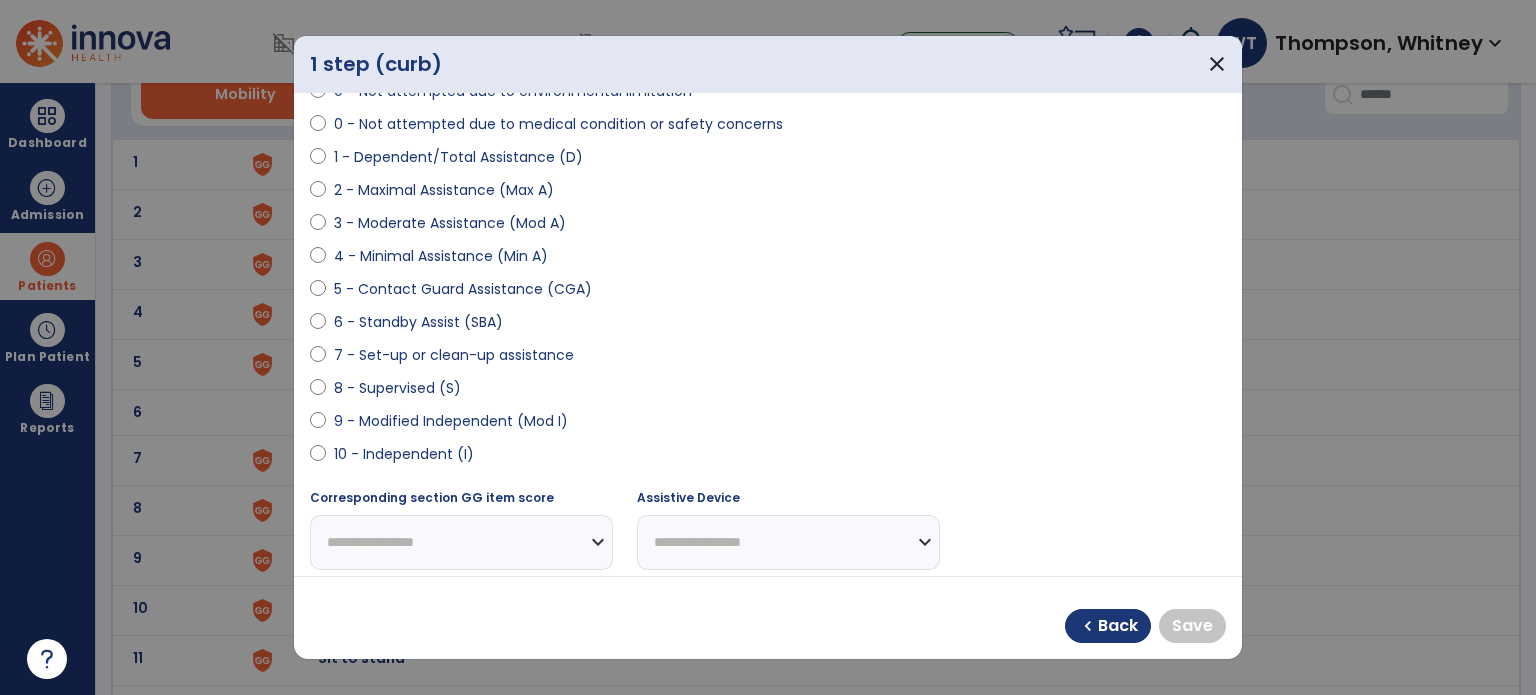 scroll, scrollTop: 200, scrollLeft: 0, axis: vertical 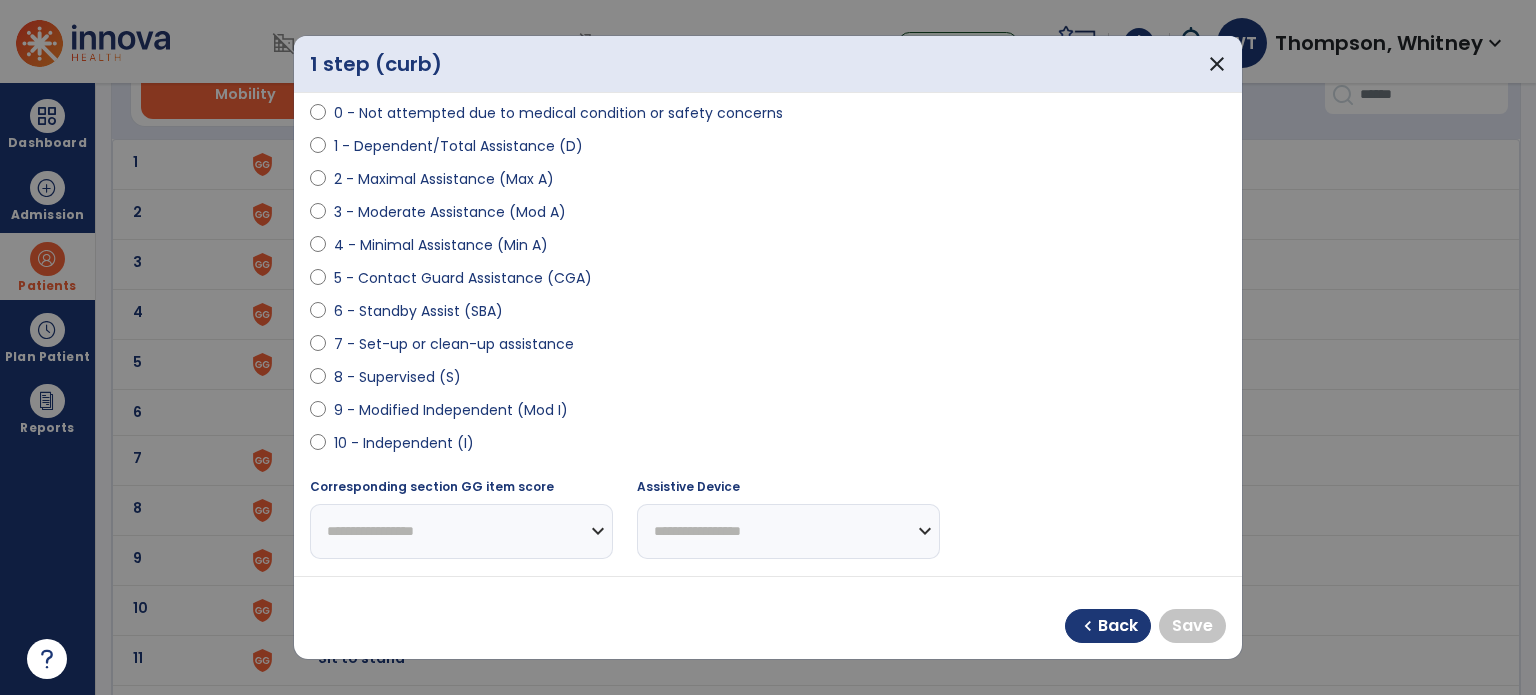 select on "**********" 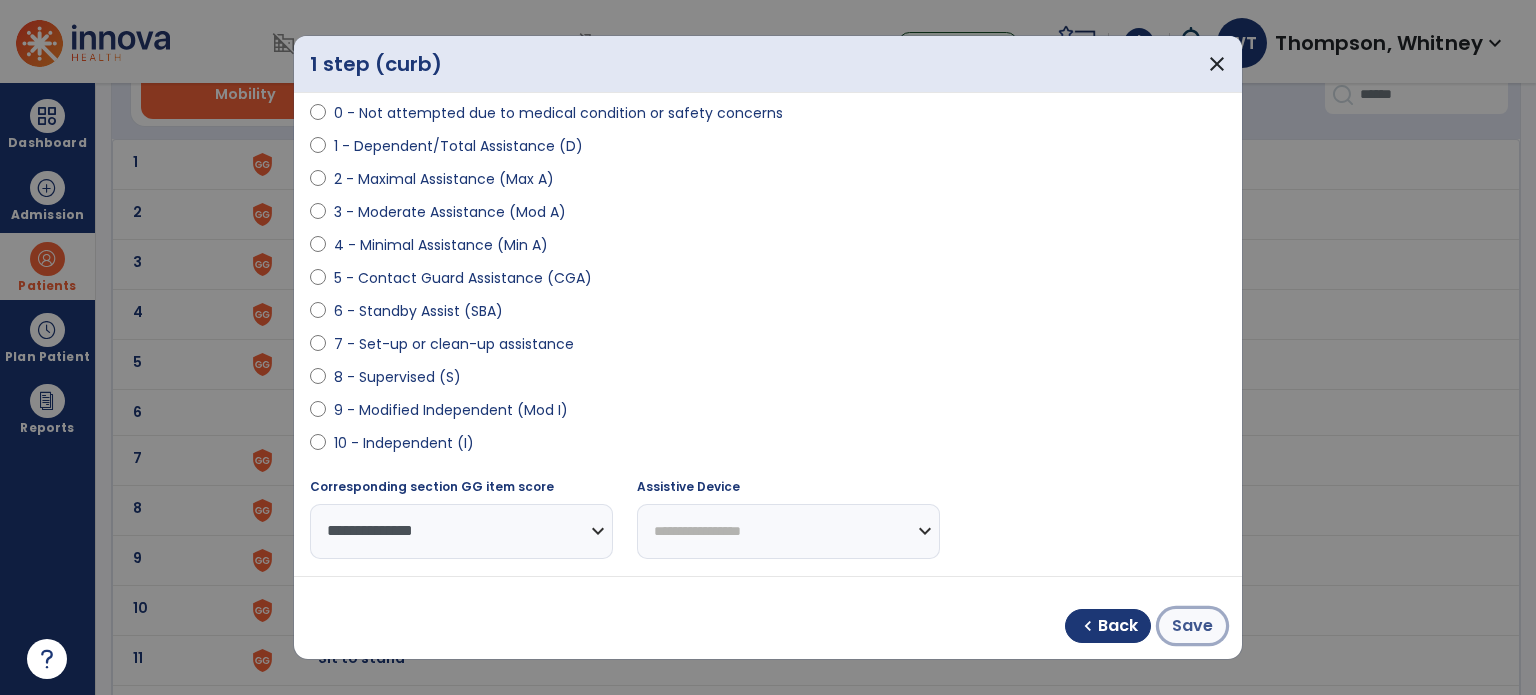 click on "Save" at bounding box center (1192, 626) 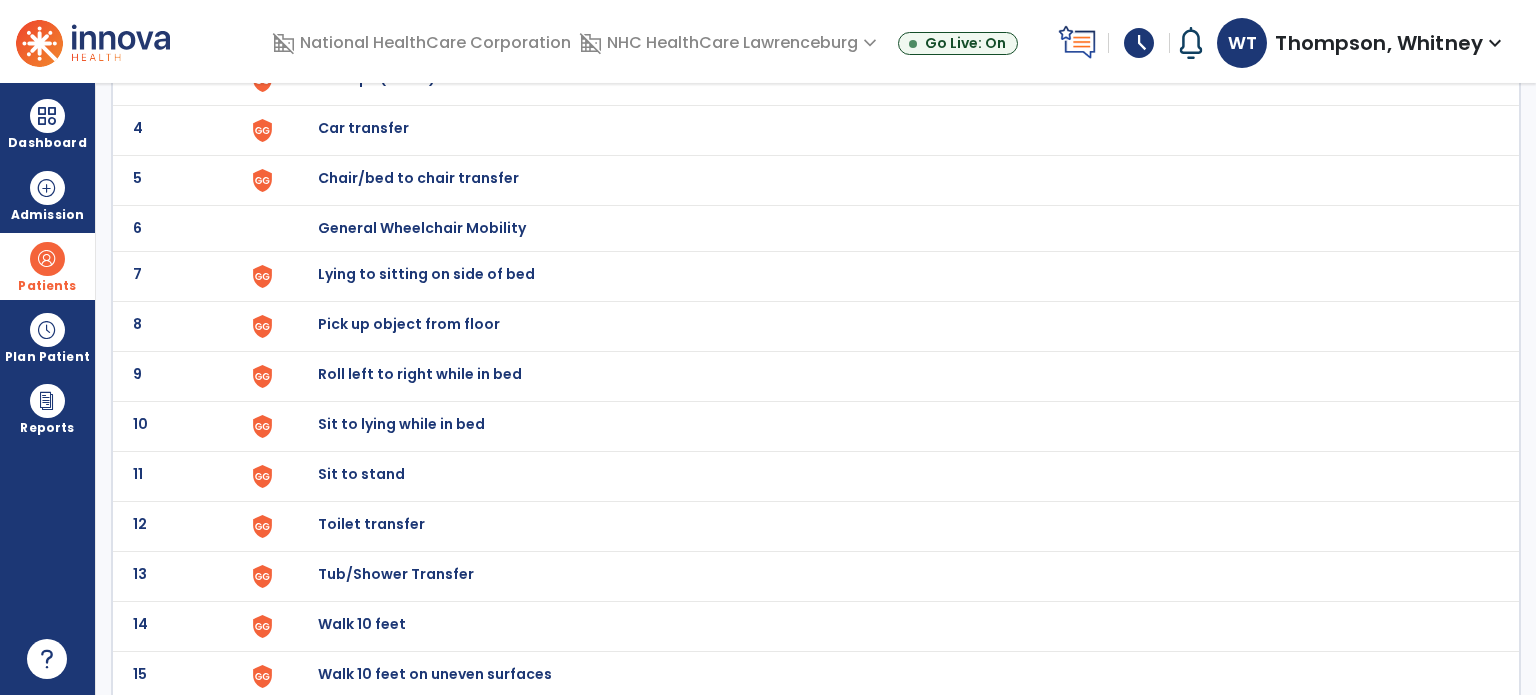 scroll, scrollTop: 300, scrollLeft: 0, axis: vertical 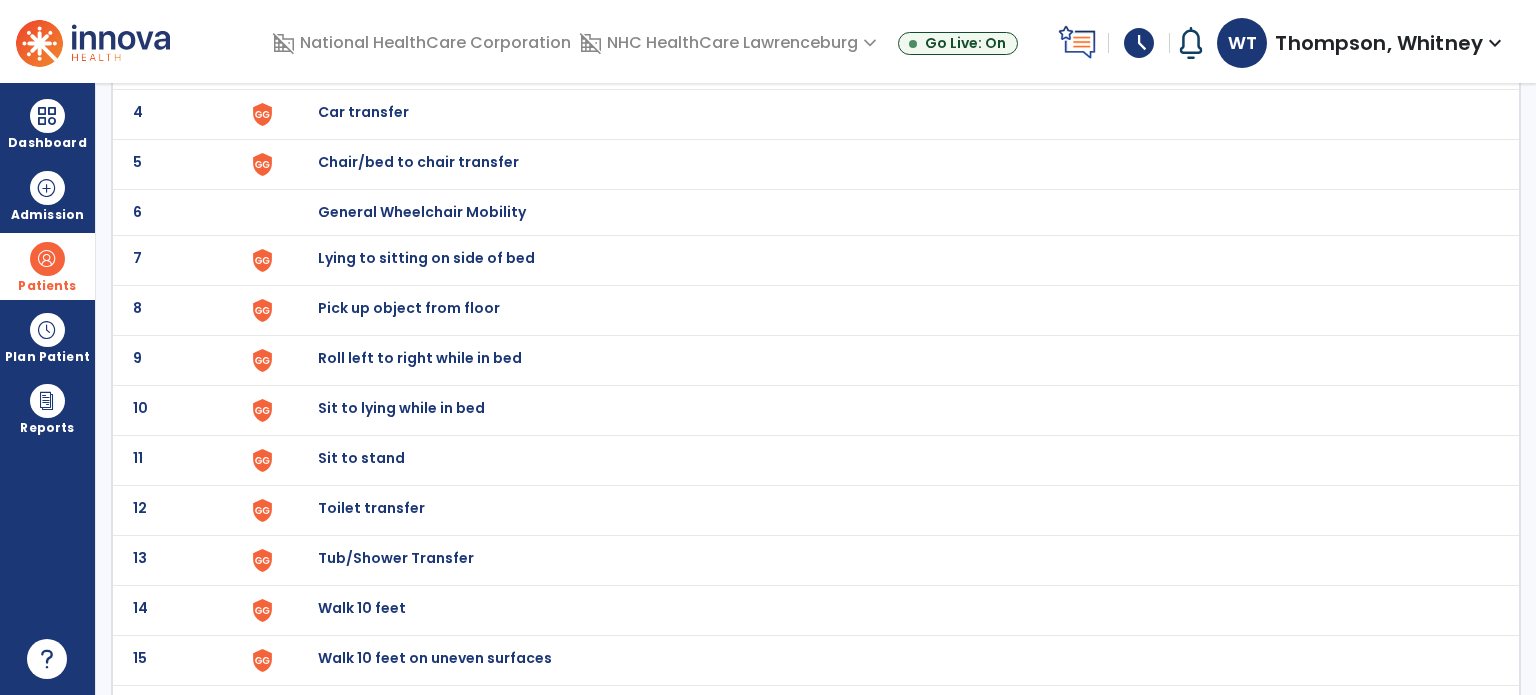 click on "Chair/bed to chair transfer" at bounding box center [364, -38] 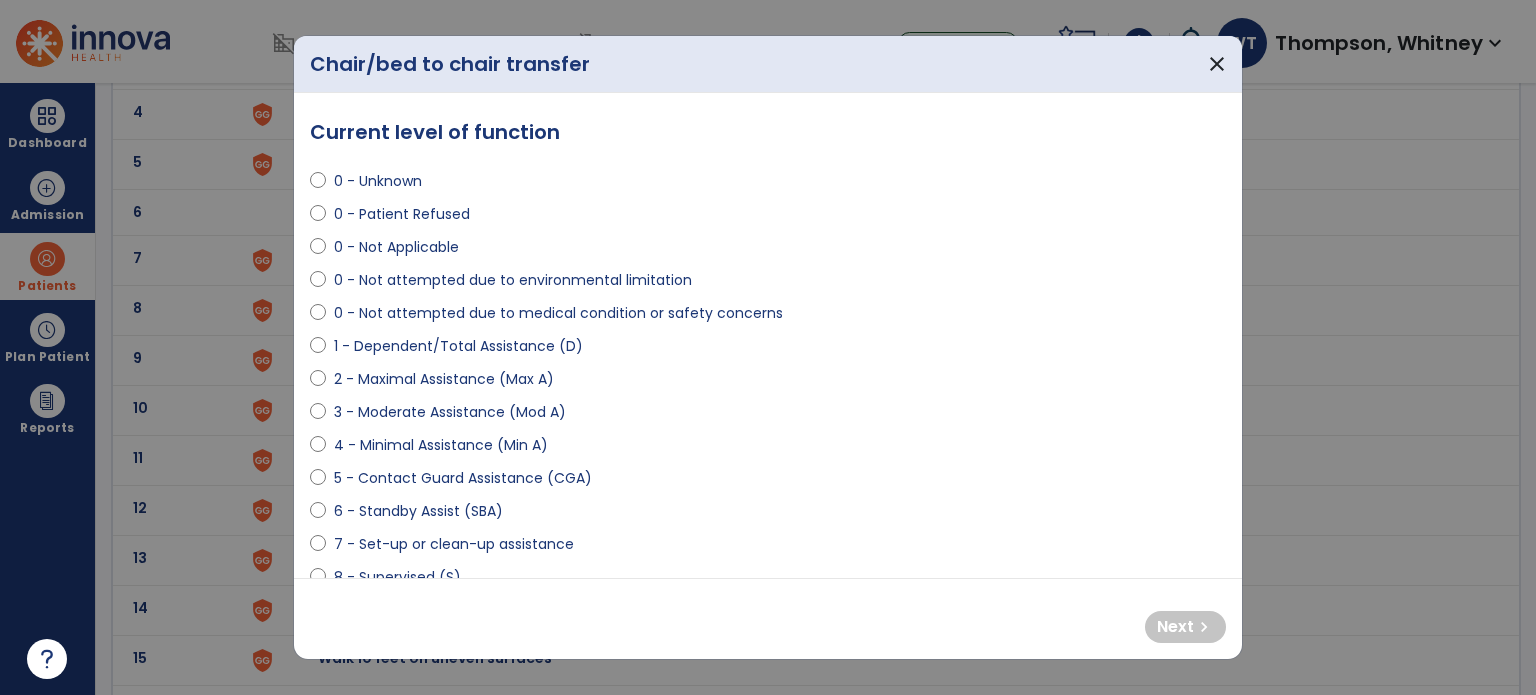 select on "**********" 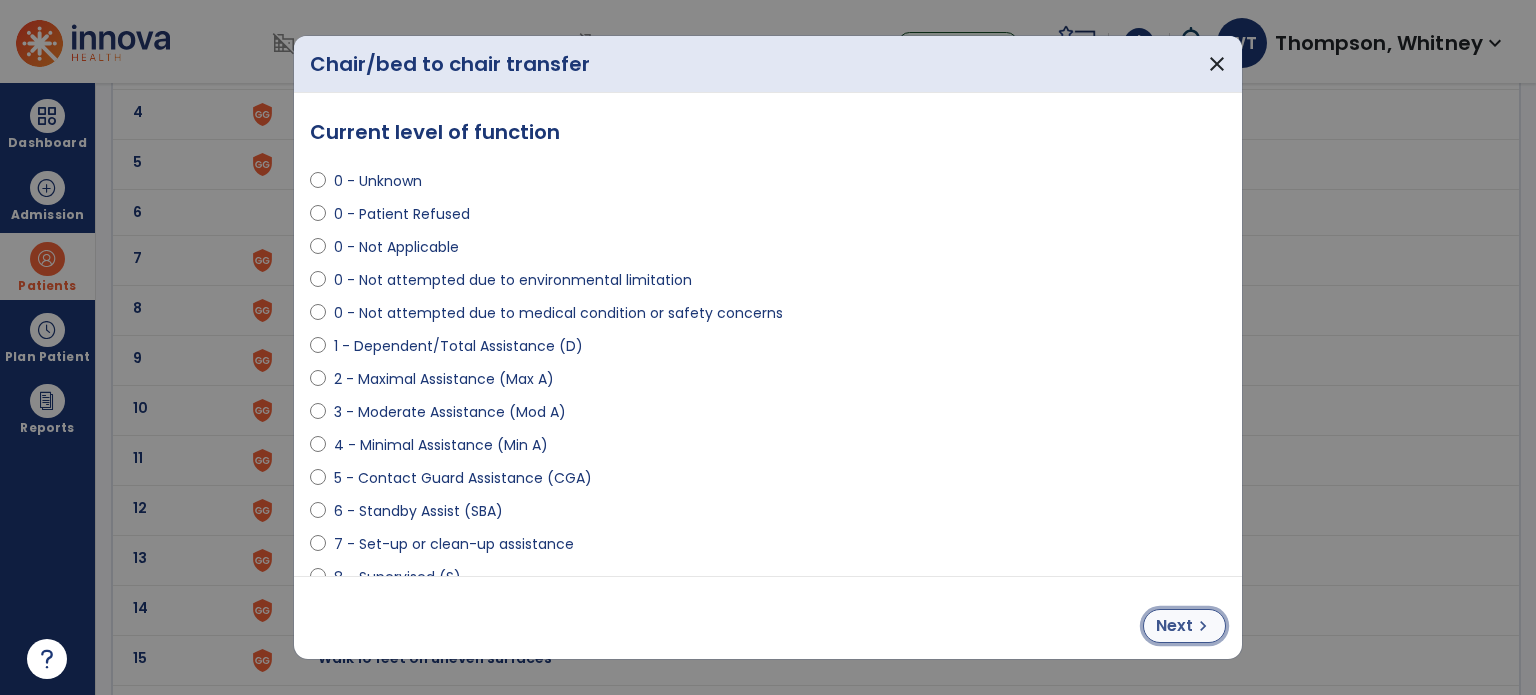 click on "chevron_right" at bounding box center [1203, 626] 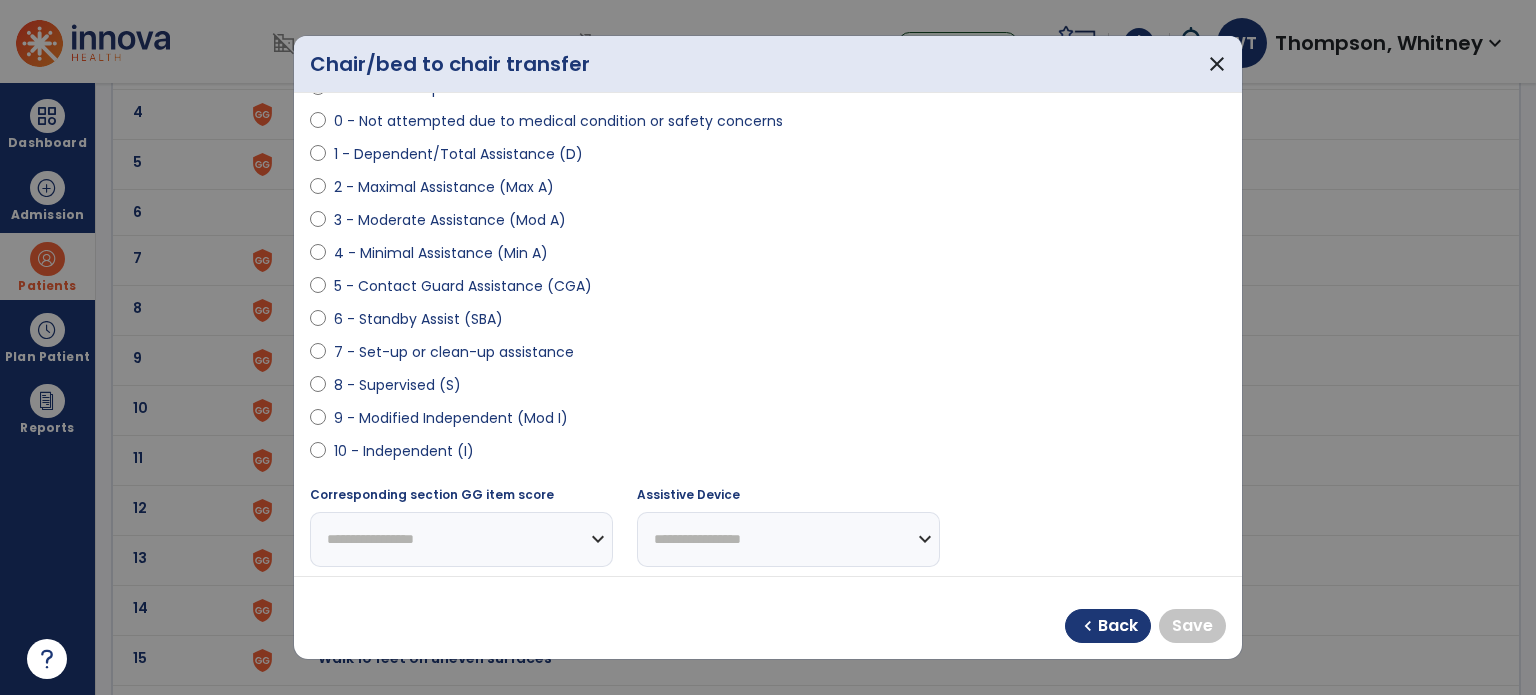 scroll, scrollTop: 200, scrollLeft: 0, axis: vertical 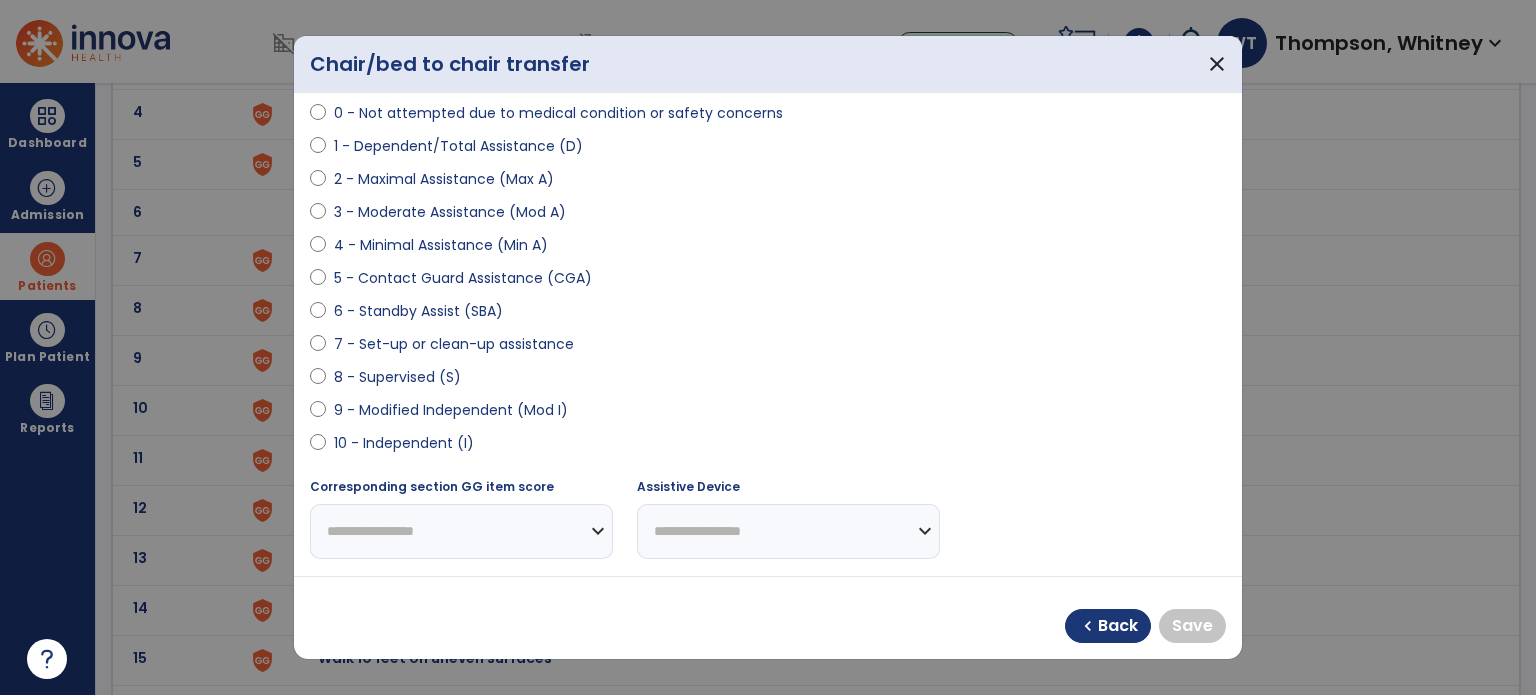 select on "**********" 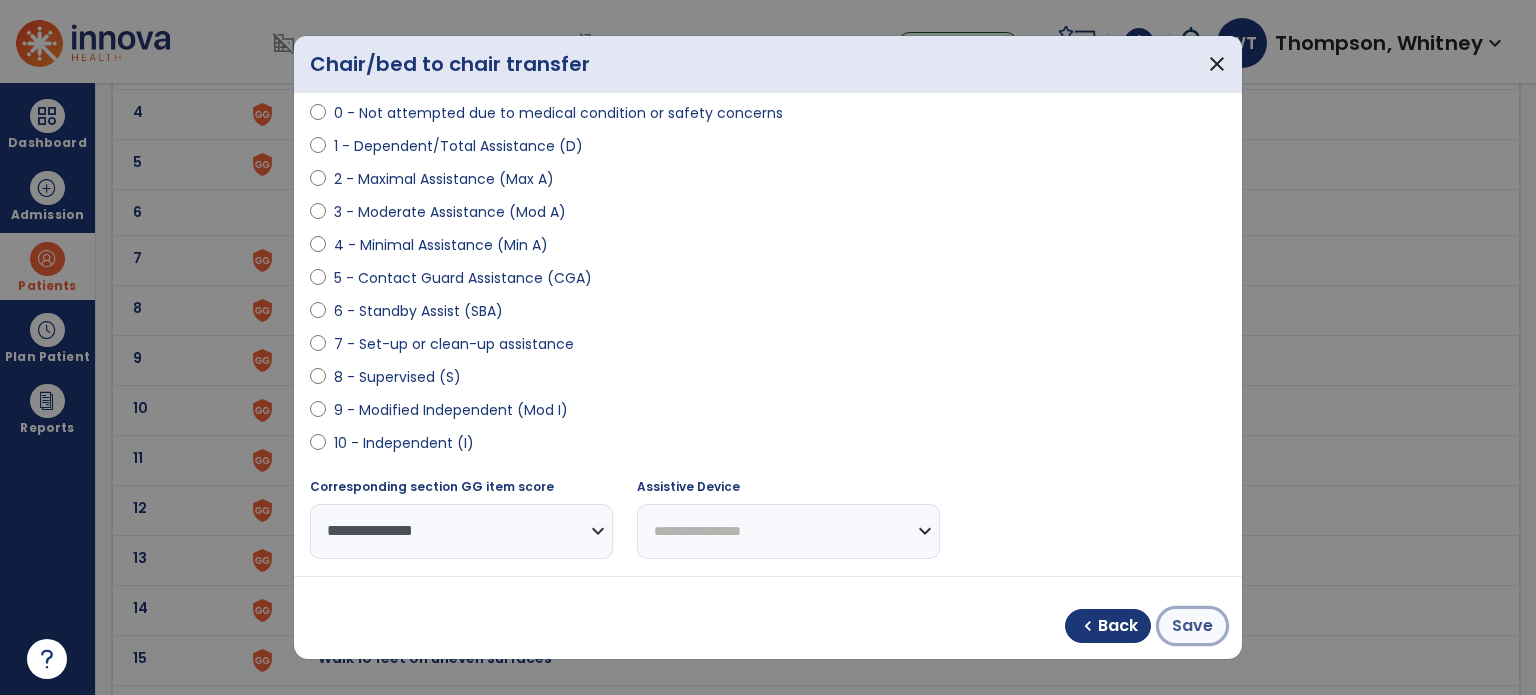 click on "Save" at bounding box center [1192, 626] 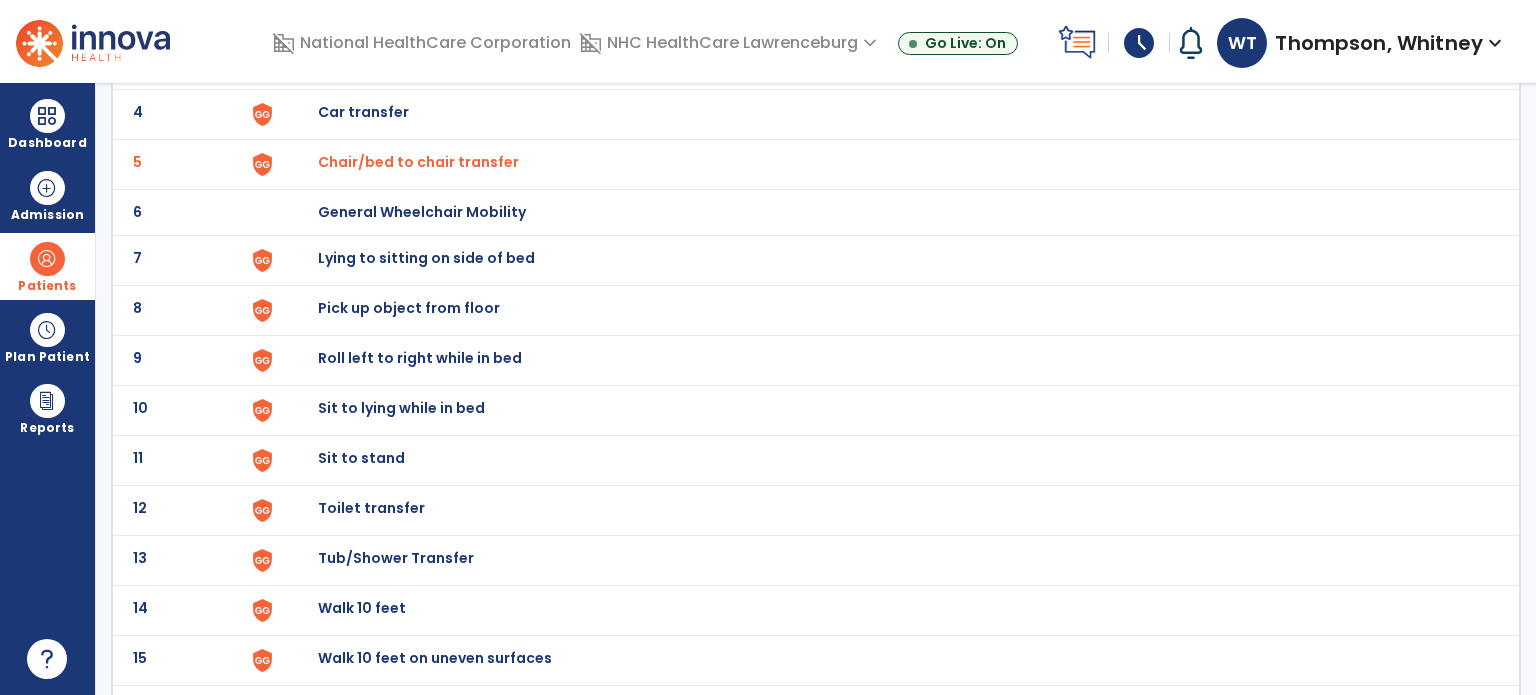 click on "Lying to sitting on side of bed" at bounding box center (364, -38) 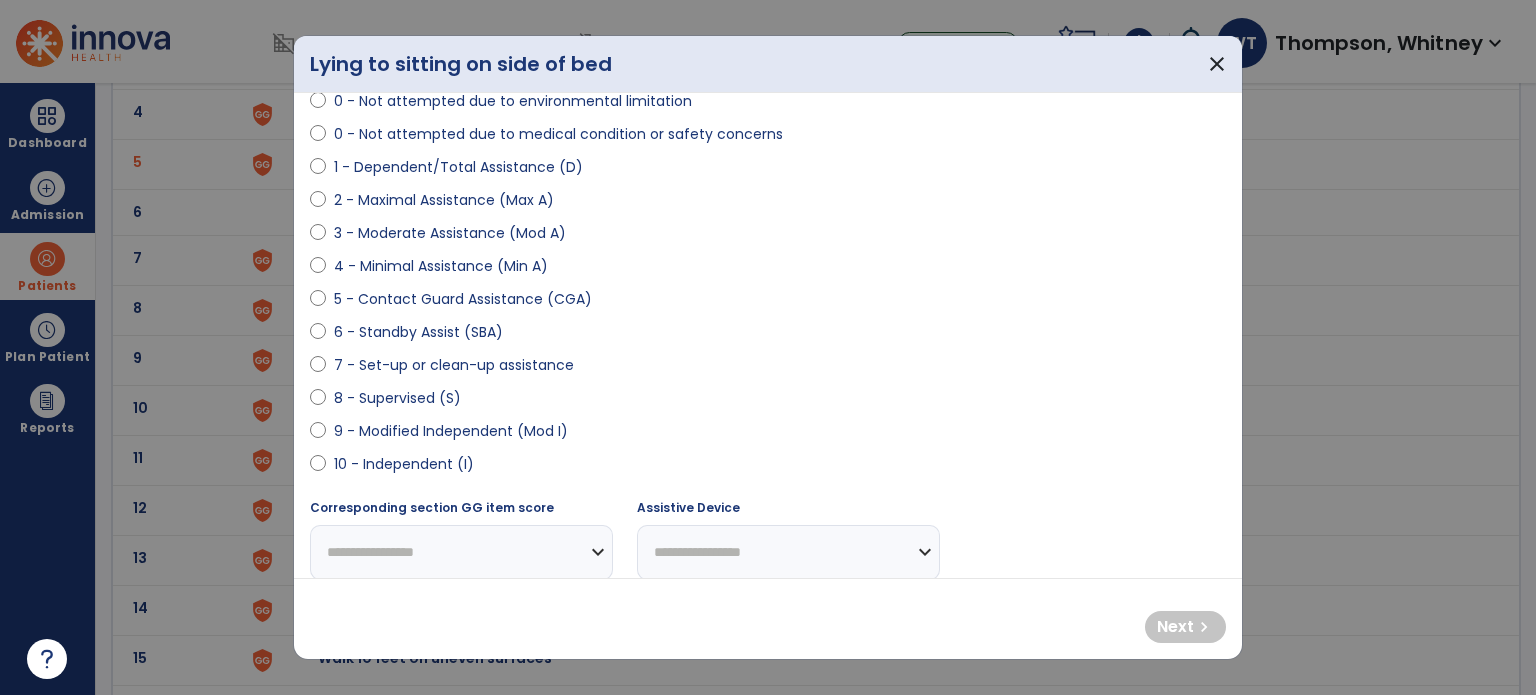 scroll, scrollTop: 200, scrollLeft: 0, axis: vertical 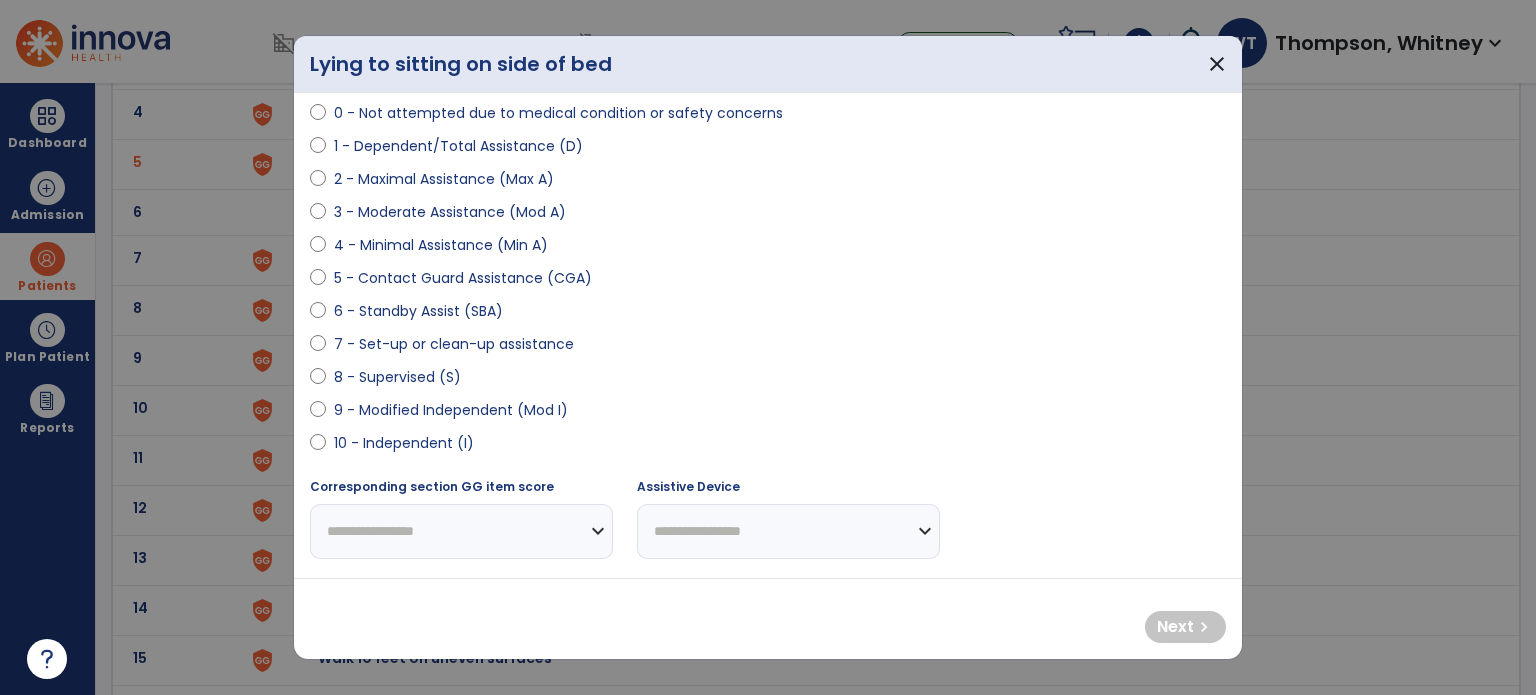 select on "**********" 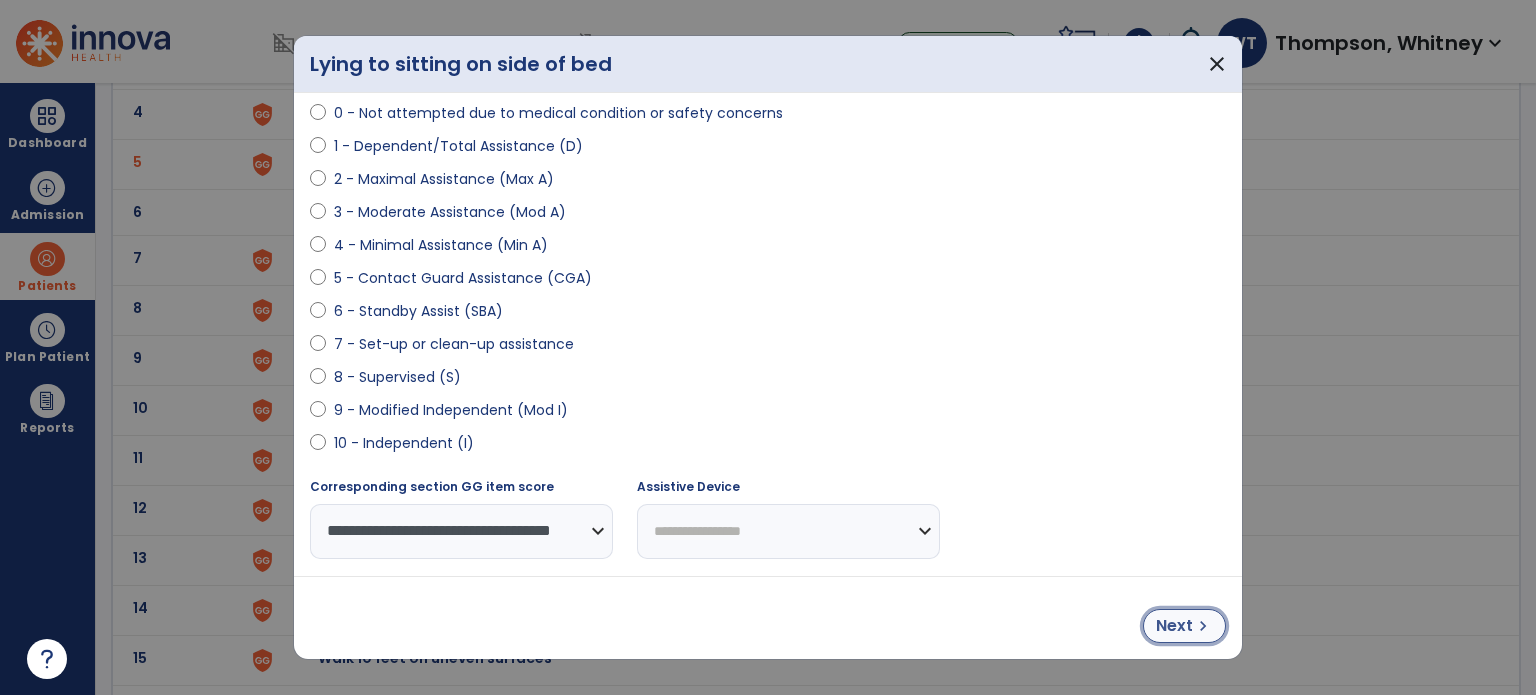 click on "Next" at bounding box center [1174, 626] 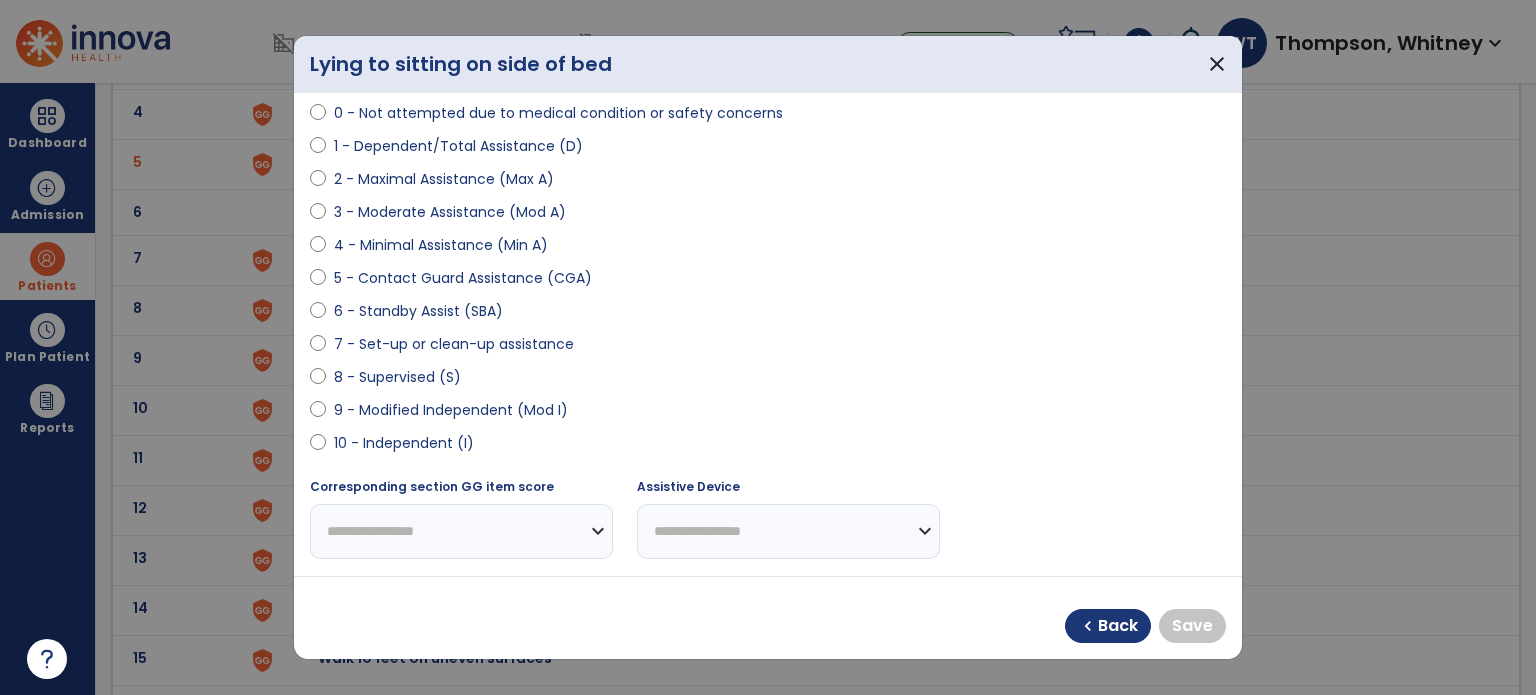 select on "**********" 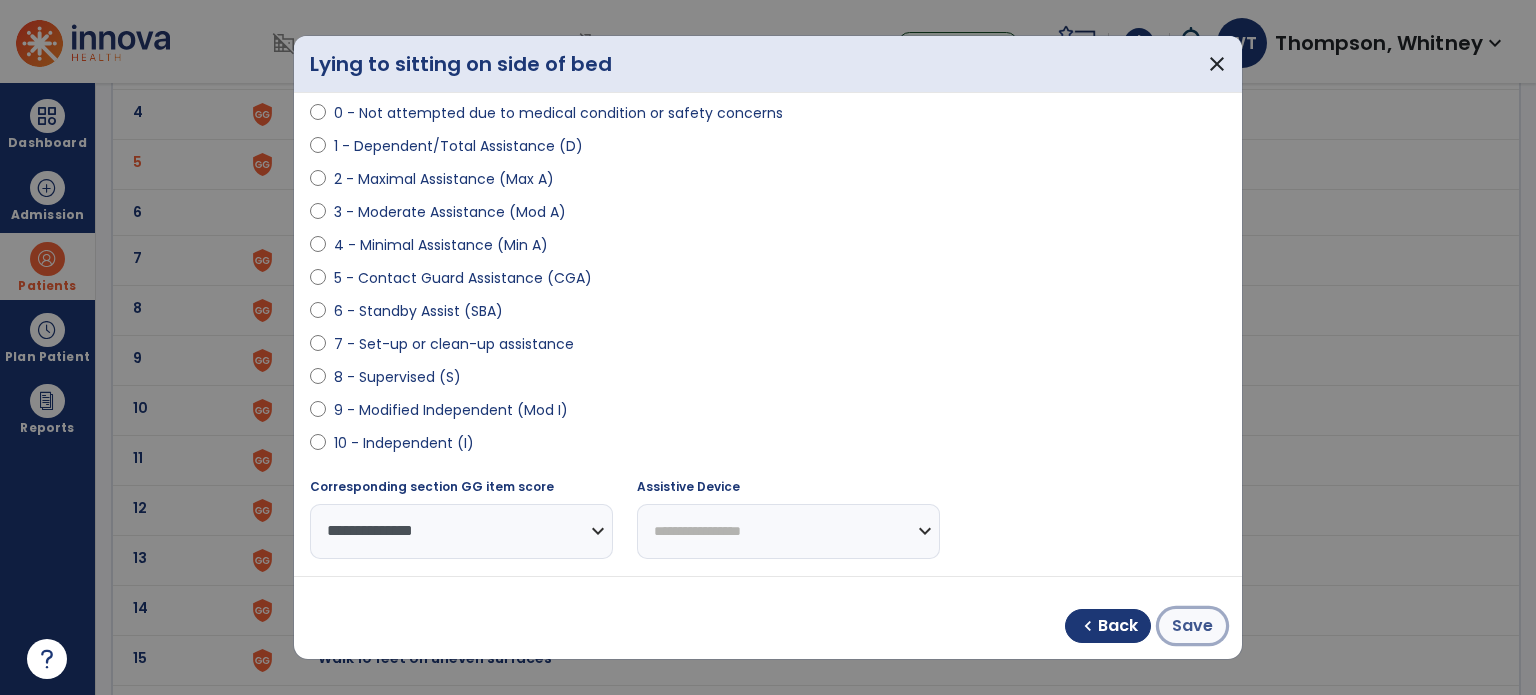 click on "Save" at bounding box center (1192, 626) 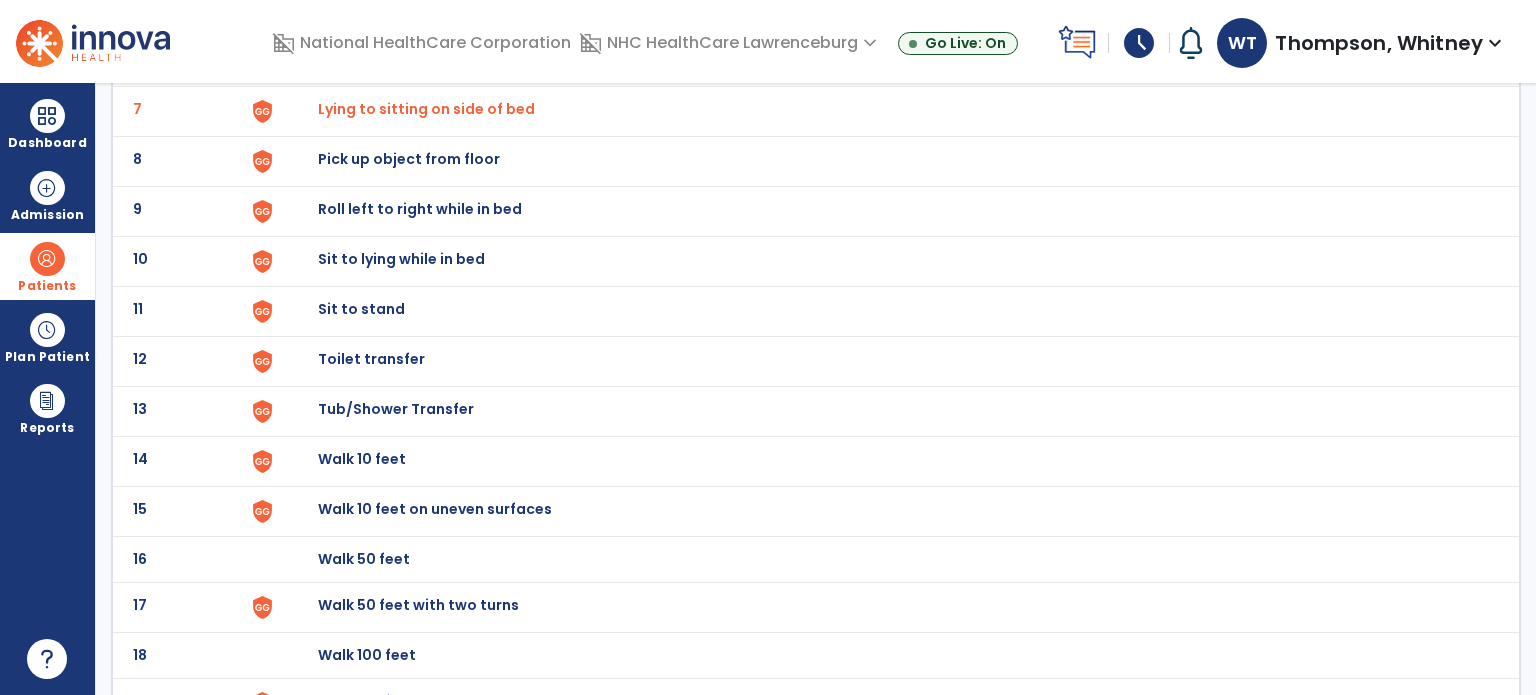 scroll, scrollTop: 500, scrollLeft: 0, axis: vertical 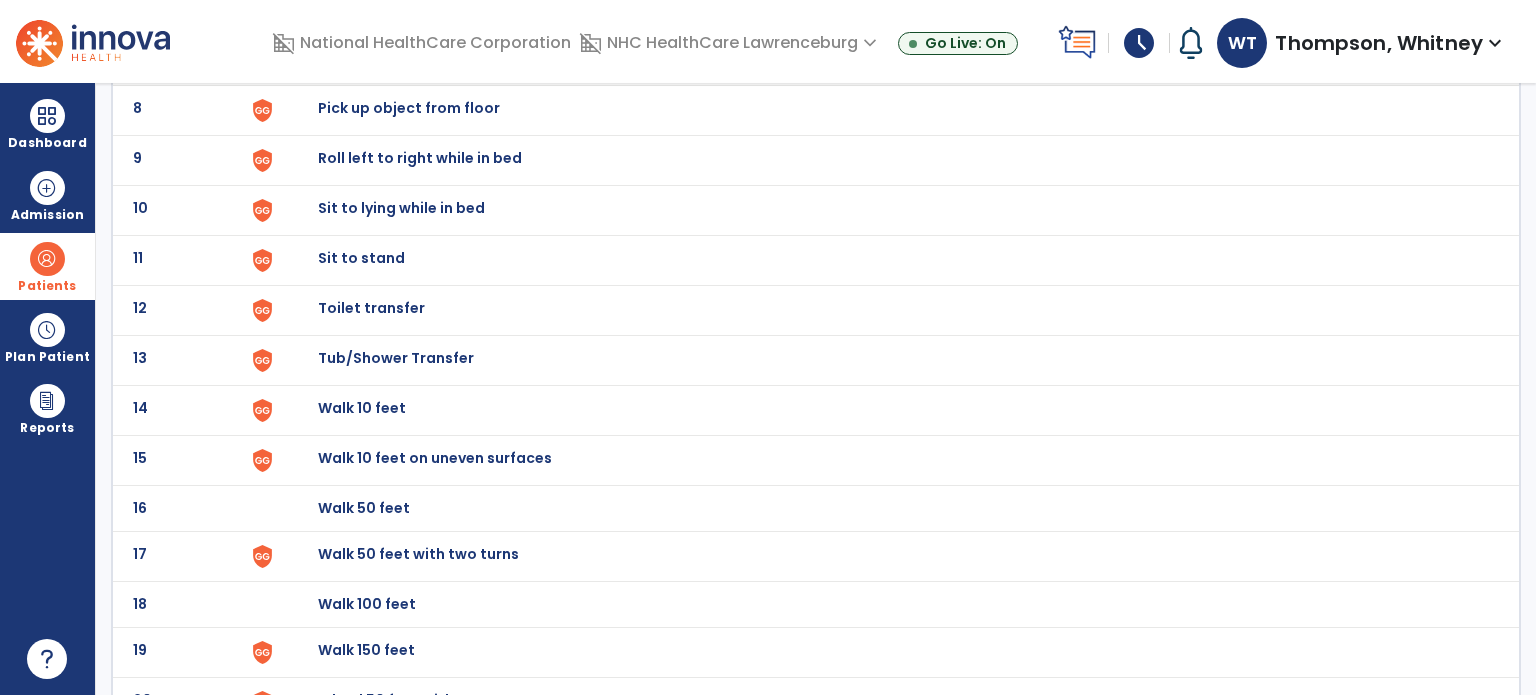 click on "Sit to stand" at bounding box center (364, -238) 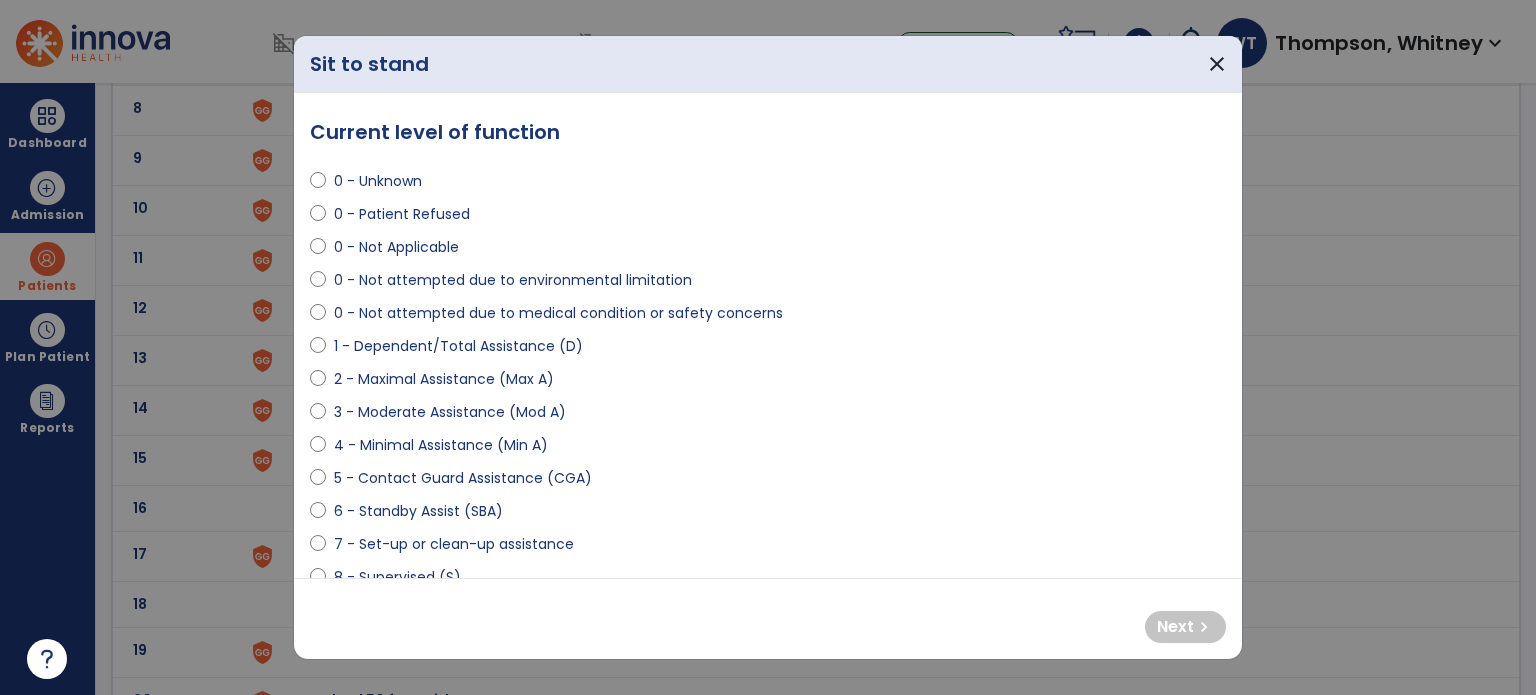 select on "**********" 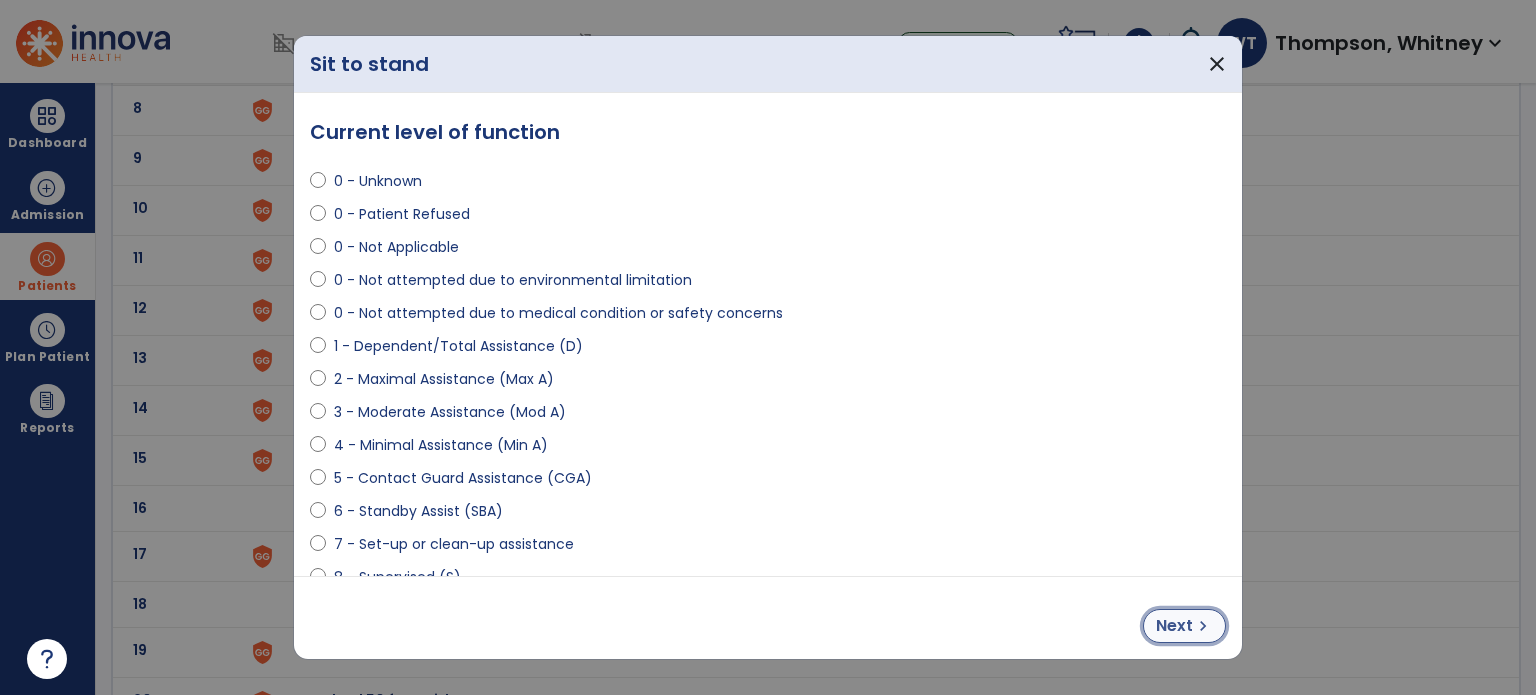 click on "Next  chevron_right" at bounding box center (1184, 626) 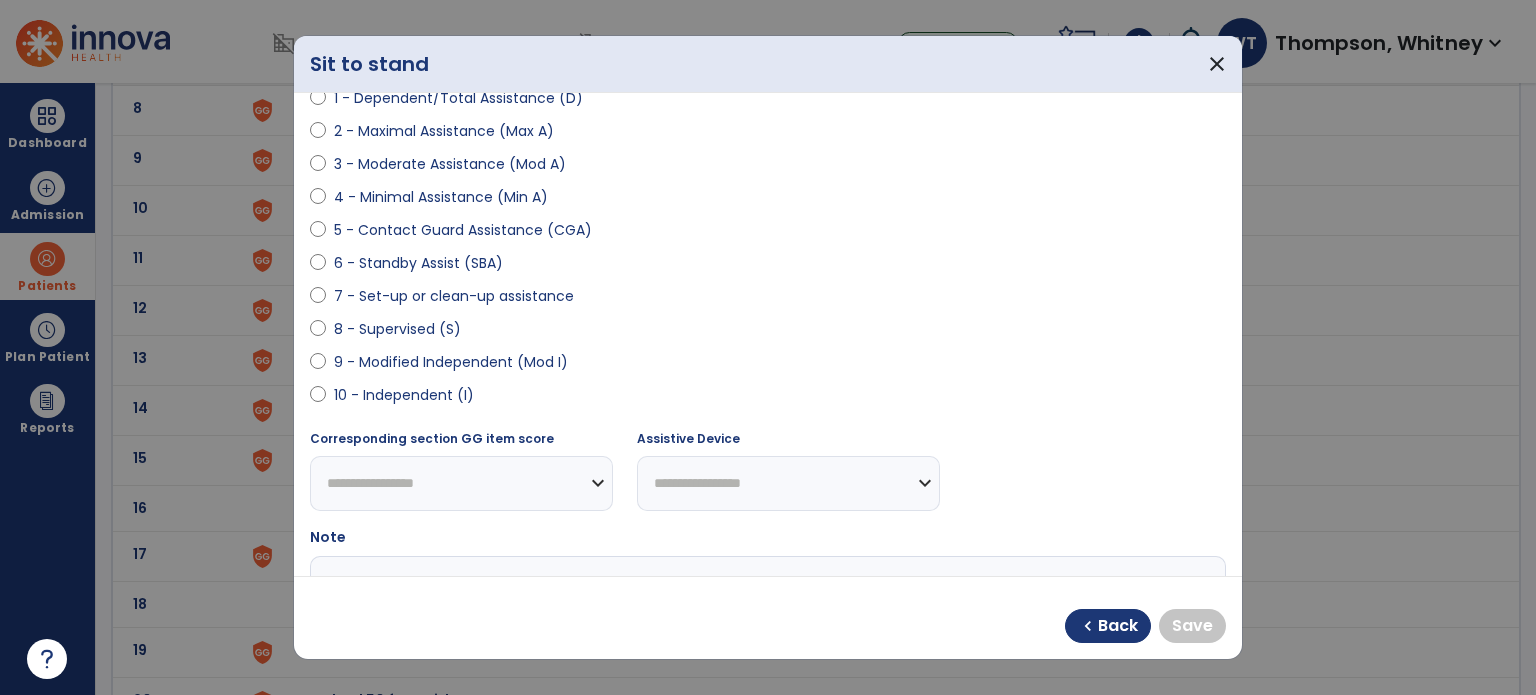 scroll, scrollTop: 300, scrollLeft: 0, axis: vertical 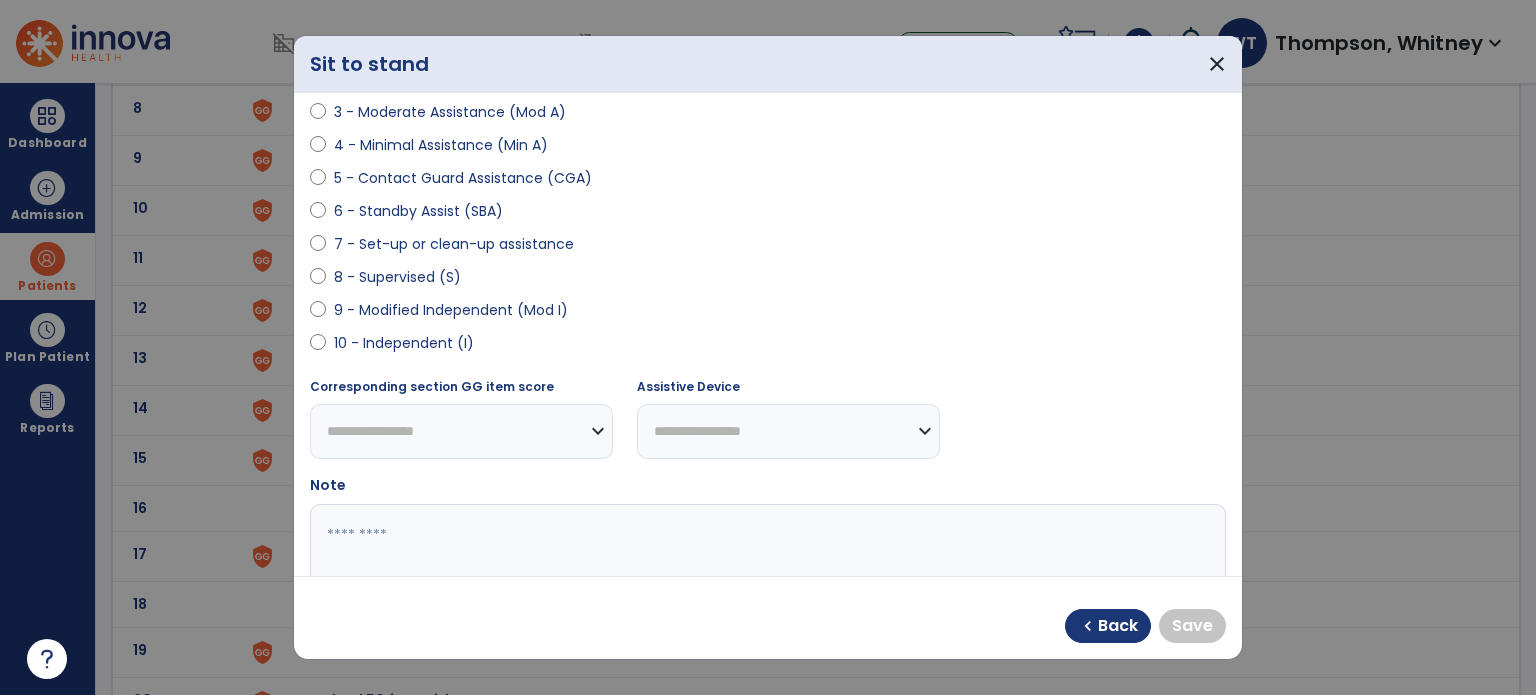 select on "**********" 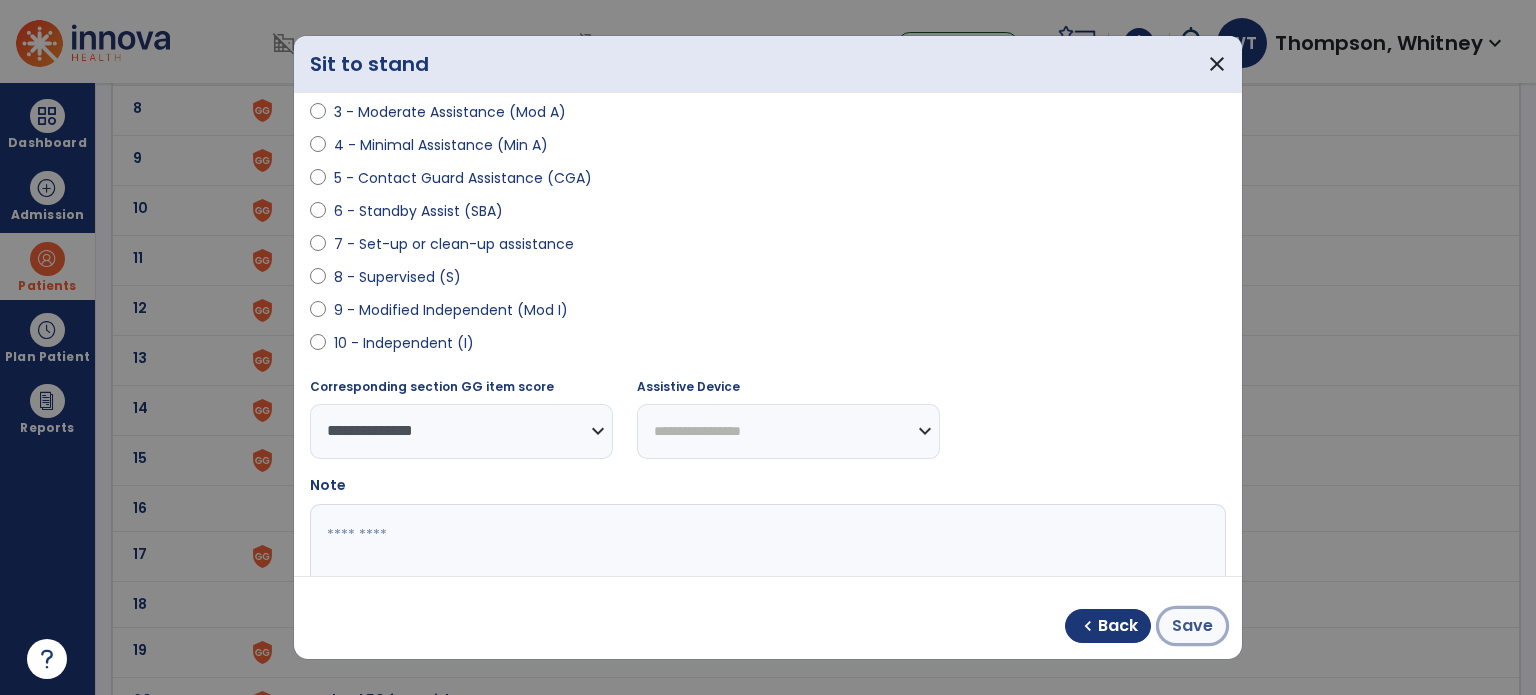 click on "Save" at bounding box center [1192, 626] 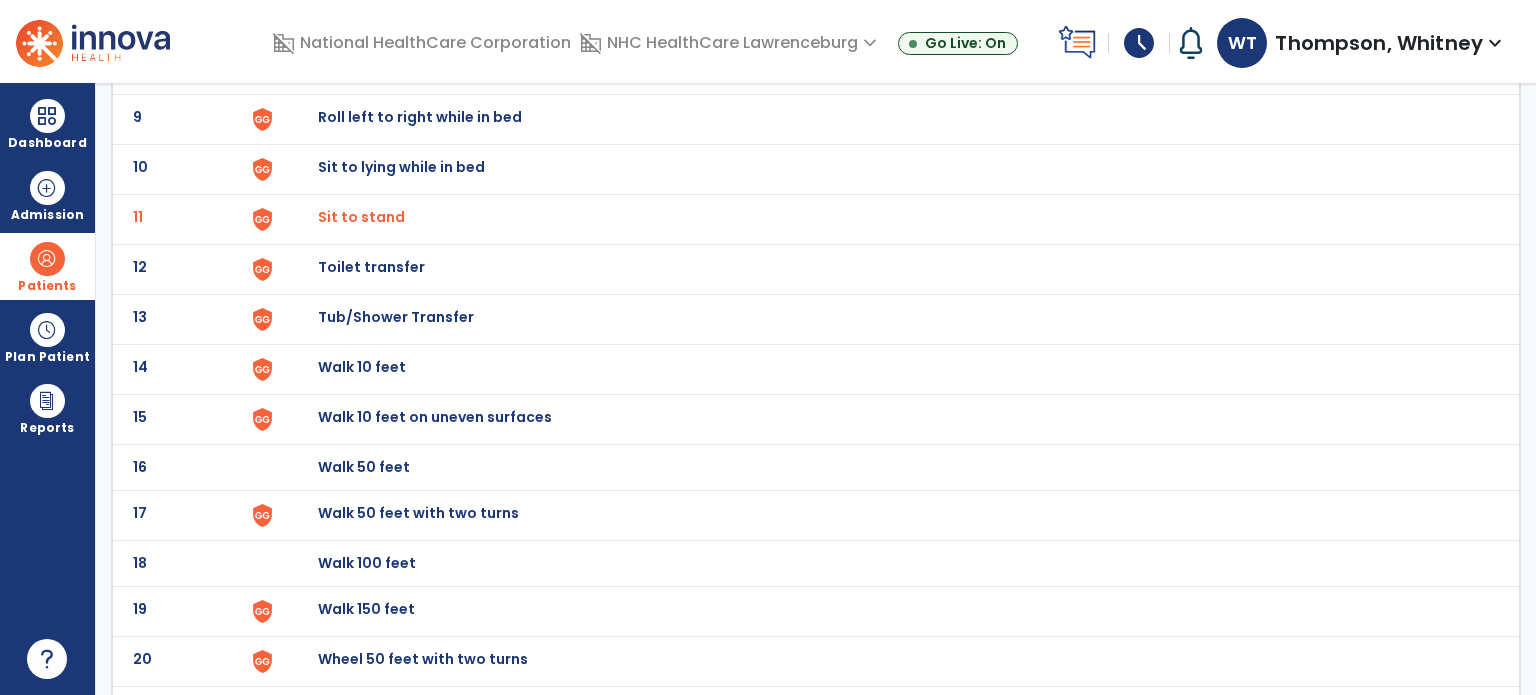 scroll, scrollTop: 600, scrollLeft: 0, axis: vertical 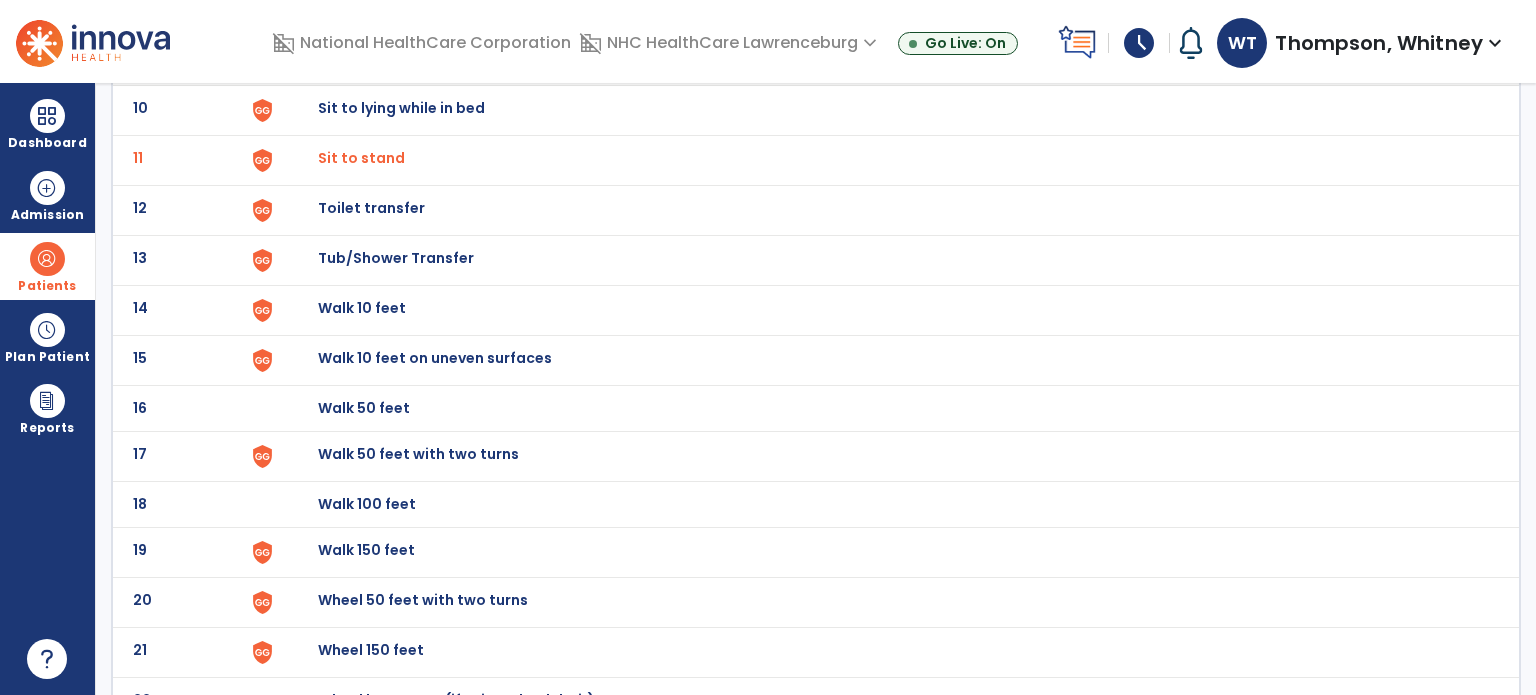 click on "Walk 10 feet" at bounding box center (364, -338) 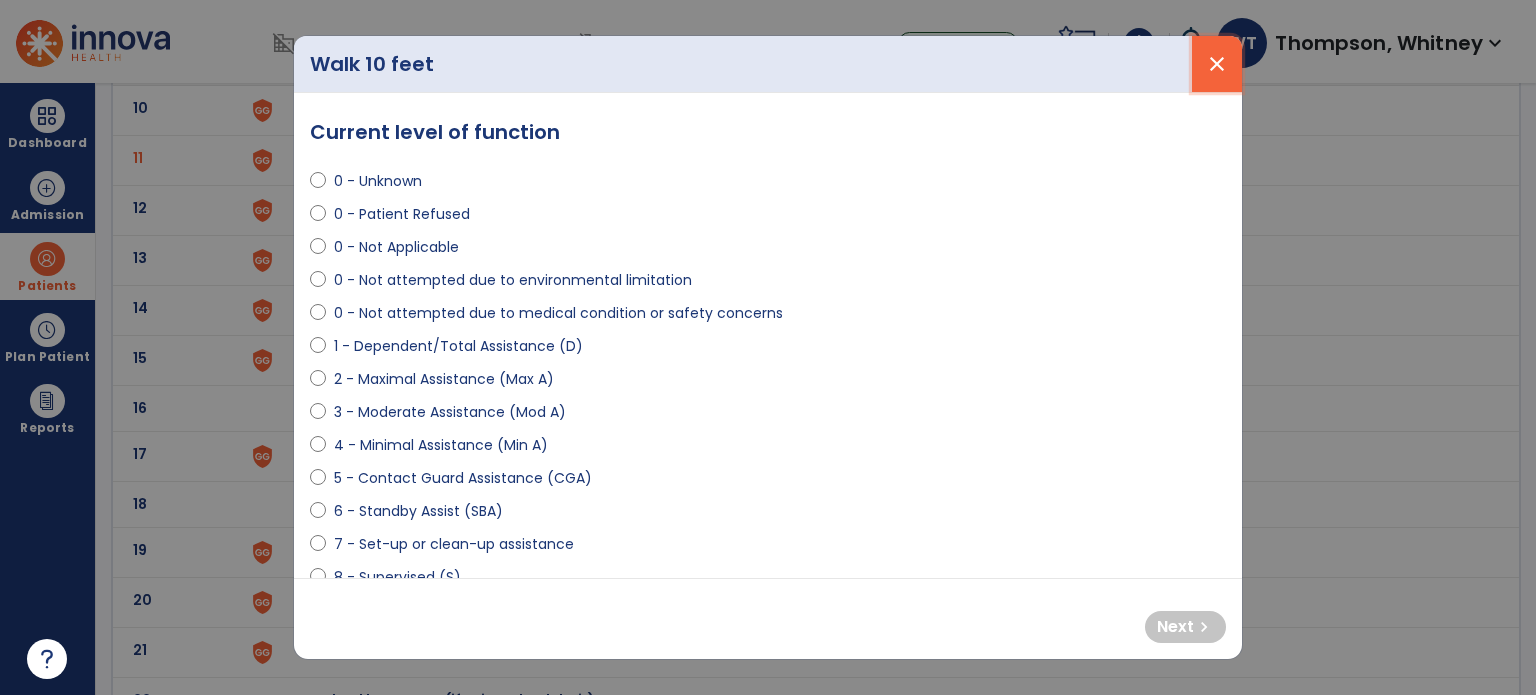 click on "close" at bounding box center [1217, 64] 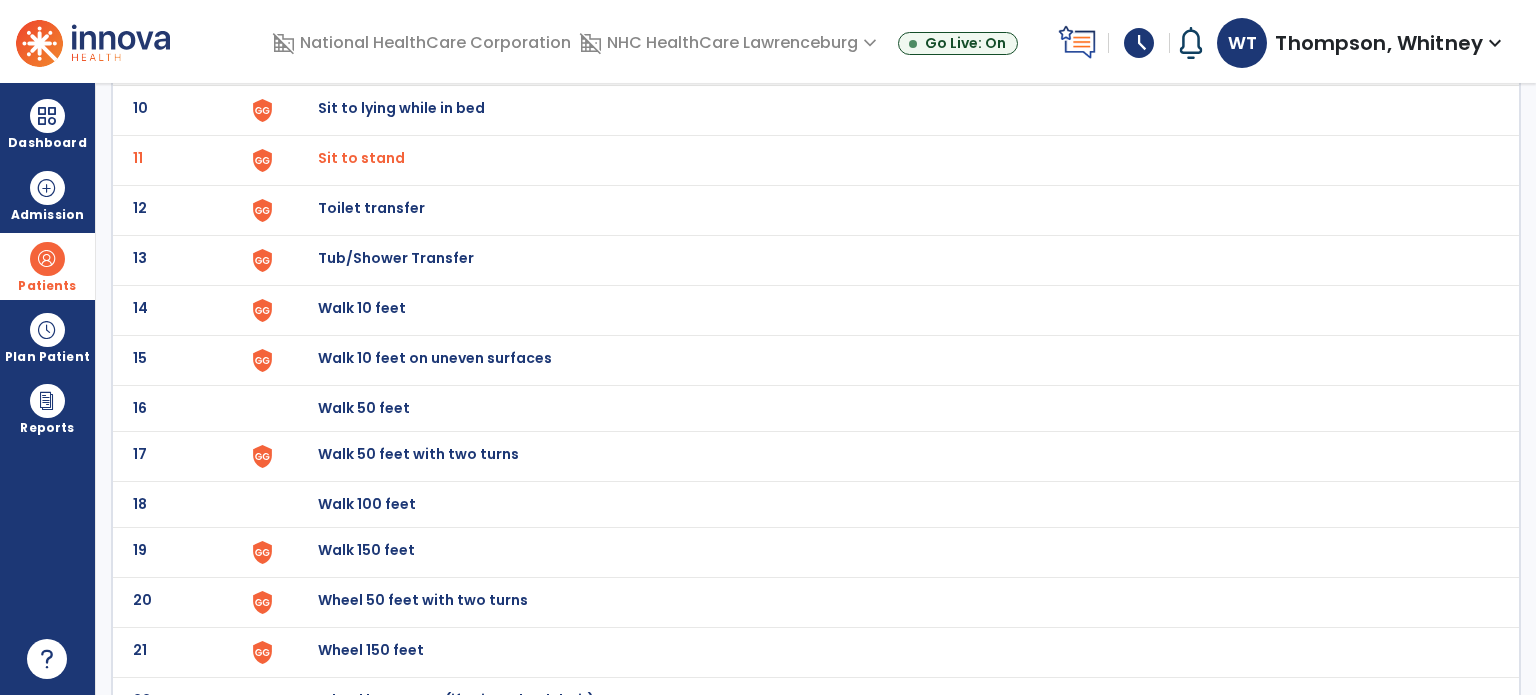 scroll, scrollTop: 670, scrollLeft: 0, axis: vertical 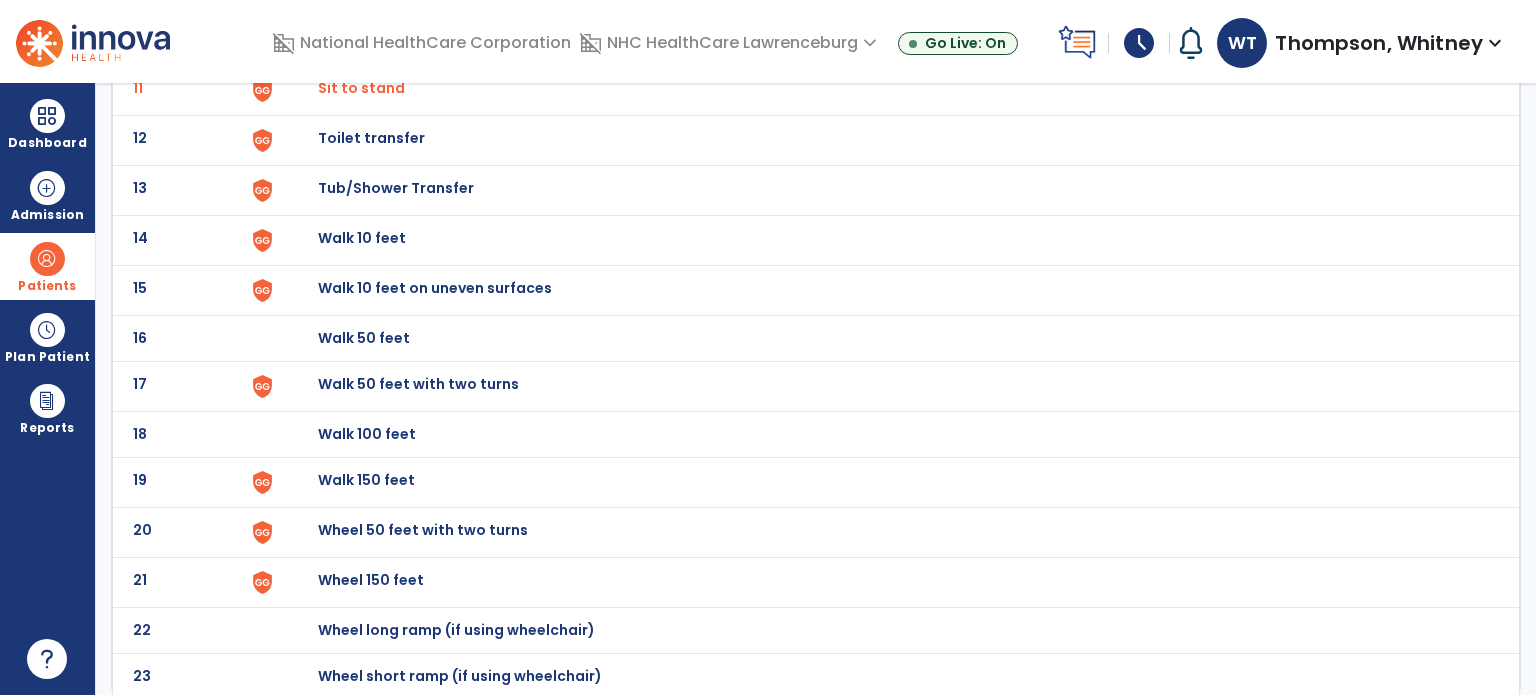click on "Walk 50 feet with two turns" at bounding box center (364, -408) 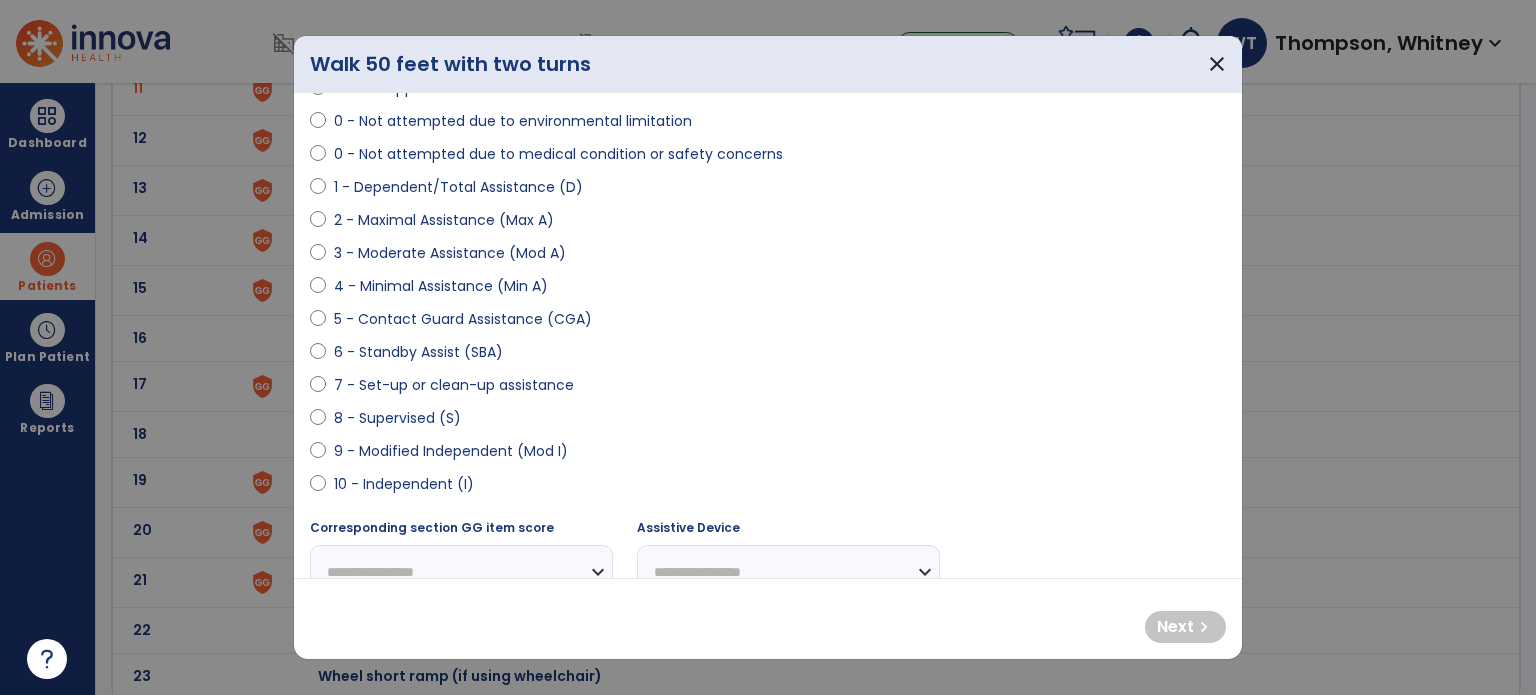scroll, scrollTop: 200, scrollLeft: 0, axis: vertical 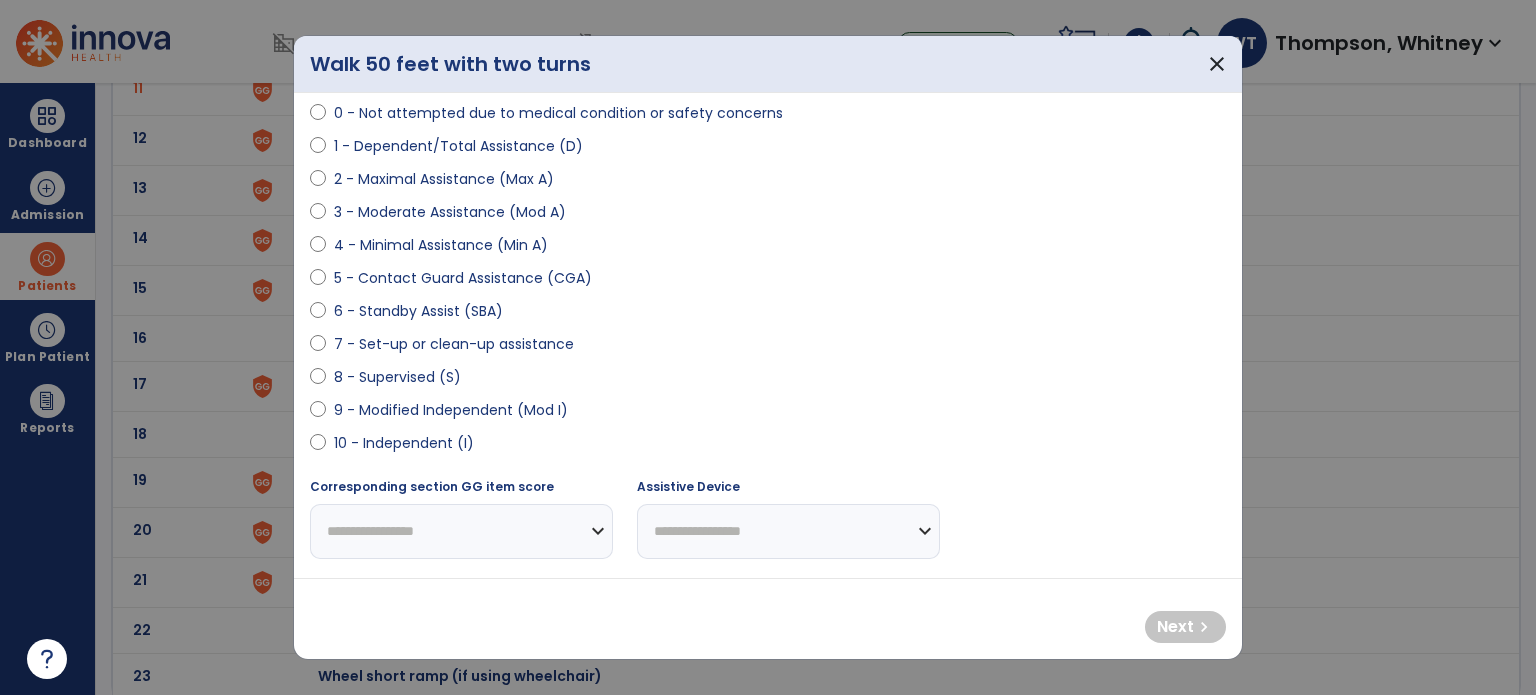 select on "**********" 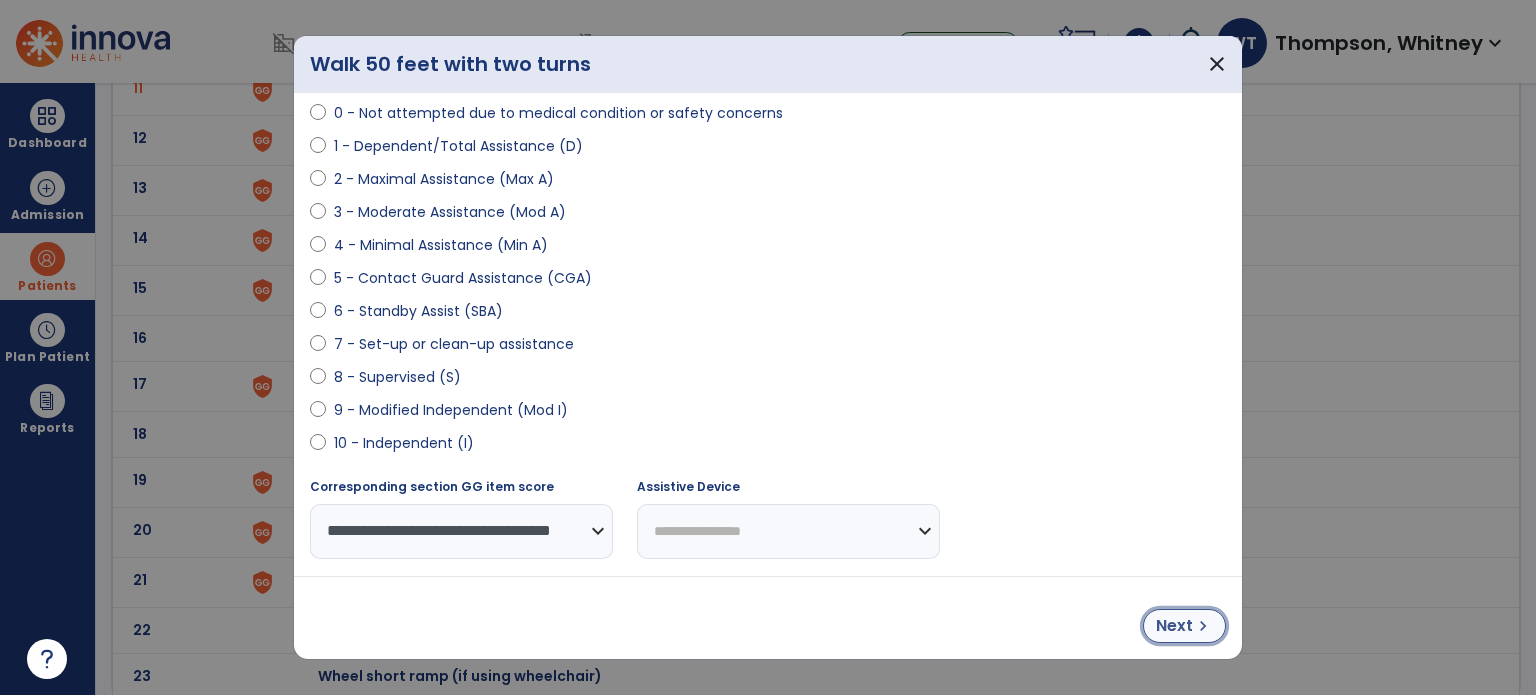 click on "Next" at bounding box center (1174, 626) 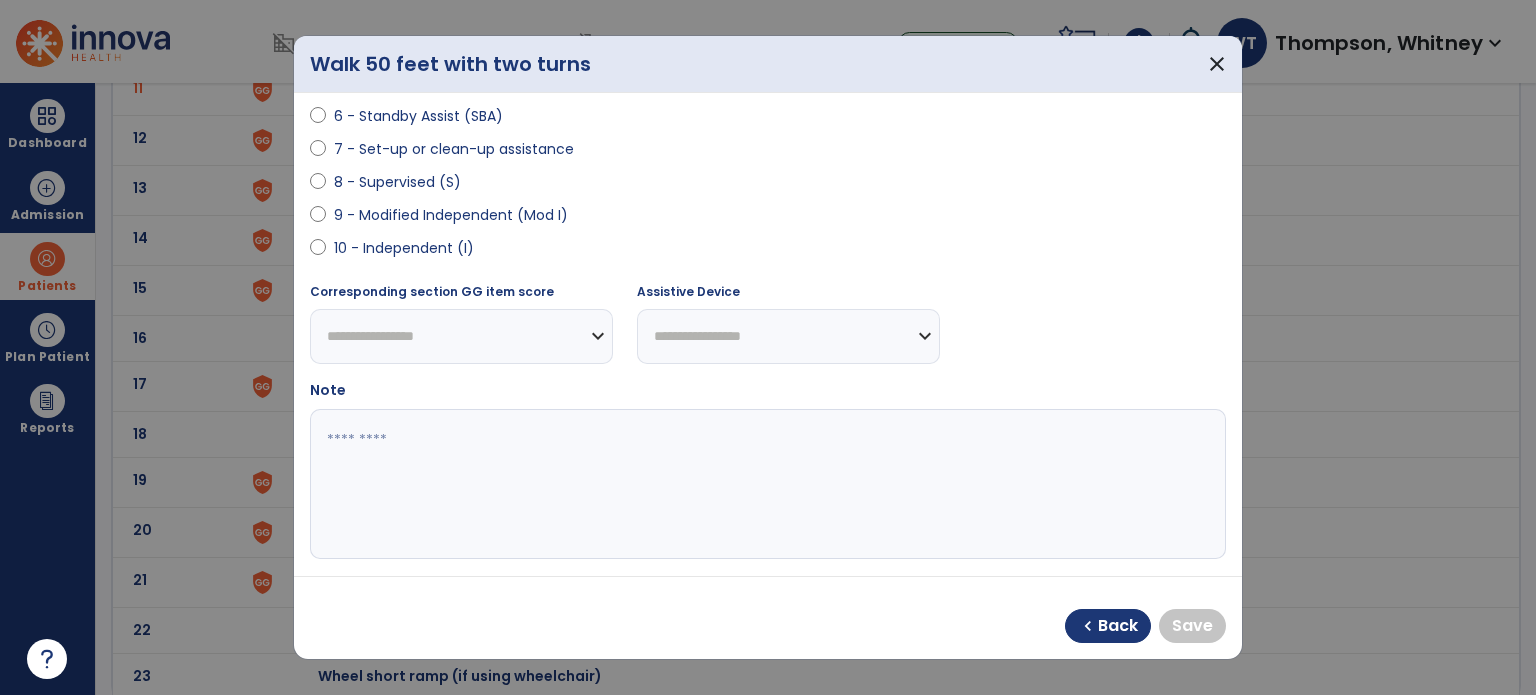 scroll, scrollTop: 400, scrollLeft: 0, axis: vertical 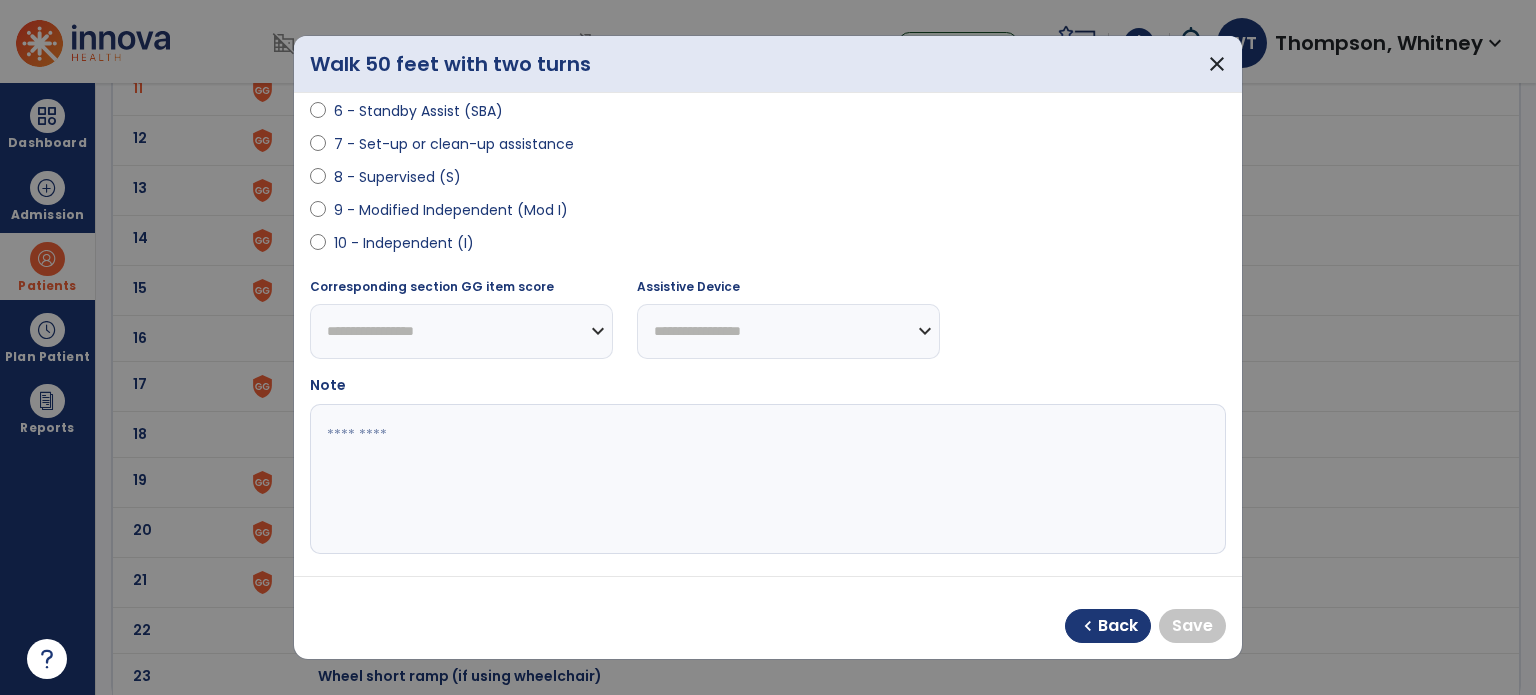 select on "**********" 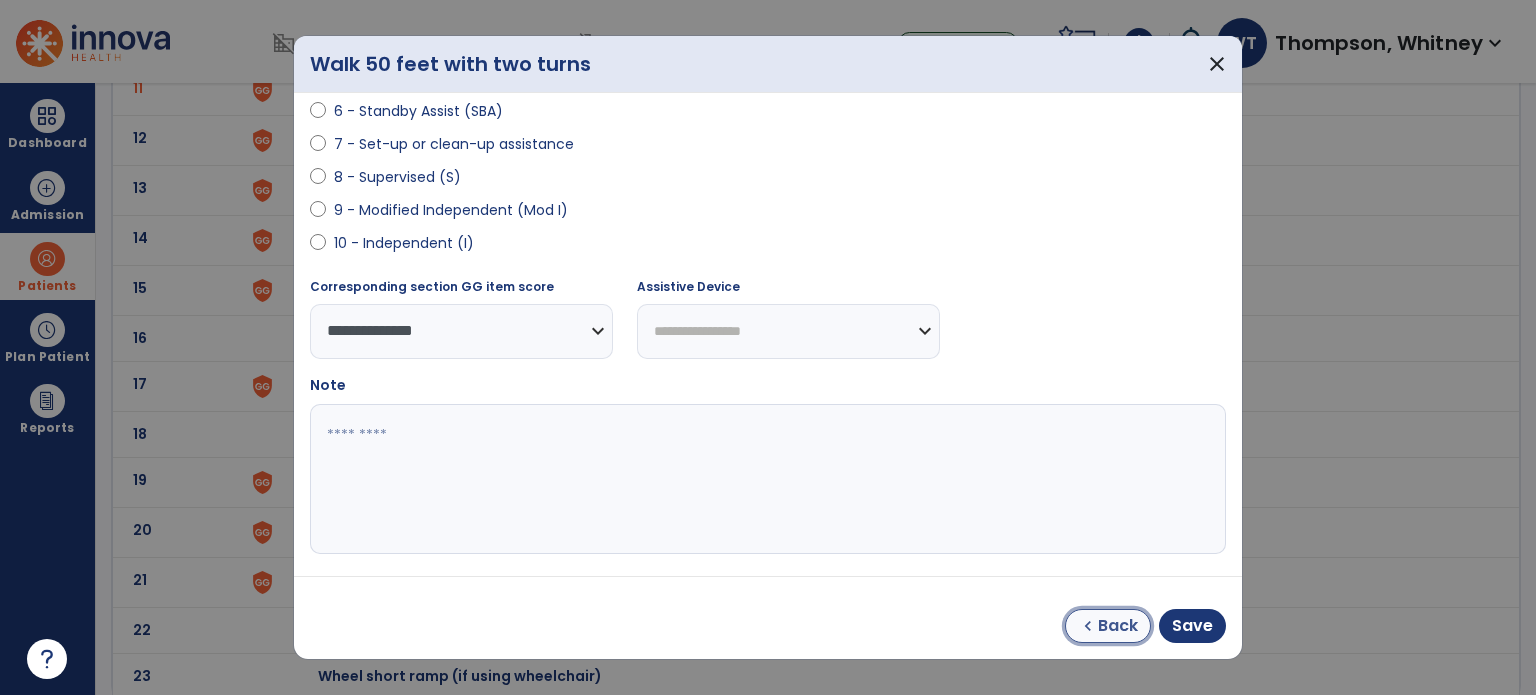 click on "Back" at bounding box center (1118, 626) 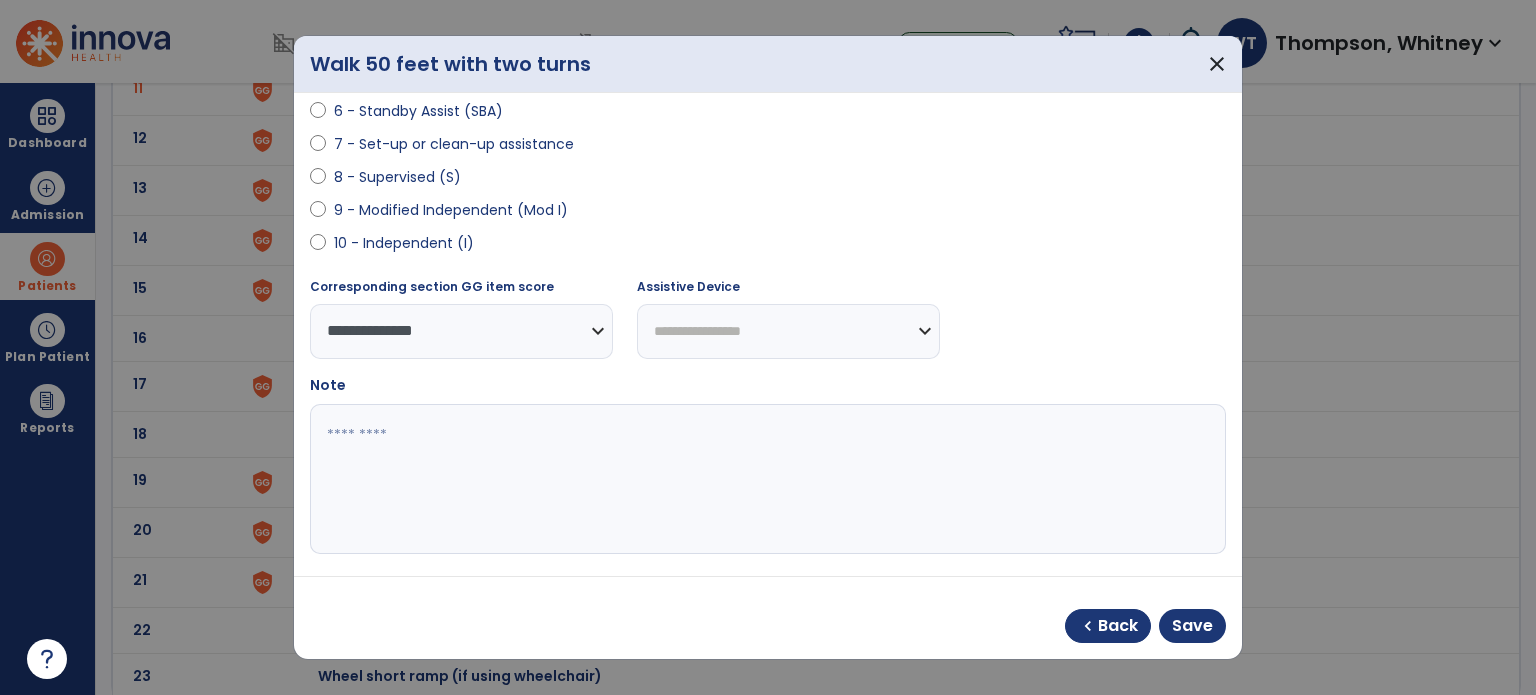 select on "**********" 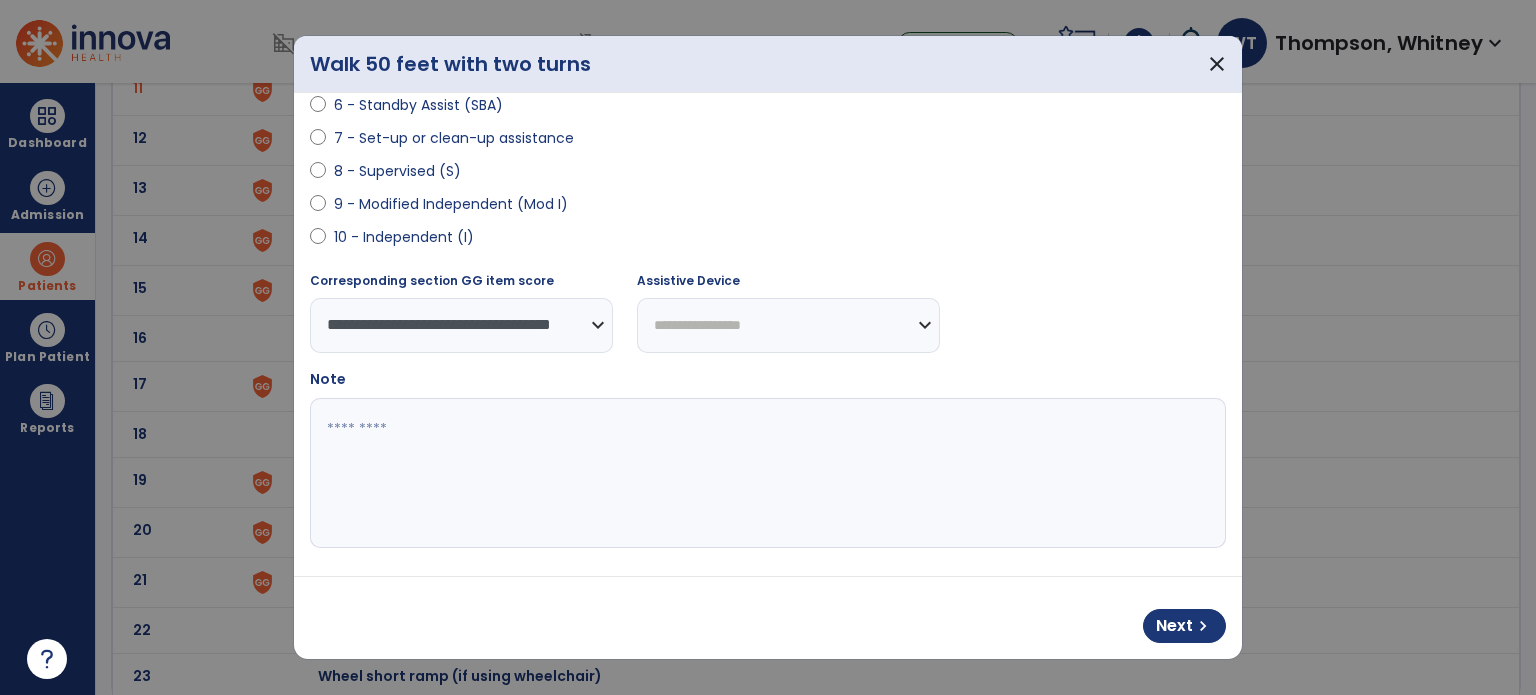 scroll, scrollTop: 408, scrollLeft: 0, axis: vertical 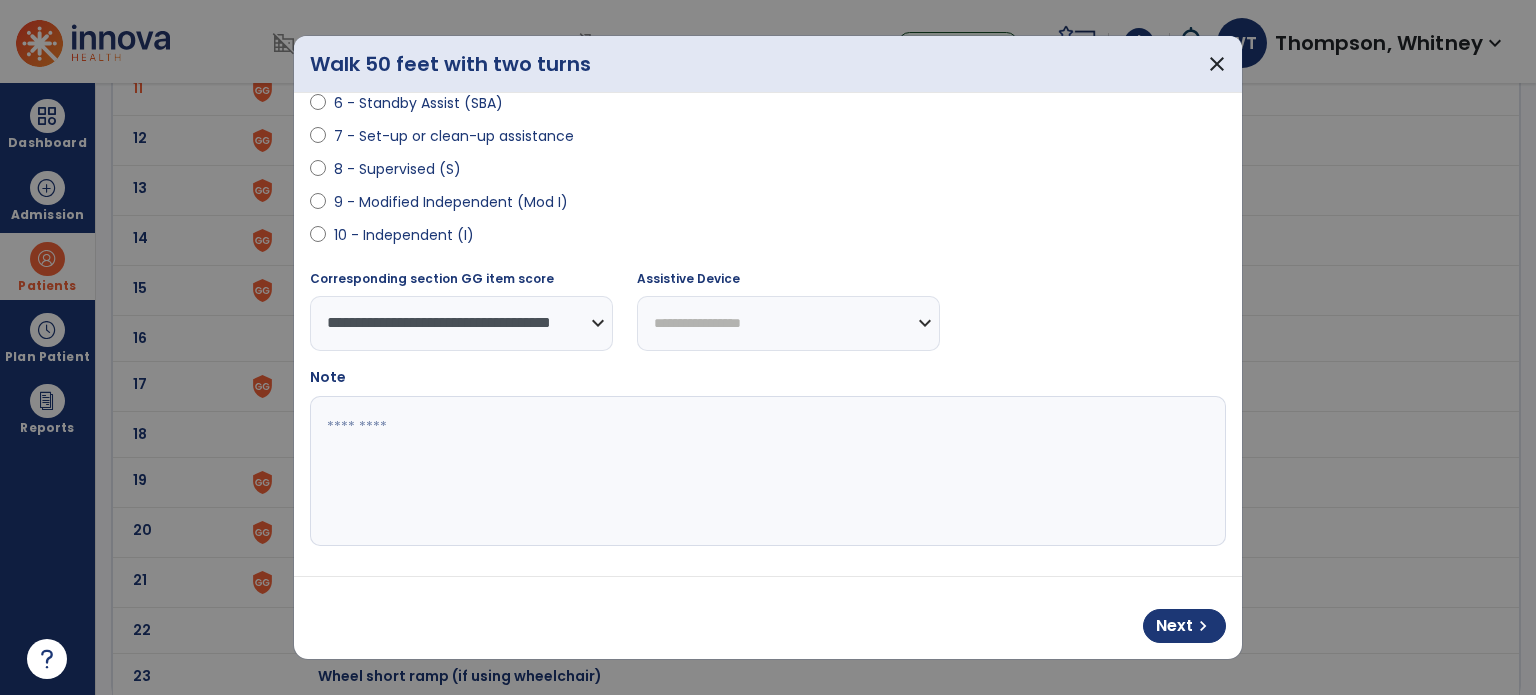 click on "**********" at bounding box center (788, 323) 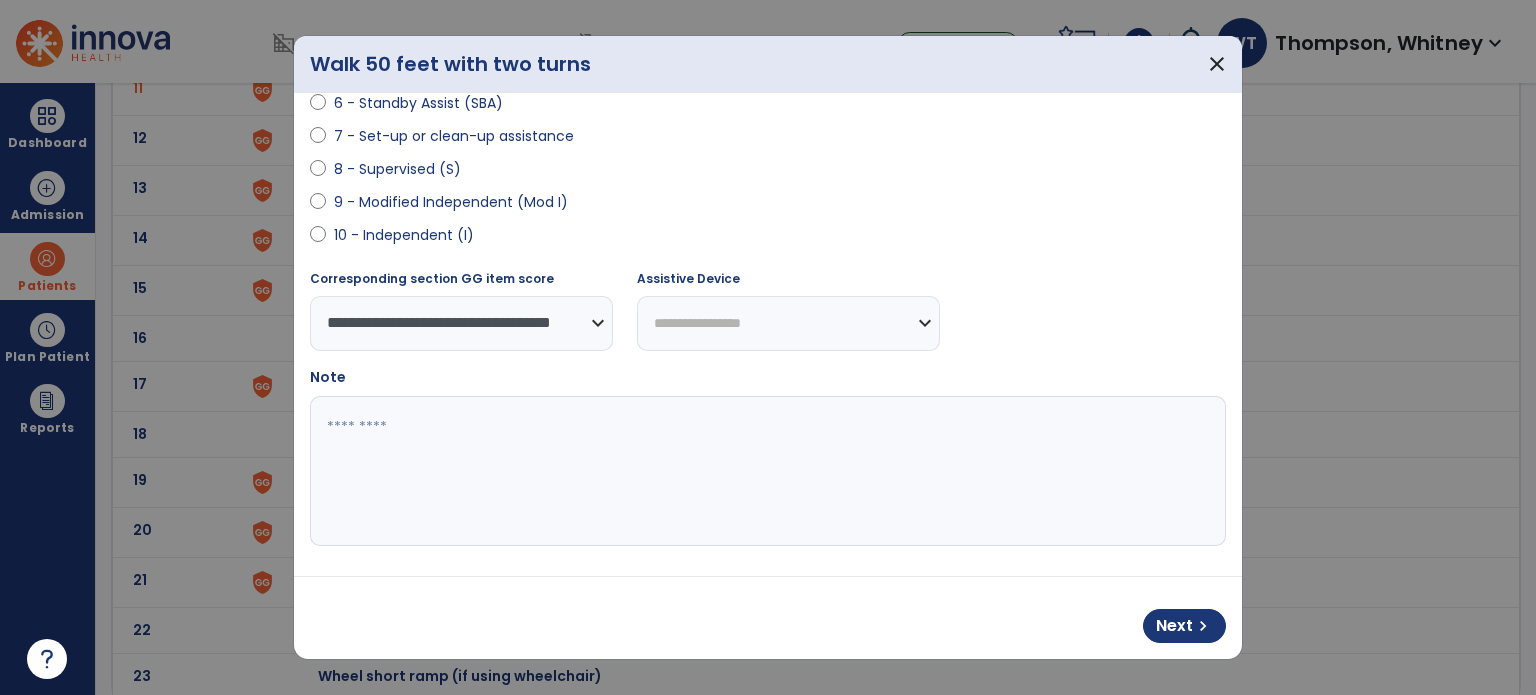 select on "**********" 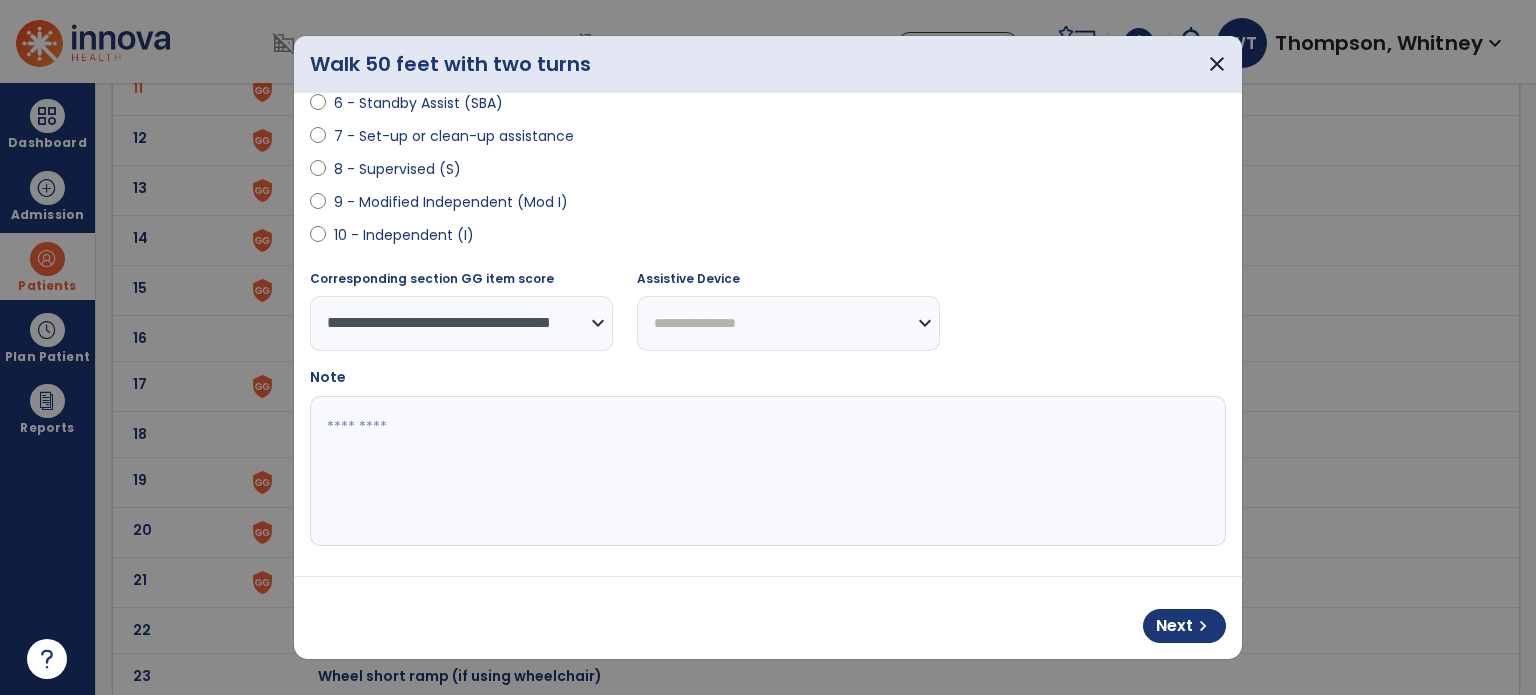 click on "**********" at bounding box center (788, 323) 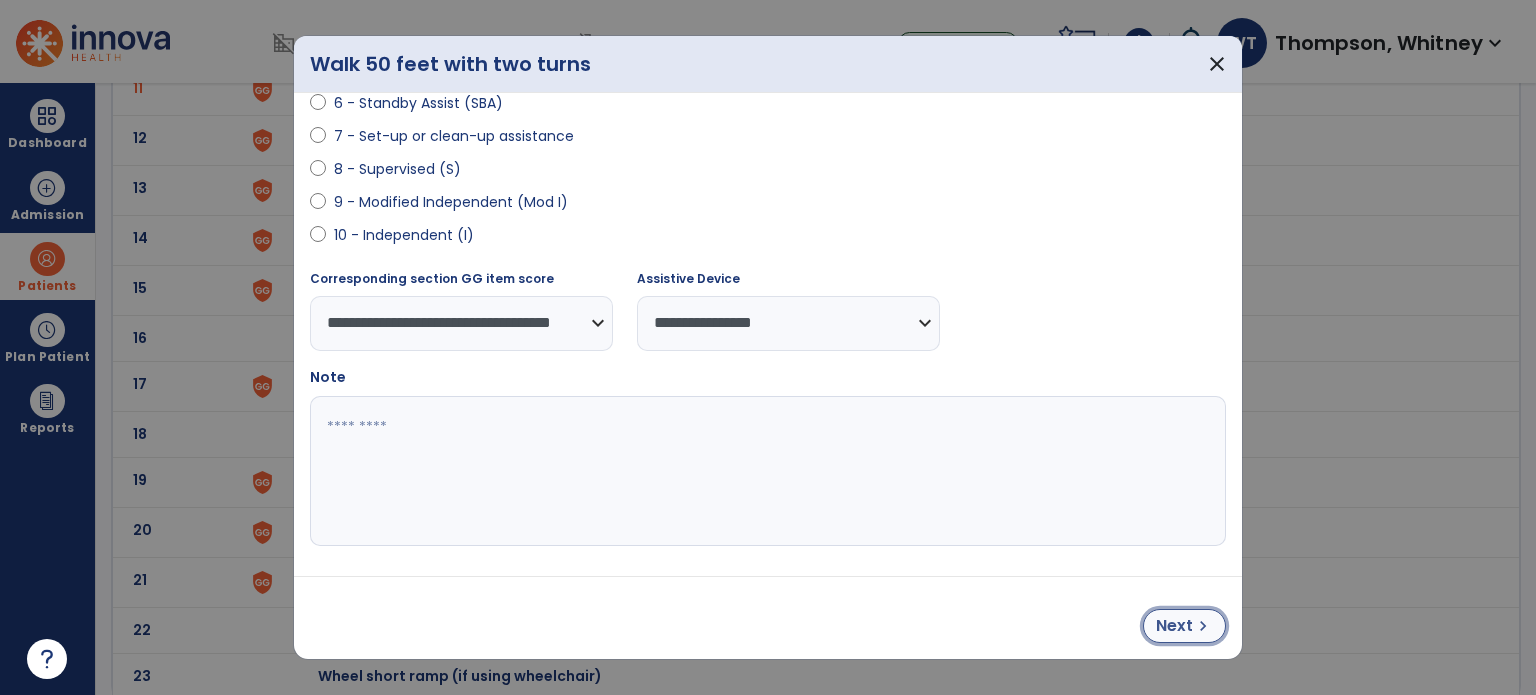 click on "chevron_right" at bounding box center (1203, 626) 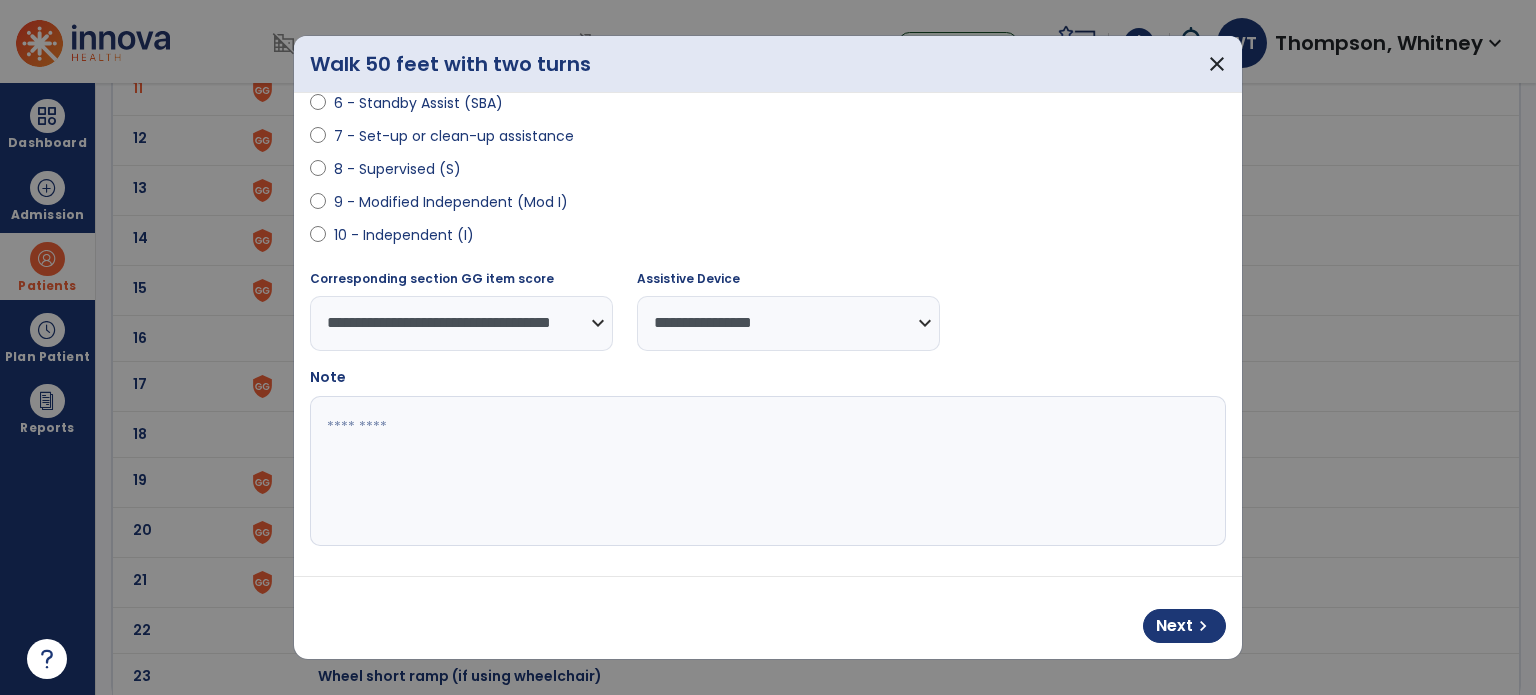 select on "**********" 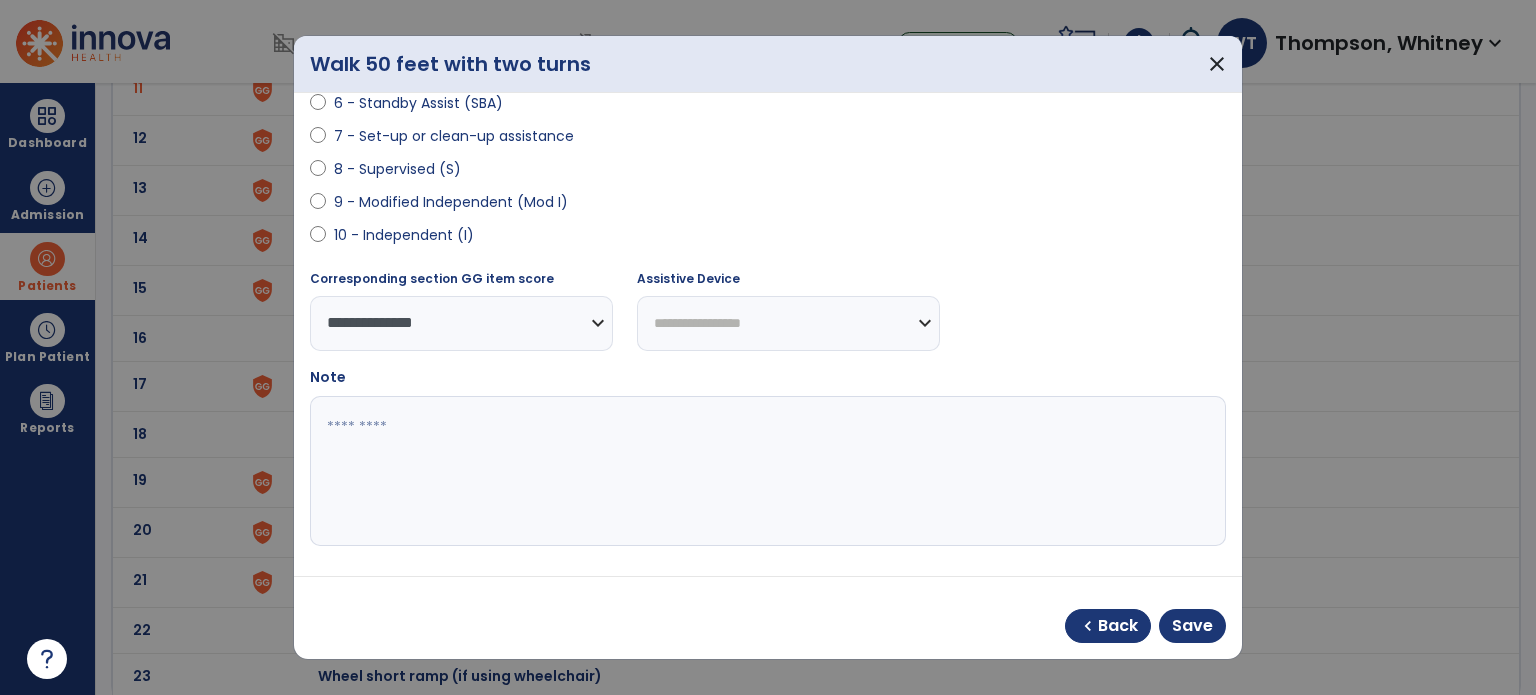 click on "**********" at bounding box center (788, 323) 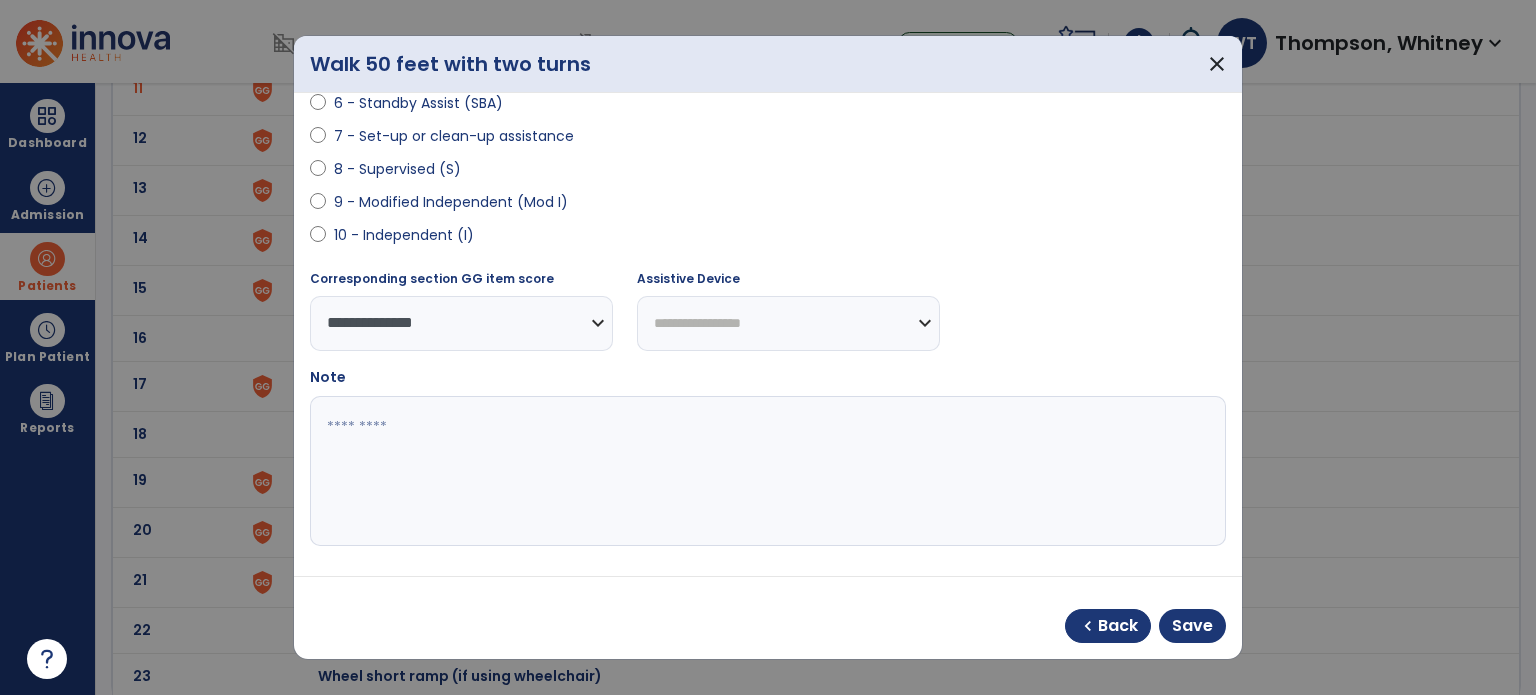 select on "**********" 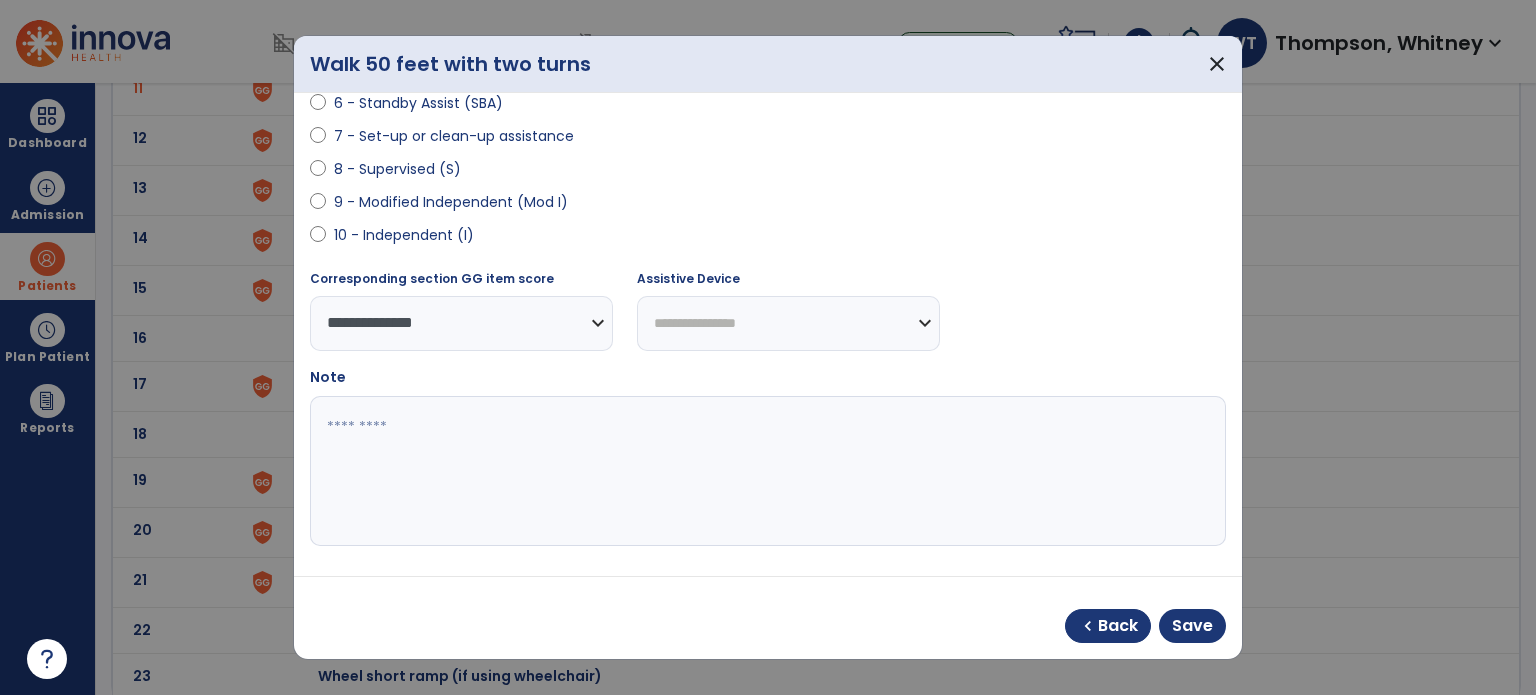click on "**********" at bounding box center [788, 323] 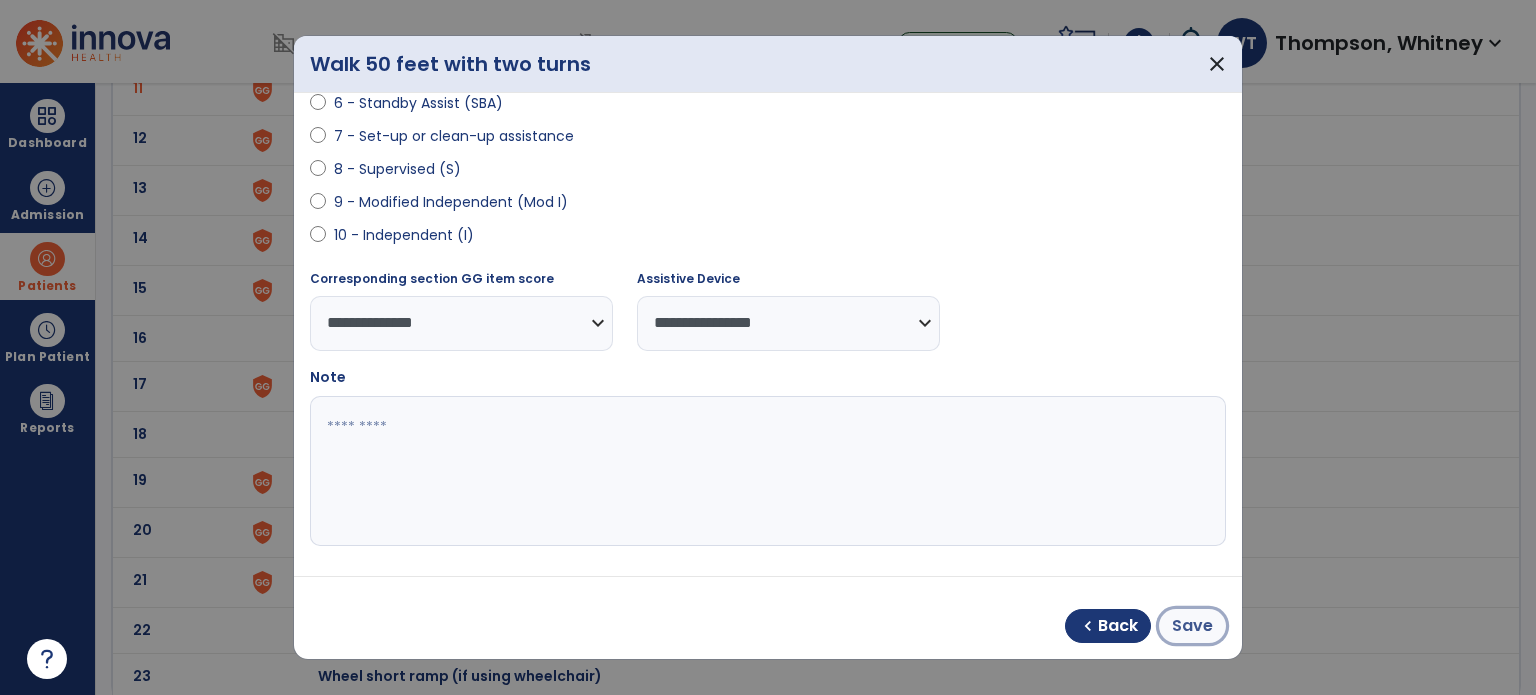 click on "Save" at bounding box center [1192, 626] 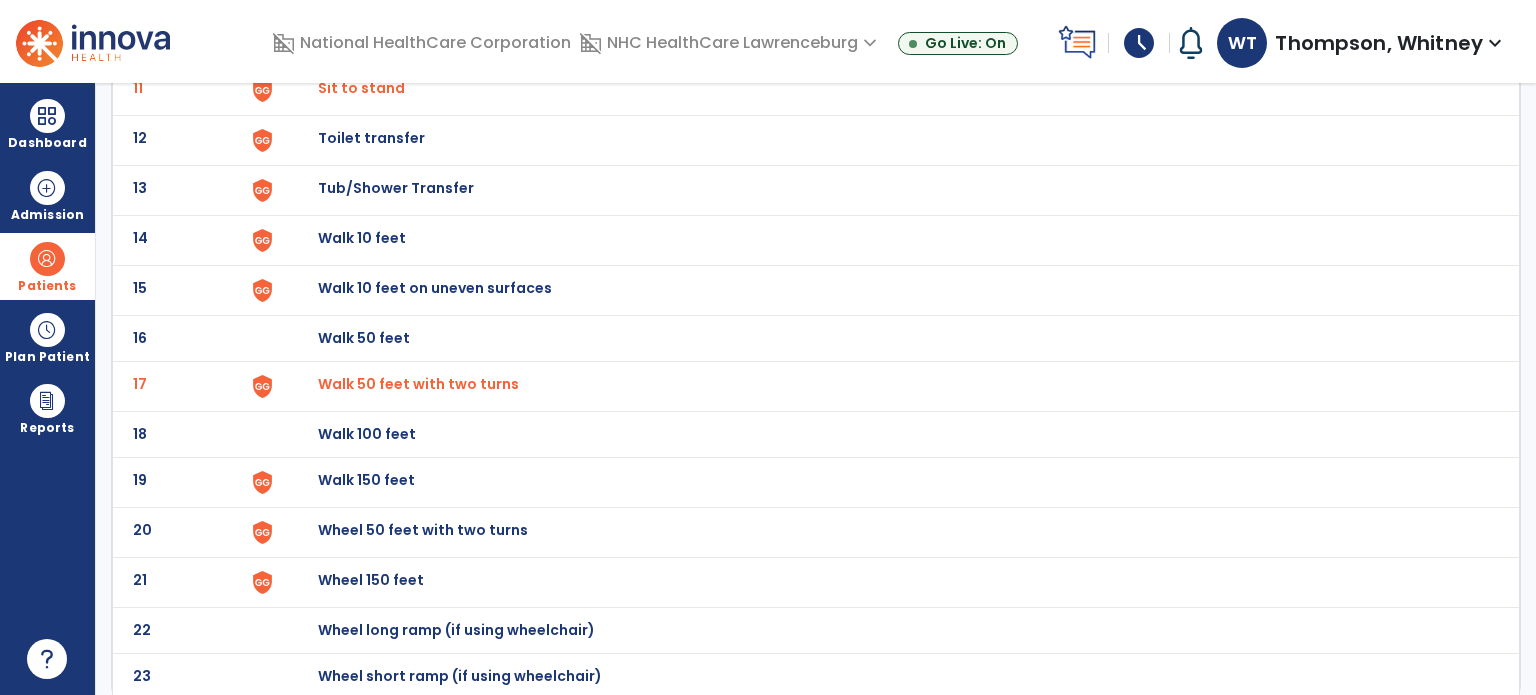 click on "17 Walk 50 feet with two turns" 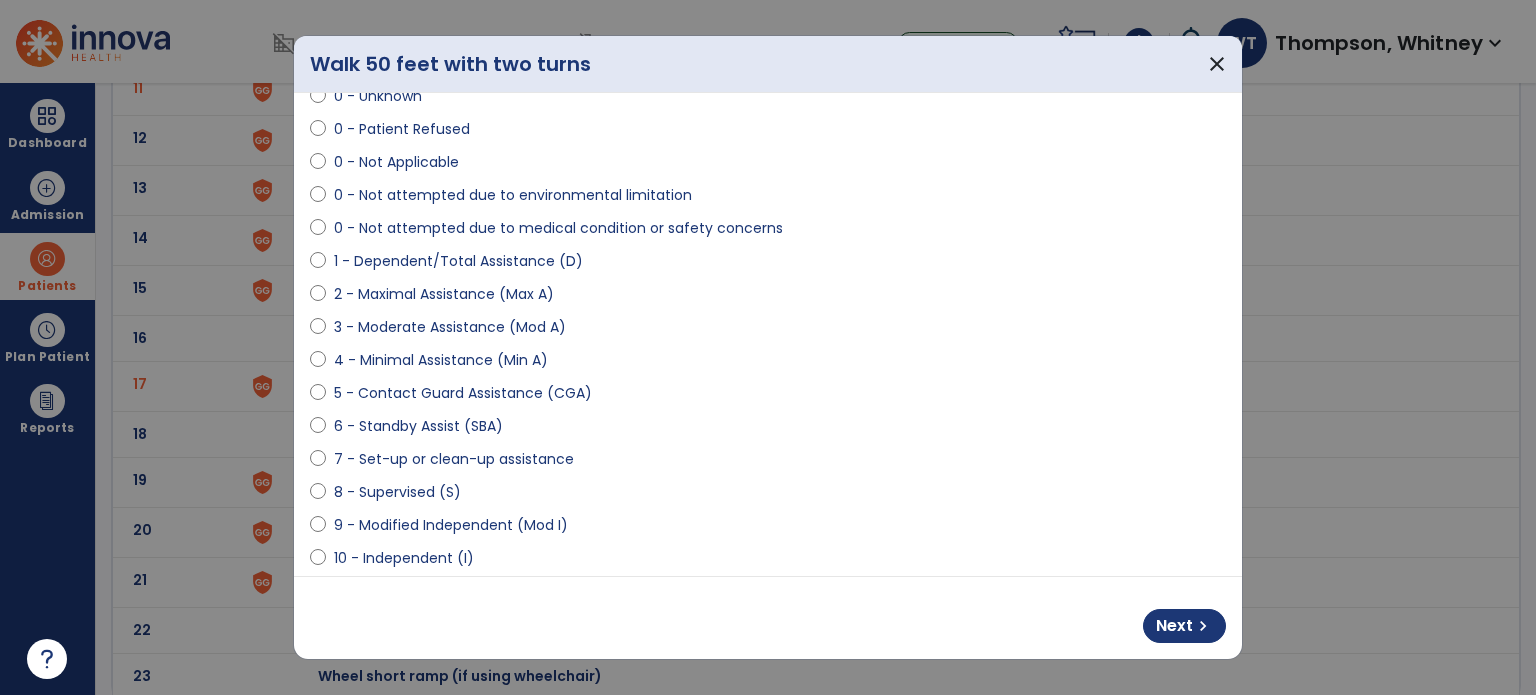scroll, scrollTop: 200, scrollLeft: 0, axis: vertical 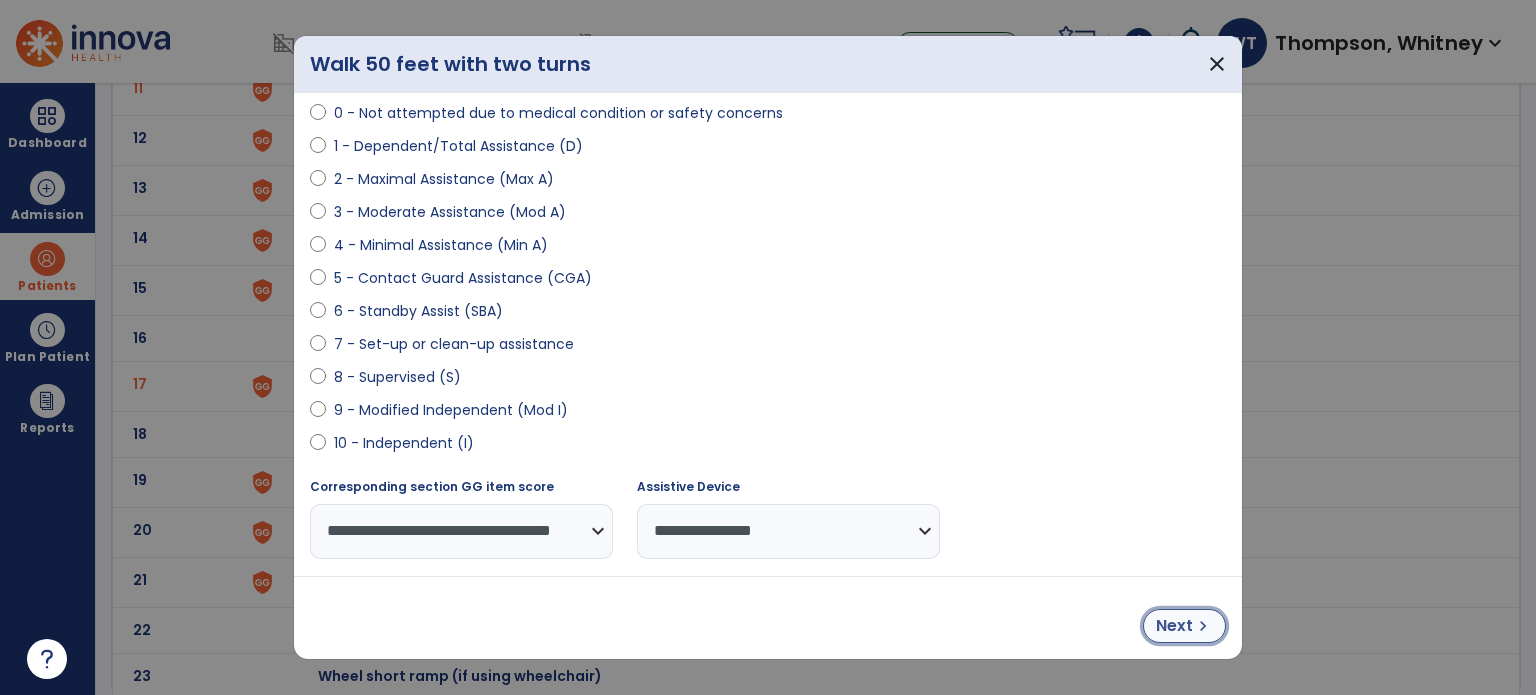 click on "Next" at bounding box center [1174, 626] 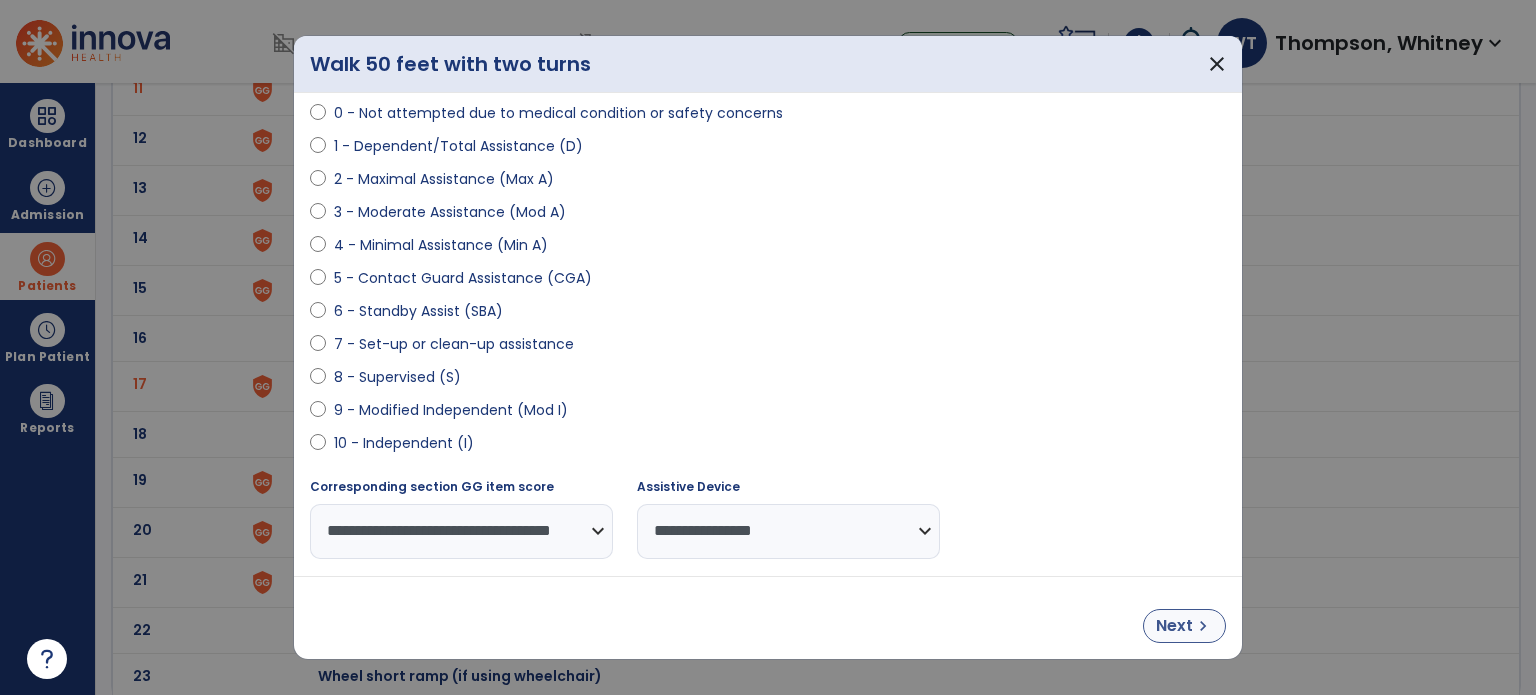 select on "**********" 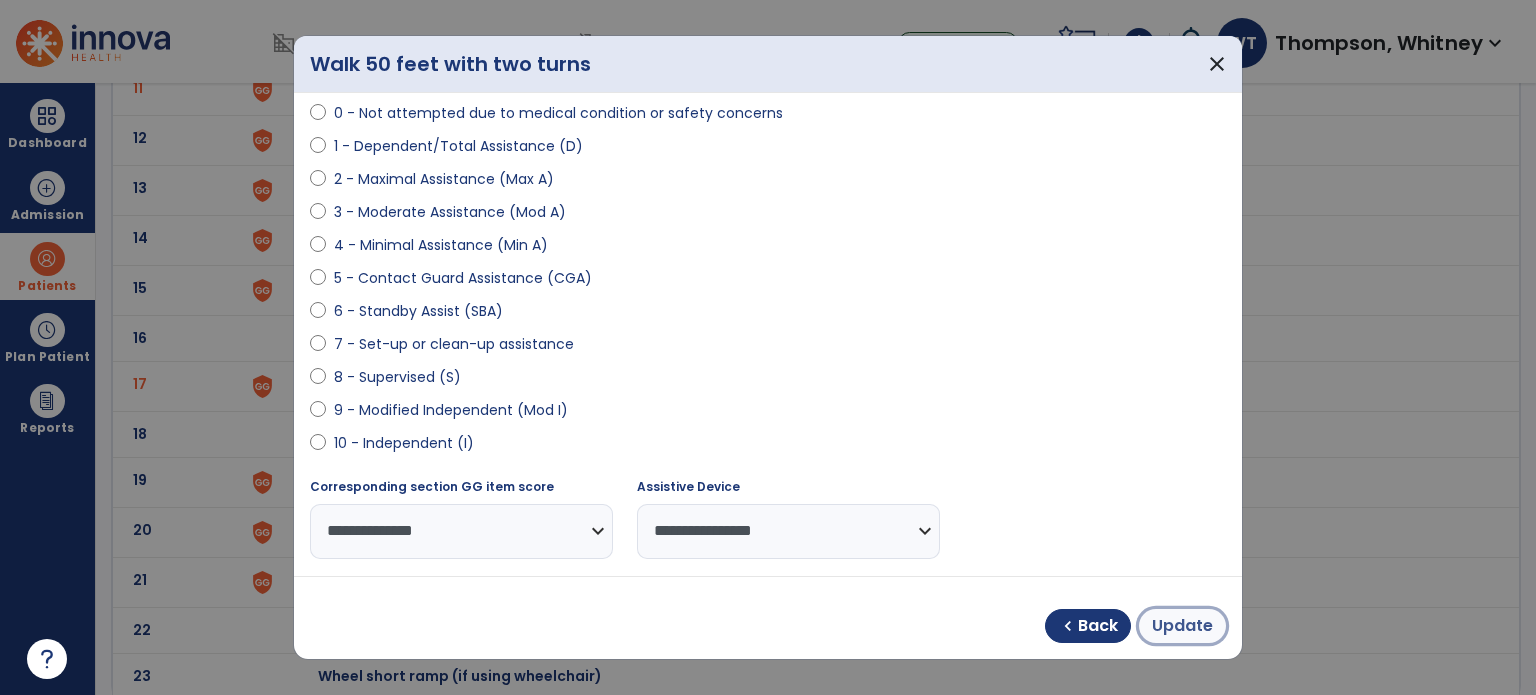 click on "Update" at bounding box center [1182, 626] 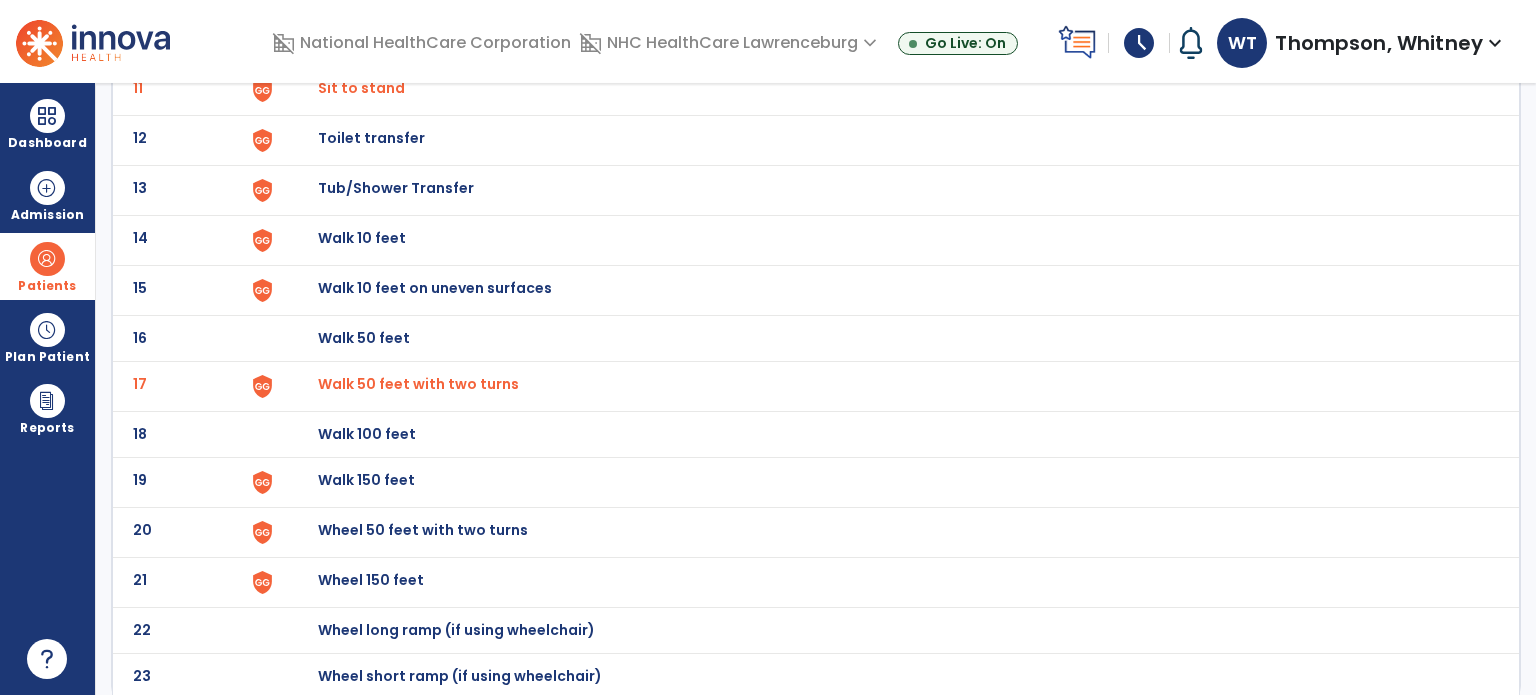 click on "19 Walk 150 feet" 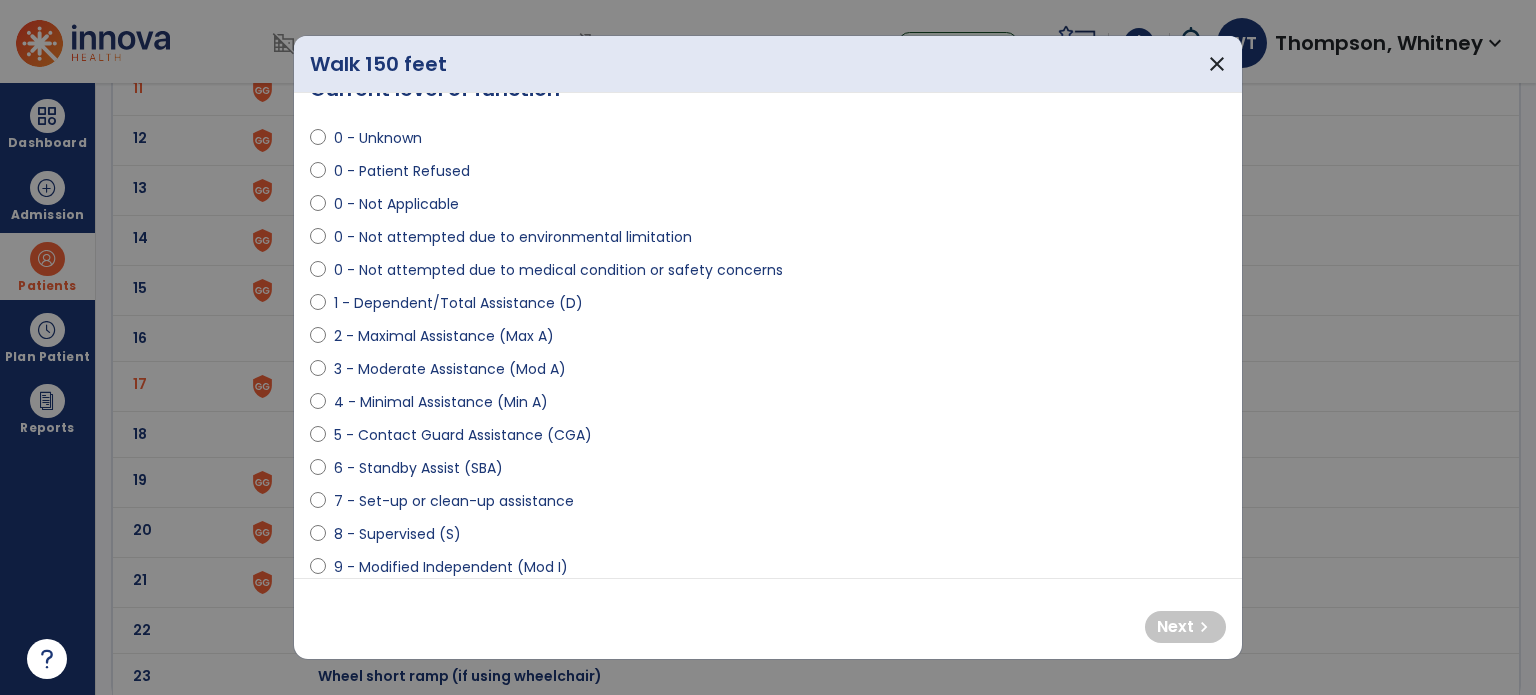 scroll, scrollTop: 6, scrollLeft: 0, axis: vertical 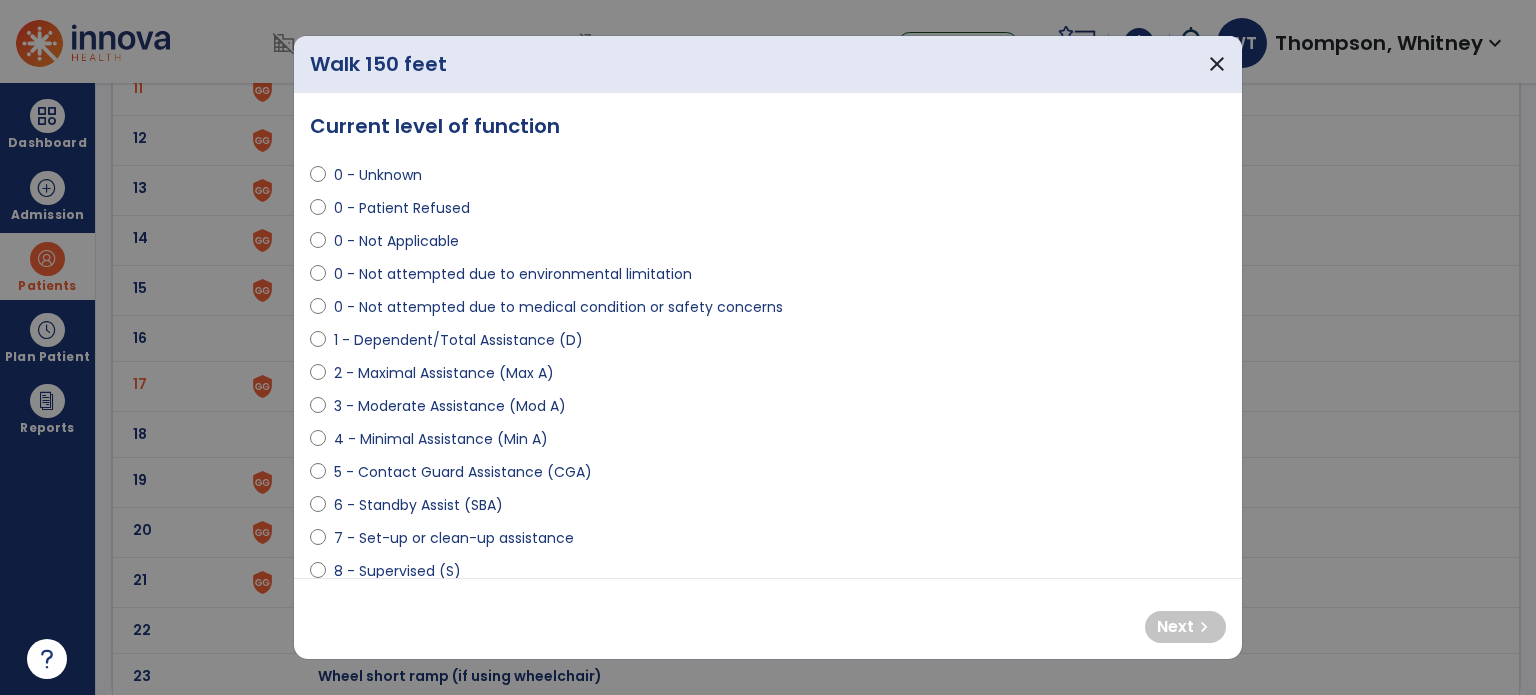 select on "**********" 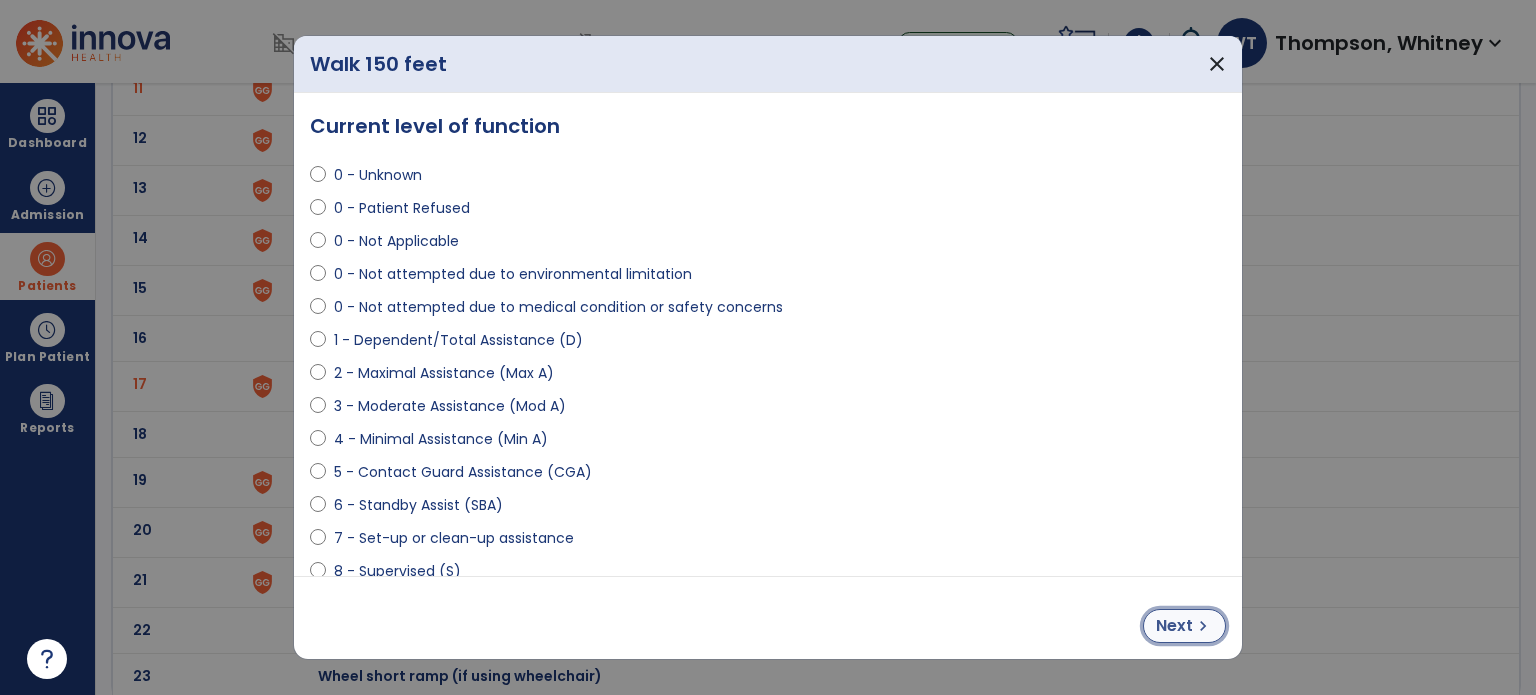 click on "Next" at bounding box center [1174, 626] 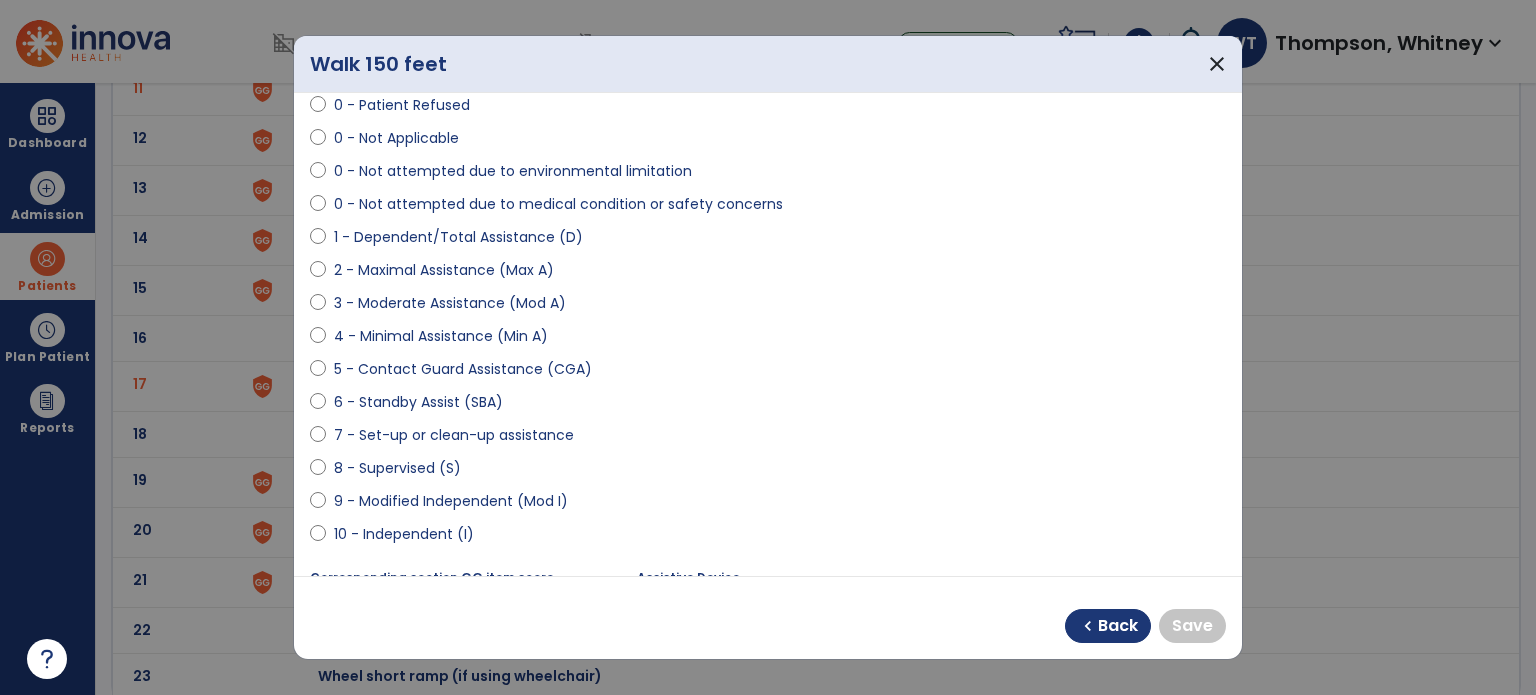 scroll, scrollTop: 406, scrollLeft: 0, axis: vertical 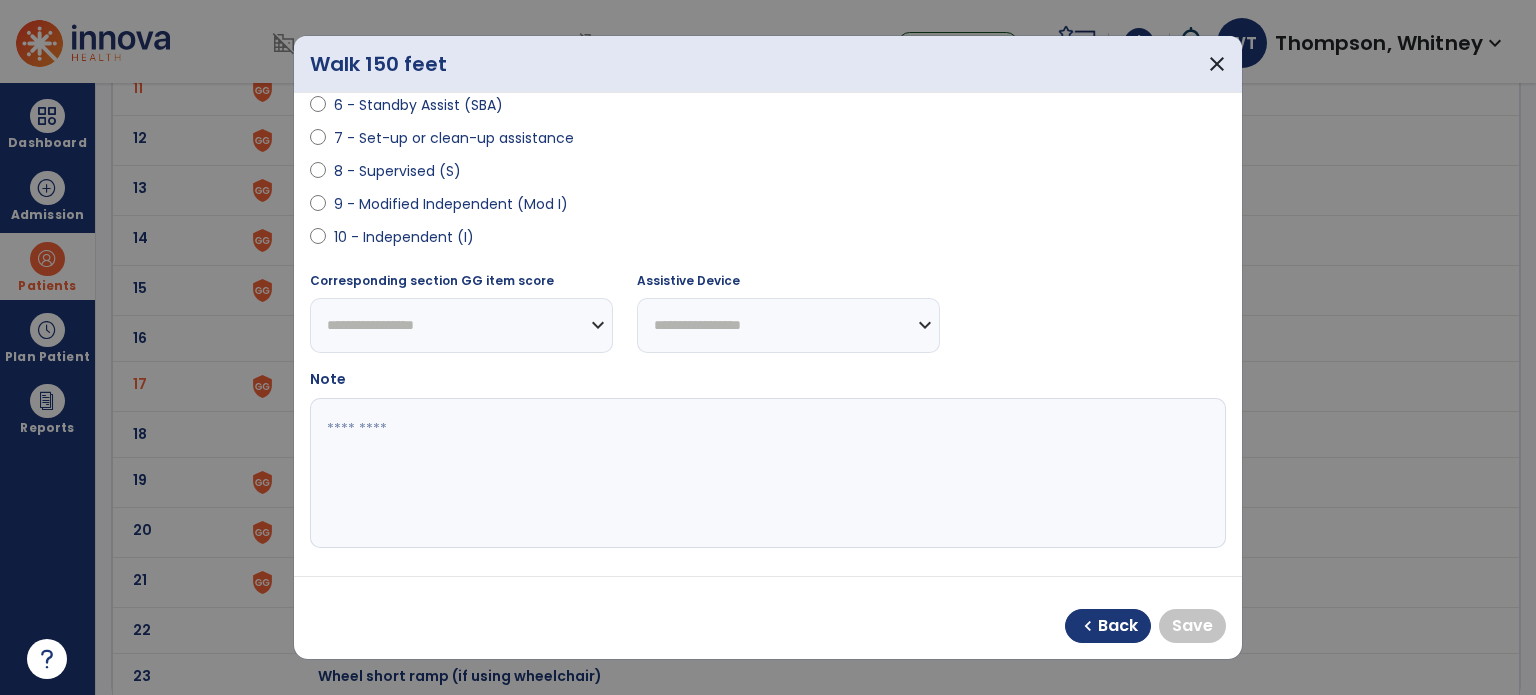 select on "**********" 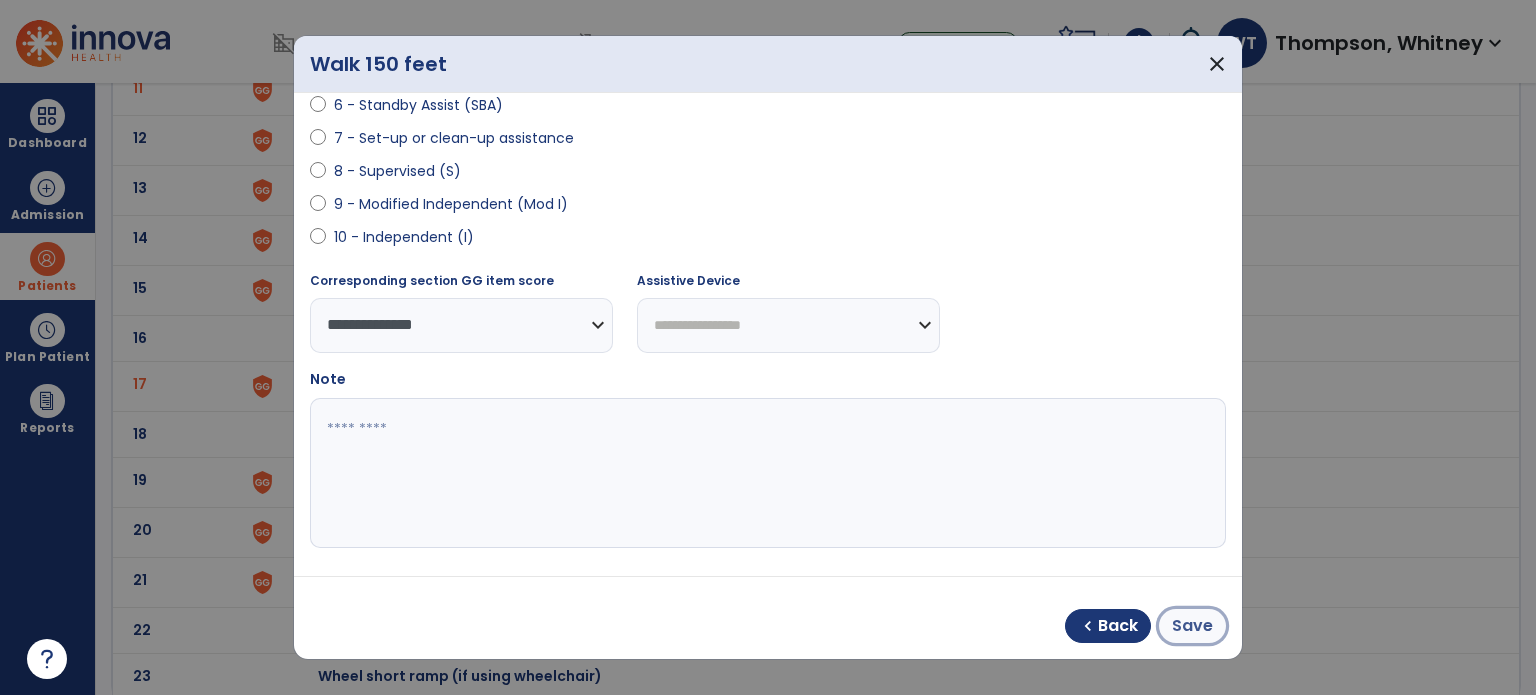 click on "Save" at bounding box center [1192, 626] 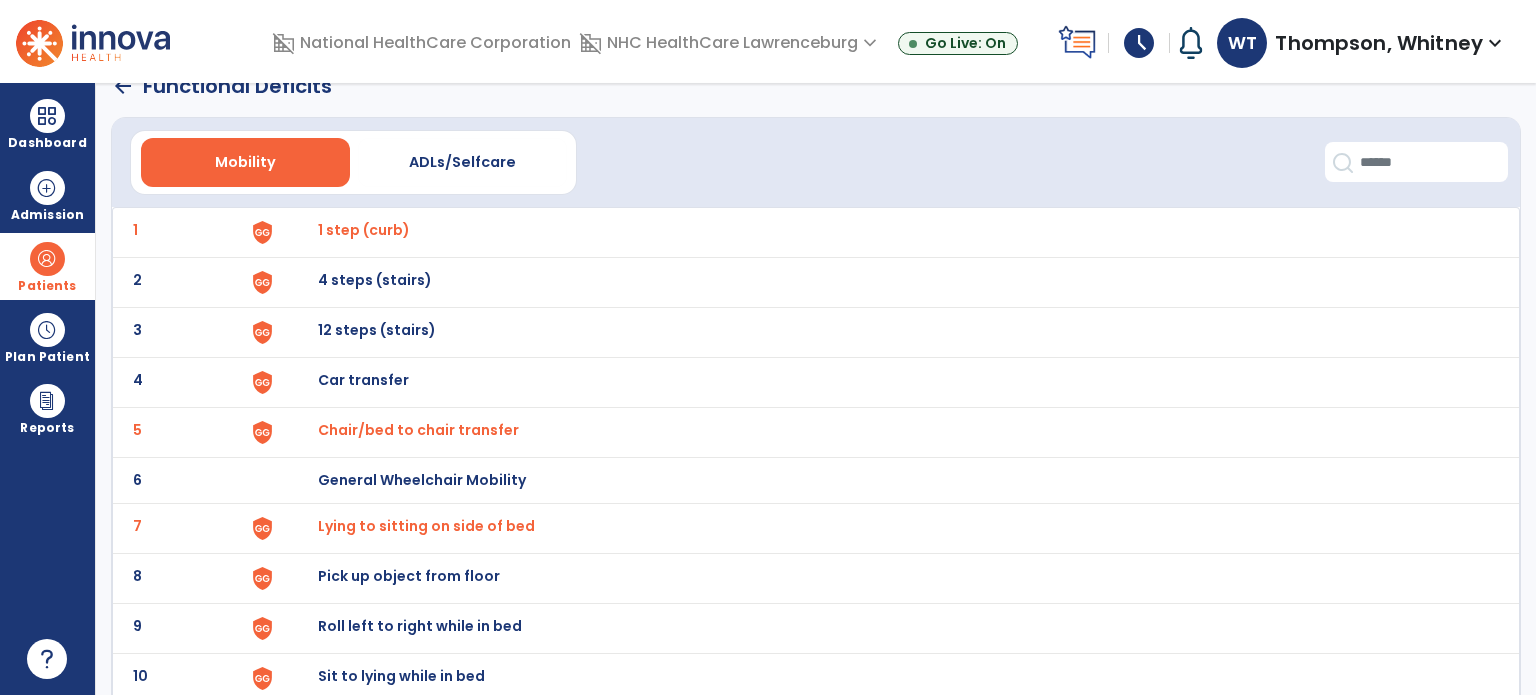 scroll, scrollTop: 0, scrollLeft: 0, axis: both 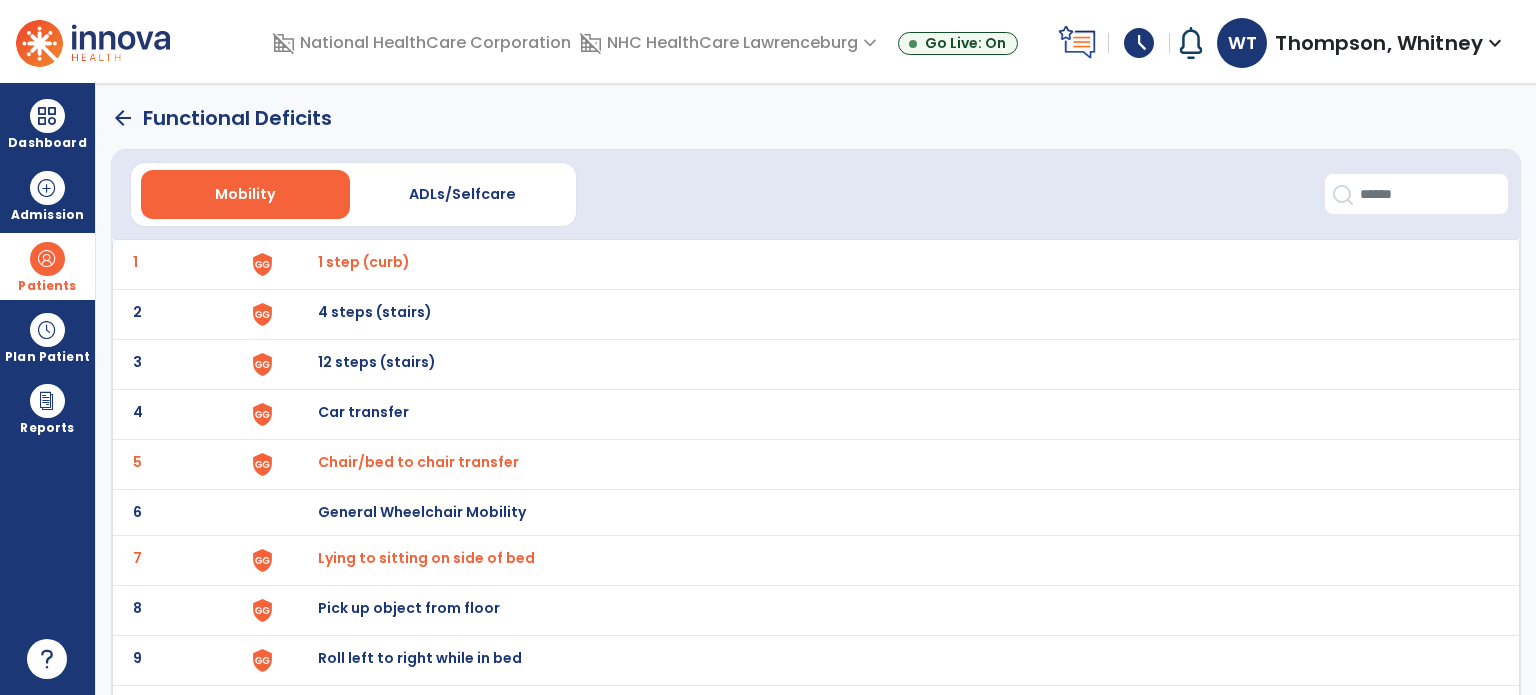 click on "arrow_back" 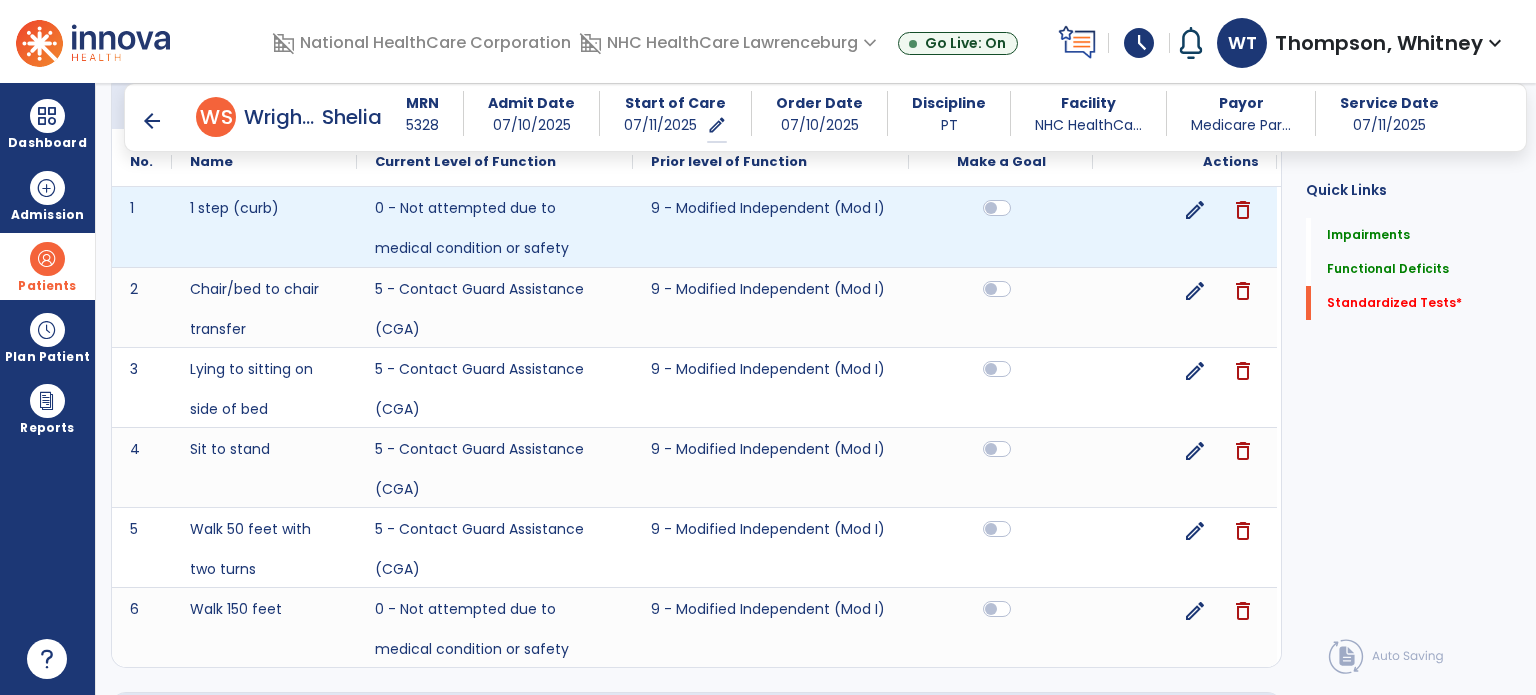scroll, scrollTop: 788, scrollLeft: 0, axis: vertical 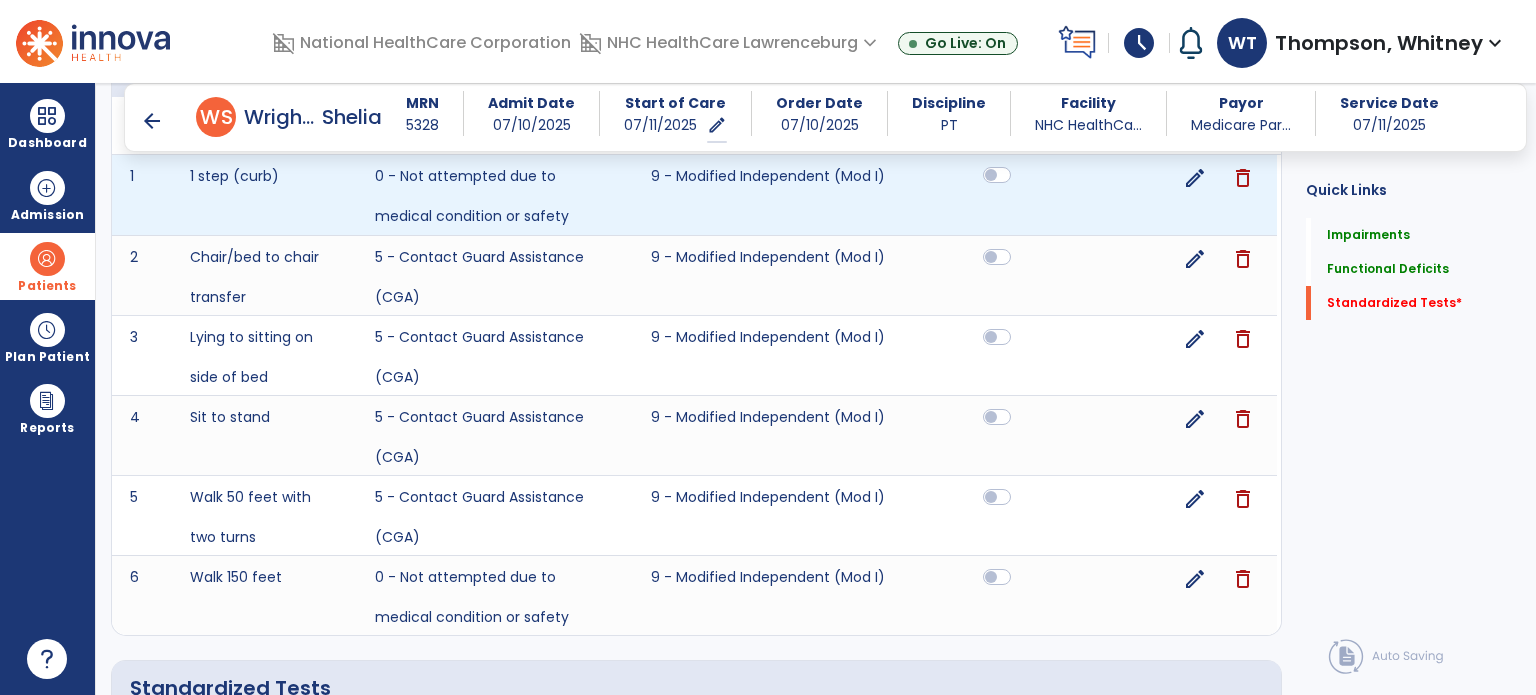 click 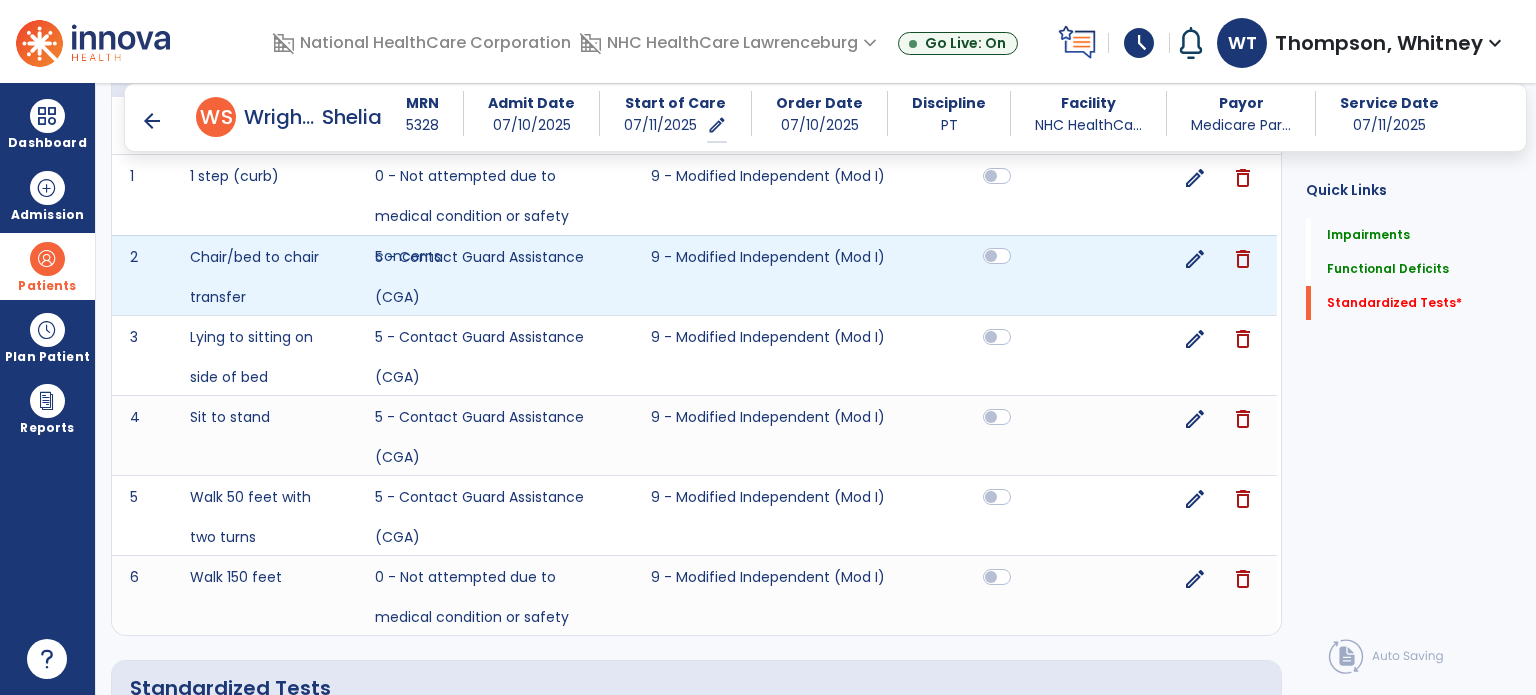 click 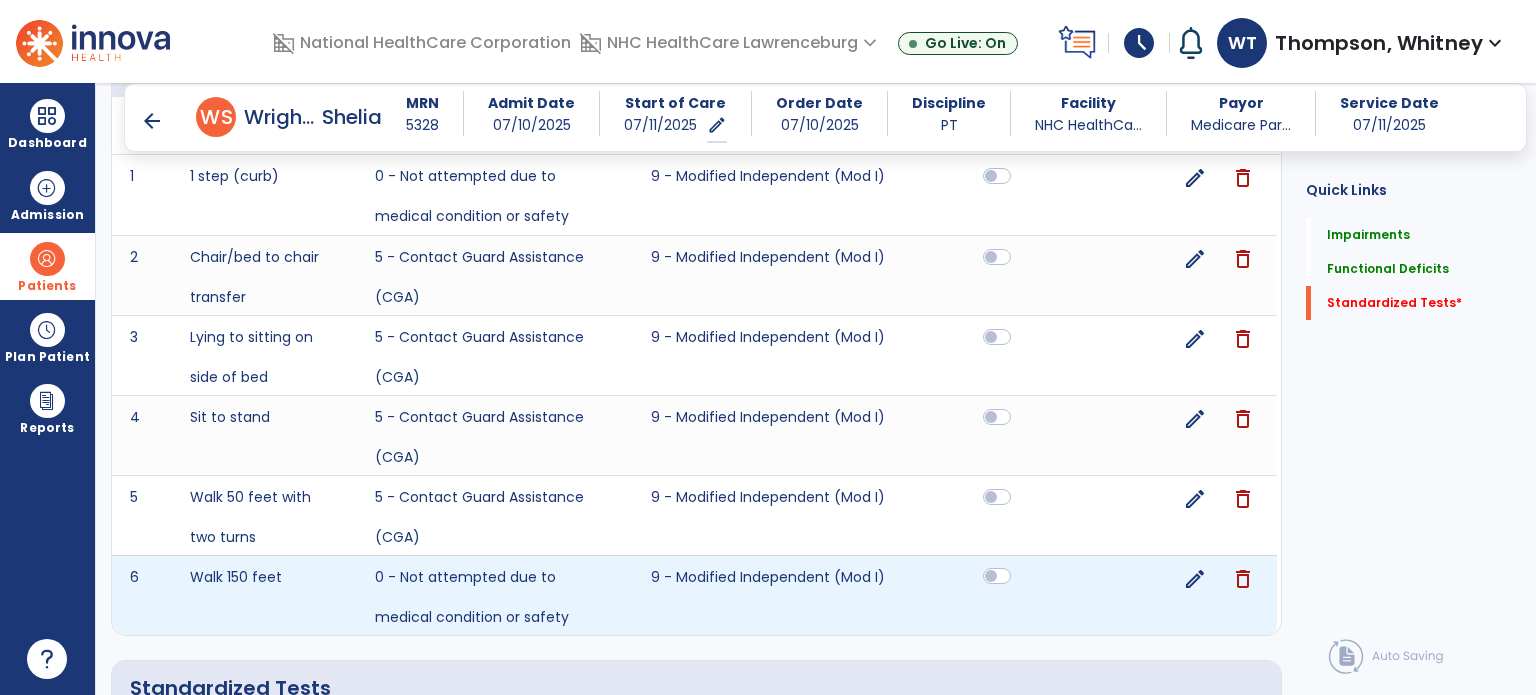 click 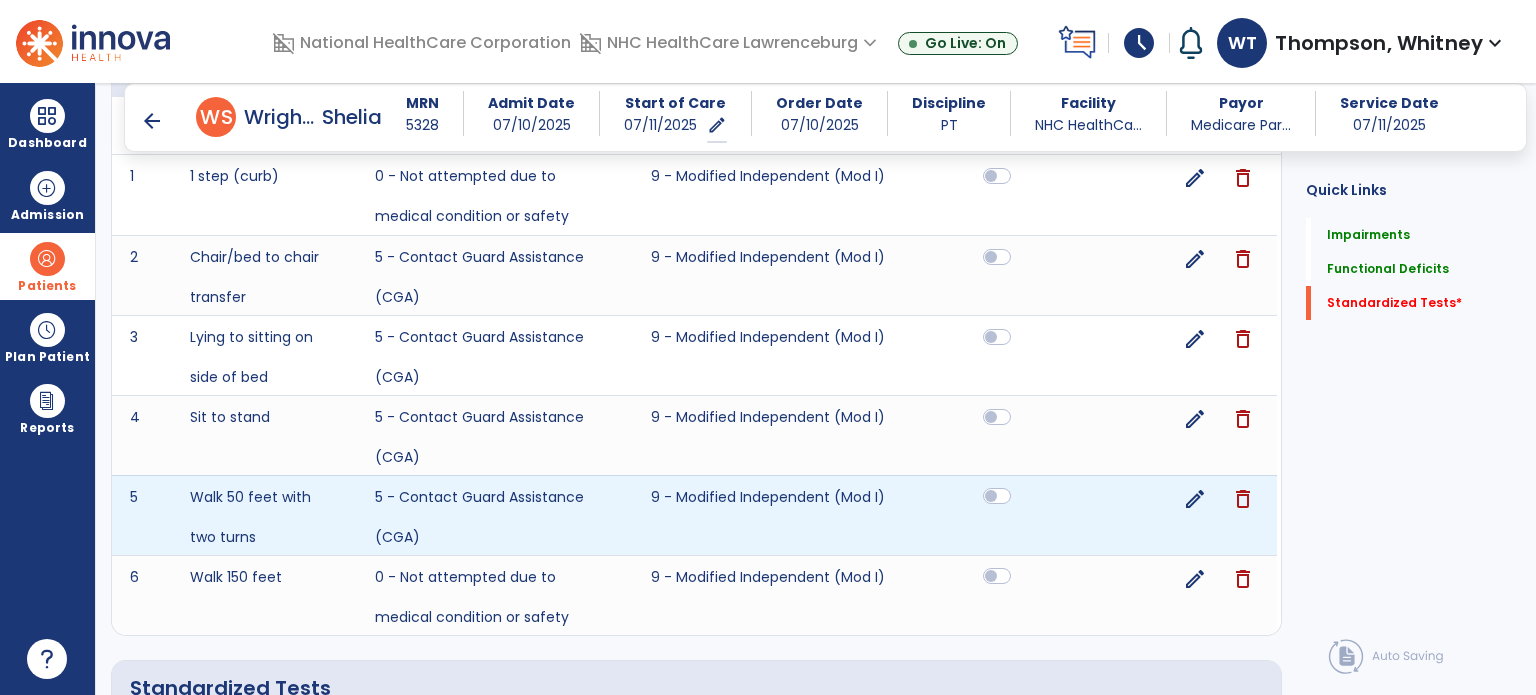 click 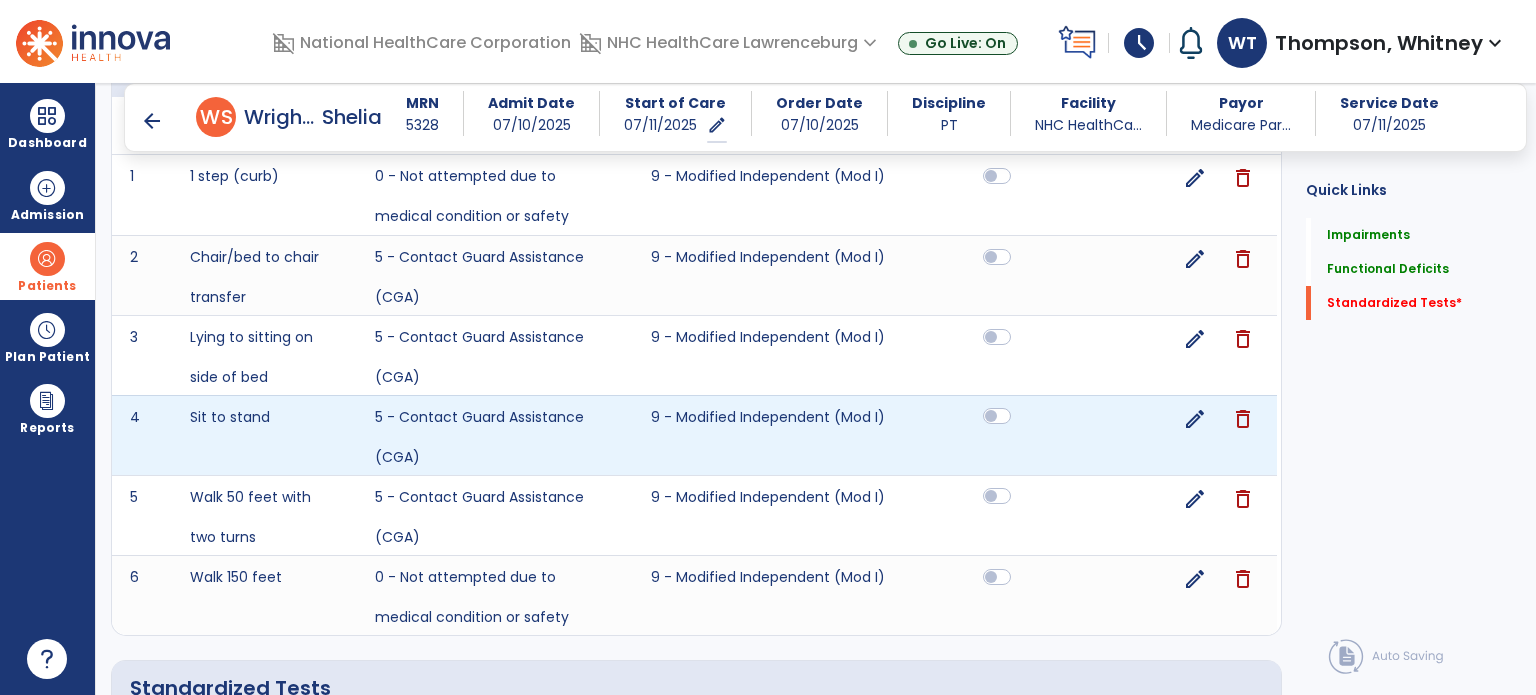click 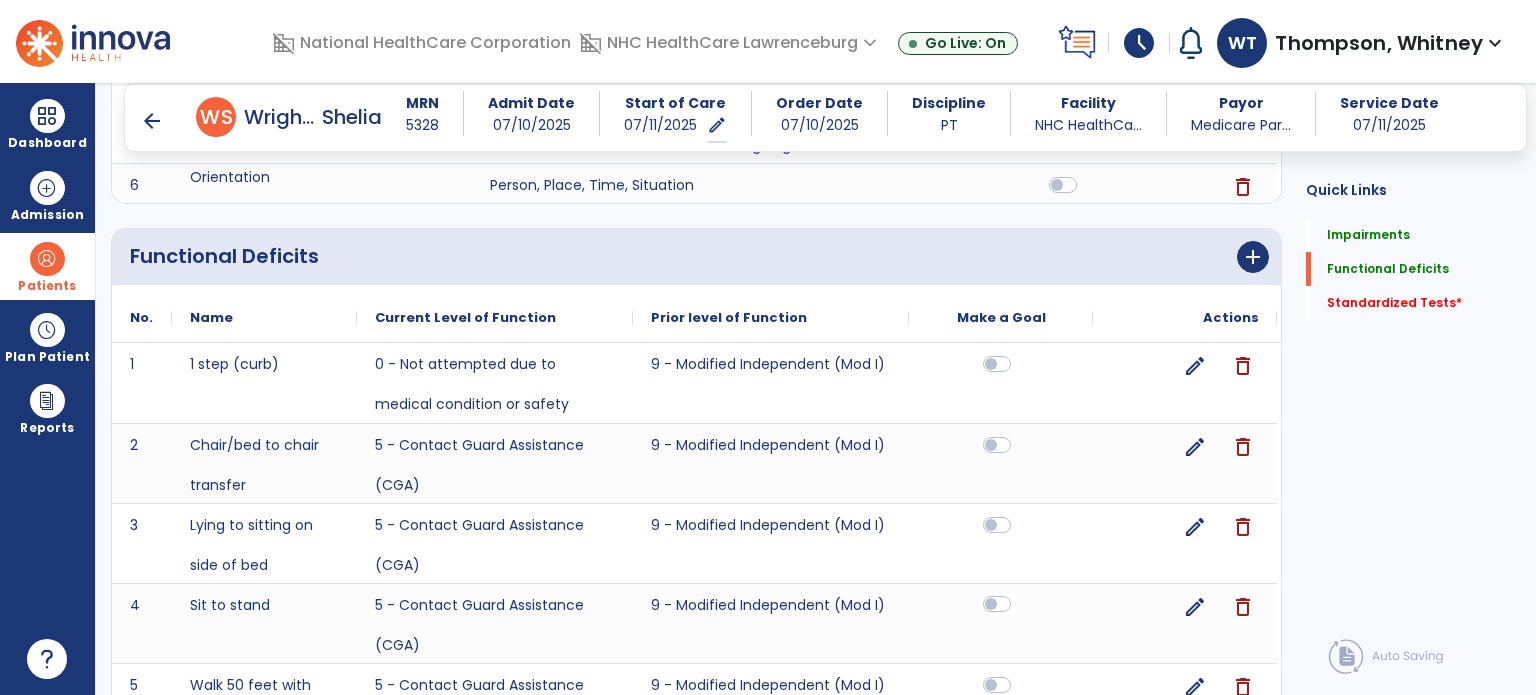 scroll, scrollTop: 988, scrollLeft: 0, axis: vertical 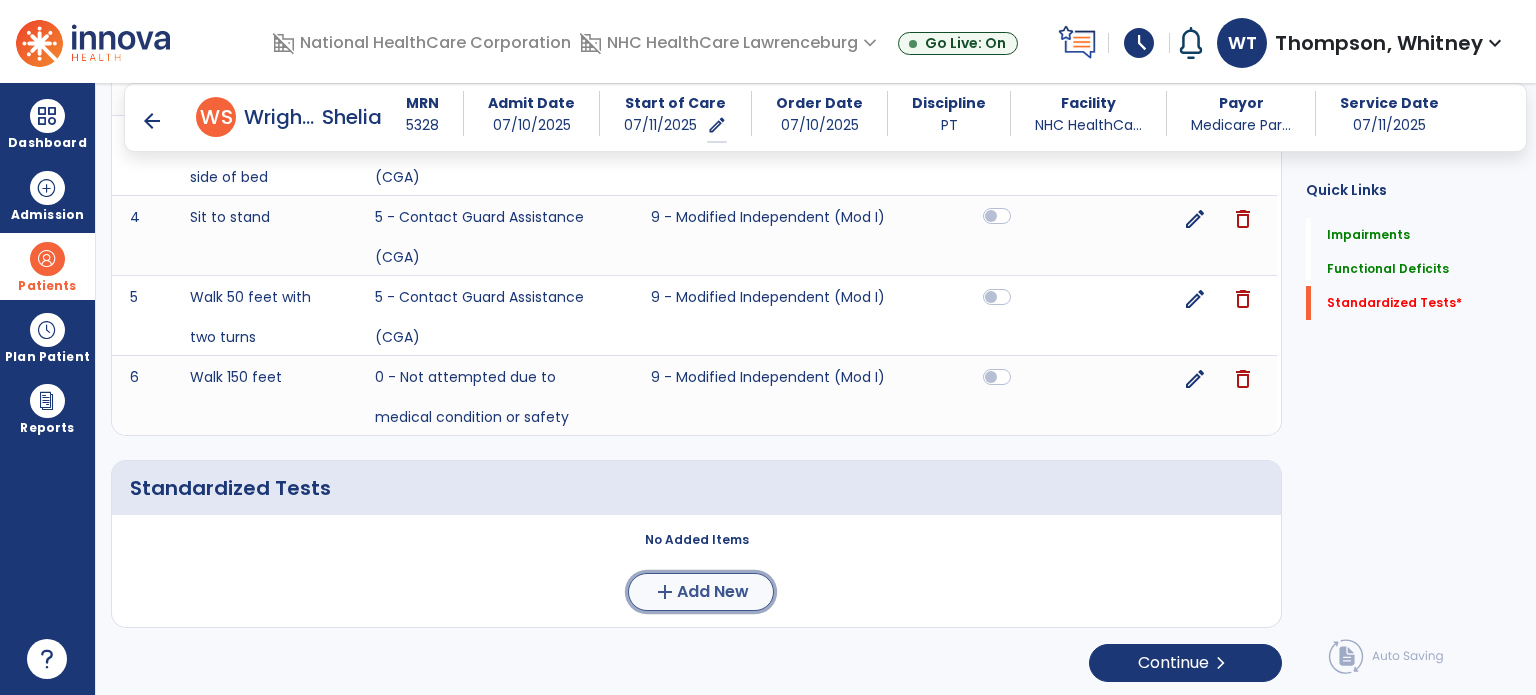 click on "add" 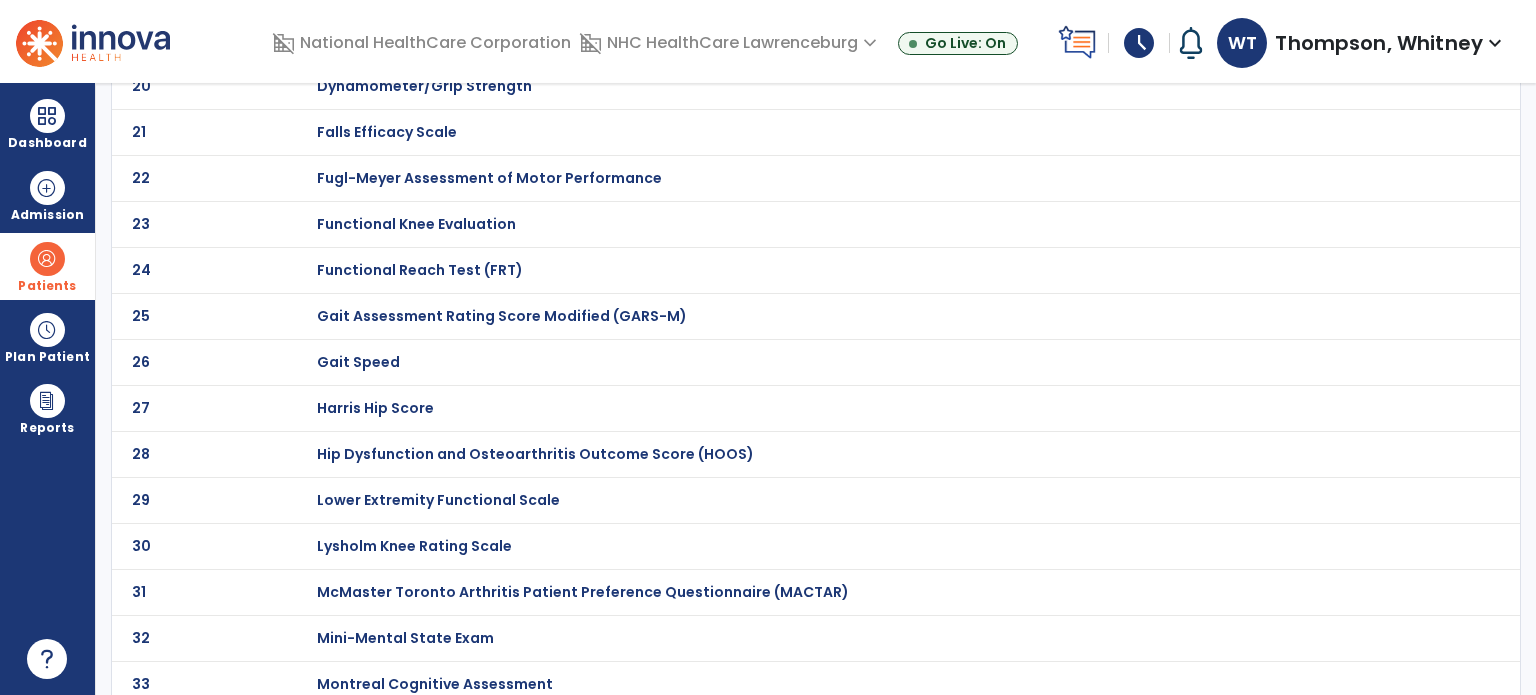 scroll, scrollTop: 0, scrollLeft: 0, axis: both 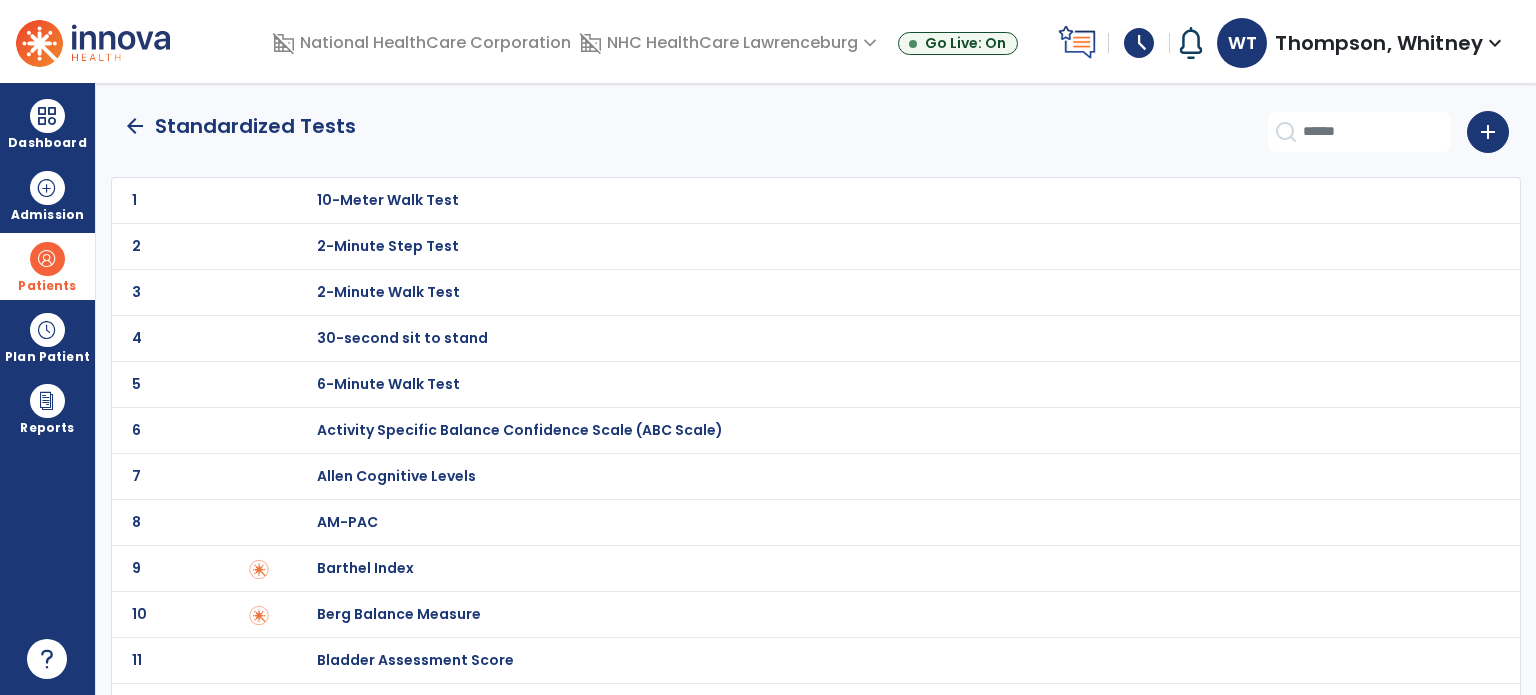 click on "30-second sit to stand" at bounding box center (388, 200) 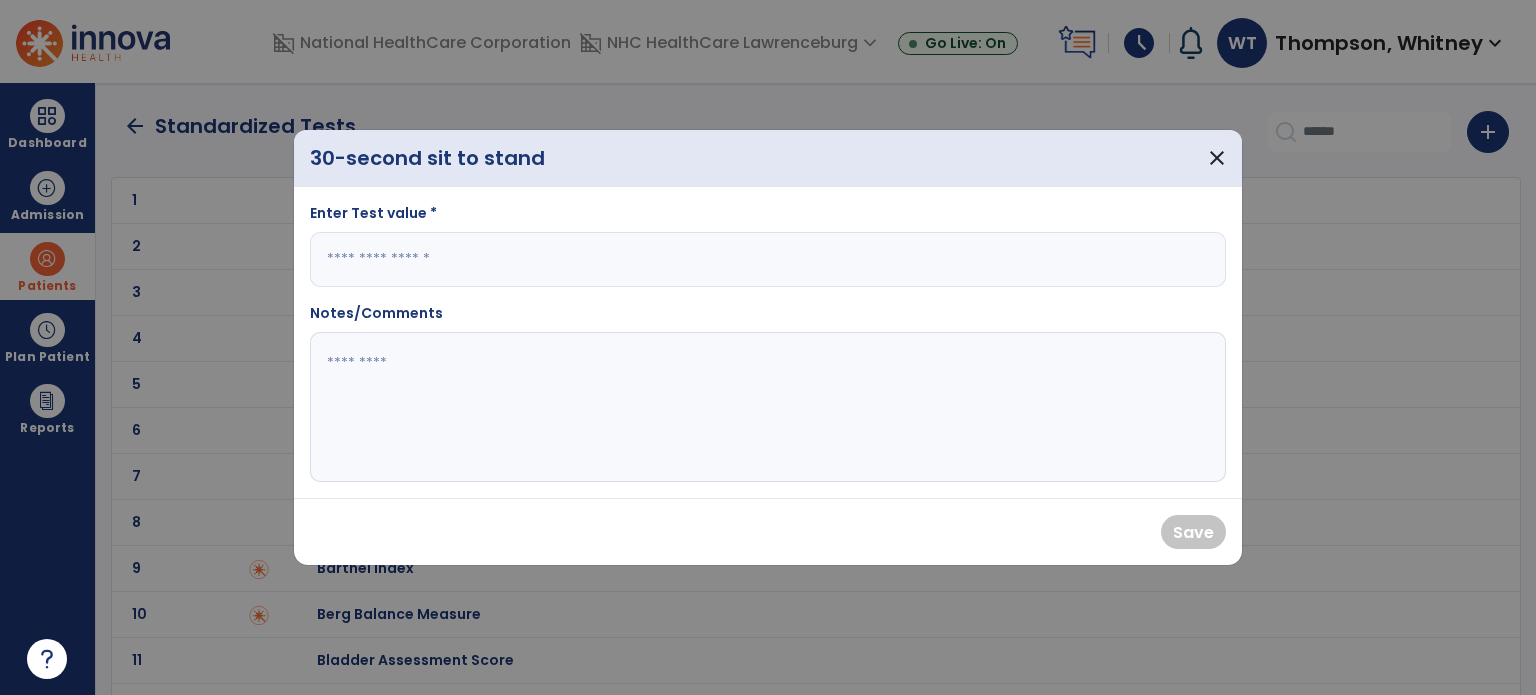 click at bounding box center (768, 259) 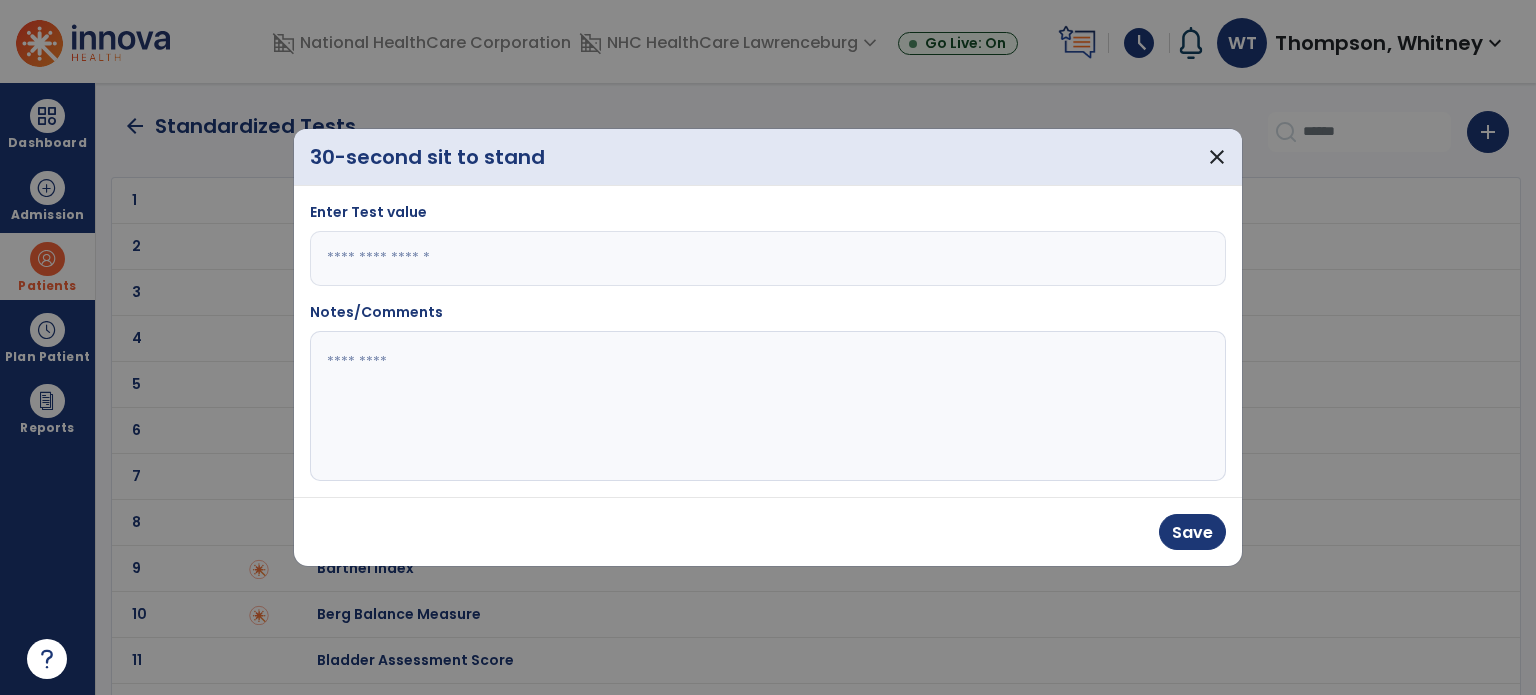 type on "*" 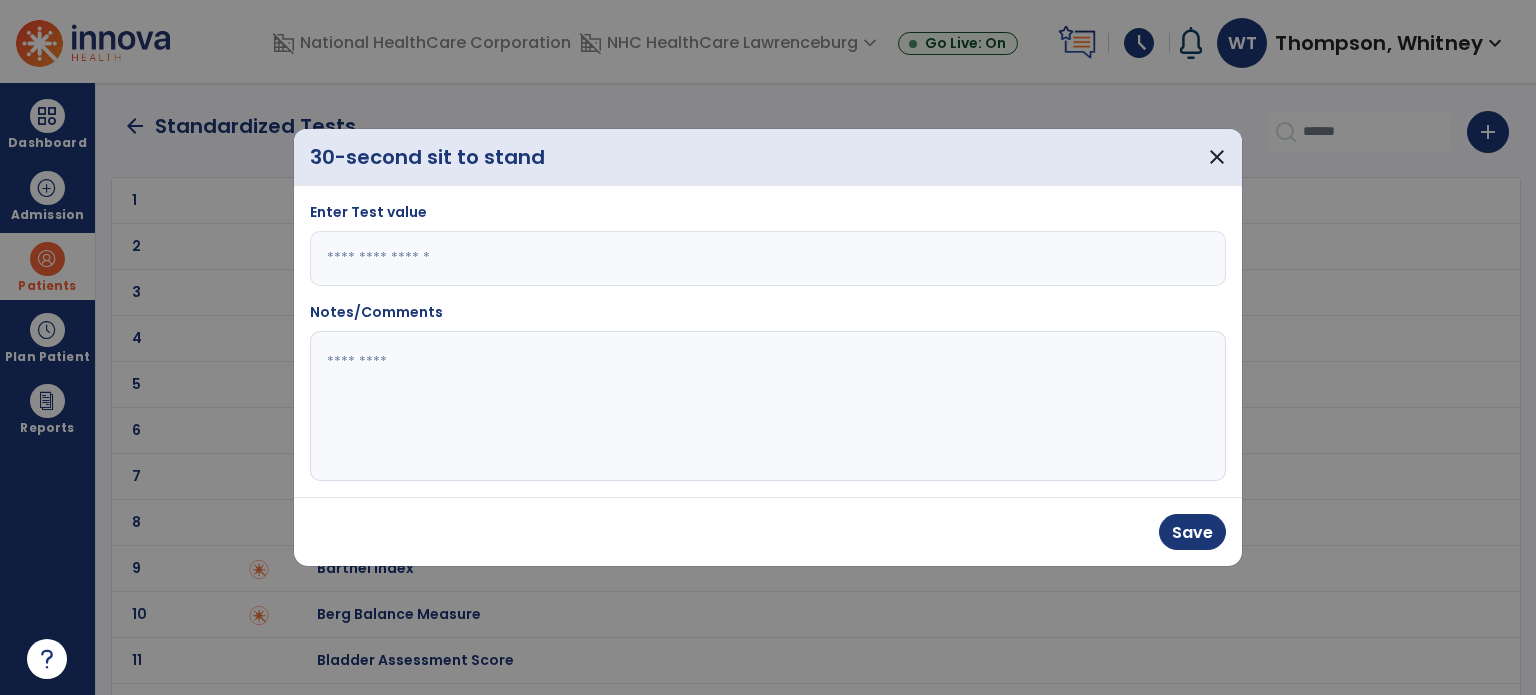 click 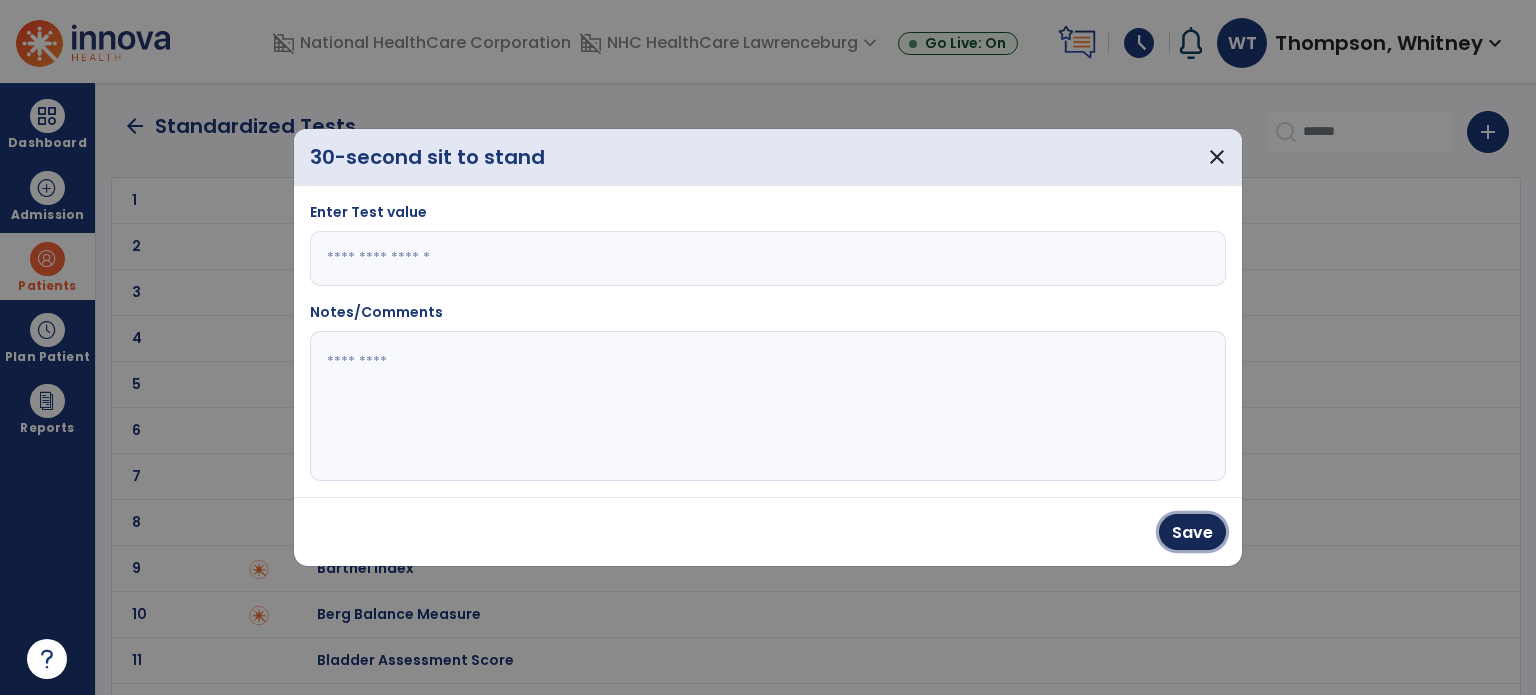 click on "Save" at bounding box center [1192, 532] 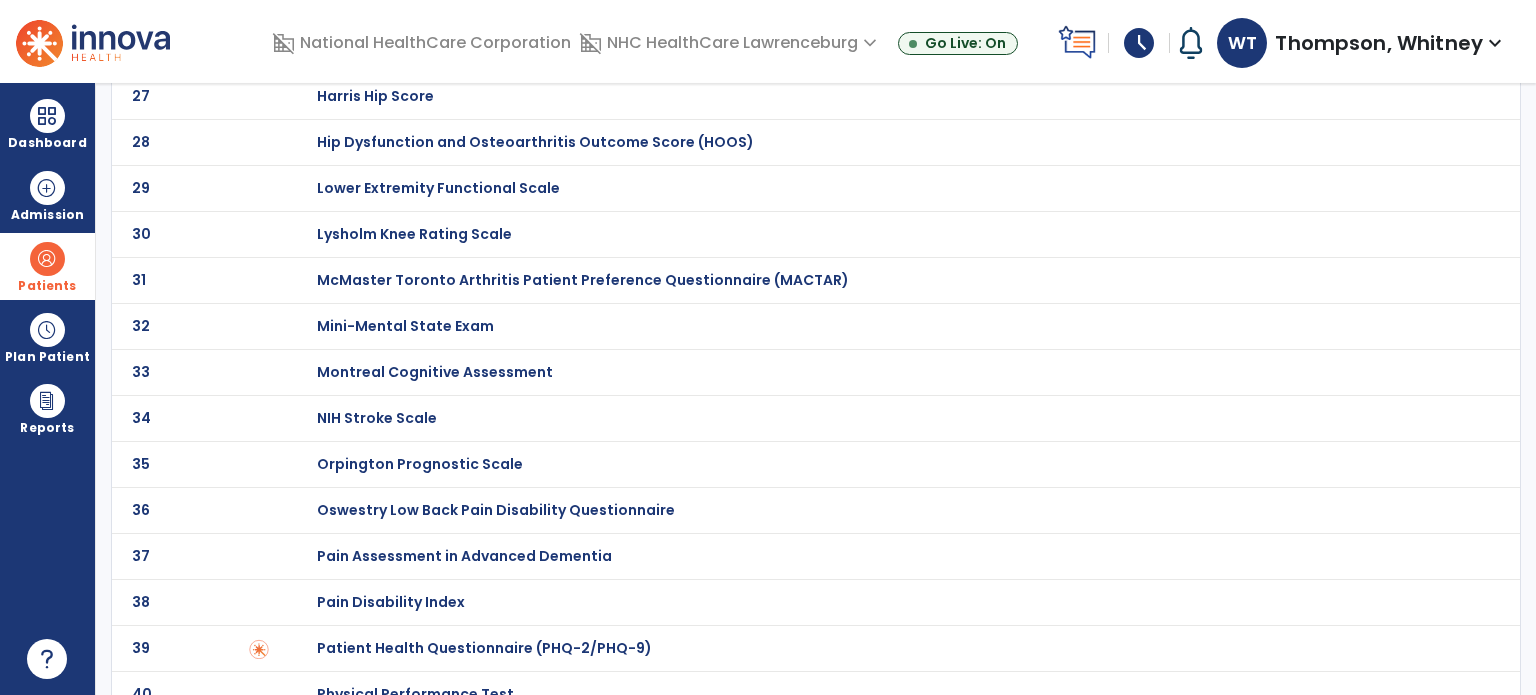 scroll, scrollTop: 1820, scrollLeft: 0, axis: vertical 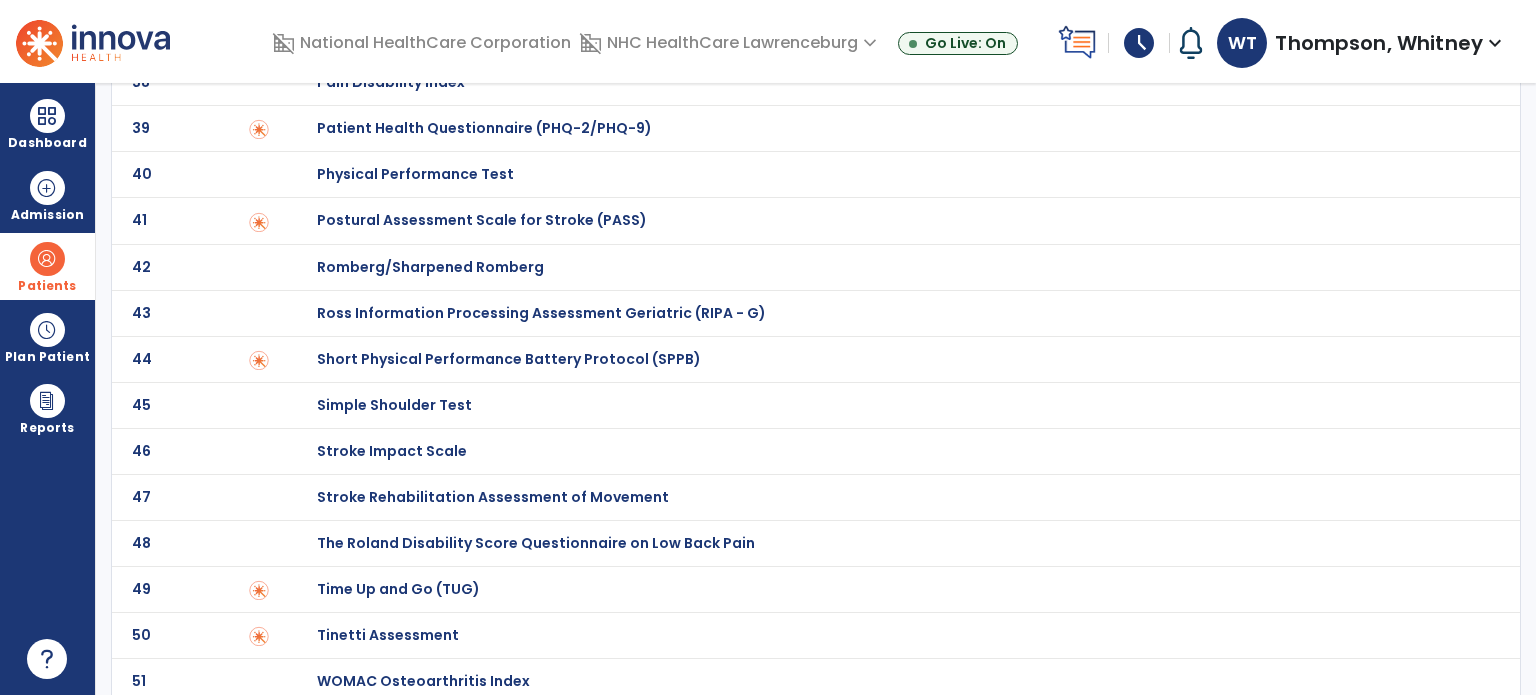 click on "Time Up and Go (TUG)" at bounding box center [388, -1620] 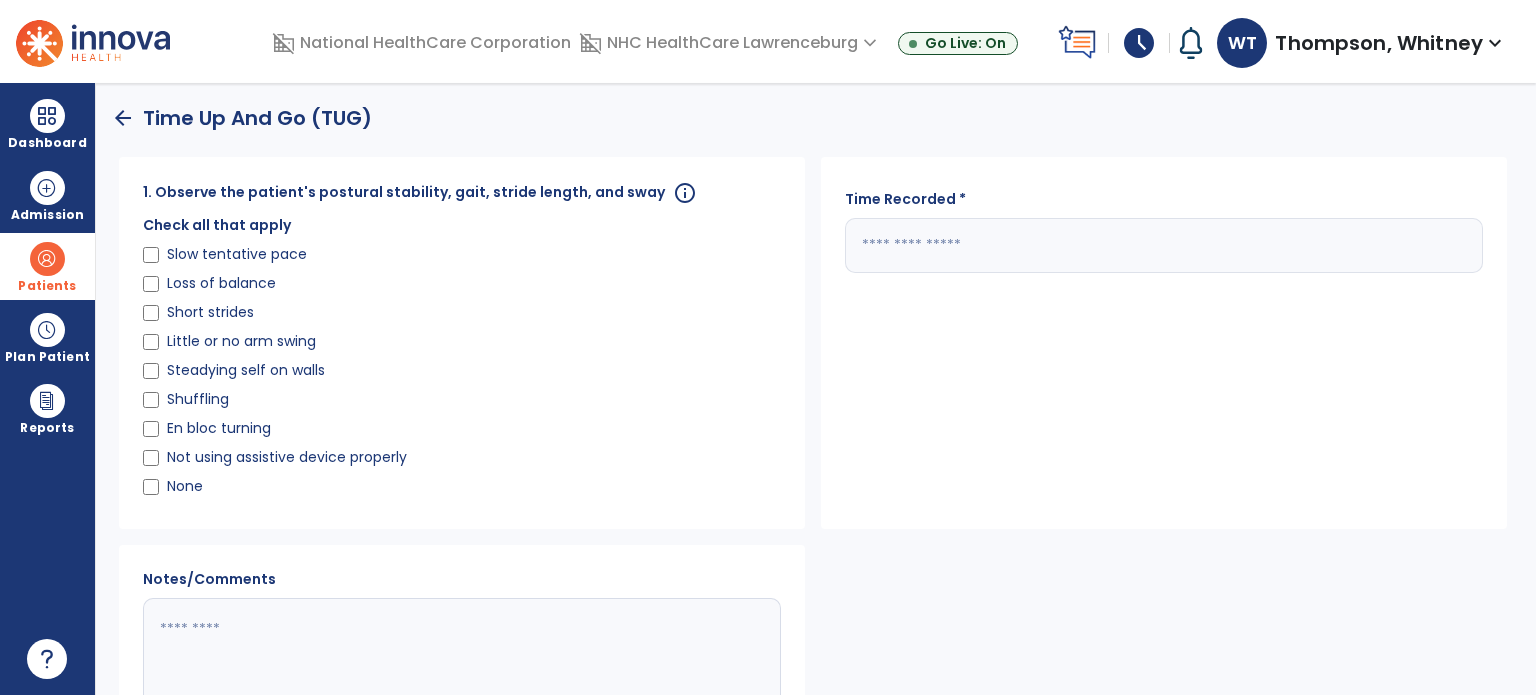 click 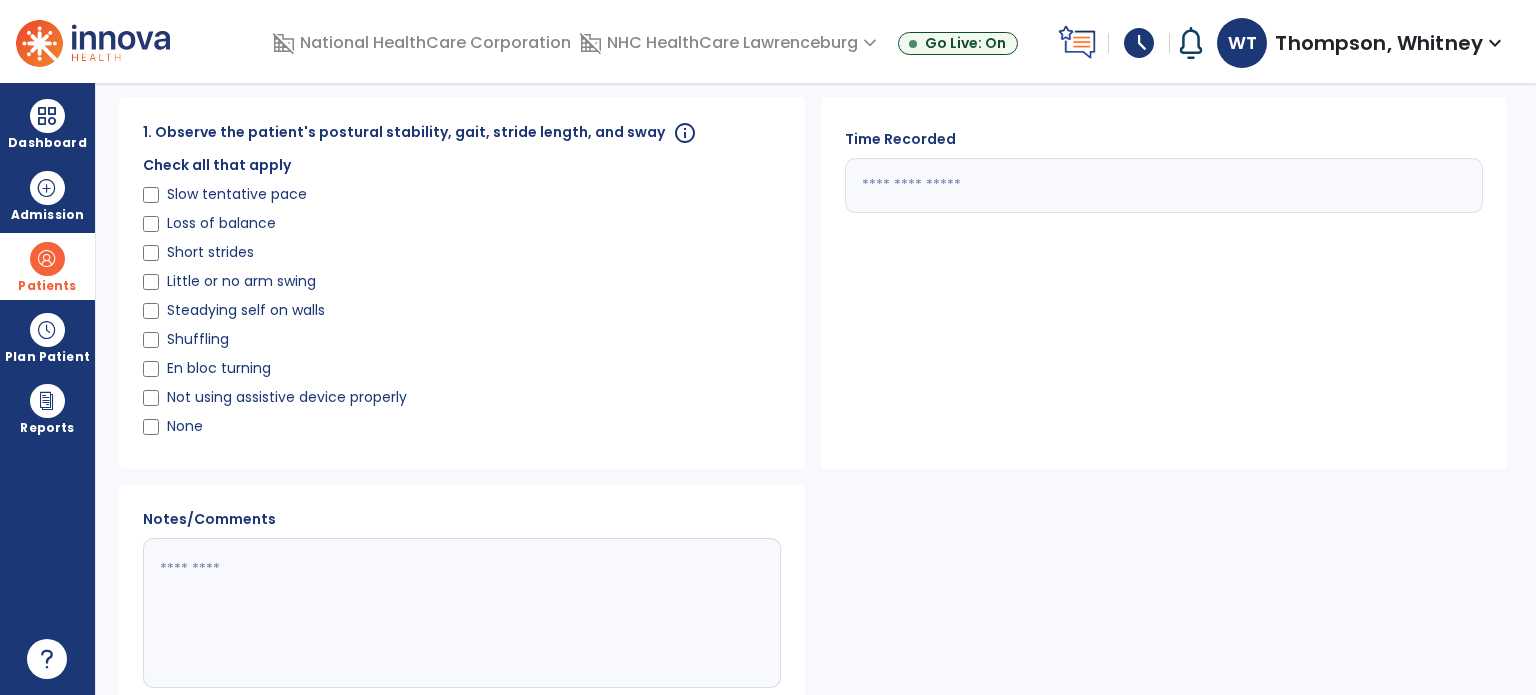 scroll, scrollTop: 59, scrollLeft: 0, axis: vertical 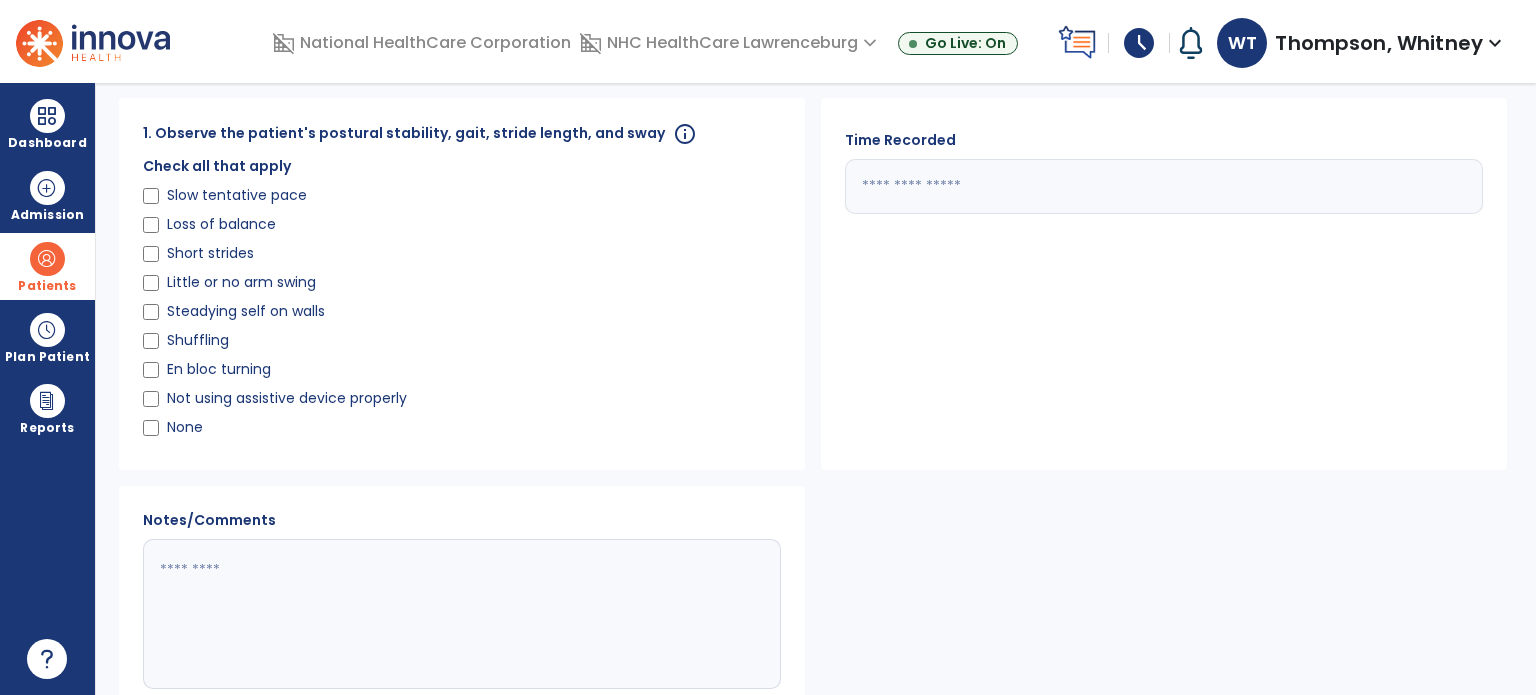 type on "****" 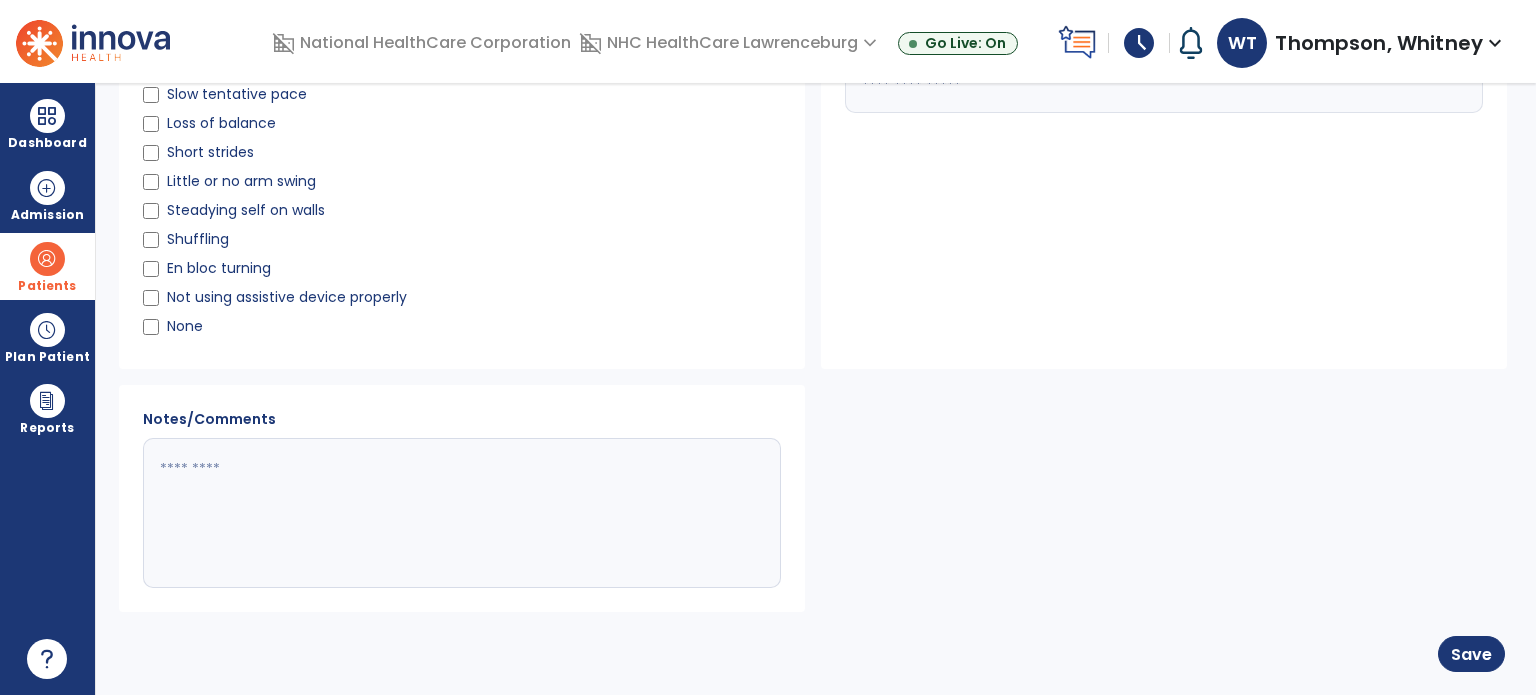 scroll, scrollTop: 158, scrollLeft: 0, axis: vertical 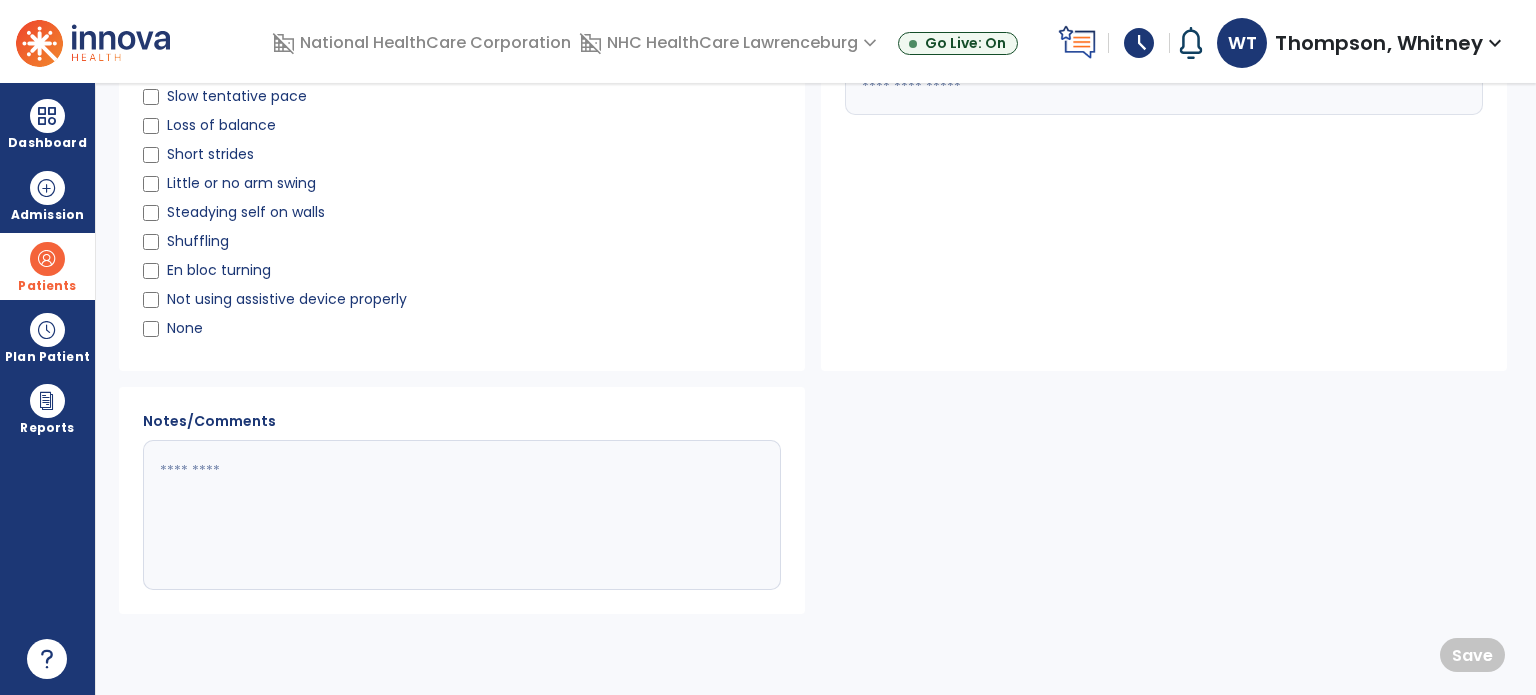 click 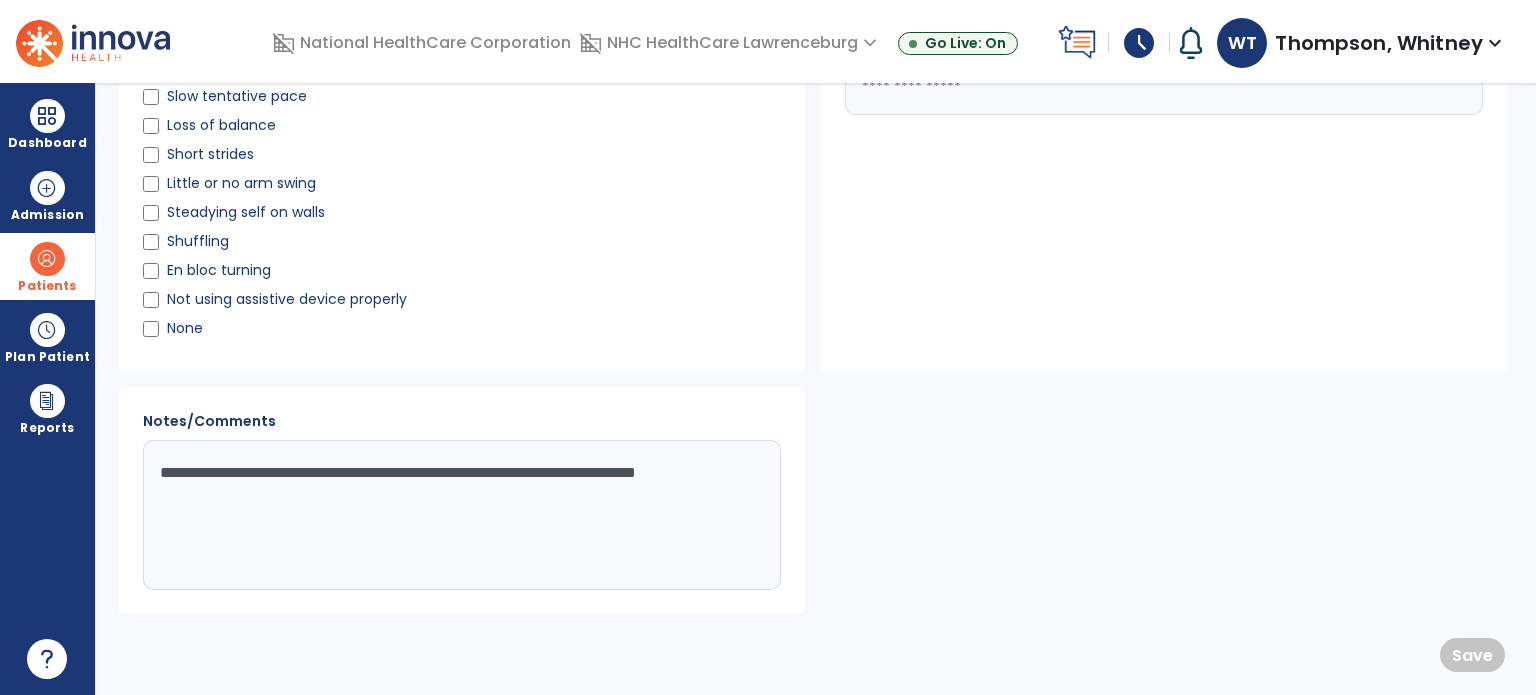 type on "**********" 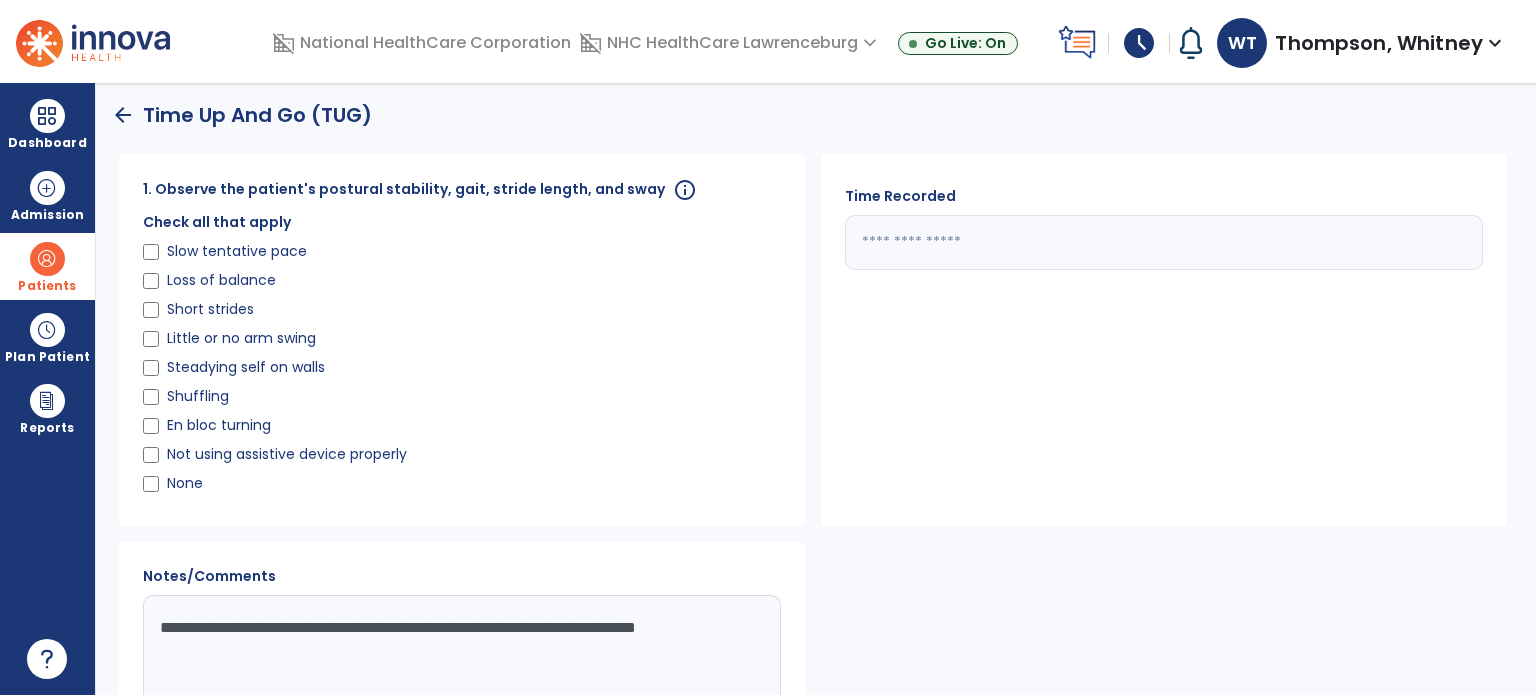 scroll, scrollTop: 0, scrollLeft: 0, axis: both 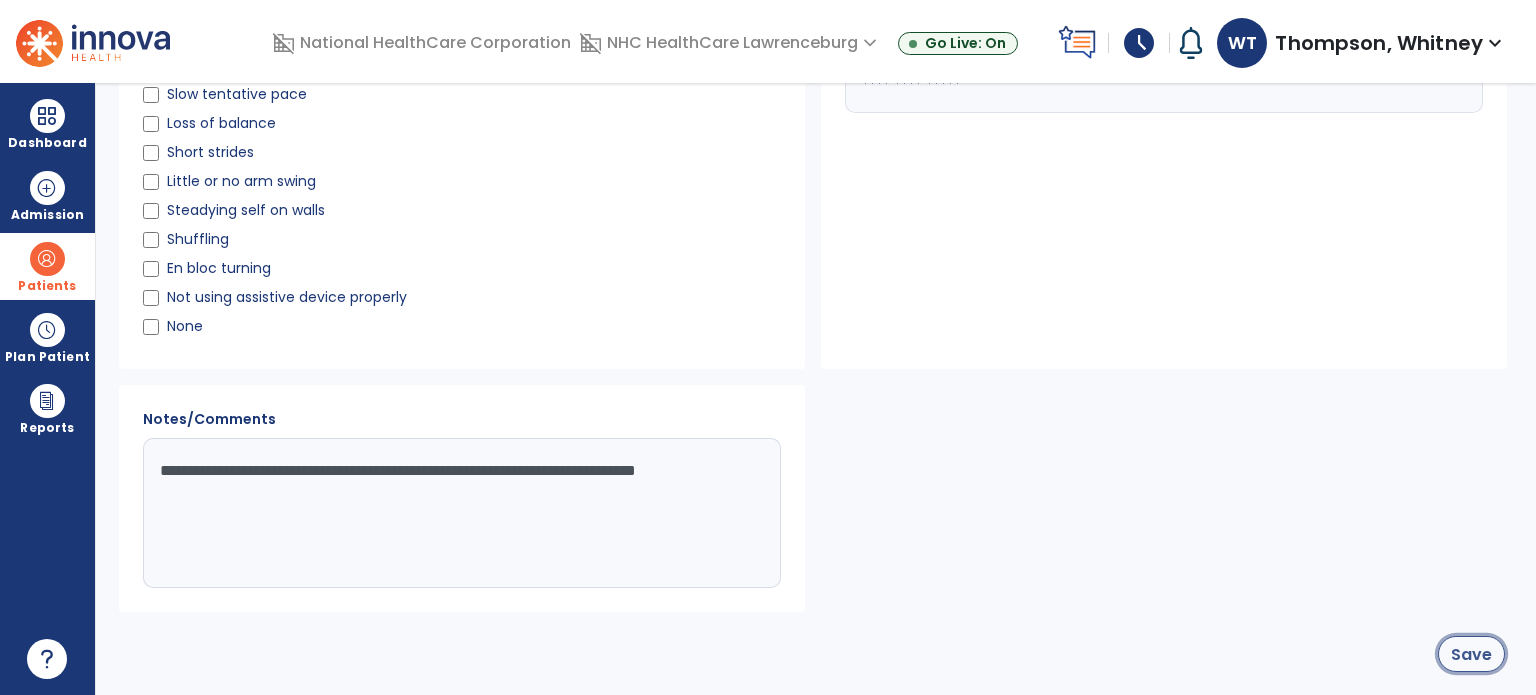 click on "Save" 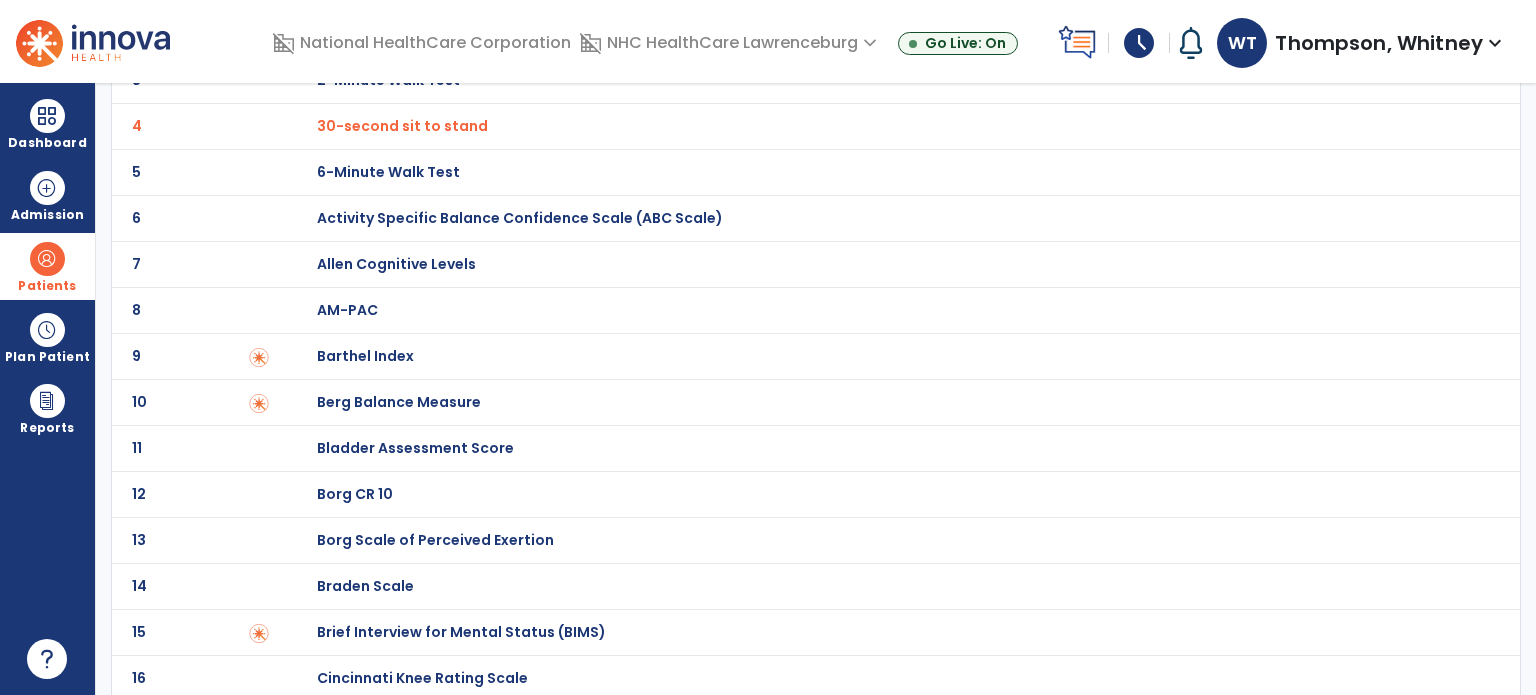 scroll, scrollTop: 0, scrollLeft: 0, axis: both 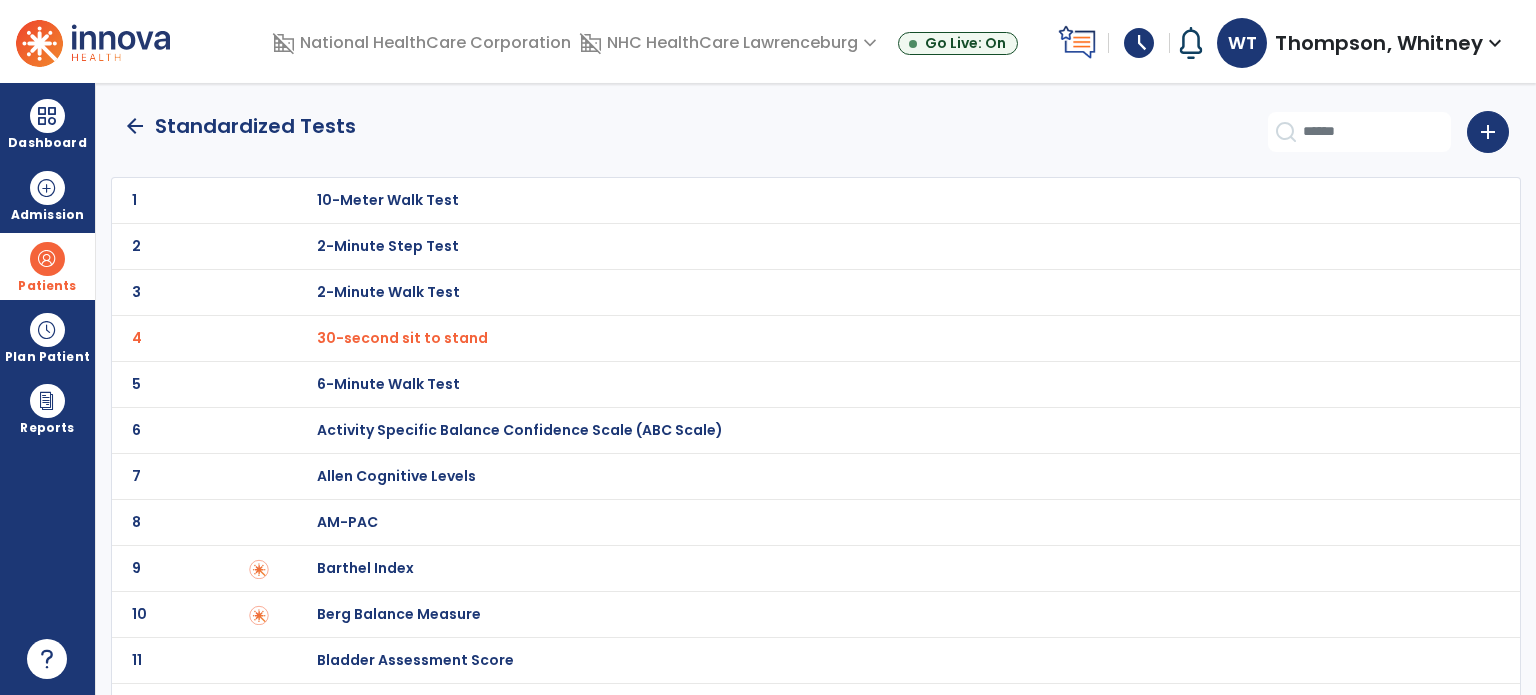 click on "arrow_back" 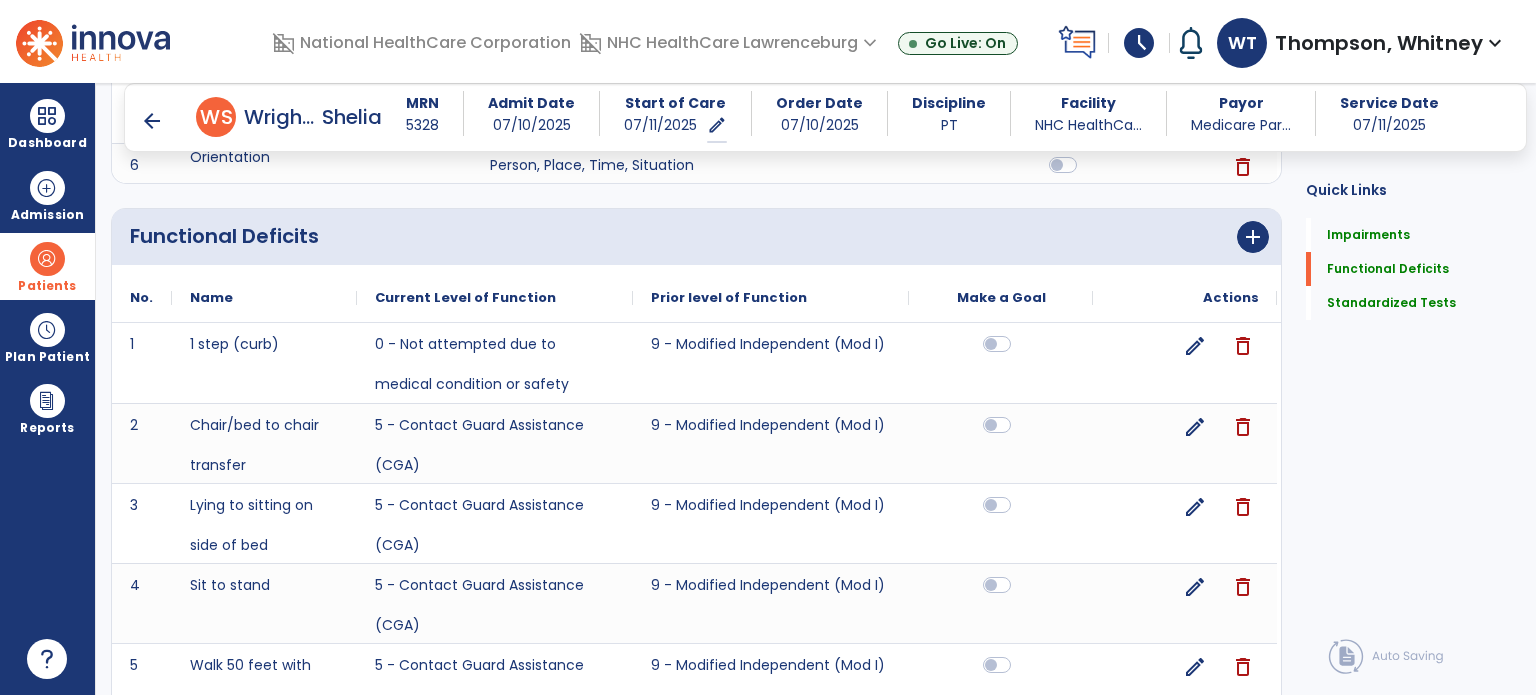scroll, scrollTop: 1137, scrollLeft: 0, axis: vertical 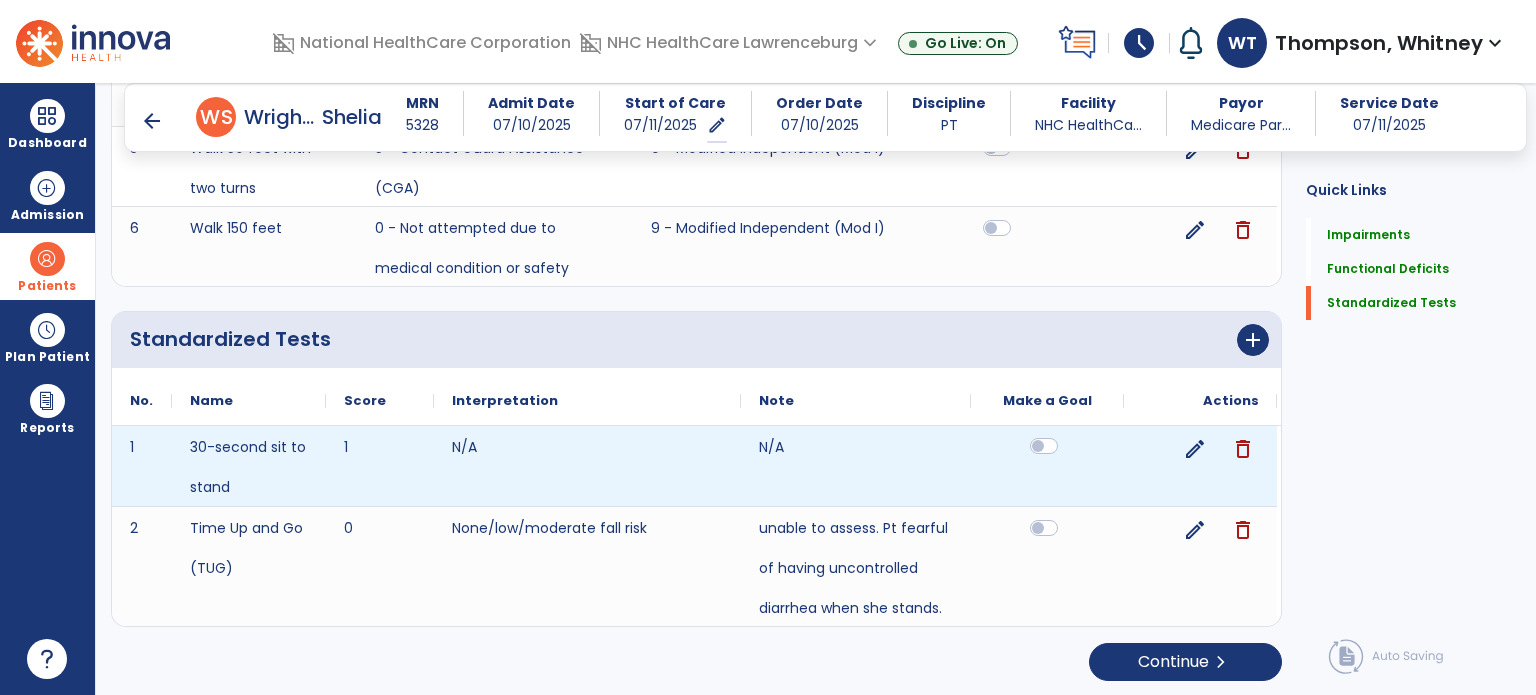 click 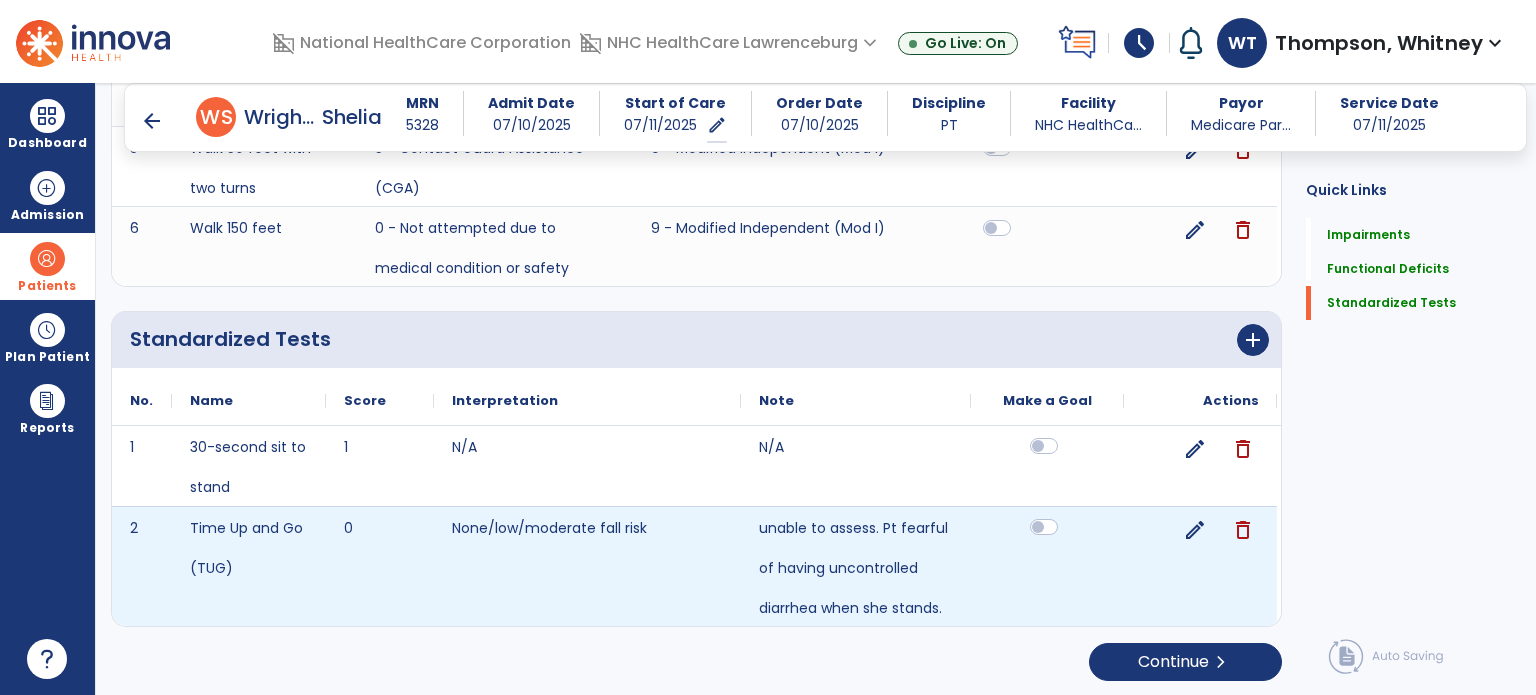 click 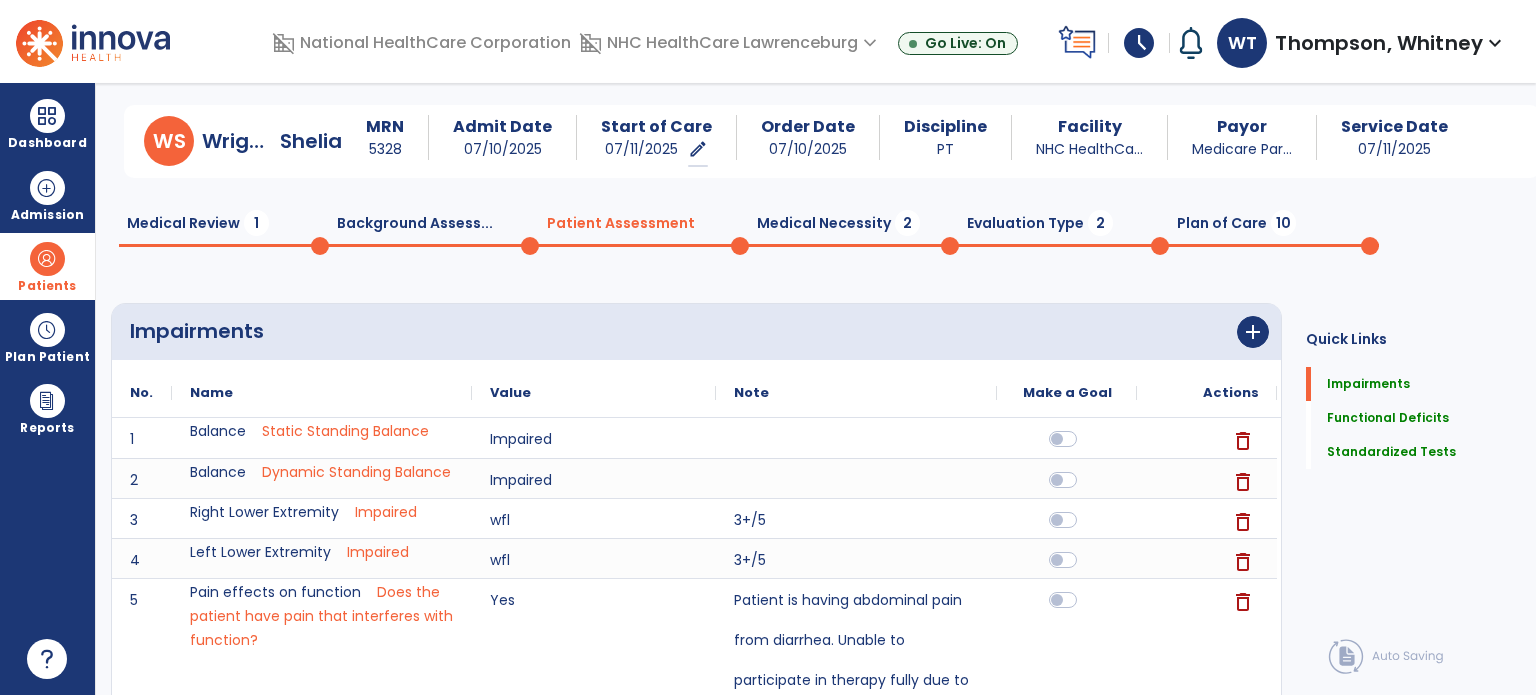 scroll, scrollTop: 0, scrollLeft: 0, axis: both 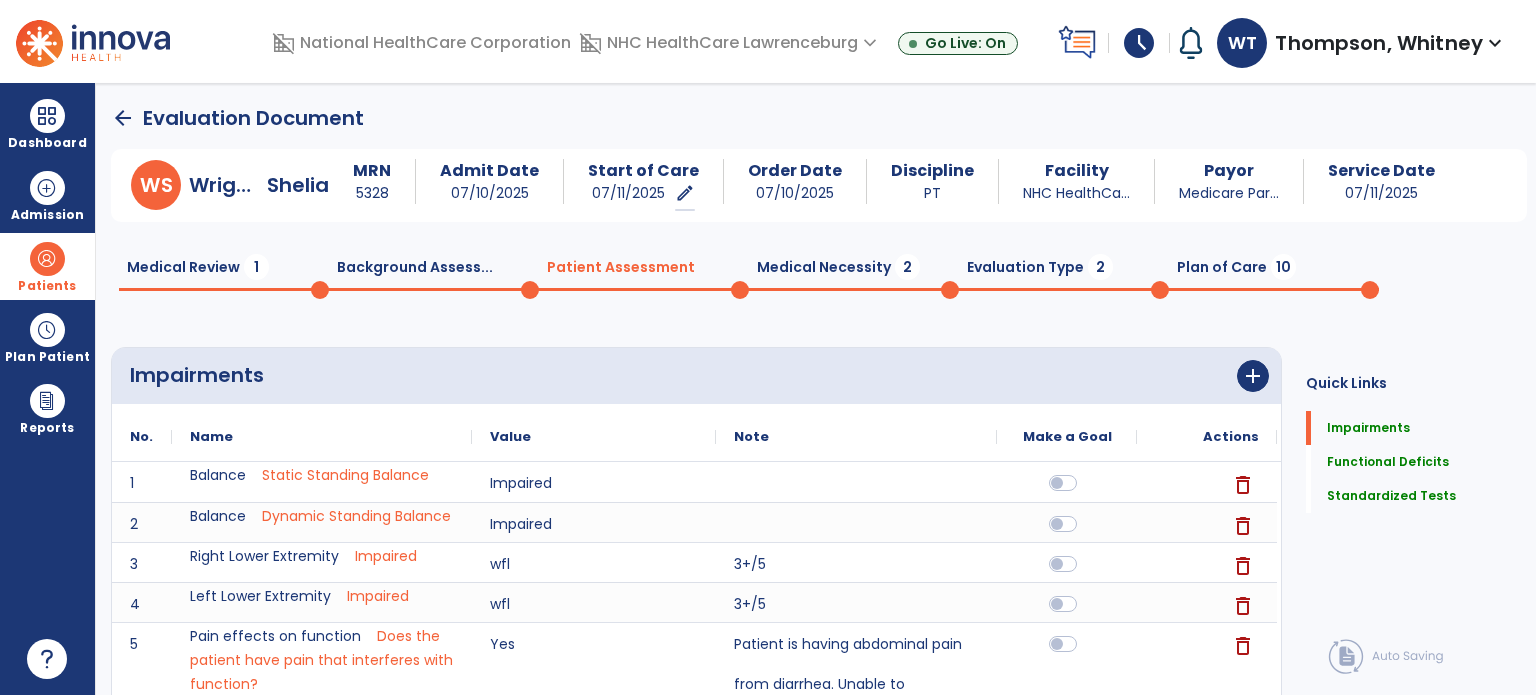 click on "Medical Necessity  2" 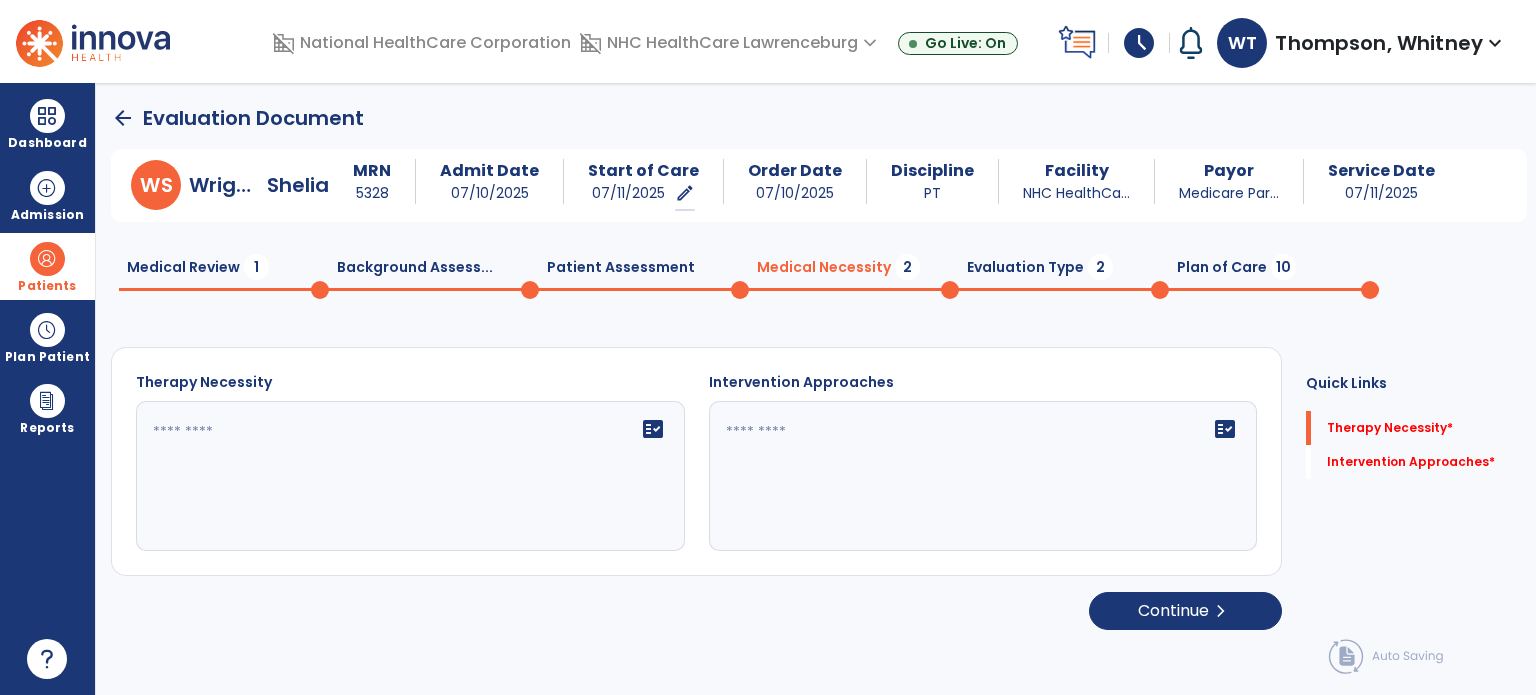 click on "fact_check" 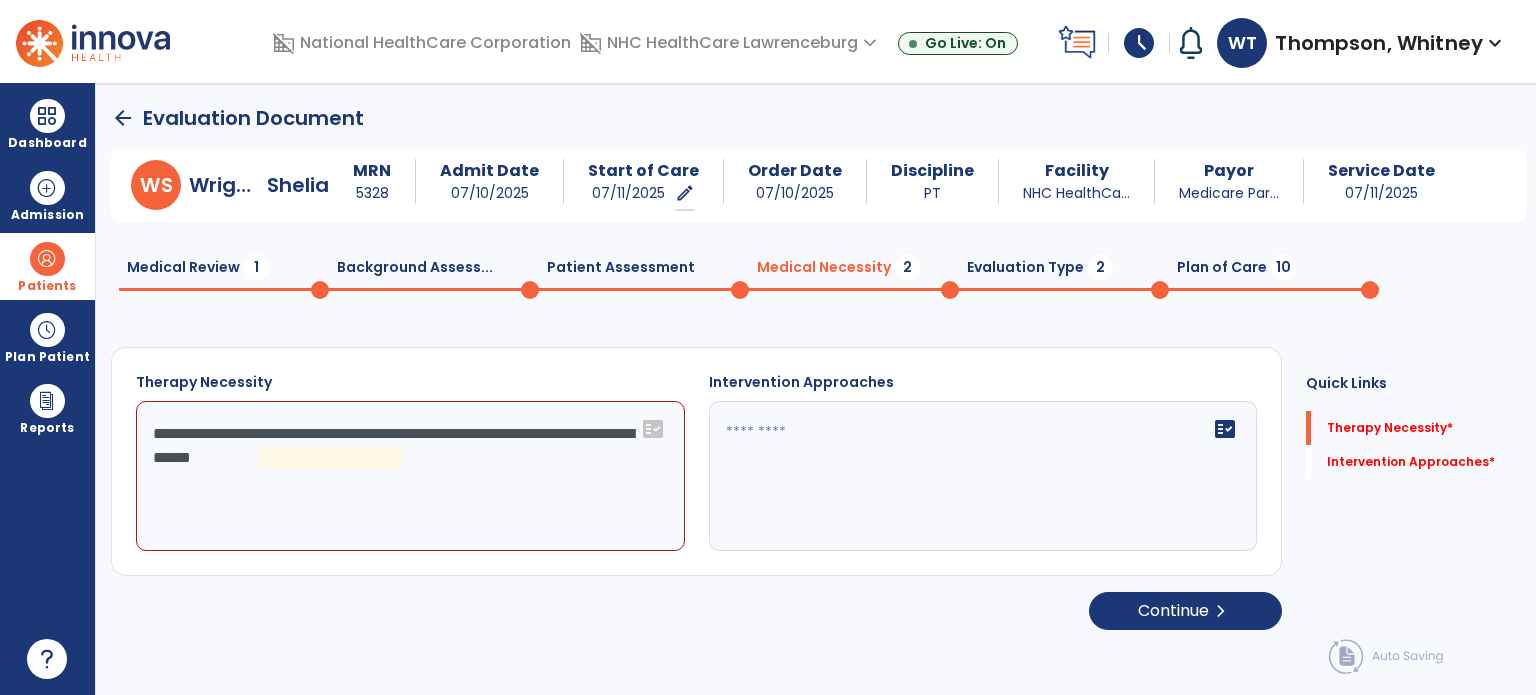 click on "**********" 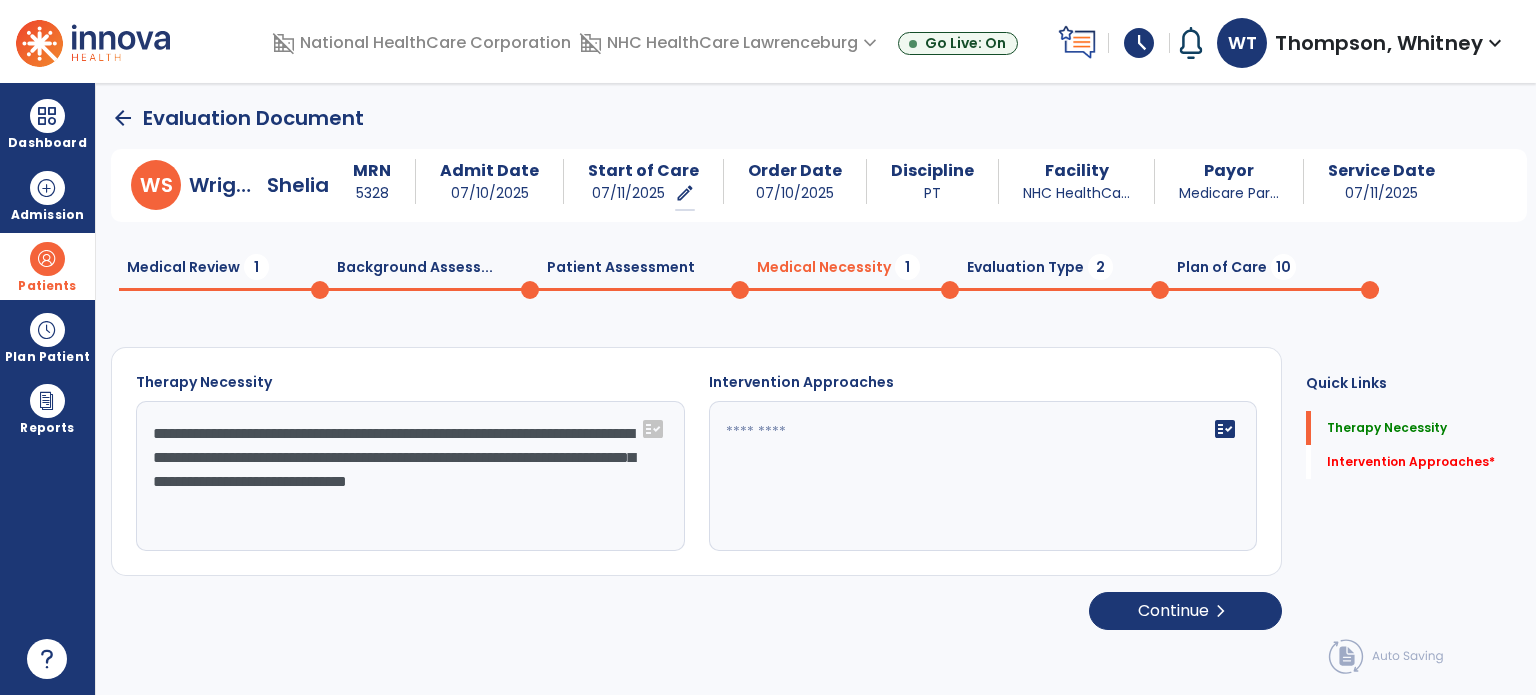drag, startPoint x: 266, startPoint y: 457, endPoint x: 318, endPoint y: 514, distance: 77.155685 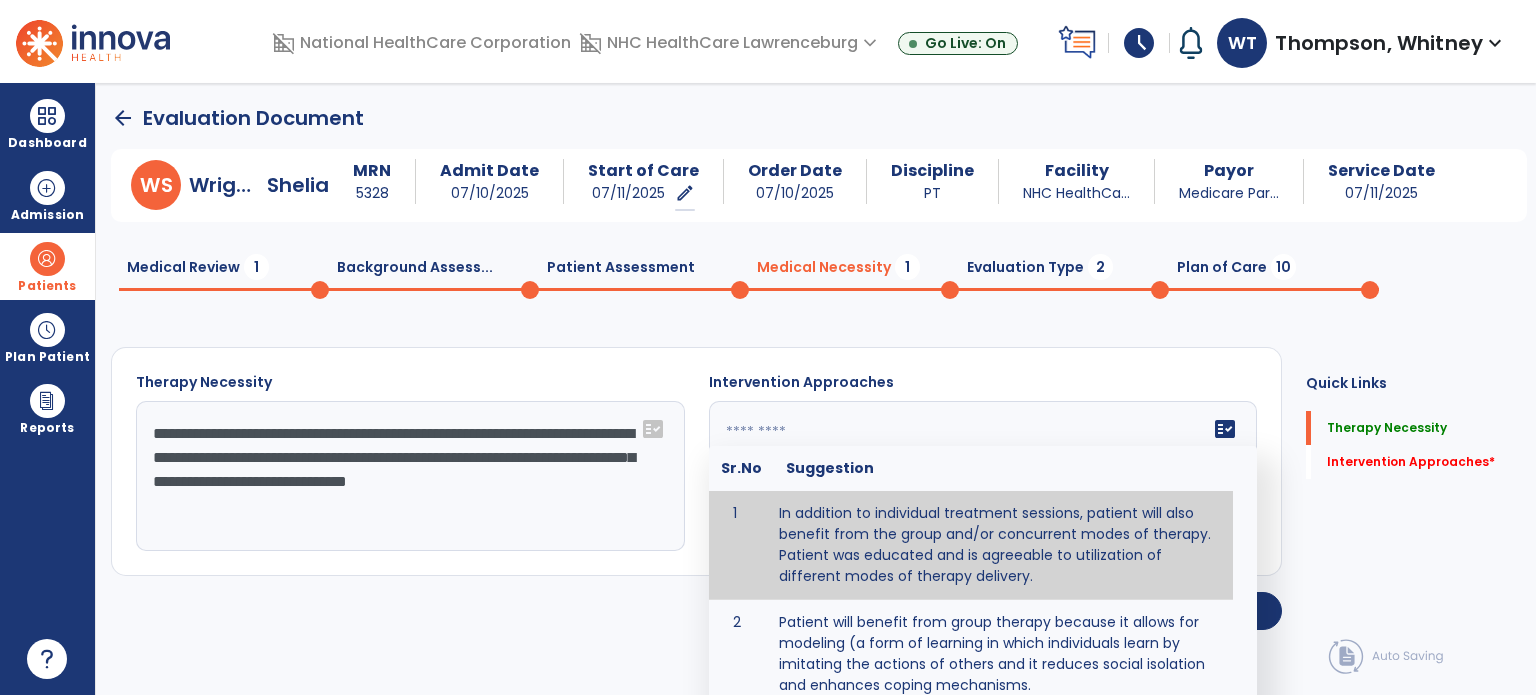 type on "**********" 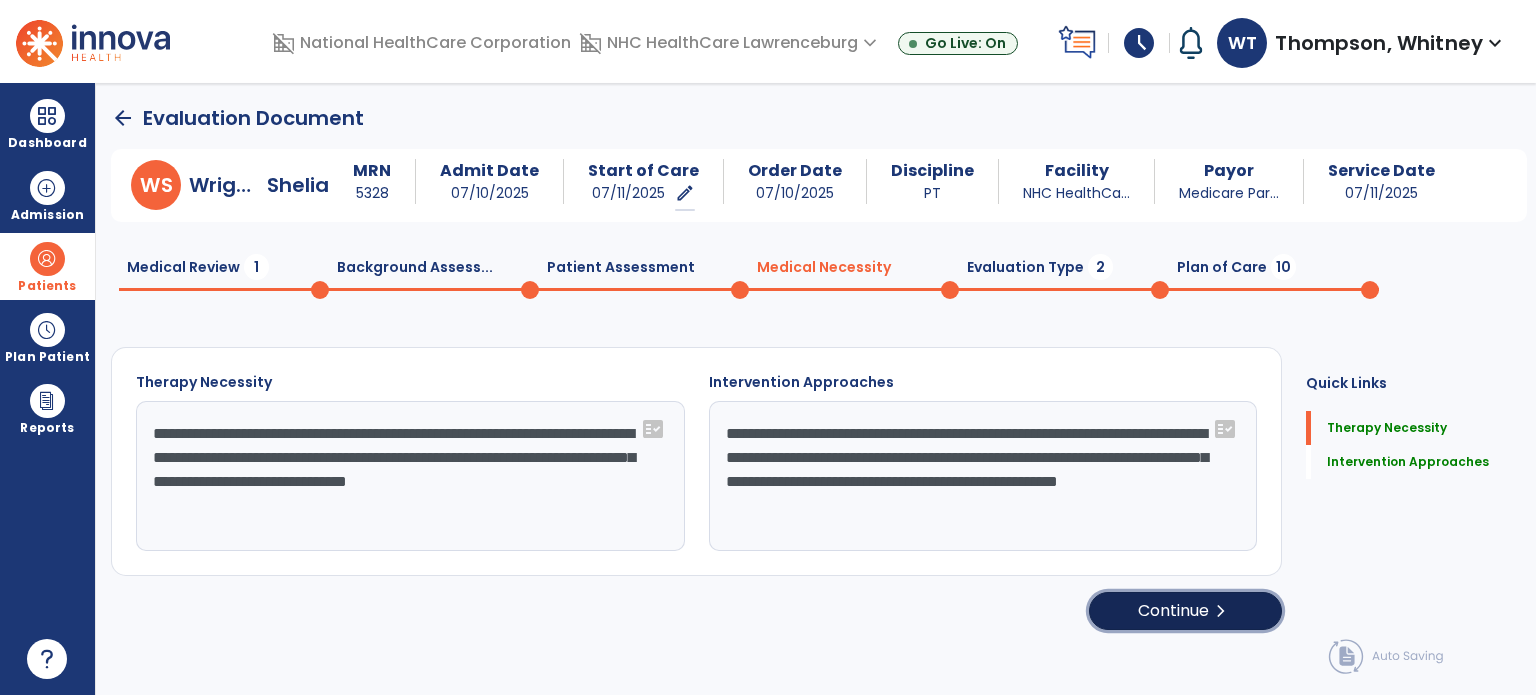 click on "Continue  chevron_right" 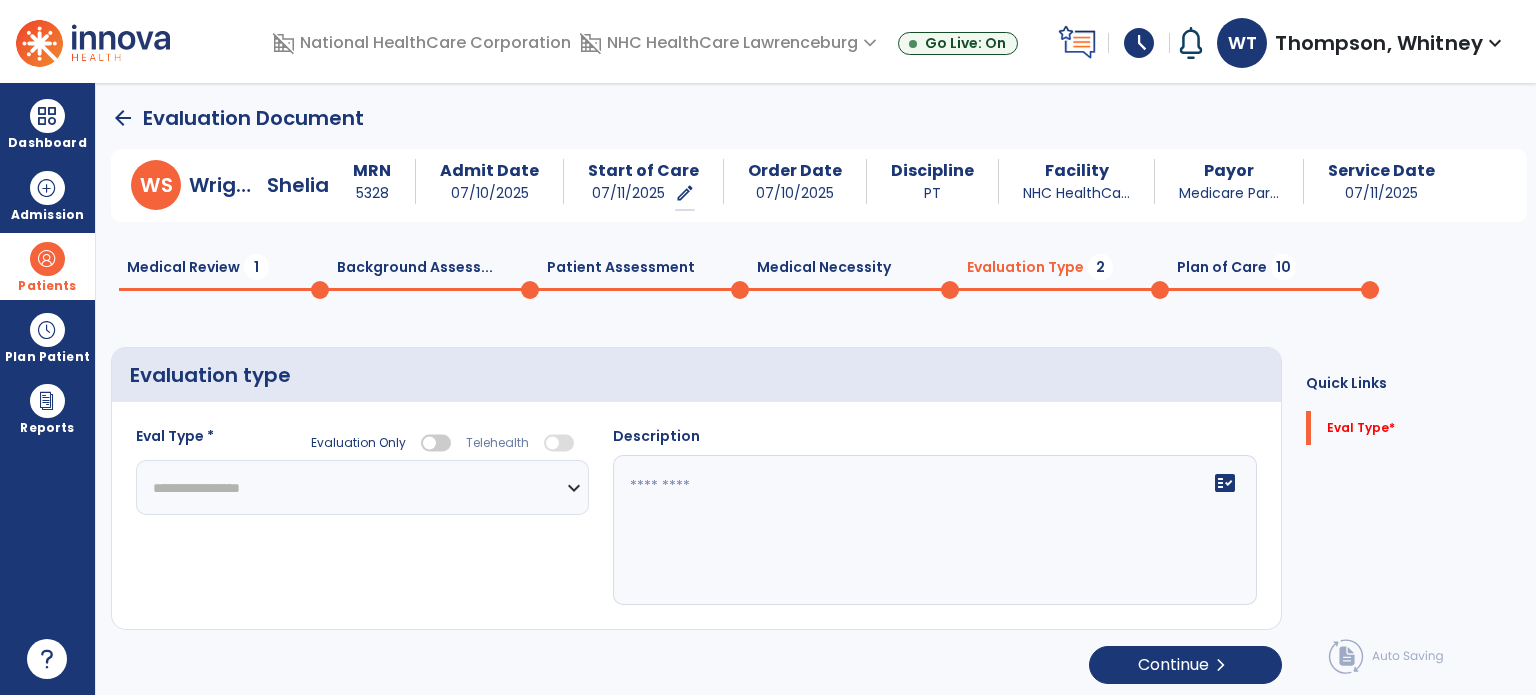 click on "**********" 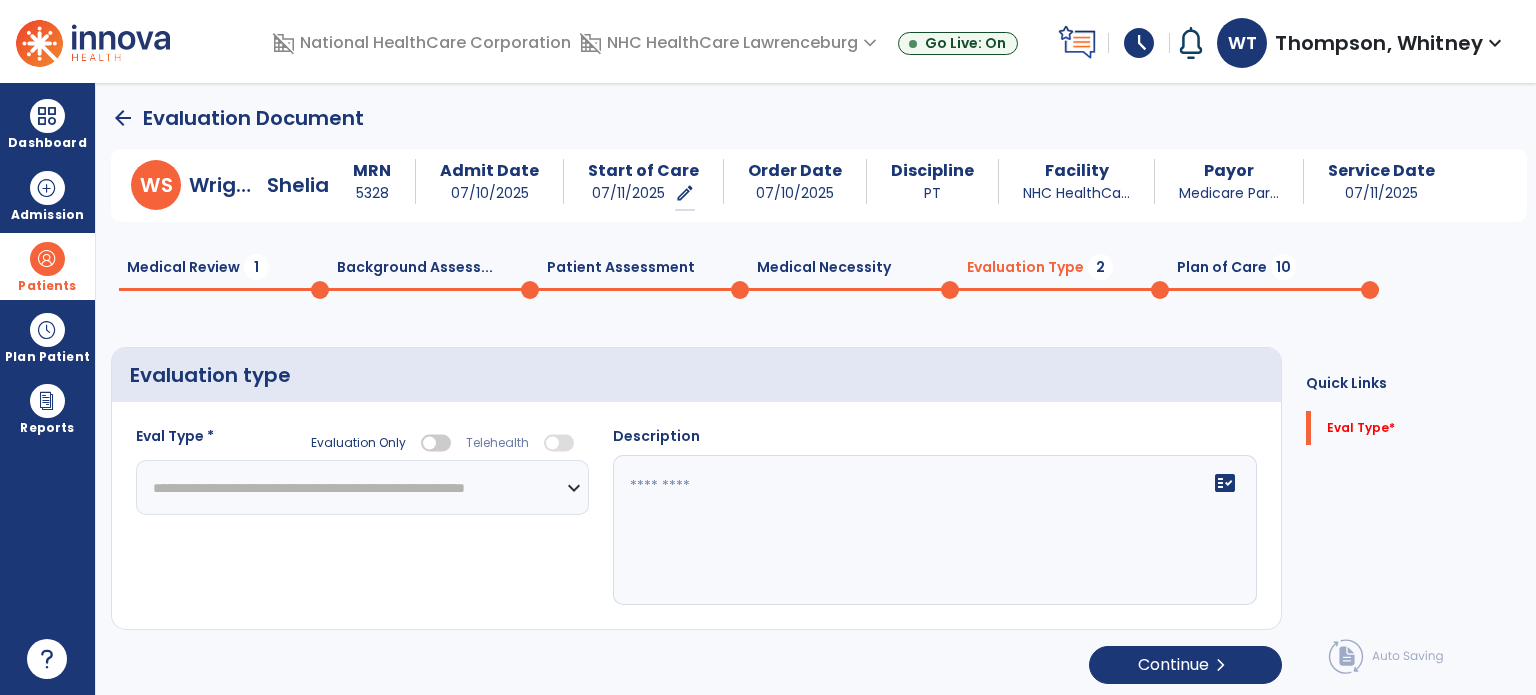 click on "**********" 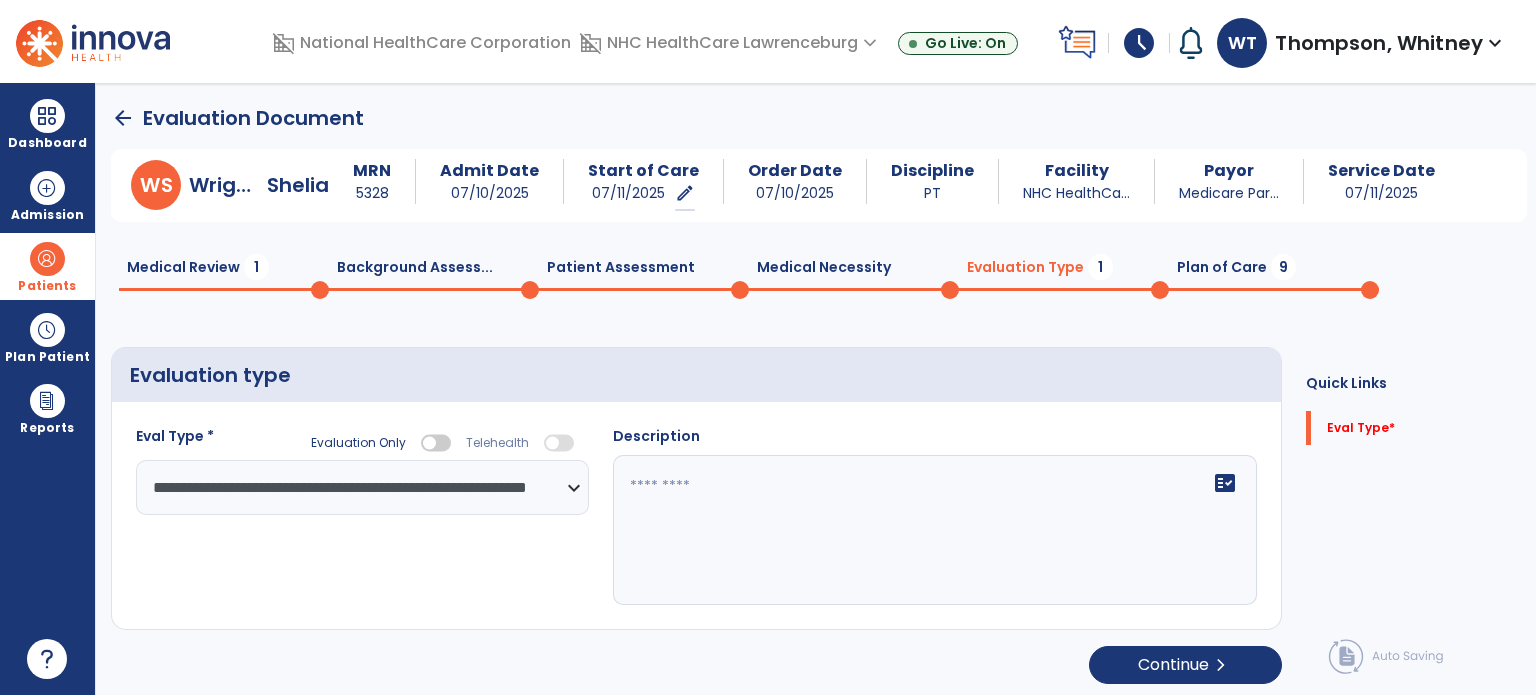 click 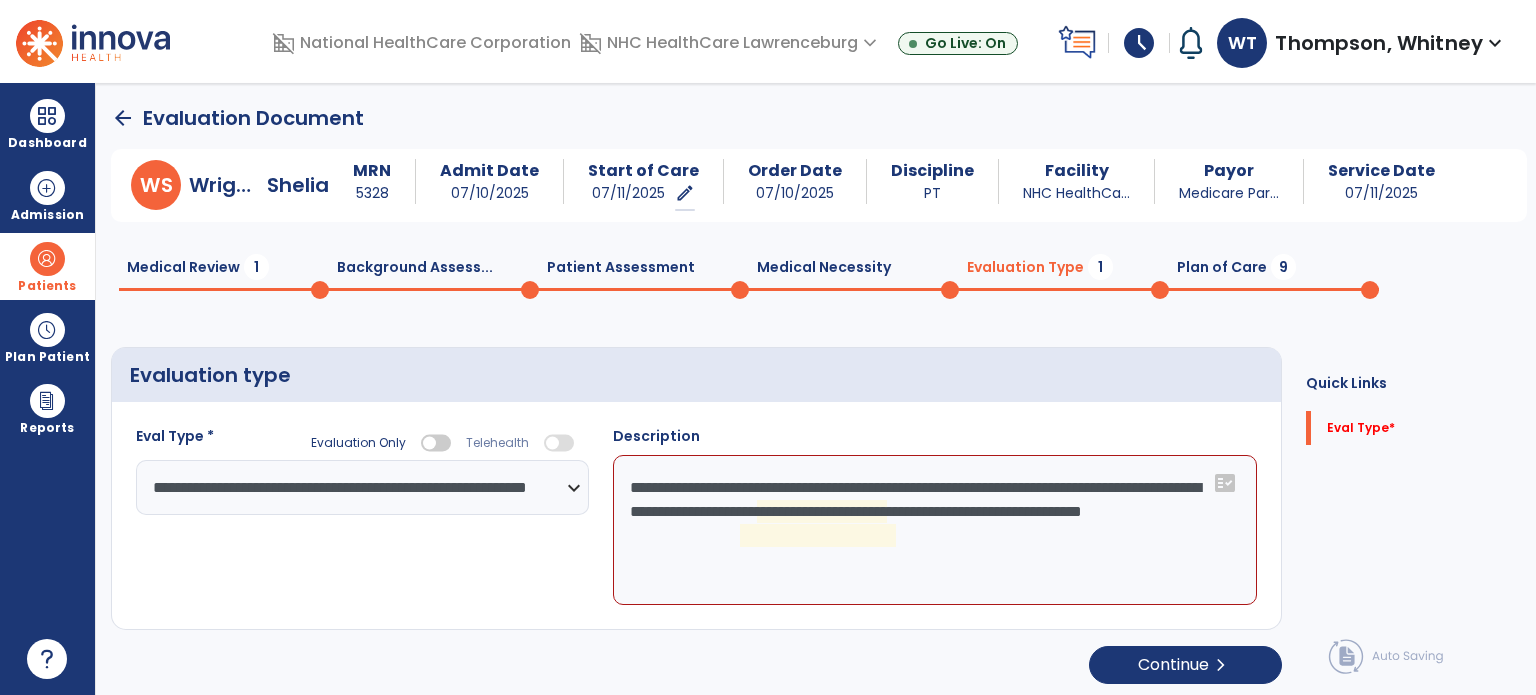 click on "**********" 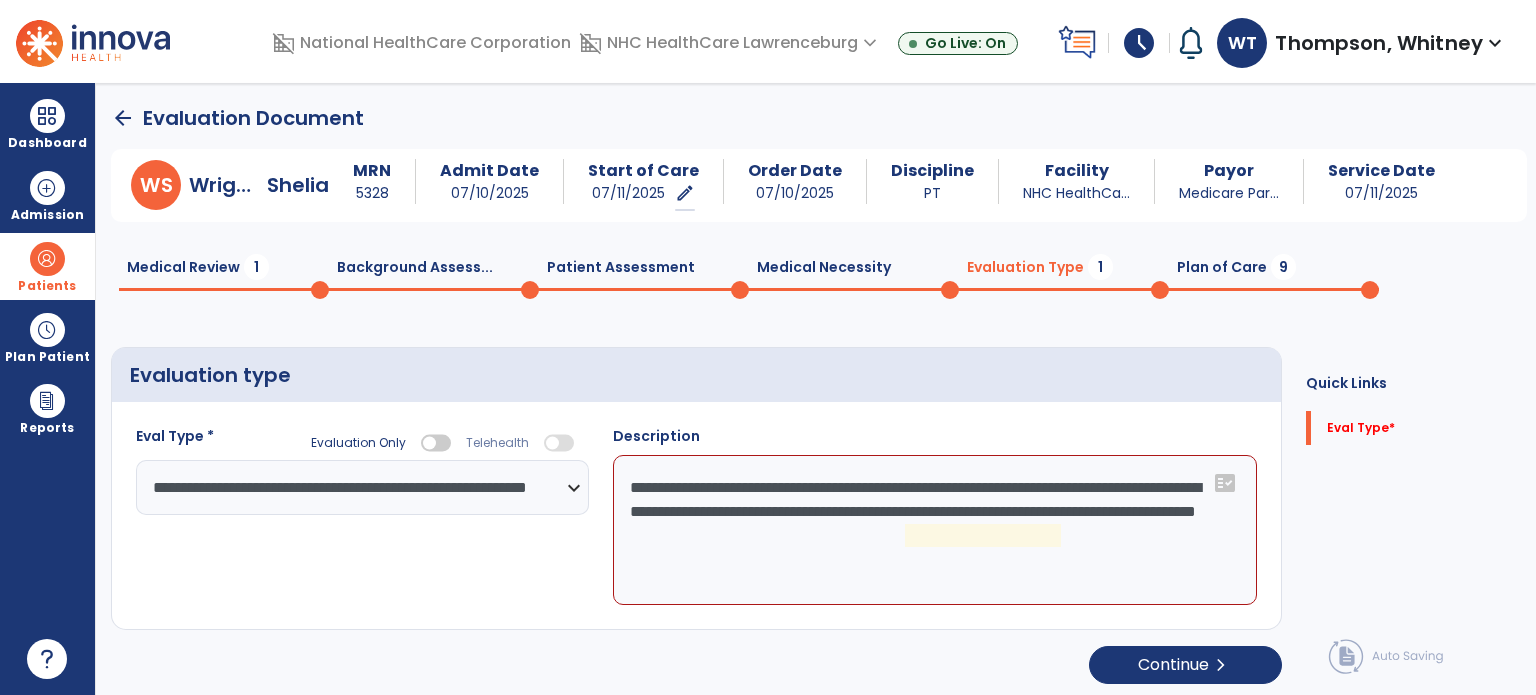paste on "**********" 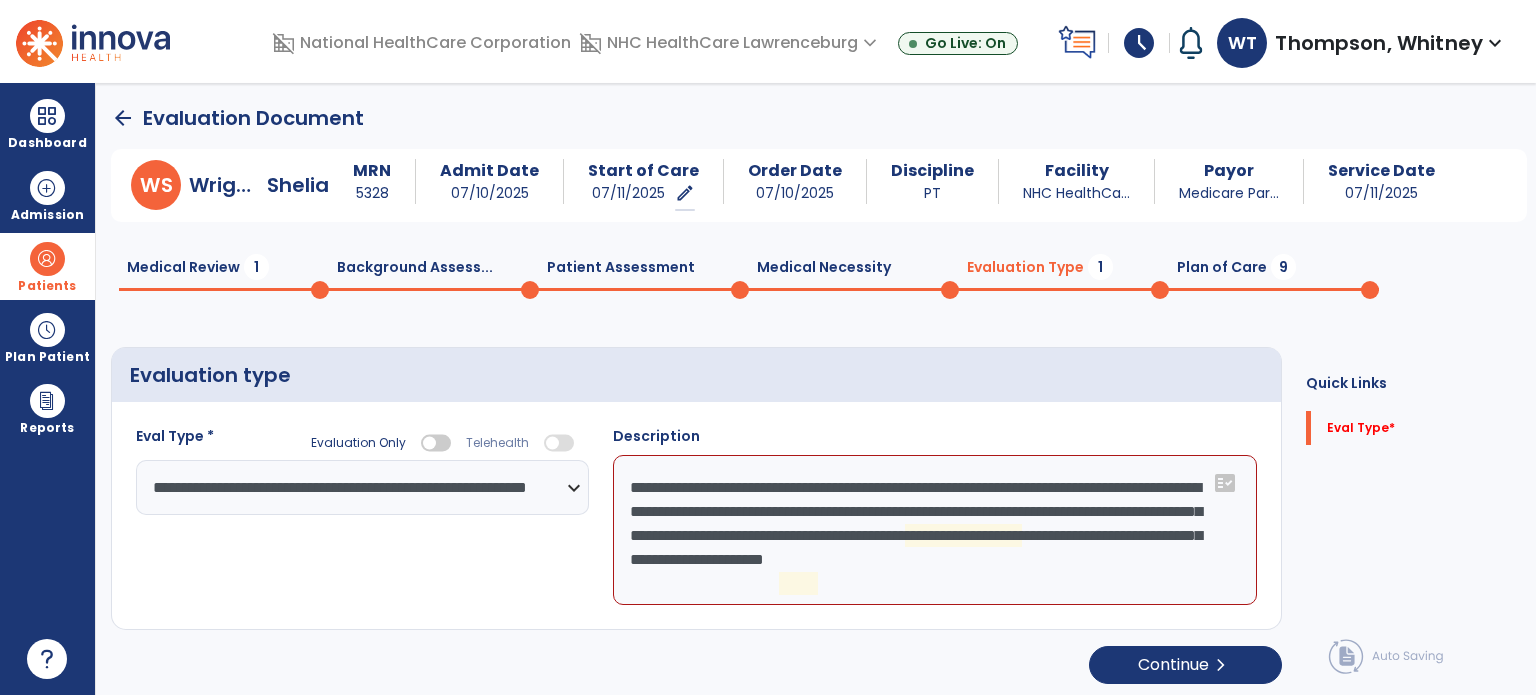 click on "**********" 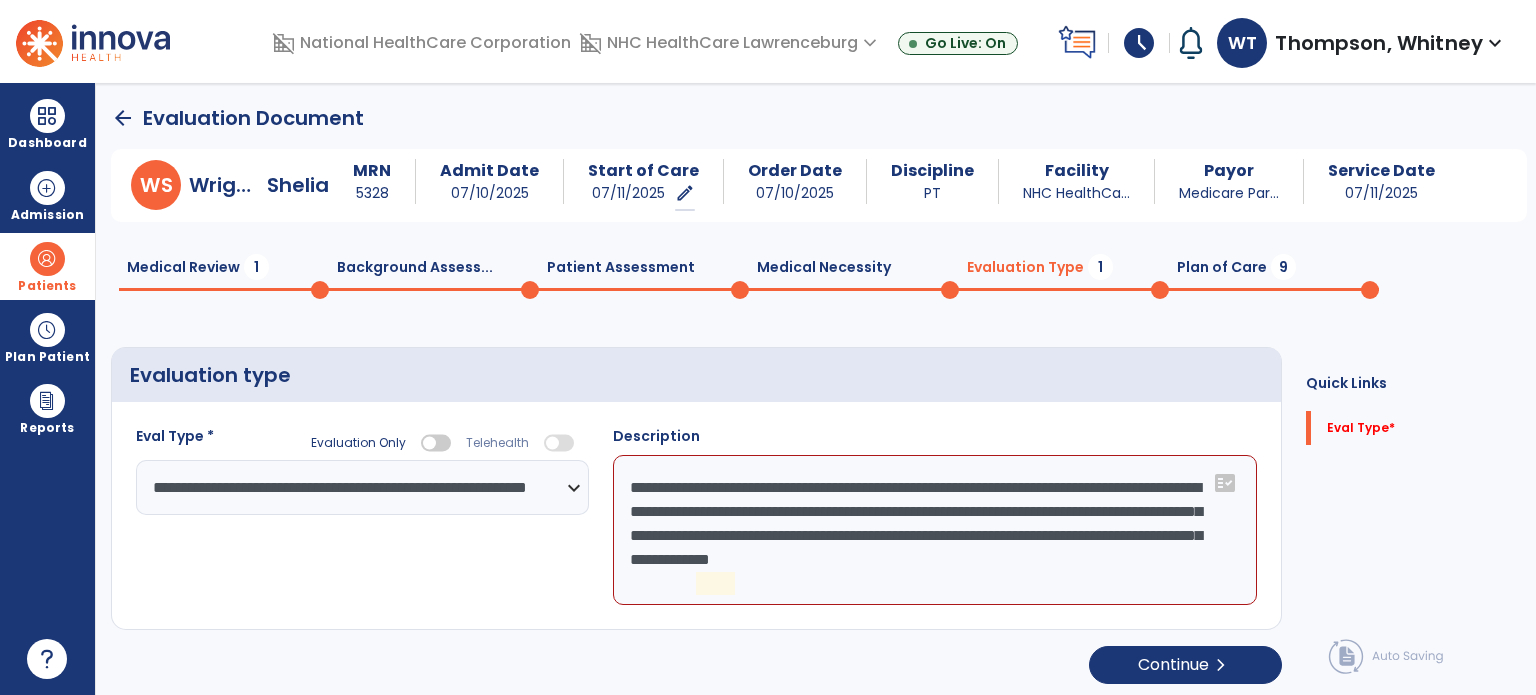 click on "**********" 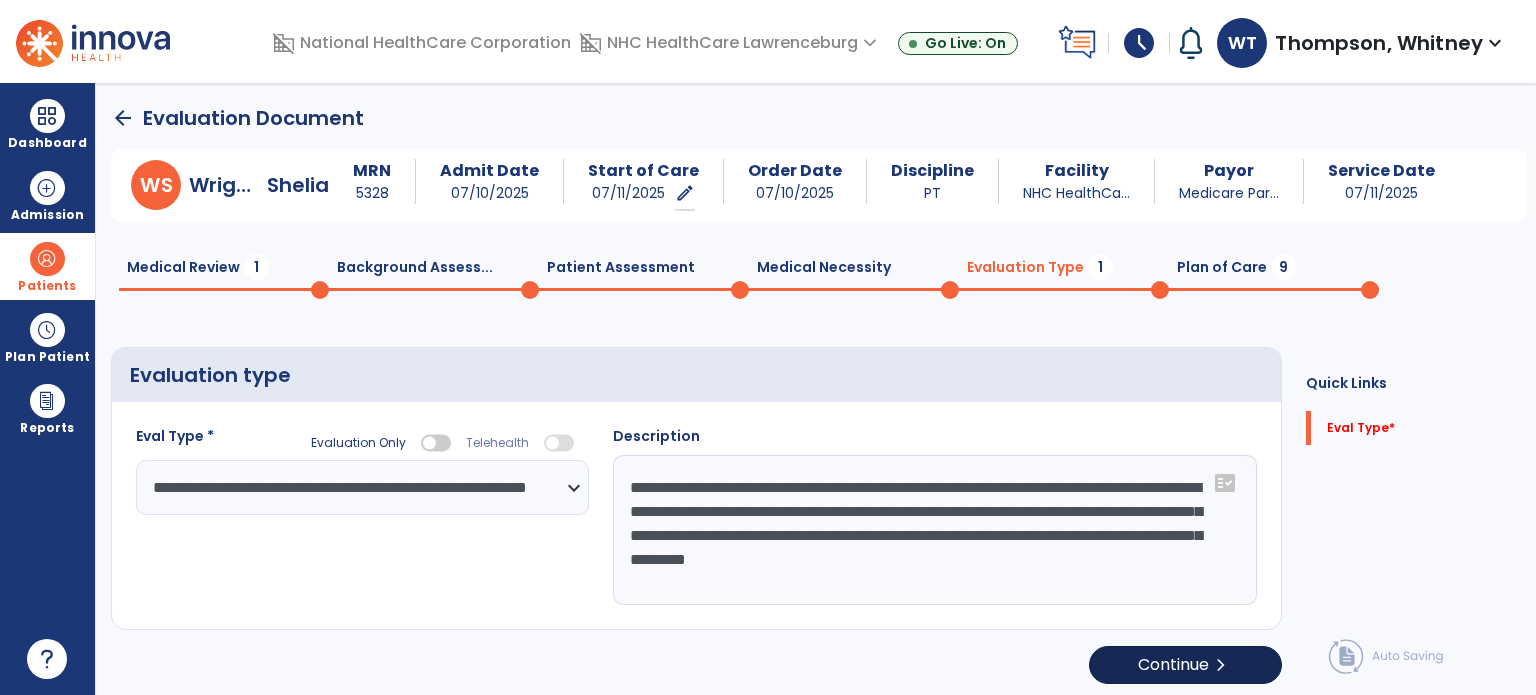 type on "**********" 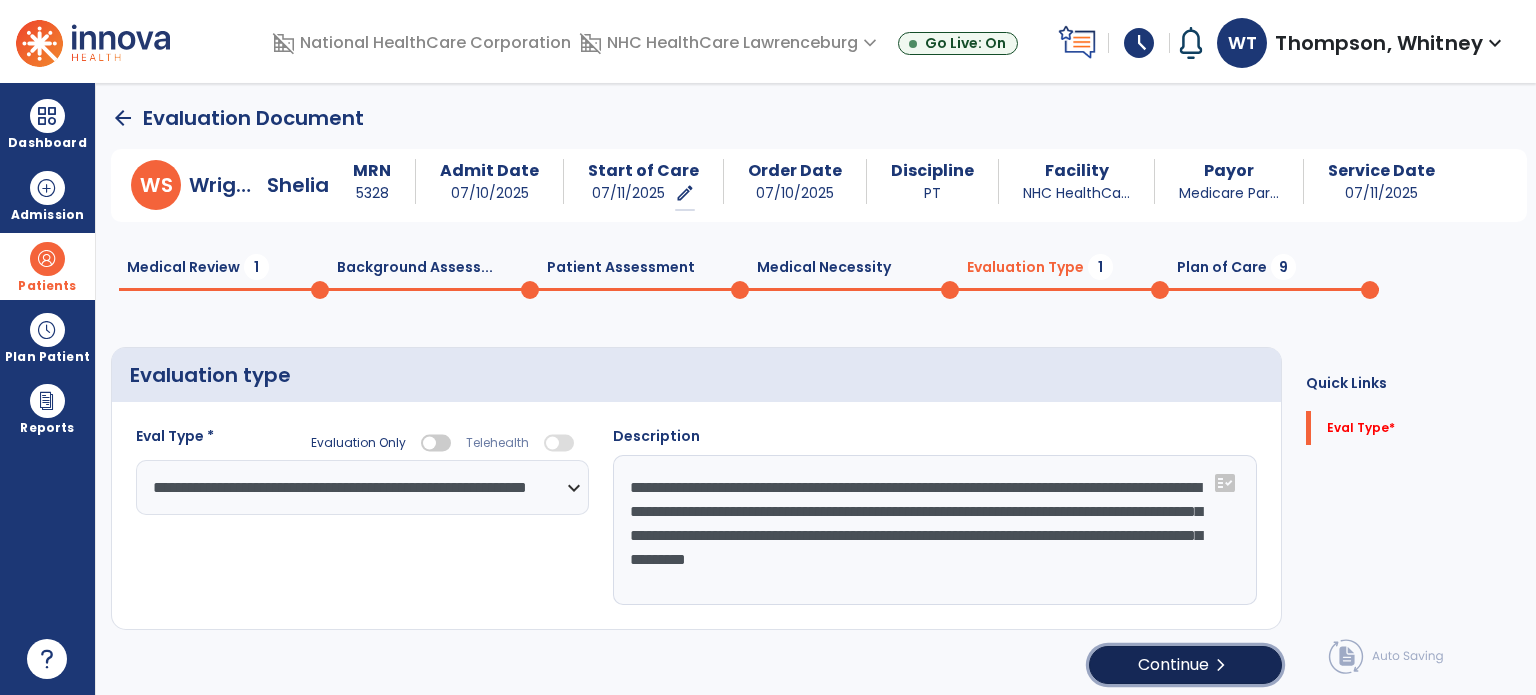 click on "Continue  chevron_right" 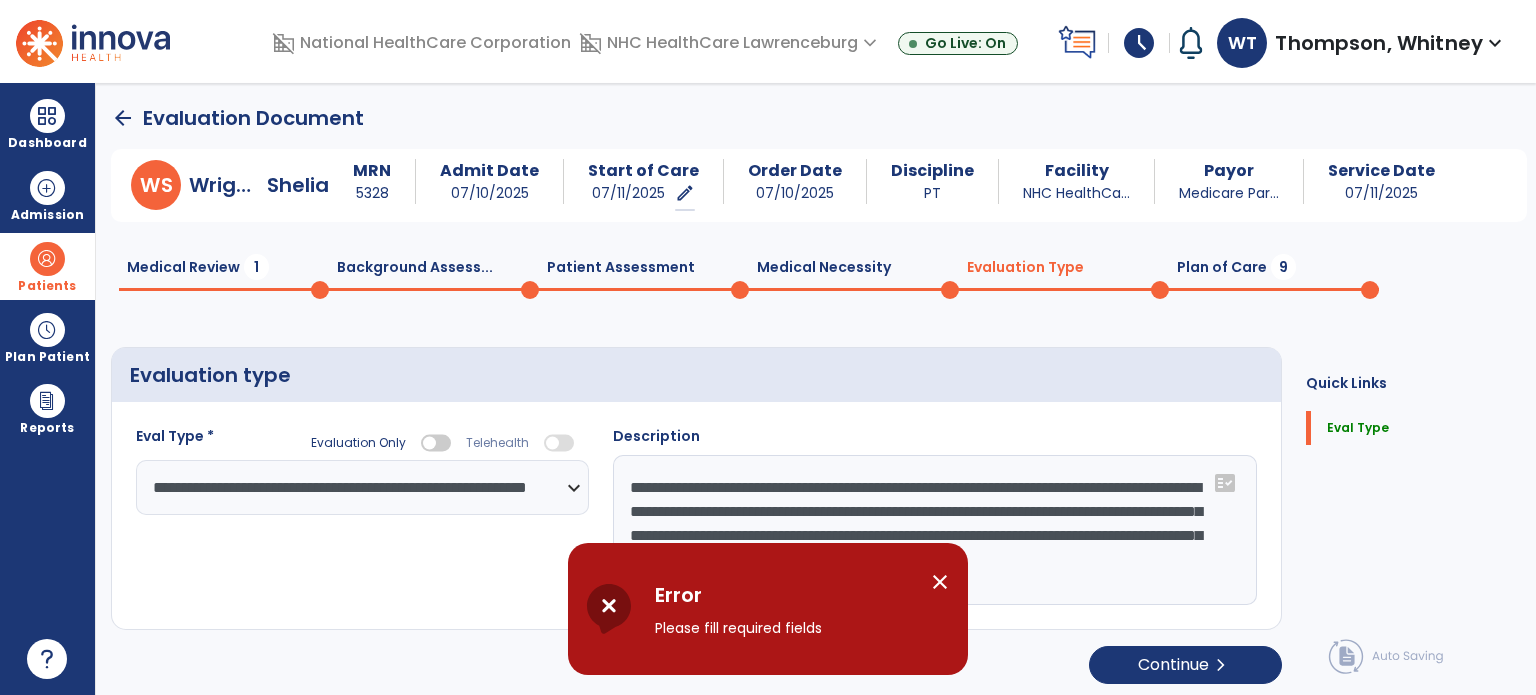 click on "**********" 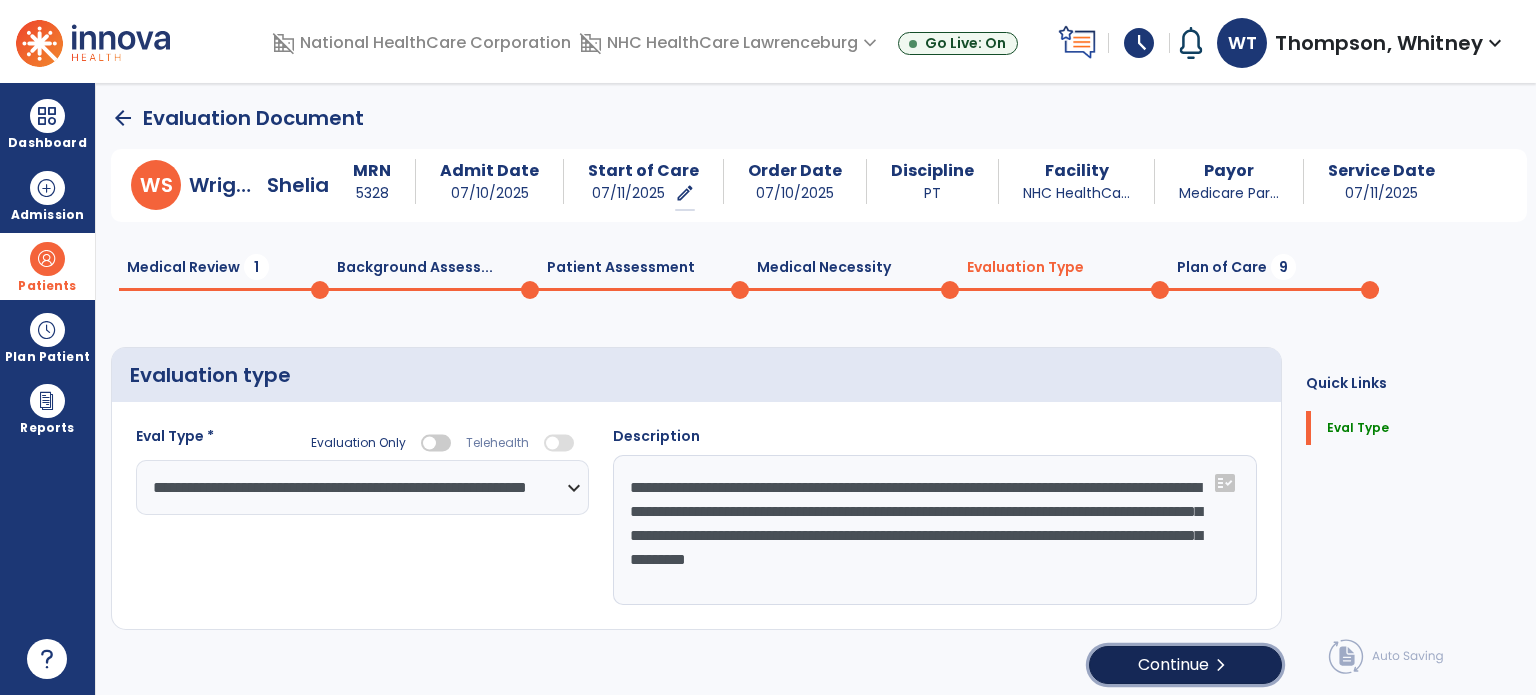 click on "Continue  chevron_right" 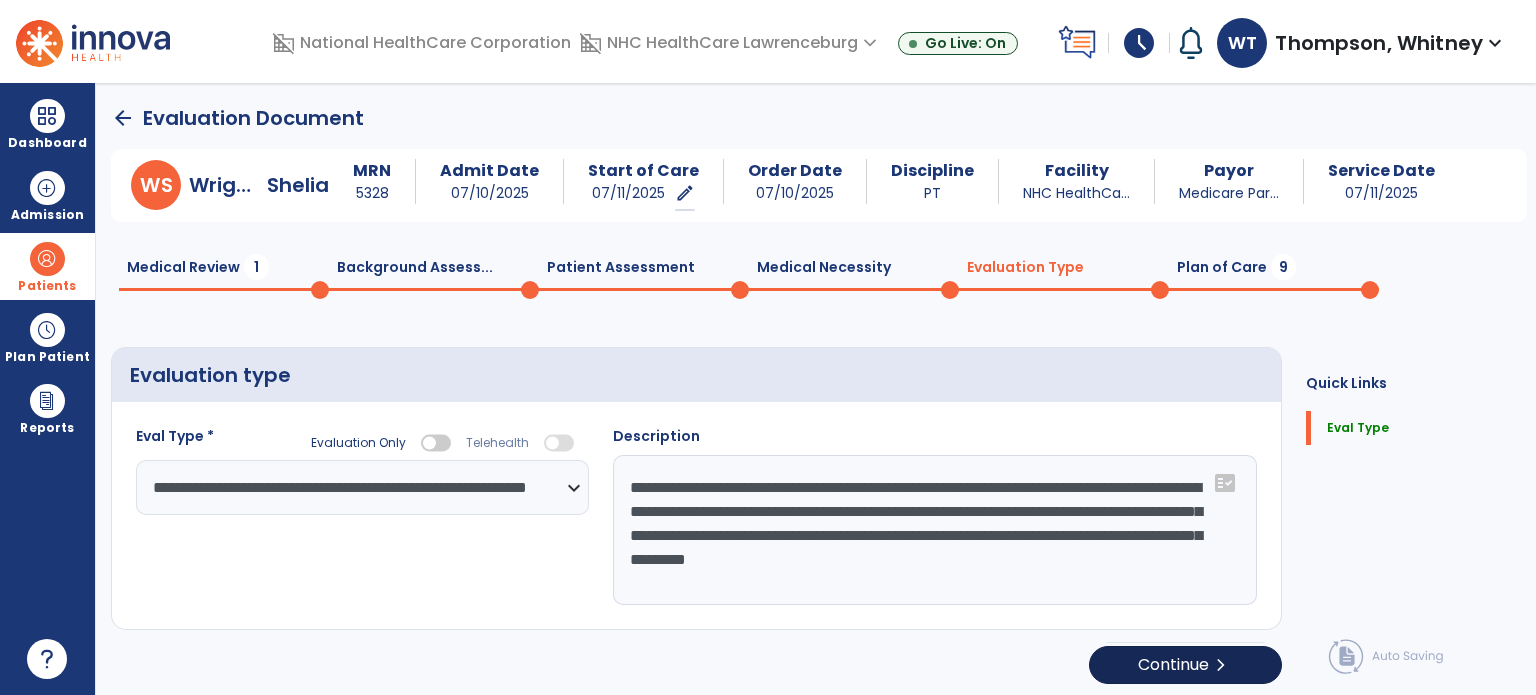 select on "*****" 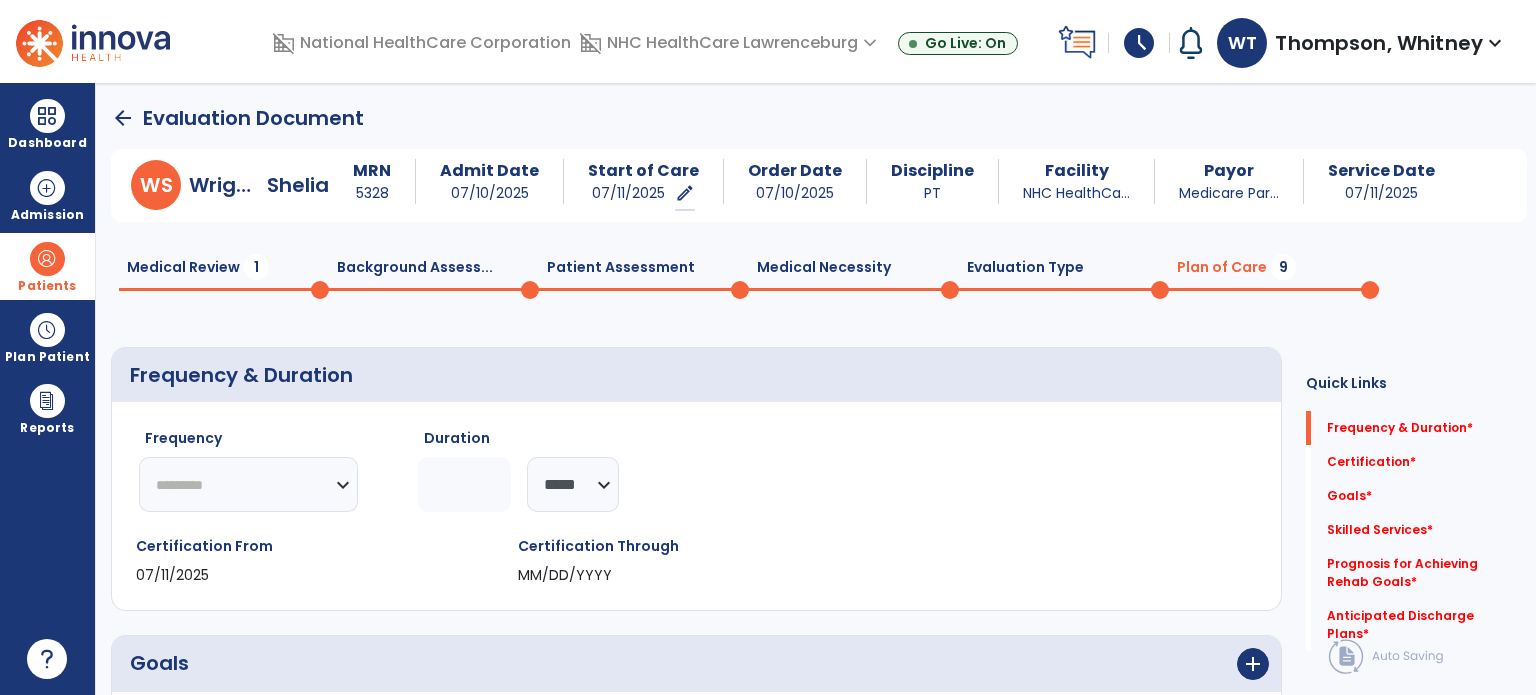 click on "********* ** ** ** ** ** ** **" 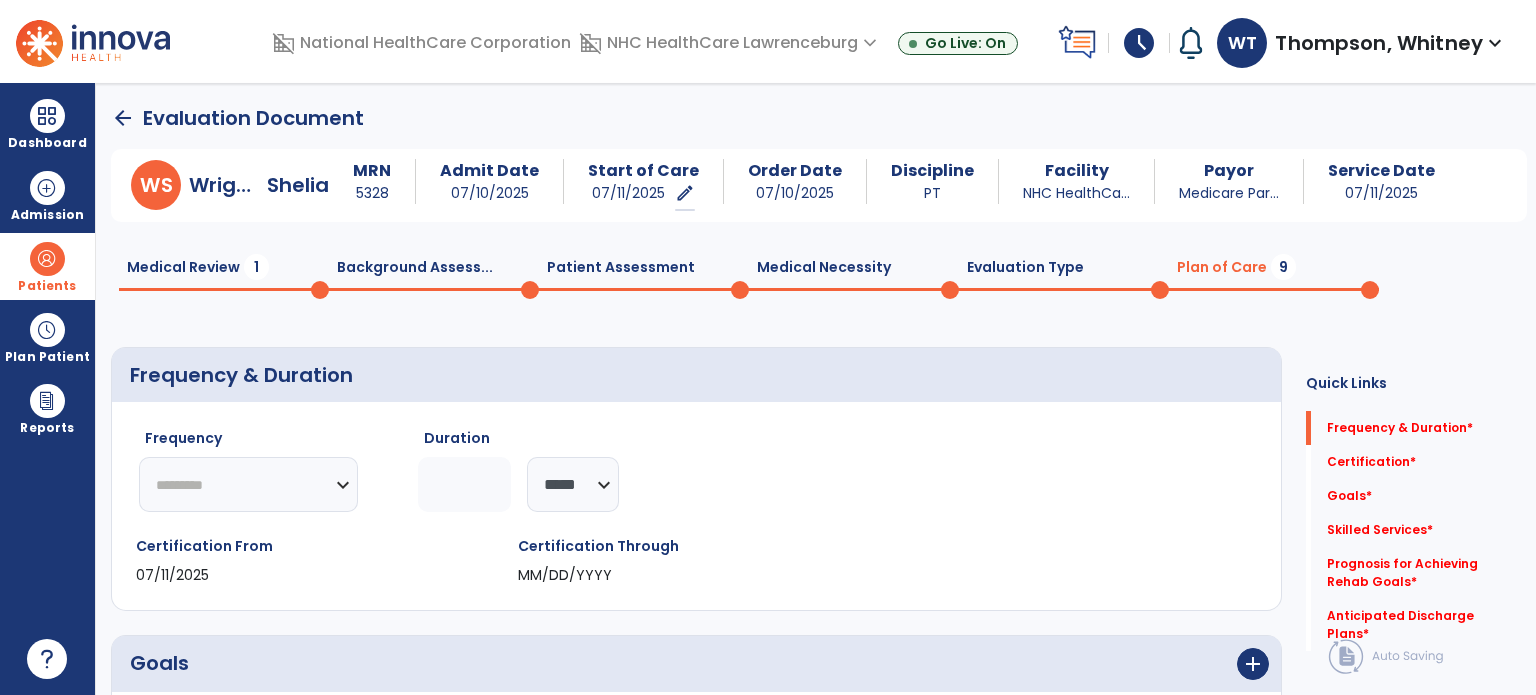 select on "**" 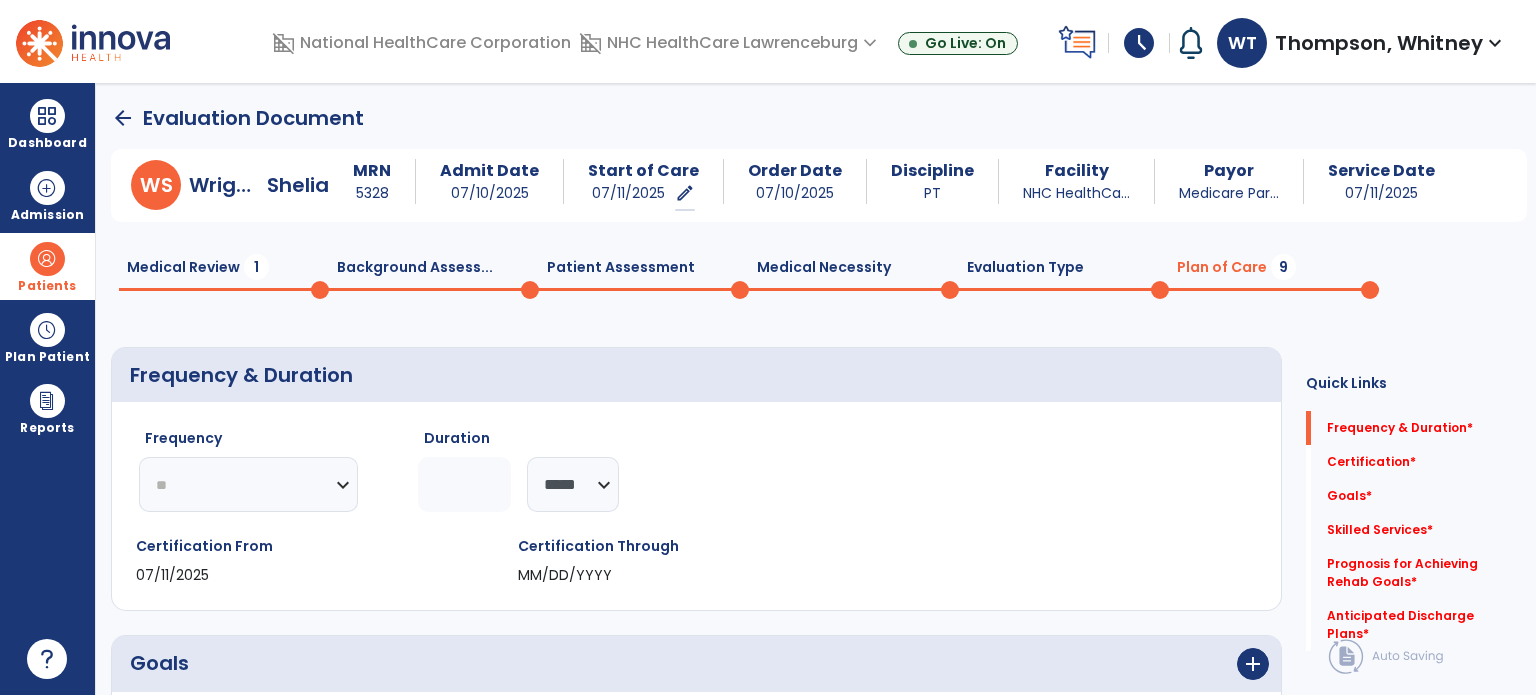 click on "********* ** ** ** ** ** ** **" 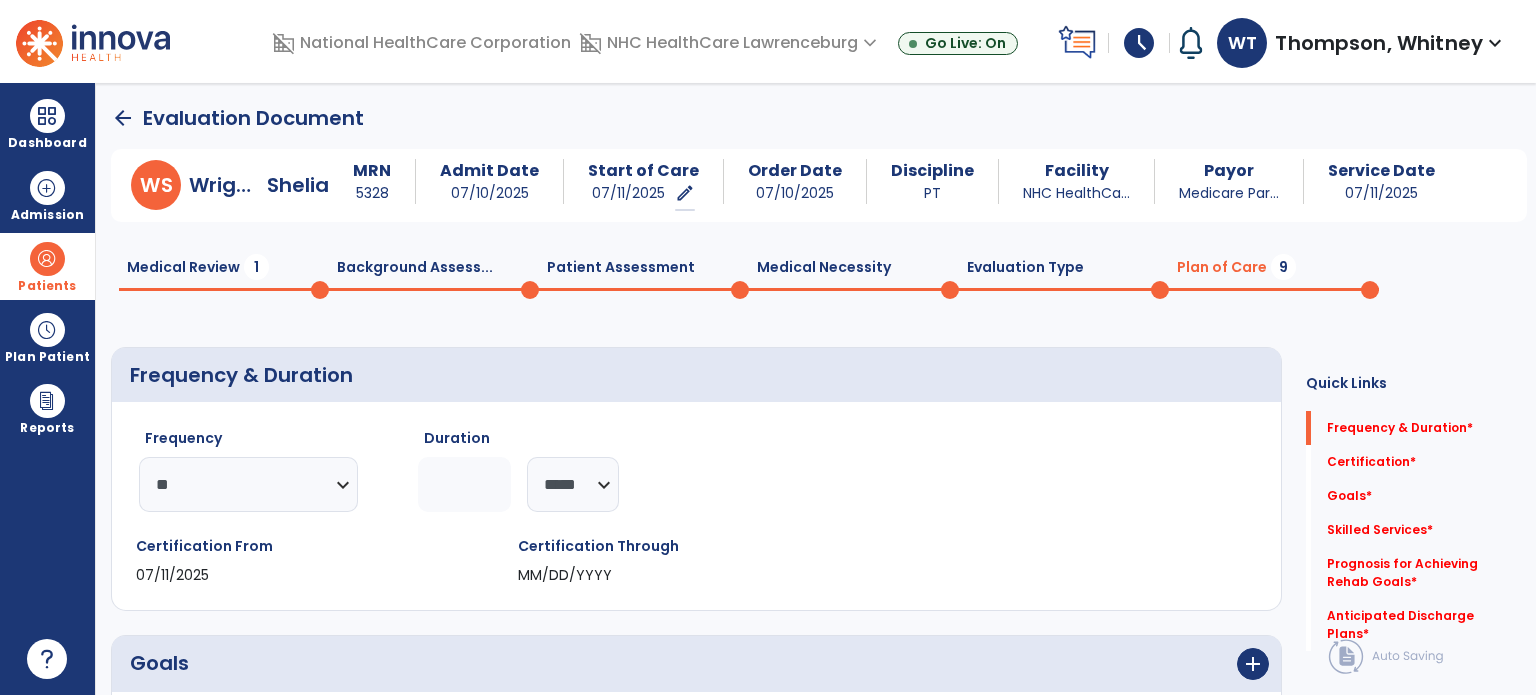 click 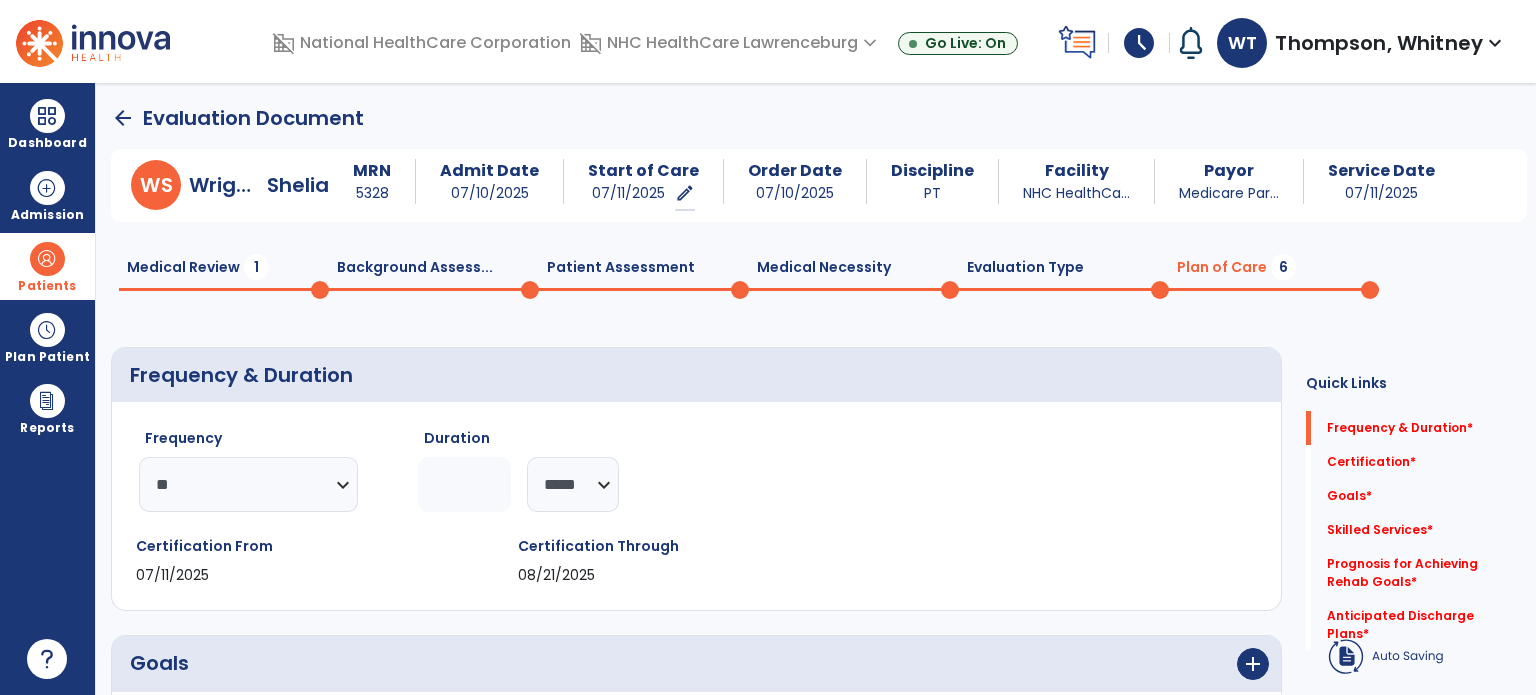type on "*" 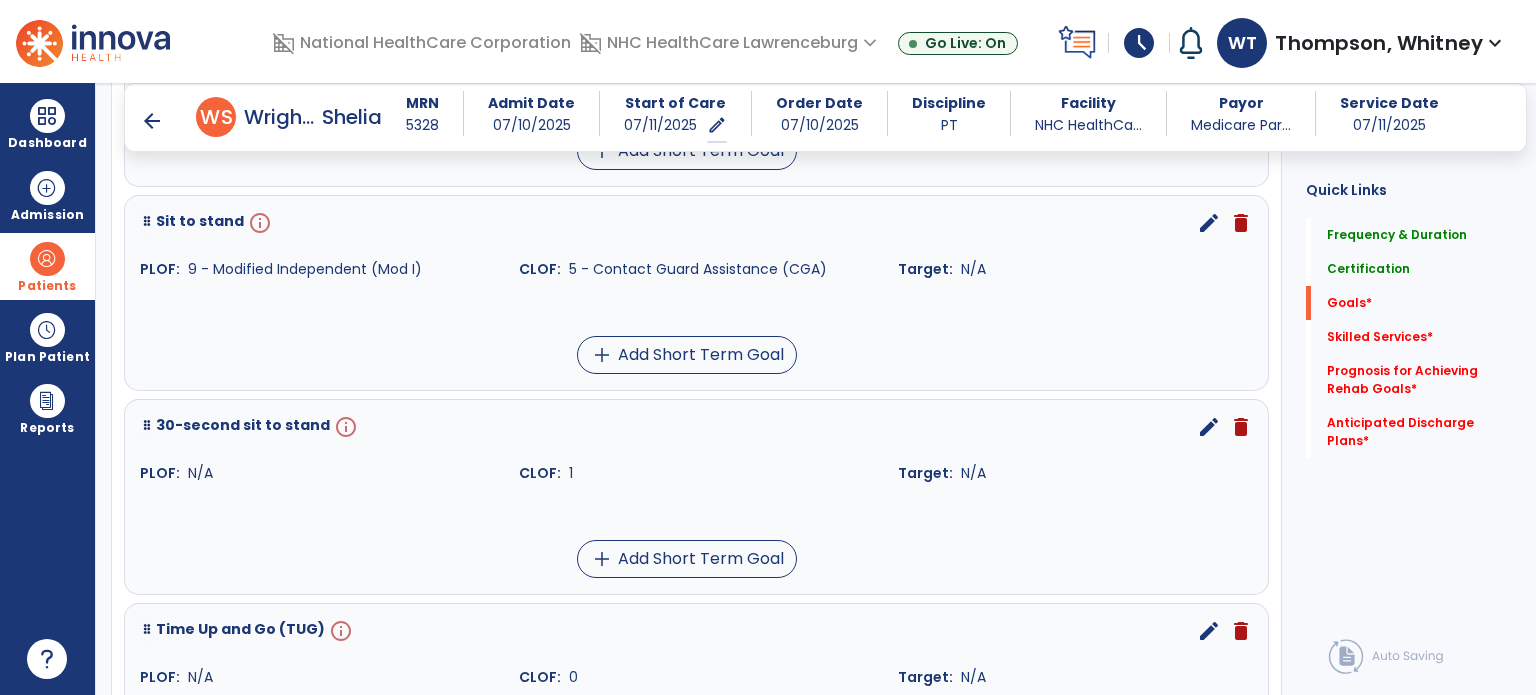 scroll, scrollTop: 1600, scrollLeft: 0, axis: vertical 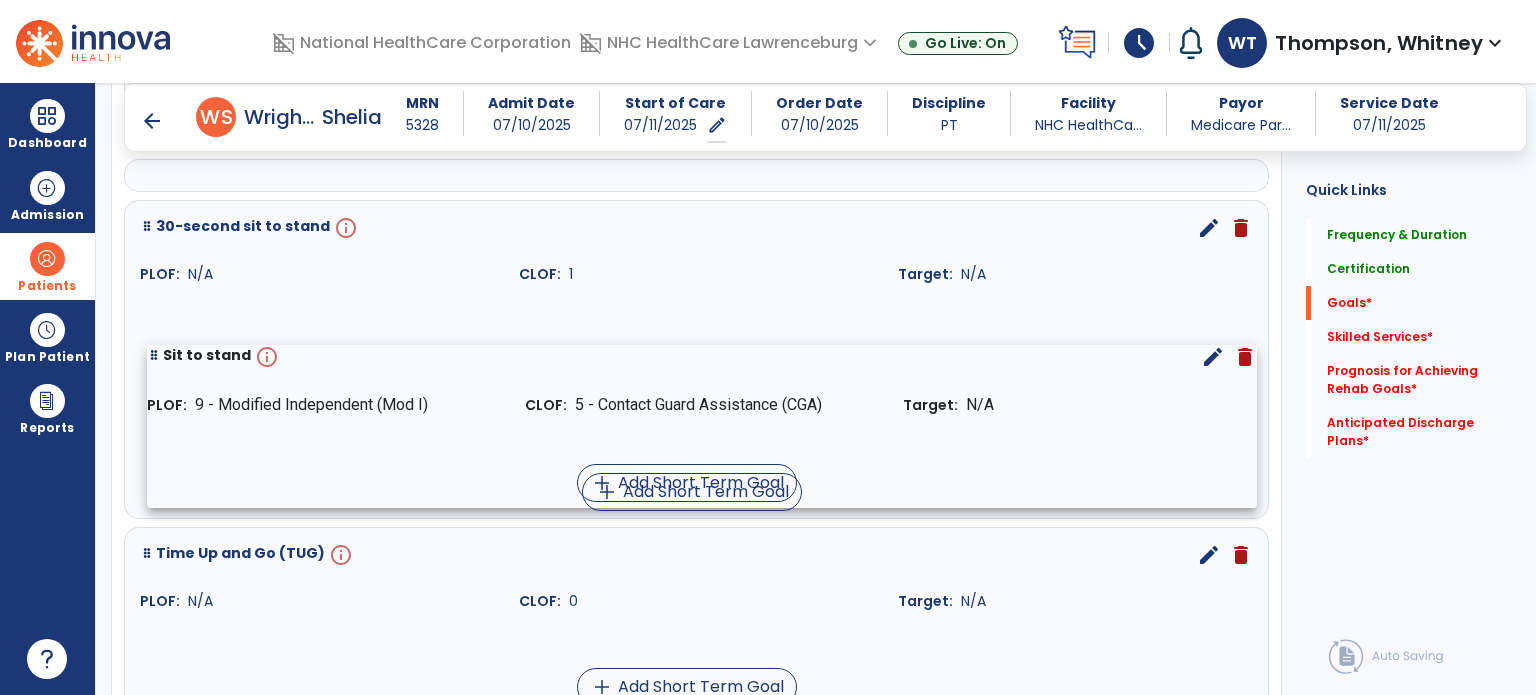 drag, startPoint x: 176, startPoint y: 179, endPoint x: 183, endPoint y: 335, distance: 156.15697 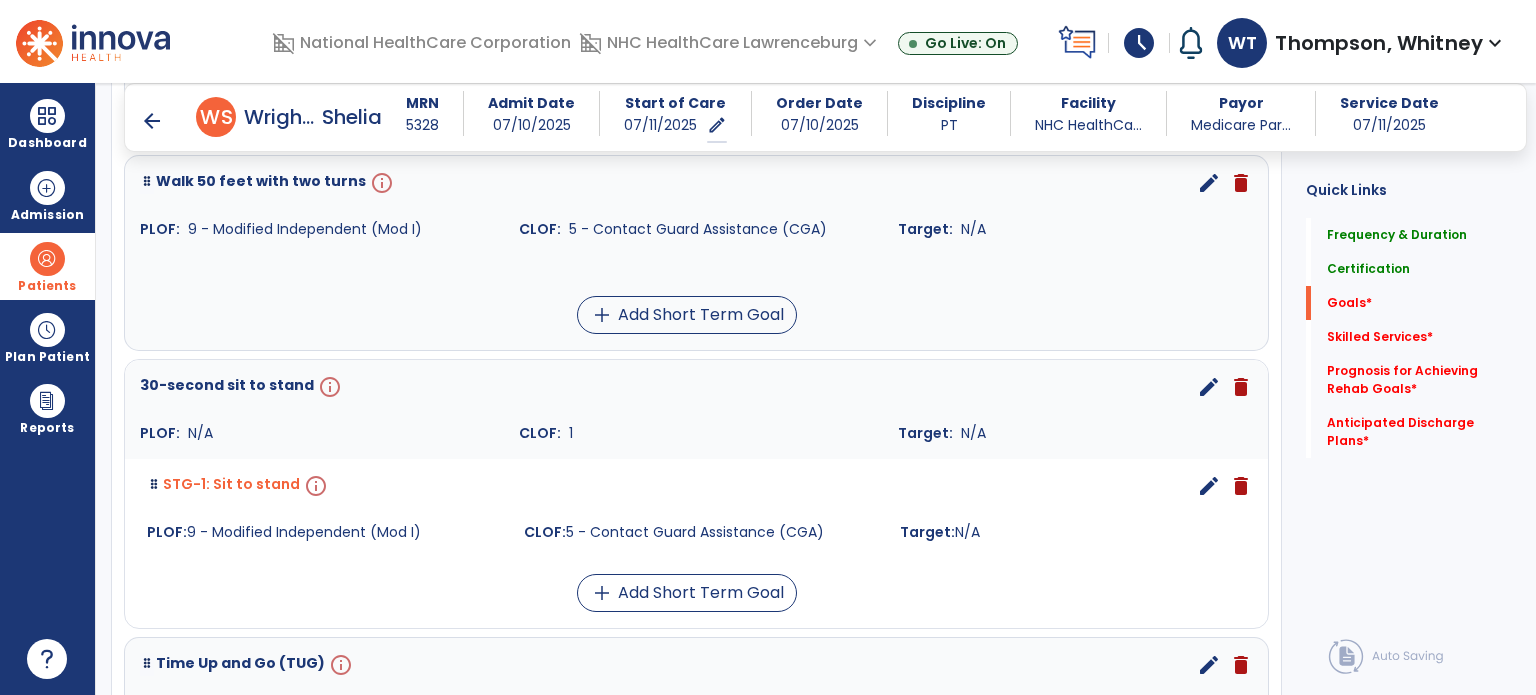 scroll, scrollTop: 1300, scrollLeft: 0, axis: vertical 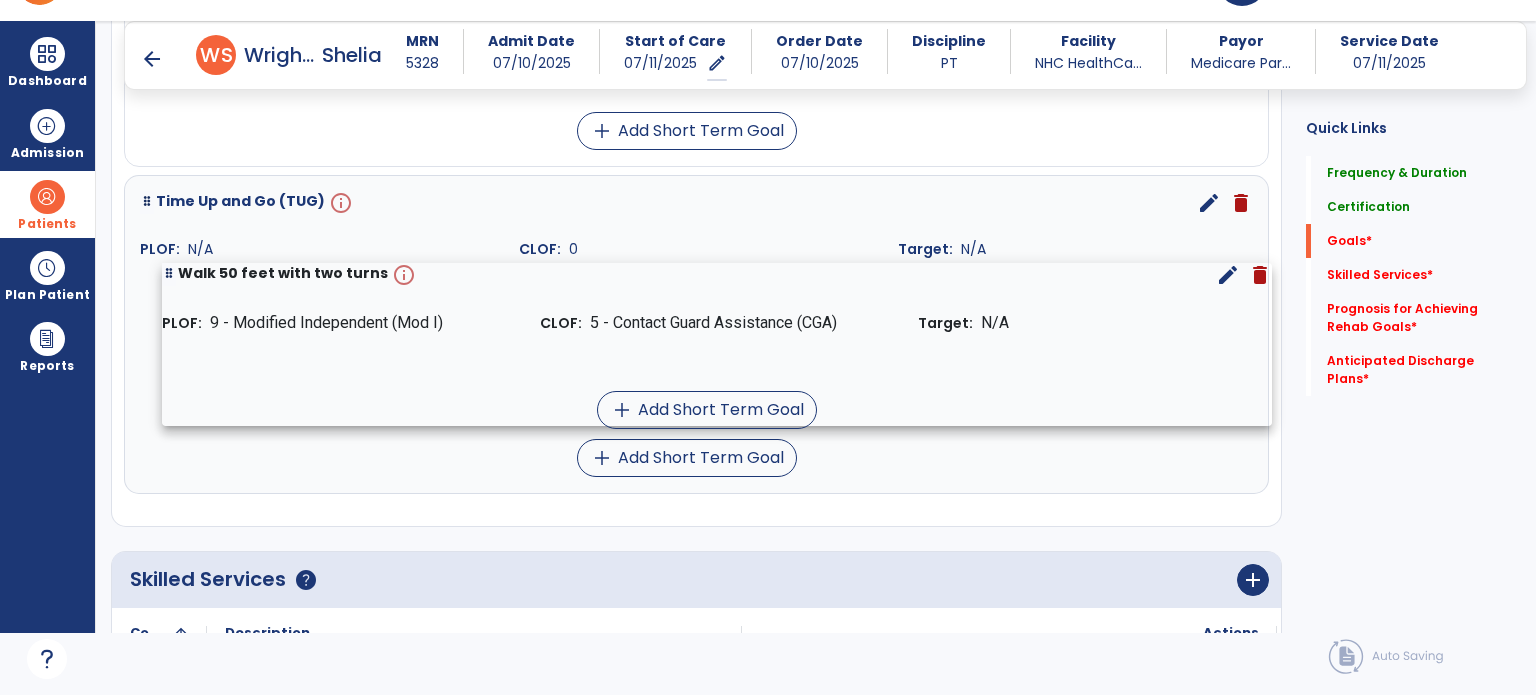 drag, startPoint x: 253, startPoint y: 280, endPoint x: 272, endPoint y: 270, distance: 21.470911 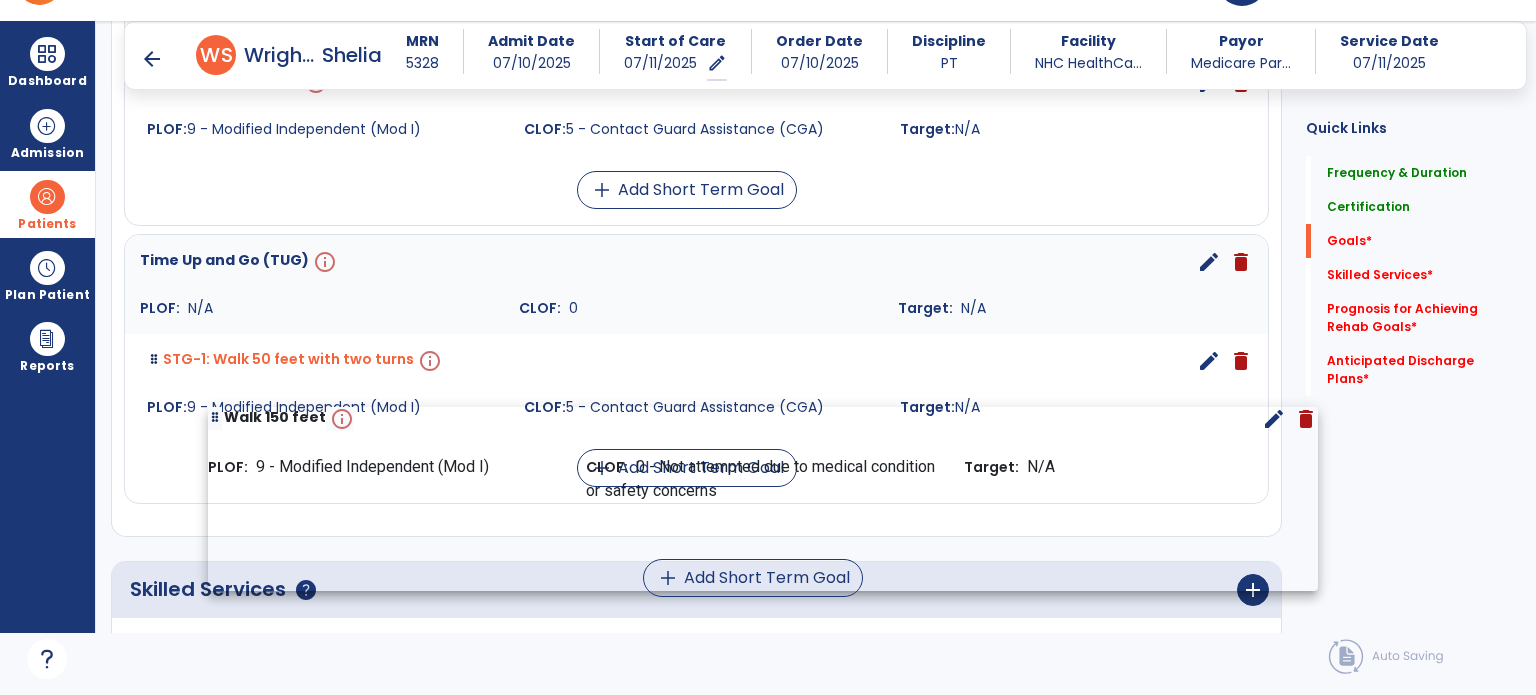scroll, scrollTop: 1354, scrollLeft: 0, axis: vertical 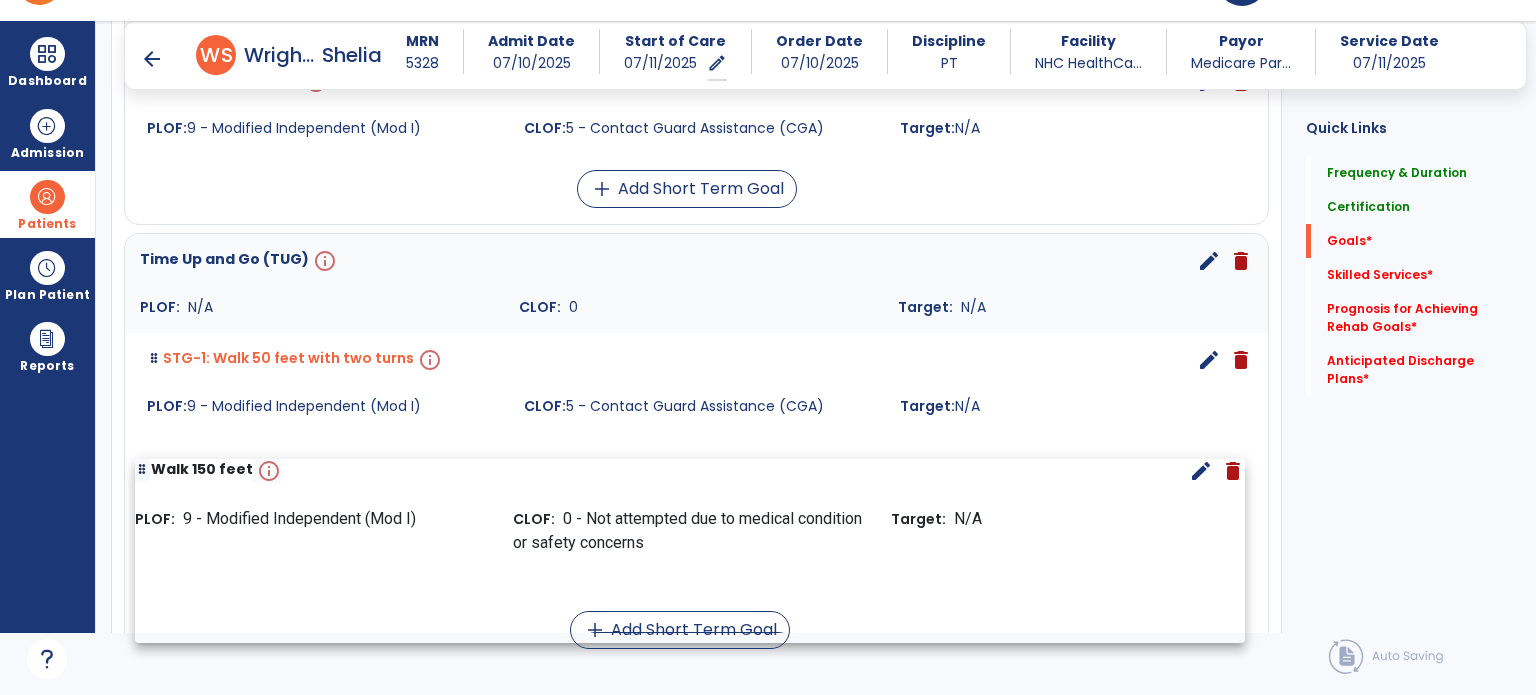 drag, startPoint x: 205, startPoint y: 257, endPoint x: 200, endPoint y: 470, distance: 213.05867 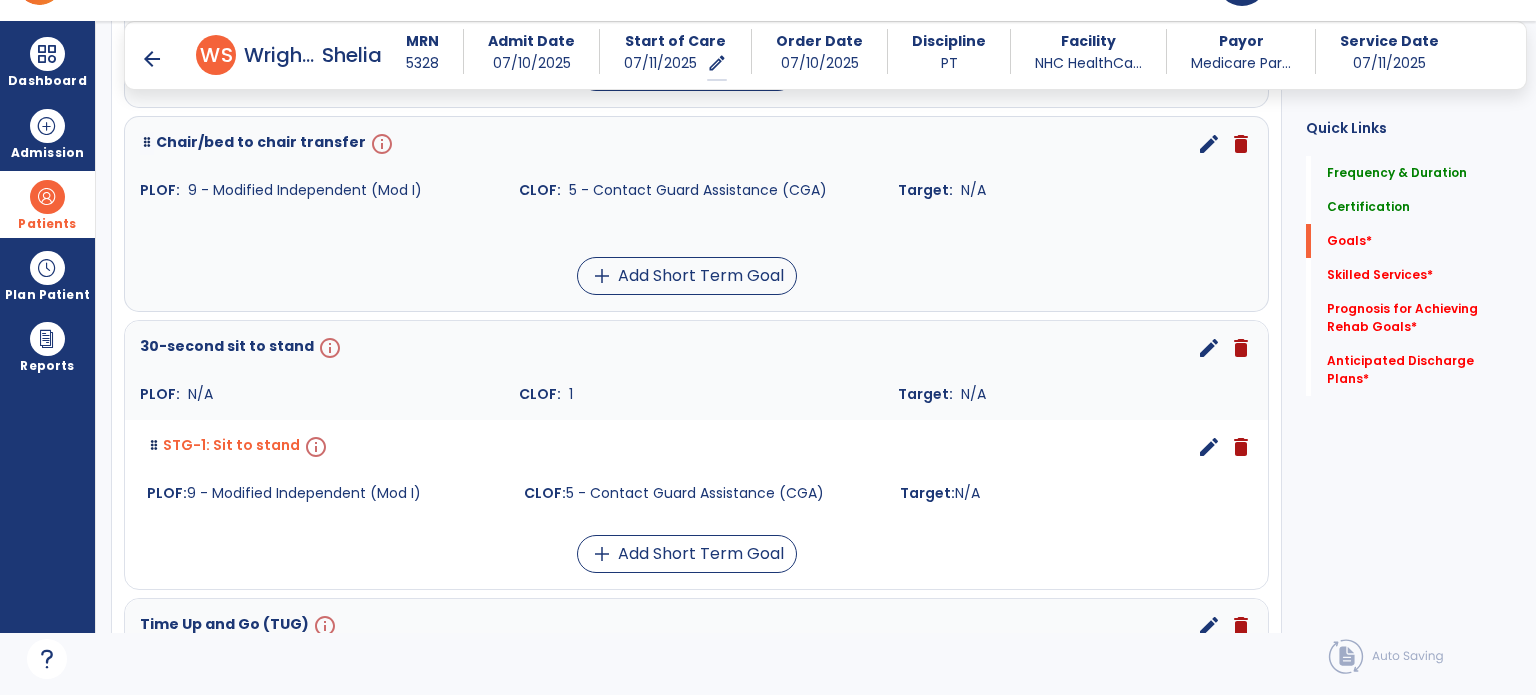 scroll, scrollTop: 913, scrollLeft: 0, axis: vertical 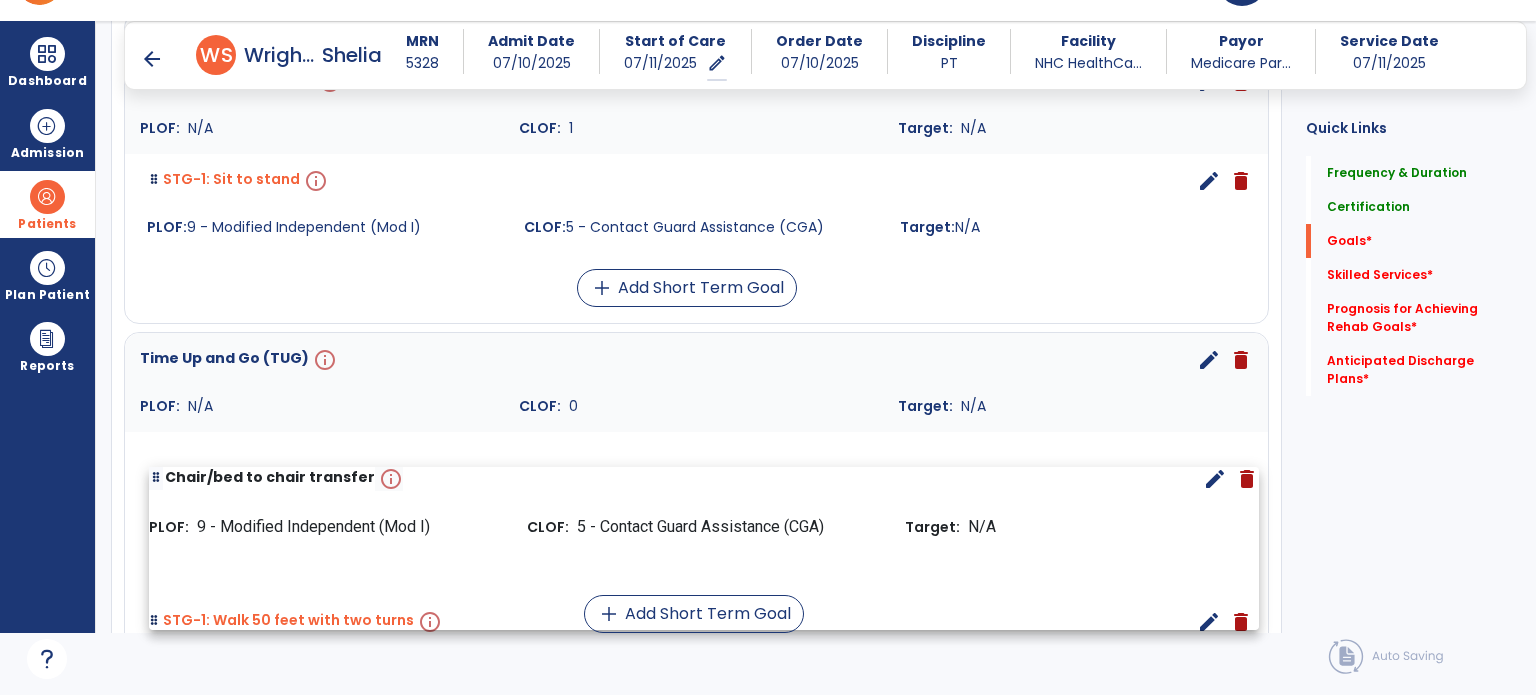 drag, startPoint x: 270, startPoint y: 167, endPoint x: 279, endPoint y: 468, distance: 301.13452 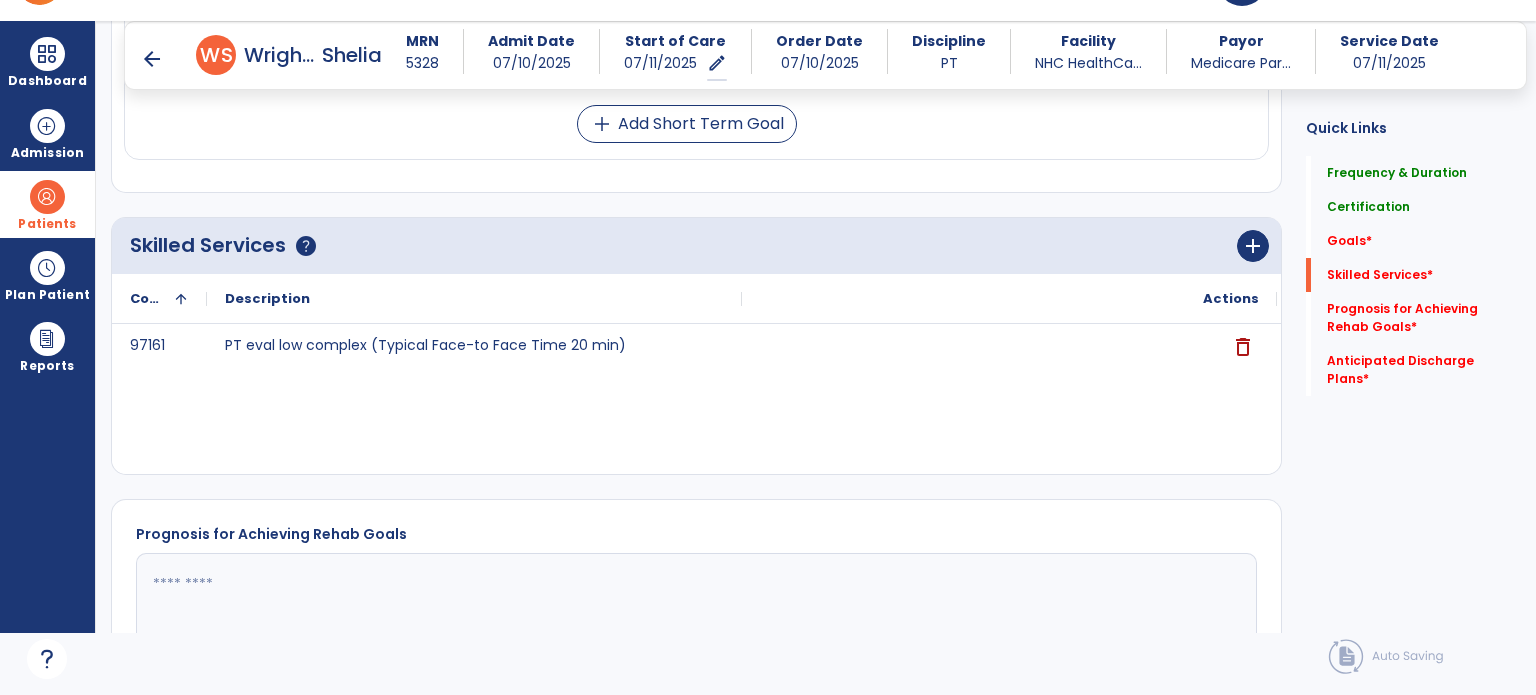 scroll, scrollTop: 1700, scrollLeft: 0, axis: vertical 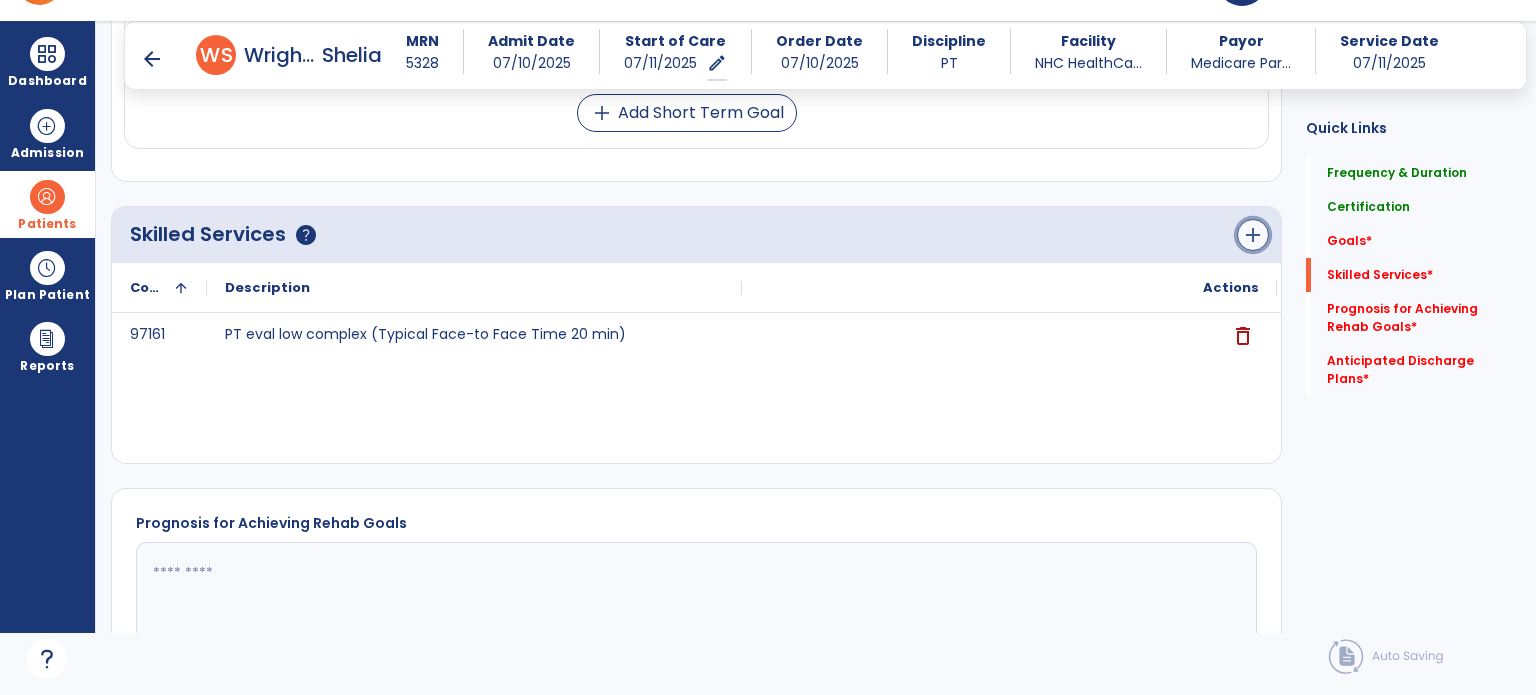 click on "add" 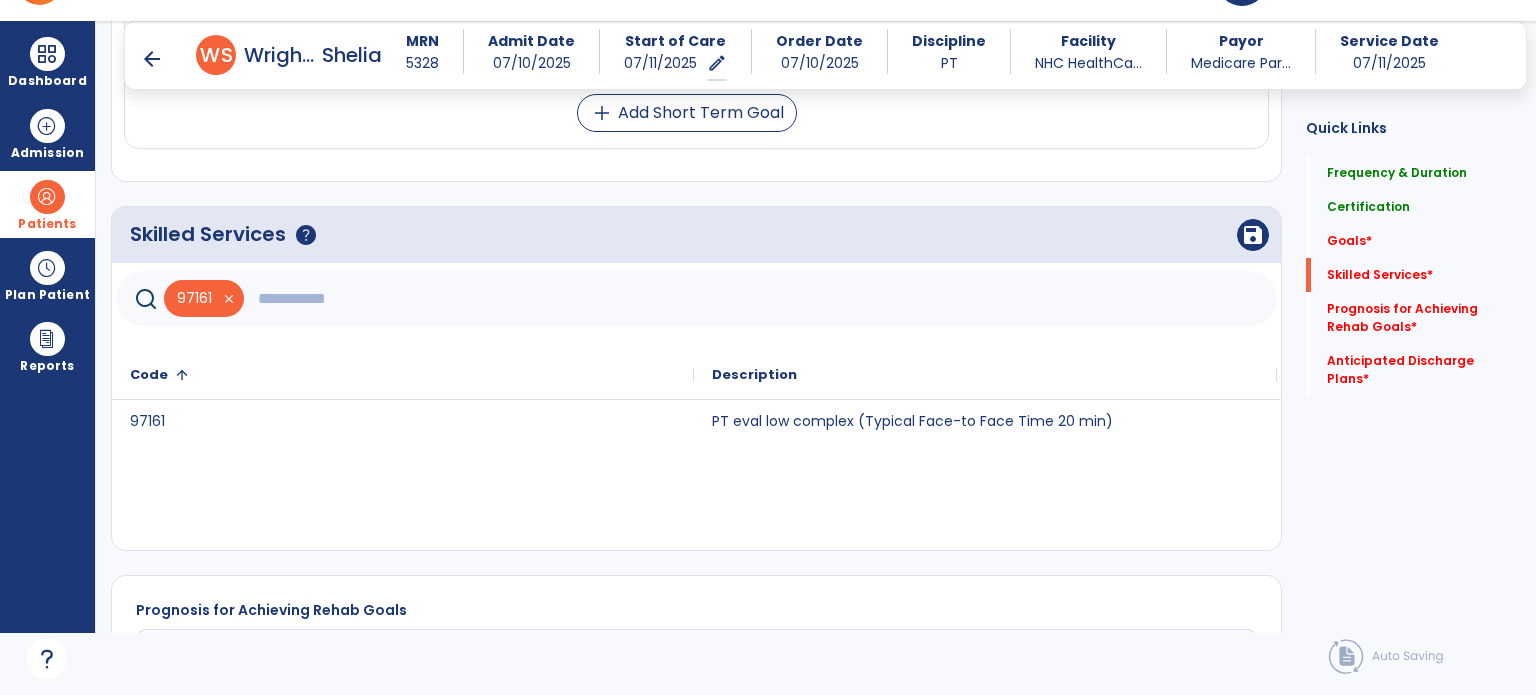 click 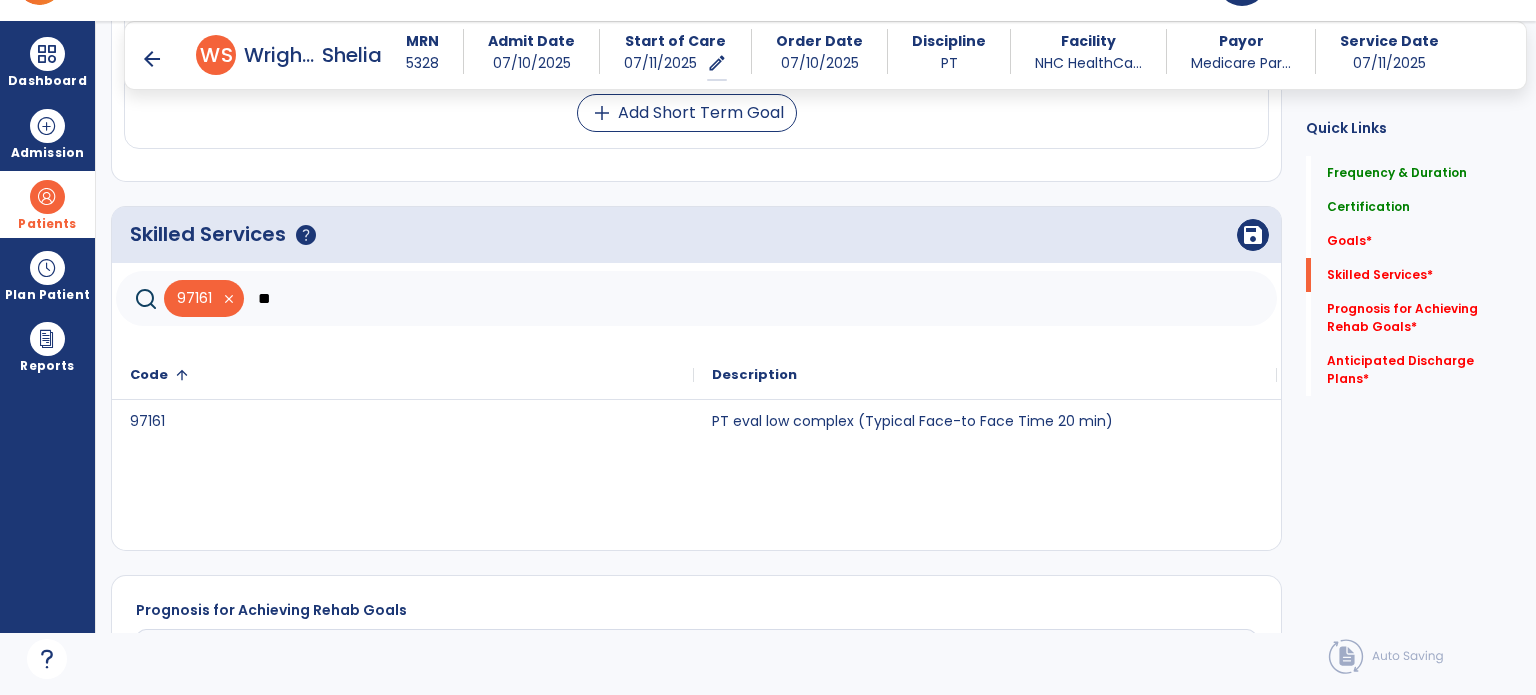 type on "*" 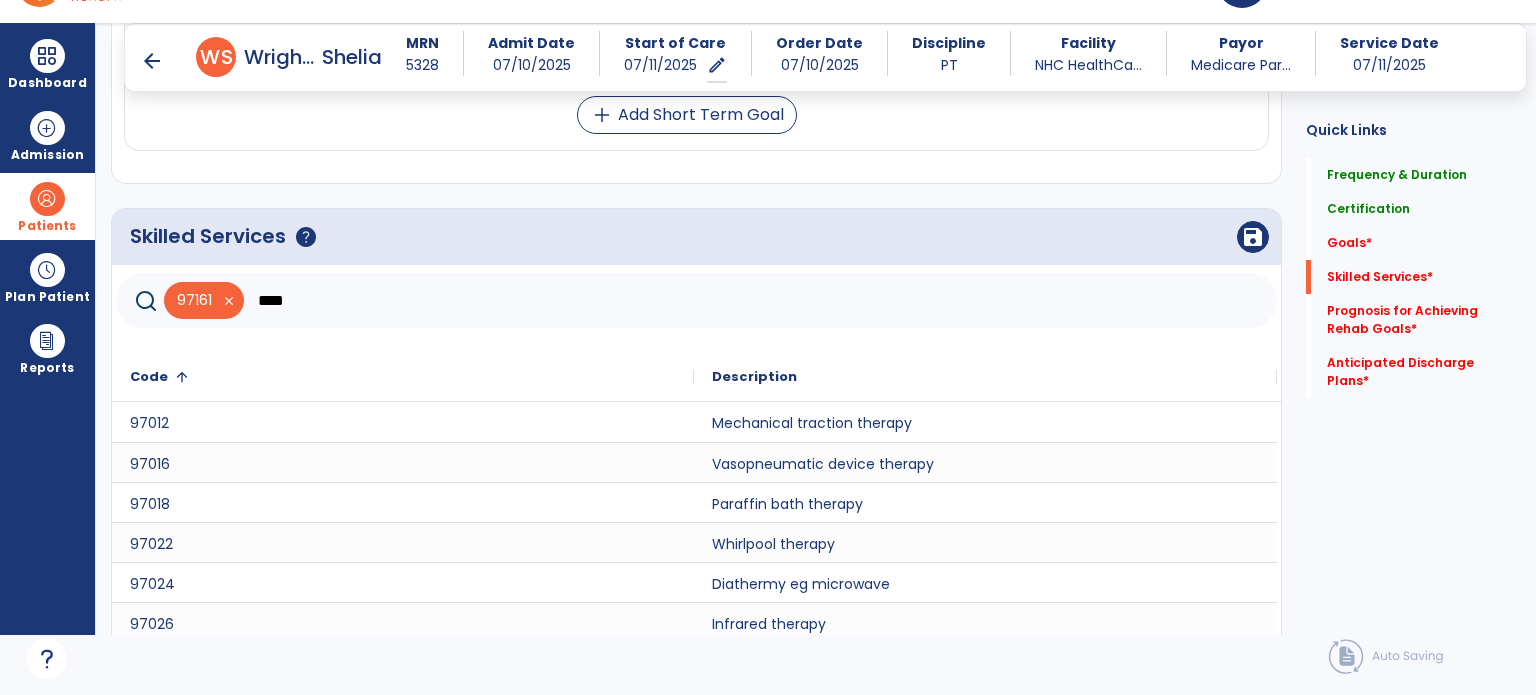 scroll, scrollTop: 5, scrollLeft: 0, axis: vertical 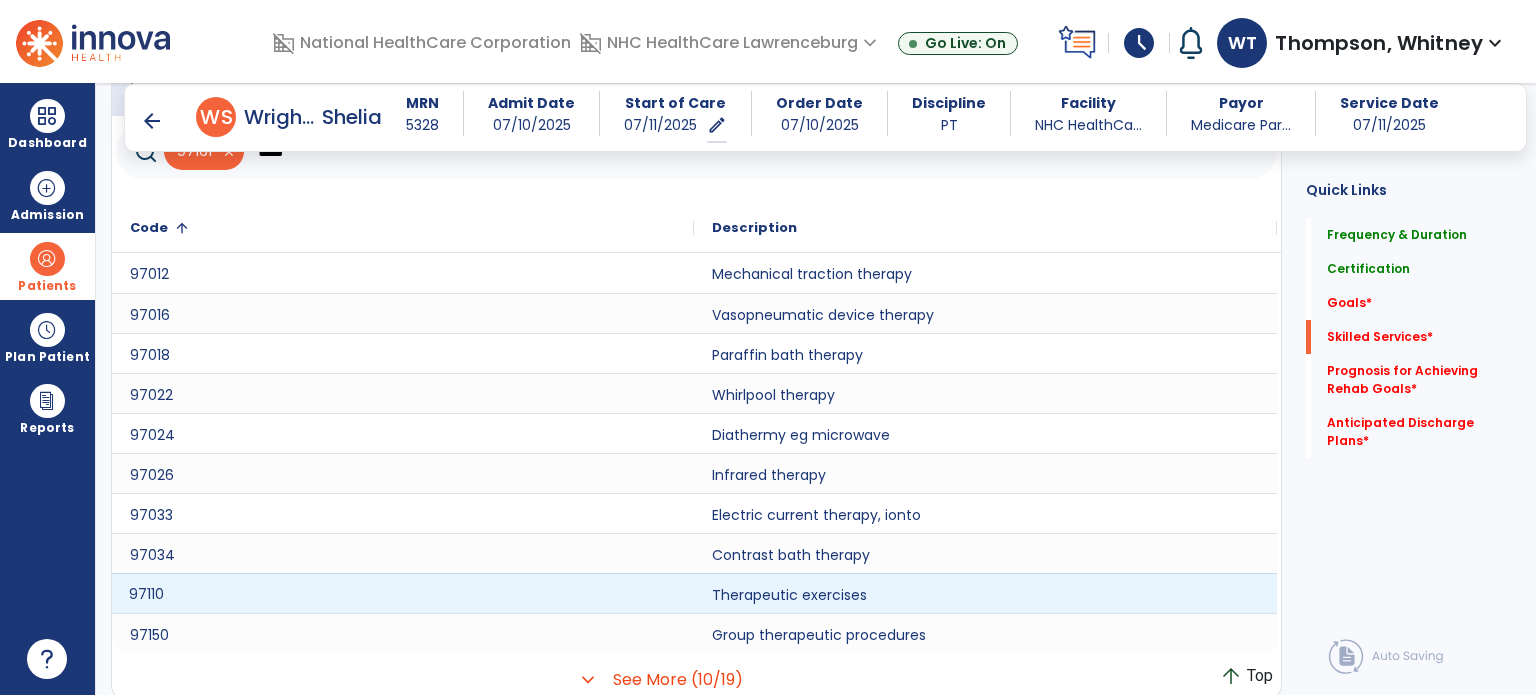 click on "97110" 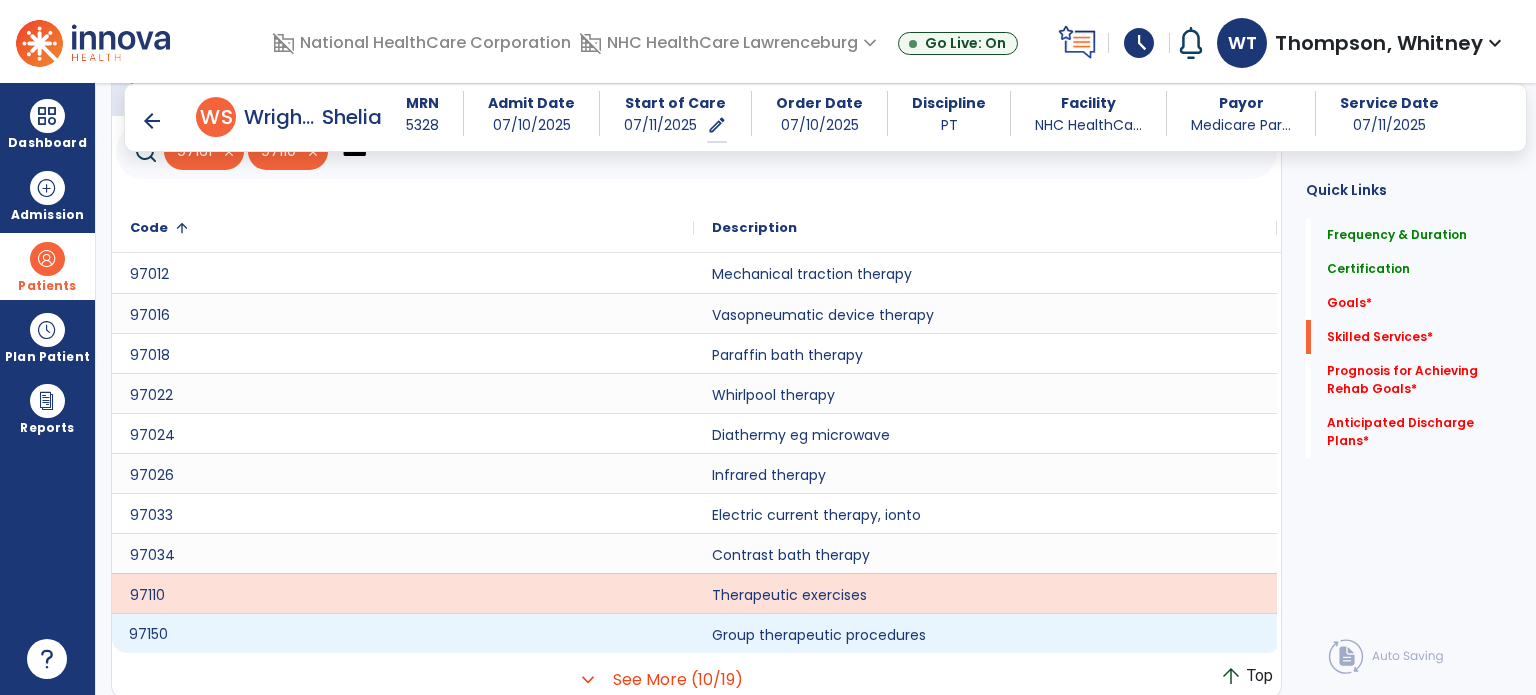click on "97150" 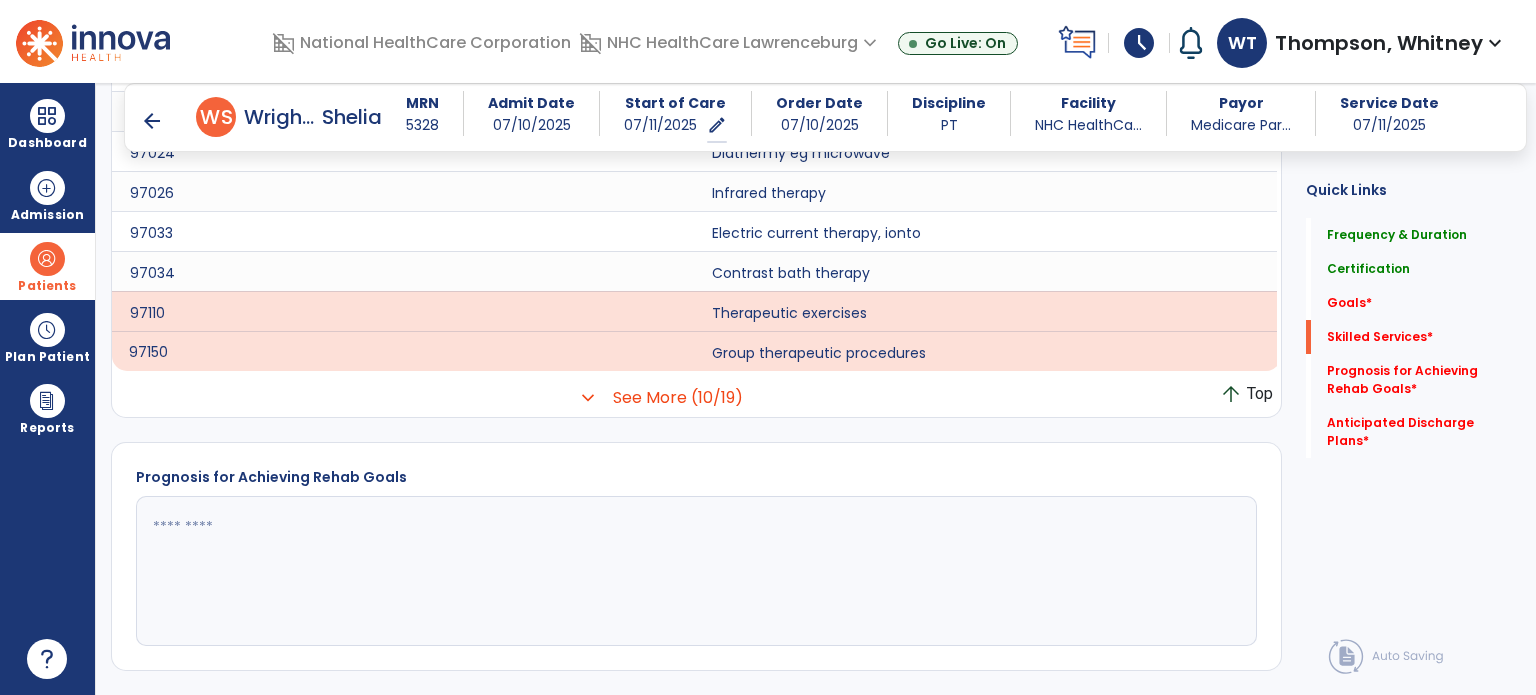 scroll, scrollTop: 2209, scrollLeft: 0, axis: vertical 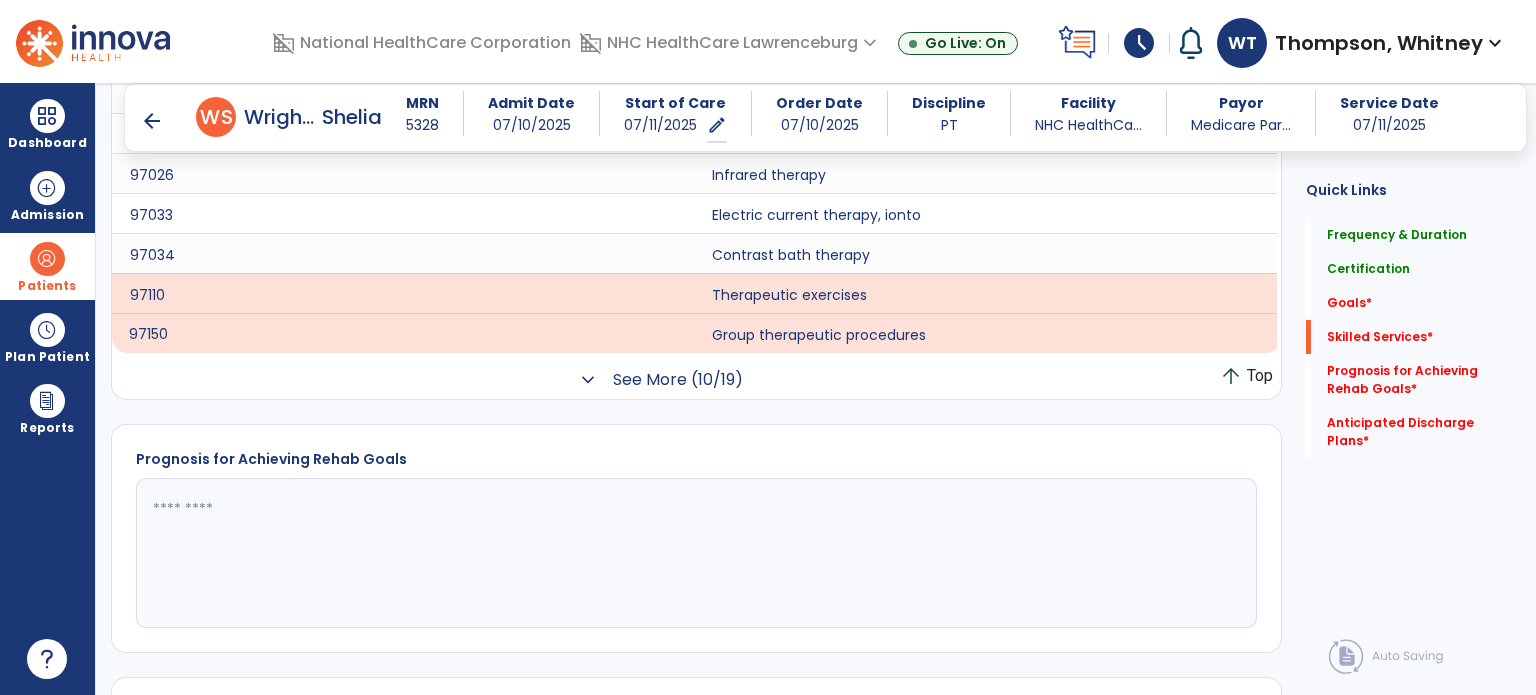 click on "expand_more" 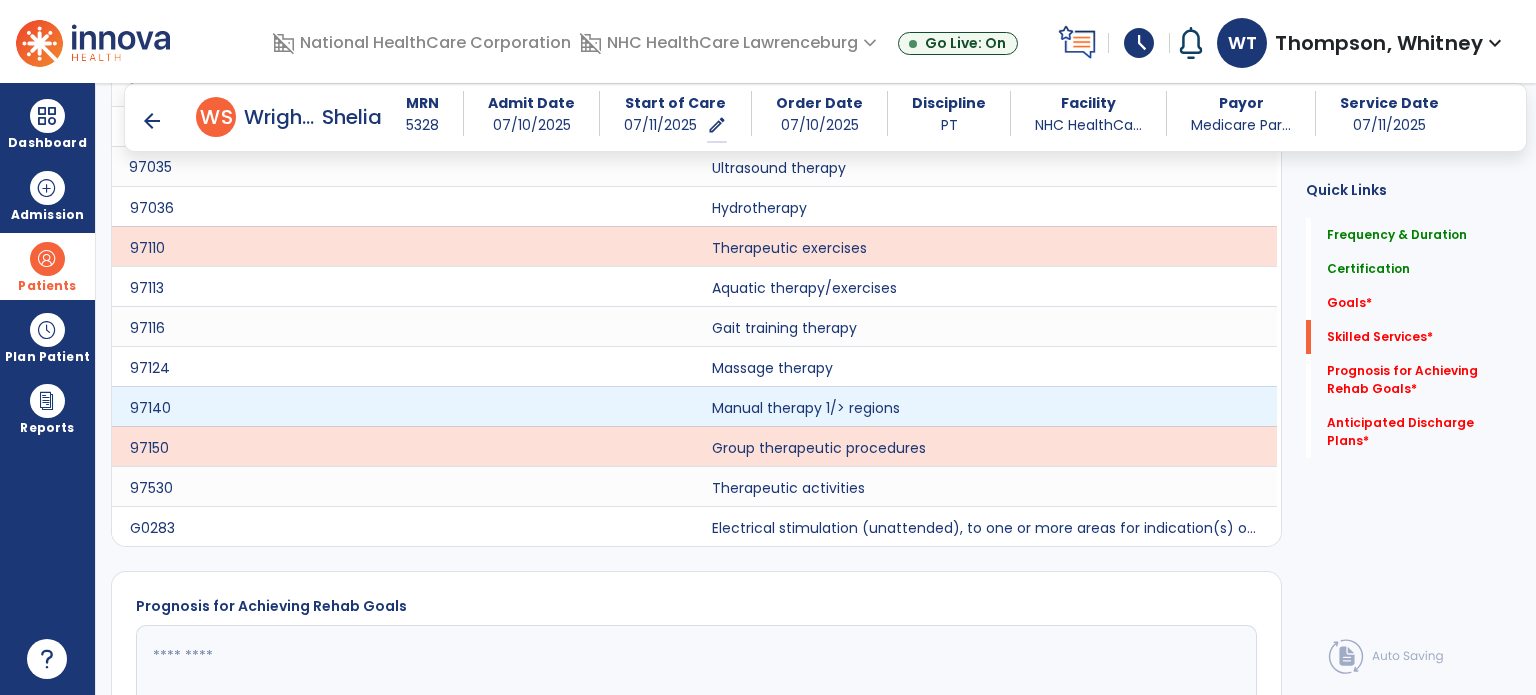 scroll, scrollTop: 2409, scrollLeft: 0, axis: vertical 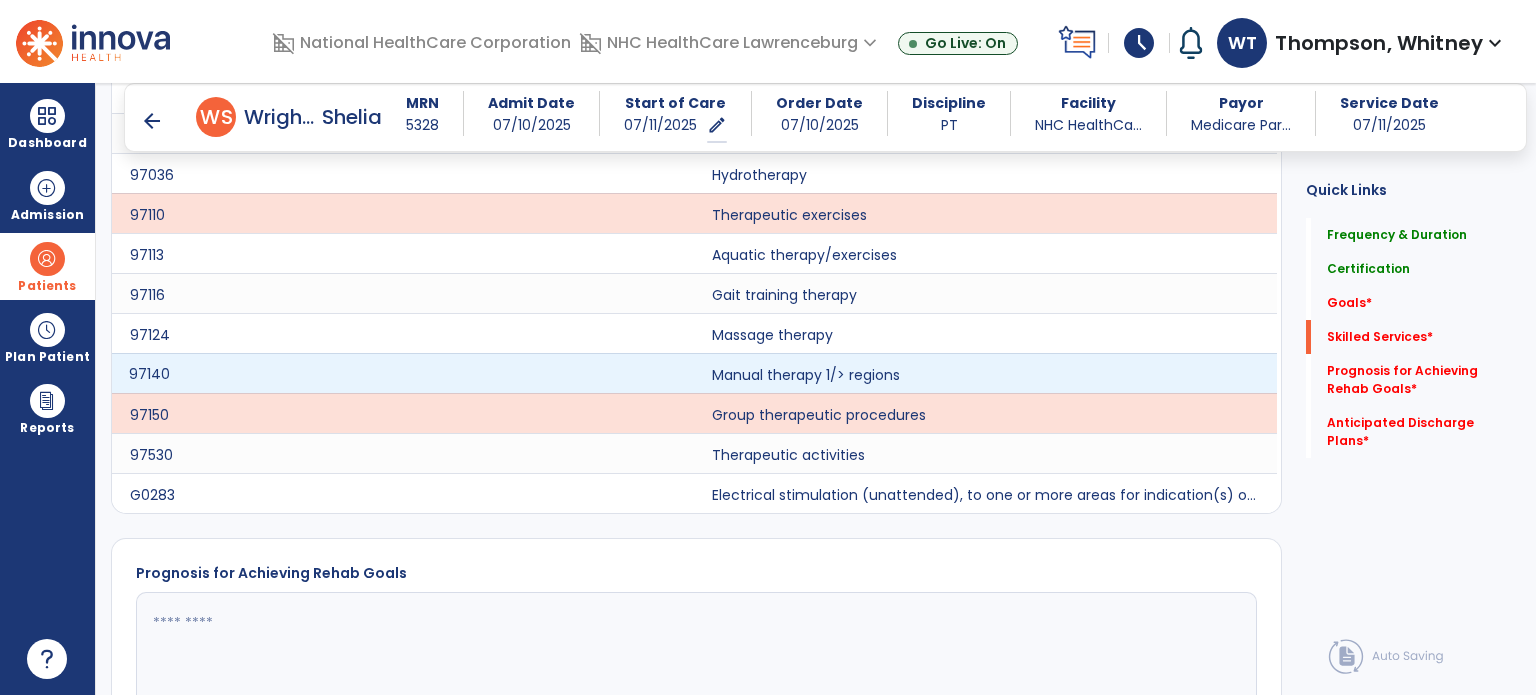 click on "97140" 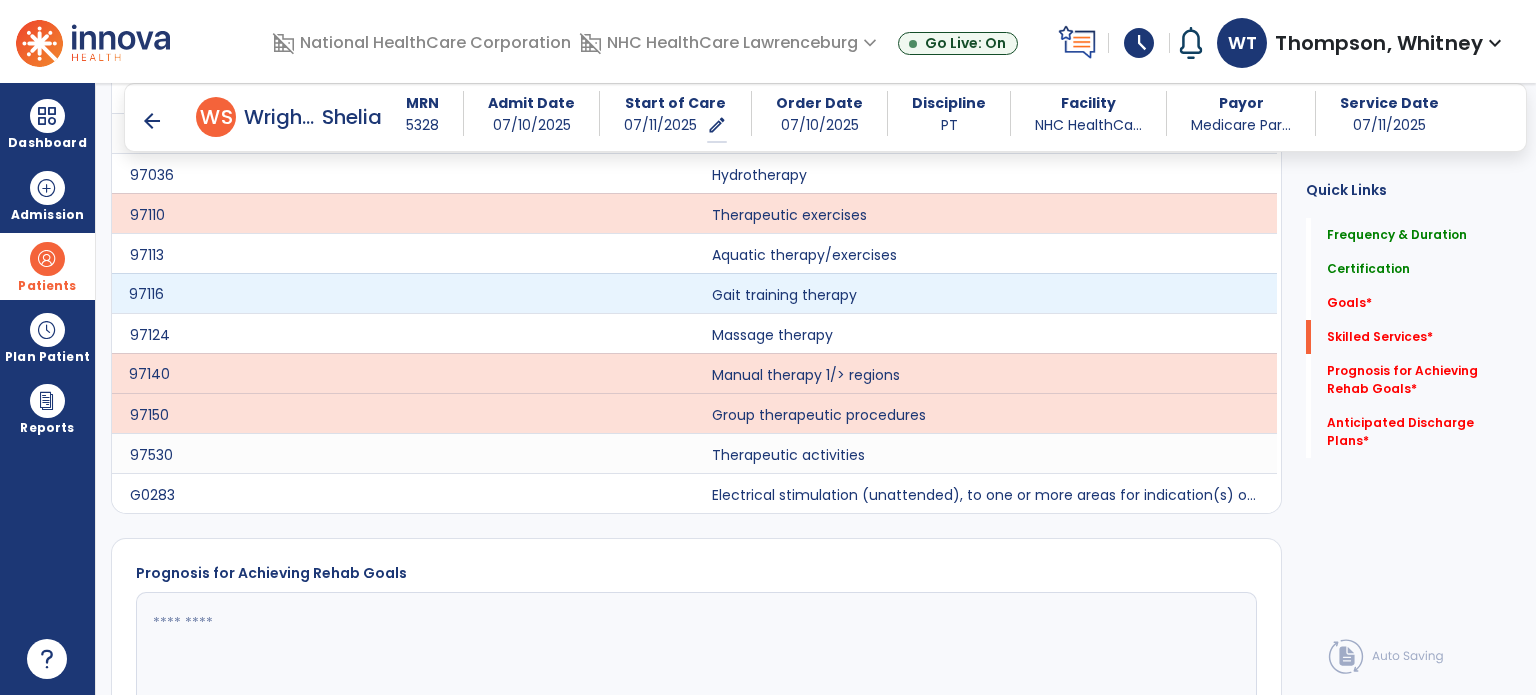 click on "97116" 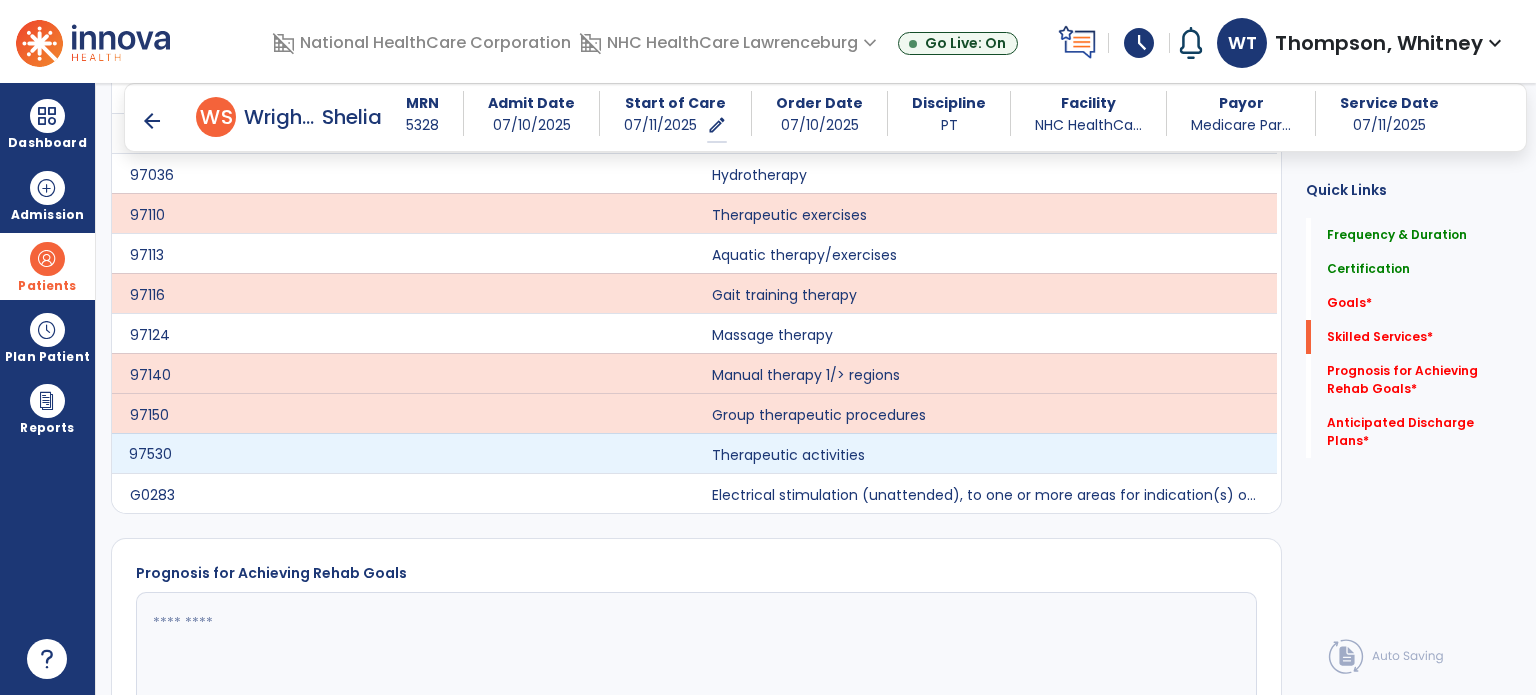 click on "97530" 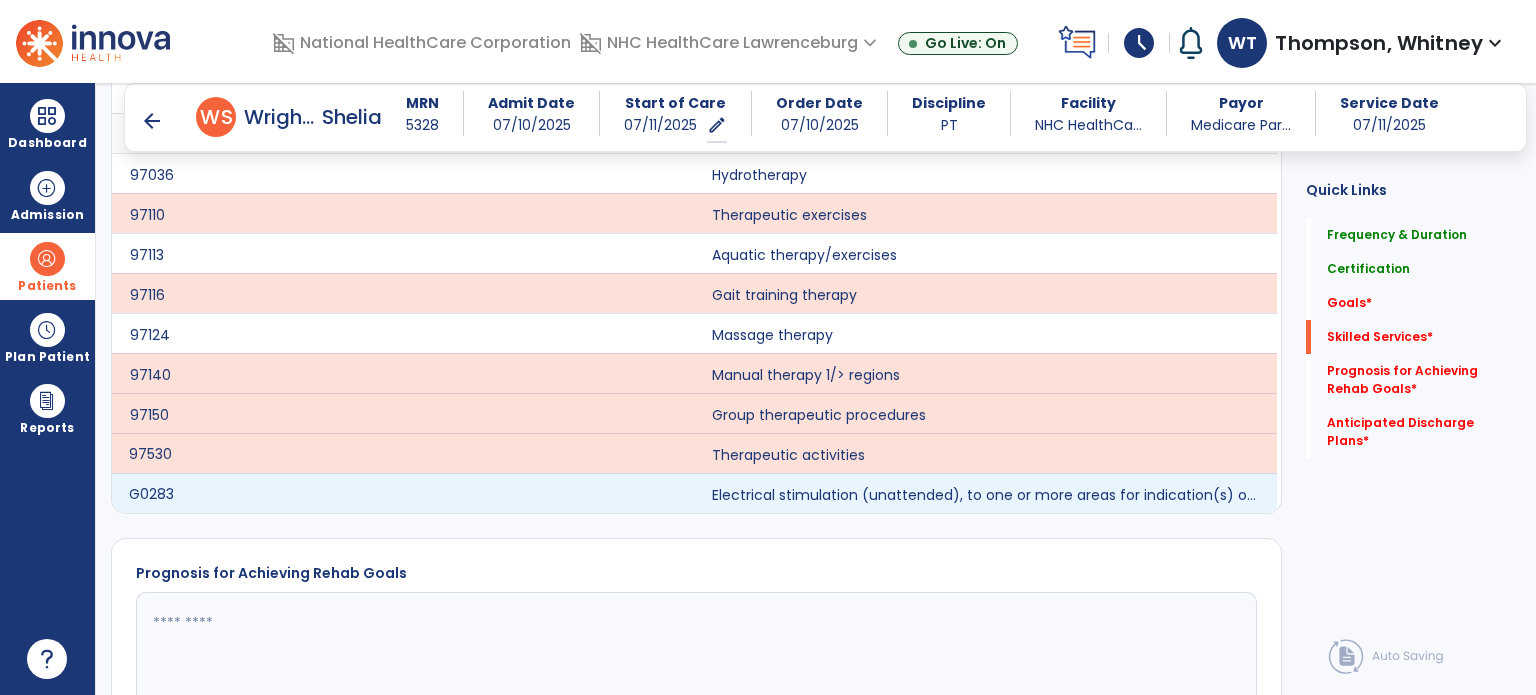 click on "G0283" 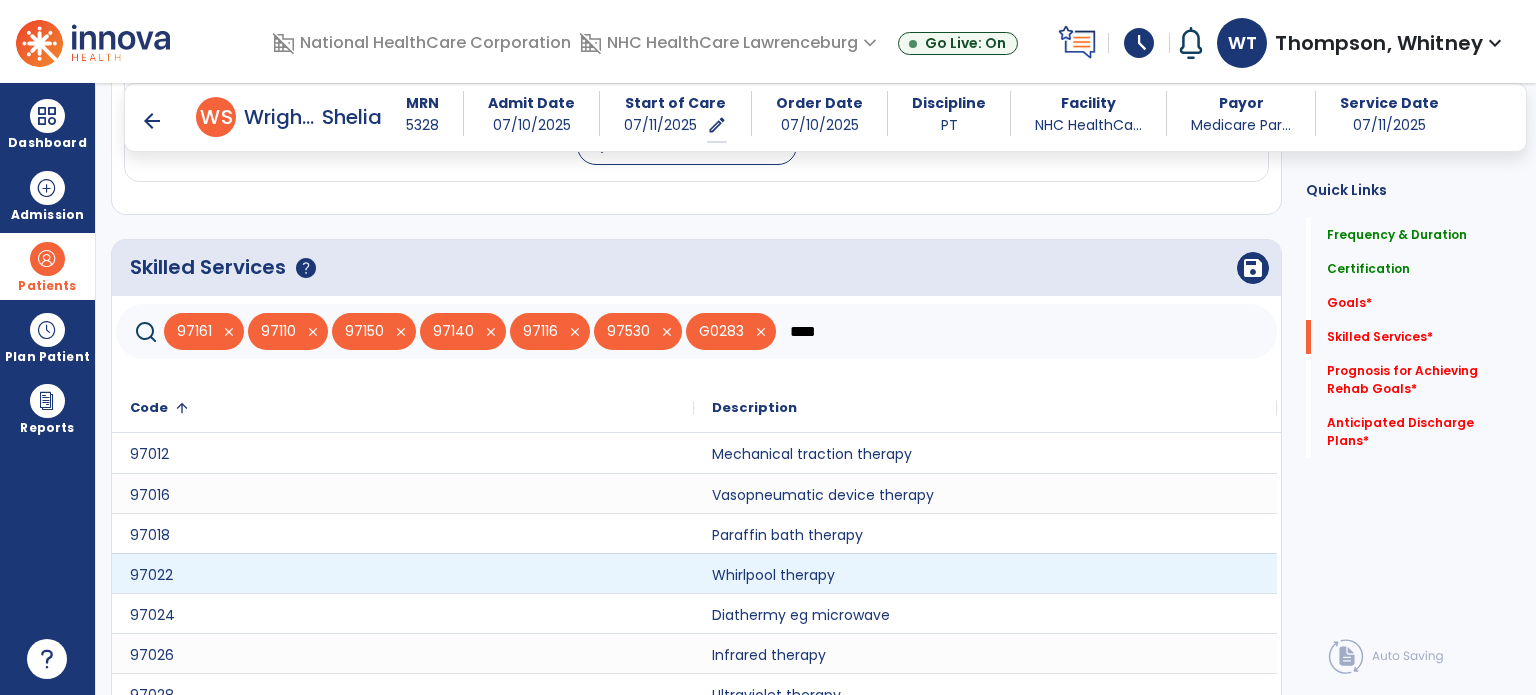 scroll, scrollTop: 1709, scrollLeft: 0, axis: vertical 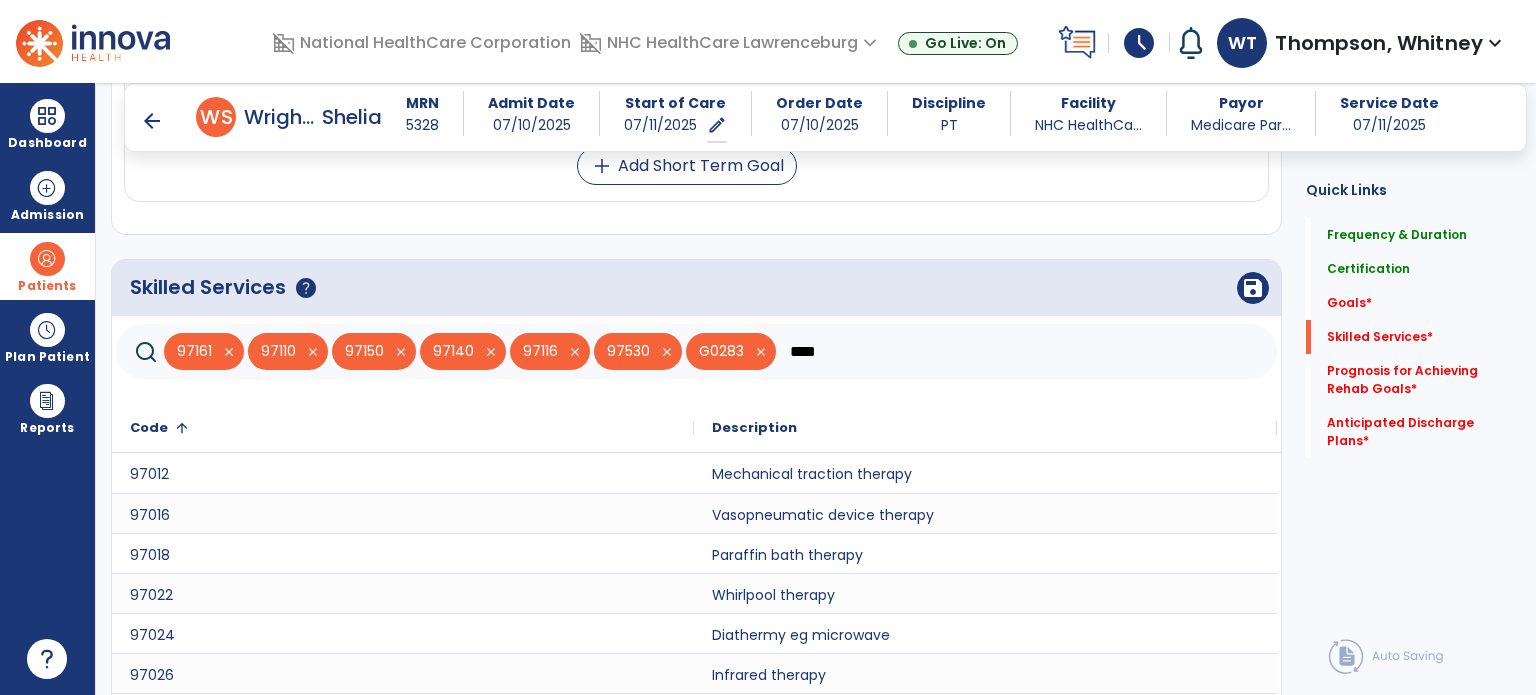 drag, startPoint x: 809, startPoint y: 349, endPoint x: 781, endPoint y: 351, distance: 28.071337 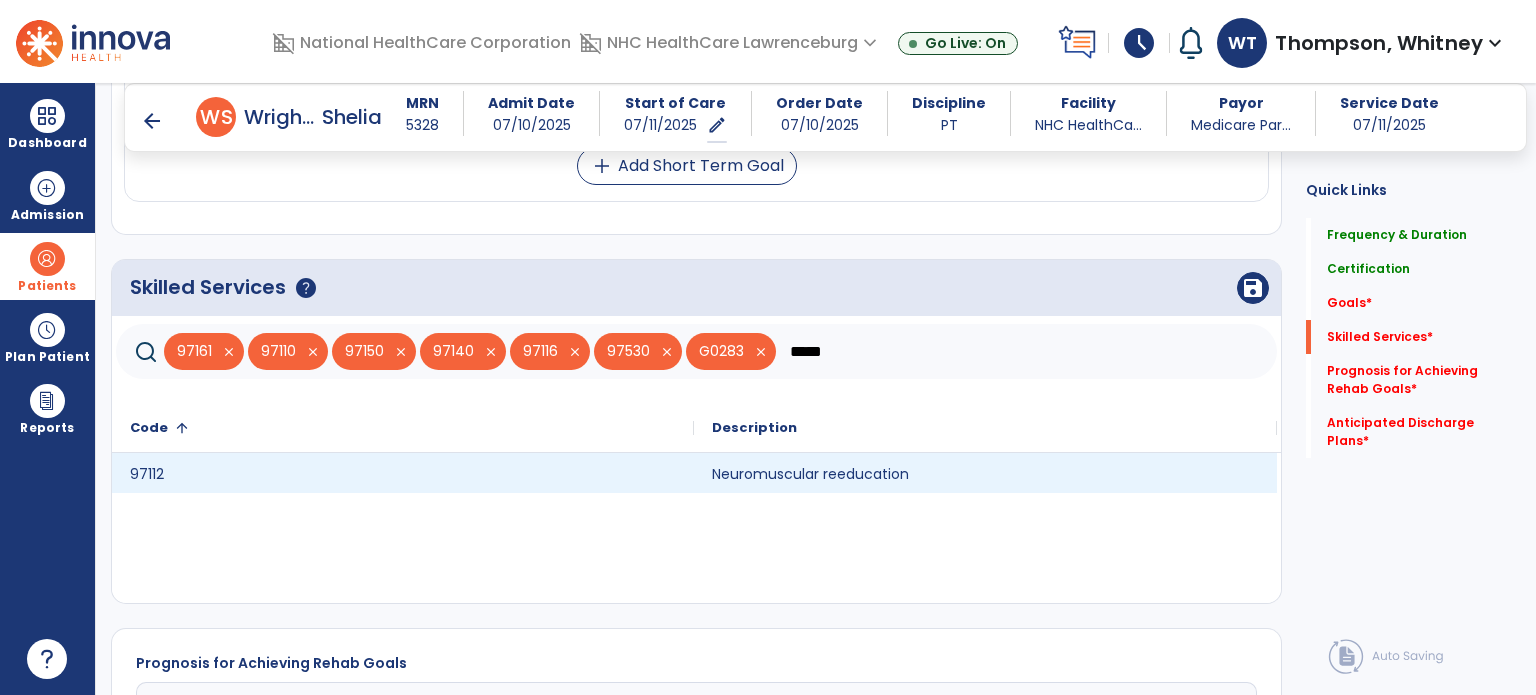 type on "*****" 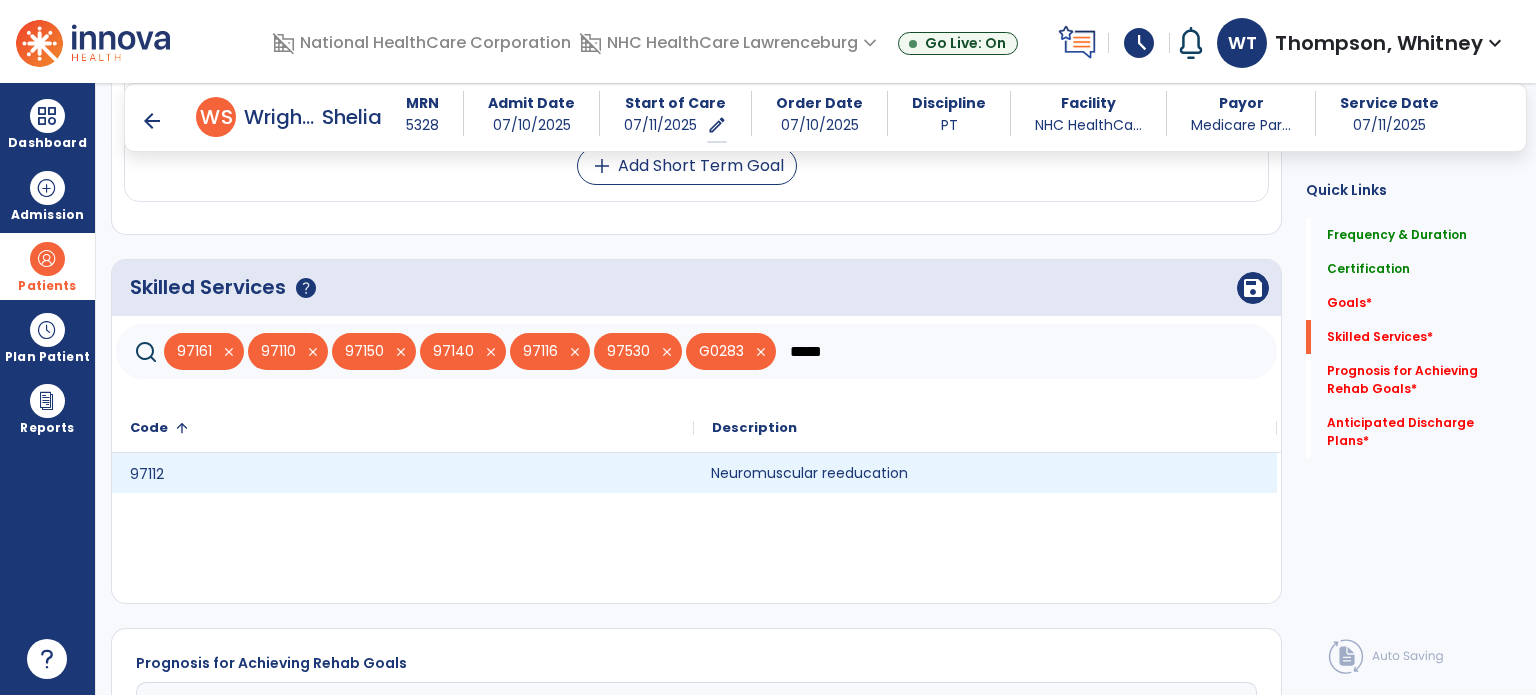 click on "Neuromuscular reeducation" 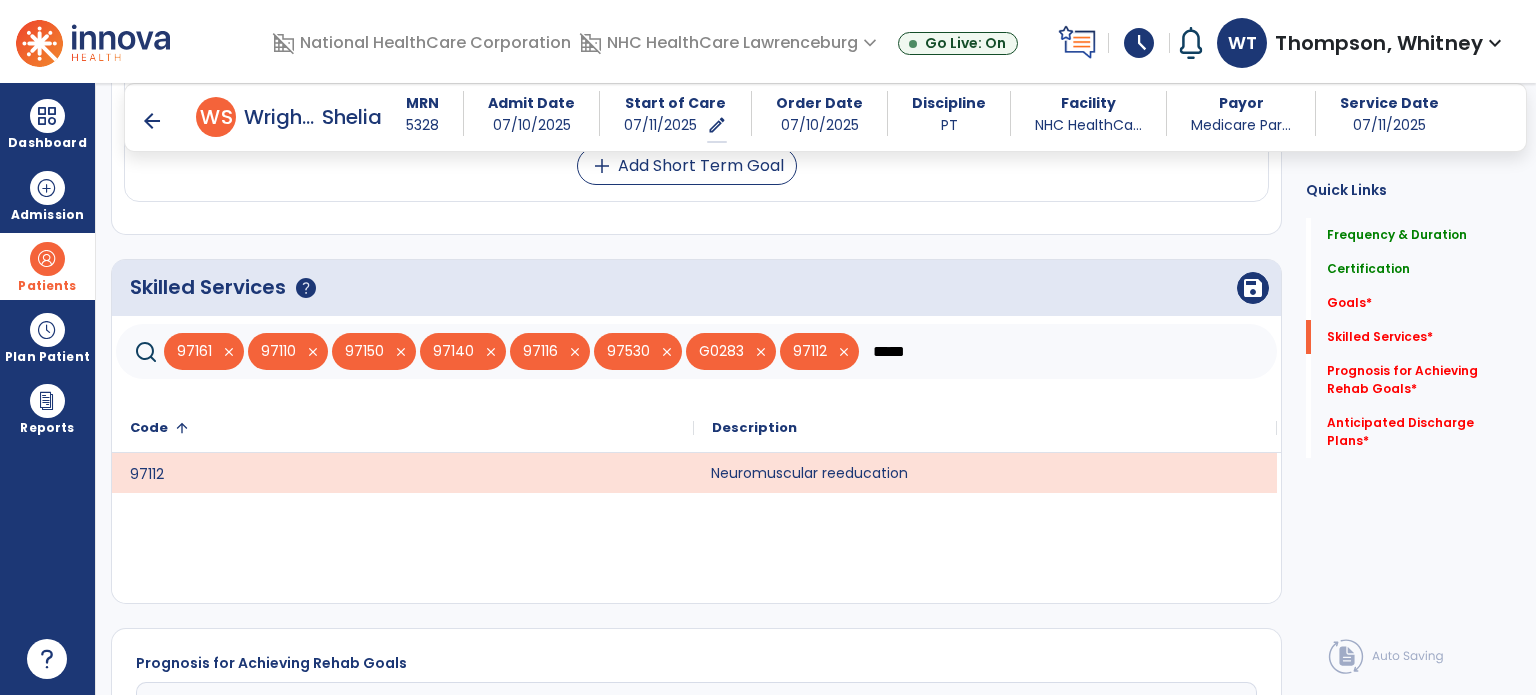 drag, startPoint x: 922, startPoint y: 347, endPoint x: 868, endPoint y: 355, distance: 54.589375 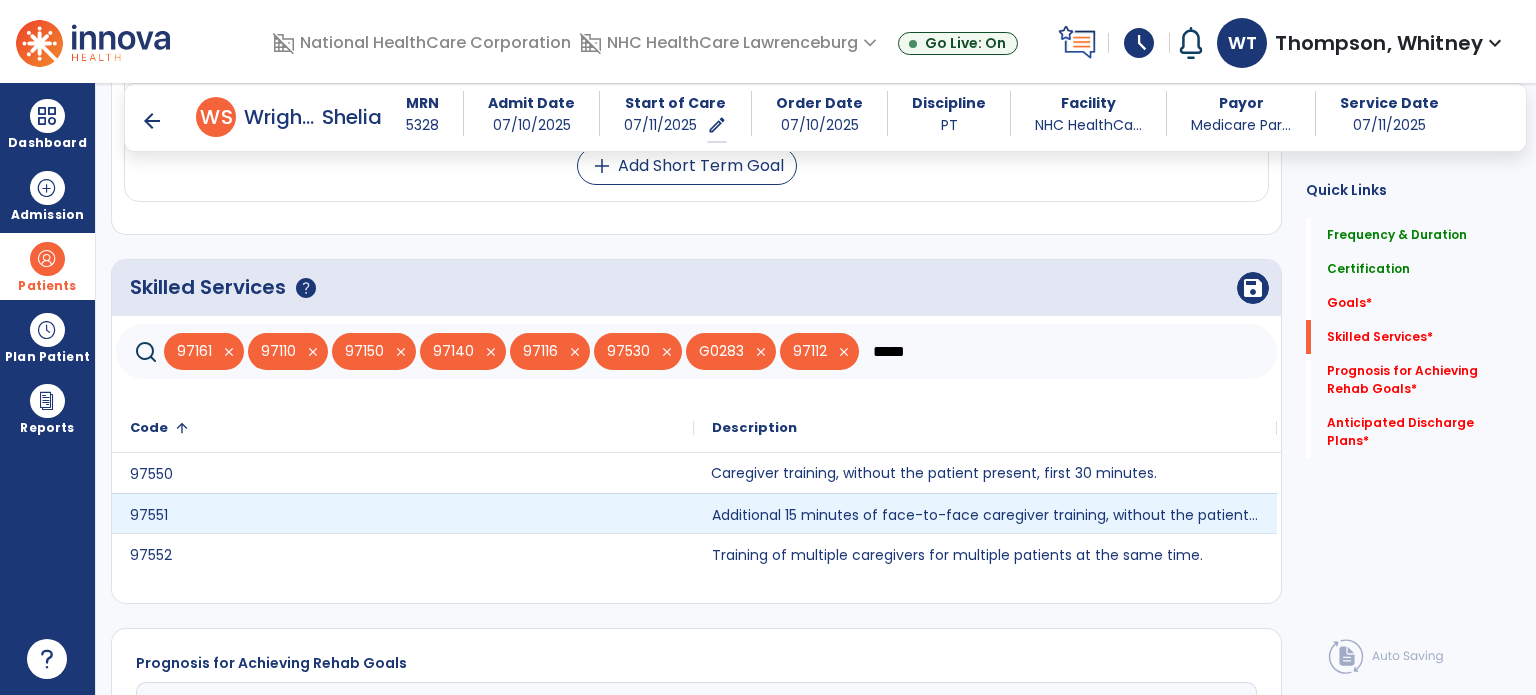 type on "*****" 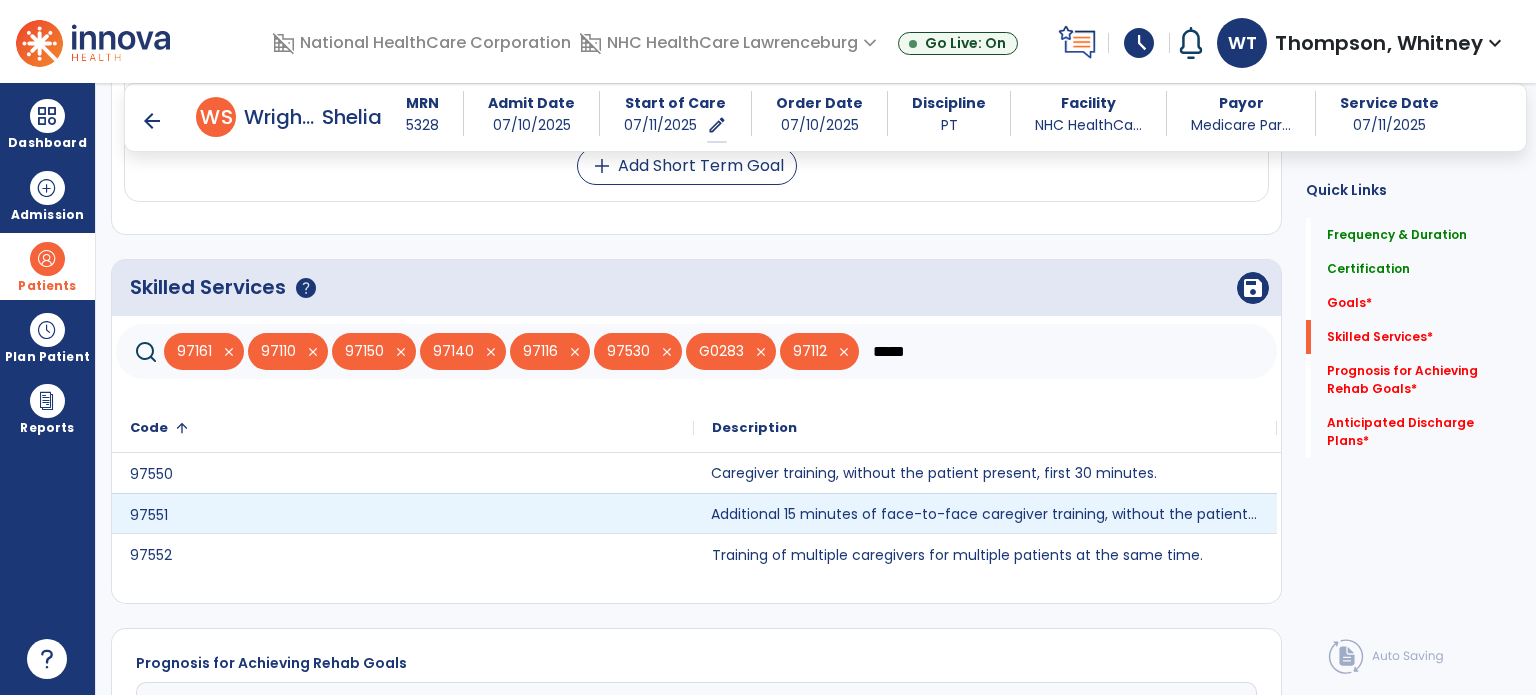 click on "Additional 15 minutes of face-to-face caregiver training, without the patient present, after 97550 is billed." 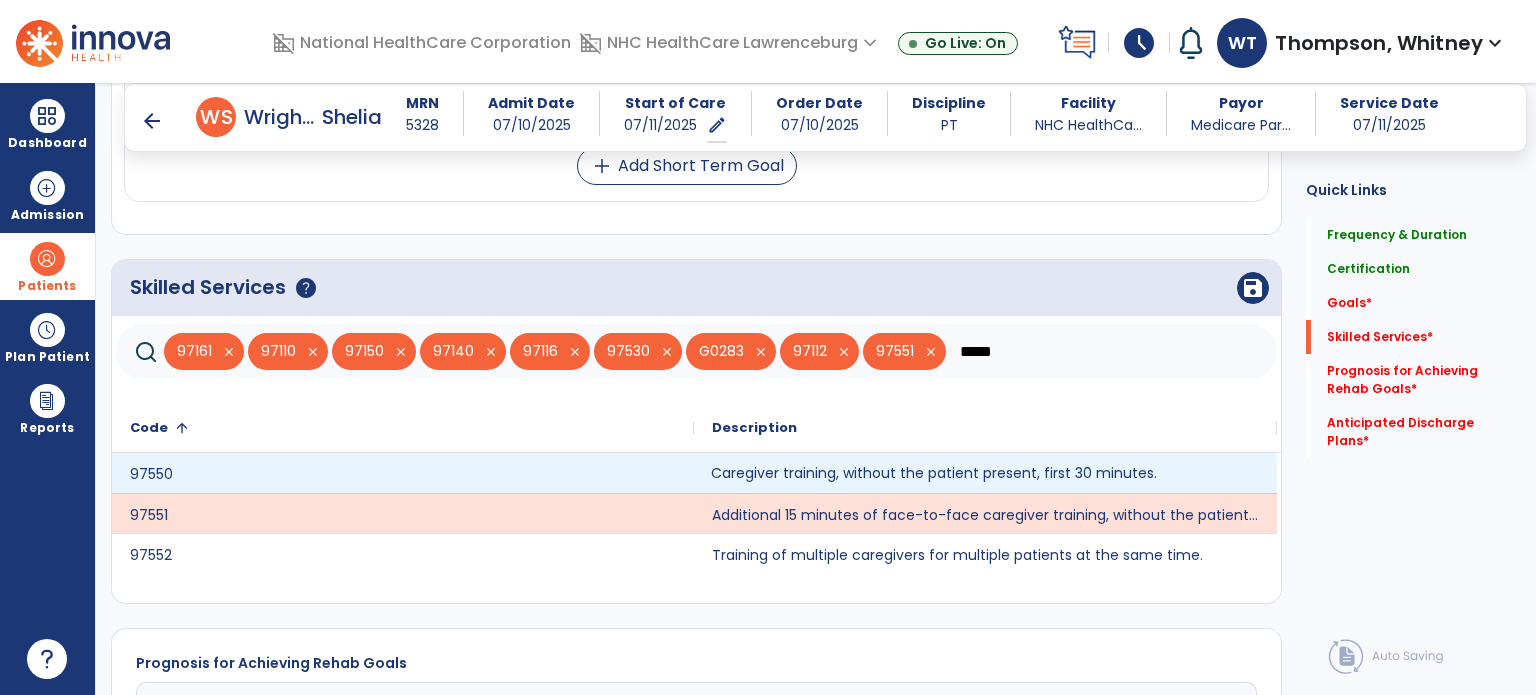 click on "Caregiver training, without the patient present, first 30 minutes." 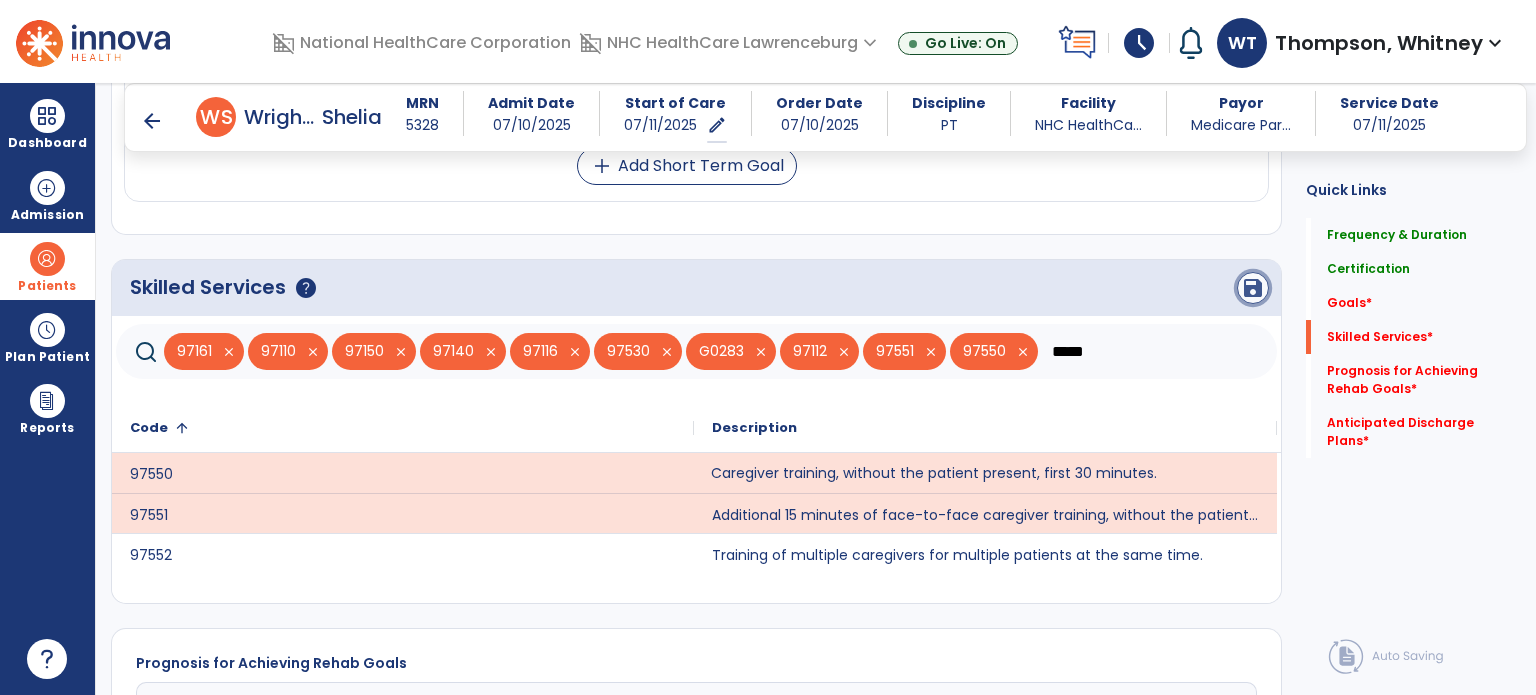 click on "save" 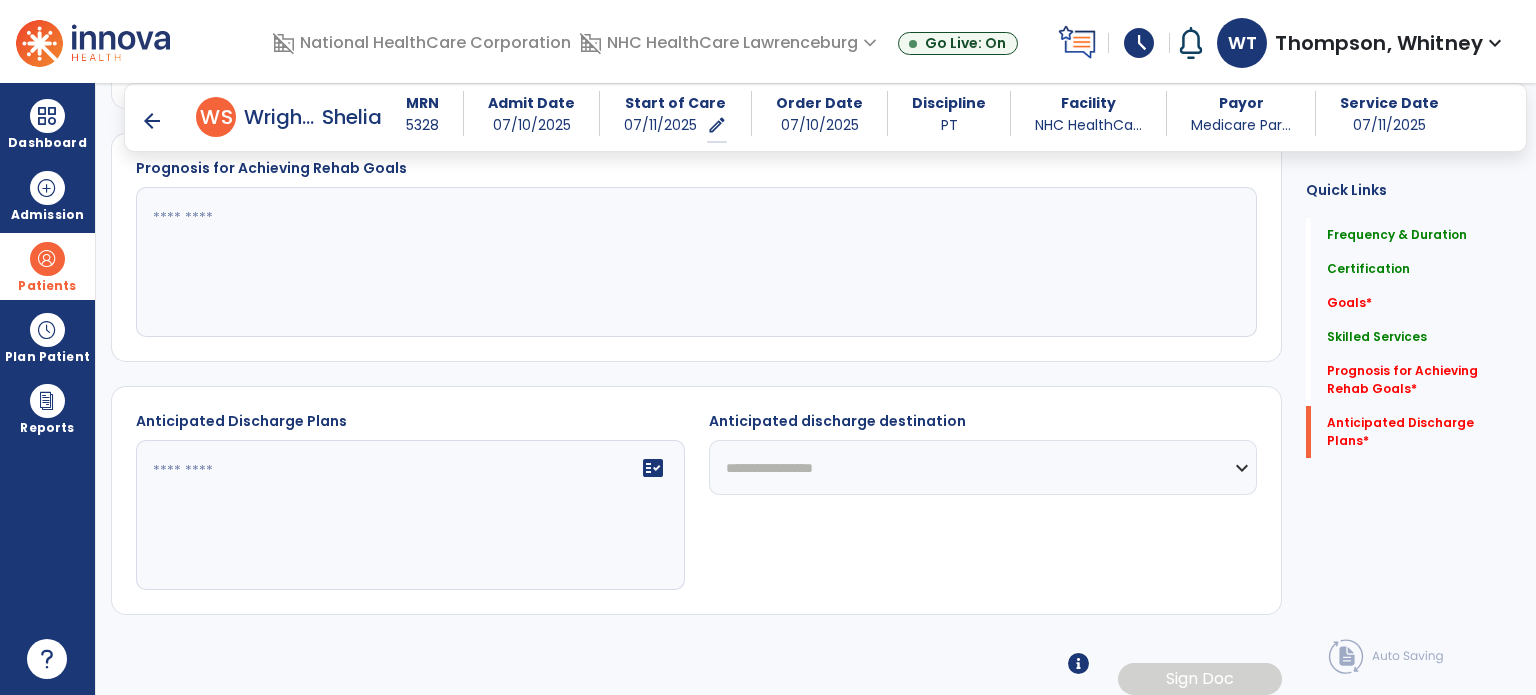 scroll, scrollTop: 2377, scrollLeft: 0, axis: vertical 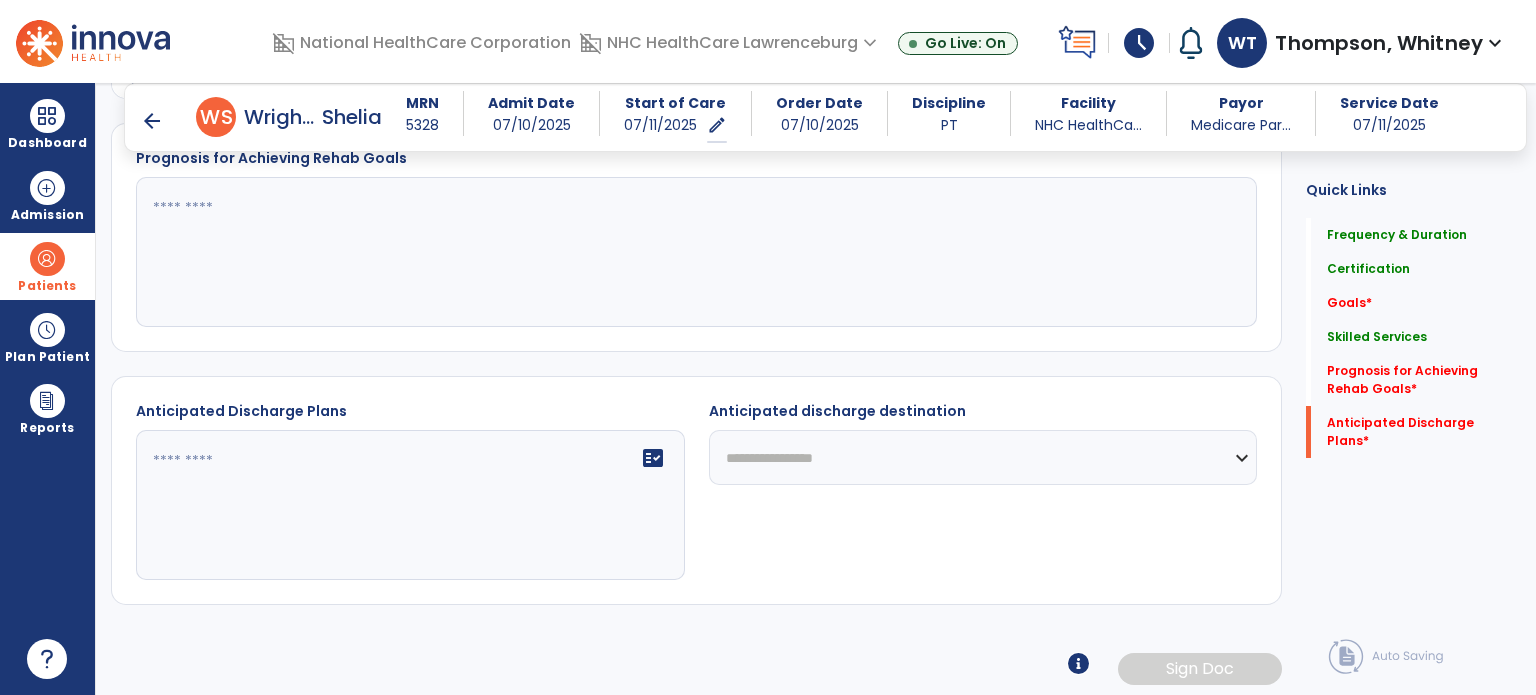 click 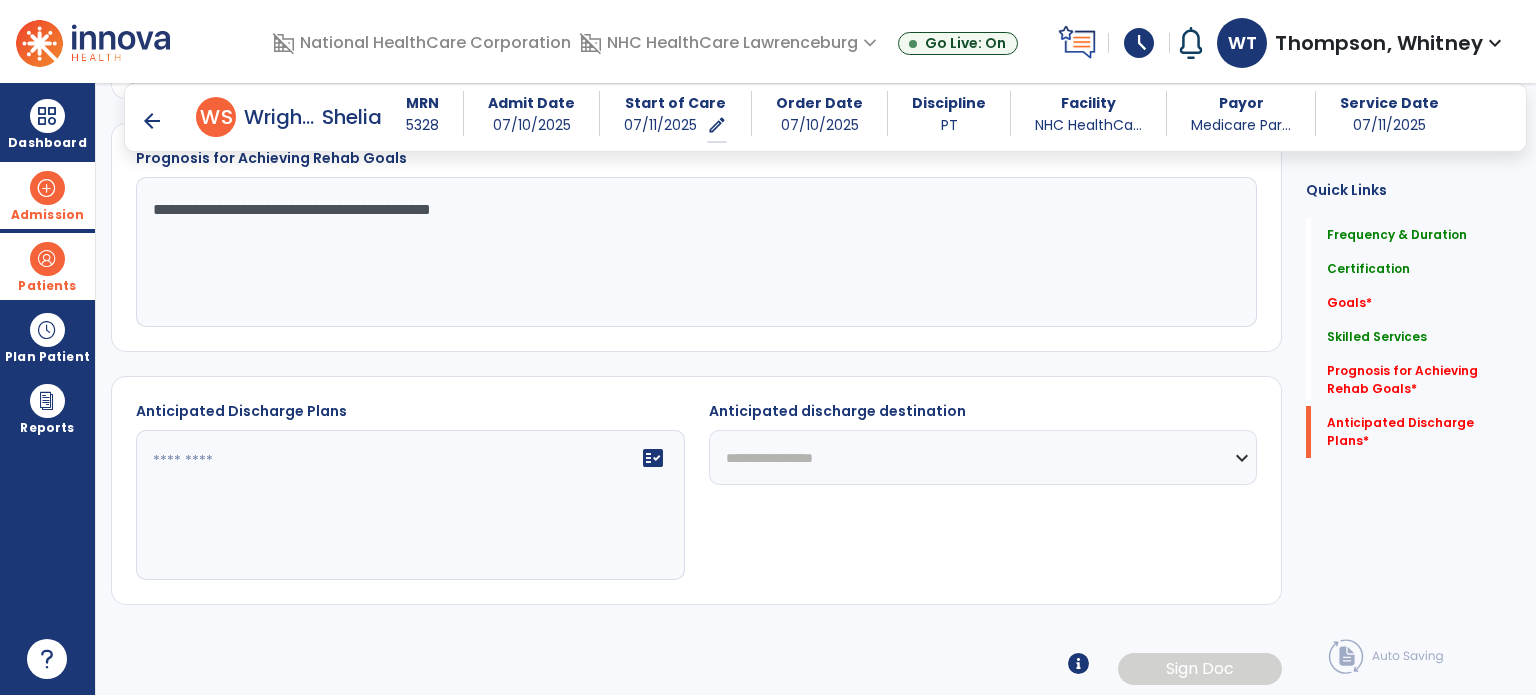 drag, startPoint x: 543, startPoint y: 203, endPoint x: 0, endPoint y: 182, distance: 543.40594 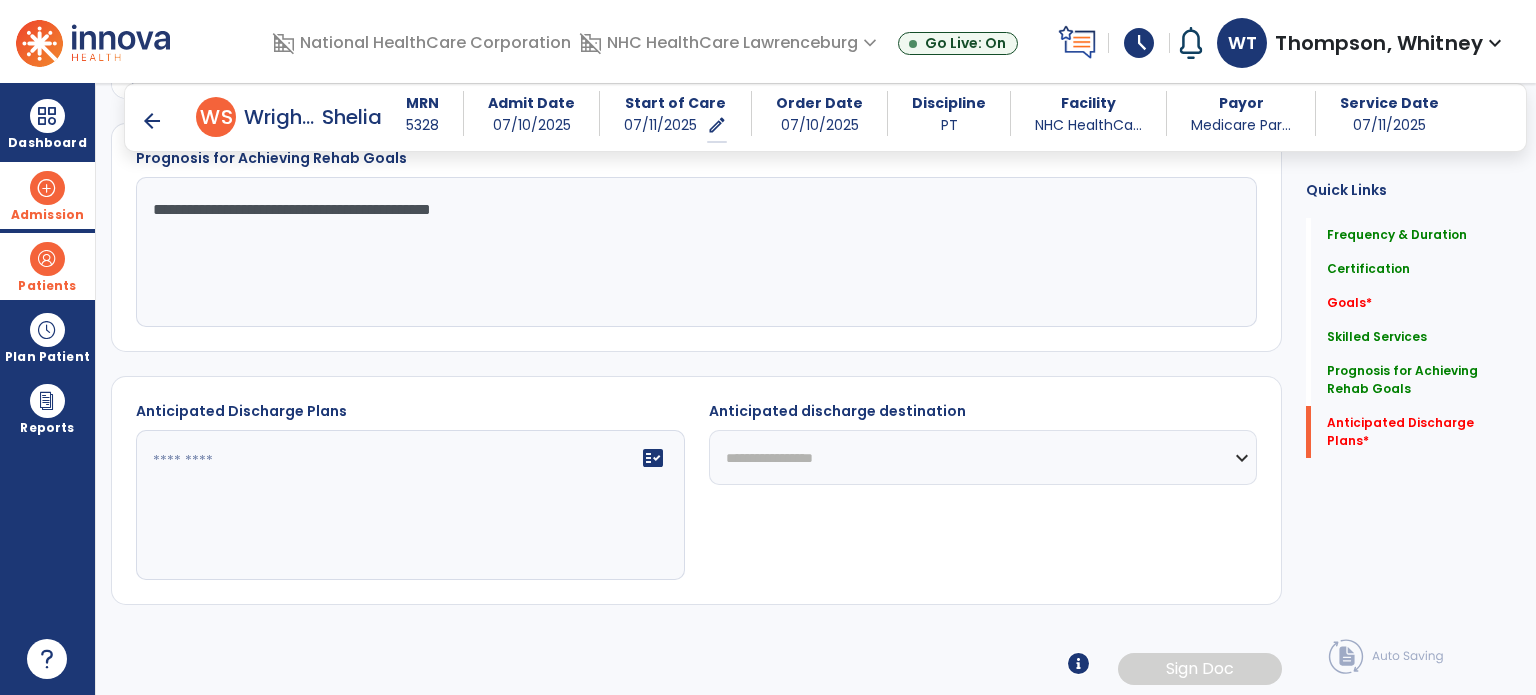 paste on "**********" 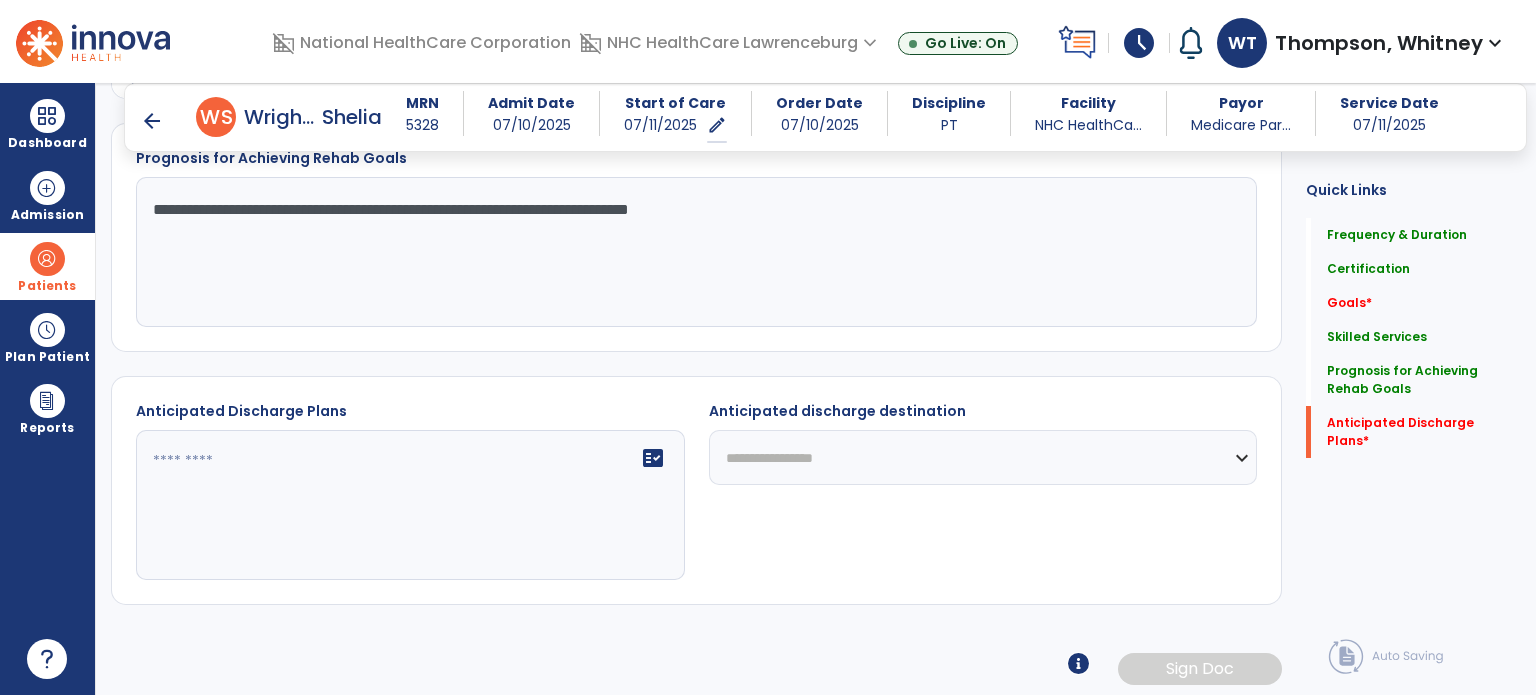 type on "**********" 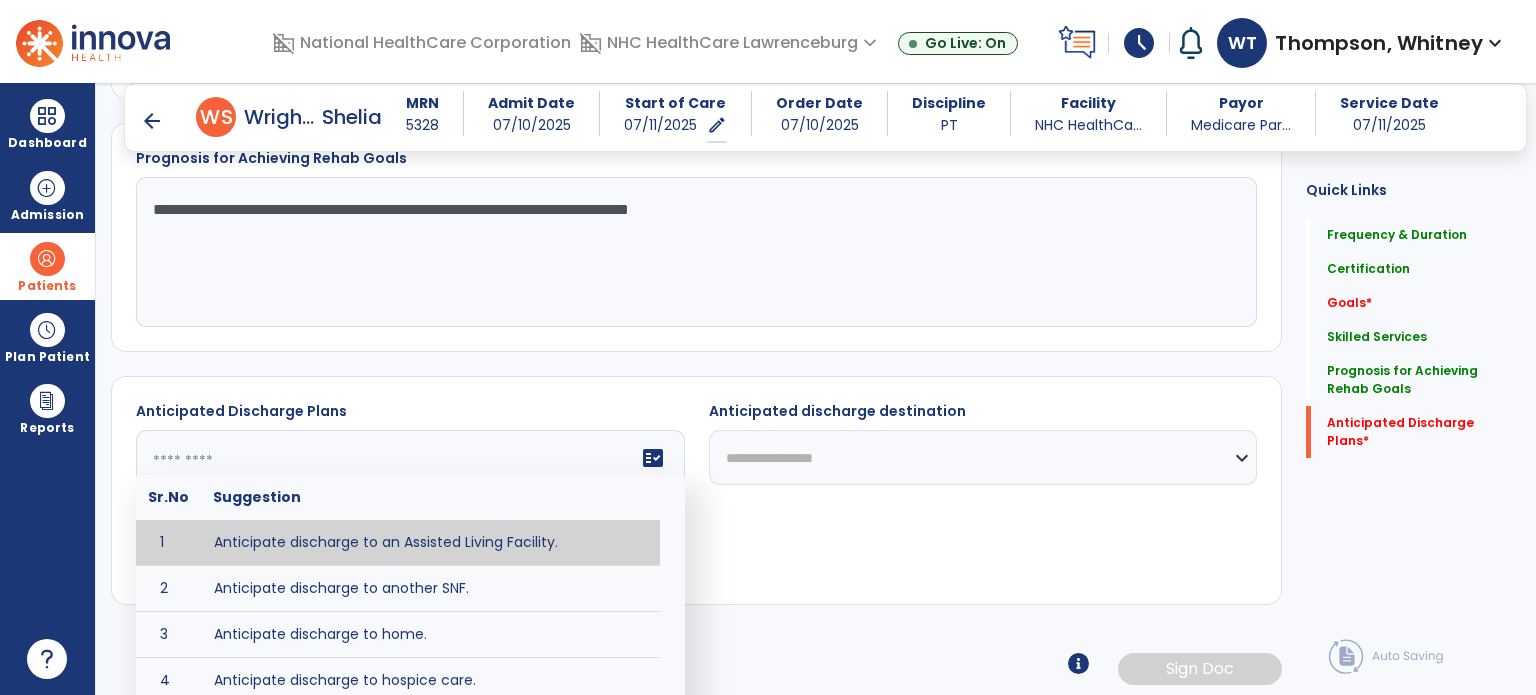 click on "fact_check  Sr.No Suggestion 1 Anticipate discharge to an Assisted Living Facility. 2 Anticipate discharge to another SNF. 3 Anticipate discharge to home. 4 Anticipate discharge to hospice care. 5 Anticipate discharge to this SNF. 6 Anticipate patient will need [FULL/PART TIME] caregiver assistance. 7 Anticipate patient will need [ASSISTANCE LEVEL] assistance from [CAREGIVER]. 8 Anticipate patient will need 24-hour caregiver assistance. 9 Anticipate patient will need no caregiver assistance. 10 Discharge home and independent with caregiver. 11 Discharge home and independent without caregiver. 12 Discharge home and return to community activities. 13 Discharge home and return to vocational activities. 14 Discharge to home with patient continuing therapy services with out patient therapy. 15 Discharge to home with patient continuing therapy with Home Health. 16 Discharge to home with patient planning to live alone. 17 DME - the following DME for this patient is recommended by Physical Therapy: 18 19 20 21 22 23" 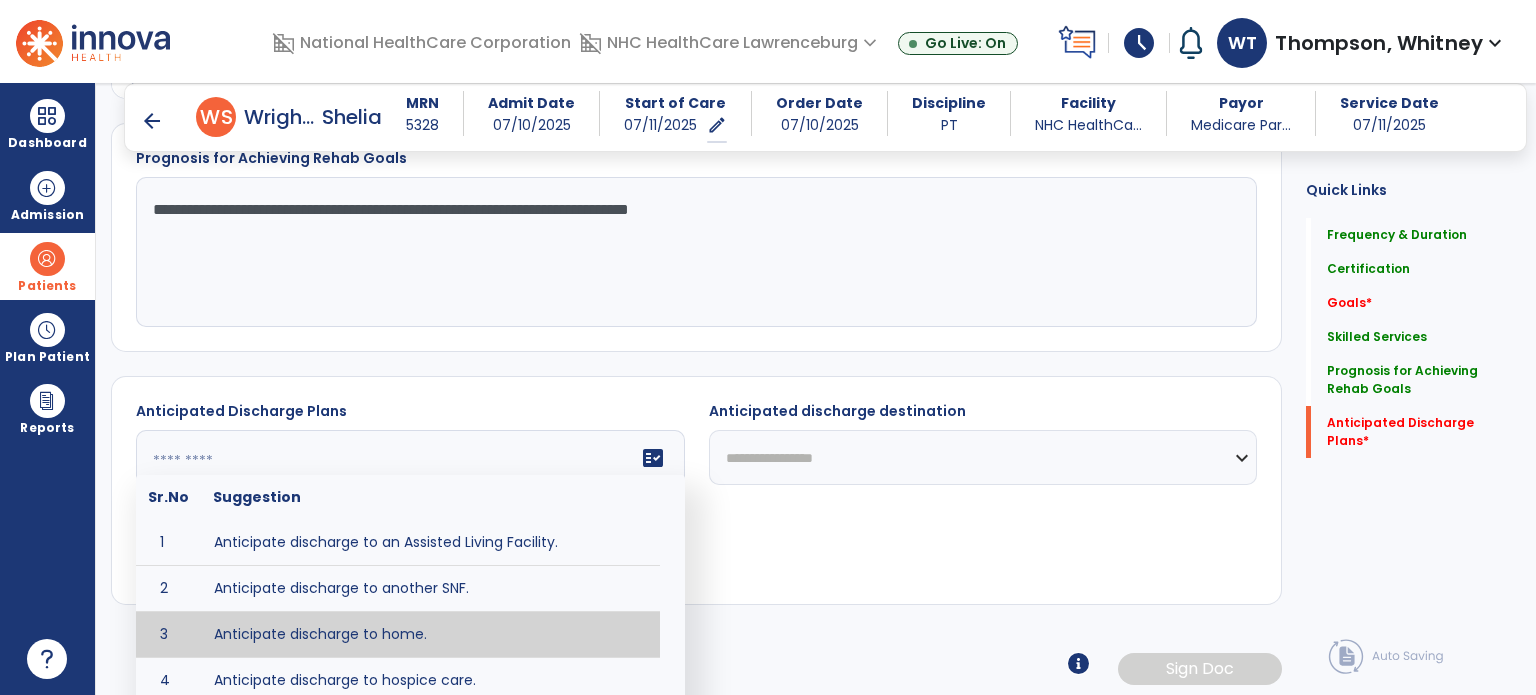 type on "**********" 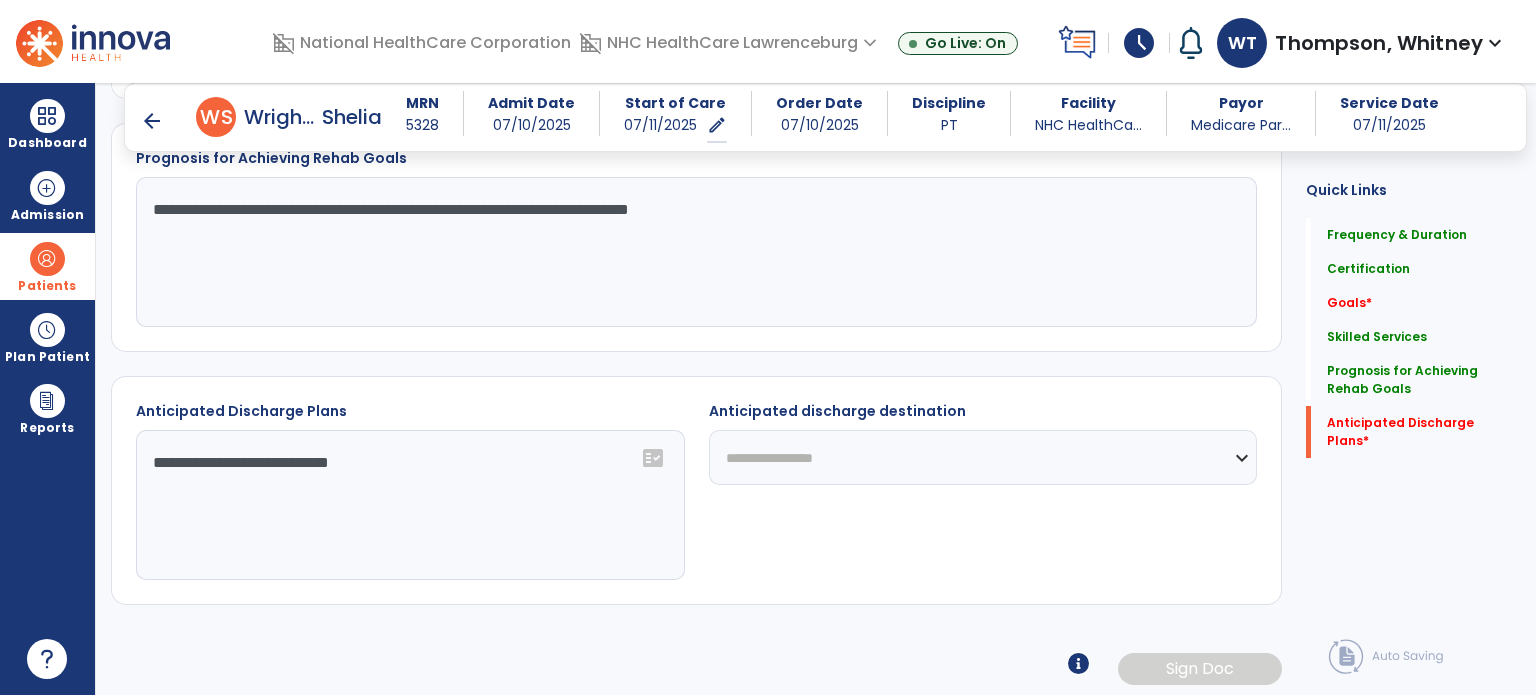 click on "**********" 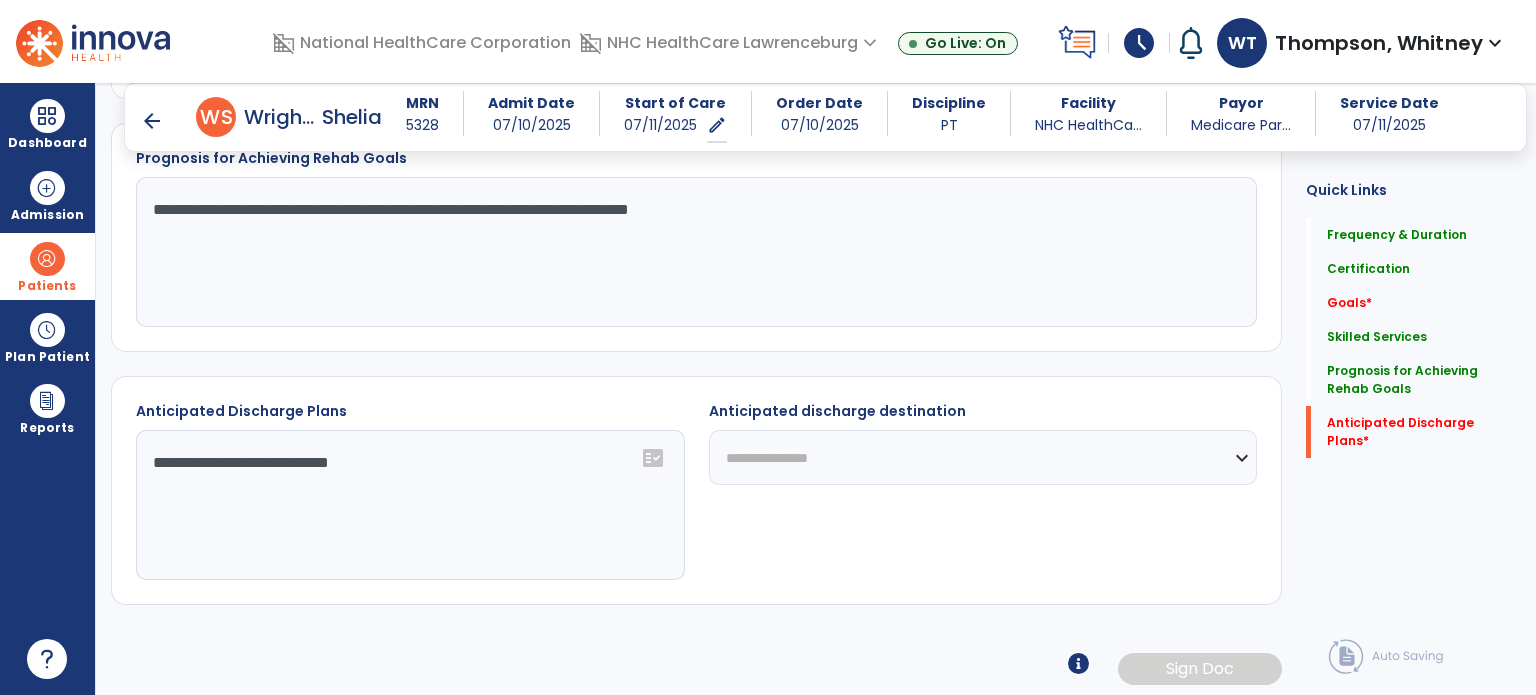 click on "**********" 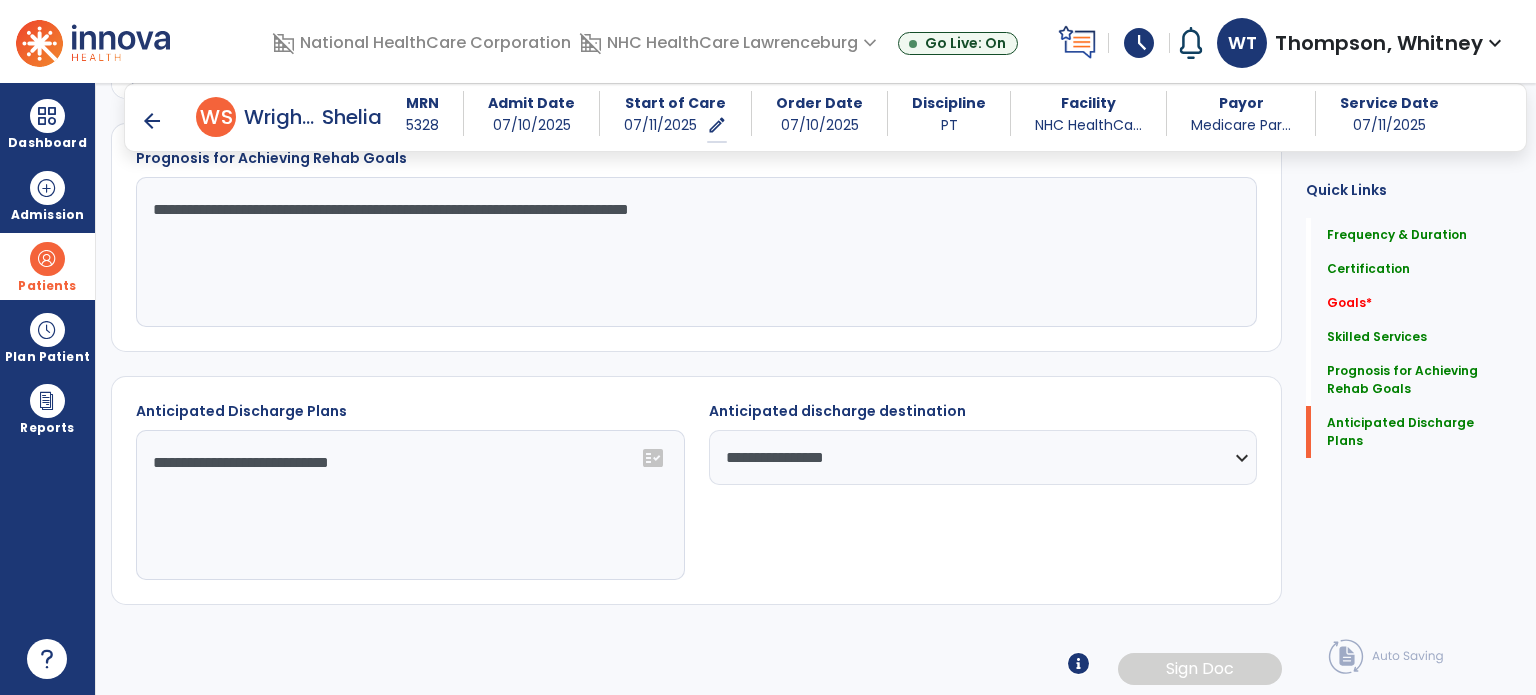click on "**********" 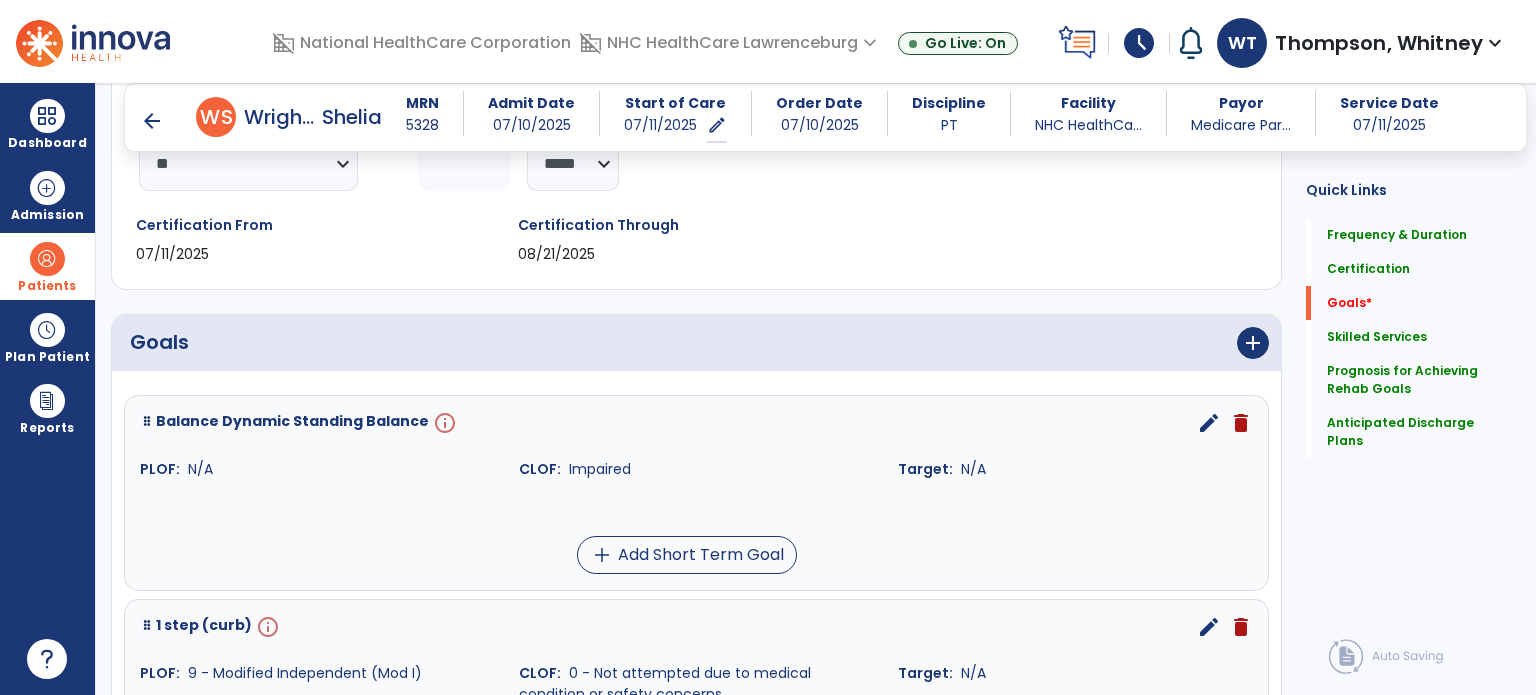 scroll, scrollTop: 300, scrollLeft: 0, axis: vertical 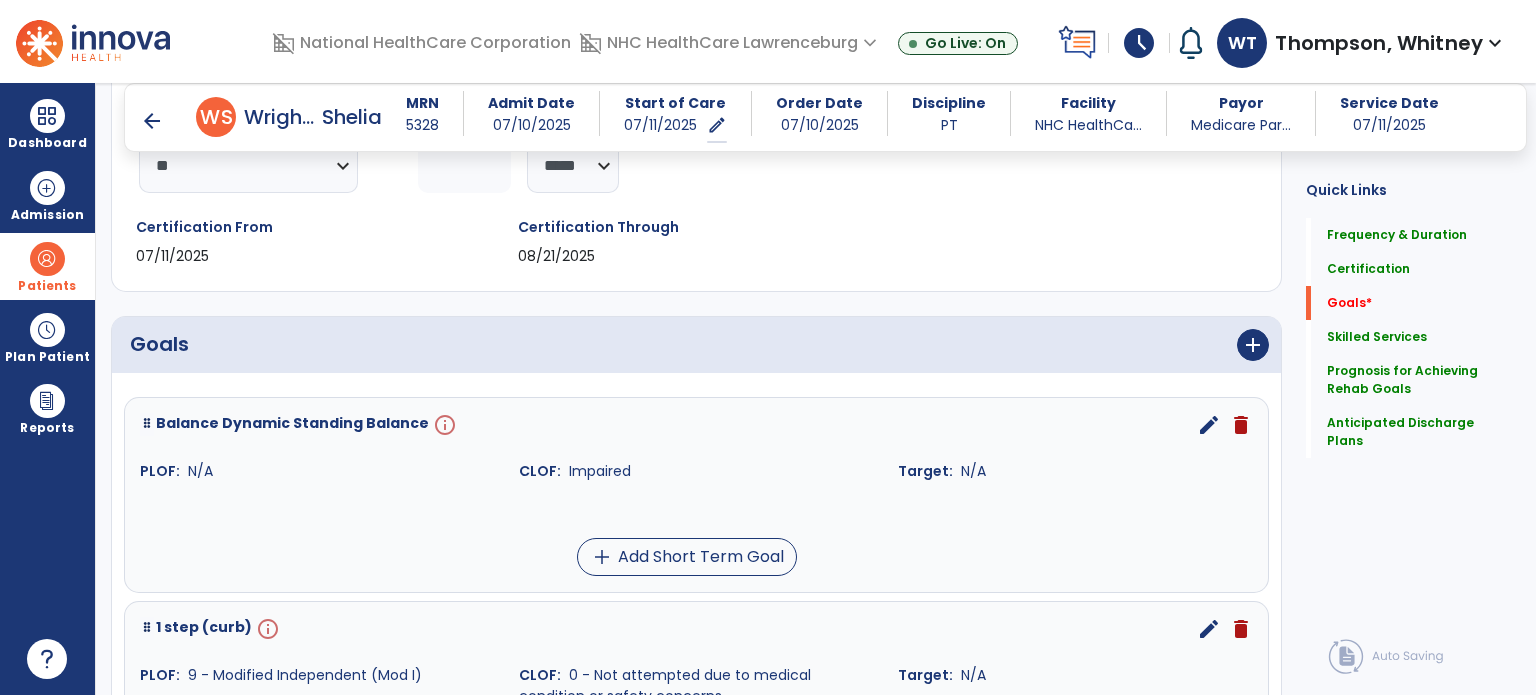 click on "edit" at bounding box center [1209, 425] 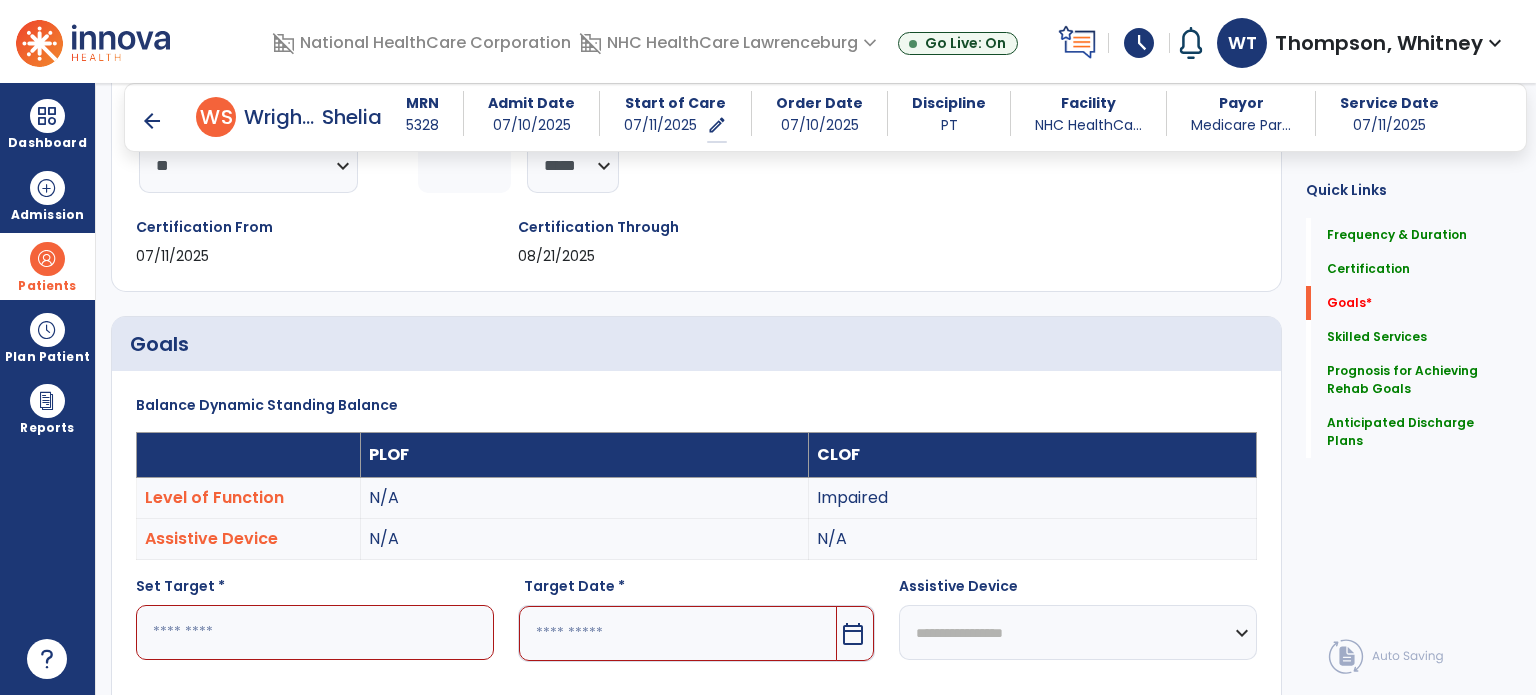 scroll, scrollTop: 65, scrollLeft: 0, axis: vertical 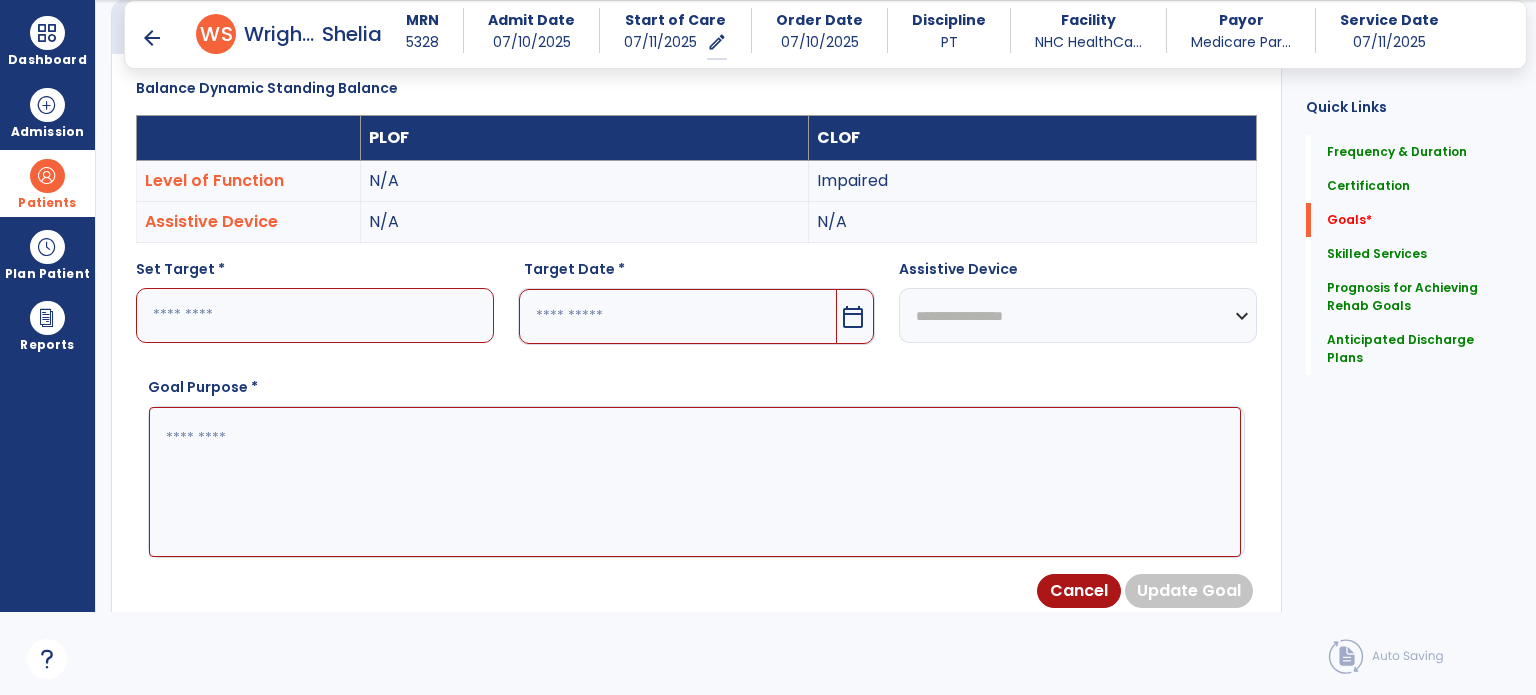 click at bounding box center (315, 315) 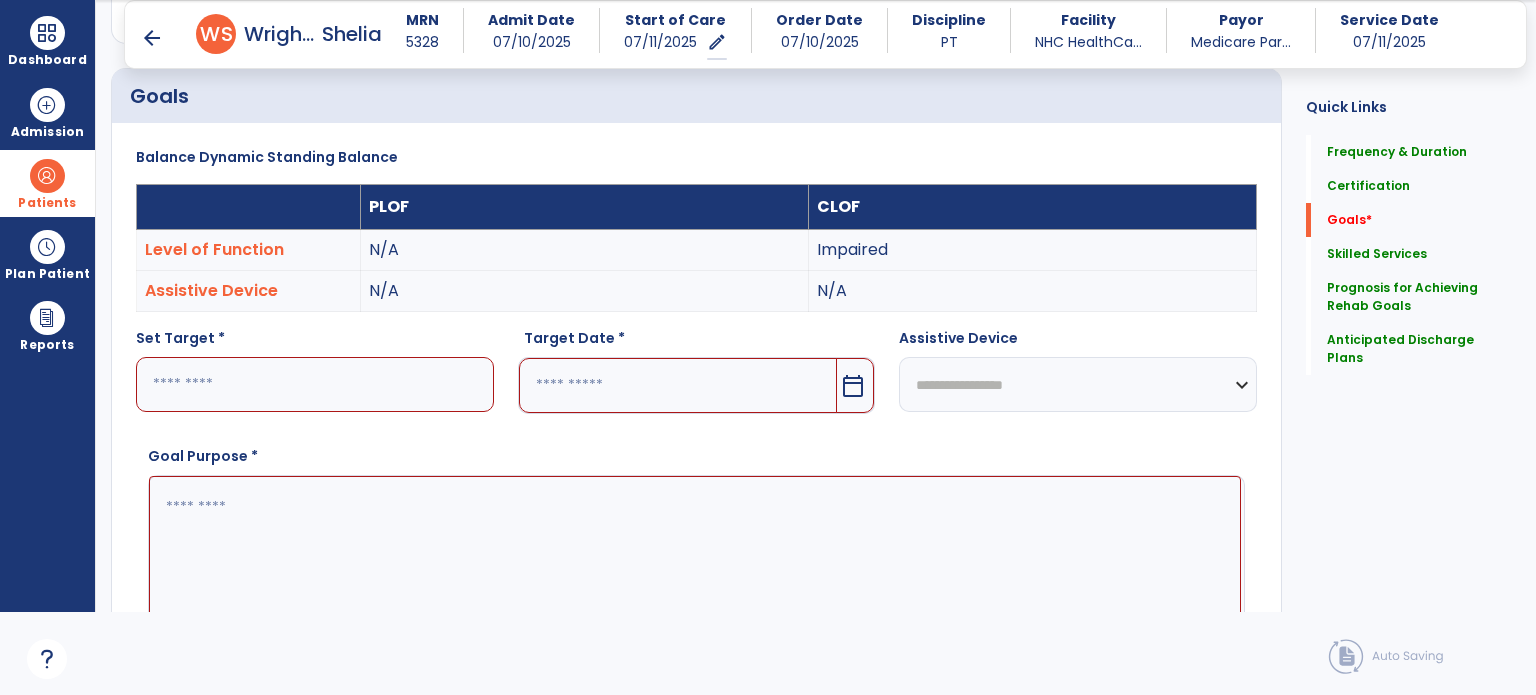 scroll, scrollTop: 500, scrollLeft: 0, axis: vertical 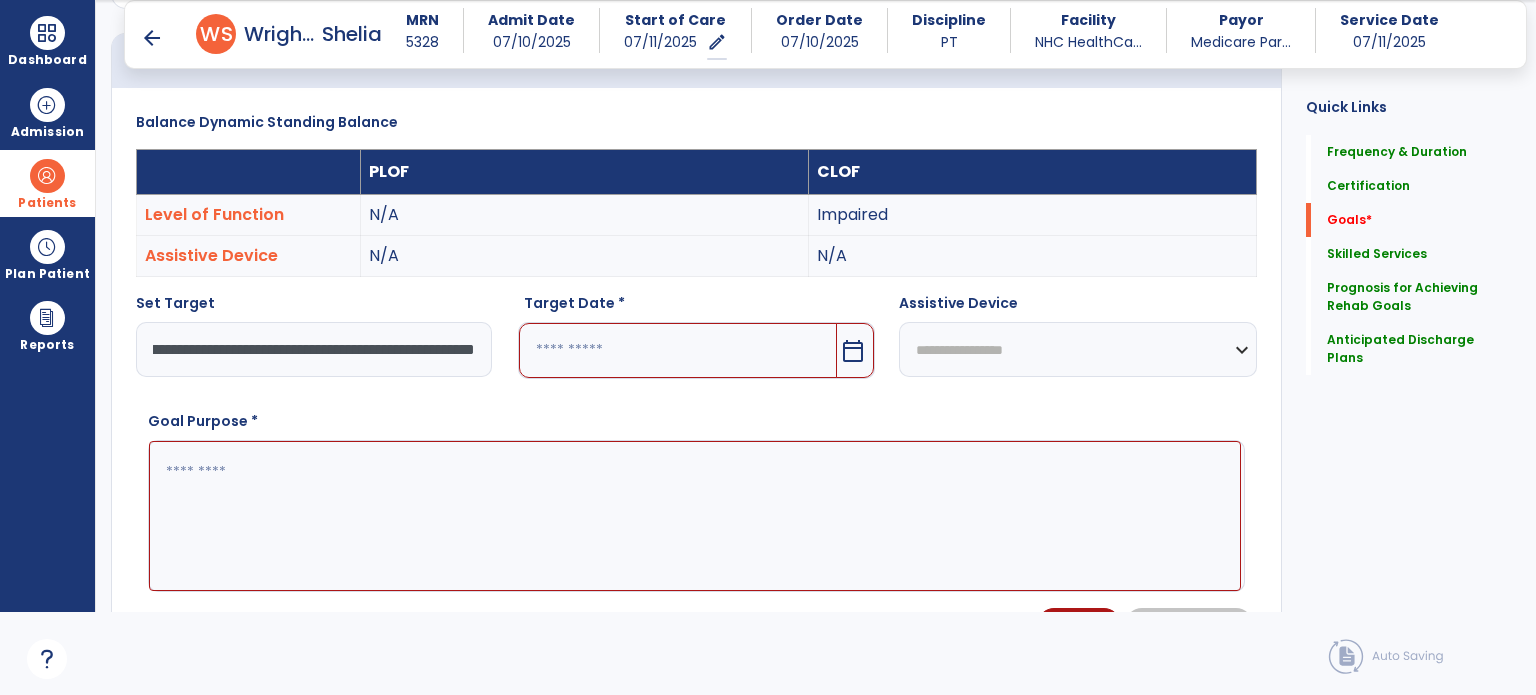 type on "**********" 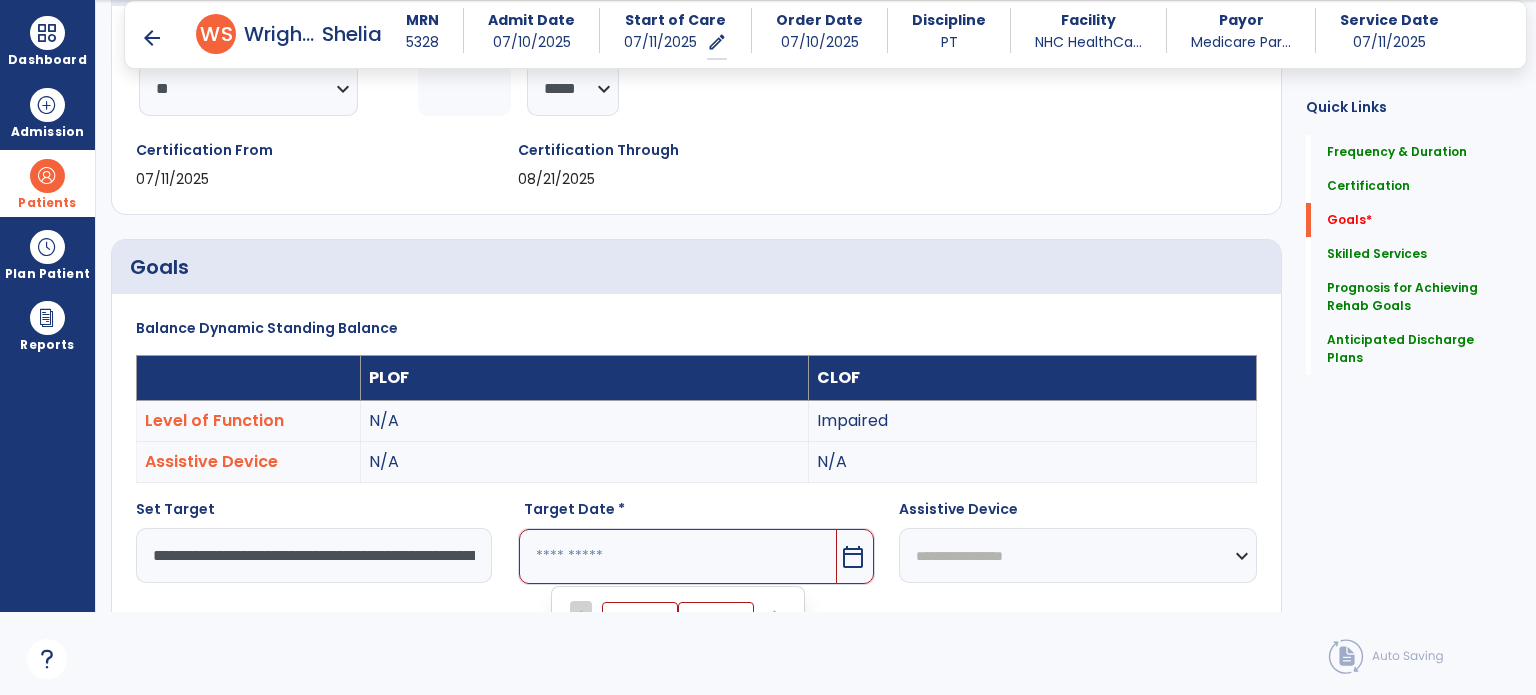 scroll, scrollTop: 800, scrollLeft: 0, axis: vertical 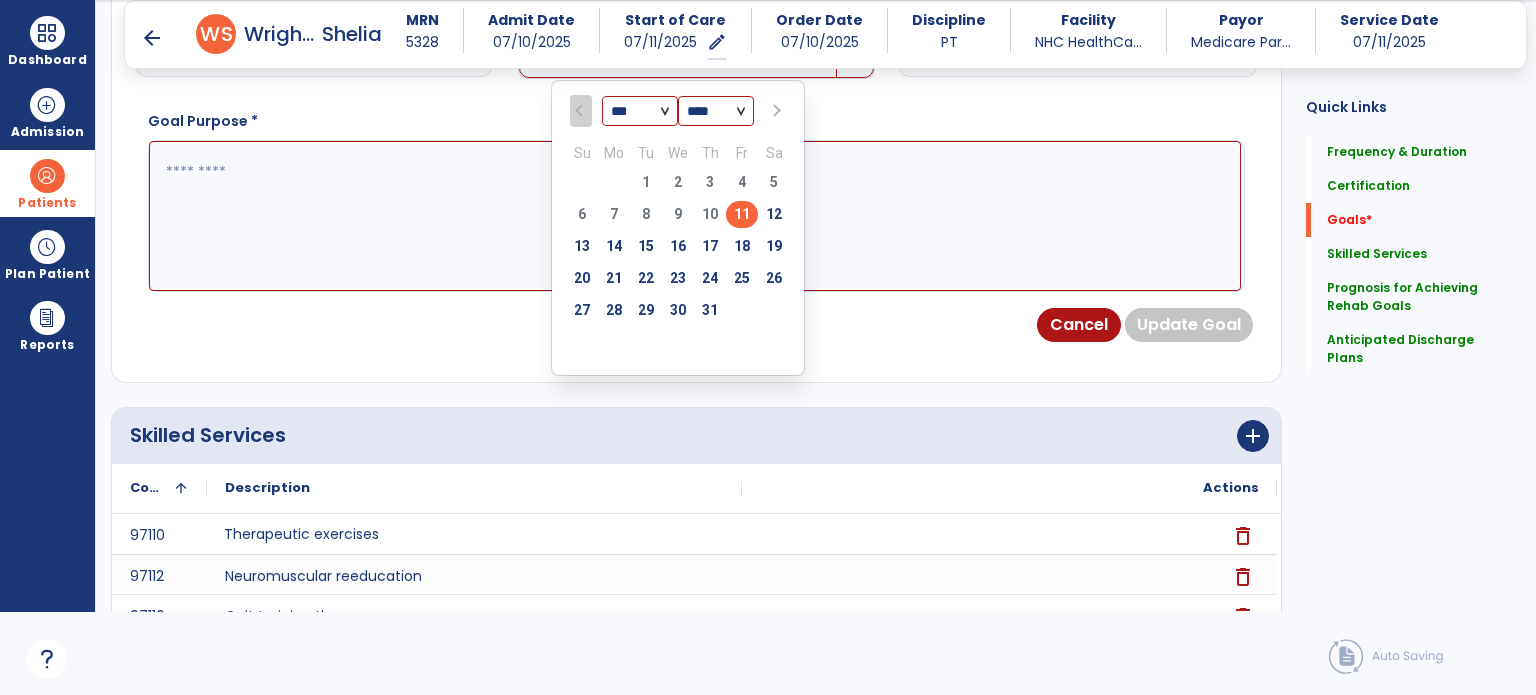 click at bounding box center [774, 111] 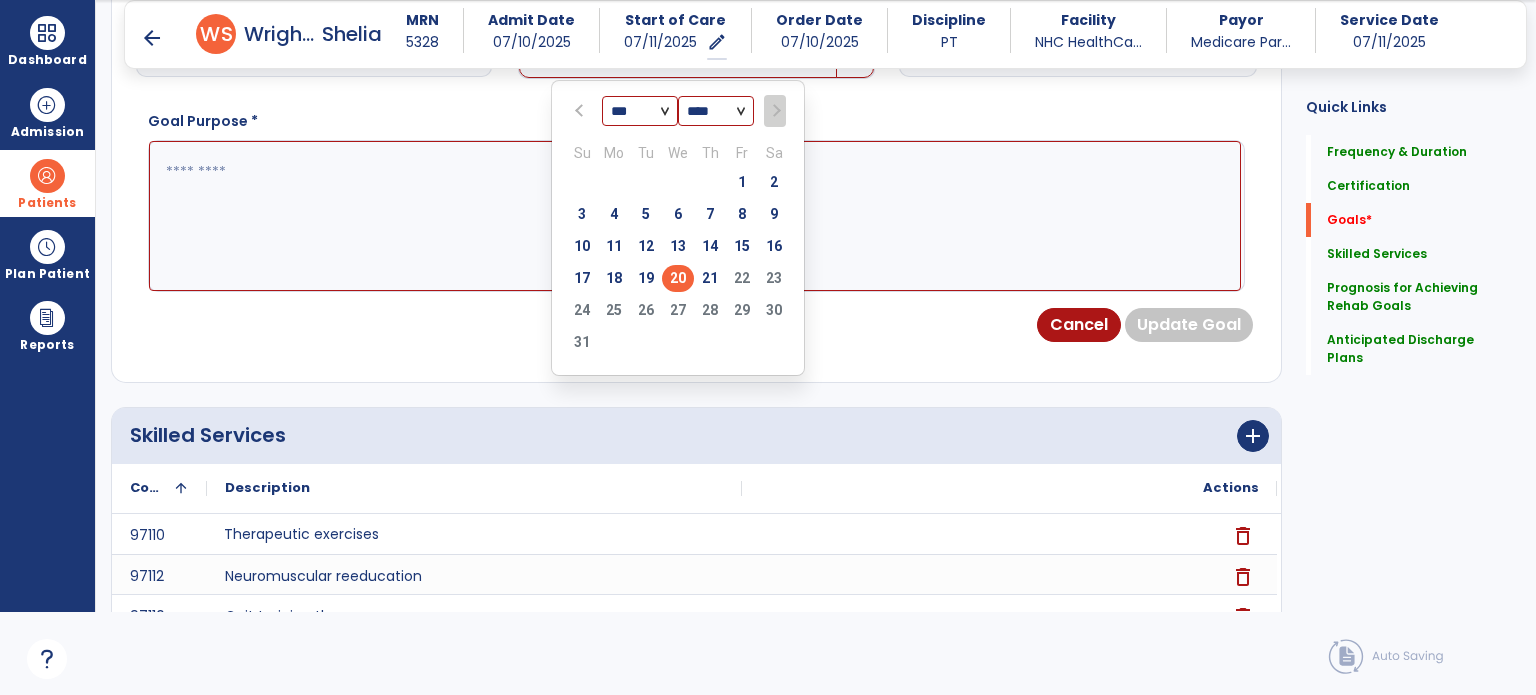 click on "20" at bounding box center (678, 278) 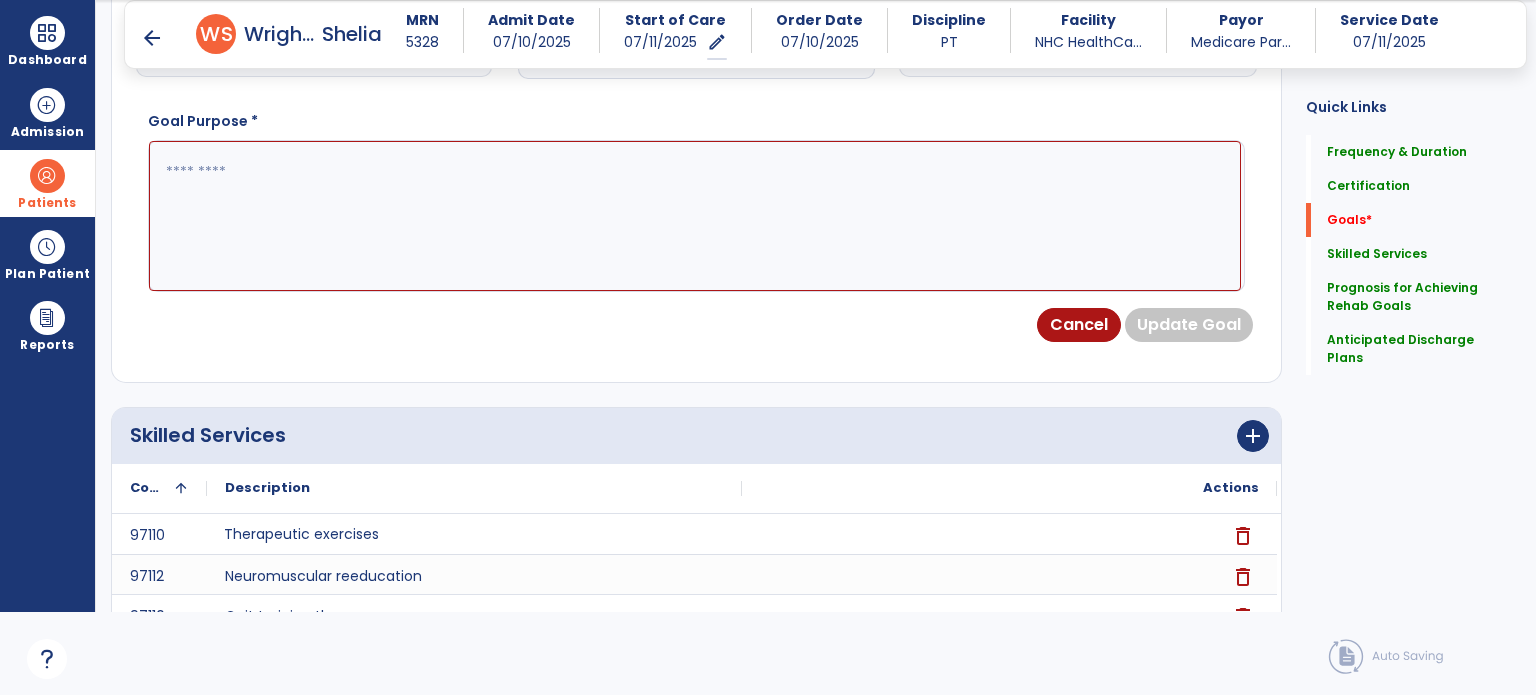 click at bounding box center [695, 216] 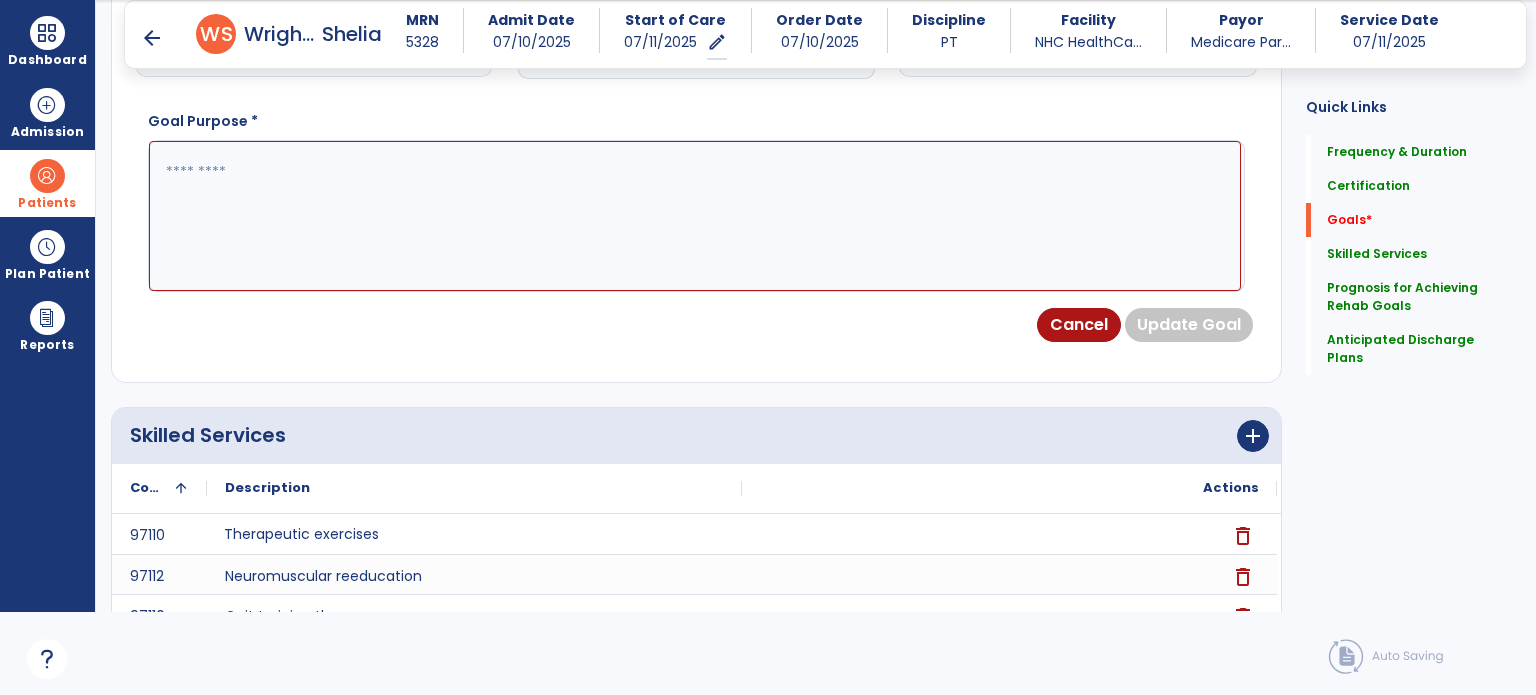 click at bounding box center [695, 216] 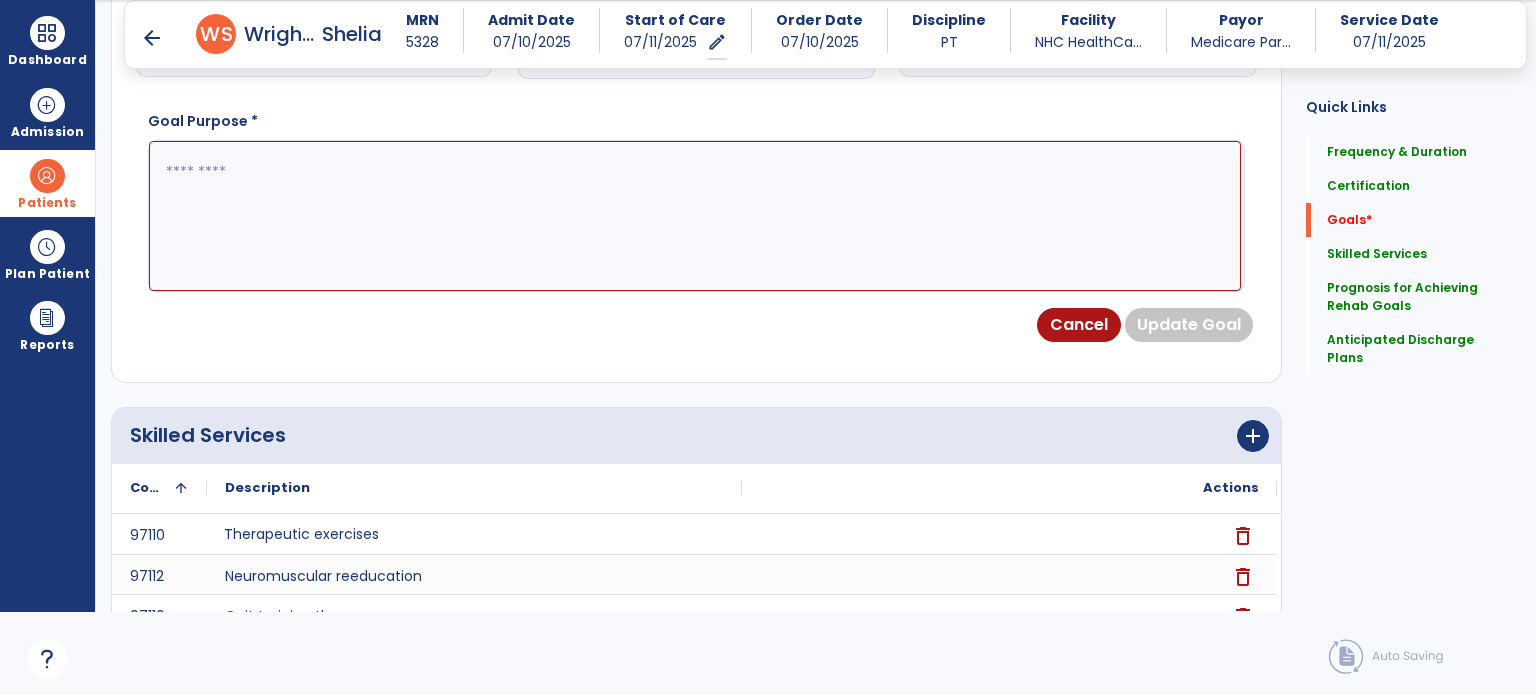 paste on "**********" 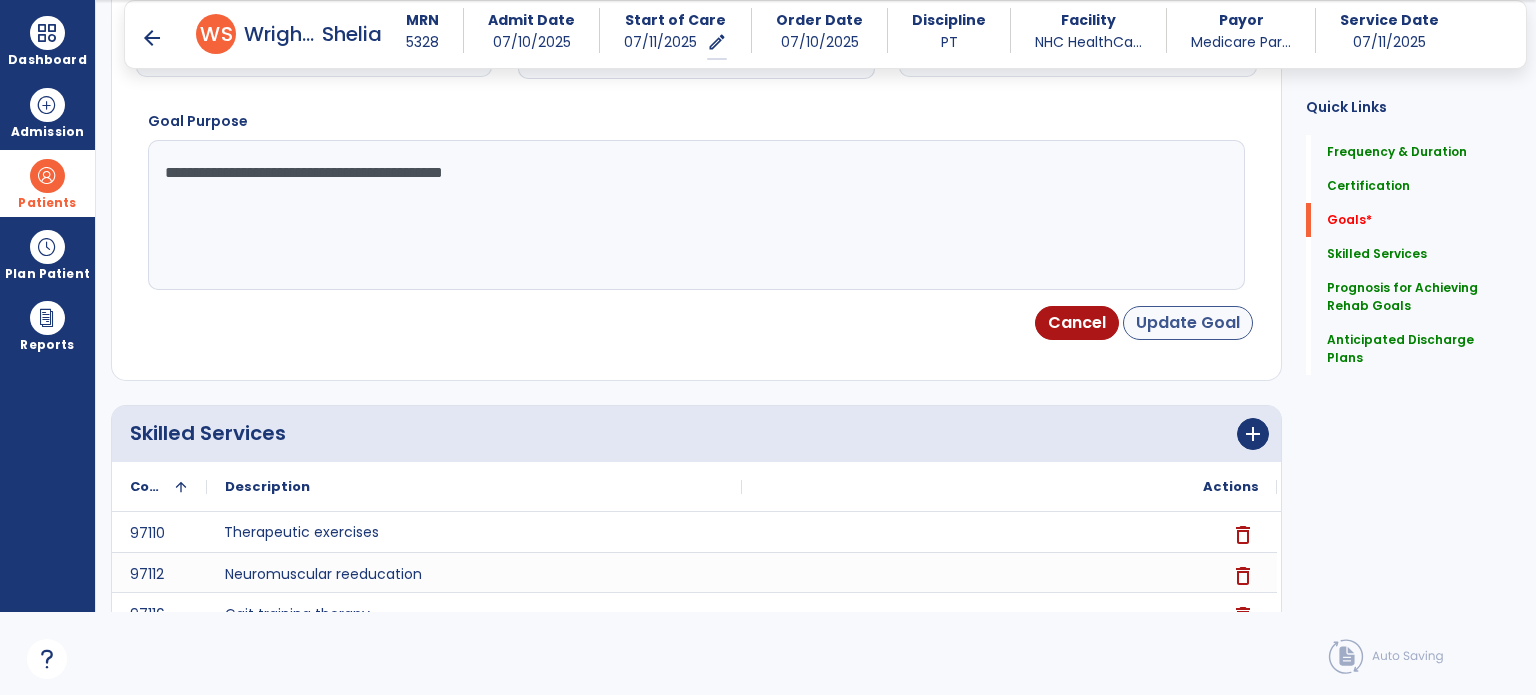 type on "**********" 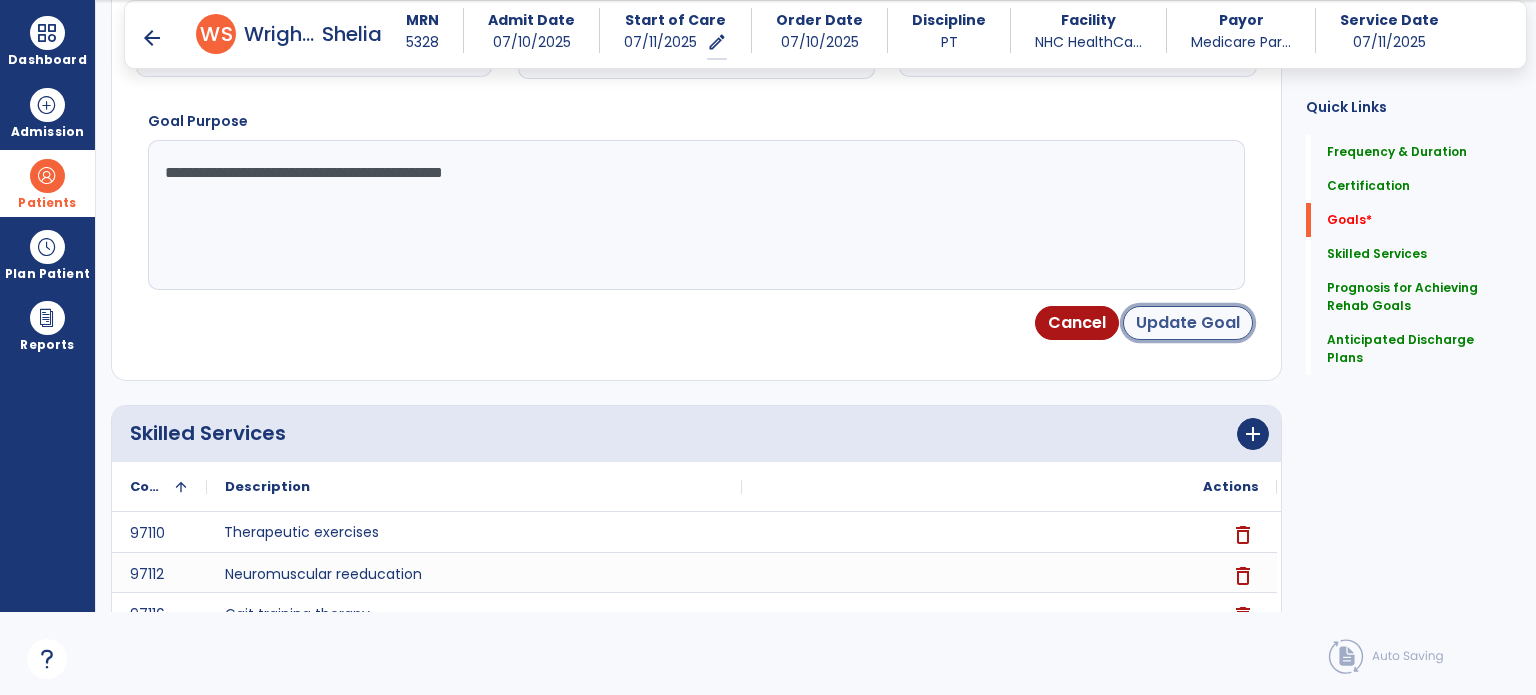 click on "Update Goal" at bounding box center (1188, 323) 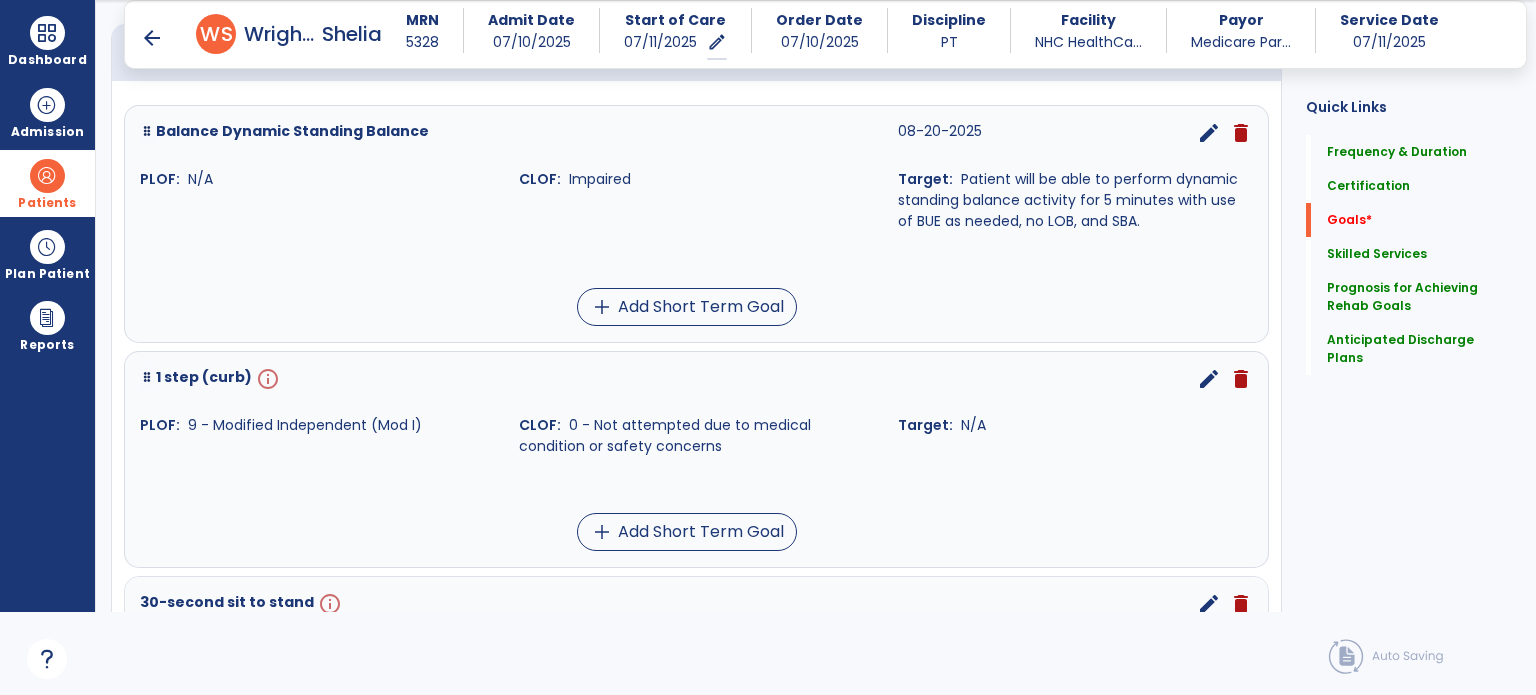 scroll, scrollTop: 512, scrollLeft: 0, axis: vertical 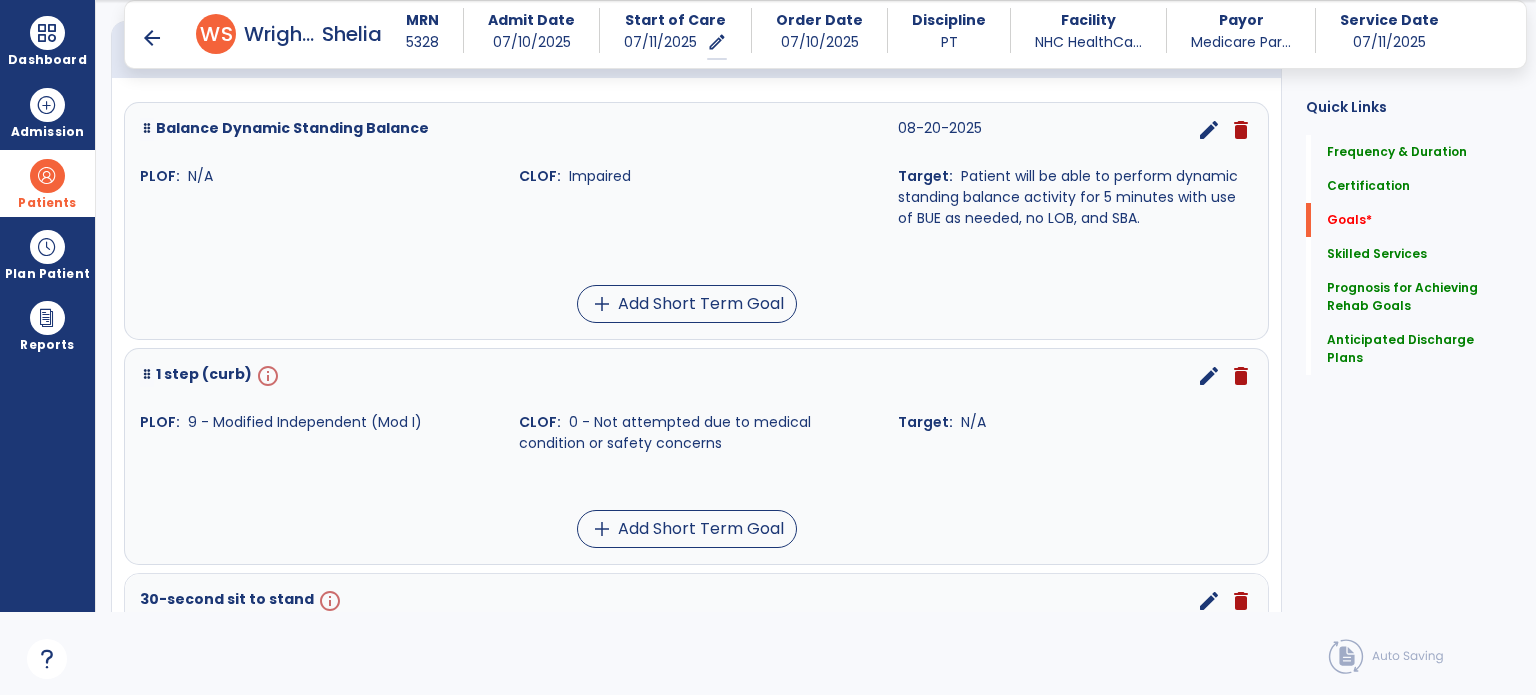click on "edit" at bounding box center (1209, 376) 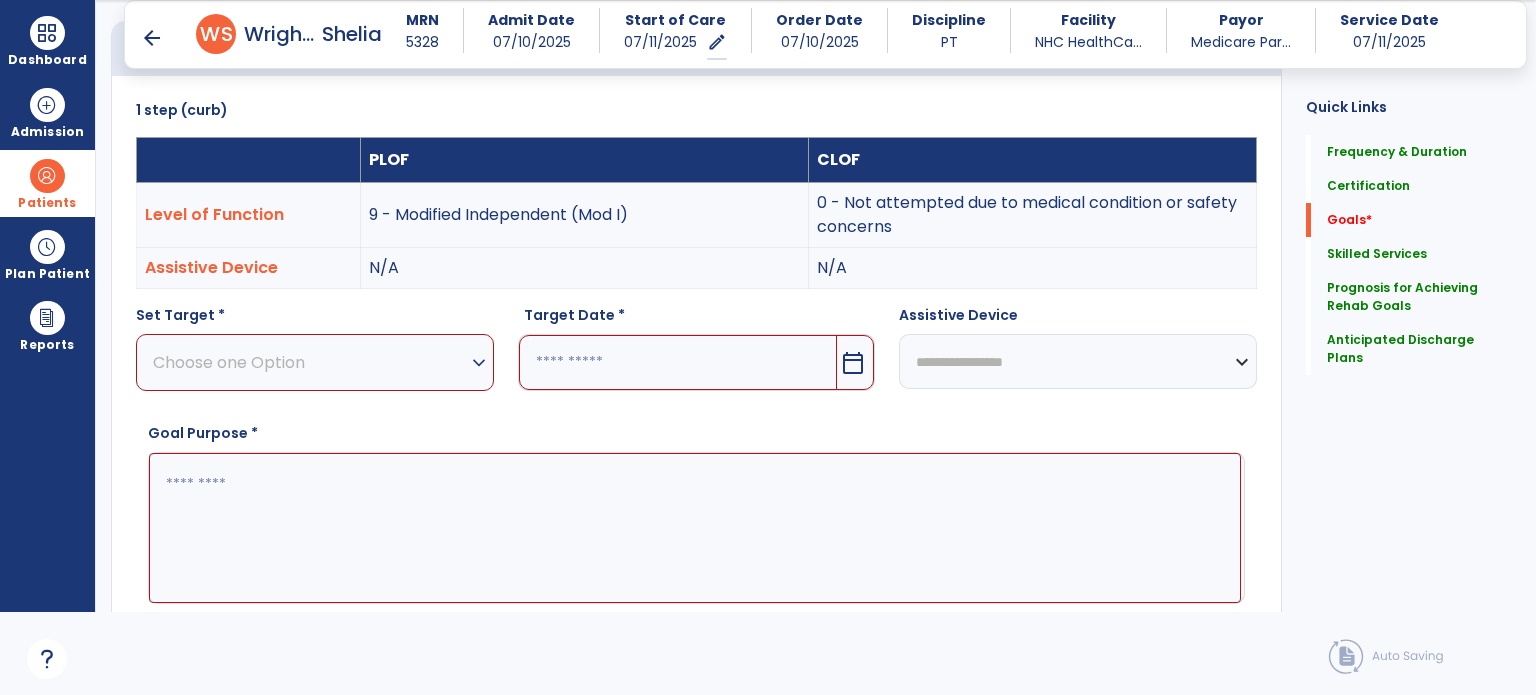 scroll, scrollTop: 534, scrollLeft: 0, axis: vertical 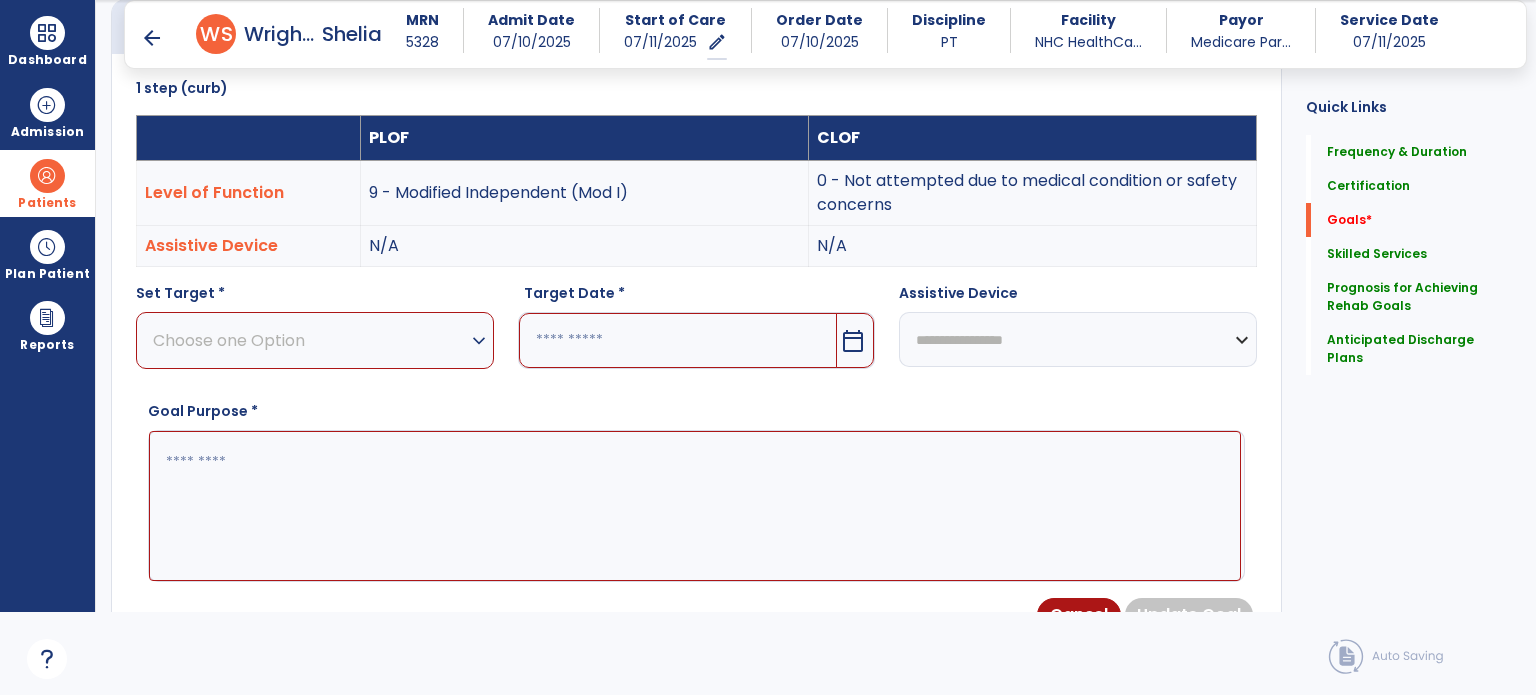 click on "expand_more" at bounding box center (479, 341) 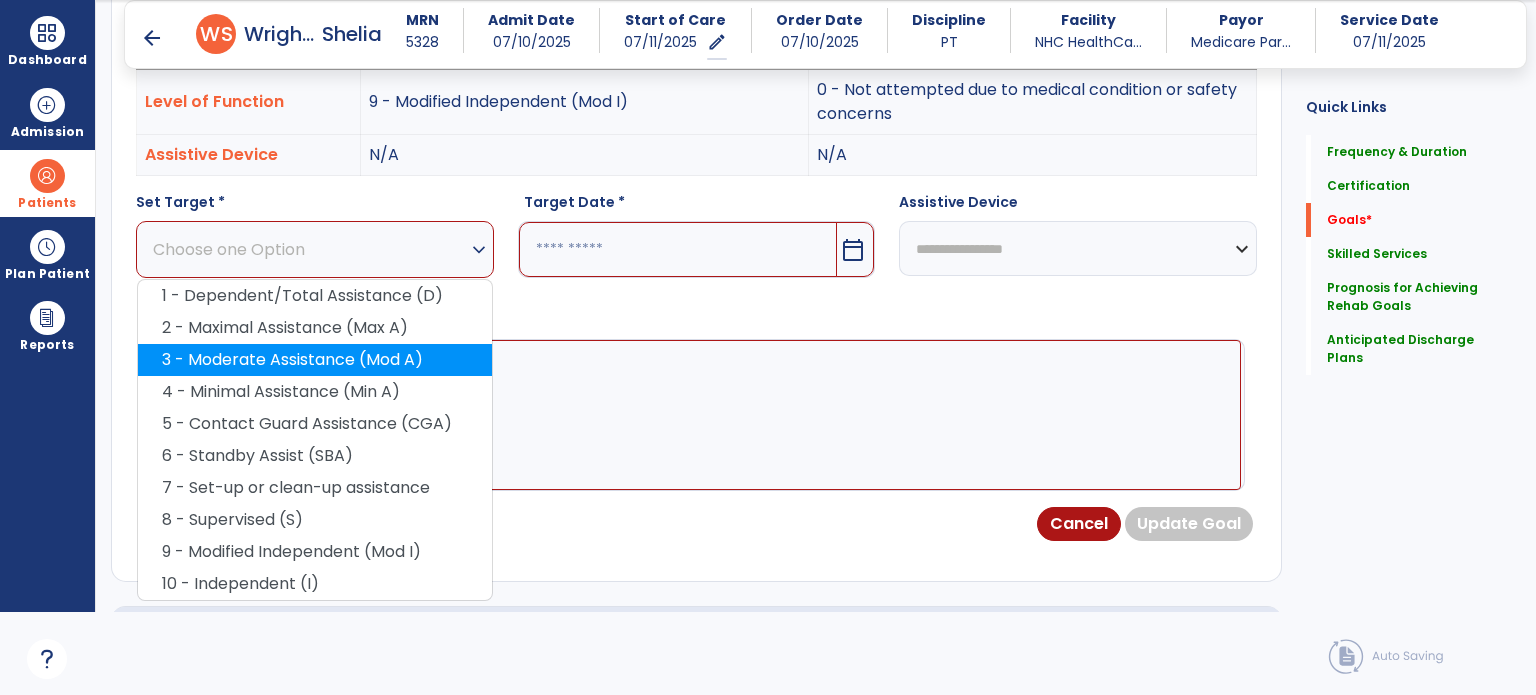 scroll, scrollTop: 734, scrollLeft: 0, axis: vertical 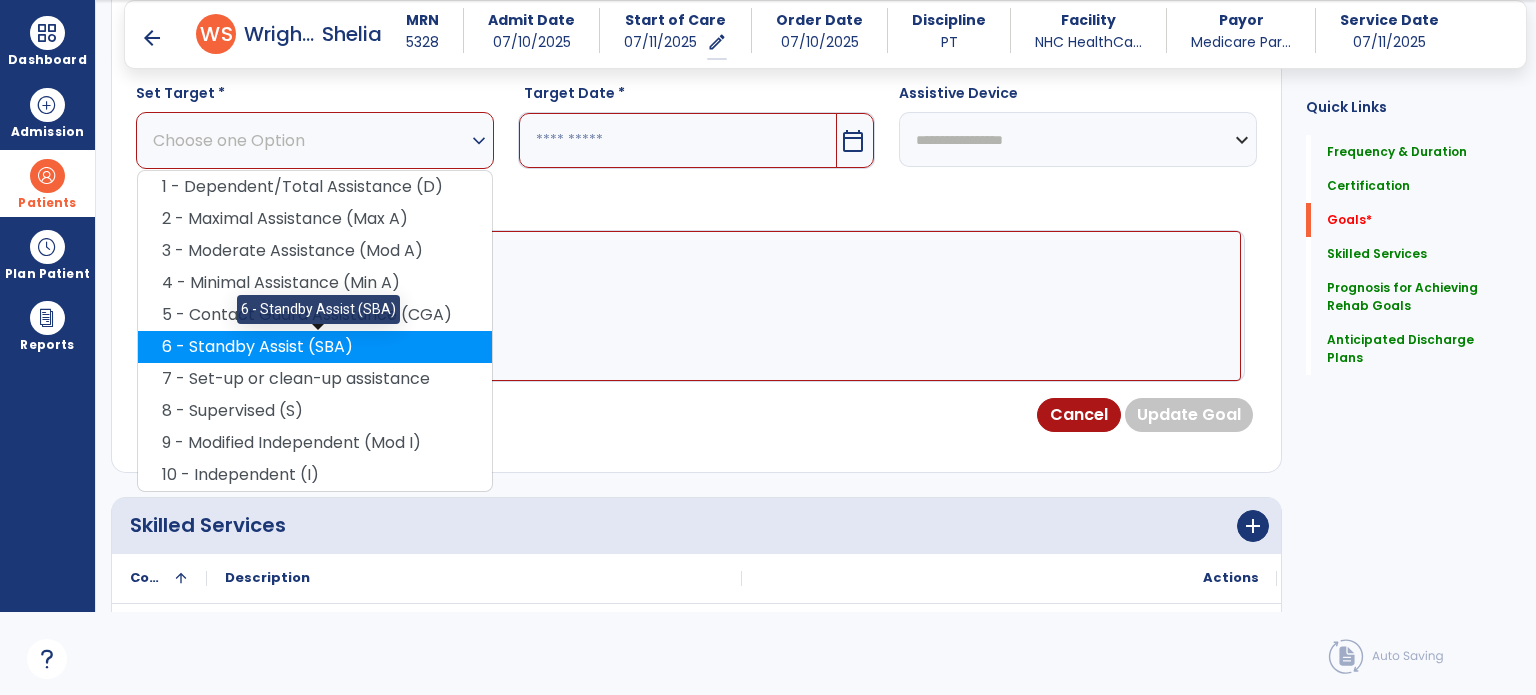 click on "6 - Standby Assist (SBA)" at bounding box center (315, 347) 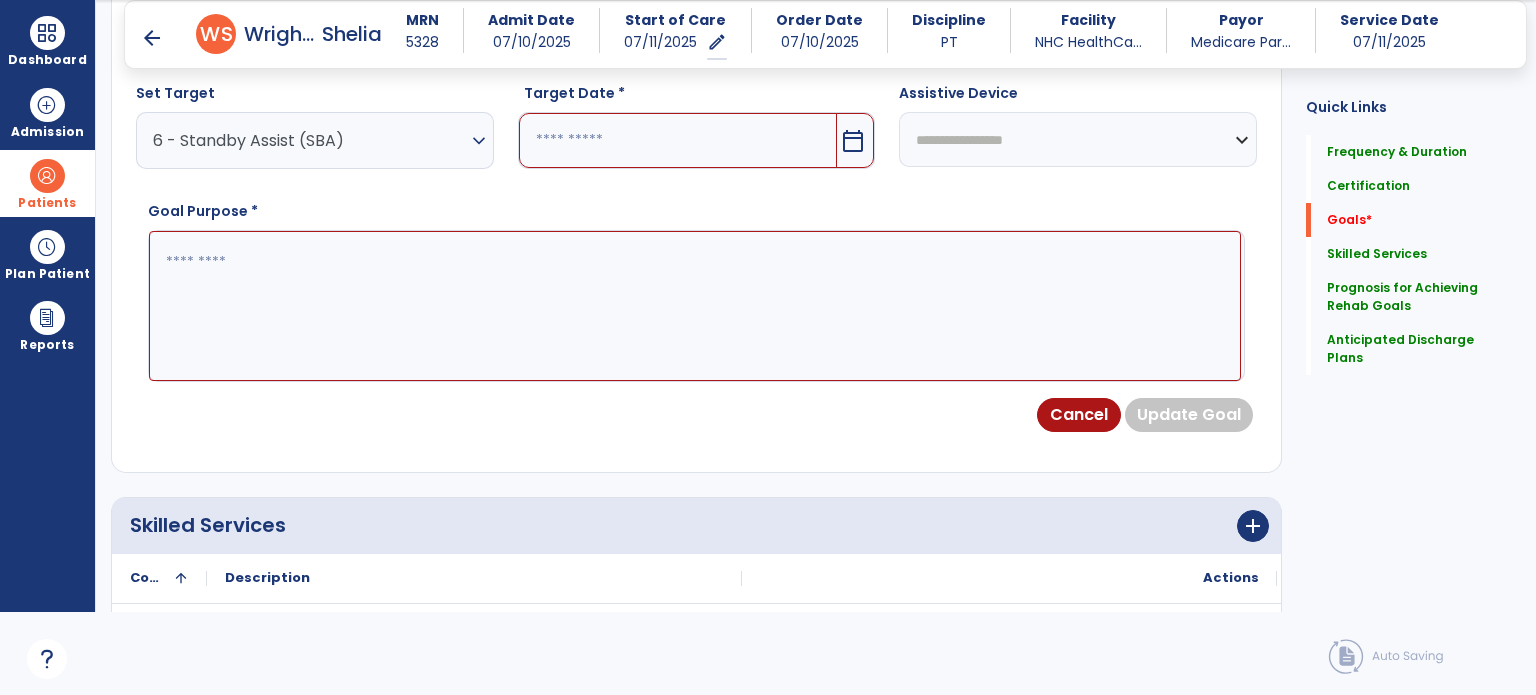click on "calendar_today" at bounding box center [855, 140] 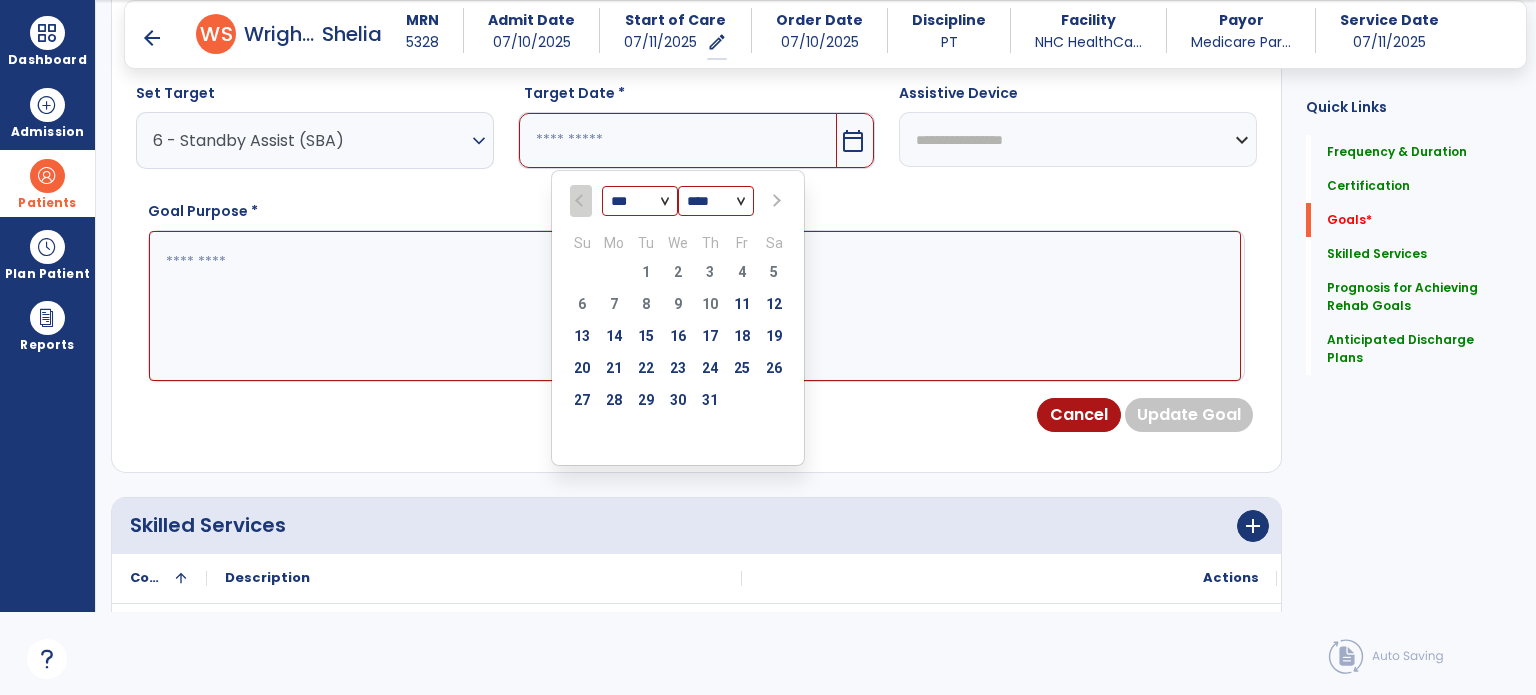click at bounding box center (774, 201) 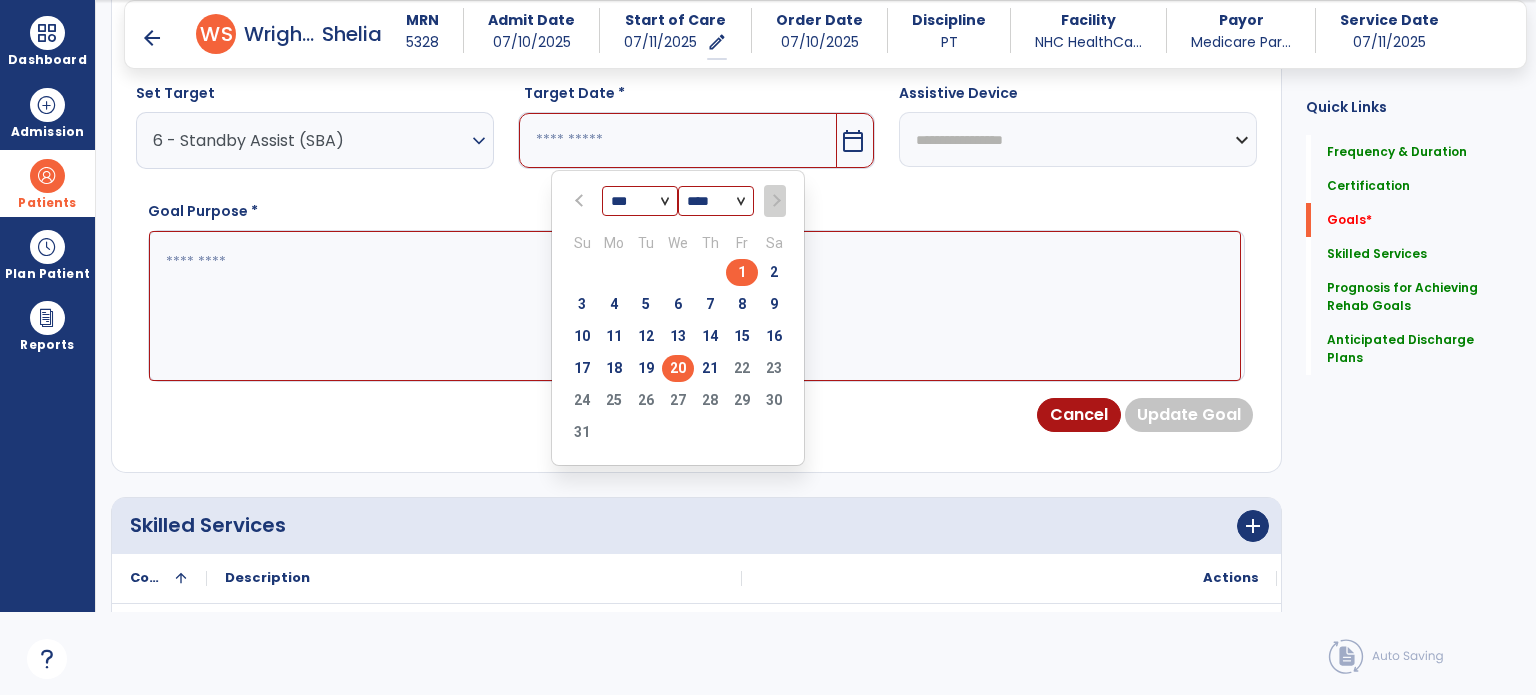 click on "20" at bounding box center (678, 368) 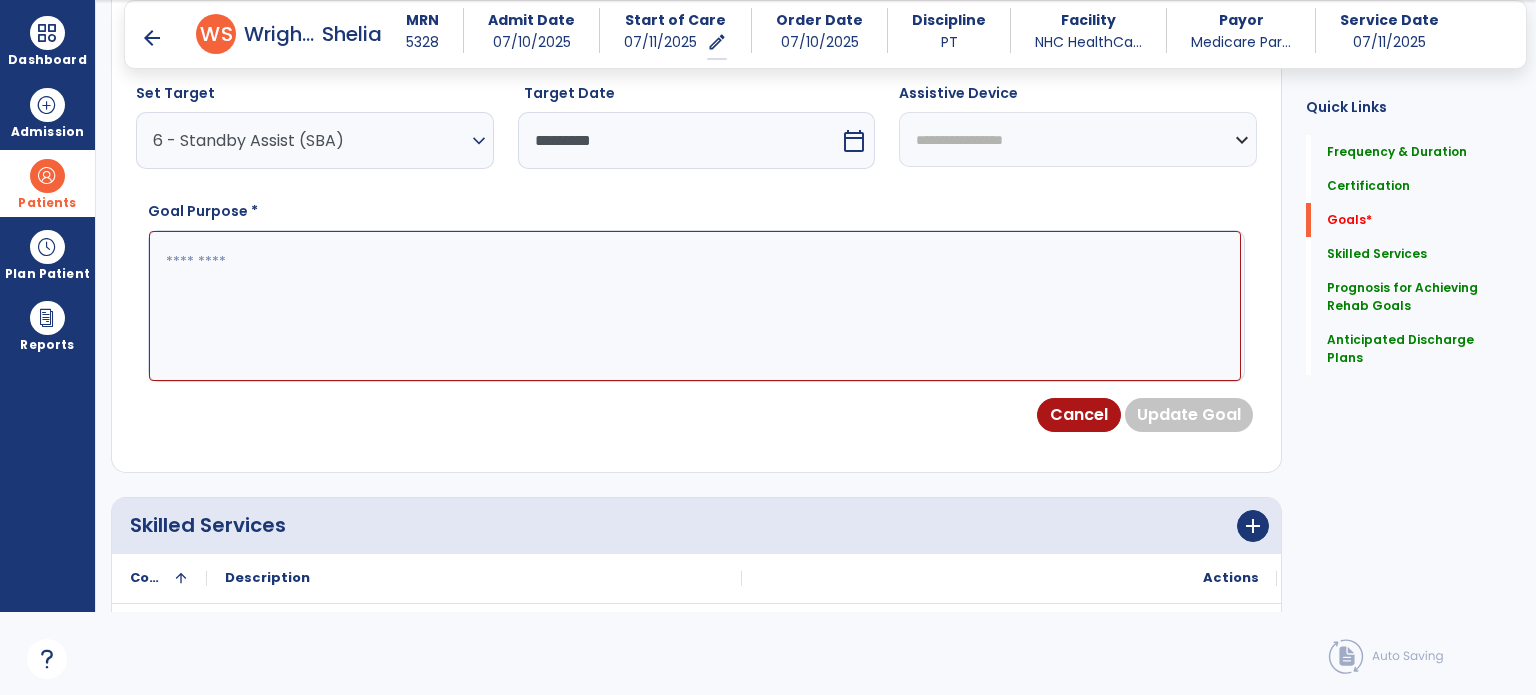 click at bounding box center [695, 306] 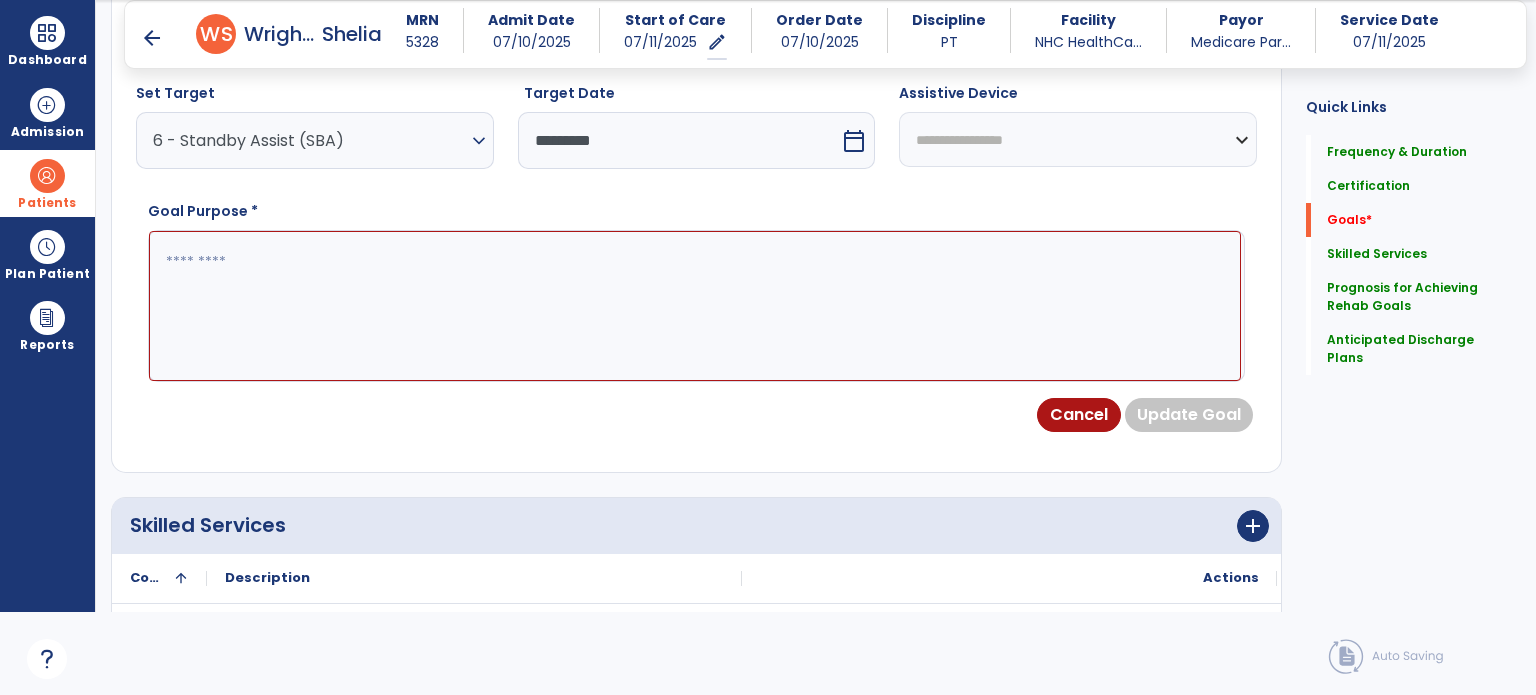 paste on "**********" 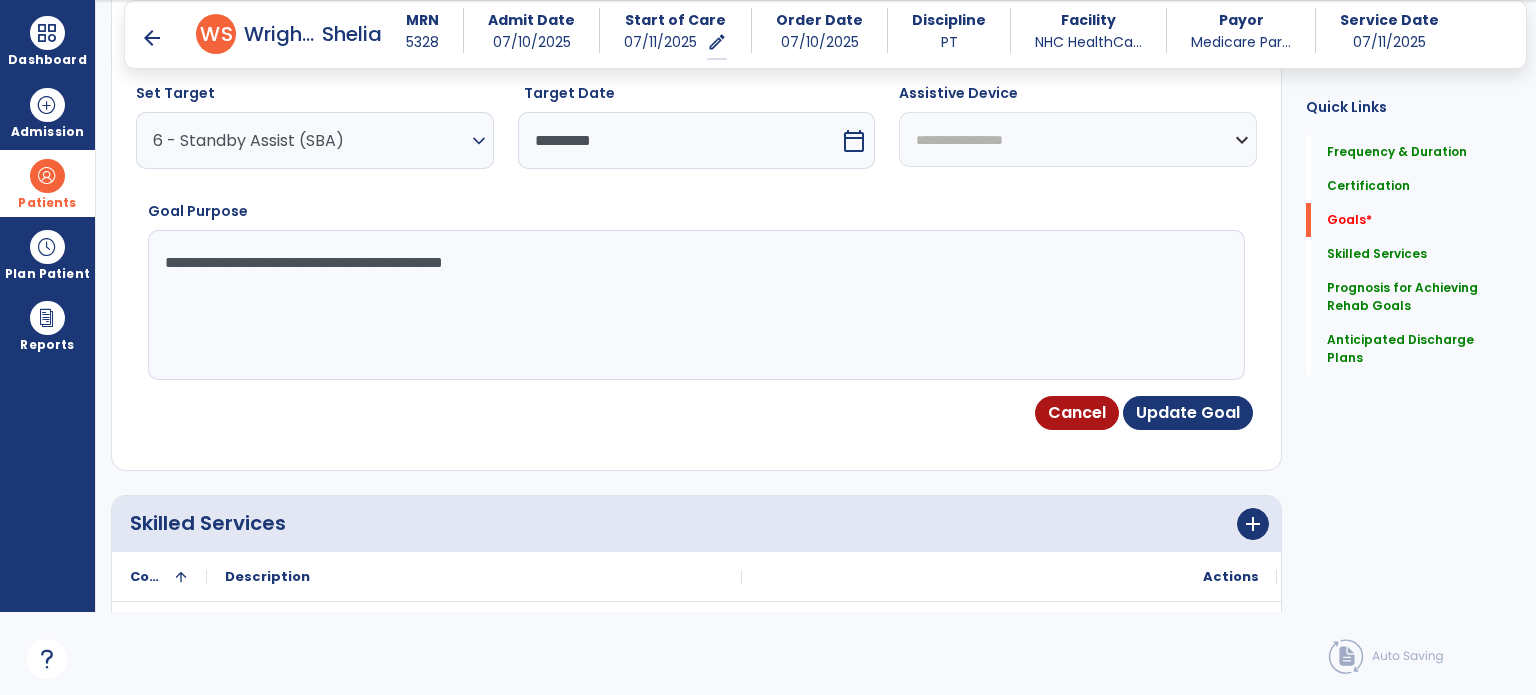type on "**********" 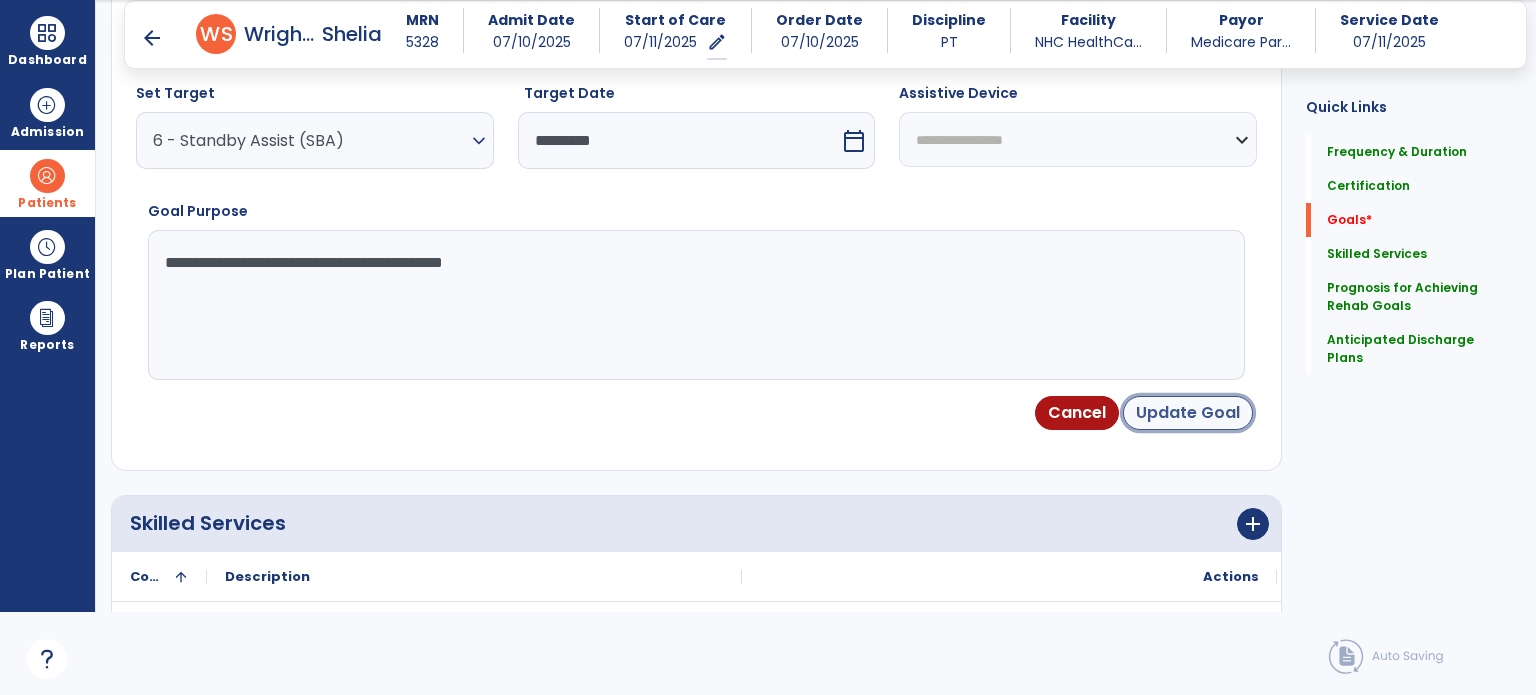 click on "Update Goal" at bounding box center (1188, 413) 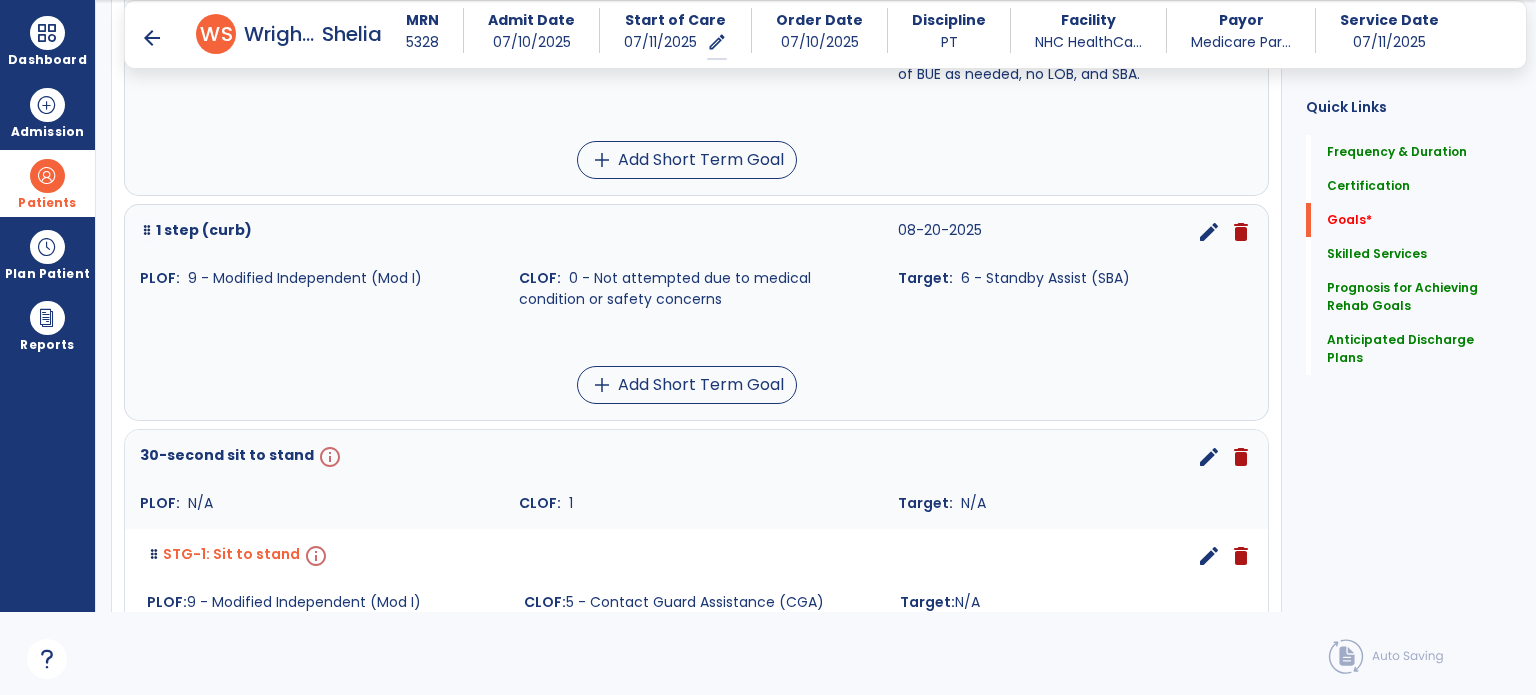 scroll, scrollTop: 722, scrollLeft: 0, axis: vertical 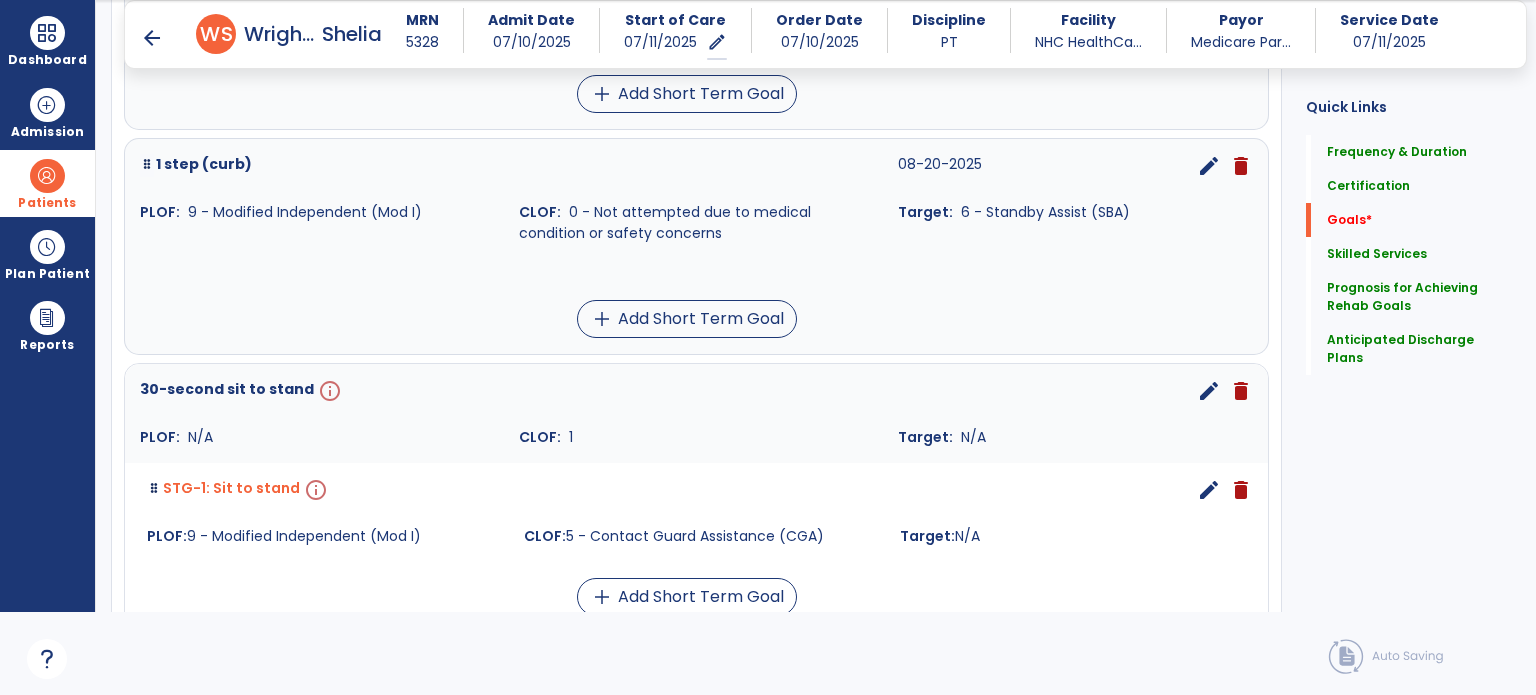 click on "edit" at bounding box center (1209, 391) 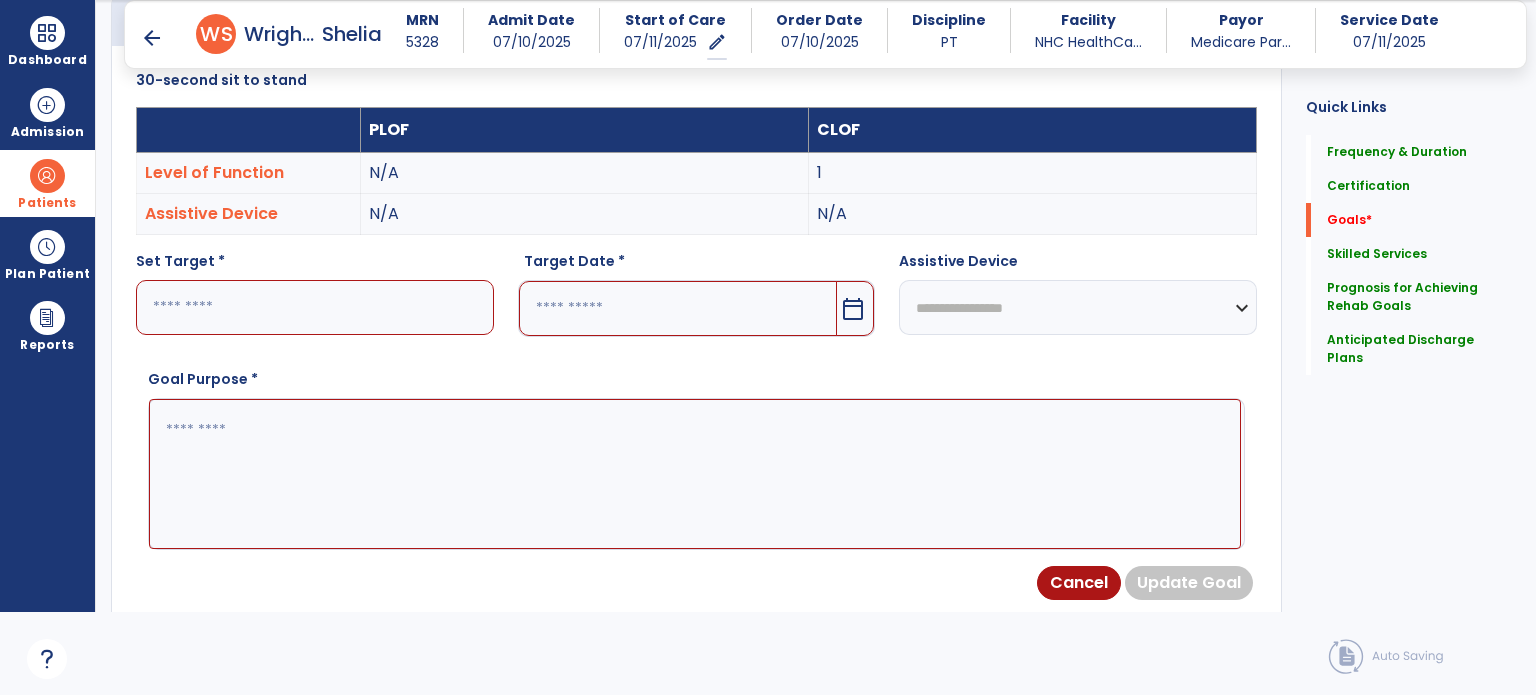 scroll, scrollTop: 534, scrollLeft: 0, axis: vertical 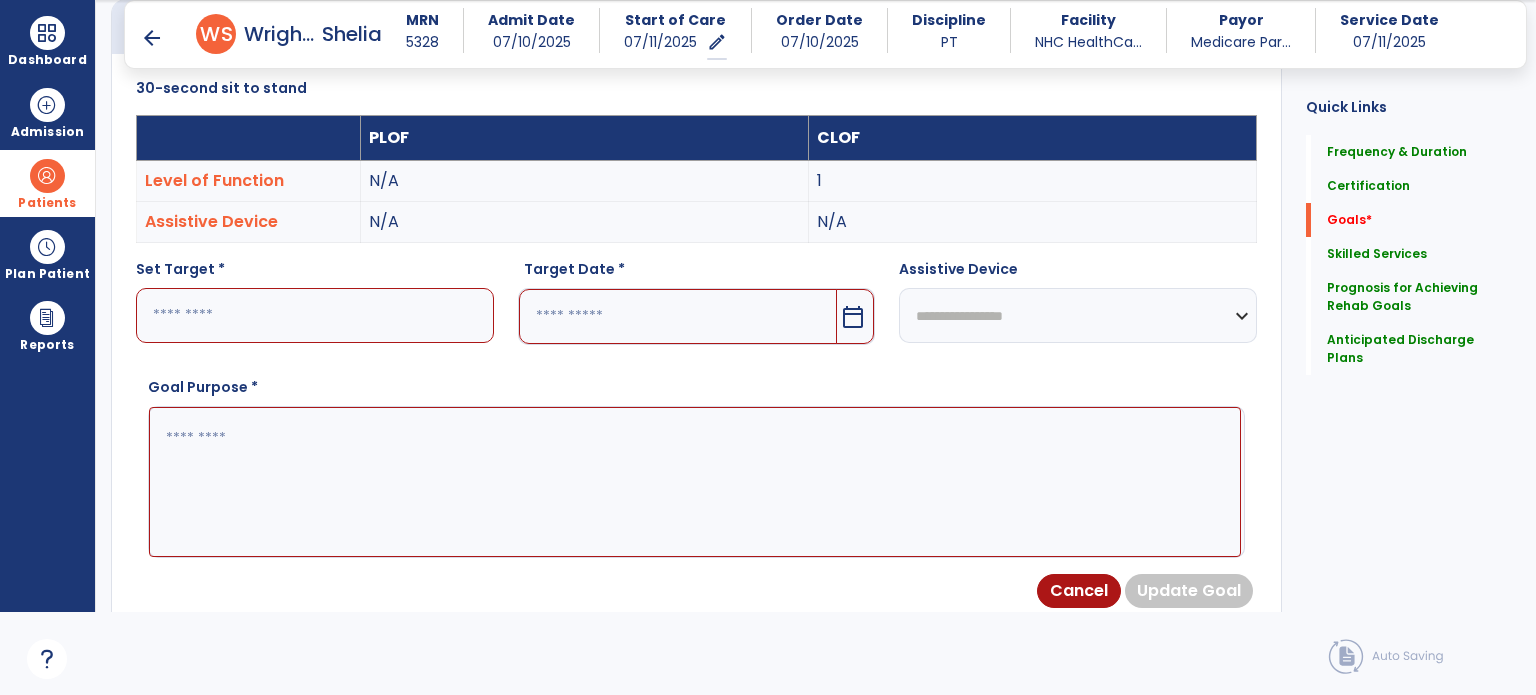 click at bounding box center [315, 315] 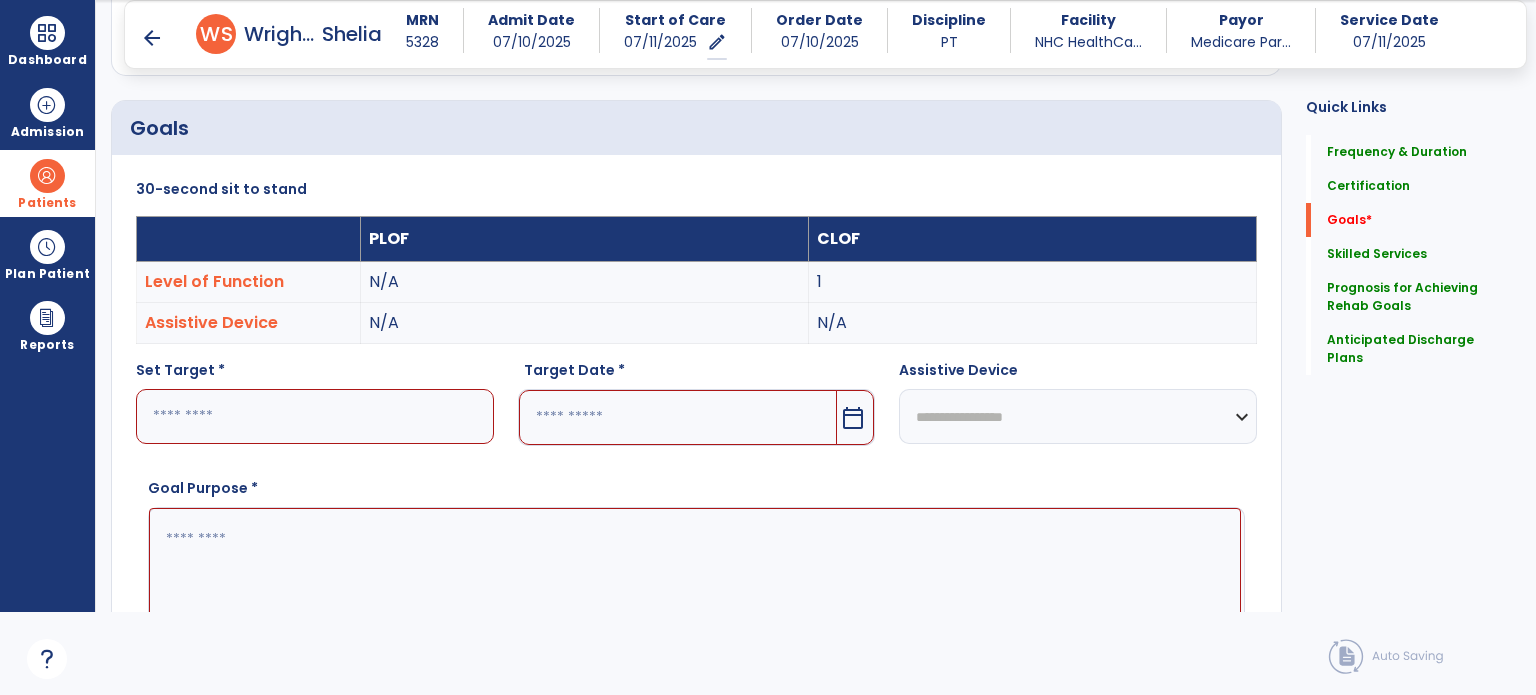 scroll, scrollTop: 534, scrollLeft: 0, axis: vertical 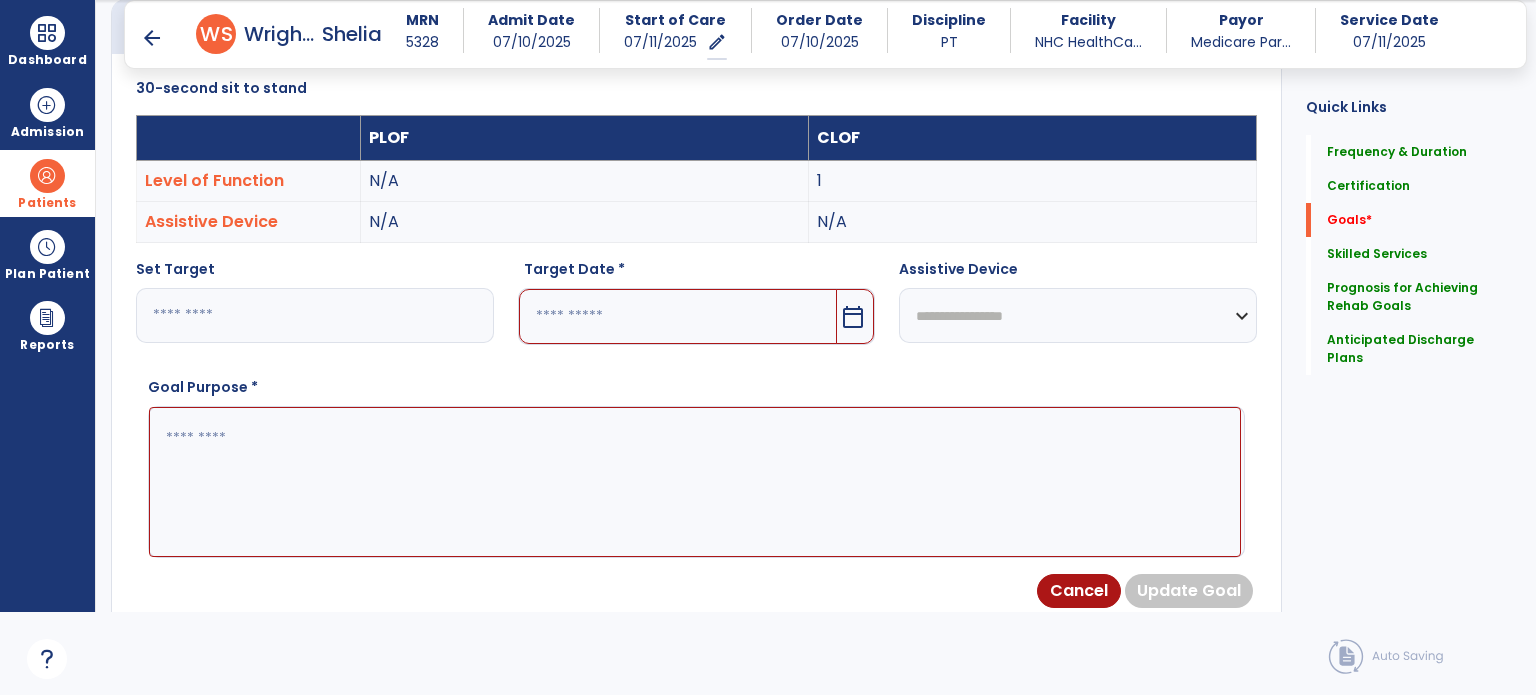 drag, startPoint x: 167, startPoint y: 323, endPoint x: 116, endPoint y: 317, distance: 51.351727 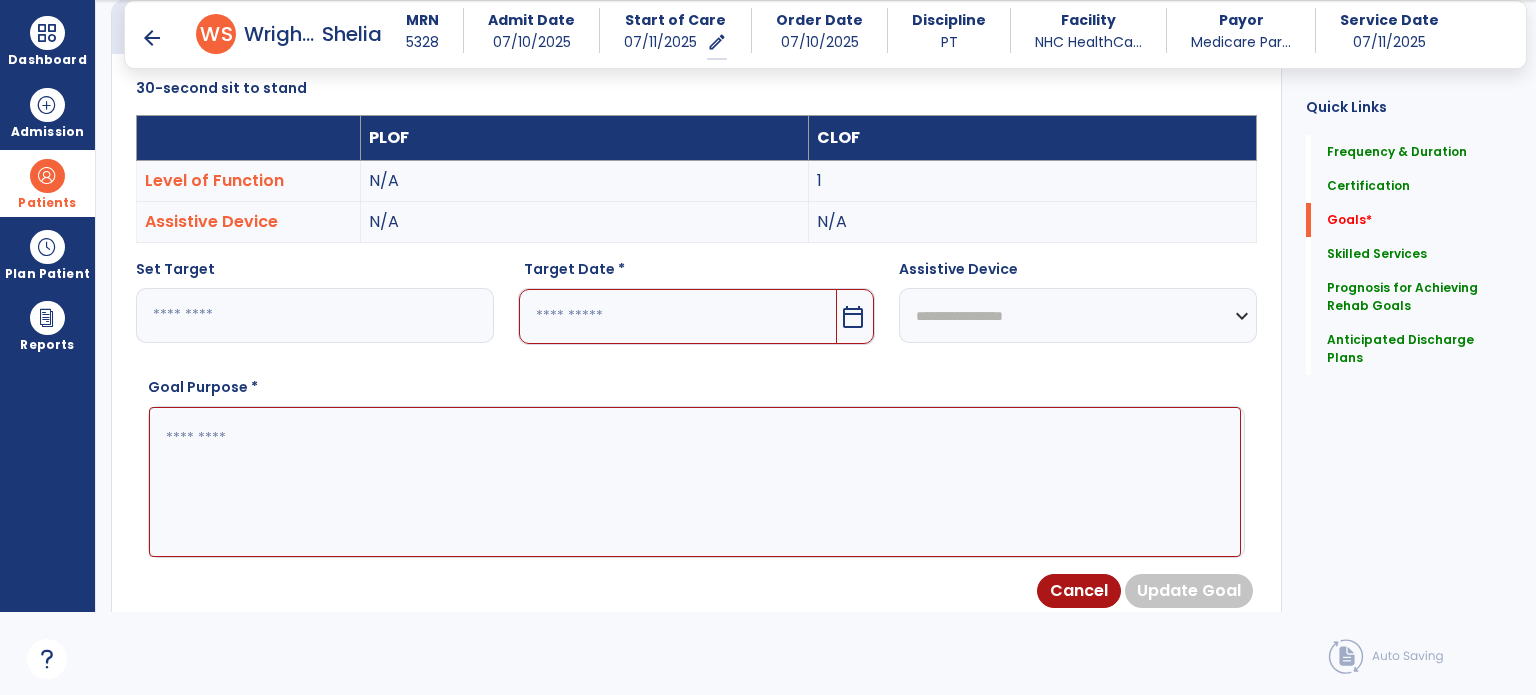 click on "**********" at bounding box center [696, 351] 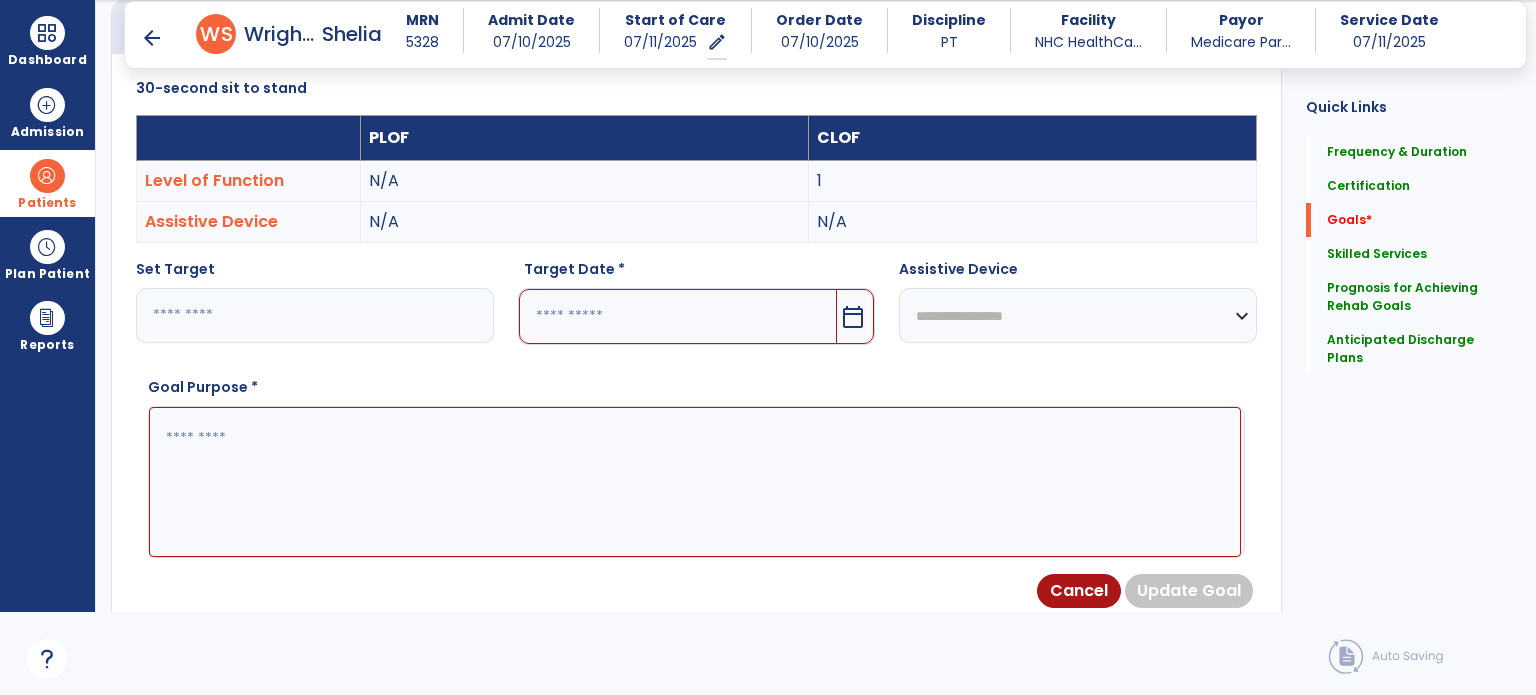 type on "**" 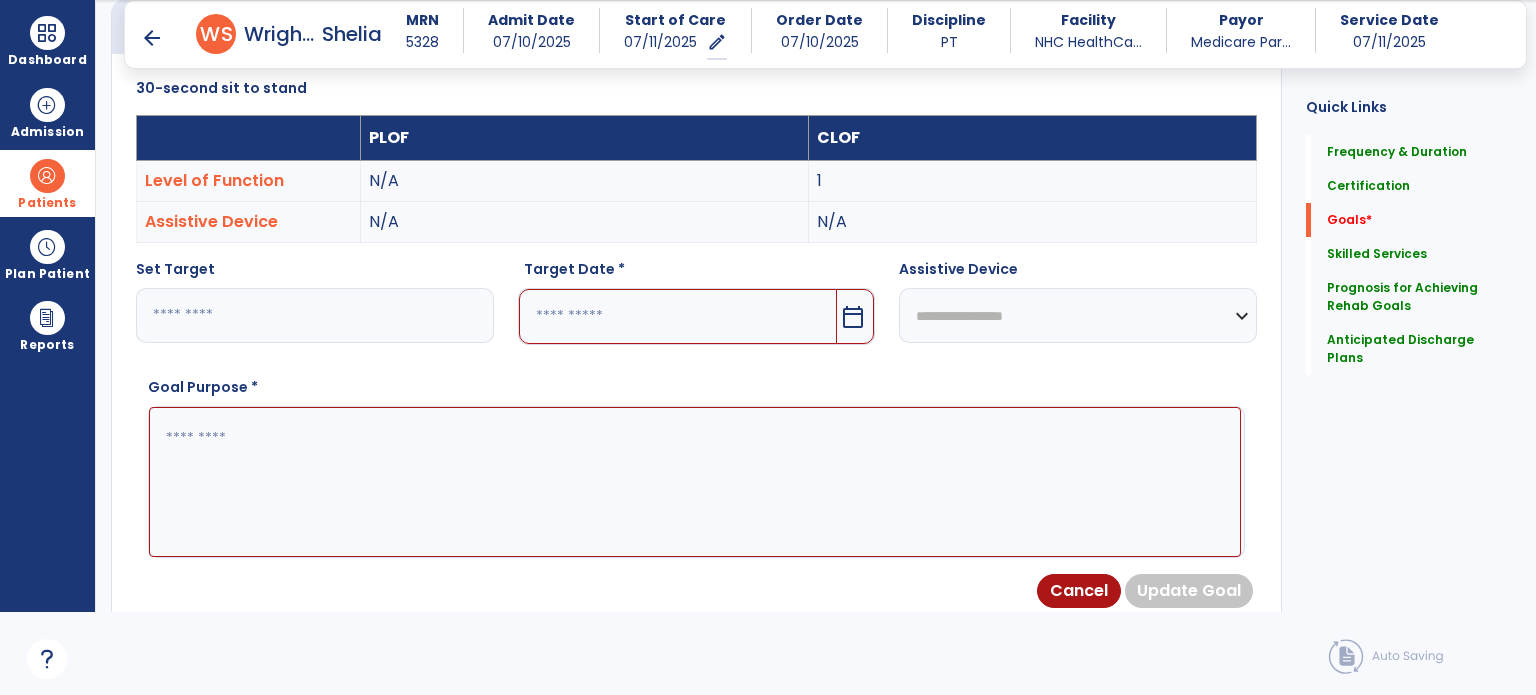 click on "calendar_today" at bounding box center (853, 317) 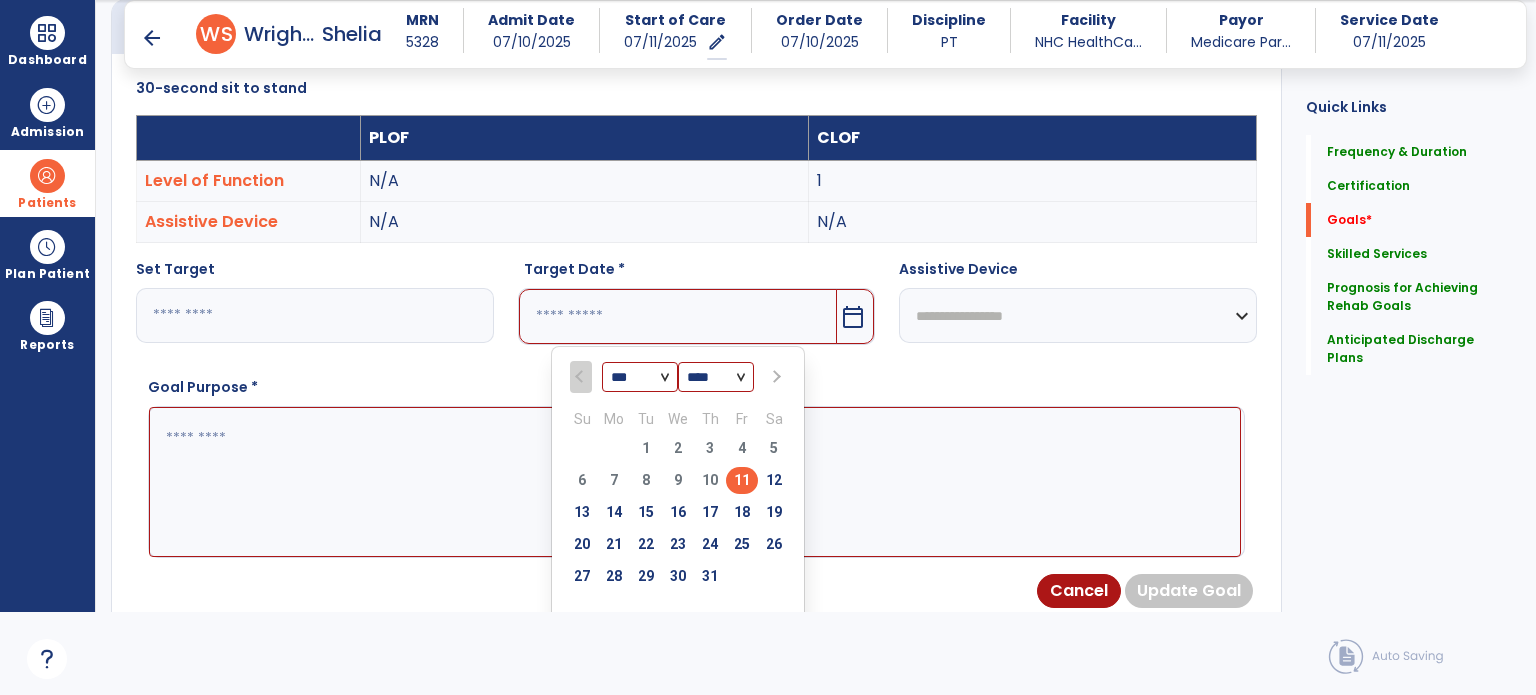 click at bounding box center (775, 377) 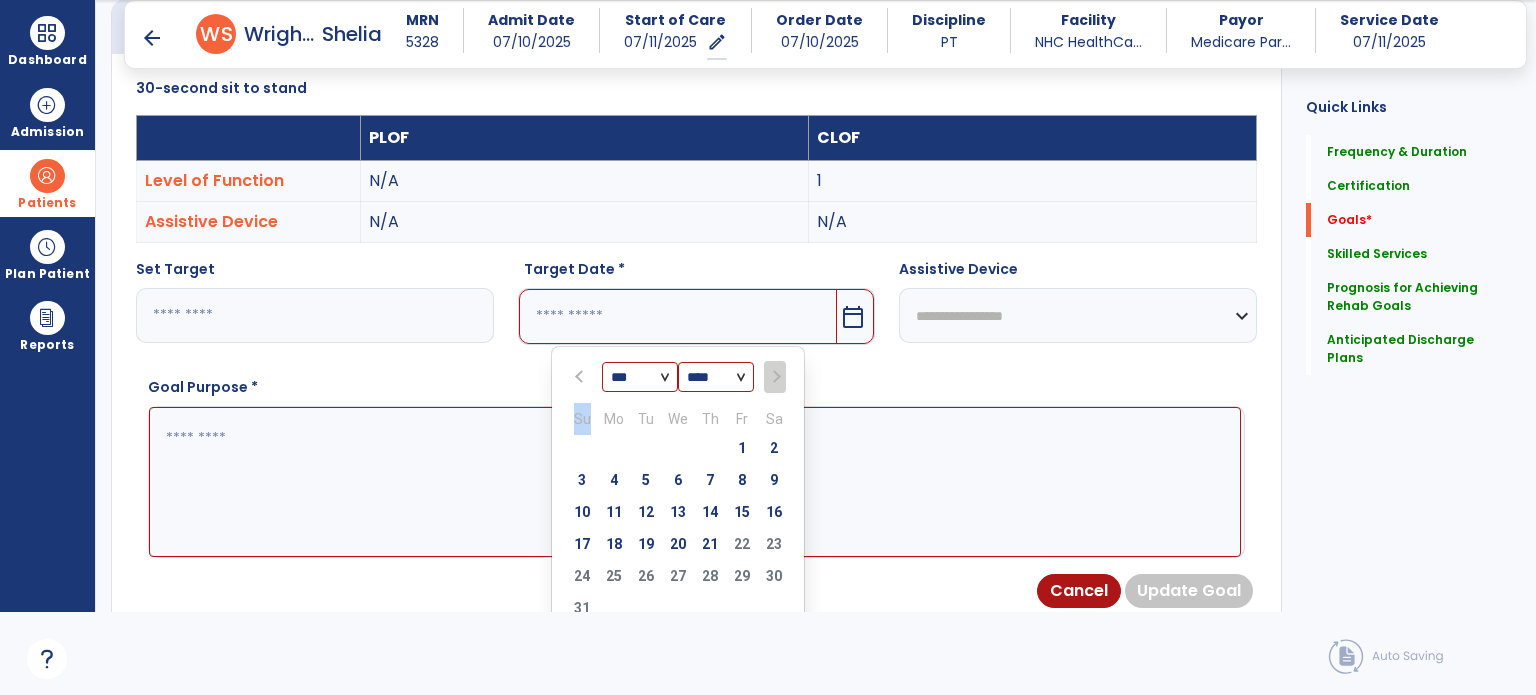 click at bounding box center (774, 377) 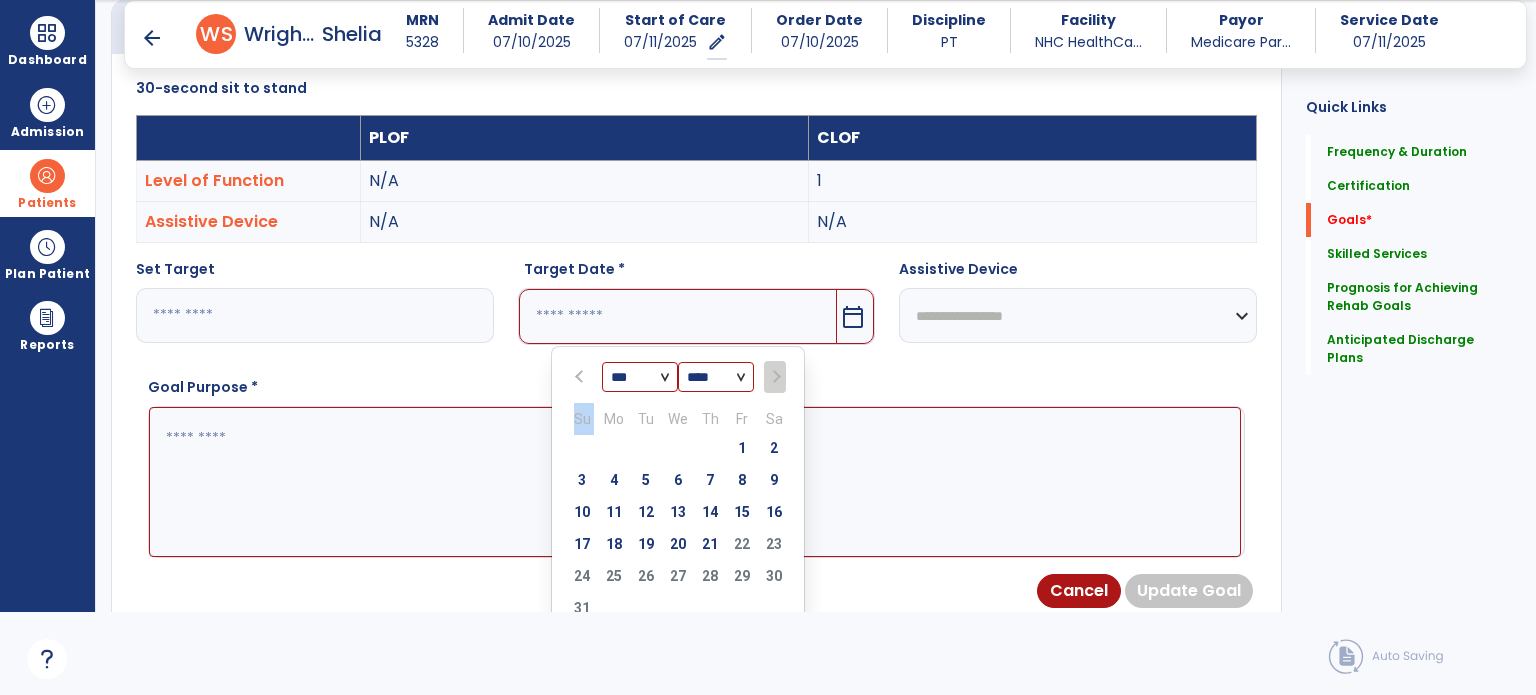 click at bounding box center (774, 377) 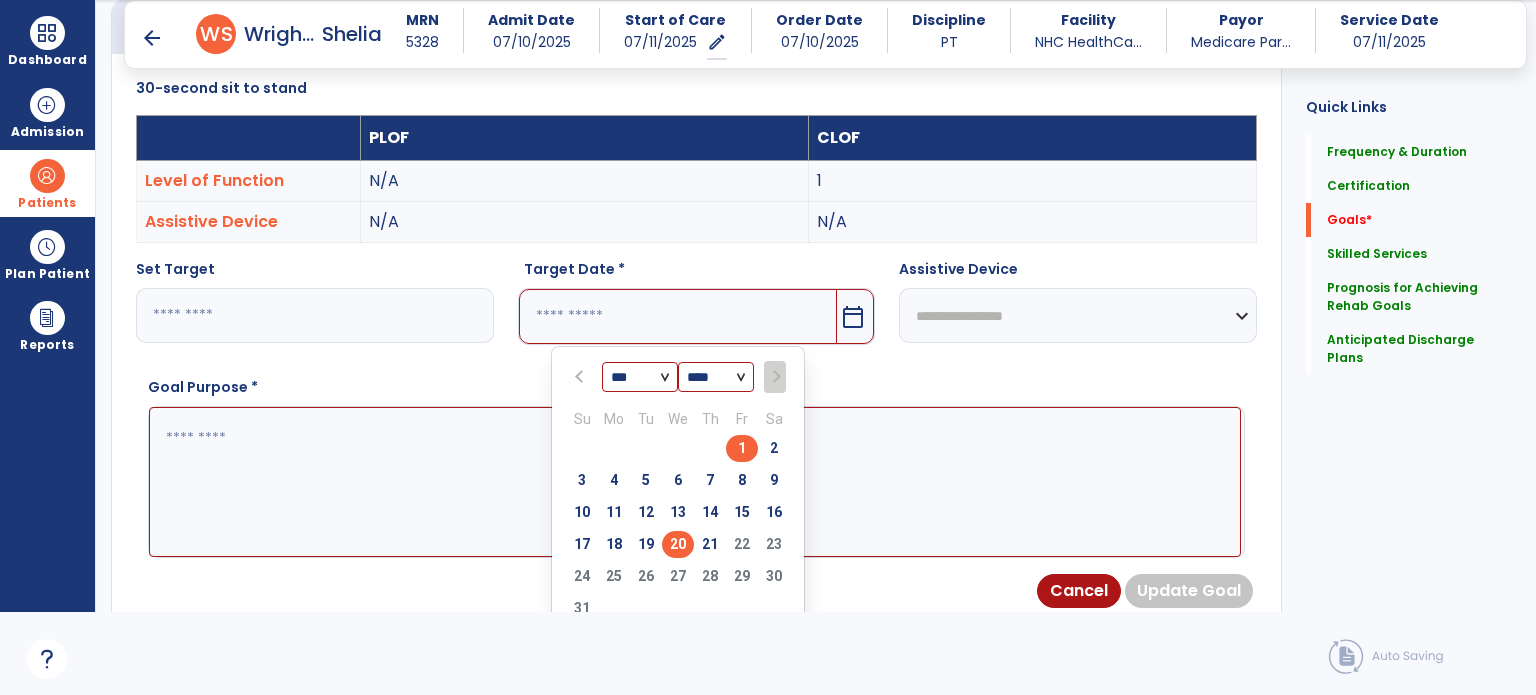 click on "20" at bounding box center [678, 544] 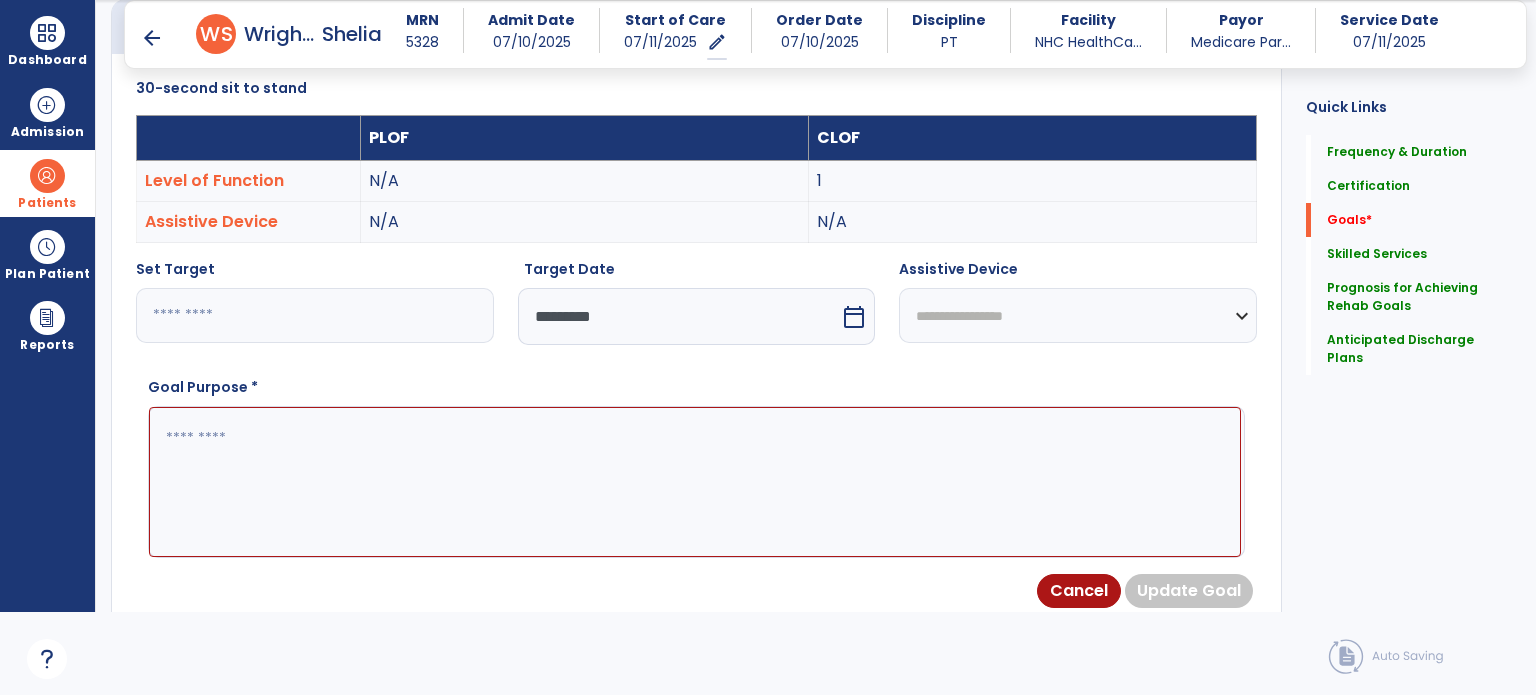 click on "**********" at bounding box center (1078, 315) 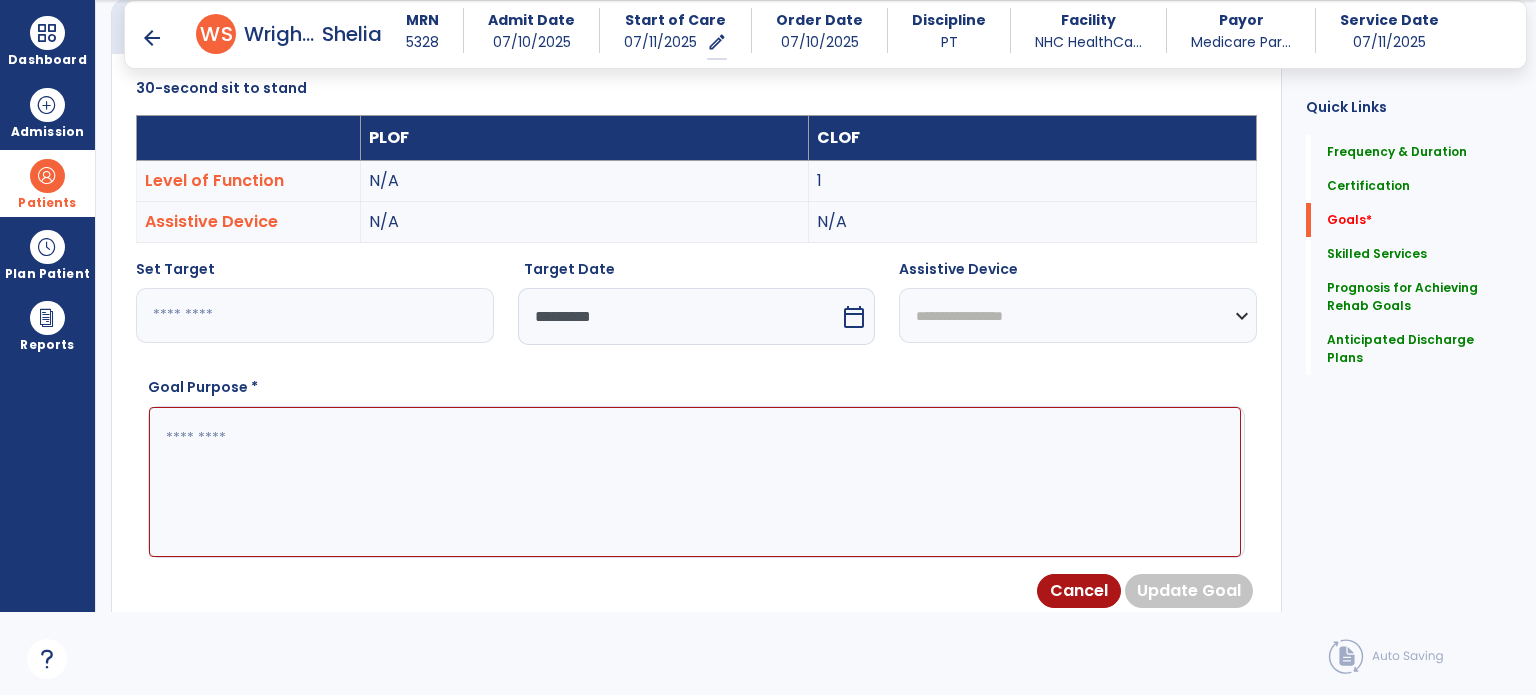 paste on "**********" 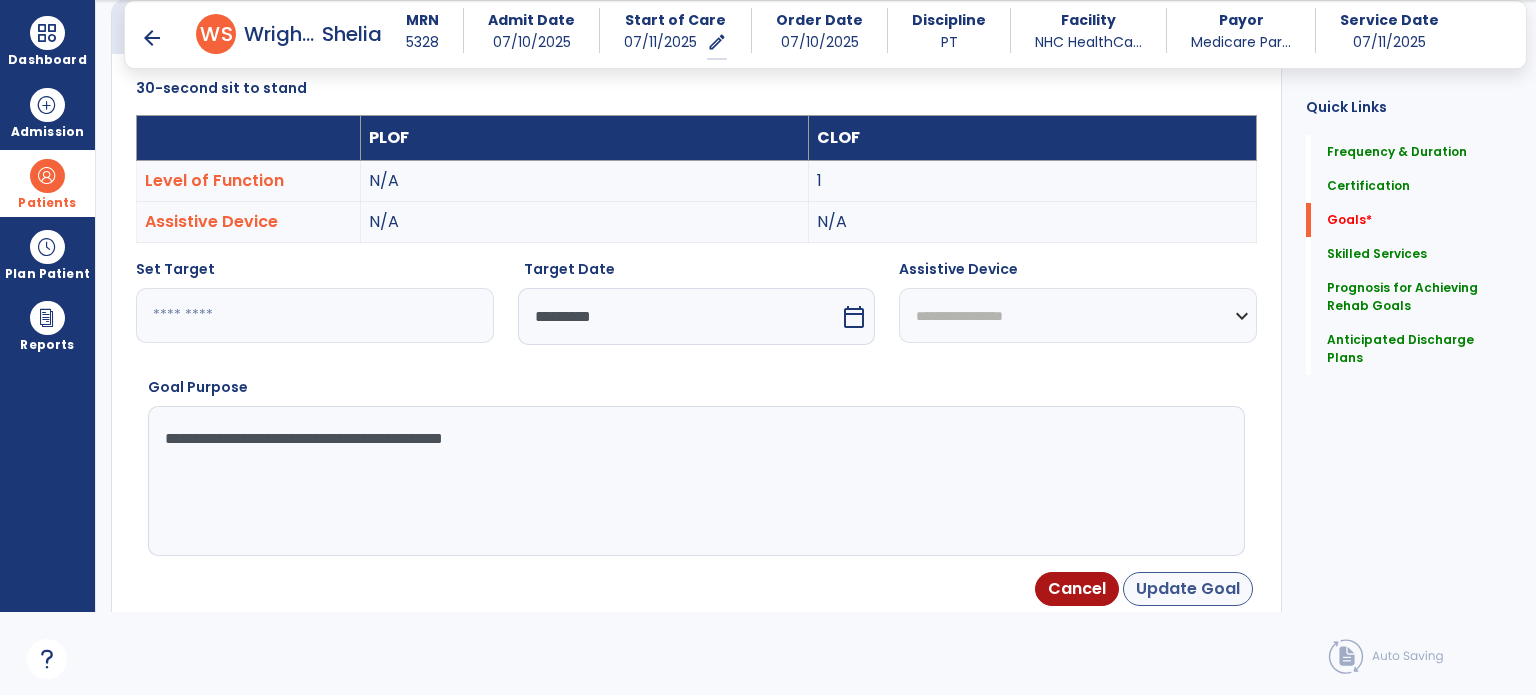 type on "**********" 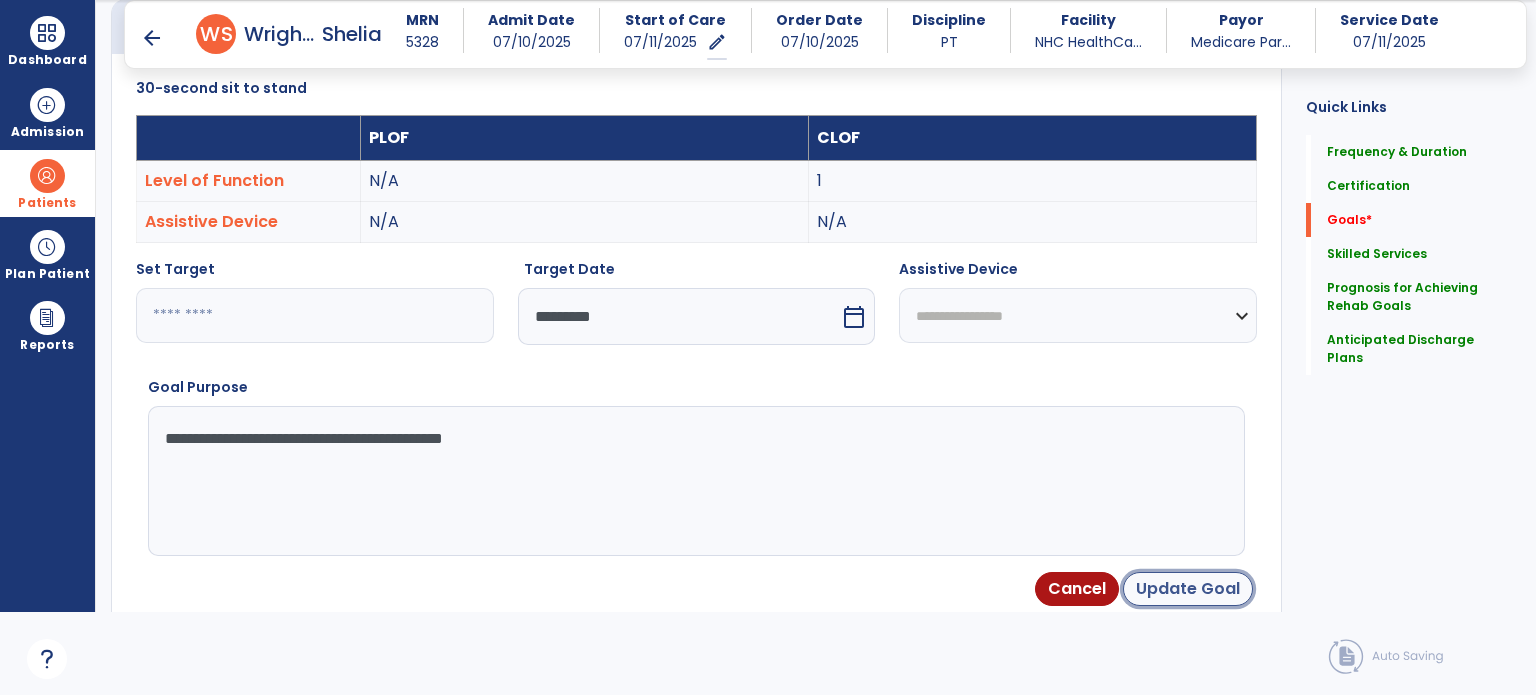 click on "Update Goal" at bounding box center [1188, 589] 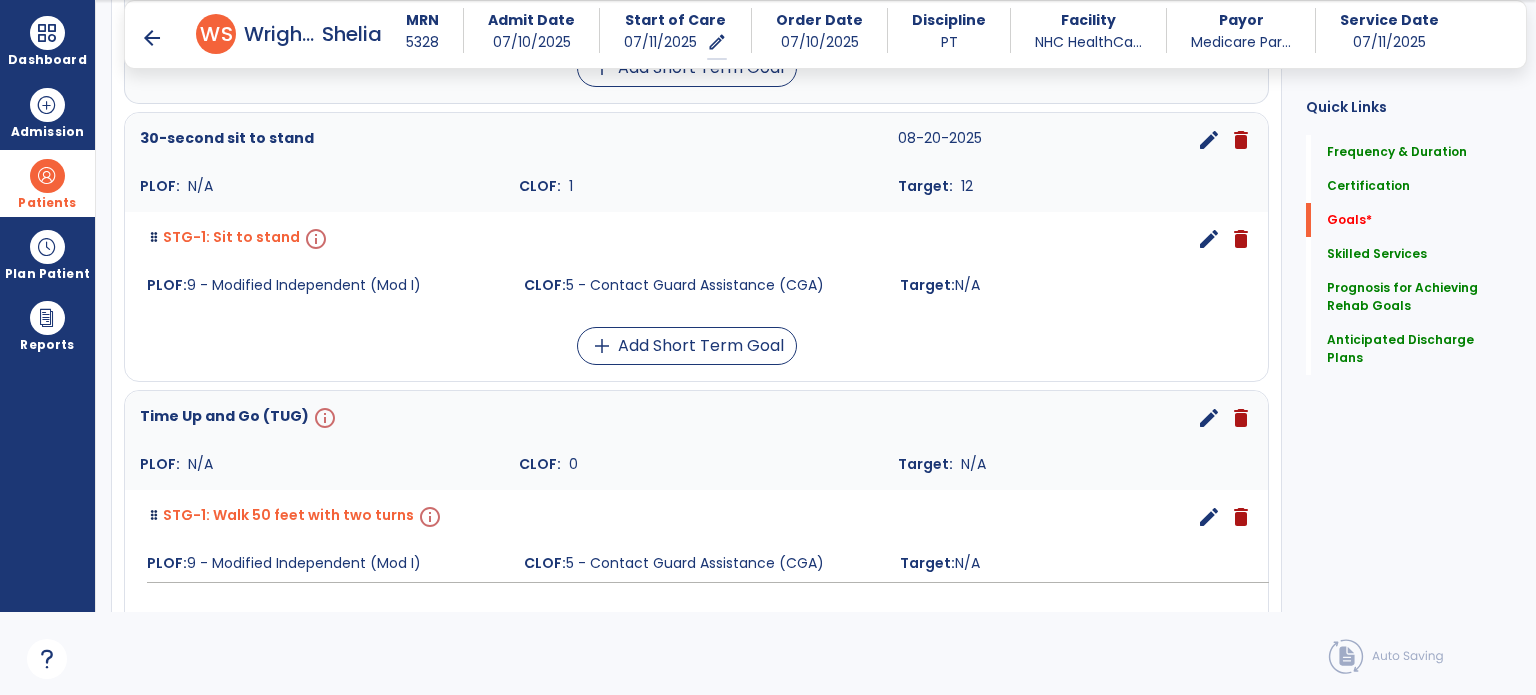 scroll, scrollTop: 1034, scrollLeft: 0, axis: vertical 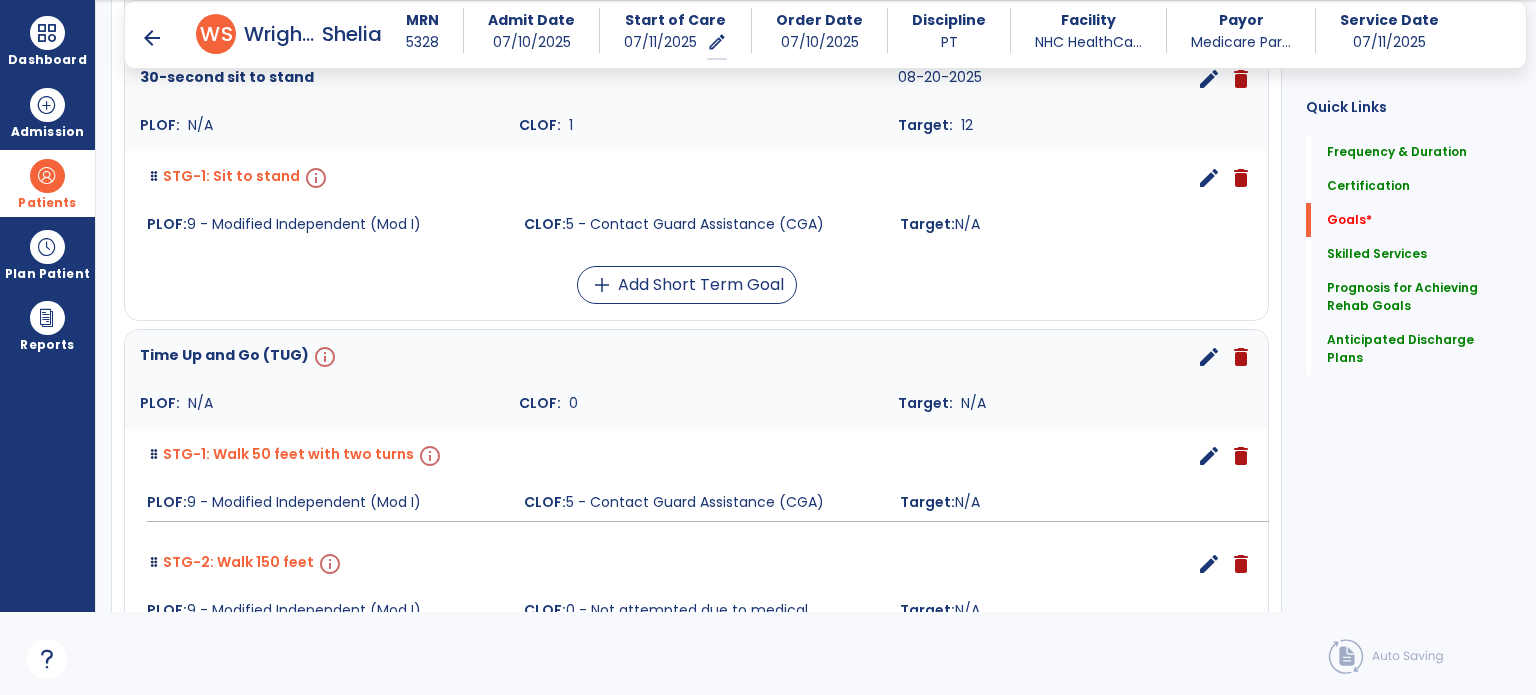 click on "edit" at bounding box center (1209, 178) 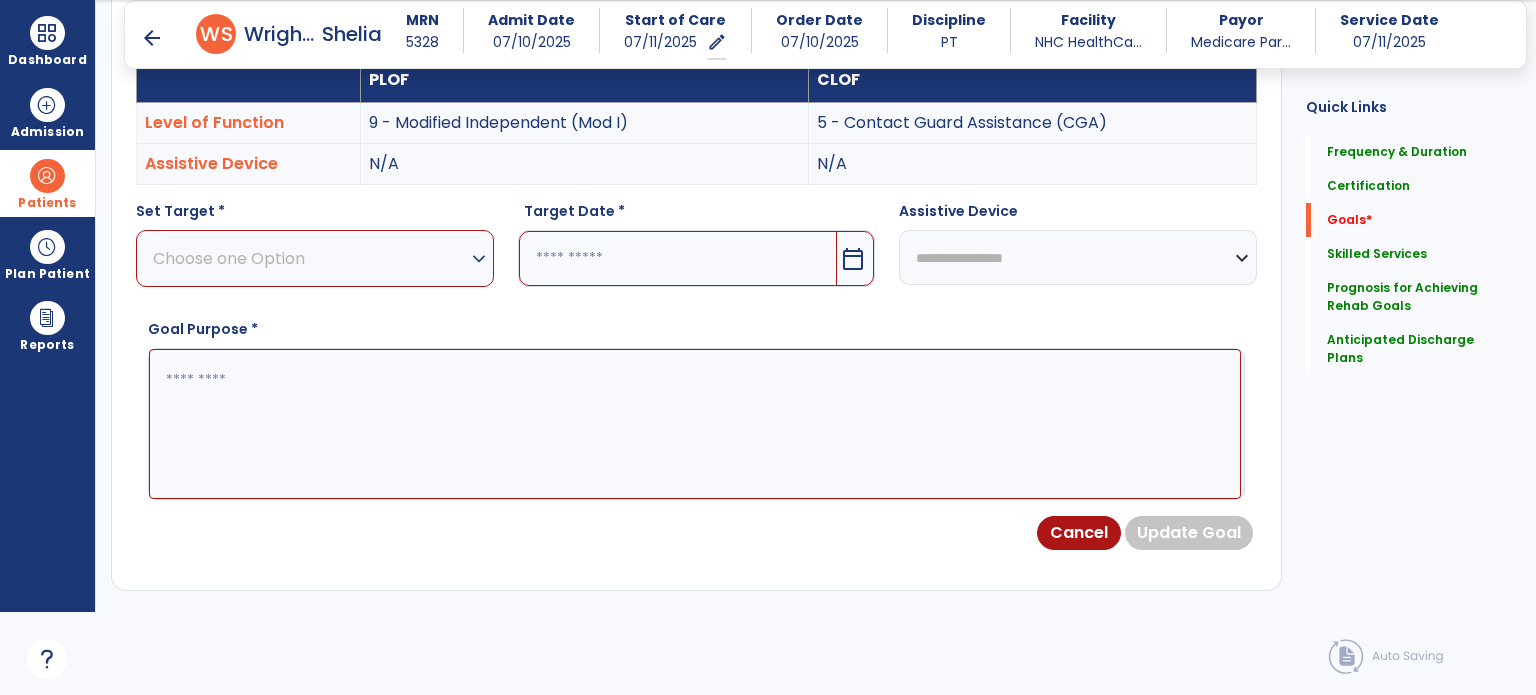 scroll, scrollTop: 534, scrollLeft: 0, axis: vertical 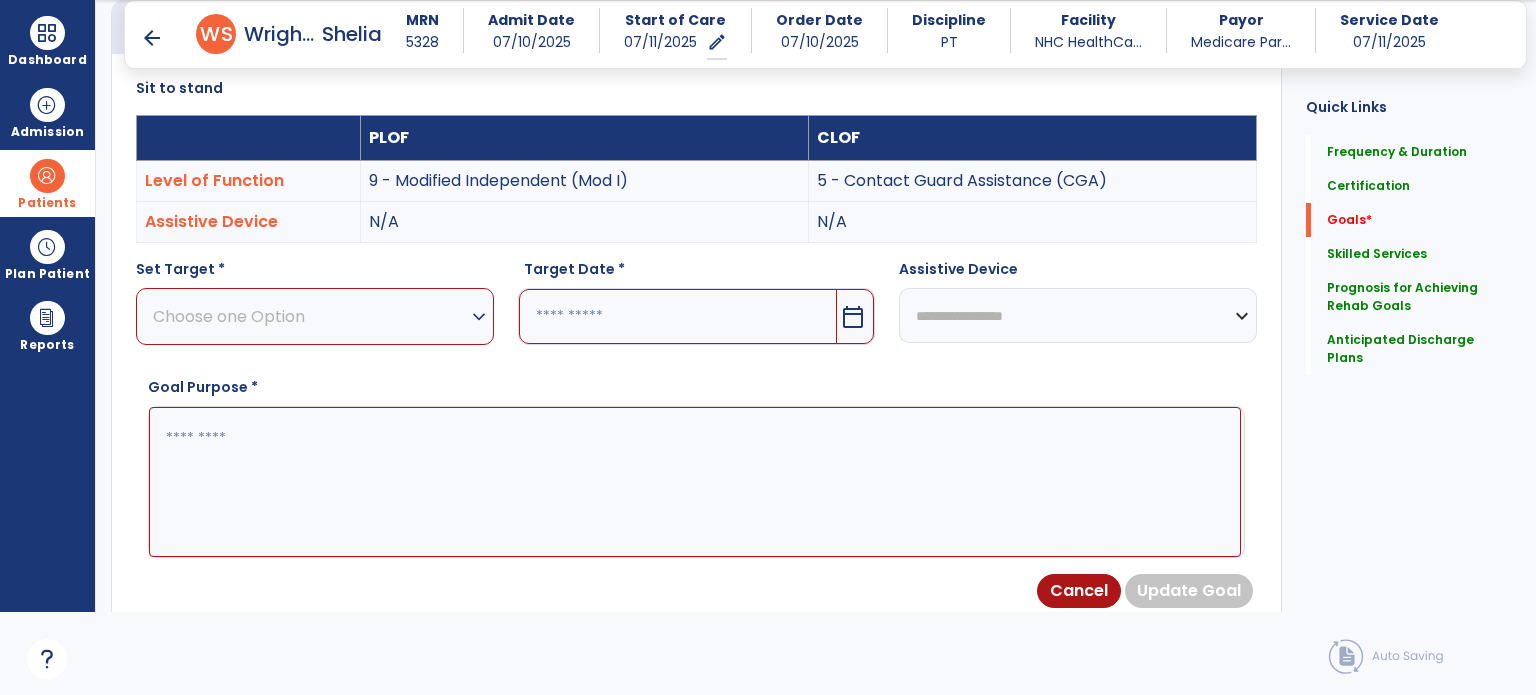 click on "Choose one Option" at bounding box center [310, 316] 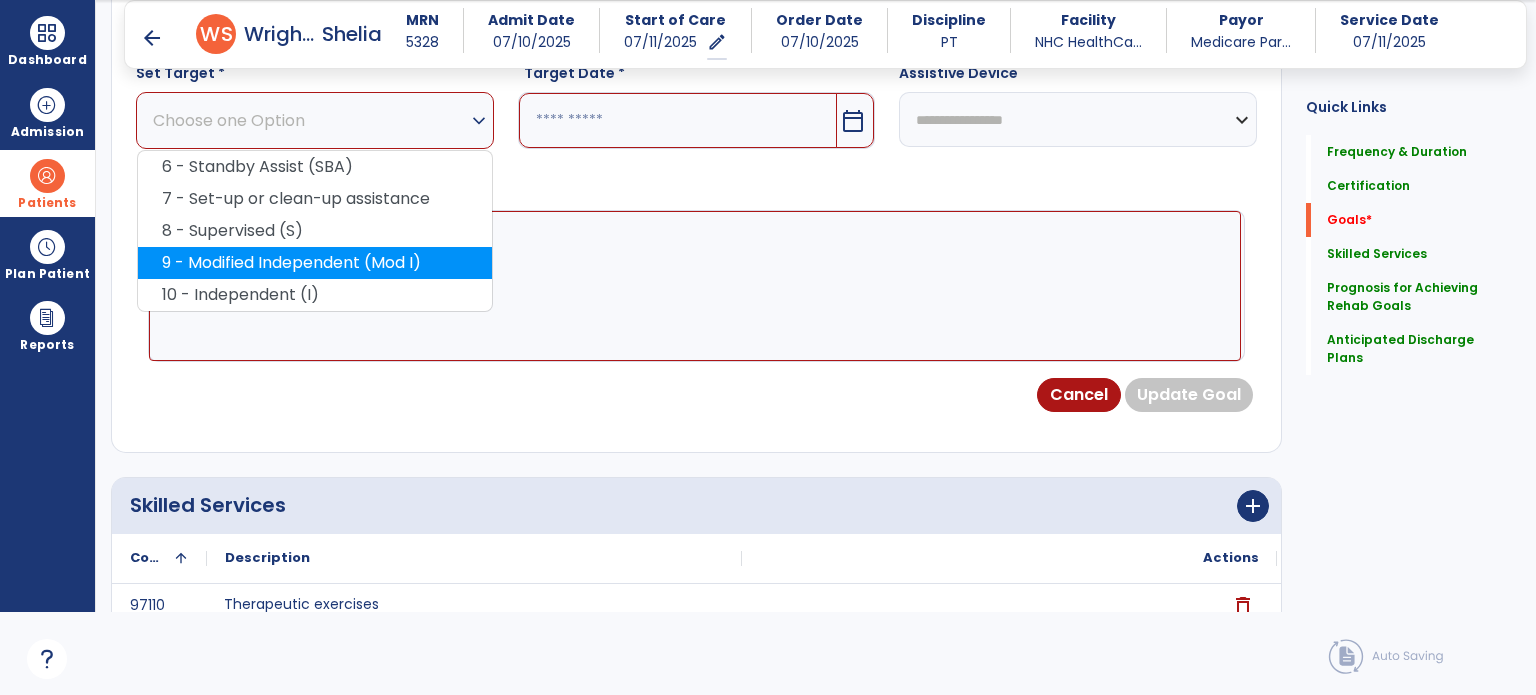 scroll, scrollTop: 734, scrollLeft: 0, axis: vertical 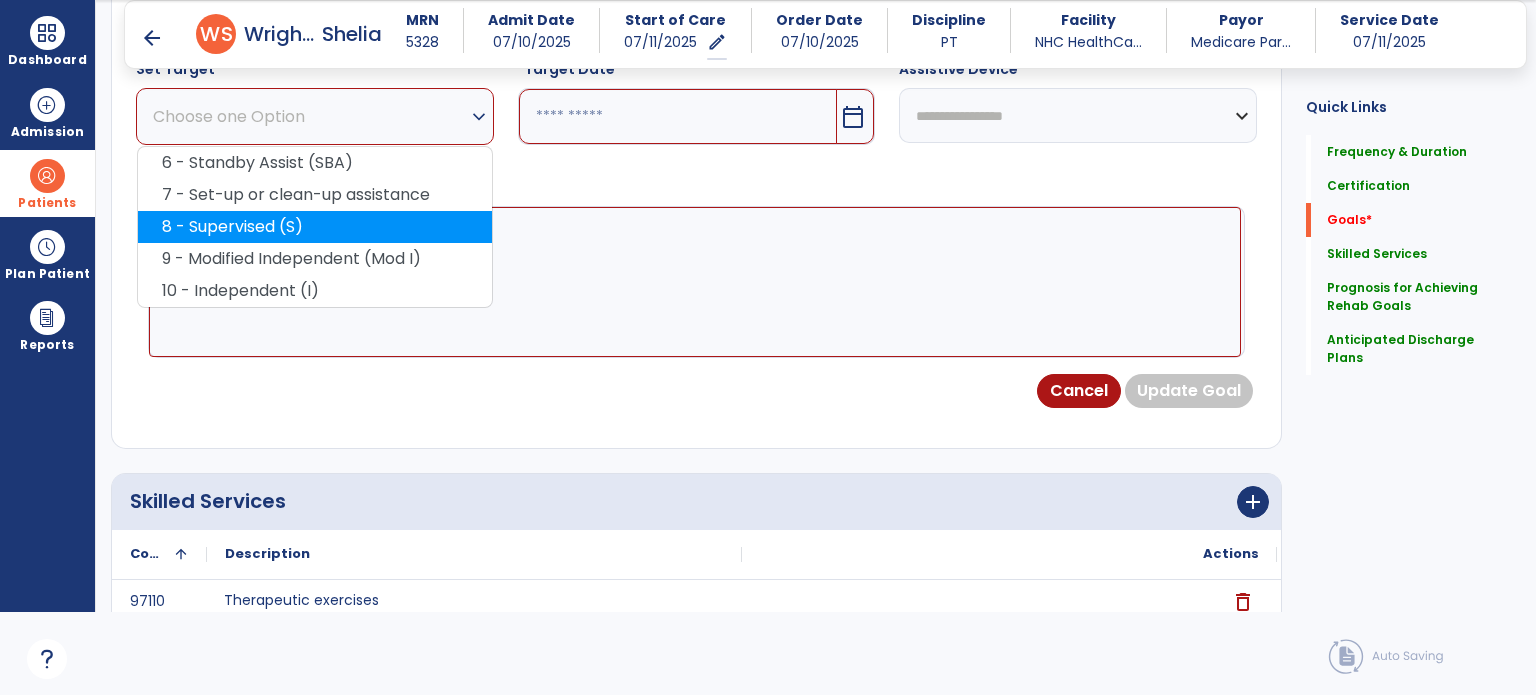 click on "8 - Supervised (S)" at bounding box center [315, 227] 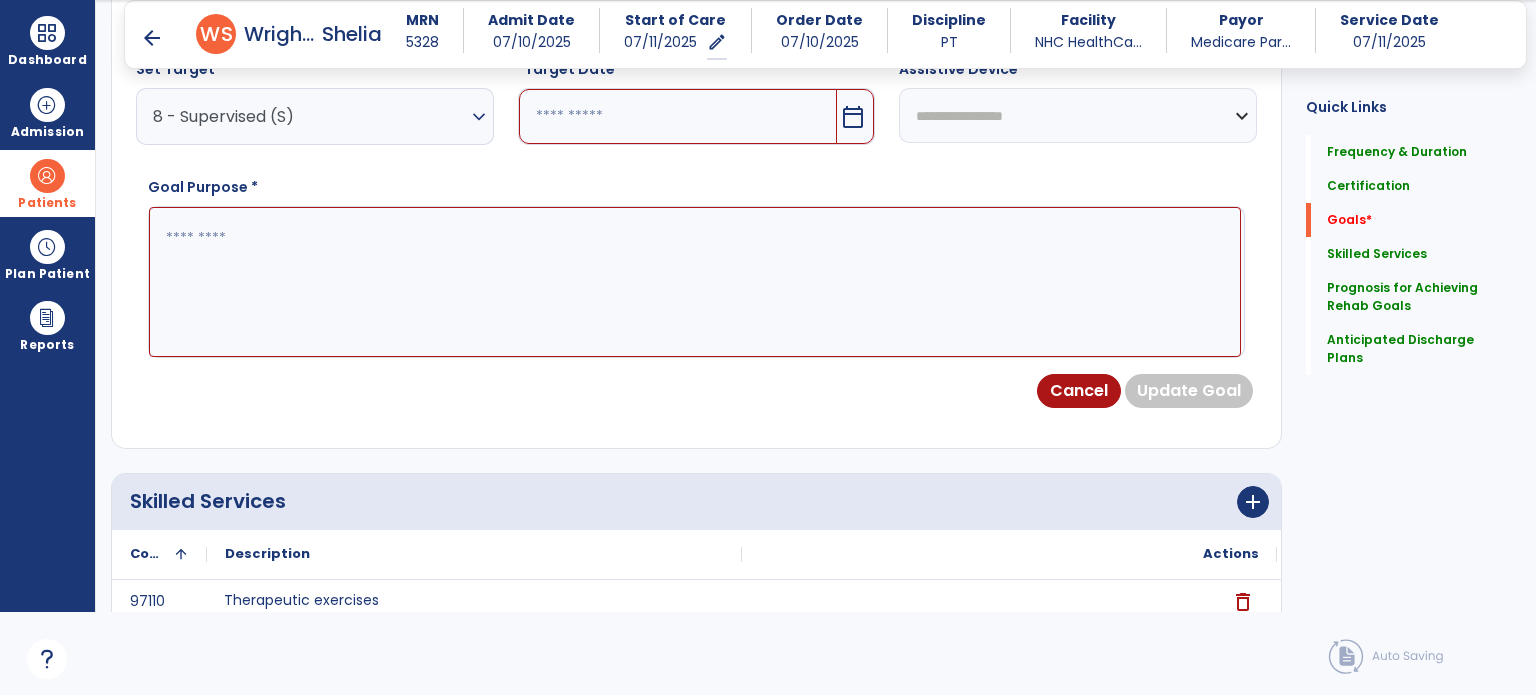 click on "calendar_today" at bounding box center (853, 117) 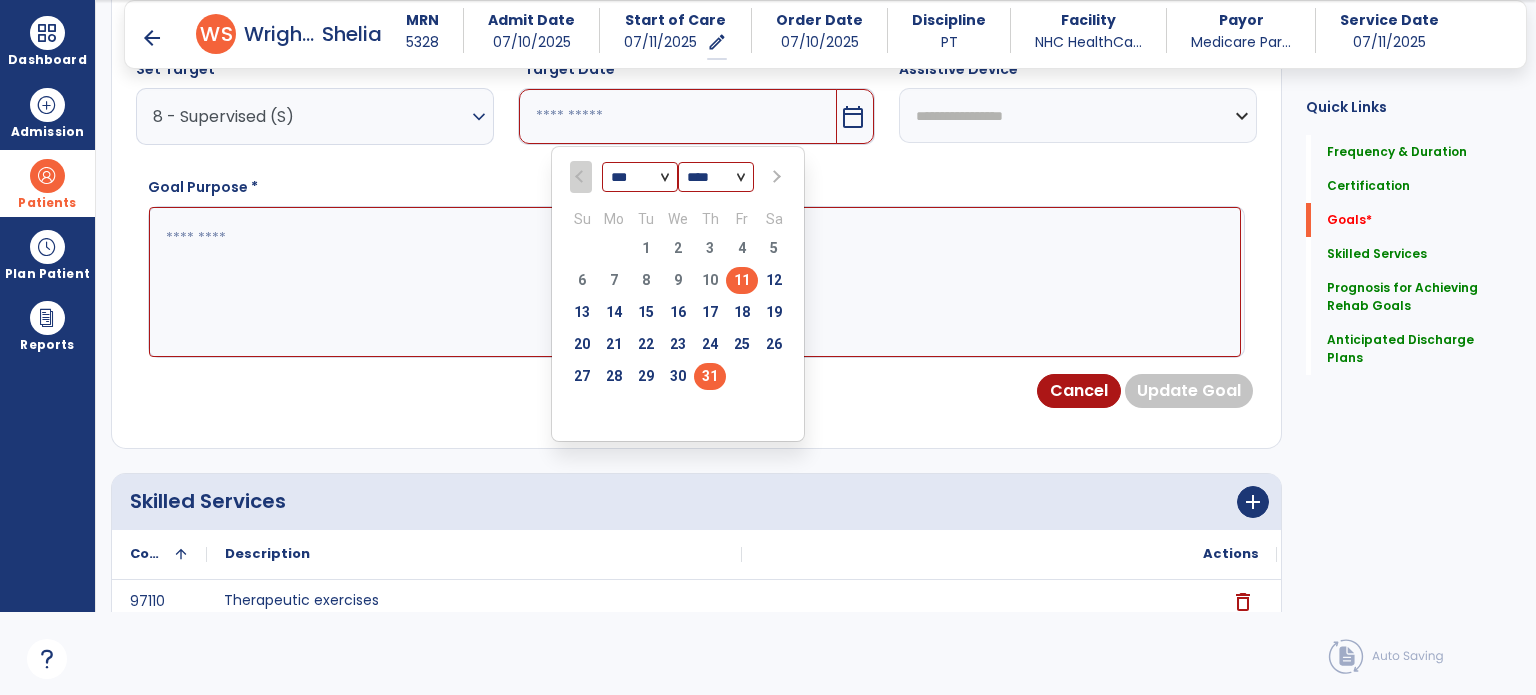 click on "31" at bounding box center (710, 376) 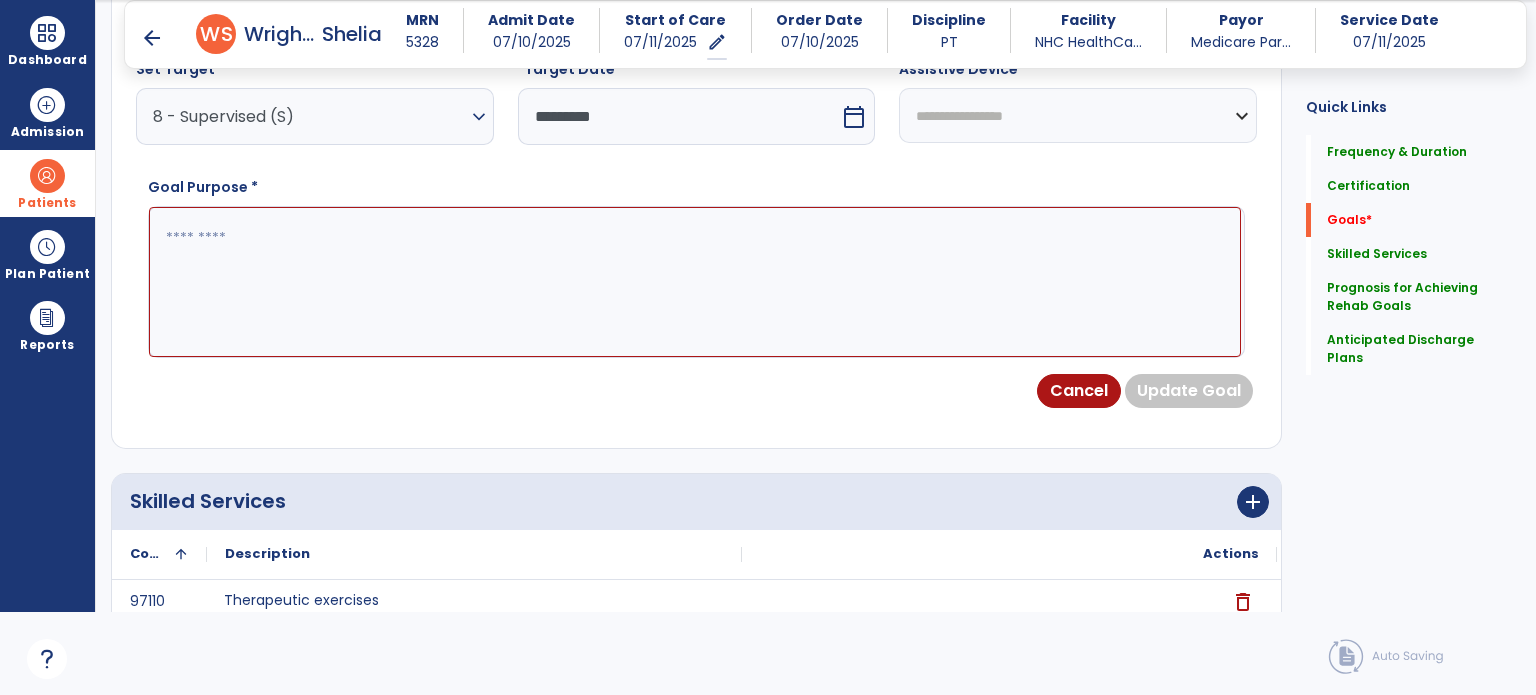 click at bounding box center (695, 282) 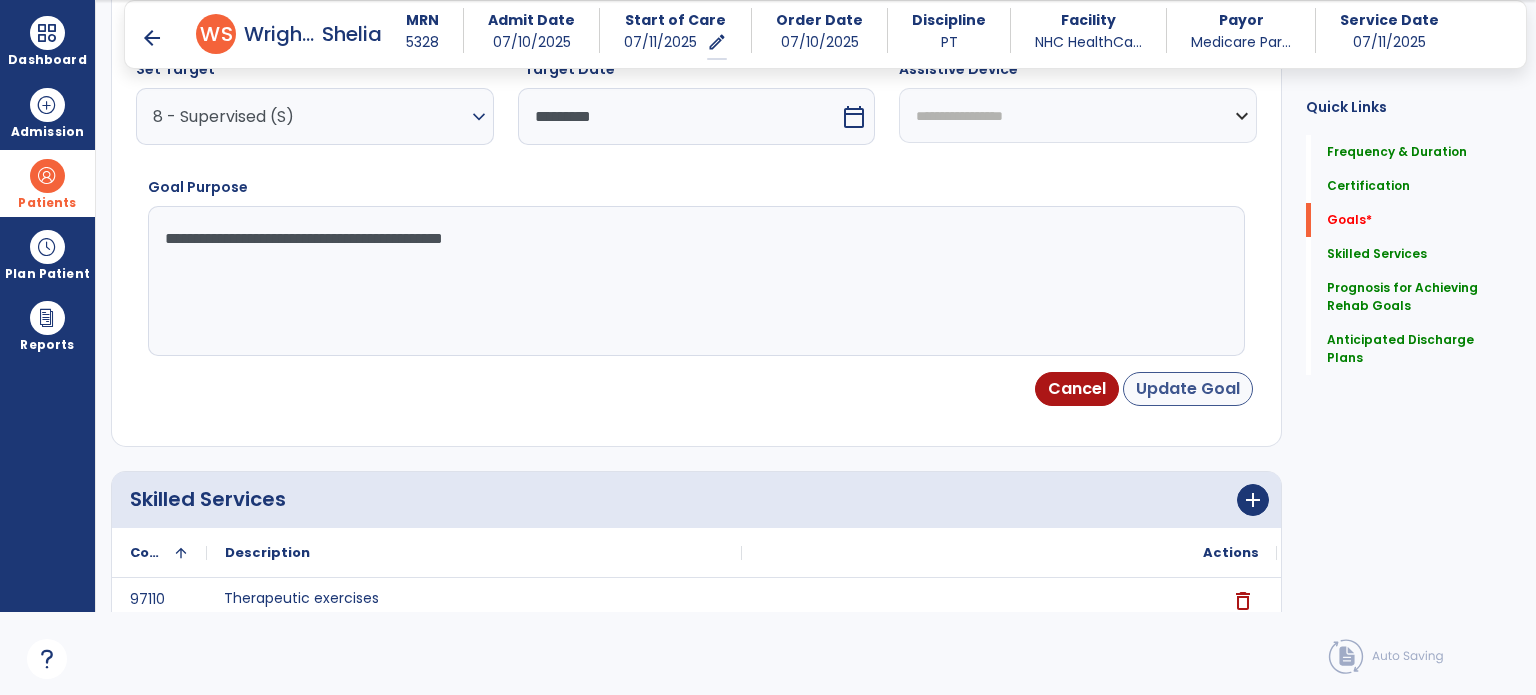 type on "**********" 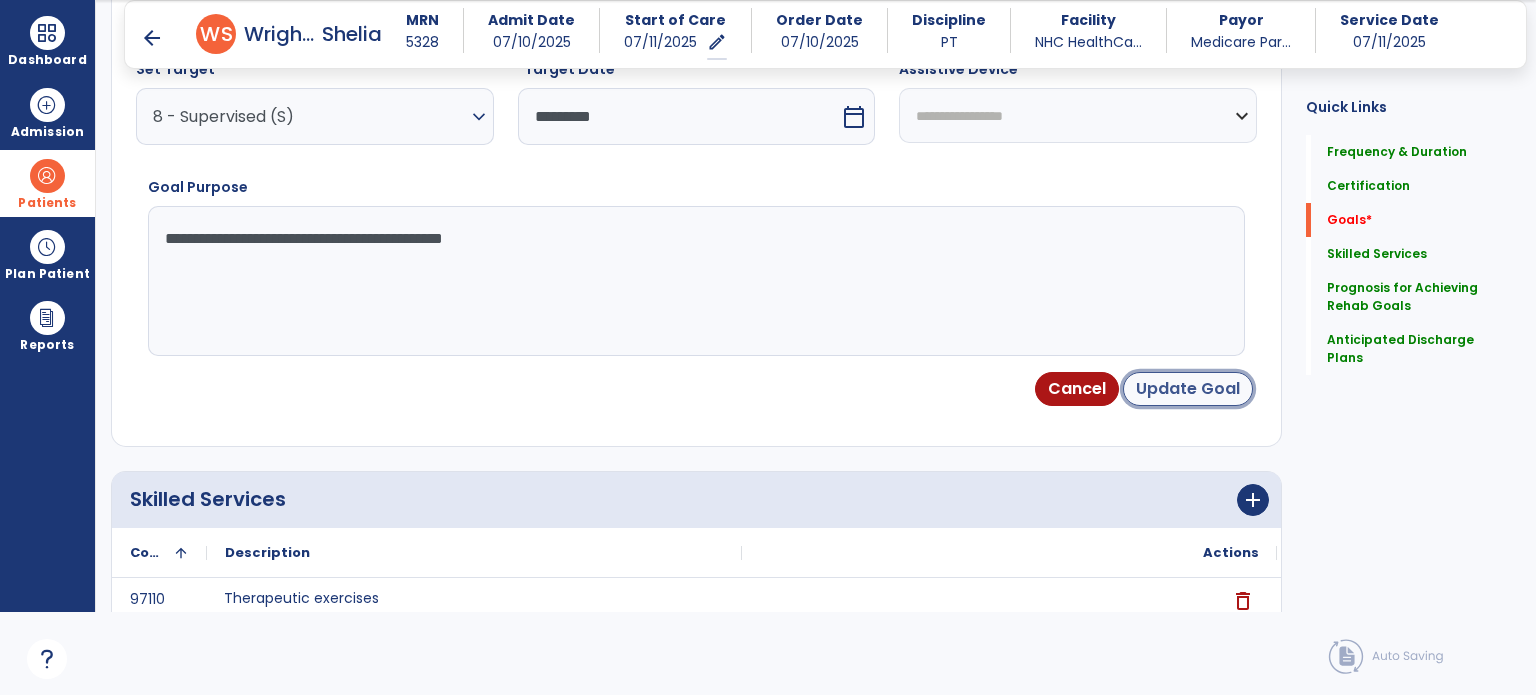 click on "Update Goal" at bounding box center [1188, 389] 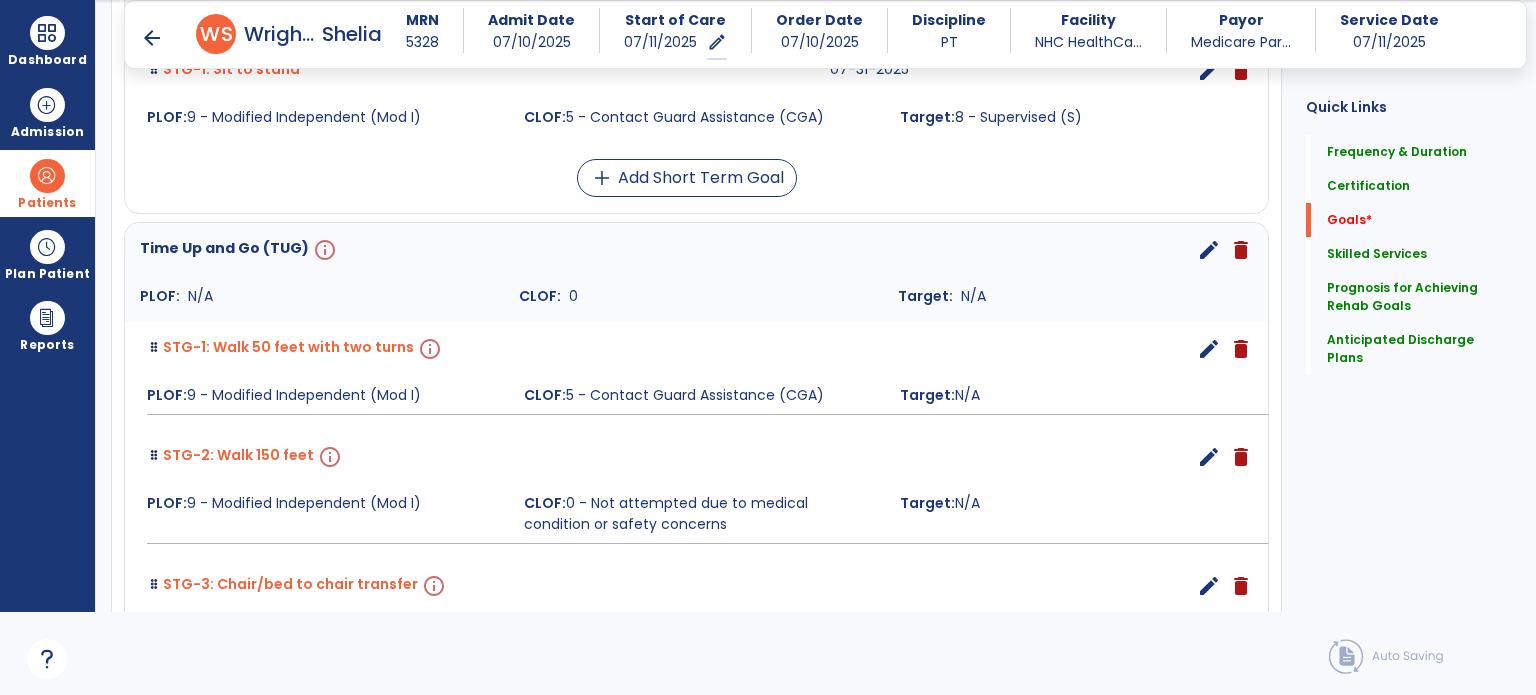 scroll, scrollTop: 1146, scrollLeft: 0, axis: vertical 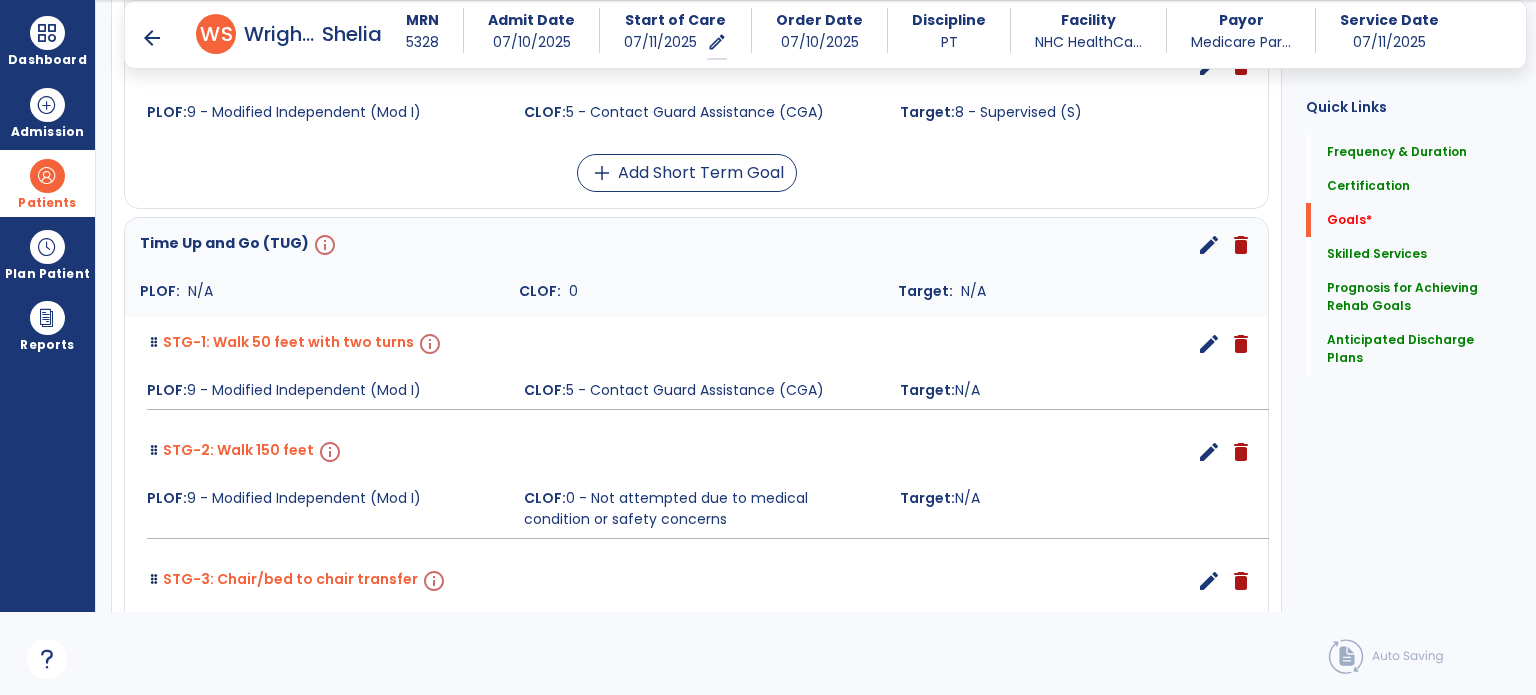 click on "edit" at bounding box center [1209, 245] 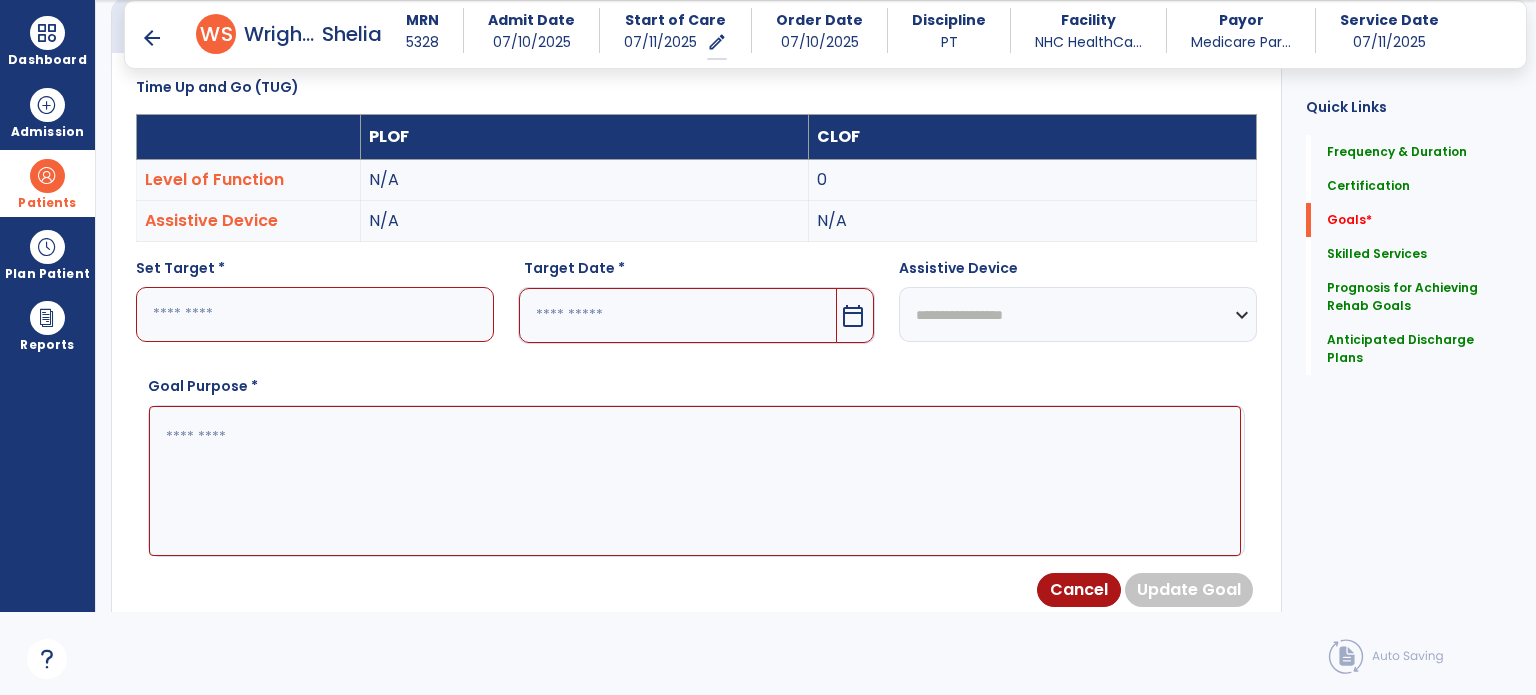scroll, scrollTop: 534, scrollLeft: 0, axis: vertical 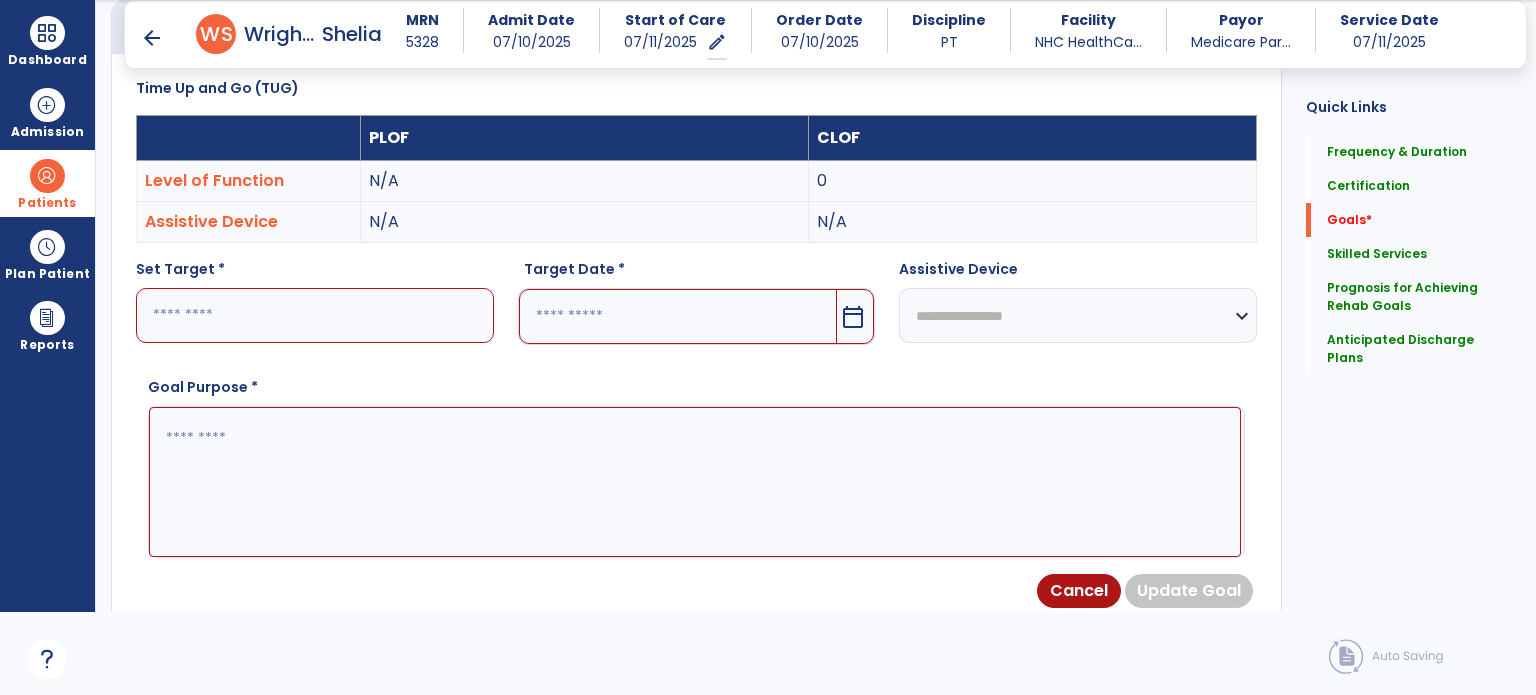 click at bounding box center (315, 315) 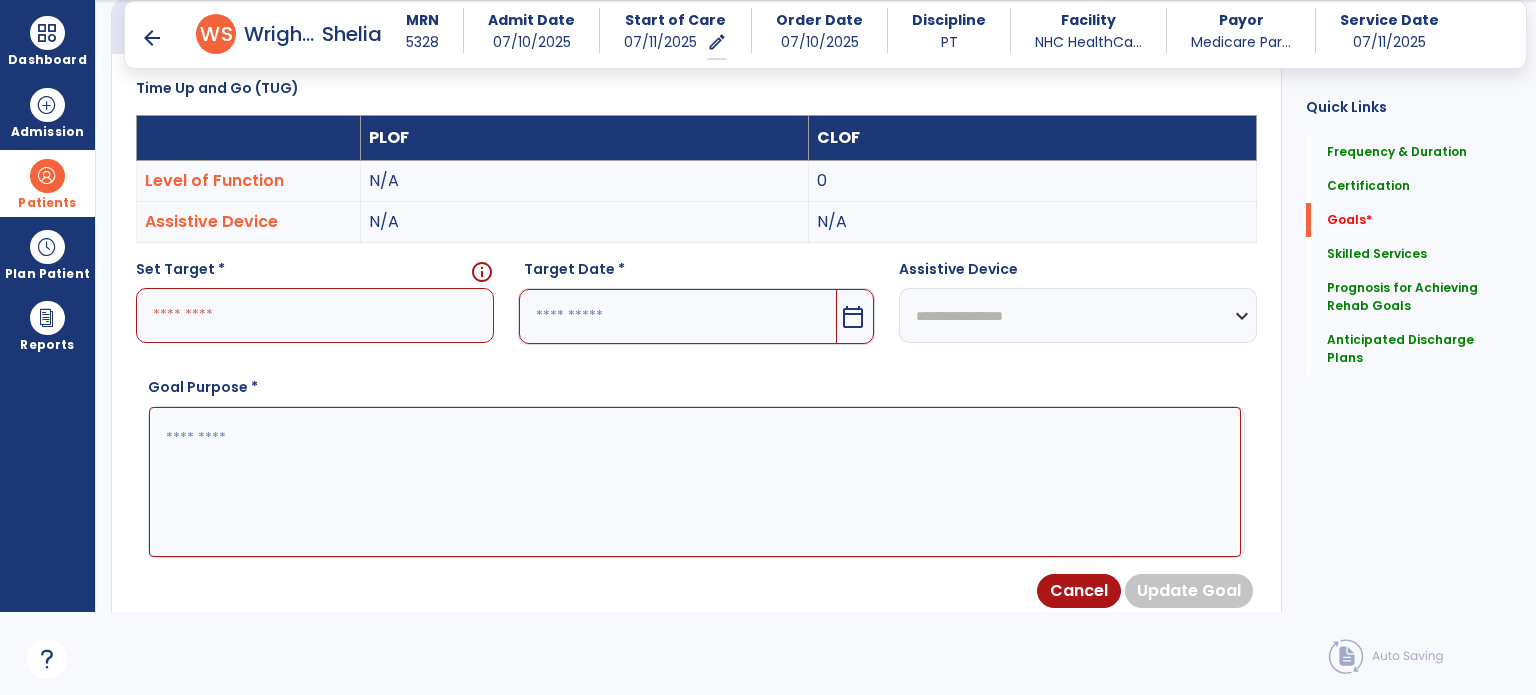 click at bounding box center (315, 315) 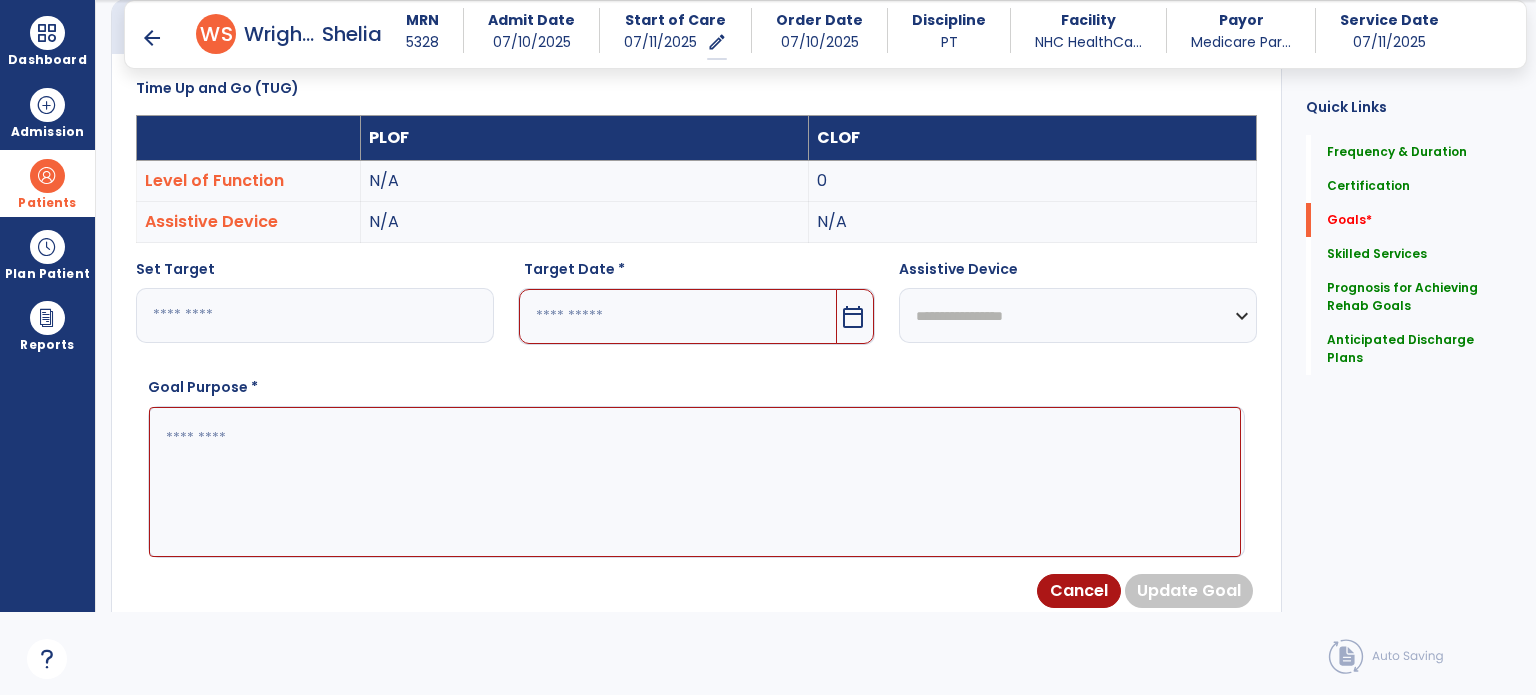 type on "**" 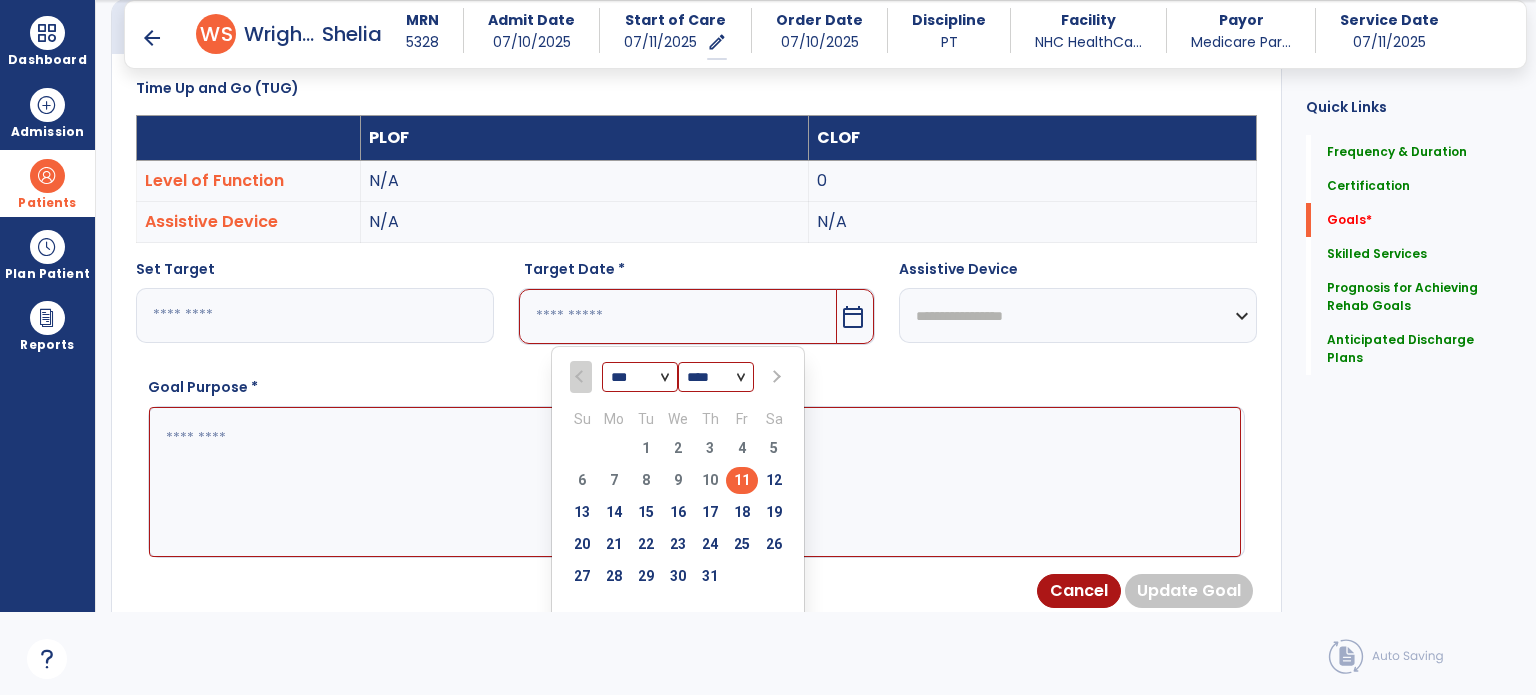 click at bounding box center (775, 377) 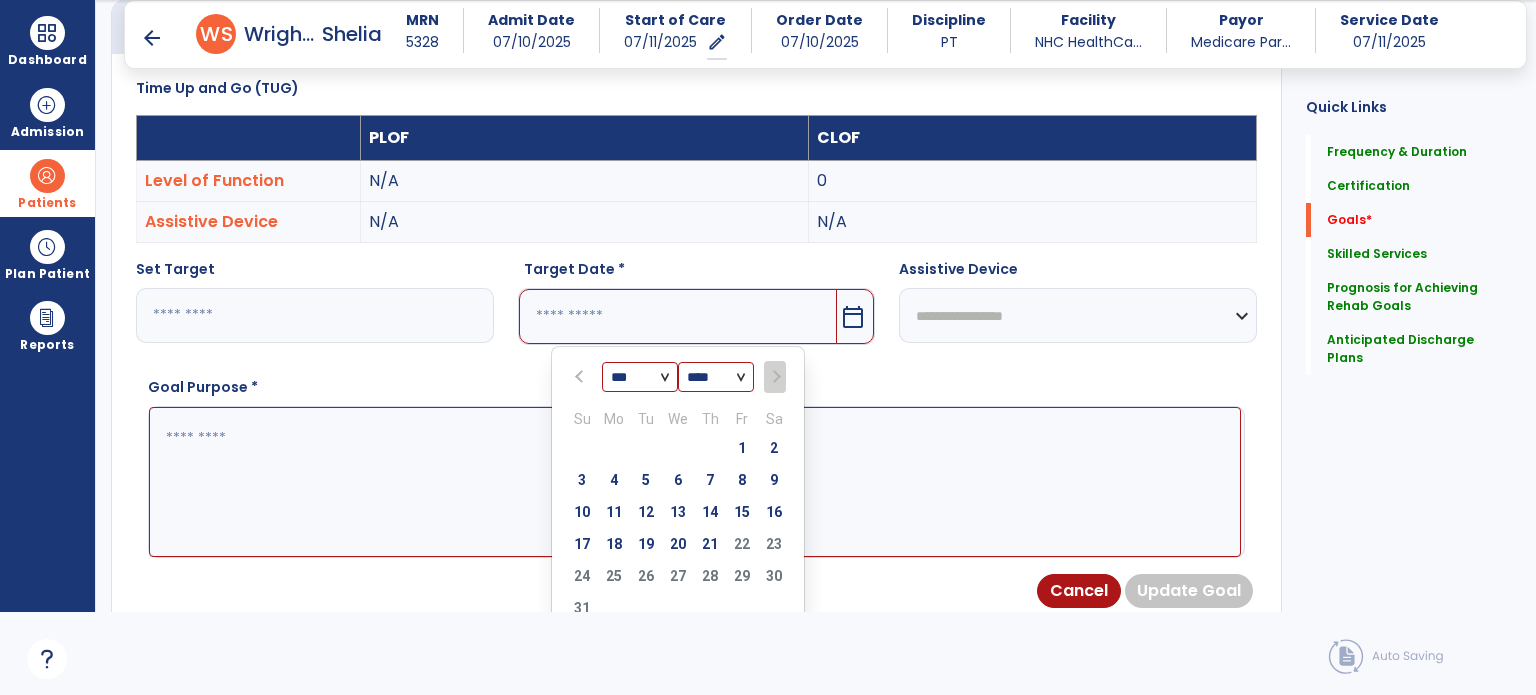 click at bounding box center (774, 377) 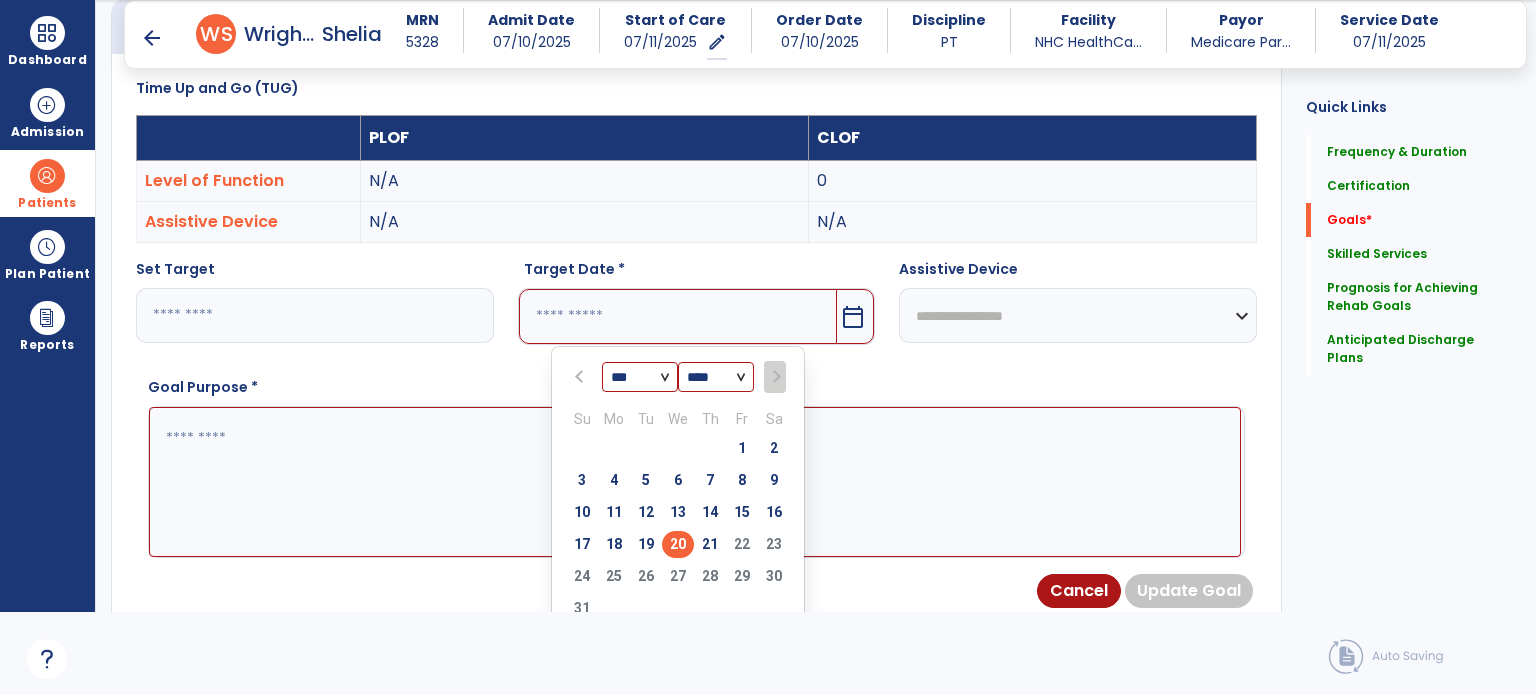 click on "20" at bounding box center [678, 544] 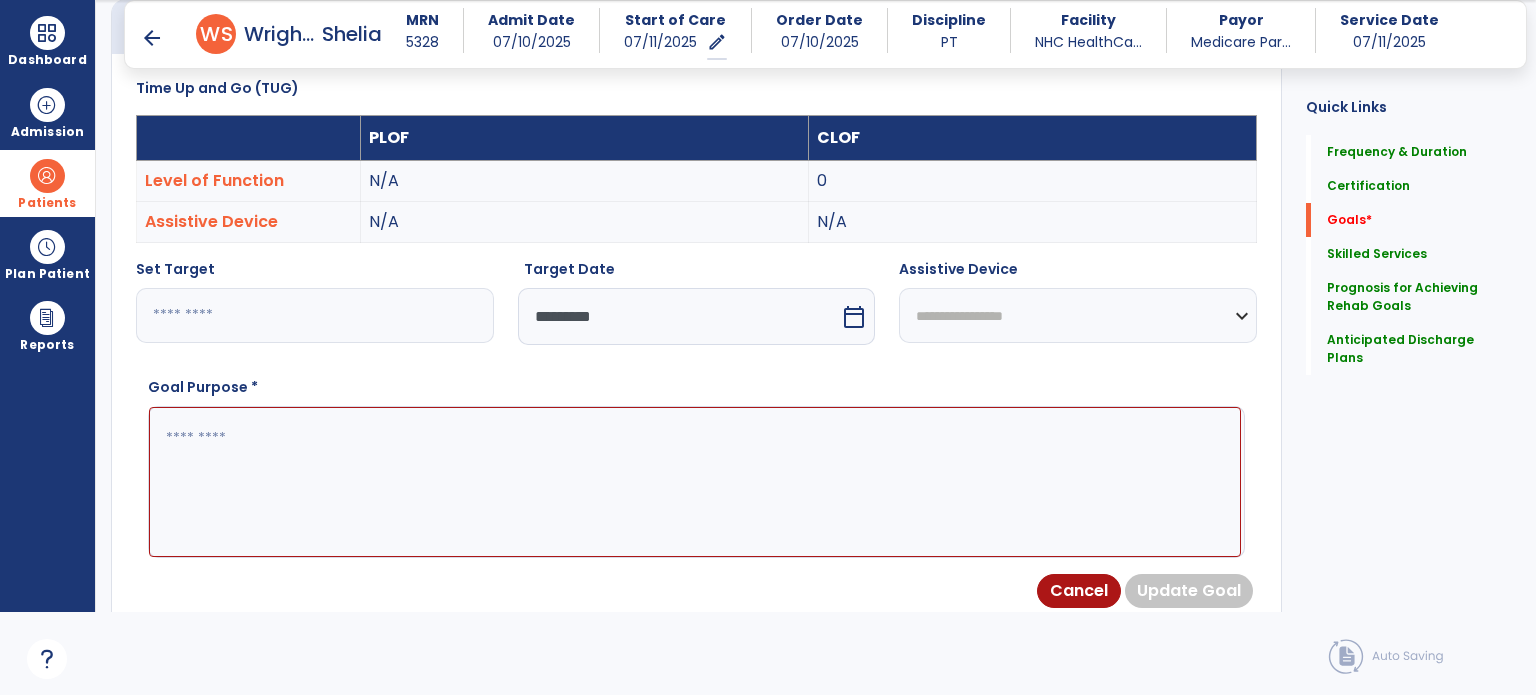 click on "**********" at bounding box center [1078, 315] 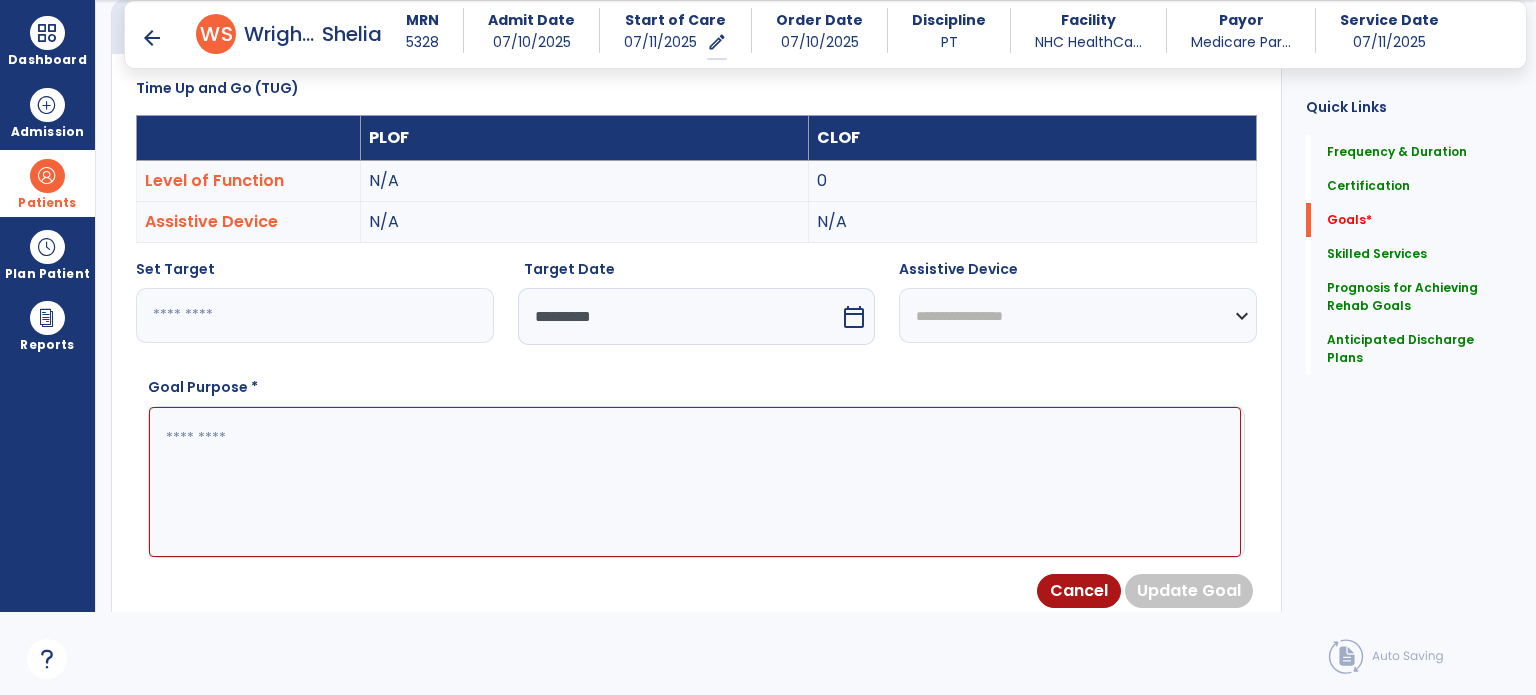 paste on "**********" 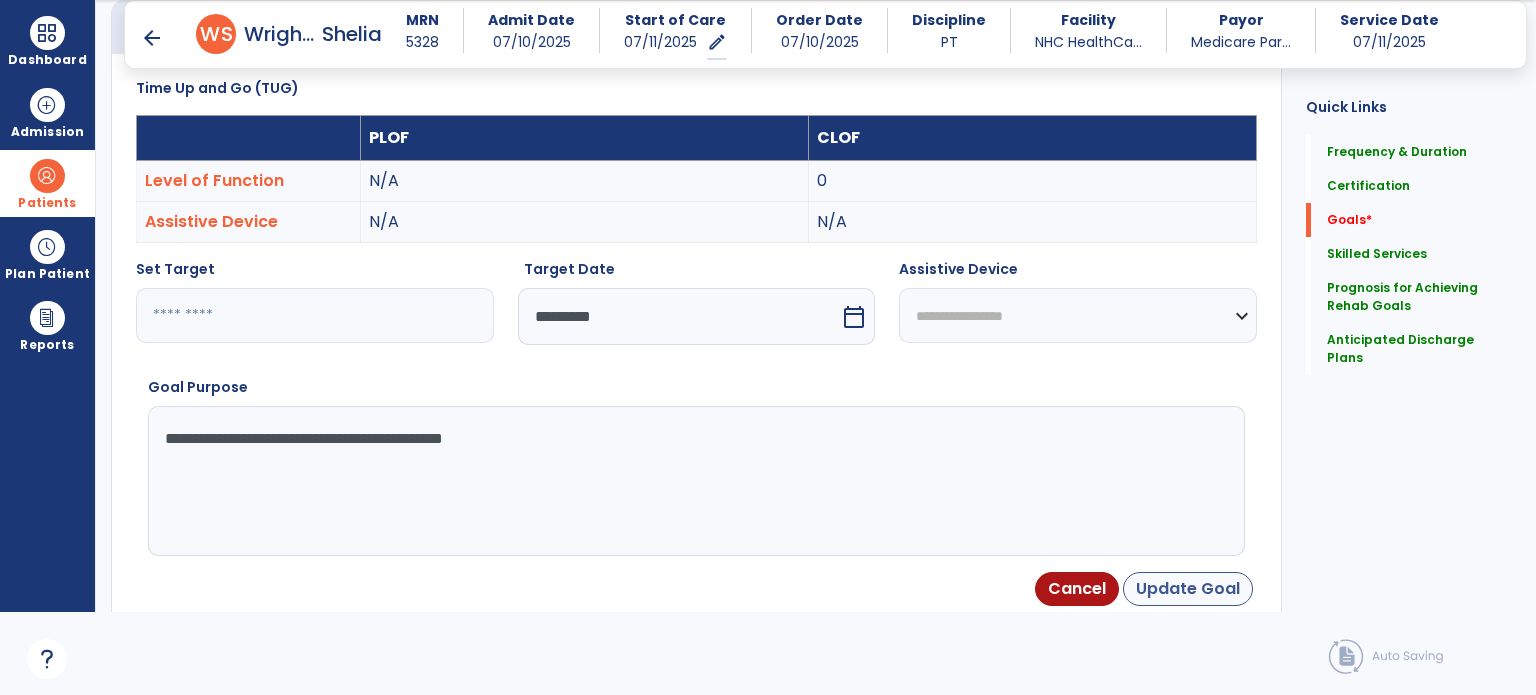 type on "**********" 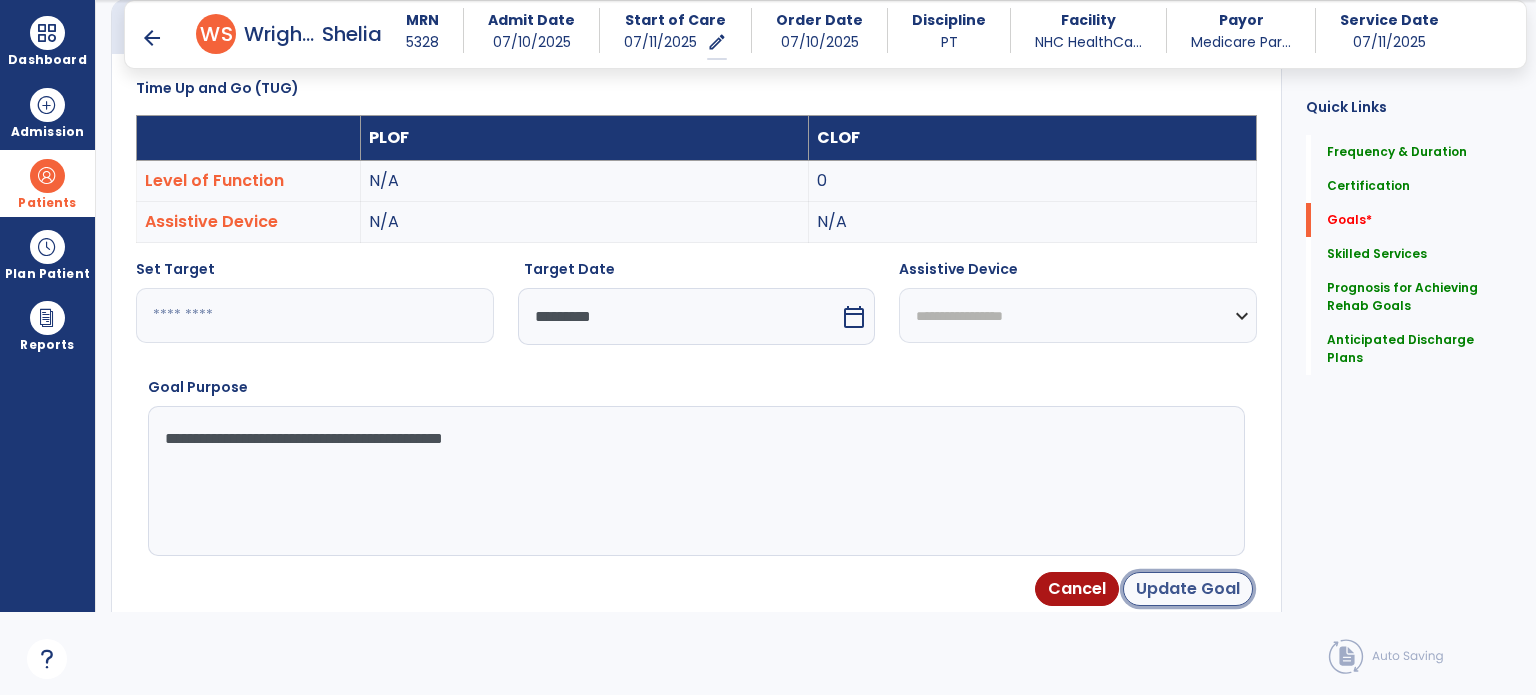 click on "Update Goal" at bounding box center [1188, 589] 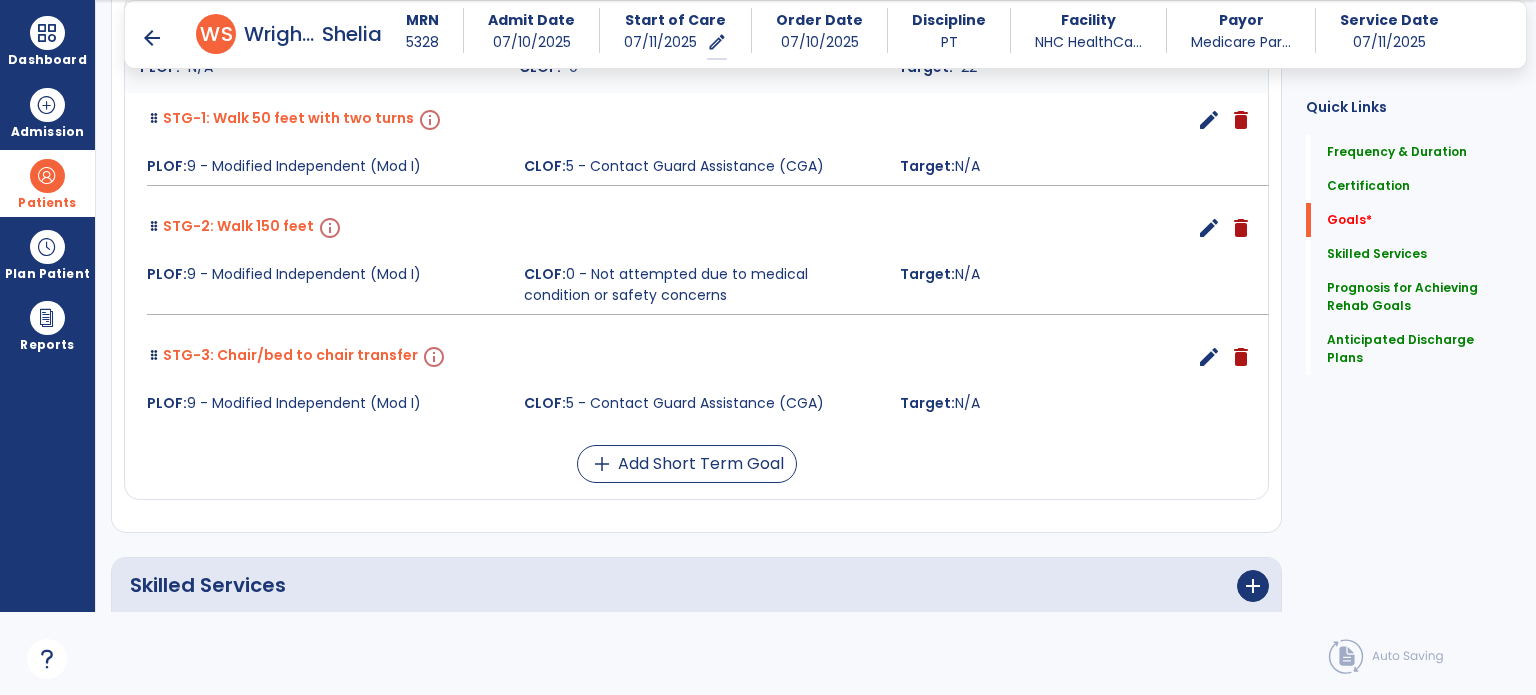 scroll, scrollTop: 1336, scrollLeft: 0, axis: vertical 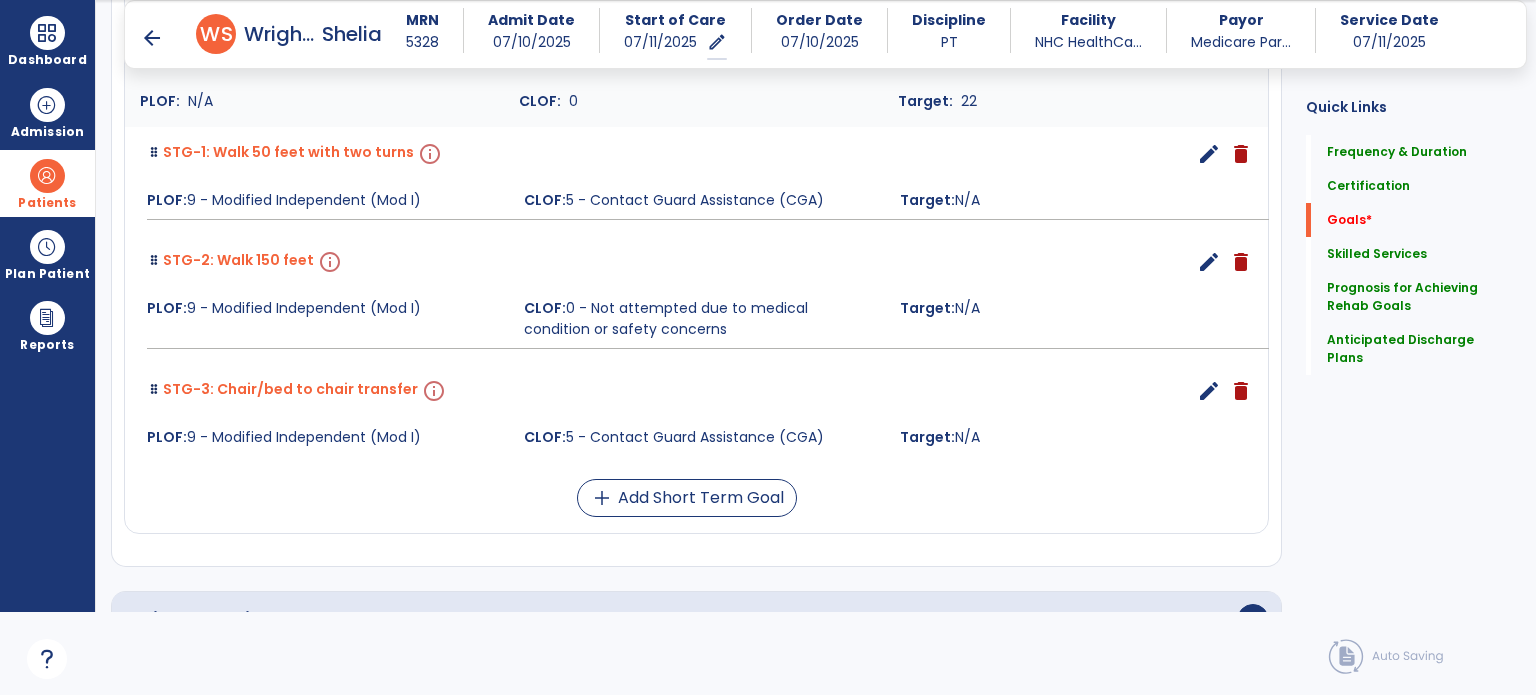 click on "edit" at bounding box center [1209, 262] 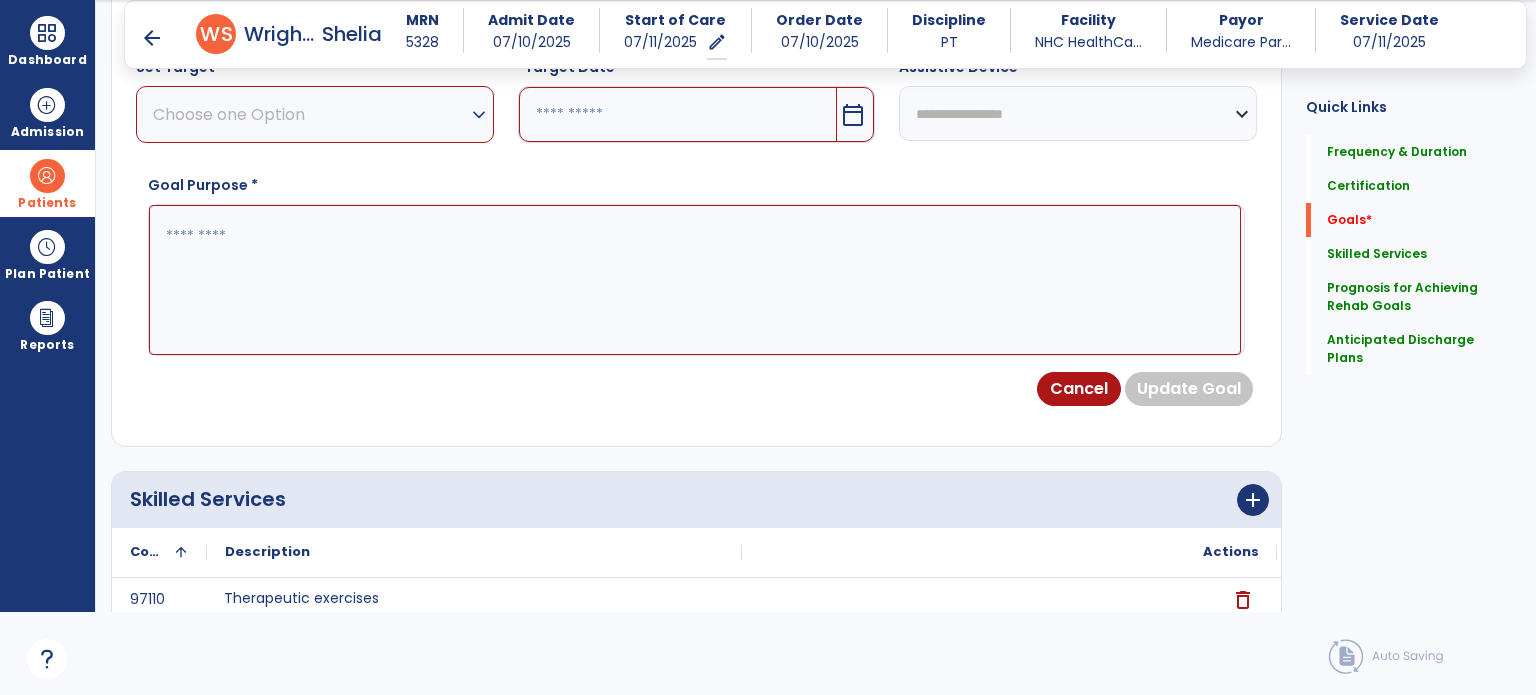 scroll, scrollTop: 534, scrollLeft: 0, axis: vertical 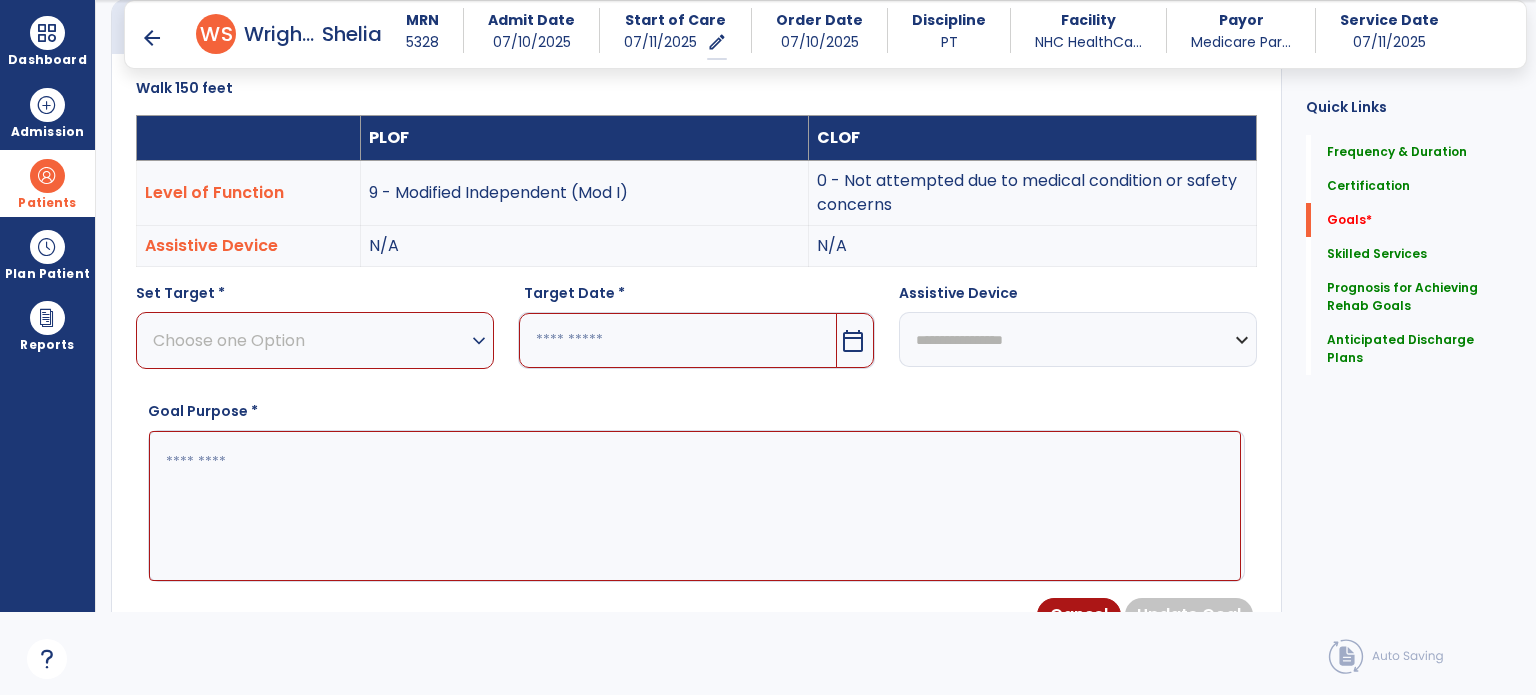 click on "Choose one Option" at bounding box center [310, 340] 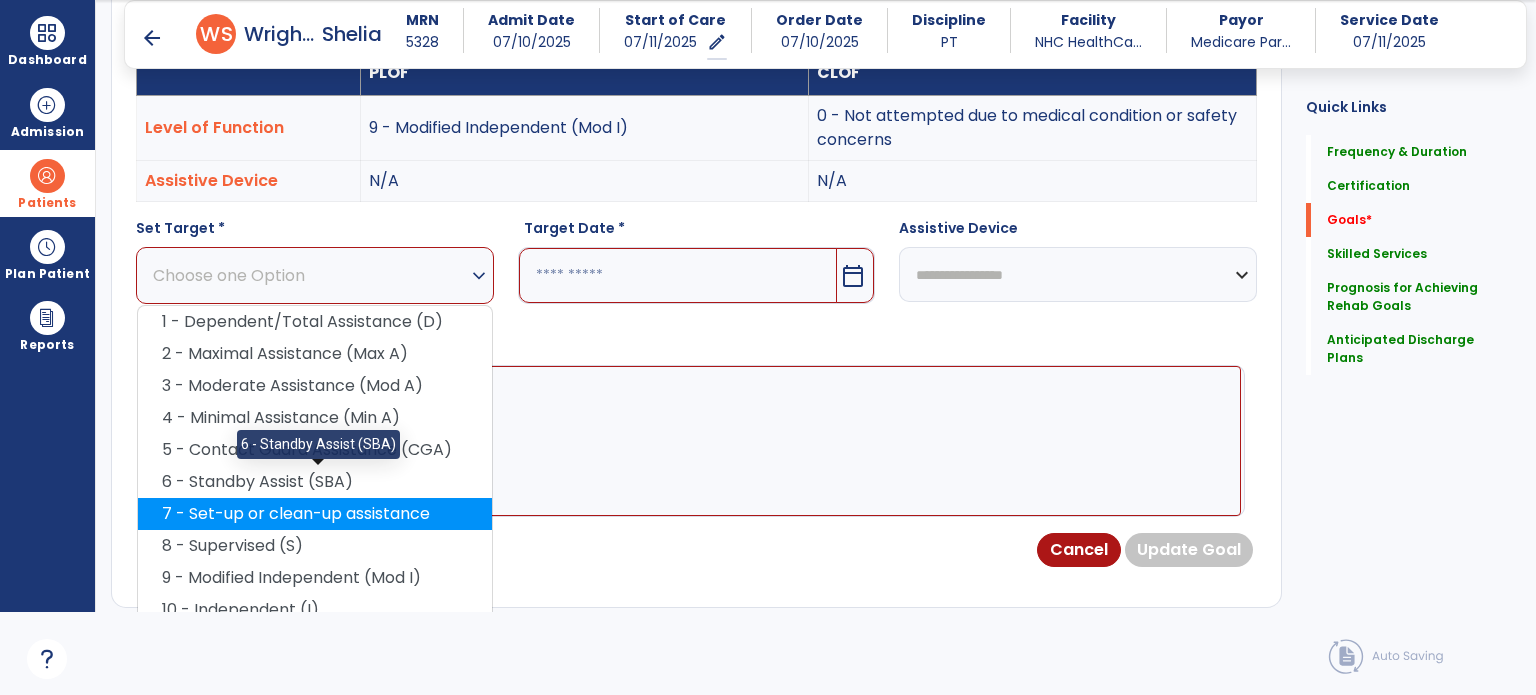 scroll, scrollTop: 634, scrollLeft: 0, axis: vertical 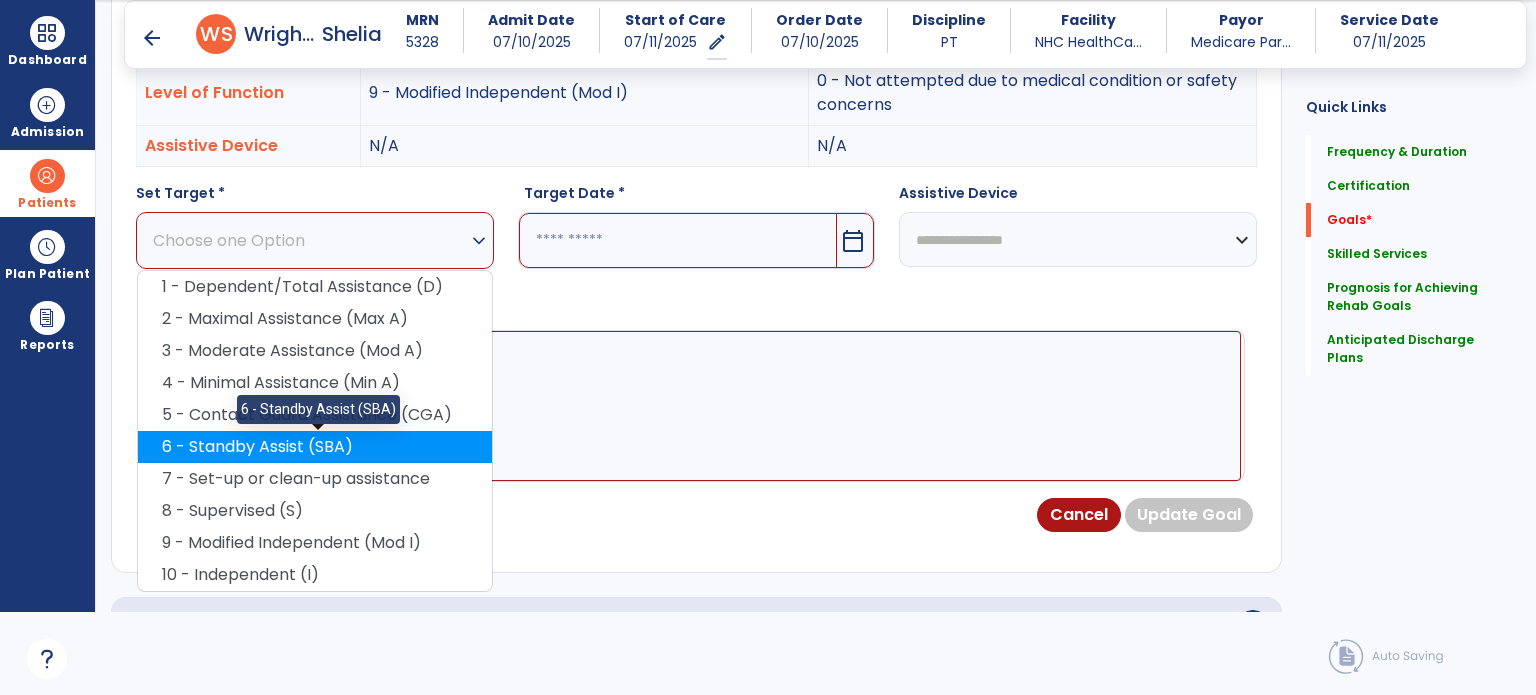 click on "6 - Standby Assist (SBA)" at bounding box center [315, 447] 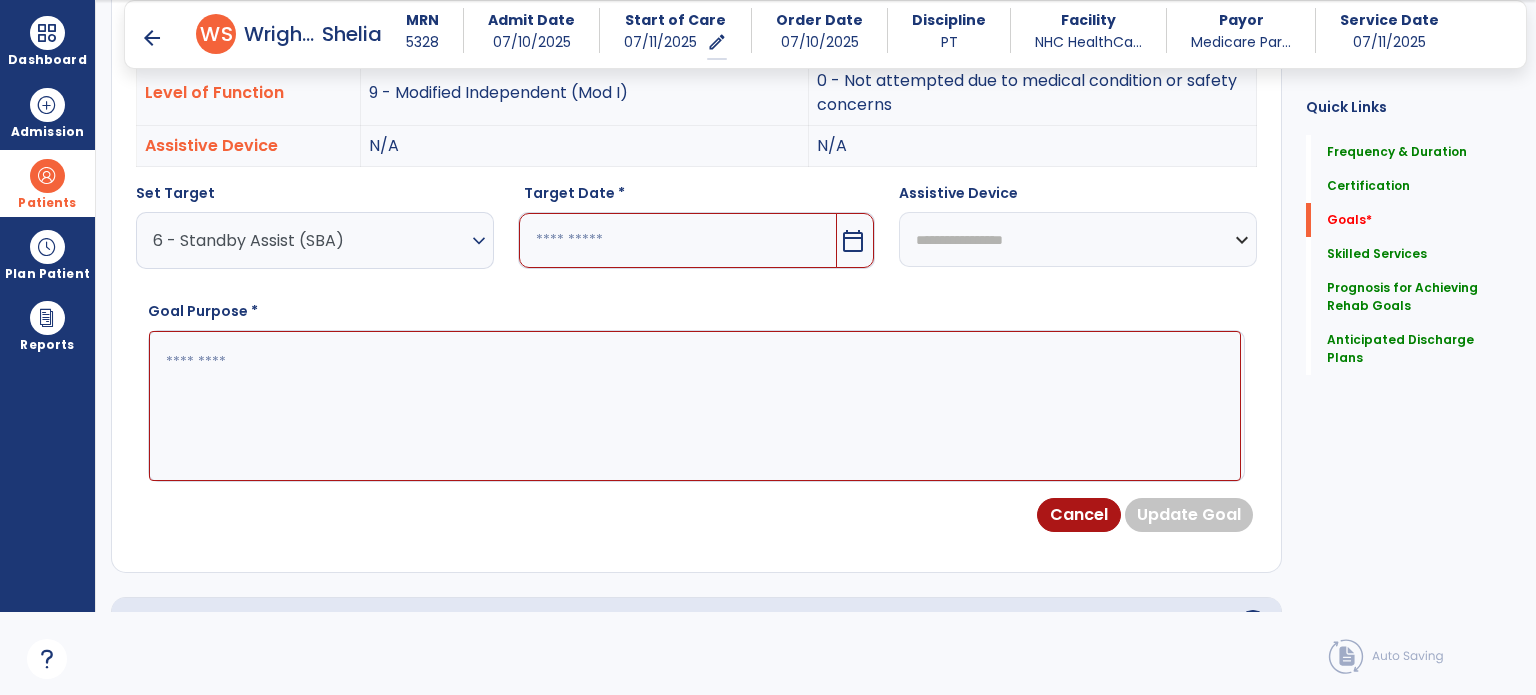 click on "calendar_today" at bounding box center [853, 241] 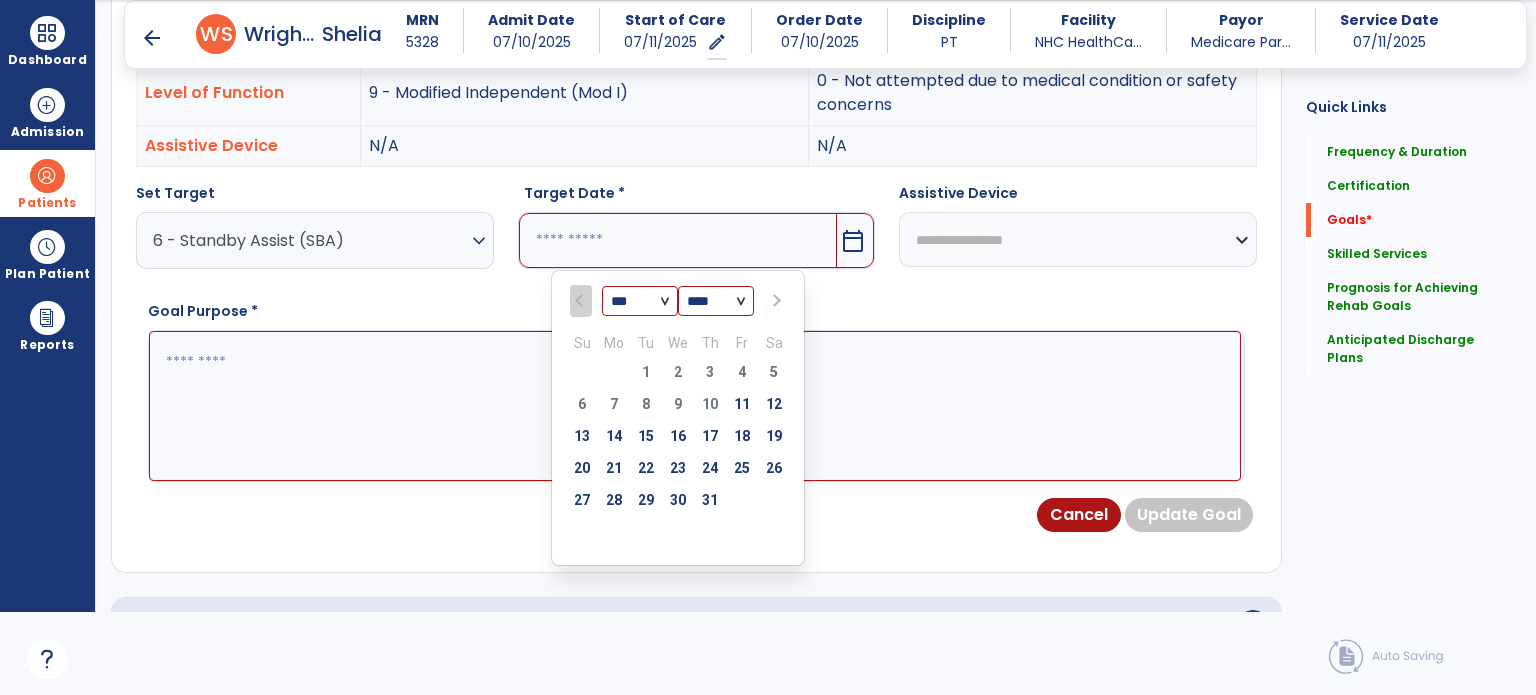 click at bounding box center (775, 301) 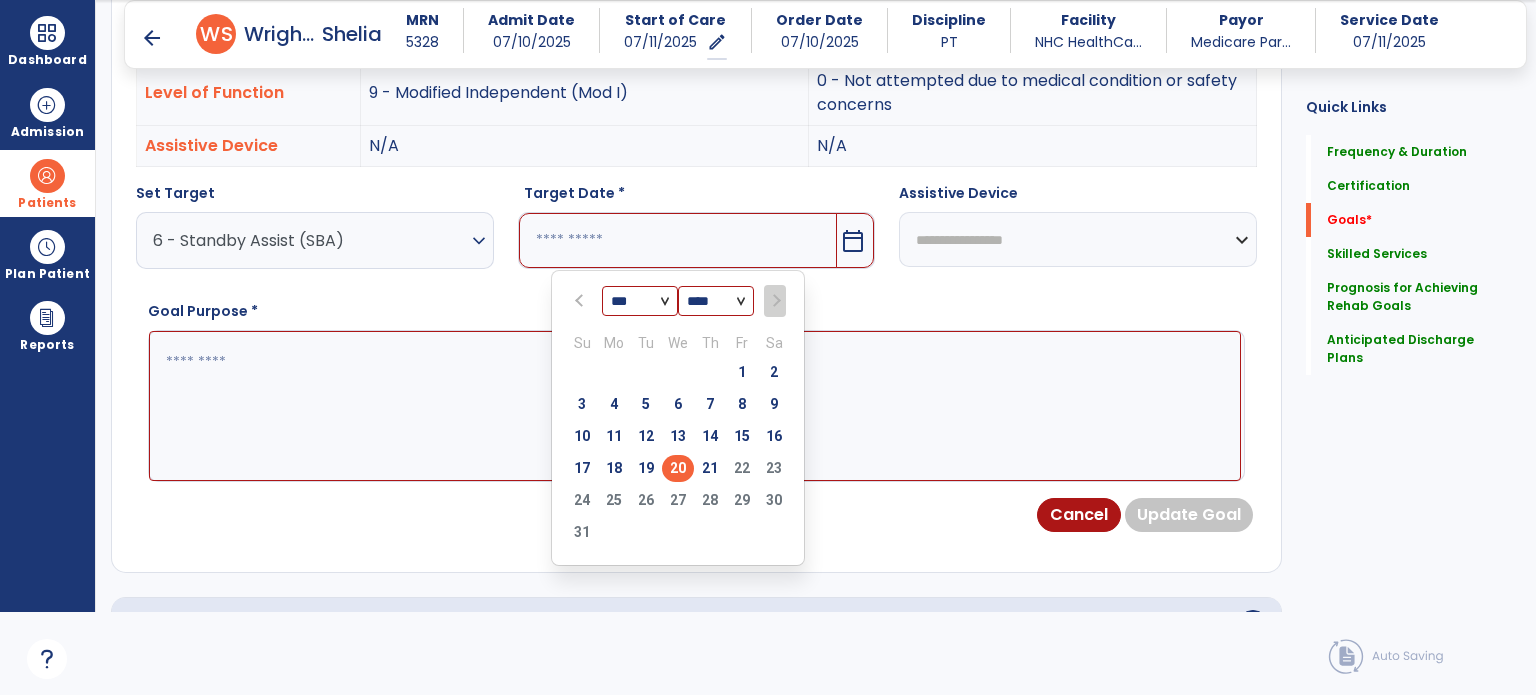 click on "20" at bounding box center [678, 468] 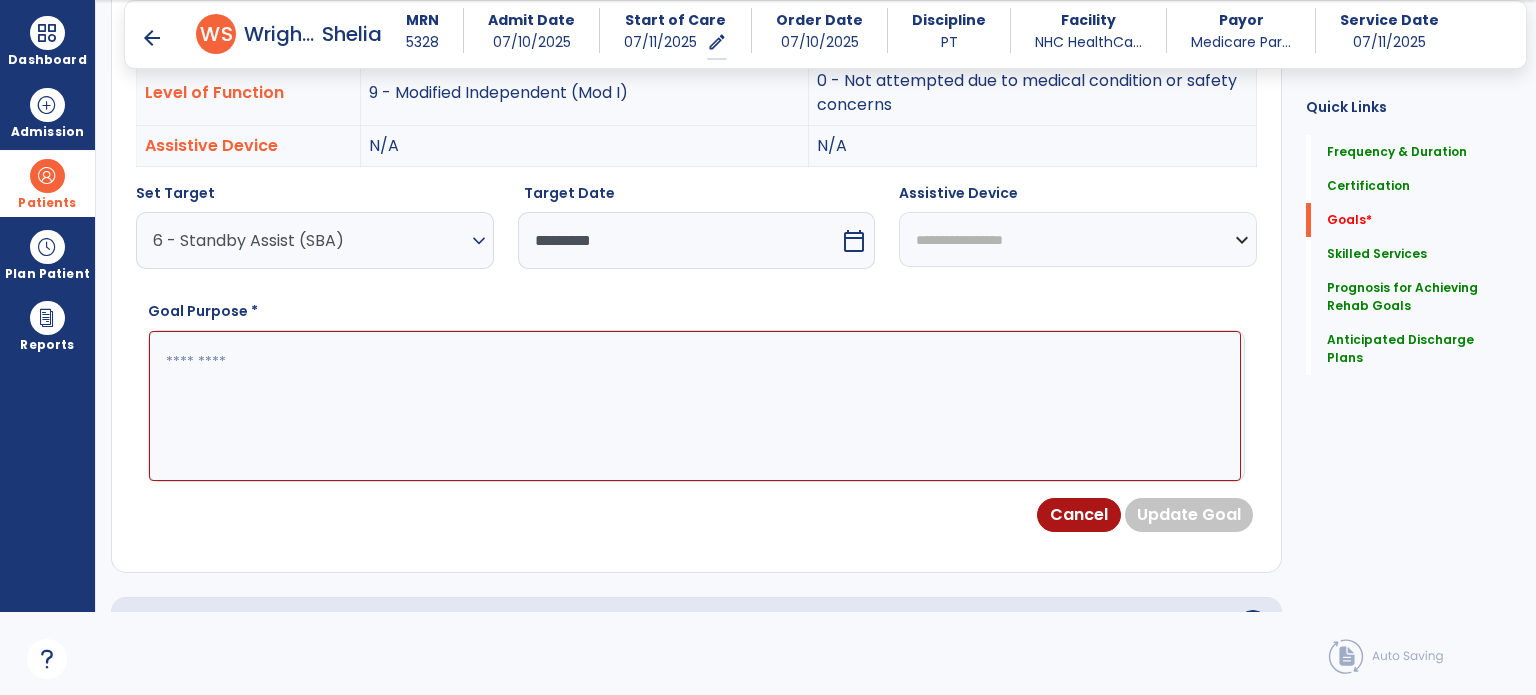 click on "**********" at bounding box center (1078, 239) 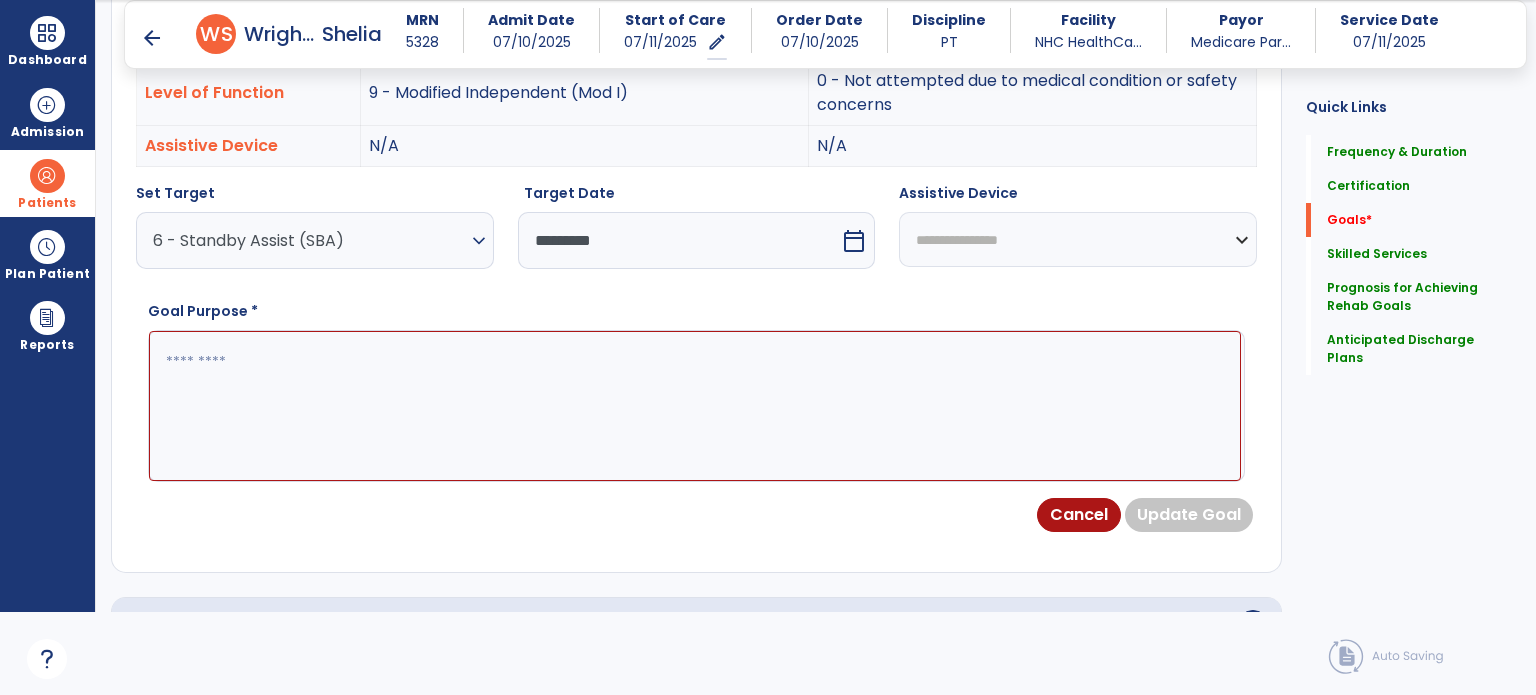 click on "**********" at bounding box center [1078, 239] 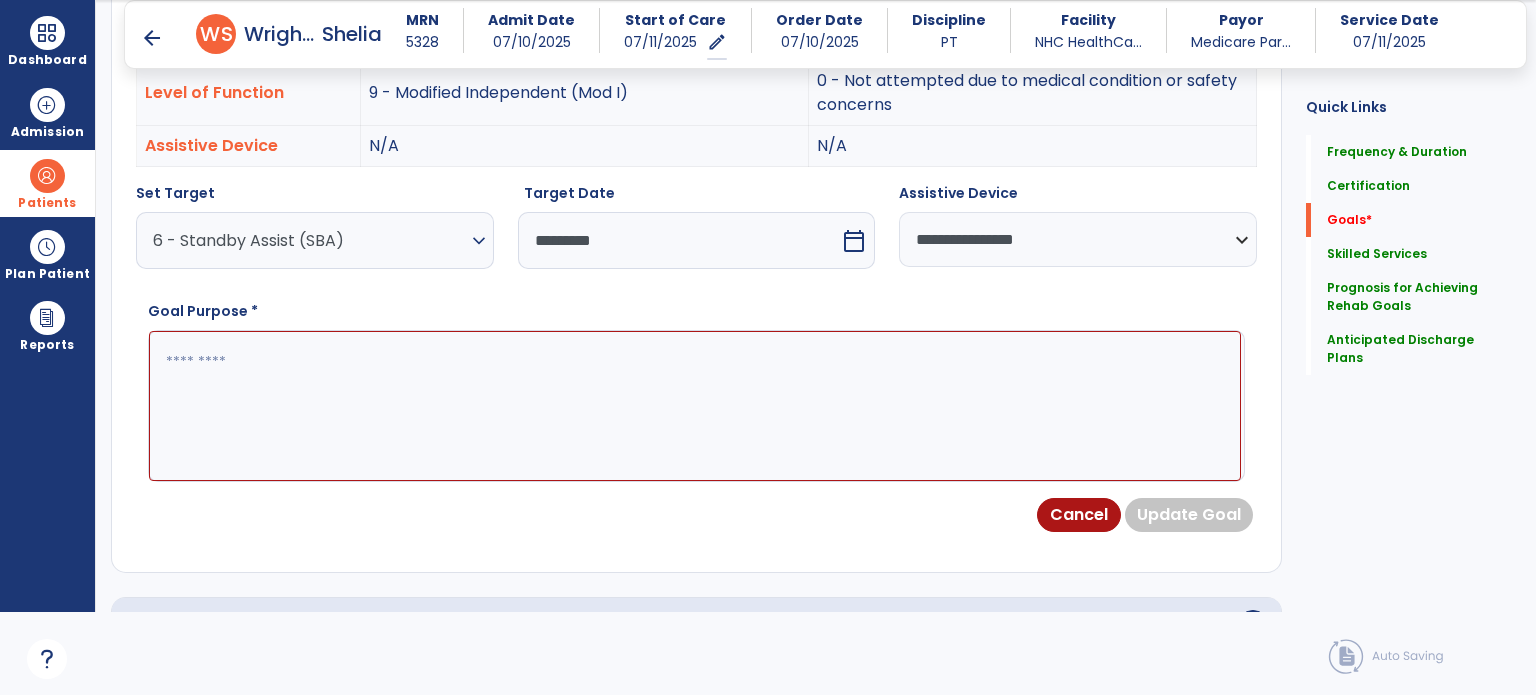click at bounding box center (695, 406) 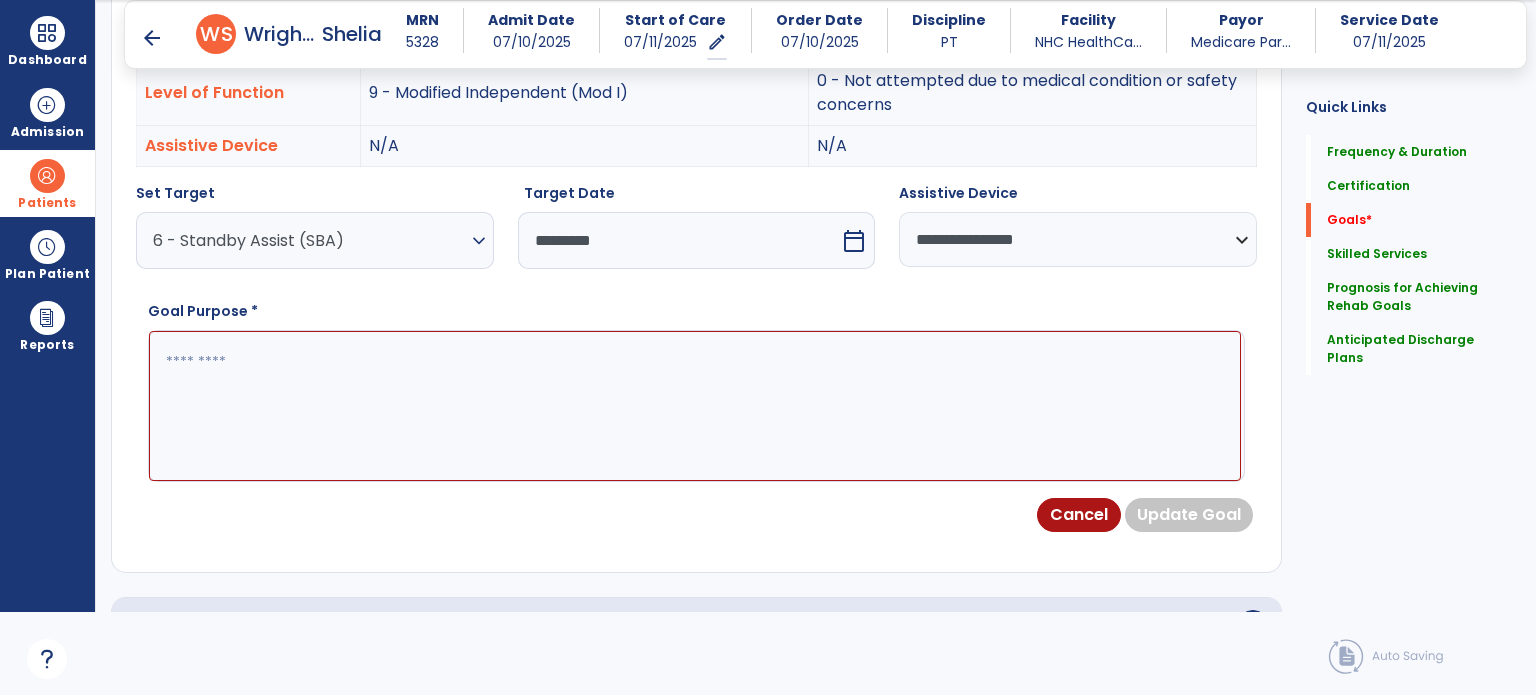 paste on "**********" 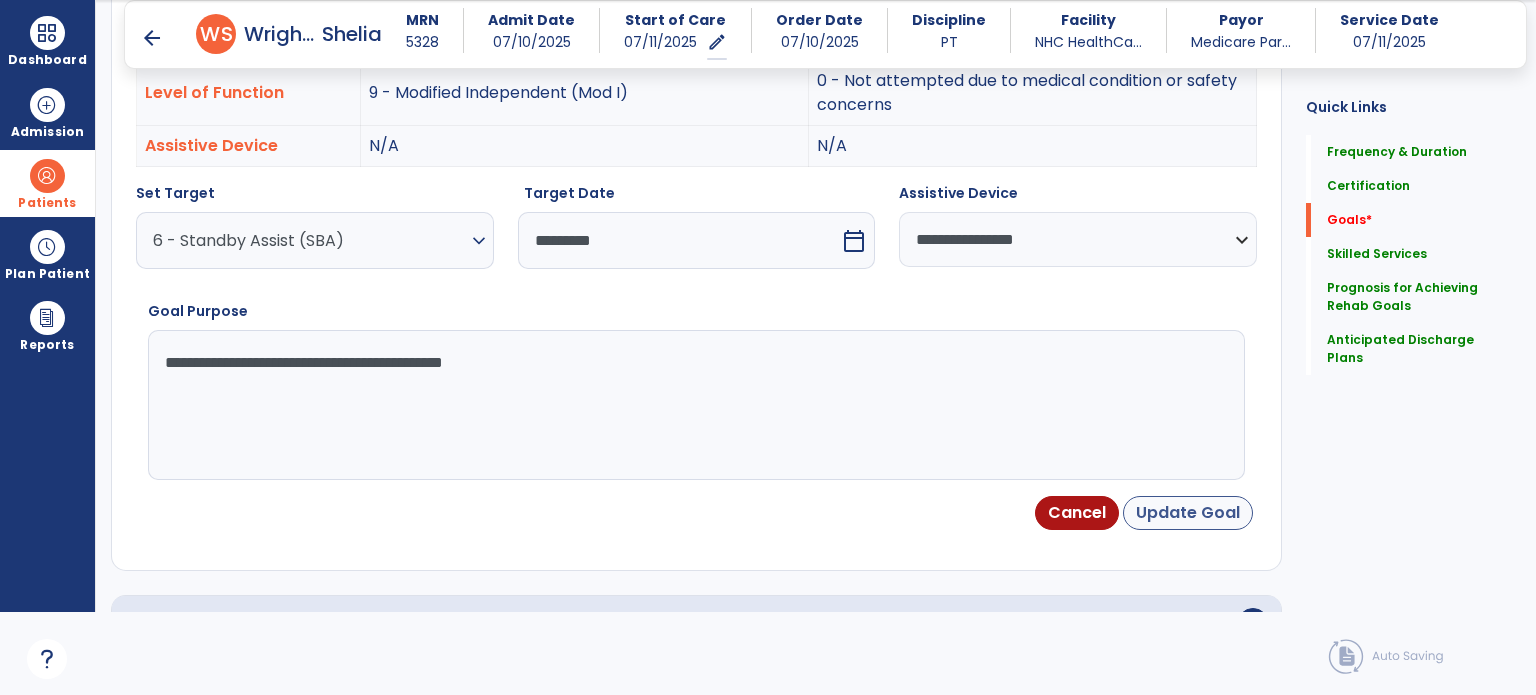 type on "**********" 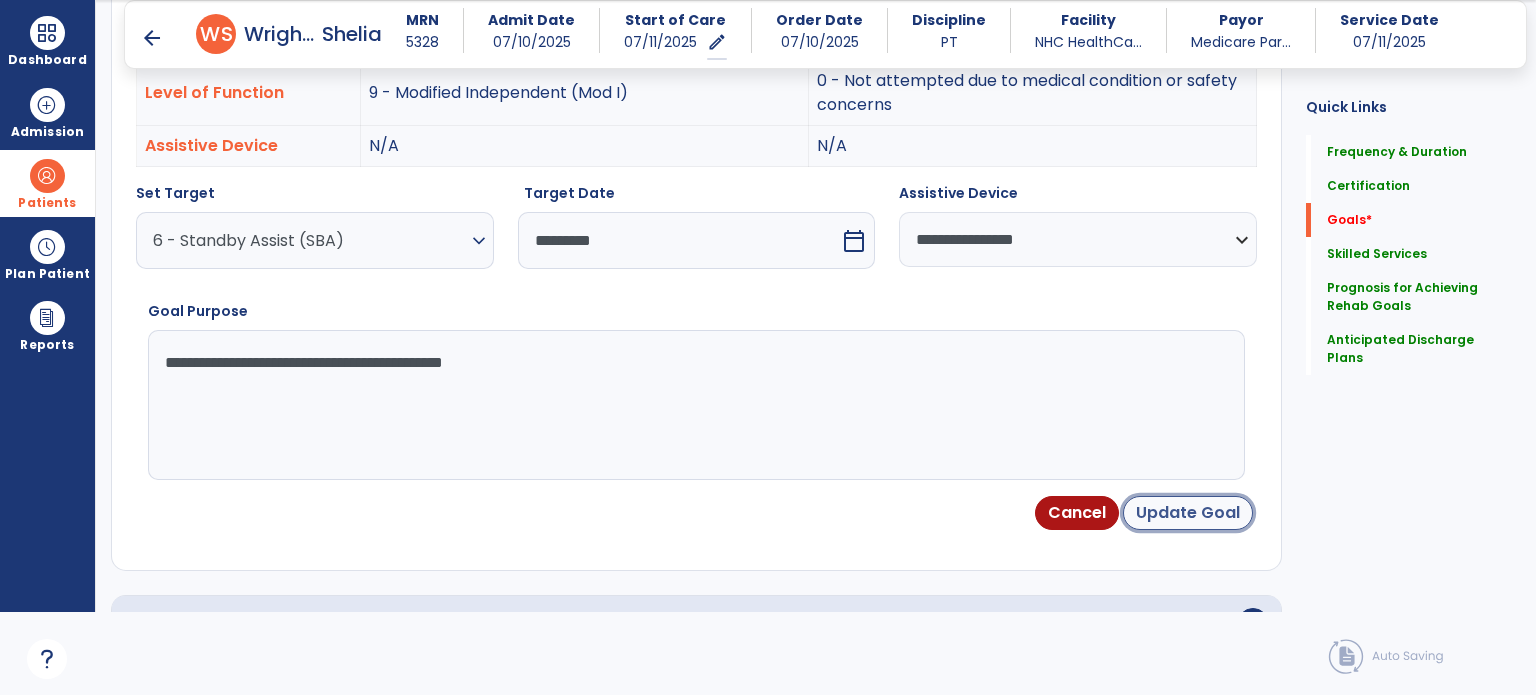 click on "Update Goal" at bounding box center [1188, 513] 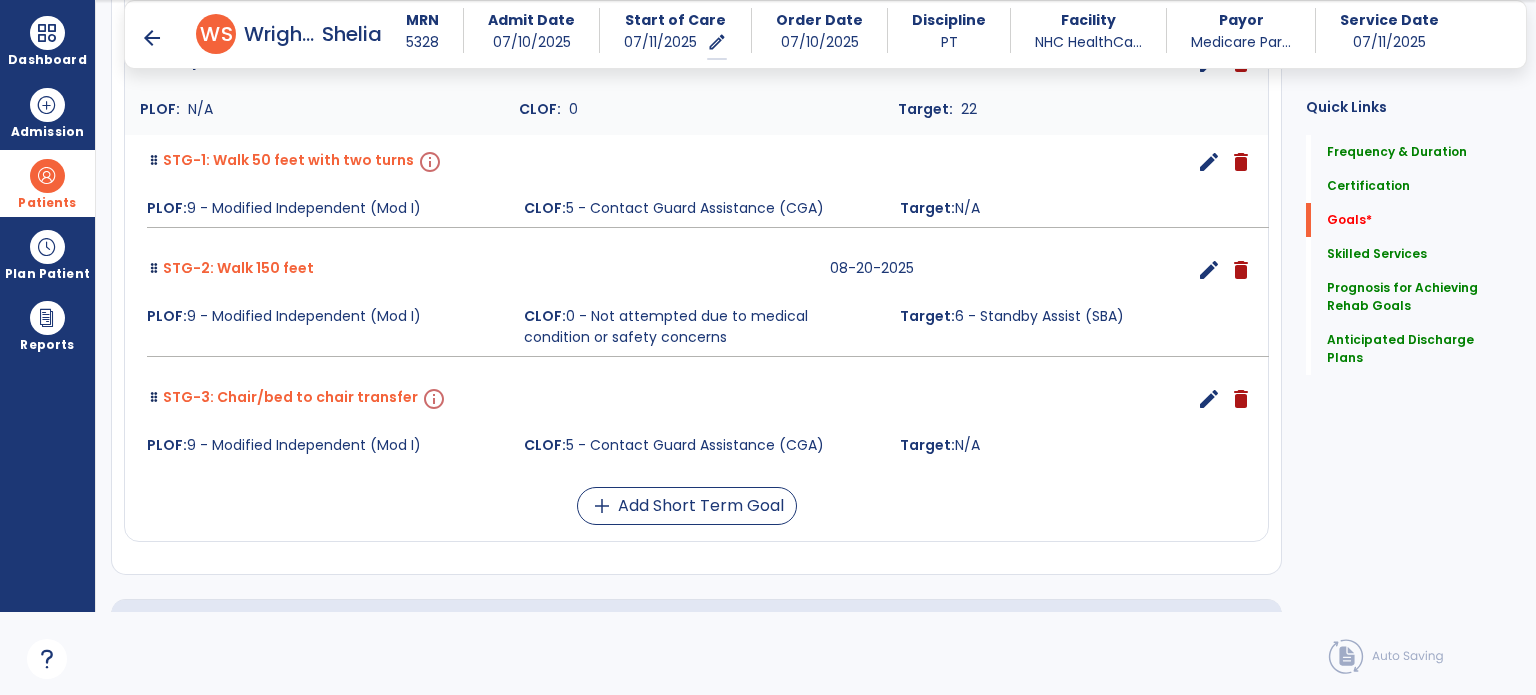scroll, scrollTop: 1420, scrollLeft: 0, axis: vertical 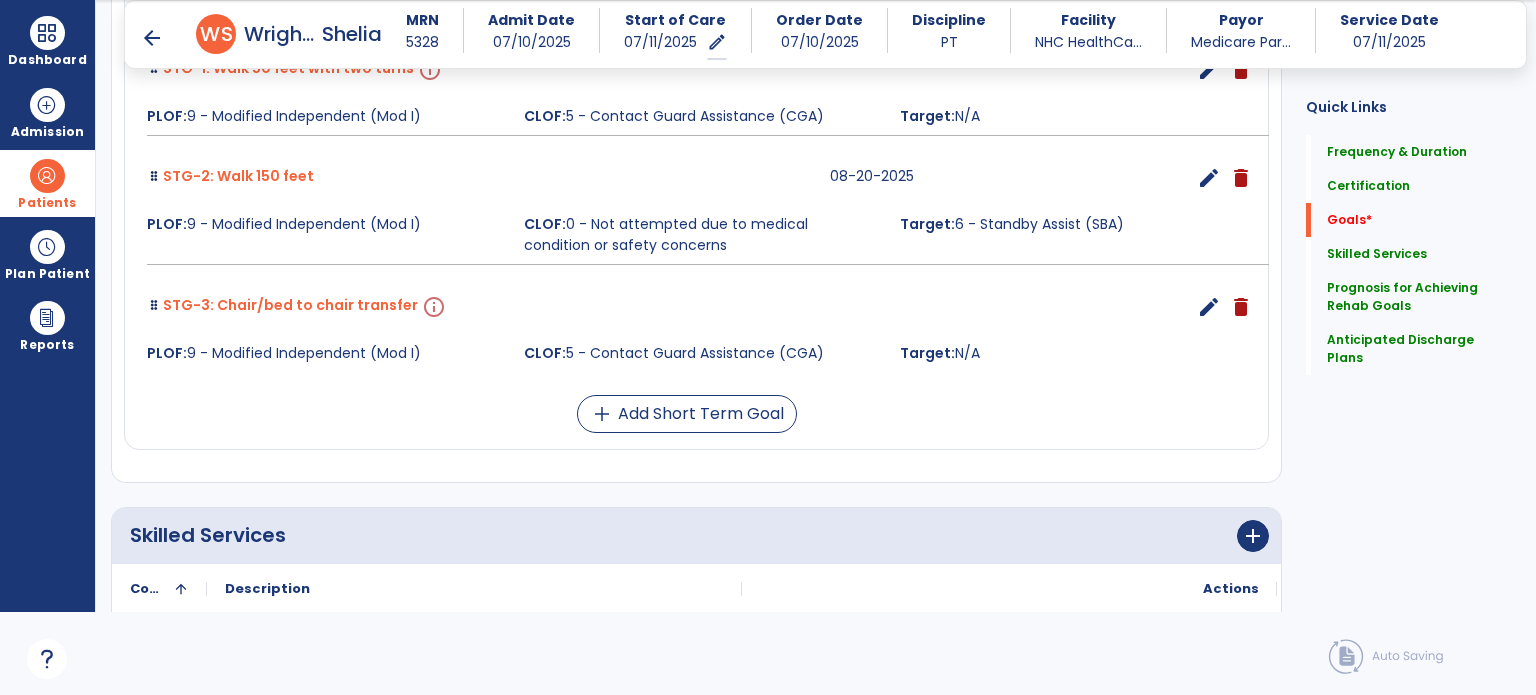 click on "edit" at bounding box center [1209, 307] 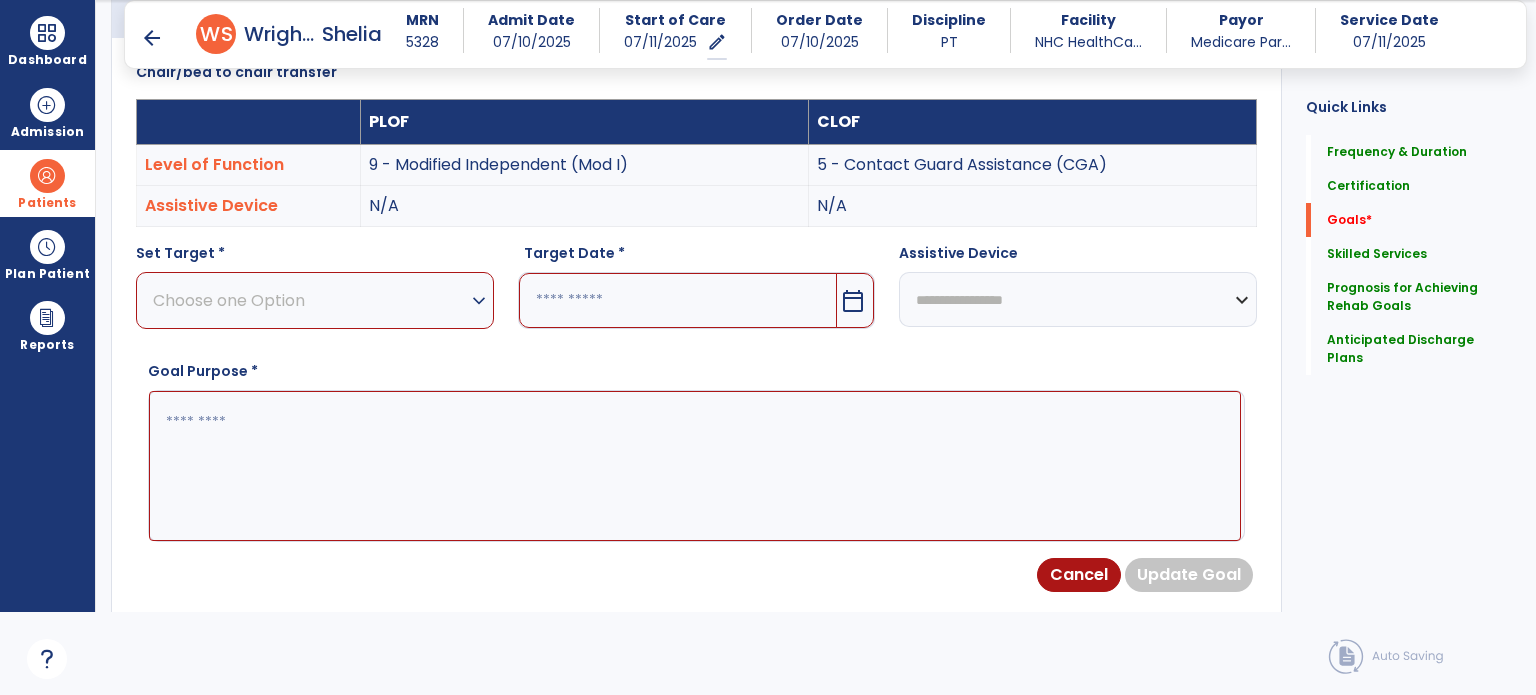 scroll, scrollTop: 534, scrollLeft: 0, axis: vertical 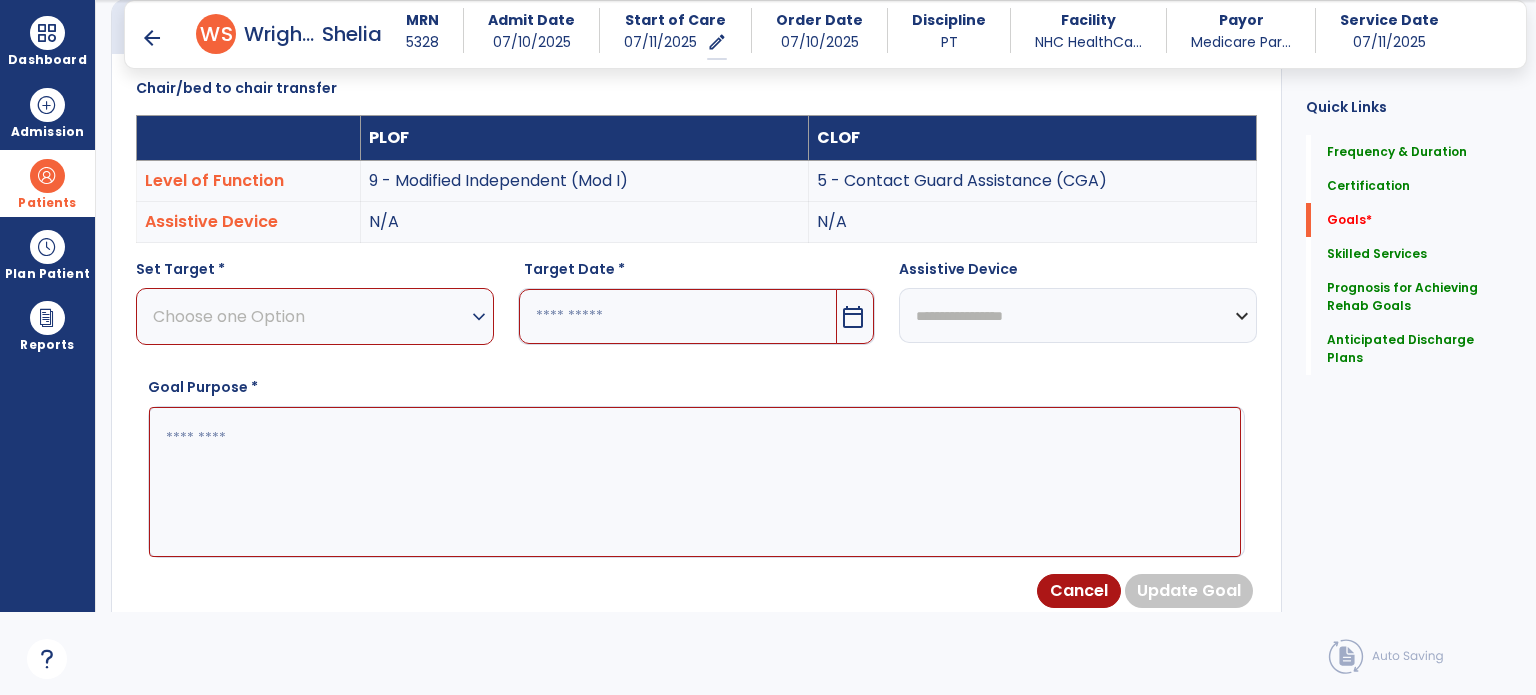 click on "expand_more" at bounding box center (479, 317) 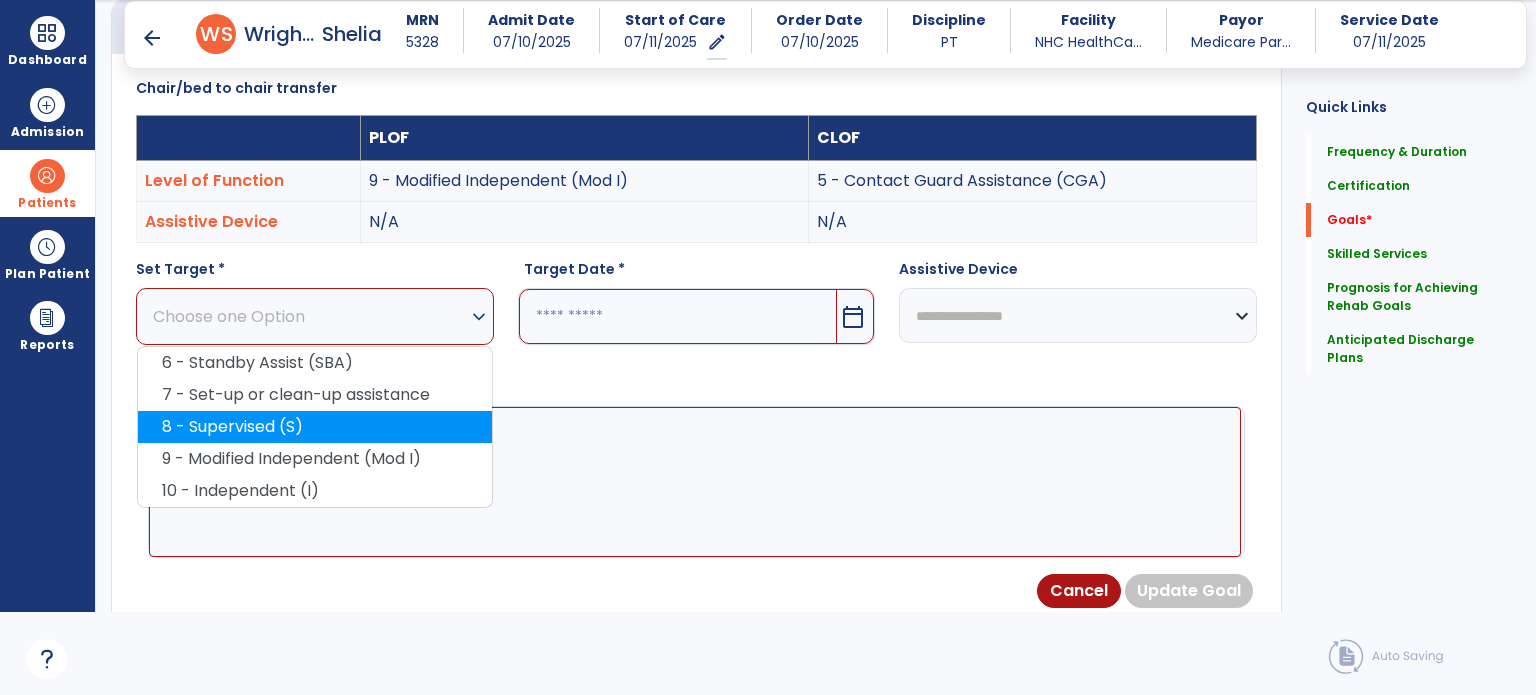click on "8 - Supervised (S)" at bounding box center (315, 427) 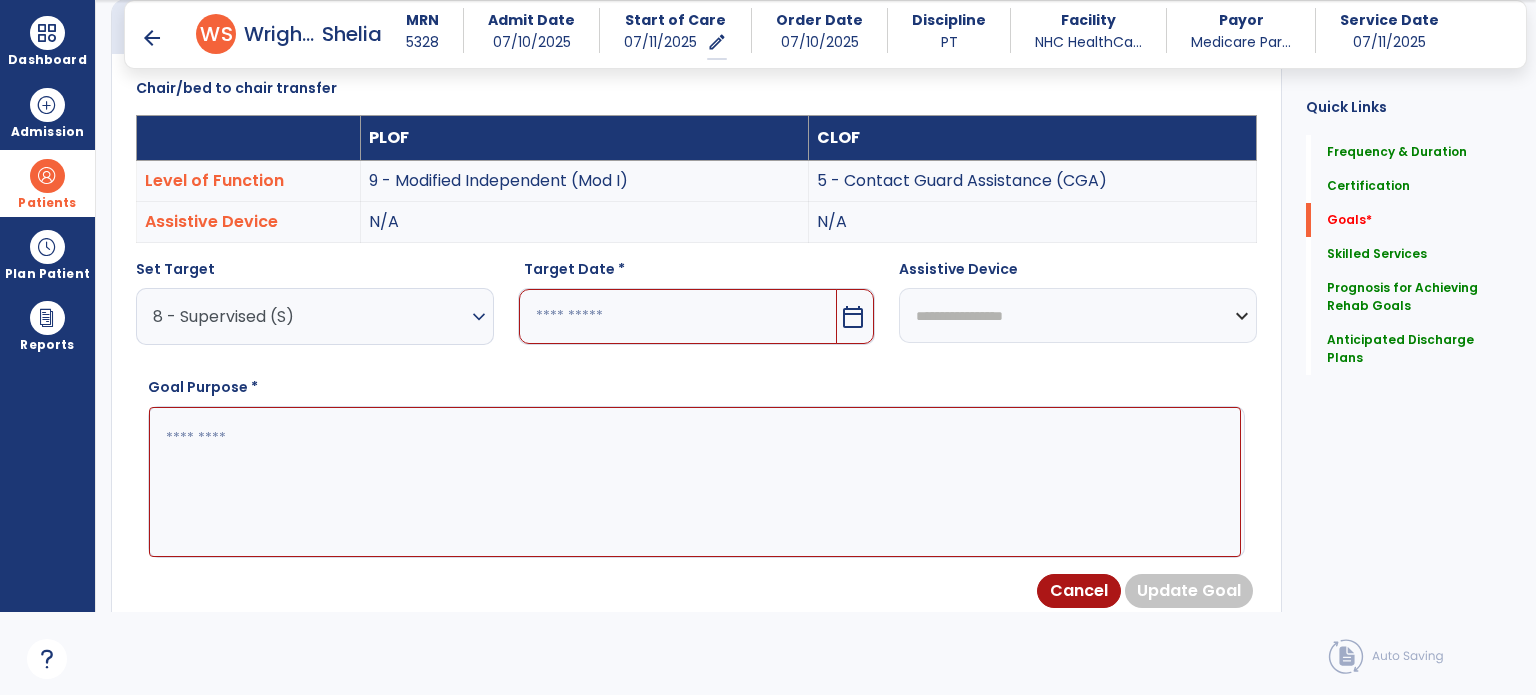 click on "calendar_today" at bounding box center (853, 317) 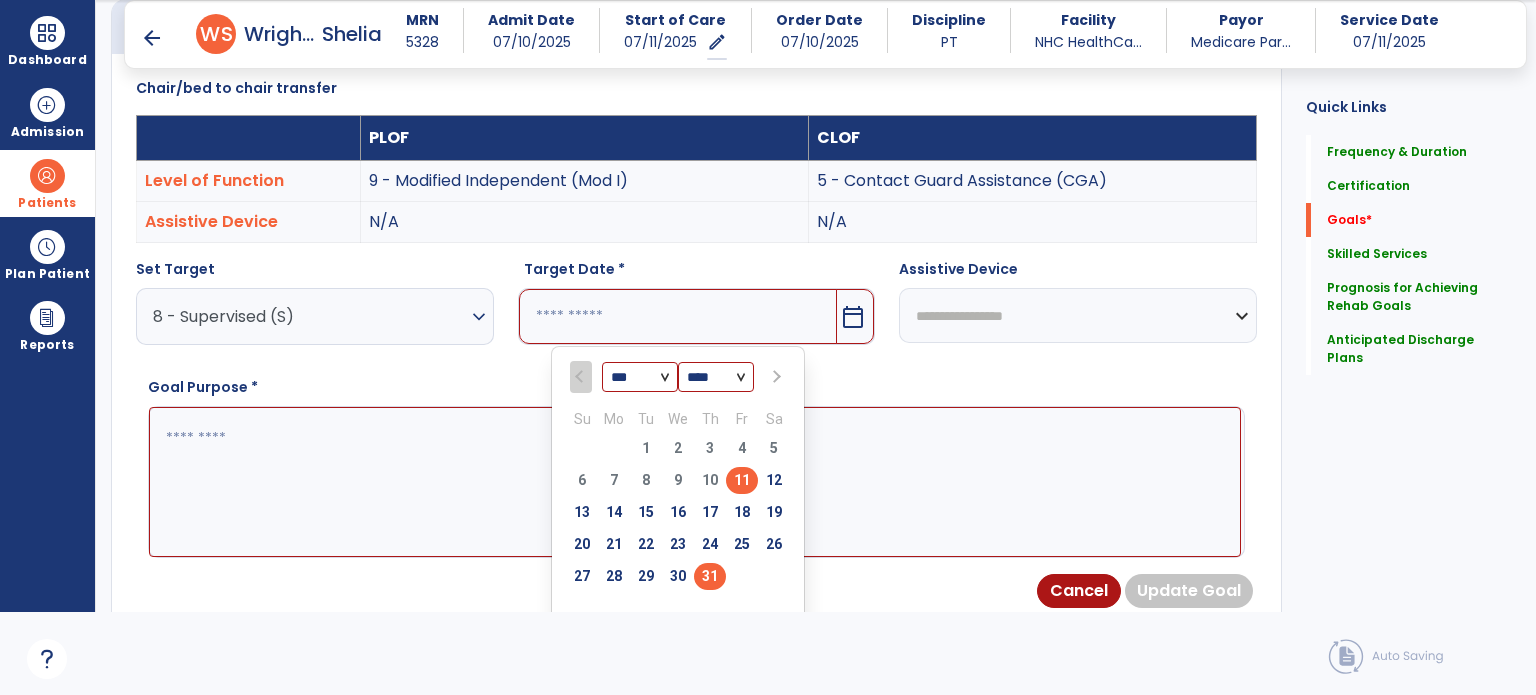 click on "31" at bounding box center [710, 576] 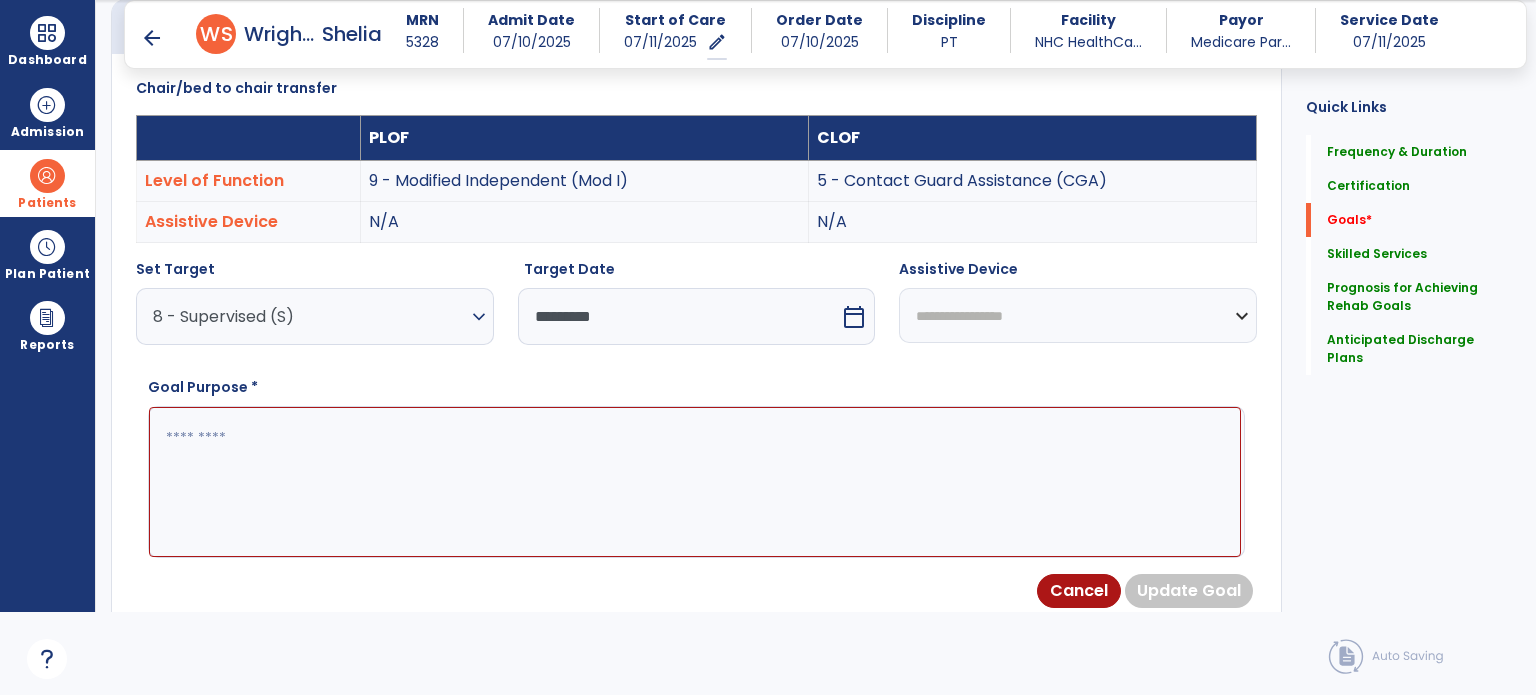 click on "**********" at bounding box center [1078, 315] 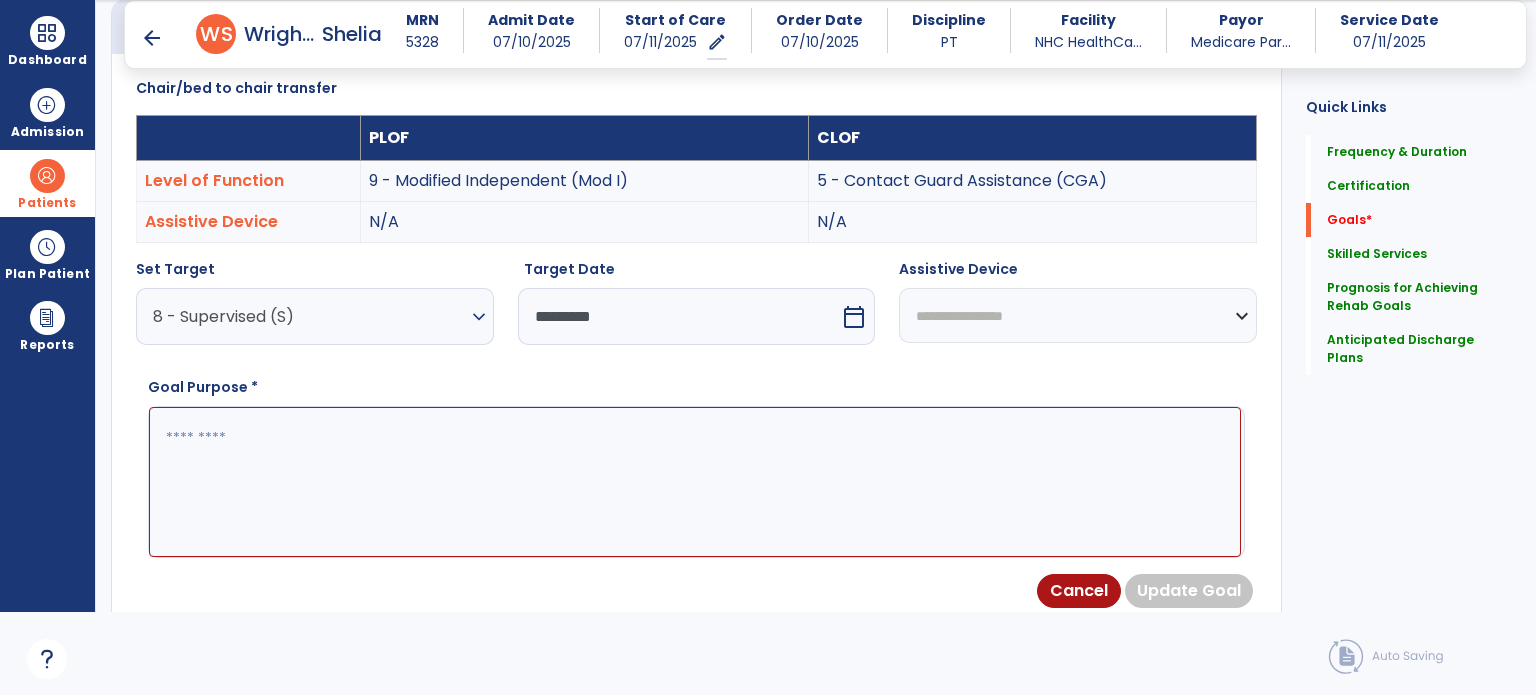 paste on "**********" 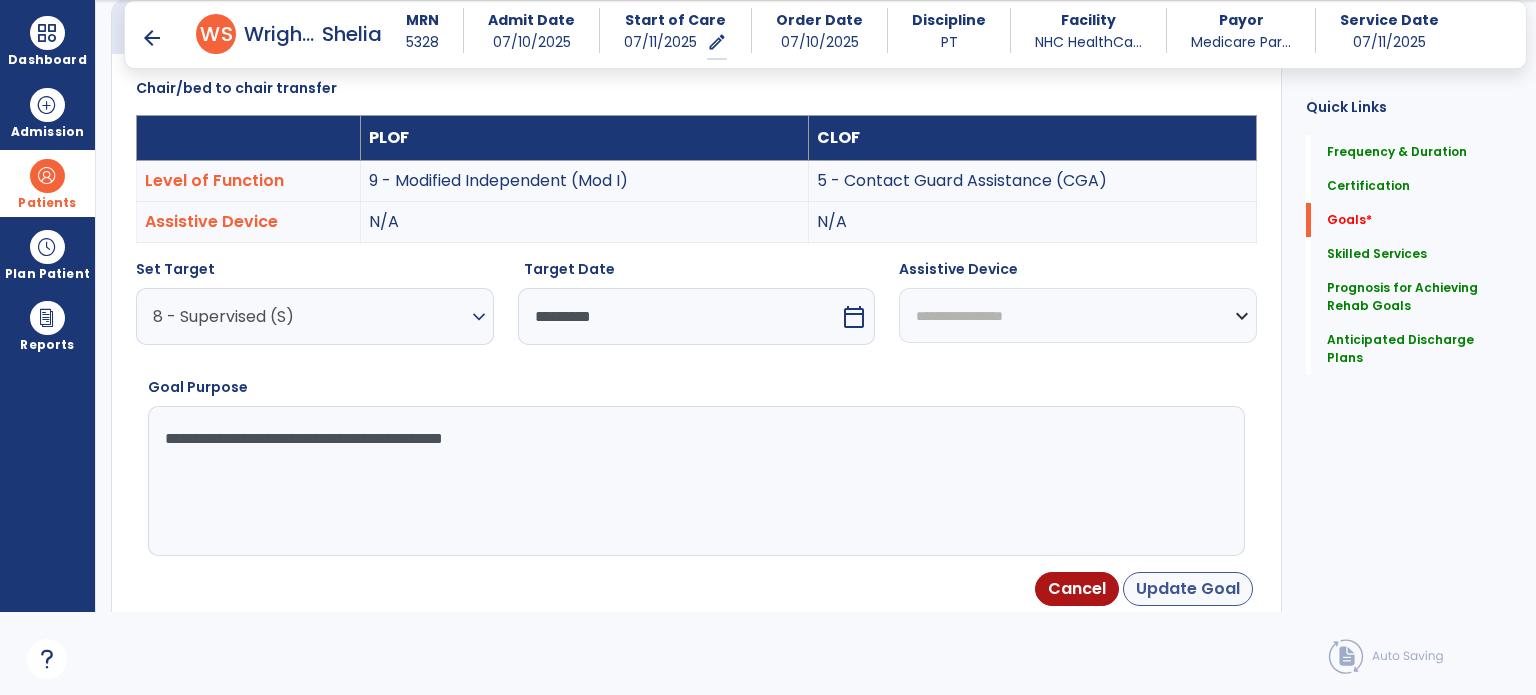 type on "**********" 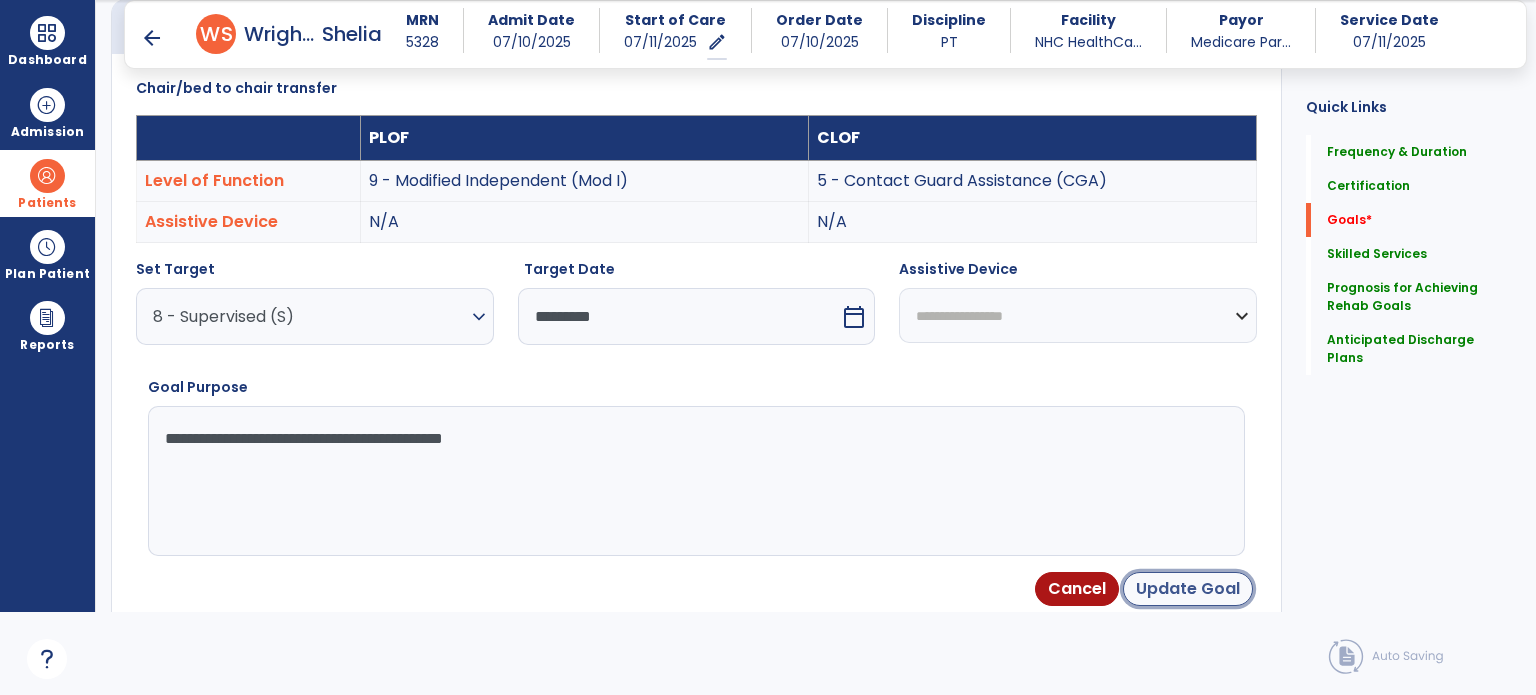 click on "Update Goal" at bounding box center [1188, 589] 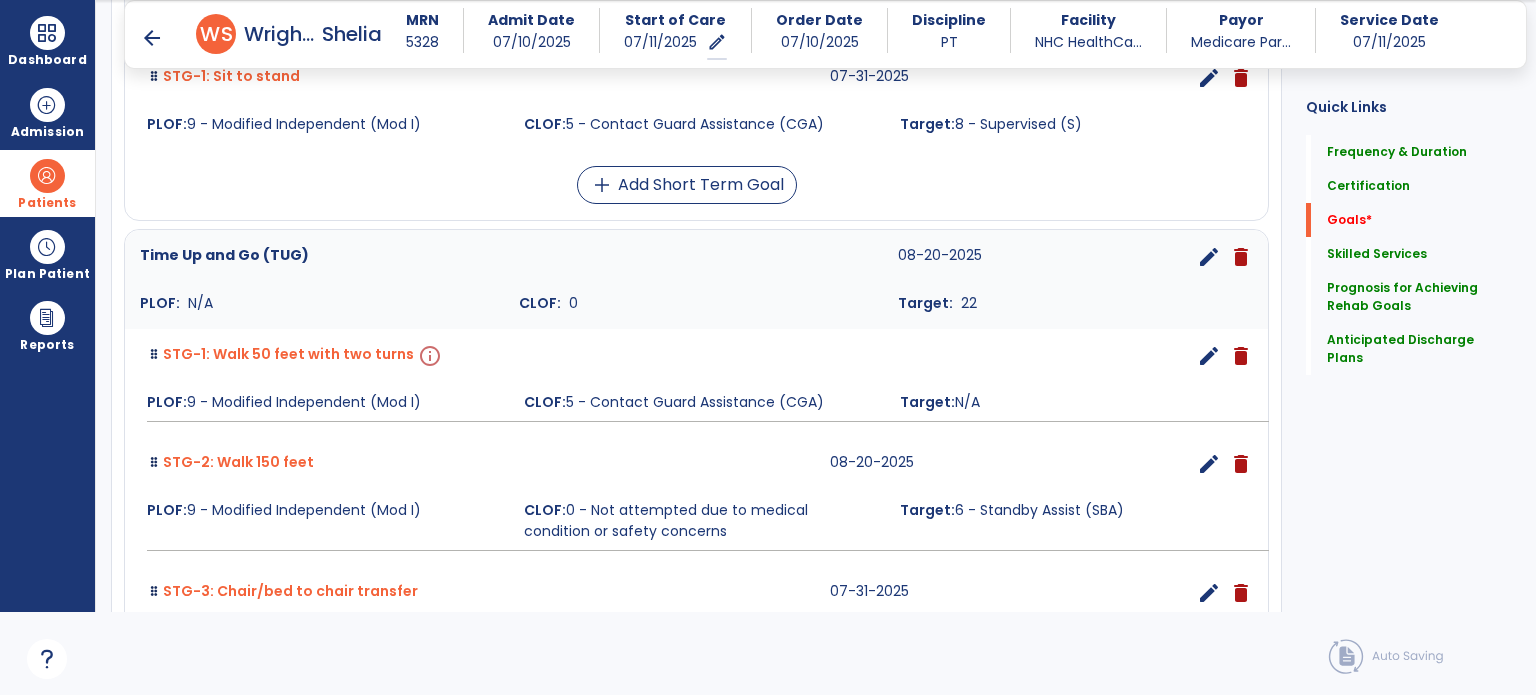 scroll, scrollTop: 1034, scrollLeft: 0, axis: vertical 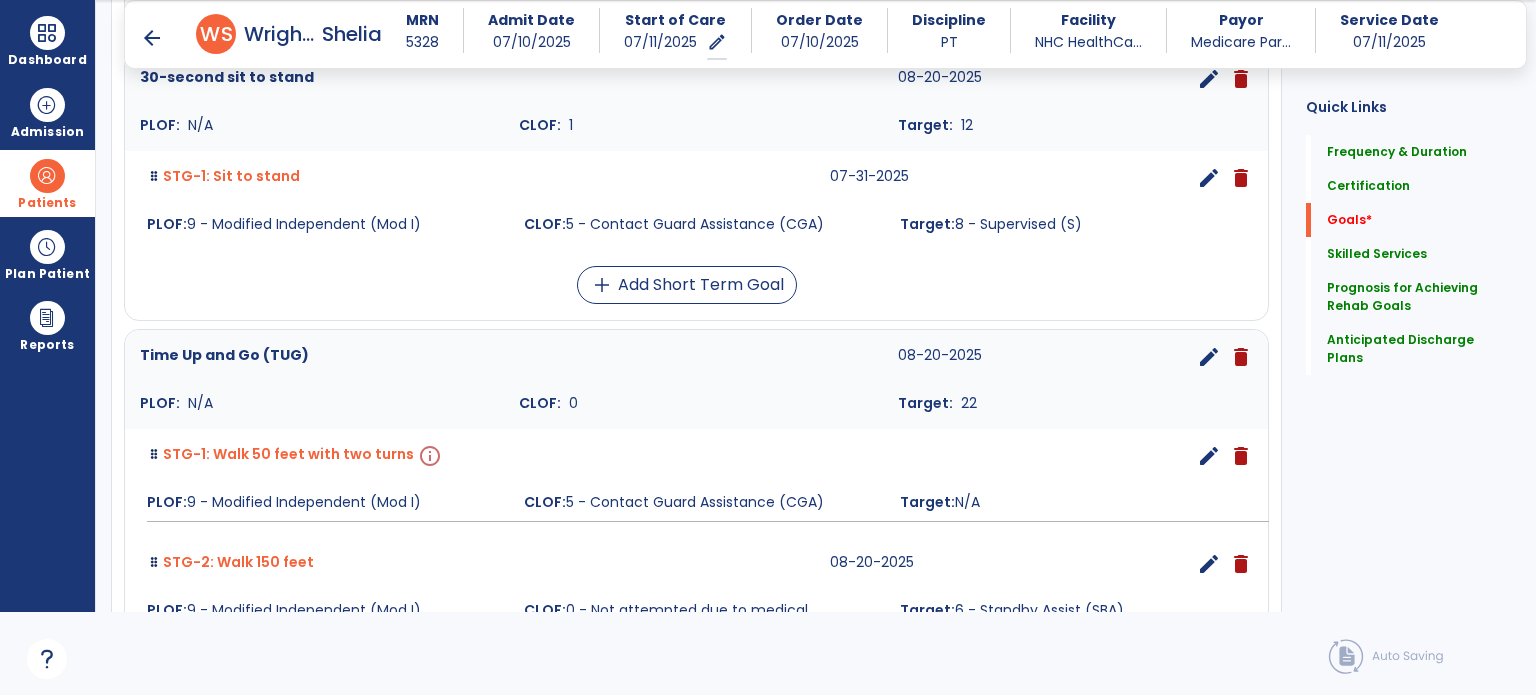 click on "edit" at bounding box center (1209, 456) 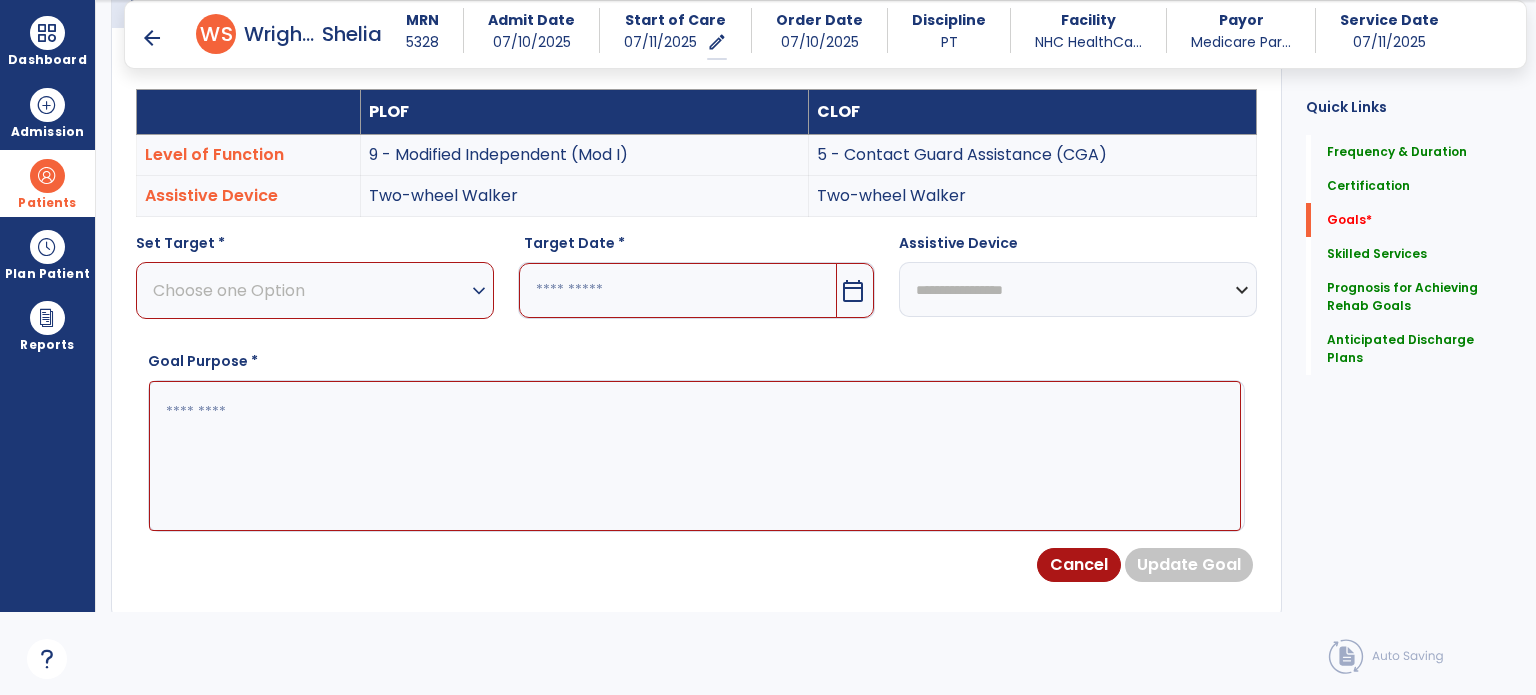 scroll, scrollTop: 534, scrollLeft: 0, axis: vertical 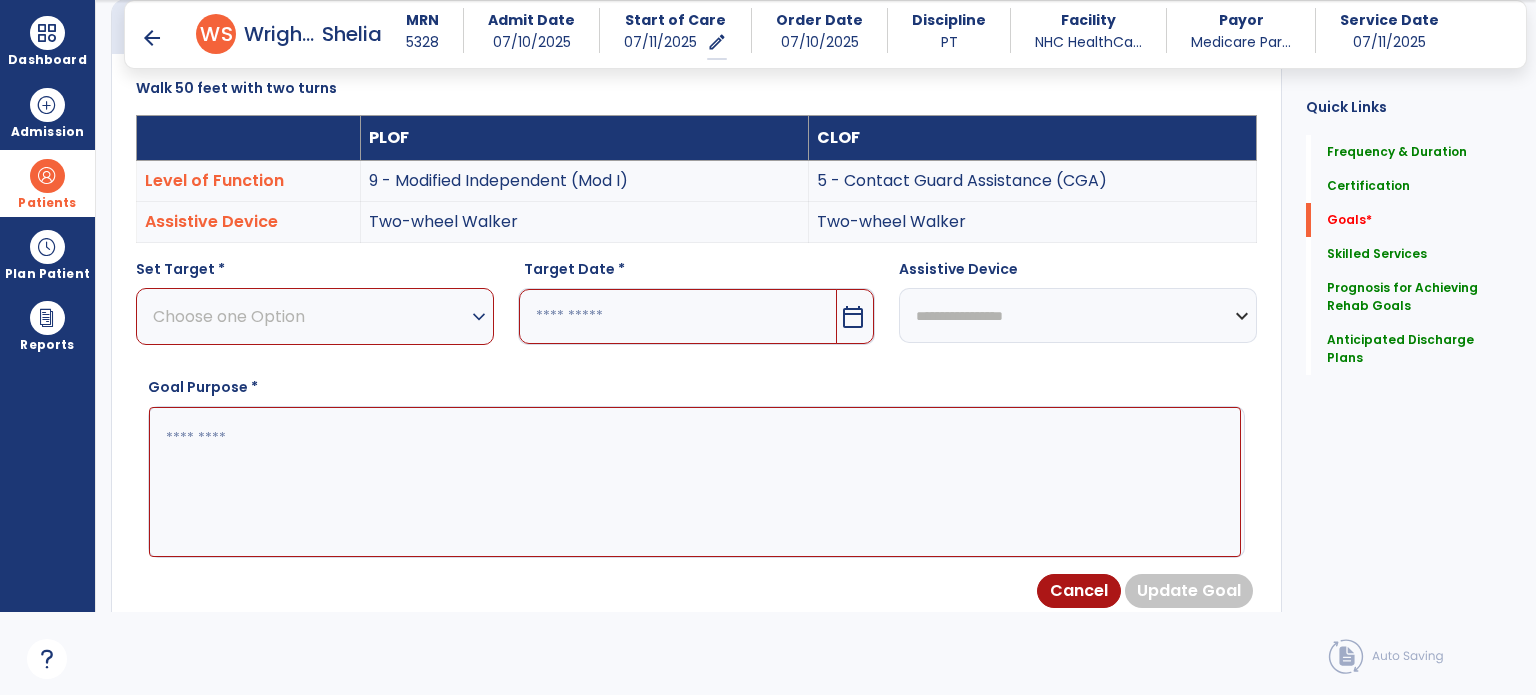 click on "Choose one Option" at bounding box center [310, 316] 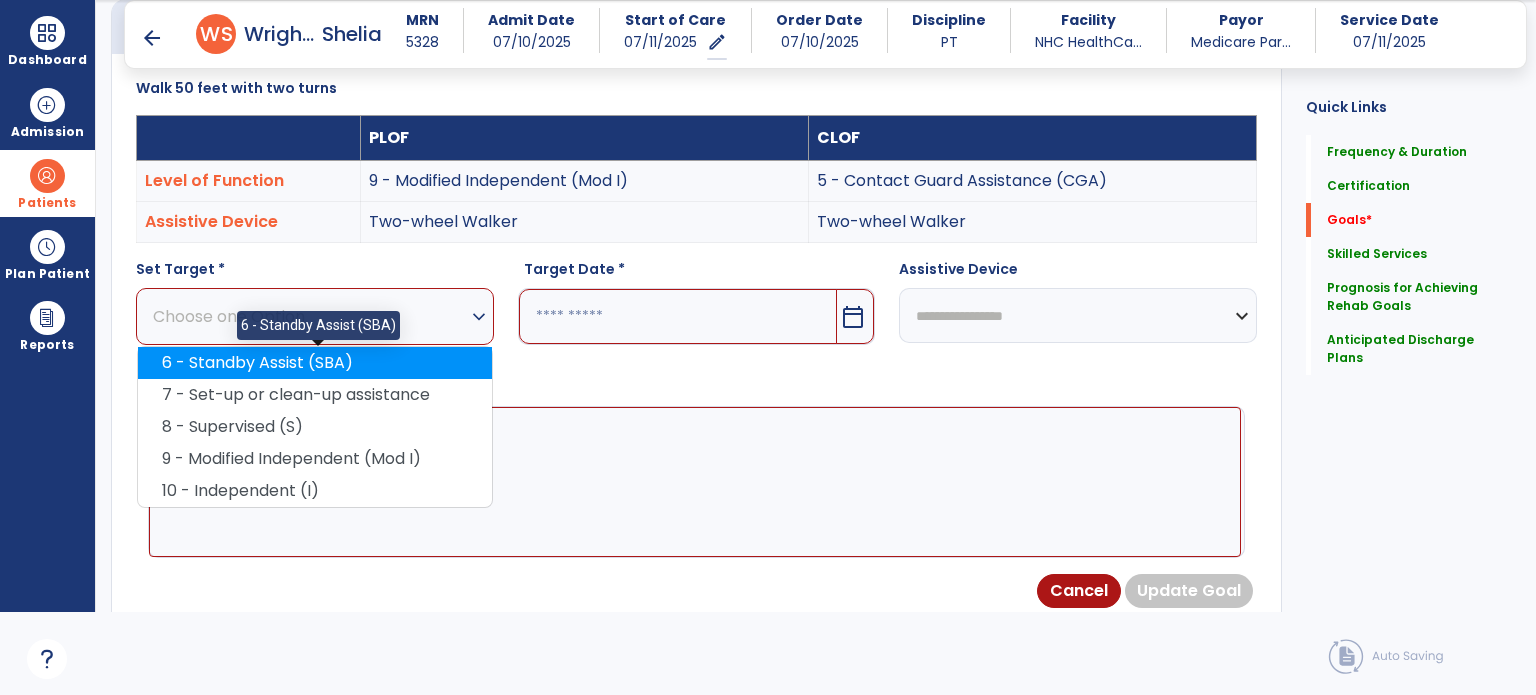 click on "6 - Standby Assist (SBA)" at bounding box center (315, 363) 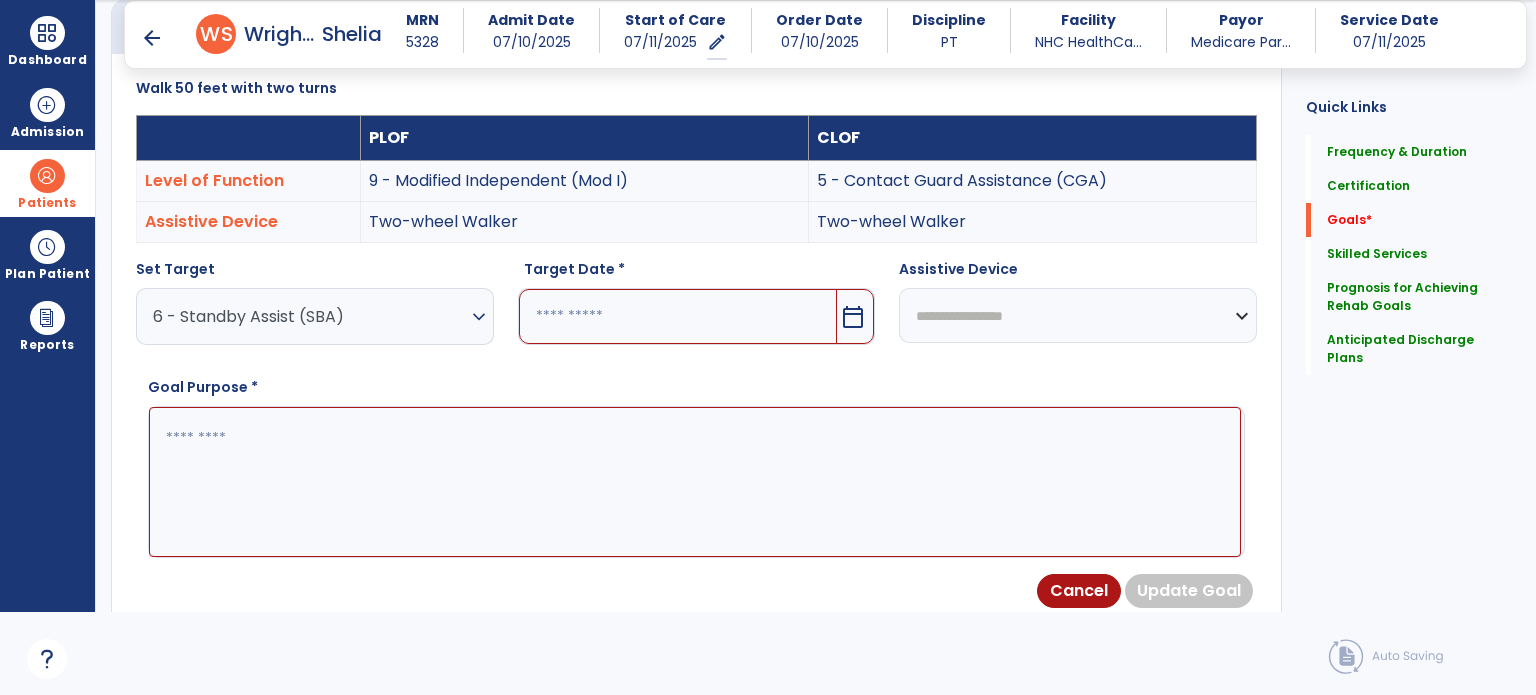 click on "calendar_today" at bounding box center (855, 316) 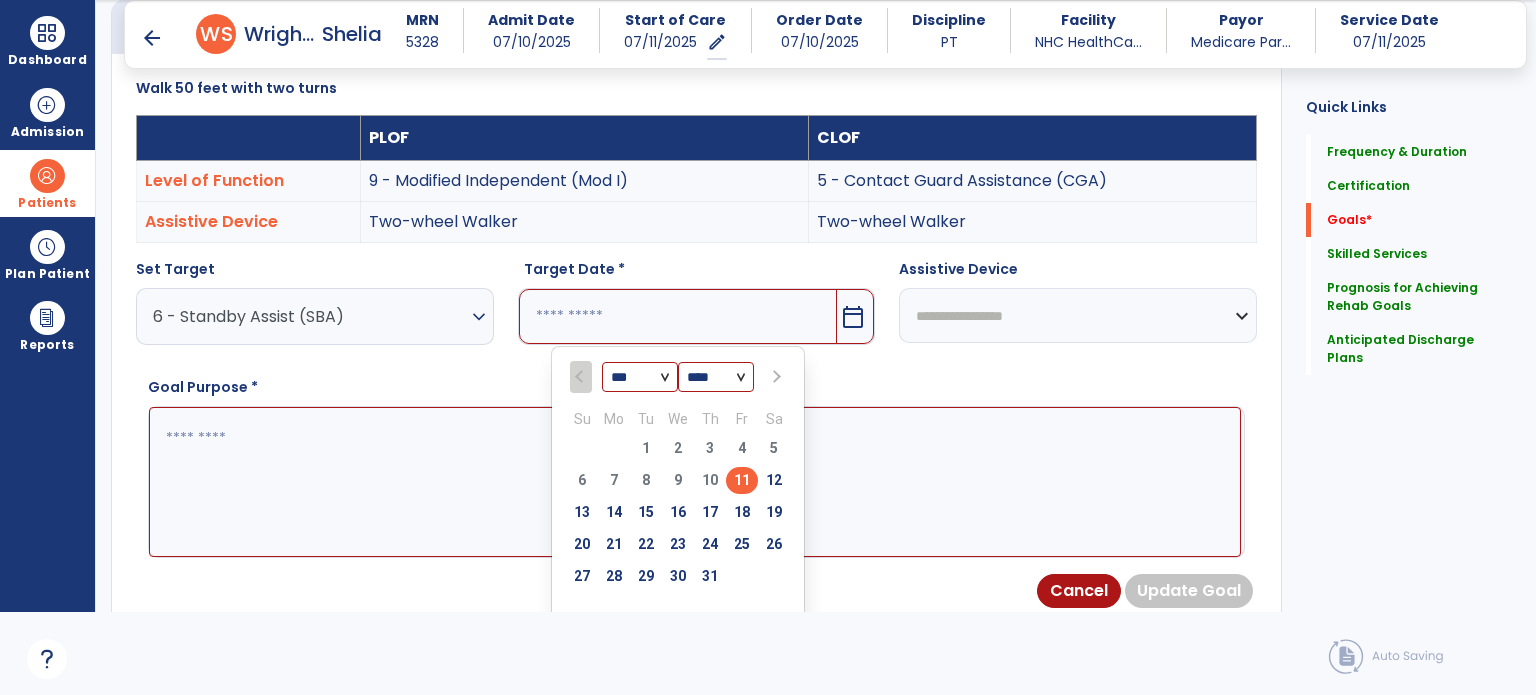 click at bounding box center (774, 377) 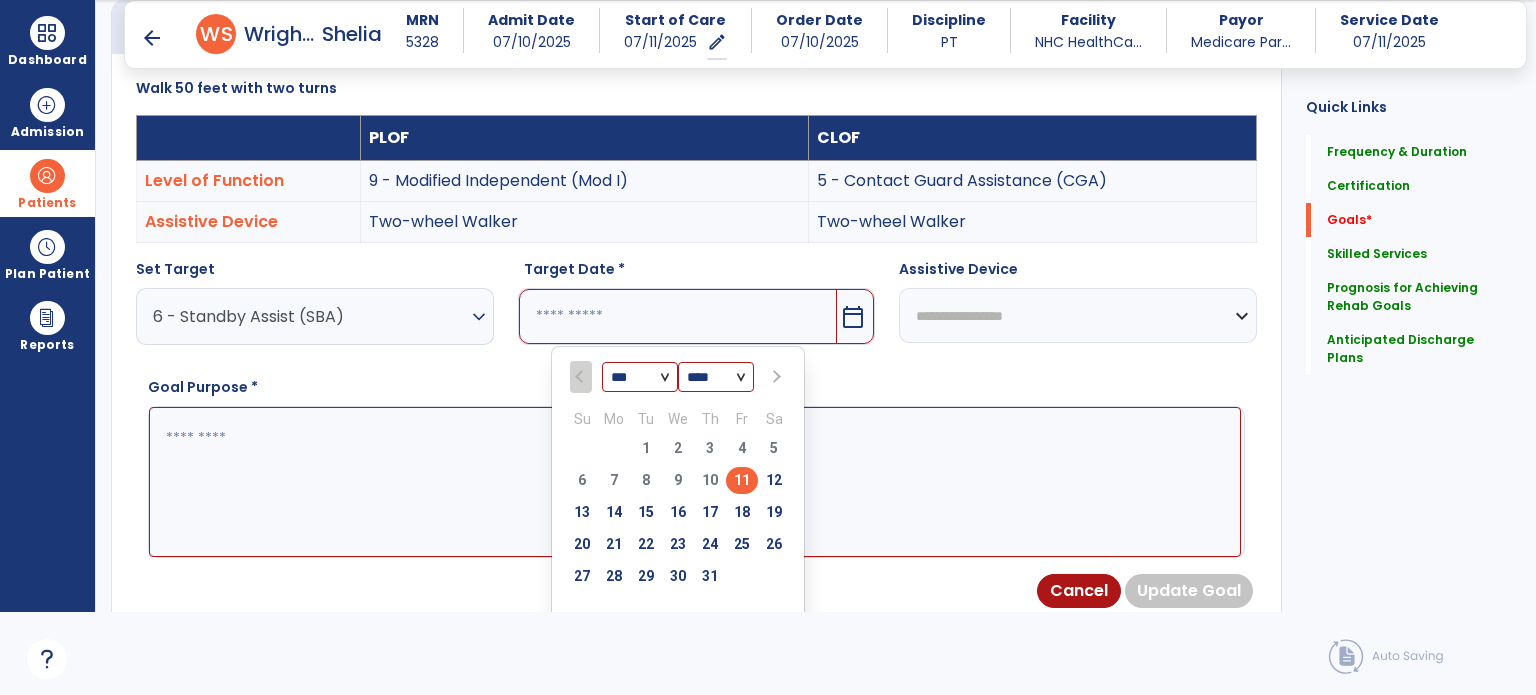click at bounding box center [774, 377] 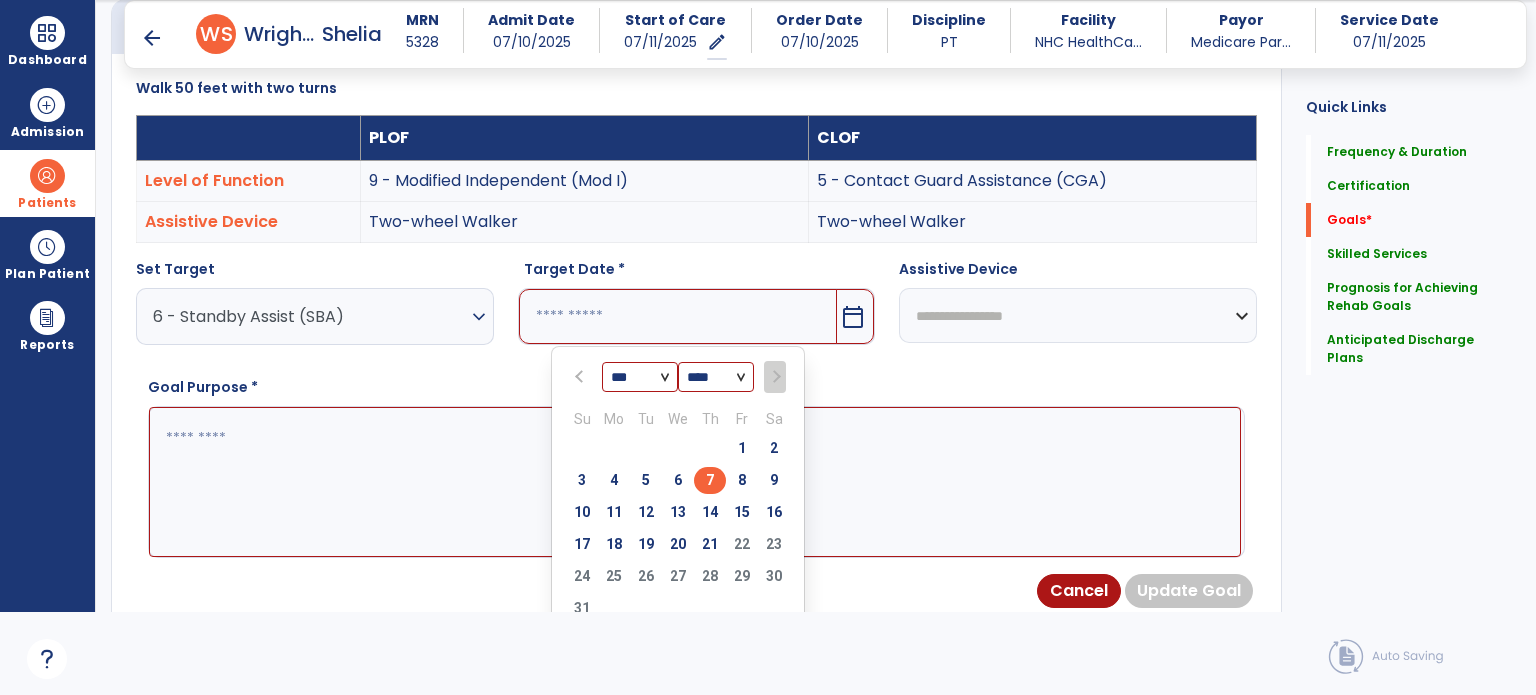 click on "7" at bounding box center [710, 480] 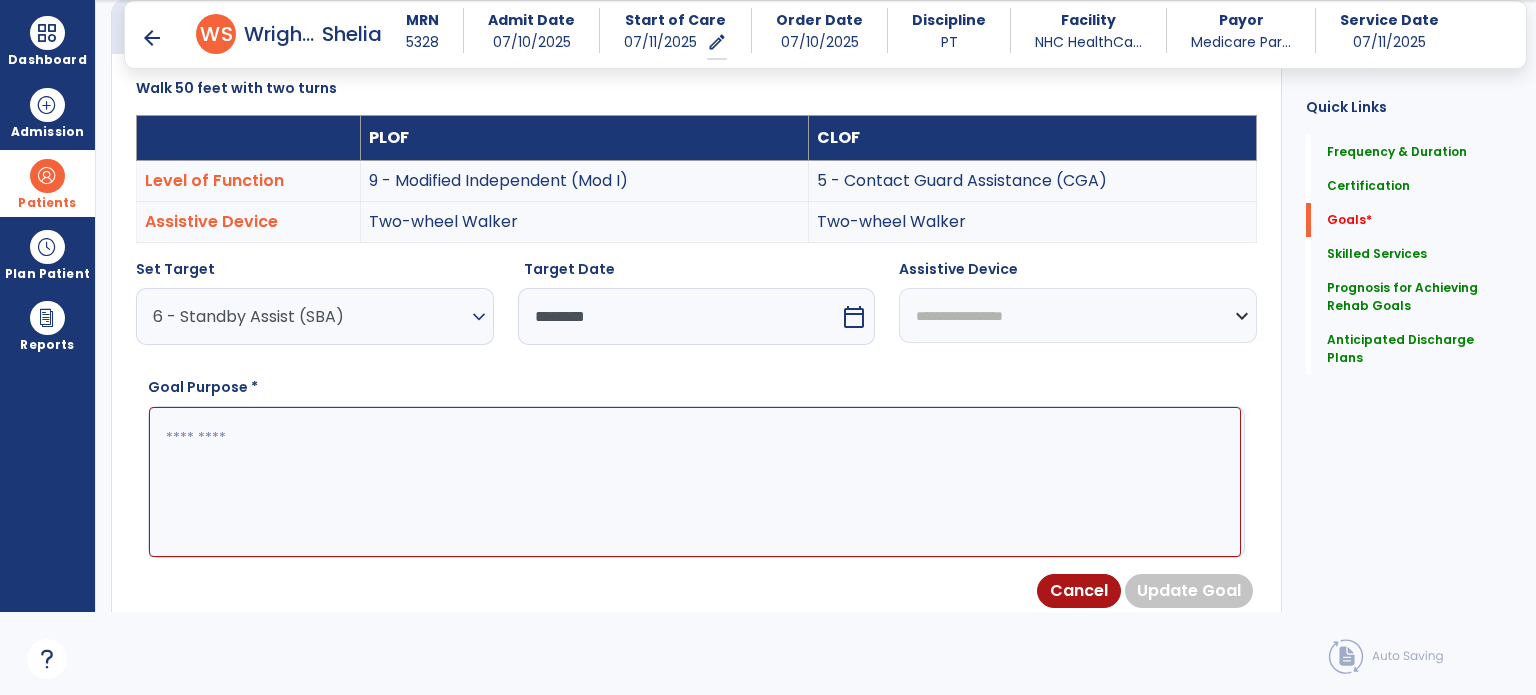 click on "**********" at bounding box center [1078, 315] 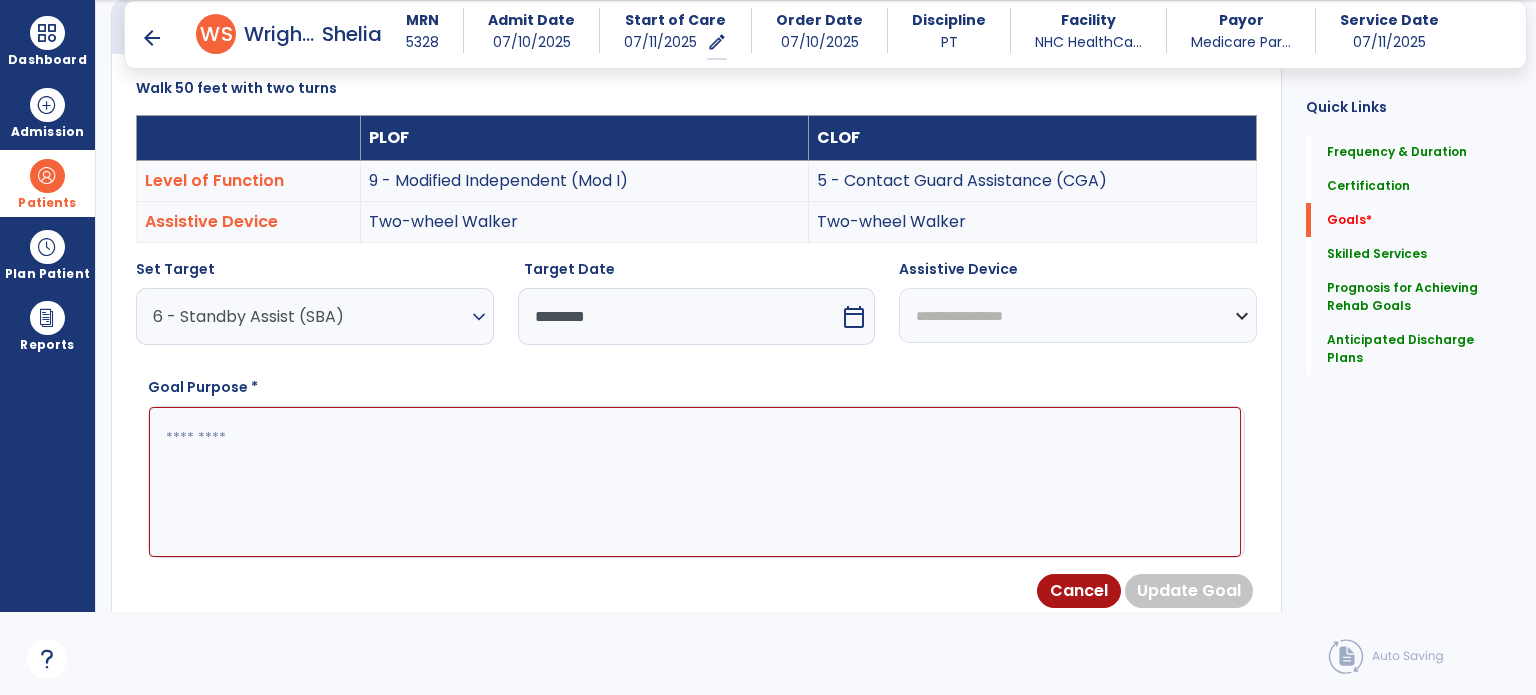 select on "**********" 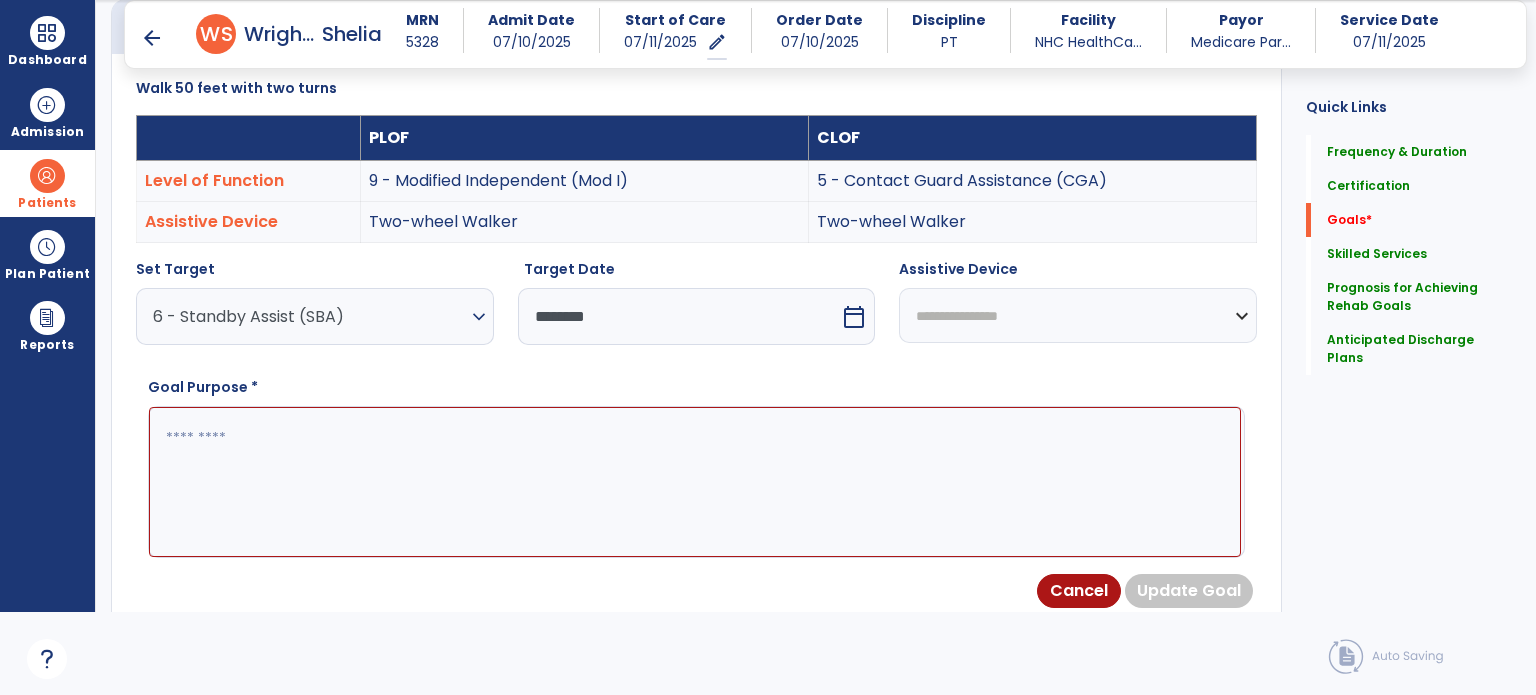 click on "**********" at bounding box center (1078, 315) 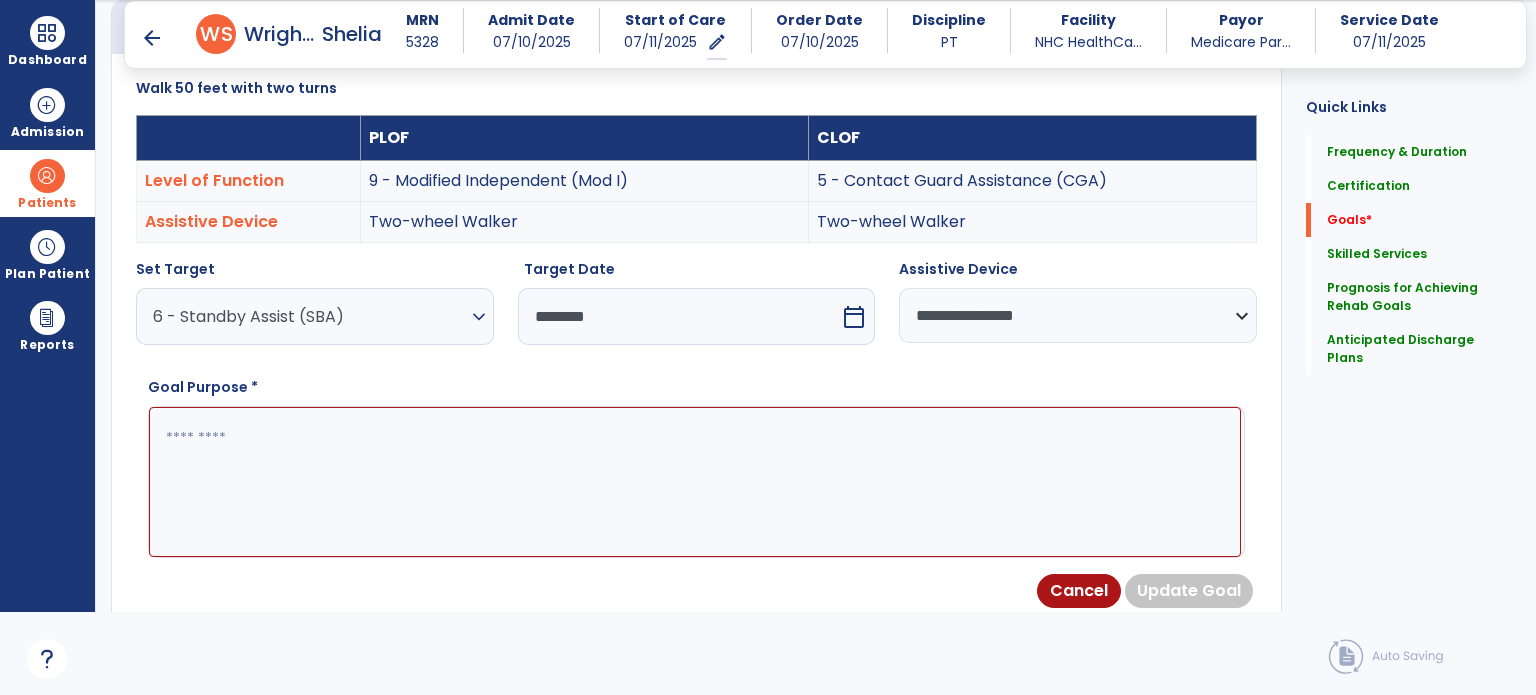 click at bounding box center (695, 482) 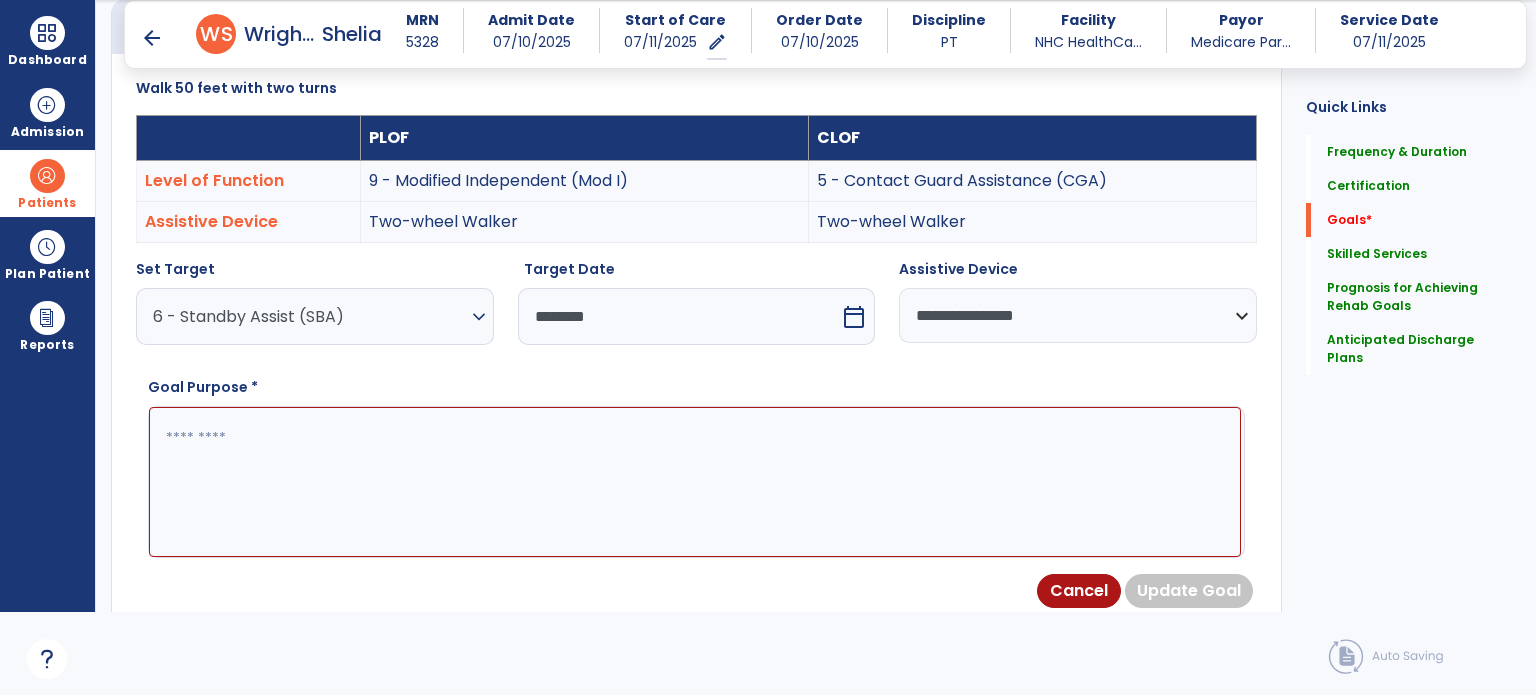 paste on "**********" 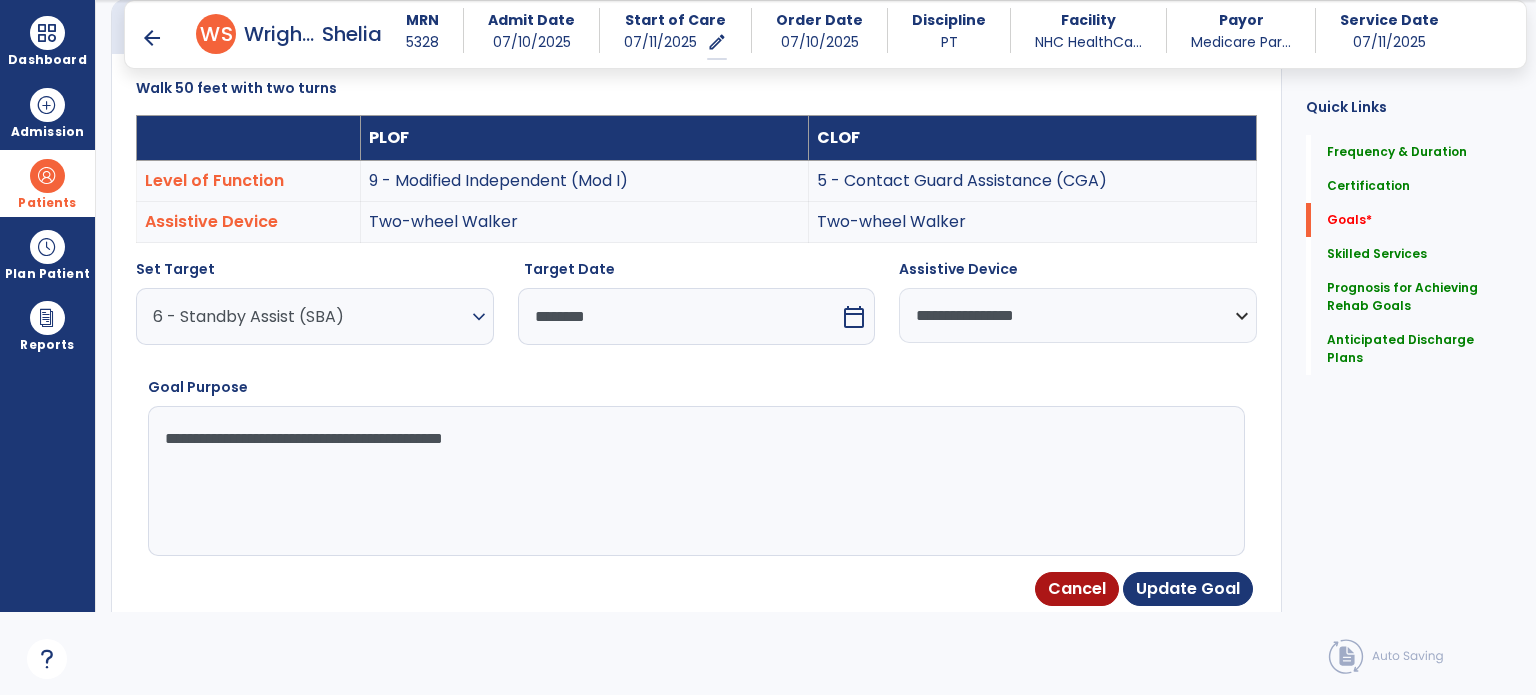 type on "**********" 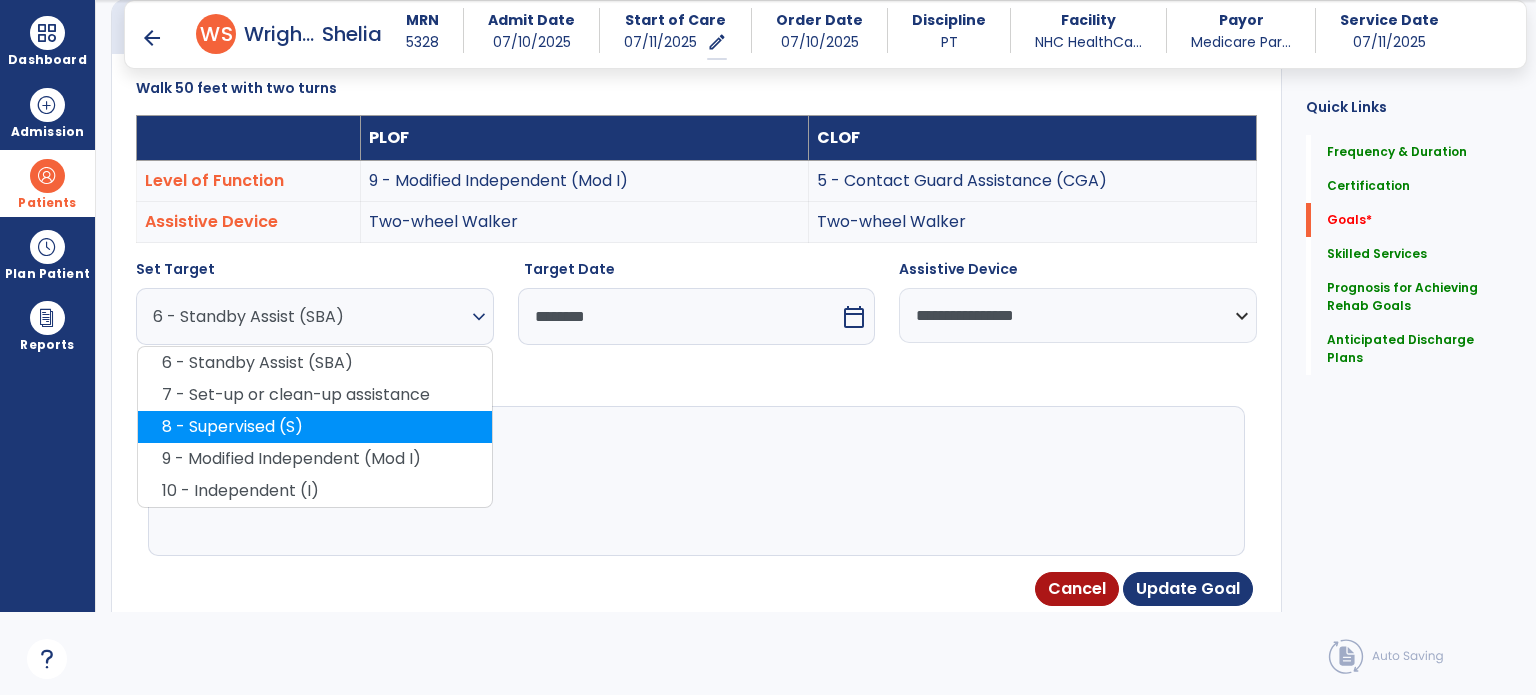click on "8 - Supervised (S)" at bounding box center [315, 427] 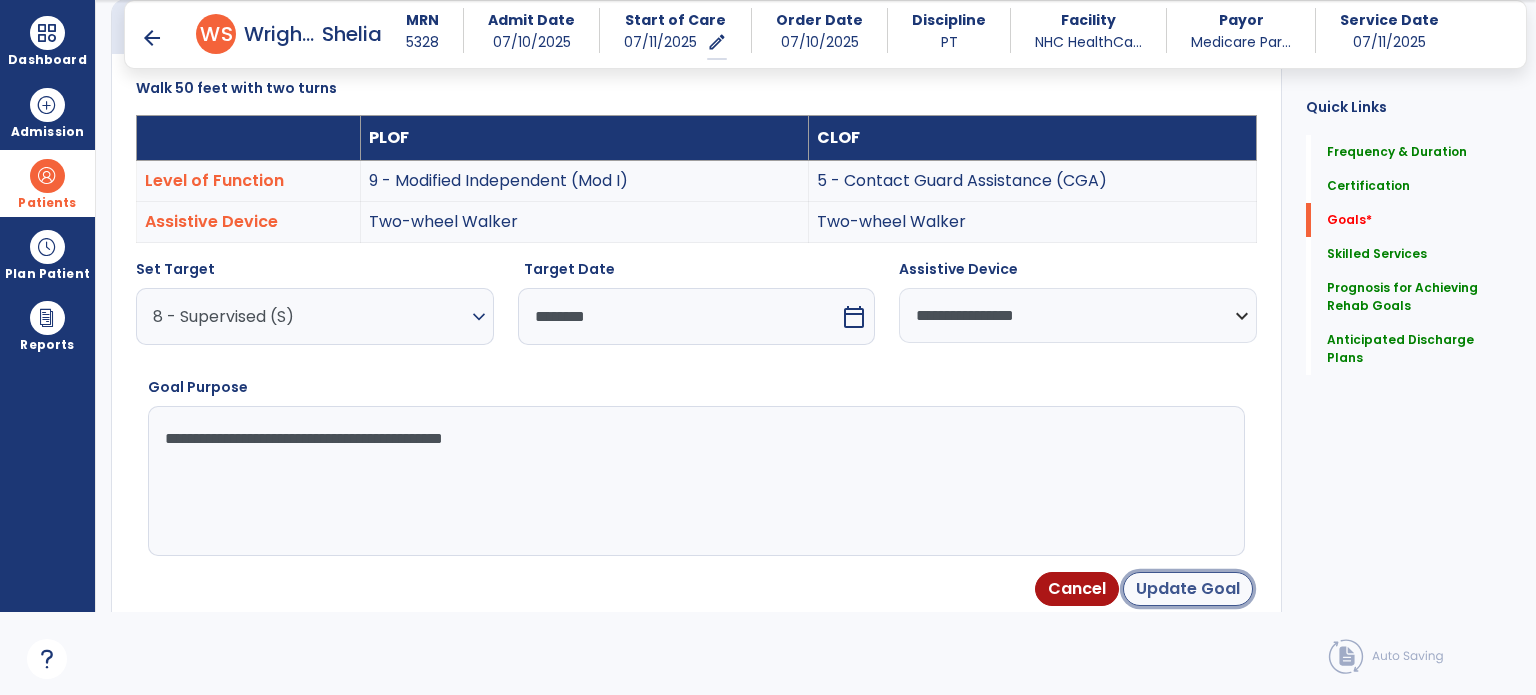 click on "Update Goal" at bounding box center (1188, 589) 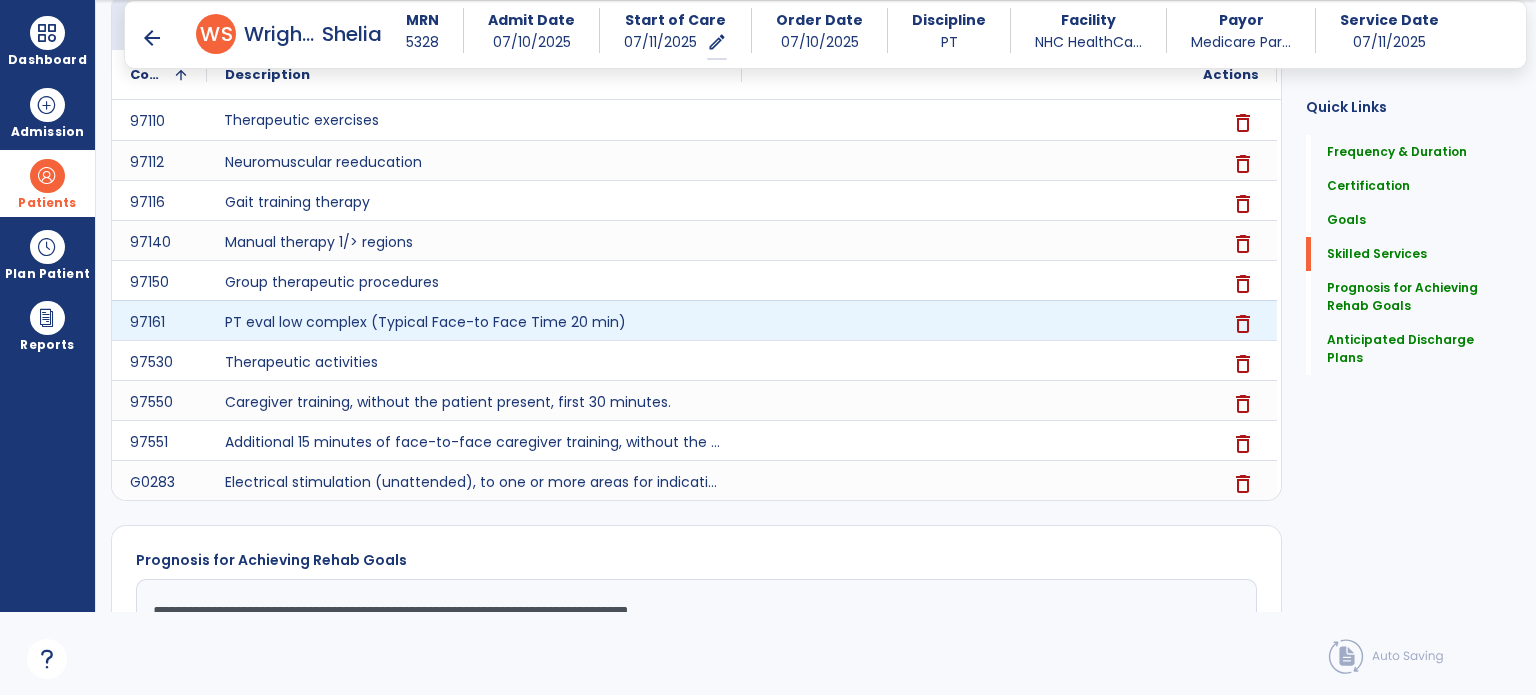 scroll, scrollTop: 2420, scrollLeft: 0, axis: vertical 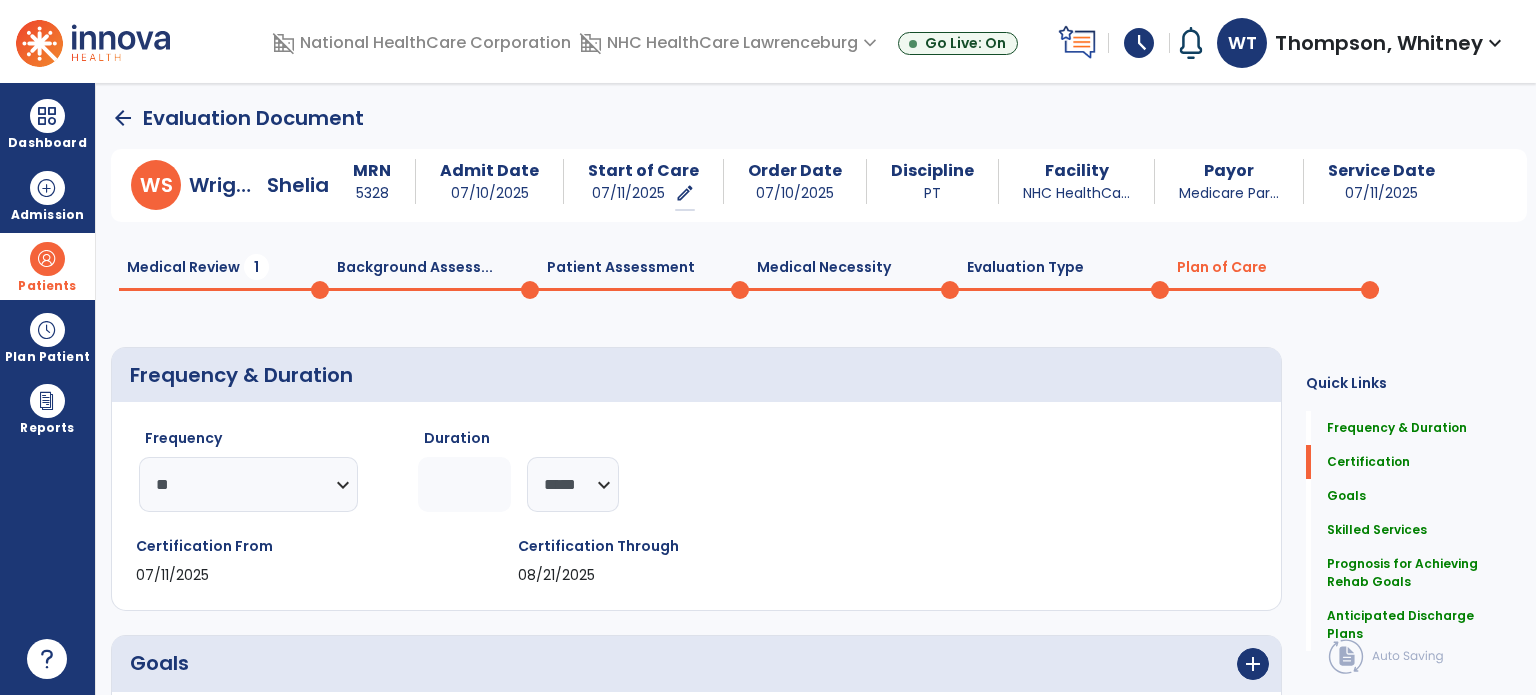 click on "Evaluation Type  0" 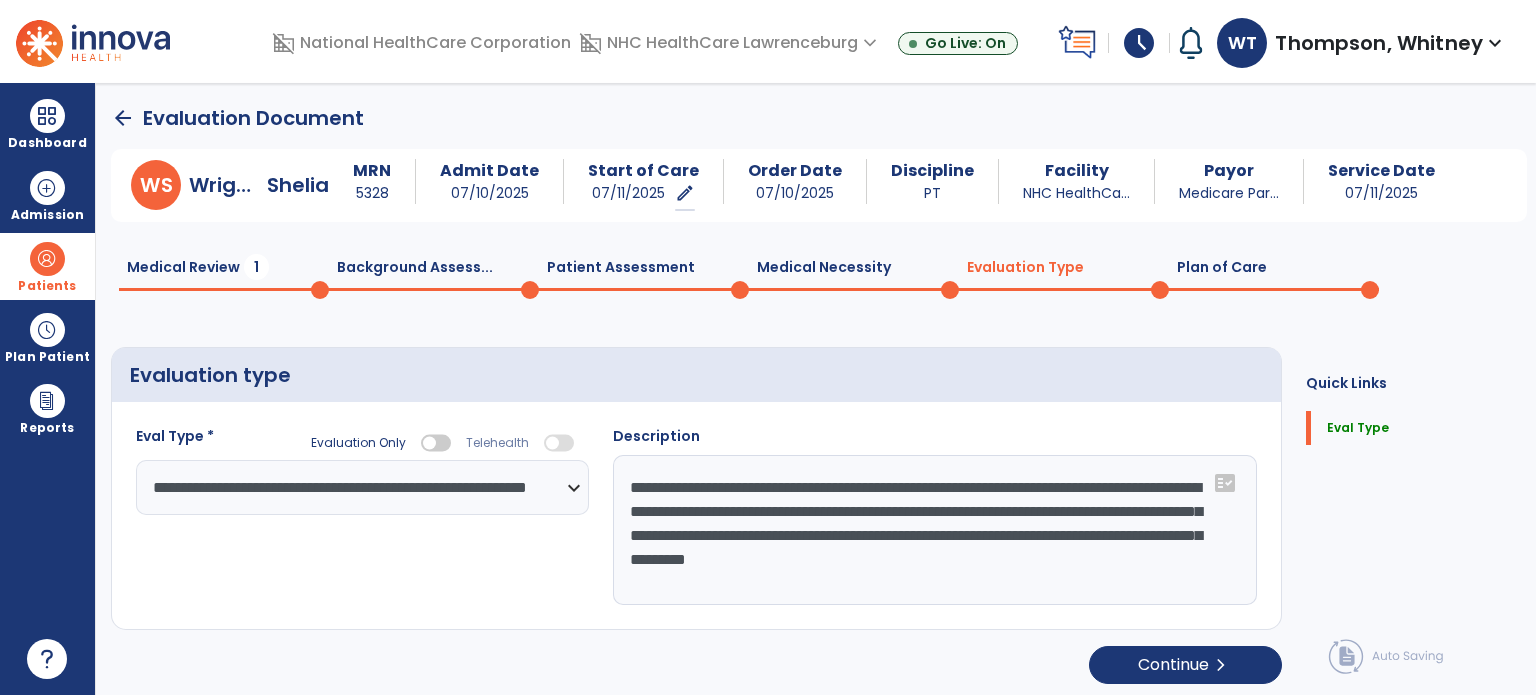 click on "Plan of Care  0" 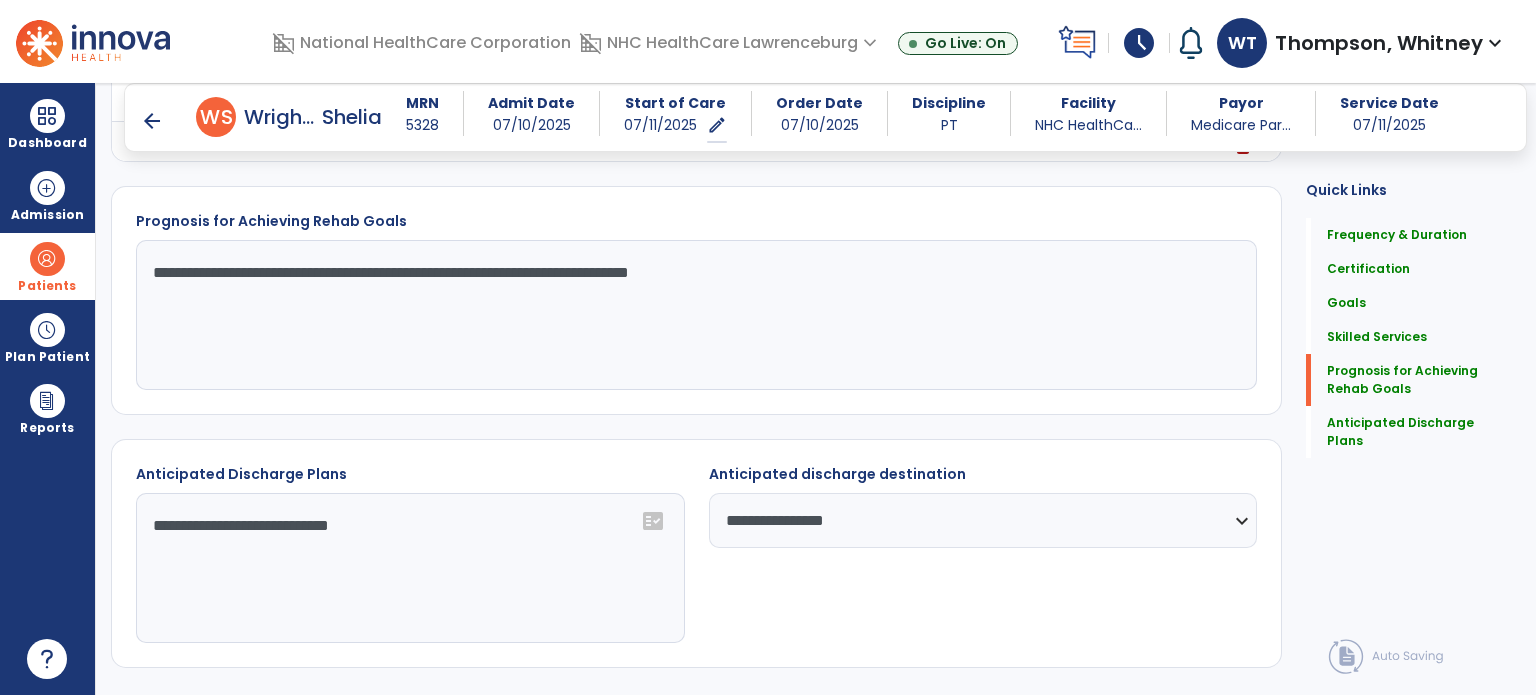 scroll, scrollTop: 2420, scrollLeft: 0, axis: vertical 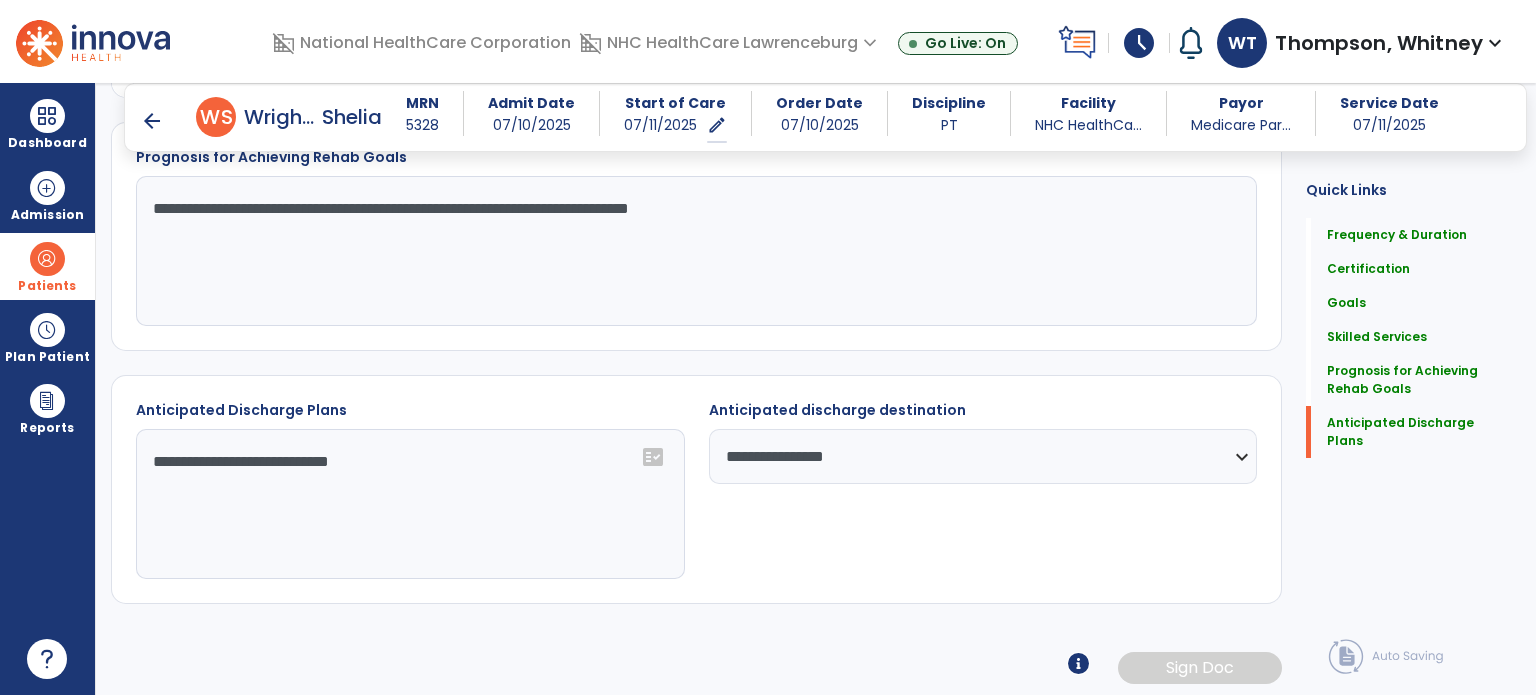 click on "**********" 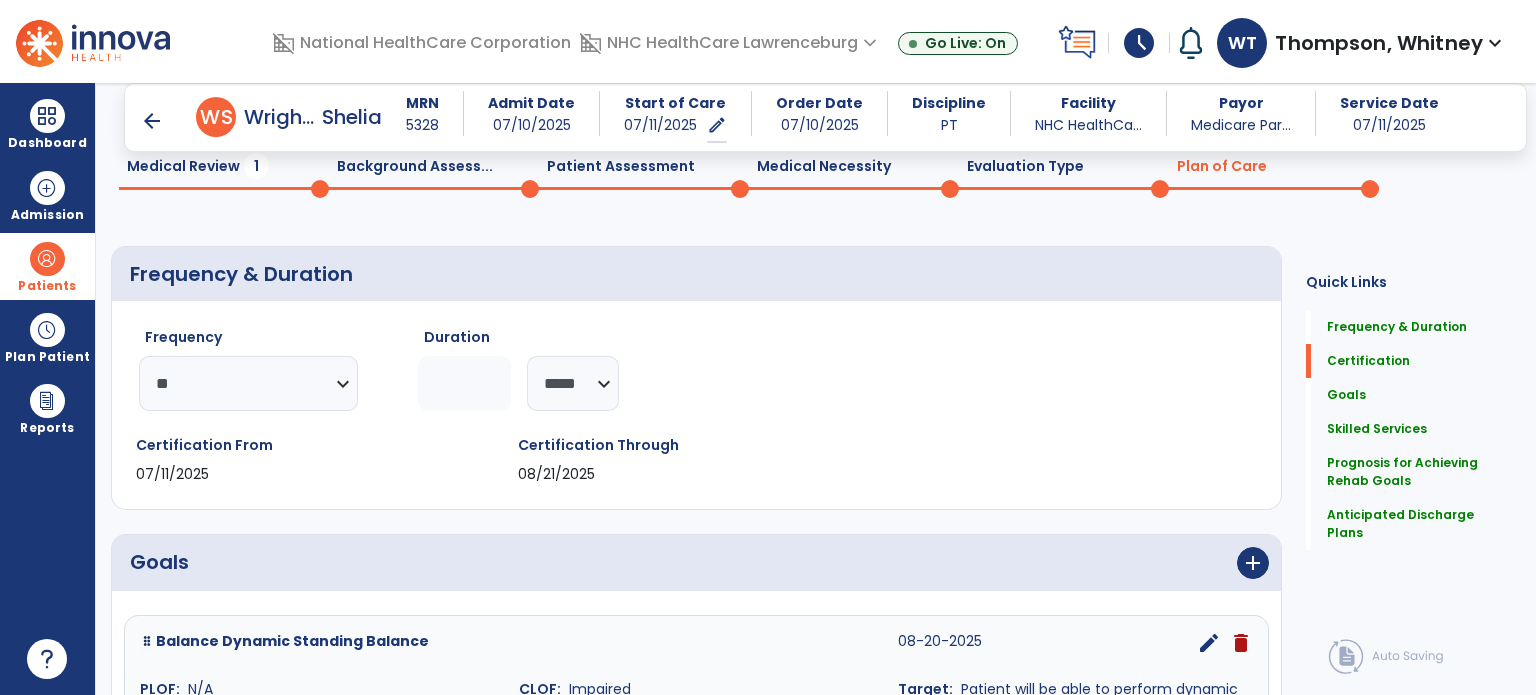 scroll, scrollTop: 0, scrollLeft: 0, axis: both 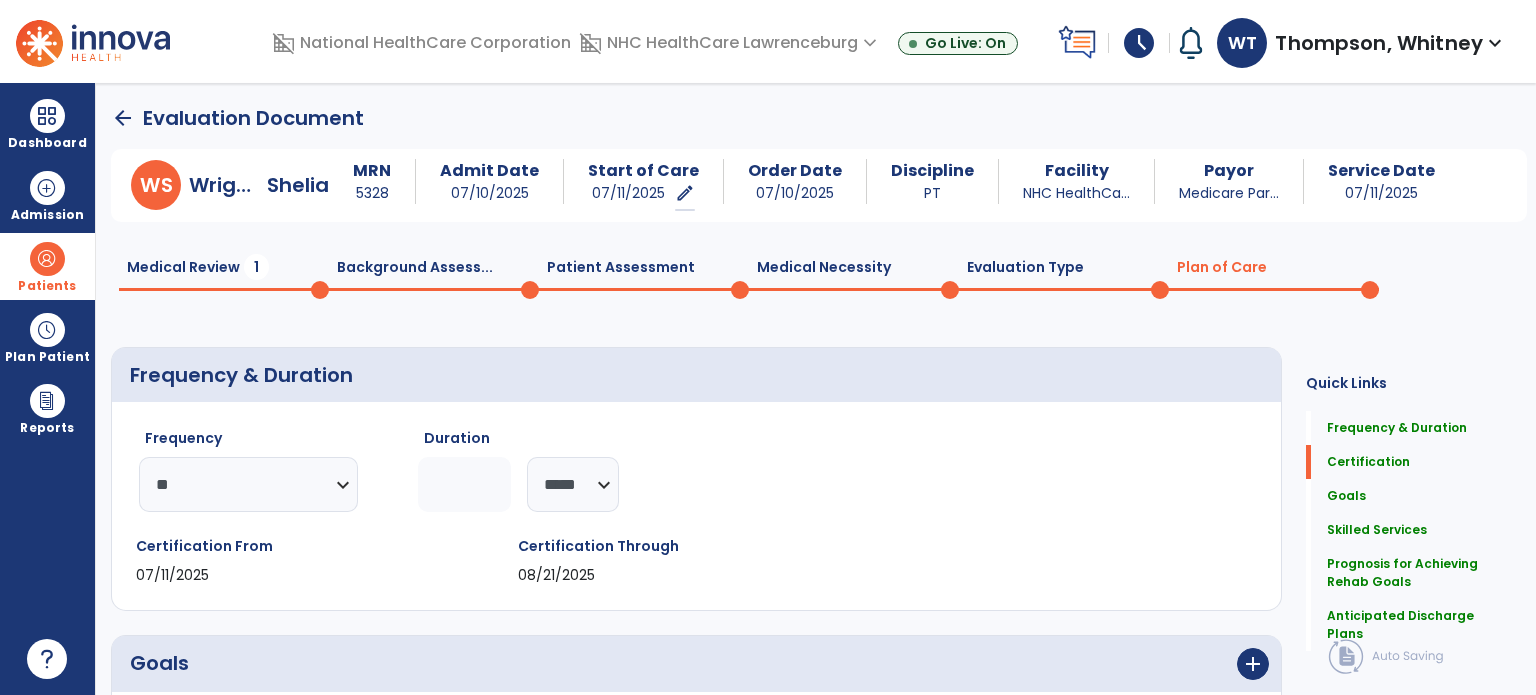 click on "Medical Review  1" 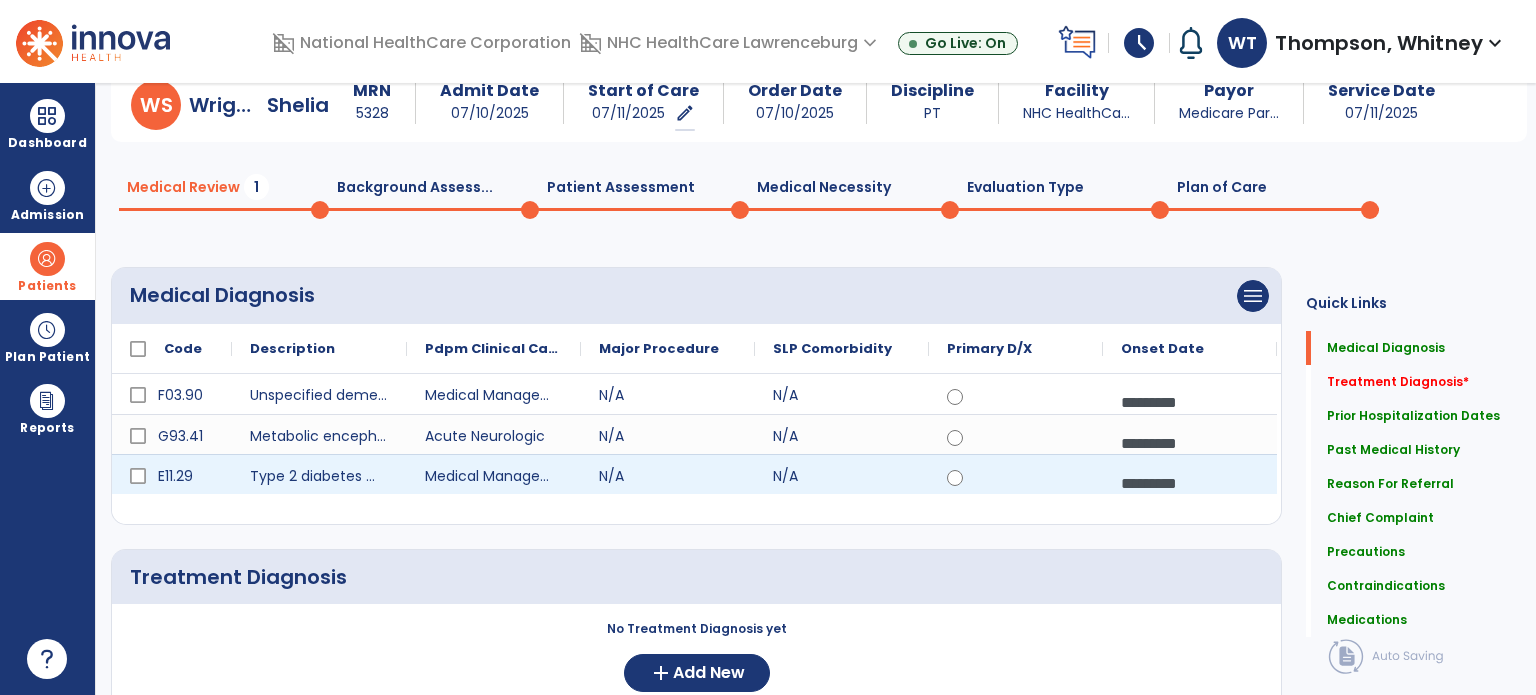 scroll, scrollTop: 300, scrollLeft: 0, axis: vertical 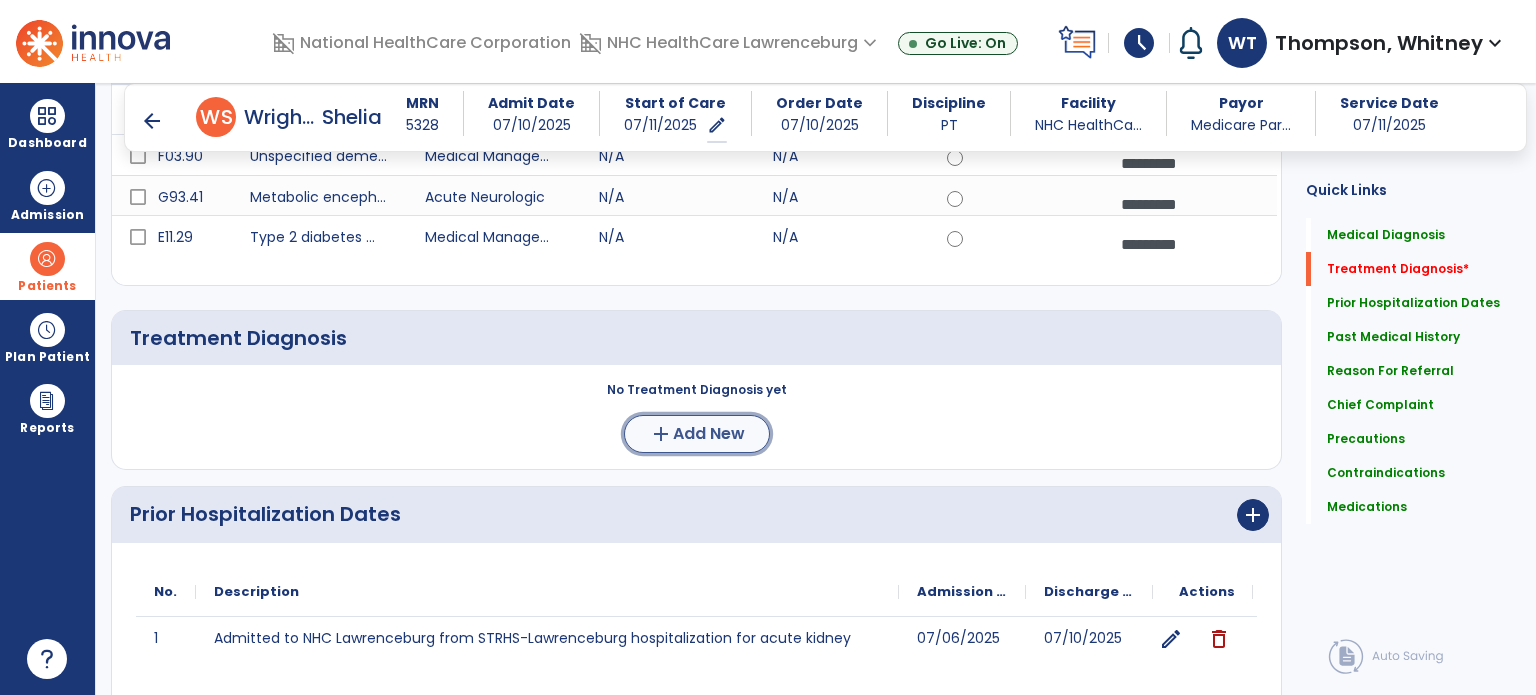click on "add" 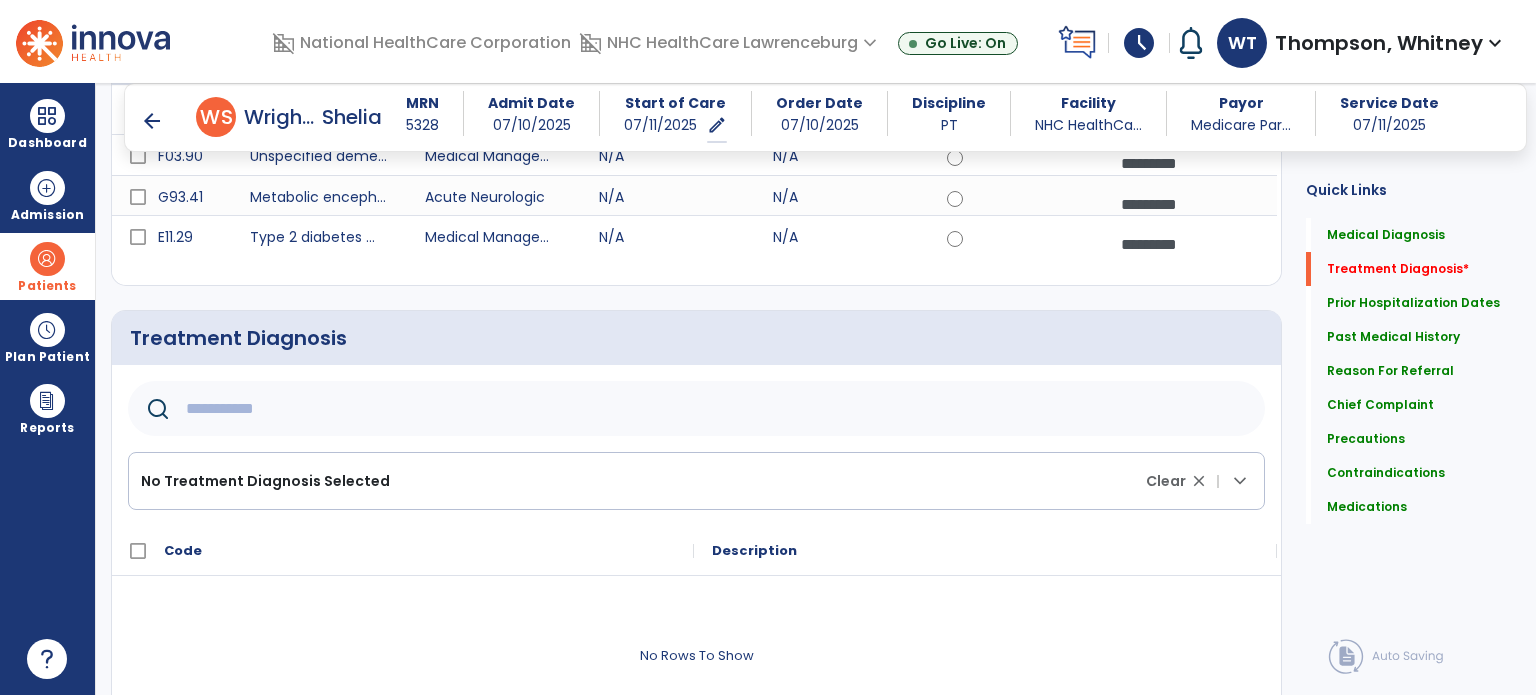 click 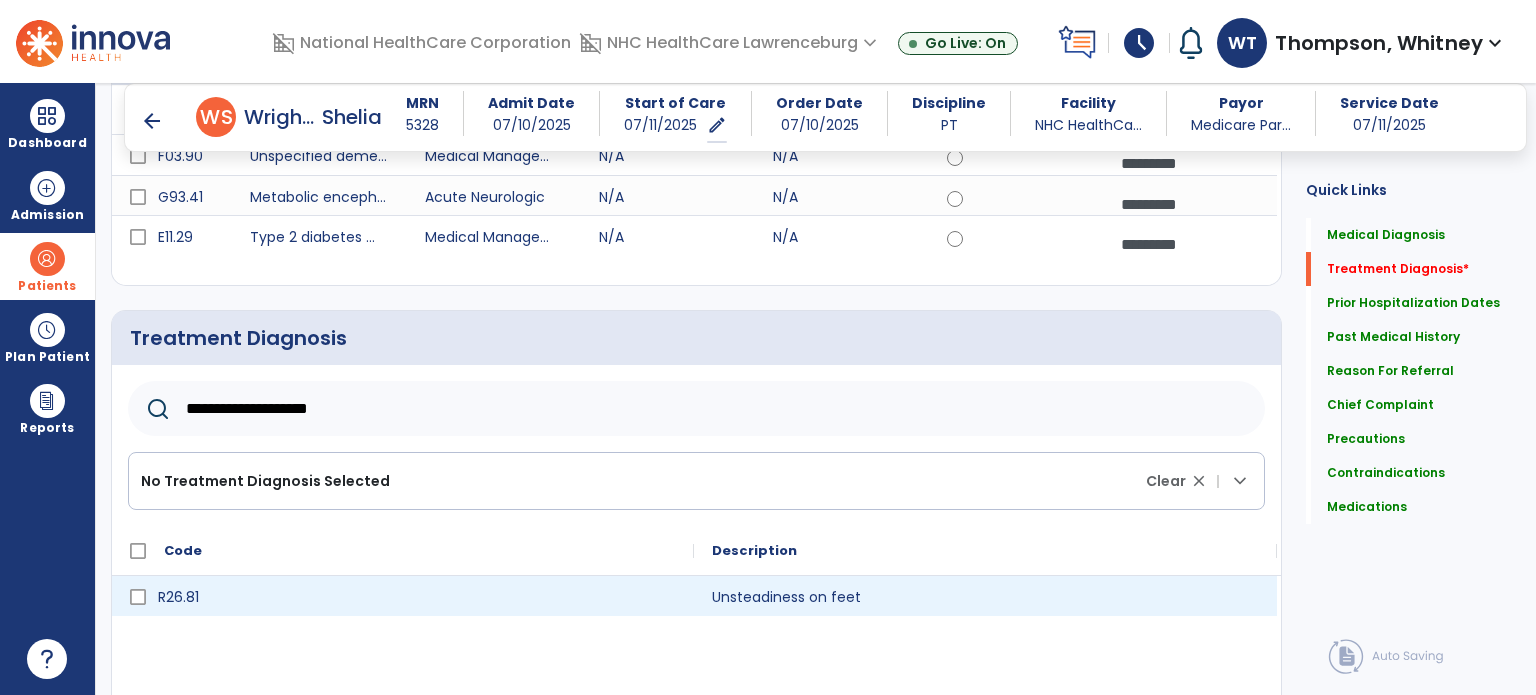 type on "**********" 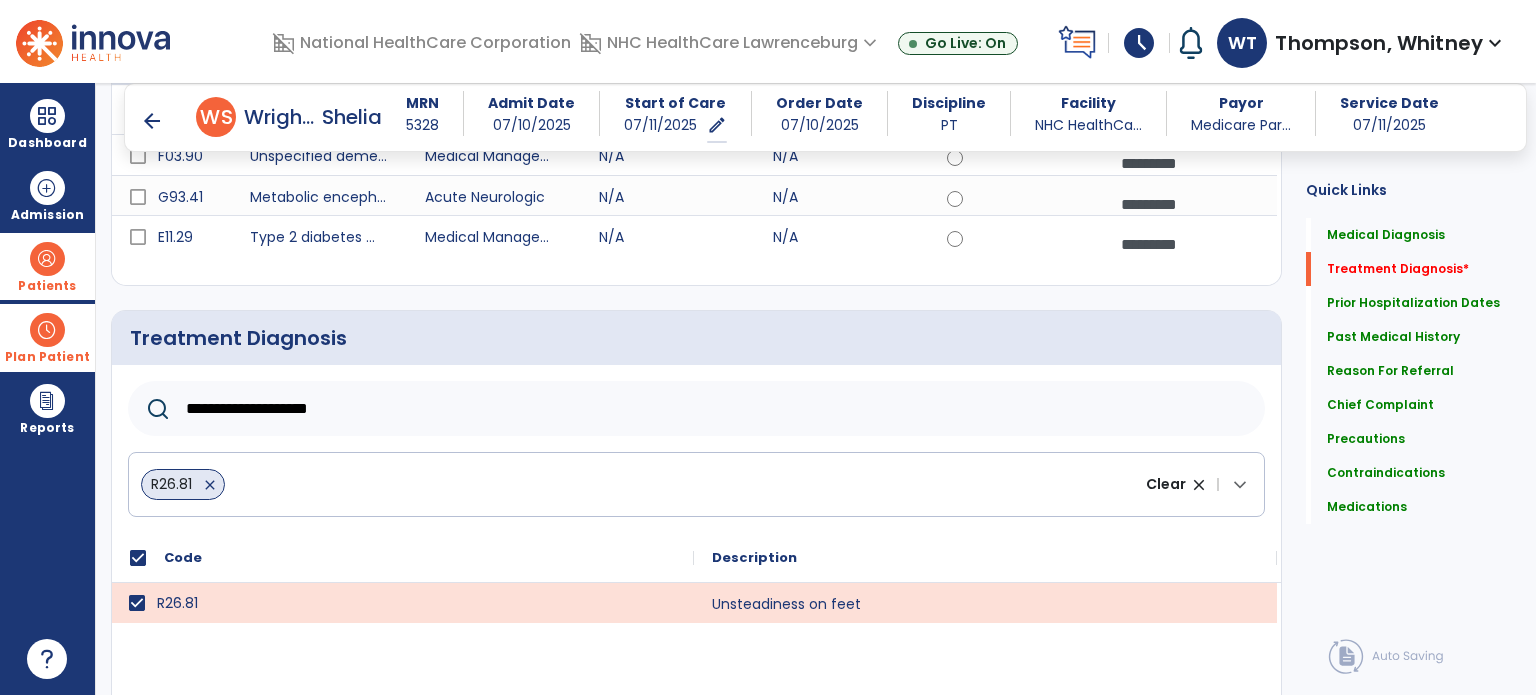drag, startPoint x: 450, startPoint y: 404, endPoint x: 0, endPoint y: 328, distance: 456.37265 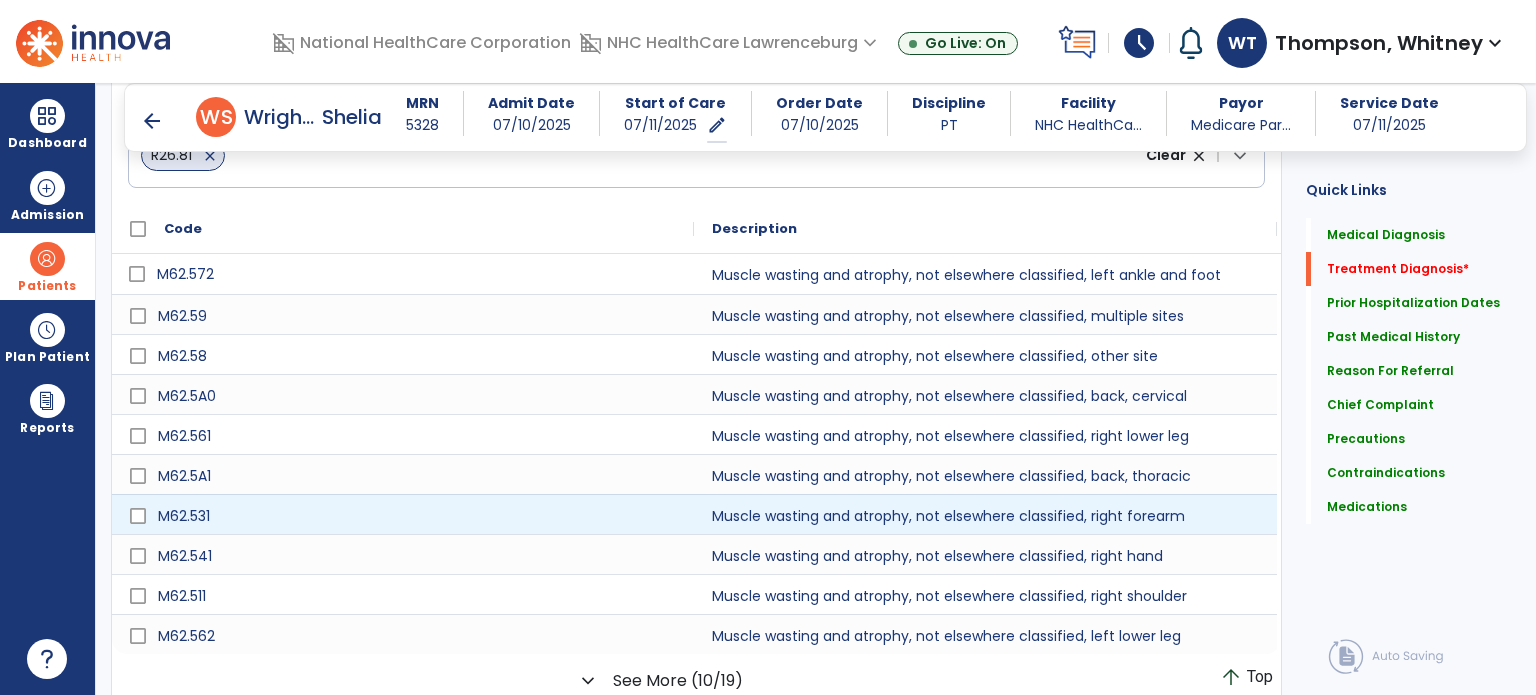 scroll, scrollTop: 632, scrollLeft: 0, axis: vertical 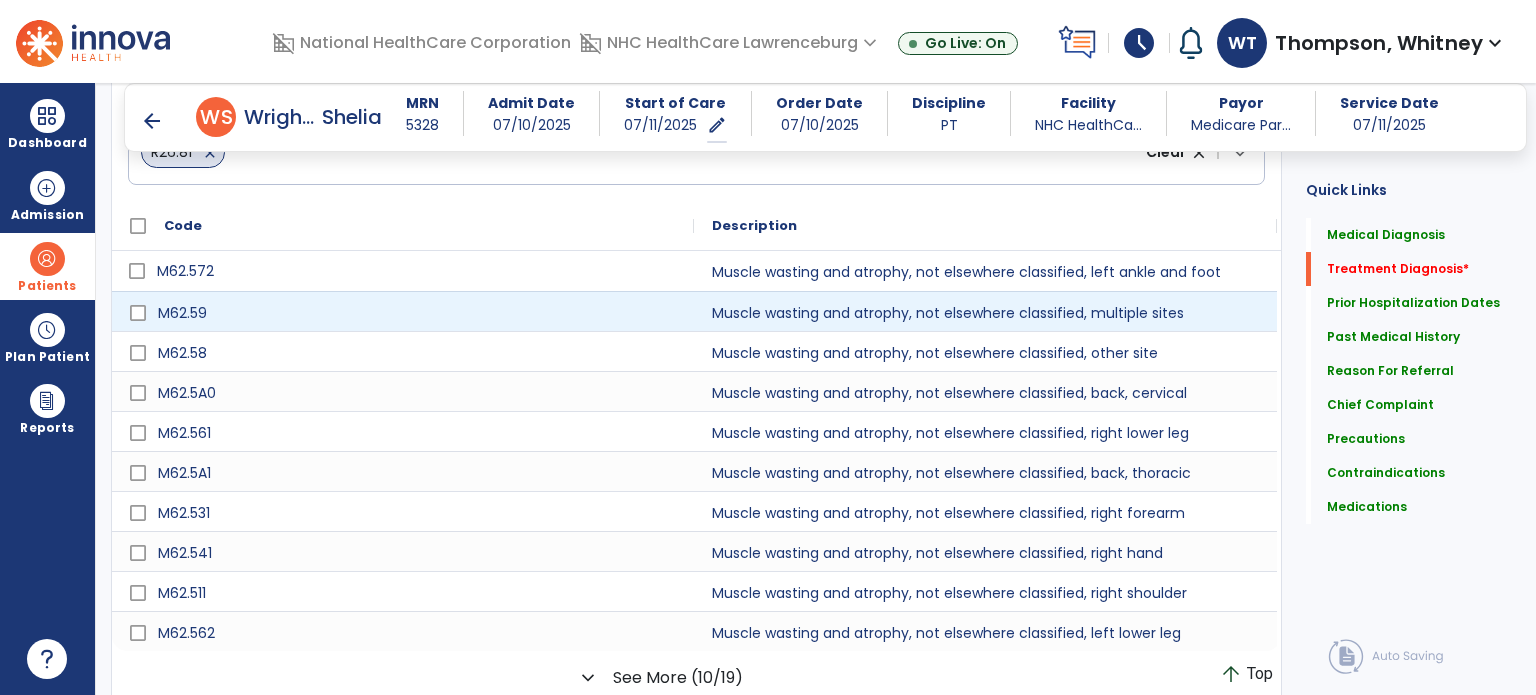 type on "**********" 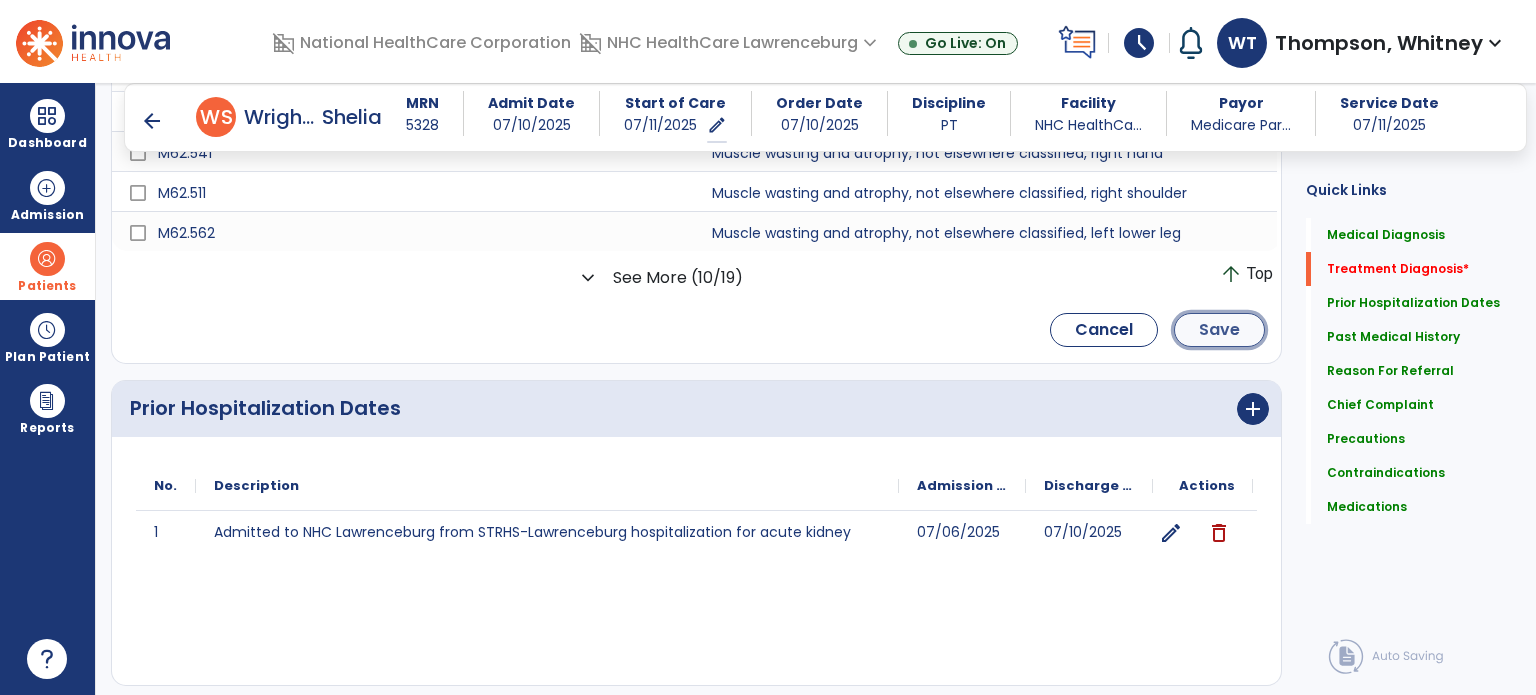 click on "Save" 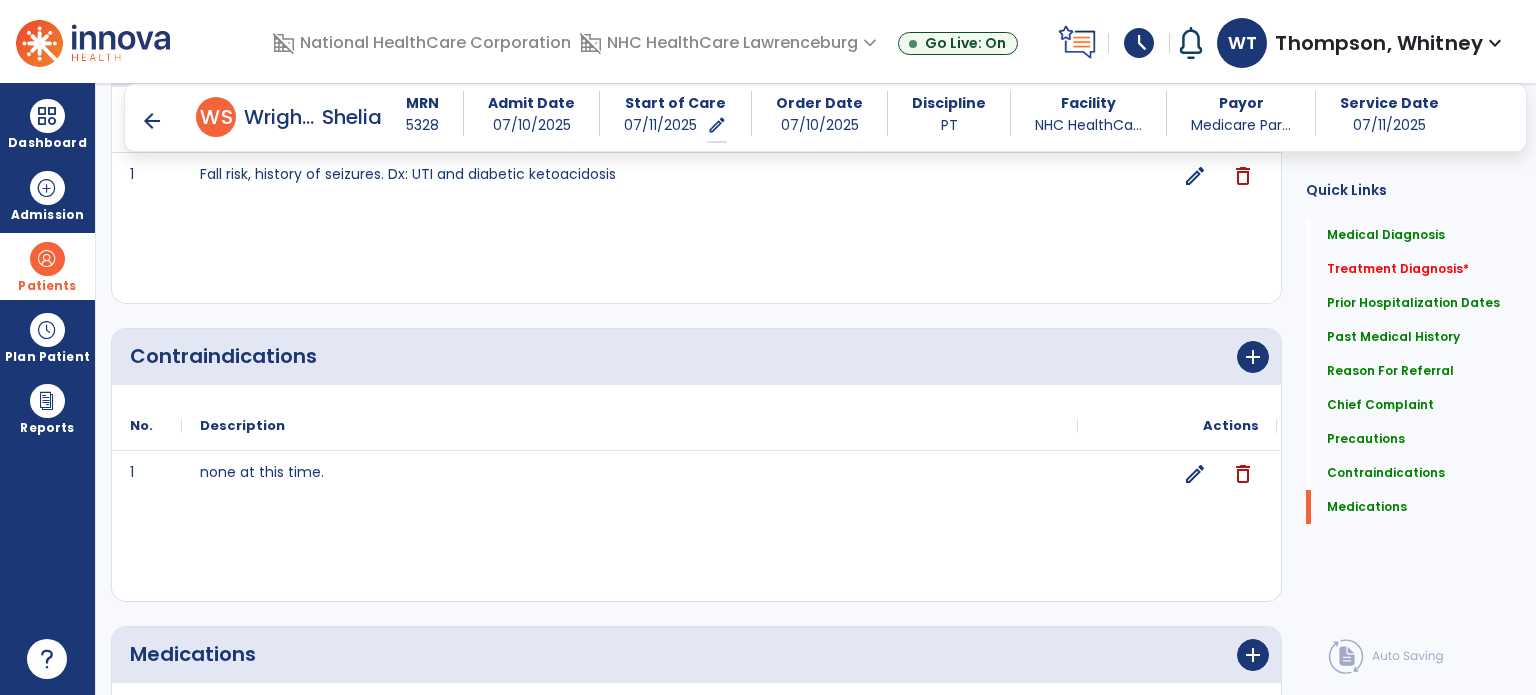 scroll, scrollTop: 2308, scrollLeft: 0, axis: vertical 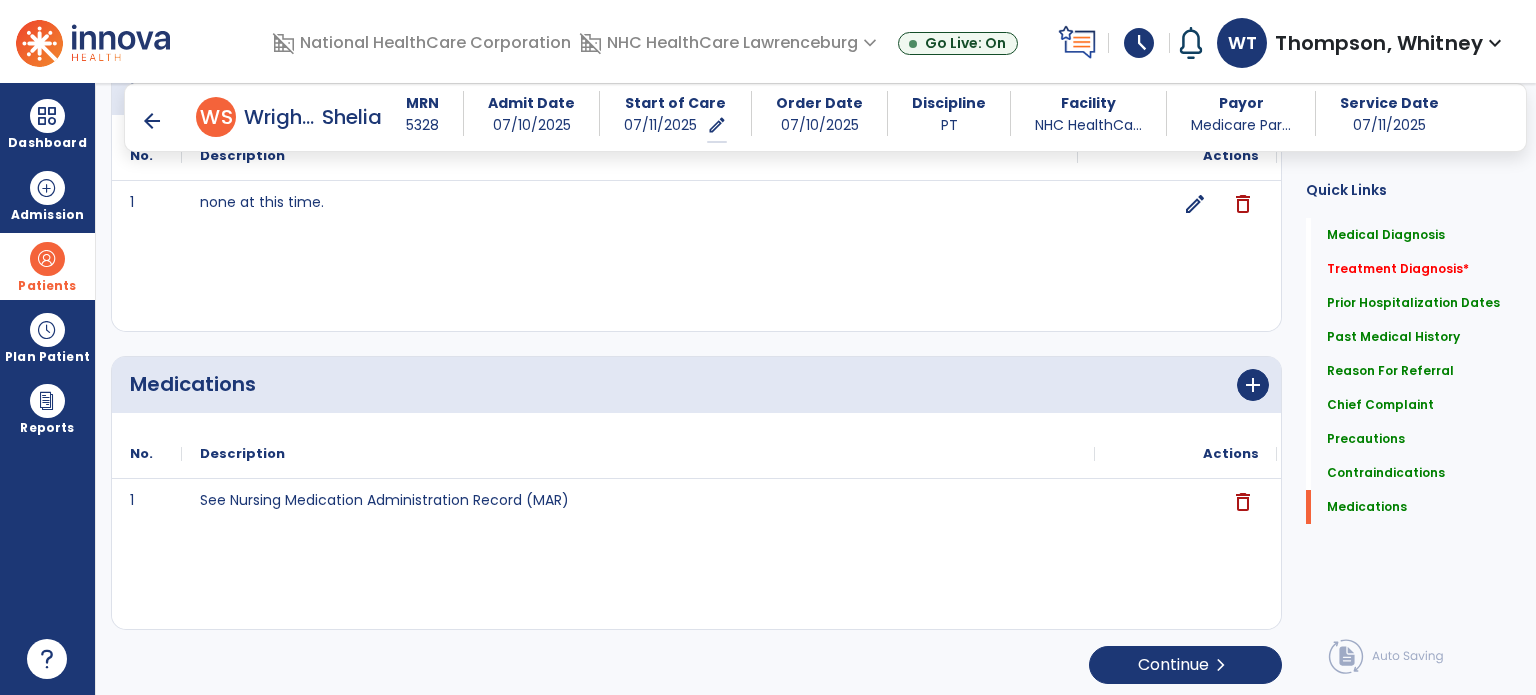 click on "1 none at this time.  edit delete" 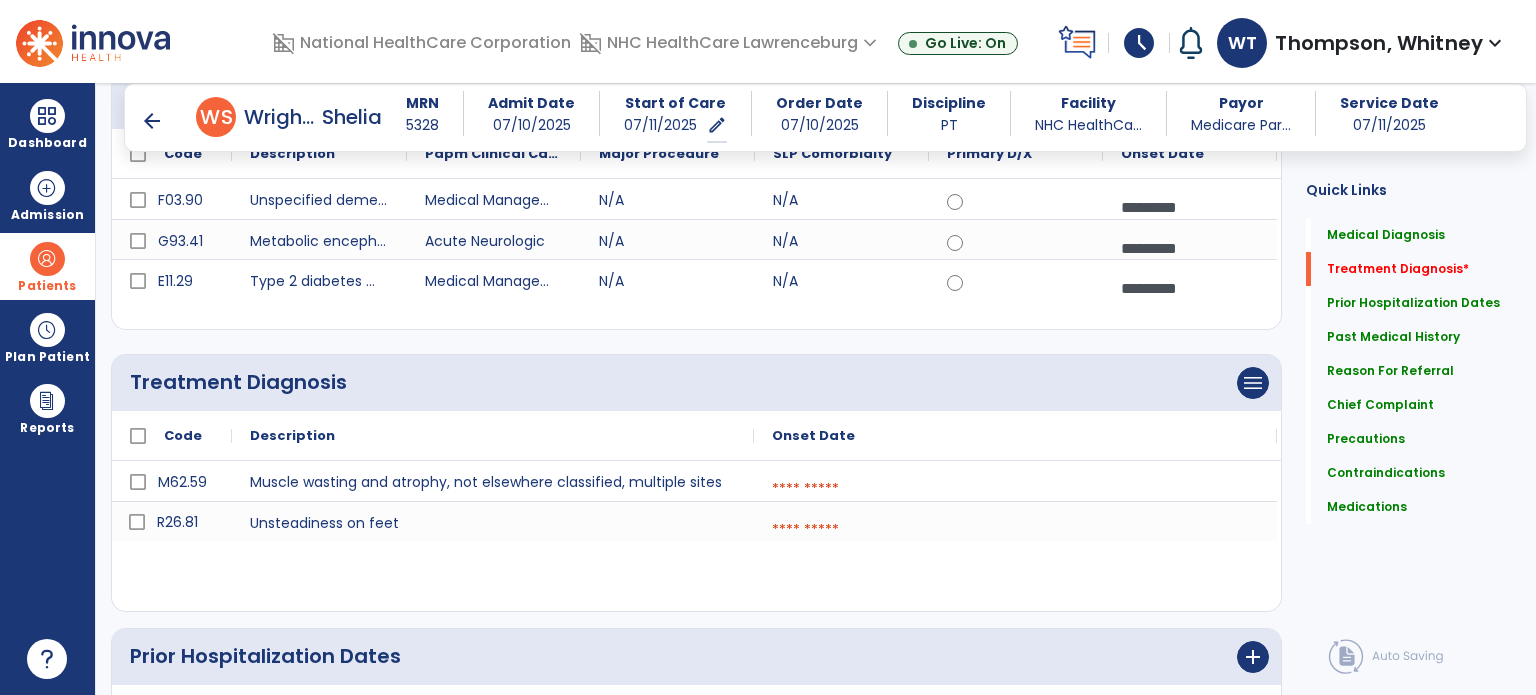 scroll, scrollTop: 408, scrollLeft: 0, axis: vertical 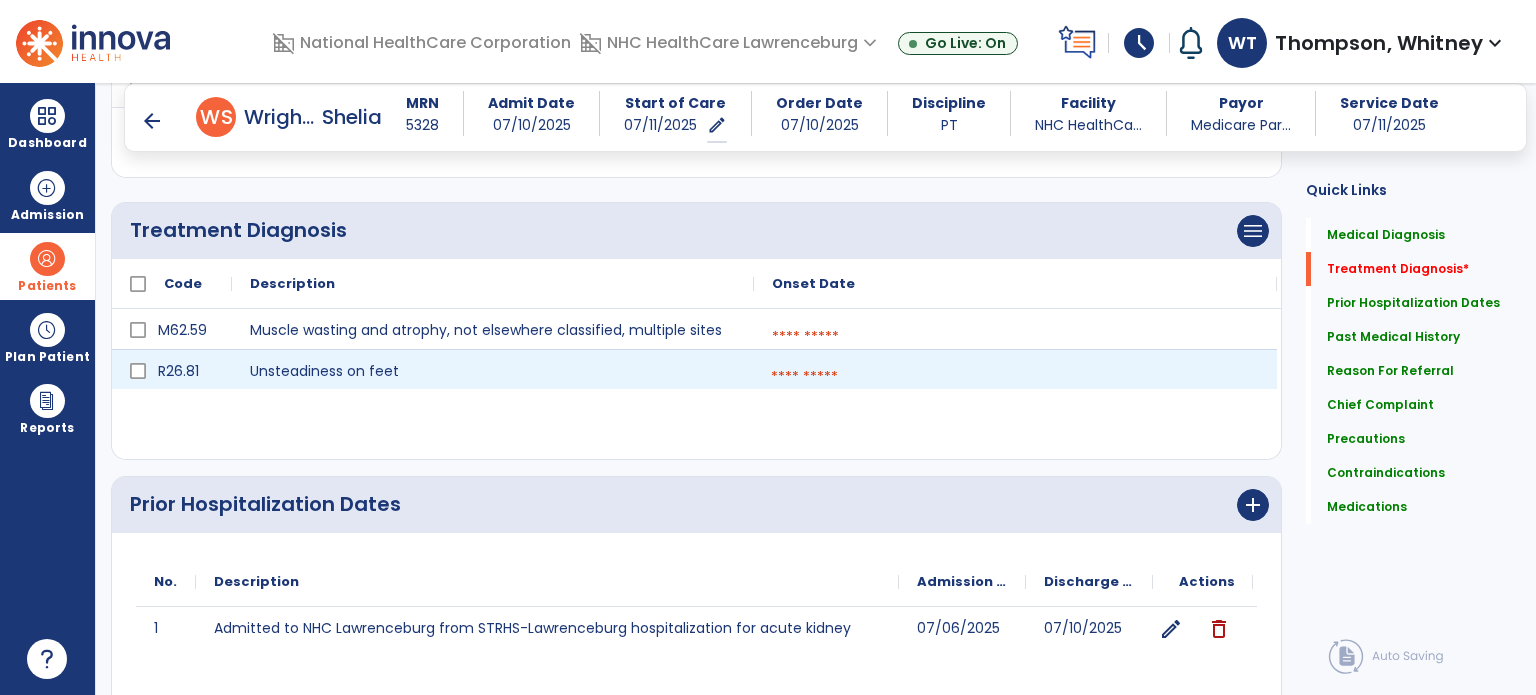 click at bounding box center [1015, 377] 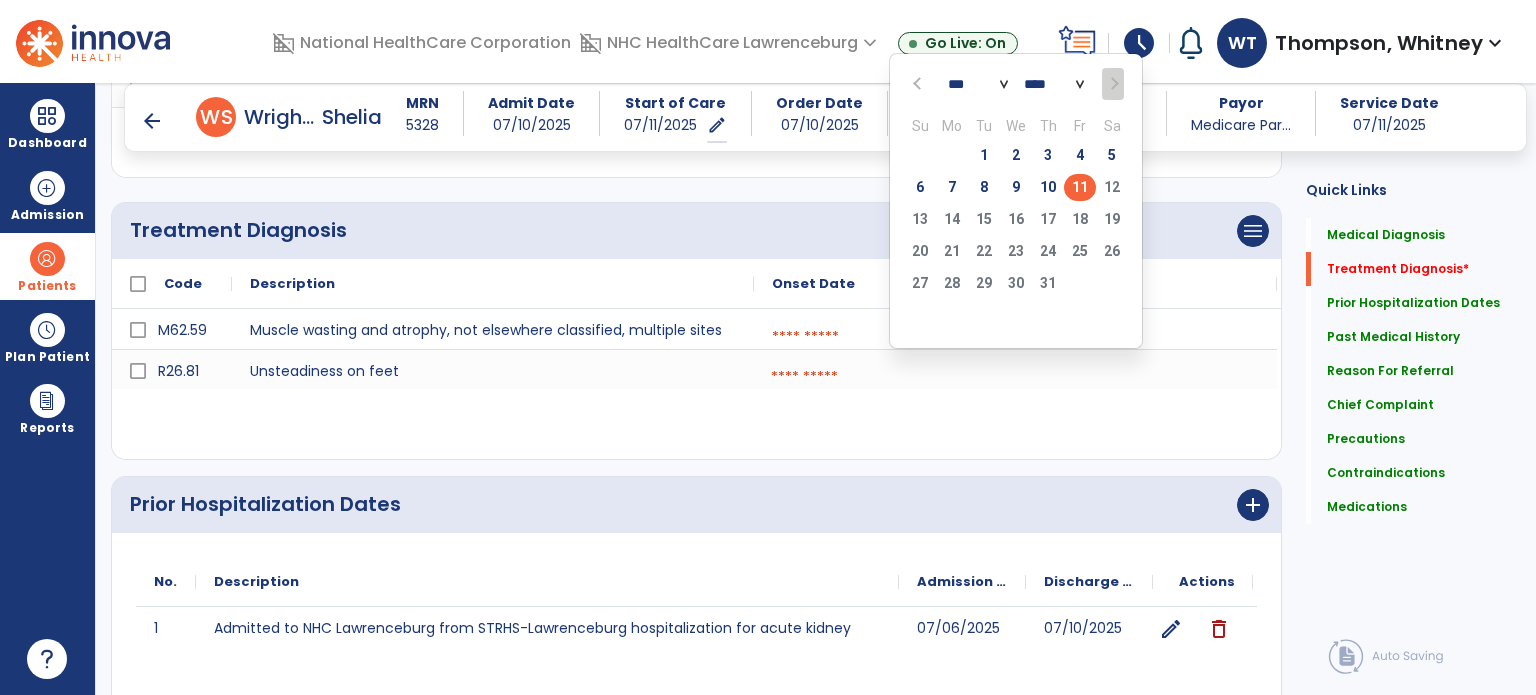click on "11" 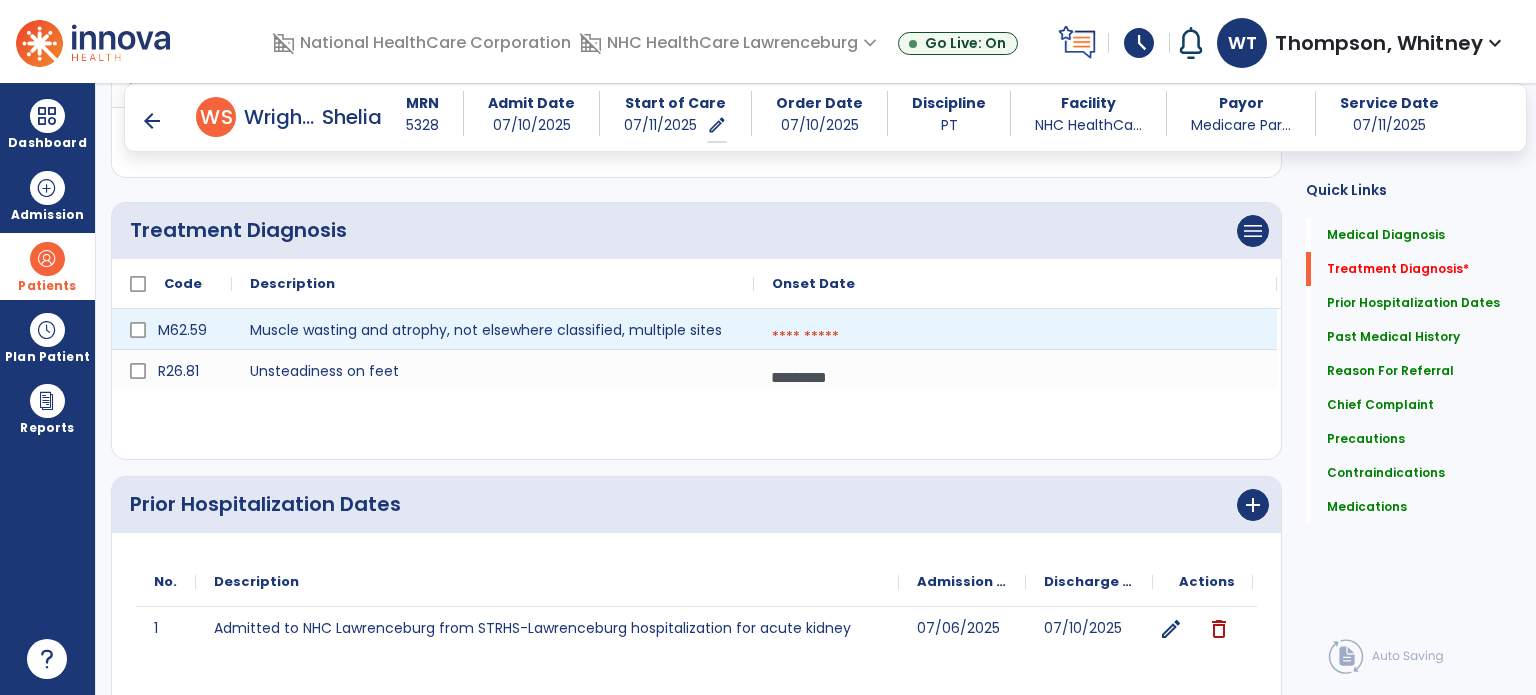 click at bounding box center (1015, 337) 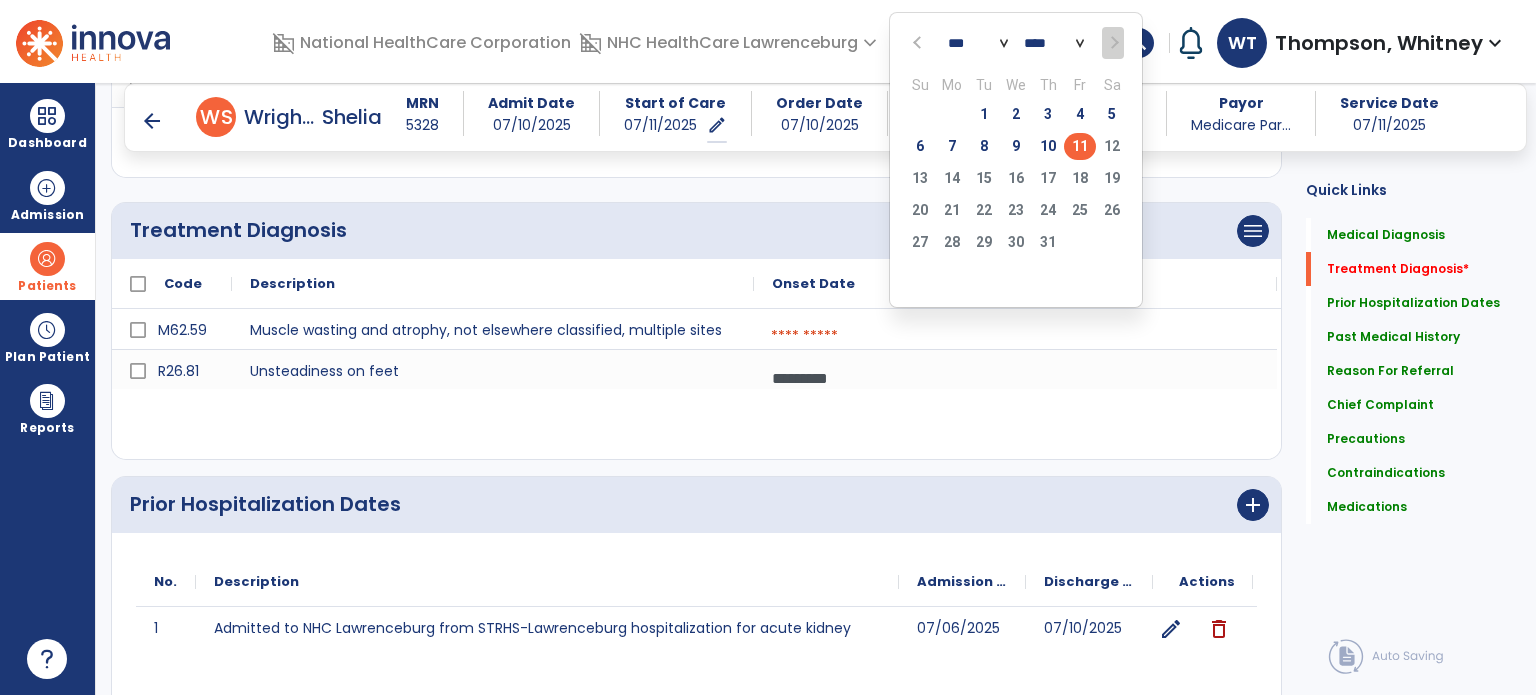 click on "11" 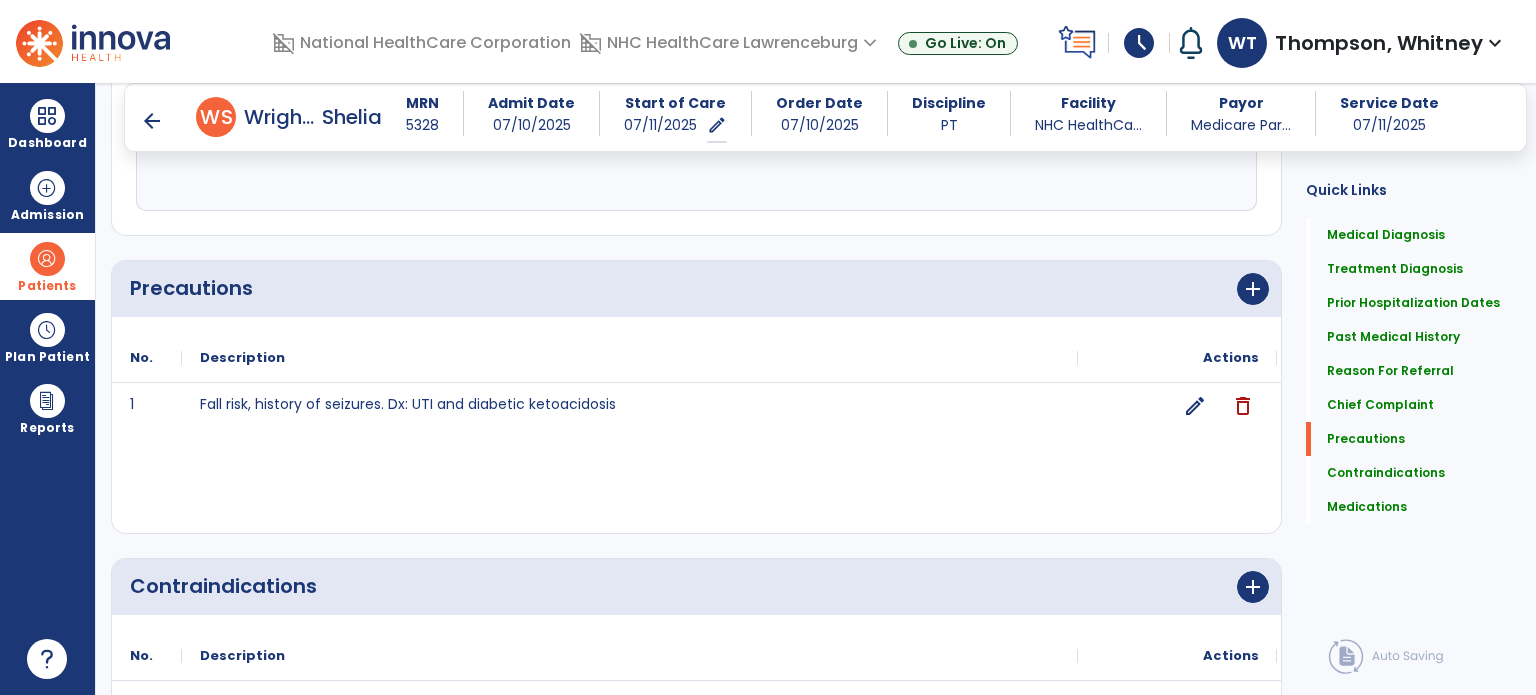 scroll, scrollTop: 2308, scrollLeft: 0, axis: vertical 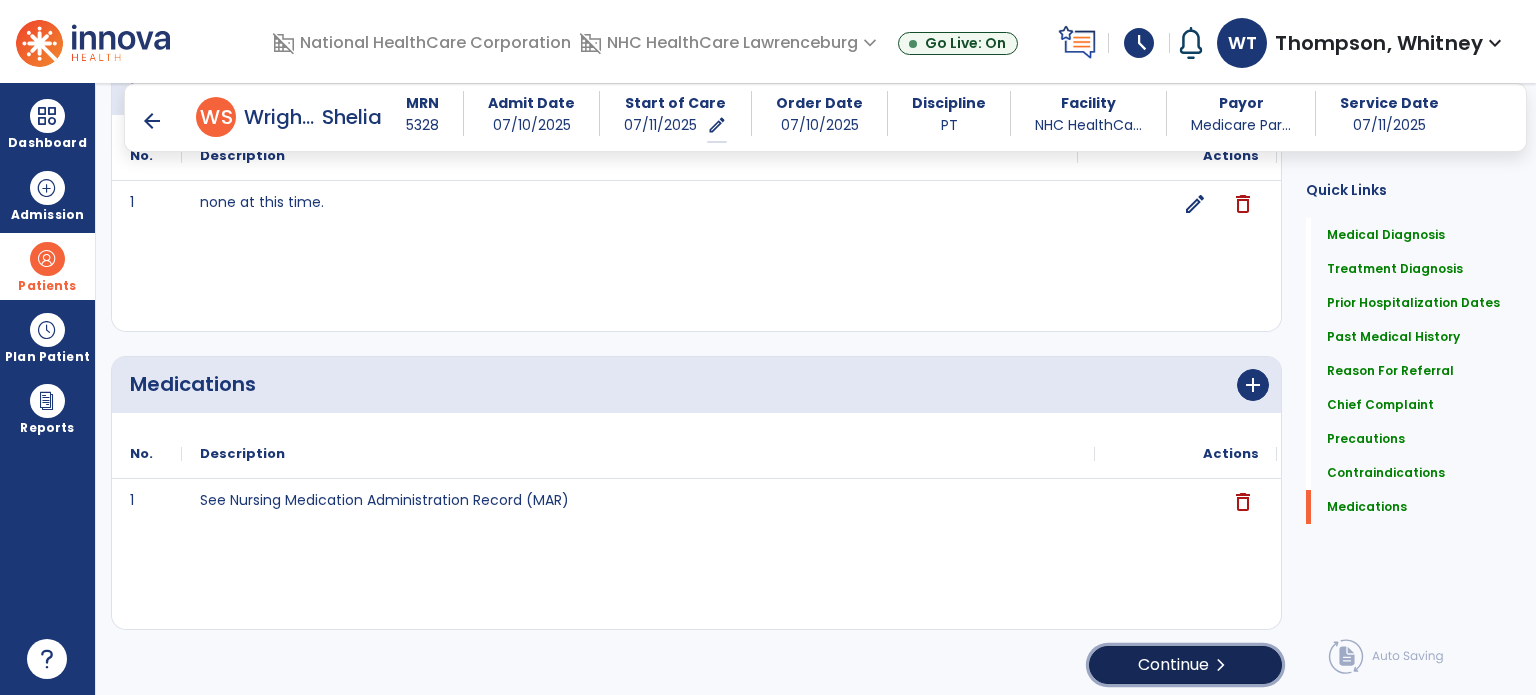 click on "Continue  chevron_right" 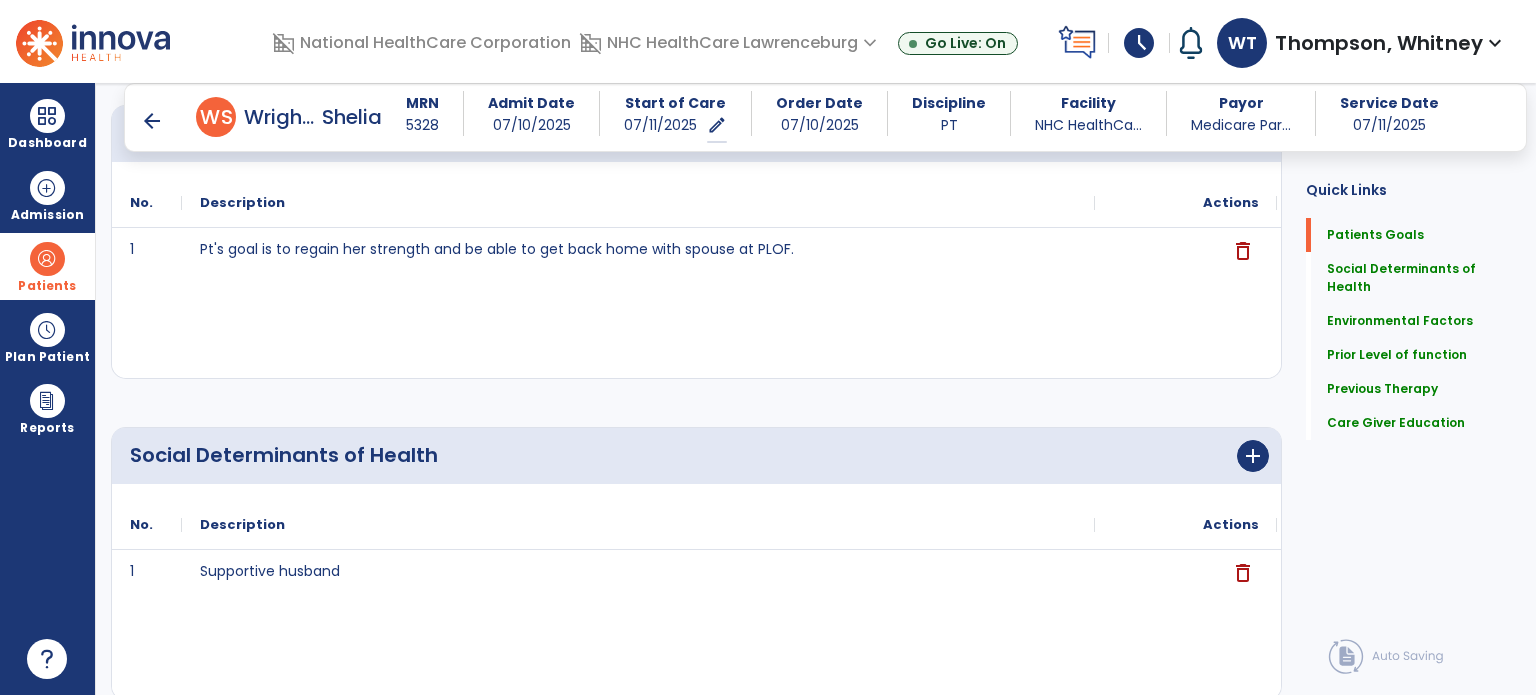 scroll, scrollTop: 0, scrollLeft: 0, axis: both 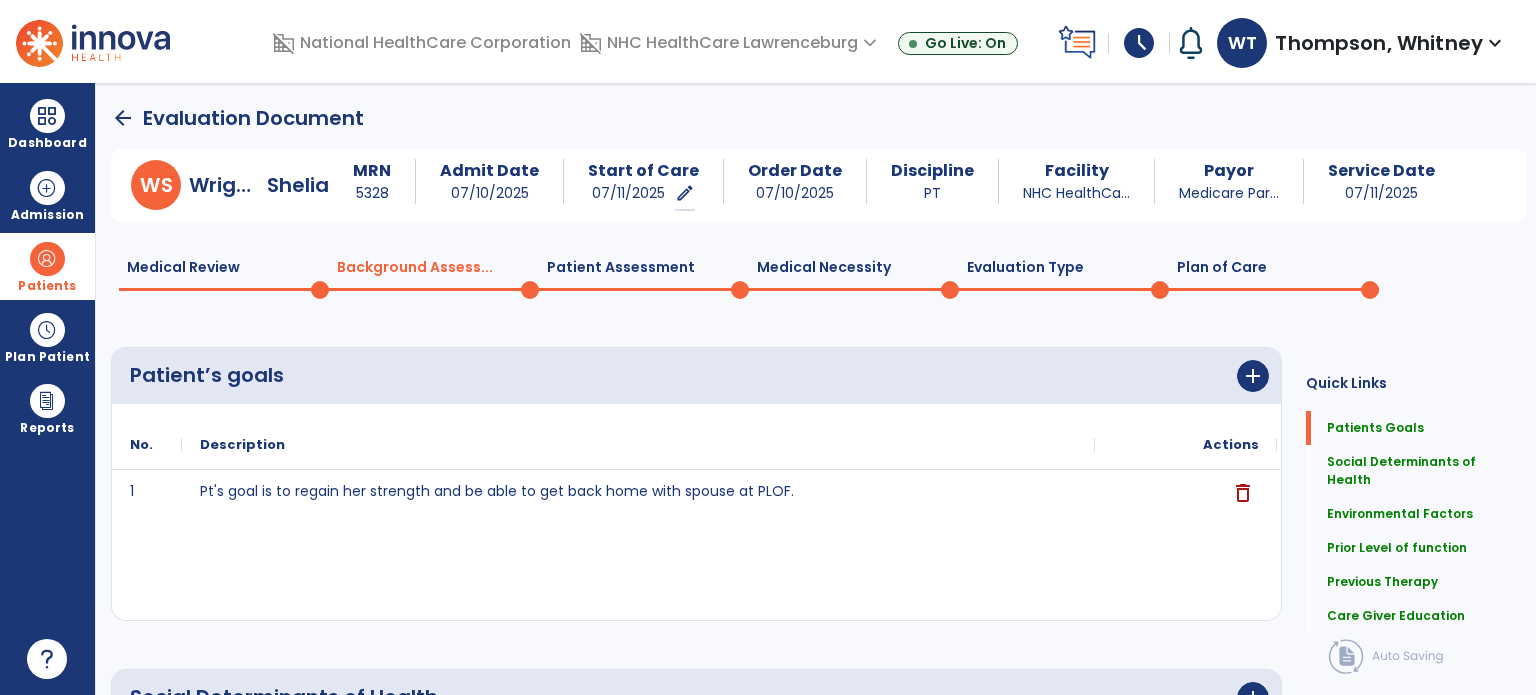 click on "Plan of Care  0" 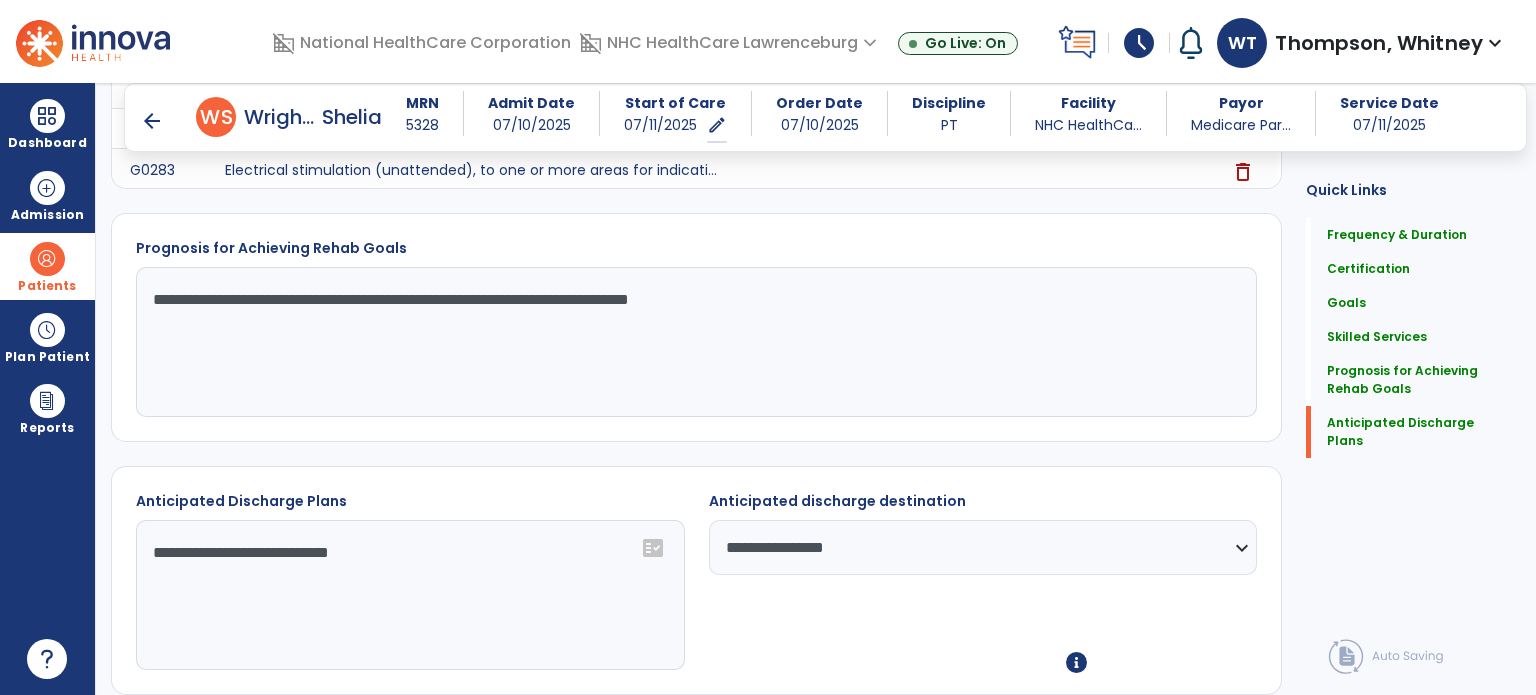 scroll, scrollTop: 2421, scrollLeft: 0, axis: vertical 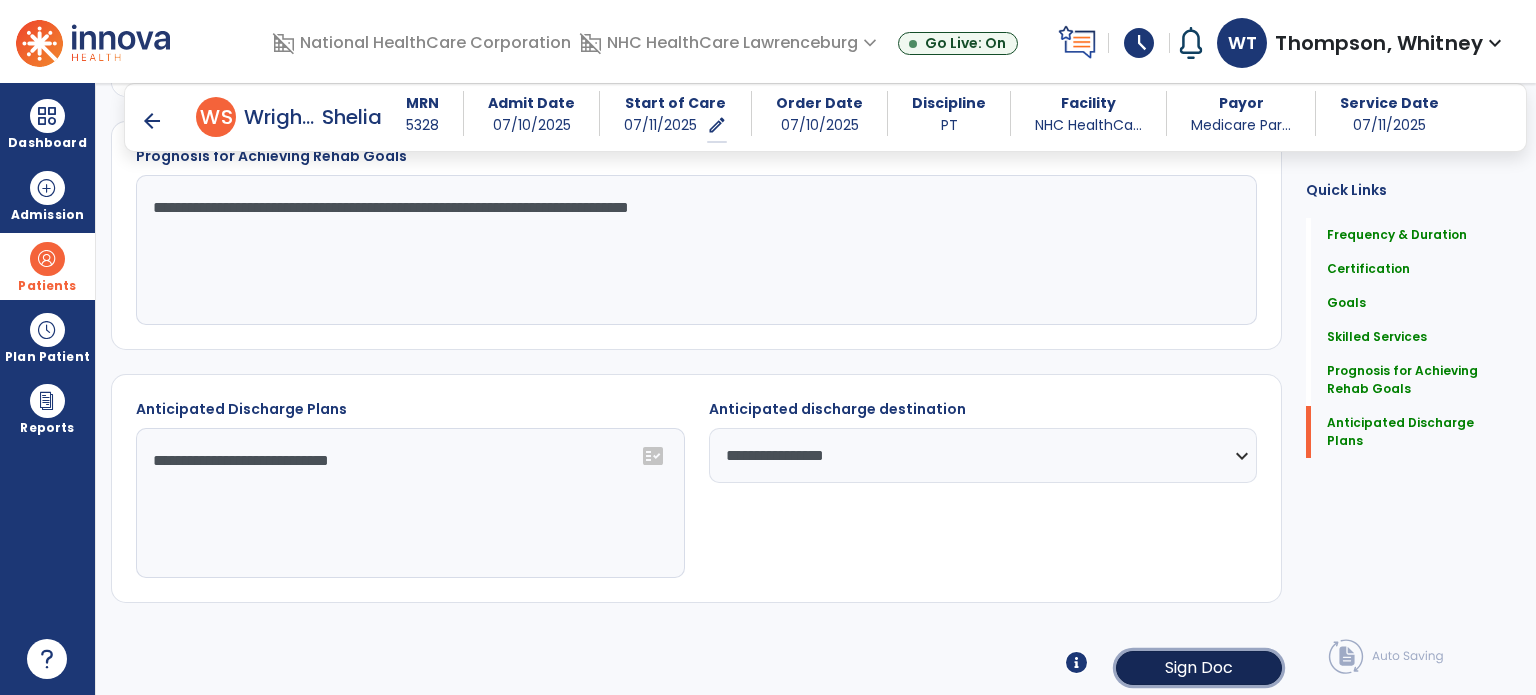 click on "Sign Doc" 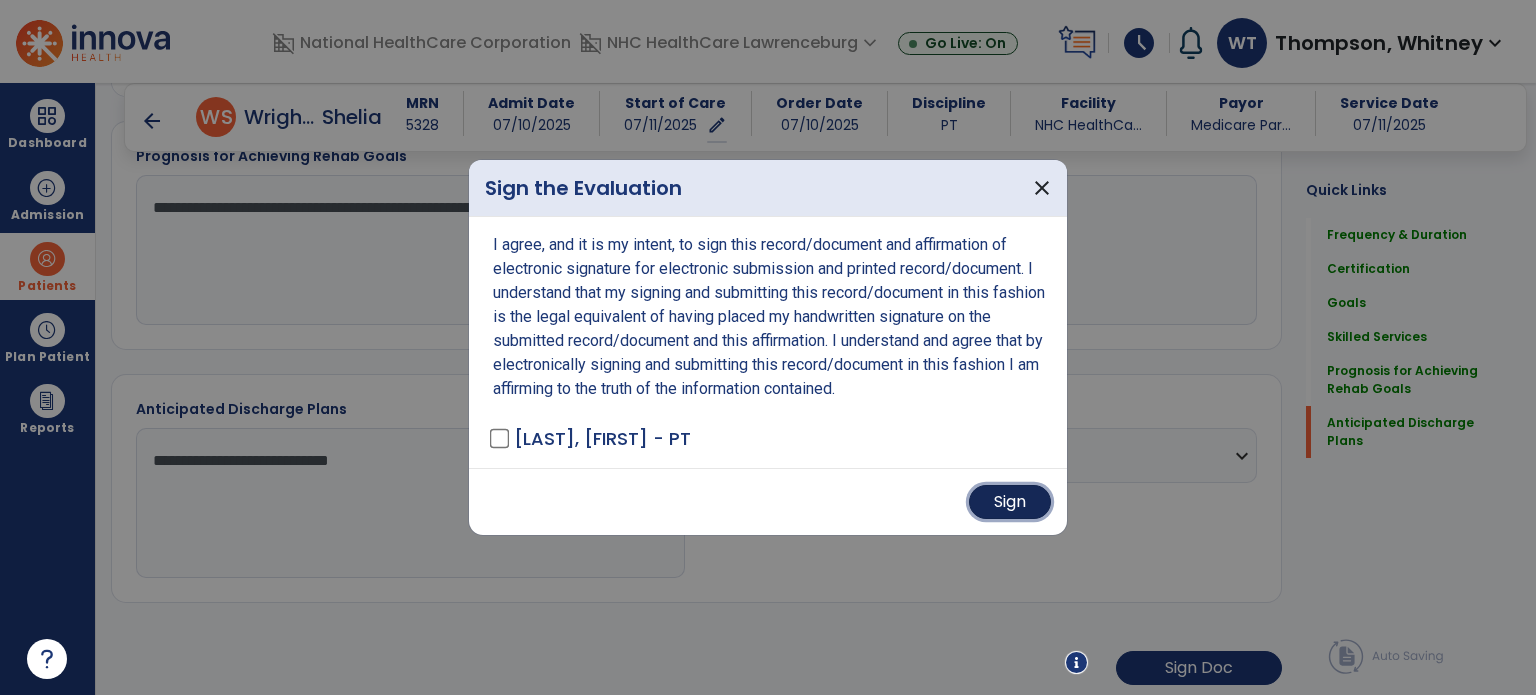 click on "Sign" at bounding box center [1010, 502] 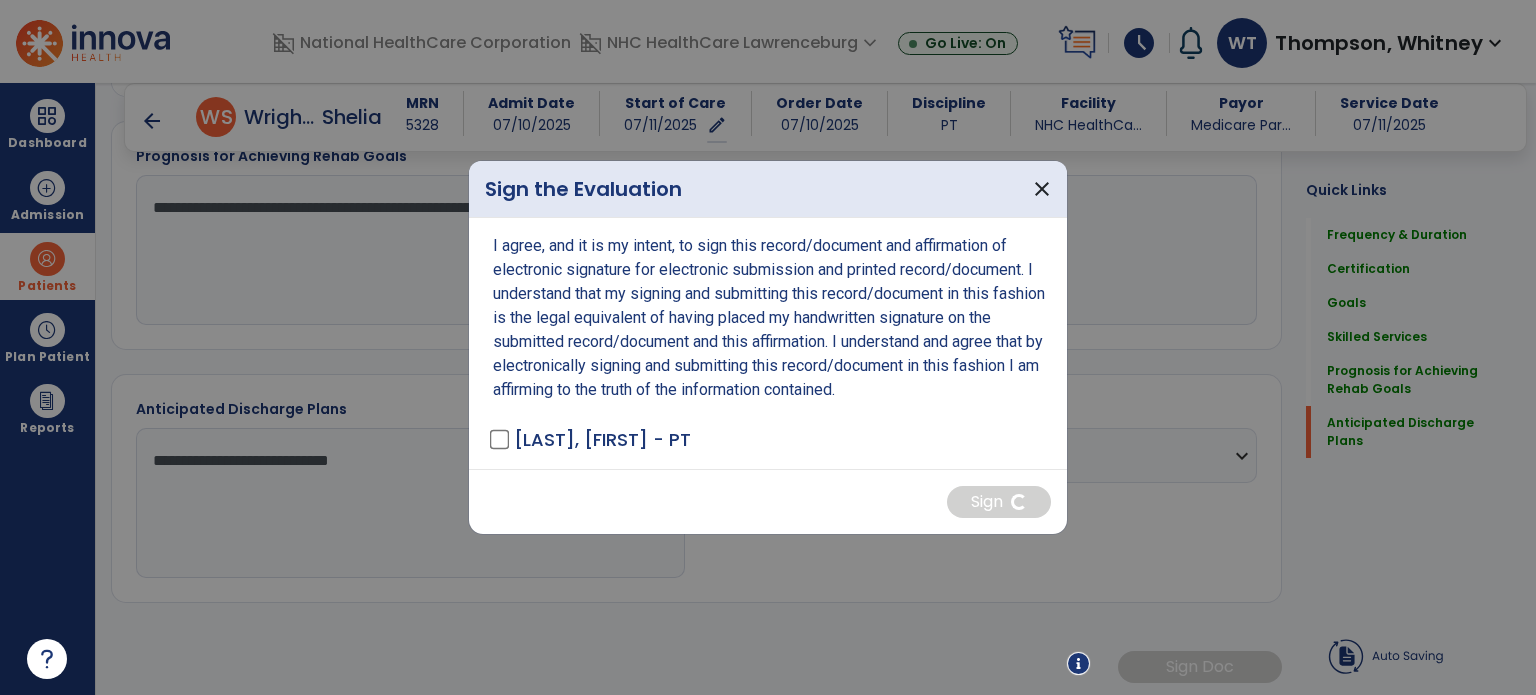 scroll, scrollTop: 2420, scrollLeft: 0, axis: vertical 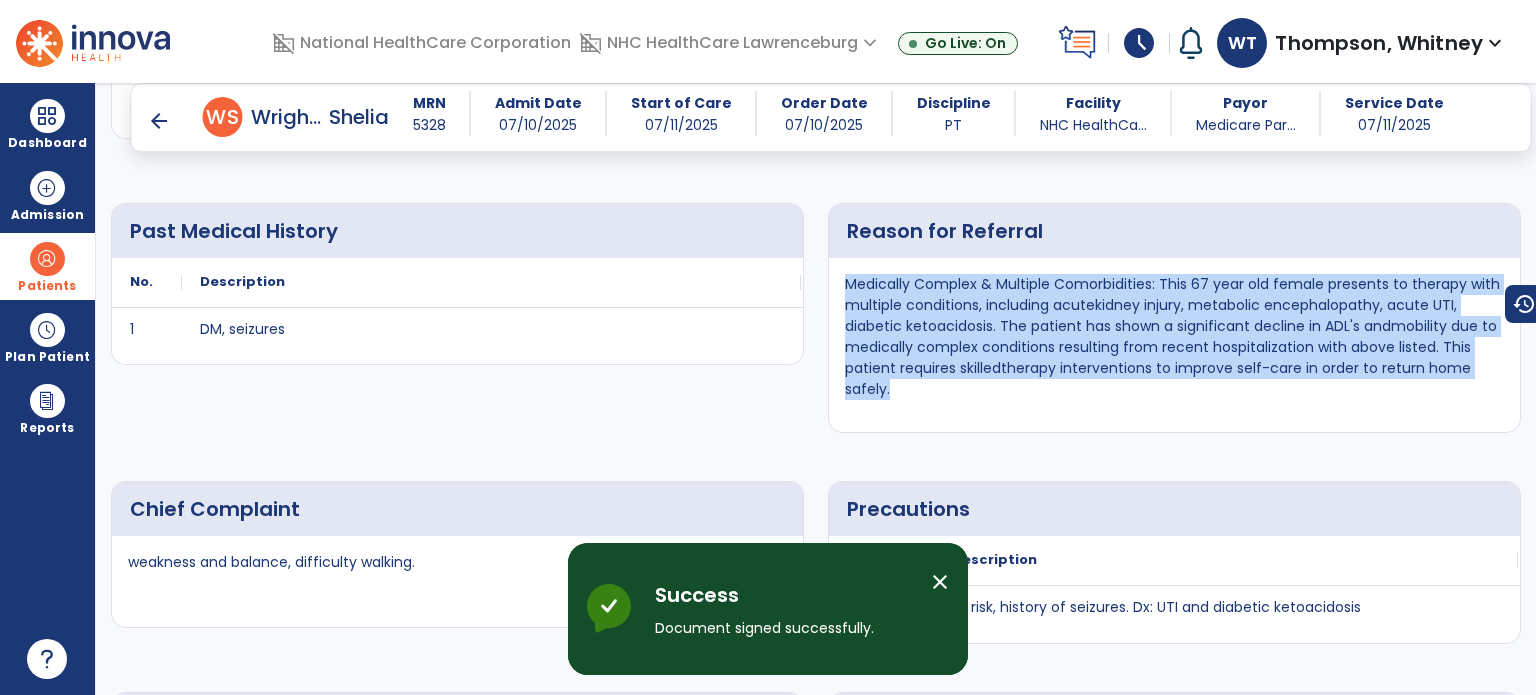 drag, startPoint x: 843, startPoint y: 283, endPoint x: 899, endPoint y: 396, distance: 126.11503 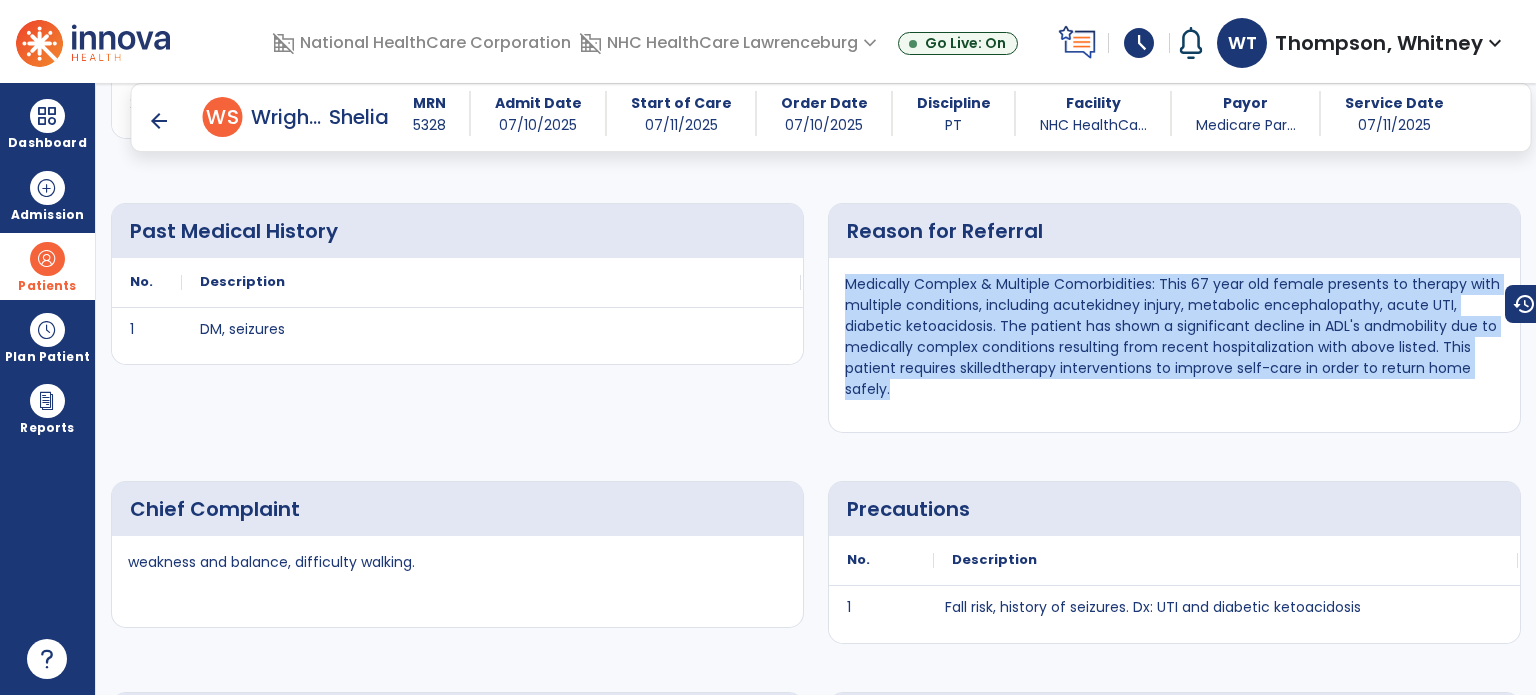 copy on "Medically Complex & Multiple Comorbidities: This 67 year old female presents to therapy with multiple conditions, including acutekidney injury, metabolic encephalopathy, acute UTI, diabetic ketoacidosis. The patient has shown a significant decline in ADL's andmobility due to medically complex conditions resulting from recent hospitalization with above listed. This patient requires skilledtherapy interventions to improve self-care in order to return home safely." 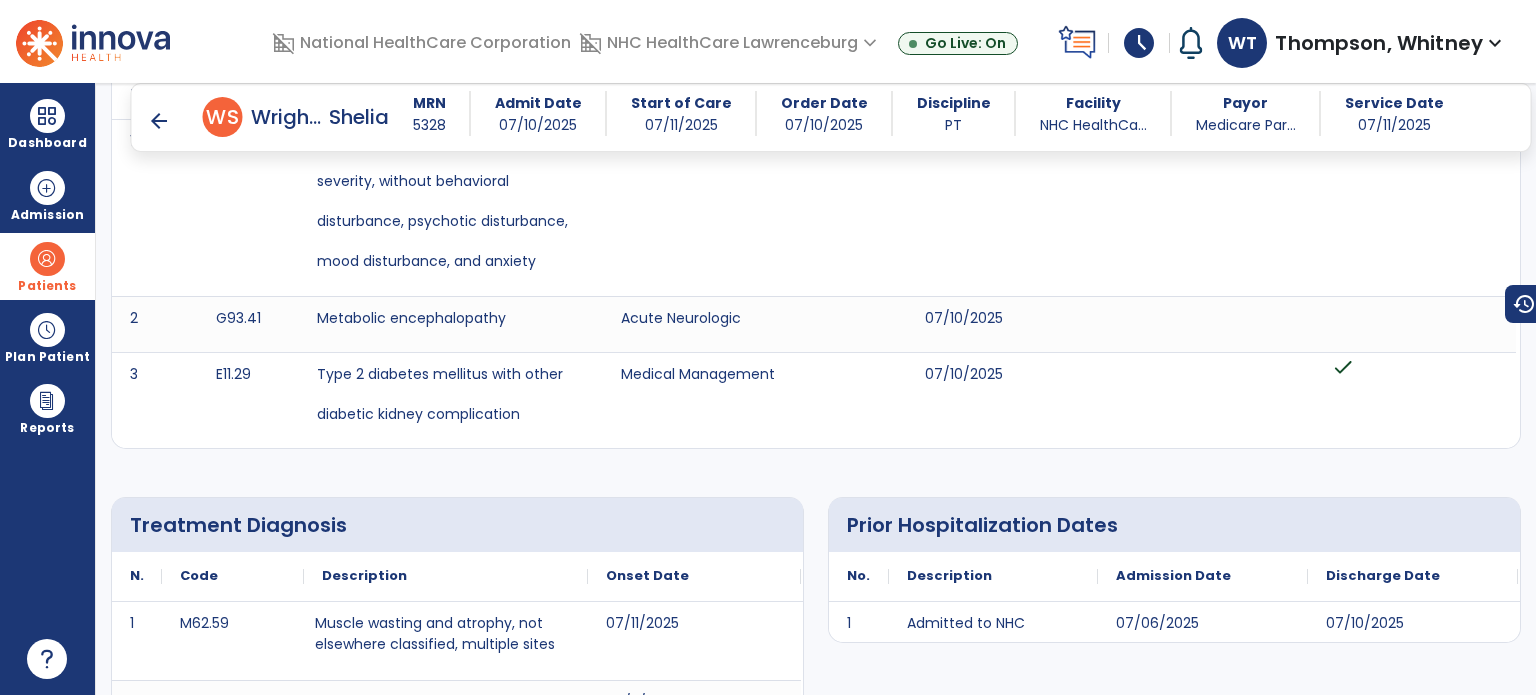 scroll, scrollTop: 0, scrollLeft: 0, axis: both 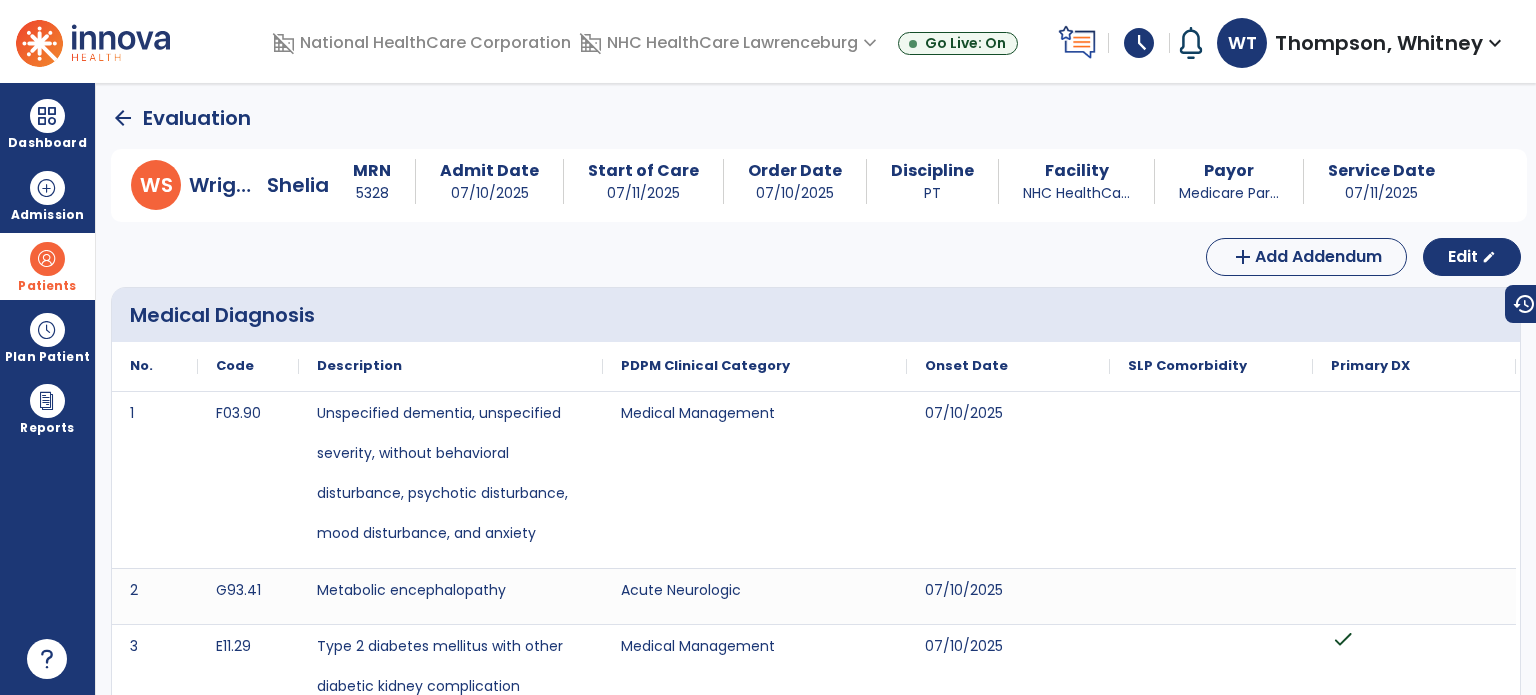 click on "arrow_back" 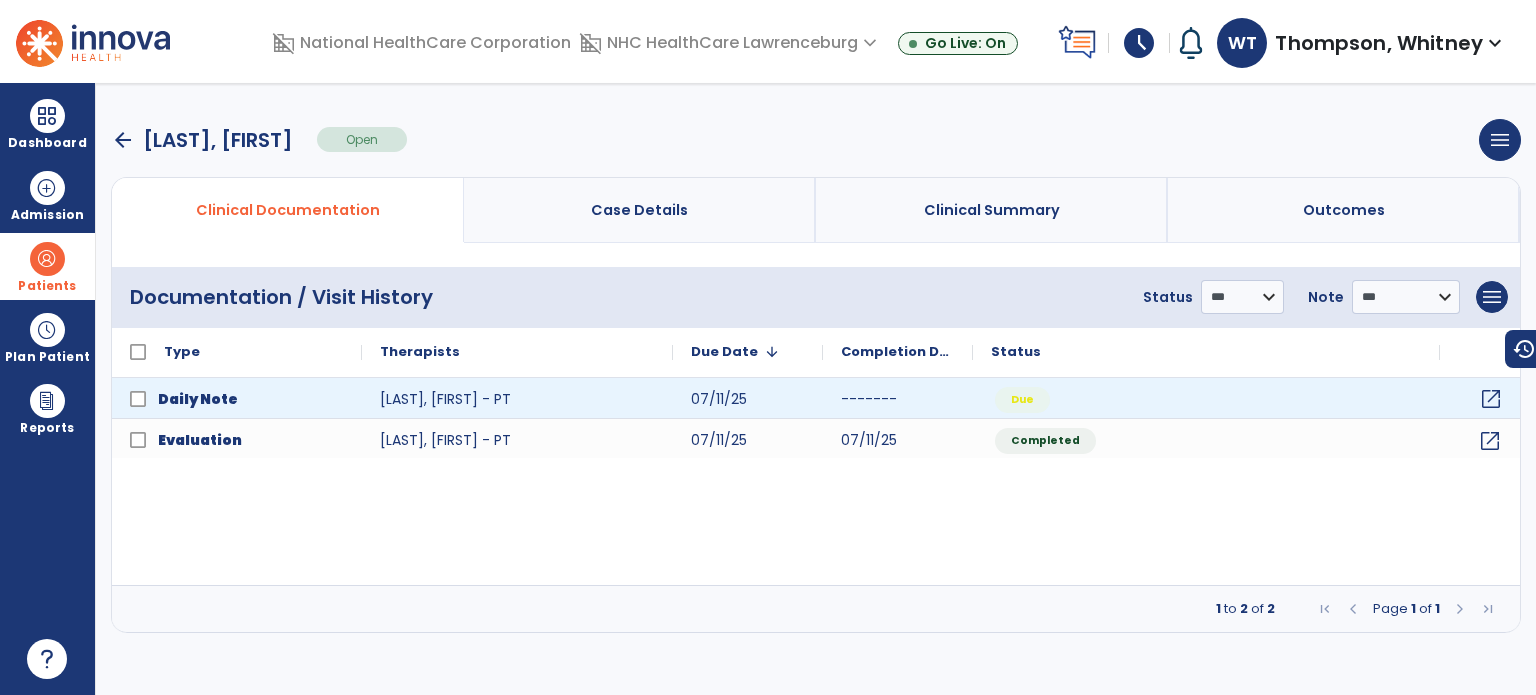 click on "open_in_new" 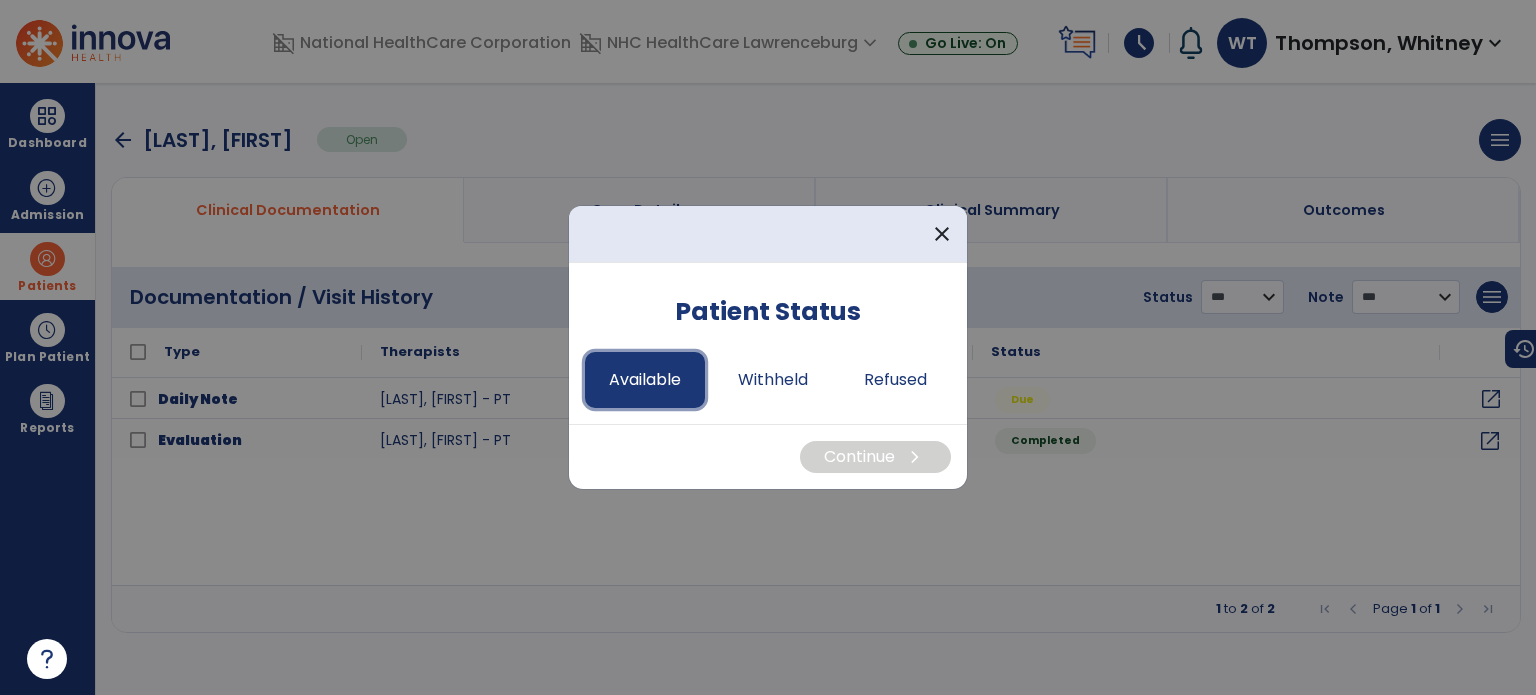 click on "Available" at bounding box center [645, 380] 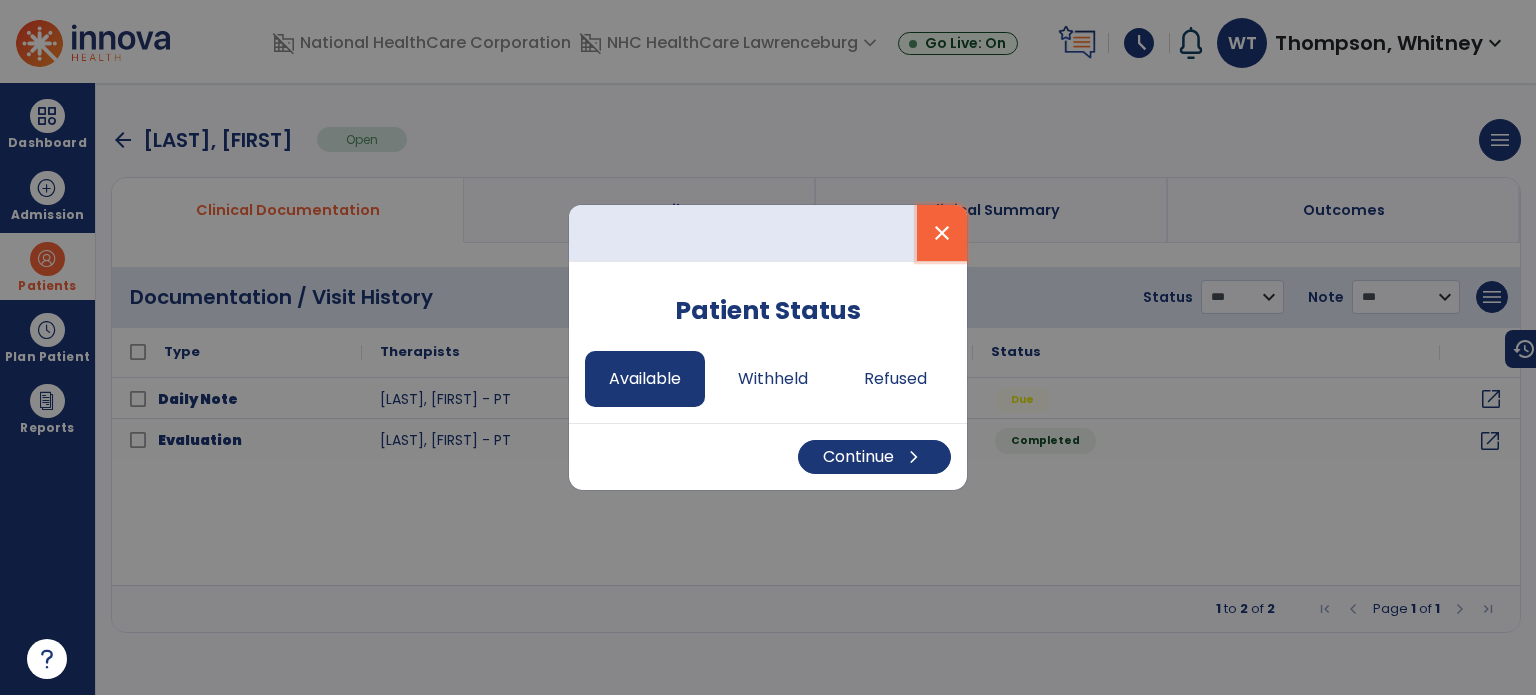 click on "close" at bounding box center (942, 233) 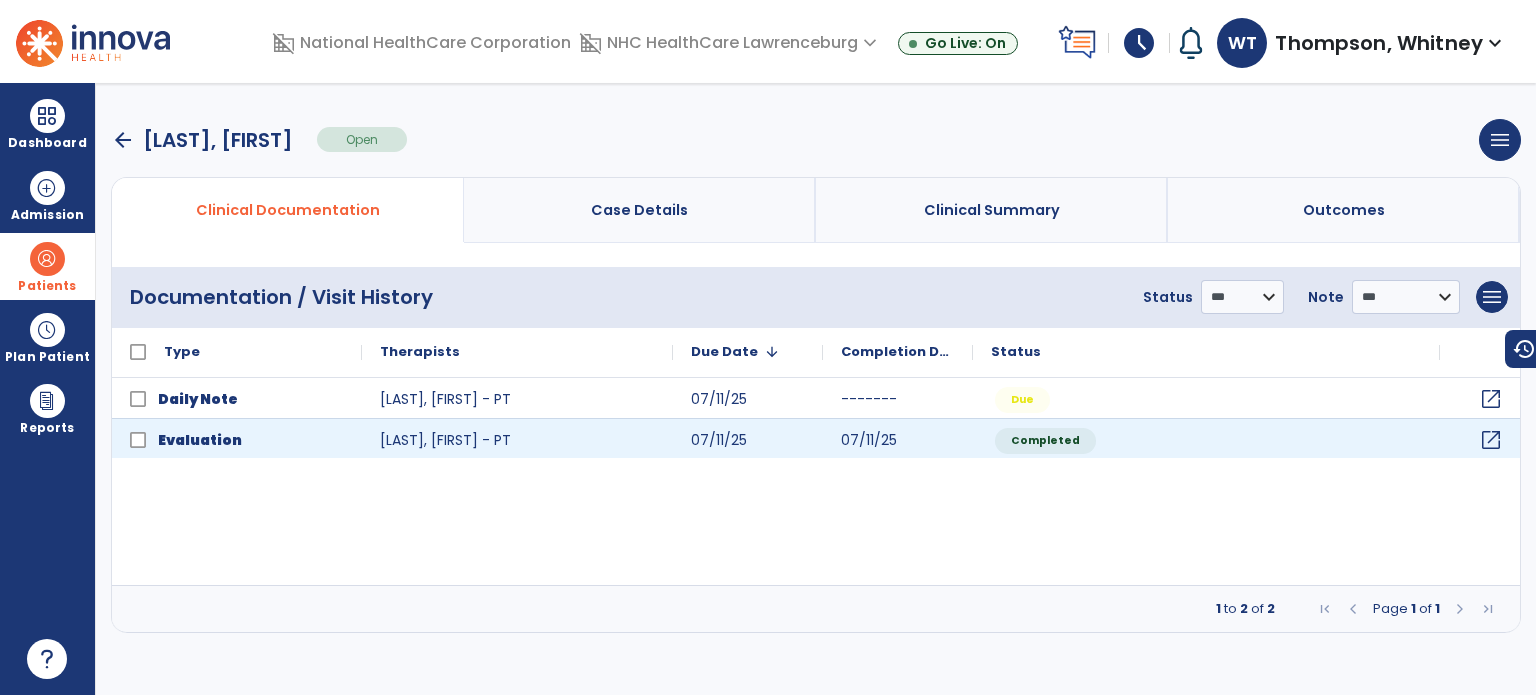 click on "open_in_new" 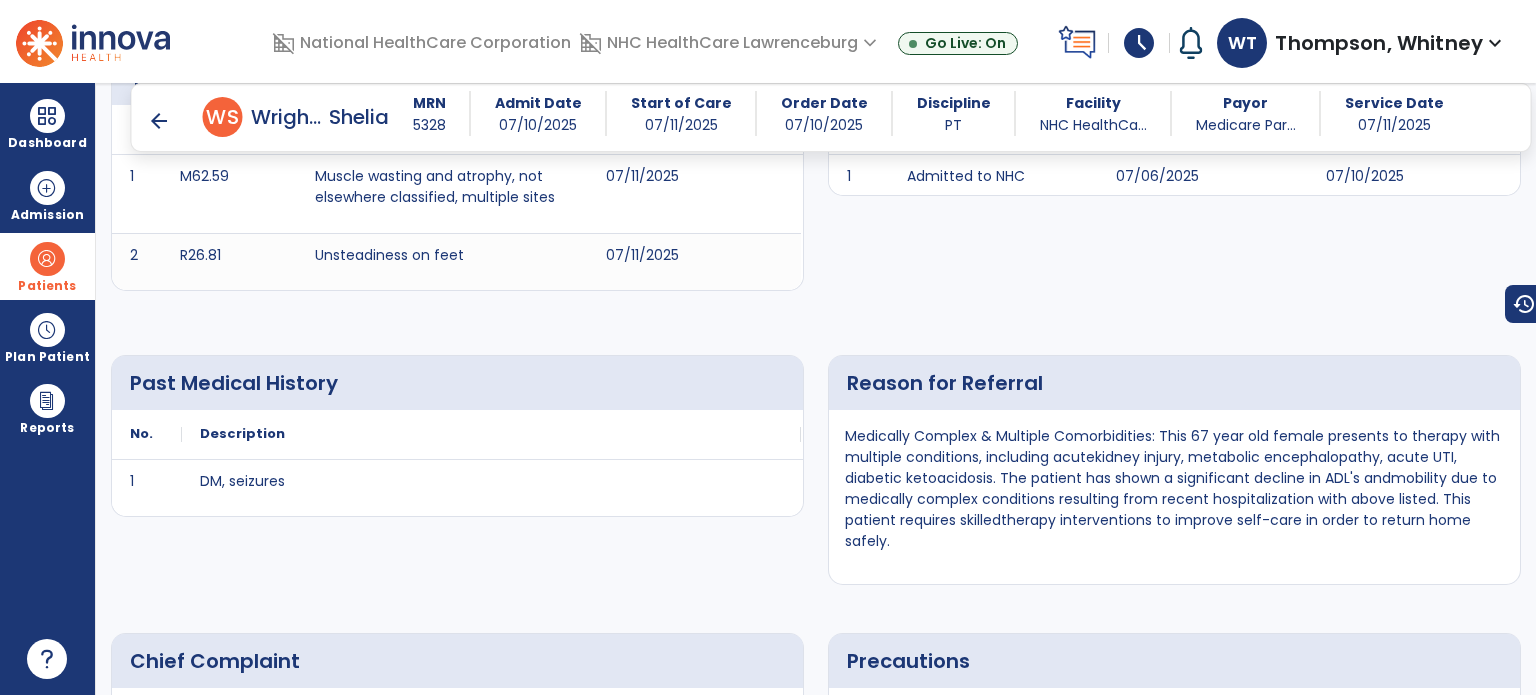 scroll, scrollTop: 0, scrollLeft: 0, axis: both 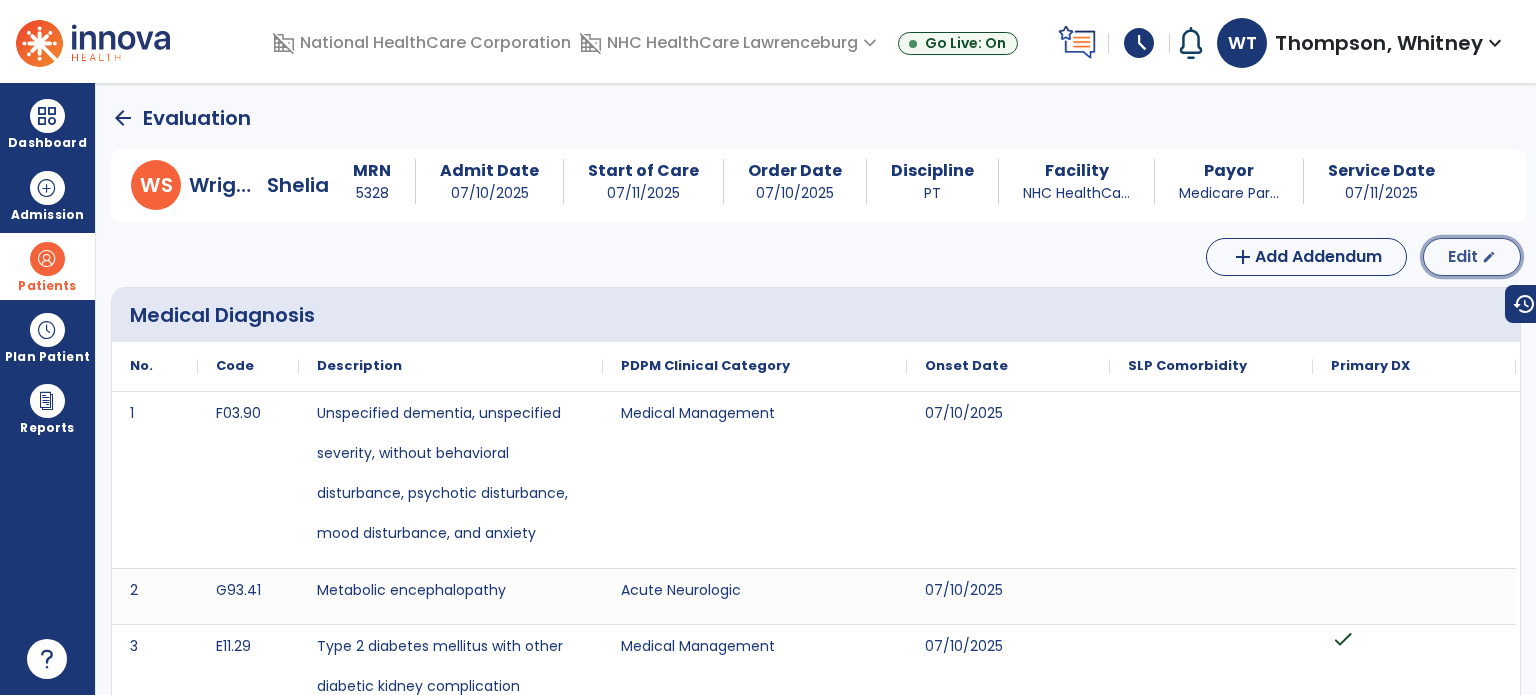 click on "Edit  edit" 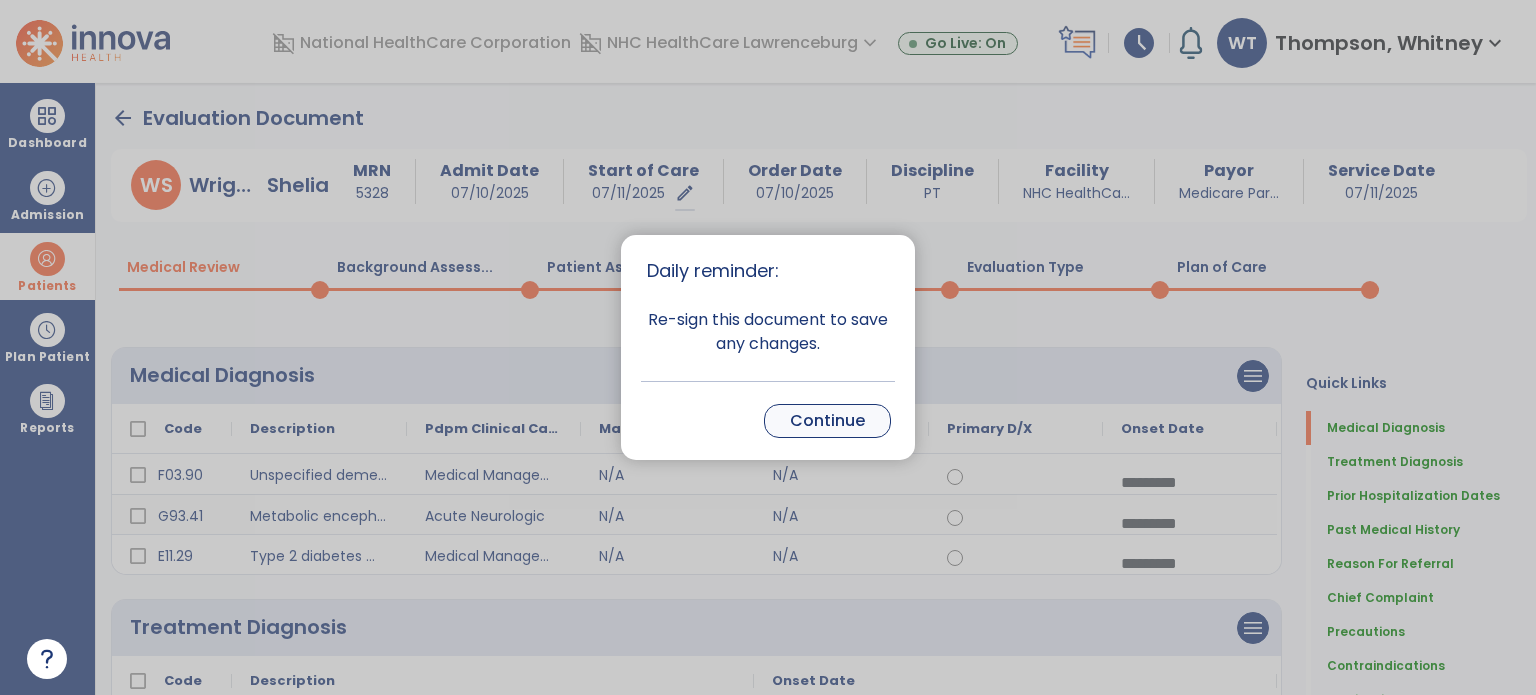 click on "Continue" at bounding box center (827, 421) 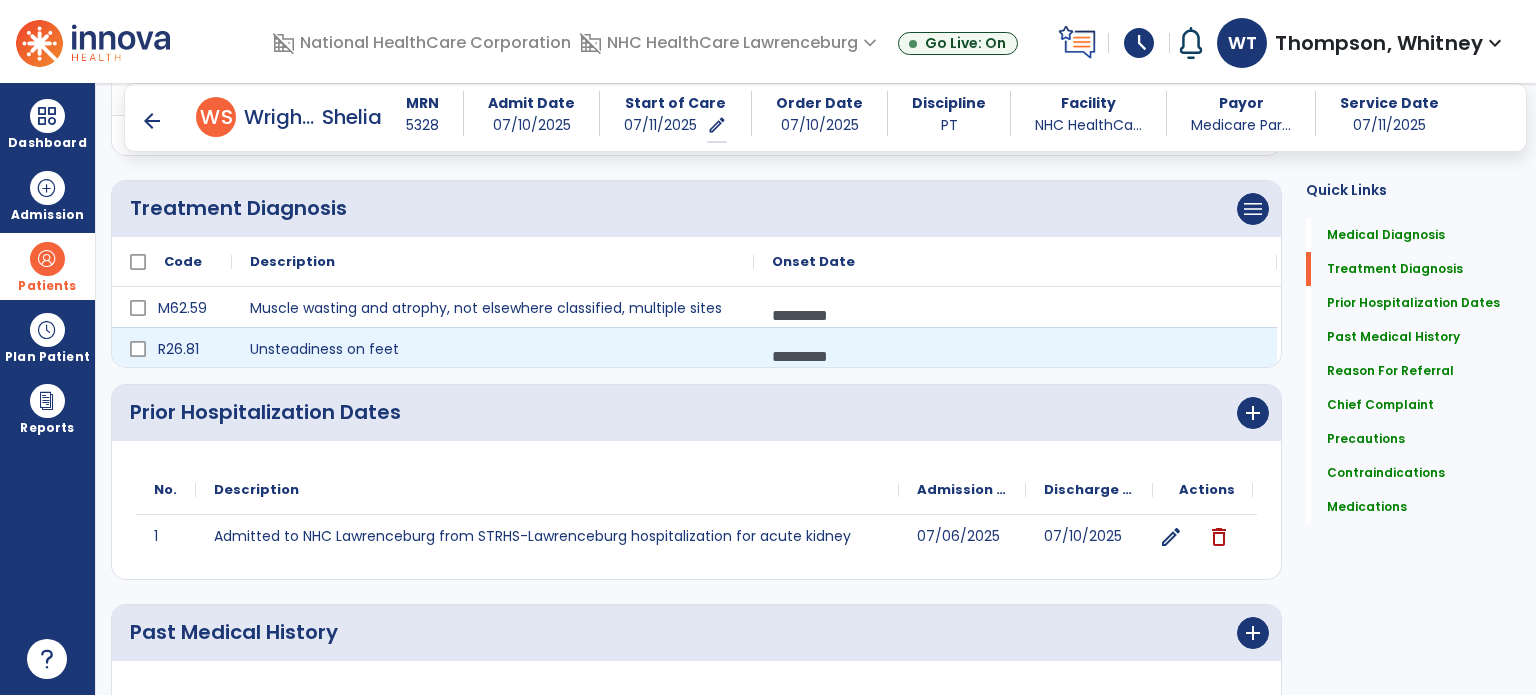scroll, scrollTop: 0, scrollLeft: 0, axis: both 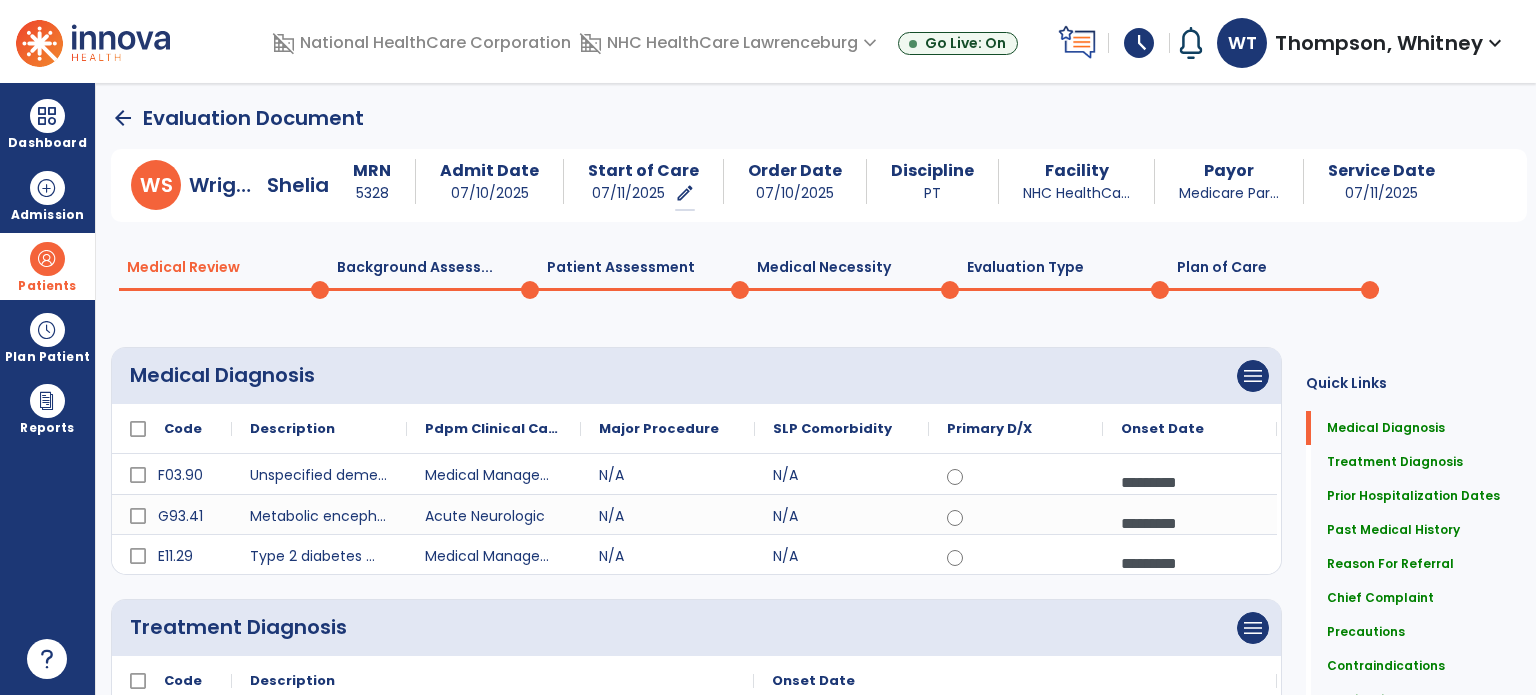 click on "Patient Assessment  0" 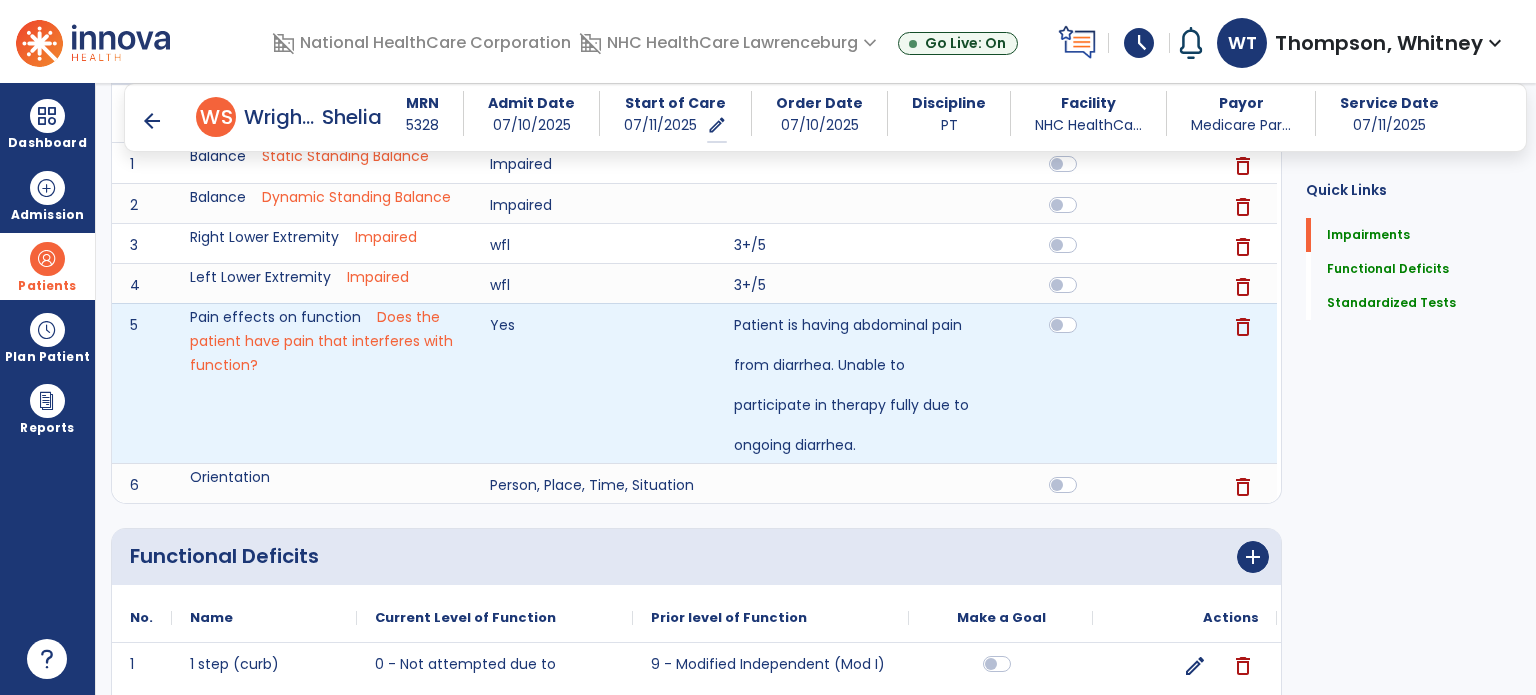 scroll, scrollTop: 0, scrollLeft: 0, axis: both 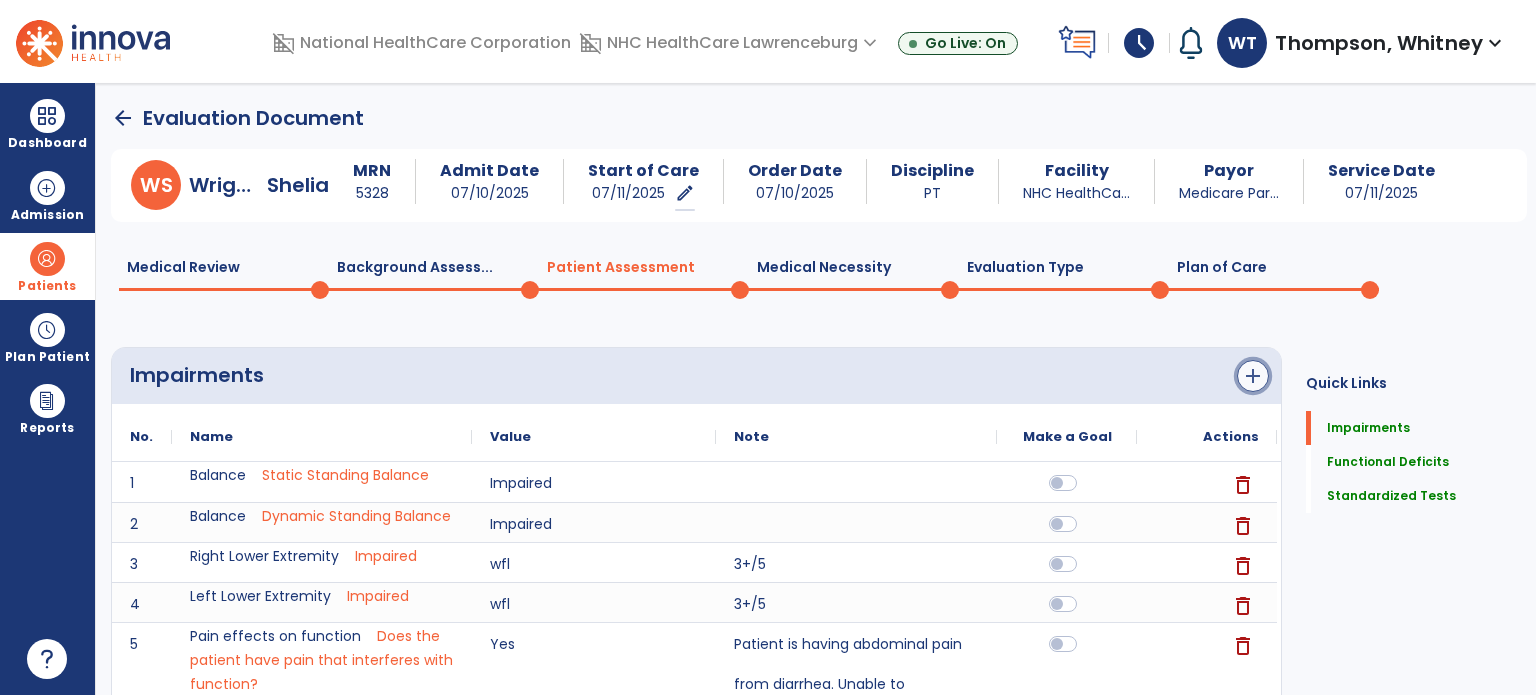 click on "add" 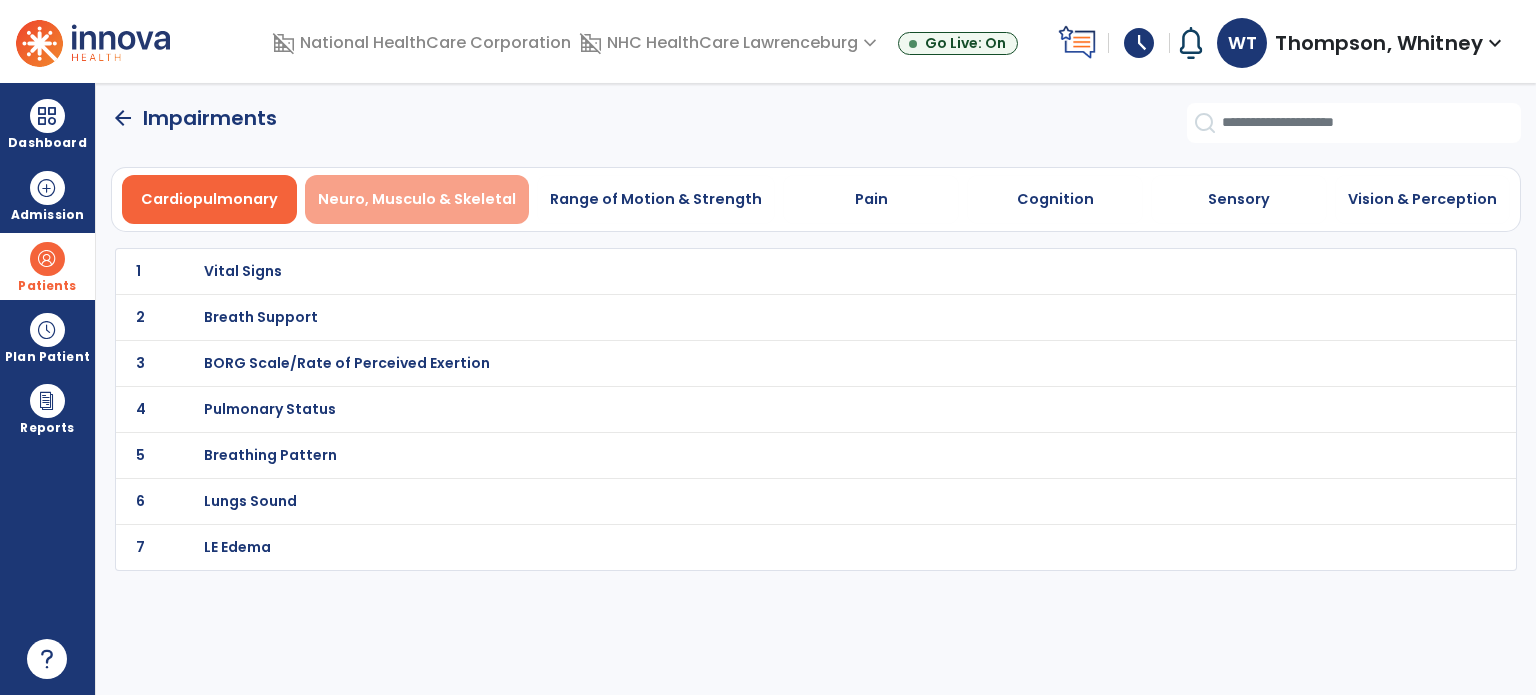 click on "Neuro, Musculo & Skeletal" at bounding box center (417, 199) 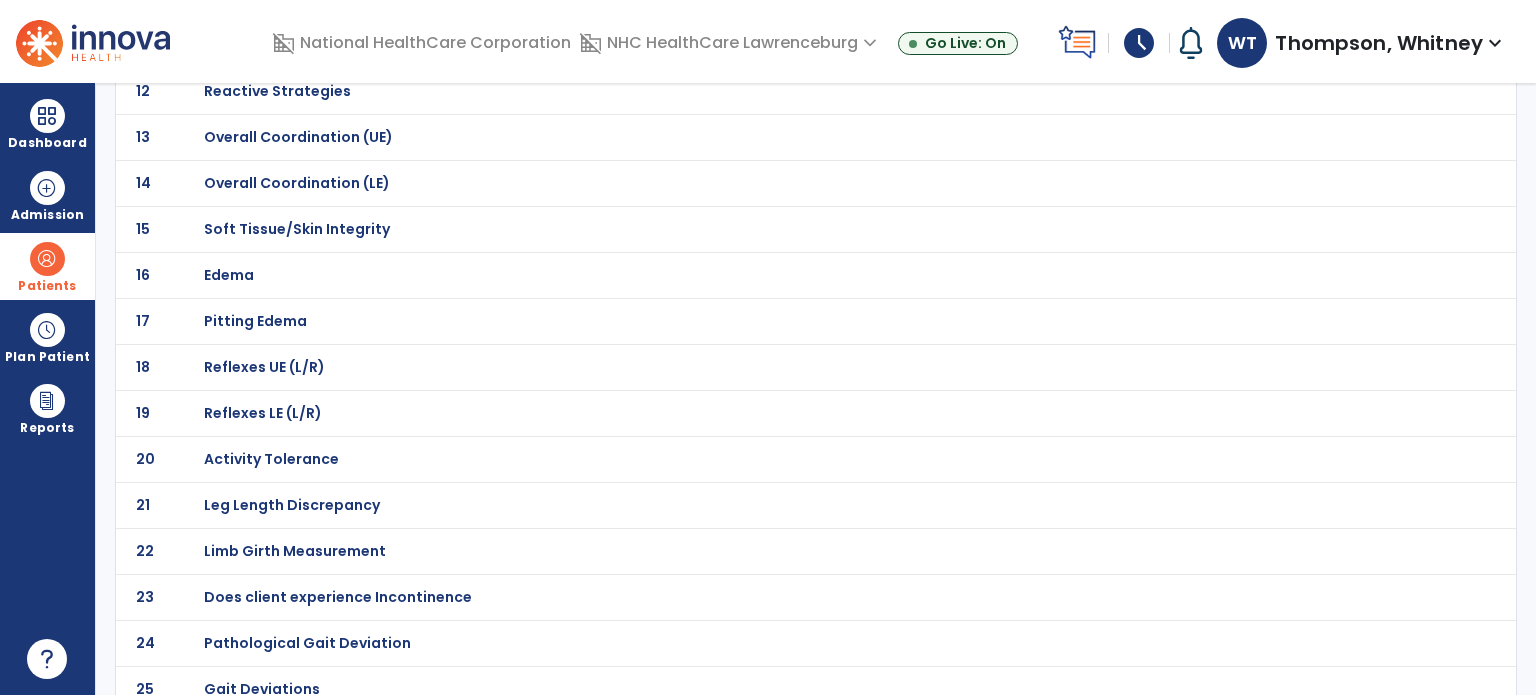scroll, scrollTop: 698, scrollLeft: 0, axis: vertical 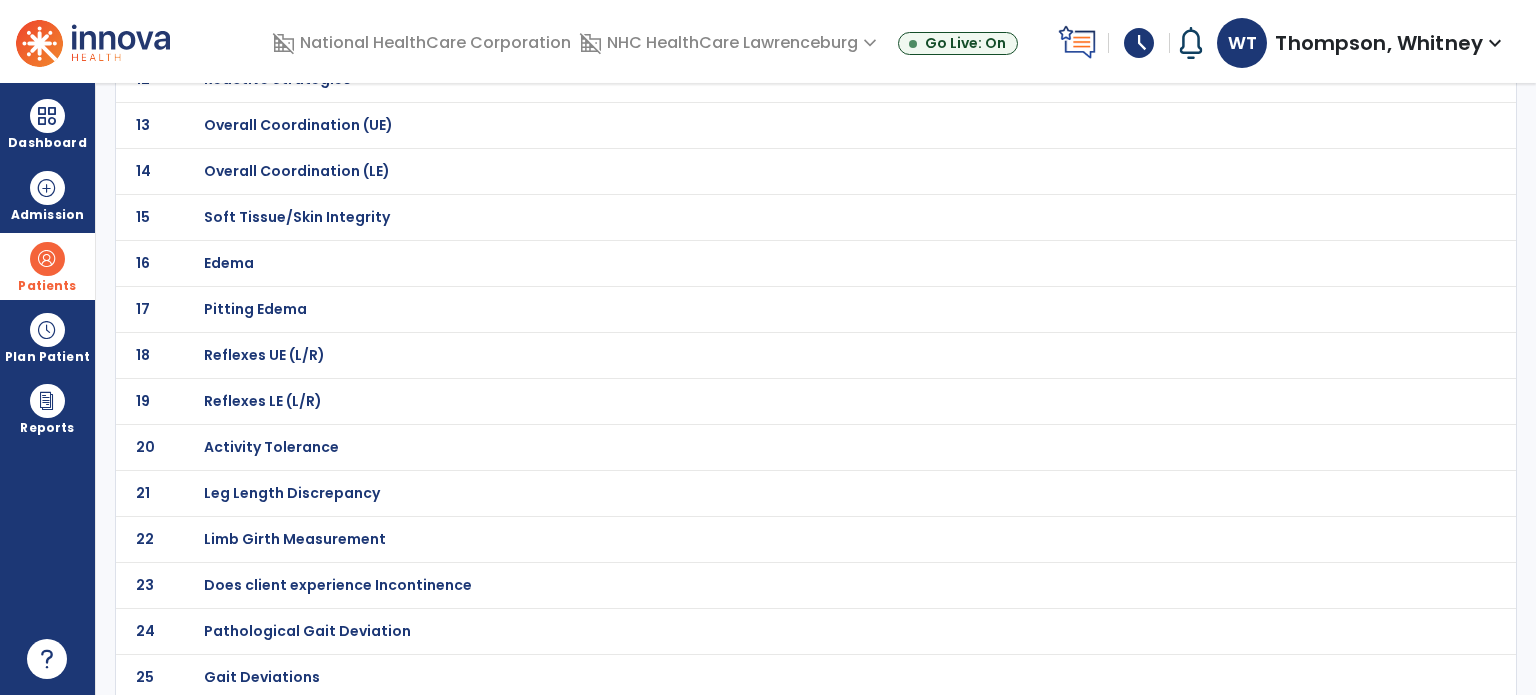 click on "Gait Deviations" at bounding box center [275, -427] 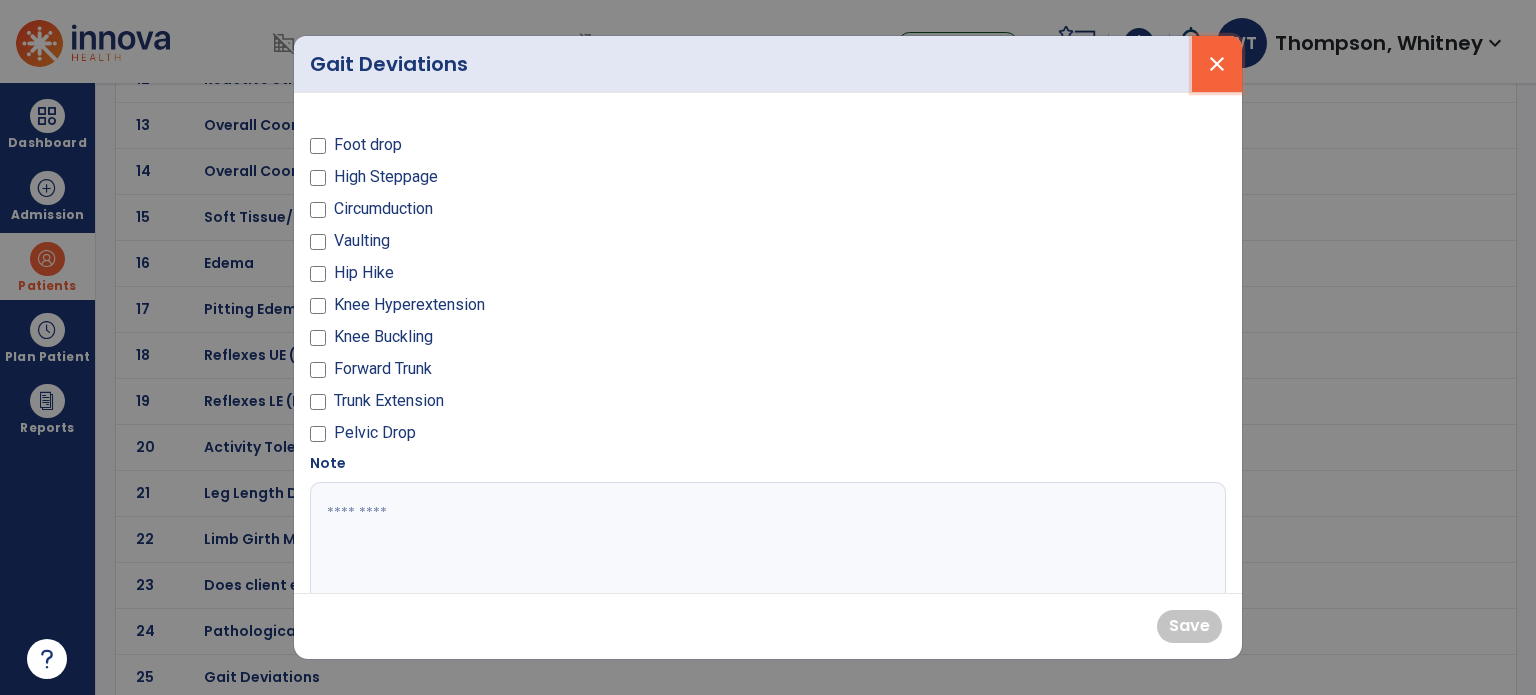 click on "close" at bounding box center [1217, 64] 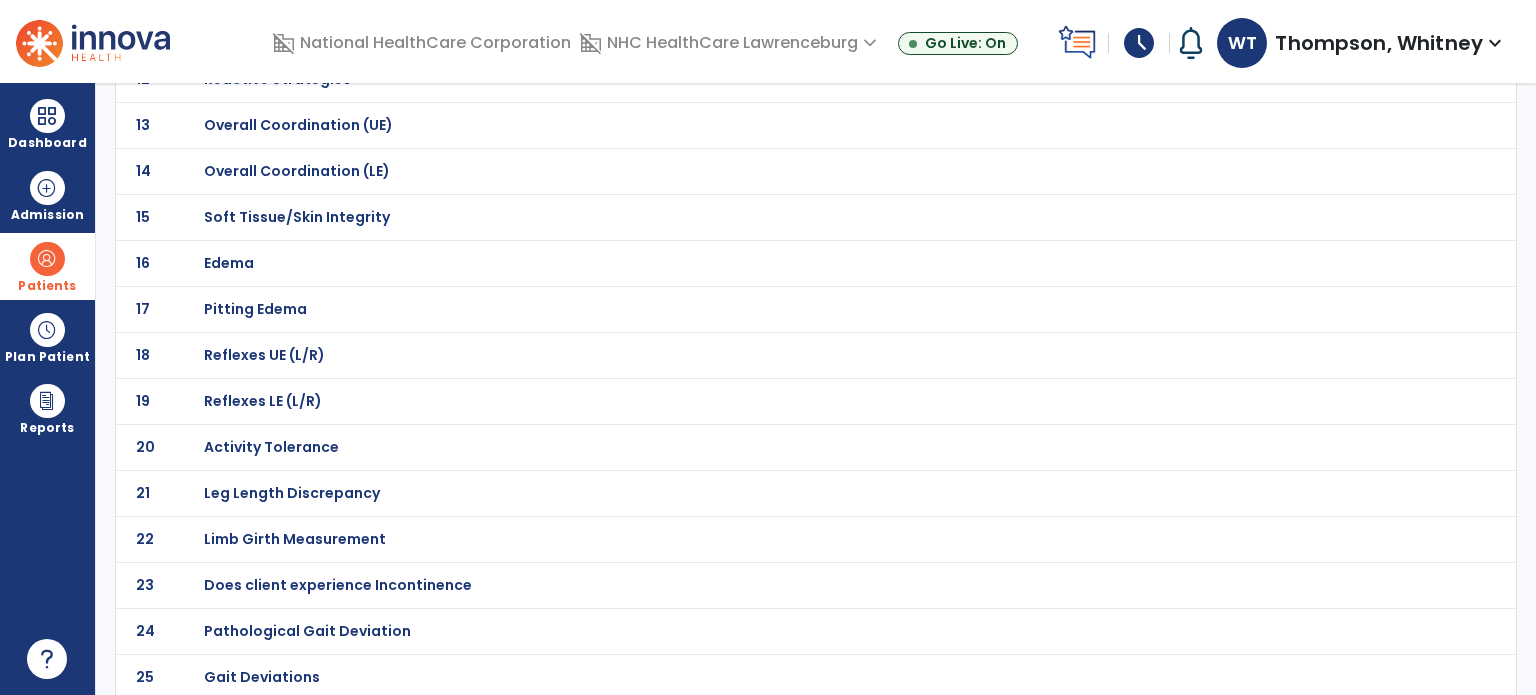 click on "Pathological Gait Deviation" at bounding box center (275, -427) 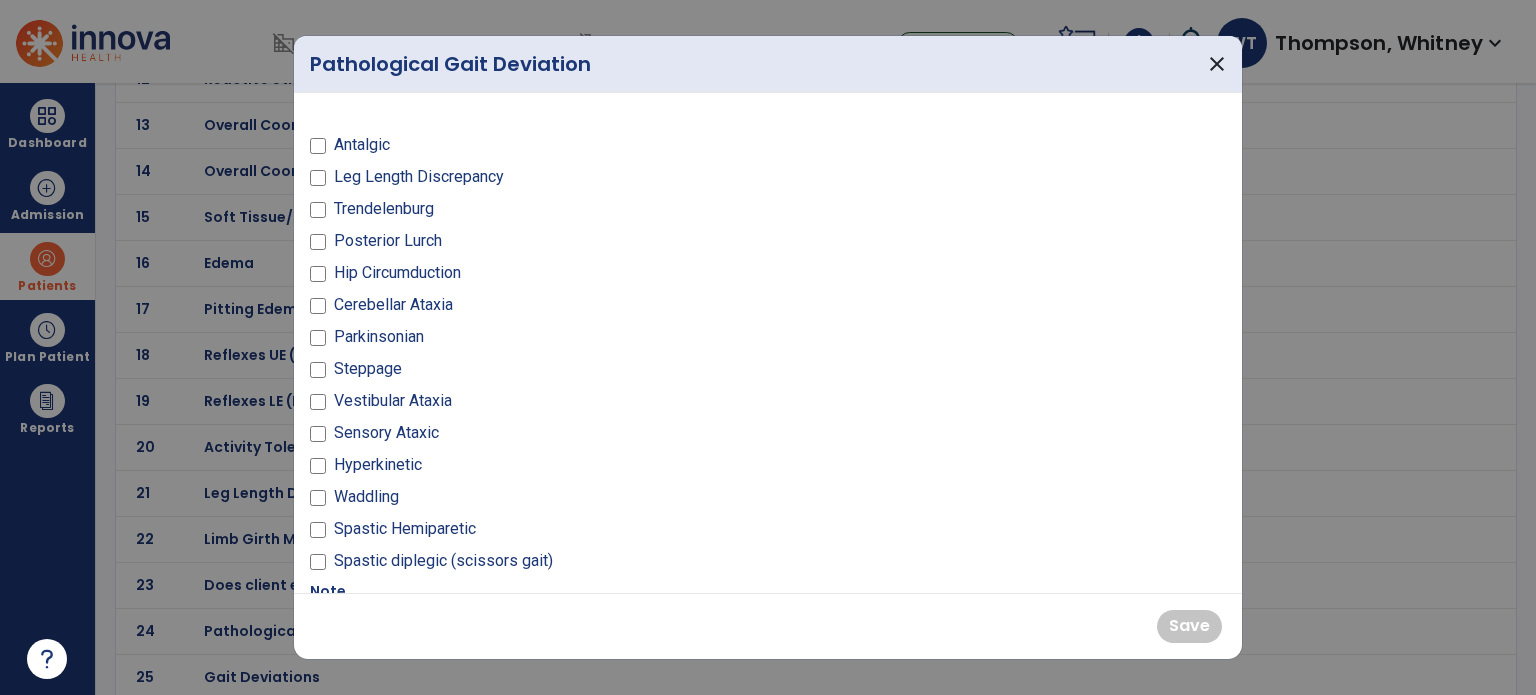 scroll, scrollTop: 196, scrollLeft: 0, axis: vertical 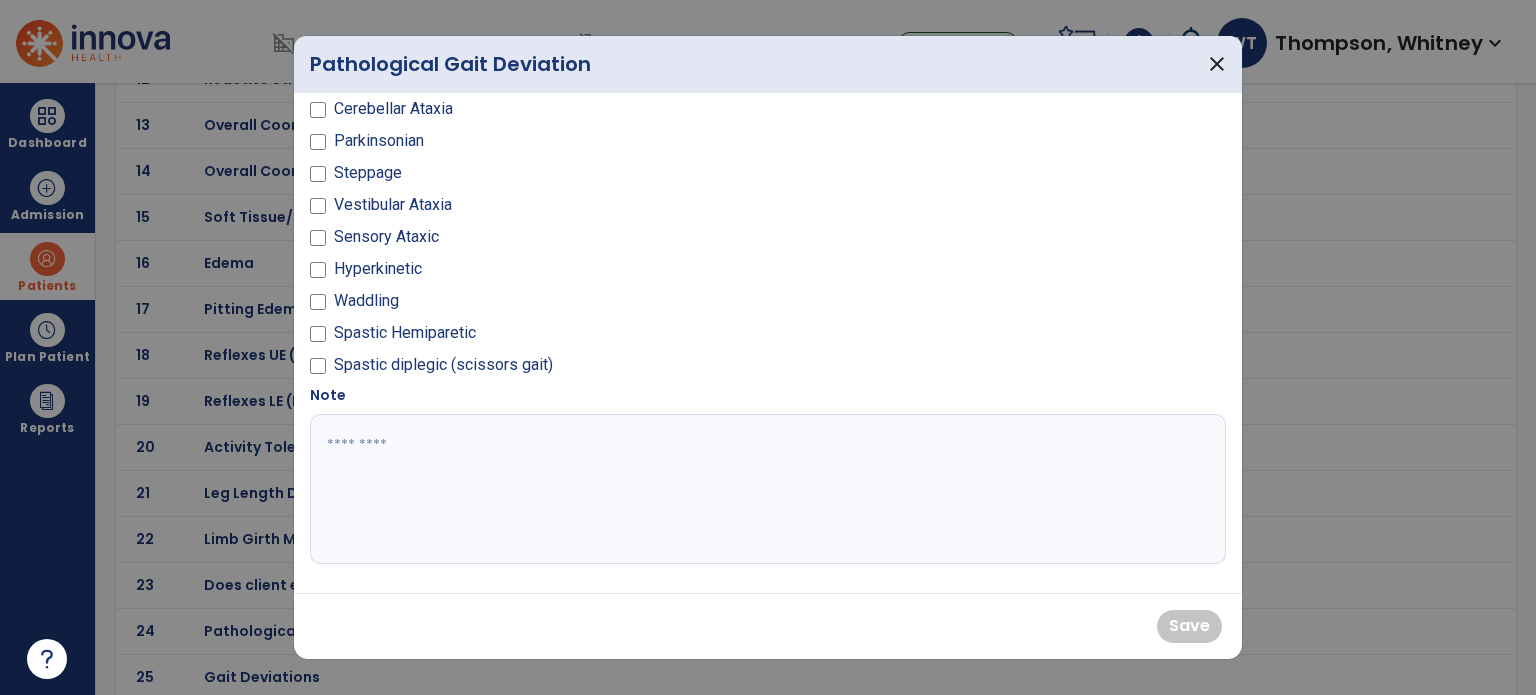 click at bounding box center [766, 489] 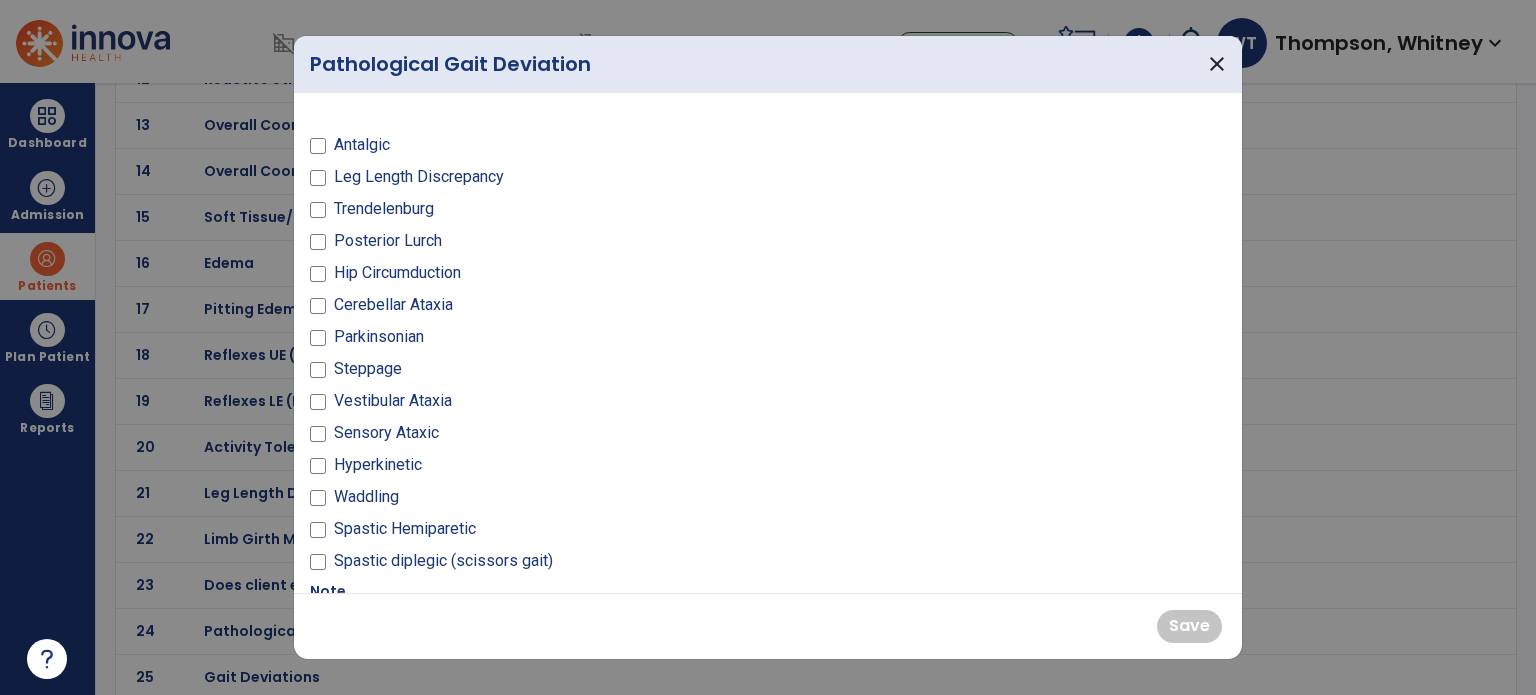 scroll, scrollTop: 100, scrollLeft: 0, axis: vertical 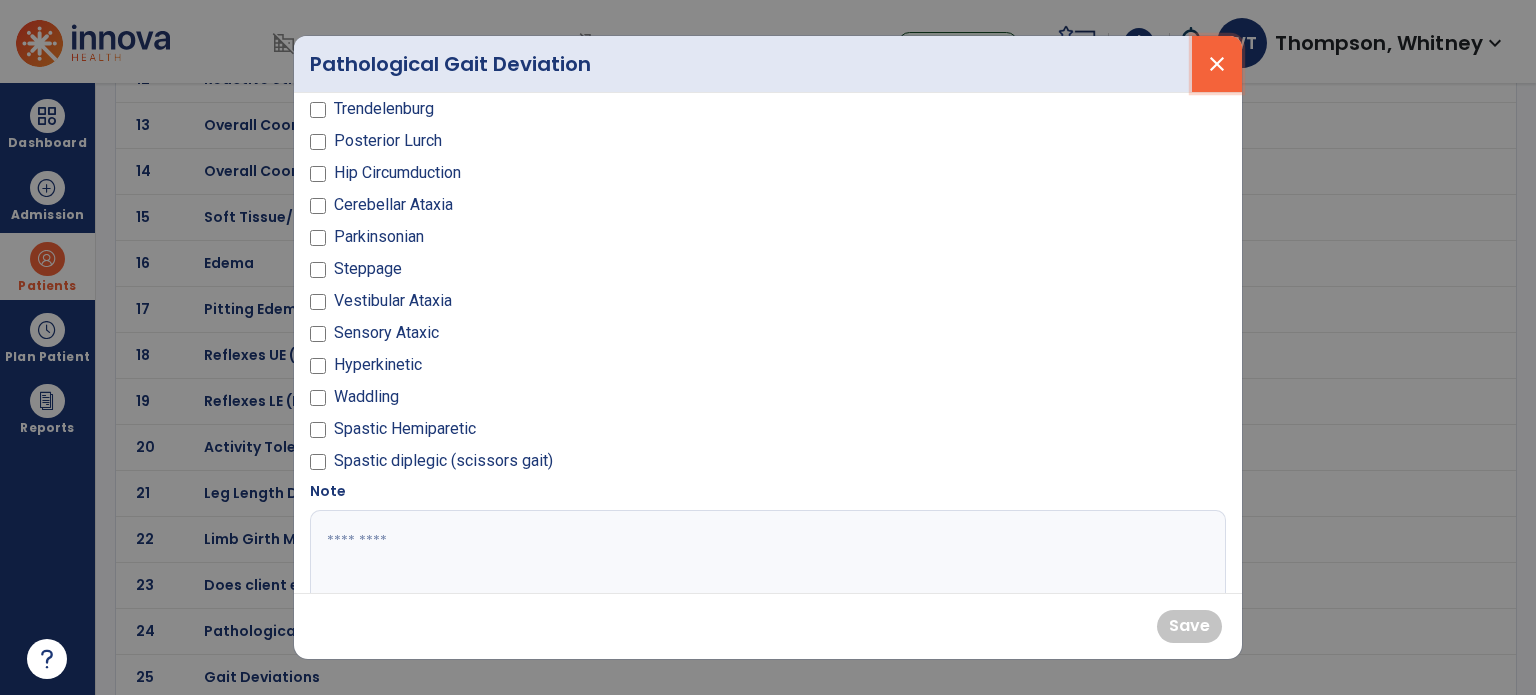click on "close" at bounding box center (1217, 64) 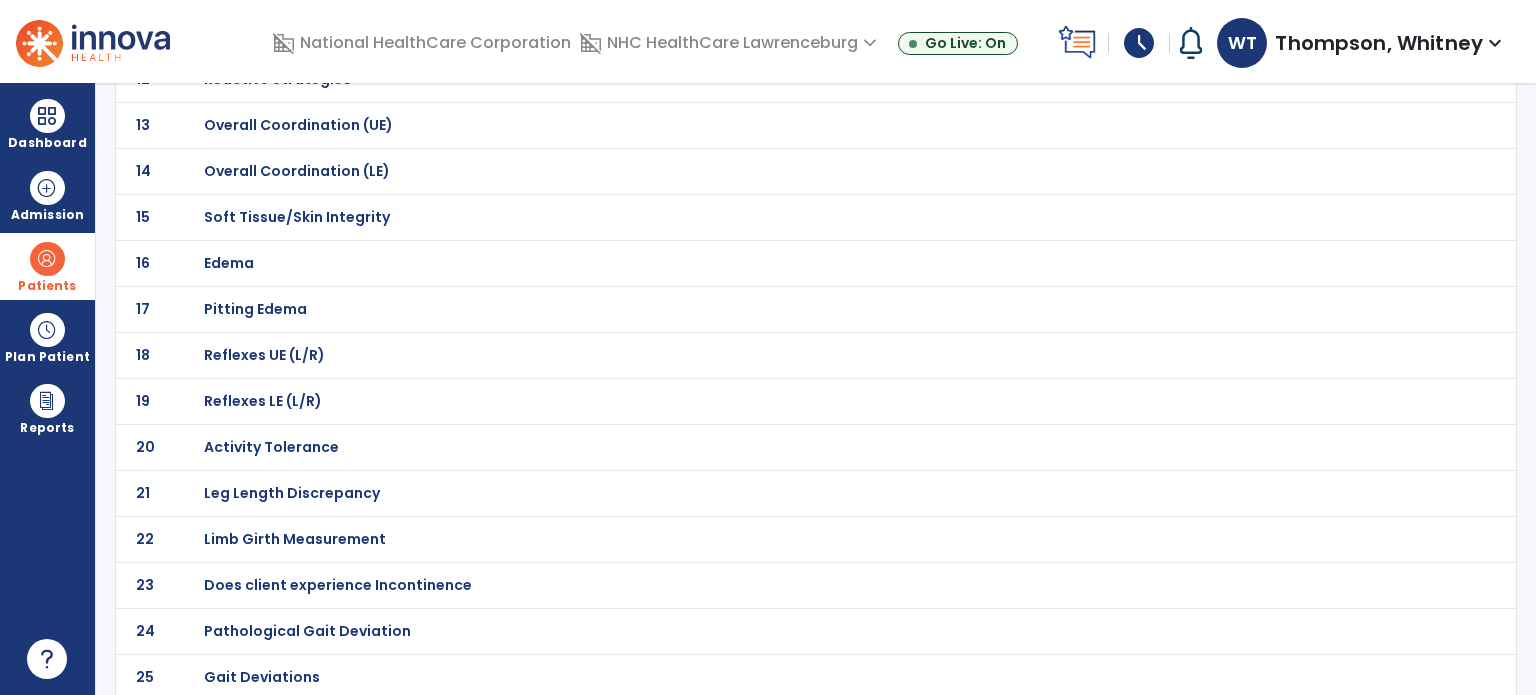 click on "Does client experience Incontinence" at bounding box center (275, -427) 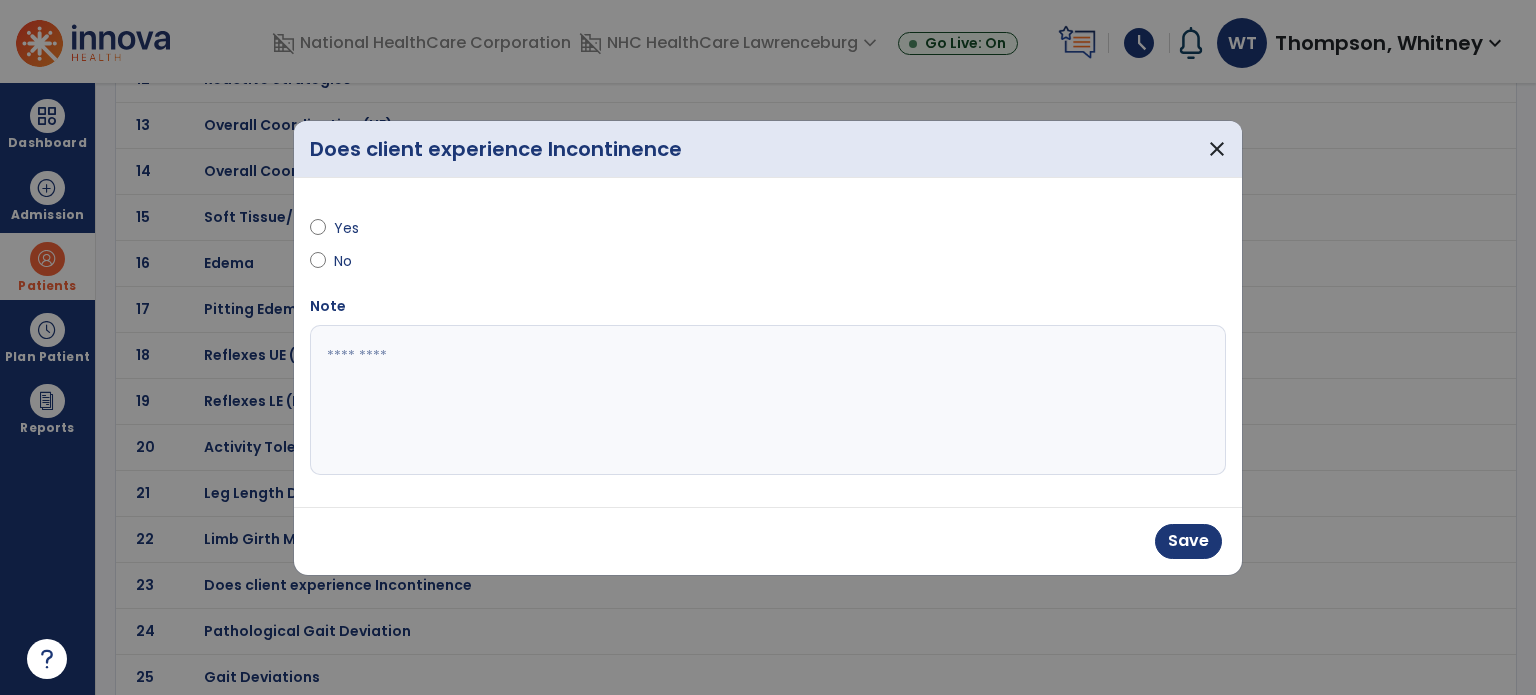 click at bounding box center [768, 400] 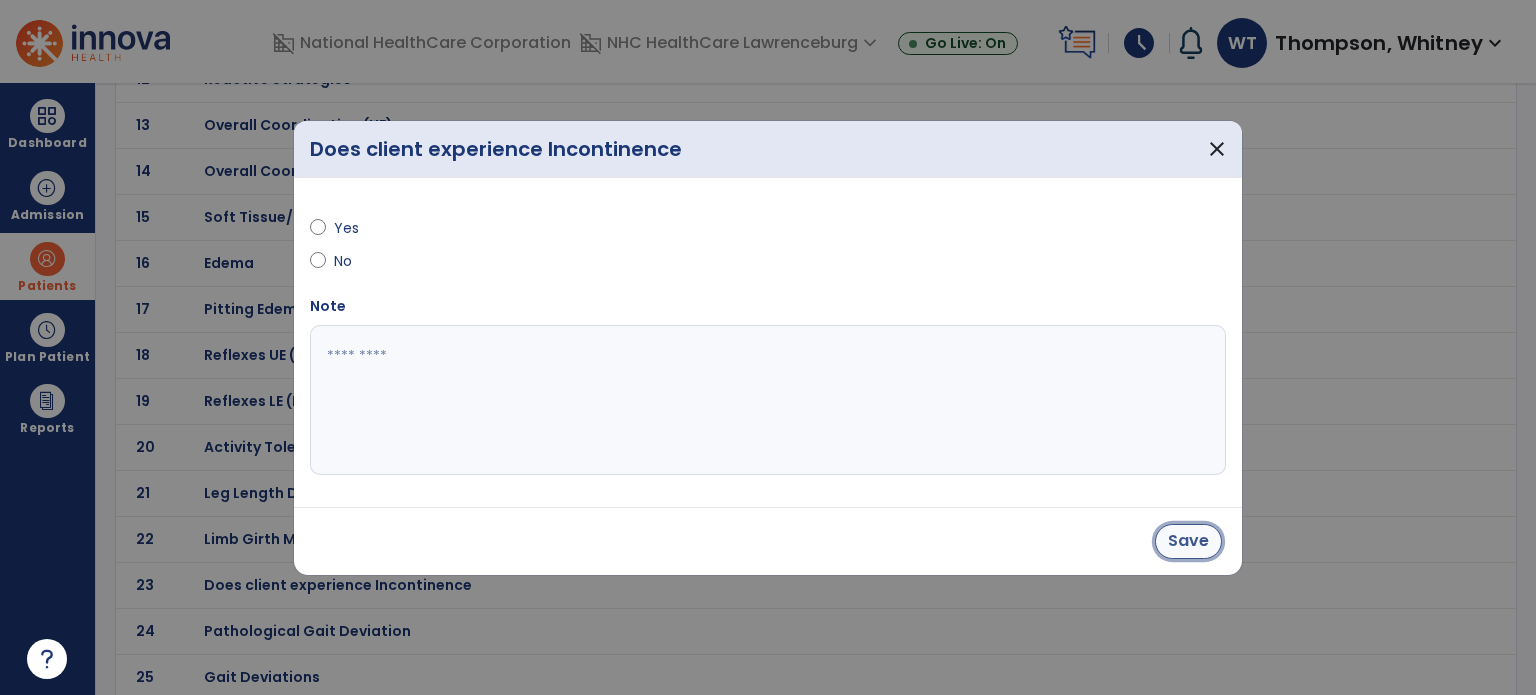 click on "Save" at bounding box center (1188, 541) 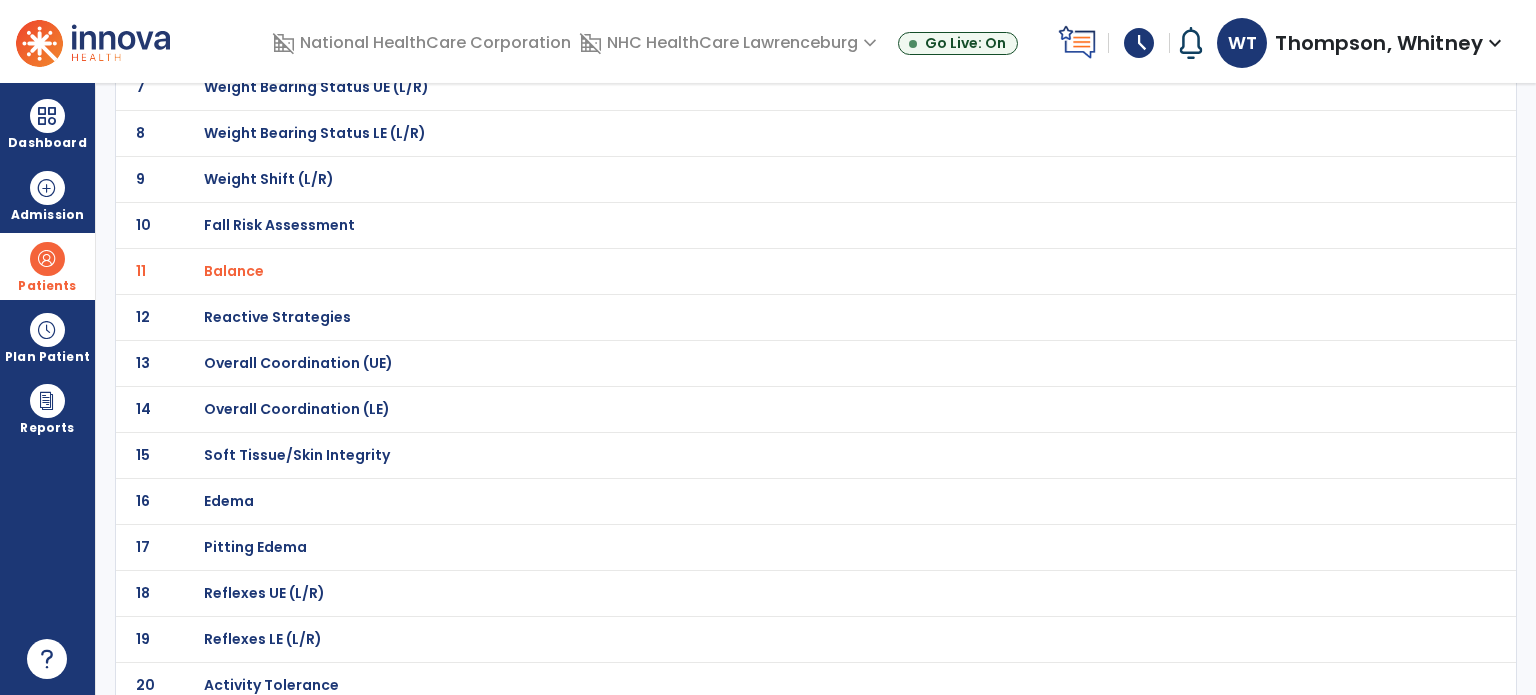 scroll, scrollTop: 398, scrollLeft: 0, axis: vertical 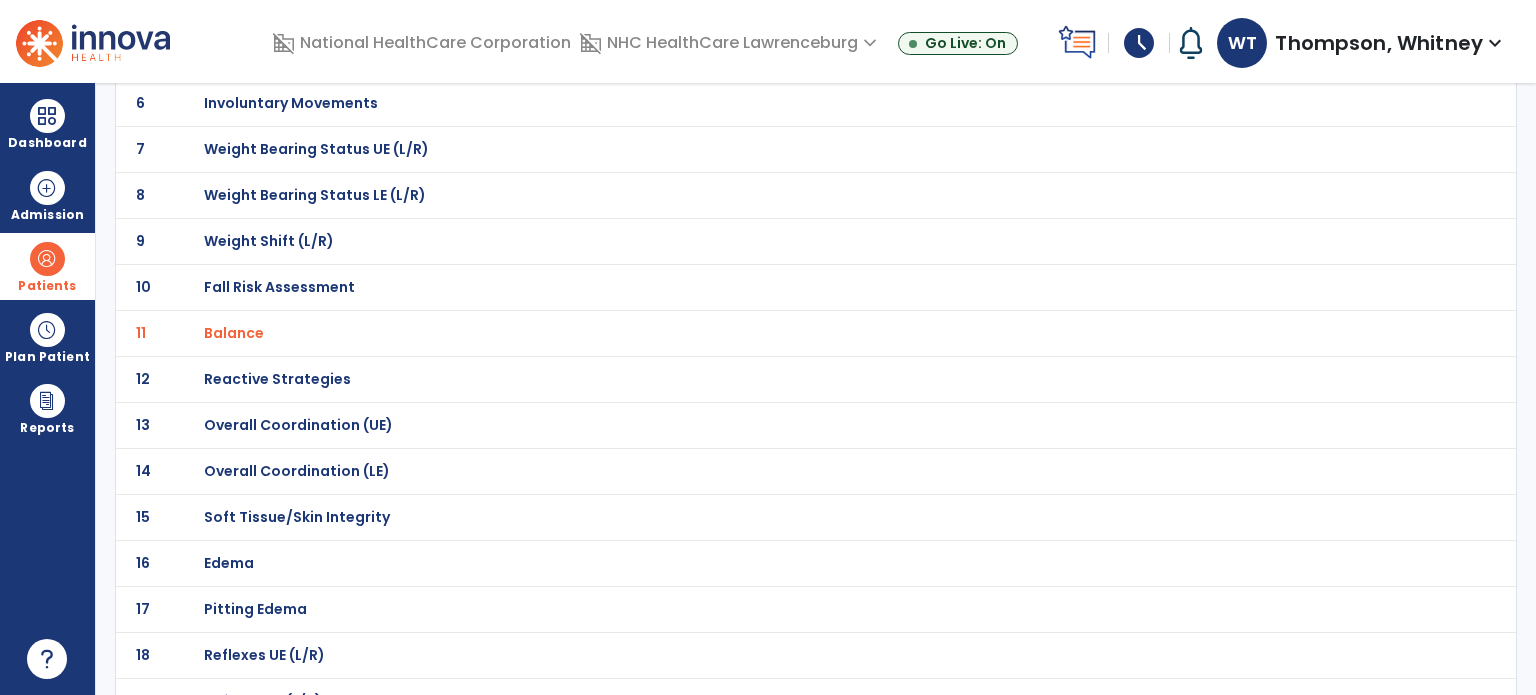 click on "Overall Coordination (LE)" at bounding box center (275, -127) 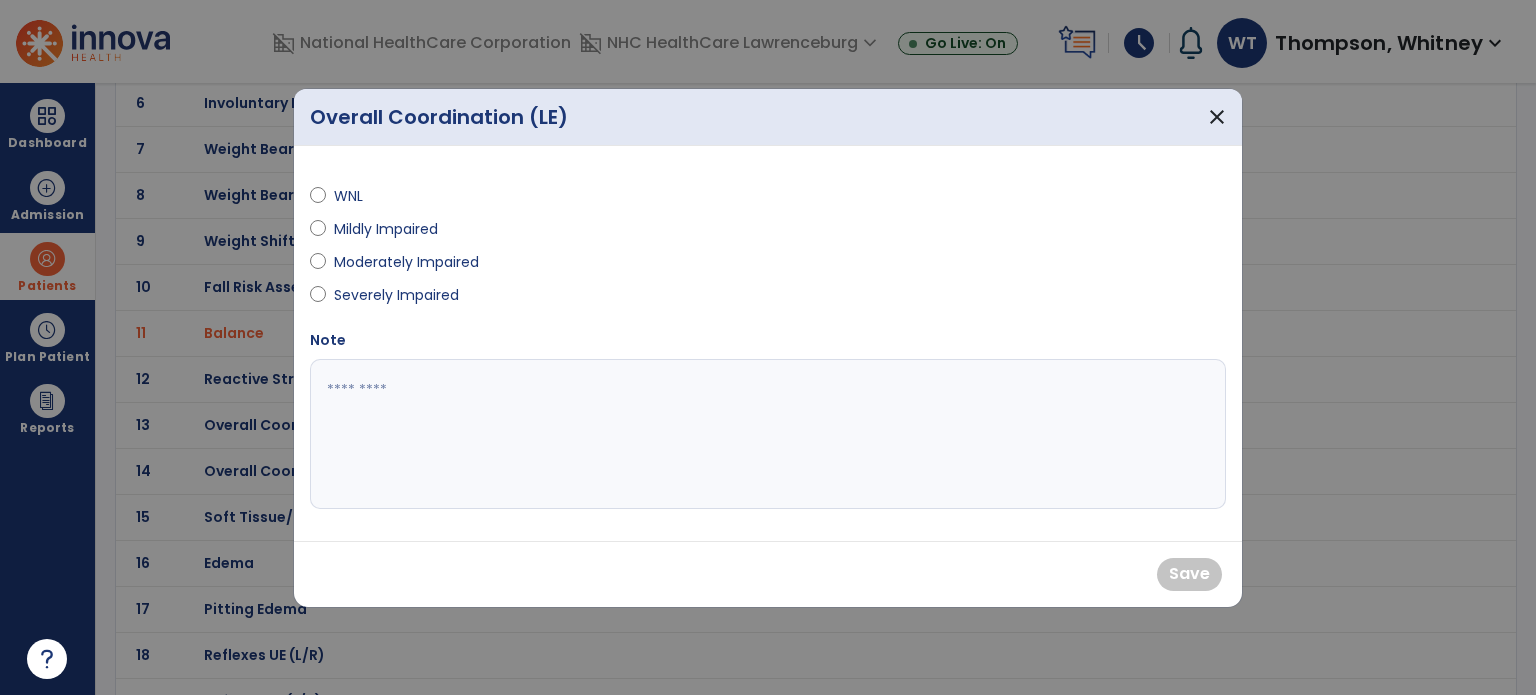 click on "WNL Mildly Impaired Moderately Impaired Severely Impaired" at bounding box center [533, 238] 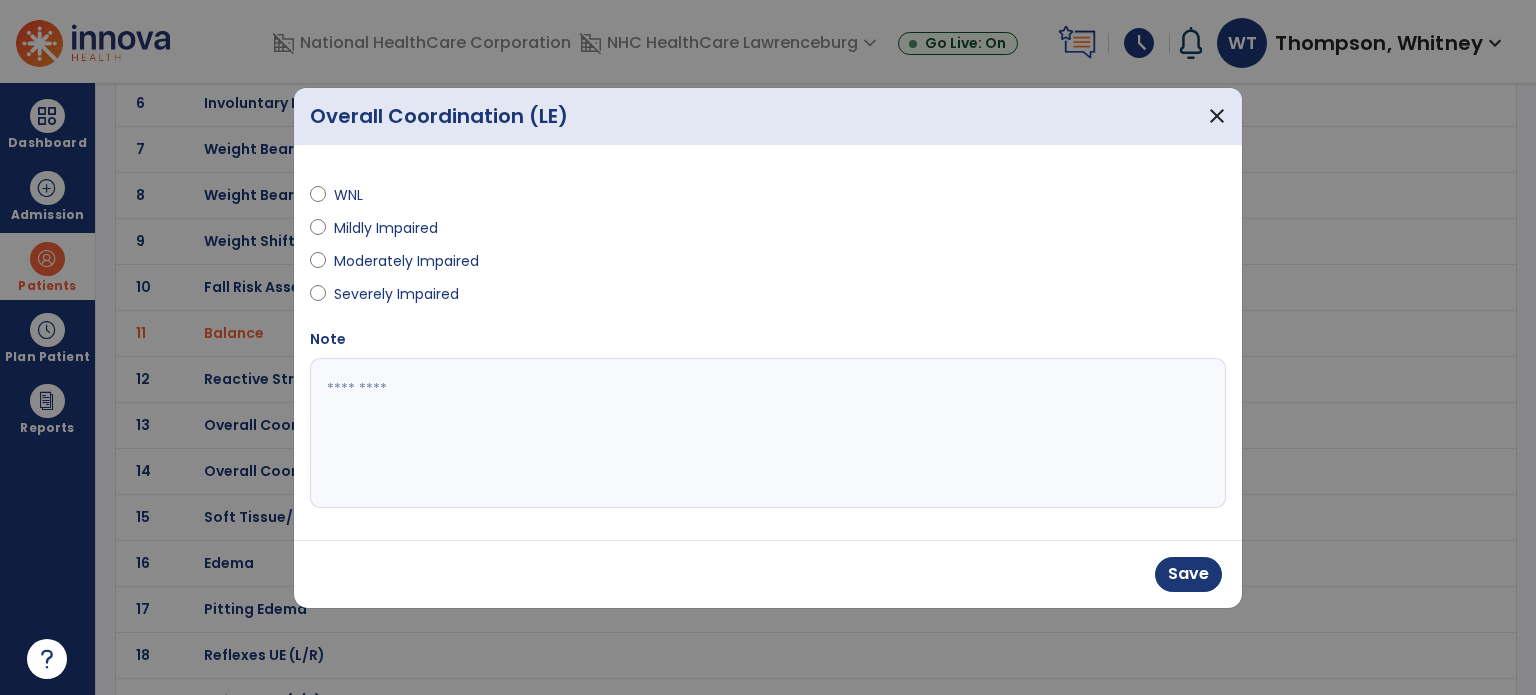 click at bounding box center (768, 433) 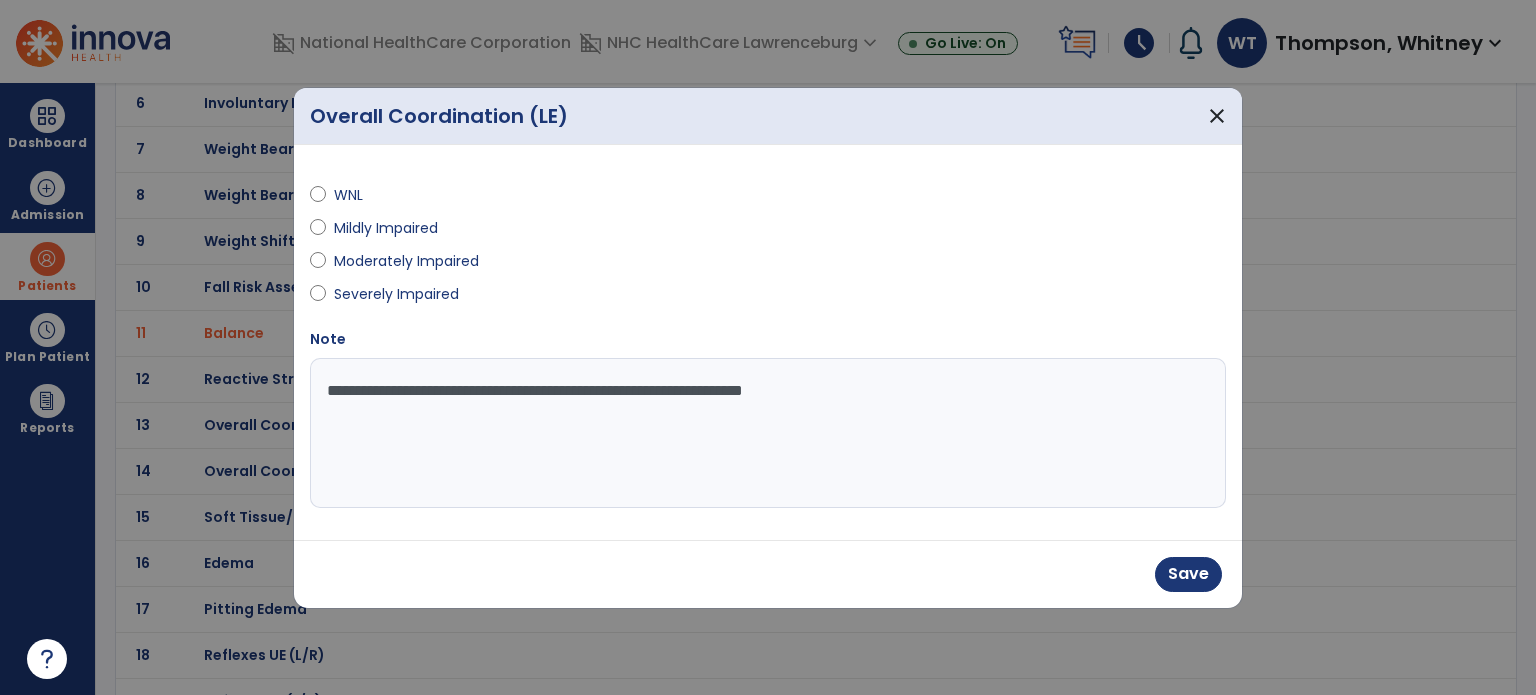 type on "**********" 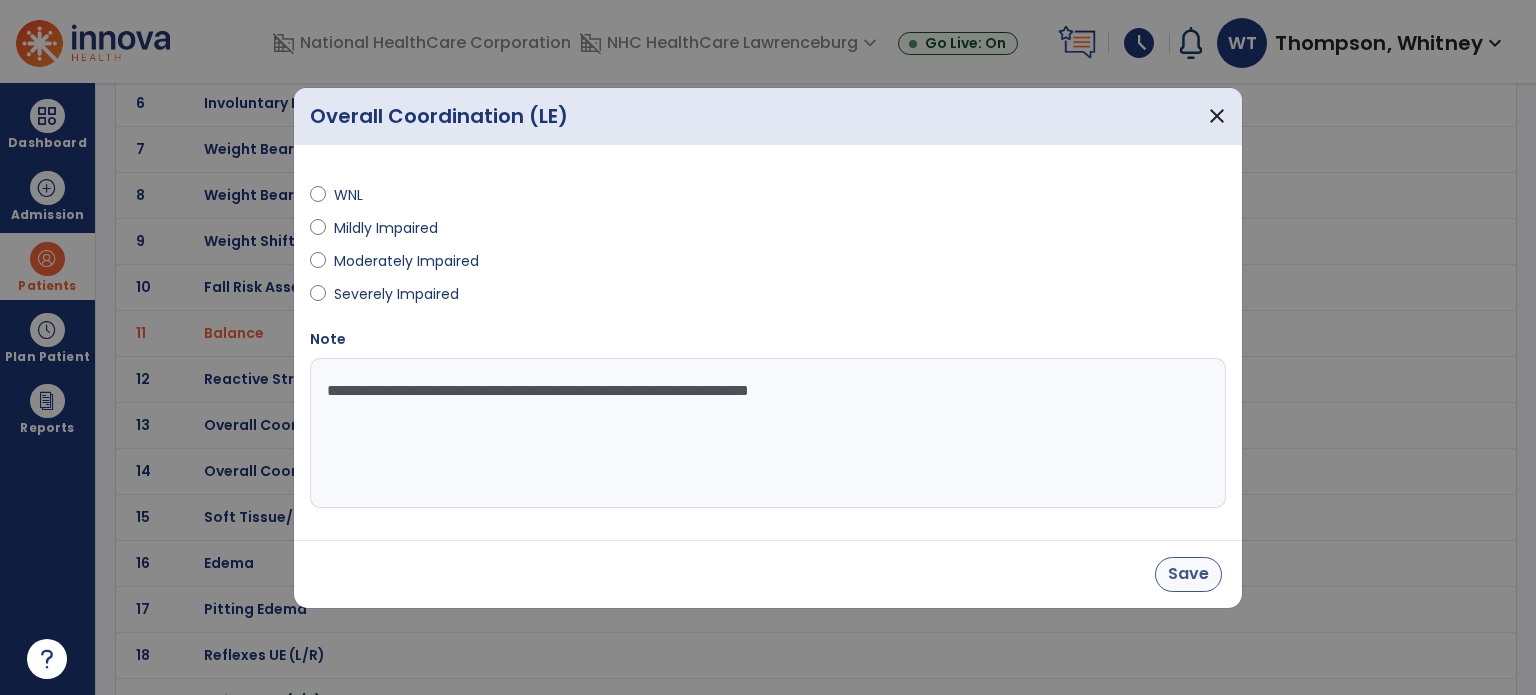 click on "Save" at bounding box center [1188, 574] 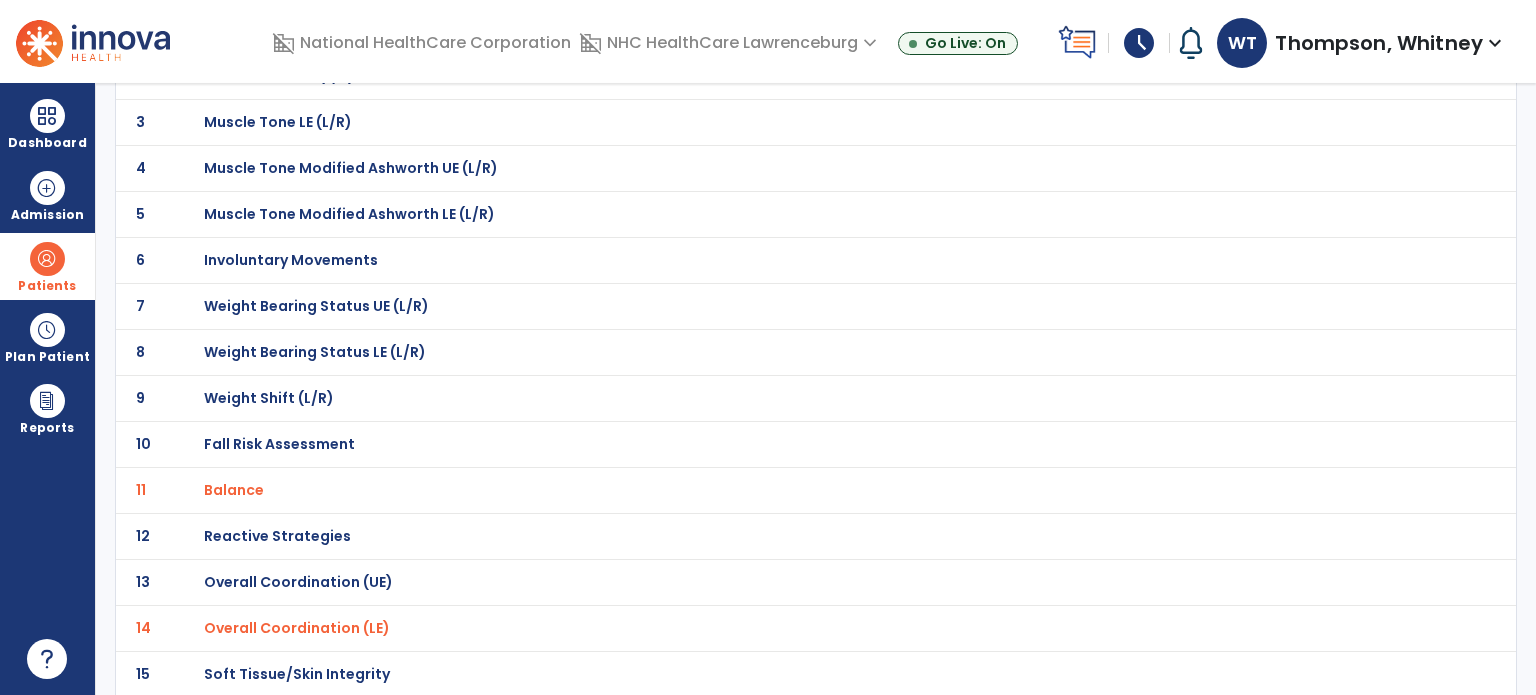scroll, scrollTop: 0, scrollLeft: 0, axis: both 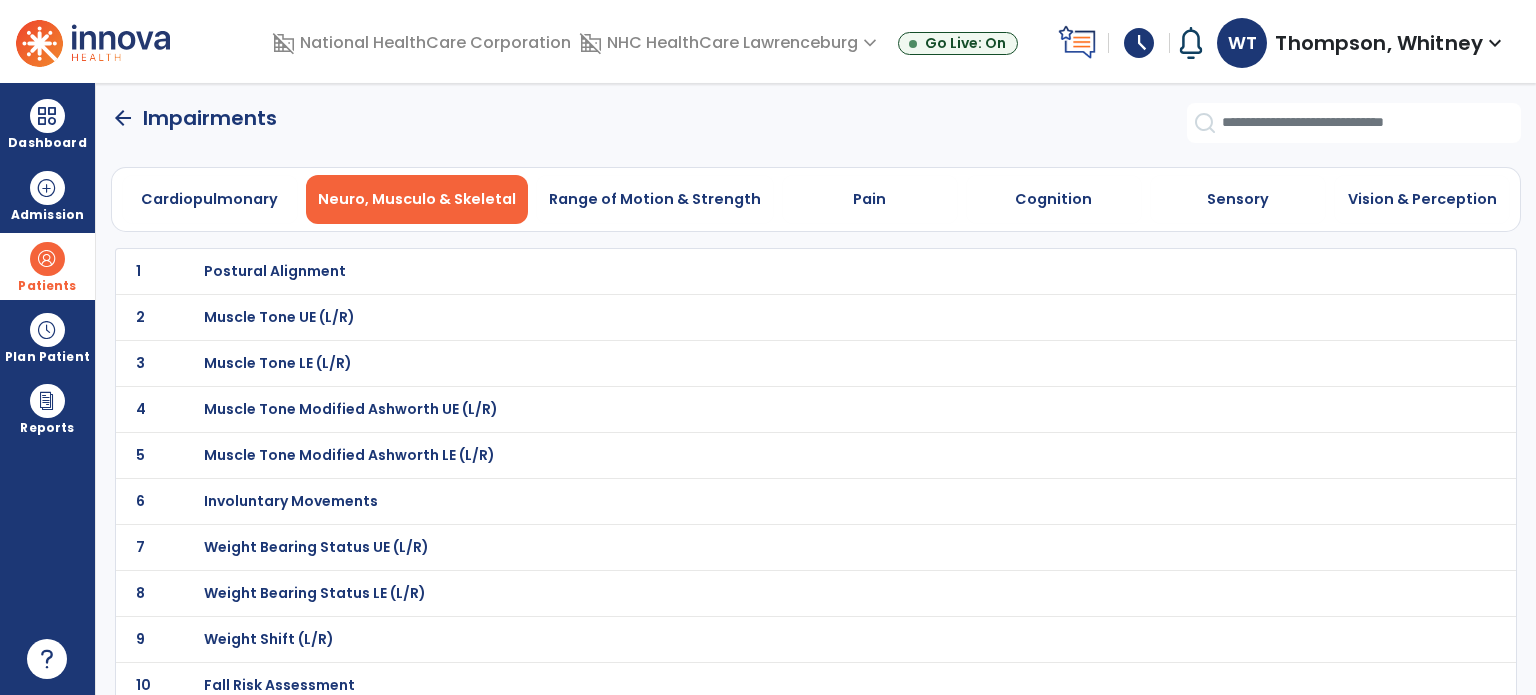 click on "arrow_back" 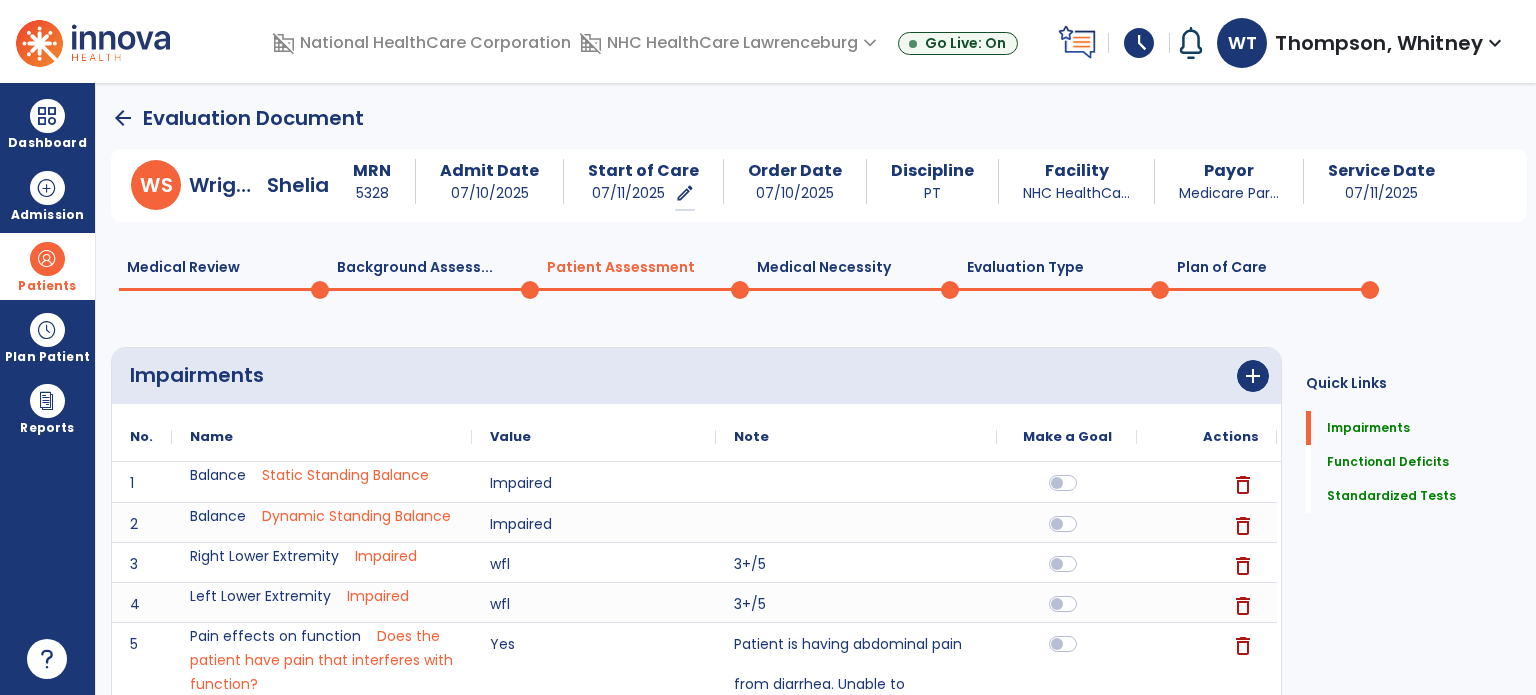 click on "Plan of Care  0" 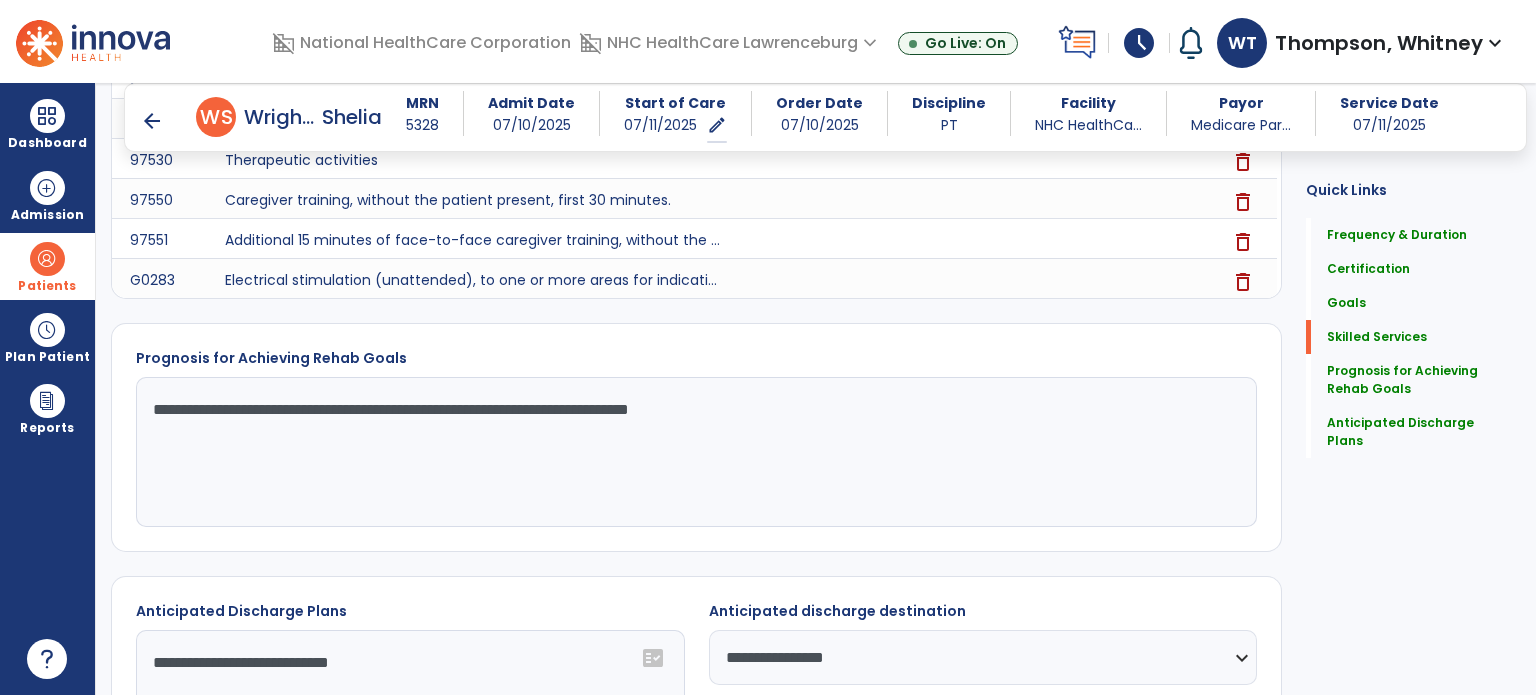 scroll, scrollTop: 2421, scrollLeft: 0, axis: vertical 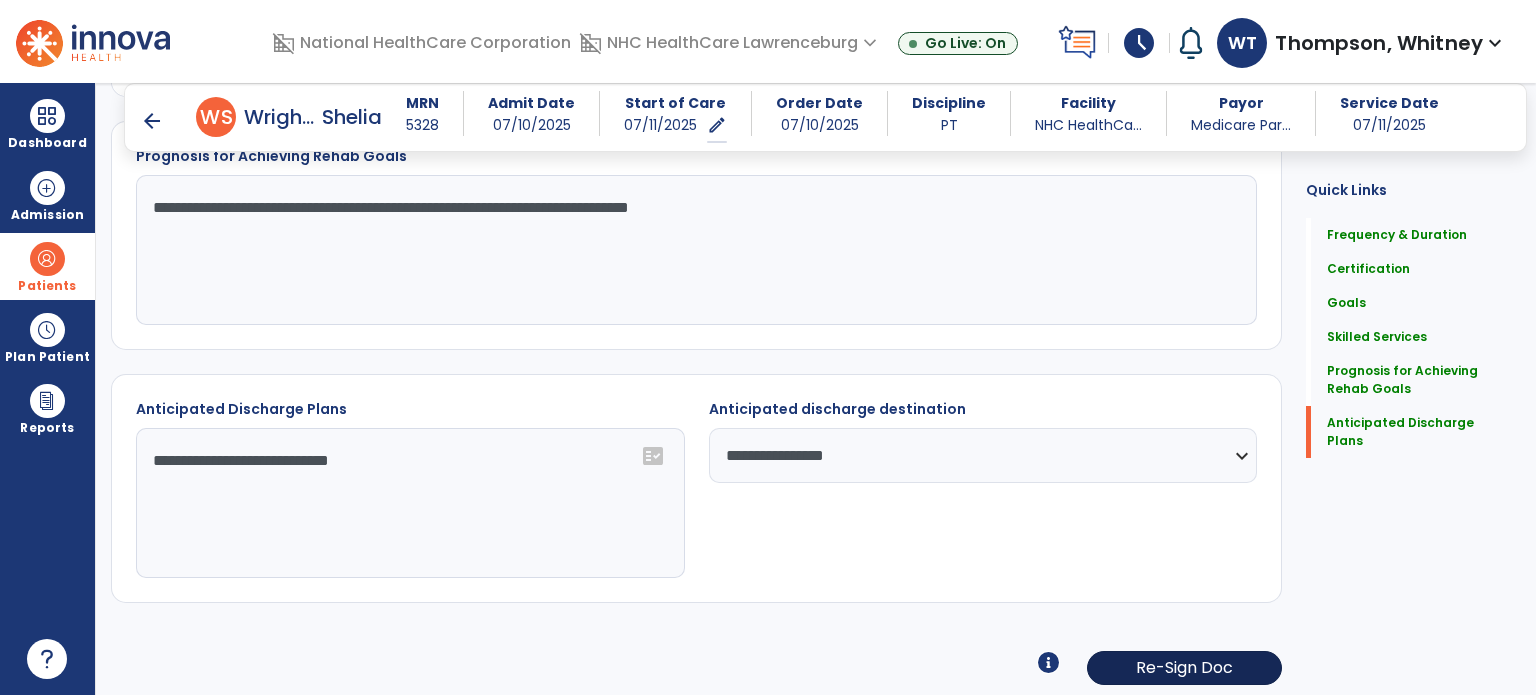 click on "Re-Sign Doc" 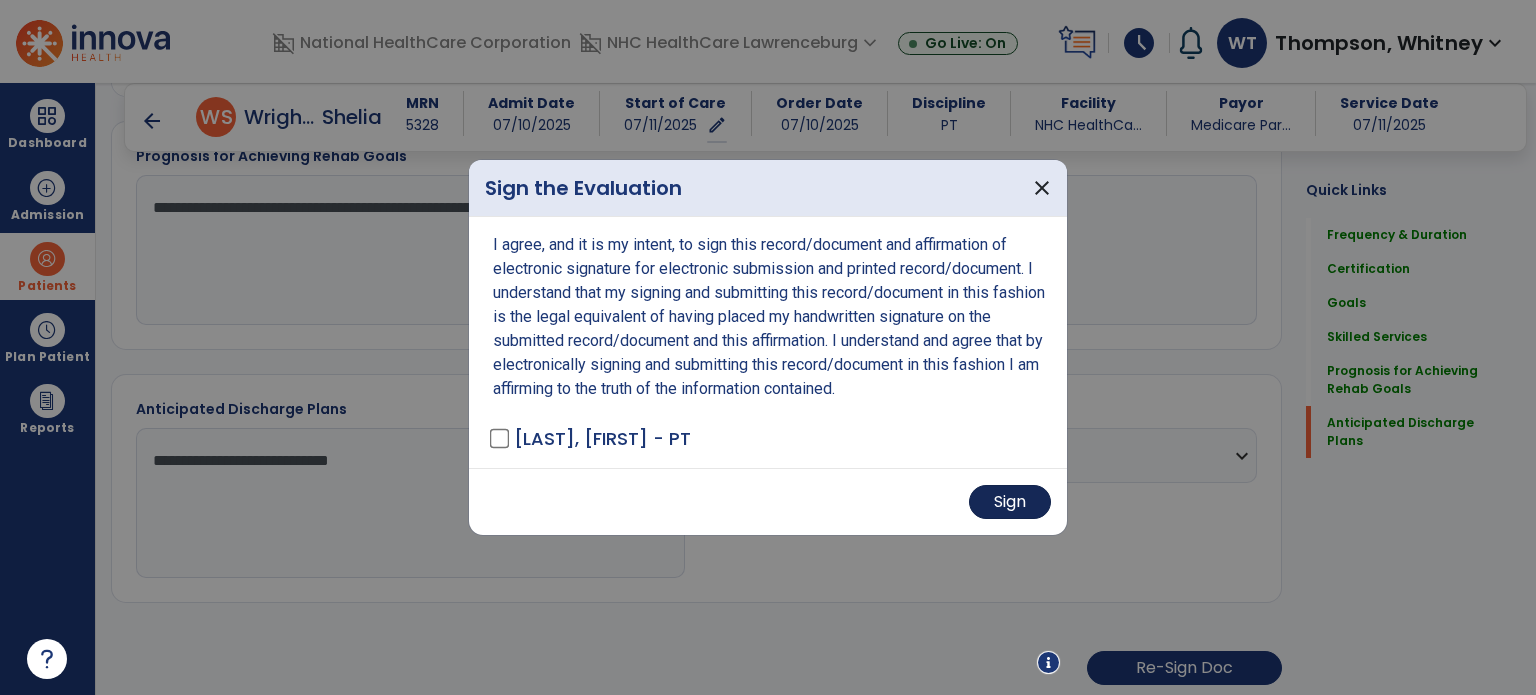 click on "Sign" at bounding box center [1010, 502] 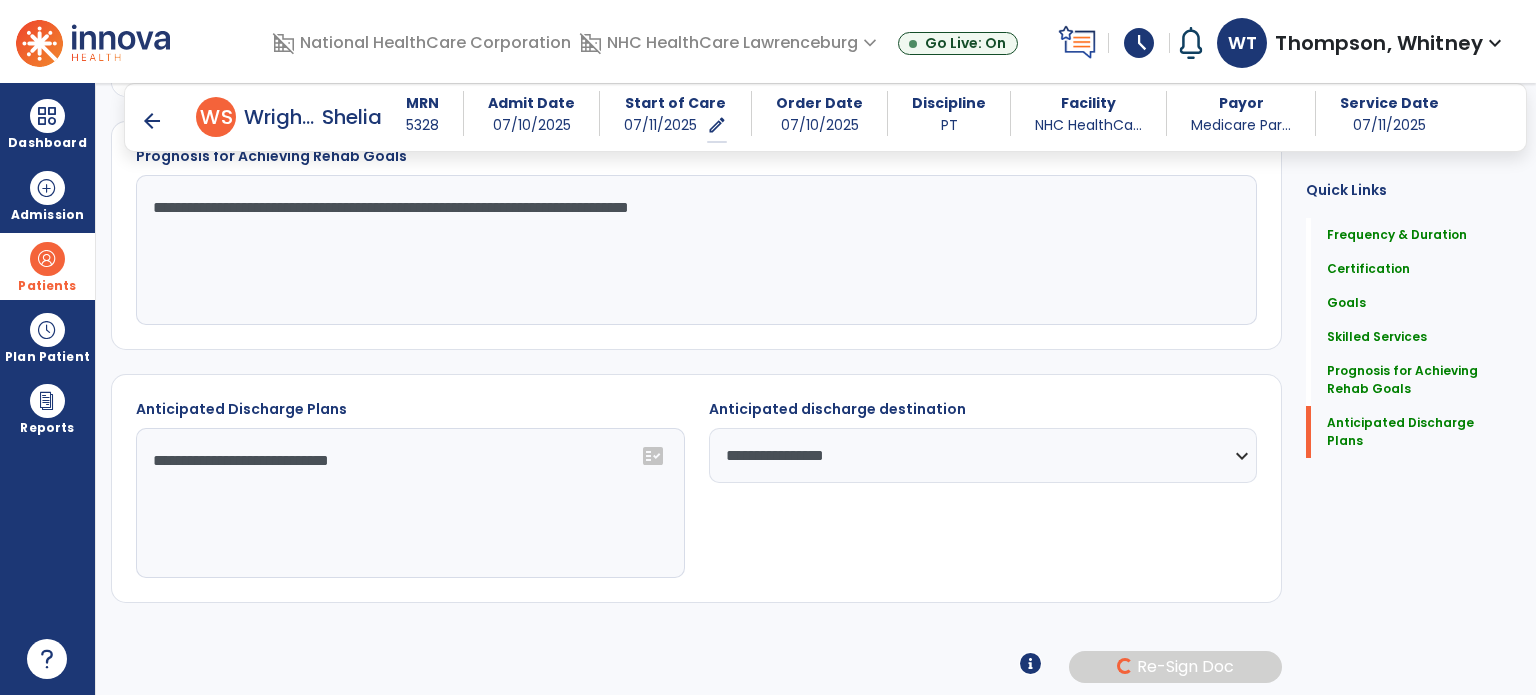 scroll, scrollTop: 2420, scrollLeft: 0, axis: vertical 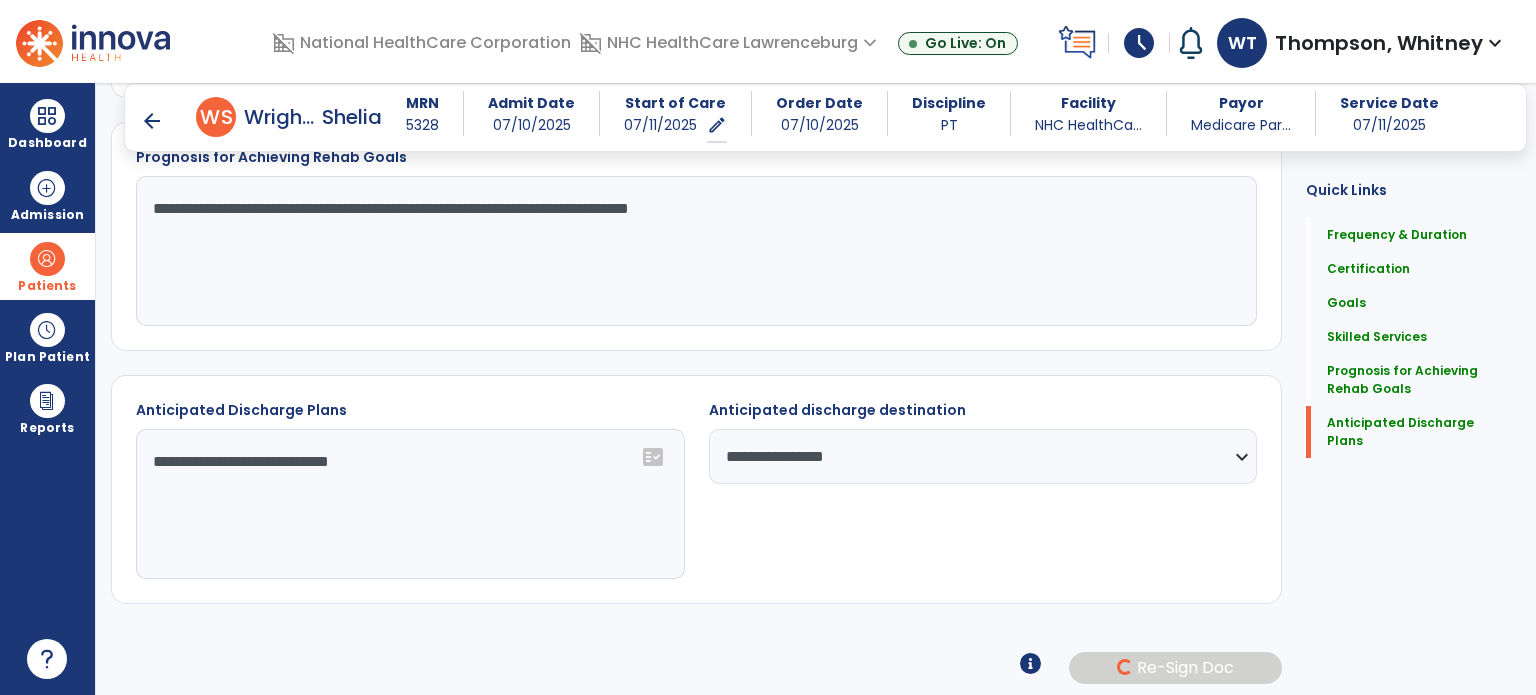 click at bounding box center (768, 347) 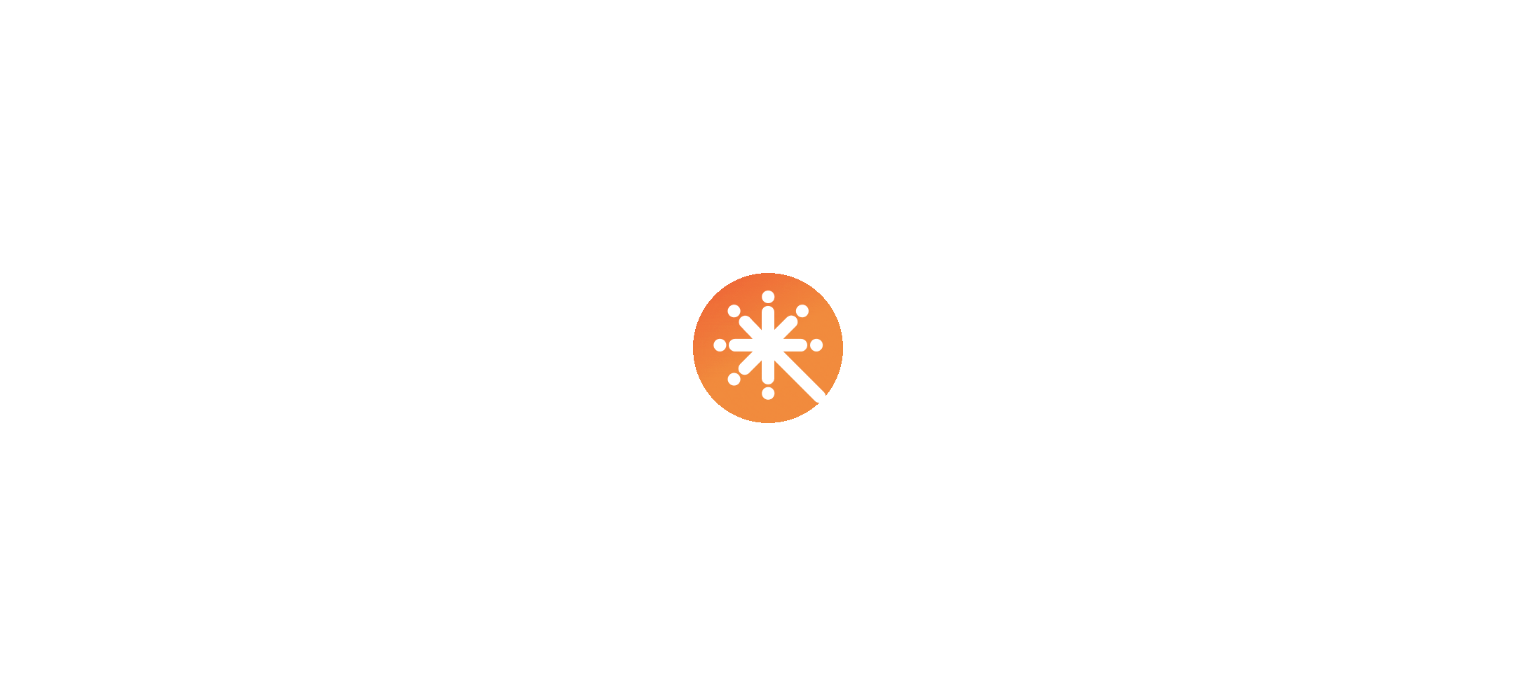 scroll, scrollTop: 0, scrollLeft: 0, axis: both 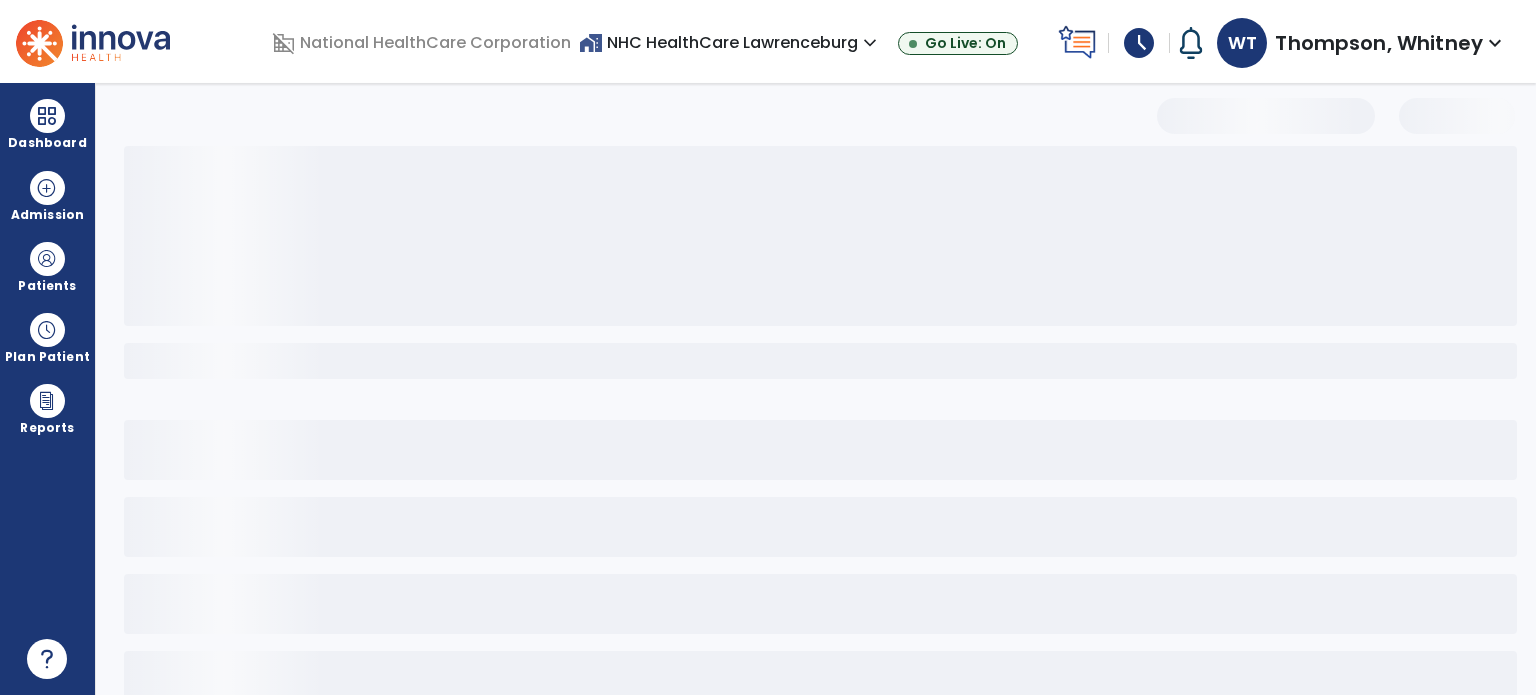 select on "**" 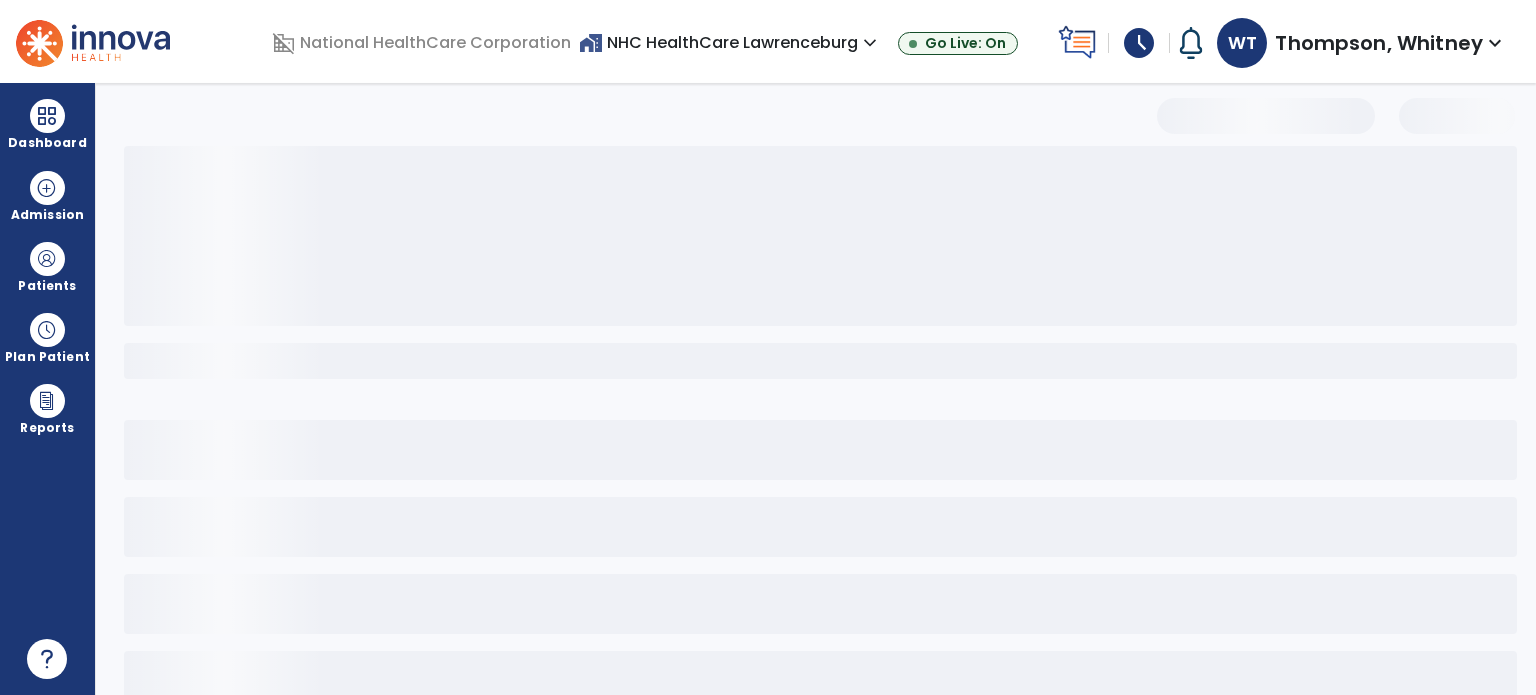 select on "*****" 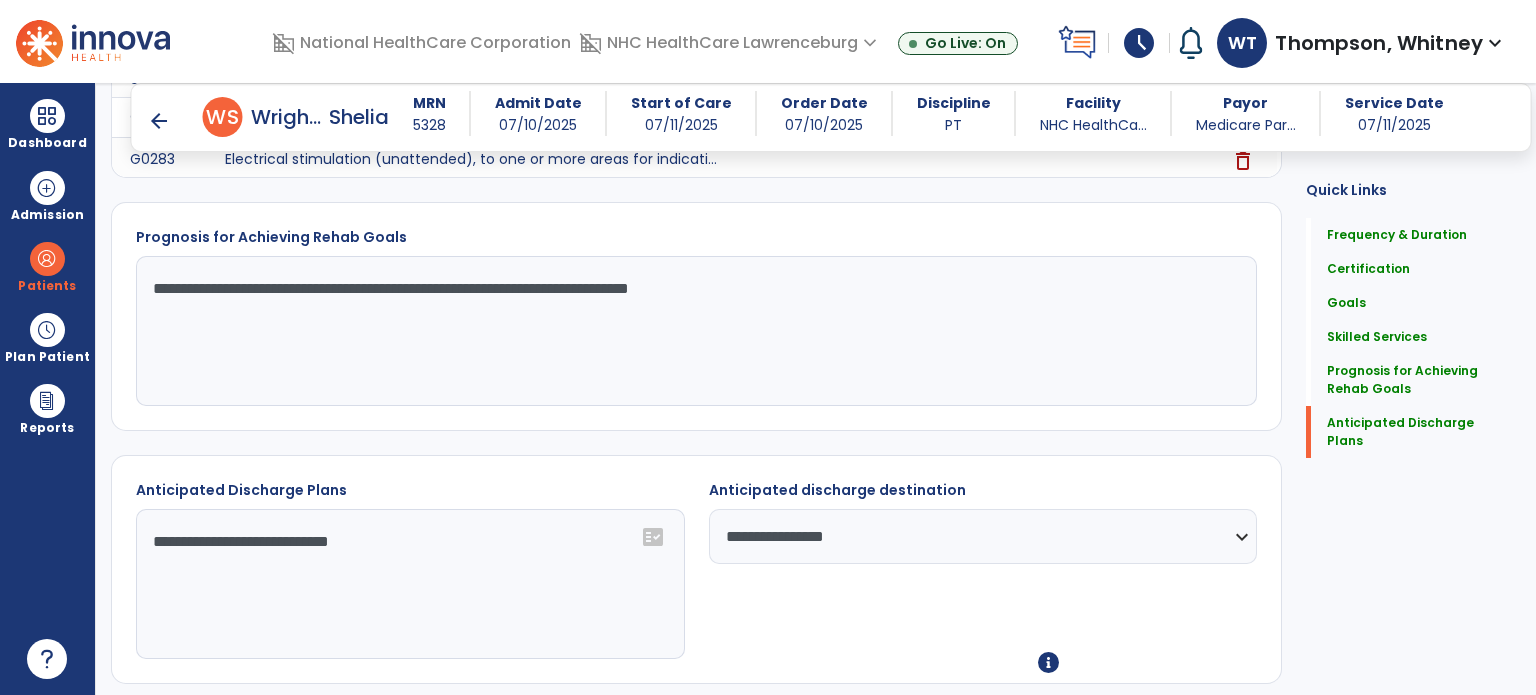 scroll, scrollTop: 2421, scrollLeft: 0, axis: vertical 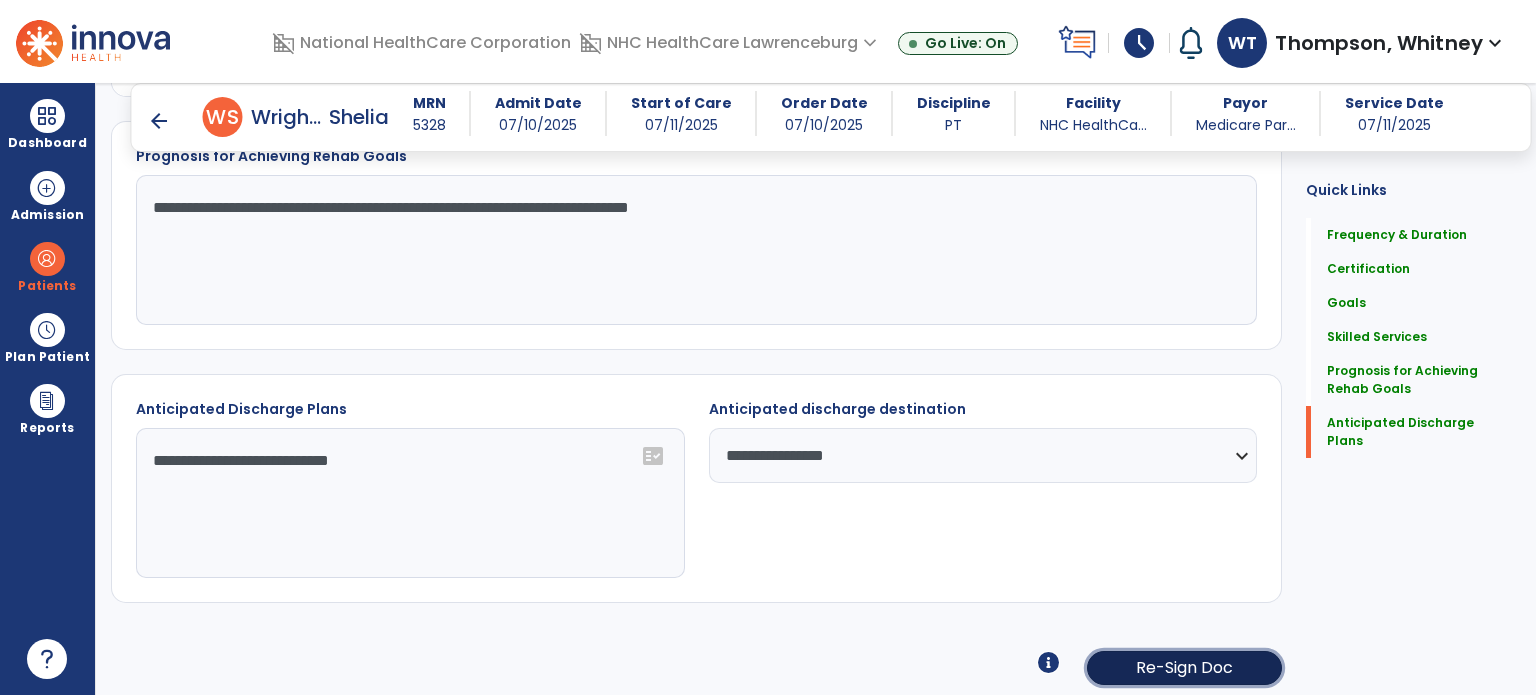click on "Re-Sign Doc" 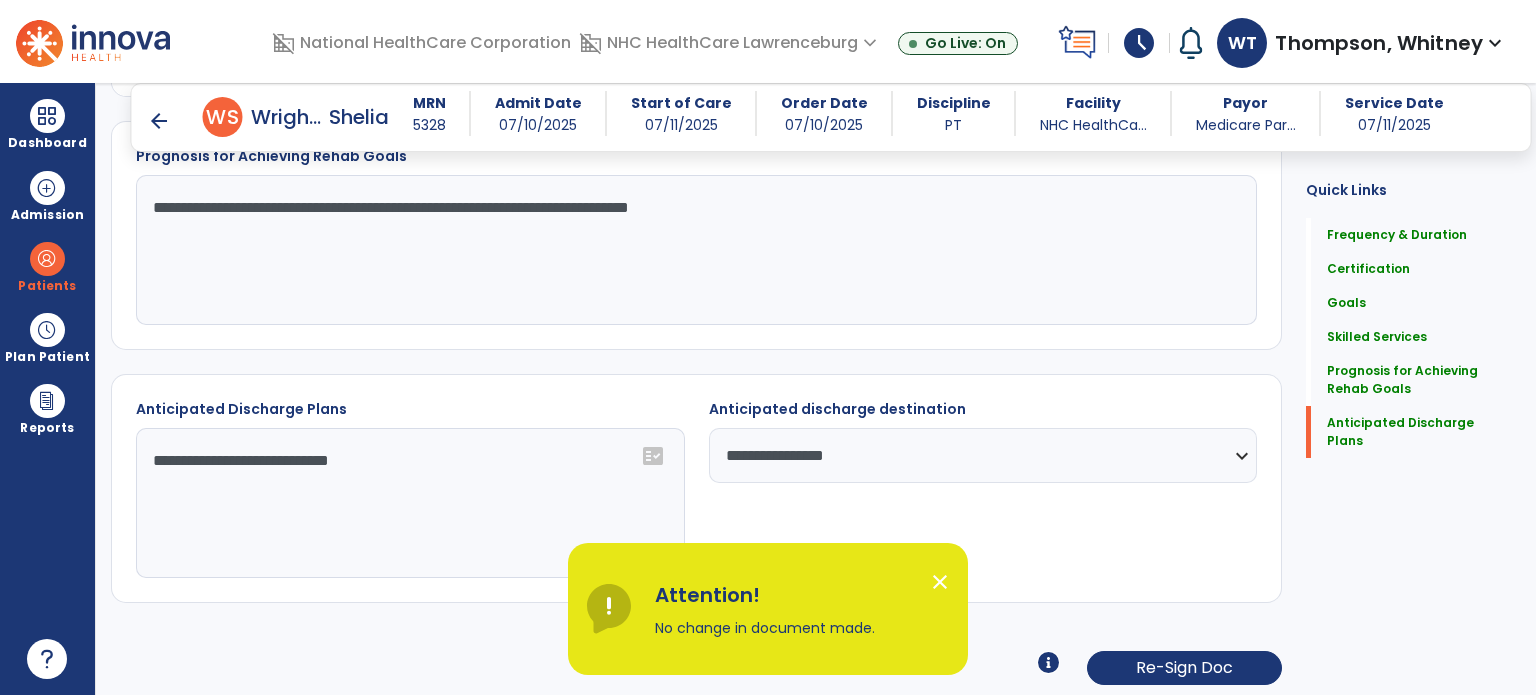 click on "close" at bounding box center [940, 582] 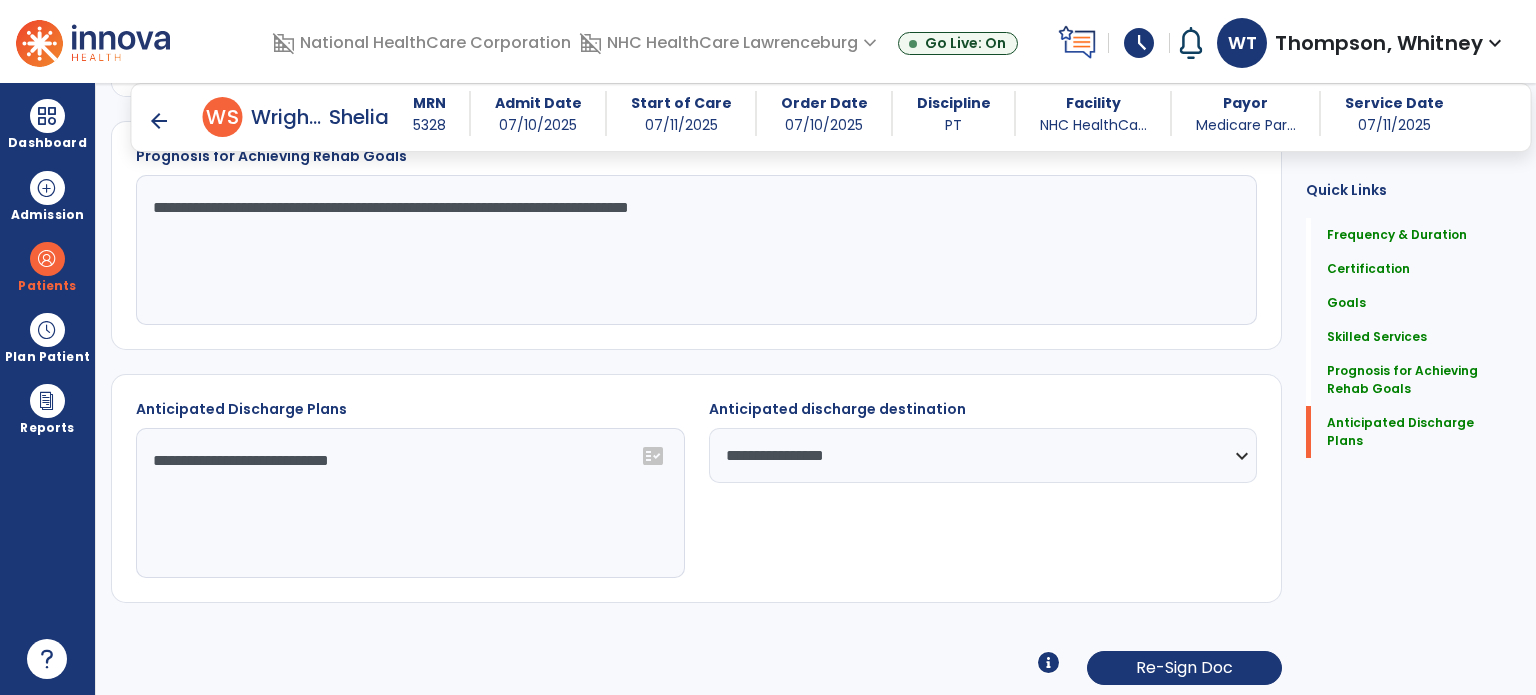 click on "arrow_back" at bounding box center (159, 121) 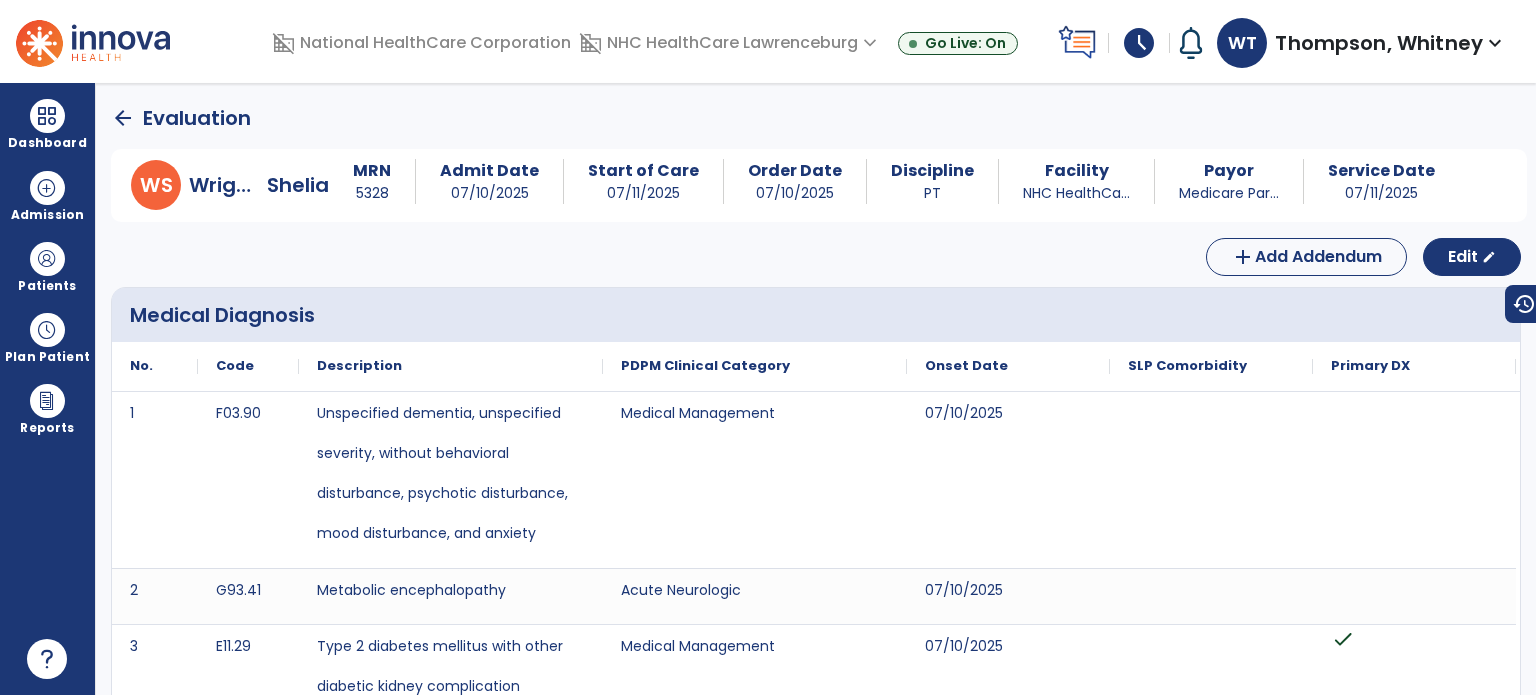 click on "arrow_back" 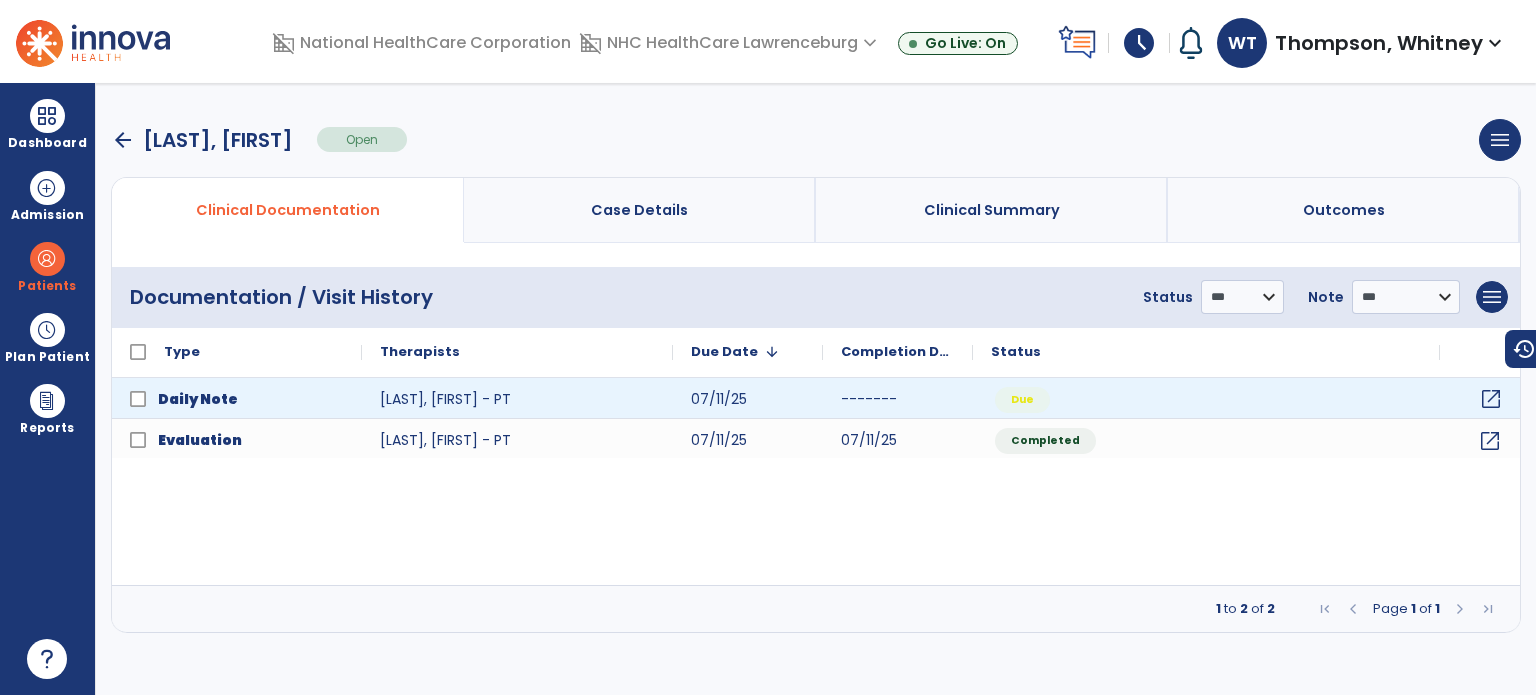 click on "open_in_new" 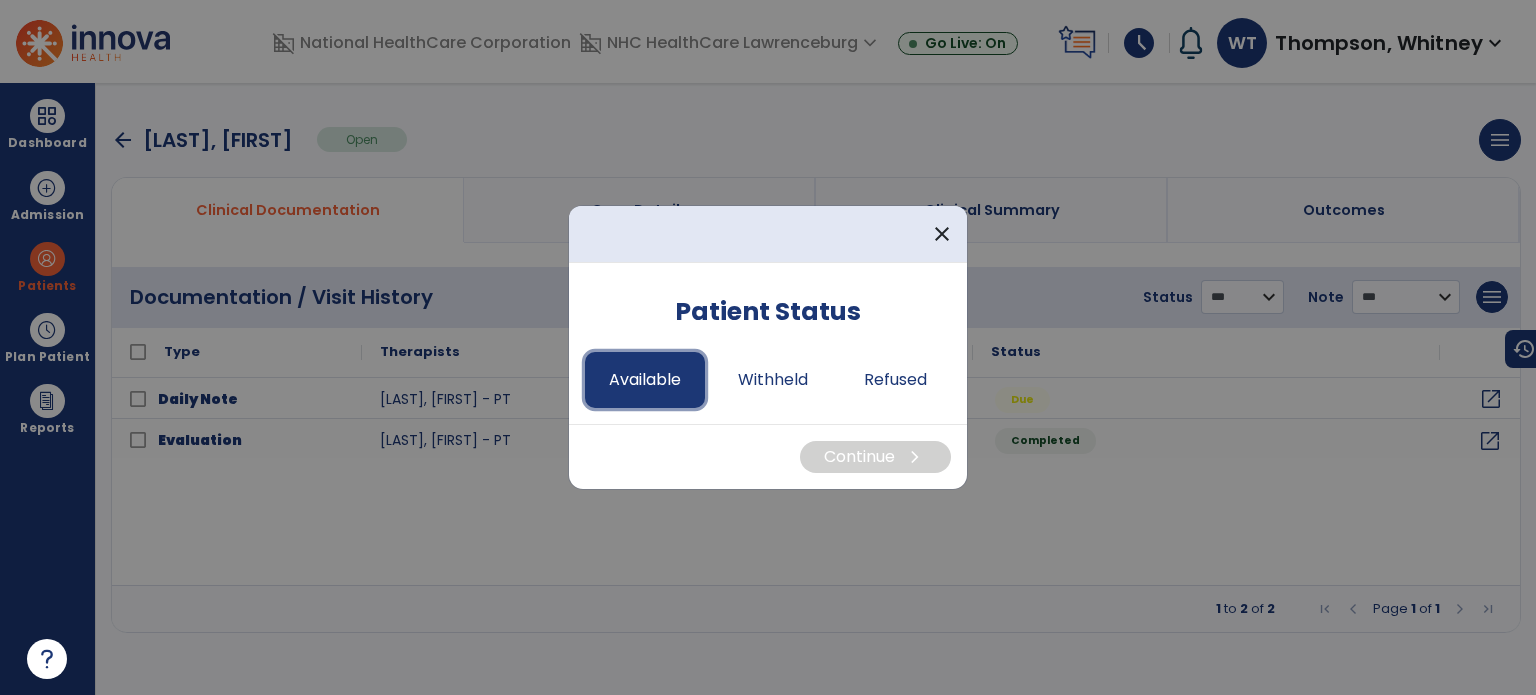 click on "Available" at bounding box center (645, 380) 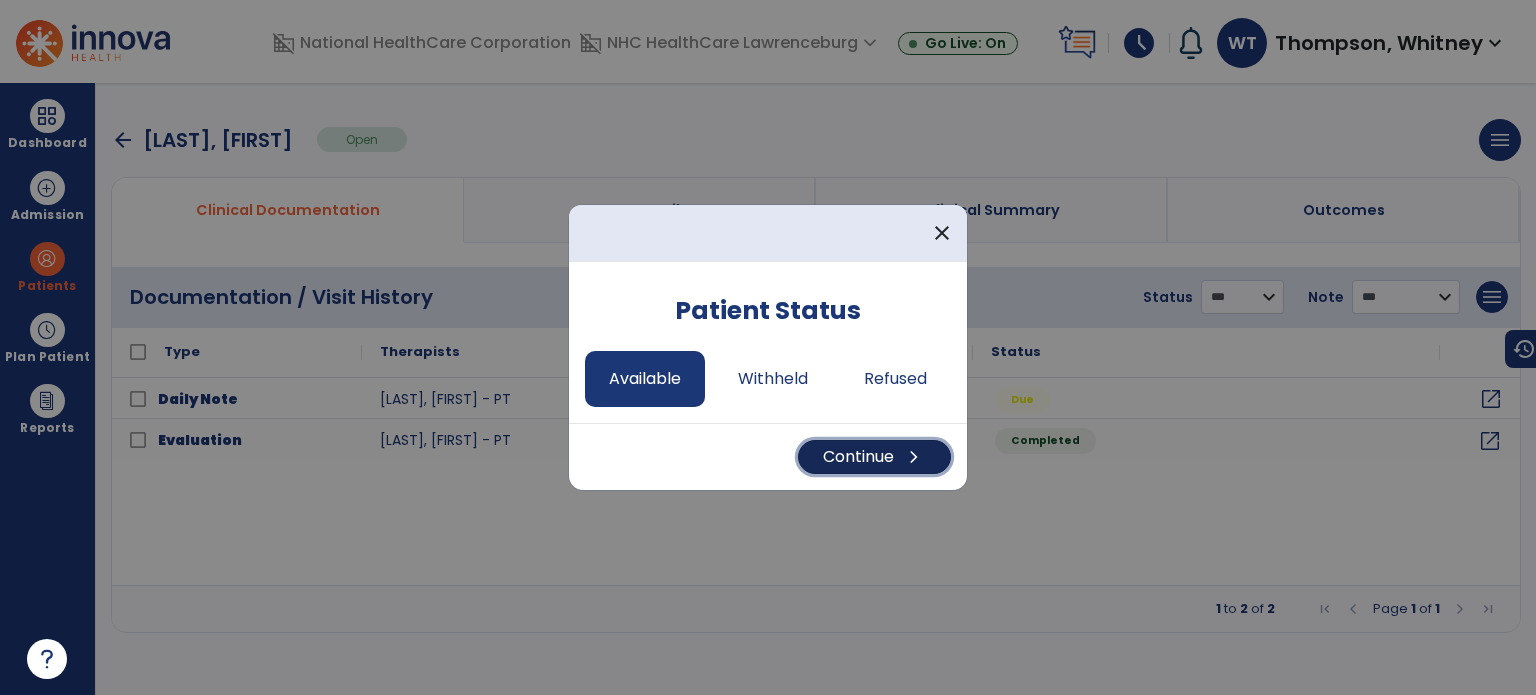 click on "Continue   chevron_right" at bounding box center [874, 457] 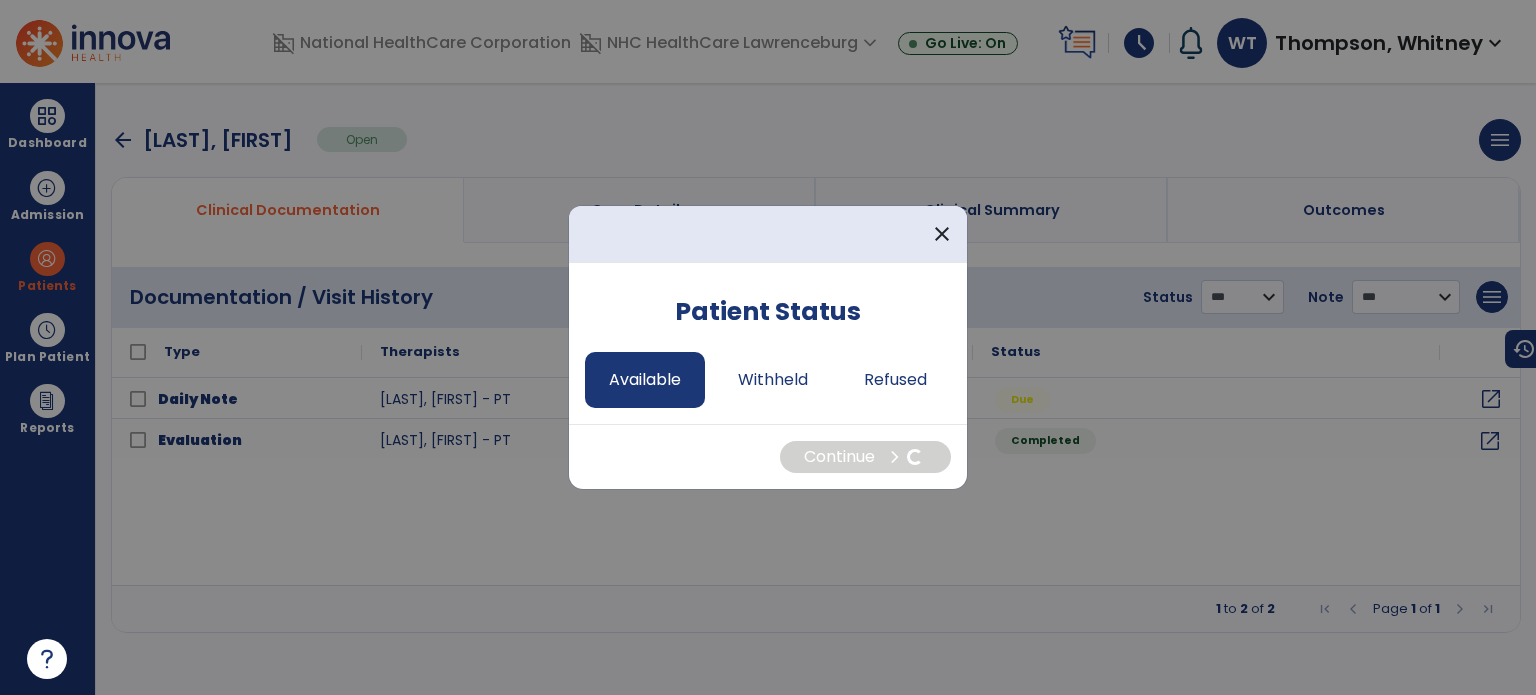 select on "*" 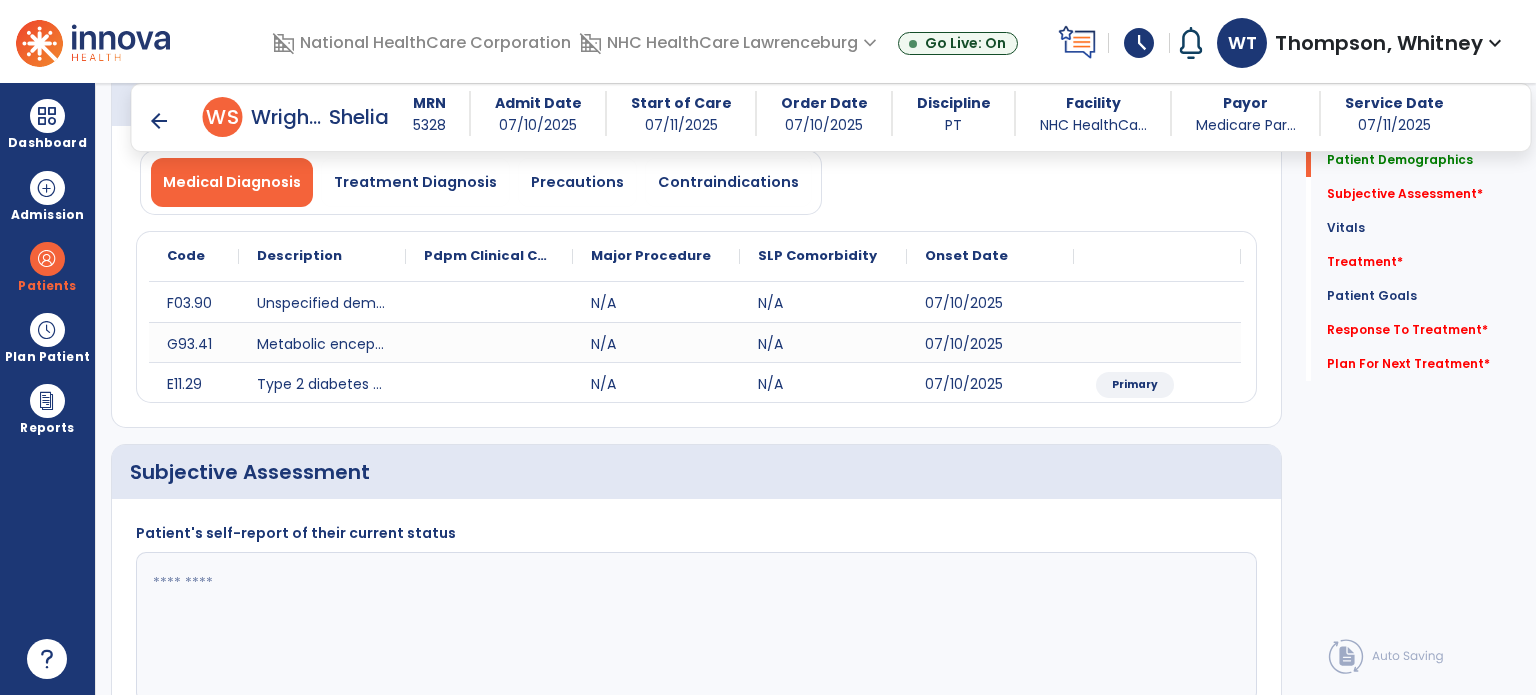 scroll, scrollTop: 400, scrollLeft: 0, axis: vertical 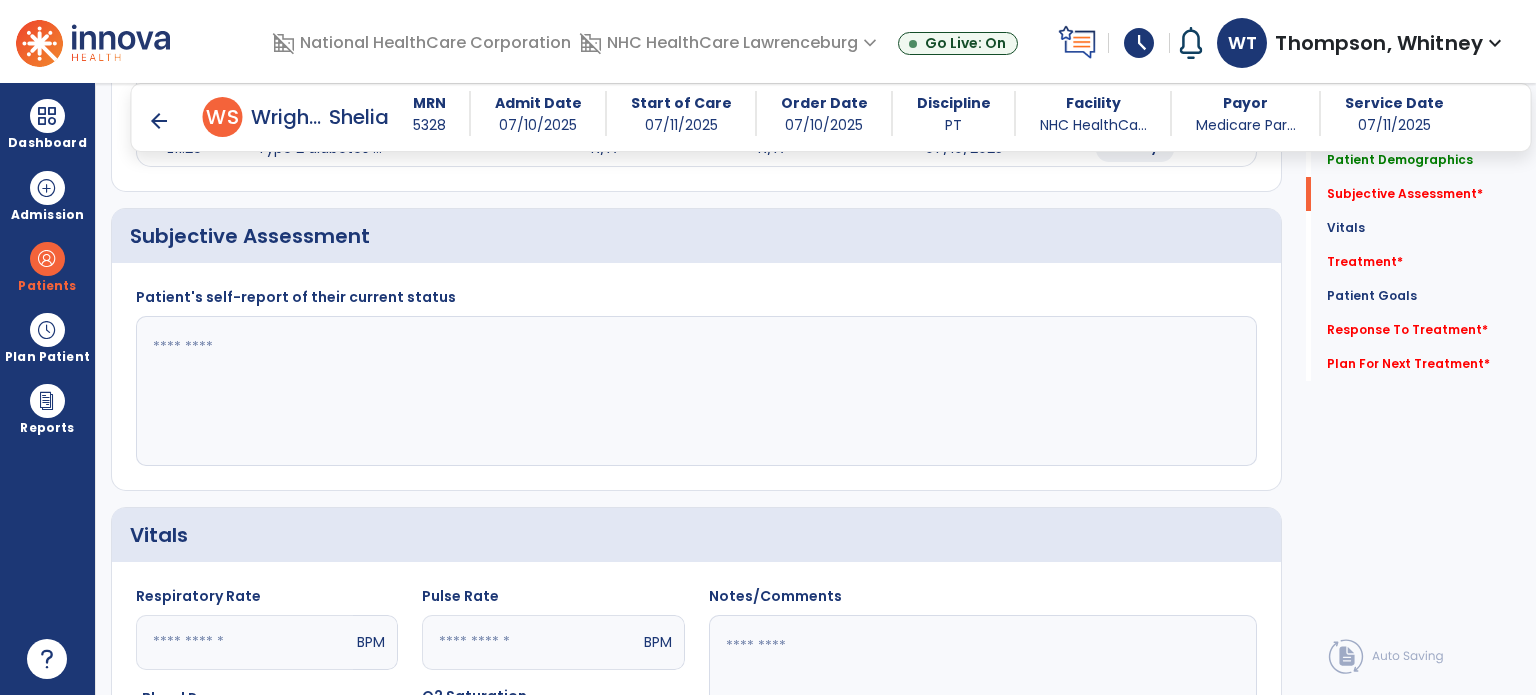 click 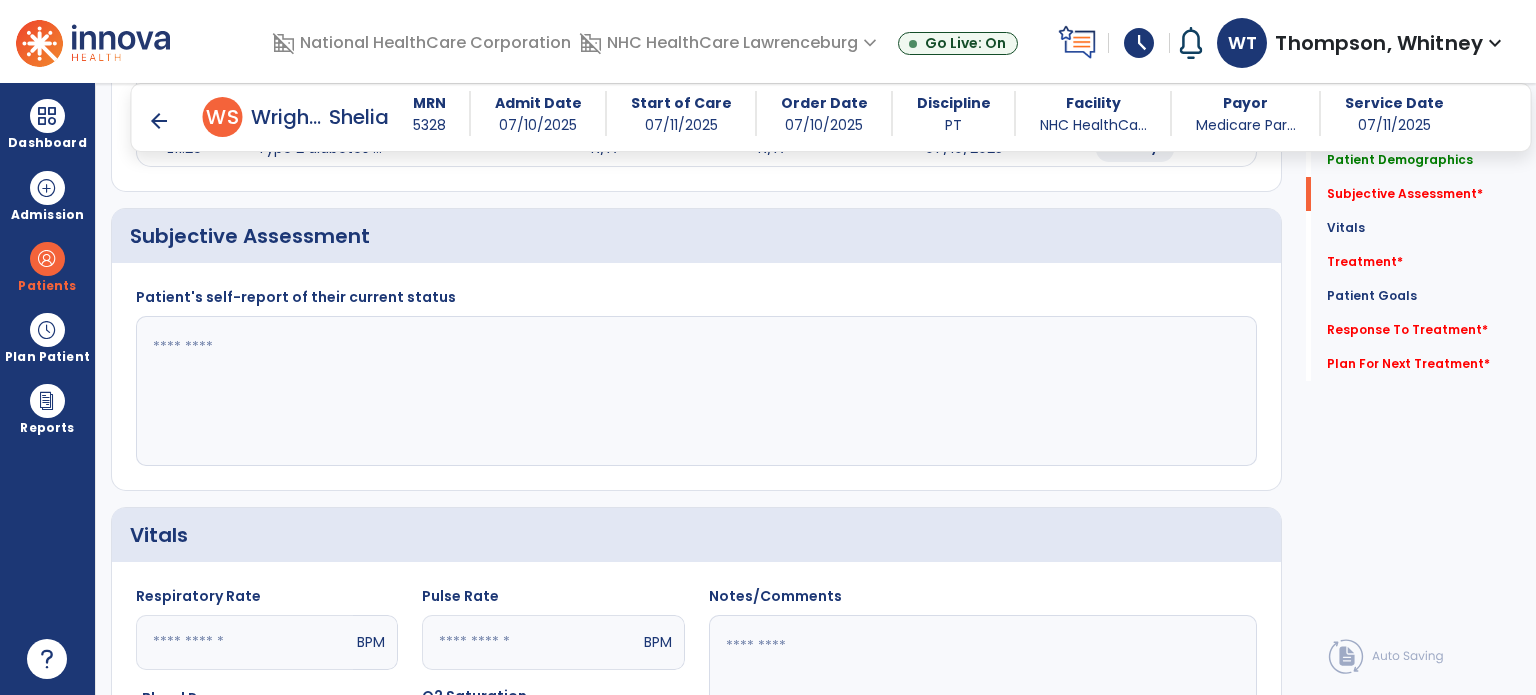 paste on "**********" 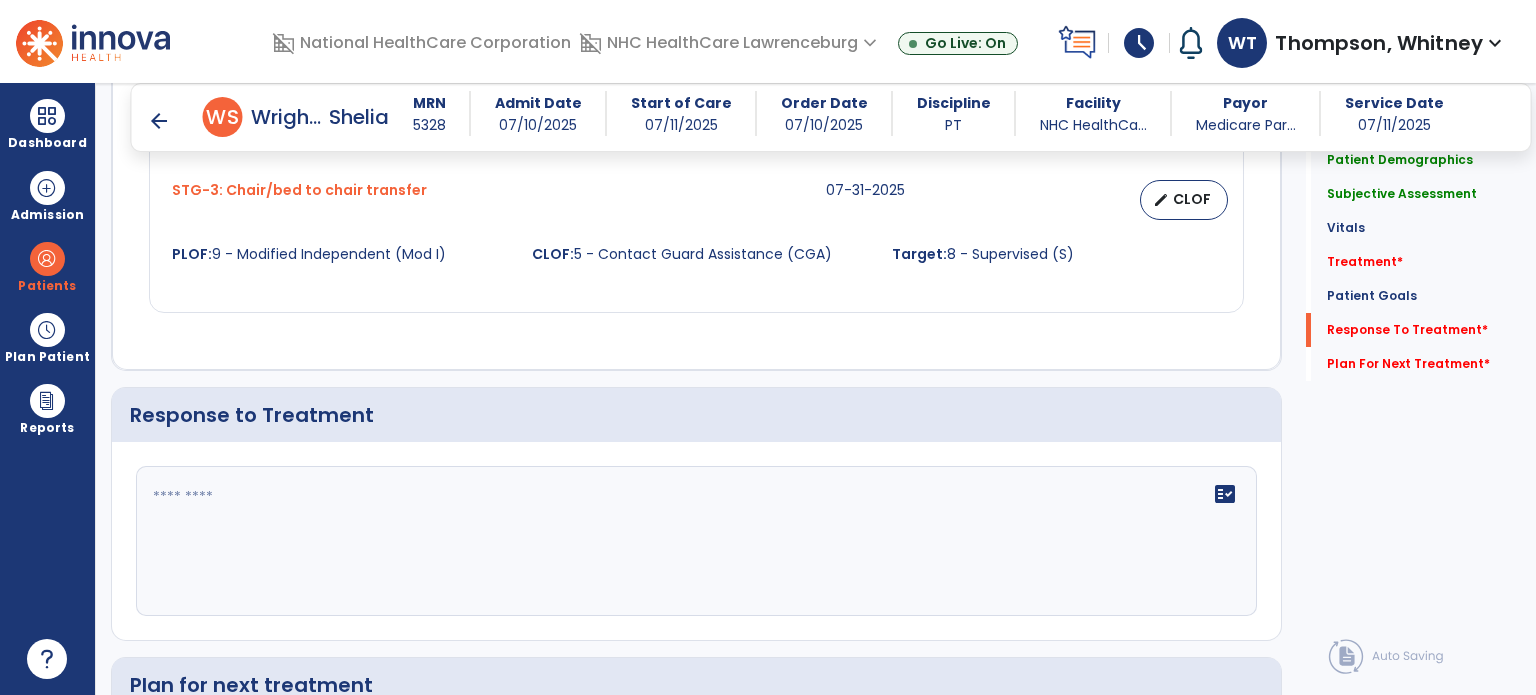 scroll, scrollTop: 2899, scrollLeft: 0, axis: vertical 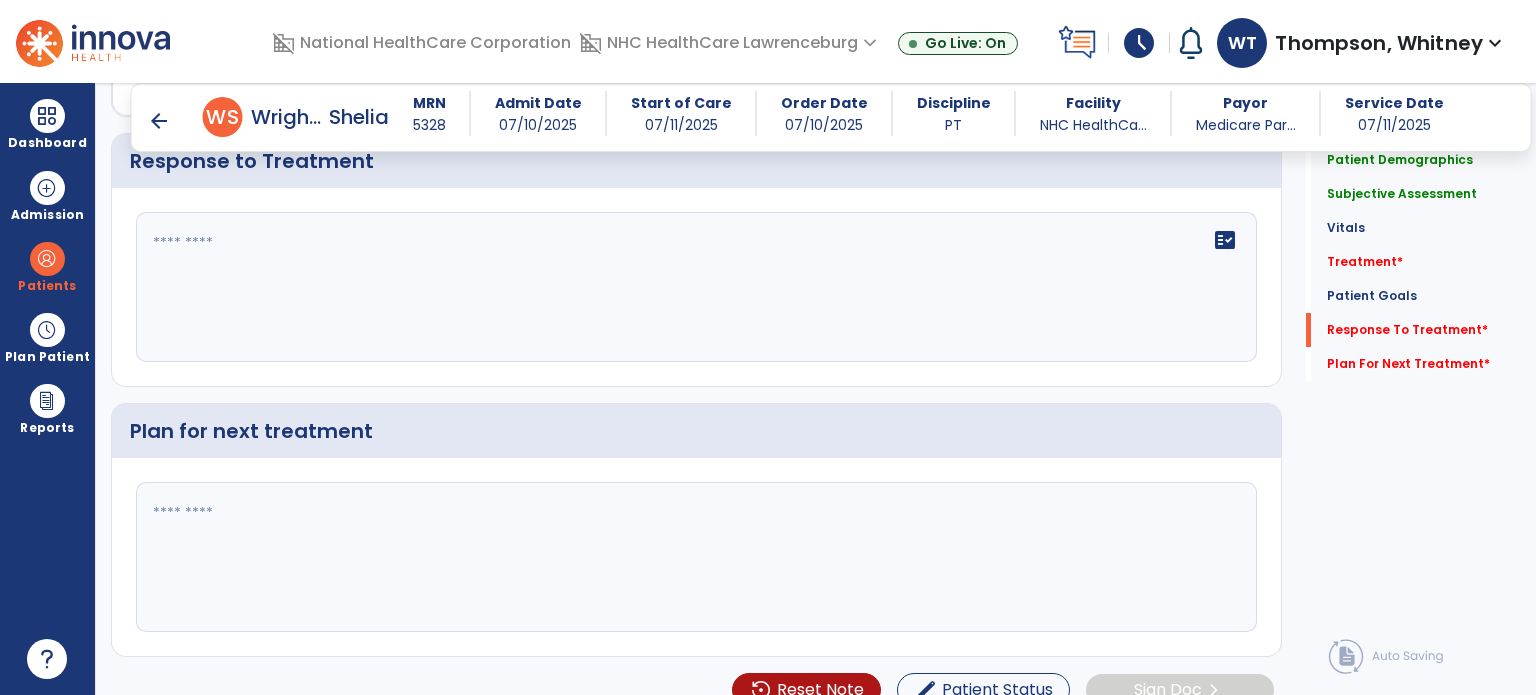 type on "**********" 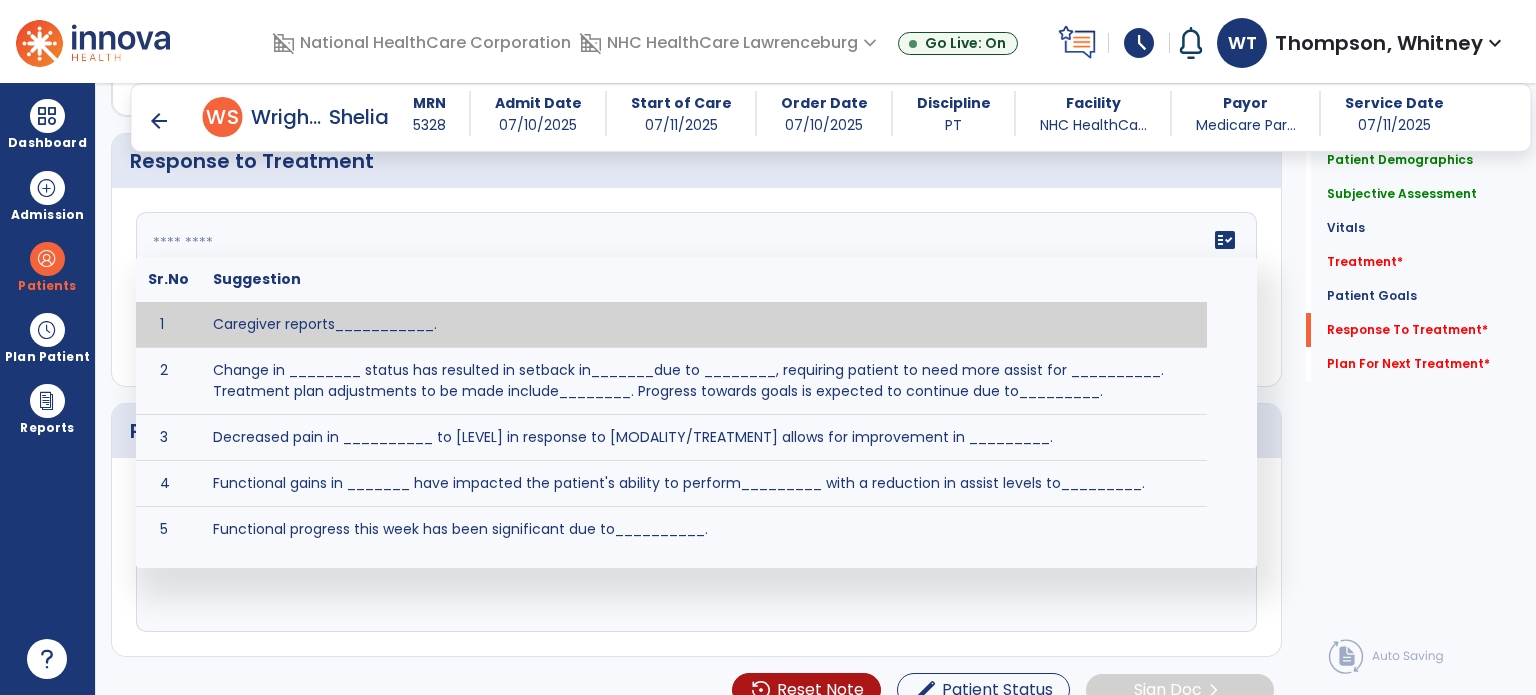 paste on "**********" 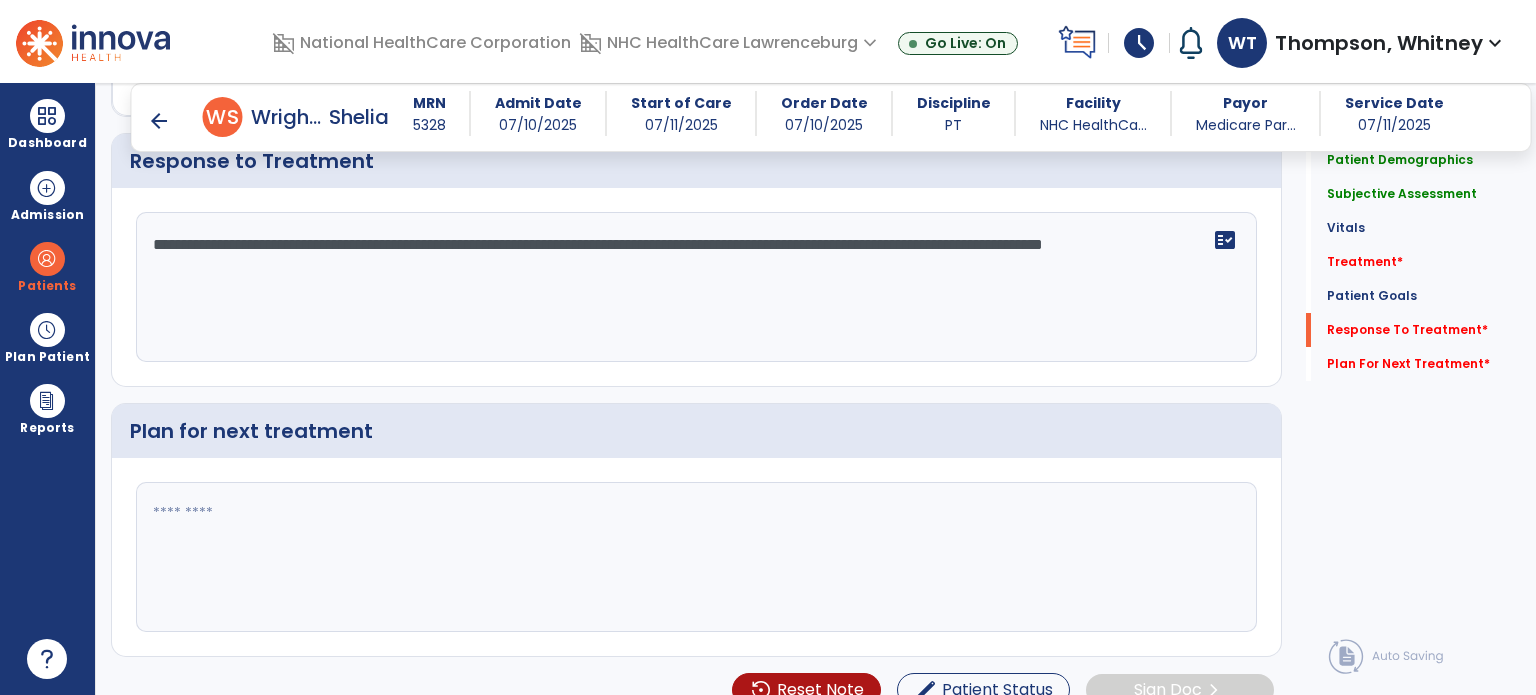 paste on "**********" 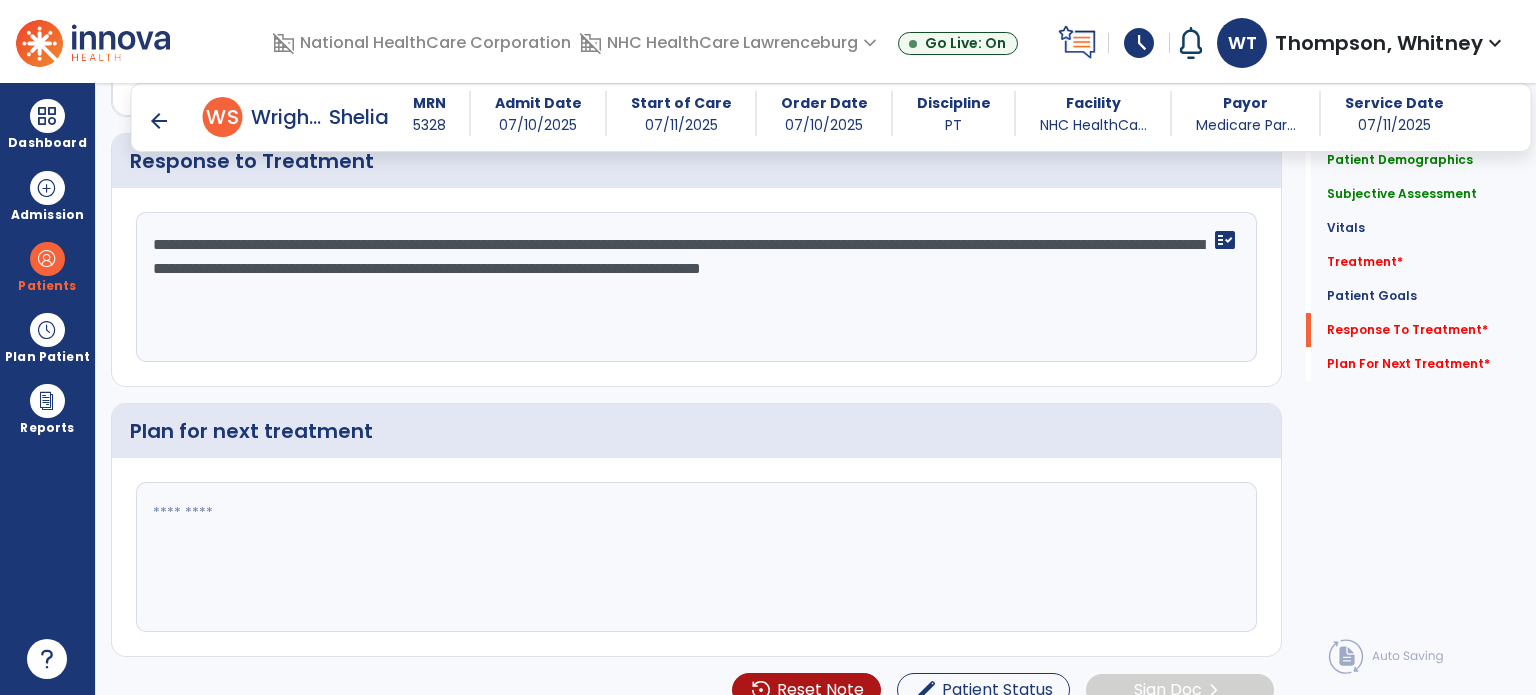 type on "**********" 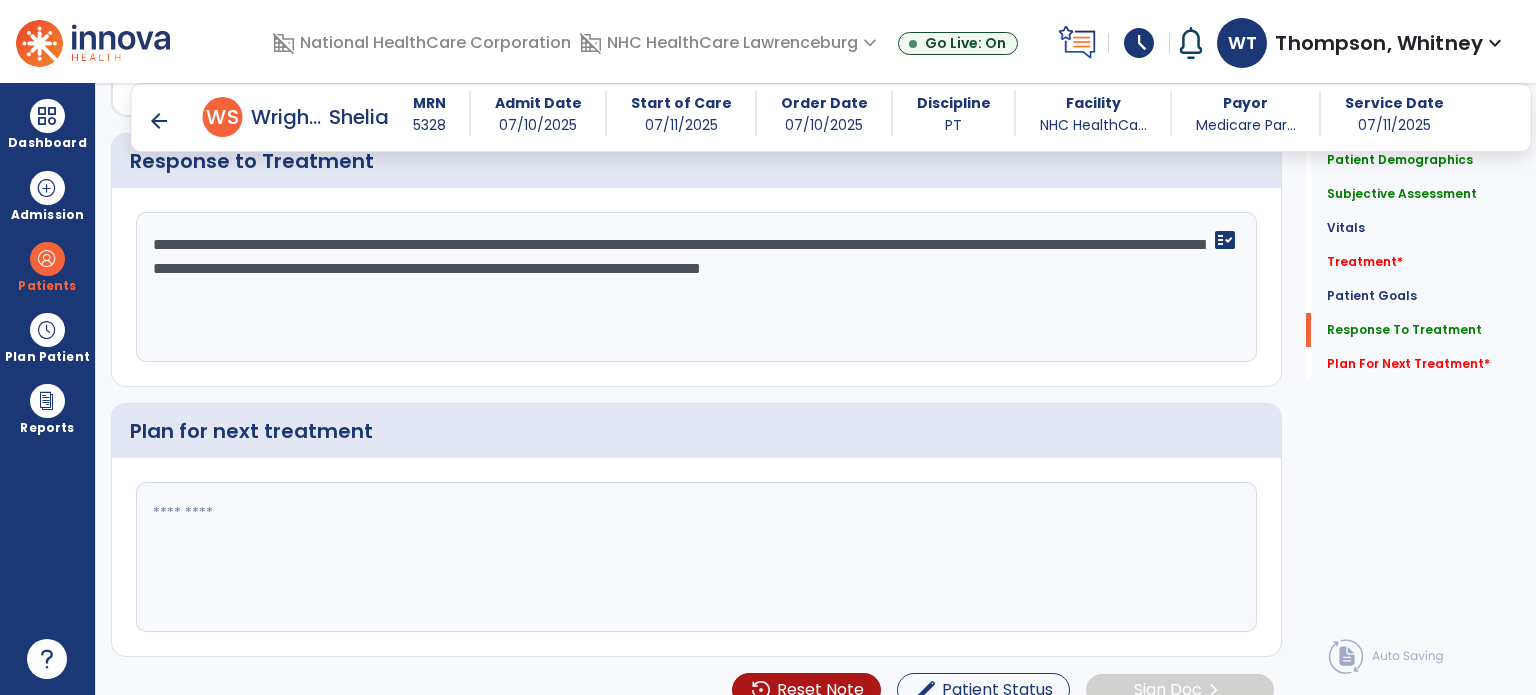 type on "*" 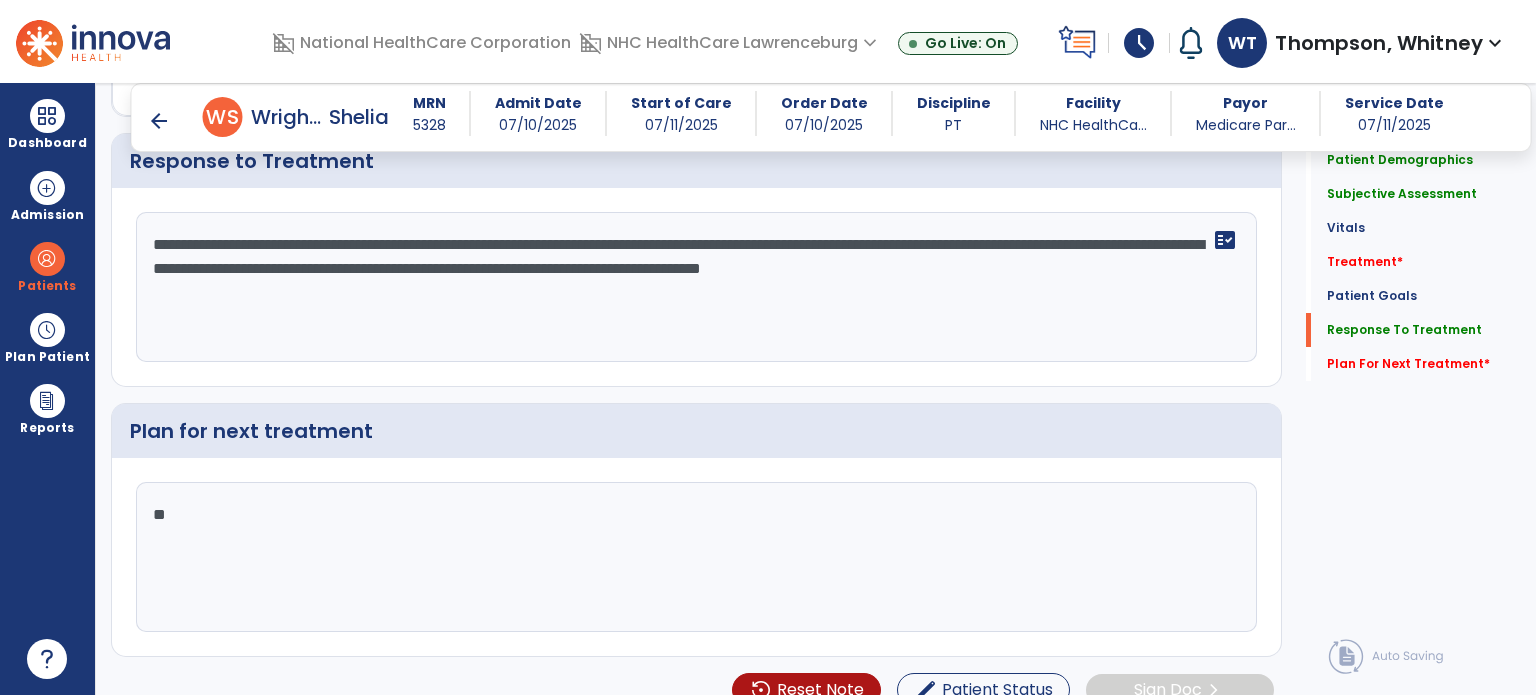 type on "*" 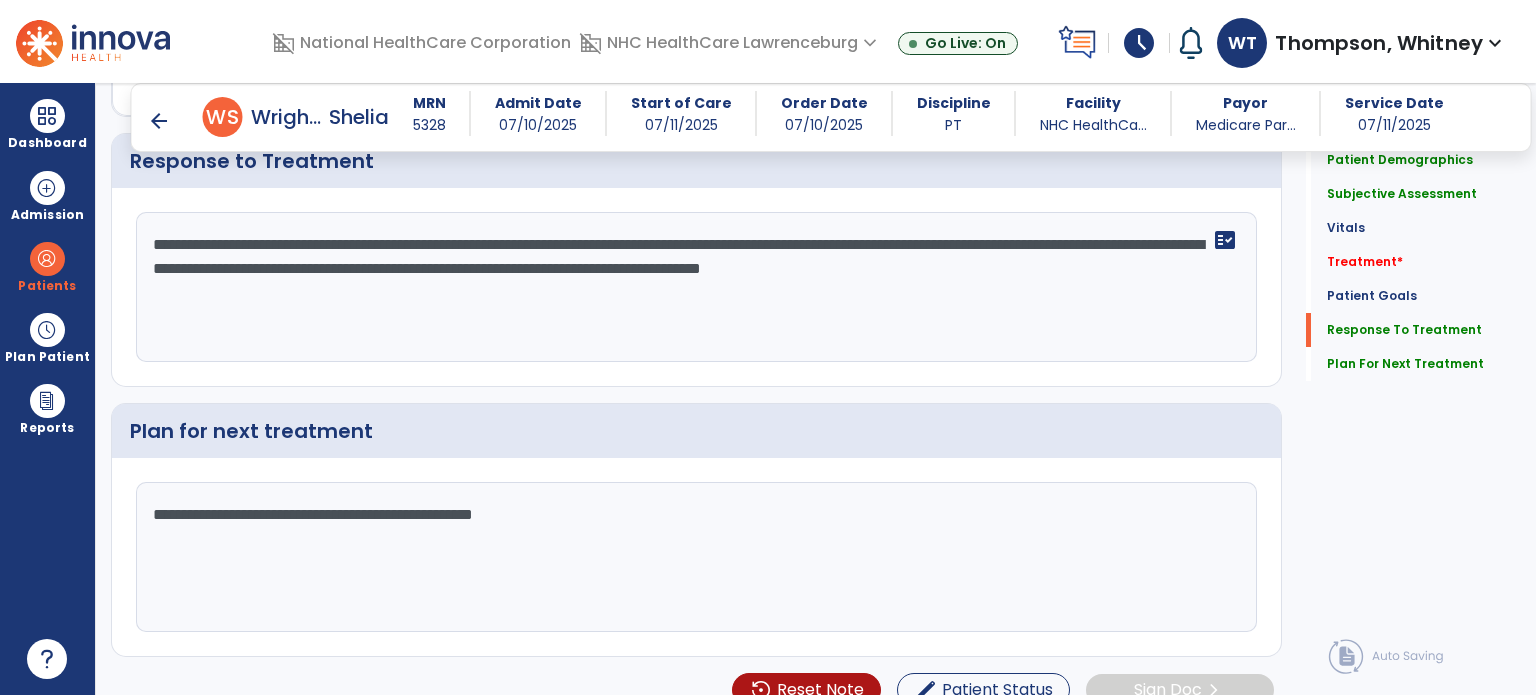 type on "**********" 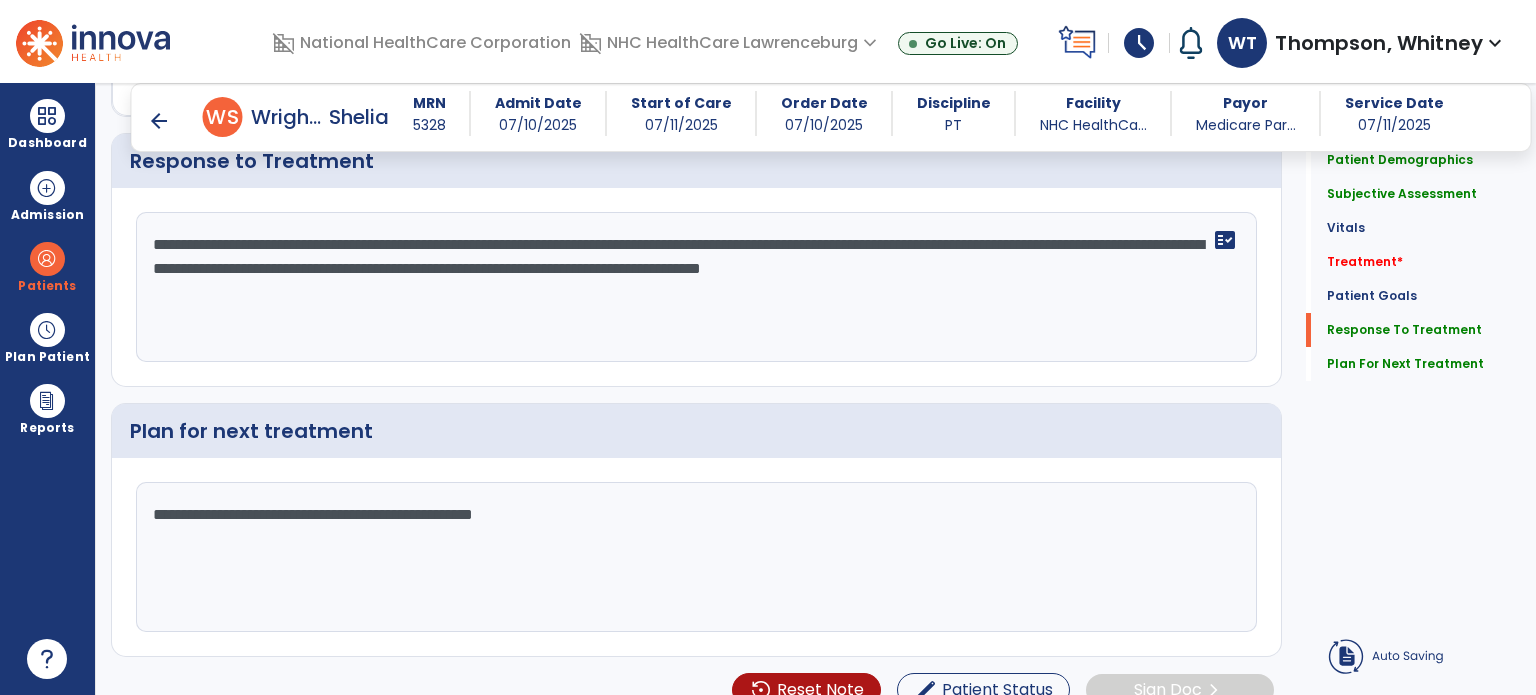 click on "**********" 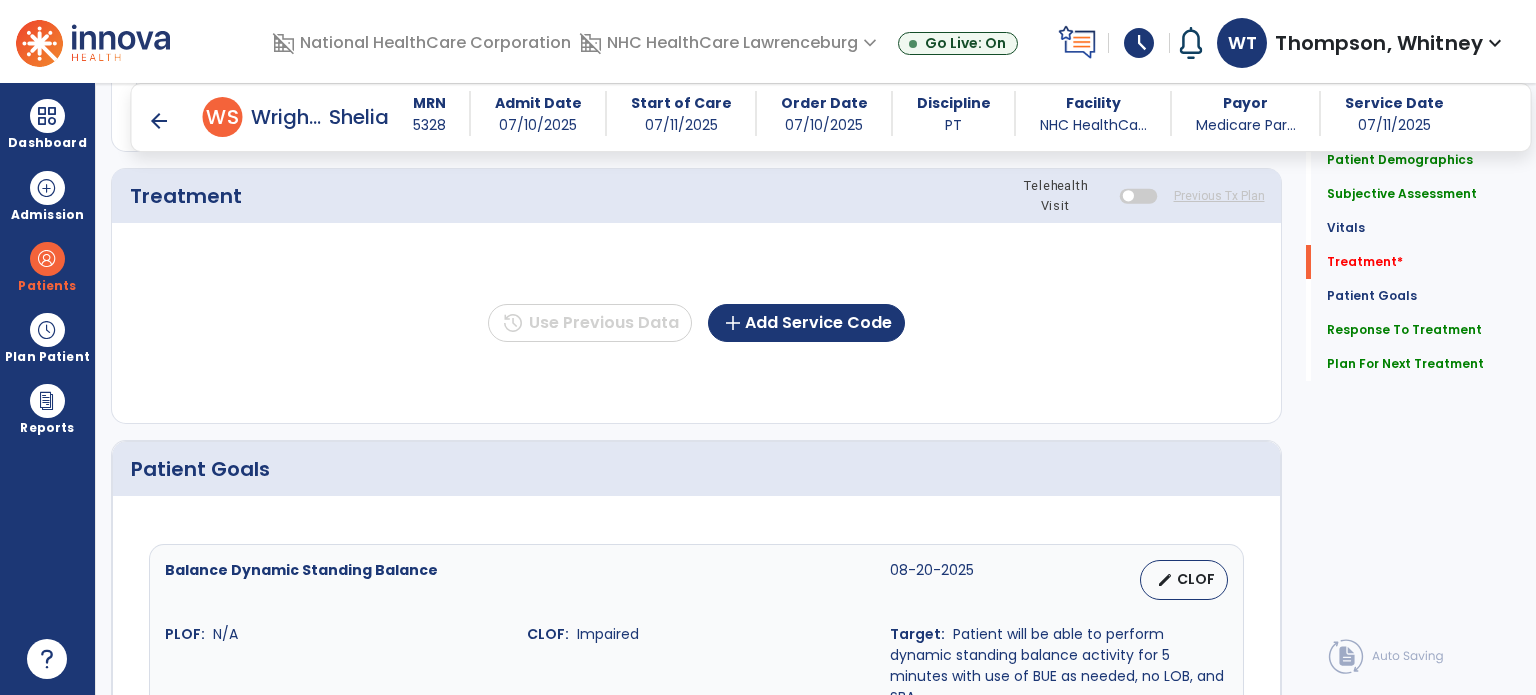 scroll, scrollTop: 1099, scrollLeft: 0, axis: vertical 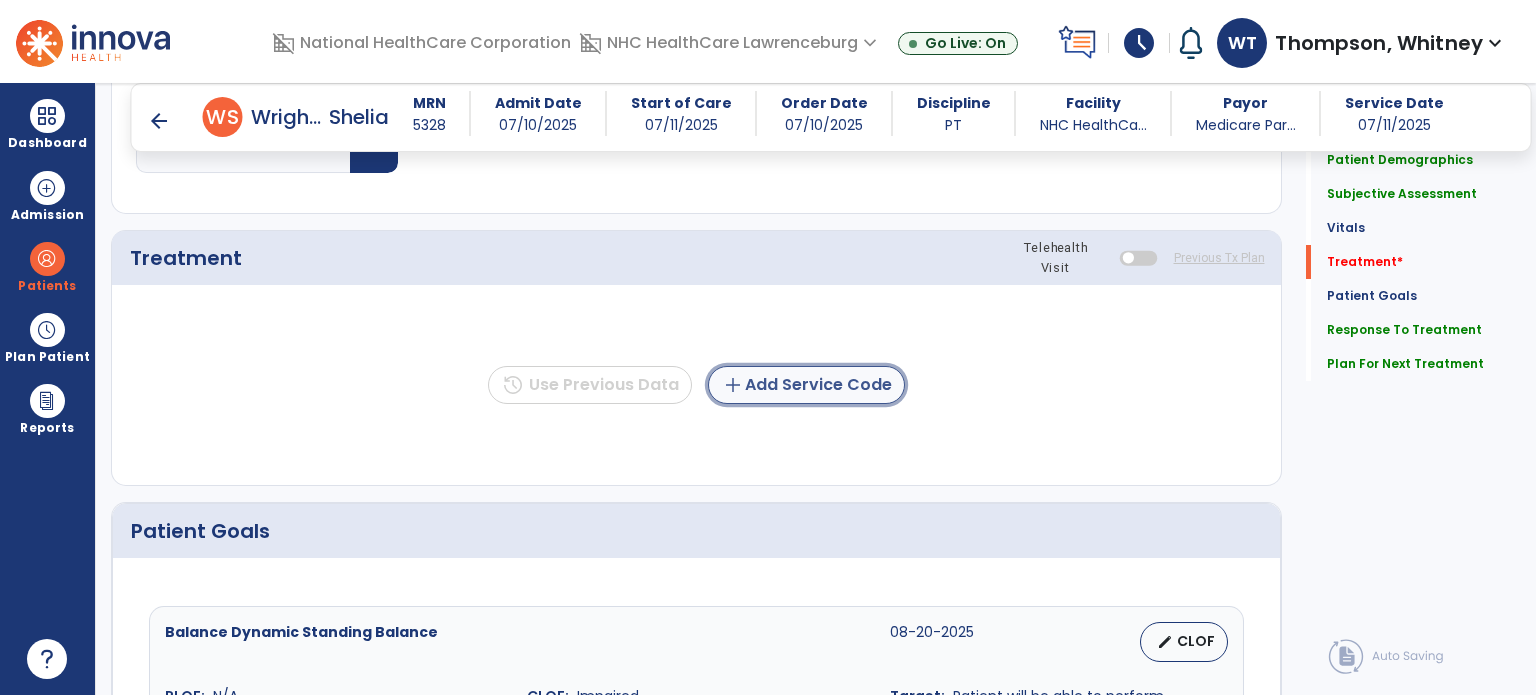 click on "add  Add Service Code" 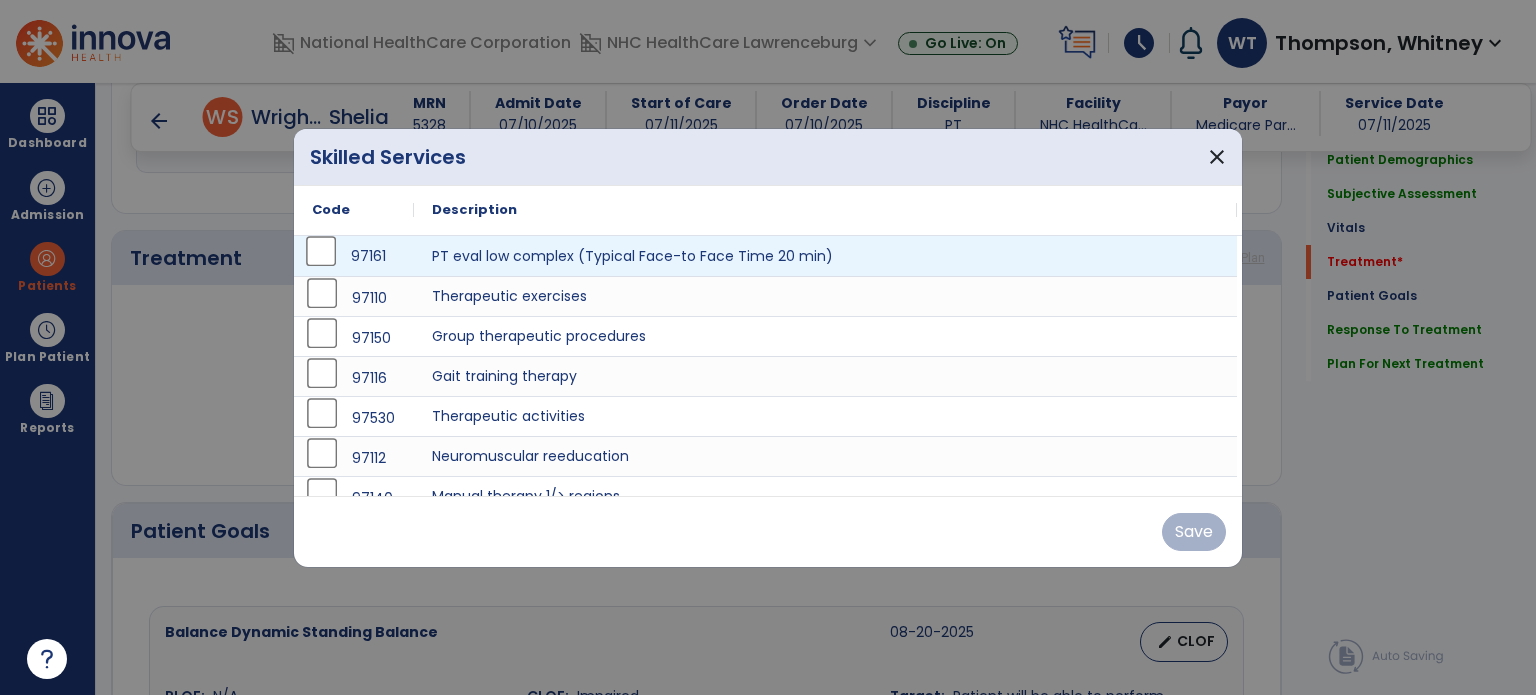 click on "97161" at bounding box center (354, 256) 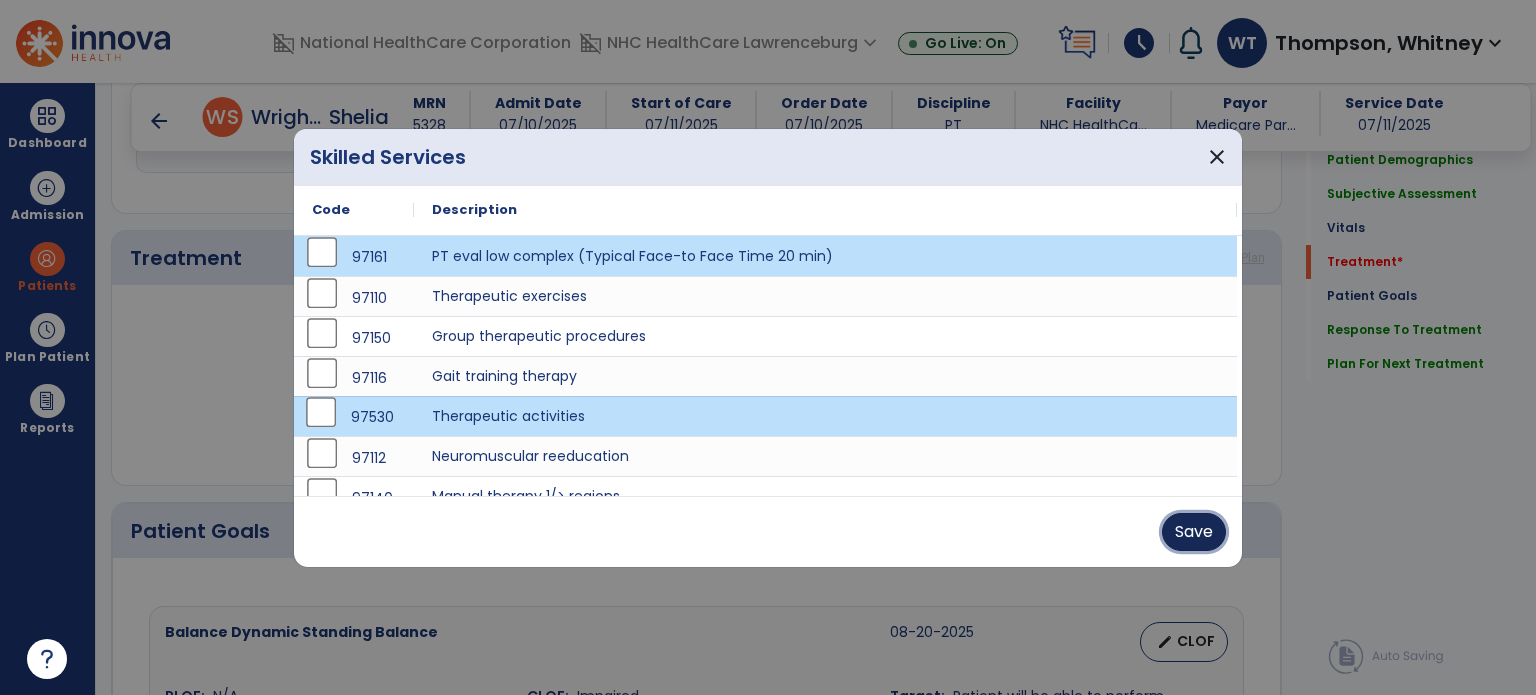 click on "Save" at bounding box center (1194, 532) 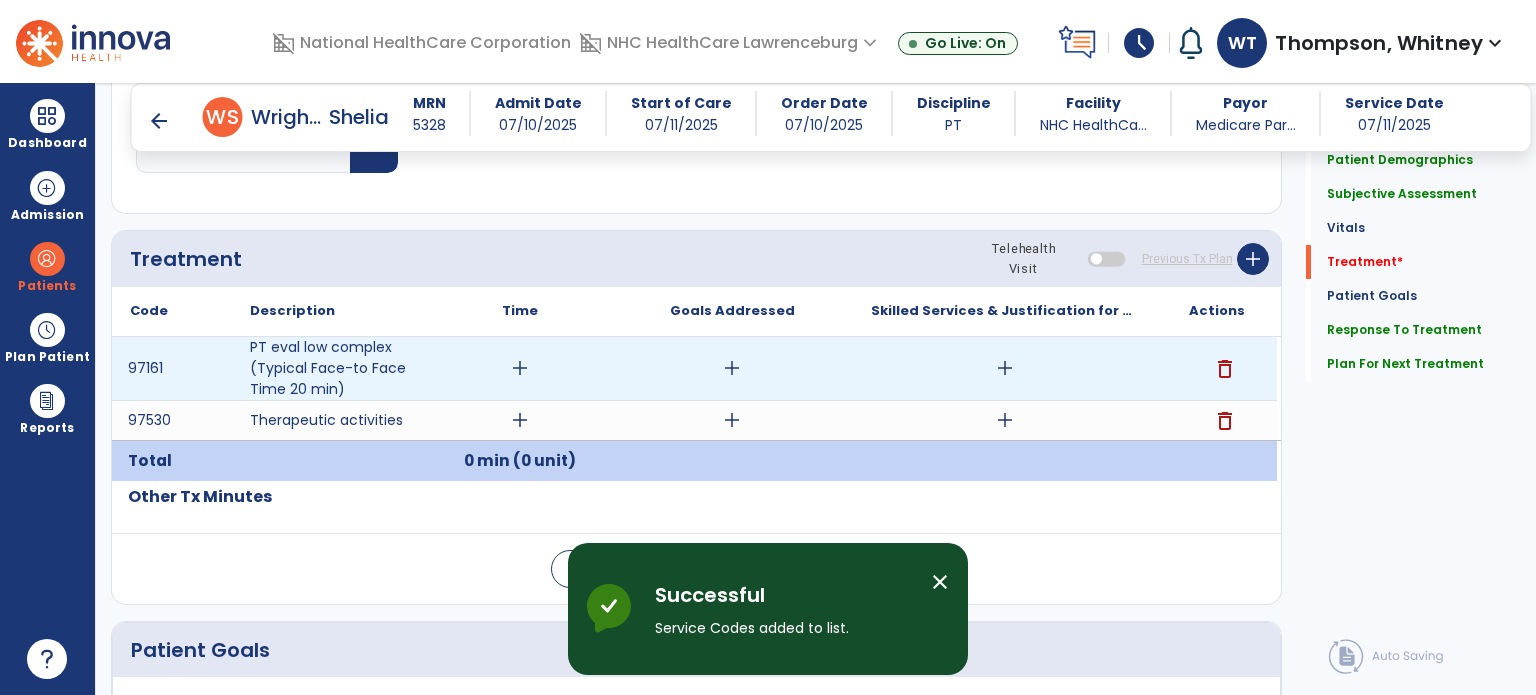 click on "add" at bounding box center (520, 368) 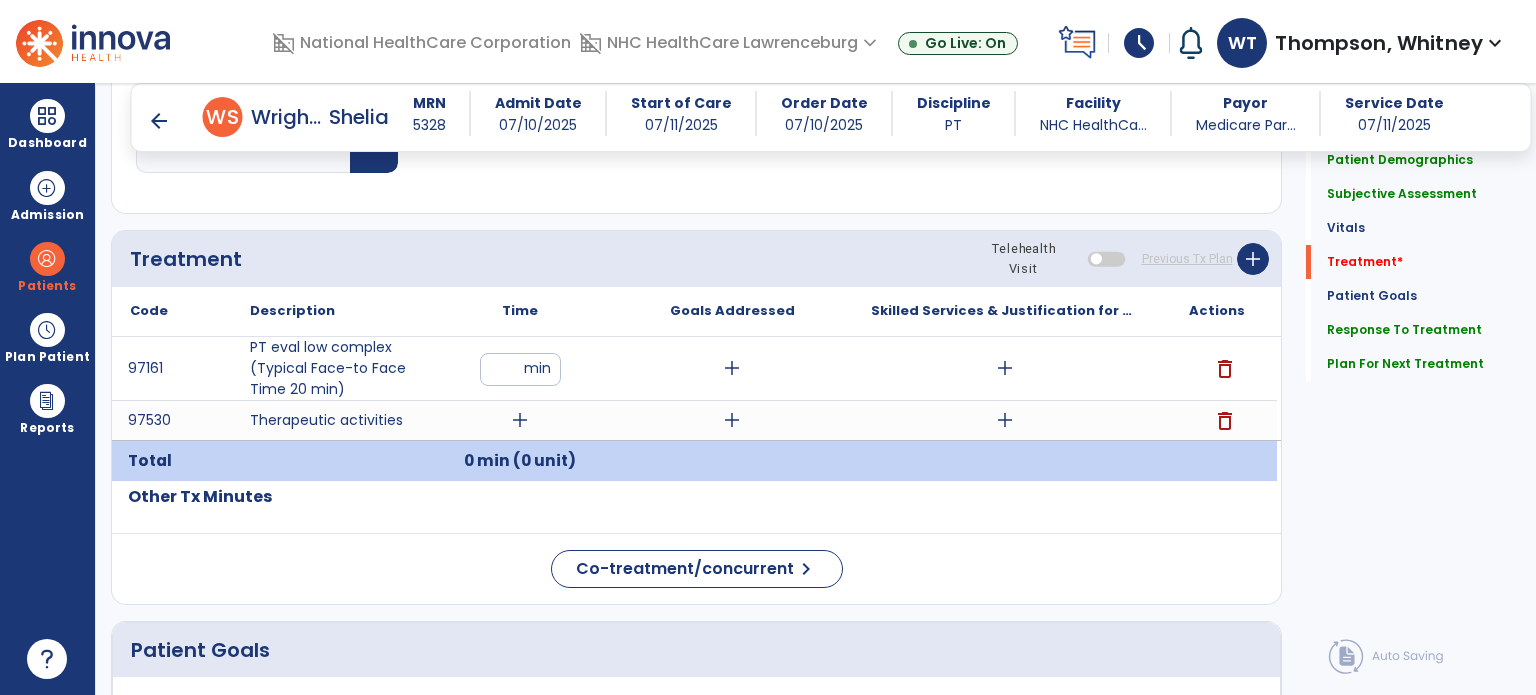 type on "**" 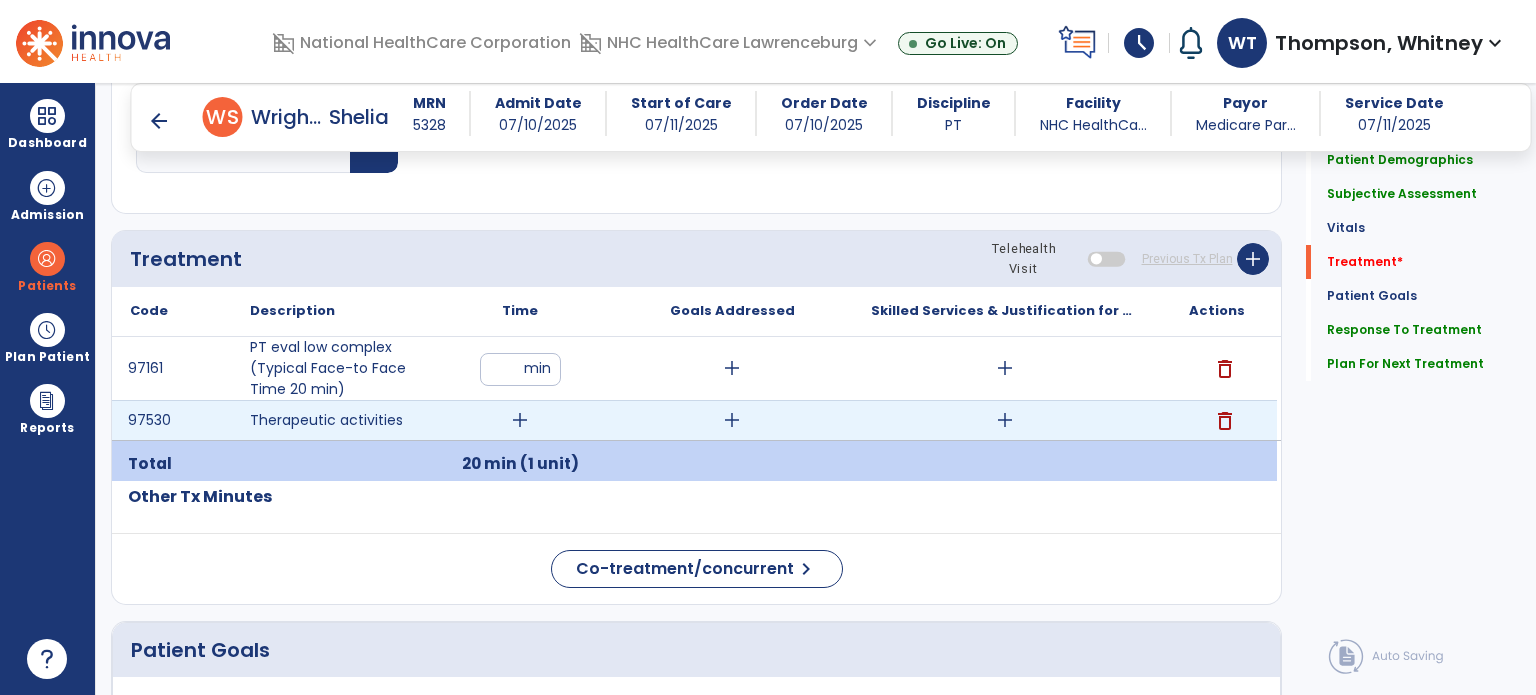 click on "add" at bounding box center [520, 420] 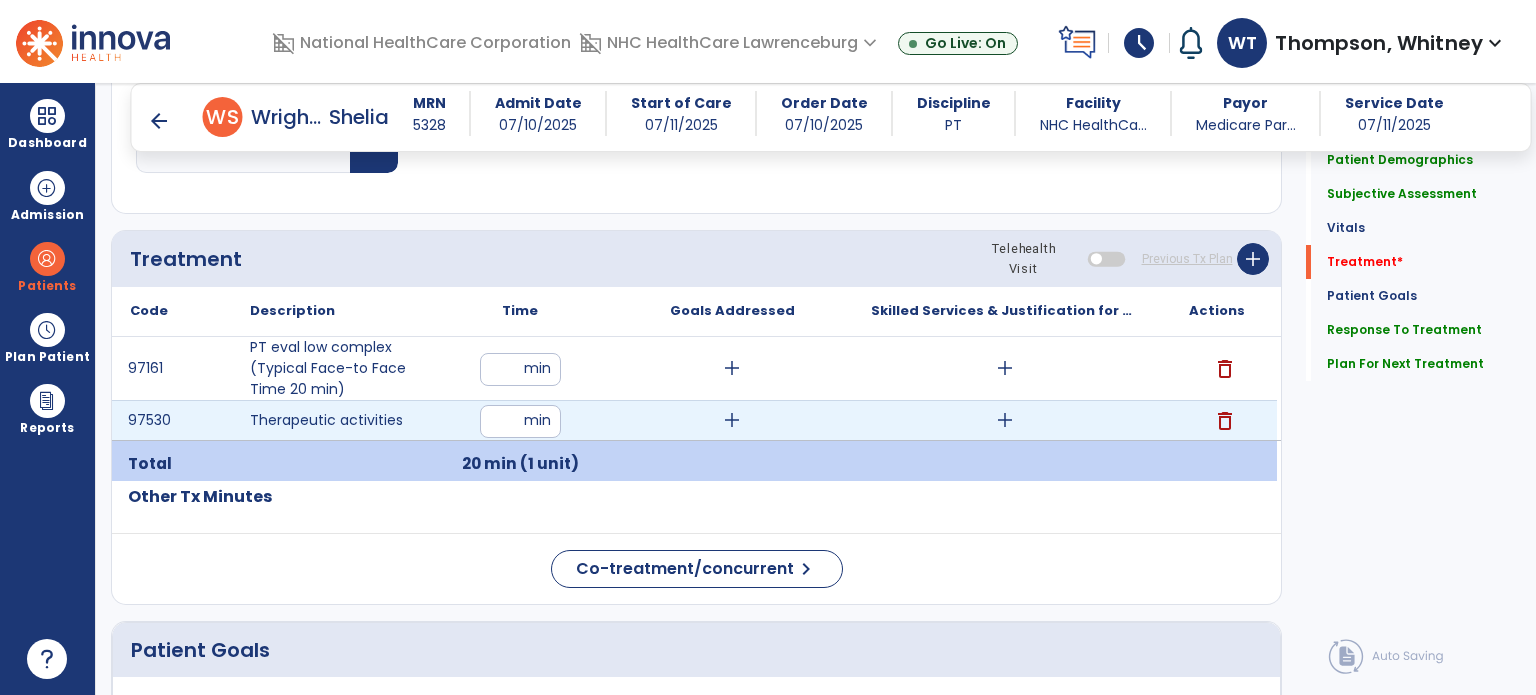 type on "*" 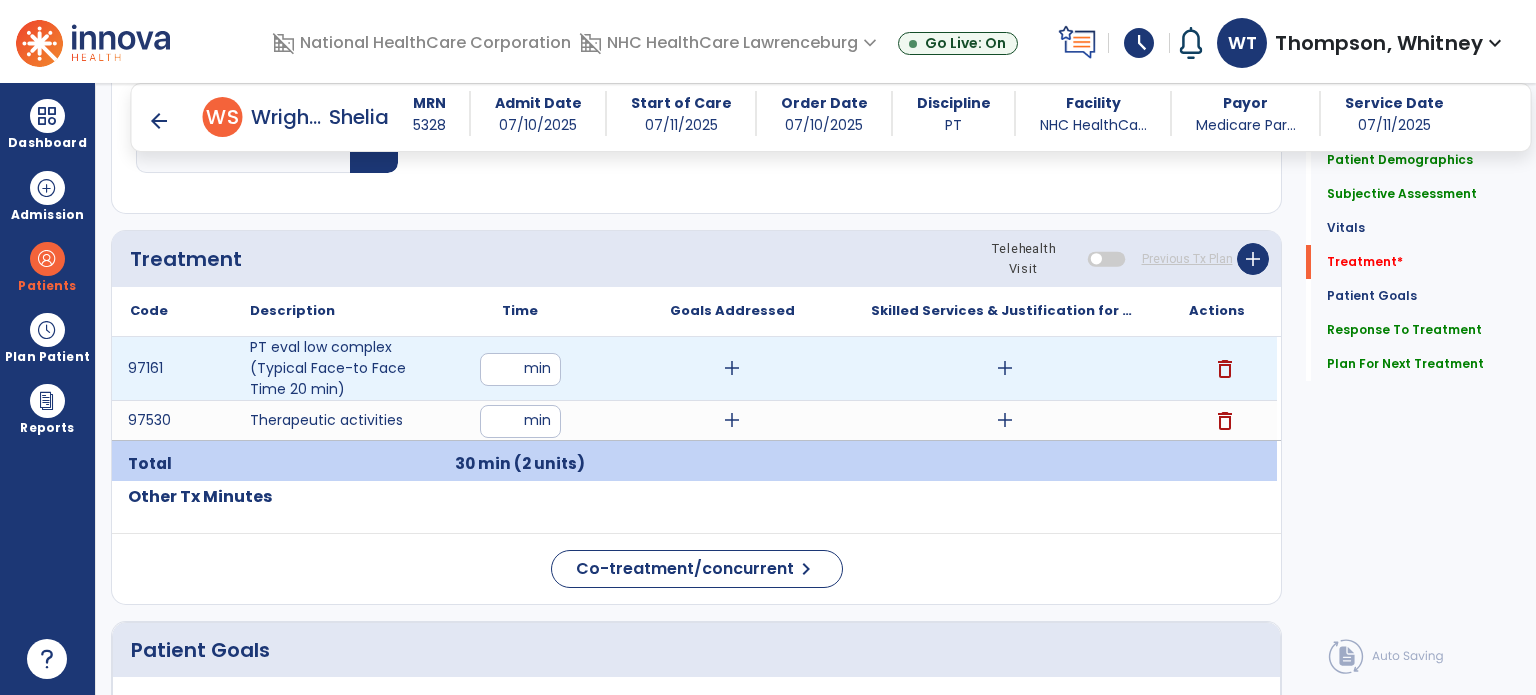 click on "add" at bounding box center [1005, 368] 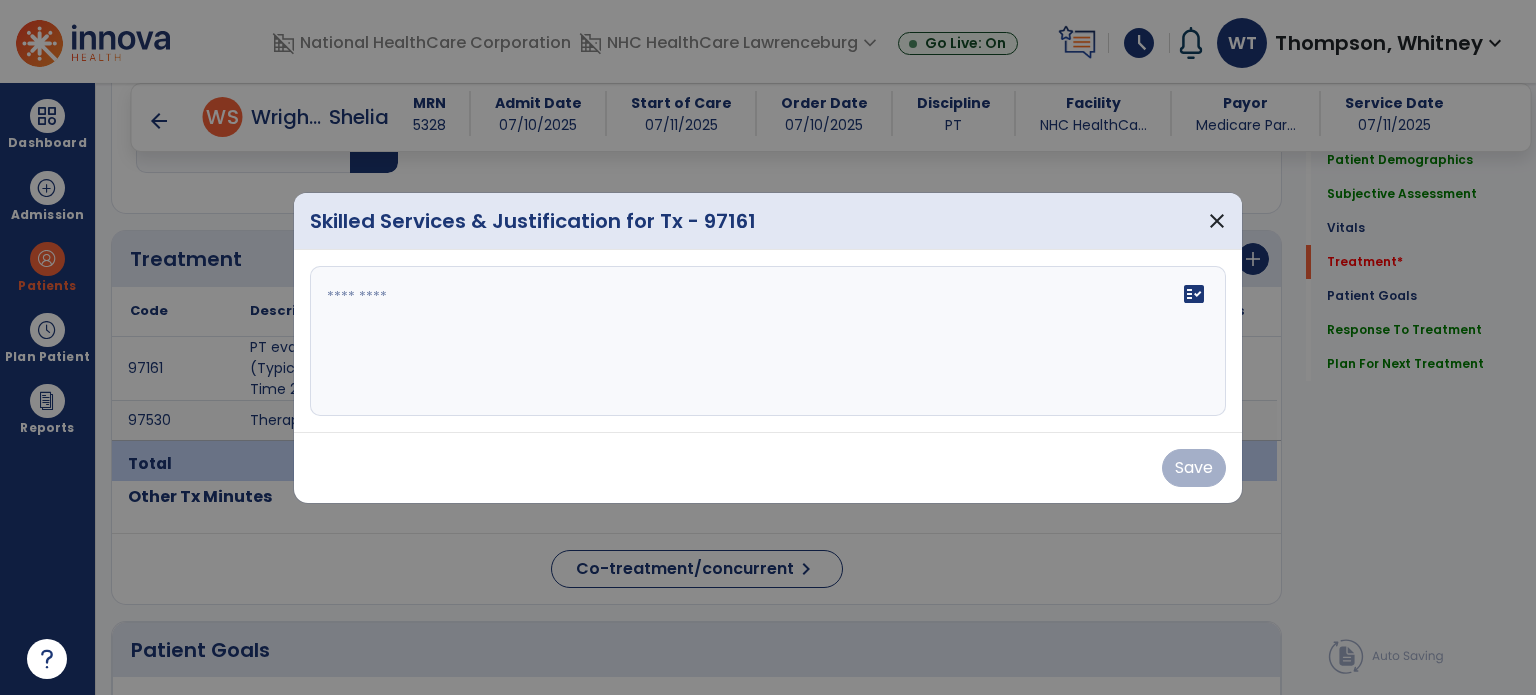 click on "fact_check" at bounding box center (768, 341) 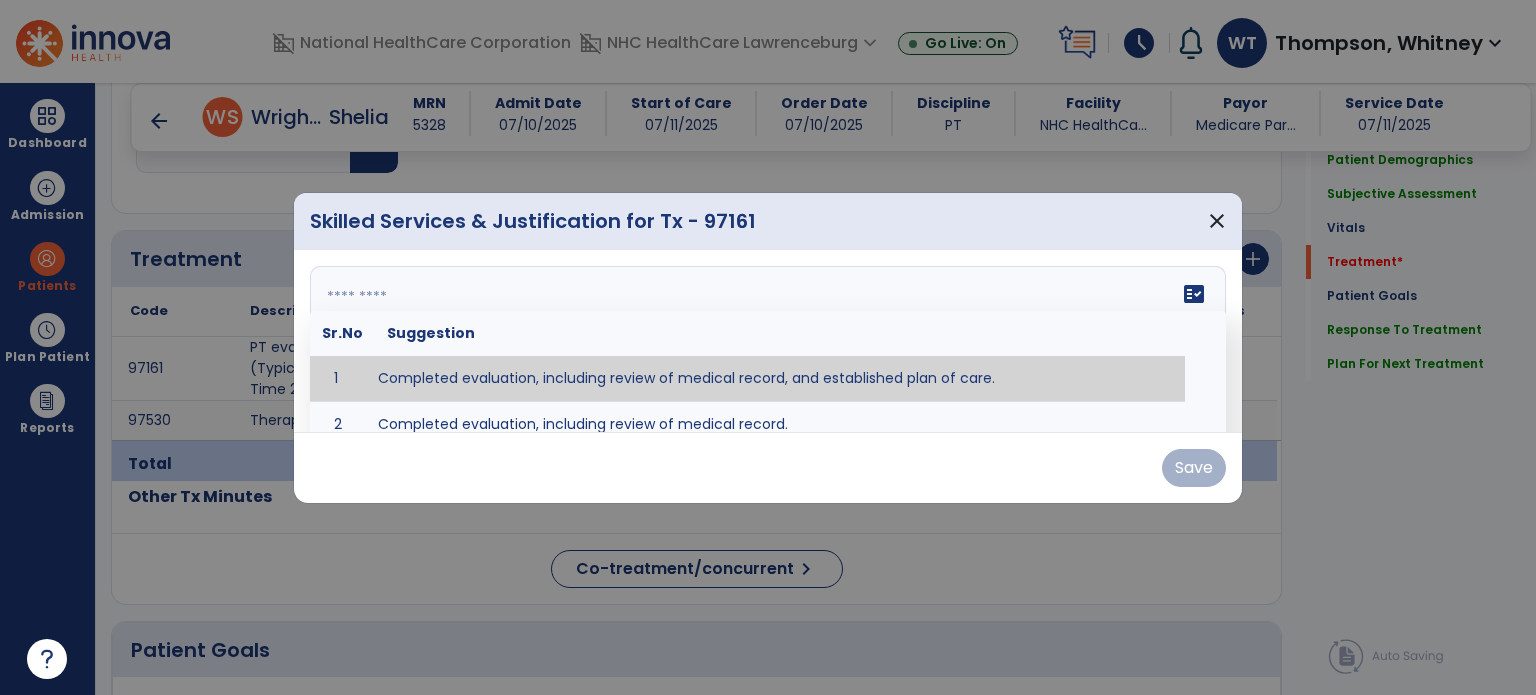 paste on "**********" 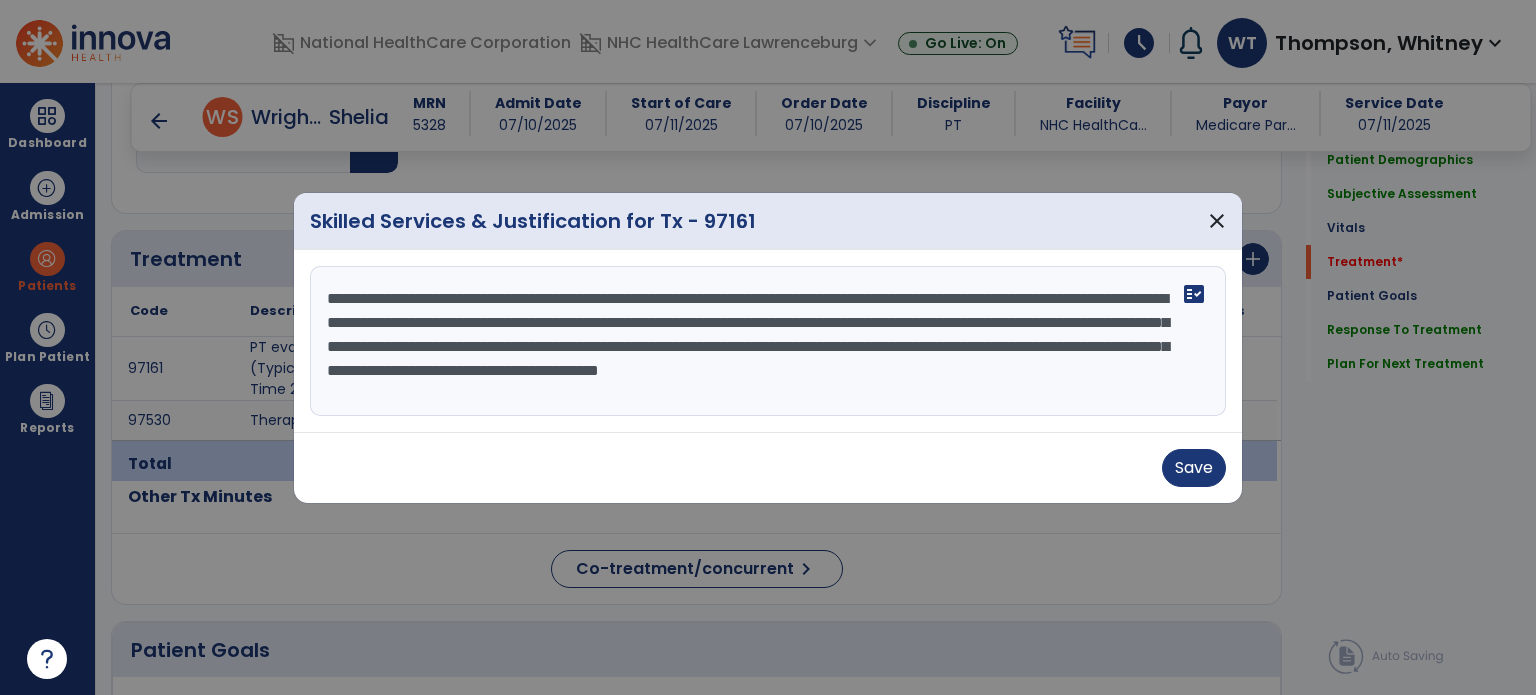 drag, startPoint x: 646, startPoint y: 387, endPoint x: 199, endPoint y: 236, distance: 471.81564 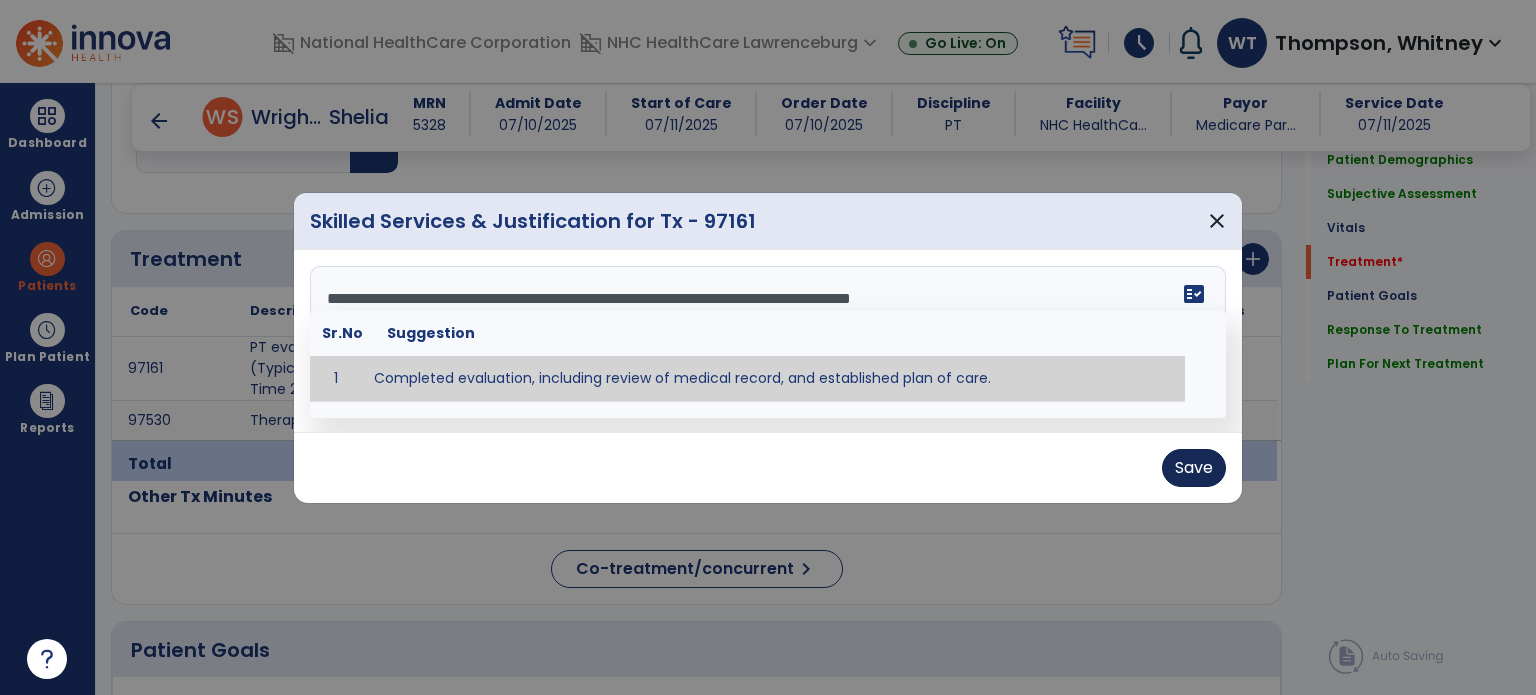 type on "**********" 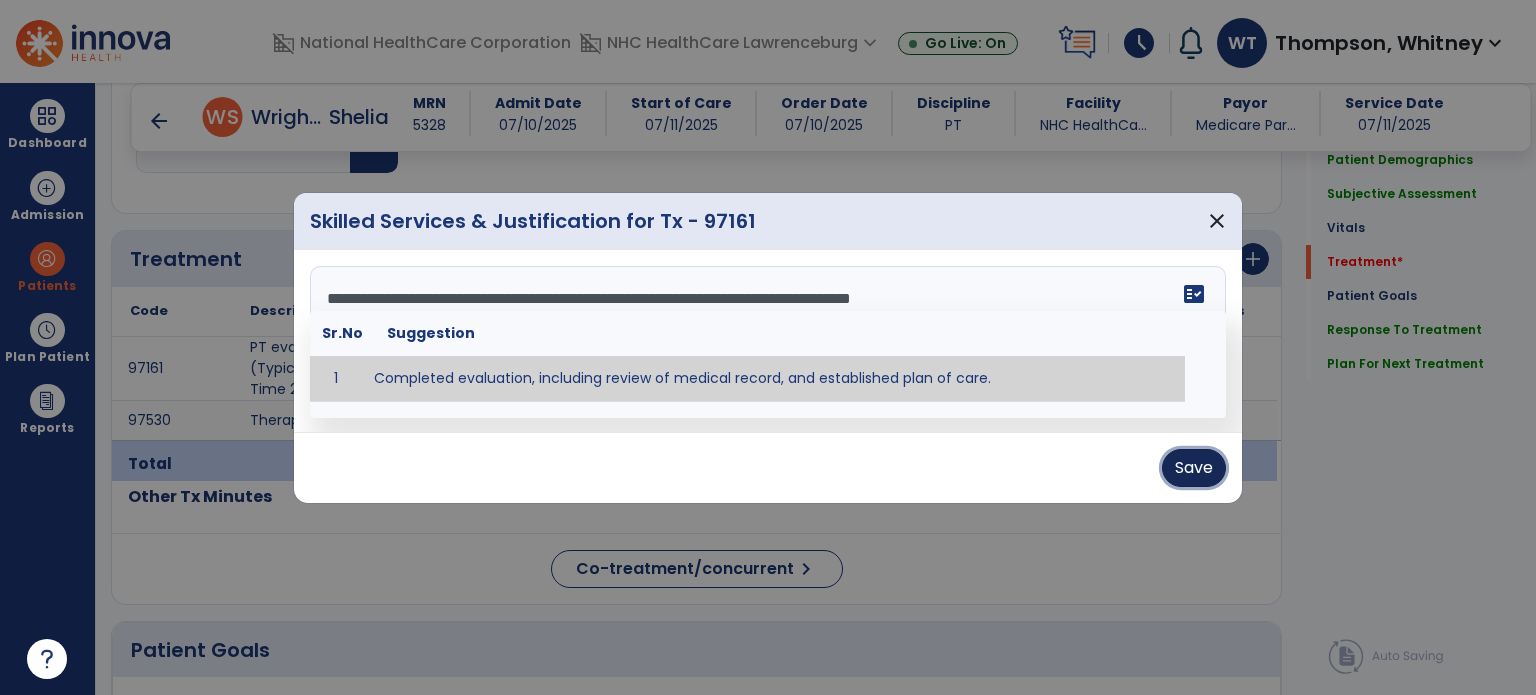 click on "Save" at bounding box center [1194, 468] 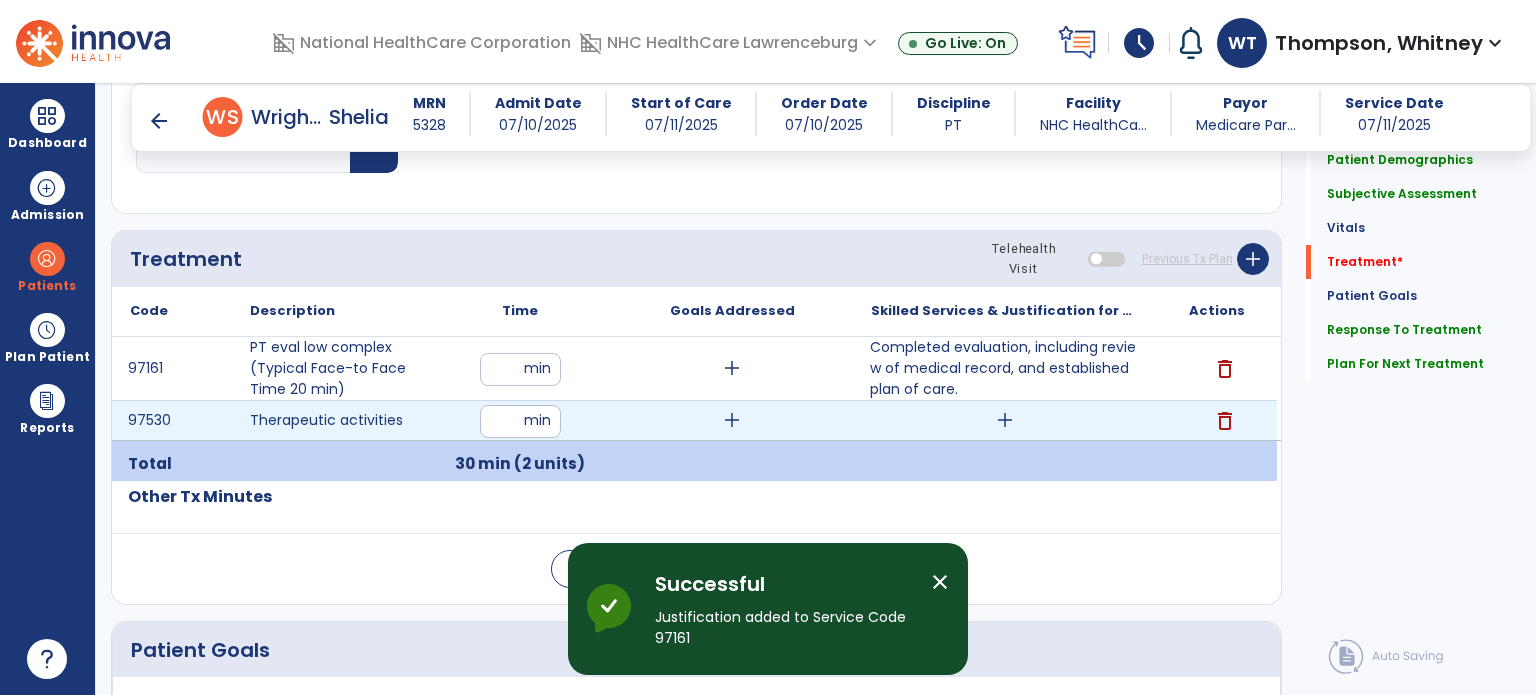 click on "add" at bounding box center (1005, 420) 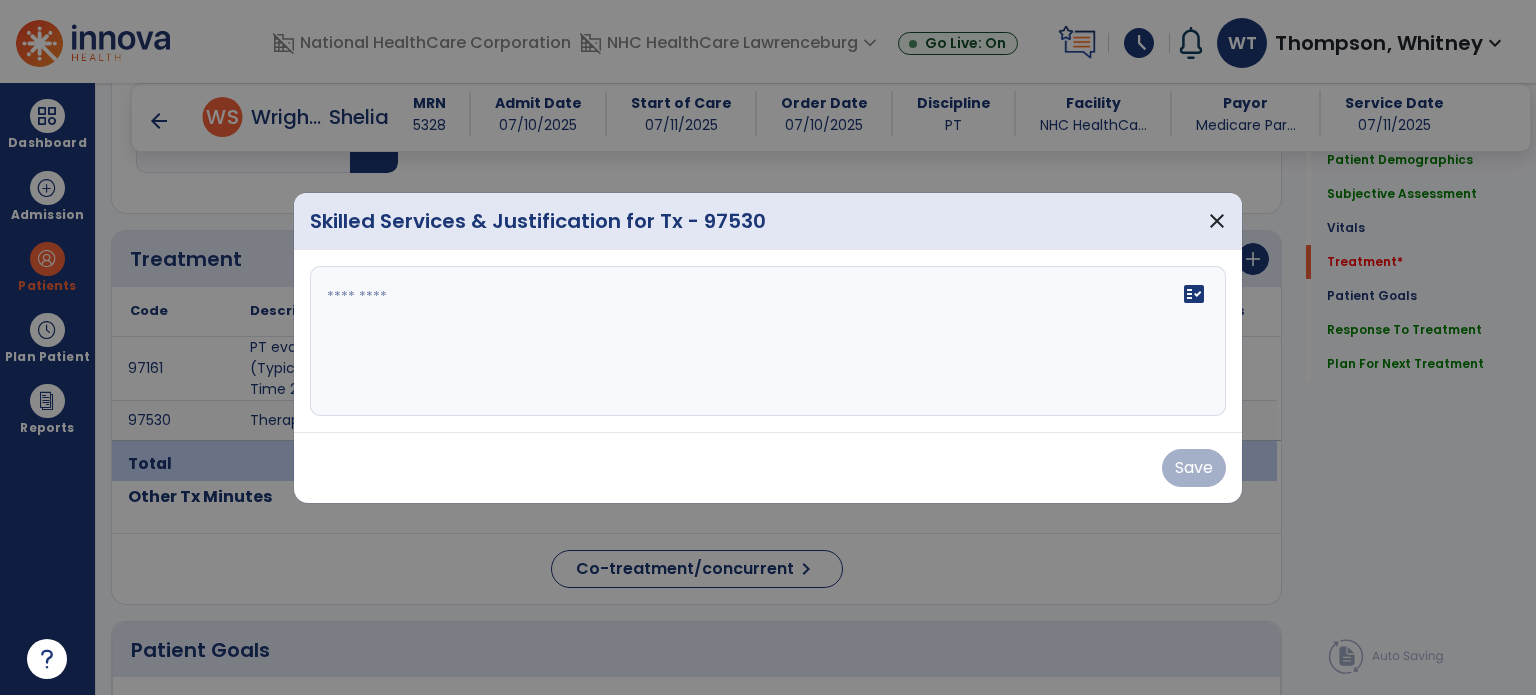 click on "fact_check" at bounding box center (768, 341) 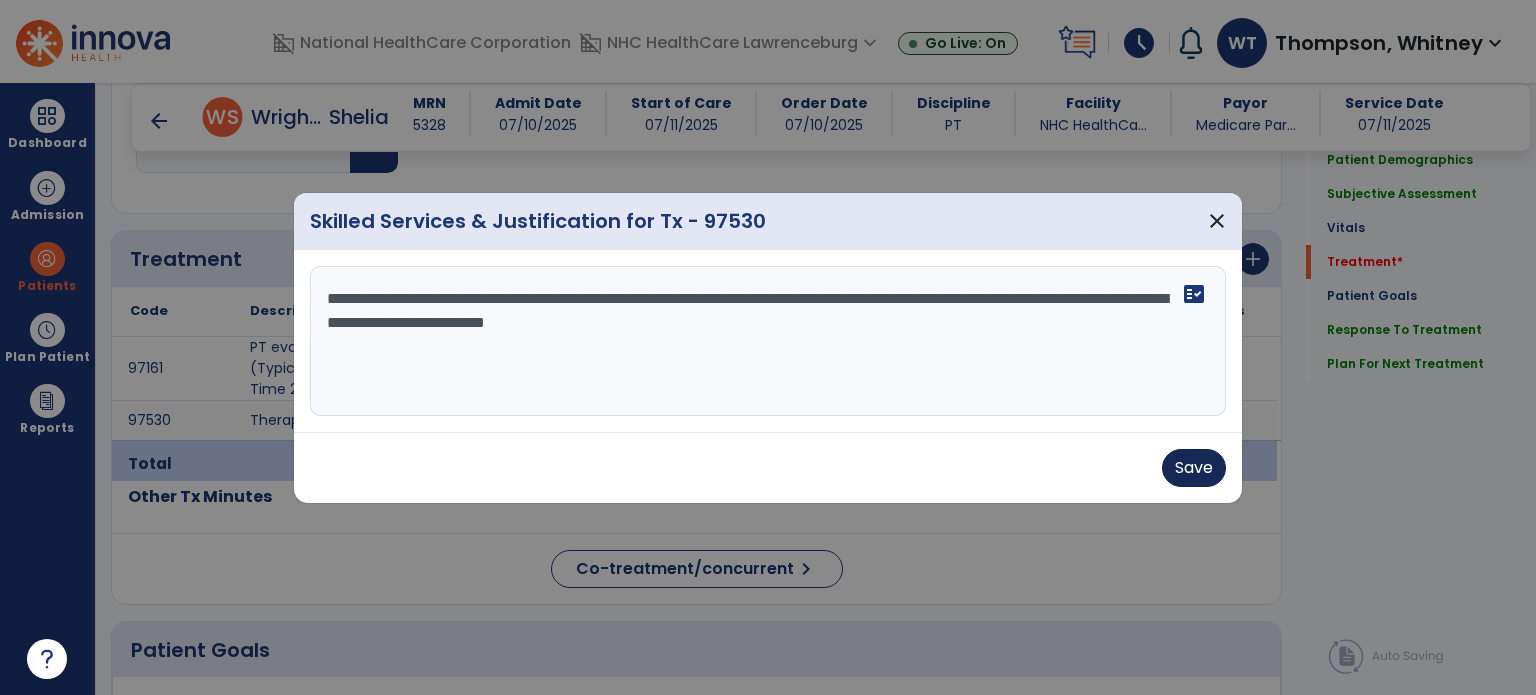 type on "**********" 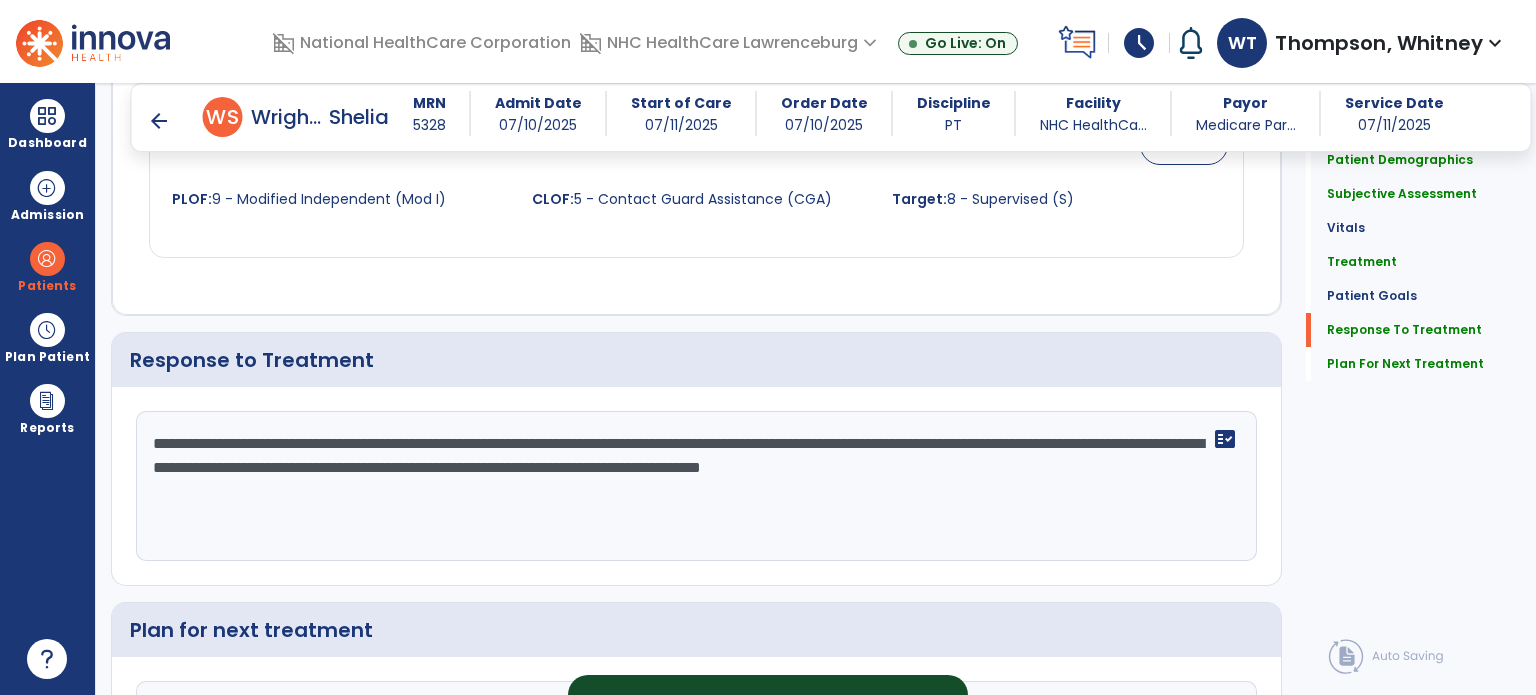 scroll, scrollTop: 3040, scrollLeft: 0, axis: vertical 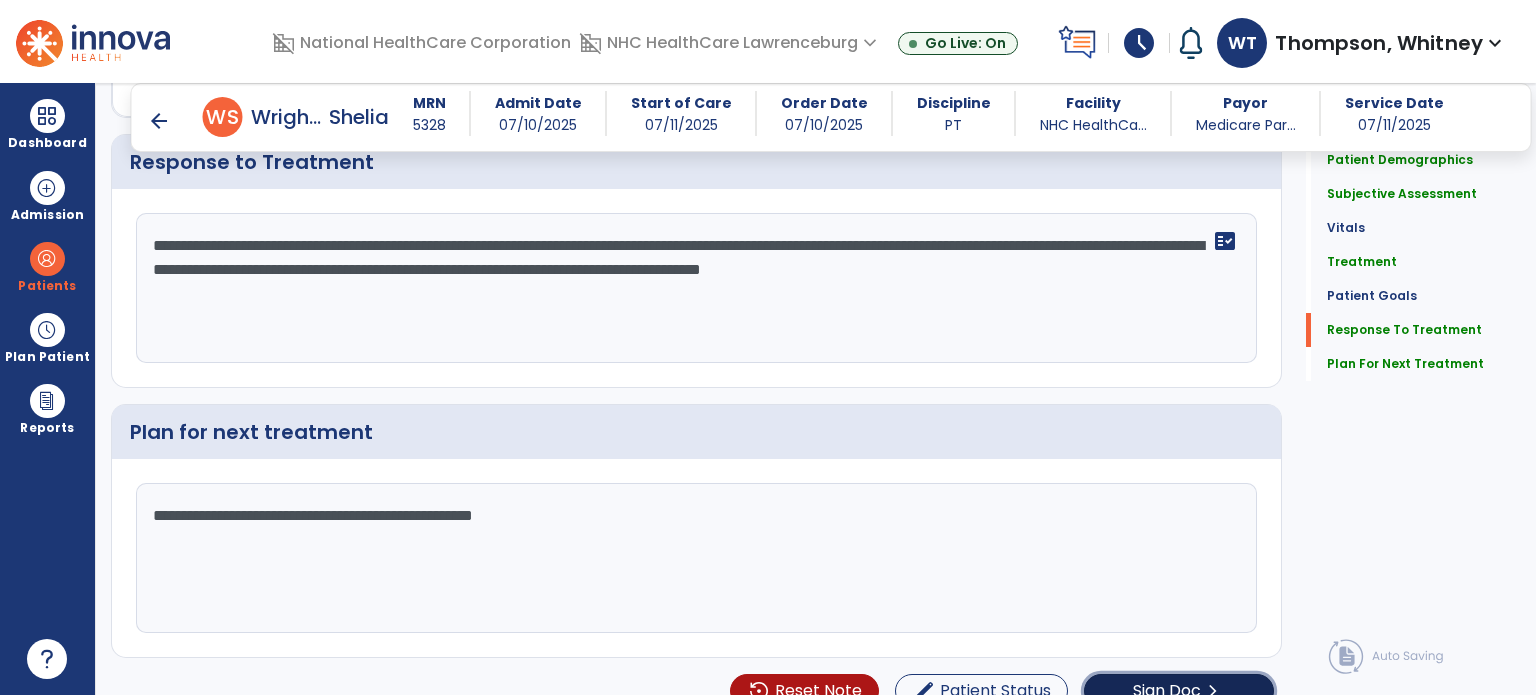 click on "Sign Doc" 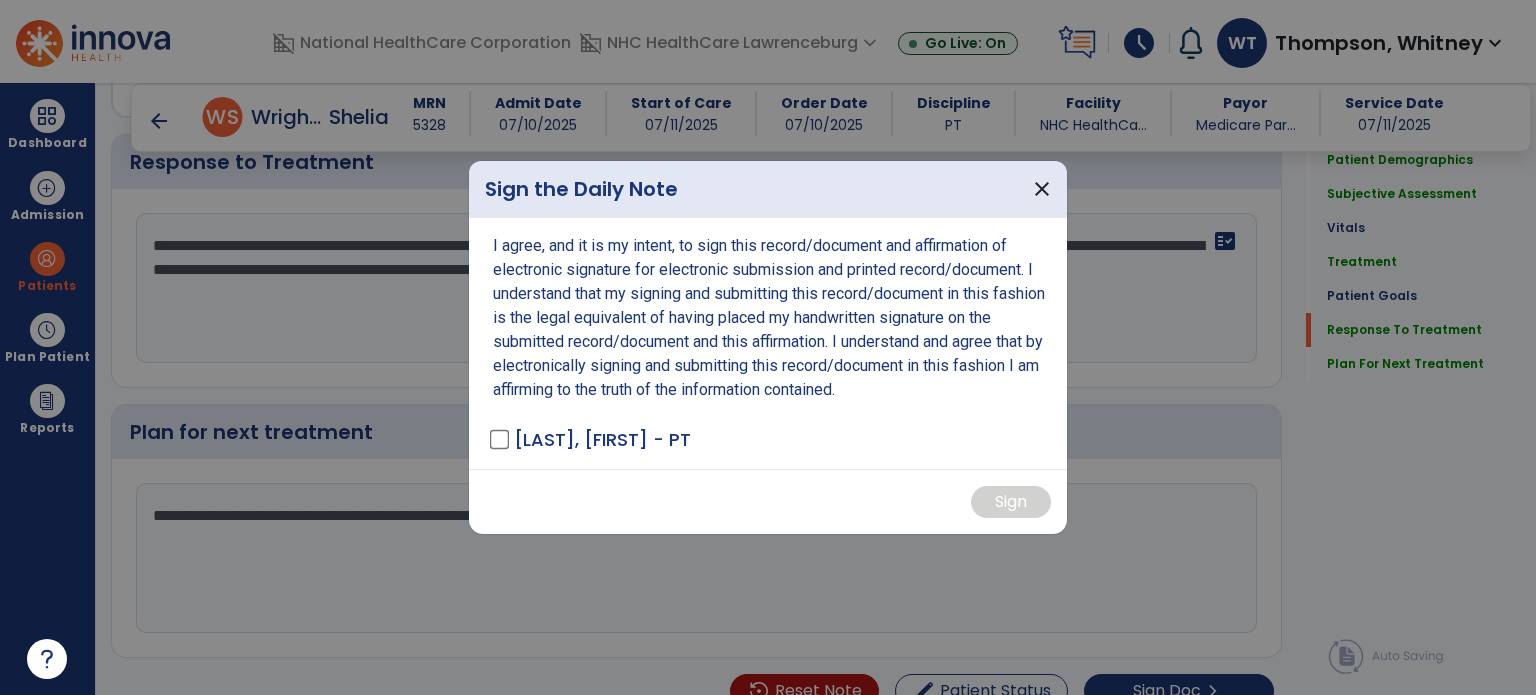 click on "I agree, and it is my intent, to sign this record/document and affirmation of electronic signature for electronic submission and printed record/document. I understand that my signing and submitting this record/document in this fashion is the legal equivalent of having placed my handwritten signature on the submitted record/document and this affirmation. I understand and agree that by electronically signing and submitting this record/document in this fashion I am affirming to the truth of the information contained.  Thompson, Whitney  - PT" at bounding box center [768, 343] 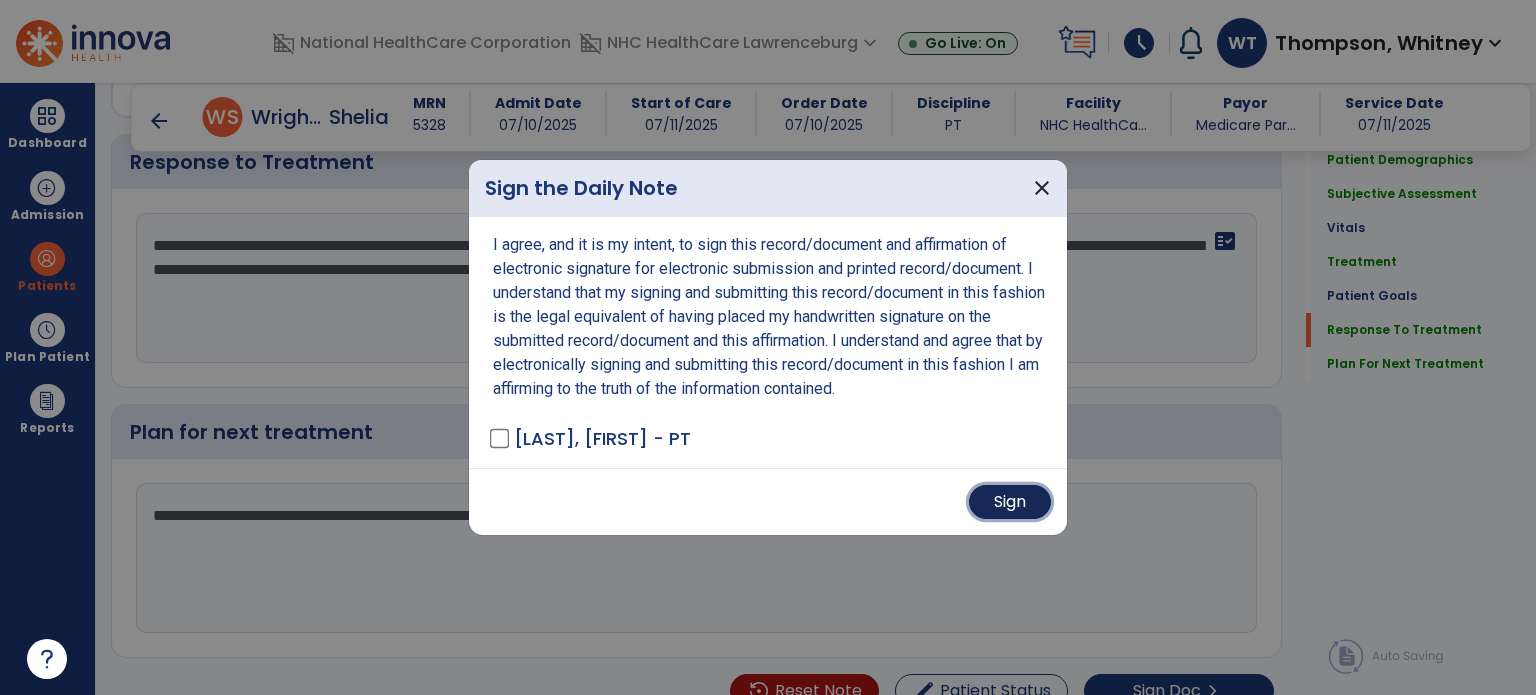 click on "Sign" at bounding box center (1010, 502) 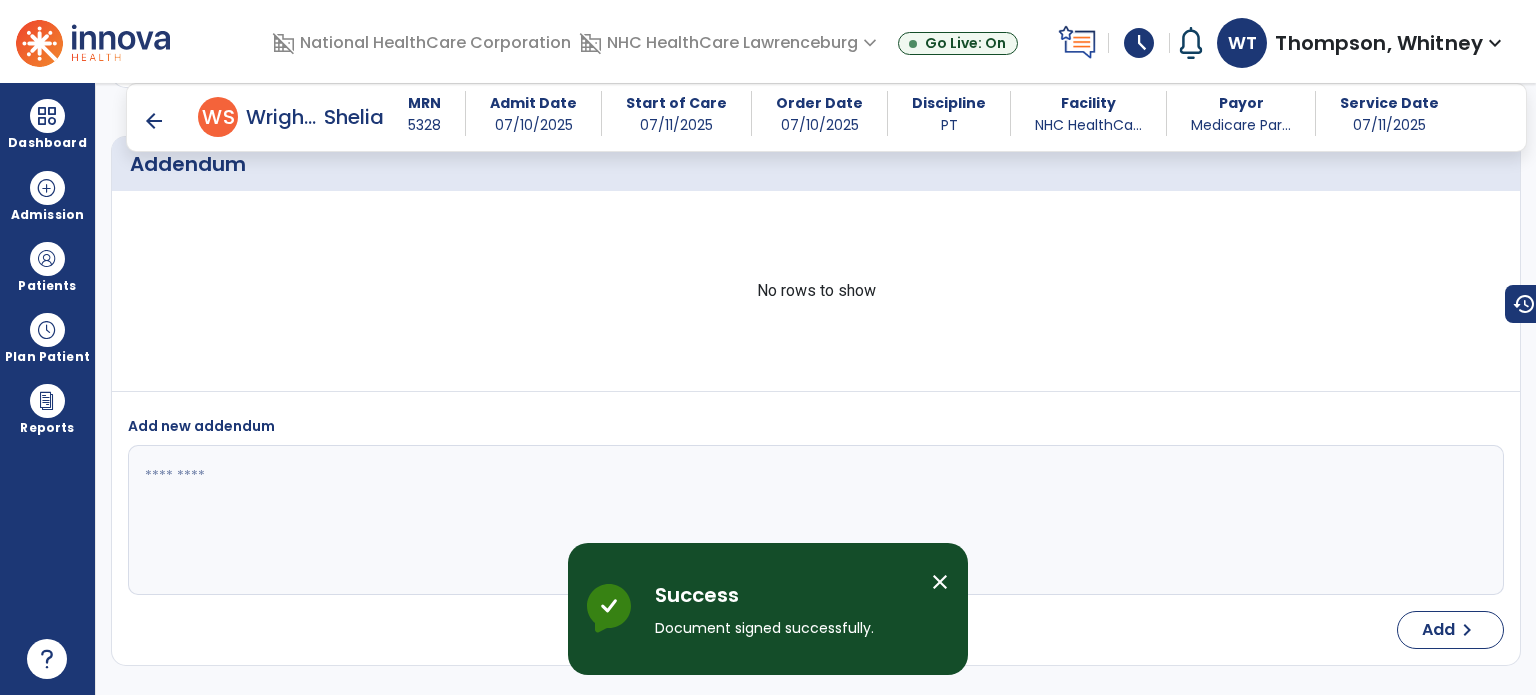 scroll, scrollTop: 4246, scrollLeft: 0, axis: vertical 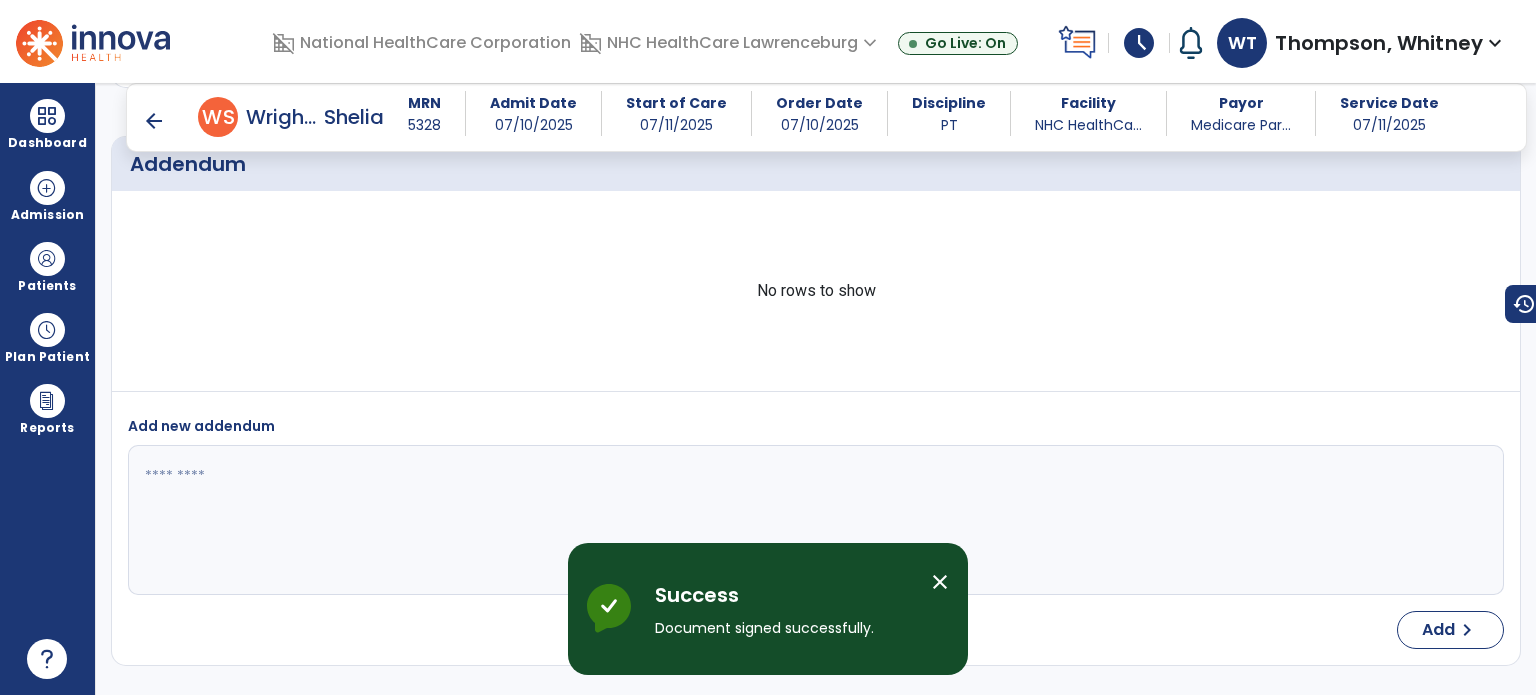 click on "arrow_back" at bounding box center [154, 121] 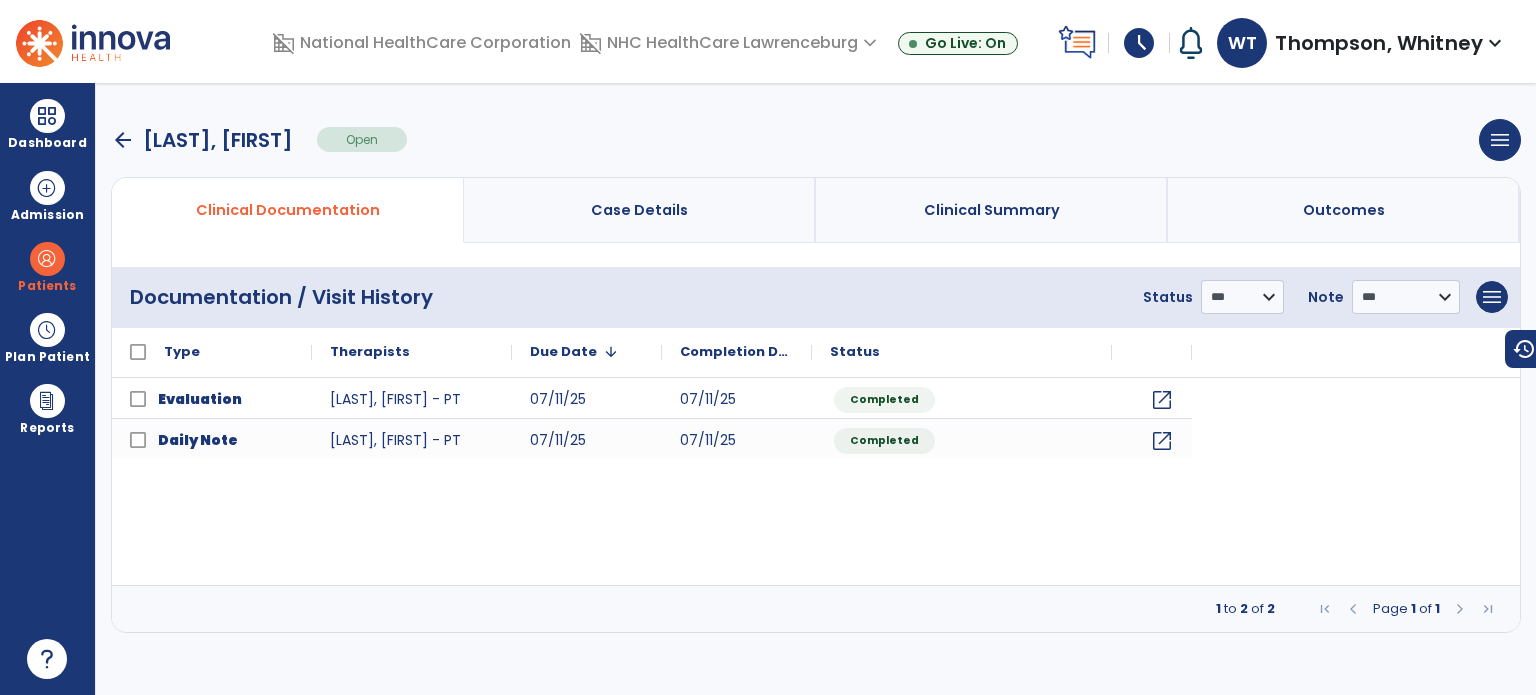 scroll, scrollTop: 0, scrollLeft: 0, axis: both 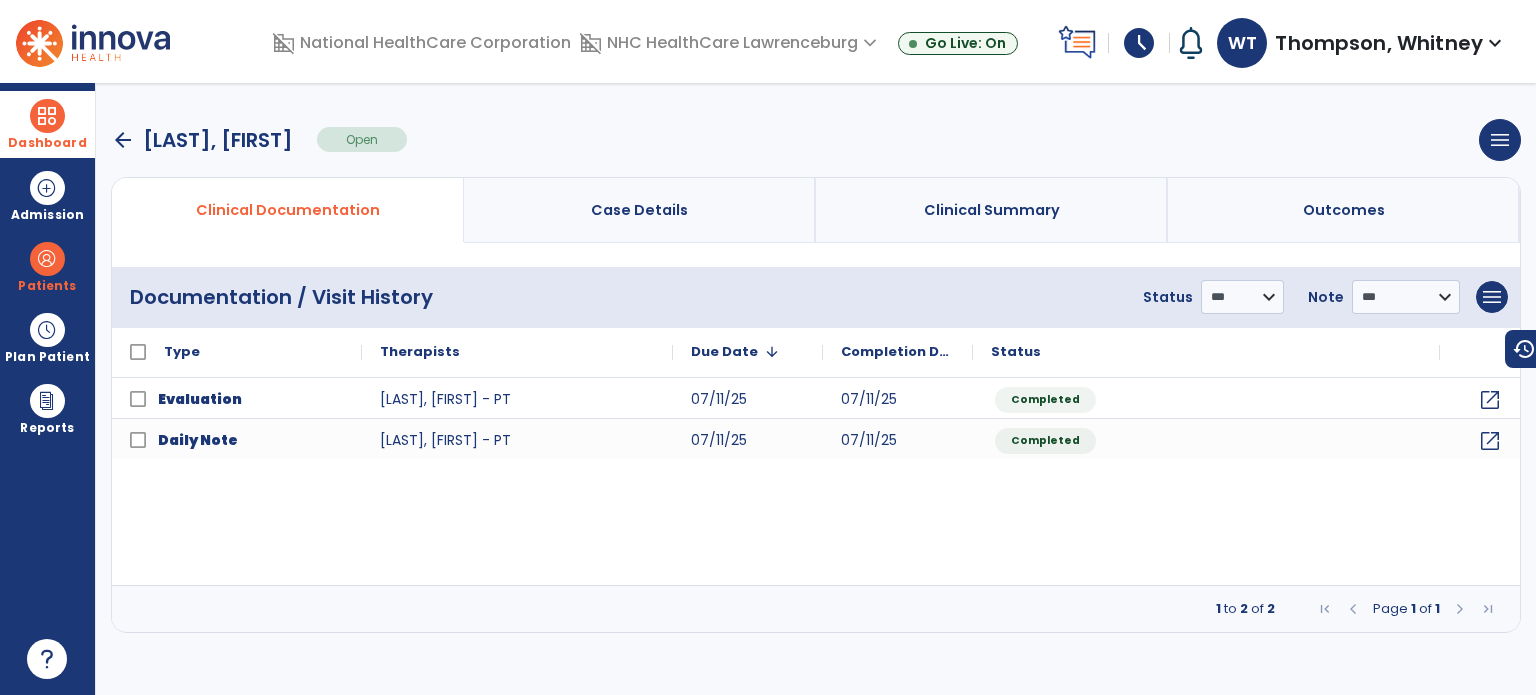 click at bounding box center [47, 116] 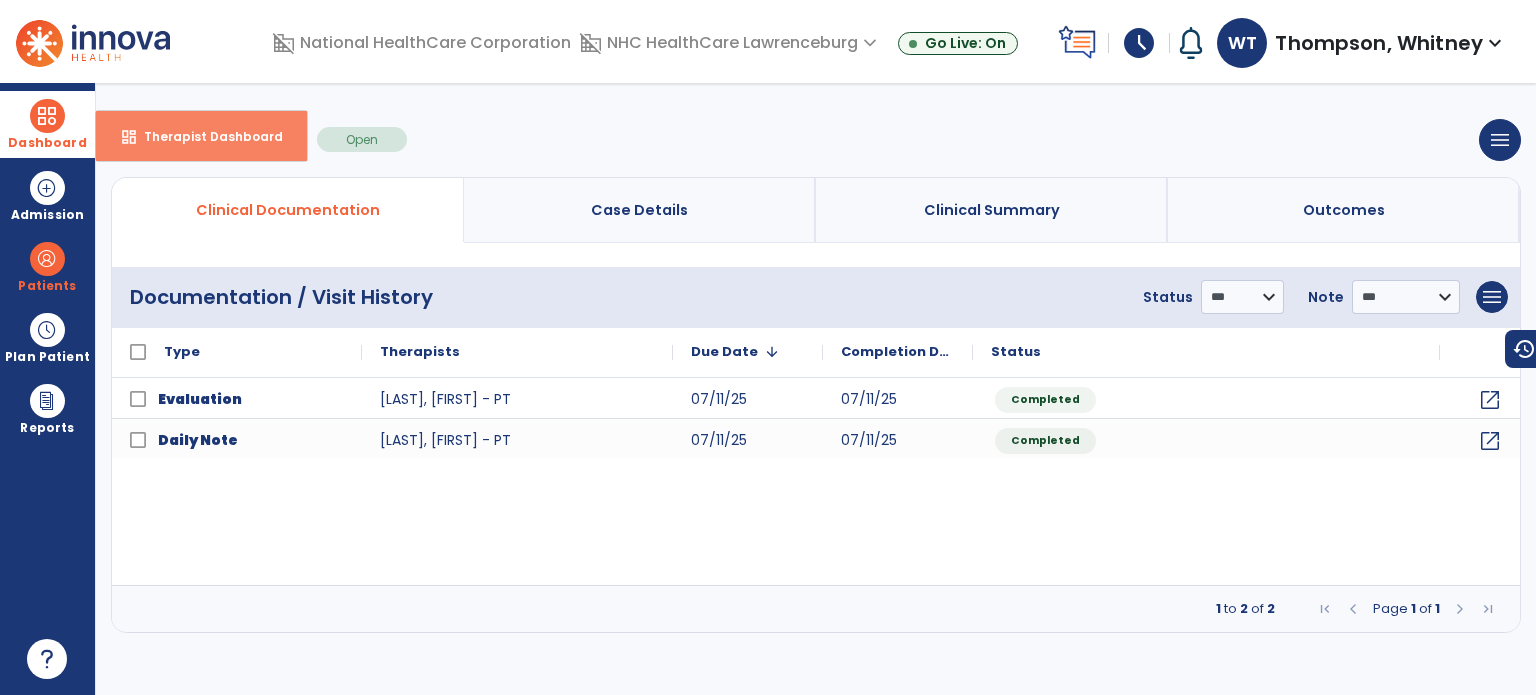 click on "dashboard  Therapist Dashboard" at bounding box center (201, 136) 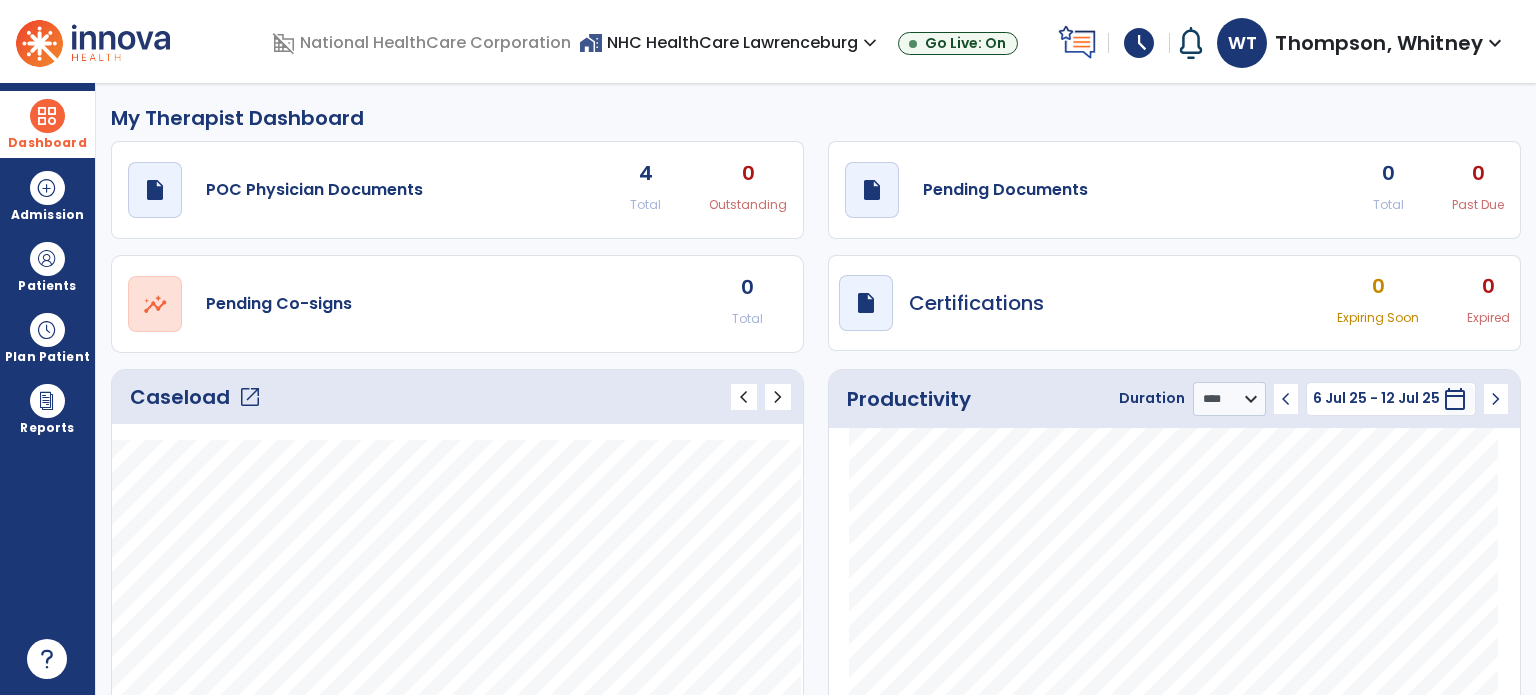 click on "schedule" at bounding box center [1139, 43] 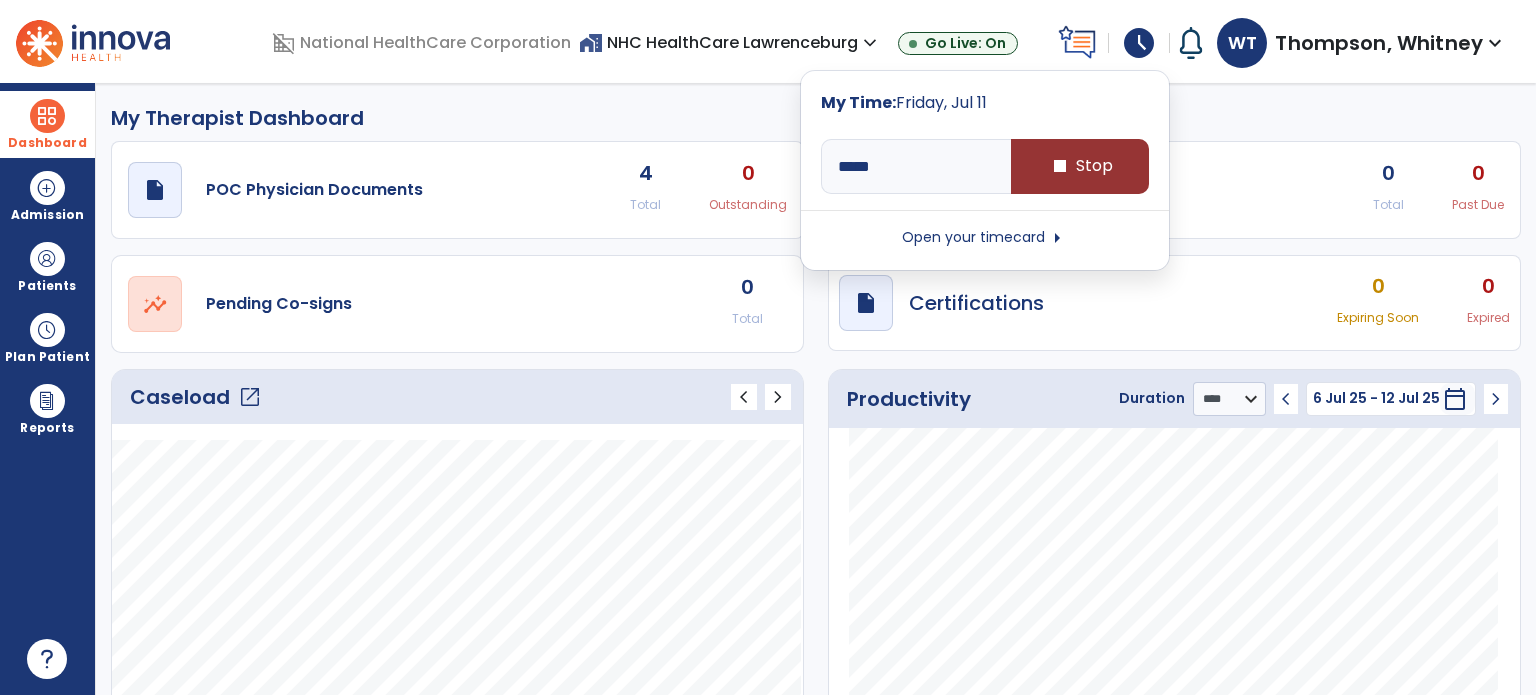 click on "stop  Stop" at bounding box center (1080, 166) 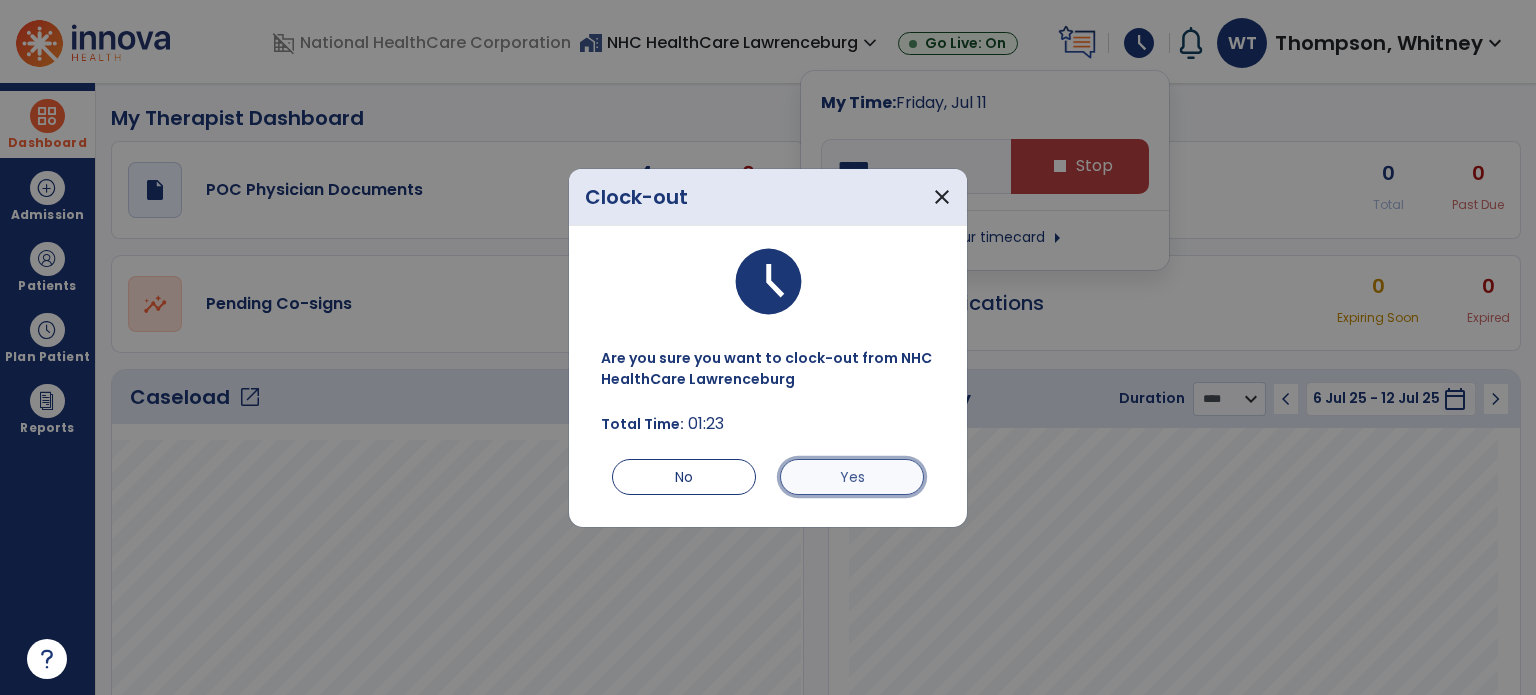click on "Yes" at bounding box center [852, 477] 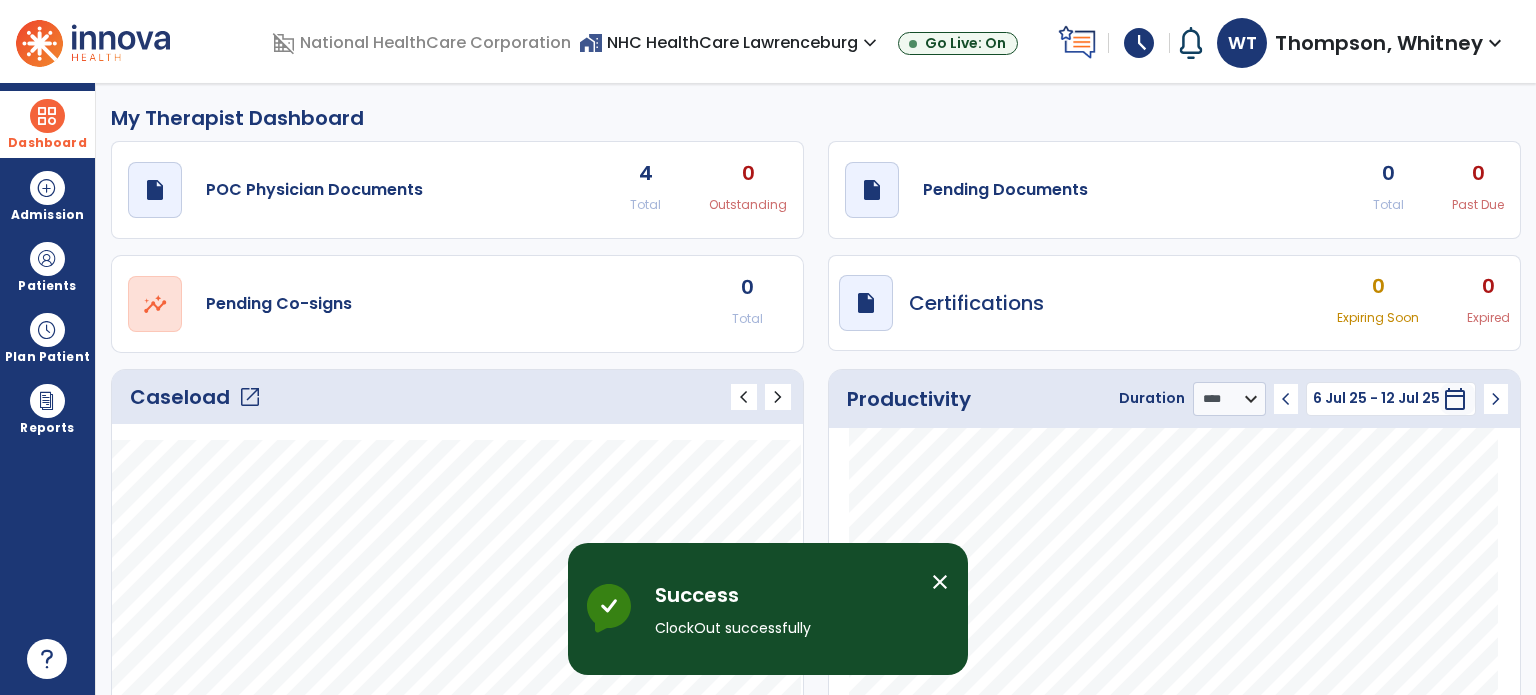click on "My Therapist Dashboard   draft   open_in_new  POC Physician Documents 4 Total 0 Outstanding  draft   open_in_new  Pending Documents 0 Total 0 Past Due  open_in_new  Pending Co-signs 0 Total  draft   open_in_new  Certifications 0 Expiring Soon 0 Expired  Caseload   open_in_new   chevron_left   chevron_right
Notes
No. of notes
1" at bounding box center (816, 389) 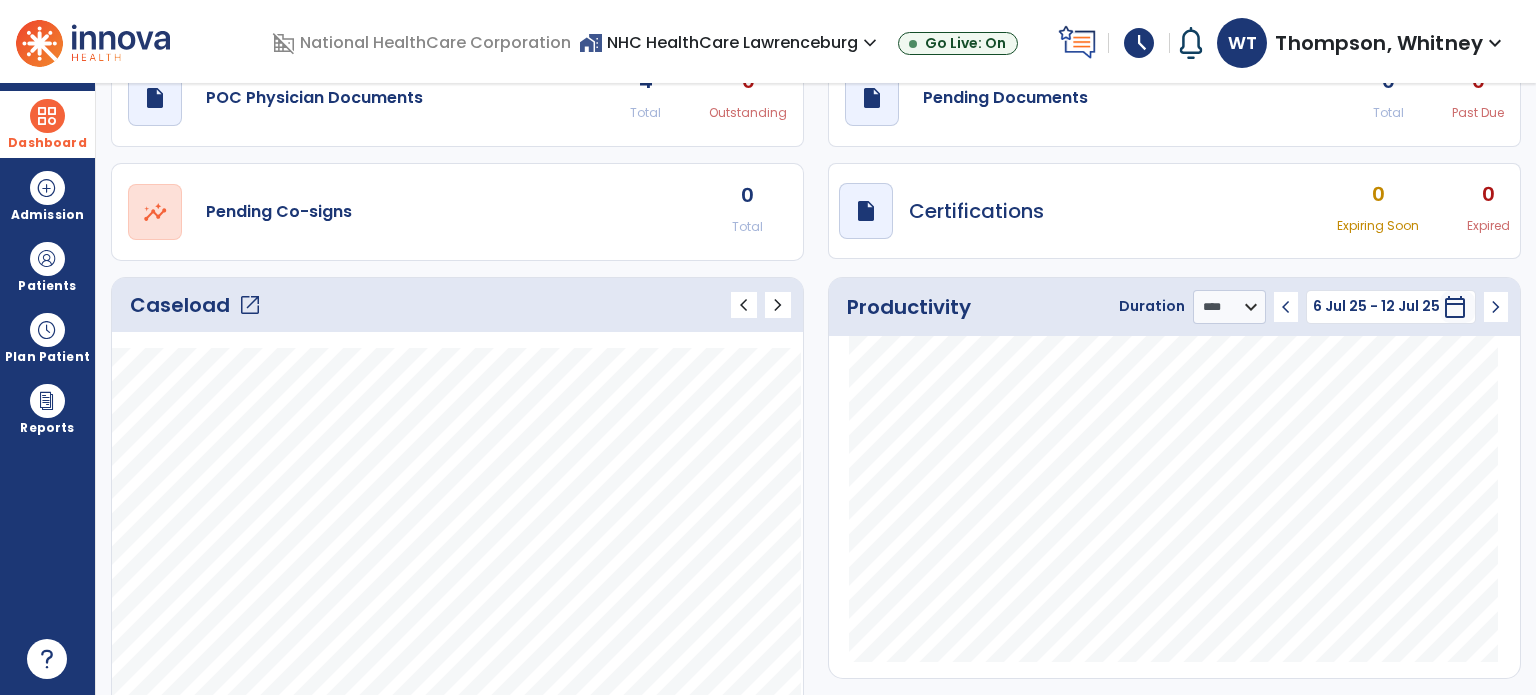 scroll, scrollTop: 0, scrollLeft: 0, axis: both 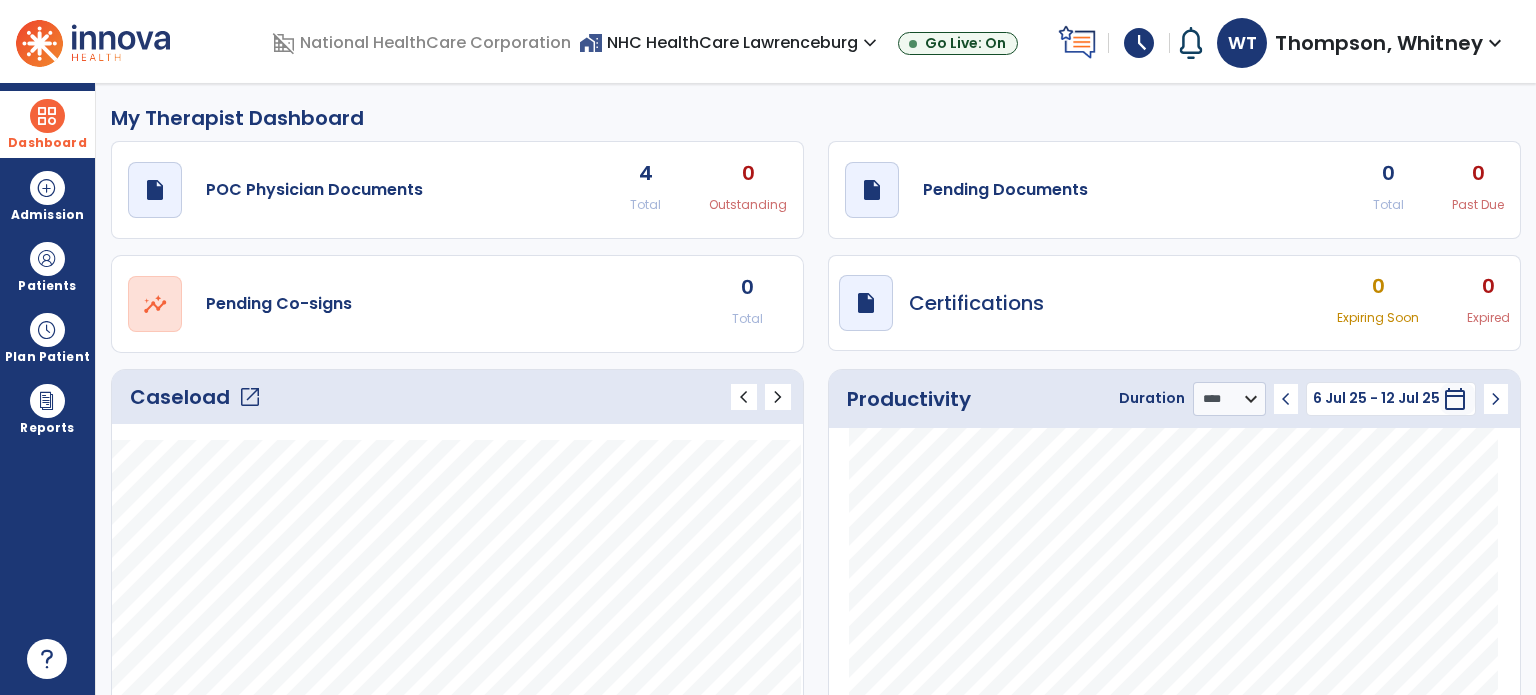 click on "home_work   NHC HealthCare Lawrenceburg   expand_more" at bounding box center (730, 42) 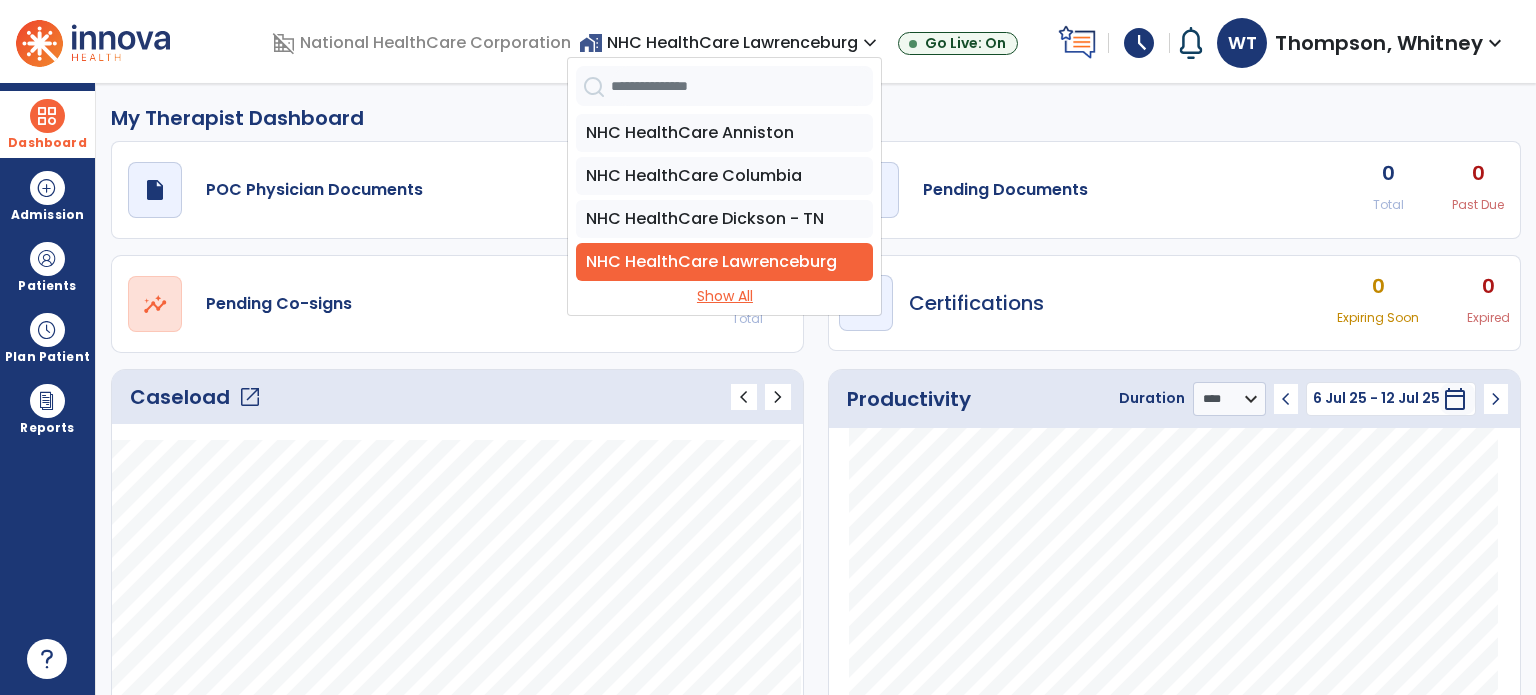 click on "Show All" at bounding box center (724, 296) 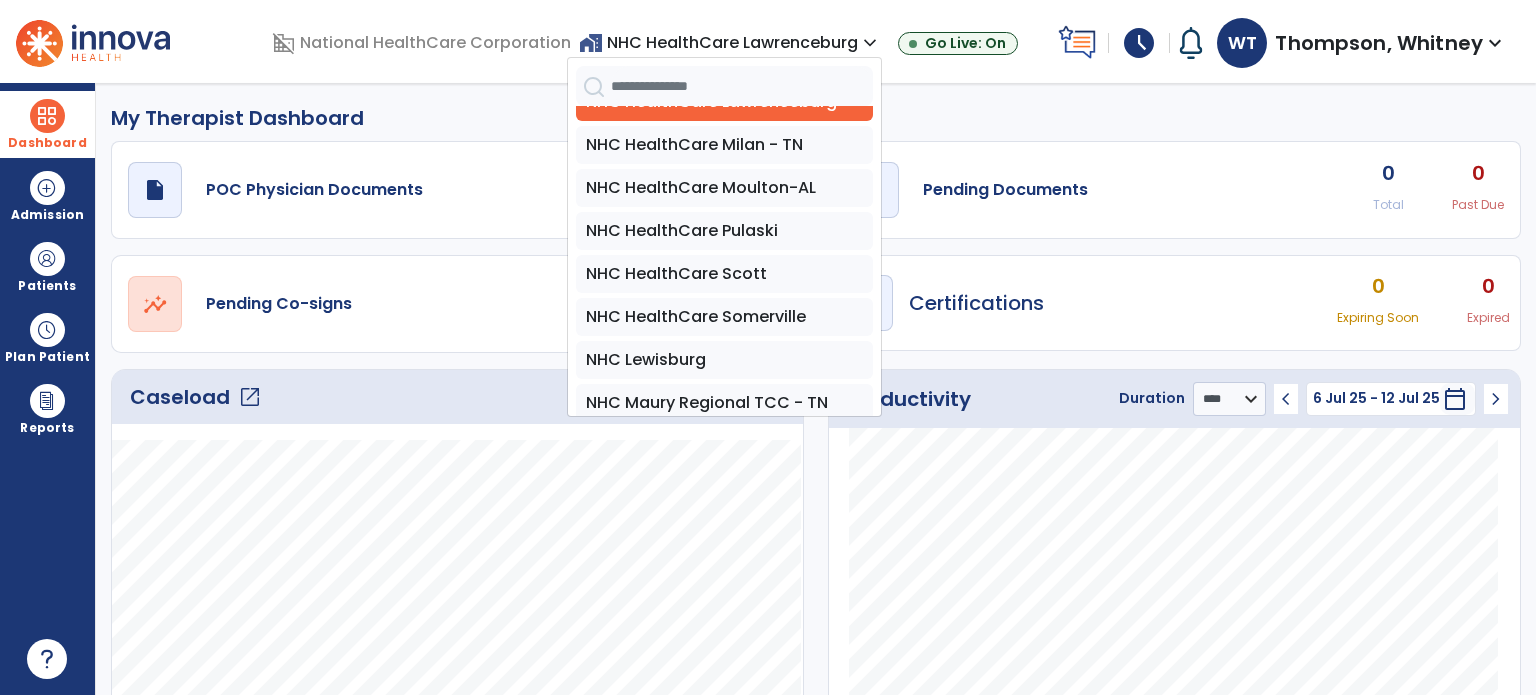scroll, scrollTop: 221, scrollLeft: 0, axis: vertical 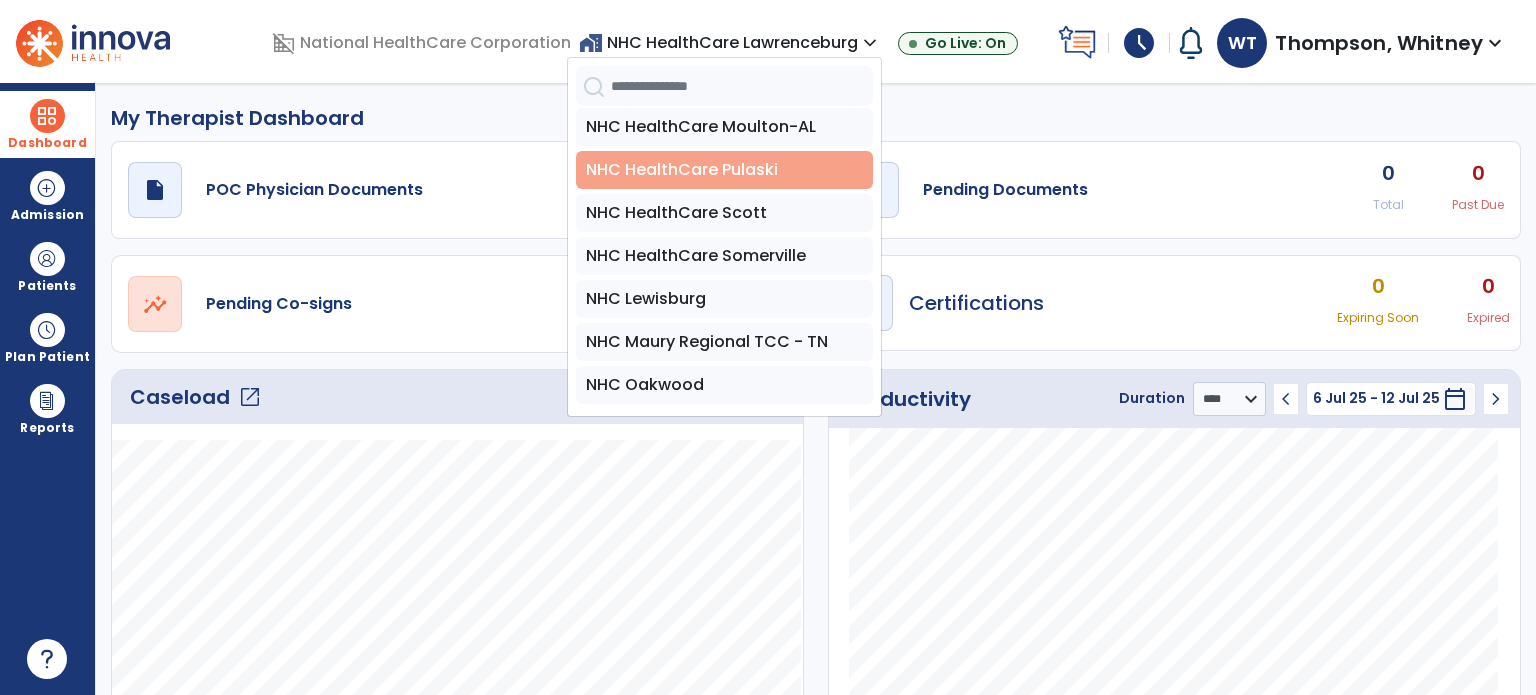 click on "NHC HealthCare Pulaski" at bounding box center [724, 170] 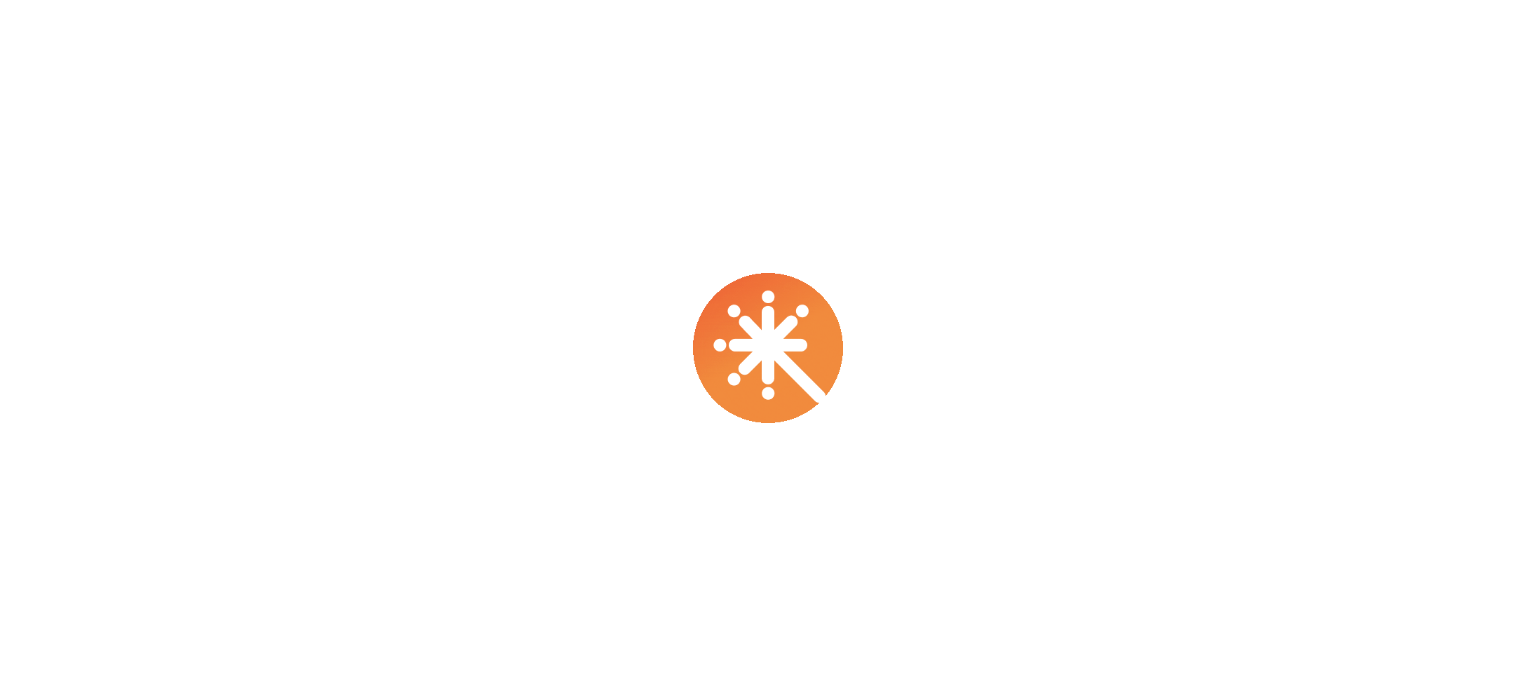 scroll, scrollTop: 0, scrollLeft: 0, axis: both 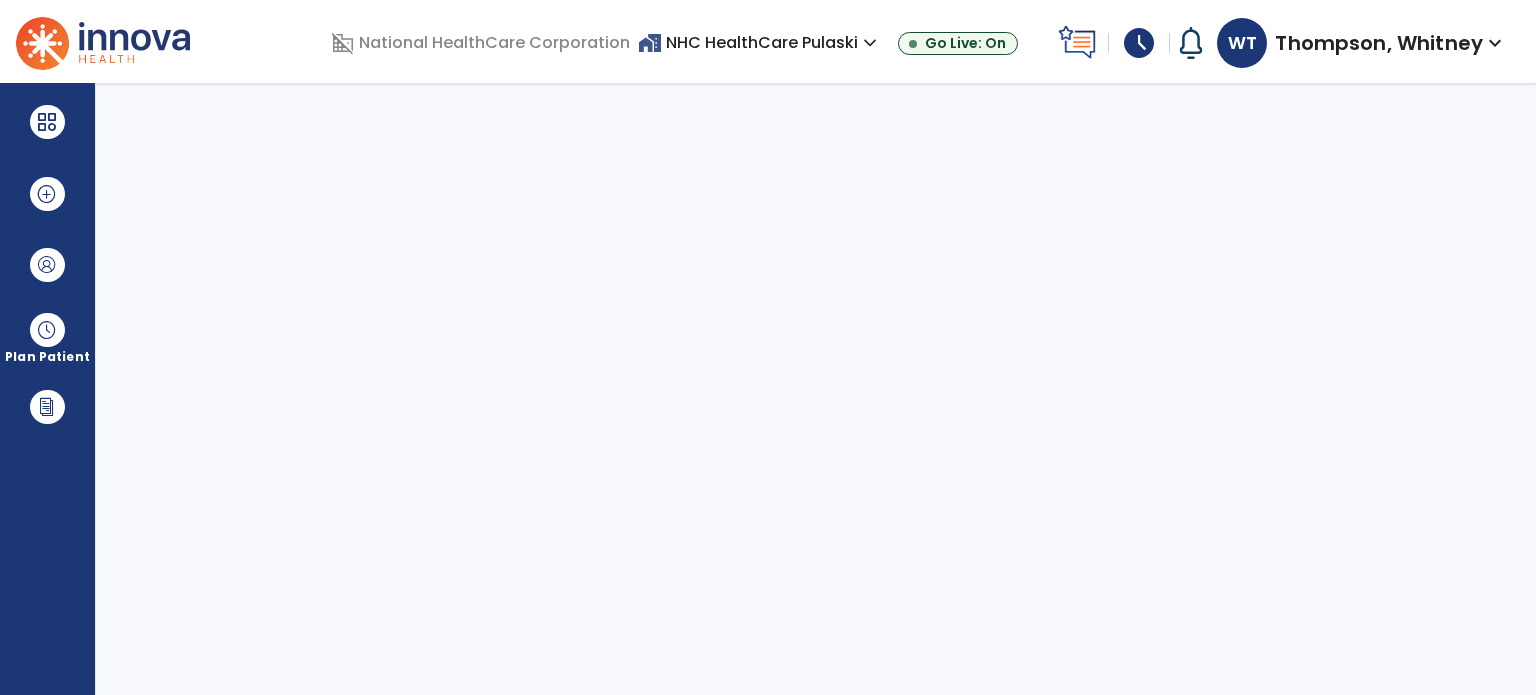 select on "****" 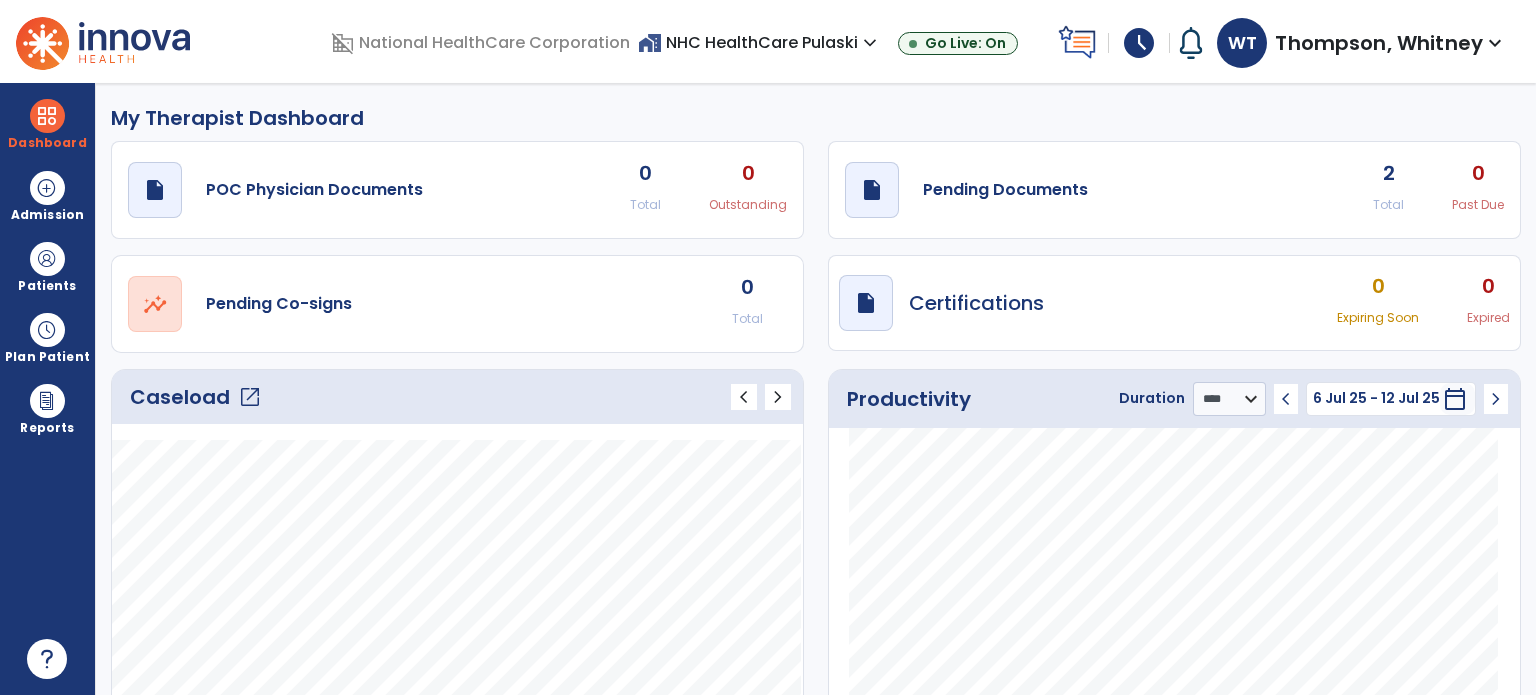 click on "home_work   NHC HealthCare Pulaski   expand_more" at bounding box center [760, 42] 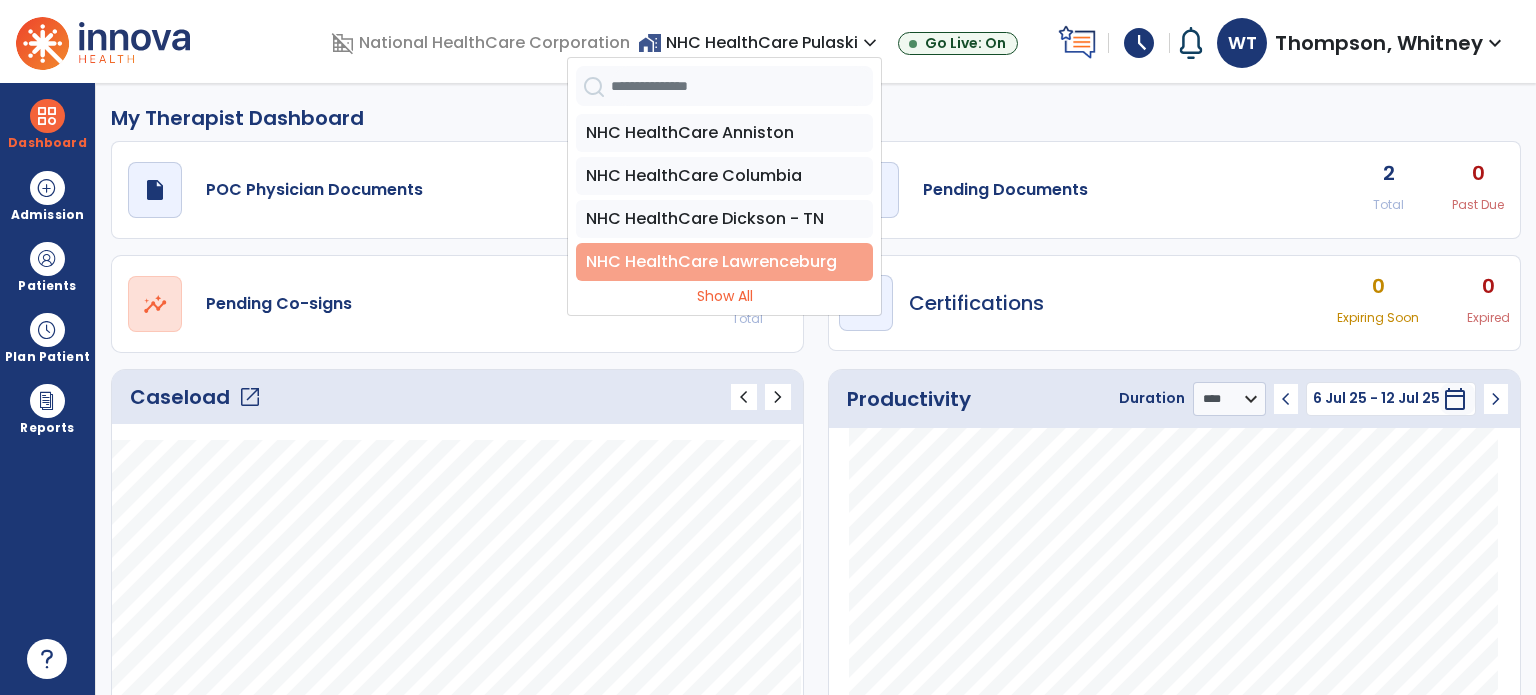 click on "NHC HealthCare Lawrenceburg" at bounding box center [724, 262] 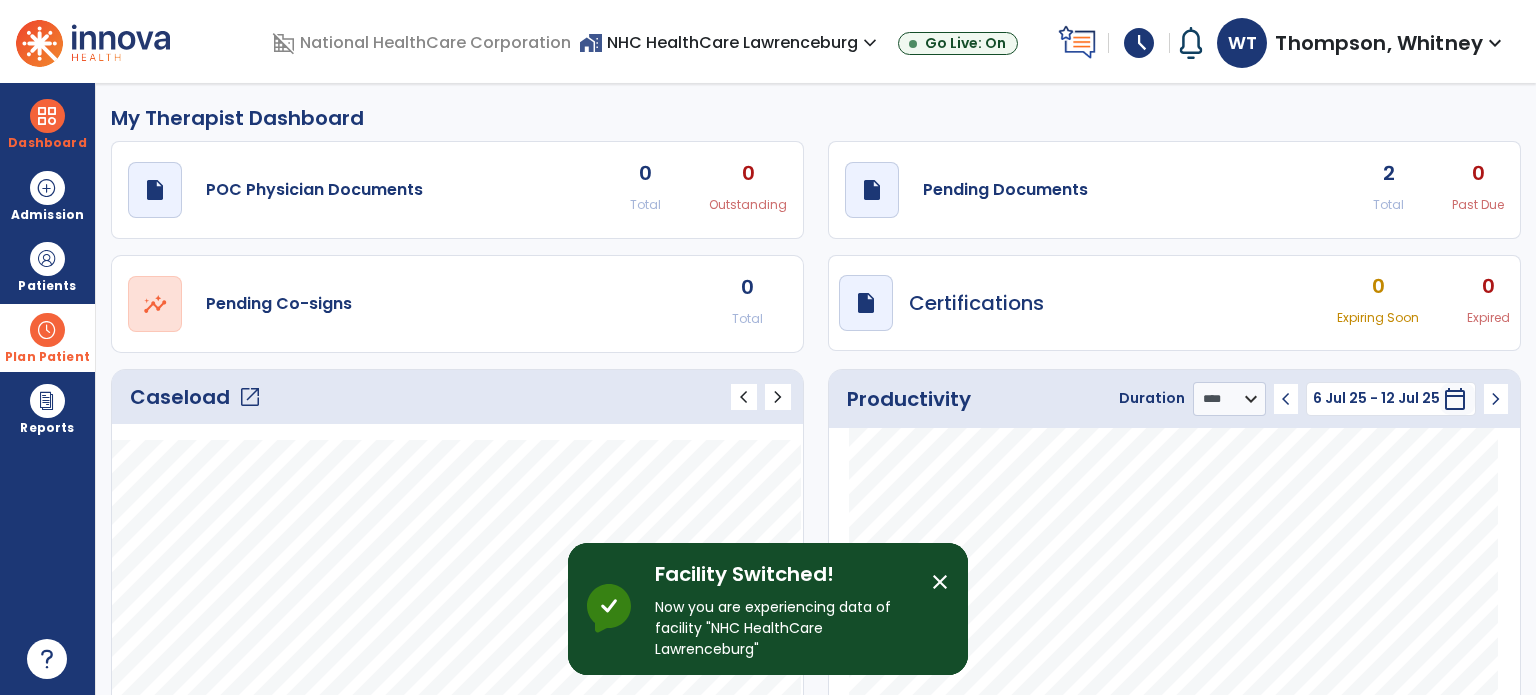 click on "Plan Patient" at bounding box center [47, 286] 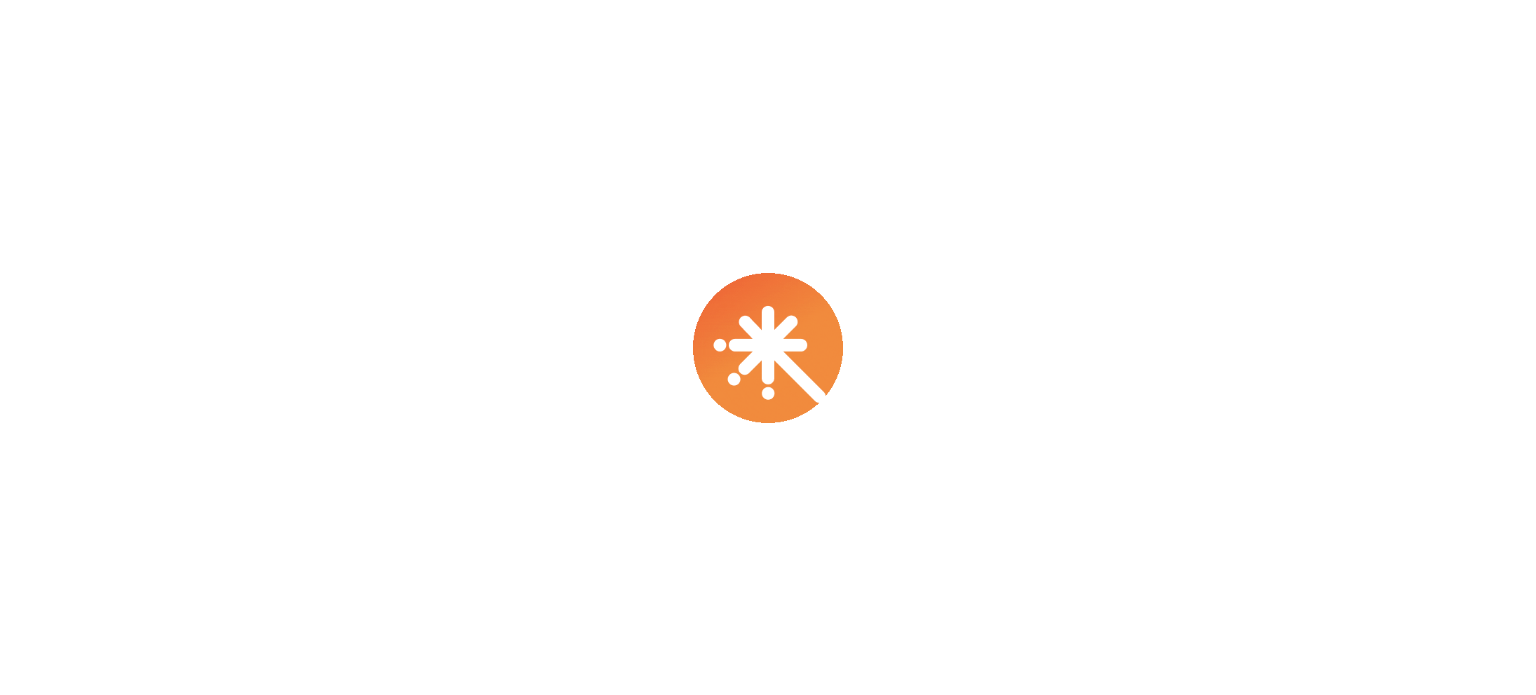scroll, scrollTop: 0, scrollLeft: 0, axis: both 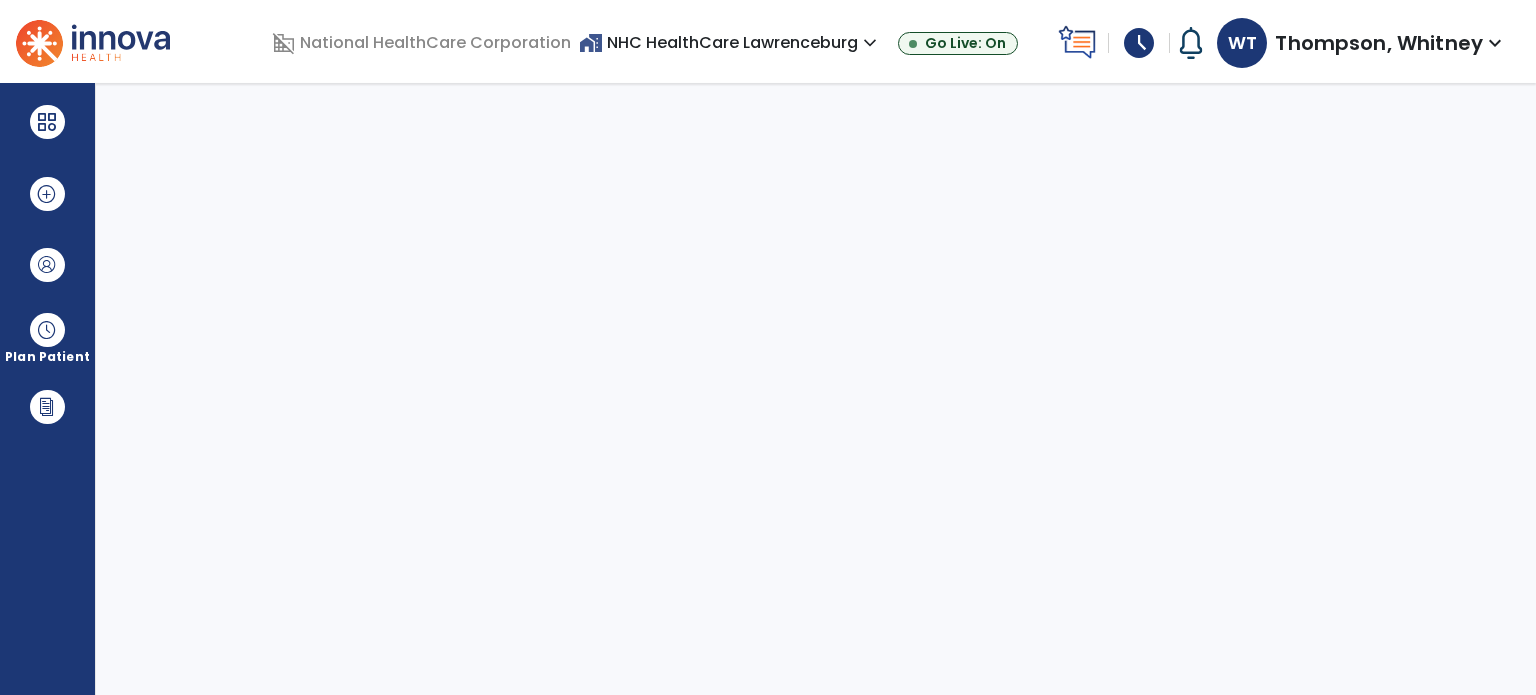 select on "****" 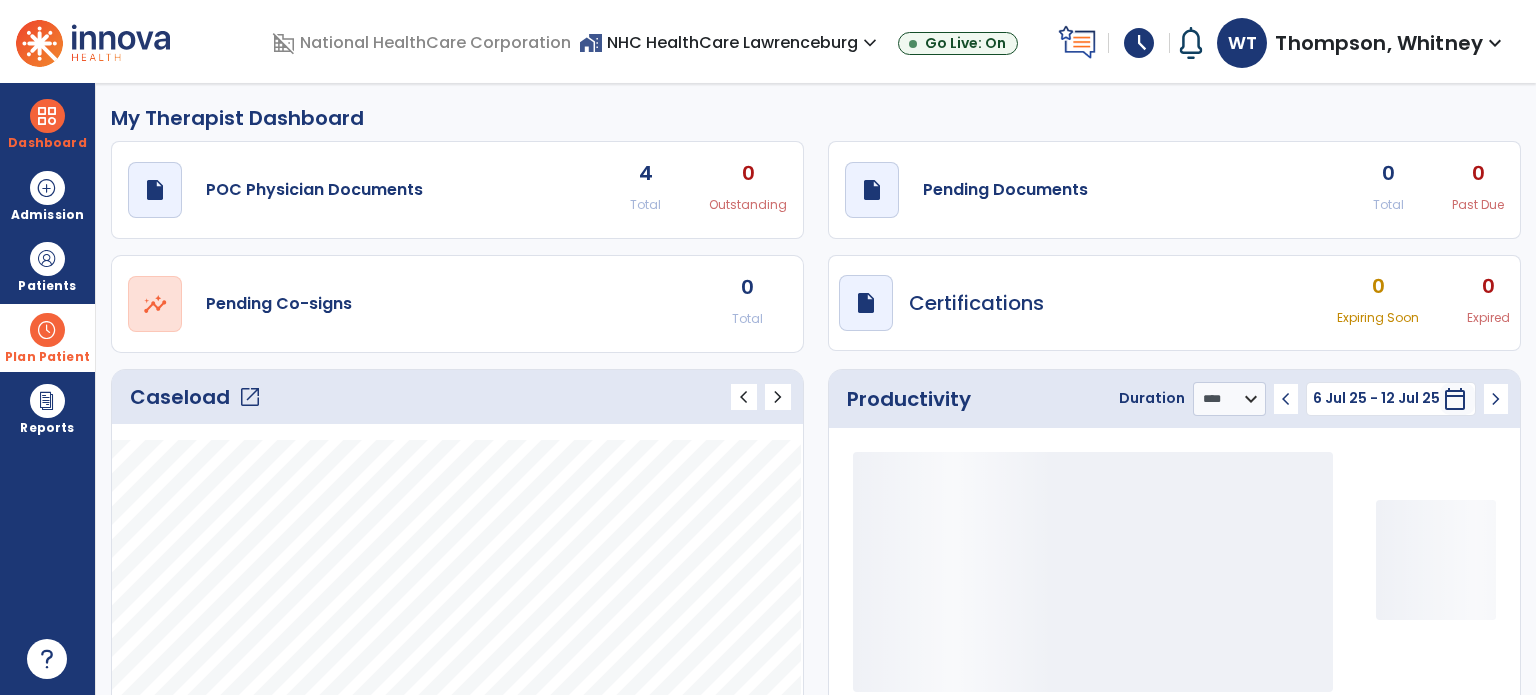 click at bounding box center [47, 330] 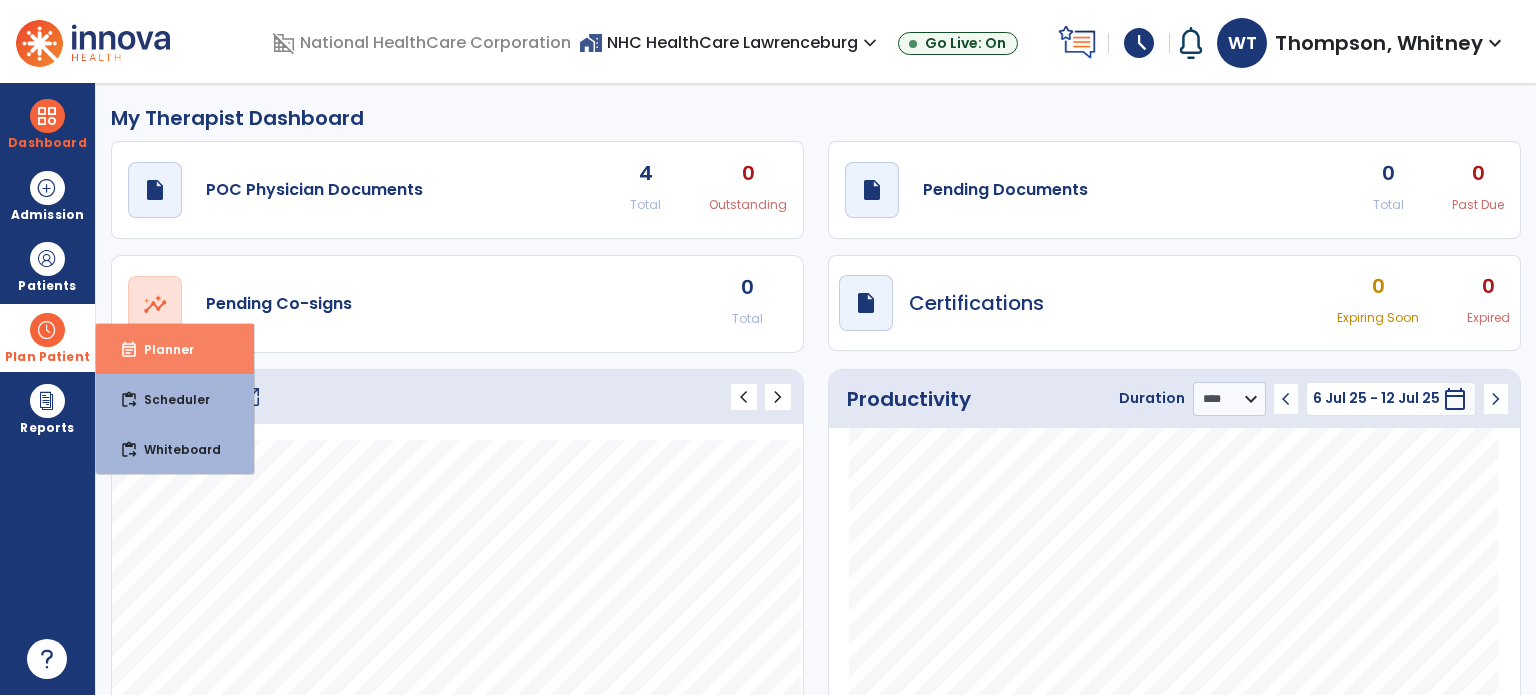 click on "Planner" at bounding box center (161, 349) 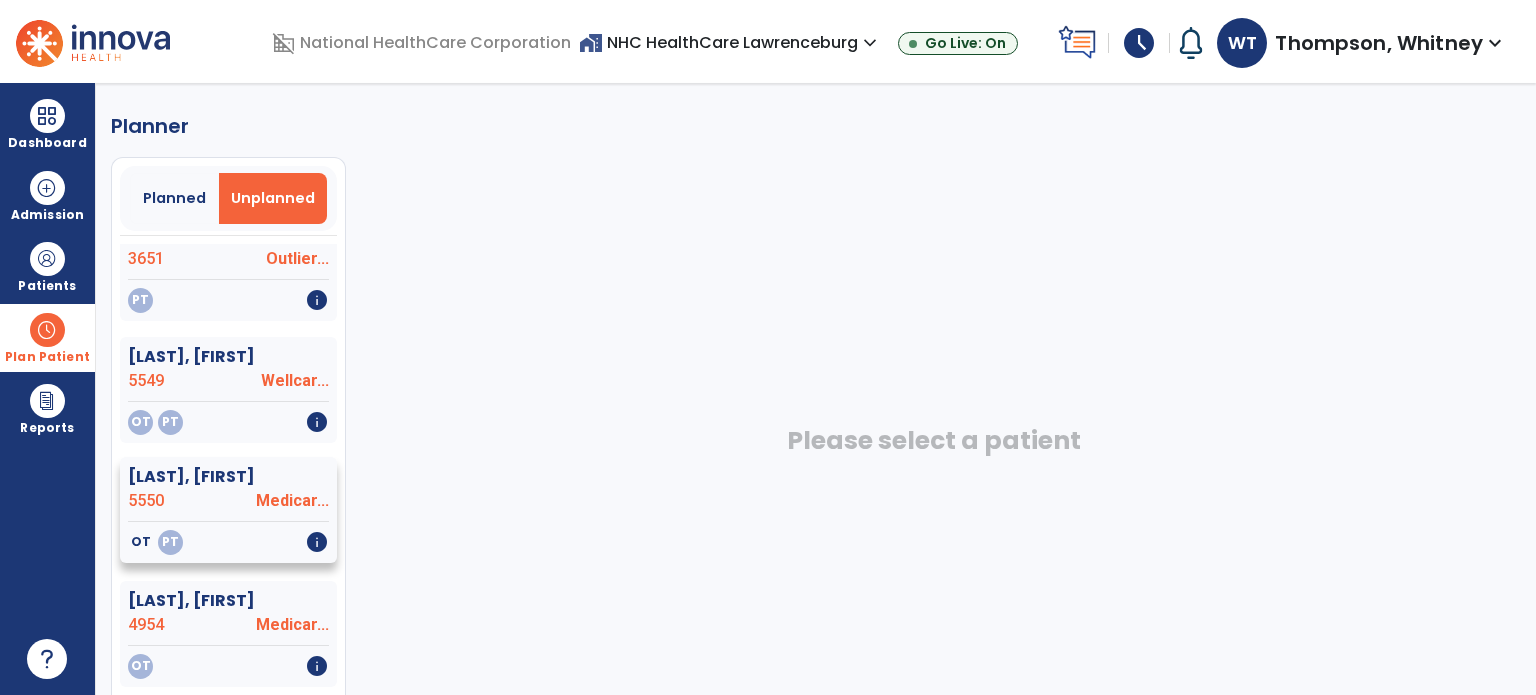 scroll, scrollTop: 0, scrollLeft: 0, axis: both 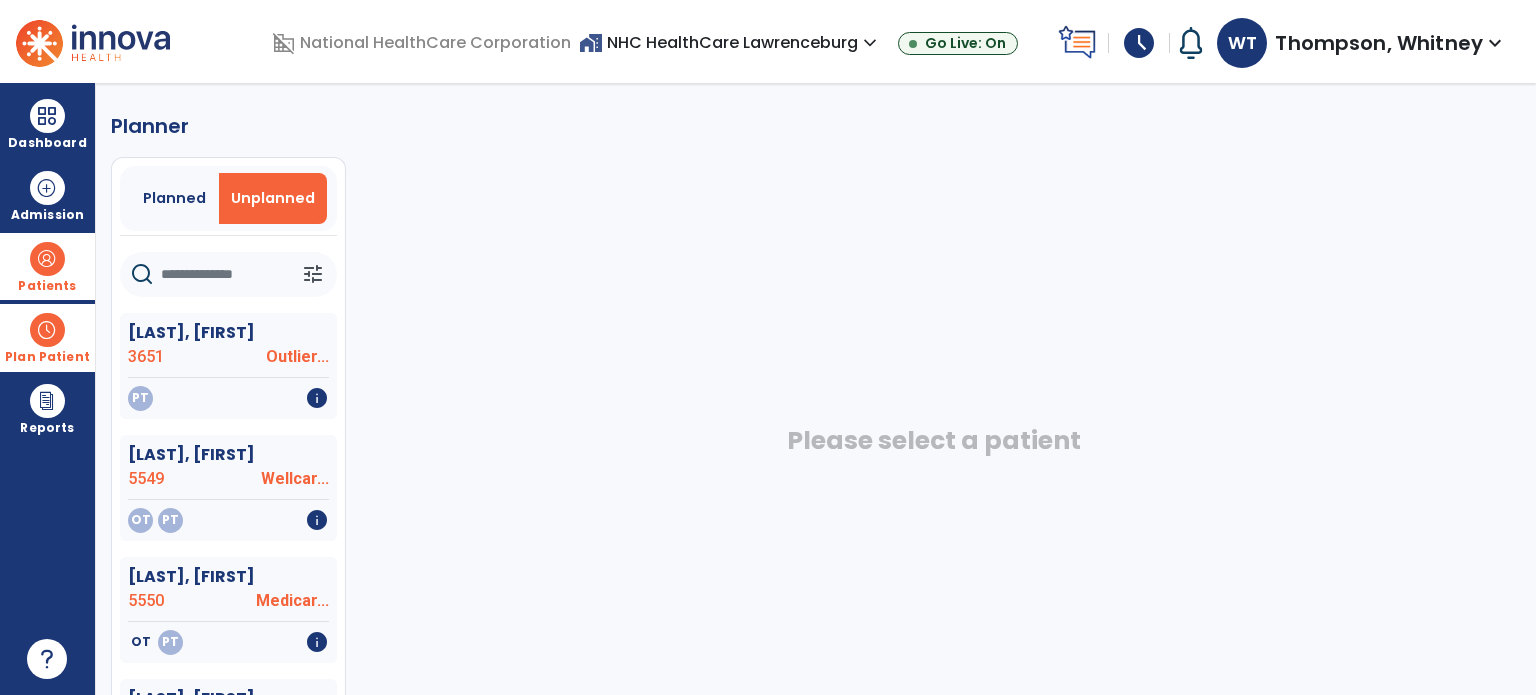 click at bounding box center [47, 259] 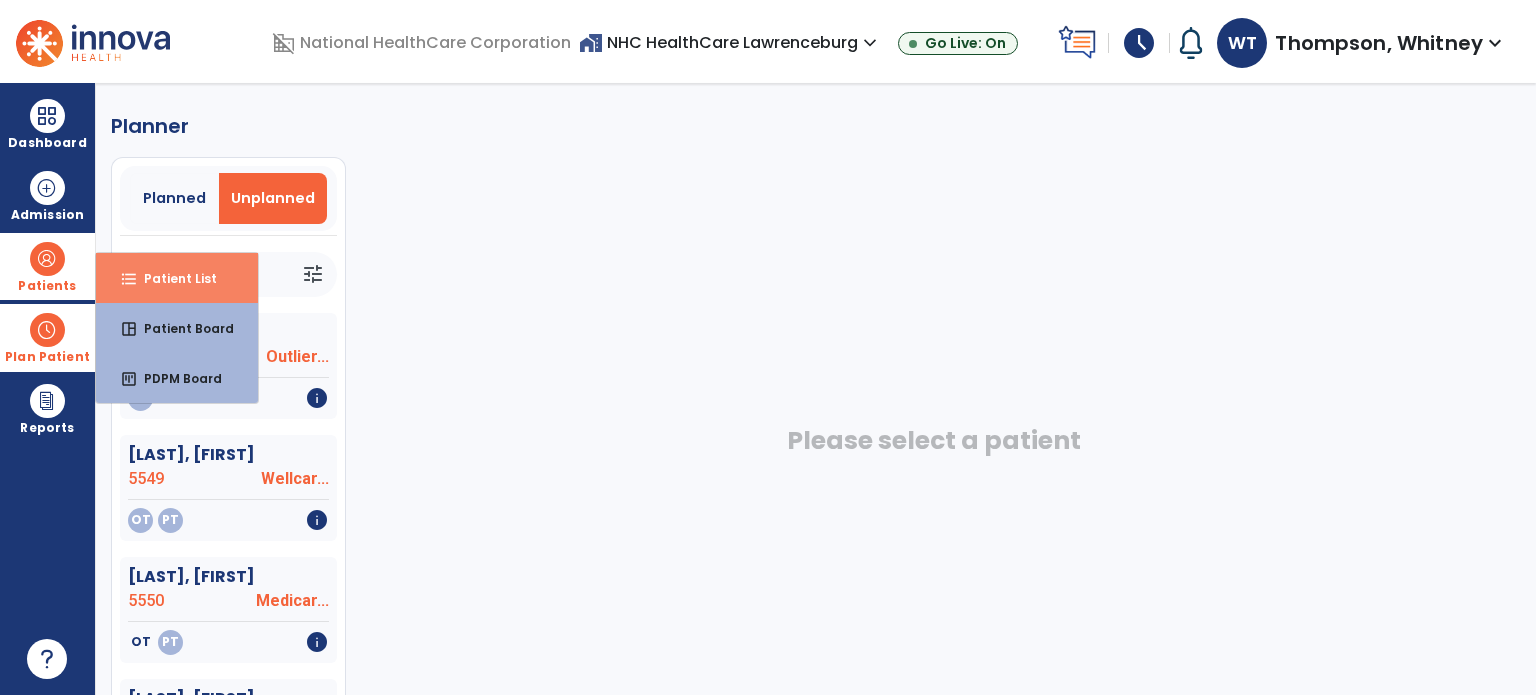 drag, startPoint x: 152, startPoint y: 271, endPoint x: 163, endPoint y: 273, distance: 11.18034 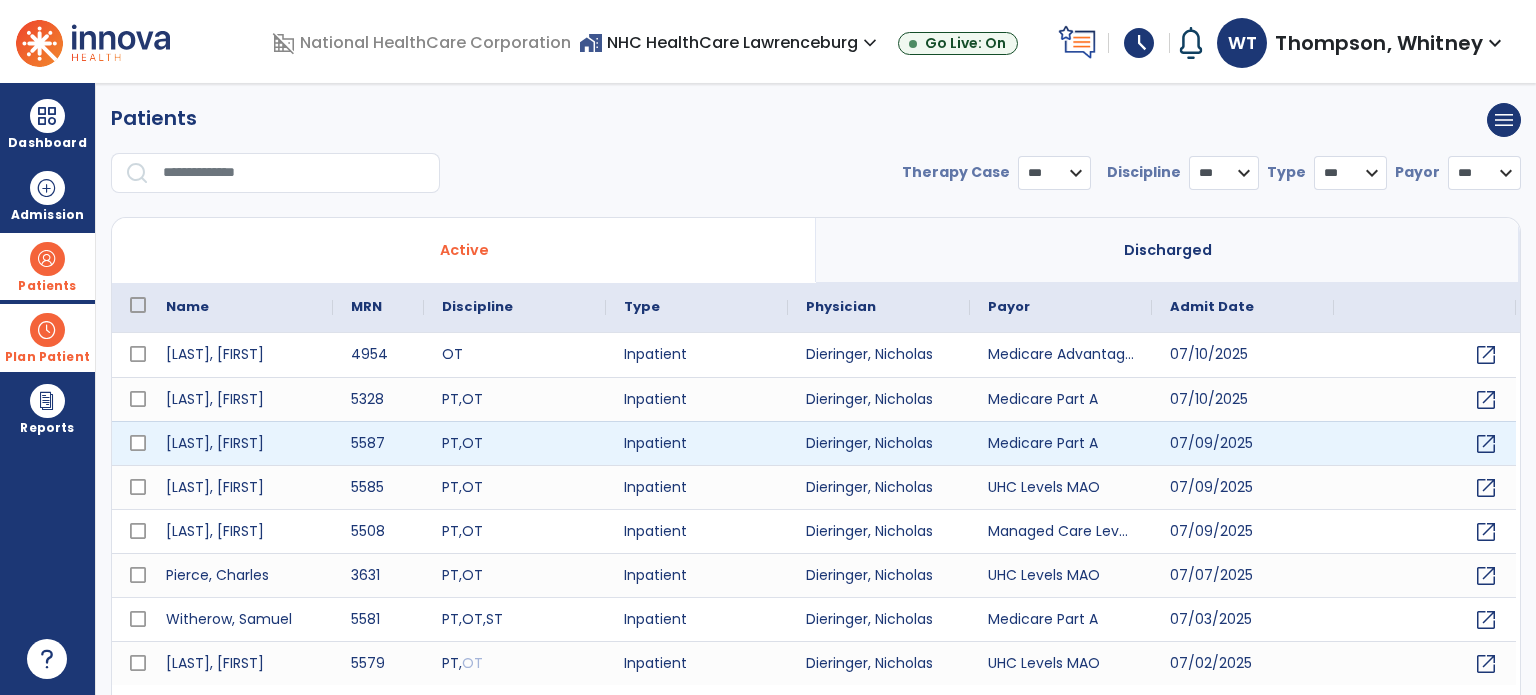 select on "***" 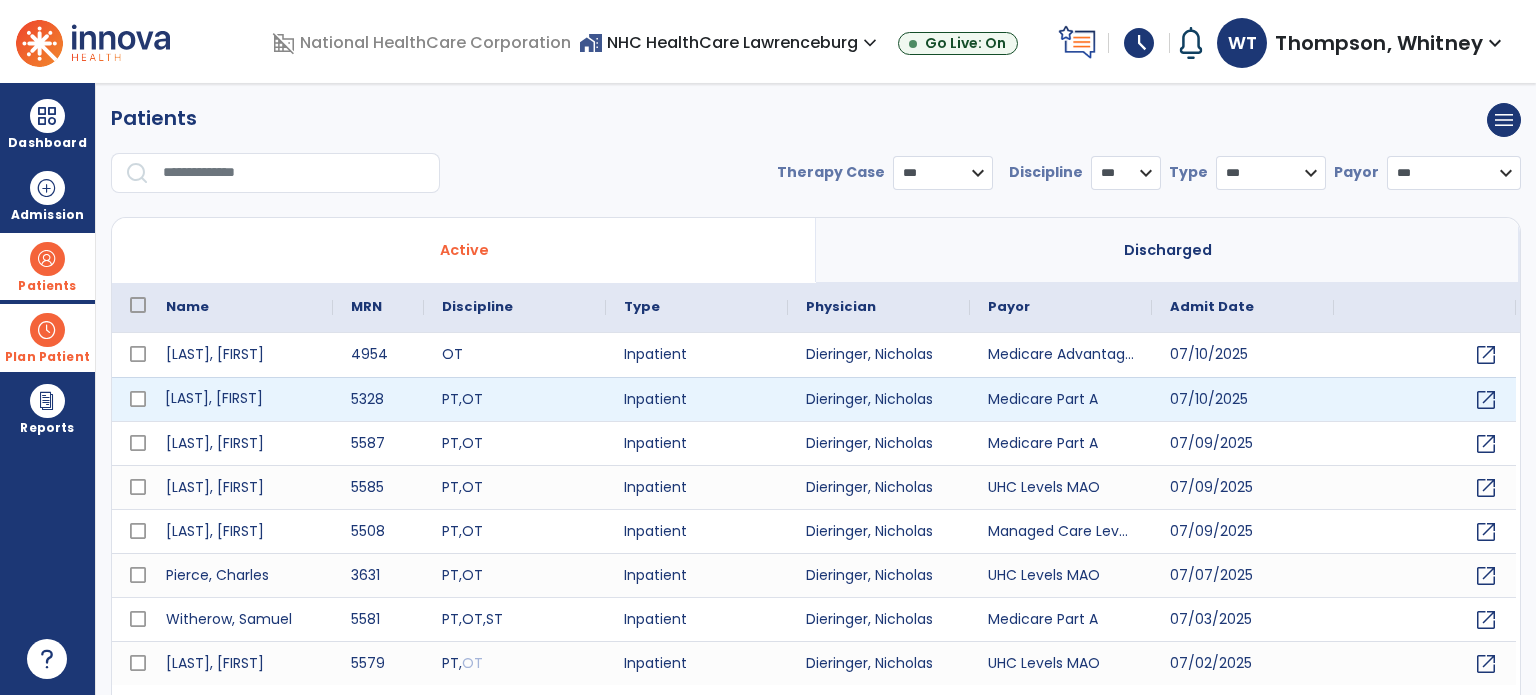 click on "[LAST], [FIRST]" at bounding box center [240, 399] 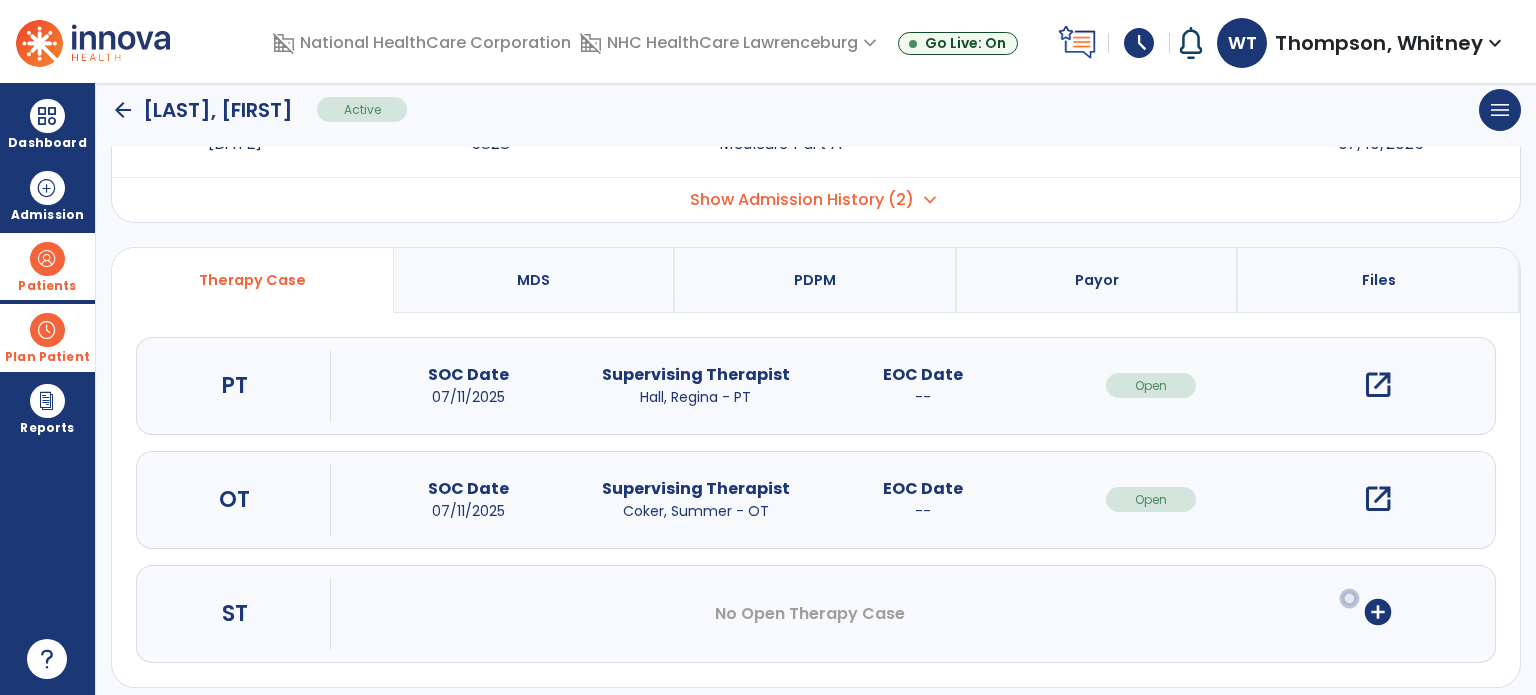 scroll, scrollTop: 107, scrollLeft: 0, axis: vertical 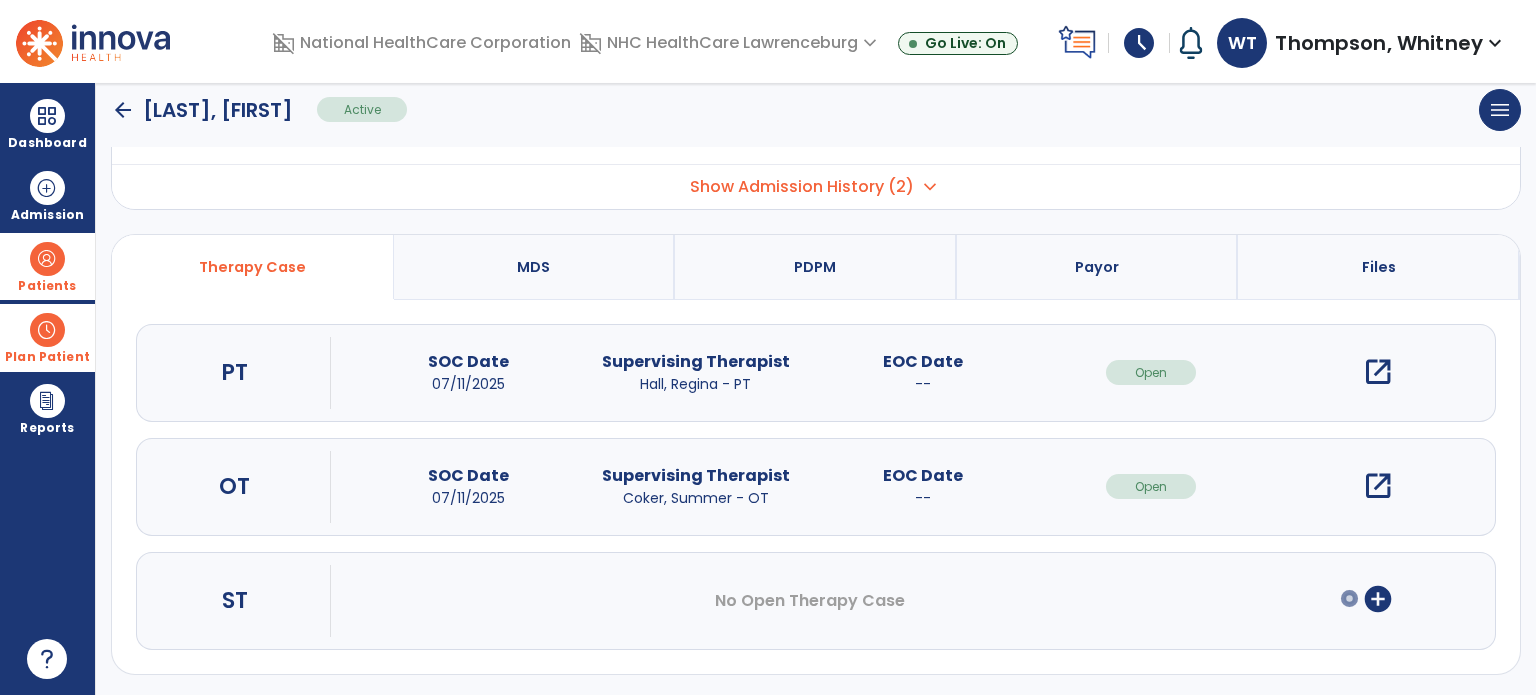 click on "open_in_new" at bounding box center (1378, 372) 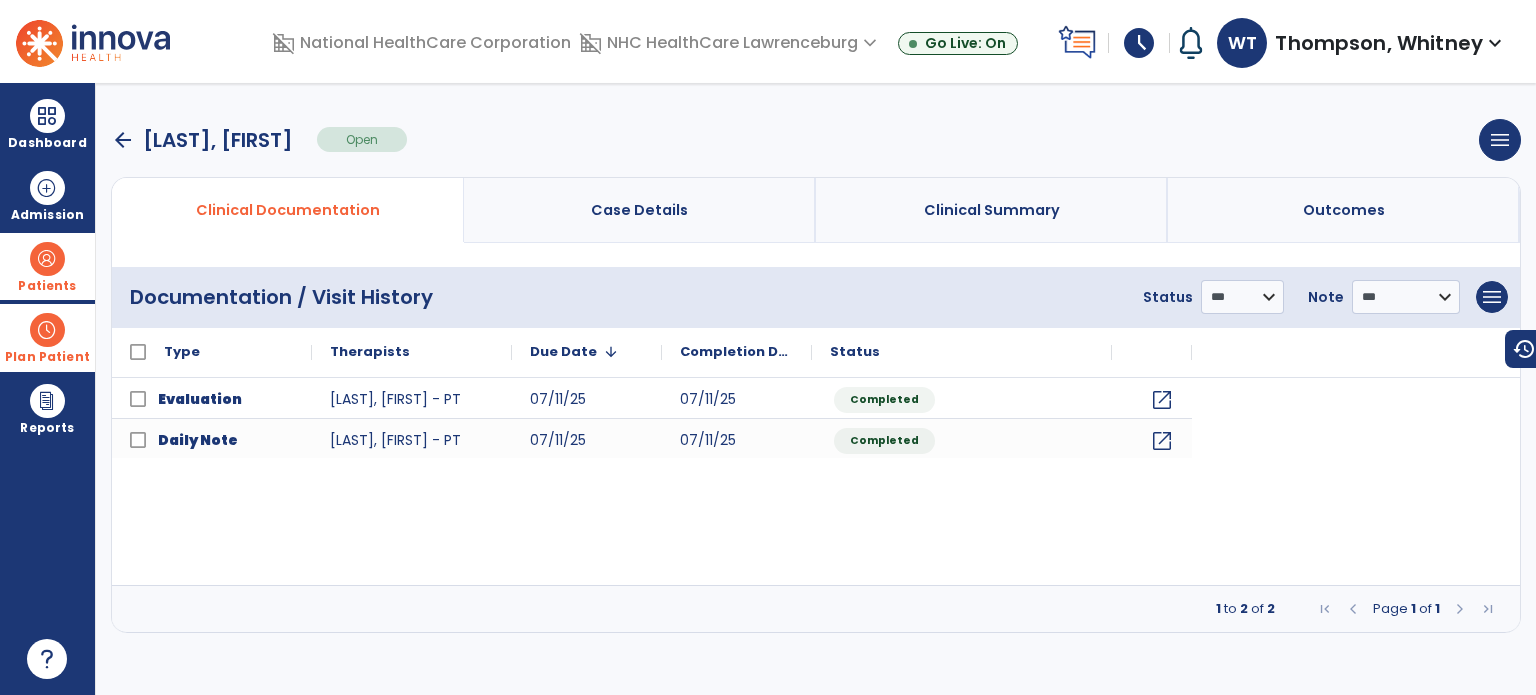 scroll, scrollTop: 0, scrollLeft: 0, axis: both 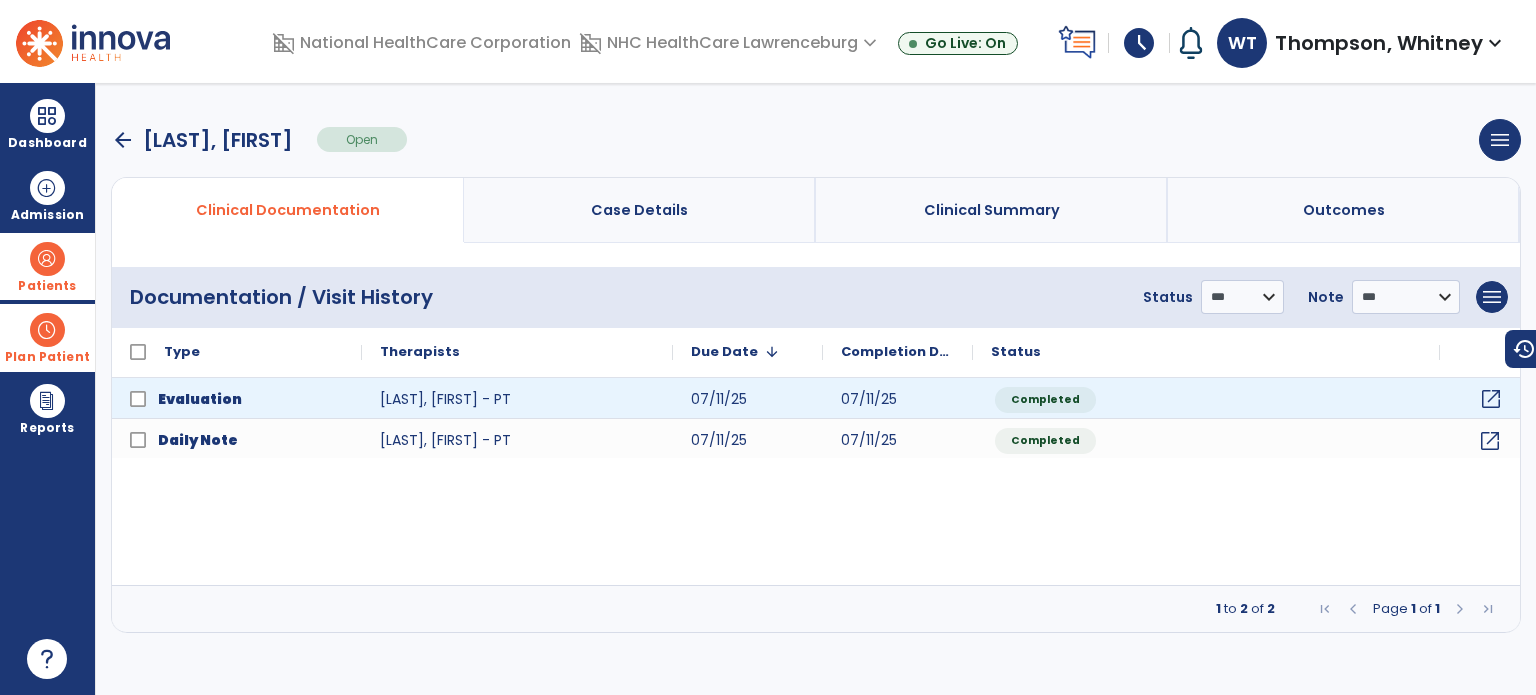 click on "open_in_new" 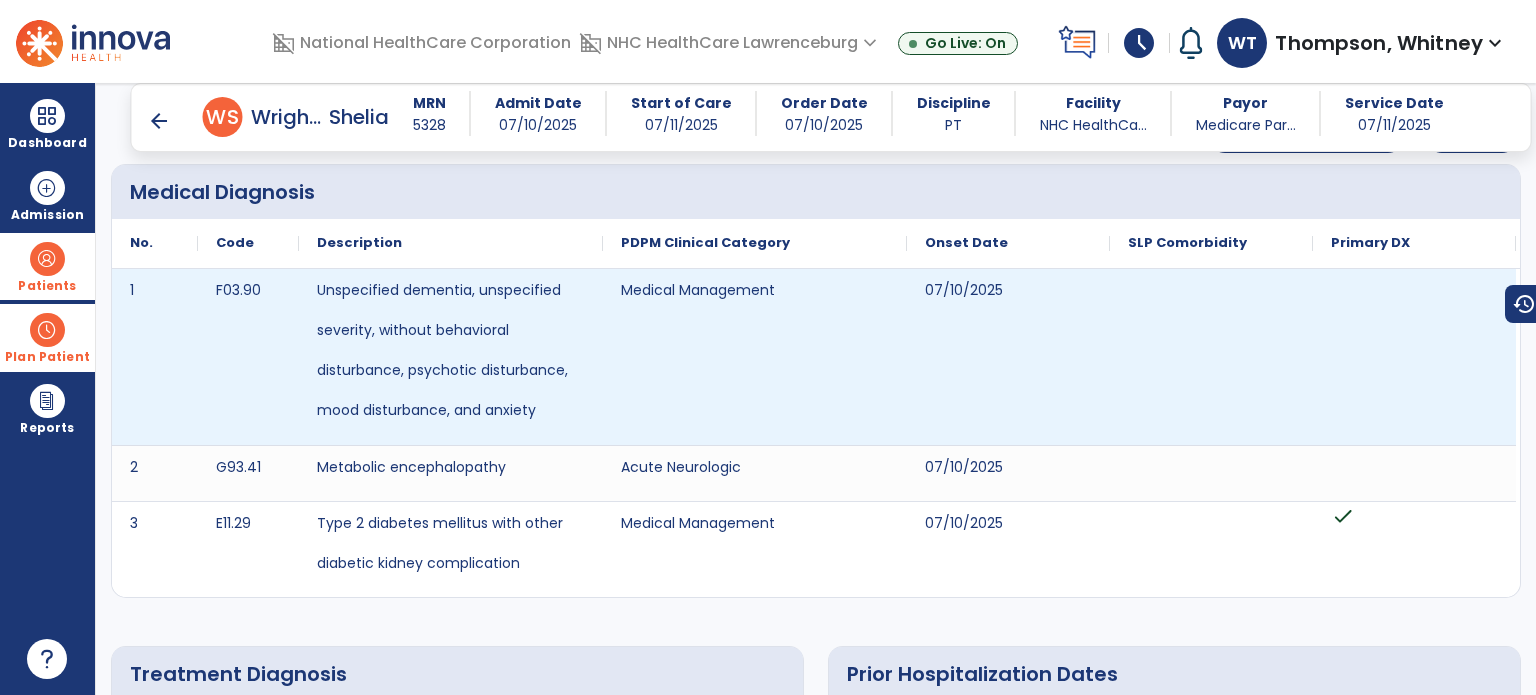 scroll, scrollTop: 100, scrollLeft: 0, axis: vertical 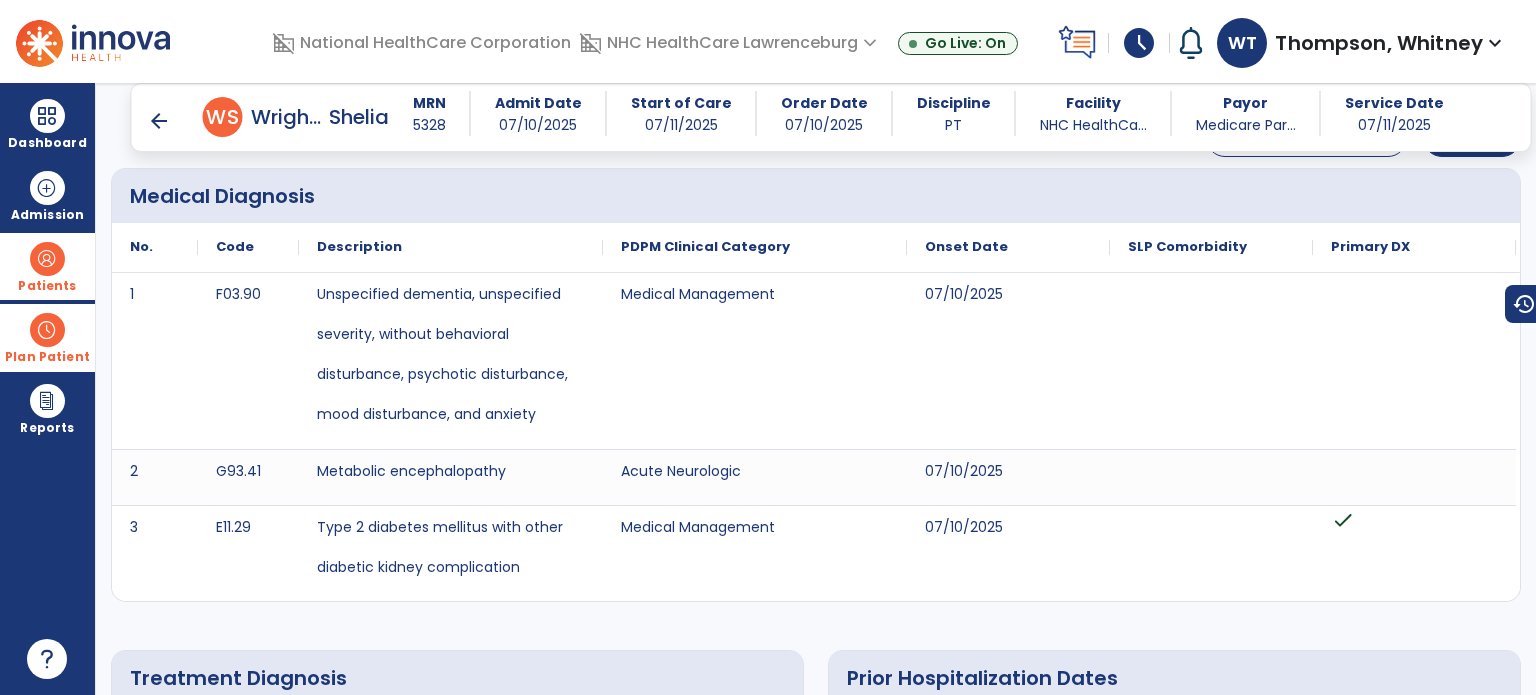 click on "arrow_back" at bounding box center (159, 121) 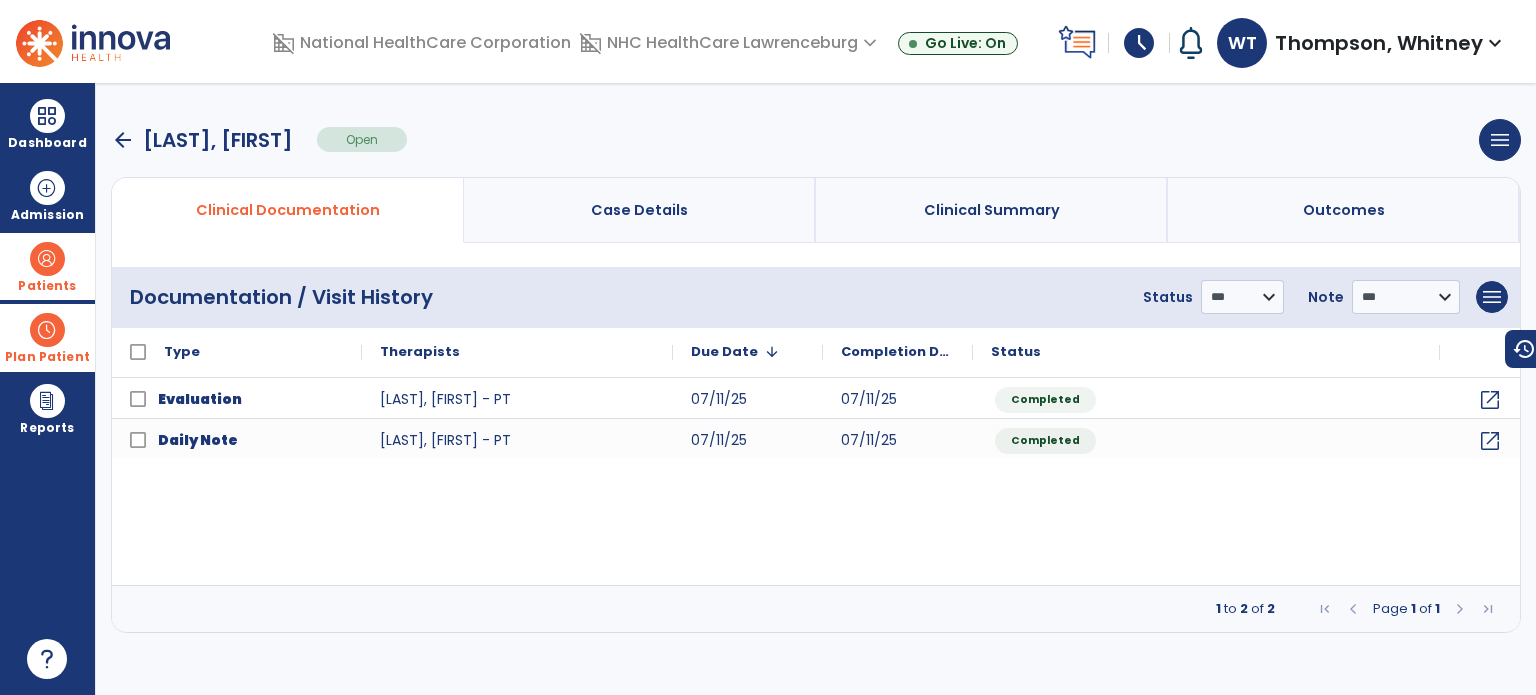 scroll, scrollTop: 0, scrollLeft: 0, axis: both 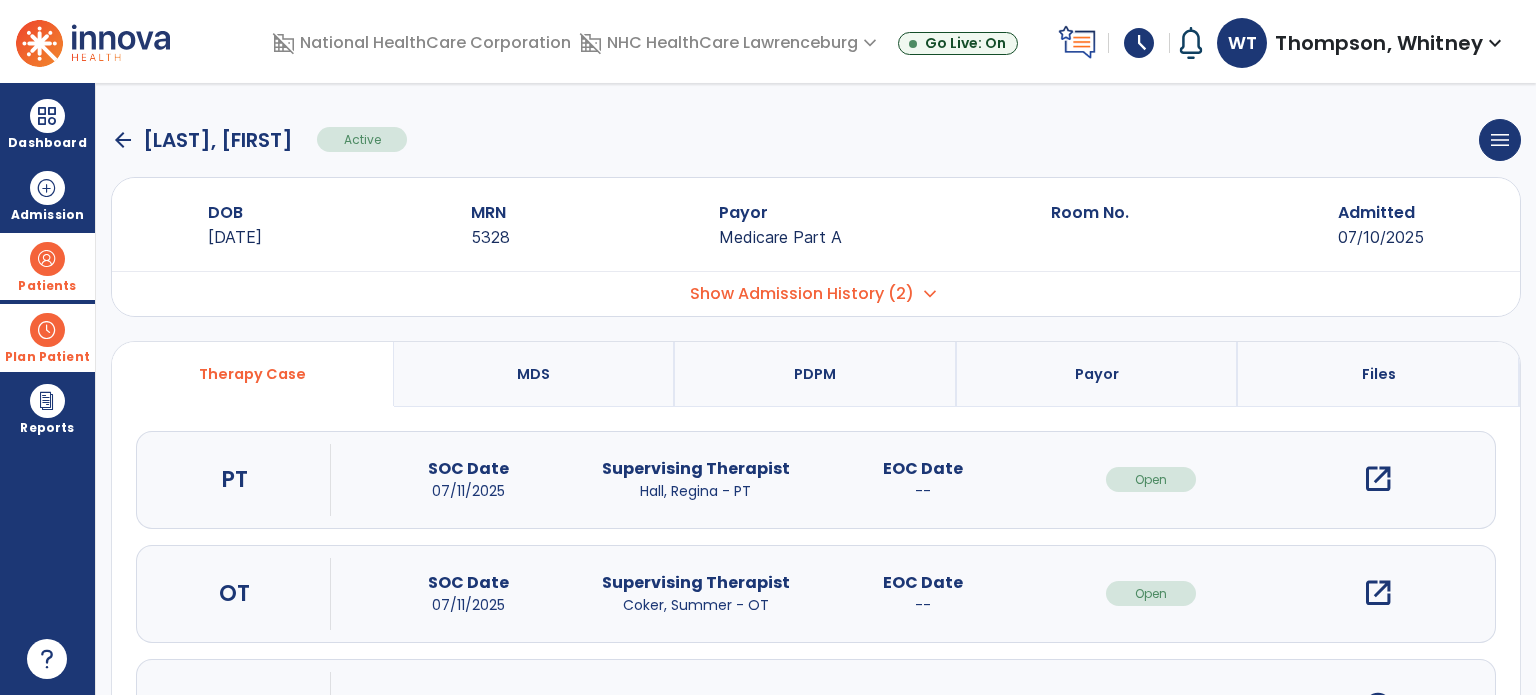 click on "arrow_back" 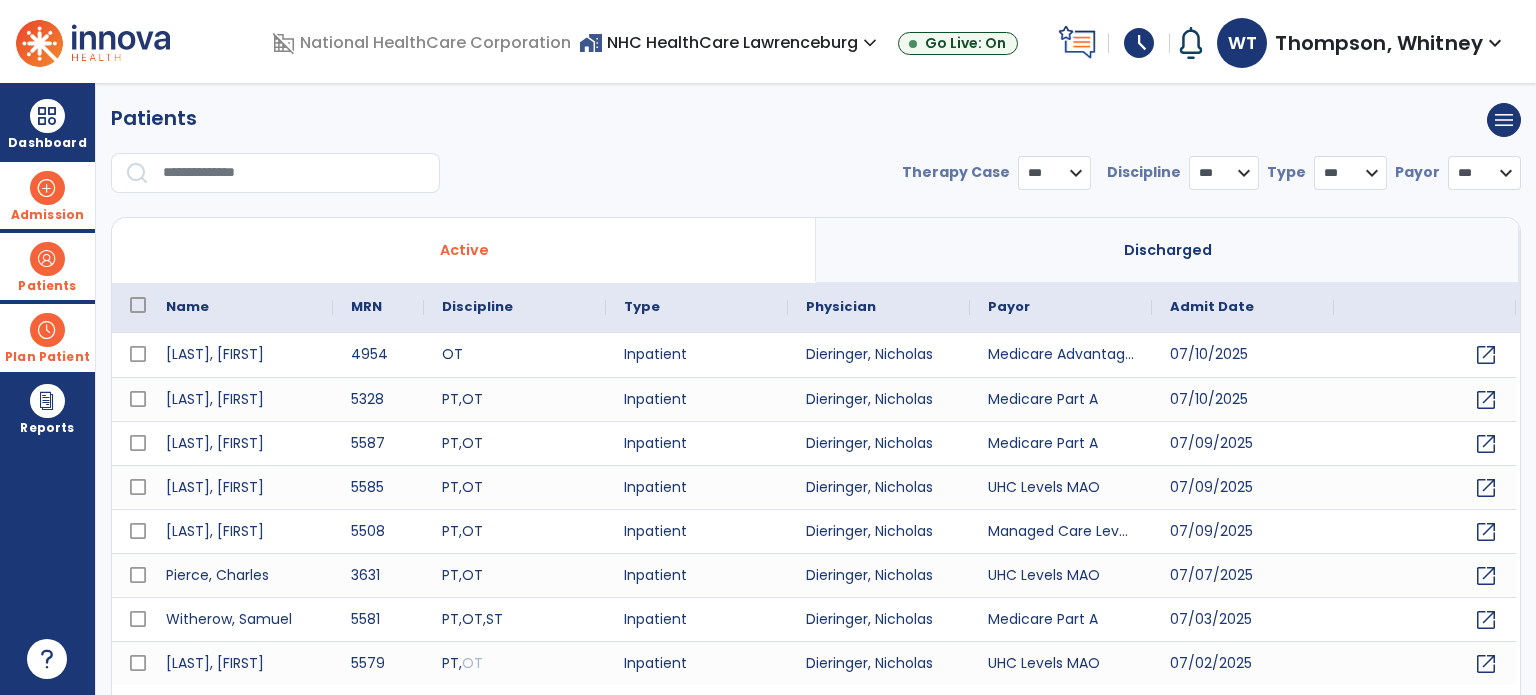 select on "***" 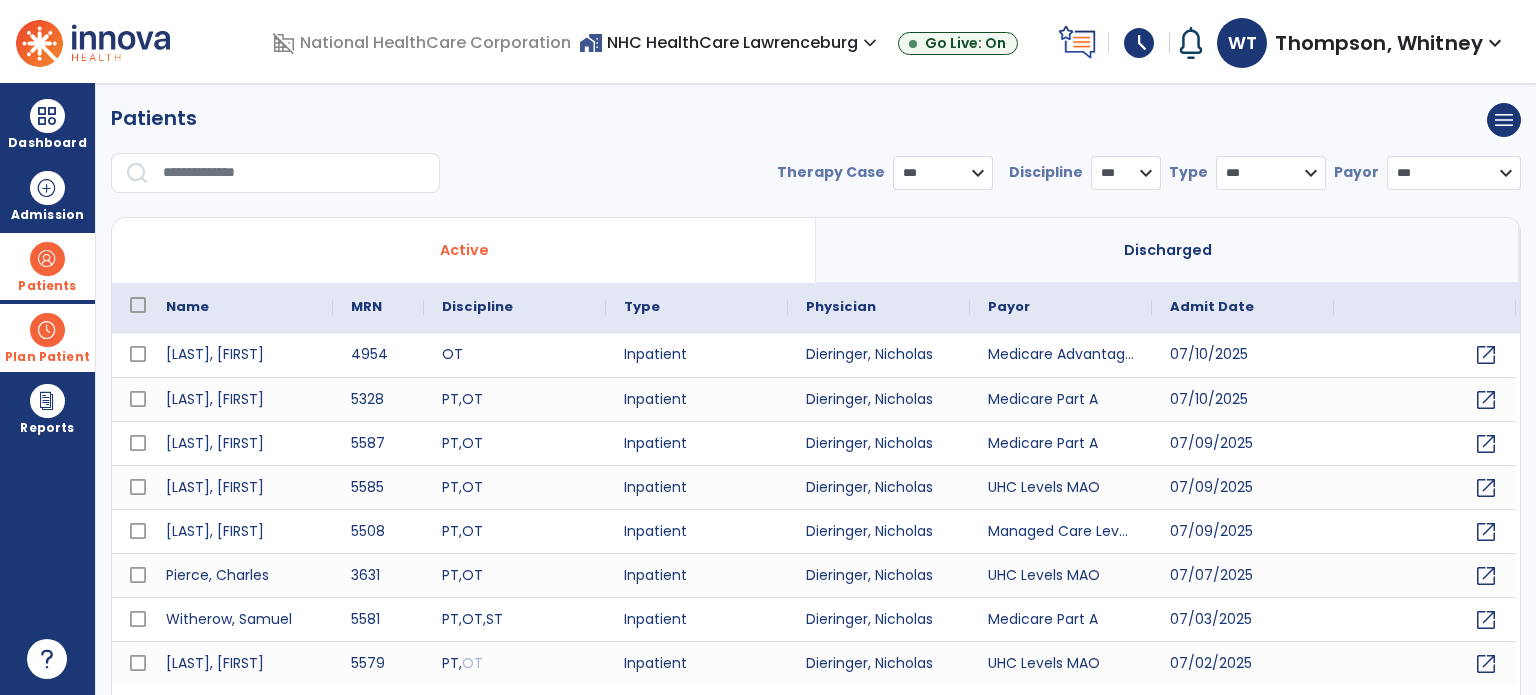 click on "home_work   NHC HealthCare Lawrenceburg   expand_more" at bounding box center (730, 42) 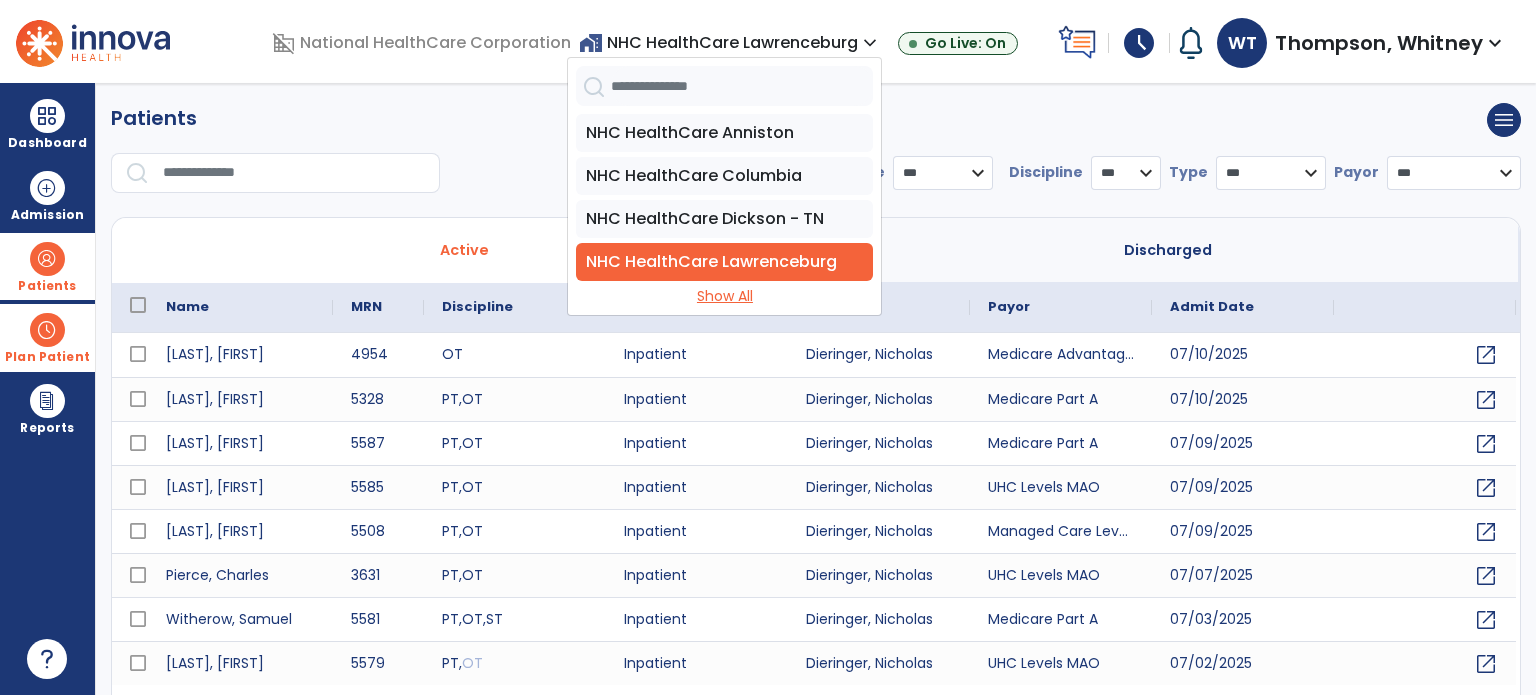 click on "Show All" at bounding box center [724, 296] 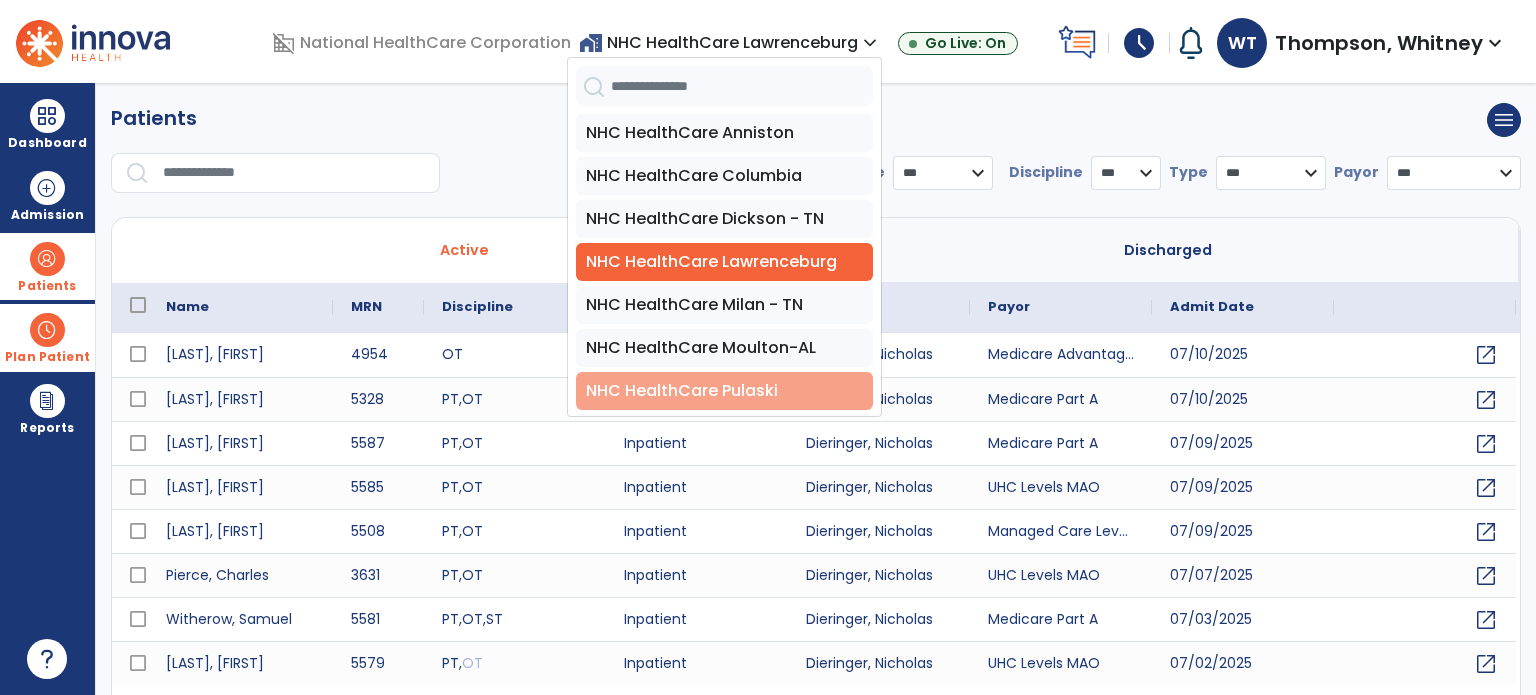 click on "NHC HealthCare Pulaski" at bounding box center [724, 391] 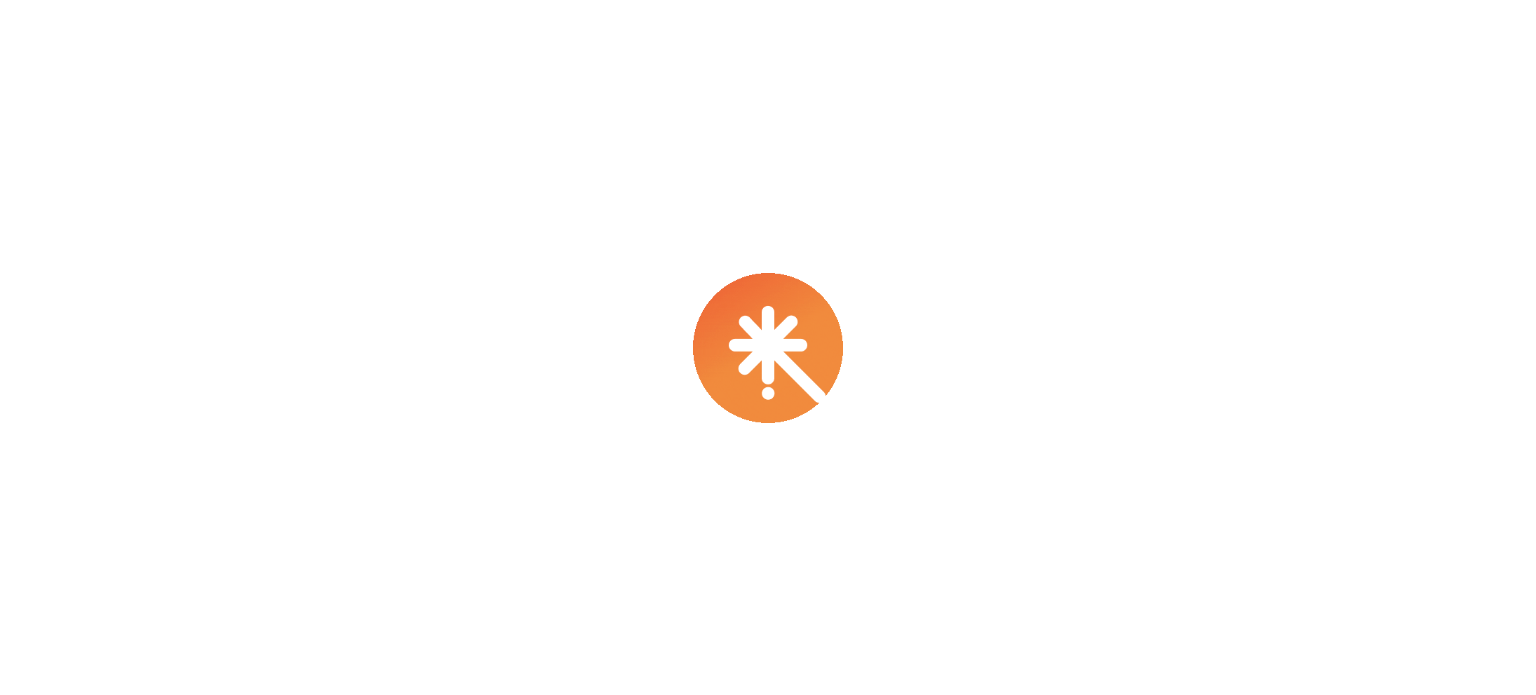 scroll, scrollTop: 0, scrollLeft: 0, axis: both 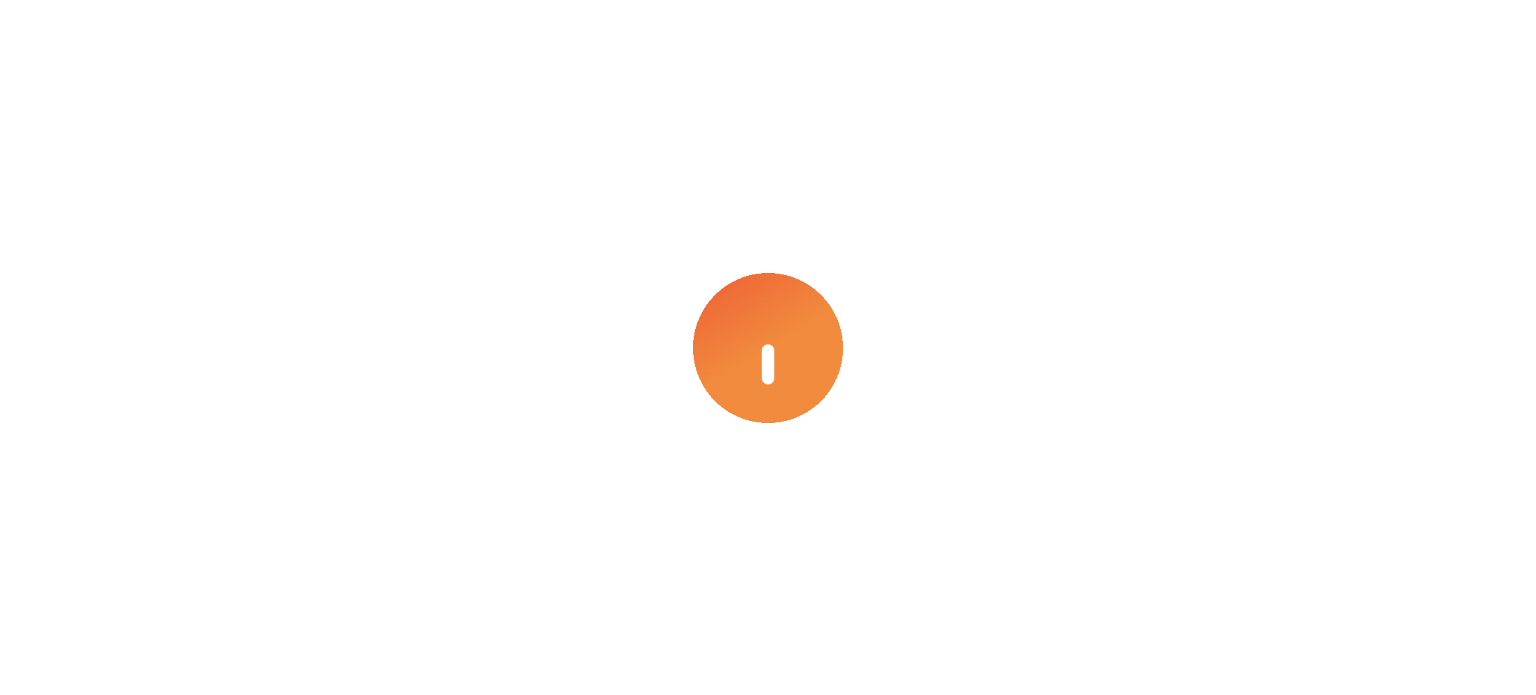 select on "****" 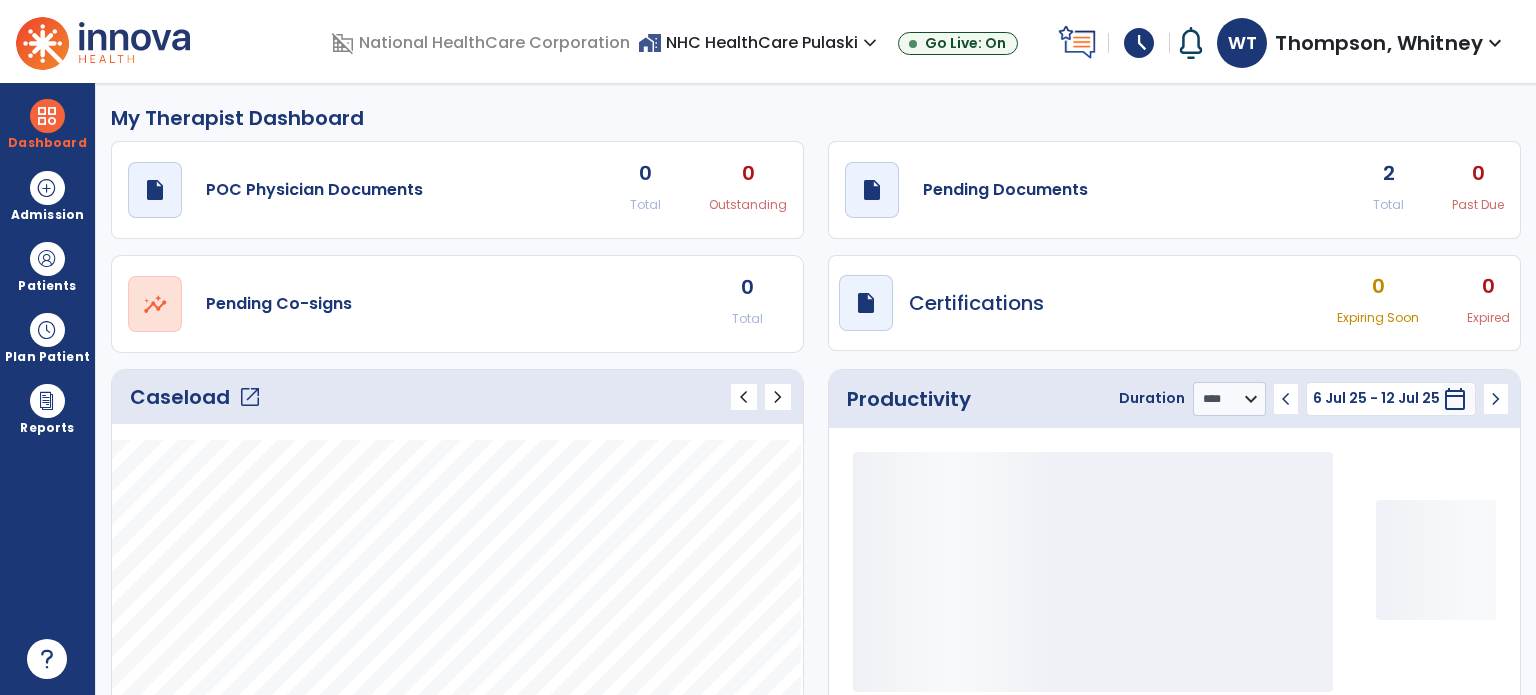 click on "schedule" at bounding box center [1139, 43] 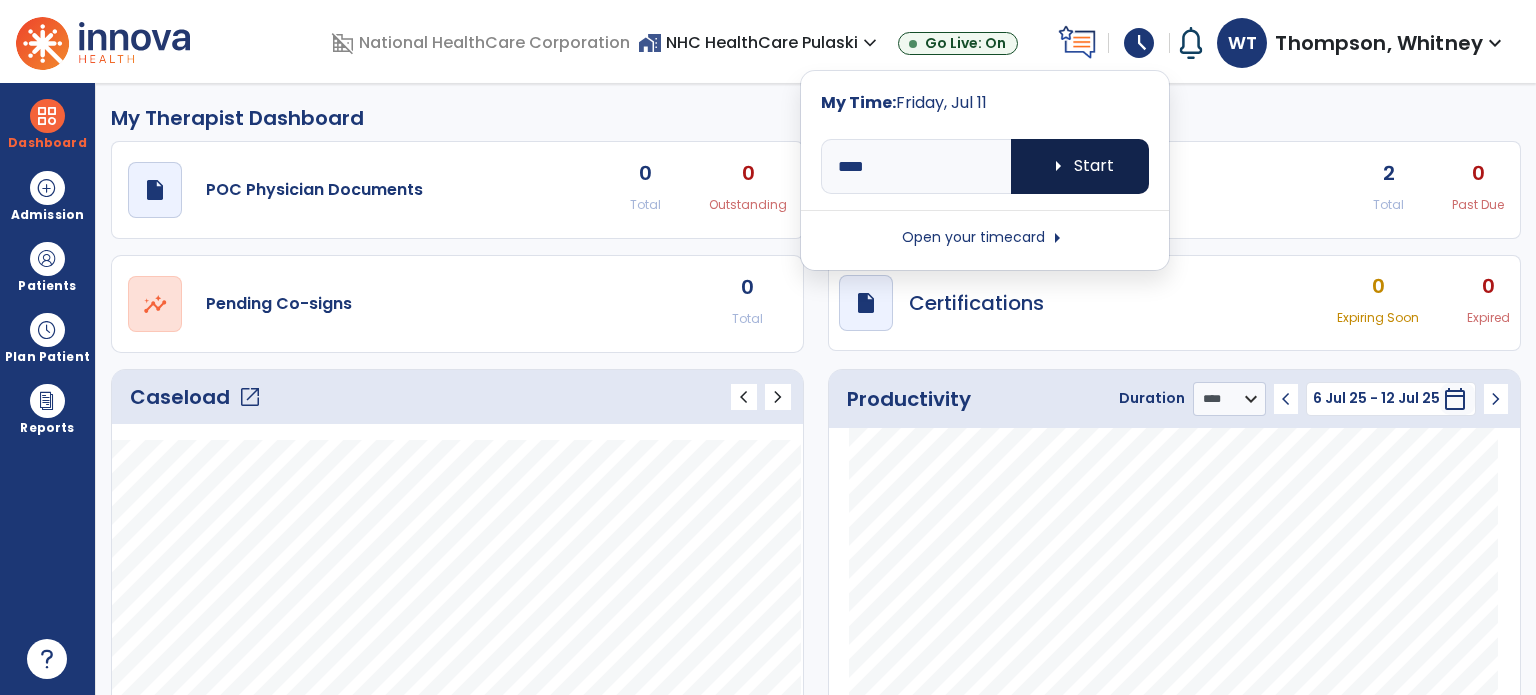 click on "arrow_right  Start" at bounding box center (1080, 166) 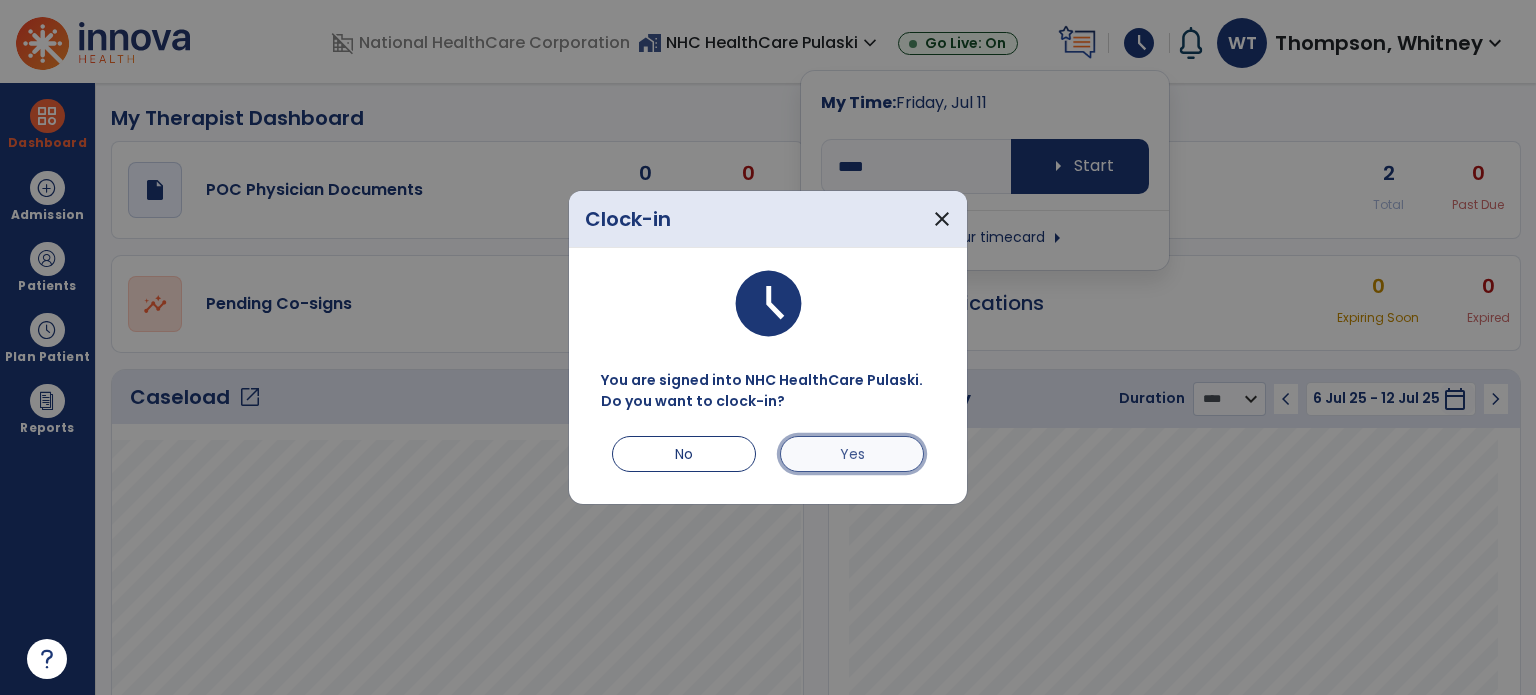 click on "Yes" at bounding box center (852, 454) 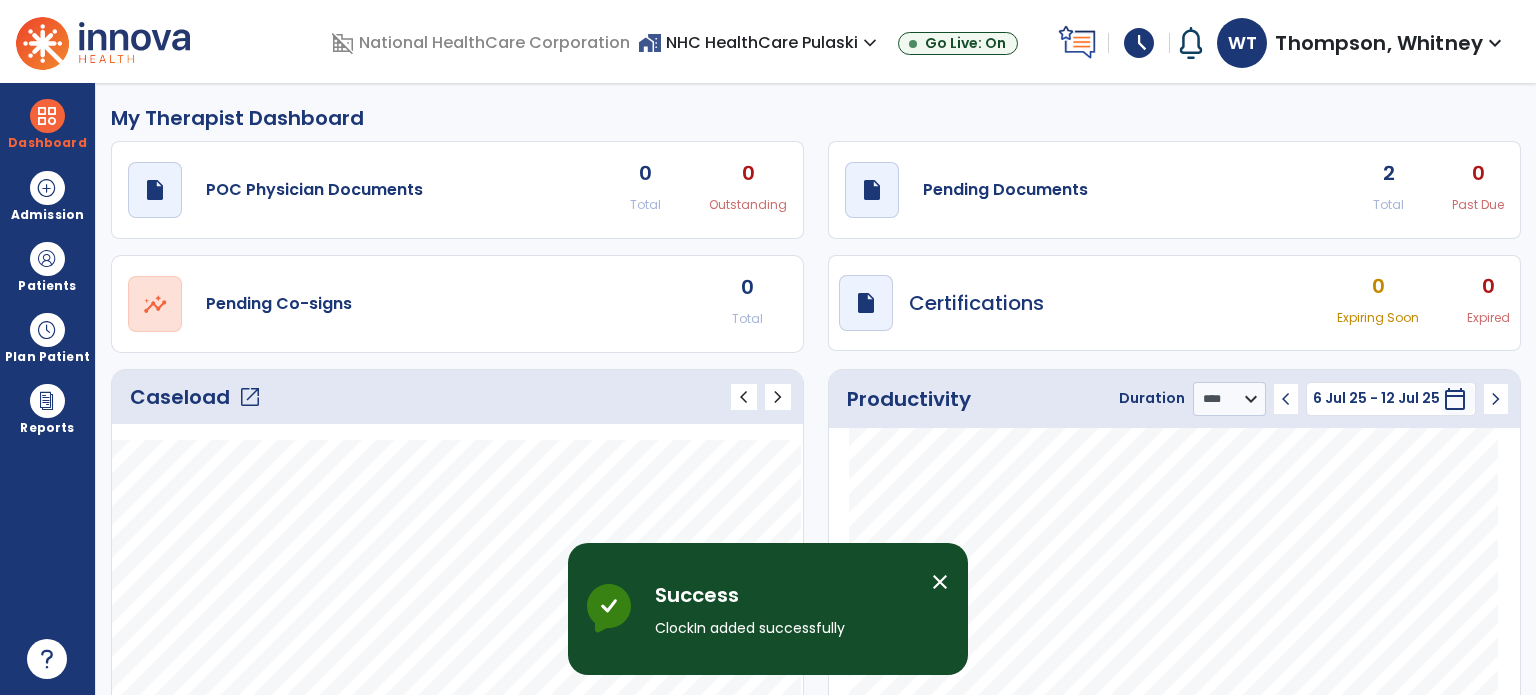 click on "My Therapist Dashboard" 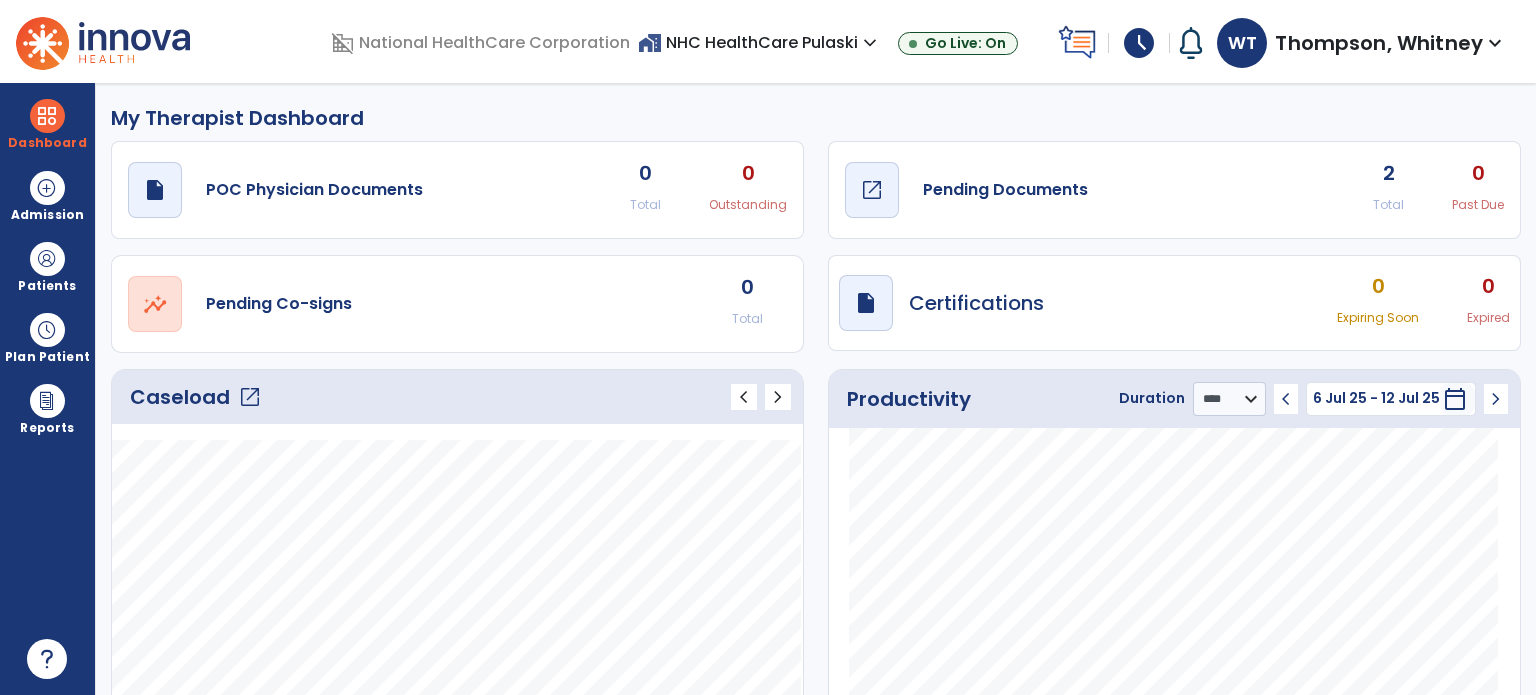 click on "draft   open_in_new" 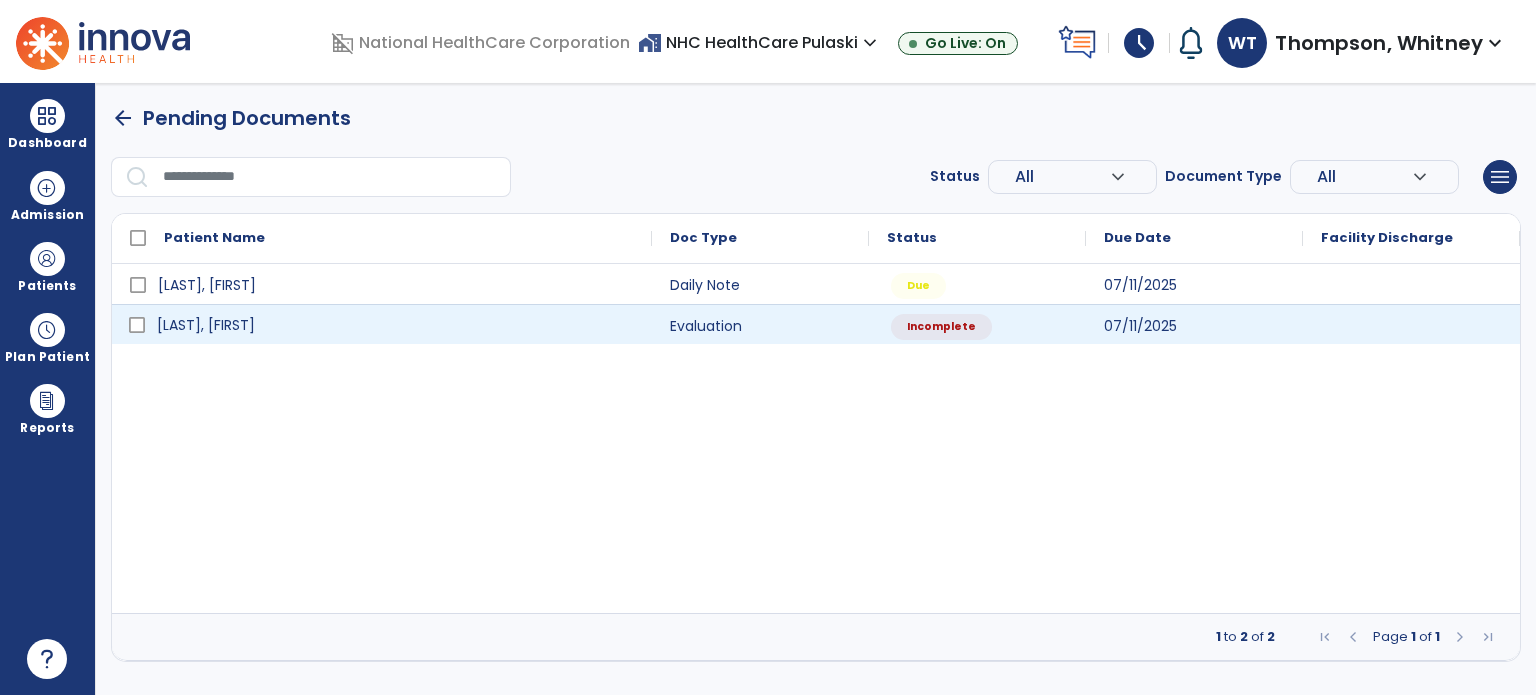 click on "[LAST], [FIRST]" at bounding box center (396, 325) 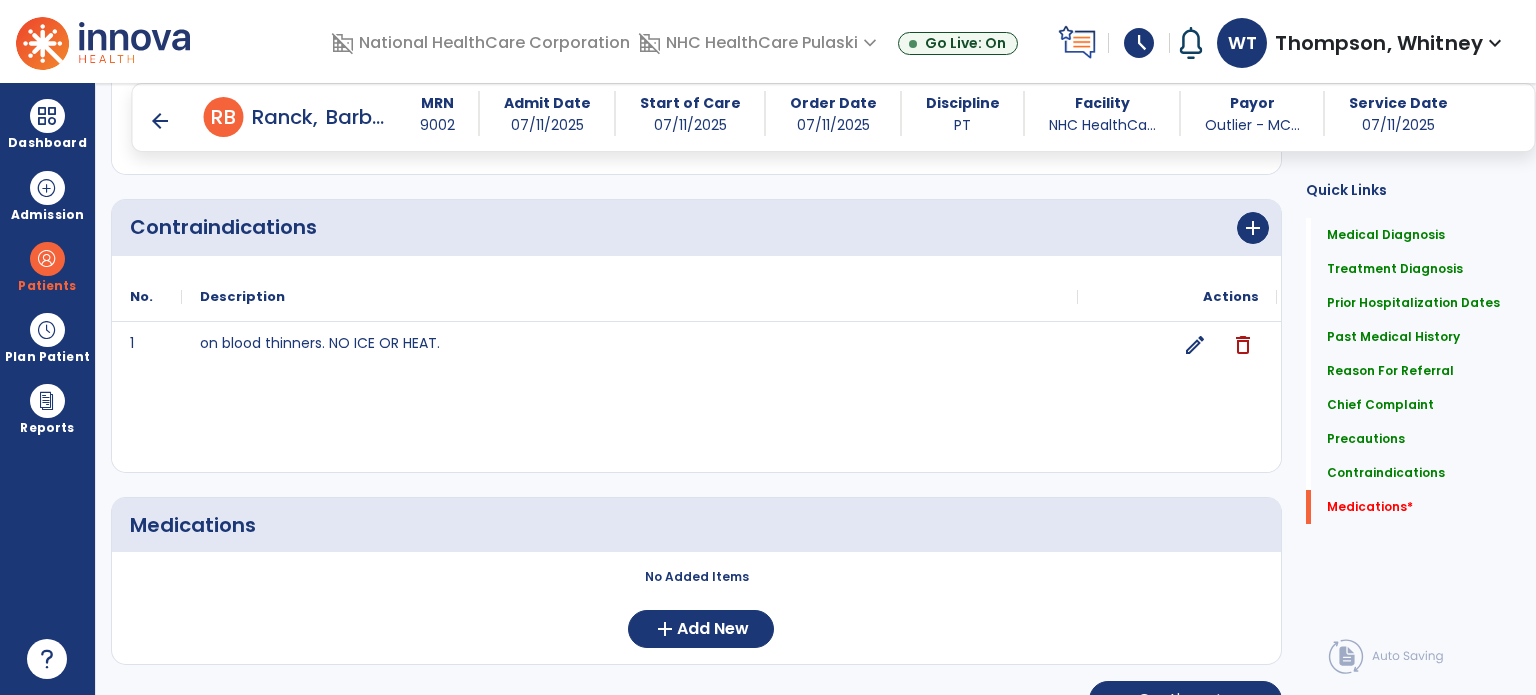 scroll, scrollTop: 2201, scrollLeft: 0, axis: vertical 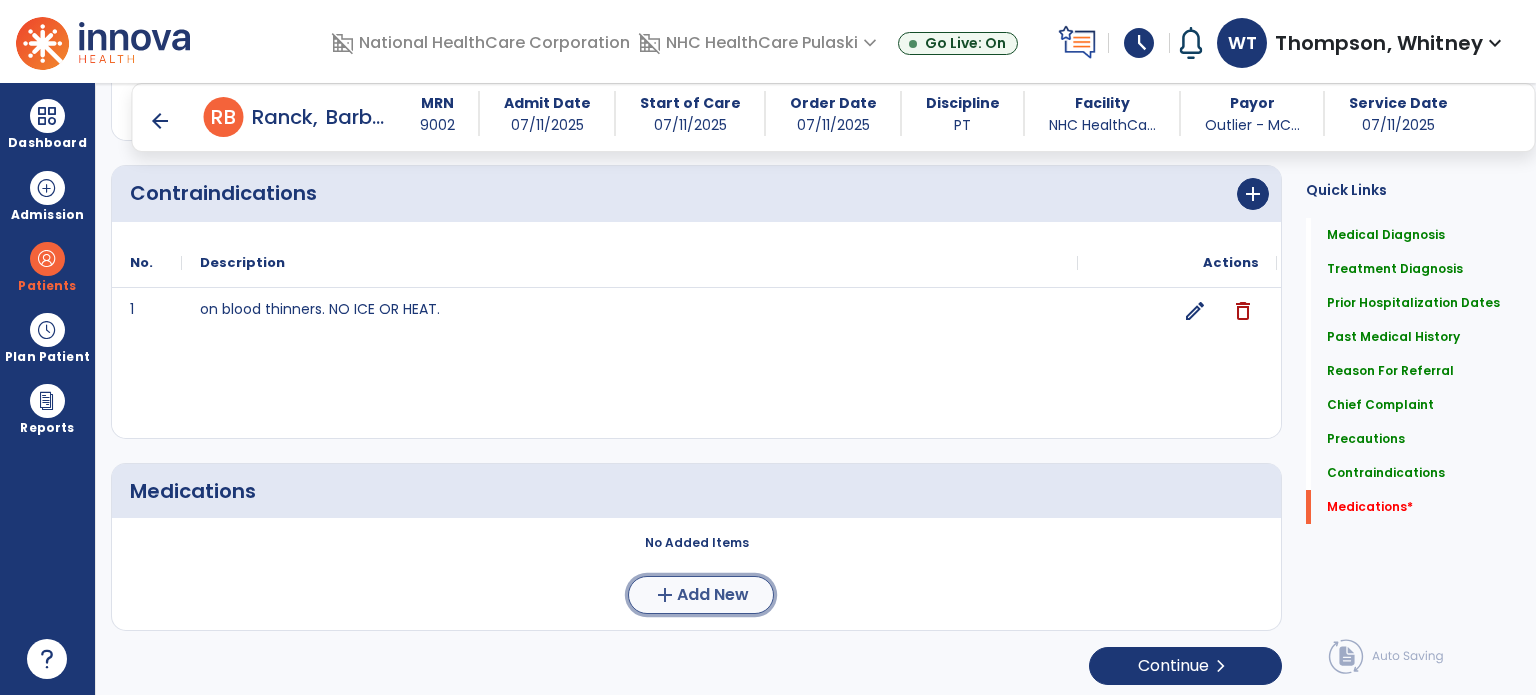 click on "add  Add New" 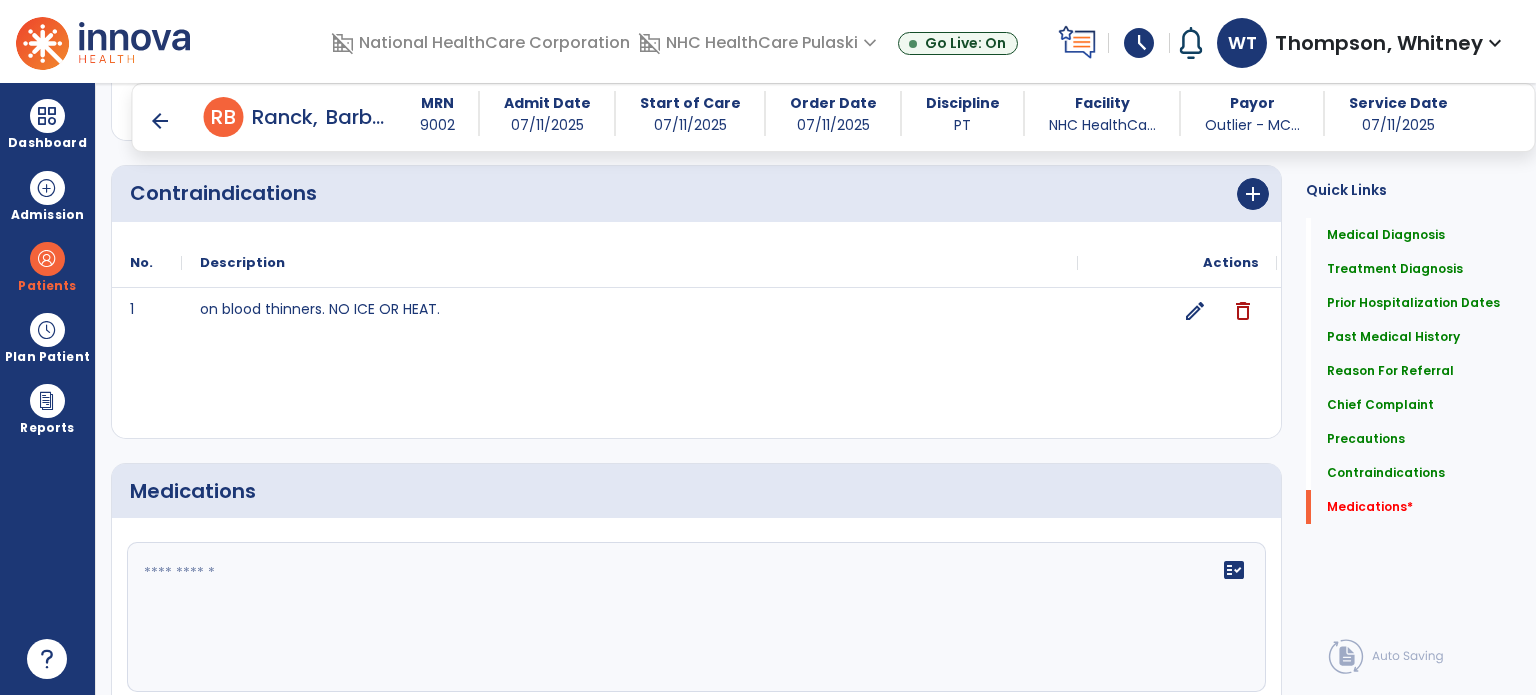 click 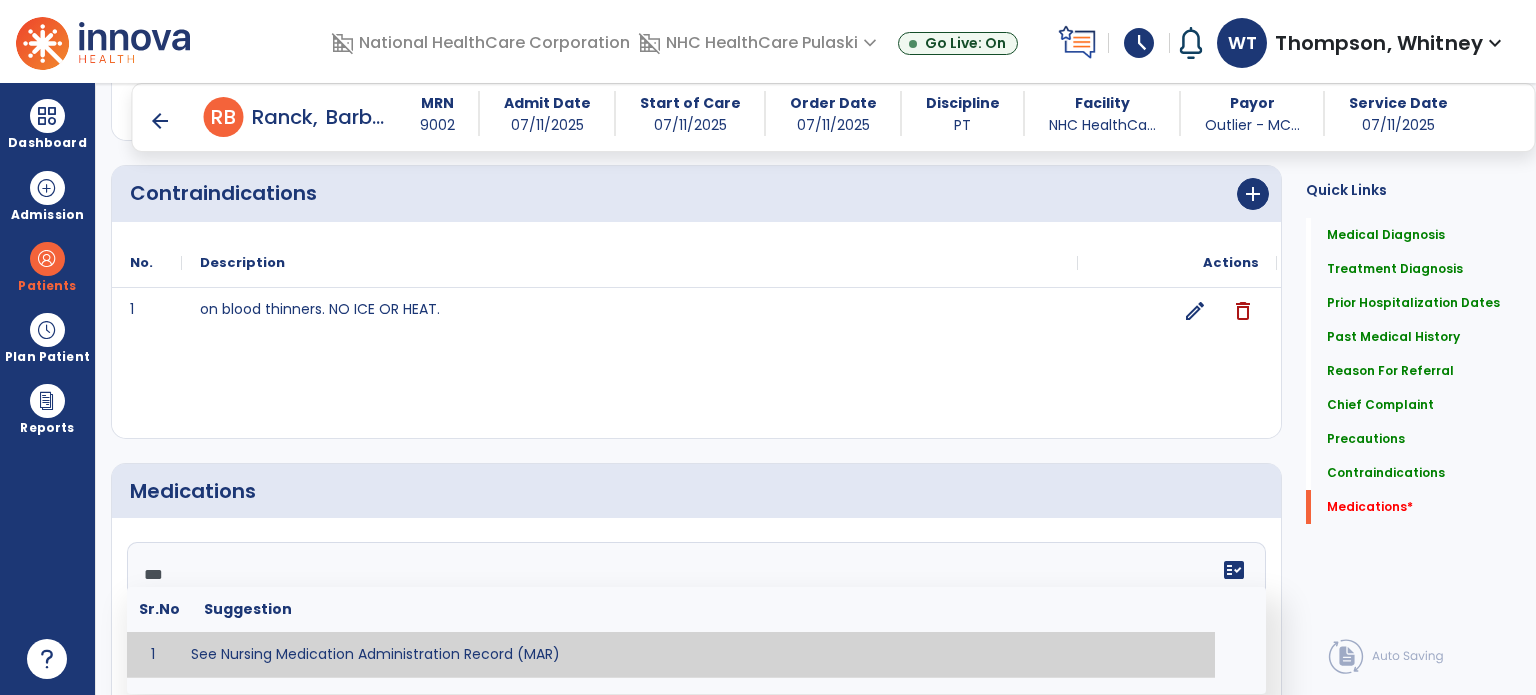 type on "**********" 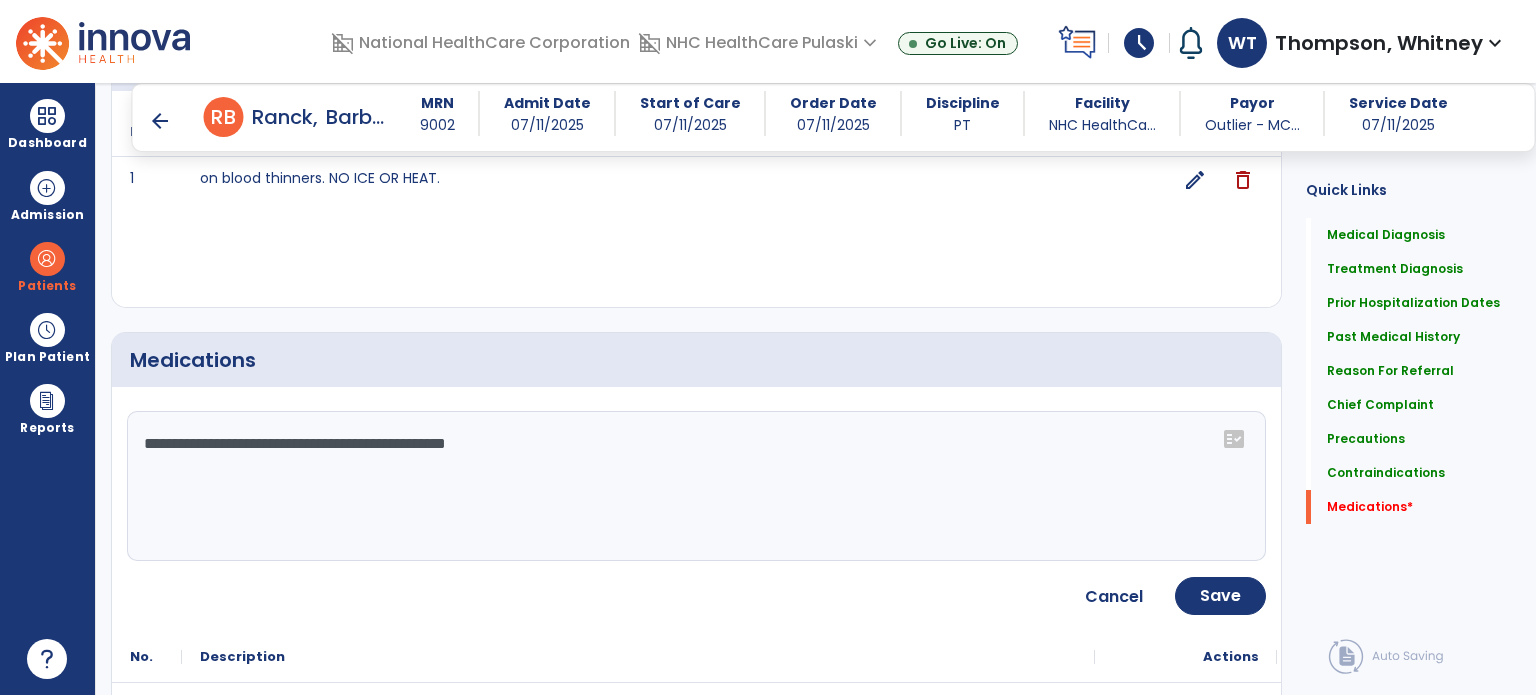 scroll, scrollTop: 2535, scrollLeft: 0, axis: vertical 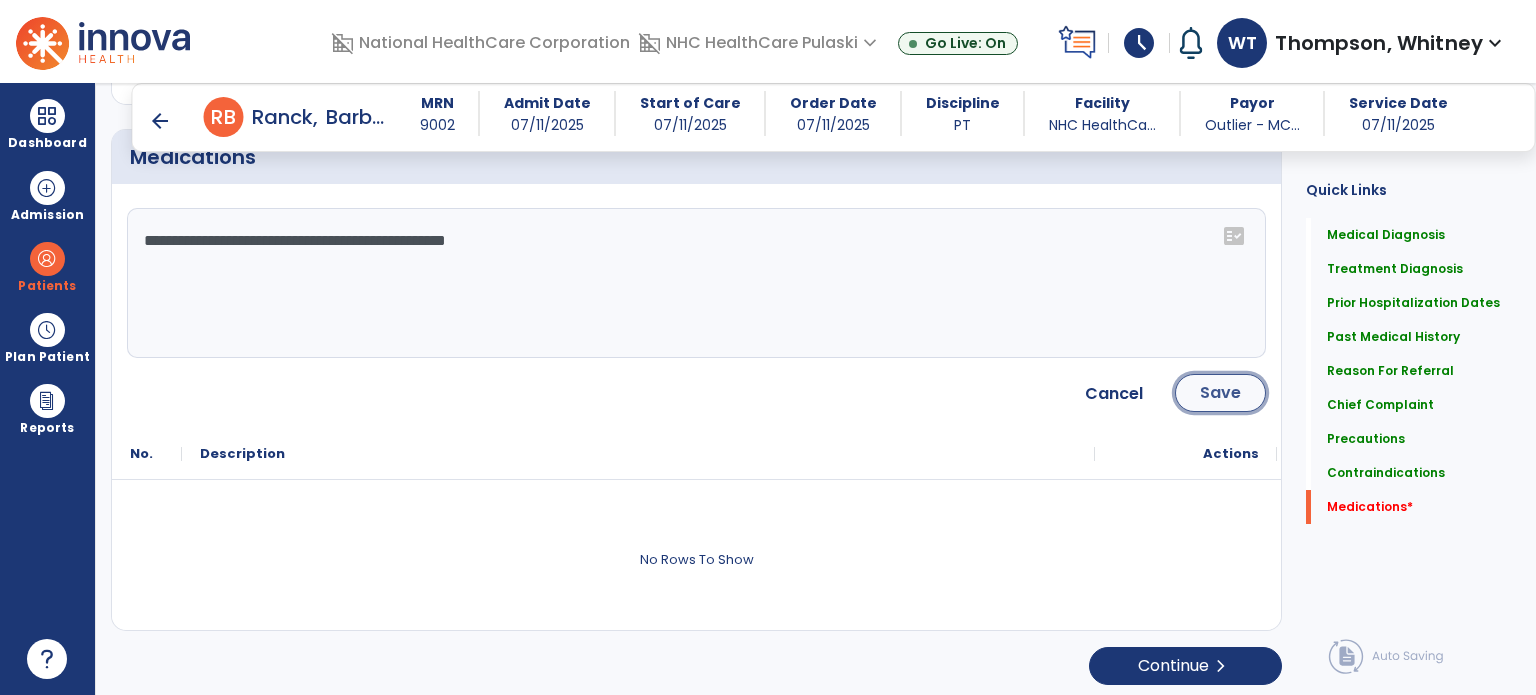 click on "Save" 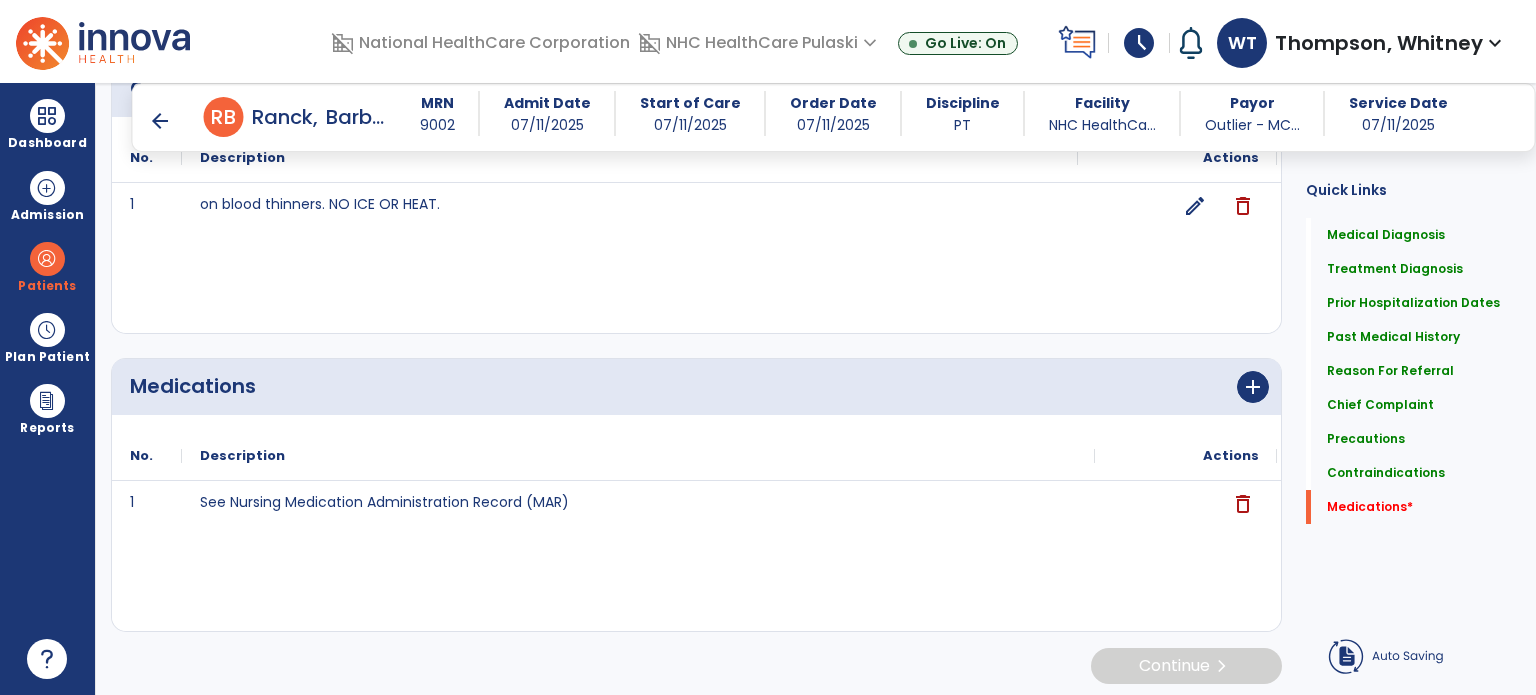 scroll, scrollTop: 2308, scrollLeft: 0, axis: vertical 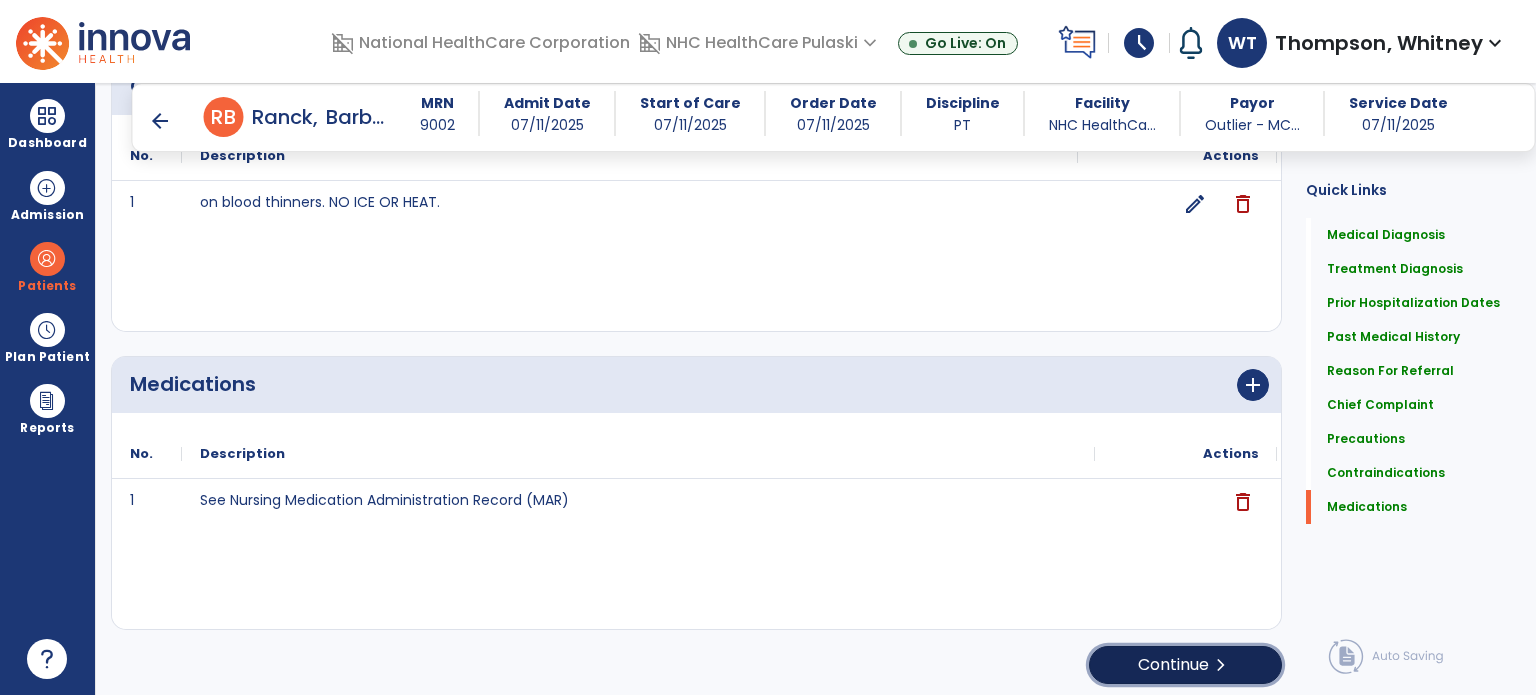 click on "Continue  chevron_right" 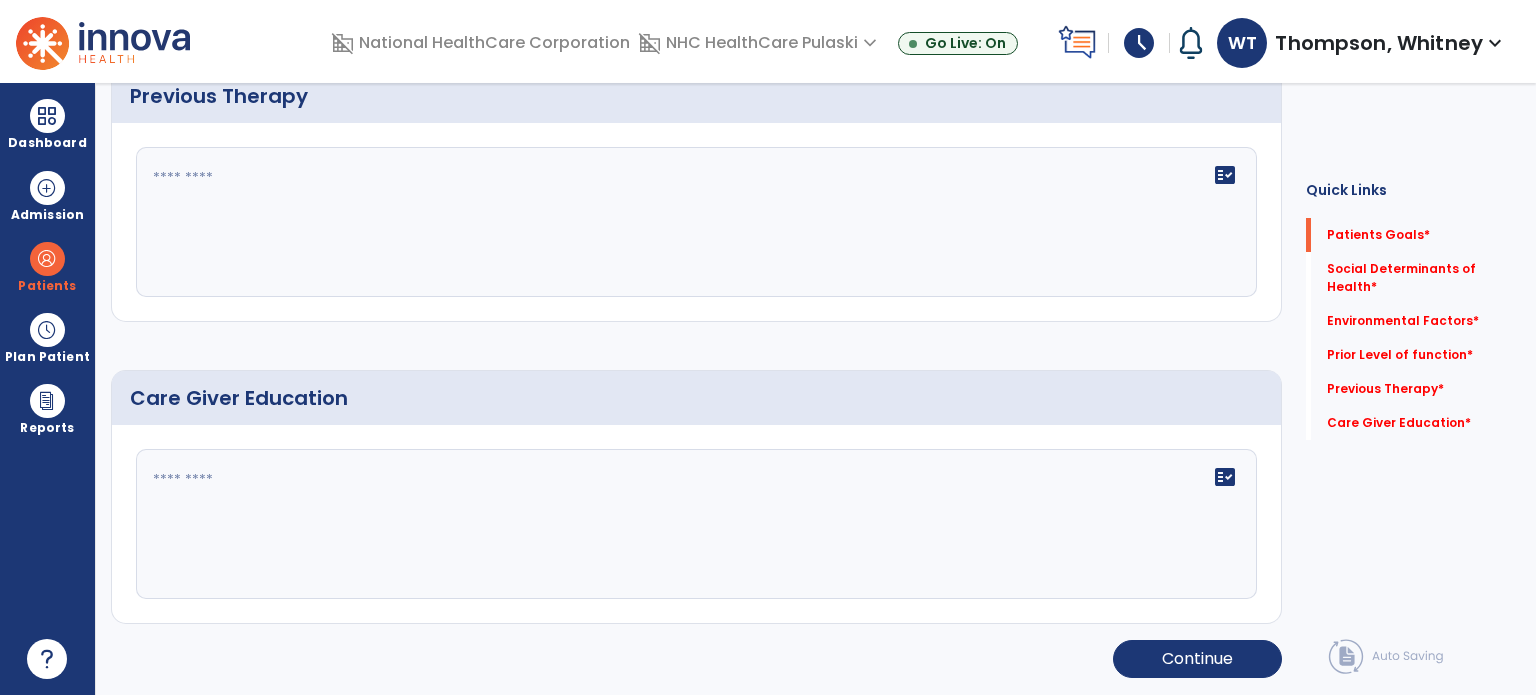 scroll, scrollTop: 8, scrollLeft: 0, axis: vertical 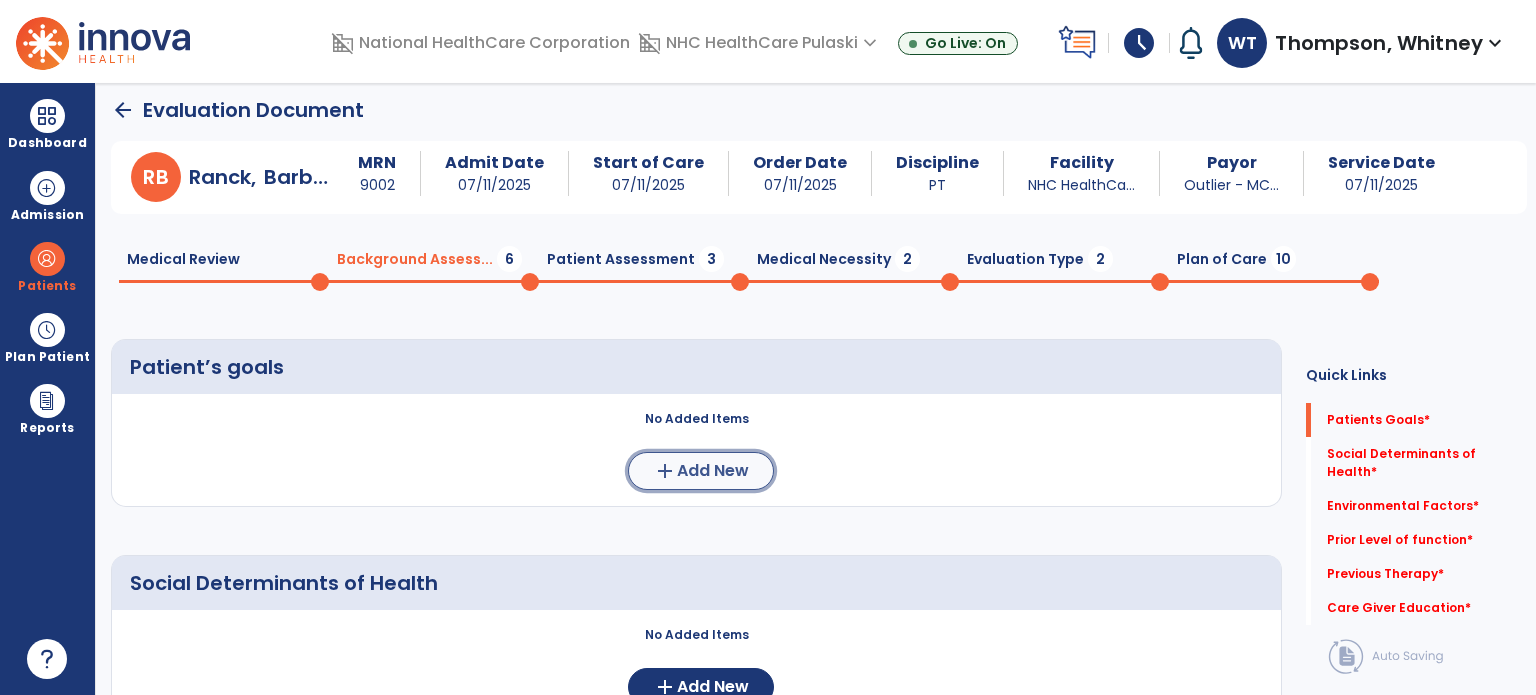 click on "Add New" 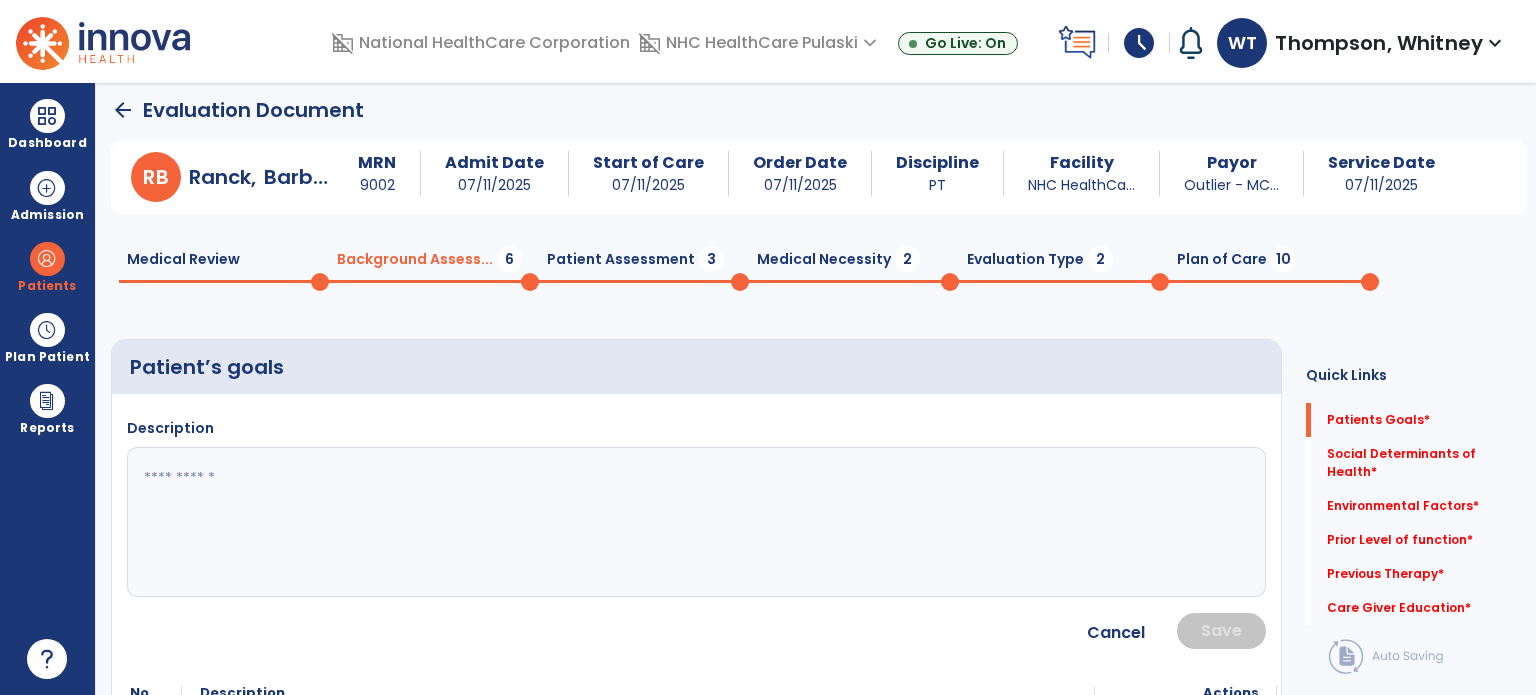 click 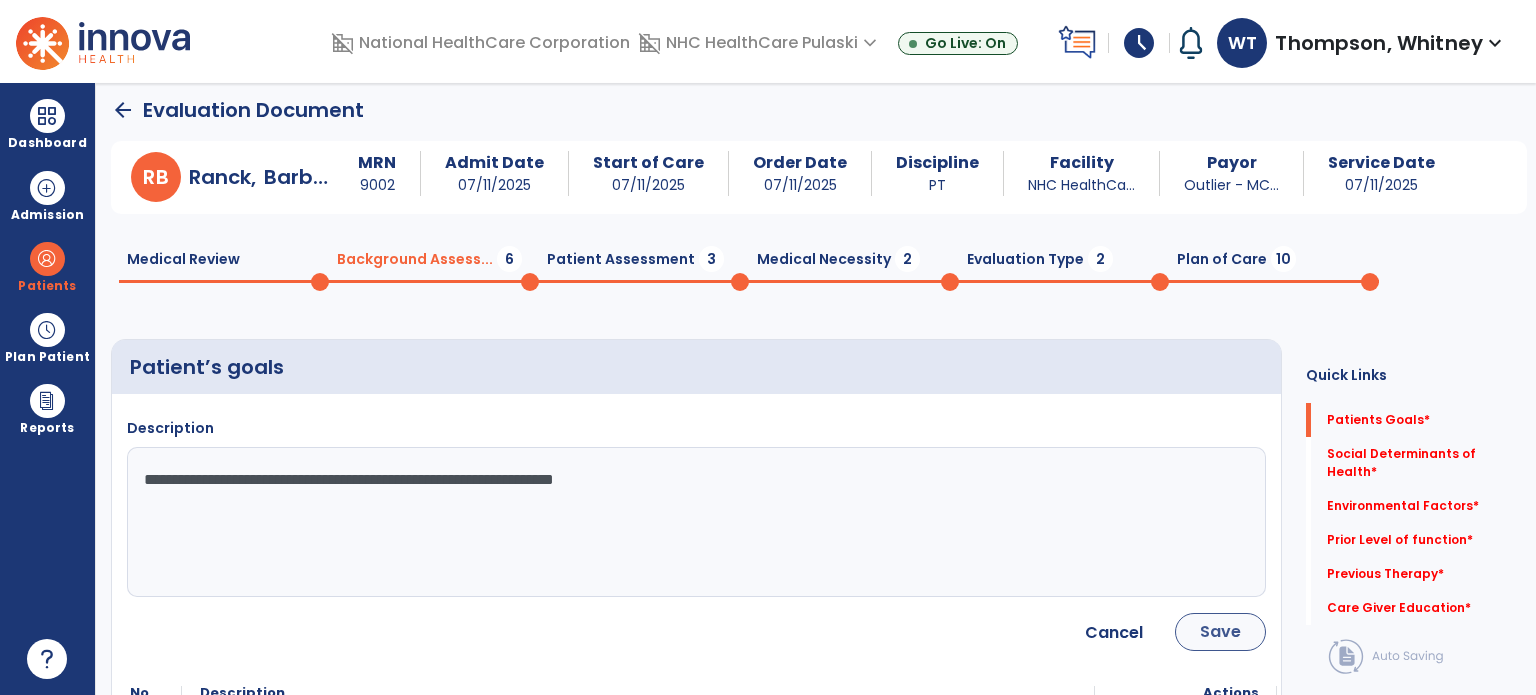 type on "**********" 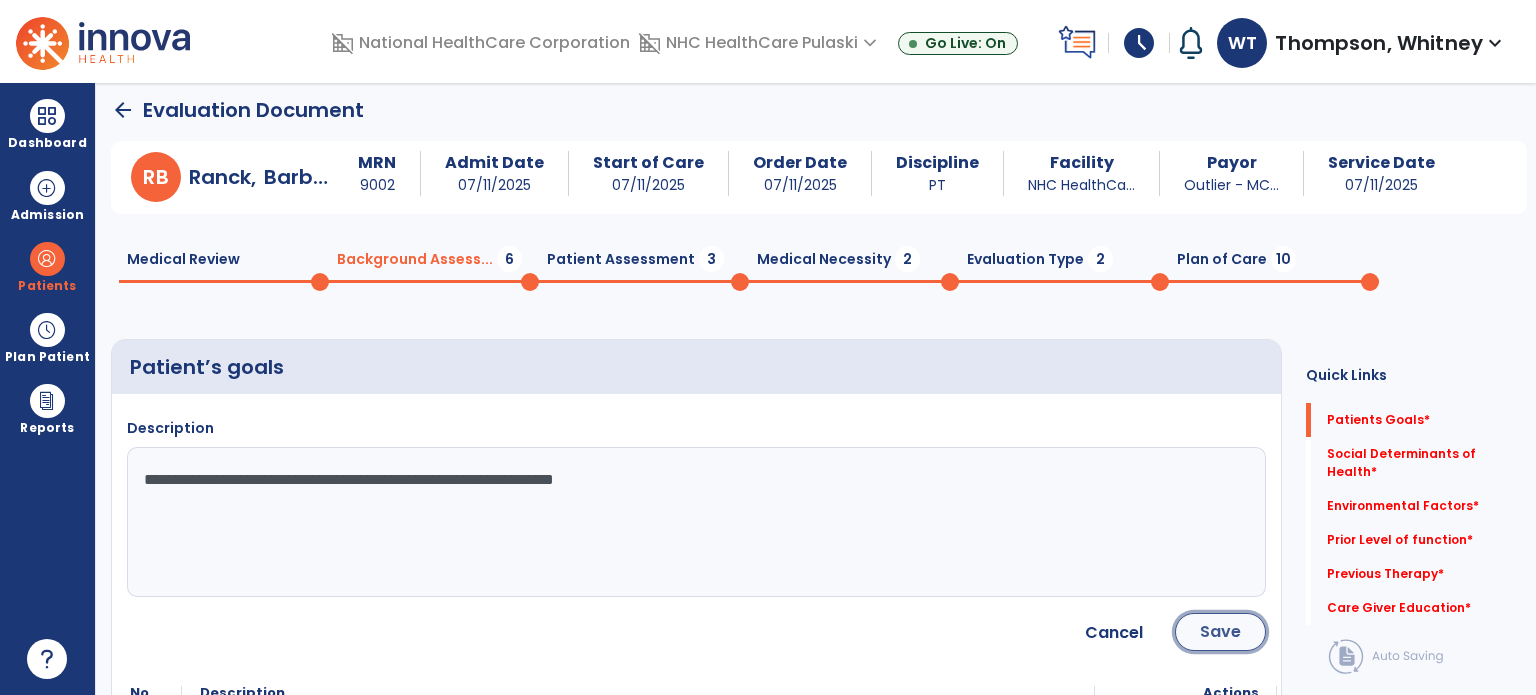 click on "Save" 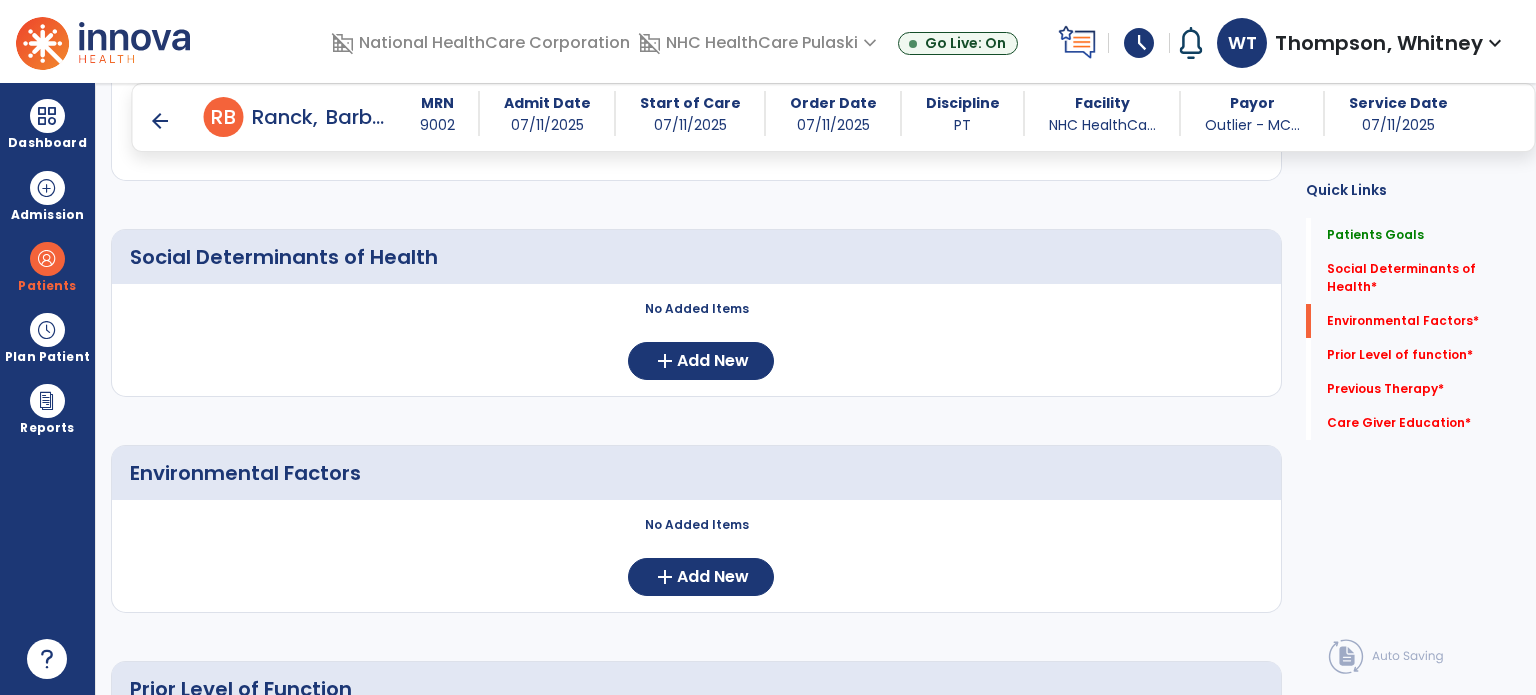 scroll, scrollTop: 408, scrollLeft: 0, axis: vertical 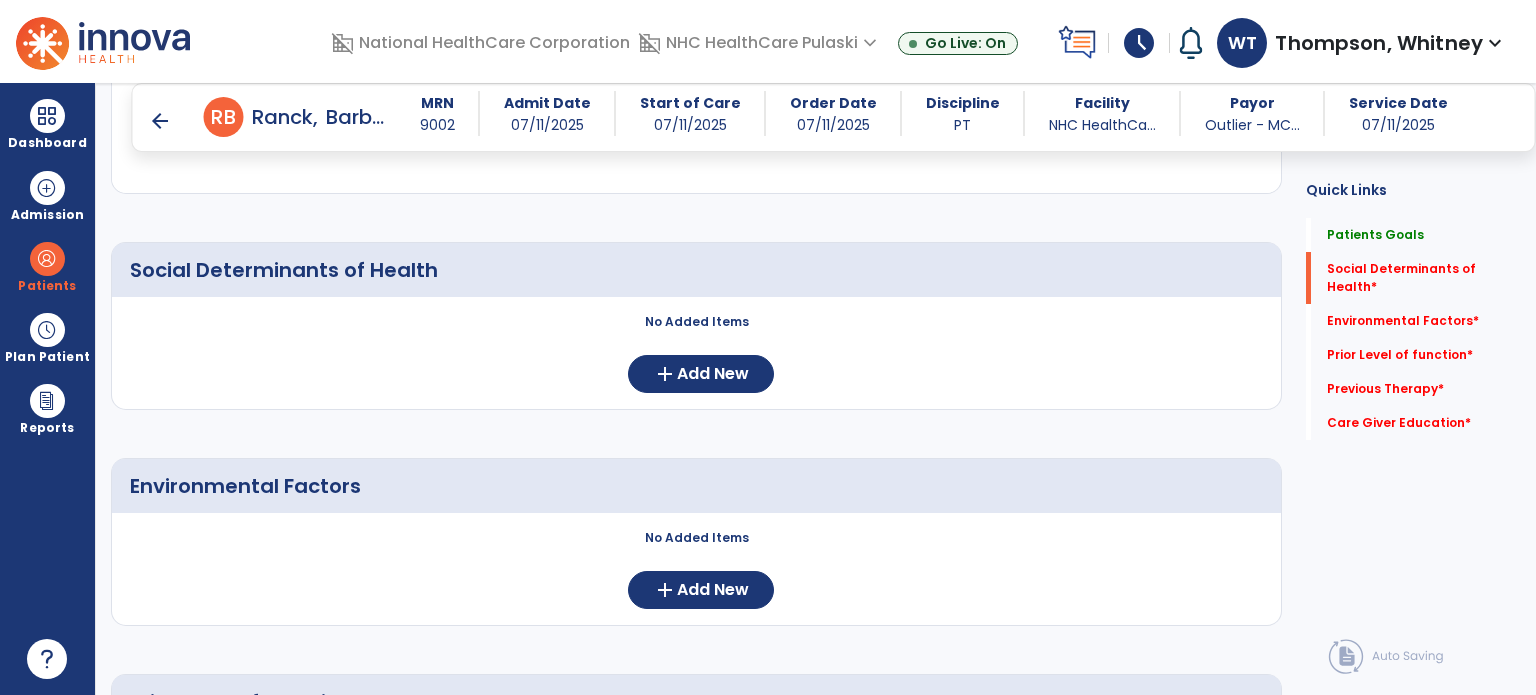 click on "No Added Items  add  Add New" 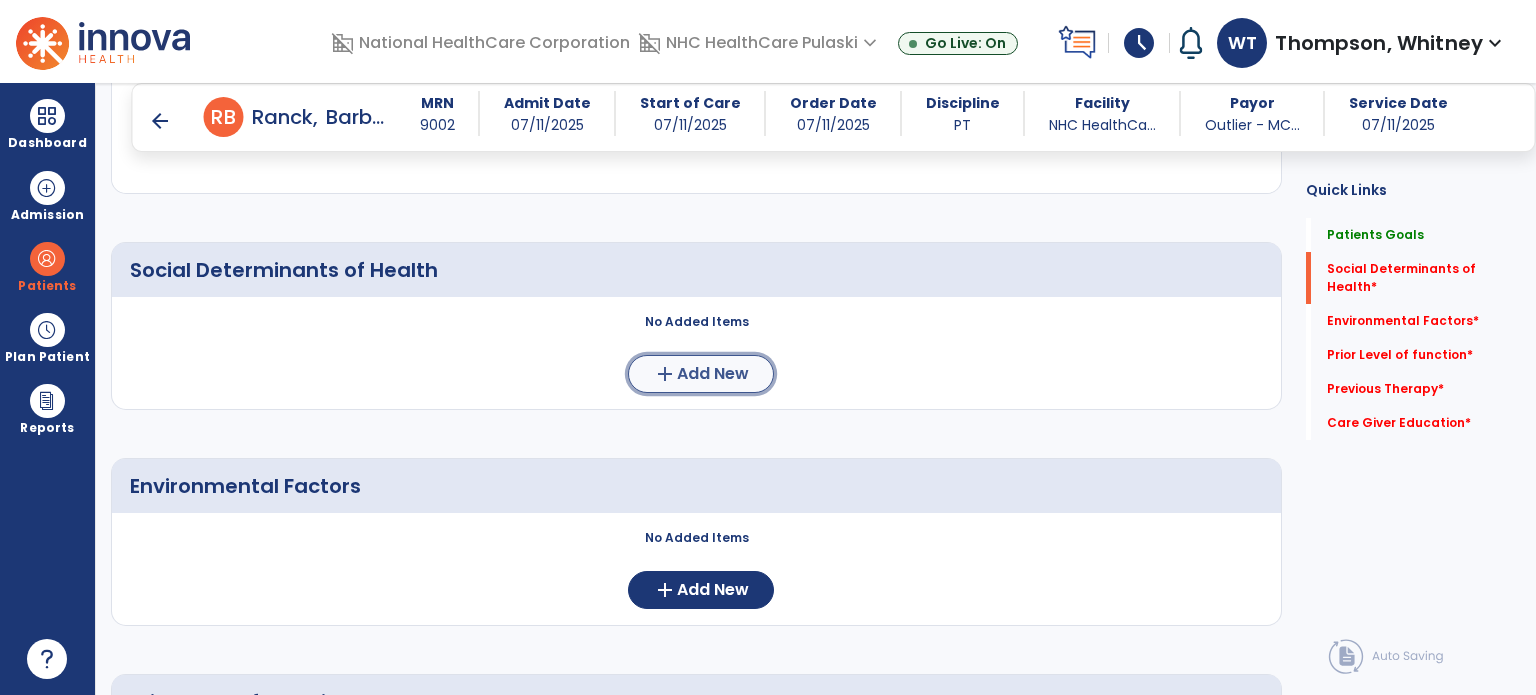 click on "Add New" 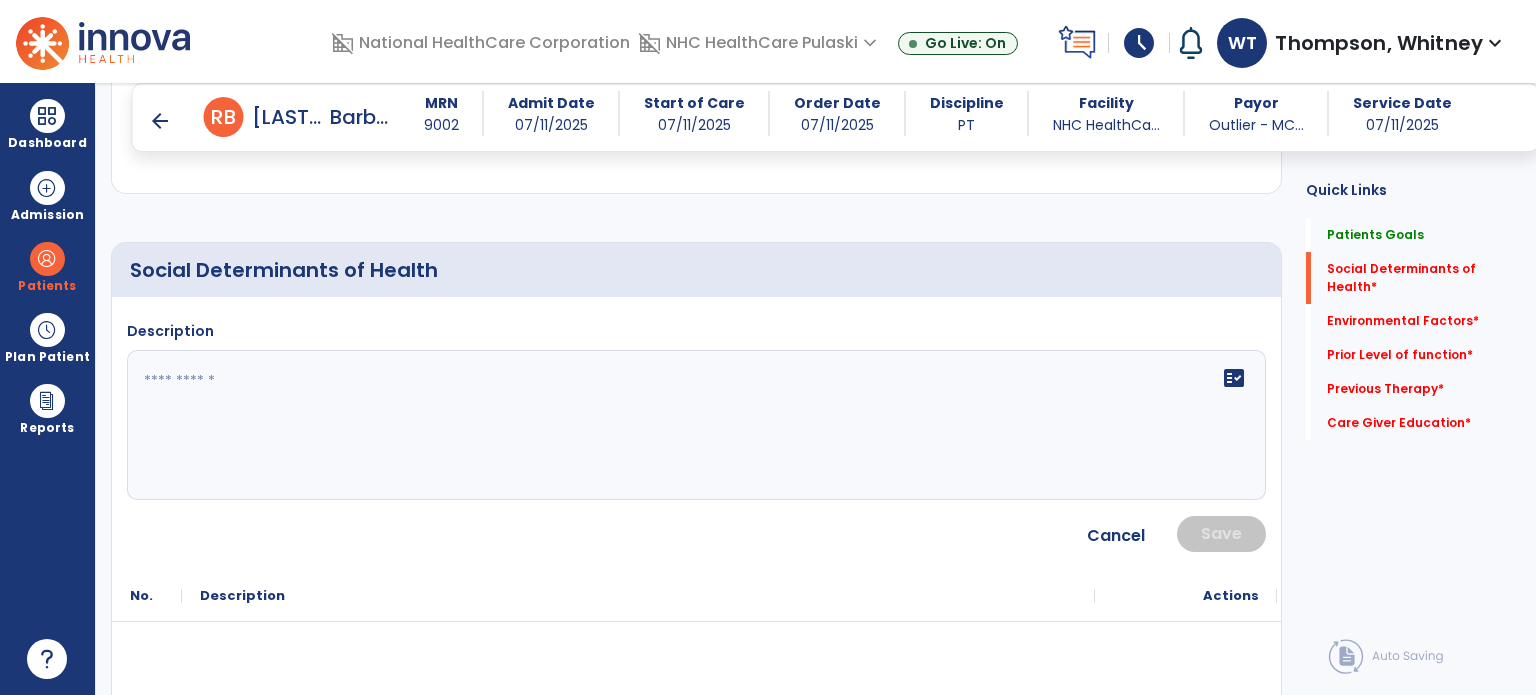 click on "fact_check" 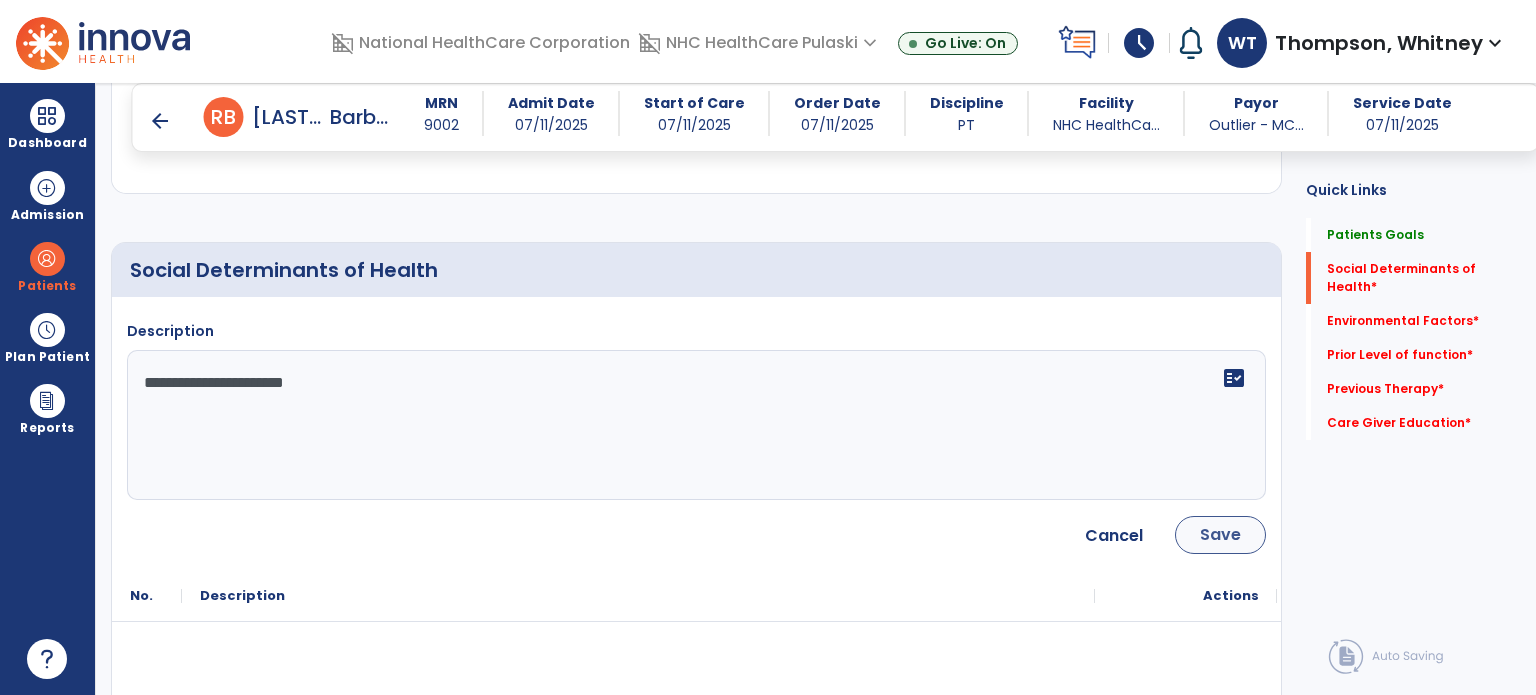 type on "**********" 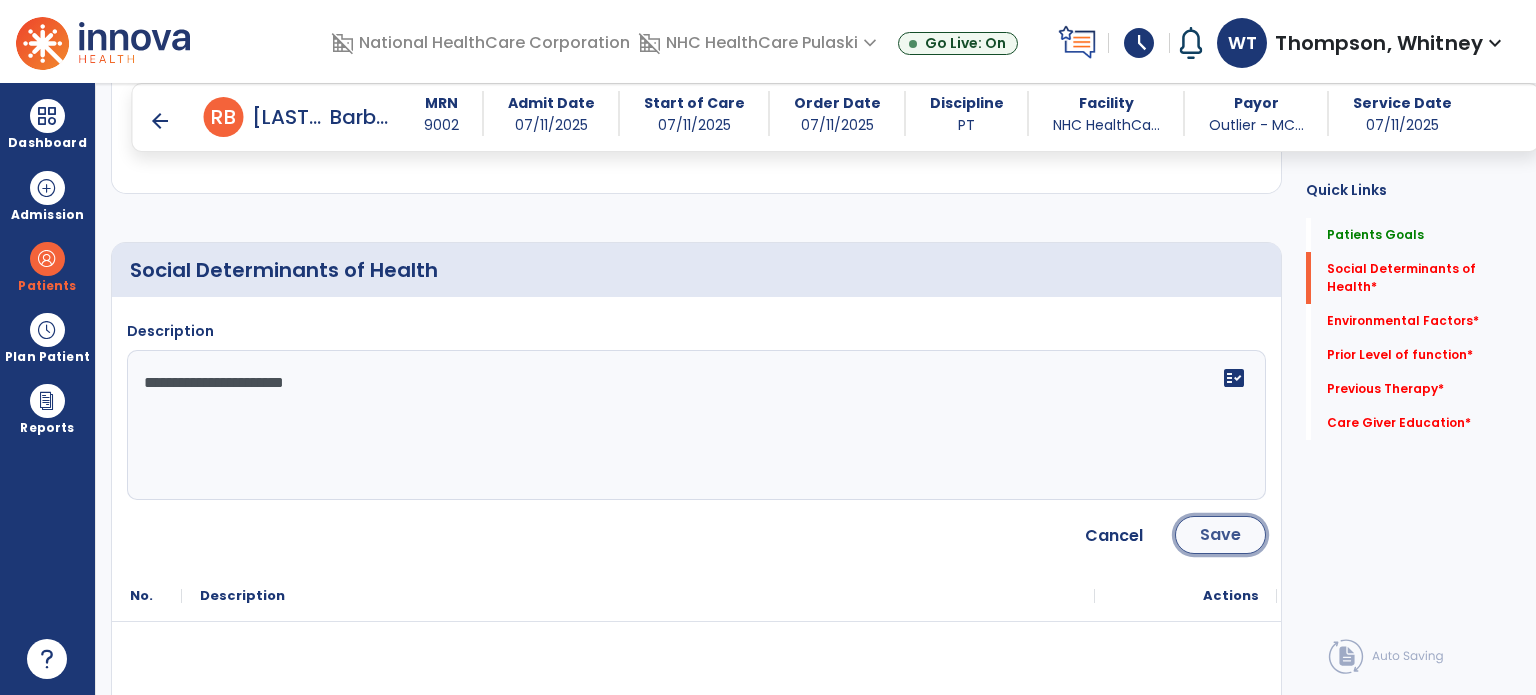 click on "Save" 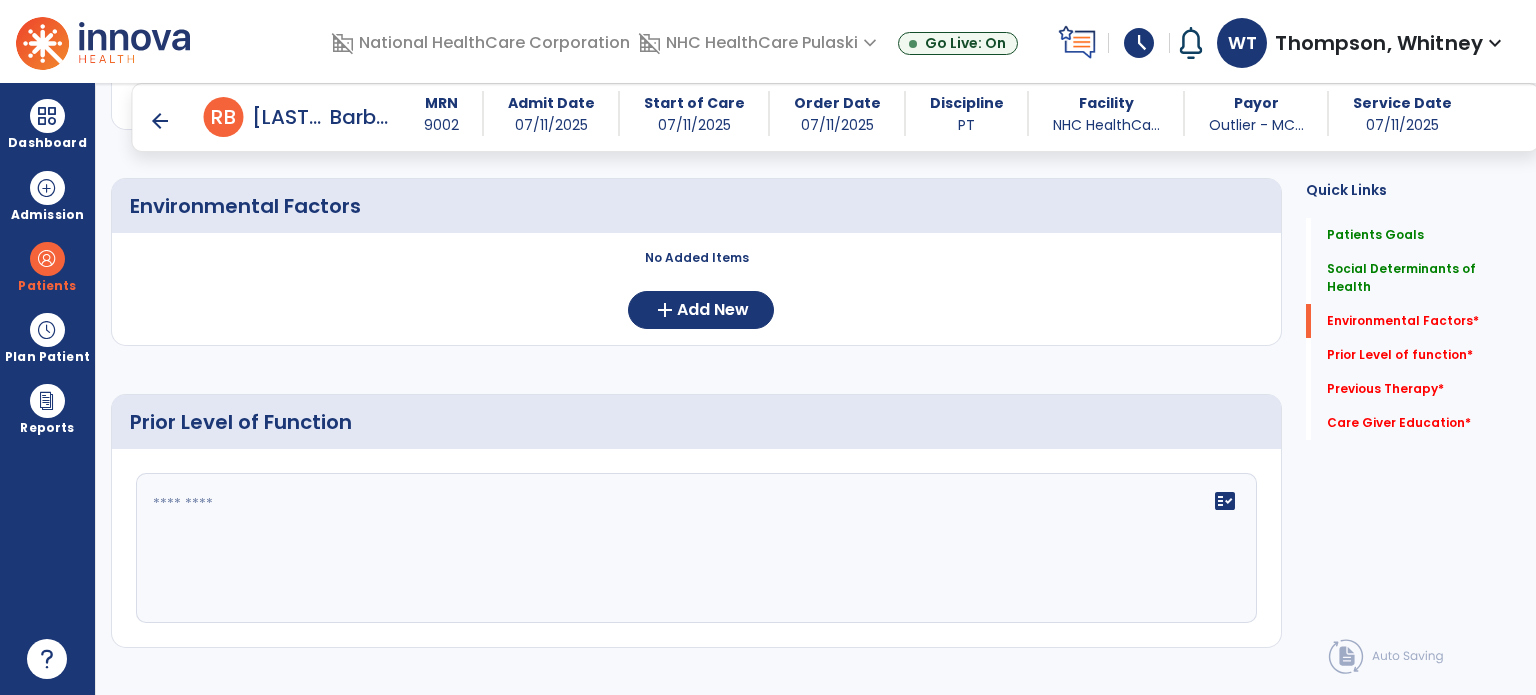 scroll, scrollTop: 808, scrollLeft: 0, axis: vertical 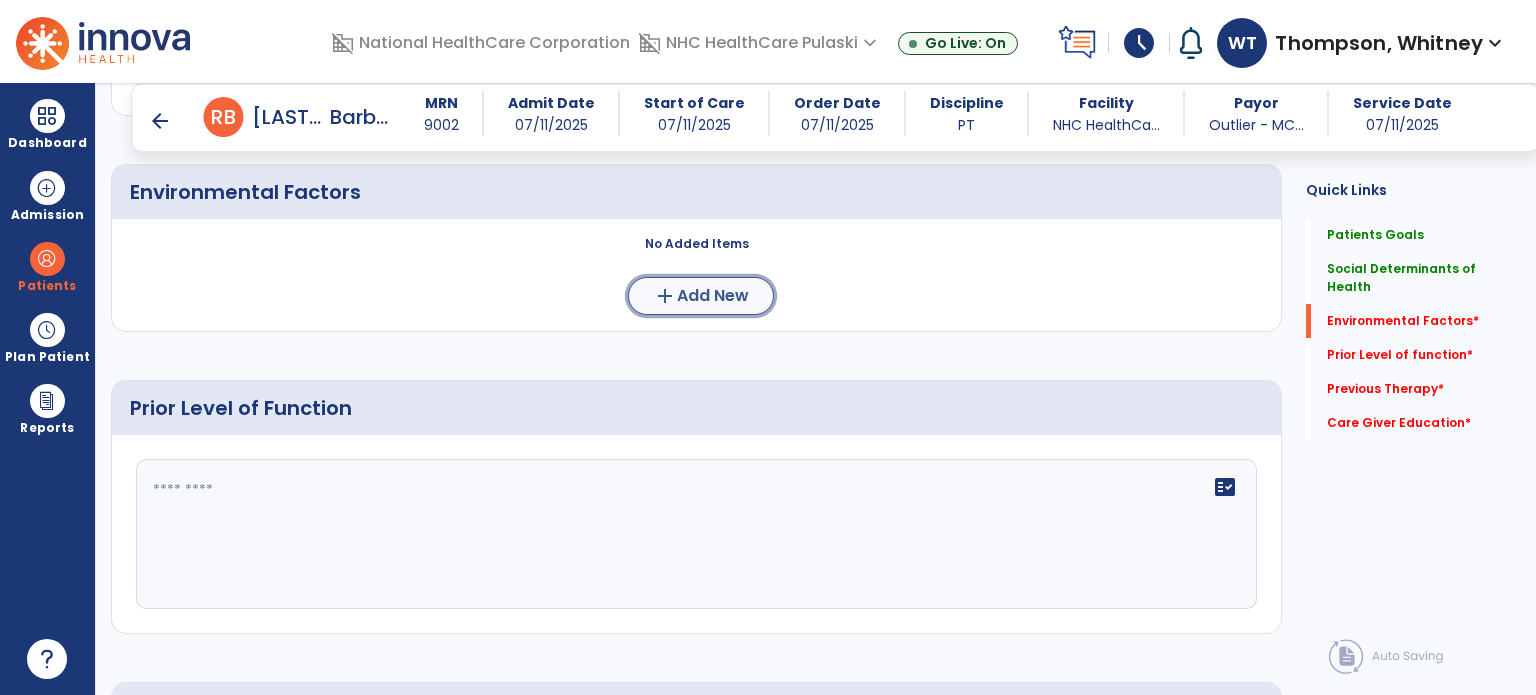 click on "add  Add New" 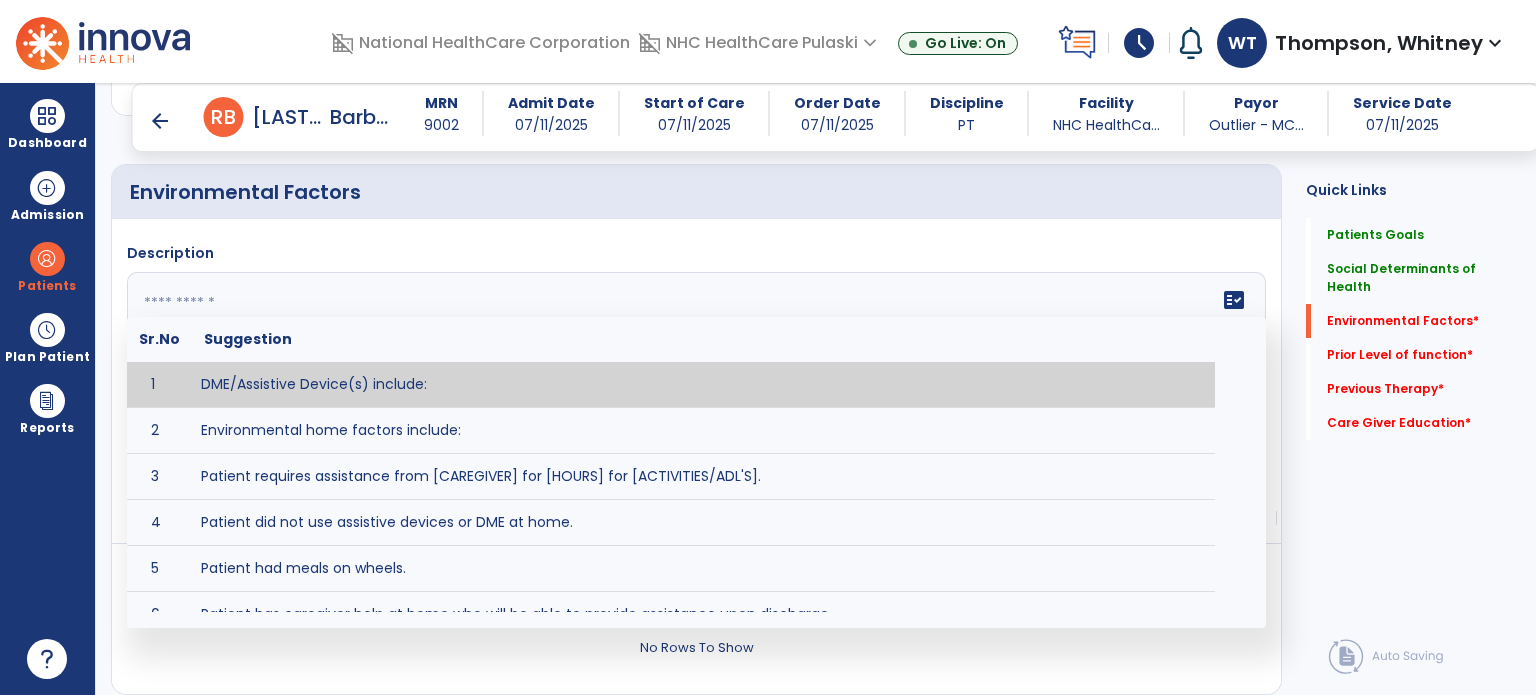 click on "fact_check  Sr.No Suggestion 1 DME/Assistive Device(s) include:  2 Environmental home factors include:  3 Patient requires assistance from [CAREGIVER] for [HOURS] for [ACTIVITIES/ADL'S]. 4 Patient did not use assistive devices or DME at home. 5 Patient had meals on wheels. 6 Patient has caregiver help at home who will be able to provide assistance upon discharge. 7 Patient lived alone at home prior to admission and will [HAVE or HAVE NOT] assistance at home from [CAREGIVER] upon discharge. 8 Patient lives alone. 9 Patient lives with caregiver who provides support/aid for ____________. 10 Patient lives with spouse/significant other. 11 Patient needs to clime [NUMBER] stairs [WITH/WITHOUT] railing in order to reach [ROOM]. 12 Patient uses adaptive equipment at home including [EQUIPMENT] and has the following home modifications __________. 13 Patient was able to complete community activities (driving, shopping, community ambulation, etc.) independently. 14 15 16 17" 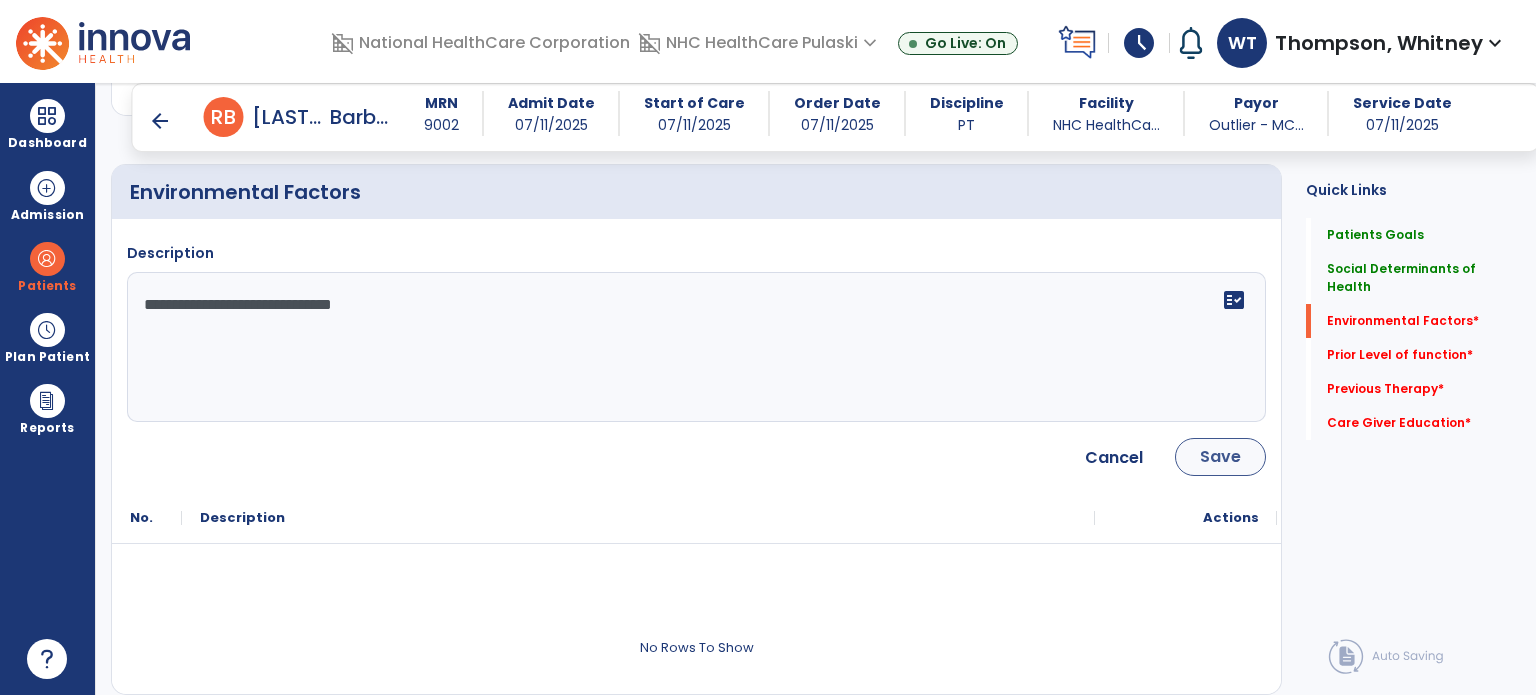 type on "**********" 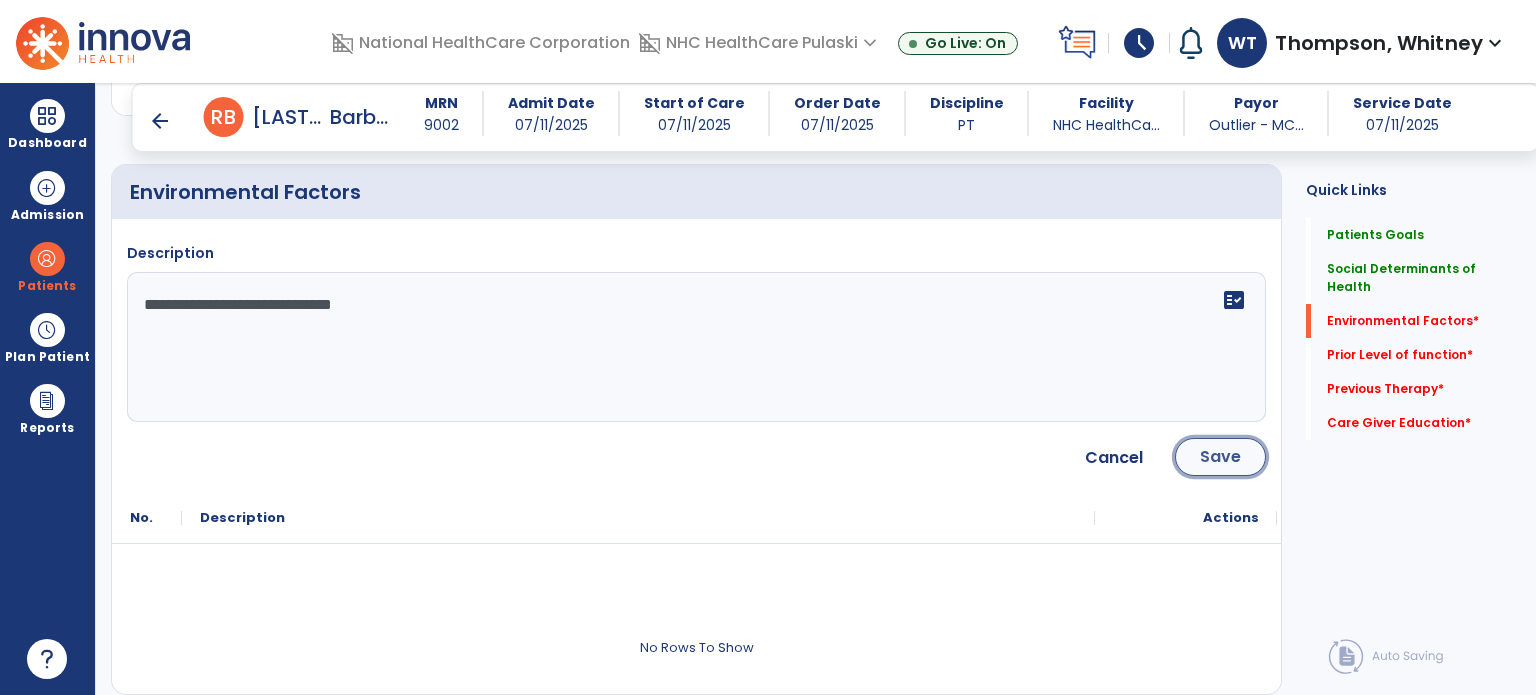 click on "Save" 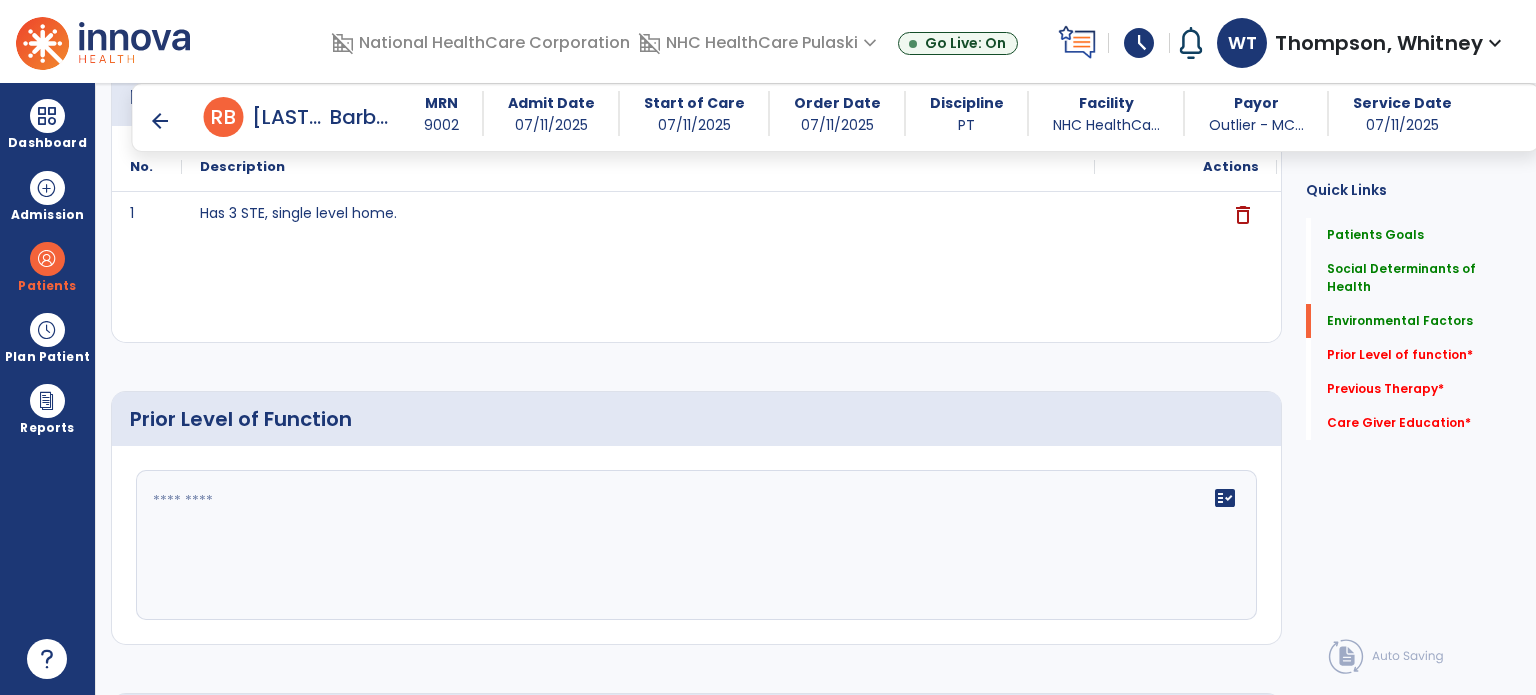 scroll, scrollTop: 1008, scrollLeft: 0, axis: vertical 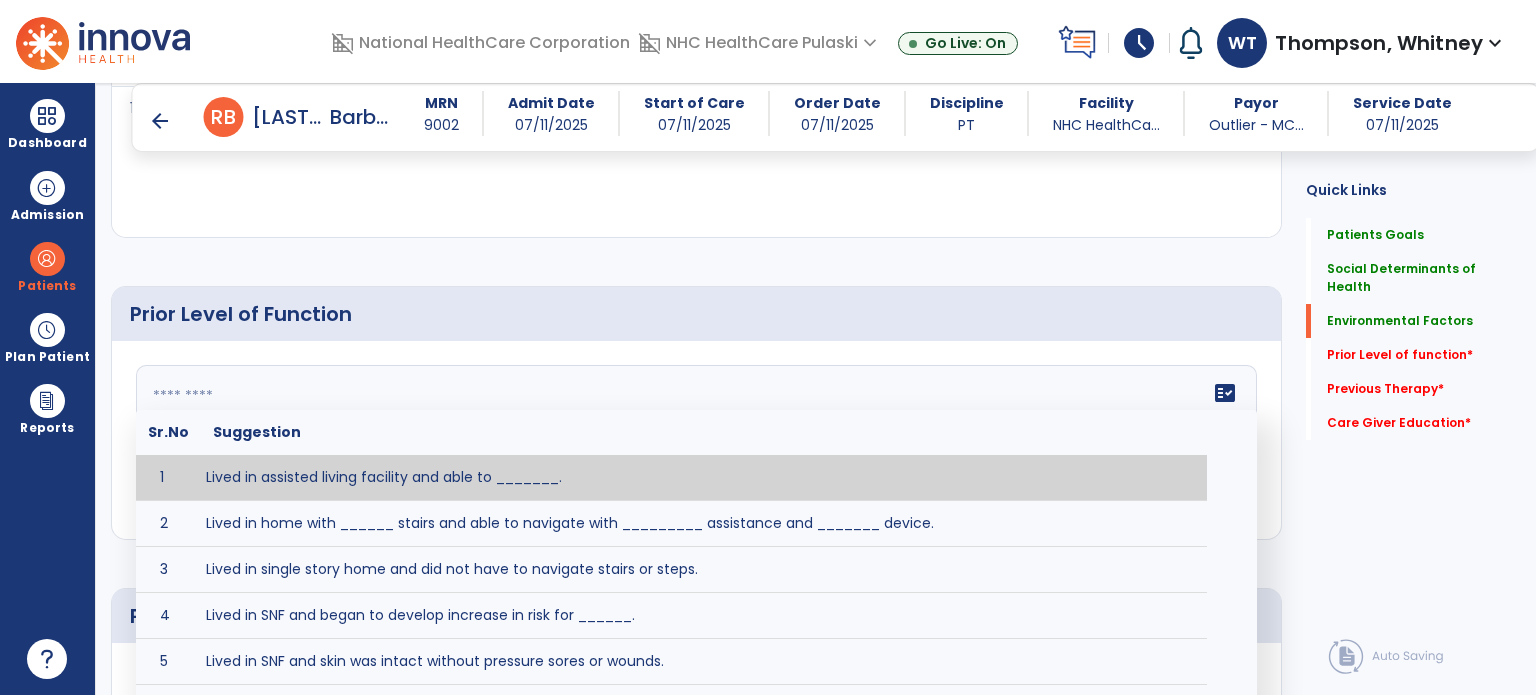 click 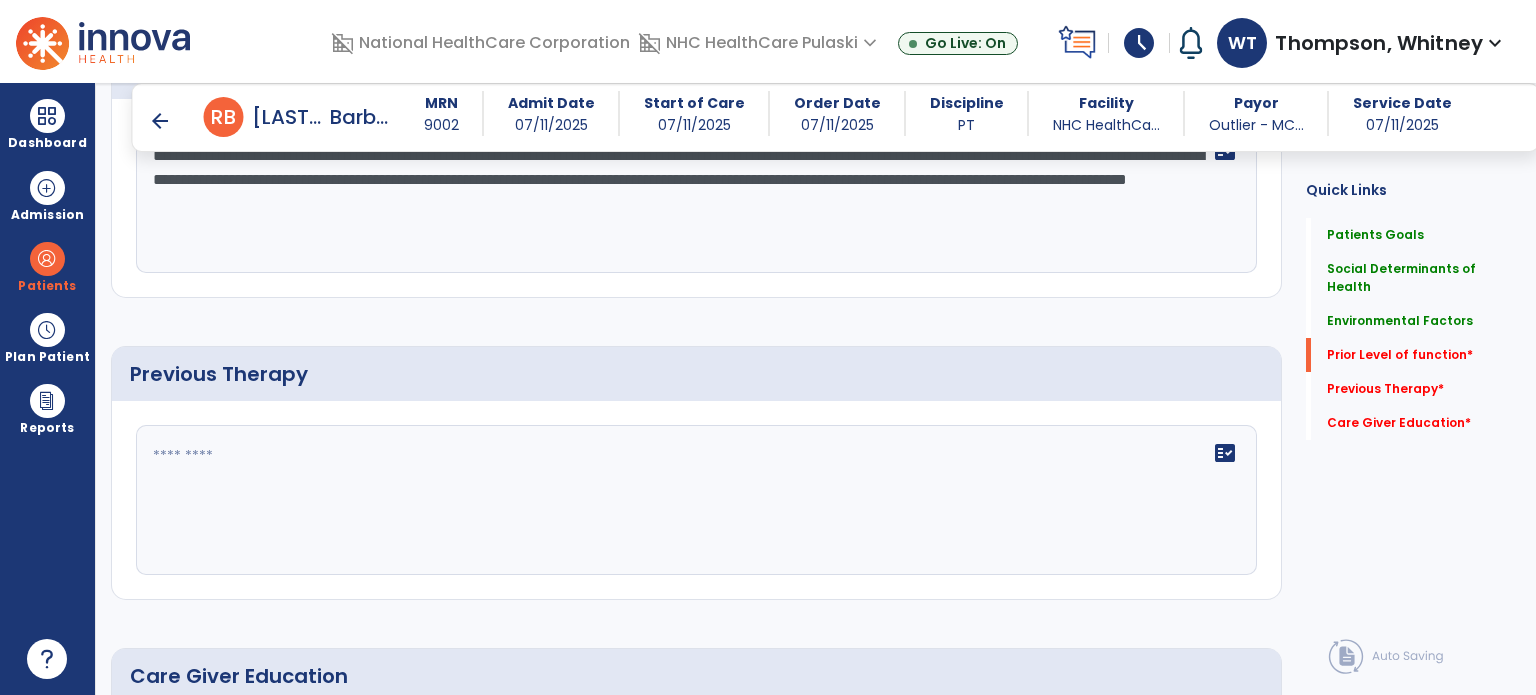 scroll, scrollTop: 1308, scrollLeft: 0, axis: vertical 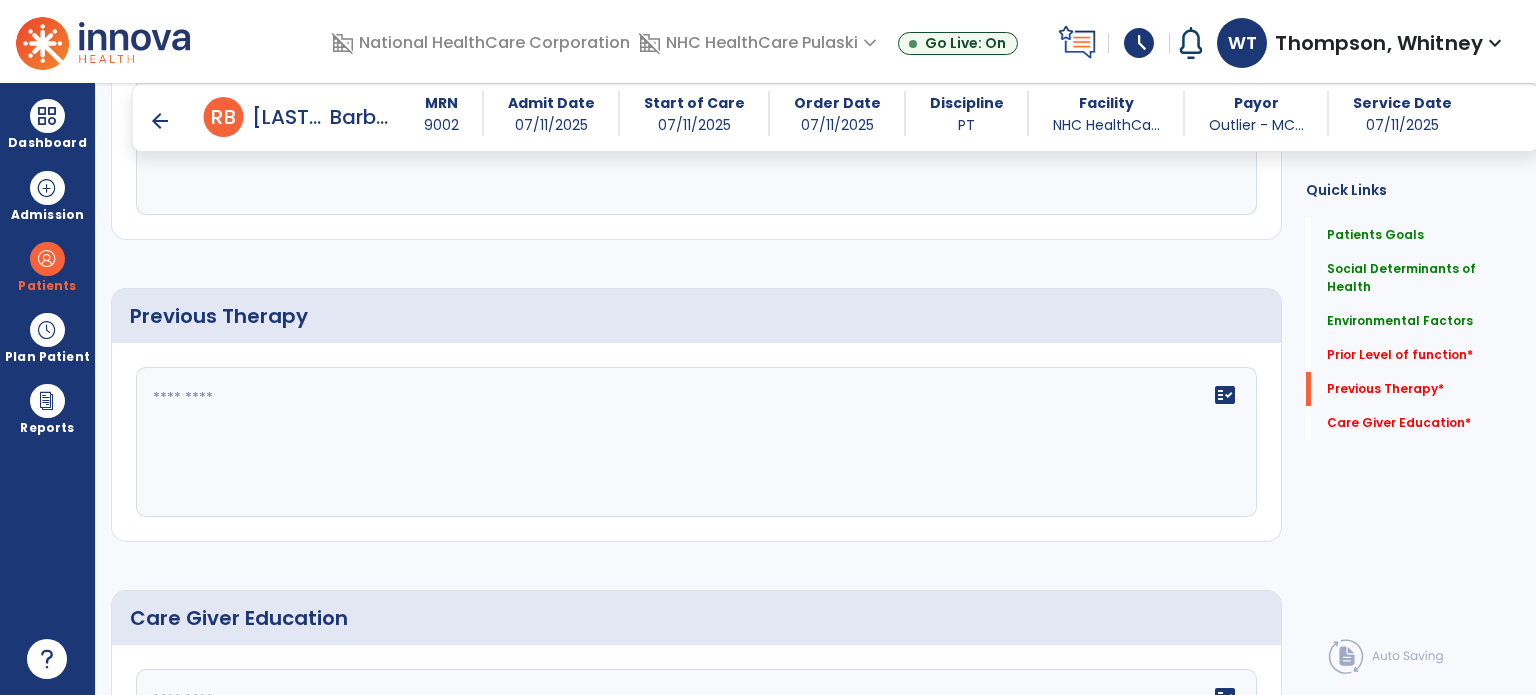type on "**********" 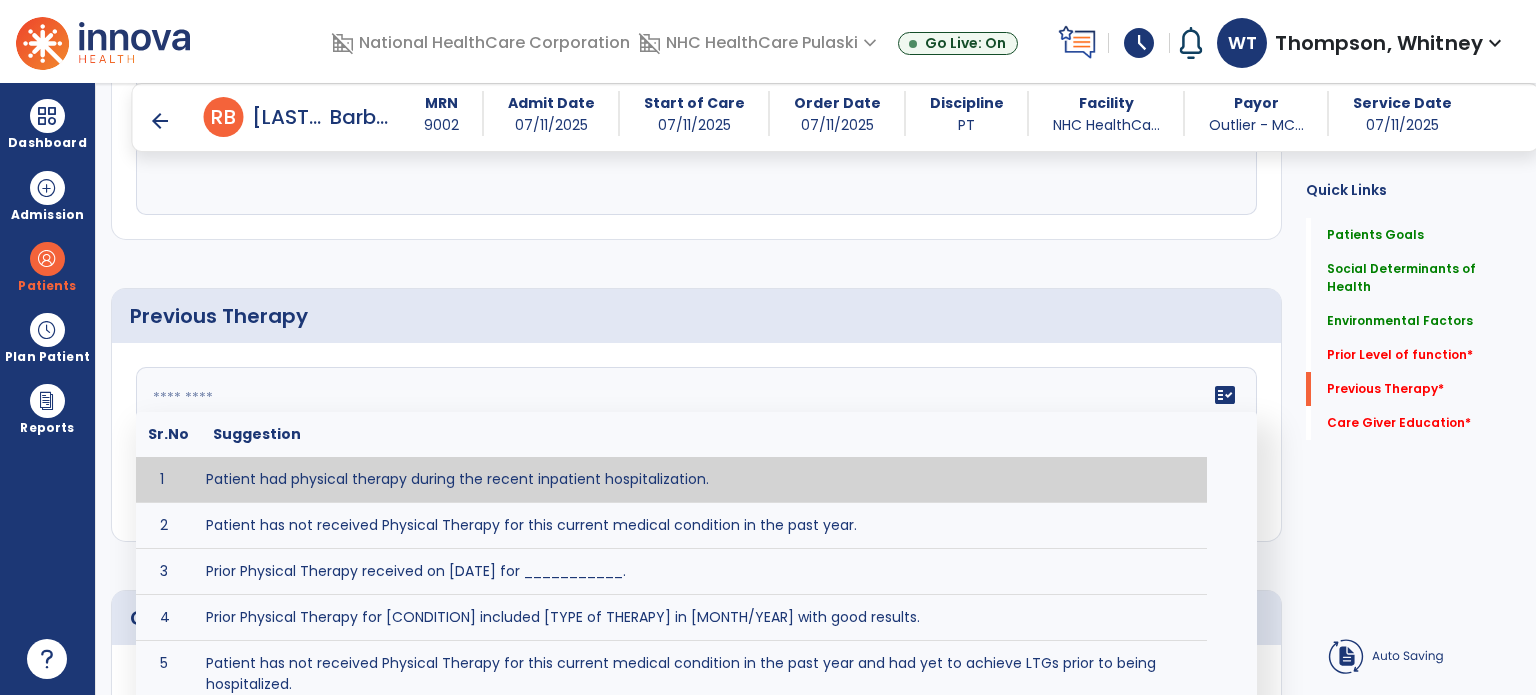 click 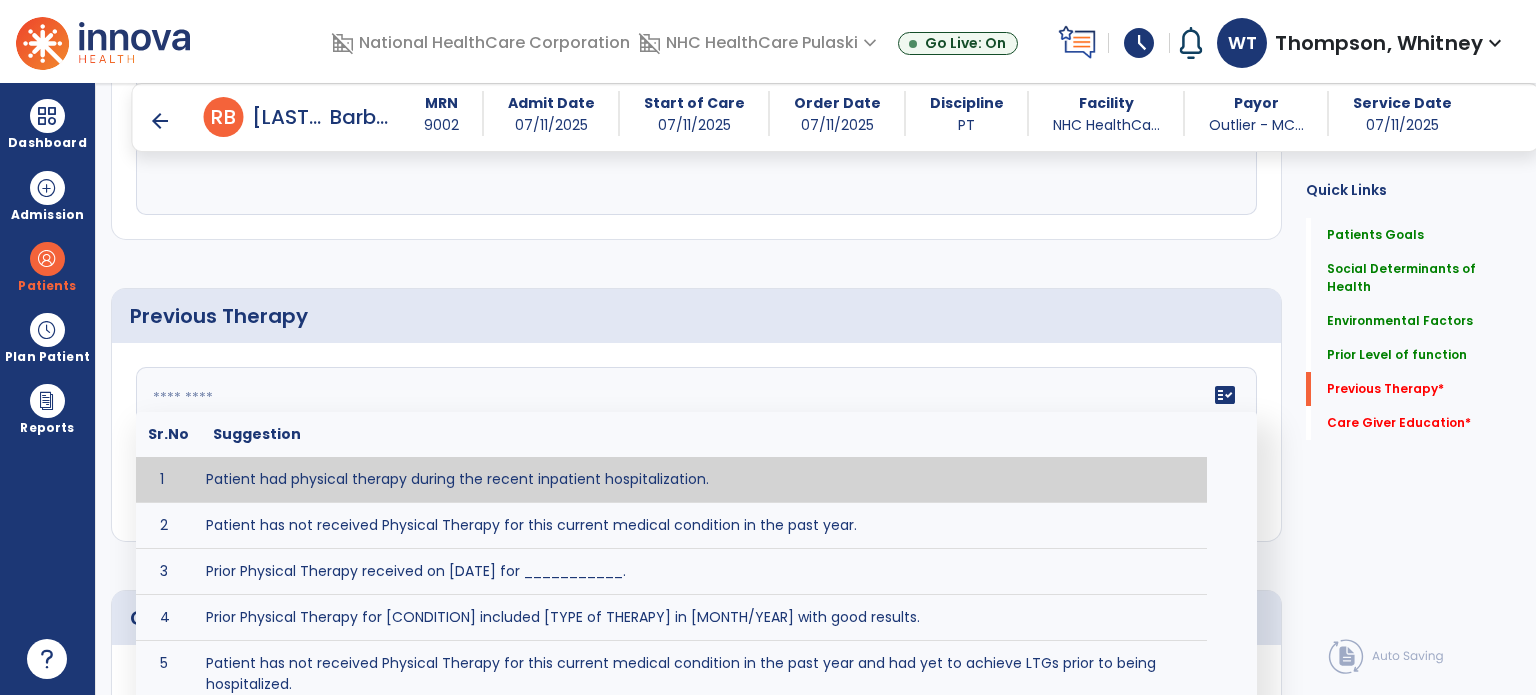type on "*" 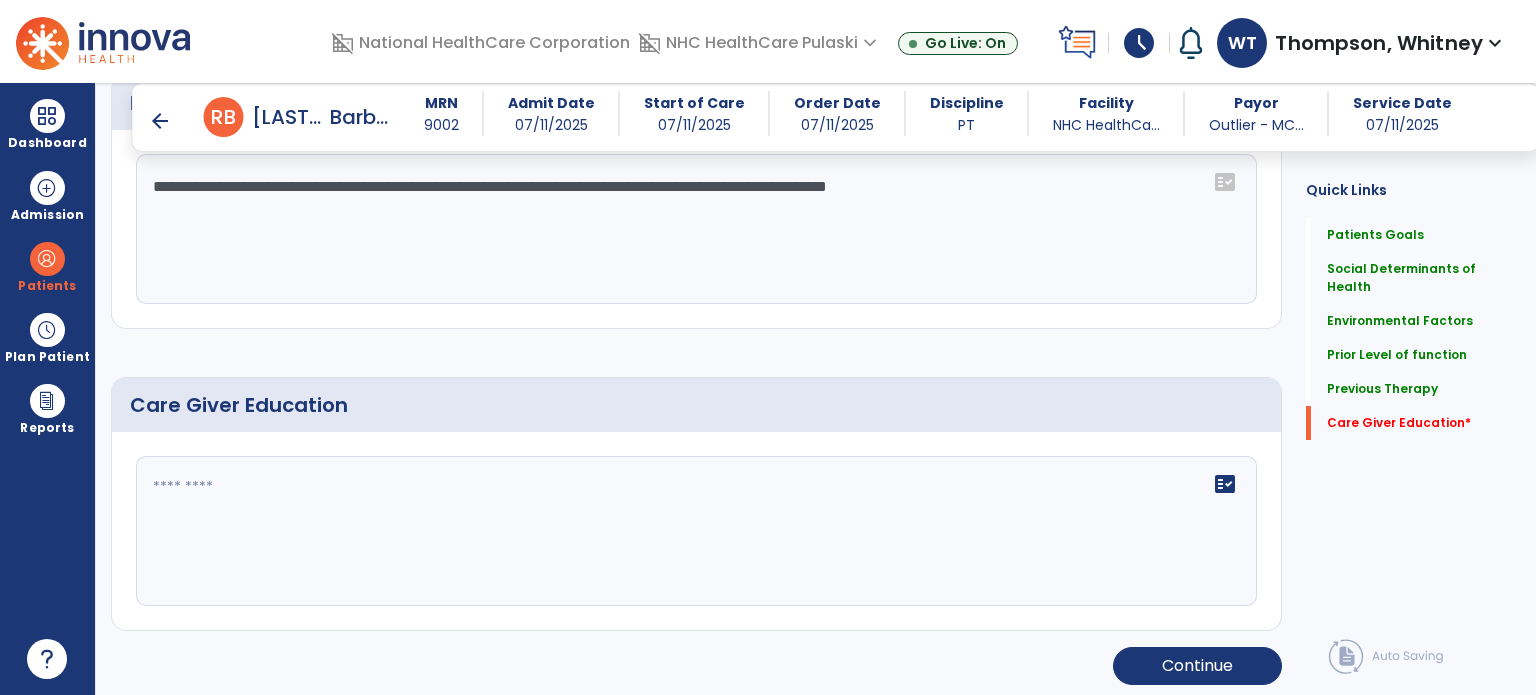 scroll, scrollTop: 1523, scrollLeft: 0, axis: vertical 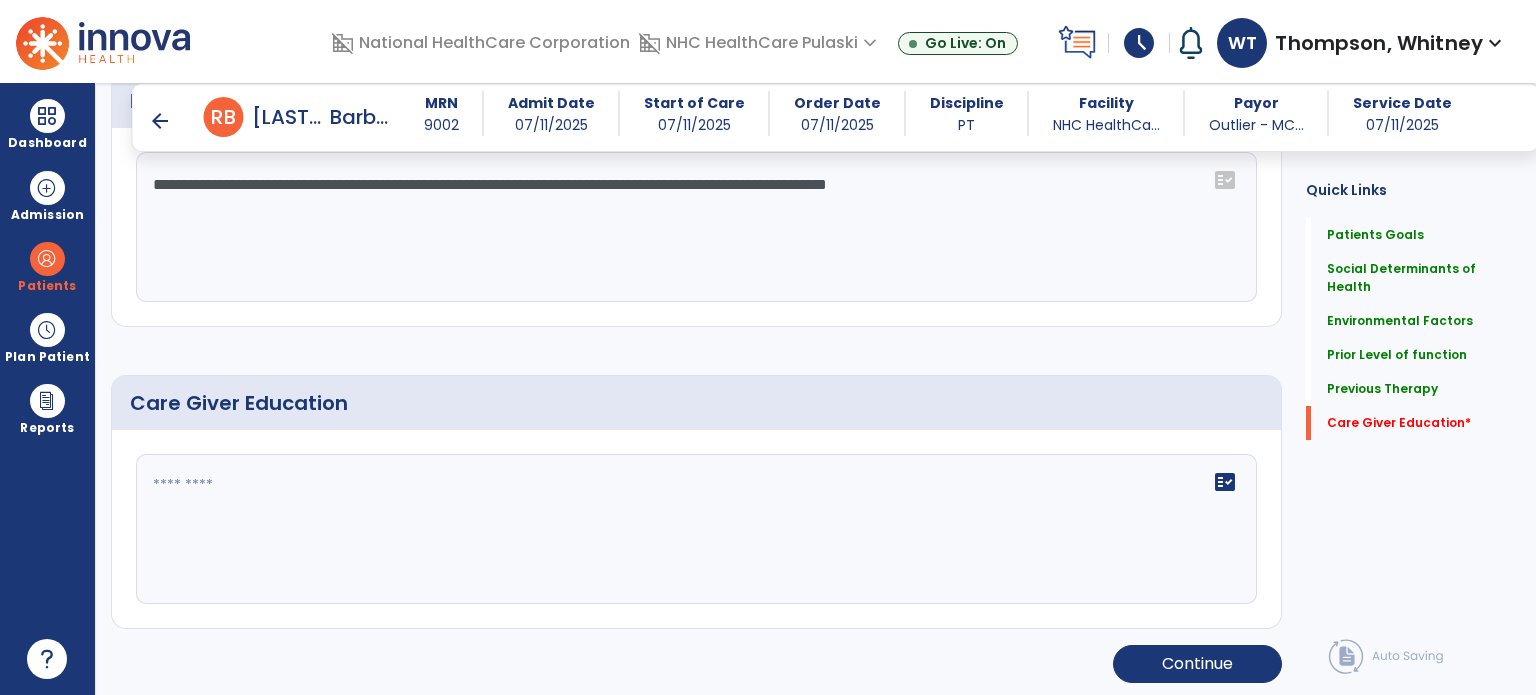 type on "**********" 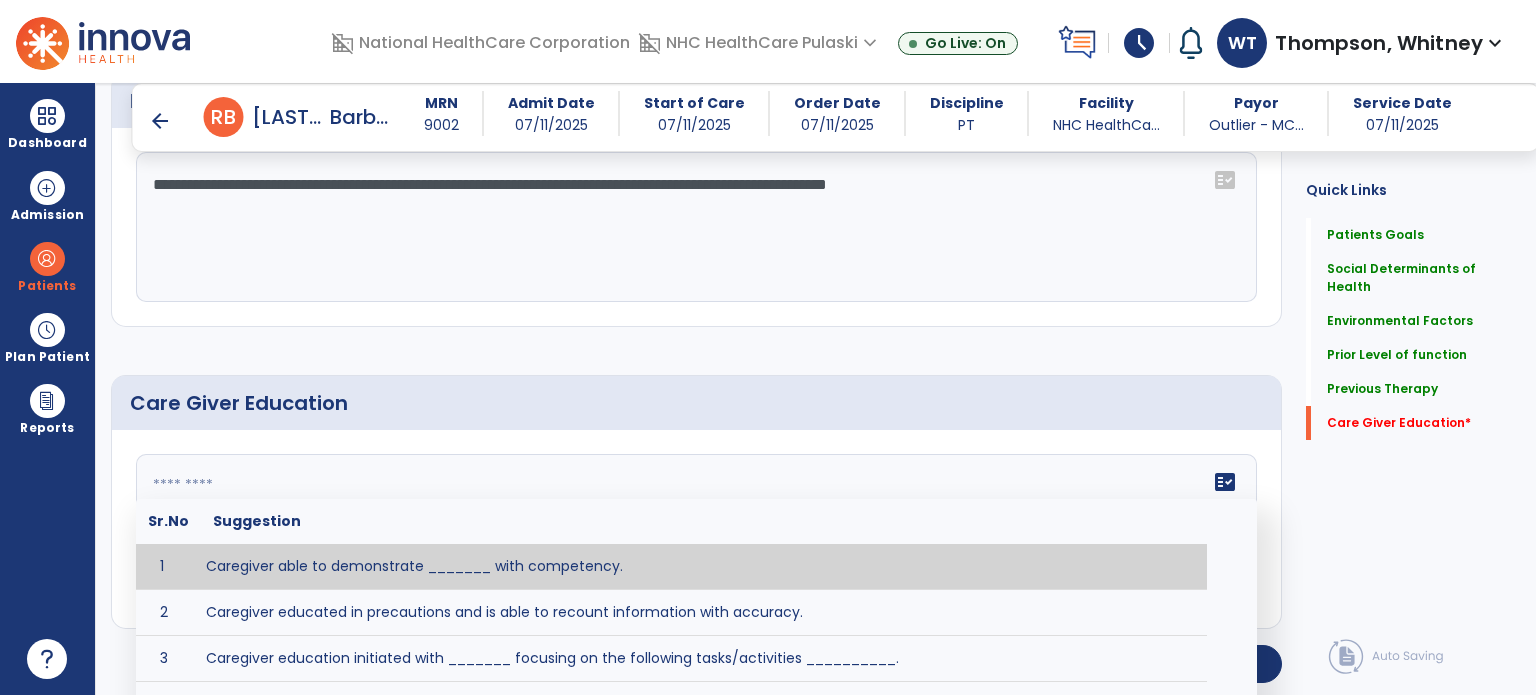 click 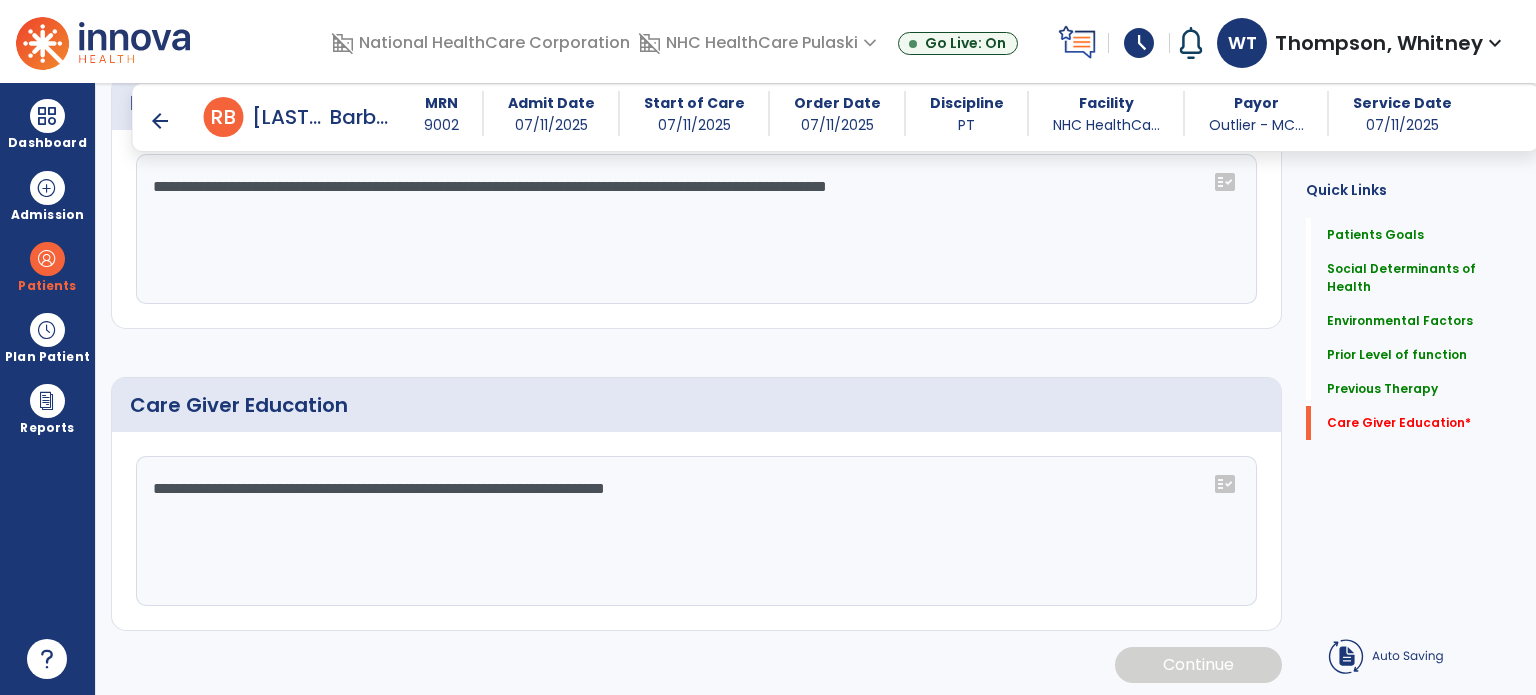 scroll, scrollTop: 1523, scrollLeft: 0, axis: vertical 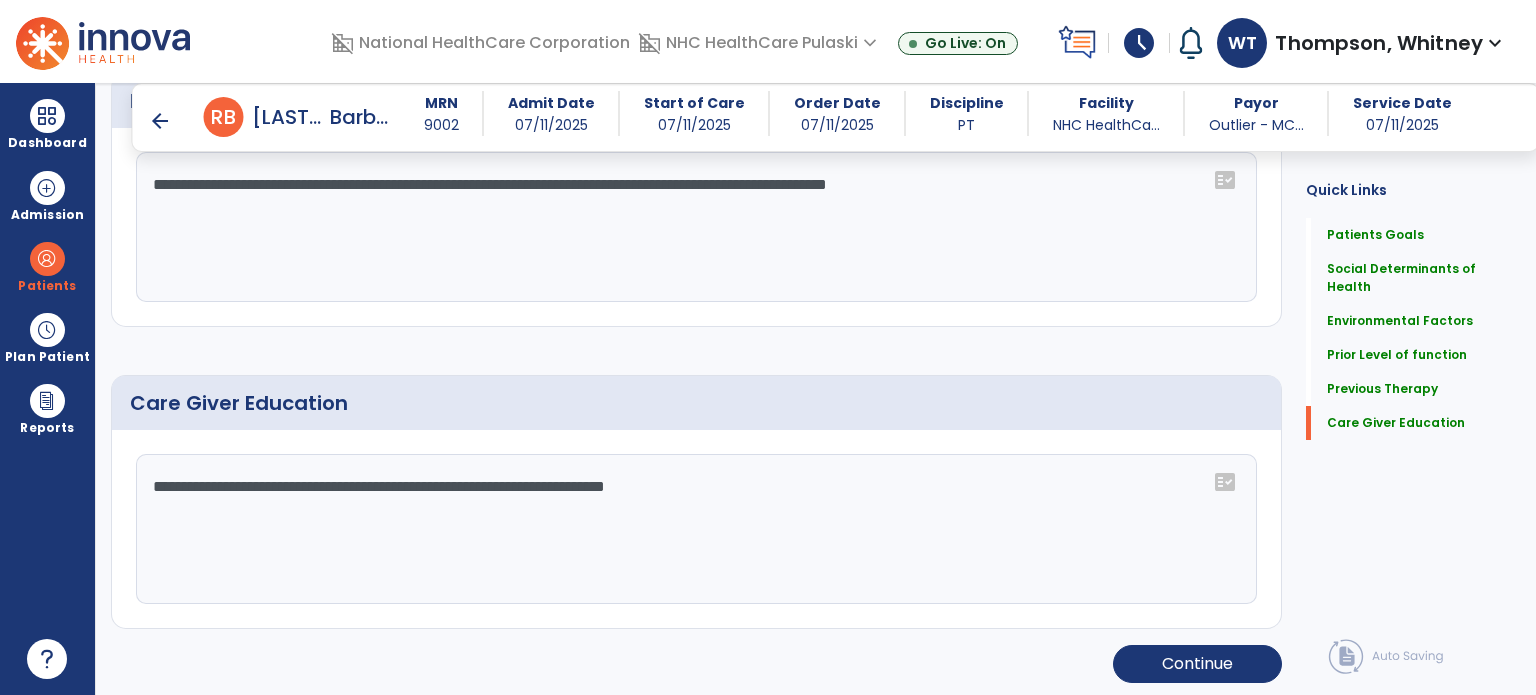type on "**********" 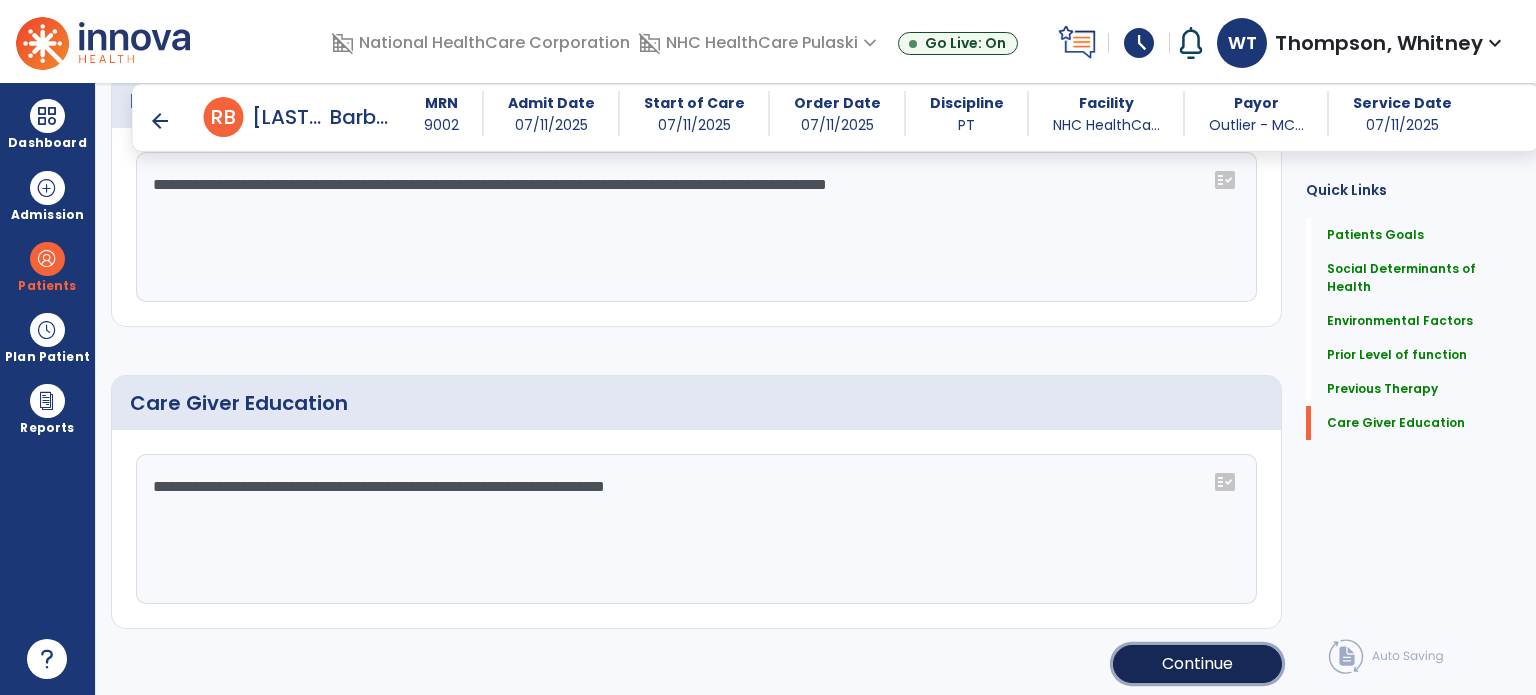 click on "Continue" 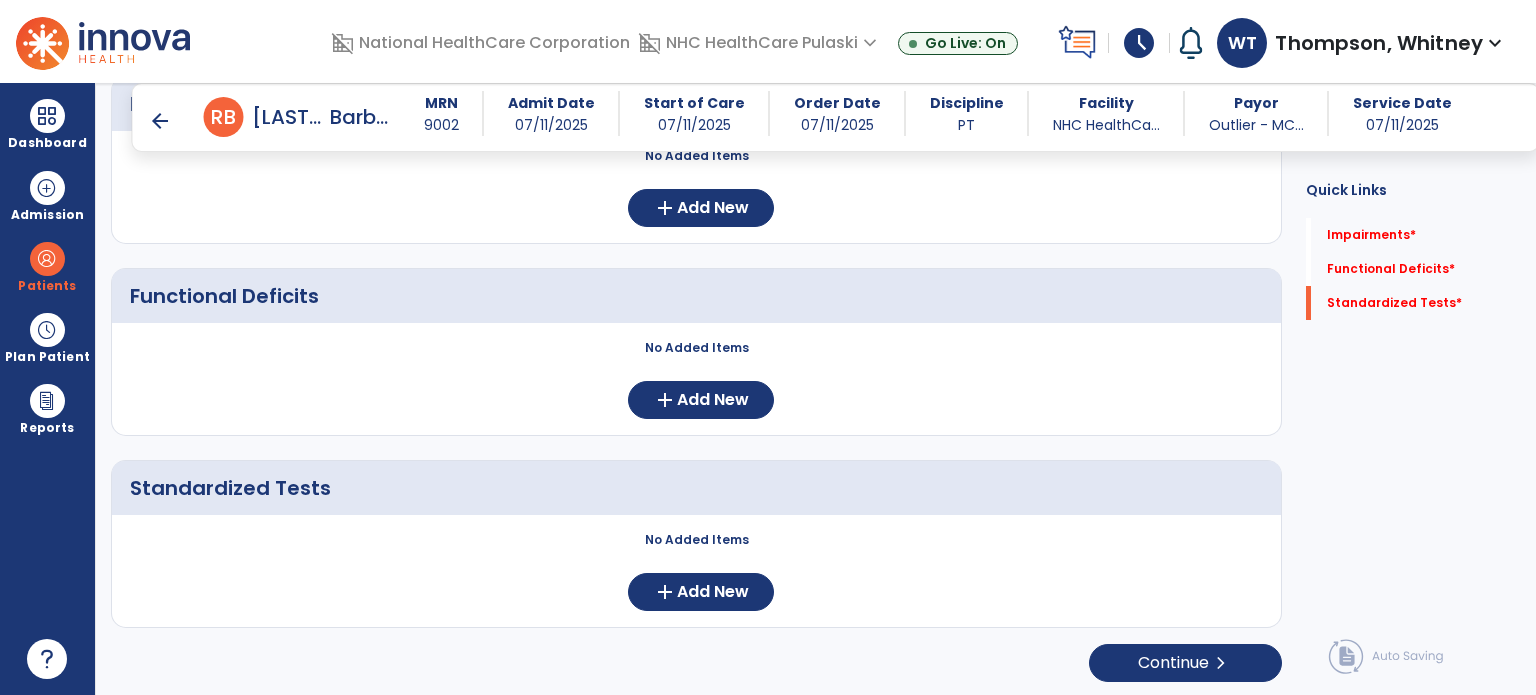 scroll, scrollTop: 0, scrollLeft: 0, axis: both 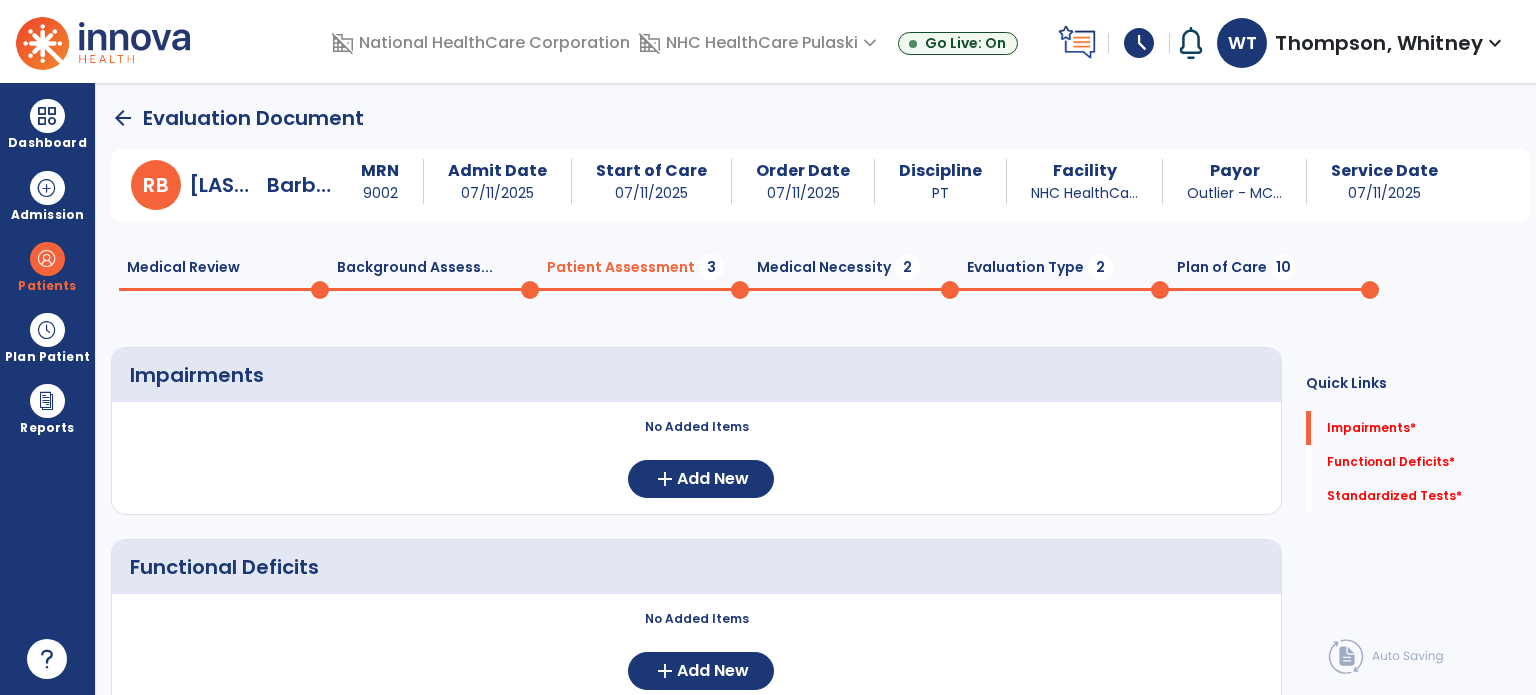 drag, startPoint x: 805, startPoint y: 253, endPoint x: 756, endPoint y: 296, distance: 65.192024 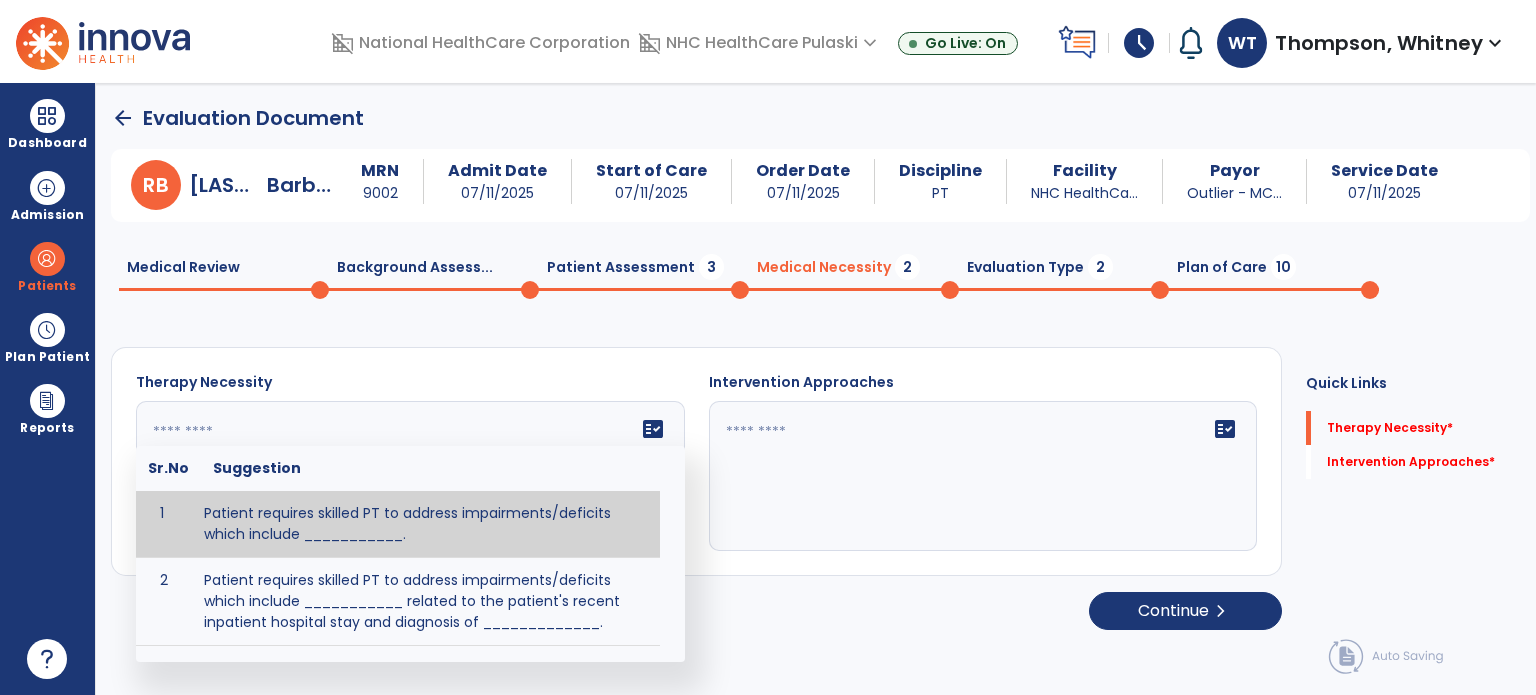 click 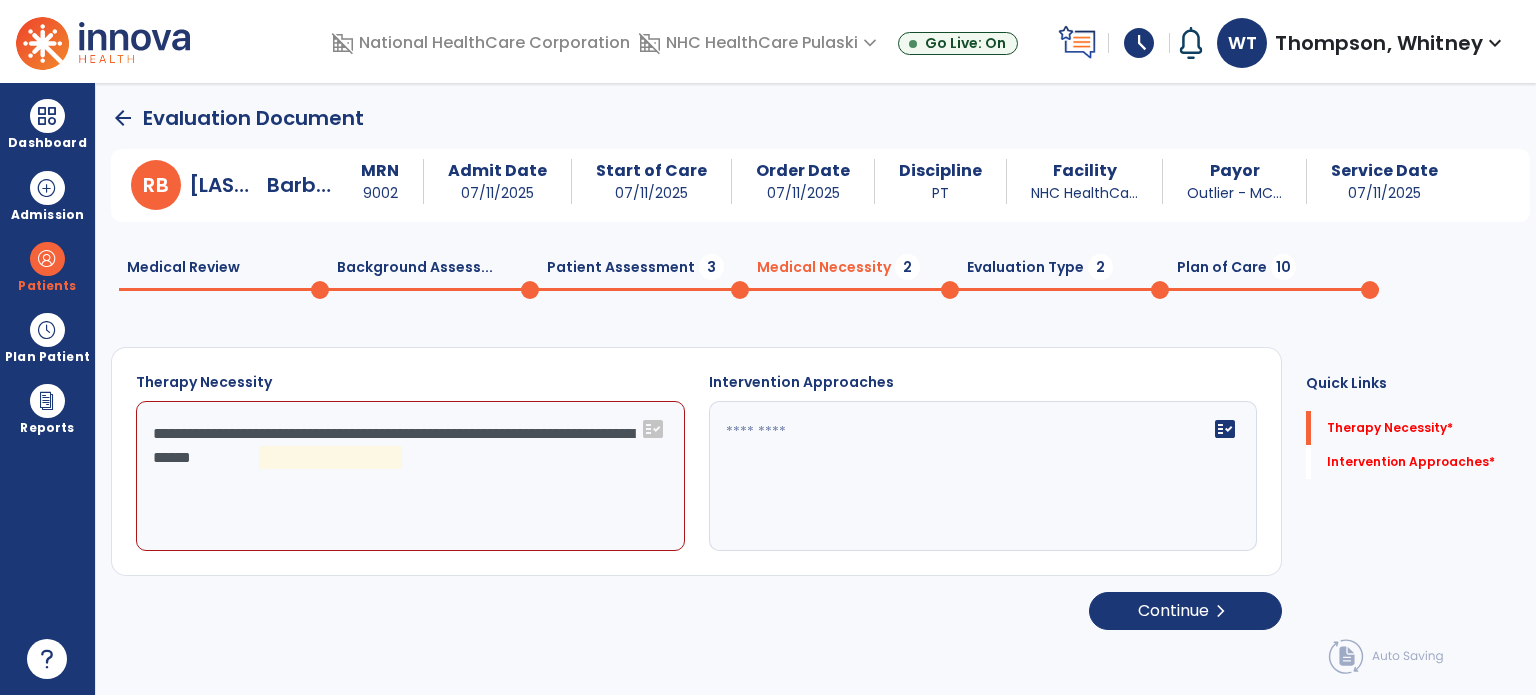 click on "fact_check" 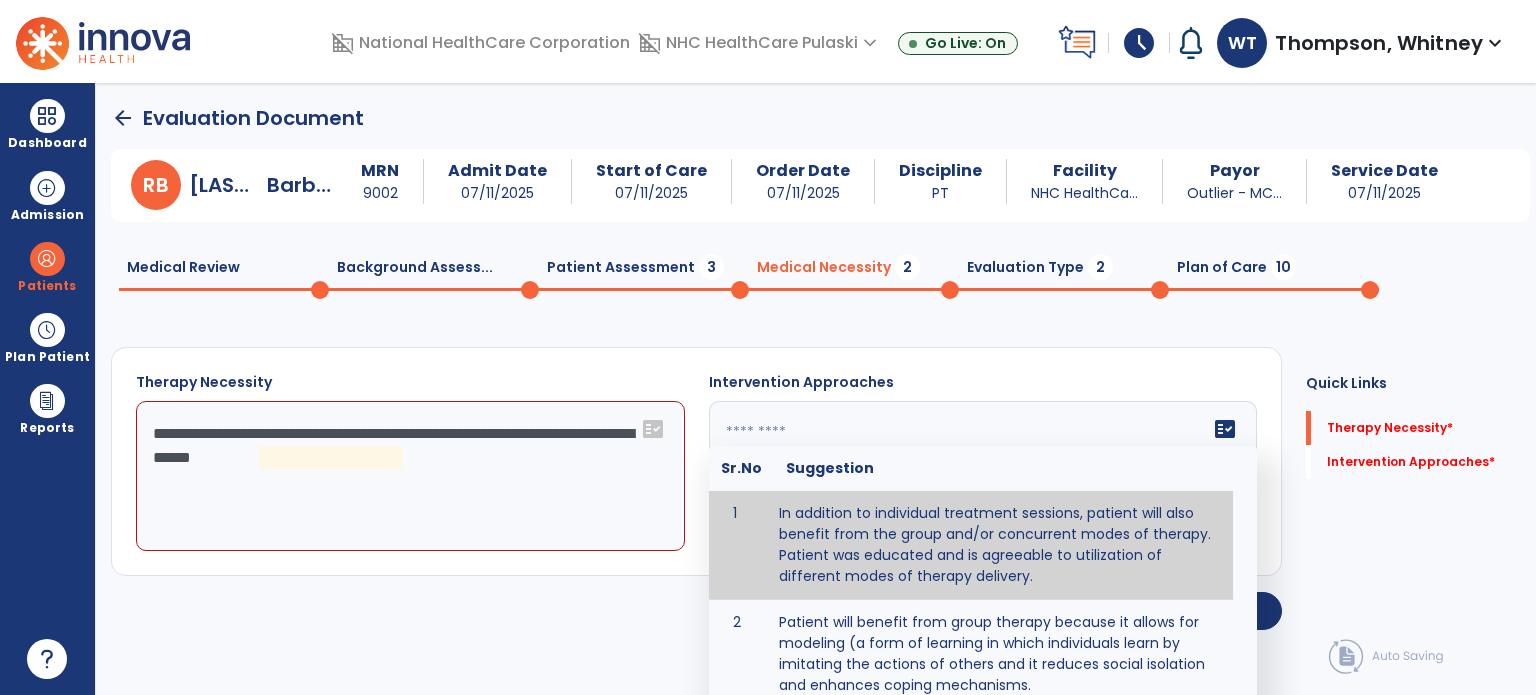 type on "**********" 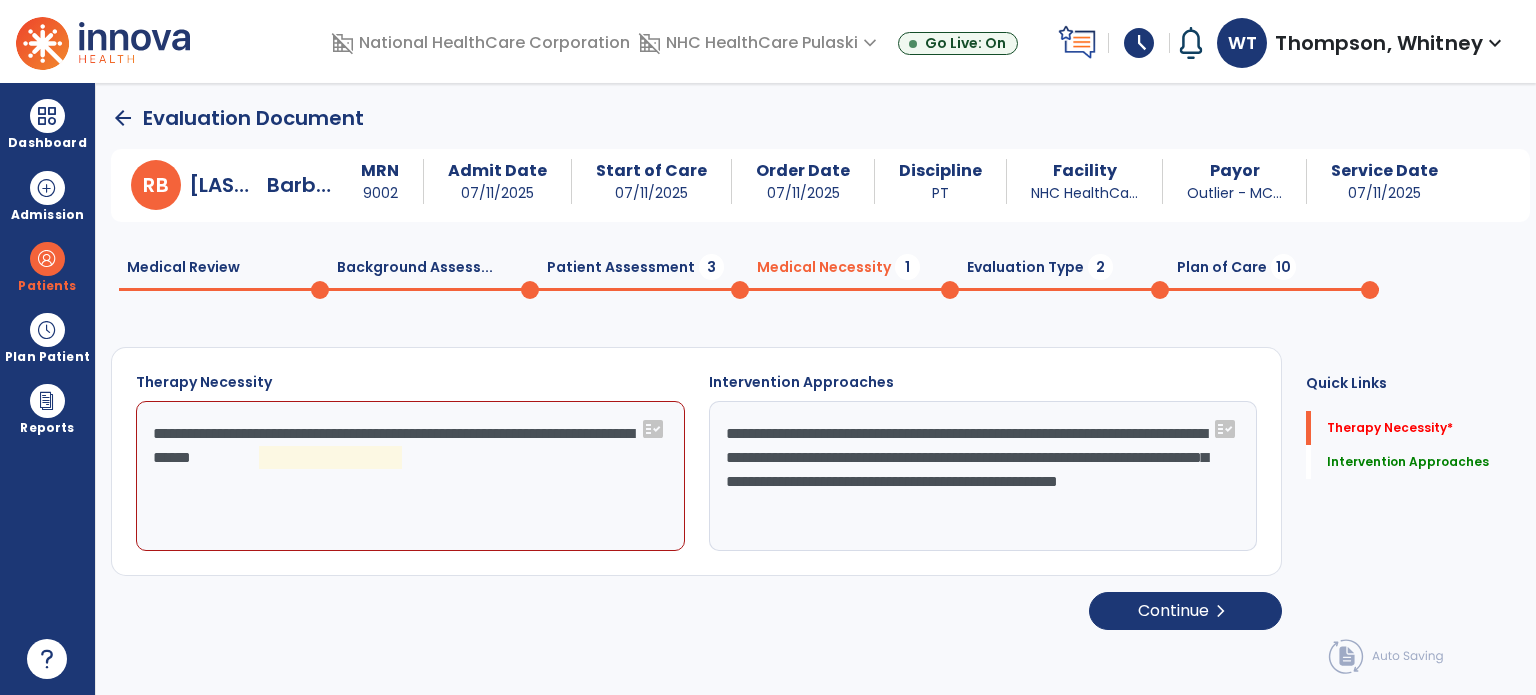 click on "**********" 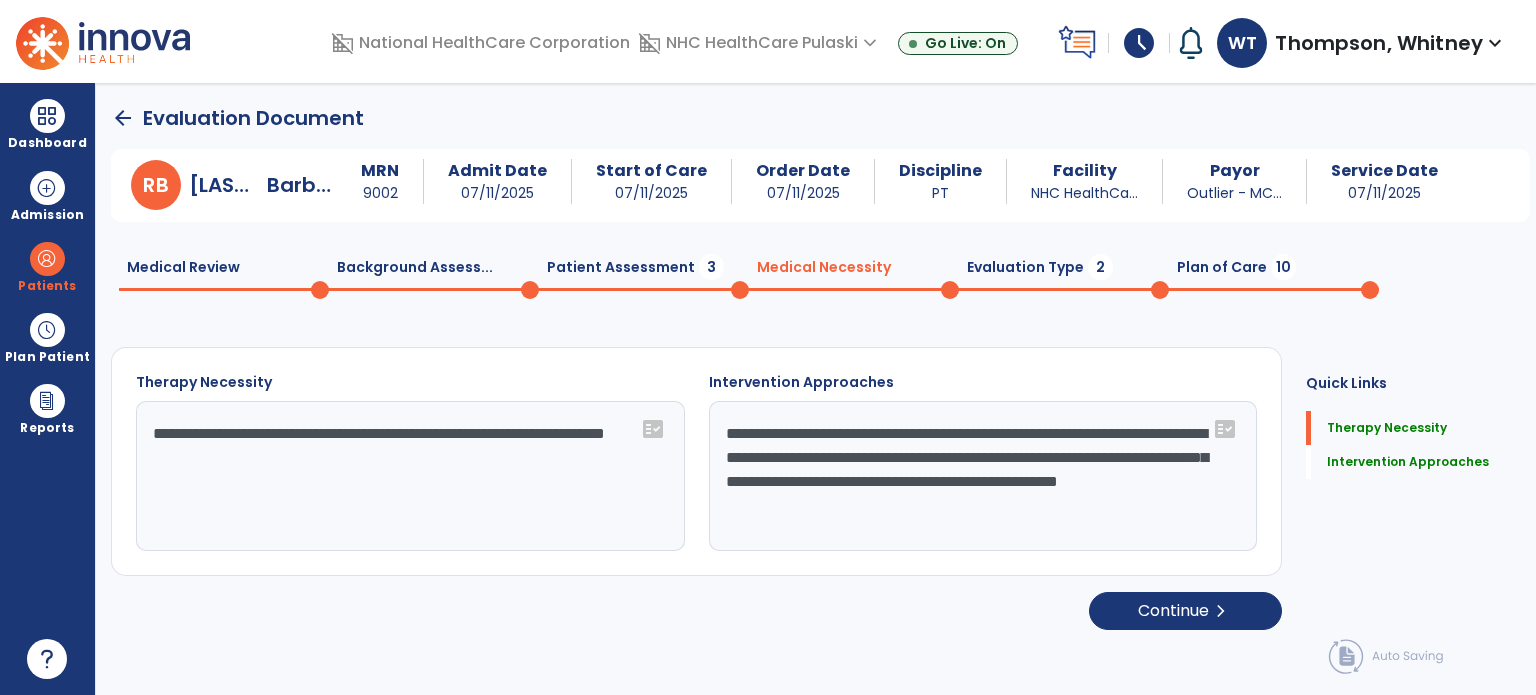 paste on "**********" 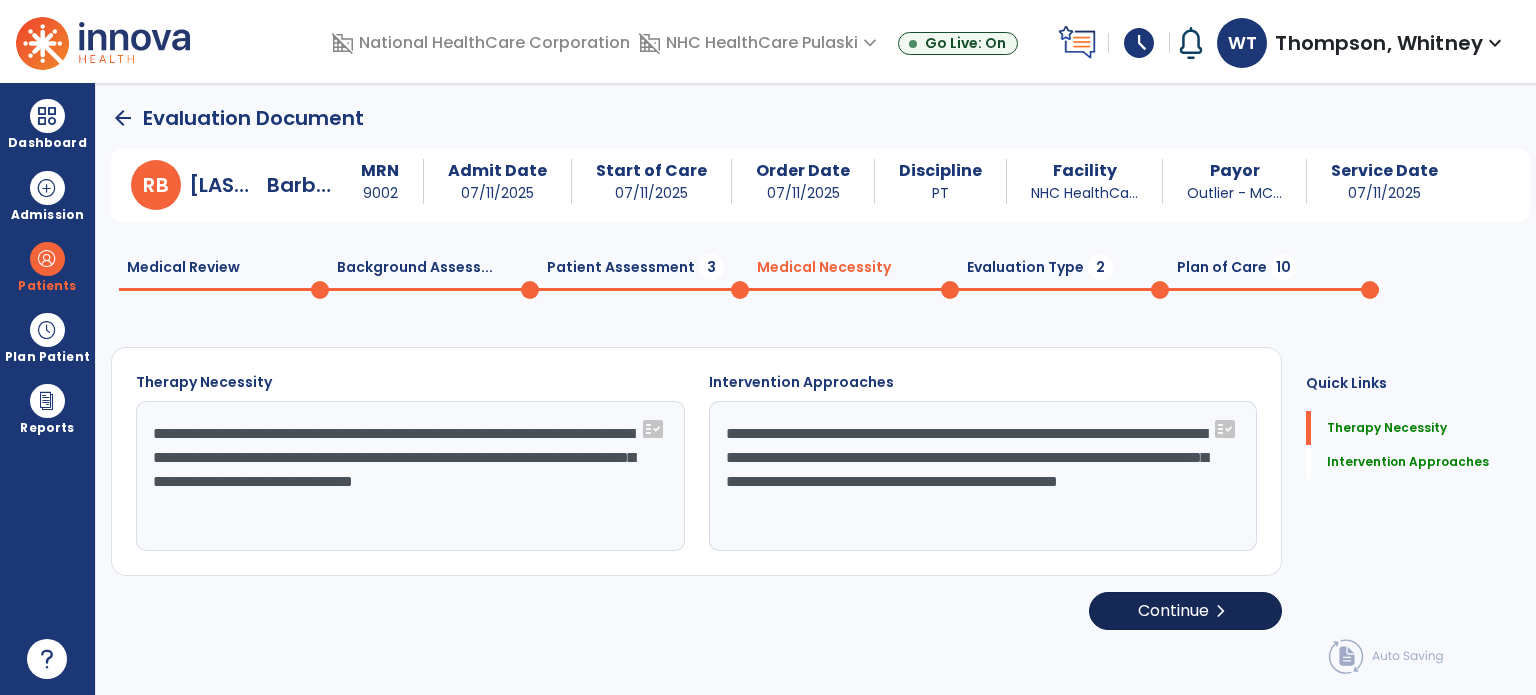 type on "**********" 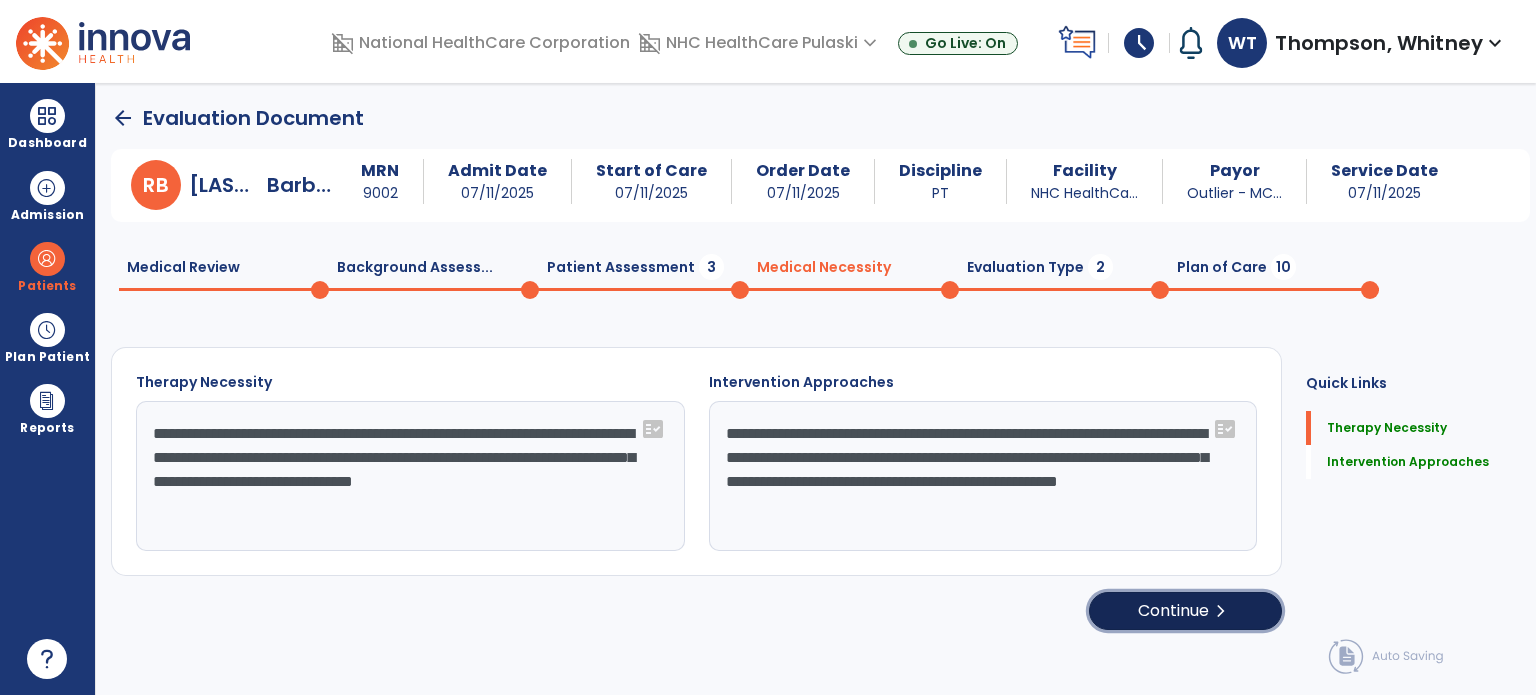 click on "Continue  chevron_right" 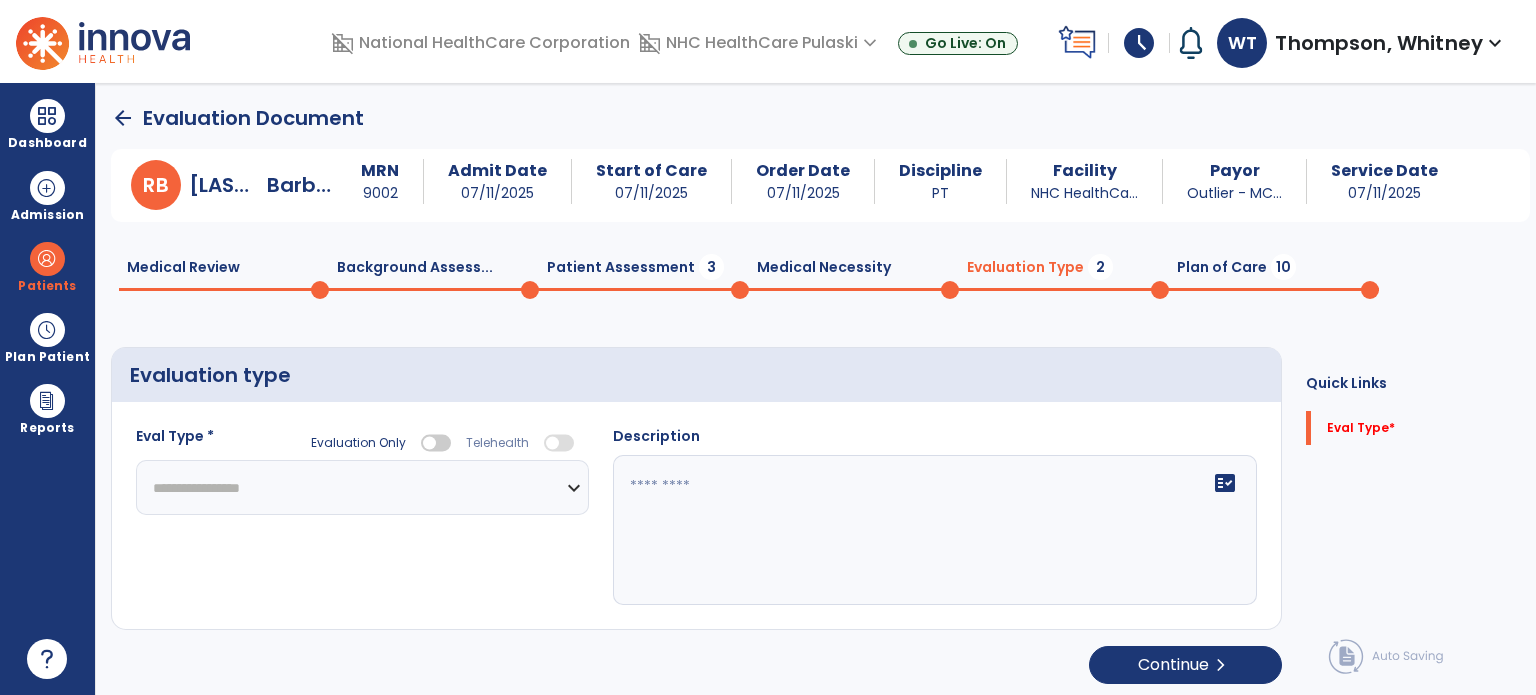 scroll, scrollTop: 4, scrollLeft: 0, axis: vertical 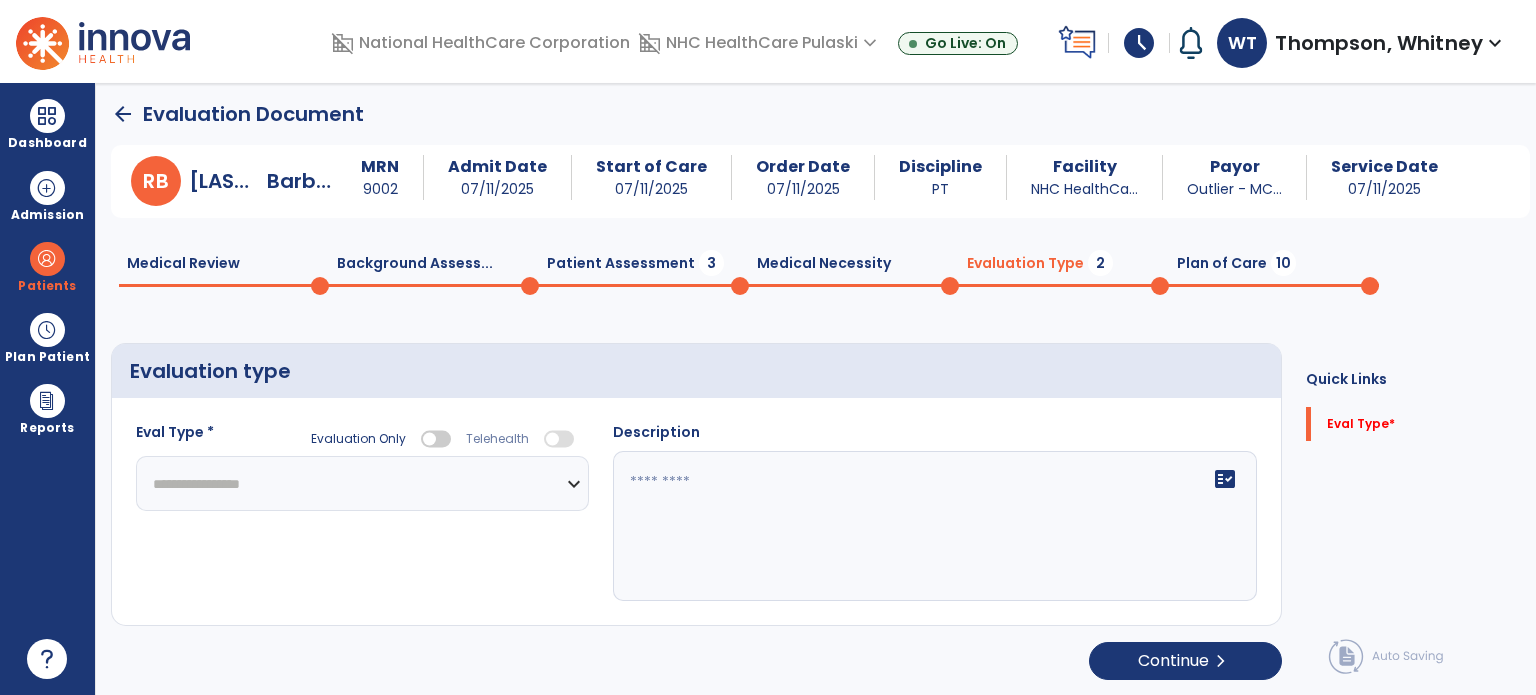 click on "**********" 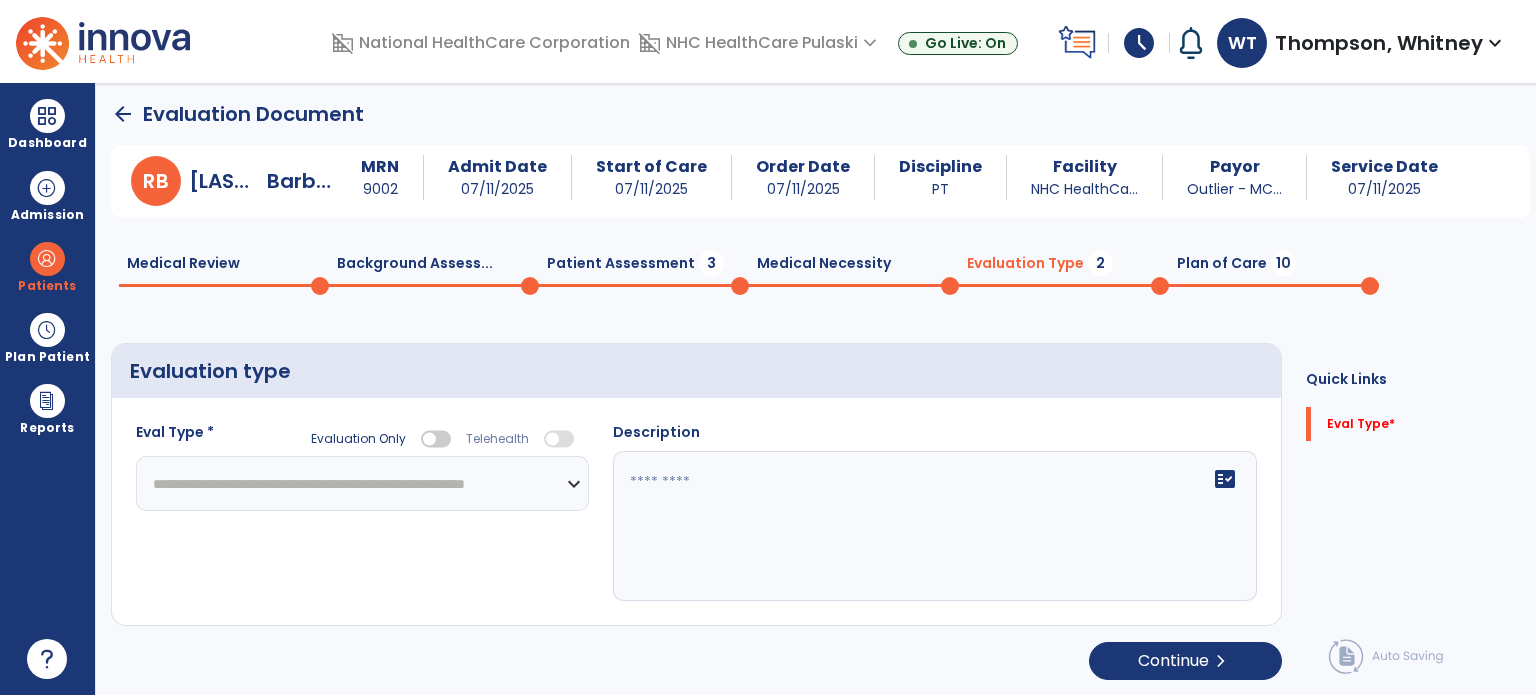 click on "**********" 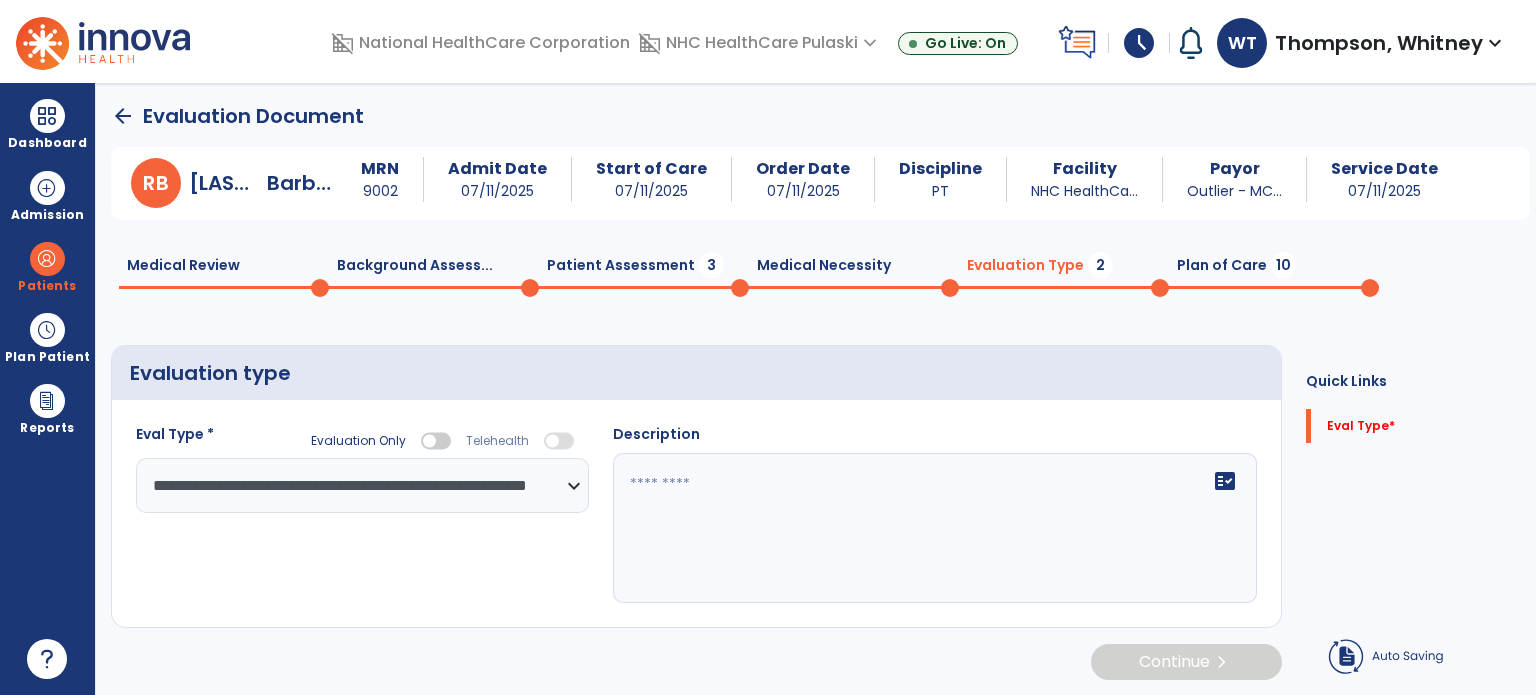 scroll, scrollTop: 4, scrollLeft: 0, axis: vertical 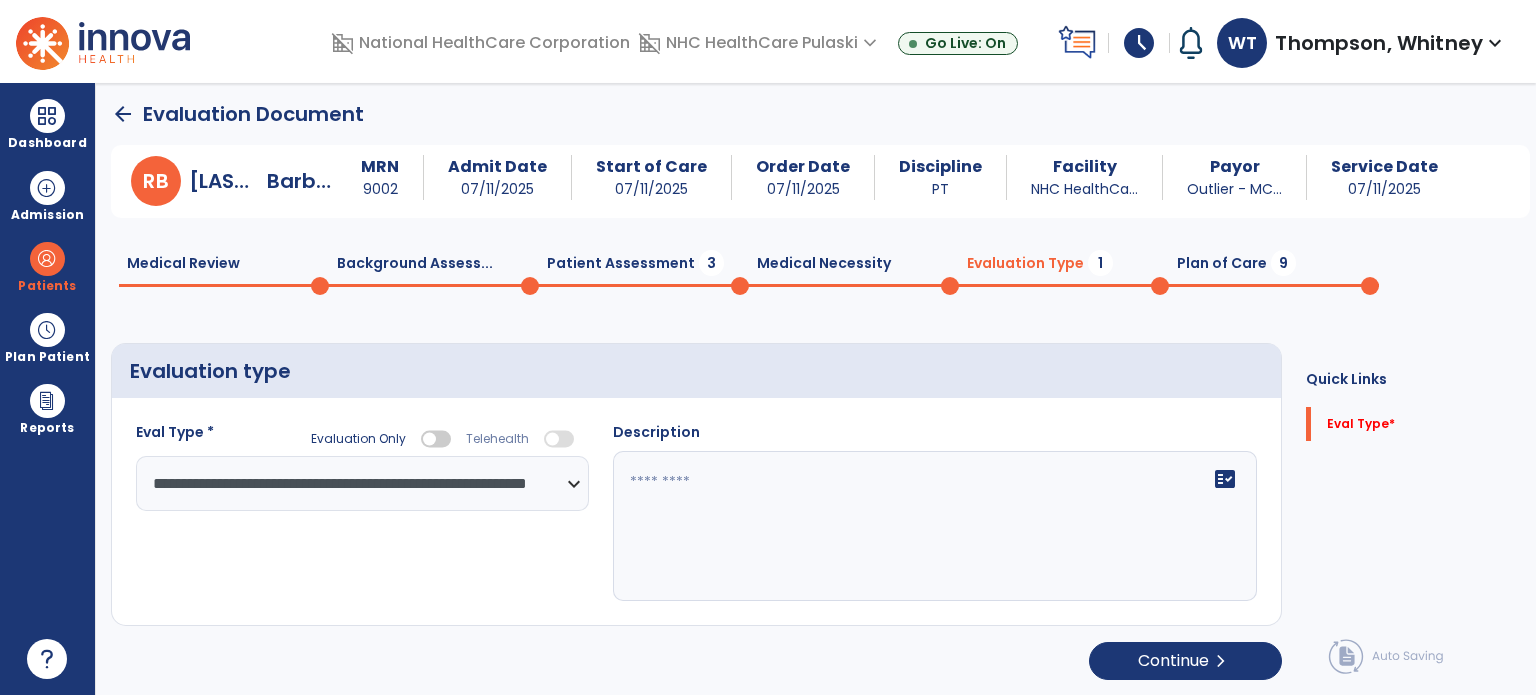 click on "fact_check" 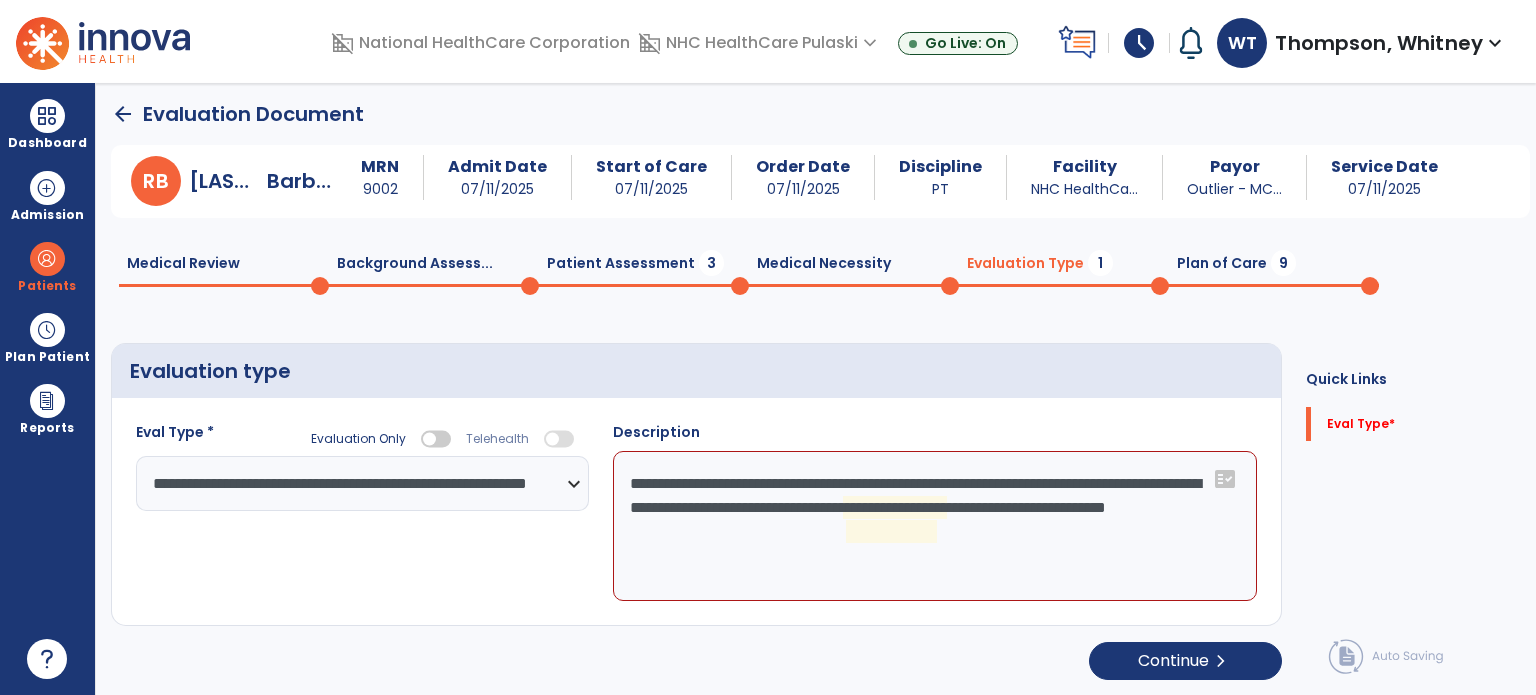 click on "**********" 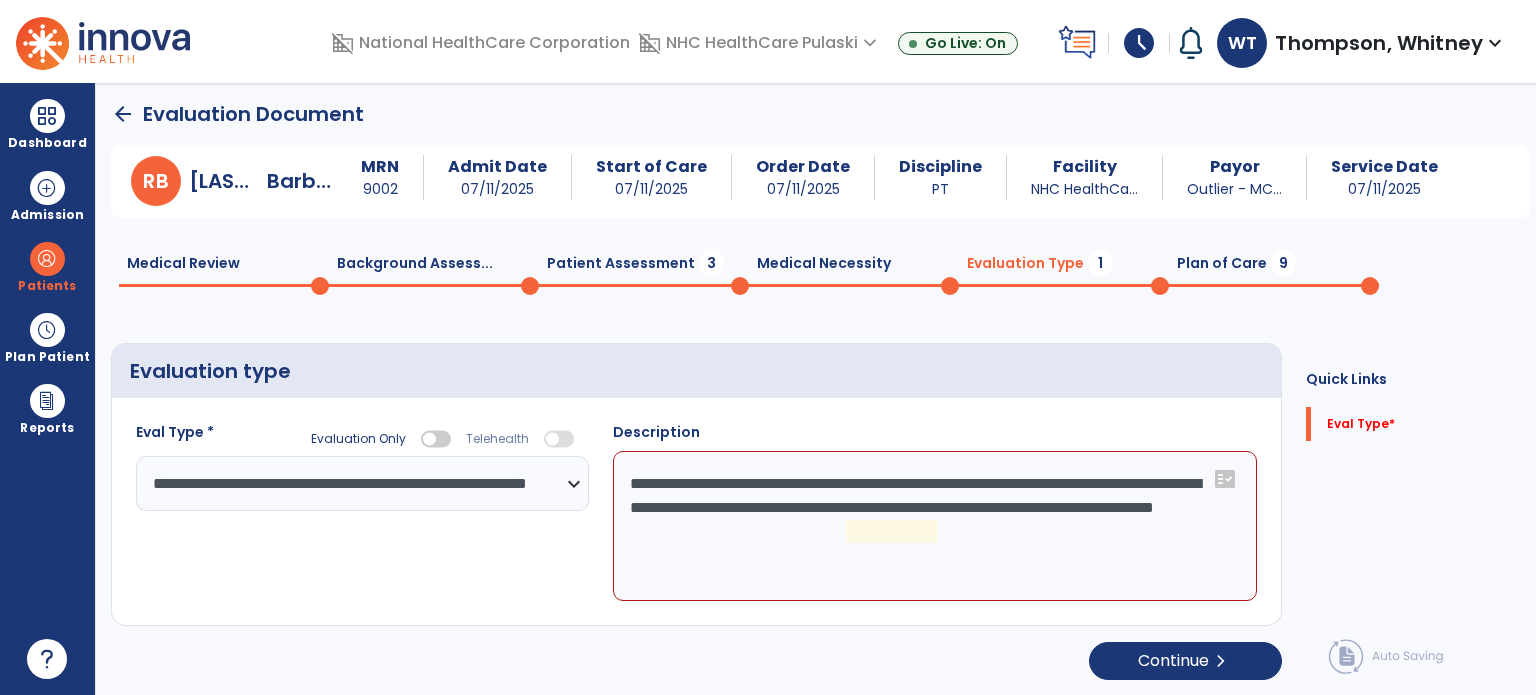 type on "**********" 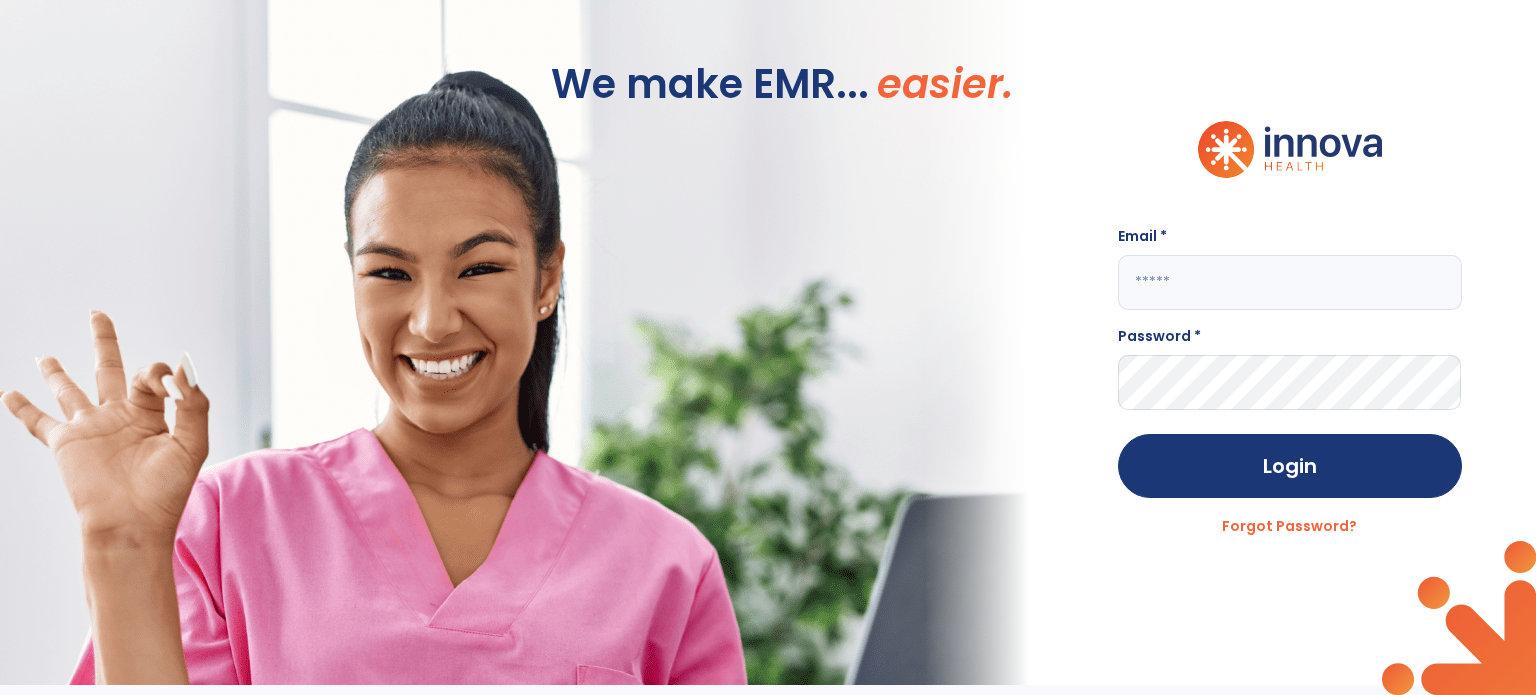 type on "**********" 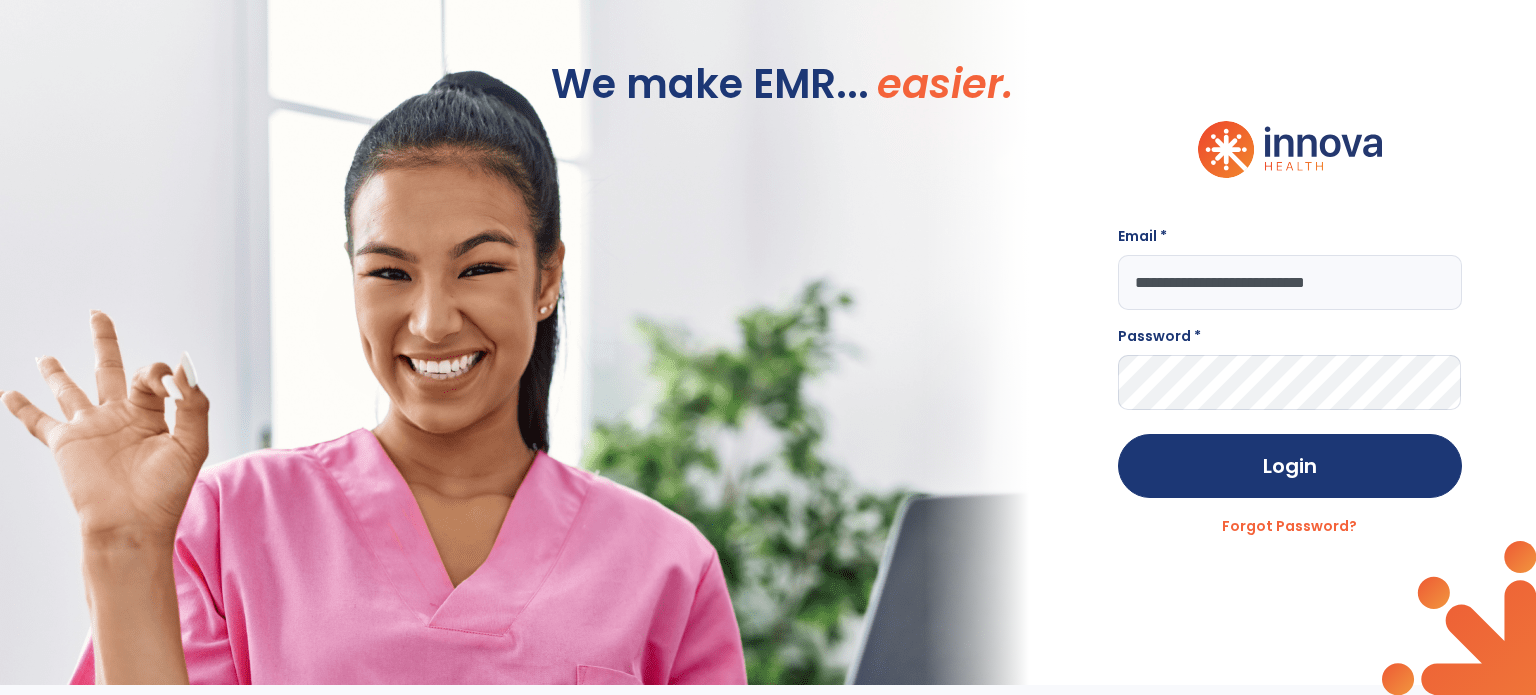 scroll, scrollTop: 0, scrollLeft: 0, axis: both 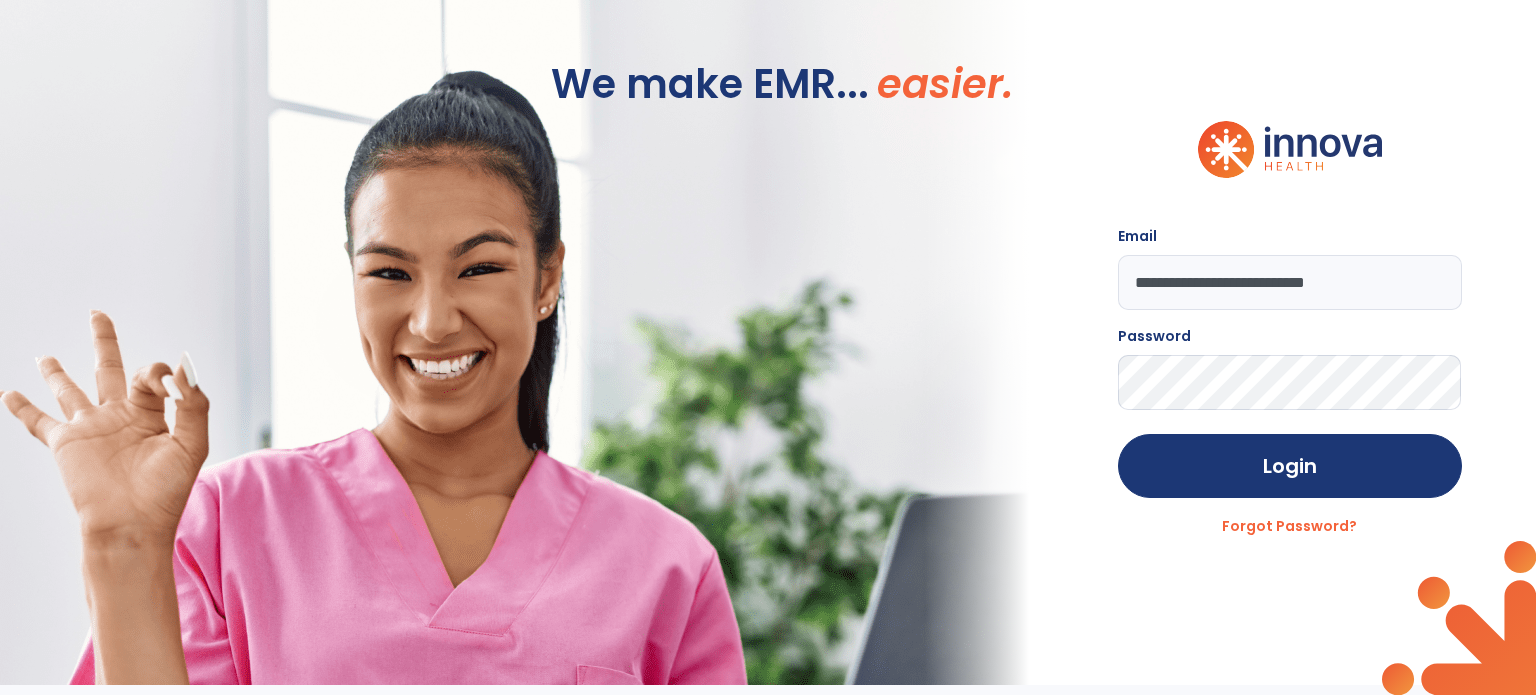 click on "Login Forgot Password?" 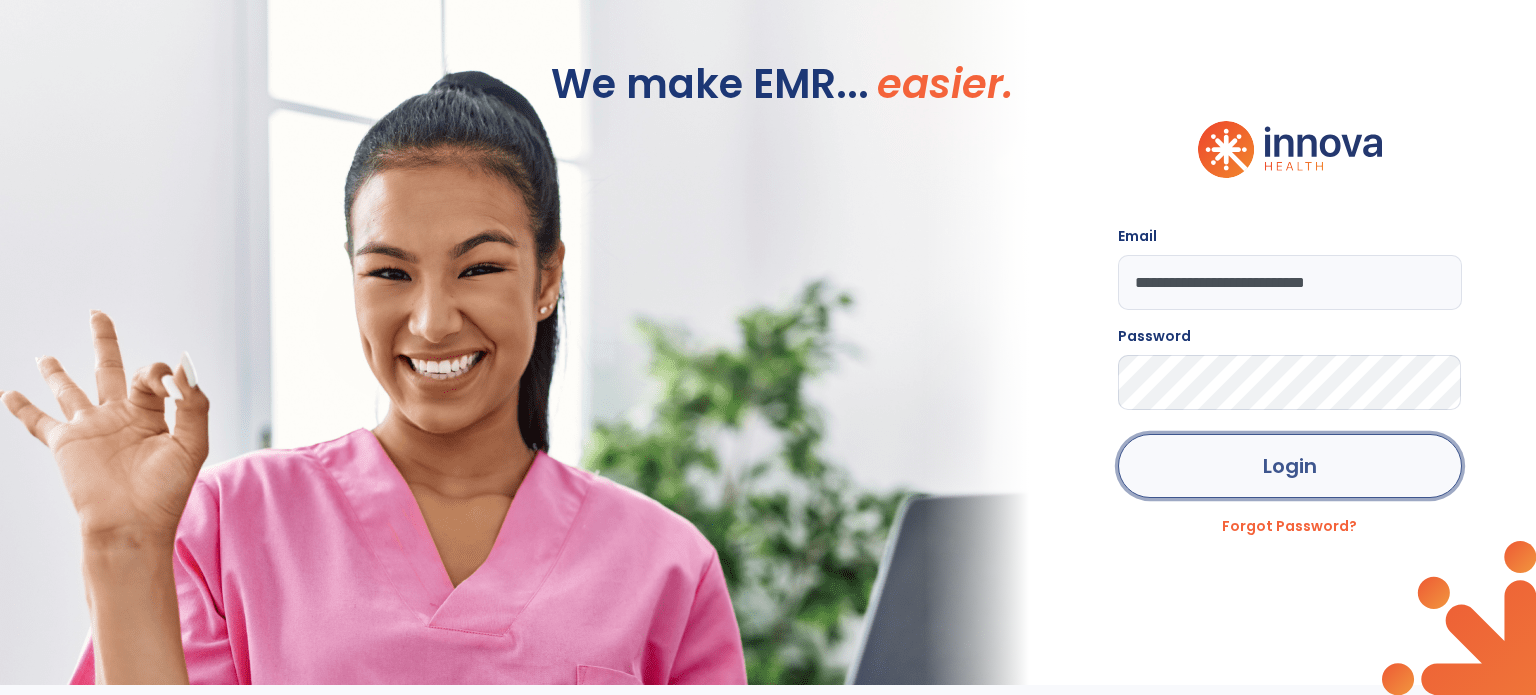 click on "Login" 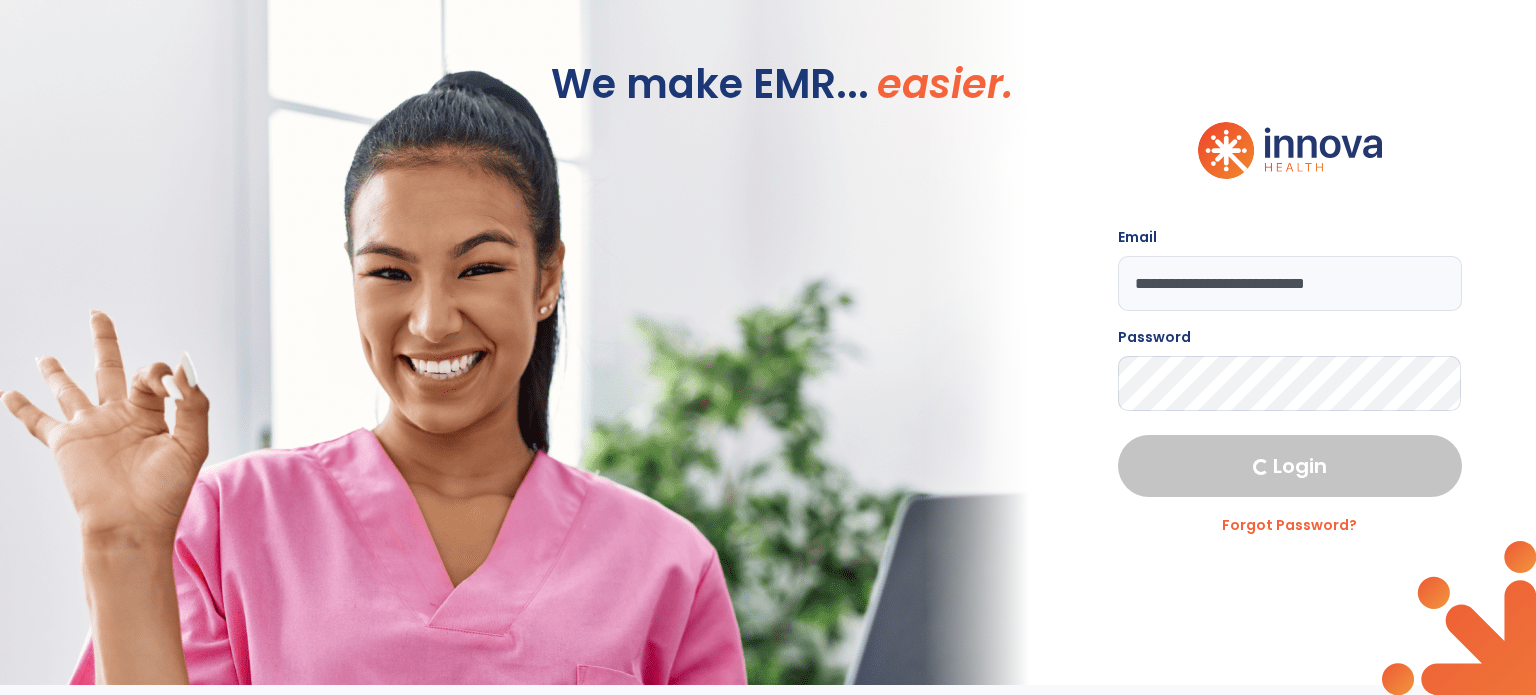 select on "****" 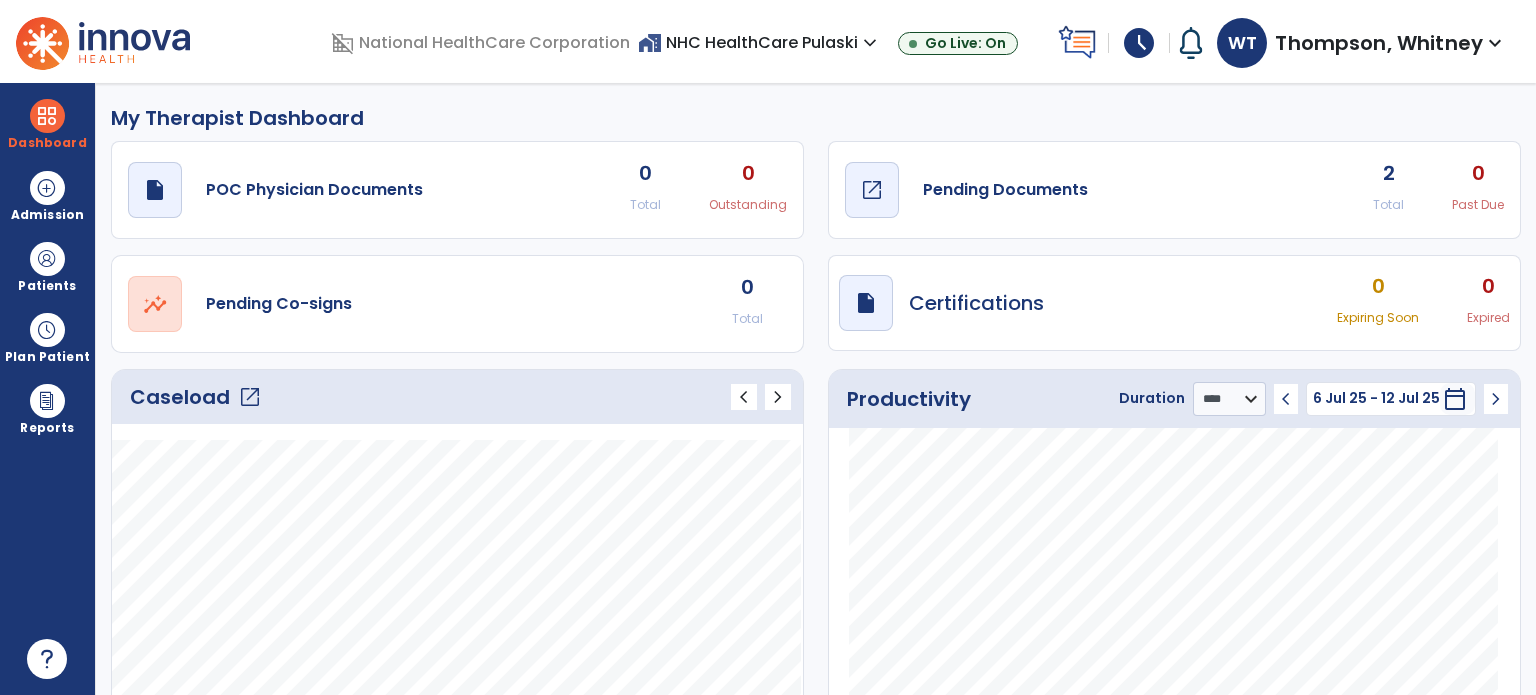 click on "draft   open_in_new" 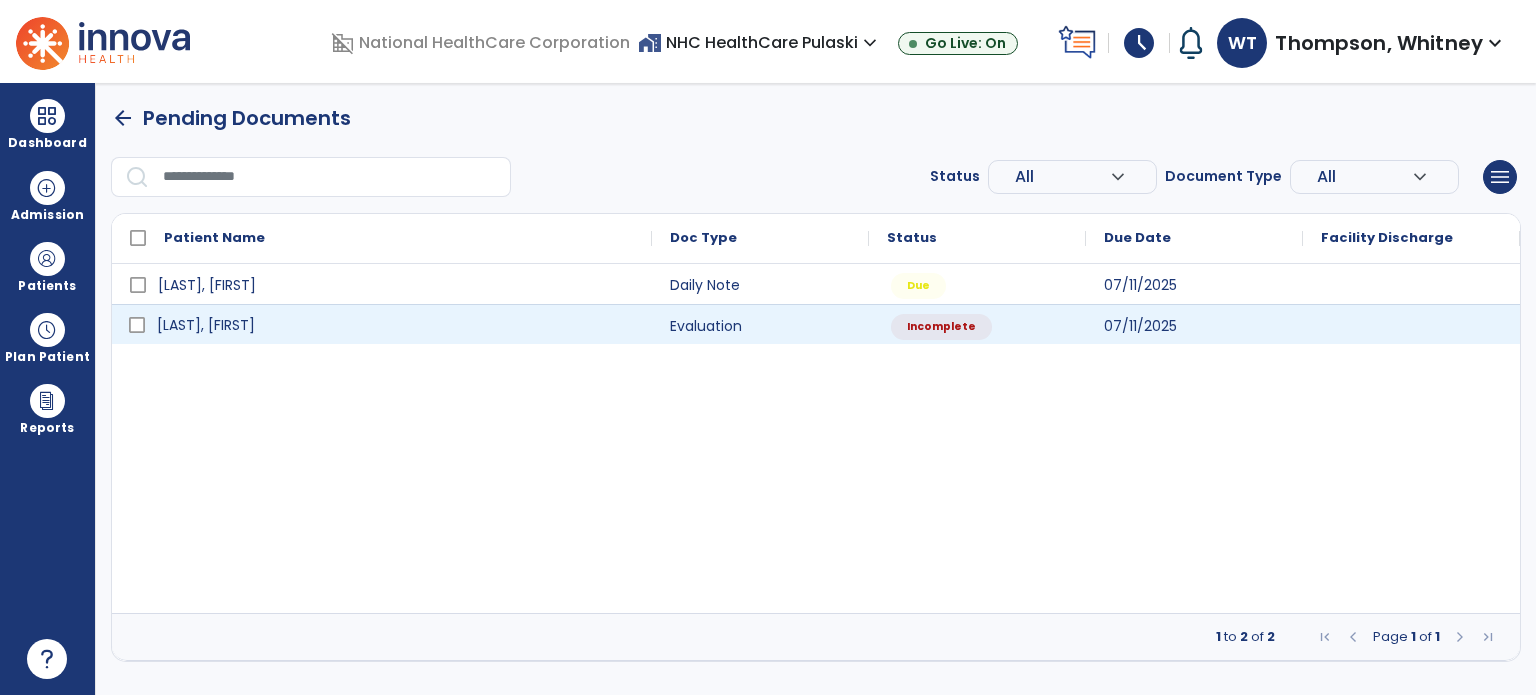 click on "[LAST], [FIRST]" at bounding box center (396, 325) 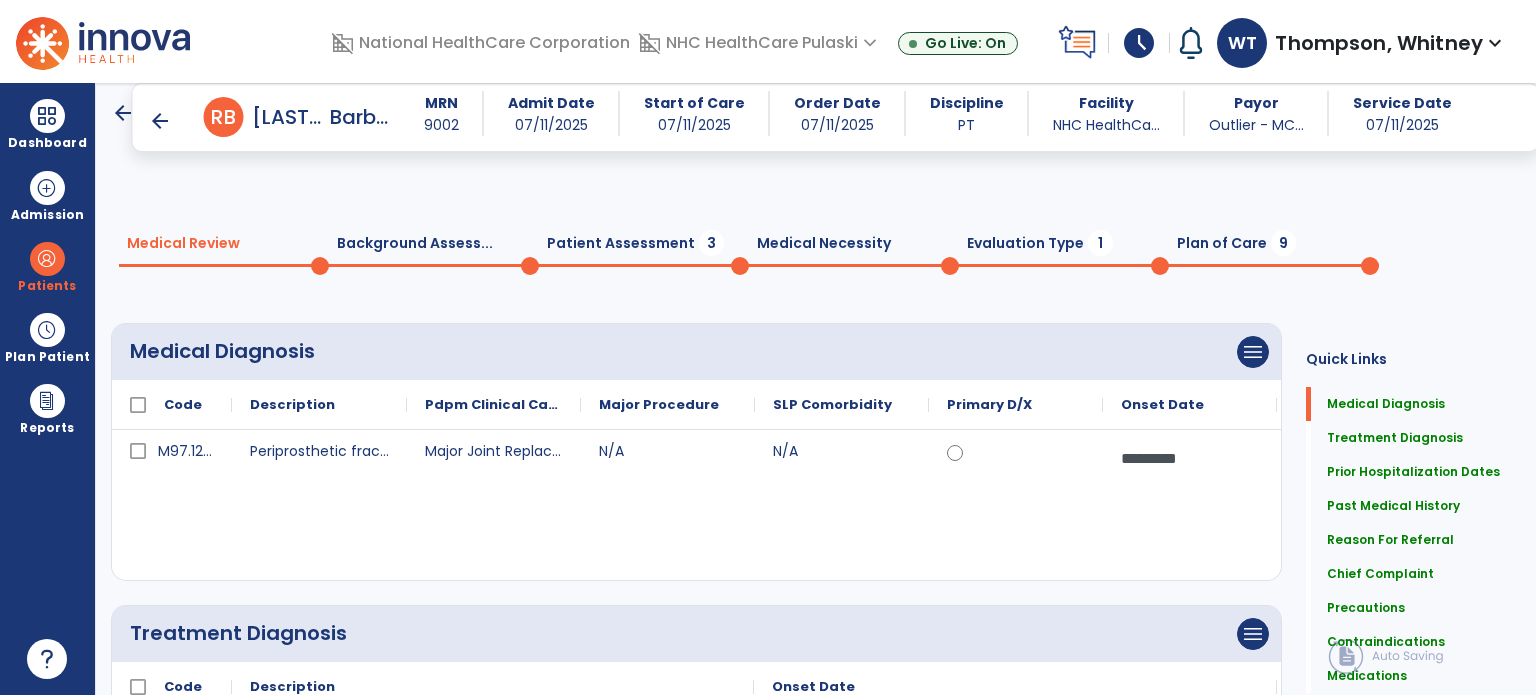 scroll, scrollTop: 0, scrollLeft: 0, axis: both 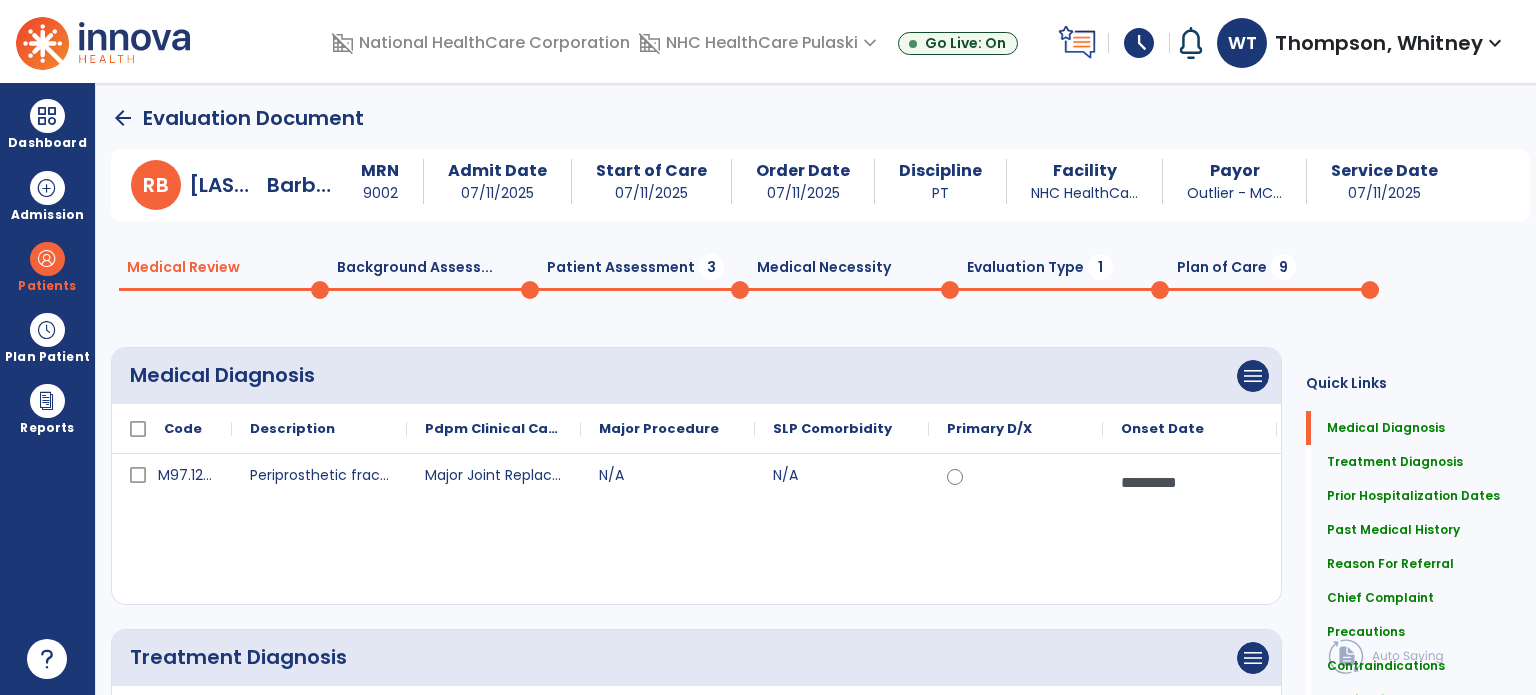 click on "Medical Necessity  0" 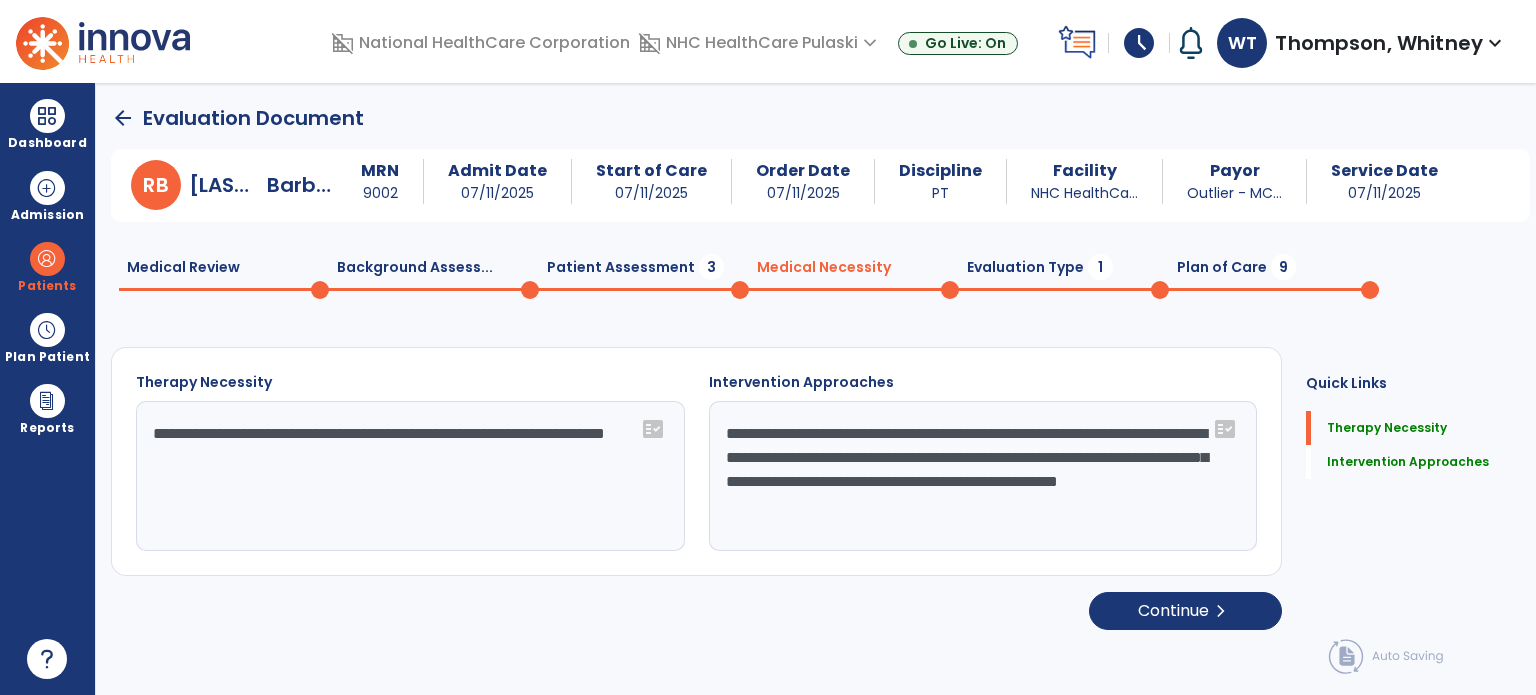 click on "Evaluation Type  1" 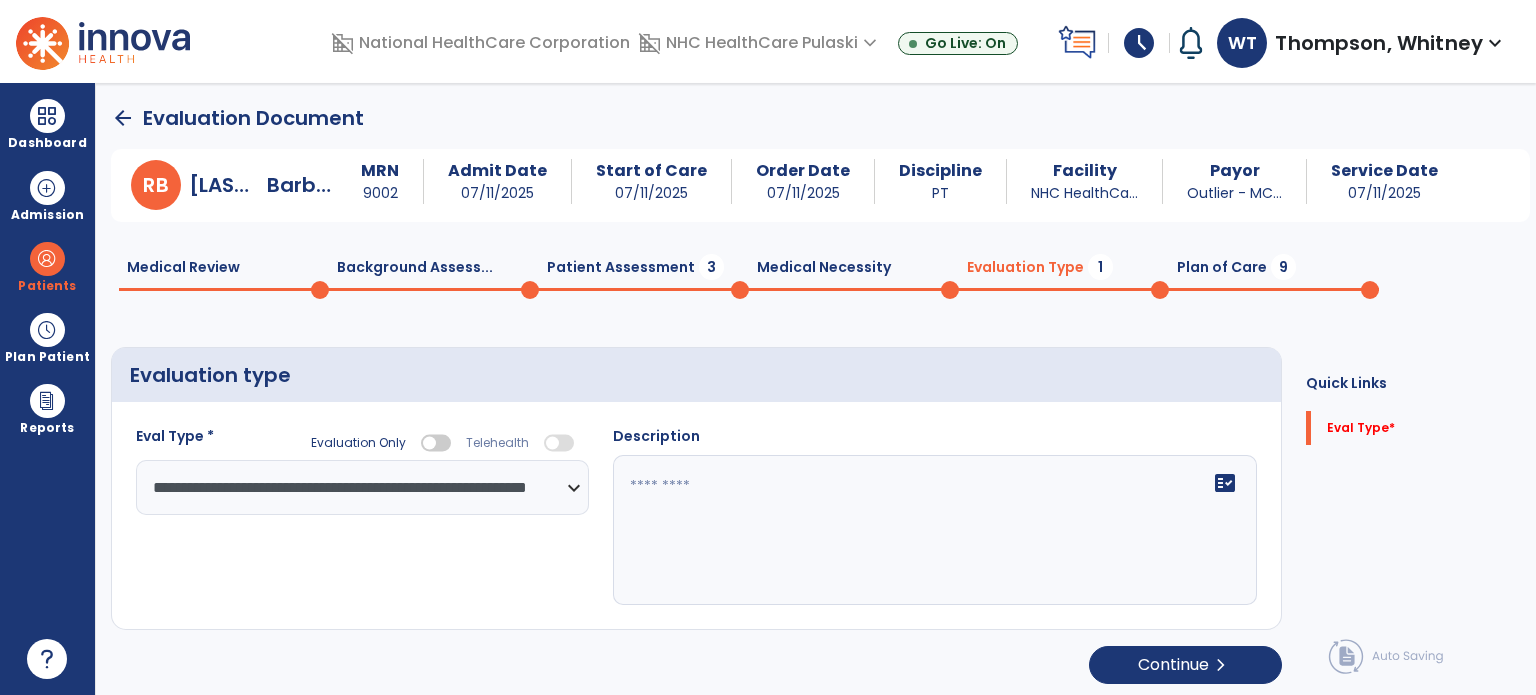 click 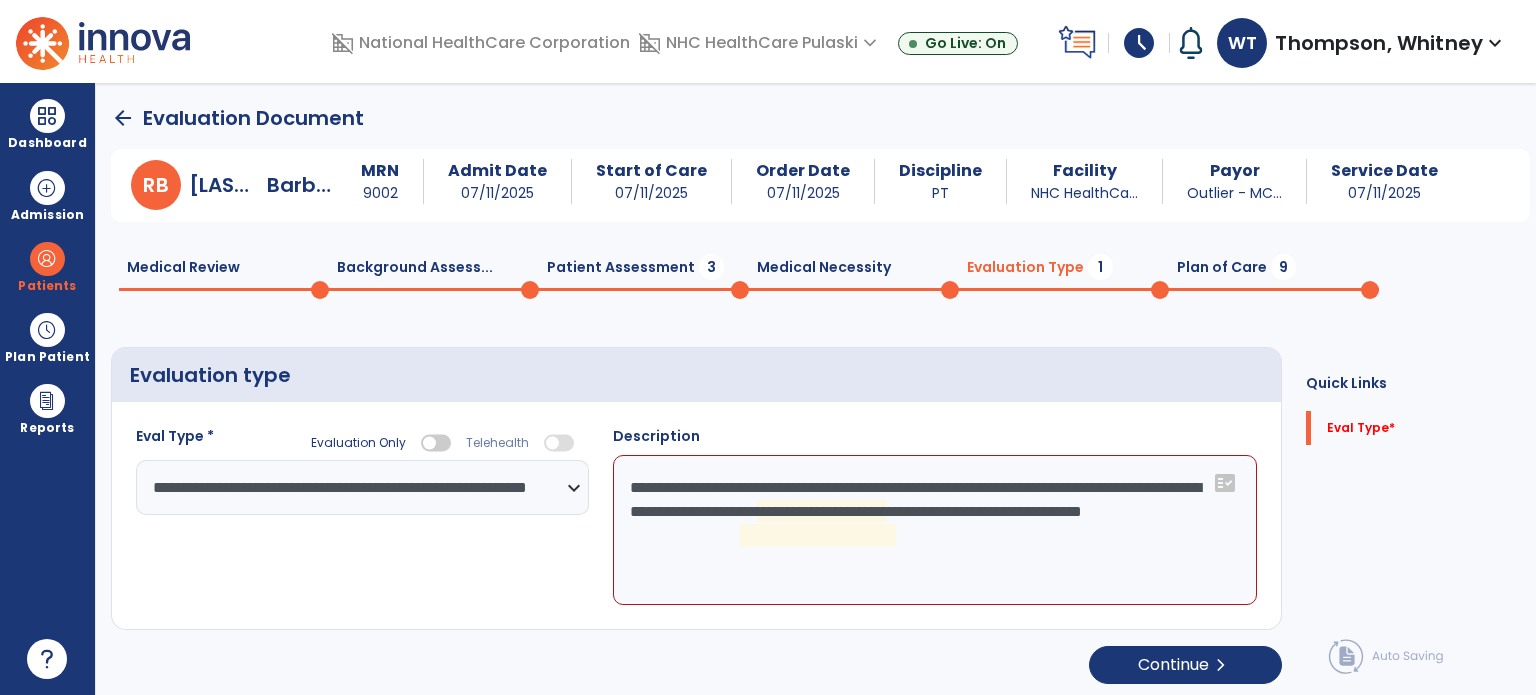 click on "**********" 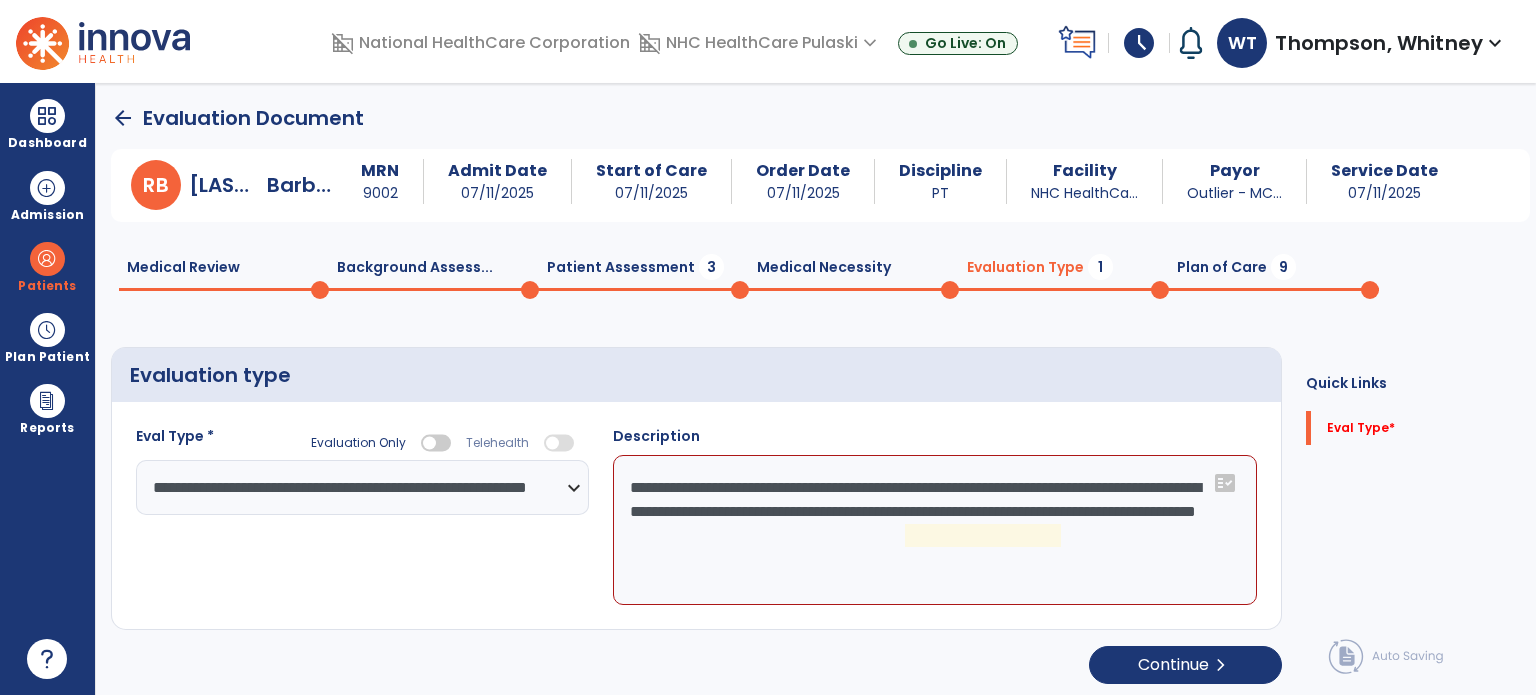 type on "**********" 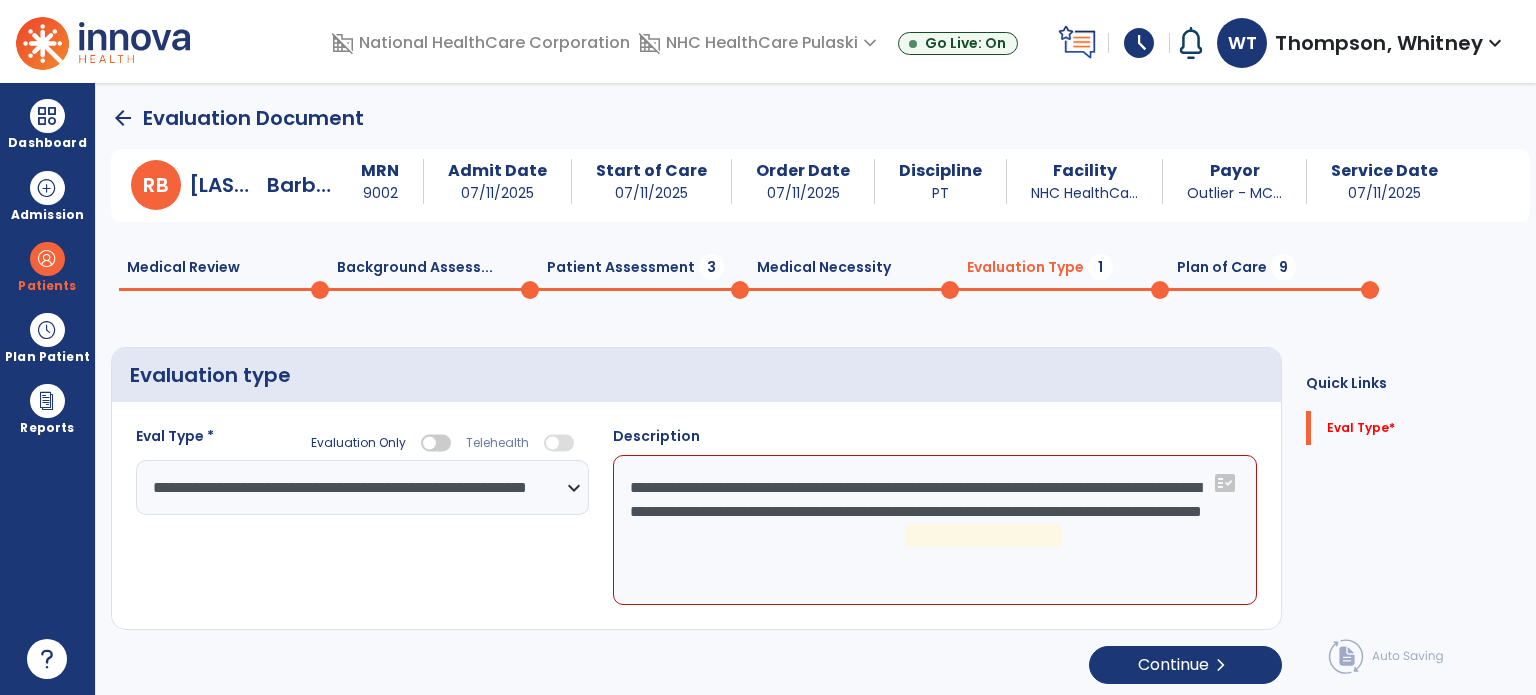 click on "**********" 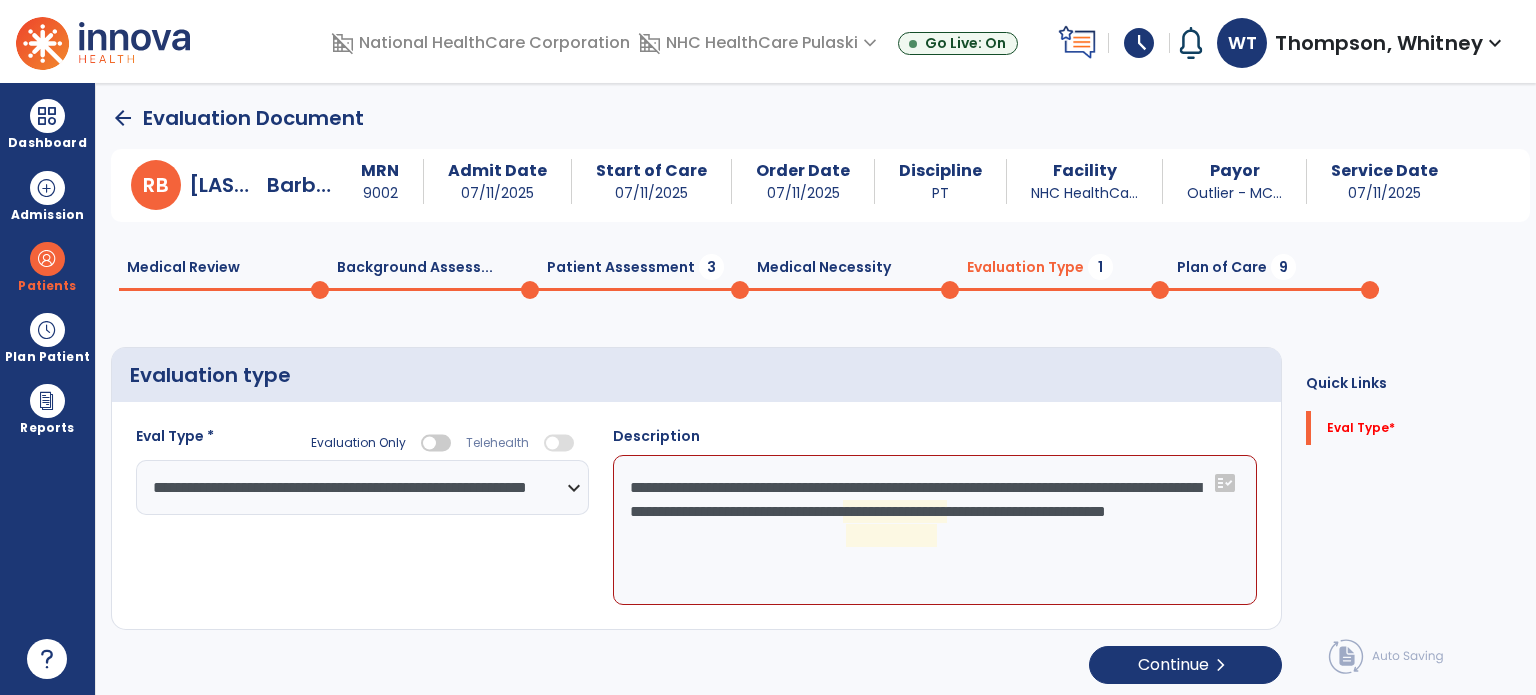 click on "**********" 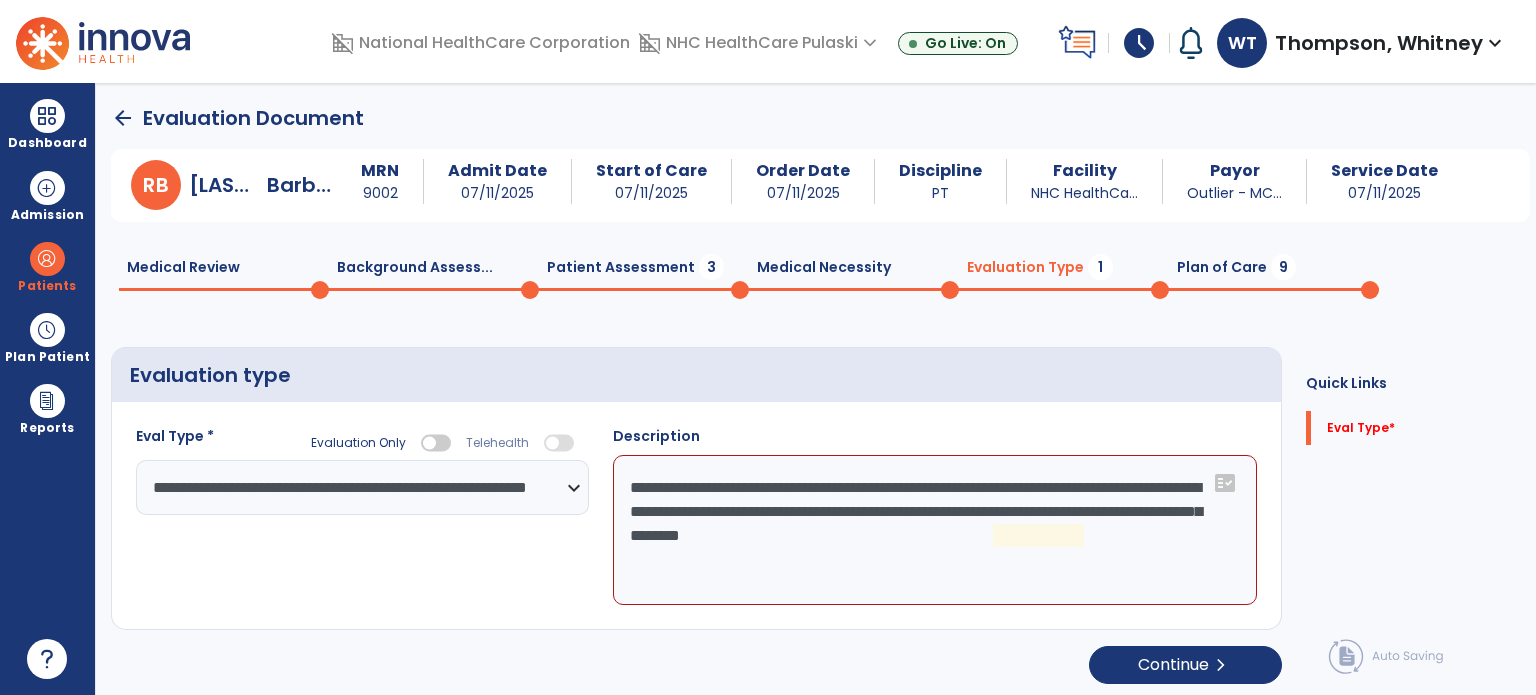 click on "**********" 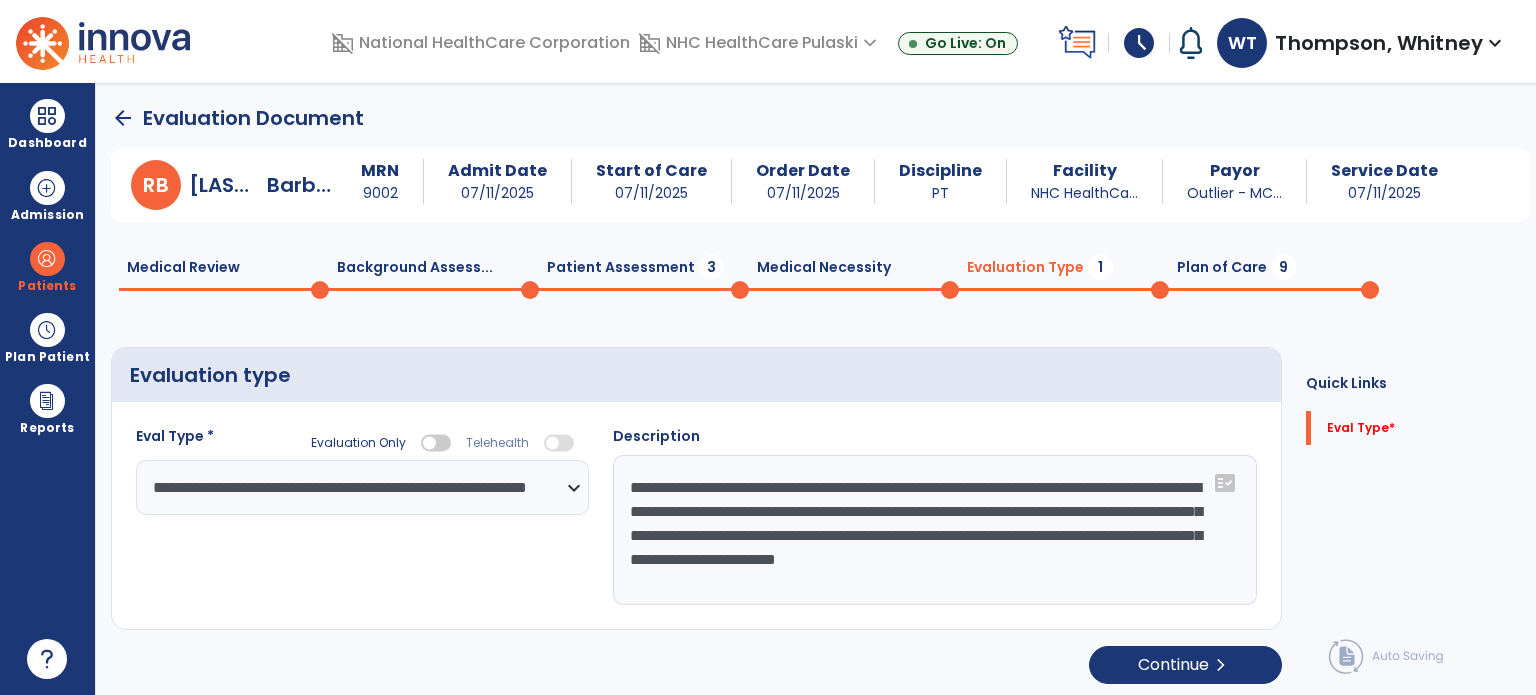 type on "**********" 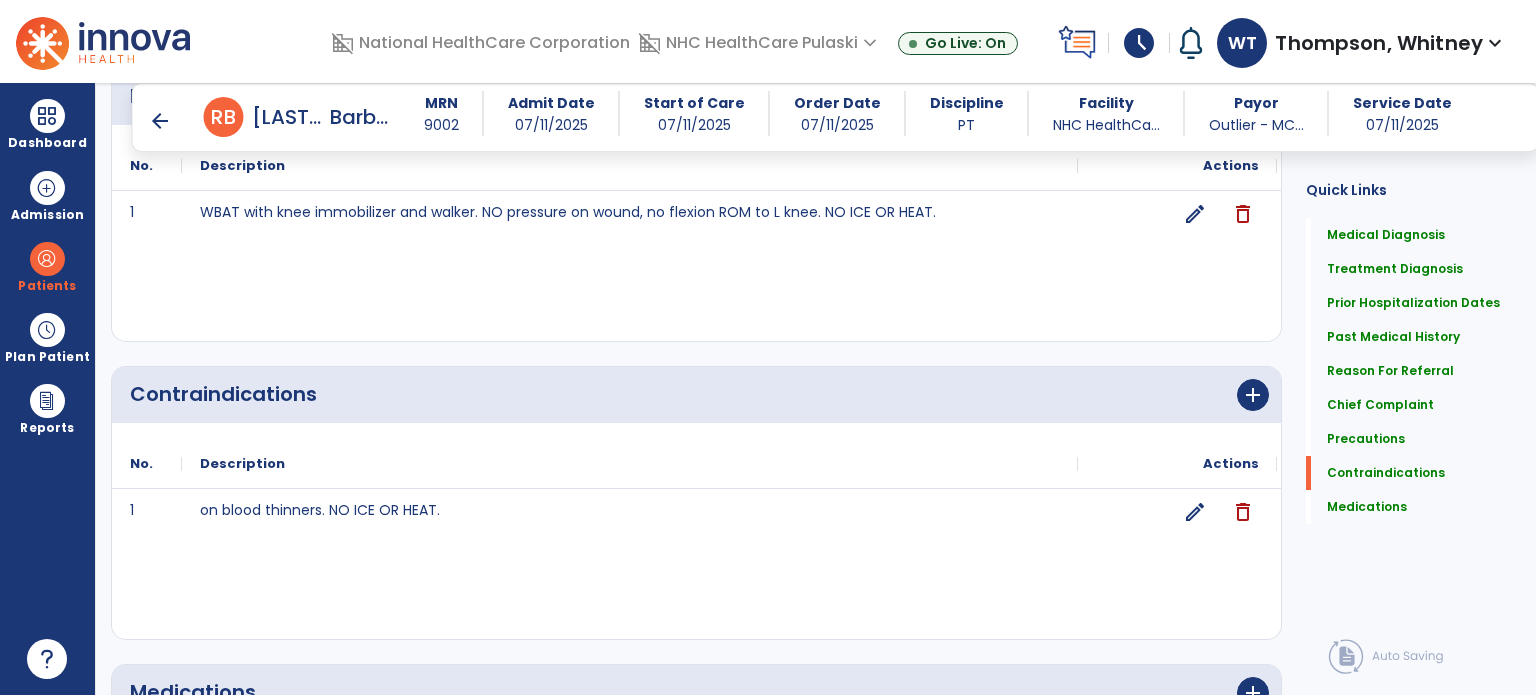 scroll, scrollTop: 2308, scrollLeft: 0, axis: vertical 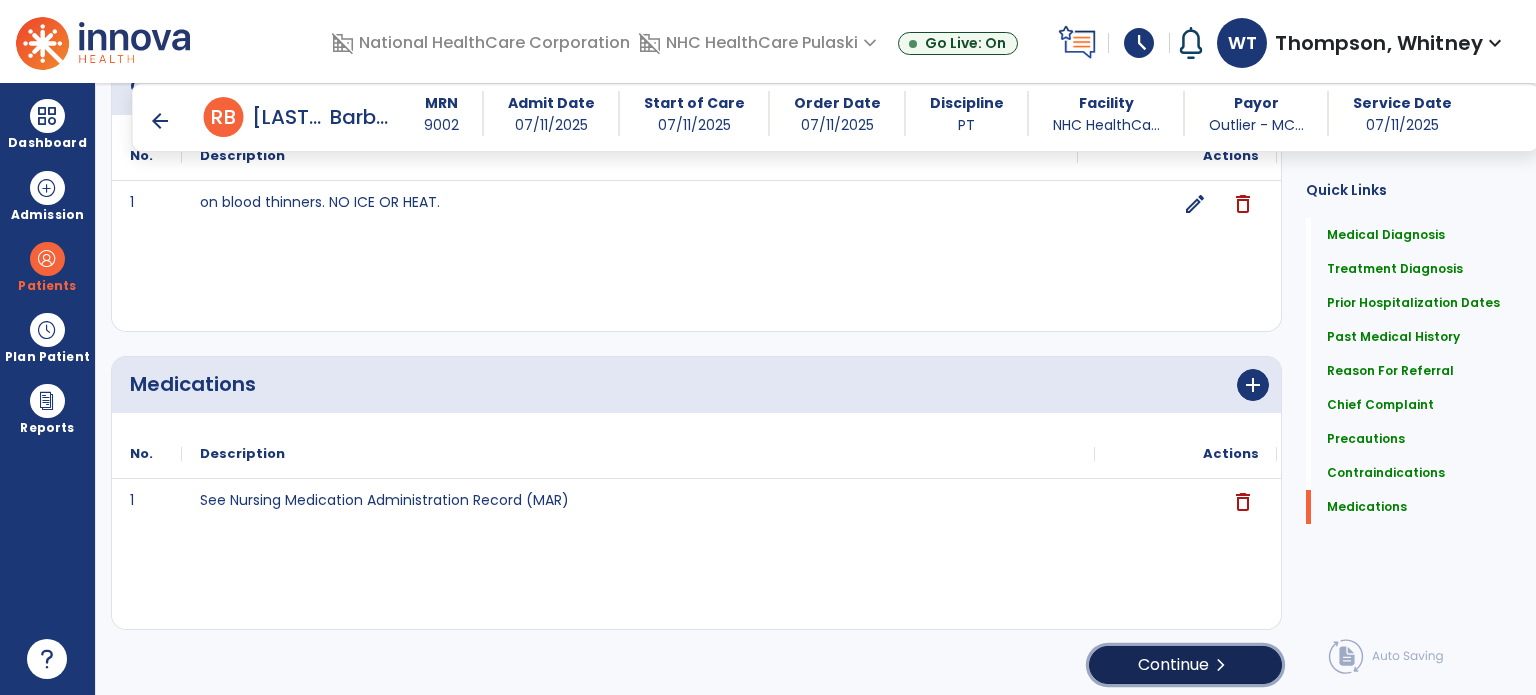 click on "Continue  chevron_right" 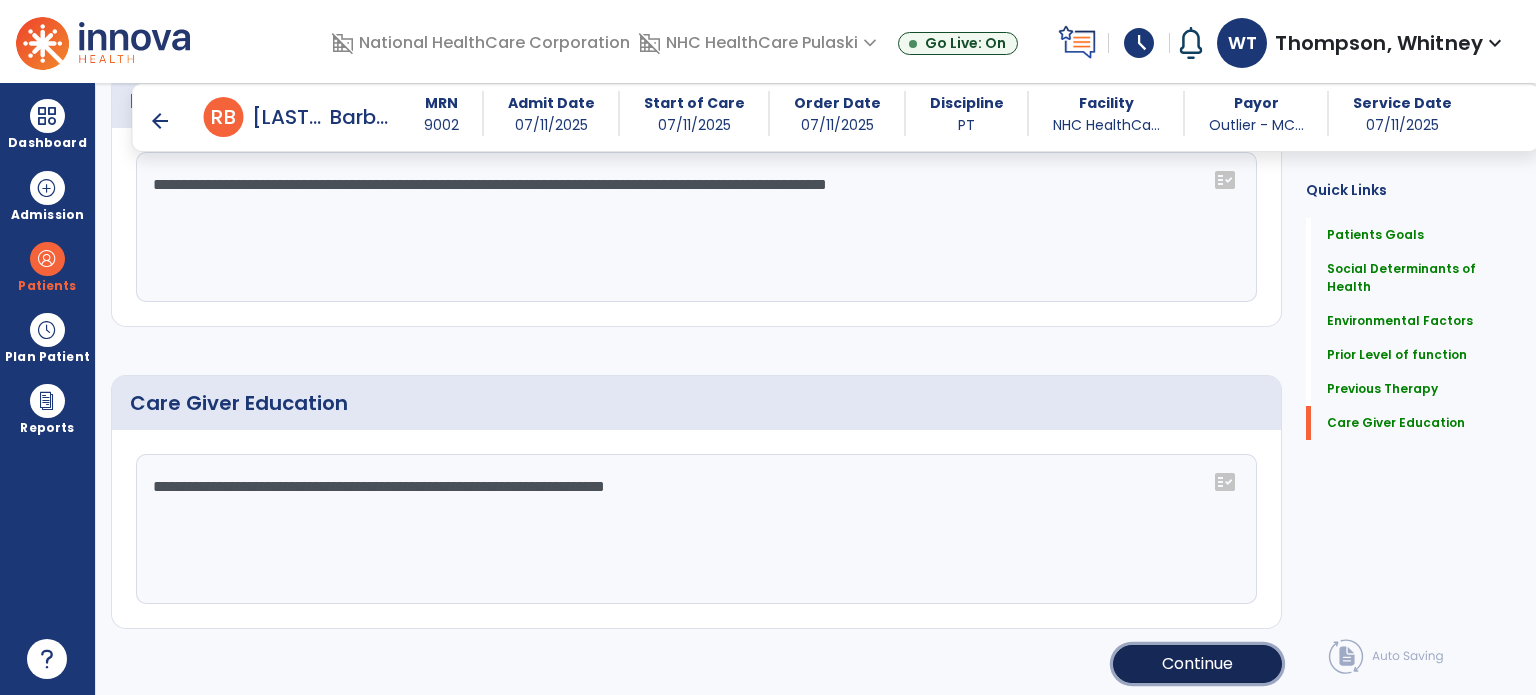 click on "Continue" 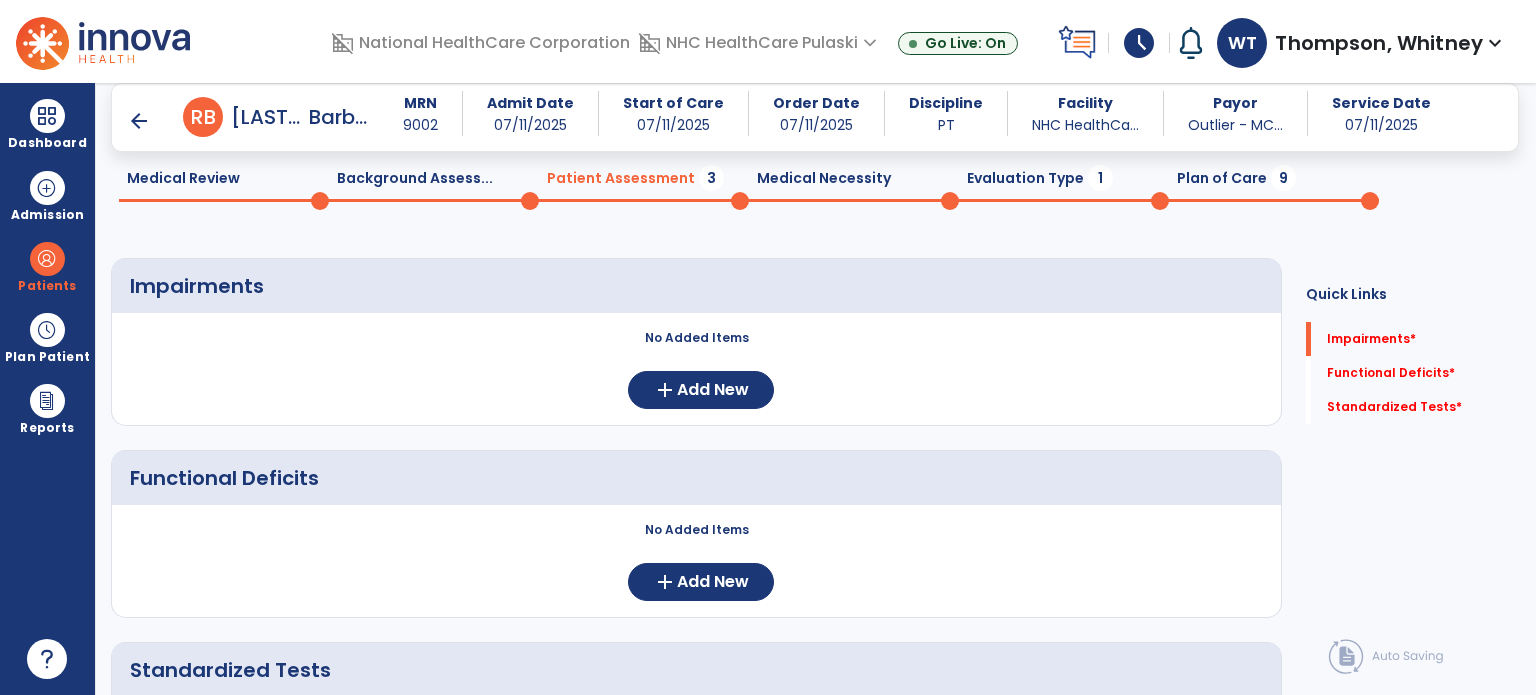 scroll, scrollTop: 200, scrollLeft: 0, axis: vertical 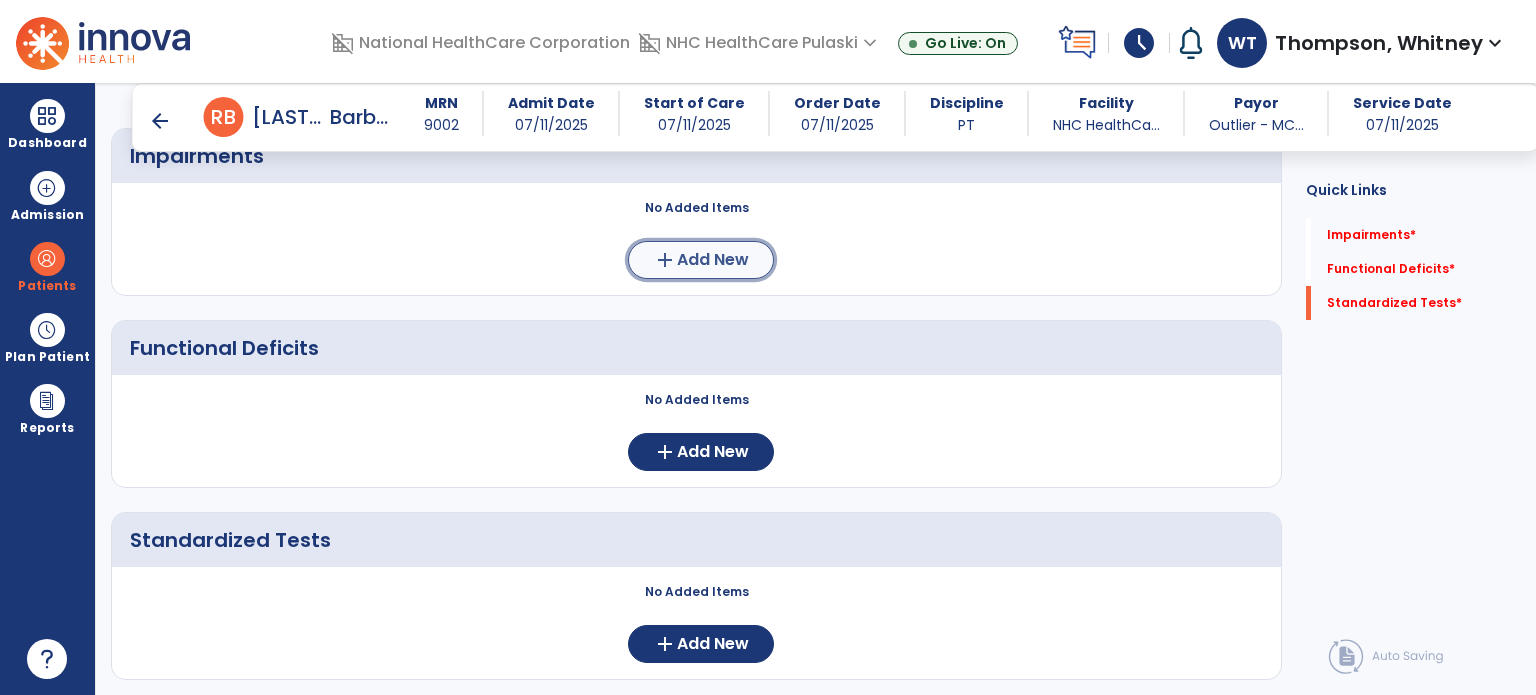 click on "Add New" 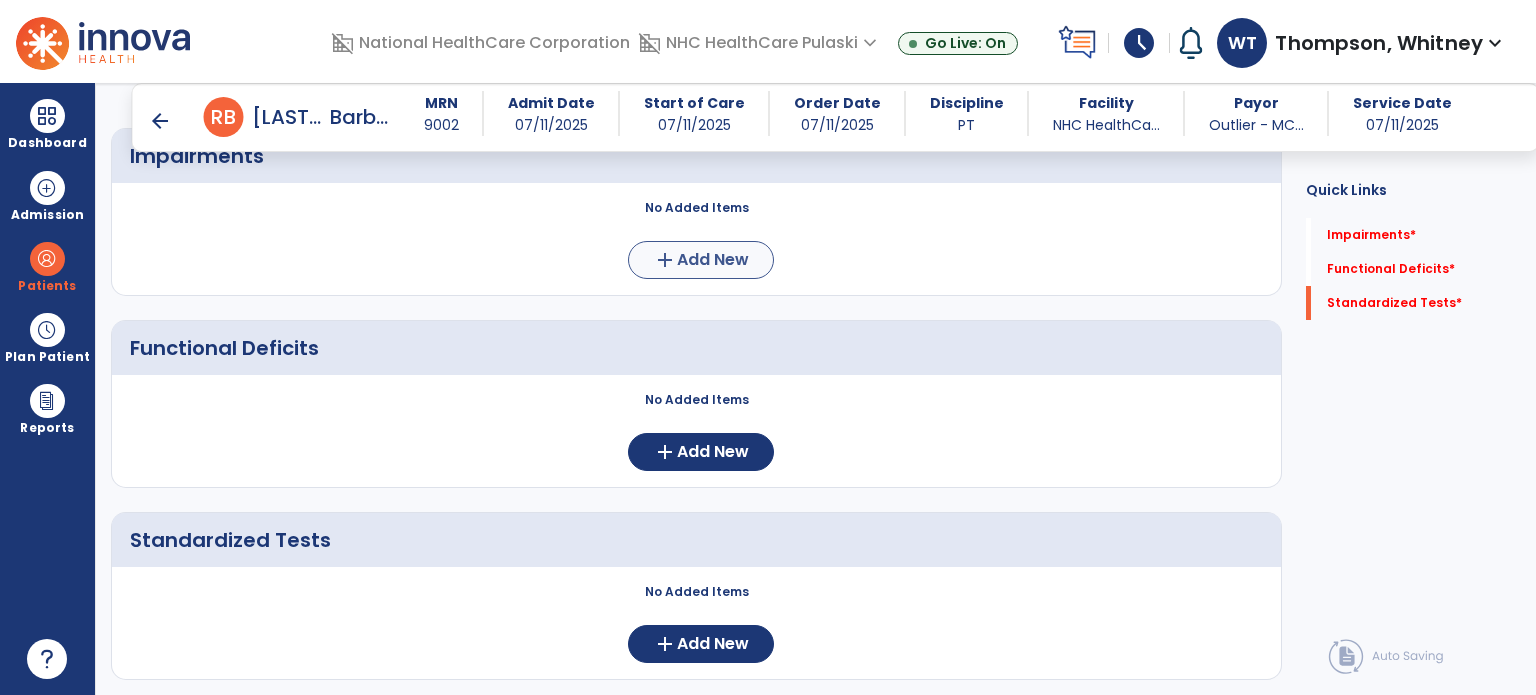 scroll, scrollTop: 0, scrollLeft: 0, axis: both 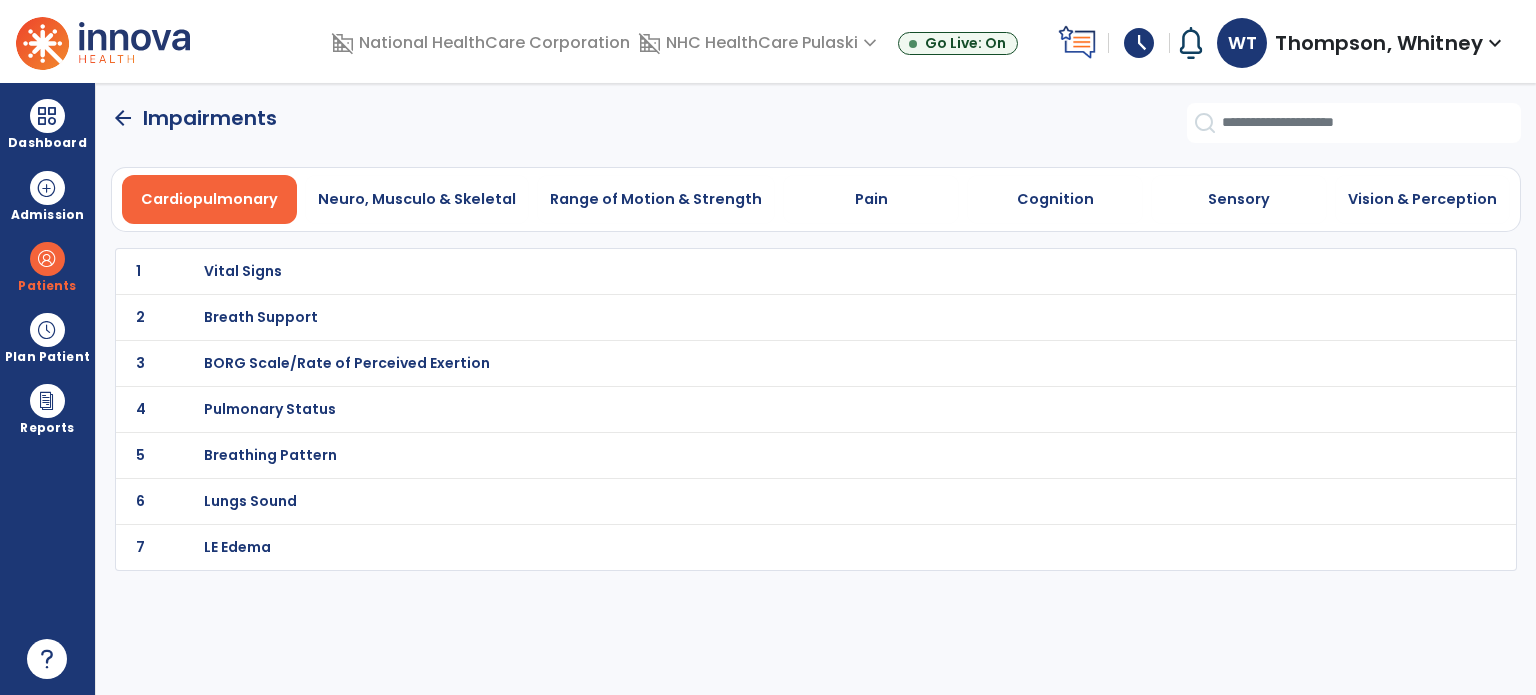 drag, startPoint x: 445, startPoint y: 201, endPoint x: 420, endPoint y: 247, distance: 52.35456 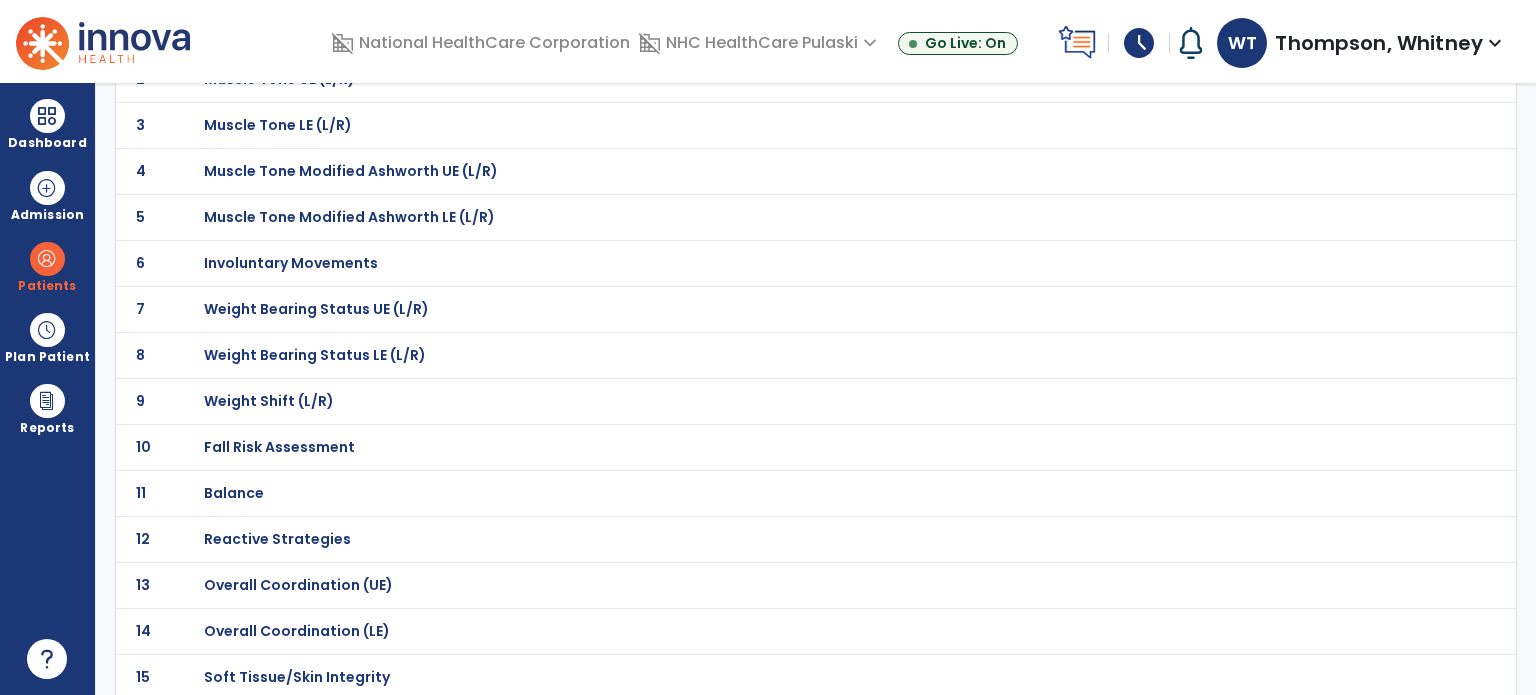 scroll, scrollTop: 300, scrollLeft: 0, axis: vertical 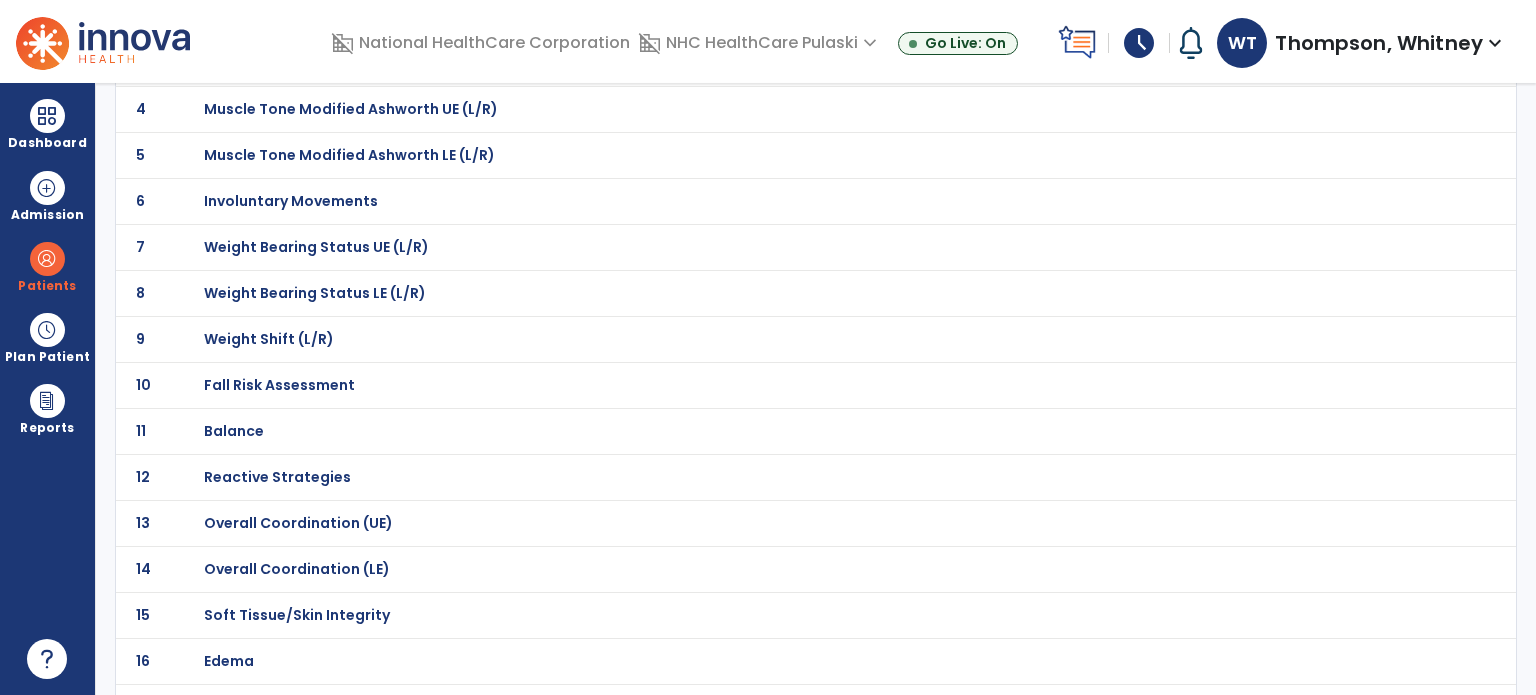click on "Weight Bearing Status LE (L/R)" at bounding box center (275, -29) 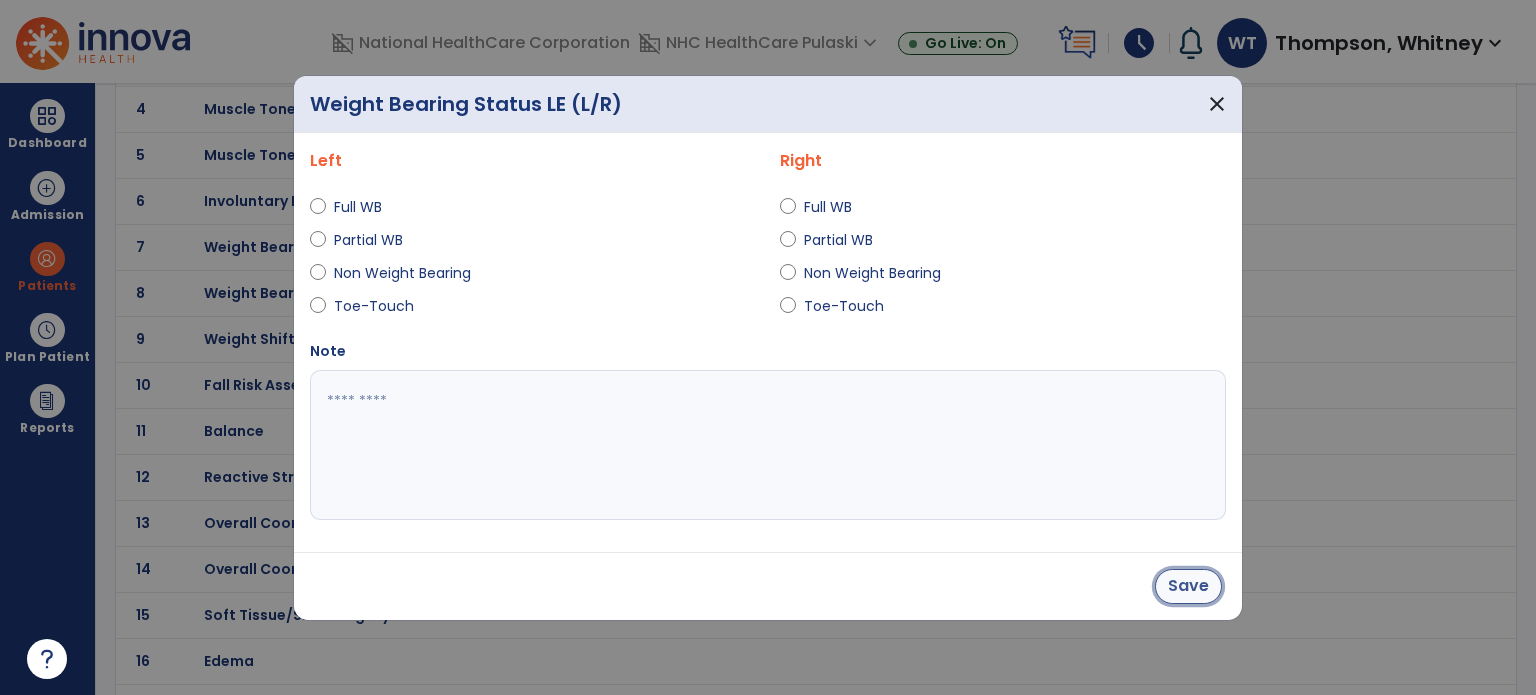 click on "Save" at bounding box center (1188, 586) 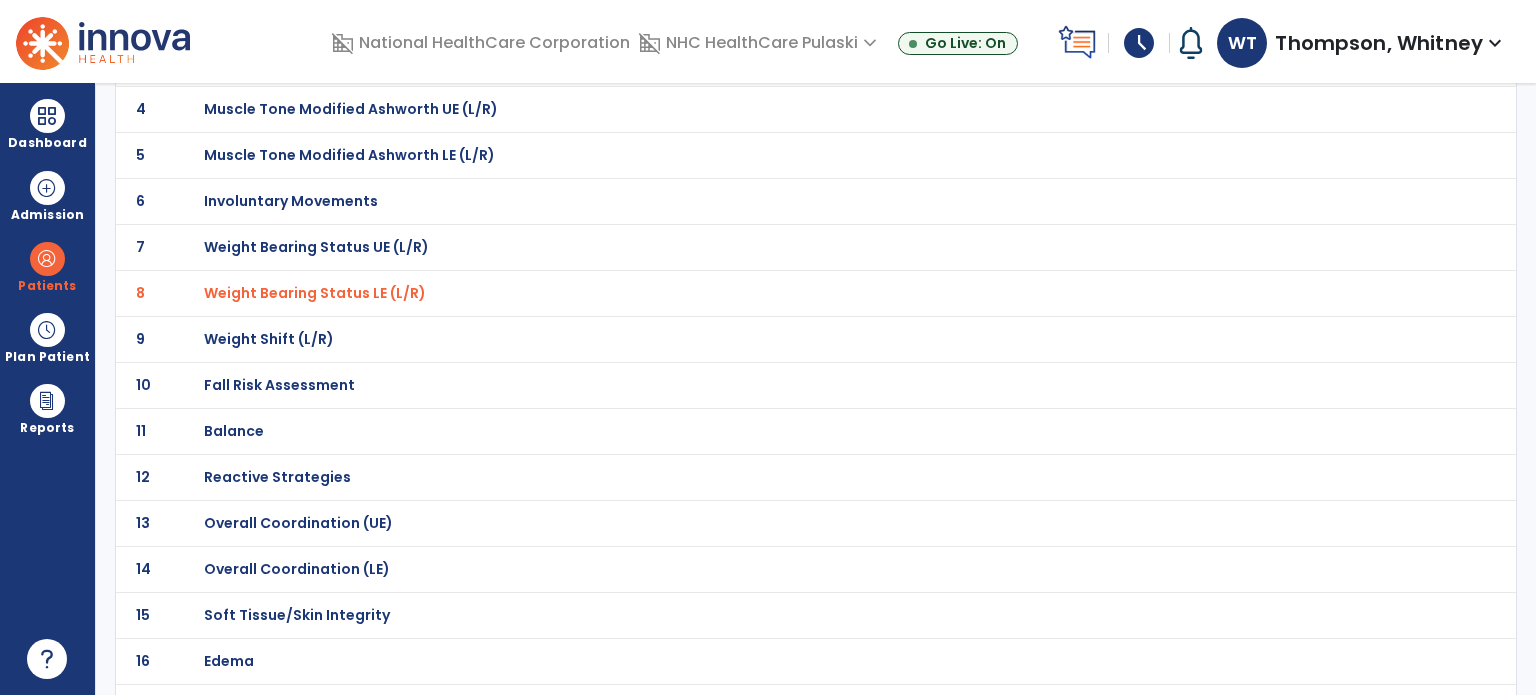 click on "Weight Bearing Status LE (L/R)" at bounding box center (315, 293) 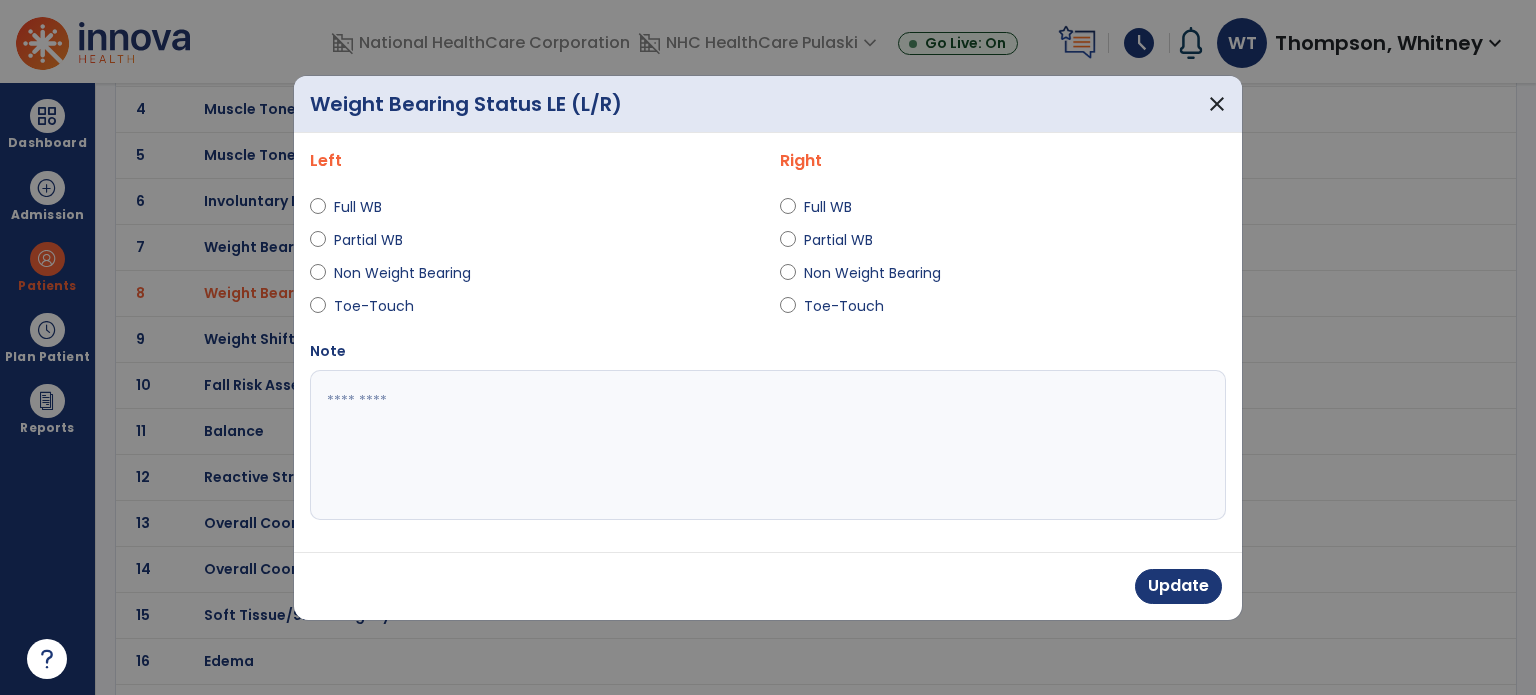 click at bounding box center (768, 445) 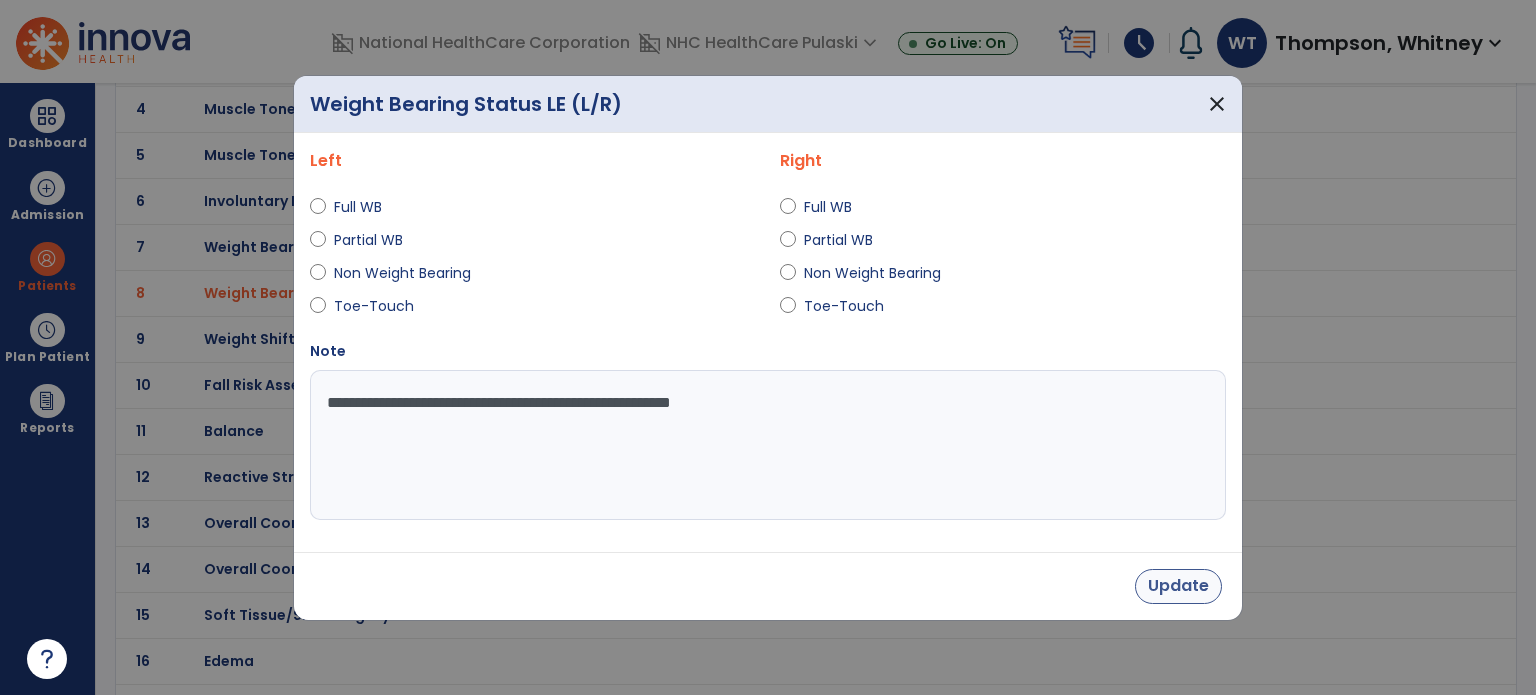 type on "**********" 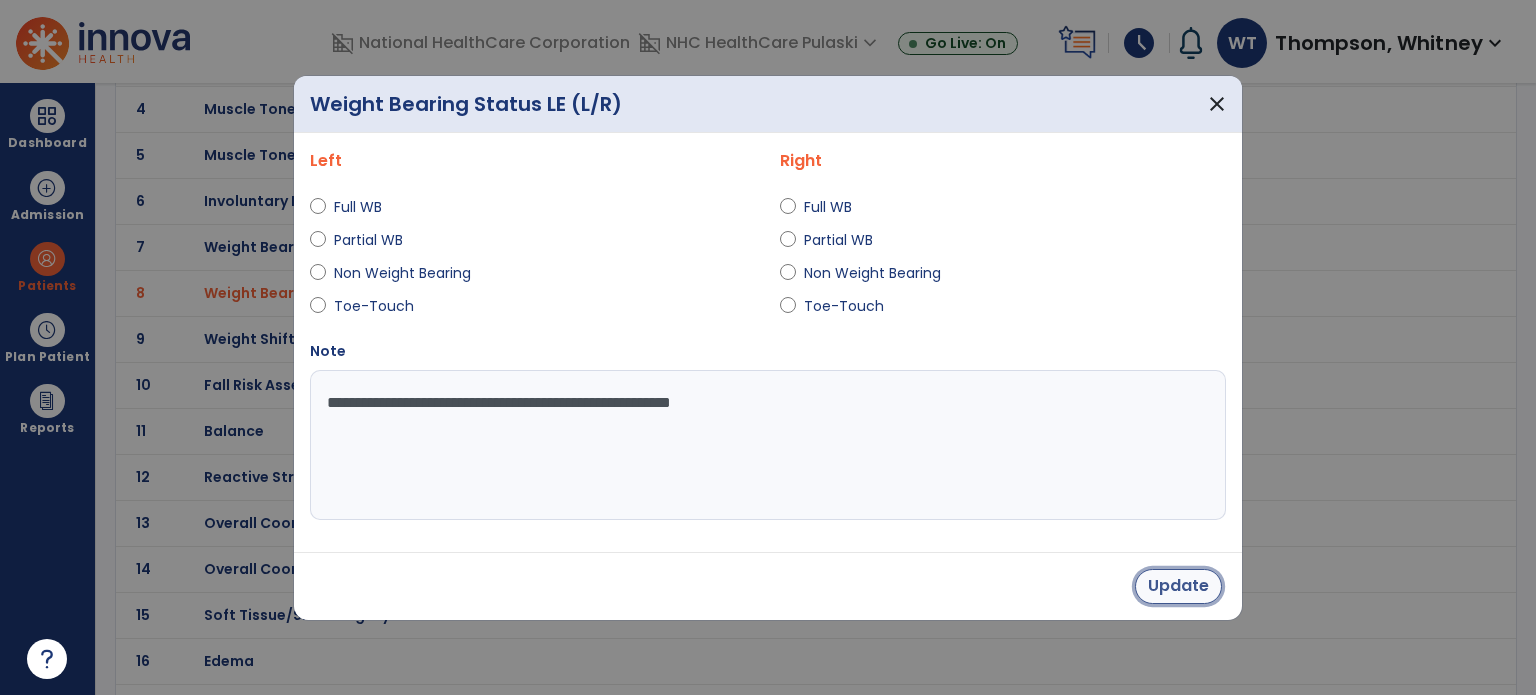click on "Update" at bounding box center (1178, 586) 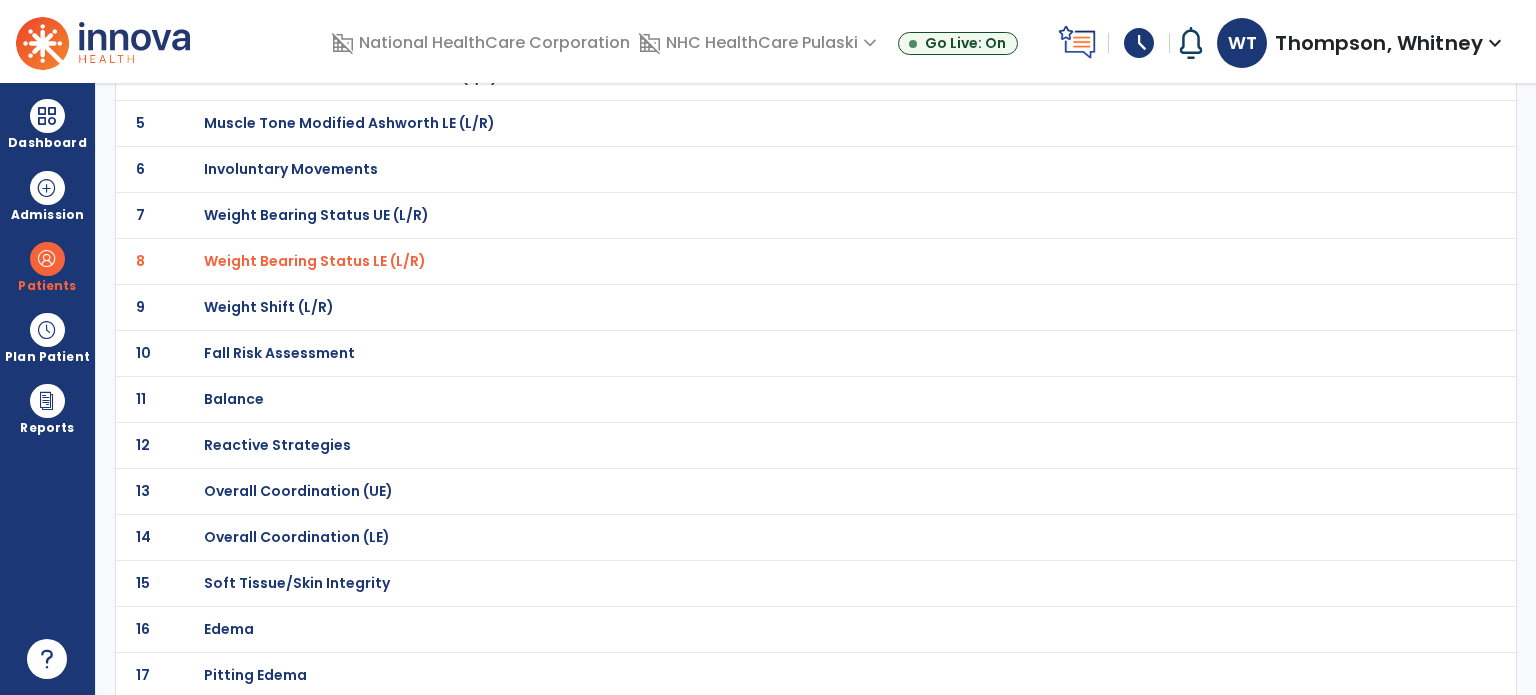 scroll, scrollTop: 298, scrollLeft: 0, axis: vertical 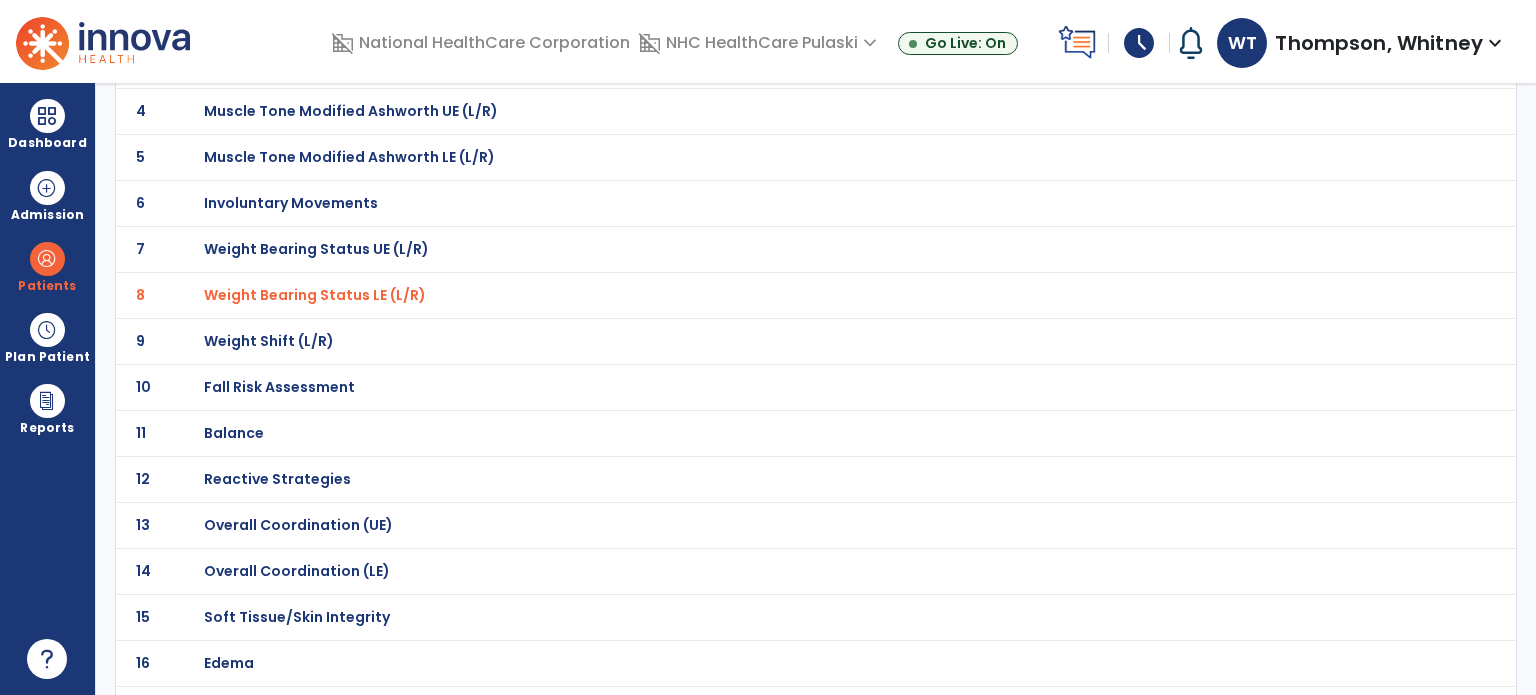 click on "Fall Risk Assessment" at bounding box center (275, -27) 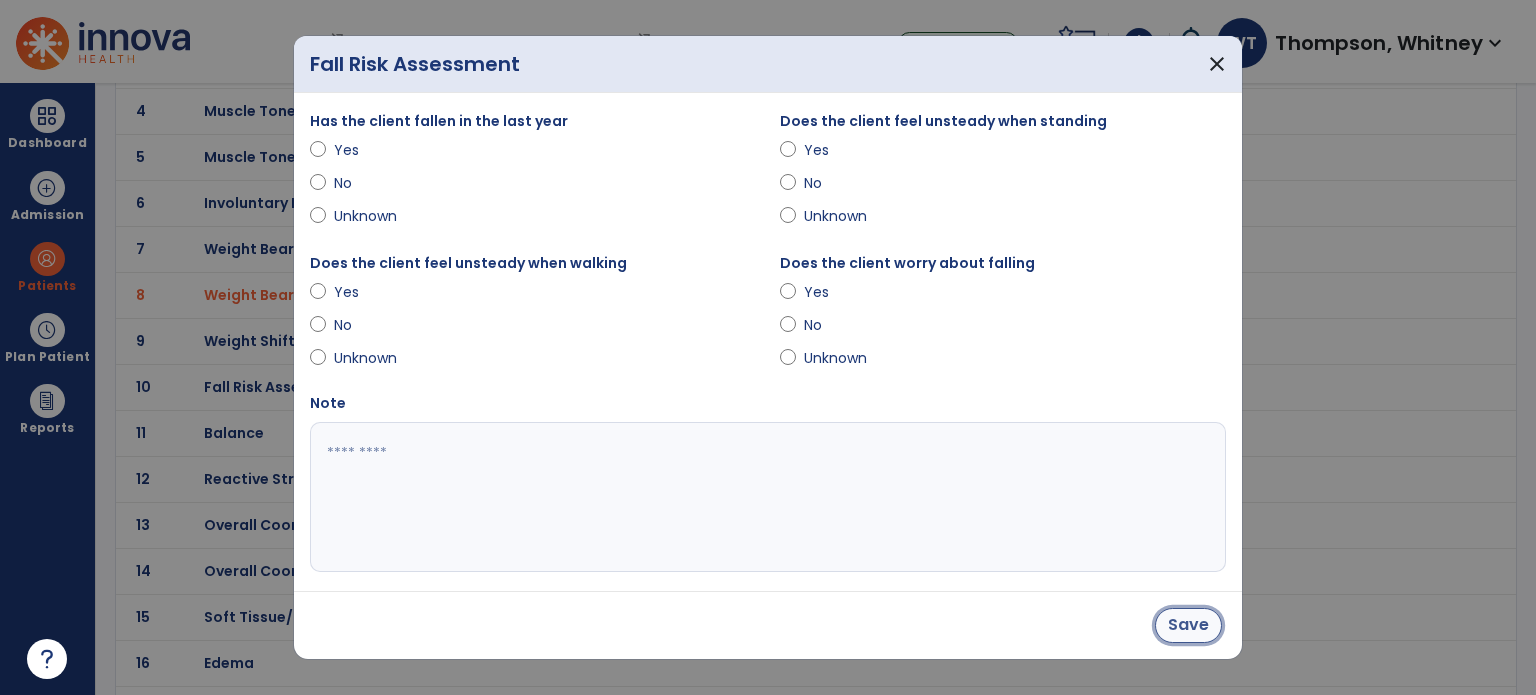 click on "Save" at bounding box center (1188, 625) 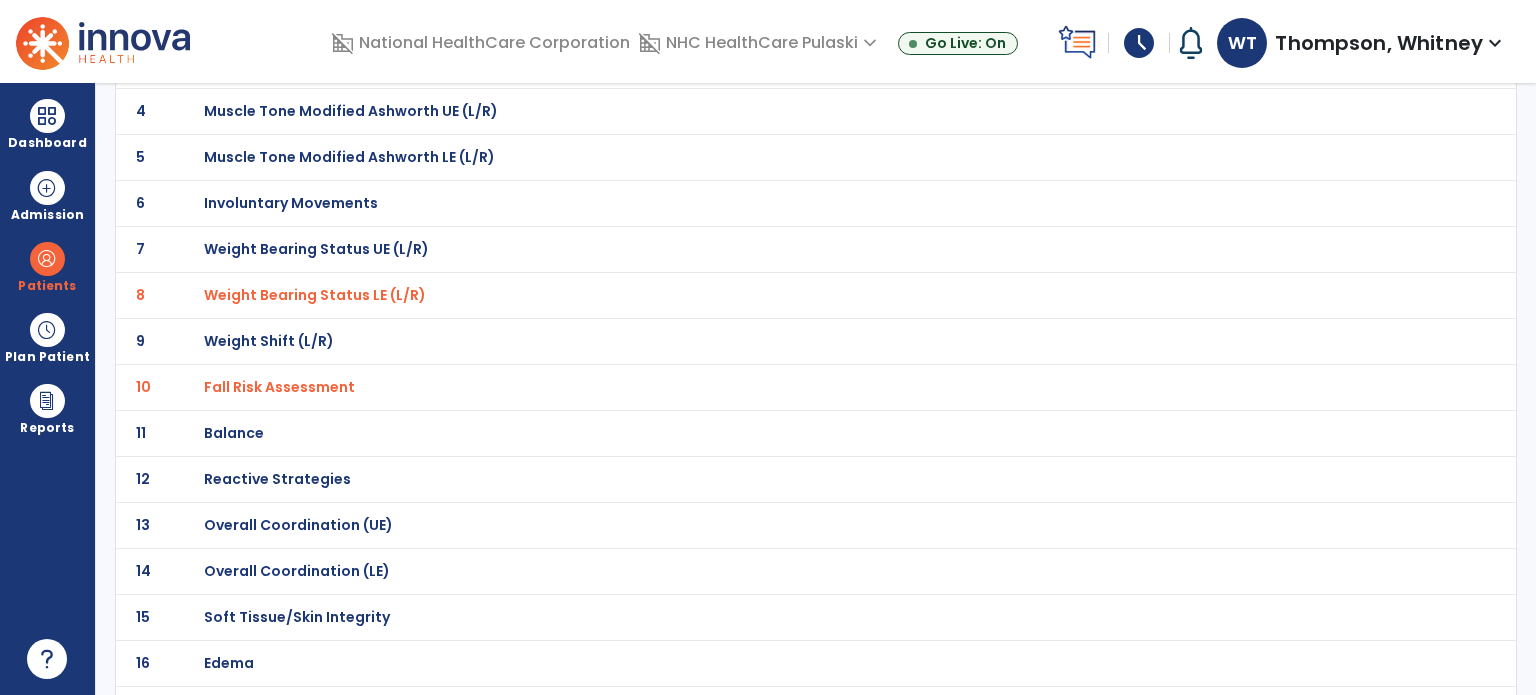 click on "Fall Risk Assessment" at bounding box center (315, 295) 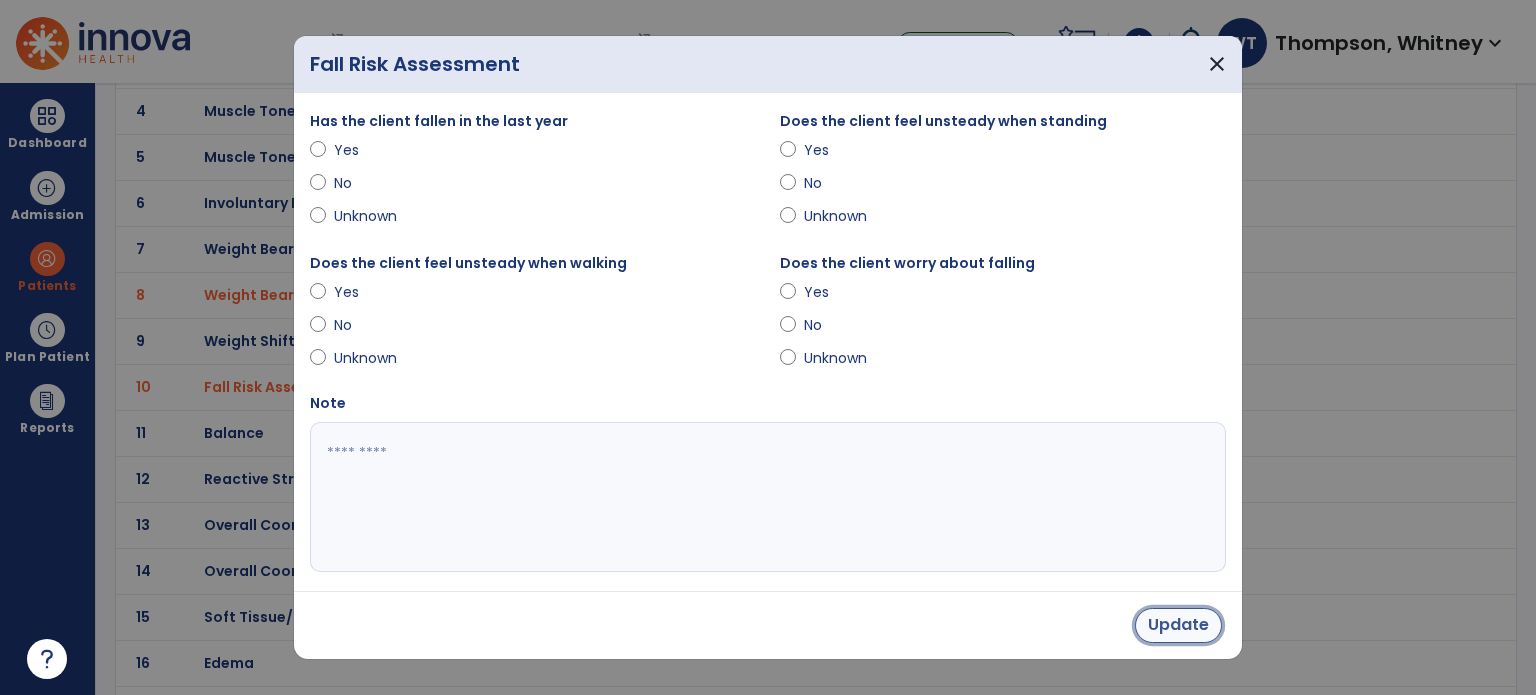 click on "Update" at bounding box center [1178, 625] 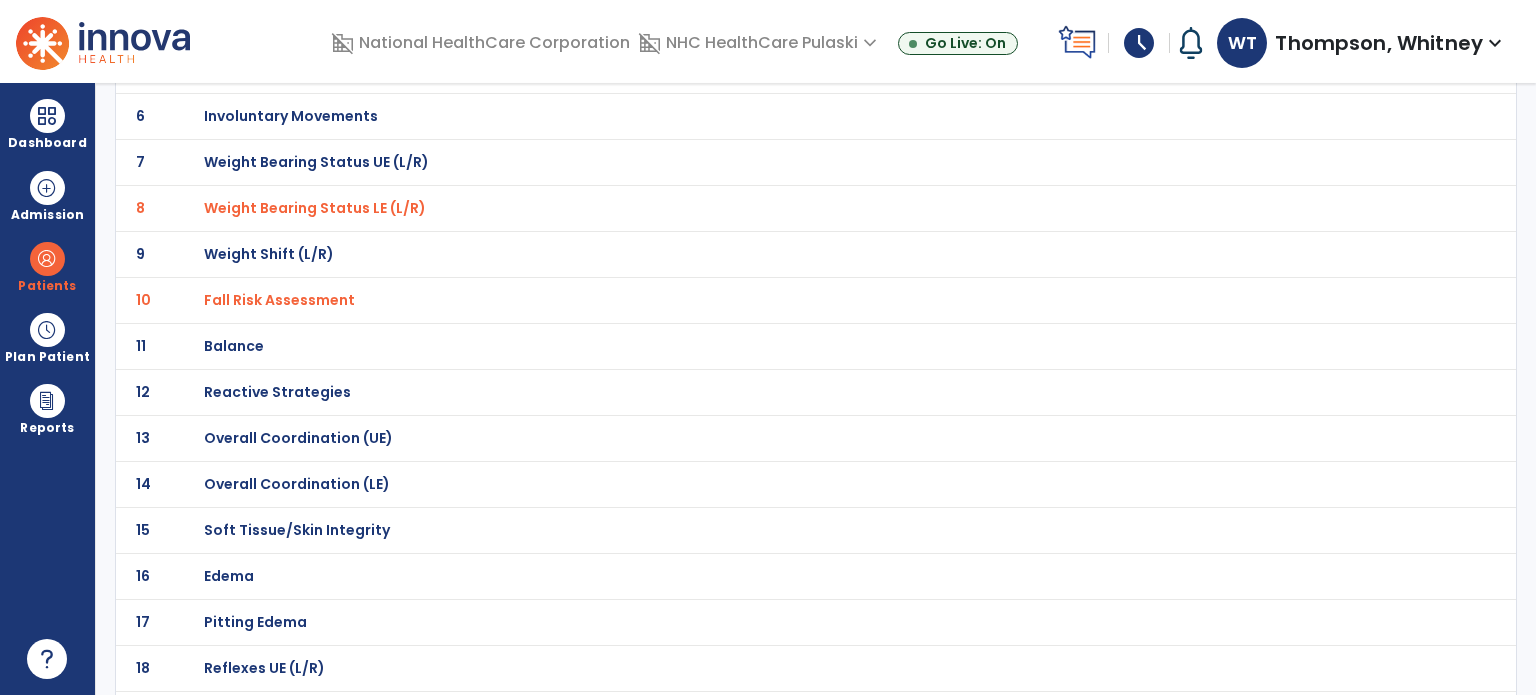 scroll, scrollTop: 598, scrollLeft: 0, axis: vertical 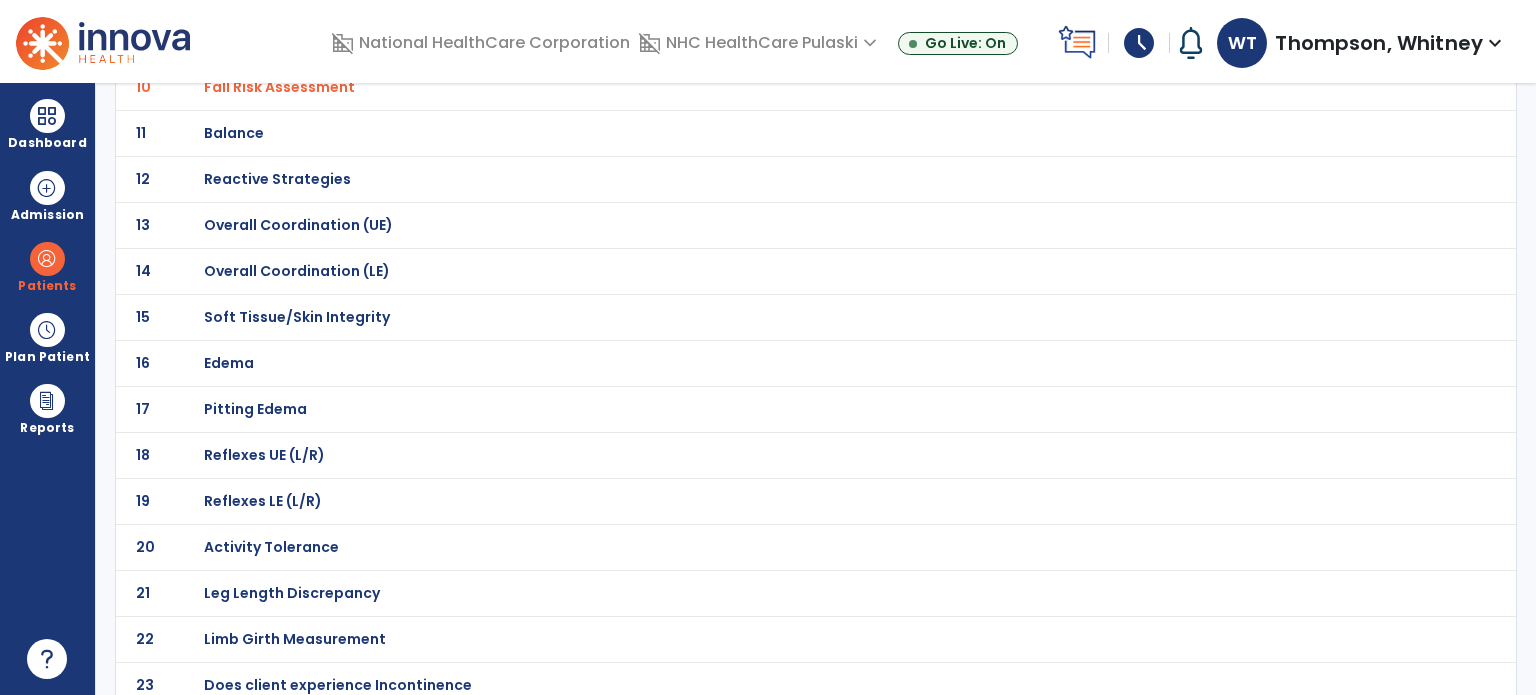 click on "Balance" at bounding box center (772, -327) 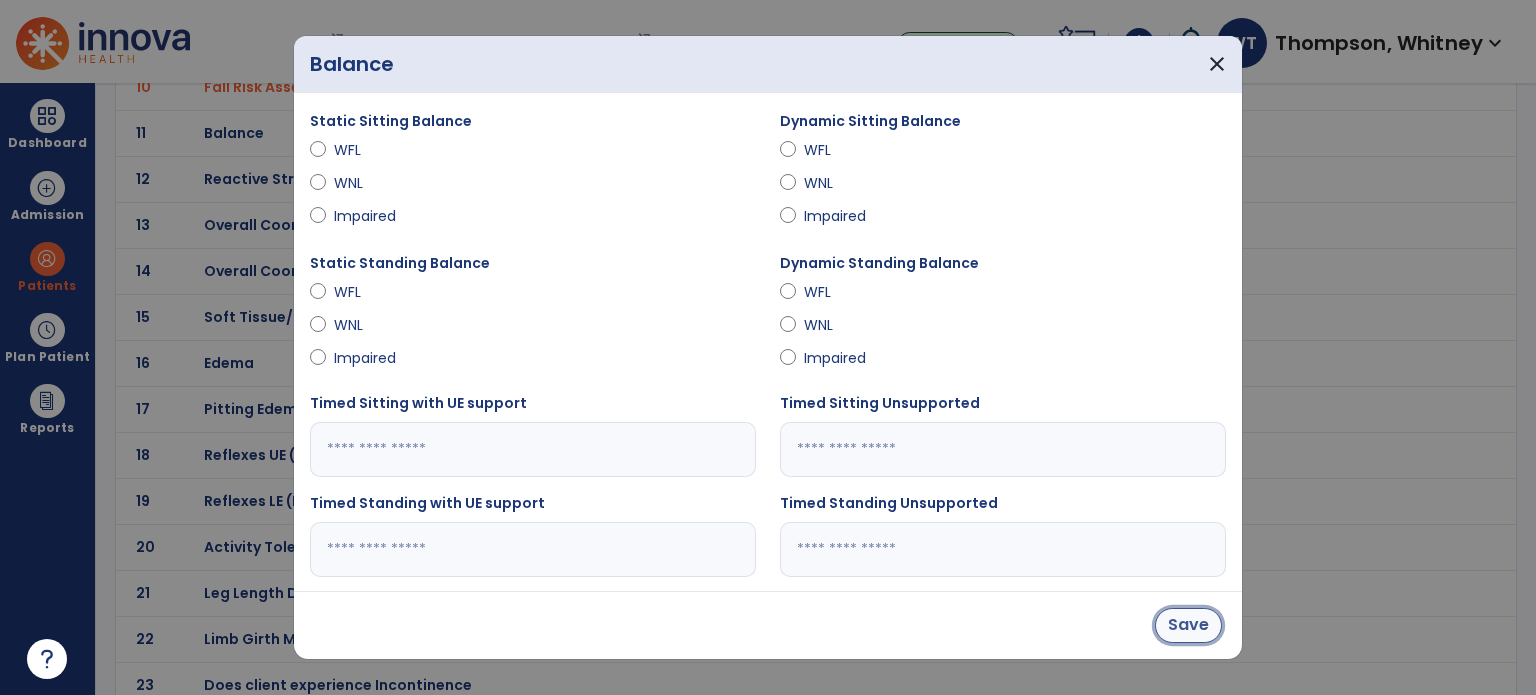 click on "Save" at bounding box center [1188, 625] 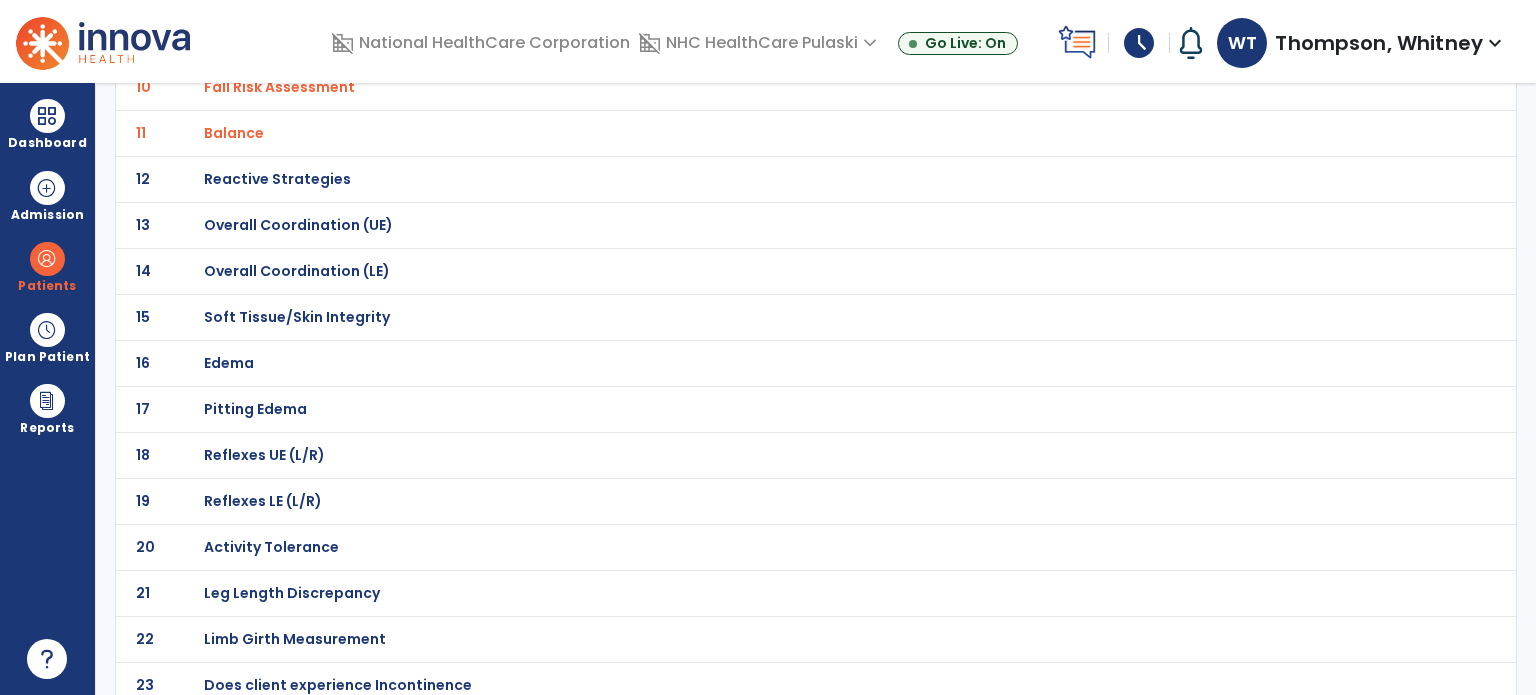 scroll, scrollTop: 698, scrollLeft: 0, axis: vertical 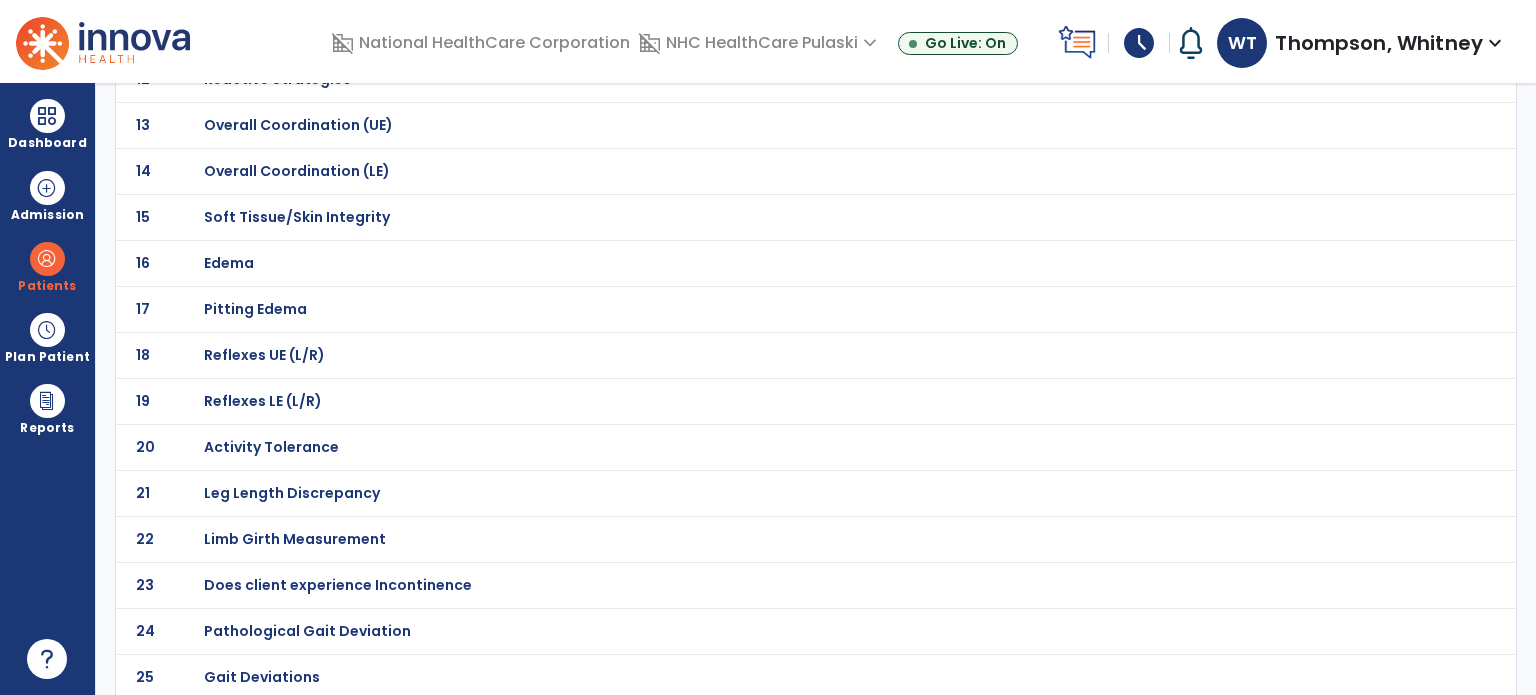 click on "24 Pathological Gait Deviation" 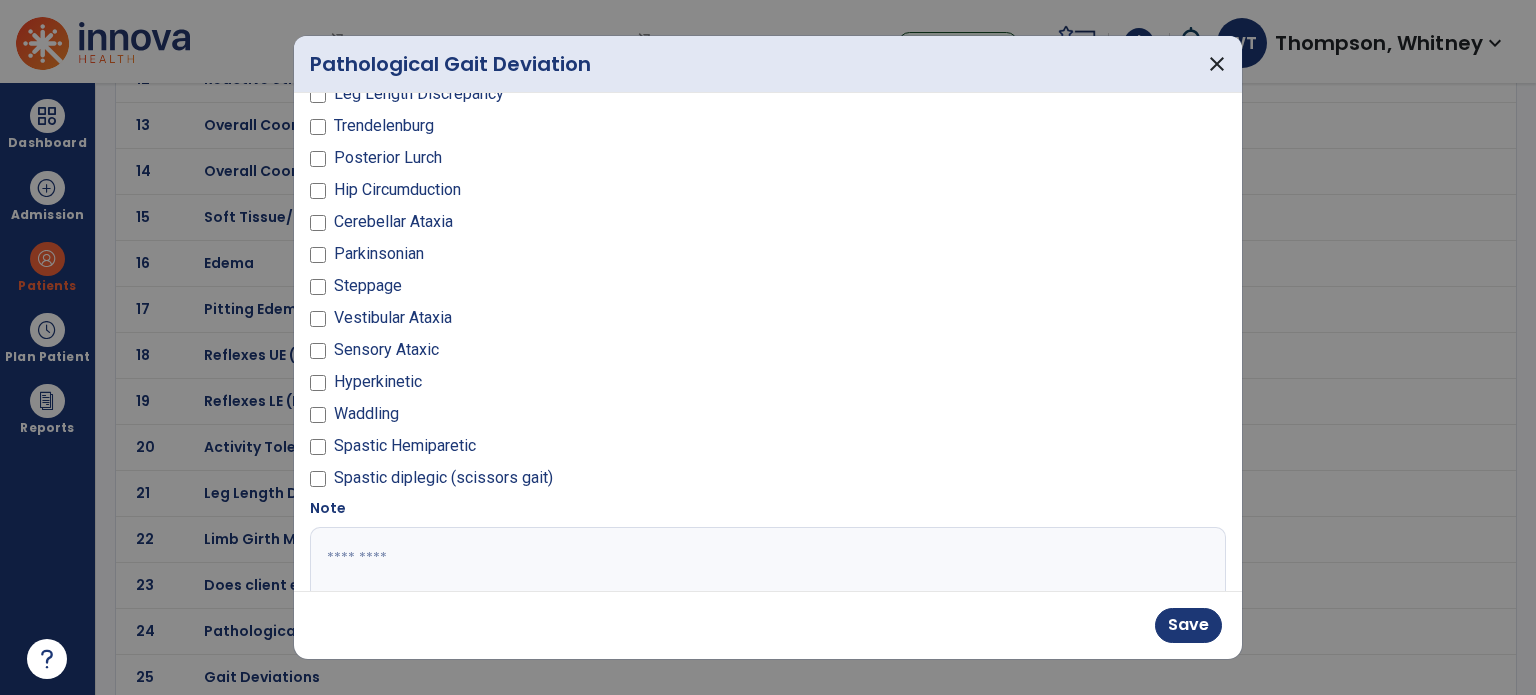 scroll, scrollTop: 198, scrollLeft: 0, axis: vertical 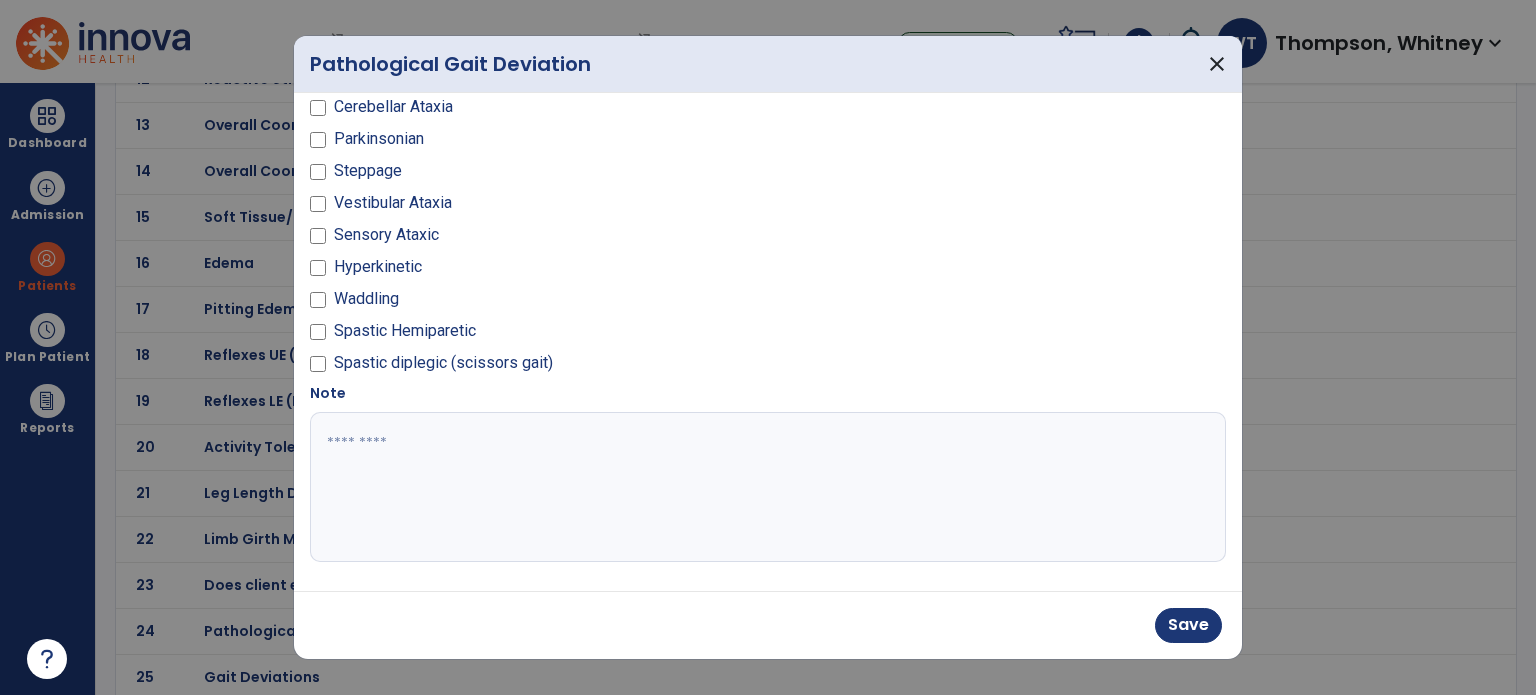 click at bounding box center [766, 487] 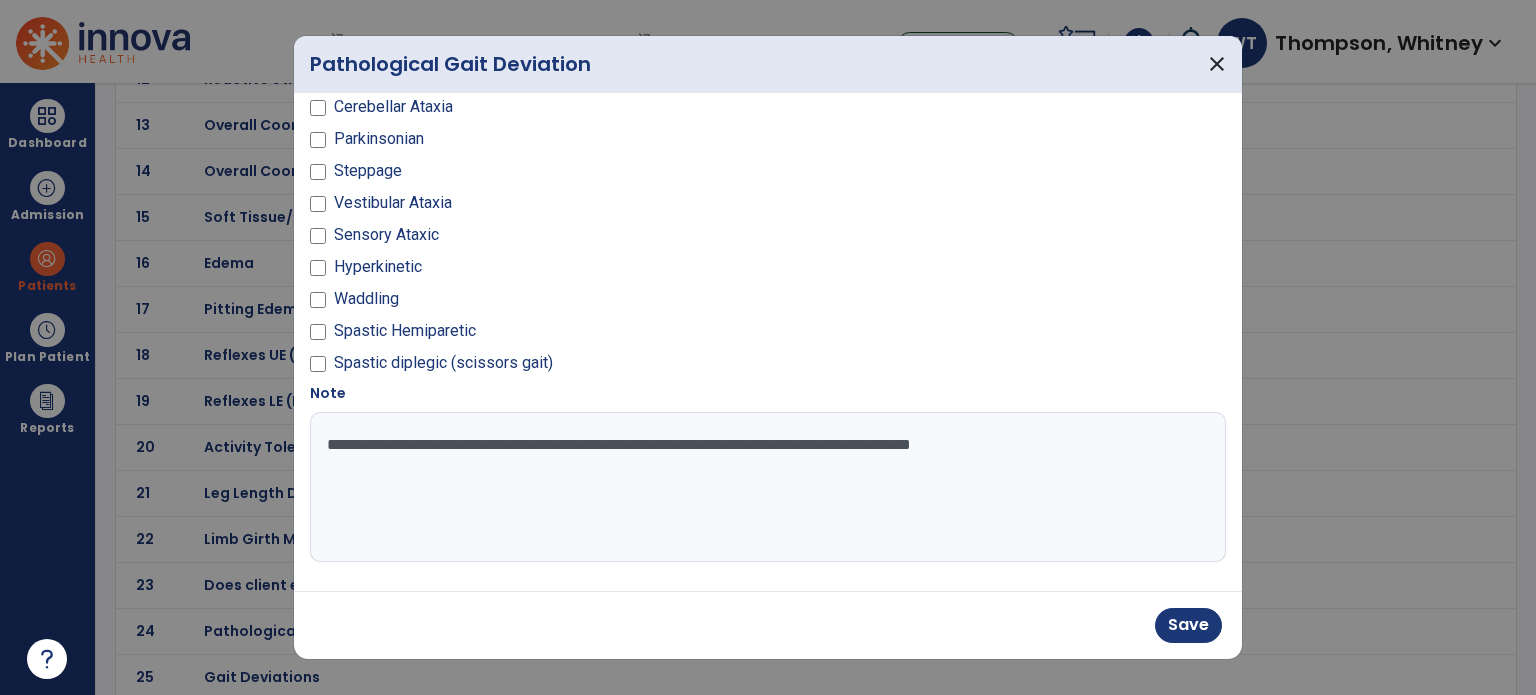 type on "**********" 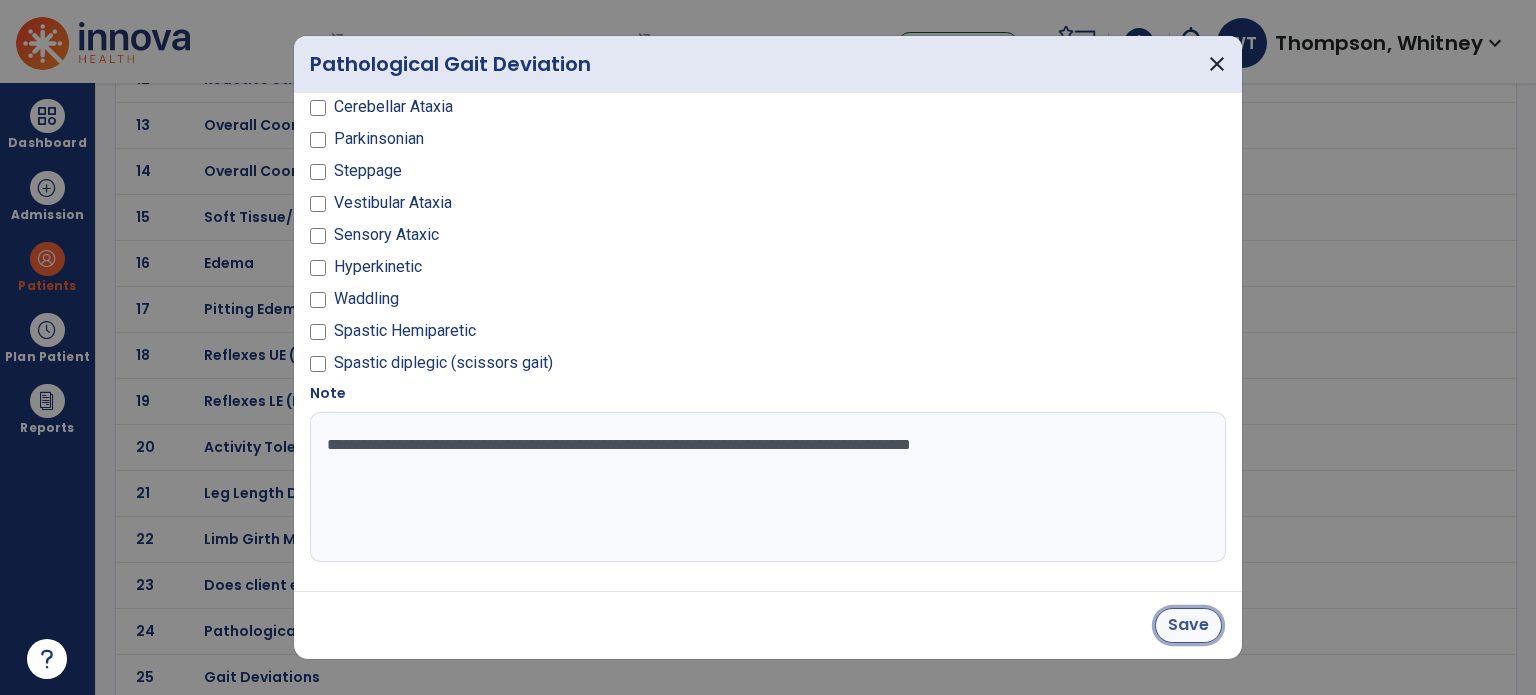 click on "Save" at bounding box center [1188, 625] 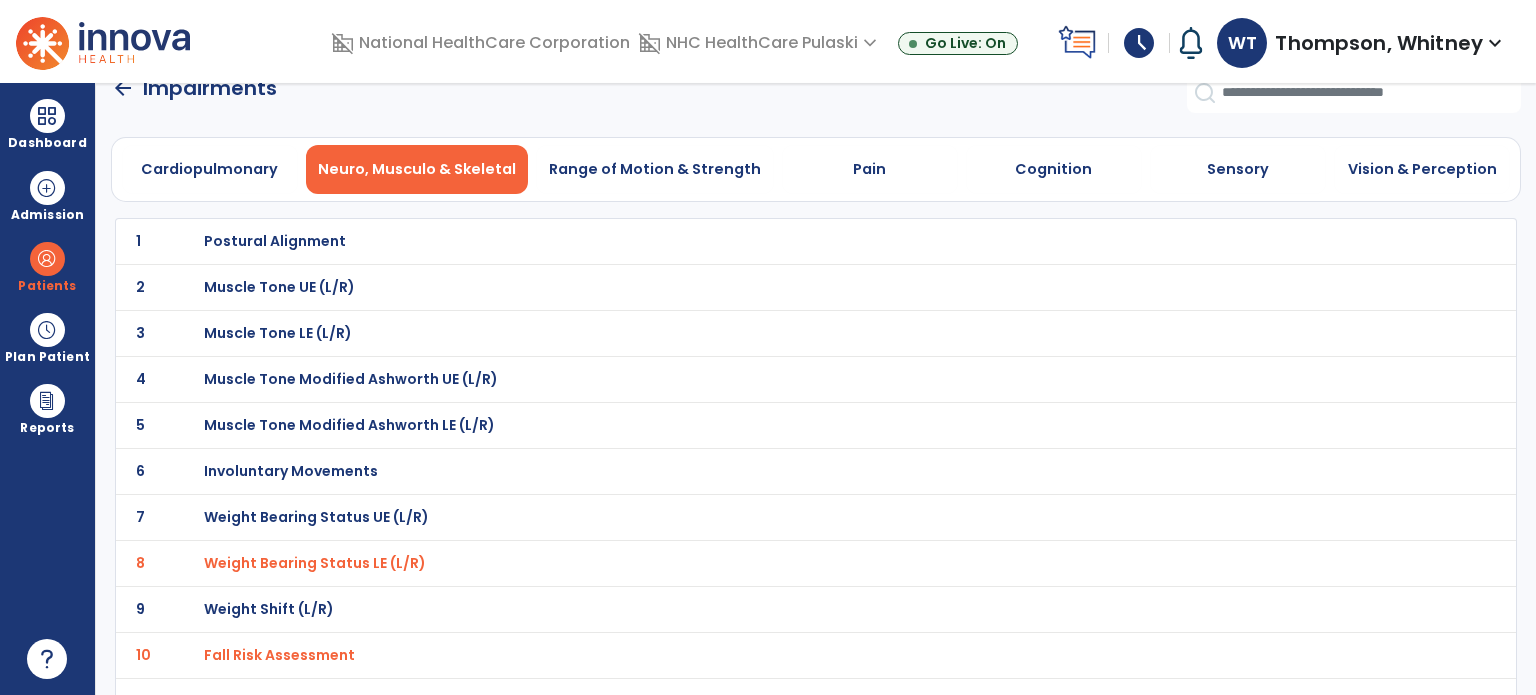 scroll, scrollTop: 0, scrollLeft: 0, axis: both 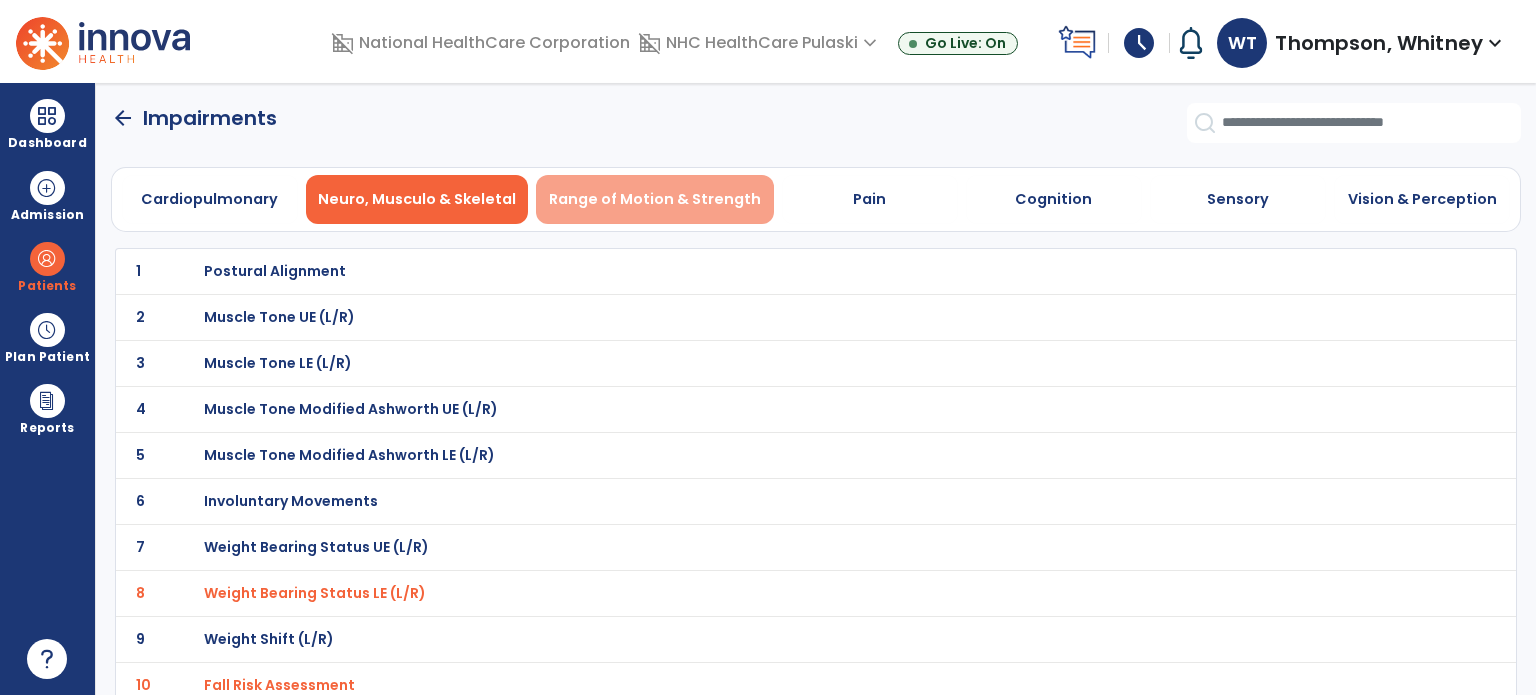 click on "Range of Motion & Strength" at bounding box center (655, 199) 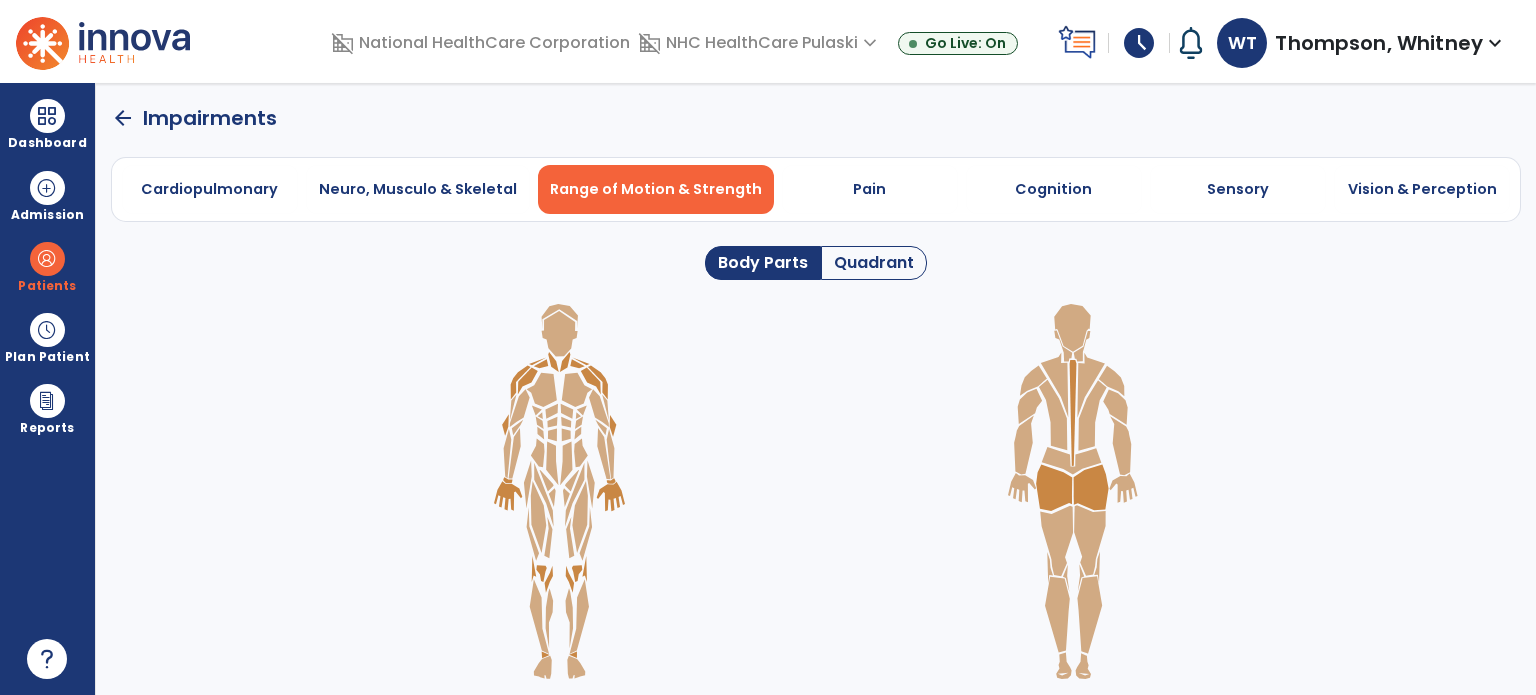 click 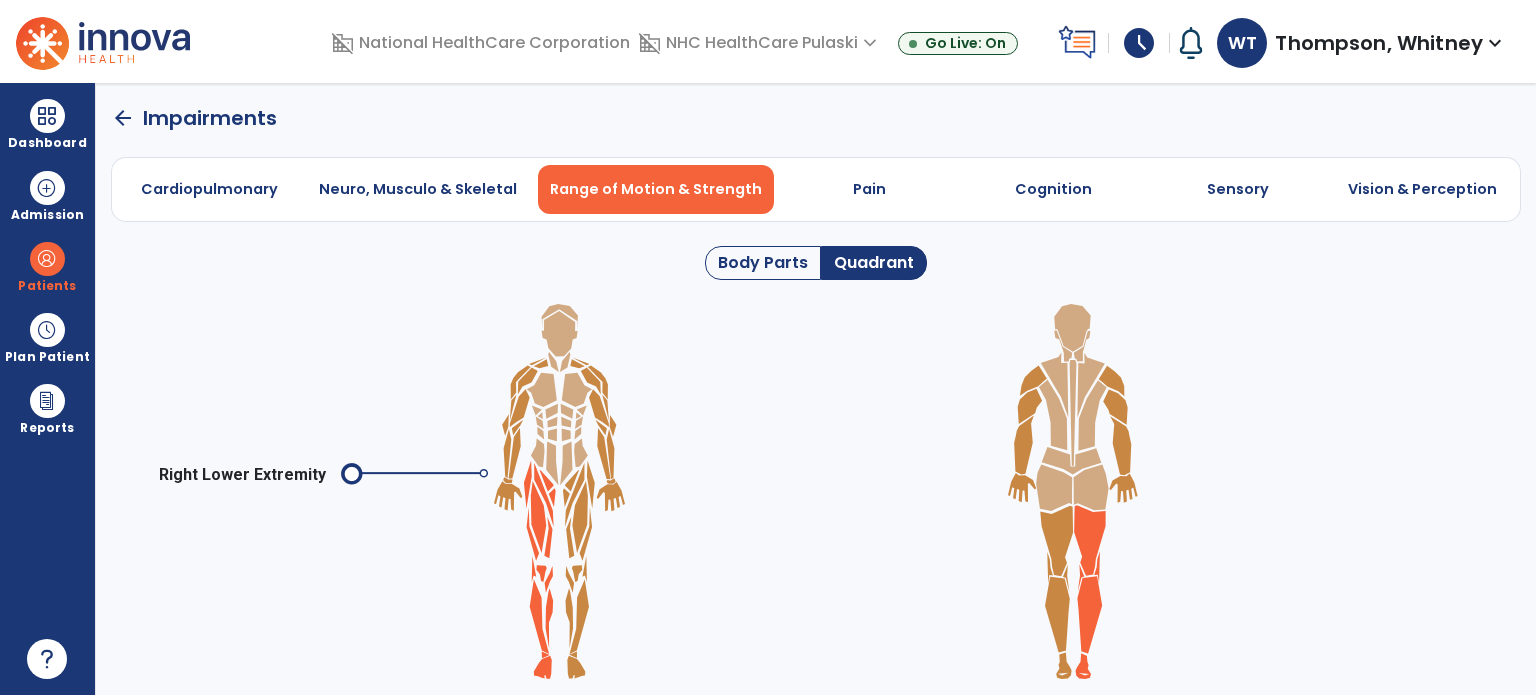 click 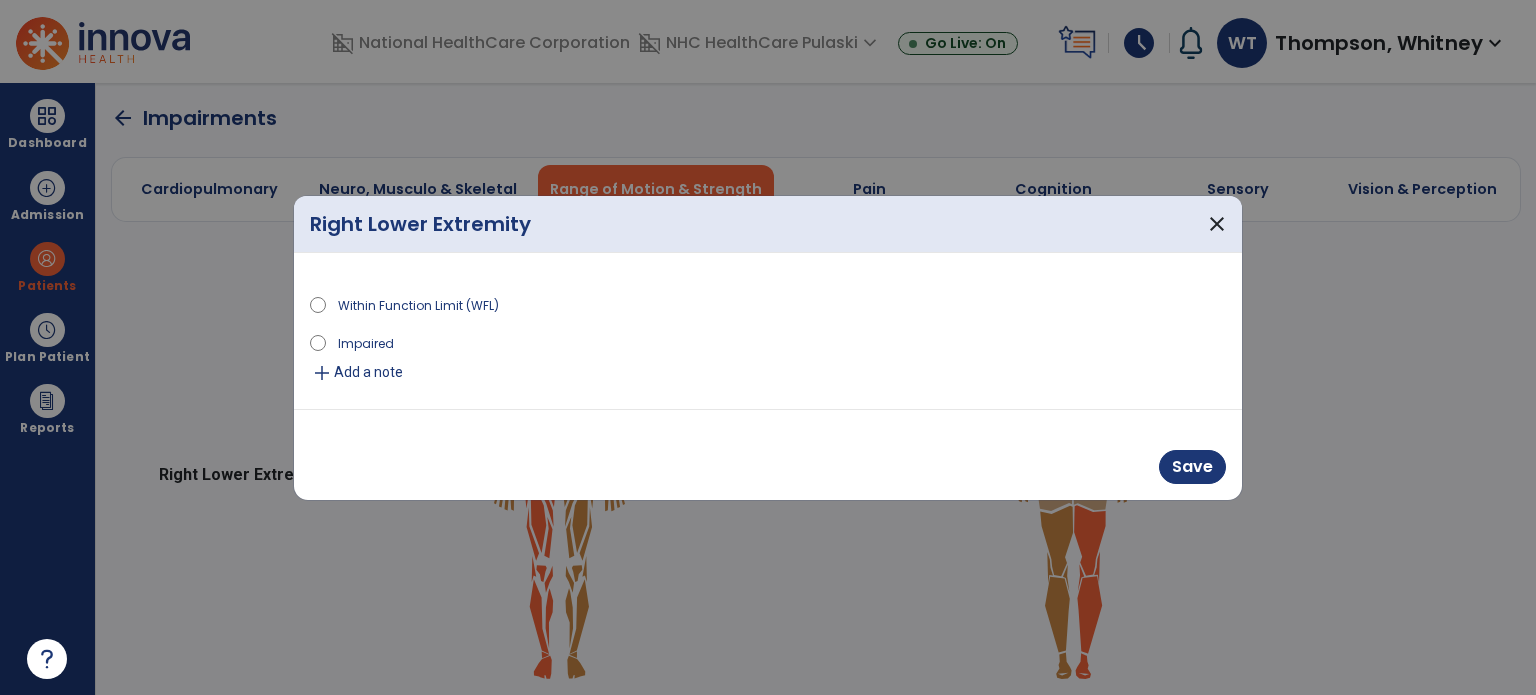 click on "add" at bounding box center (322, 373) 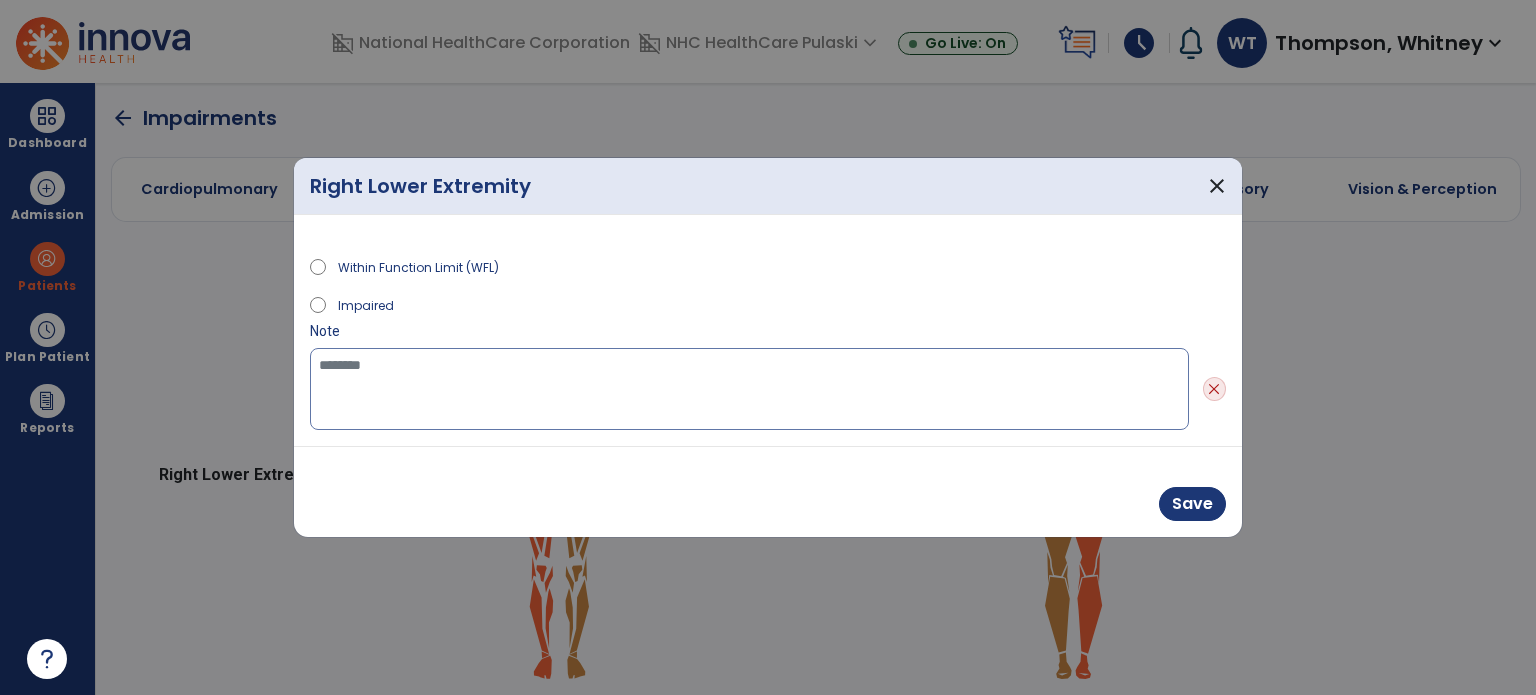 click at bounding box center [749, 389] 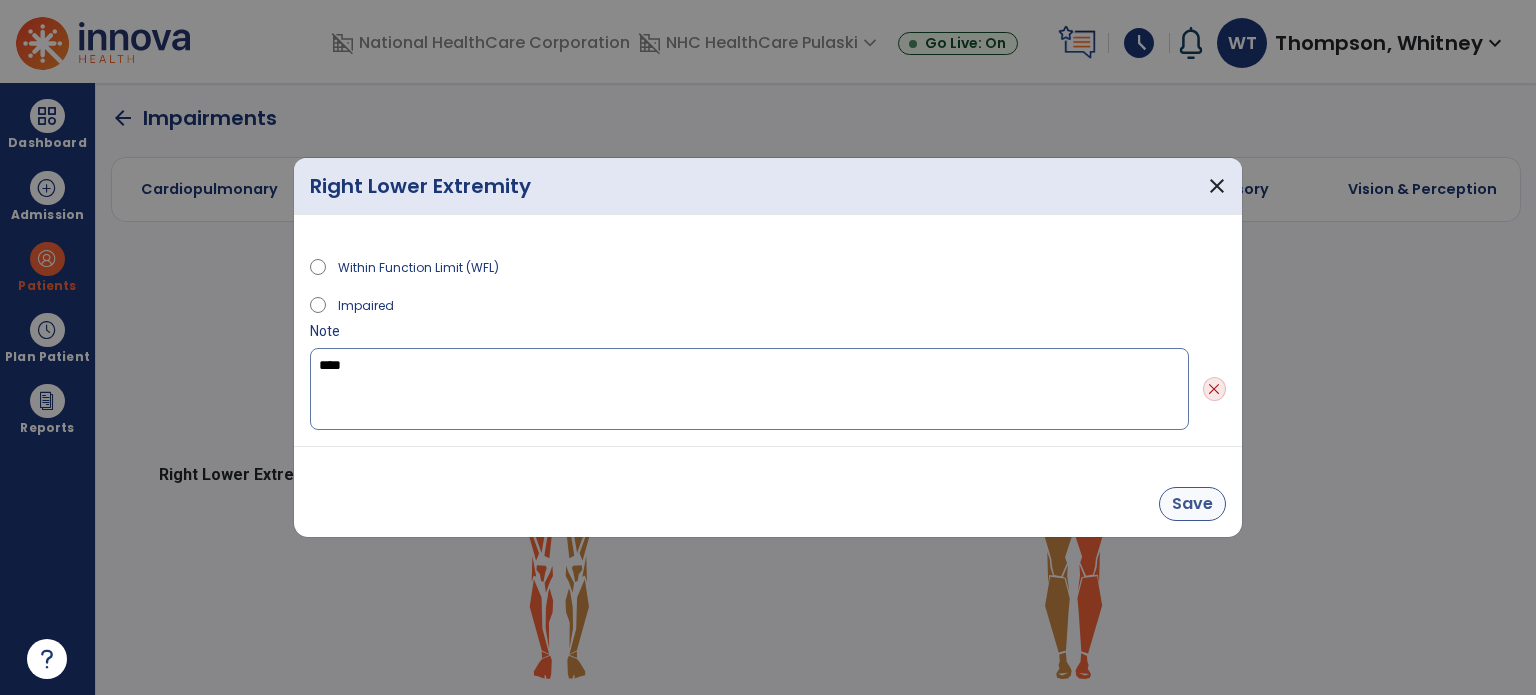 type on "****" 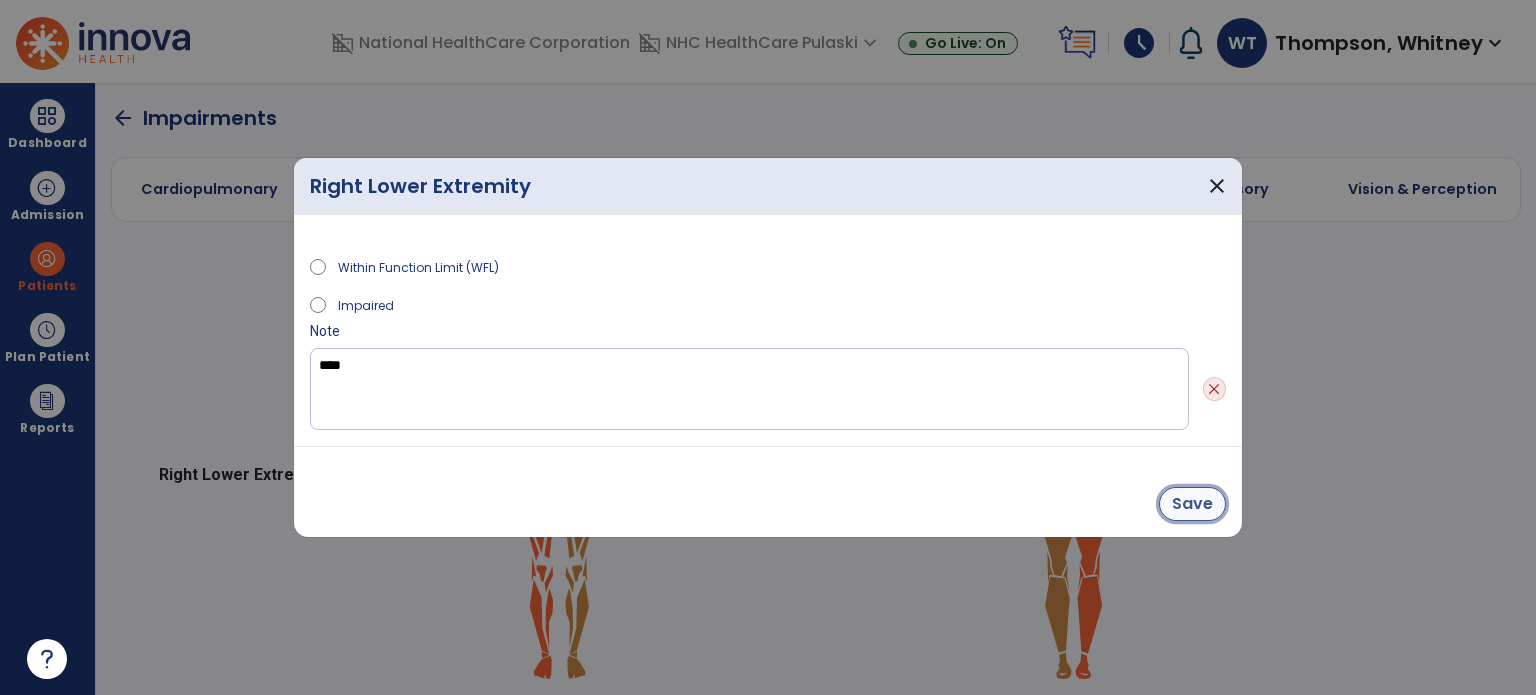 click on "Save" at bounding box center [1192, 504] 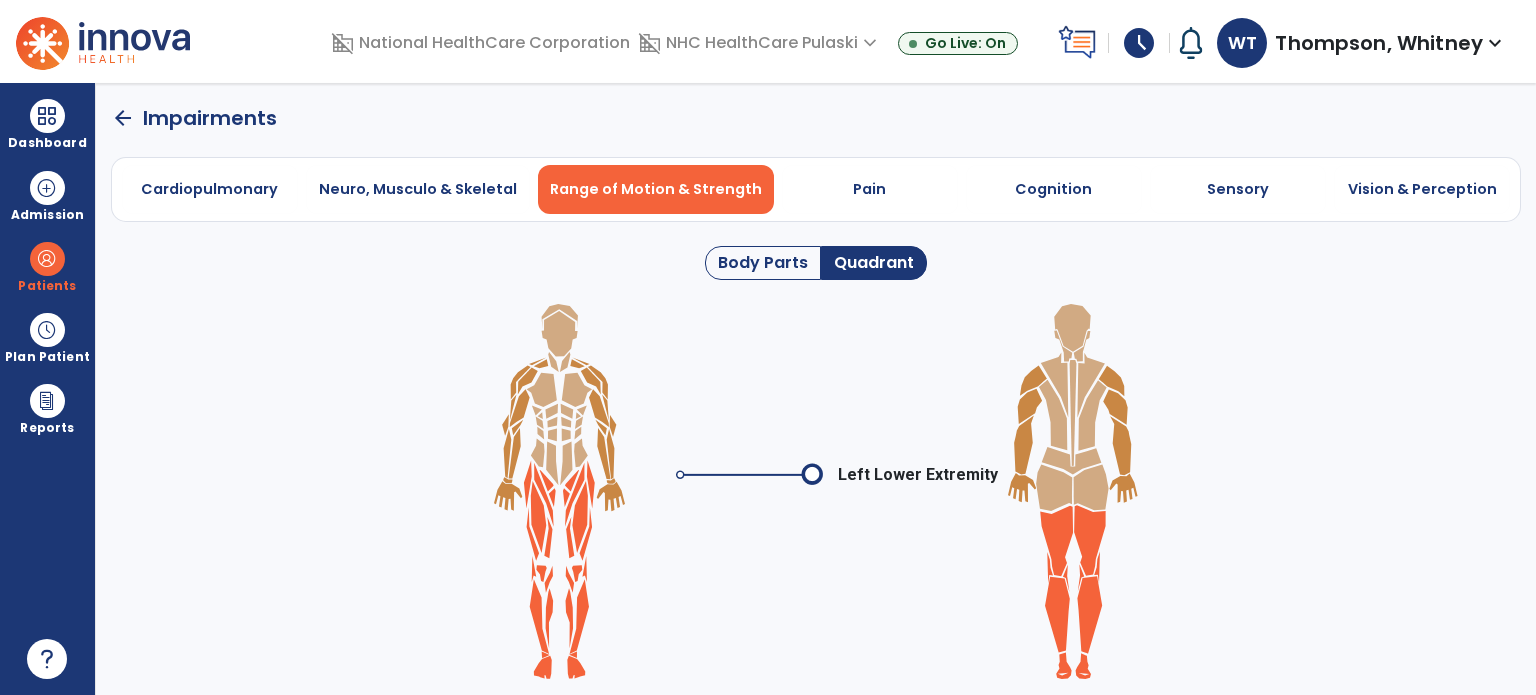click 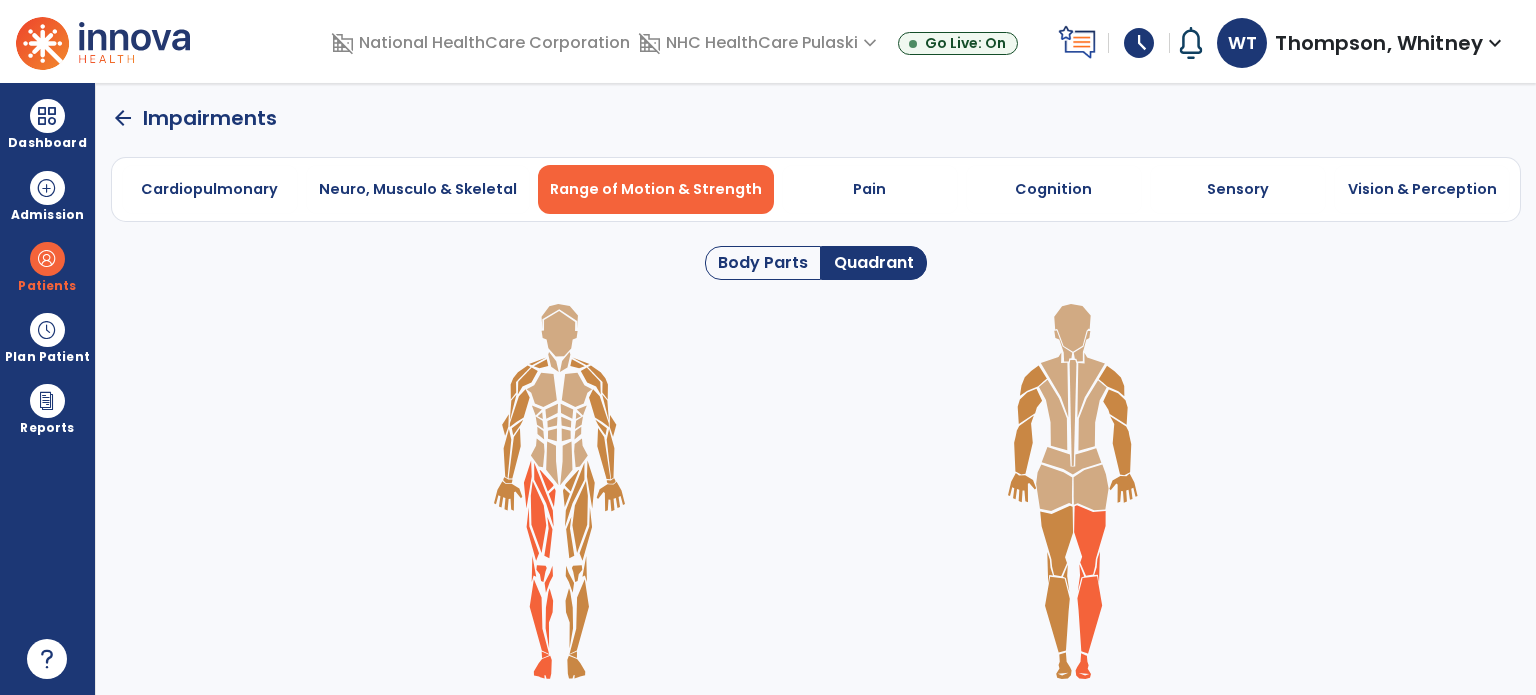 click 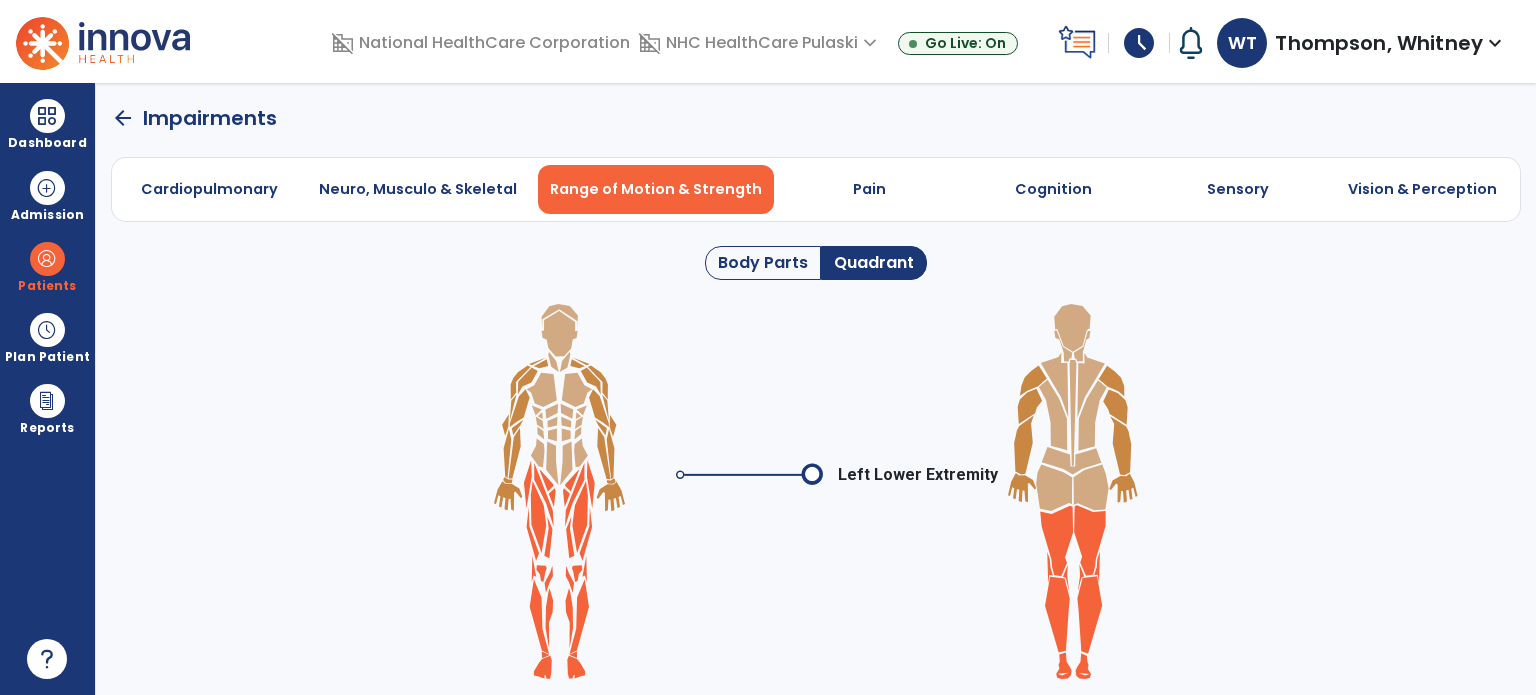 click 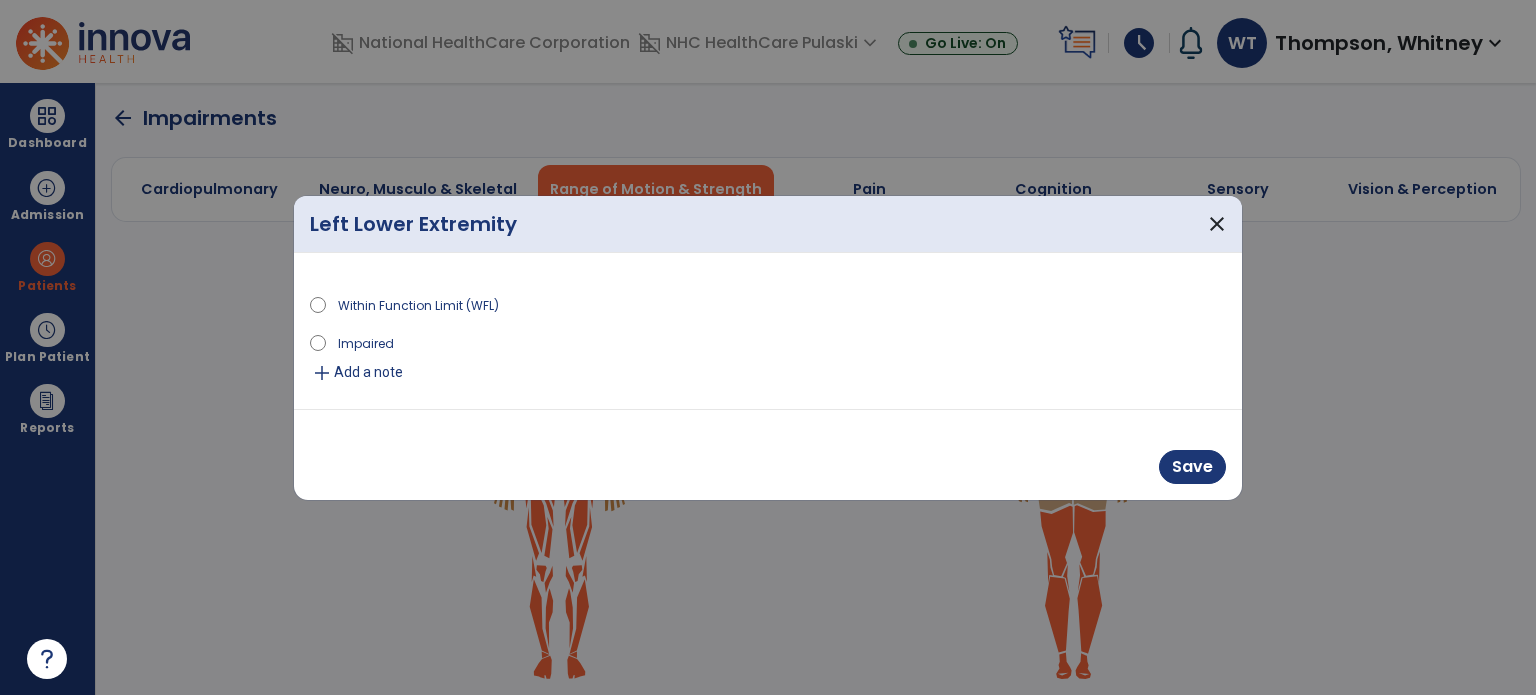 click on "Add a note" at bounding box center (368, 372) 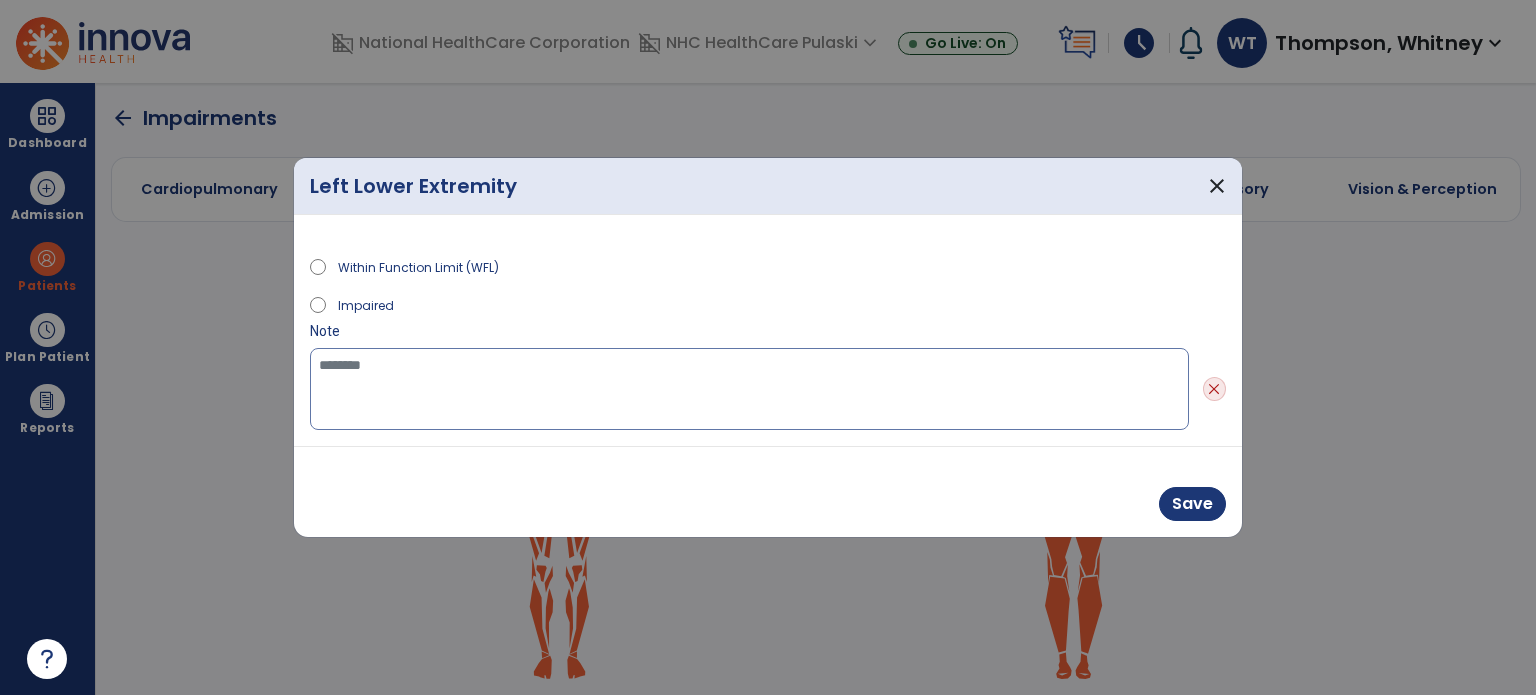 click at bounding box center (749, 389) 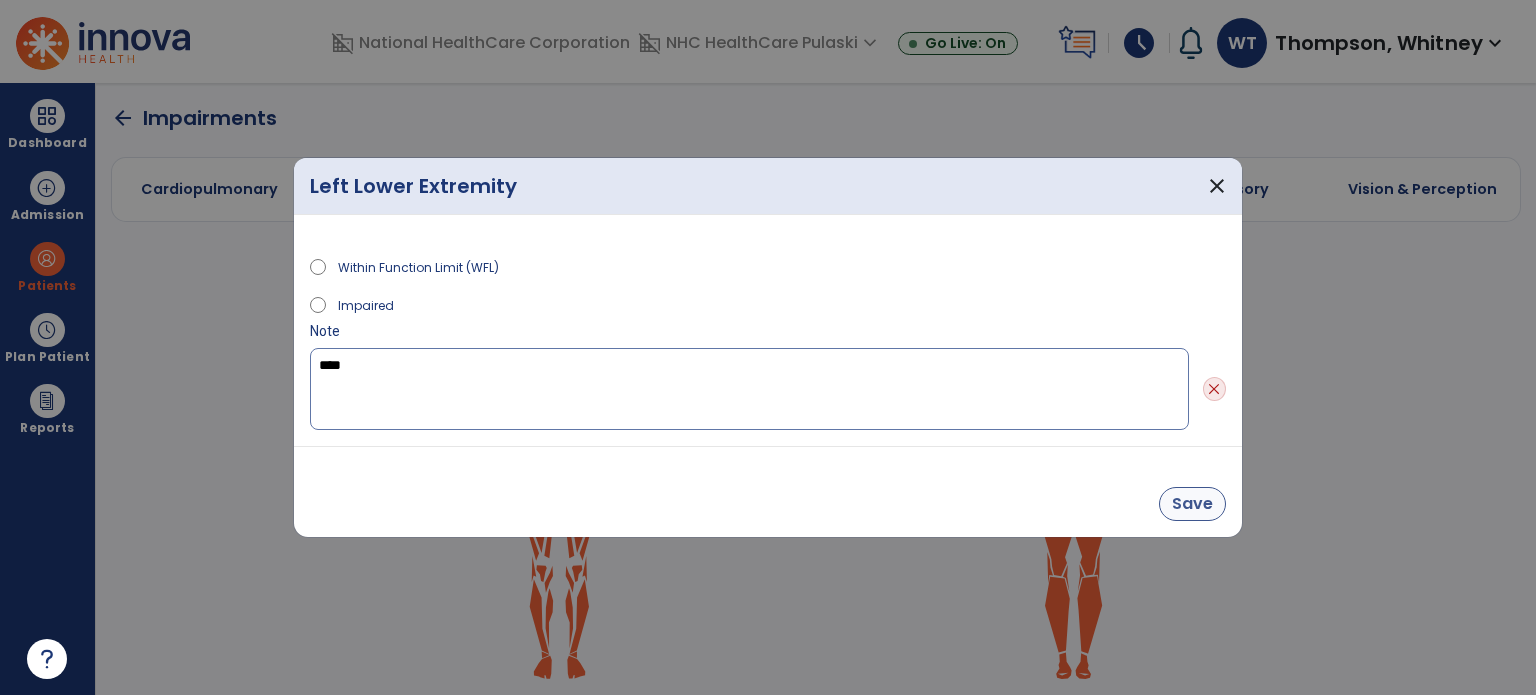 type on "***" 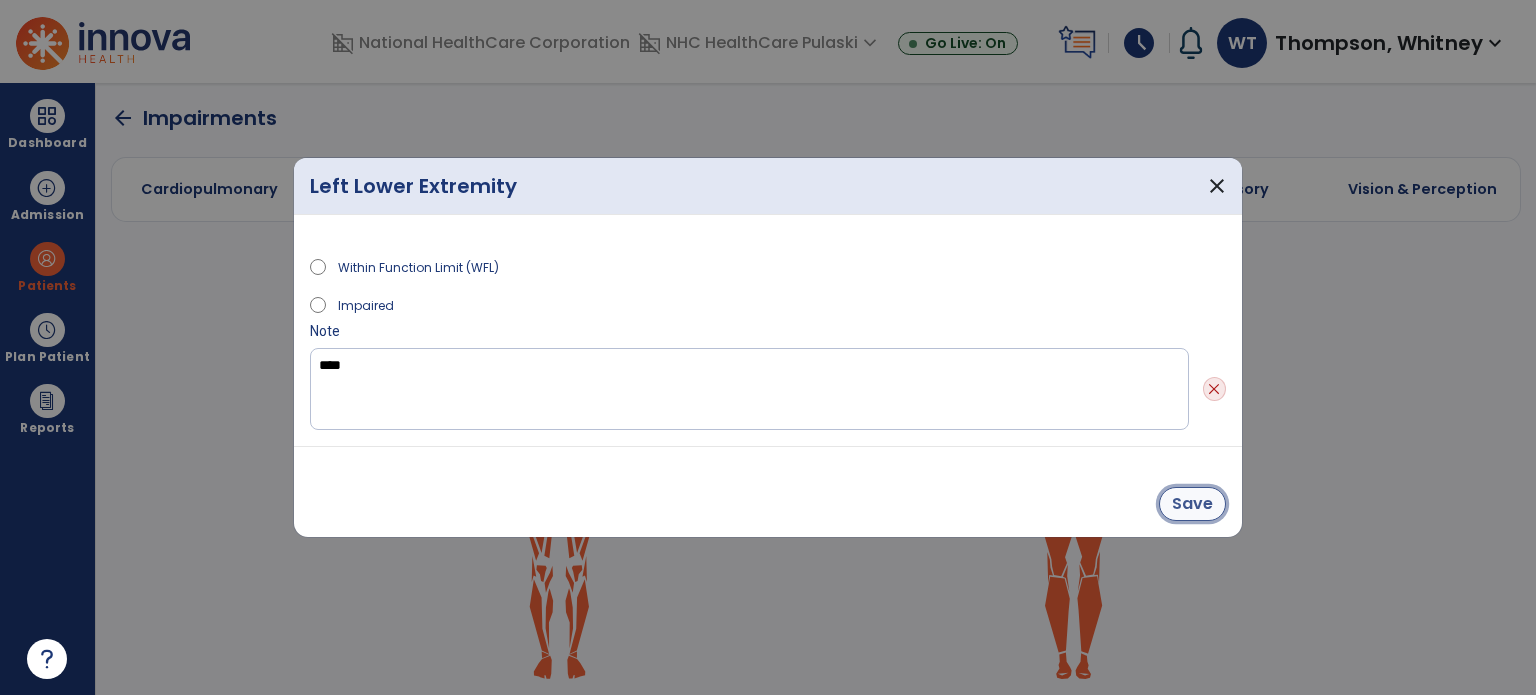 click on "Save" at bounding box center (1192, 504) 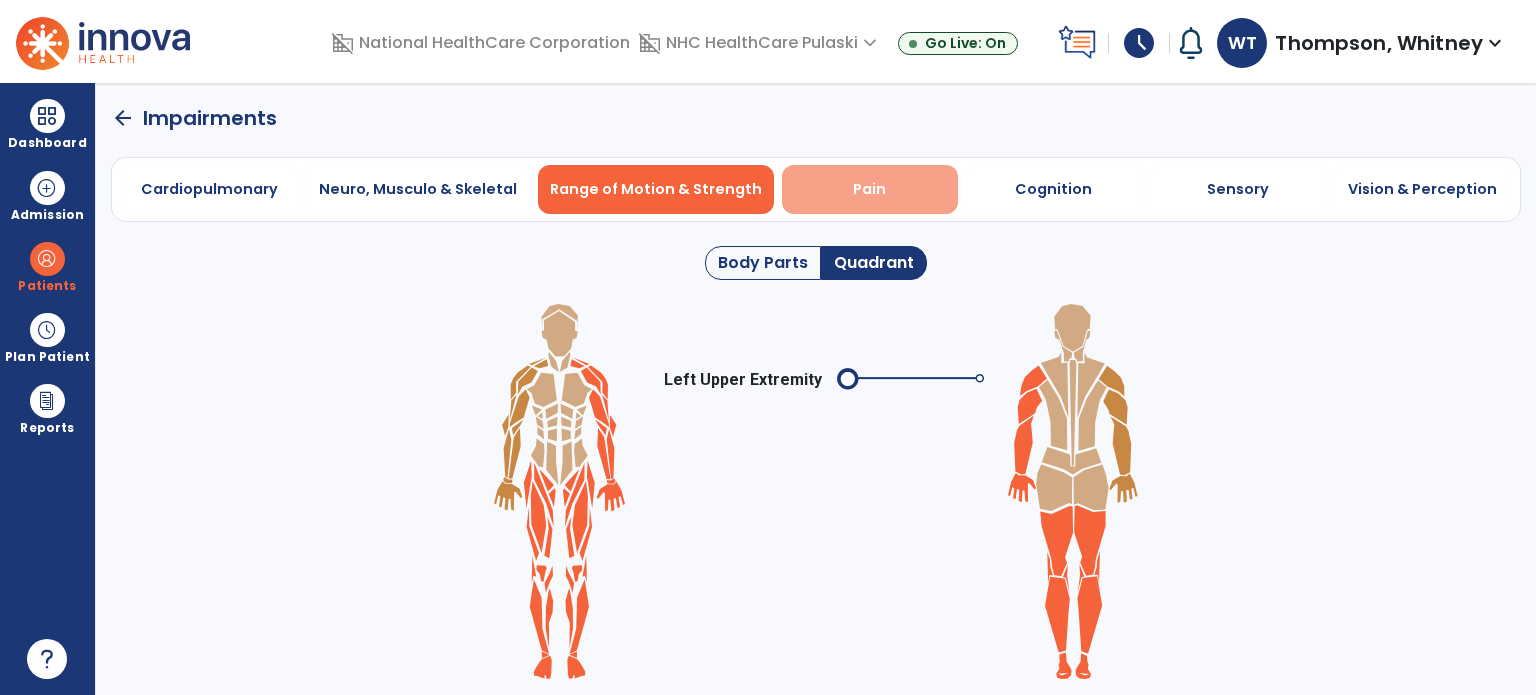 click on "Pain" at bounding box center (870, 189) 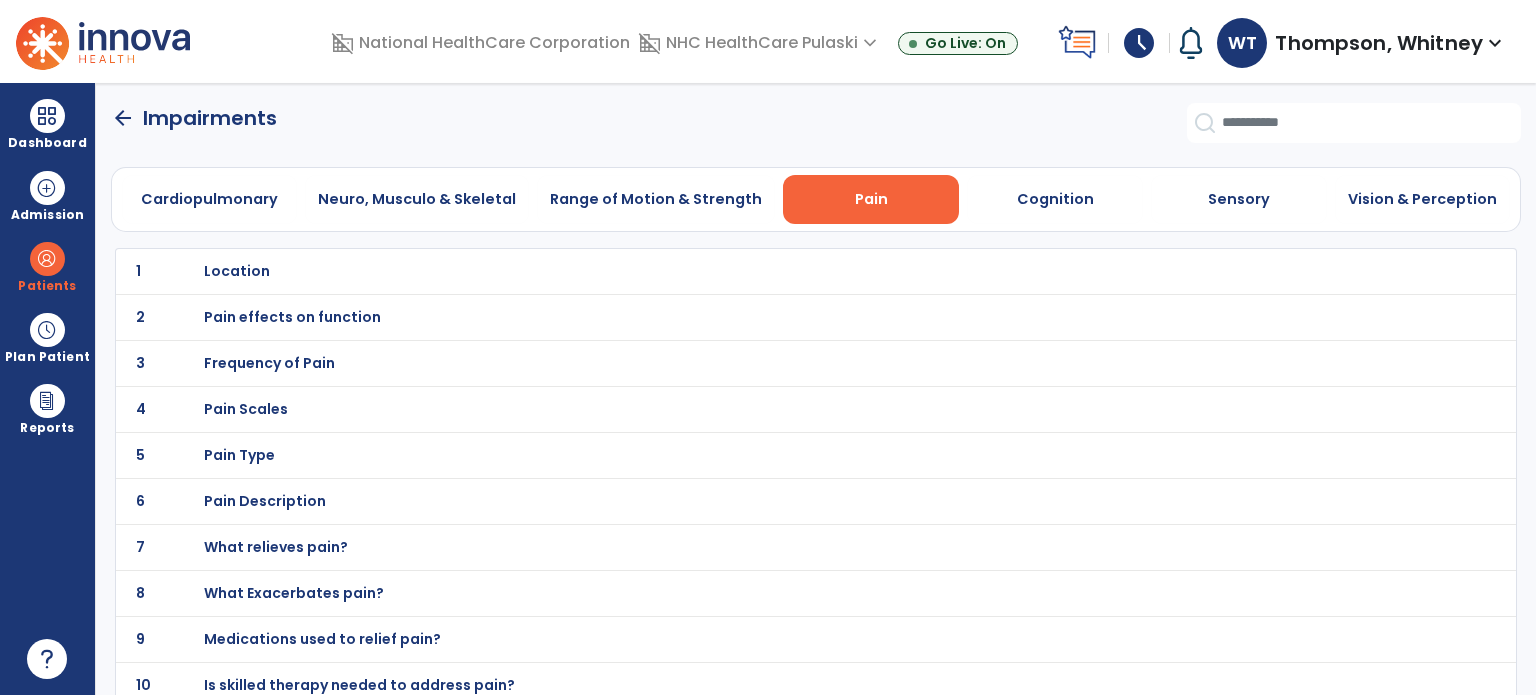 click on "Location" at bounding box center [237, 271] 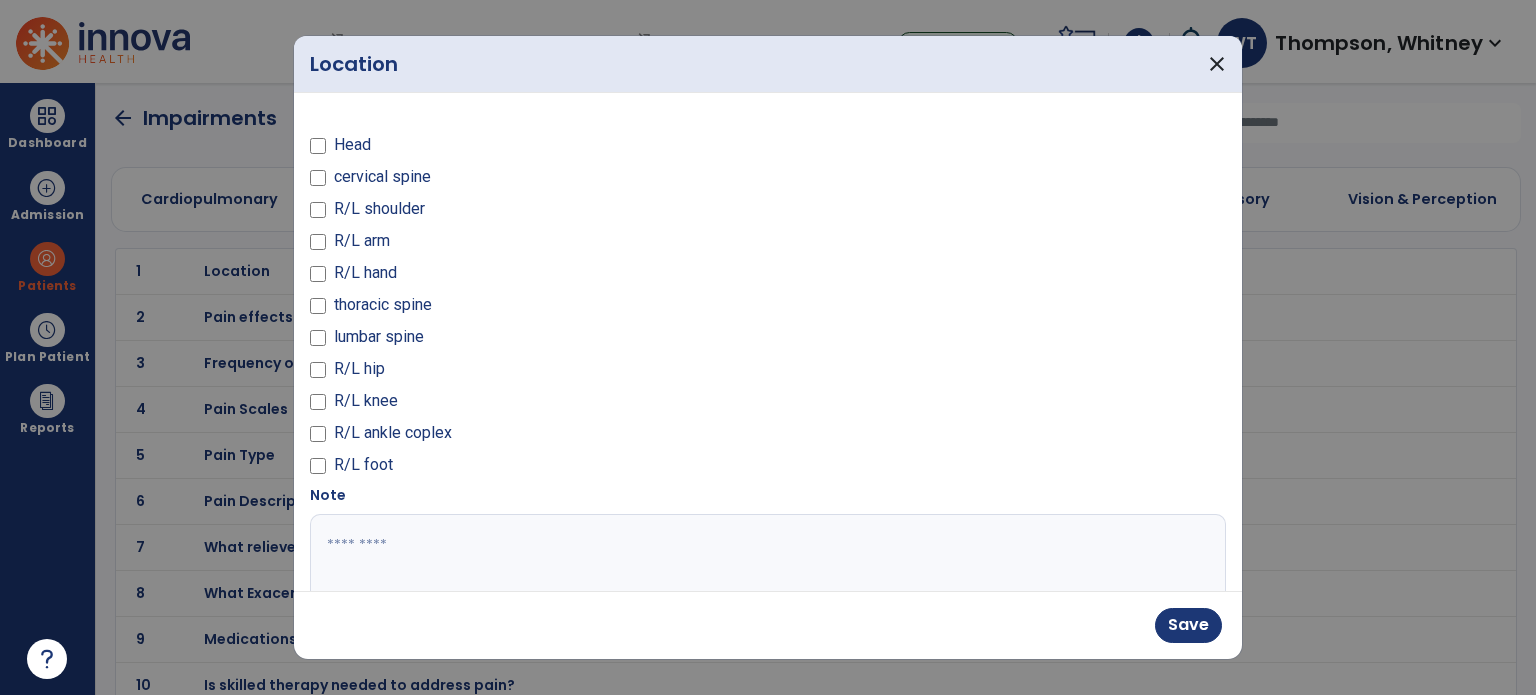 click at bounding box center [766, 589] 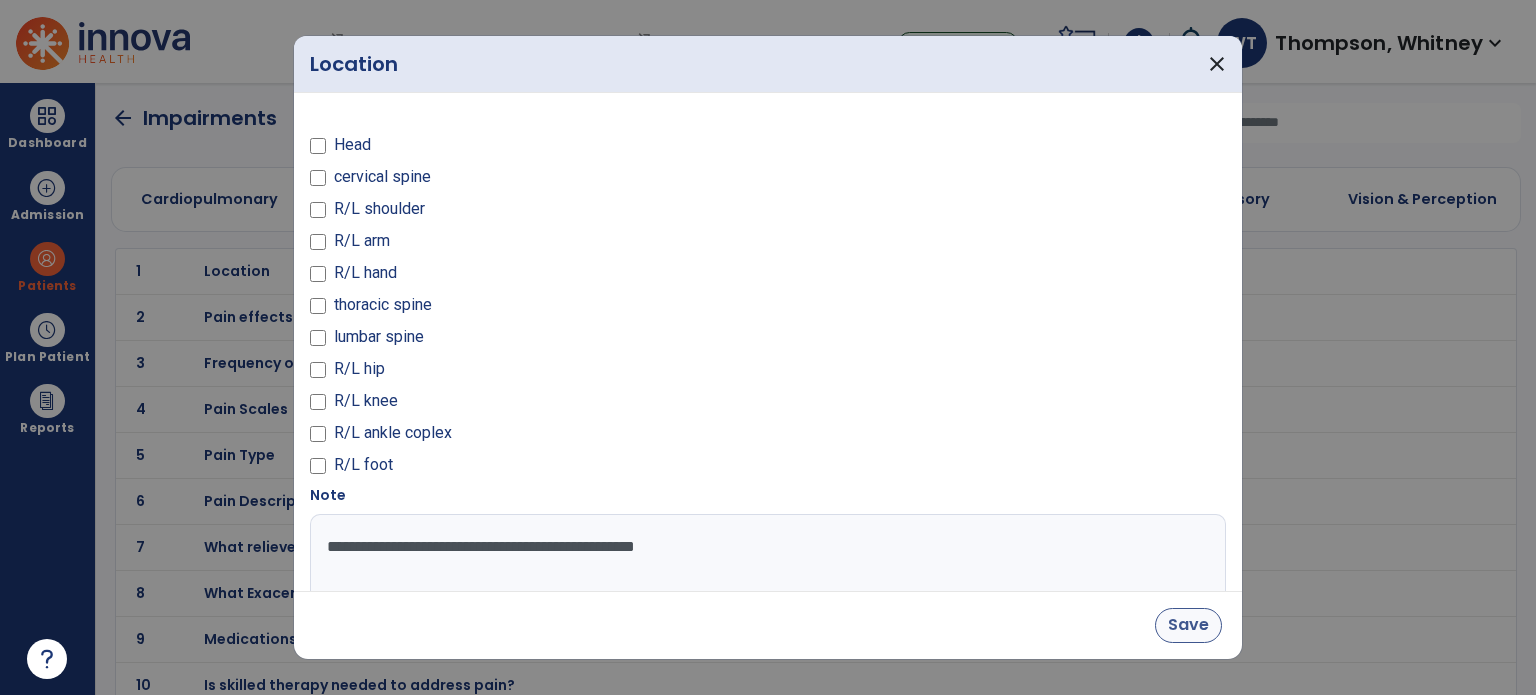 type on "**********" 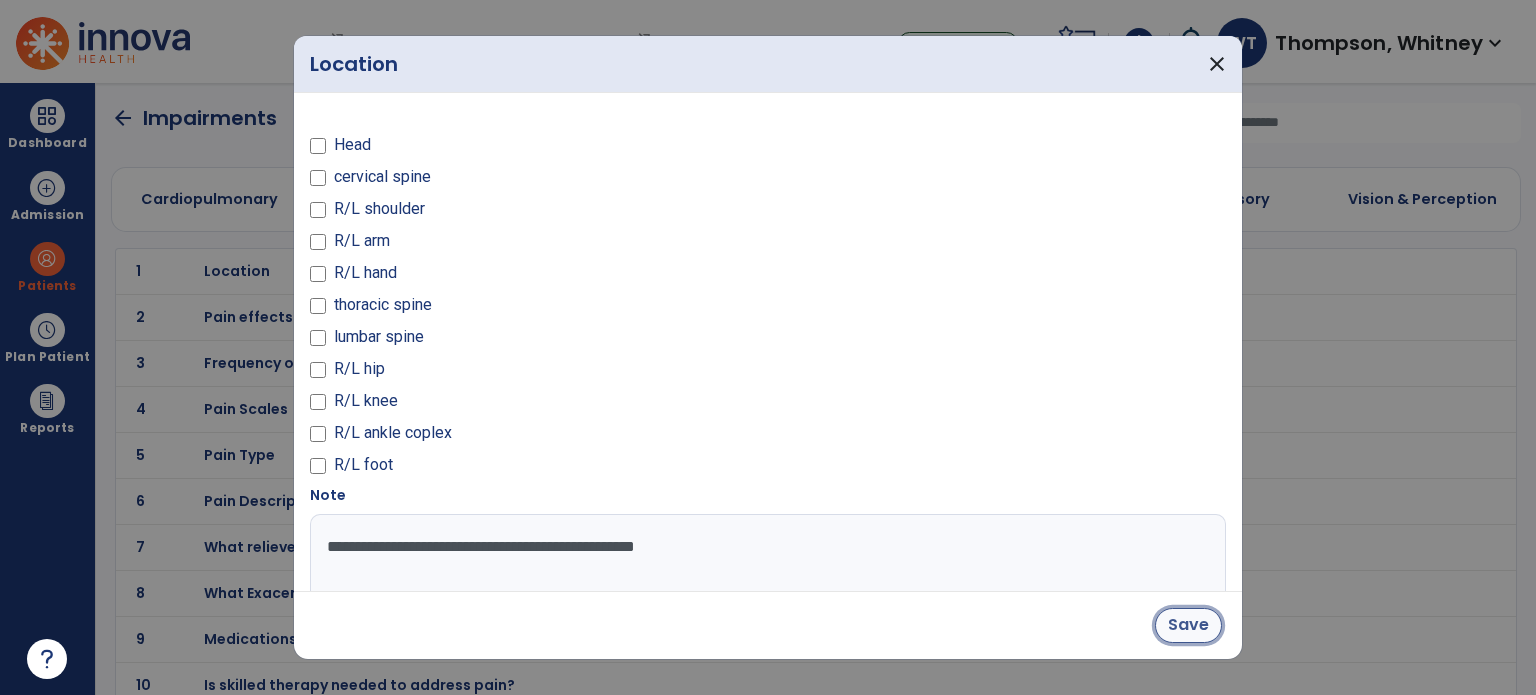 click on "Save" at bounding box center [1188, 625] 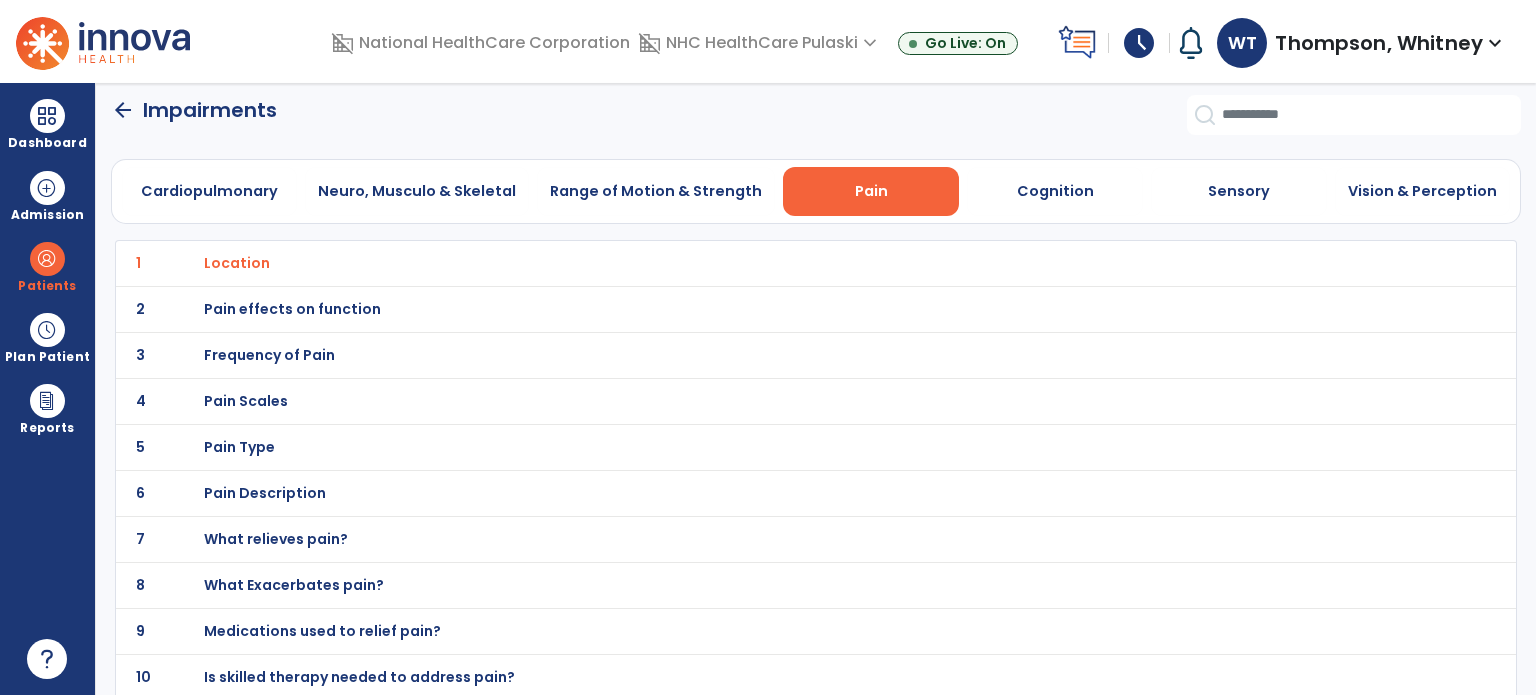scroll, scrollTop: 11, scrollLeft: 0, axis: vertical 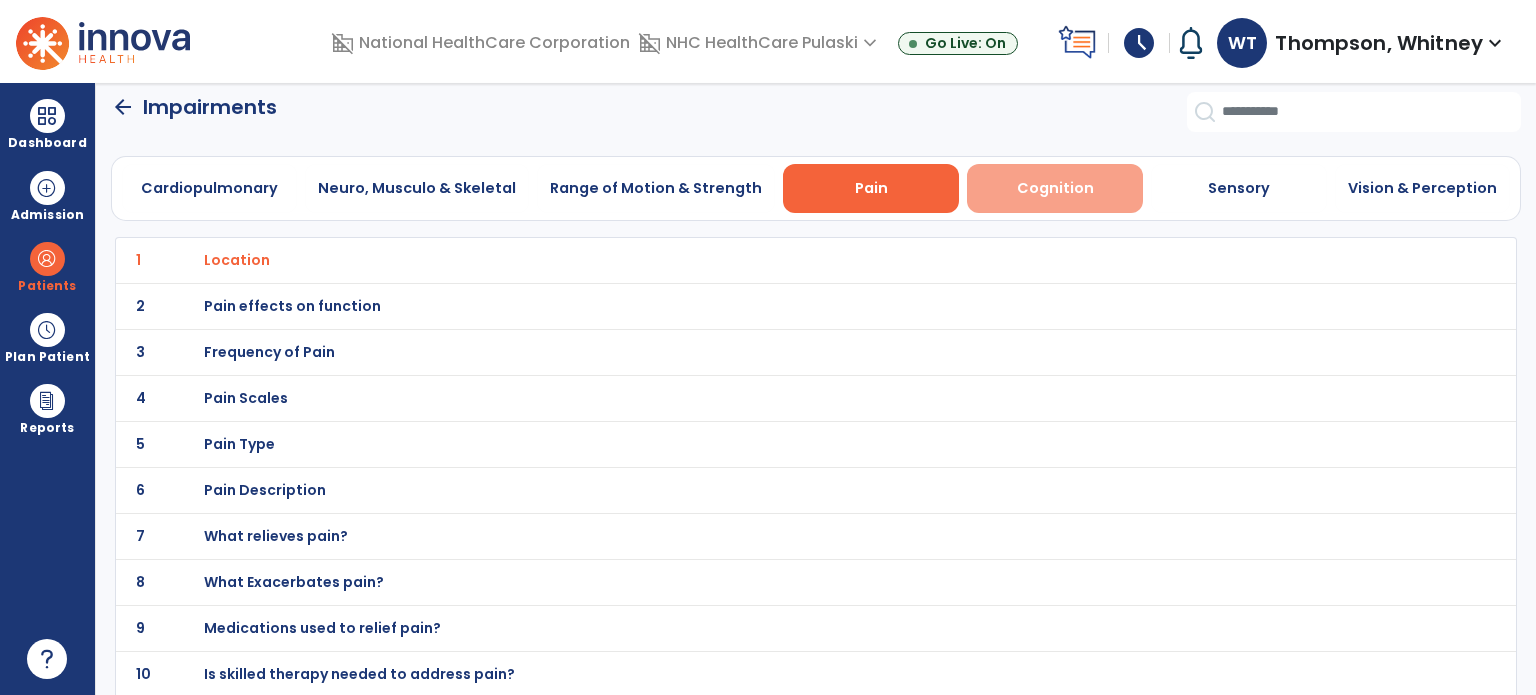 click on "Cognition" at bounding box center [1055, 188] 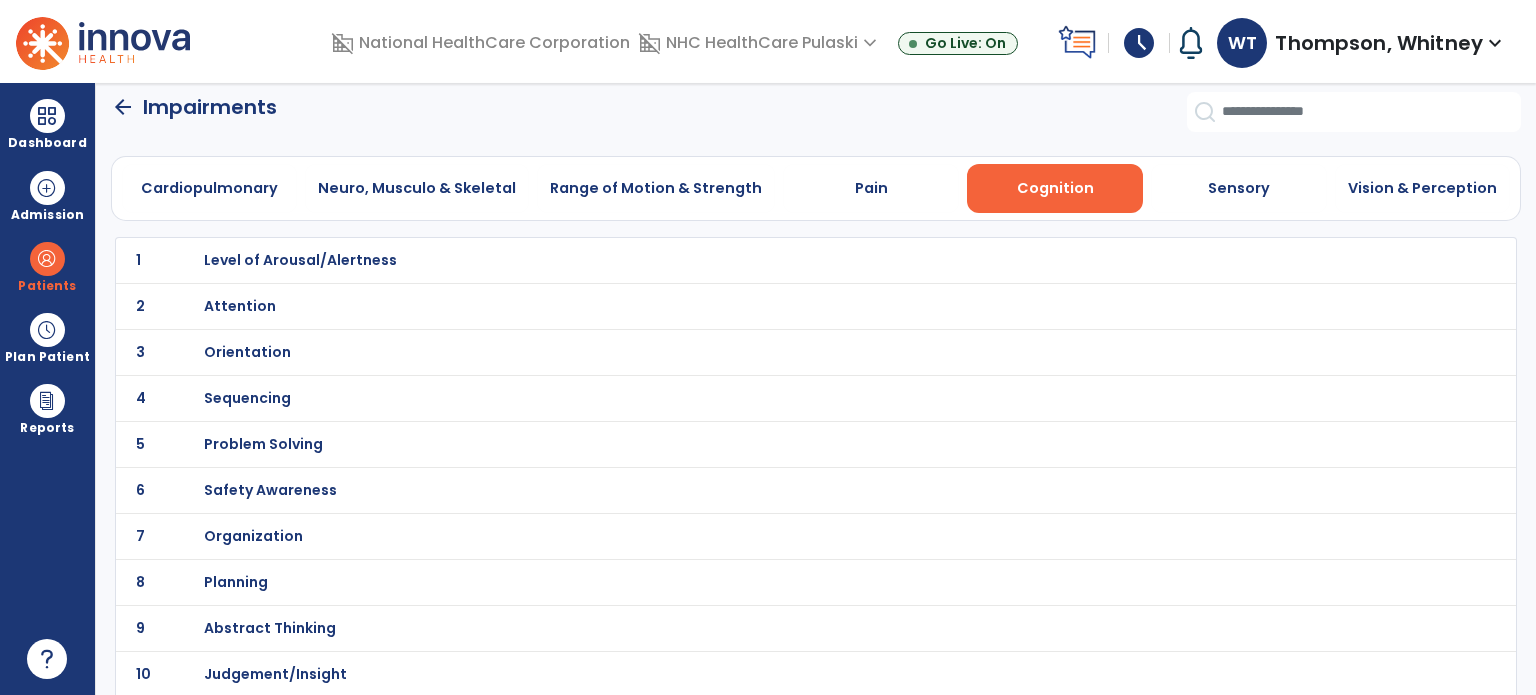 click on "Orientation" at bounding box center [300, 260] 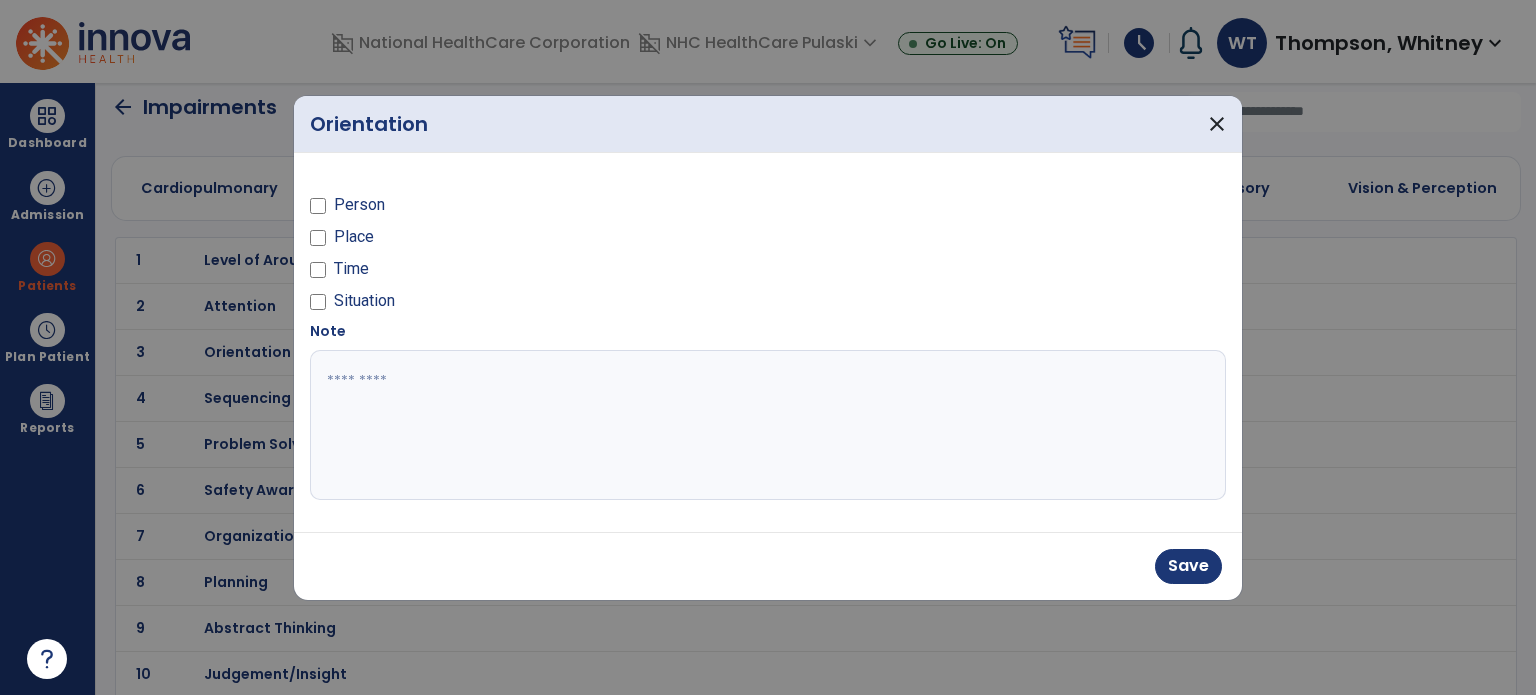 click at bounding box center [318, 273] 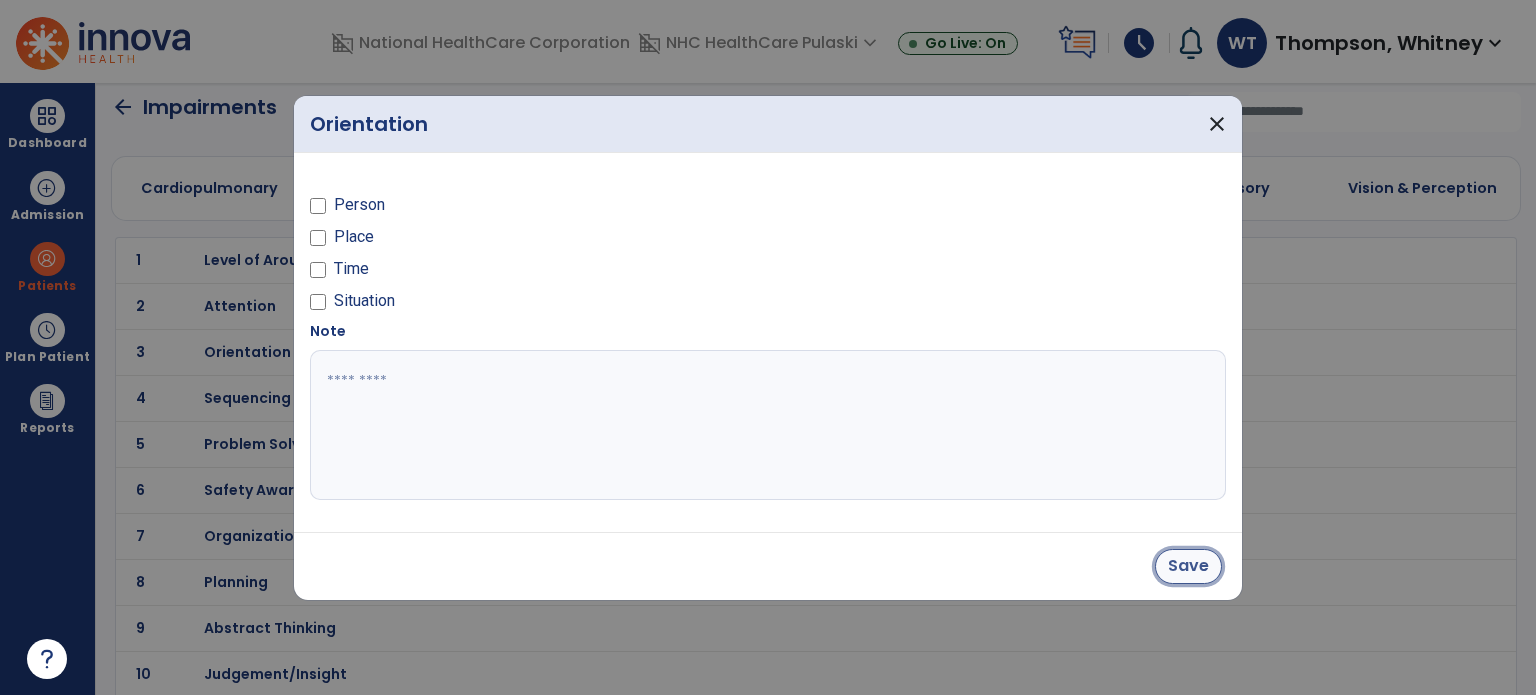click on "Save" at bounding box center (1188, 566) 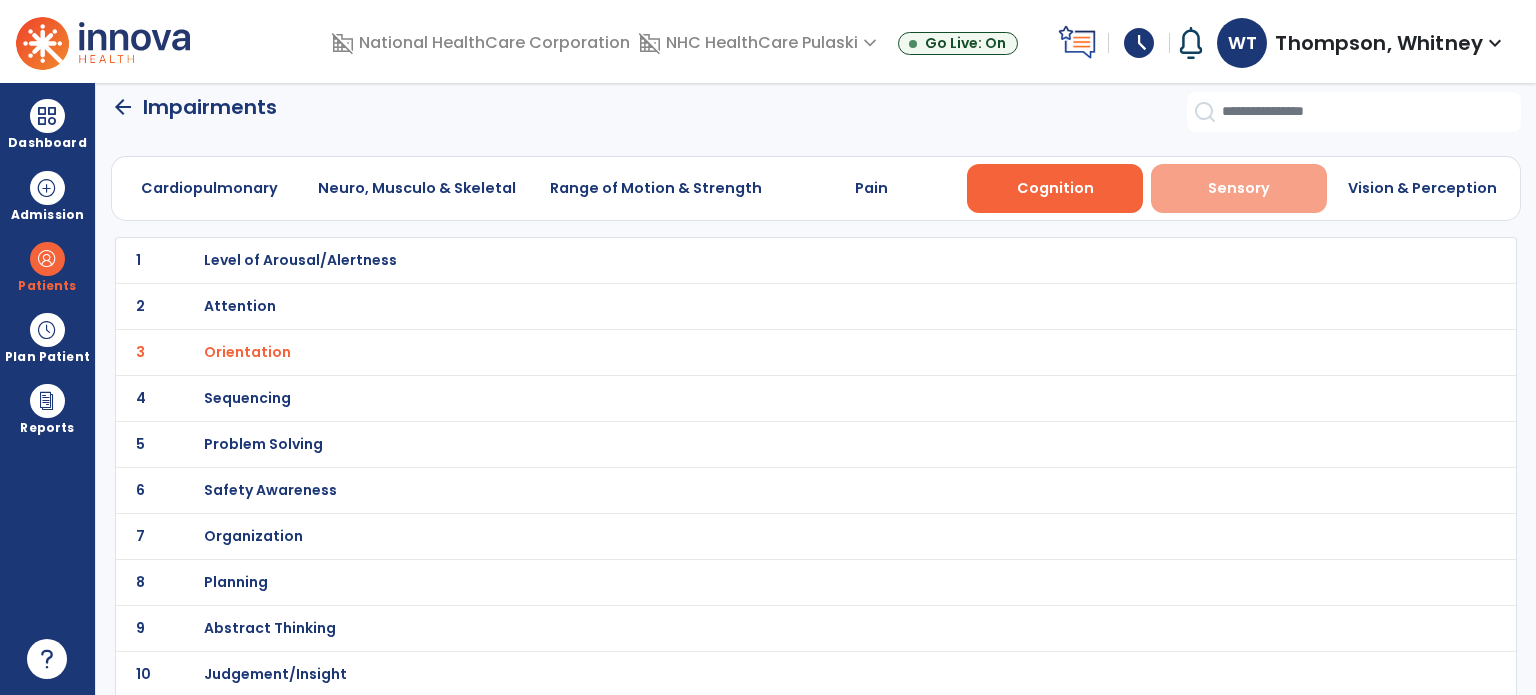 click on "Sensory" at bounding box center [1239, 188] 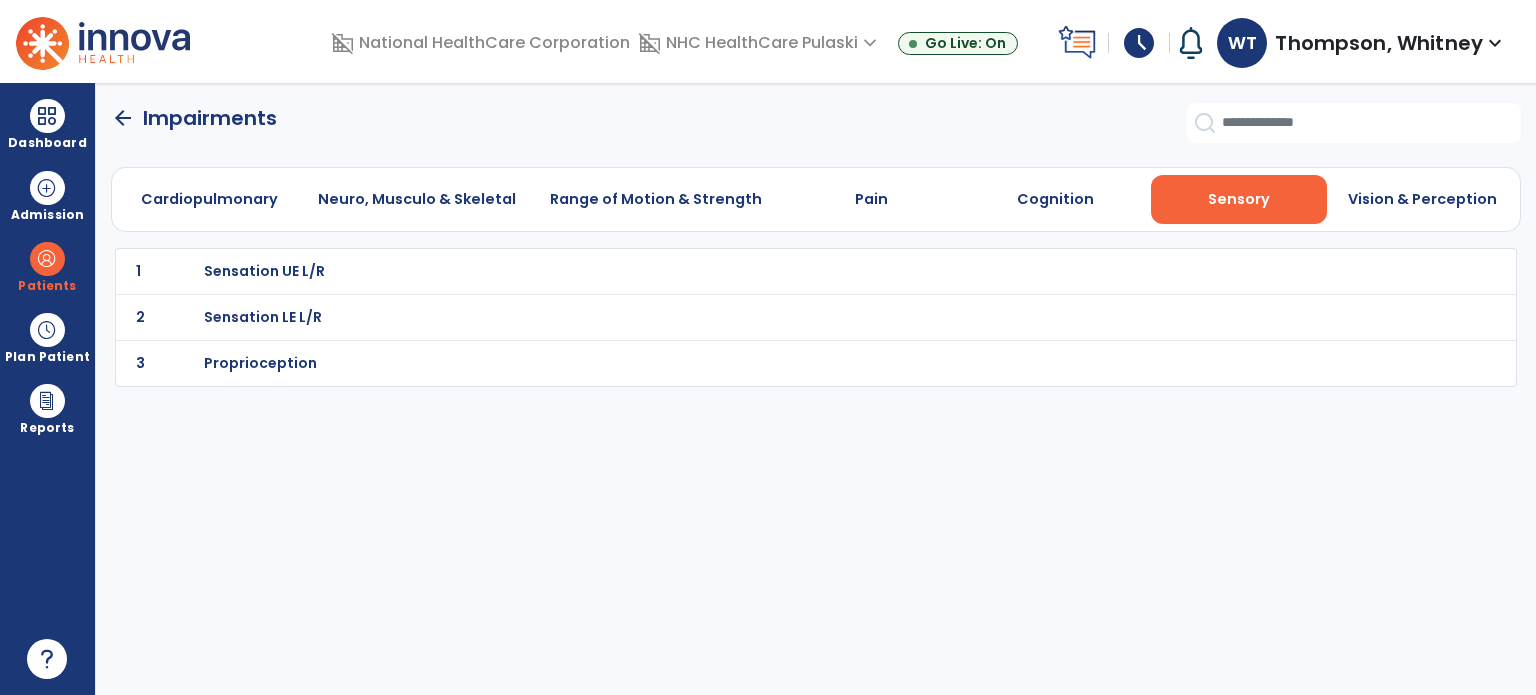 click on "Proprioception" at bounding box center (772, 271) 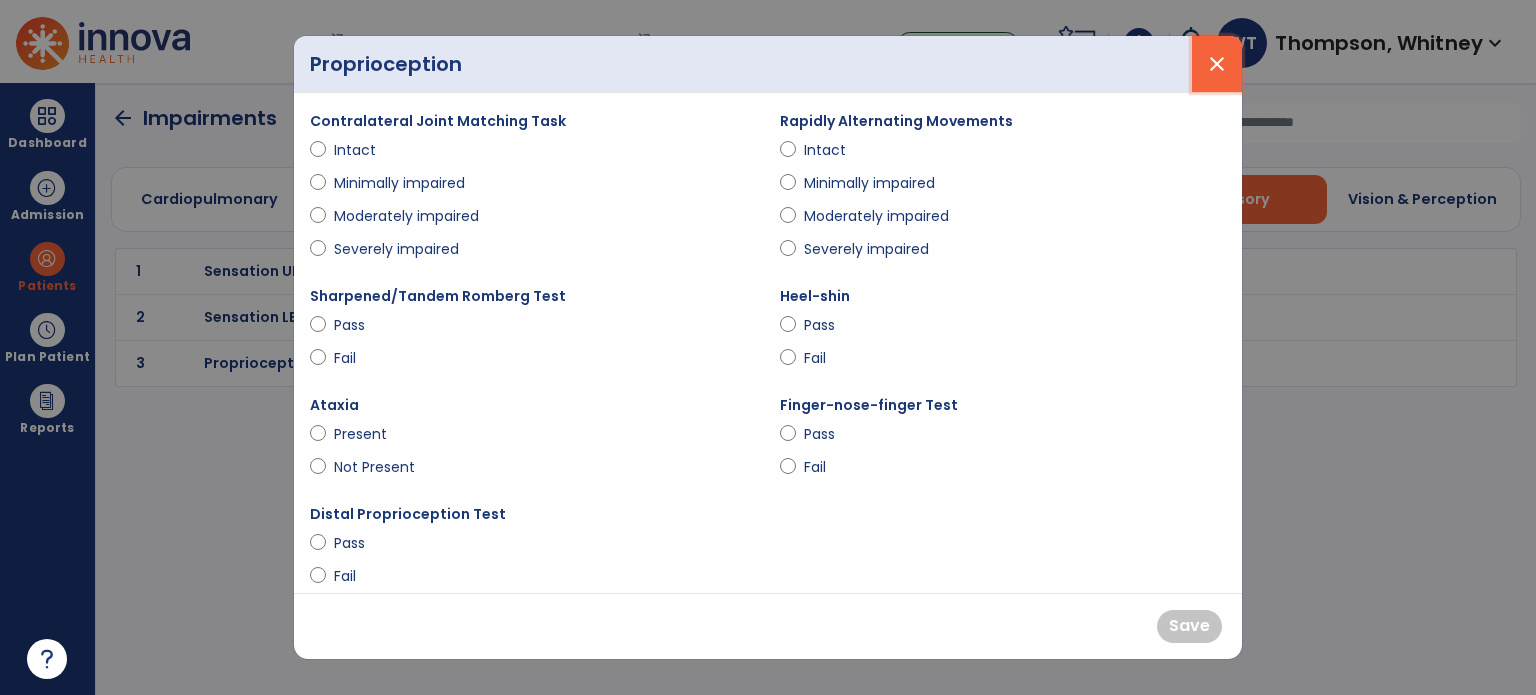 click on "close" at bounding box center (1217, 64) 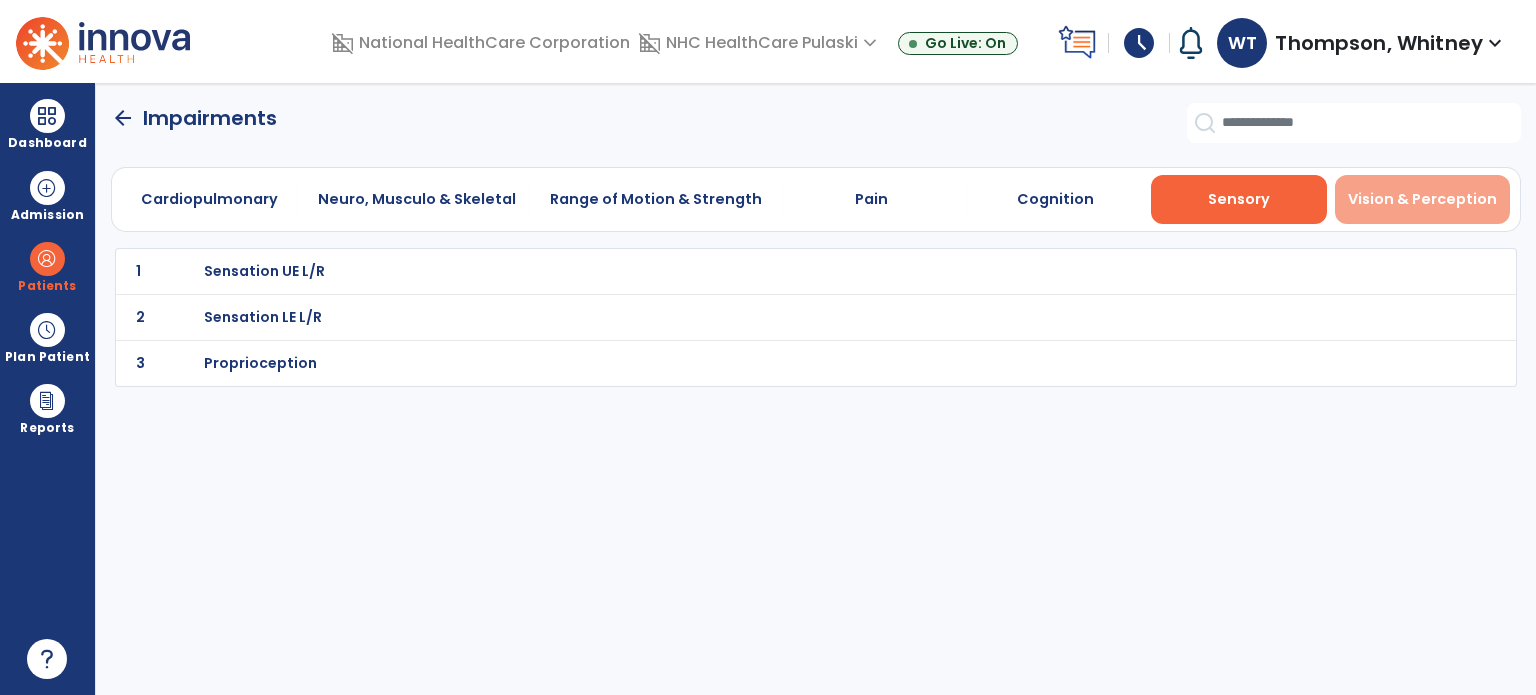 click on "Vision & Perception" at bounding box center (1423, 199) 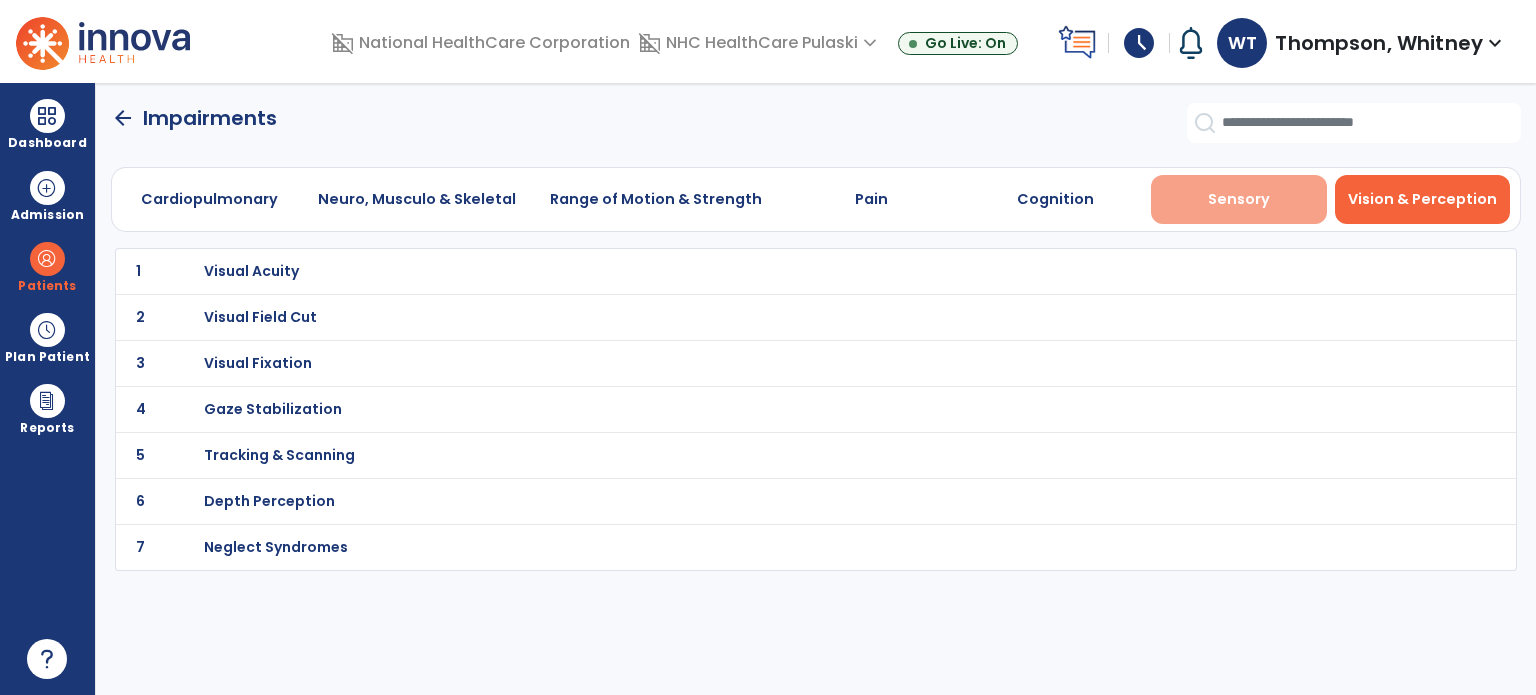 click on "Sensory" at bounding box center [1239, 199] 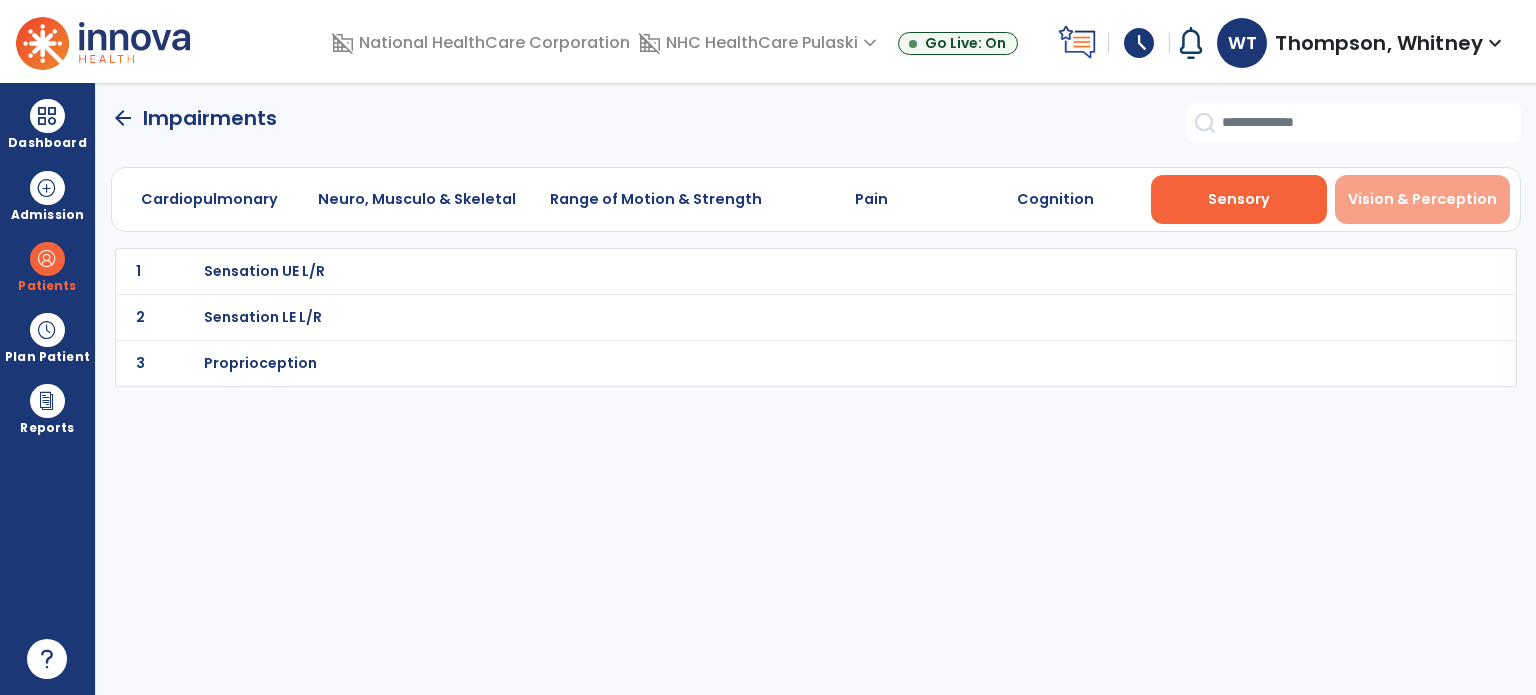 click on "Vision & Perception" at bounding box center (1422, 199) 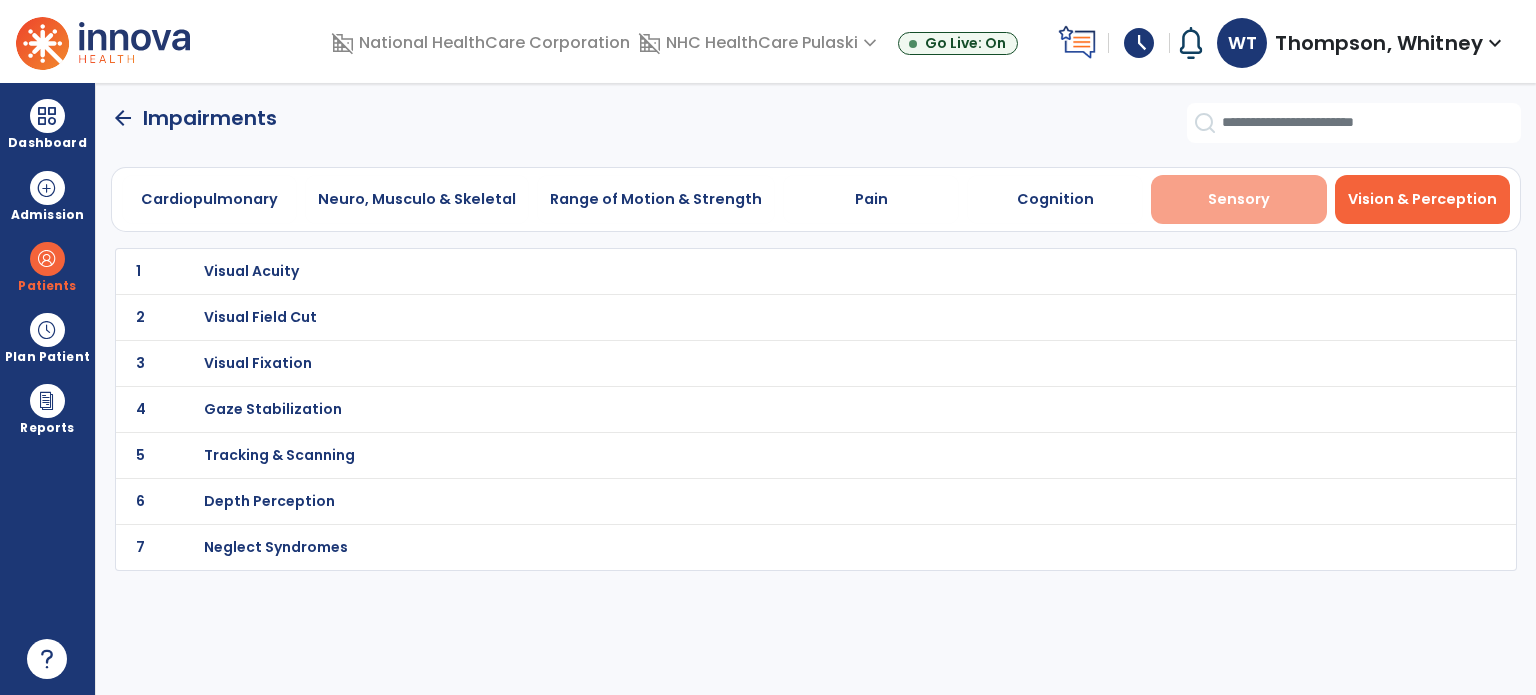 click on "Sensory" at bounding box center [1239, 199] 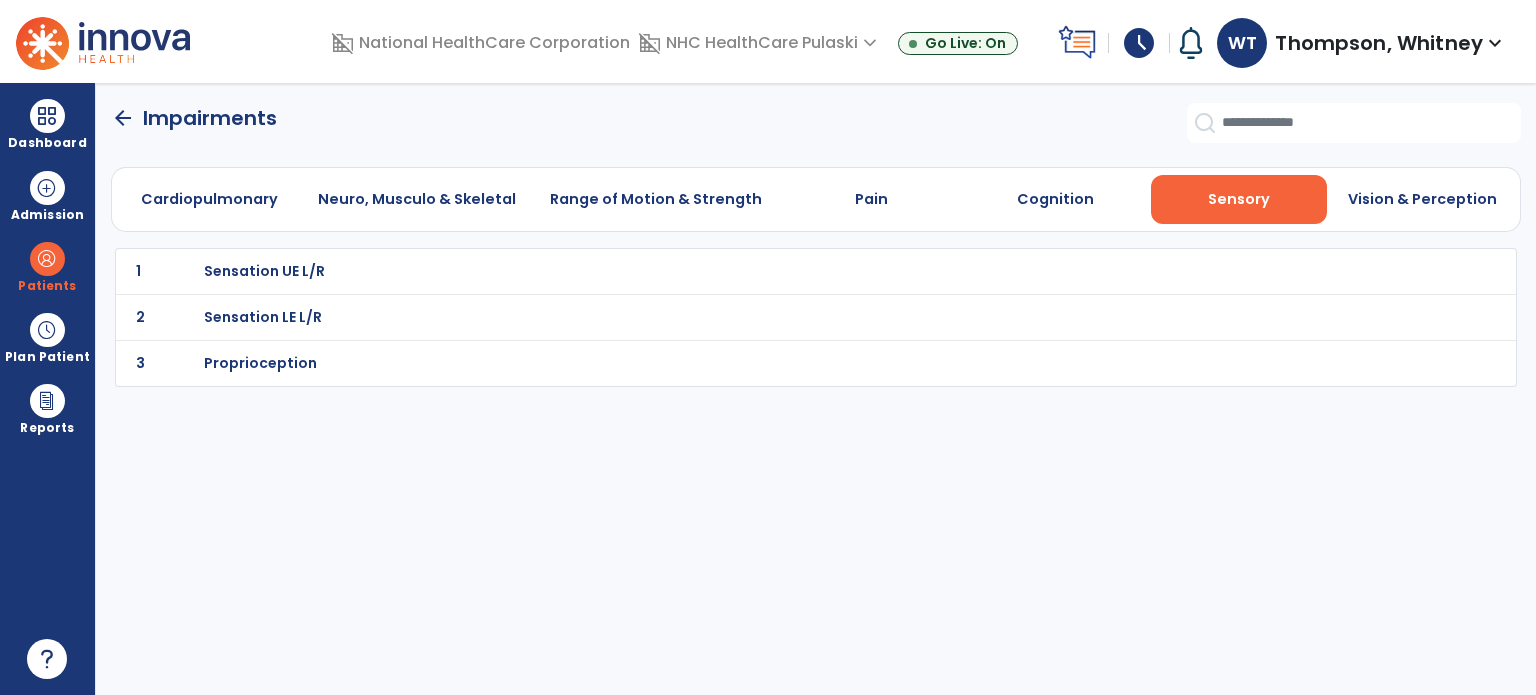 click on "arrow_back" 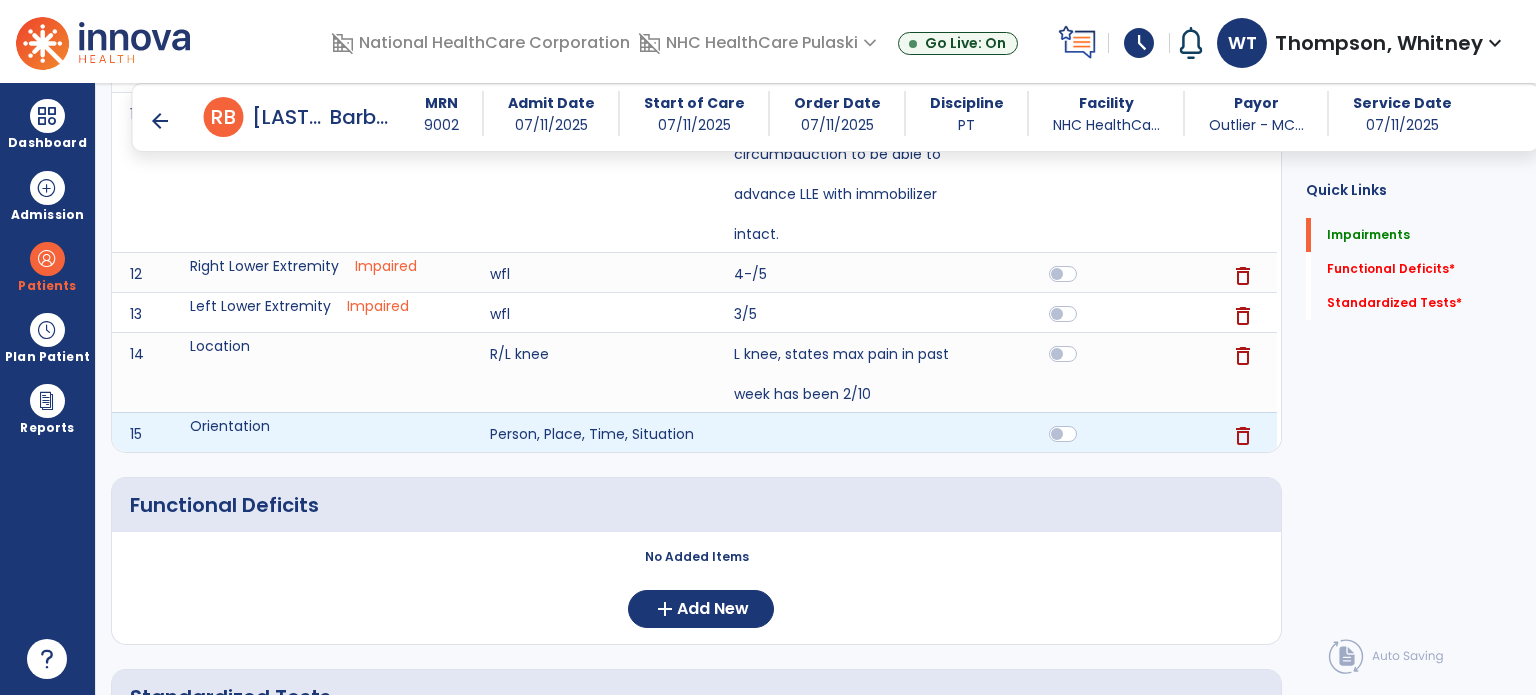 scroll, scrollTop: 1072, scrollLeft: 0, axis: vertical 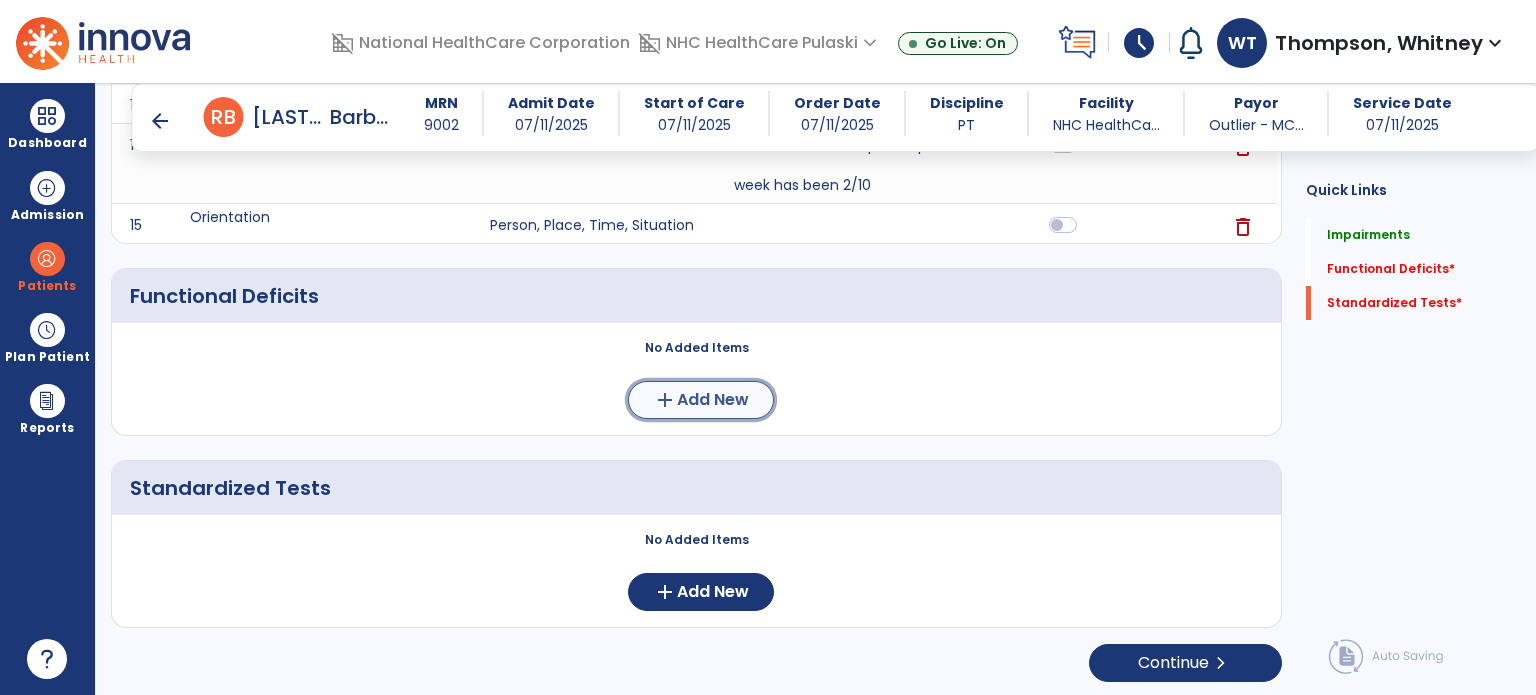 click on "Add New" 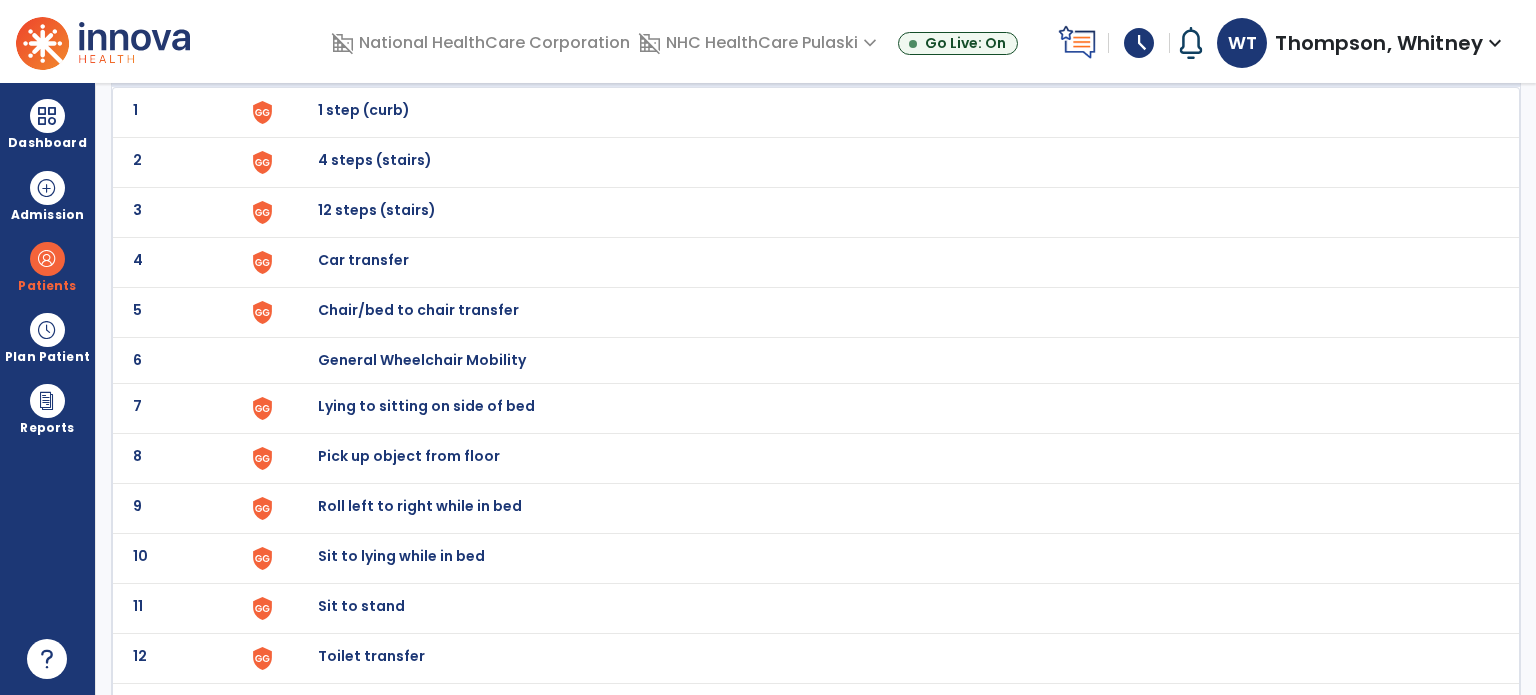 scroll, scrollTop: 200, scrollLeft: 0, axis: vertical 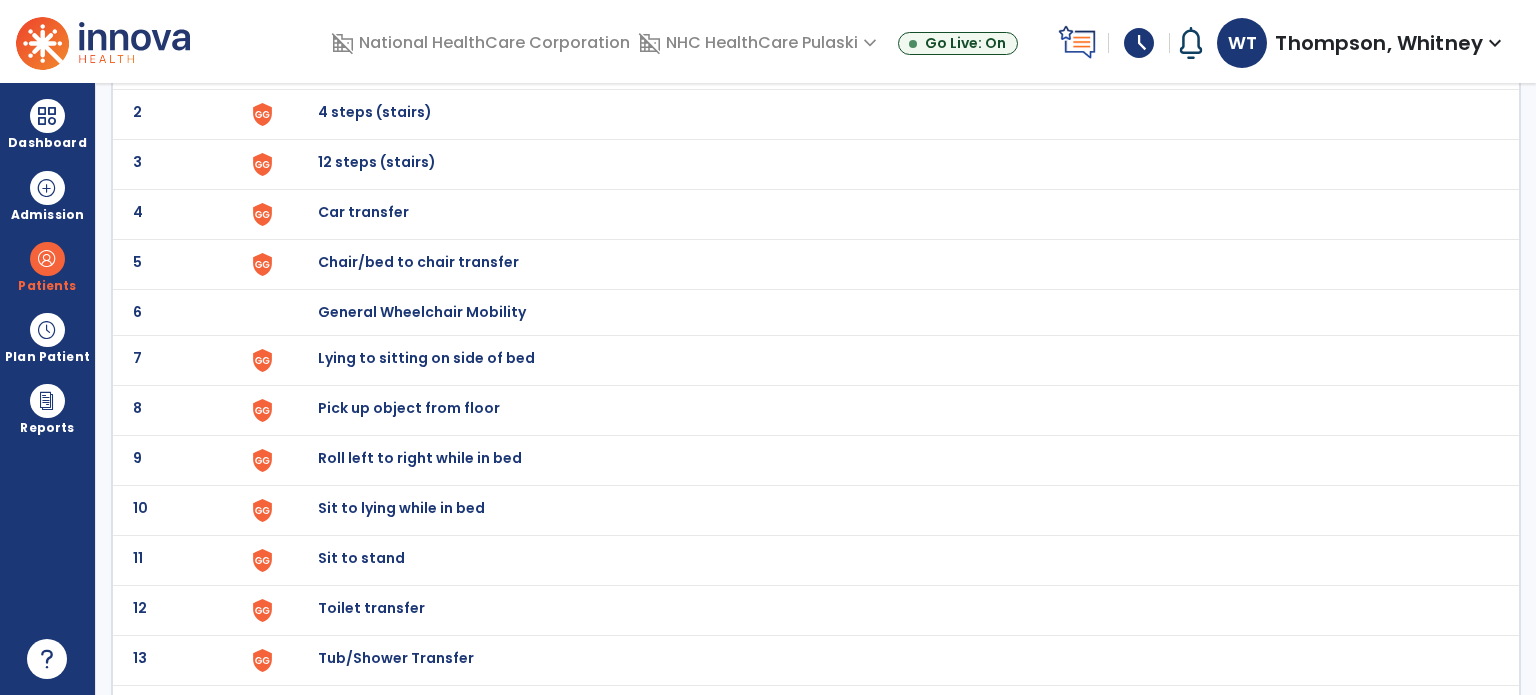 click on "2 4 steps (stairs)" 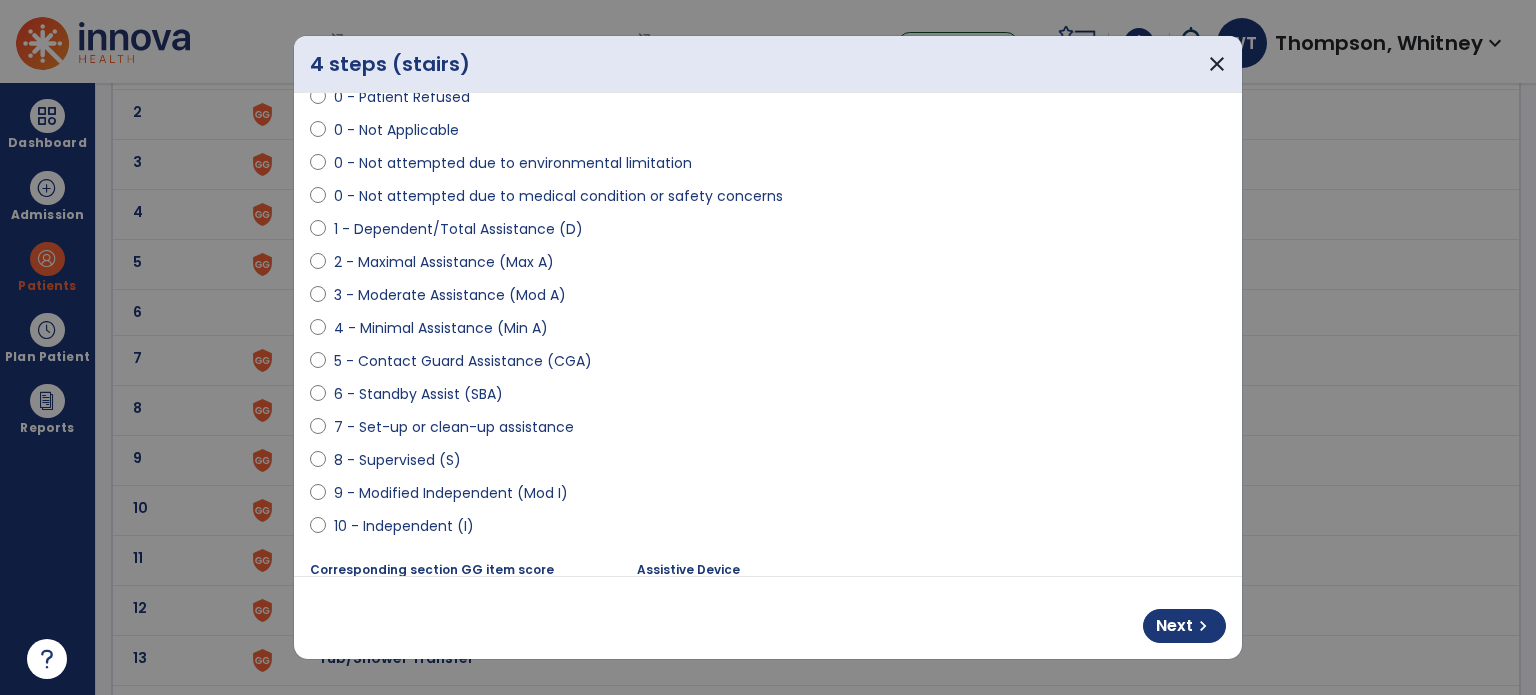 scroll, scrollTop: 400, scrollLeft: 0, axis: vertical 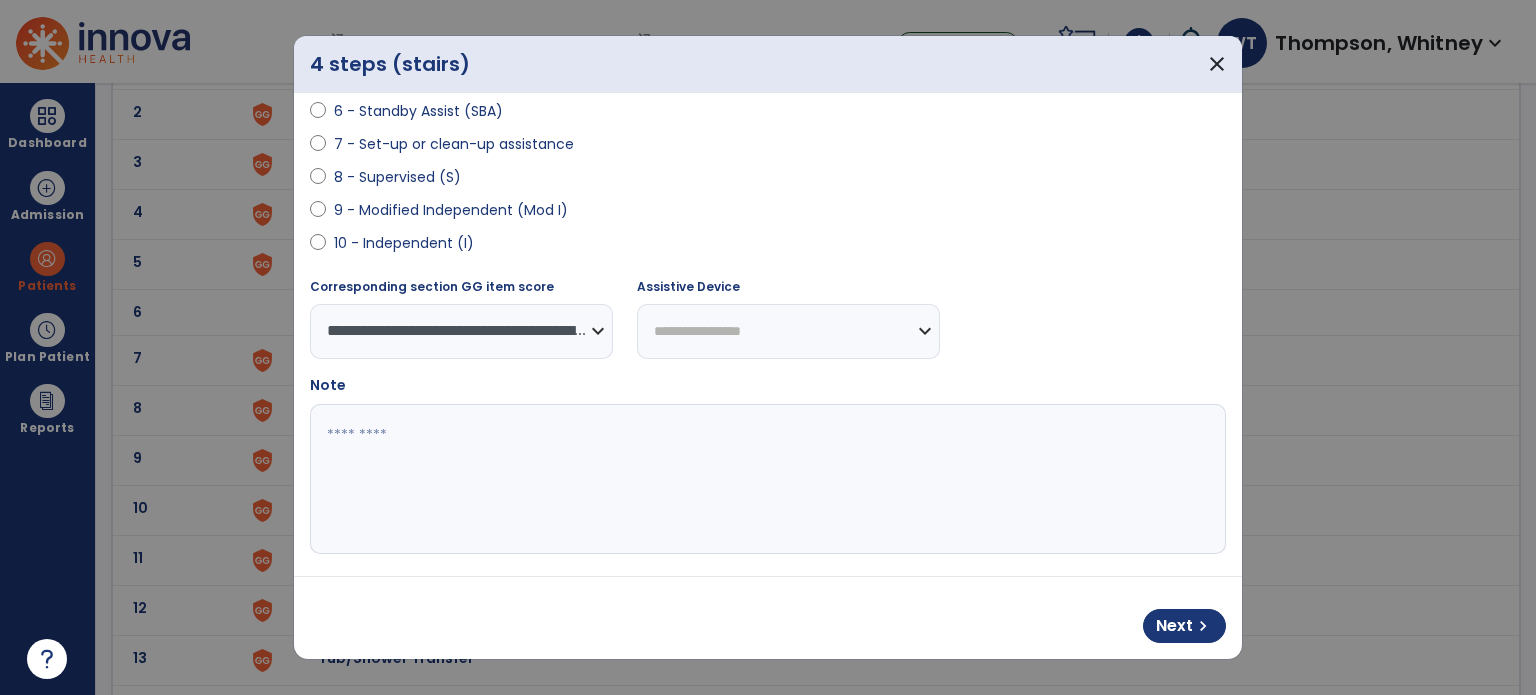 select on "**********" 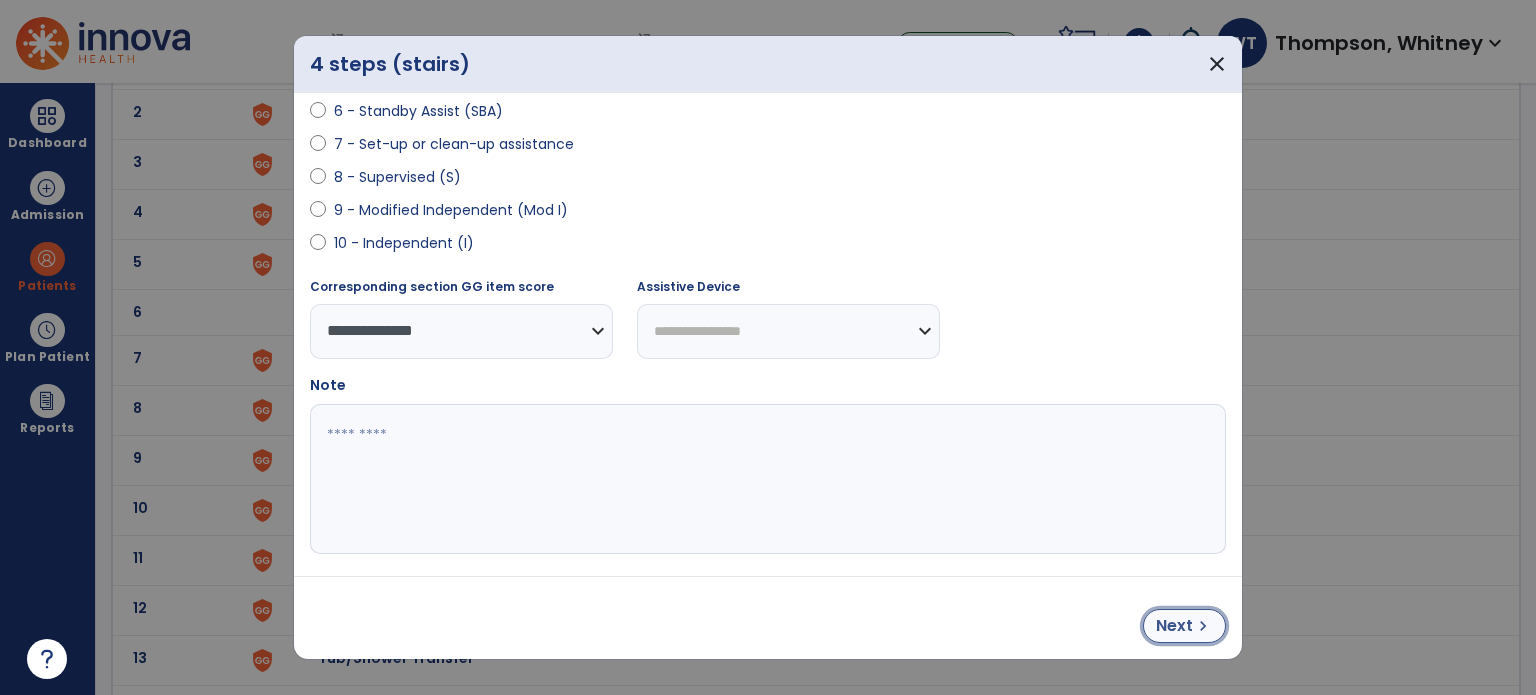 click on "Next" at bounding box center (1174, 626) 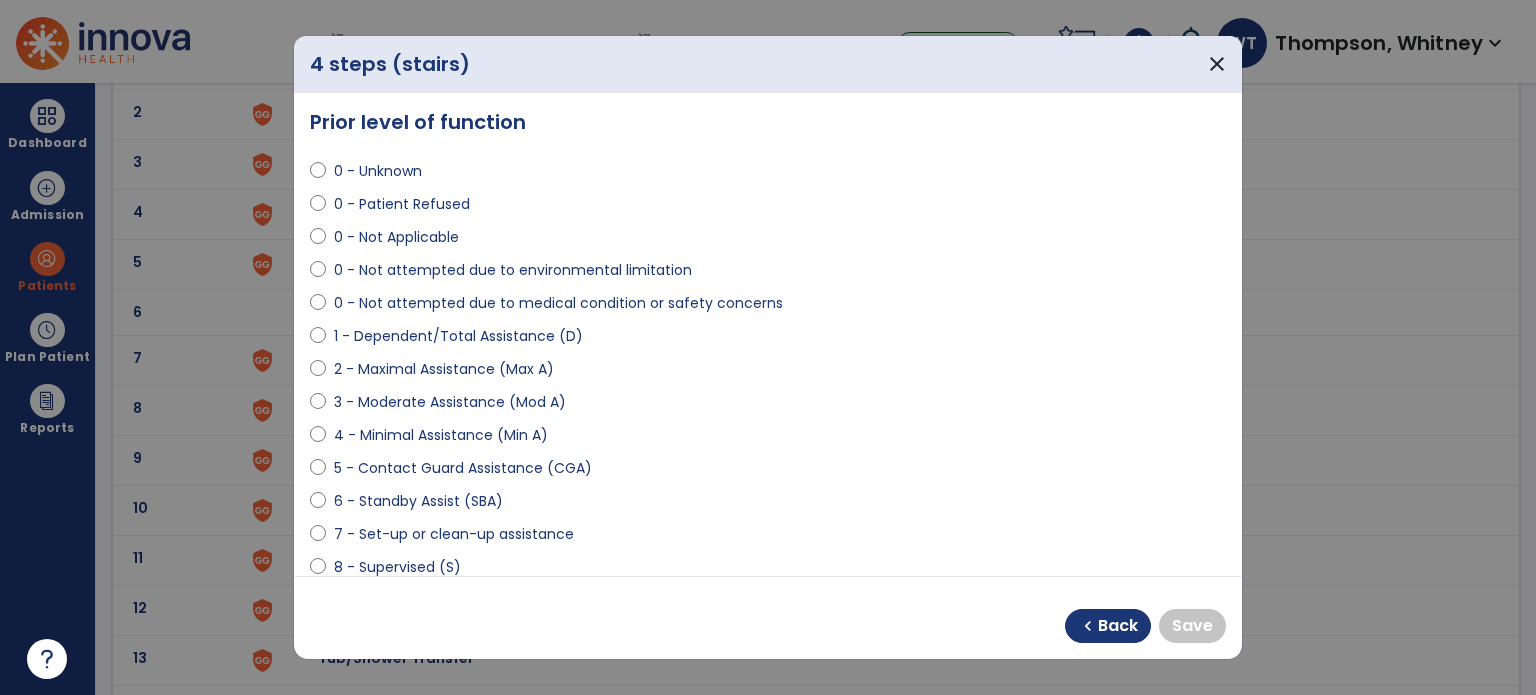 scroll, scrollTop: 0, scrollLeft: 0, axis: both 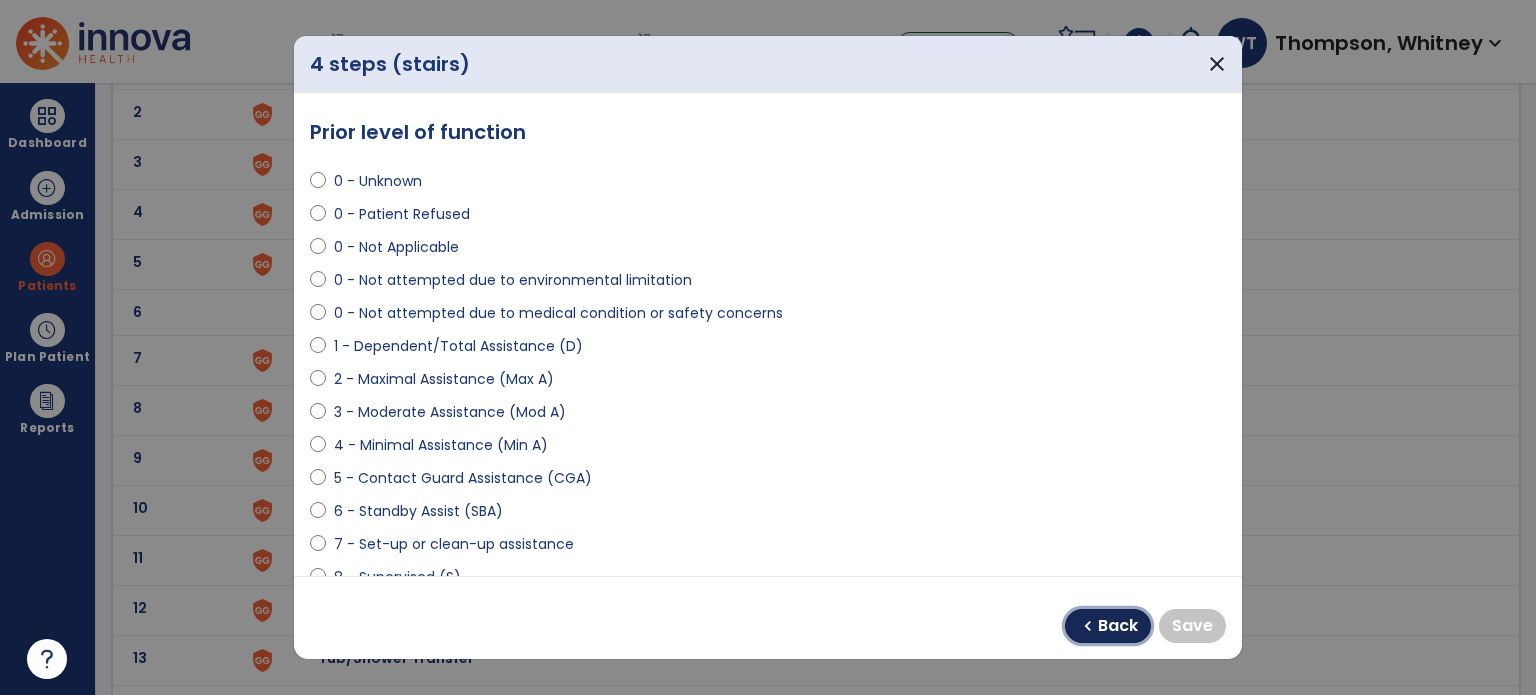 drag, startPoint x: 1103, startPoint y: 618, endPoint x: 940, endPoint y: 602, distance: 163.78339 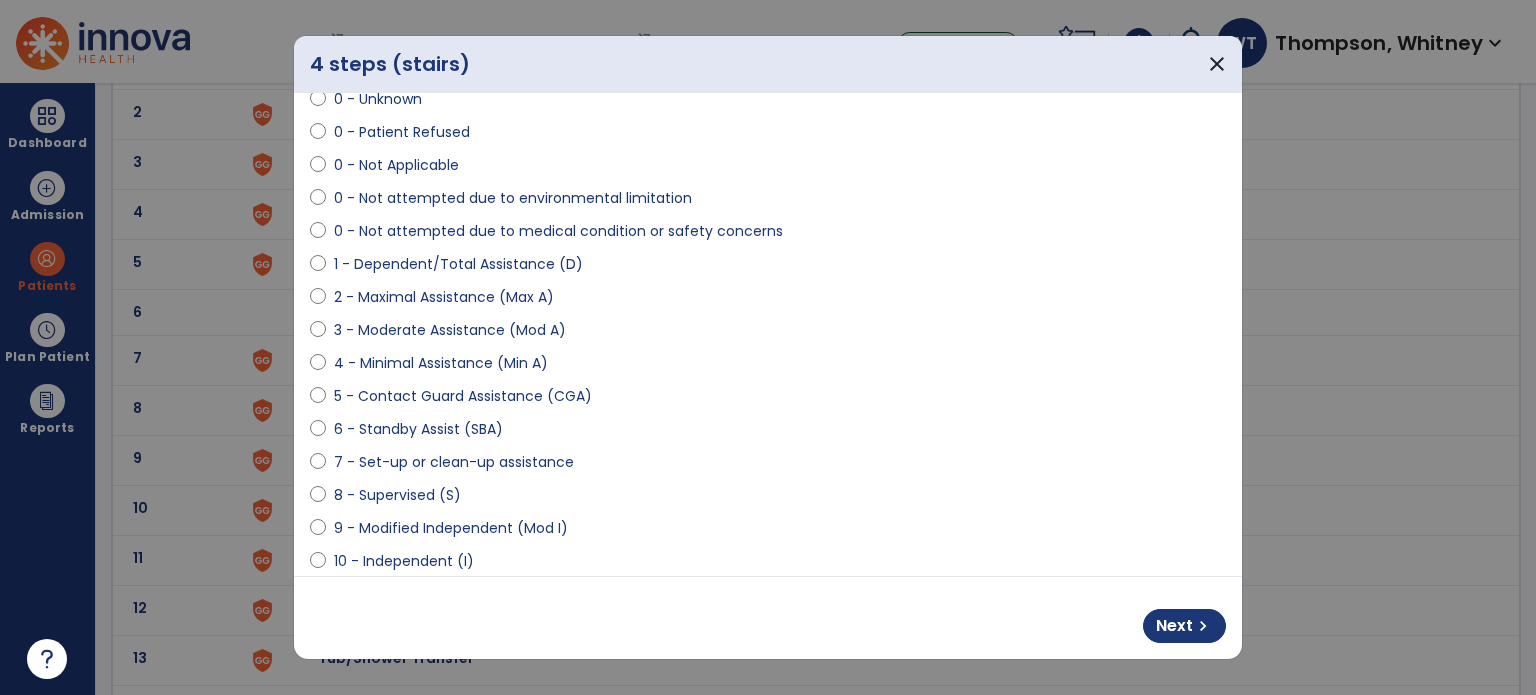 scroll, scrollTop: 200, scrollLeft: 0, axis: vertical 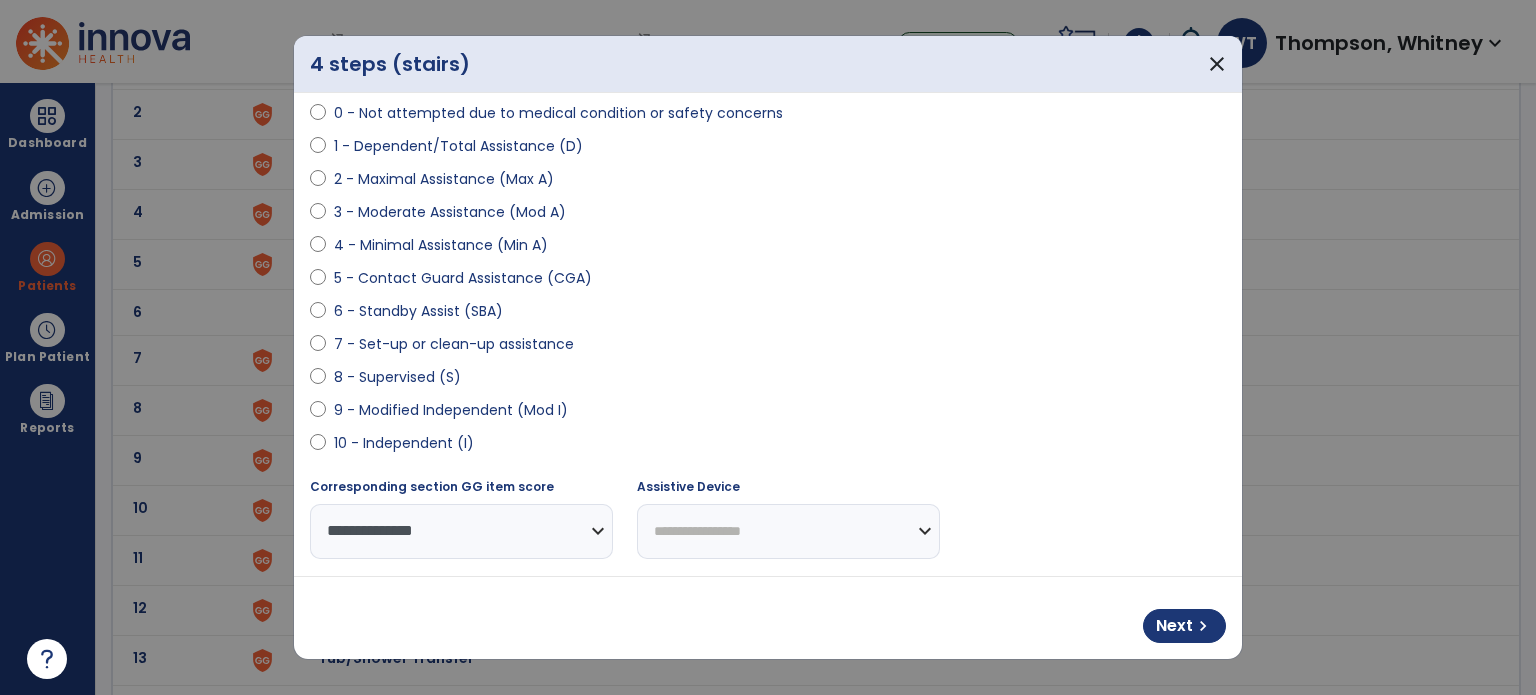 select on "**********" 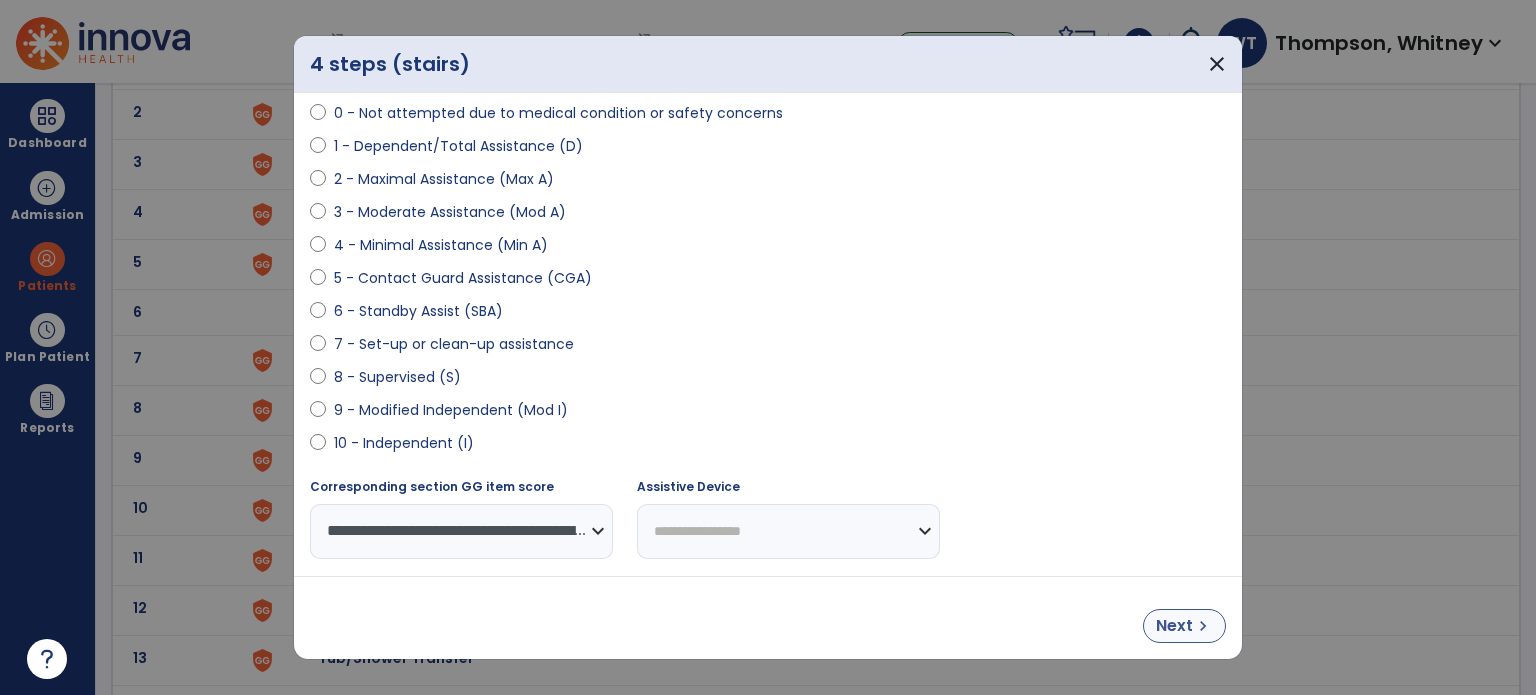 click on "Next  chevron_right" at bounding box center [1184, 626] 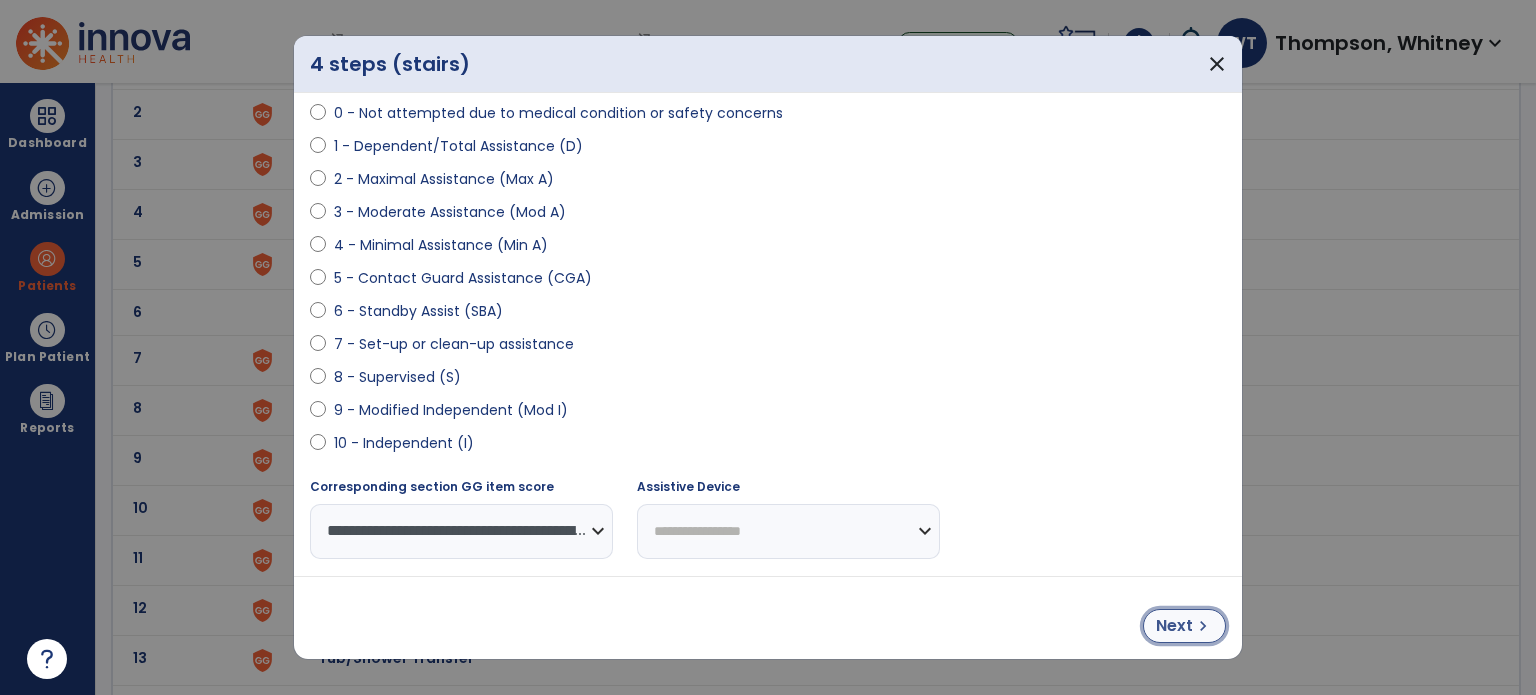 click on "chevron_right" at bounding box center [1203, 626] 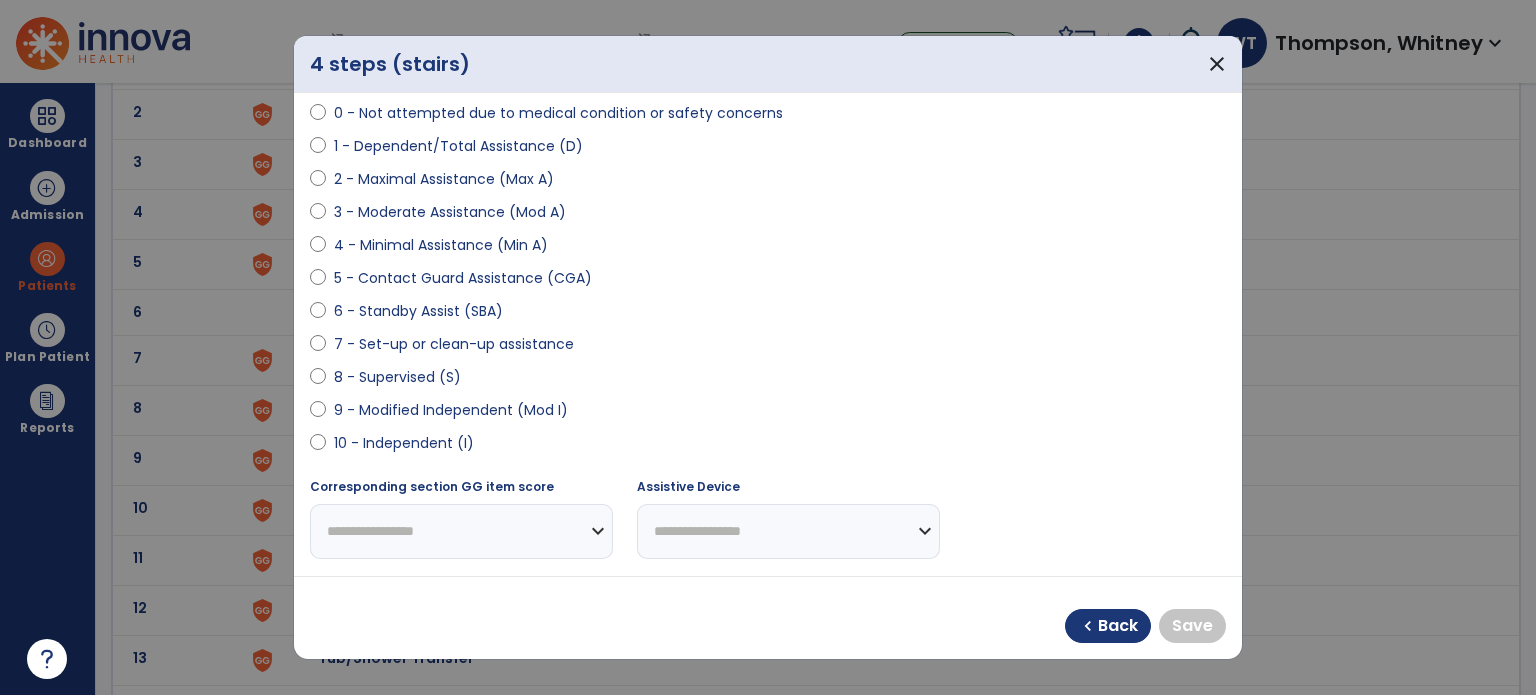 select on "**********" 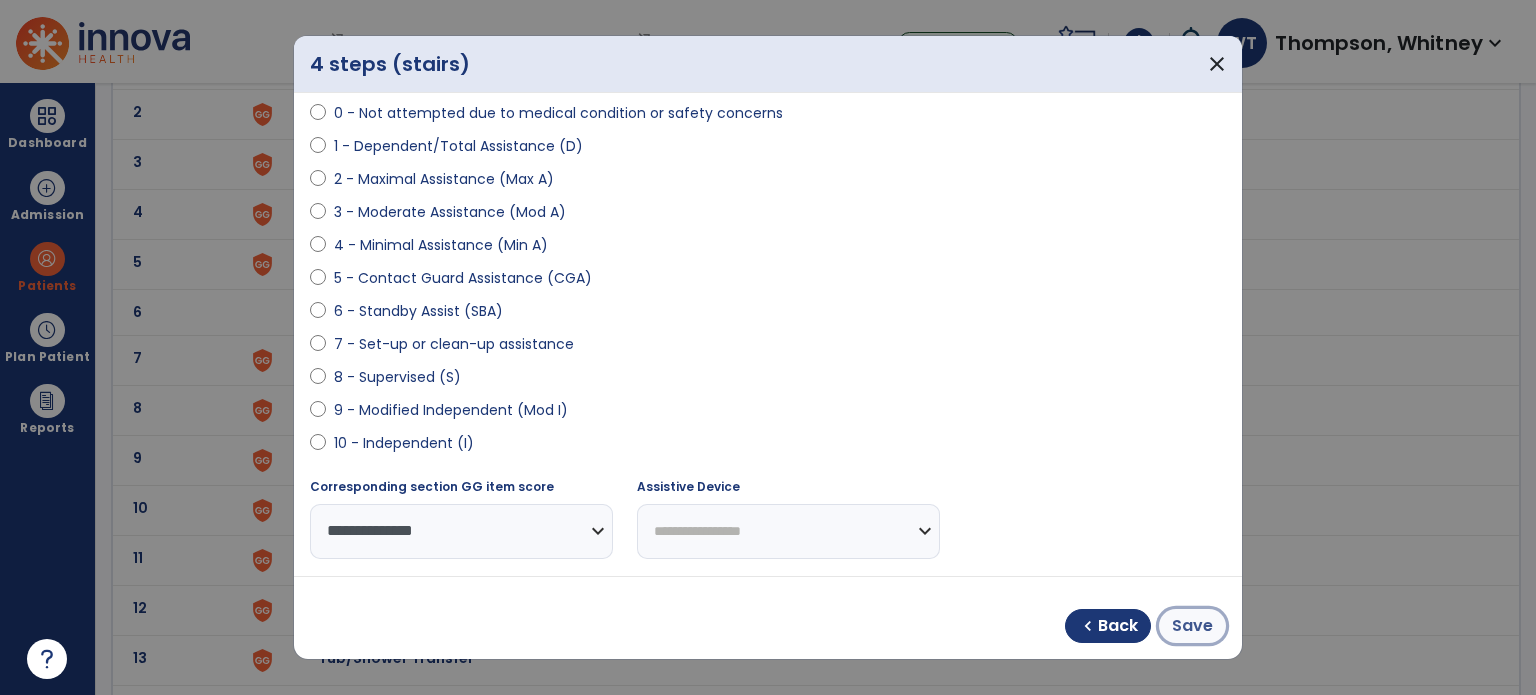 click on "Save" at bounding box center [1192, 626] 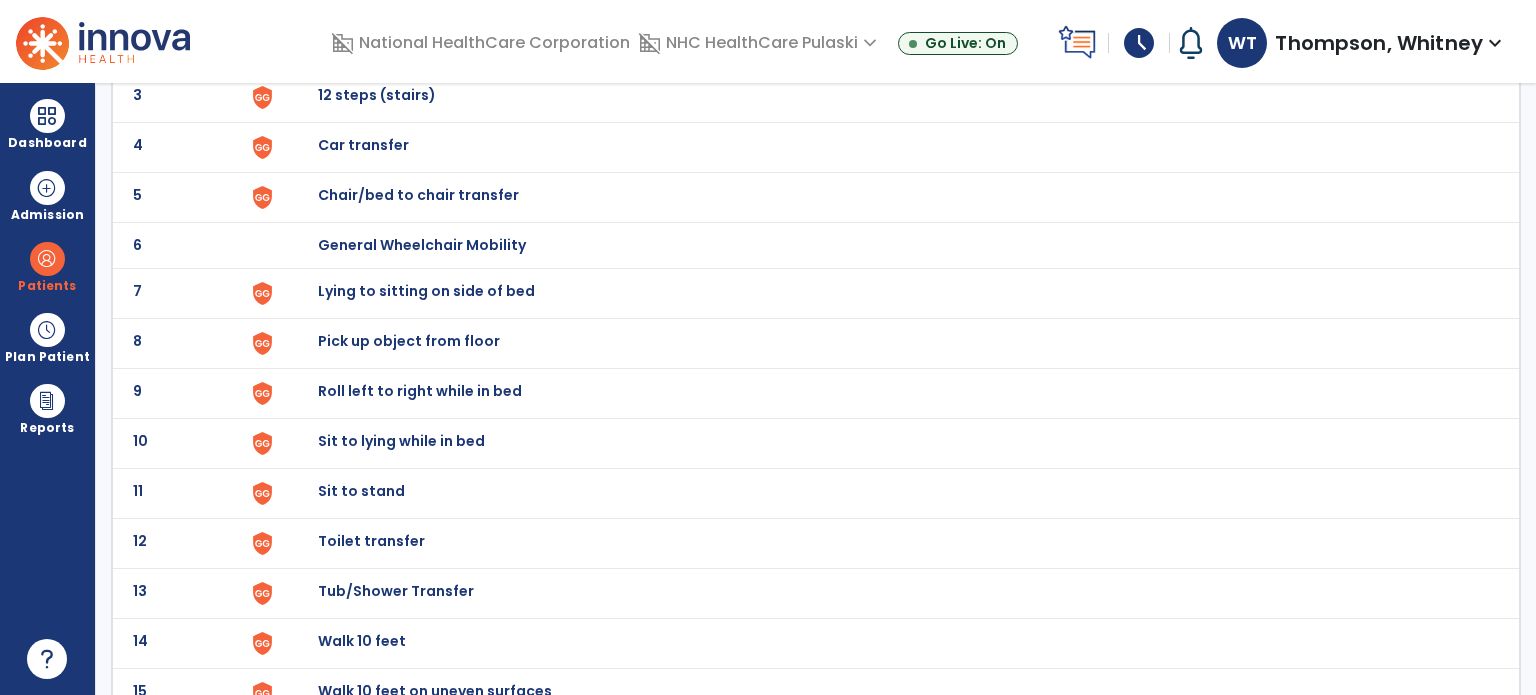 scroll, scrollTop: 300, scrollLeft: 0, axis: vertical 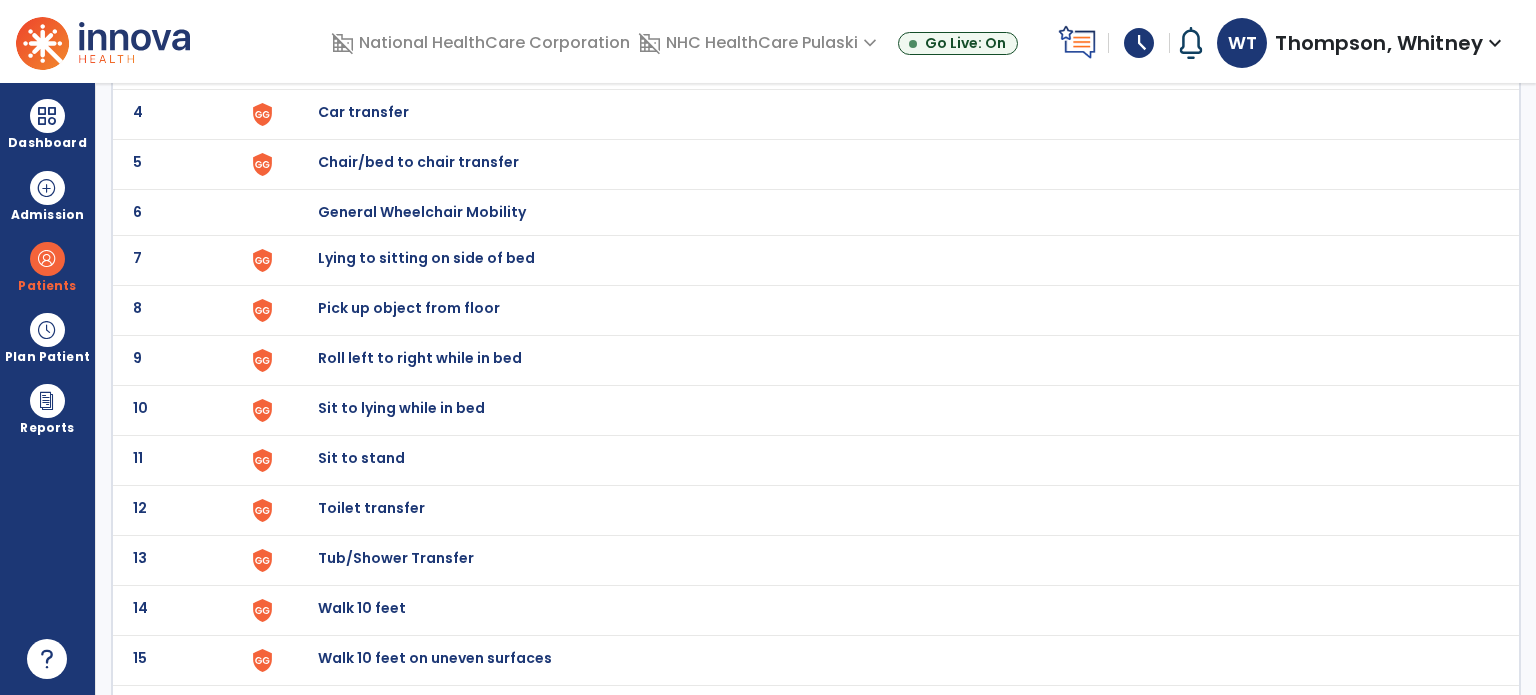 click on "Chair/bed to chair transfer" at bounding box center [364, -38] 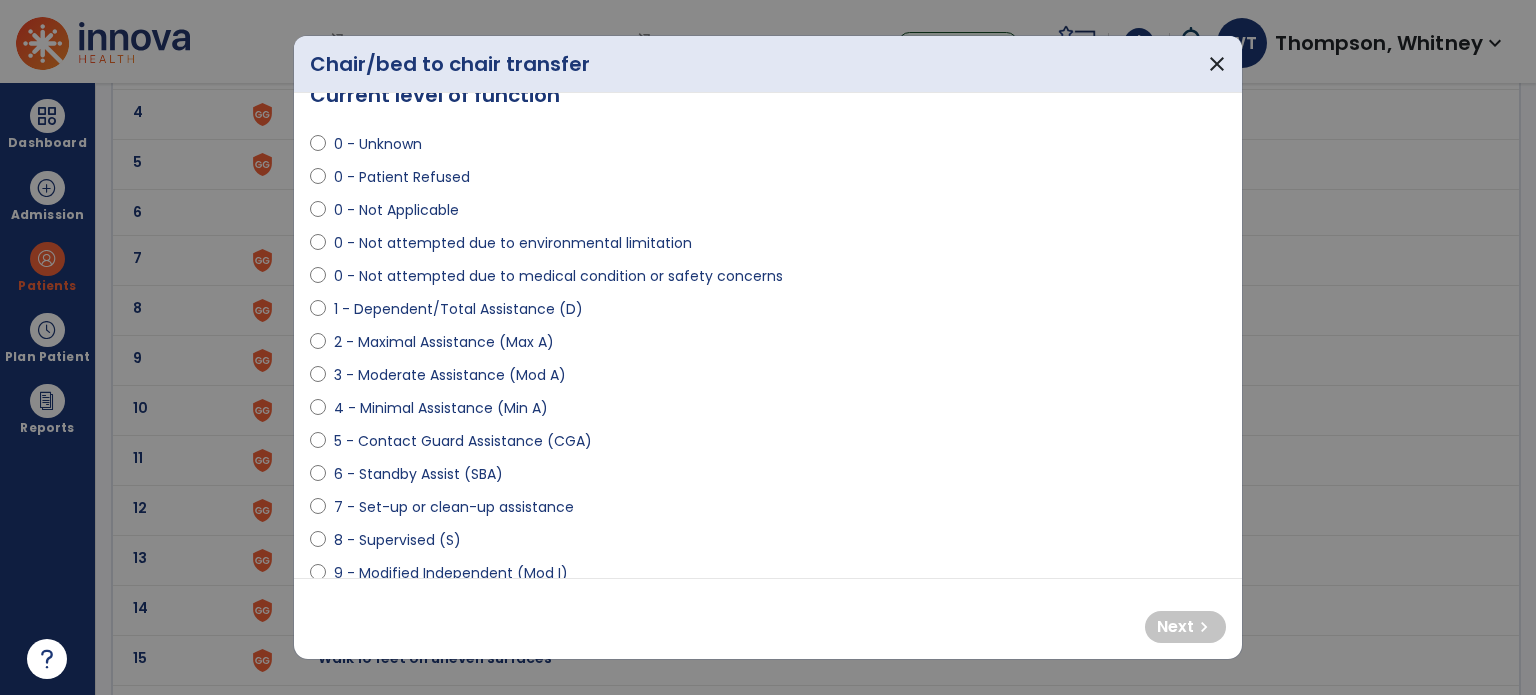 scroll, scrollTop: 100, scrollLeft: 0, axis: vertical 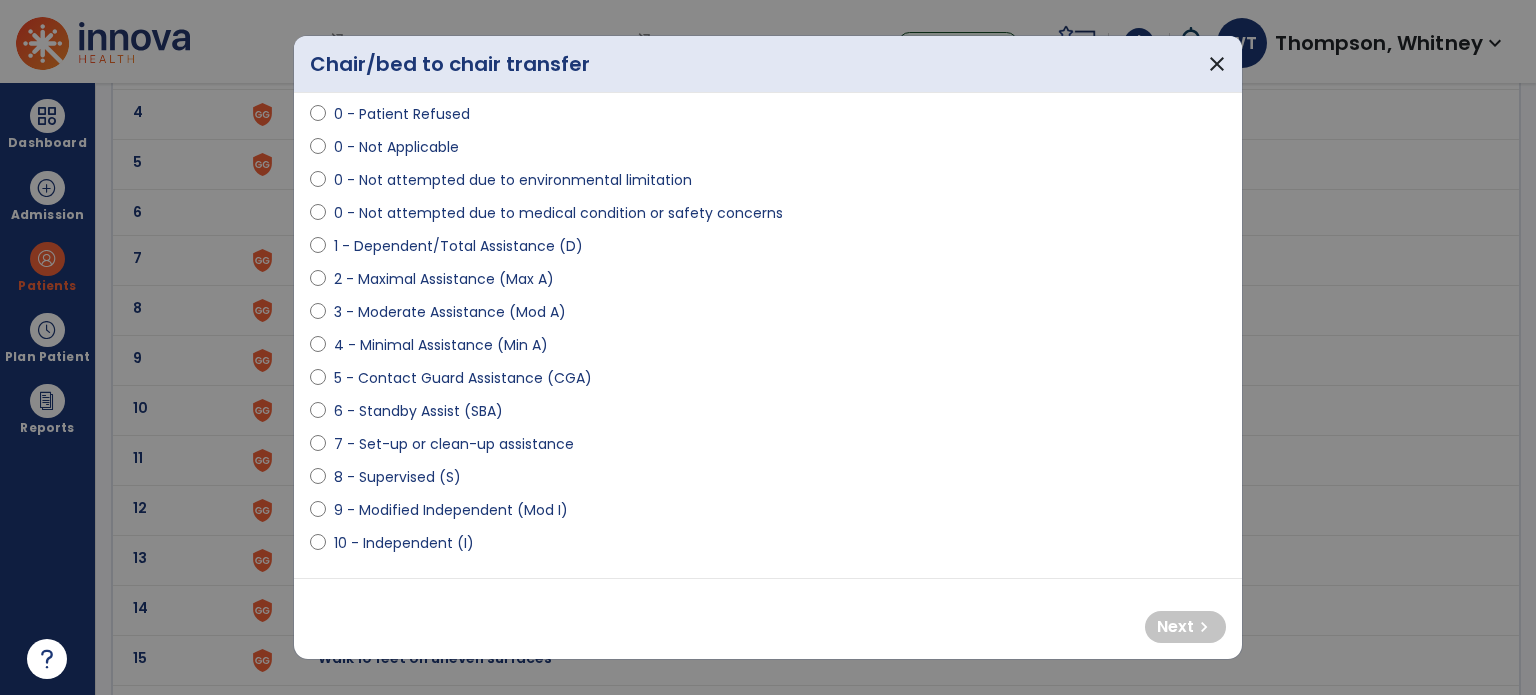 select on "**********" 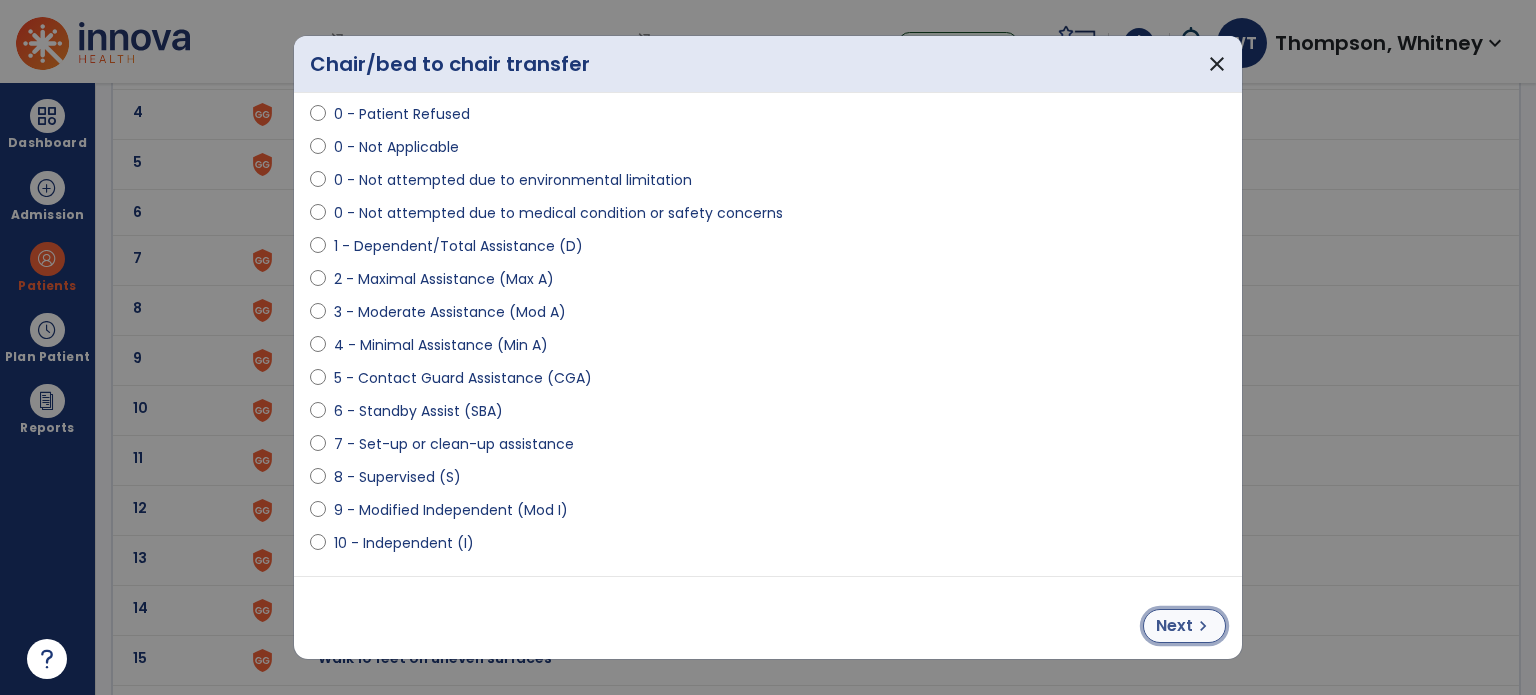 click on "Next" at bounding box center (1174, 626) 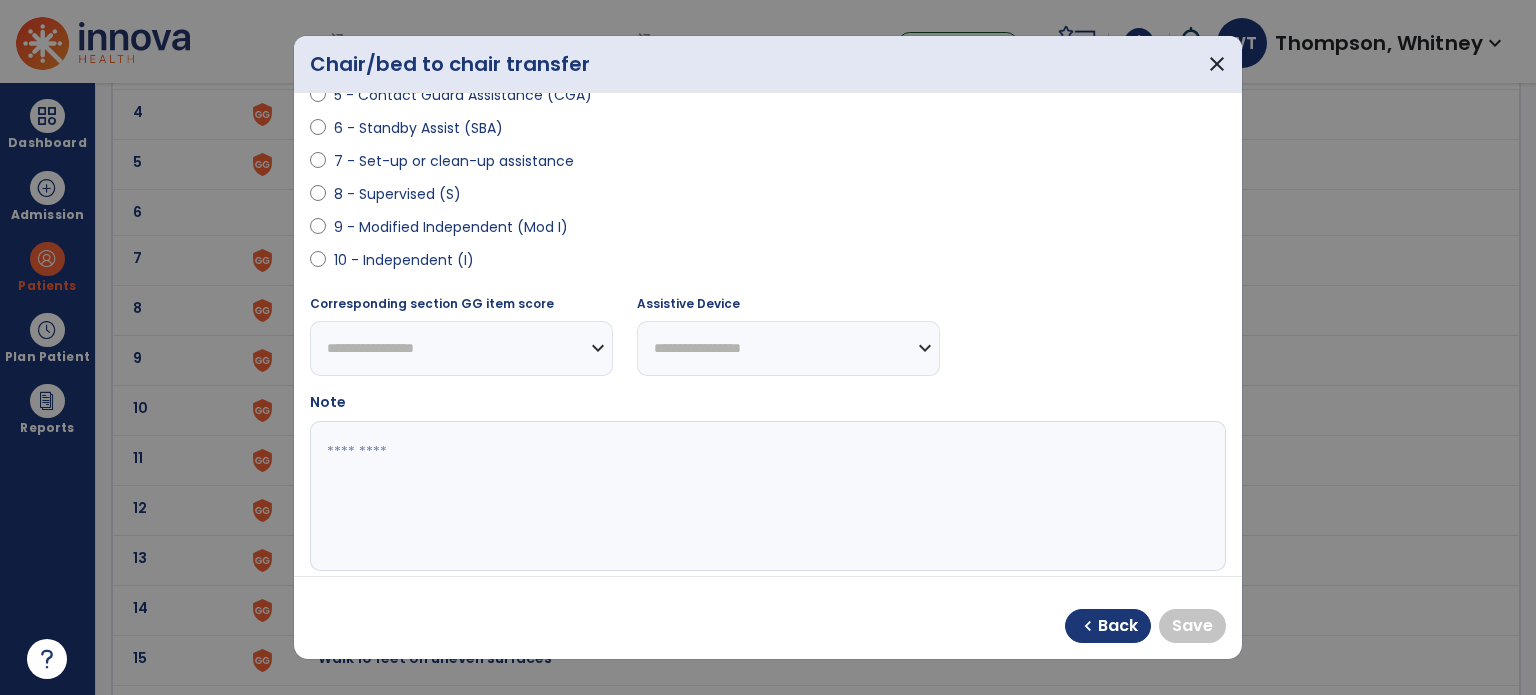 scroll, scrollTop: 400, scrollLeft: 0, axis: vertical 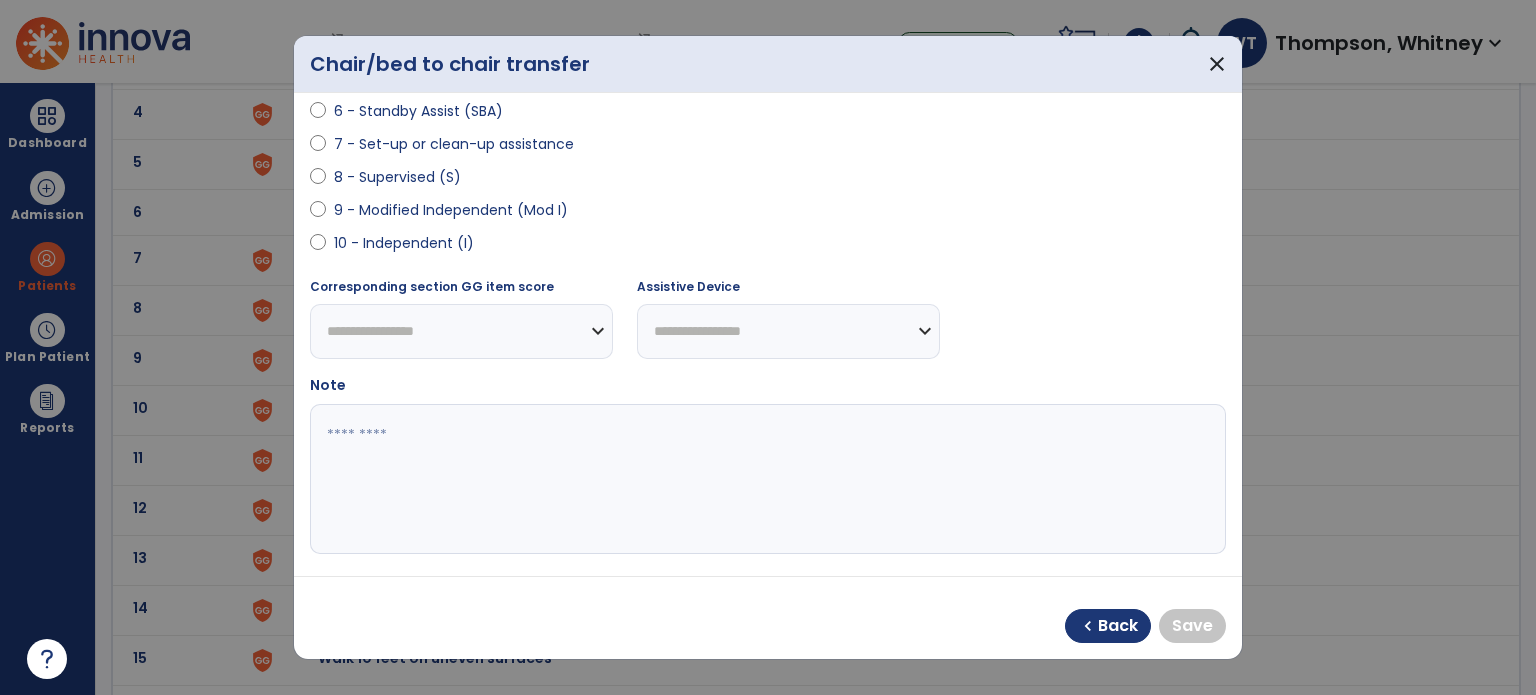 select on "**********" 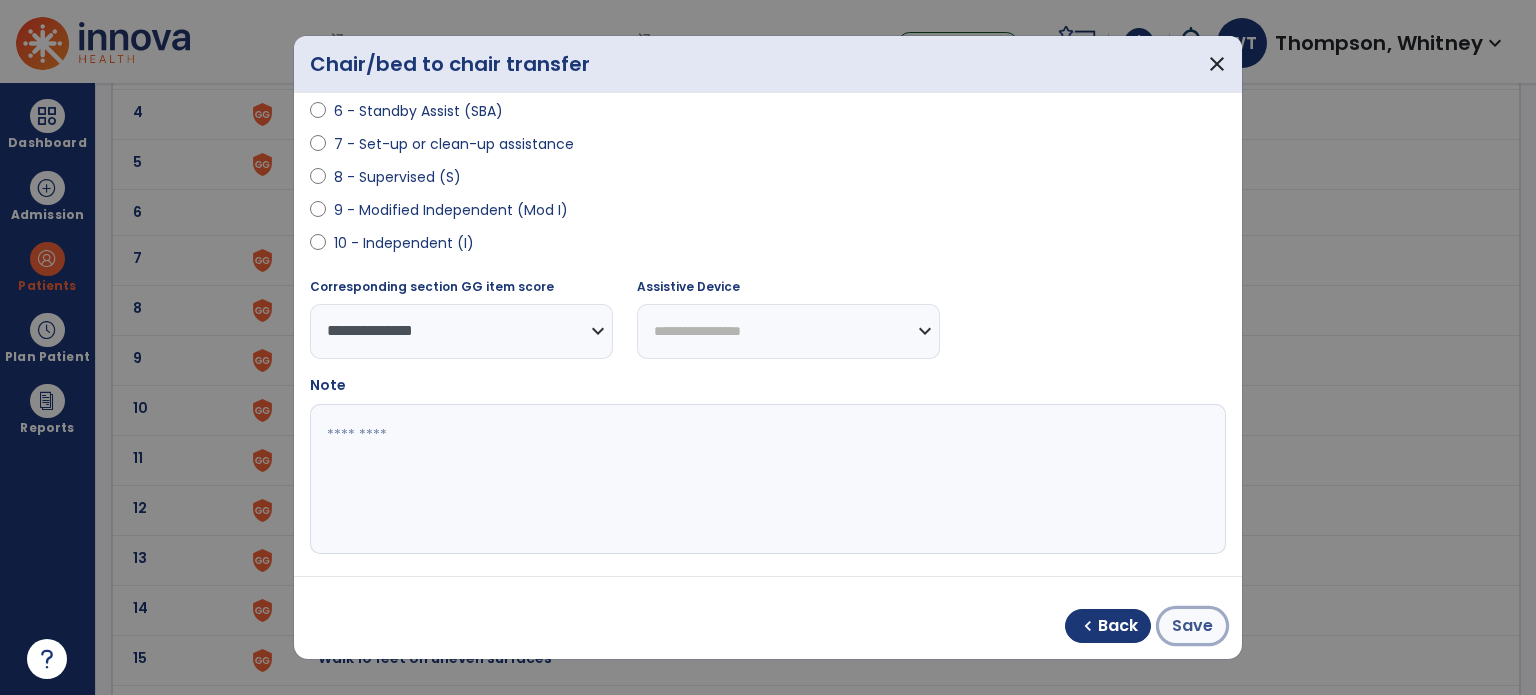 click on "Save" at bounding box center [1192, 626] 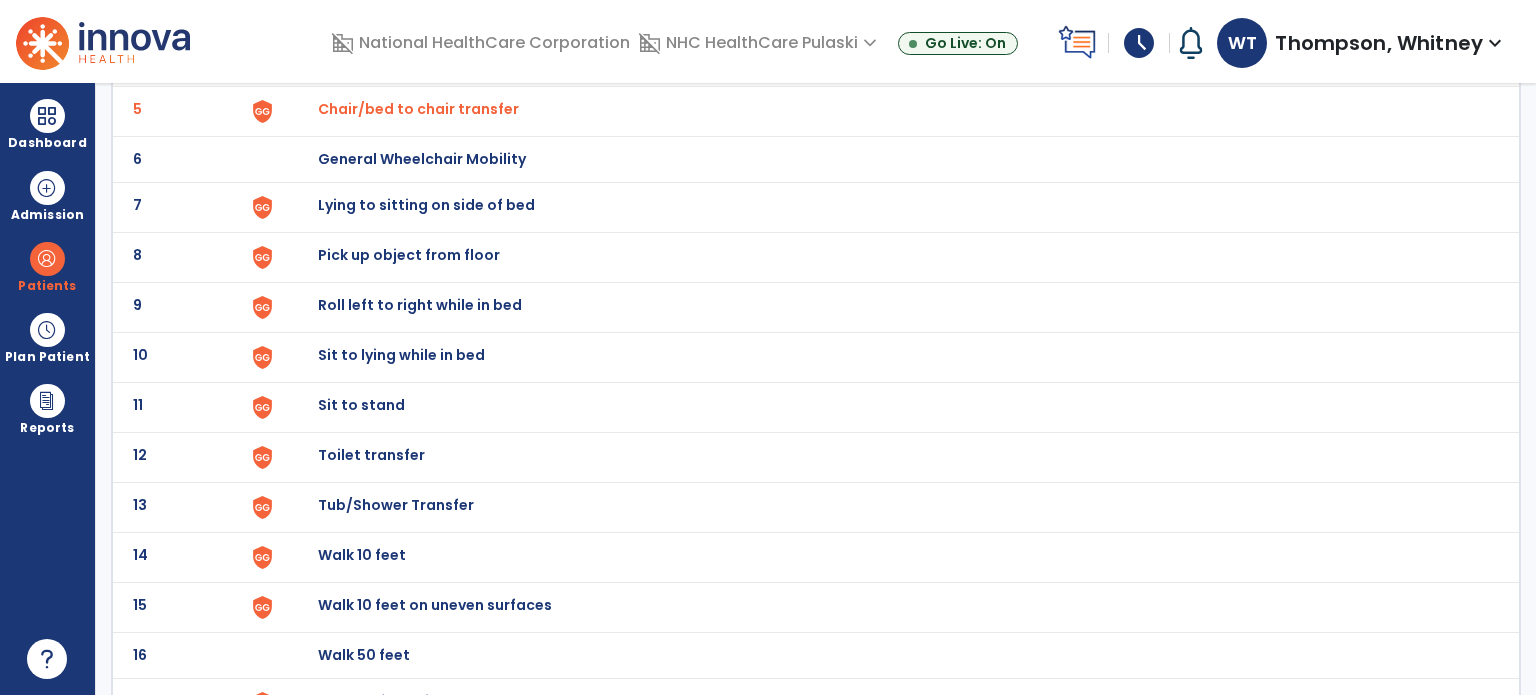 scroll, scrollTop: 400, scrollLeft: 0, axis: vertical 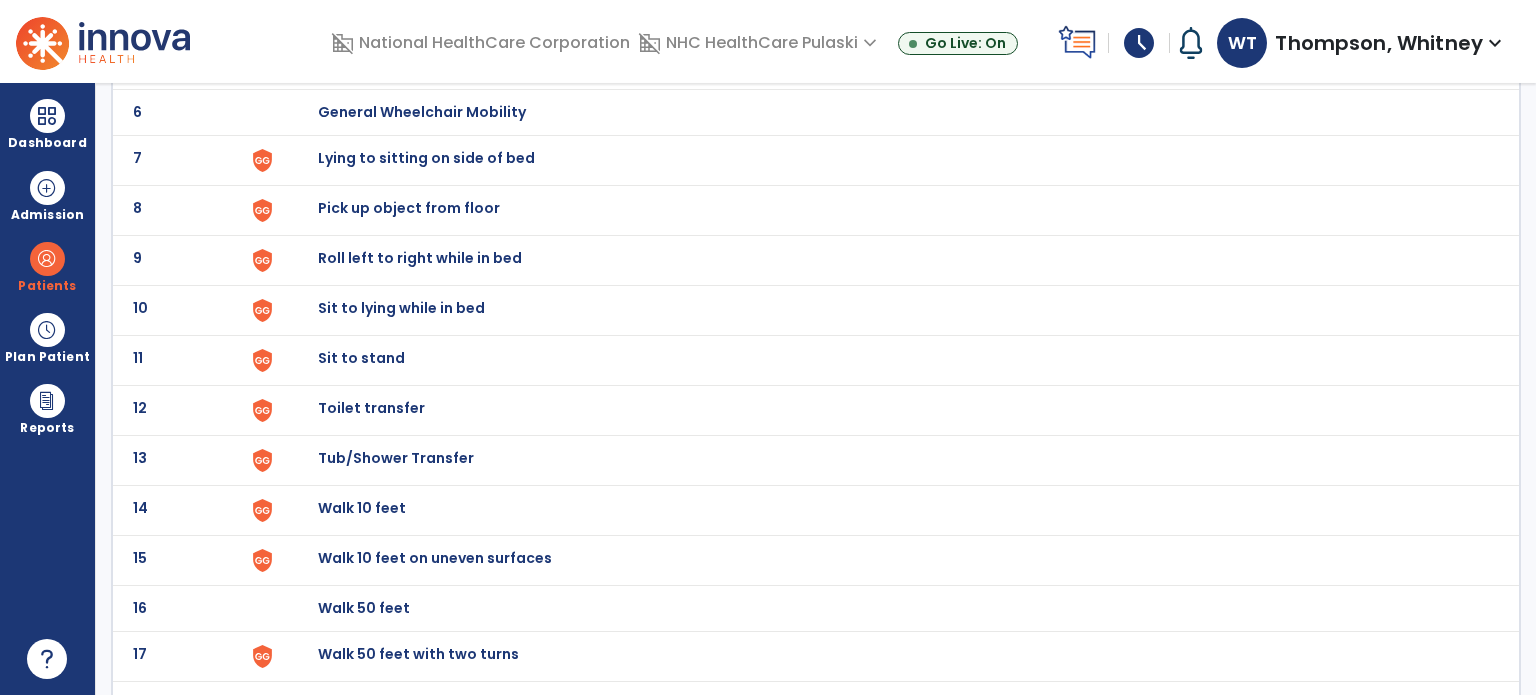 click on "Pick up object from floor" at bounding box center (364, -138) 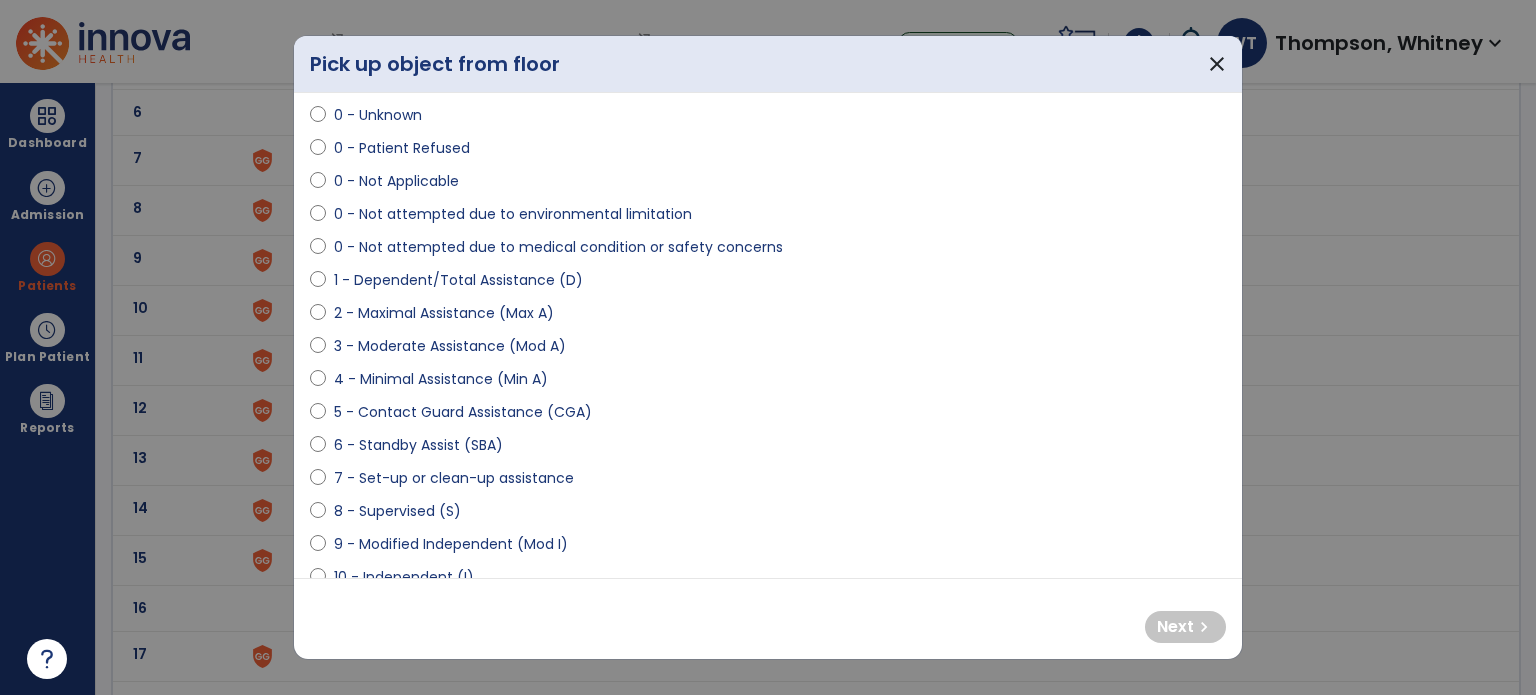 scroll, scrollTop: 100, scrollLeft: 0, axis: vertical 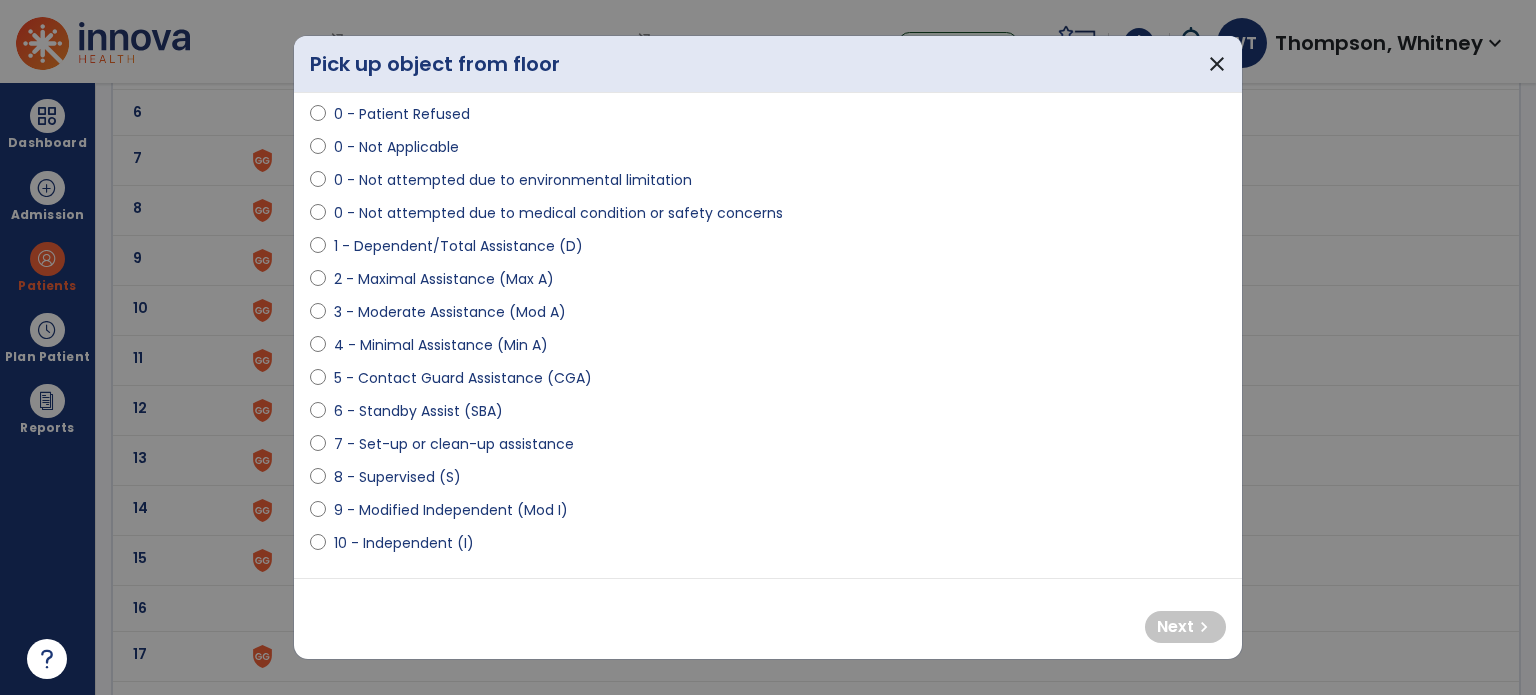 select on "**********" 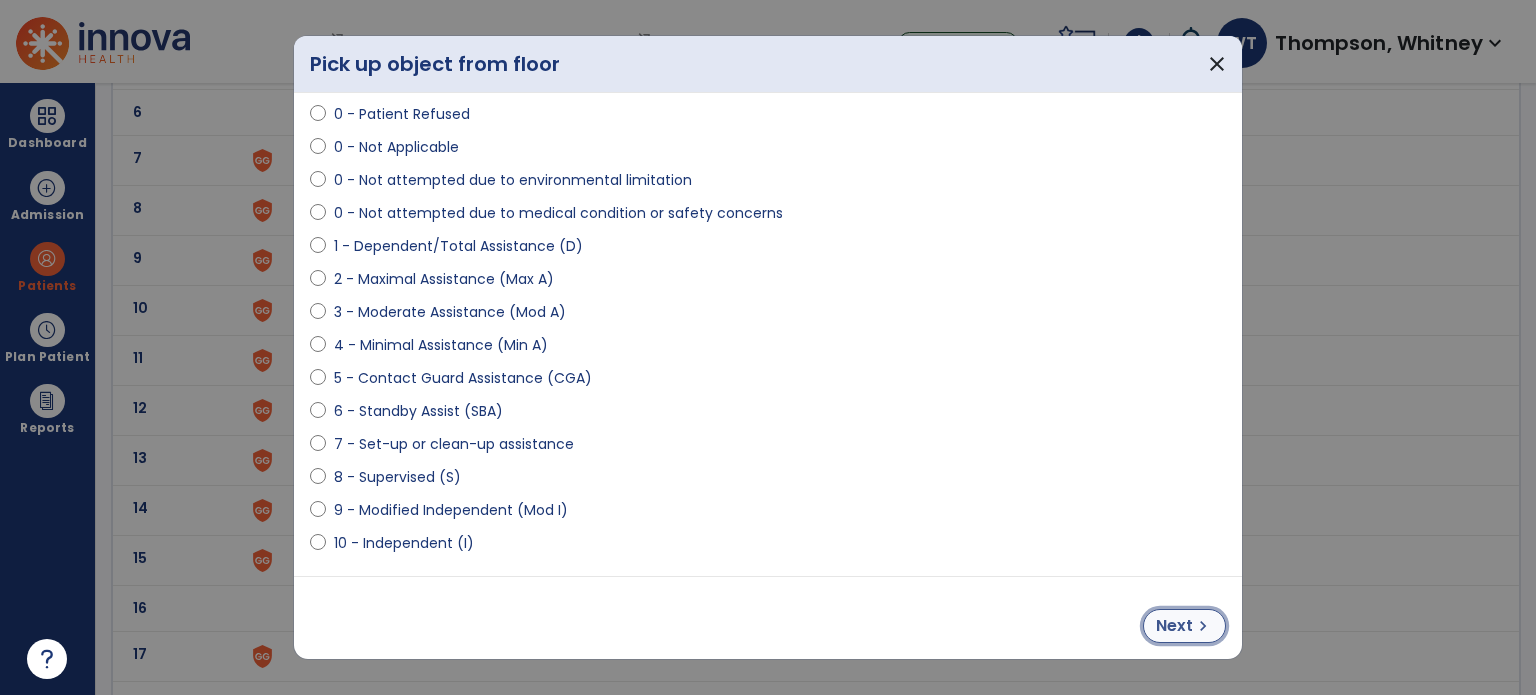 click on "Next" at bounding box center [1174, 626] 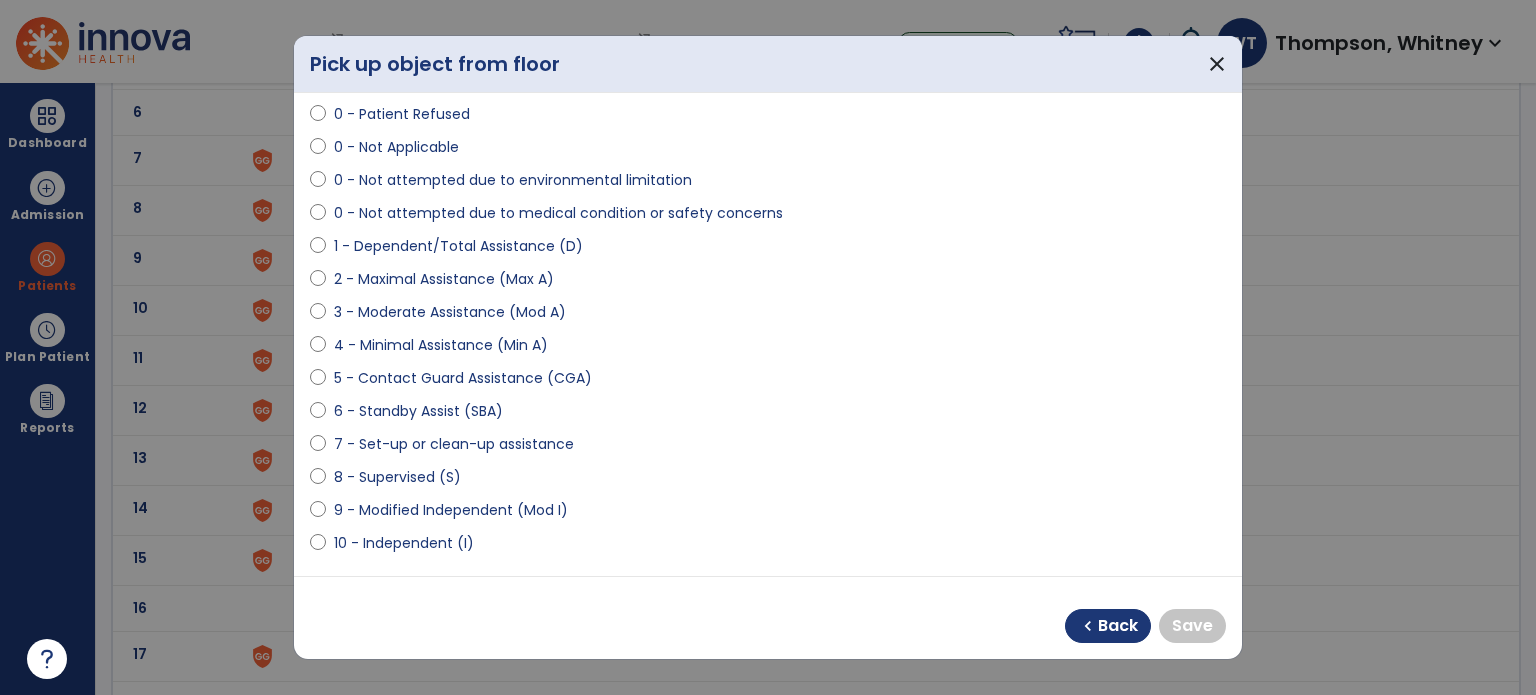 select on "**********" 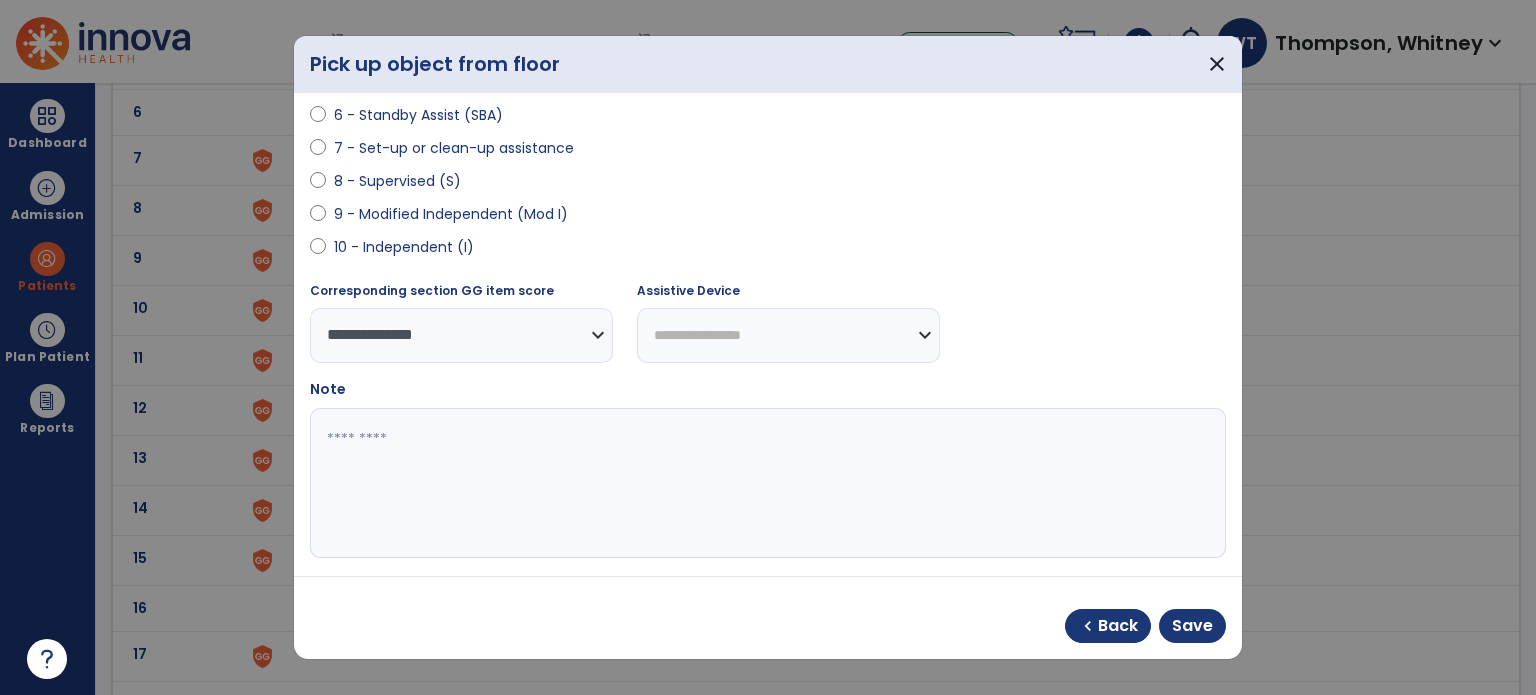 scroll, scrollTop: 400, scrollLeft: 0, axis: vertical 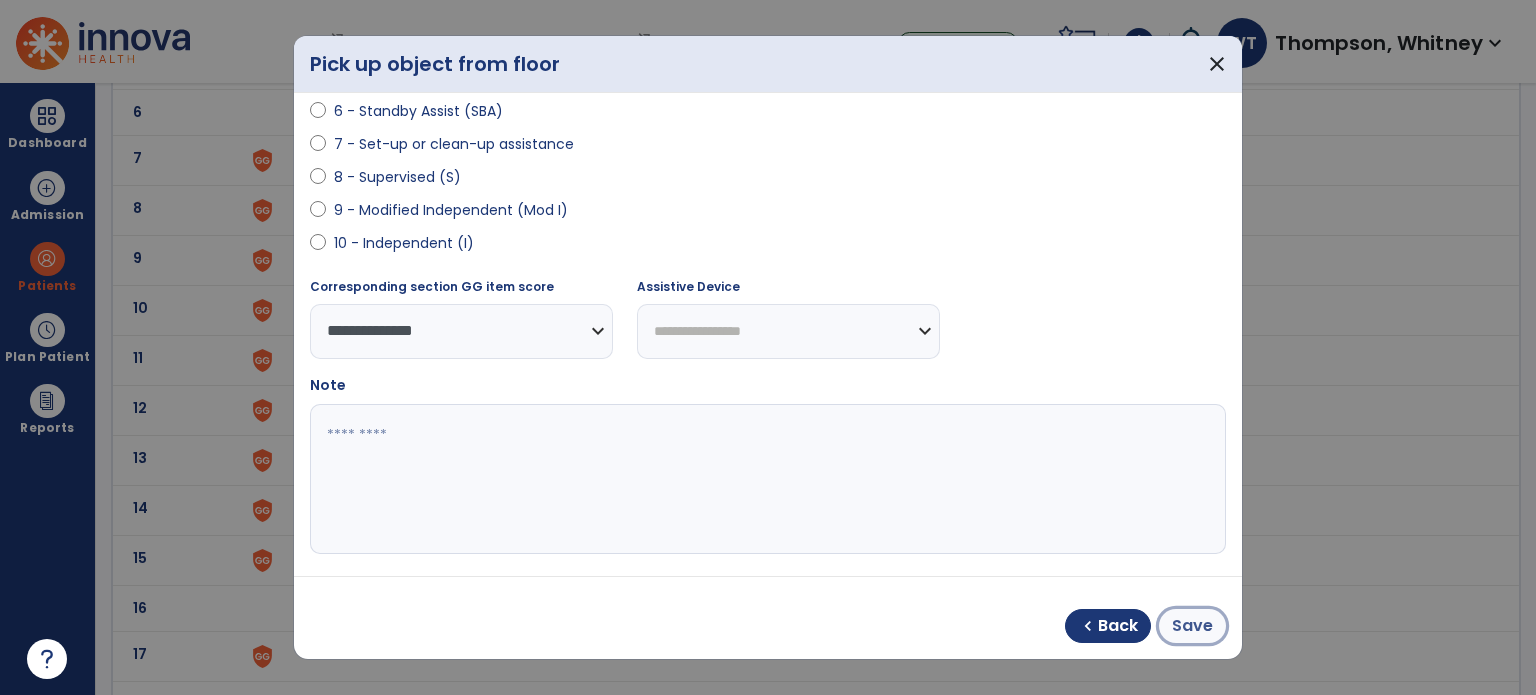 click on "Save" at bounding box center (1192, 626) 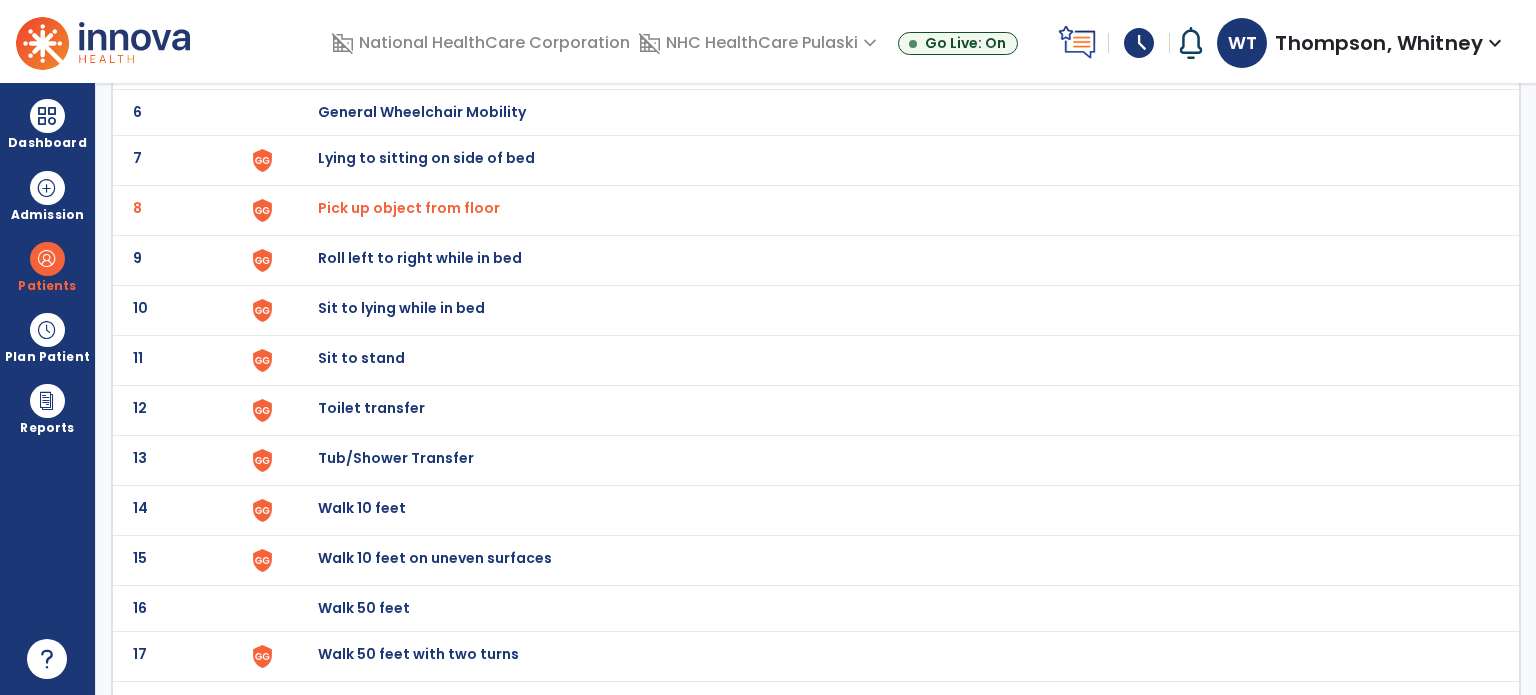 scroll, scrollTop: 500, scrollLeft: 0, axis: vertical 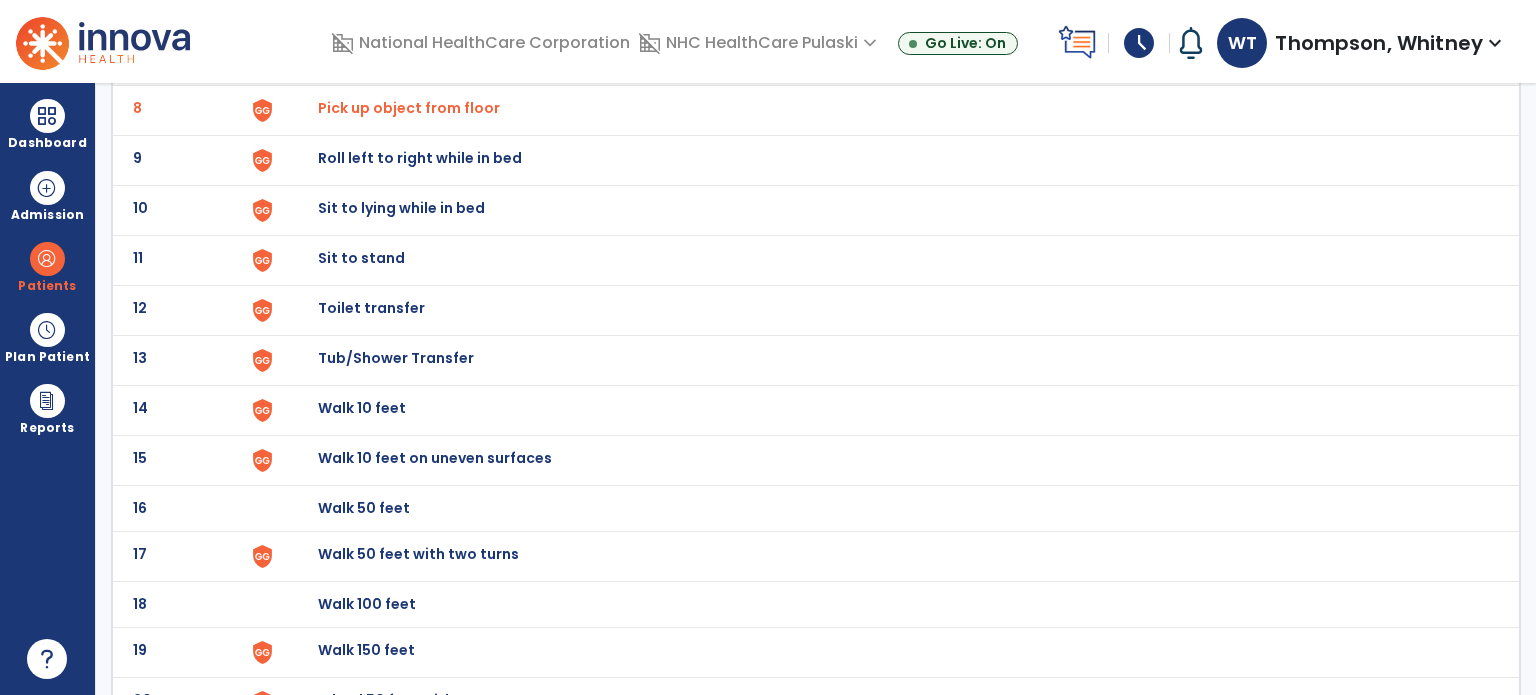 click on "Sit to stand" at bounding box center (364, -238) 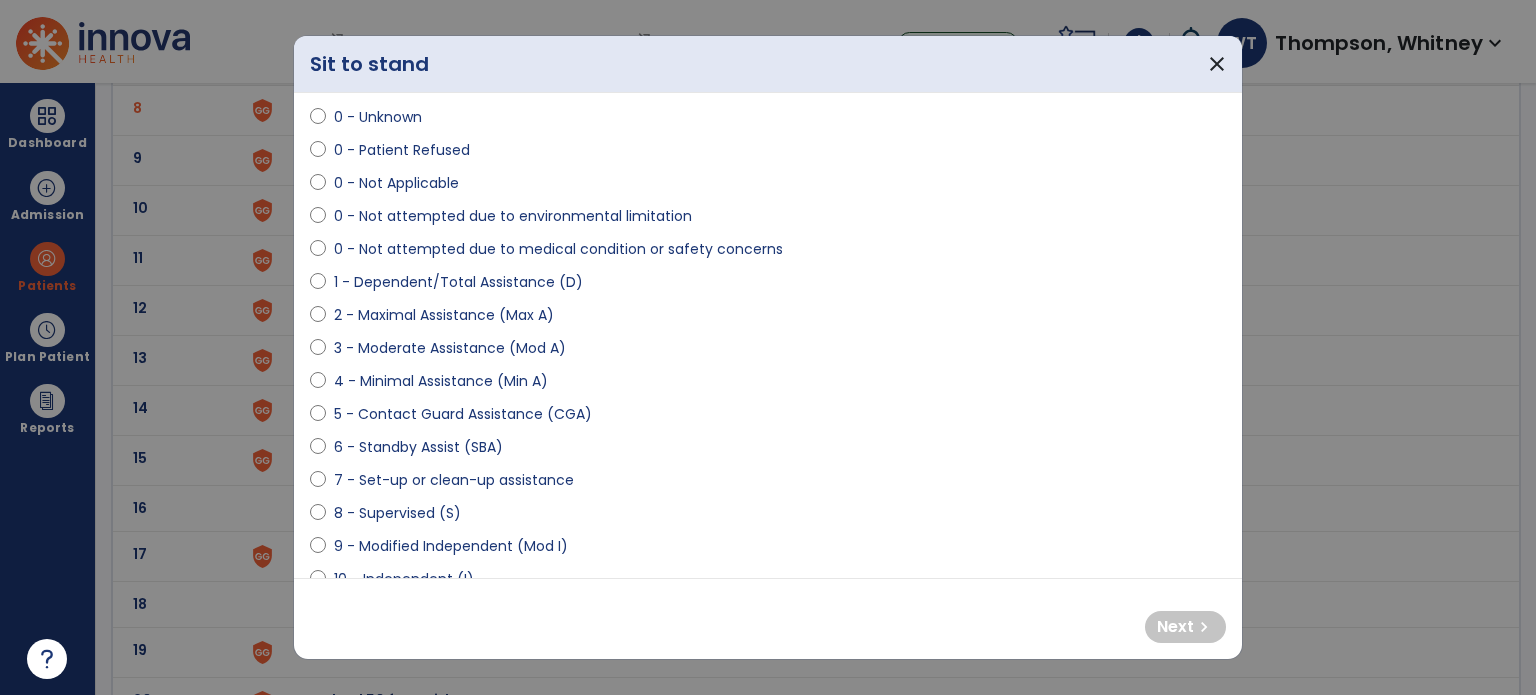 scroll, scrollTop: 100, scrollLeft: 0, axis: vertical 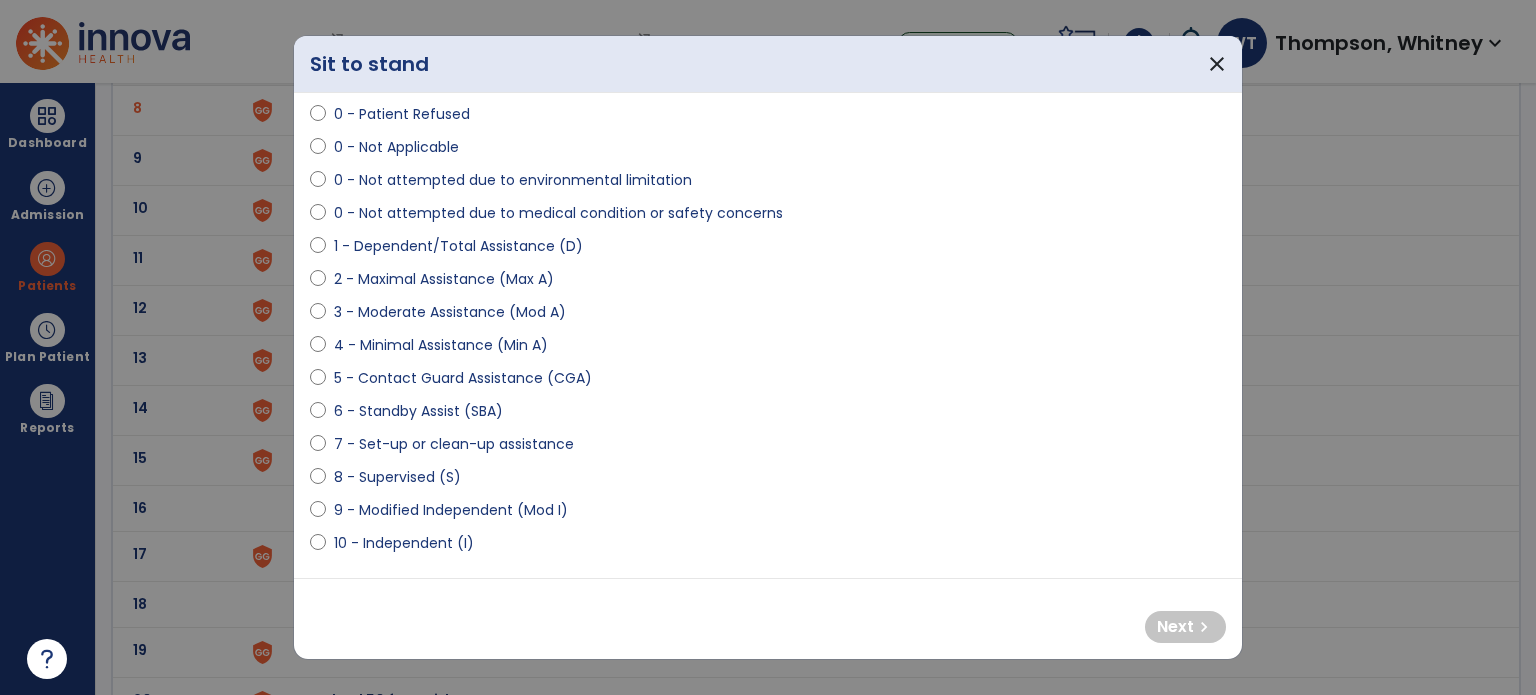 select on "**********" 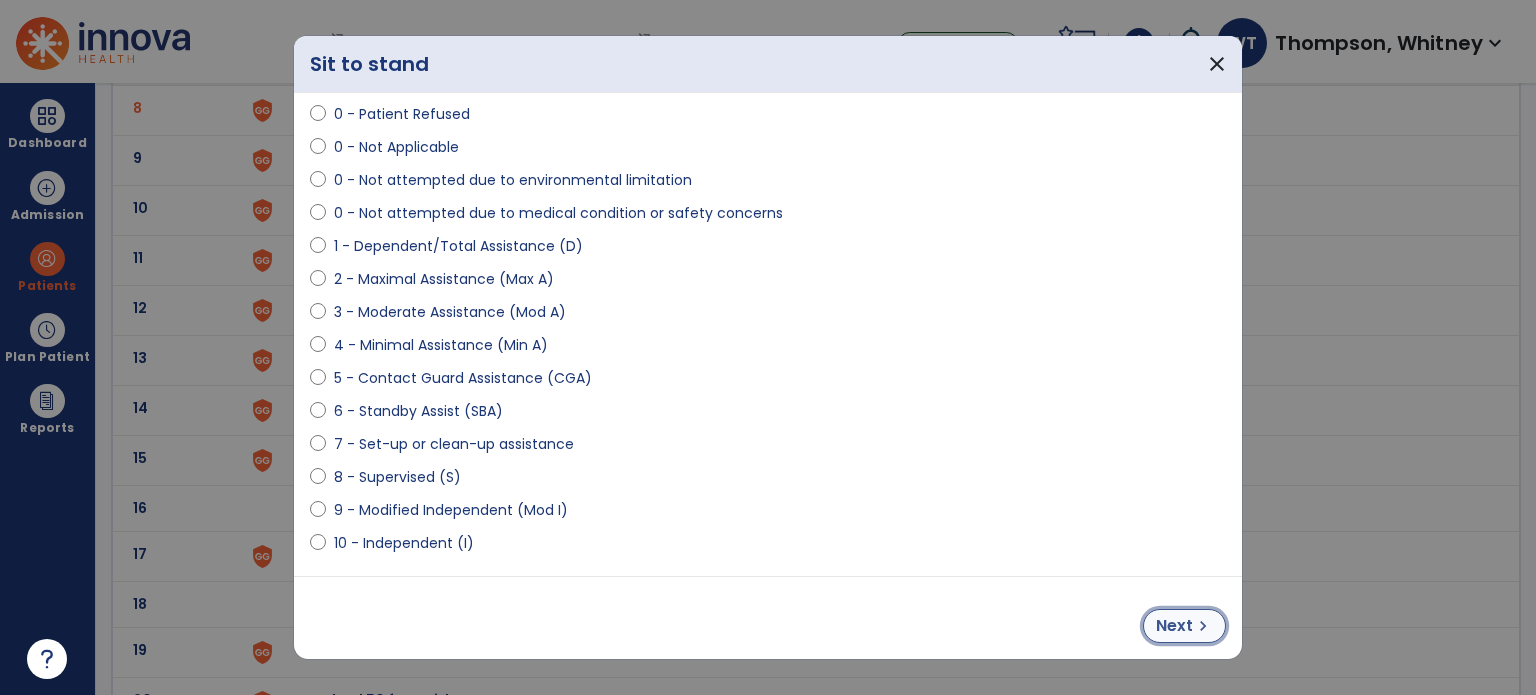 click on "chevron_right" at bounding box center [1203, 626] 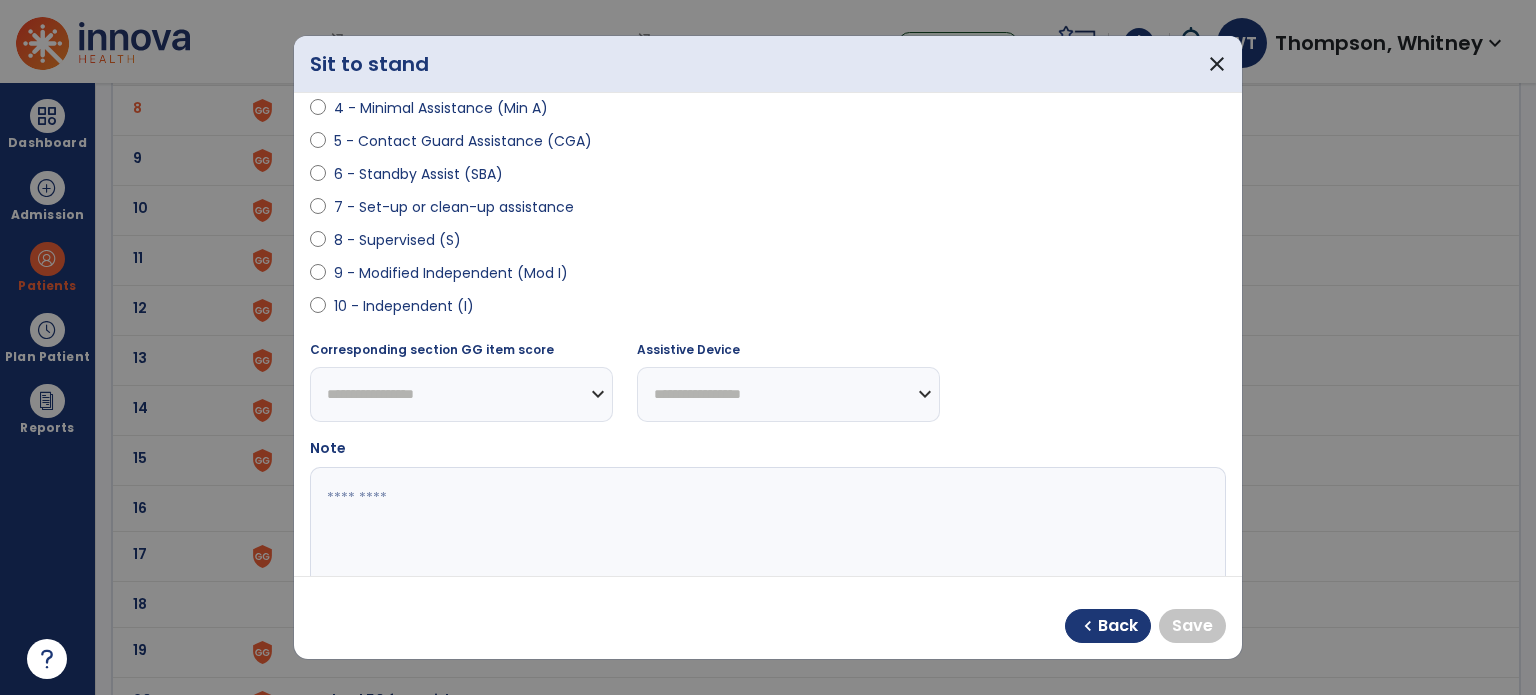 scroll, scrollTop: 408, scrollLeft: 0, axis: vertical 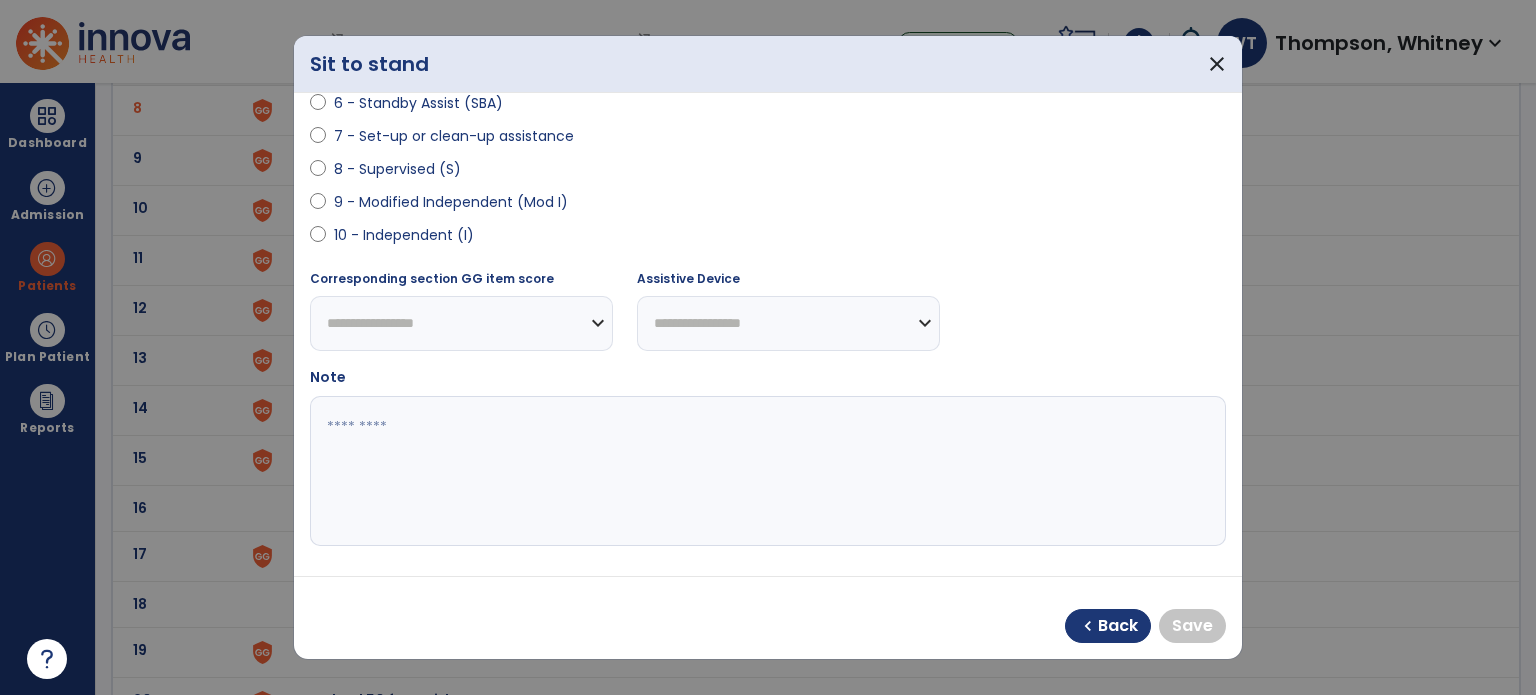 select on "**********" 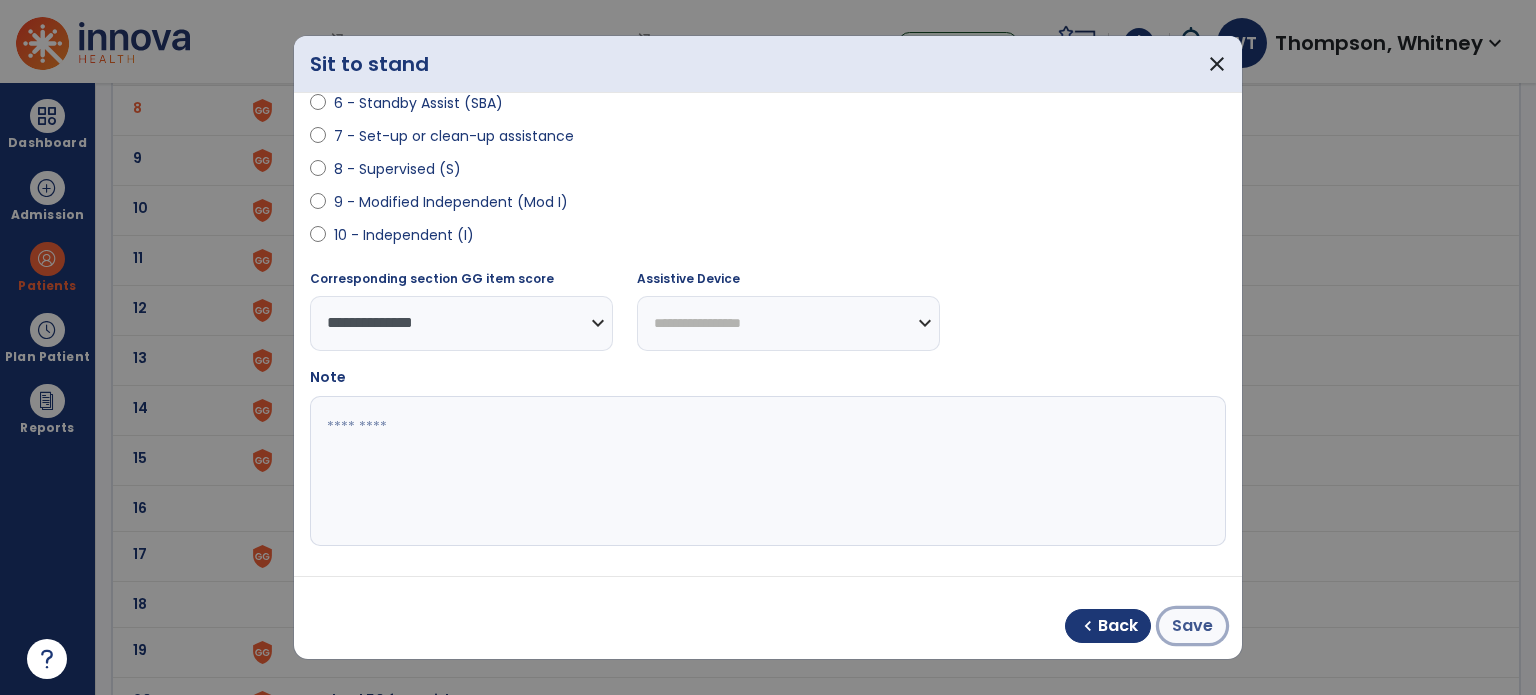 click on "Save" at bounding box center [1192, 626] 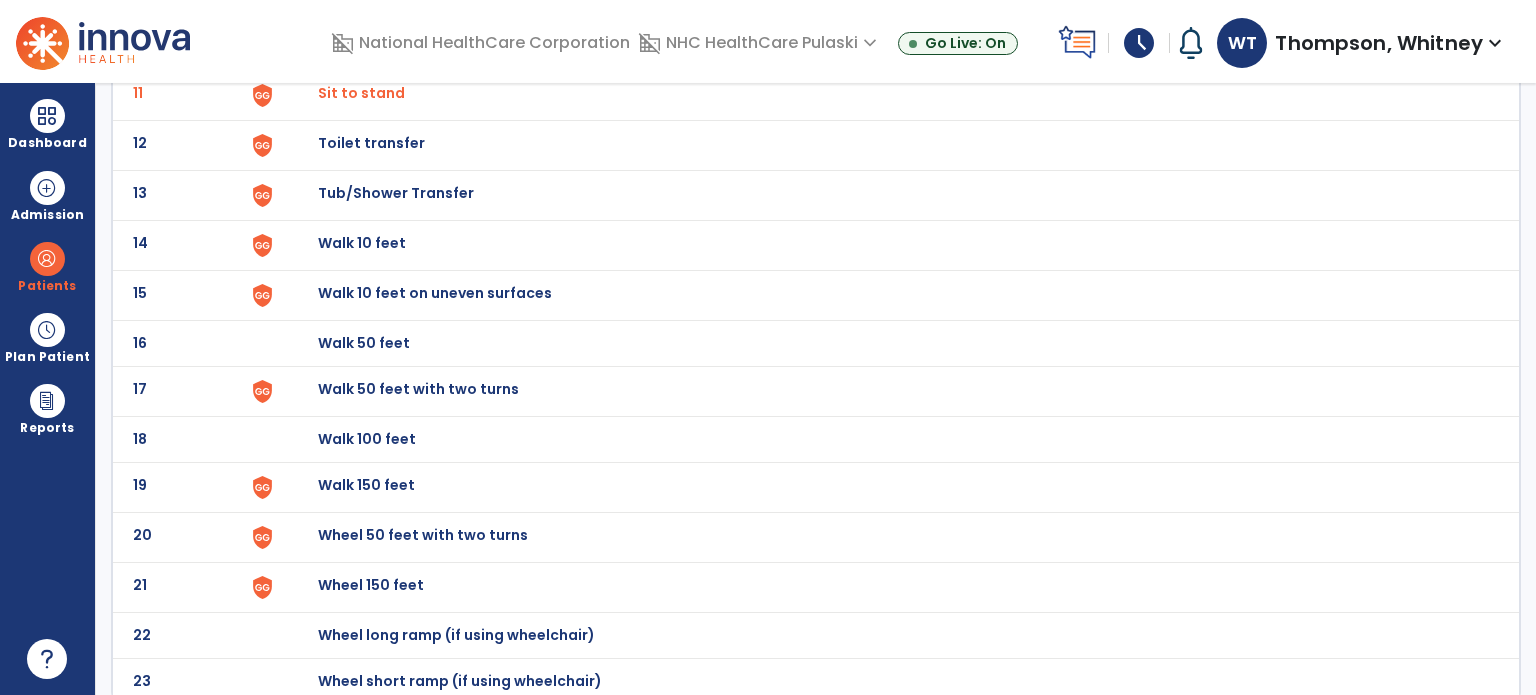 scroll, scrollTop: 670, scrollLeft: 0, axis: vertical 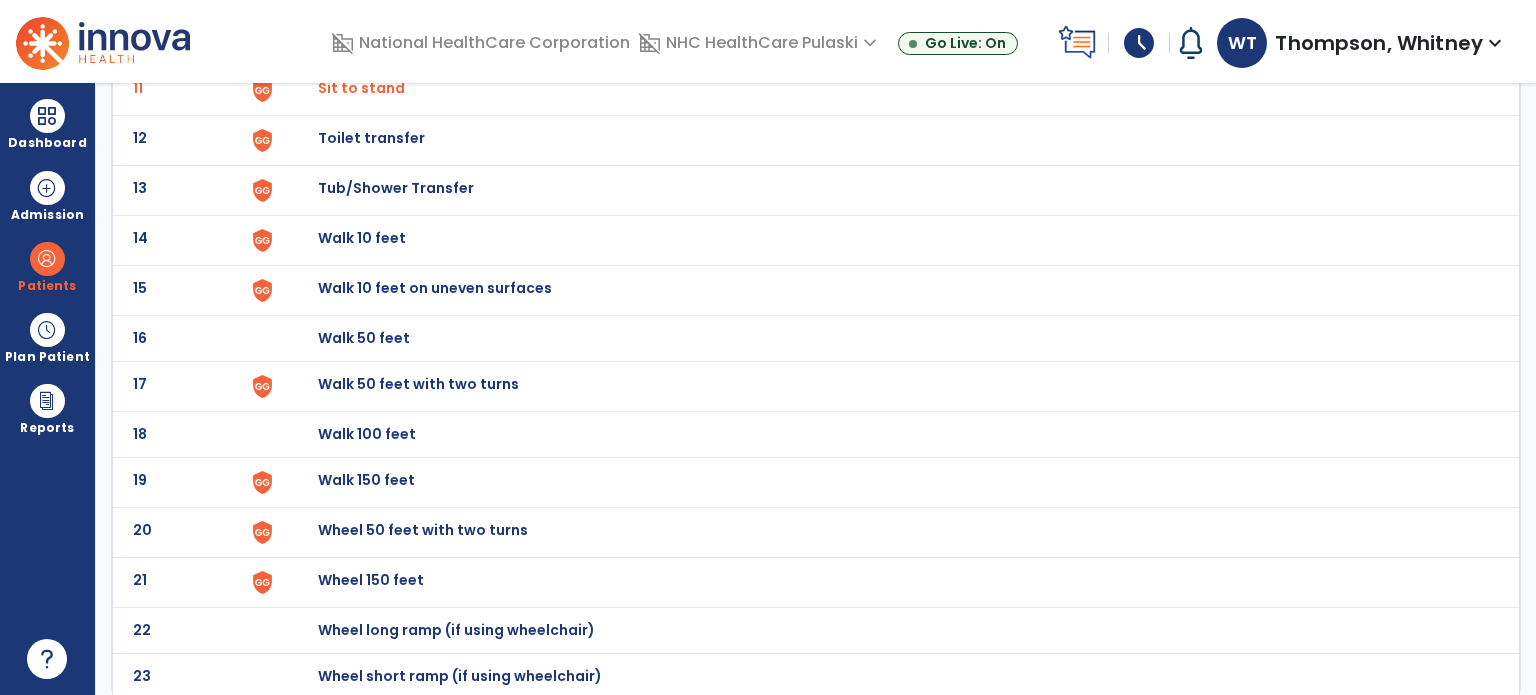 click on "Walk 50 feet with two turns" at bounding box center [364, -408] 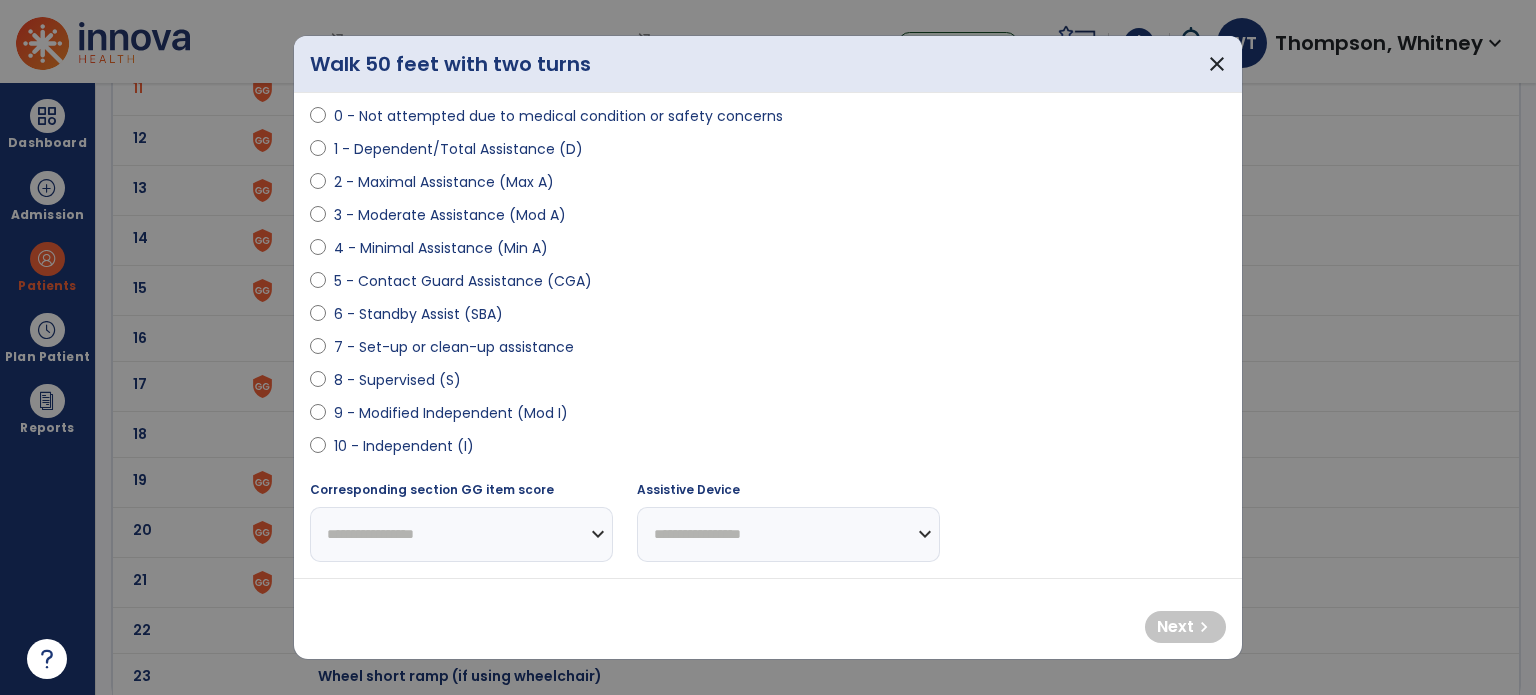 scroll, scrollTop: 200, scrollLeft: 0, axis: vertical 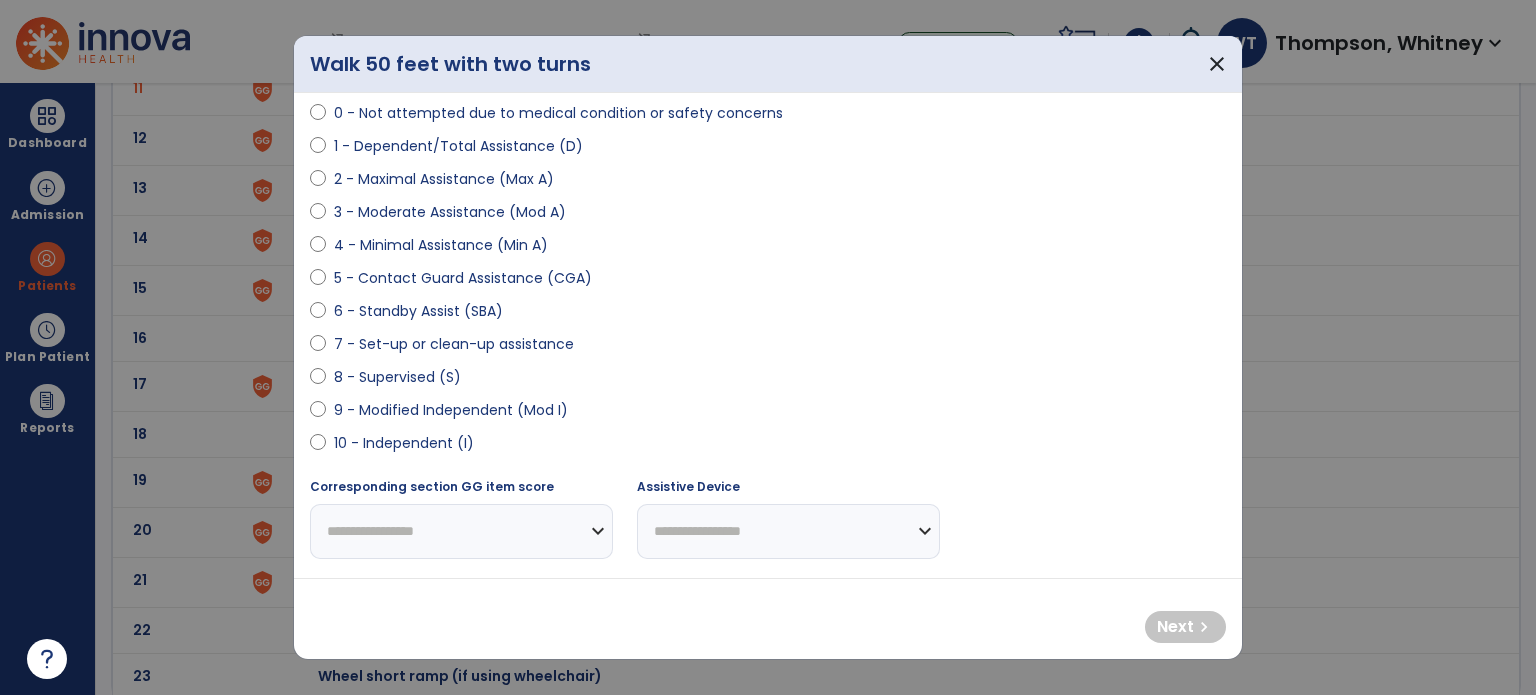 select on "**********" 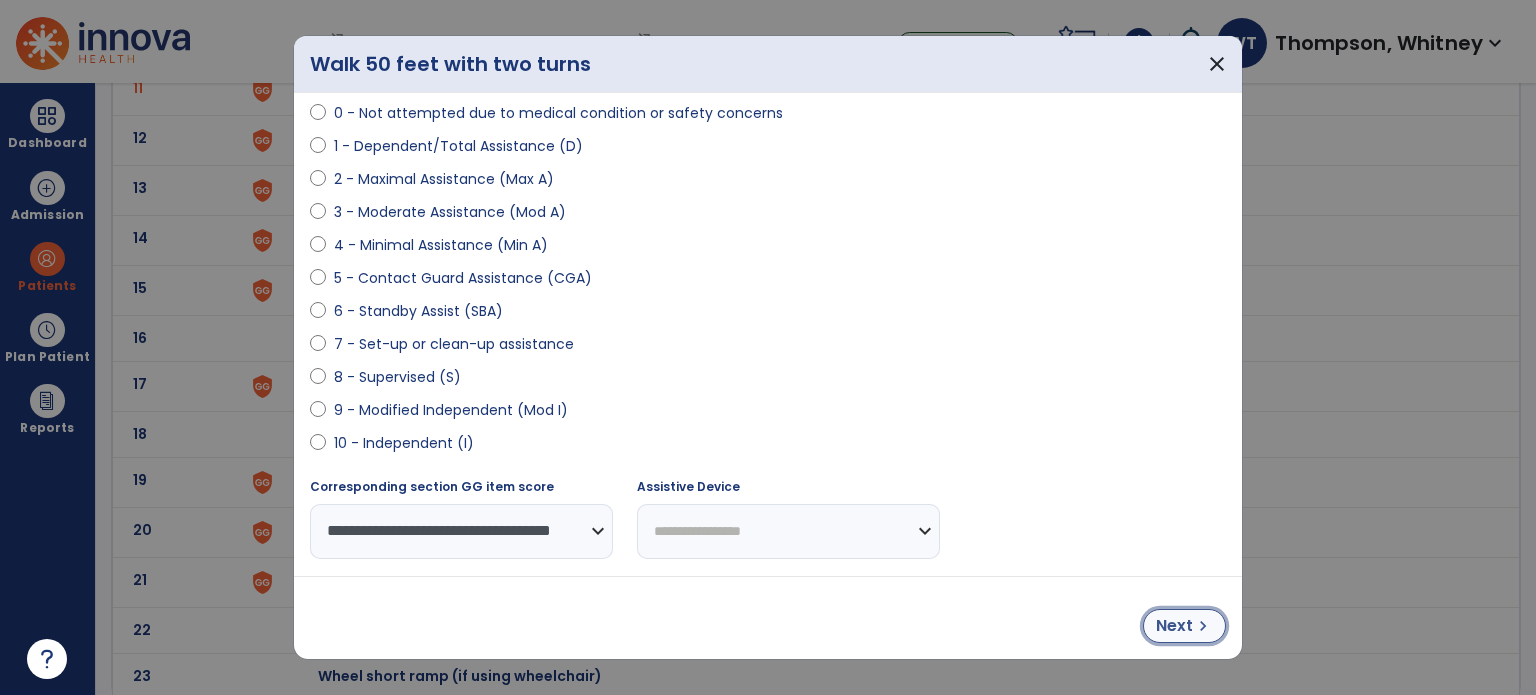 click on "chevron_right" at bounding box center (1203, 626) 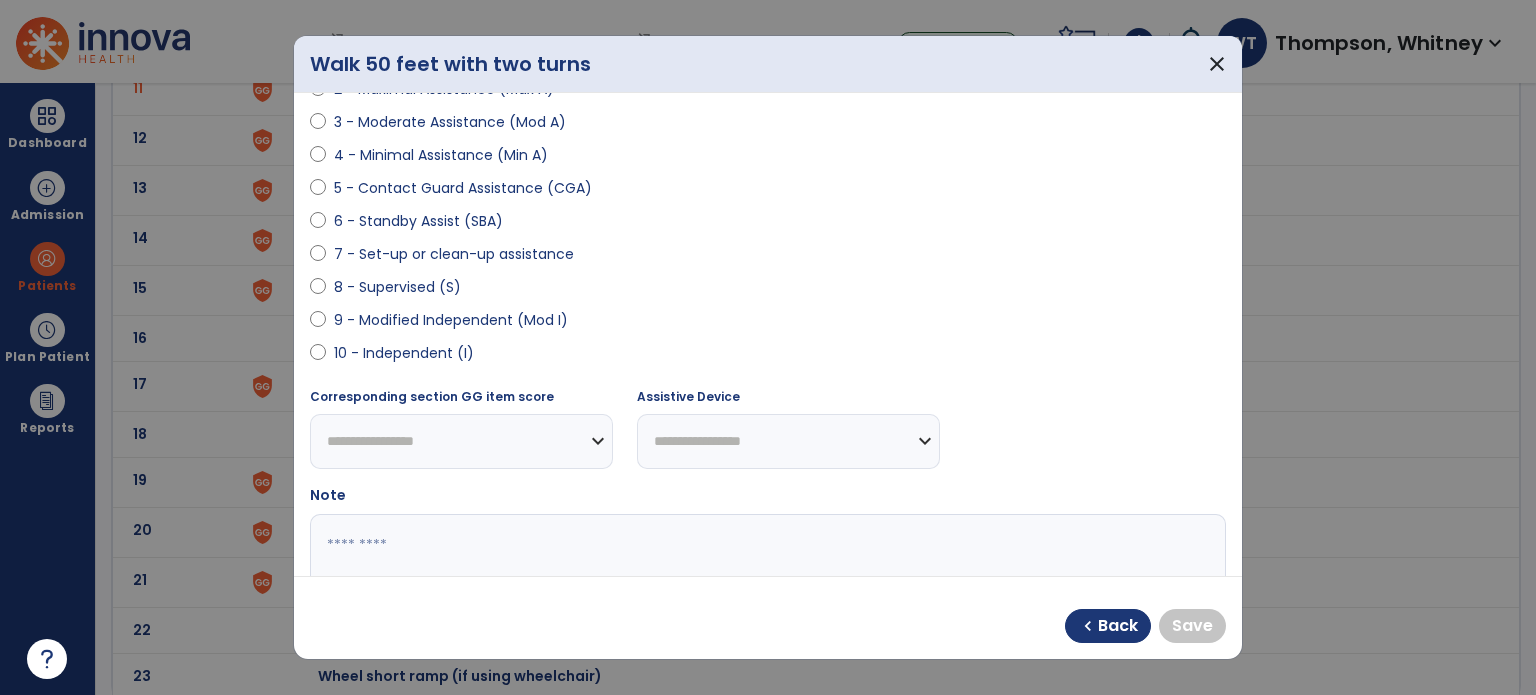 scroll, scrollTop: 400, scrollLeft: 0, axis: vertical 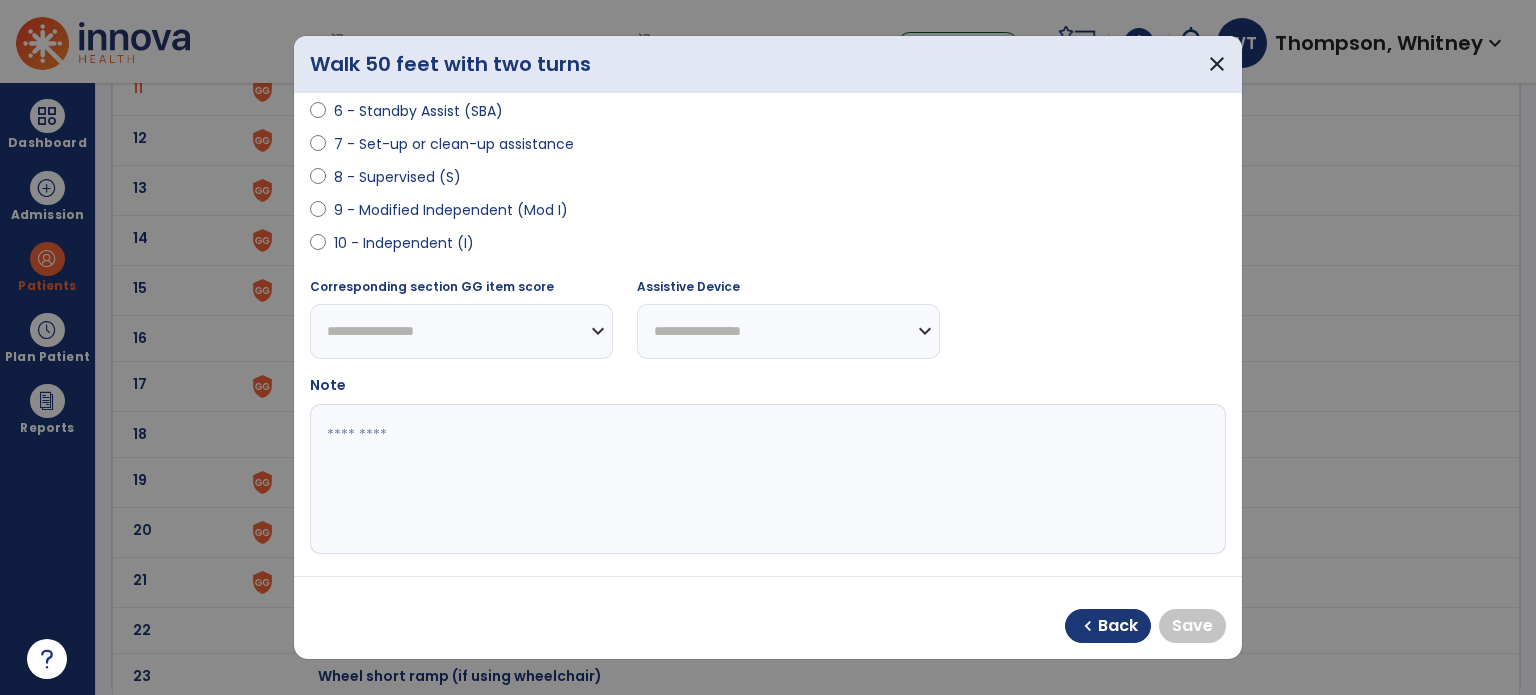 select on "**********" 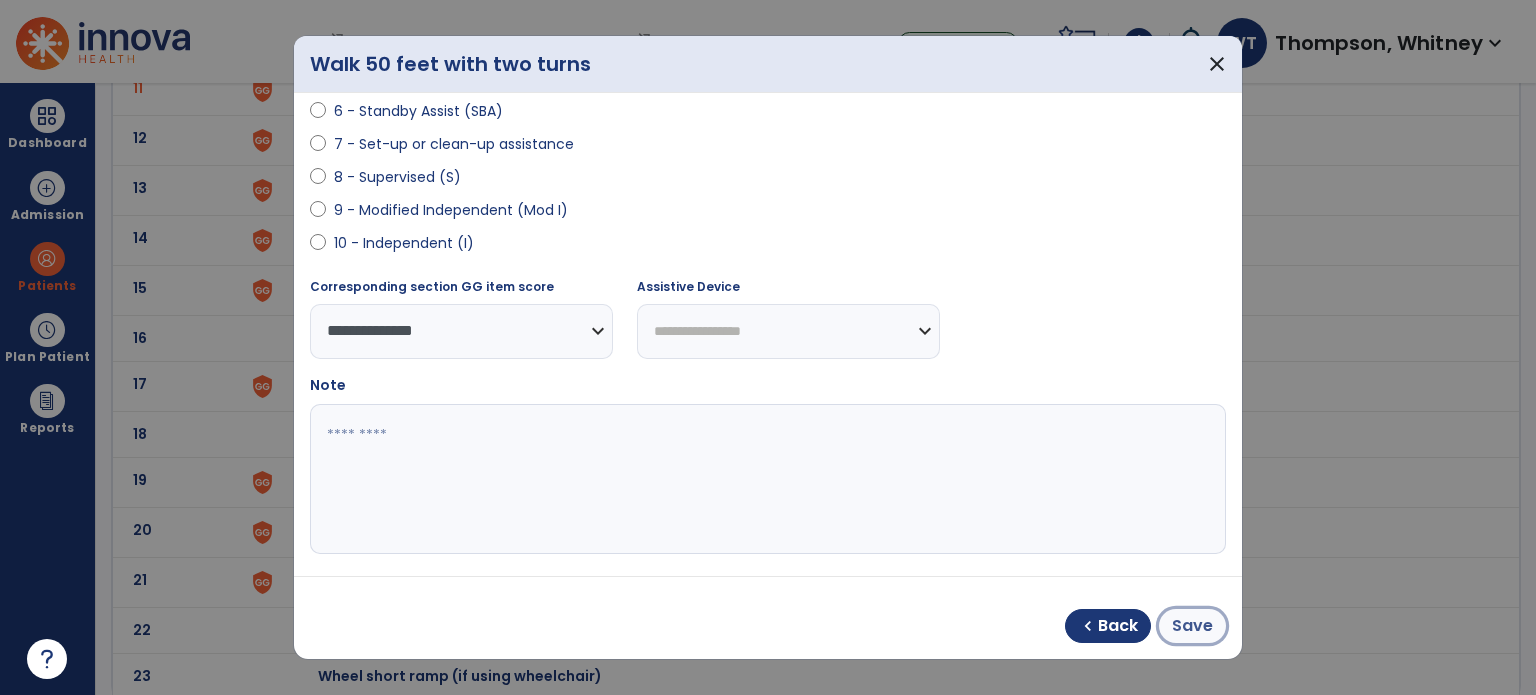 click on "Save" at bounding box center (1192, 626) 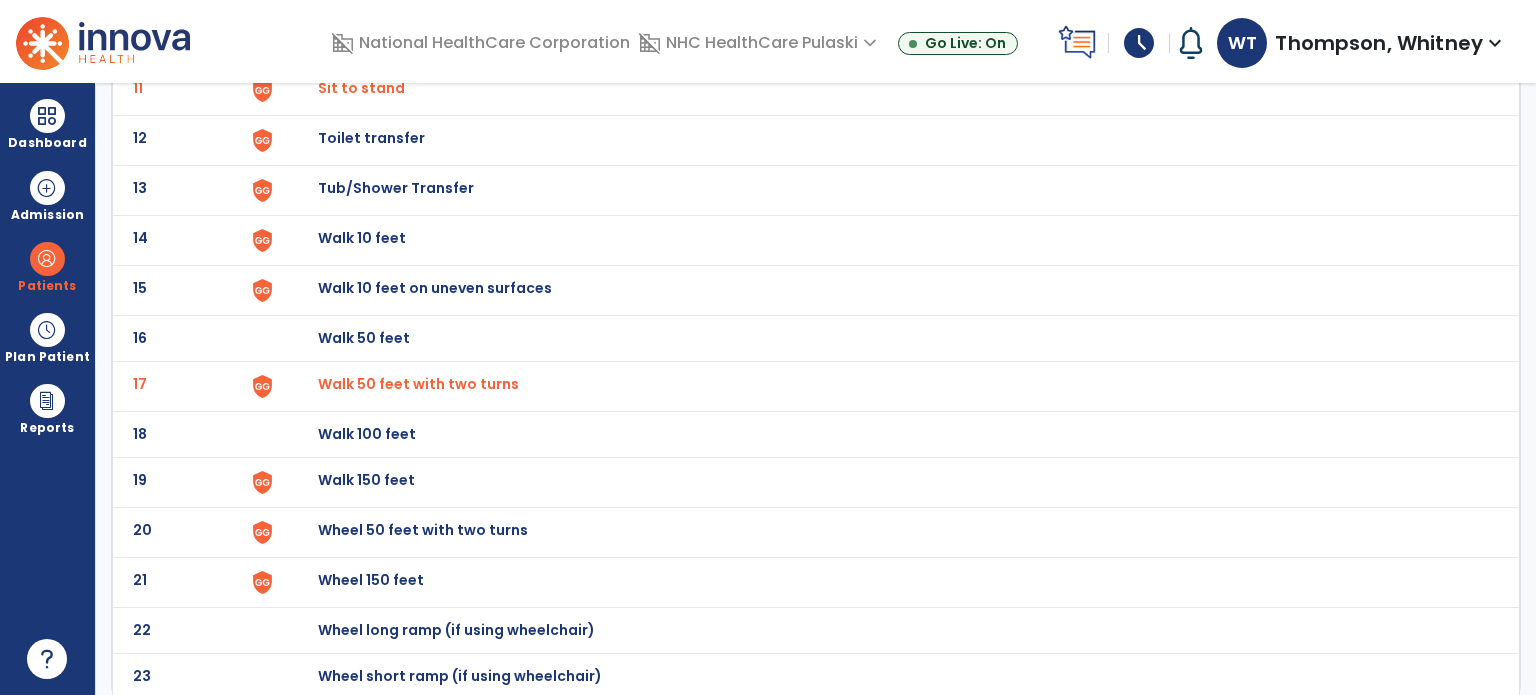 click on "Walk 150 feet" at bounding box center [888, -406] 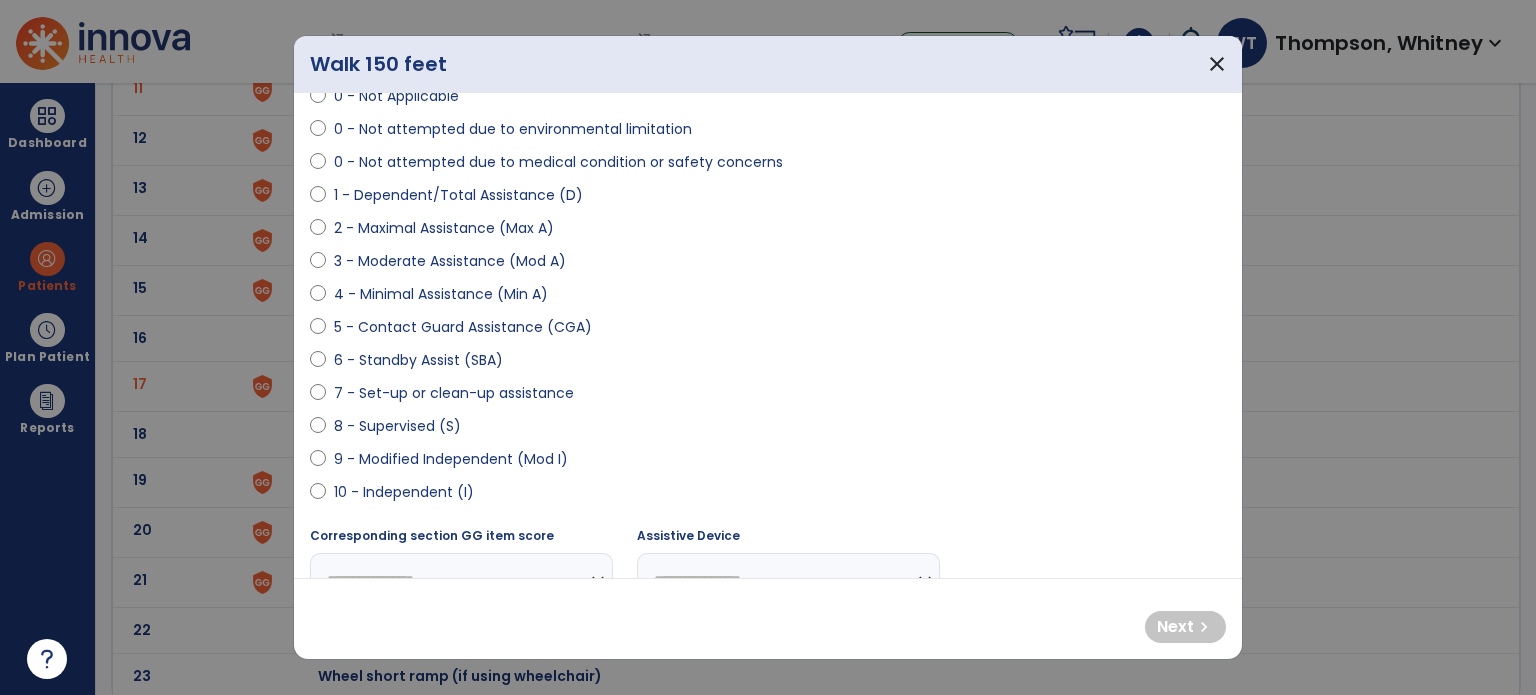 scroll, scrollTop: 0, scrollLeft: 0, axis: both 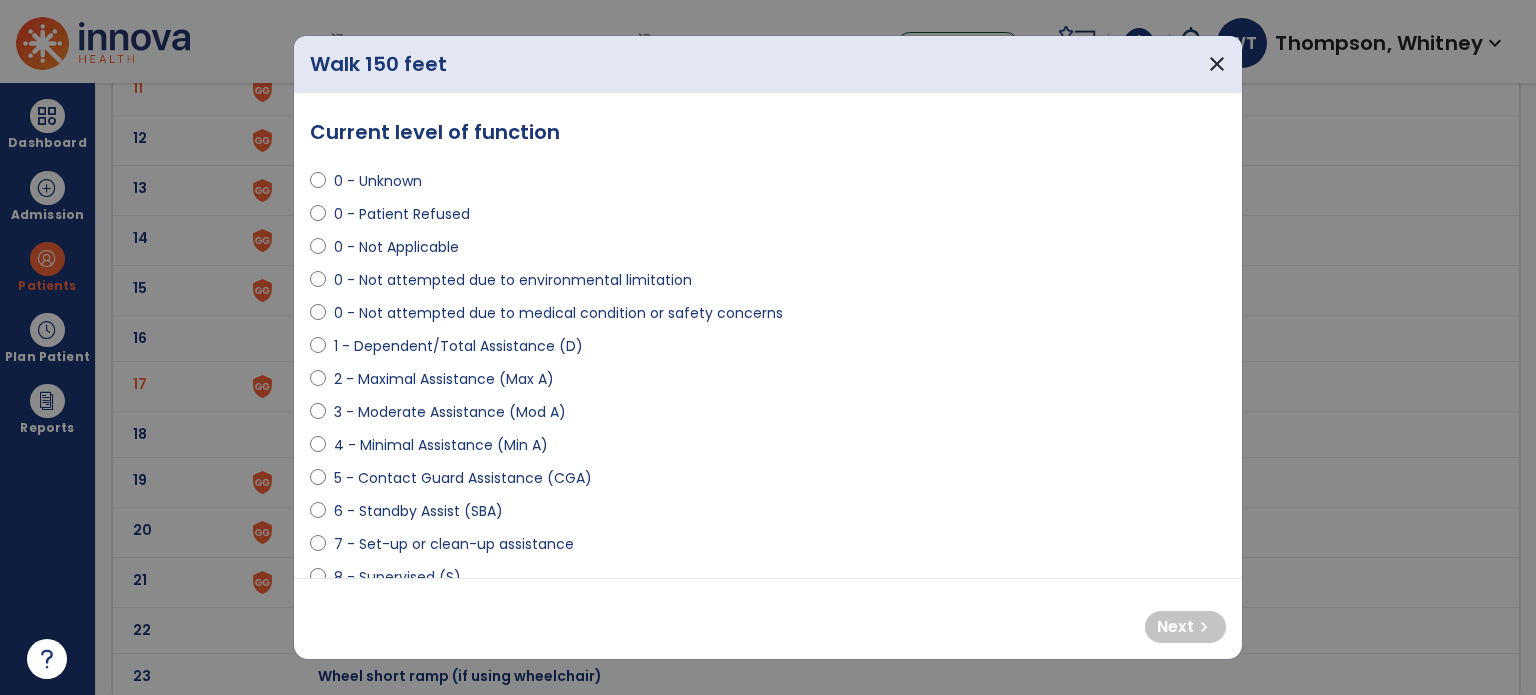 select on "**********" 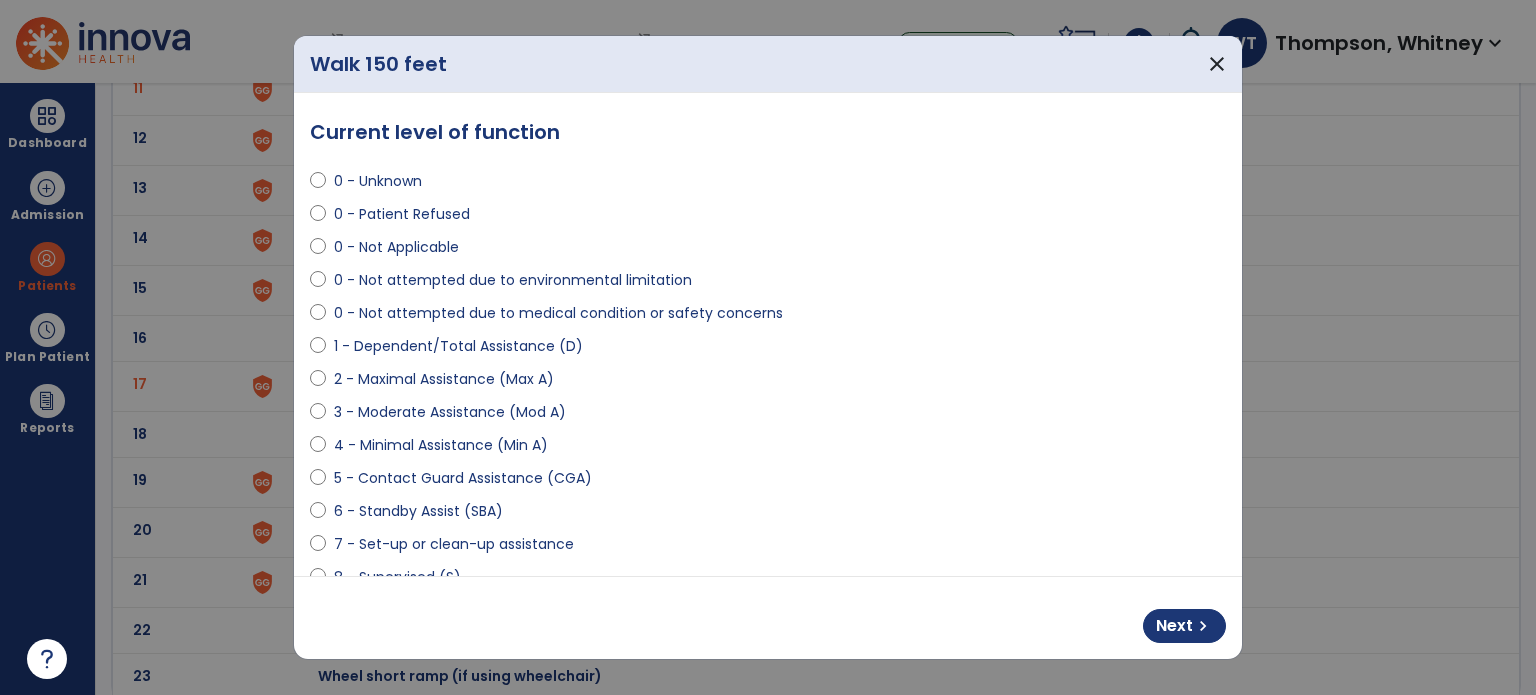 scroll, scrollTop: 200, scrollLeft: 0, axis: vertical 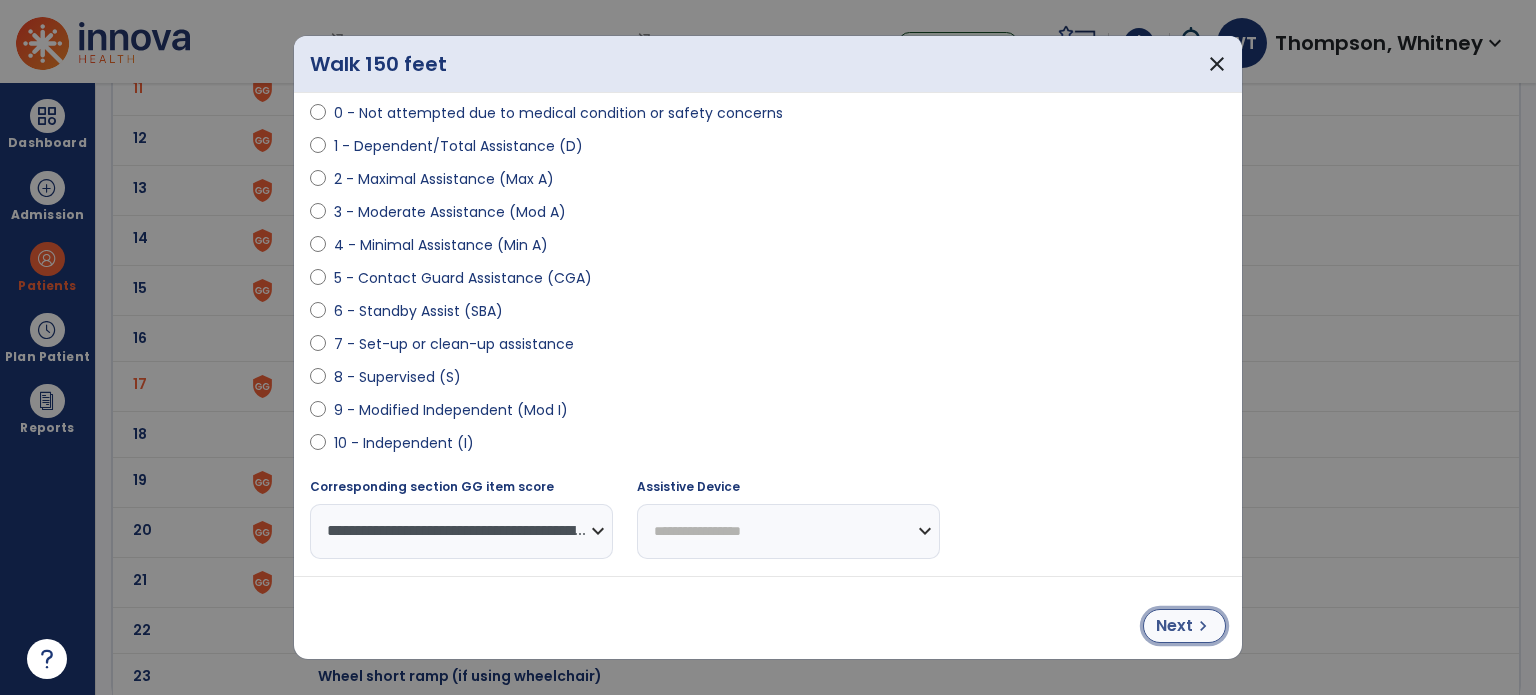 click on "Next  chevron_right" at bounding box center [1184, 626] 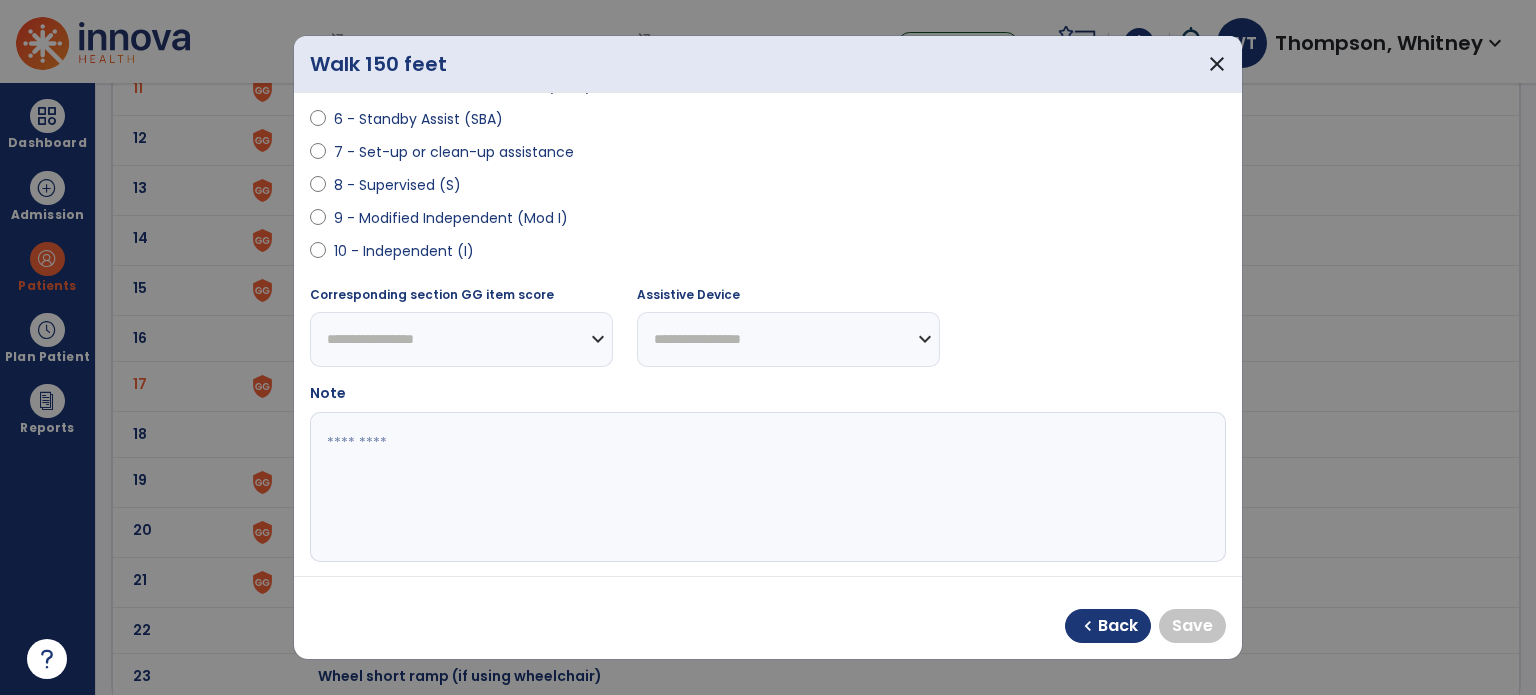 scroll, scrollTop: 408, scrollLeft: 0, axis: vertical 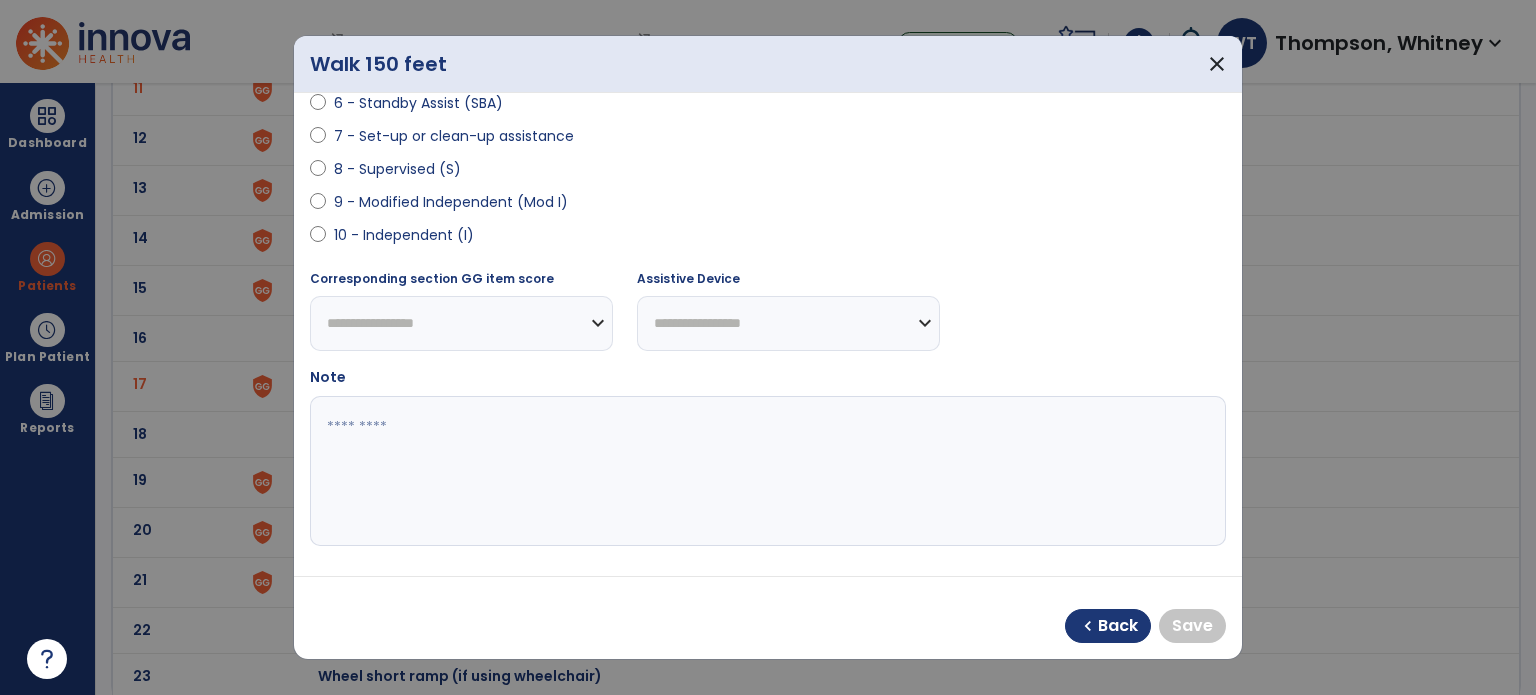 select on "**********" 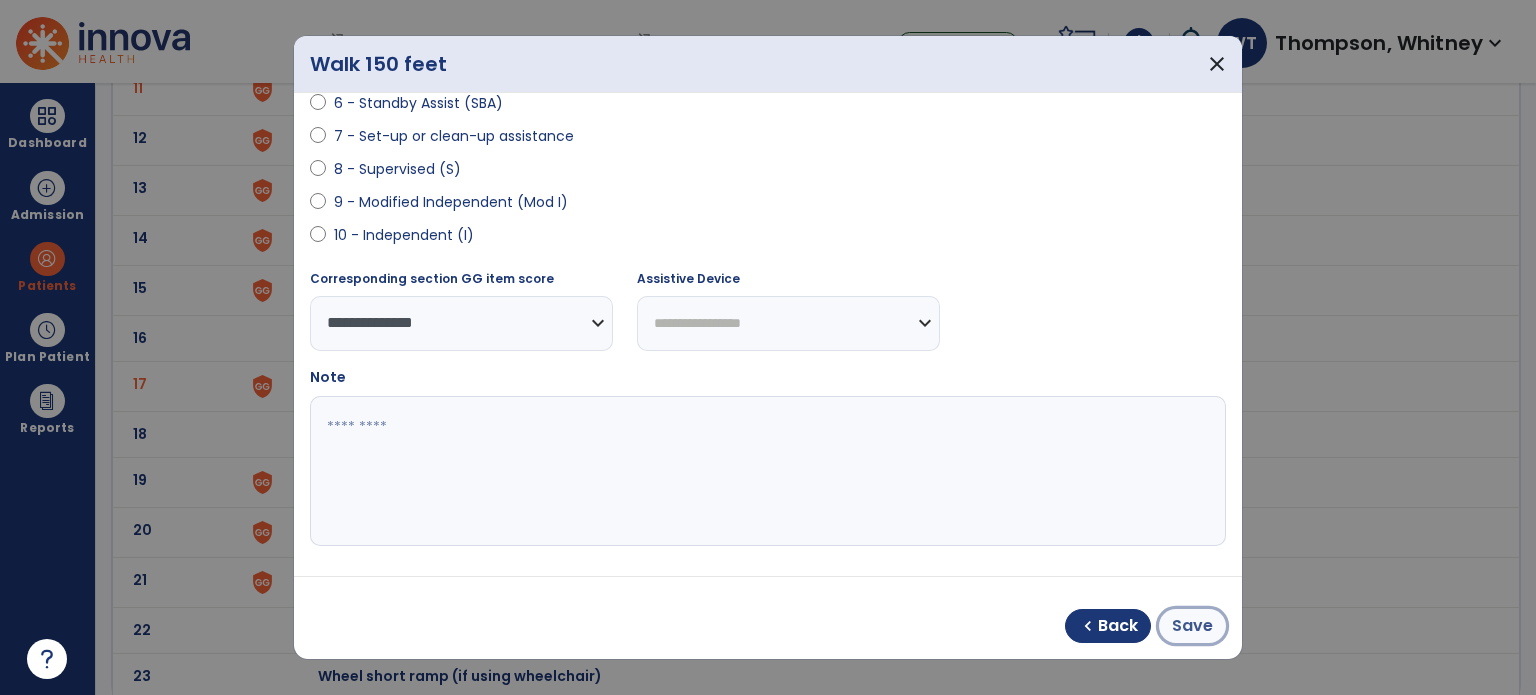 click on "Save" at bounding box center [1192, 626] 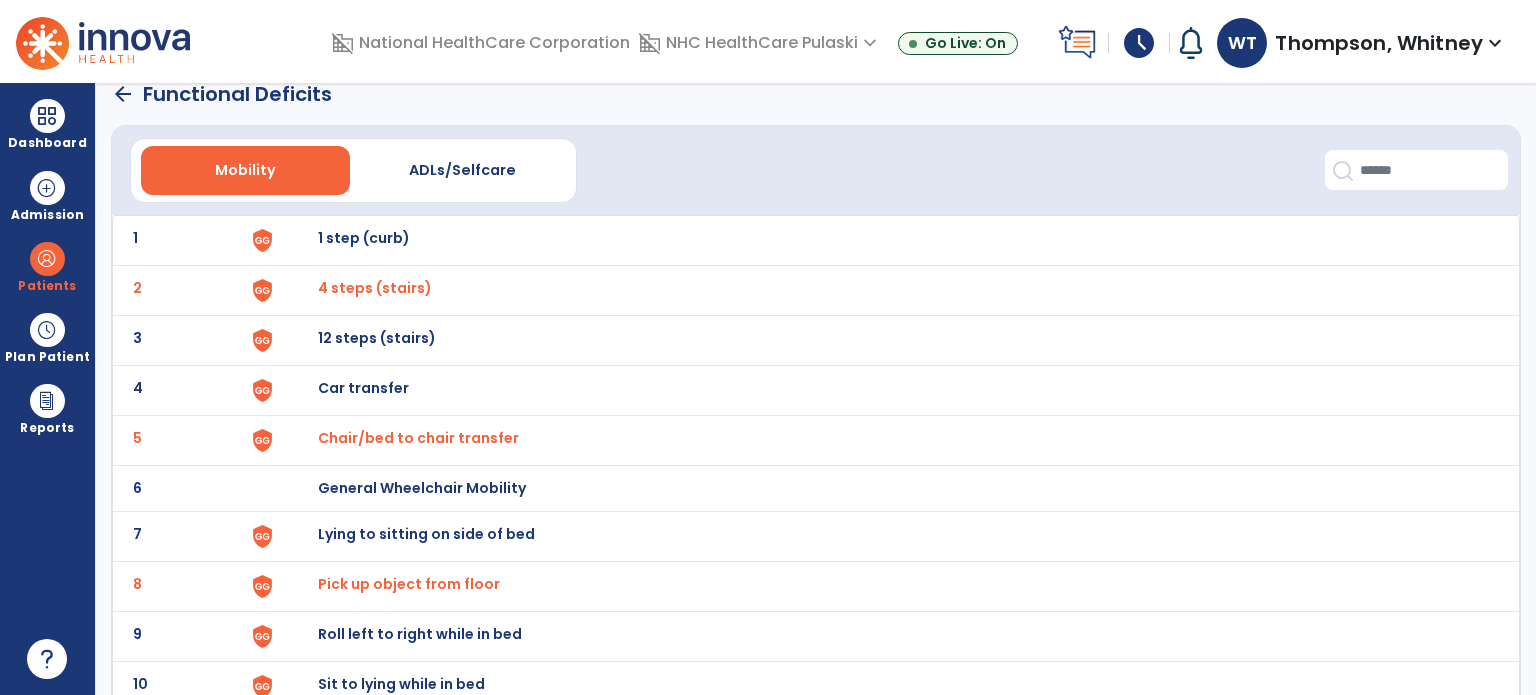 scroll, scrollTop: 0, scrollLeft: 0, axis: both 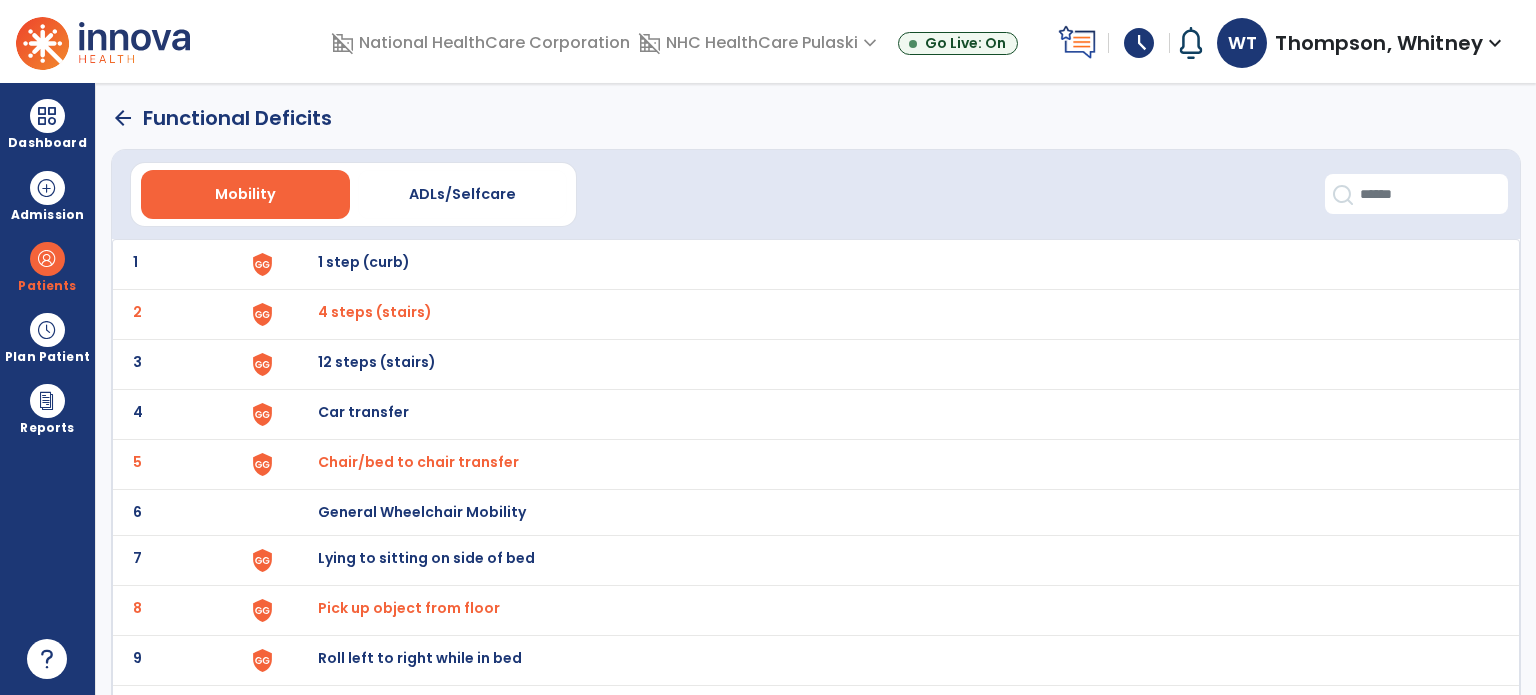 click on "arrow_back   Functional Deficits" 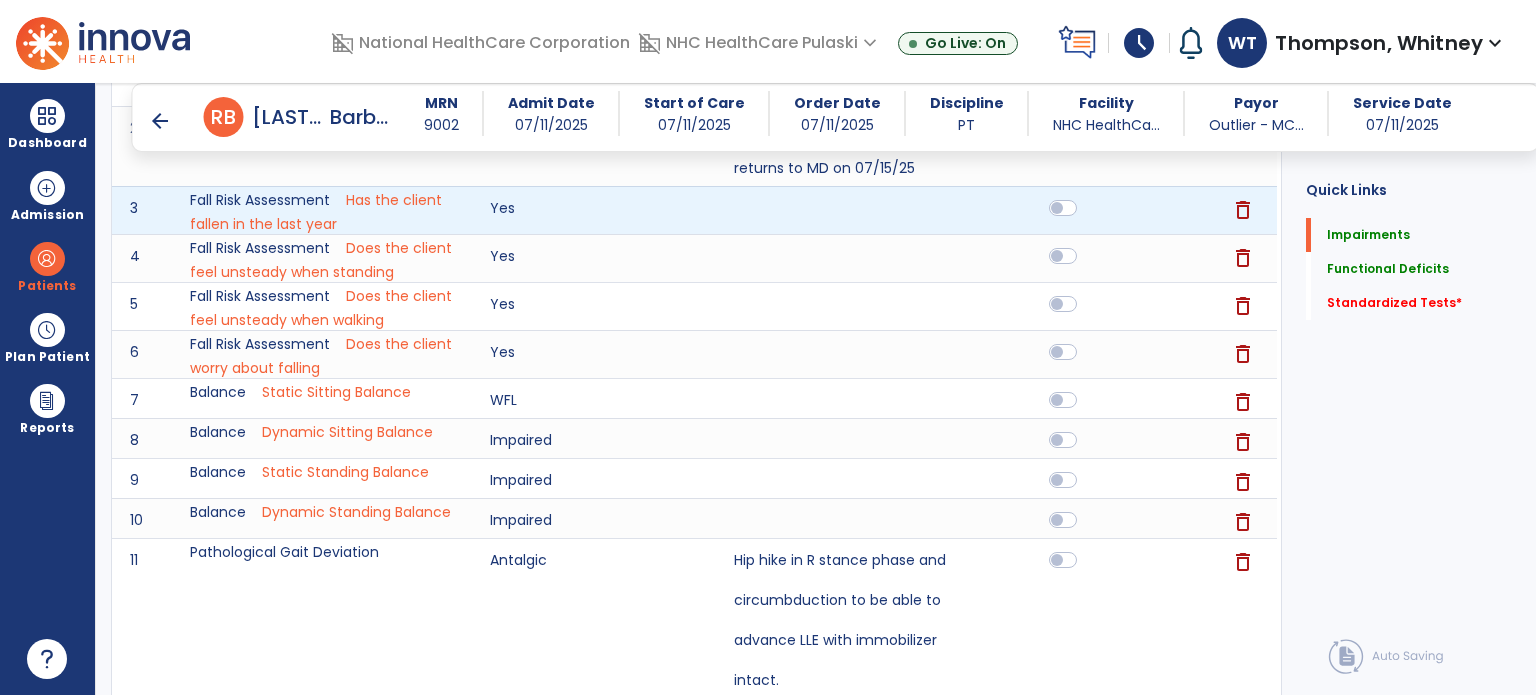 scroll, scrollTop: 420, scrollLeft: 0, axis: vertical 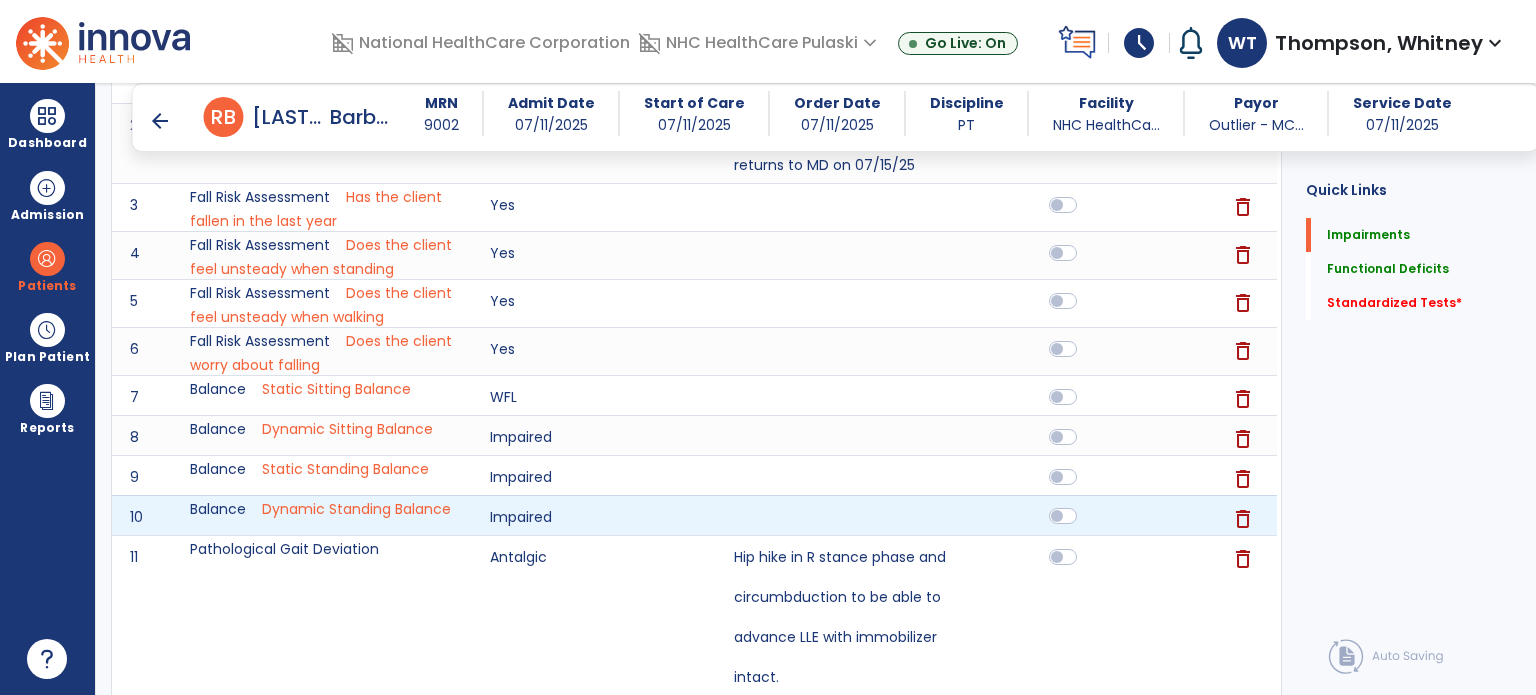 click 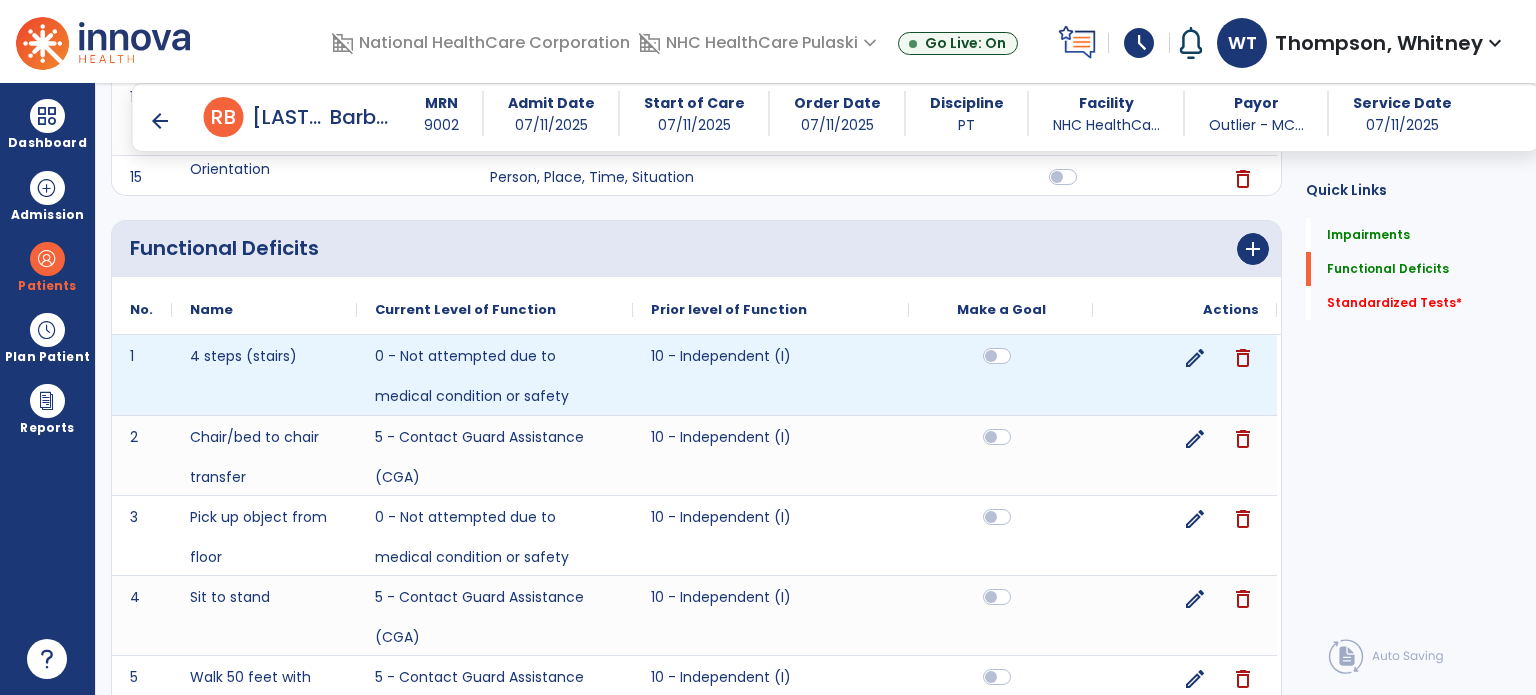 scroll, scrollTop: 1320, scrollLeft: 0, axis: vertical 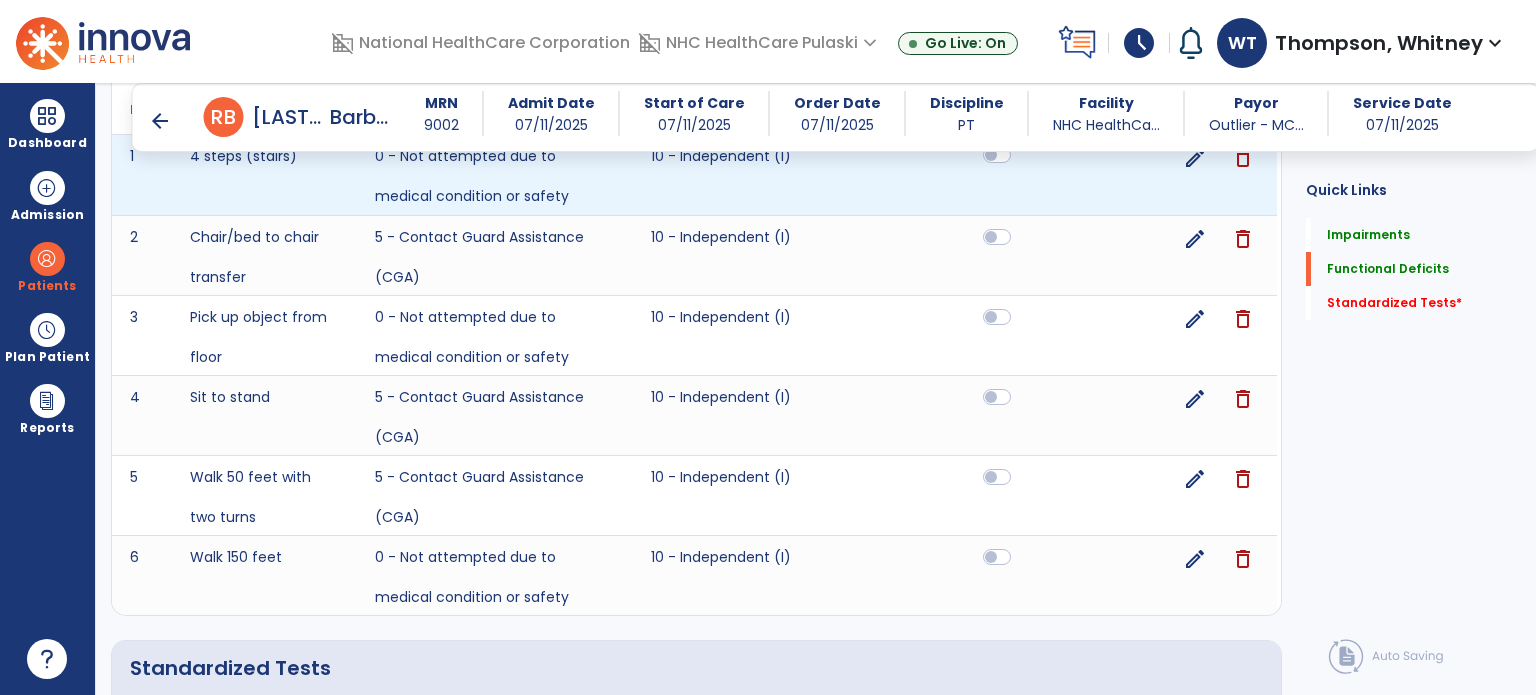 click 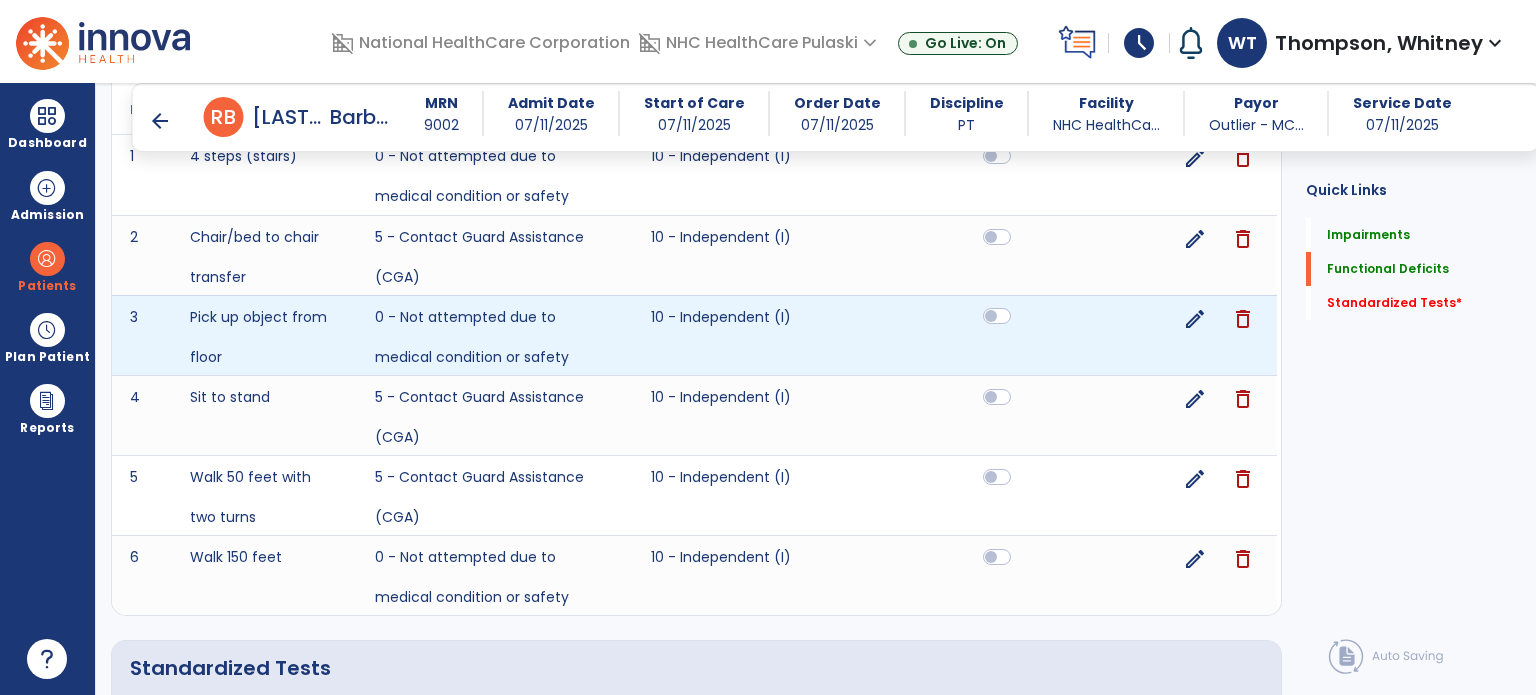 click 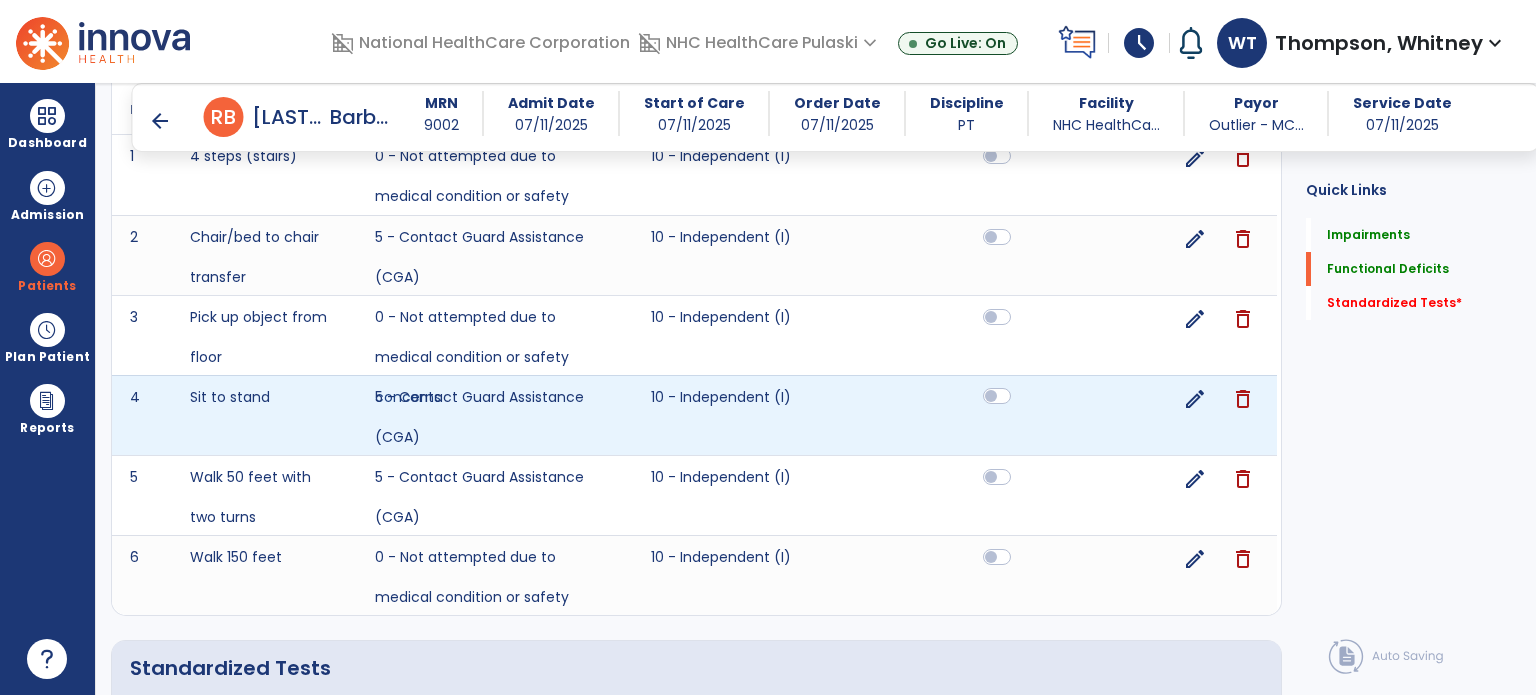 click 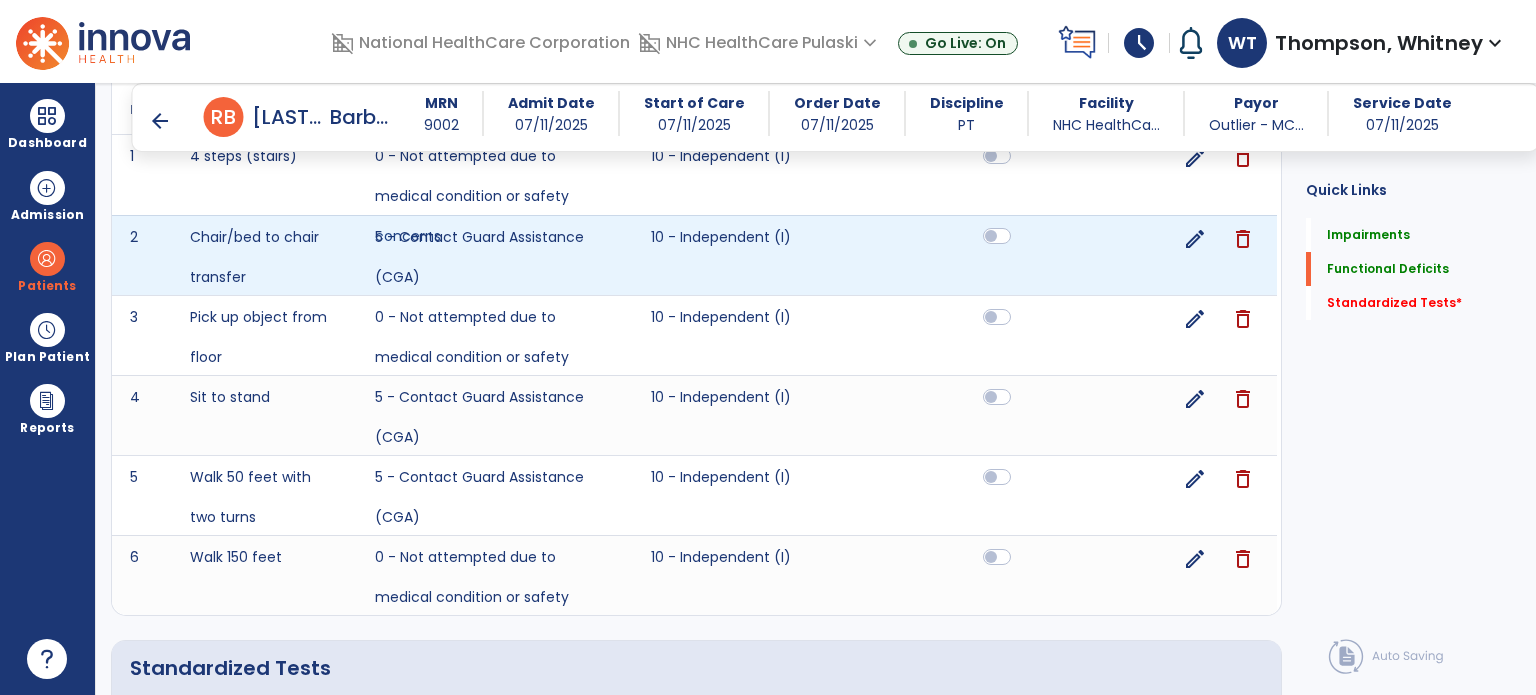 drag, startPoint x: 995, startPoint y: 226, endPoint x: 999, endPoint y: 237, distance: 11.7046995 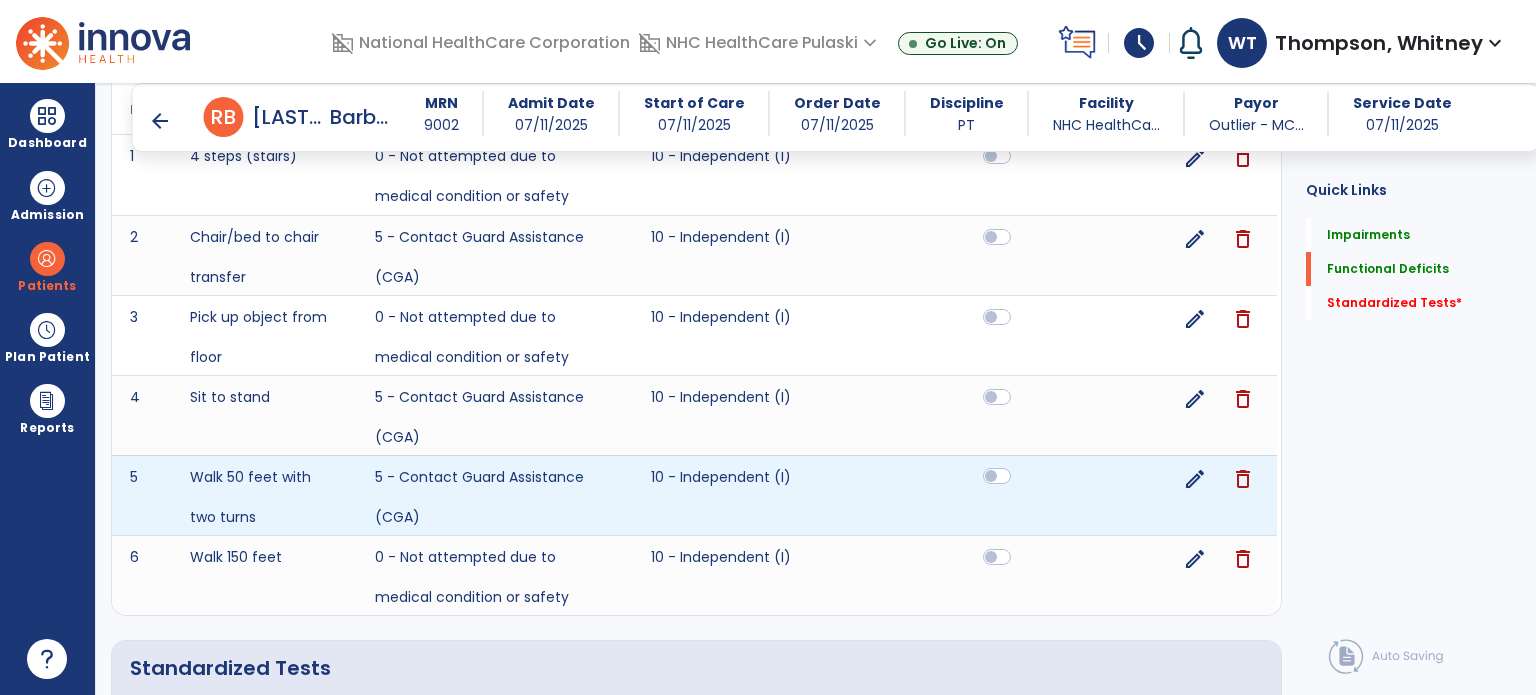 click 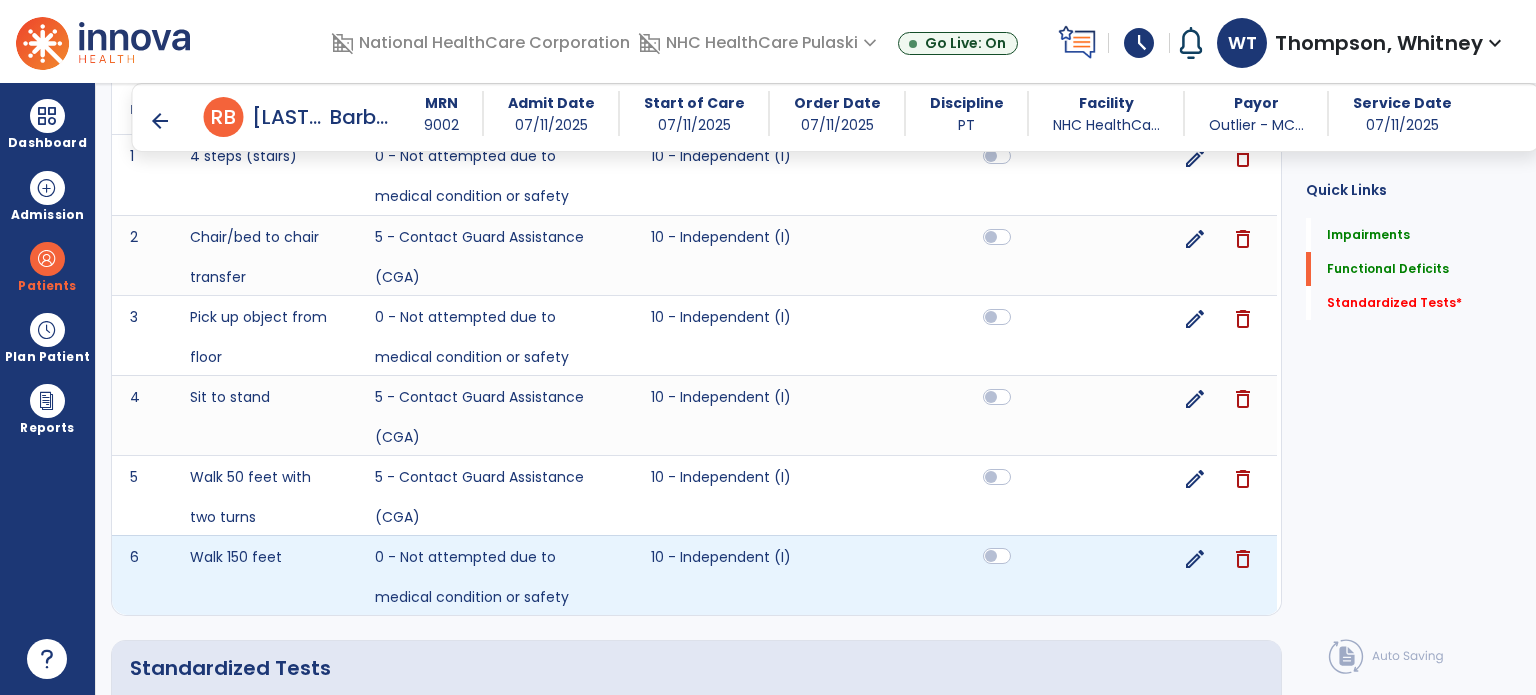 click 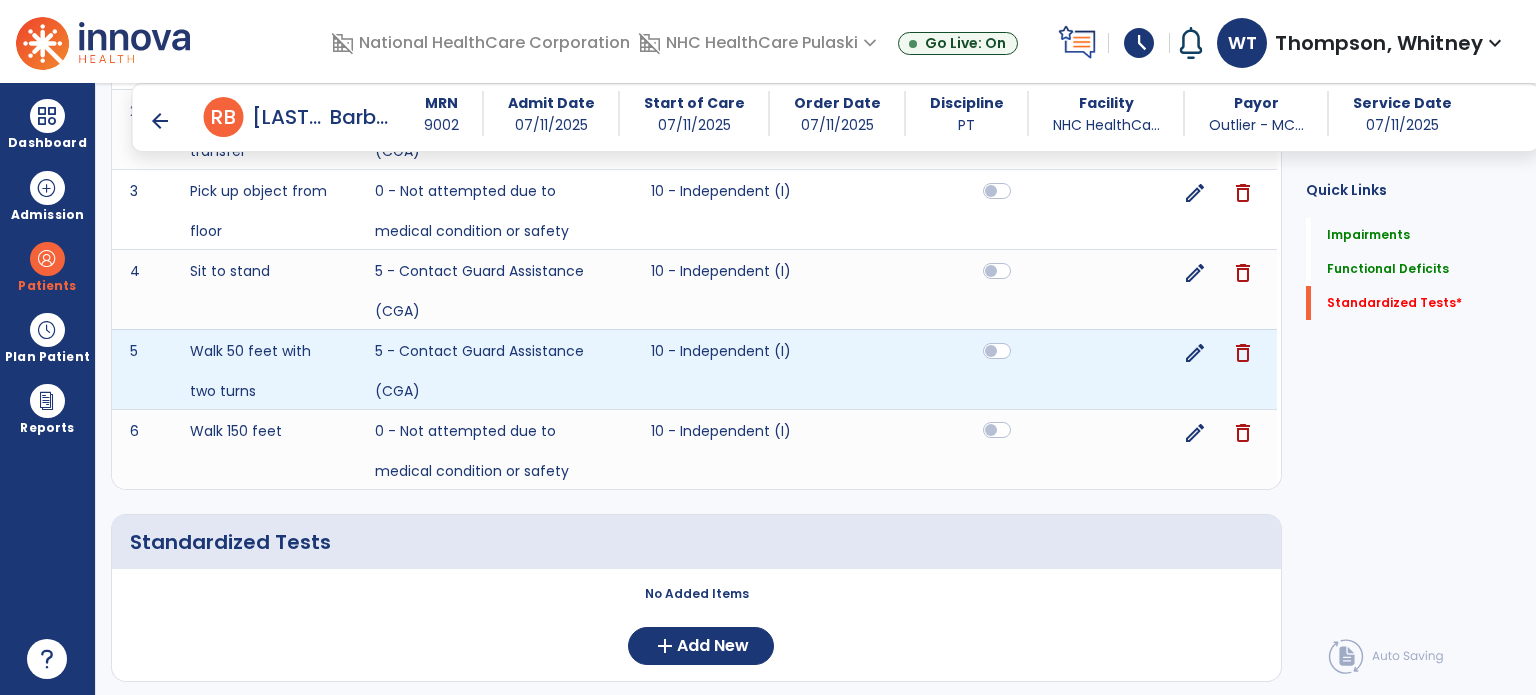scroll, scrollTop: 1500, scrollLeft: 0, axis: vertical 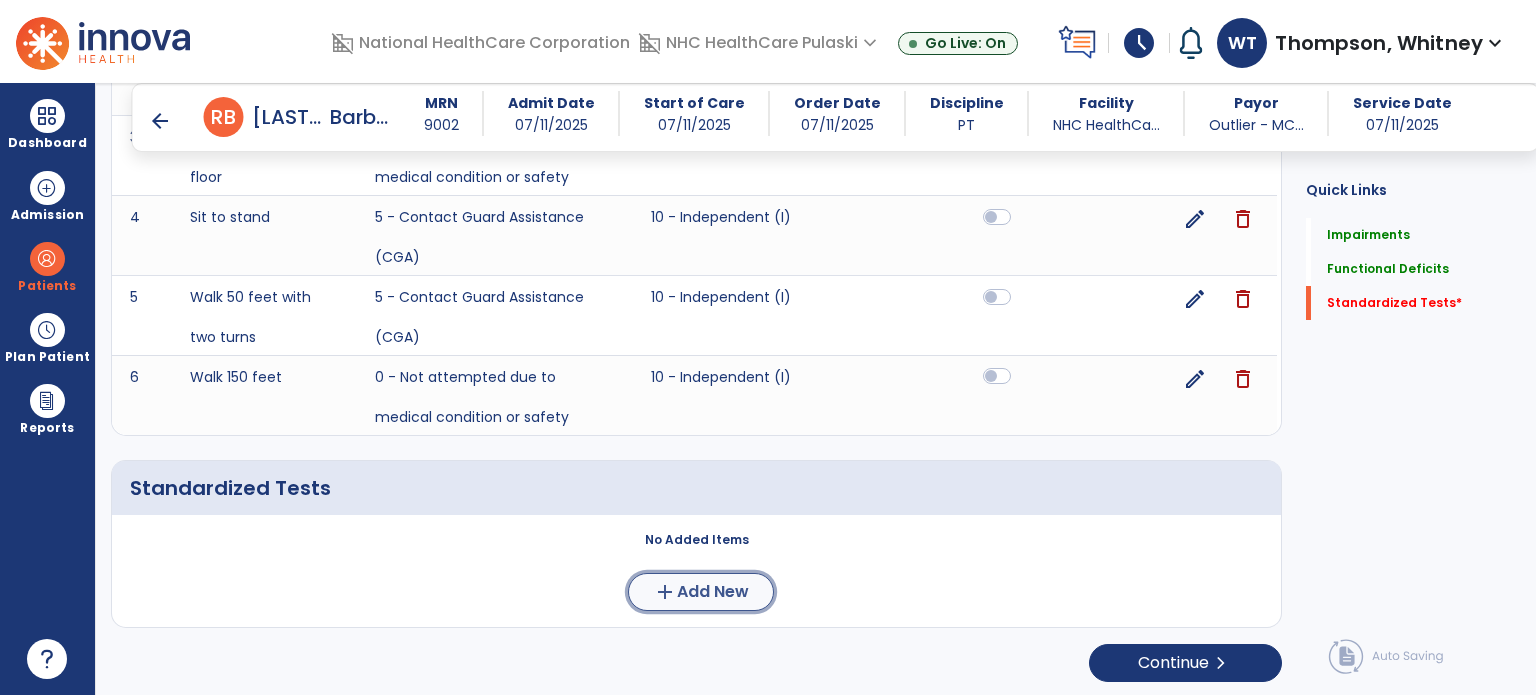 click on "Add New" 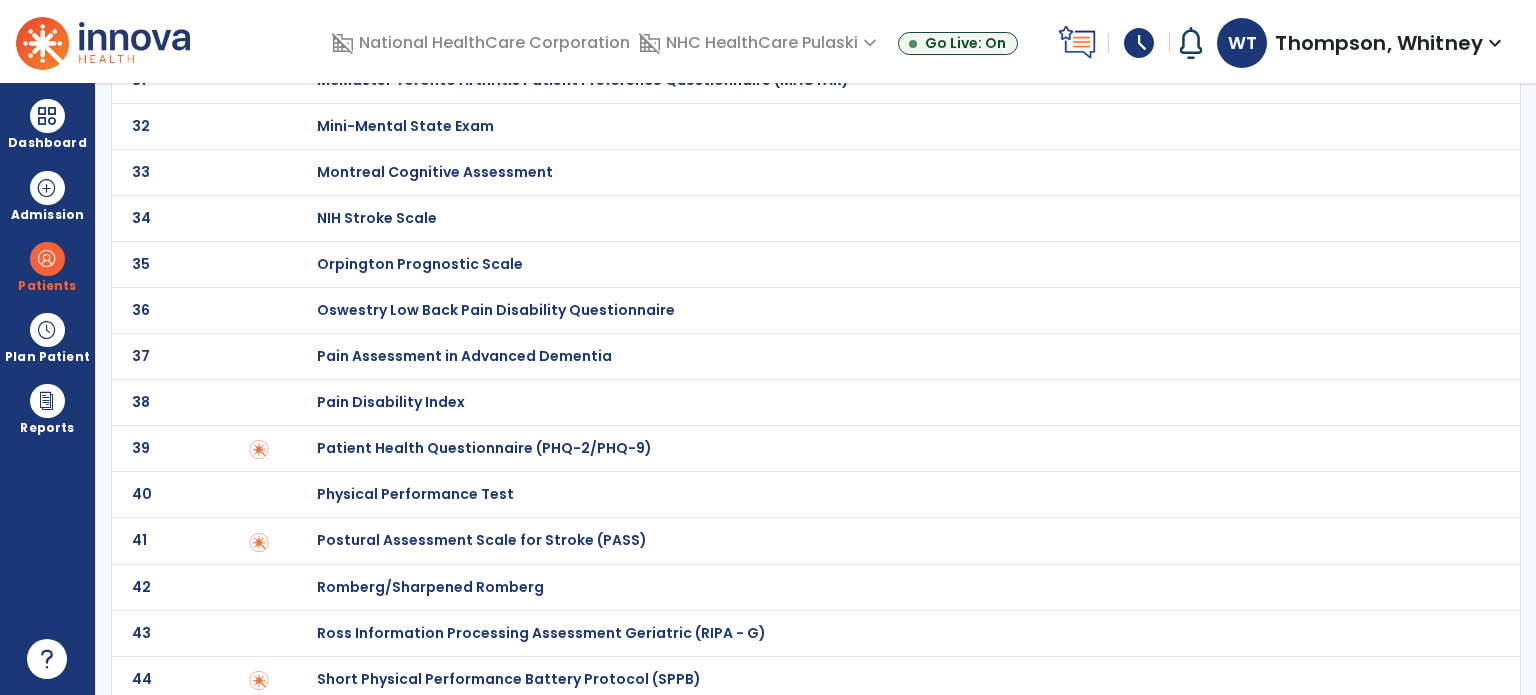 scroll, scrollTop: 0, scrollLeft: 0, axis: both 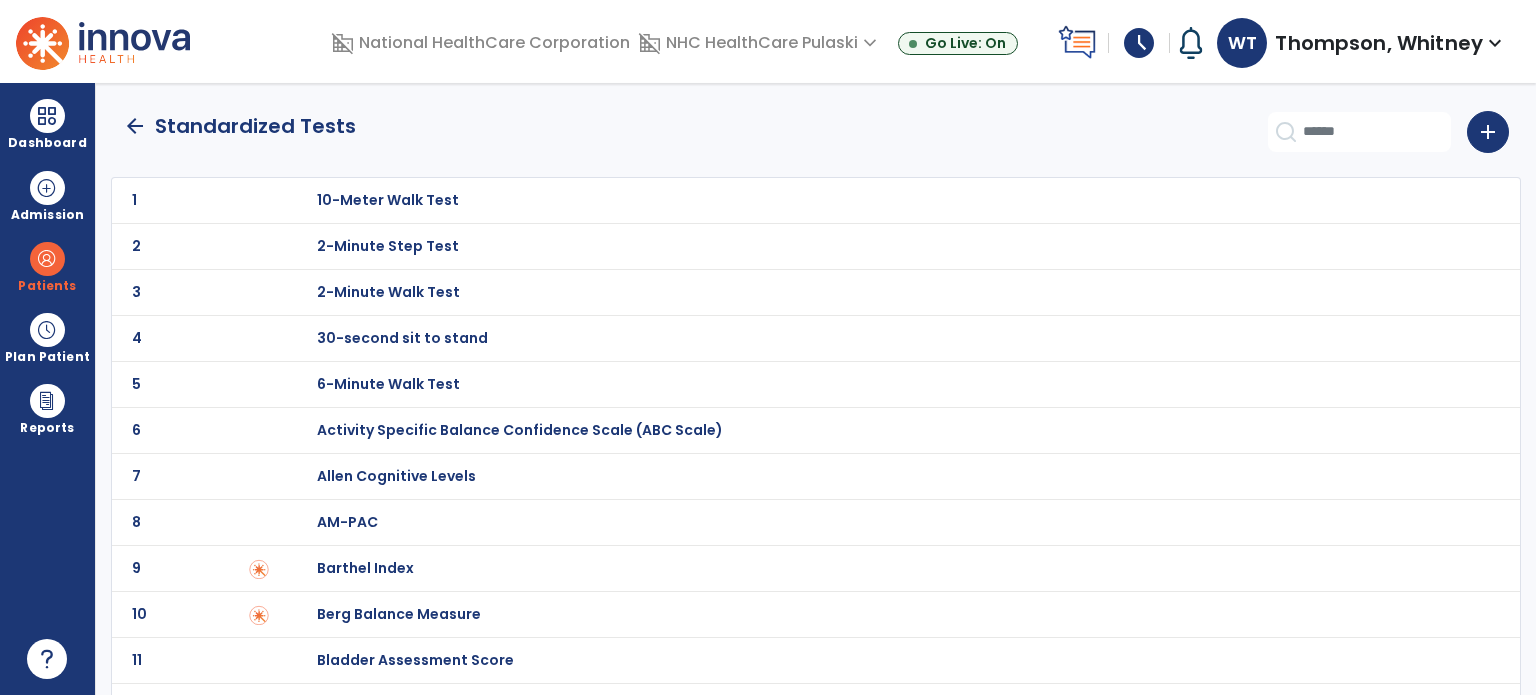 click on "30-second sit to stand" at bounding box center (388, 200) 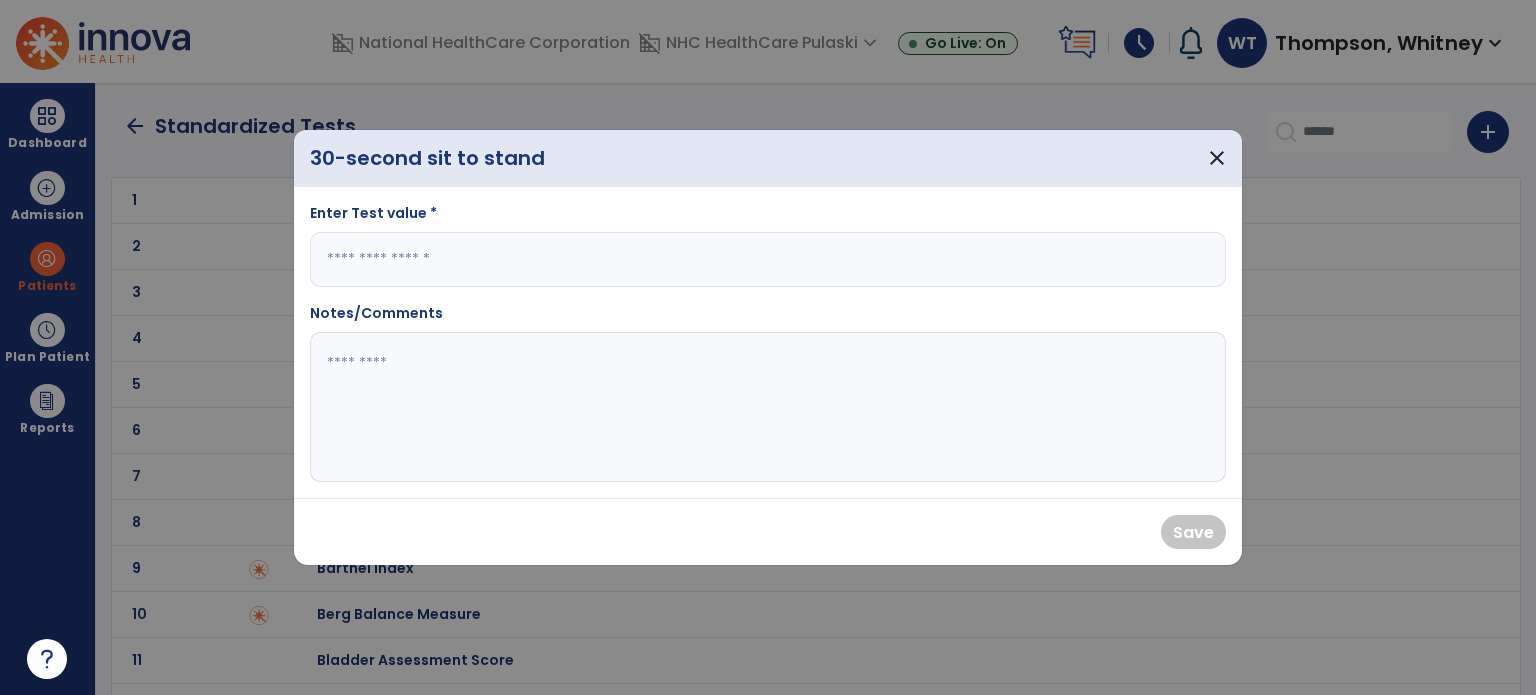 click at bounding box center (768, 259) 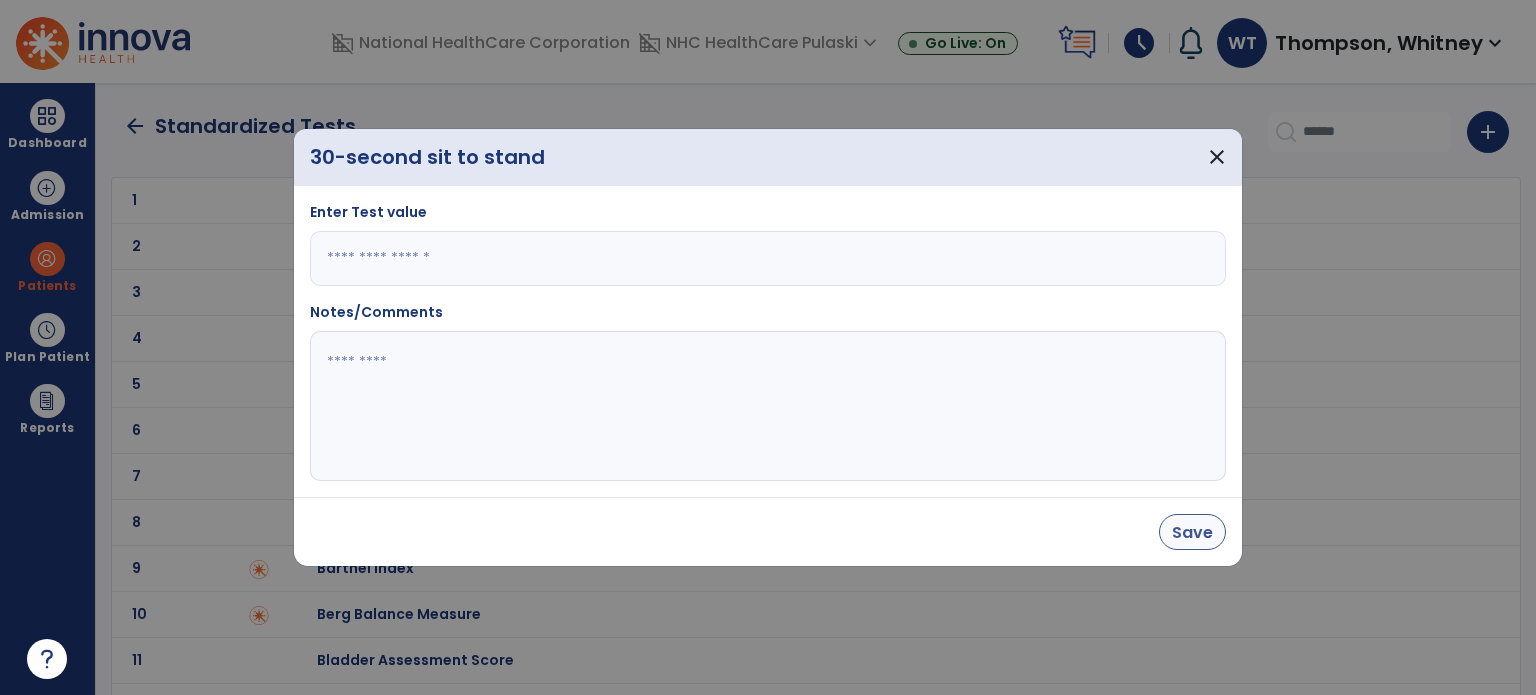 type on "*" 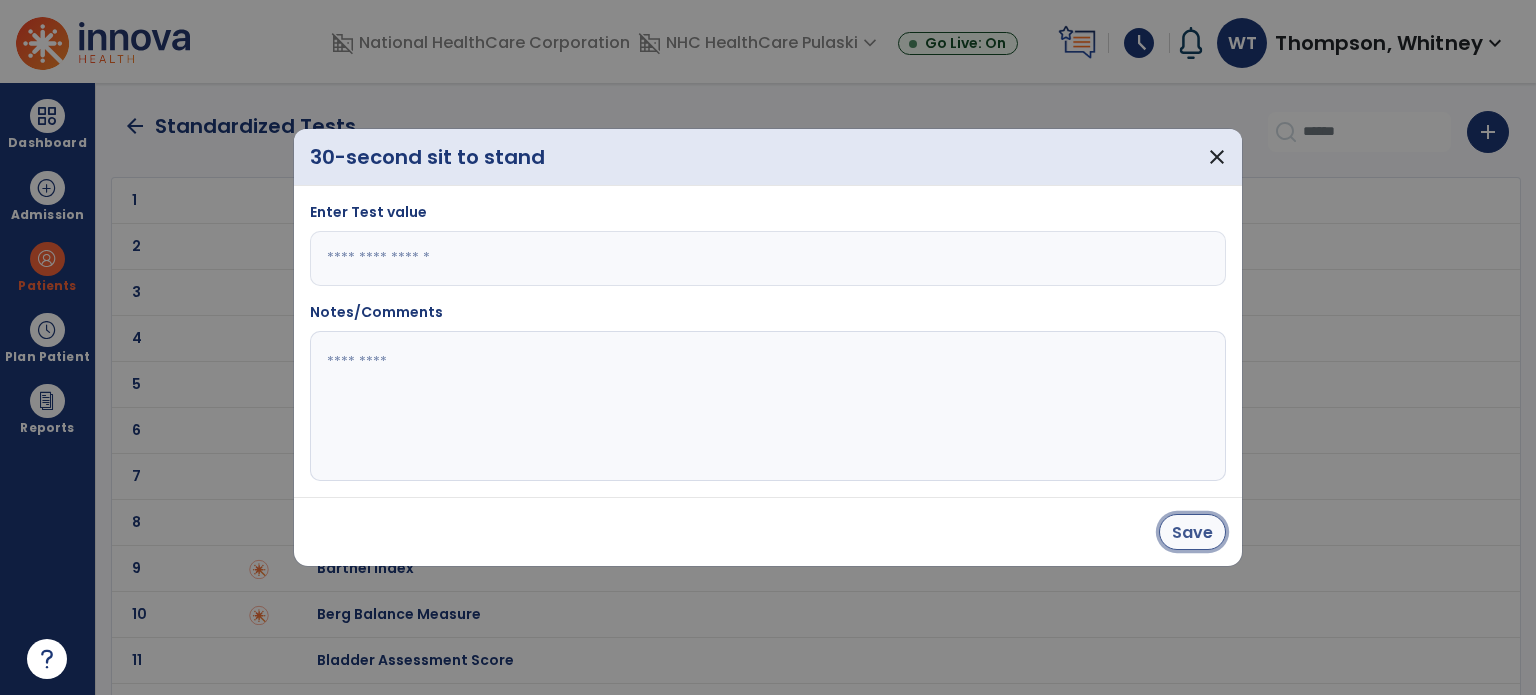click on "Save" at bounding box center (1192, 532) 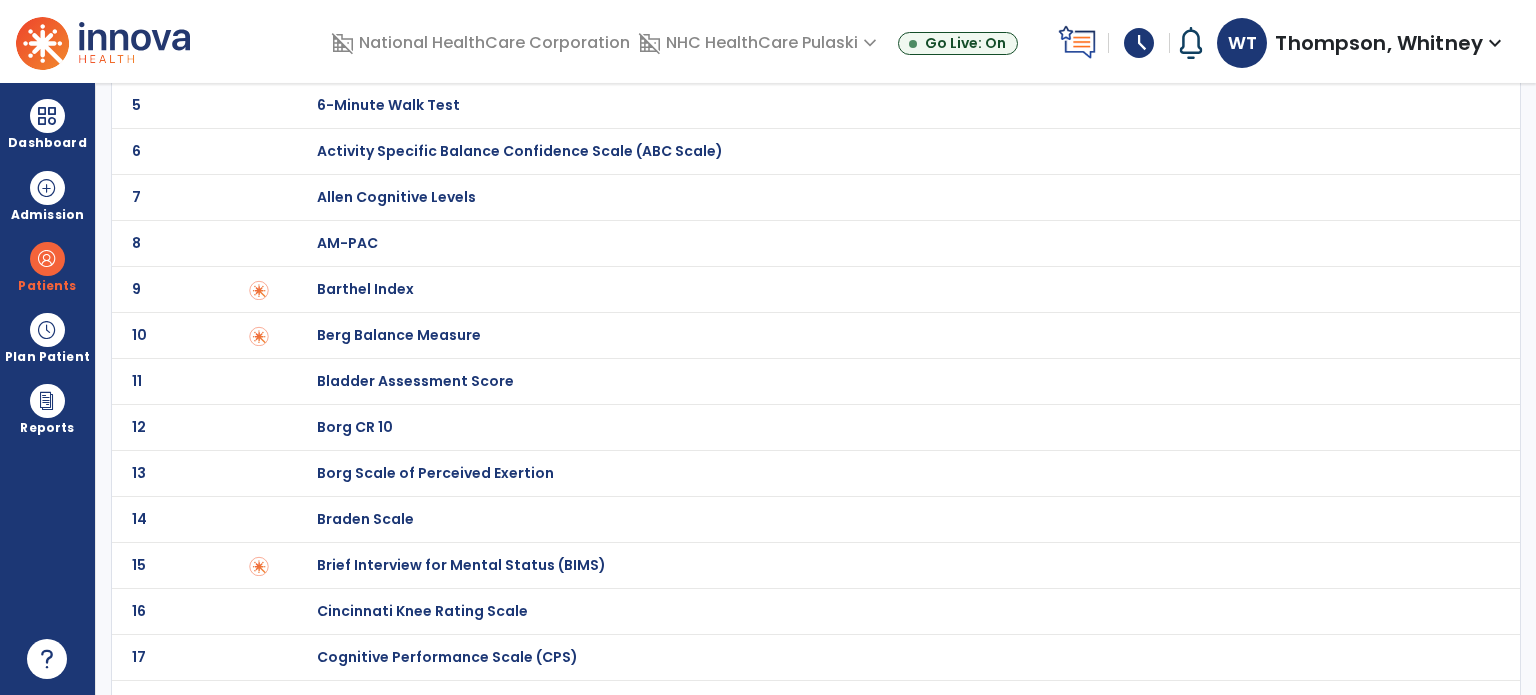 scroll, scrollTop: 0, scrollLeft: 0, axis: both 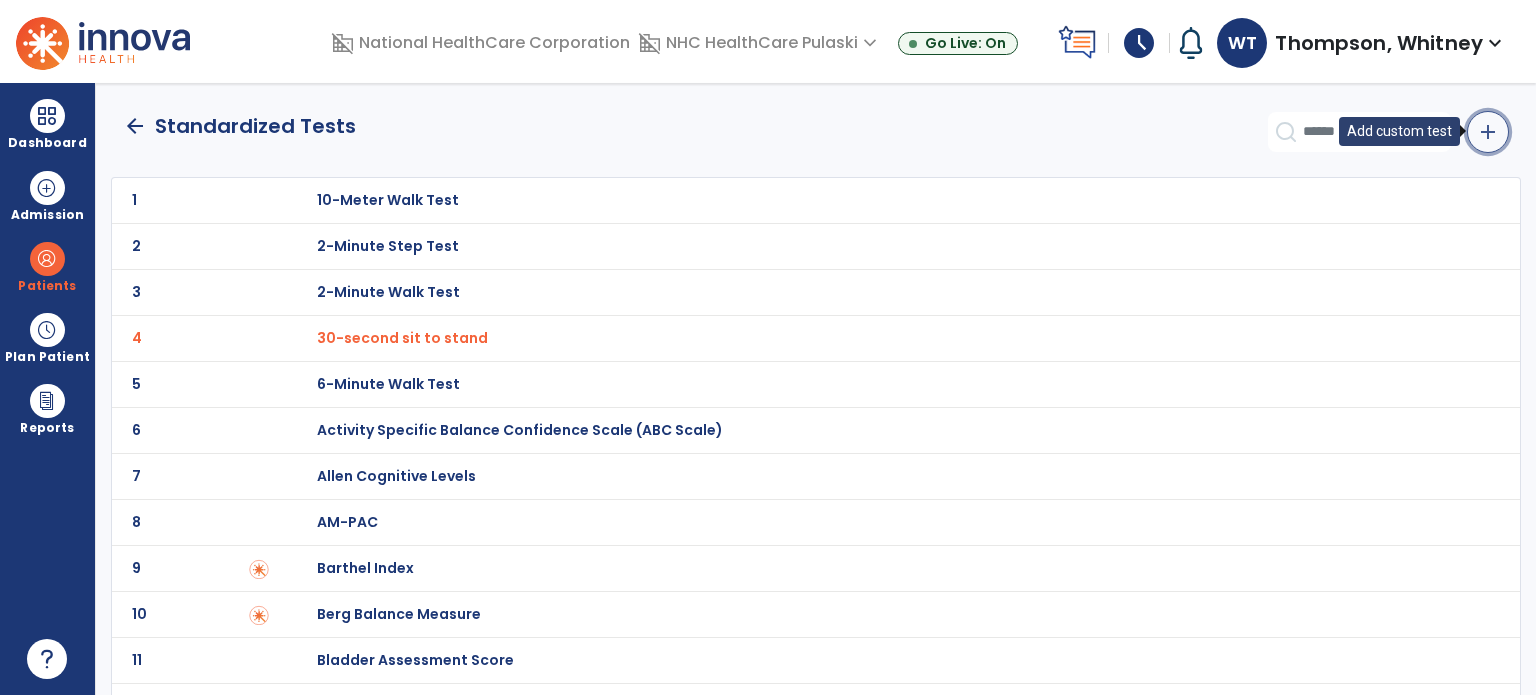 click on "add" 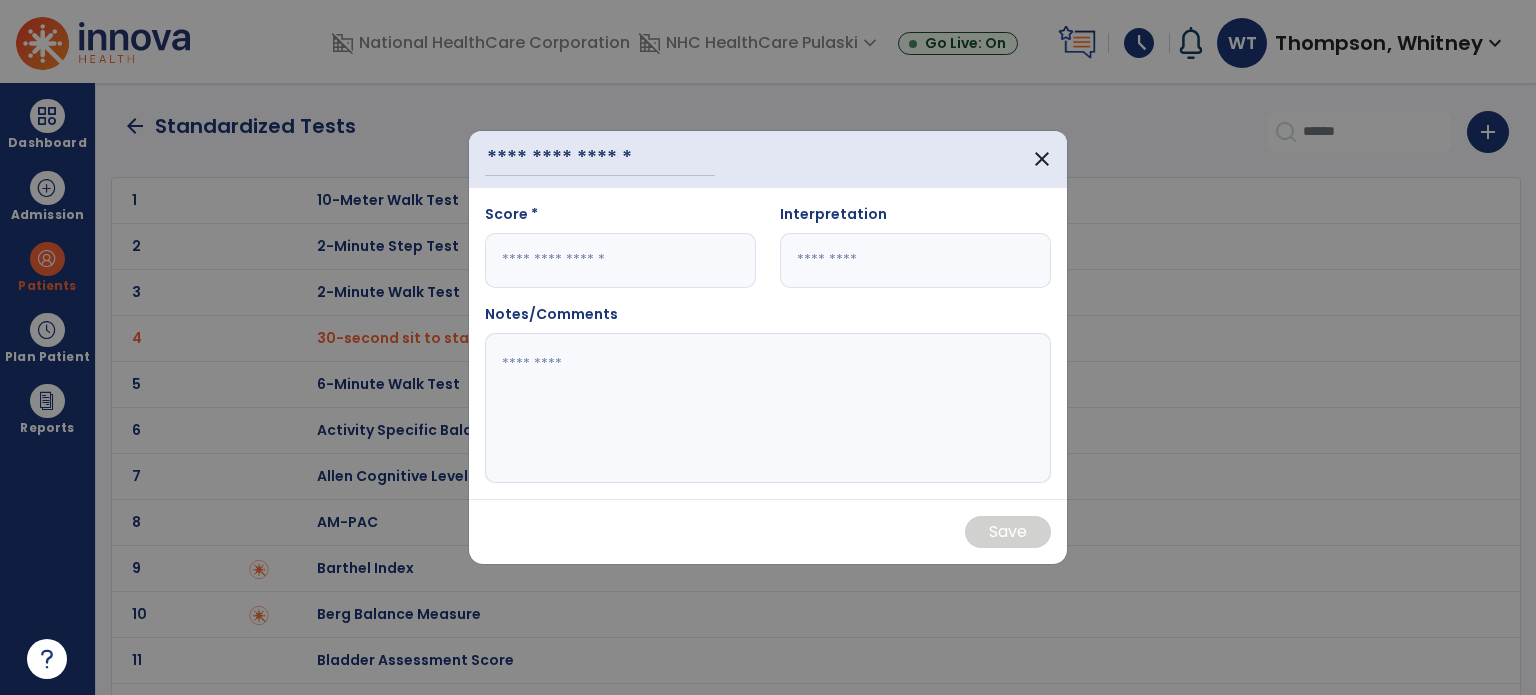 click at bounding box center (620, 260) 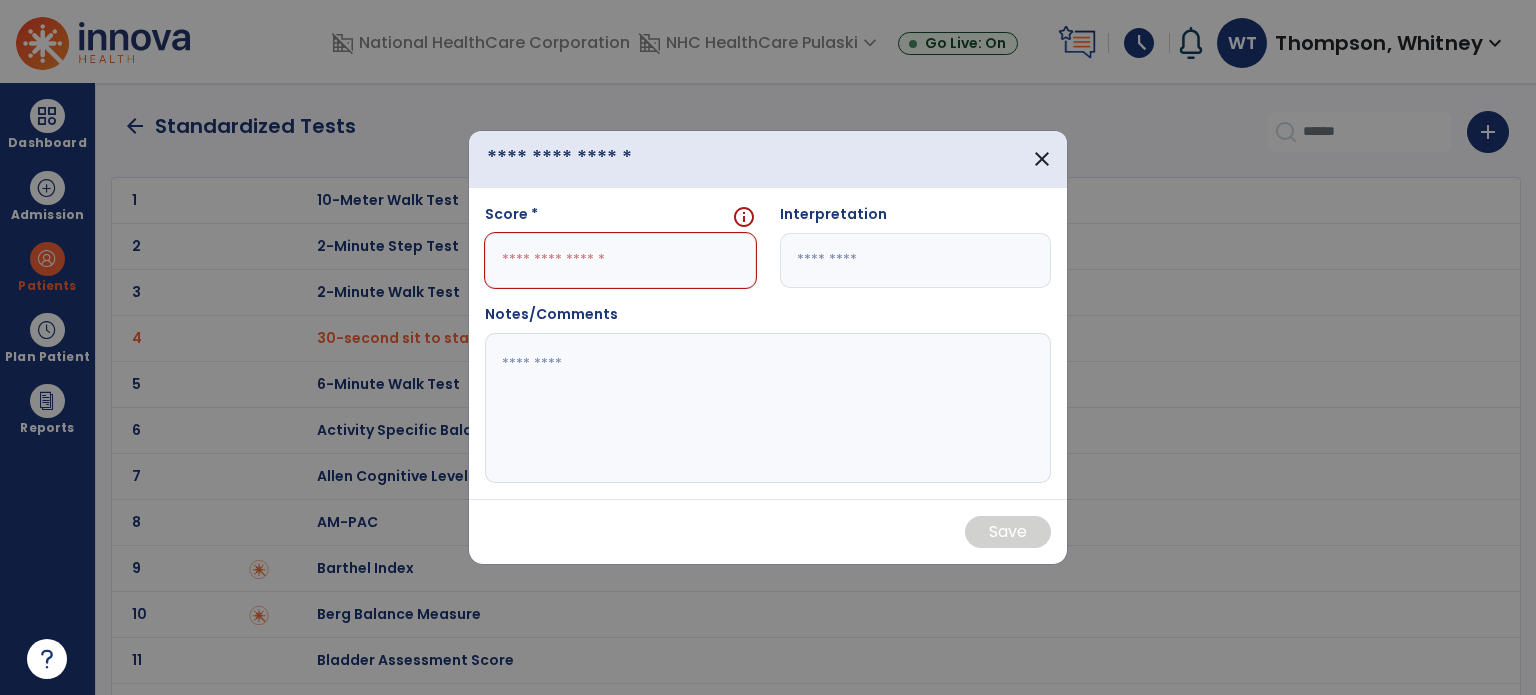 click at bounding box center (600, 159) 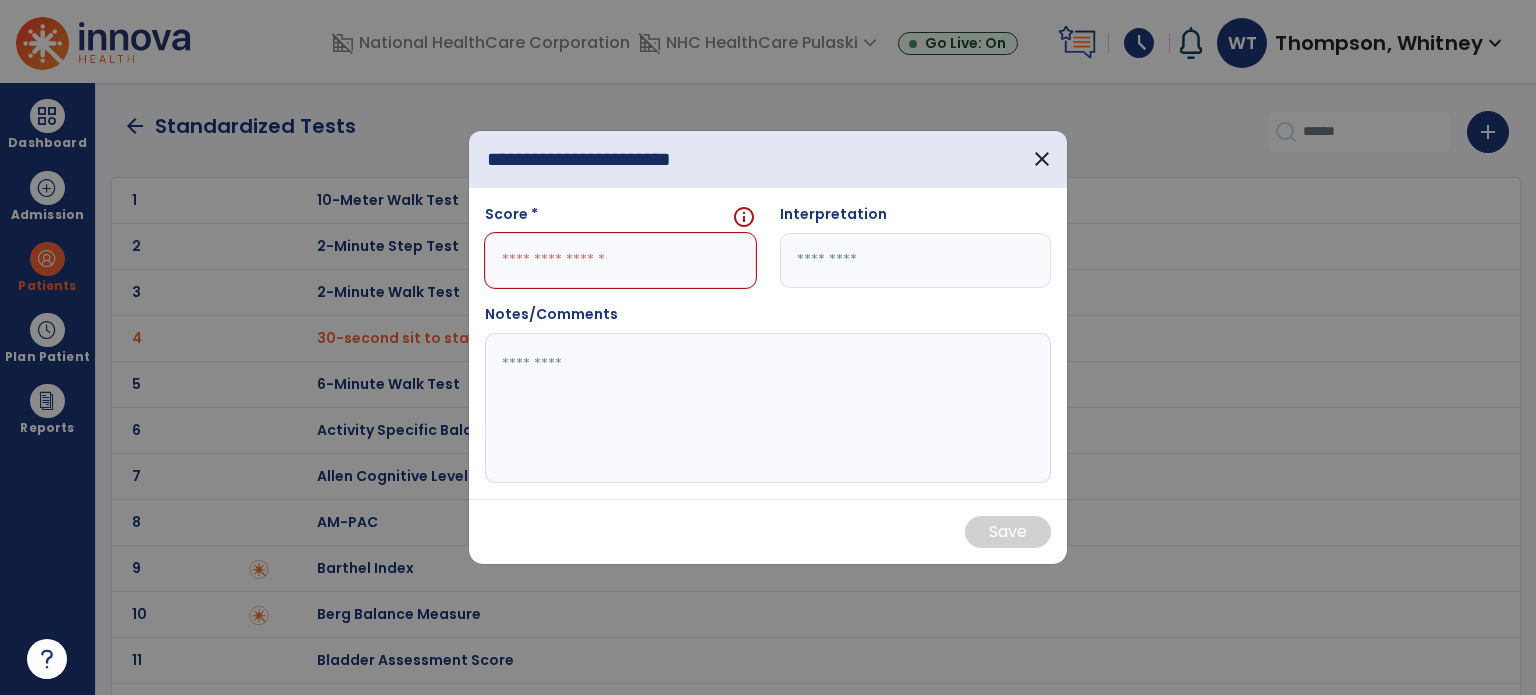 type on "**********" 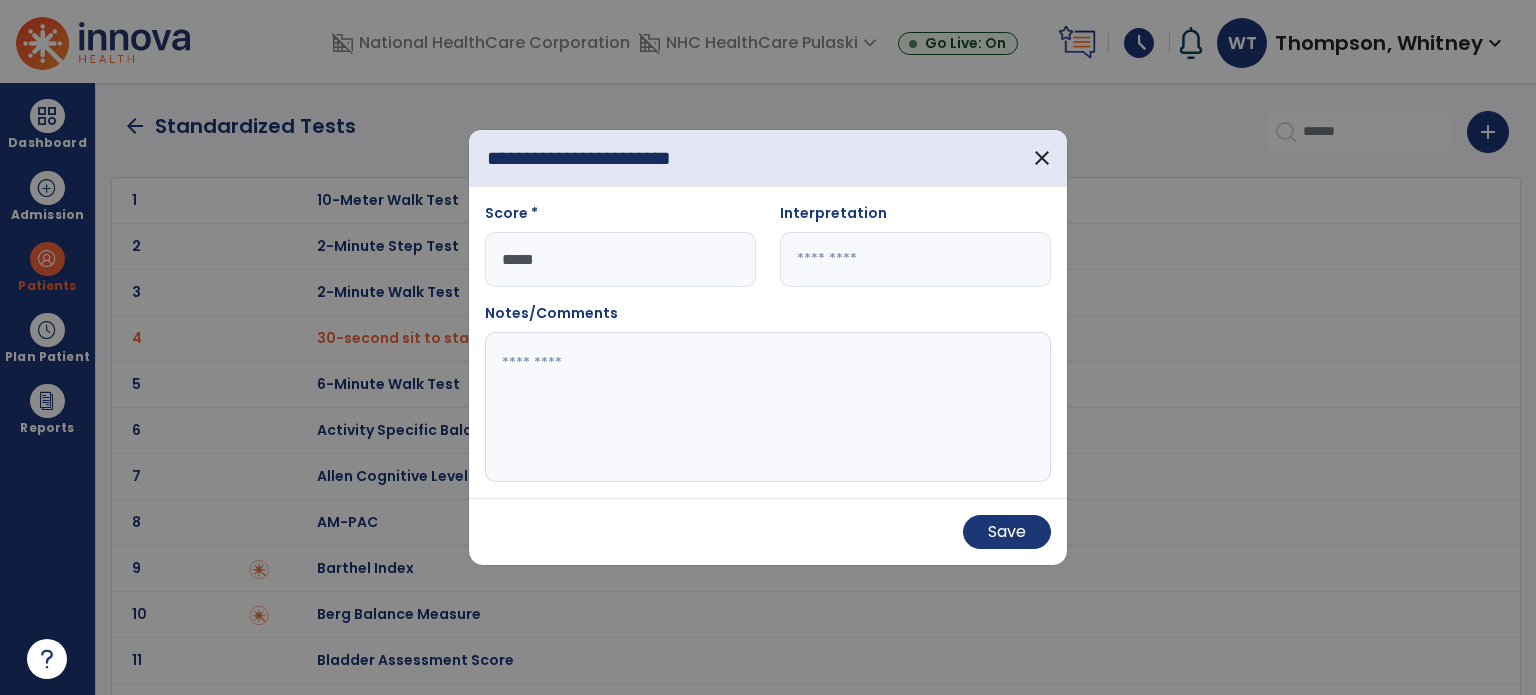 type on "*****" 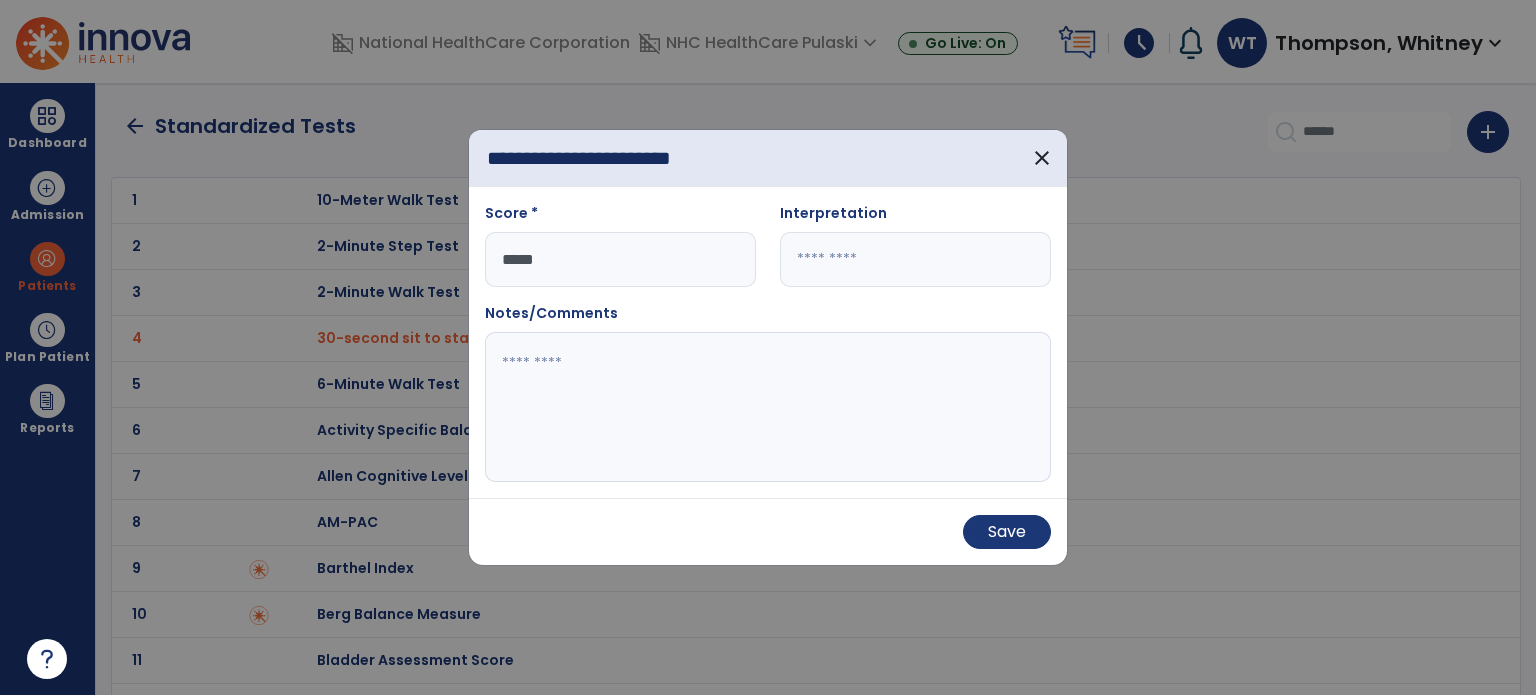 paste on "**********" 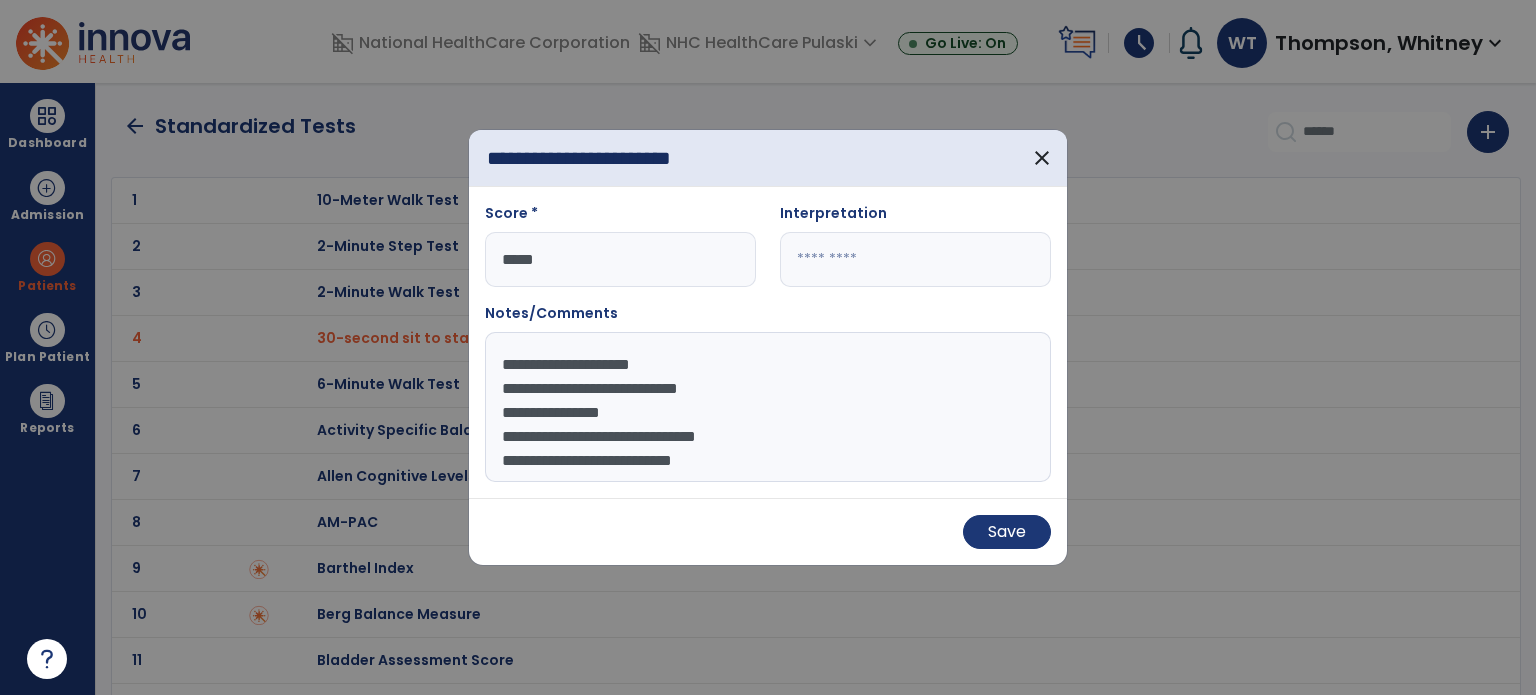 type on "**********" 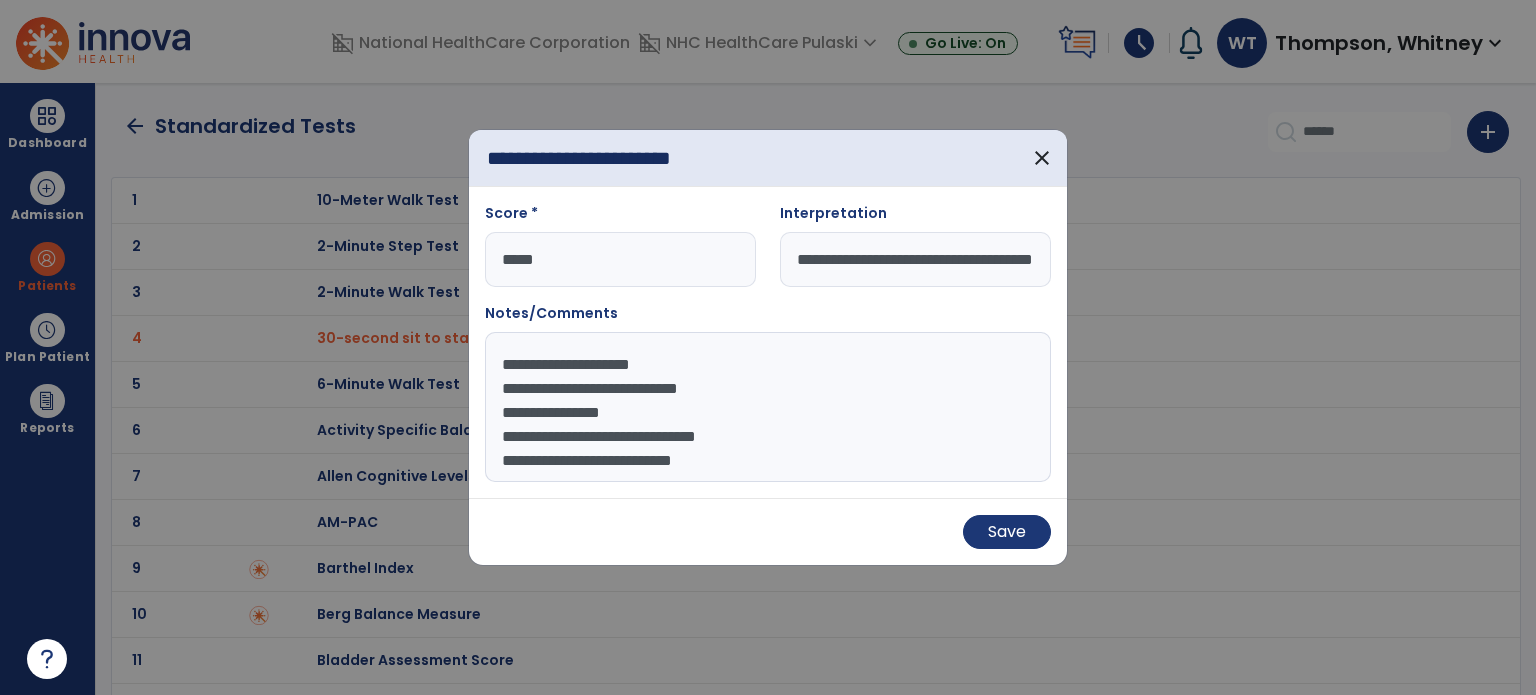 scroll, scrollTop: 0, scrollLeft: 84, axis: horizontal 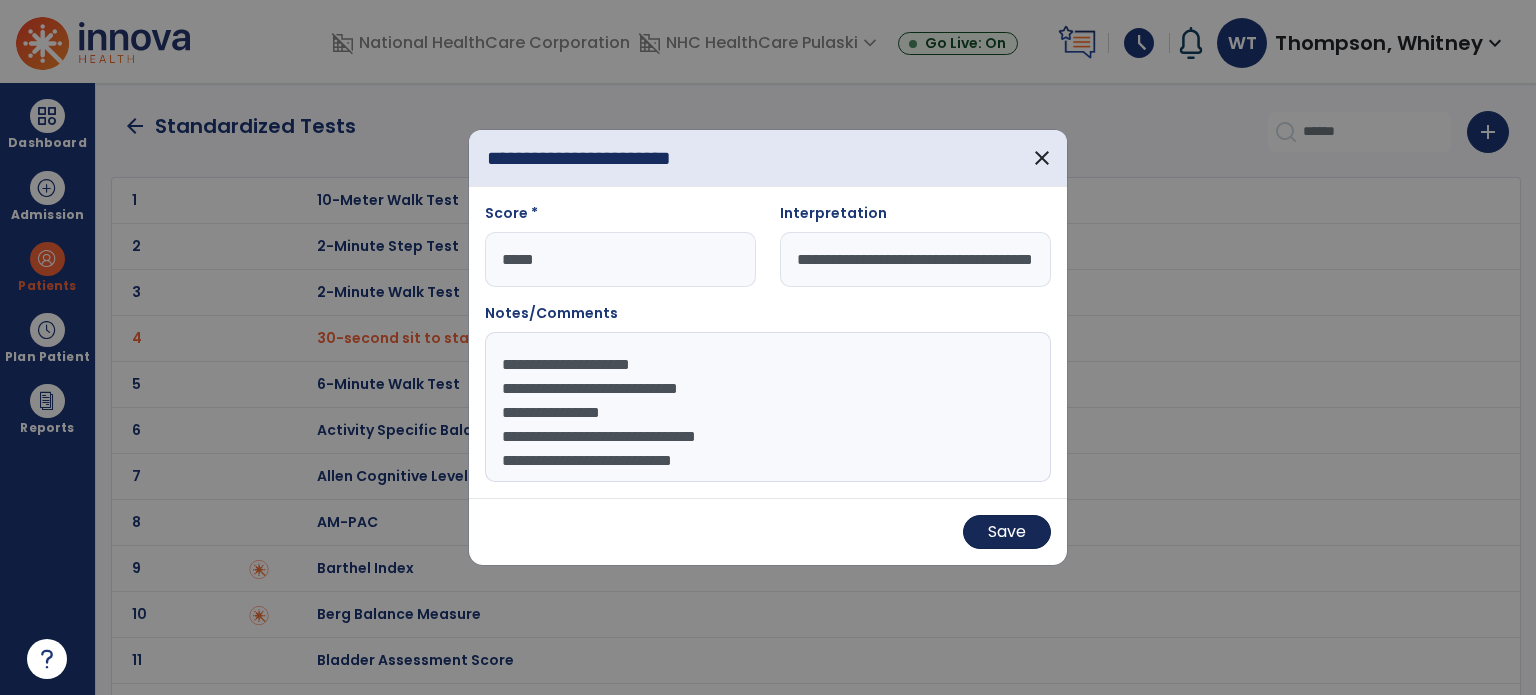 type on "**********" 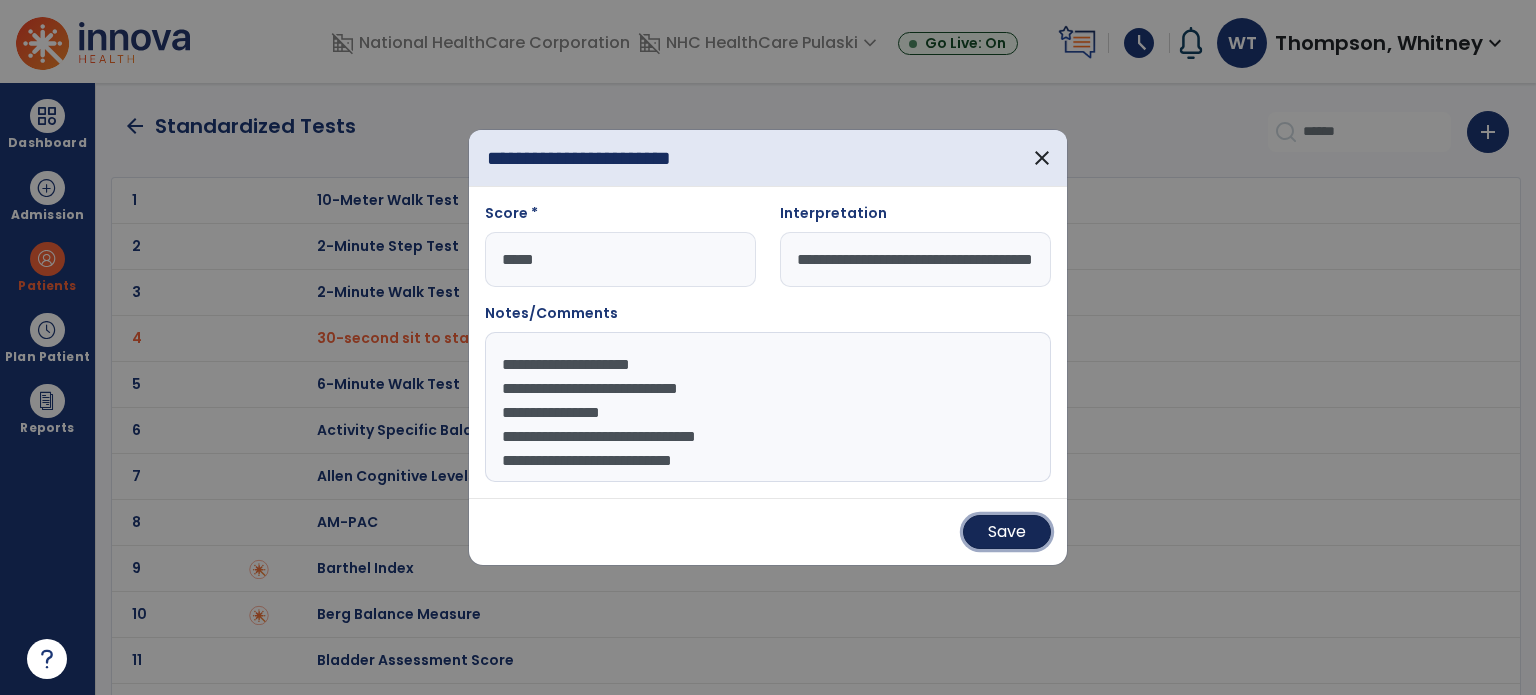 click on "Save" at bounding box center [1007, 532] 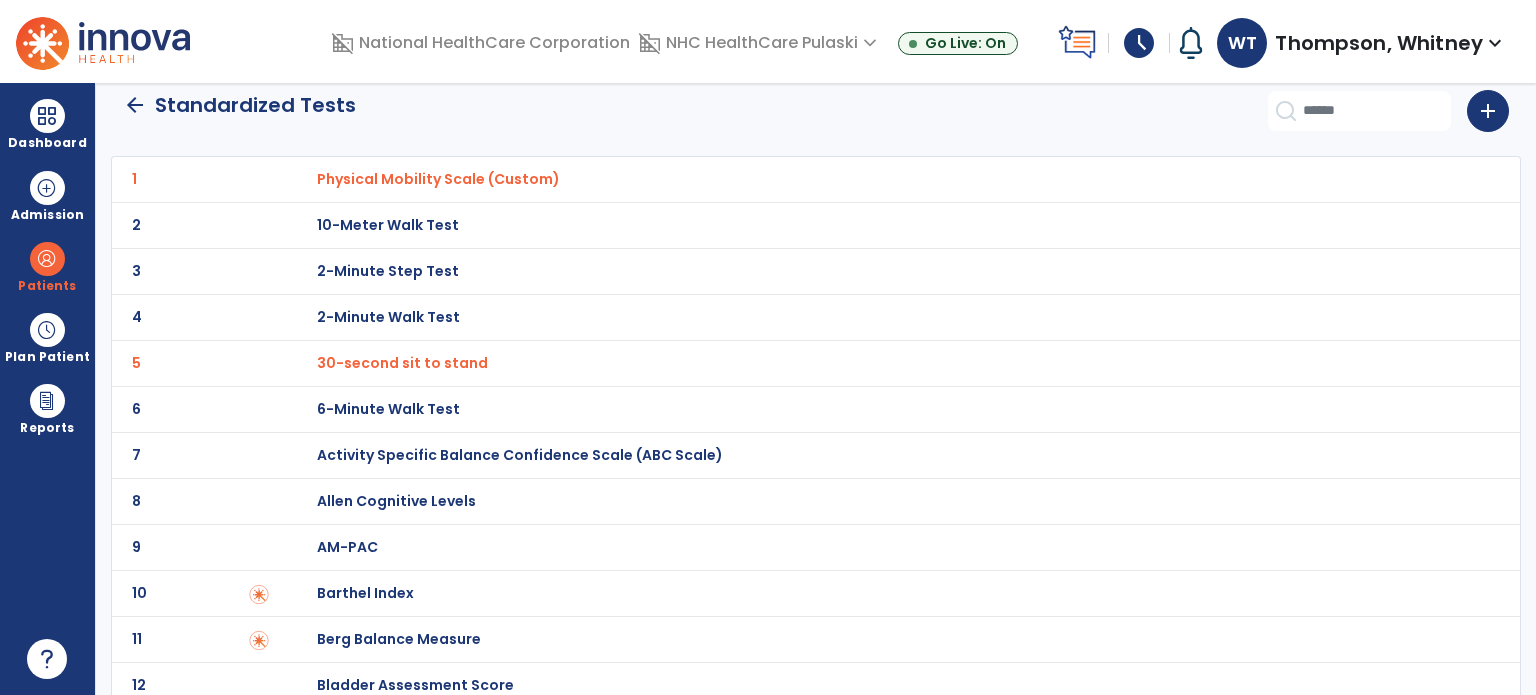 scroll, scrollTop: 0, scrollLeft: 0, axis: both 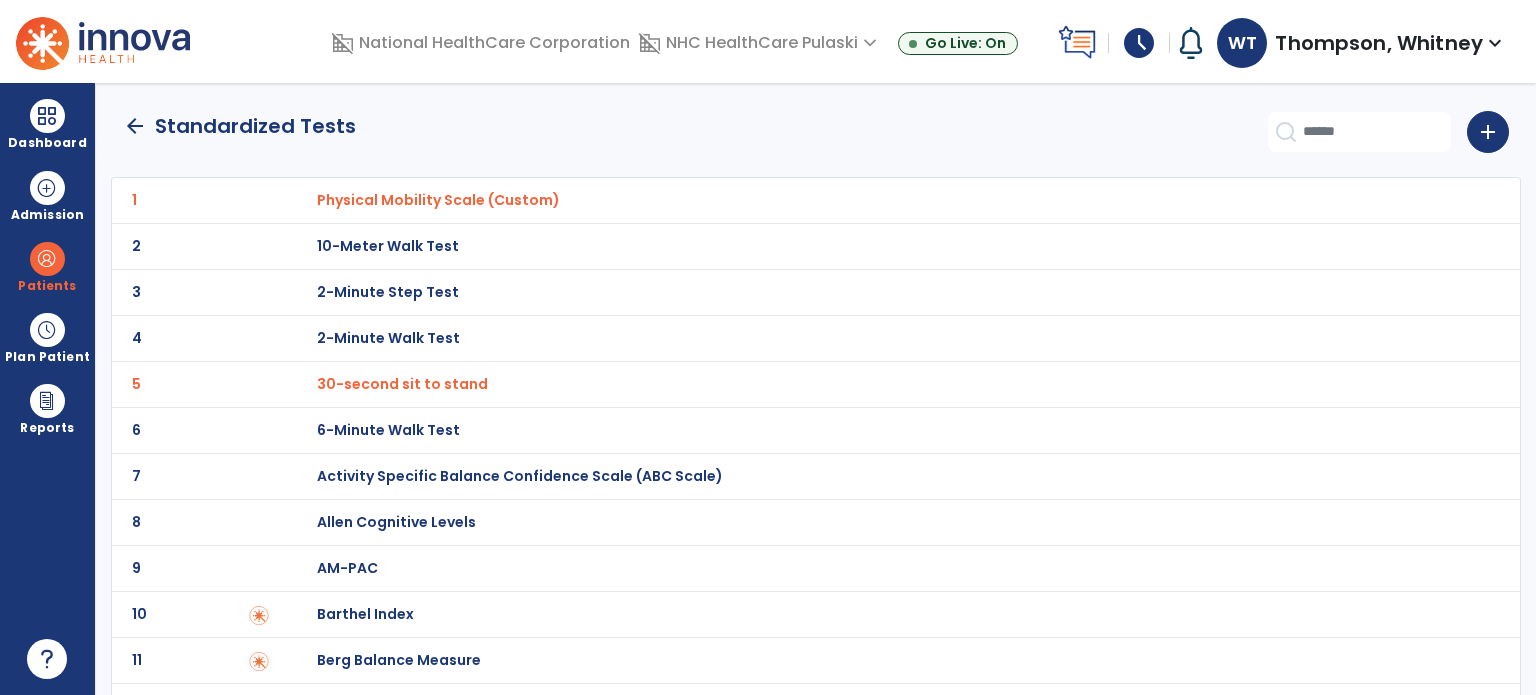 click on "arrow_back" 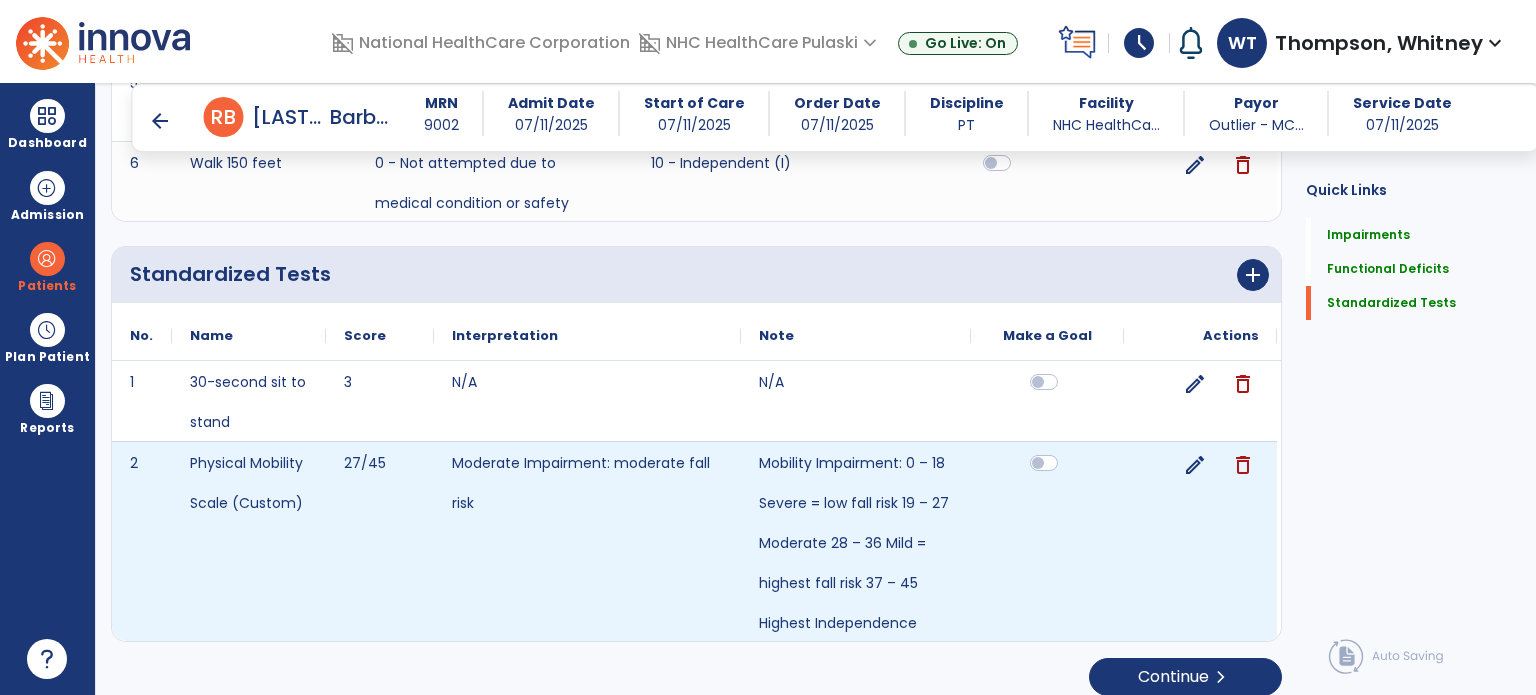 scroll, scrollTop: 1729, scrollLeft: 0, axis: vertical 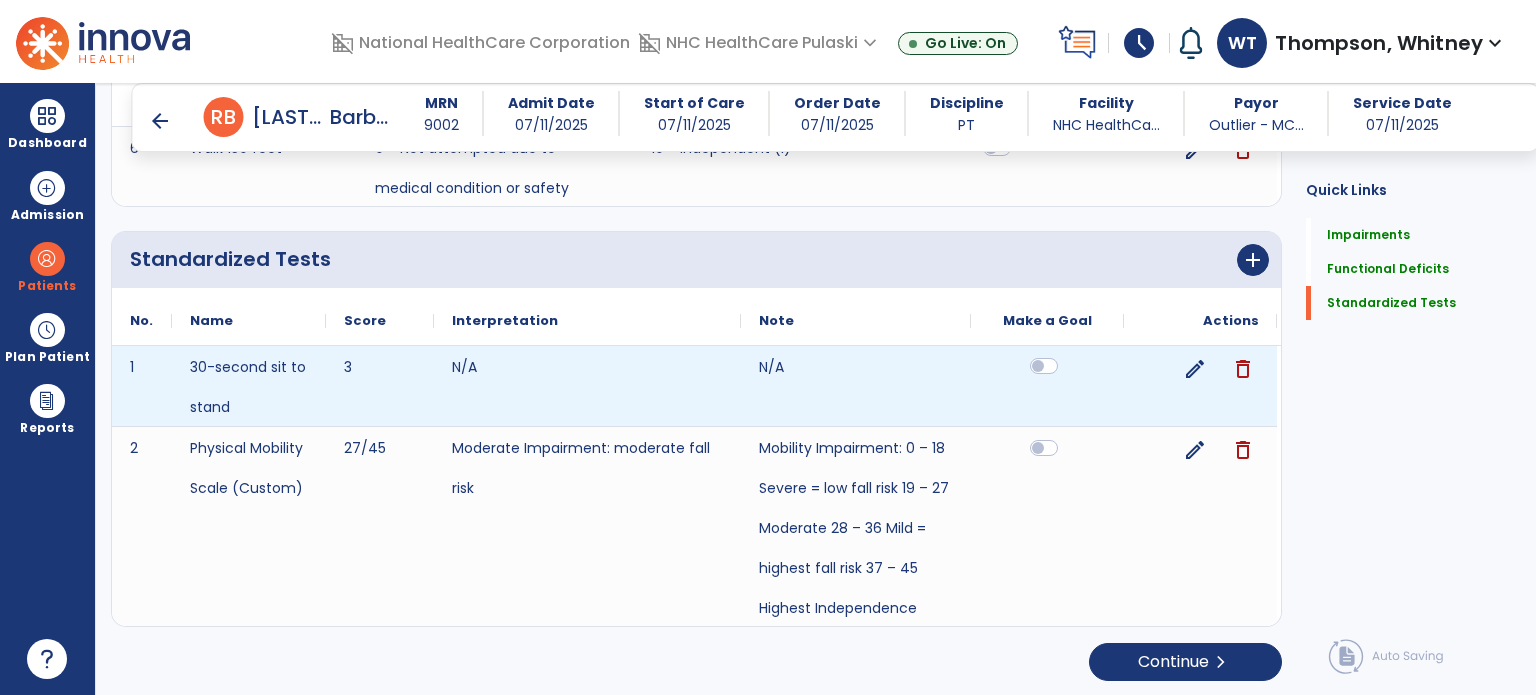 click 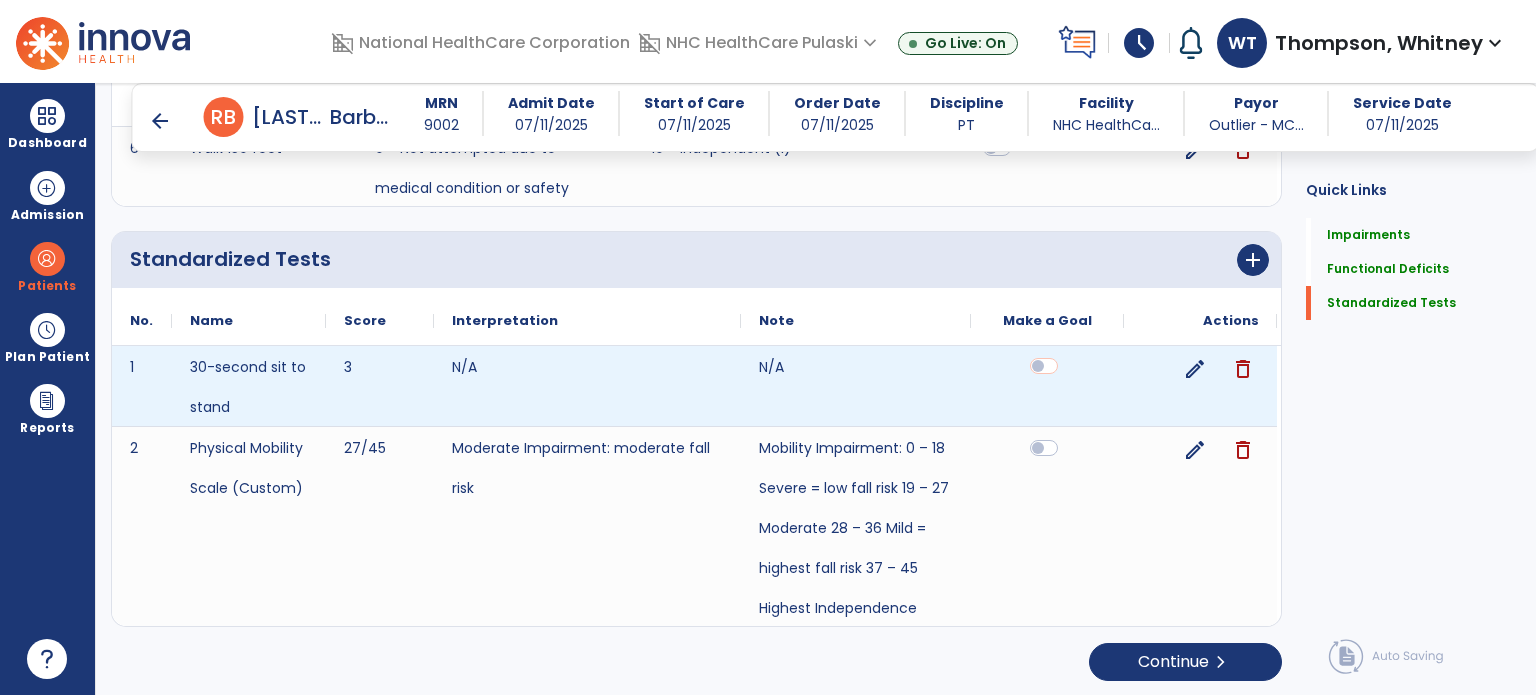 scroll, scrollTop: 1728, scrollLeft: 0, axis: vertical 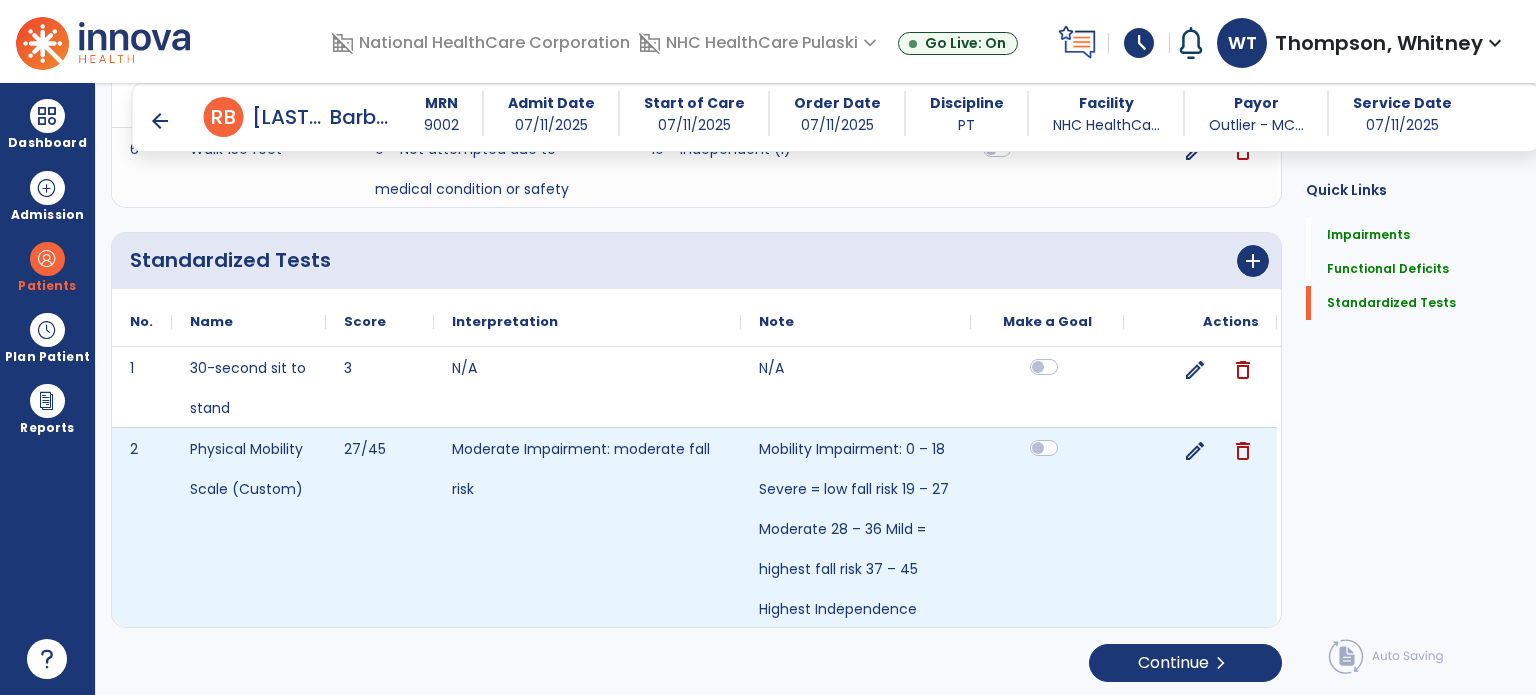 click 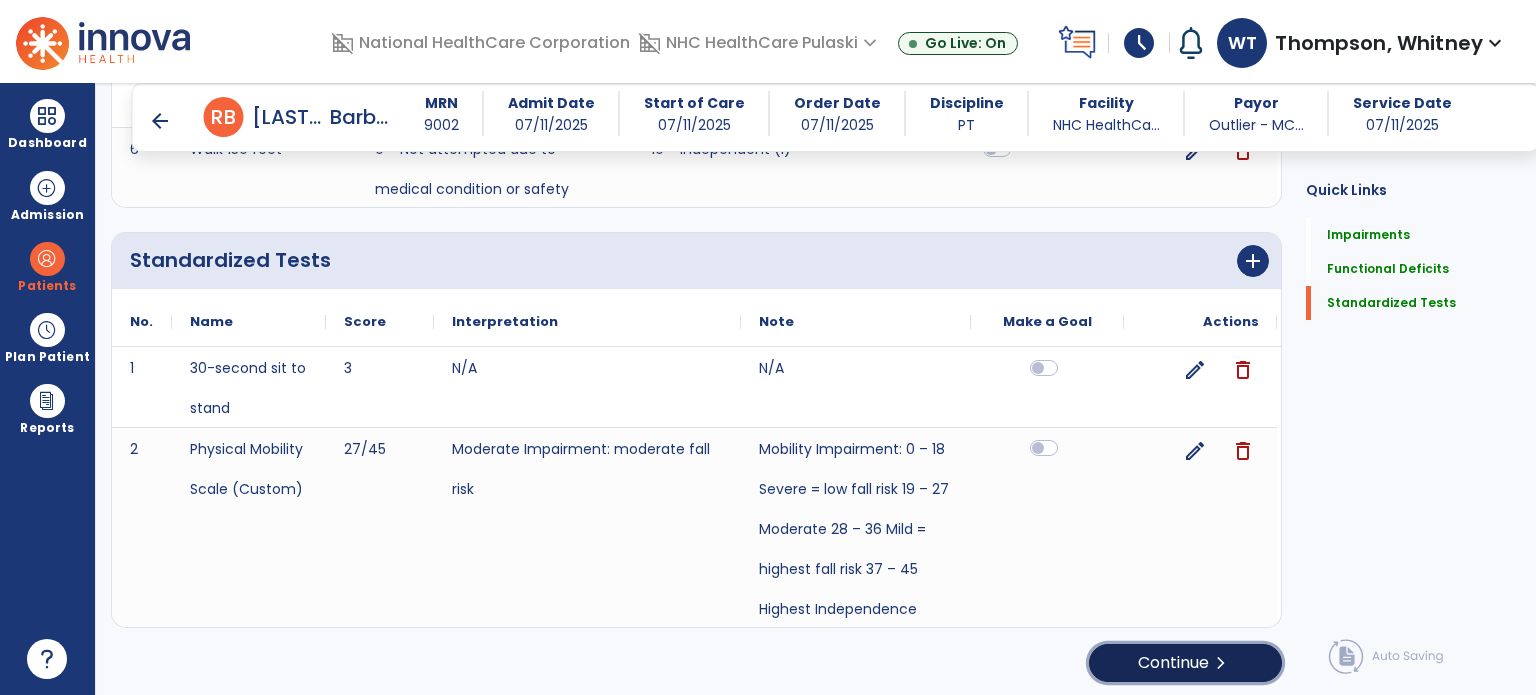 click on "Continue  chevron_right" 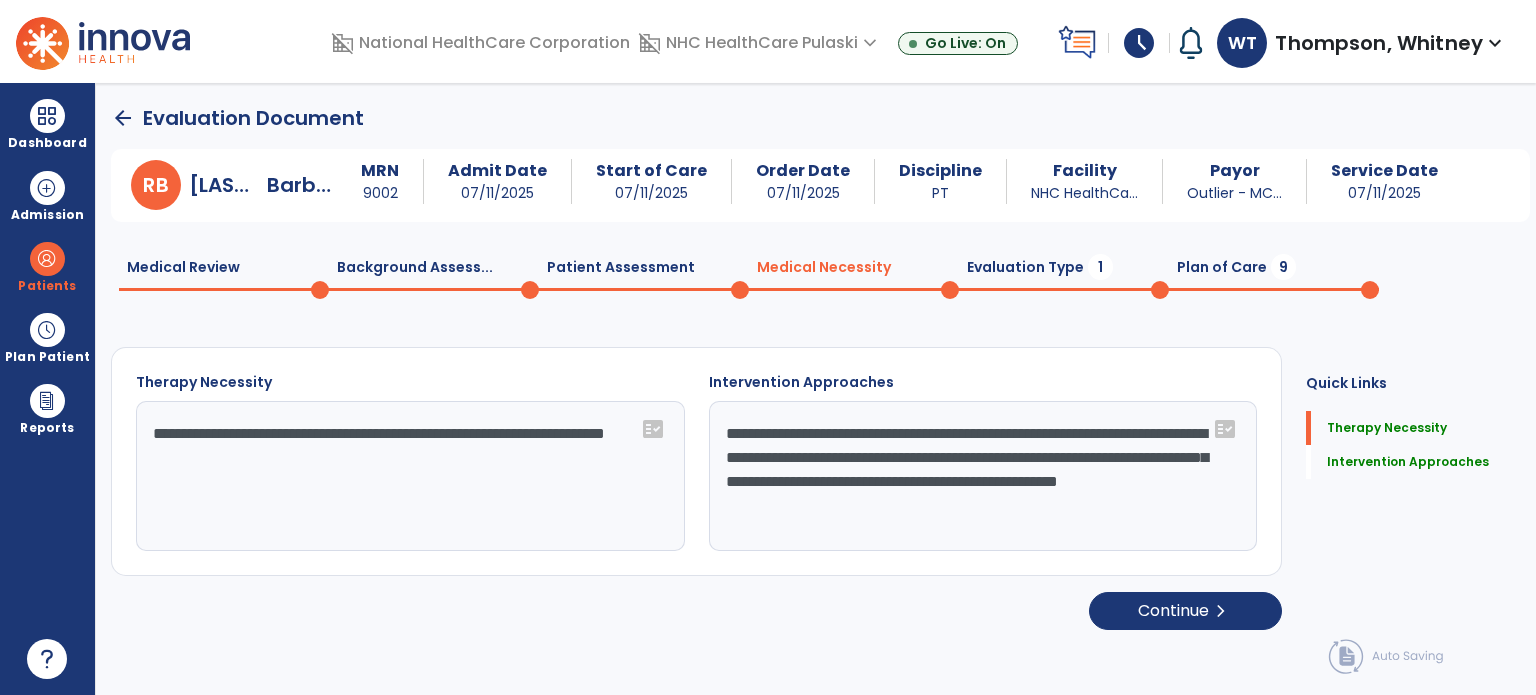scroll, scrollTop: 0, scrollLeft: 0, axis: both 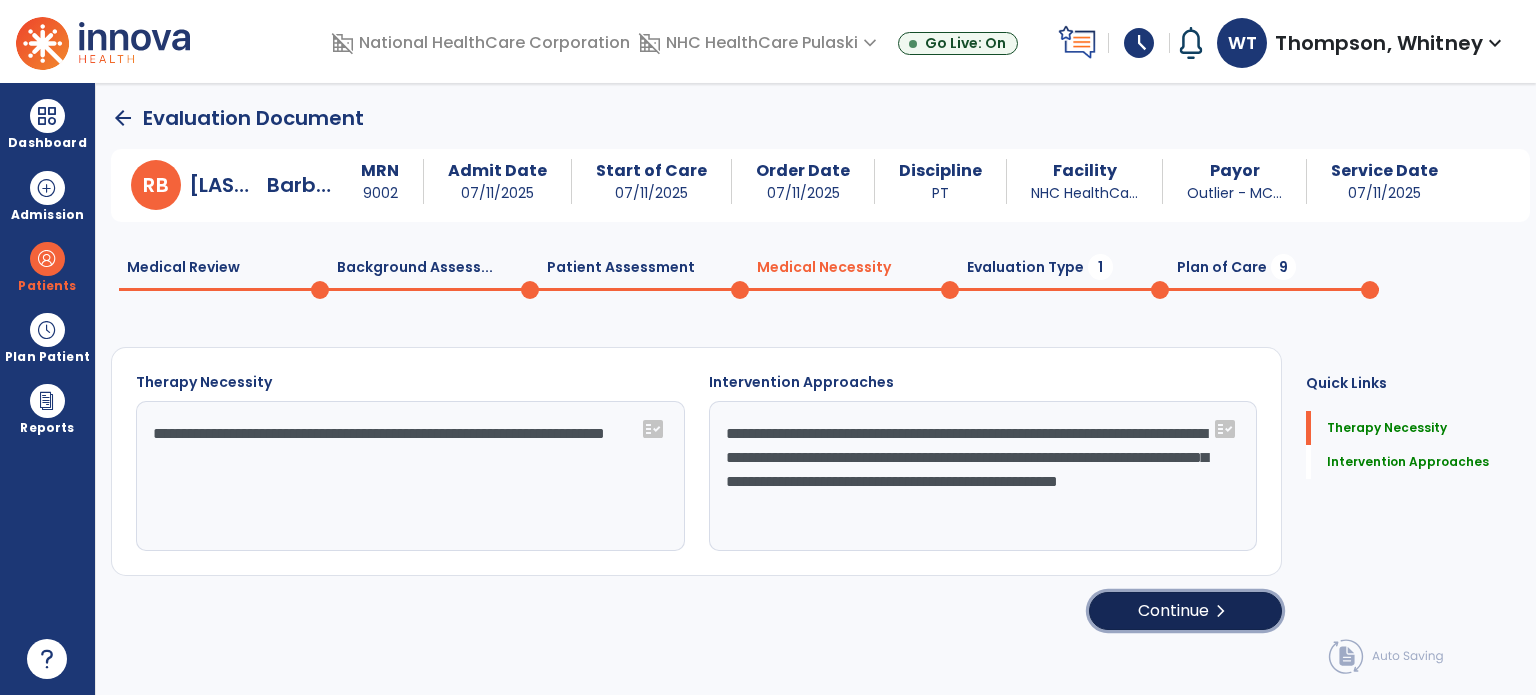 click on "Continue  chevron_right" 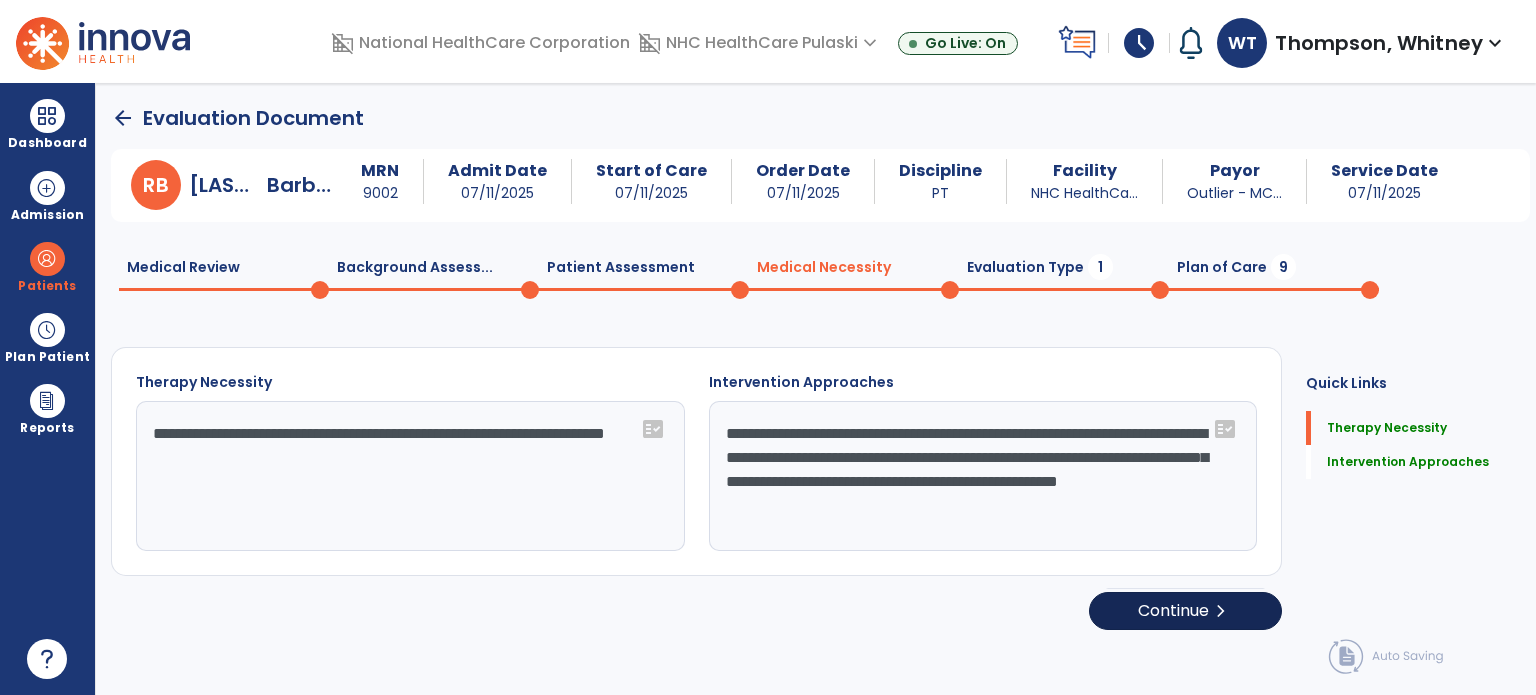 select on "**********" 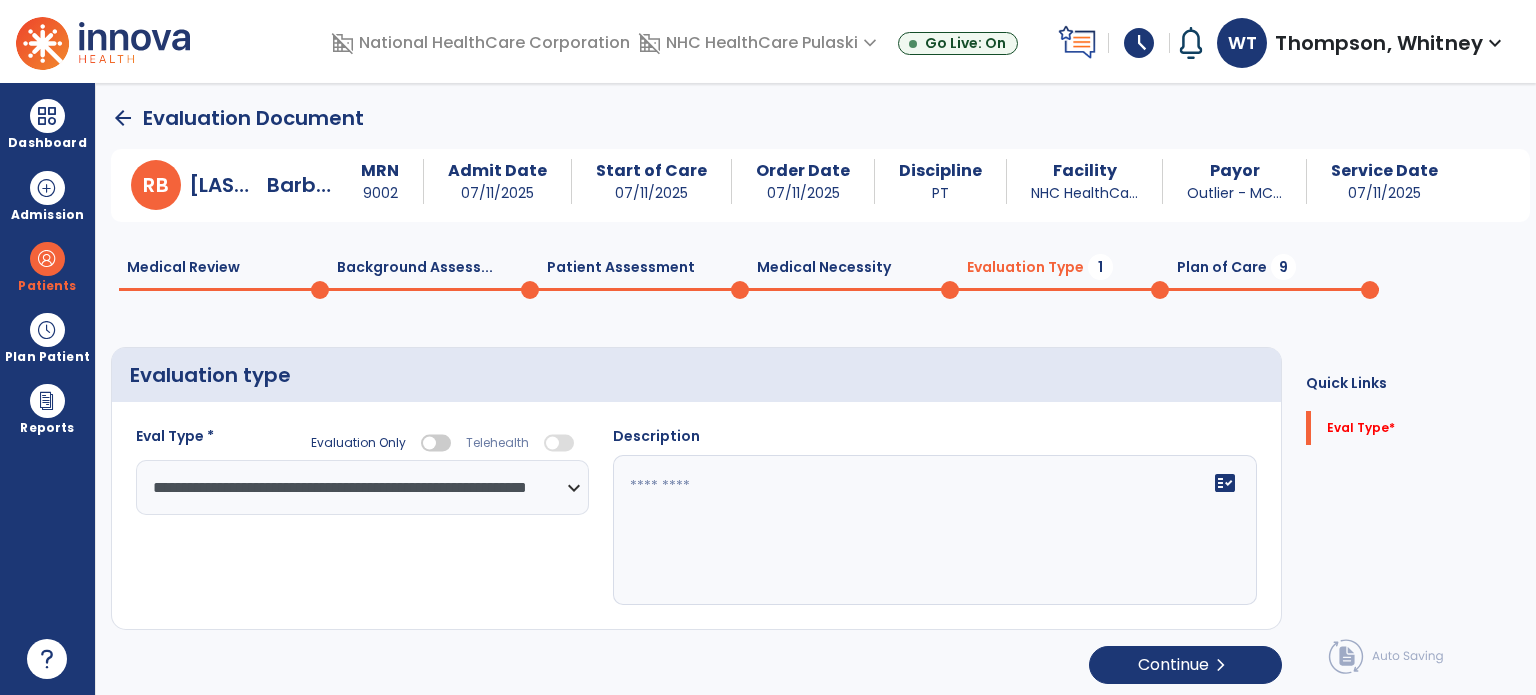 scroll, scrollTop: 4, scrollLeft: 0, axis: vertical 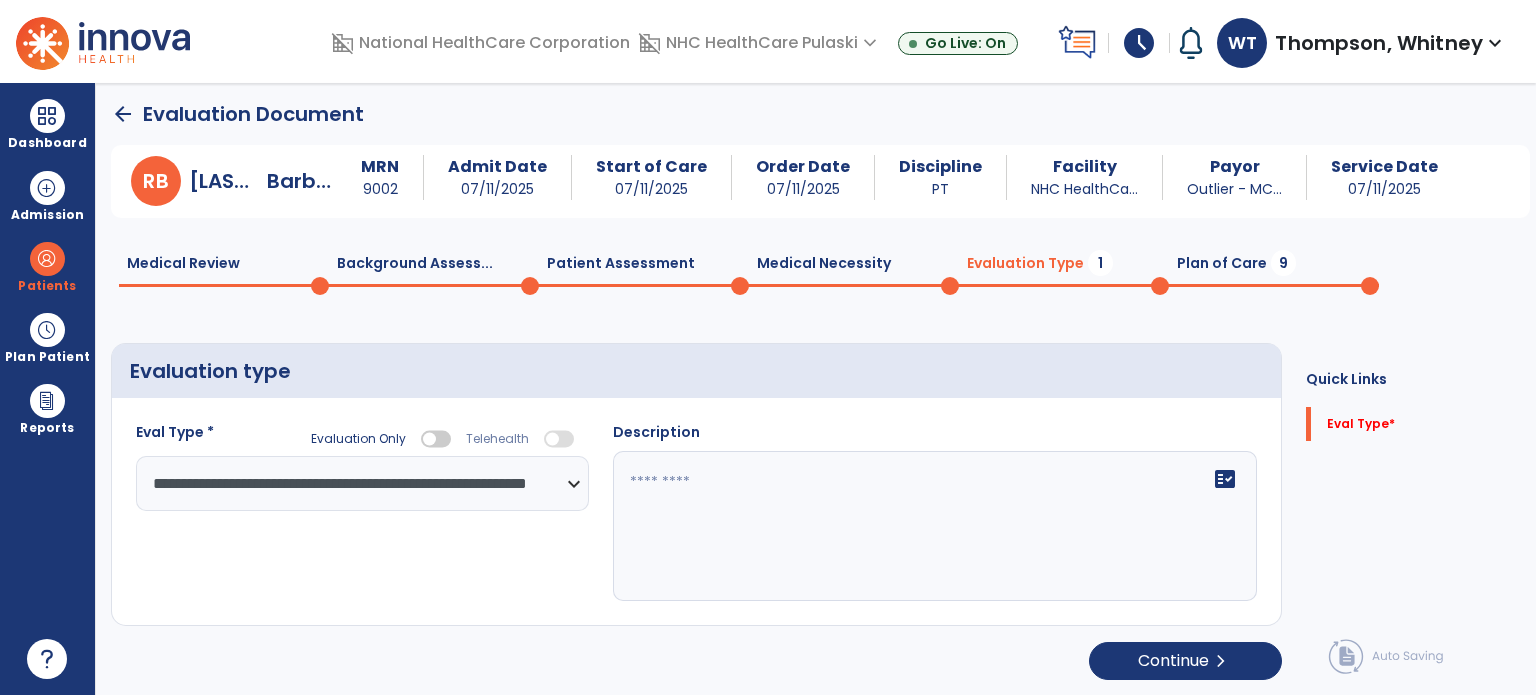 click 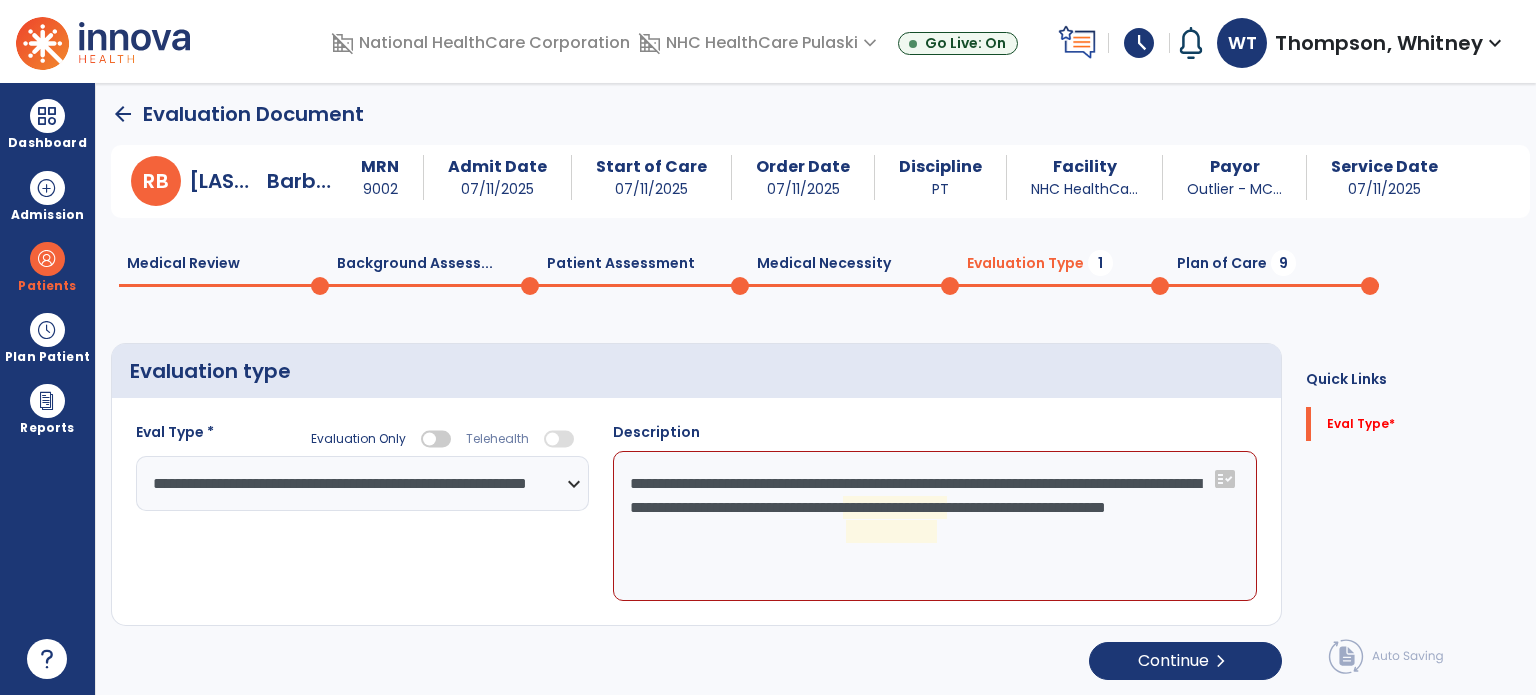 click on "**********" 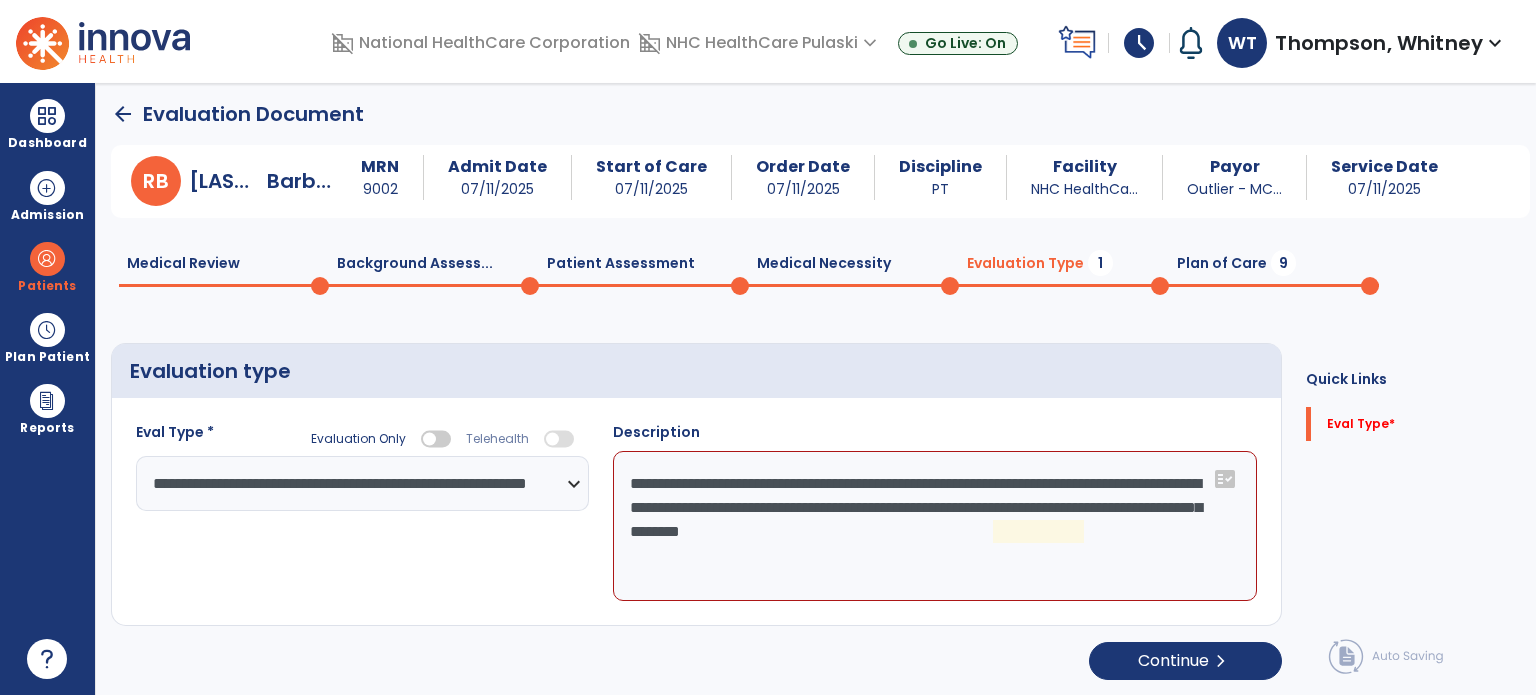 paste on "**********" 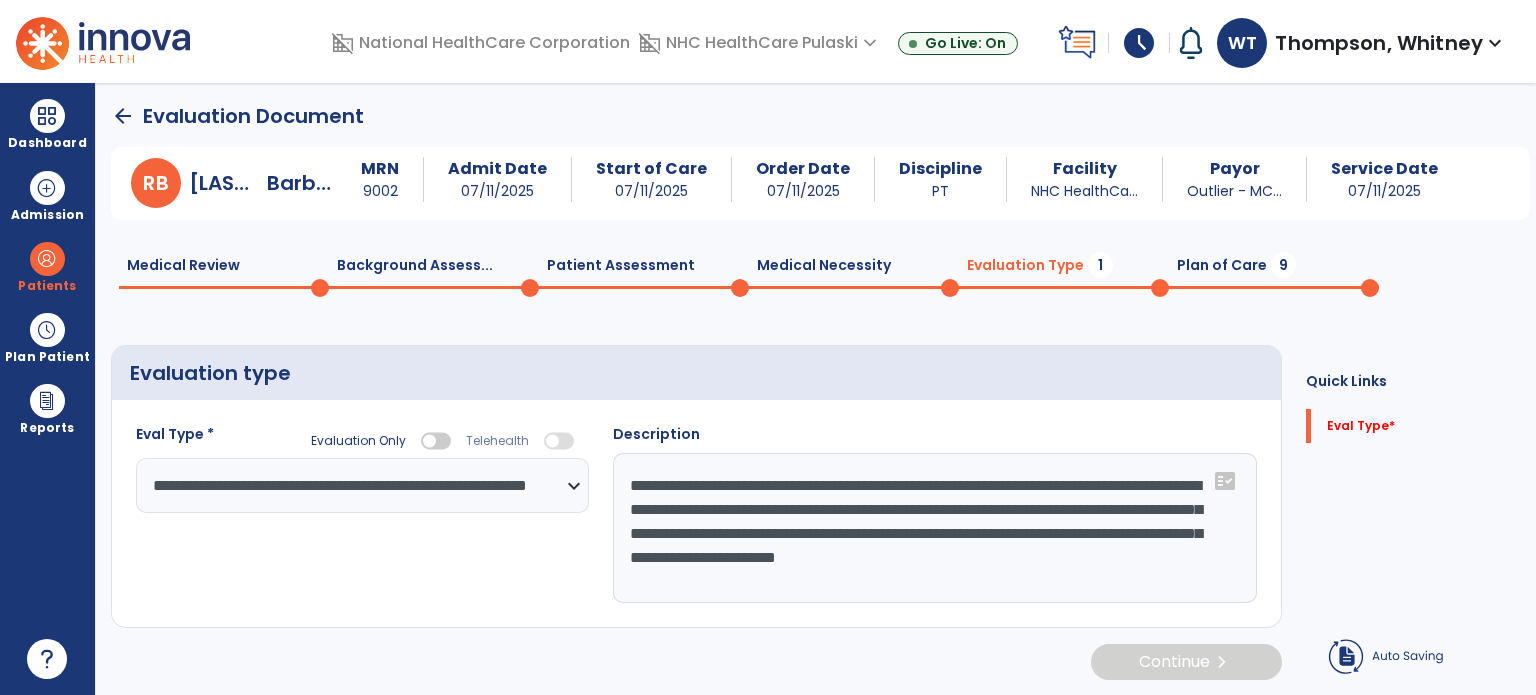 scroll, scrollTop: 4, scrollLeft: 0, axis: vertical 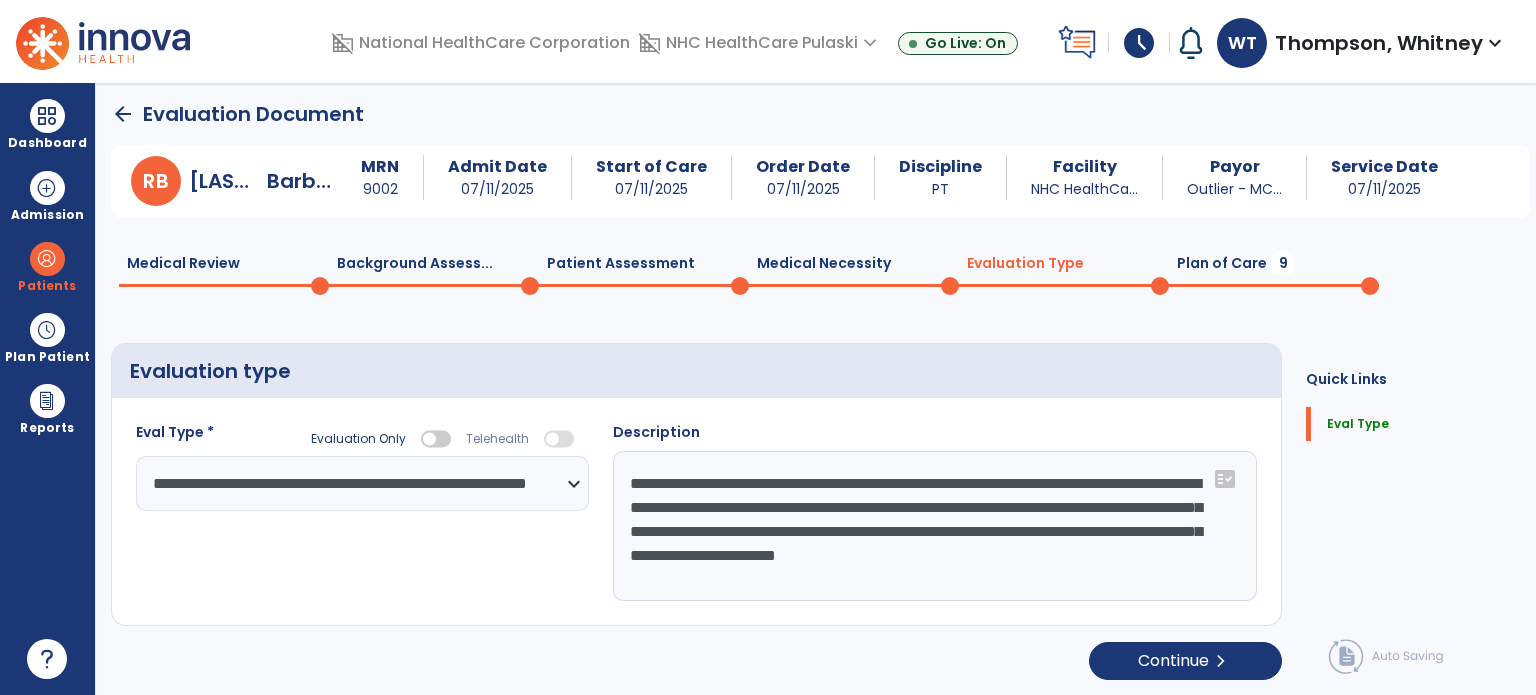 click on "**********" 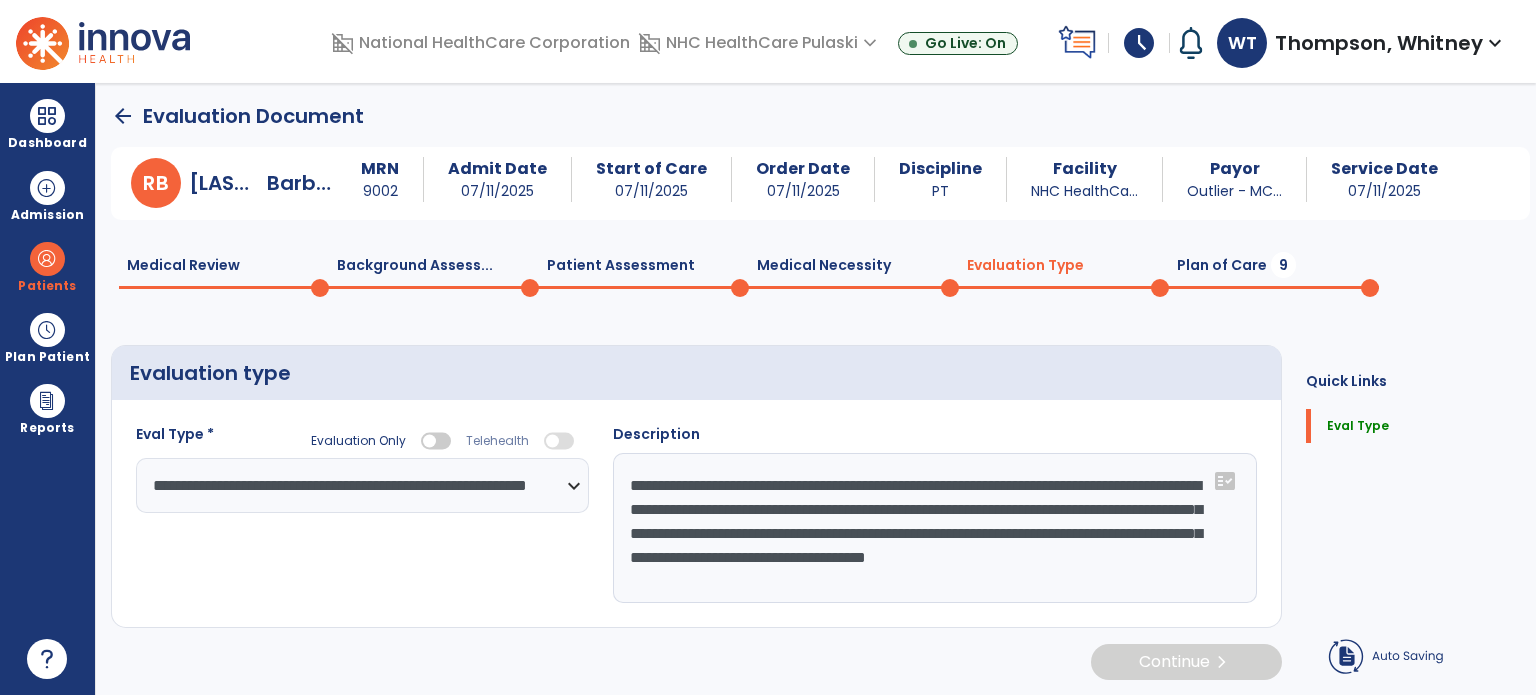 scroll, scrollTop: 4, scrollLeft: 0, axis: vertical 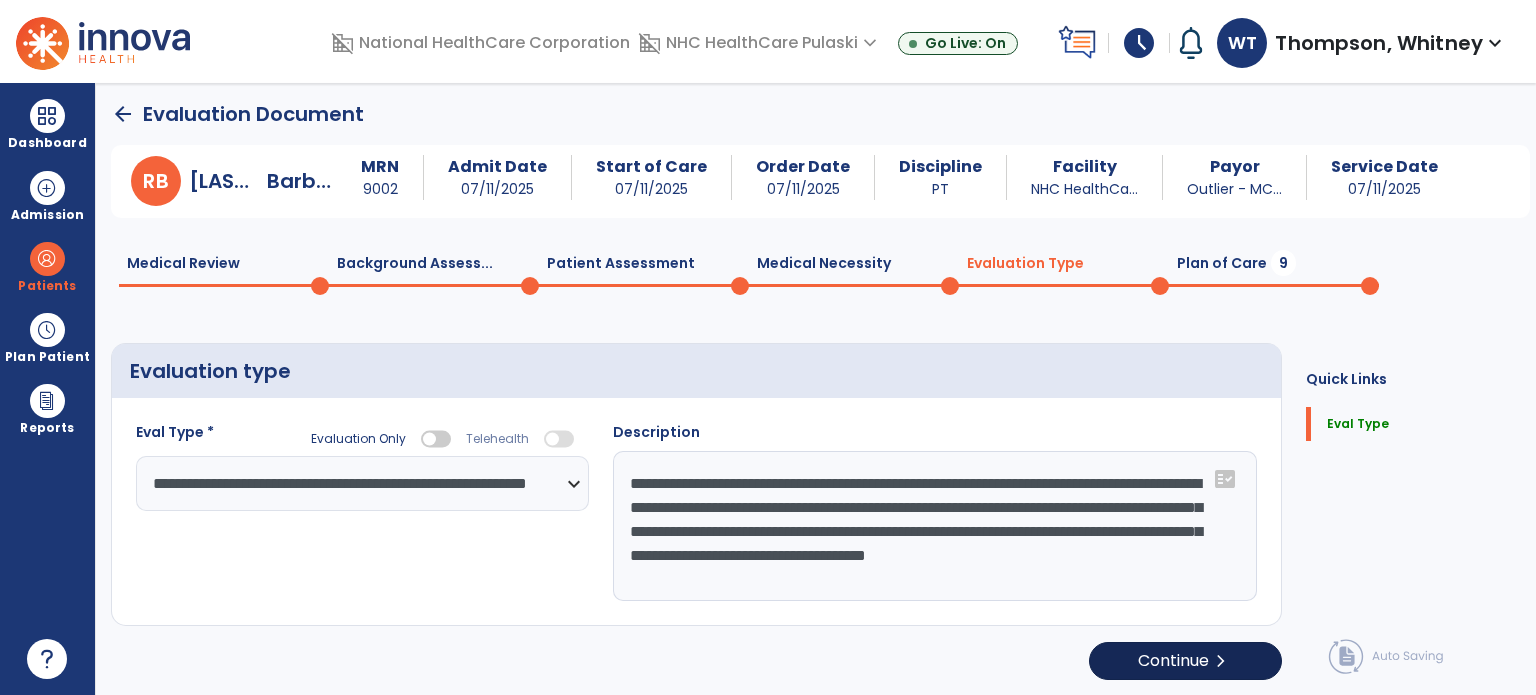 type on "**********" 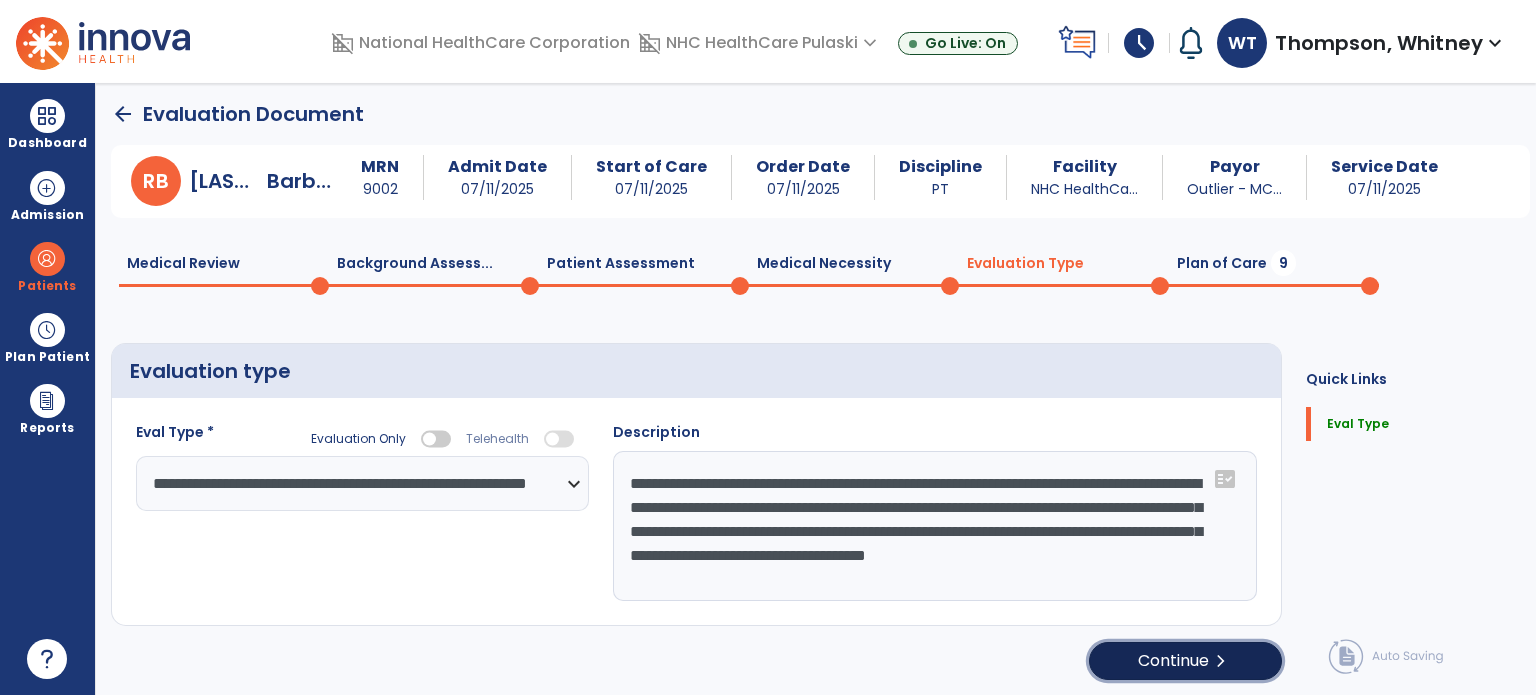 click on "Continue  chevron_right" 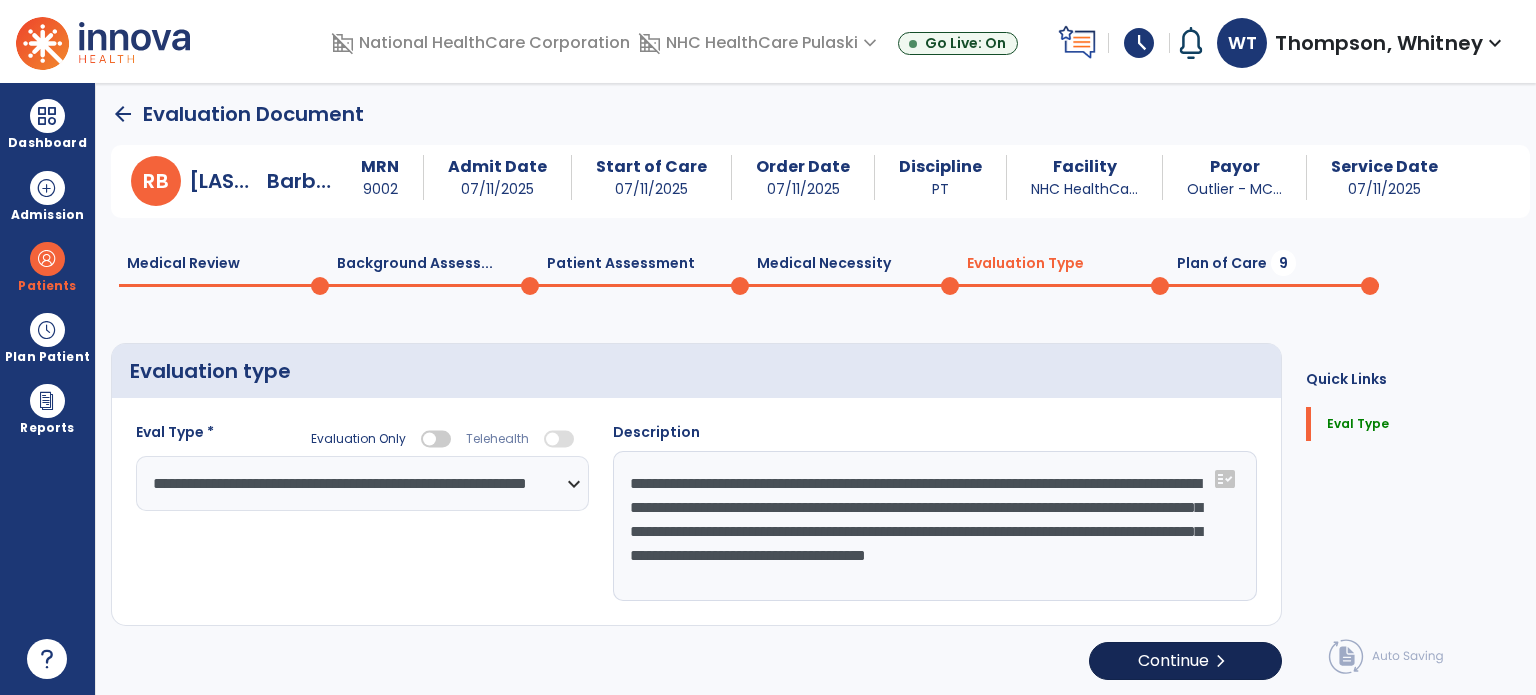 select on "*****" 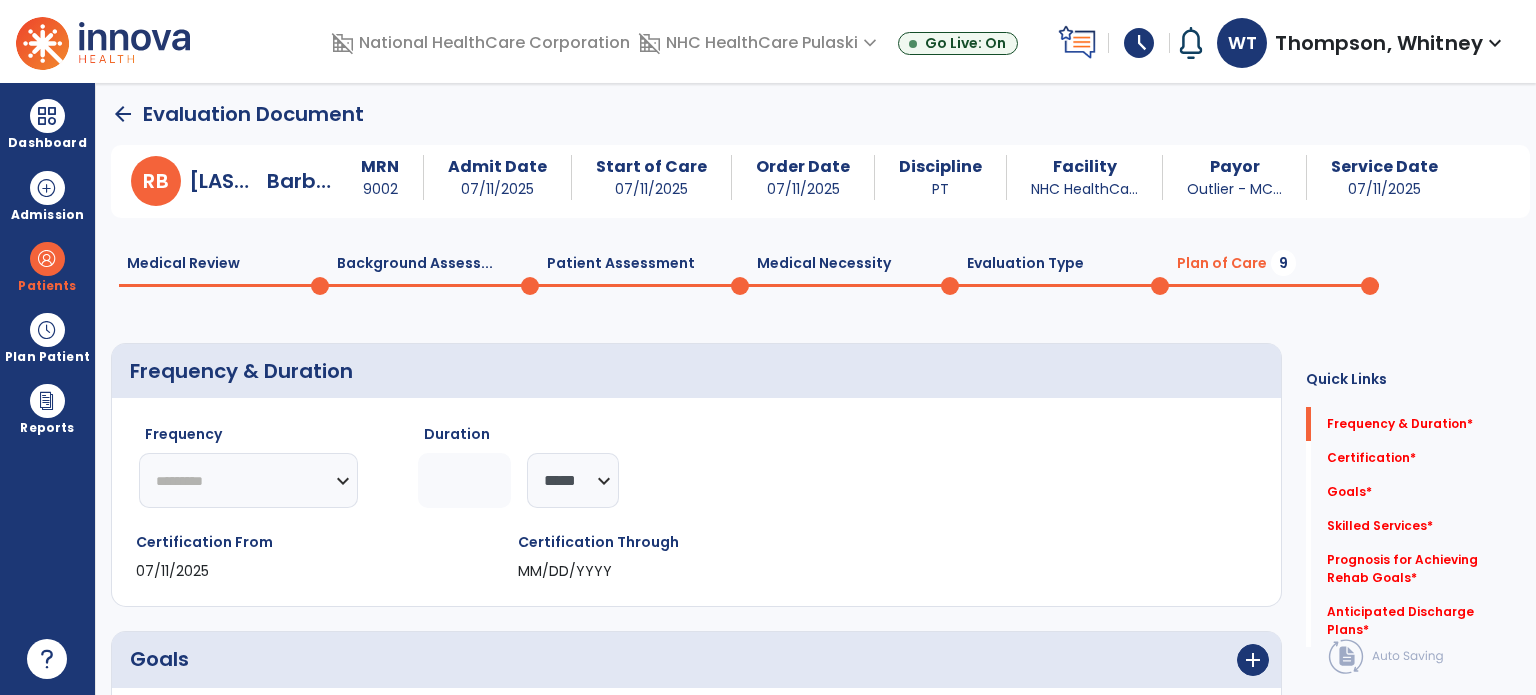scroll, scrollTop: 204, scrollLeft: 0, axis: vertical 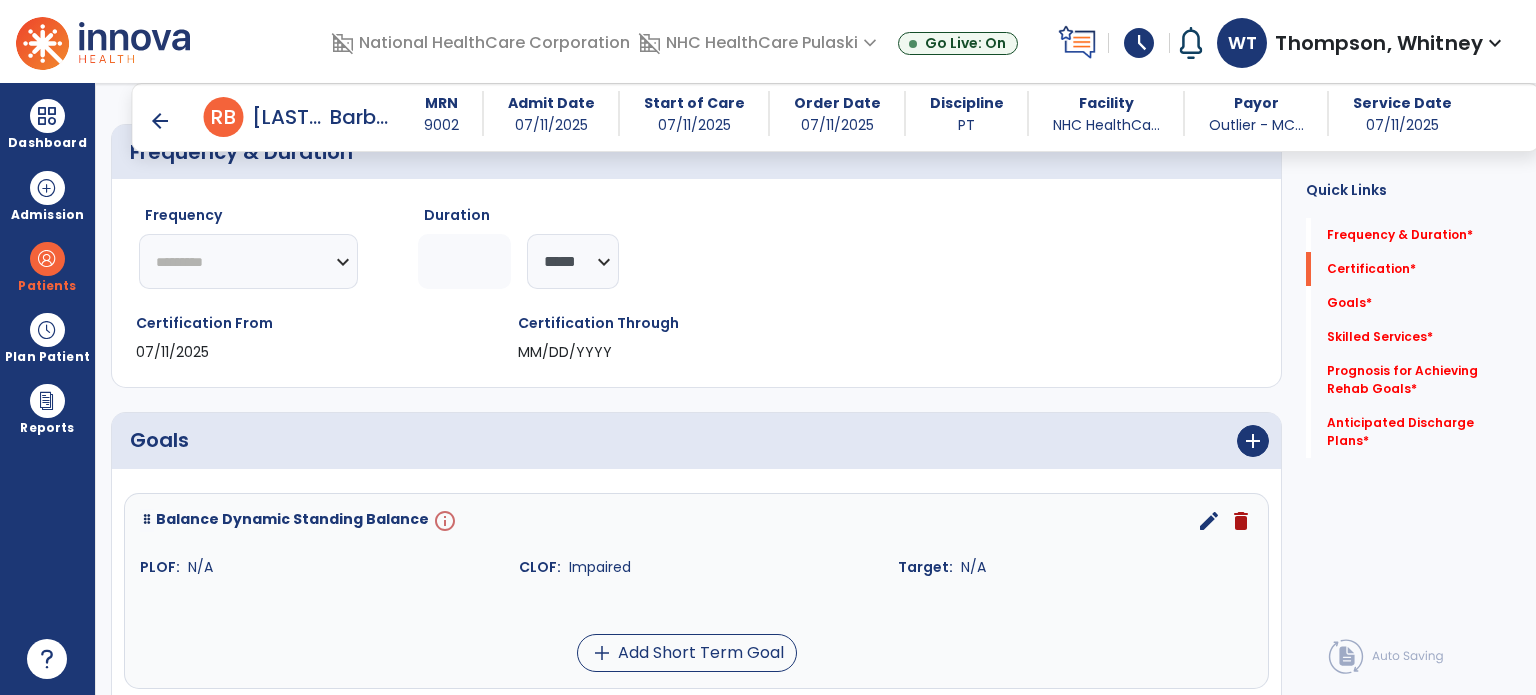 click on "********* ** ** ** ** ** ** **" 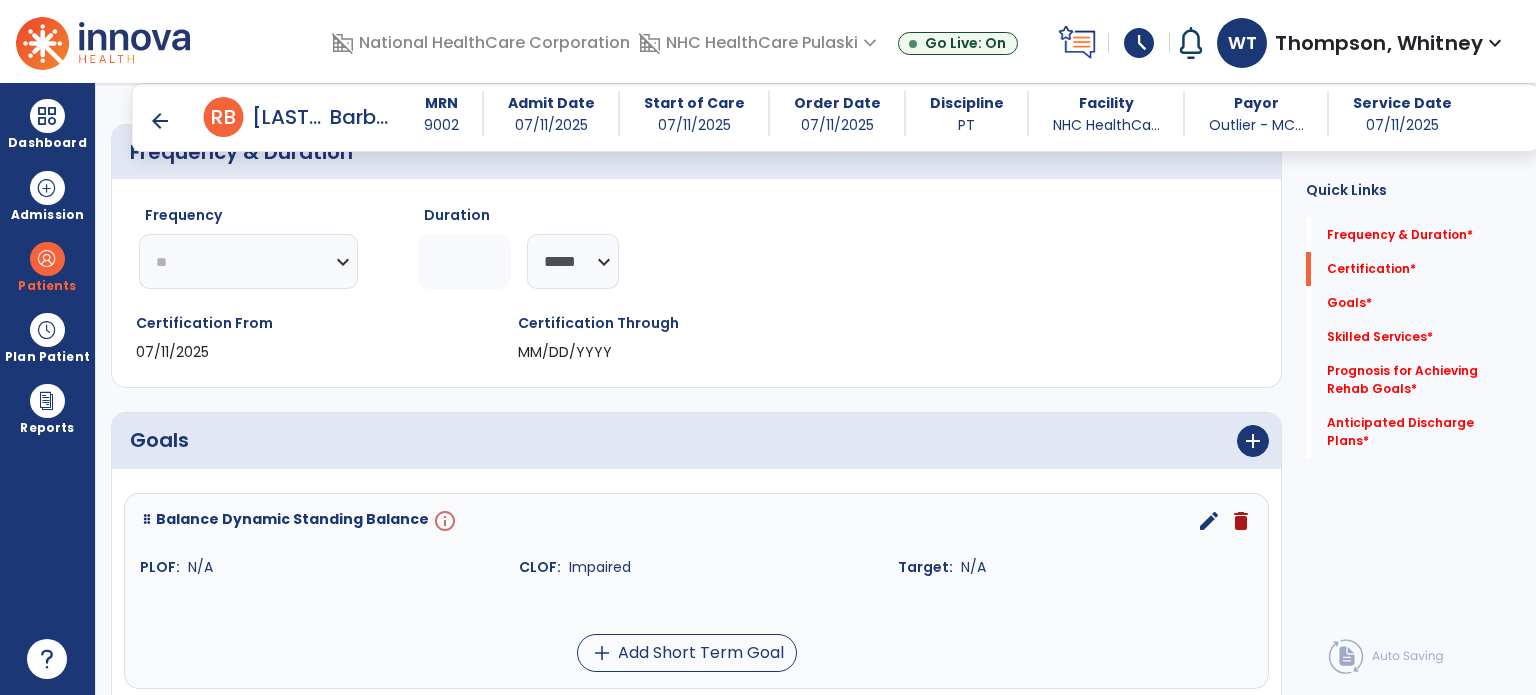 click on "********* ** ** ** ** ** ** **" 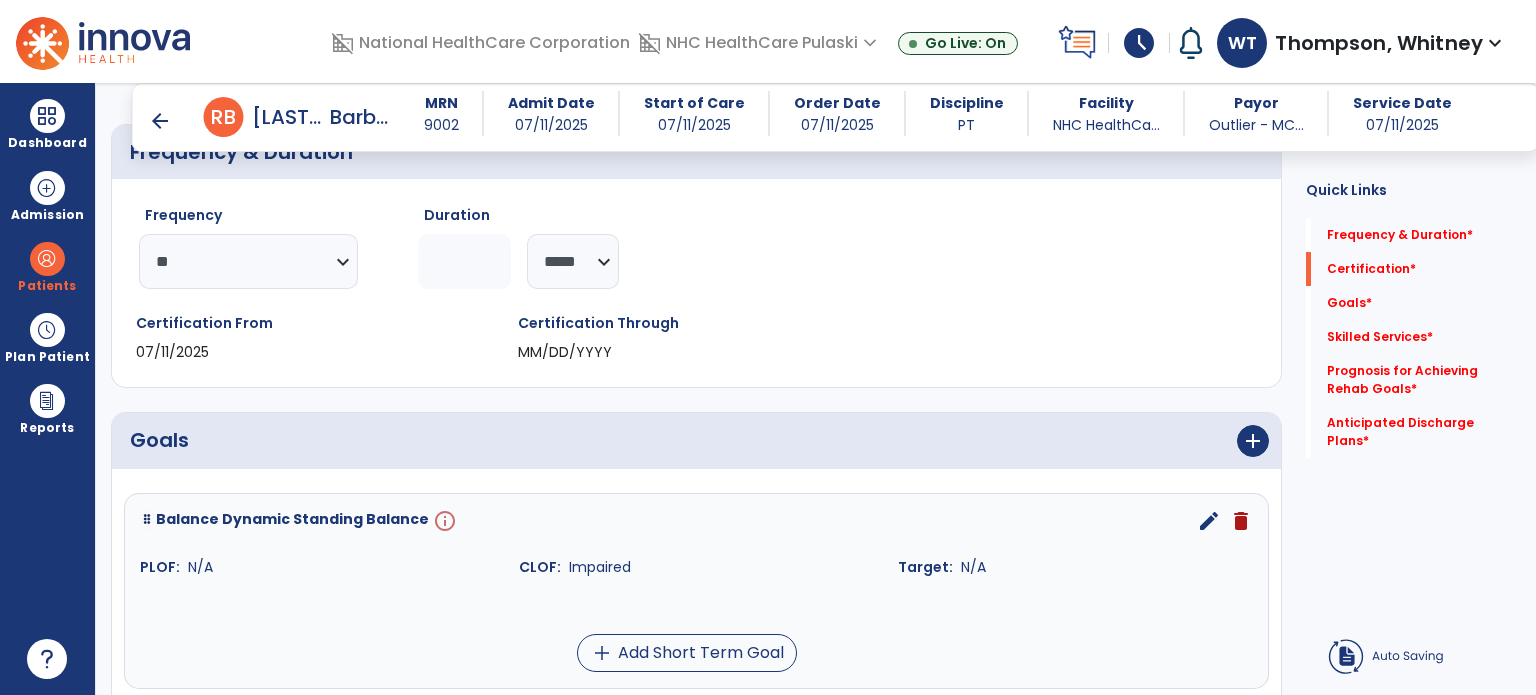 click 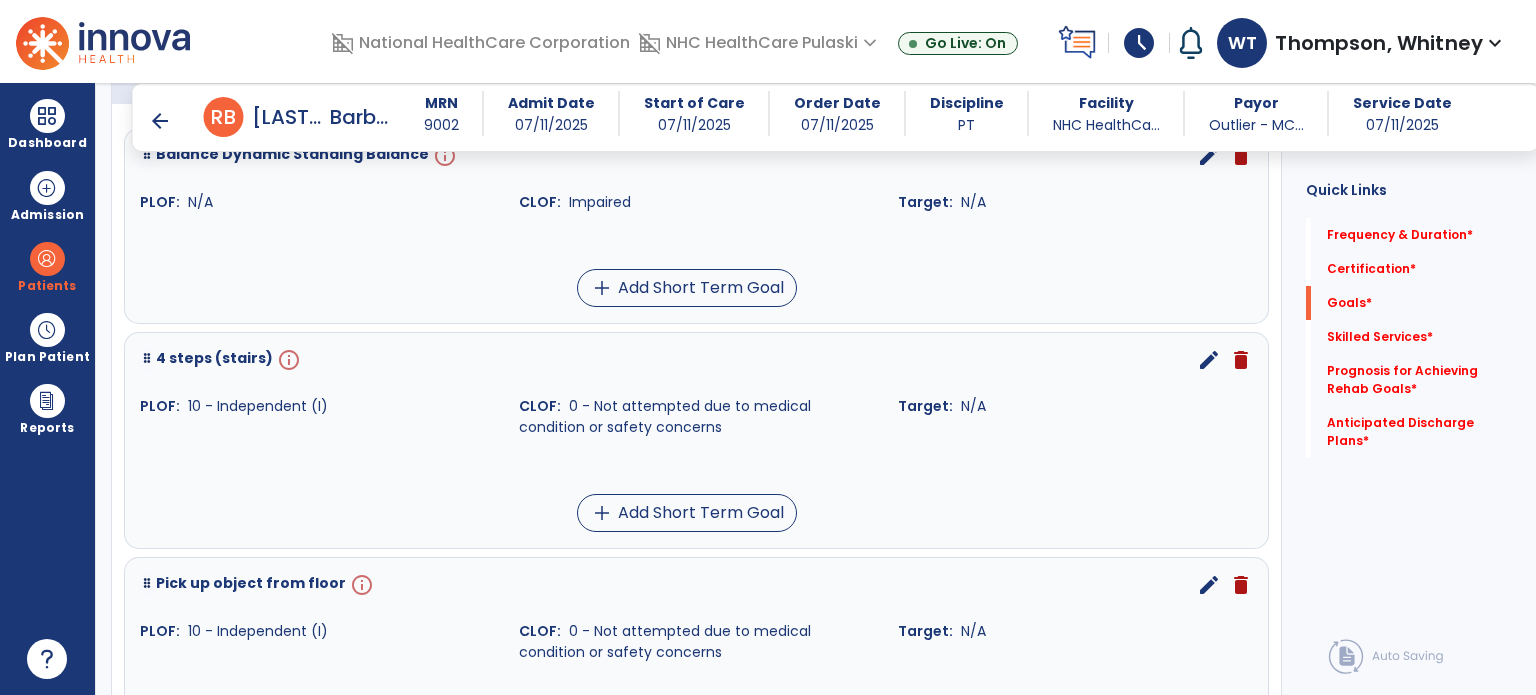 scroll, scrollTop: 604, scrollLeft: 0, axis: vertical 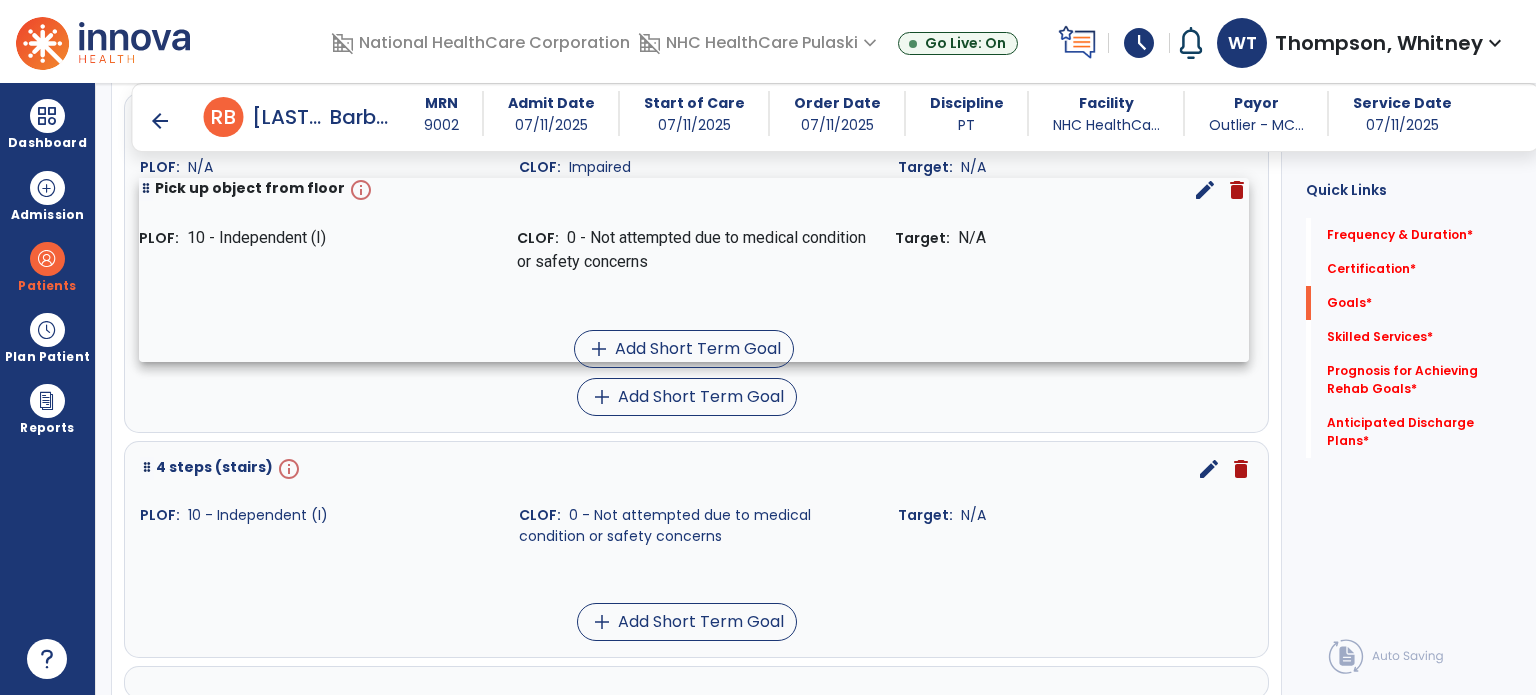 drag, startPoint x: 284, startPoint y: 550, endPoint x: 283, endPoint y: 191, distance: 359.0014 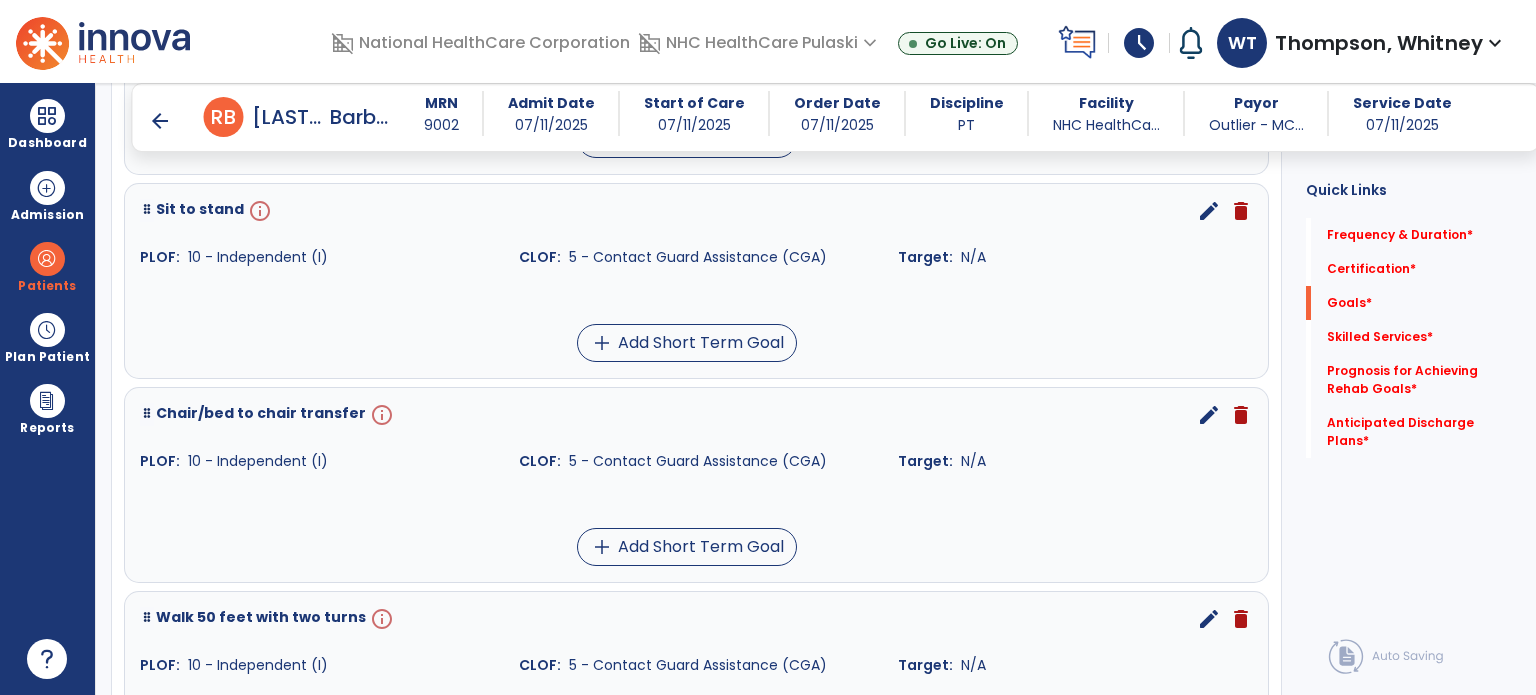 scroll, scrollTop: 1004, scrollLeft: 0, axis: vertical 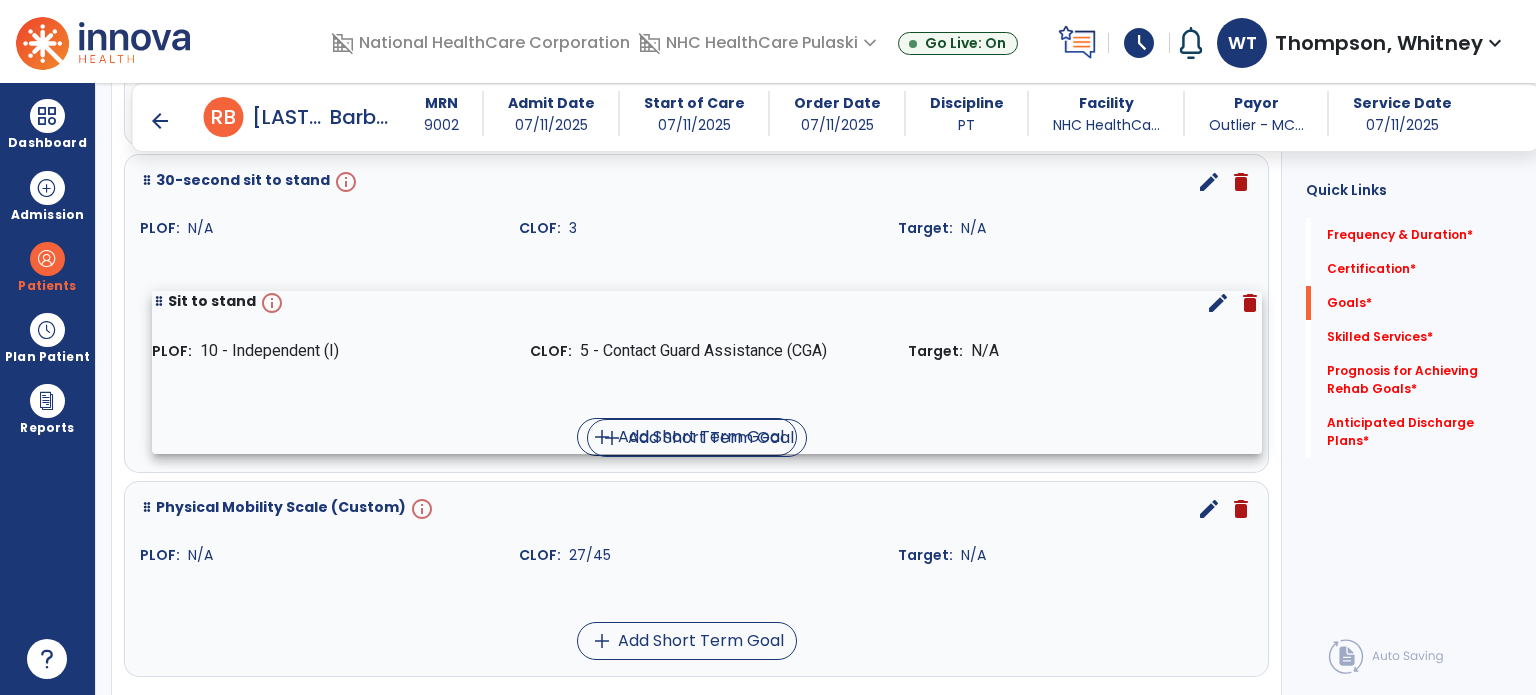 drag, startPoint x: 208, startPoint y: 237, endPoint x: 220, endPoint y: 293, distance: 57.271286 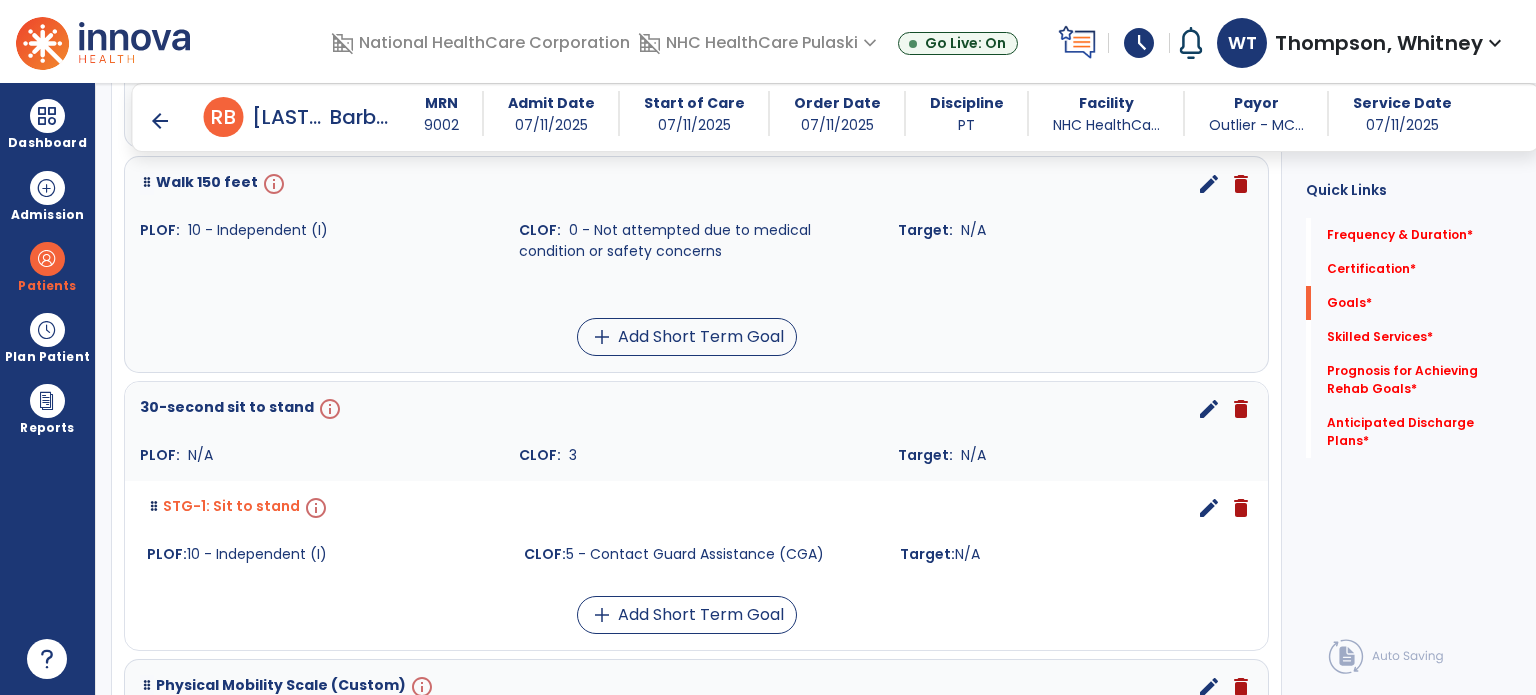 scroll, scrollTop: 1441, scrollLeft: 0, axis: vertical 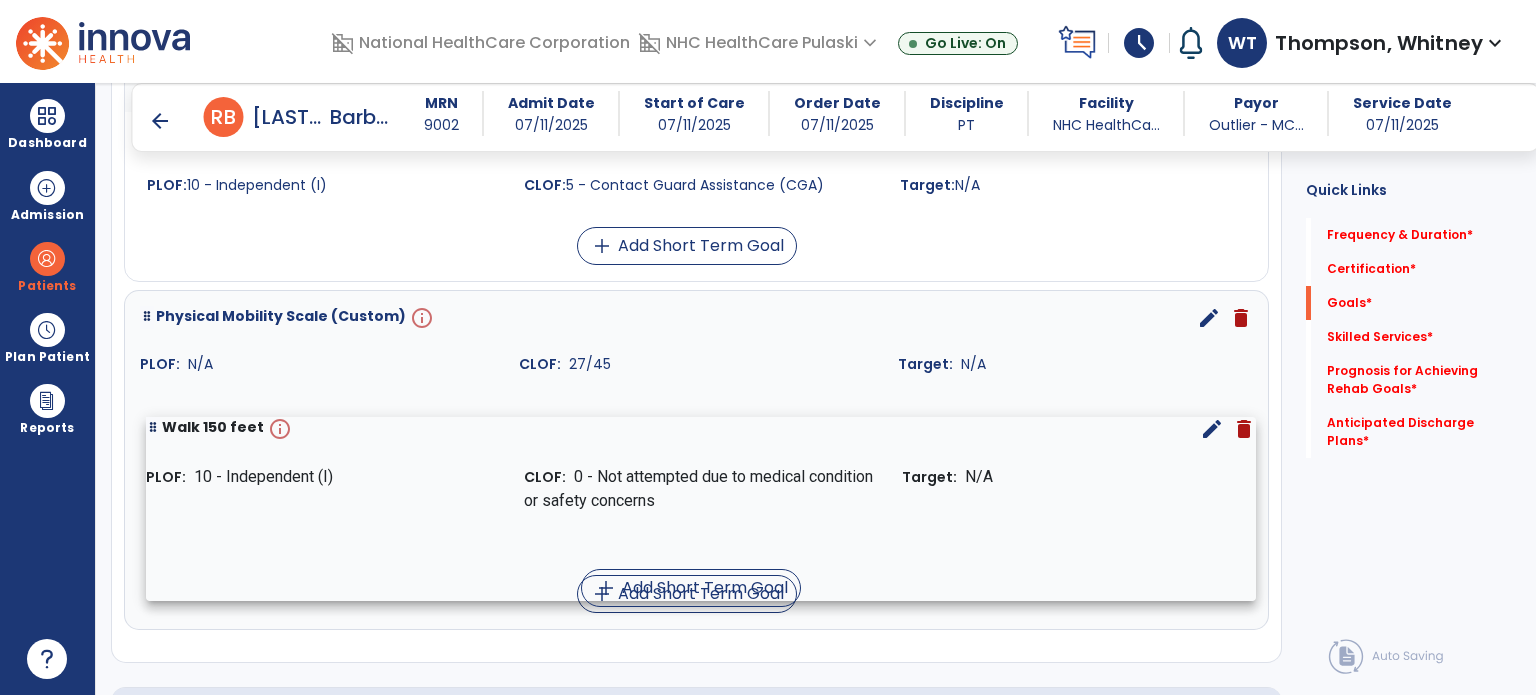 drag, startPoint x: 200, startPoint y: 207, endPoint x: 206, endPoint y: 423, distance: 216.08331 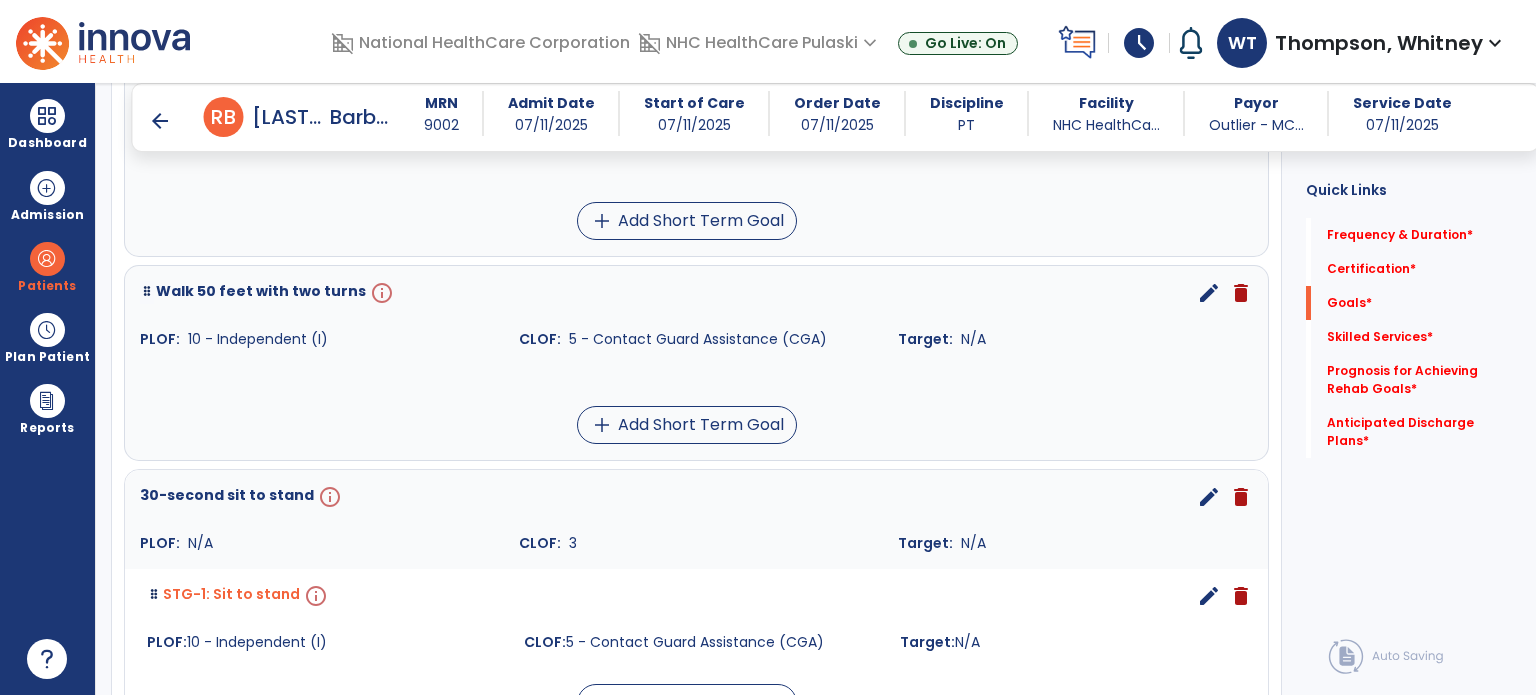 scroll, scrollTop: 1158, scrollLeft: 0, axis: vertical 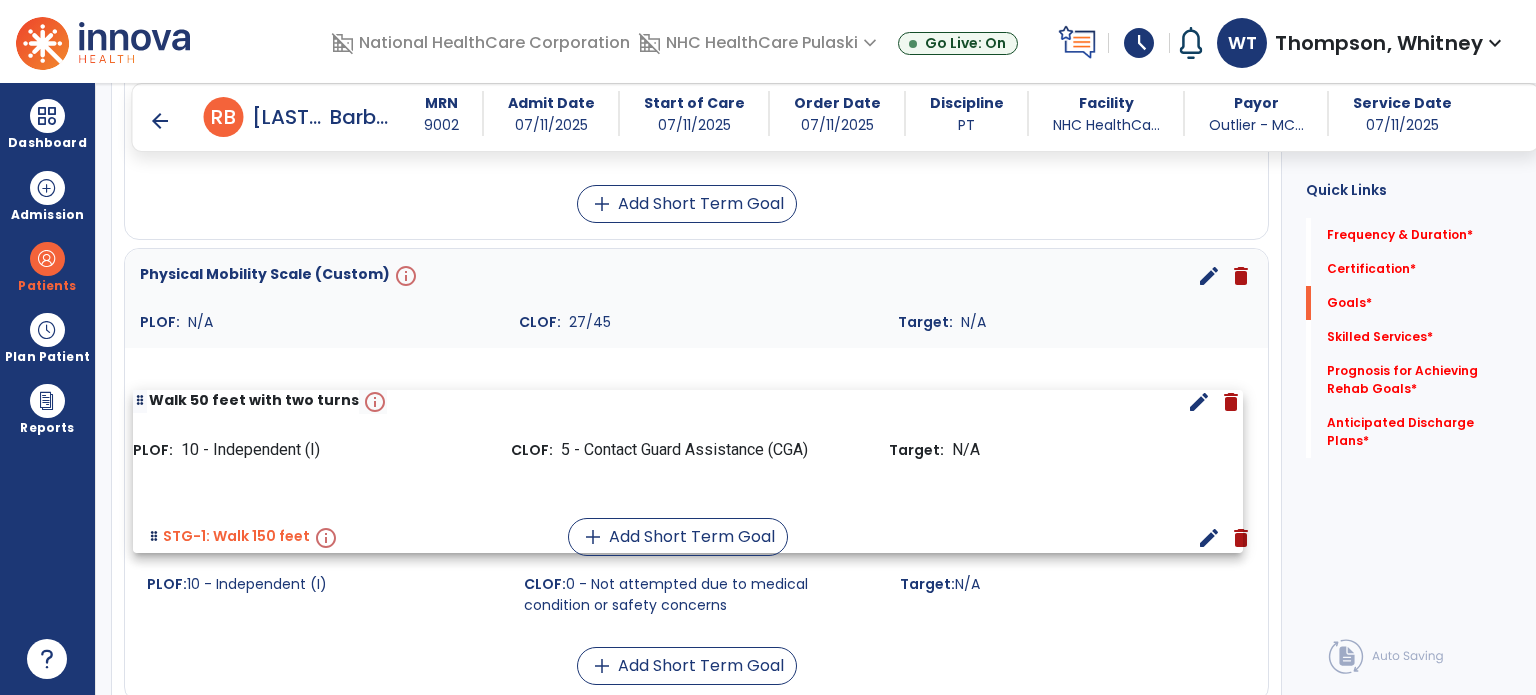 drag, startPoint x: 273, startPoint y: 365, endPoint x: 265, endPoint y: 400, distance: 35.902645 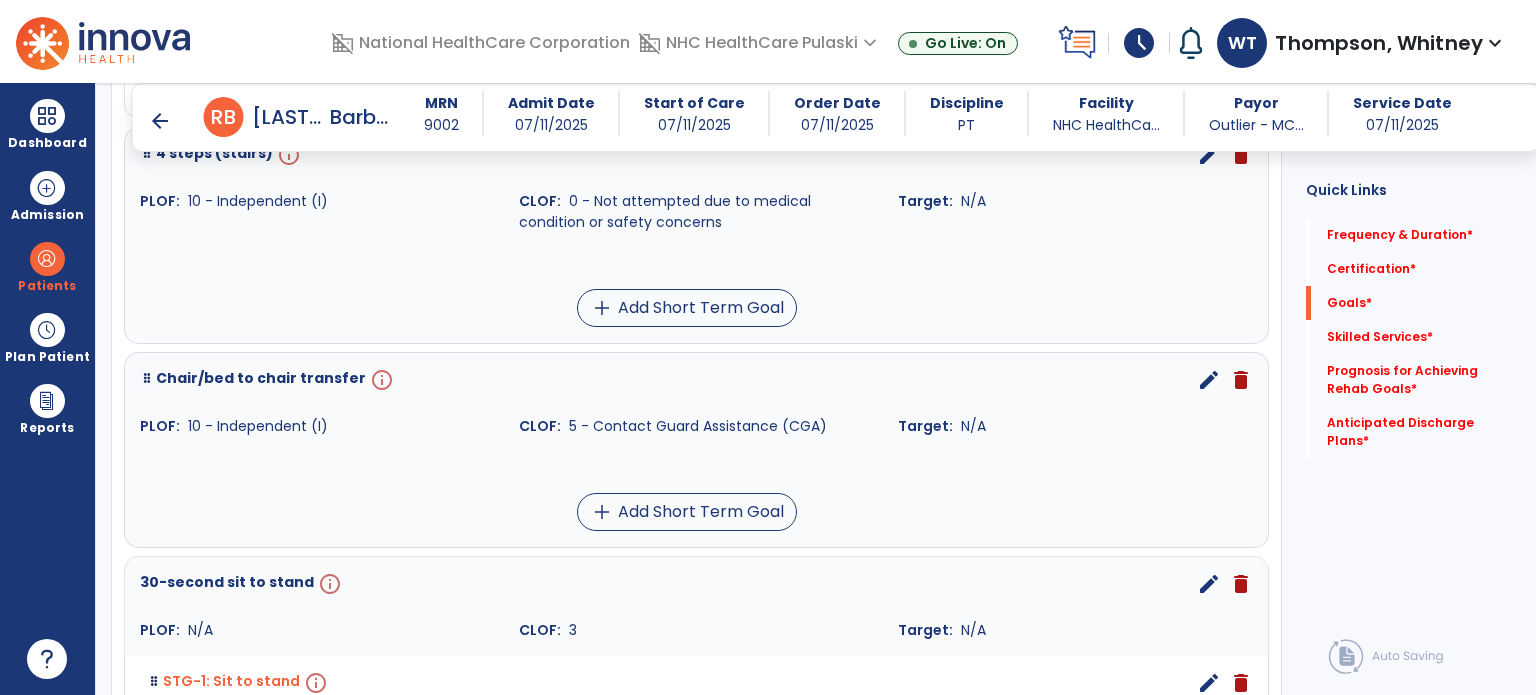 scroll, scrollTop: 856, scrollLeft: 0, axis: vertical 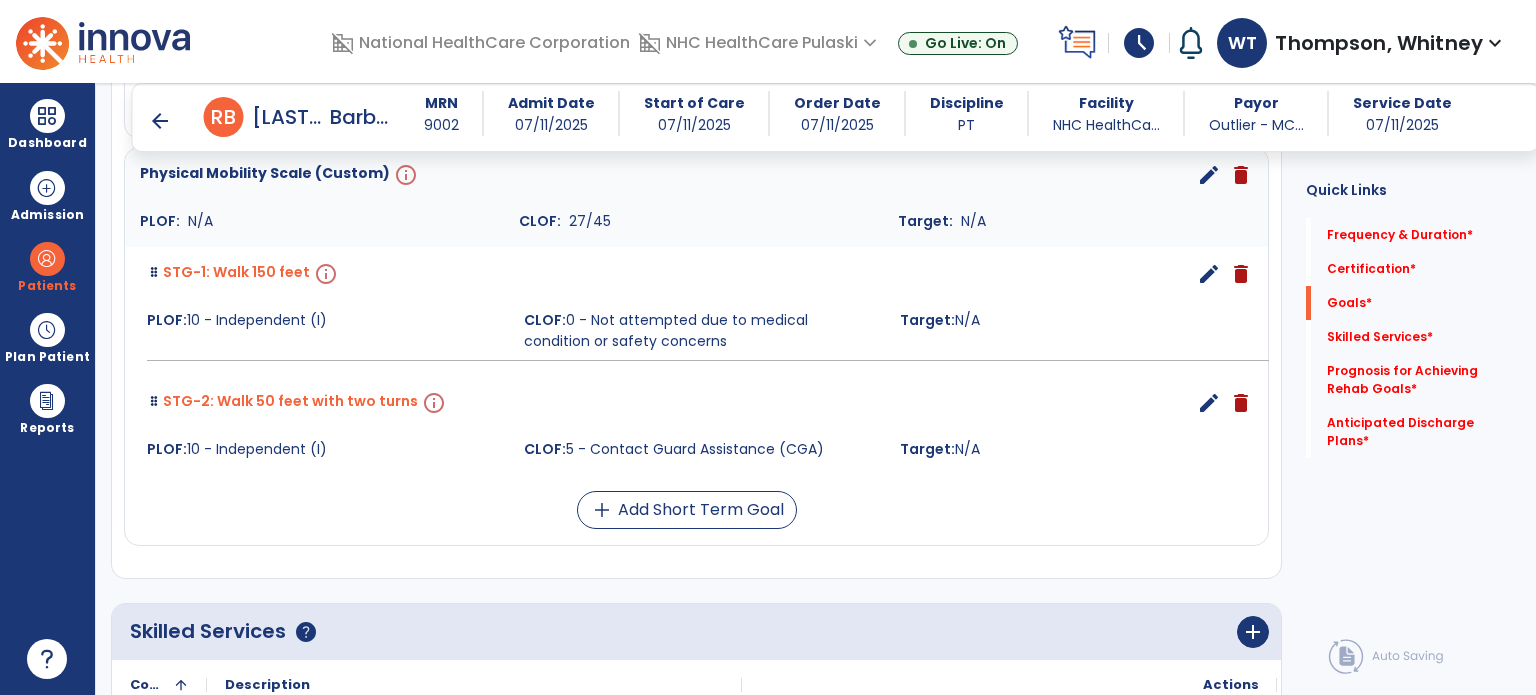 click on "Balance Dynamic Standing Balance info edit delete PLOF: N/A CLOF: Impaired Target: N/A STG-1:Pick up object from floor info edit delete PLOF: 10 - Independent (I) CLOF: 0 - Not attempted due to medical condition or safety concerns Target: N/A add Add Short Term Goal 4 steps (stairs) info edit delete PLOF: 10 - Independent (I) CLOF: 0 - Not attempted due to medical condition or safety concerns Target: N/A add Add Short Term Goal Chair/bed to chair transfer info edit delete PLOF: 10 - Independent (I) CLOF: 5 - Contact Guard Assistance (CGA) Target: N/A add Add Short Term Goal 30-second sit to stand info edit delete PLOF: N/A CLOF: 3 Target: N/A STG-1:Sit to stand info edit delete PLOF: 10 - Independent (I) CLOF: 5 - Contact Guard Assistance (CGA) Target: N/A add Add Short Term Goal Physical Mobility Scale (Custom) info edit delete PLOF: N/A CLOF: 27/45 Target: N/A info" at bounding box center (696, -153) 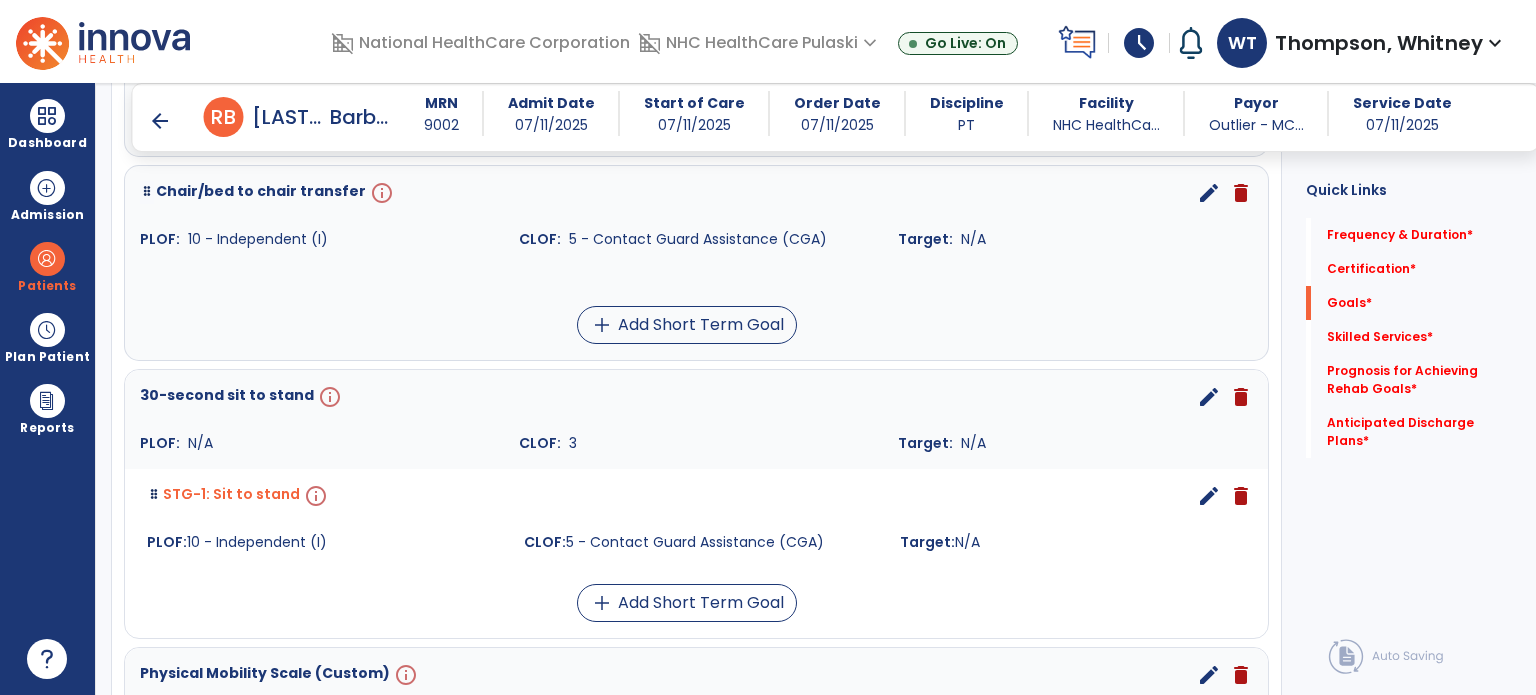 scroll, scrollTop: 956, scrollLeft: 0, axis: vertical 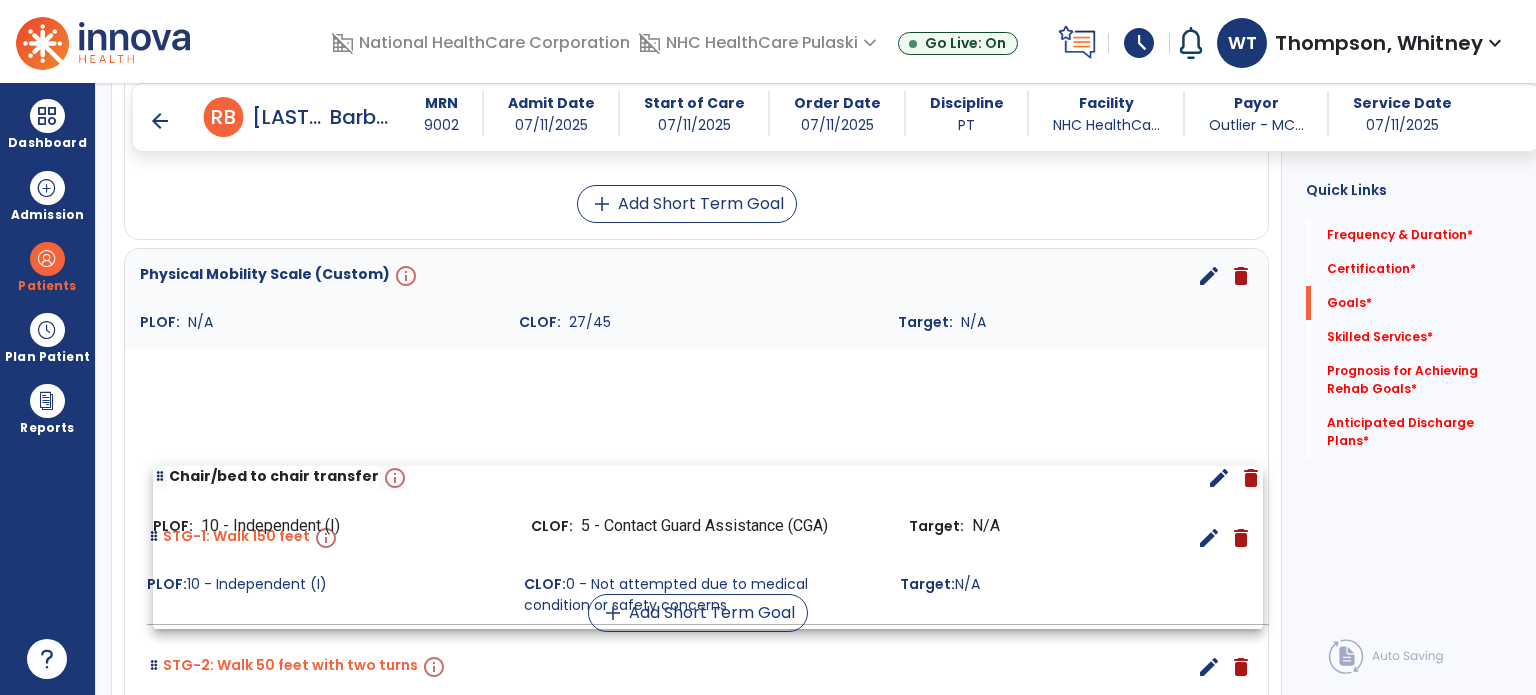 drag, startPoint x: 307, startPoint y: 284, endPoint x: 320, endPoint y: 470, distance: 186.45375 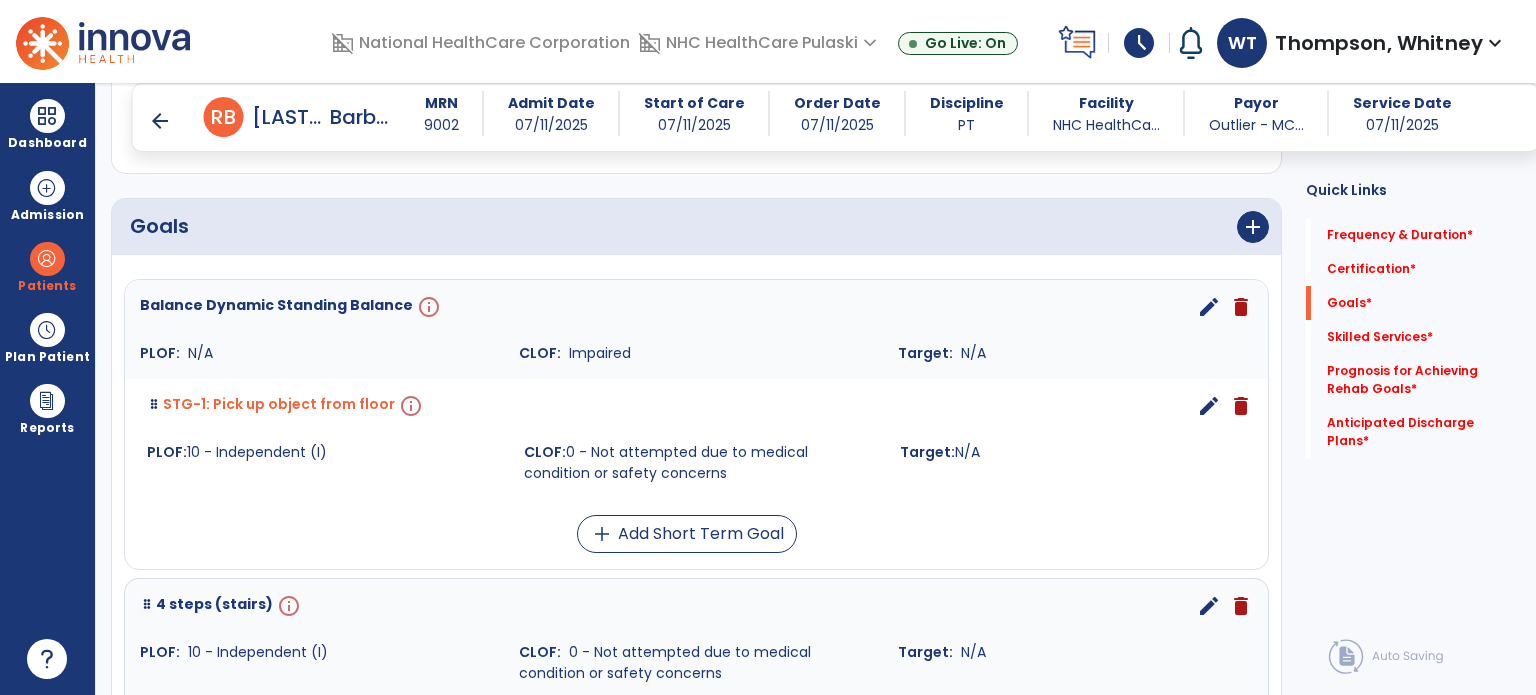 scroll, scrollTop: 452, scrollLeft: 0, axis: vertical 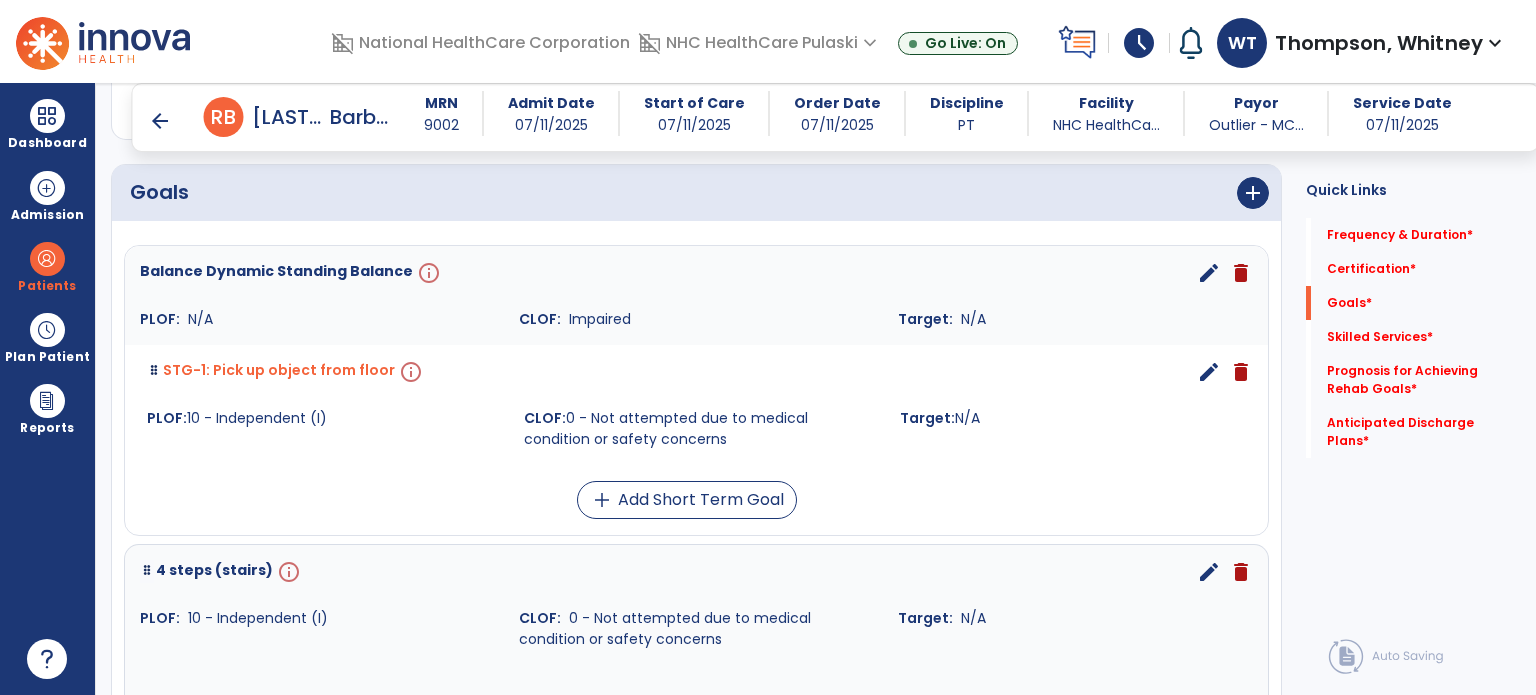 click on "edit" at bounding box center [1209, 273] 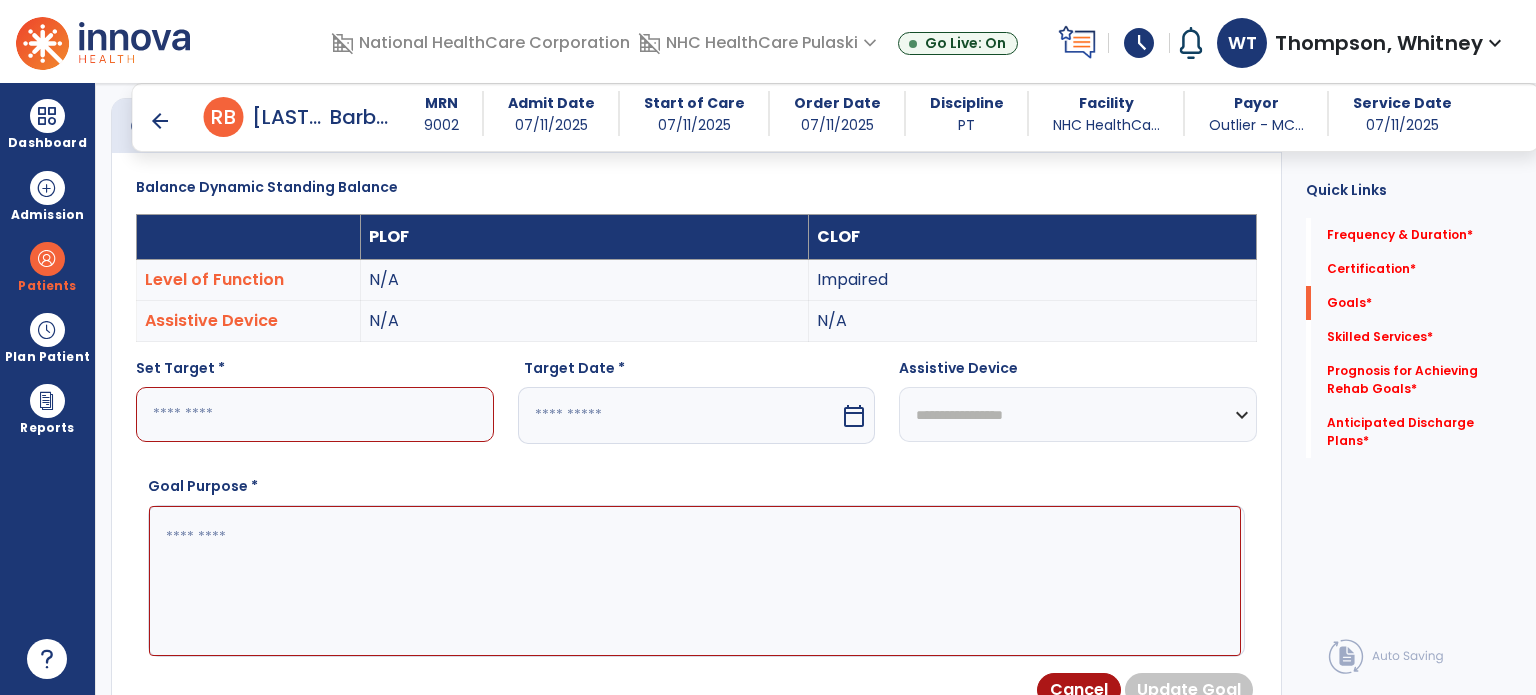 scroll, scrollTop: 534, scrollLeft: 0, axis: vertical 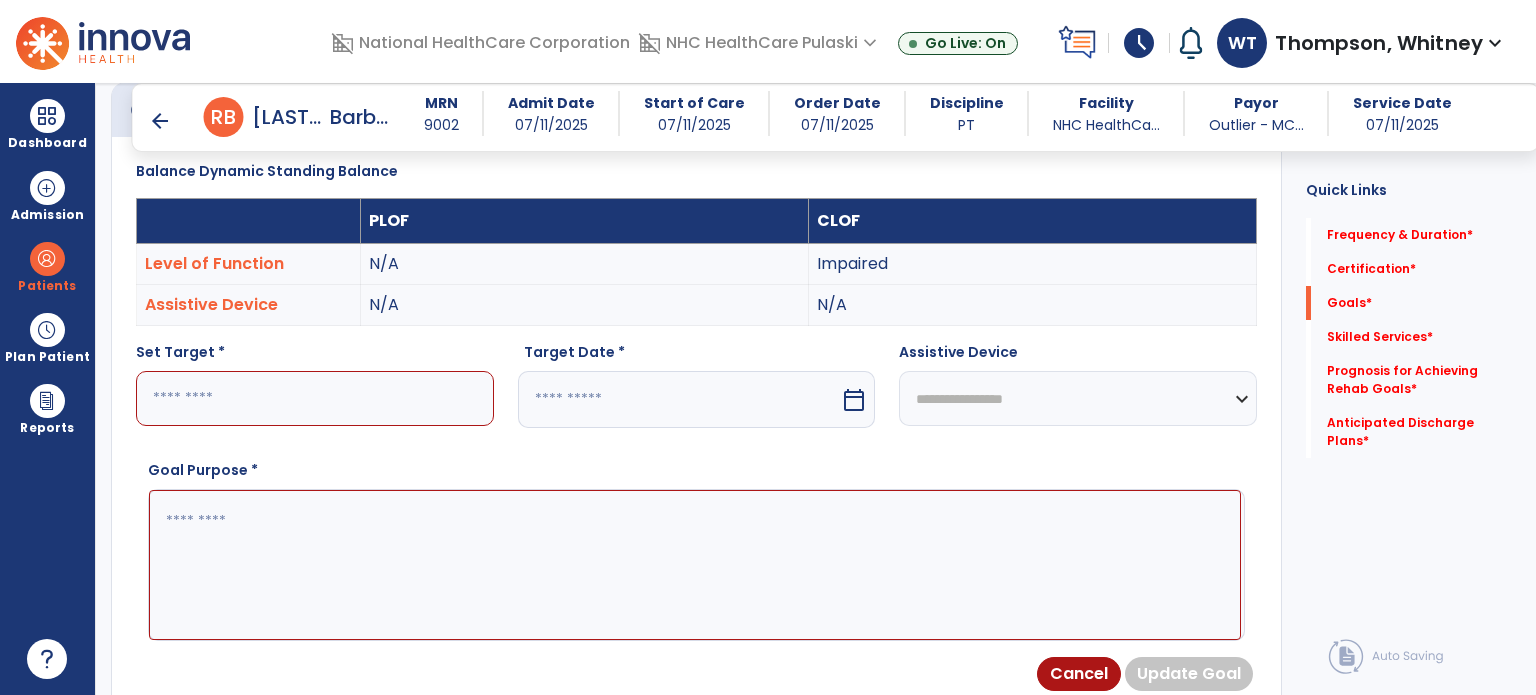 drag, startPoint x: 315, startPoint y: 383, endPoint x: 315, endPoint y: 395, distance: 12 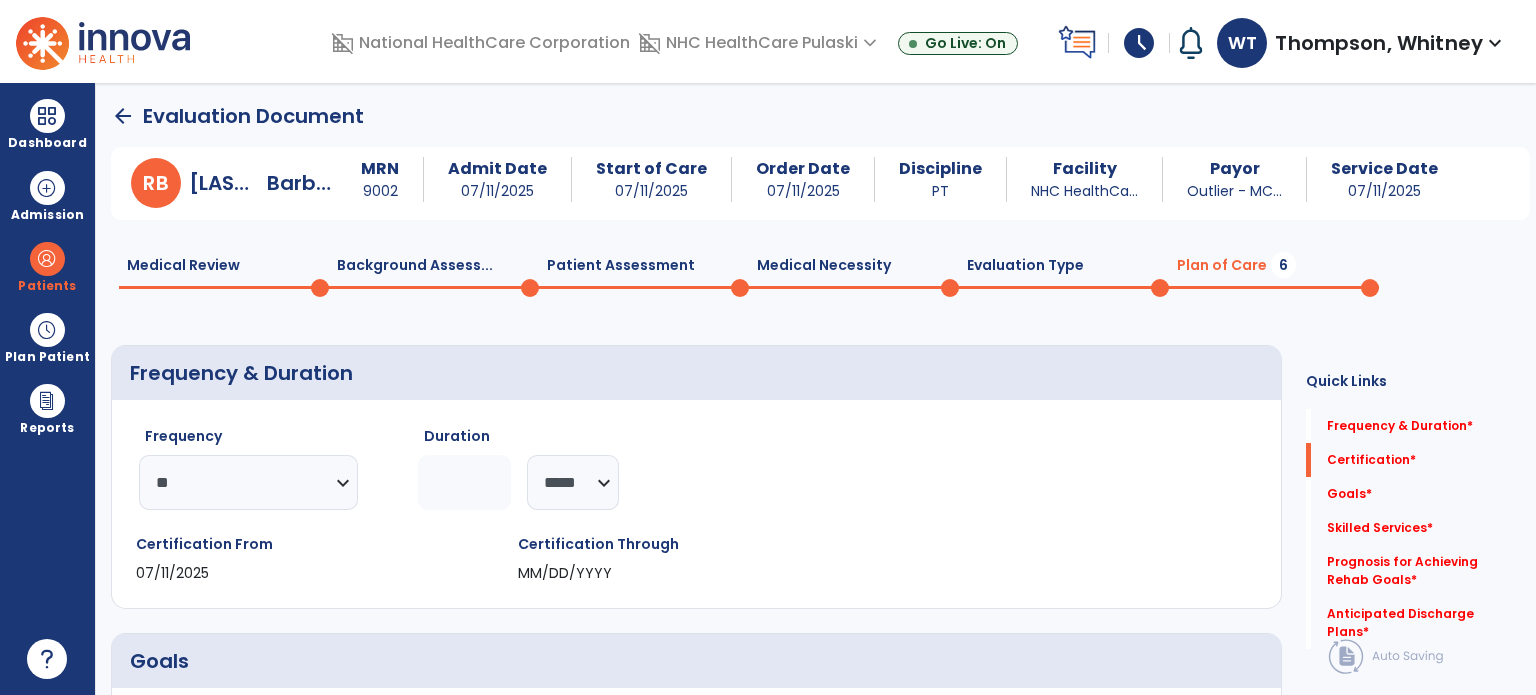 scroll, scrollTop: 0, scrollLeft: 0, axis: both 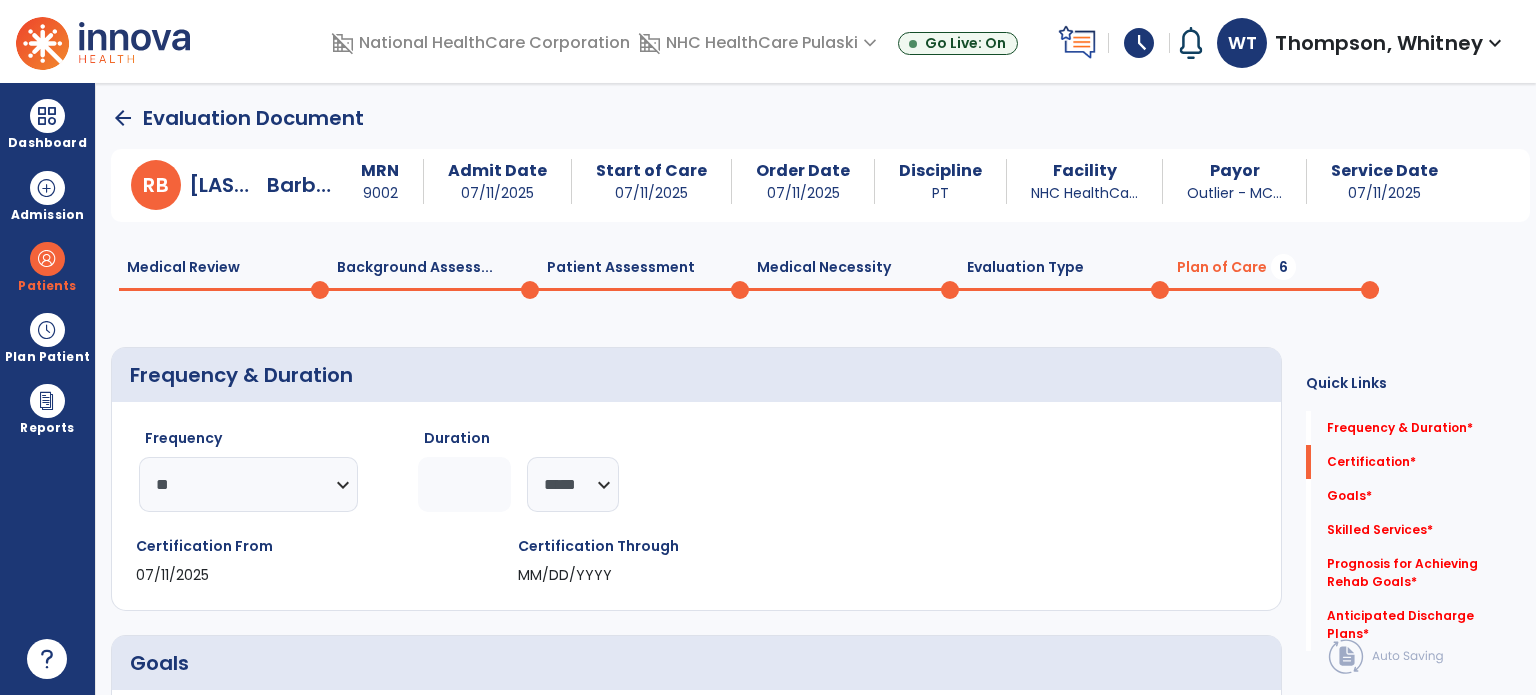 click 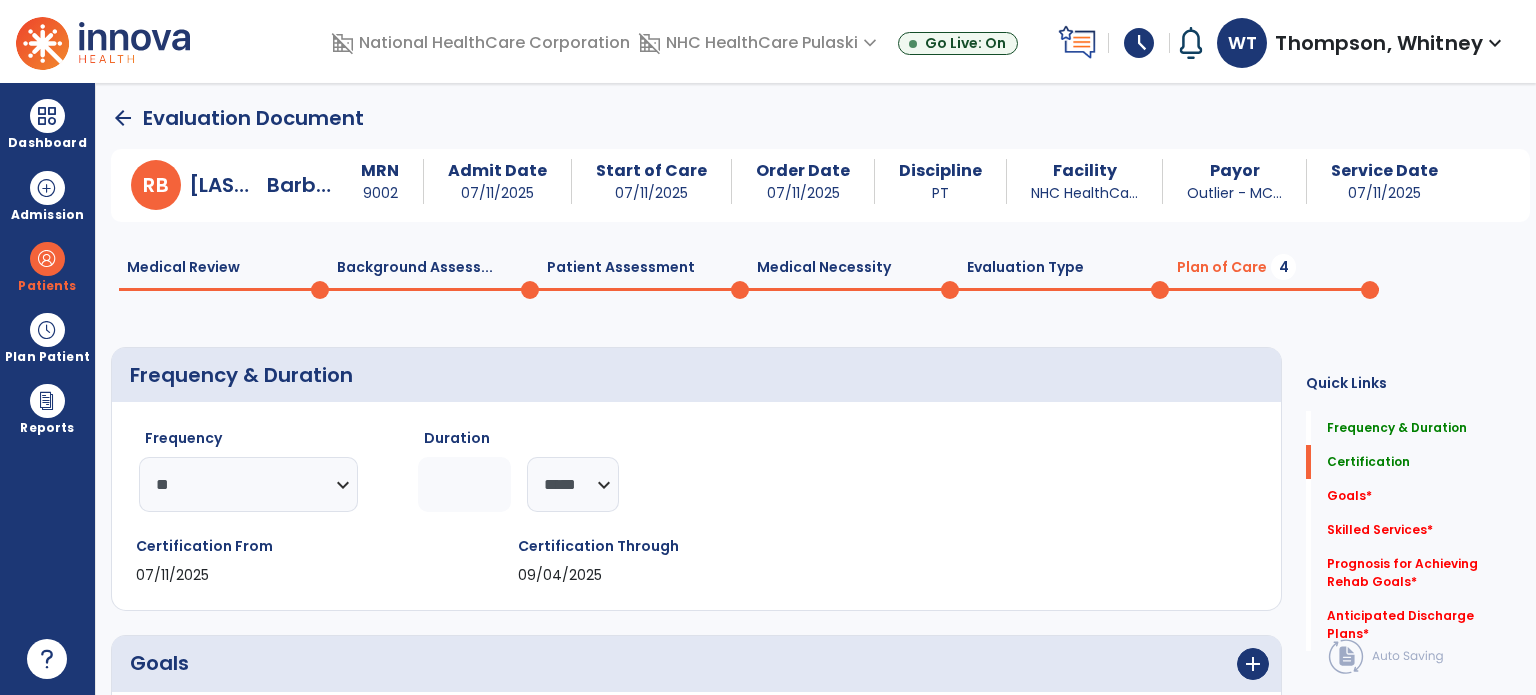 click on "Frequency  ********* ** ** ** ** ** ** **  Duration  * ******** *****" 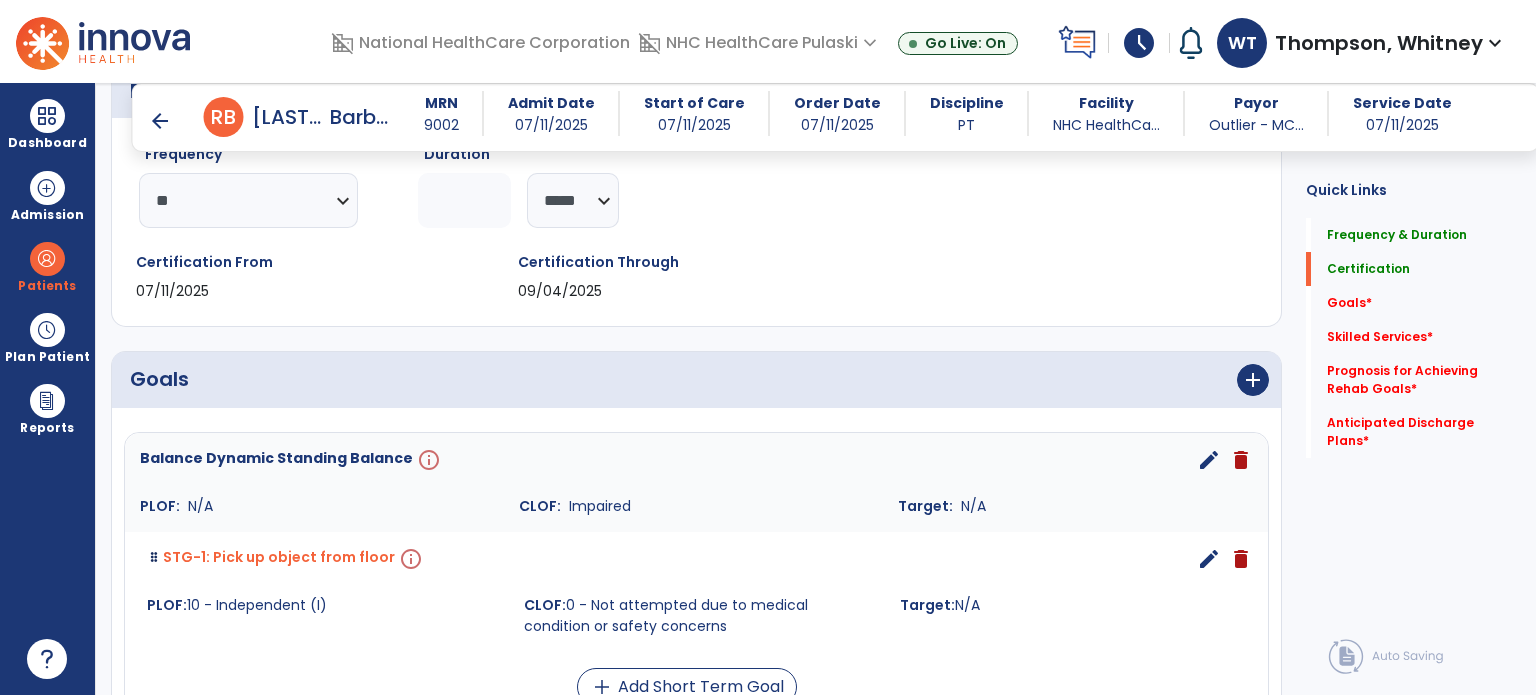 scroll, scrollTop: 300, scrollLeft: 0, axis: vertical 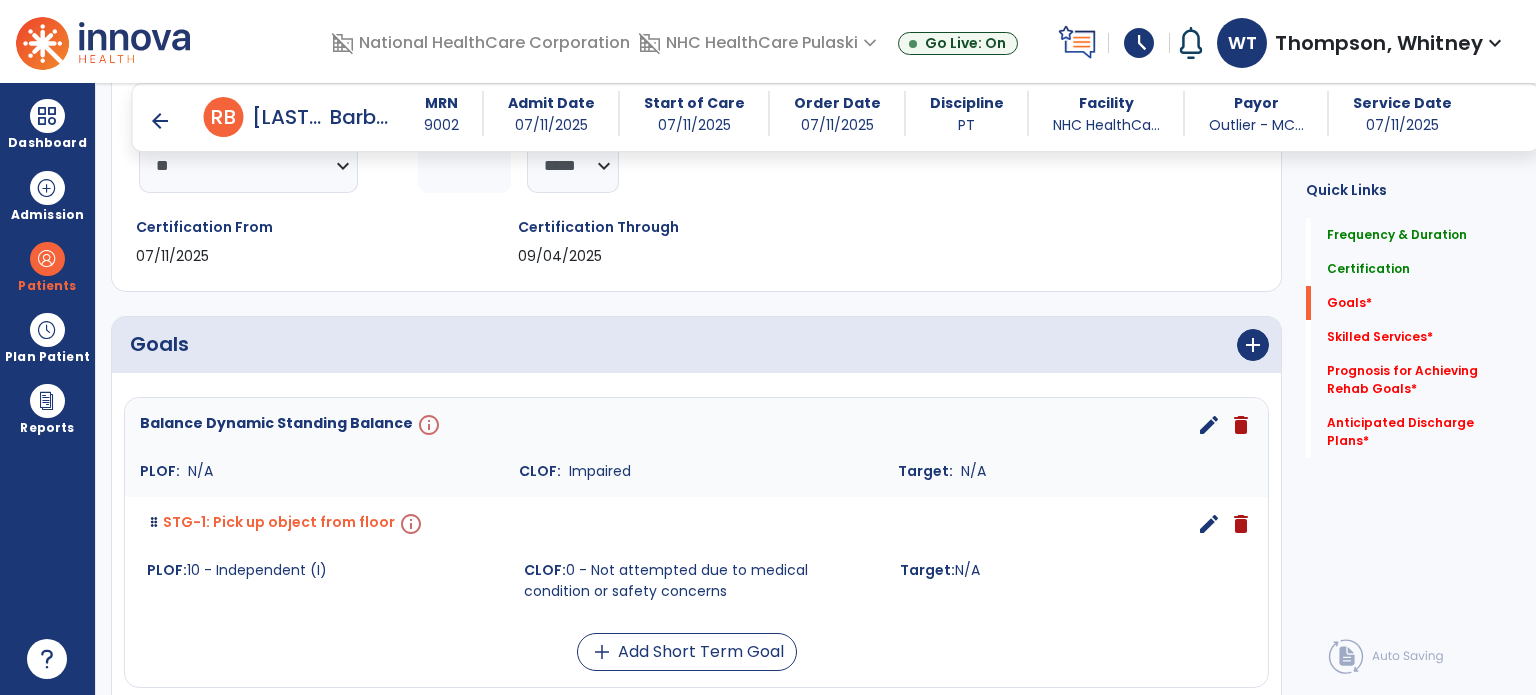drag, startPoint x: 439, startPoint y: 171, endPoint x: 386, endPoint y: 165, distance: 53.338543 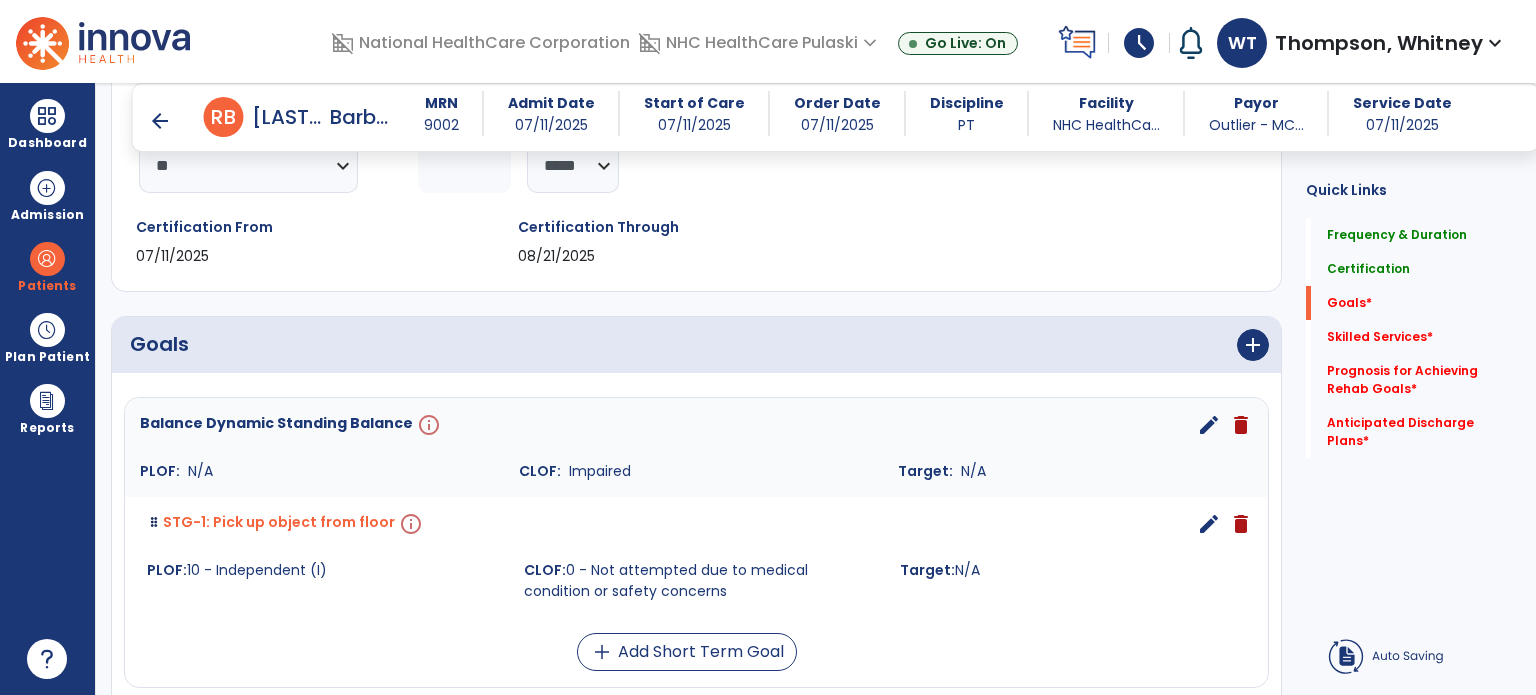 type on "*" 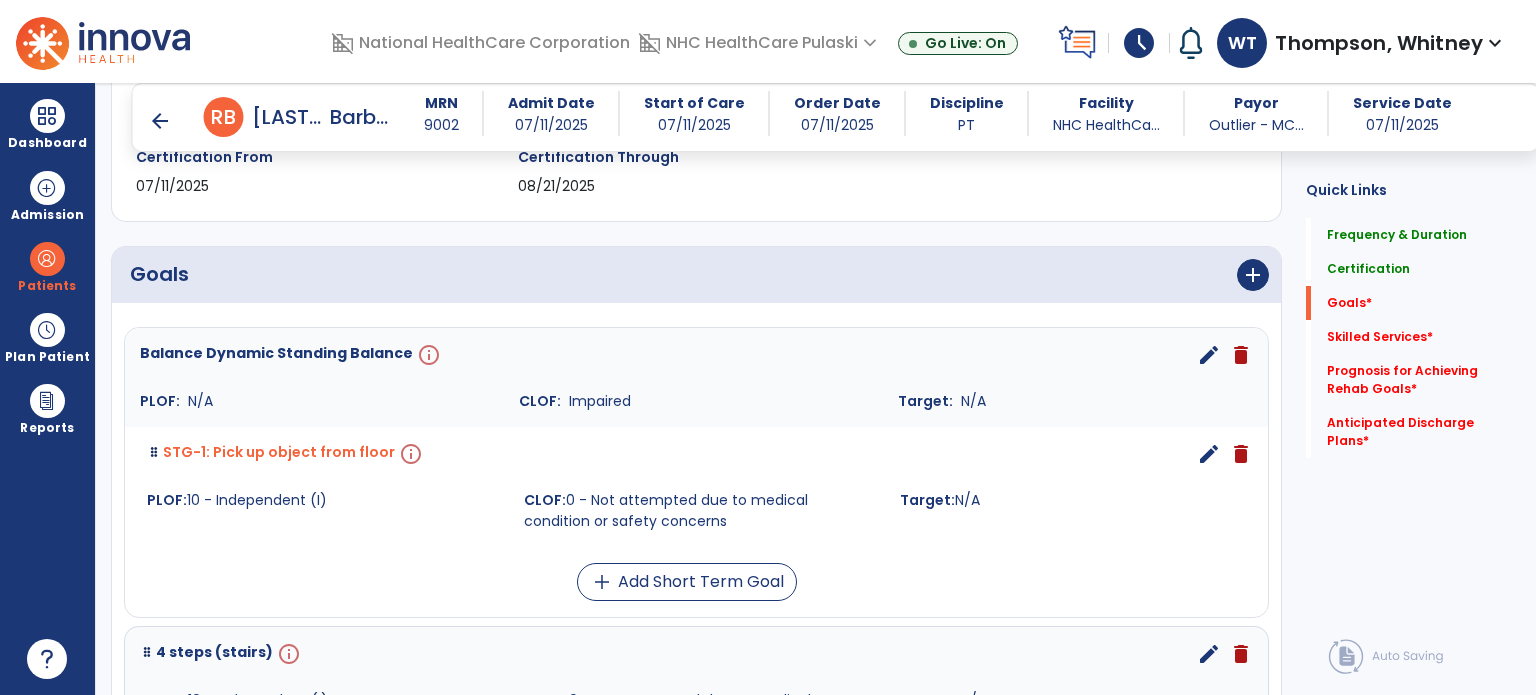 scroll, scrollTop: 500, scrollLeft: 0, axis: vertical 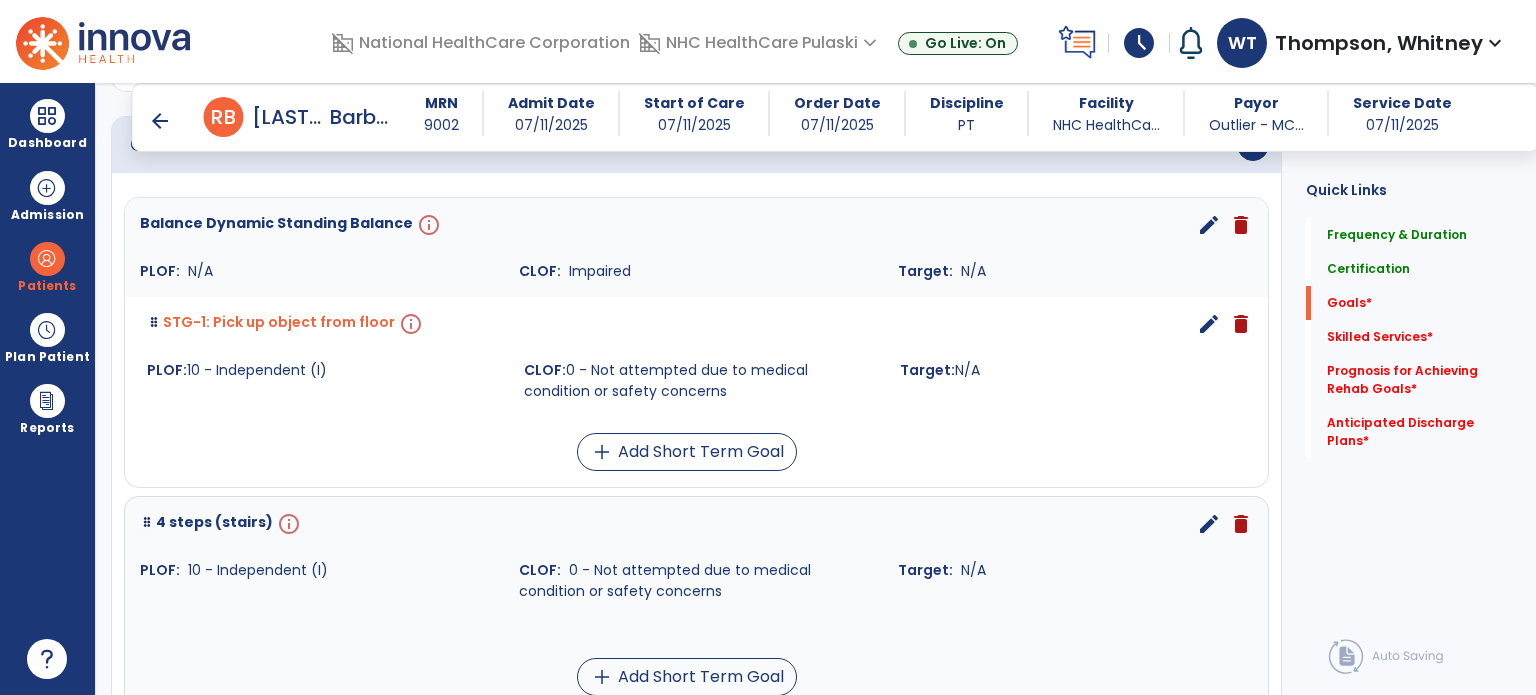 click on "edit" at bounding box center [1209, 225] 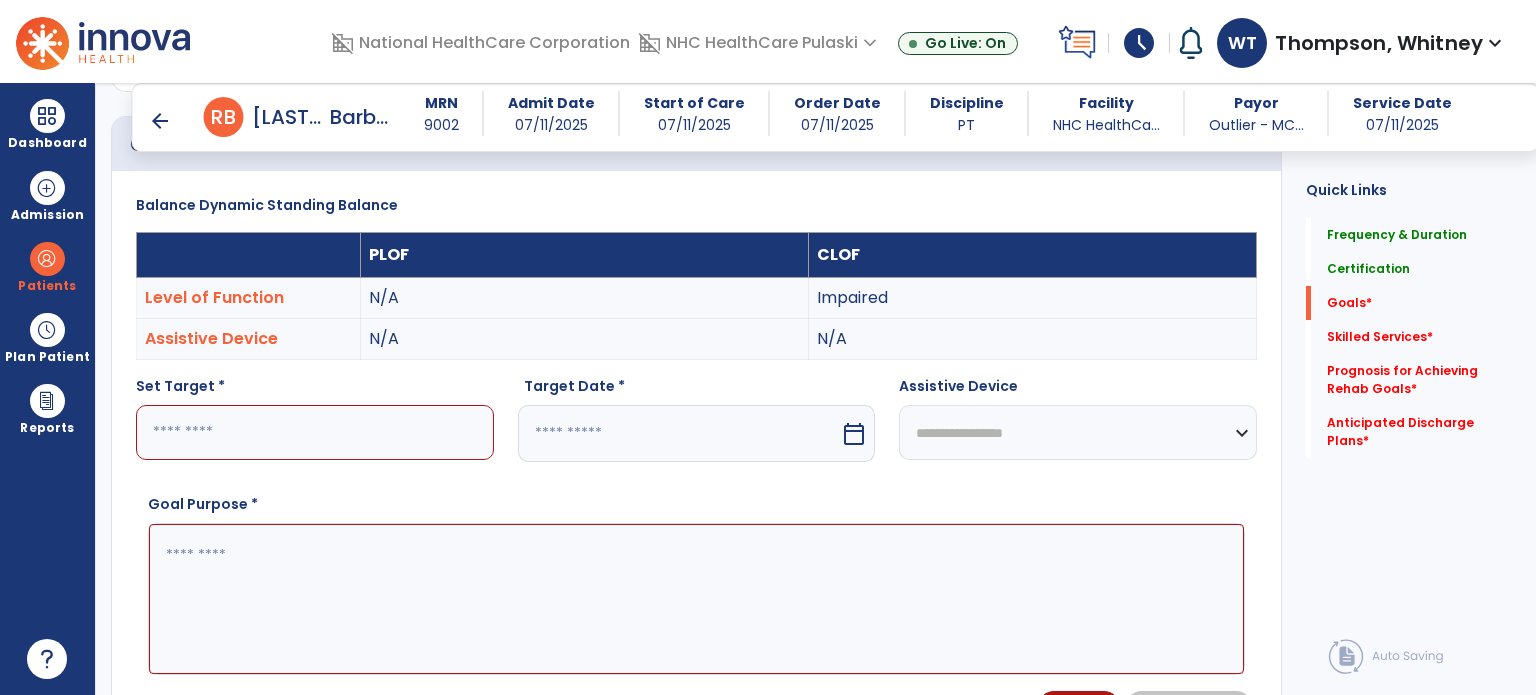scroll, scrollTop: 534, scrollLeft: 0, axis: vertical 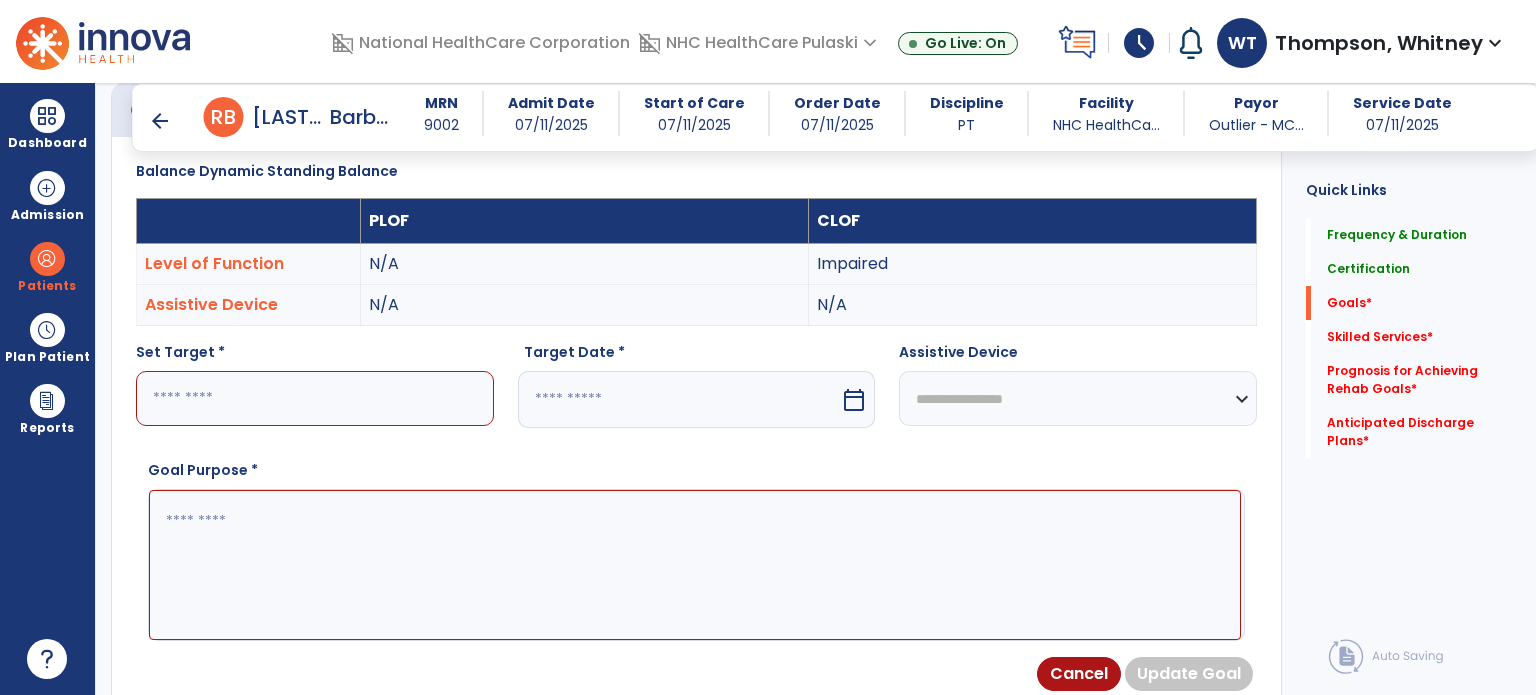 click at bounding box center [315, 398] 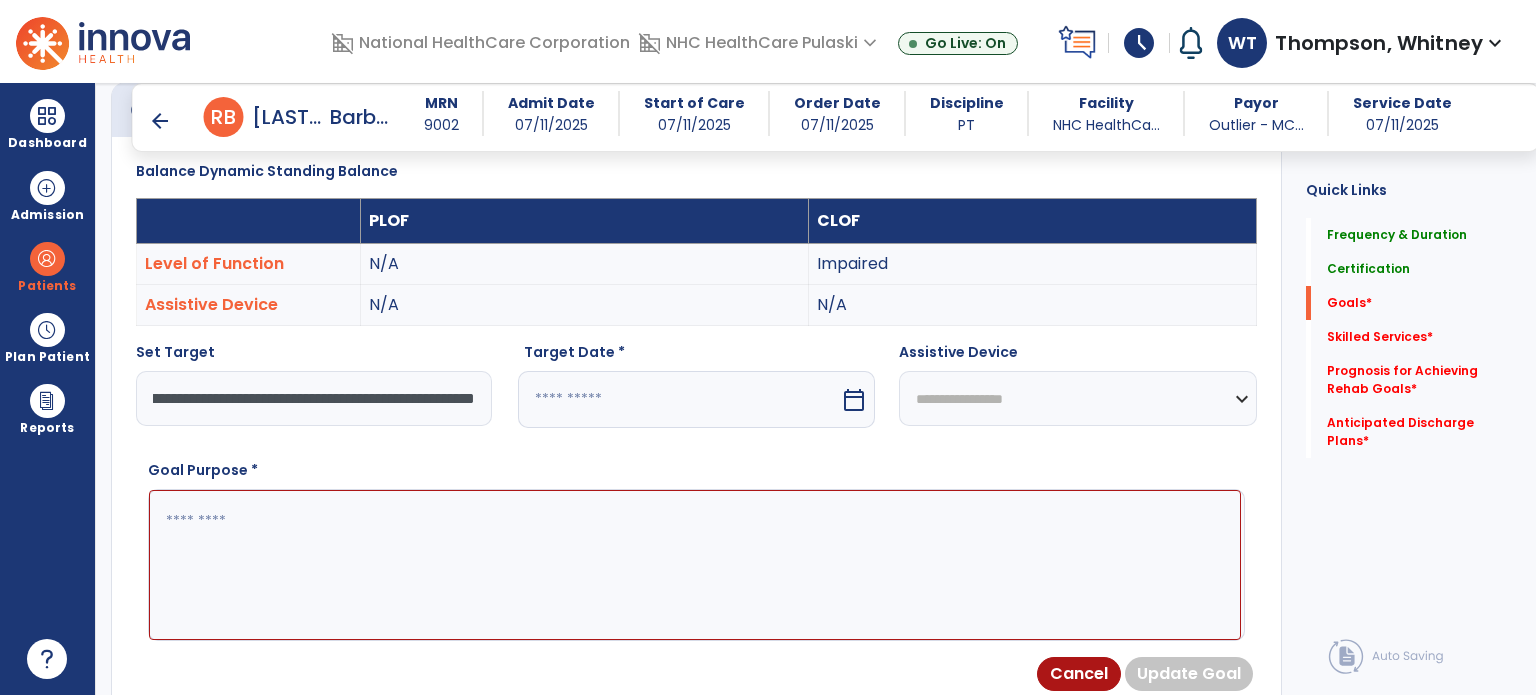 scroll, scrollTop: 0, scrollLeft: 601, axis: horizontal 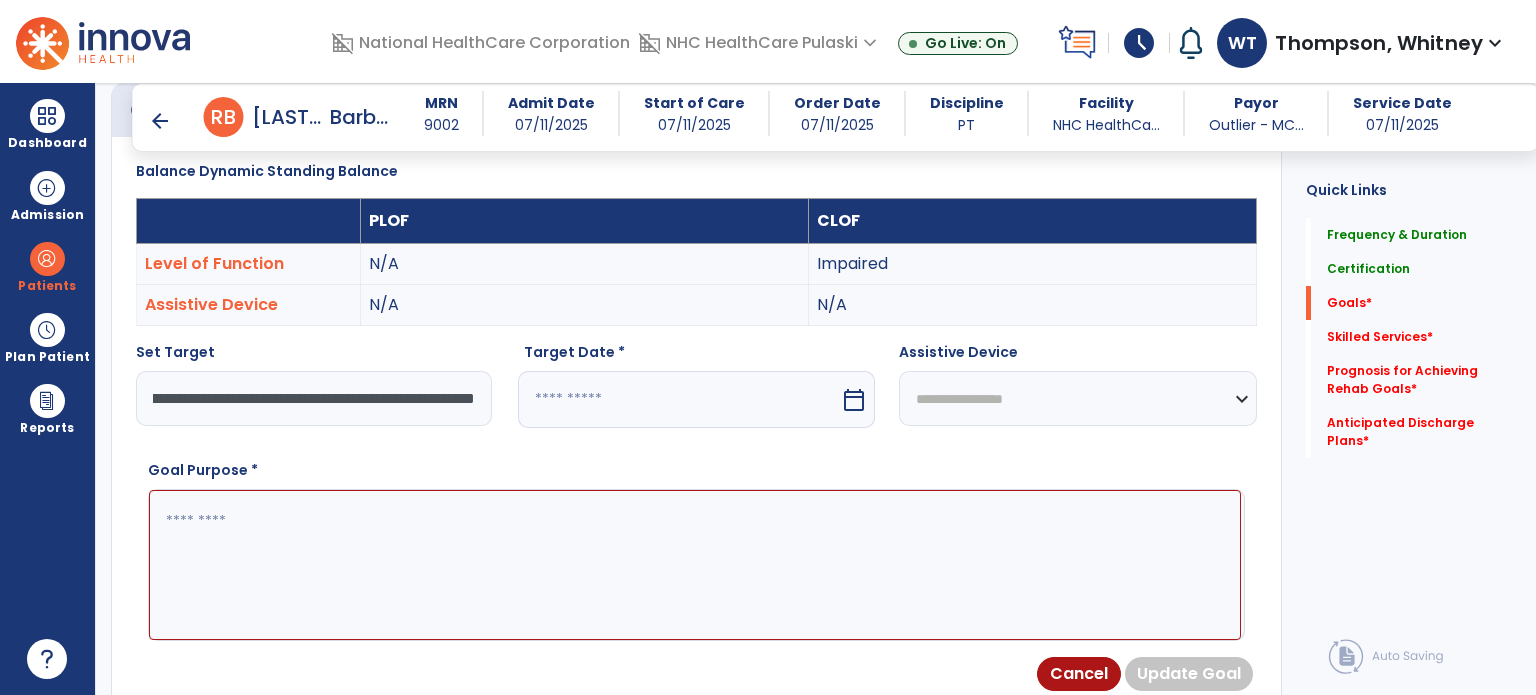 type on "**********" 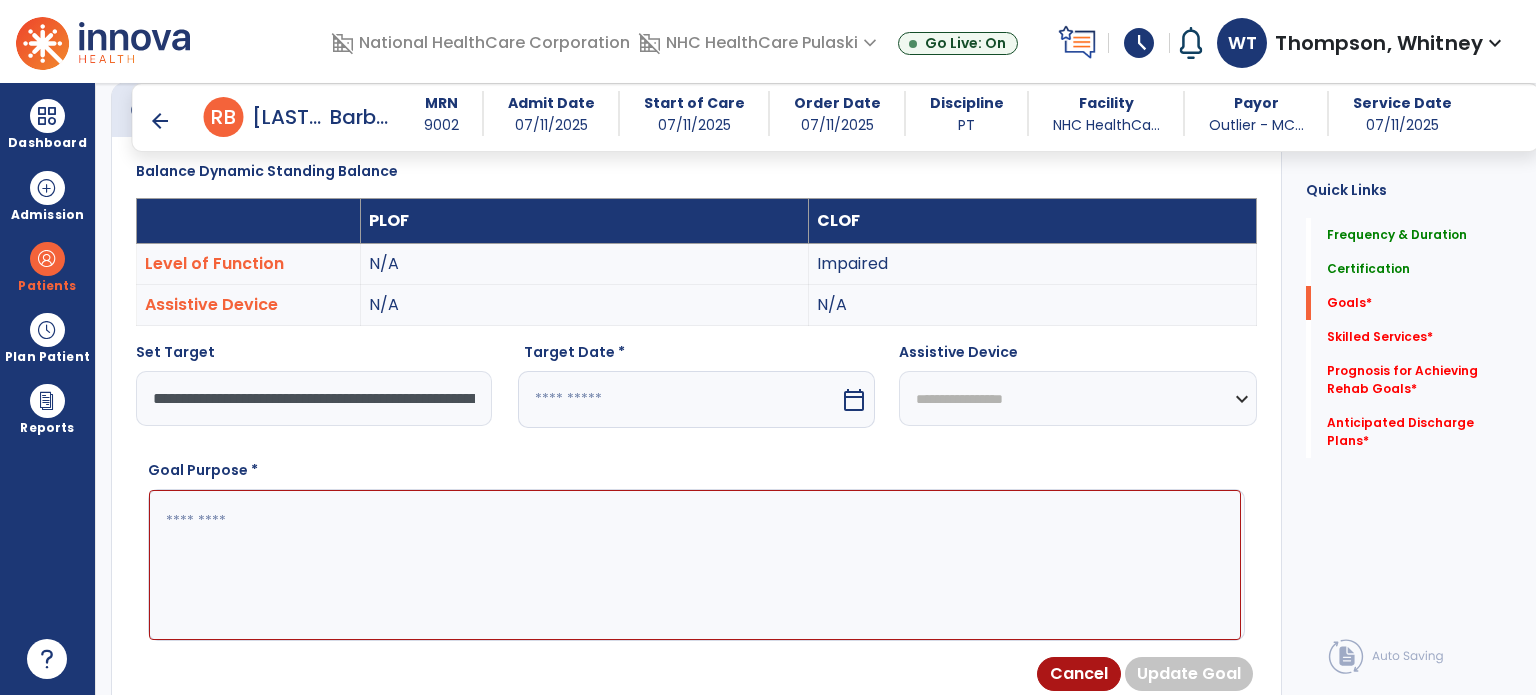 select on "*" 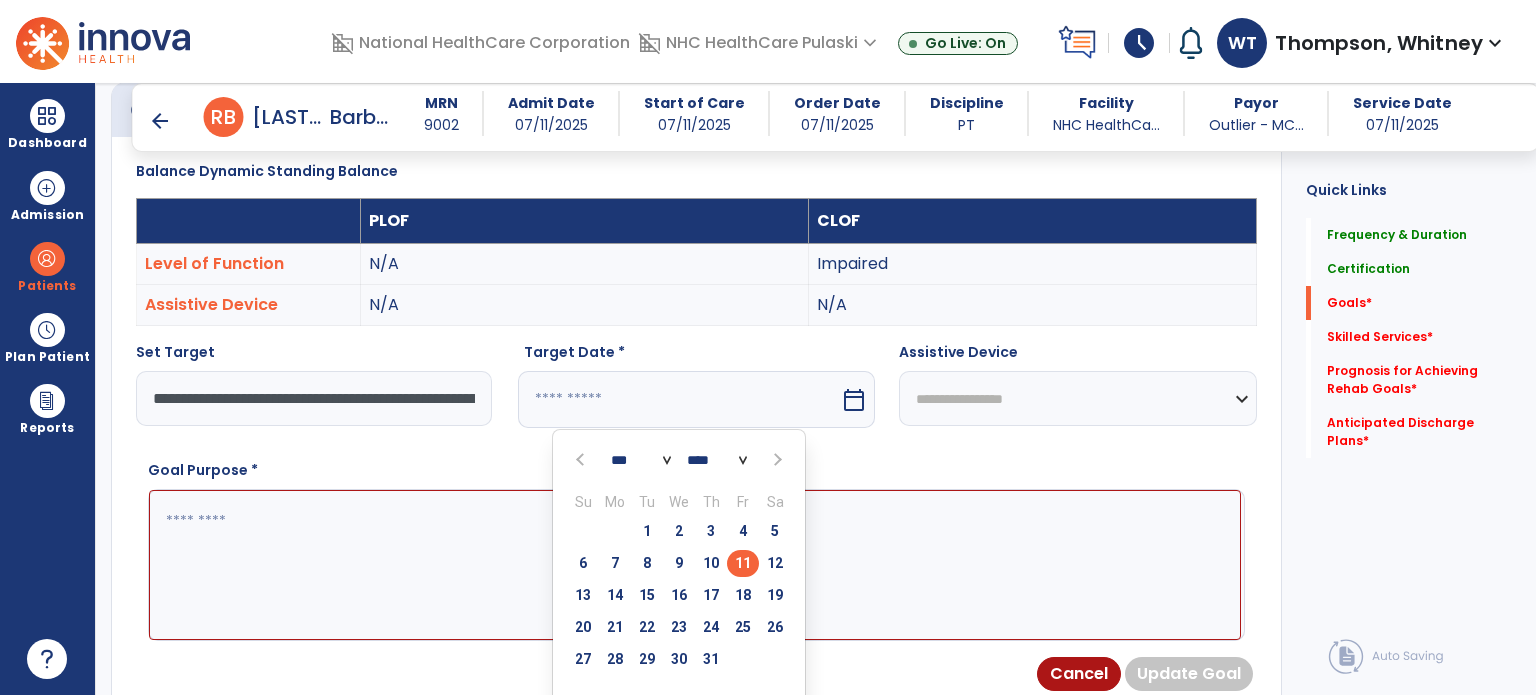click at bounding box center (775, 460) 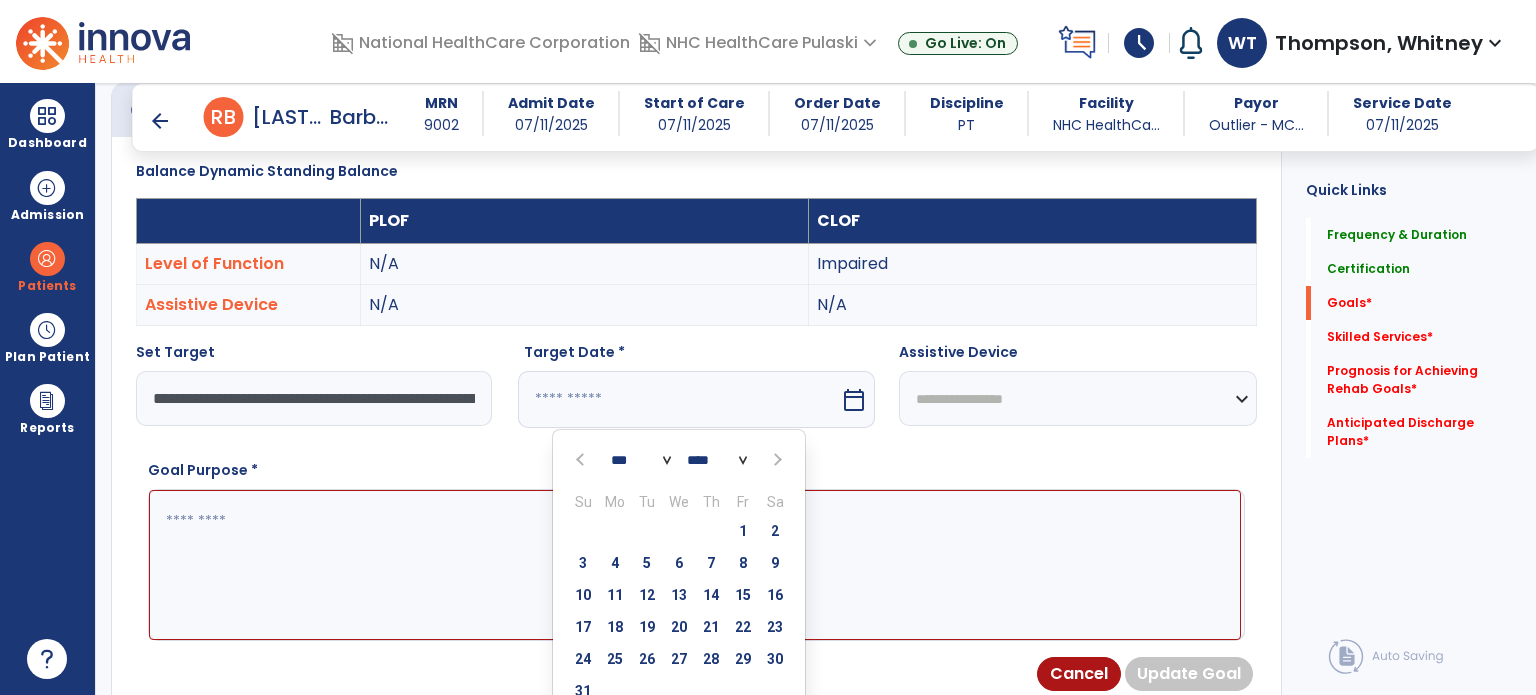 click at bounding box center (582, 460) 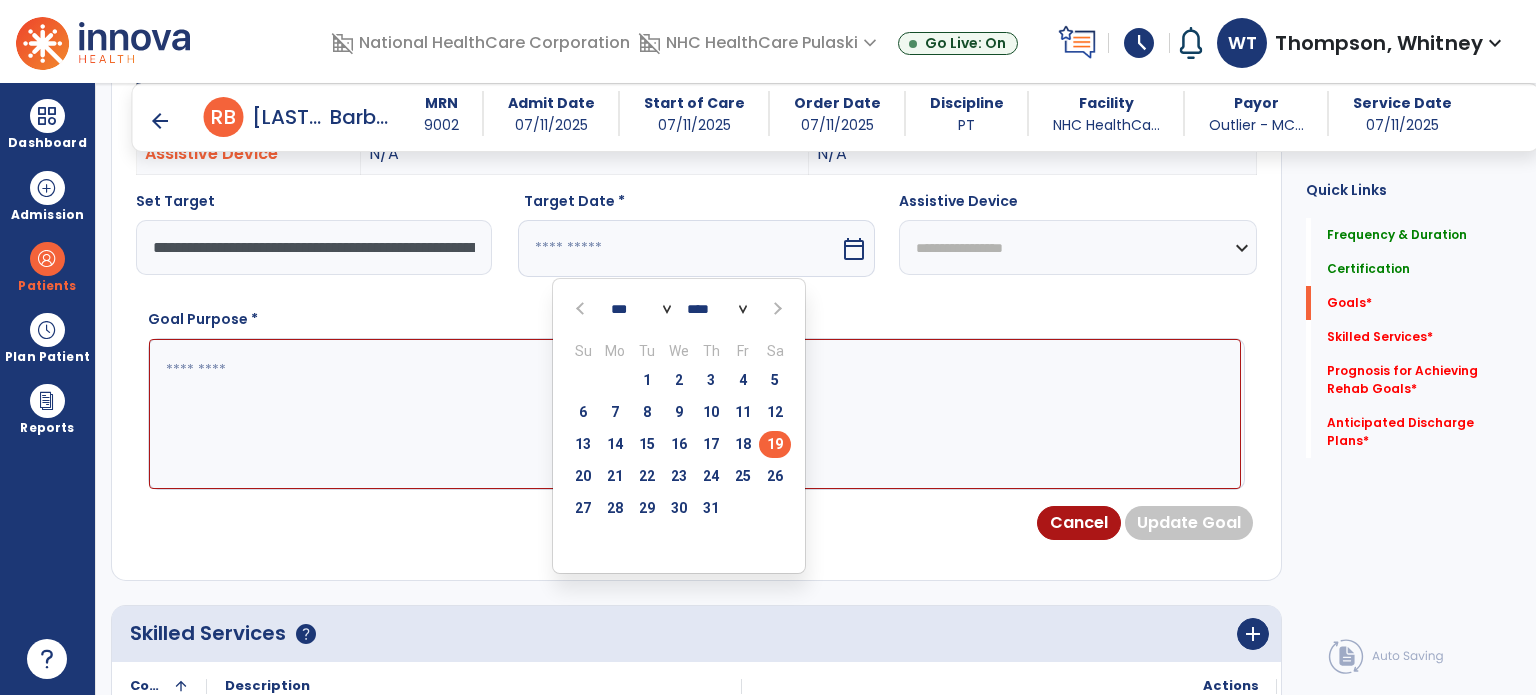 scroll, scrollTop: 734, scrollLeft: 0, axis: vertical 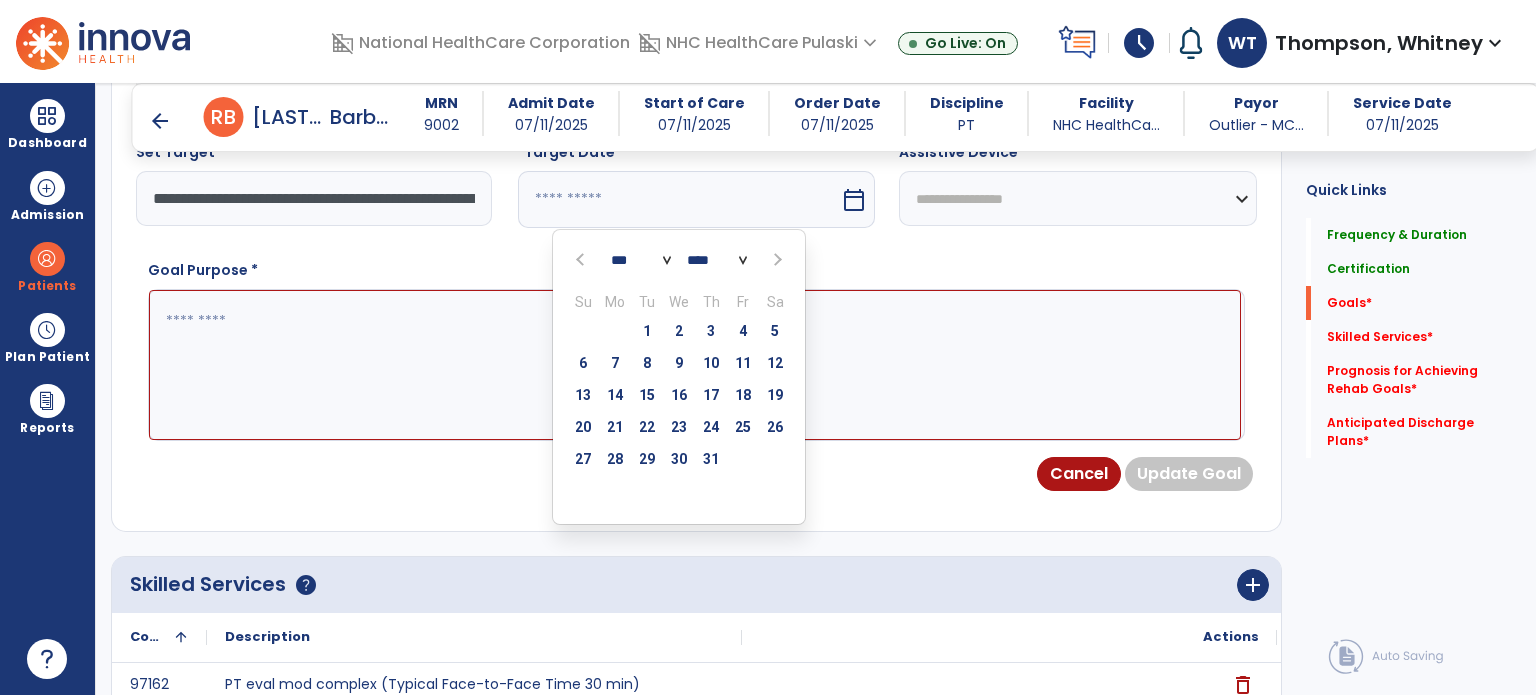 click at bounding box center (582, 260) 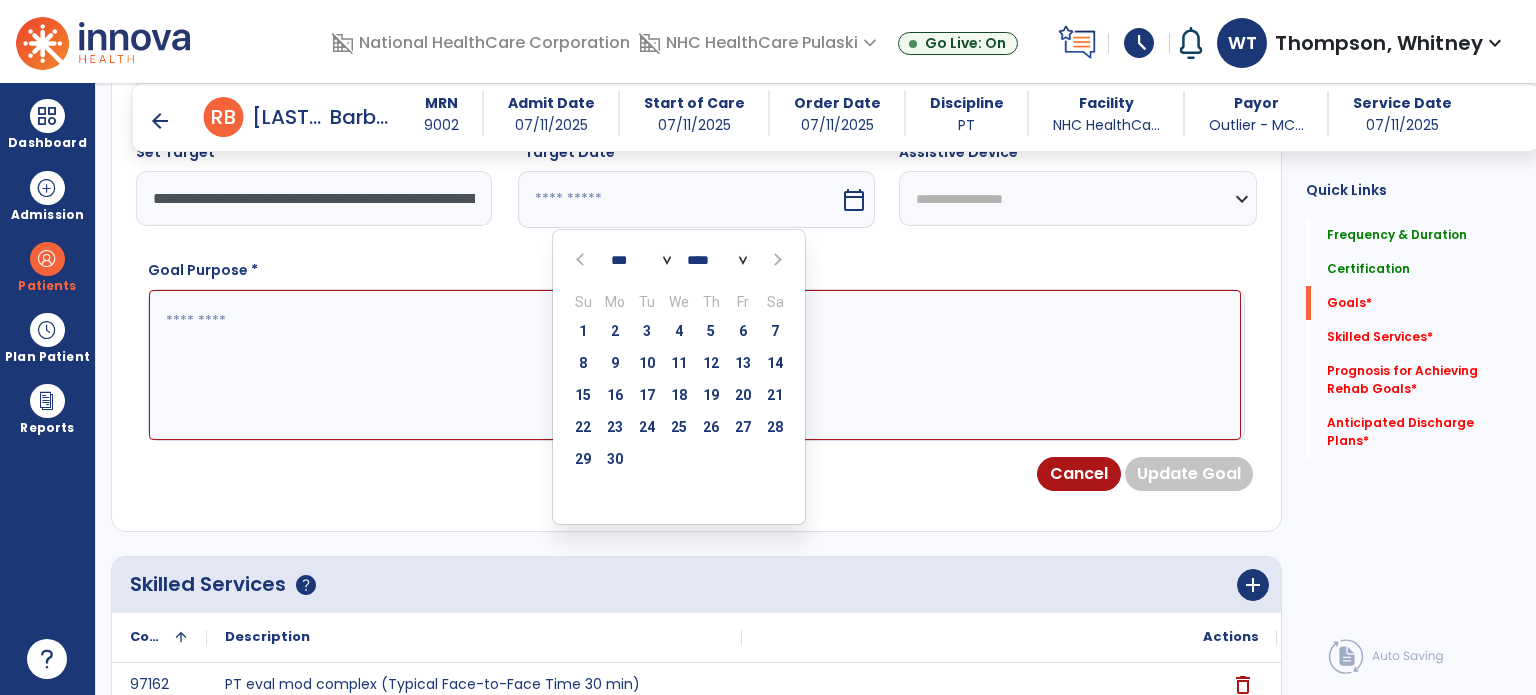 click at bounding box center (582, 260) 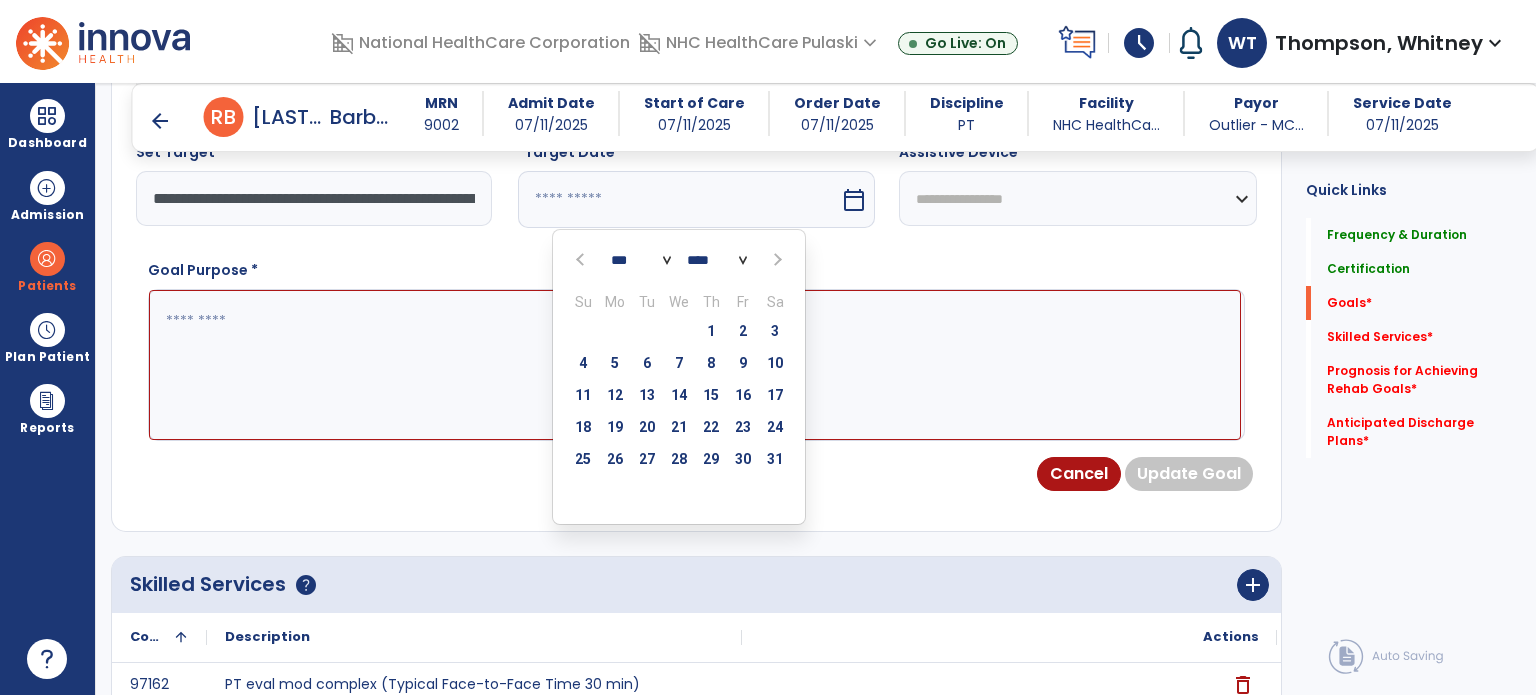 click at bounding box center (775, 260) 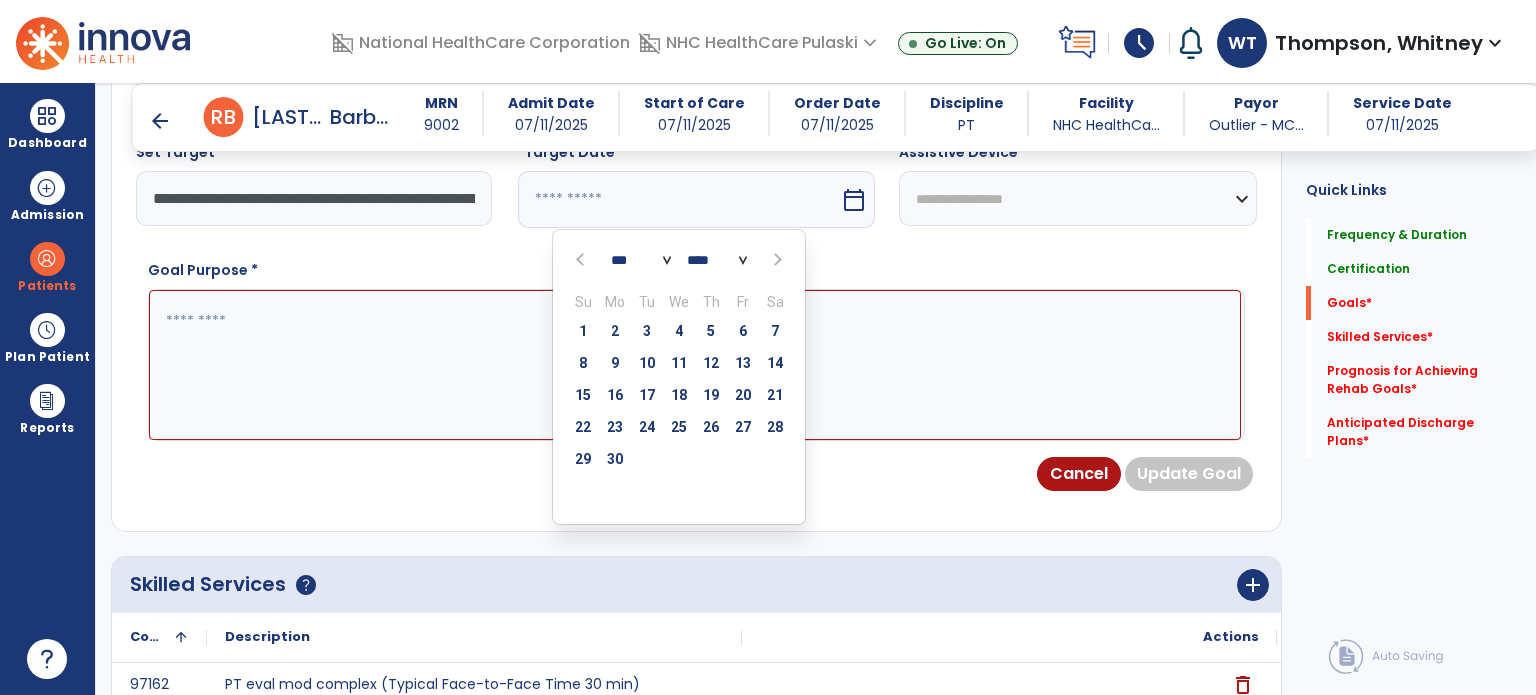 click at bounding box center [775, 260] 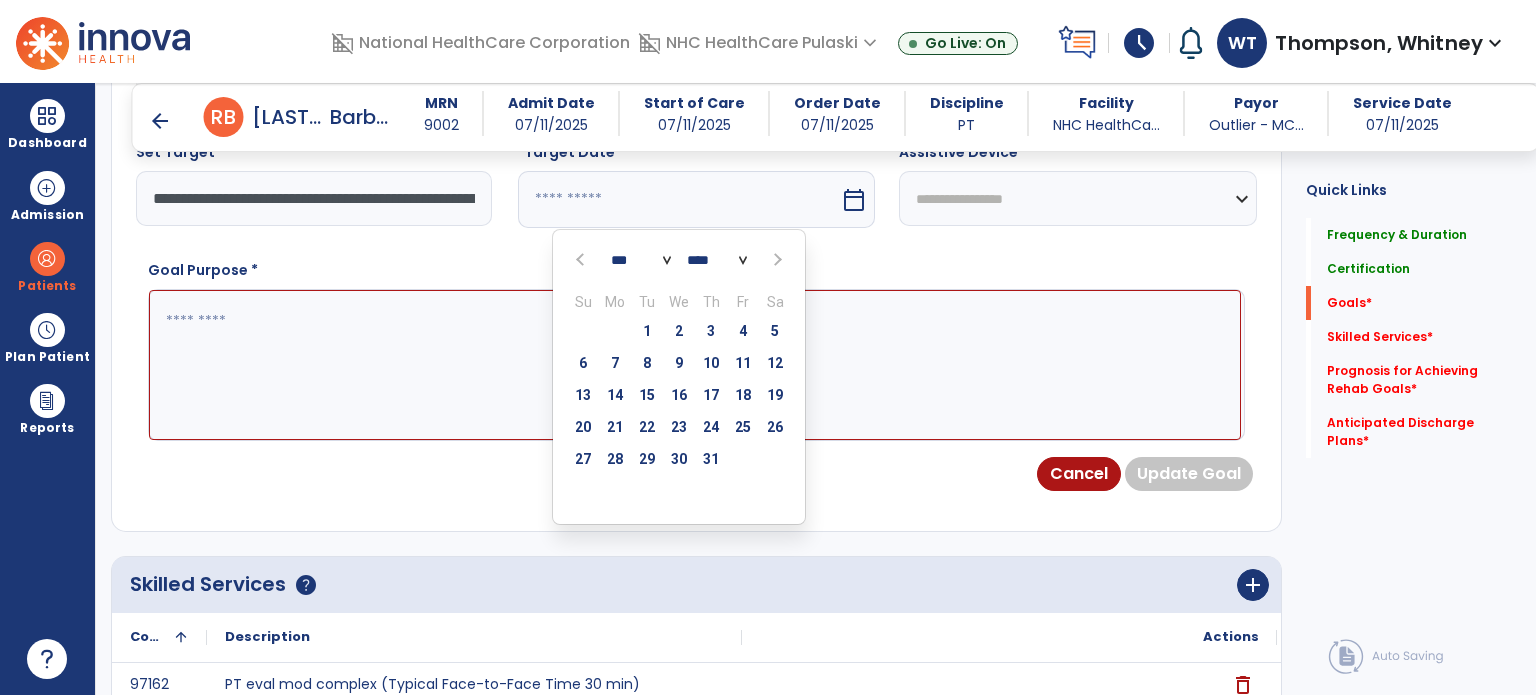 click at bounding box center [775, 260] 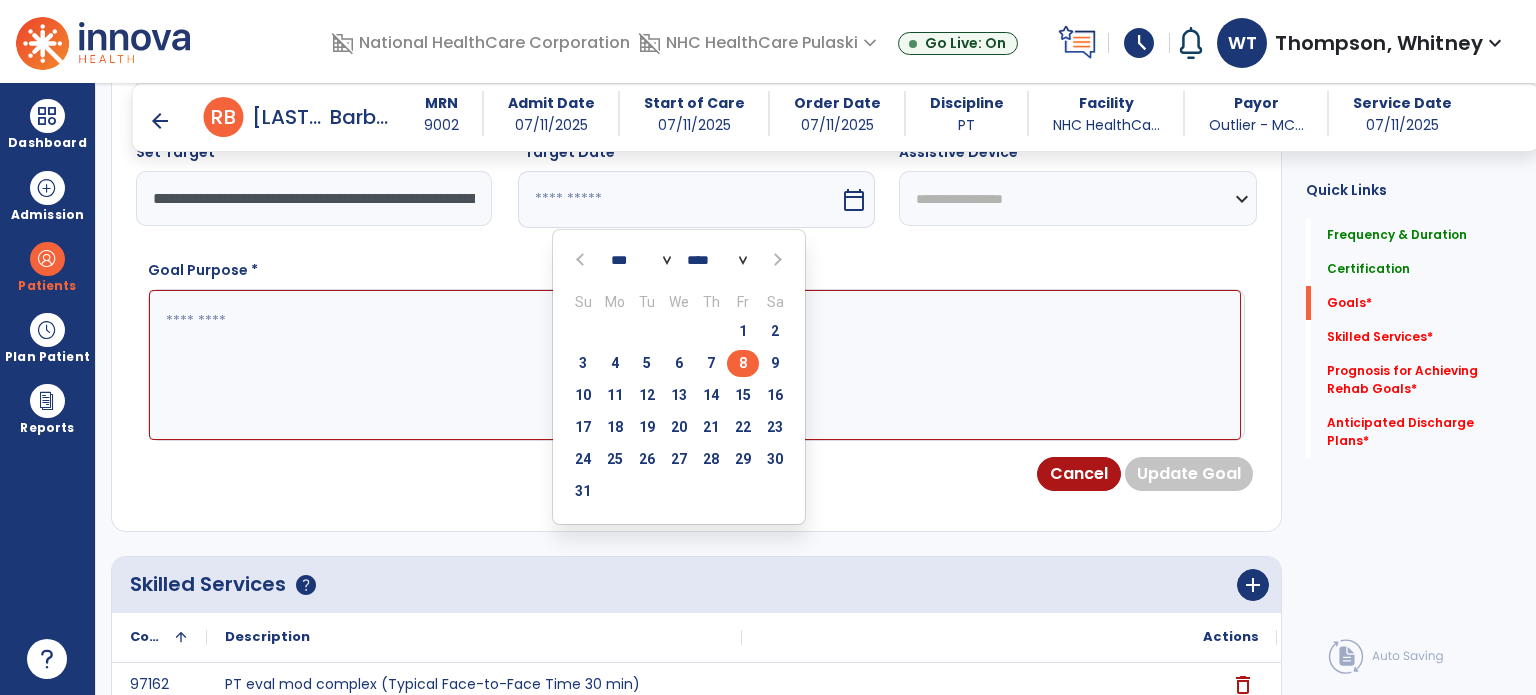 click on "8" at bounding box center (743, 363) 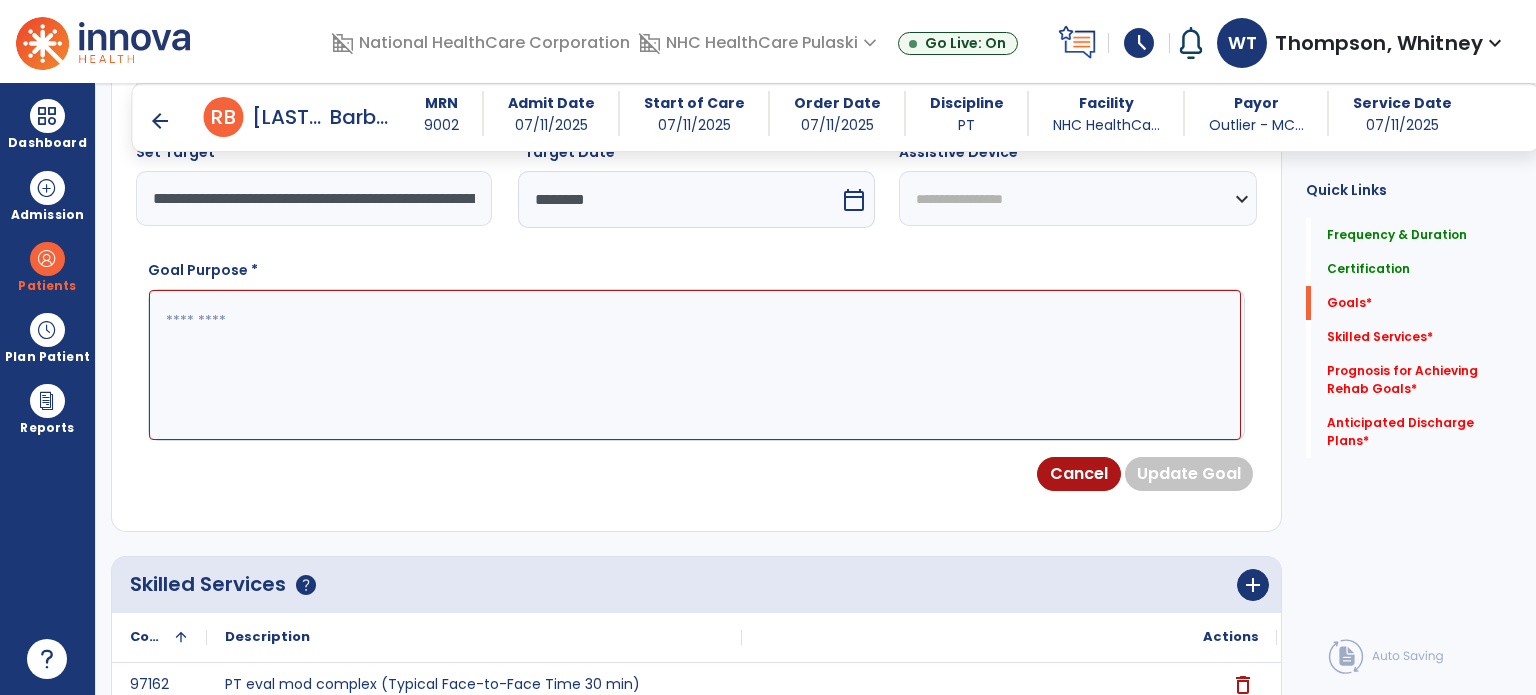 click on "**********" at bounding box center (1078, 198) 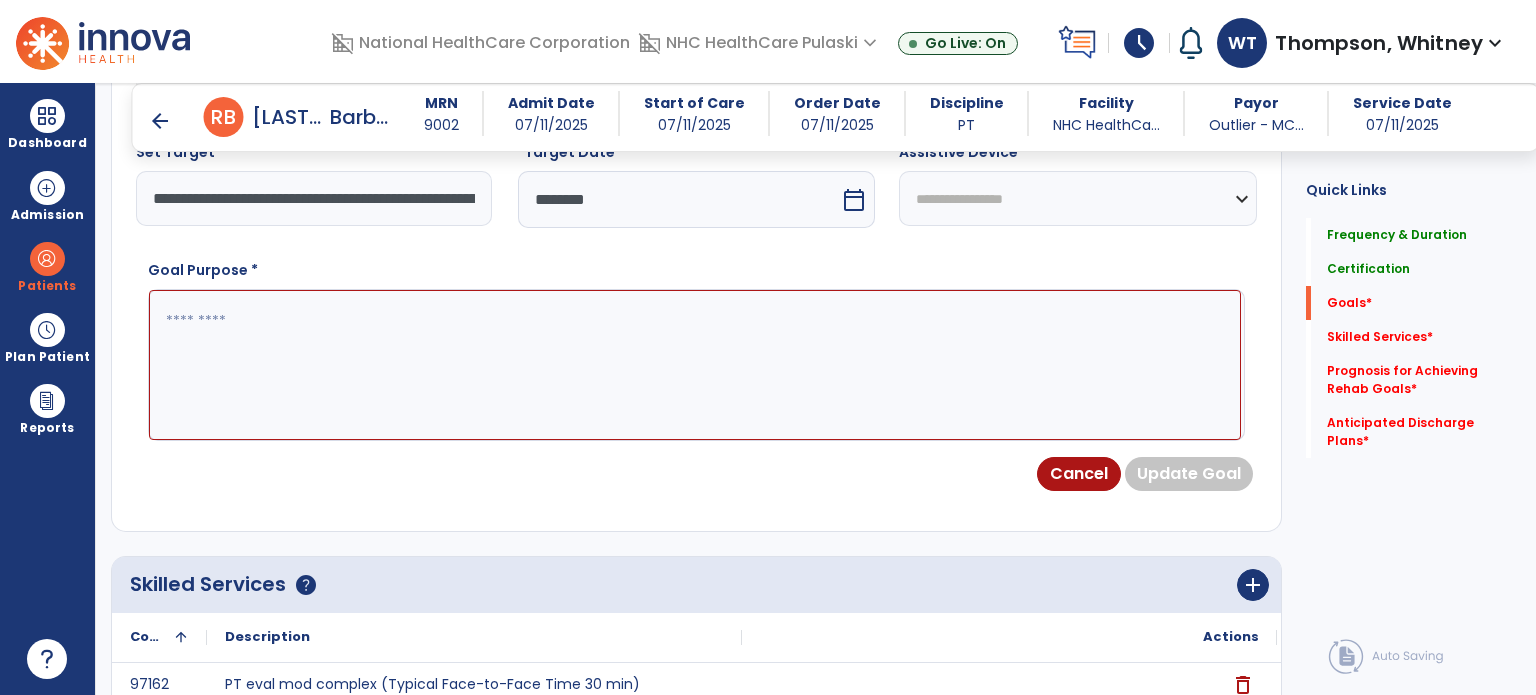 paste on "**********" 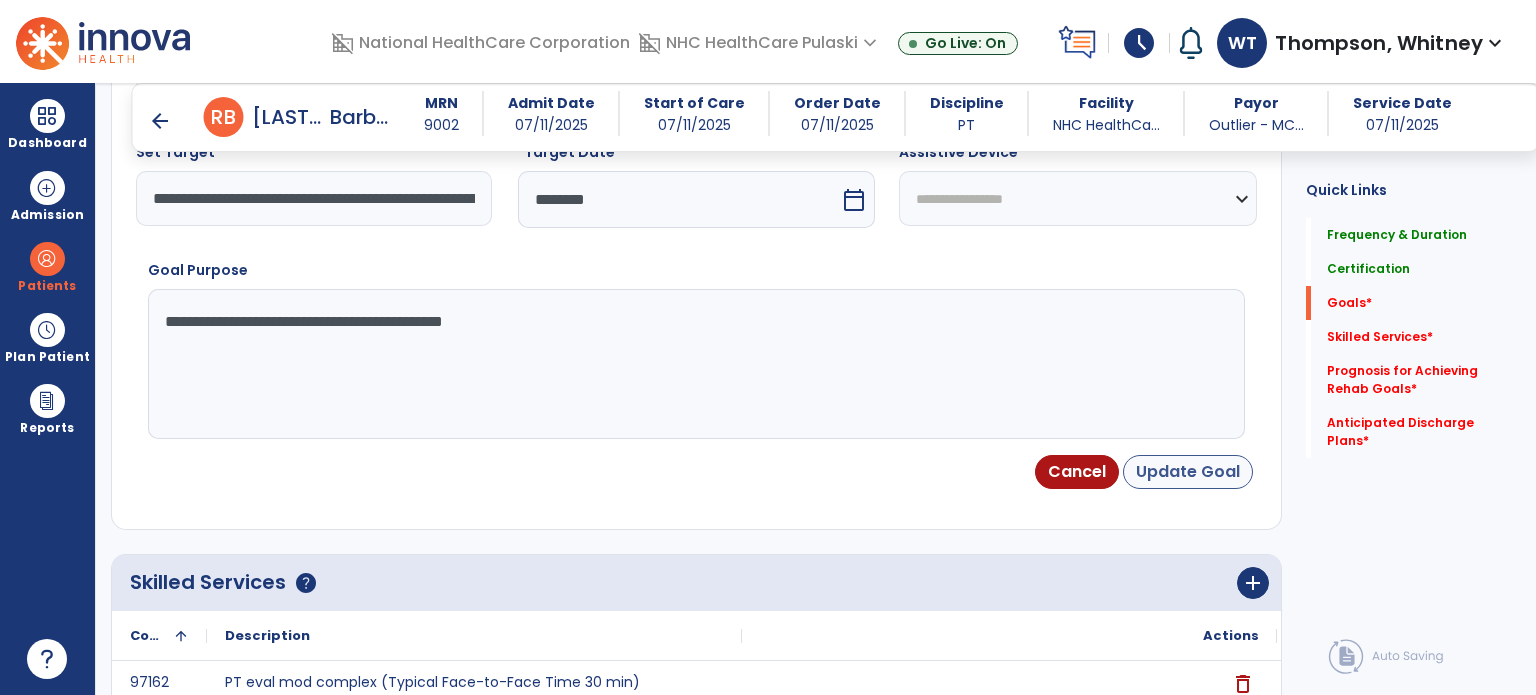 type on "**********" 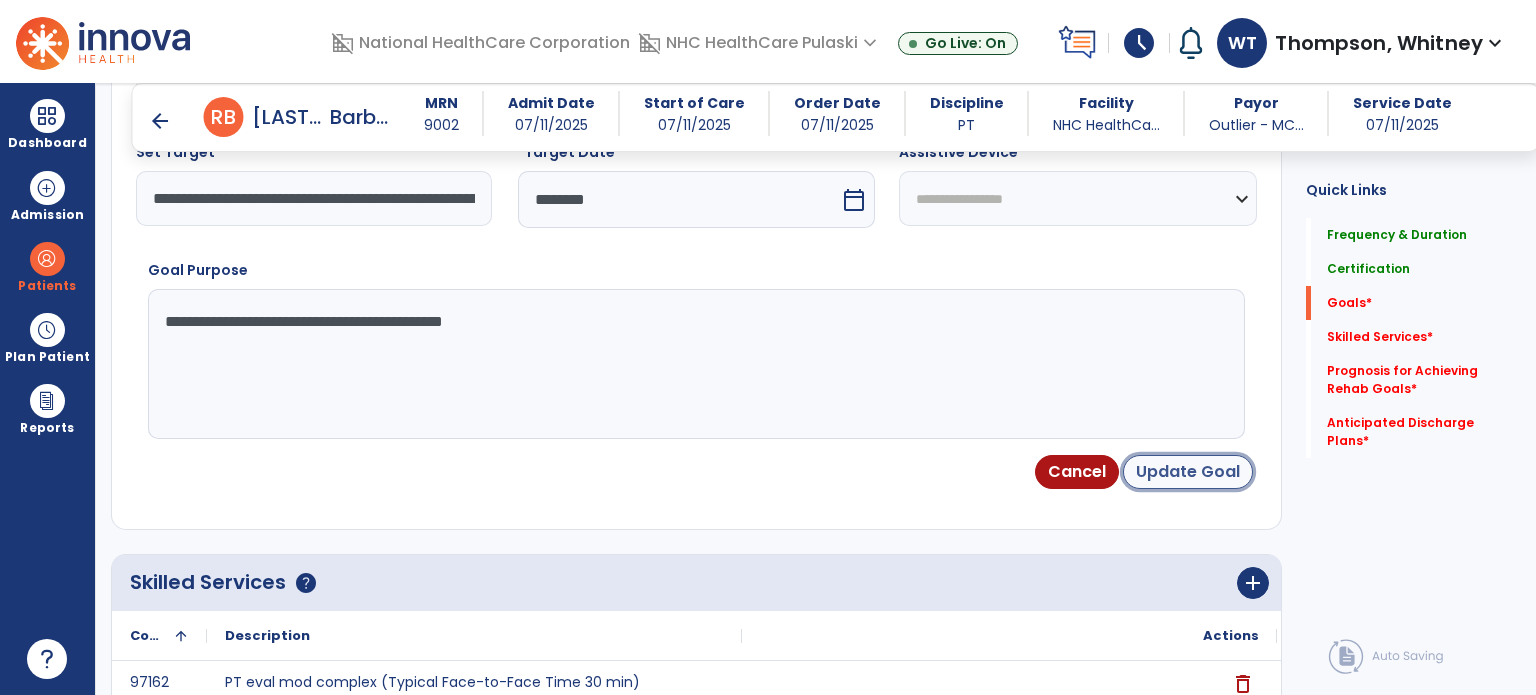 click on "Update Goal" at bounding box center [1188, 472] 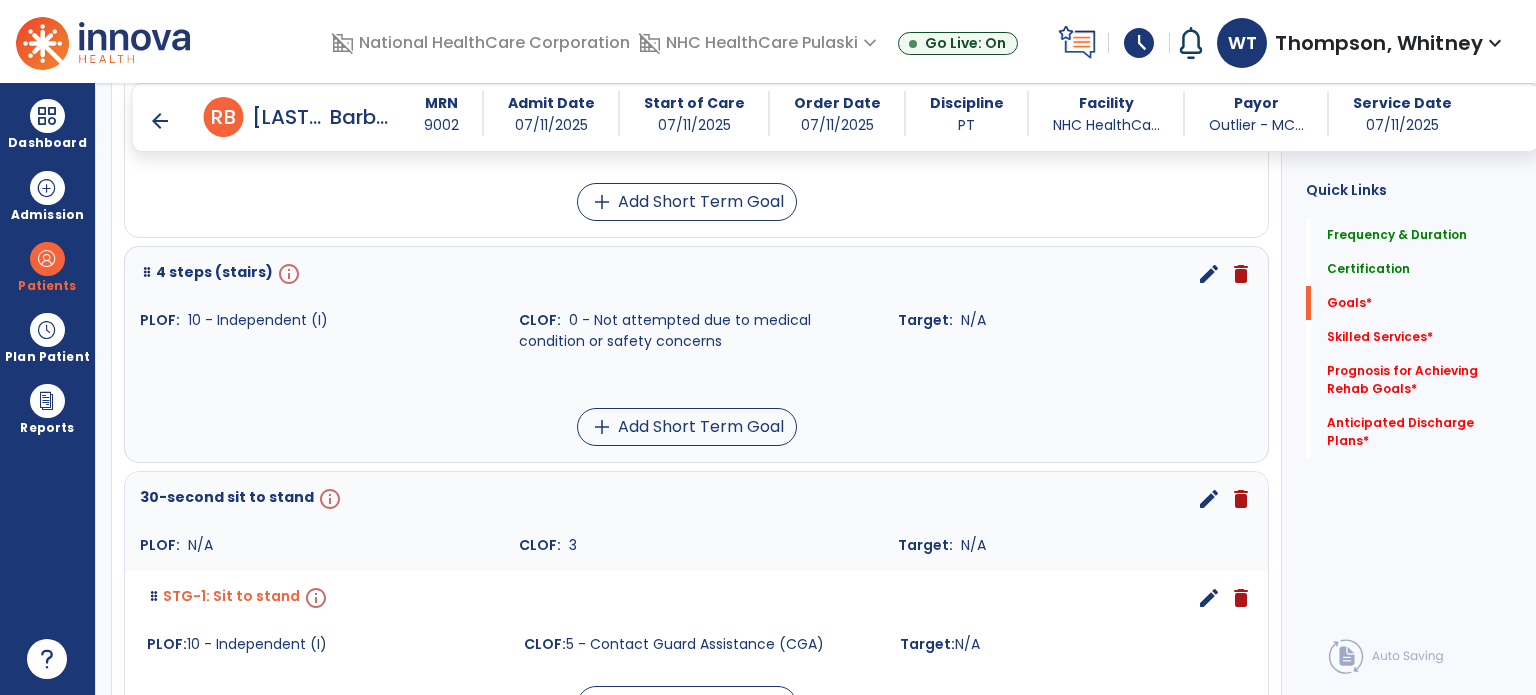 scroll, scrollTop: 544, scrollLeft: 0, axis: vertical 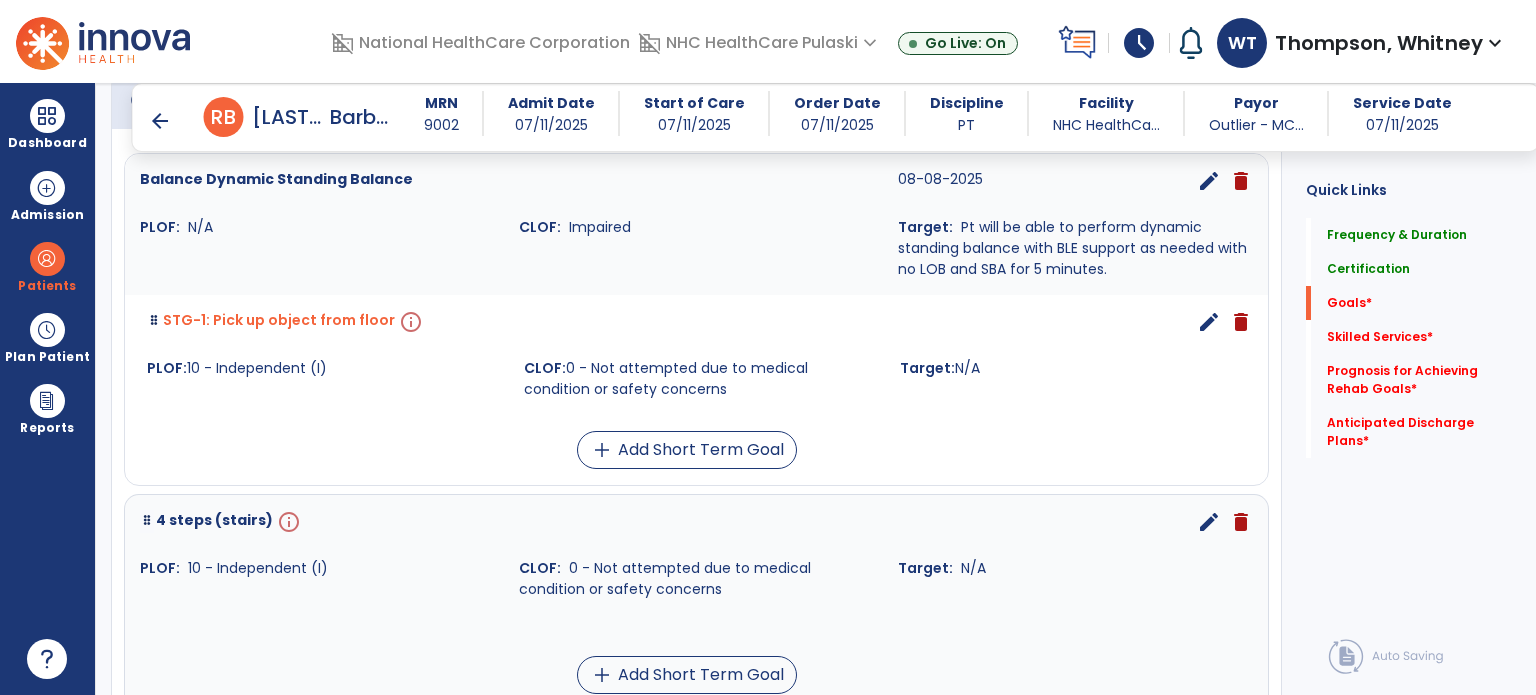 click on "edit" at bounding box center (1209, 322) 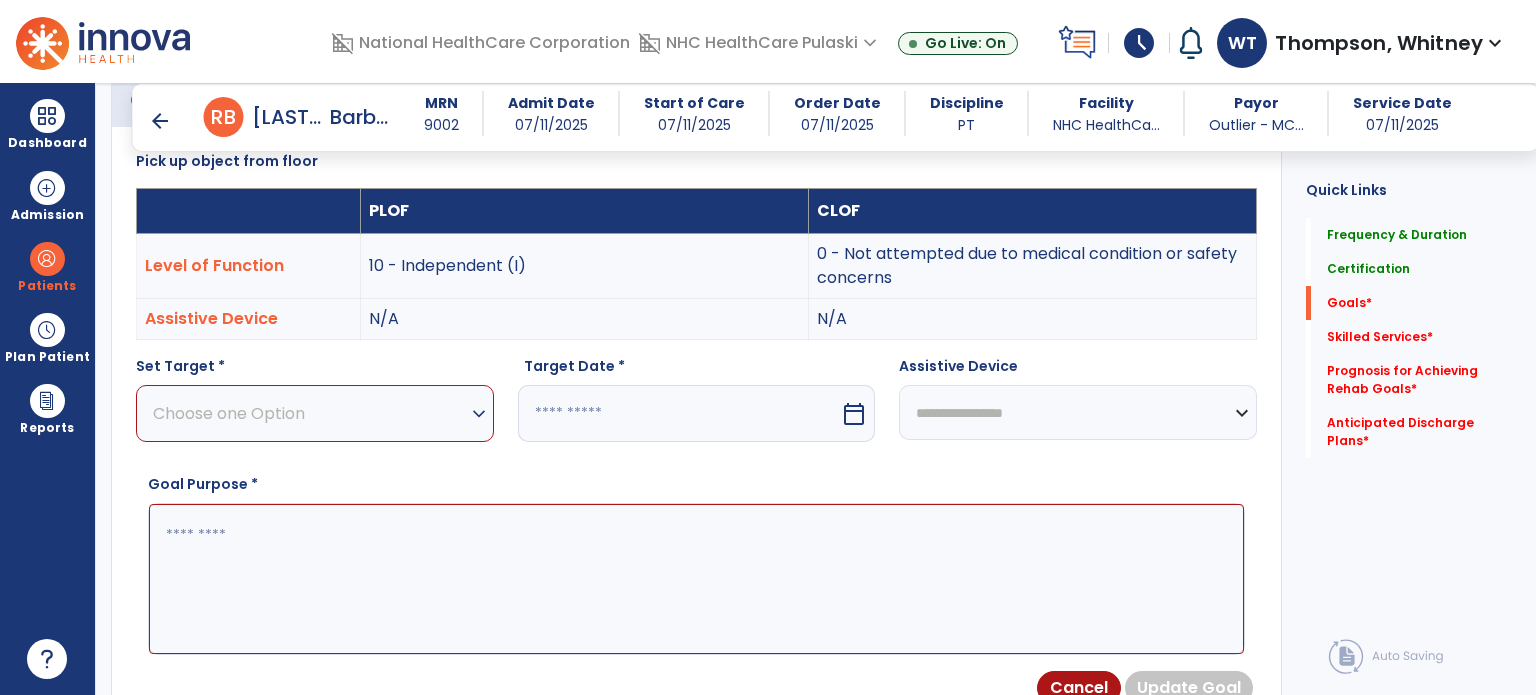 scroll, scrollTop: 534, scrollLeft: 0, axis: vertical 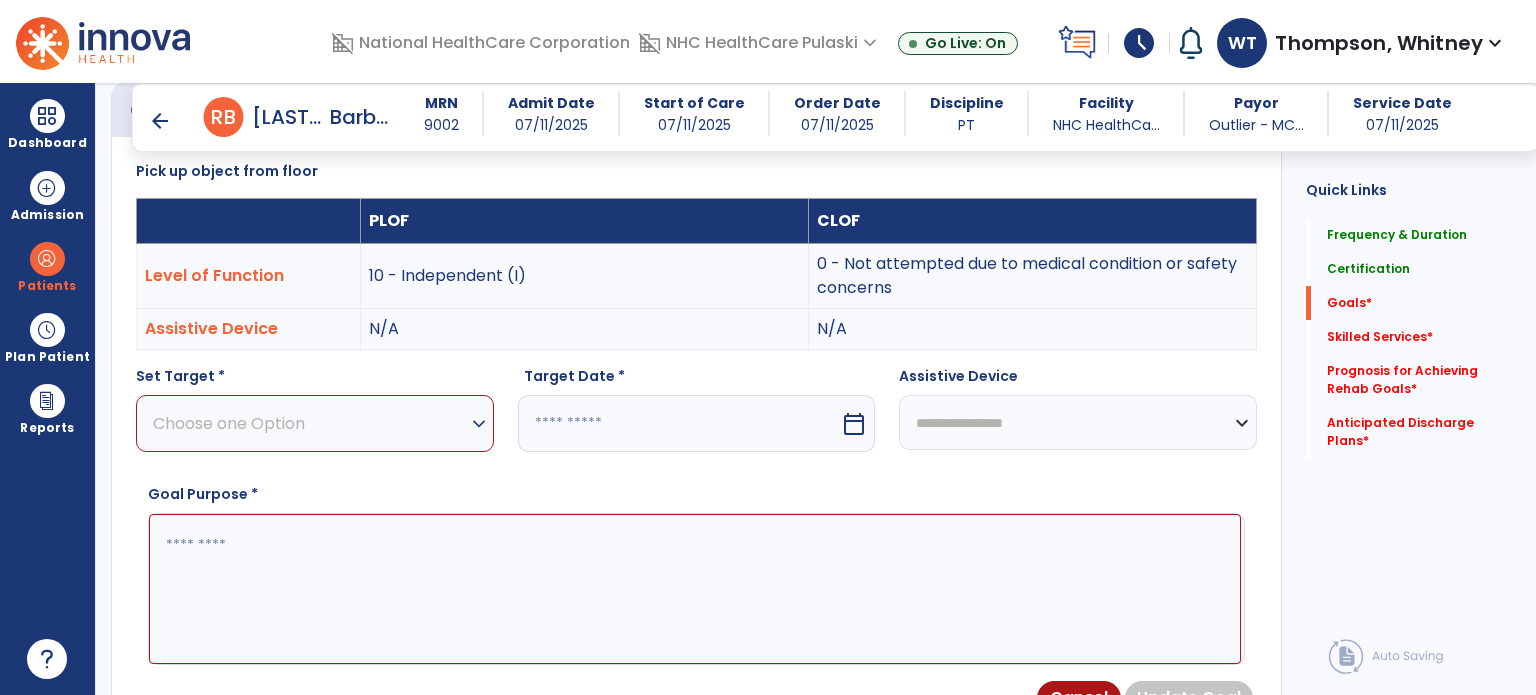 click on "Choose one Option" at bounding box center [310, 423] 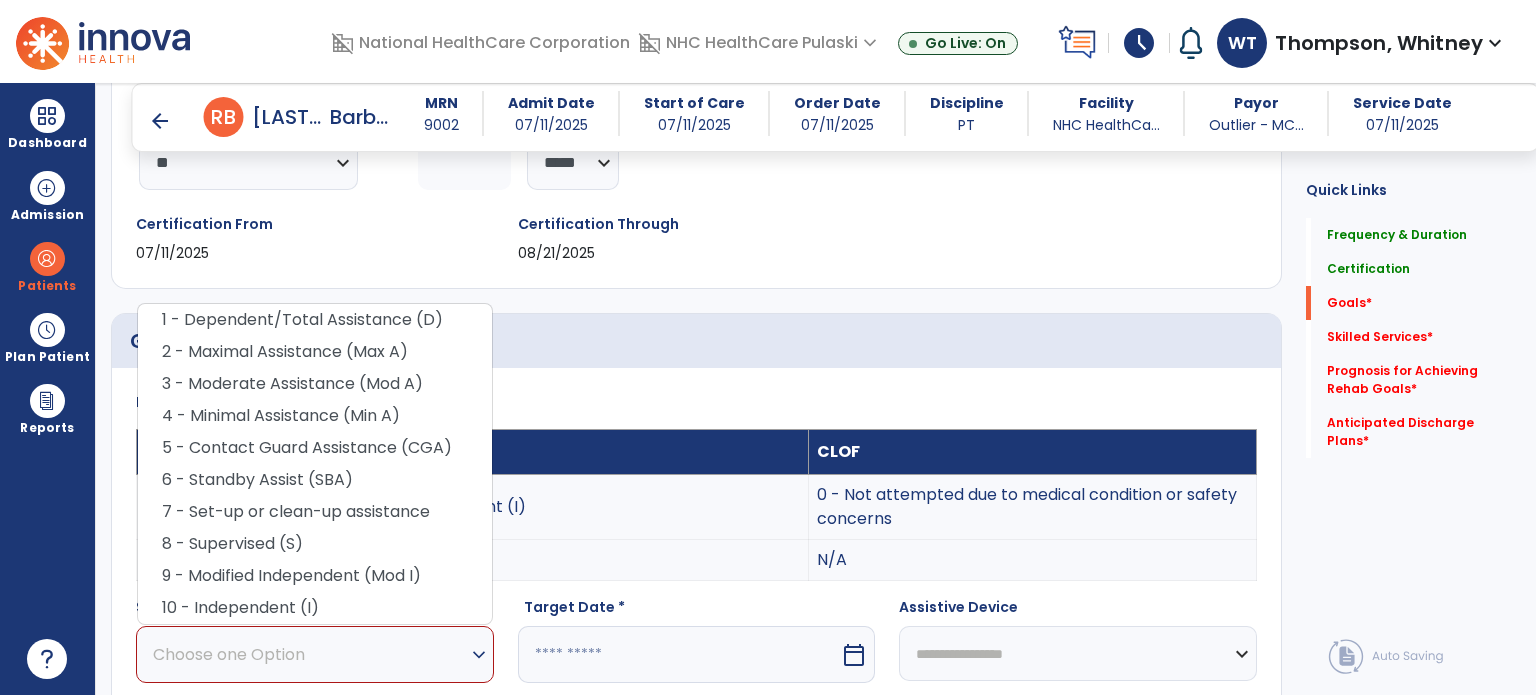 scroll, scrollTop: 434, scrollLeft: 0, axis: vertical 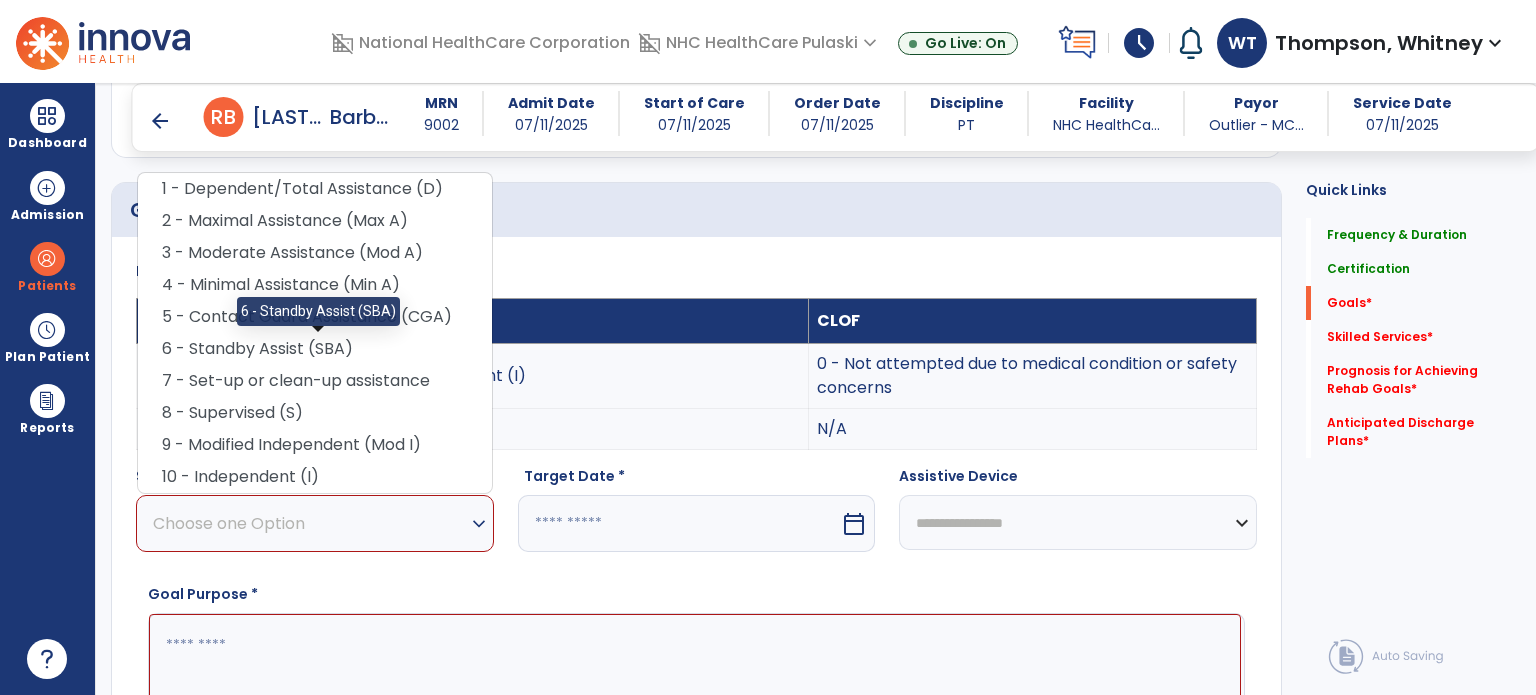 click on "6 - Standby Assist (SBA)" at bounding box center (315, 349) 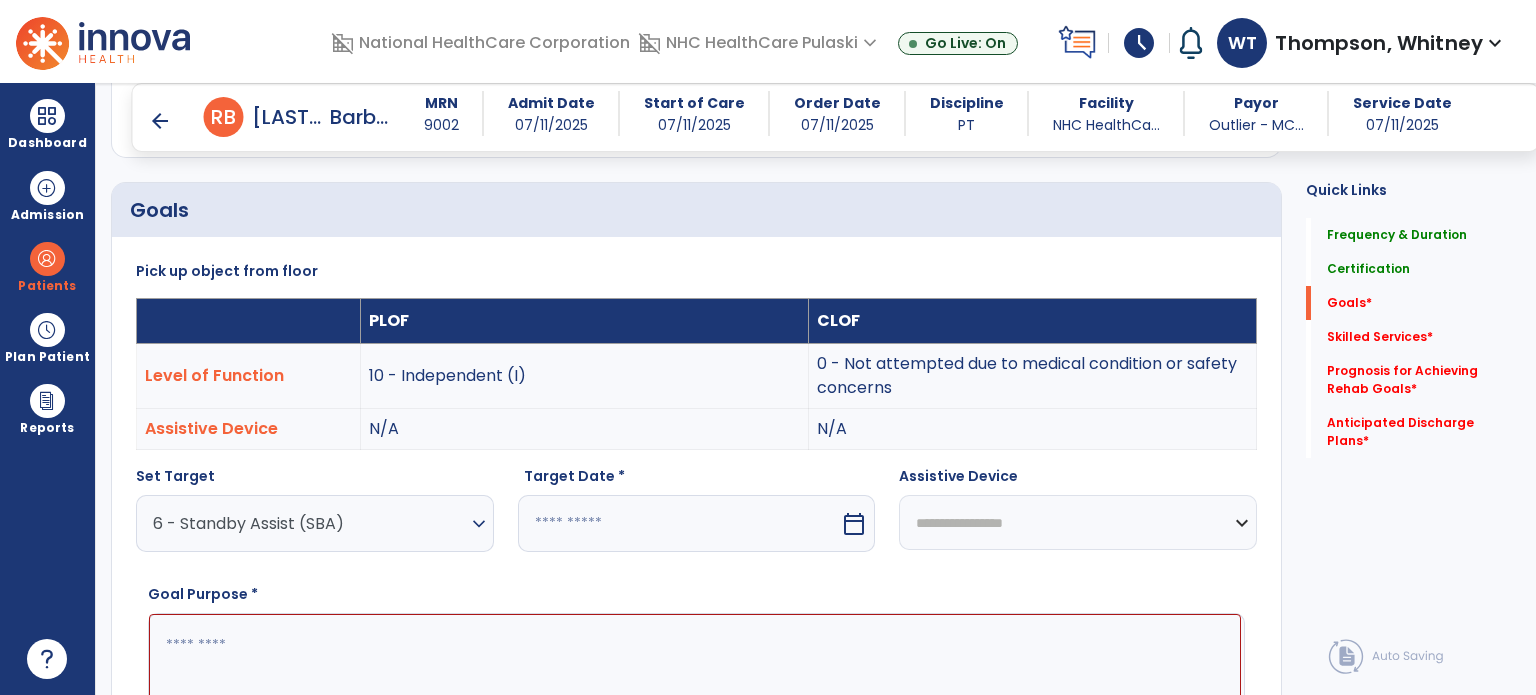 click at bounding box center (679, 523) 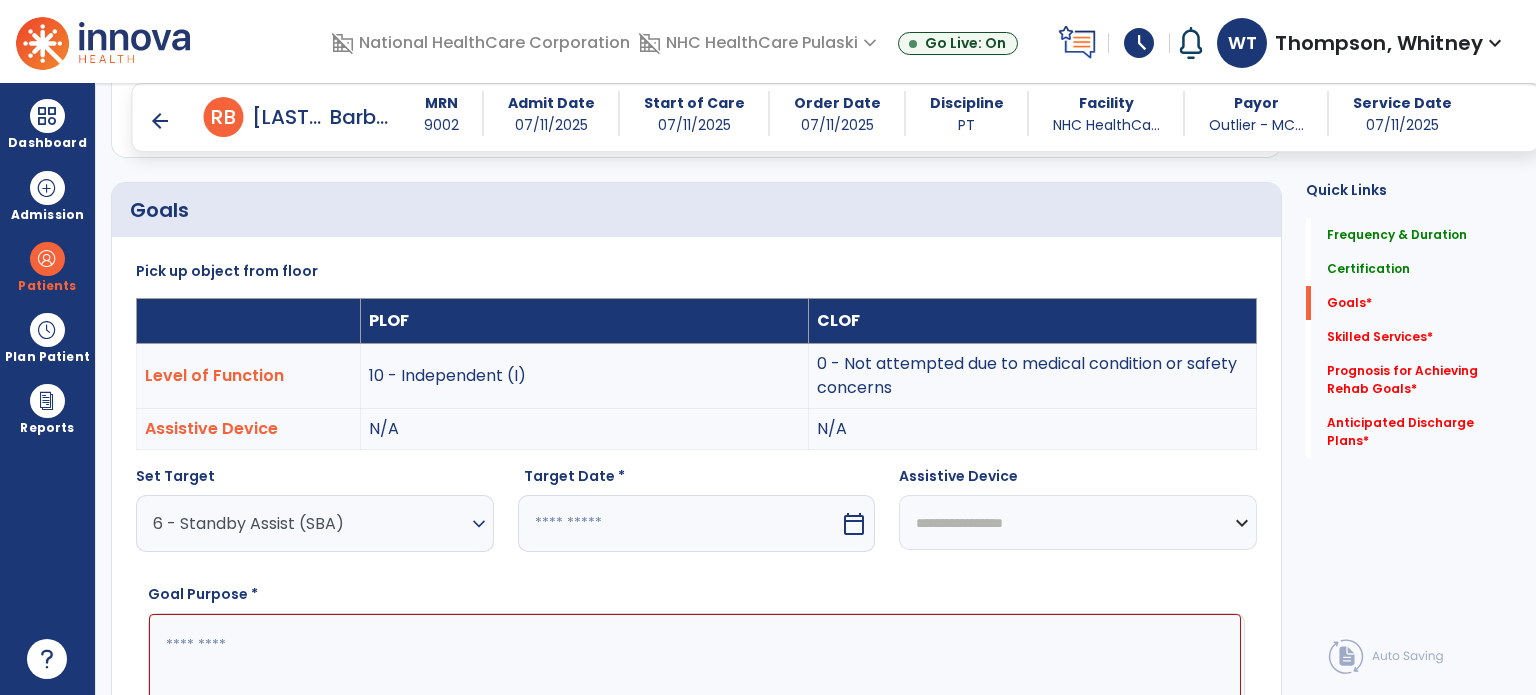 select on "*" 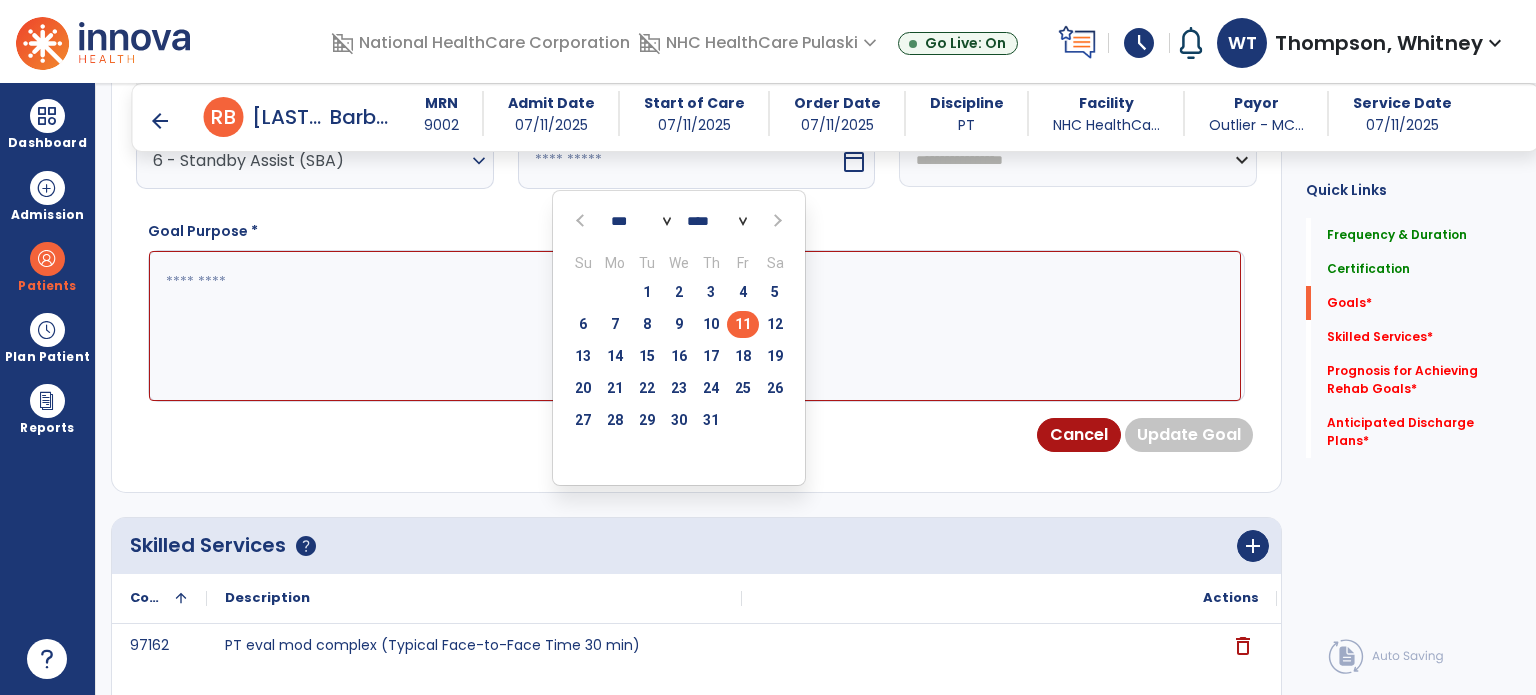 scroll, scrollTop: 844, scrollLeft: 0, axis: vertical 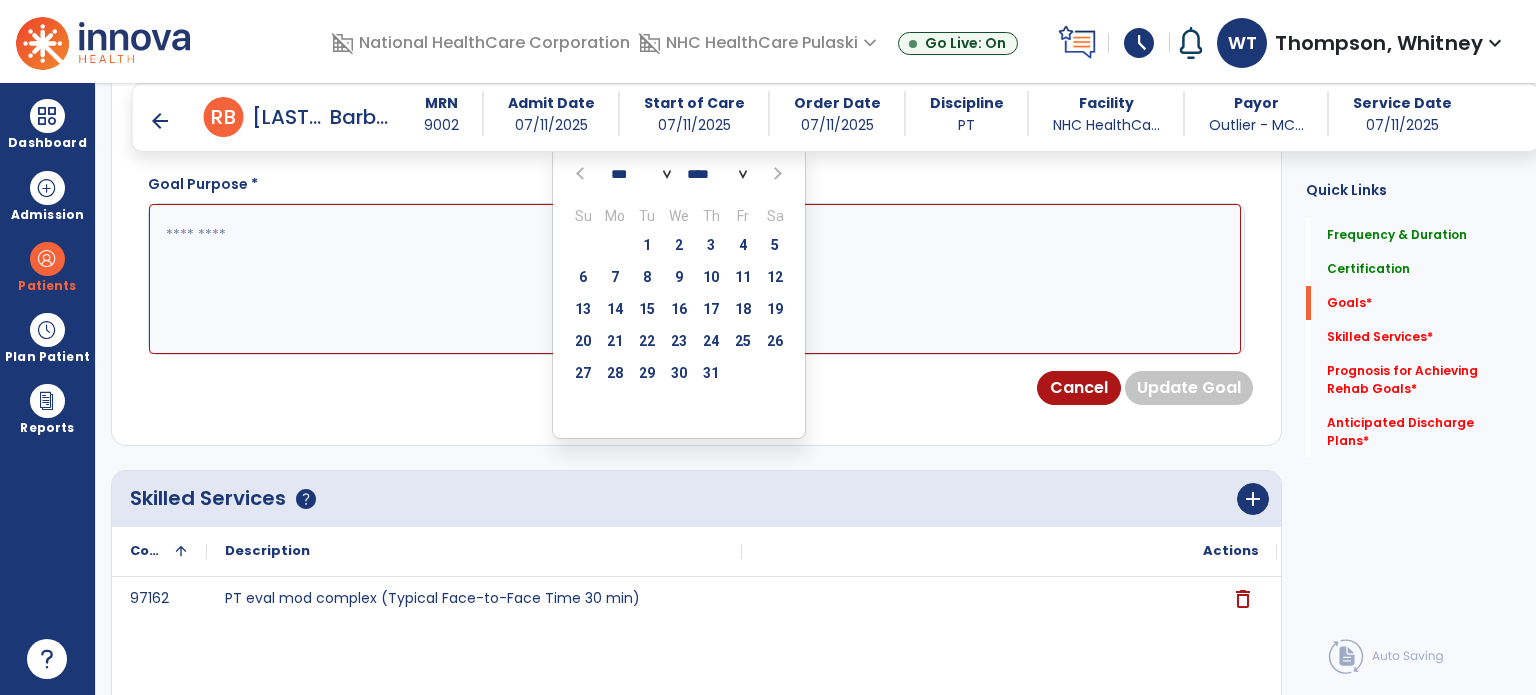 click at bounding box center (775, 174) 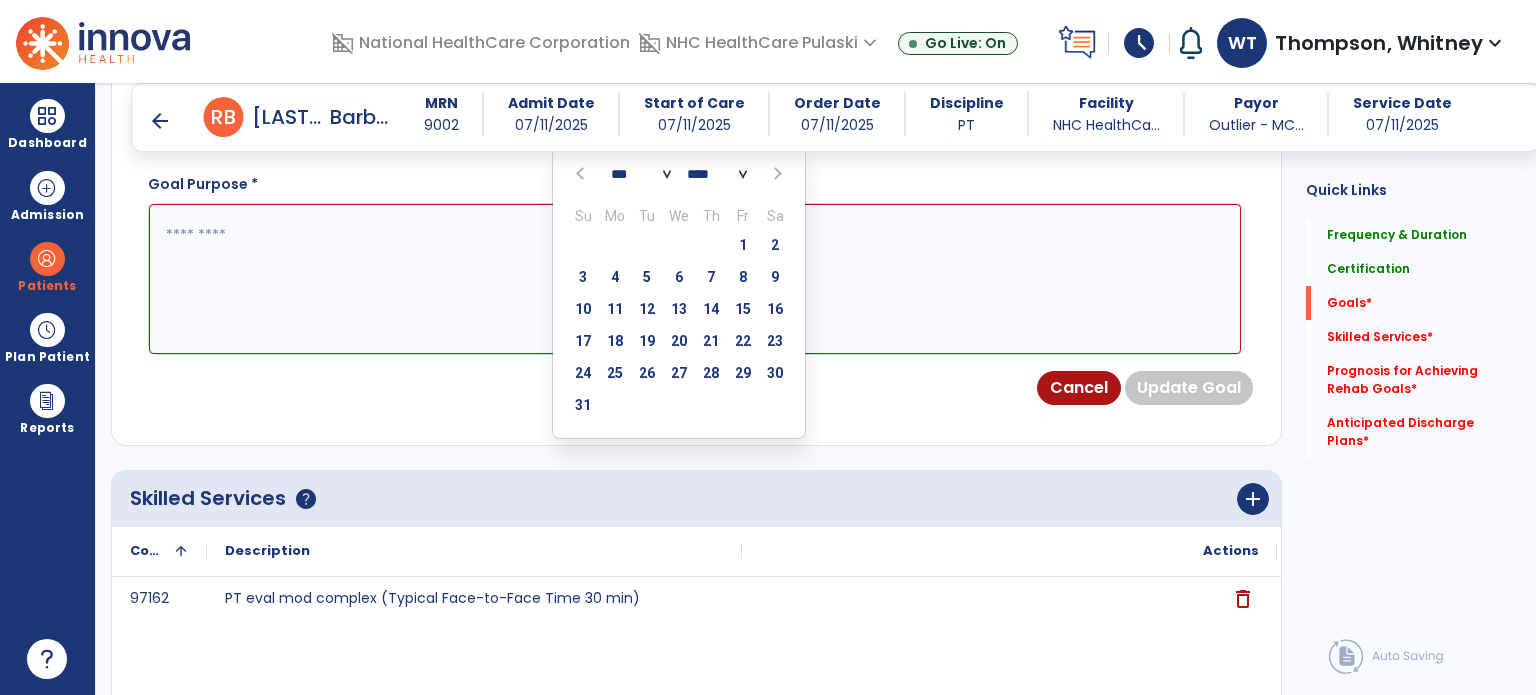 drag, startPoint x: 773, startPoint y: 166, endPoint x: 769, endPoint y: 179, distance: 13.601471 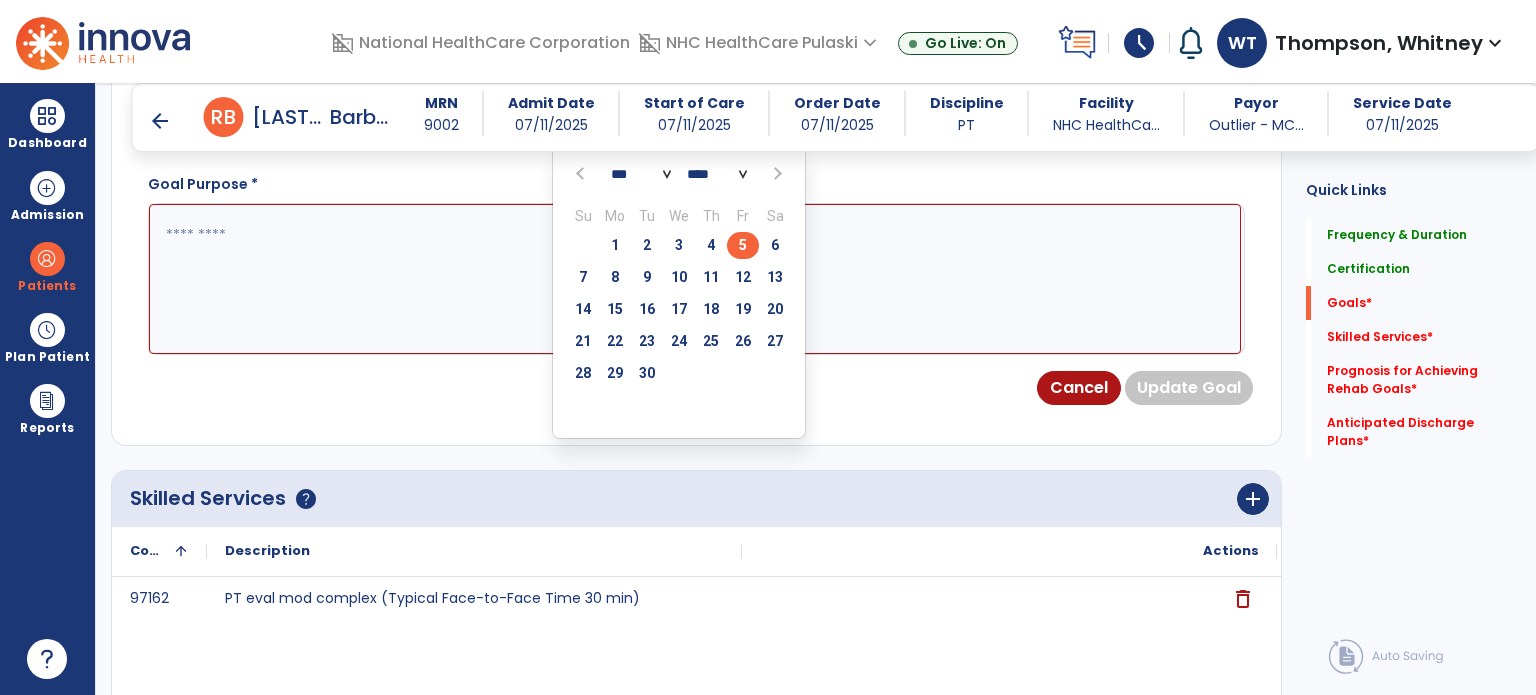click on "5" at bounding box center (743, 245) 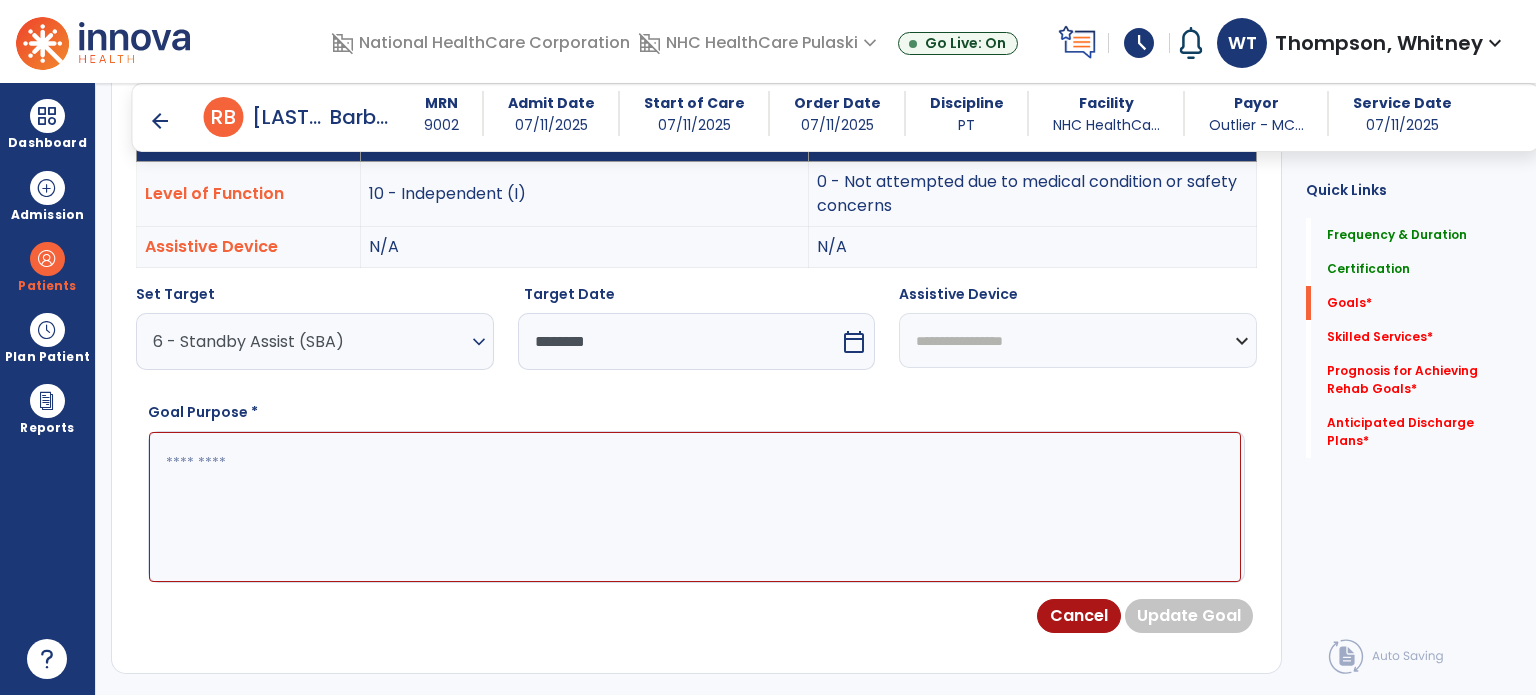 scroll, scrollTop: 644, scrollLeft: 0, axis: vertical 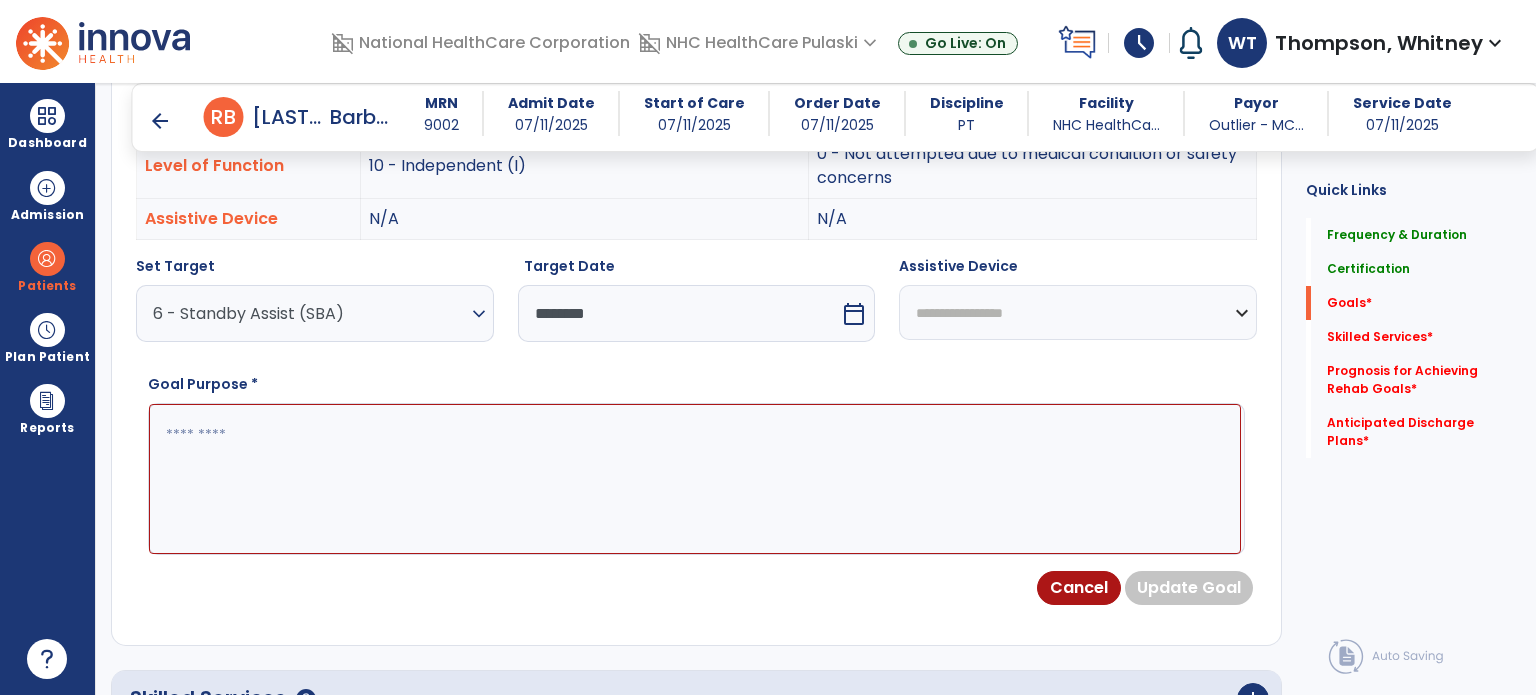 click on "calendar_today" at bounding box center [854, 314] 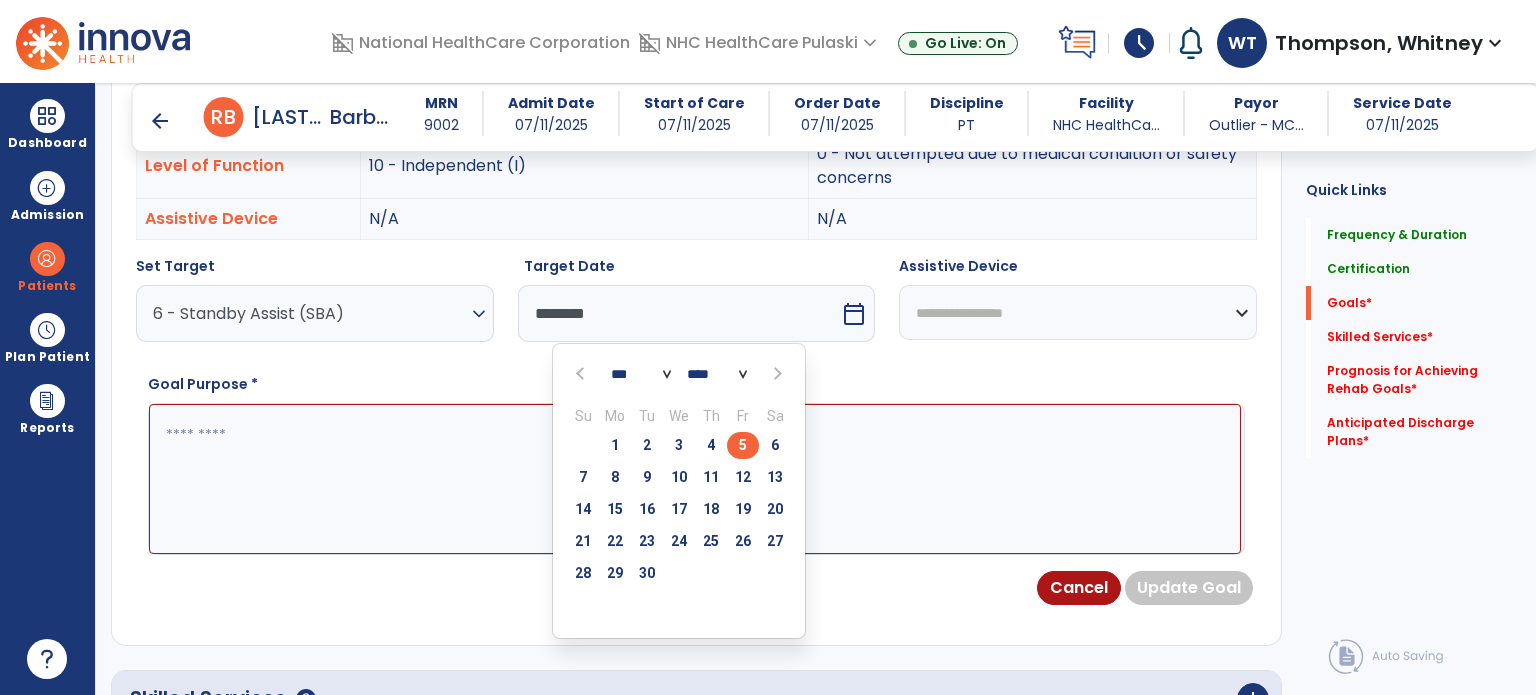 click at bounding box center [582, 374] 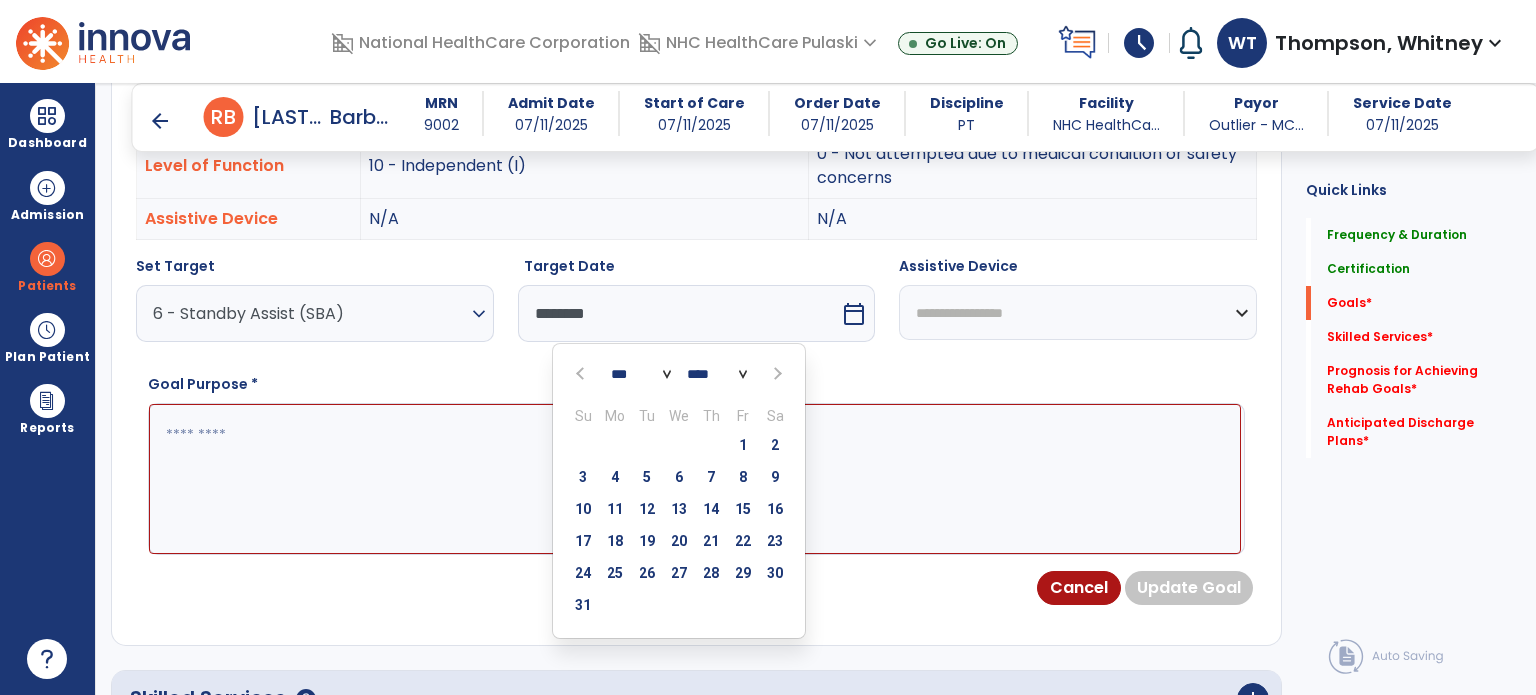 select on "*" 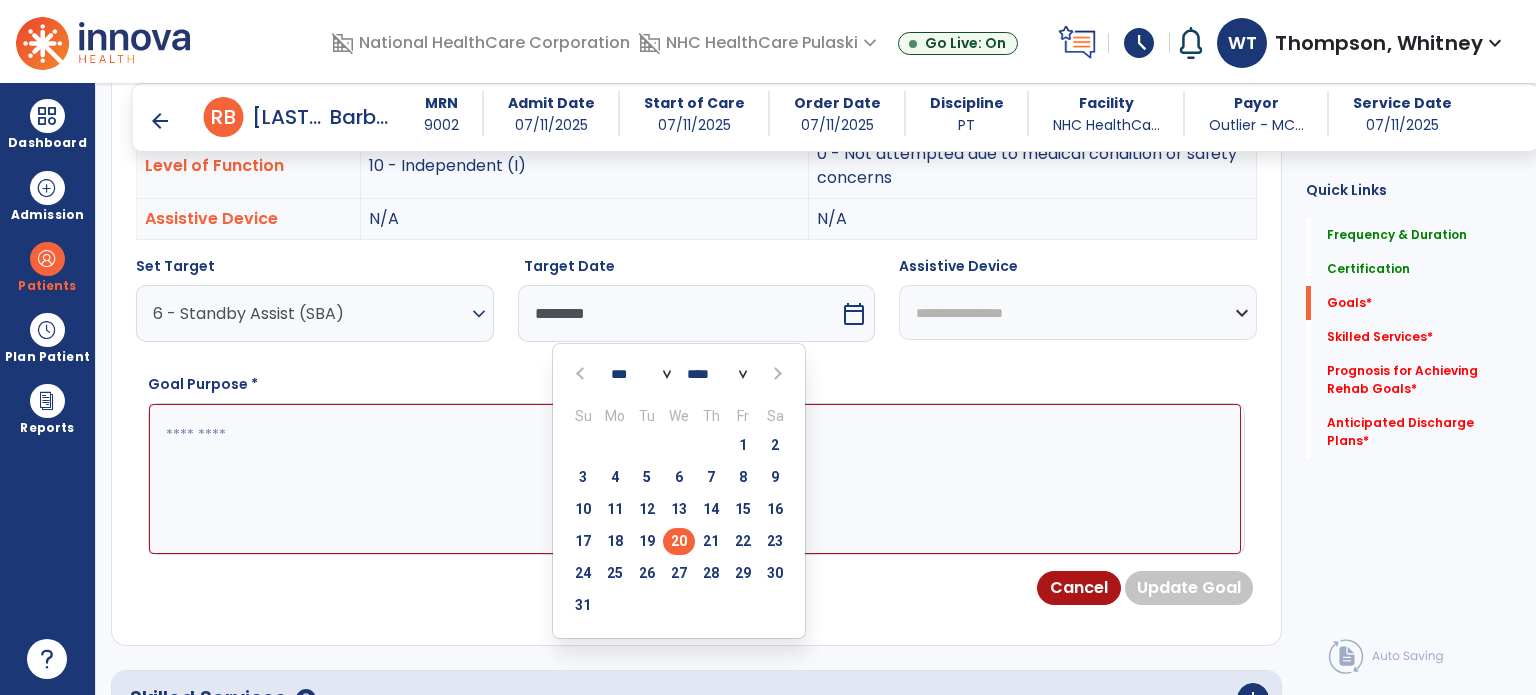 click on "20" at bounding box center [679, 541] 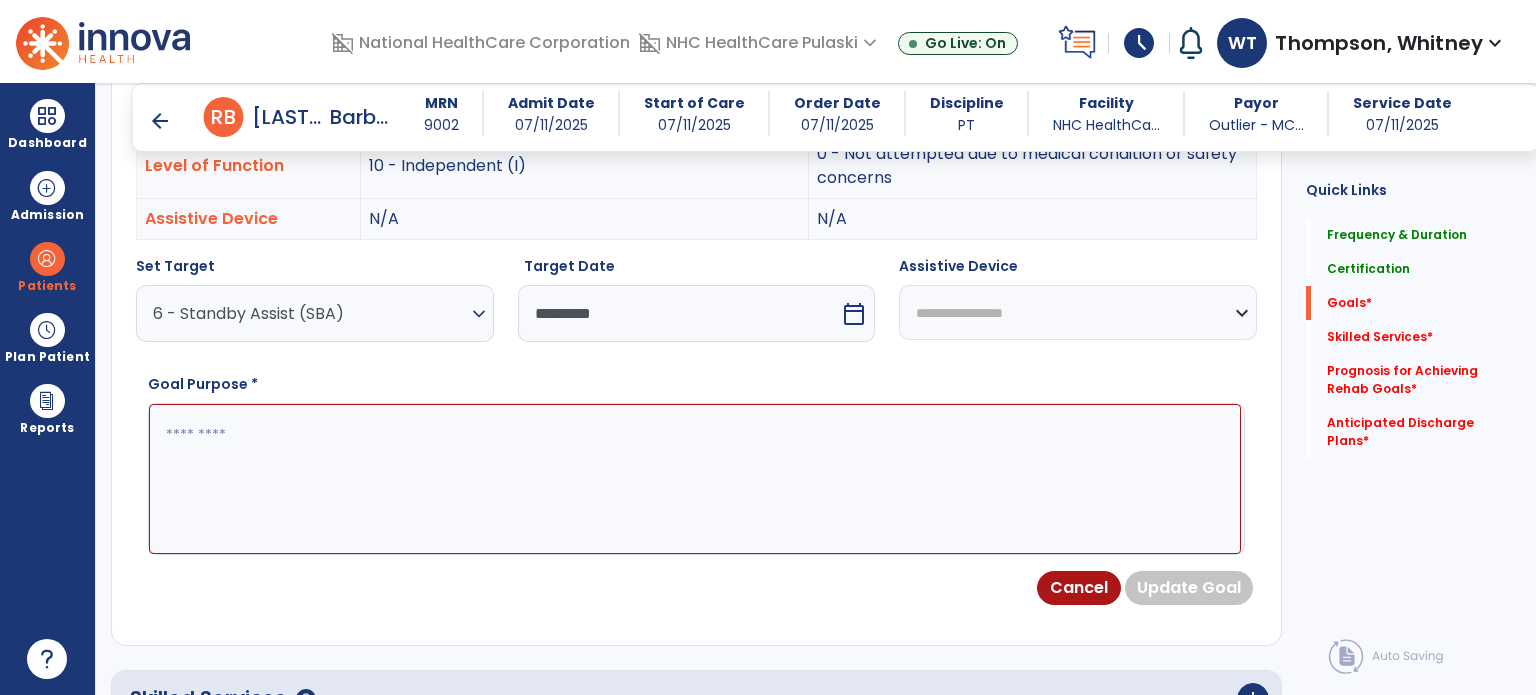 click on "**********" at bounding box center [1078, 312] 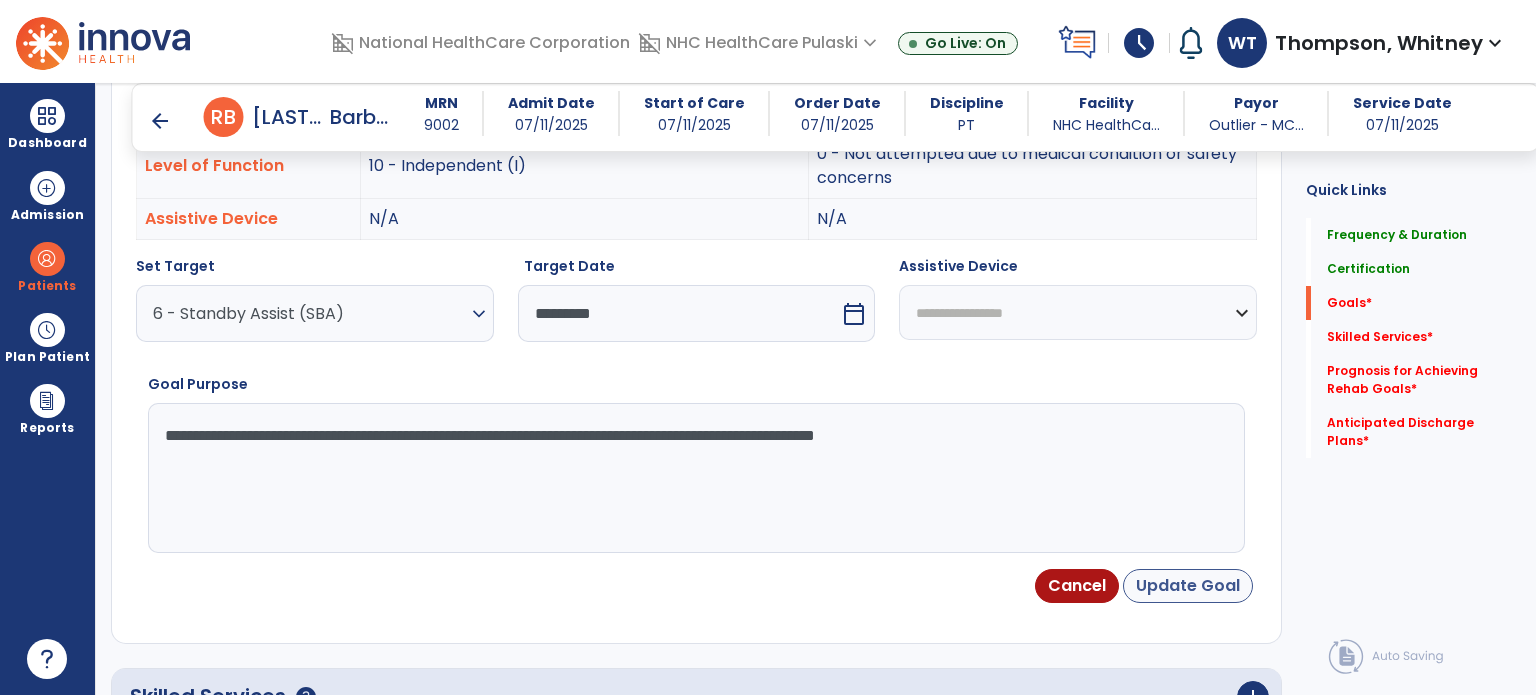 type on "**********" 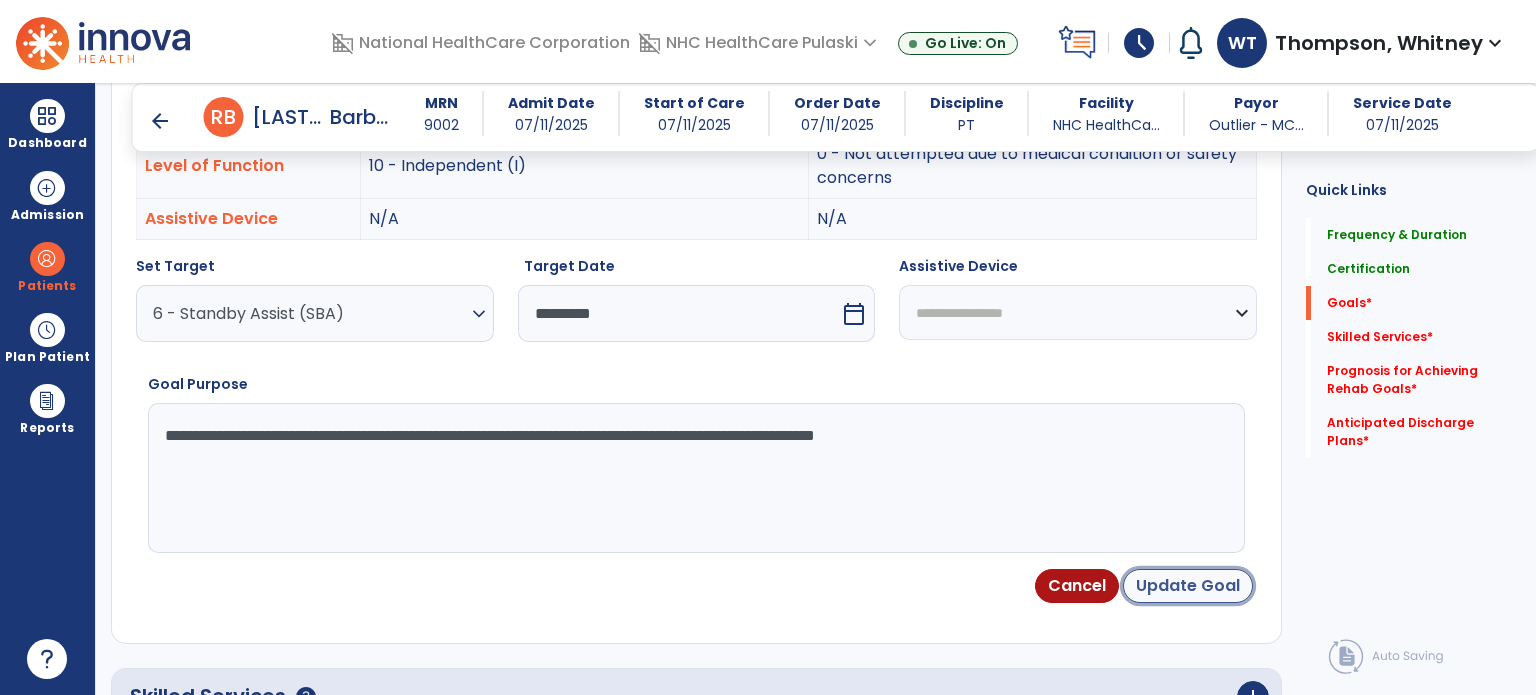 click on "Update Goal" at bounding box center [1188, 586] 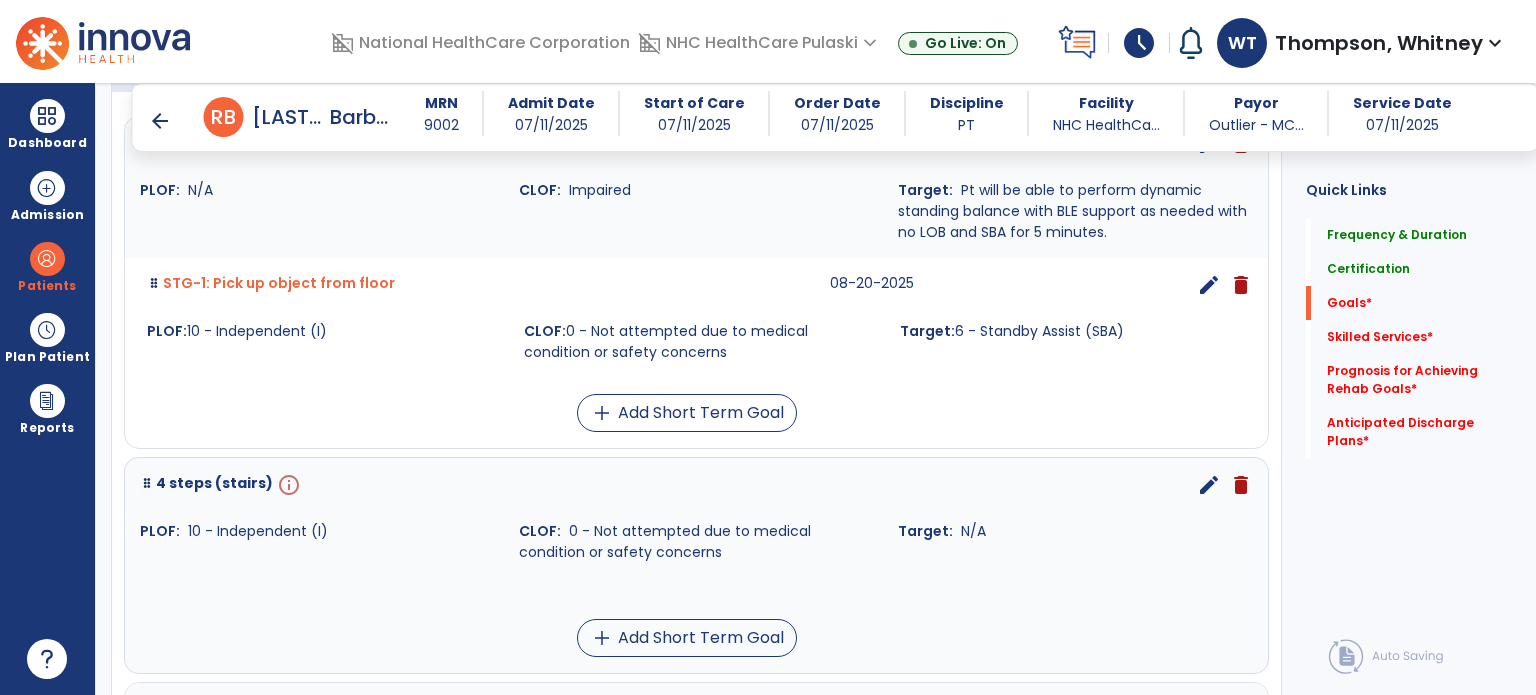 scroll, scrollTop: 664, scrollLeft: 0, axis: vertical 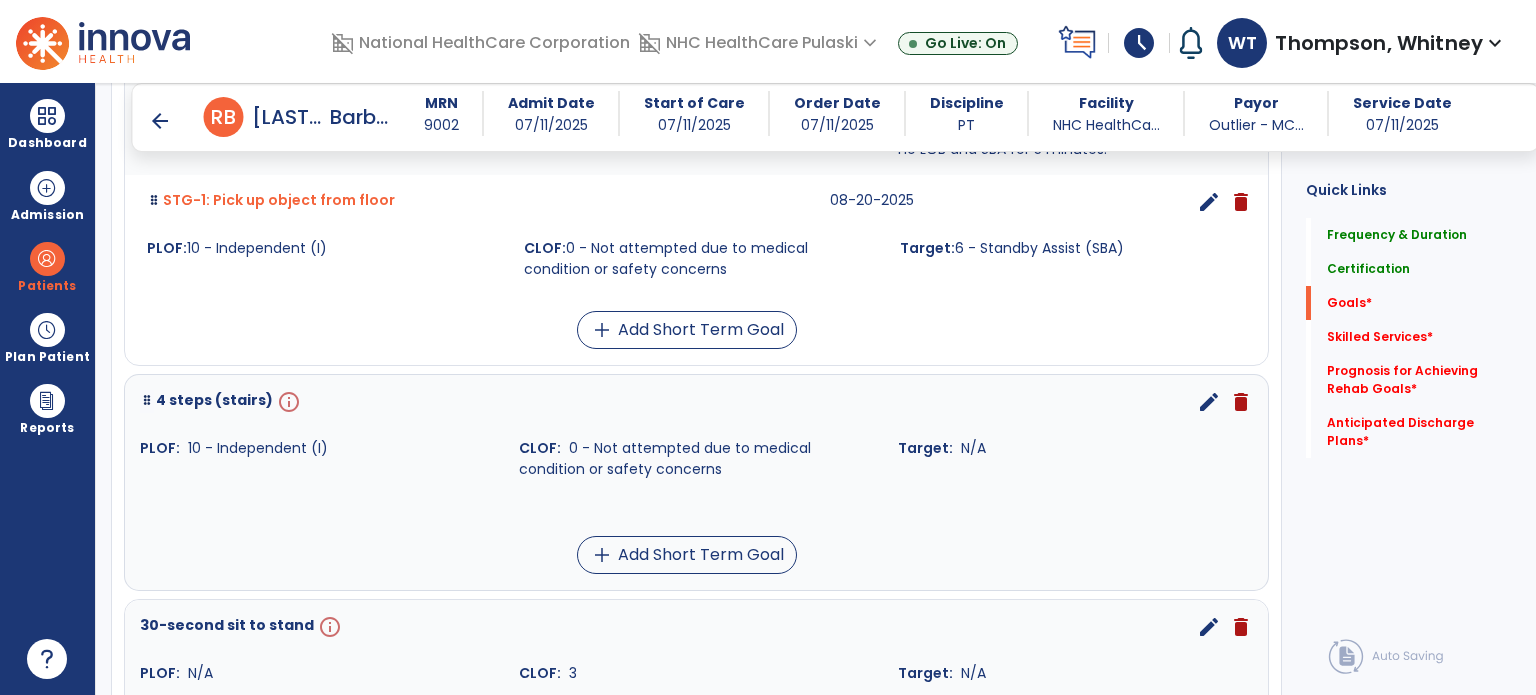 click on "edit" at bounding box center (1209, 402) 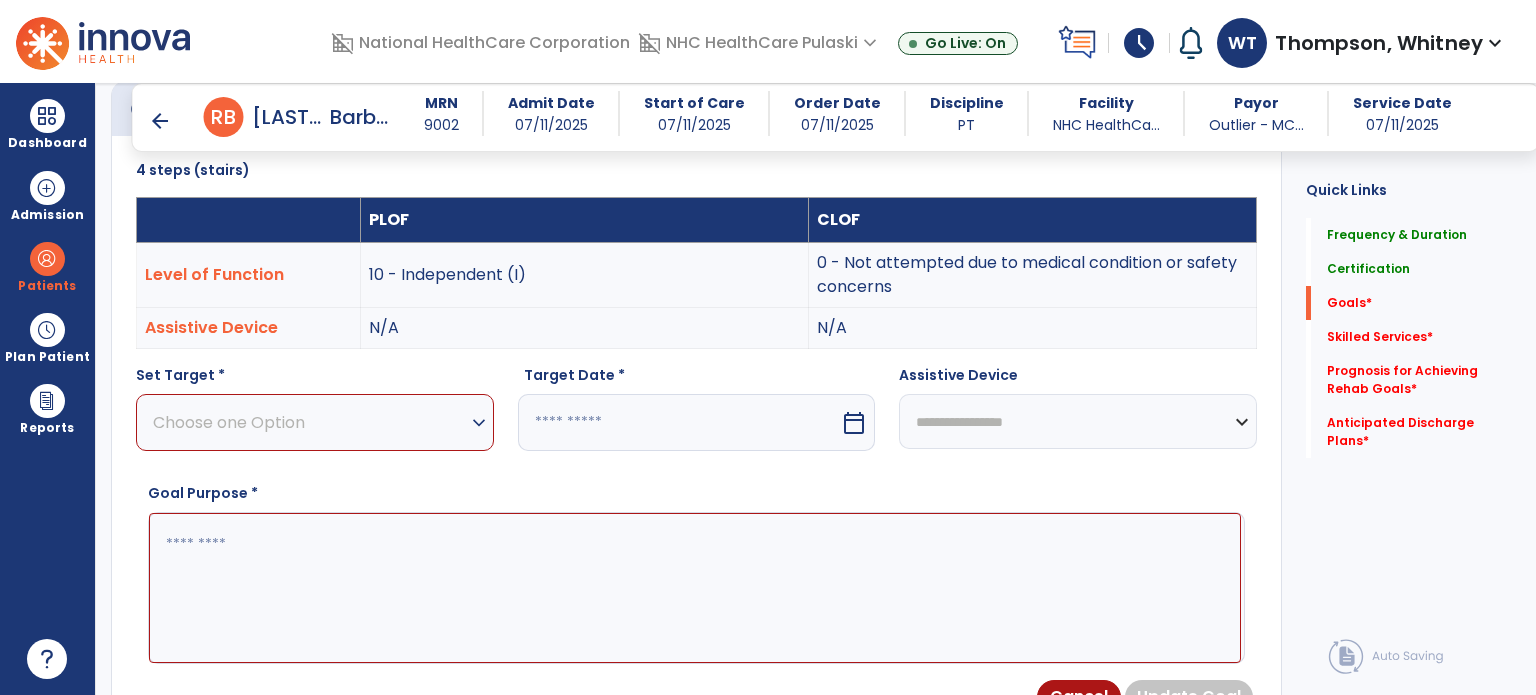 scroll, scrollTop: 534, scrollLeft: 0, axis: vertical 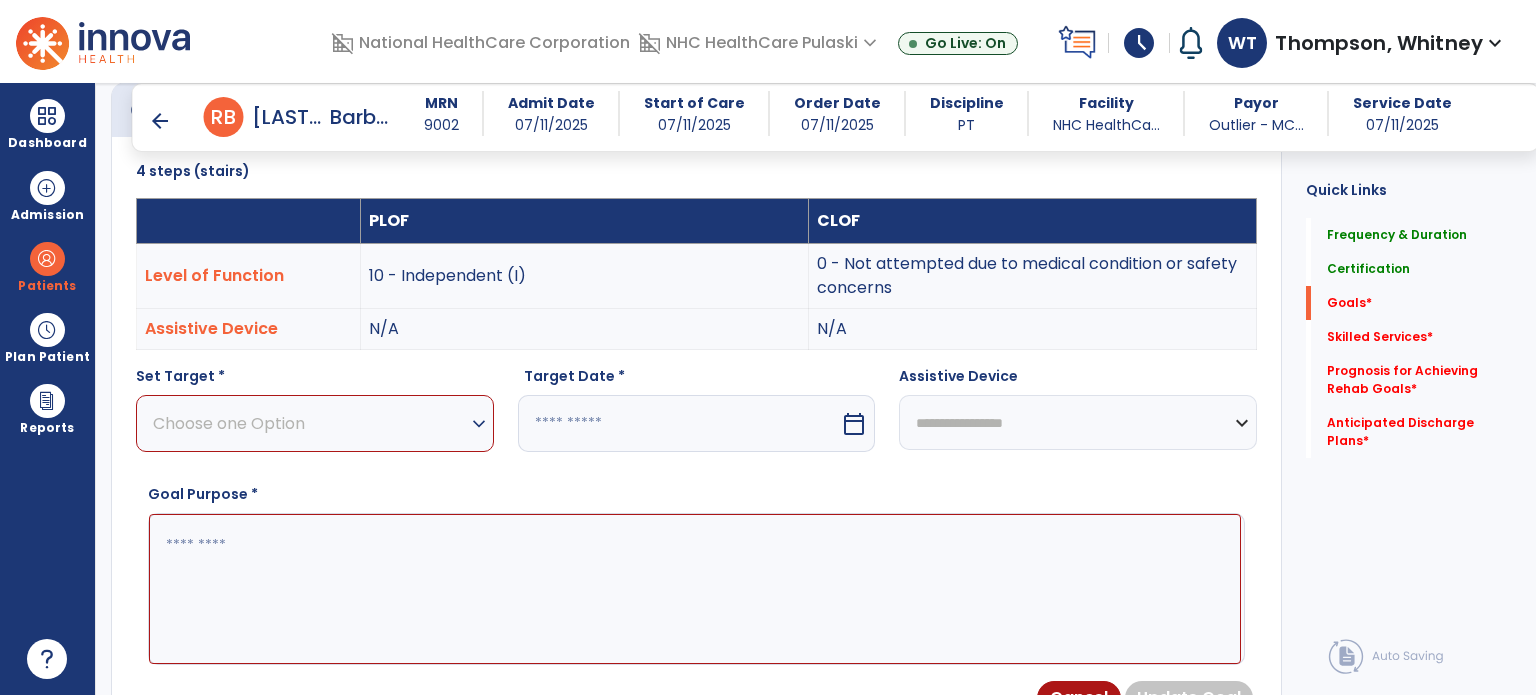 click on "Choose one Option" at bounding box center [310, 423] 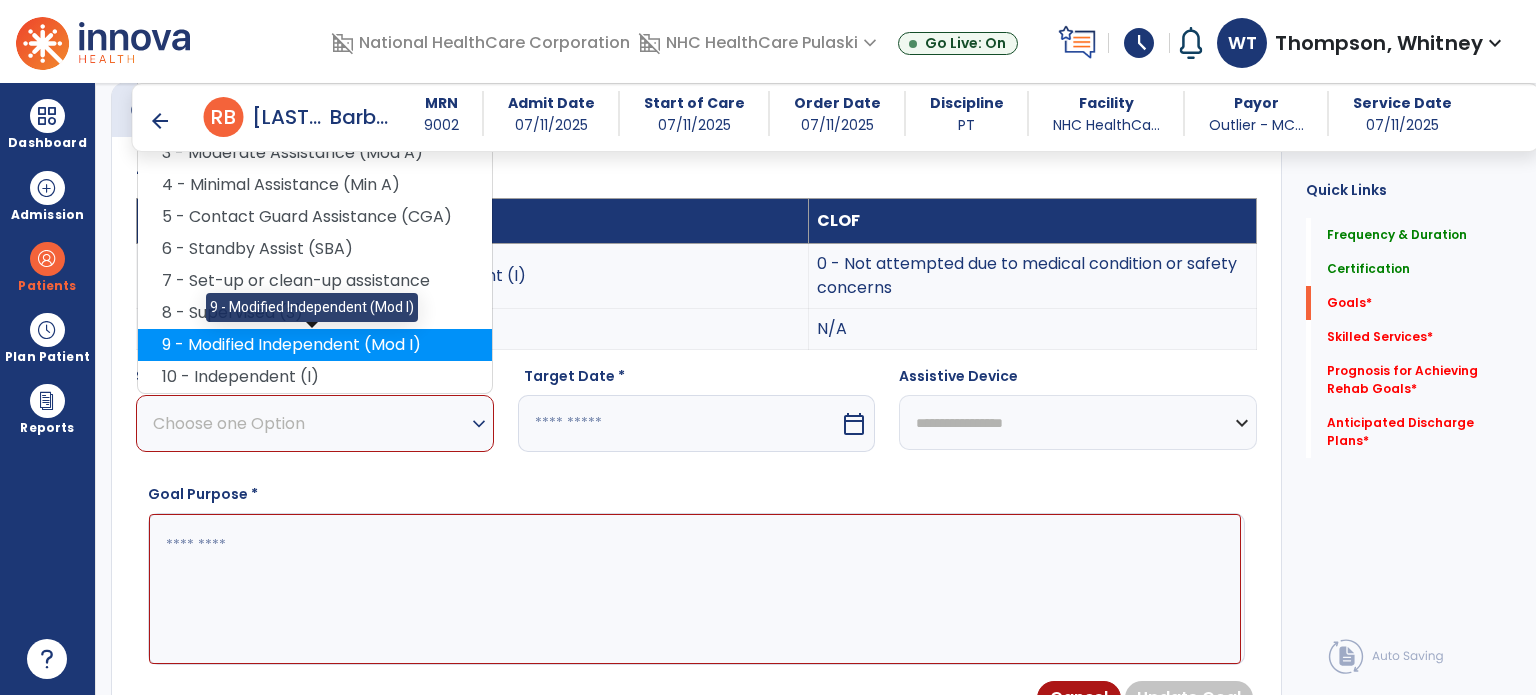 click on "9 - Modified Independent (Mod I)" at bounding box center [315, 345] 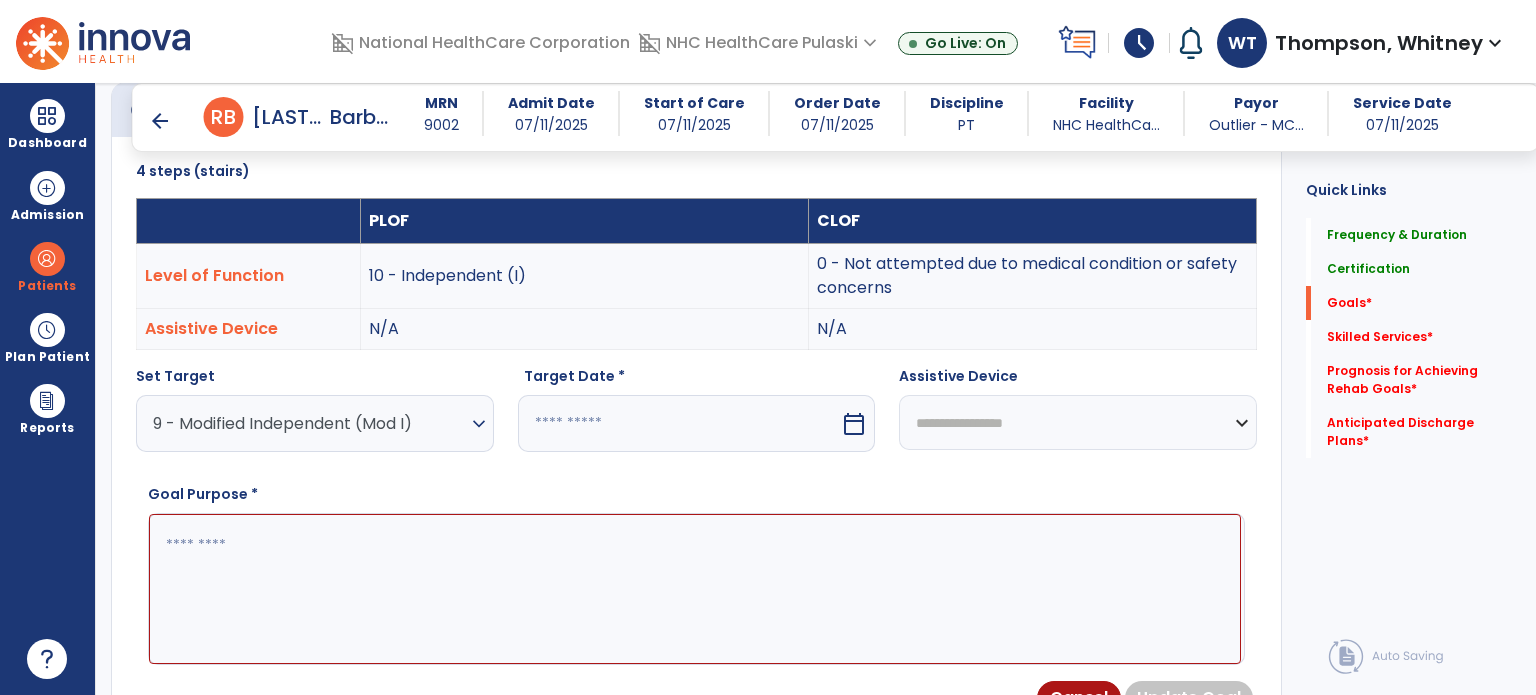 click on "calendar_today" at bounding box center [854, 424] 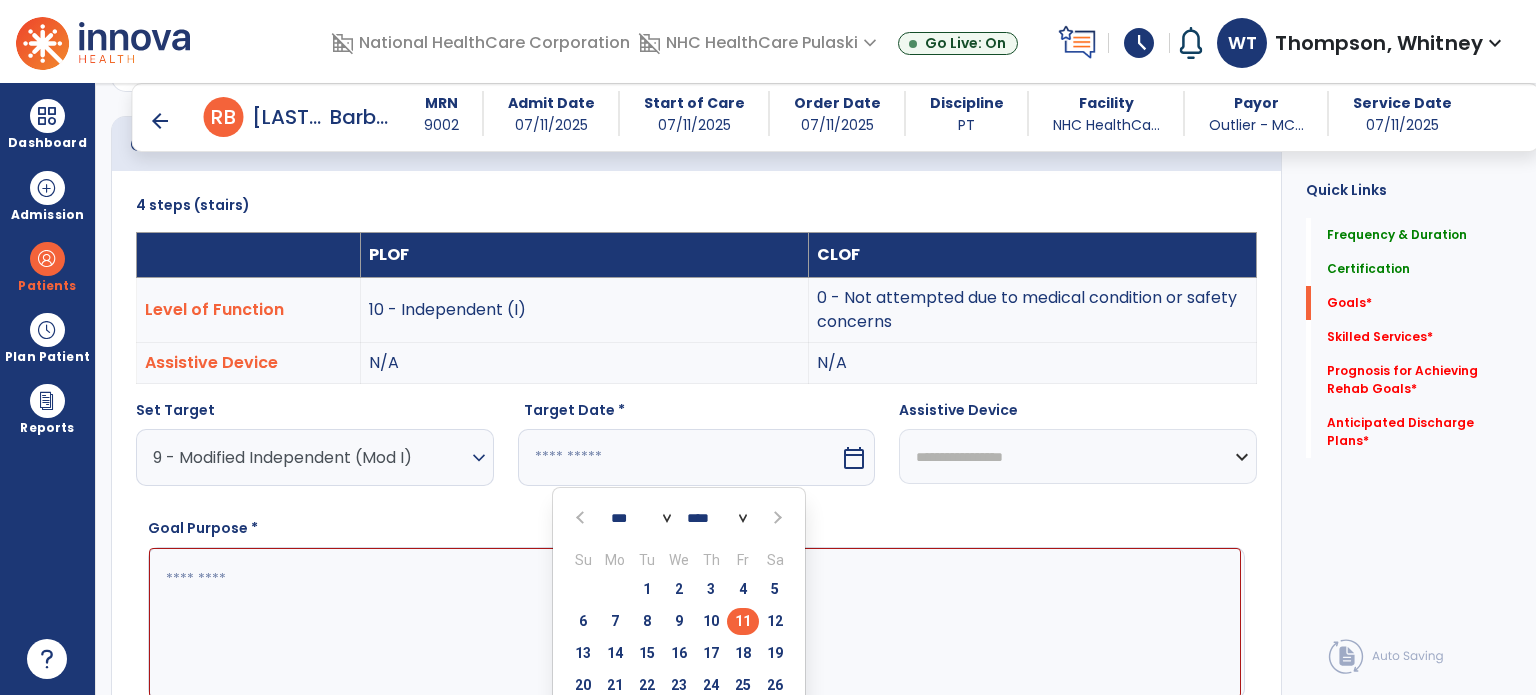 scroll, scrollTop: 534, scrollLeft: 0, axis: vertical 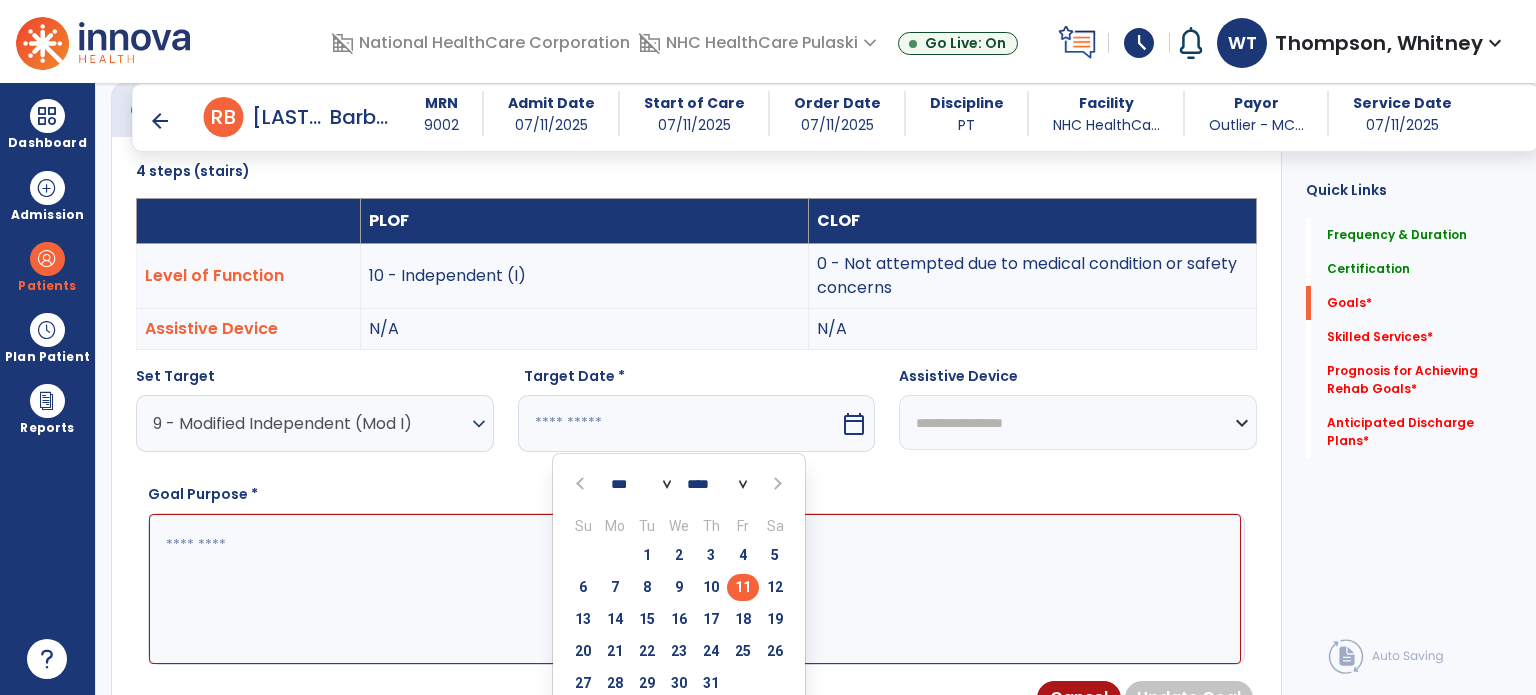 click on "expand_more" at bounding box center [479, 424] 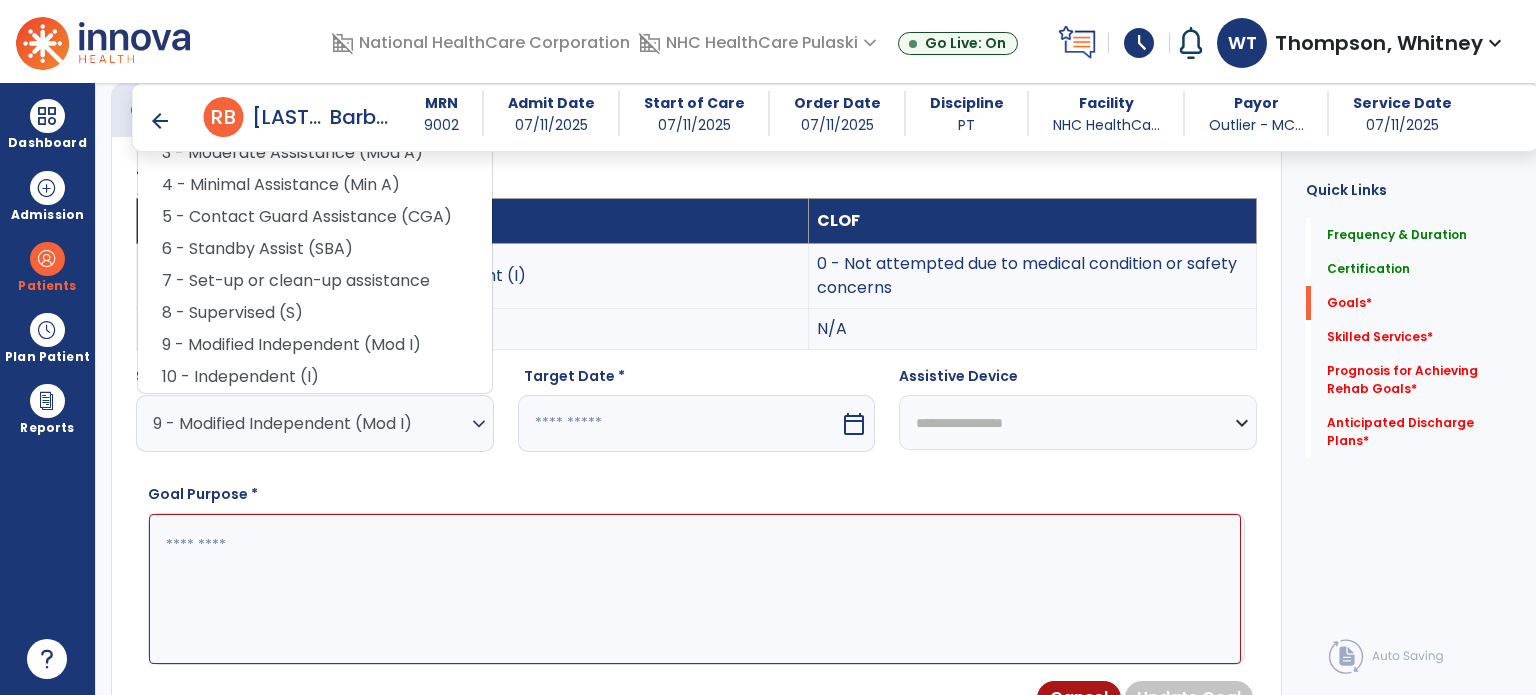 click on "8 - Supervised (S)" at bounding box center (315, 313) 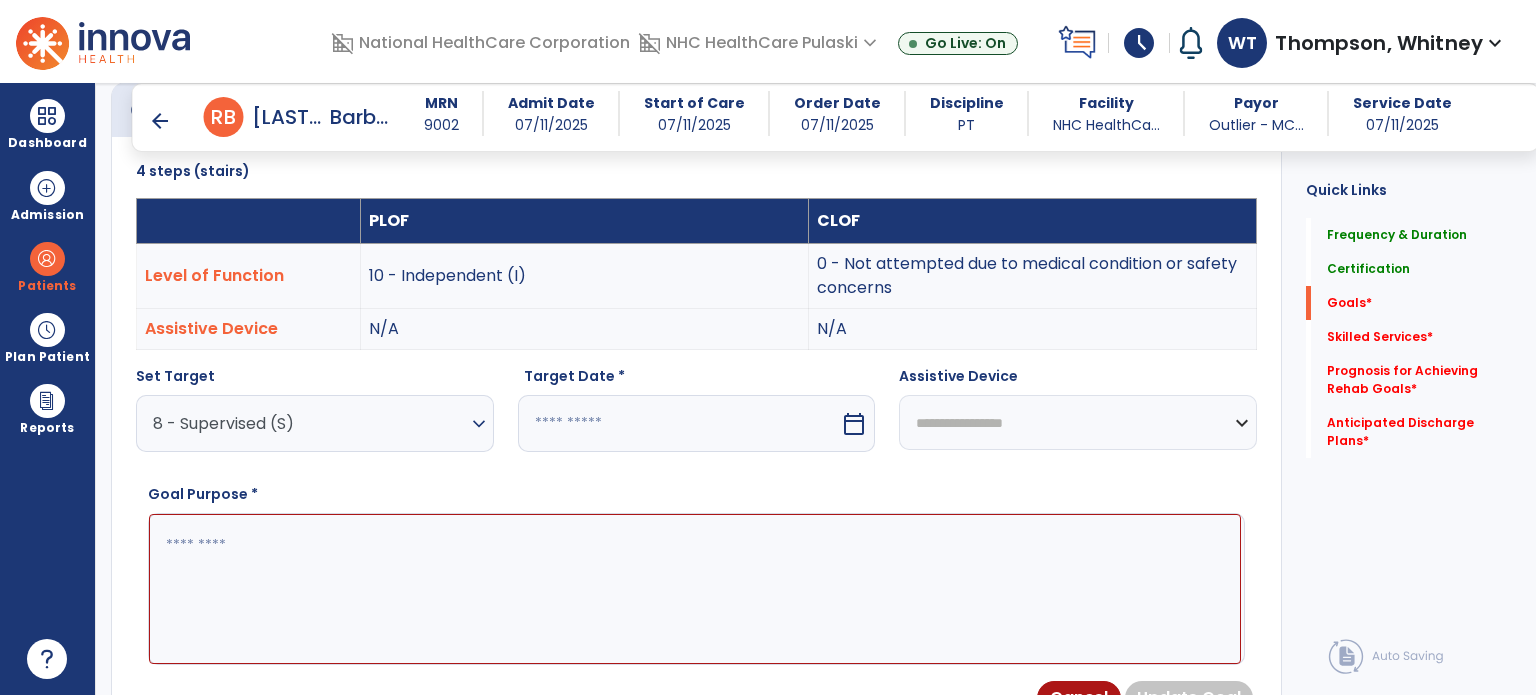 click on "expand_more" at bounding box center (479, 424) 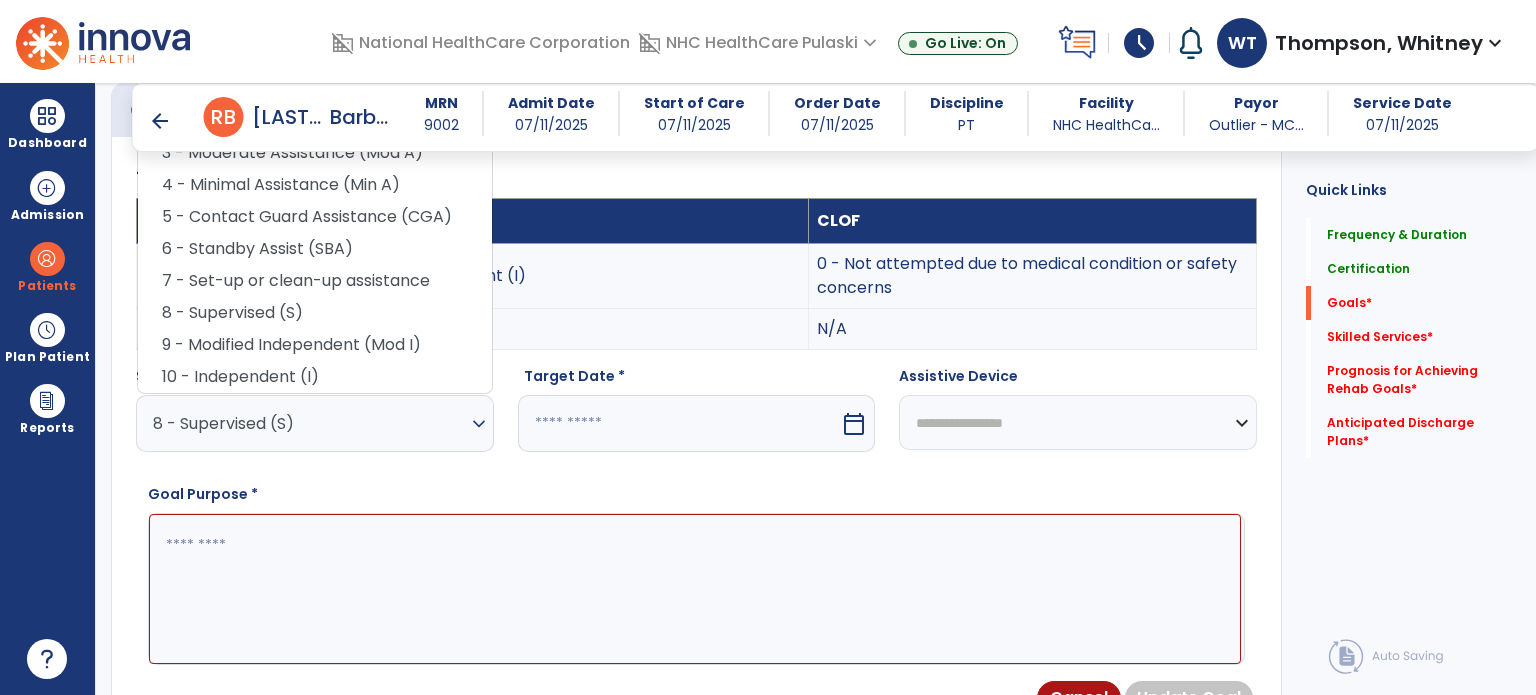 click on "expand_more" at bounding box center [479, 424] 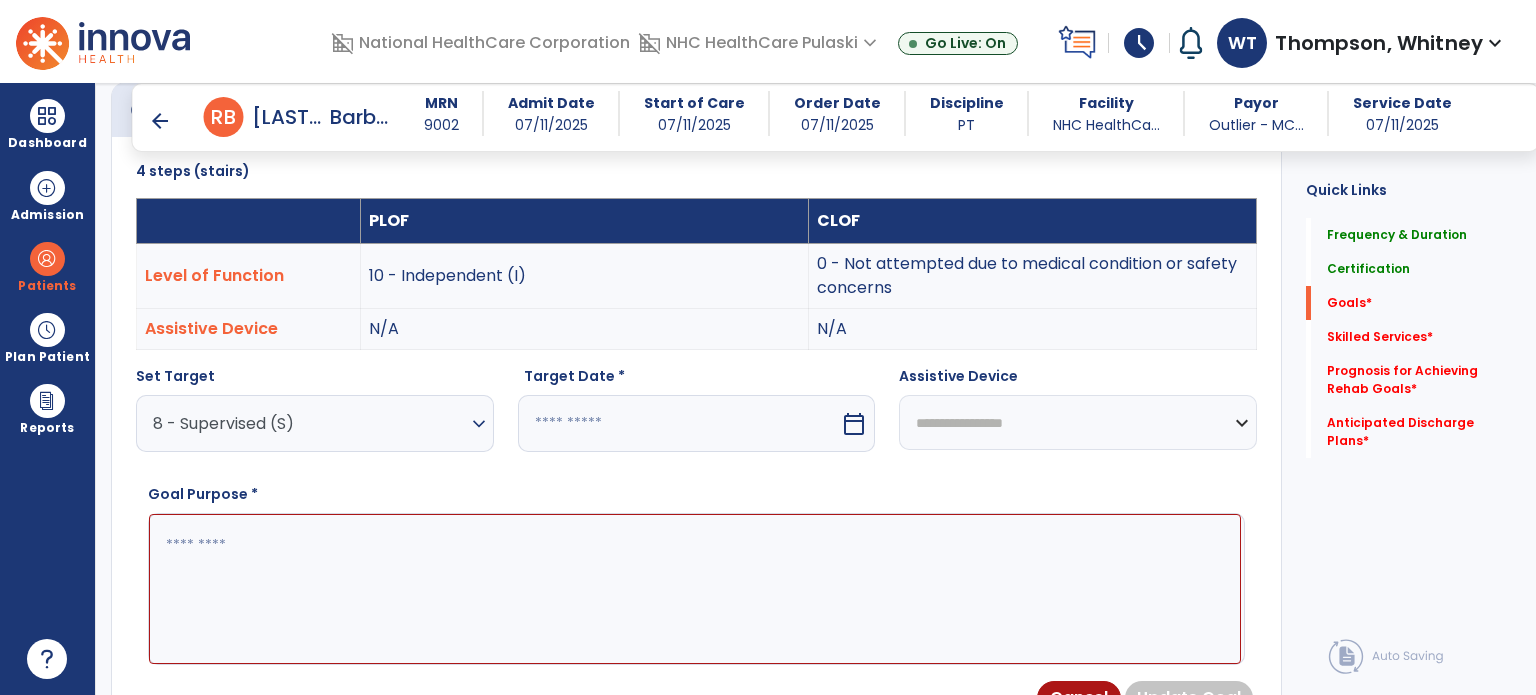 click on "calendar_today" at bounding box center [854, 424] 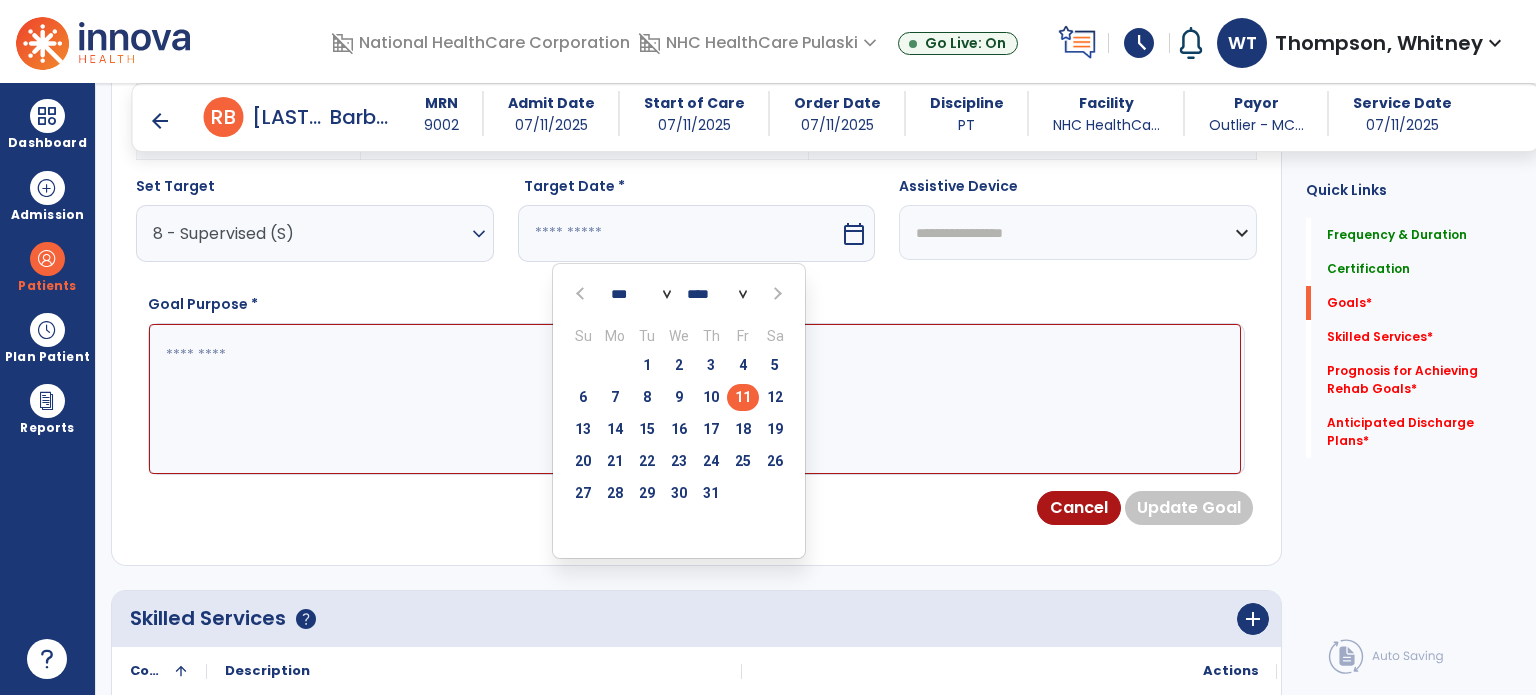 scroll, scrollTop: 734, scrollLeft: 0, axis: vertical 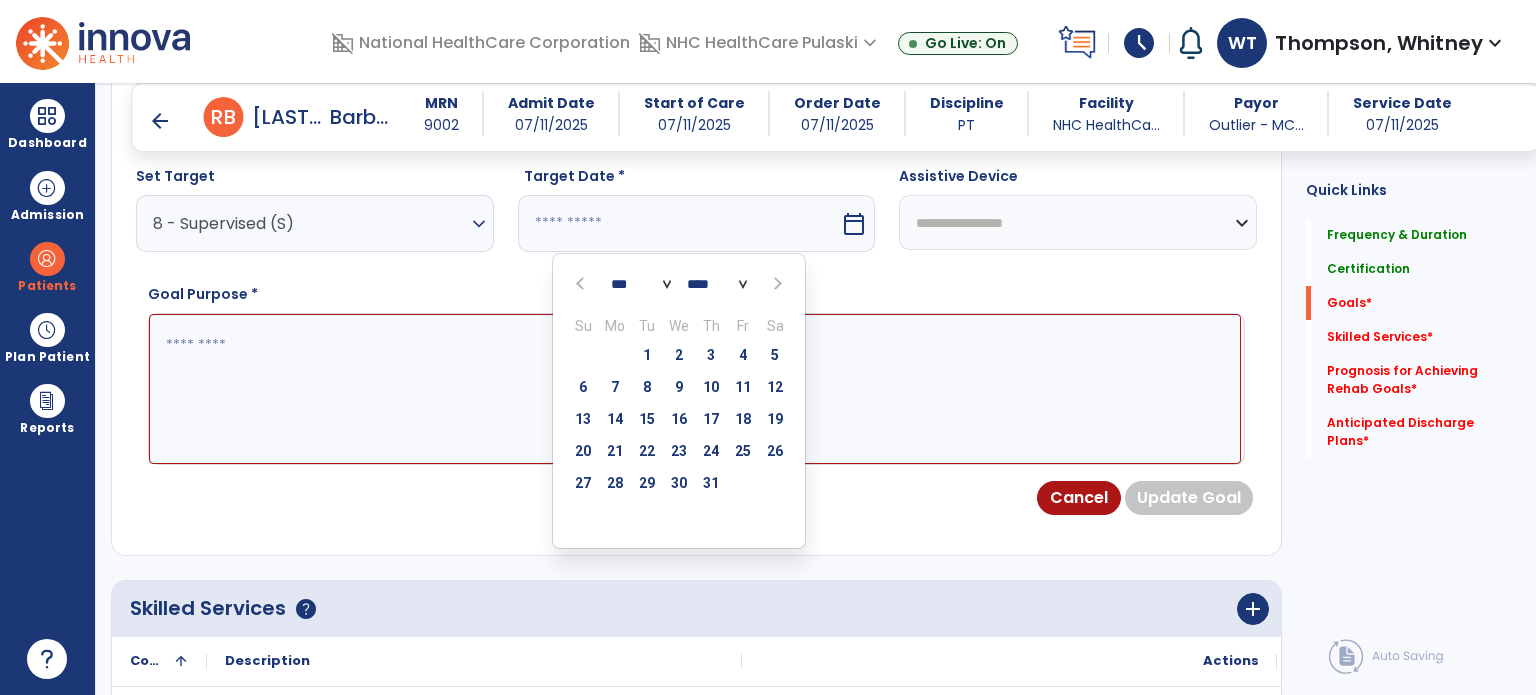 click at bounding box center (776, 284) 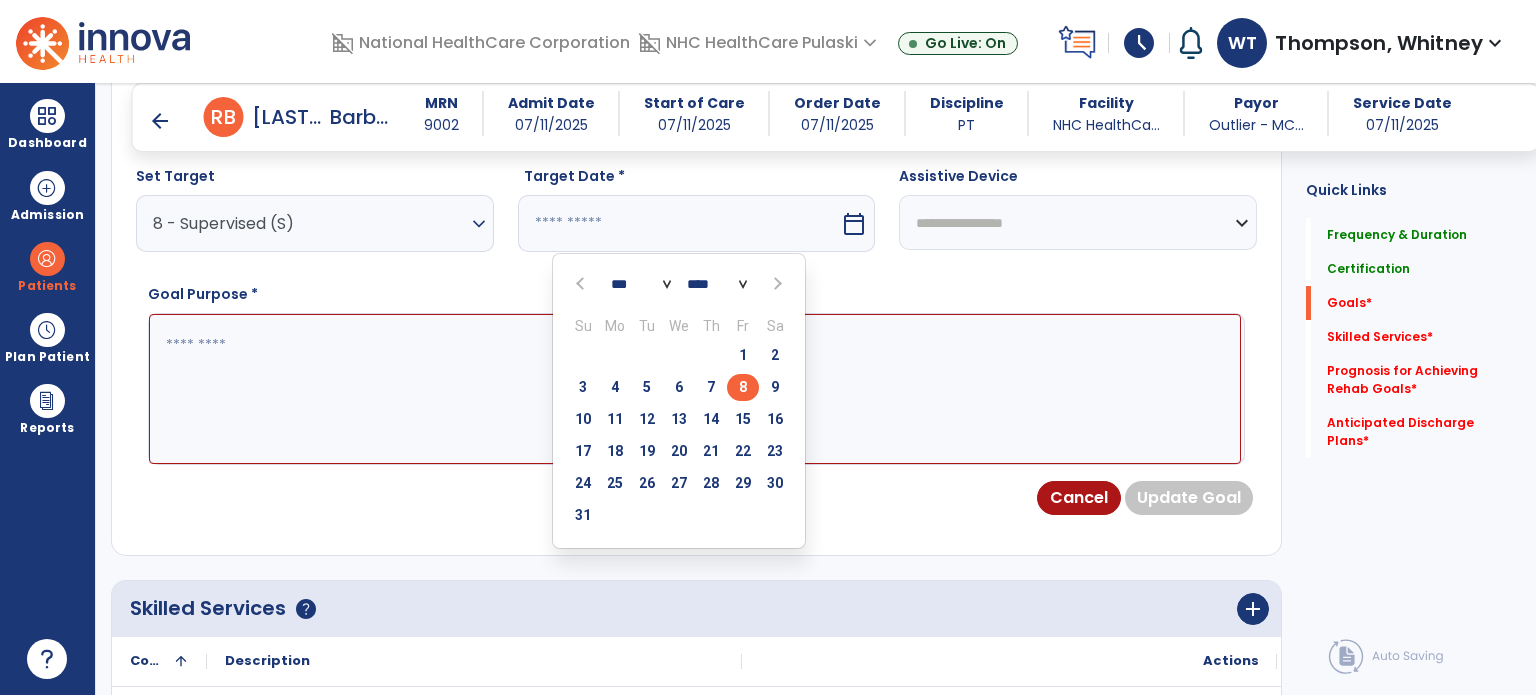 click on "8" at bounding box center [743, 387] 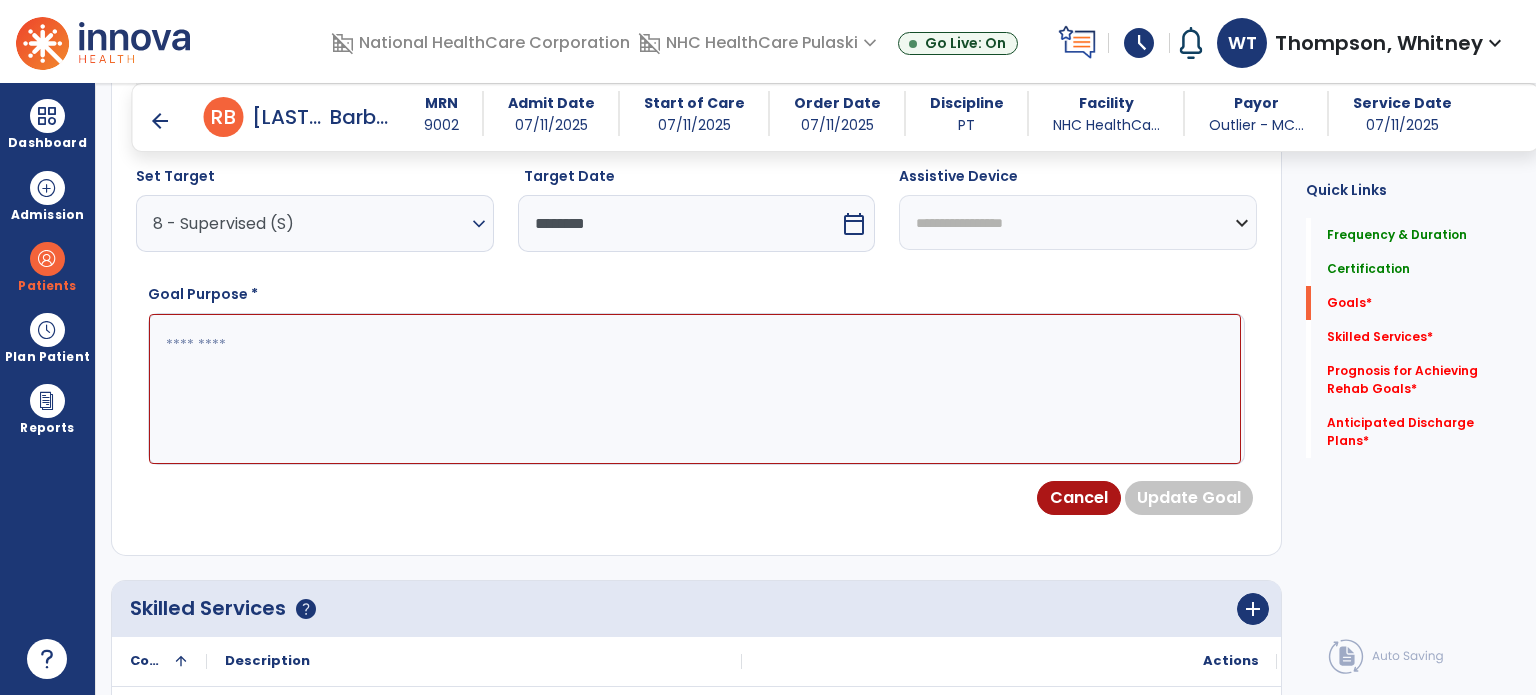 click on "**********" at bounding box center [1078, 222] 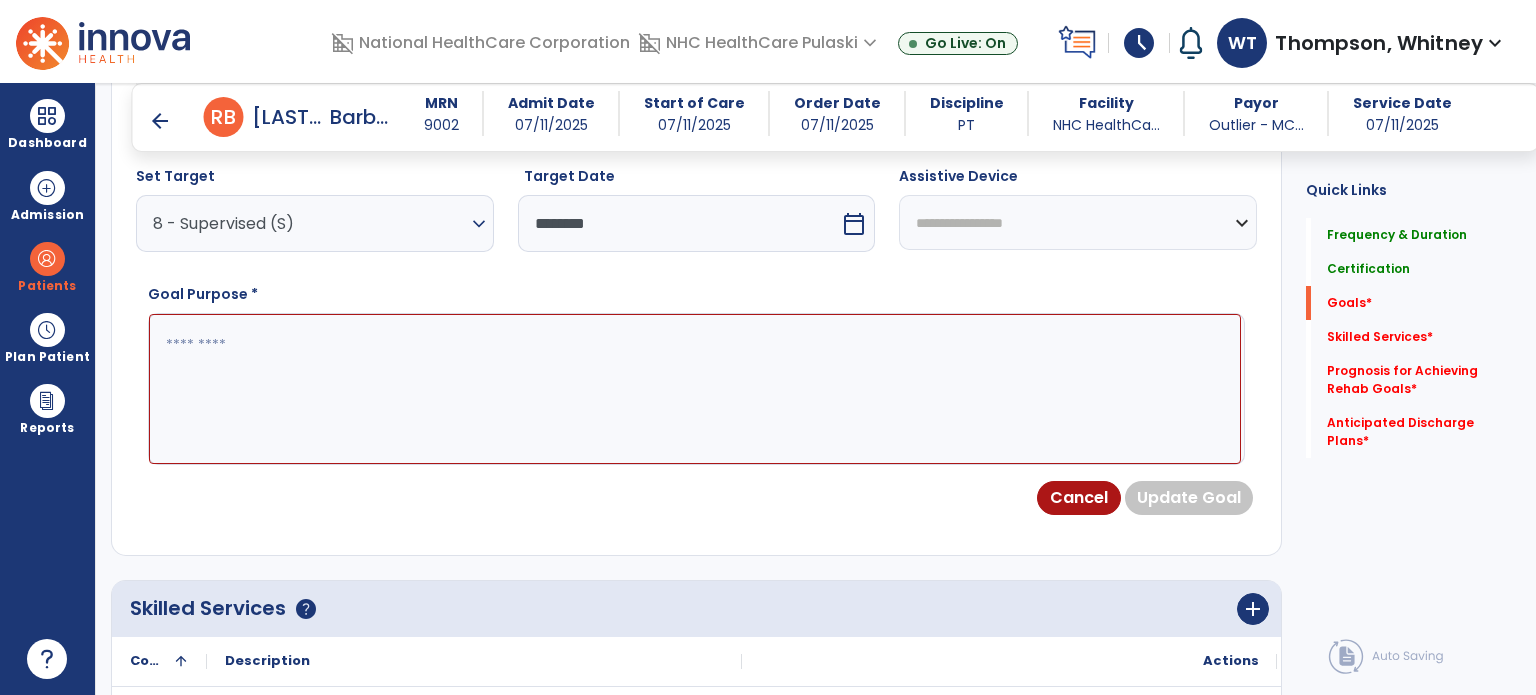 paste on "**********" 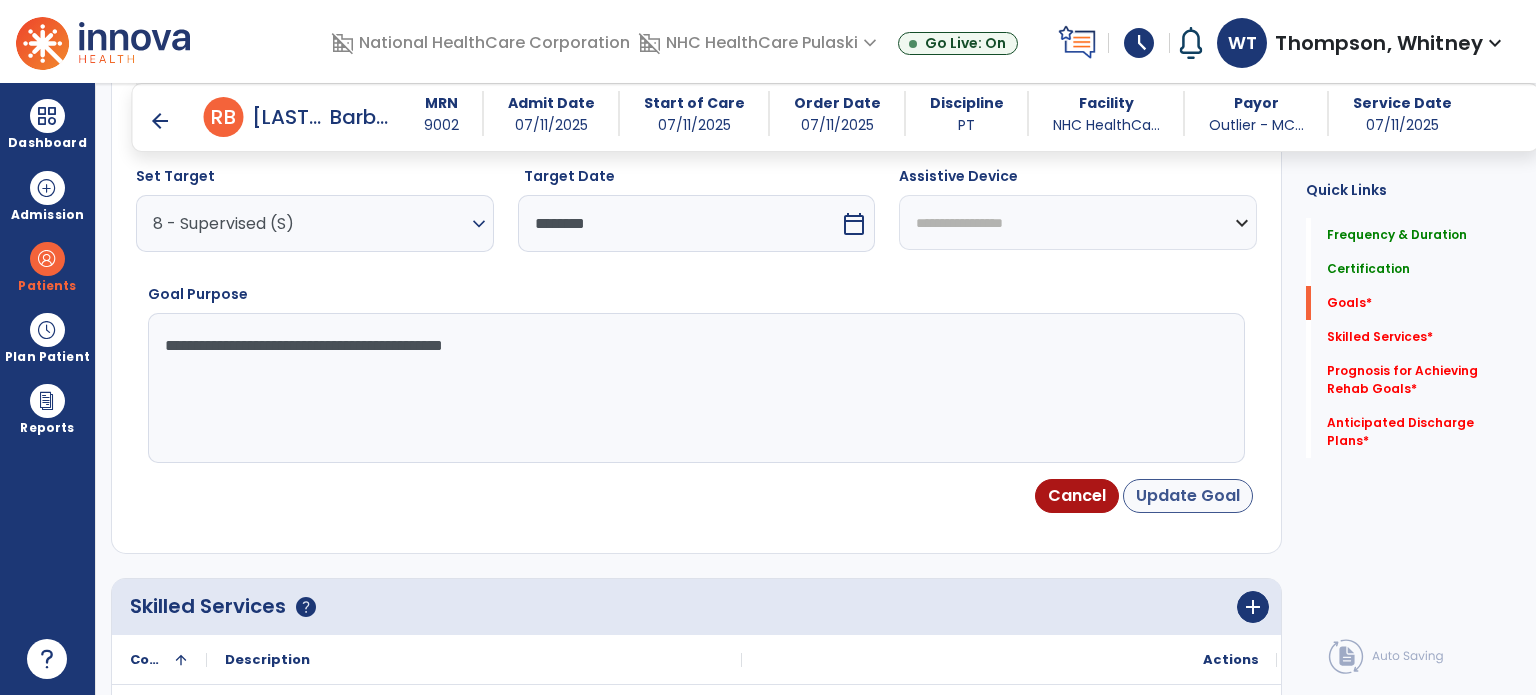 type on "**********" 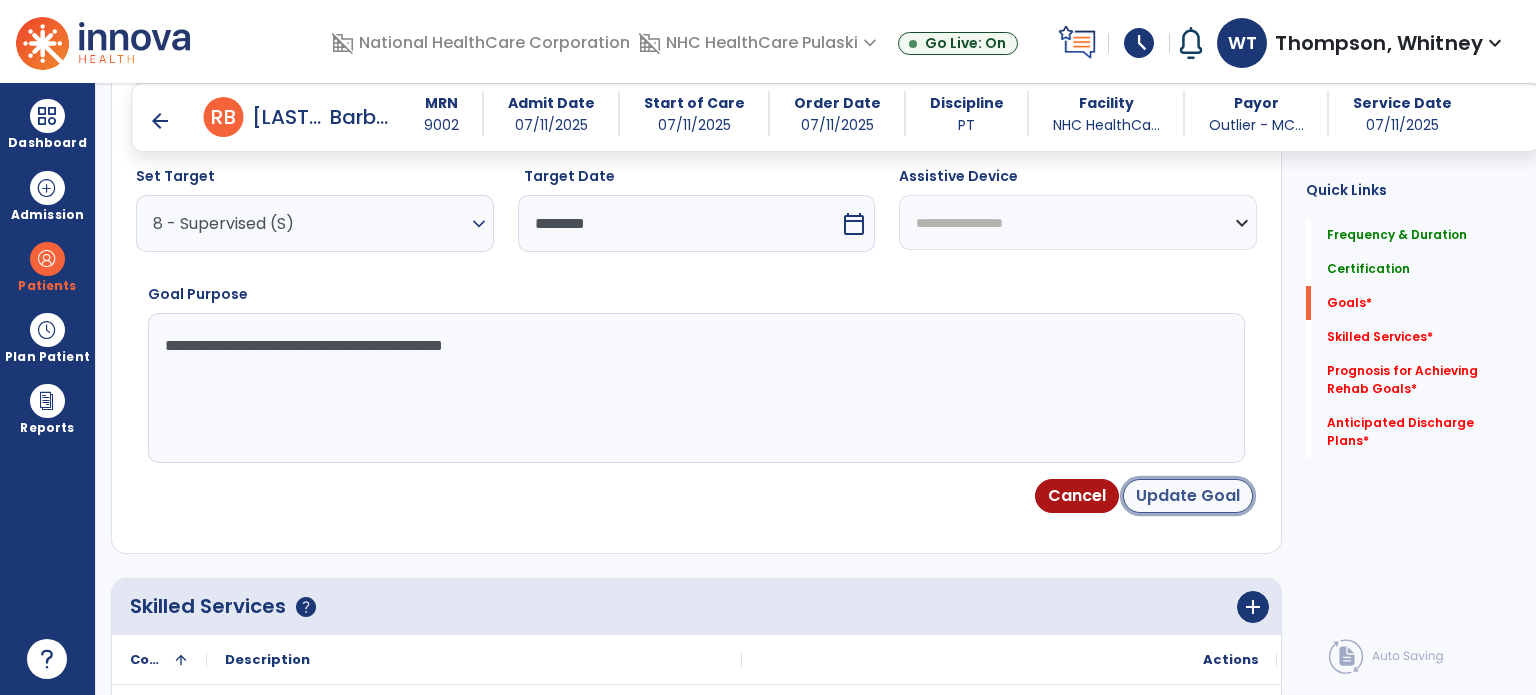 click on "Update Goal" at bounding box center [1188, 496] 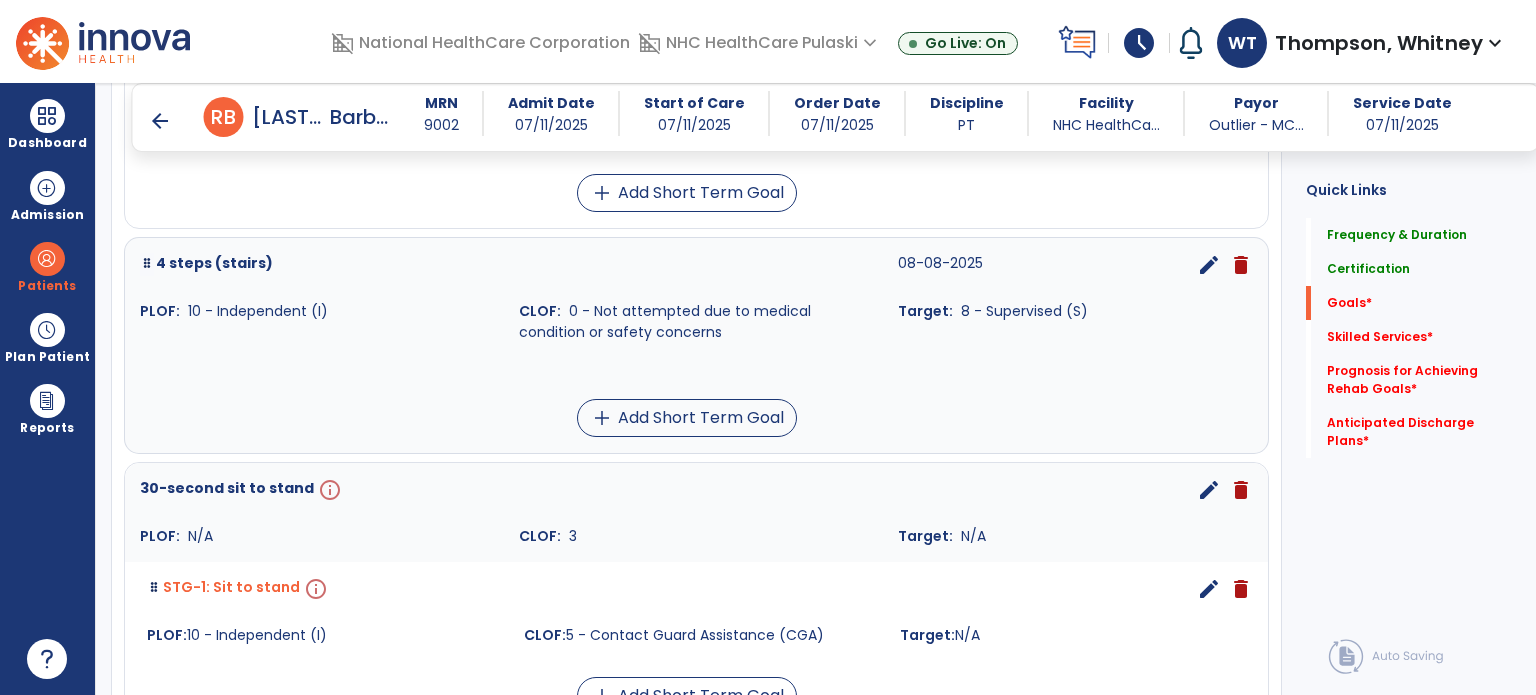 scroll, scrollTop: 822, scrollLeft: 0, axis: vertical 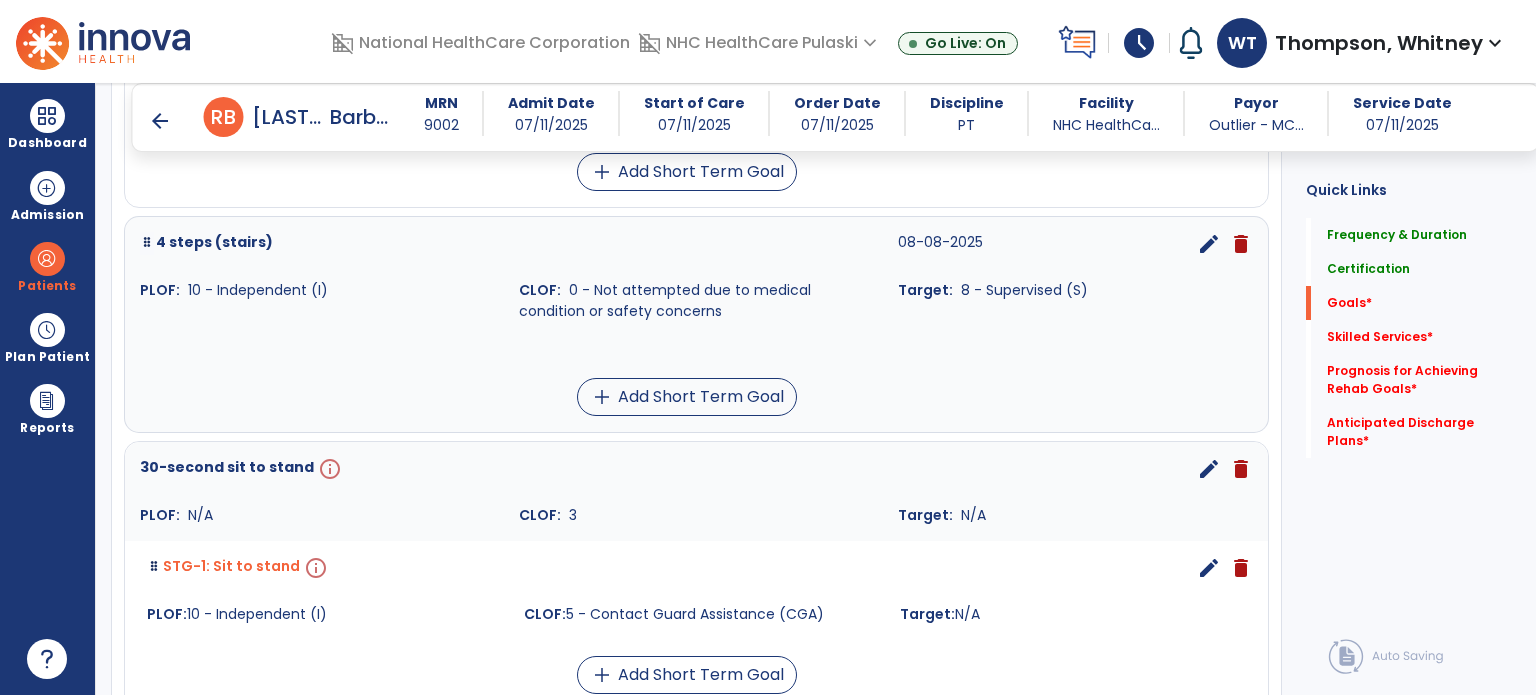 click on "edit" at bounding box center (1209, 469) 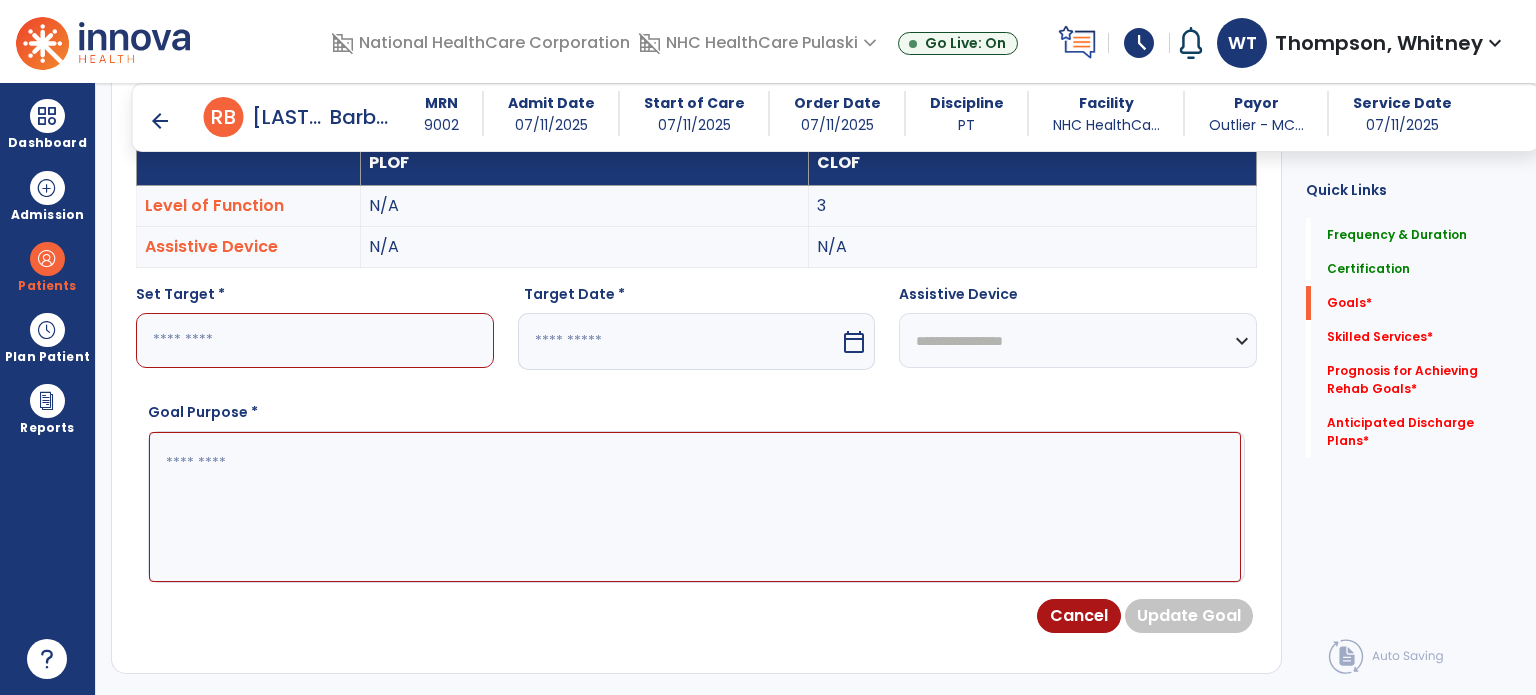 scroll, scrollTop: 534, scrollLeft: 0, axis: vertical 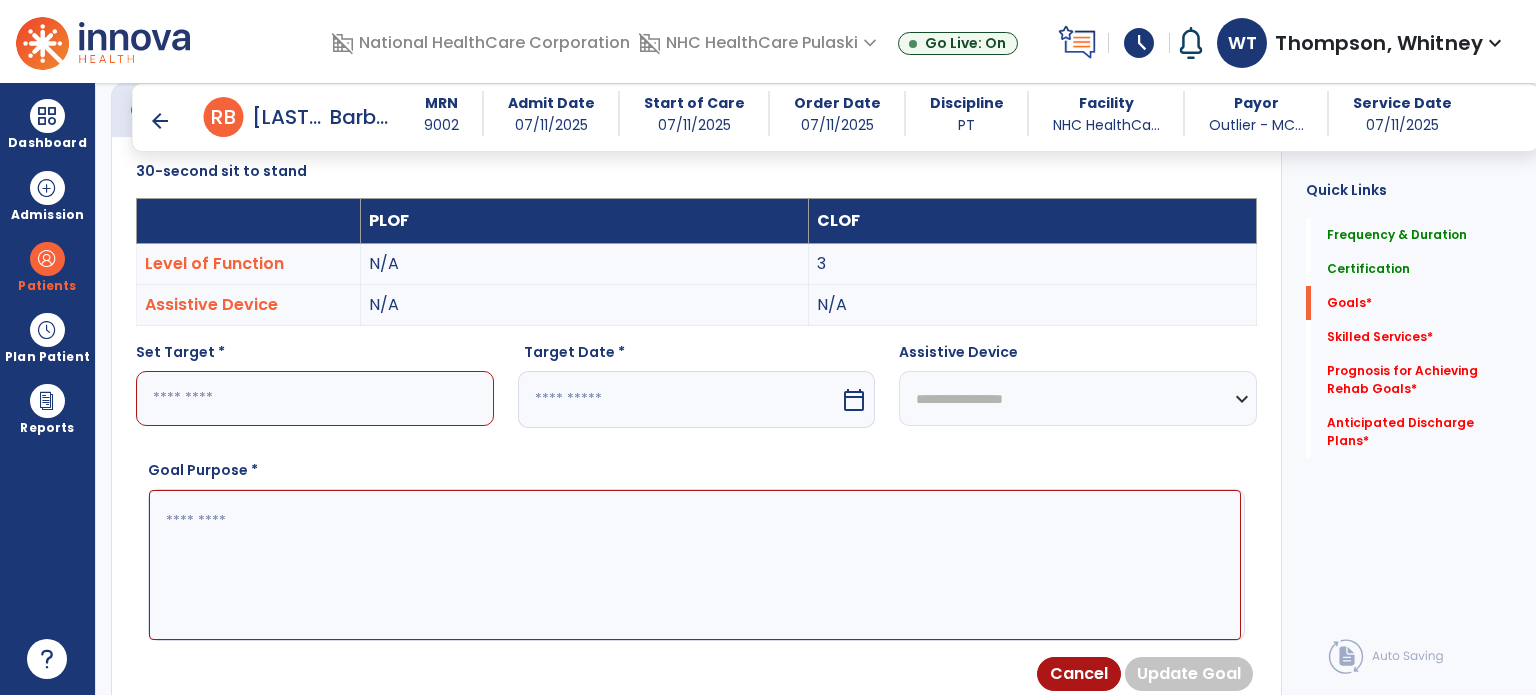 click at bounding box center [315, 398] 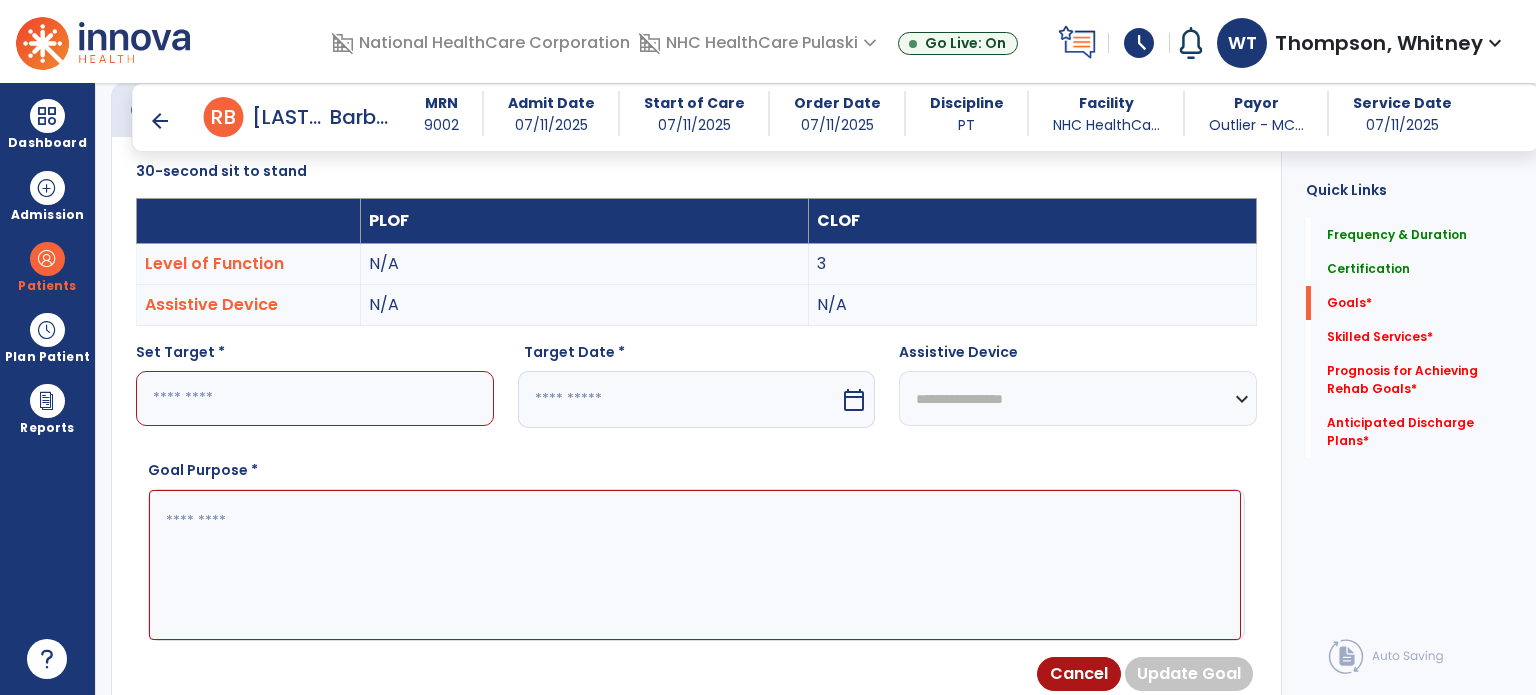 type on "*" 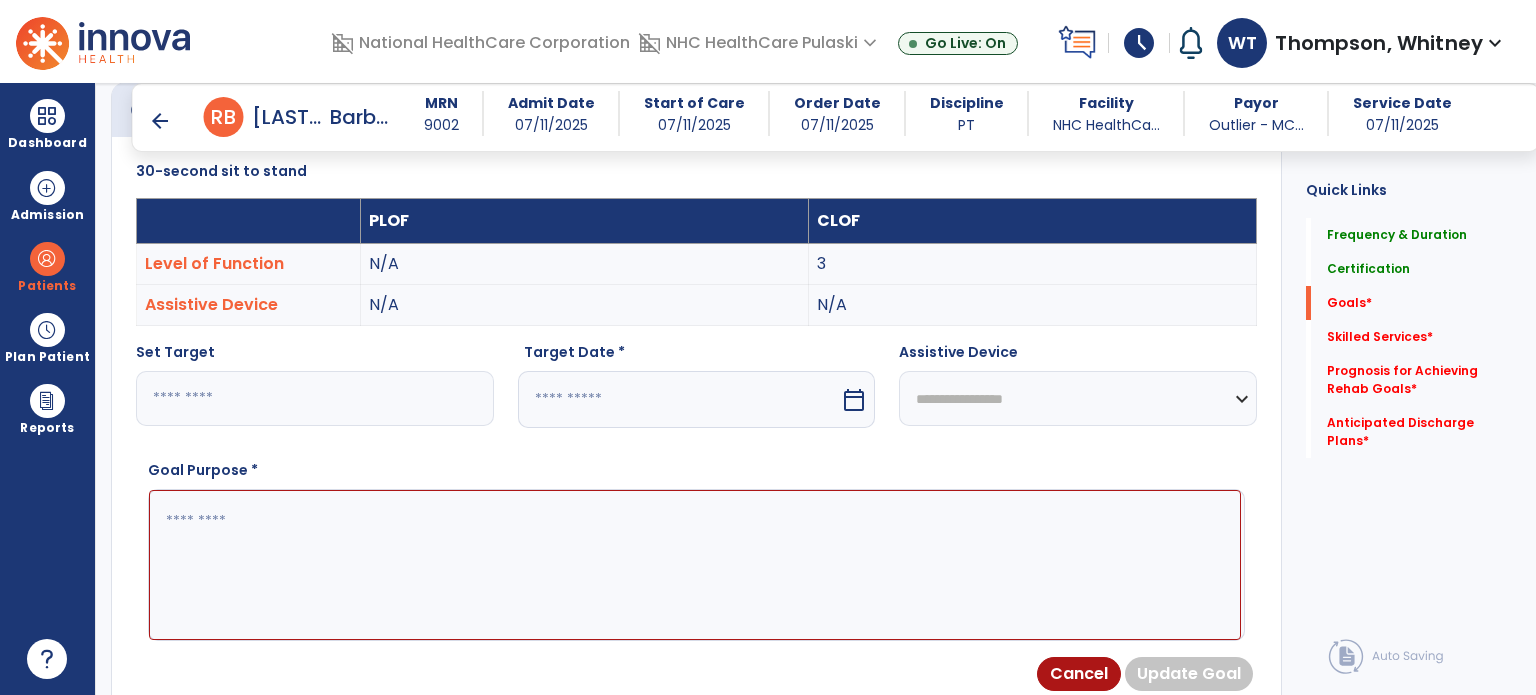 type on "**" 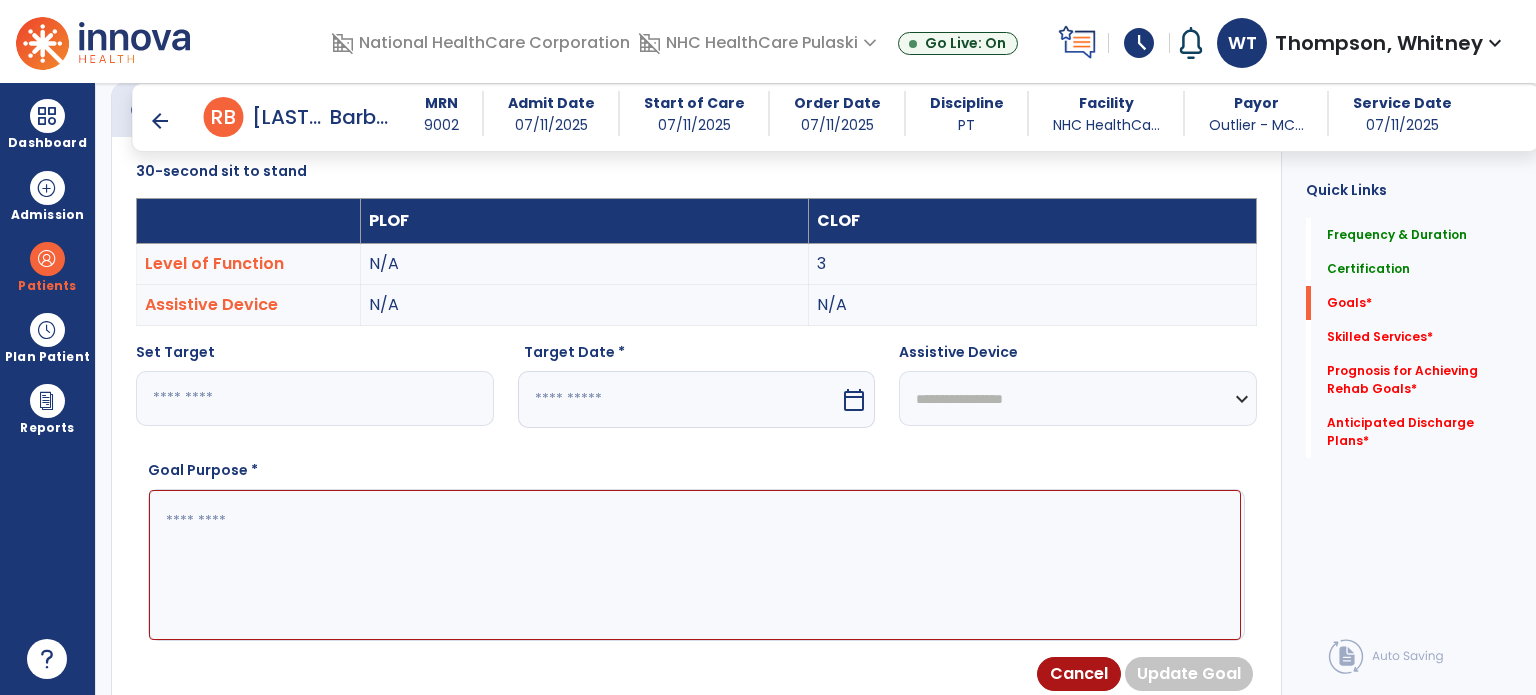 click on "calendar_today" at bounding box center [854, 400] 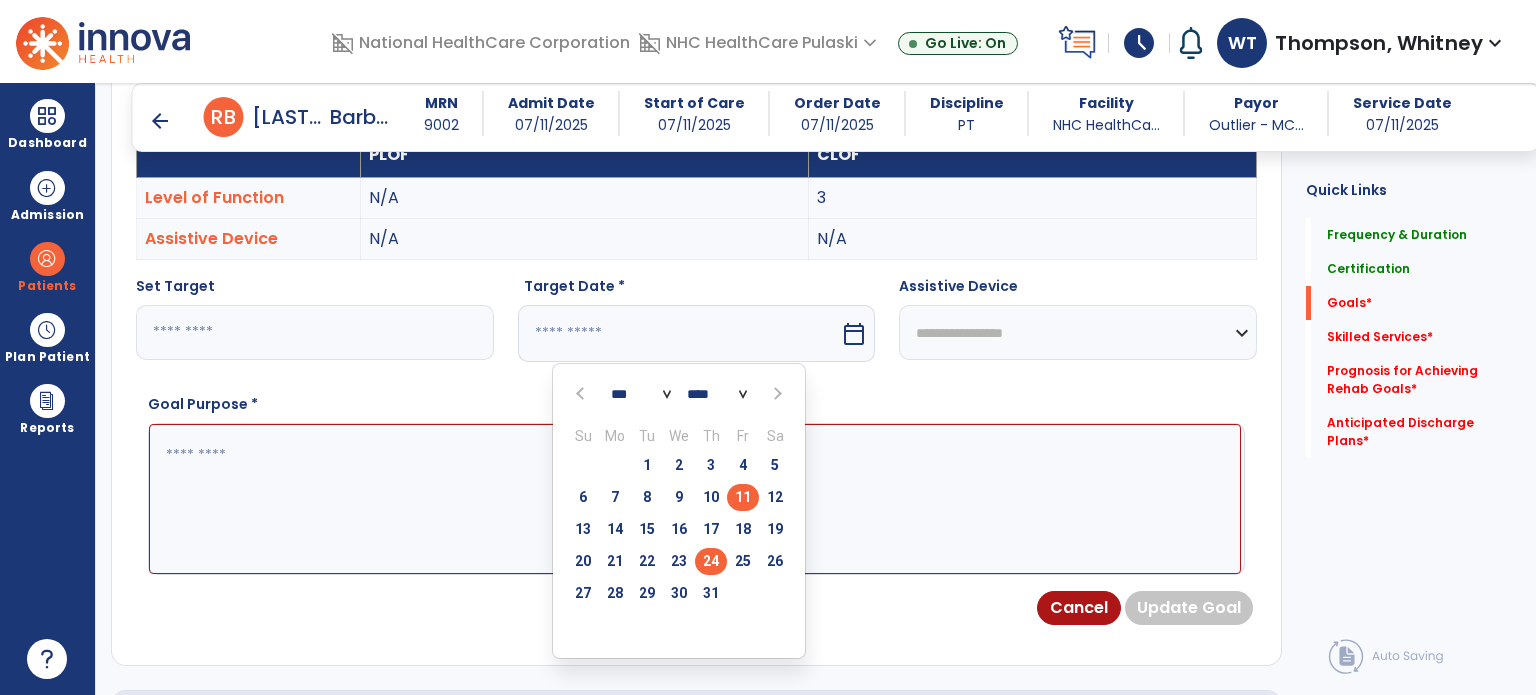 scroll, scrollTop: 634, scrollLeft: 0, axis: vertical 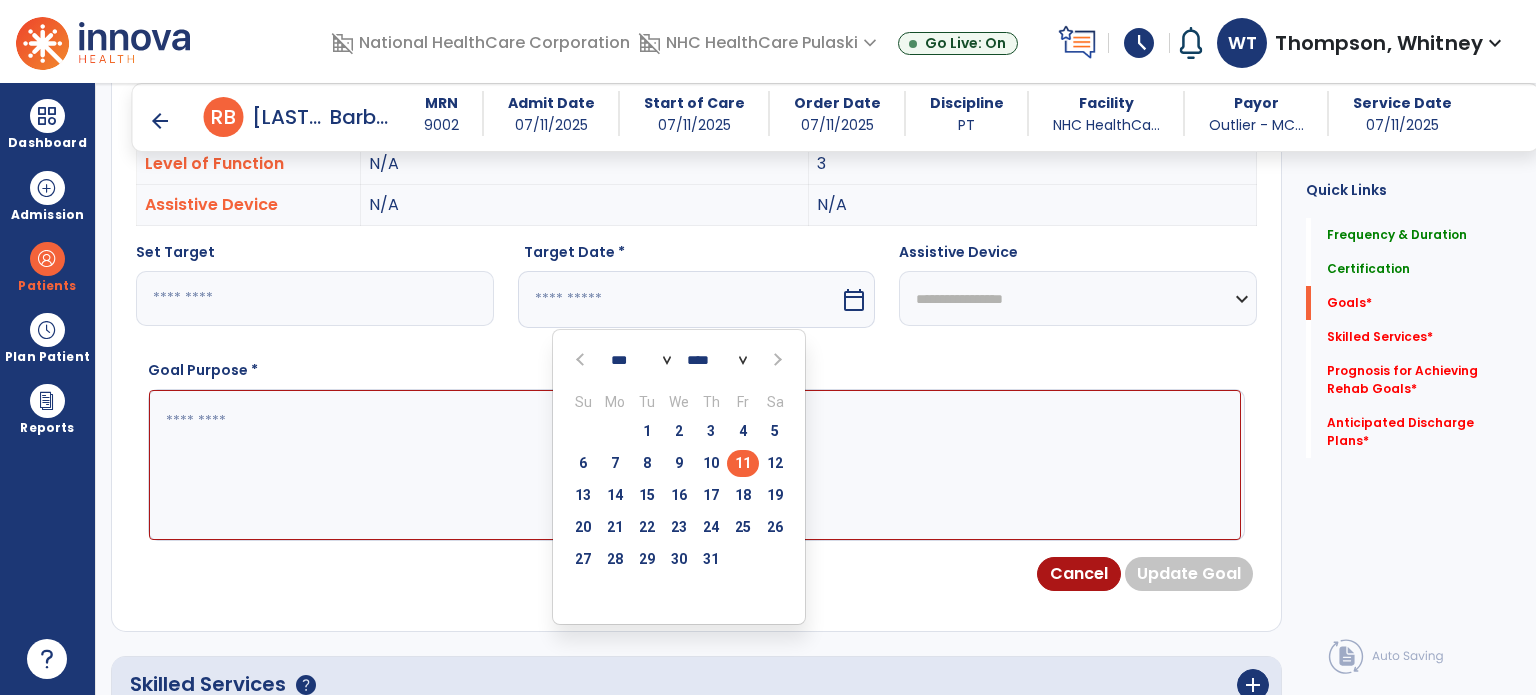 click at bounding box center (775, 360) 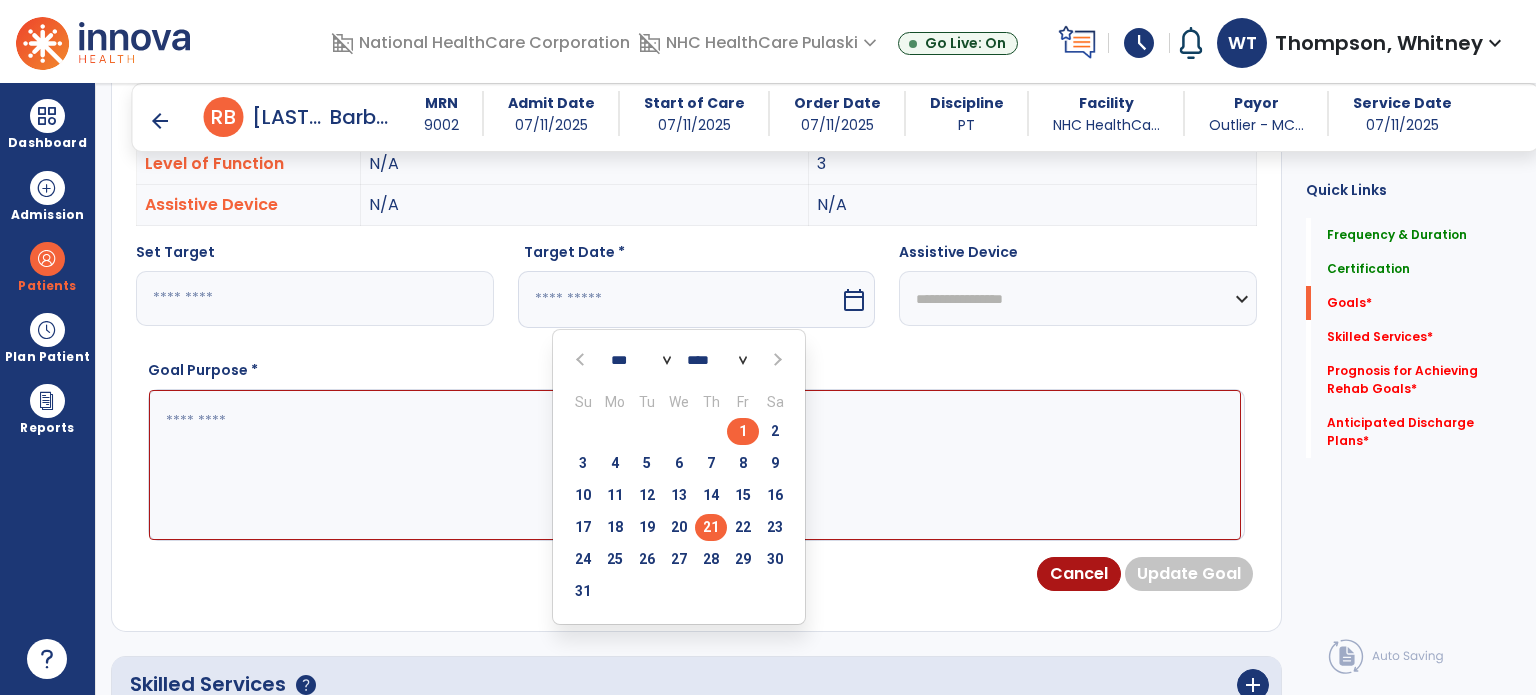 click on "21" at bounding box center [711, 527] 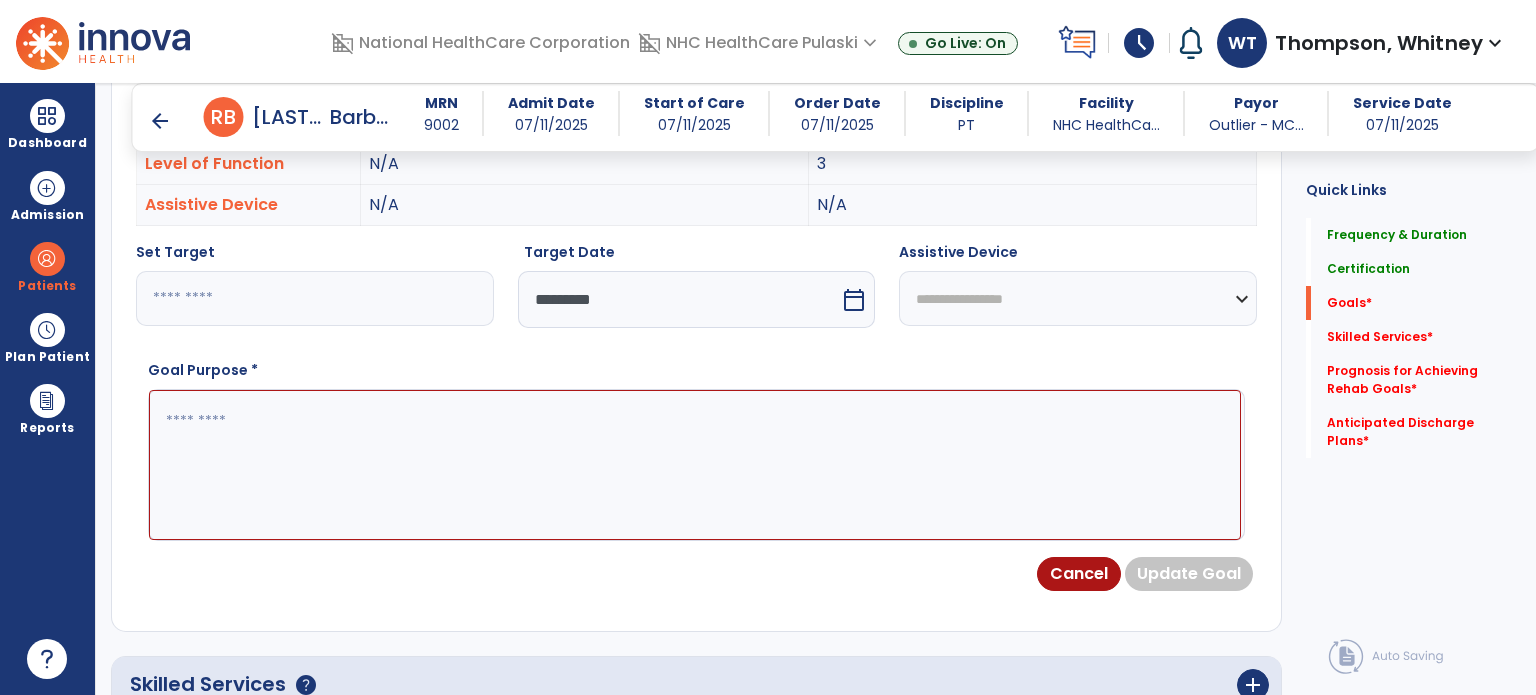 click at bounding box center [695, 465] 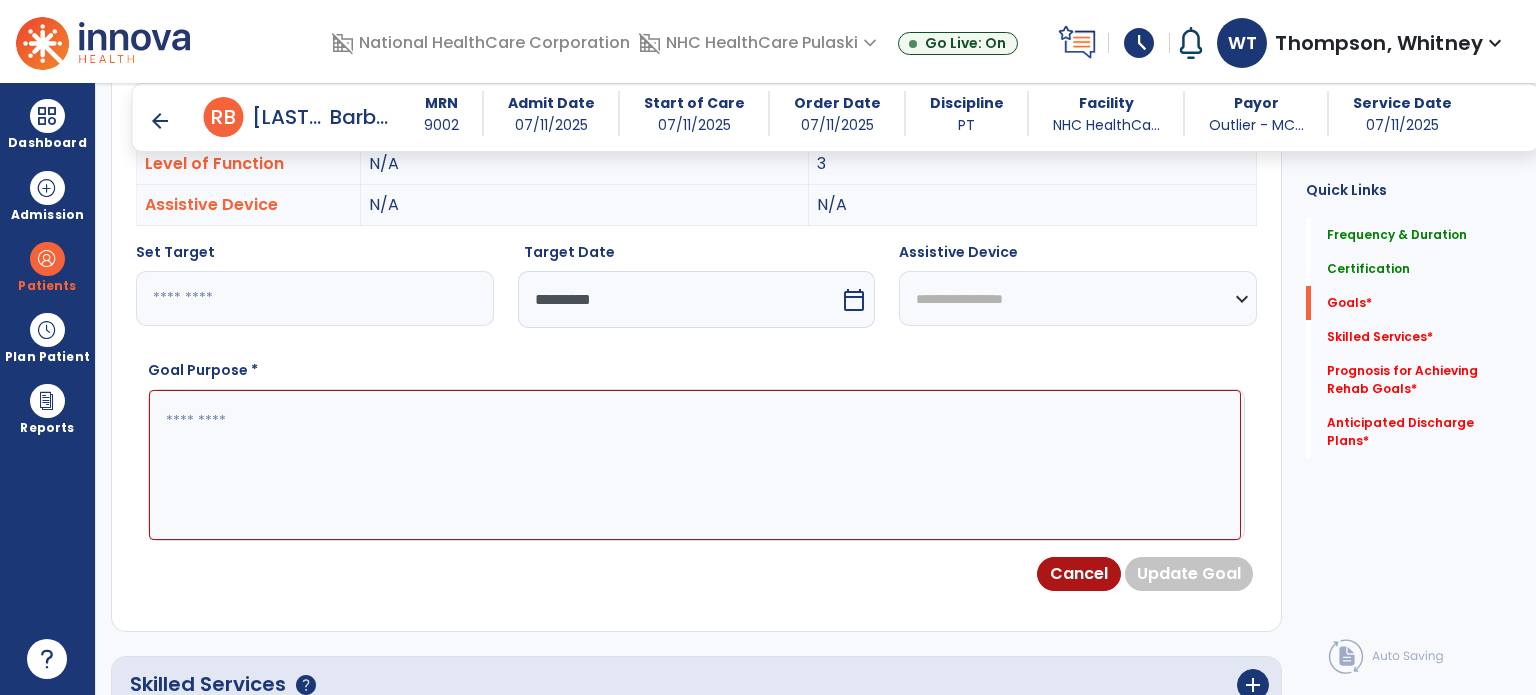paste on "**********" 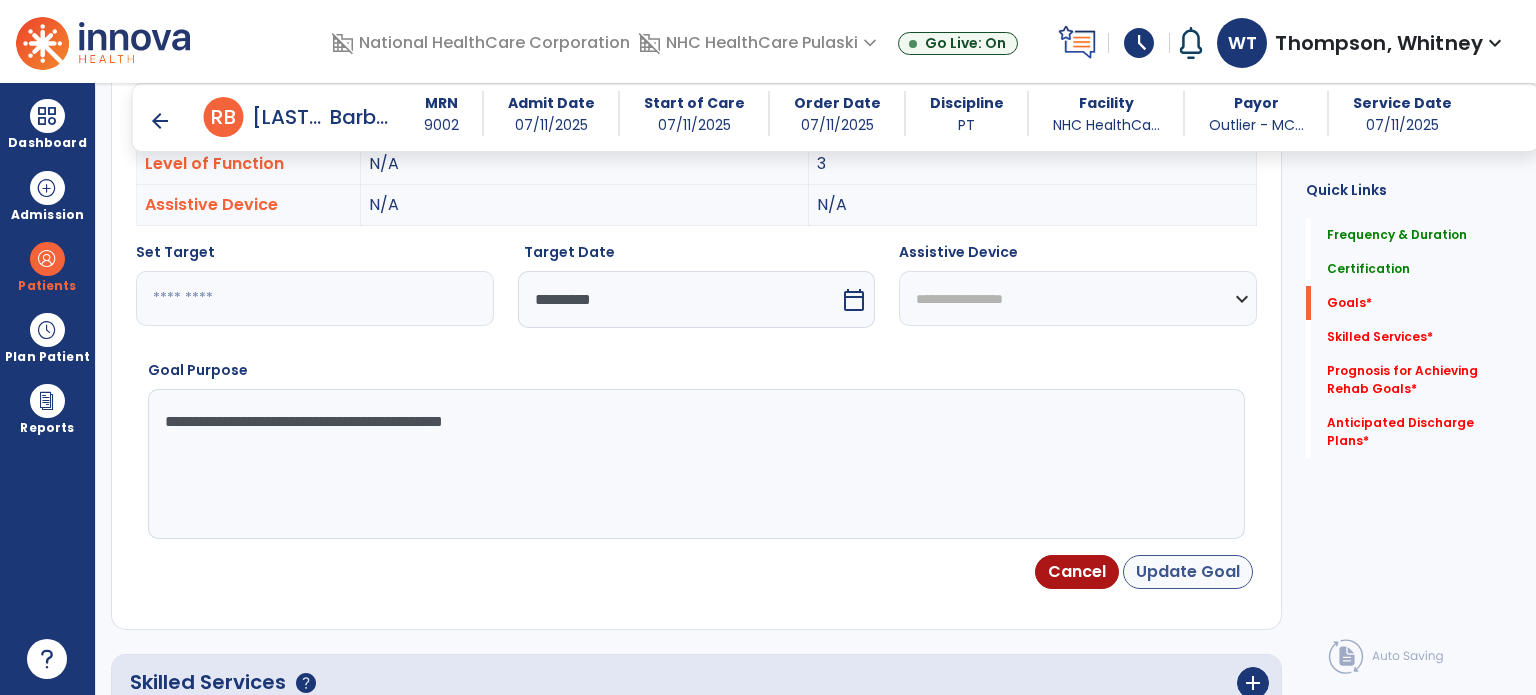 type on "**********" 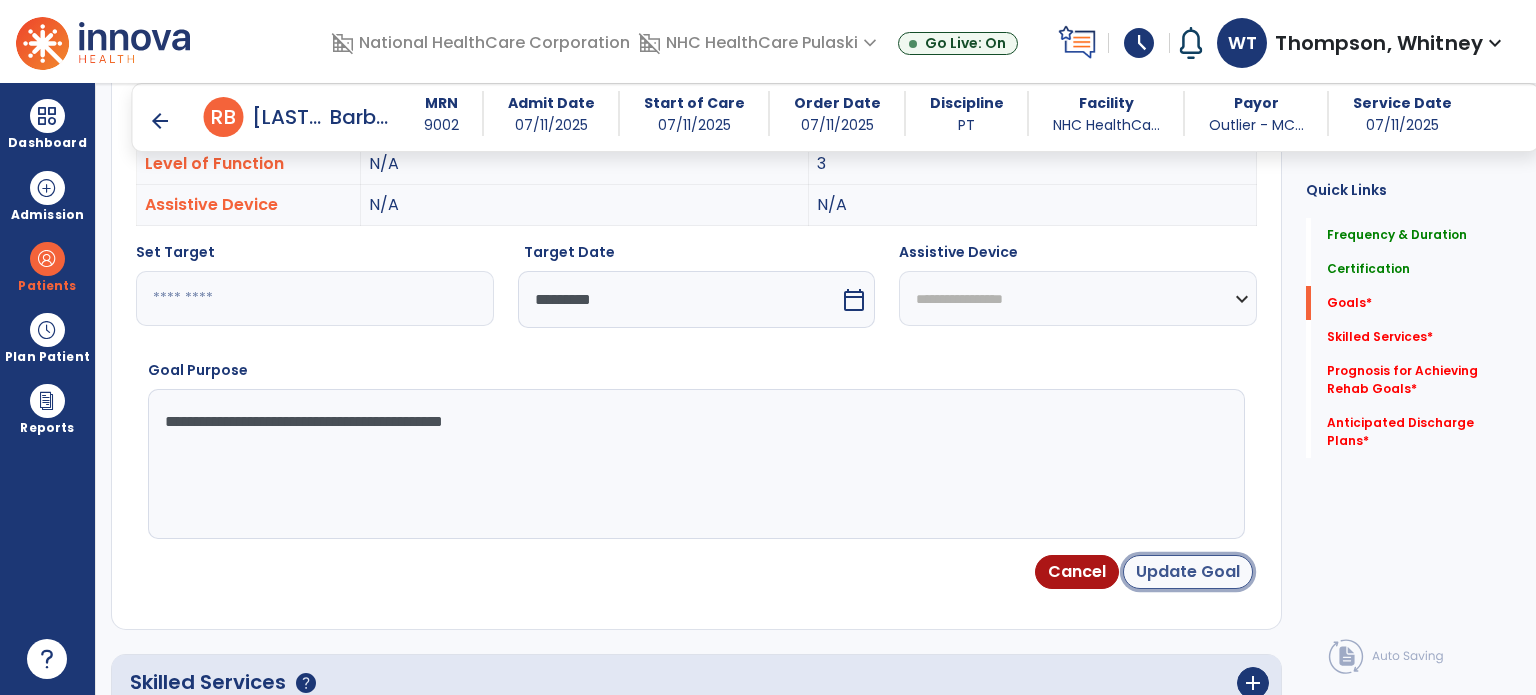 click on "Update Goal" at bounding box center [1188, 572] 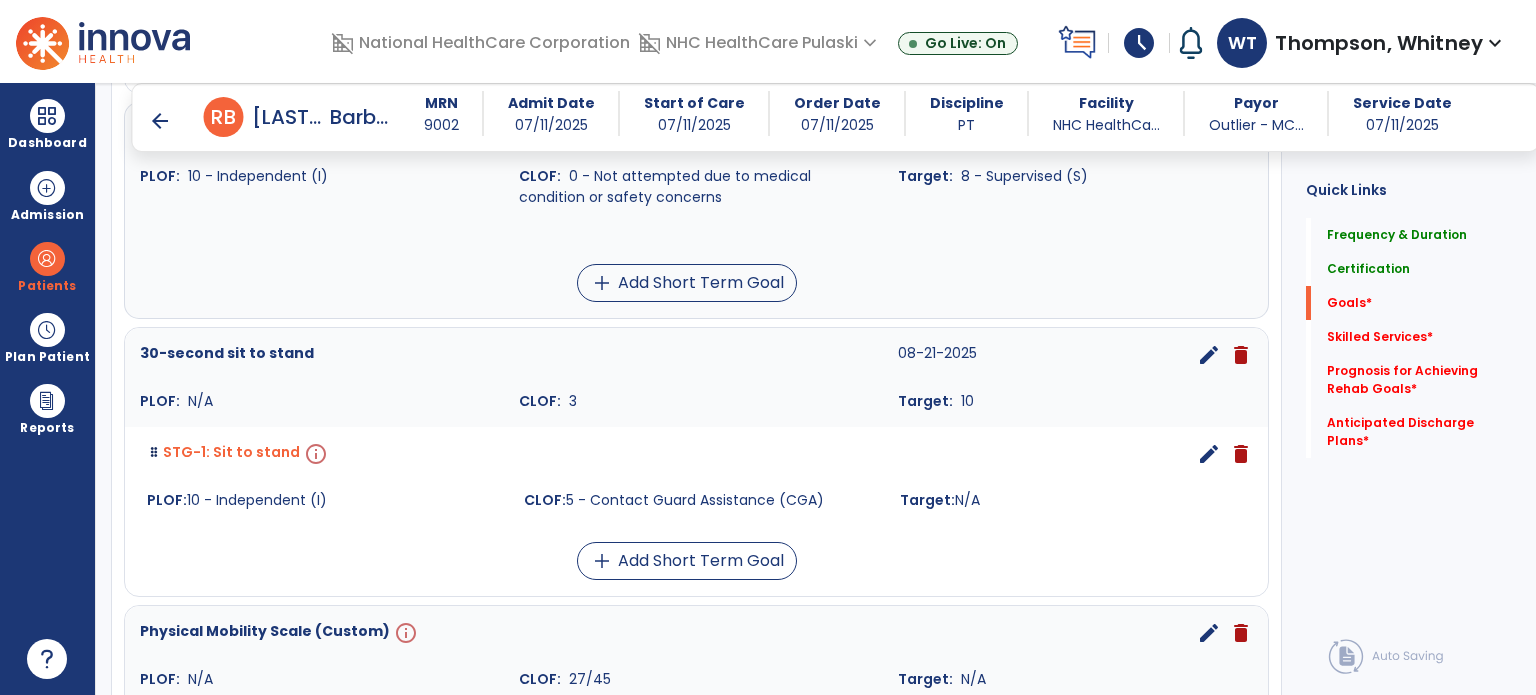 scroll, scrollTop: 1044, scrollLeft: 0, axis: vertical 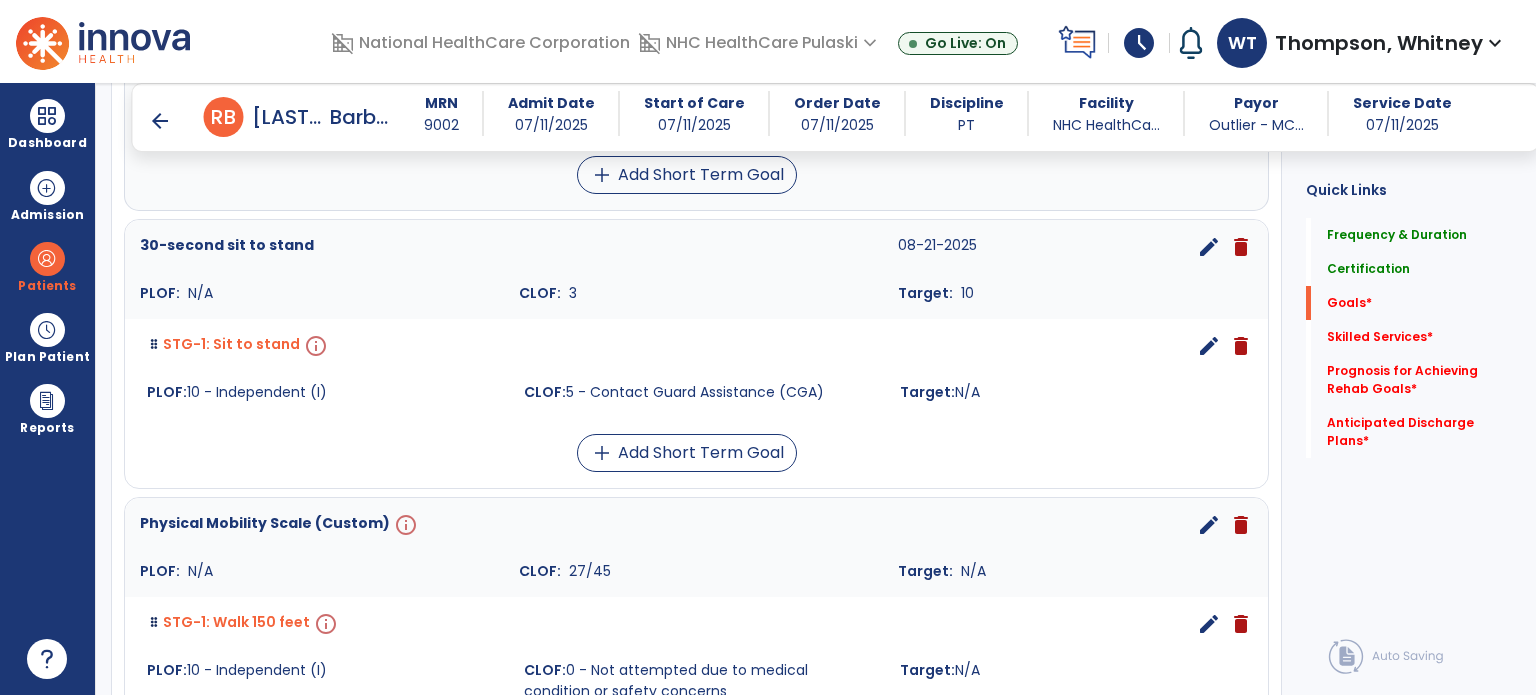 click on "edit" at bounding box center (1209, 346) 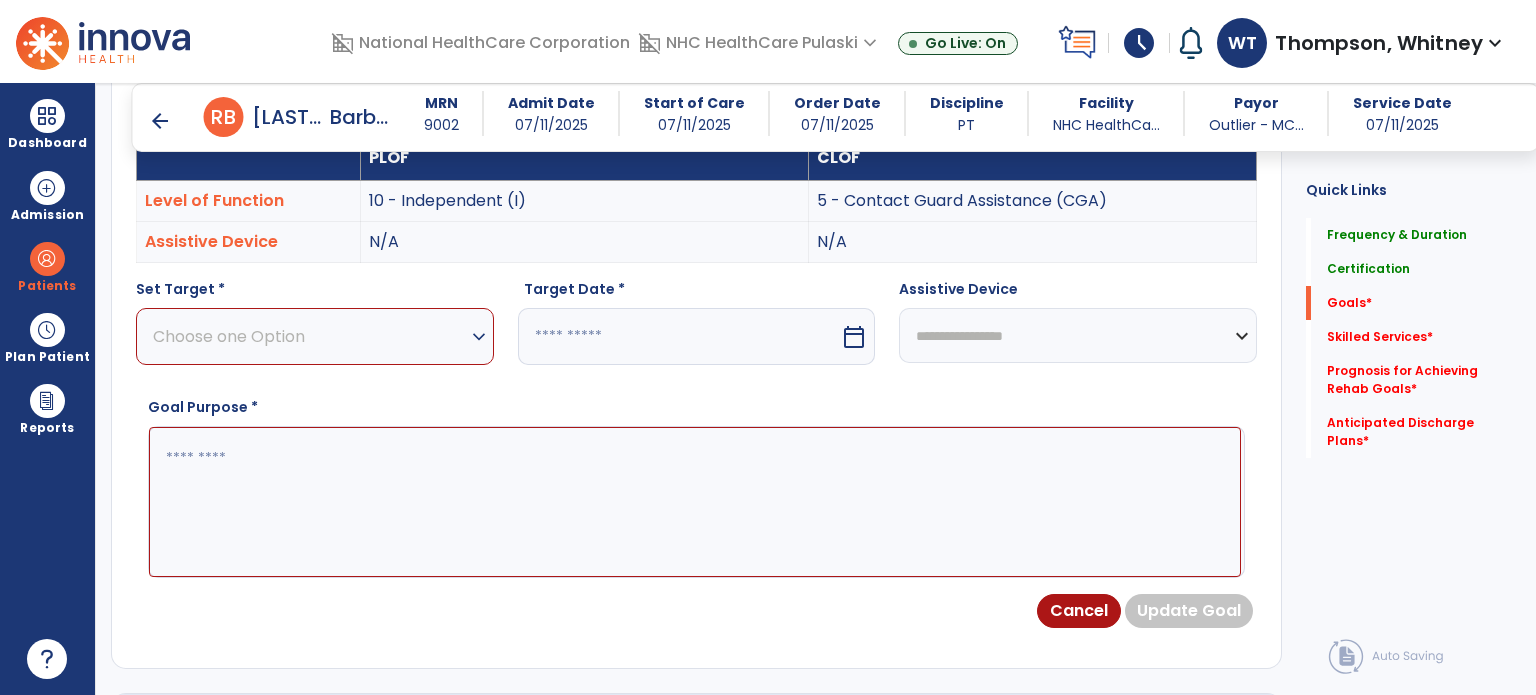 scroll, scrollTop: 534, scrollLeft: 0, axis: vertical 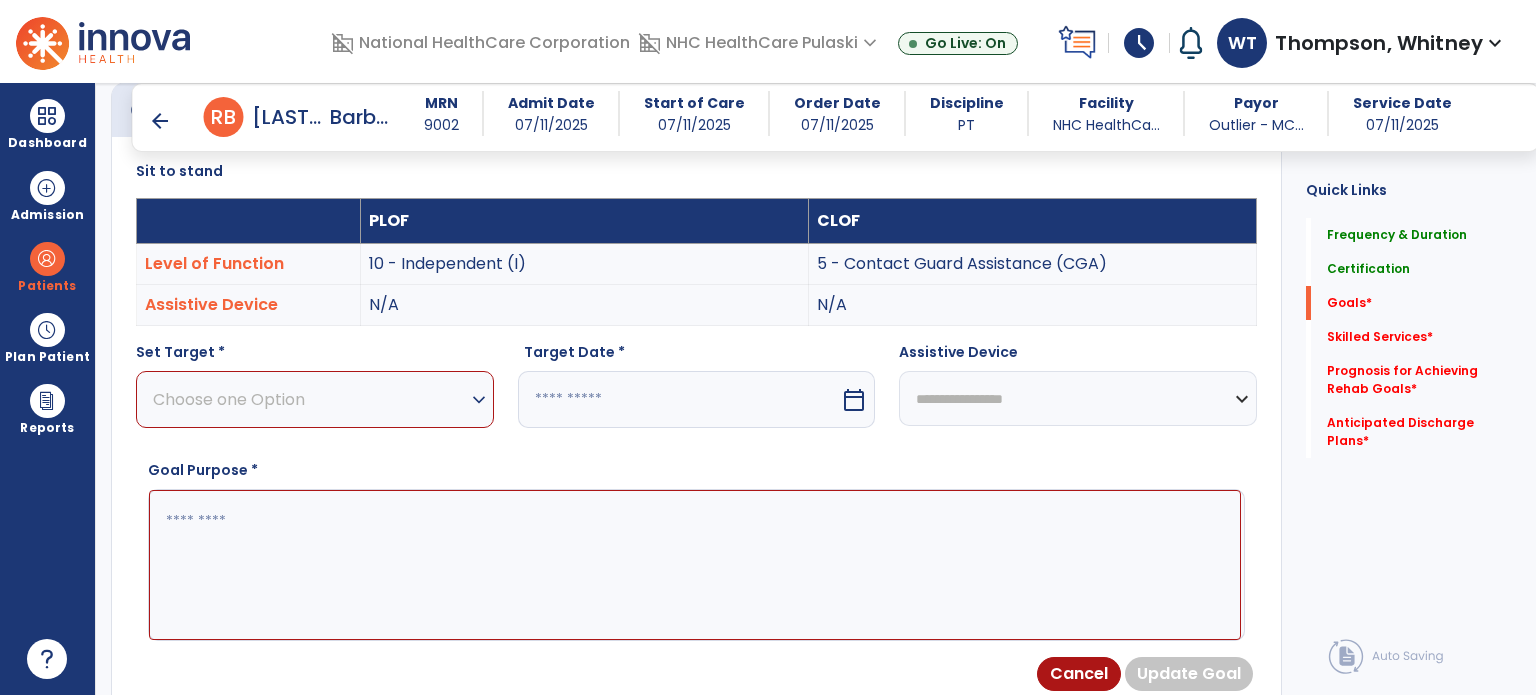 click on "Choose one Option" at bounding box center [310, 399] 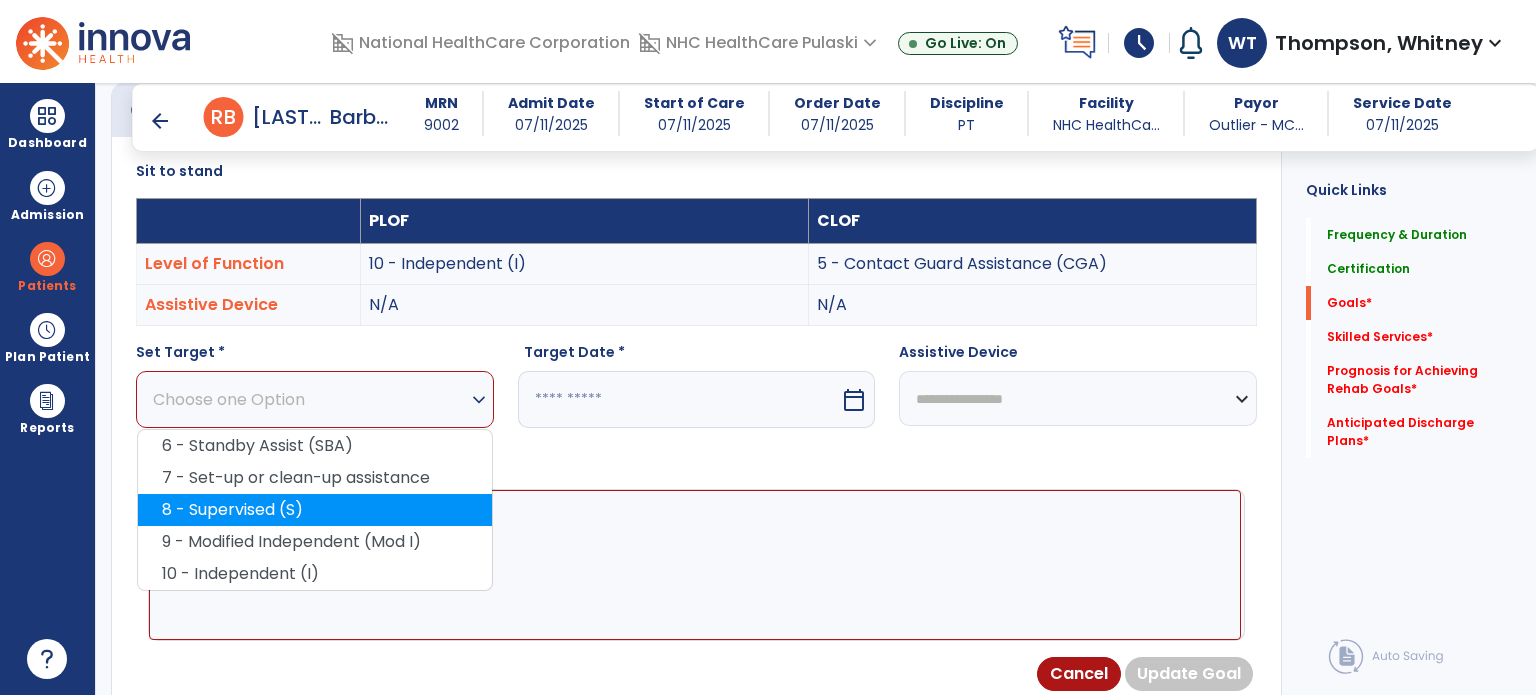 click on "8 - Supervised (S)" at bounding box center (315, 510) 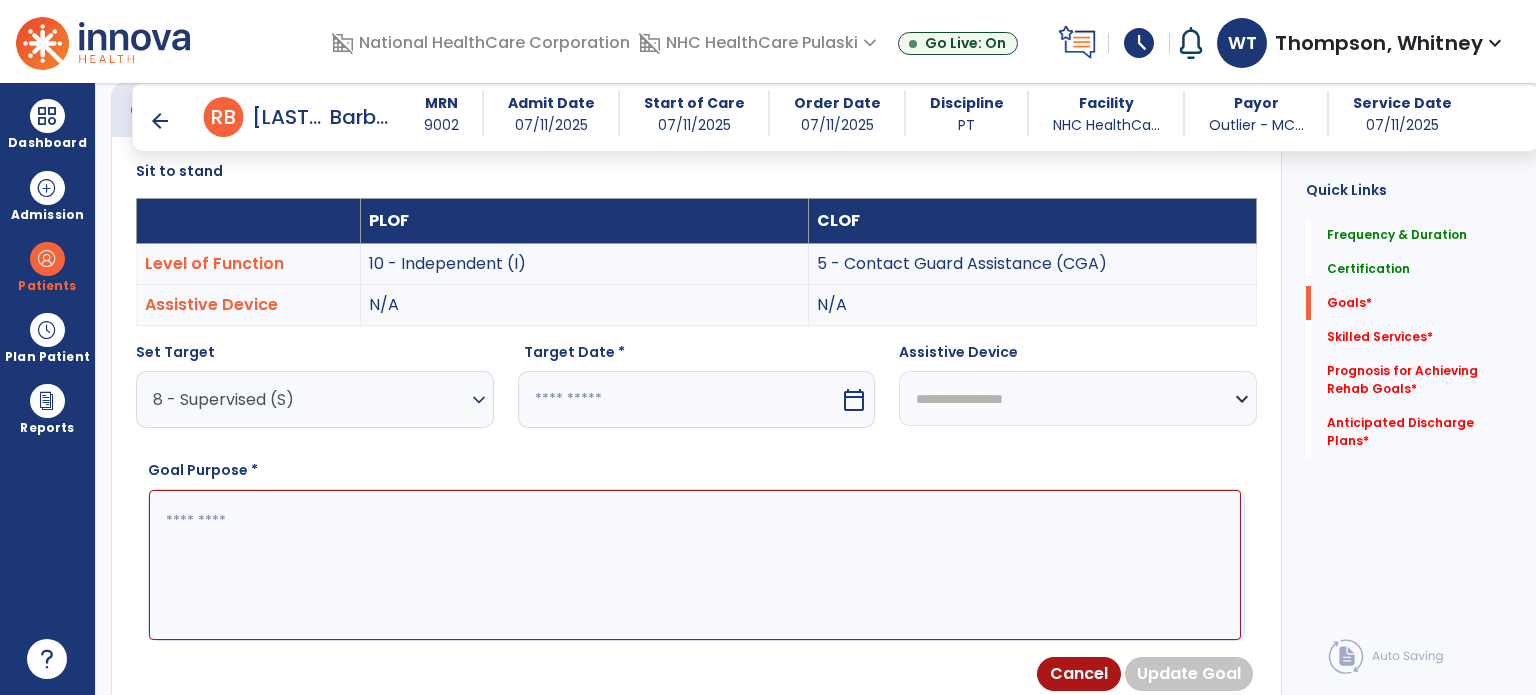 click on "calendar_today" at bounding box center (854, 400) 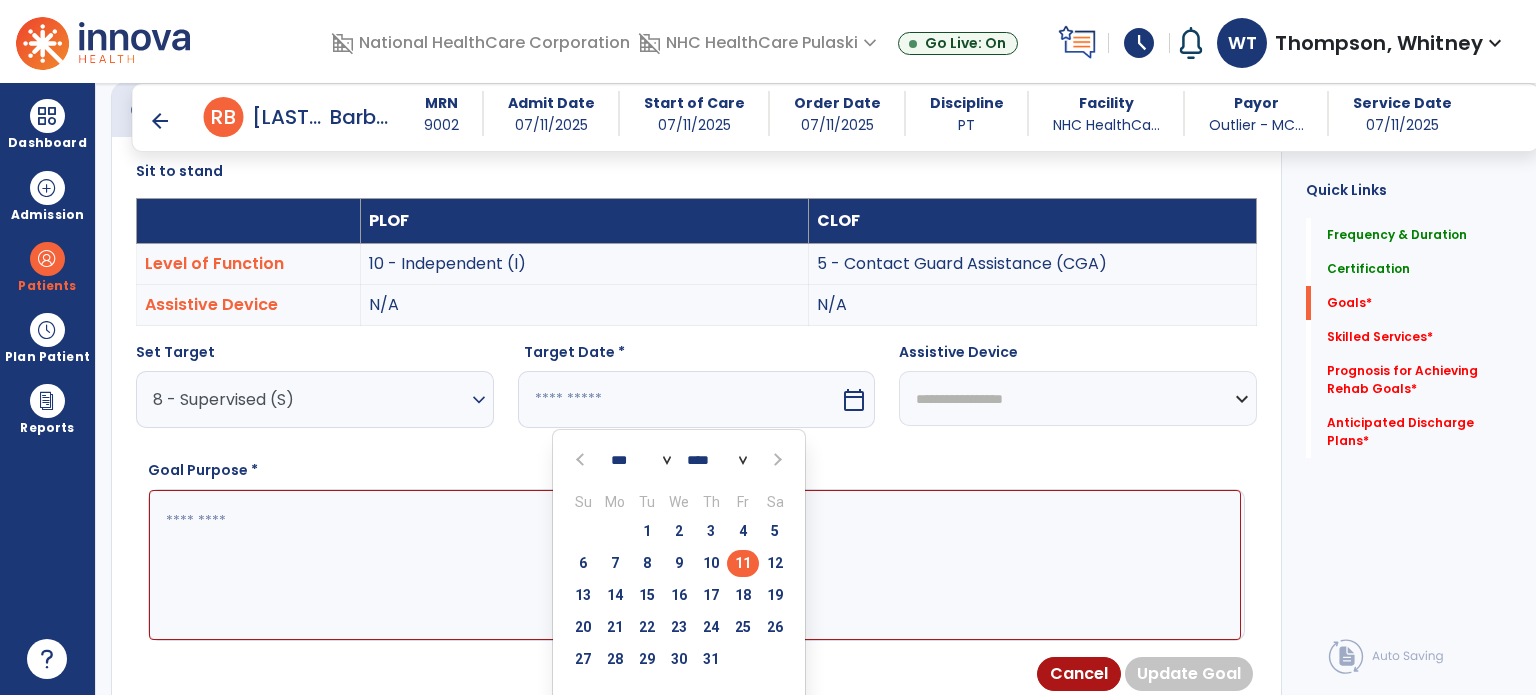 click on "8 - Supervised (S)" at bounding box center (310, 399) 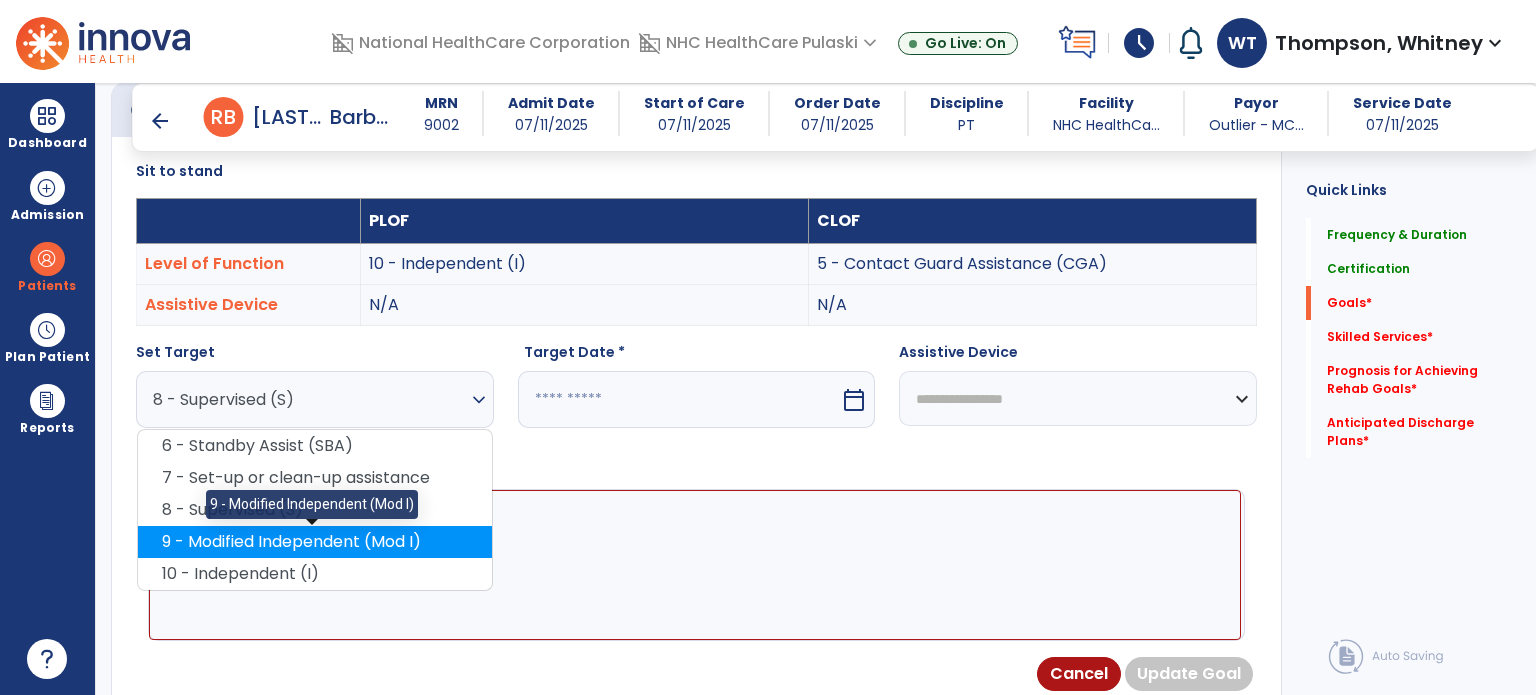click on "9 - Modified Independent (Mod I)" at bounding box center [315, 542] 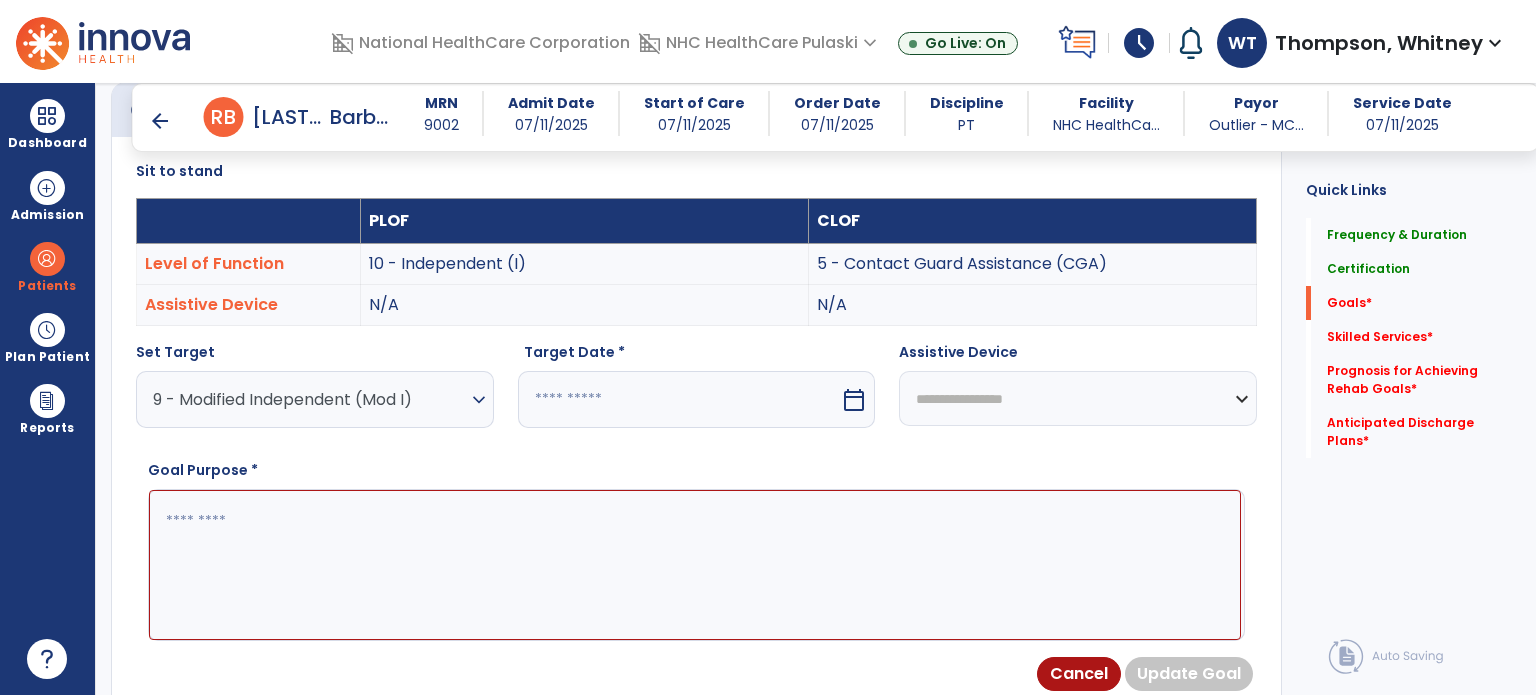 click on "calendar_today" at bounding box center [856, 399] 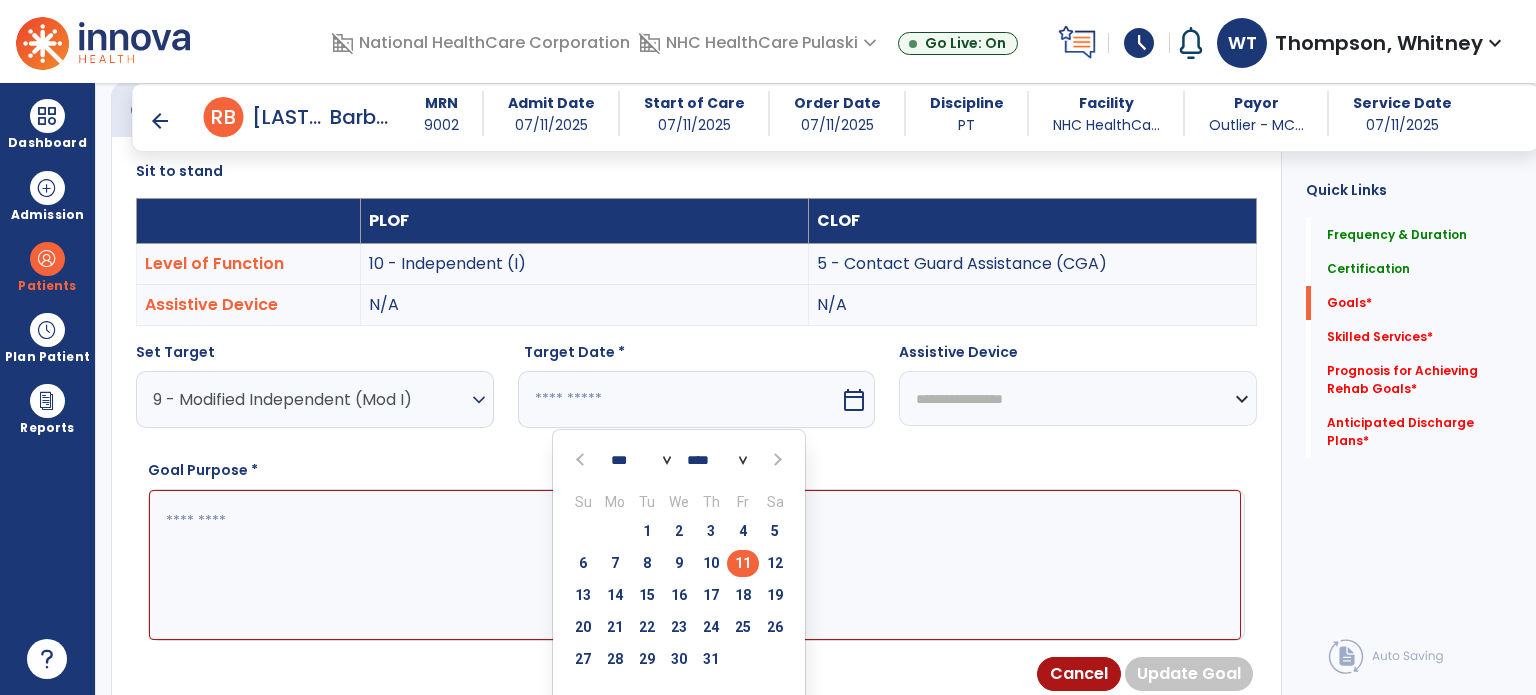 click at bounding box center [776, 460] 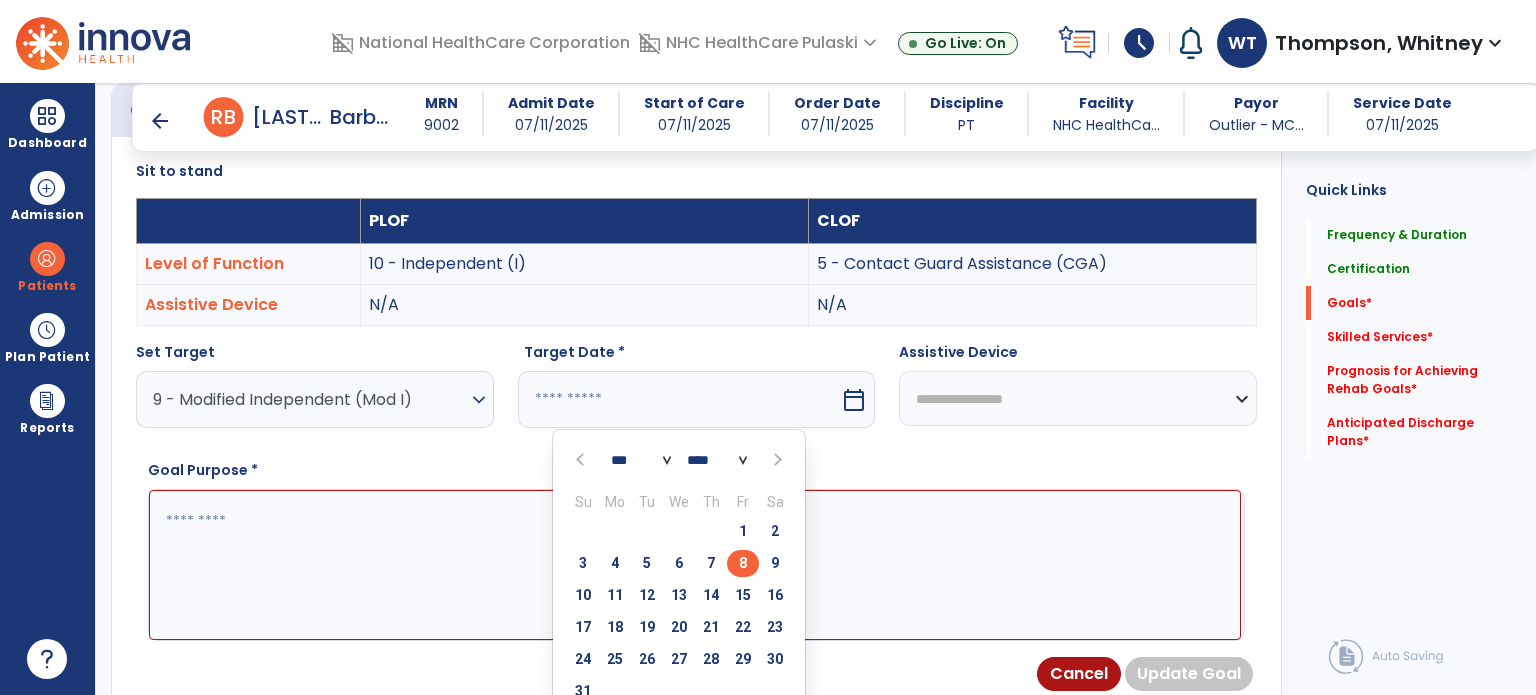 click on "8" at bounding box center [743, 563] 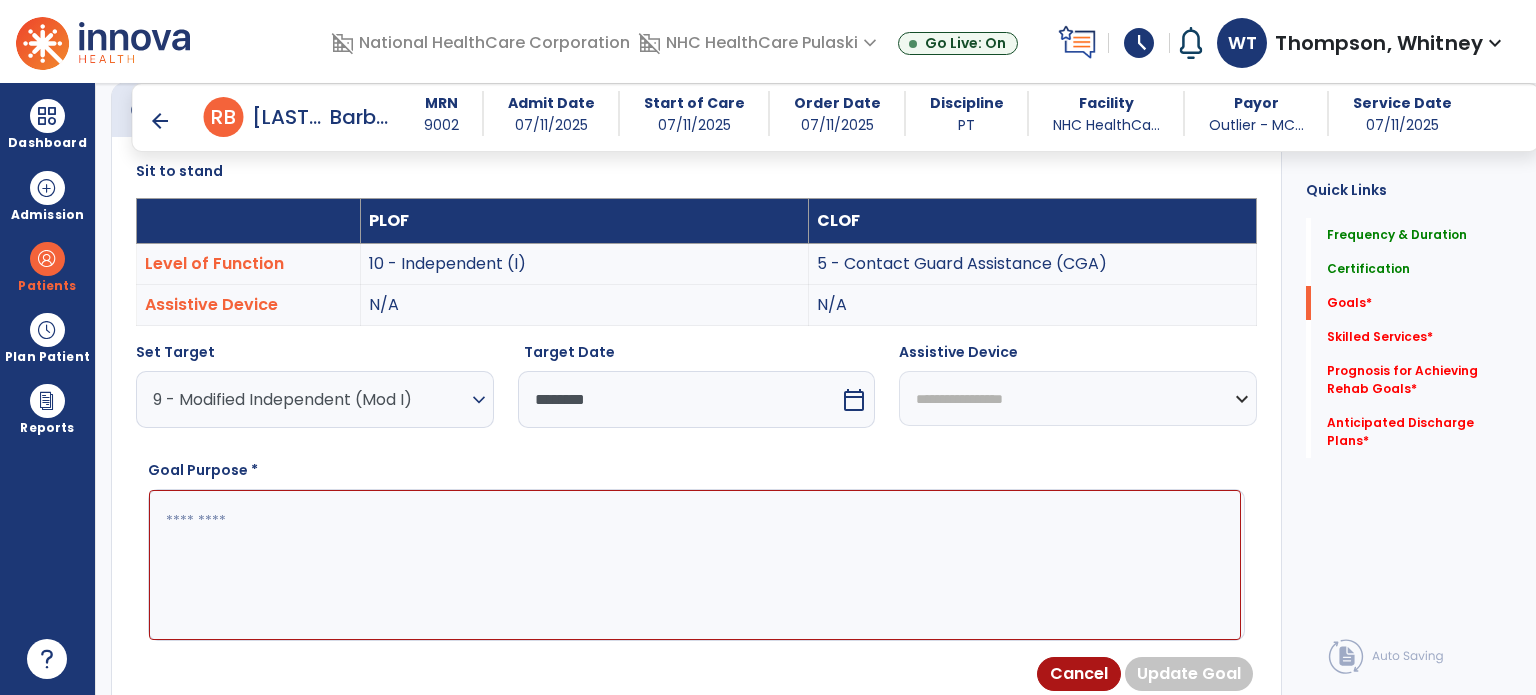 click at bounding box center (695, 565) 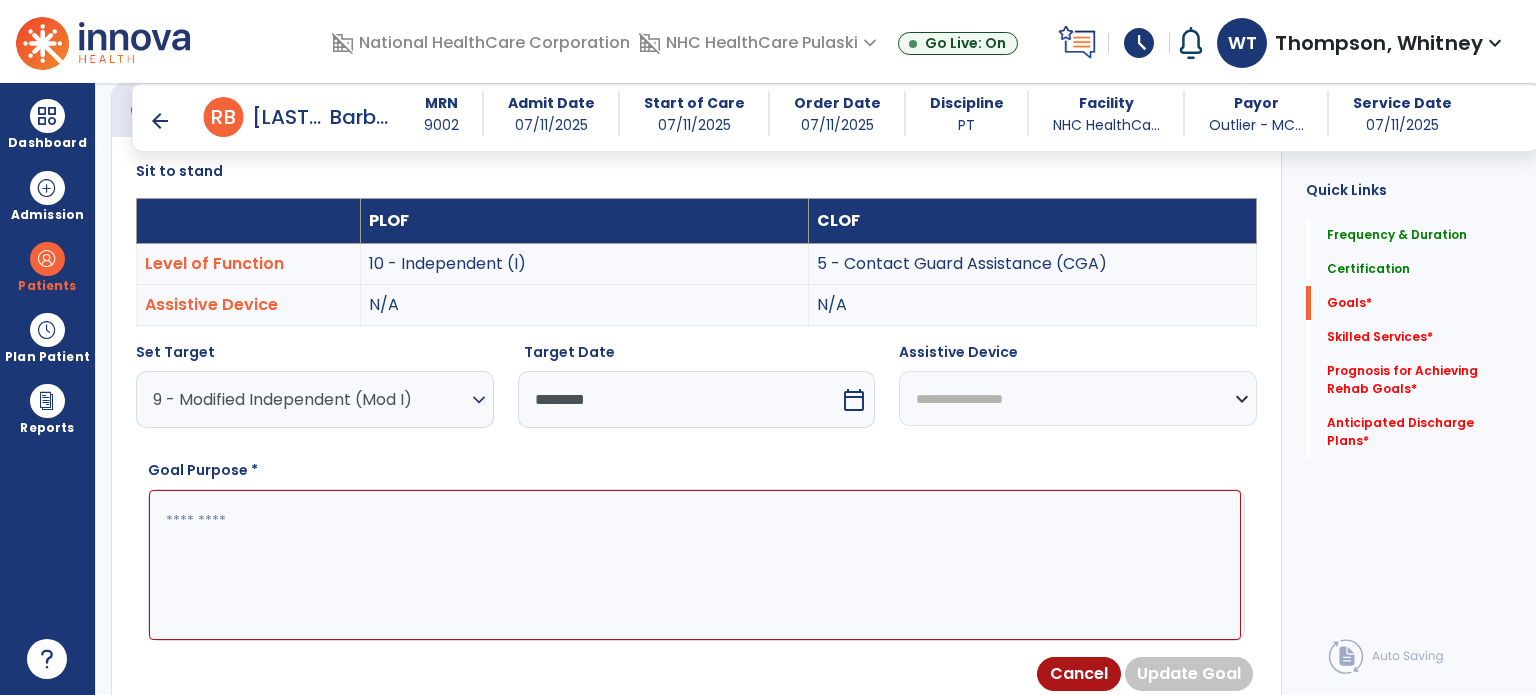 click at bounding box center [695, 565] 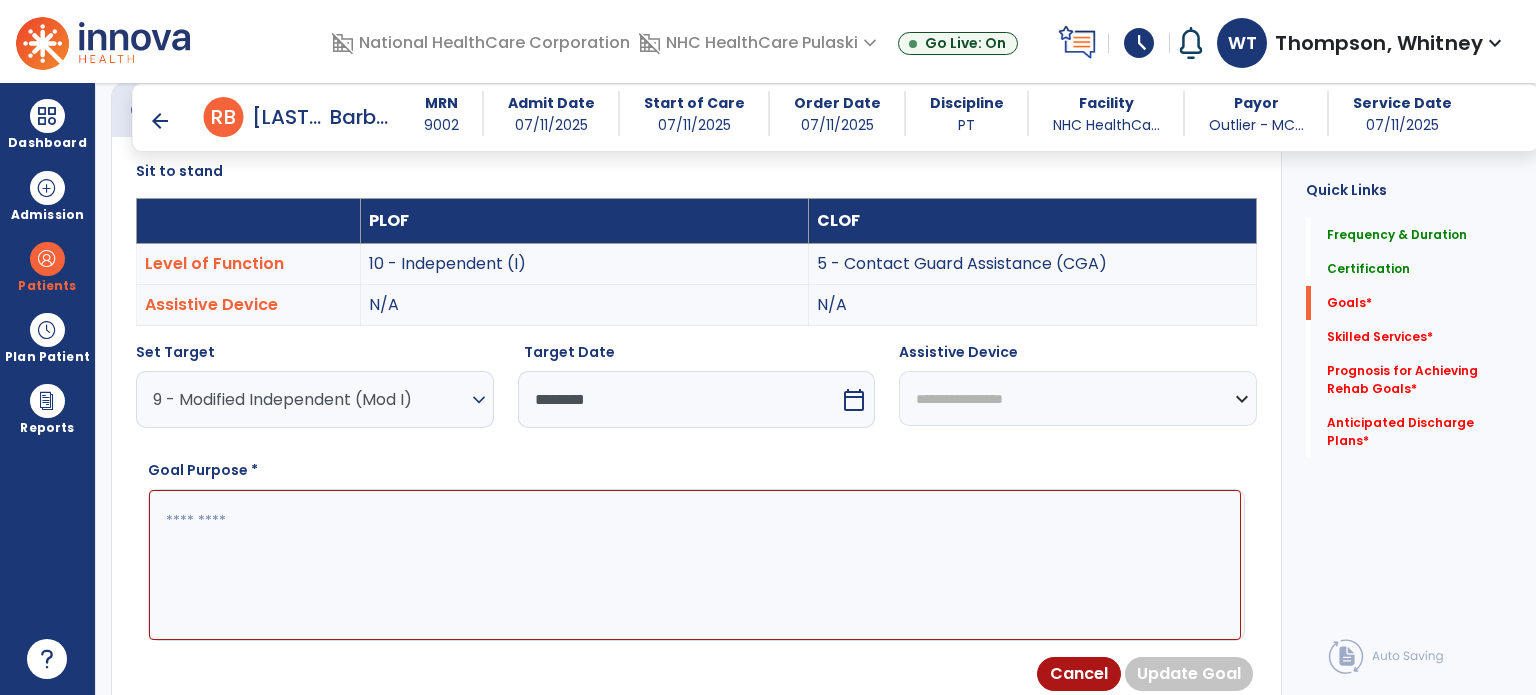 paste on "**********" 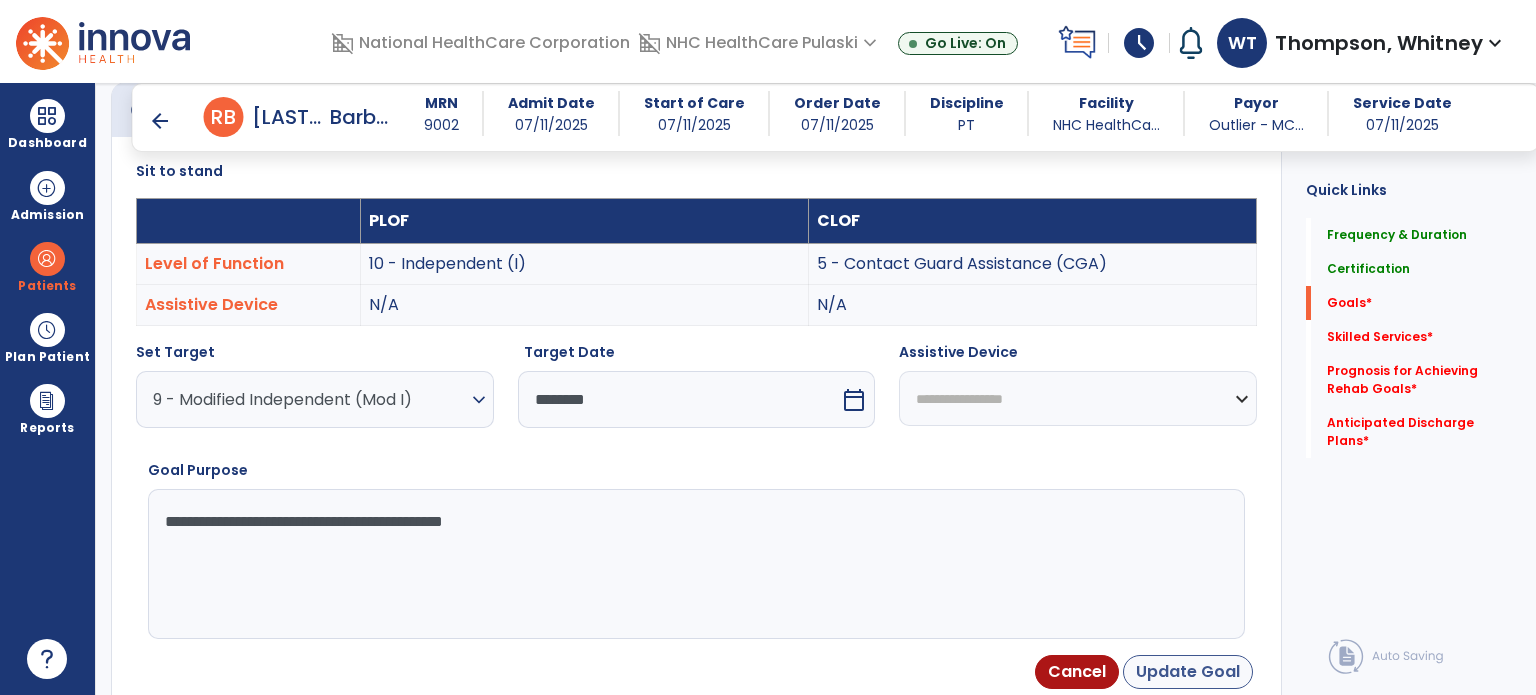 type on "**********" 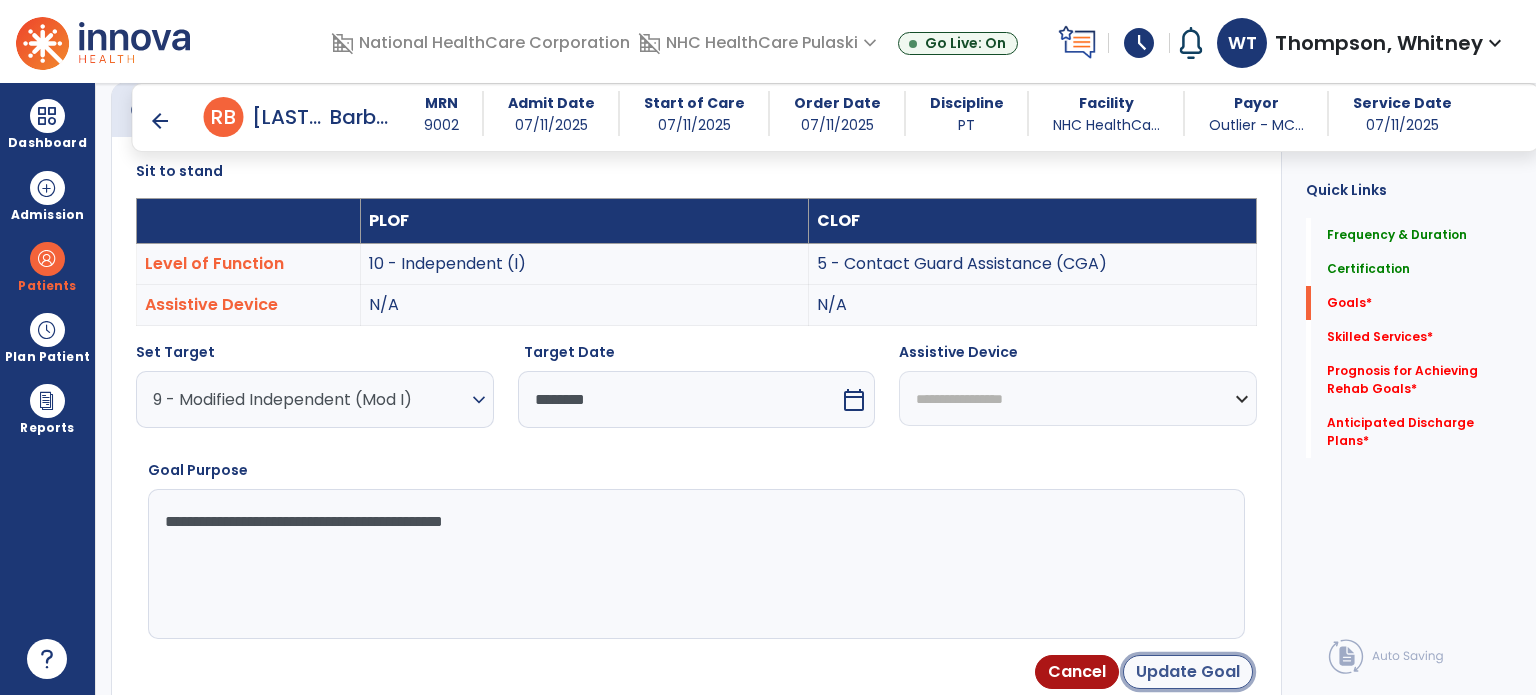 click on "Update Goal" at bounding box center (1188, 672) 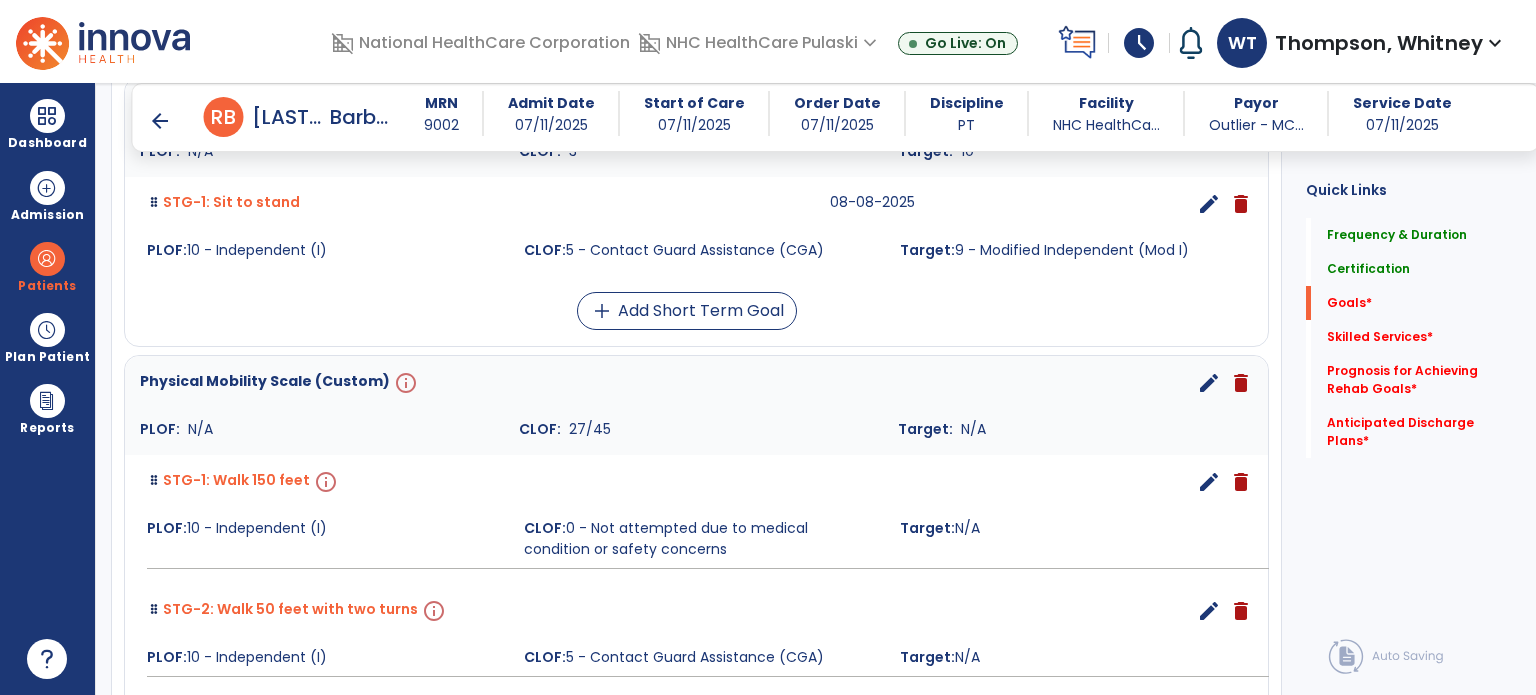 scroll, scrollTop: 1234, scrollLeft: 0, axis: vertical 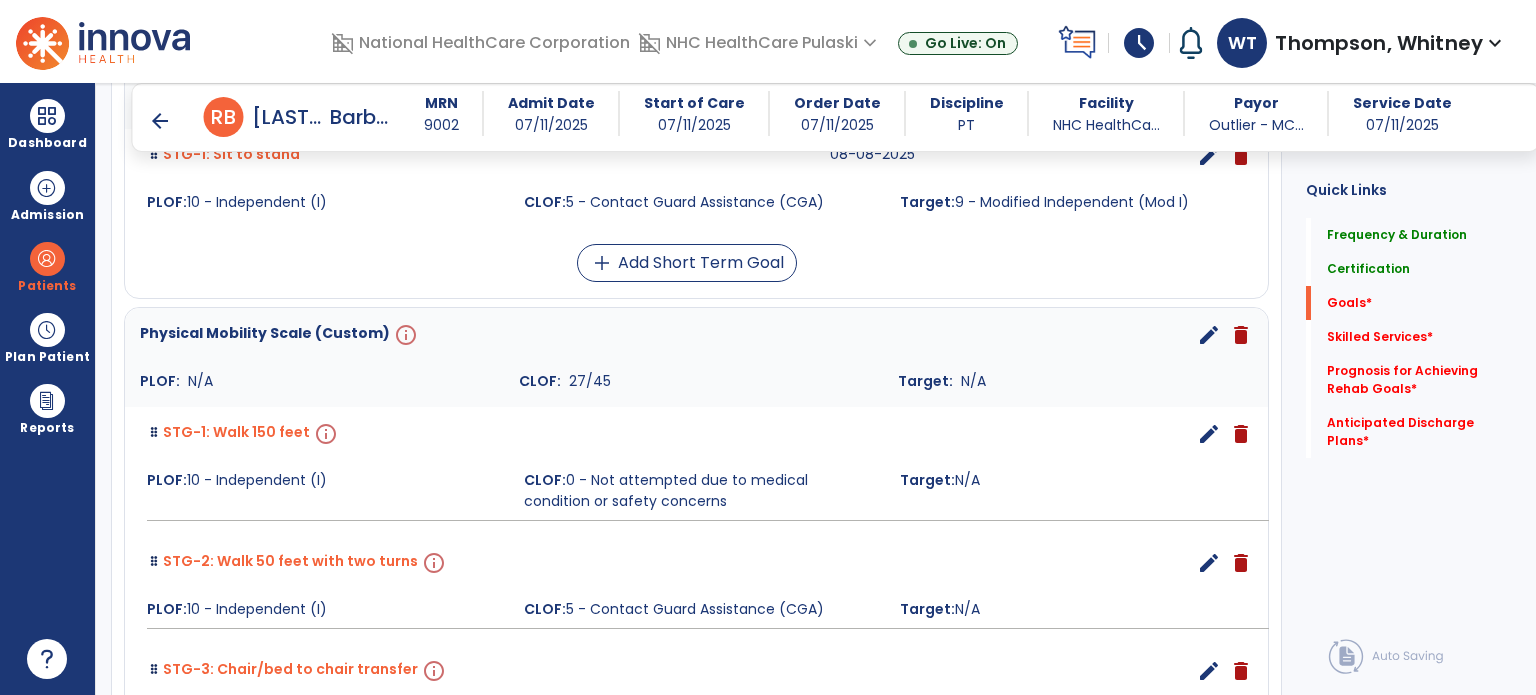 click on "edit" at bounding box center [1209, 335] 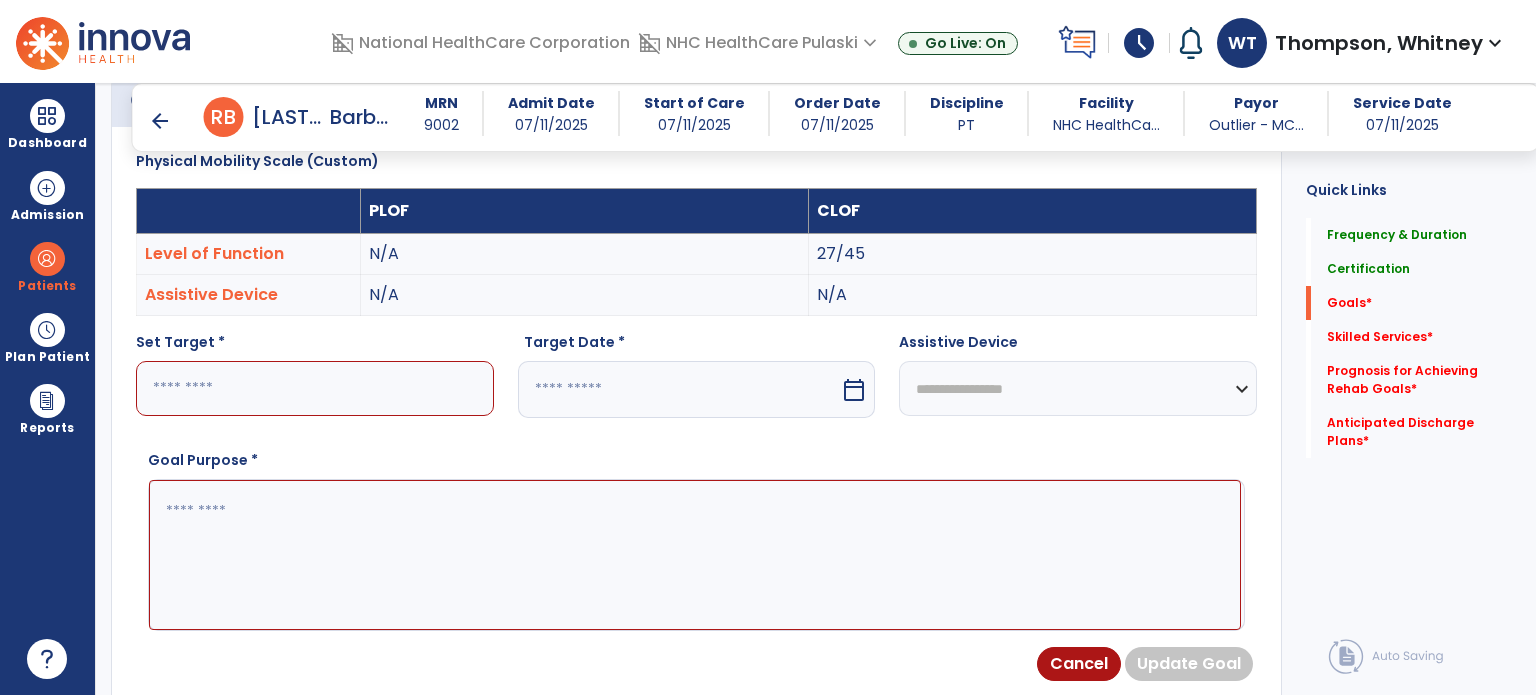 scroll, scrollTop: 534, scrollLeft: 0, axis: vertical 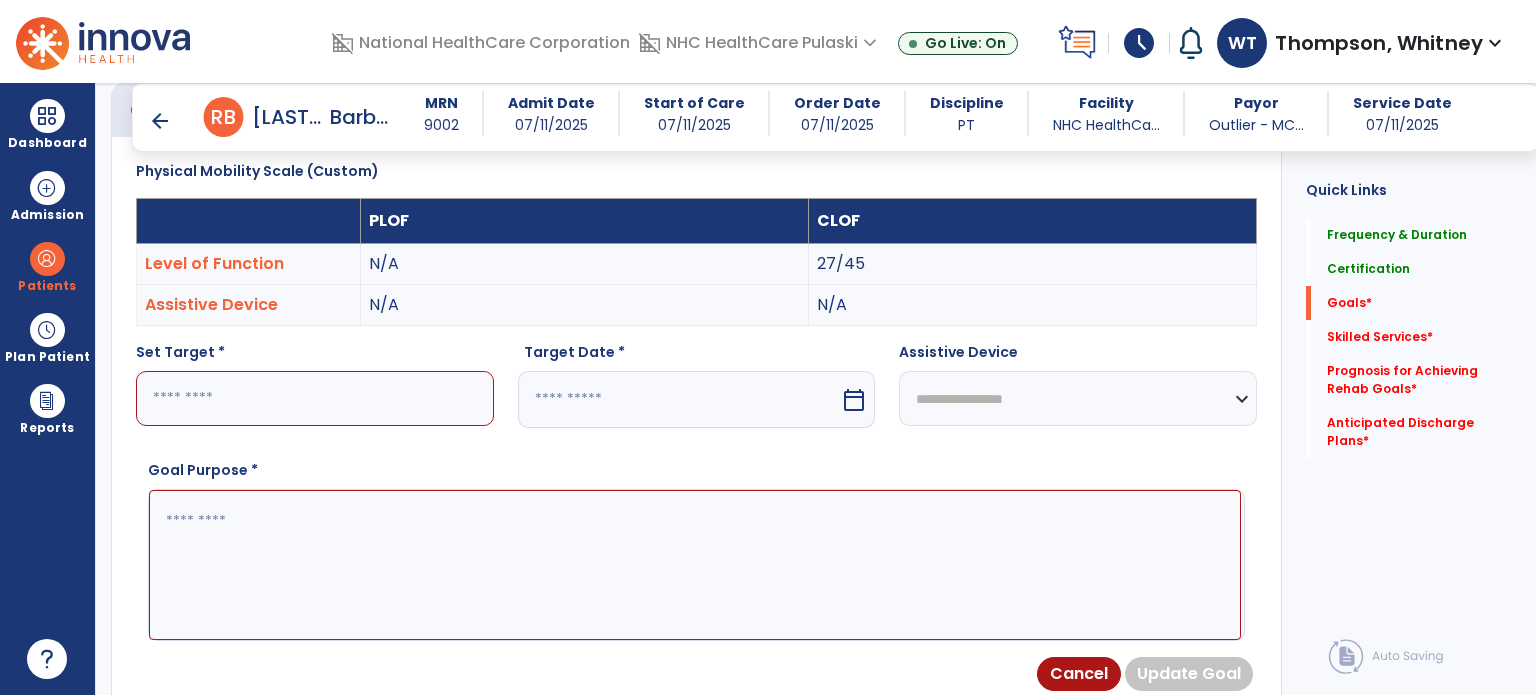 click at bounding box center [315, 398] 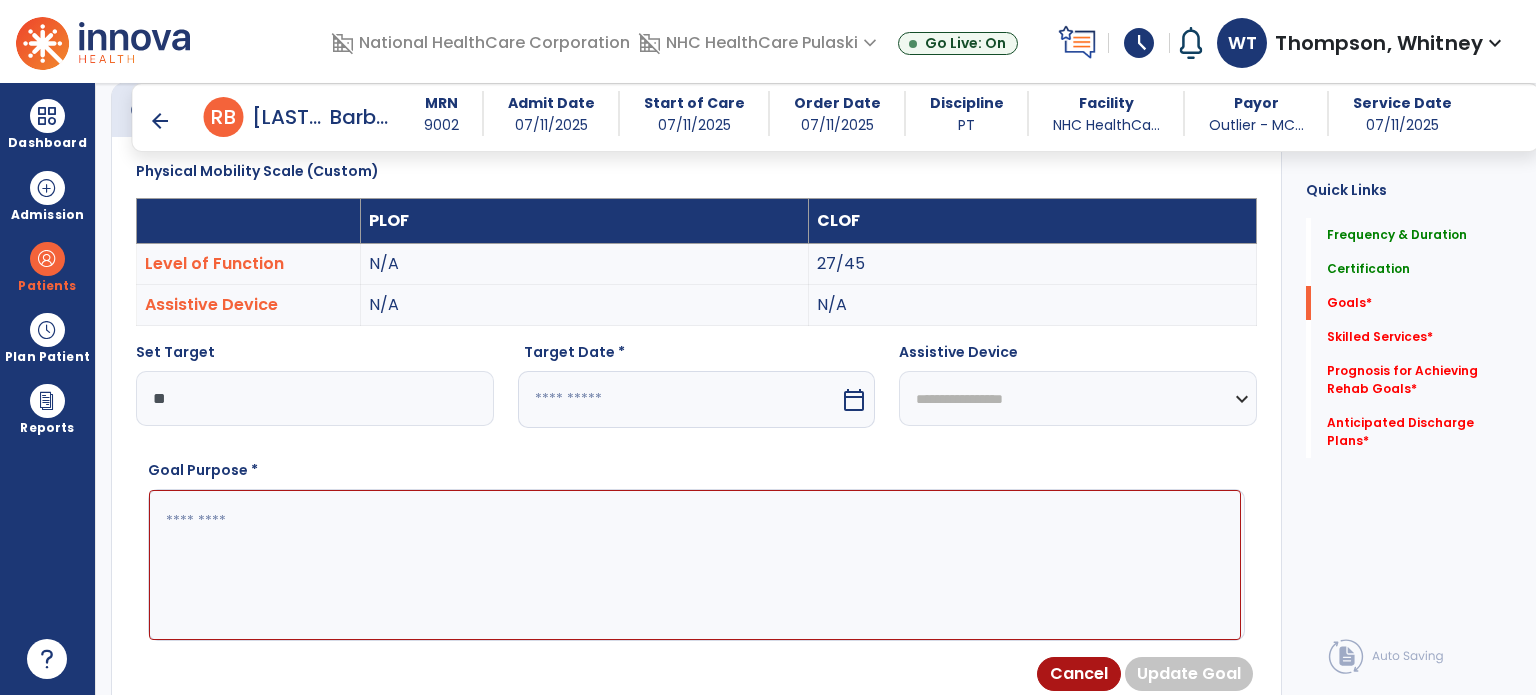 type on "**" 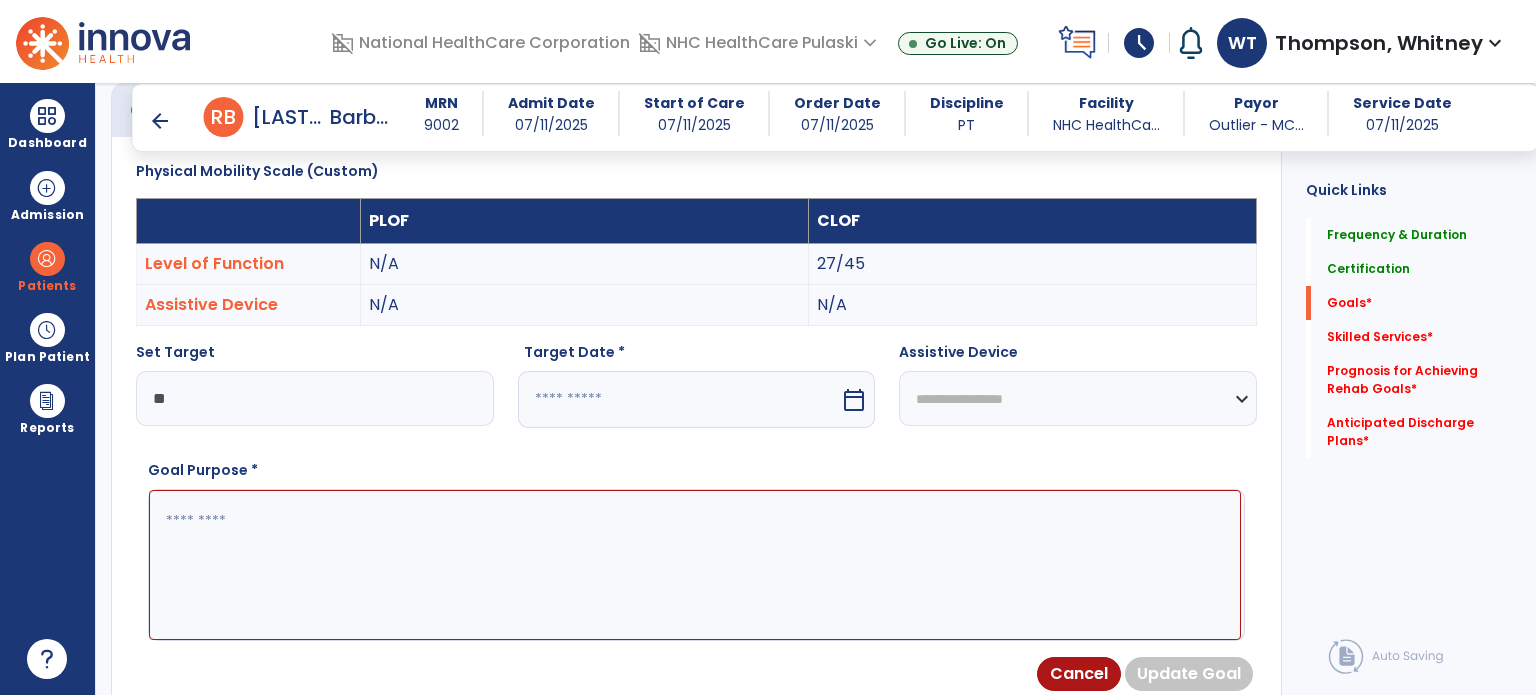 click on "calendar_today" at bounding box center (854, 400) 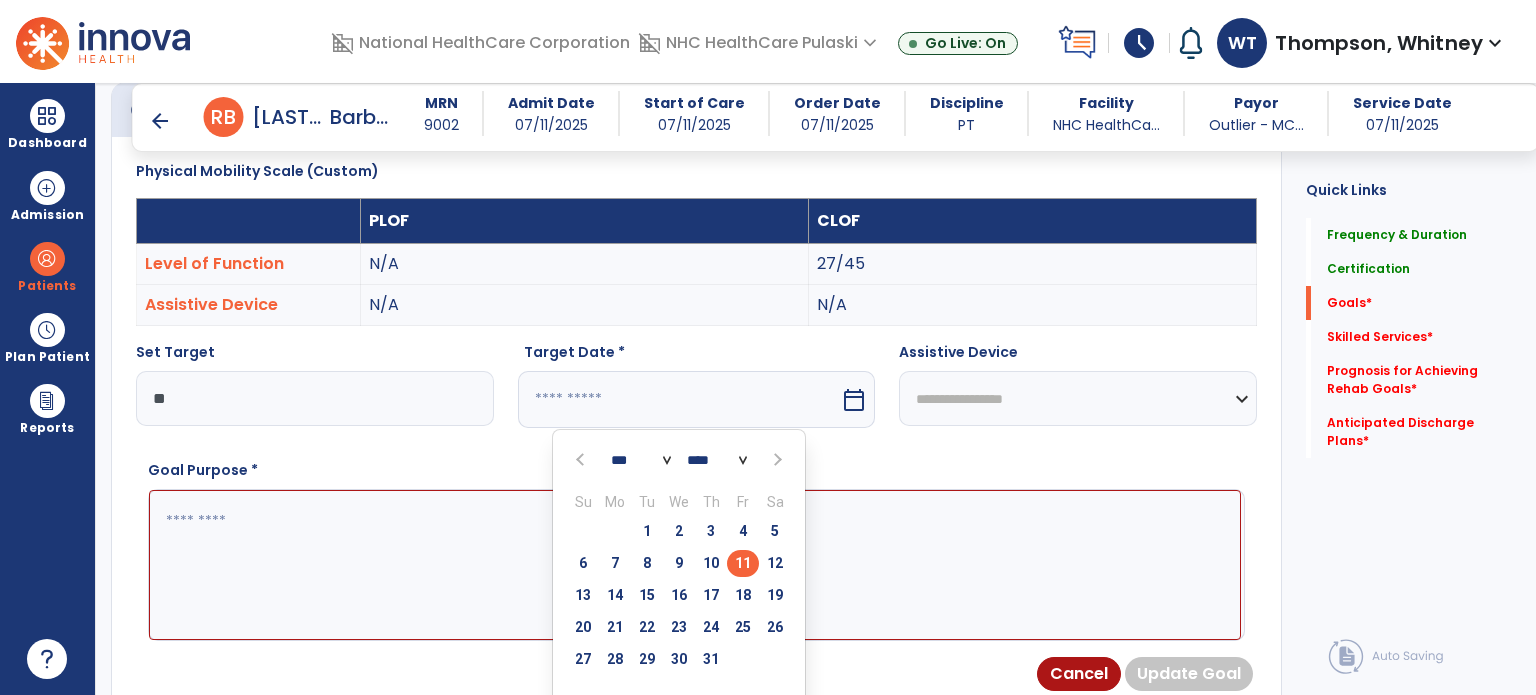click at bounding box center [775, 460] 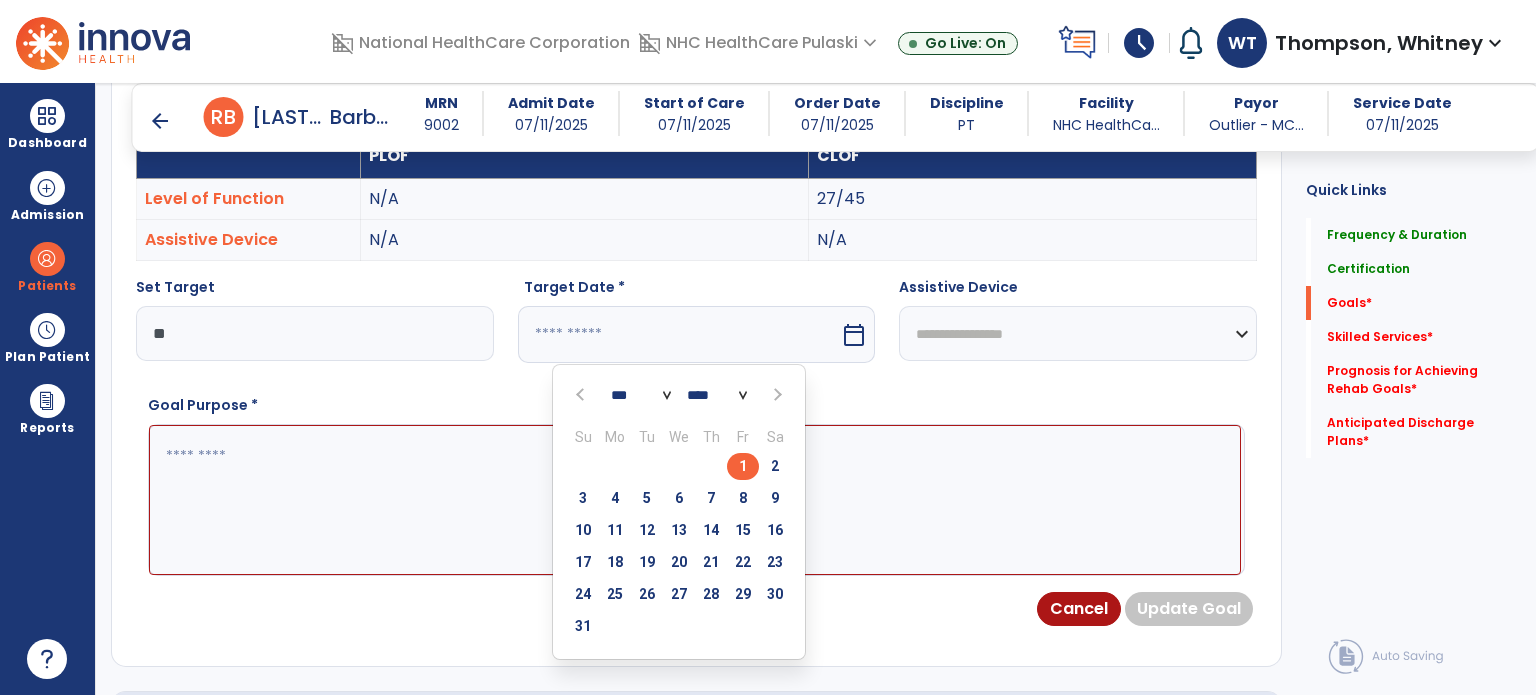 scroll, scrollTop: 634, scrollLeft: 0, axis: vertical 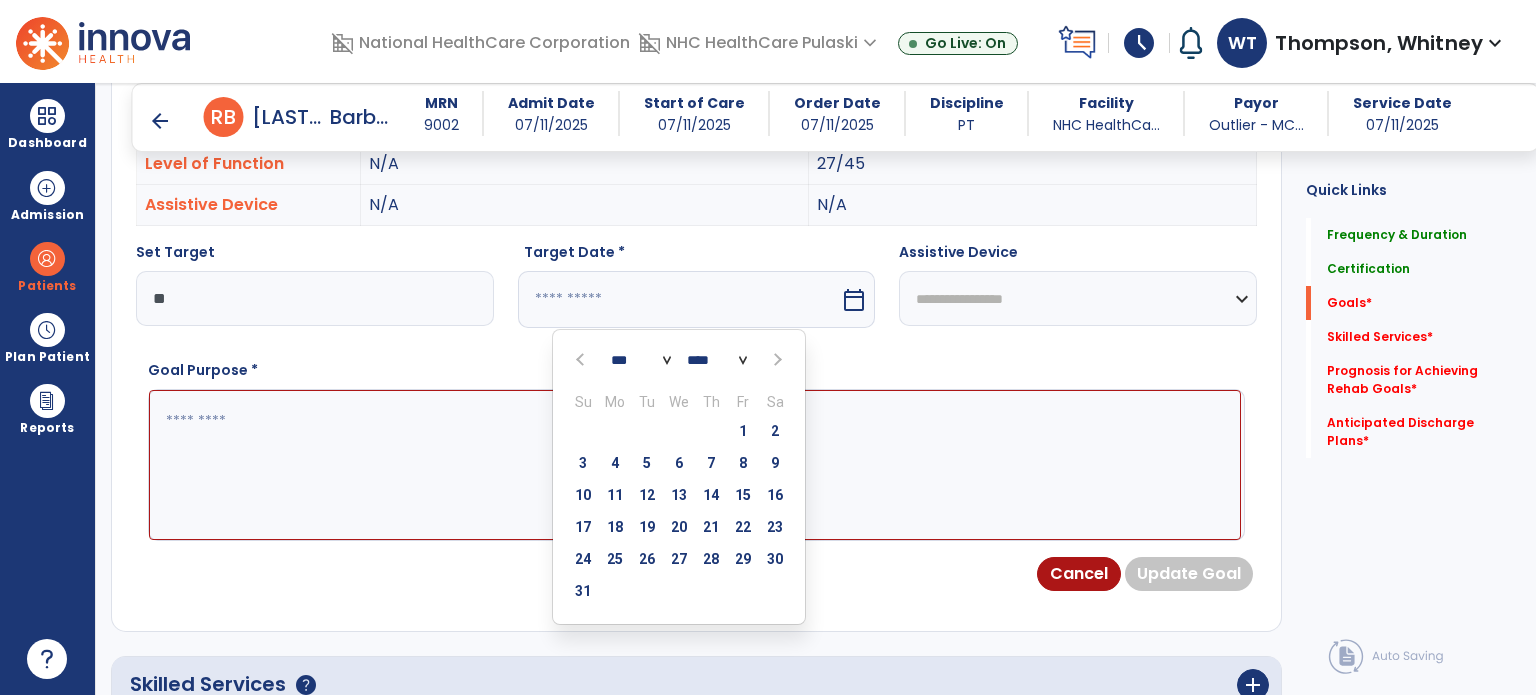 click at bounding box center (582, 360) 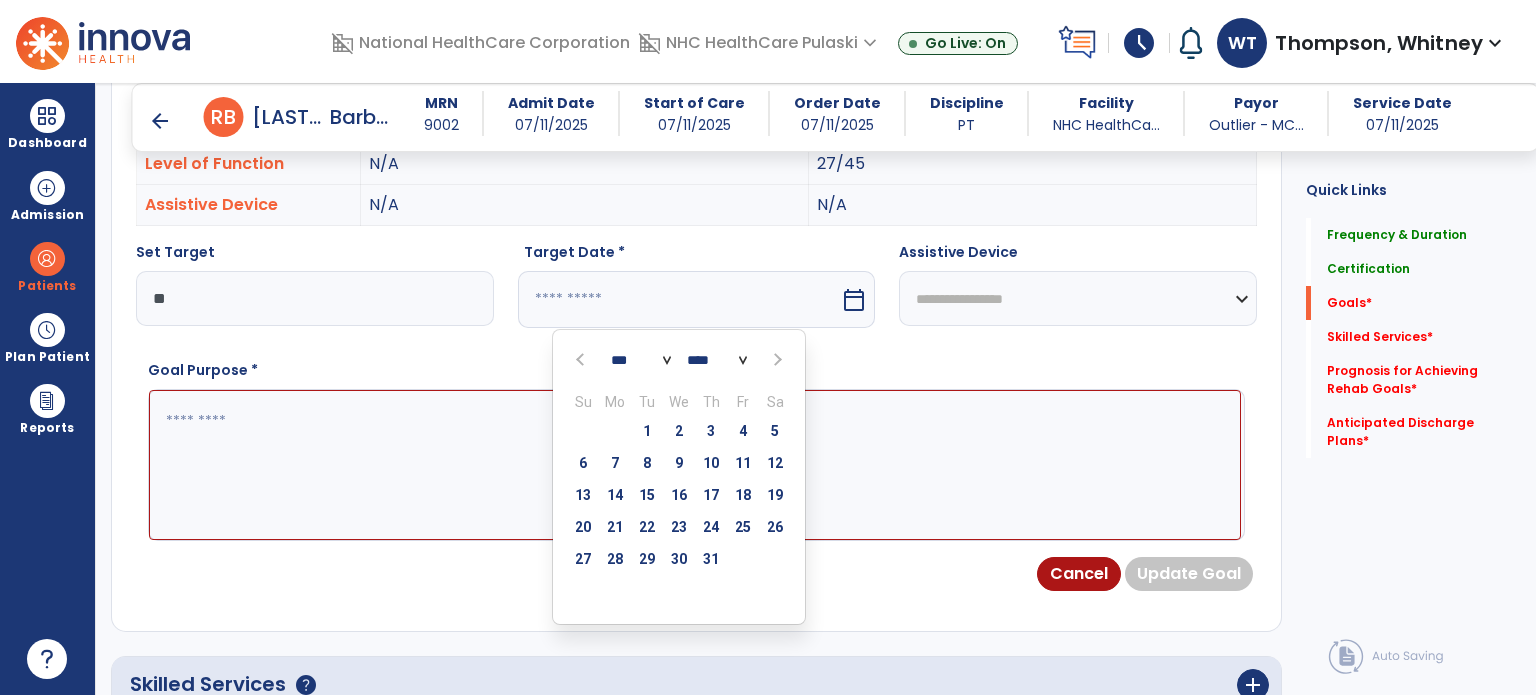 click at bounding box center (775, 360) 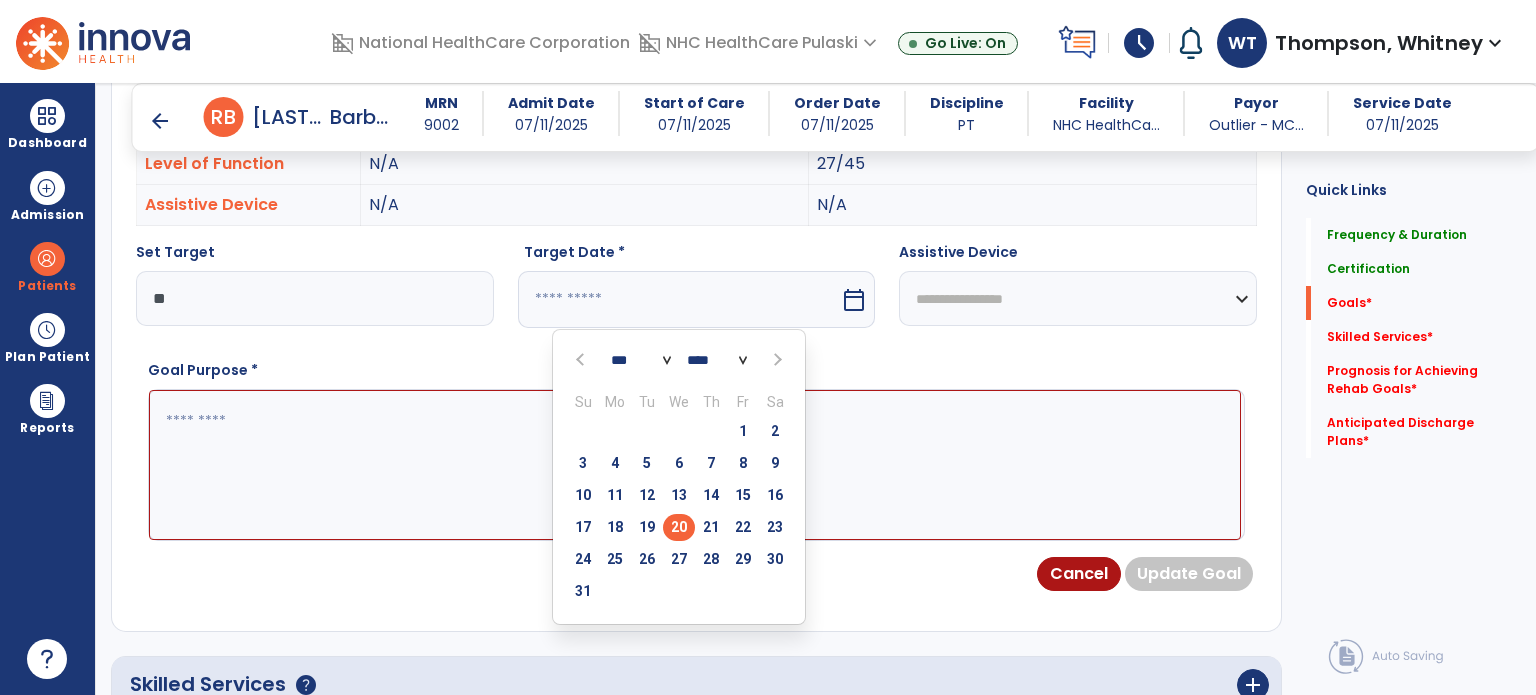 click on "20" at bounding box center [679, 527] 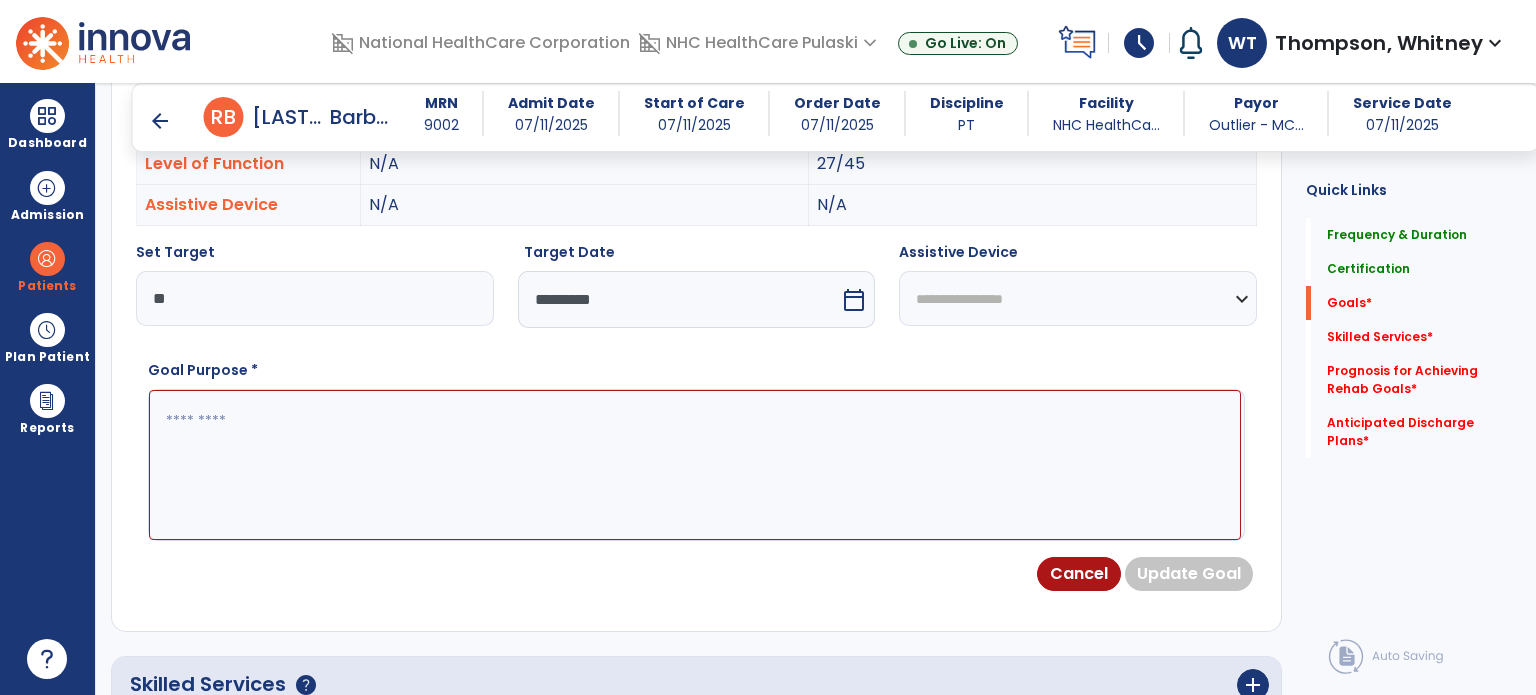 click at bounding box center (695, 465) 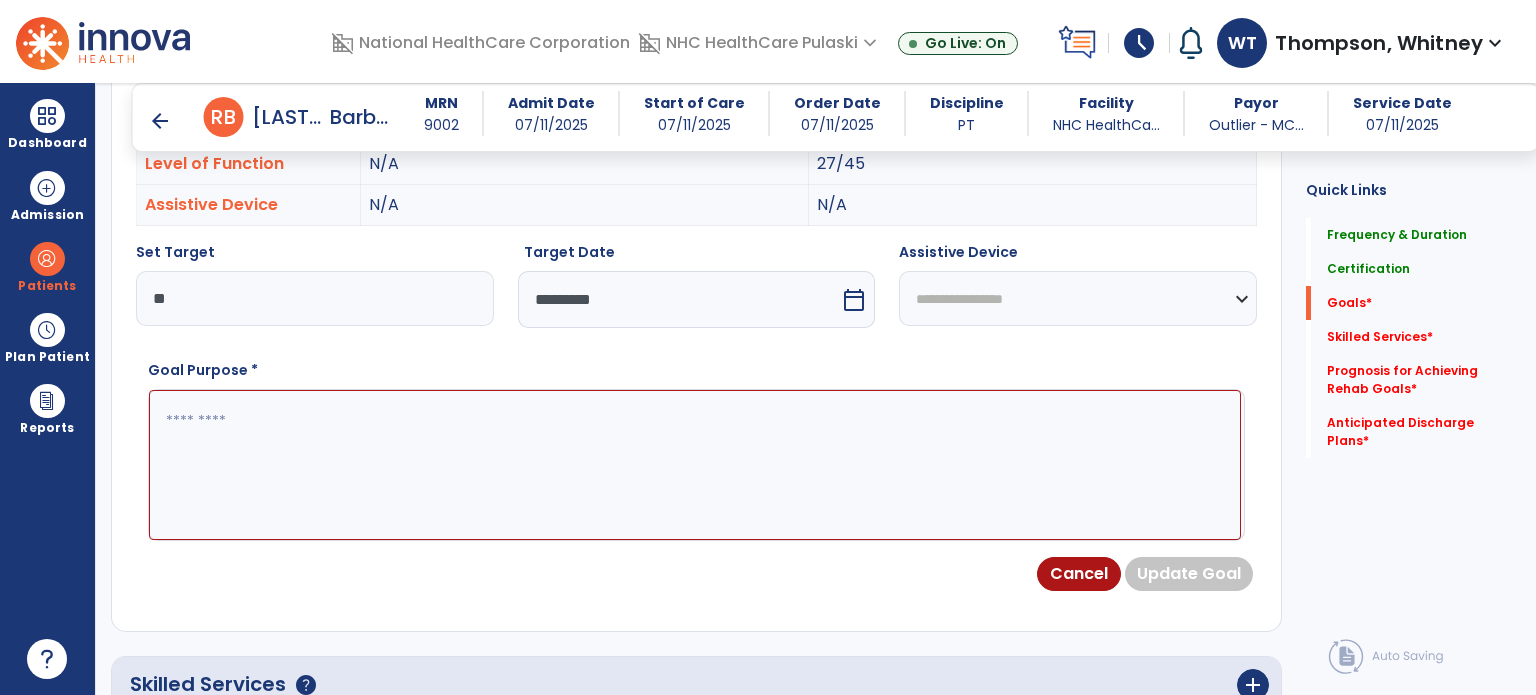paste on "**********" 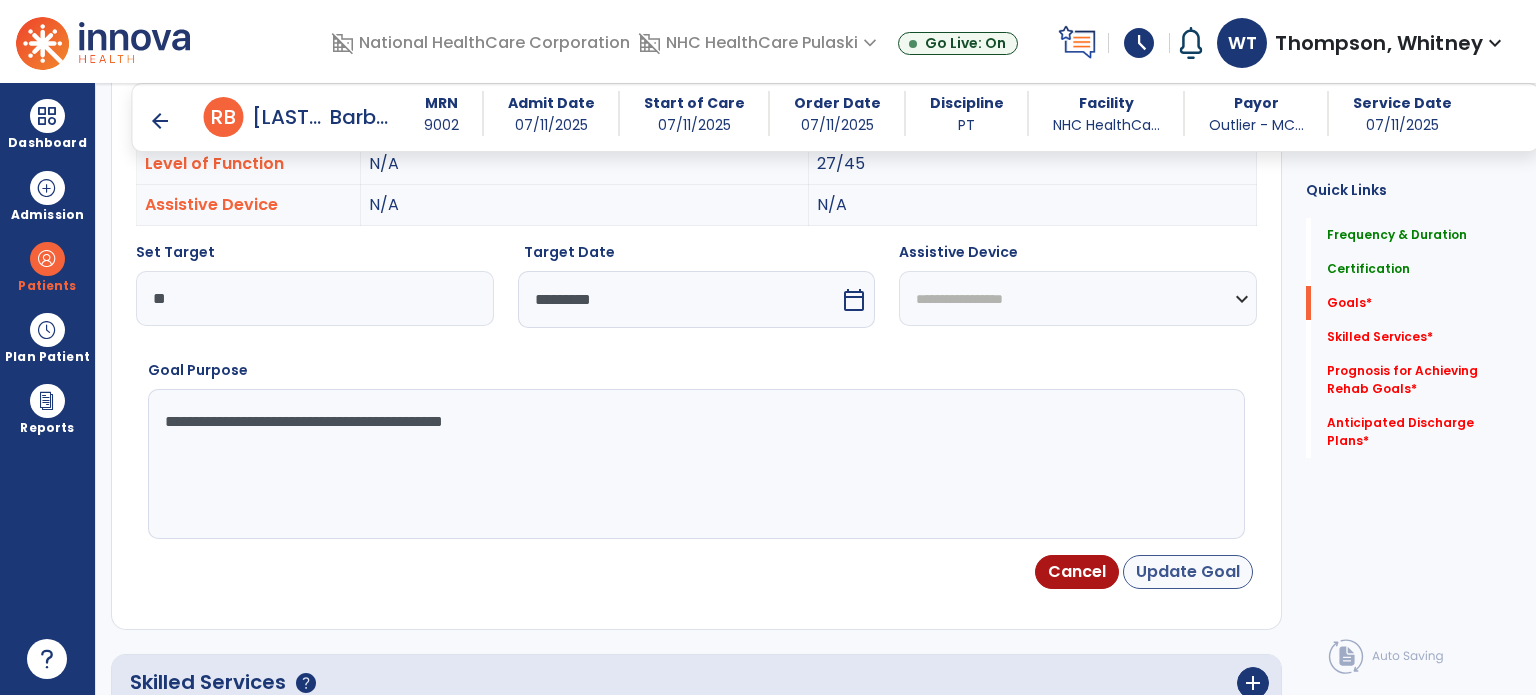 type on "**********" 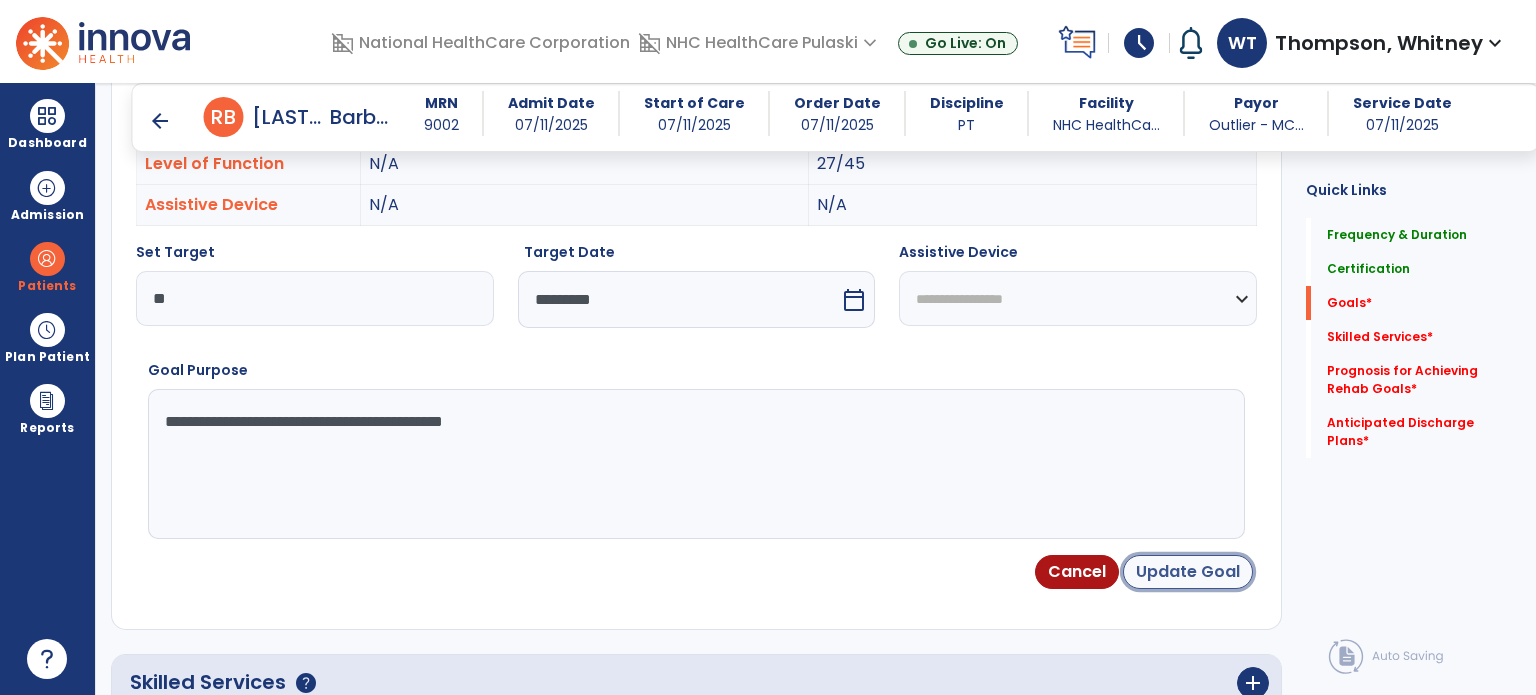 click on "Update Goal" at bounding box center [1188, 572] 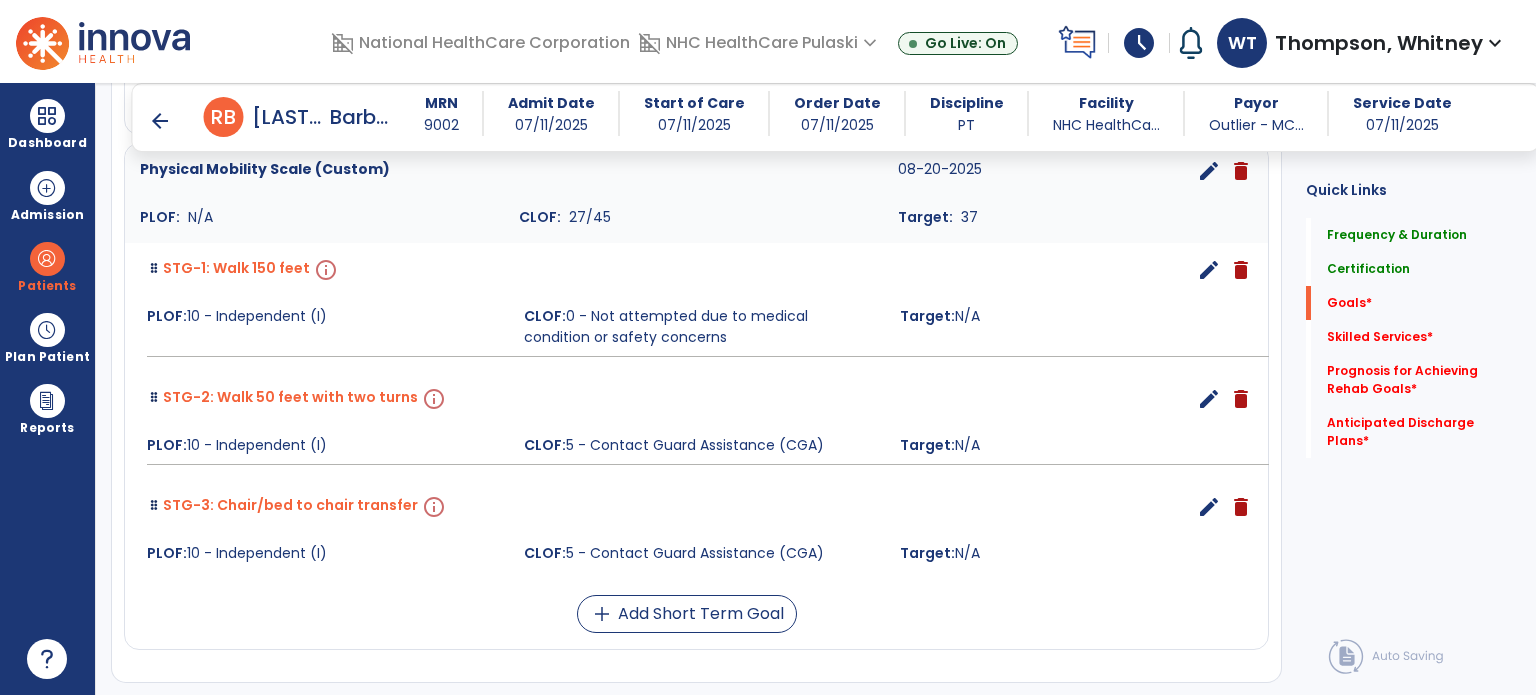 scroll, scrollTop: 1444, scrollLeft: 0, axis: vertical 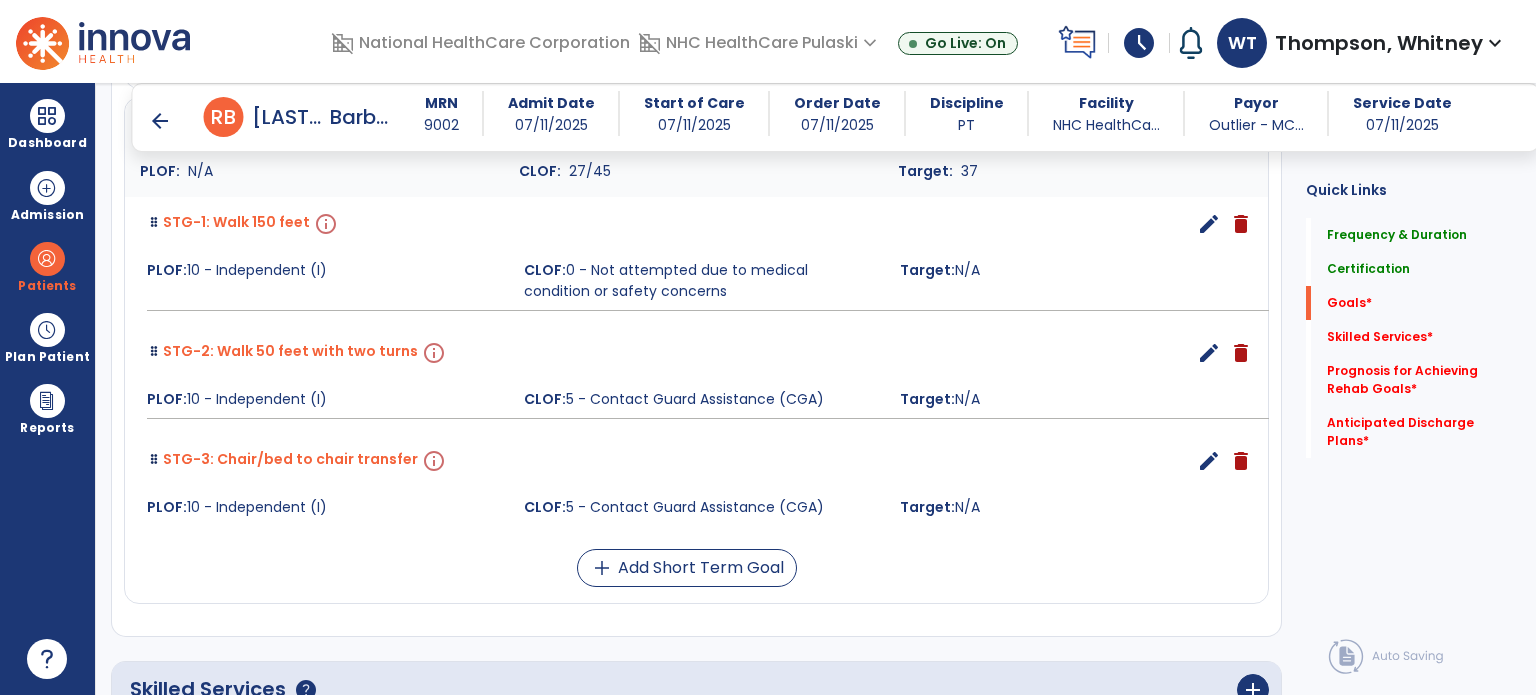 click on "edit" at bounding box center (1209, 224) 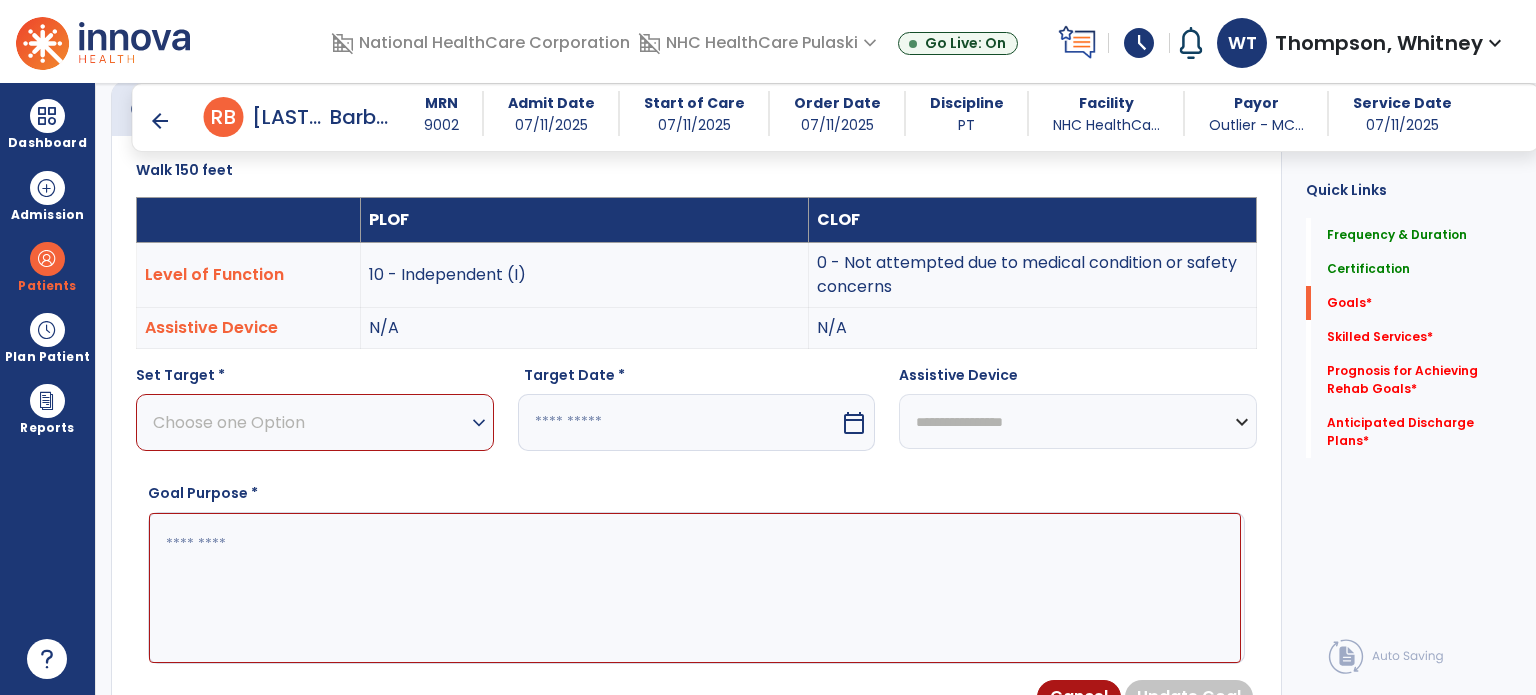 scroll, scrollTop: 534, scrollLeft: 0, axis: vertical 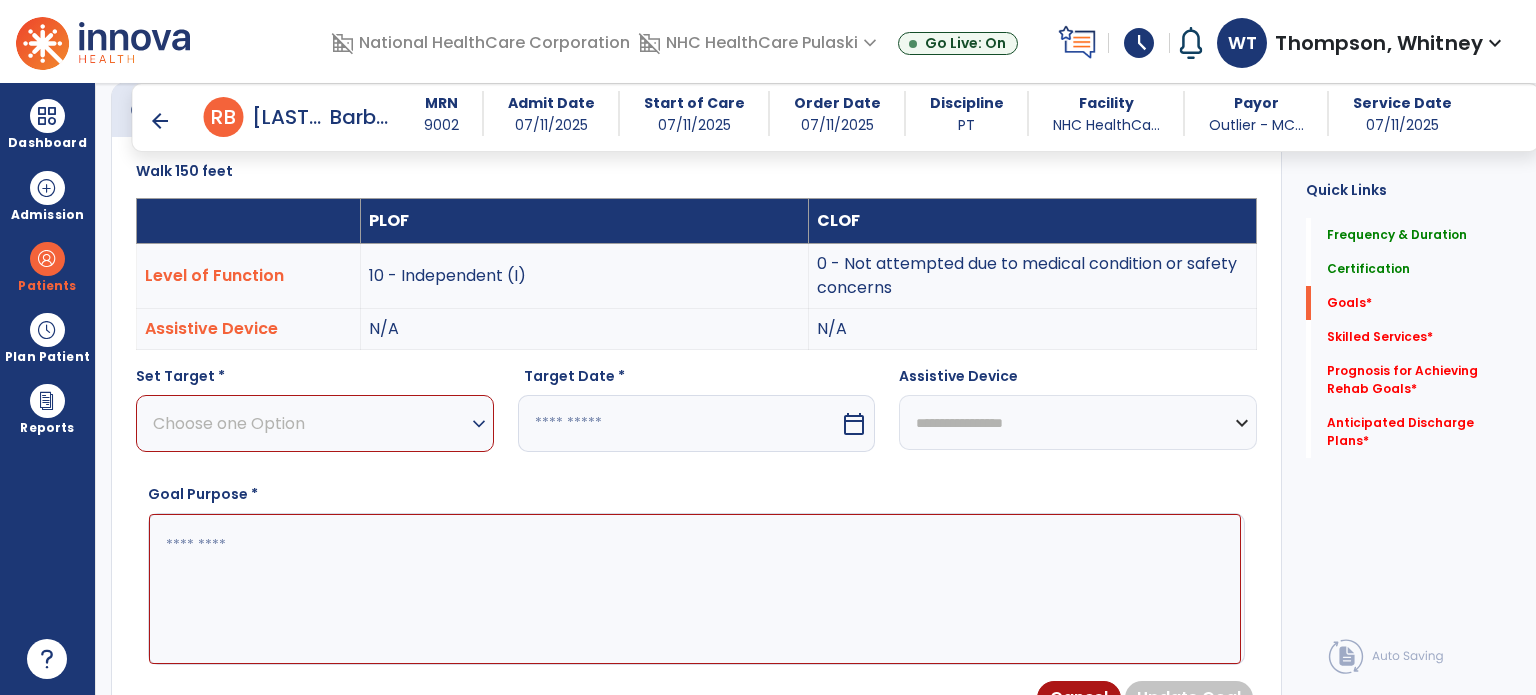 click on "Choose one Option" at bounding box center (310, 423) 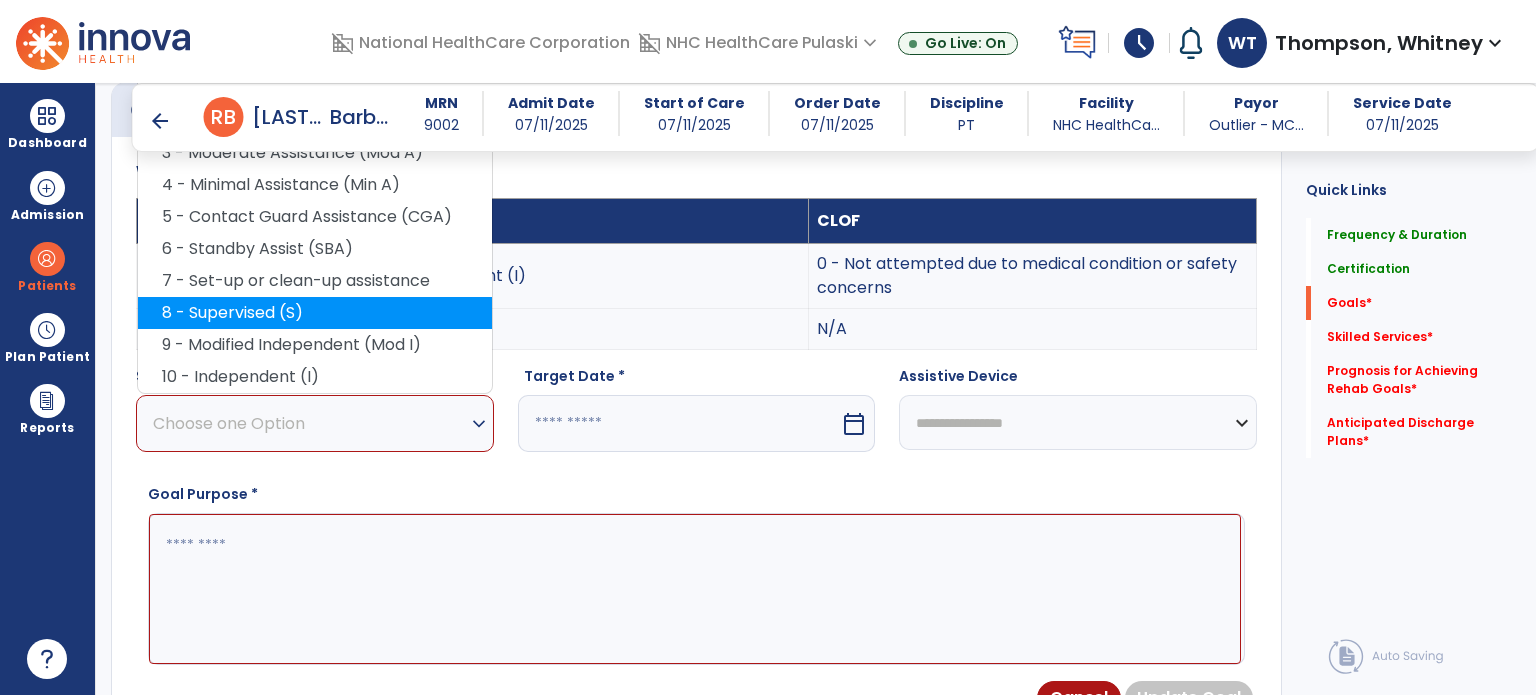 click on "8 - Supervised (S)" at bounding box center (315, 313) 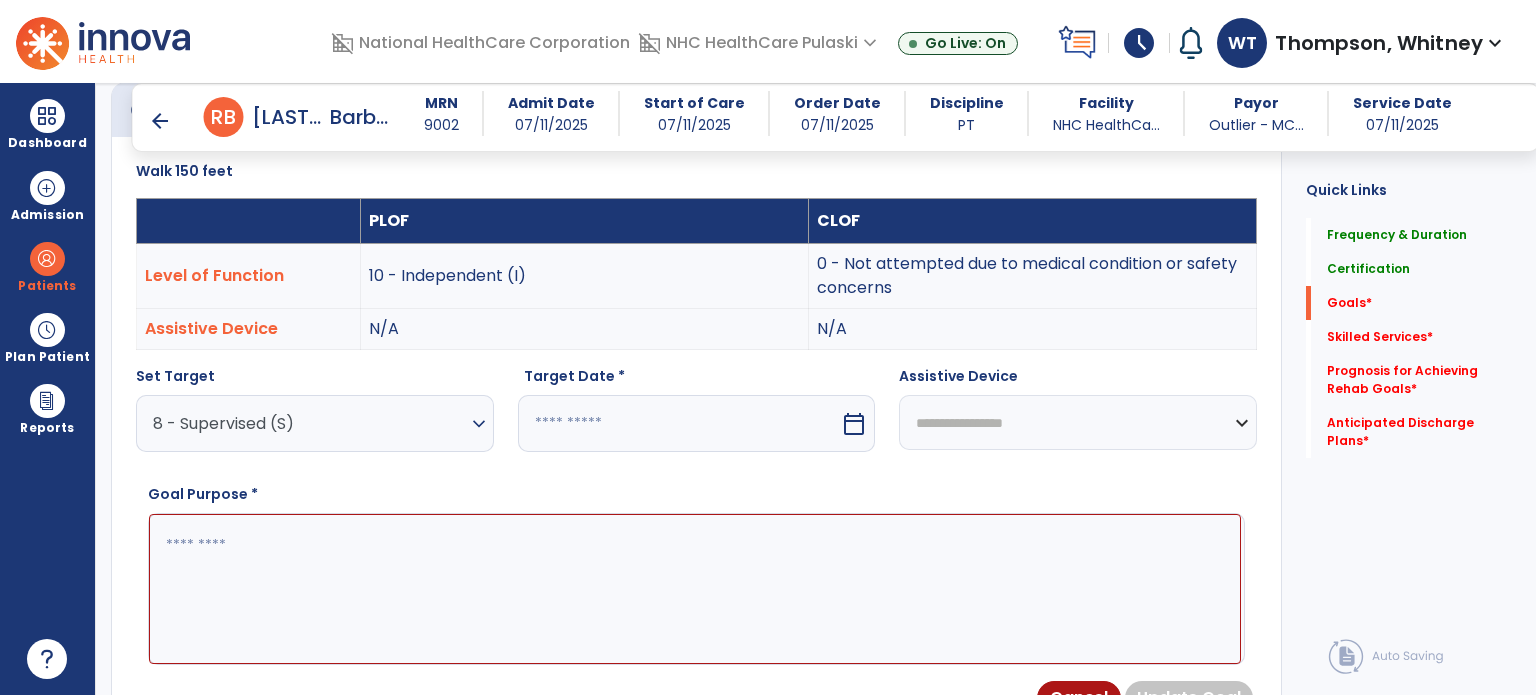 click on "8 - Supervised (S)" at bounding box center [310, 423] 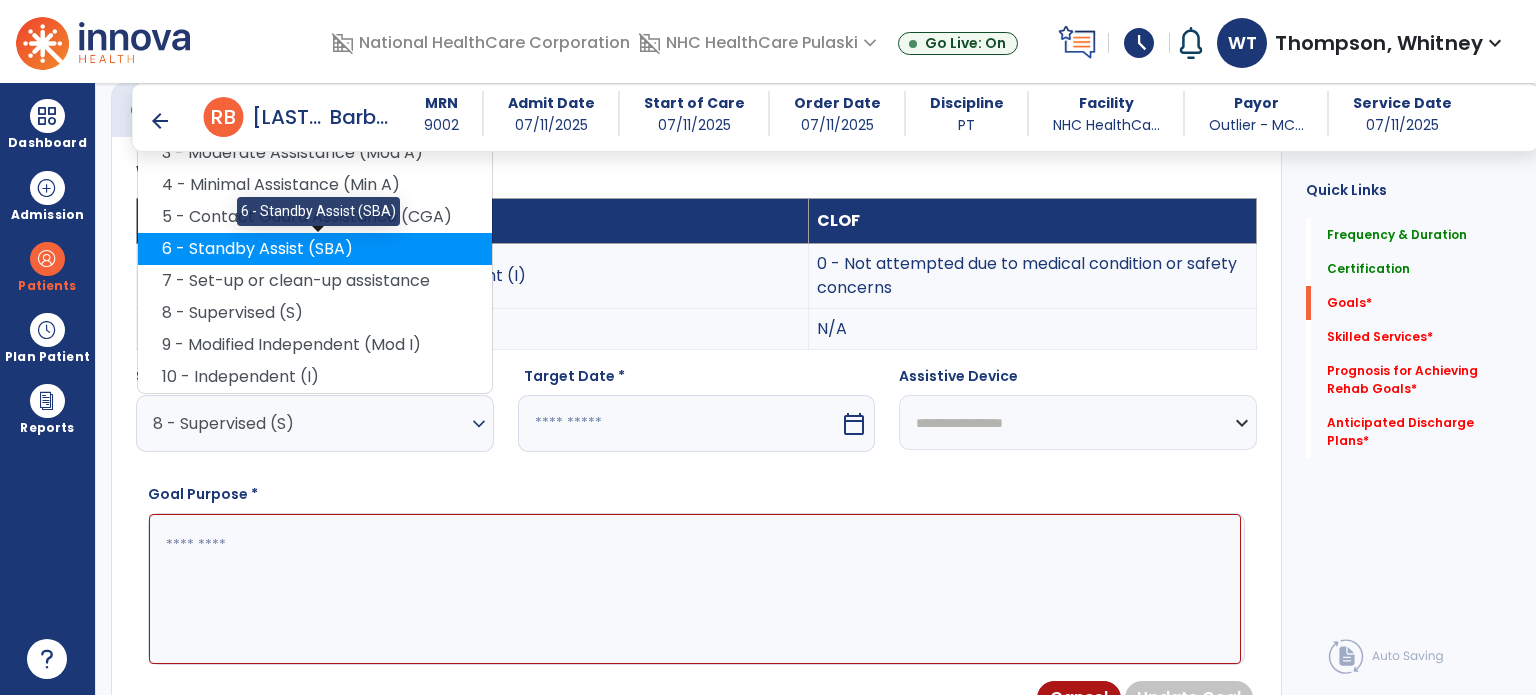 click on "6 - Standby Assist (SBA)" at bounding box center [315, 249] 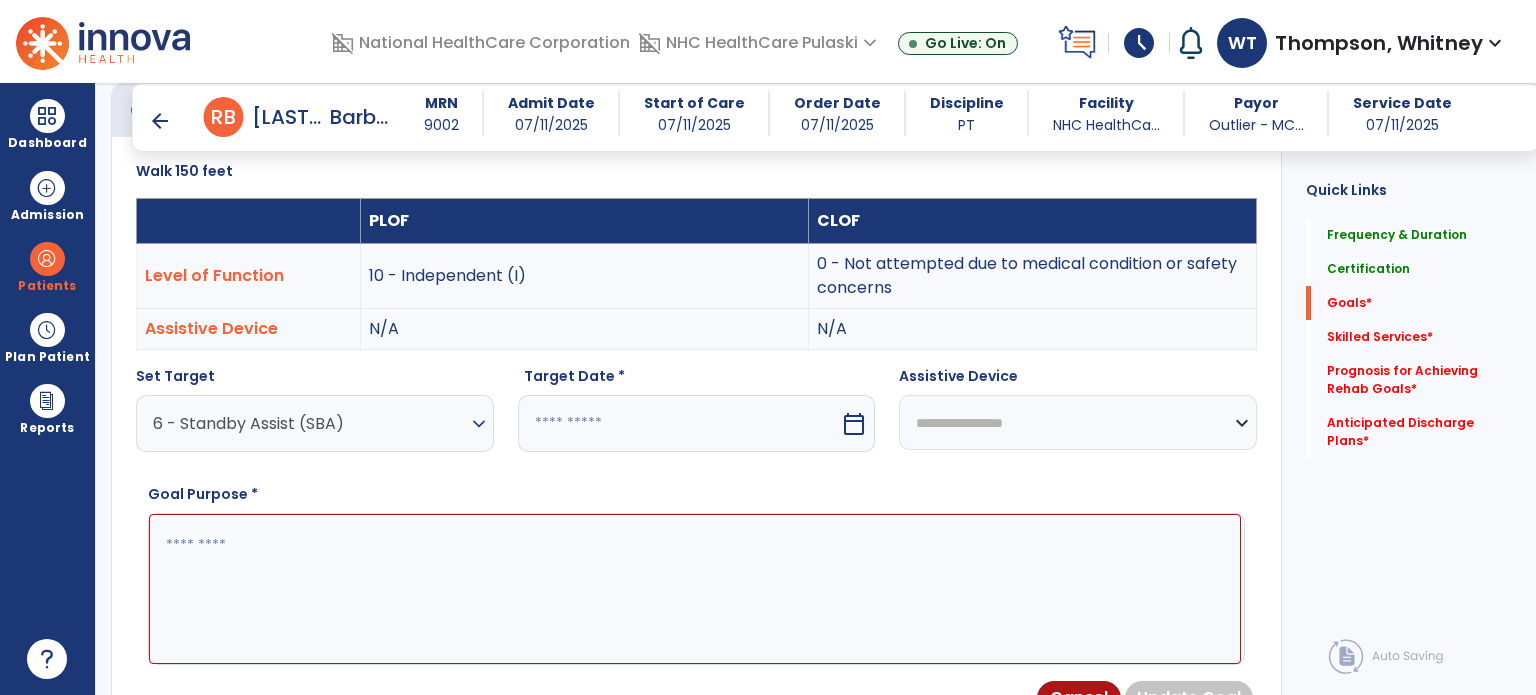 click on "calendar_today" at bounding box center [854, 424] 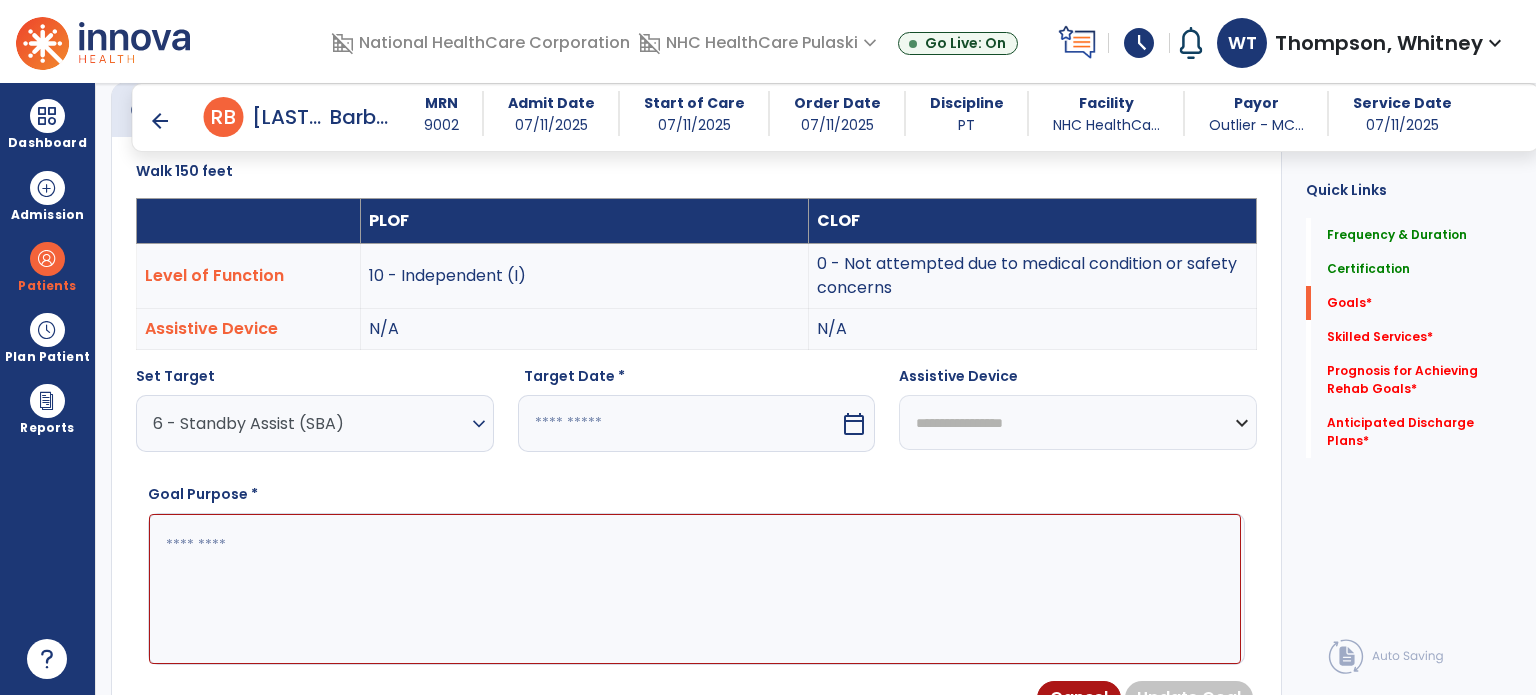select on "*" 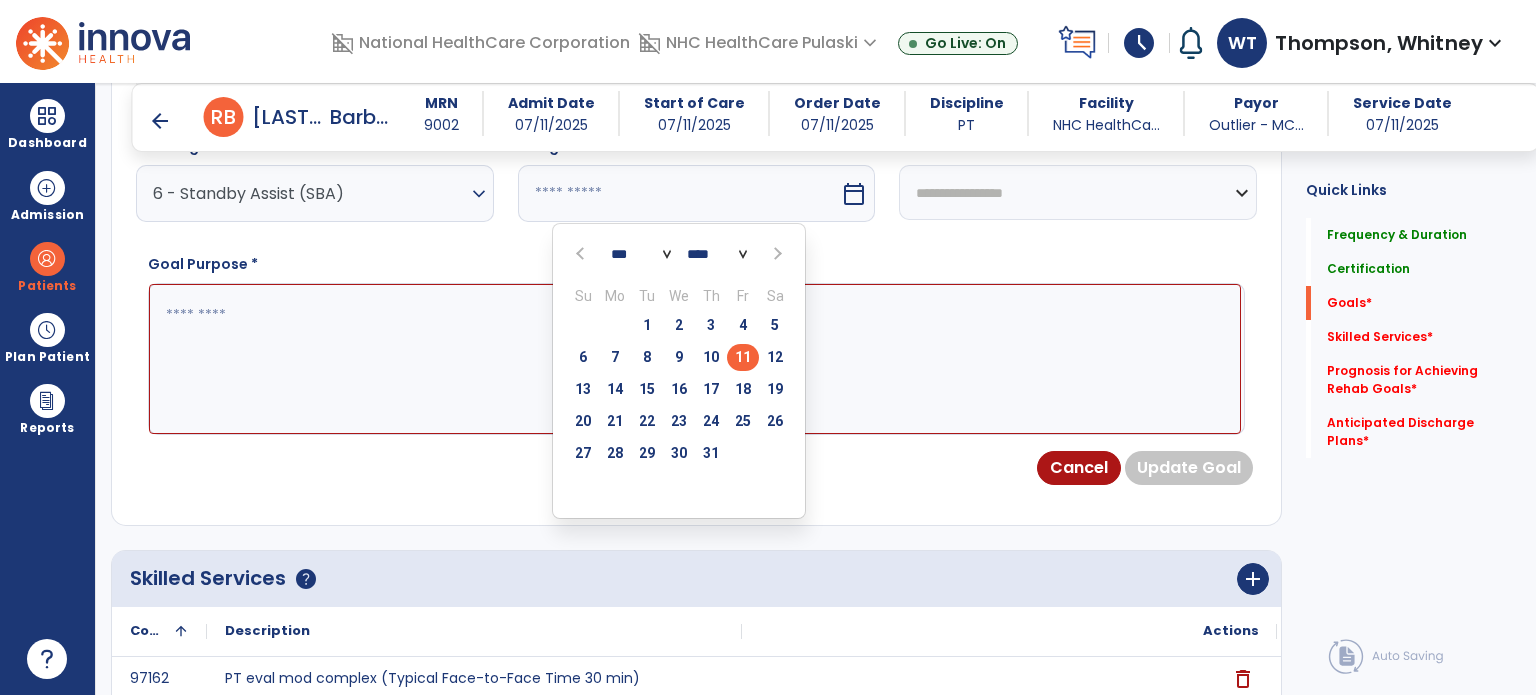 scroll, scrollTop: 734, scrollLeft: 0, axis: vertical 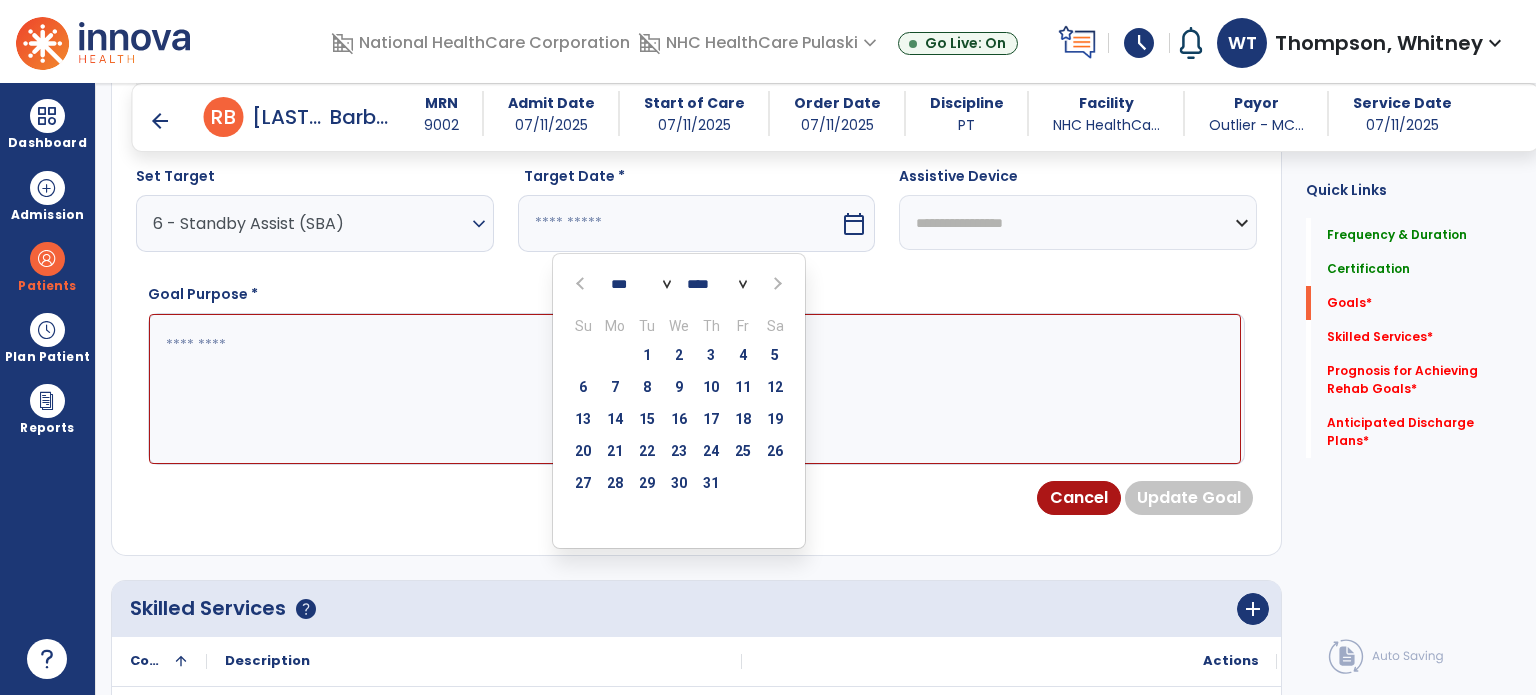 click at bounding box center [775, 284] 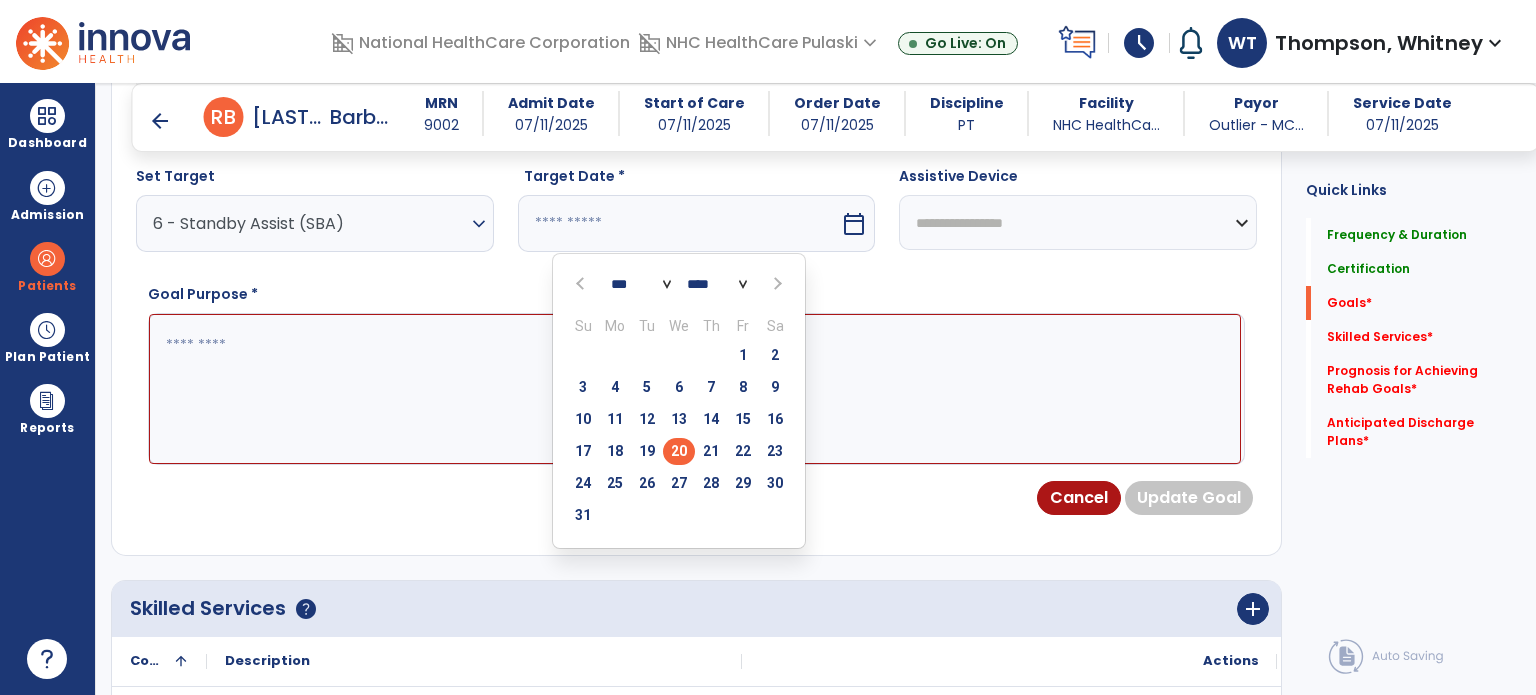 click on "20" at bounding box center [679, 451] 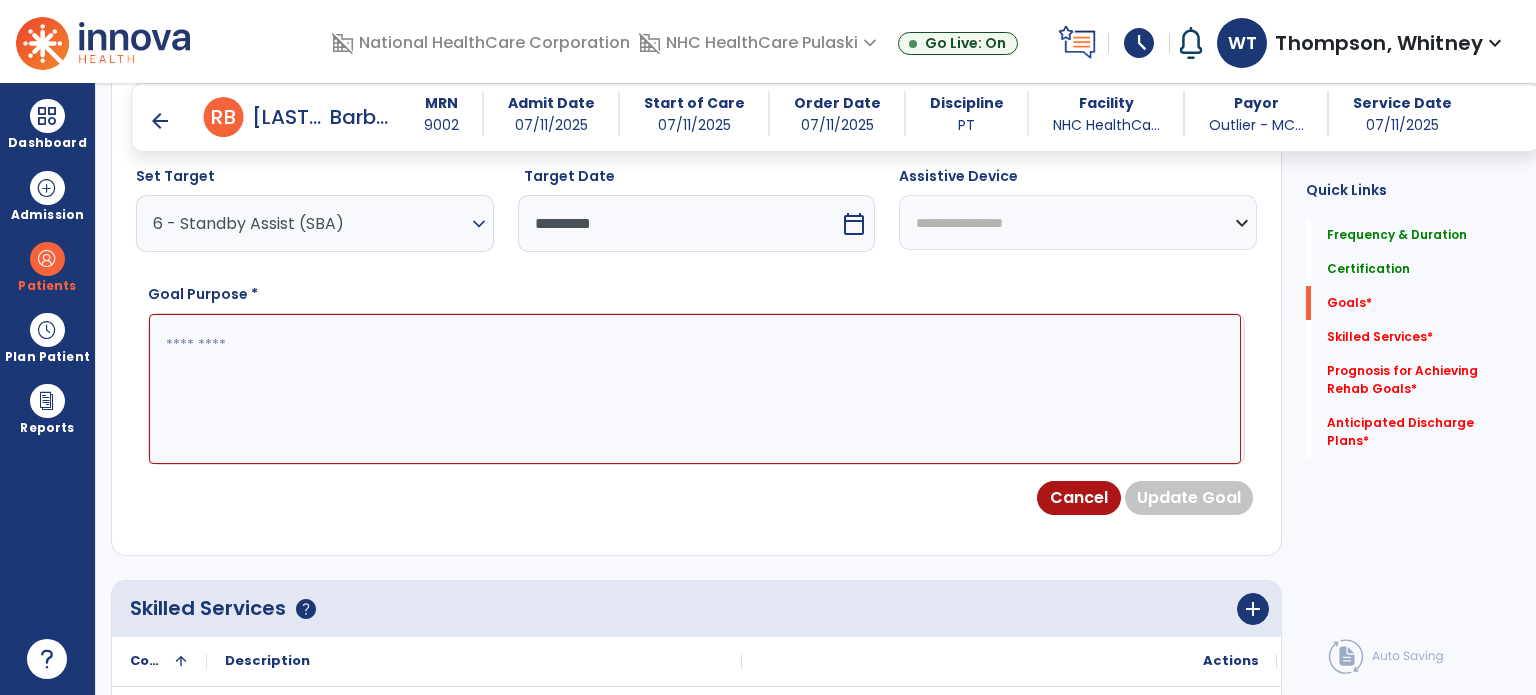 click on "**********" at bounding box center [1078, 222] 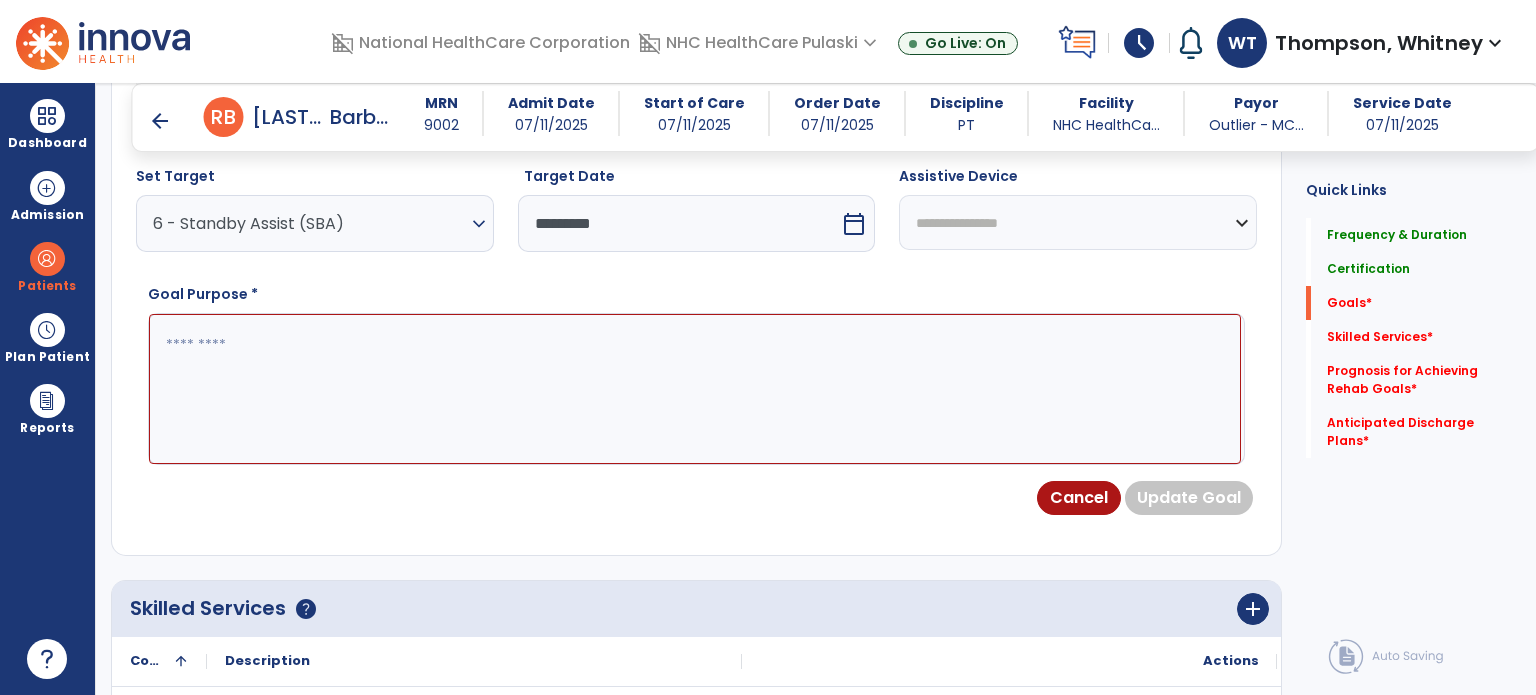 click on "**********" at bounding box center [1078, 222] 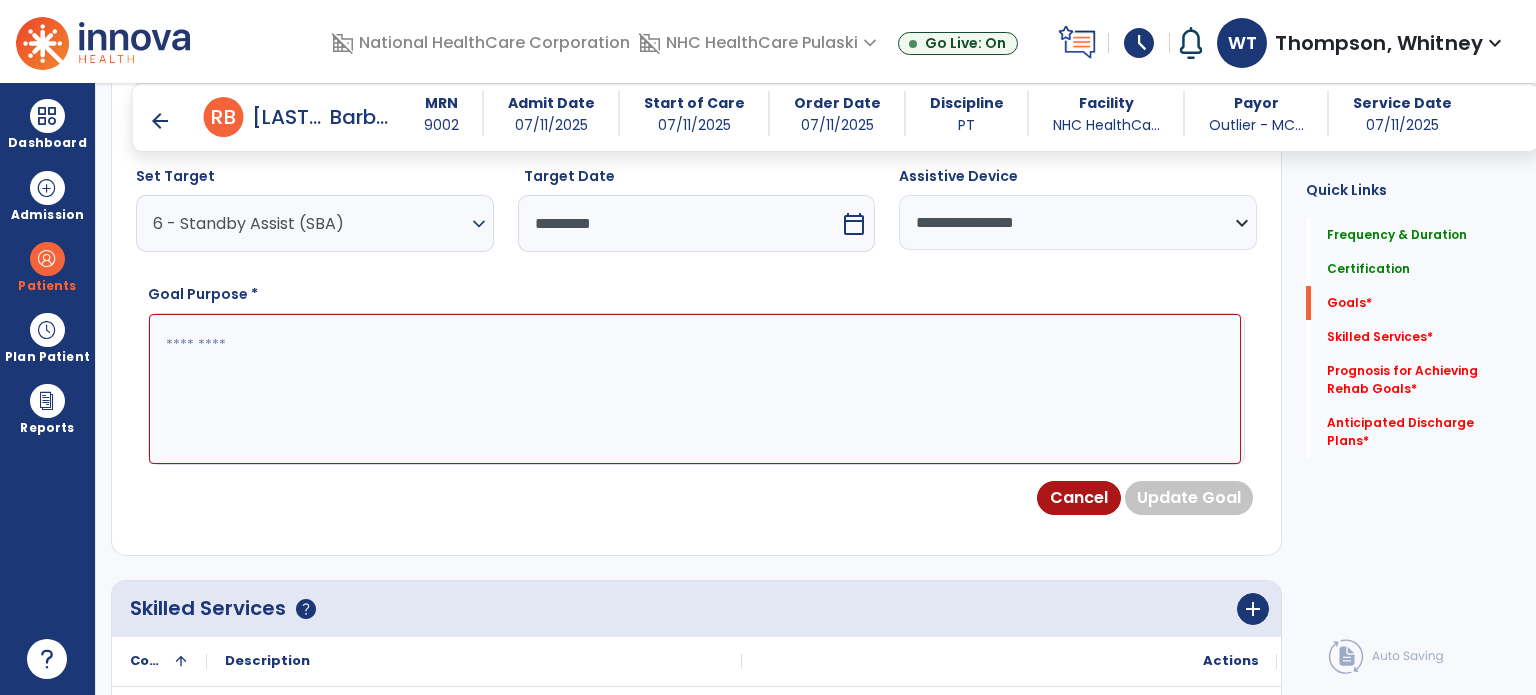 click at bounding box center (695, 389) 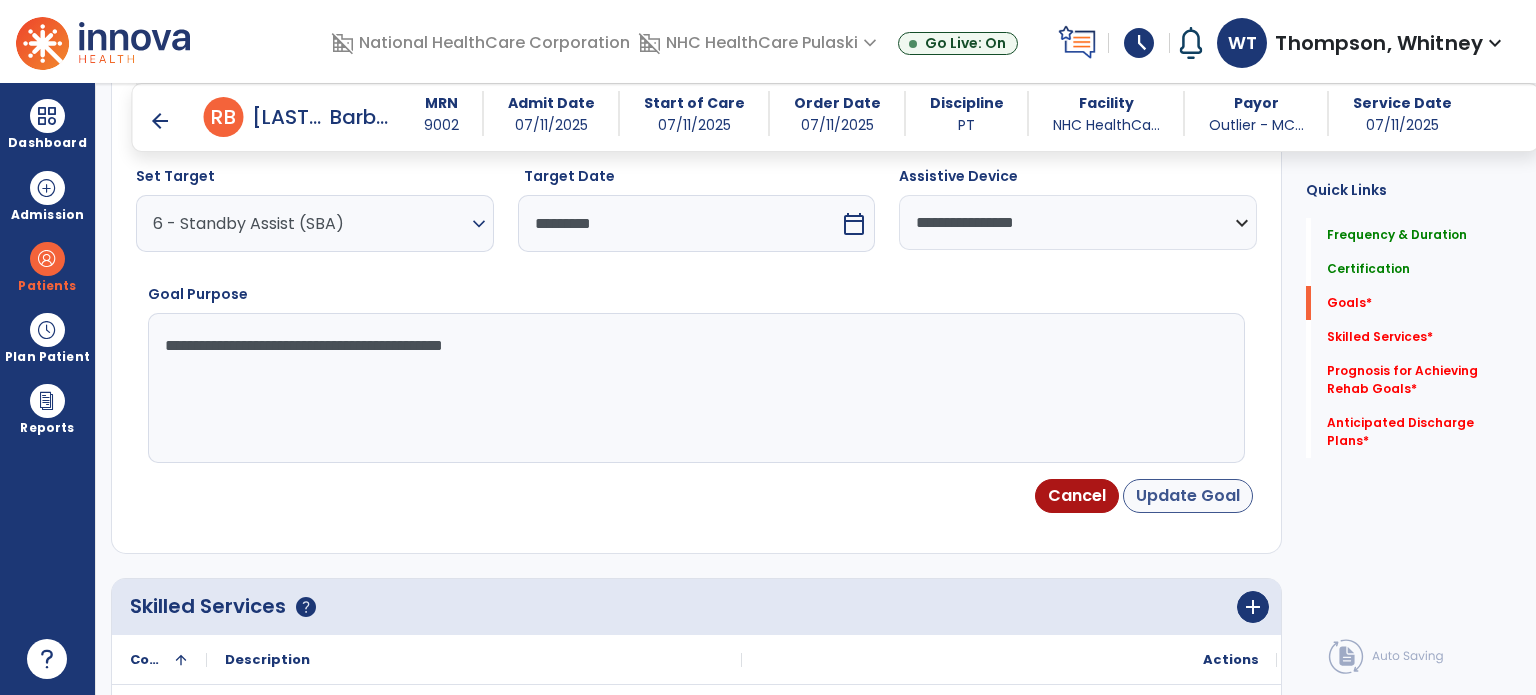 type on "**********" 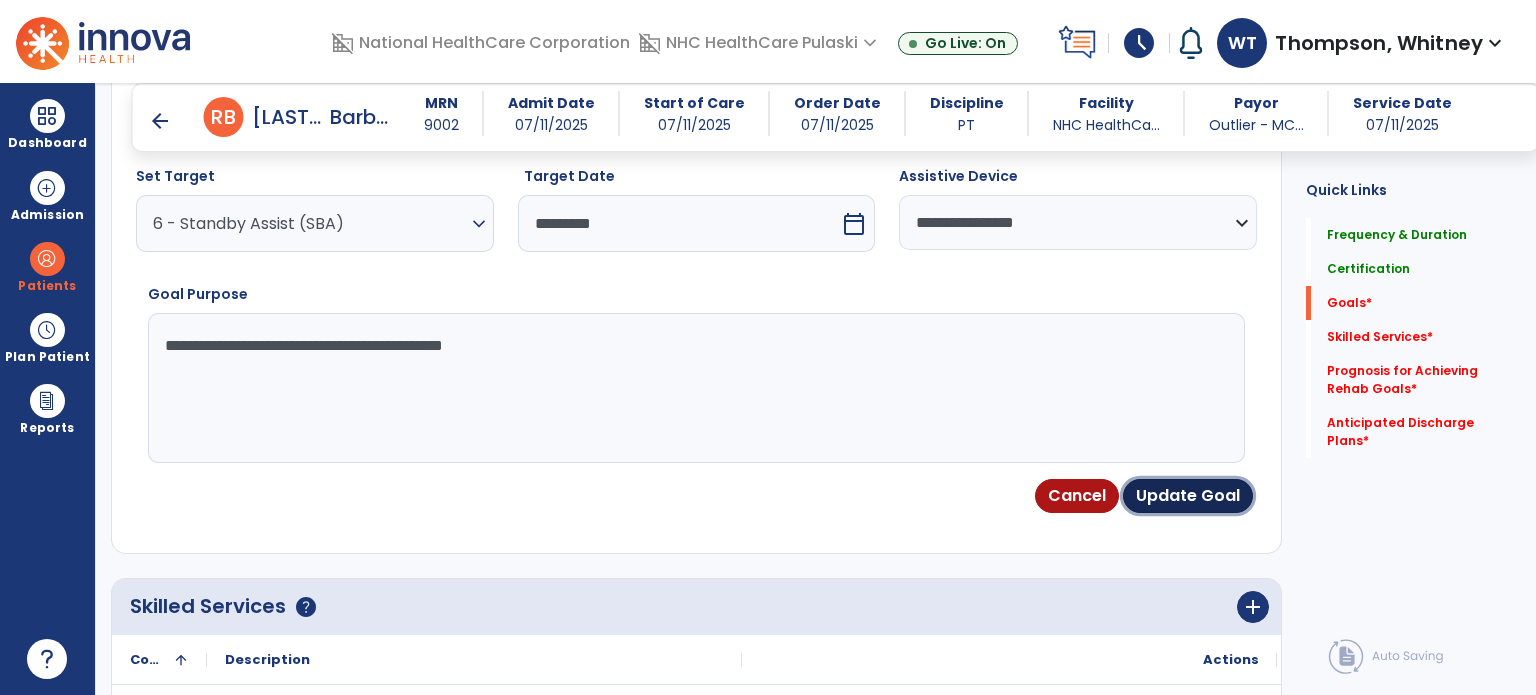 click on "Update Goal" at bounding box center [1188, 496] 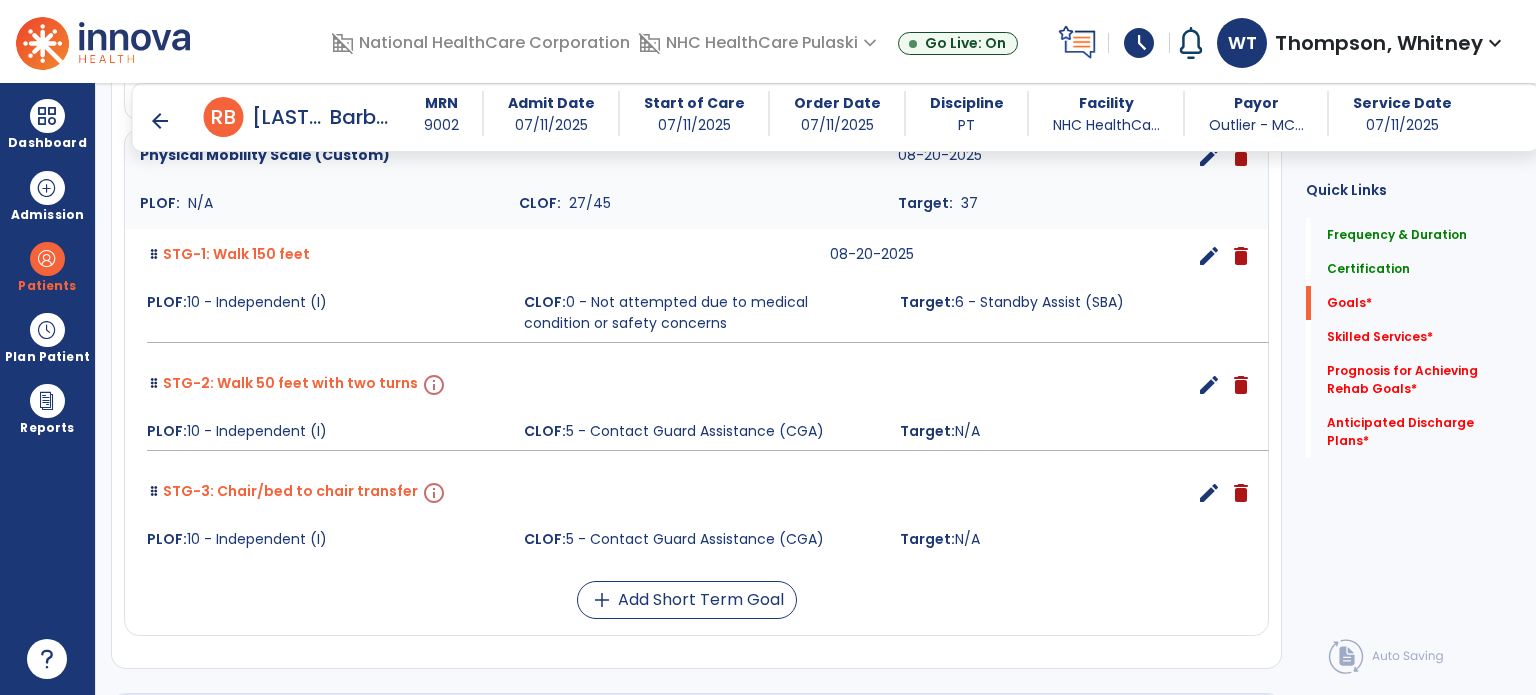 scroll, scrollTop: 1522, scrollLeft: 0, axis: vertical 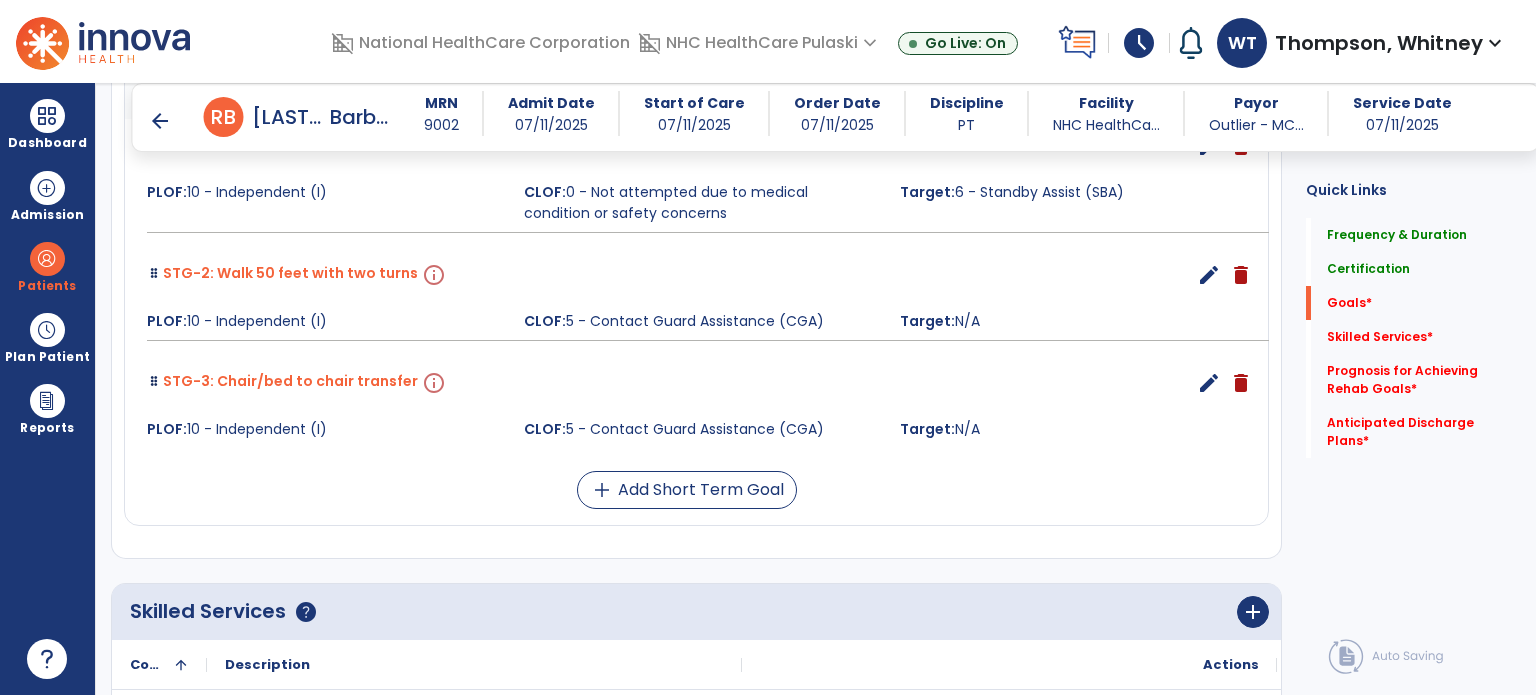 click on "edit" at bounding box center [1209, 275] 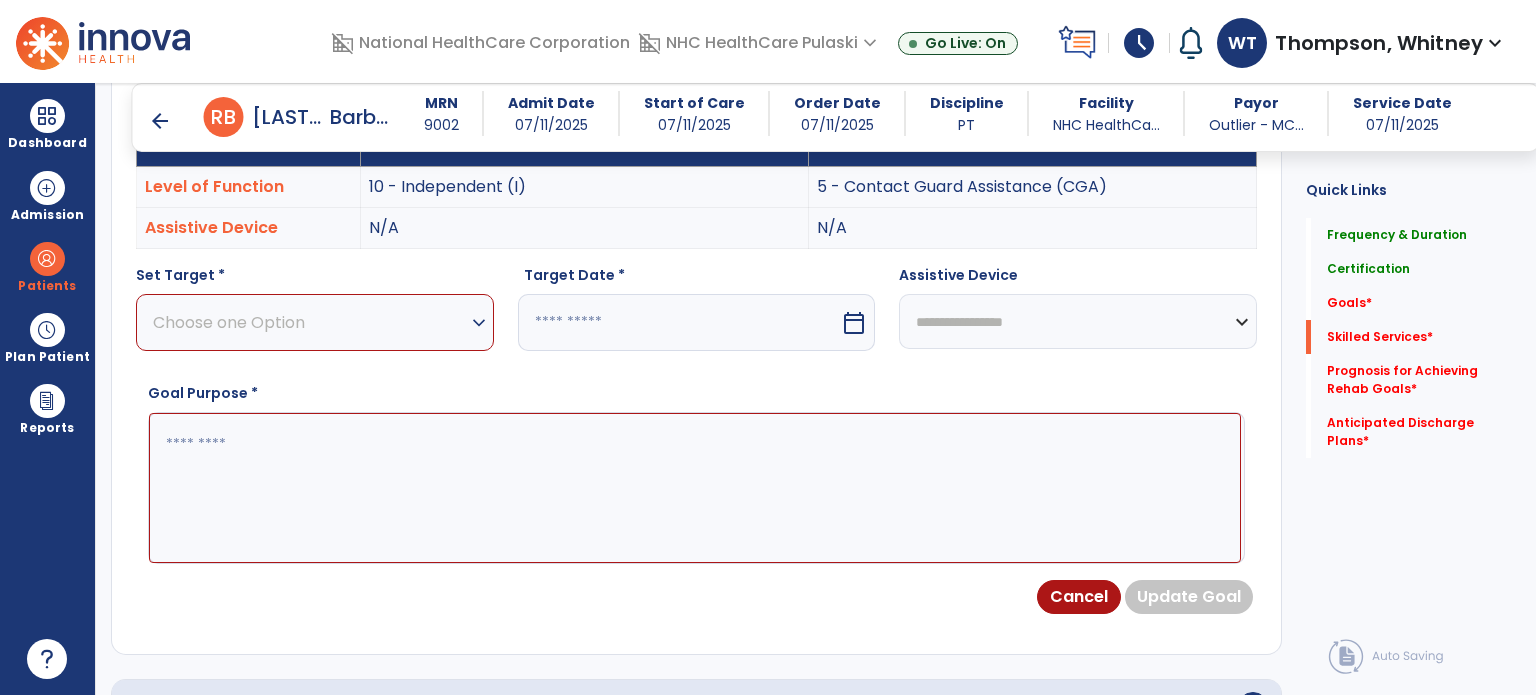 scroll, scrollTop: 534, scrollLeft: 0, axis: vertical 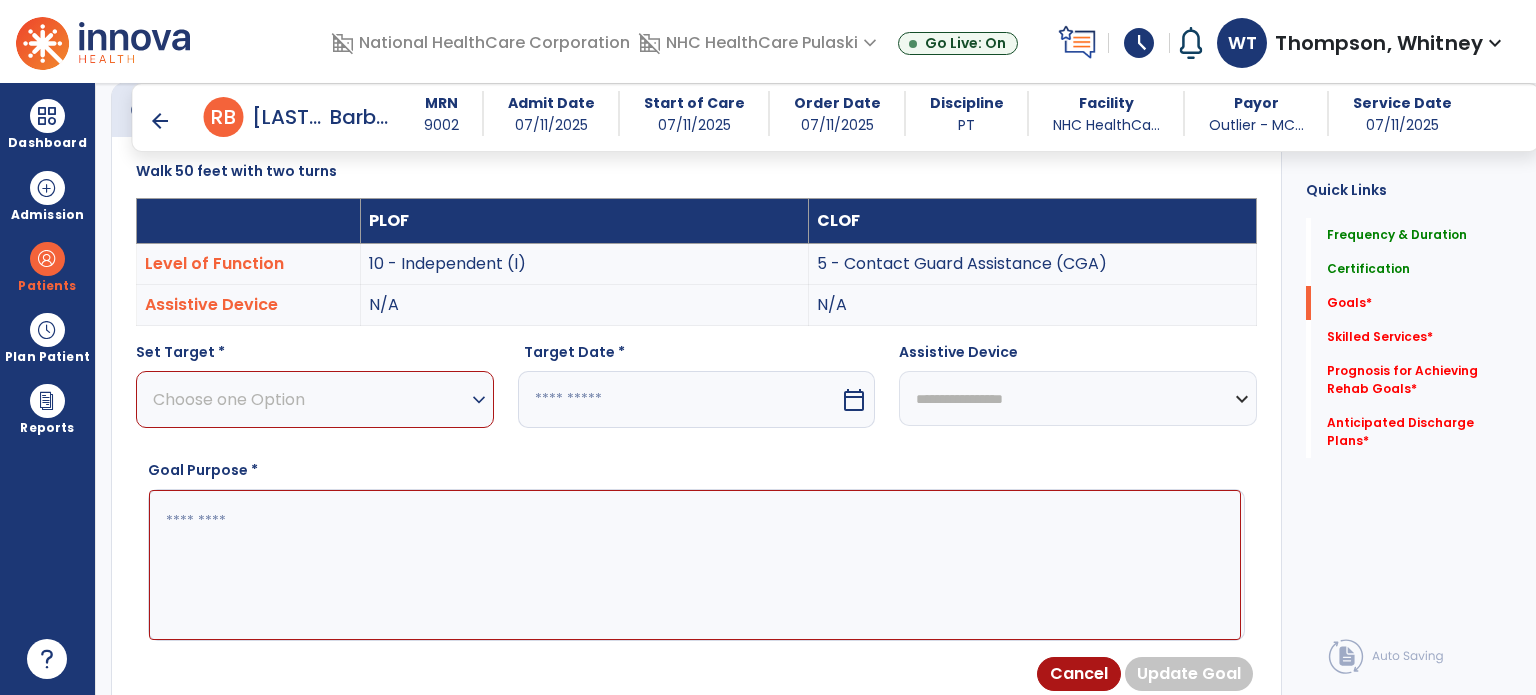 click on "Choose one Option" at bounding box center [310, 399] 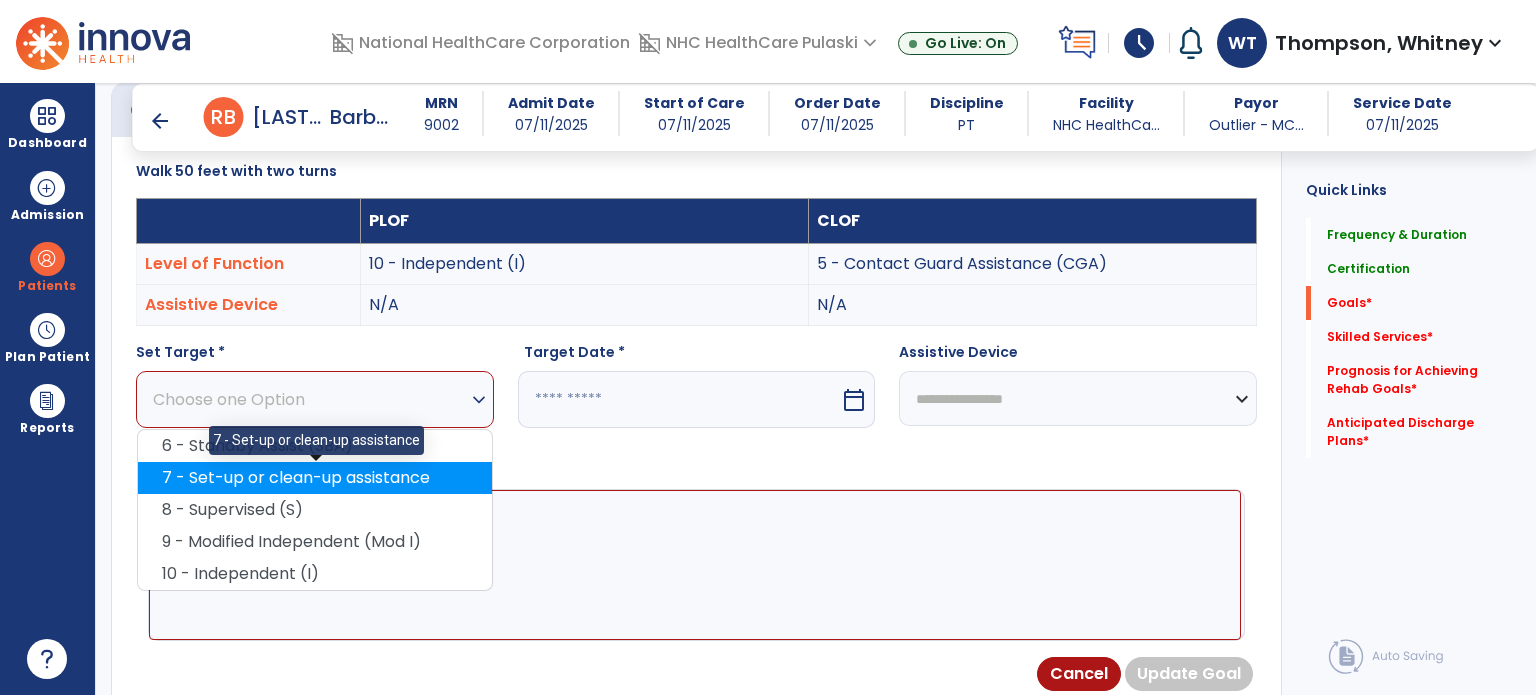 scroll, scrollTop: 634, scrollLeft: 0, axis: vertical 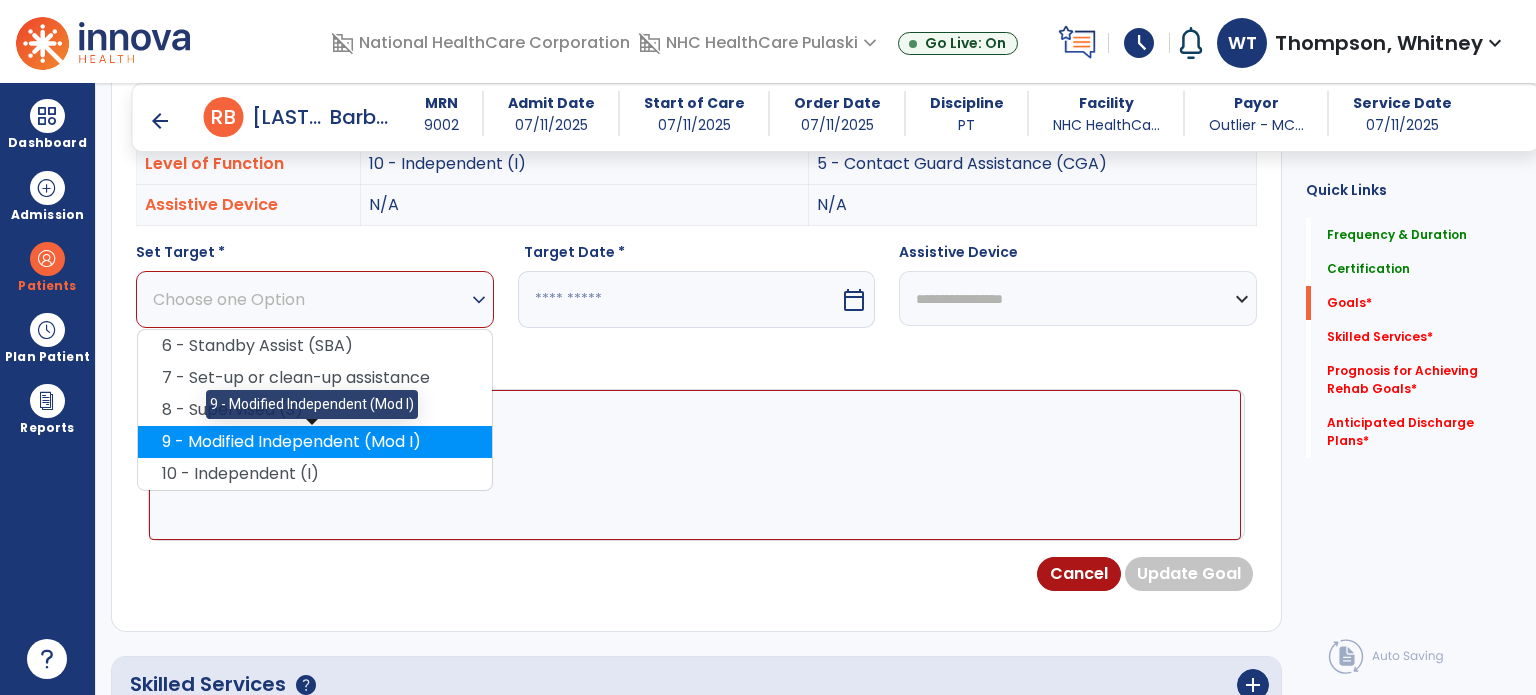 click on "9 - Modified Independent (Mod I)" at bounding box center (315, 442) 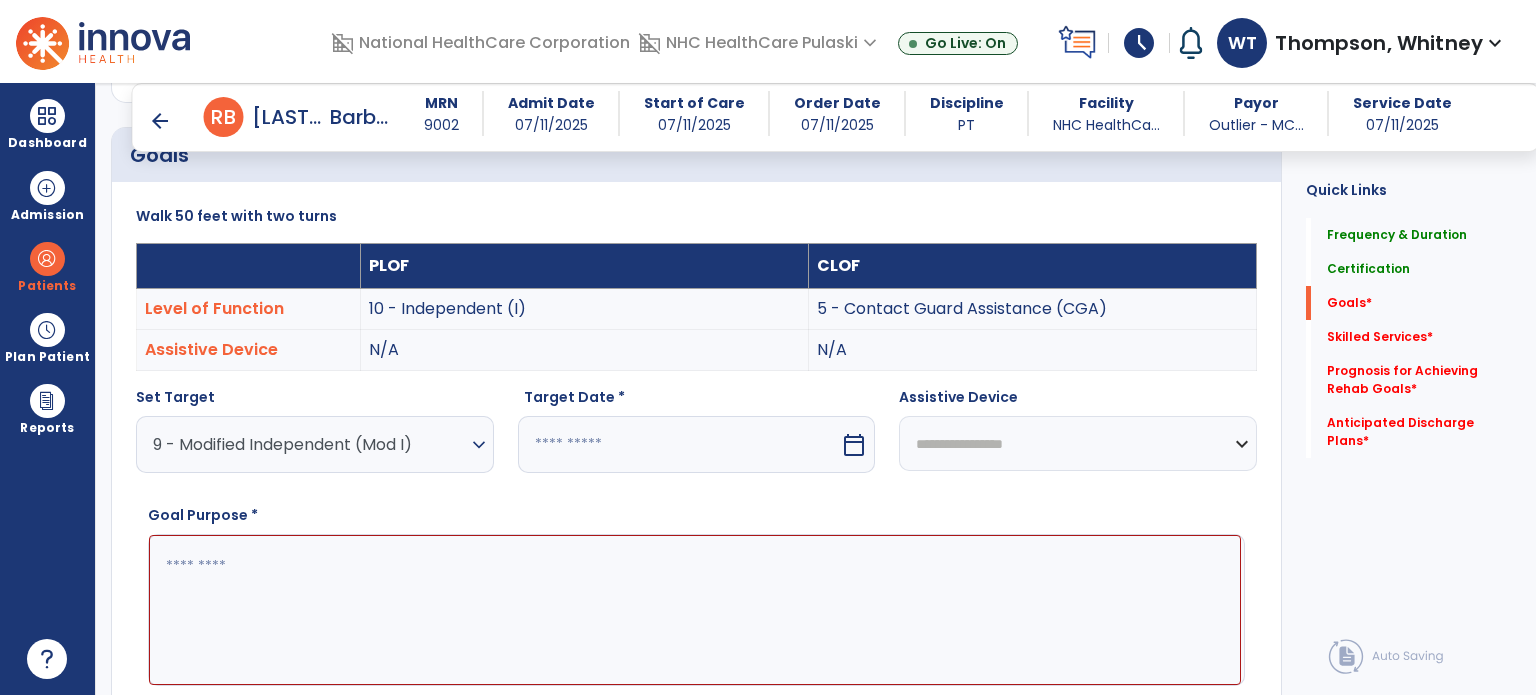 scroll, scrollTop: 534, scrollLeft: 0, axis: vertical 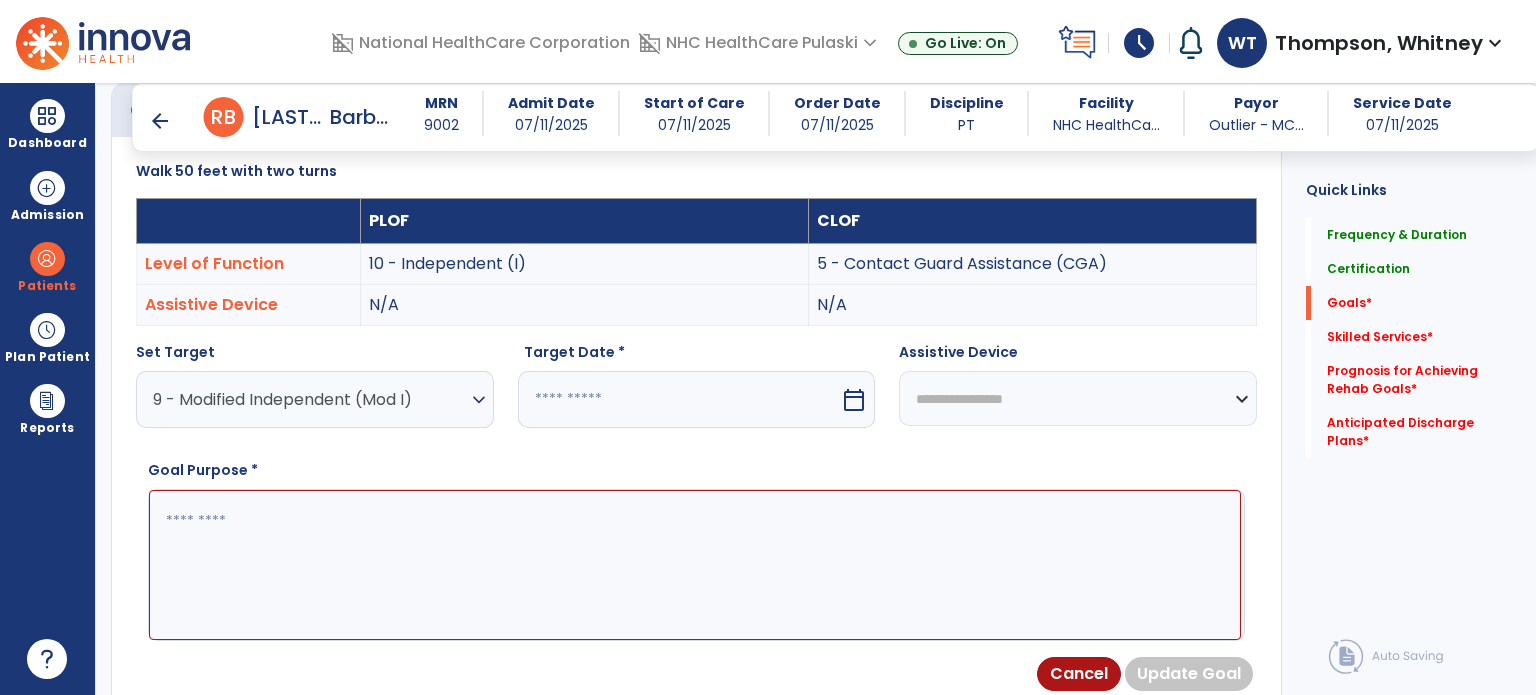 click on "expand_more" at bounding box center (479, 400) 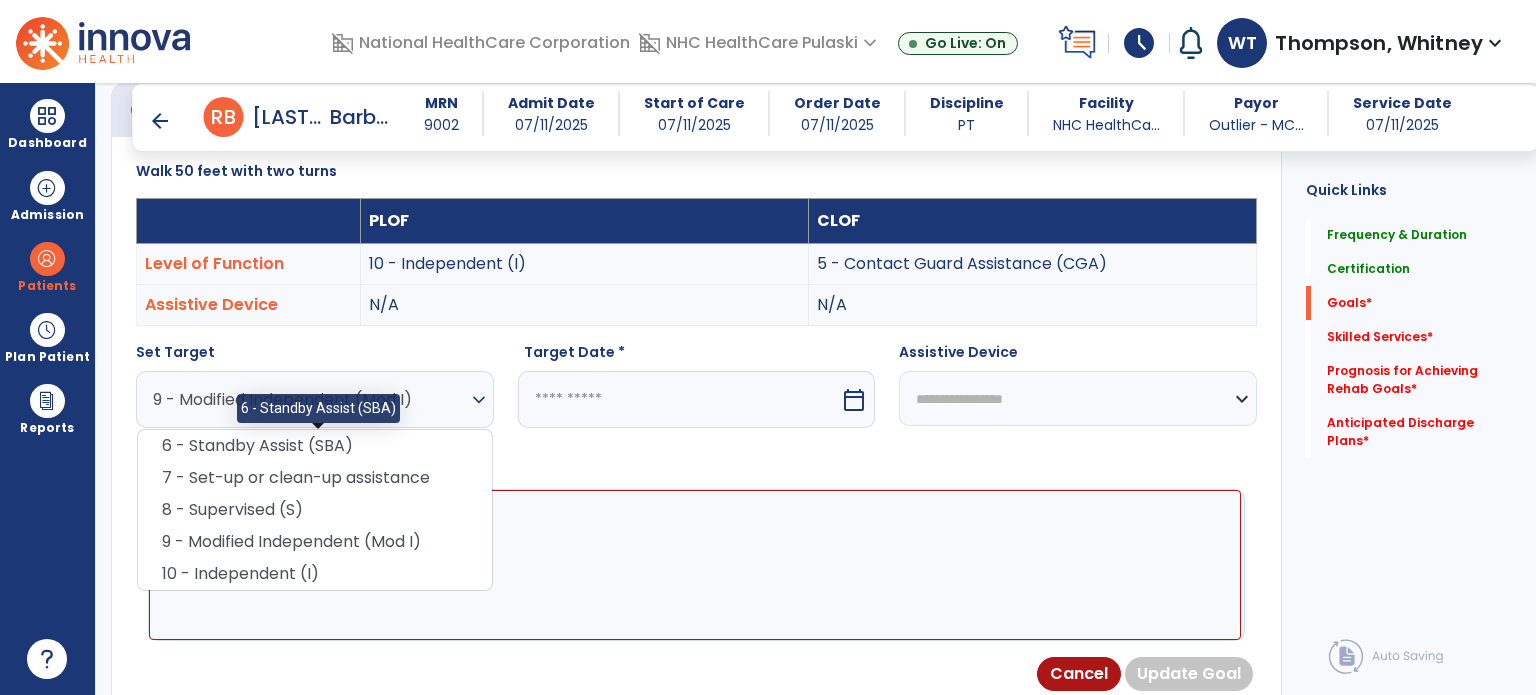 click on "6 - Standby Assist (SBA)" at bounding box center [315, 446] 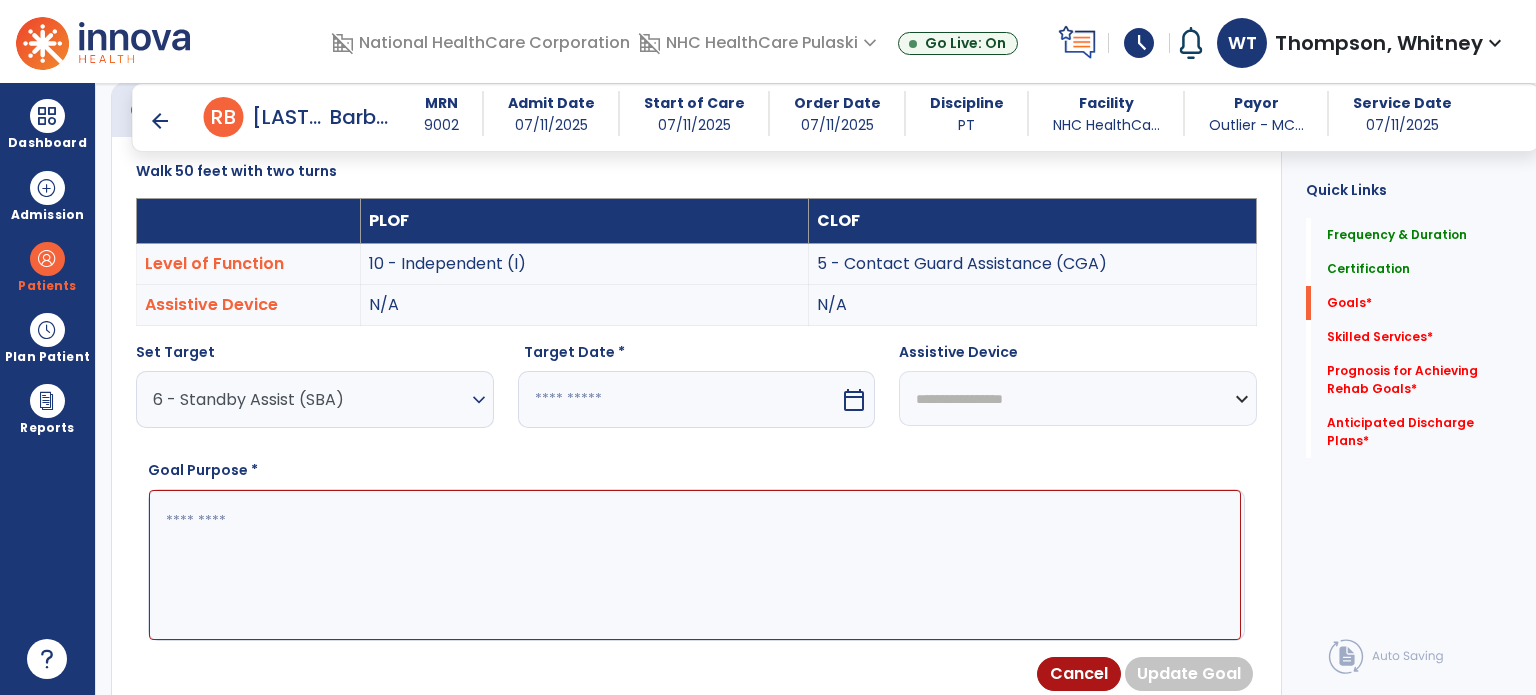 click on "6 - Standby Assist (SBA)" at bounding box center [310, 399] 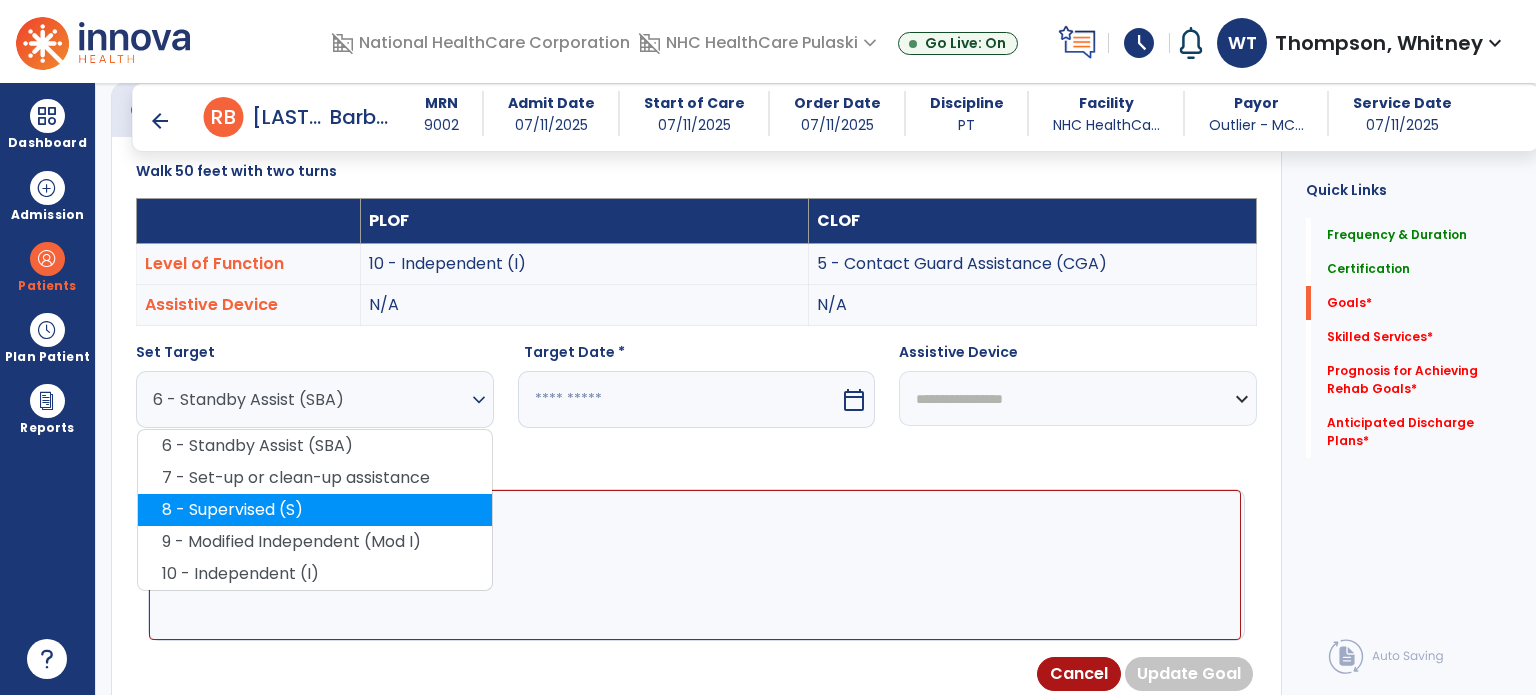 click on "8 - Supervised (S)" at bounding box center (315, 510) 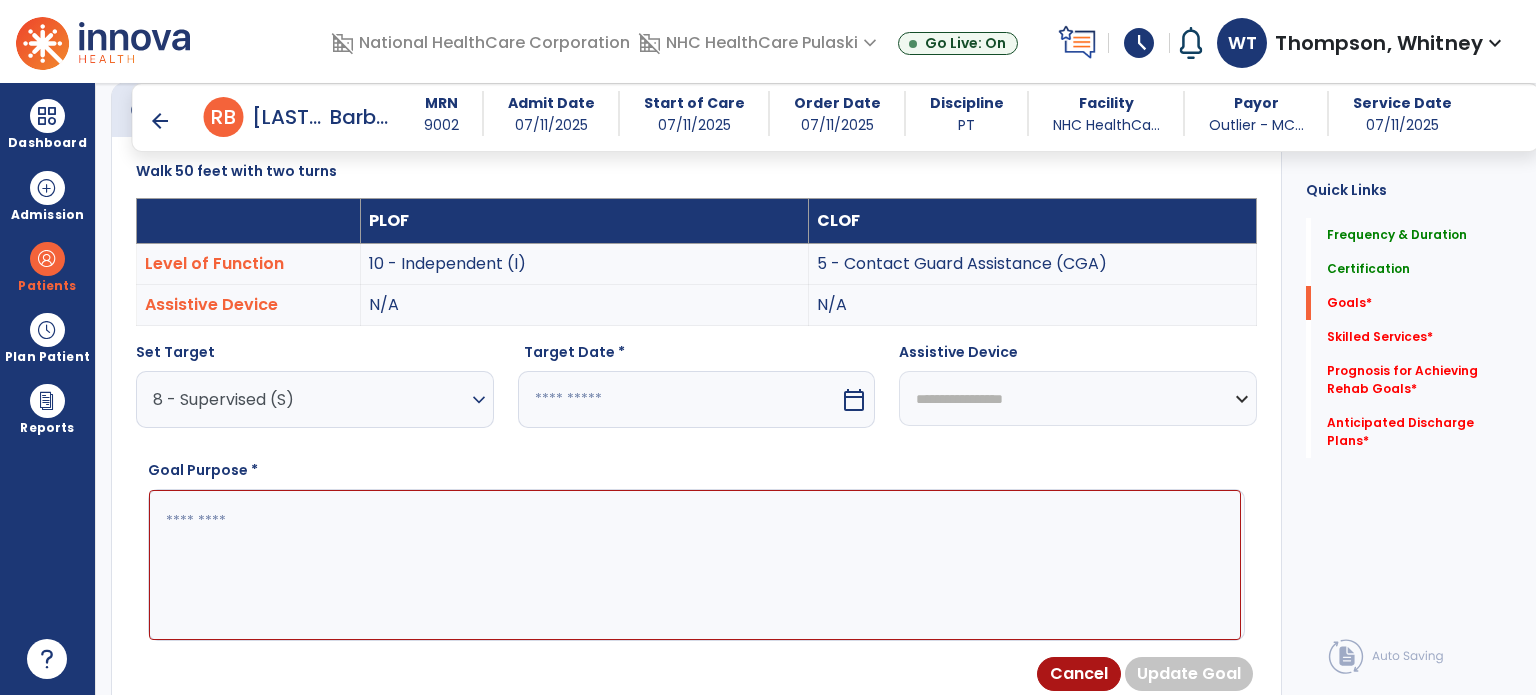 click on "calendar_today" at bounding box center (854, 400) 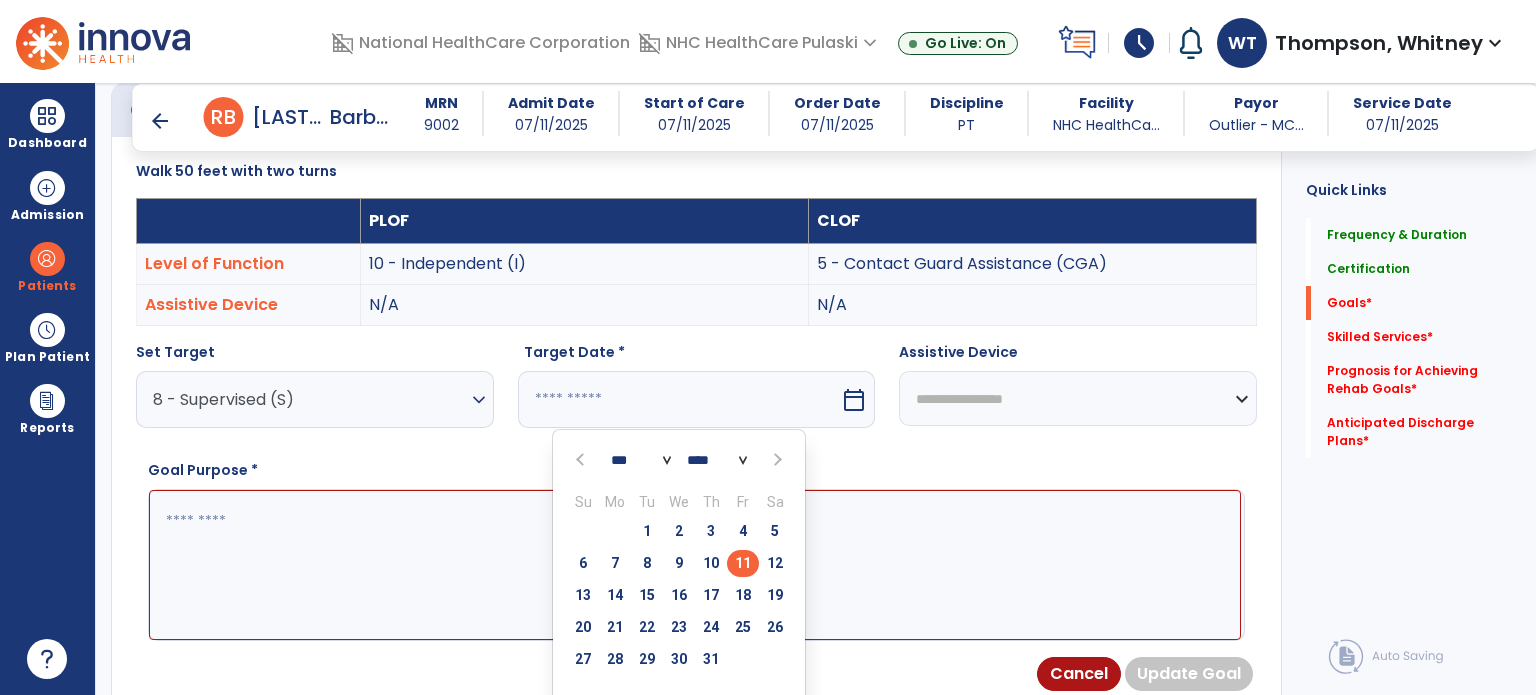 click at bounding box center [775, 460] 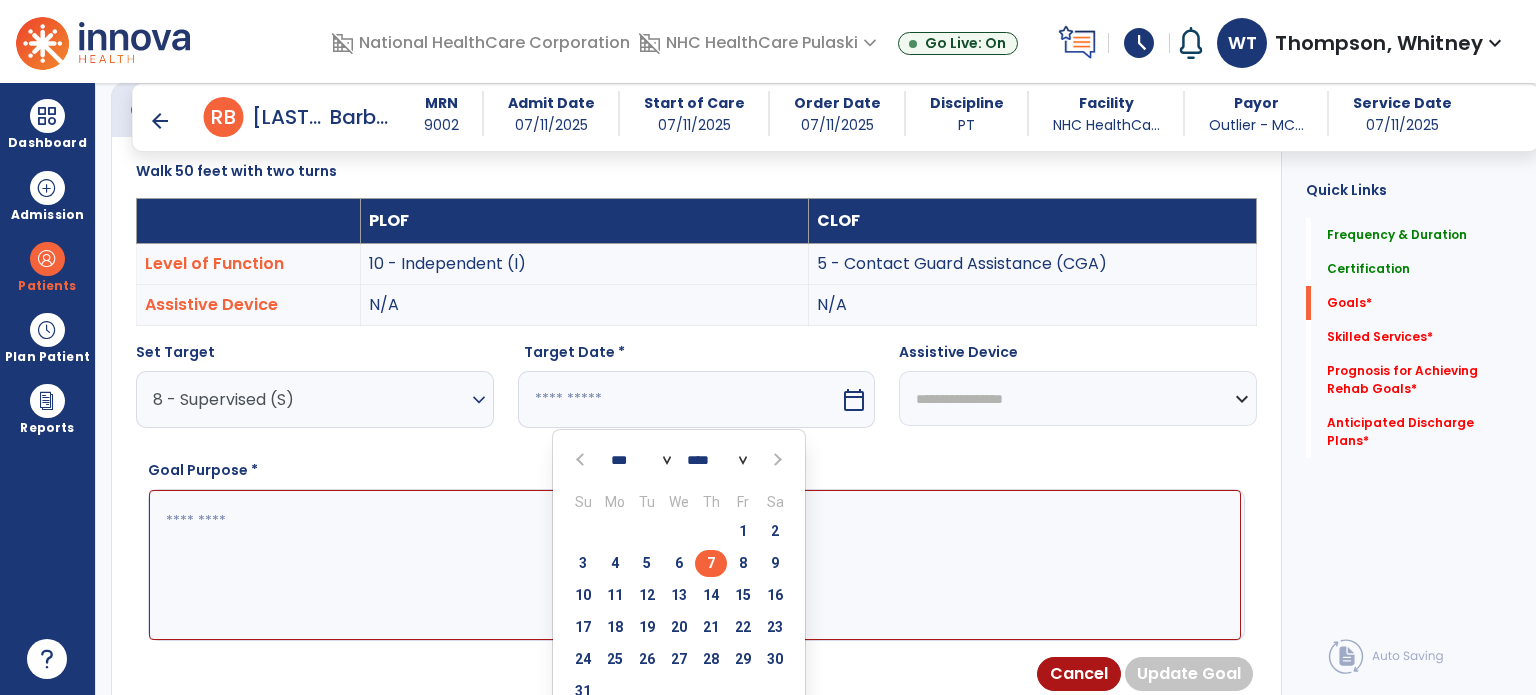 click on "7" at bounding box center [711, 563] 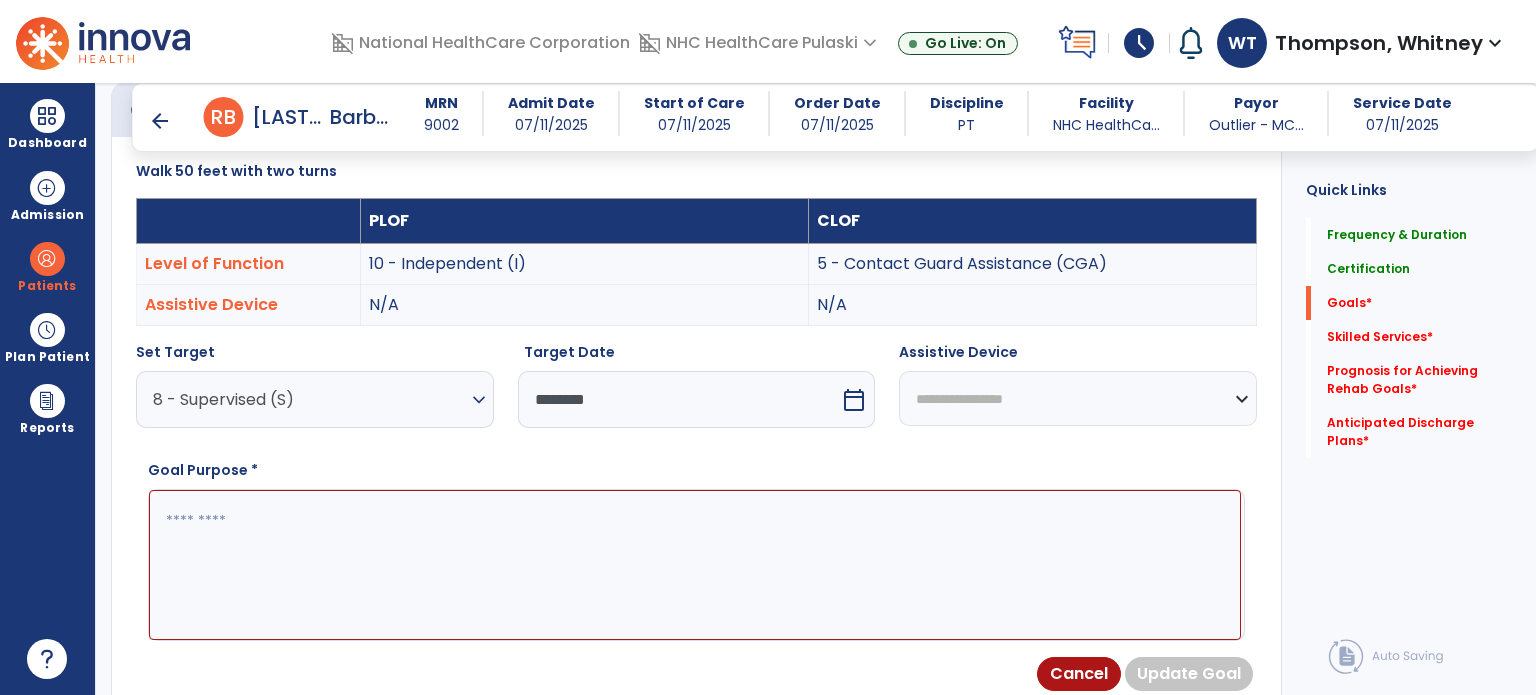 click on "**********" at bounding box center (1078, 398) 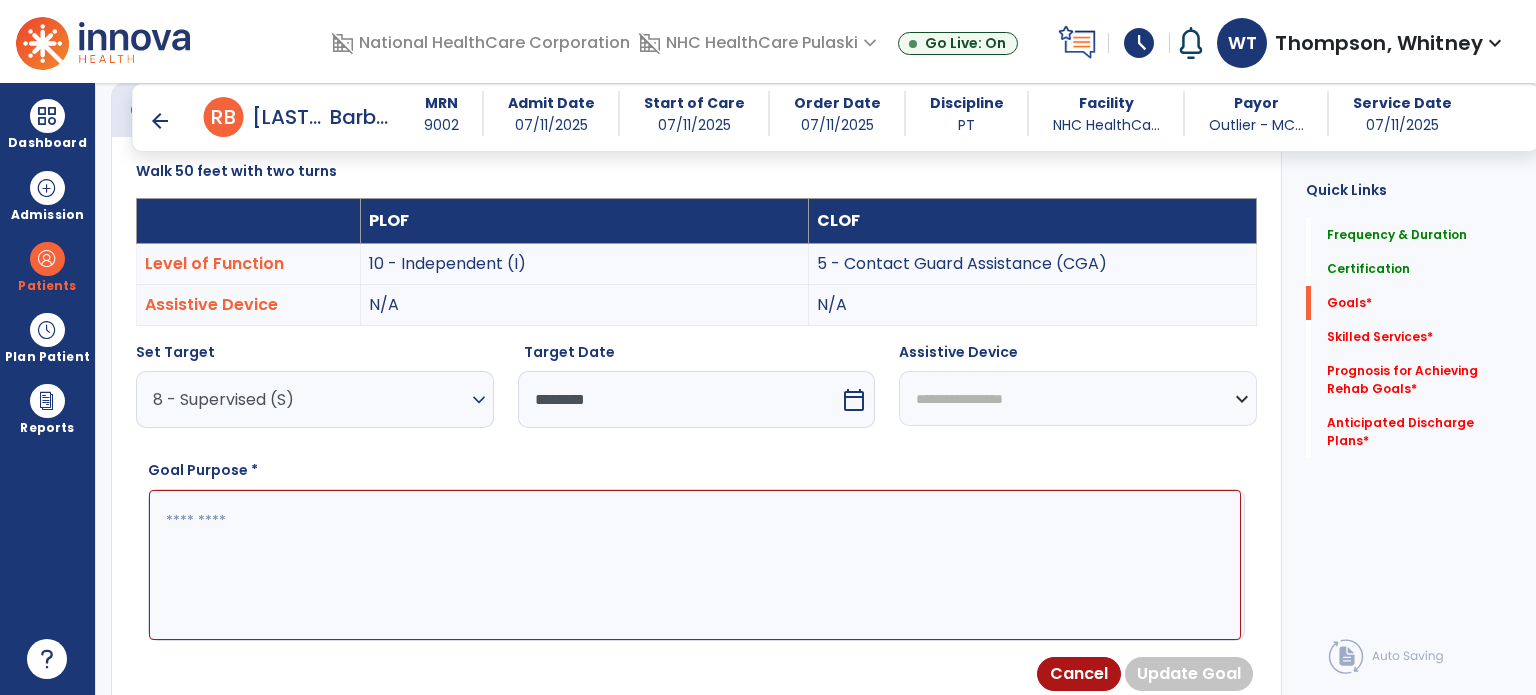 select on "**********" 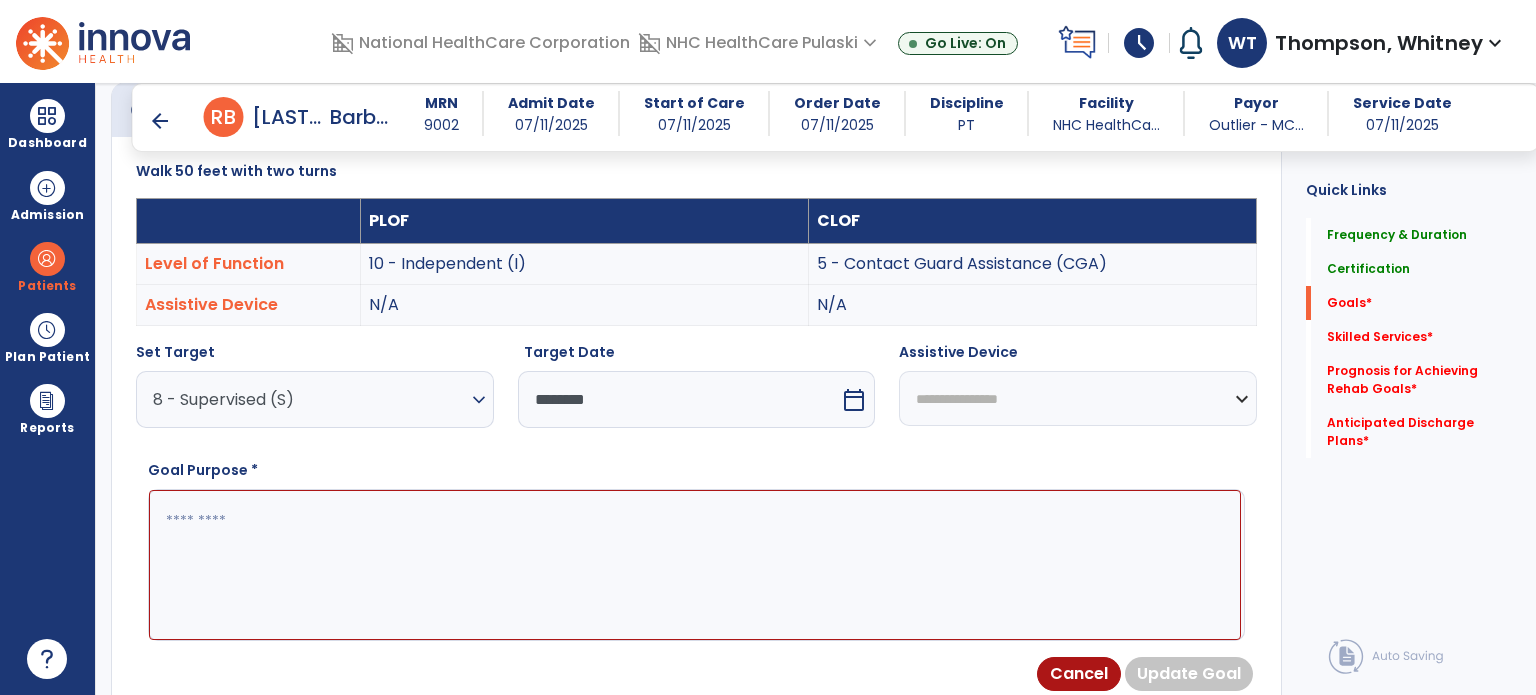 click on "**********" at bounding box center (1078, 398) 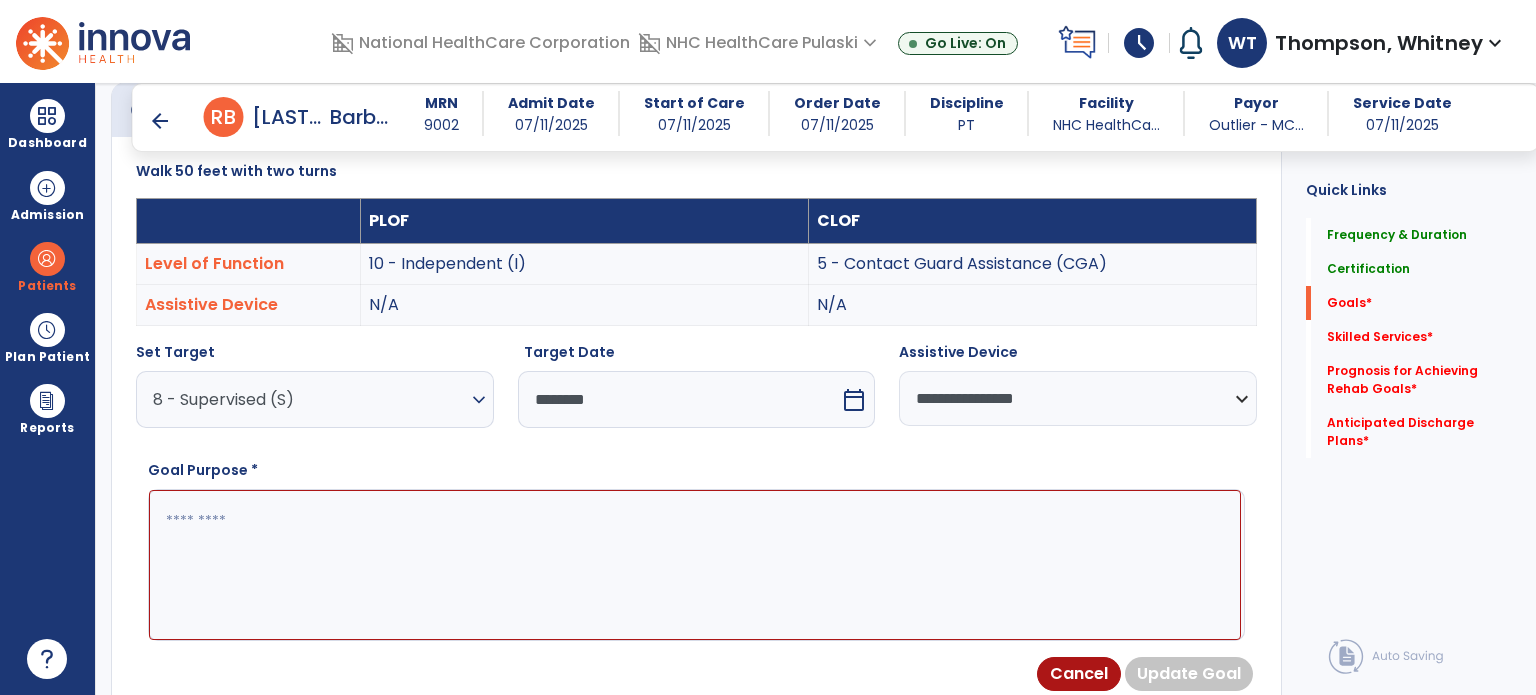click at bounding box center (695, 565) 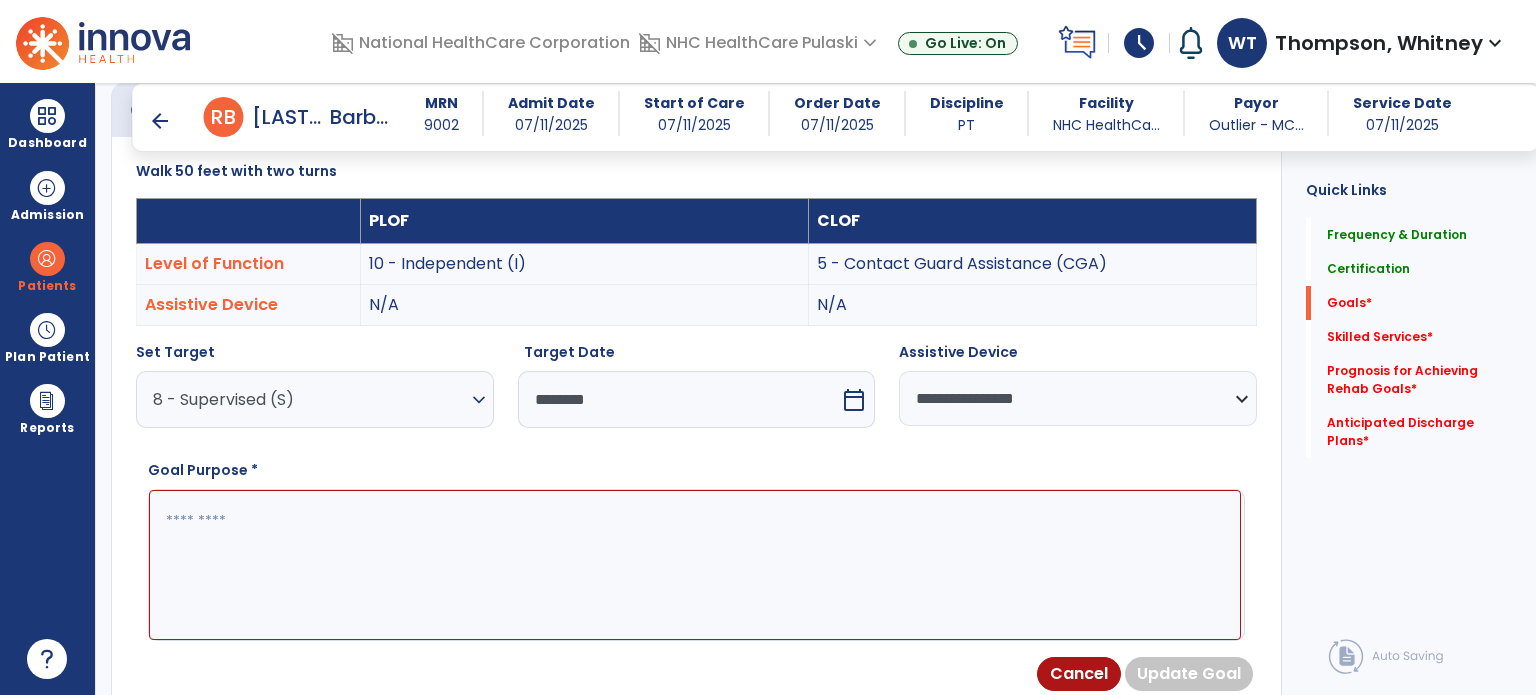 paste on "**********" 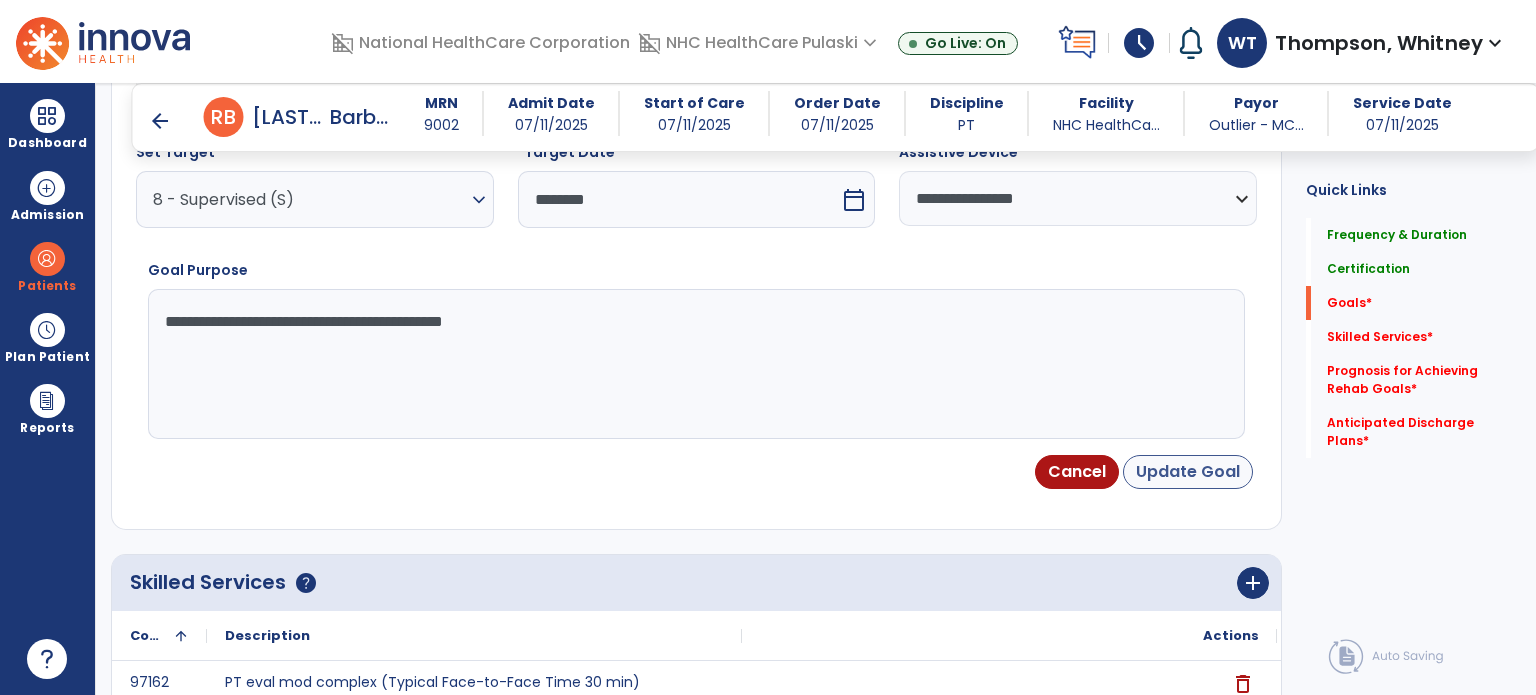 type on "**********" 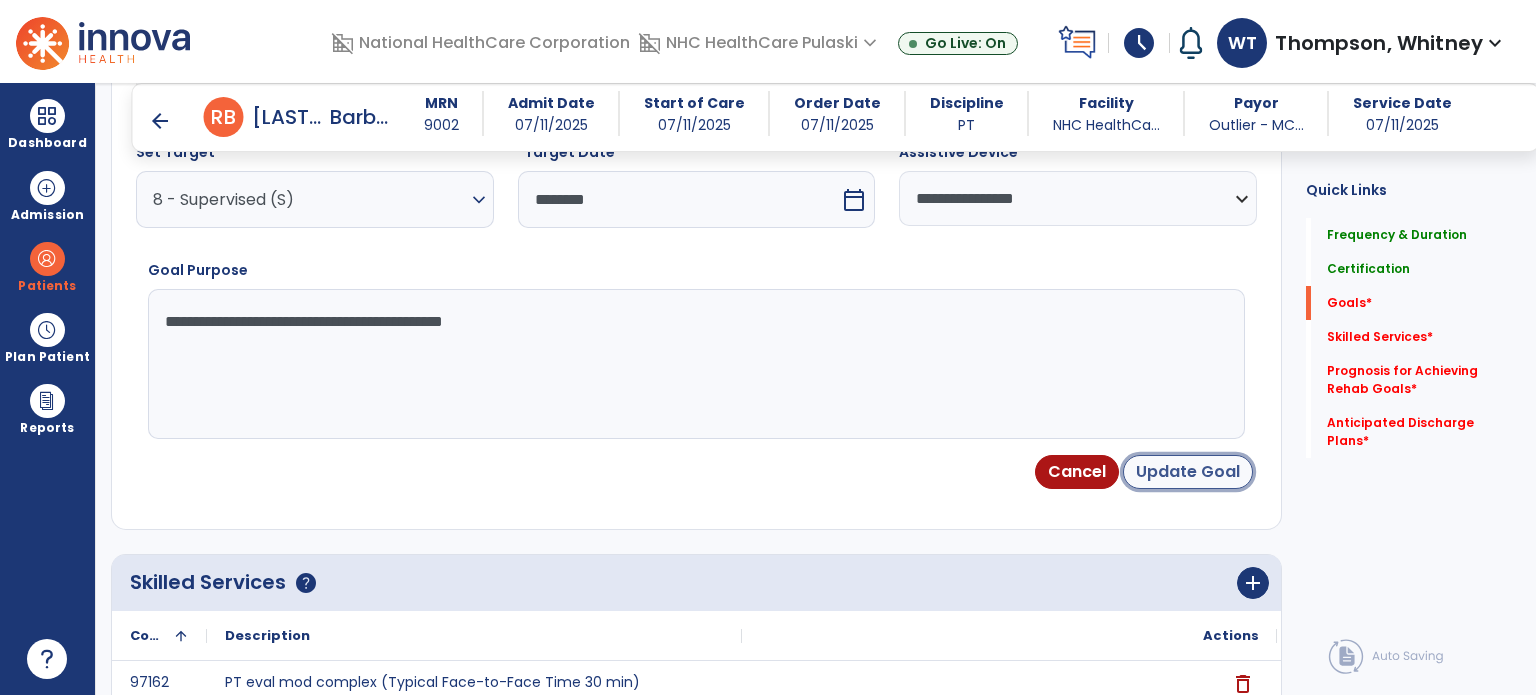 click on "Update Goal" at bounding box center (1188, 472) 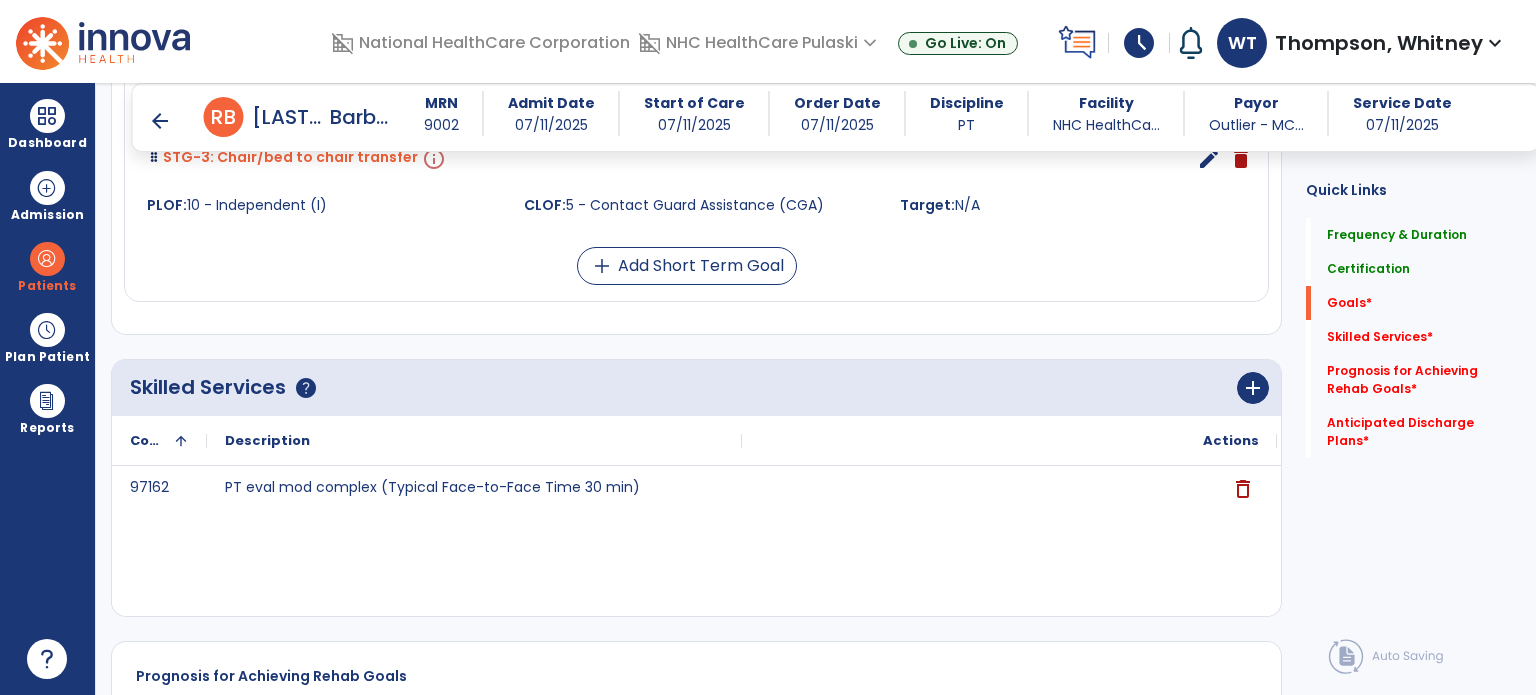 scroll, scrollTop: 1546, scrollLeft: 0, axis: vertical 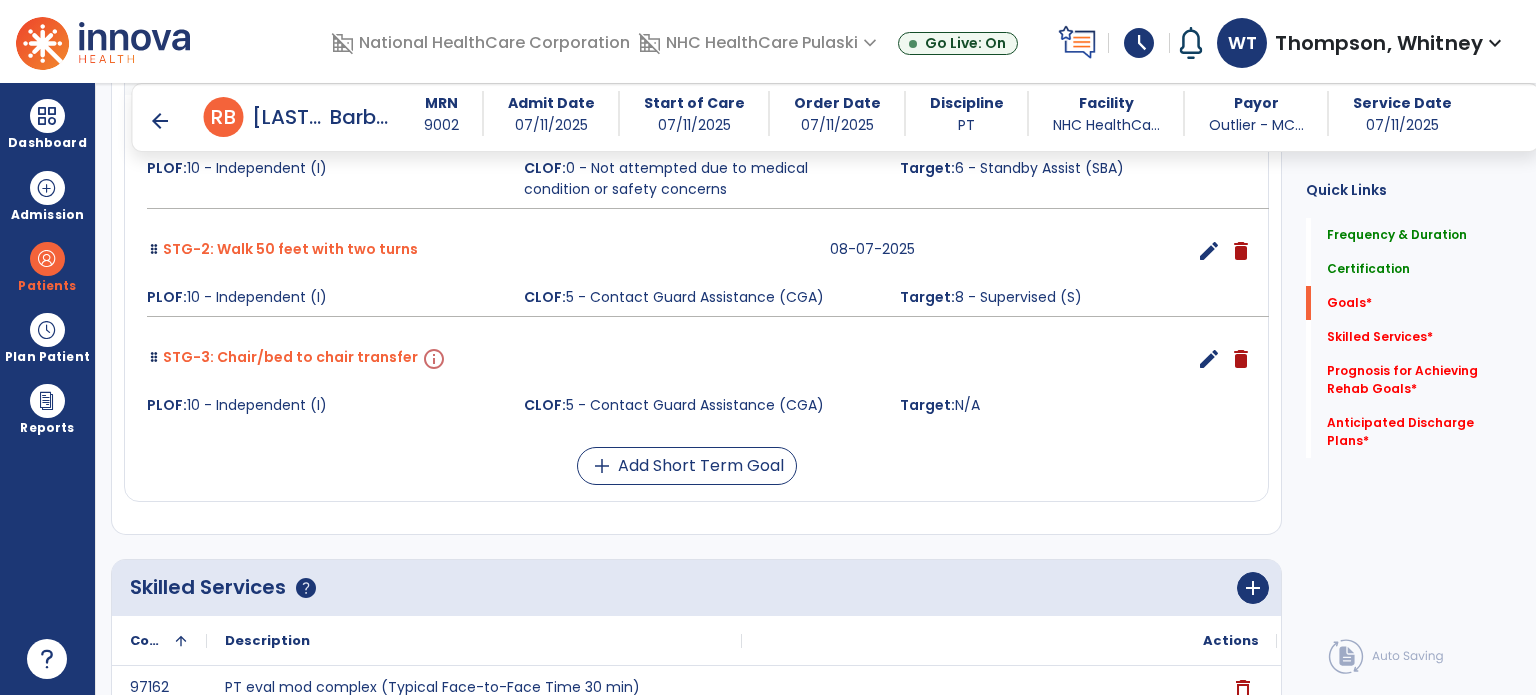 click on "edit" at bounding box center (1209, 359) 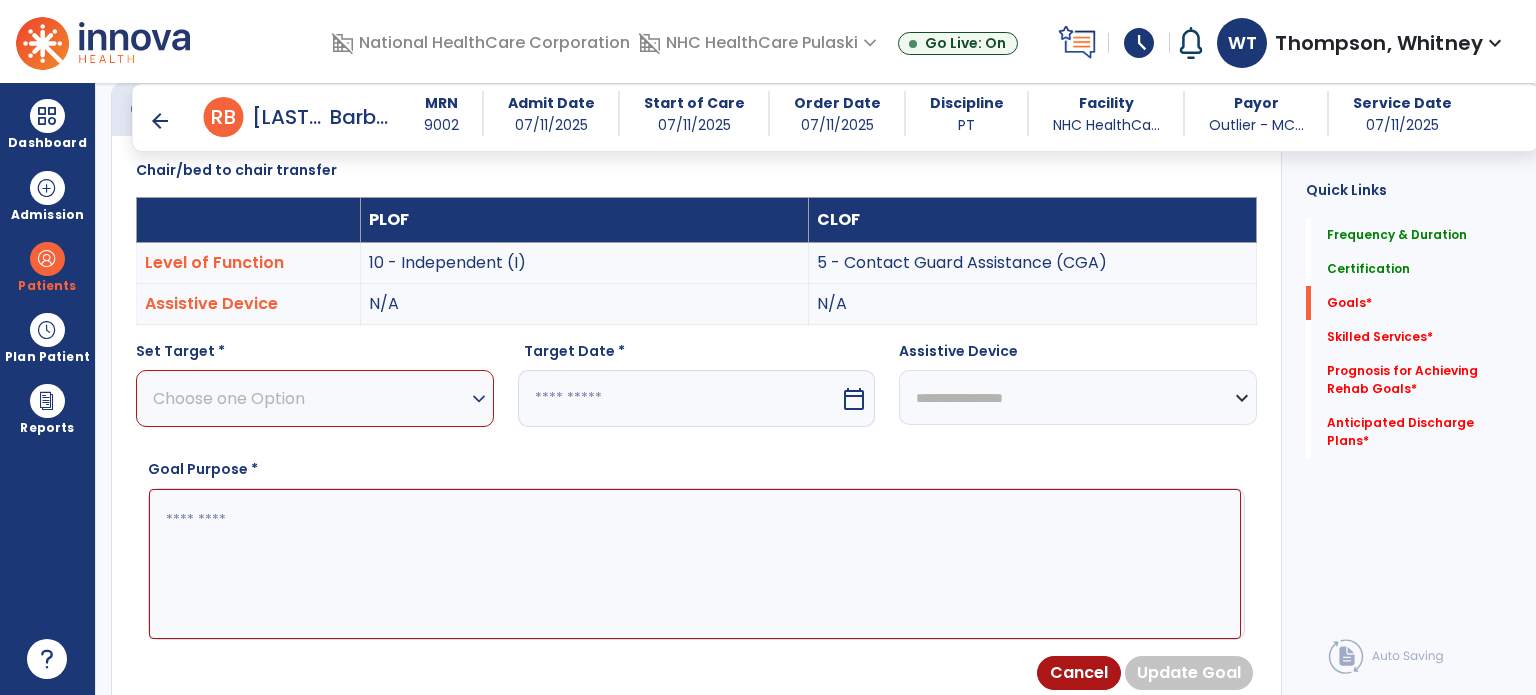 scroll, scrollTop: 534, scrollLeft: 0, axis: vertical 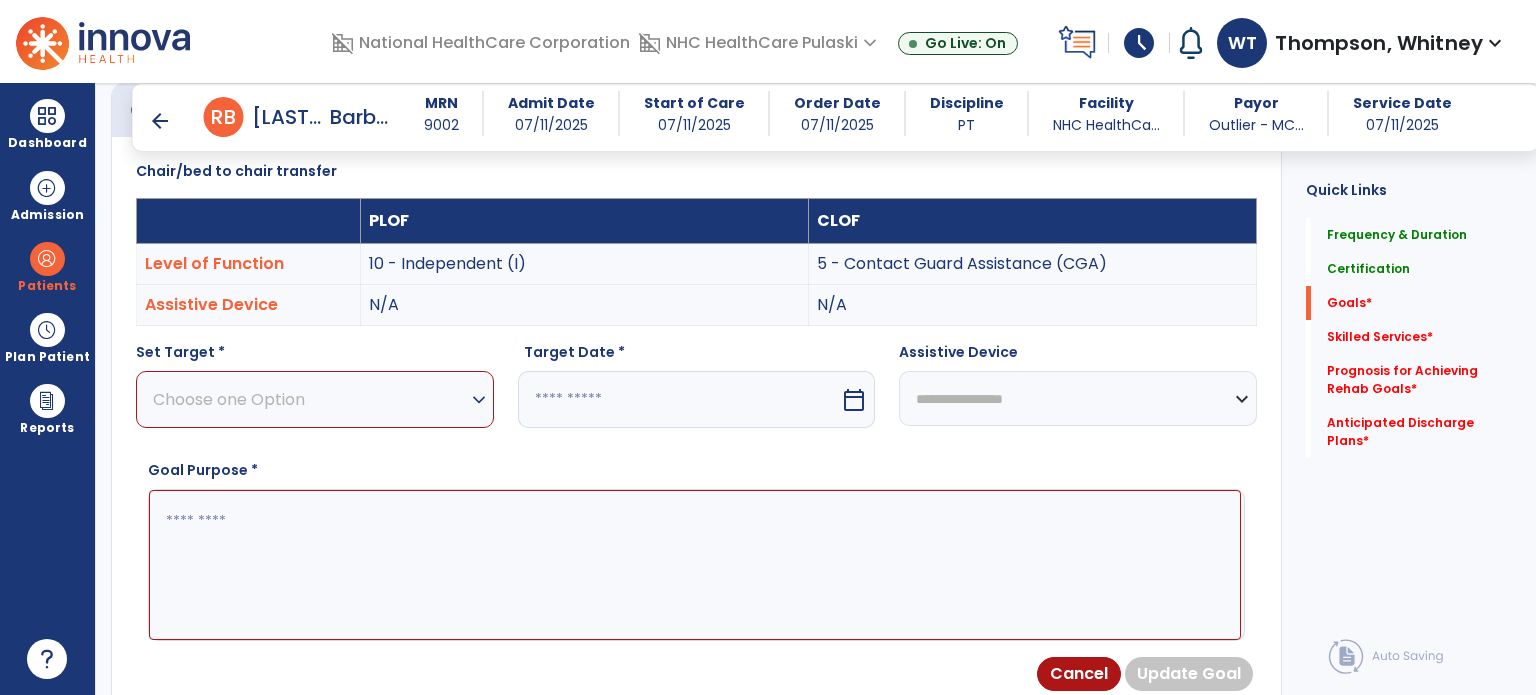 click on "Choose one Option" at bounding box center (310, 399) 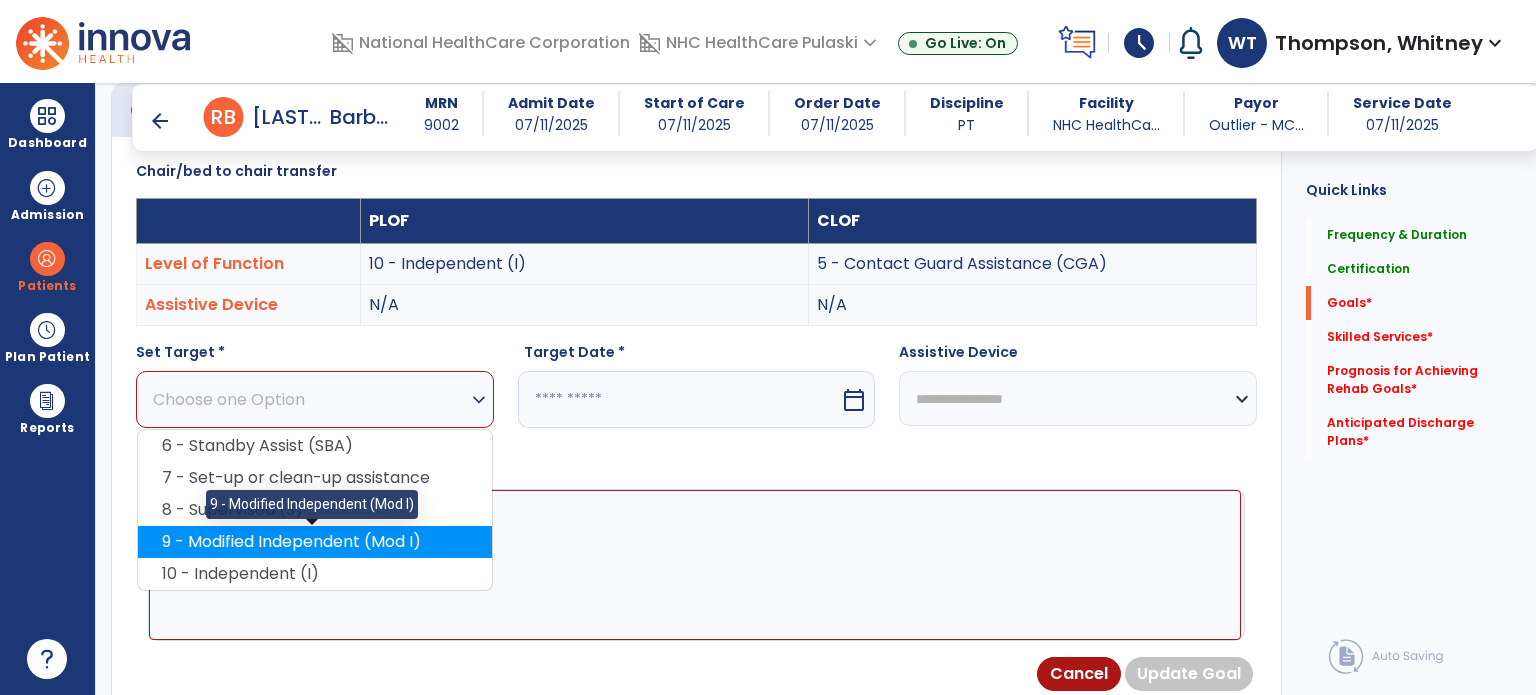 click on "9 - Modified Independent (Mod I)" at bounding box center (315, 542) 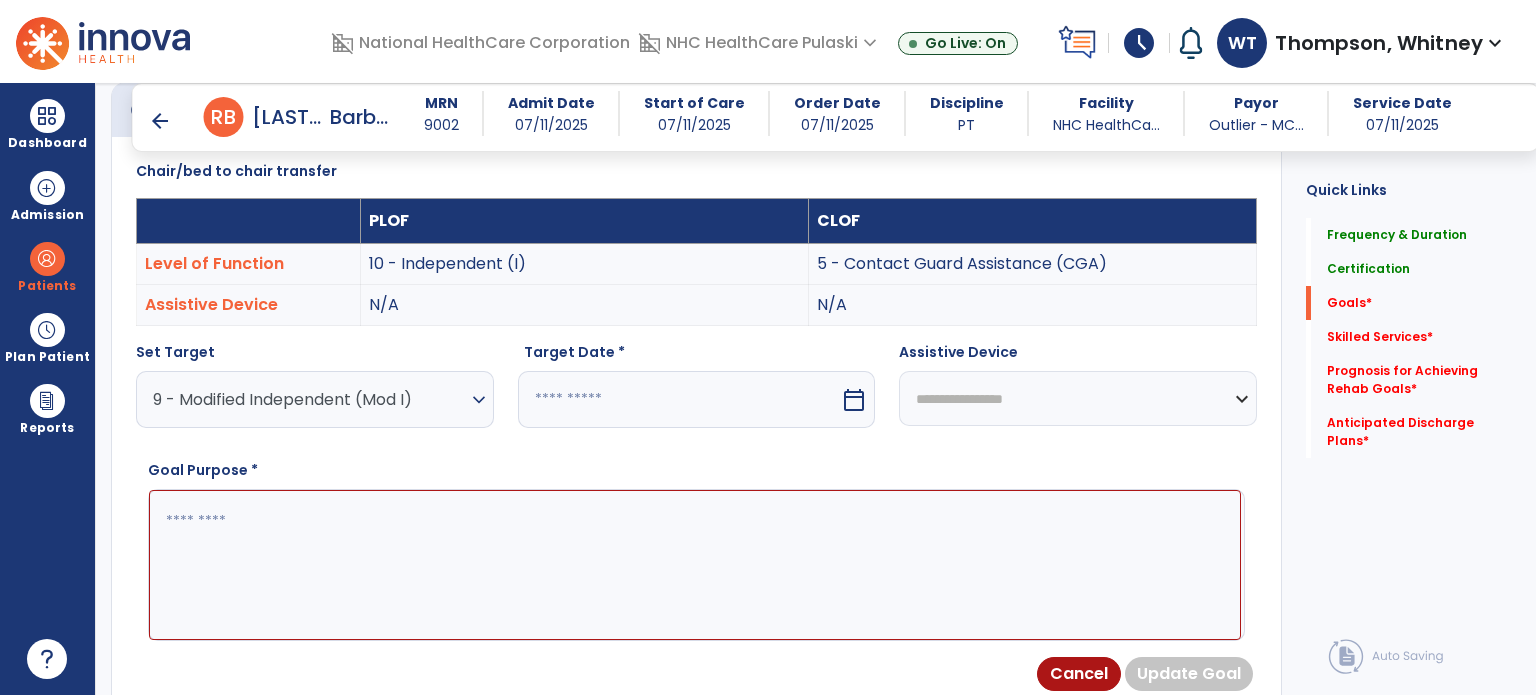click on "calendar_today" at bounding box center (856, 399) 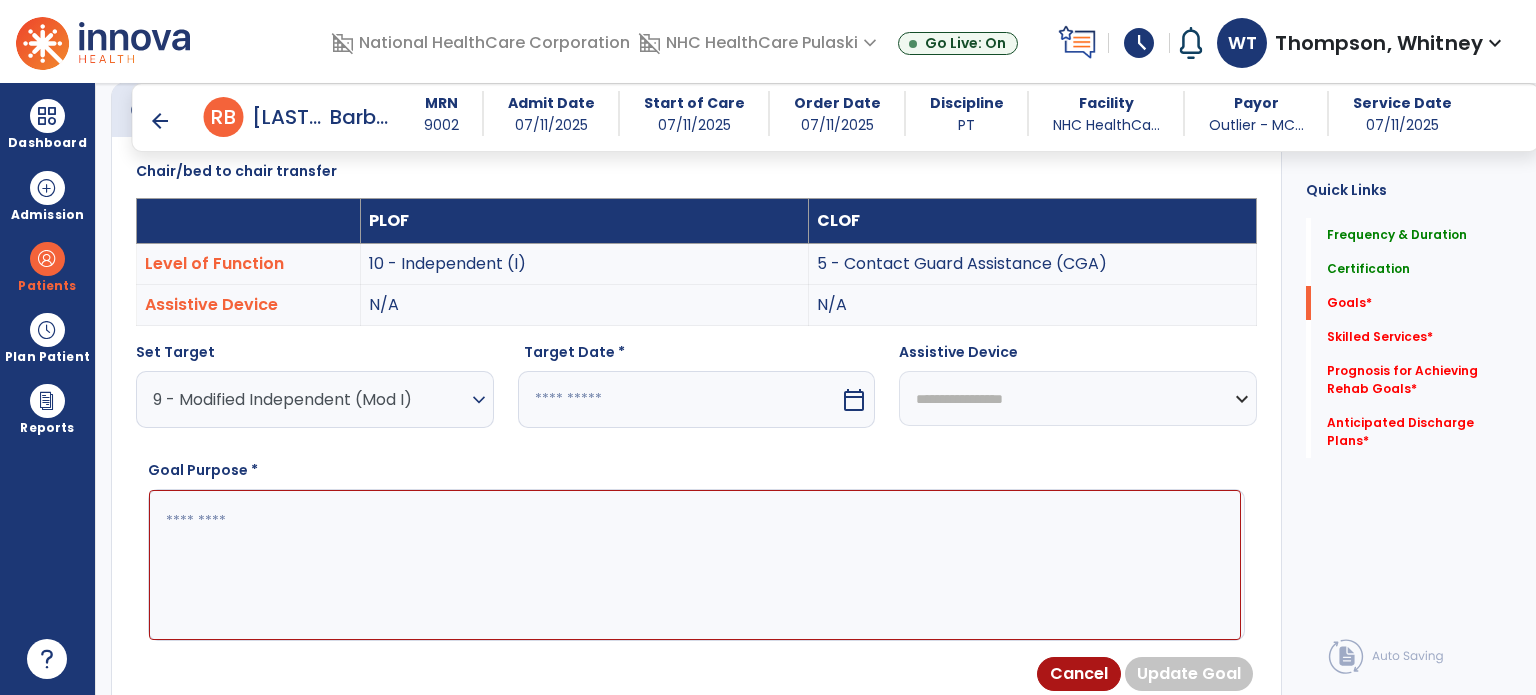 select on "*" 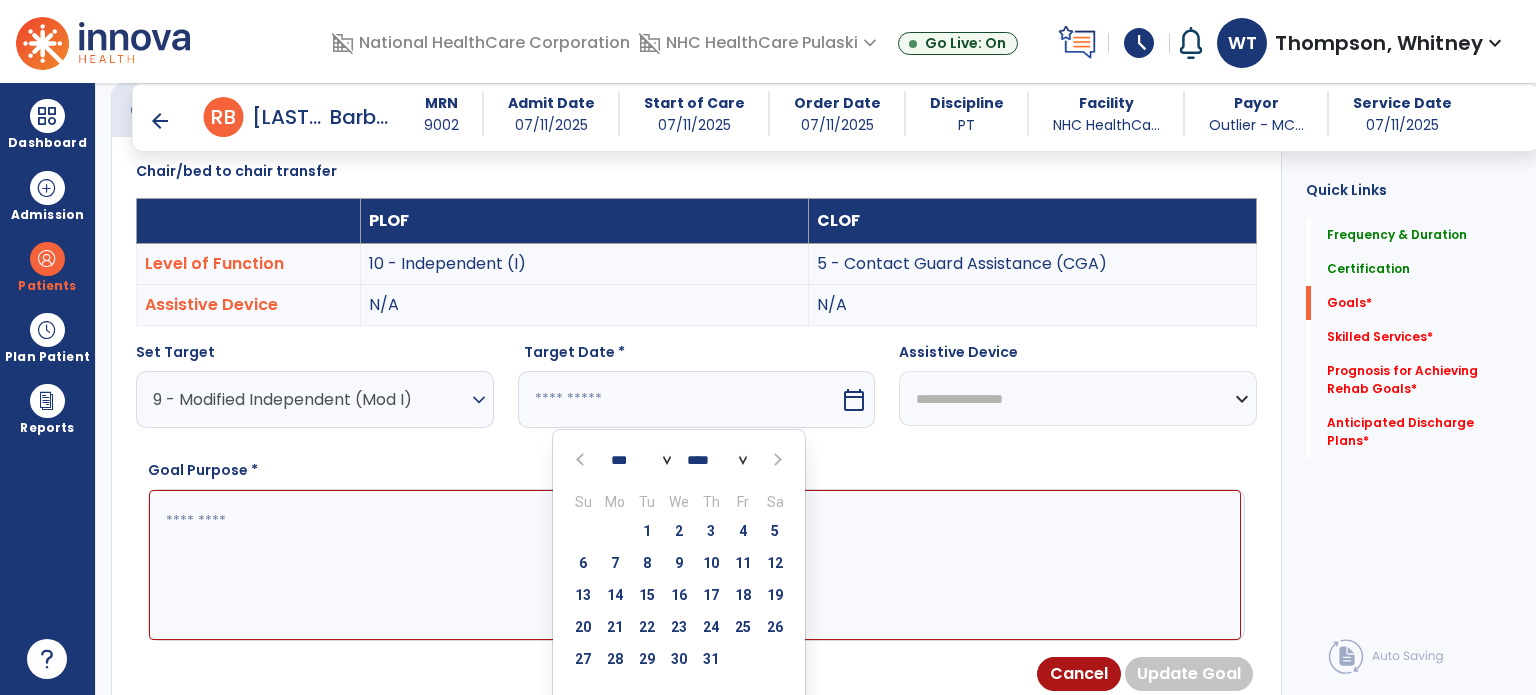 click at bounding box center (775, 460) 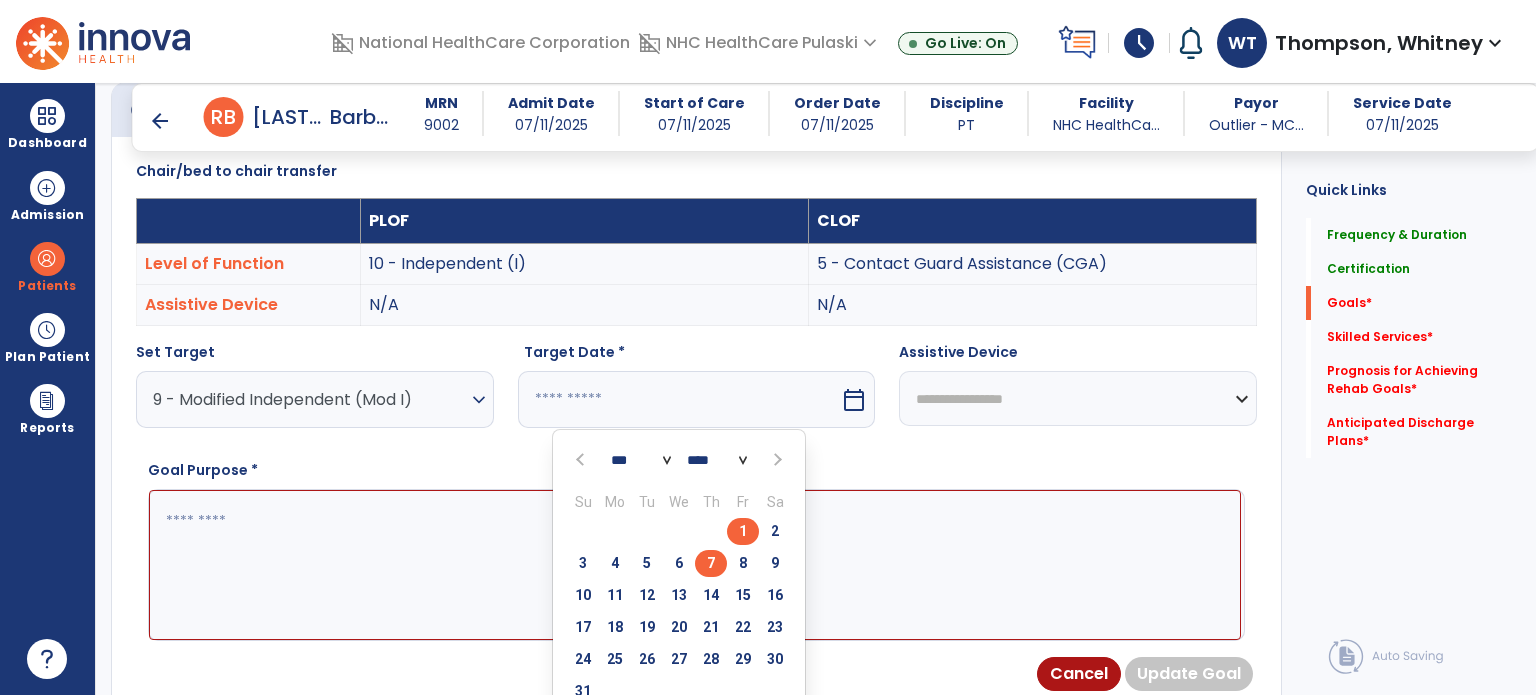 click on "7" at bounding box center (711, 563) 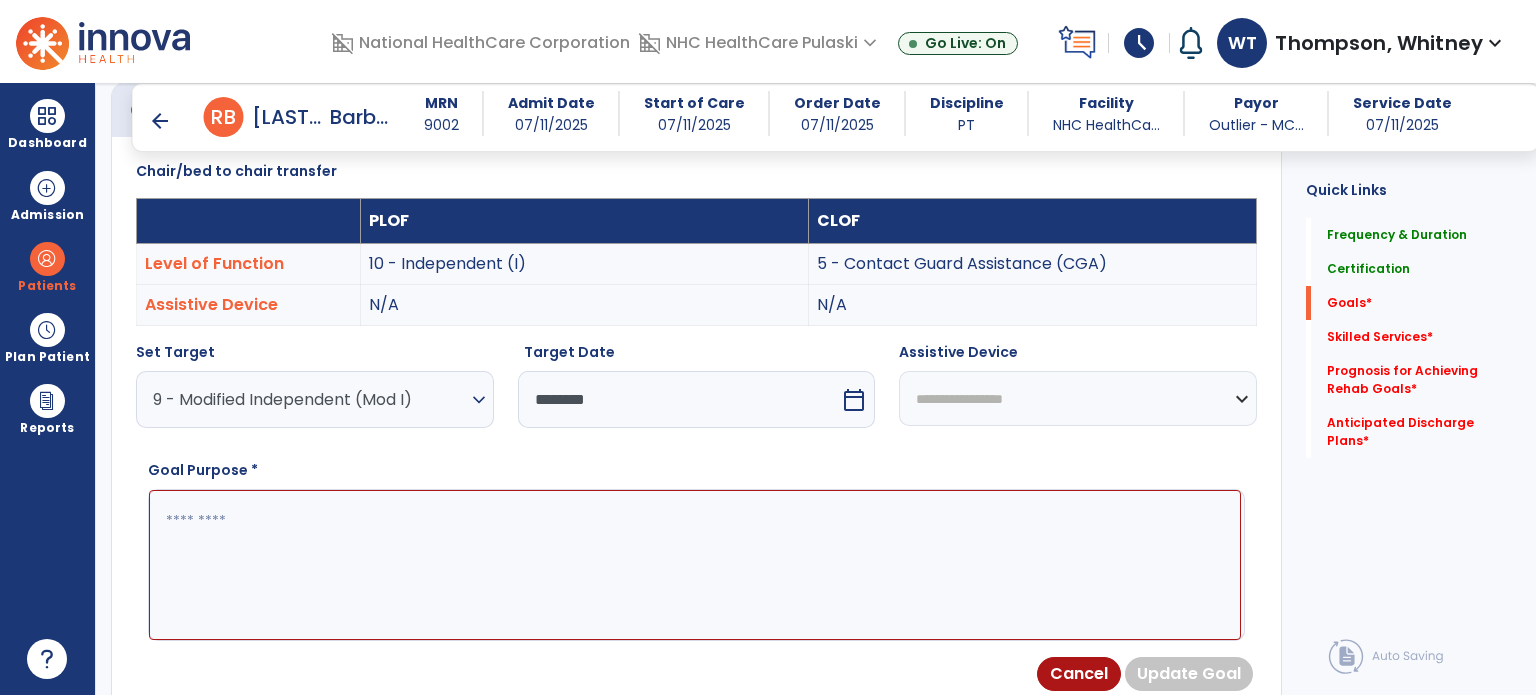 click at bounding box center [695, 565] 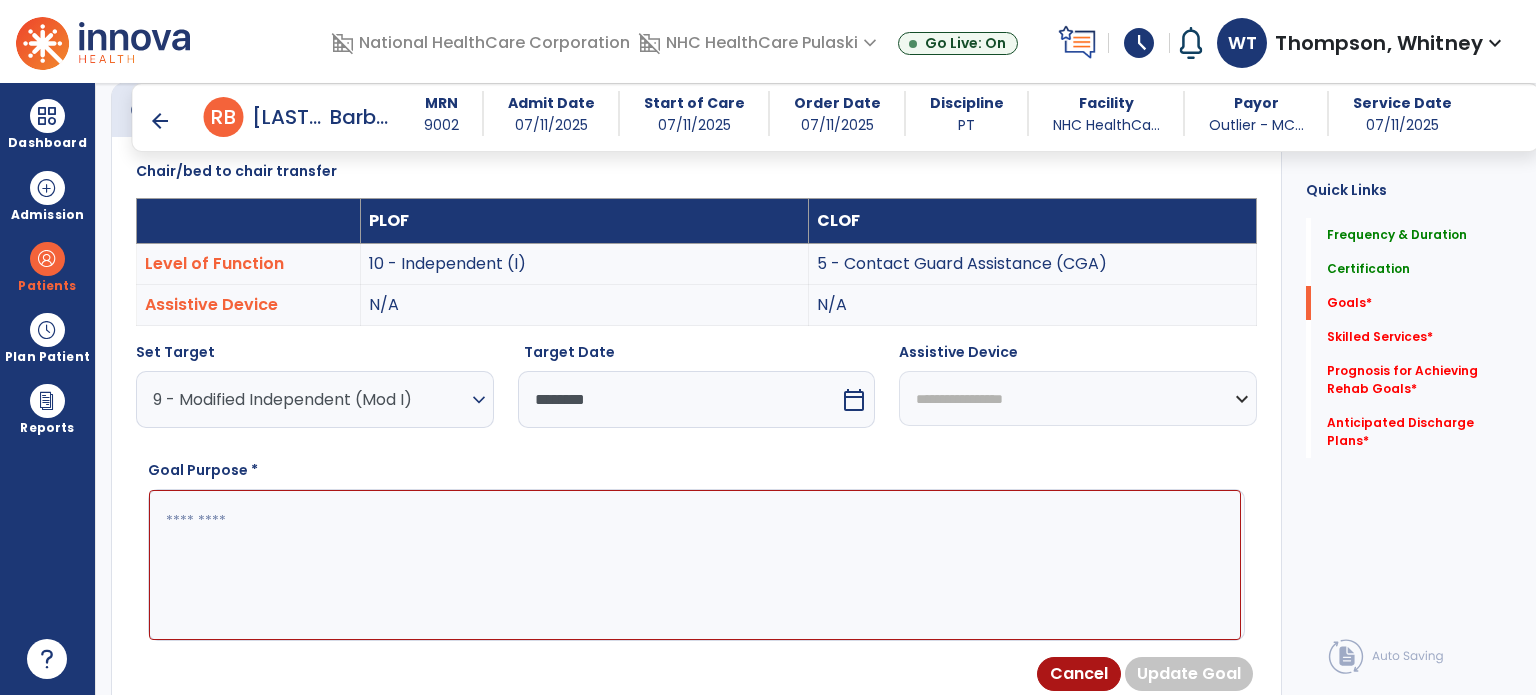 click at bounding box center [695, 565] 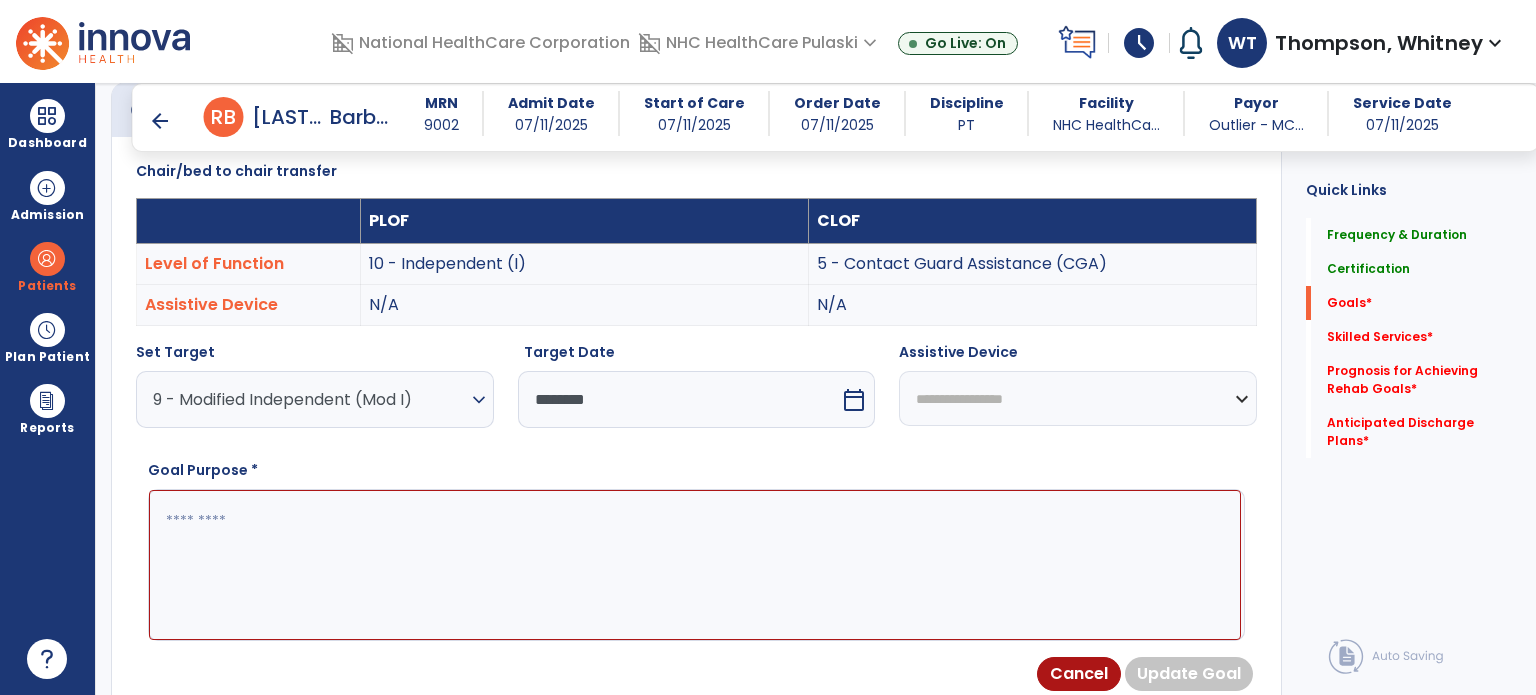 paste on "**********" 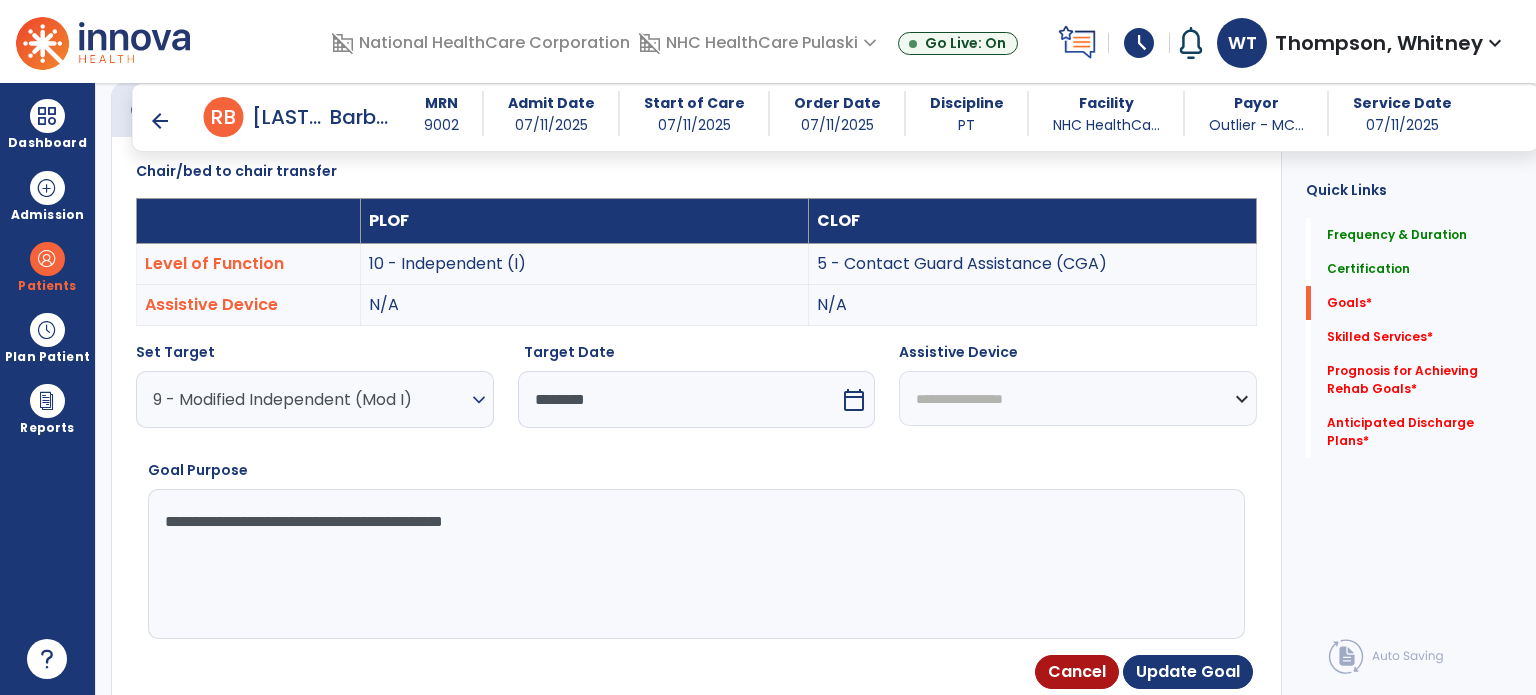click on "**********" at bounding box center (695, 564) 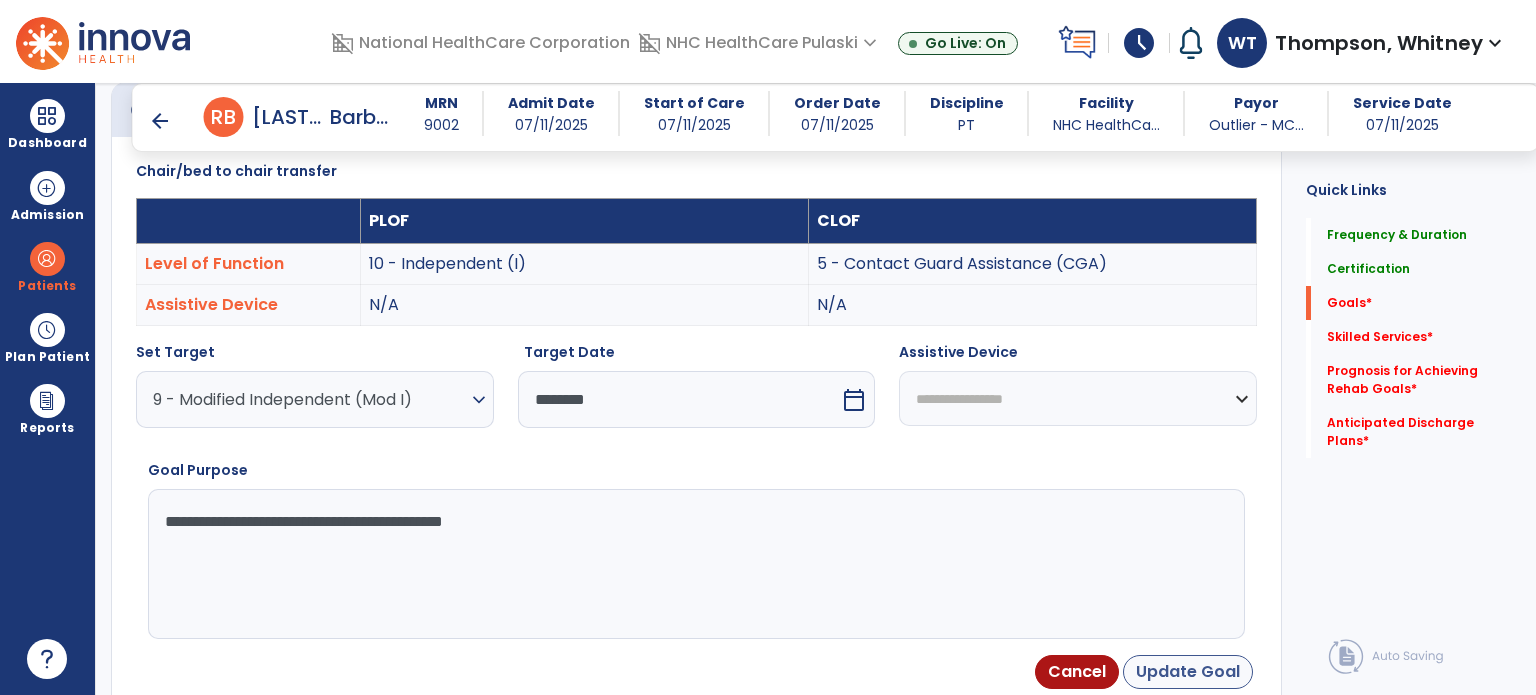 type on "**********" 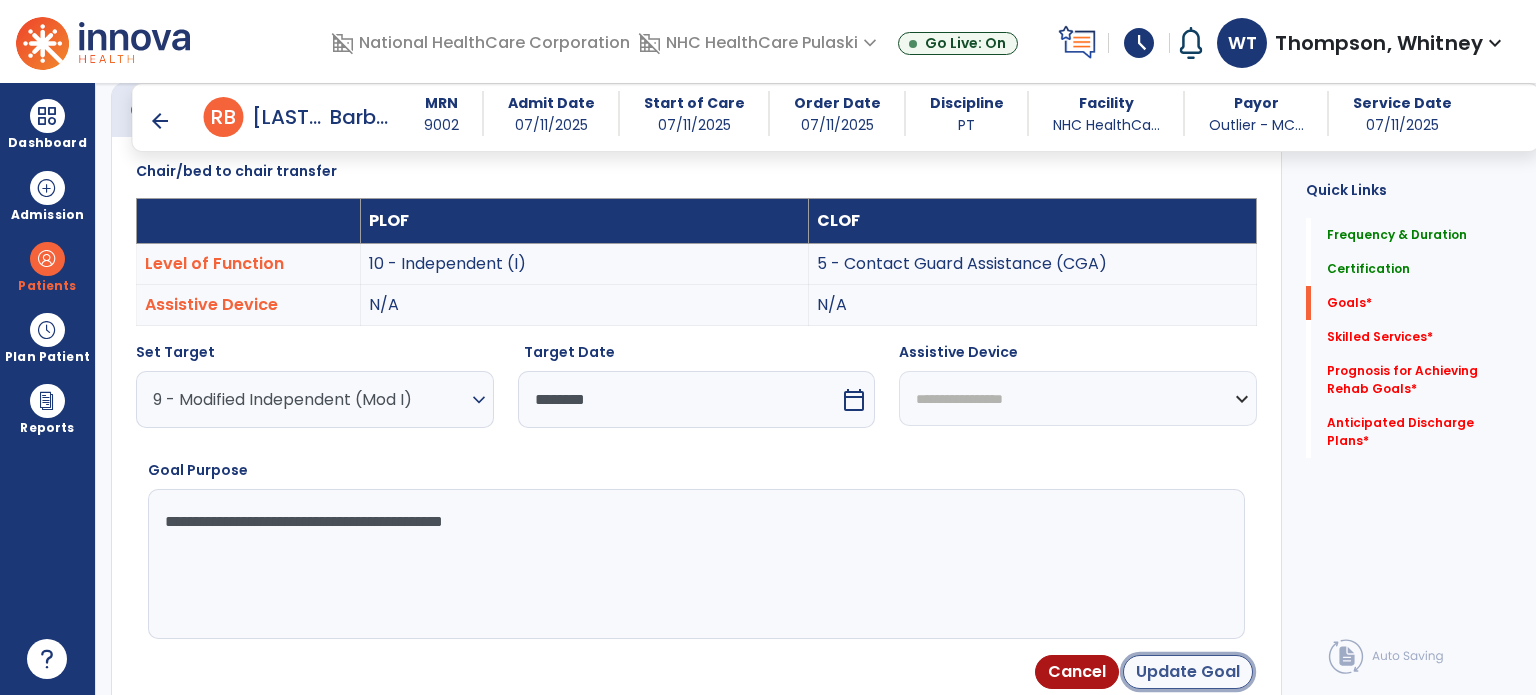 click on "Update Goal" at bounding box center [1188, 672] 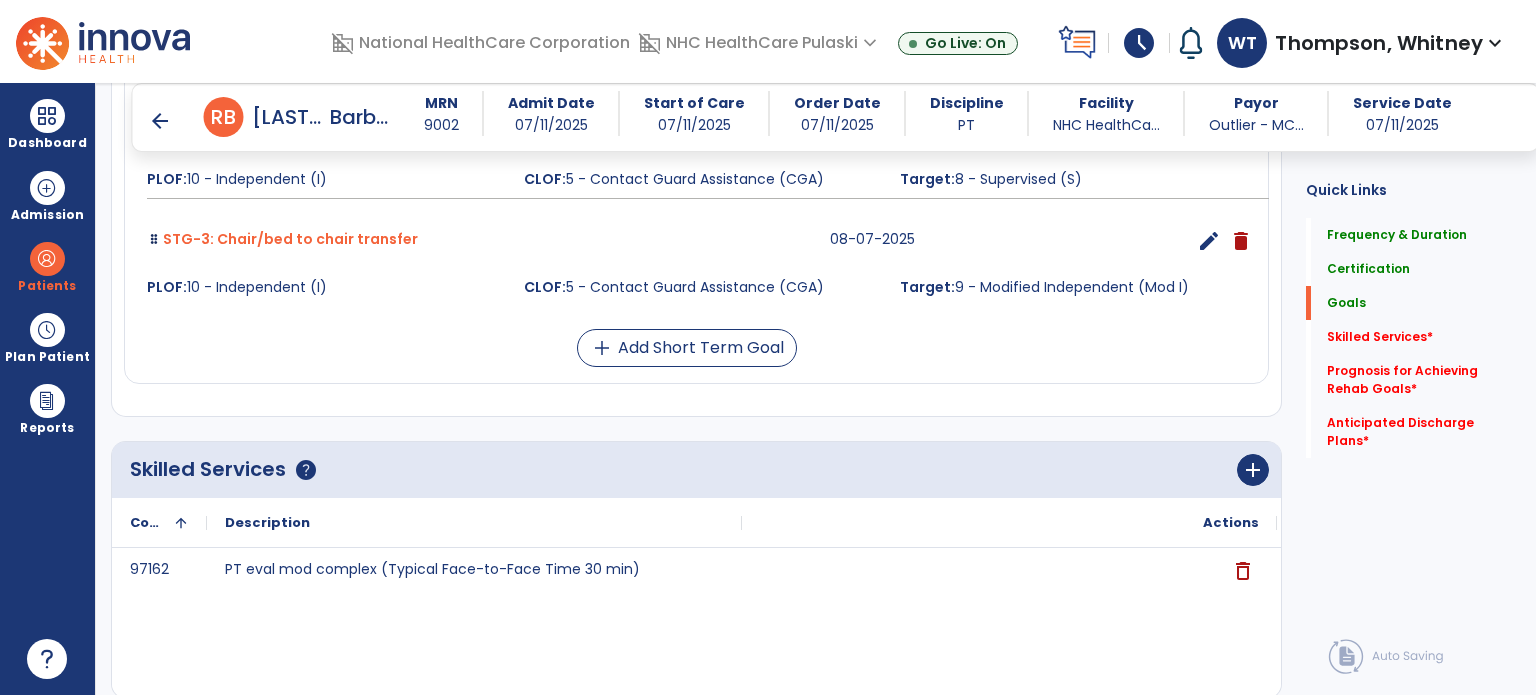 scroll, scrollTop: 2064, scrollLeft: 0, axis: vertical 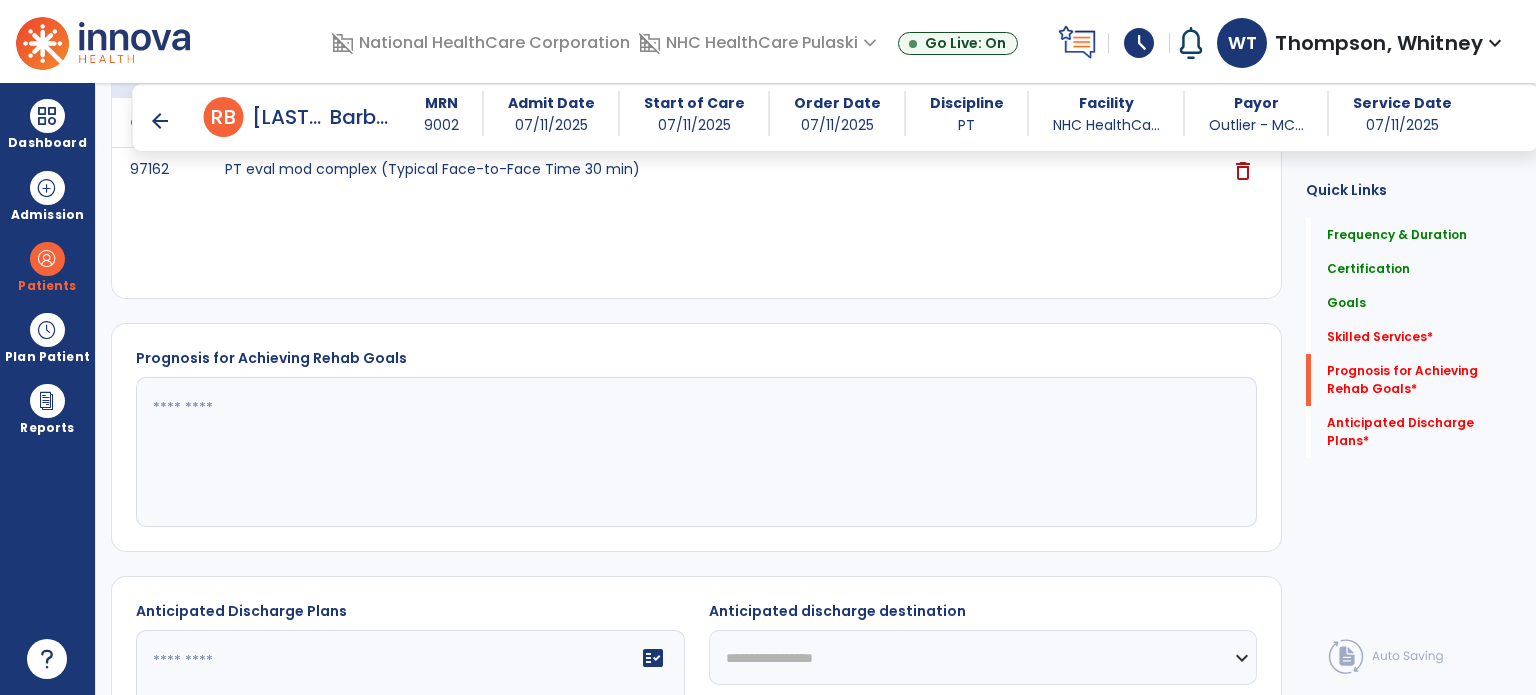 click 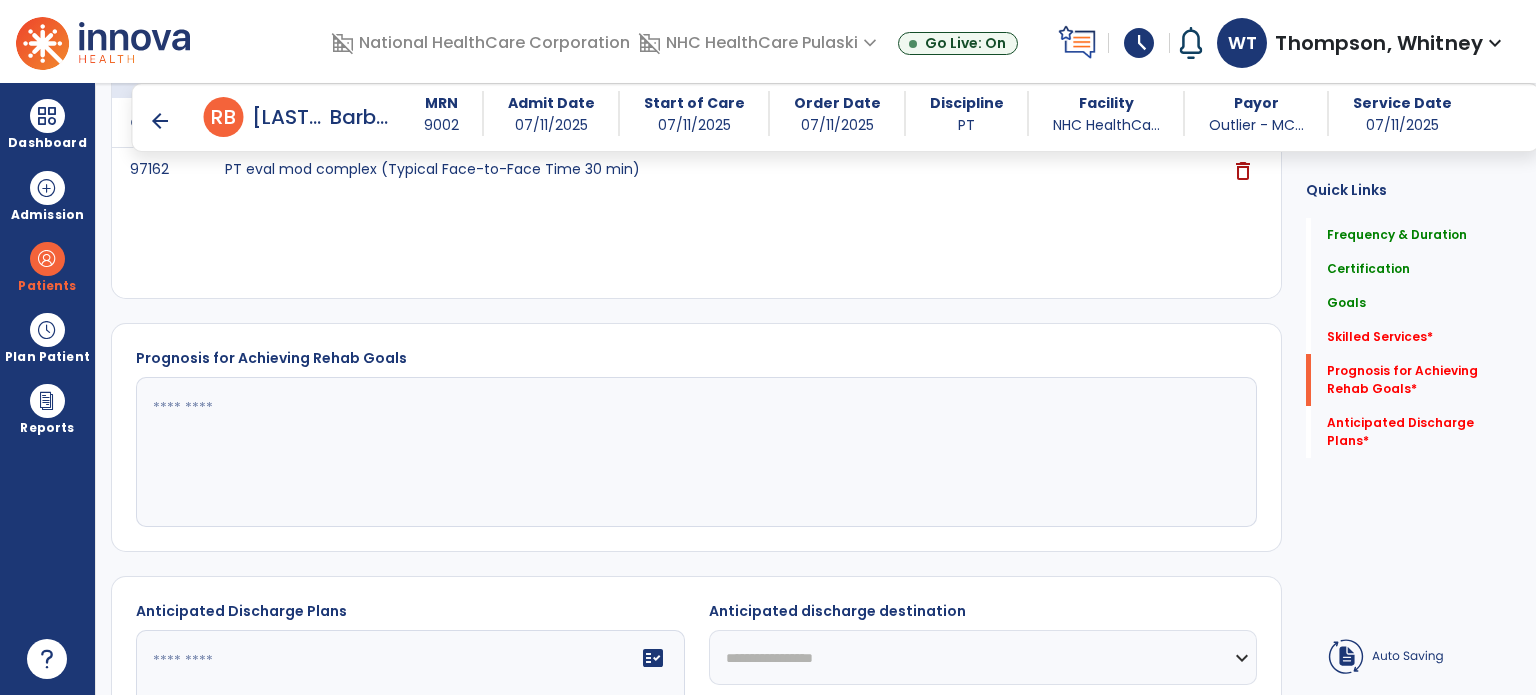 paste on "**********" 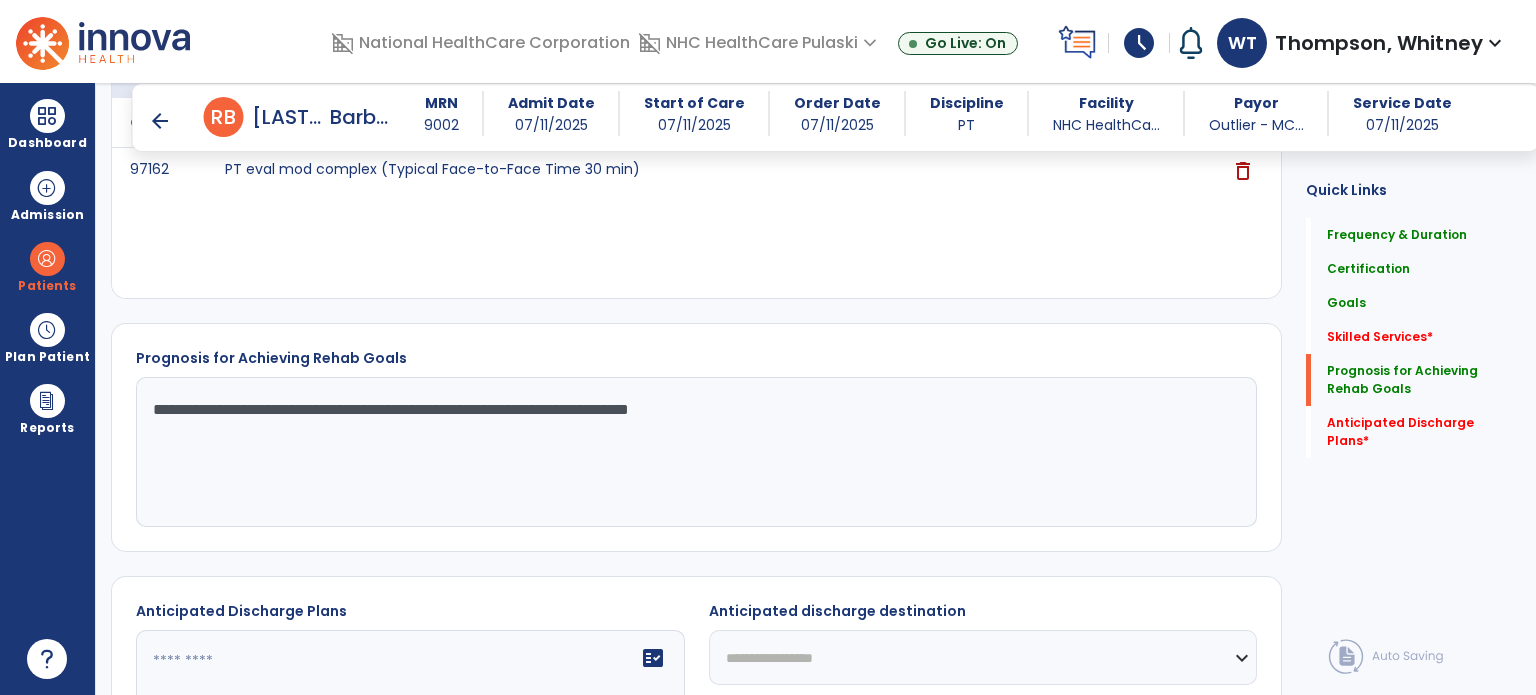 click on "**********" 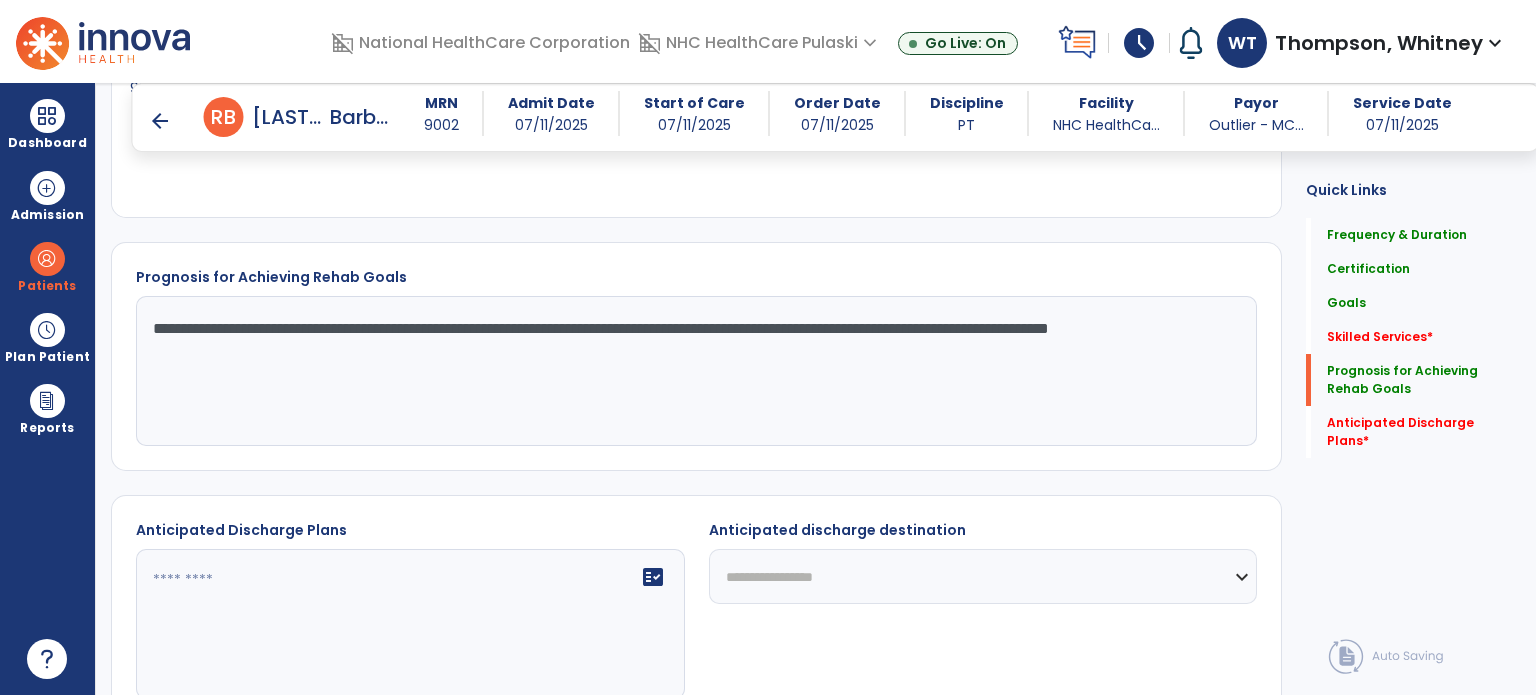 scroll, scrollTop: 2264, scrollLeft: 0, axis: vertical 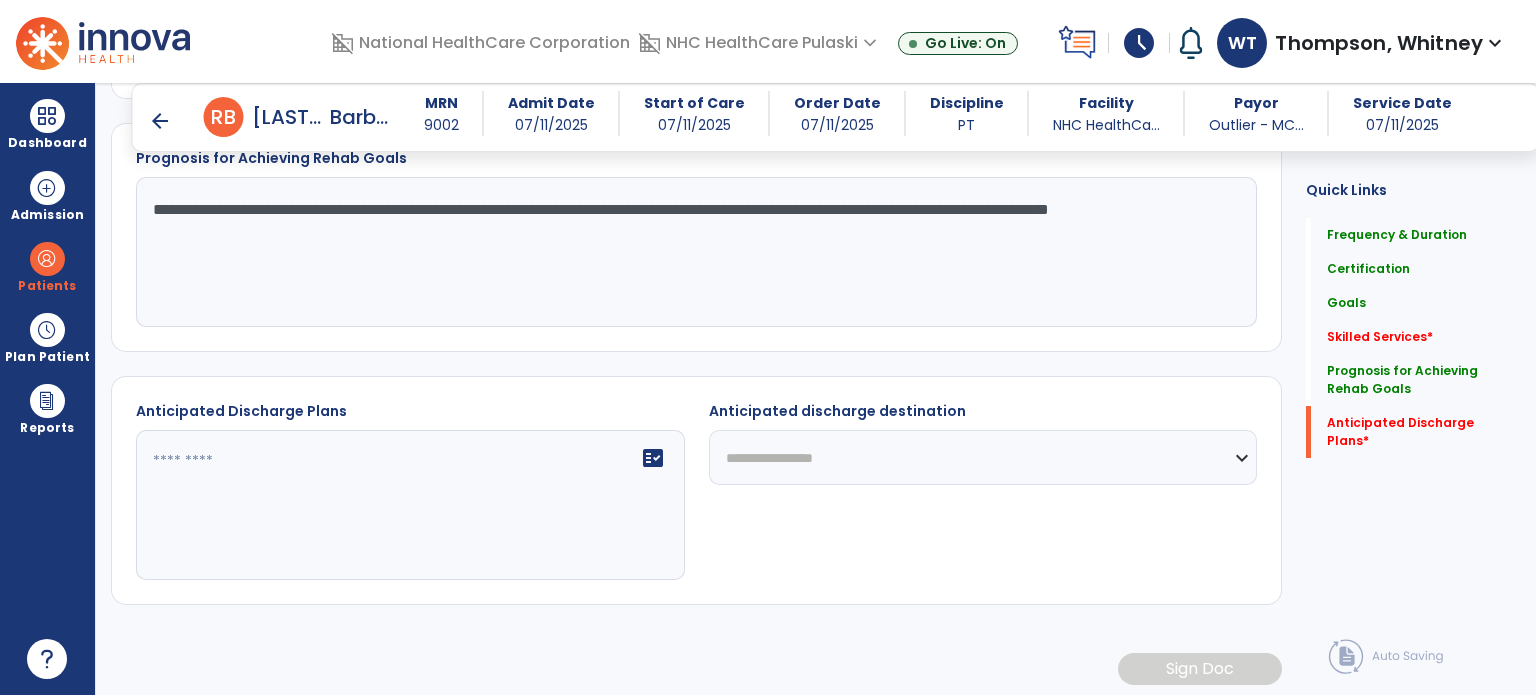 click 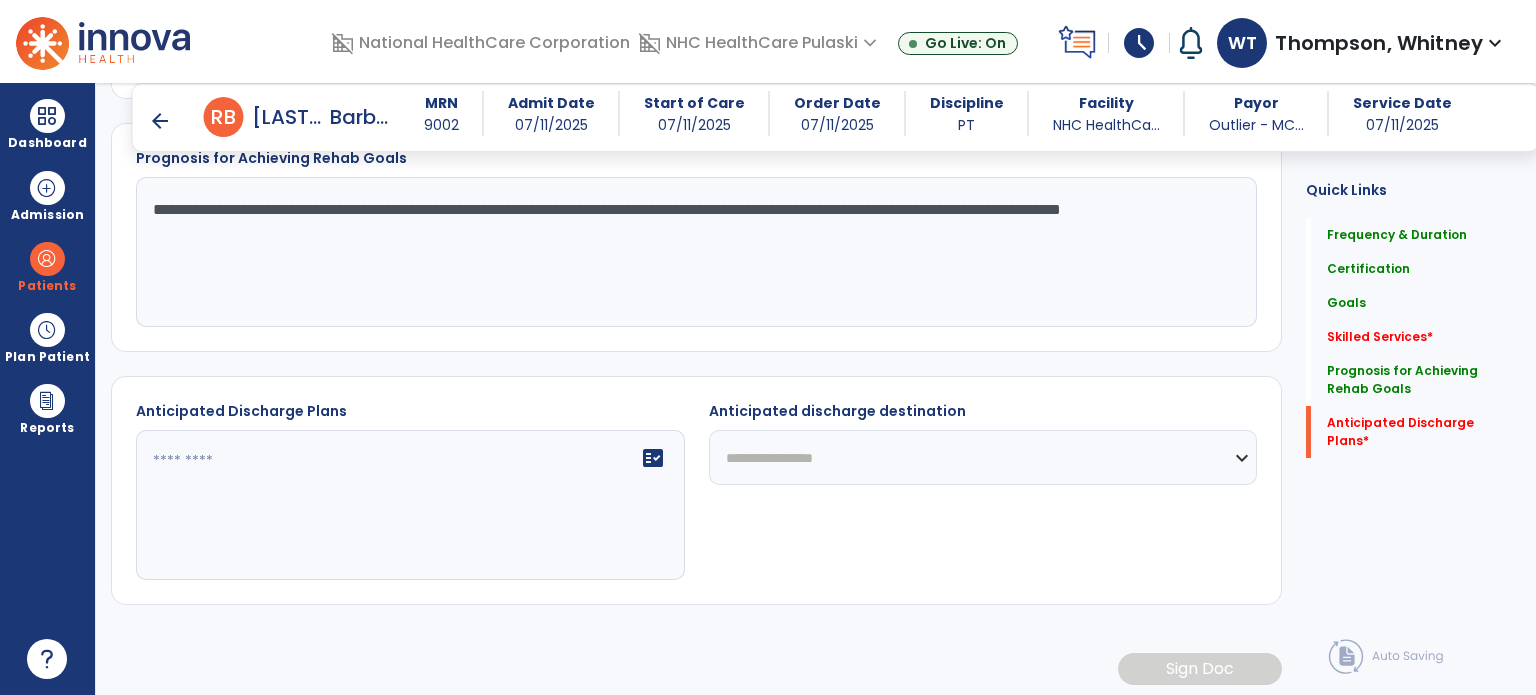 type on "**********" 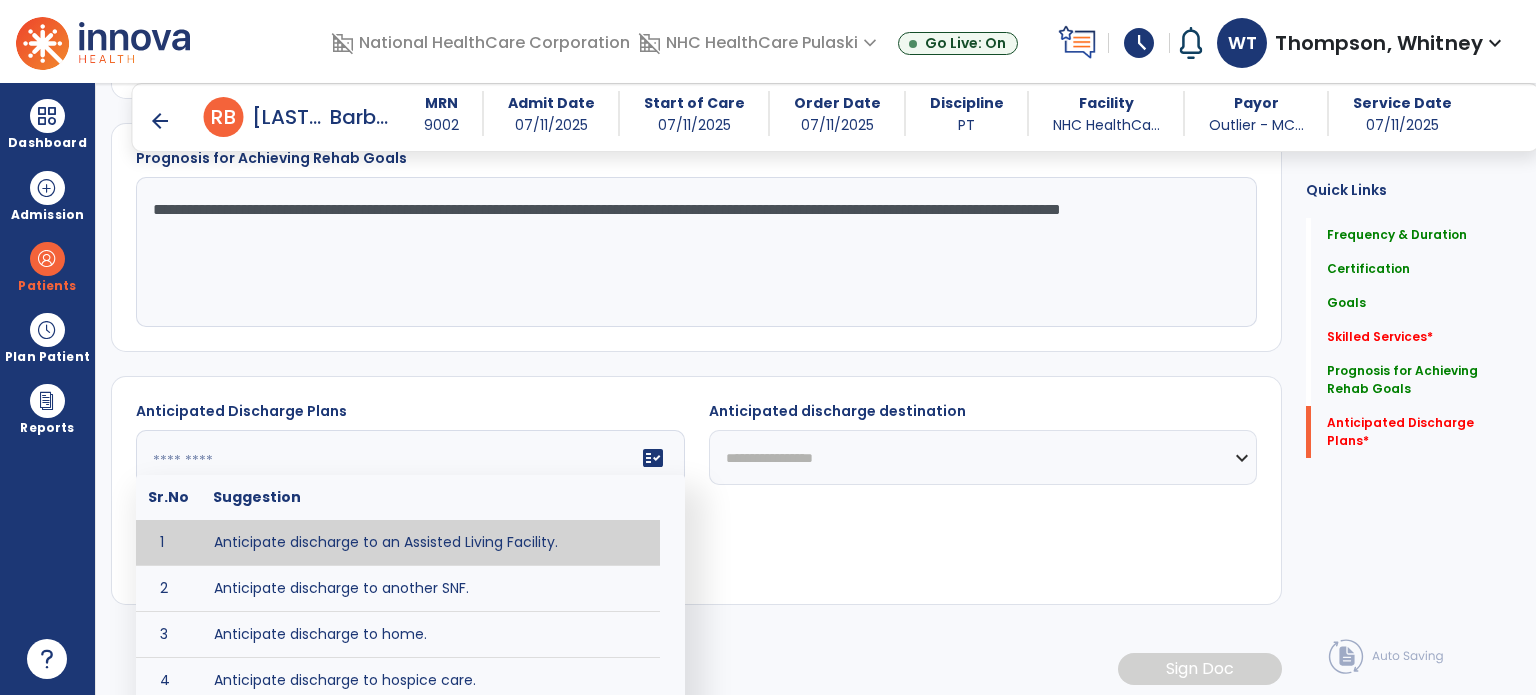 click 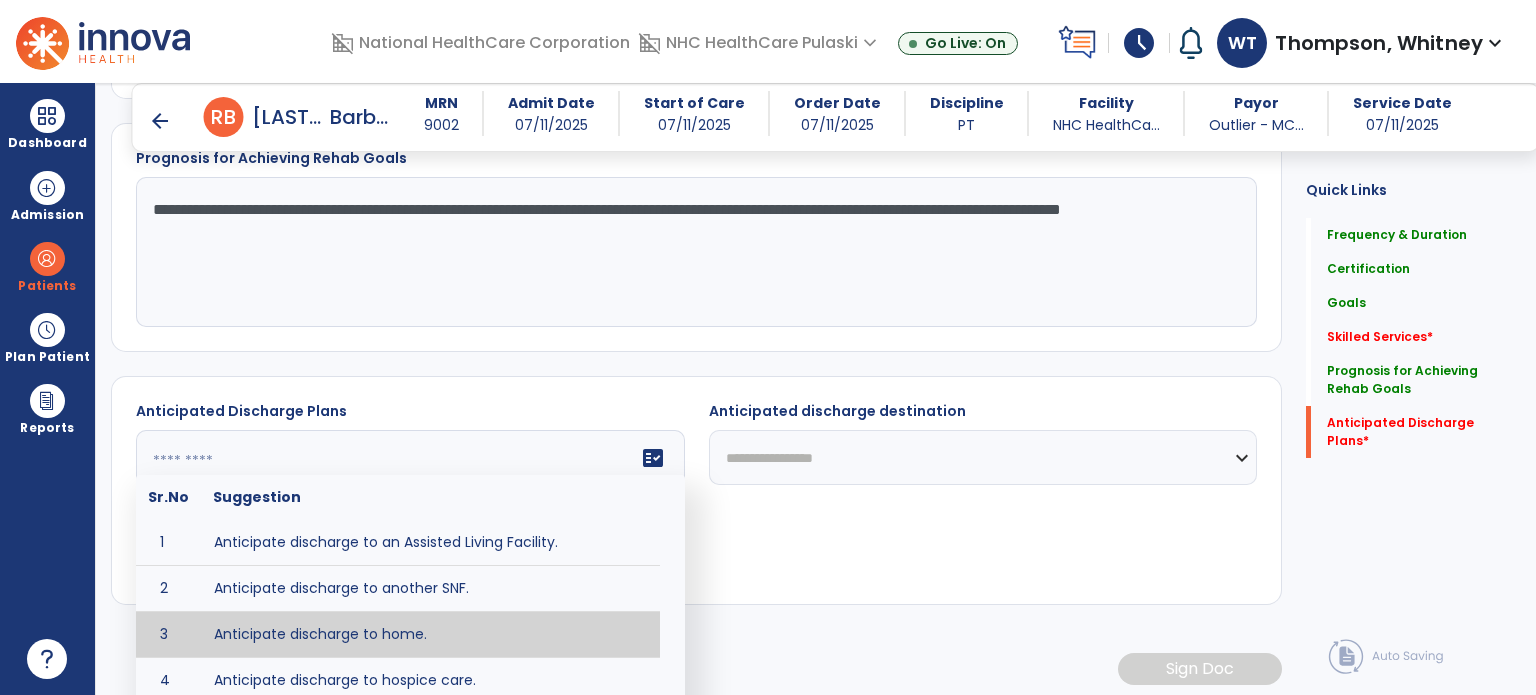 type on "**********" 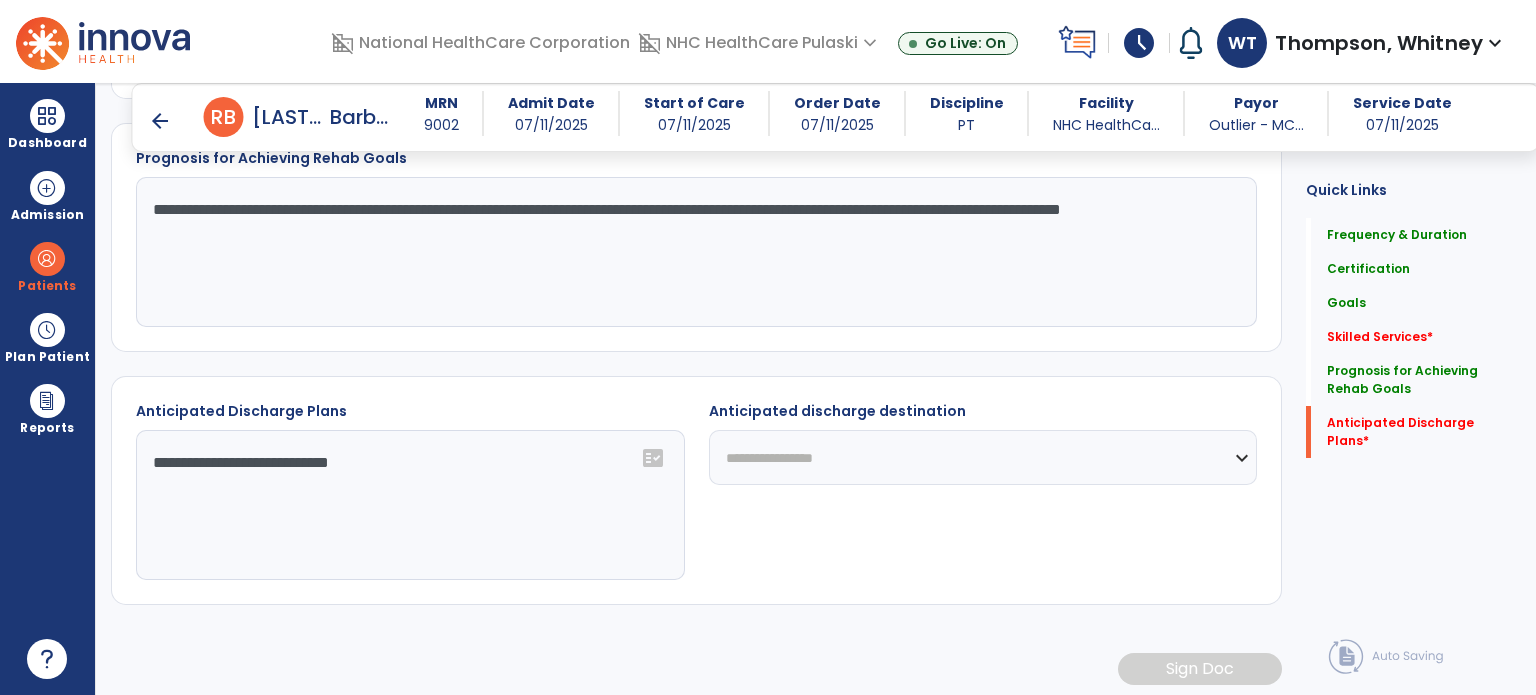 click on "**********" 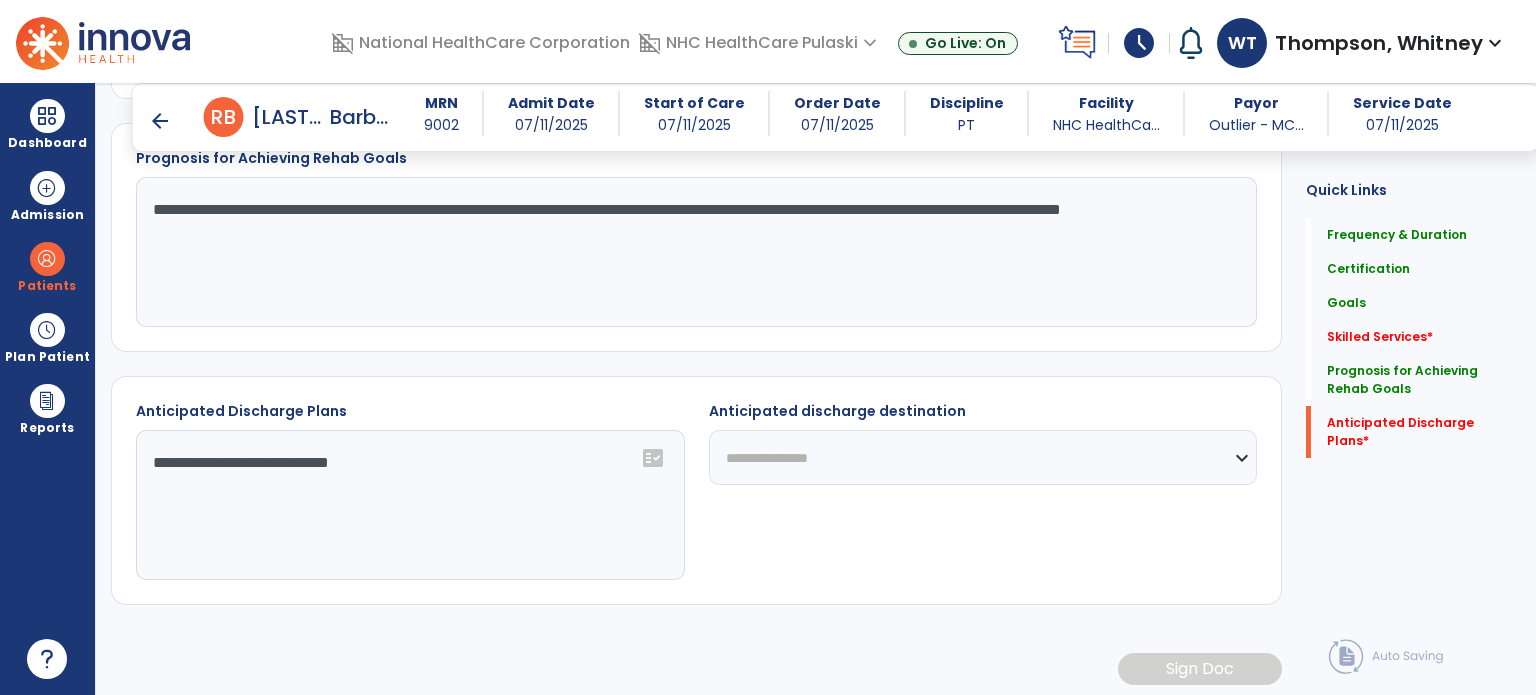 click on "**********" 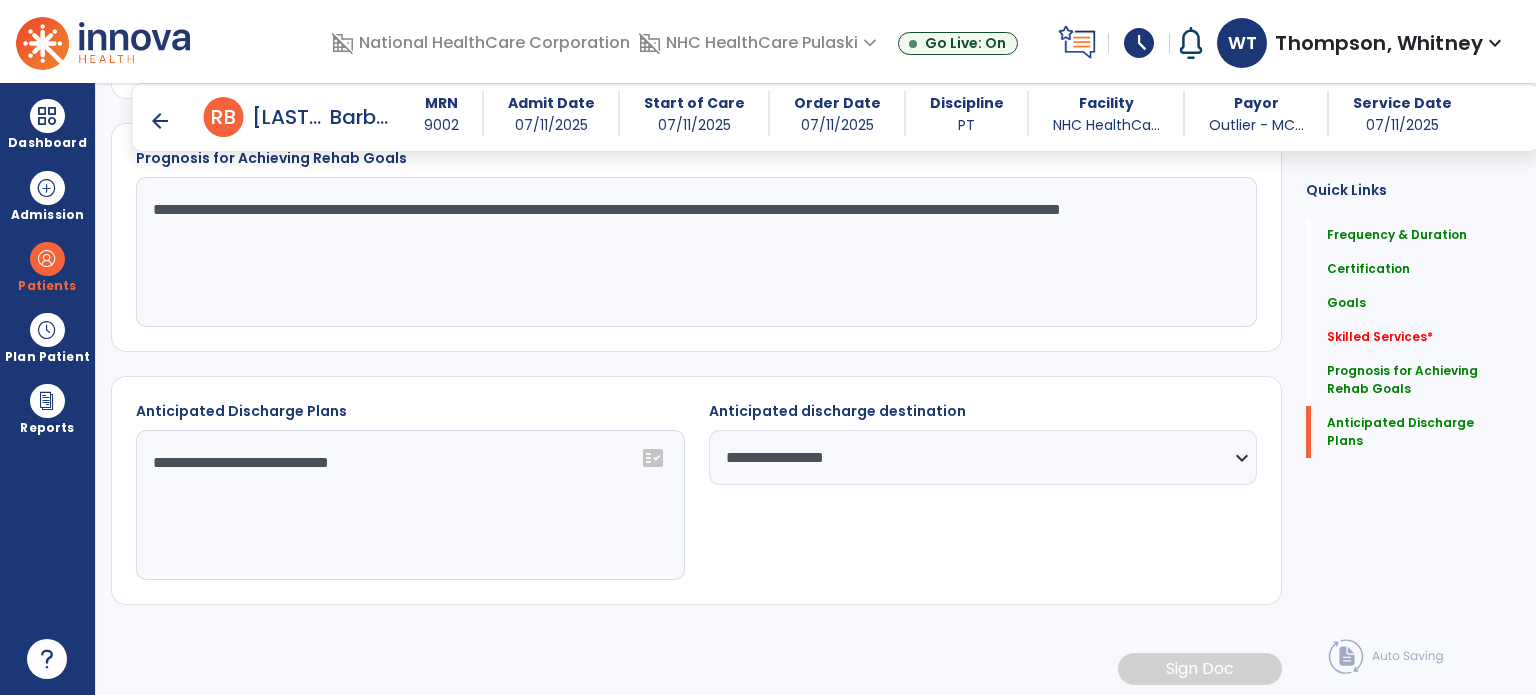 click on "**********" 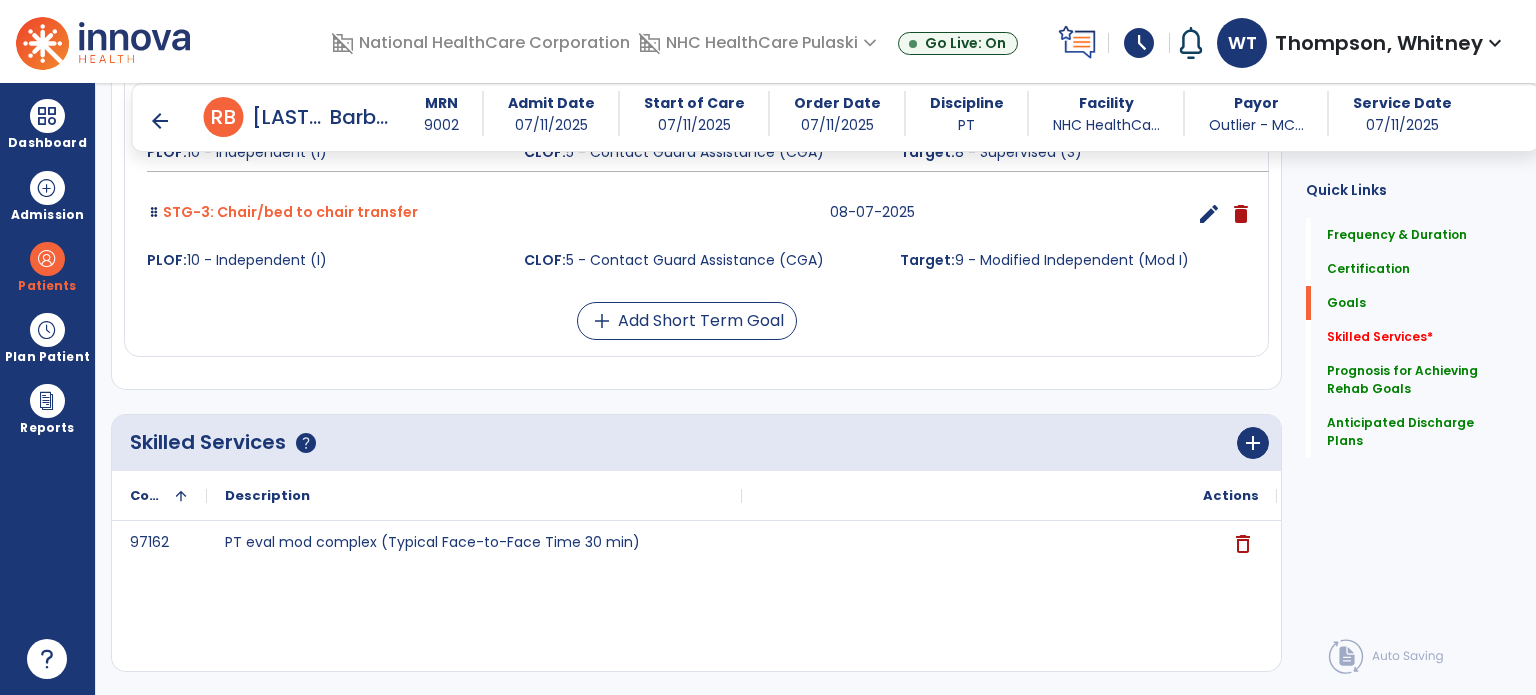 scroll, scrollTop: 1700, scrollLeft: 0, axis: vertical 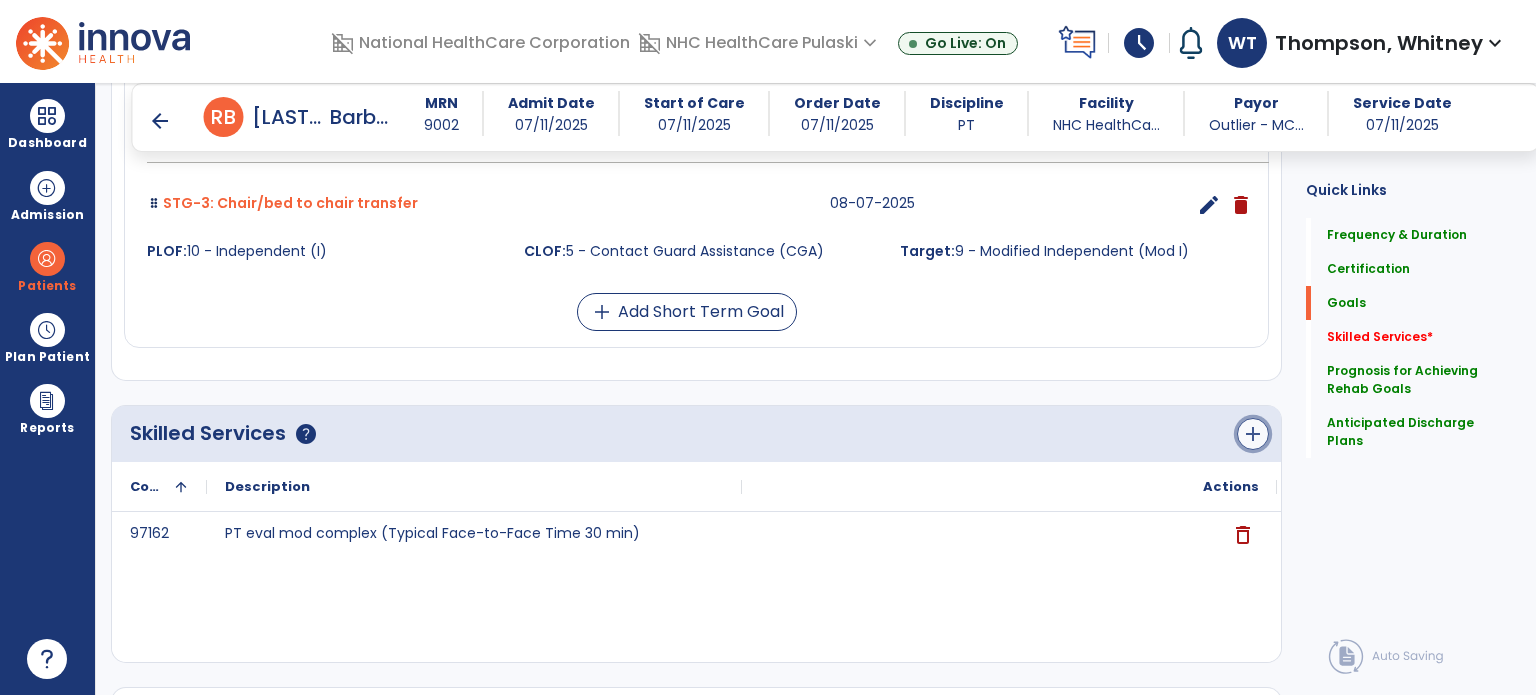 click on "add" 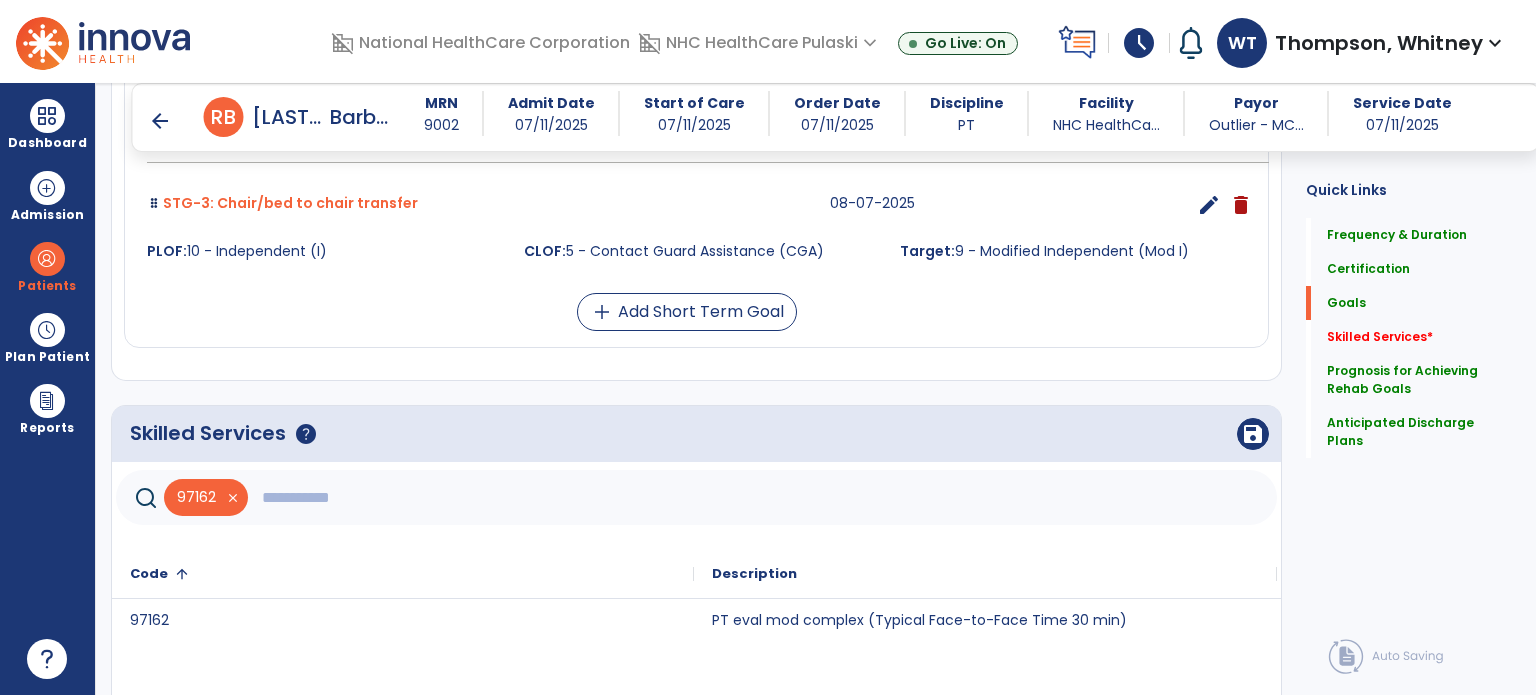 click 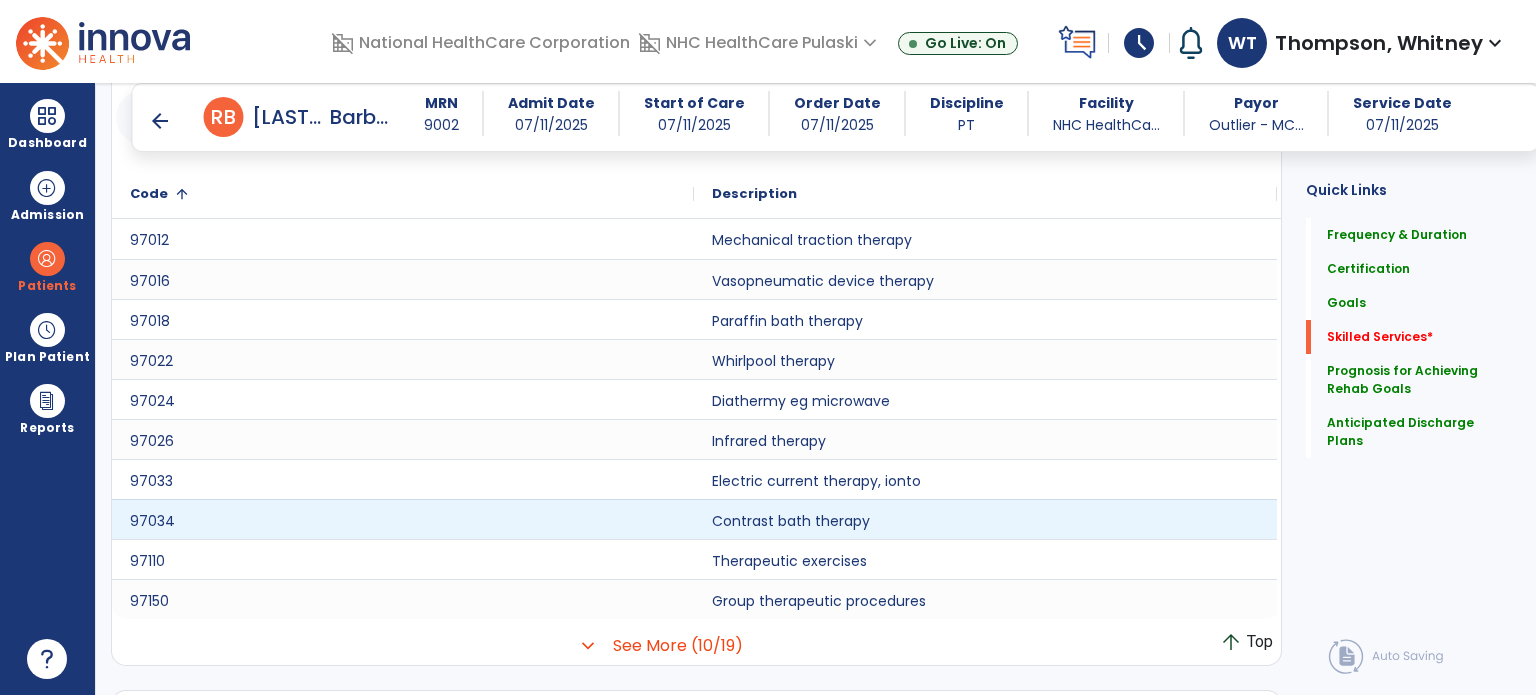 scroll, scrollTop: 2046, scrollLeft: 0, axis: vertical 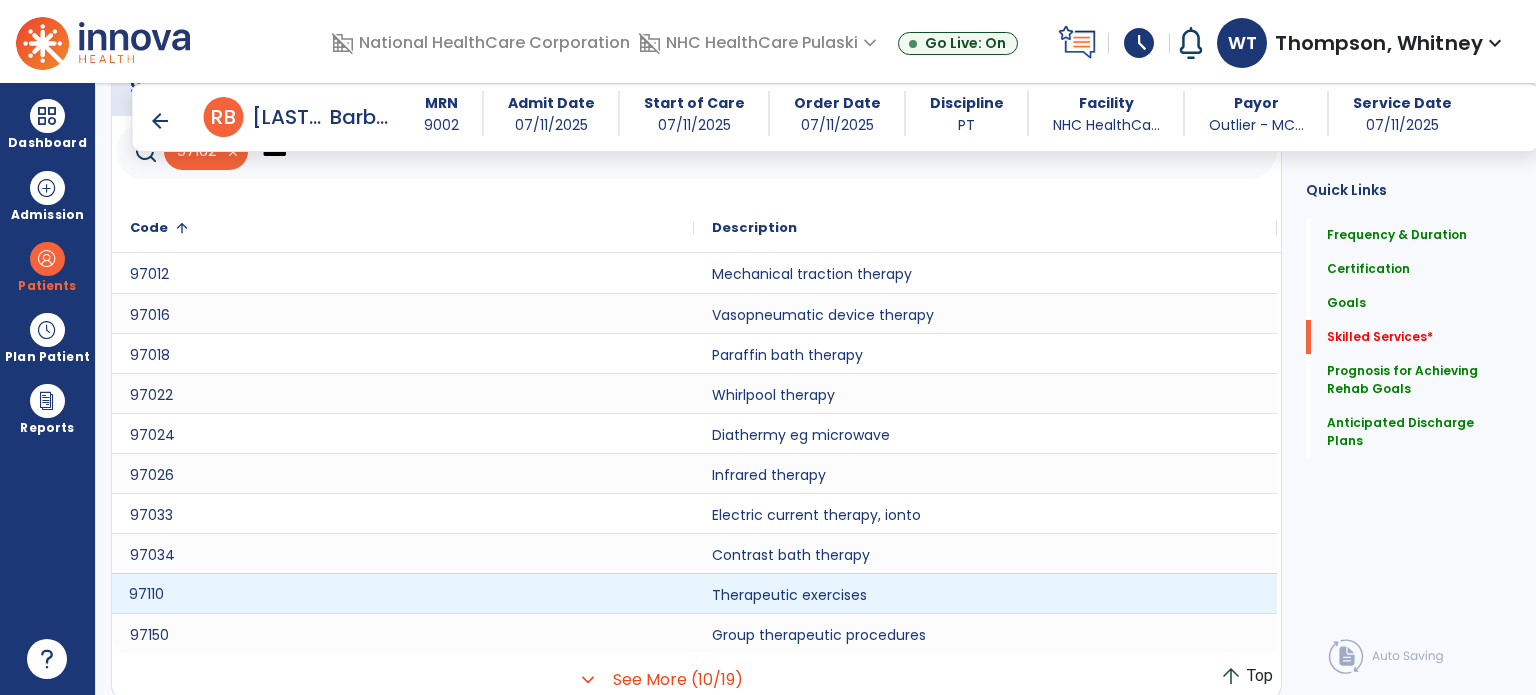 click on "97110" 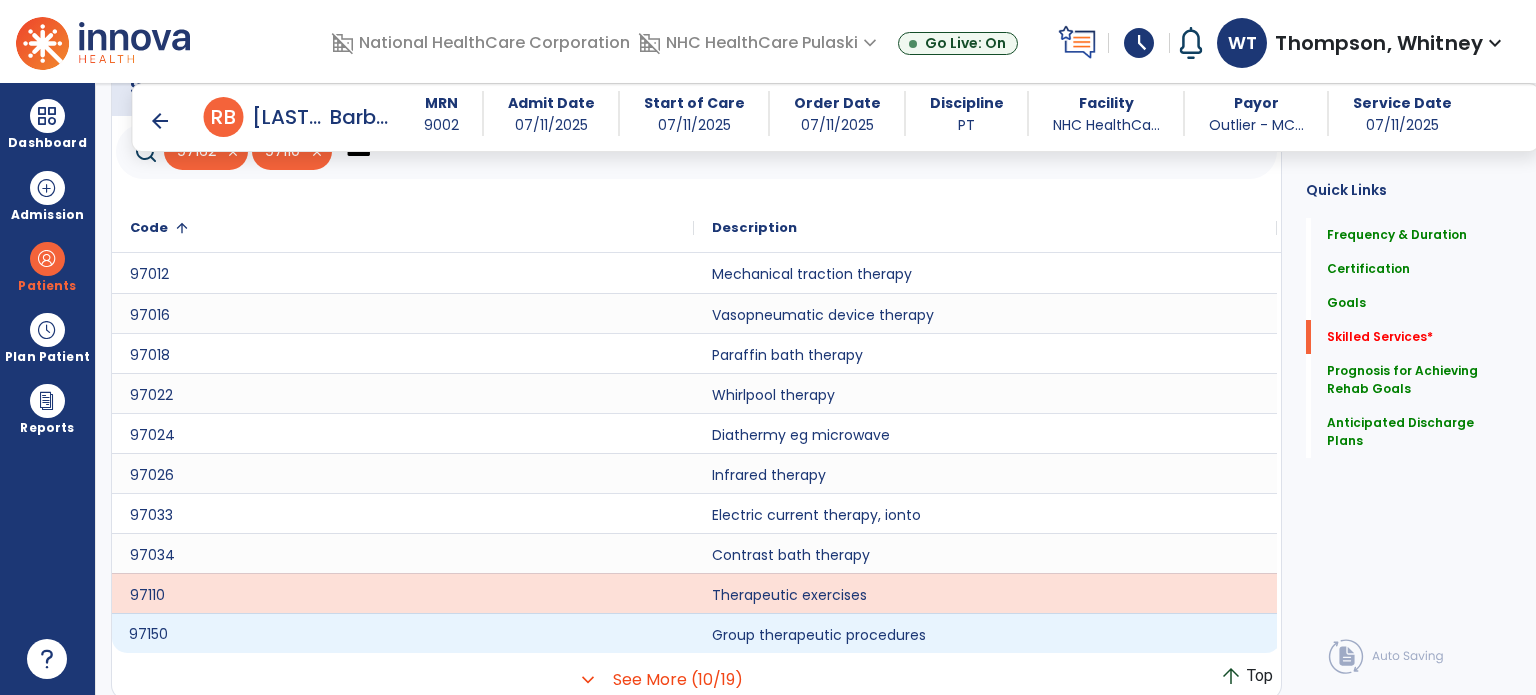 click on "97150" 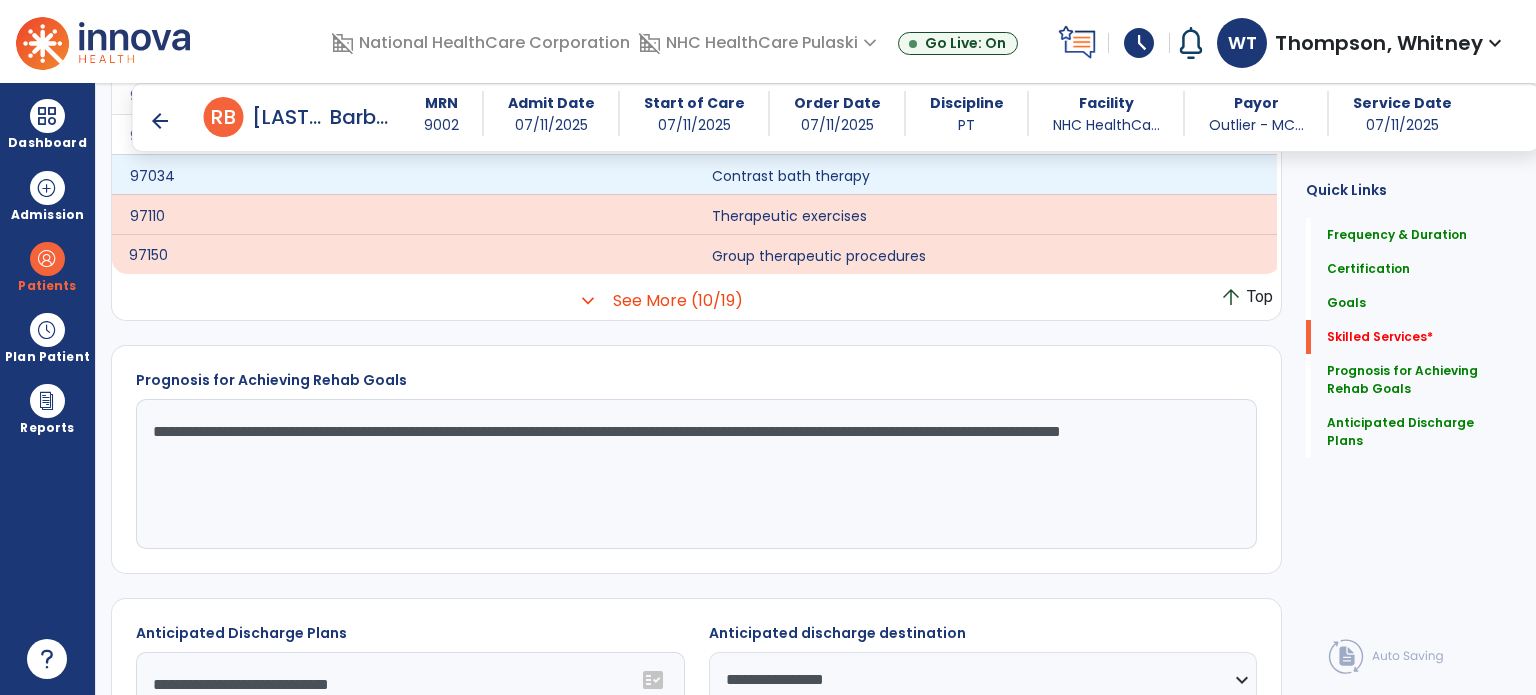 scroll, scrollTop: 2446, scrollLeft: 0, axis: vertical 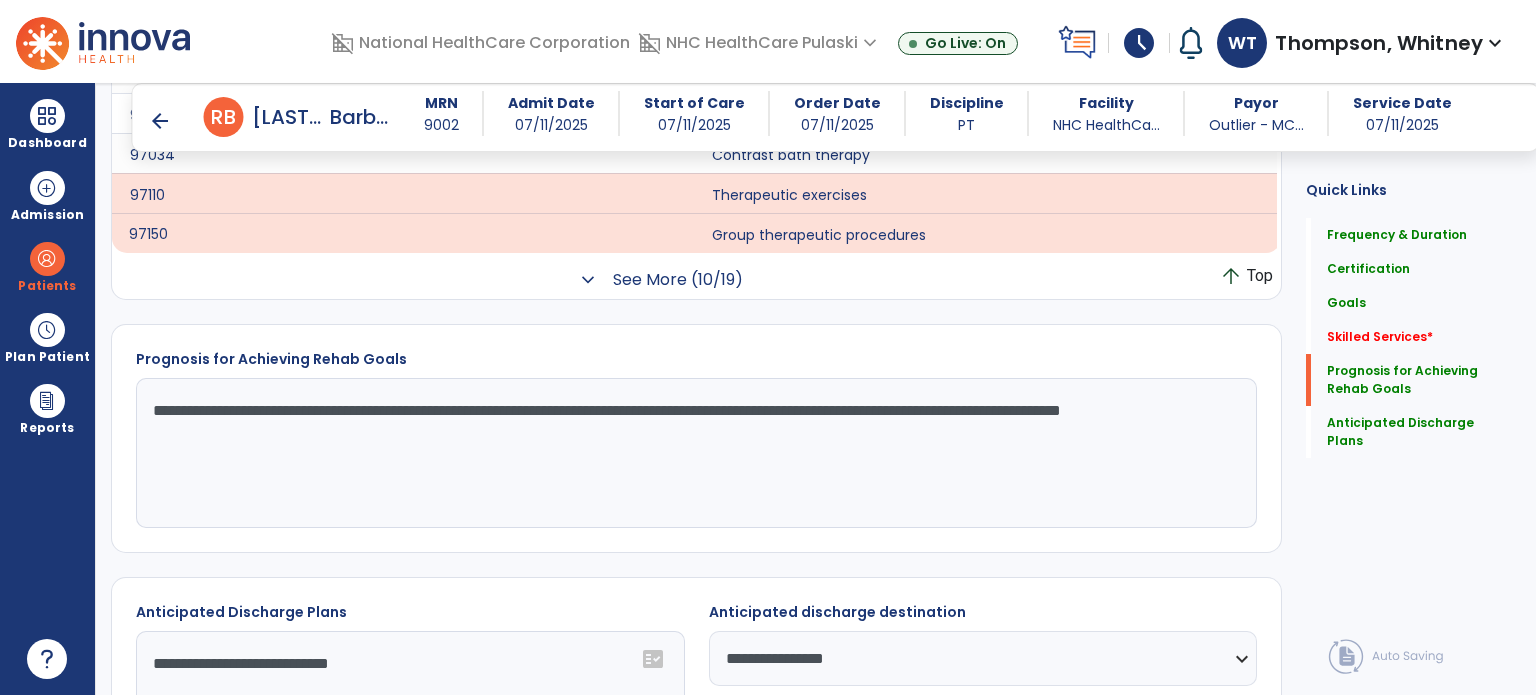 click on "See More (10/19)" 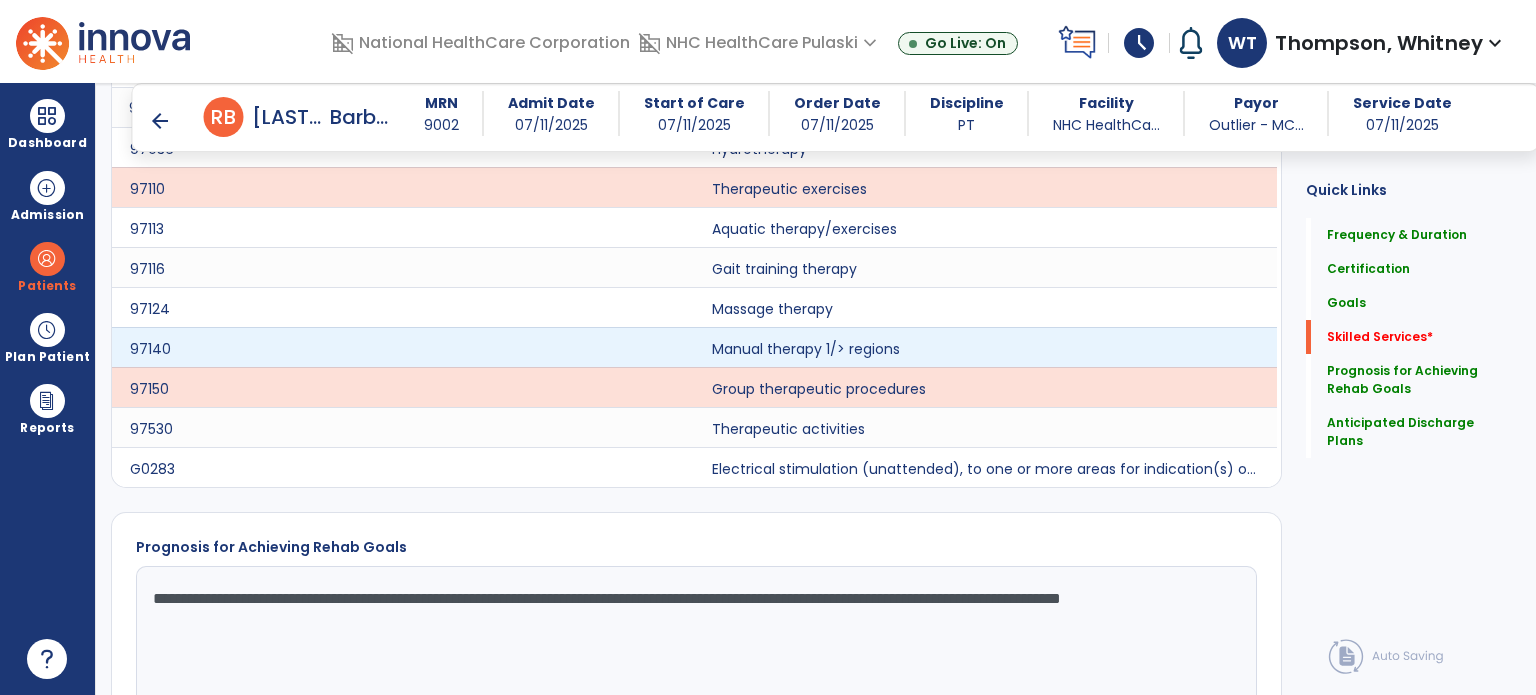 scroll, scrollTop: 2646, scrollLeft: 0, axis: vertical 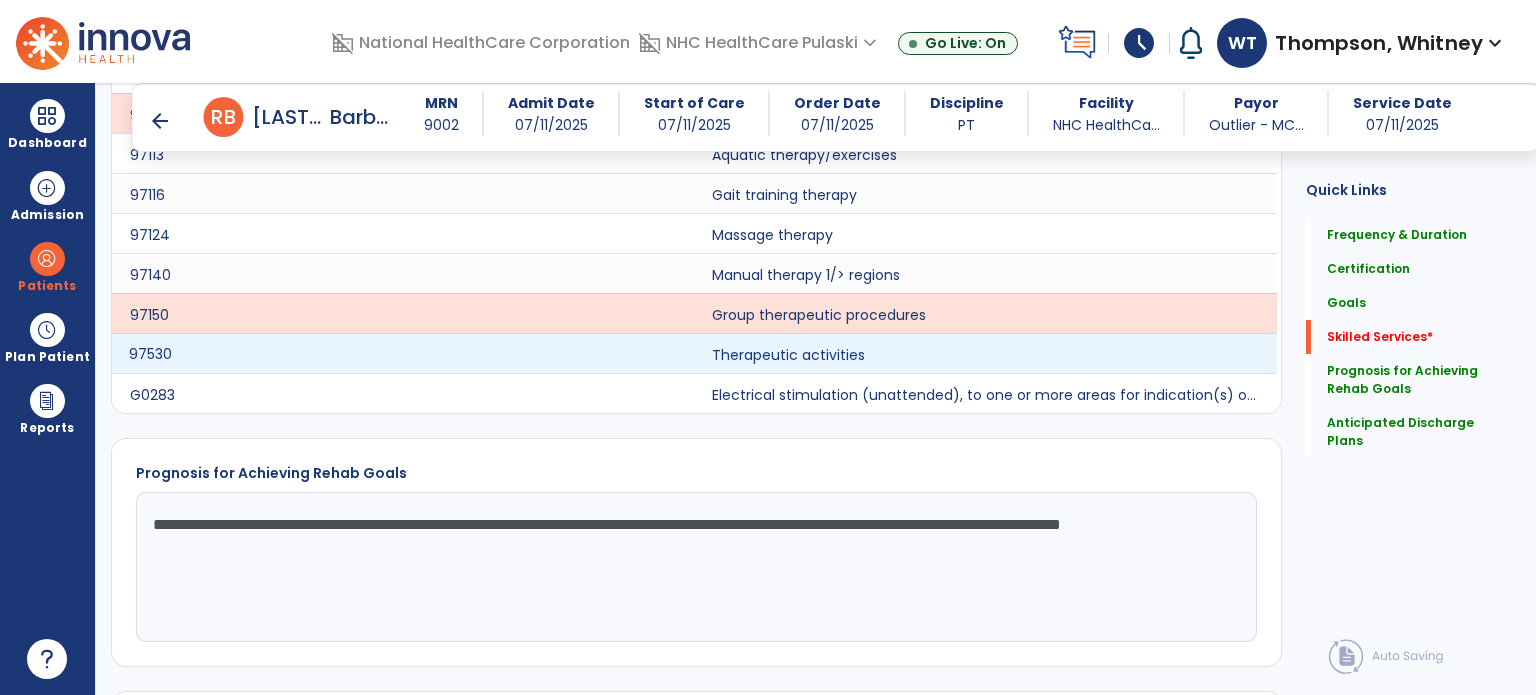 click on "97530" 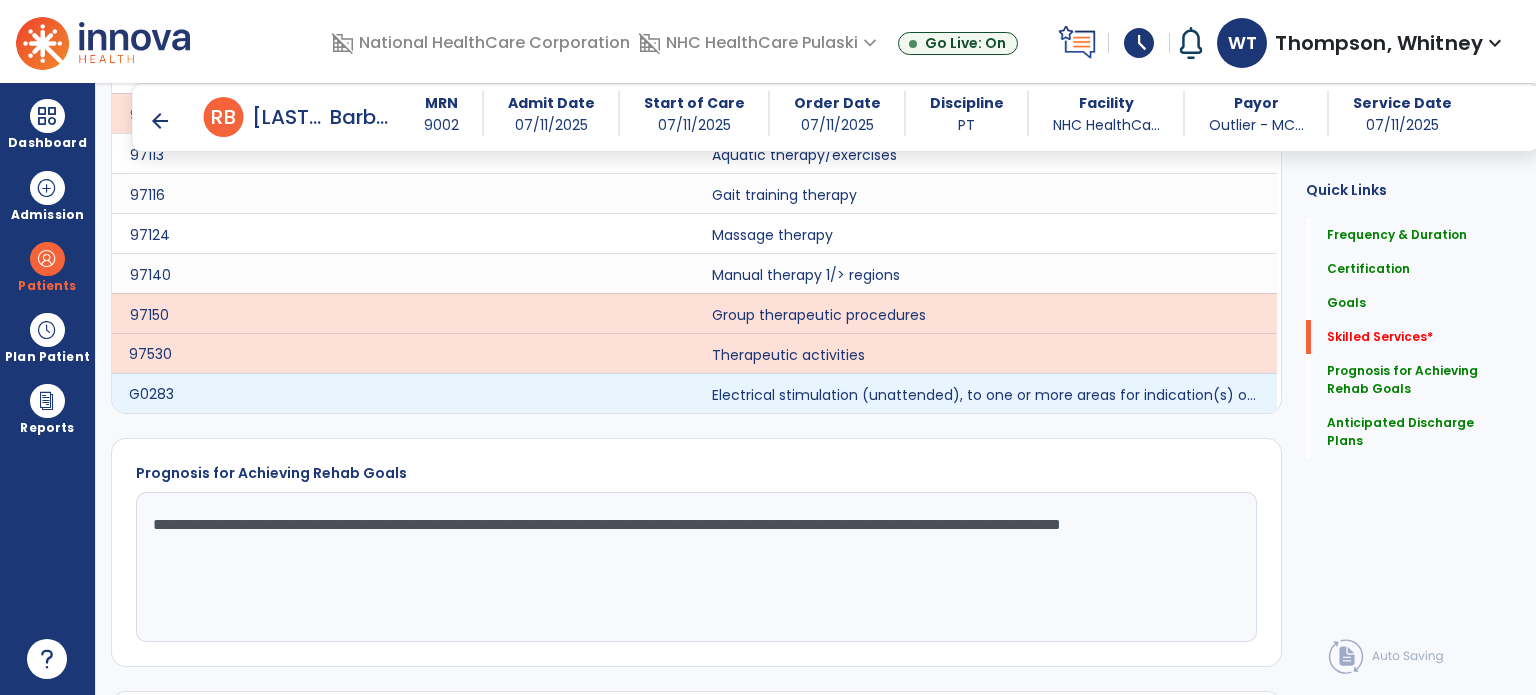 click on "G0283" 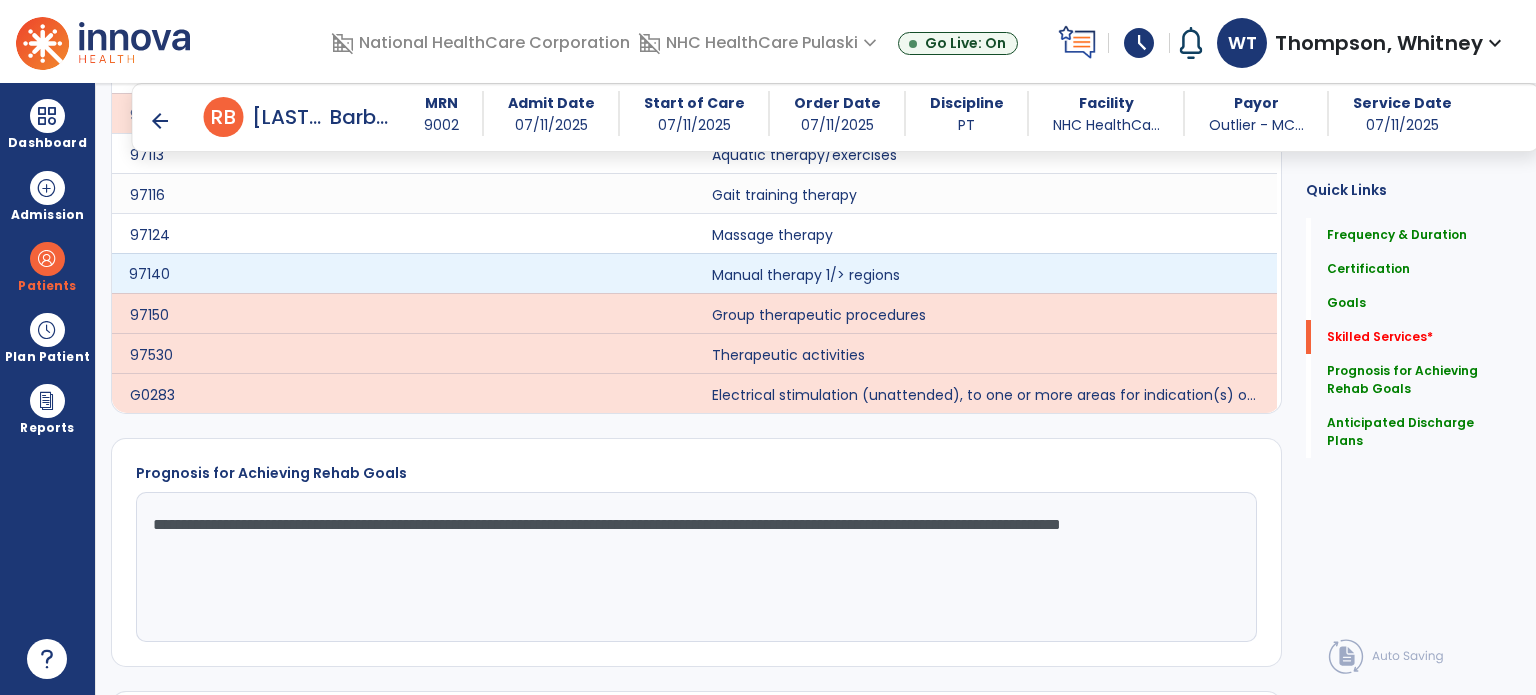 click on "97140" 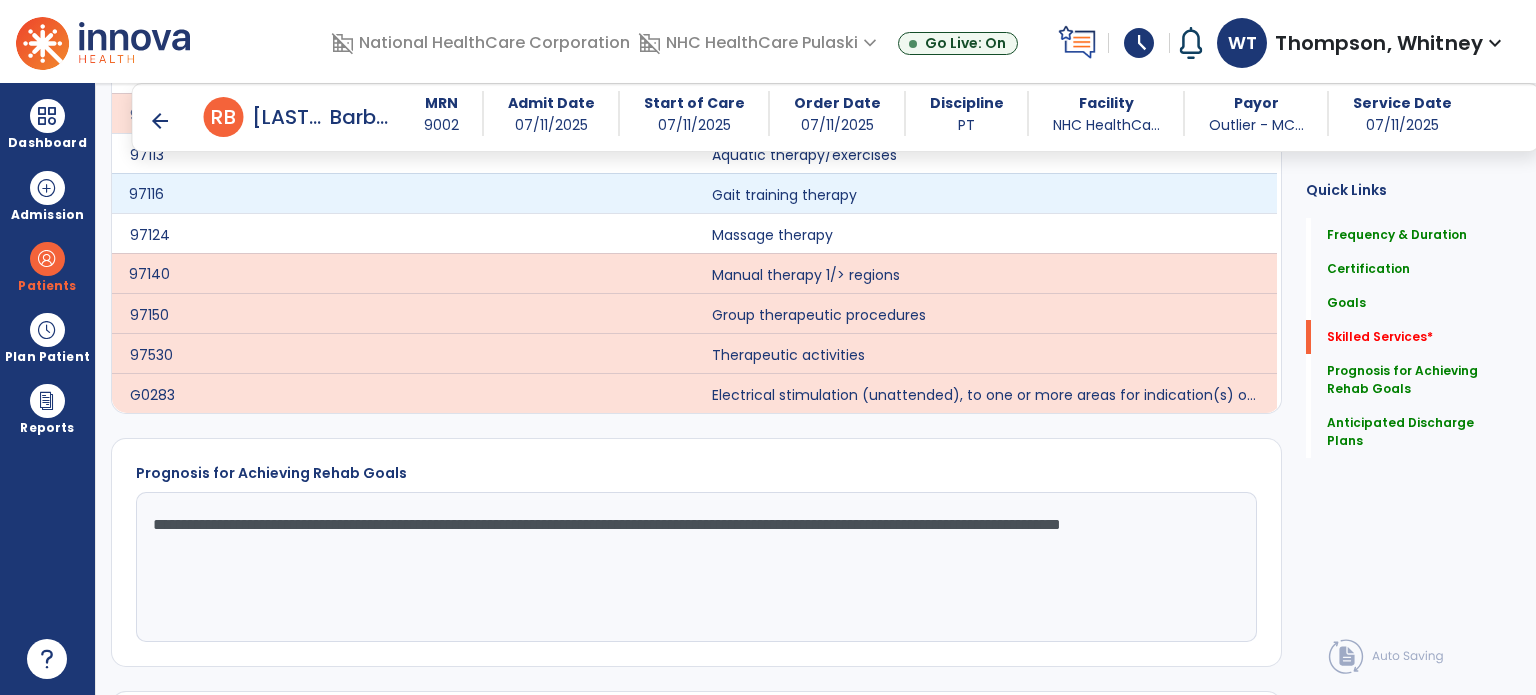 click on "97116" 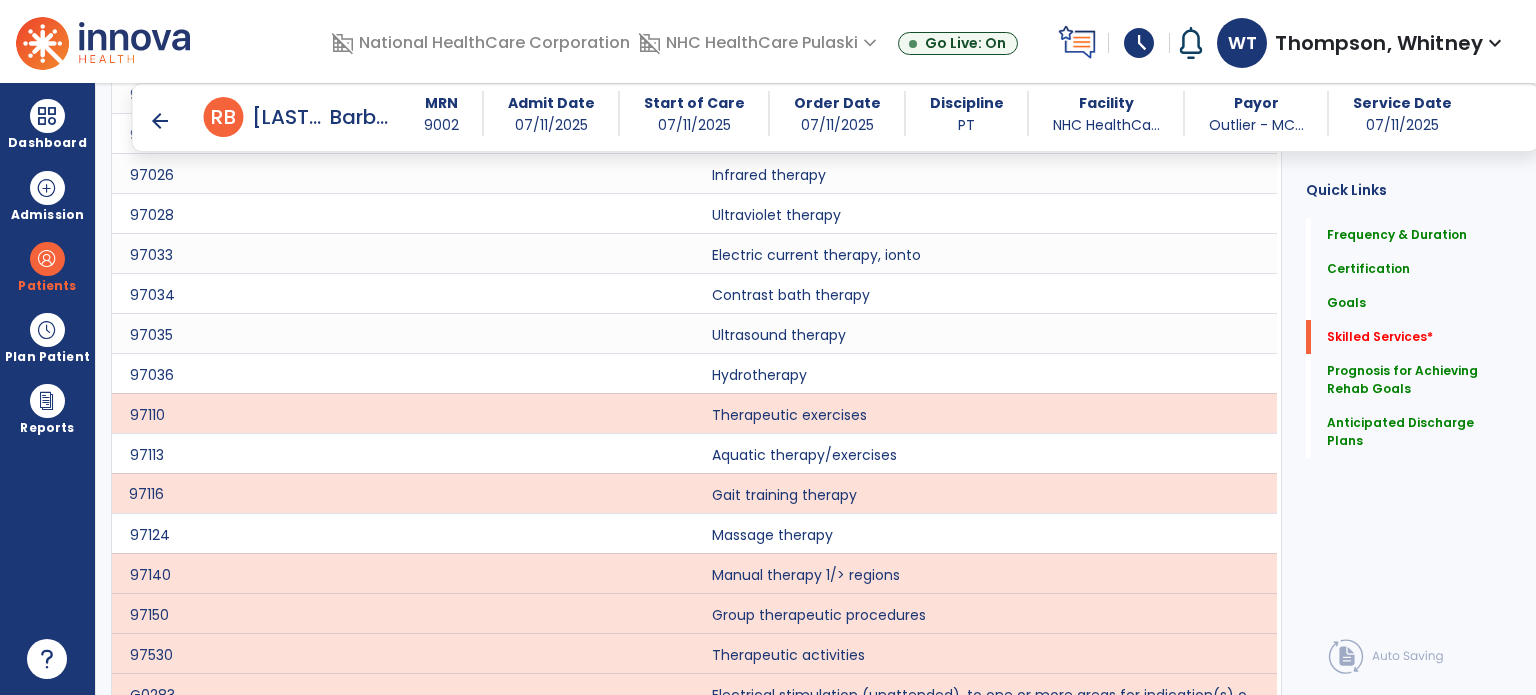scroll, scrollTop: 1746, scrollLeft: 0, axis: vertical 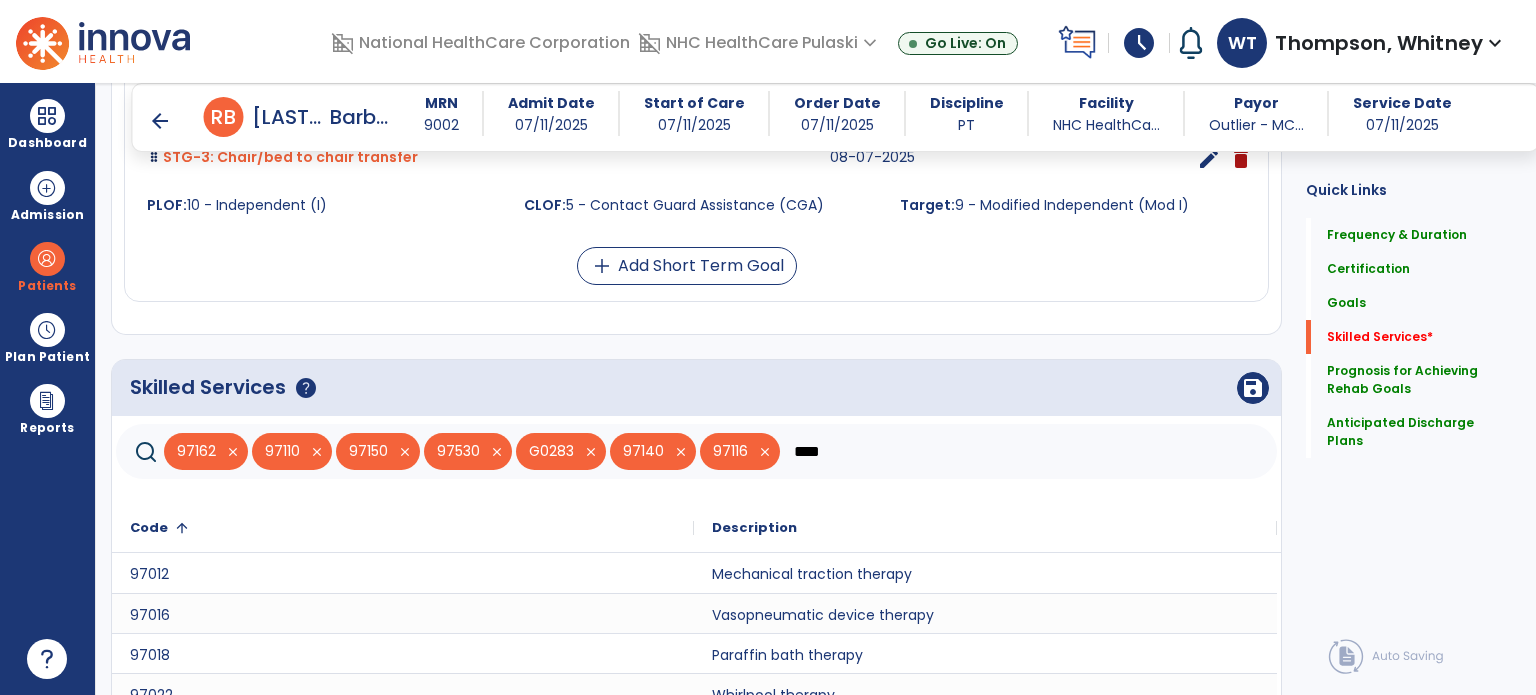 drag, startPoint x: 825, startPoint y: 446, endPoint x: 782, endPoint y: 445, distance: 43.011627 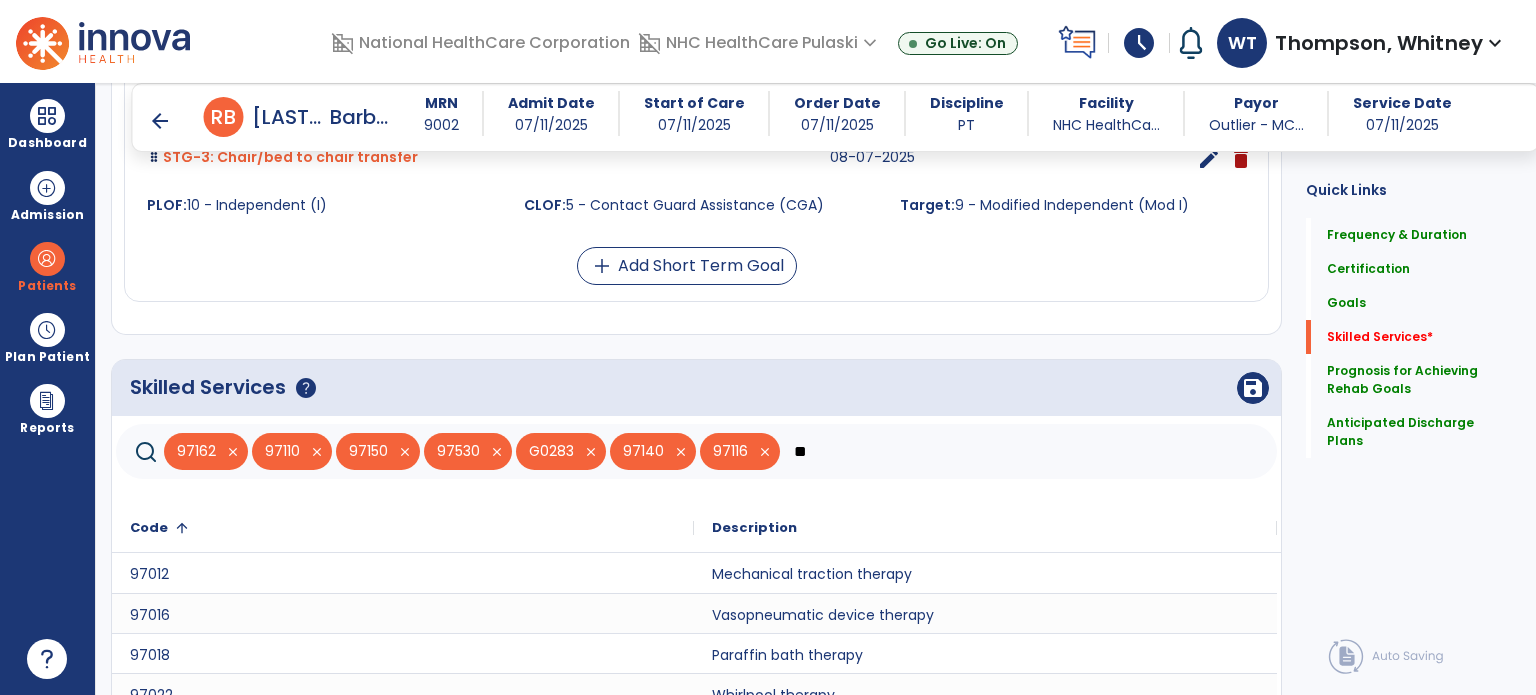 type on "*" 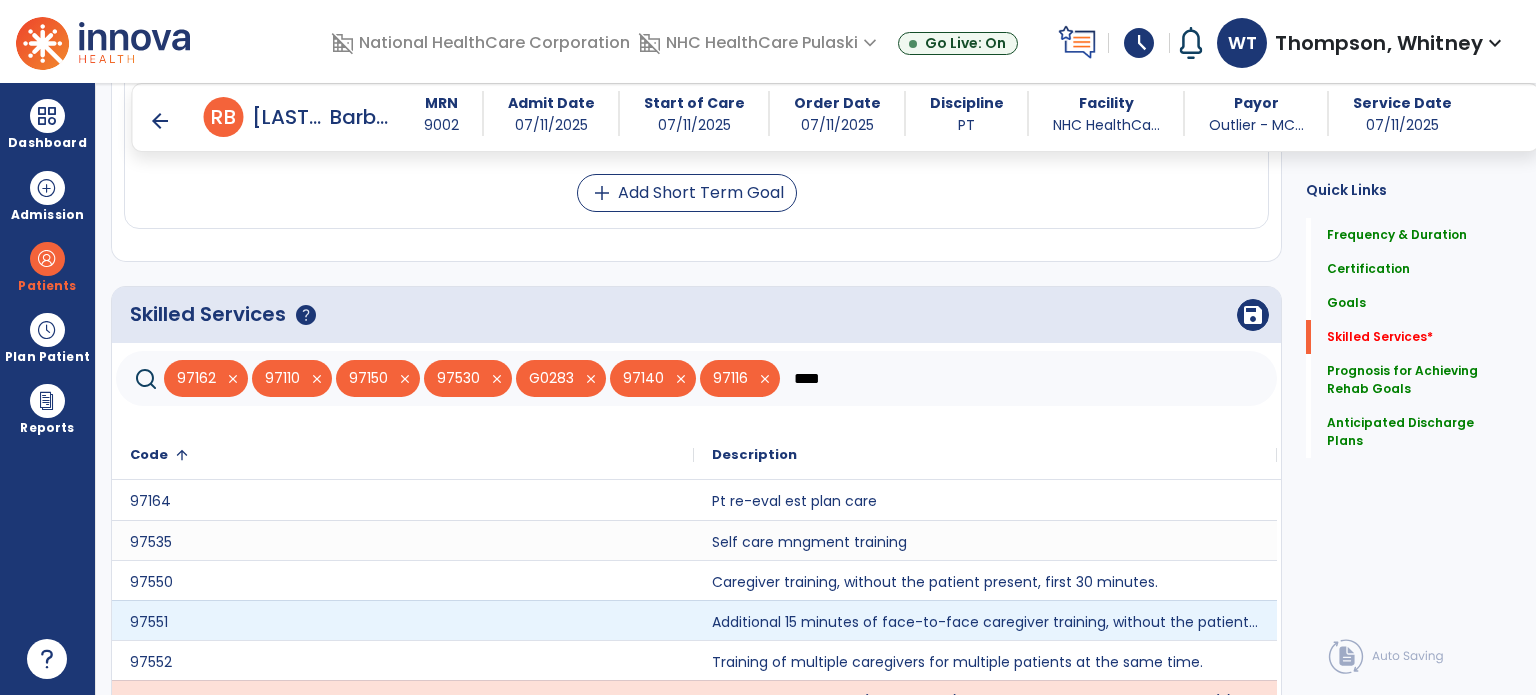 scroll, scrollTop: 1846, scrollLeft: 0, axis: vertical 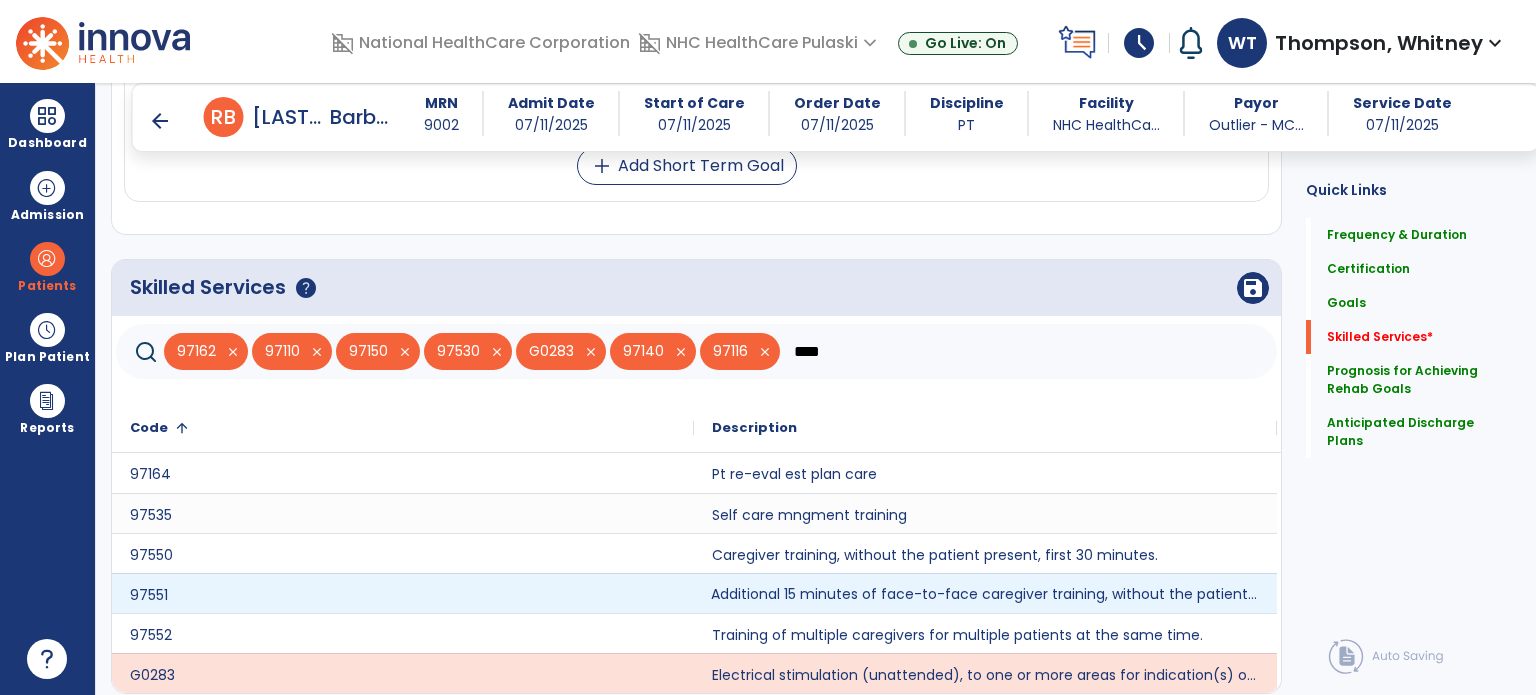 click on "Additional 15 minutes of face-to-face caregiver training, without the patient present, after 97550 is billed." 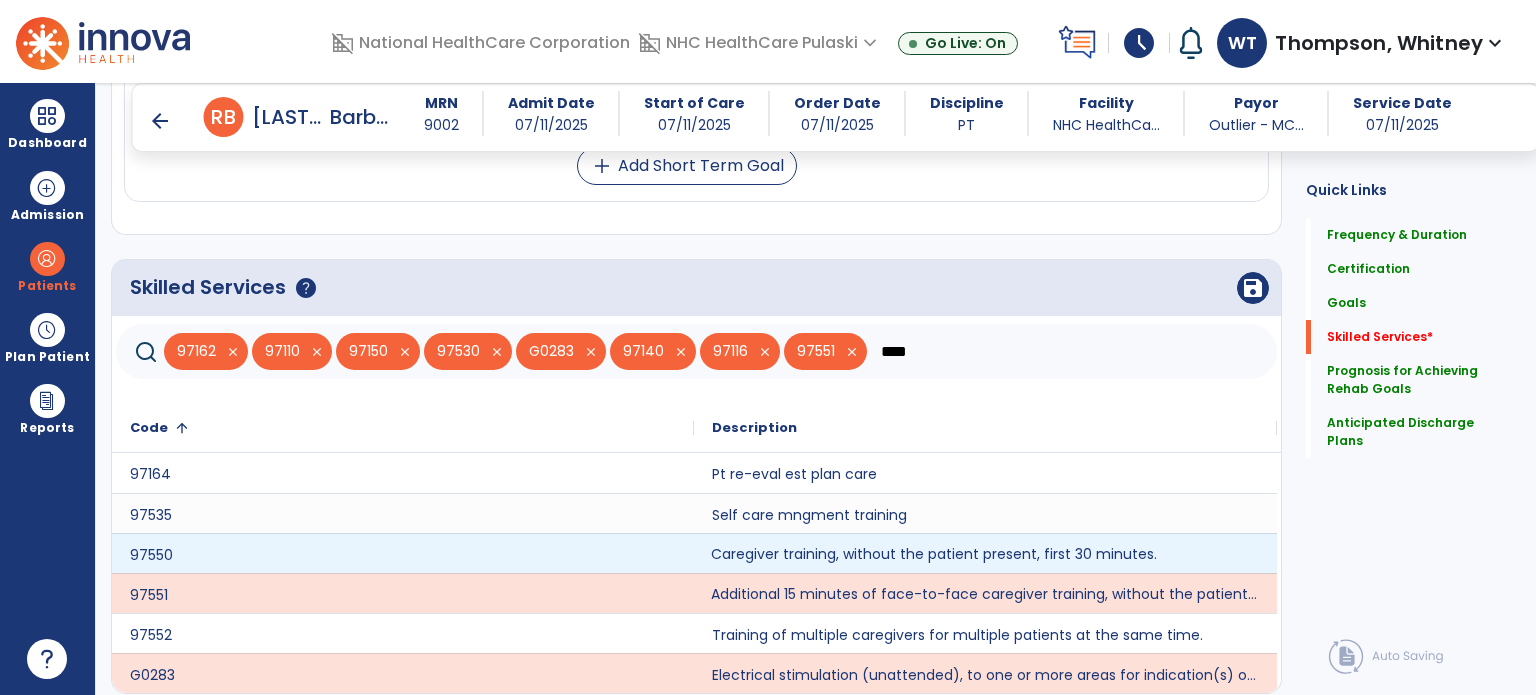 click on "Caregiver training, without the patient present, first 30 minutes." 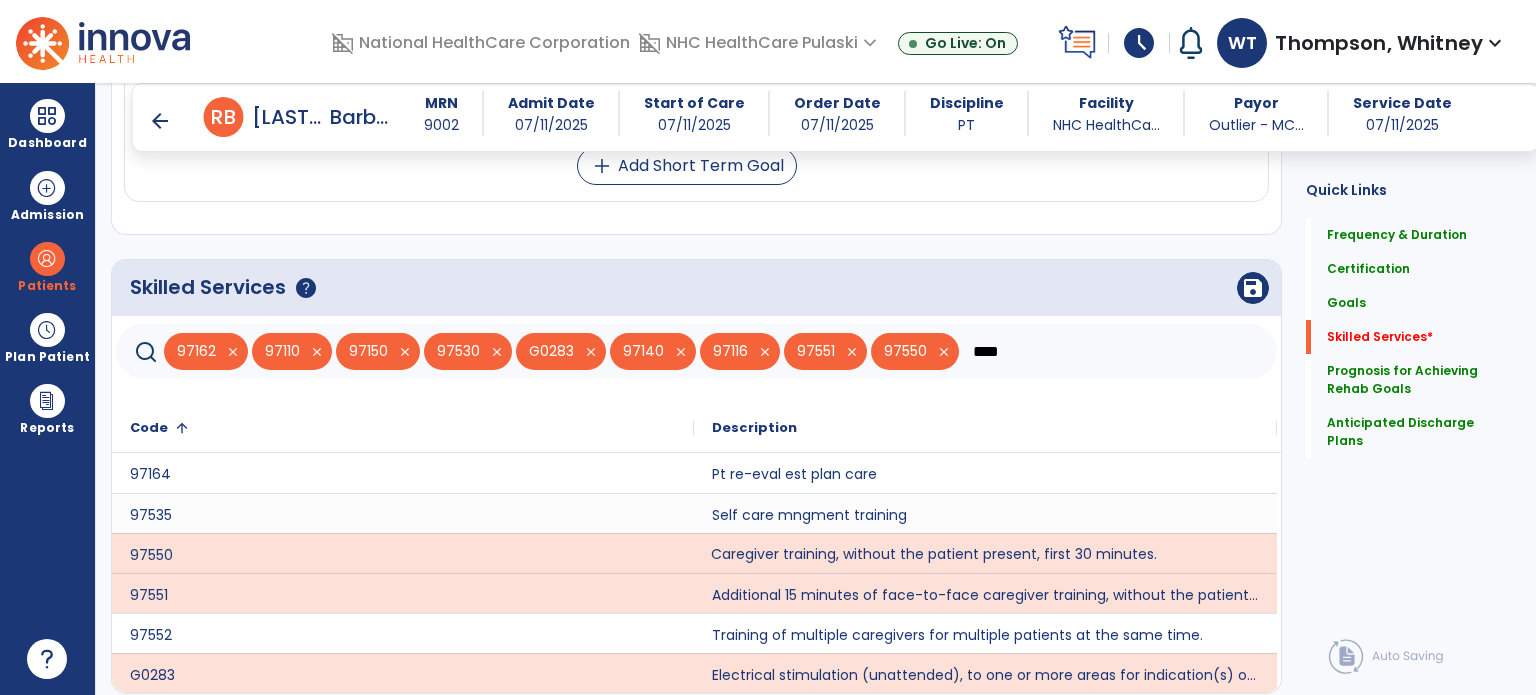 drag, startPoint x: 1013, startPoint y: 341, endPoint x: 940, endPoint y: 346, distance: 73.171036 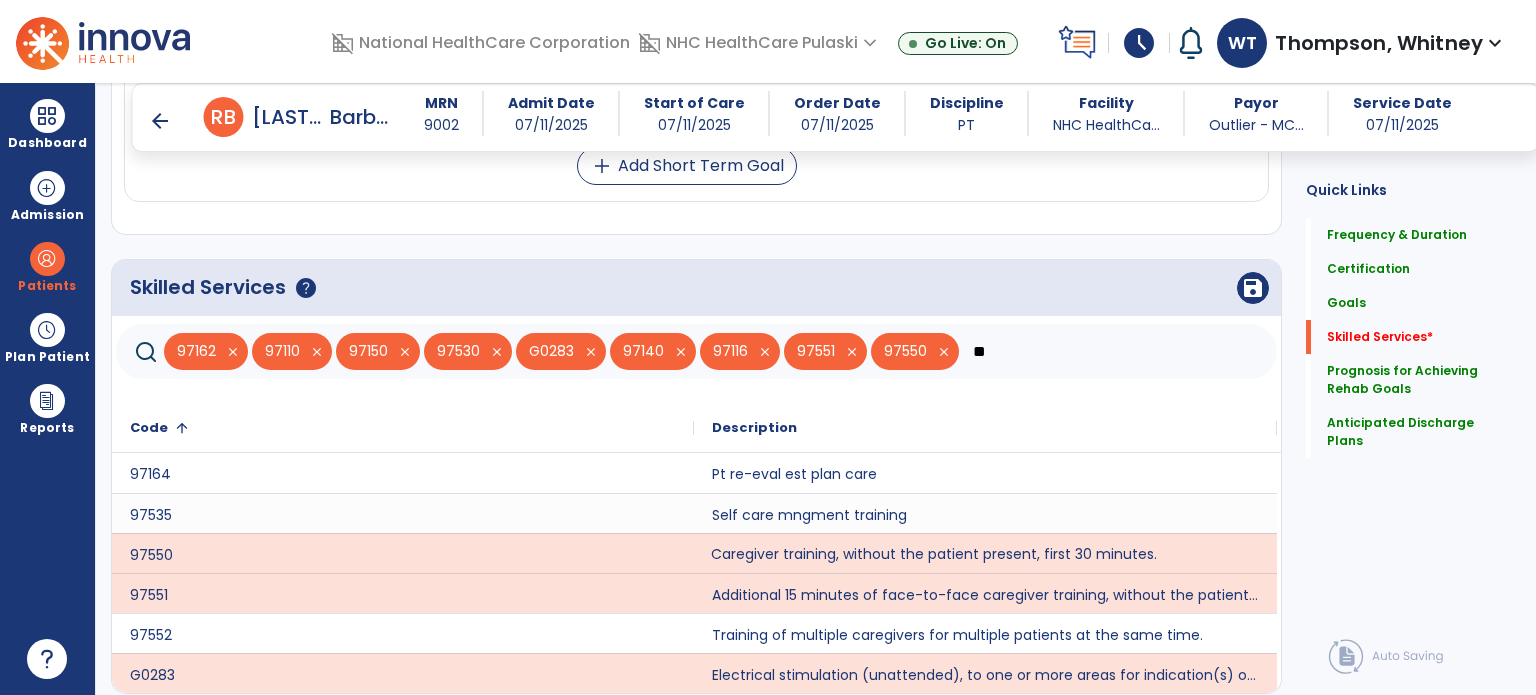 type on "*" 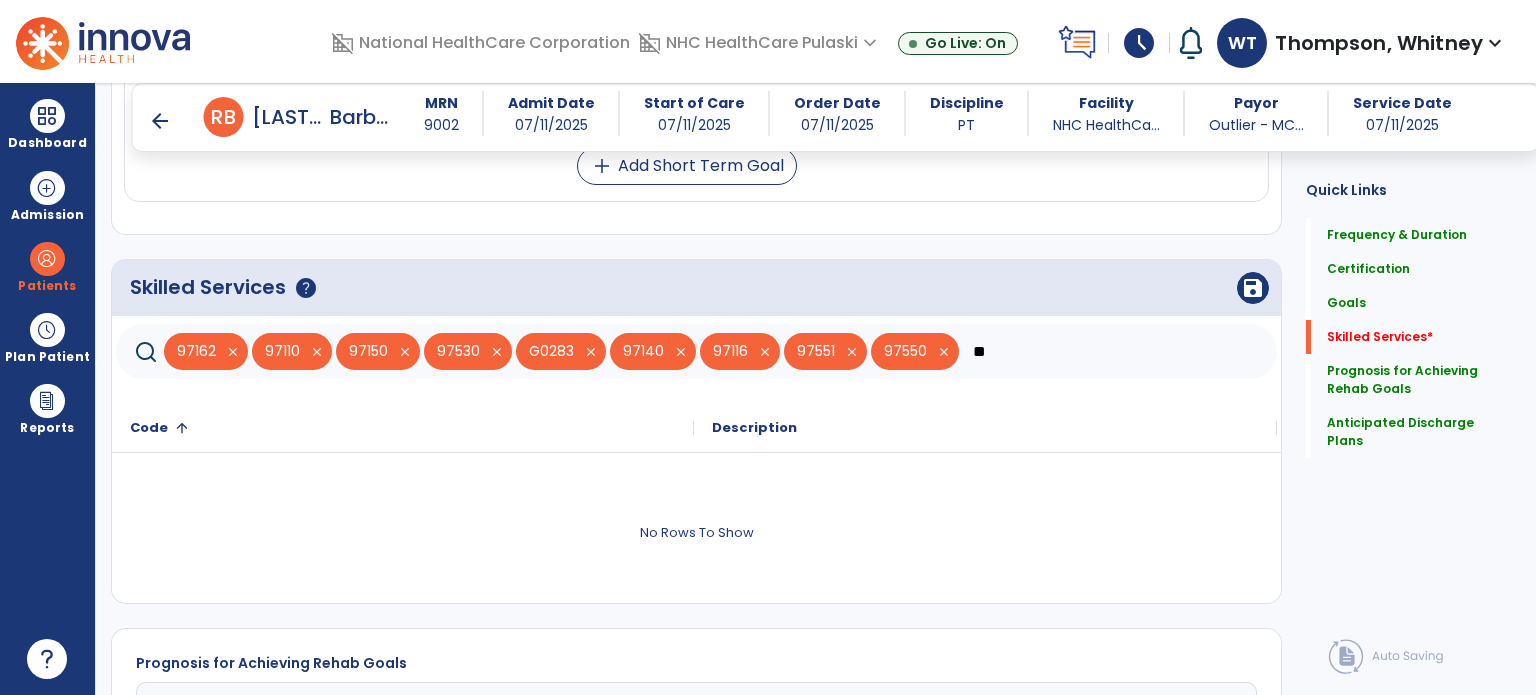 type on "*" 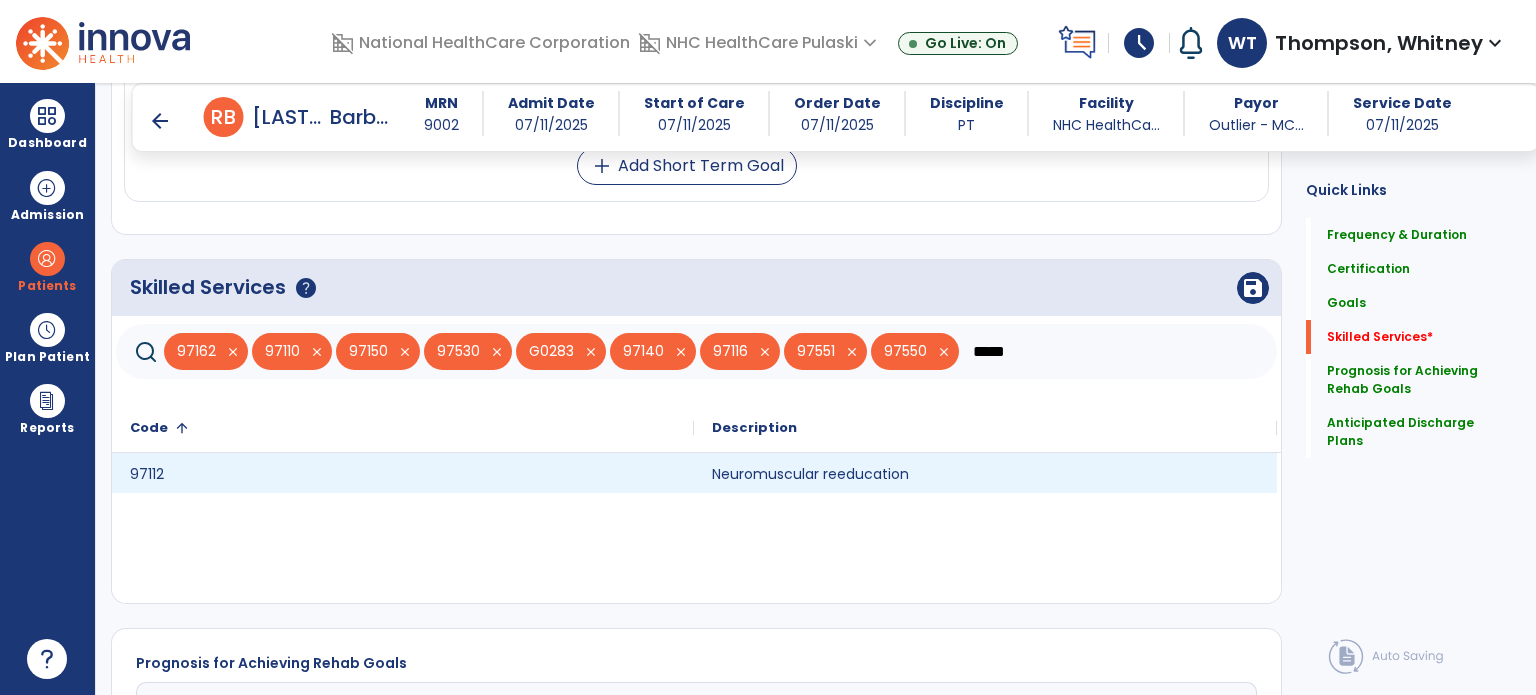 type on "*****" 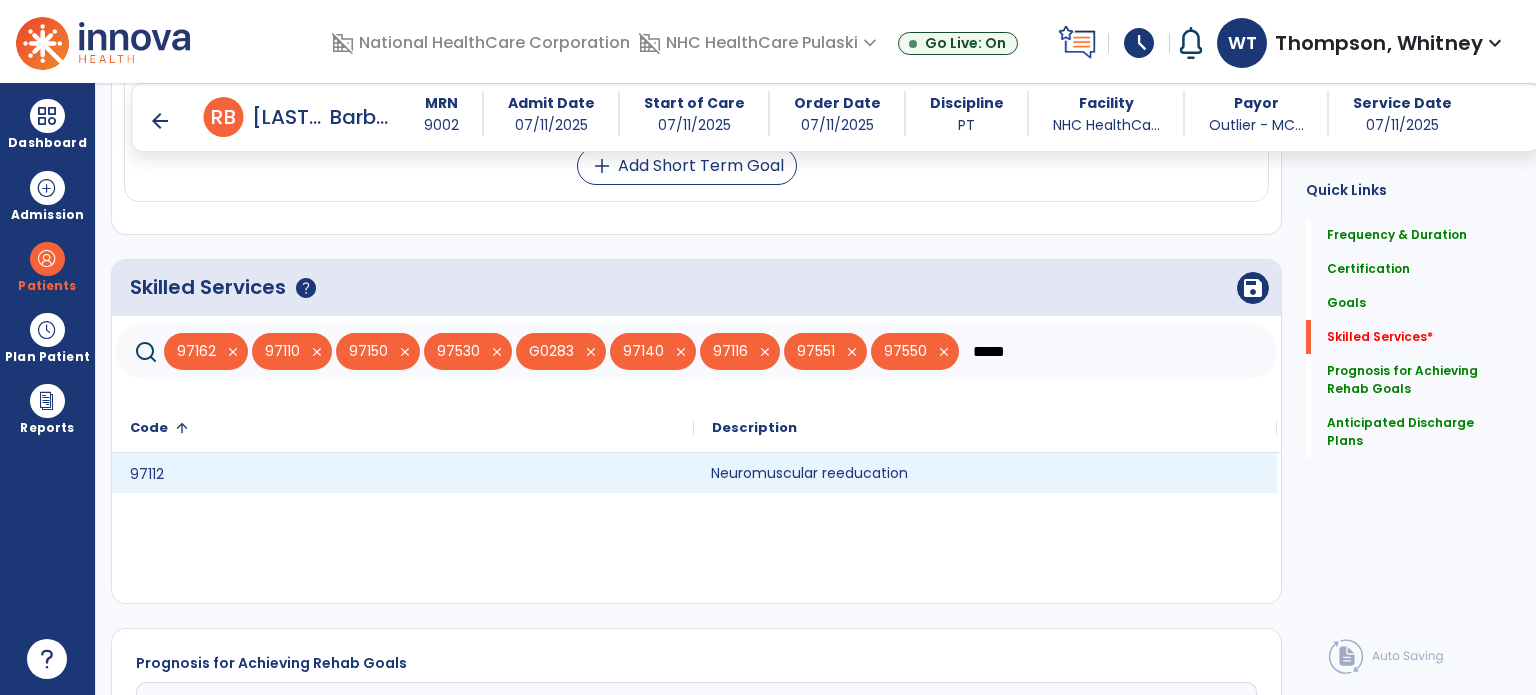 click on "Neuromuscular reeducation" 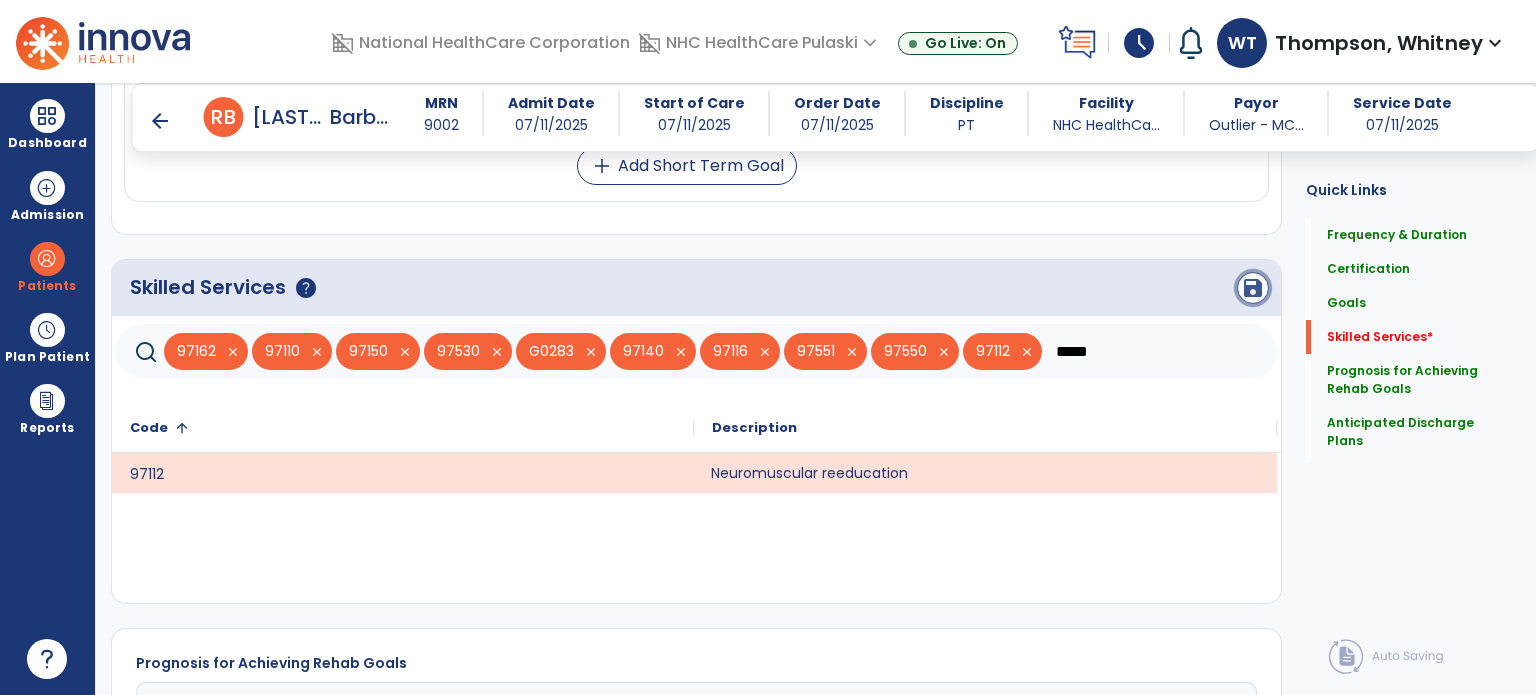 click on "save" 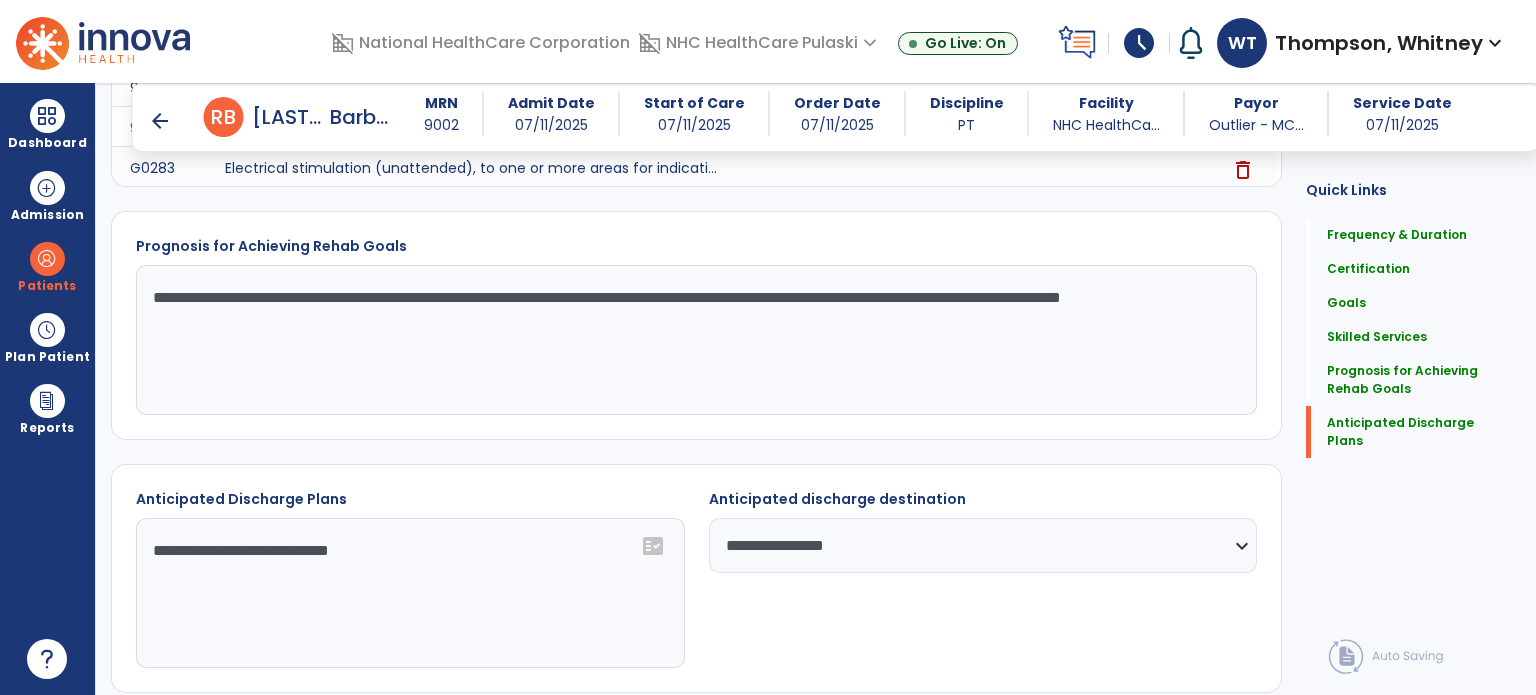 scroll, scrollTop: 2516, scrollLeft: 0, axis: vertical 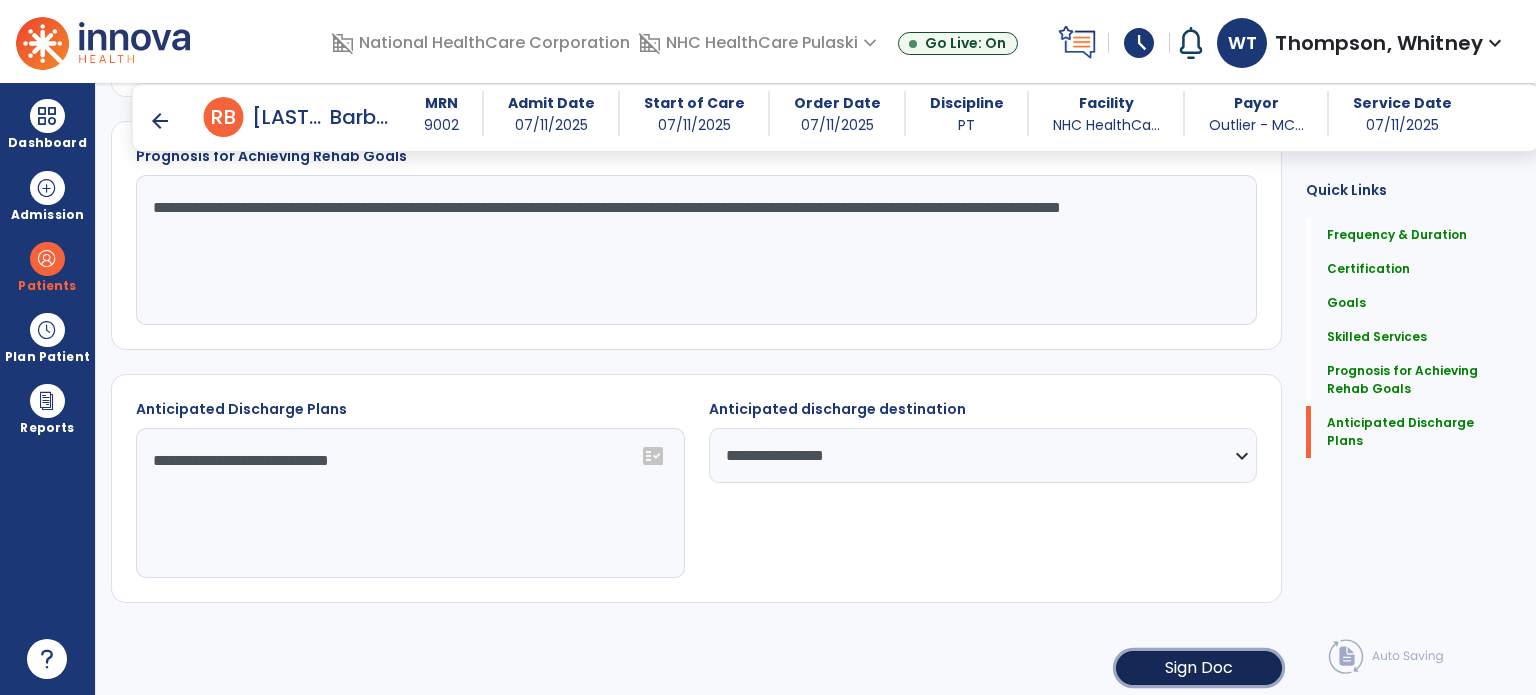 click on "Sign Doc" 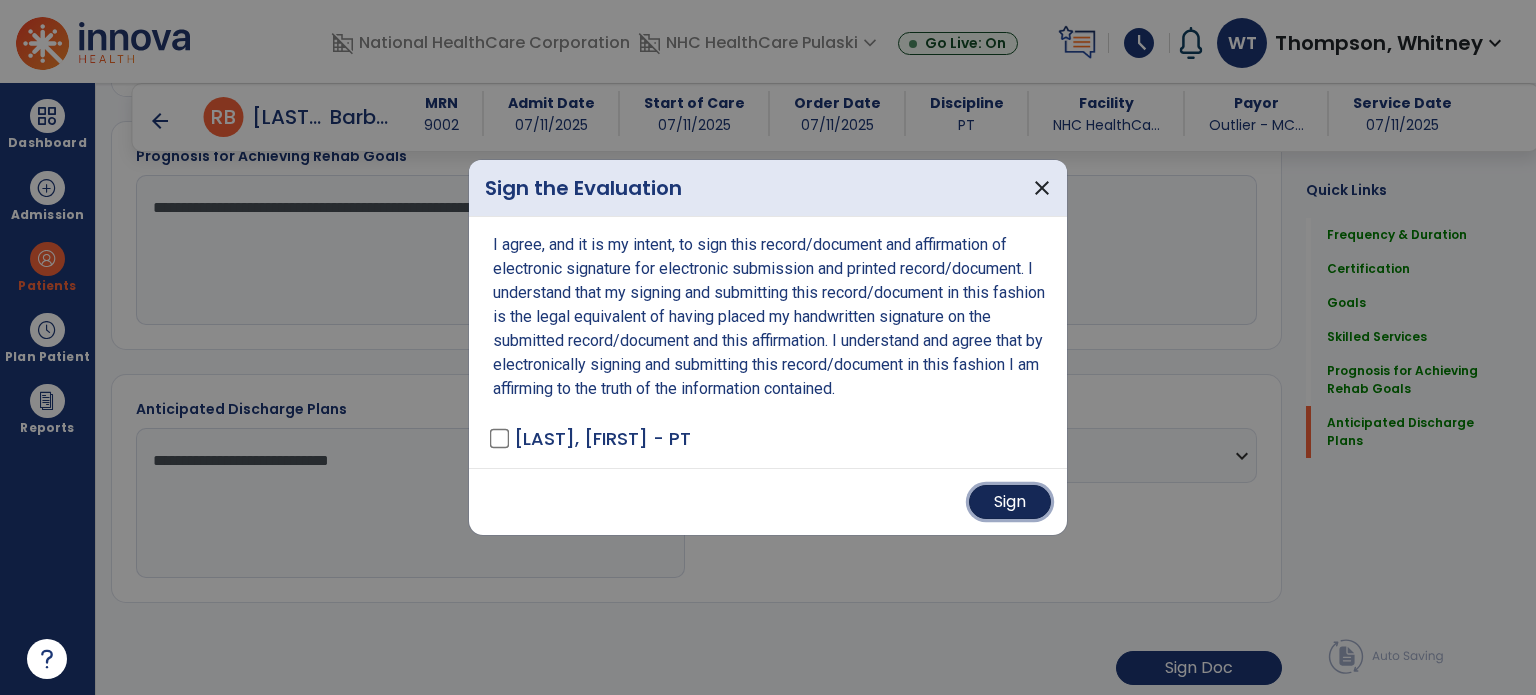 click on "Sign" at bounding box center (1010, 502) 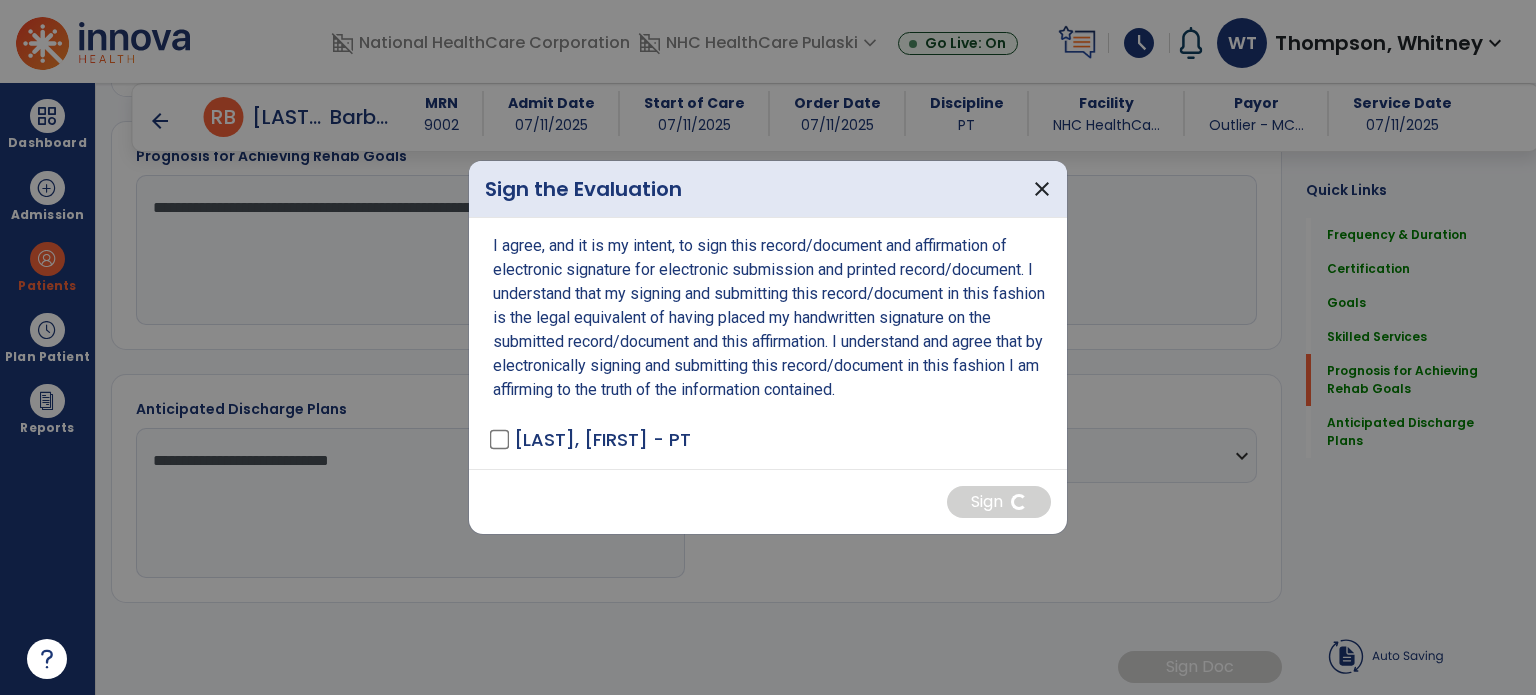 scroll, scrollTop: 2514, scrollLeft: 0, axis: vertical 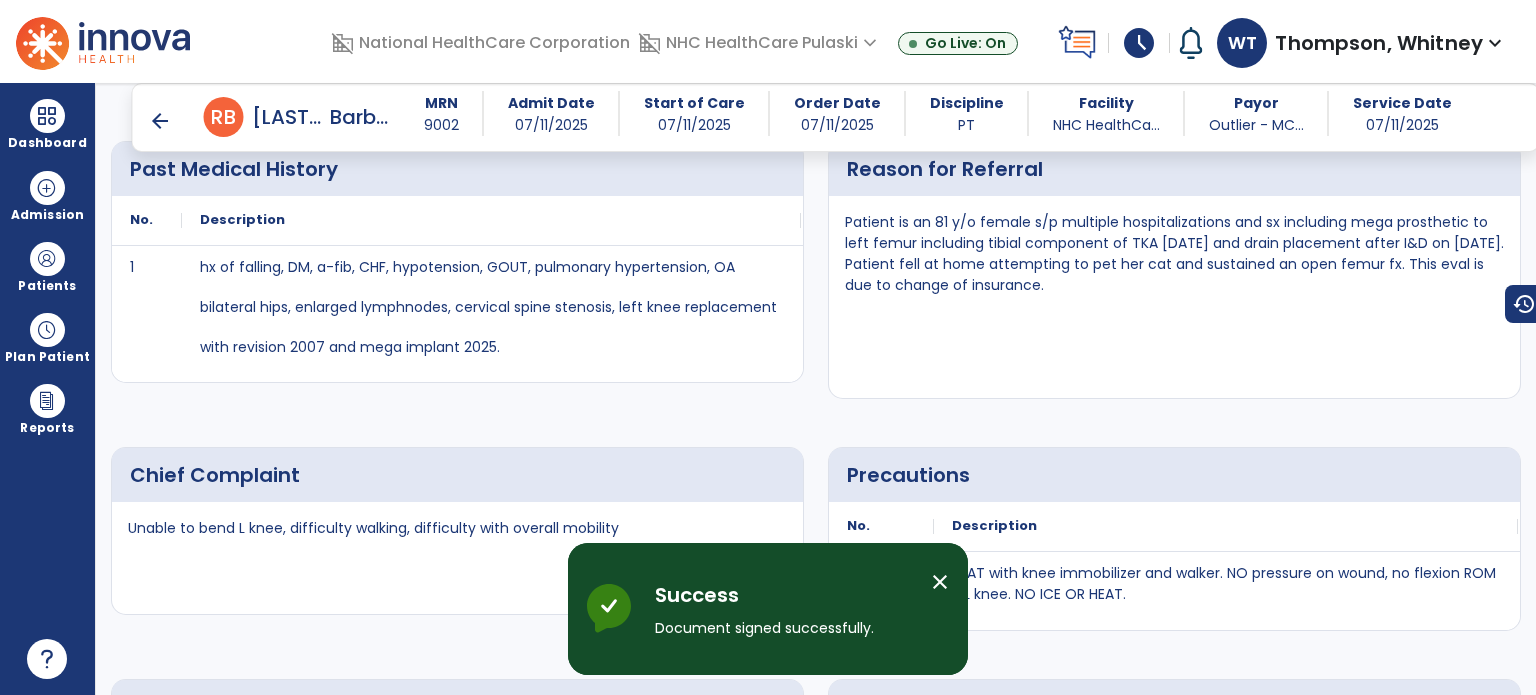 drag, startPoint x: 841, startPoint y: 221, endPoint x: 1104, endPoint y: 292, distance: 272.41513 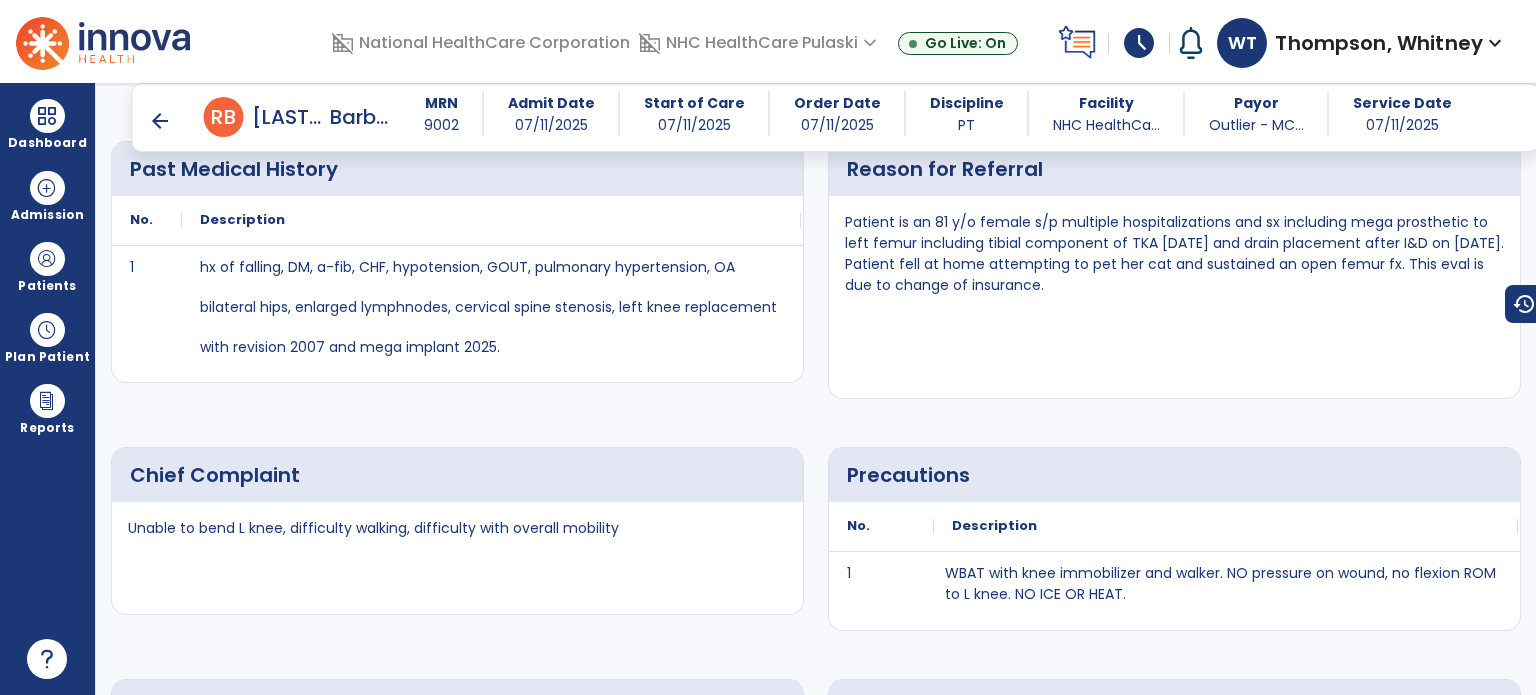 copy on "Patient is an 81 y/o female s/p multiple hospitalizations and sx including mega prosthetic to left femur including tibial component of TKA [DATE] and drain placement after I&D on [DATE]. Patient fell at home attempting to pet her cat and sustained an open femur fx. This eval is due to change of insurance." 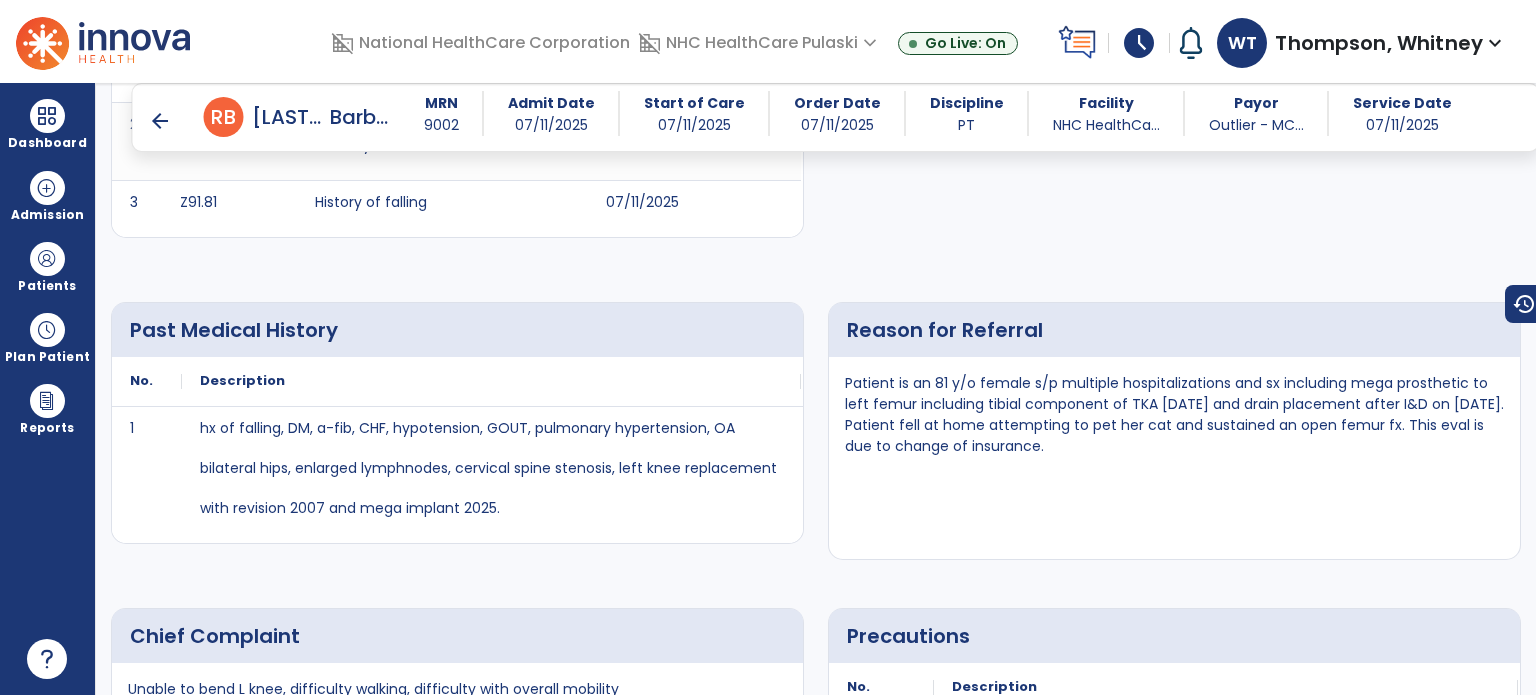 scroll, scrollTop: 500, scrollLeft: 0, axis: vertical 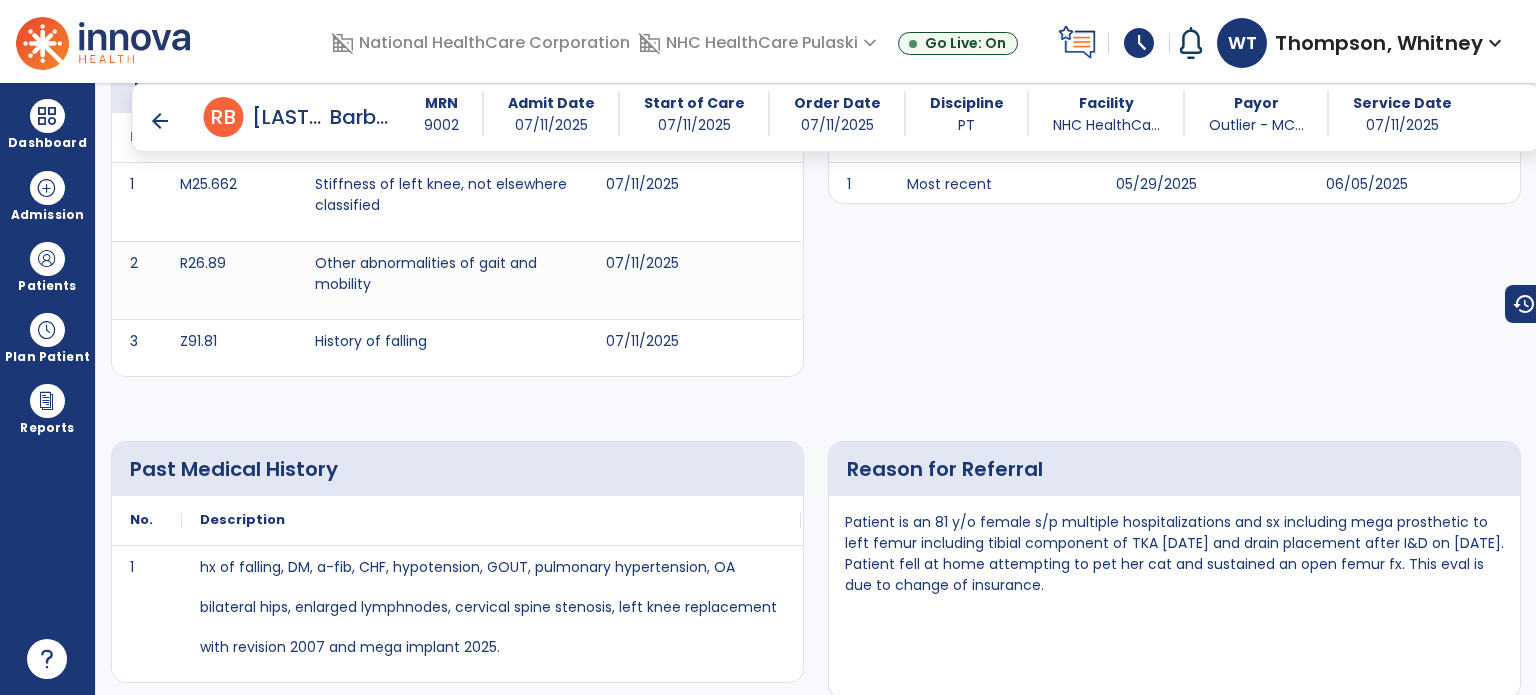 click on "arrow_back" at bounding box center [160, 121] 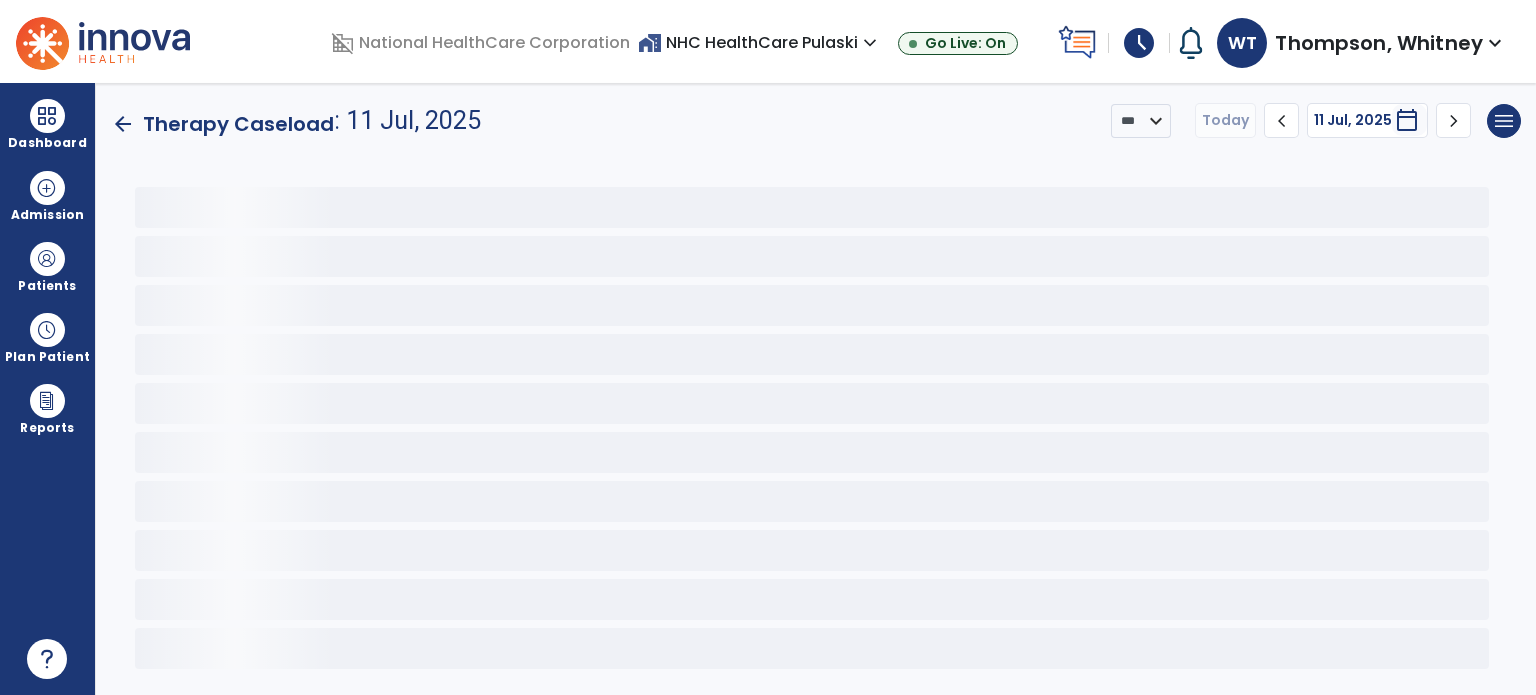scroll, scrollTop: 0, scrollLeft: 0, axis: both 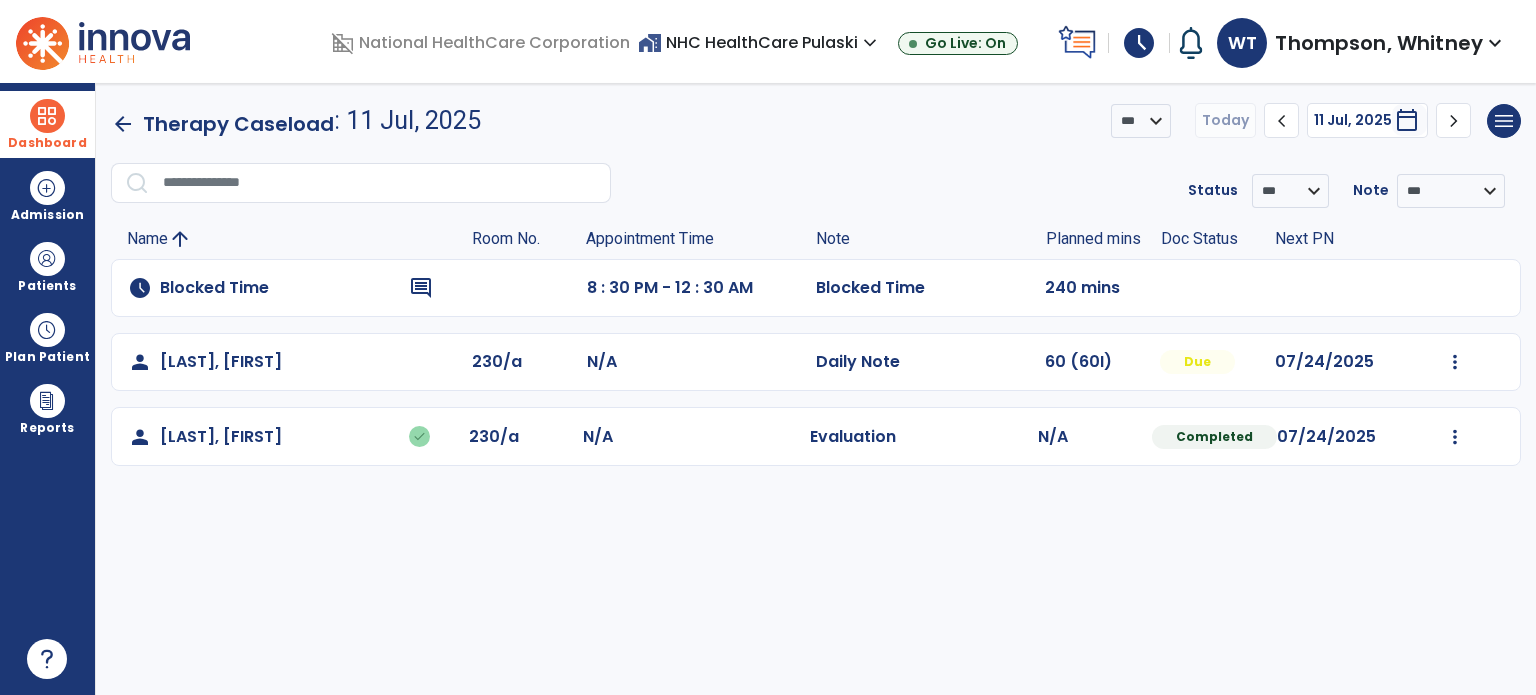 click at bounding box center [47, 116] 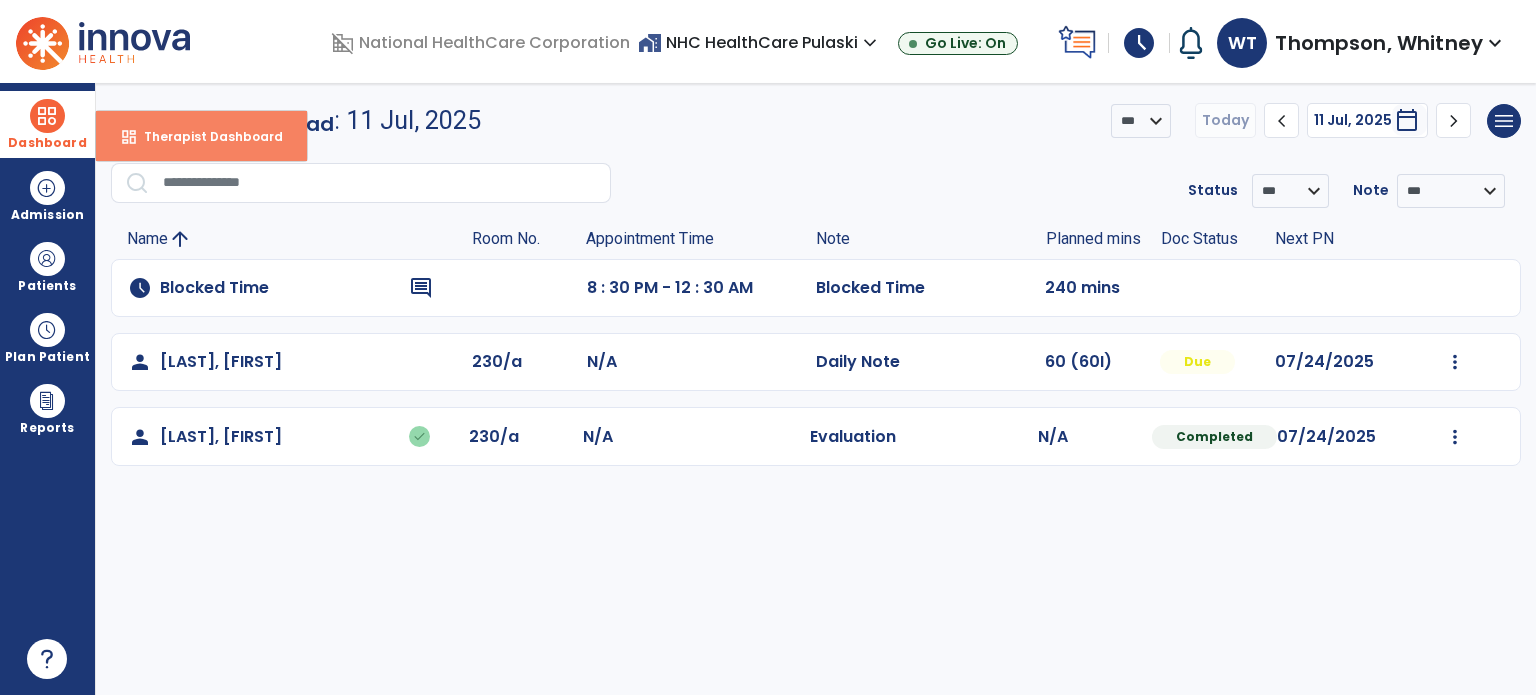 click on "Therapist Dashboard" at bounding box center [205, 136] 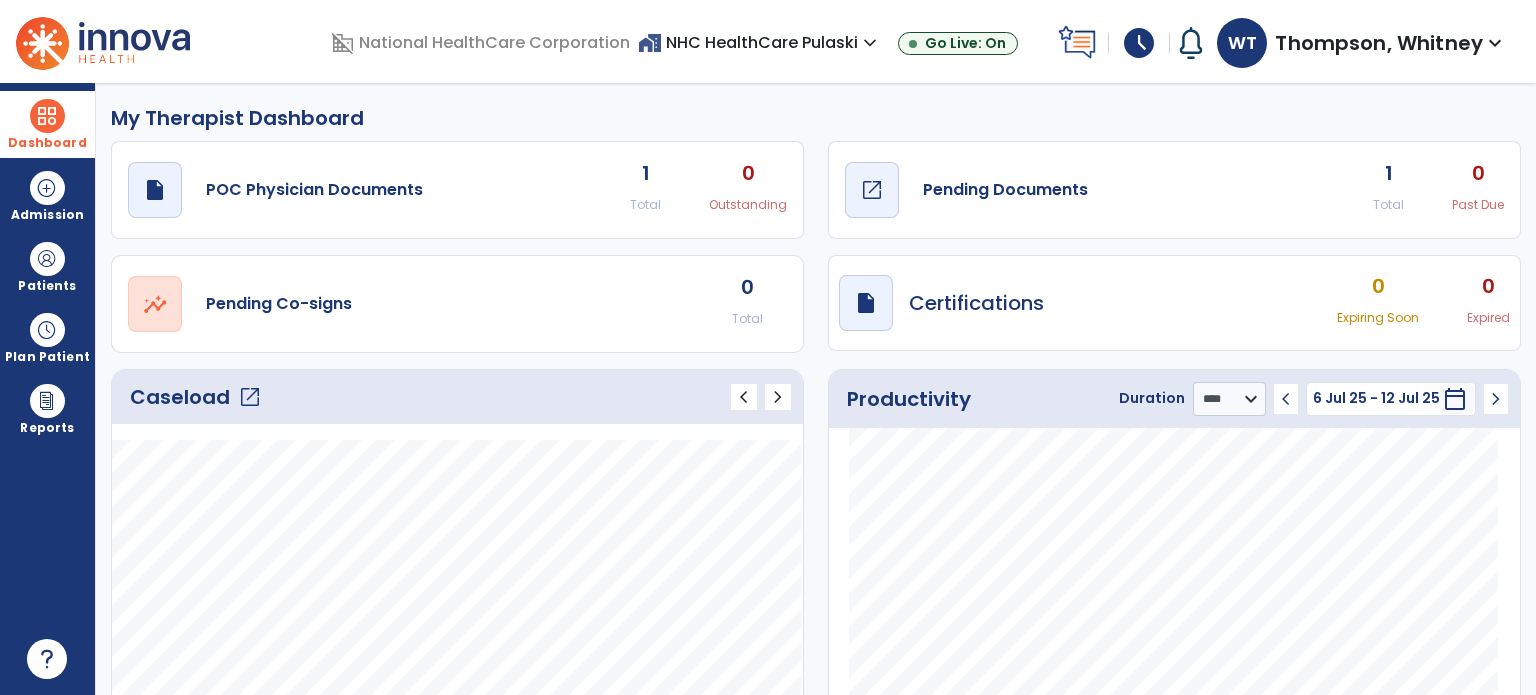 click on "open_in_new" 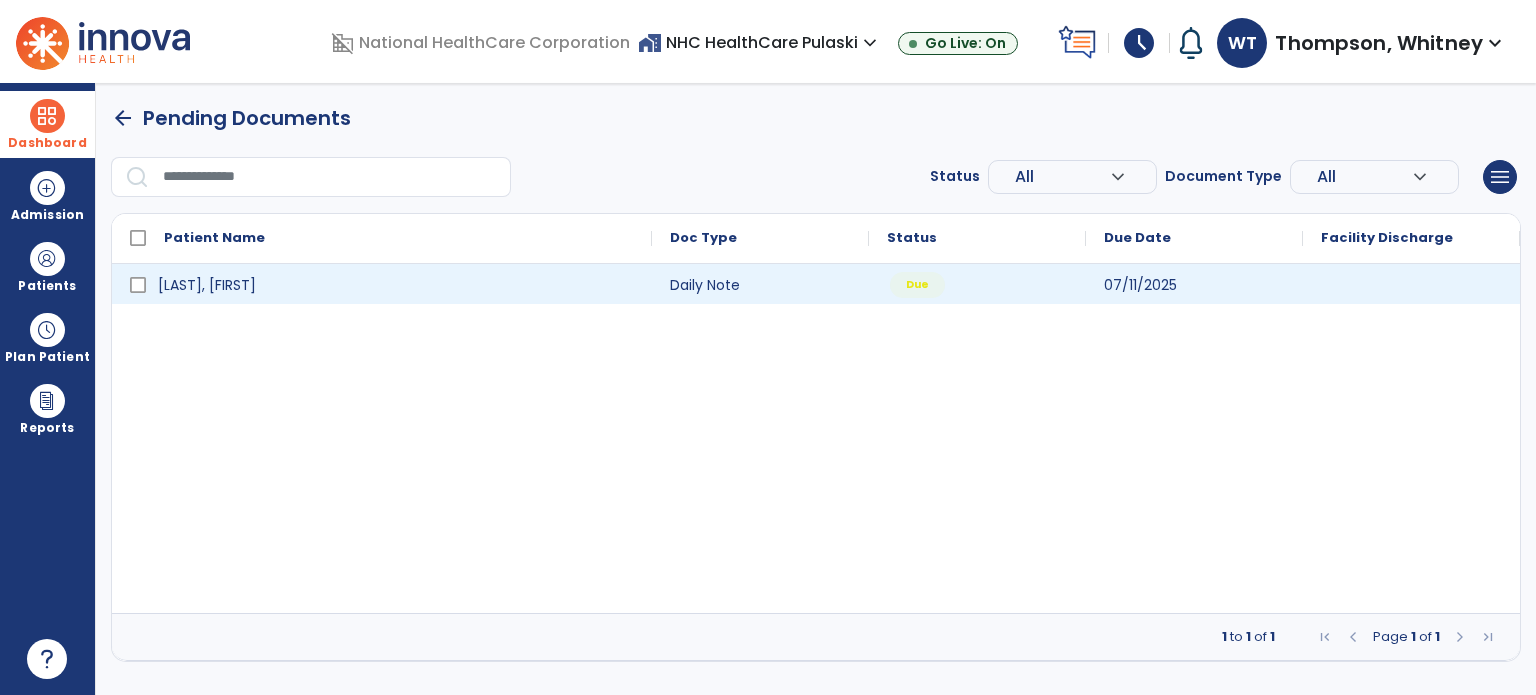 click on "Due" at bounding box center [917, 285] 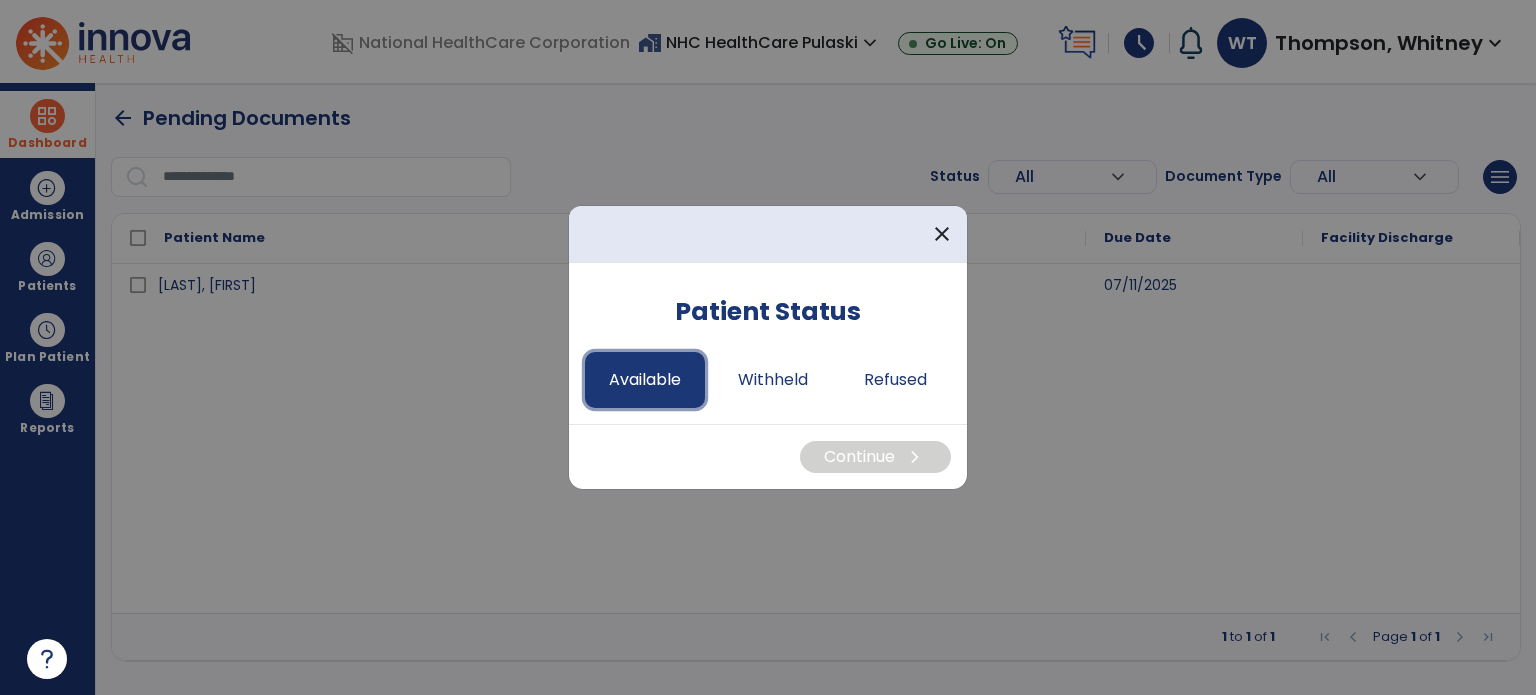 click on "Available" at bounding box center [645, 380] 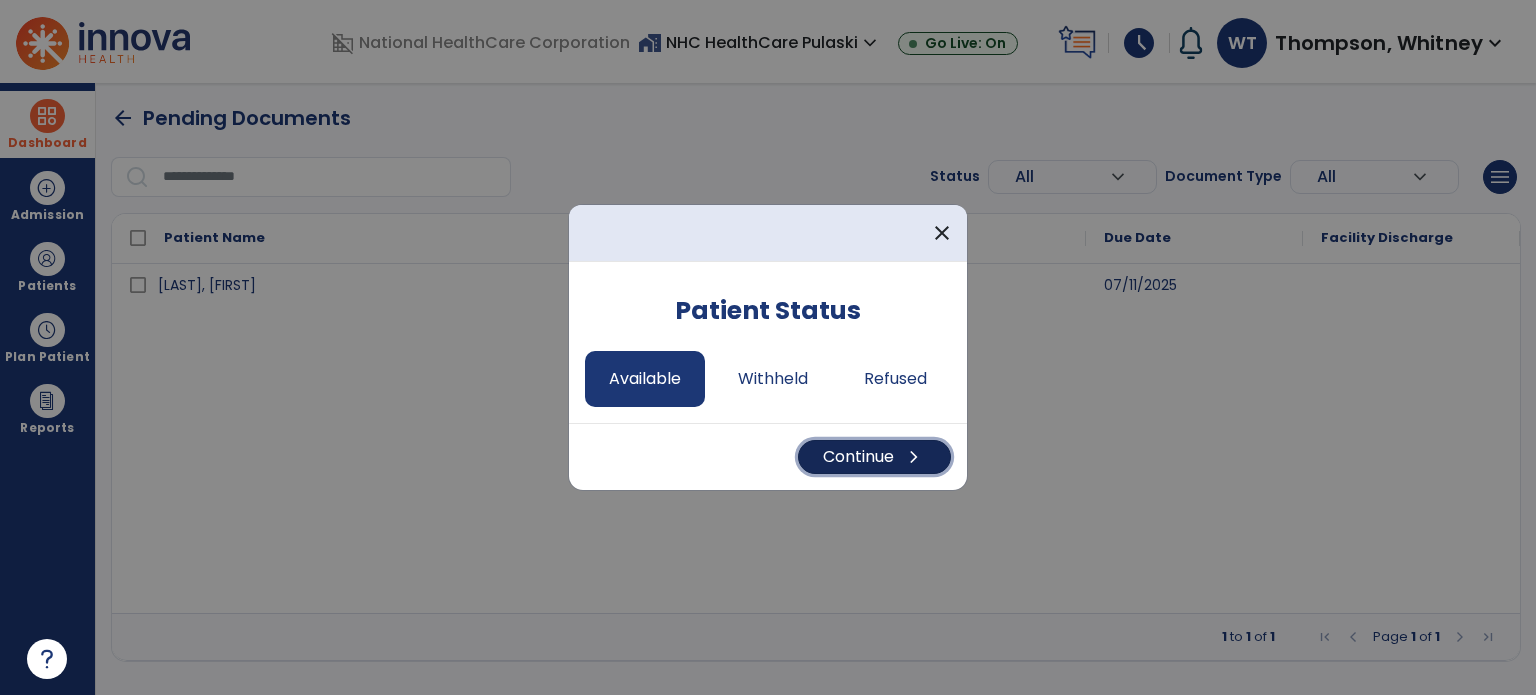 click on "Continue   chevron_right" at bounding box center [874, 457] 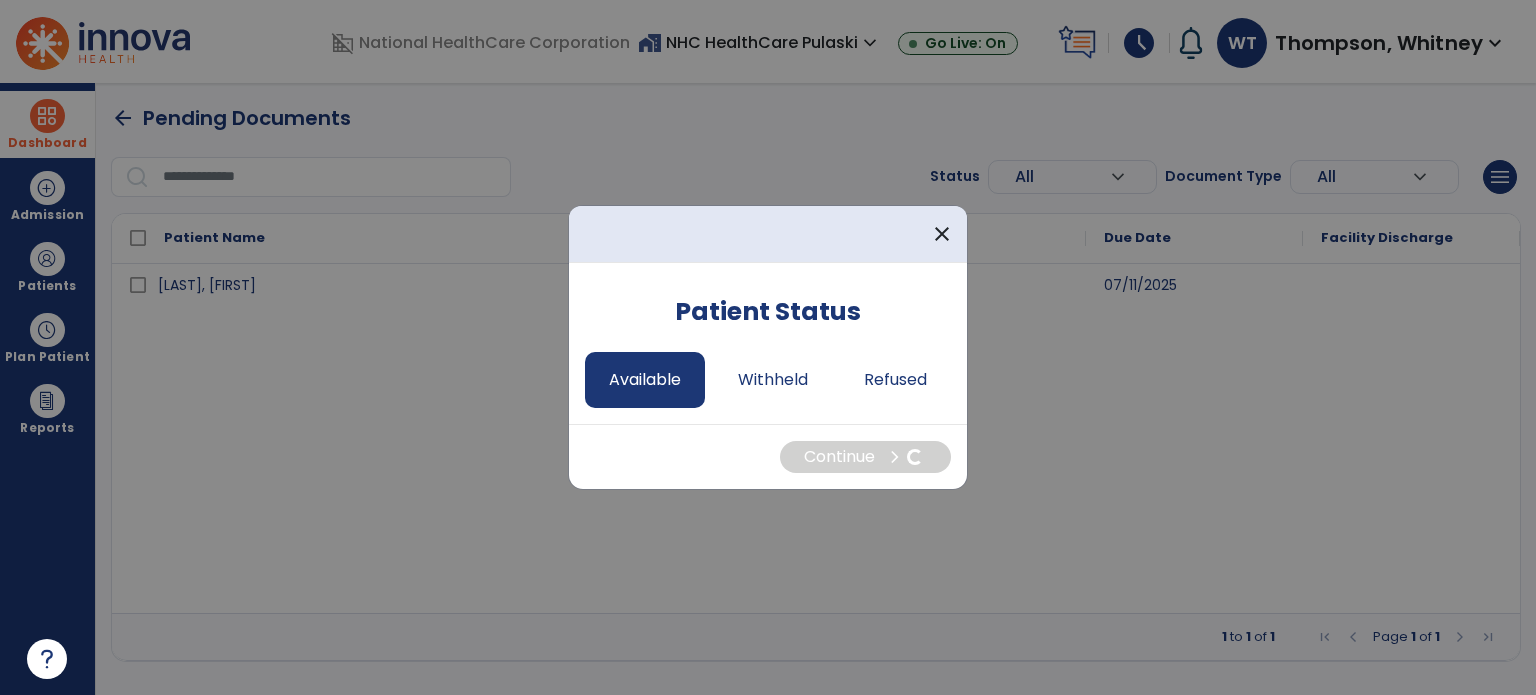 select on "*" 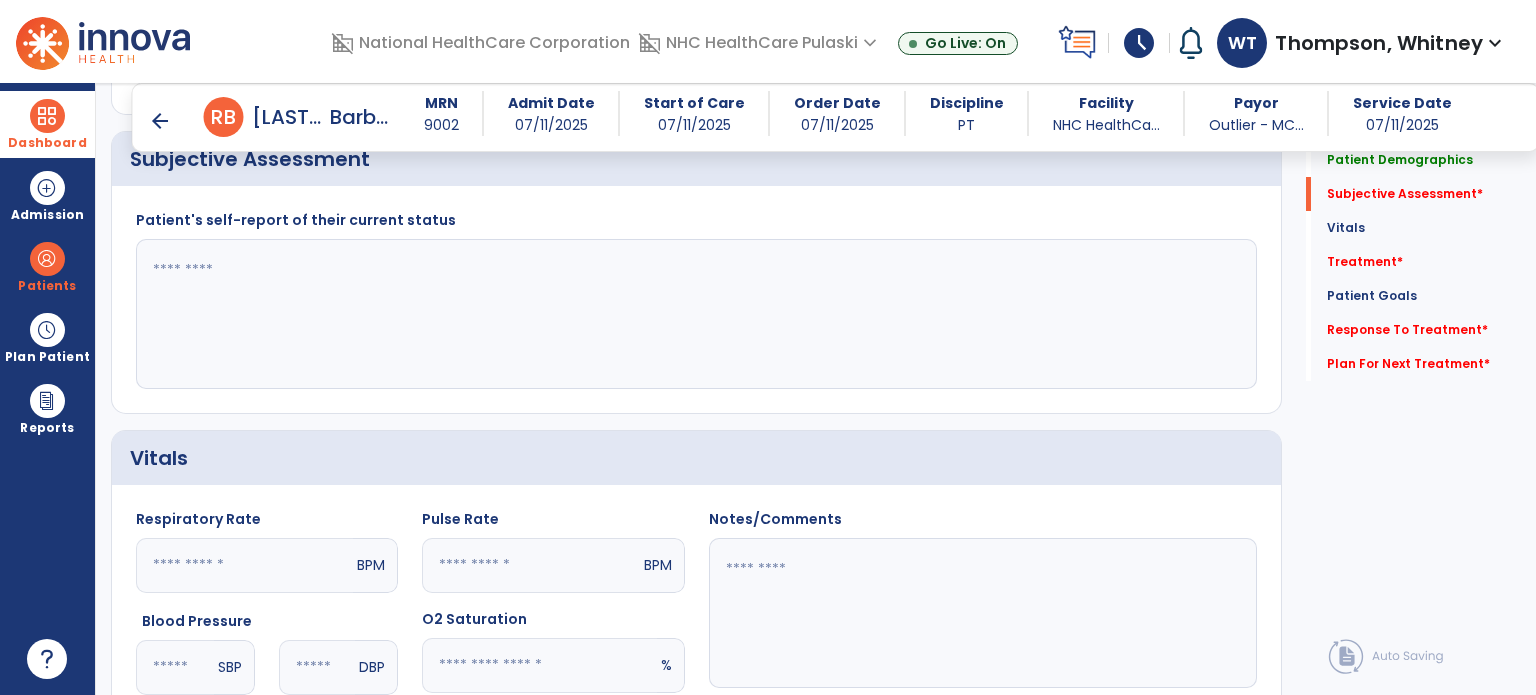 scroll, scrollTop: 400, scrollLeft: 0, axis: vertical 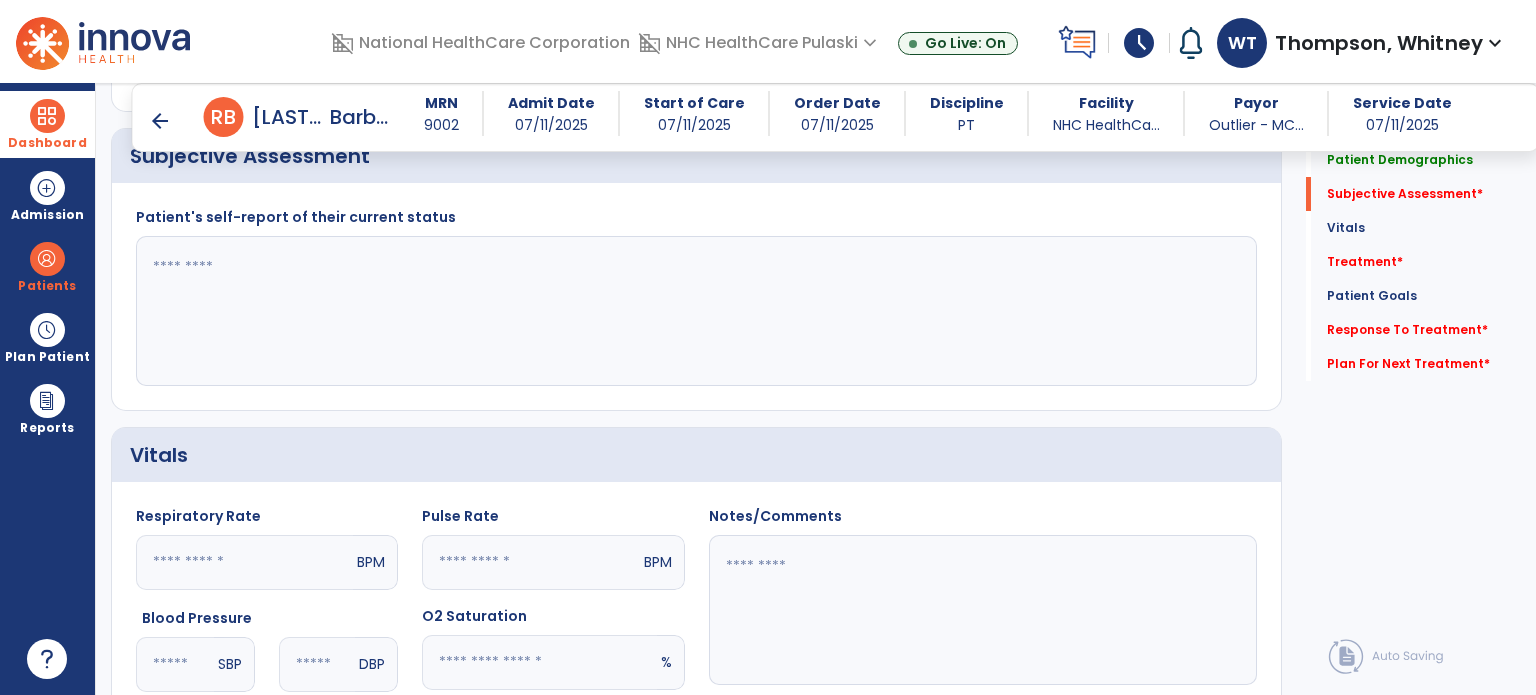 click 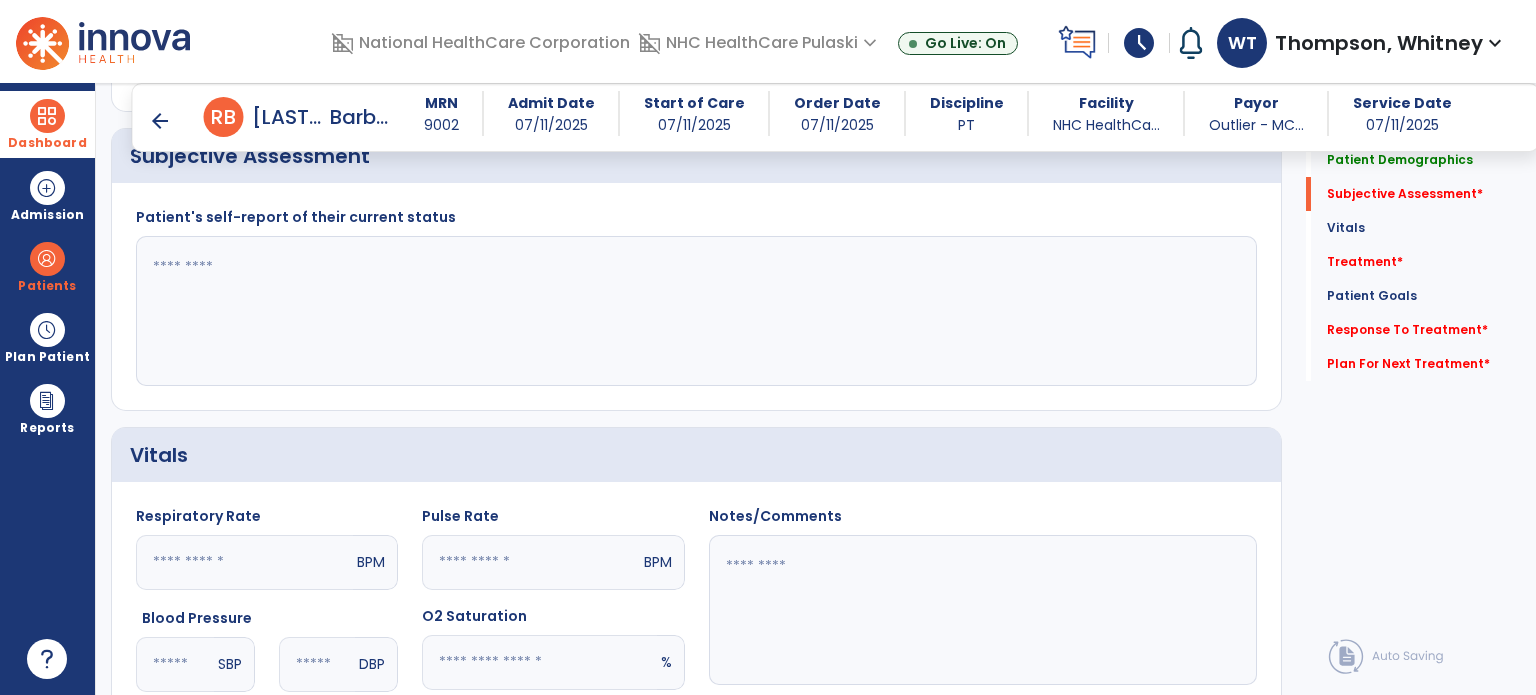 paste on "**********" 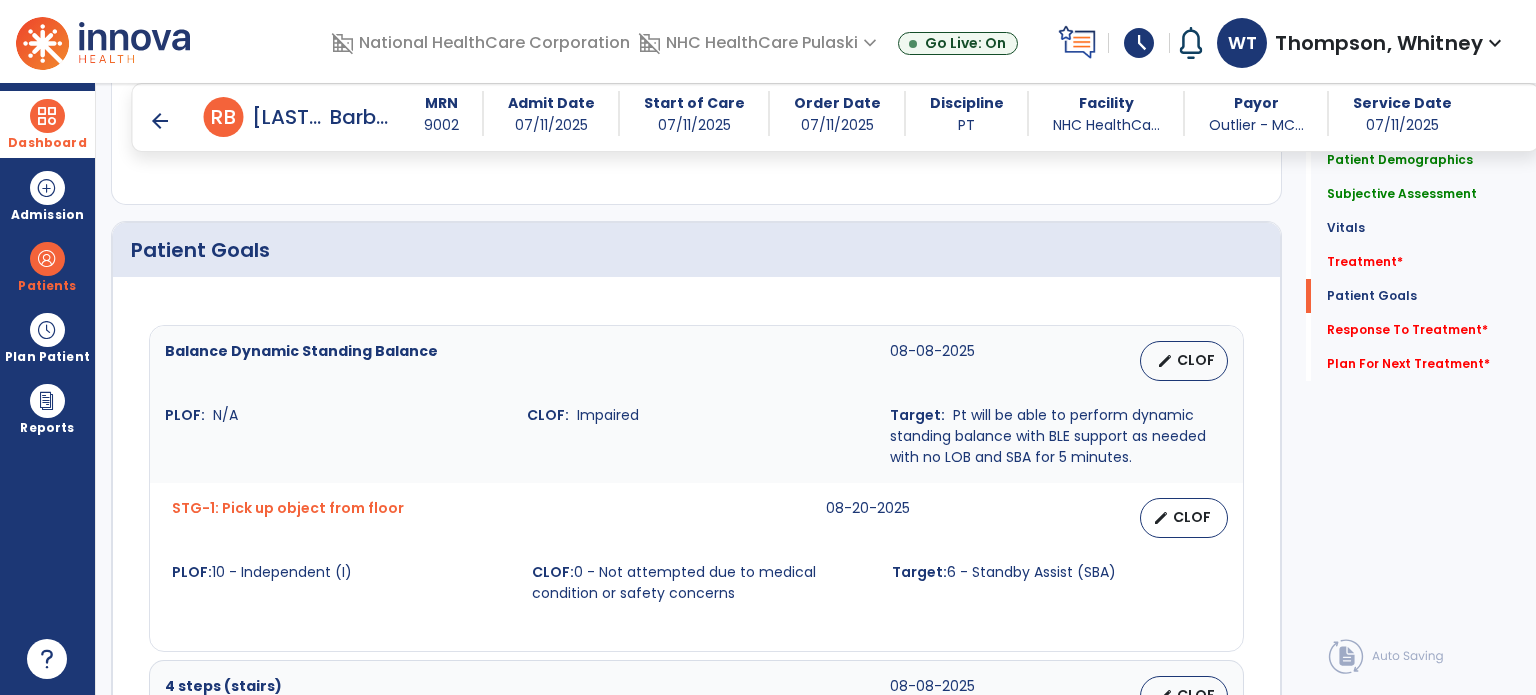 scroll, scrollTop: 900, scrollLeft: 0, axis: vertical 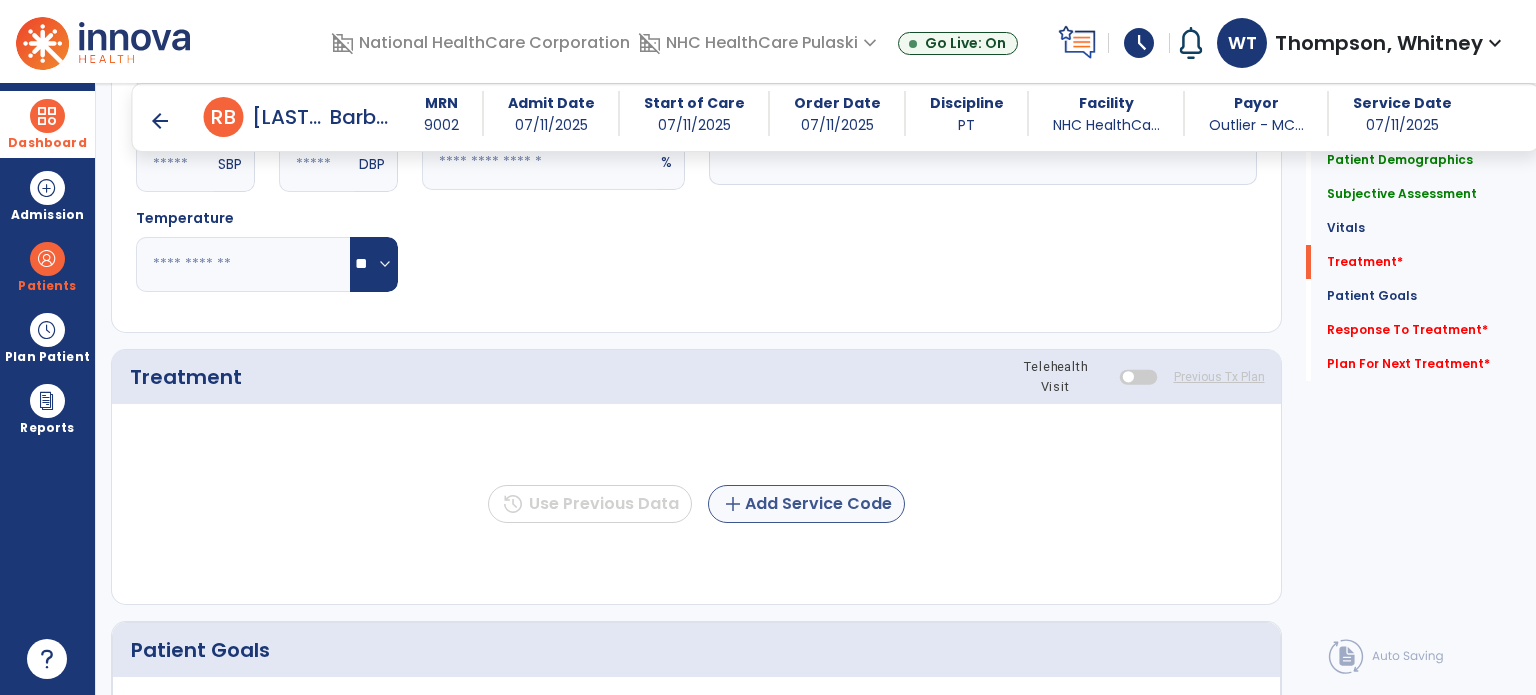 type on "**********" 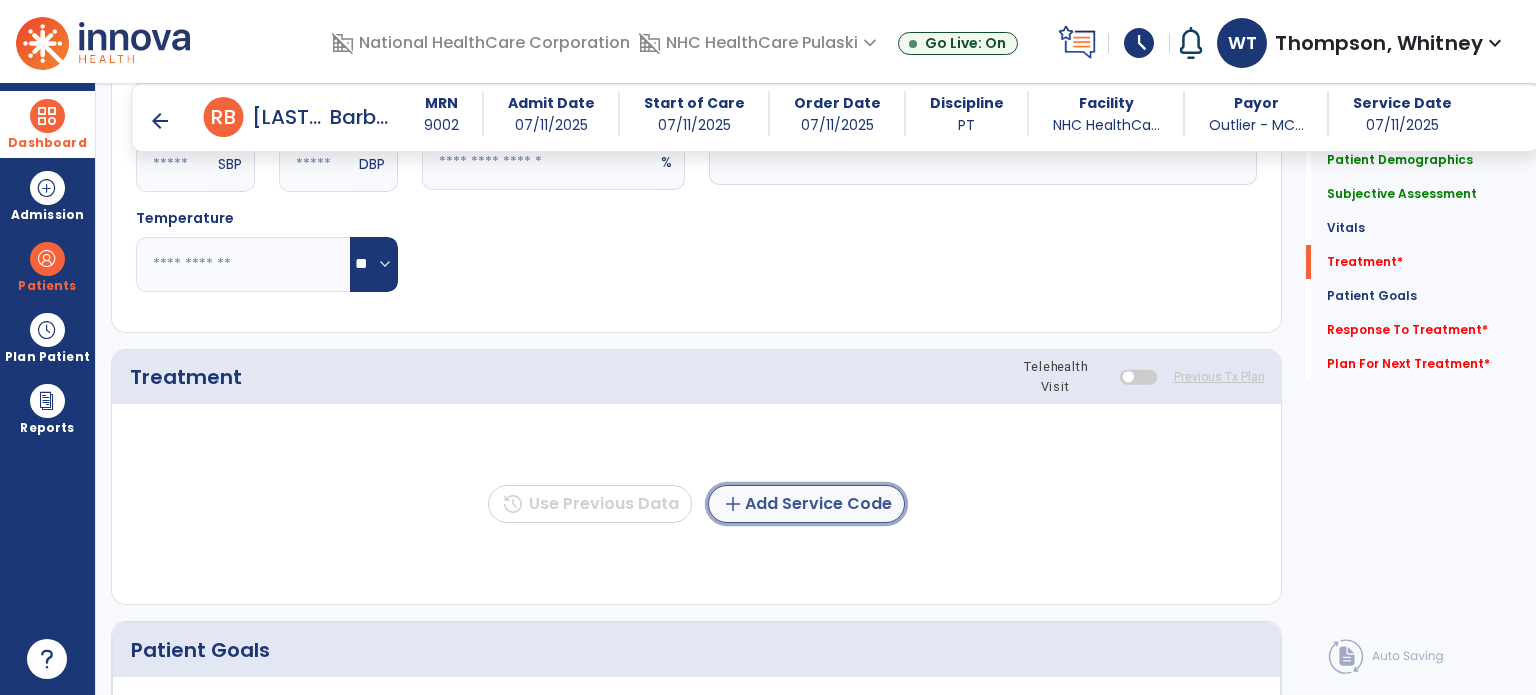 click on "add" 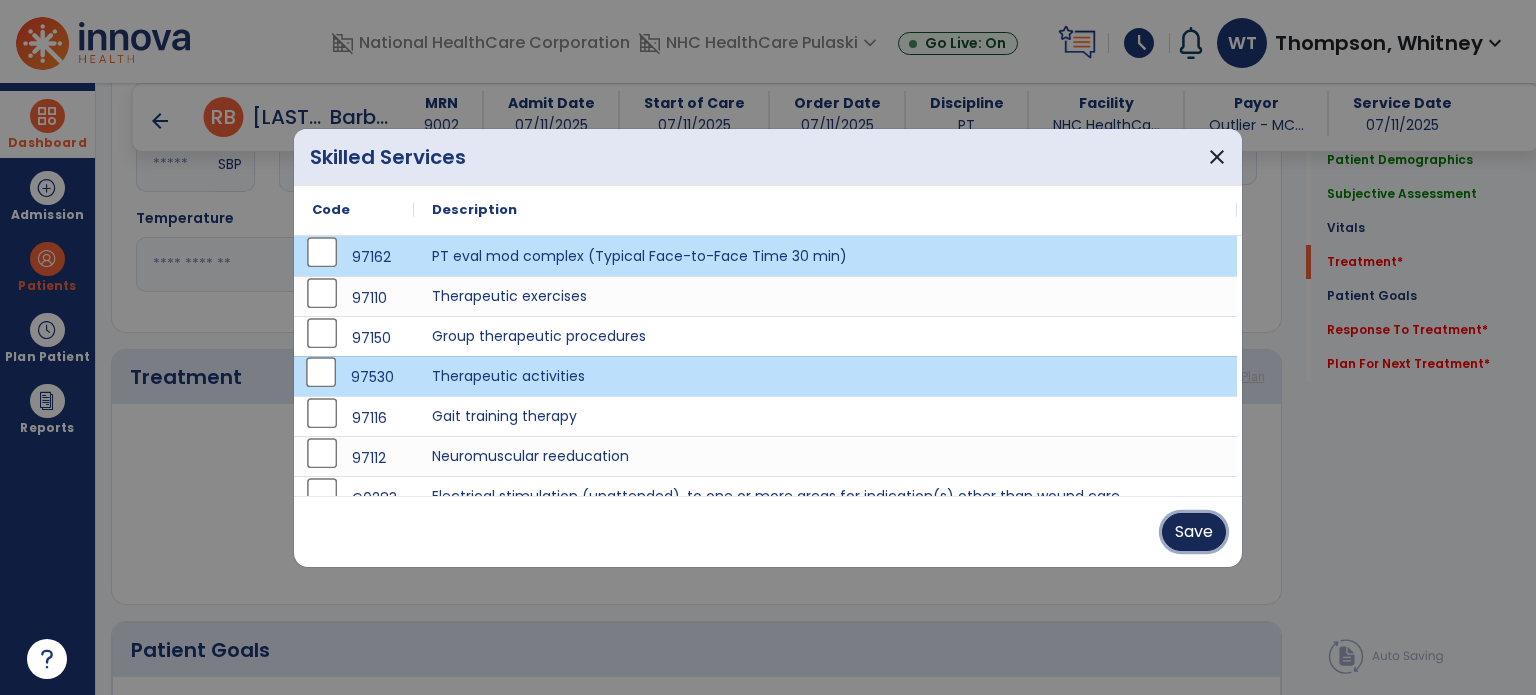 click on "Save" at bounding box center (1194, 532) 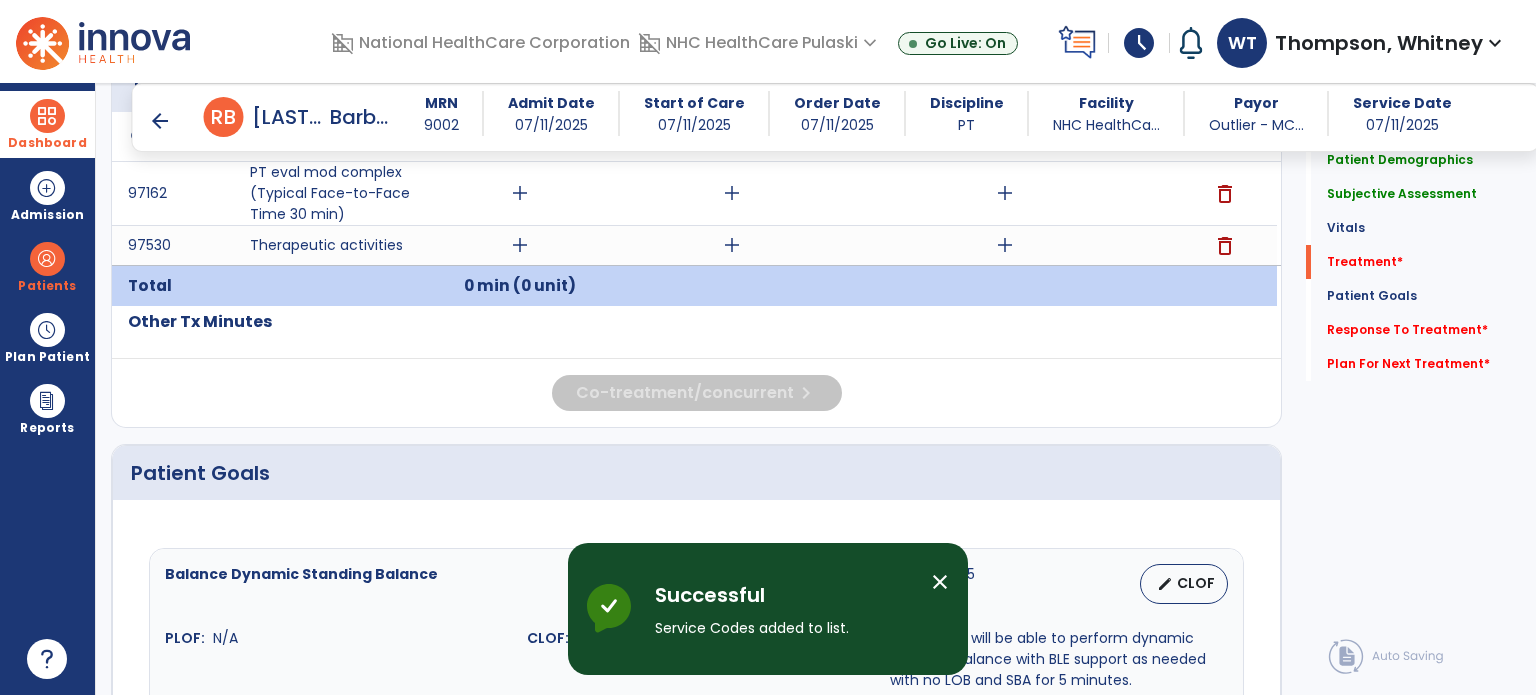 scroll, scrollTop: 1200, scrollLeft: 0, axis: vertical 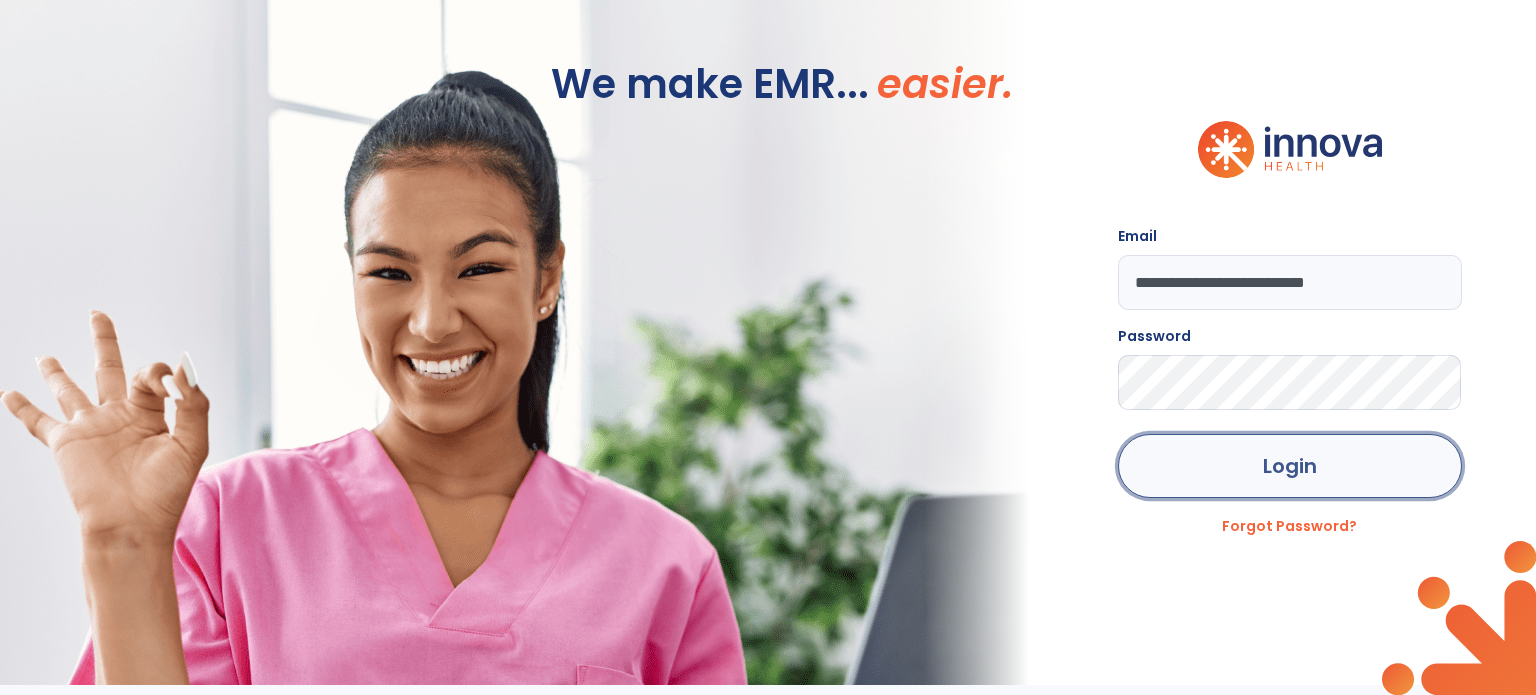 click on "Login" 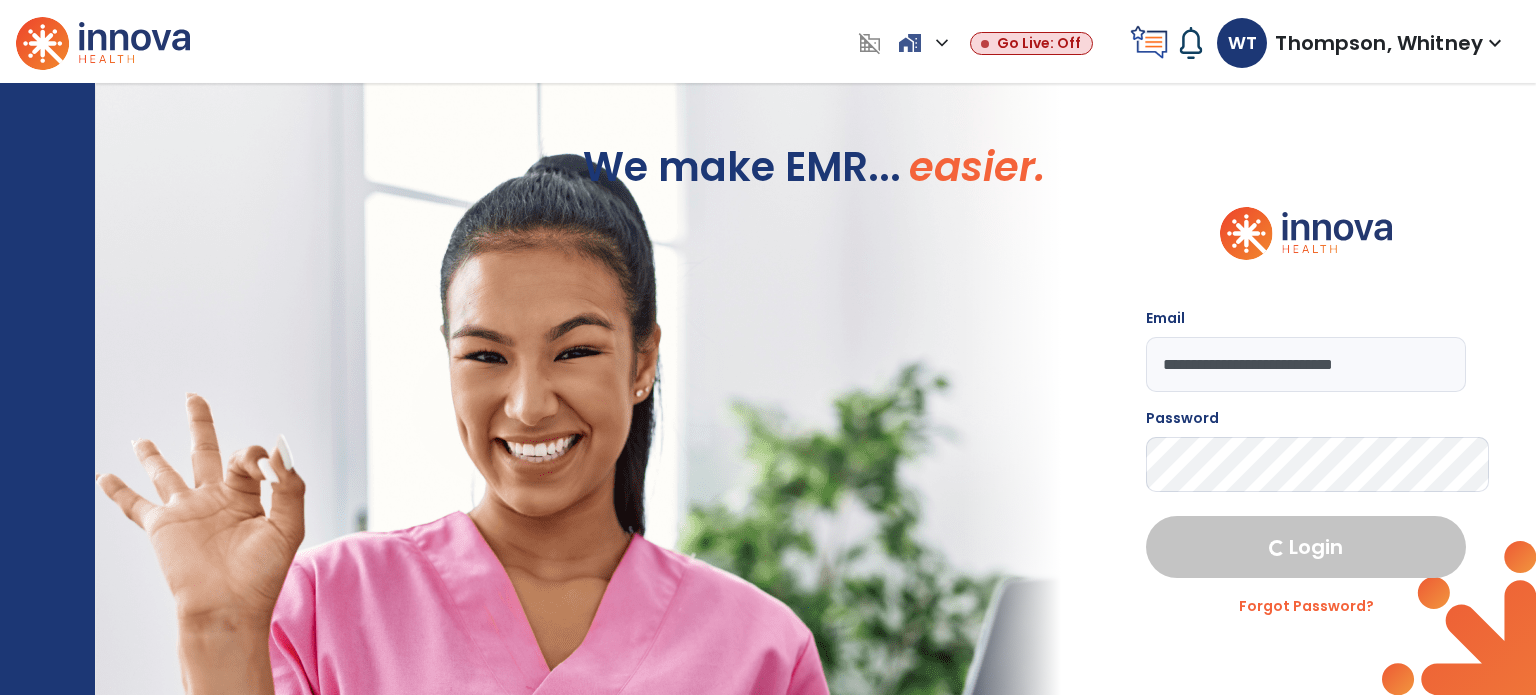 select on "****" 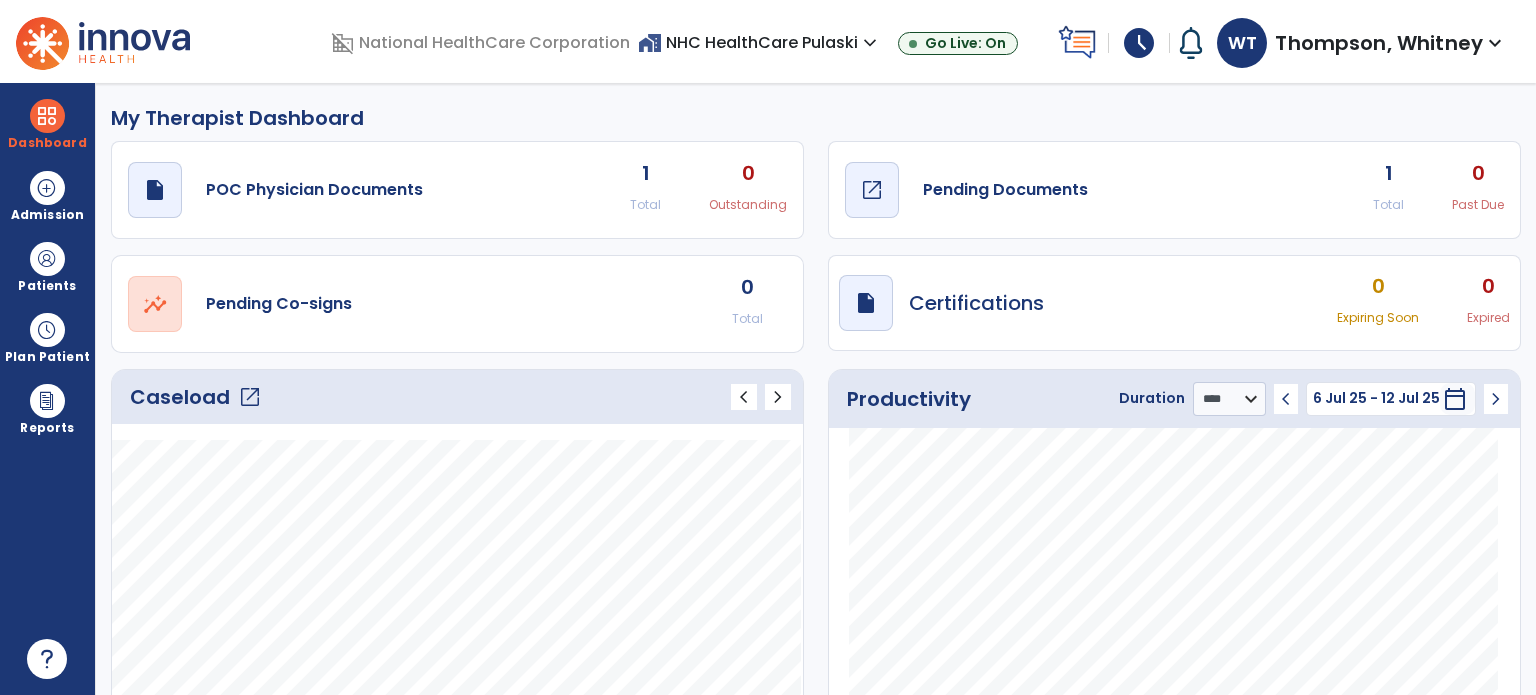 click on "draft   open_in_new" 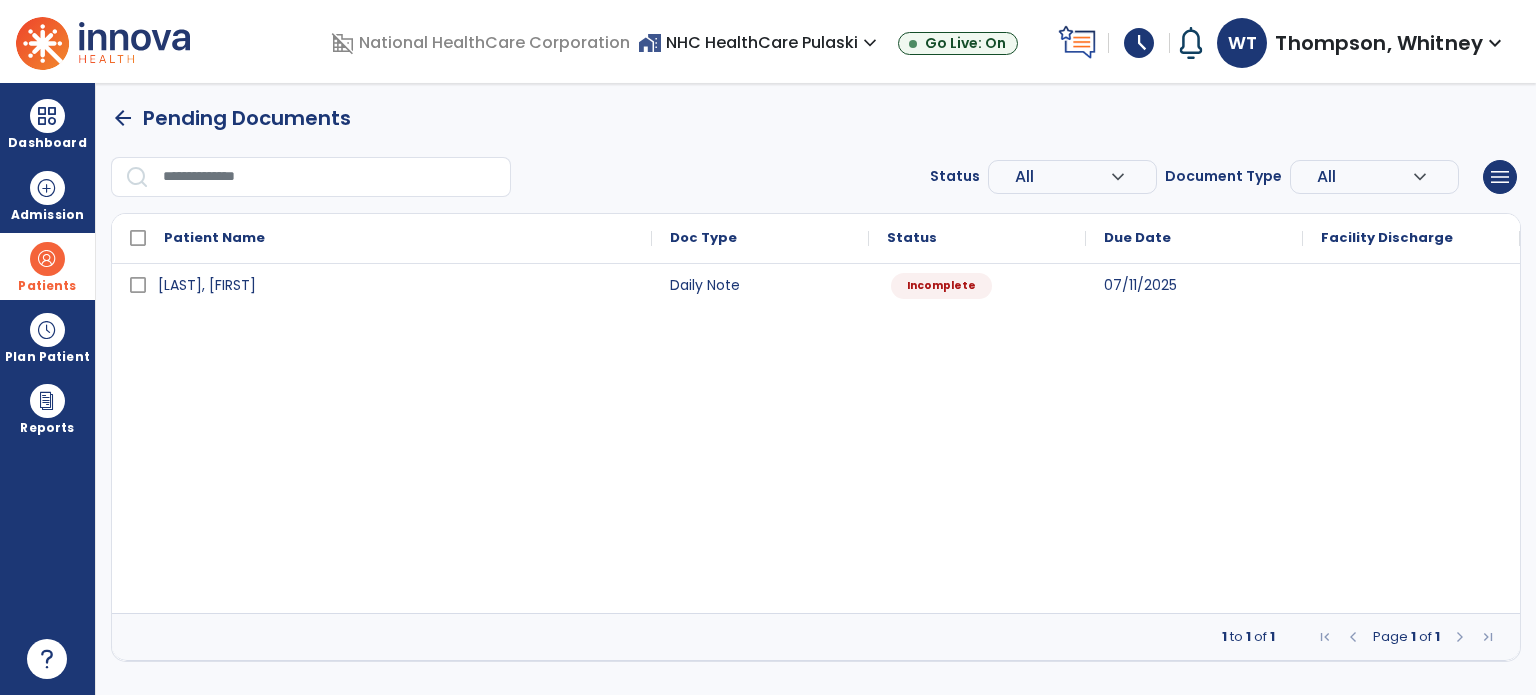 click on "Patients" at bounding box center (47, 266) 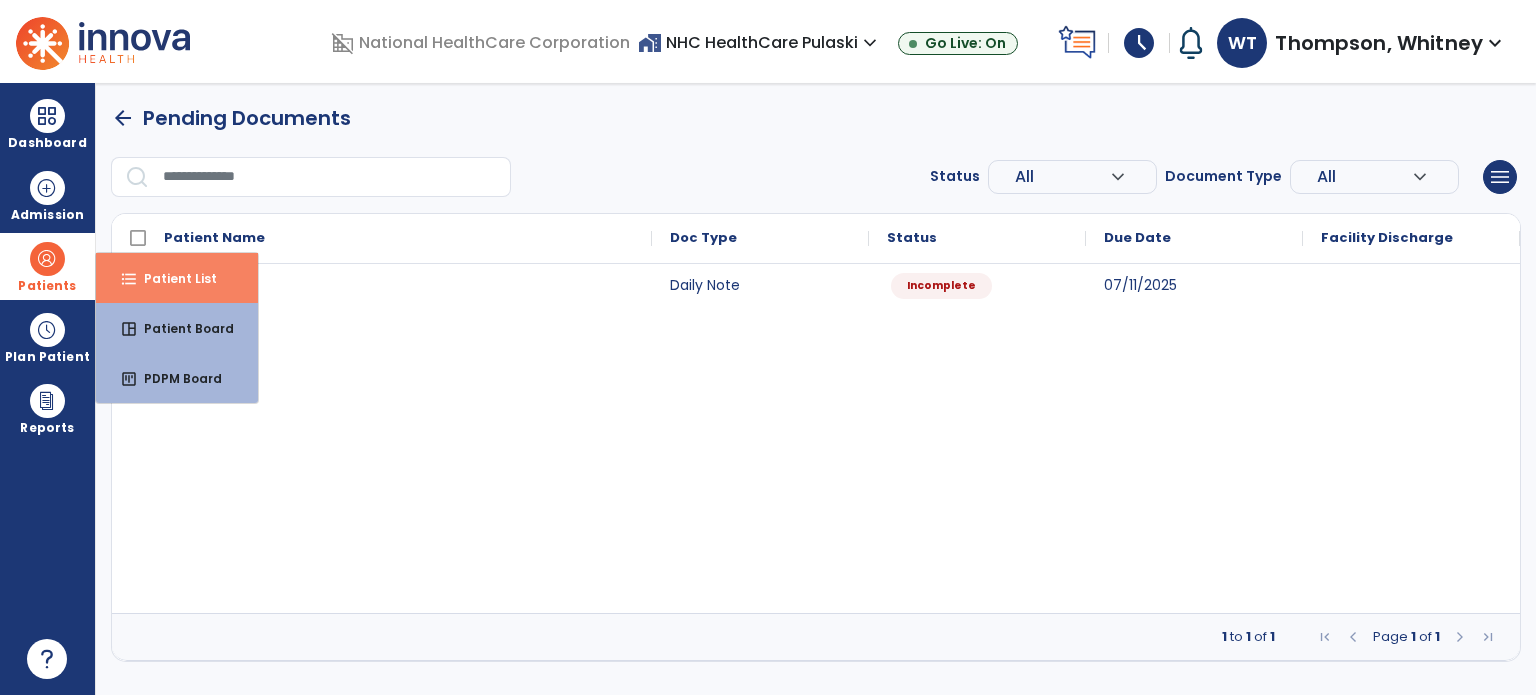 click on "Patient List" at bounding box center [172, 278] 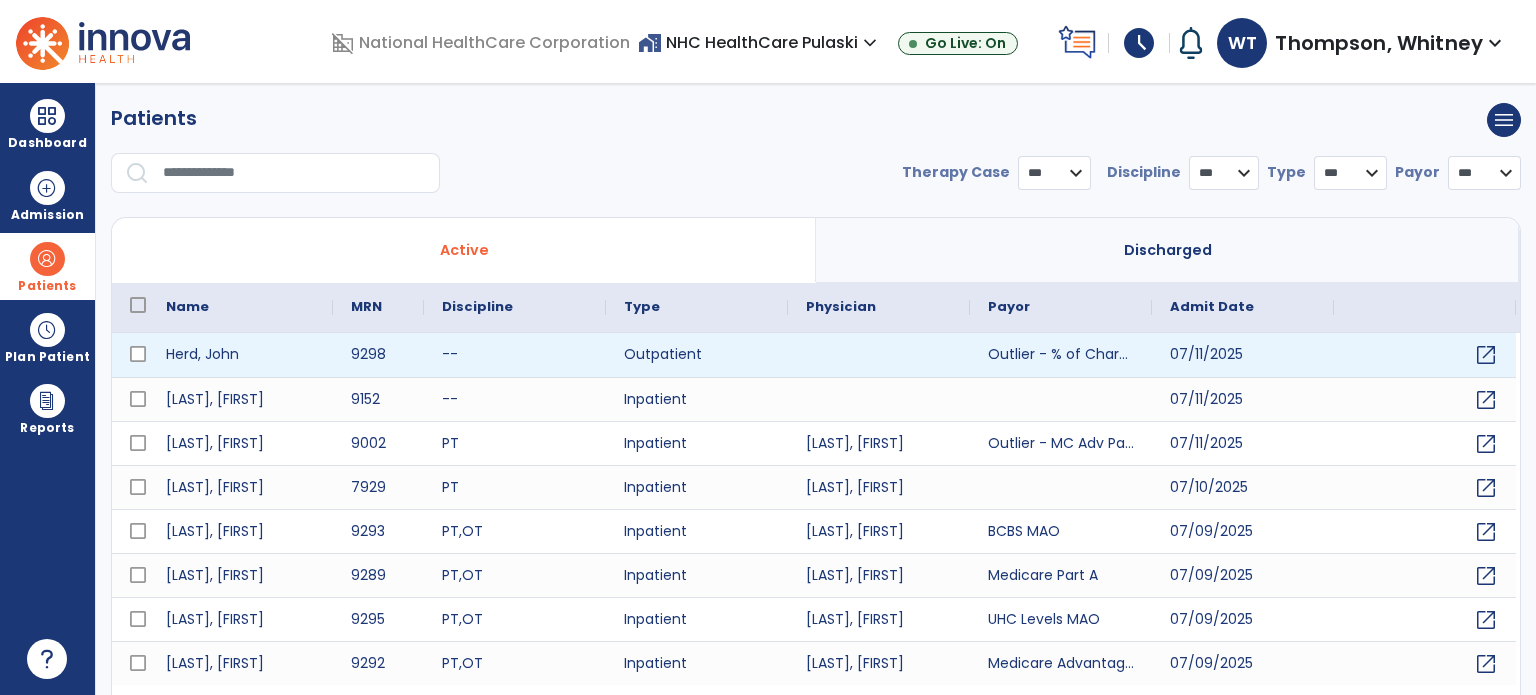 select on "***" 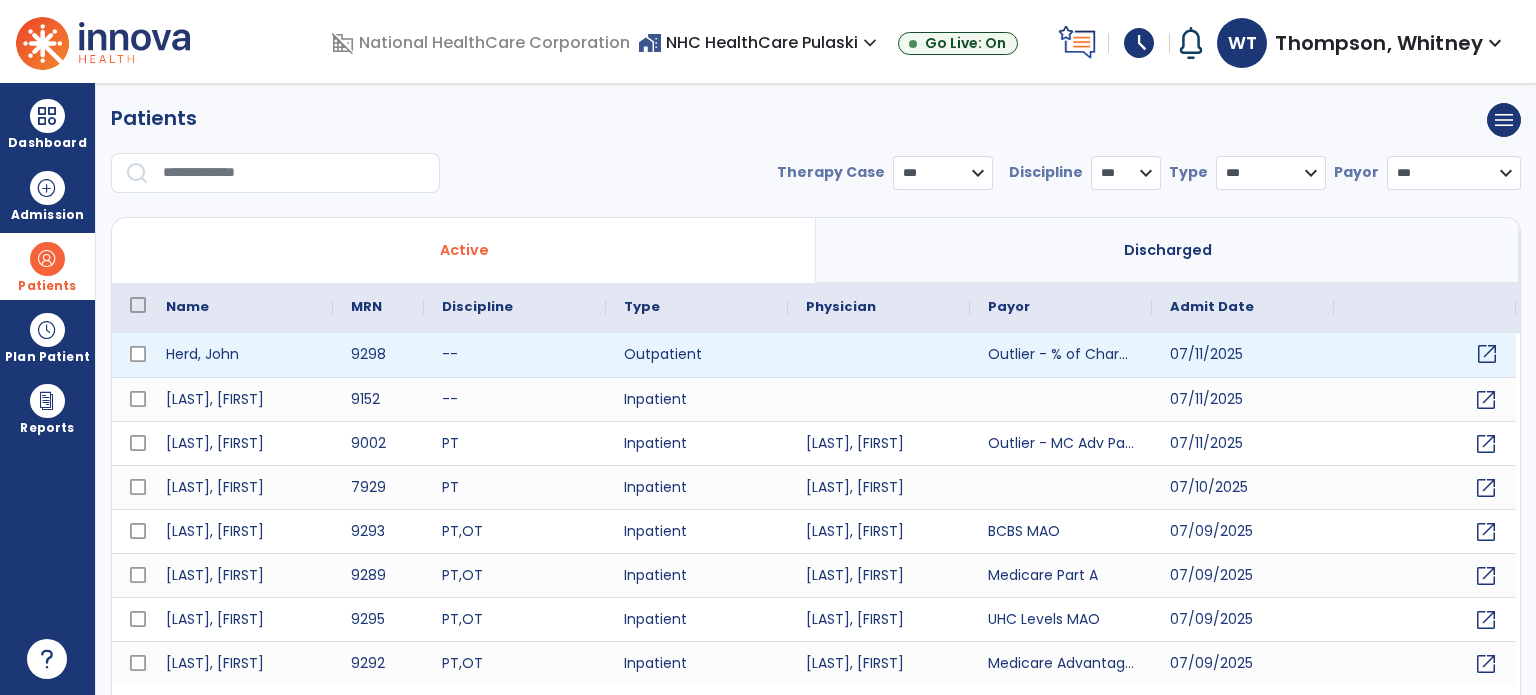 click on "open_in_new" at bounding box center [1487, 354] 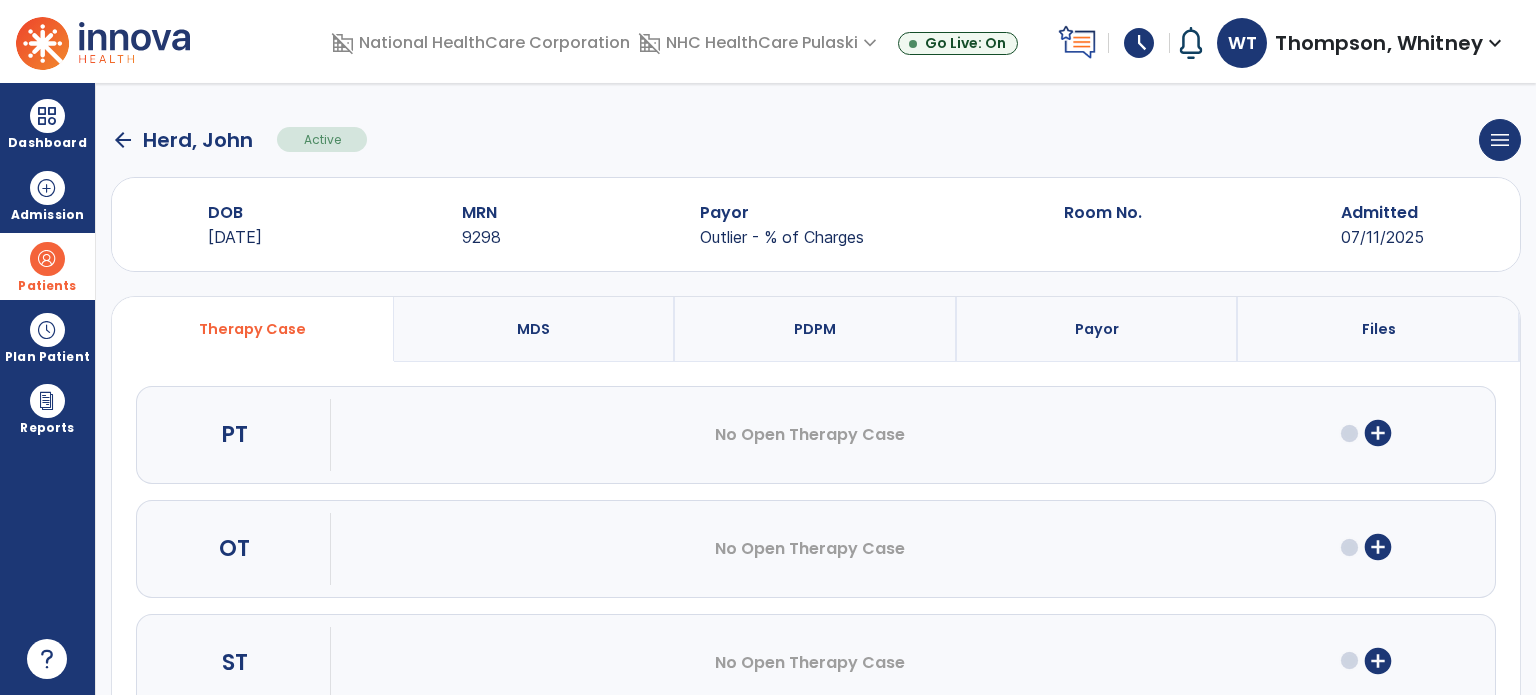 click on "add_circle" at bounding box center (1378, 433) 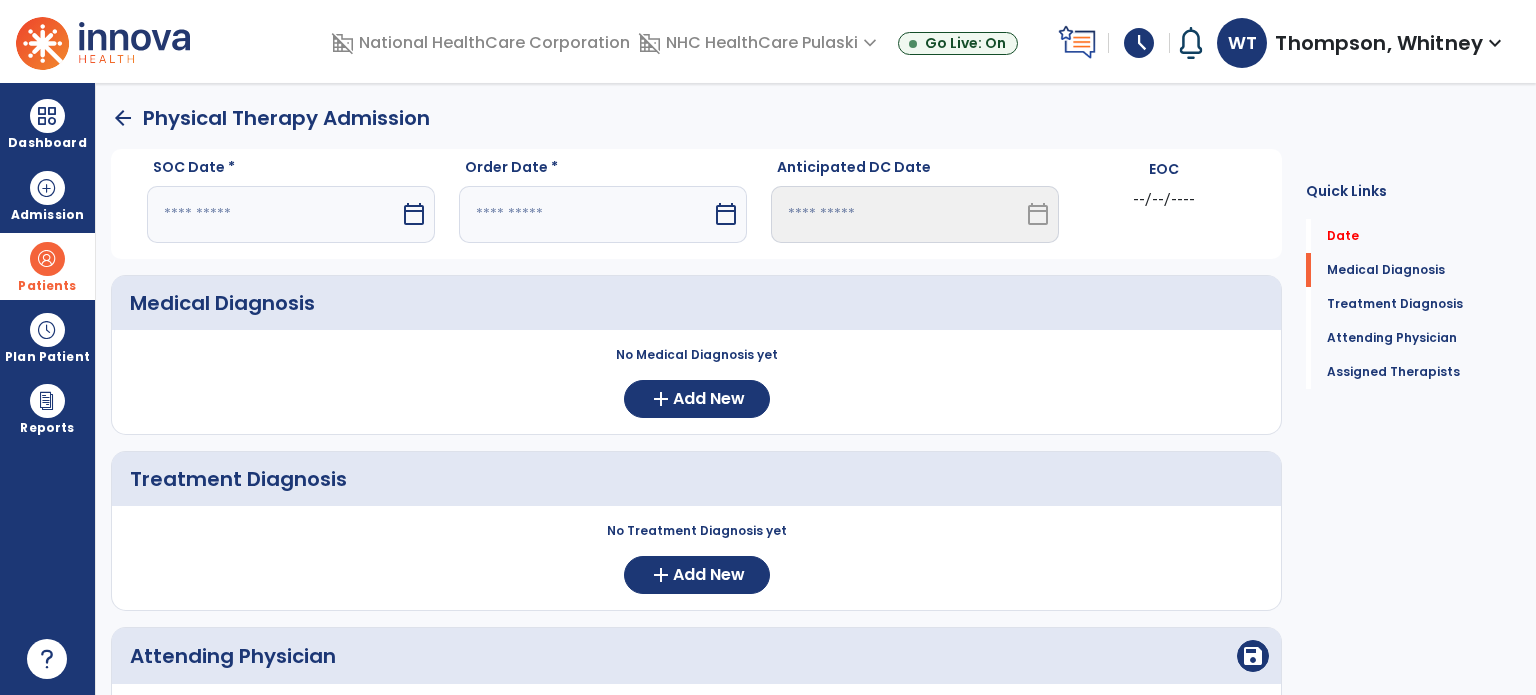 click on "calendar_today" at bounding box center [416, 214] 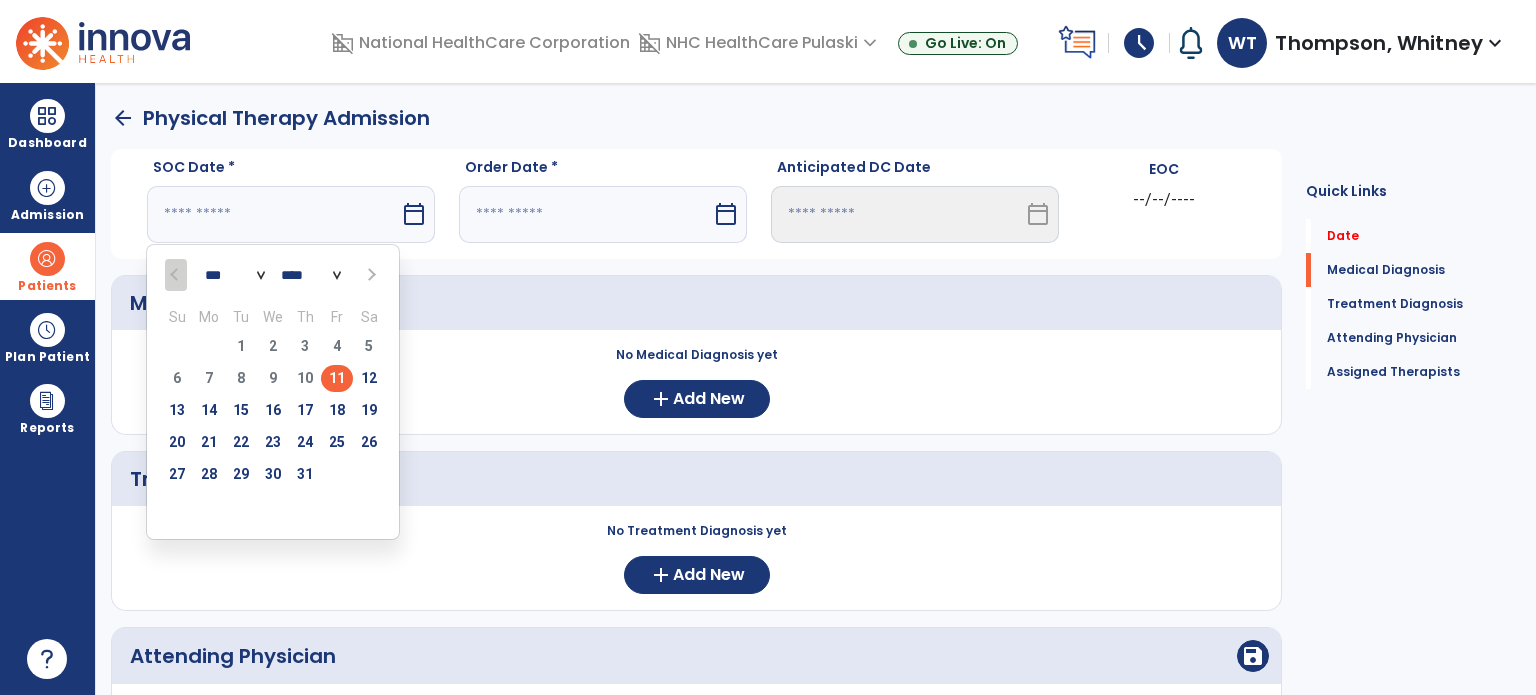click on "6   7   8   9   10   11   12" at bounding box center (273, 381) 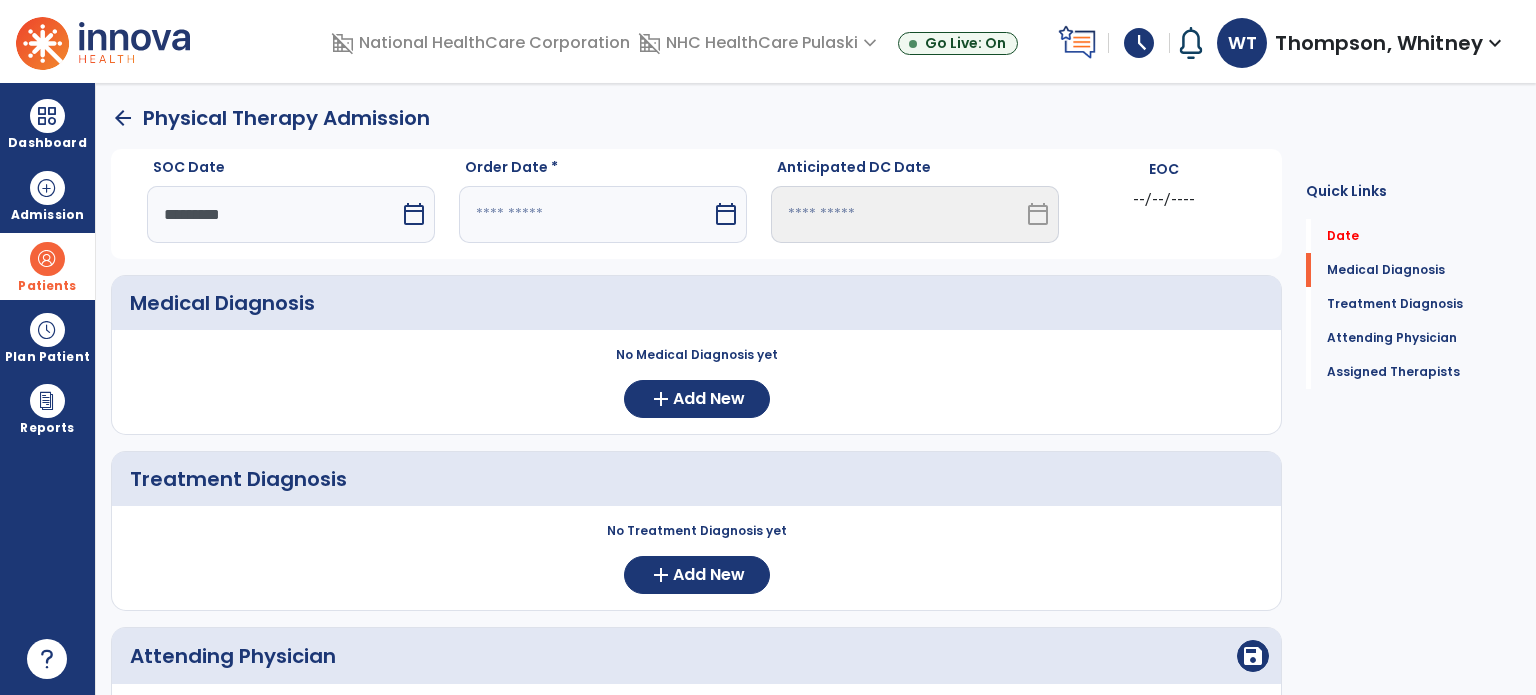 click on "calendar_today" at bounding box center [726, 214] 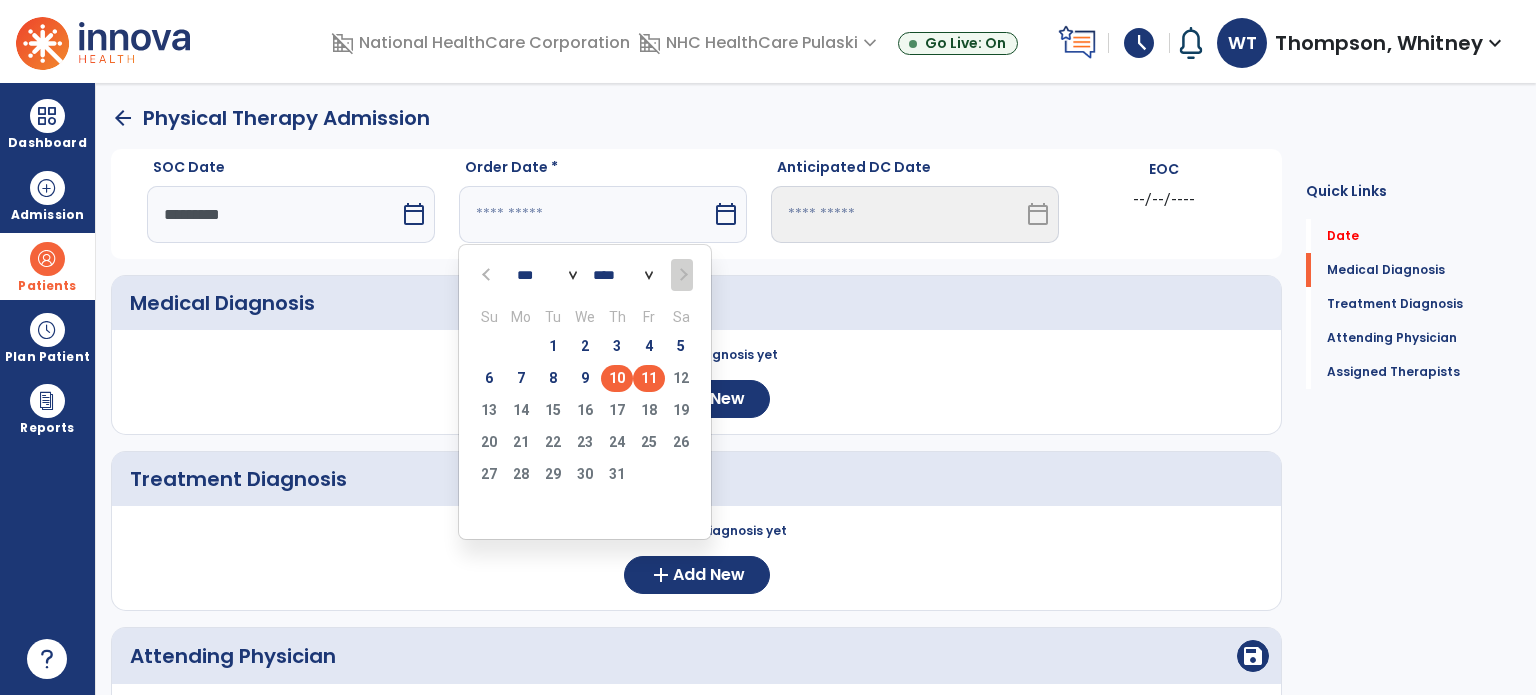 click on "10" at bounding box center (617, 378) 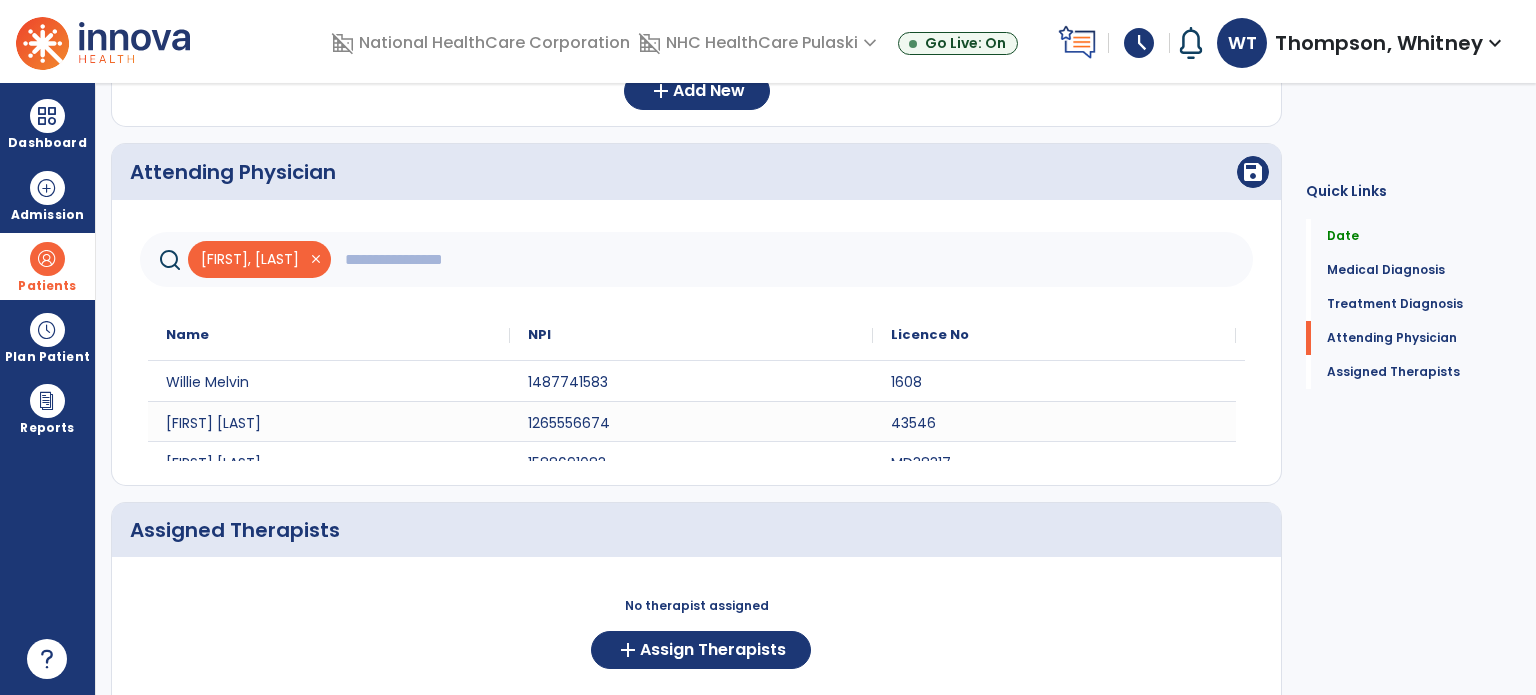 scroll, scrollTop: 500, scrollLeft: 0, axis: vertical 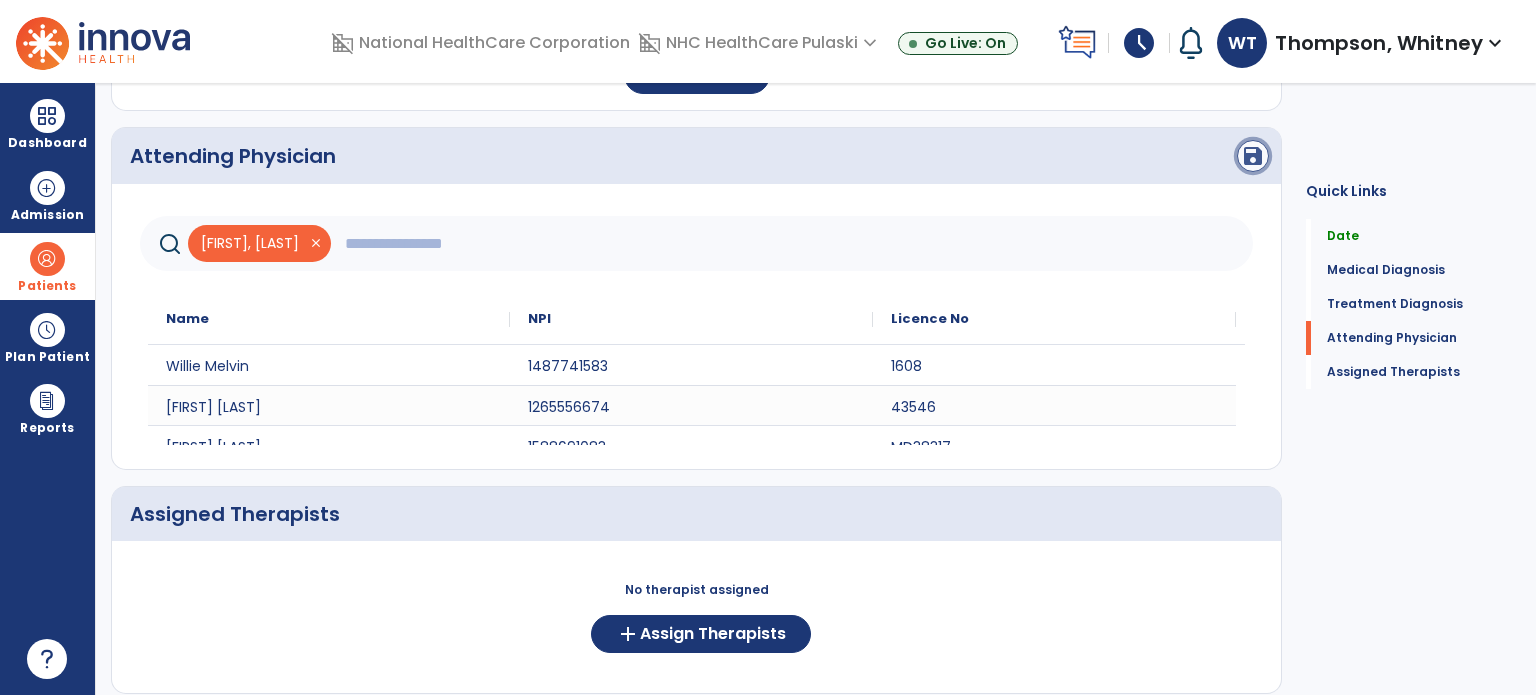 click on "save" 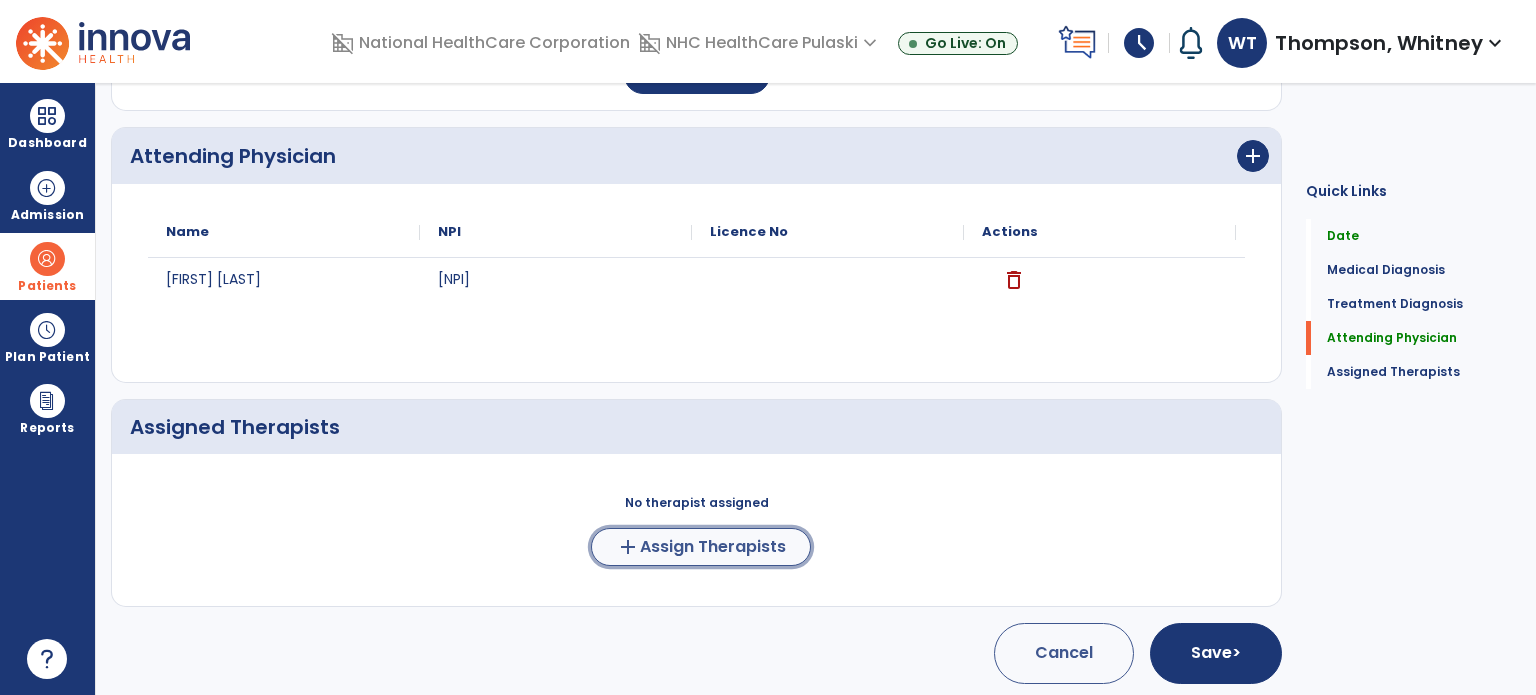 click on "Assign Therapists" 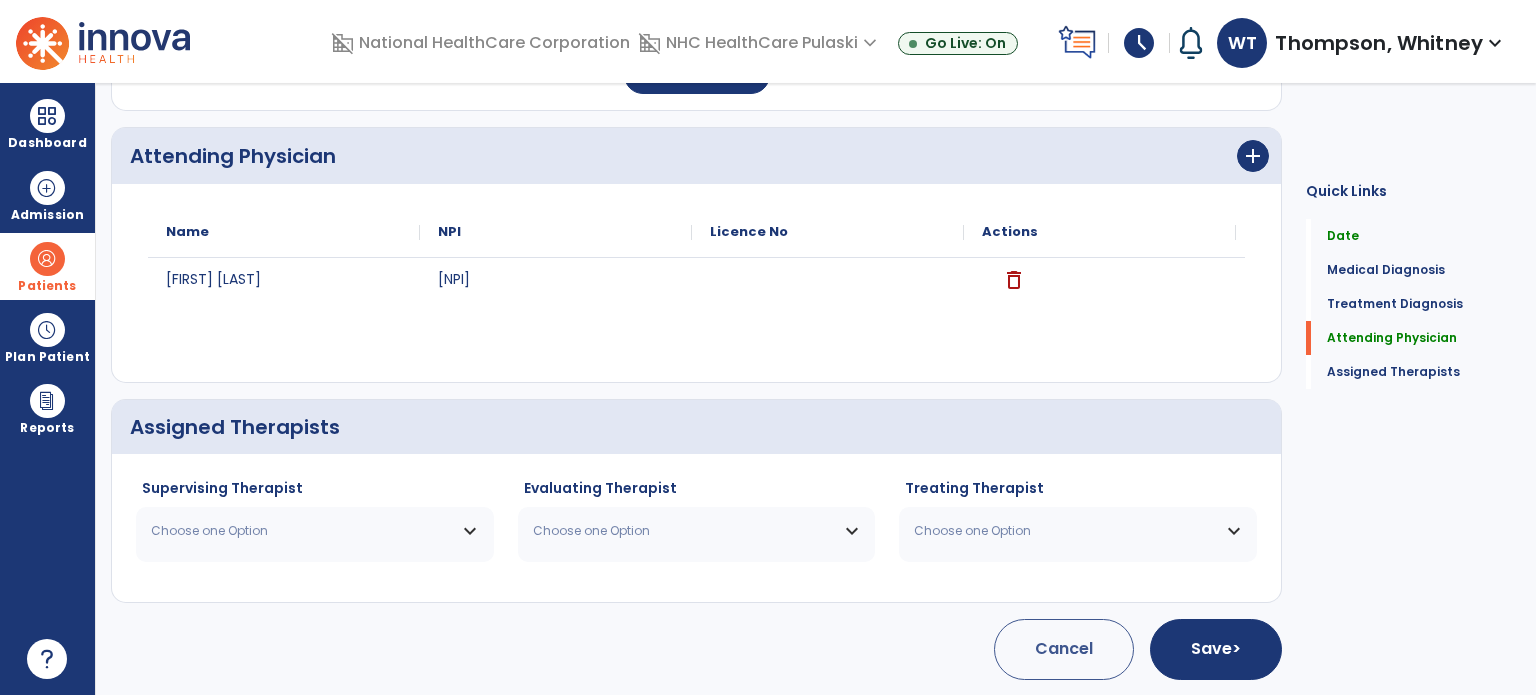 scroll, scrollTop: 497, scrollLeft: 0, axis: vertical 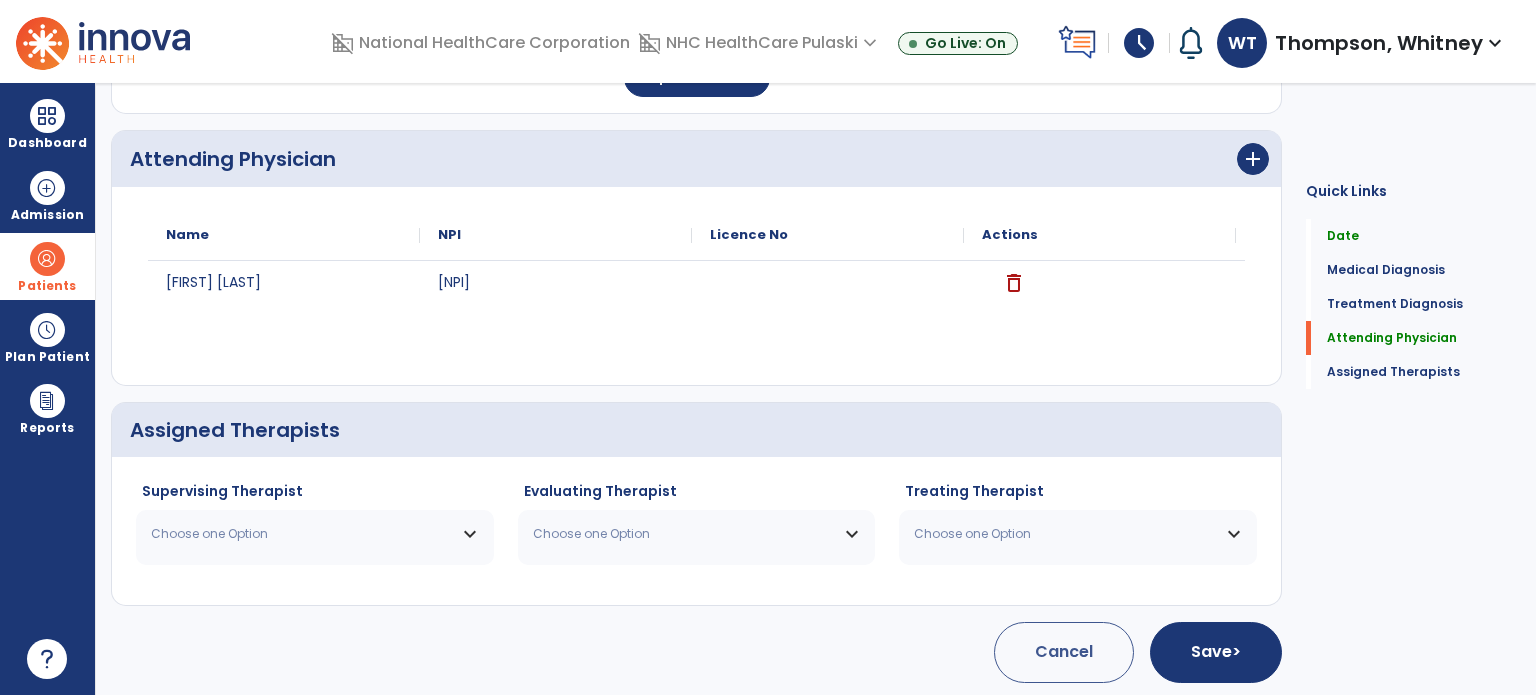 click on "Choose one Option [LAST] [FIRST] PT NPI # [NPI] License # [LICENSE] [LAST] [FIRST] PT NPI # N/A License # [LICENSE] [LAST] [FIRST] PT NPI # [NPI] License # [LICENSE] [FIRST] [LAST] PT NPI # [NPI] License # [LICENSE] [LAST] Pt, Dpt [FIRST] PT NPI # [NPI] License # [LICENSE] [LAST] [FIRST] PT NPI # [NPI] License # [LICENSE] [LAST] [FIRST] PT NPI # [NPI] License # [LICENSE]" 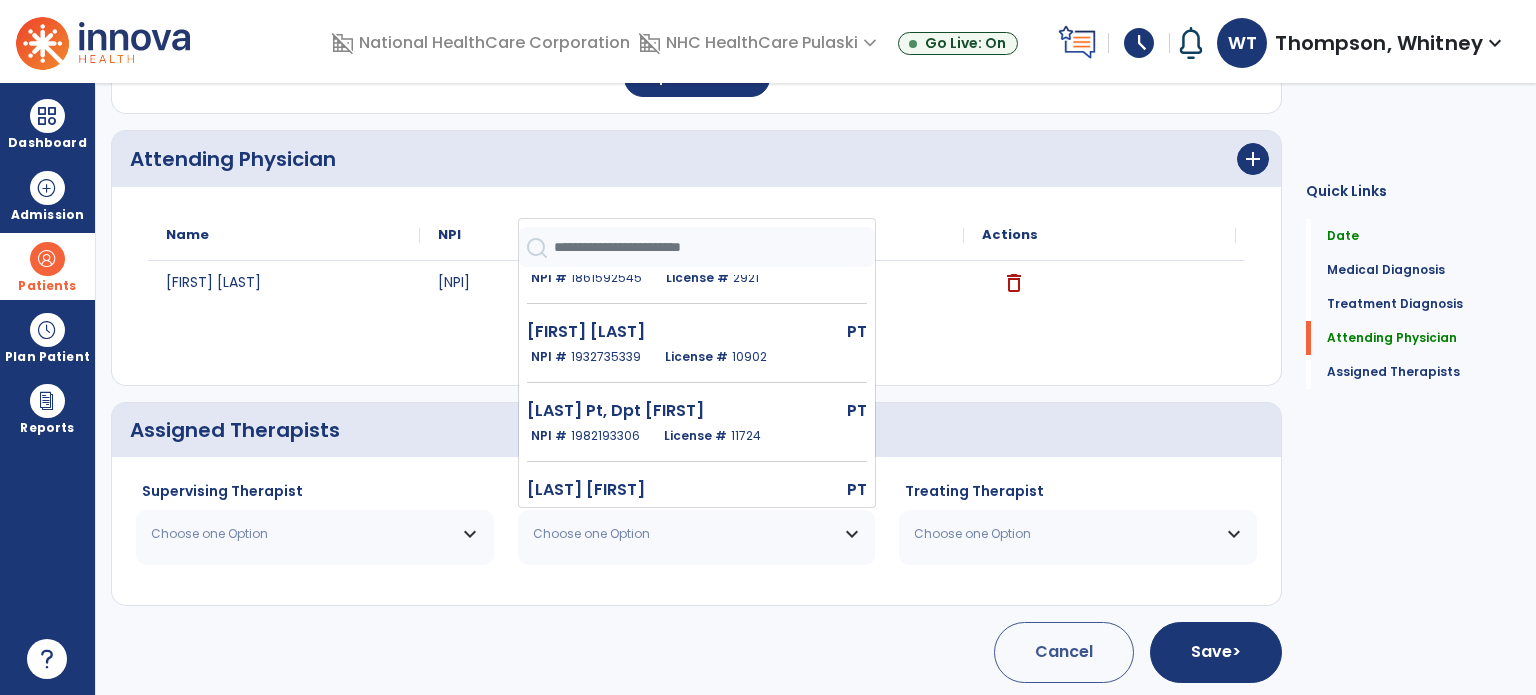 scroll, scrollTop: 328, scrollLeft: 0, axis: vertical 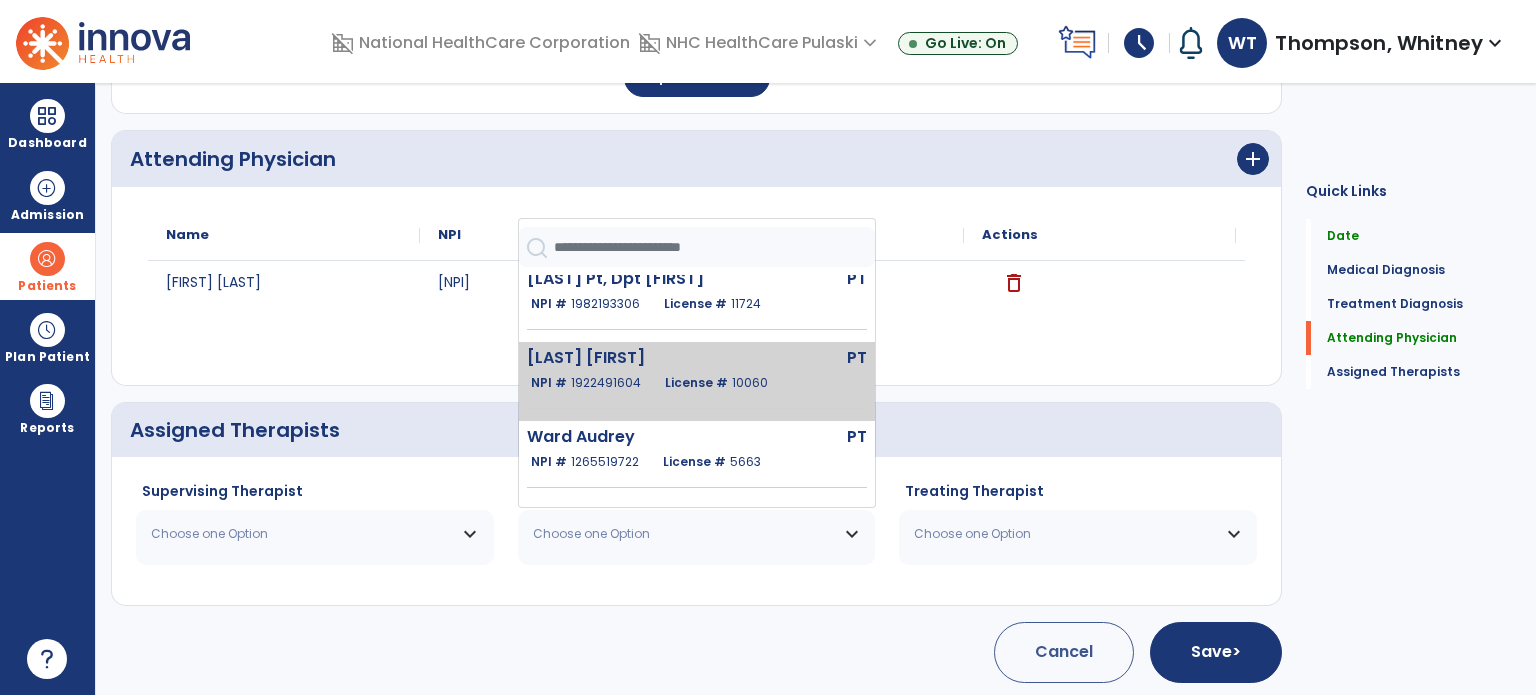 click on "NPI #  1922491604  License #  10060" 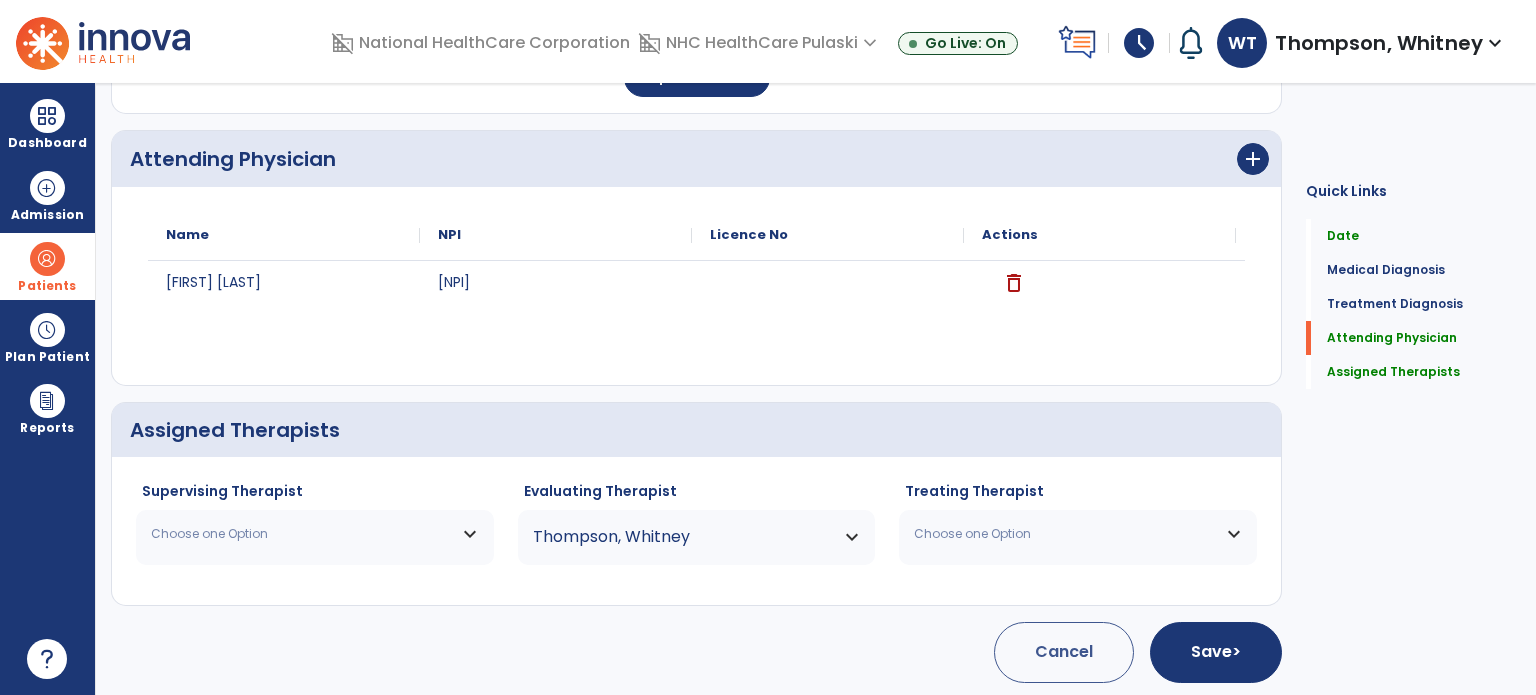 click on "Choose one Option" at bounding box center (302, 534) 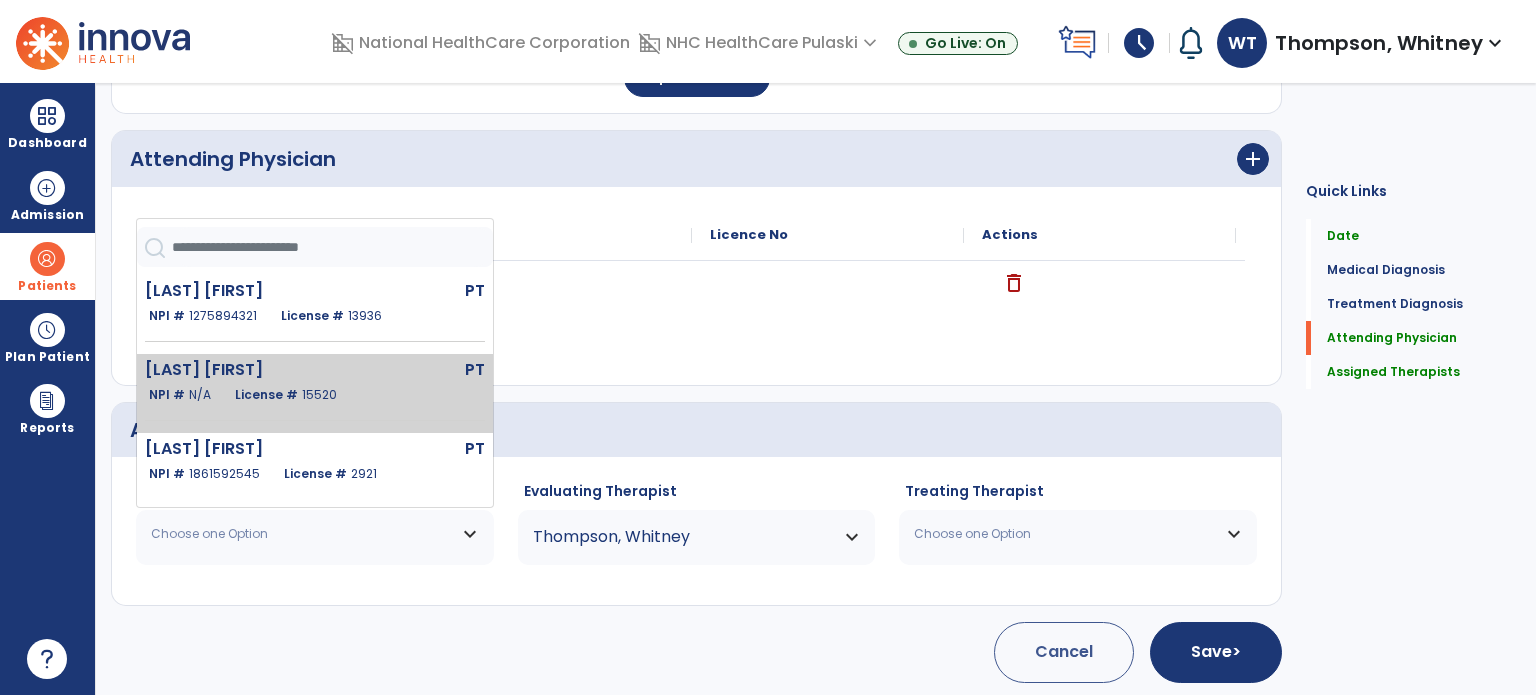 scroll, scrollTop: 328, scrollLeft: 0, axis: vertical 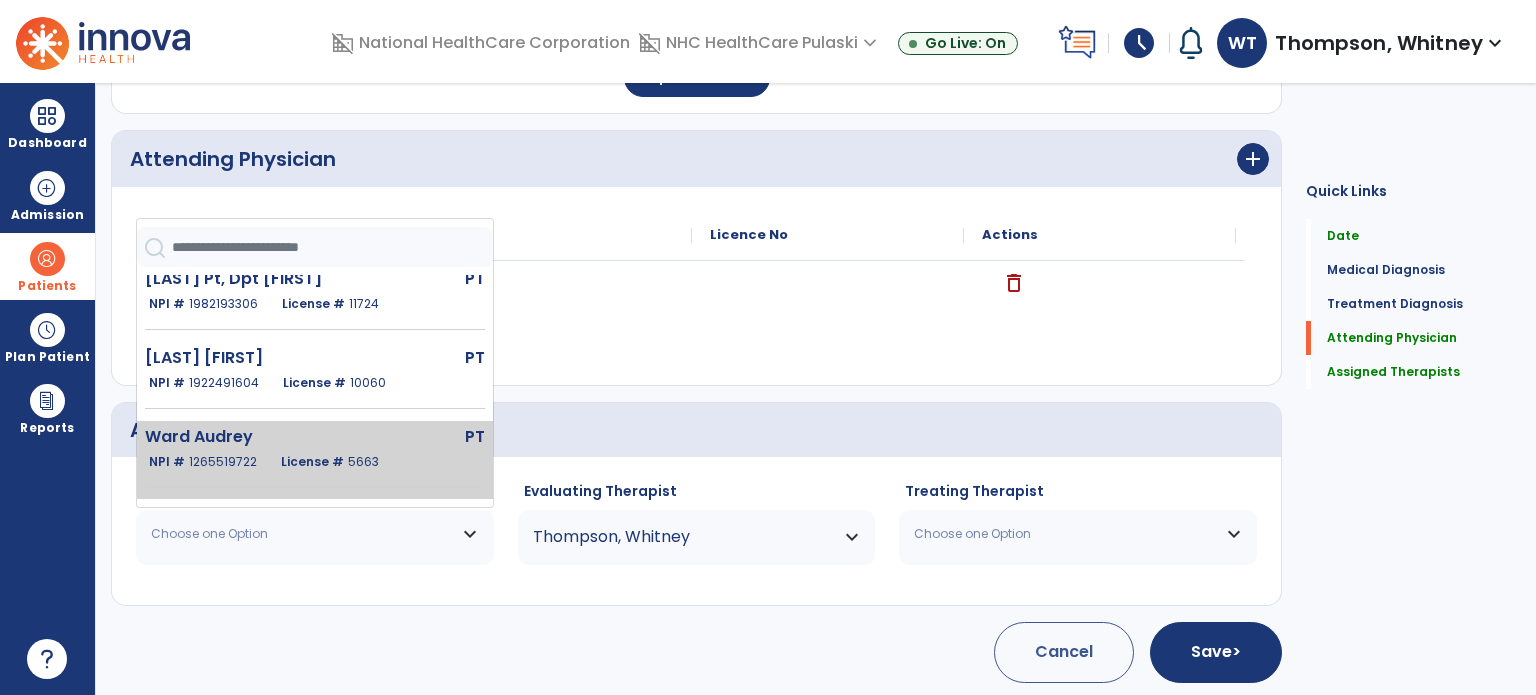 click on "[LAST] [FIRST] PT NPI # [NPI] License # [LICENSE]" 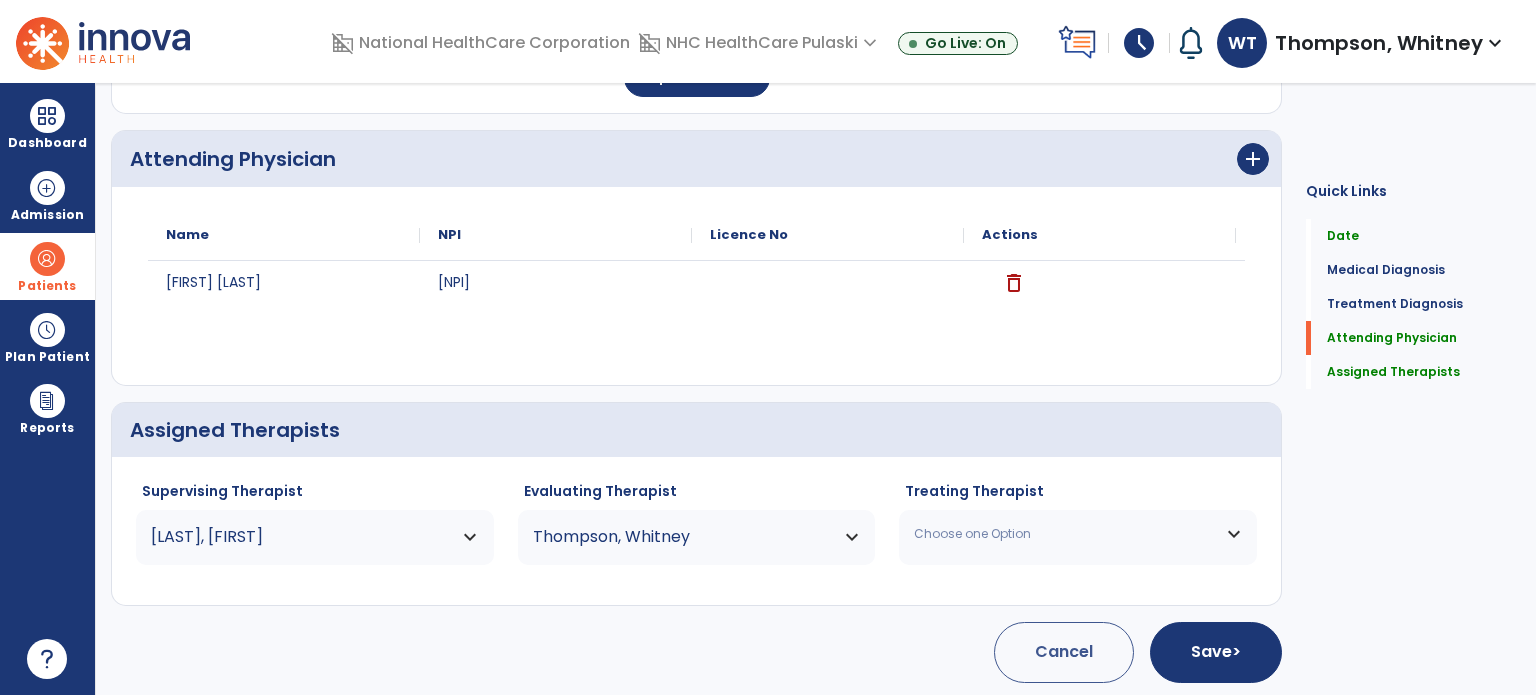 click on "Choose one Option" at bounding box center (1065, 534) 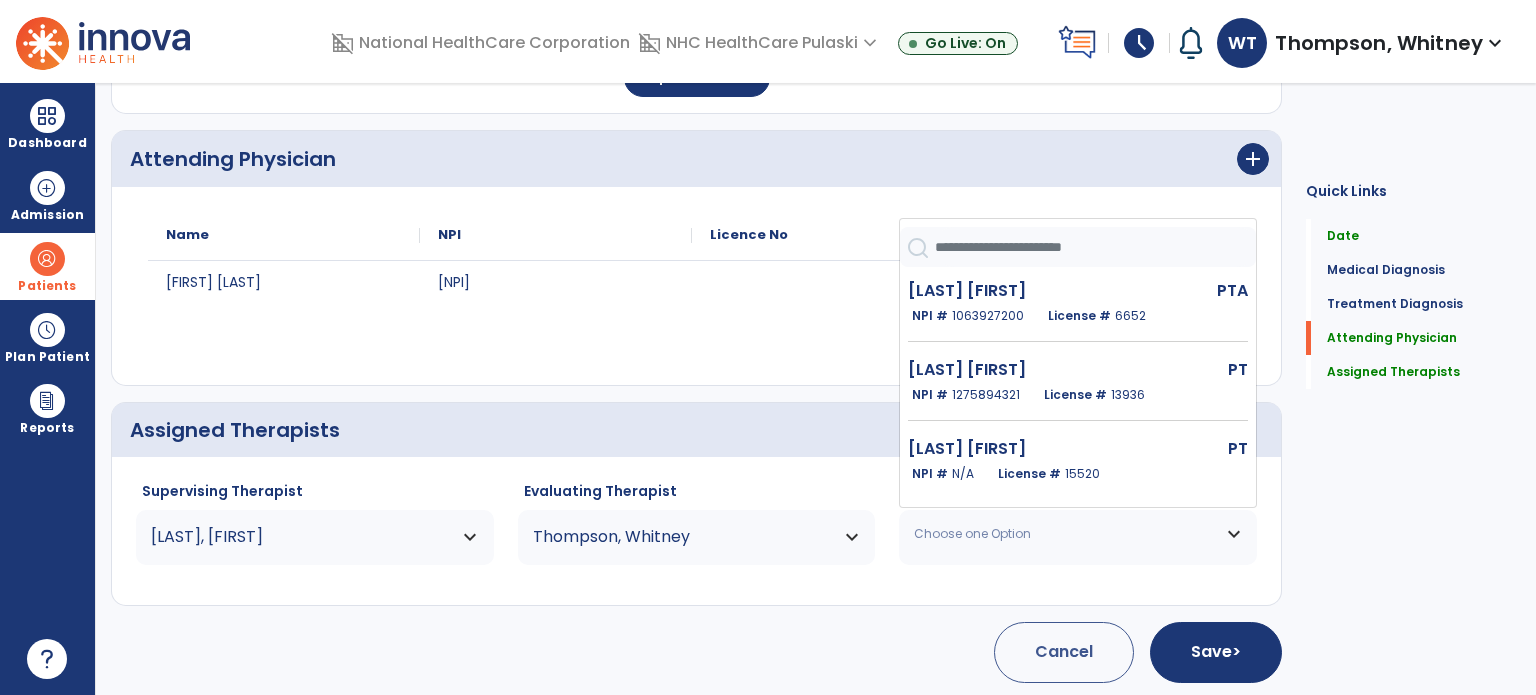 click on "Evaluating Therapist [LAST], [FIRST] PT NPI # [NPI] License # [LICENSE] [LAST], [FIRST] PT NPI # N/A License # [LICENSE] [LAST] [FIRST] PT NPI # [NPI] License # [LICENSE] [FIRST] [LAST] PT NPI # [NPI] License # [LICENSE] [LAST] Pt, Dpt [FIRST] PT NPI # [NPI] License # [LICENSE] [LAST] [FIRST] PT NPI # [NPI] License # [LICENSE] [LAST] [FIRST] PT NPI # [NPI] License # [LICENSE]" 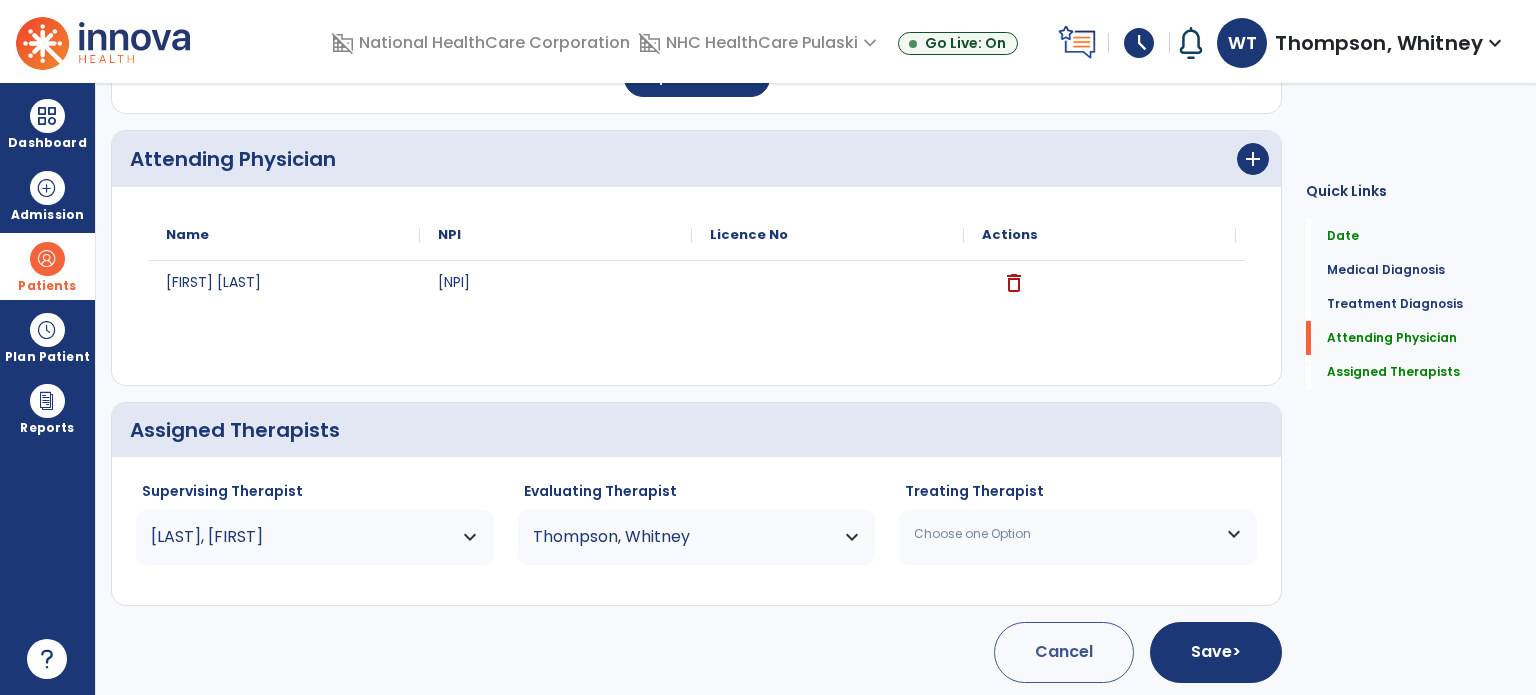 click on "Choose one Option" at bounding box center (1065, 534) 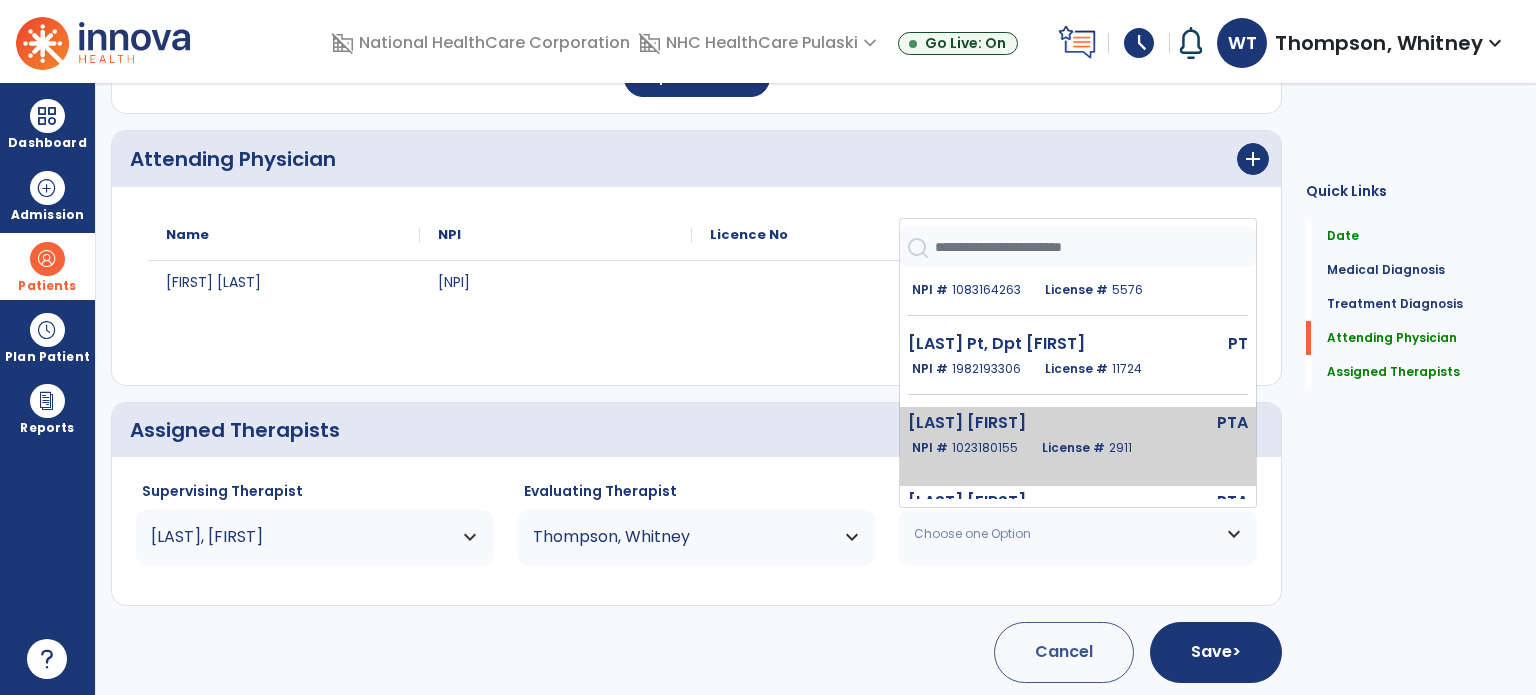 scroll, scrollTop: 521, scrollLeft: 0, axis: vertical 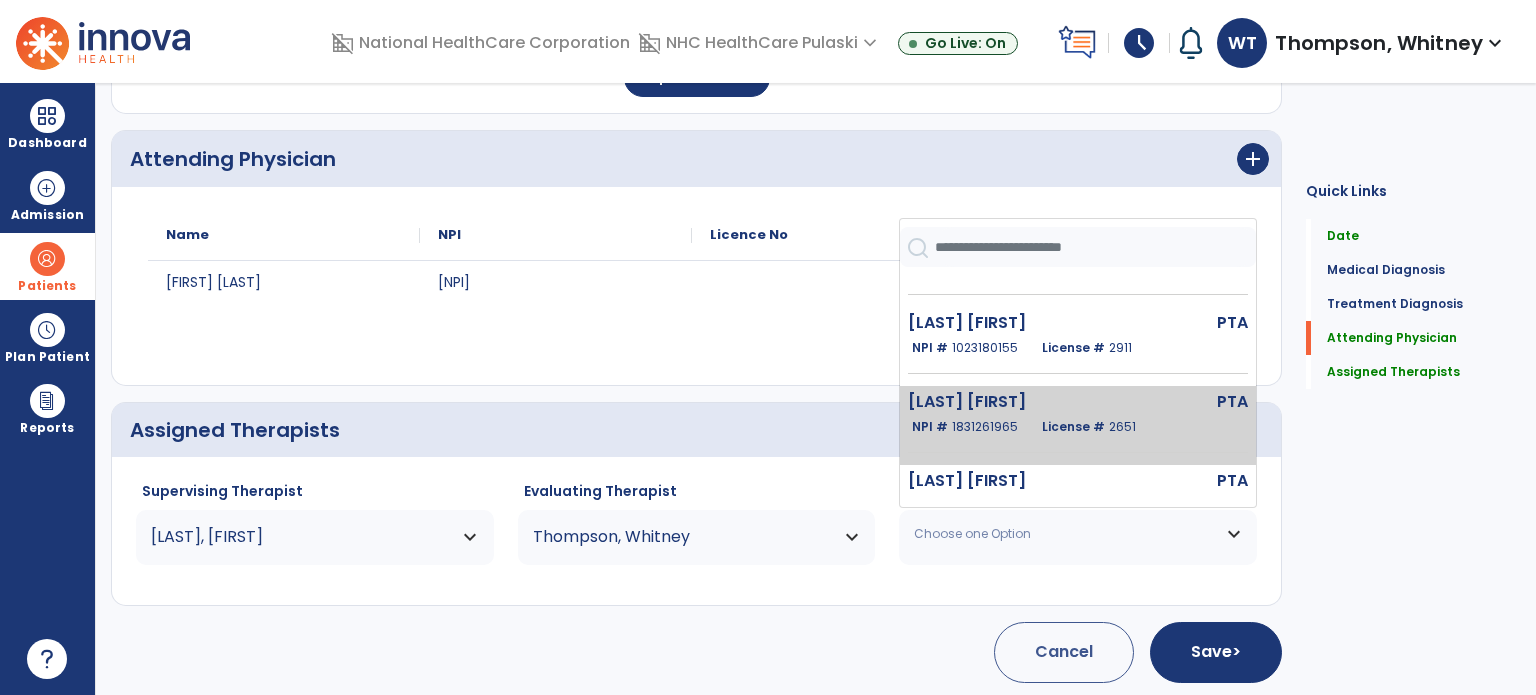 click on "NPI # [NPI]" 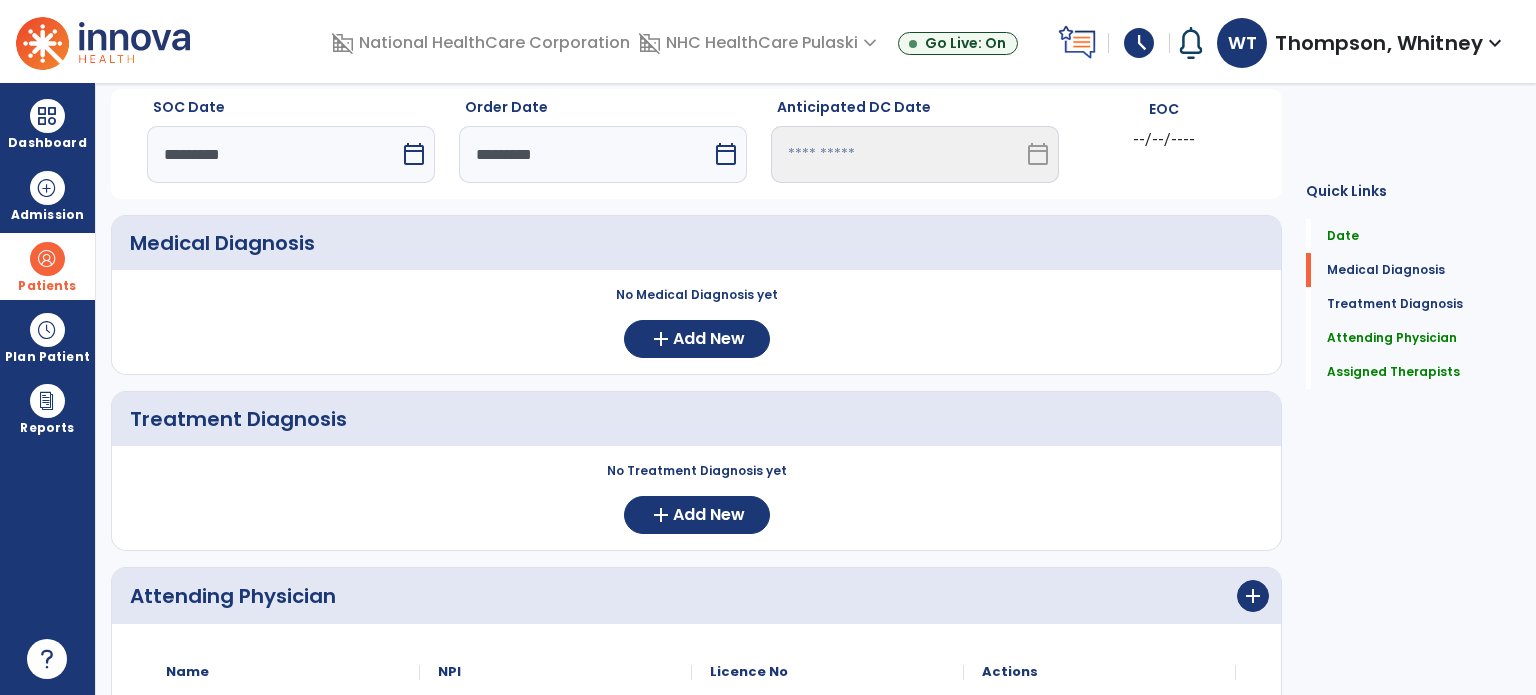 scroll, scrollTop: 0, scrollLeft: 0, axis: both 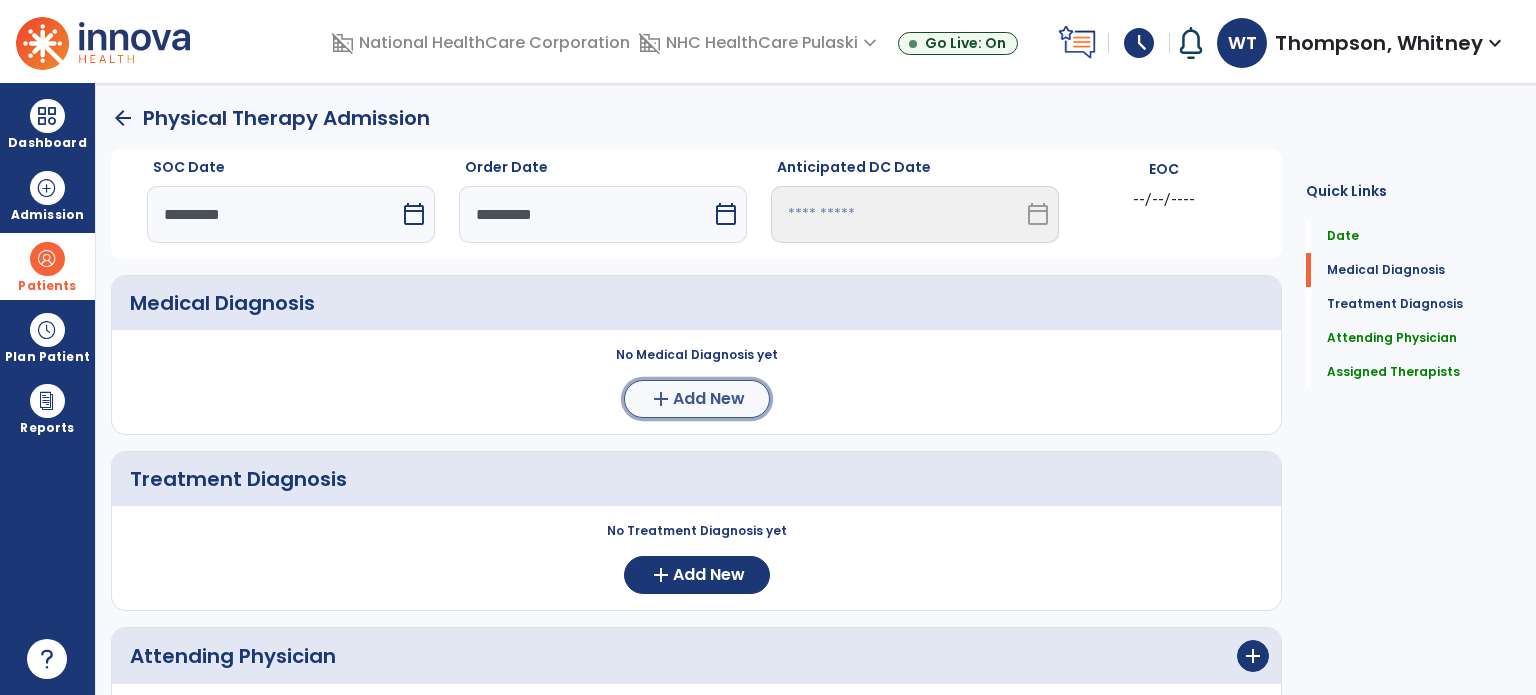 click on "add" 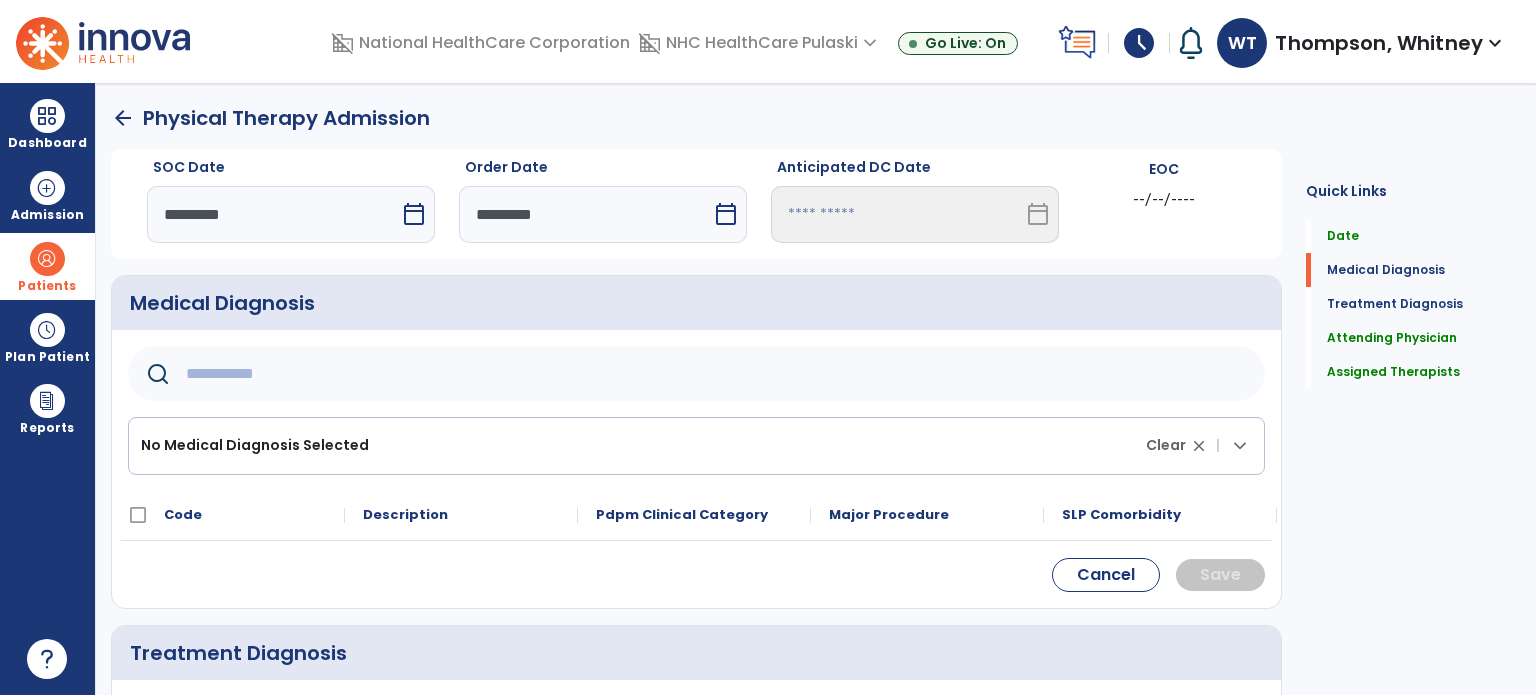 click 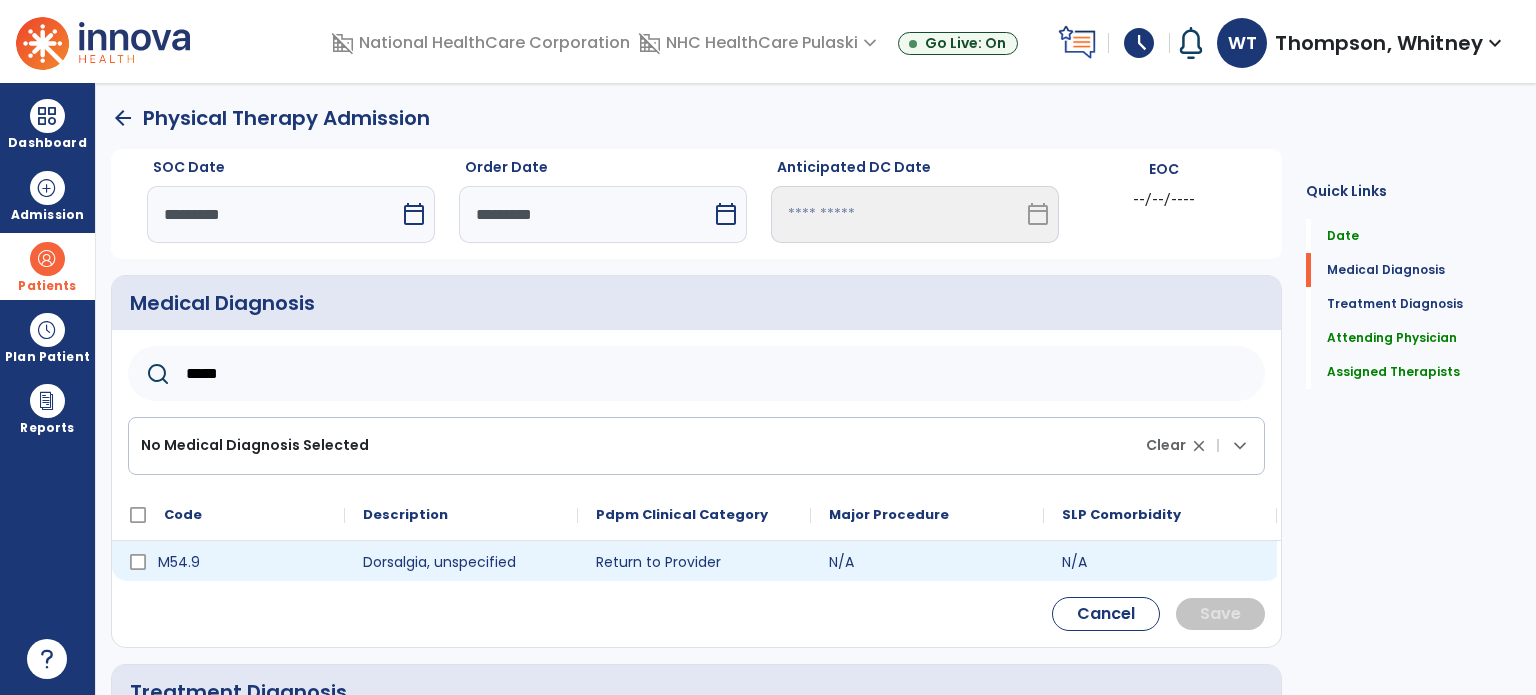 type on "*****" 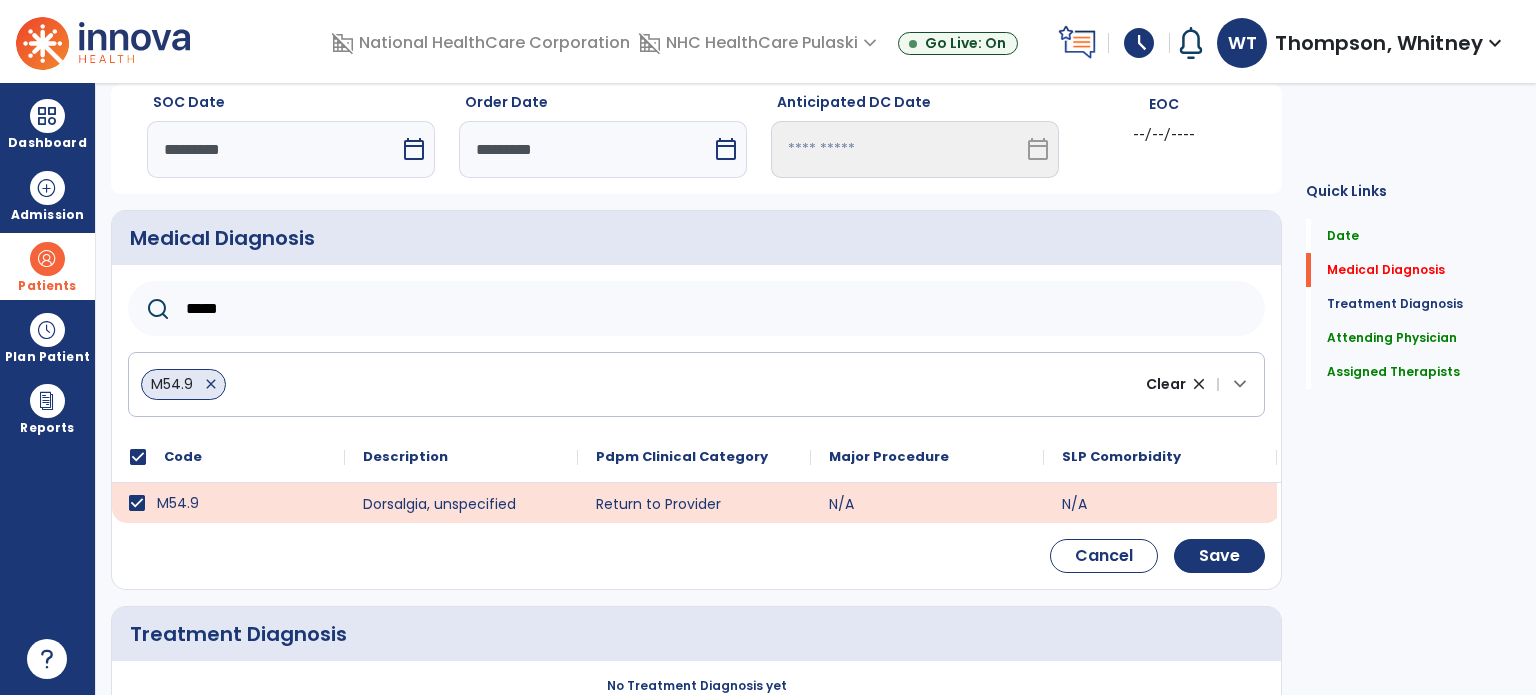 scroll, scrollTop: 100, scrollLeft: 0, axis: vertical 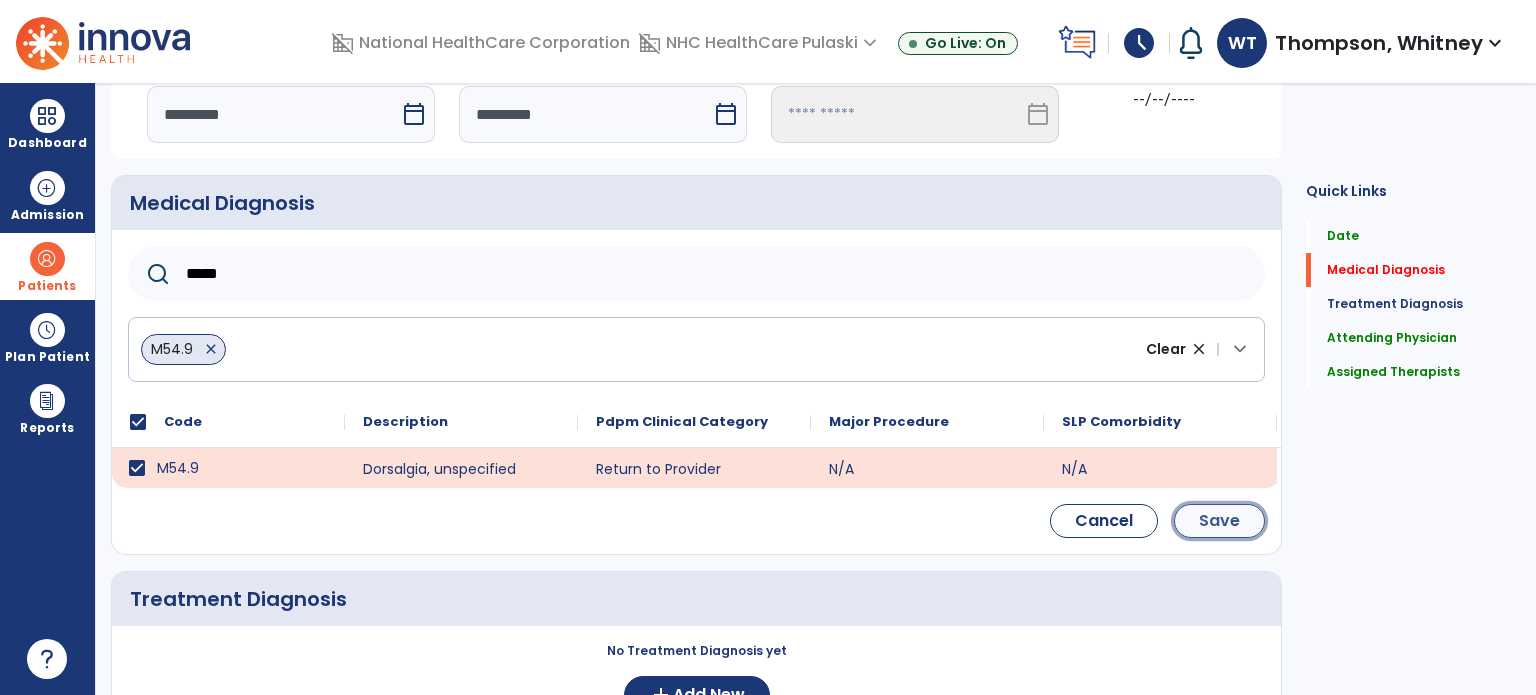click on "Save" 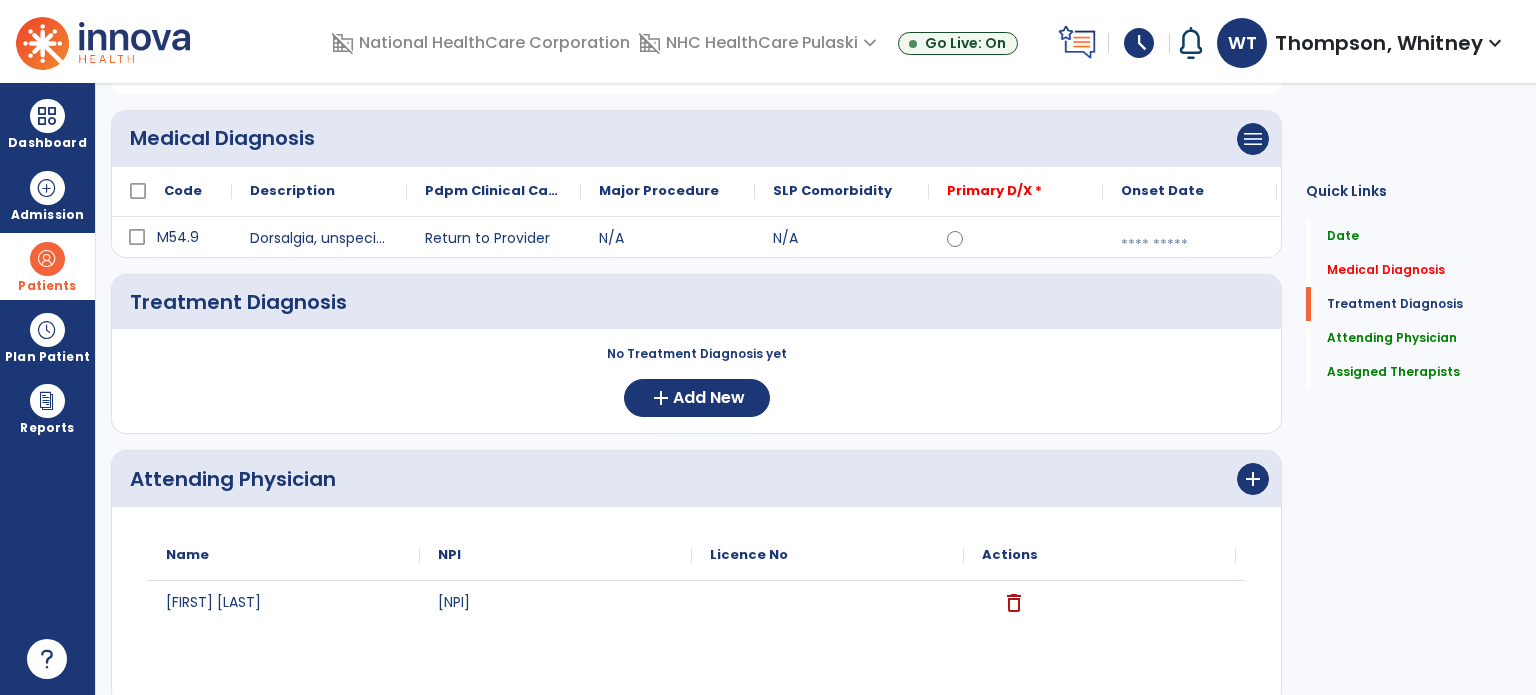 scroll, scrollTop: 200, scrollLeft: 0, axis: vertical 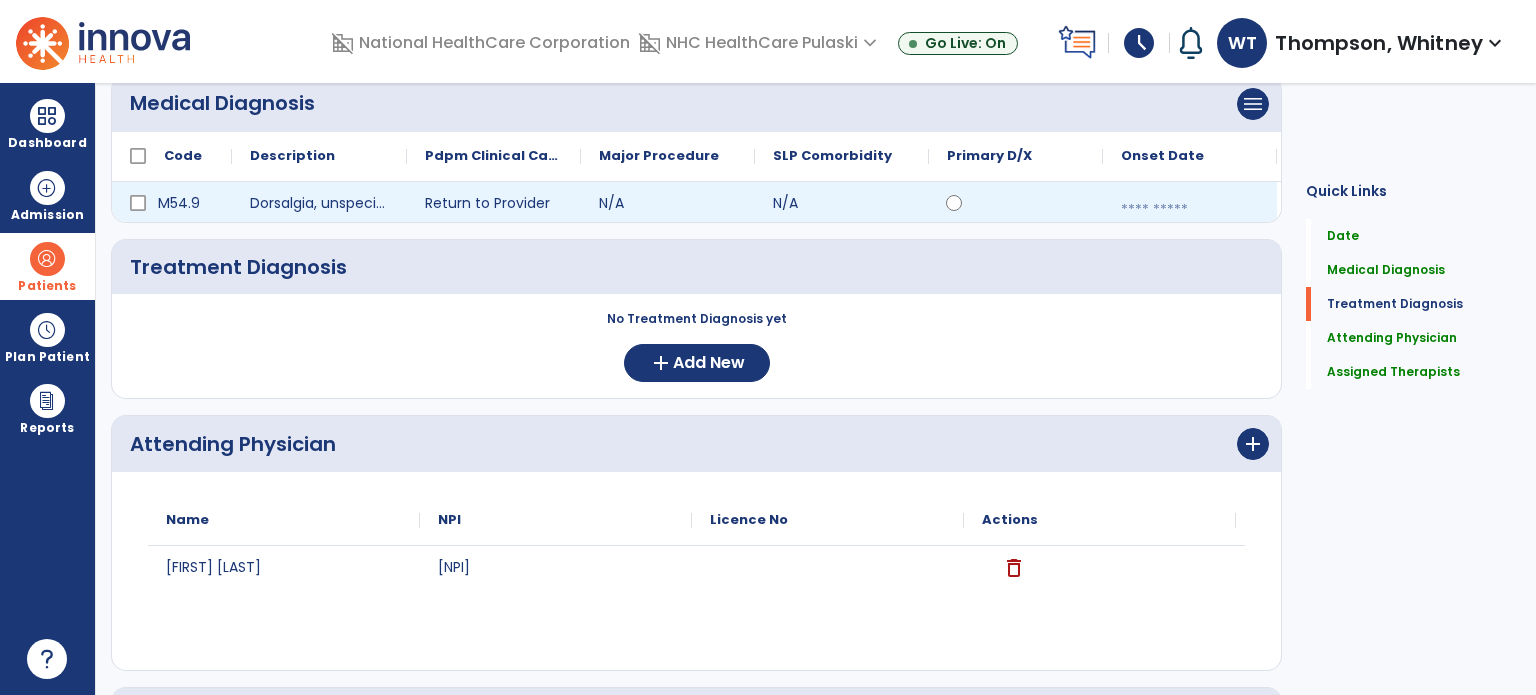click at bounding box center (1190, 210) 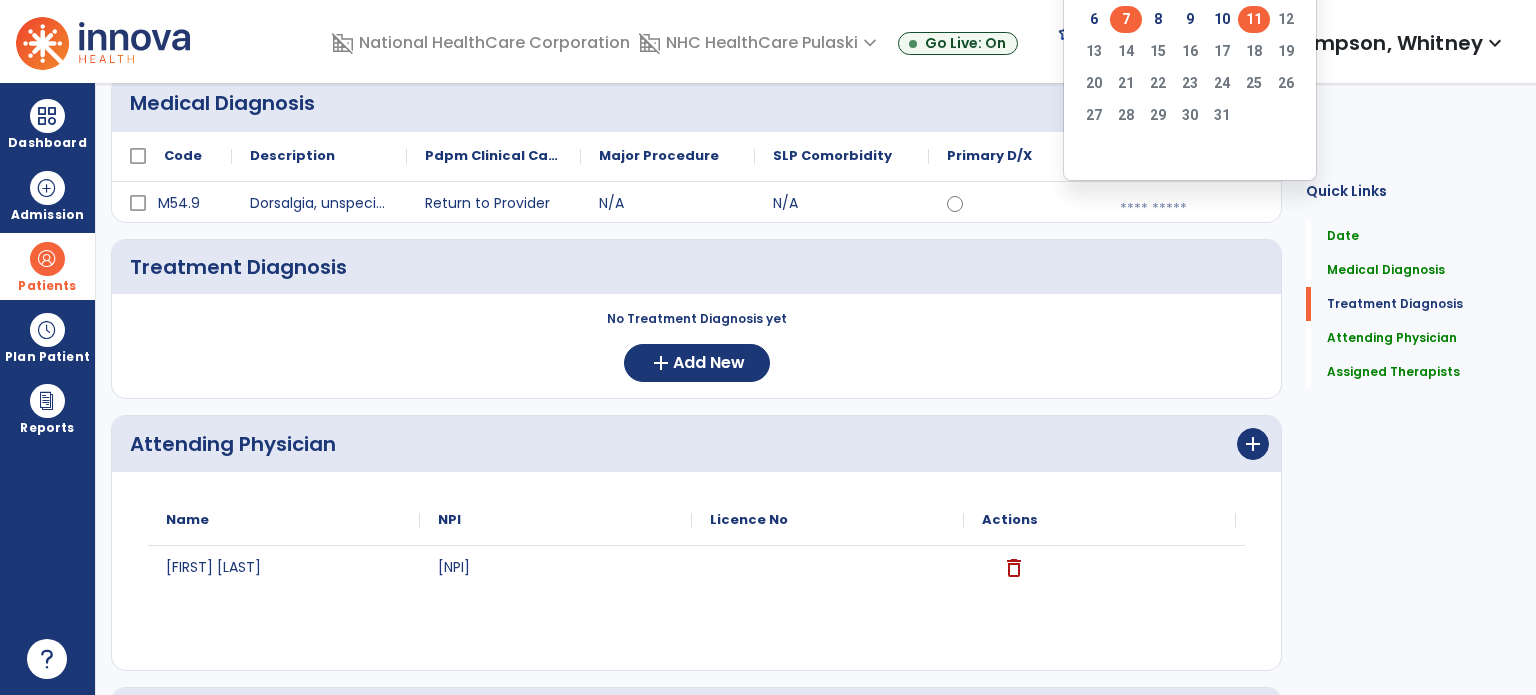 click on "7" 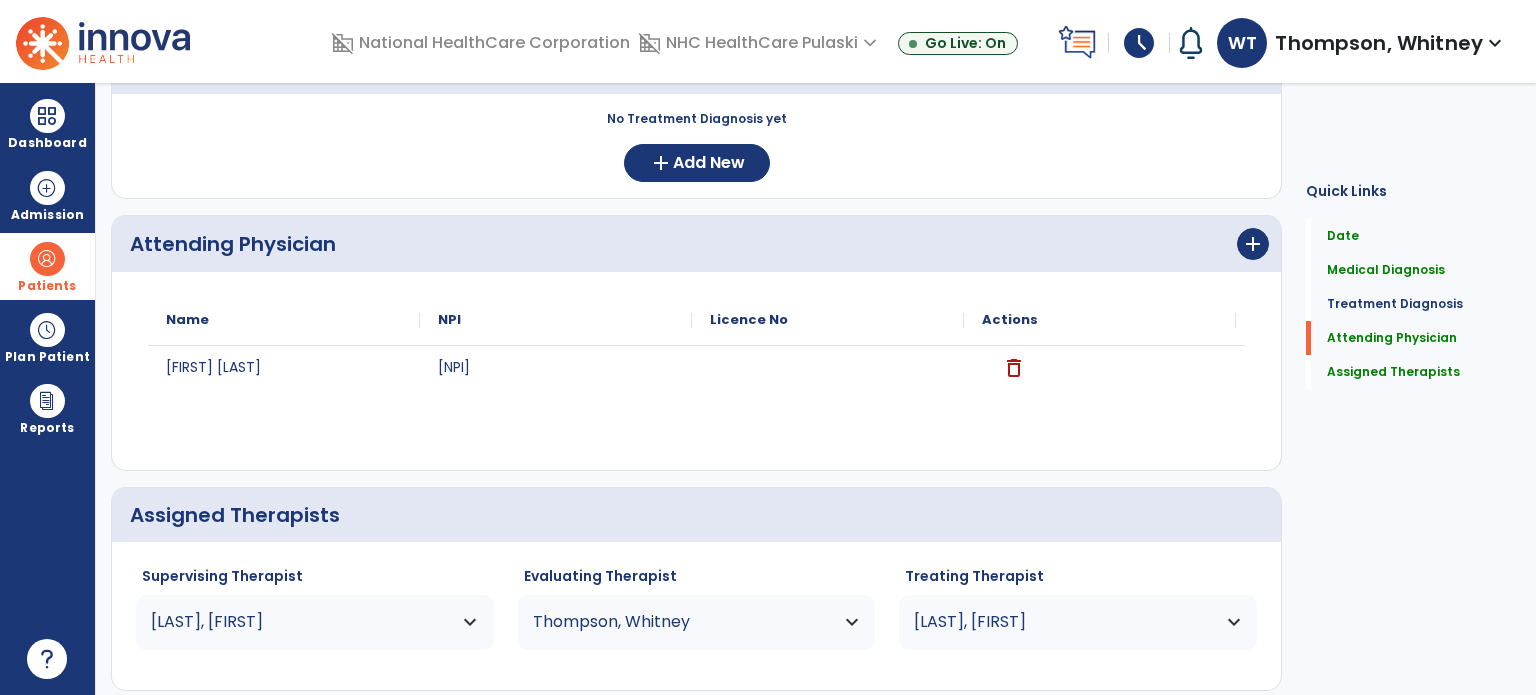 scroll, scrollTop: 300, scrollLeft: 0, axis: vertical 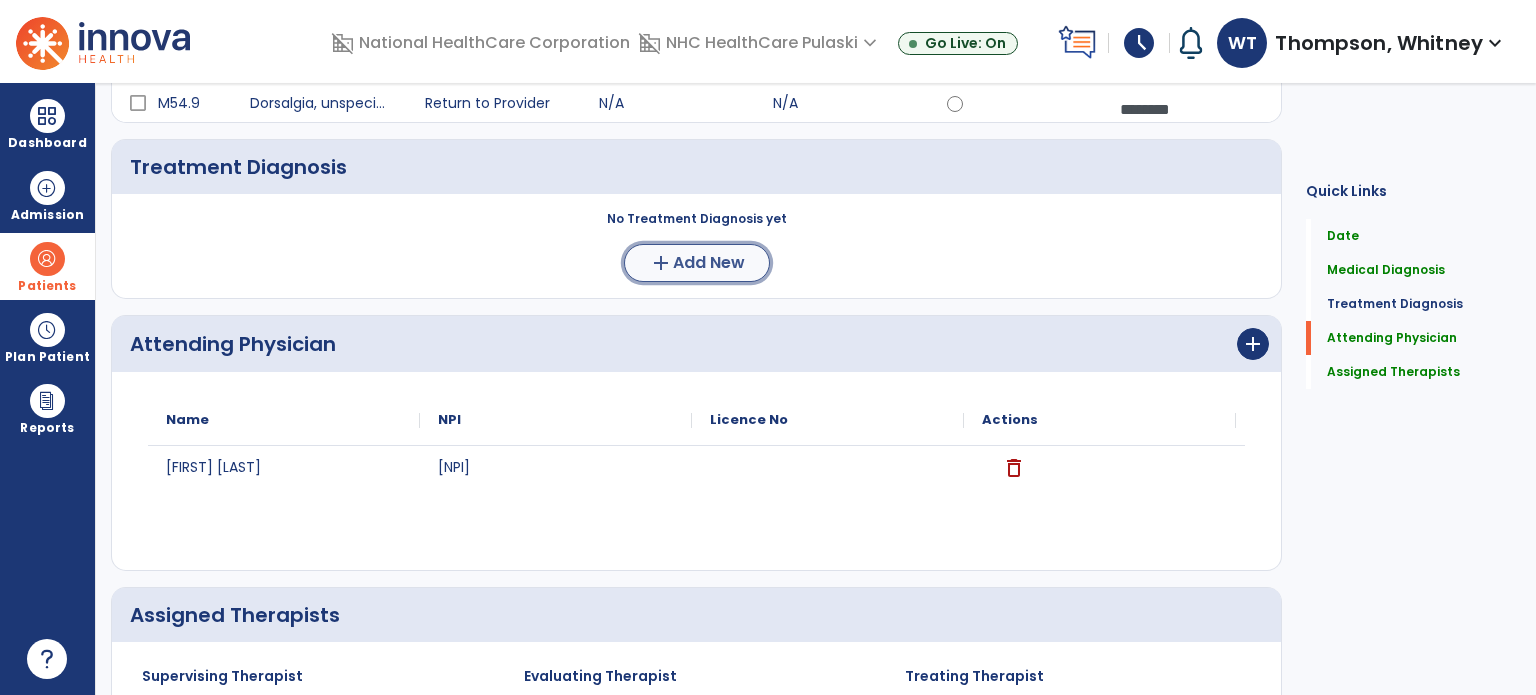 click on "Add New" 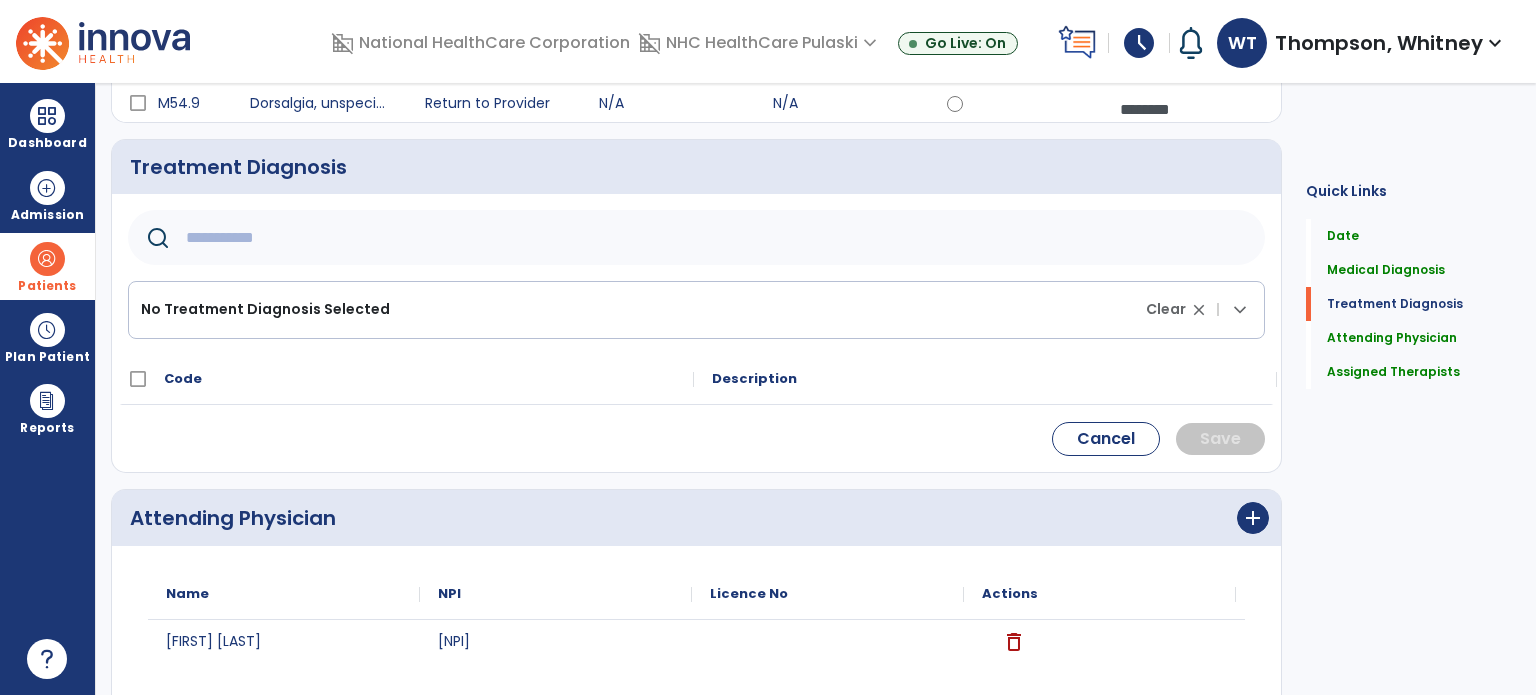 click 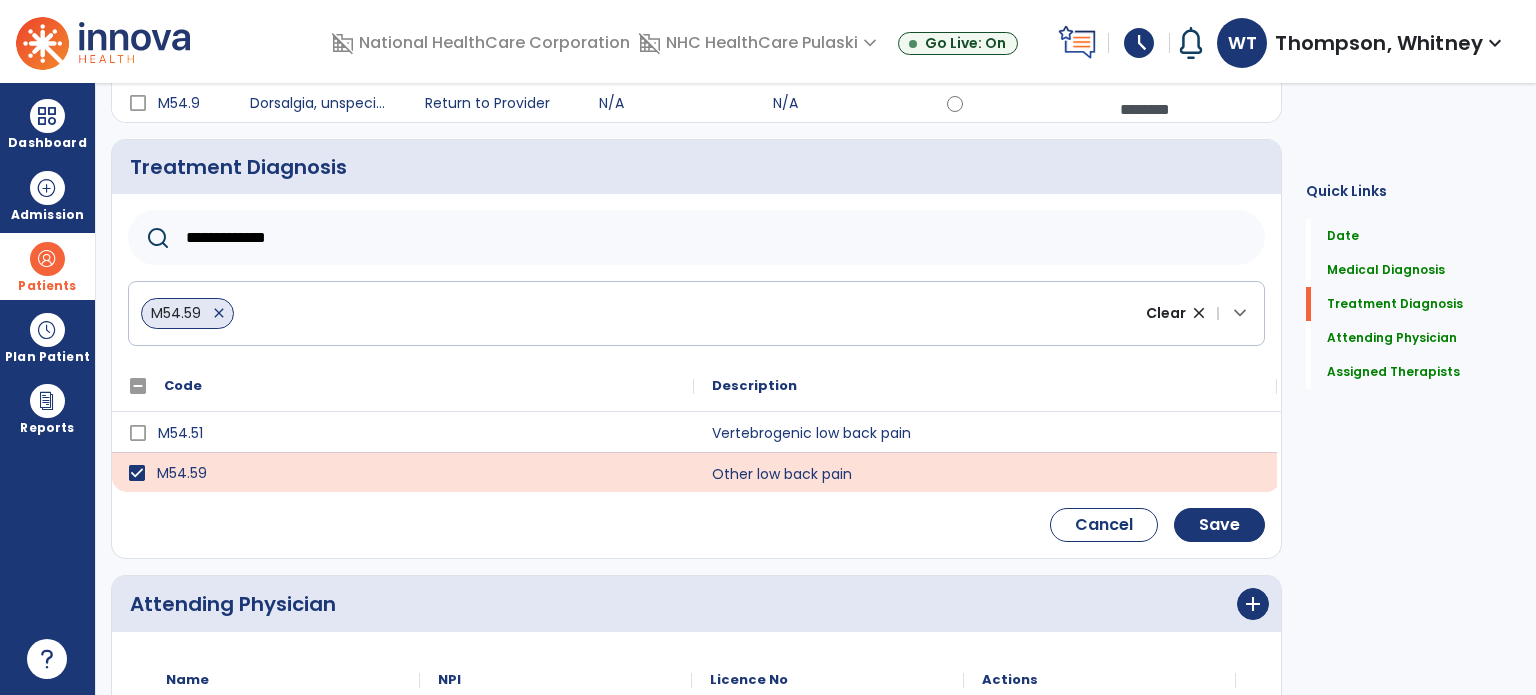 drag, startPoint x: 300, startPoint y: 236, endPoint x: 132, endPoint y: 227, distance: 168.2409 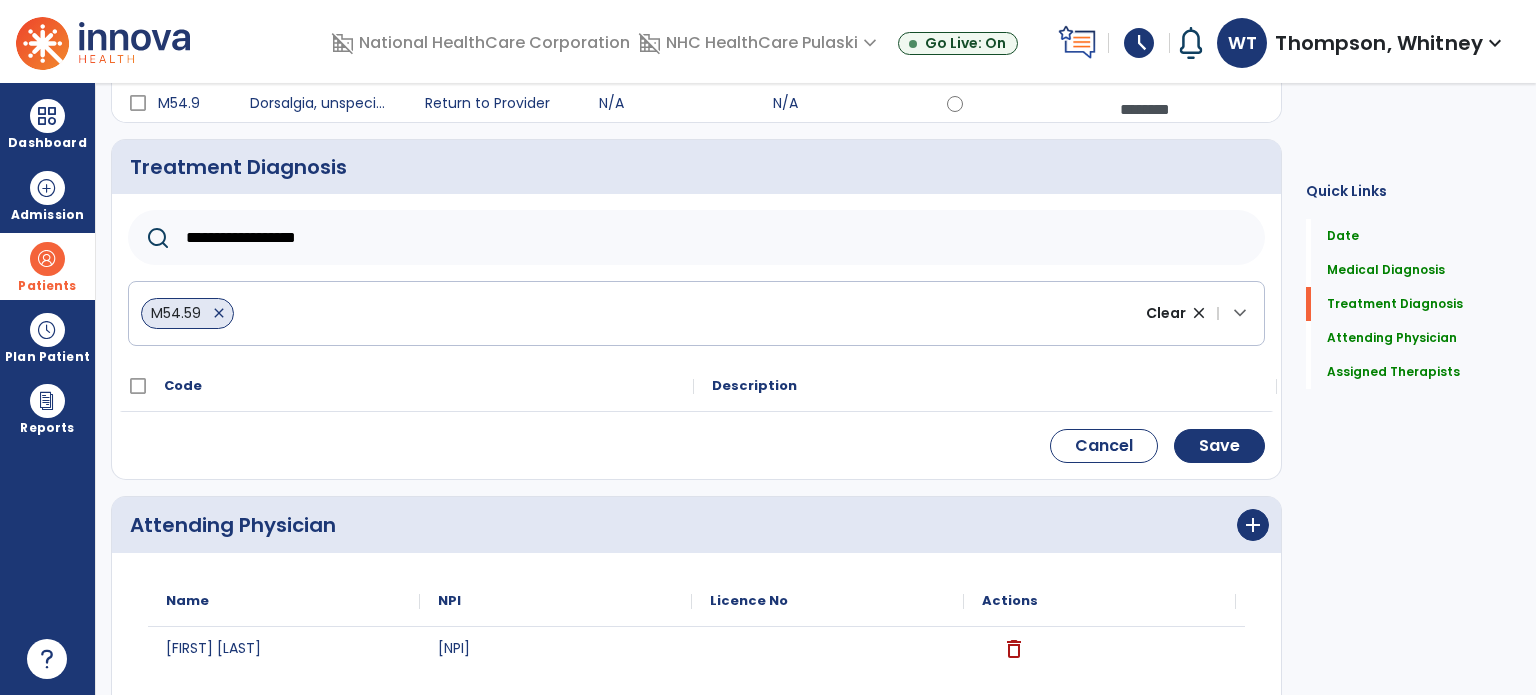 drag, startPoint x: 341, startPoint y: 239, endPoint x: 160, endPoint y: 231, distance: 181.17671 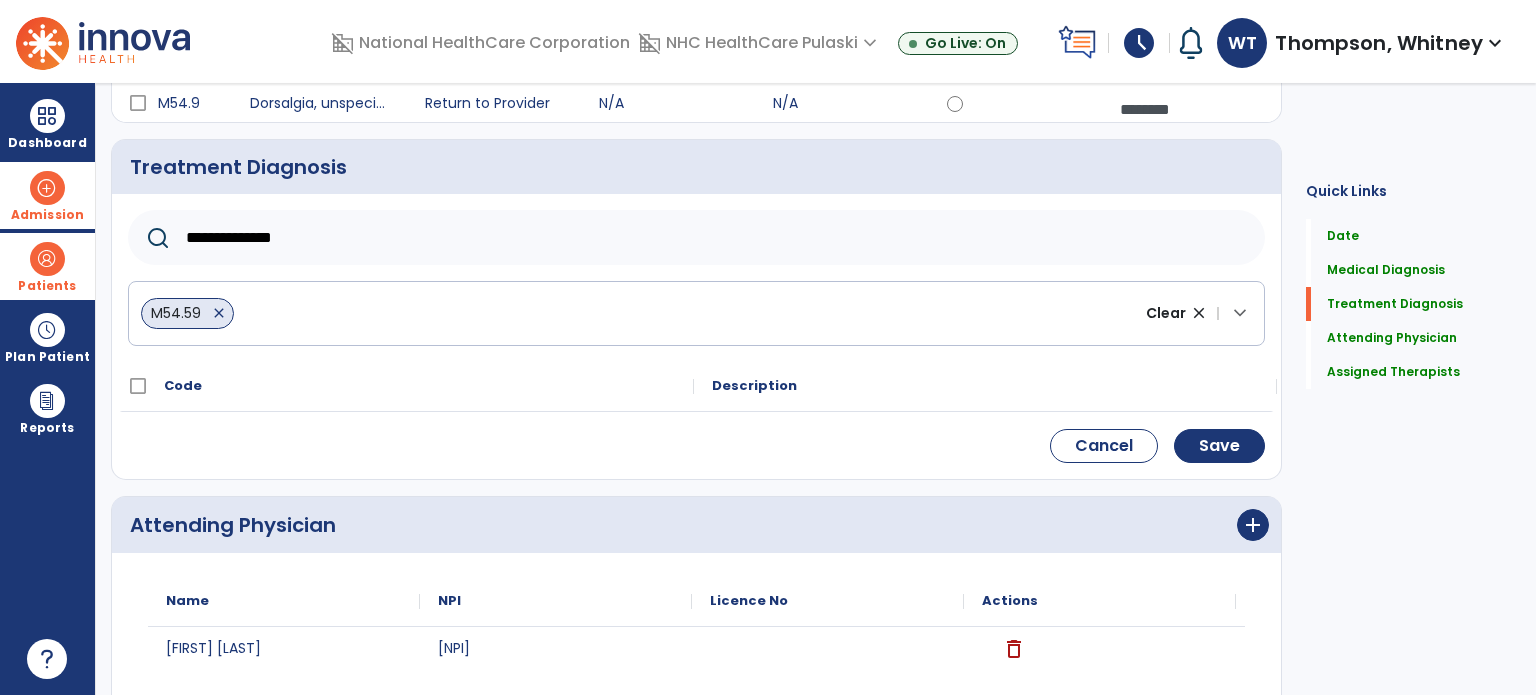 drag, startPoint x: 312, startPoint y: 235, endPoint x: 91, endPoint y: 213, distance: 222.09232 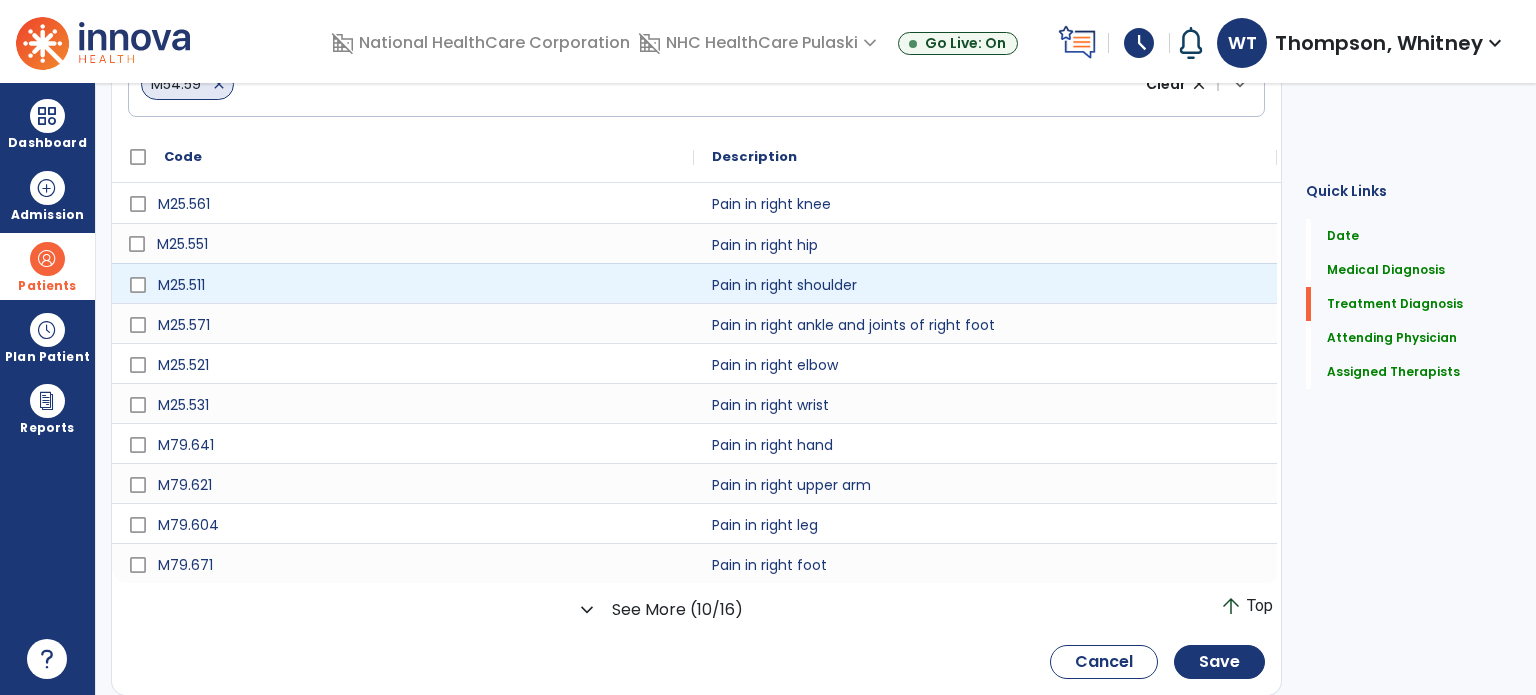 scroll, scrollTop: 560, scrollLeft: 0, axis: vertical 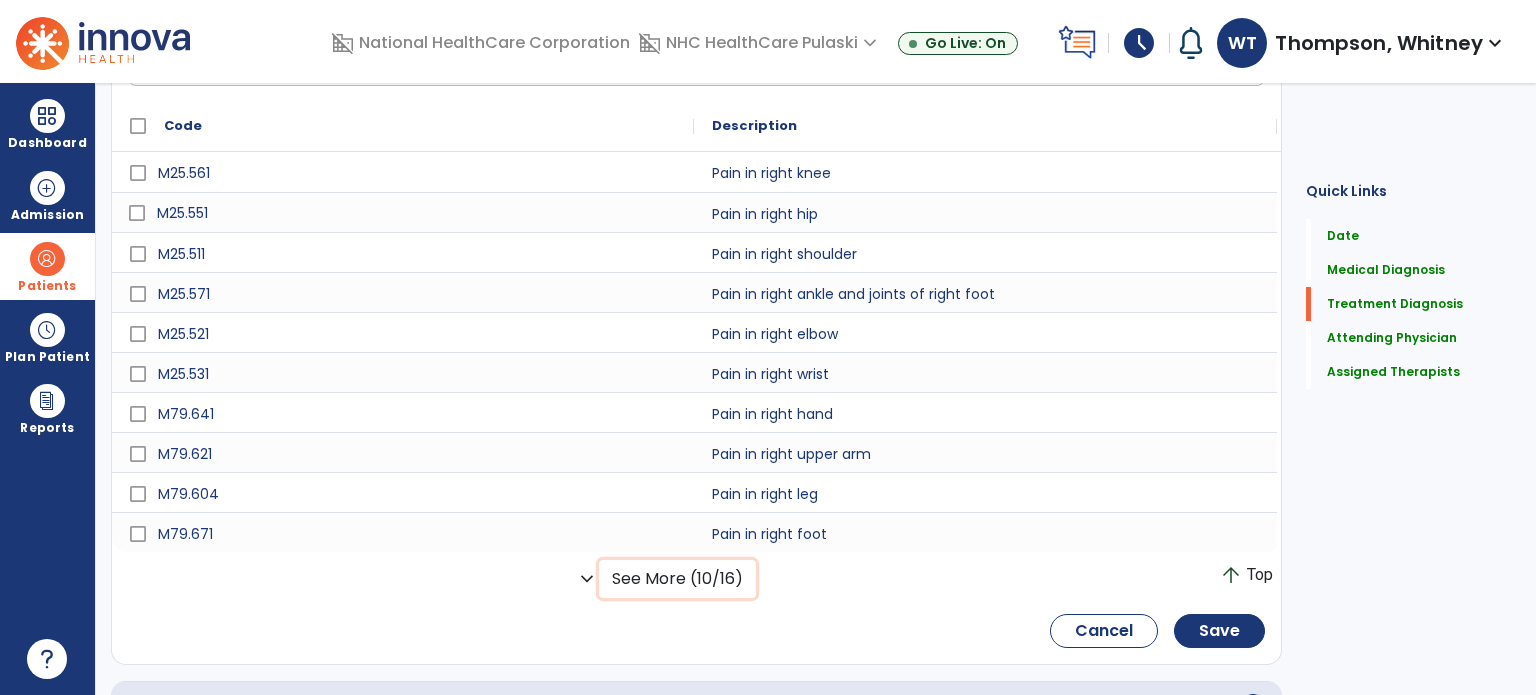 click on "See More (10/16)" 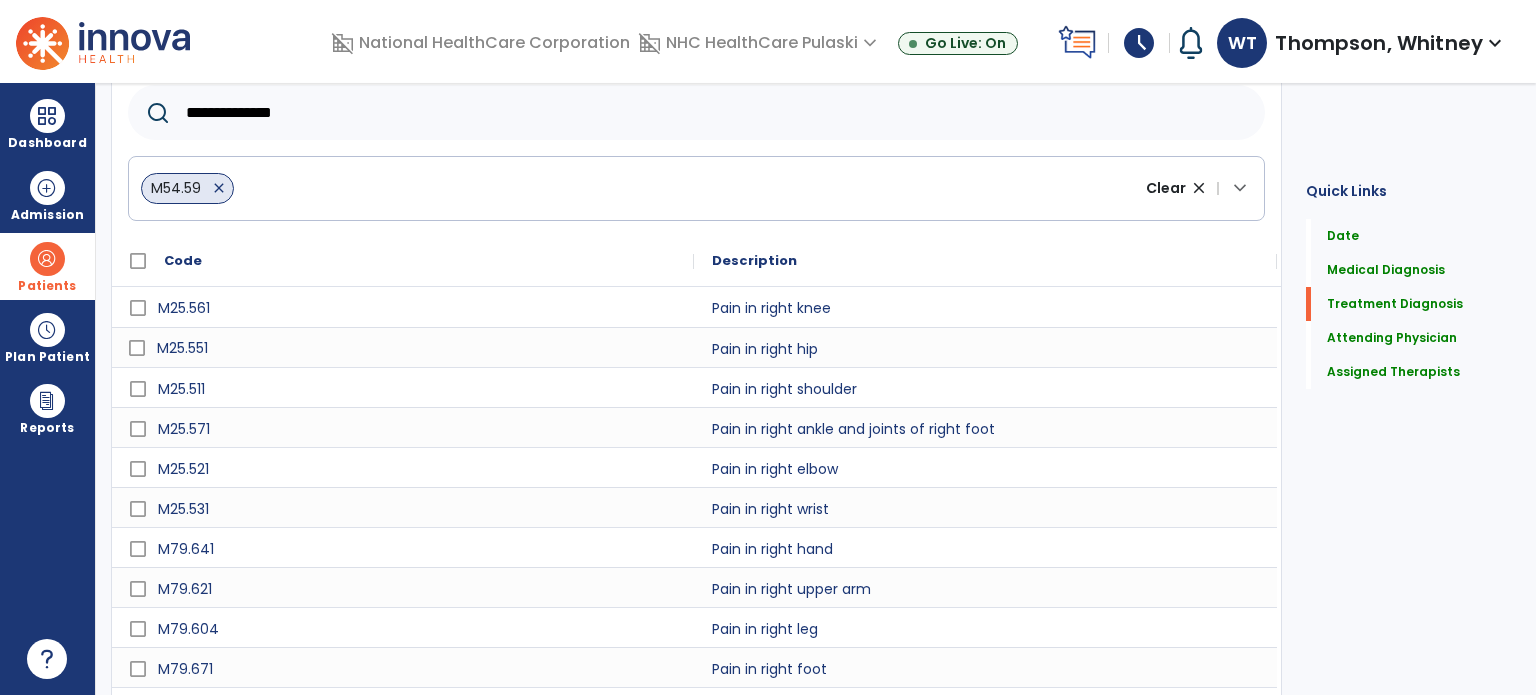 scroll, scrollTop: 360, scrollLeft: 0, axis: vertical 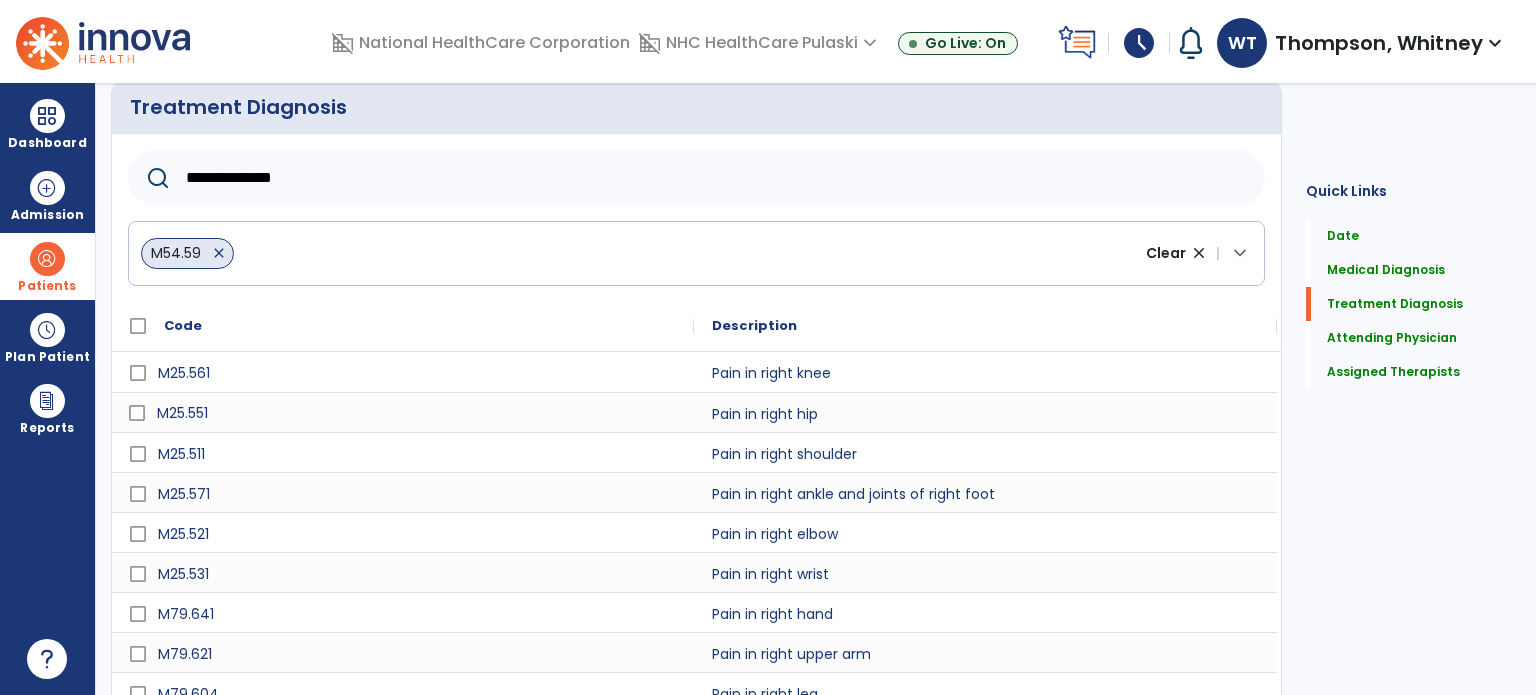 click on "**********" 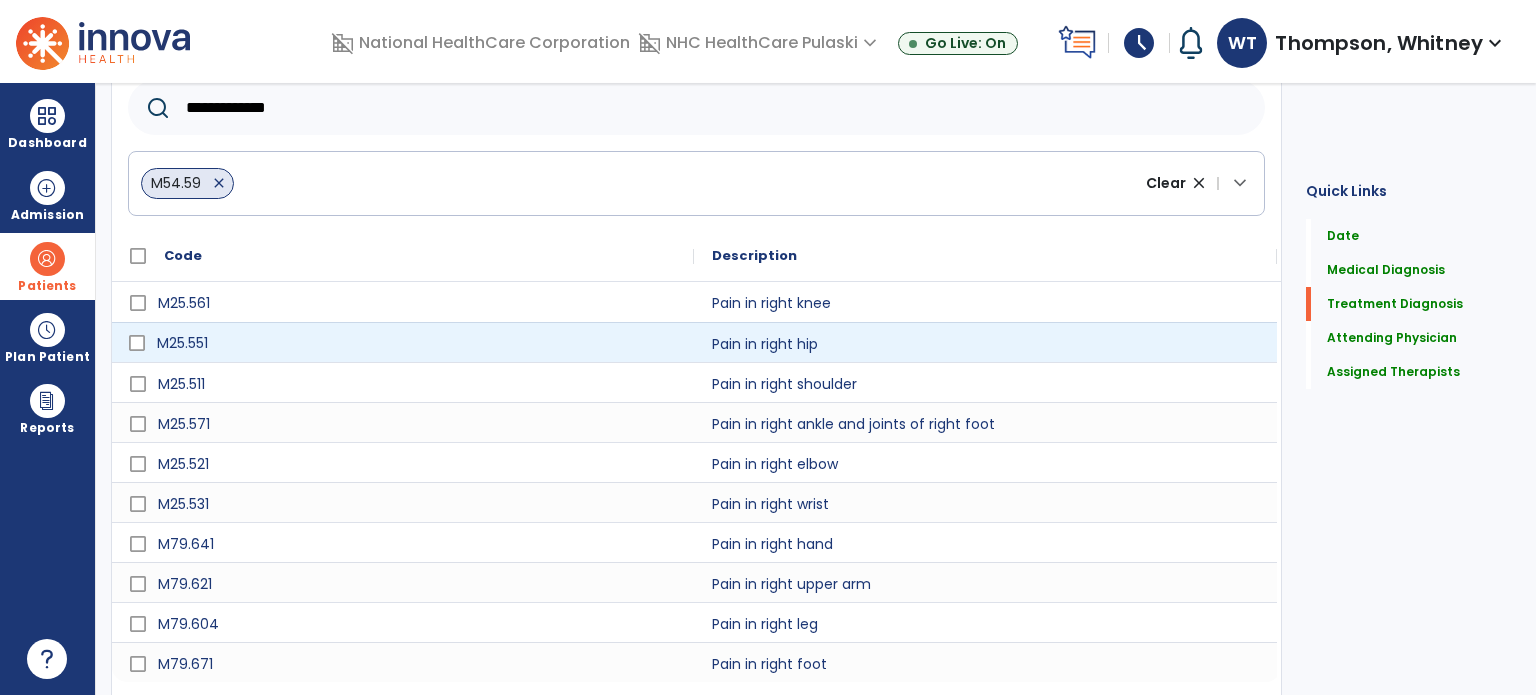 scroll, scrollTop: 460, scrollLeft: 0, axis: vertical 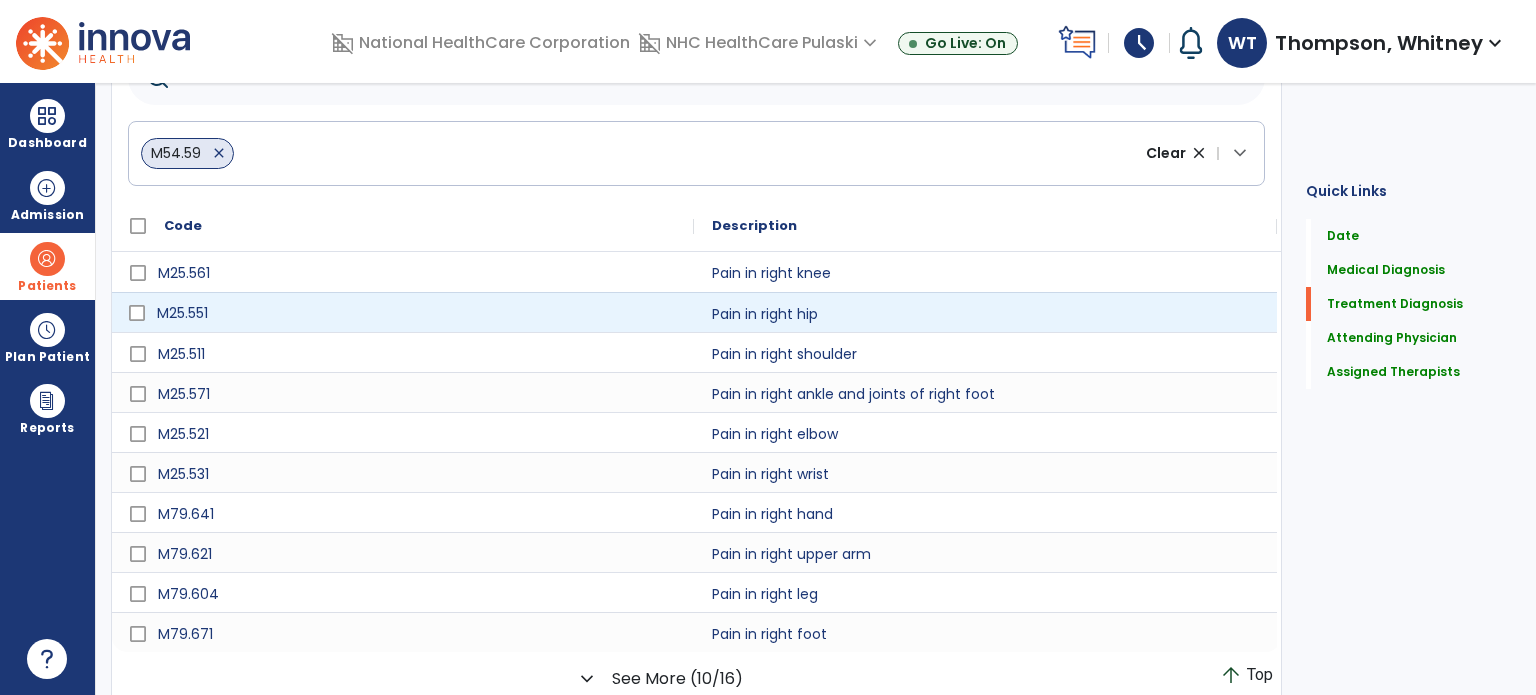 type on "**********" 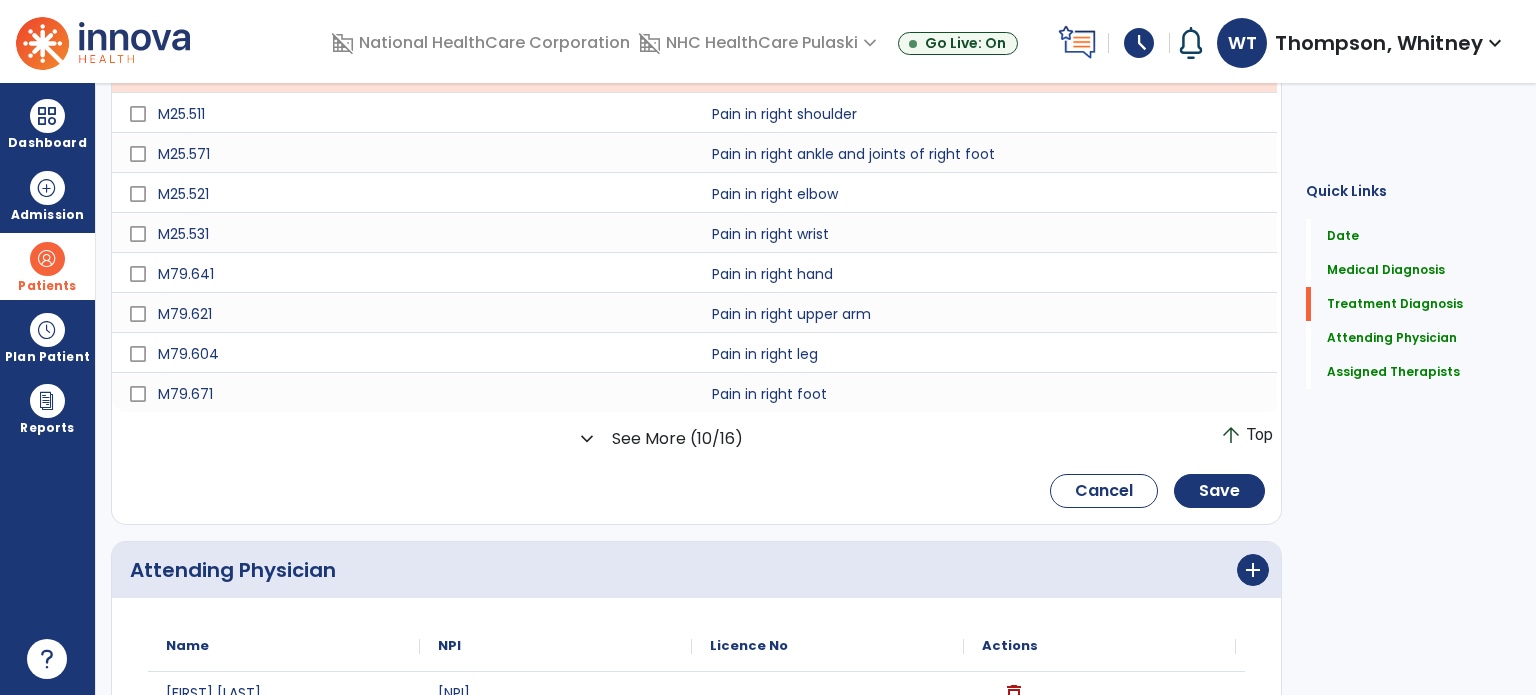 scroll, scrollTop: 960, scrollLeft: 0, axis: vertical 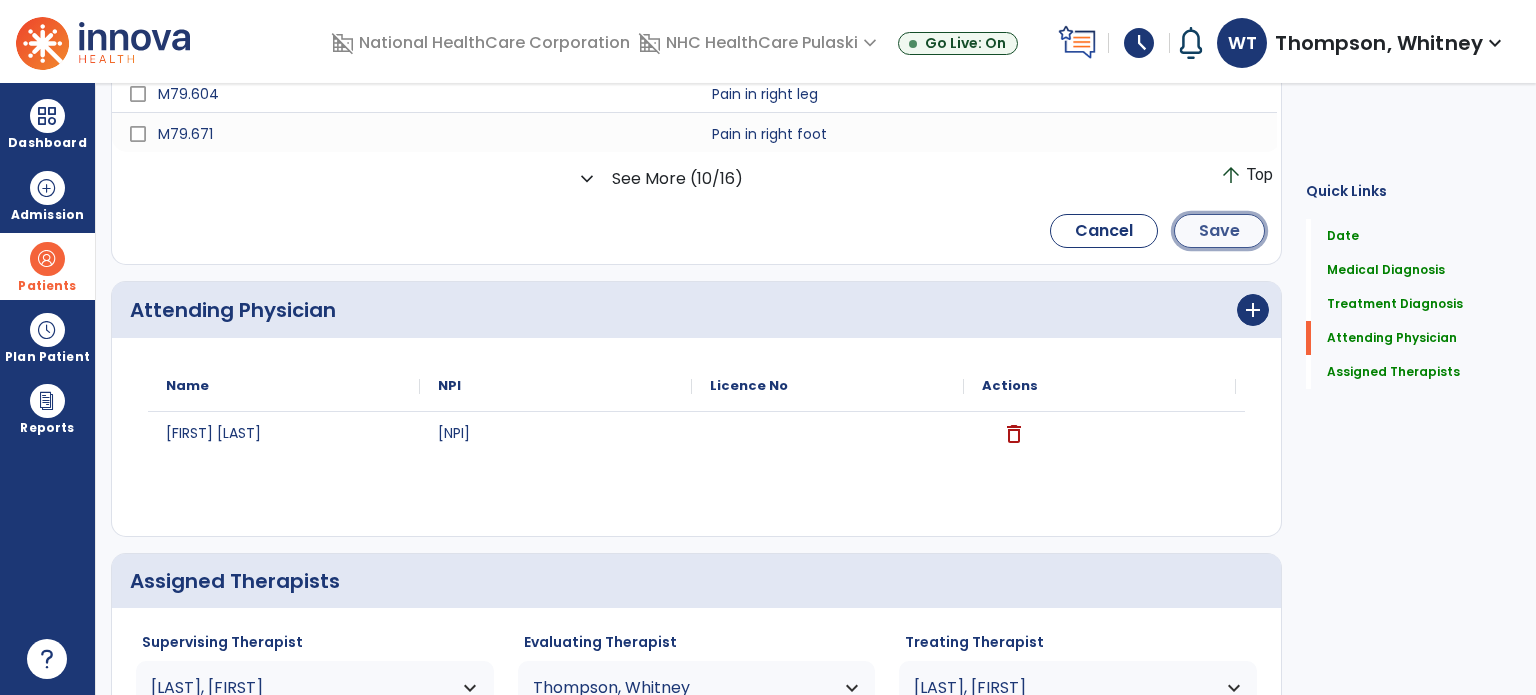 click on "Save" 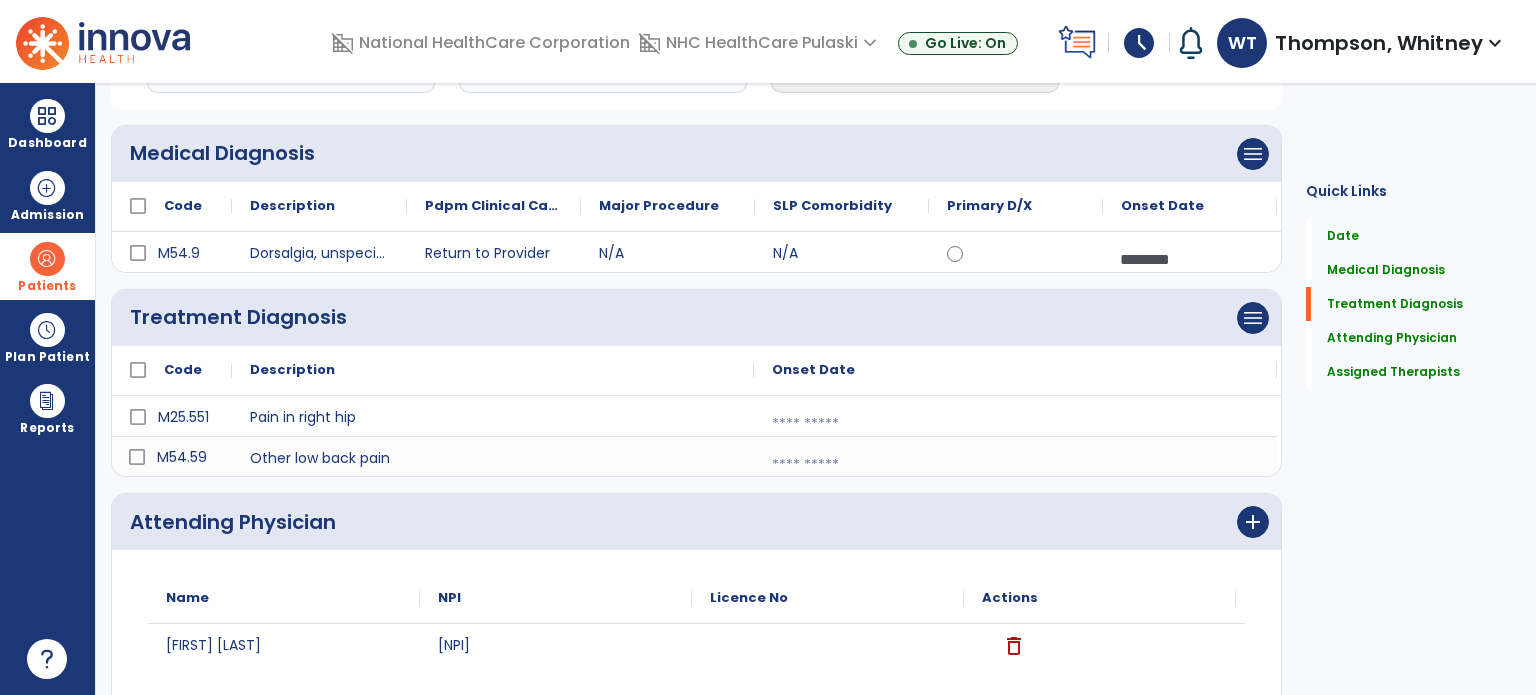 scroll, scrollTop: 300, scrollLeft: 0, axis: vertical 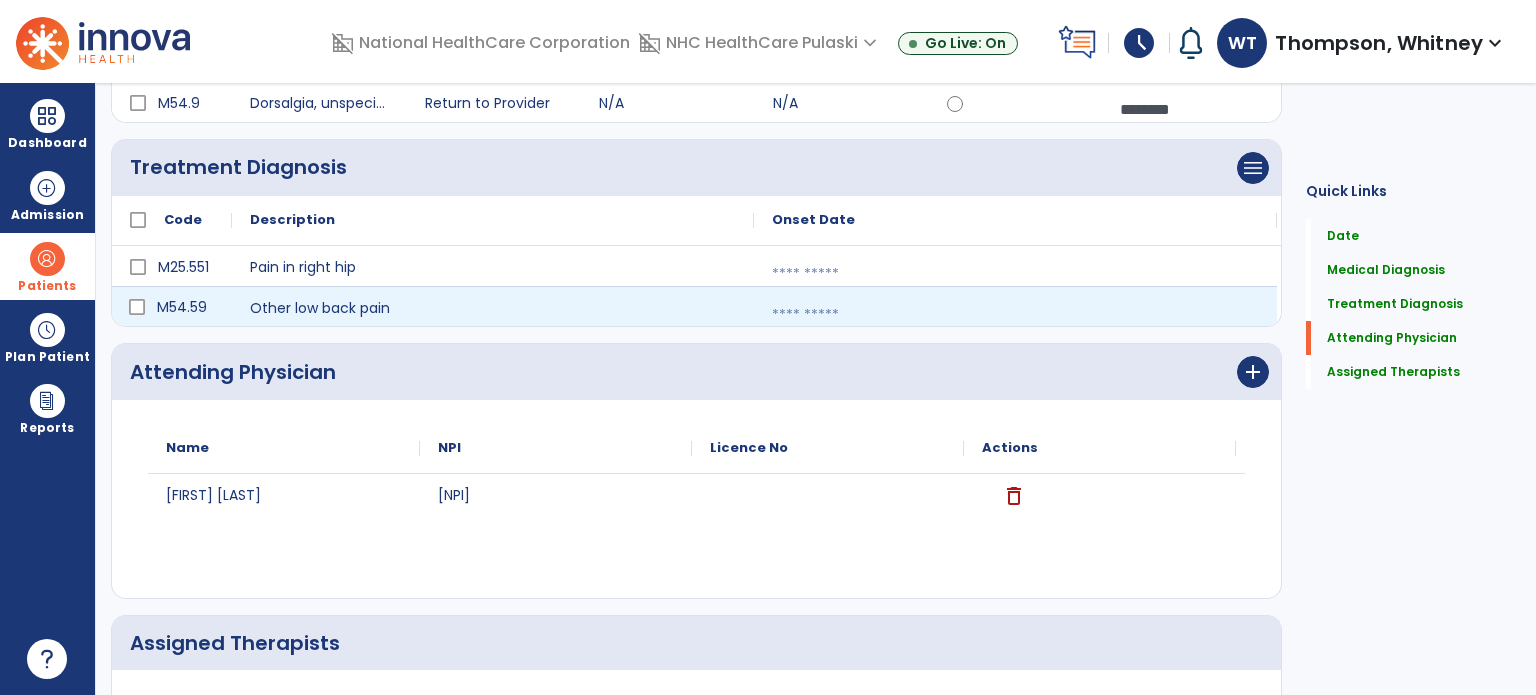 click at bounding box center [1015, 315] 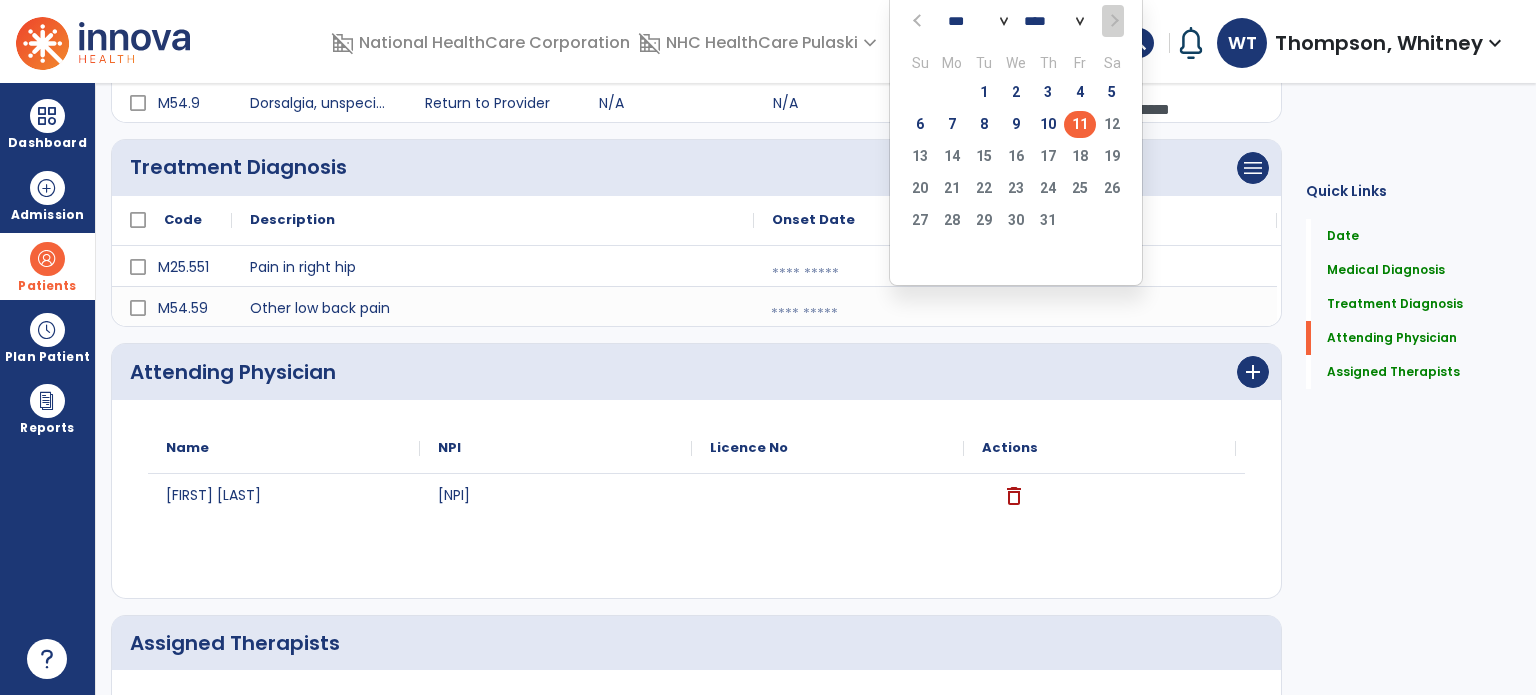 click on "11" 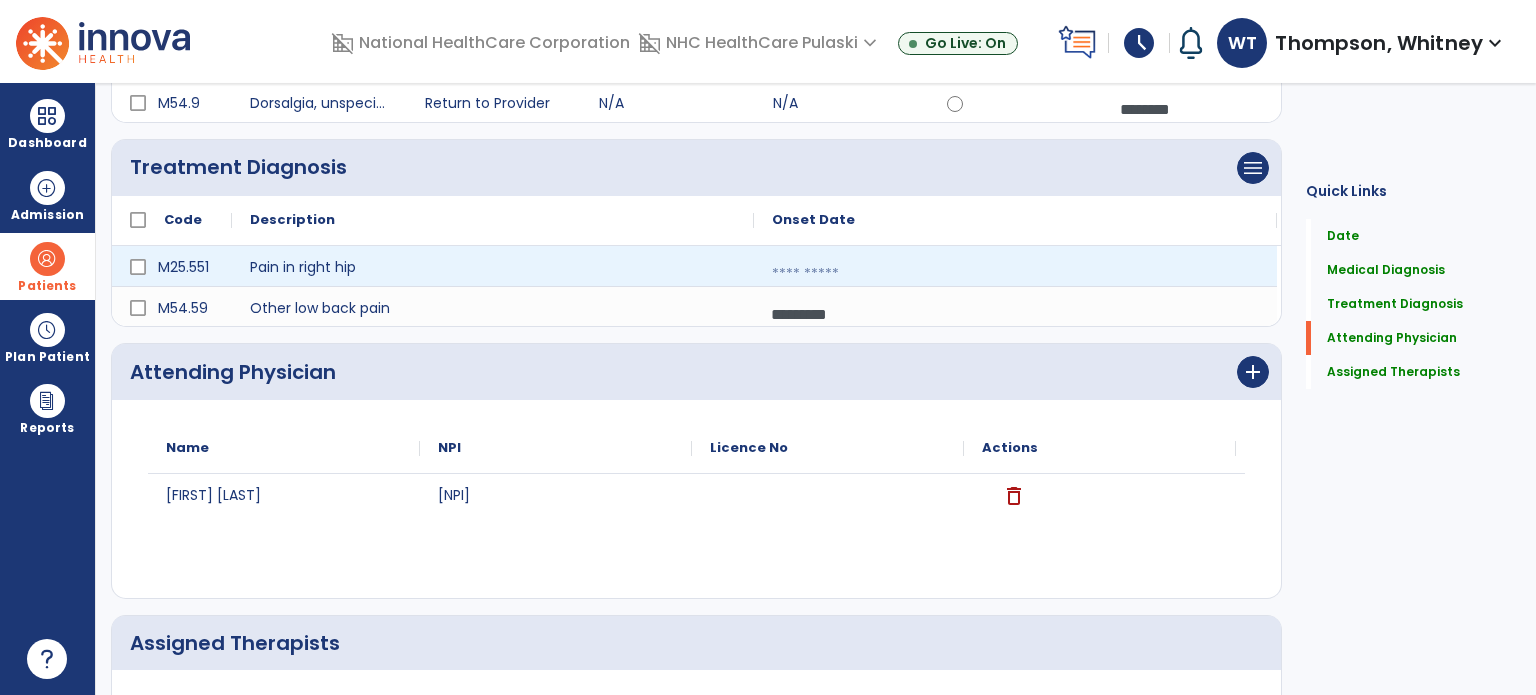 click at bounding box center [1015, 274] 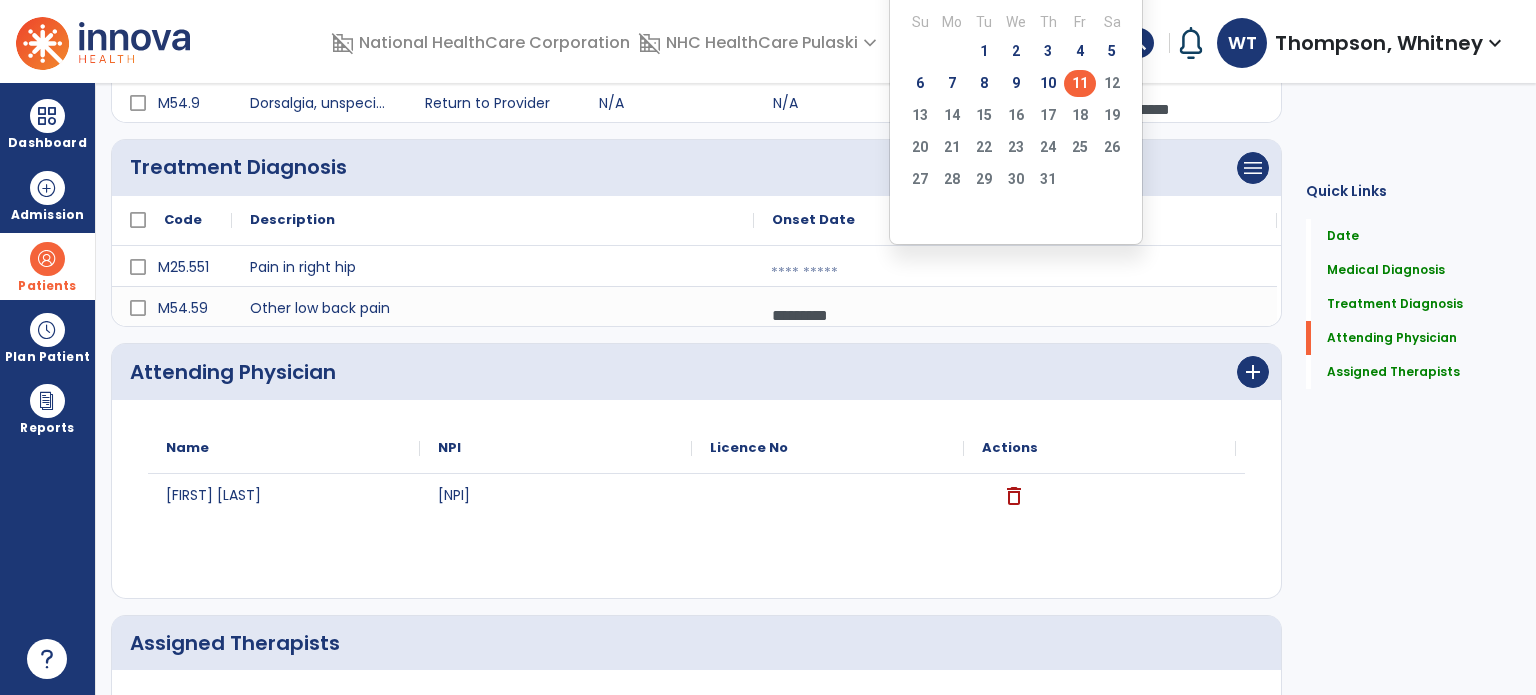 click on "11" 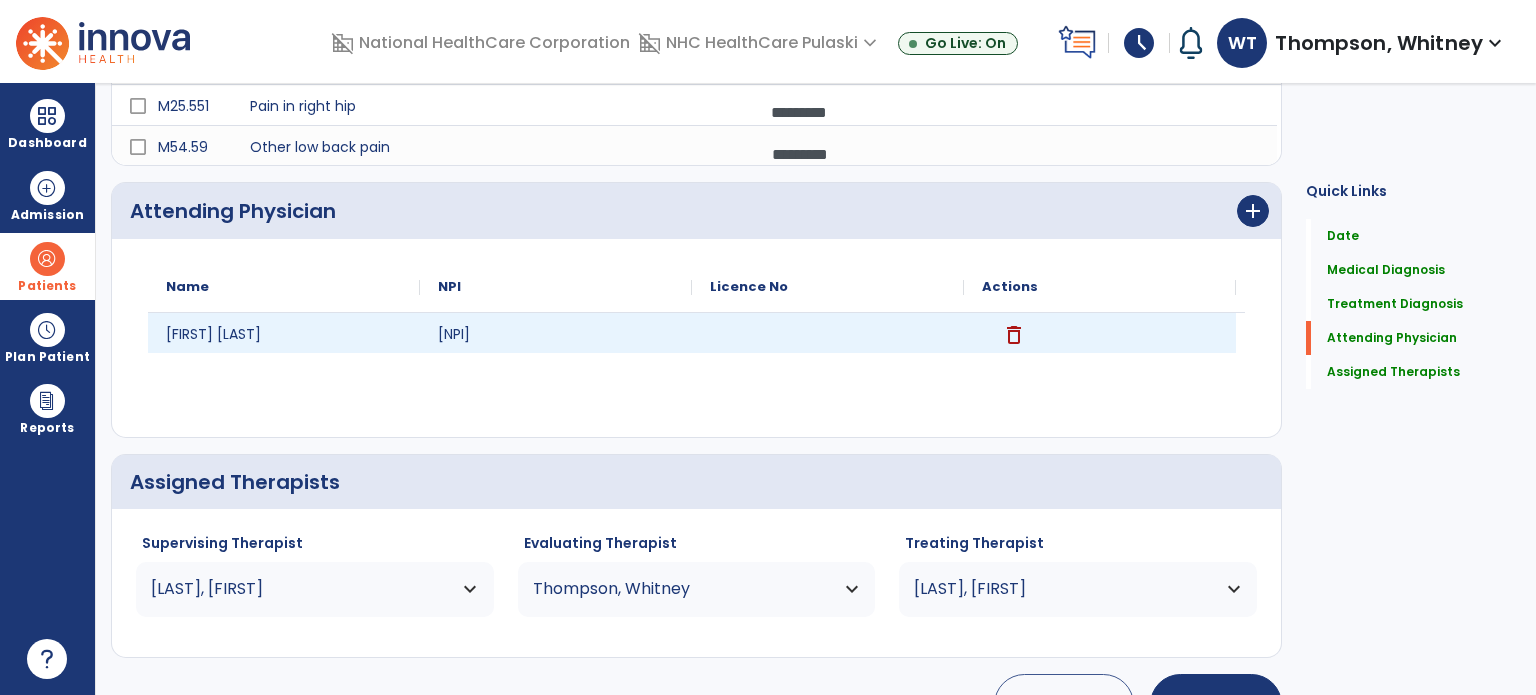 scroll, scrollTop: 514, scrollLeft: 0, axis: vertical 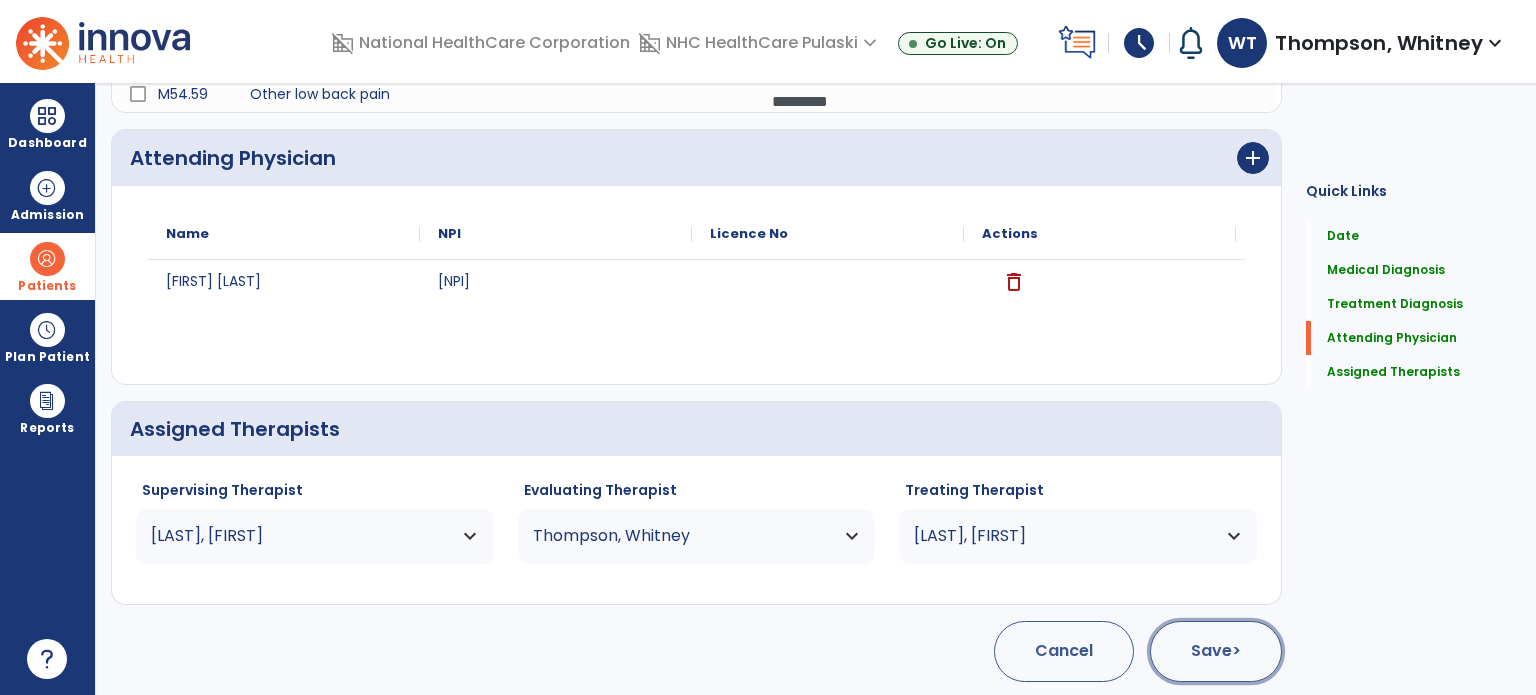 click on "Save  >" 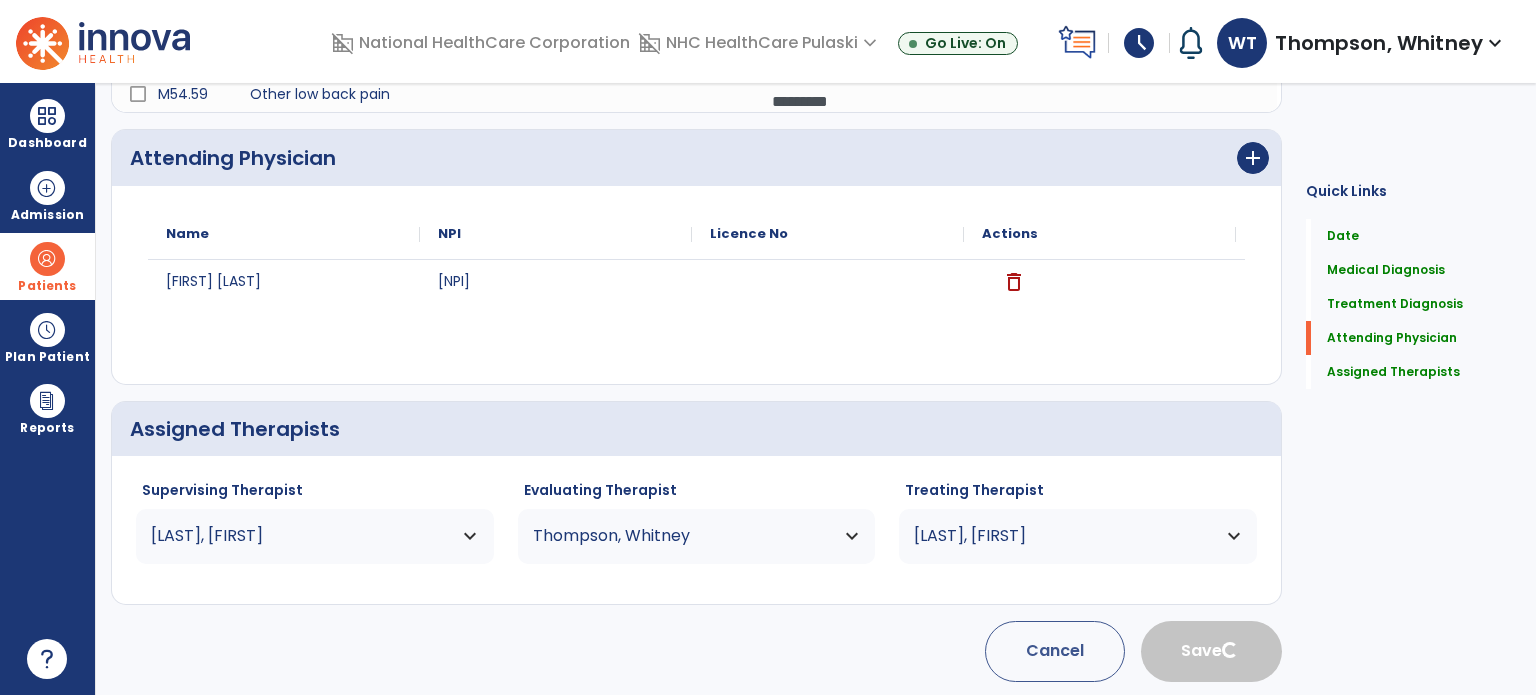 type 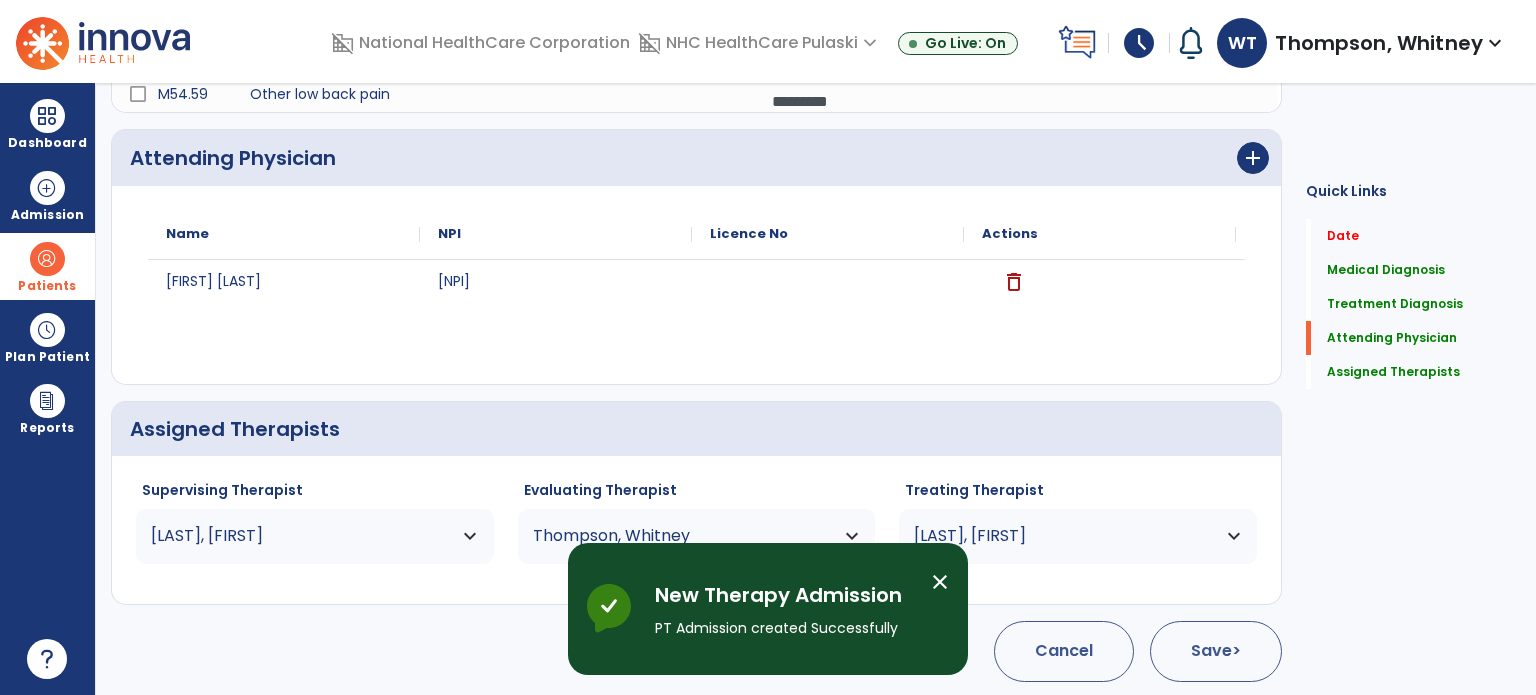 scroll, scrollTop: 62, scrollLeft: 0, axis: vertical 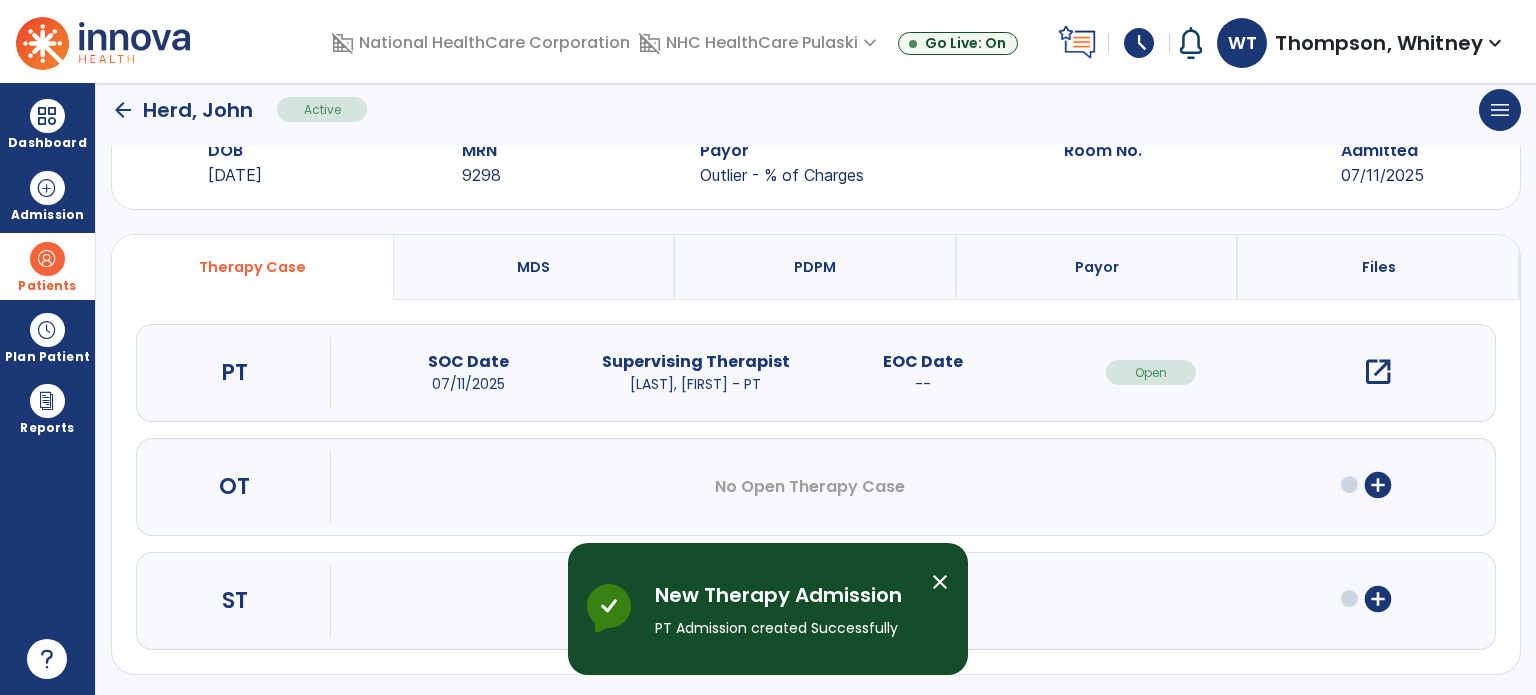 click on "open_in_new" at bounding box center [1378, 372] 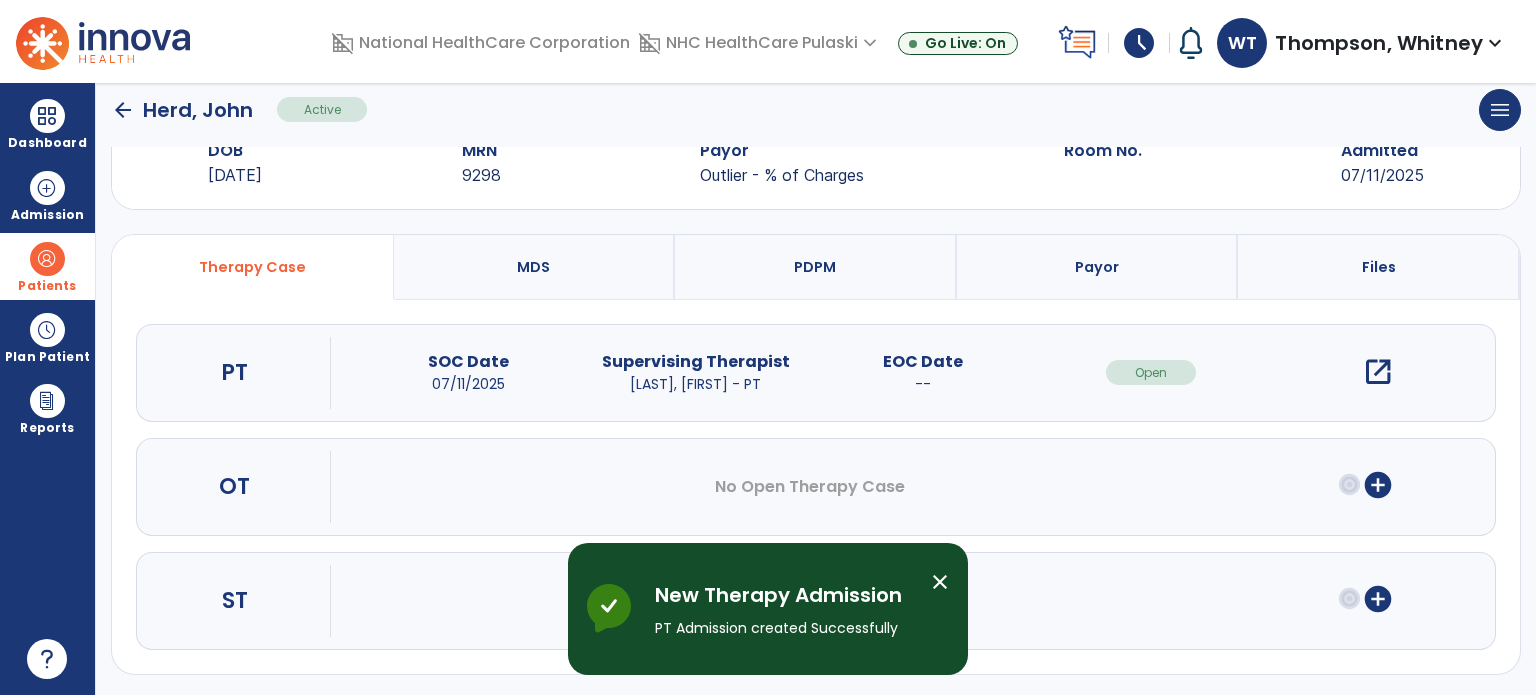 scroll, scrollTop: 0, scrollLeft: 0, axis: both 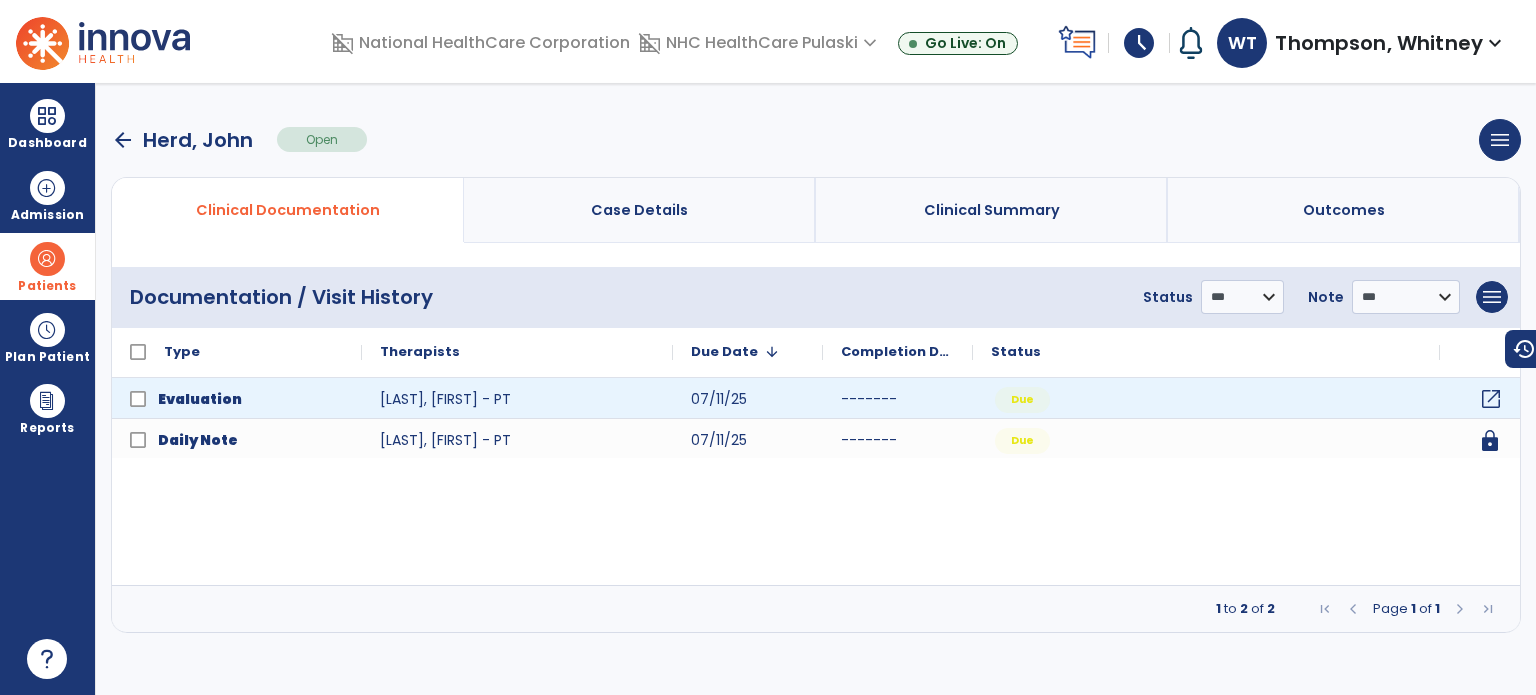 click on "open_in_new" 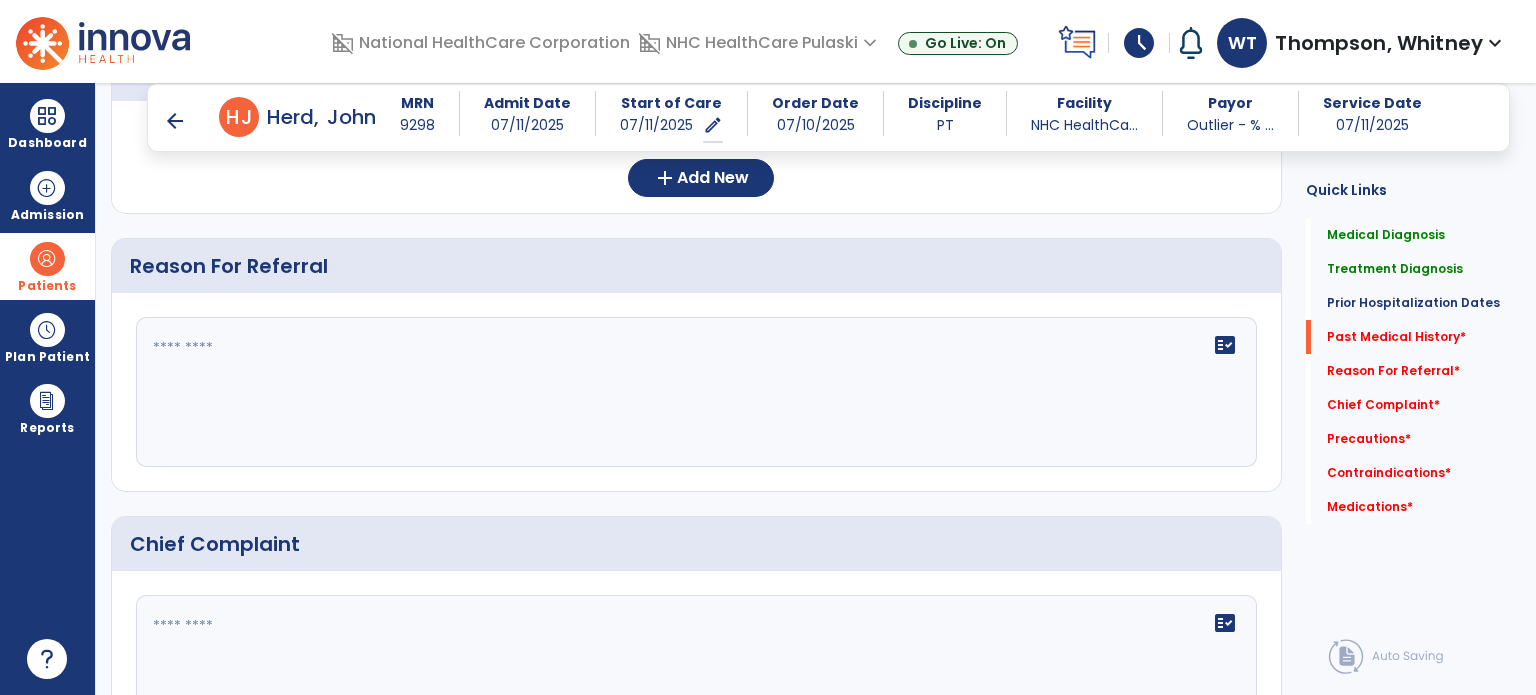 scroll, scrollTop: 900, scrollLeft: 0, axis: vertical 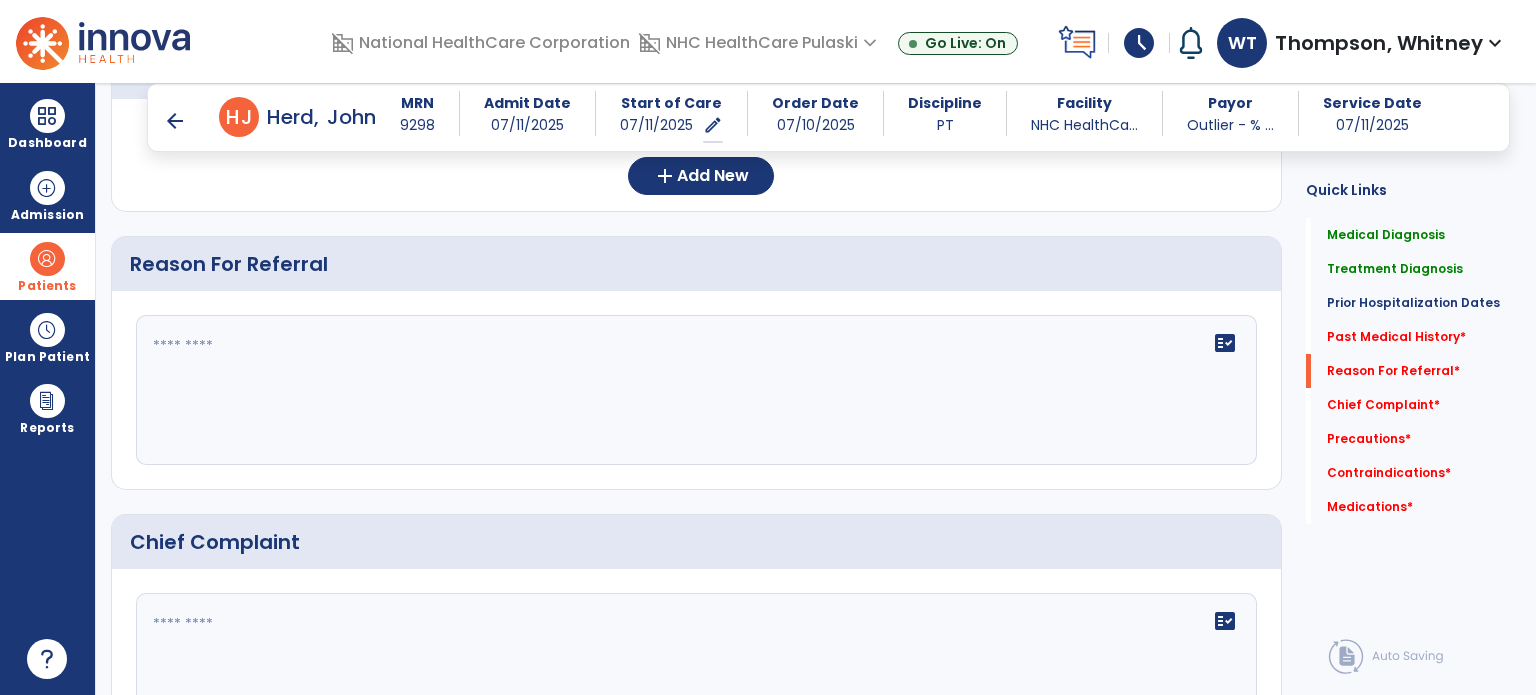 click on "fact_check" 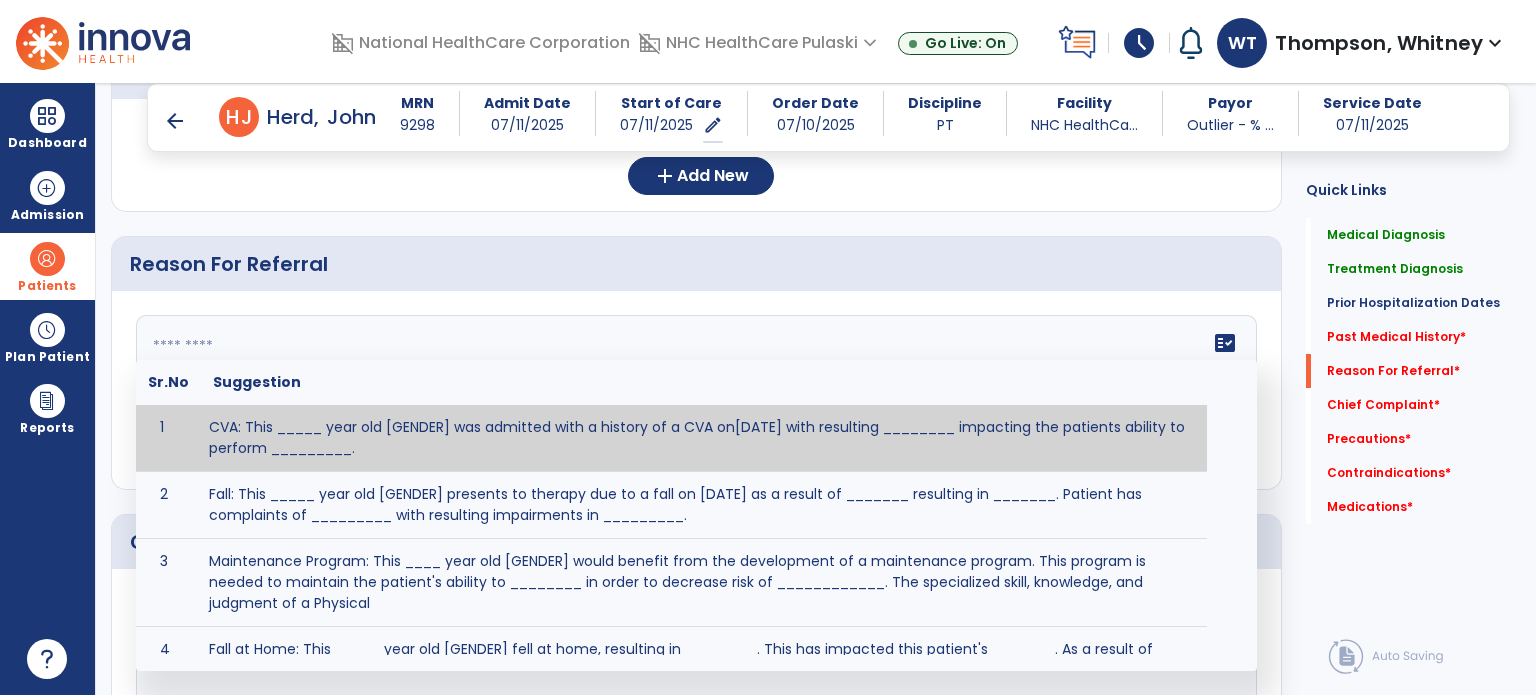 click 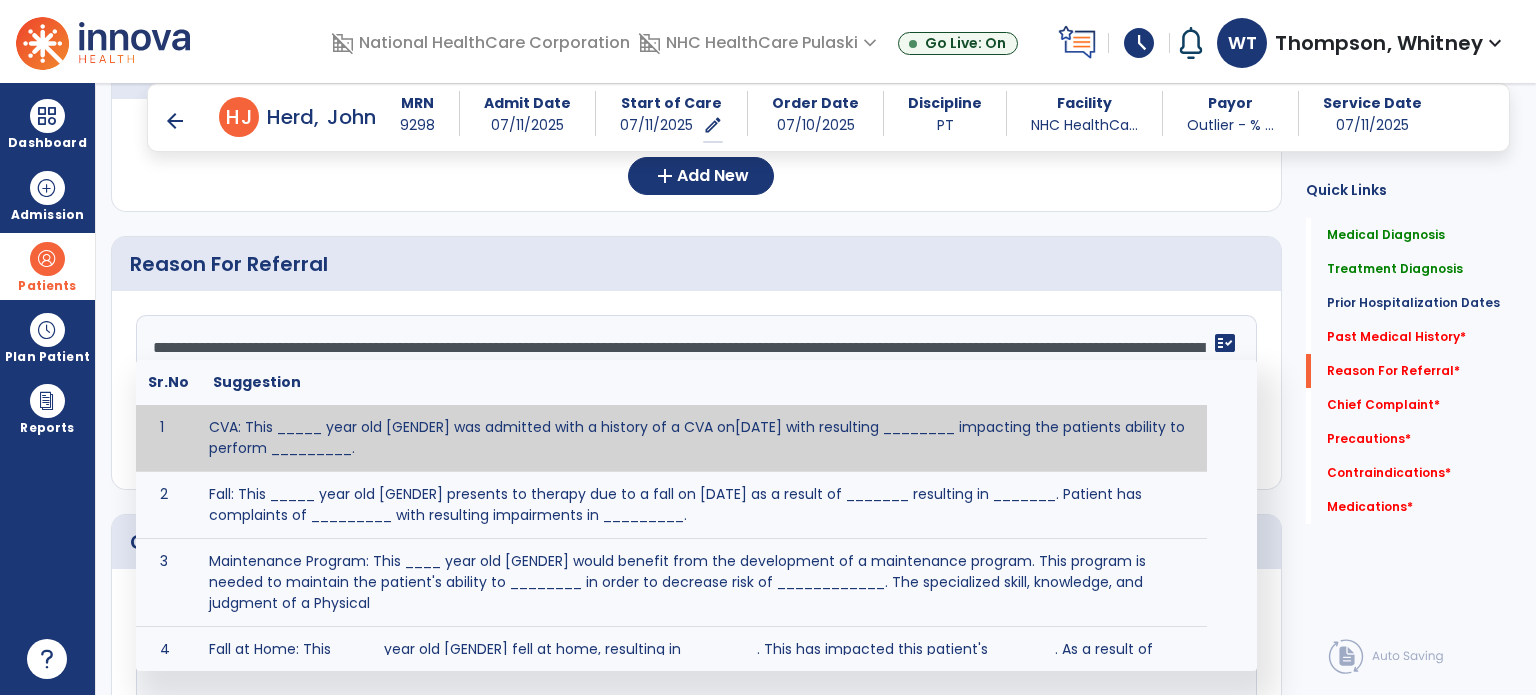click on "**********" 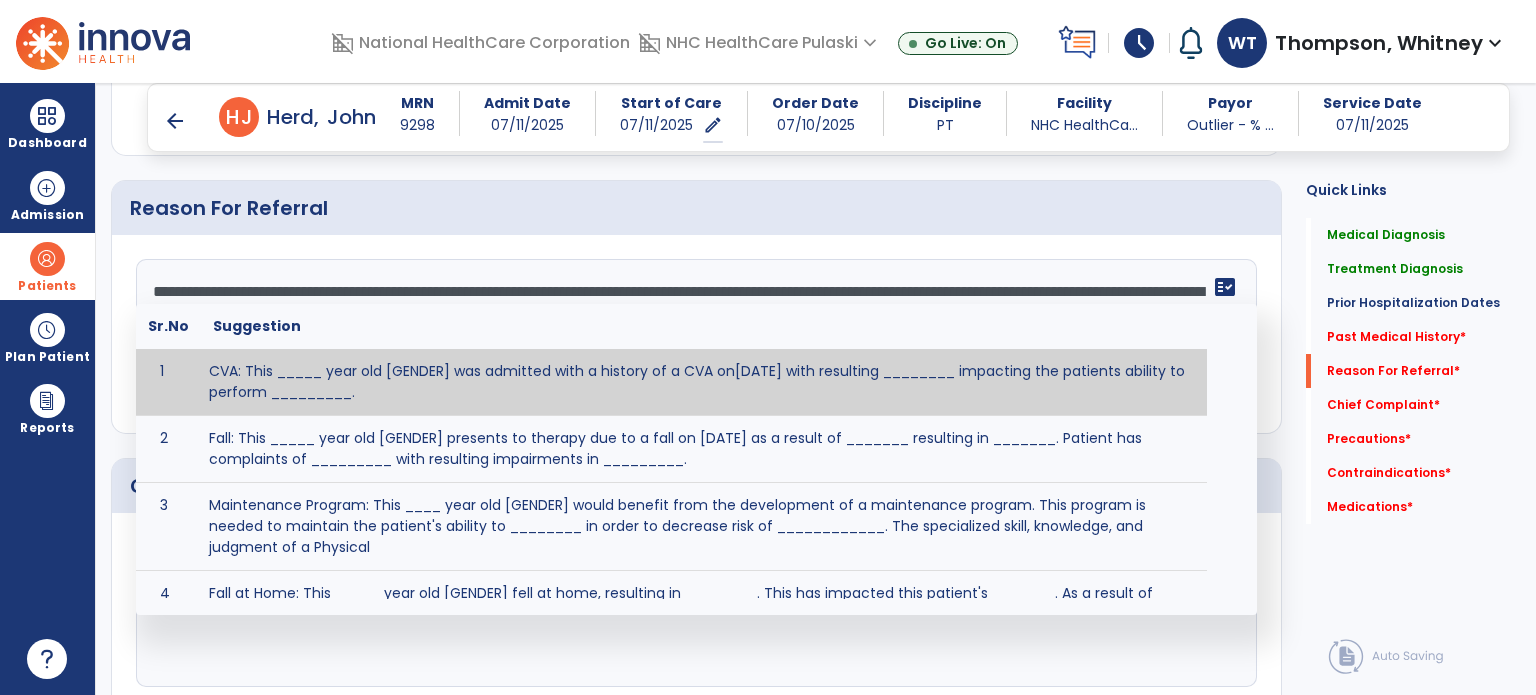 scroll, scrollTop: 1000, scrollLeft: 0, axis: vertical 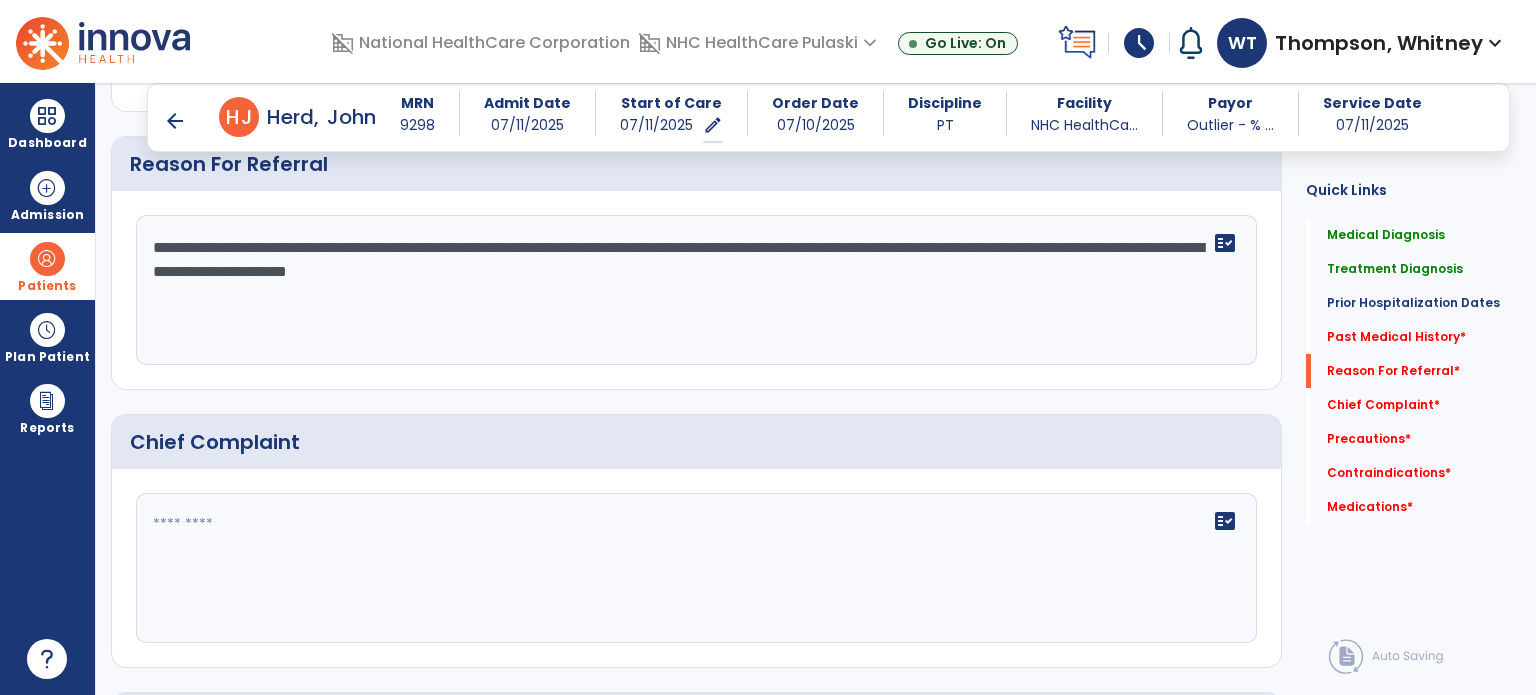 click on "**********" 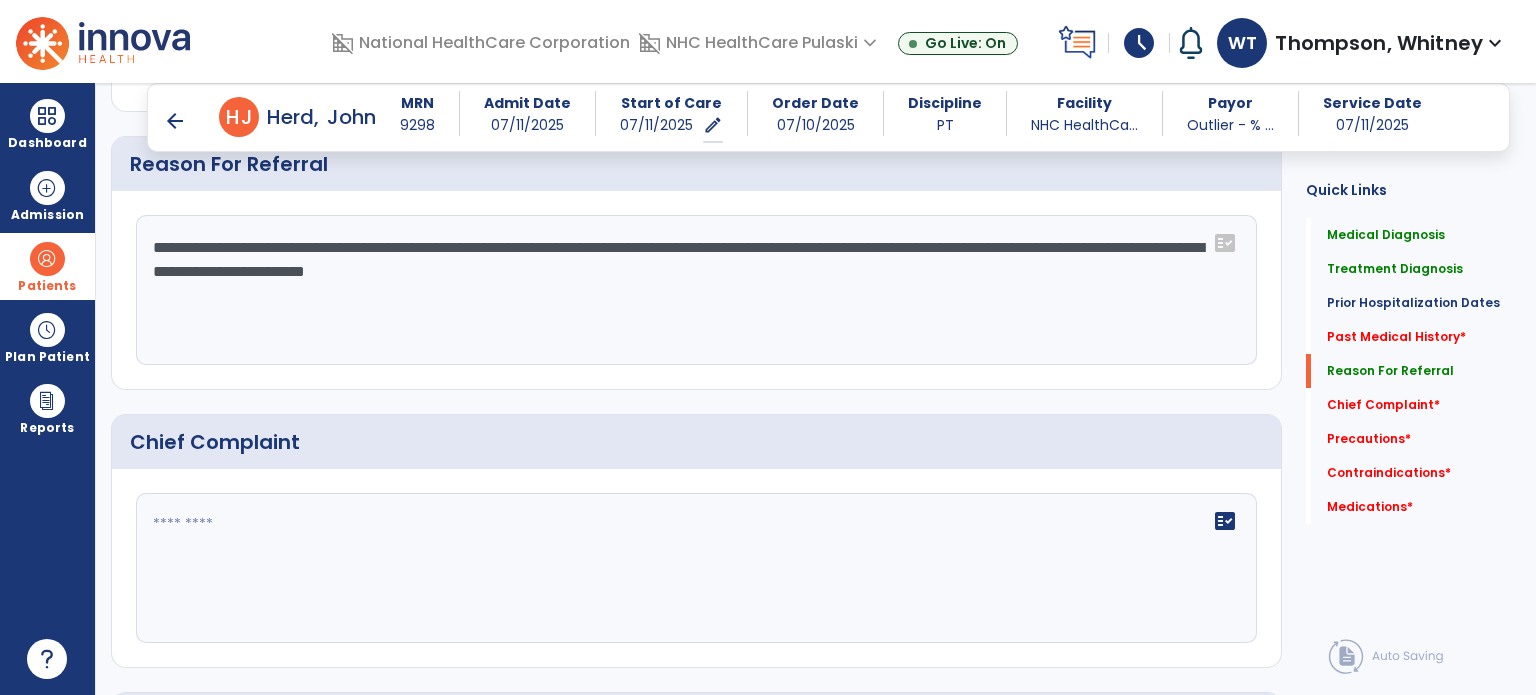 click on "**********" 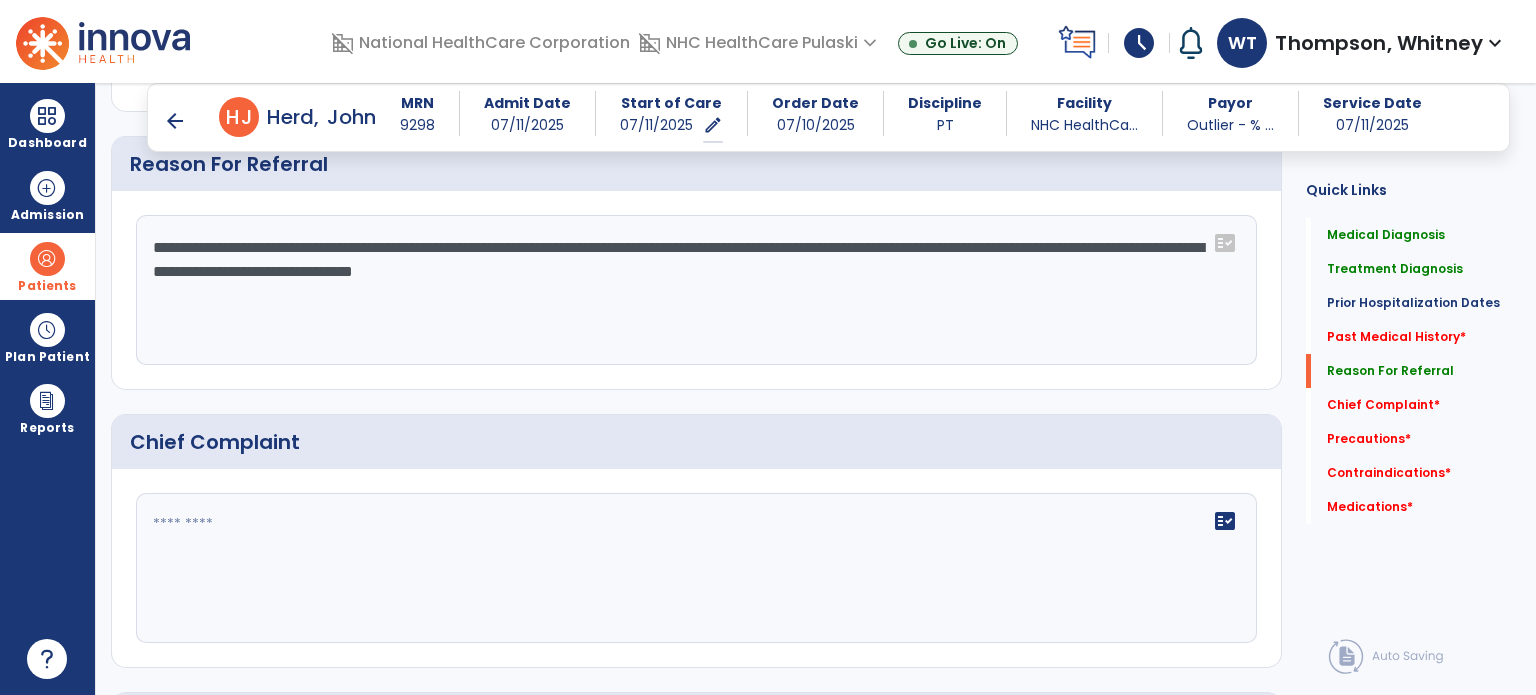 click on "**********" 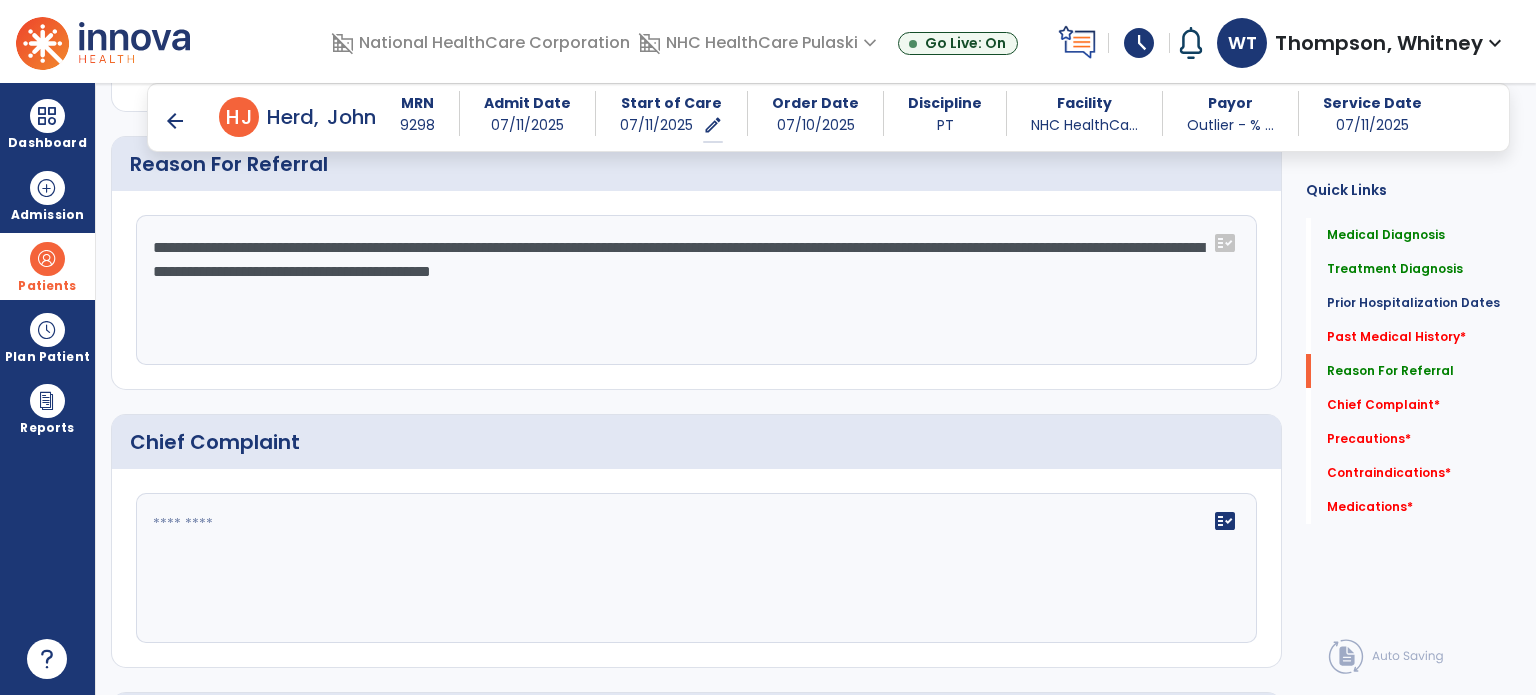 type on "**********" 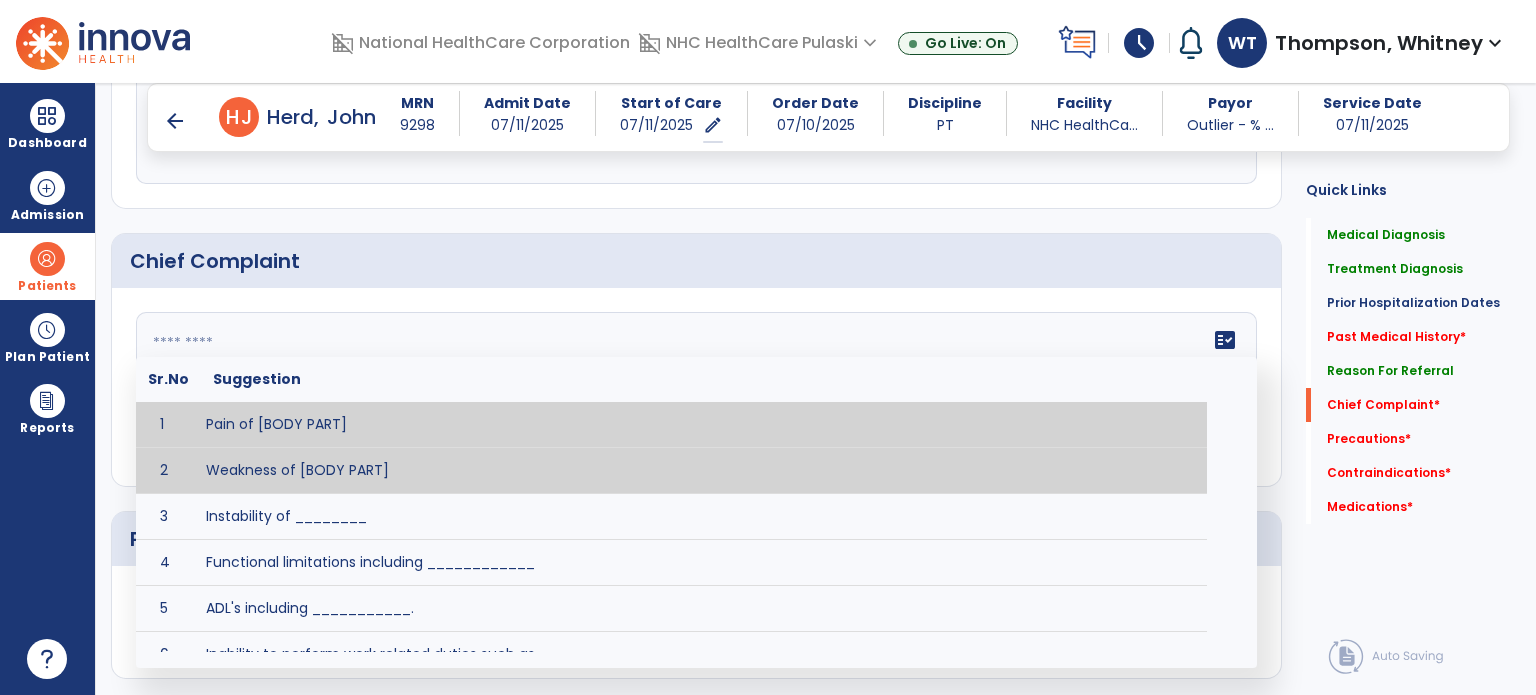scroll, scrollTop: 1200, scrollLeft: 0, axis: vertical 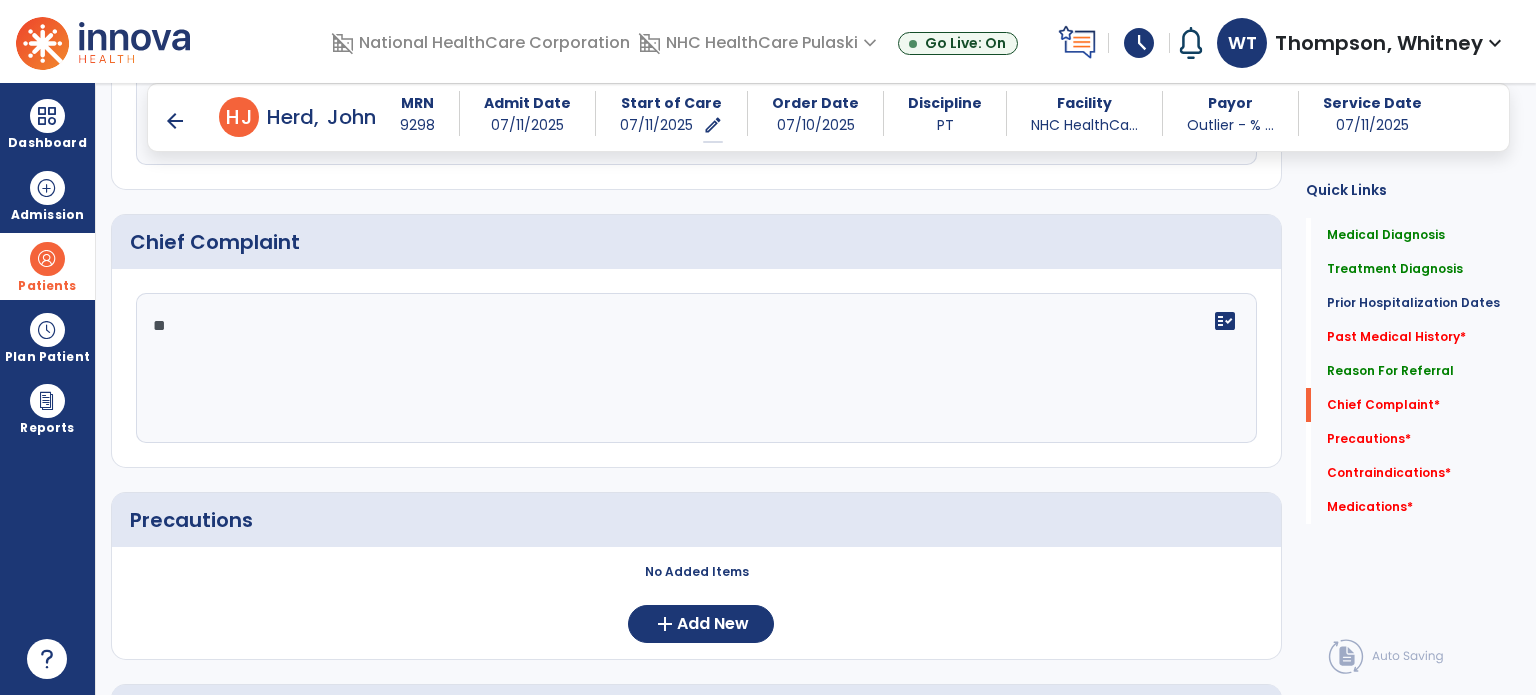 type on "*" 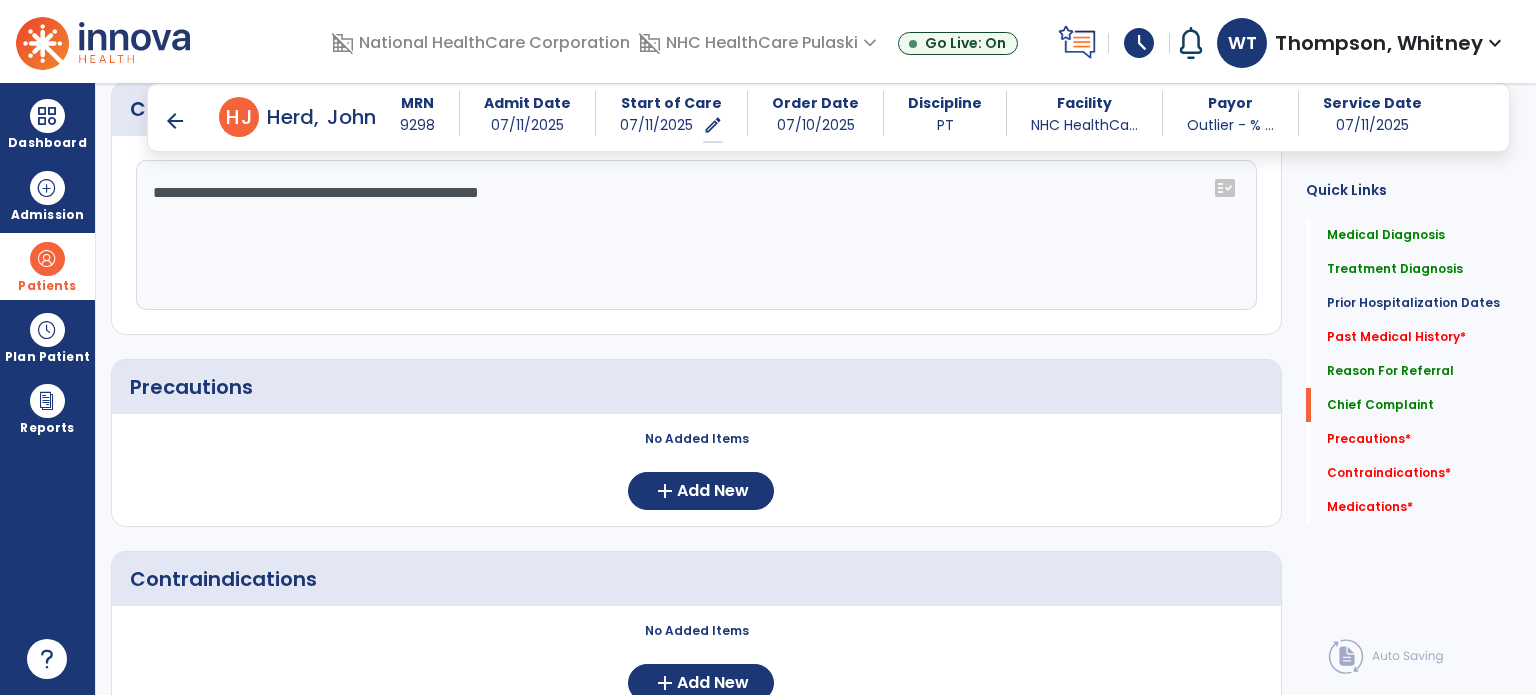 scroll, scrollTop: 1300, scrollLeft: 0, axis: vertical 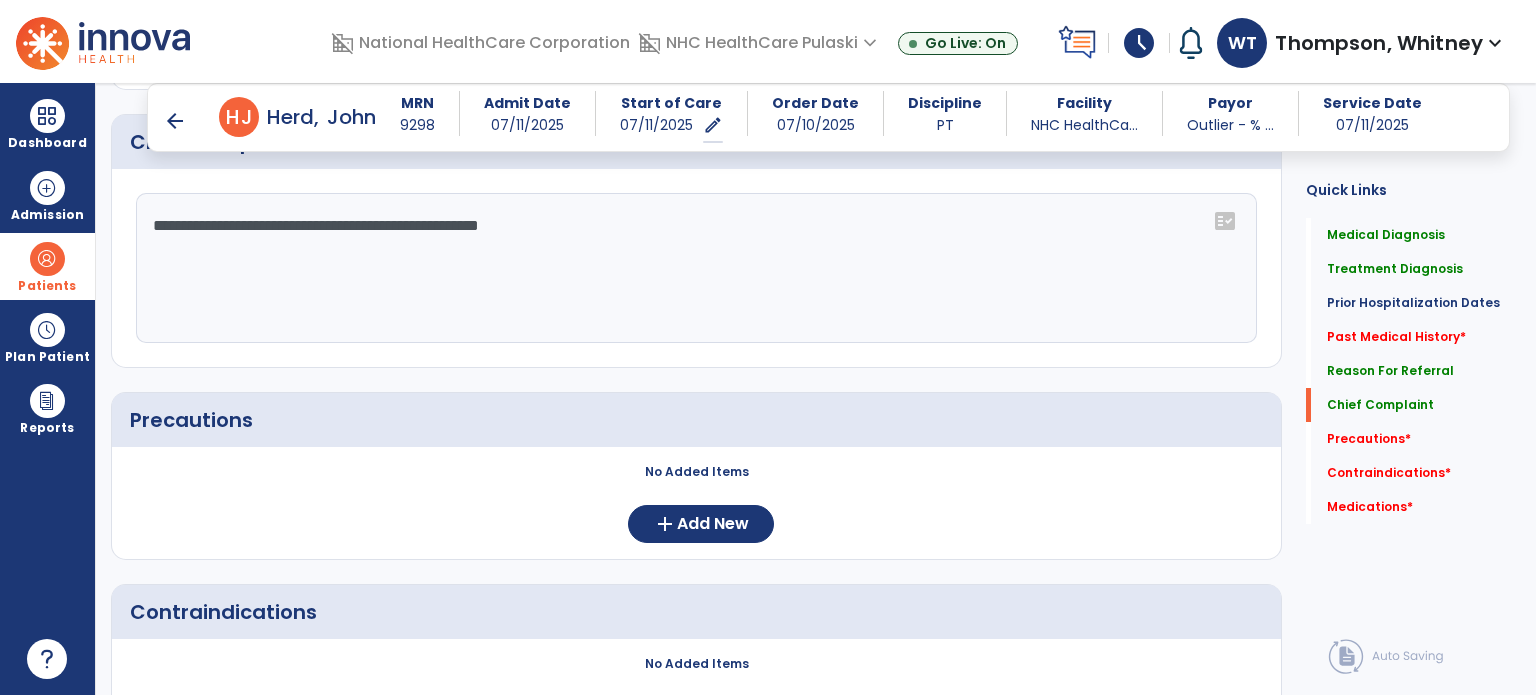 click on "**********" 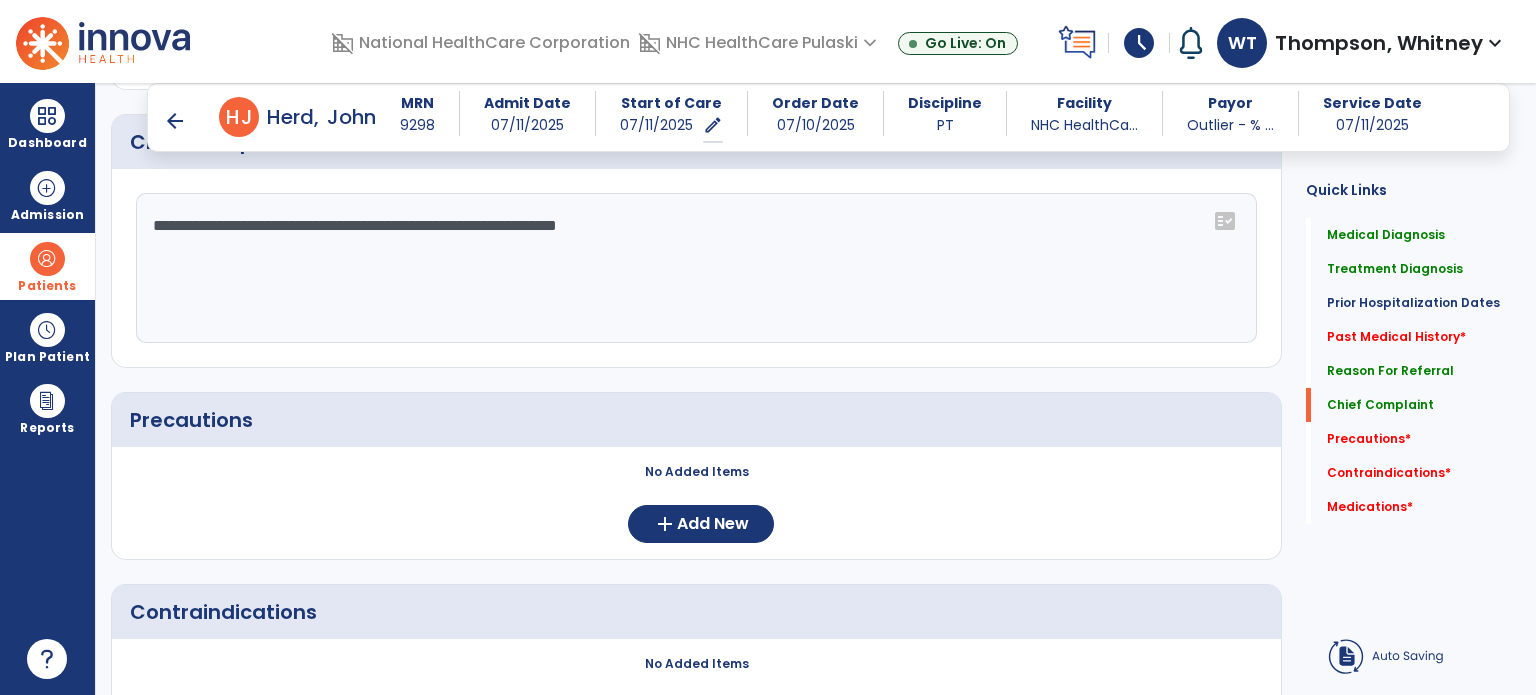 type on "**********" 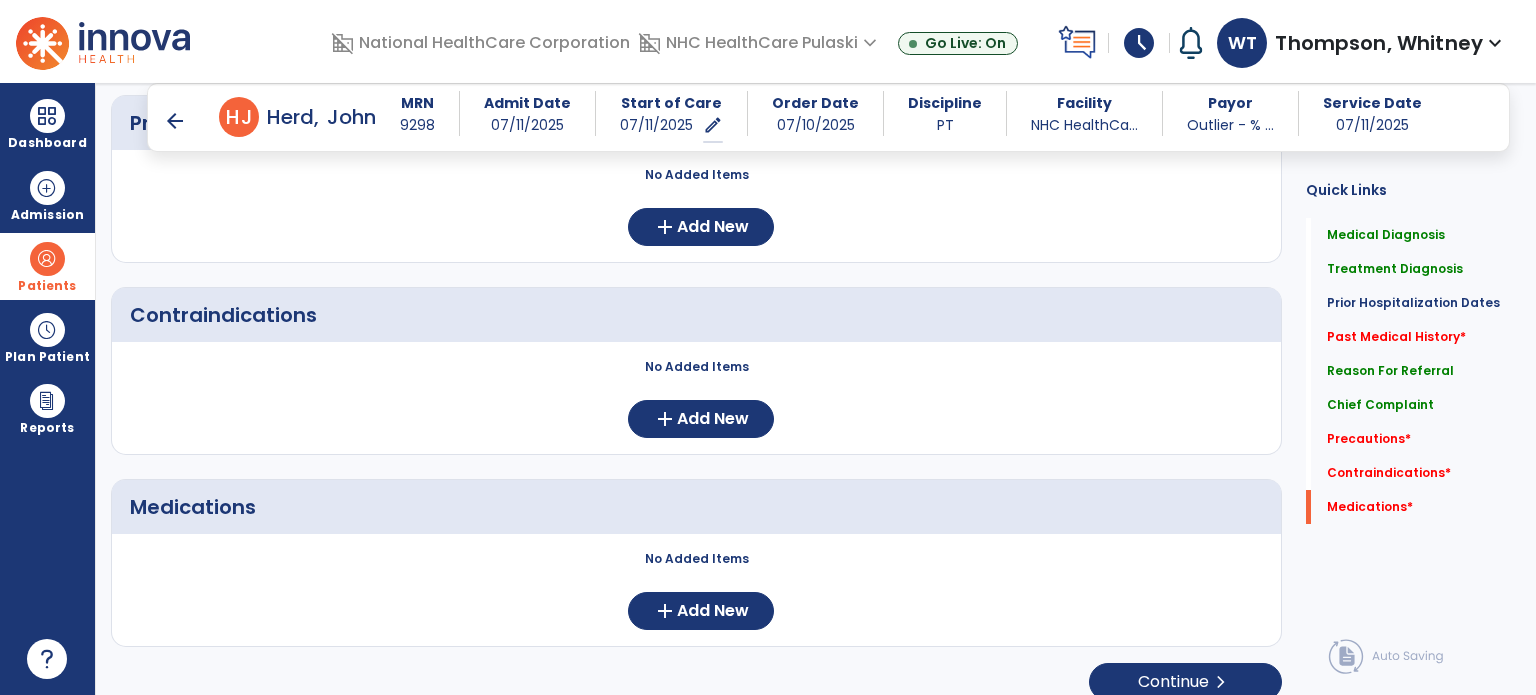 scroll, scrollTop: 1600, scrollLeft: 0, axis: vertical 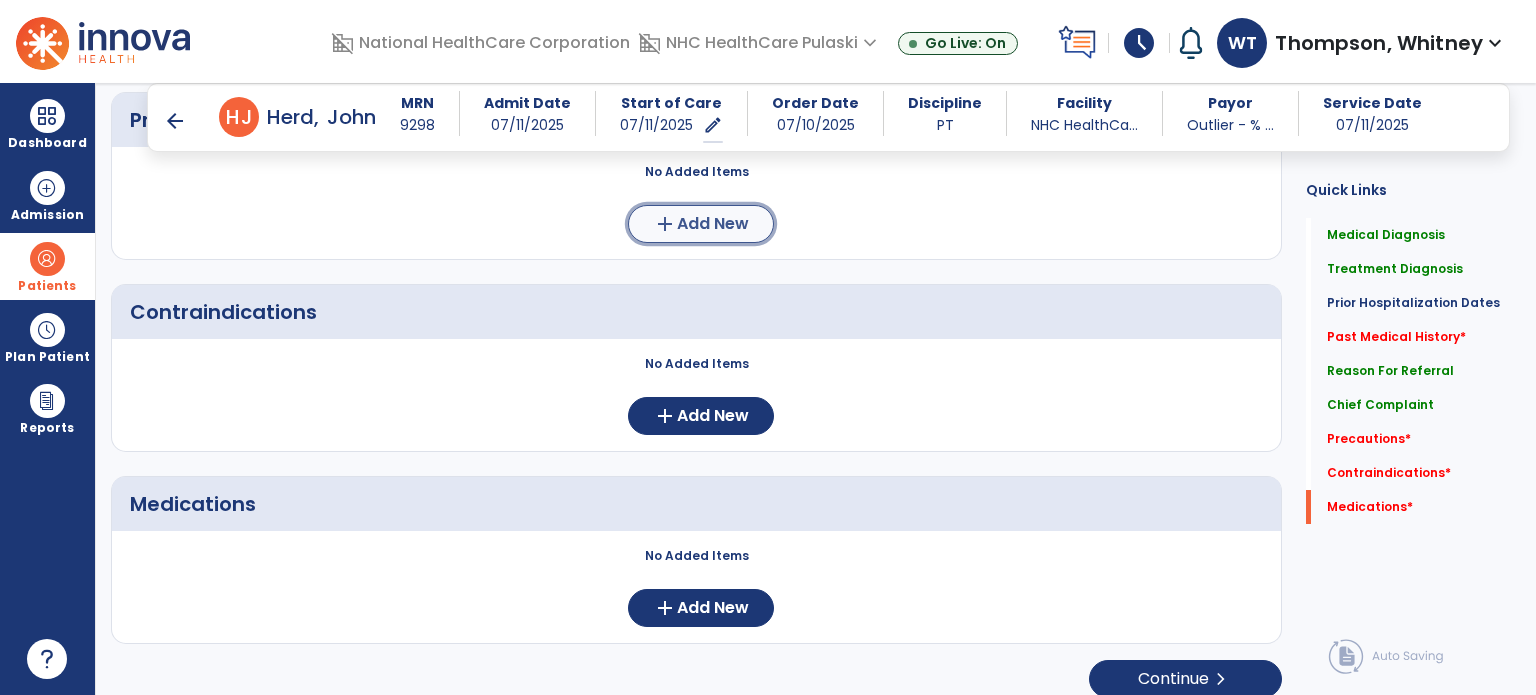 click on "add  Add New" 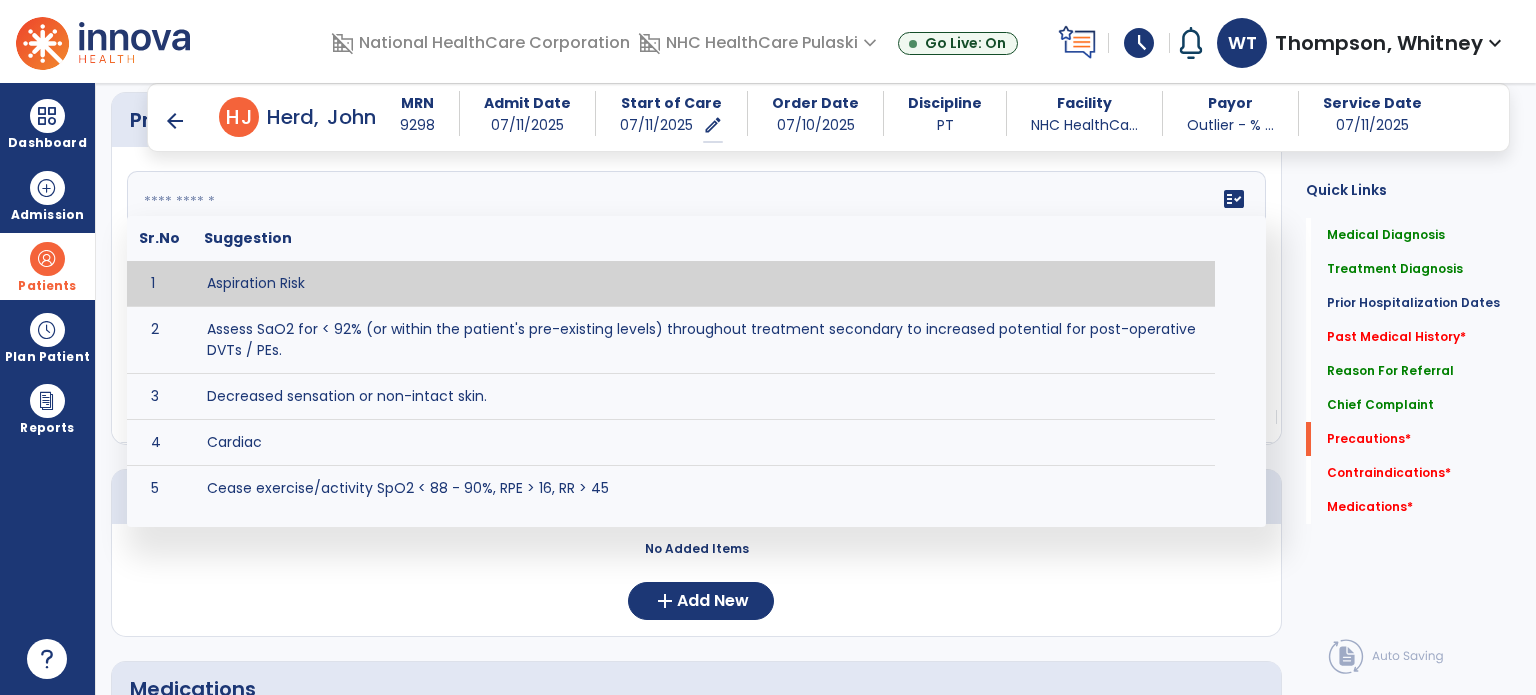 click on "fact_check  Sr.No Suggestion 1 Aspiration Risk 2 Assess SaO2 for < 92% (or within the patient's pre-existing levels) throughout treatment secondary to increased potential for post-operative DVTs / PEs. 3 Decreased sensation or non-intact skin. 4 Cardiac 5 Cease exercise/activity SpO2 < 88 - 90%, RPE > 16, RR > 45 6 Check for modified diet / oral intake restrictions related to swallowing impairments. Consult ST as appropriate. 7 Check INR lab results prior to activity if patient on blood thinners. 8 Closely monitor anxiety or stress due to increased SOB/dyspnea and cease activity/exercise until patient is able to control this response 9 Code Status:  10 Confirm surgical approach and discoloration or other precautions. 11 Confirm surgical procedure and specific precautions based on procedure (e.g., no twisting/bending/lifting, need for post-op brace, limiting time in sitting, etc.). 12 Confirm weight bearing status as defined by the surgeon. 13 14 Precautions for exercise include:  15 Depression 16 17 18 19 20" 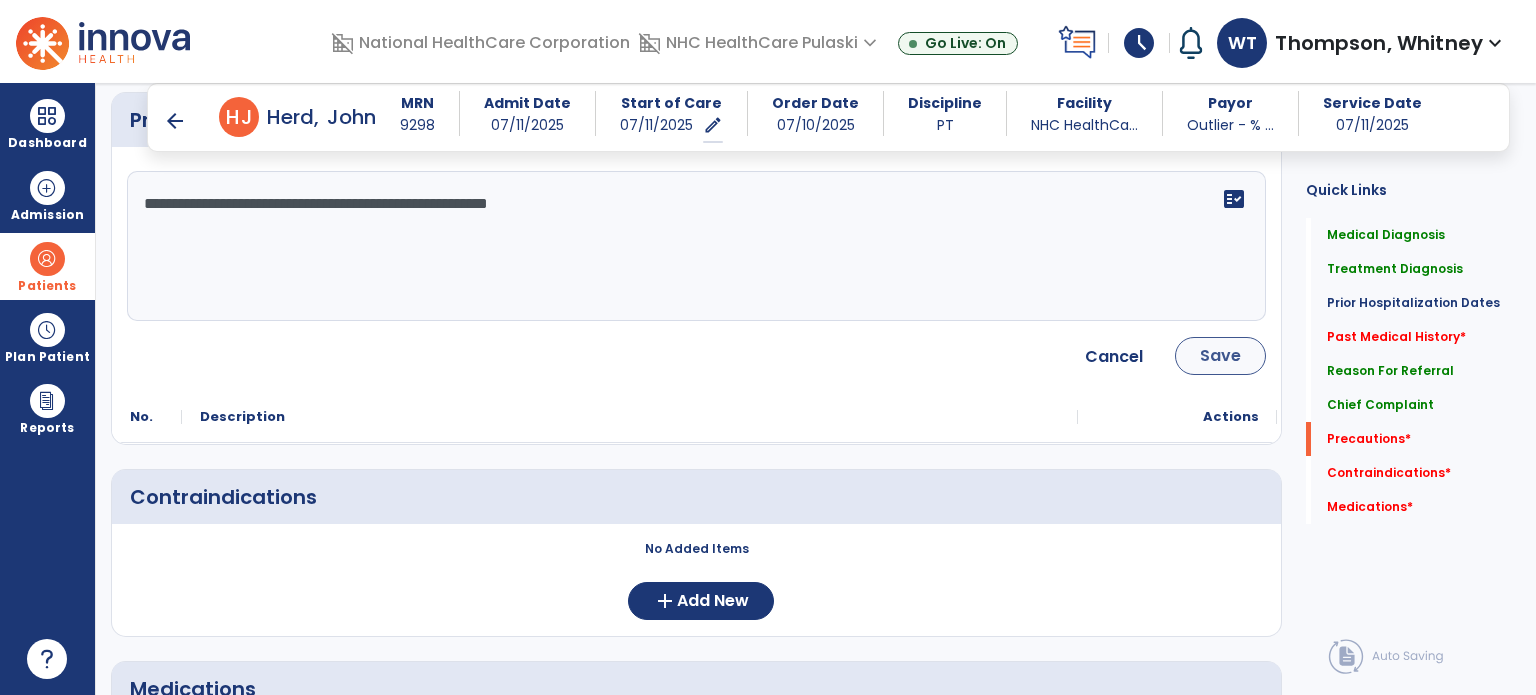 type on "**********" 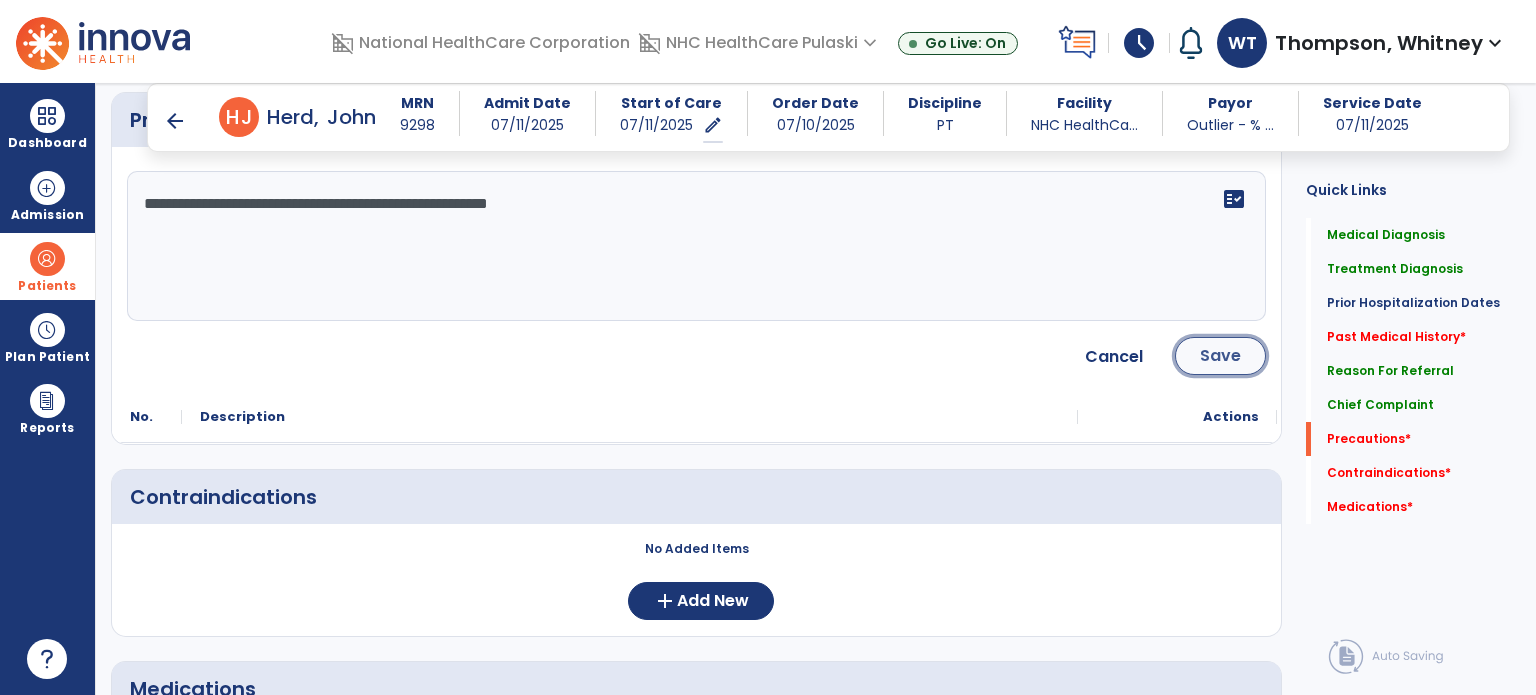 click on "Save" 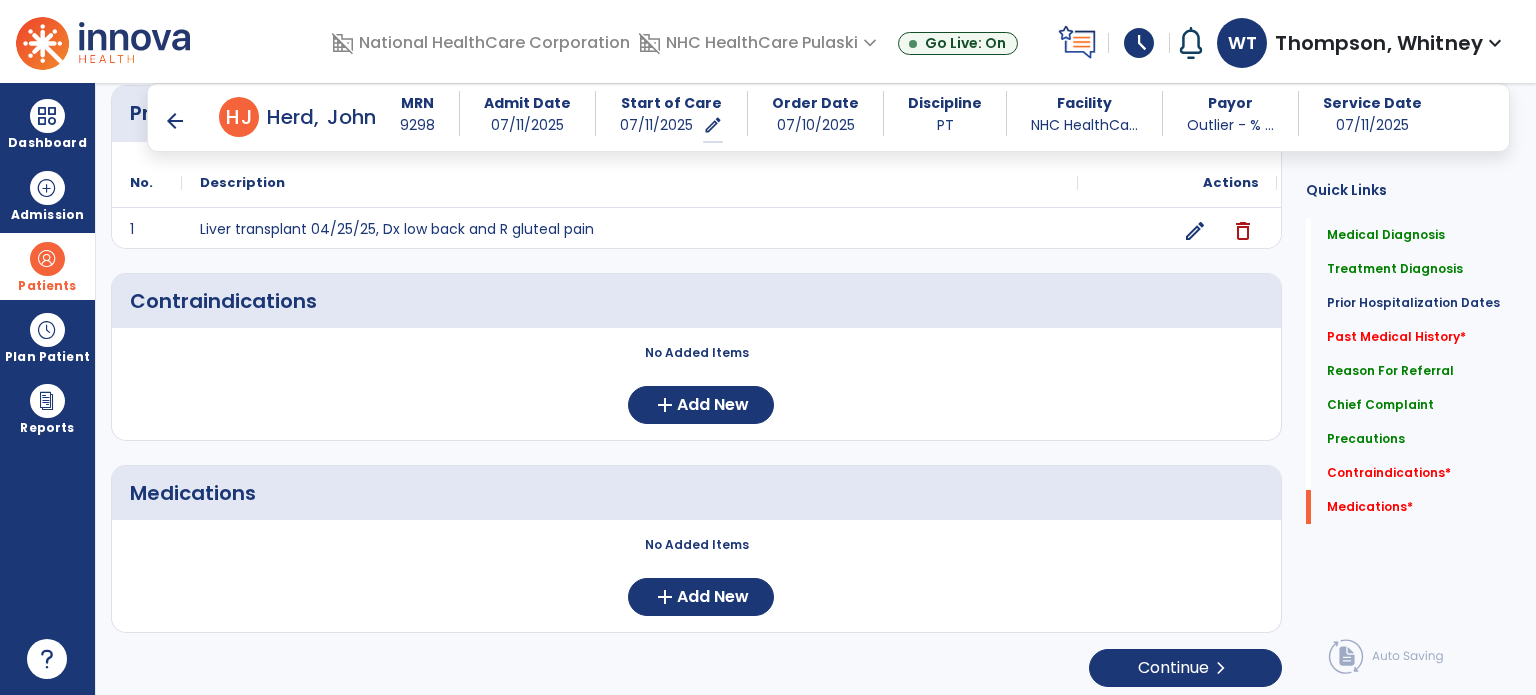 scroll, scrollTop: 1608, scrollLeft: 0, axis: vertical 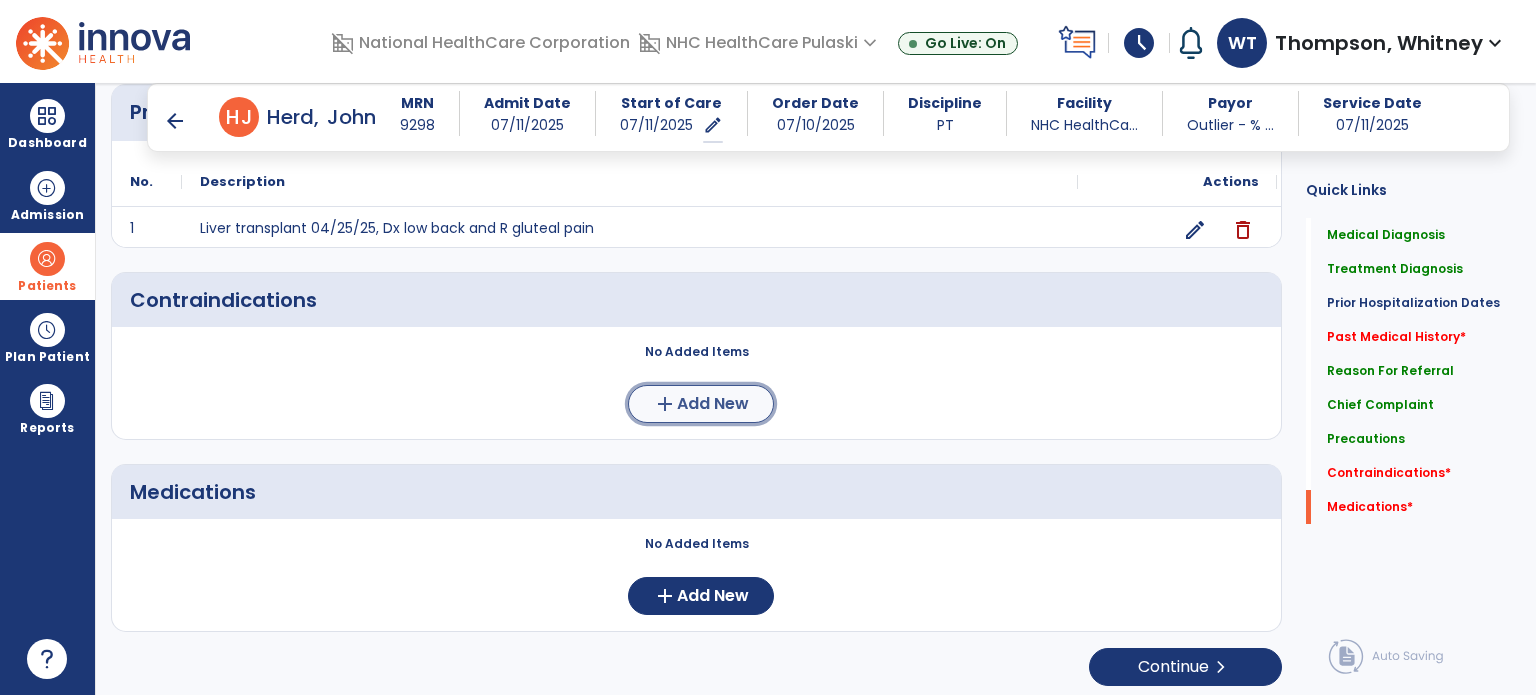 click on "add" 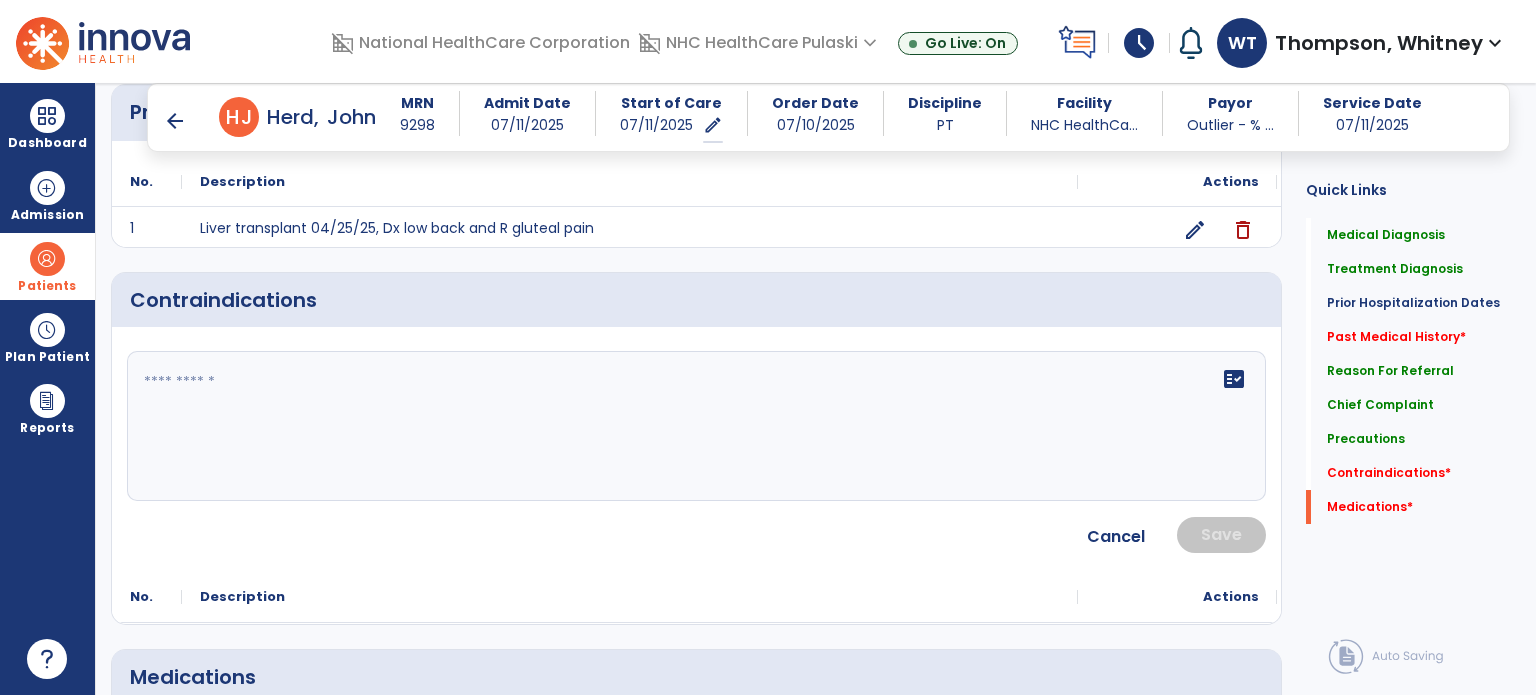 click on "fact_check" 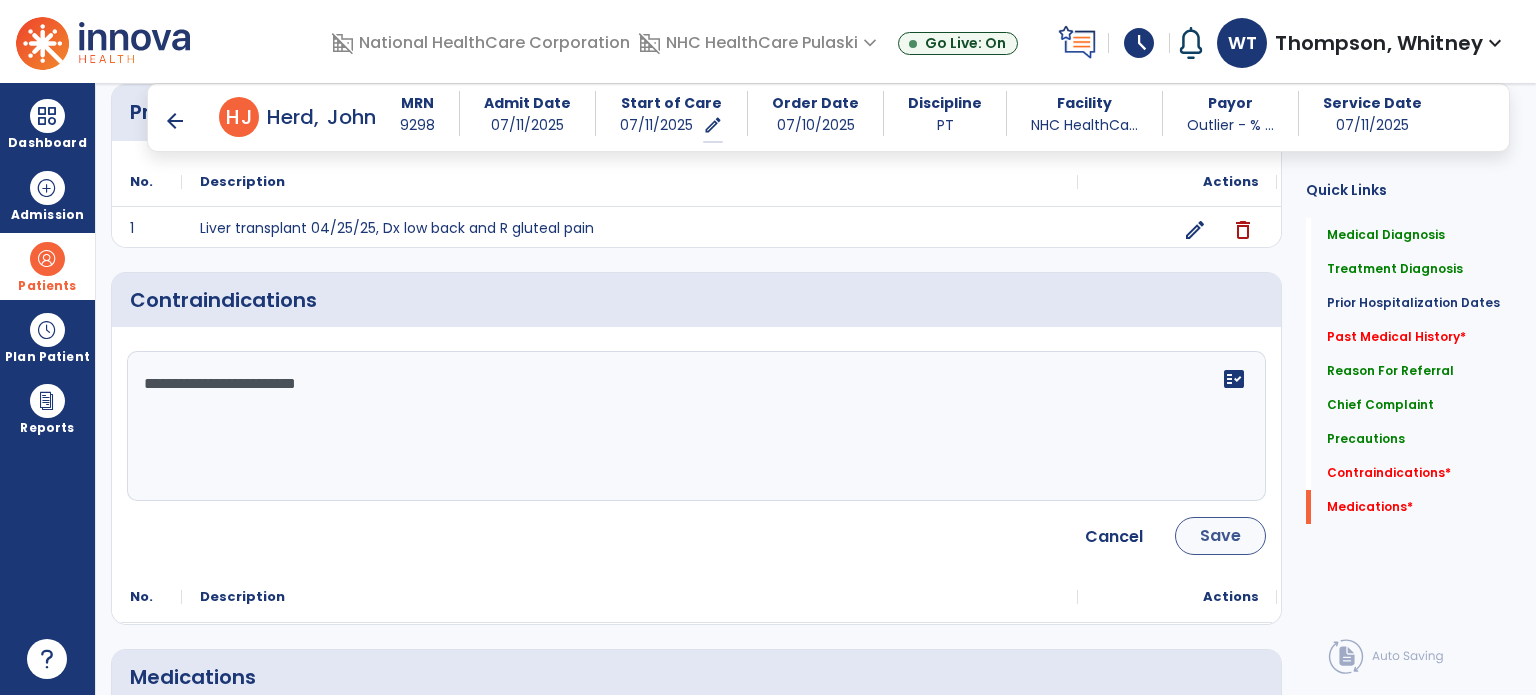 type on "**********" 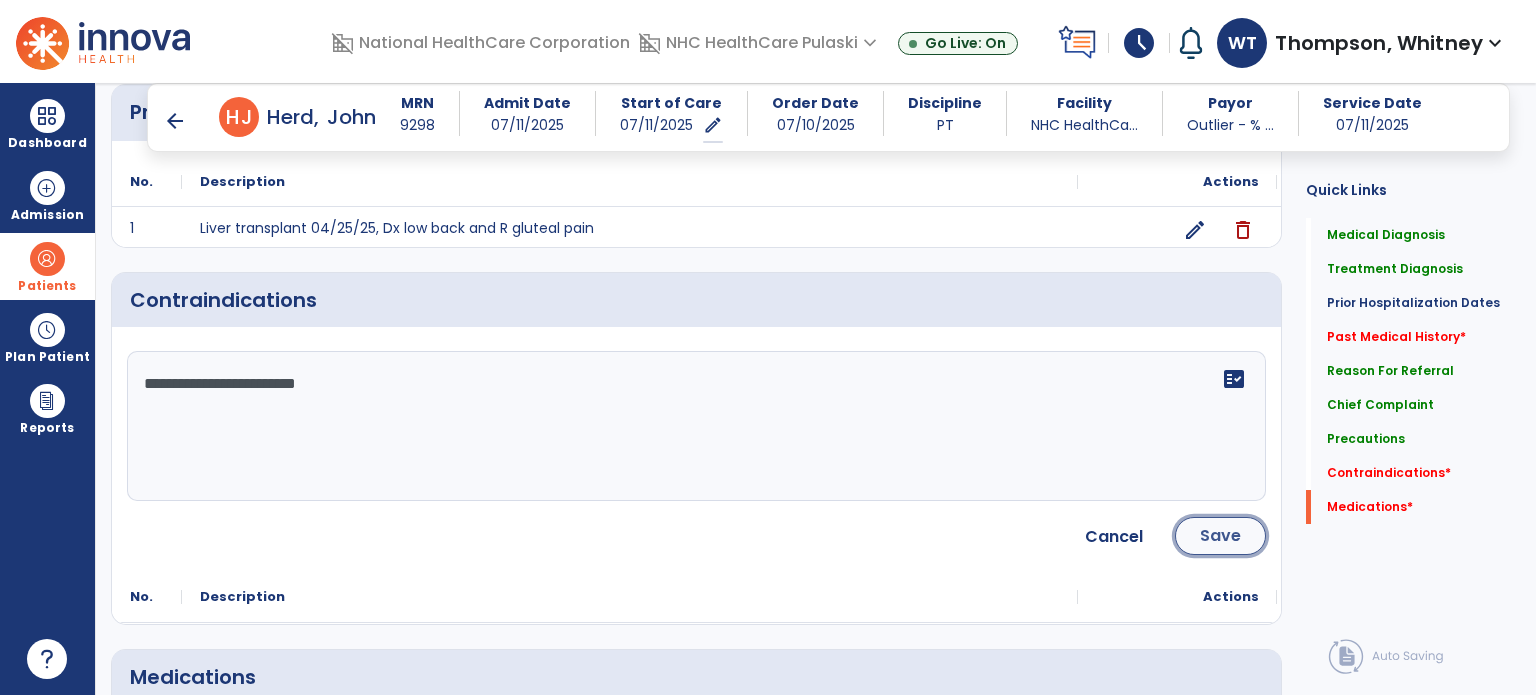 click on "Save" 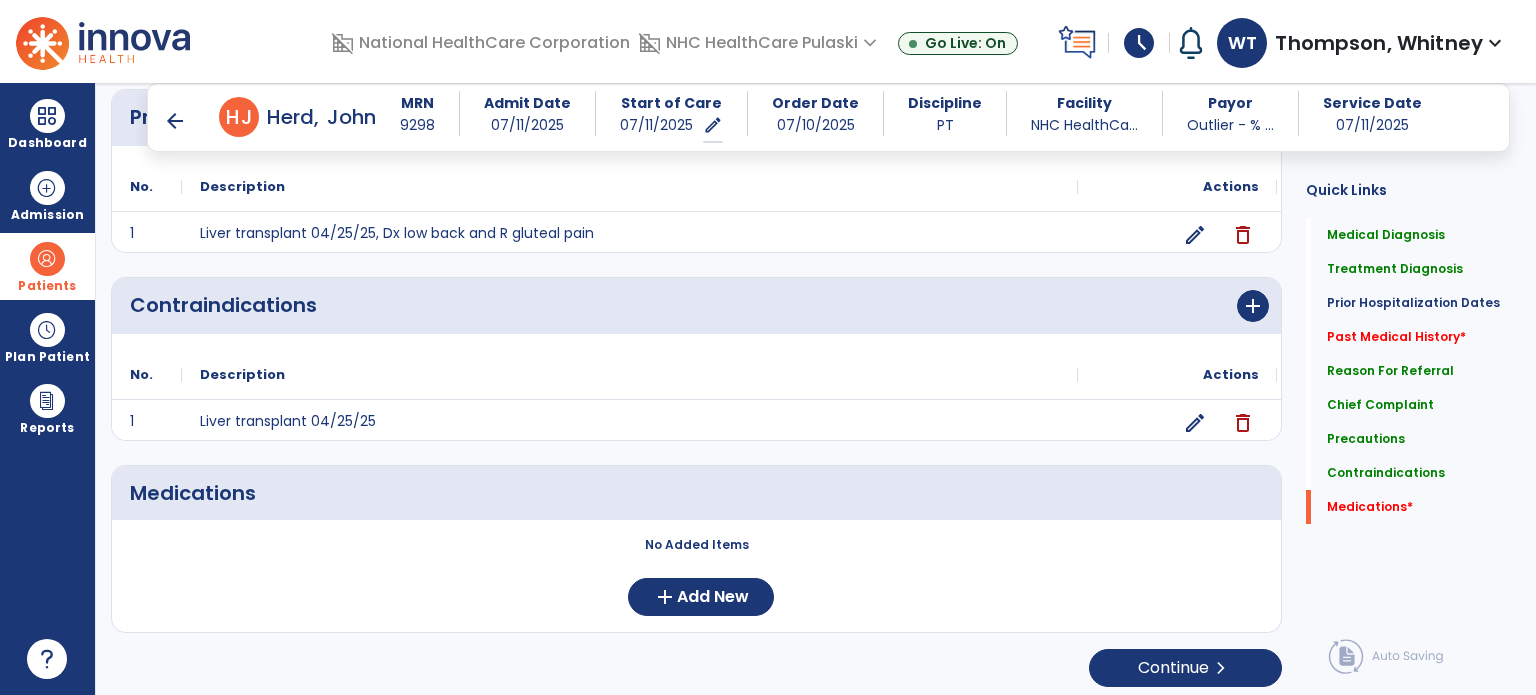 scroll, scrollTop: 1604, scrollLeft: 0, axis: vertical 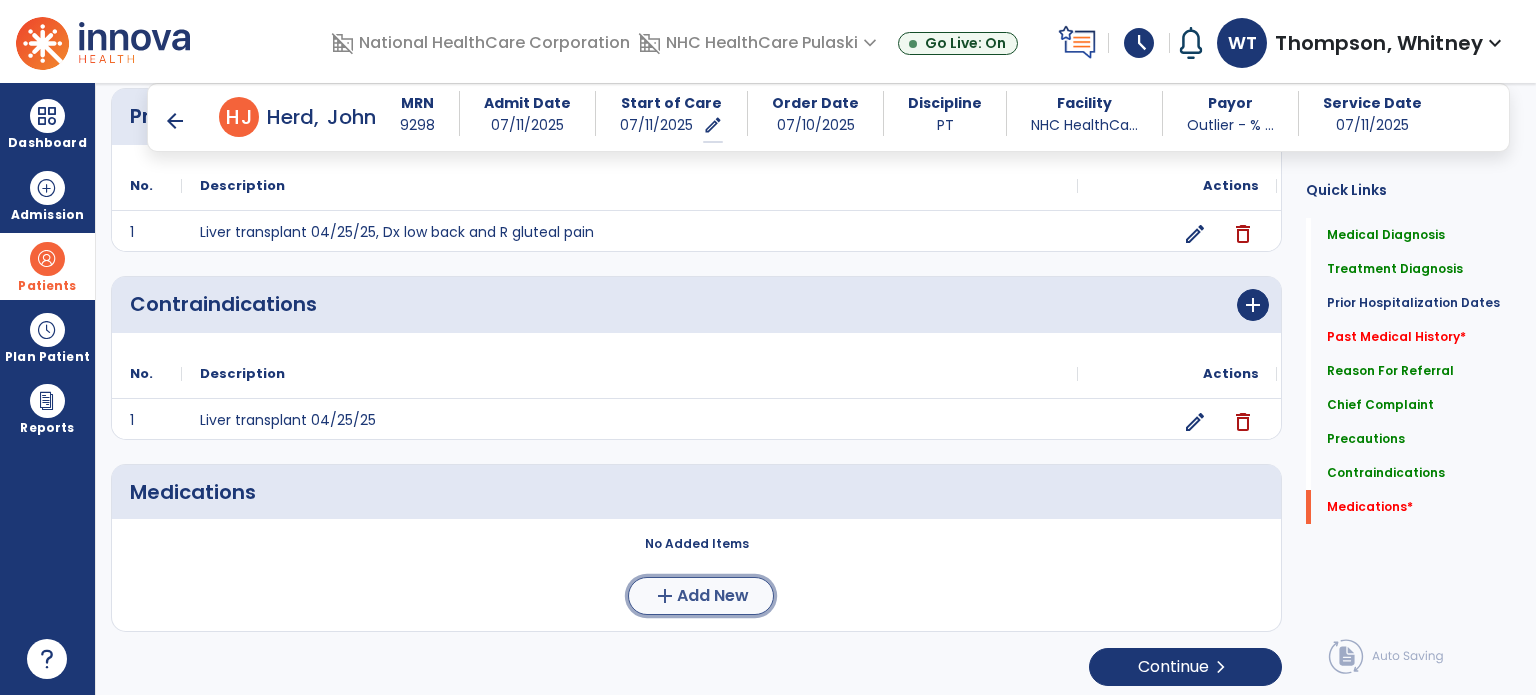 click on "add" 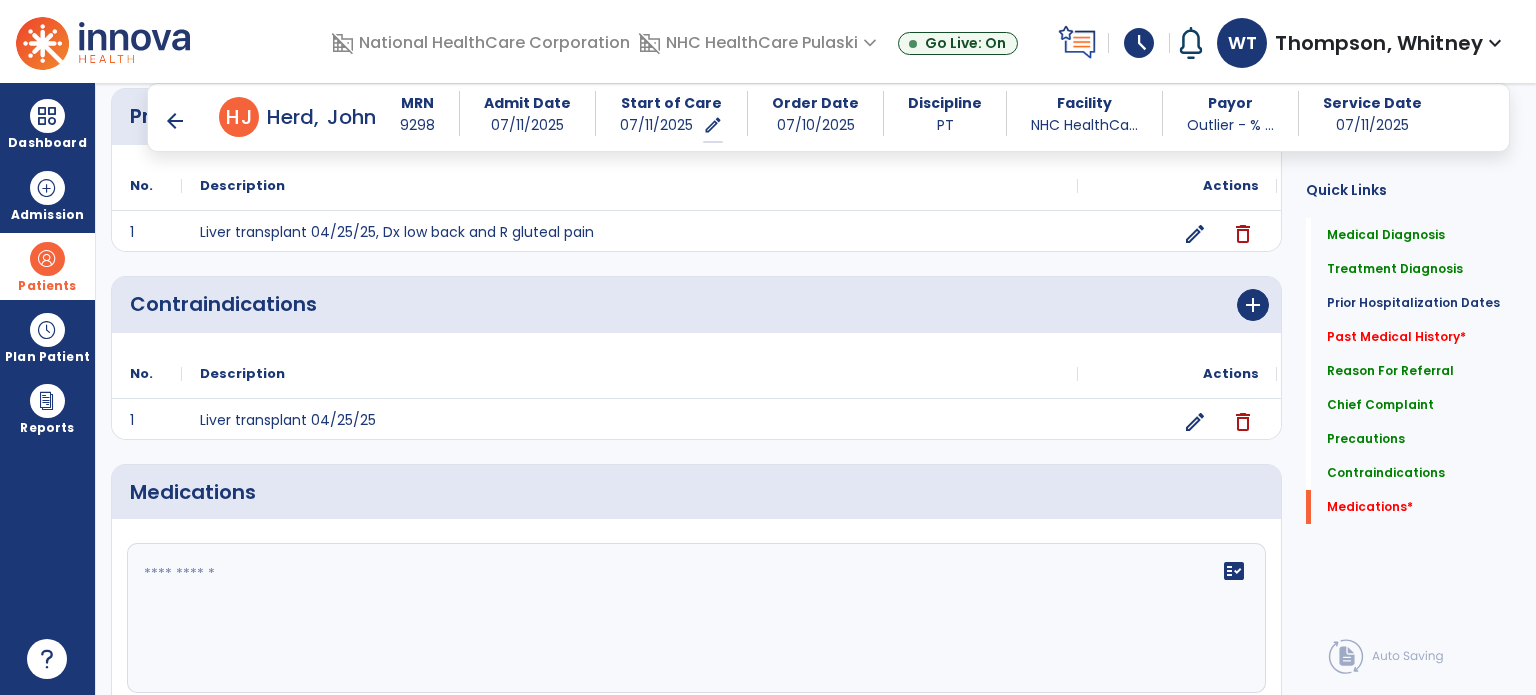 click 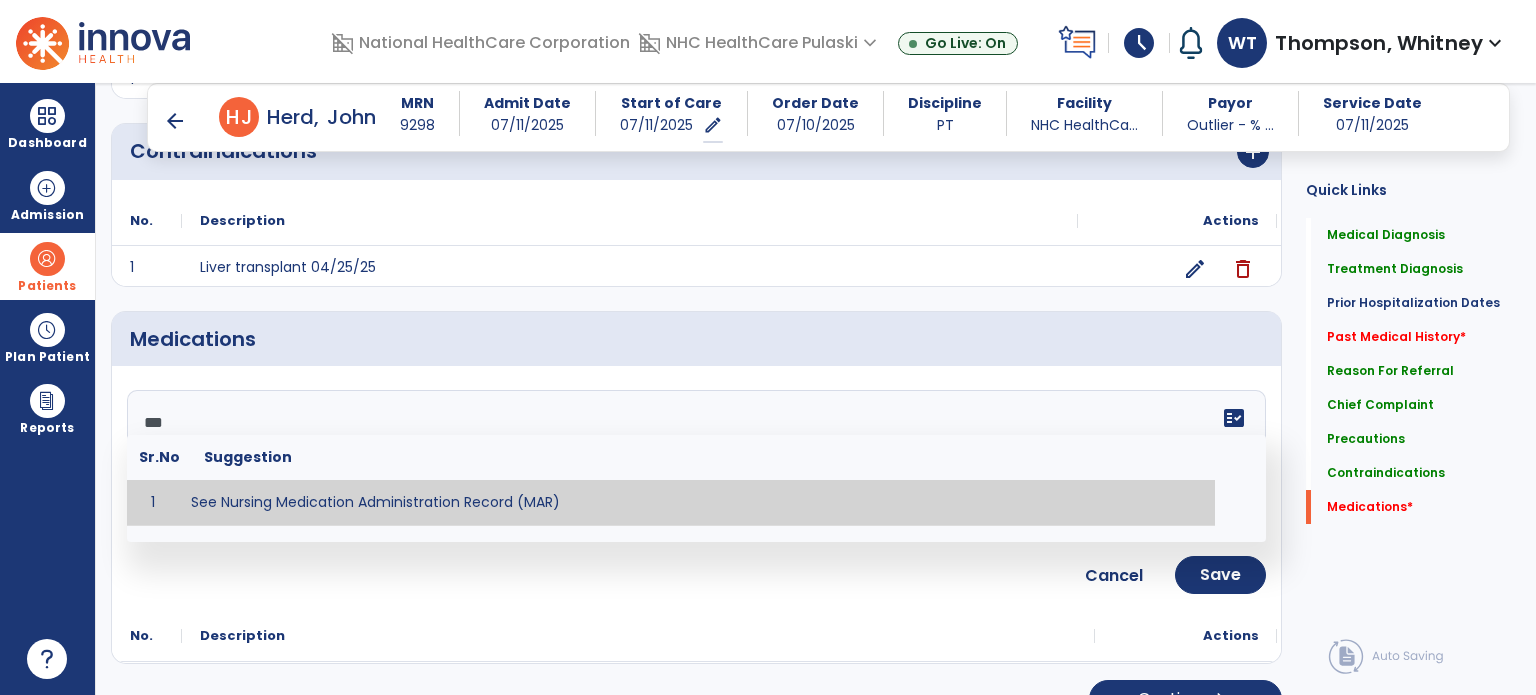 scroll, scrollTop: 1788, scrollLeft: 0, axis: vertical 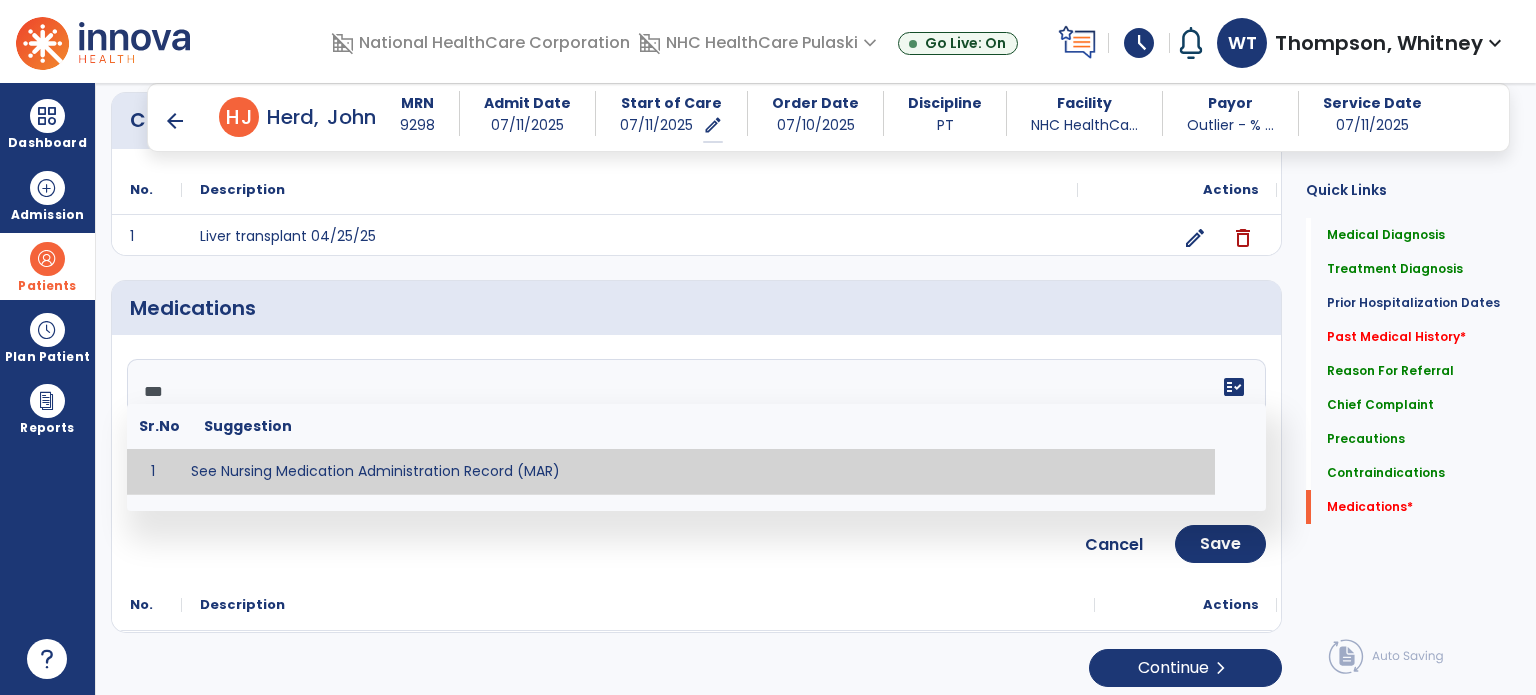 type on "**********" 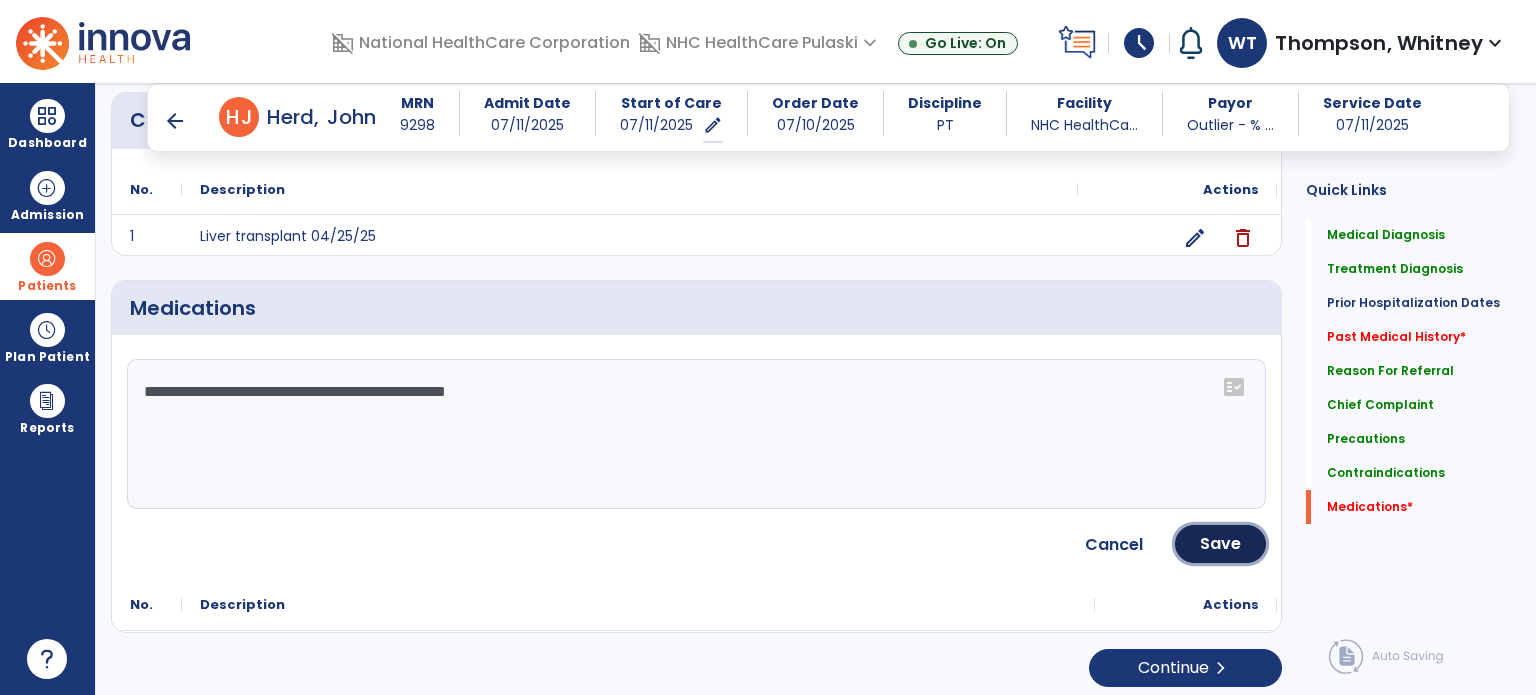 click on "Save" 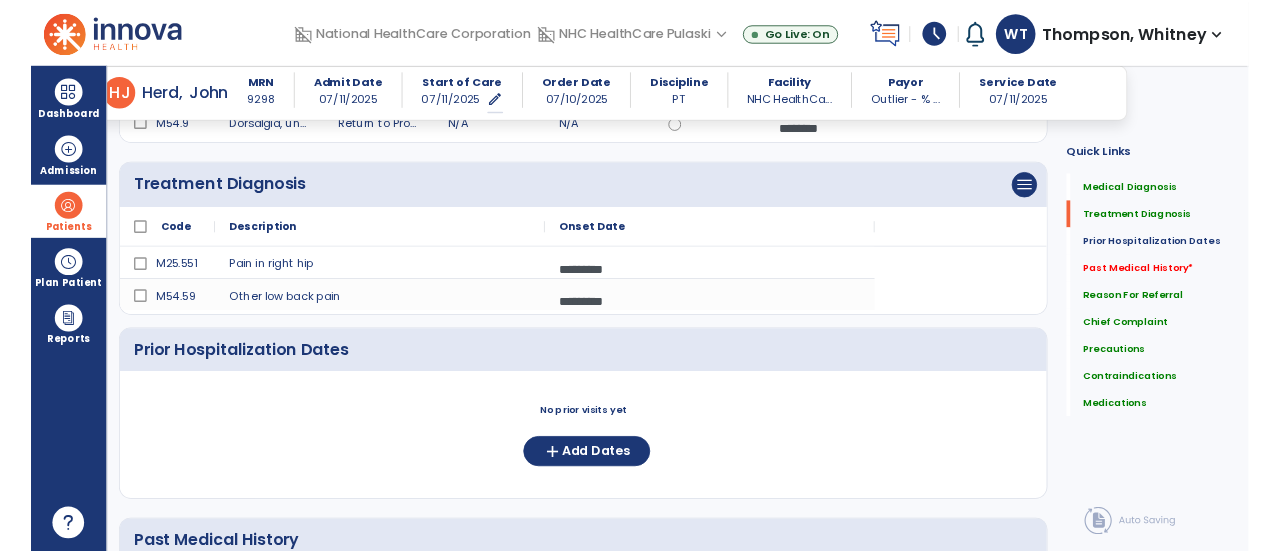 scroll, scrollTop: 301, scrollLeft: 0, axis: vertical 